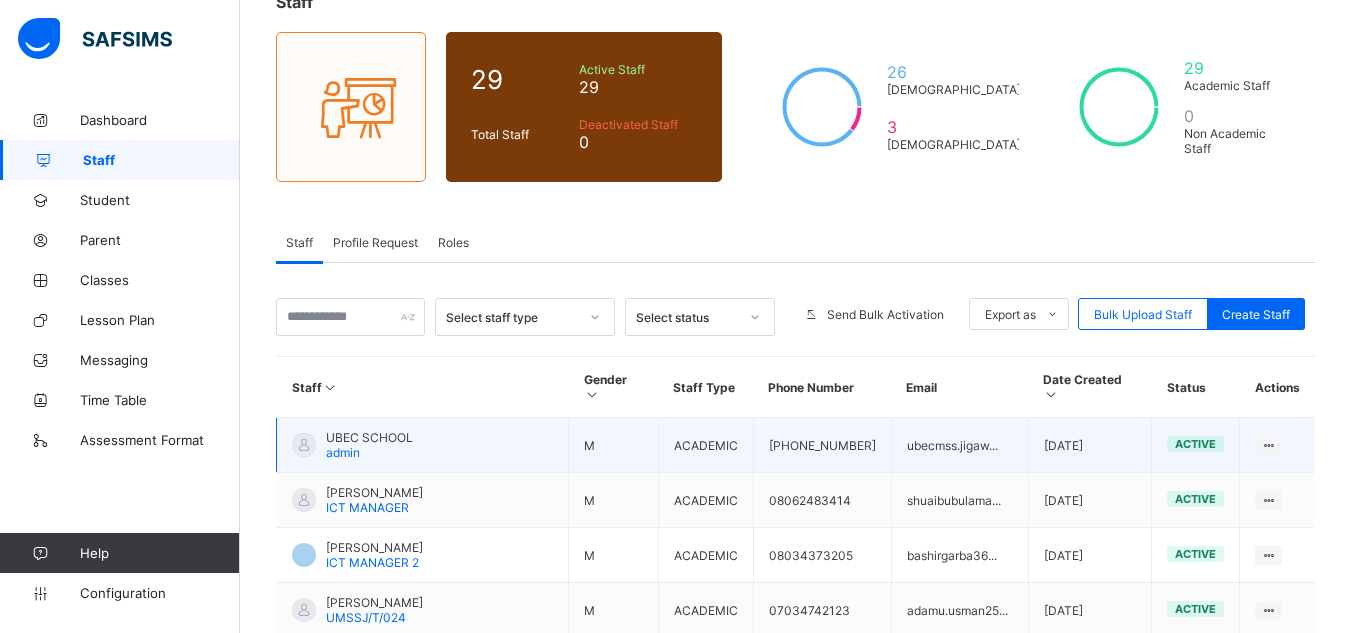 scroll, scrollTop: 0, scrollLeft: 0, axis: both 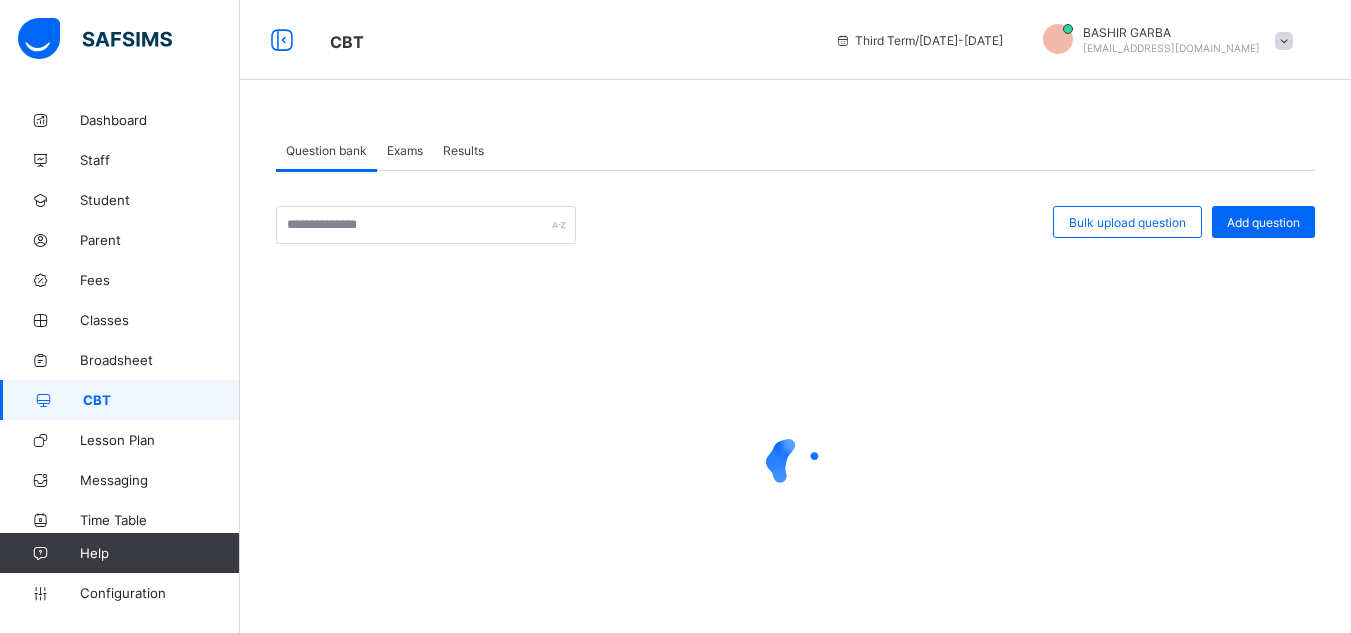 click at bounding box center (795, 464) 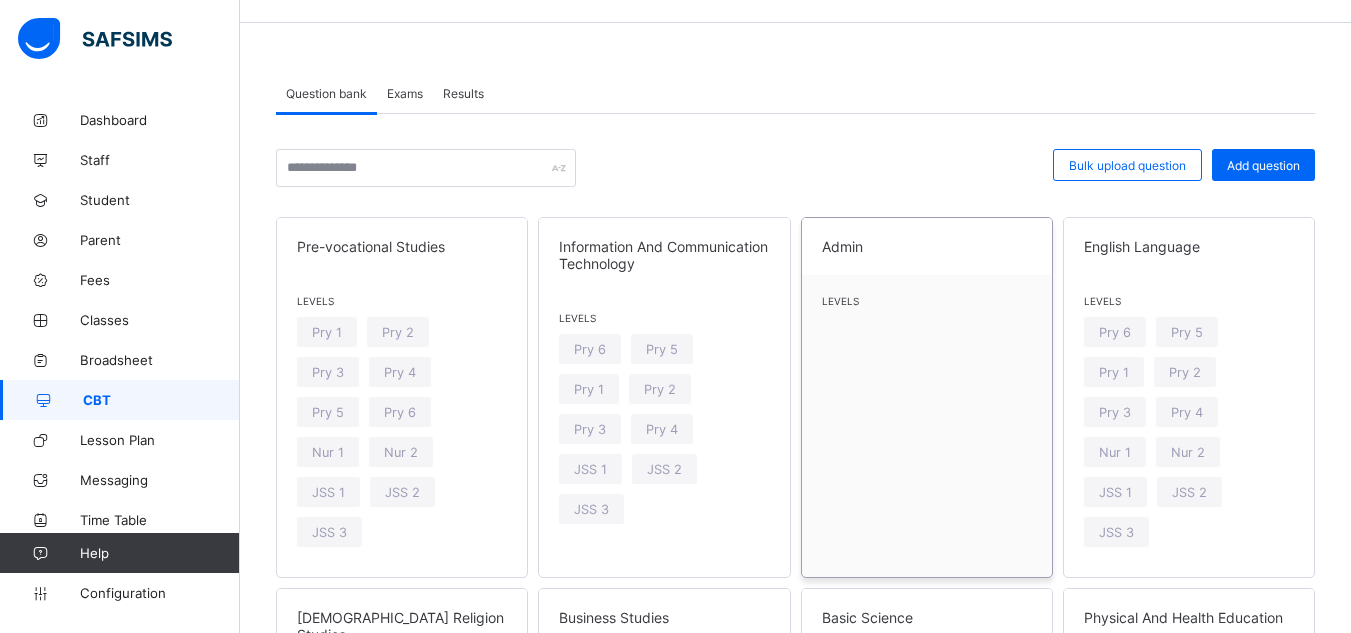 scroll, scrollTop: 0, scrollLeft: 0, axis: both 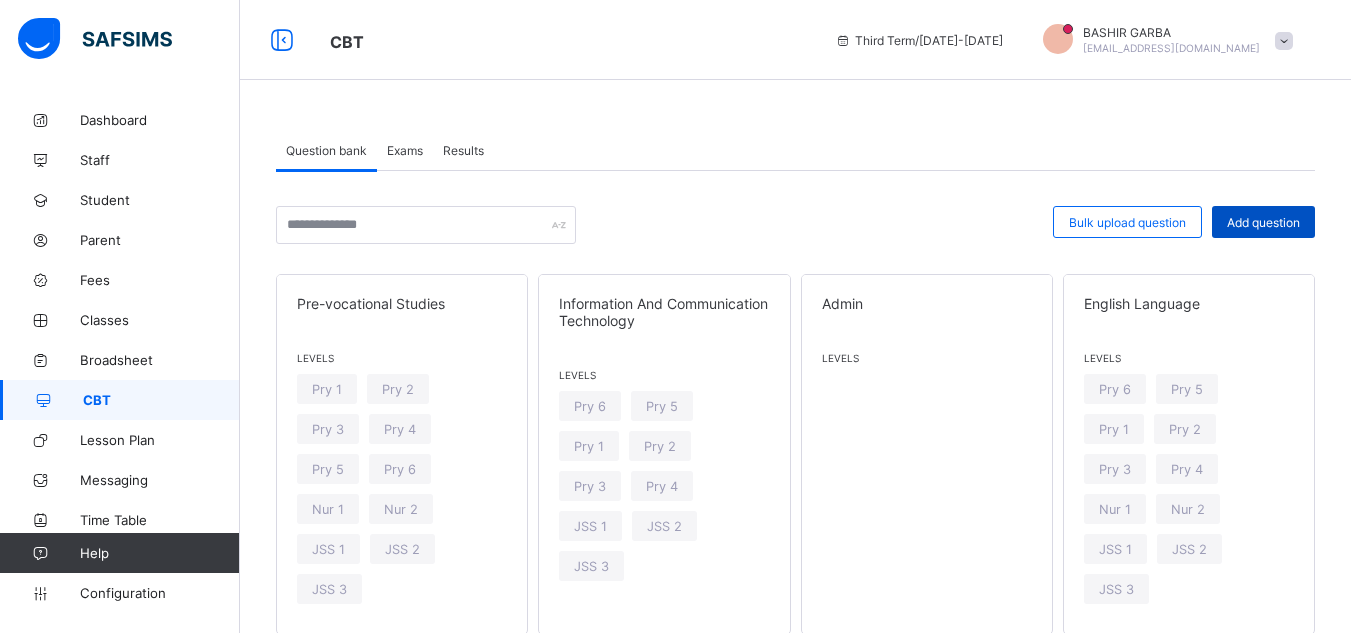 click on "Add question" at bounding box center [1263, 222] 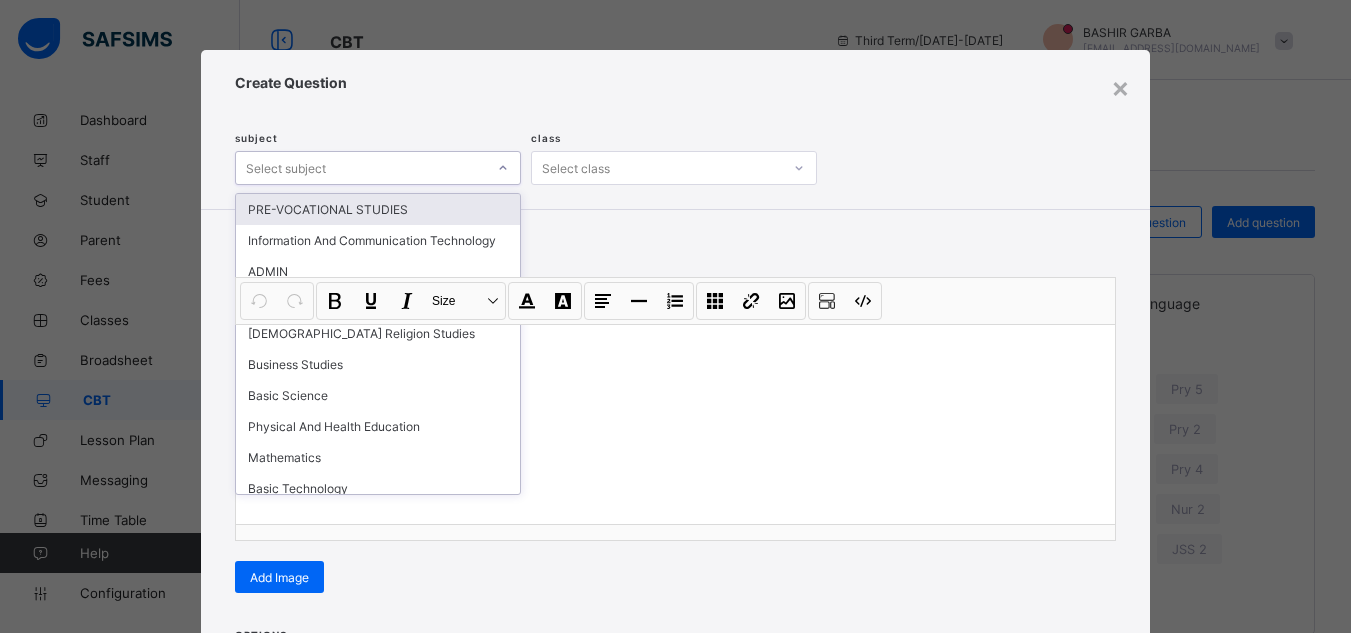 click 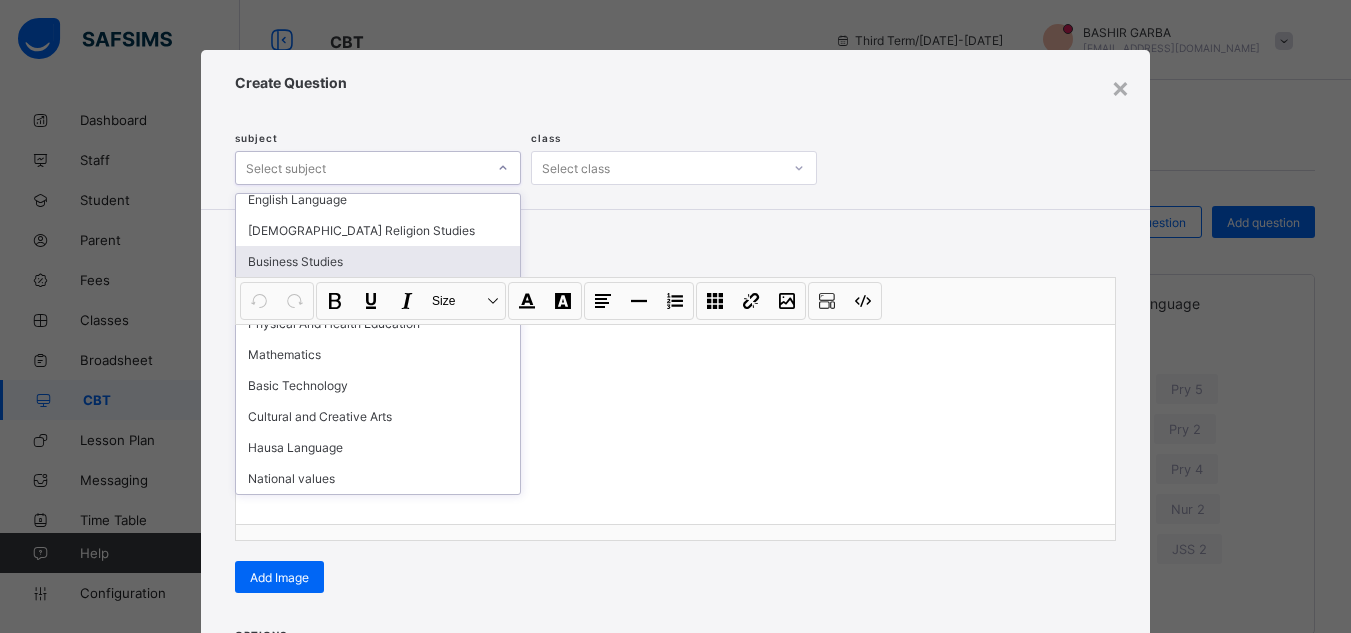 scroll, scrollTop: 0, scrollLeft: 0, axis: both 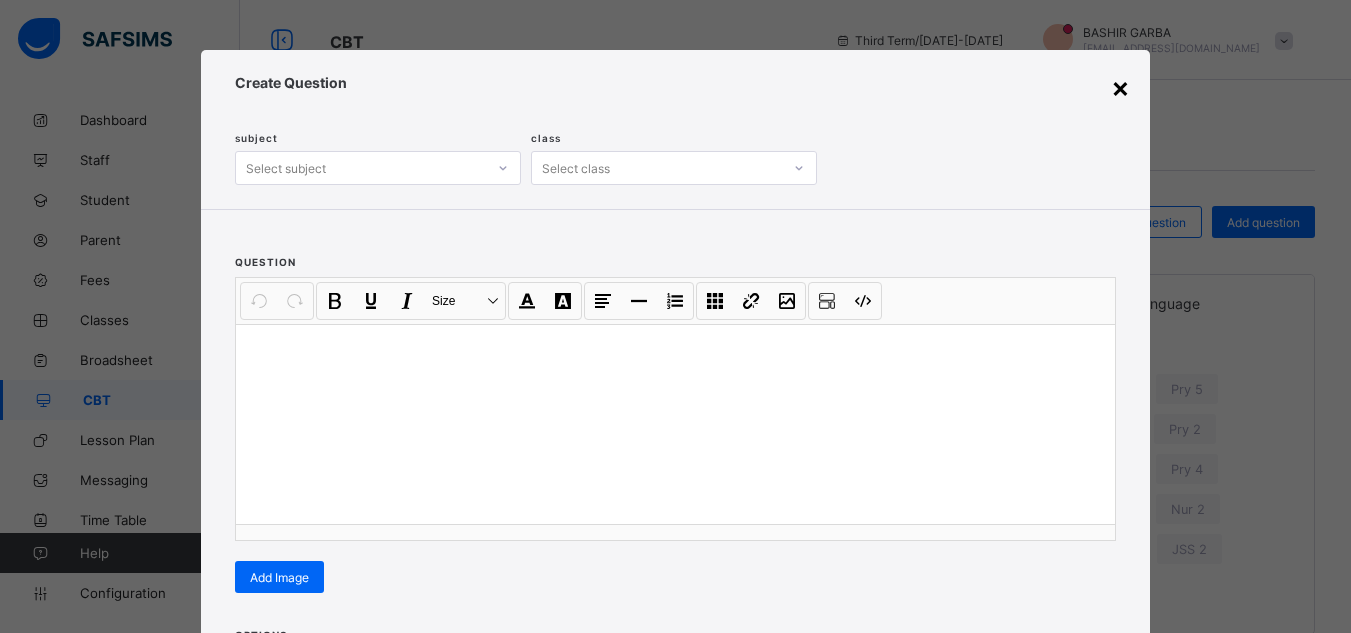 click on "×" at bounding box center (1120, 87) 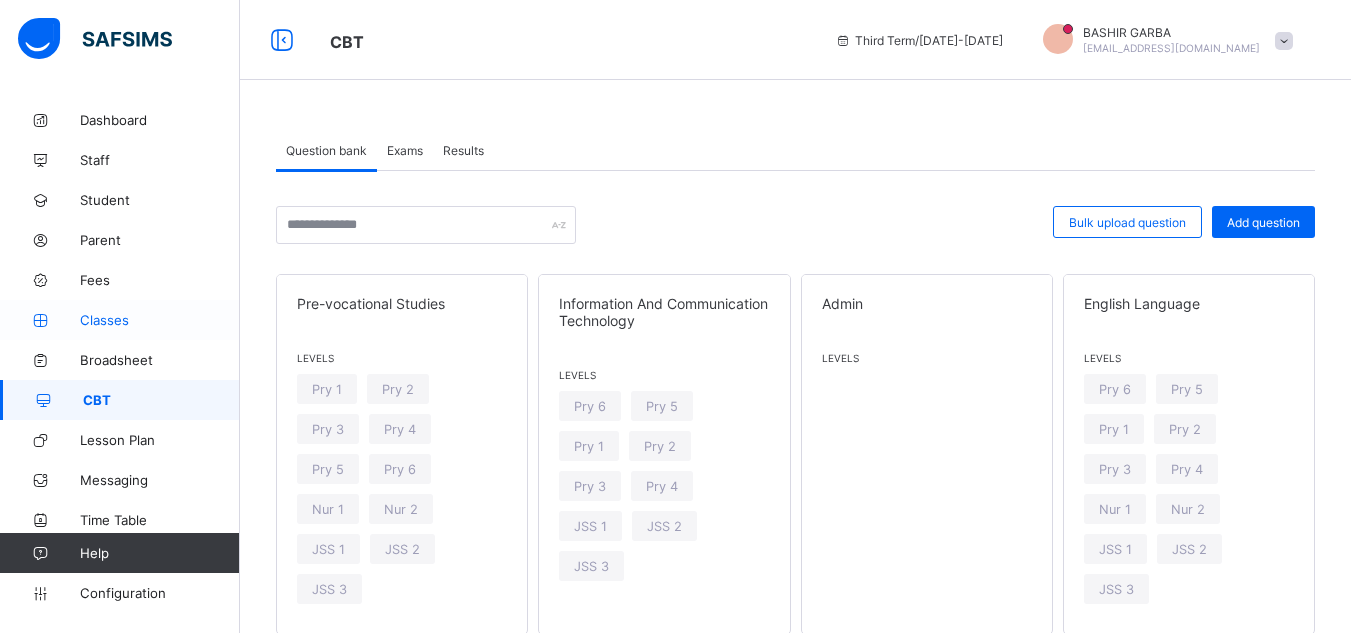 click on "Classes" at bounding box center (160, 320) 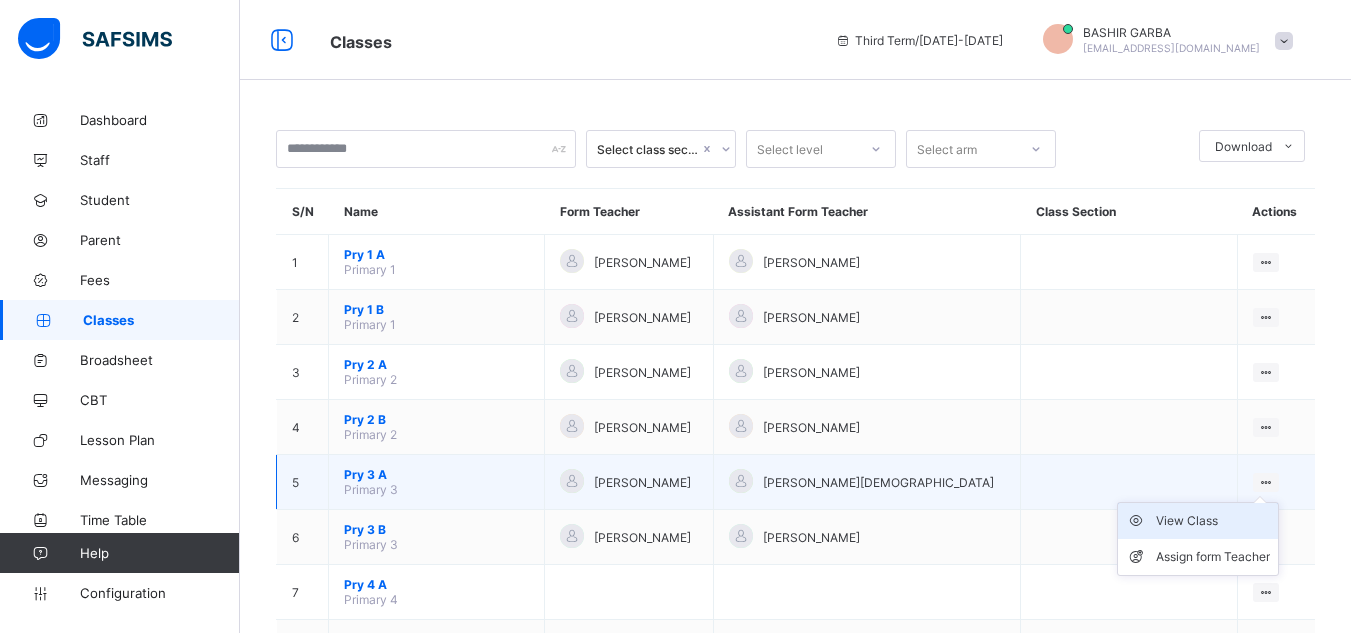 click on "View Class" at bounding box center [1213, 521] 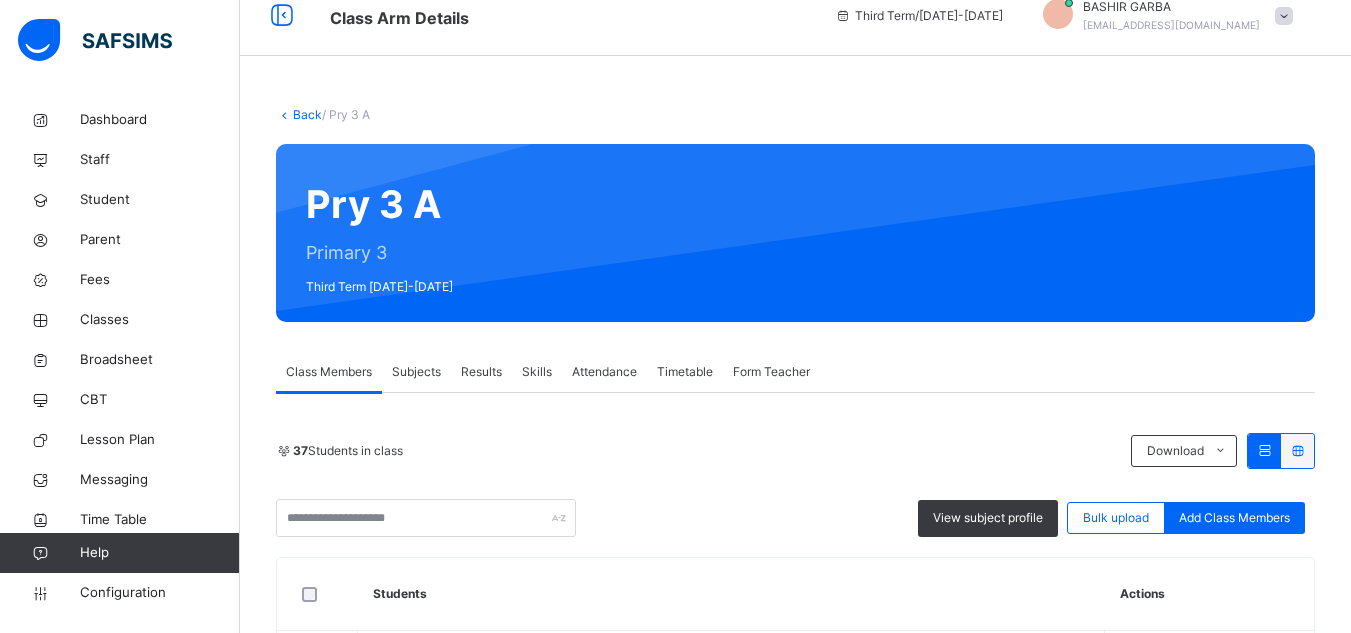 scroll, scrollTop: 0, scrollLeft: 0, axis: both 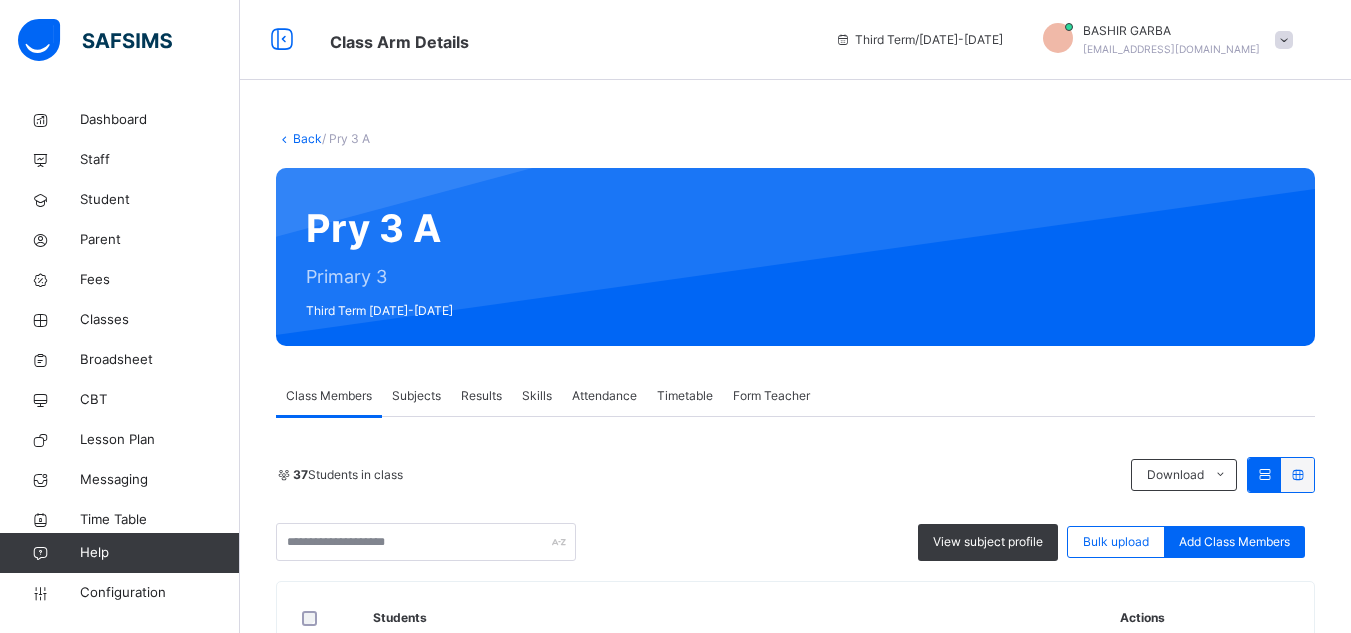click on "Subjects" at bounding box center (416, 396) 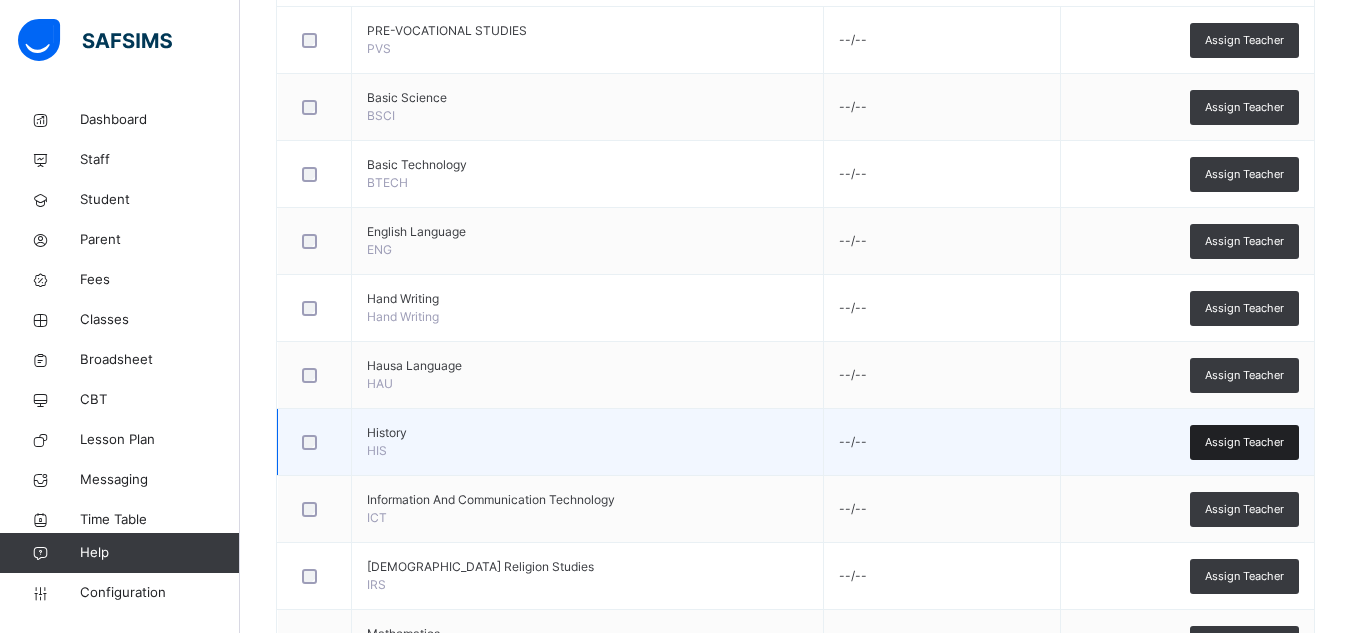 scroll, scrollTop: 568, scrollLeft: 0, axis: vertical 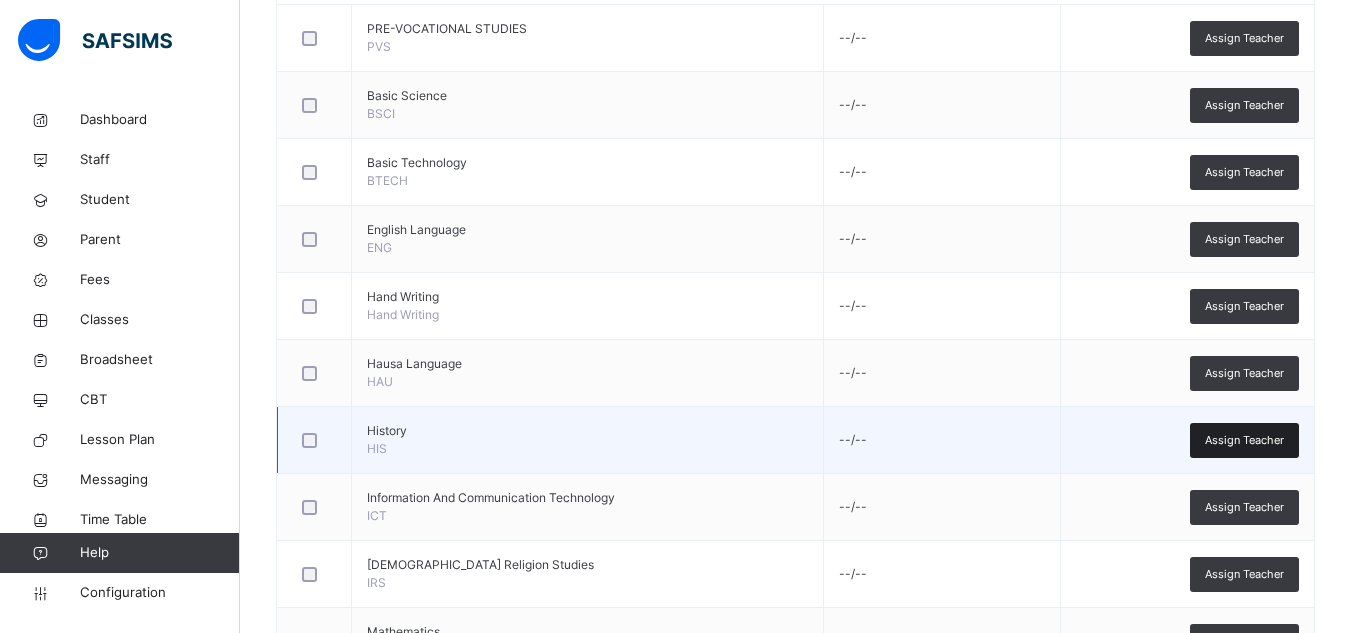 click on "Assign Teacher" at bounding box center (1244, 440) 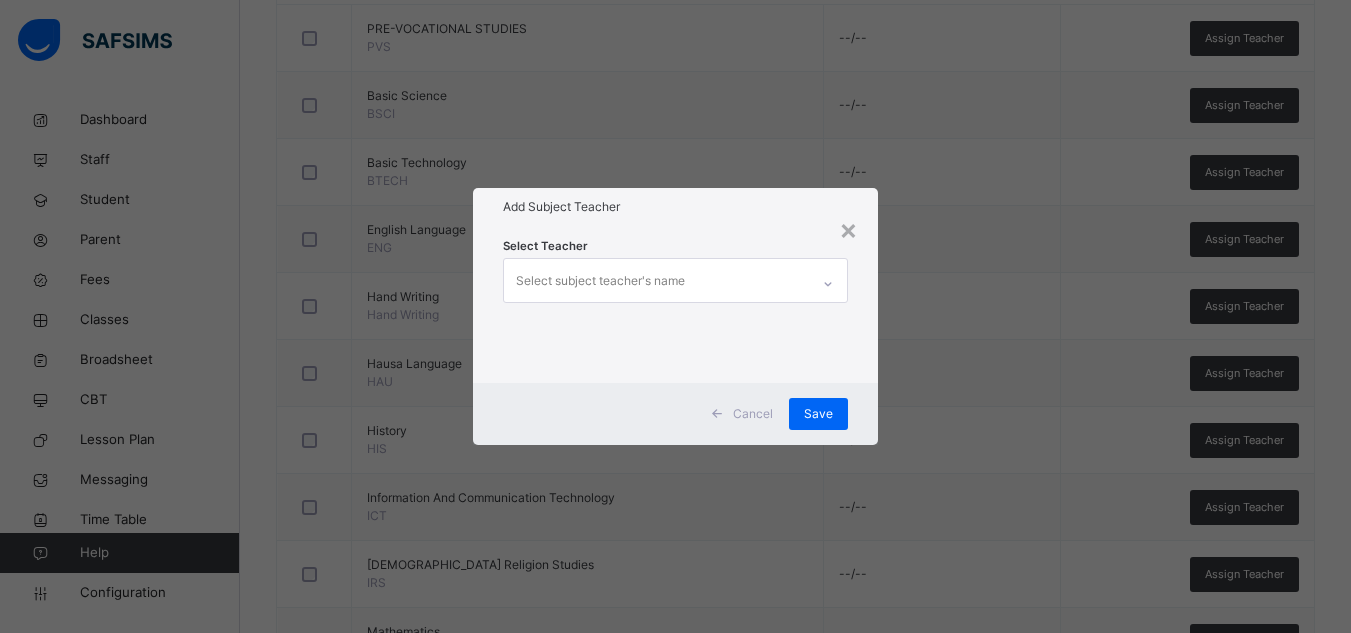 click 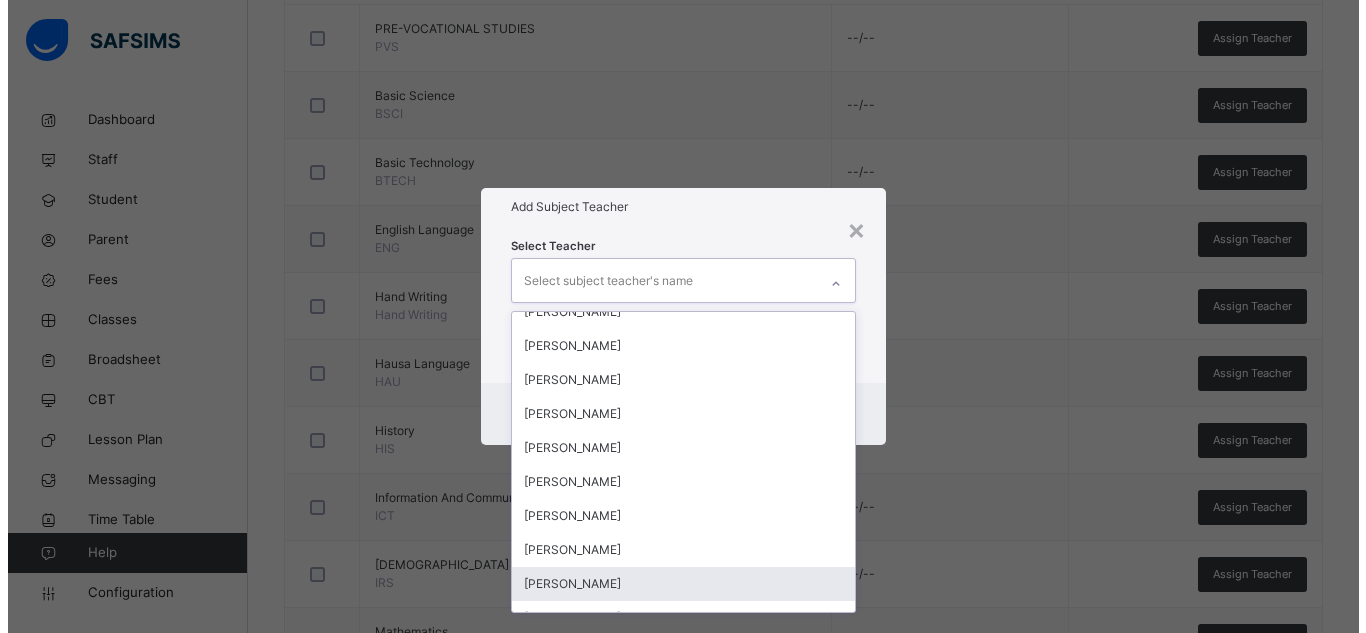 scroll, scrollTop: 663, scrollLeft: 0, axis: vertical 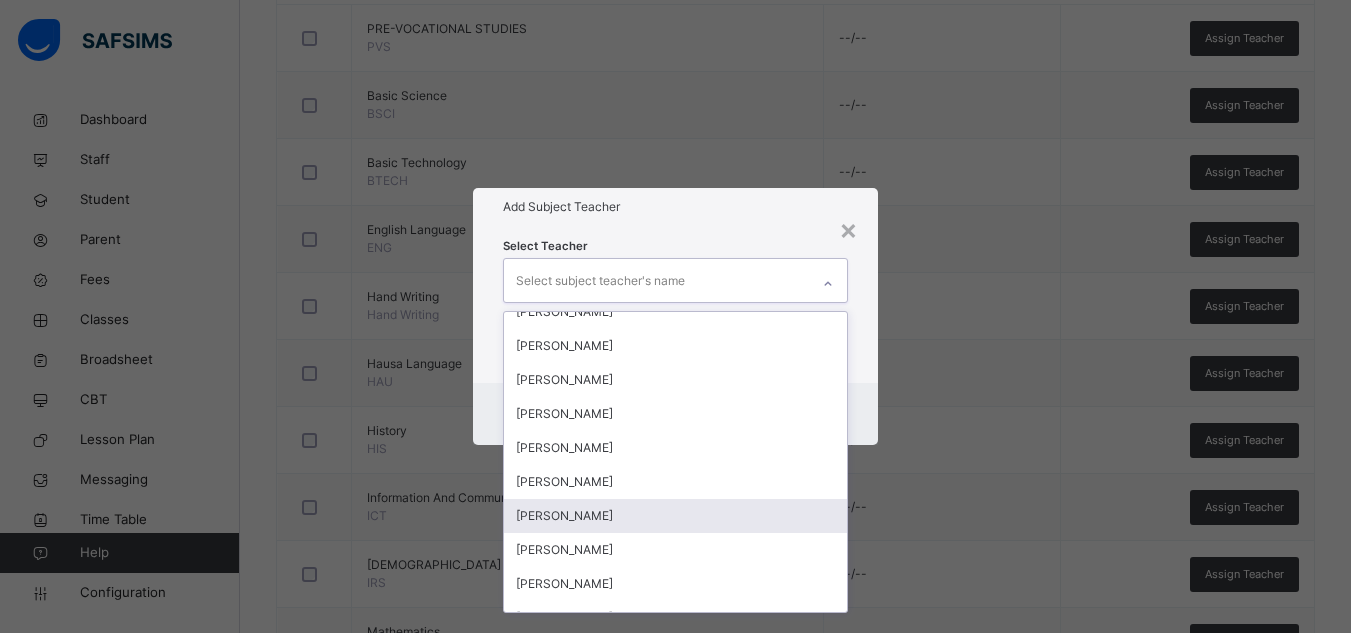 click on "[PERSON_NAME]" at bounding box center (675, 516) 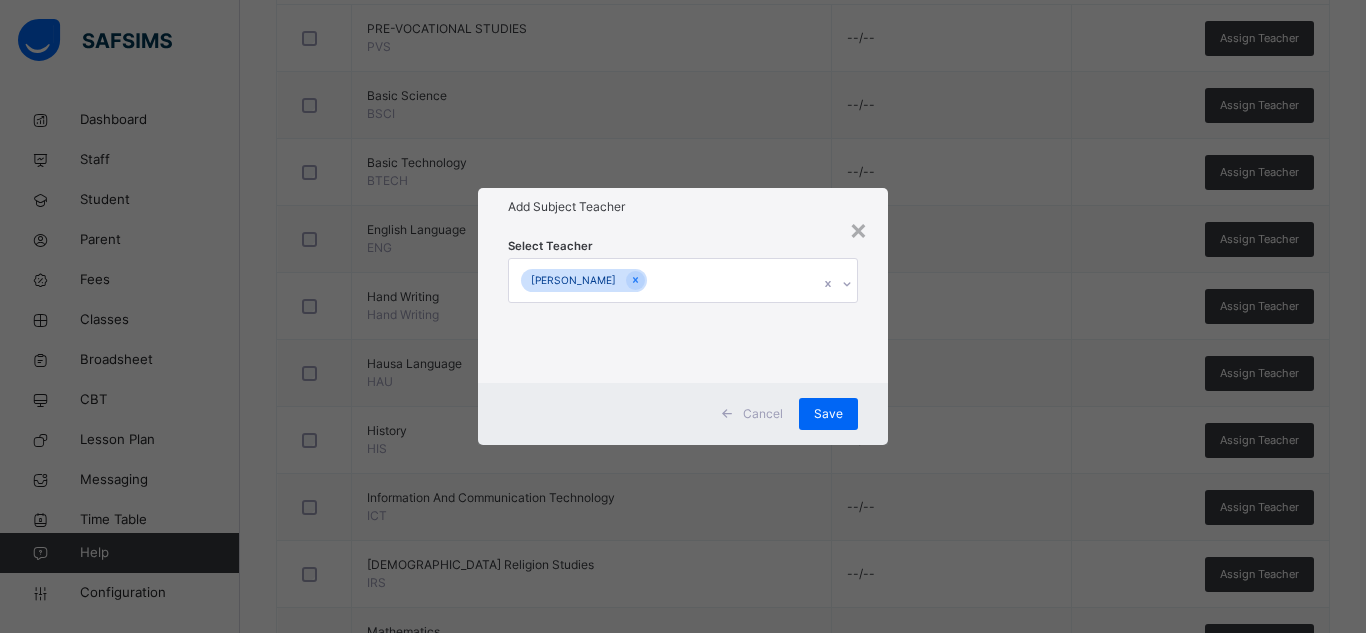 click on "× Add Subject Teacher Select Teacher [PERSON_NAME] Cancel Save" at bounding box center [683, 316] 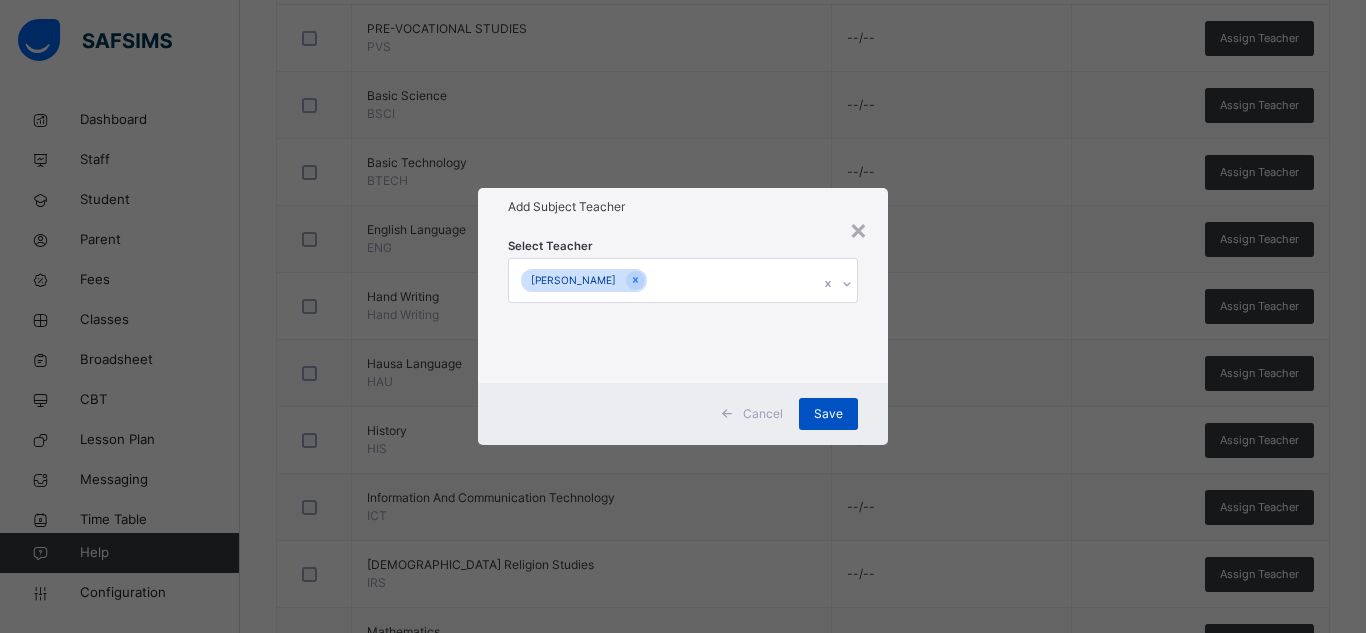 click on "Save" at bounding box center [828, 414] 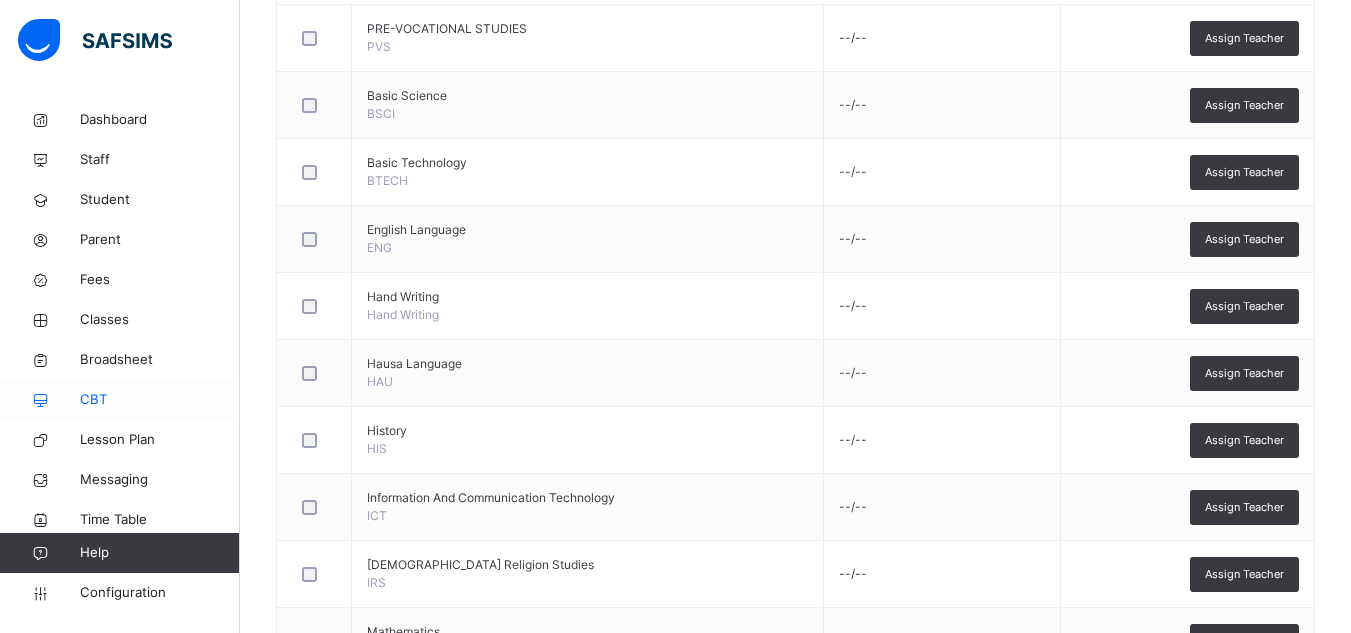 click on "CBT" at bounding box center [160, 400] 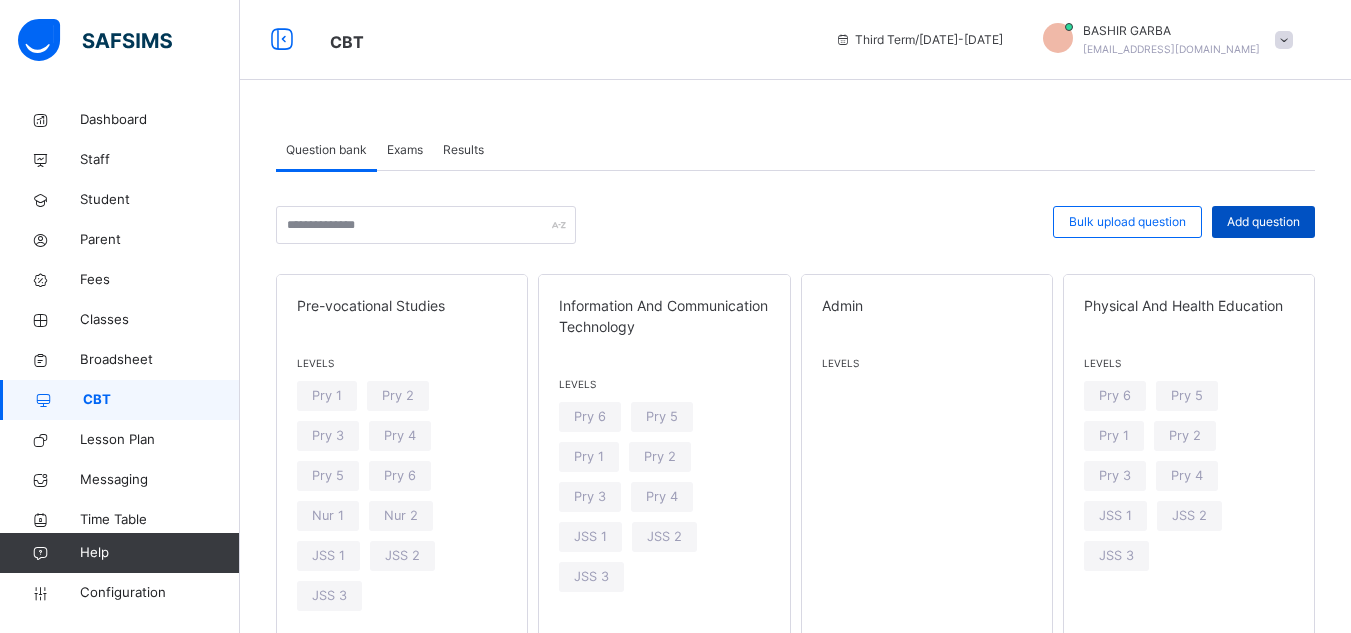 click on "Add question" at bounding box center (1263, 222) 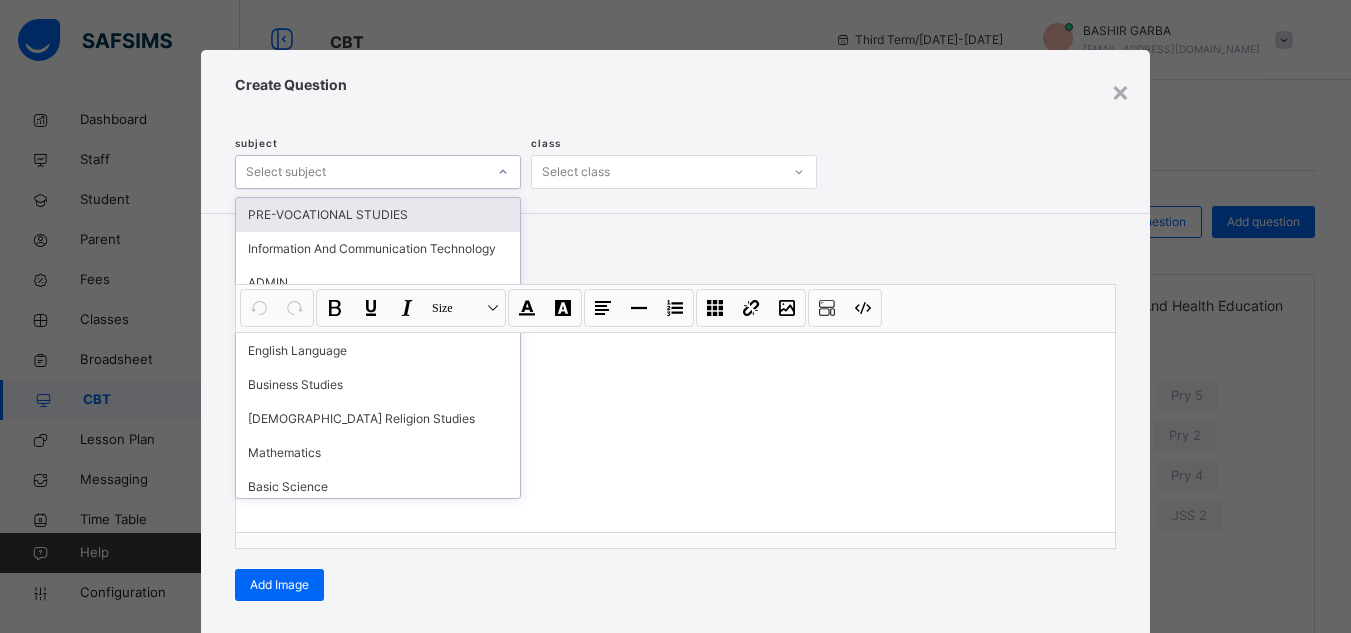 click at bounding box center (503, 172) 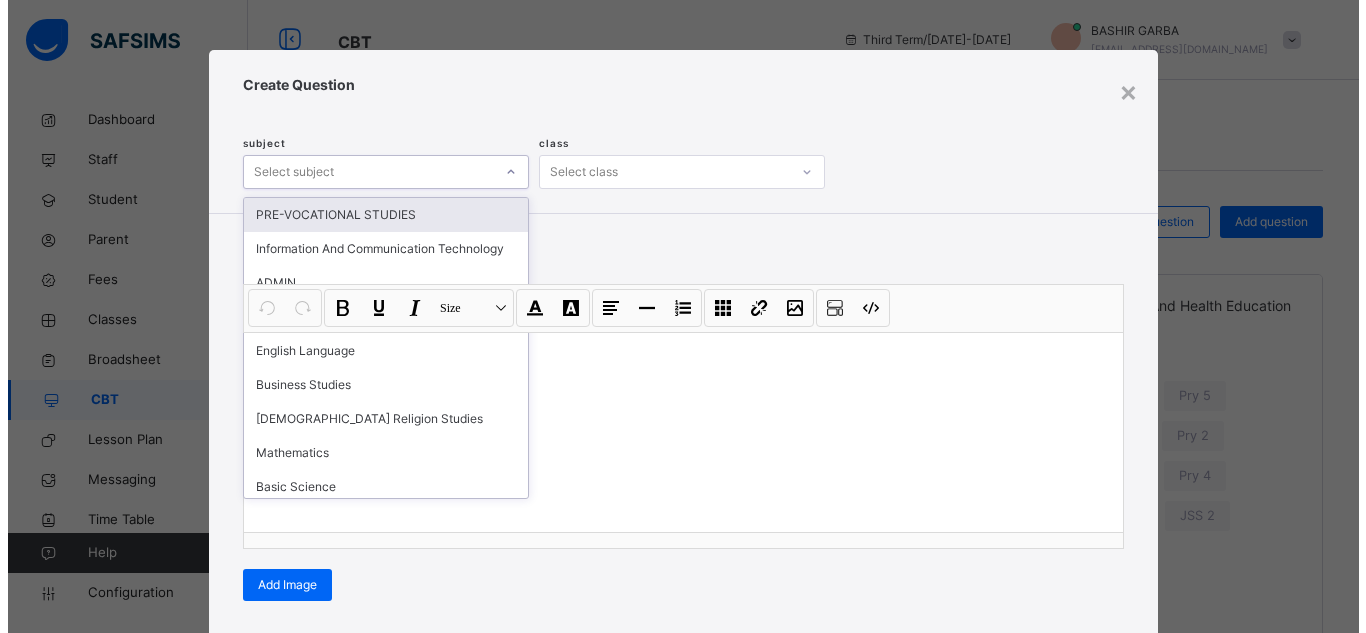 scroll, scrollTop: 194, scrollLeft: 0, axis: vertical 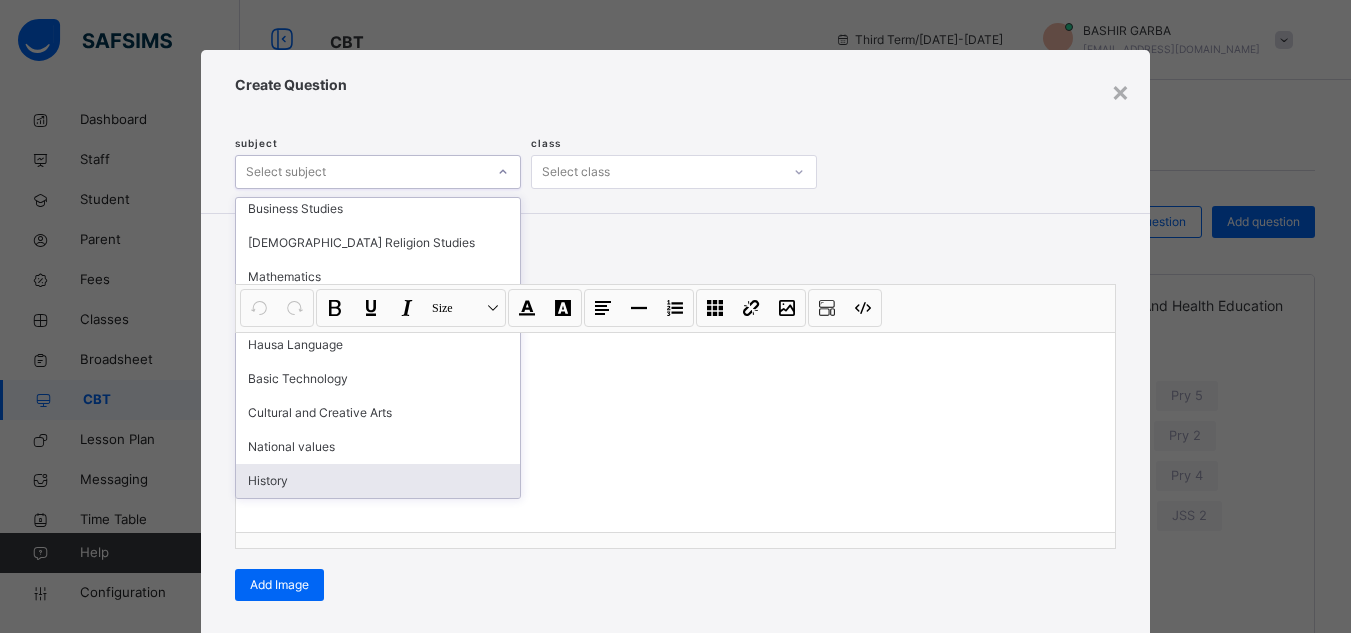 click on "History" at bounding box center (378, 481) 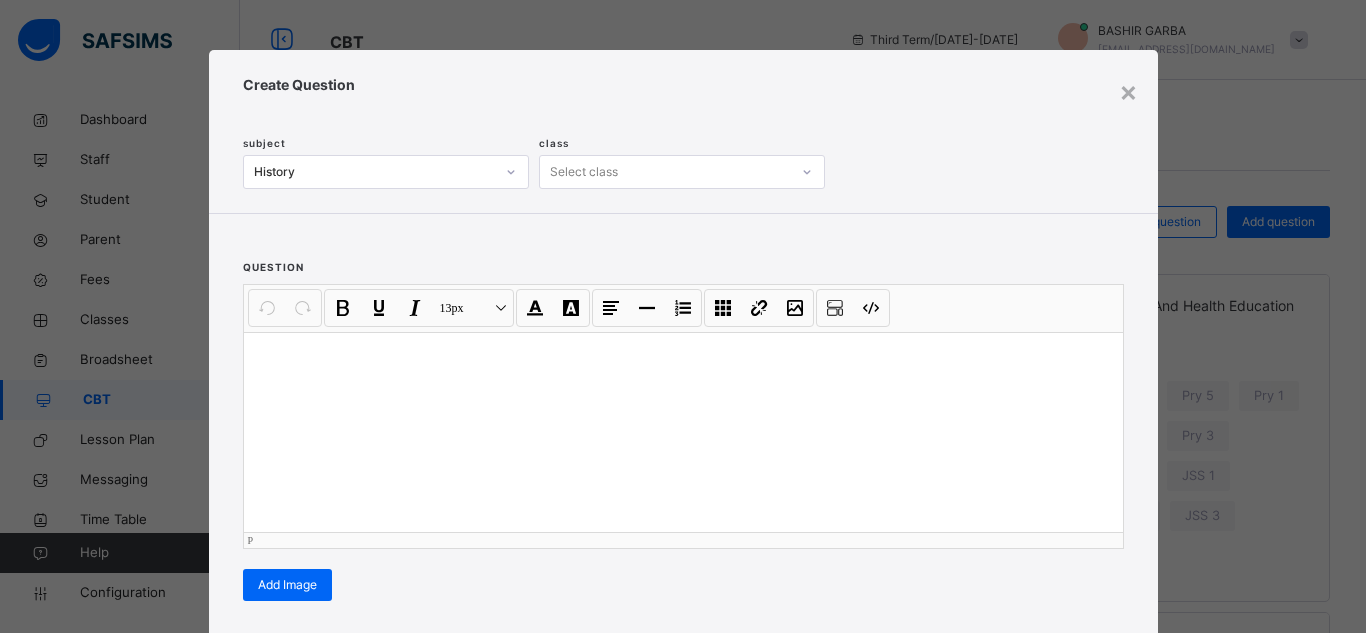 click at bounding box center [683, 432] 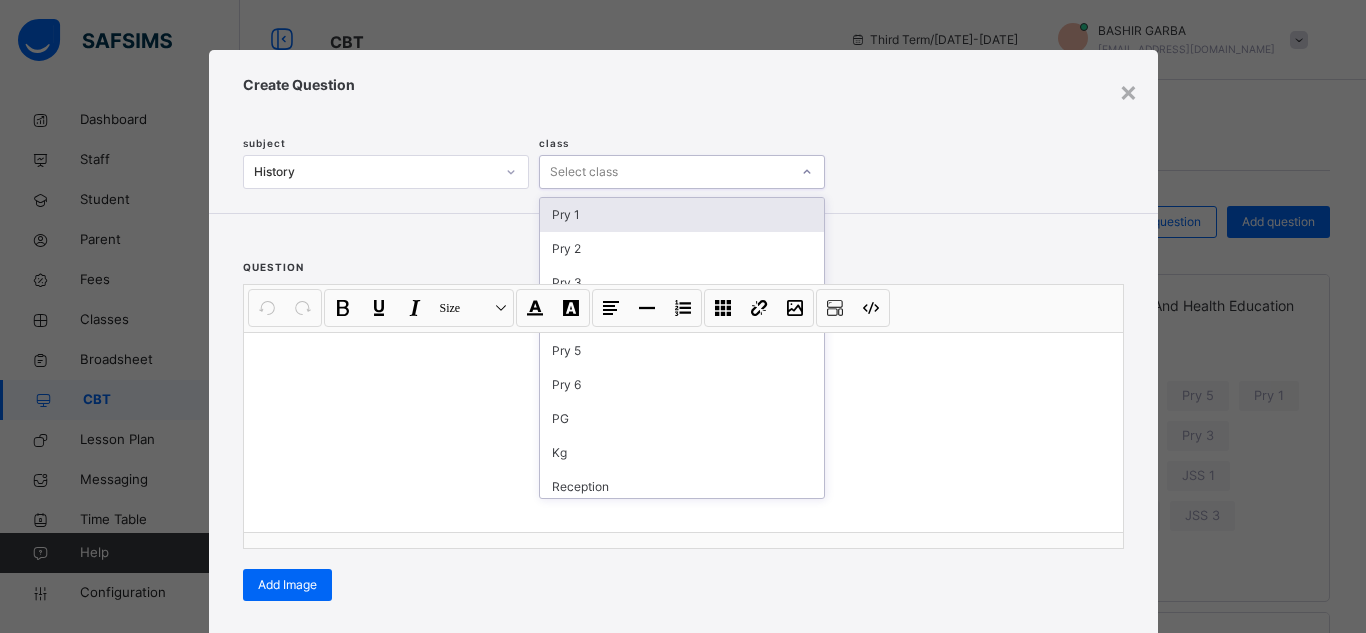 click 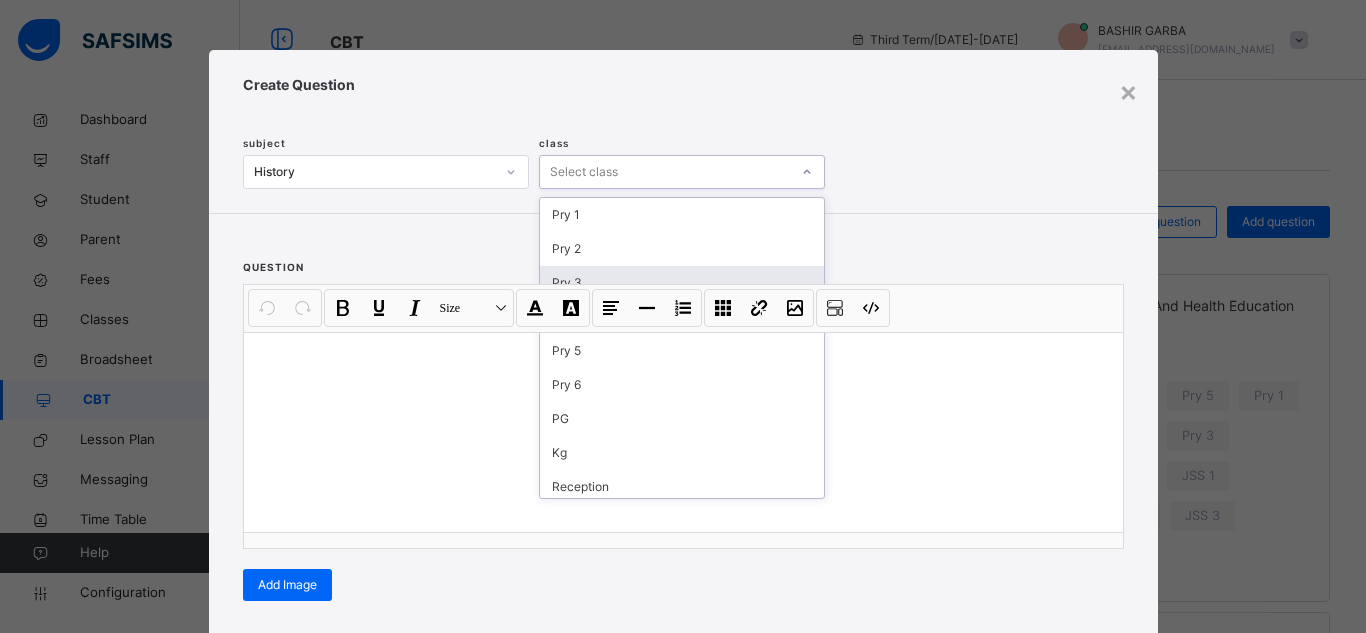 click on "Pry 3" at bounding box center (682, 283) 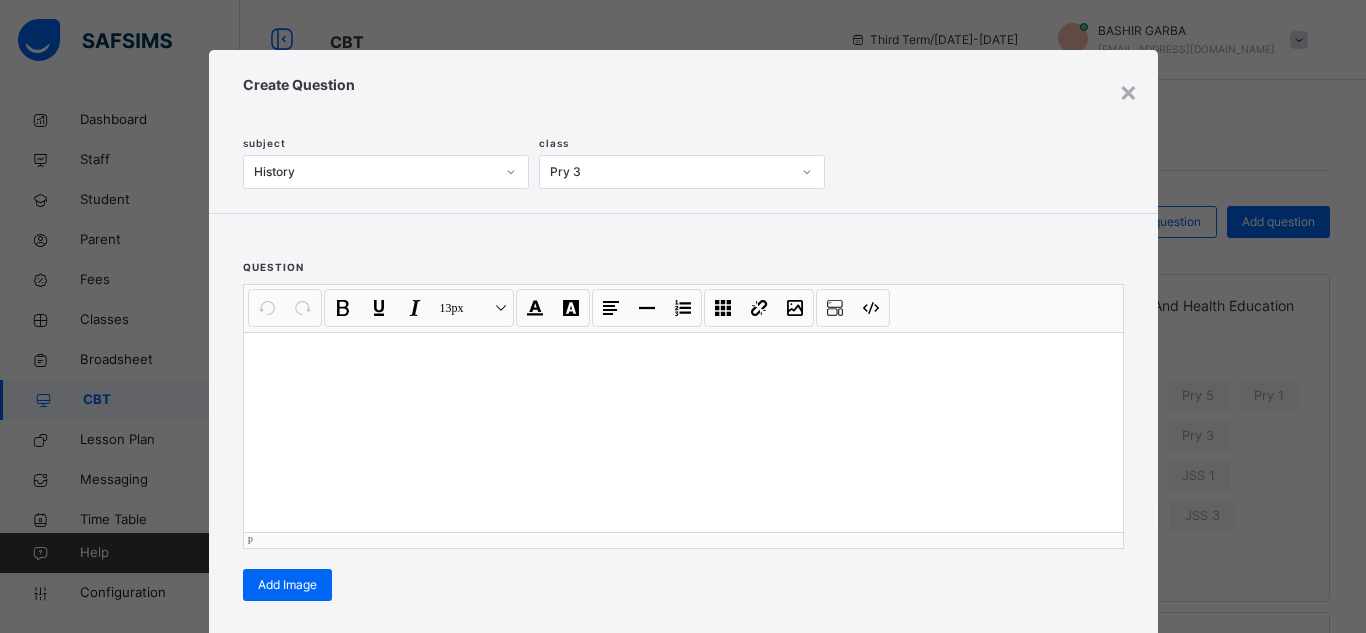 click at bounding box center [683, 432] 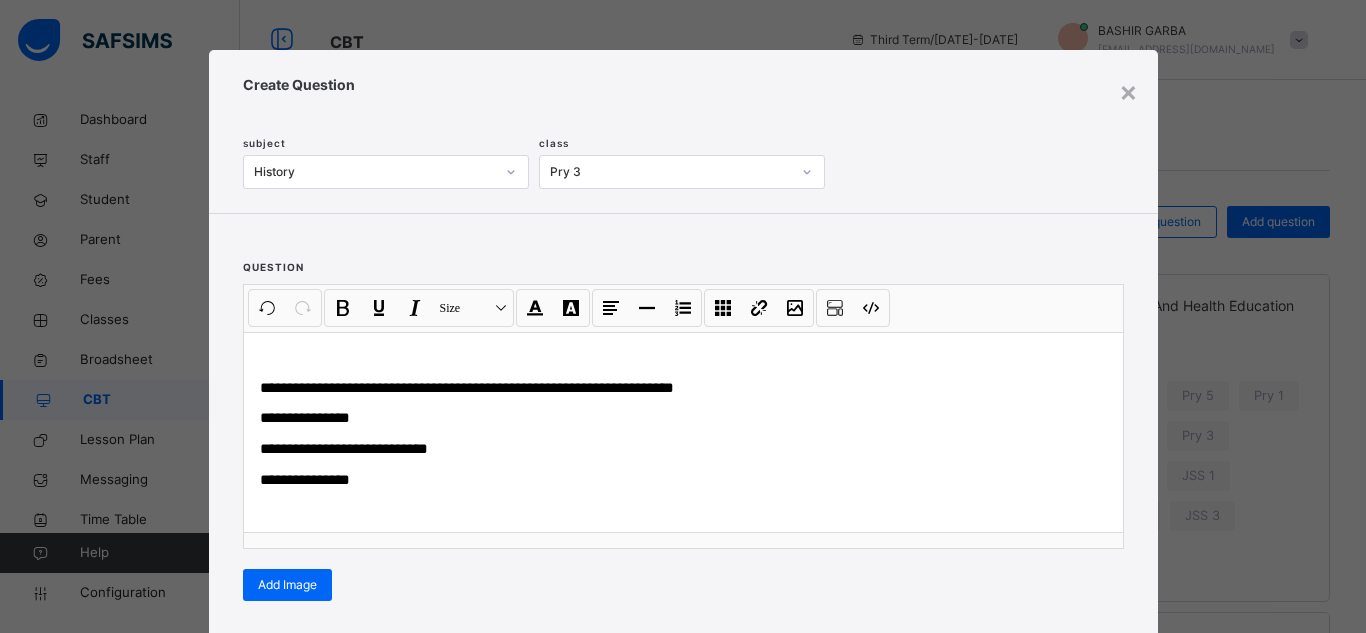 click on "**********" at bounding box center [683, 419] 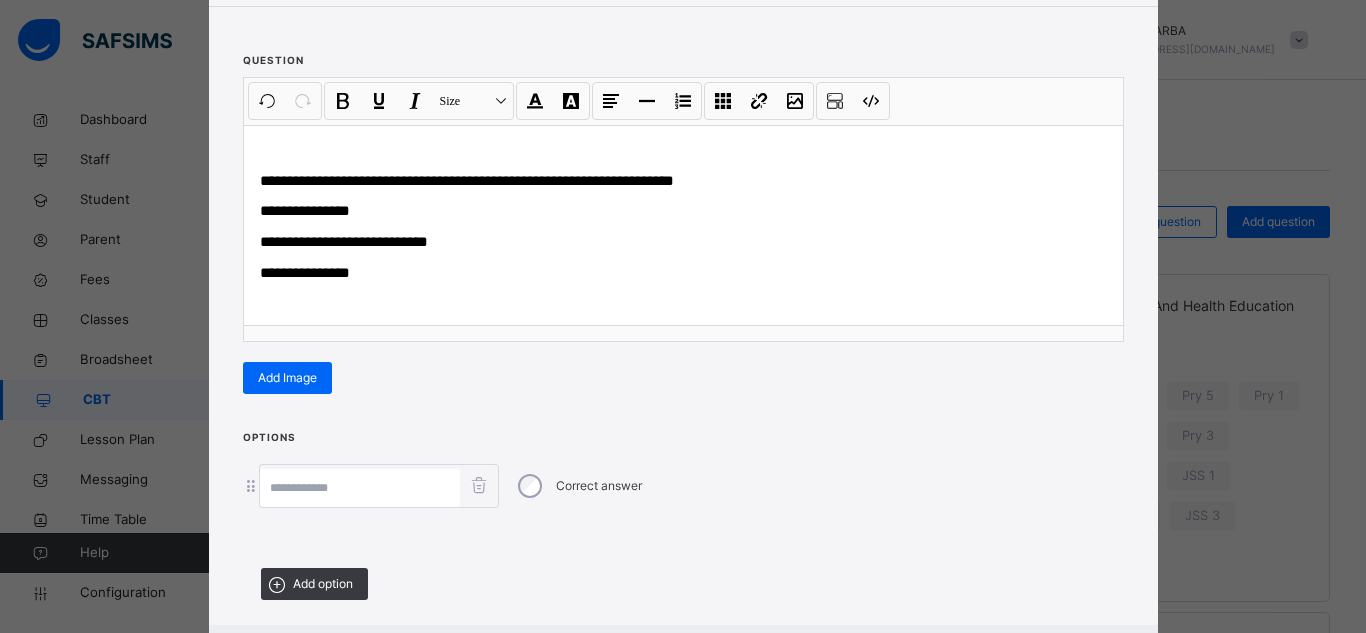 scroll, scrollTop: 240, scrollLeft: 0, axis: vertical 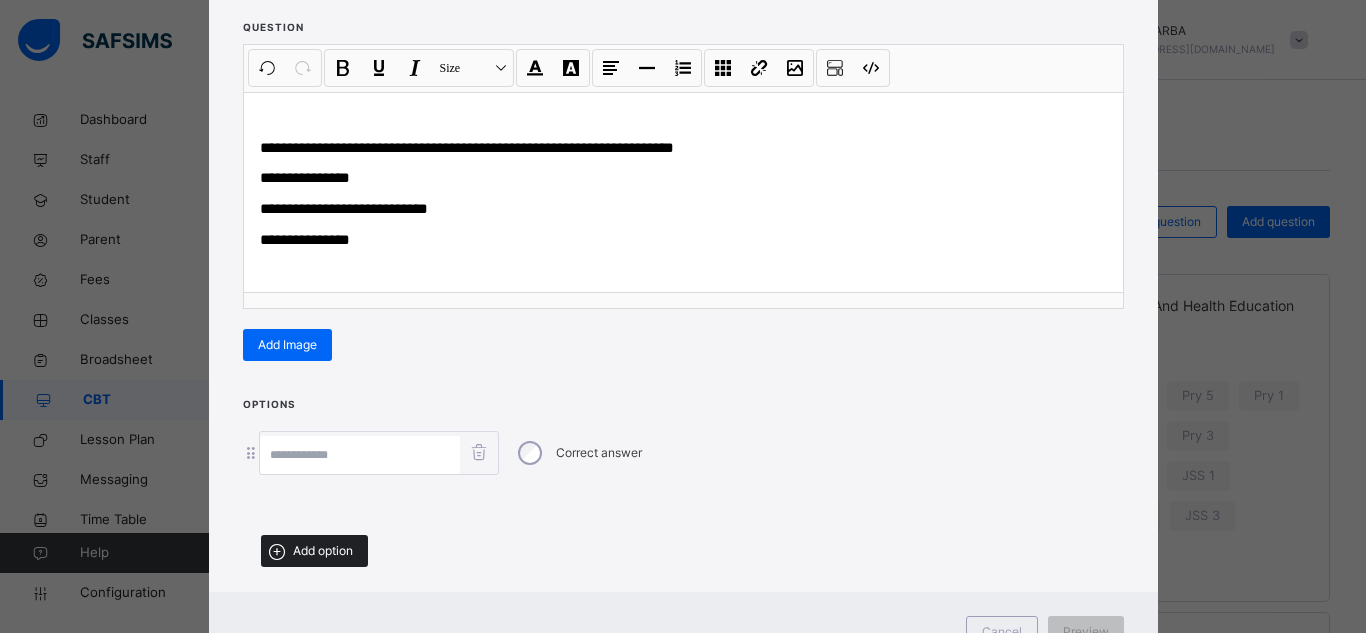 click on "Add option" at bounding box center (314, 551) 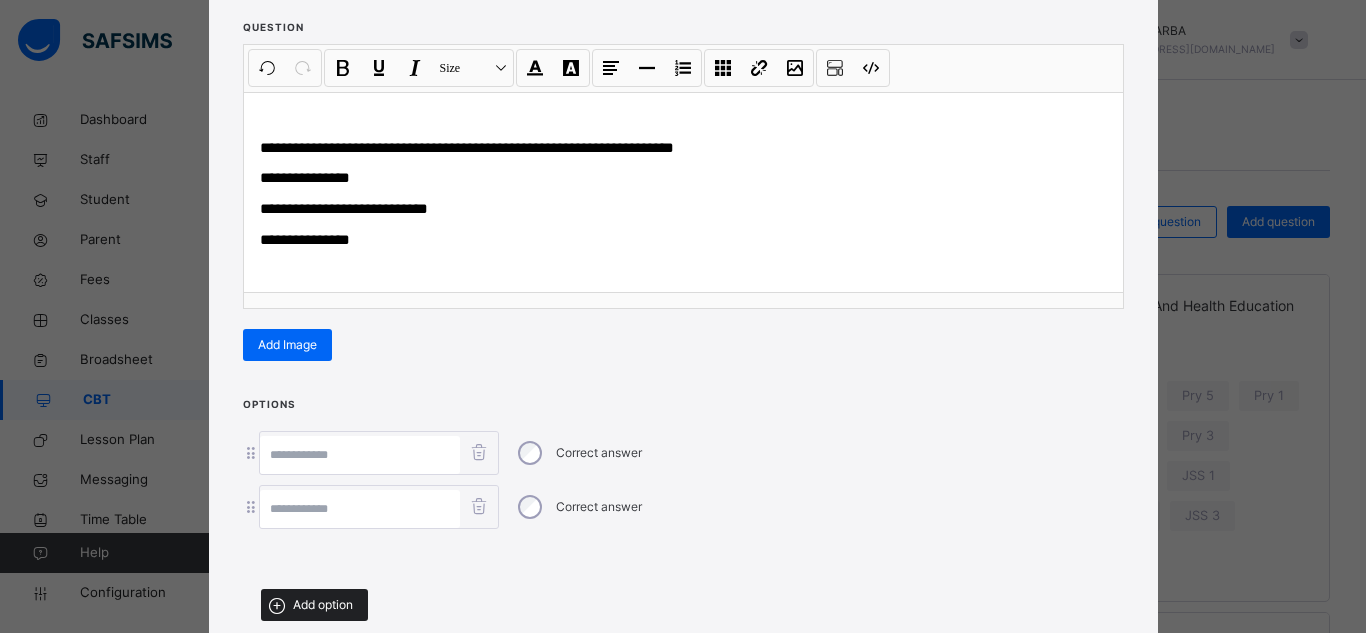 click on "Add option" at bounding box center (323, 605) 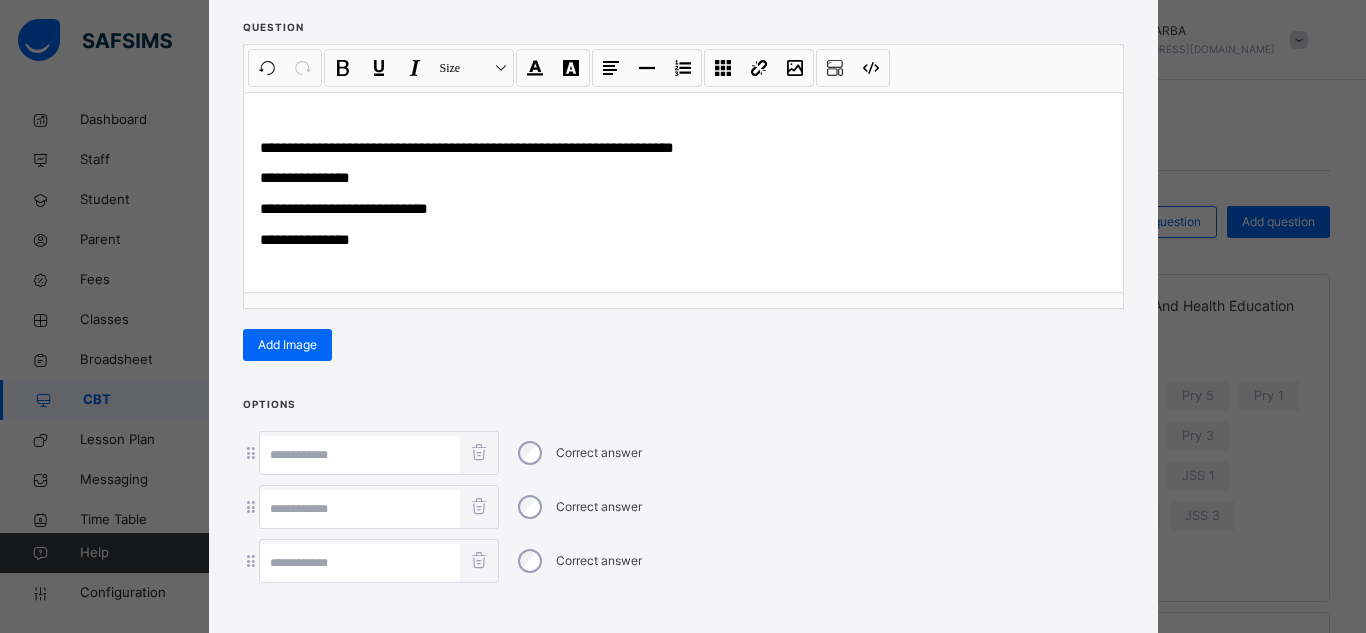 click at bounding box center [360, 563] 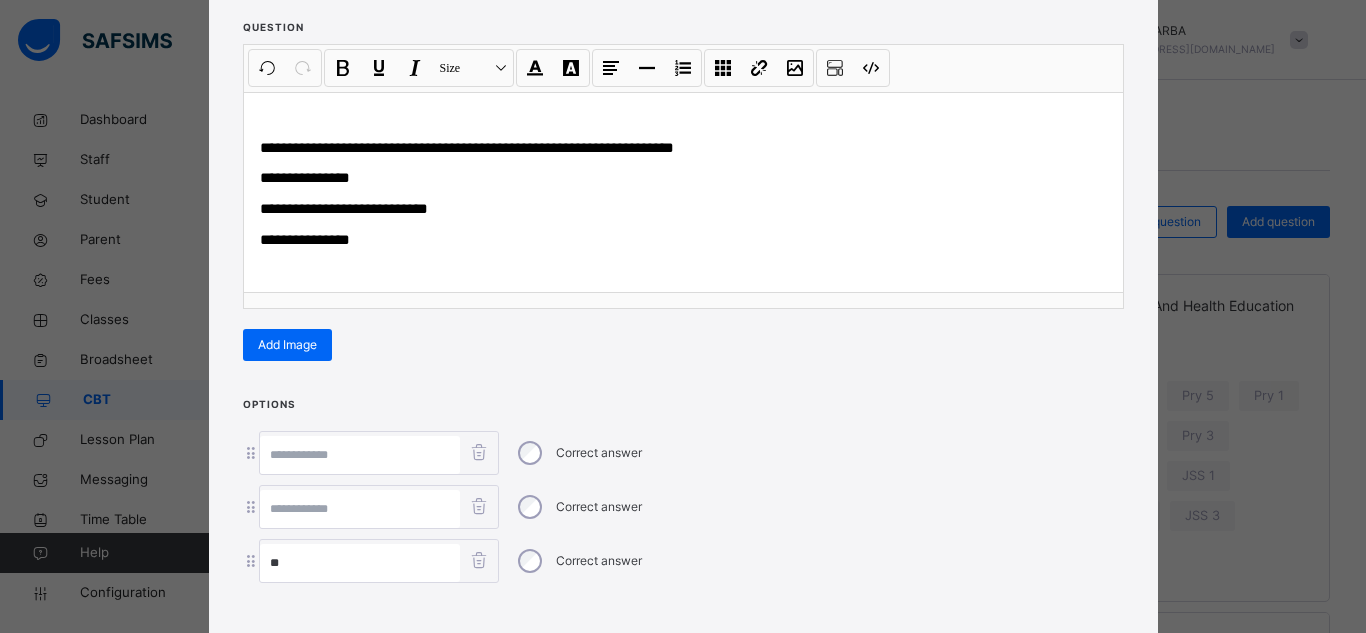 type on "**" 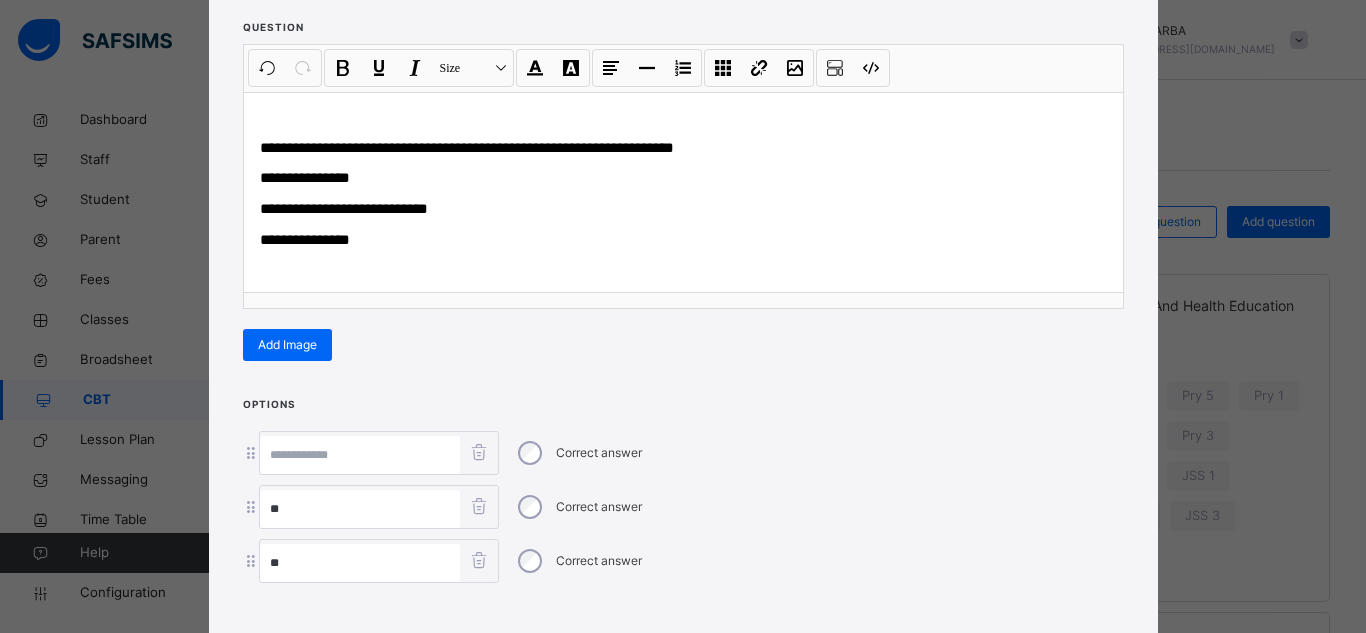 type on "**" 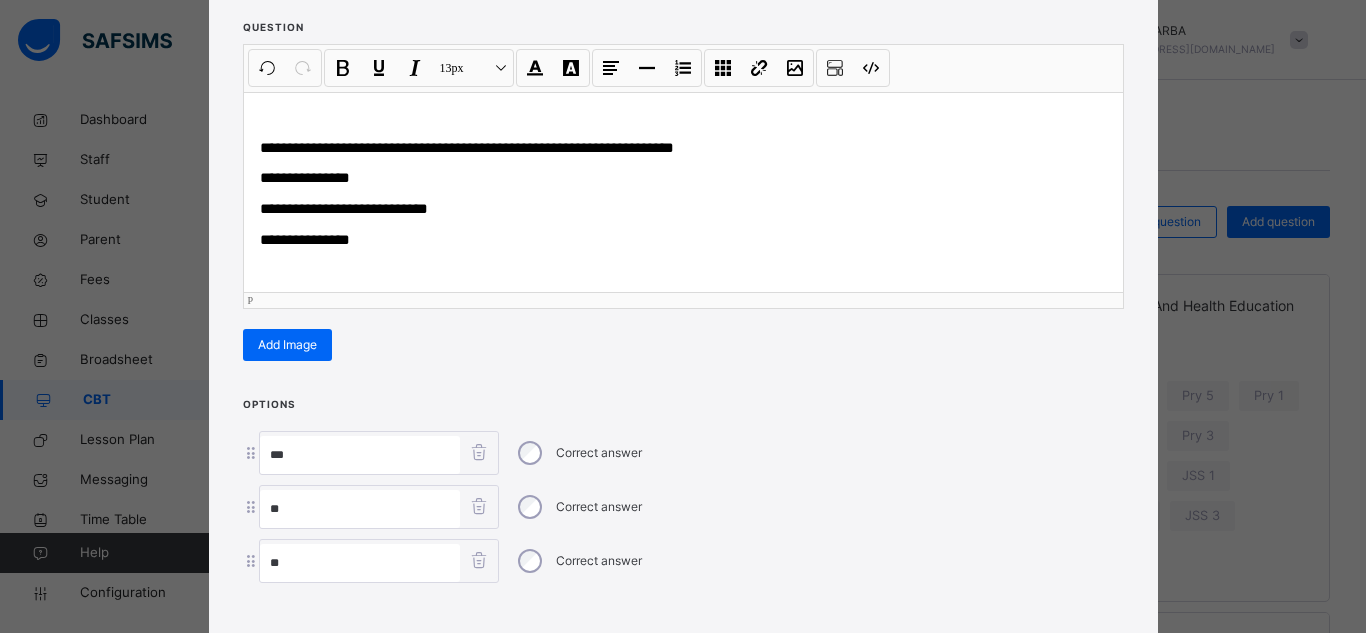 click on "**********" at bounding box center [305, 177] 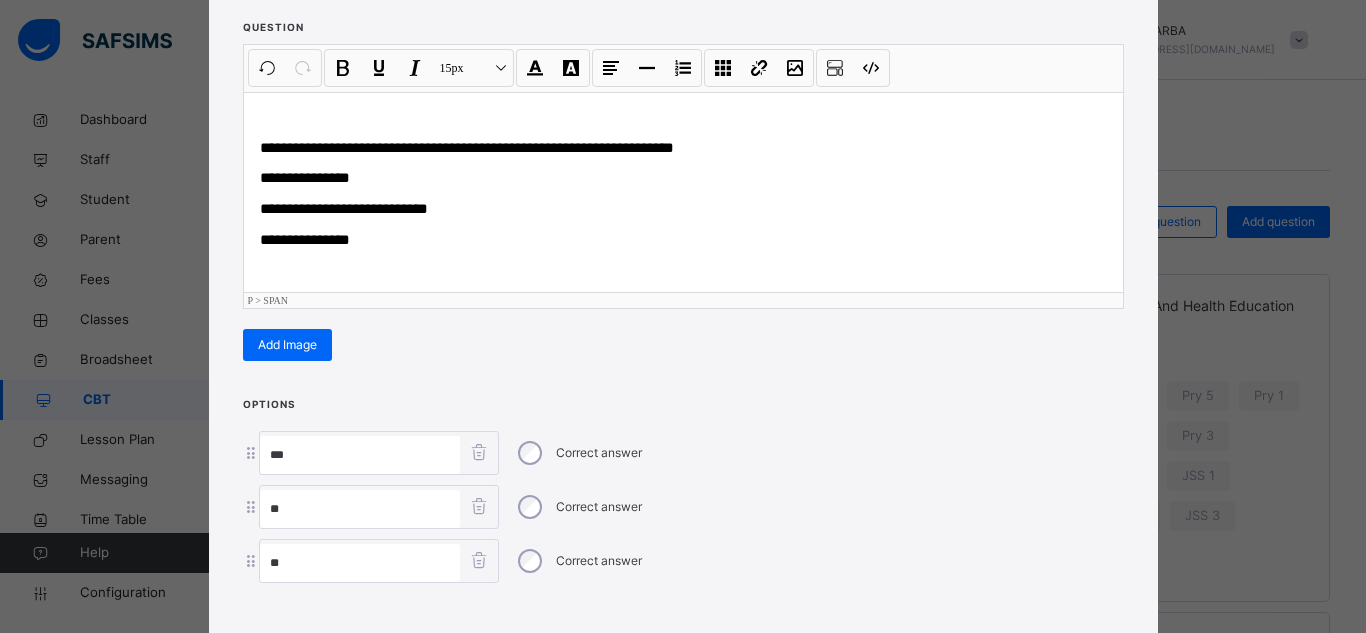 click on "**********" at bounding box center (305, 177) 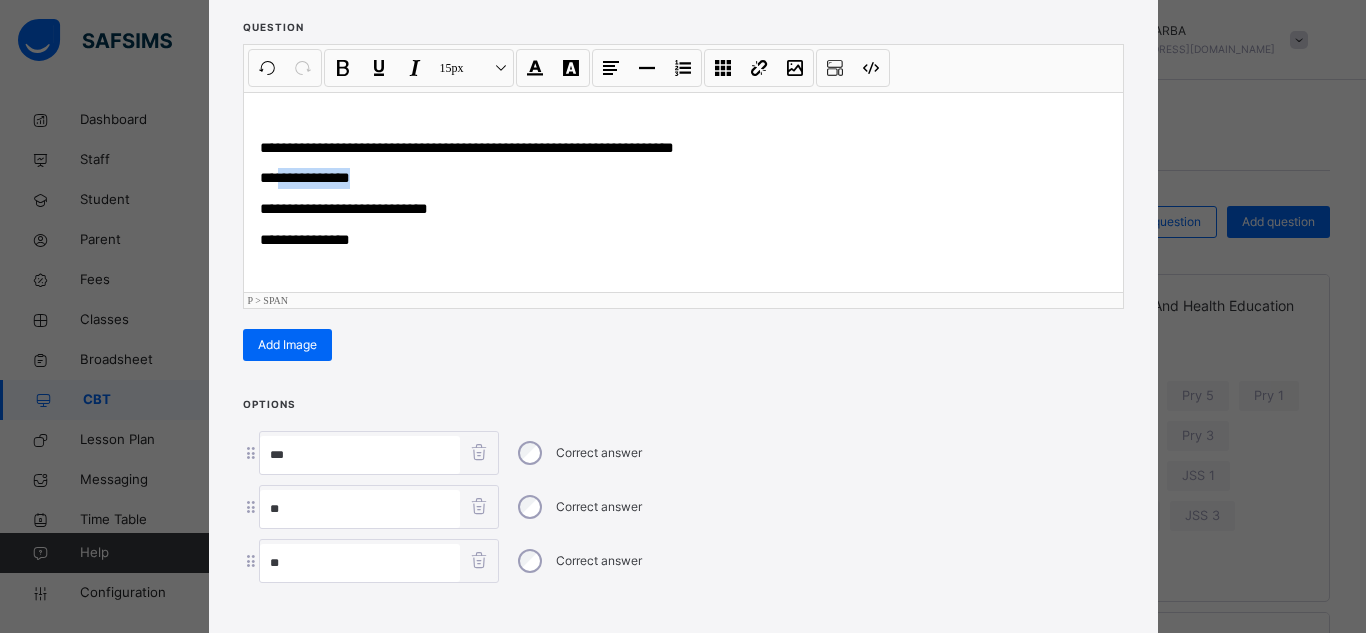 drag, startPoint x: 273, startPoint y: 178, endPoint x: 358, endPoint y: 182, distance: 85.09406 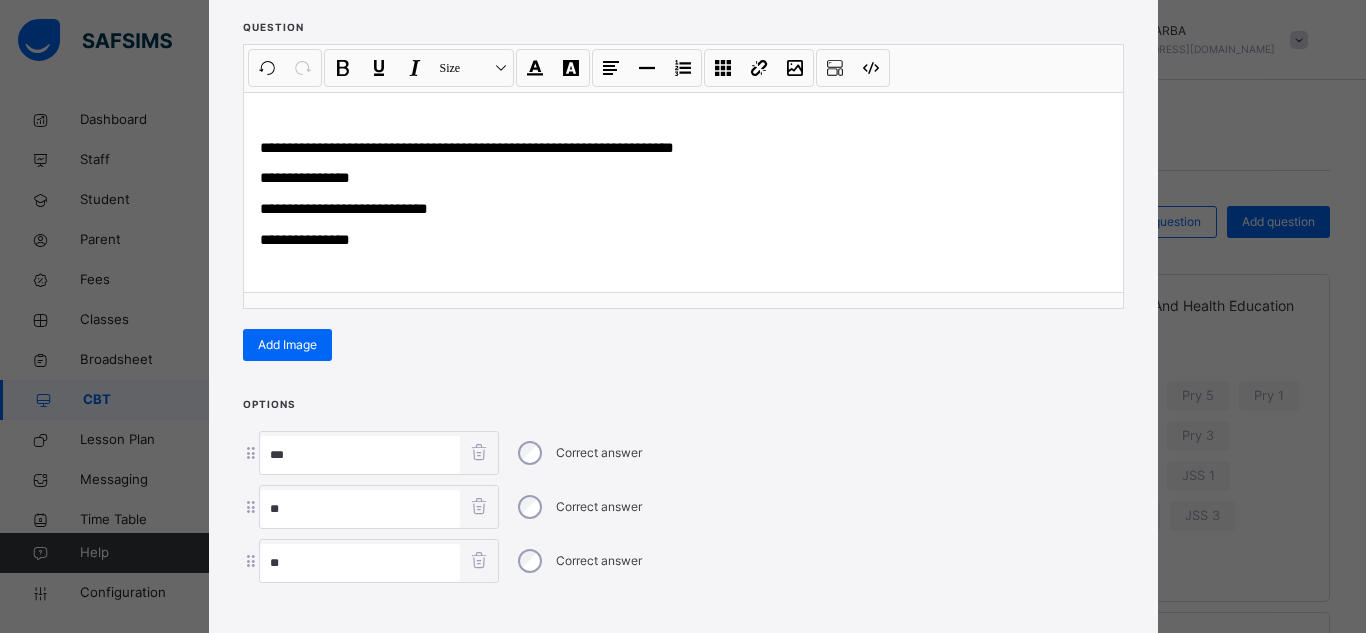click on "**" at bounding box center [360, 455] 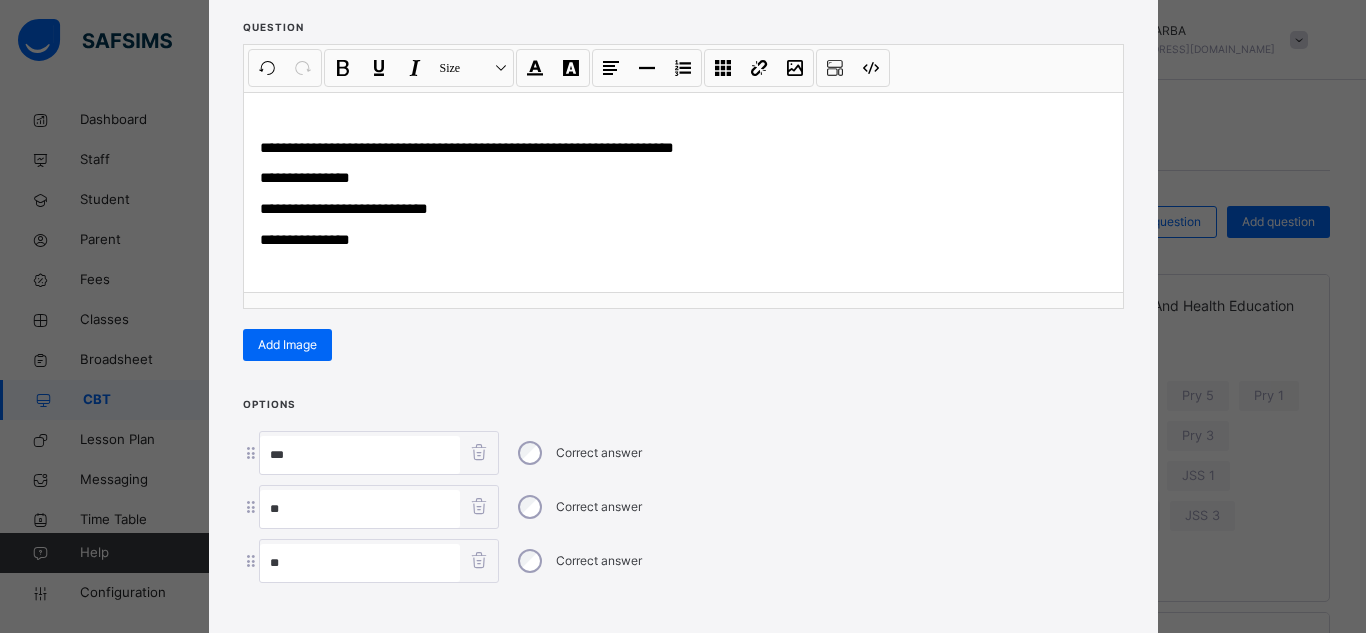 paste on "**********" 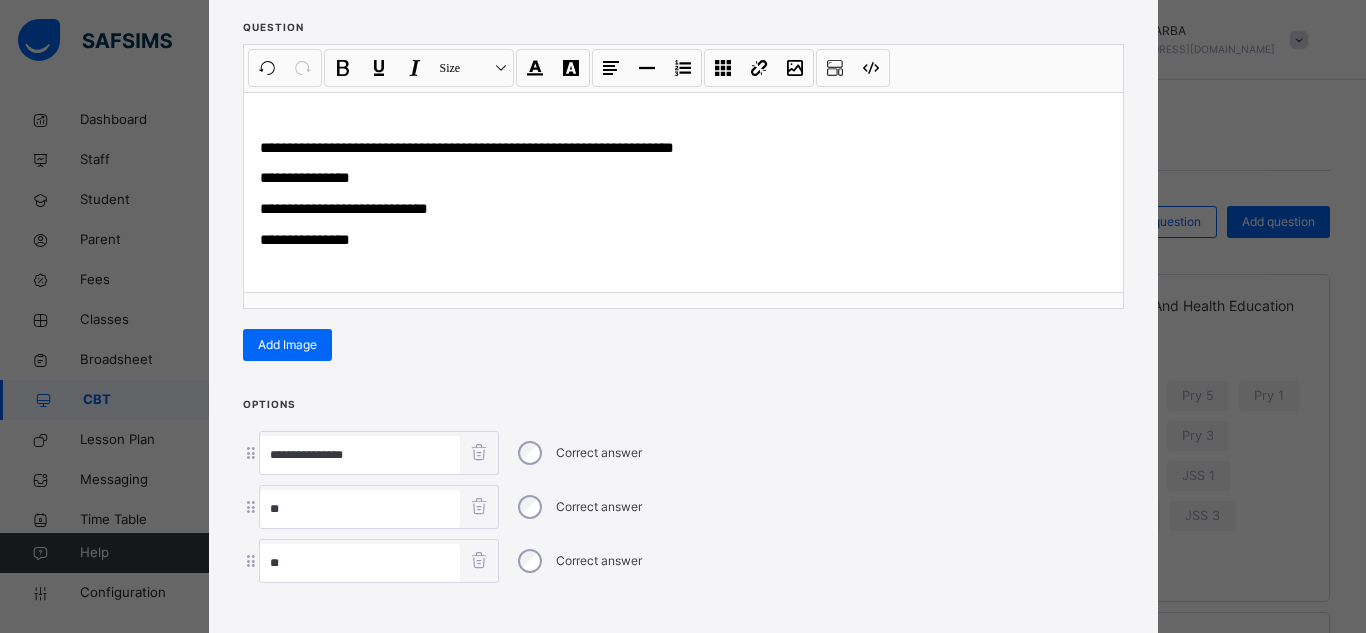 type on "**********" 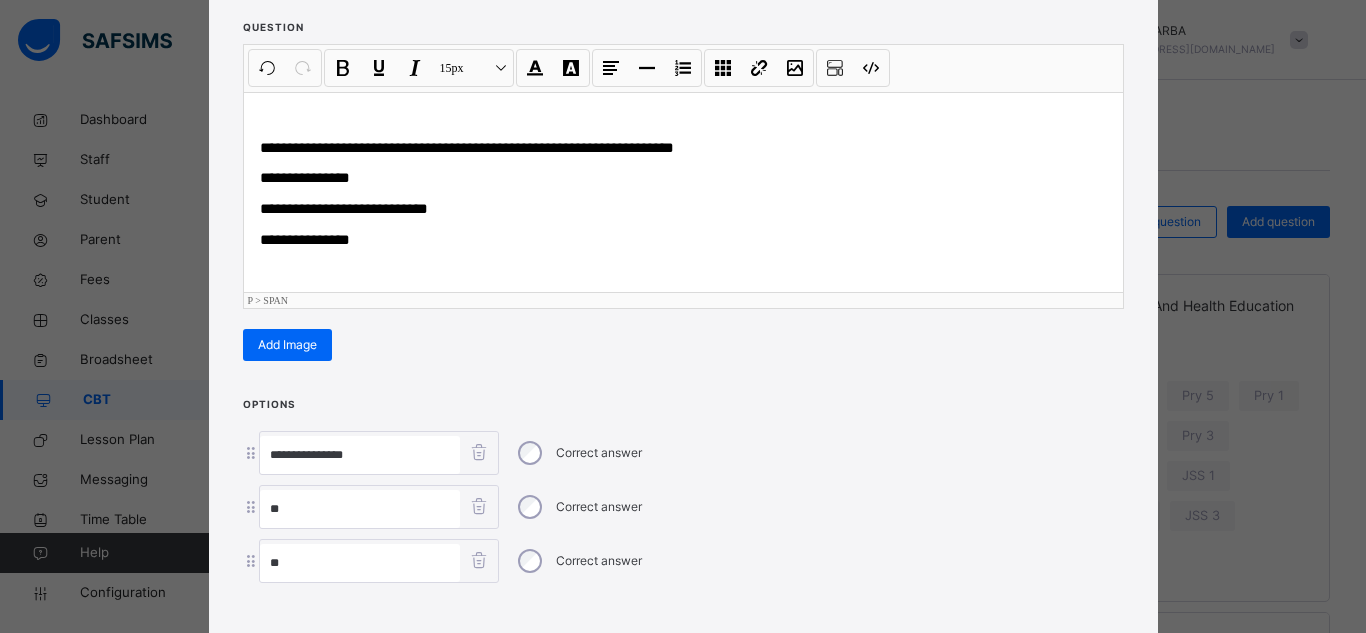 click on "**********" at bounding box center [344, 208] 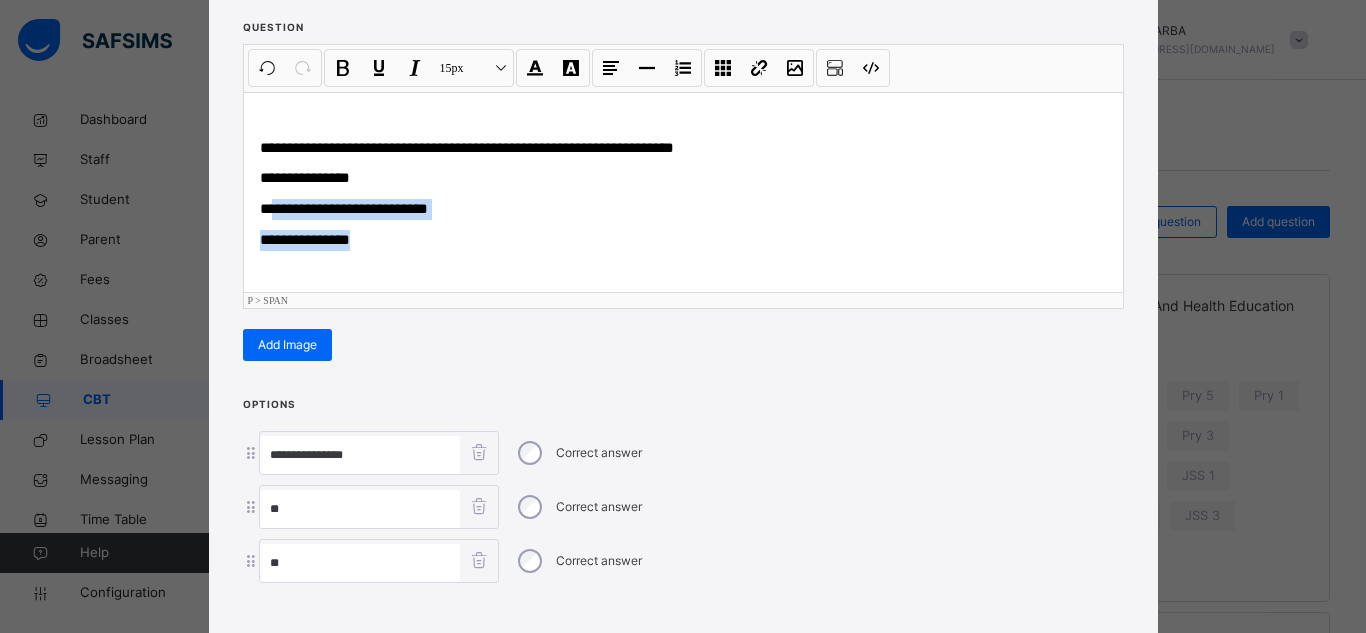 drag, startPoint x: 268, startPoint y: 208, endPoint x: 443, endPoint y: 224, distance: 175.7299 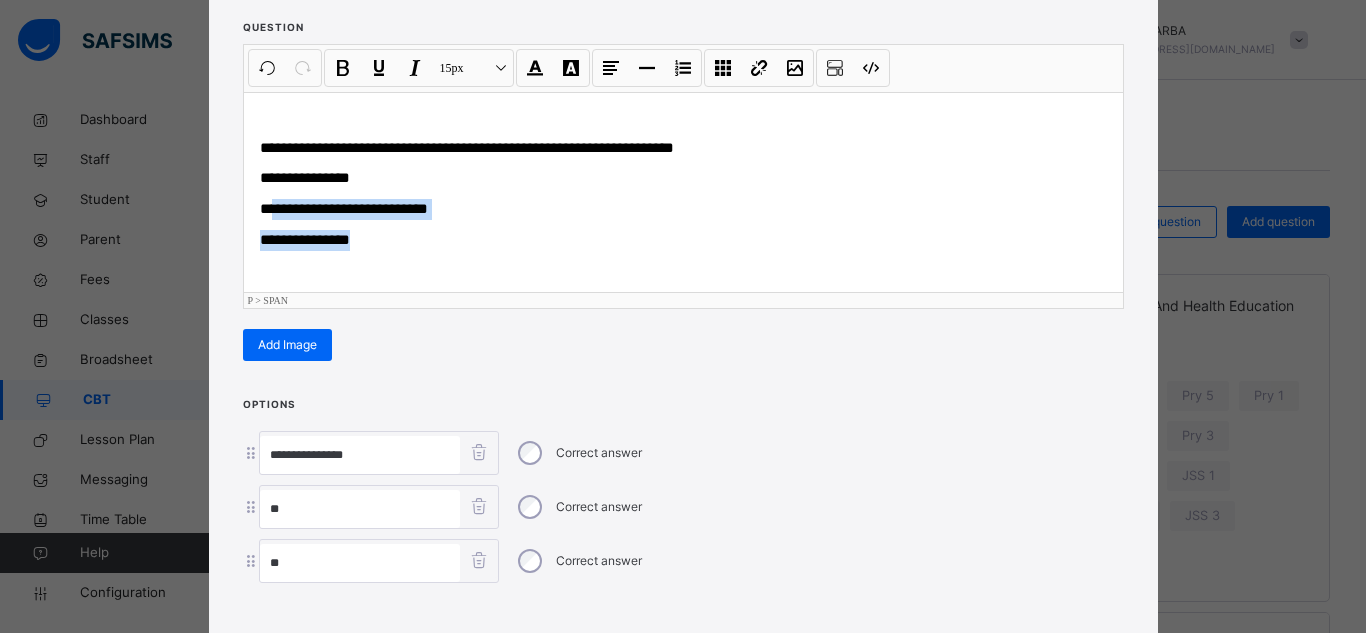 click on "**********" at bounding box center (683, 192) 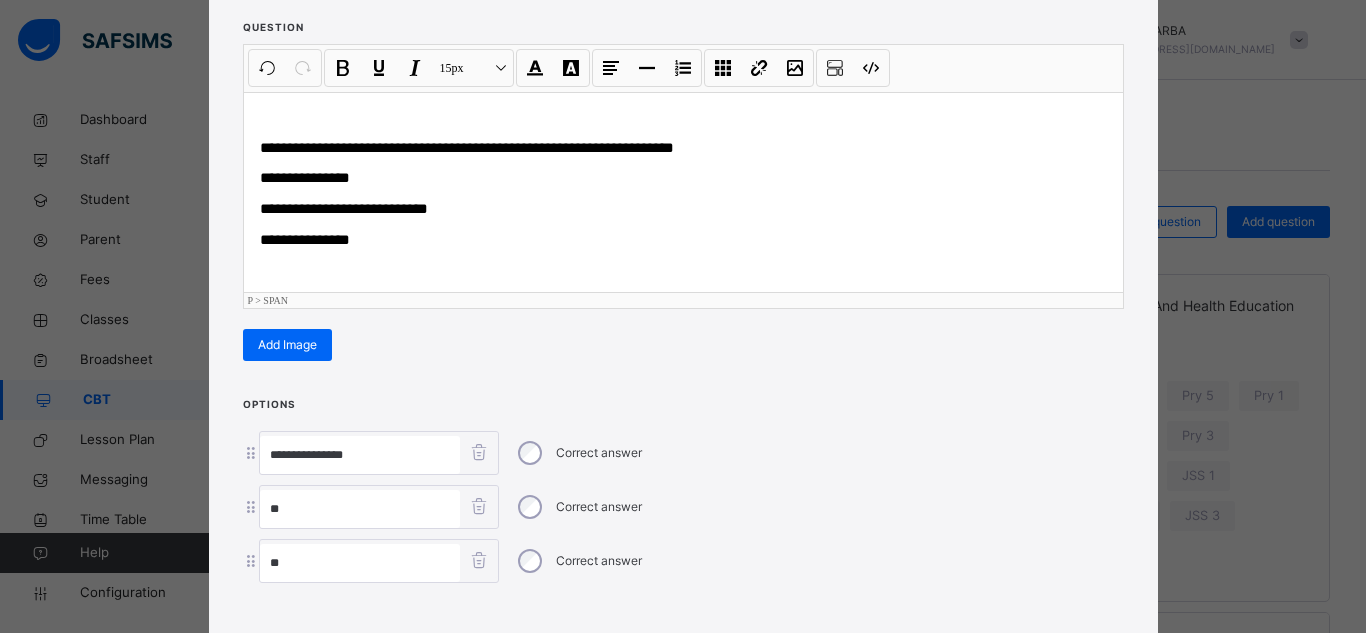 click on "**********" at bounding box center [344, 208] 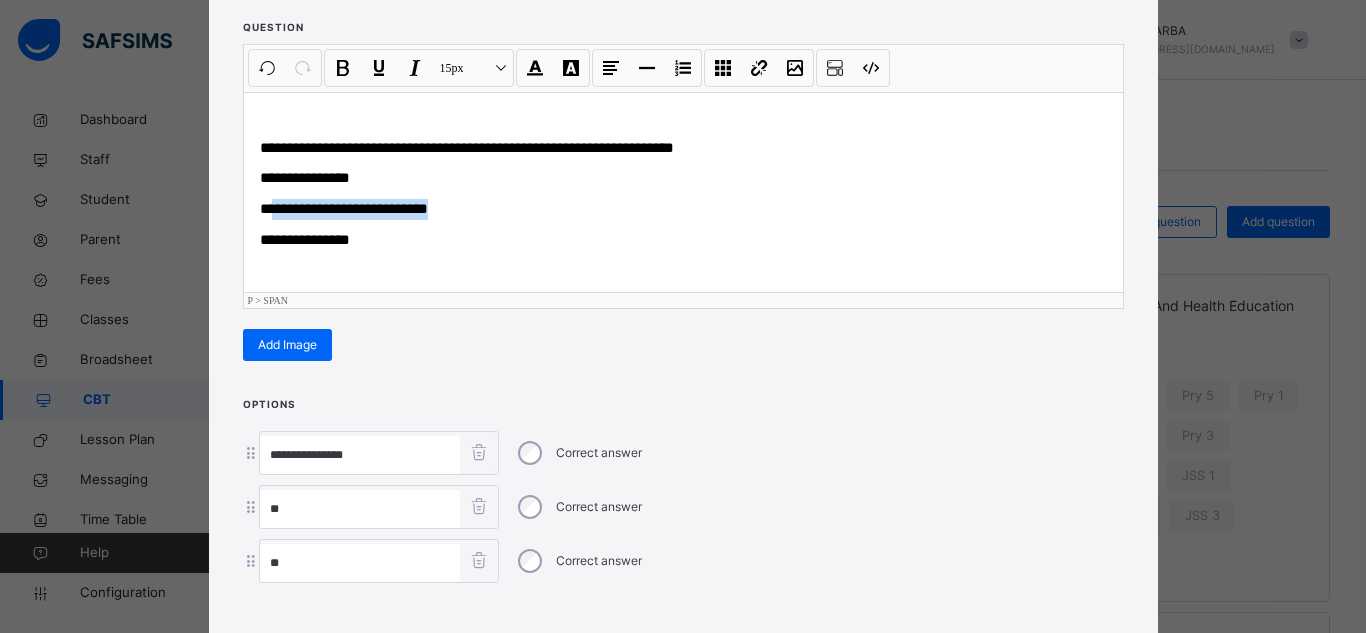 drag, startPoint x: 271, startPoint y: 207, endPoint x: 401, endPoint y: 216, distance: 130.31117 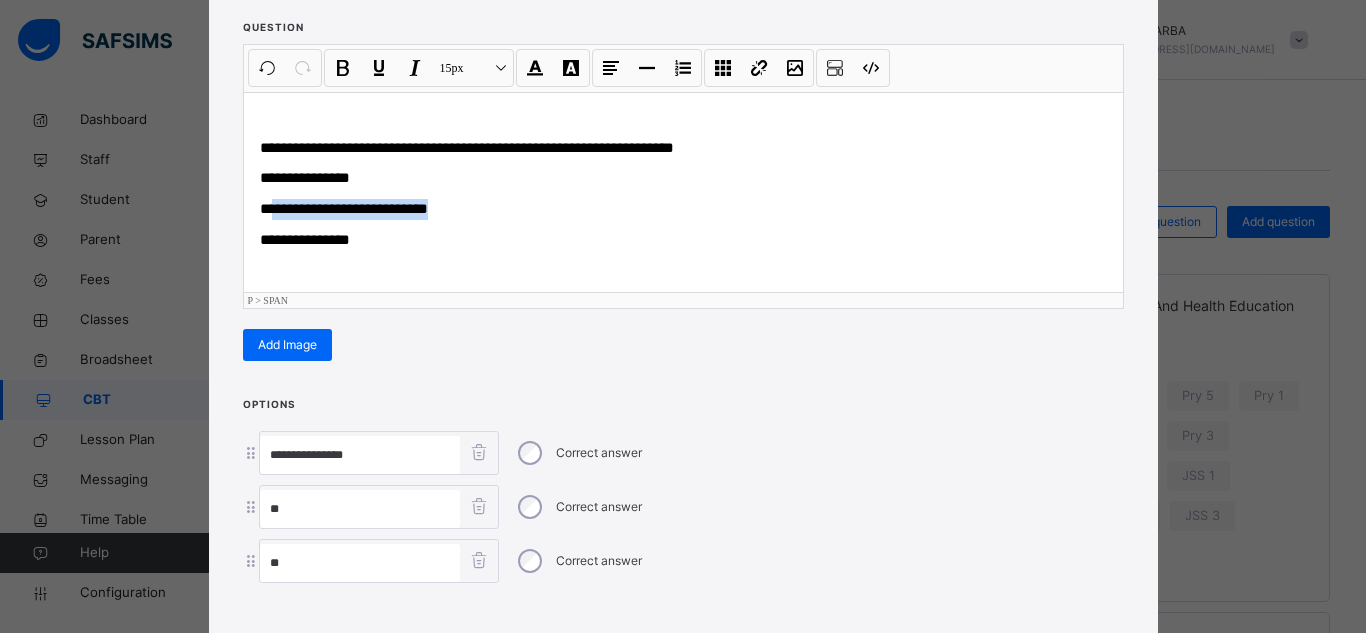 copy on "**********" 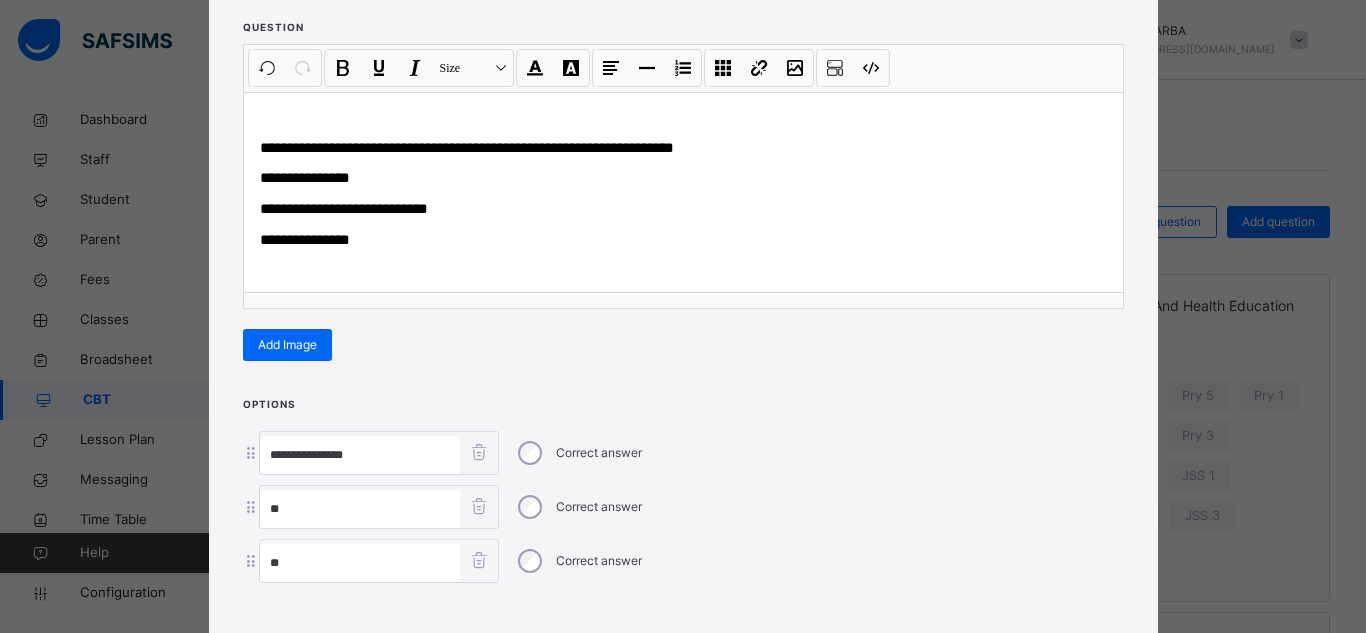 click on "**" at bounding box center [360, 509] 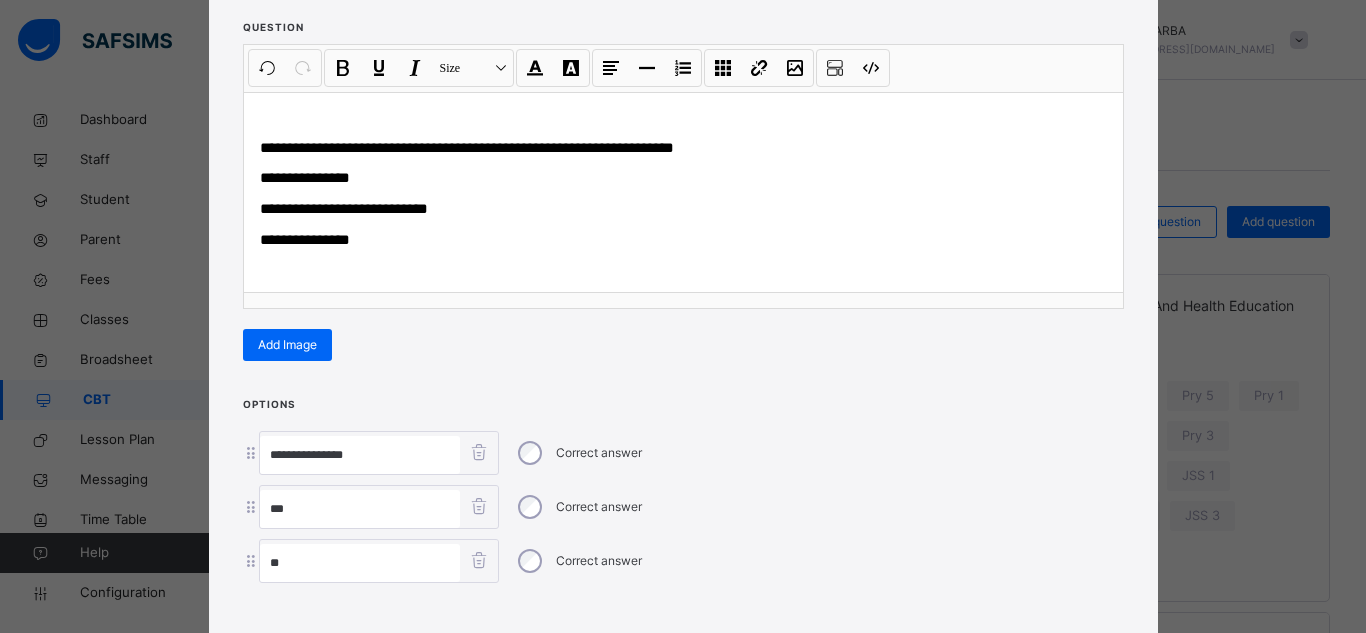 paste on "**********" 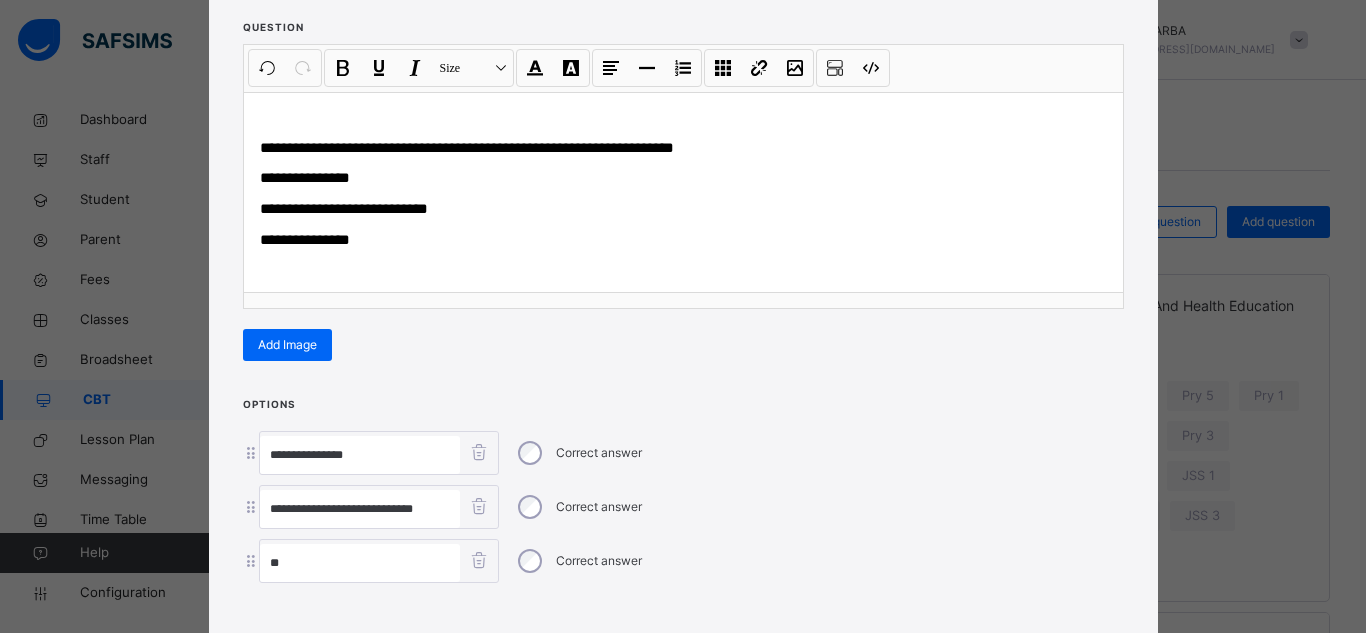 type on "**********" 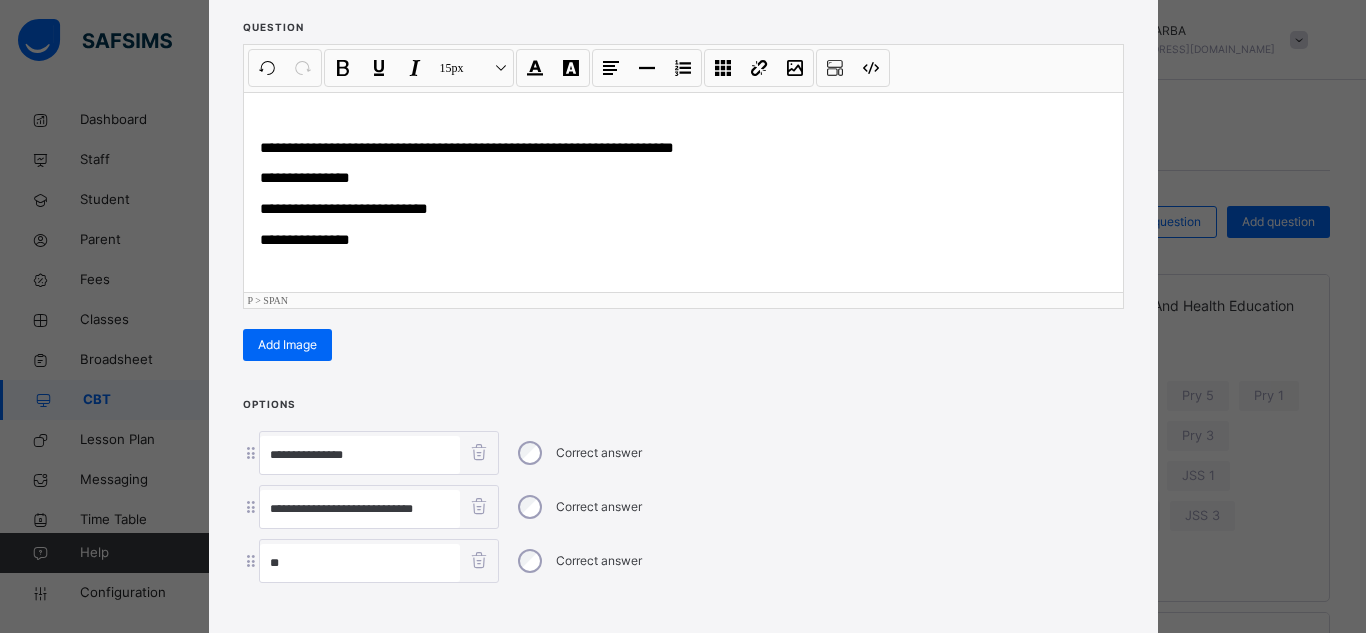 click on "**********" at bounding box center (305, 239) 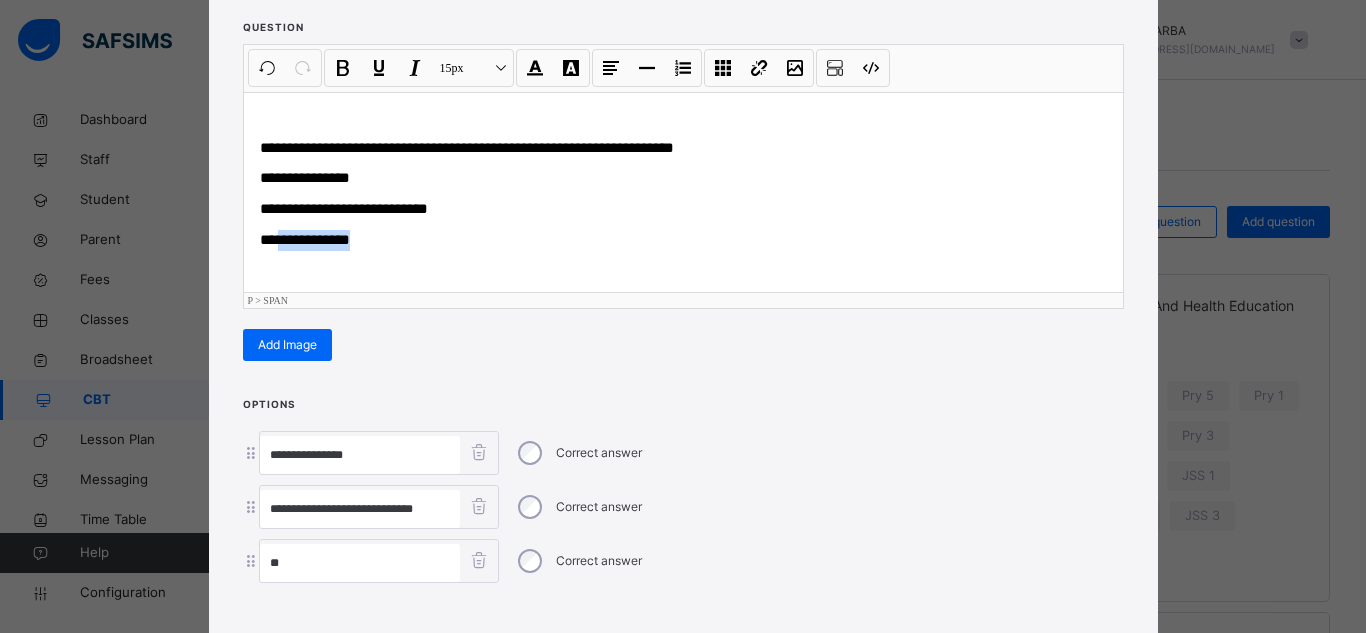 drag, startPoint x: 273, startPoint y: 243, endPoint x: 363, endPoint y: 245, distance: 90.02222 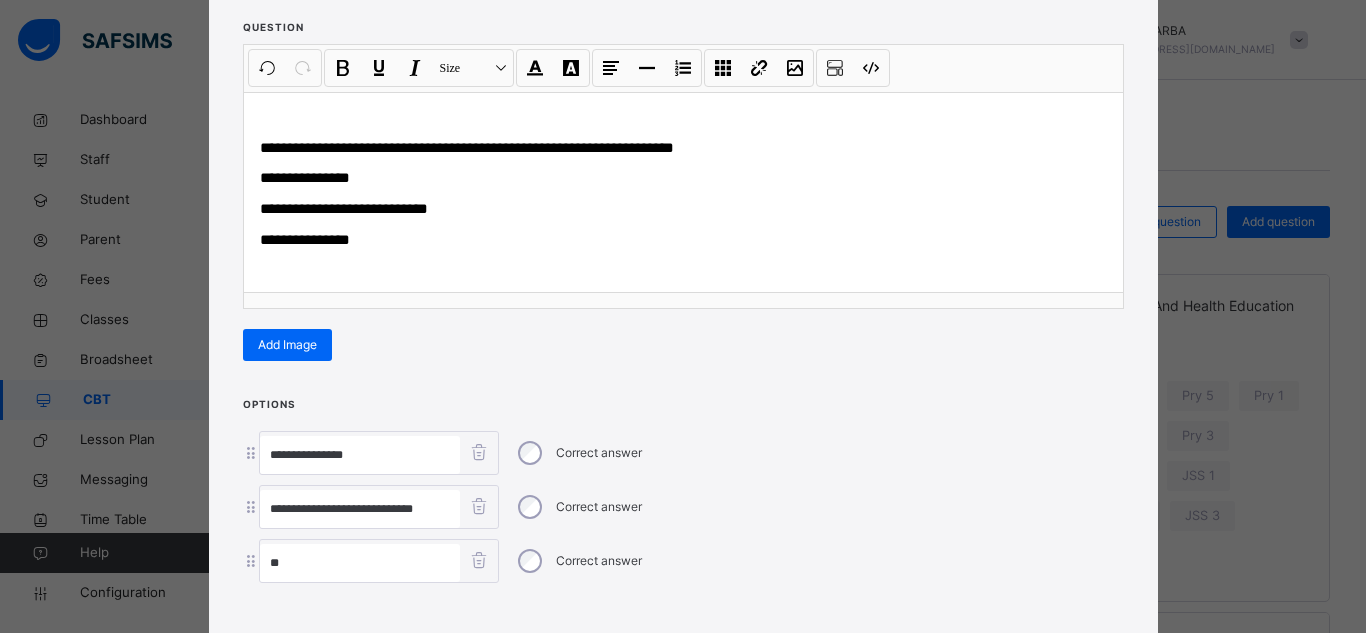 click on "**" at bounding box center (360, 563) 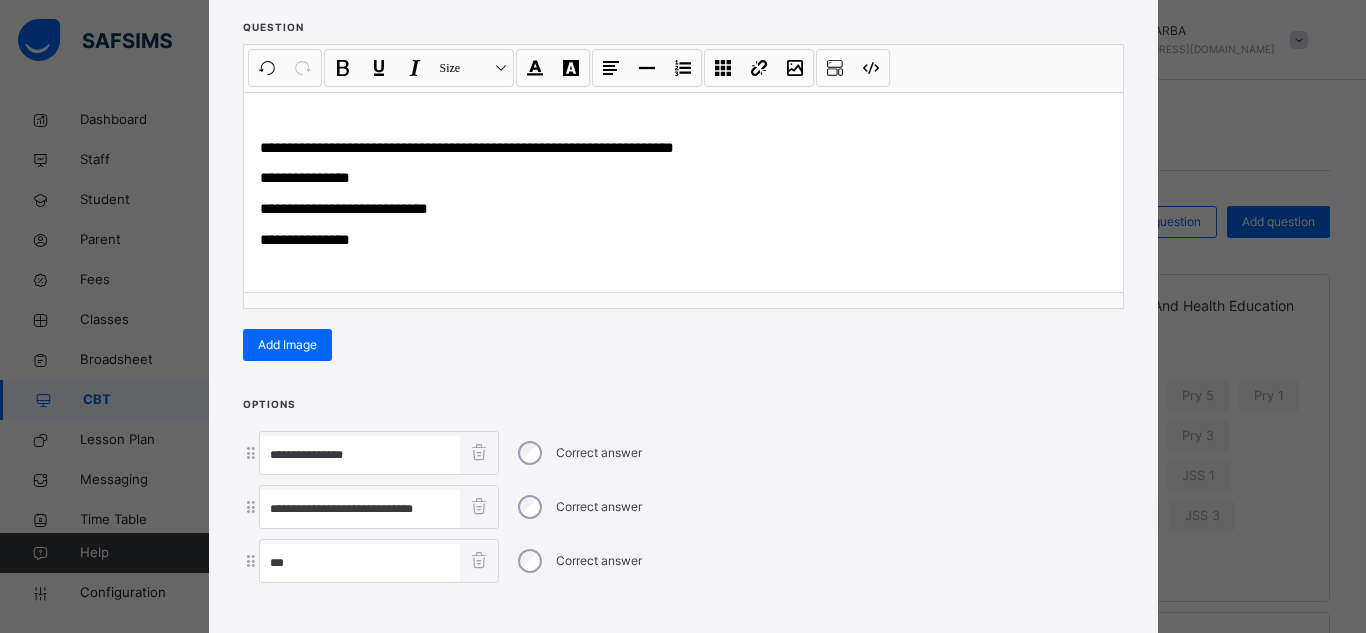 paste on "**********" 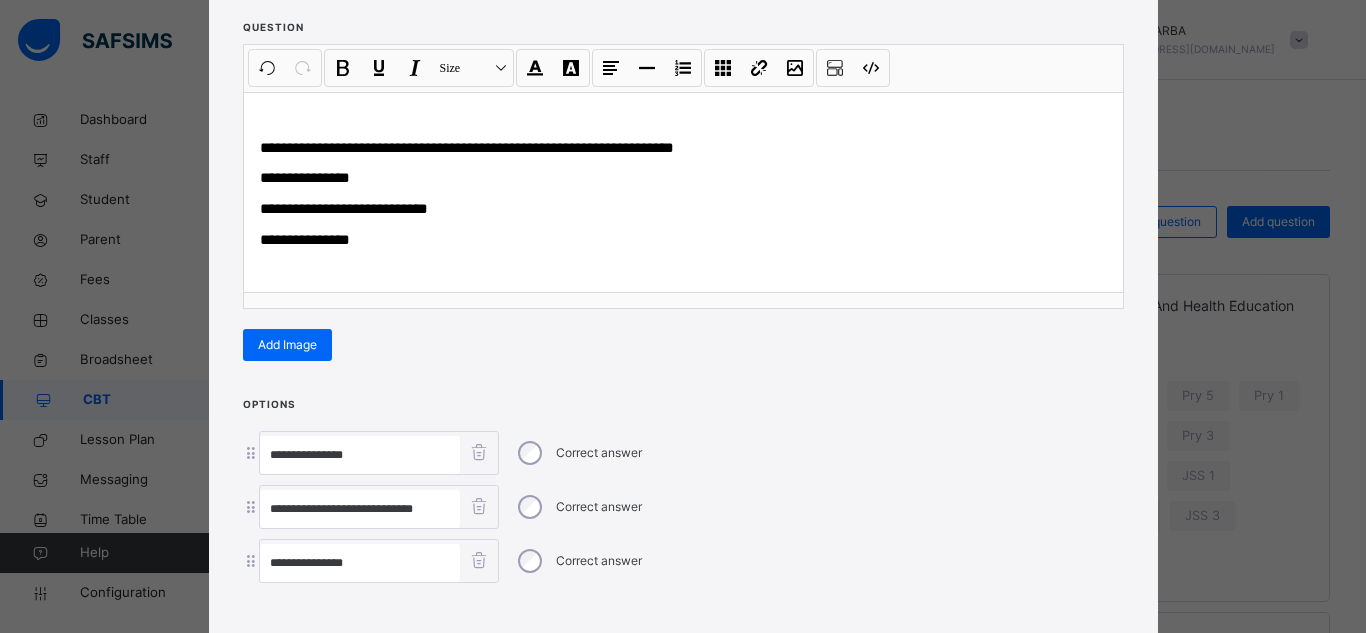 type on "**********" 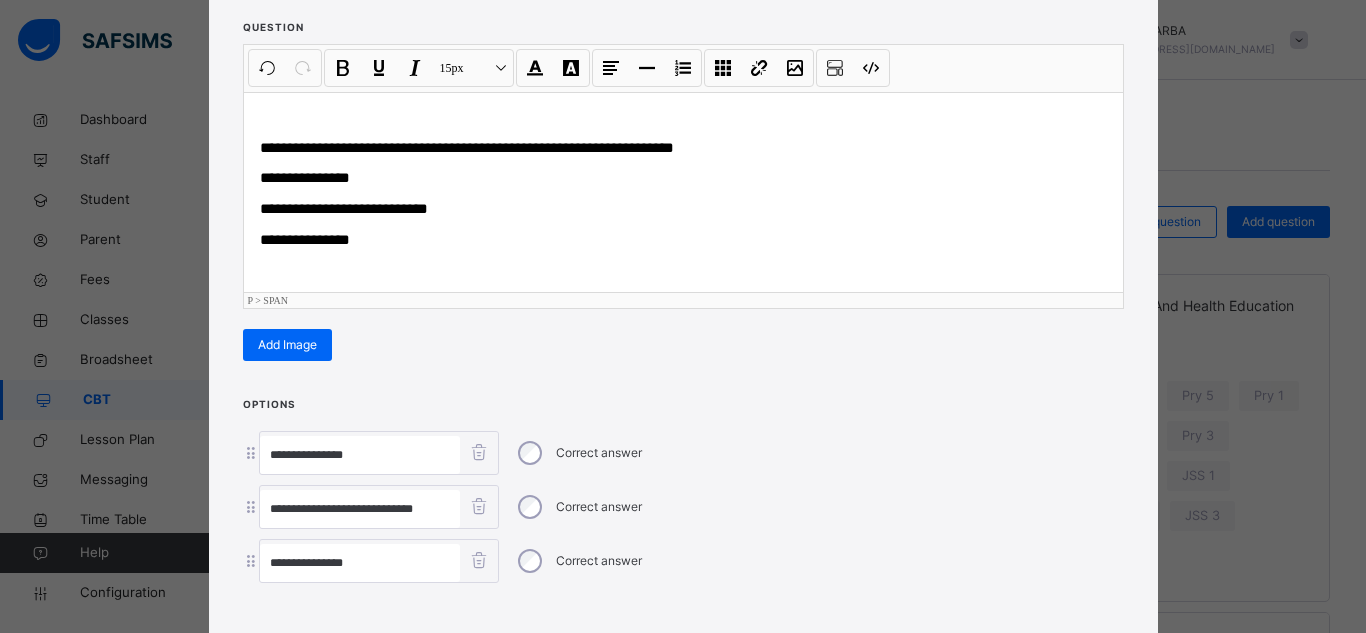 click on "**********" at bounding box center [683, 240] 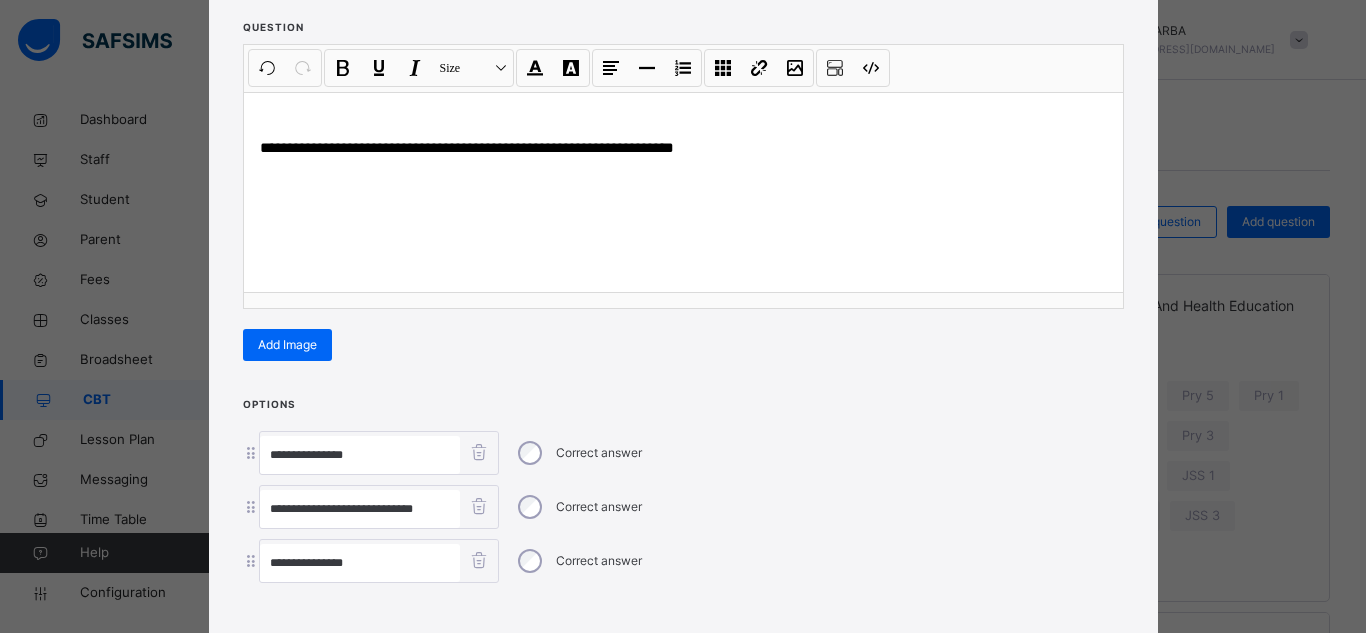 click at bounding box center (683, 610) 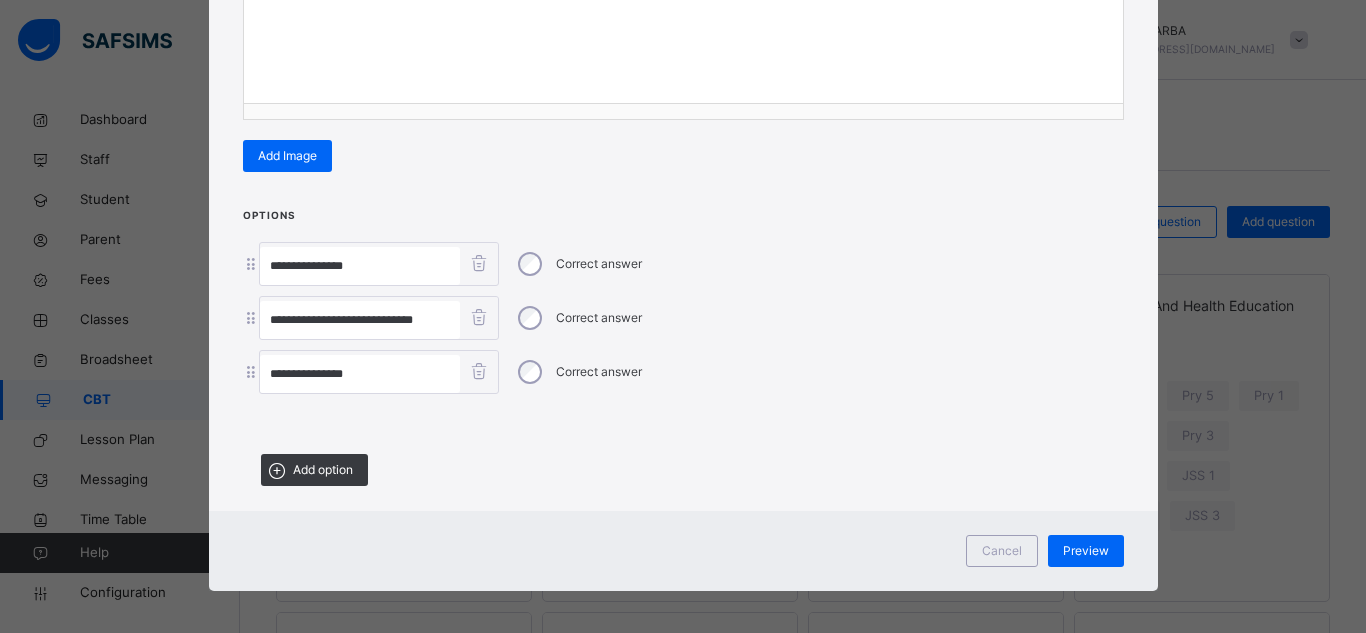 scroll, scrollTop: 431, scrollLeft: 0, axis: vertical 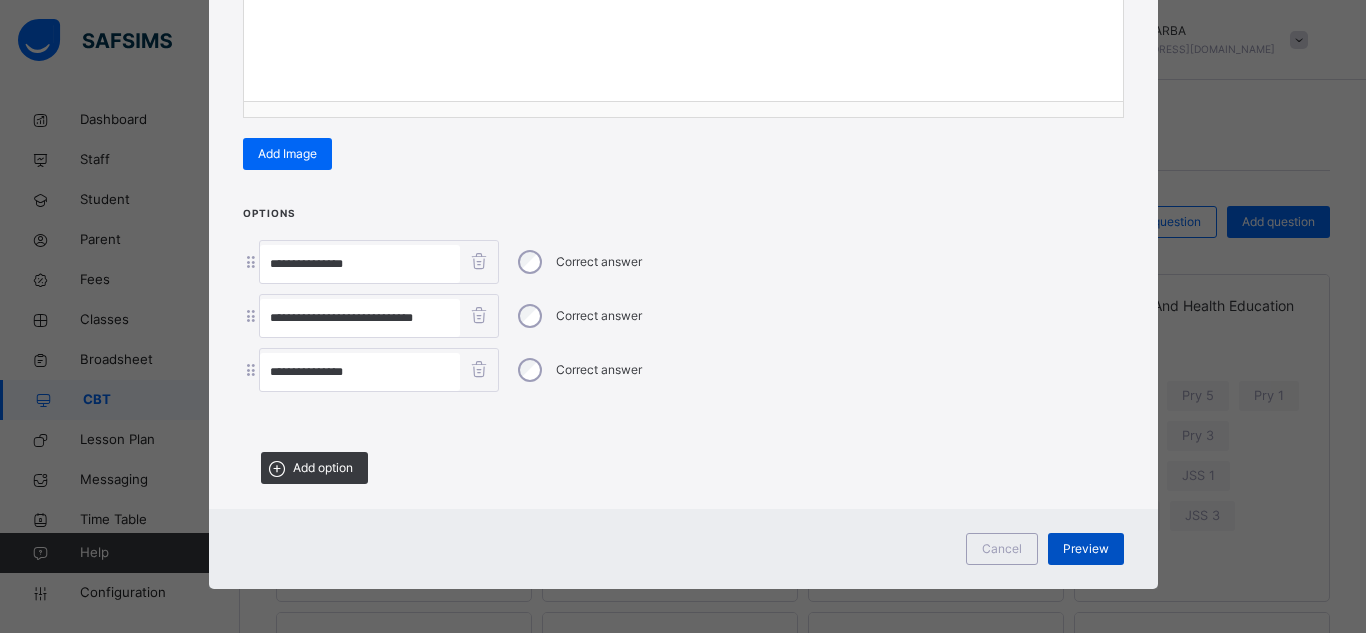click on "Preview" at bounding box center (1086, 549) 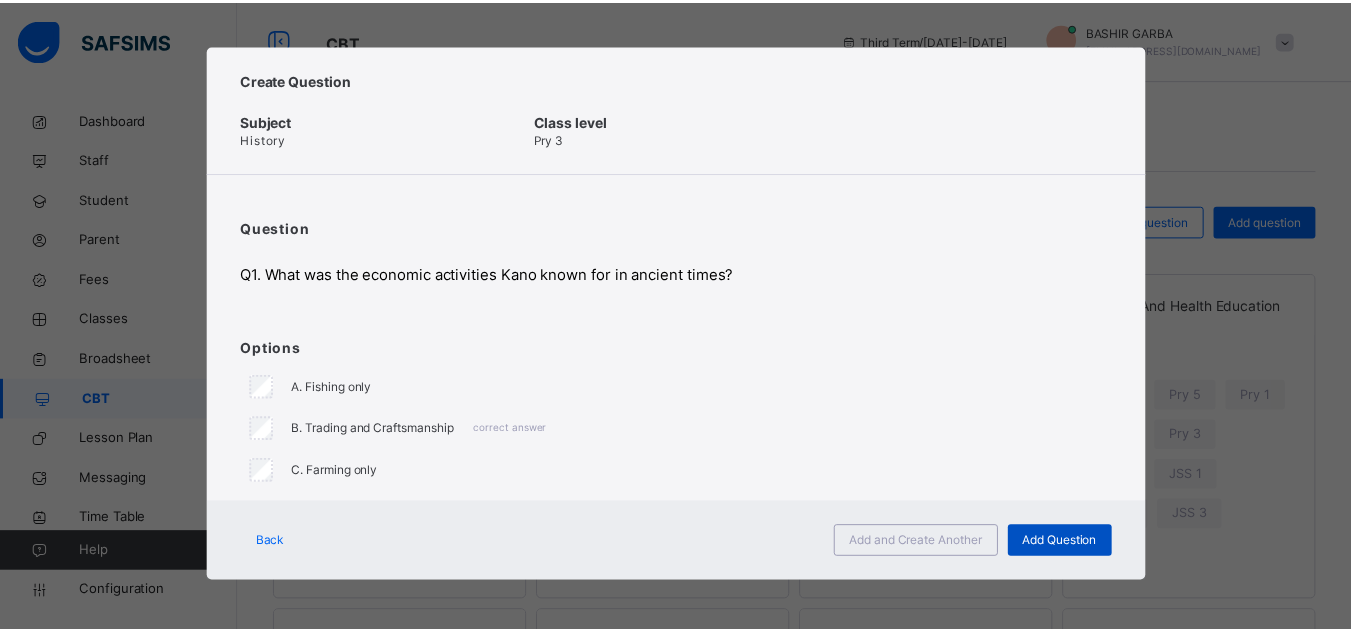 scroll, scrollTop: 5, scrollLeft: 0, axis: vertical 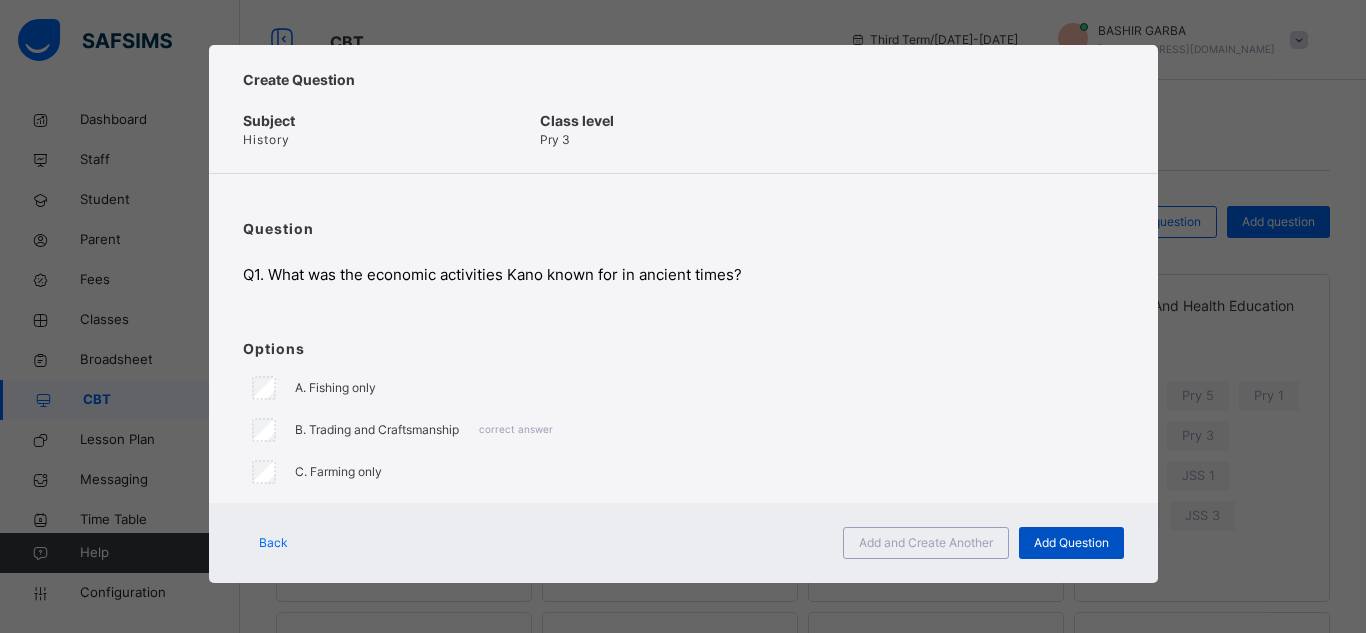 click on "Add Question" at bounding box center (1071, 543) 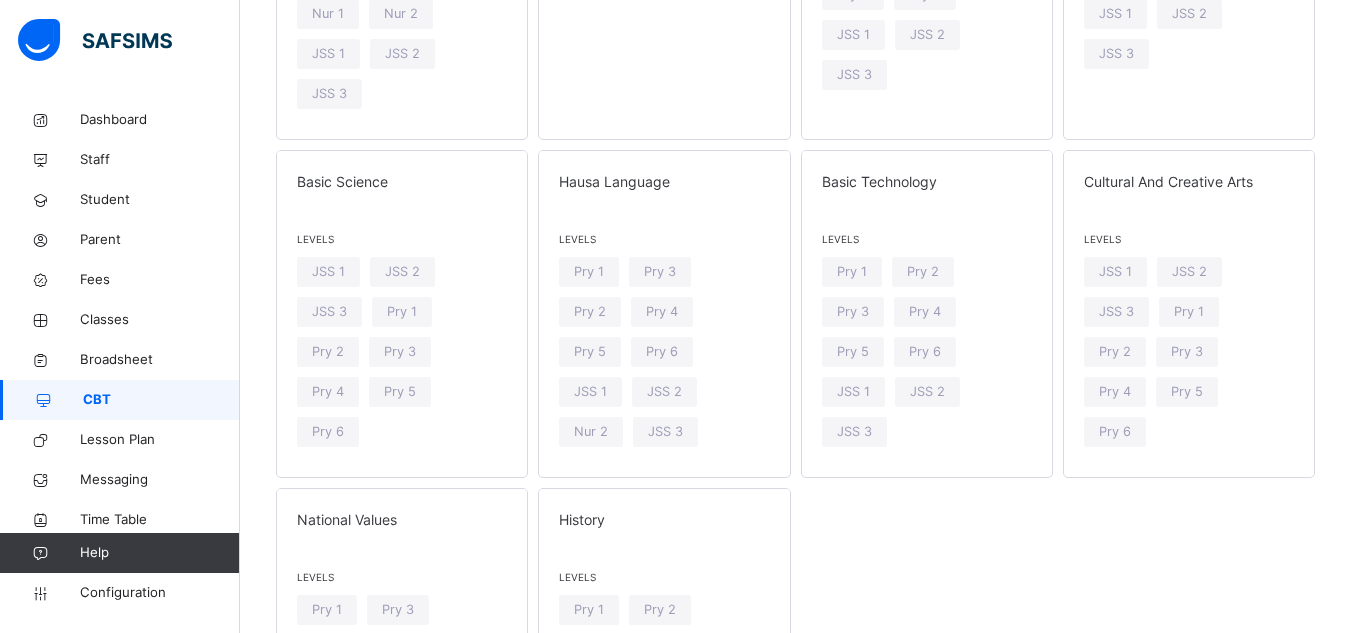 scroll, scrollTop: 920, scrollLeft: 0, axis: vertical 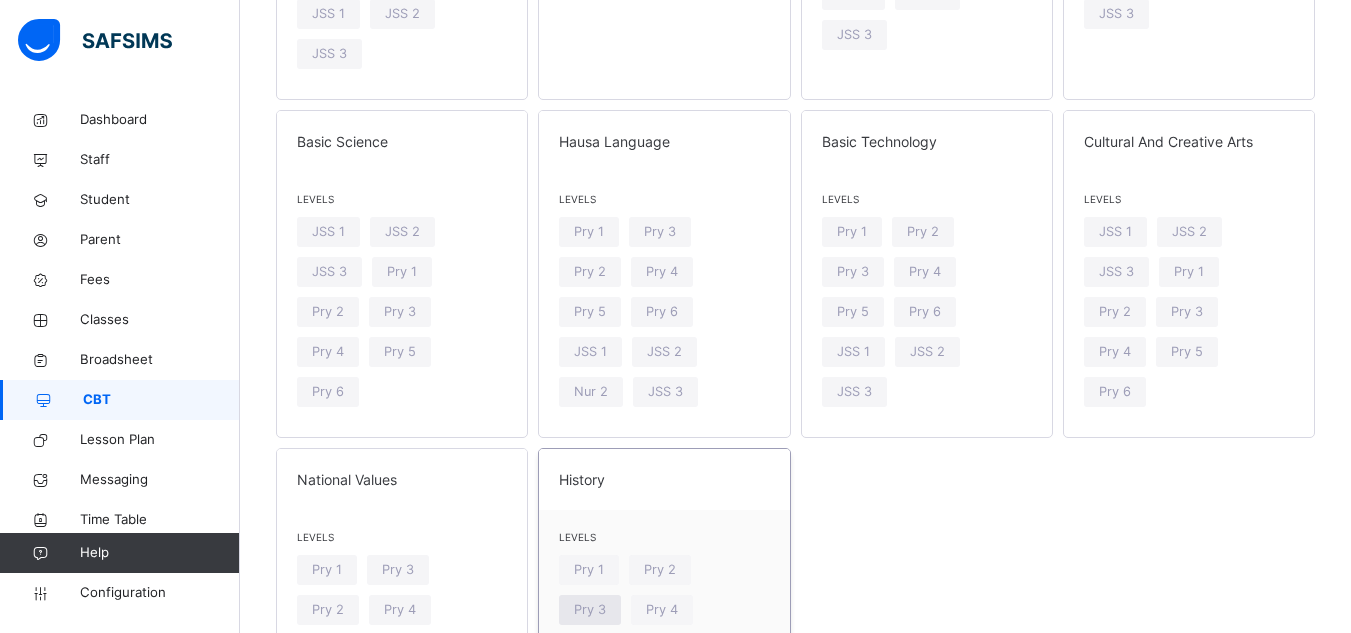 click on "Pry 3" at bounding box center [590, 609] 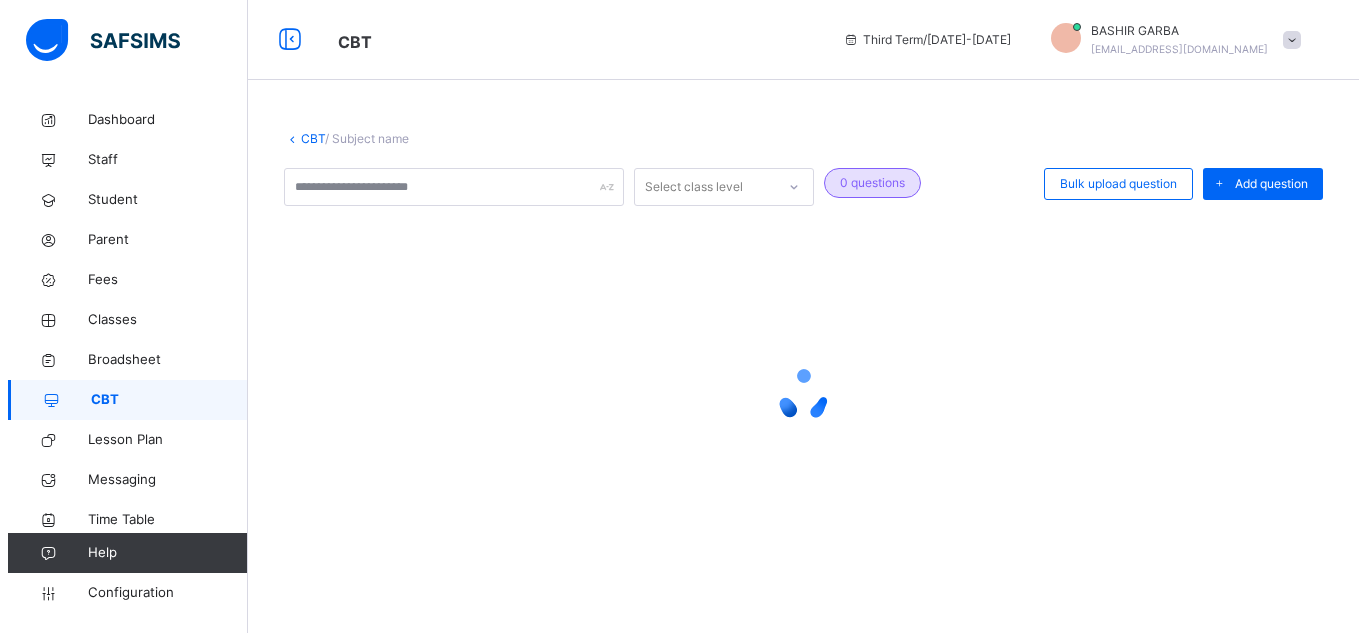 scroll, scrollTop: 0, scrollLeft: 0, axis: both 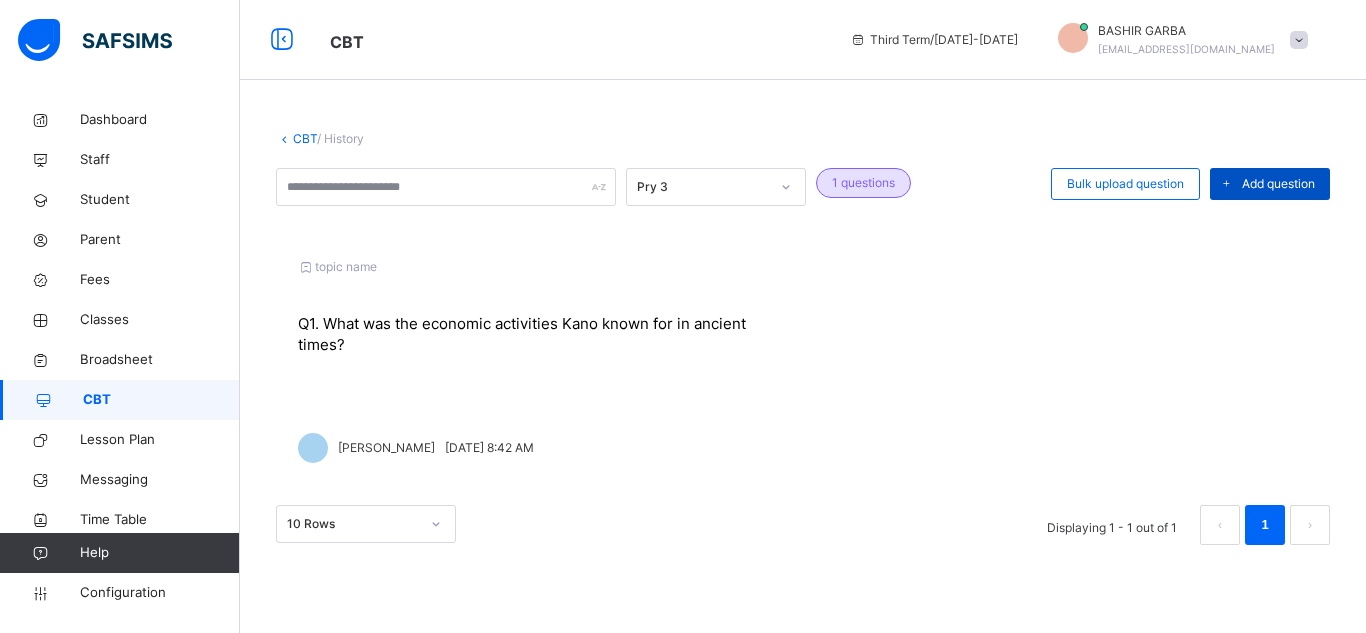 click on "Add question" at bounding box center (1278, 184) 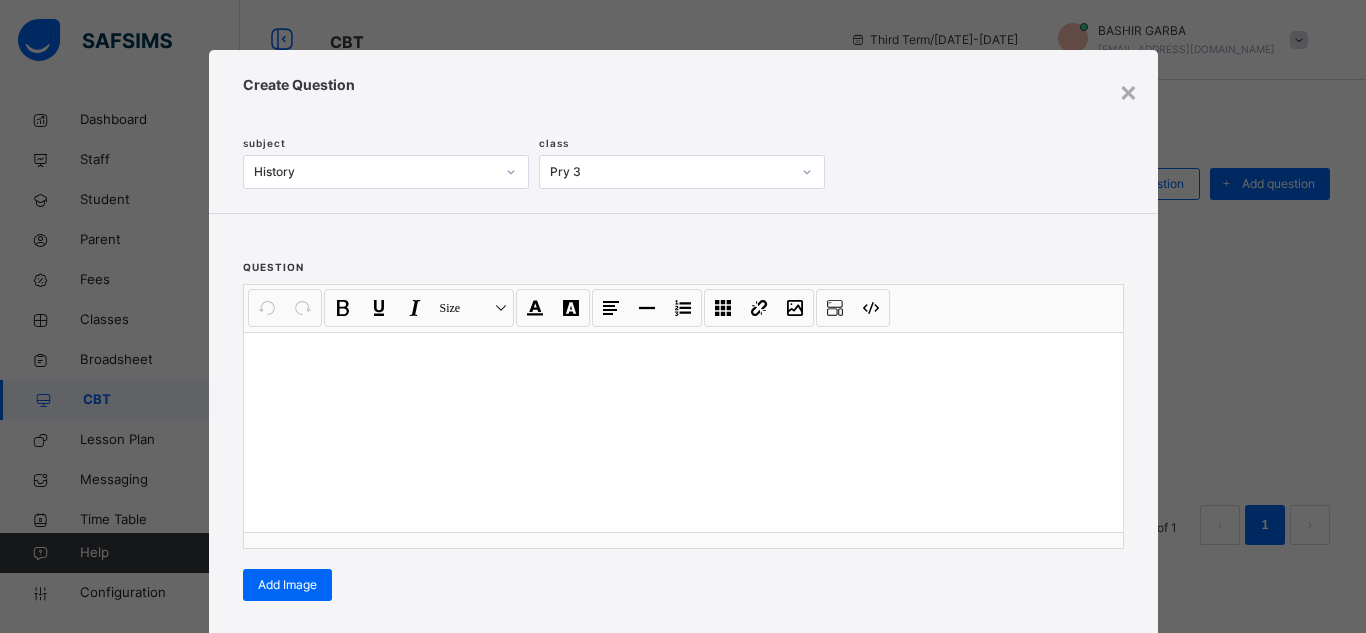 click at bounding box center (683, 432) 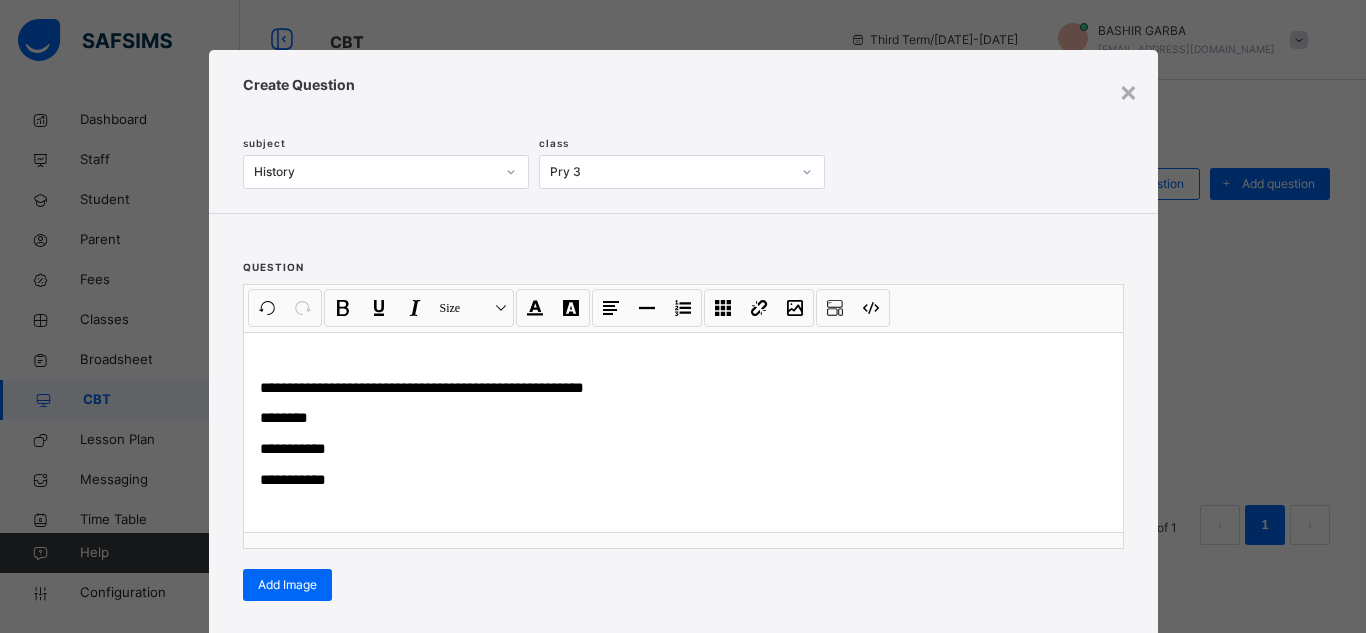 click on "**********" at bounding box center (683, 419) 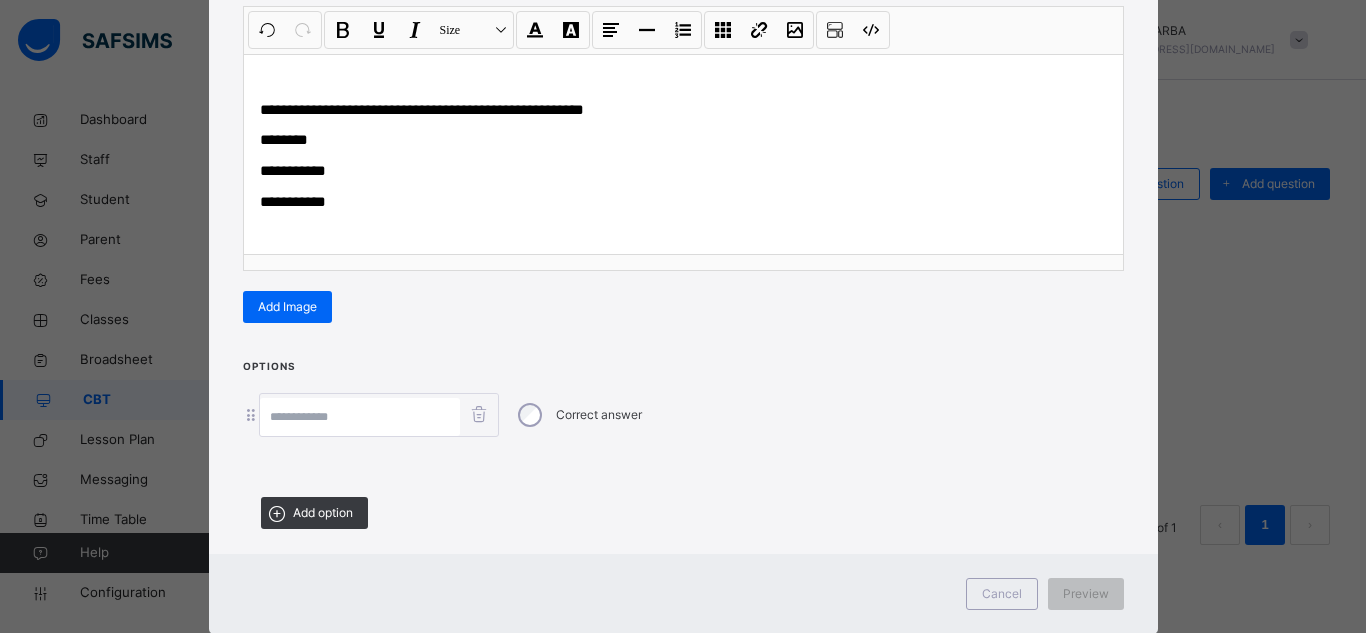scroll, scrollTop: 280, scrollLeft: 0, axis: vertical 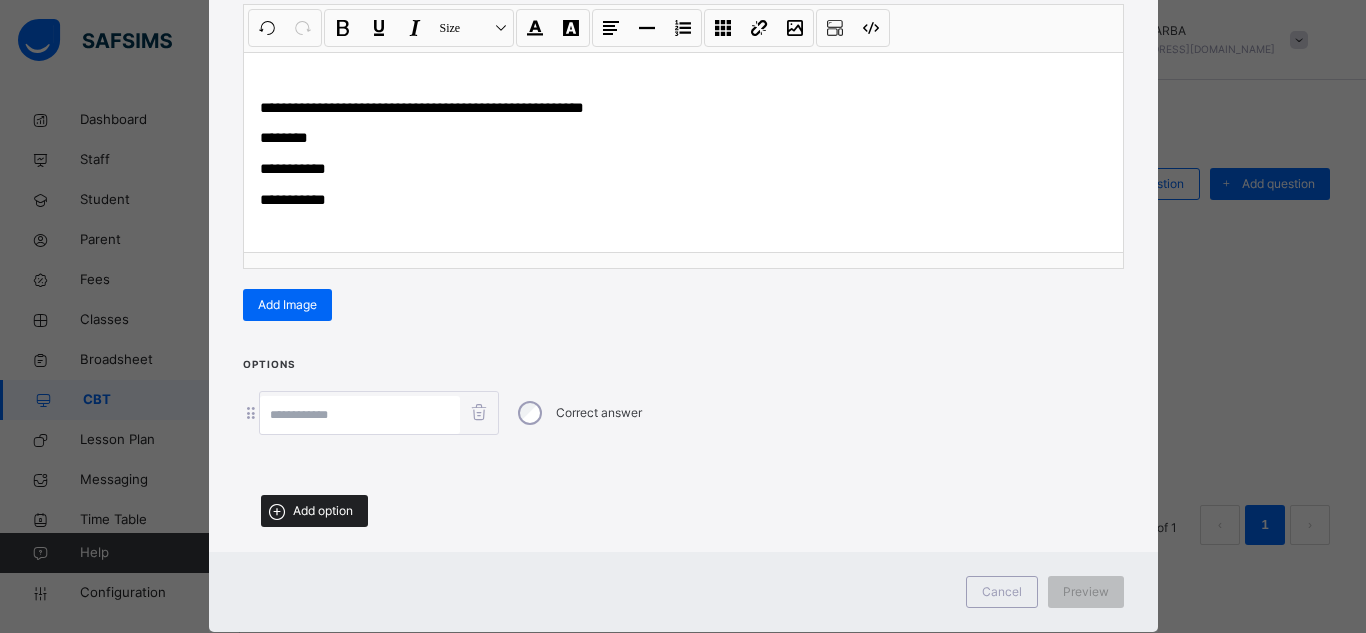 click on "Add option" at bounding box center [314, 511] 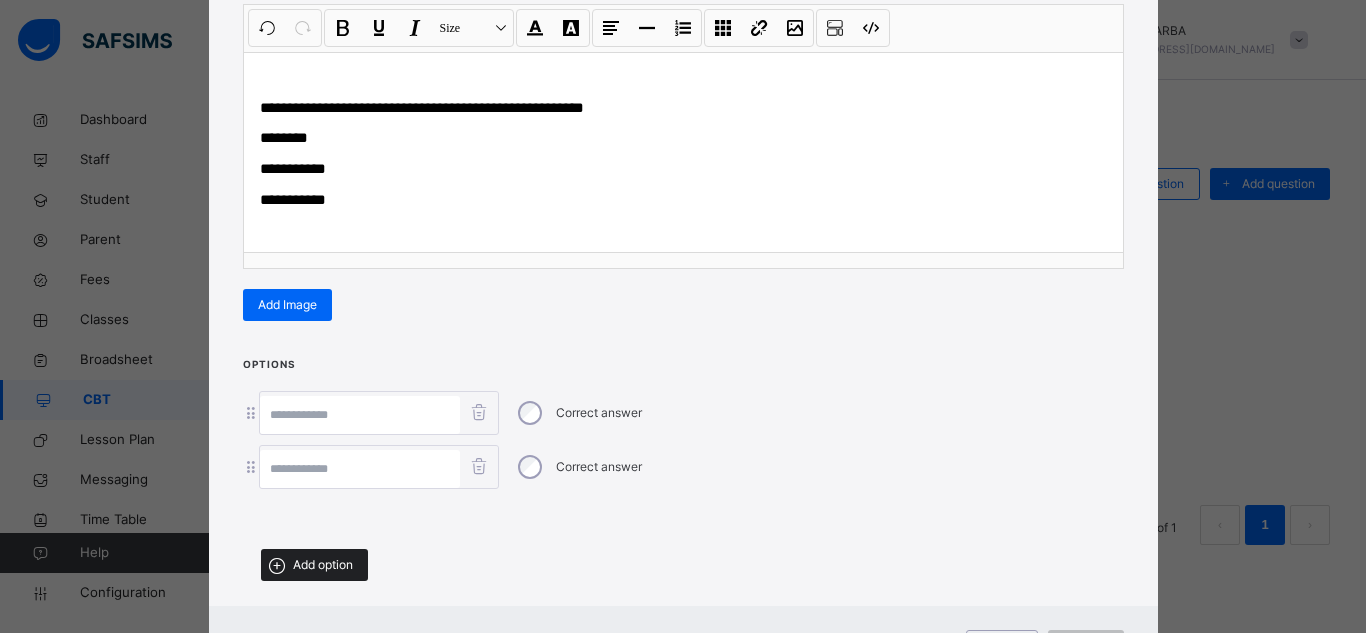 click on "Add option" at bounding box center [314, 565] 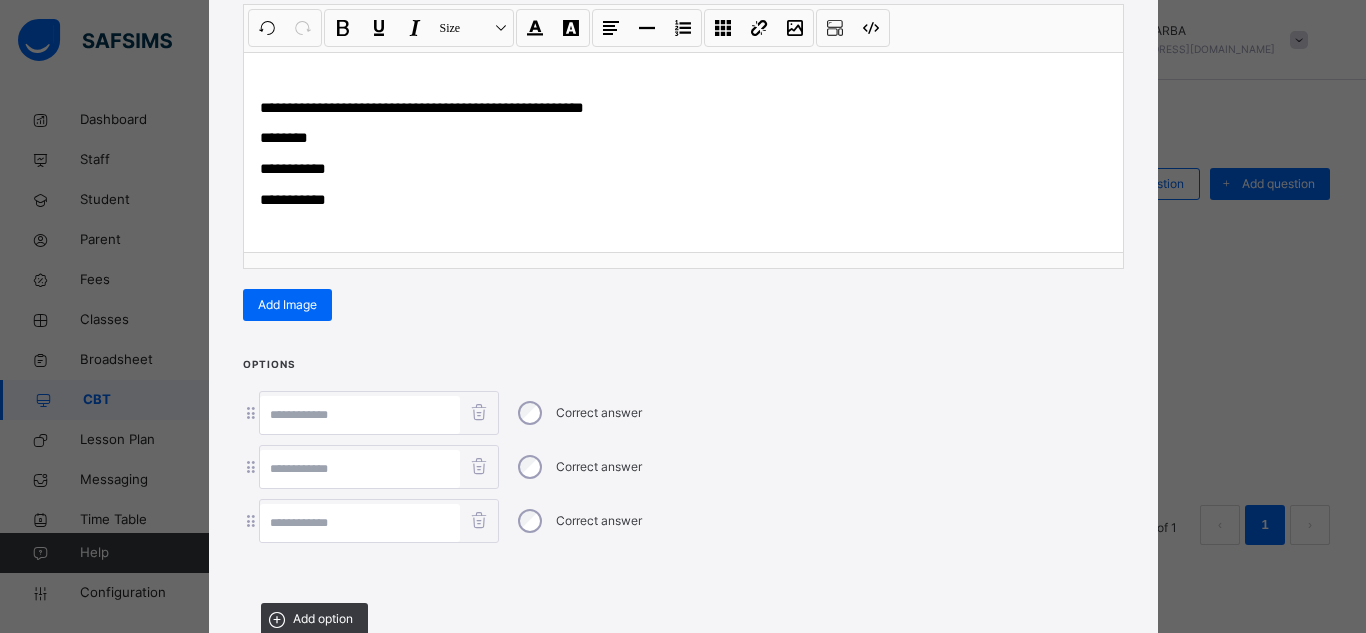 click at bounding box center [360, 523] 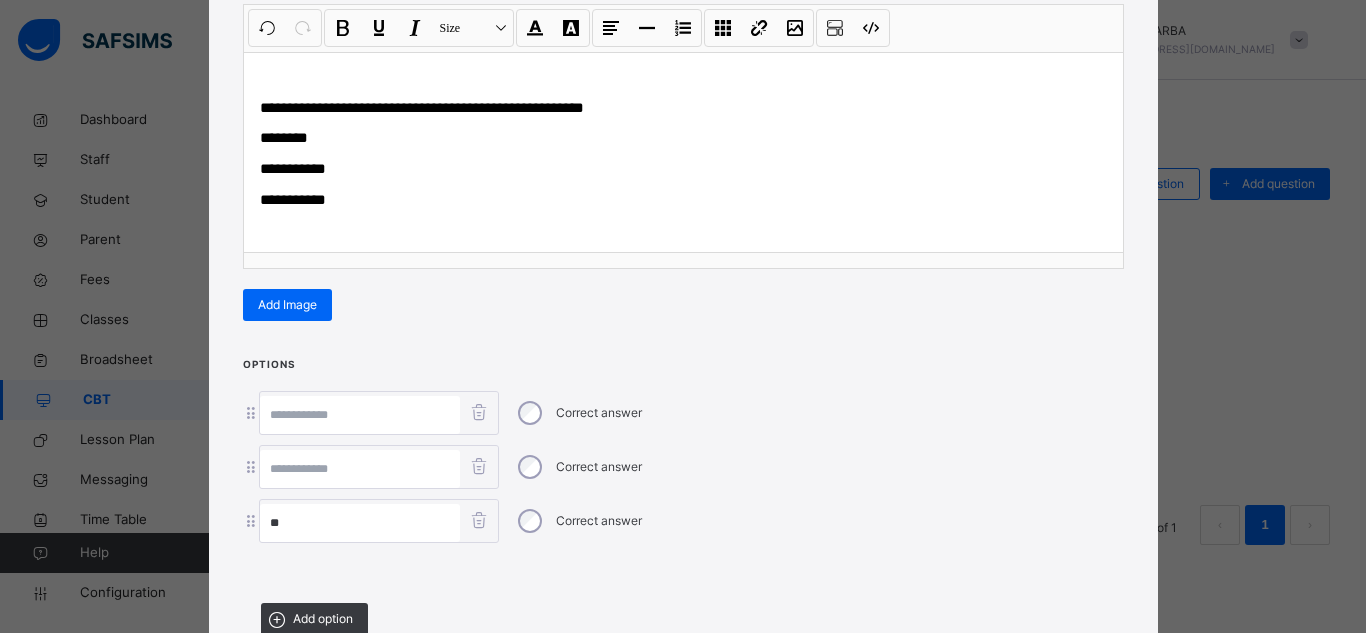 type on "**" 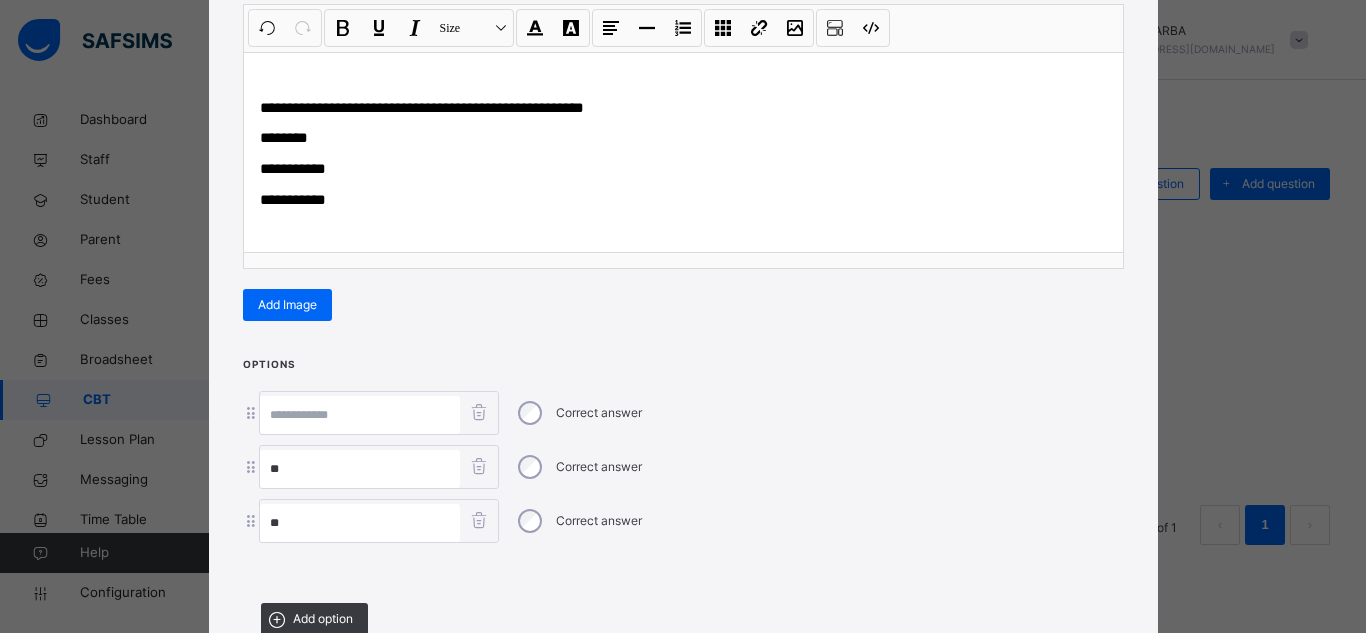 type on "**" 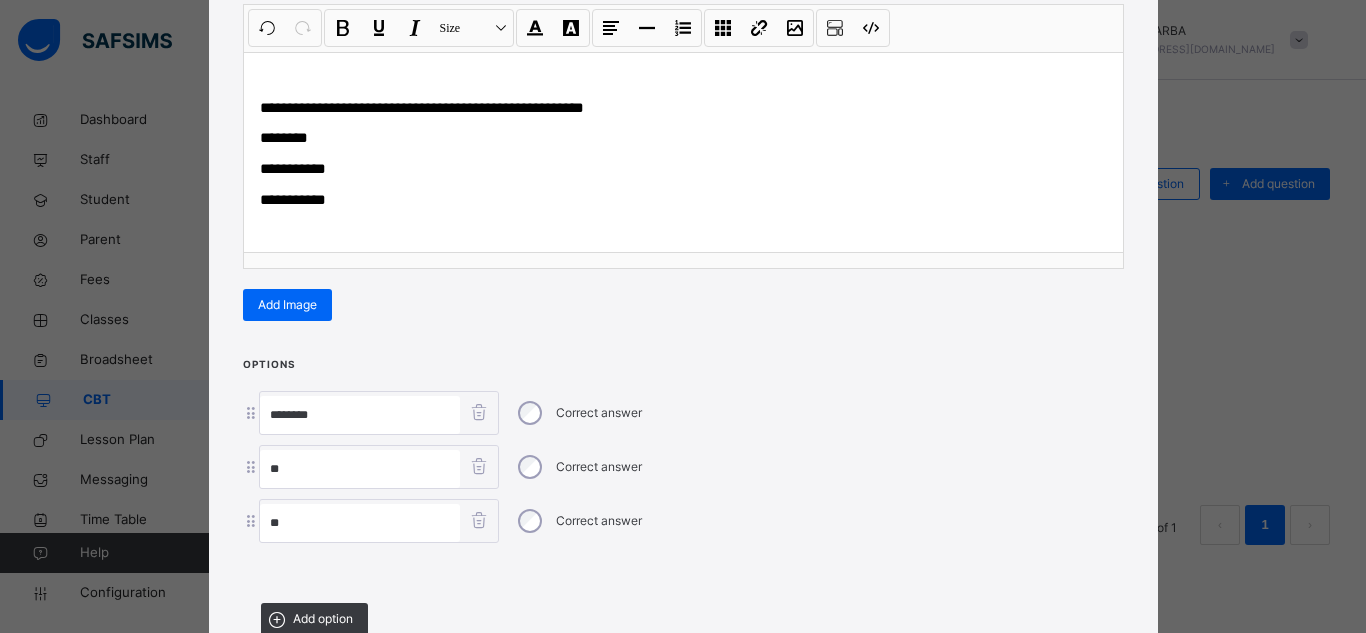 type on "********" 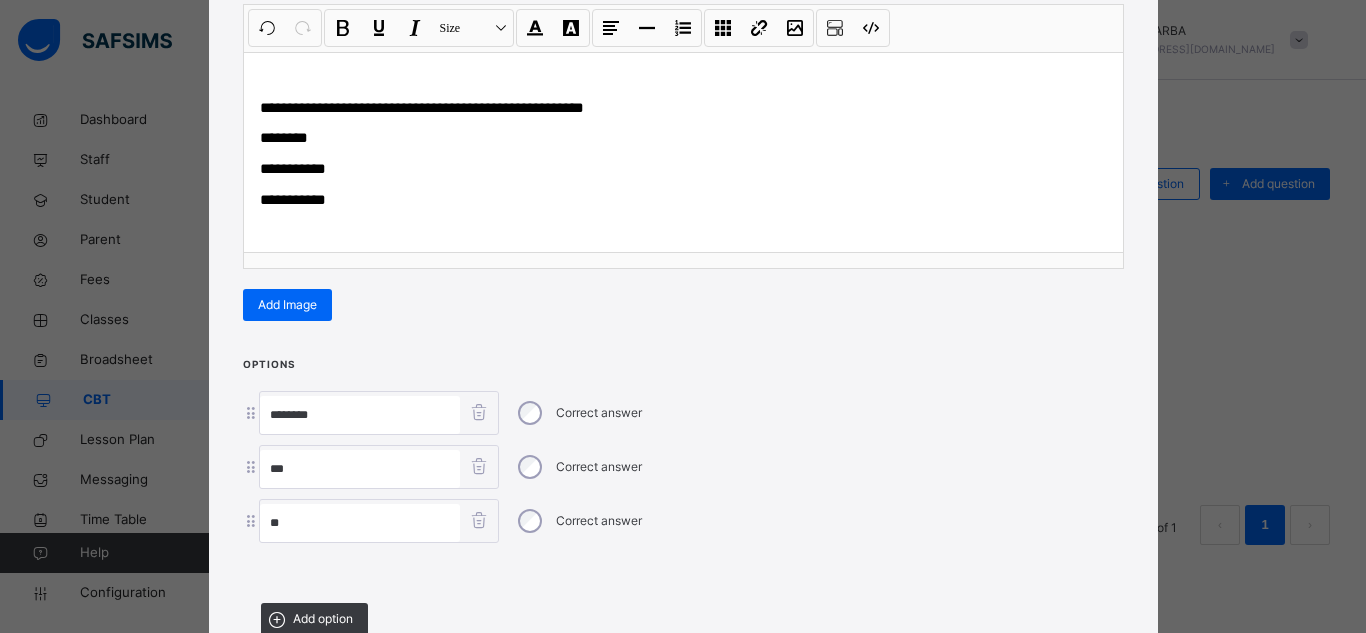 click on "**" at bounding box center (360, 469) 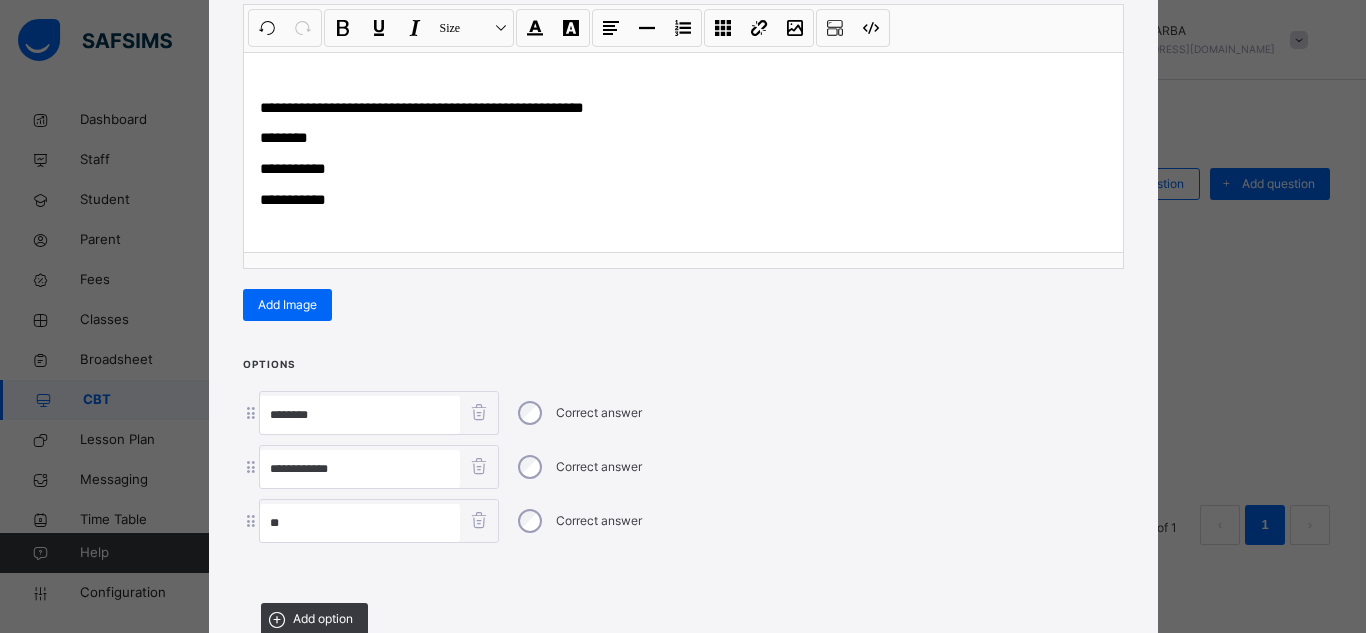 type on "**********" 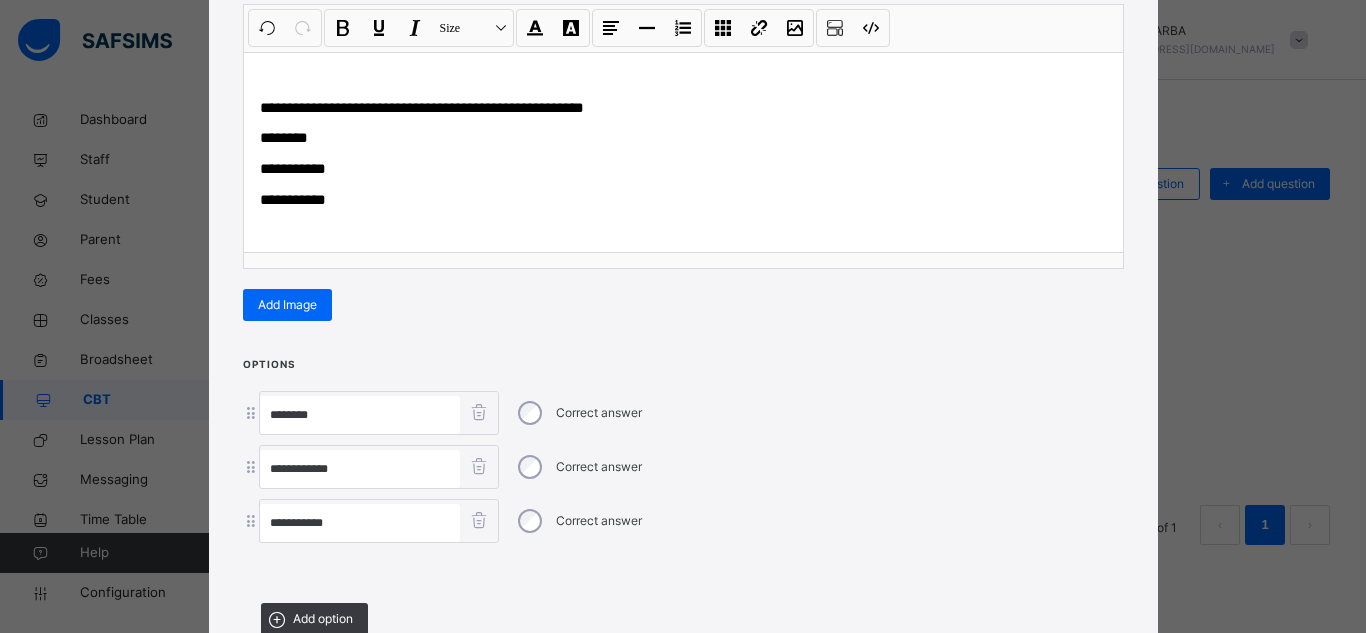 type on "**********" 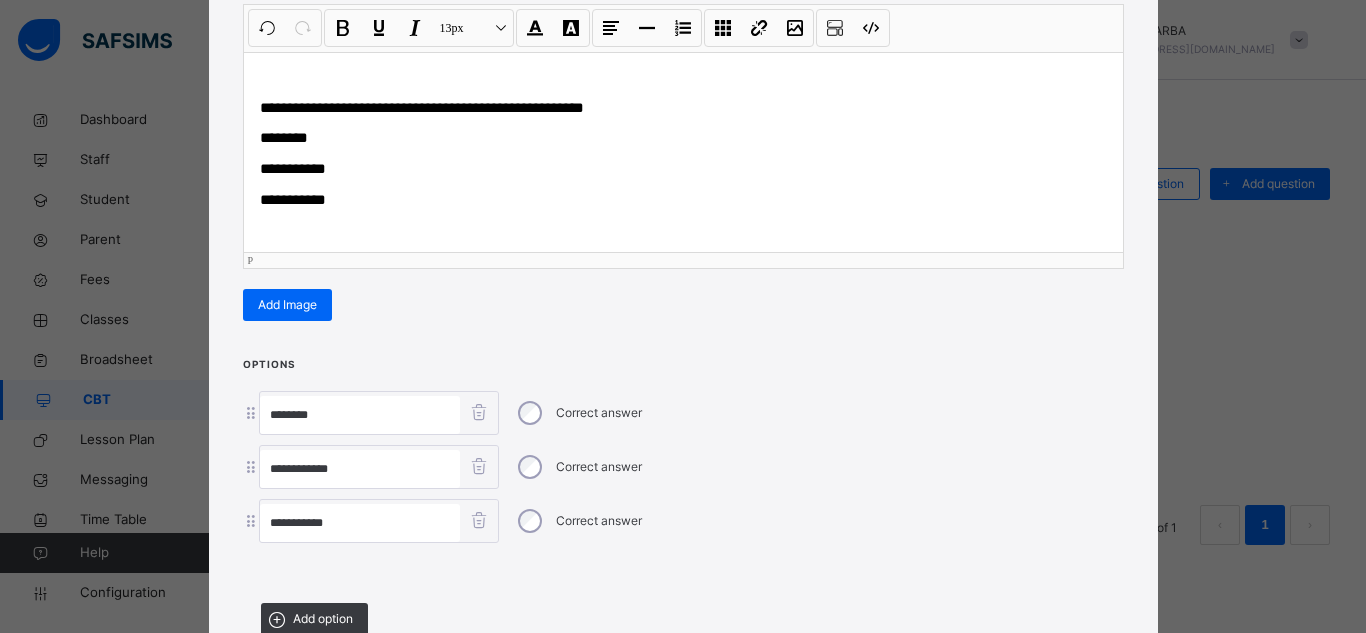 click on "**********" at bounding box center (683, 200) 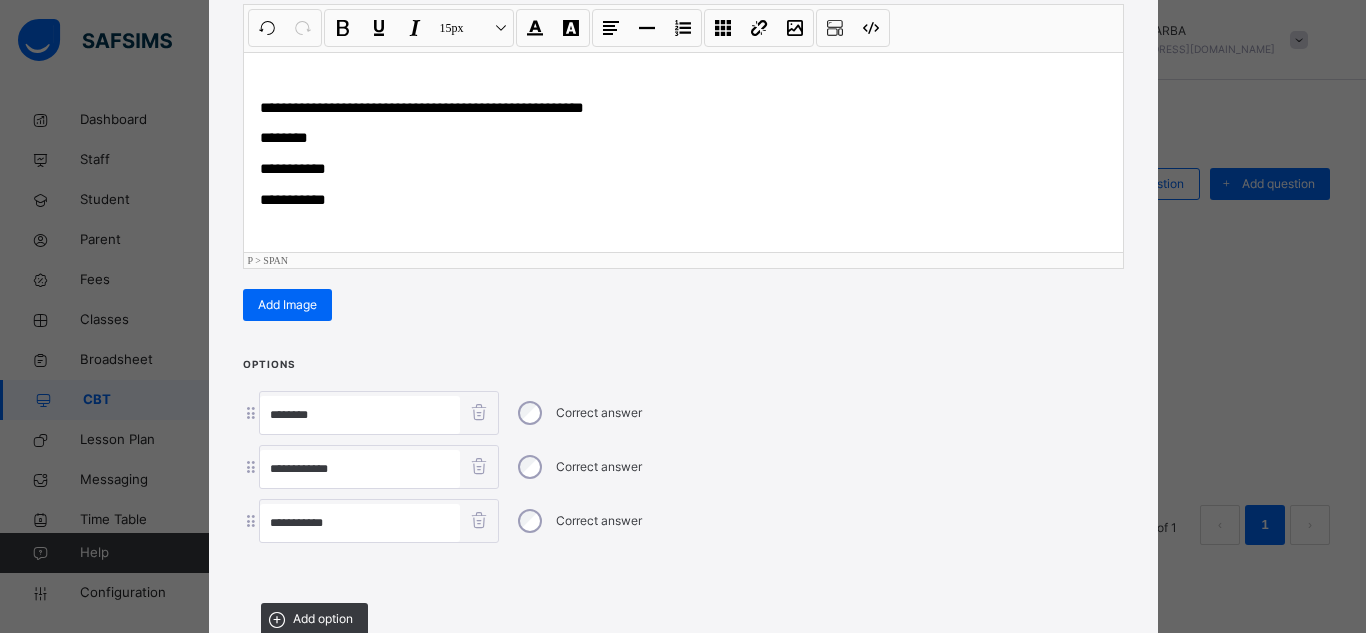 type 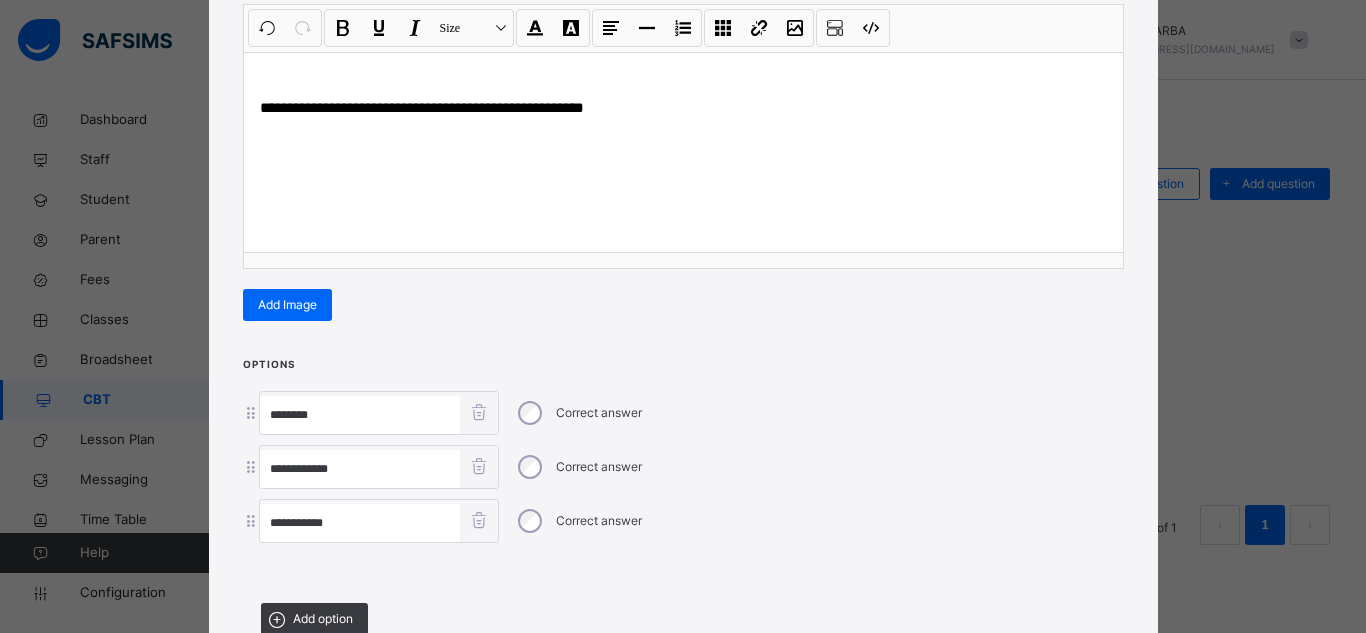 click at bounding box center [683, 570] 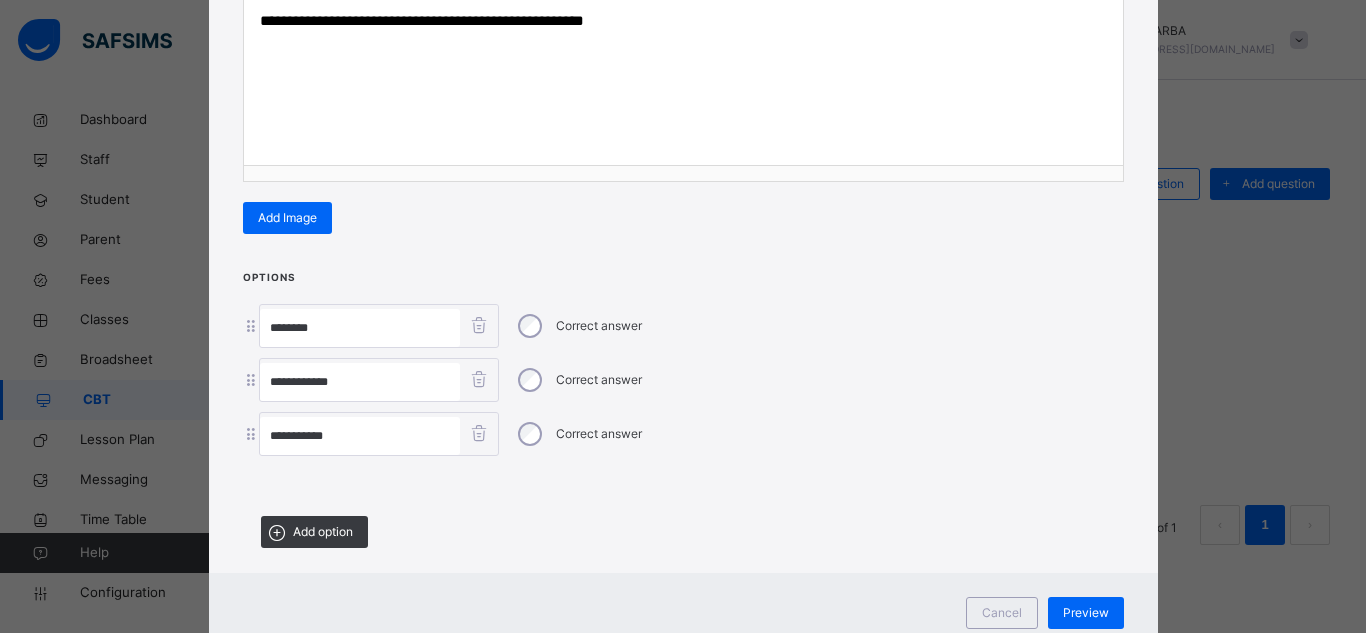 scroll, scrollTop: 400, scrollLeft: 0, axis: vertical 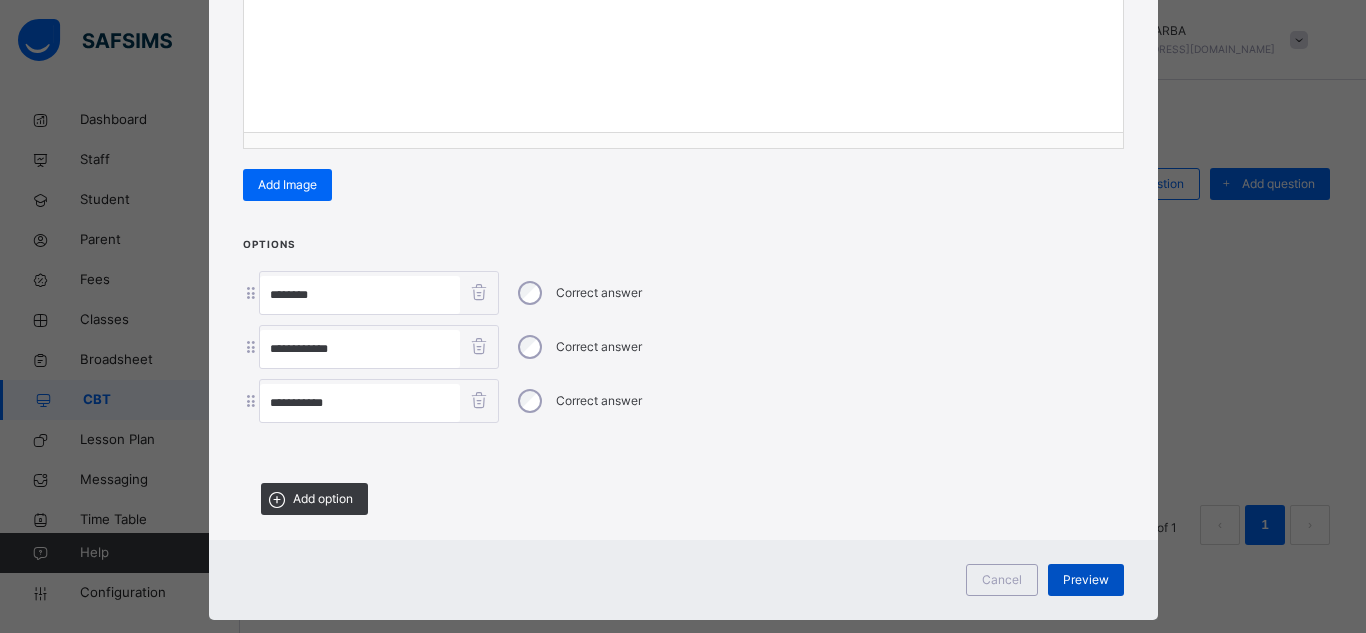 click on "Preview" at bounding box center [1086, 580] 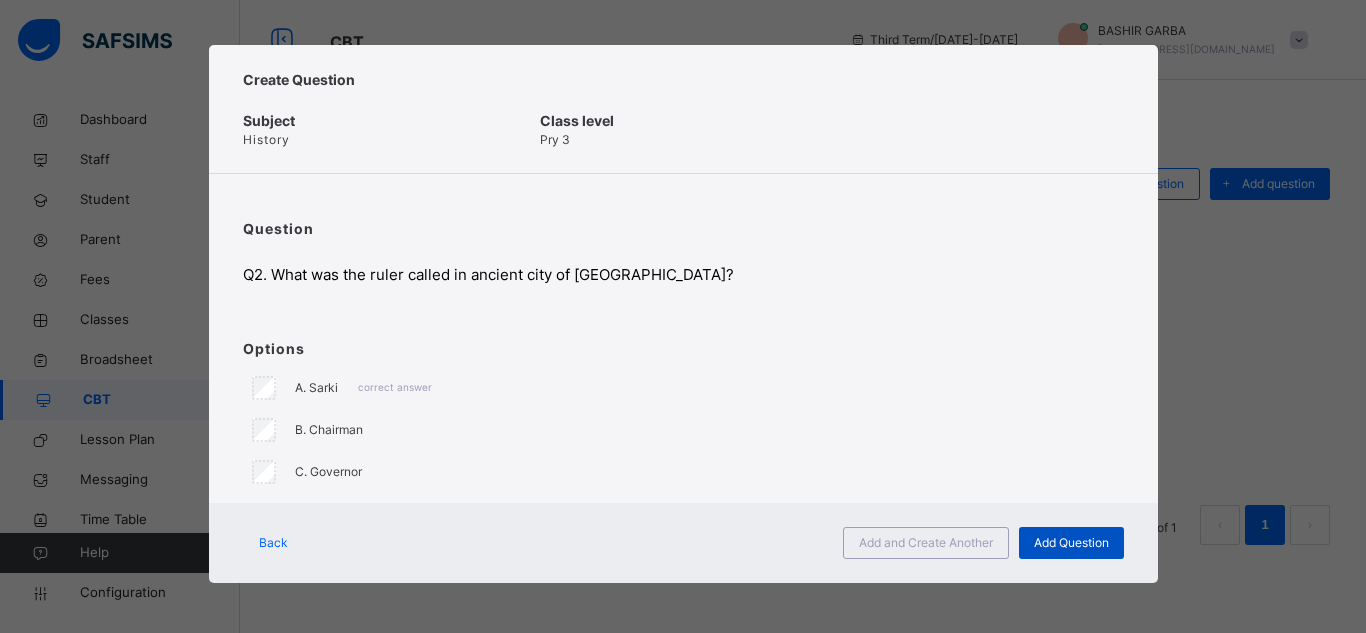click on "Add Question" at bounding box center (1071, 543) 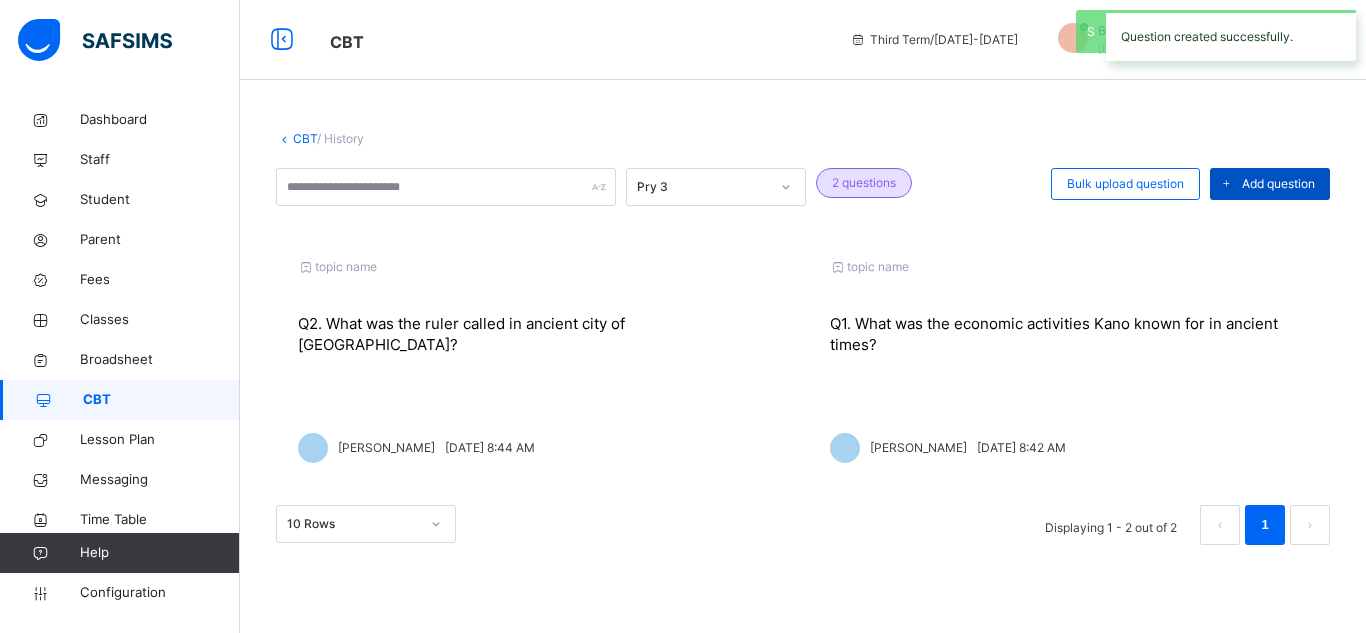 click at bounding box center (1226, 184) 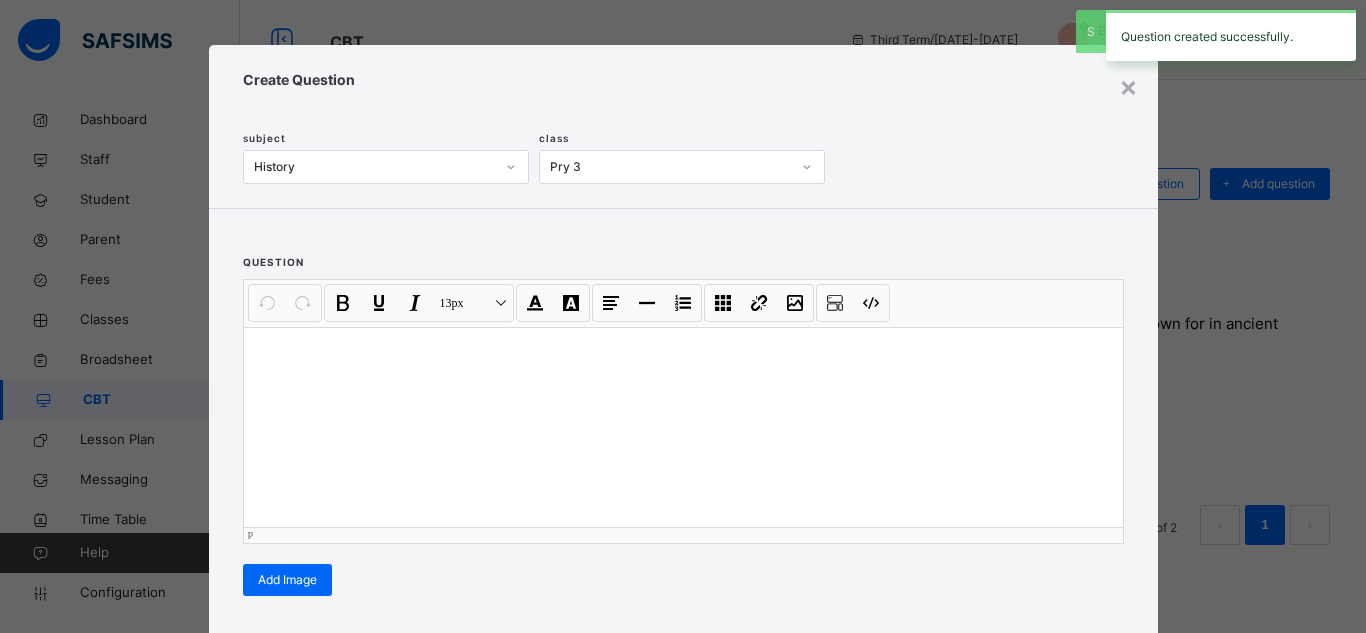 click at bounding box center (683, 427) 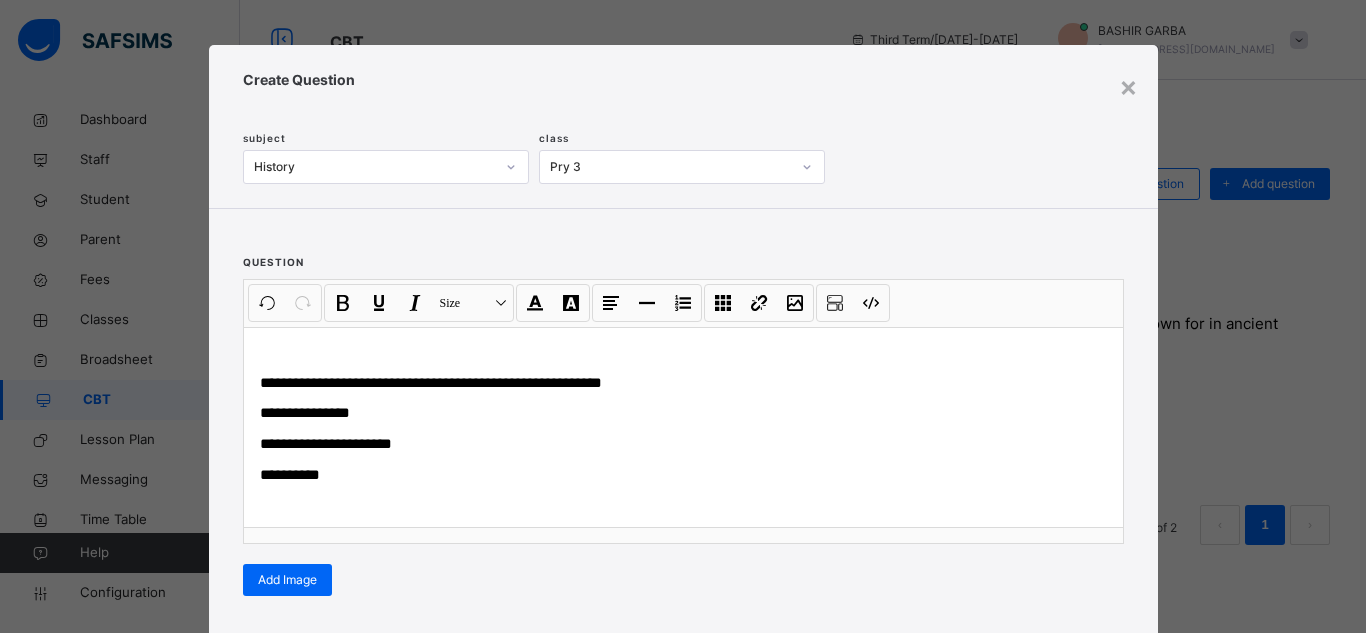 click on "Options Correct answer Add option" at bounding box center (683, 723) 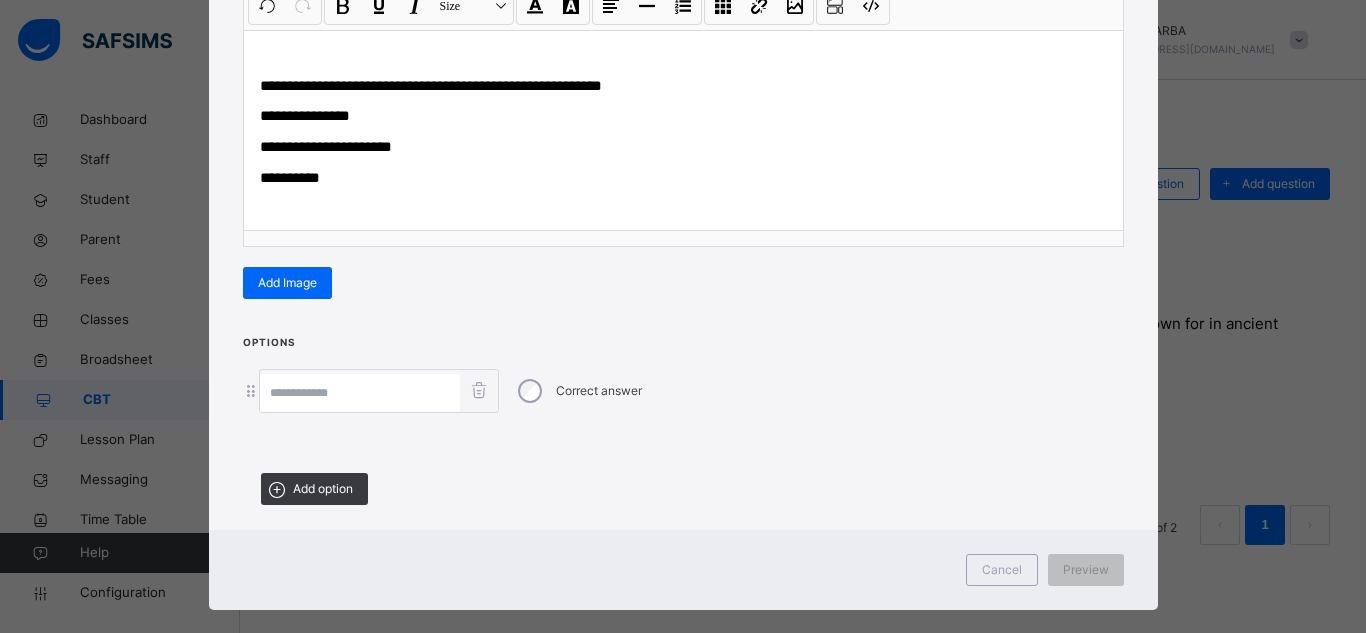 scroll, scrollTop: 303, scrollLeft: 0, axis: vertical 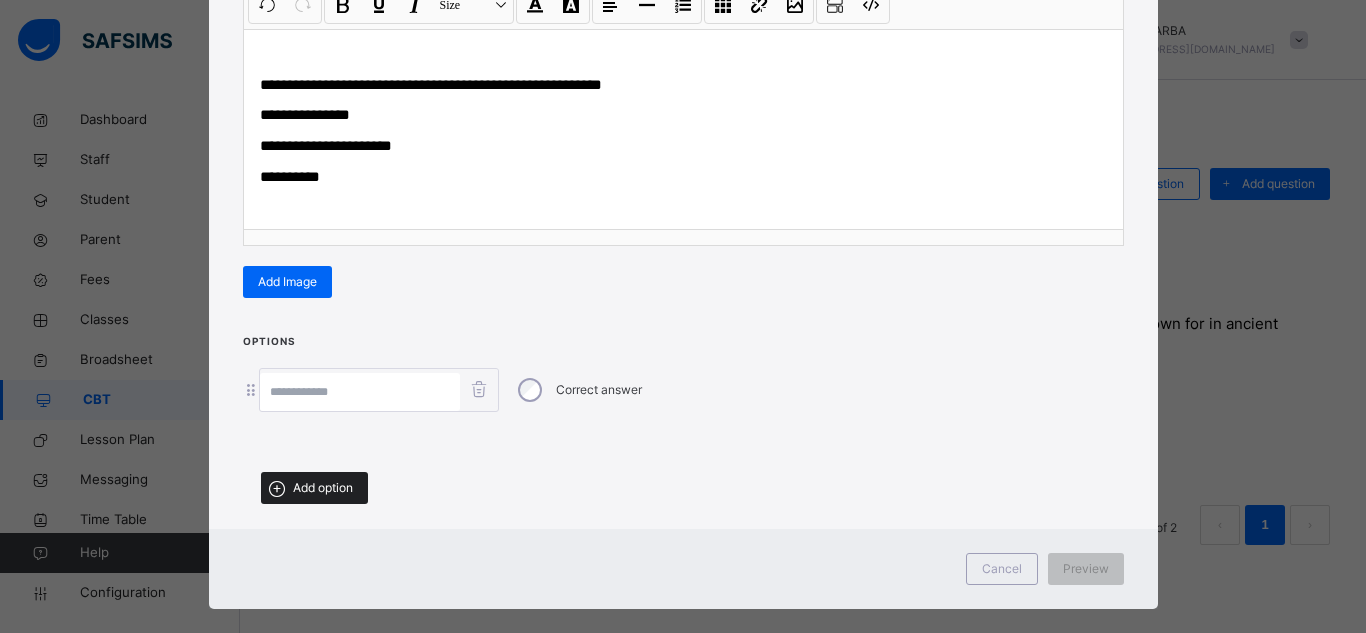 click on "Add option" at bounding box center [323, 488] 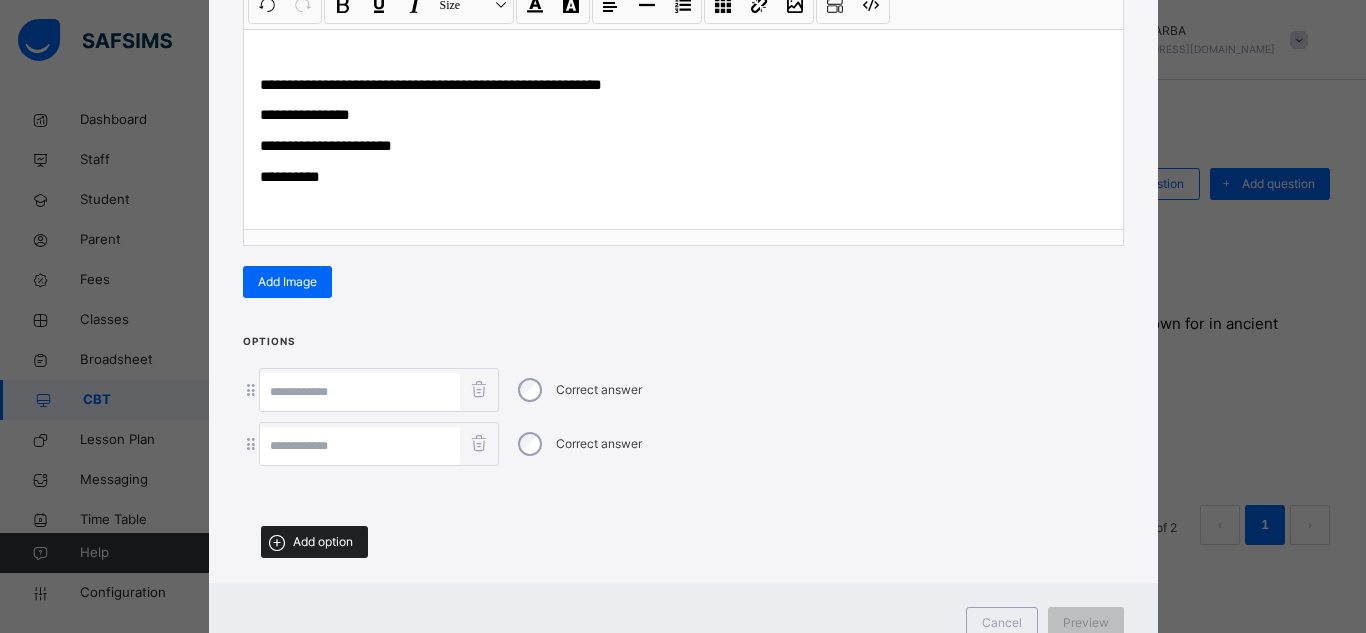 click on "Add option" at bounding box center [323, 542] 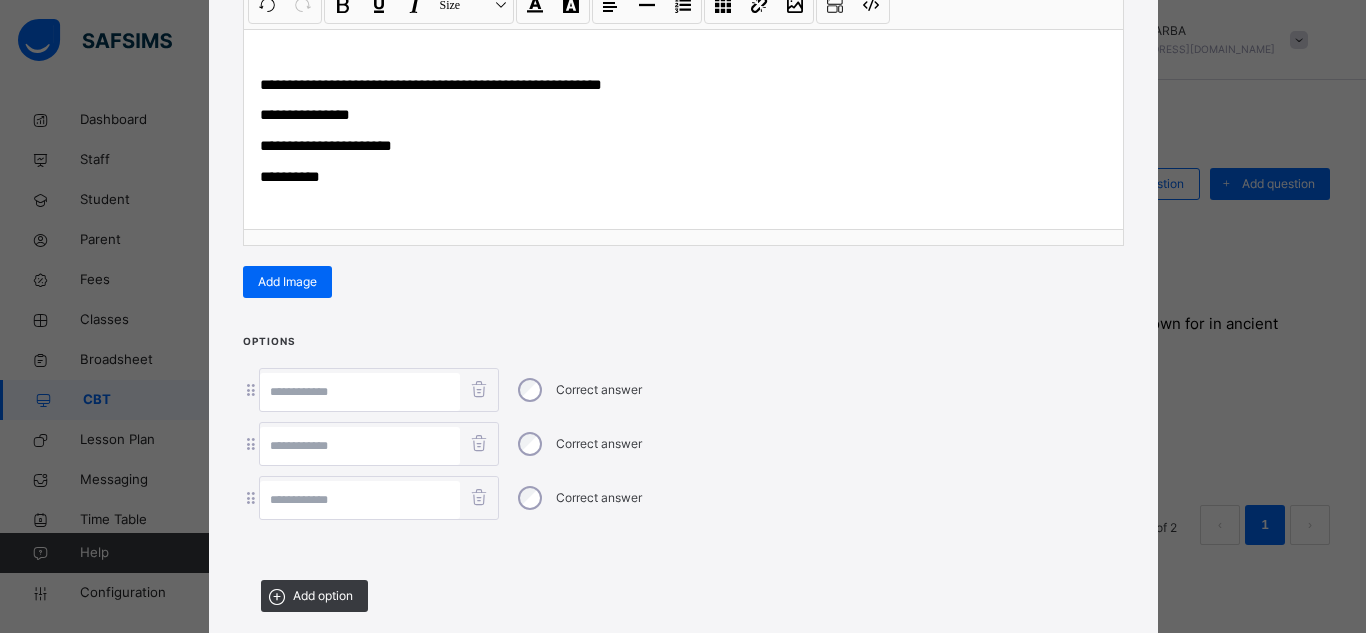 click at bounding box center (360, 500) 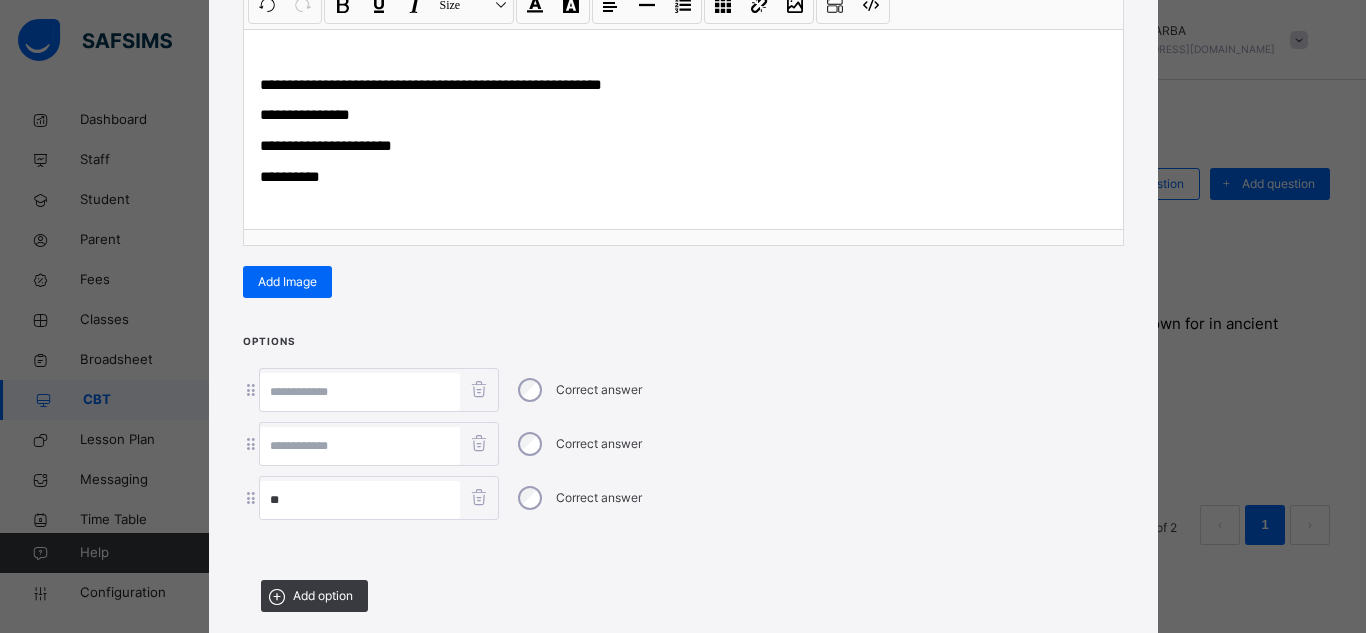 type on "**" 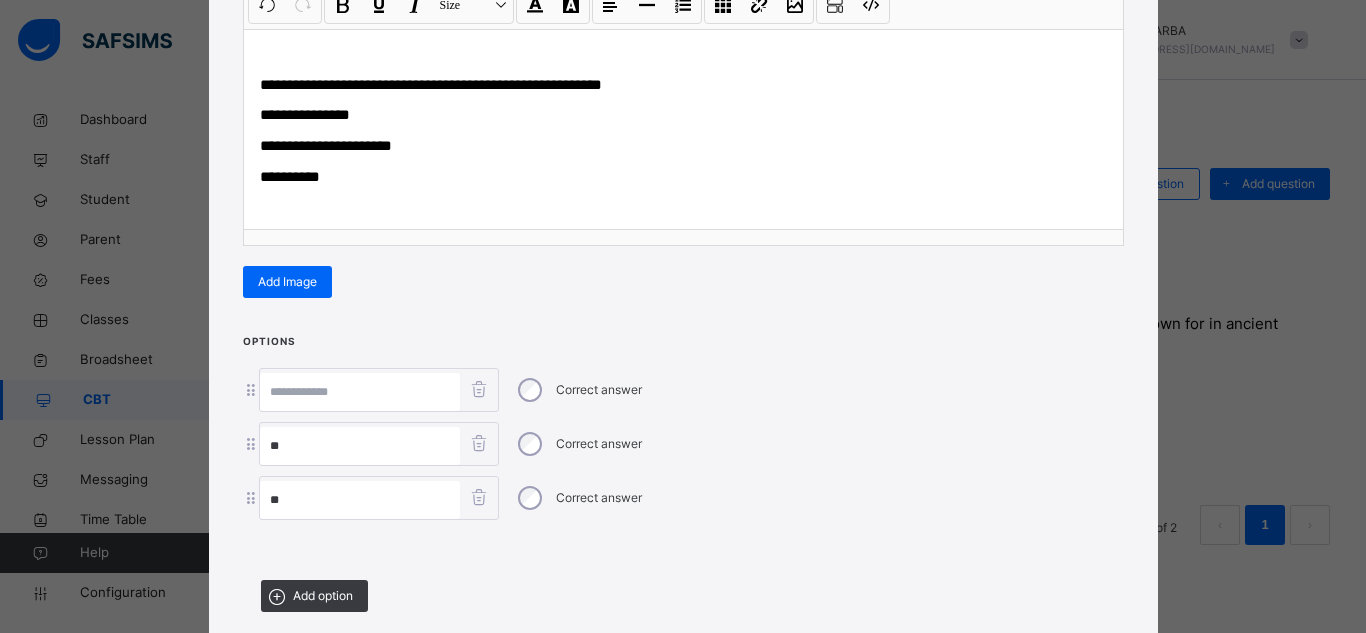 type on "**" 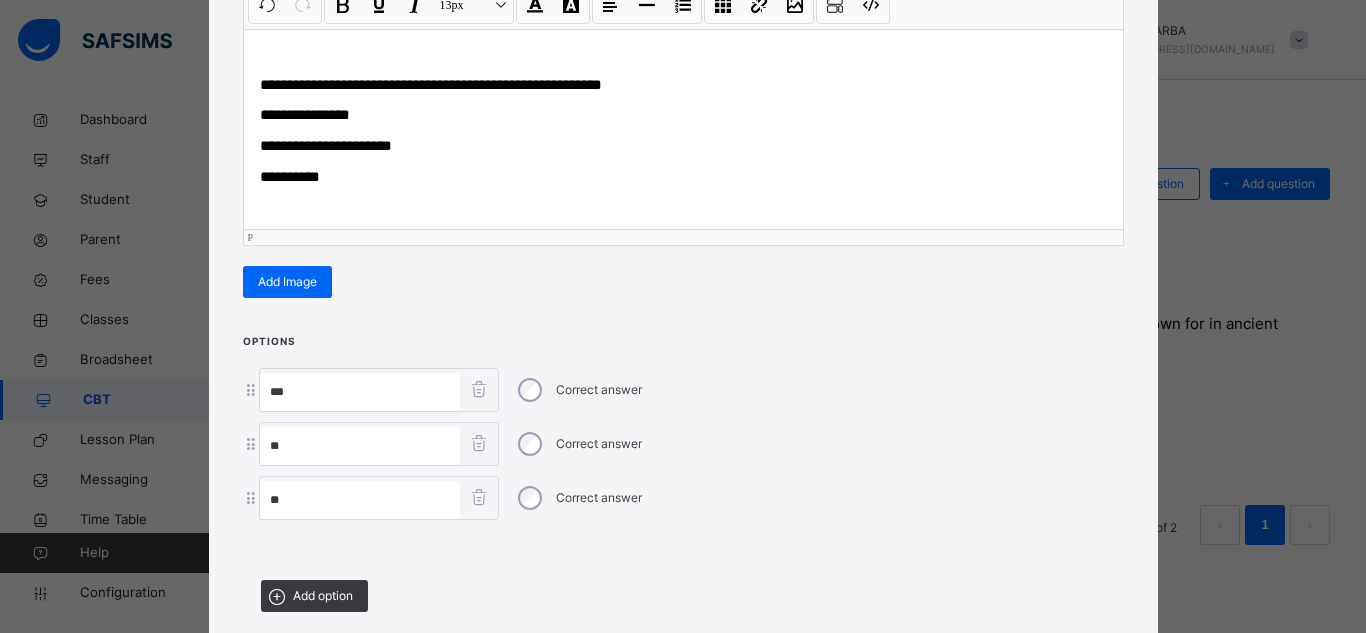 click on "**********" at bounding box center (305, 114) 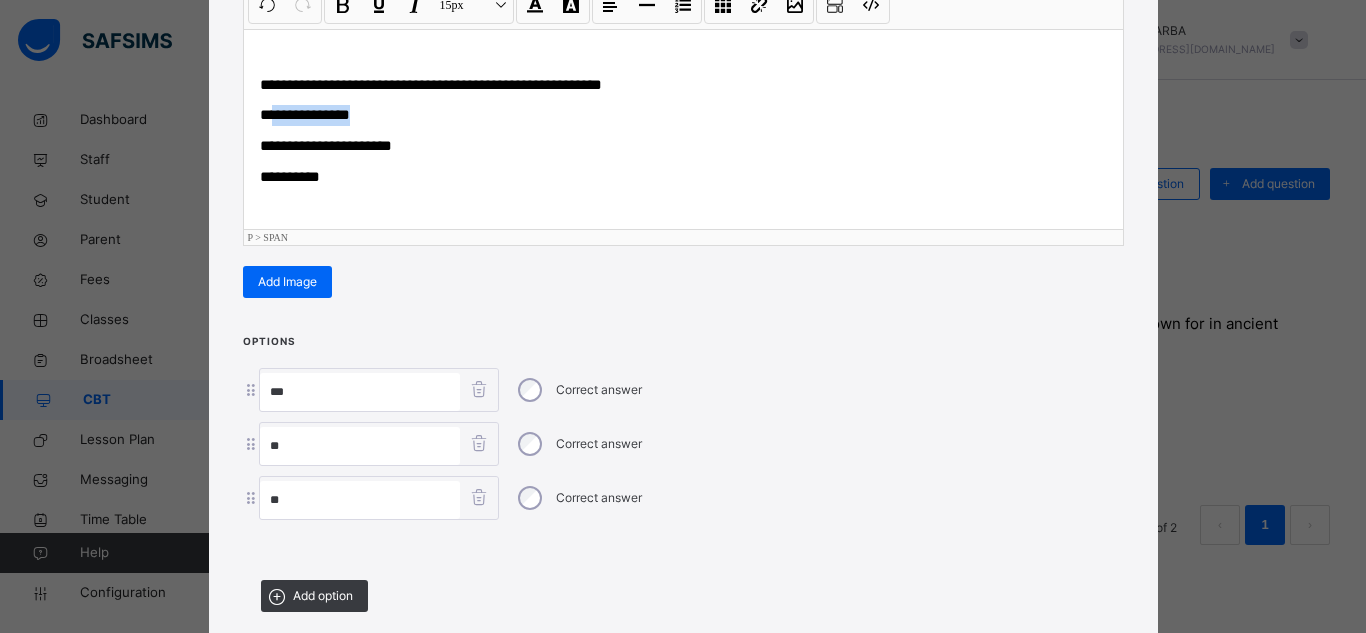 drag, startPoint x: 269, startPoint y: 111, endPoint x: 364, endPoint y: 108, distance: 95.047356 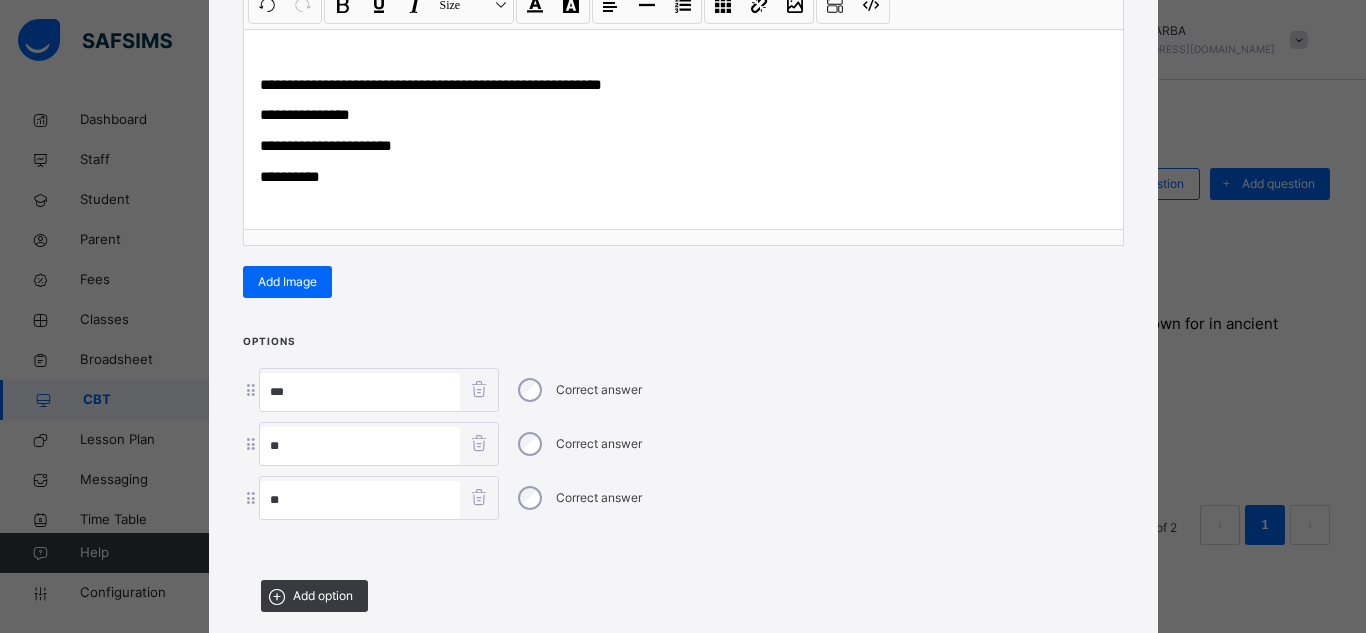 click on "**" at bounding box center (360, 392) 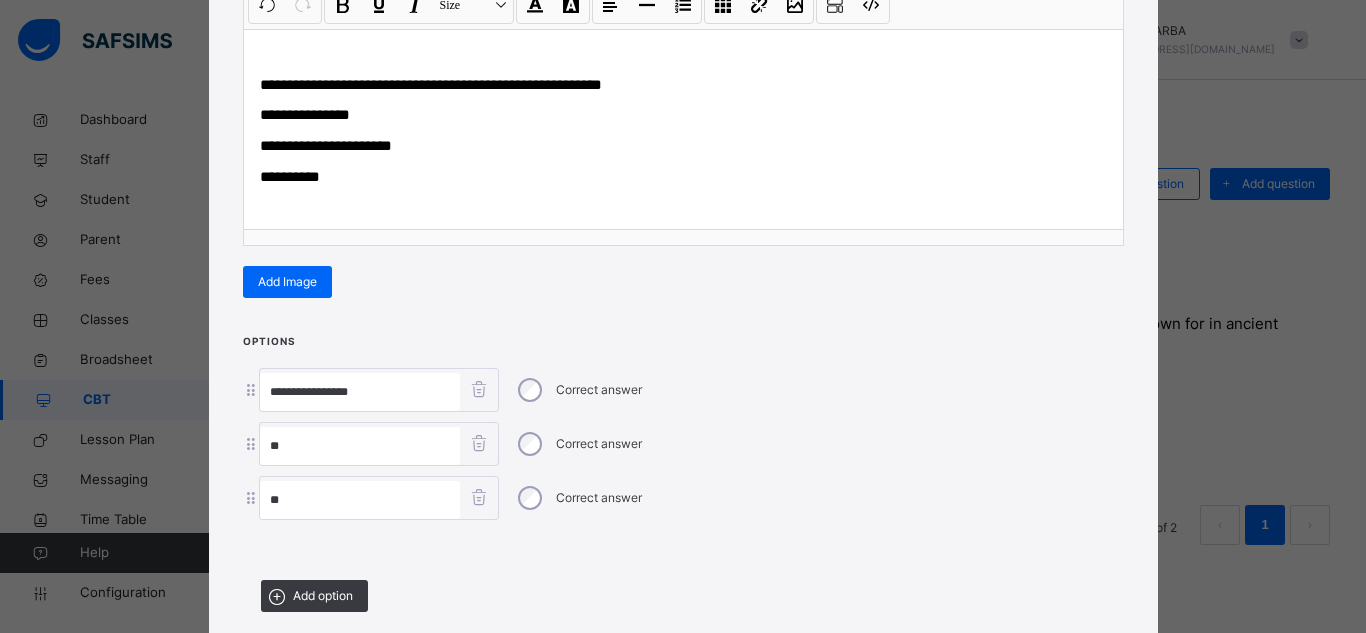 type on "**********" 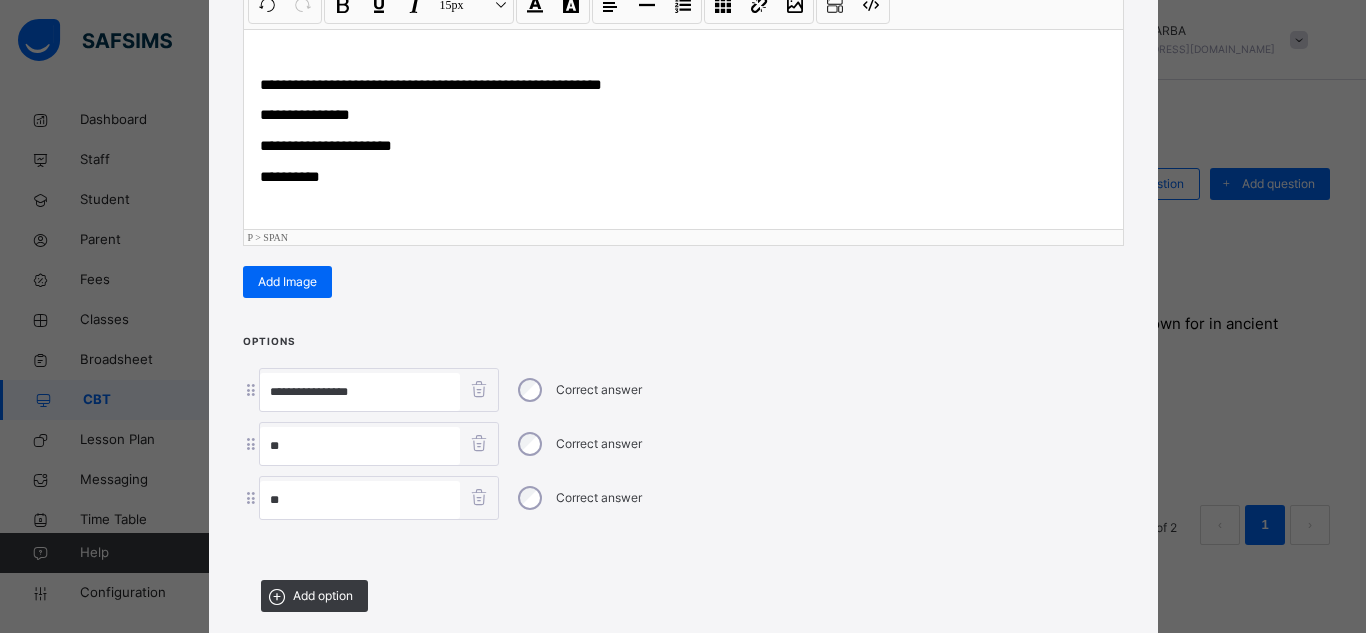click on "**********" at bounding box center (326, 145) 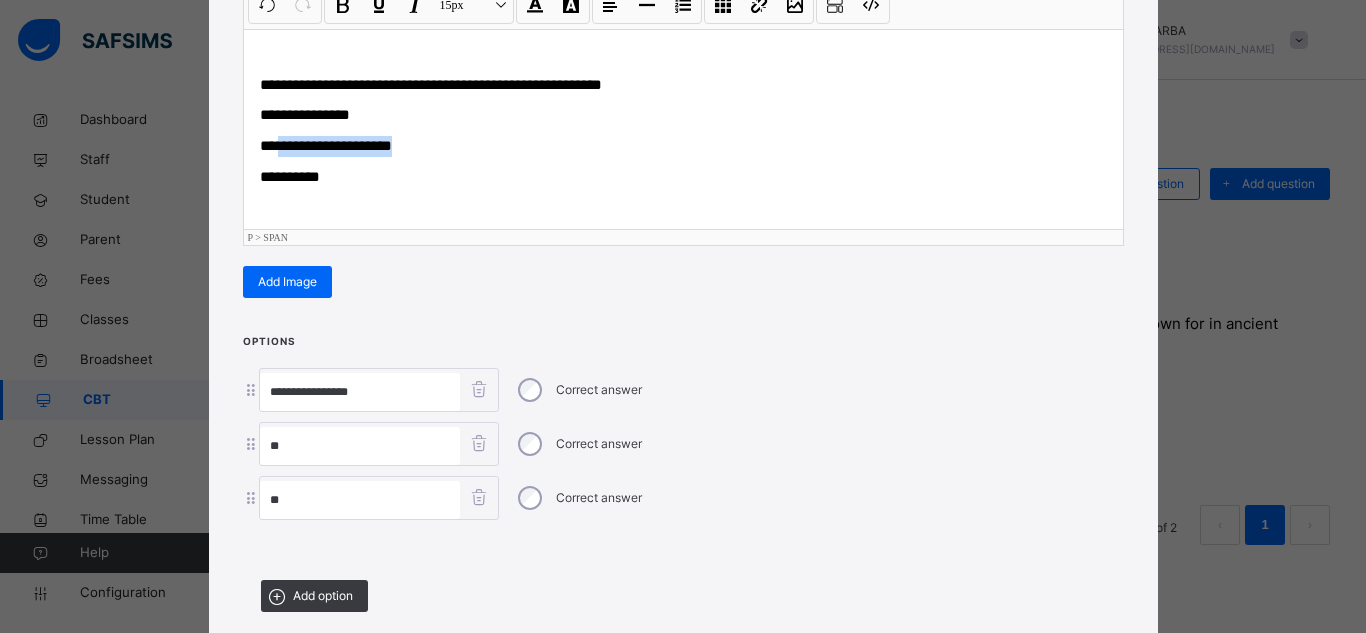 drag, startPoint x: 276, startPoint y: 146, endPoint x: 401, endPoint y: 153, distance: 125.19585 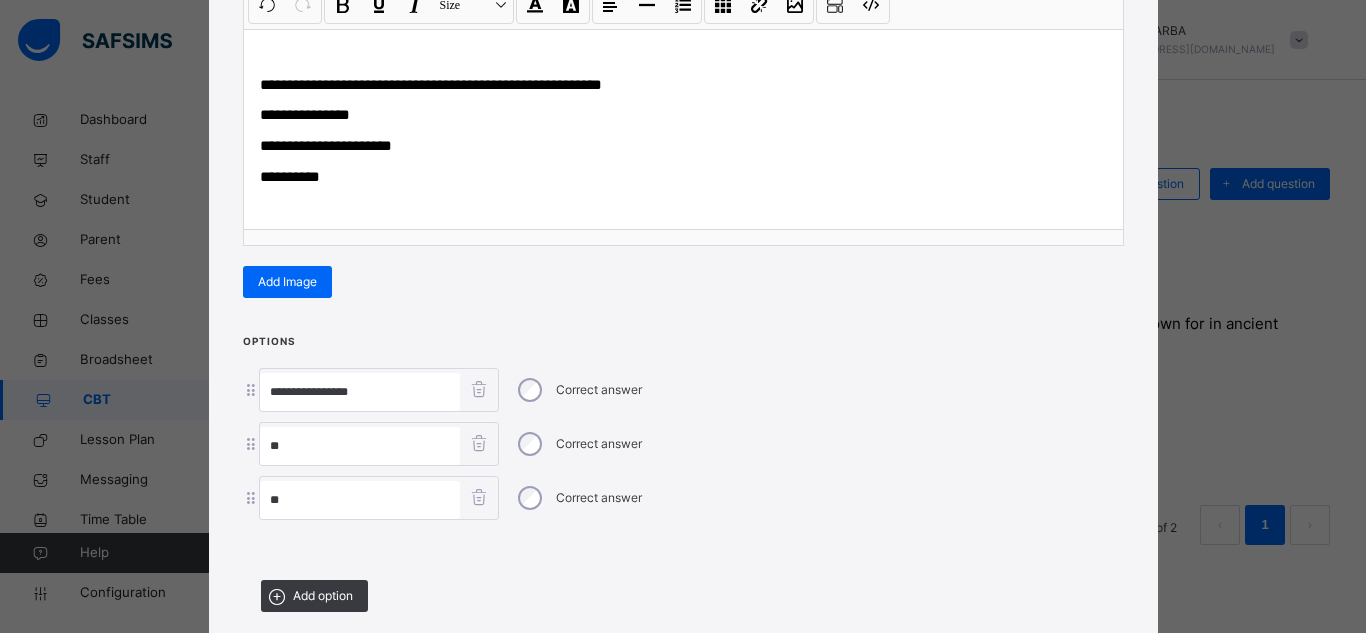 click on "**" at bounding box center [360, 446] 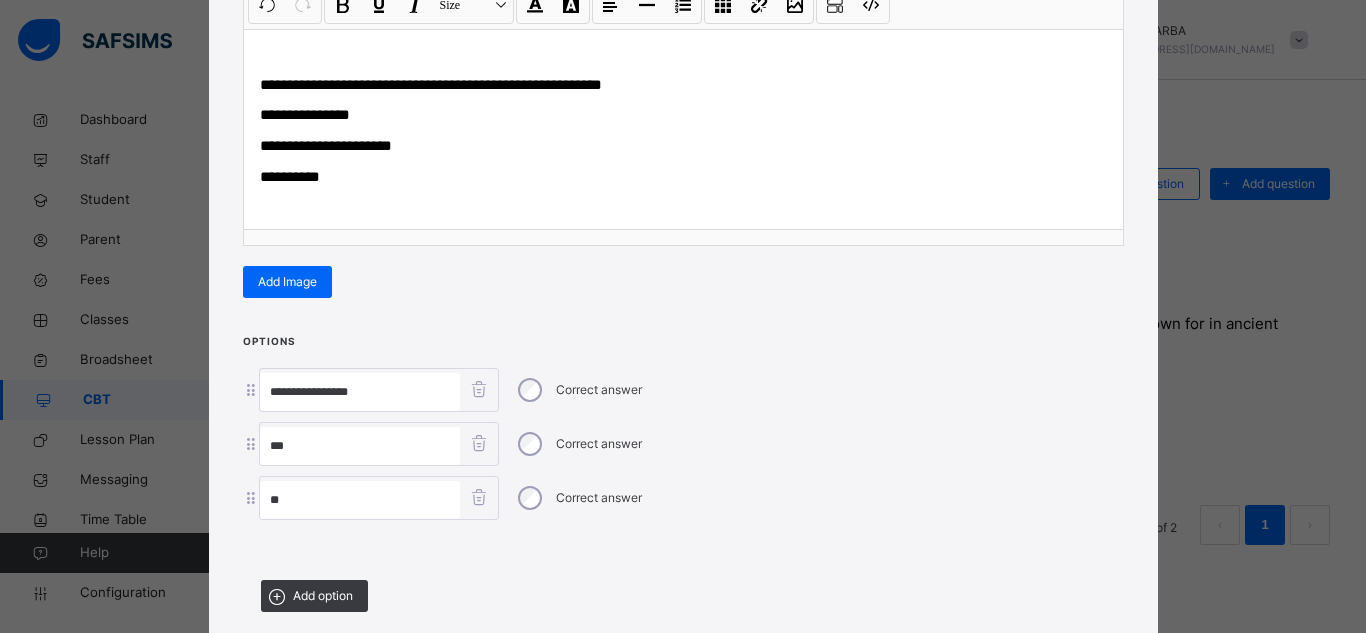 paste on "**********" 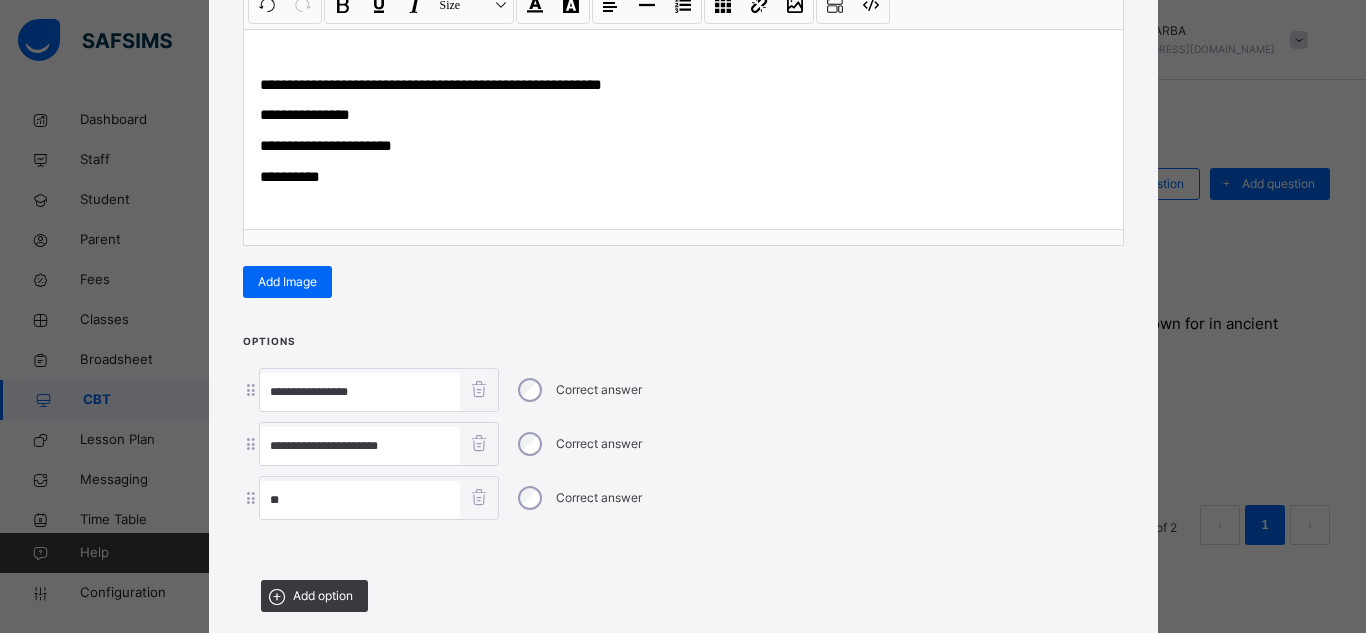 type on "**********" 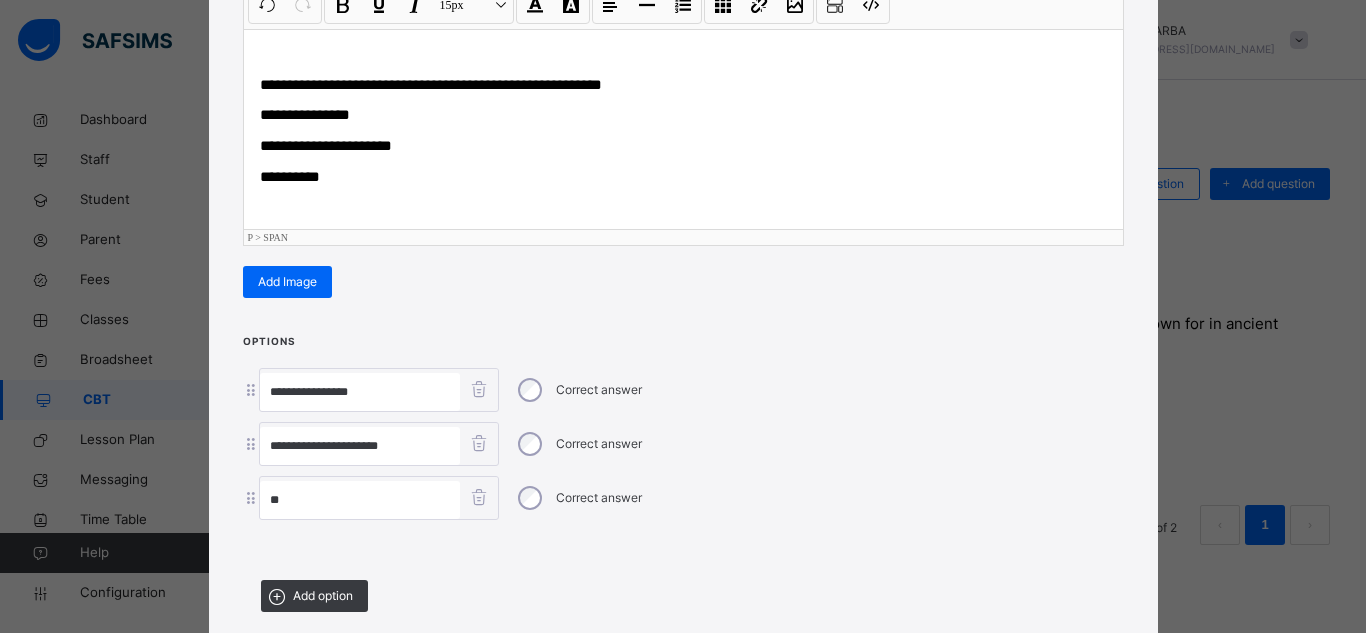 click on "**********" at bounding box center (290, 176) 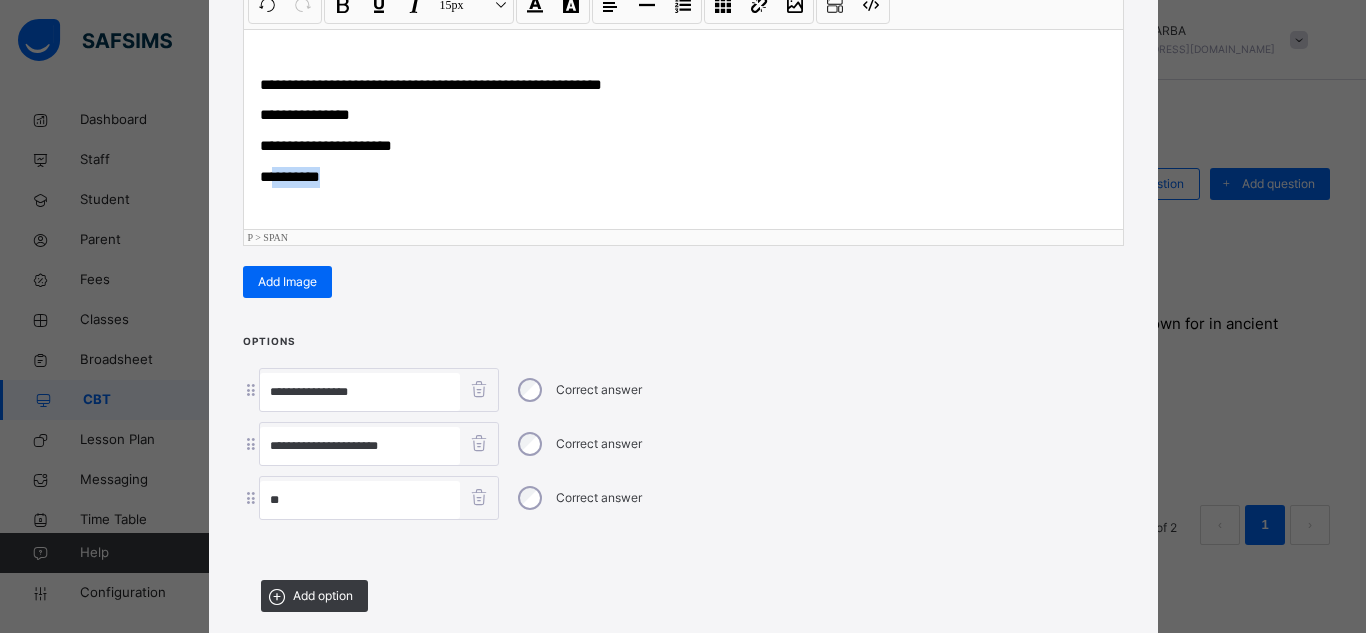 drag, startPoint x: 271, startPoint y: 174, endPoint x: 333, endPoint y: 186, distance: 63.15061 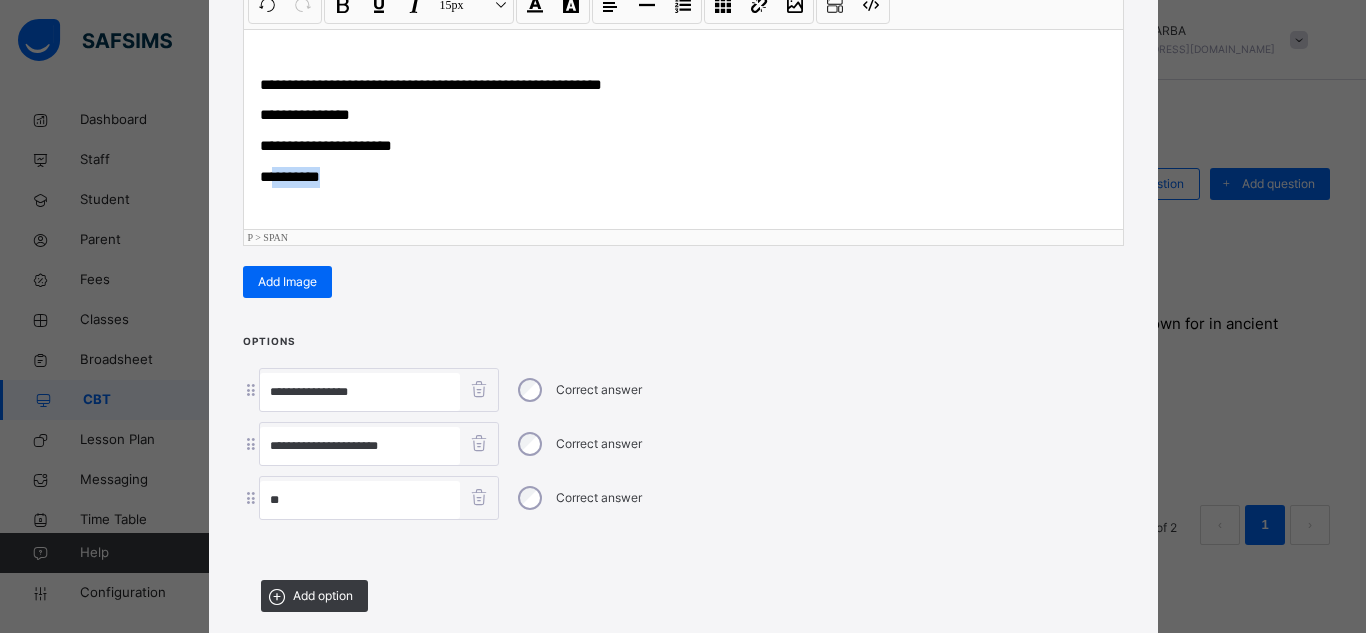 copy on "*******" 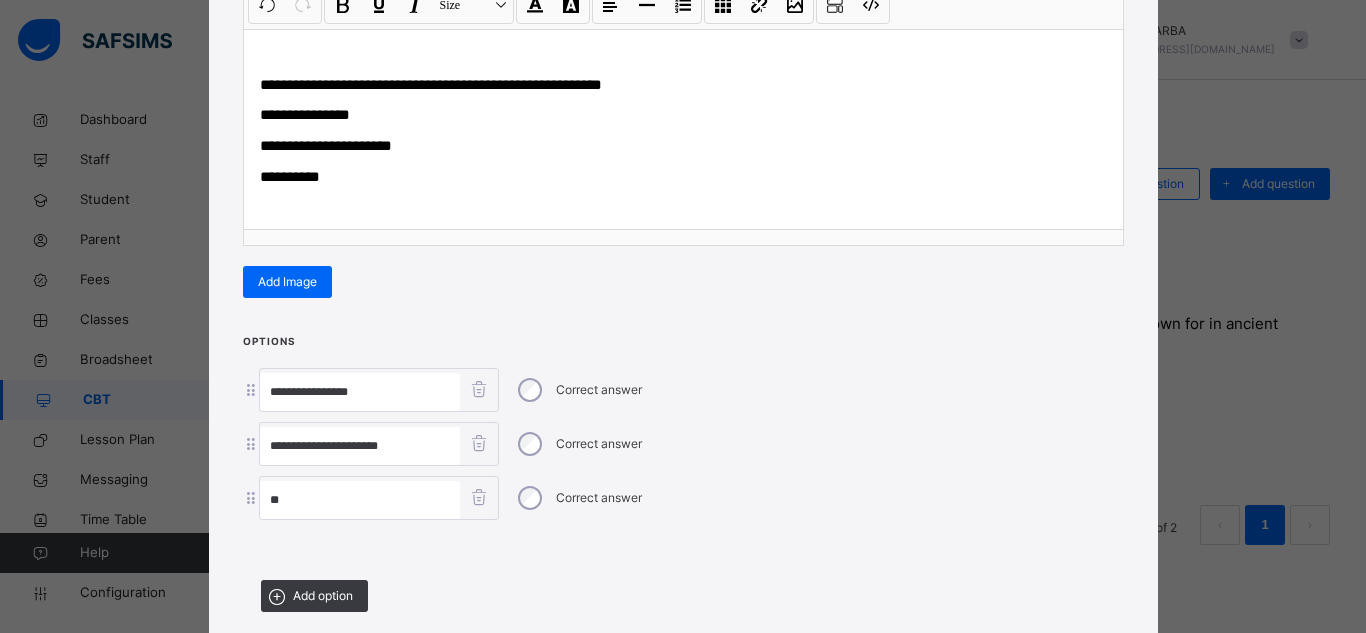click on "**" at bounding box center (360, 500) 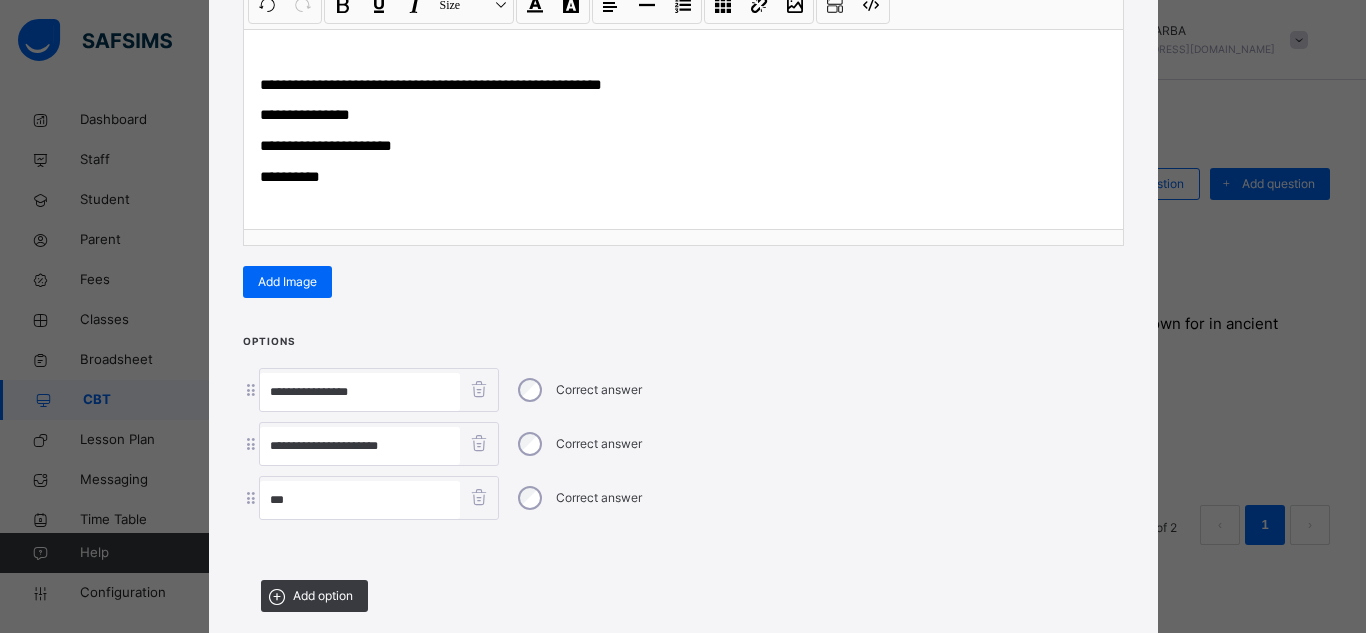 paste on "*********" 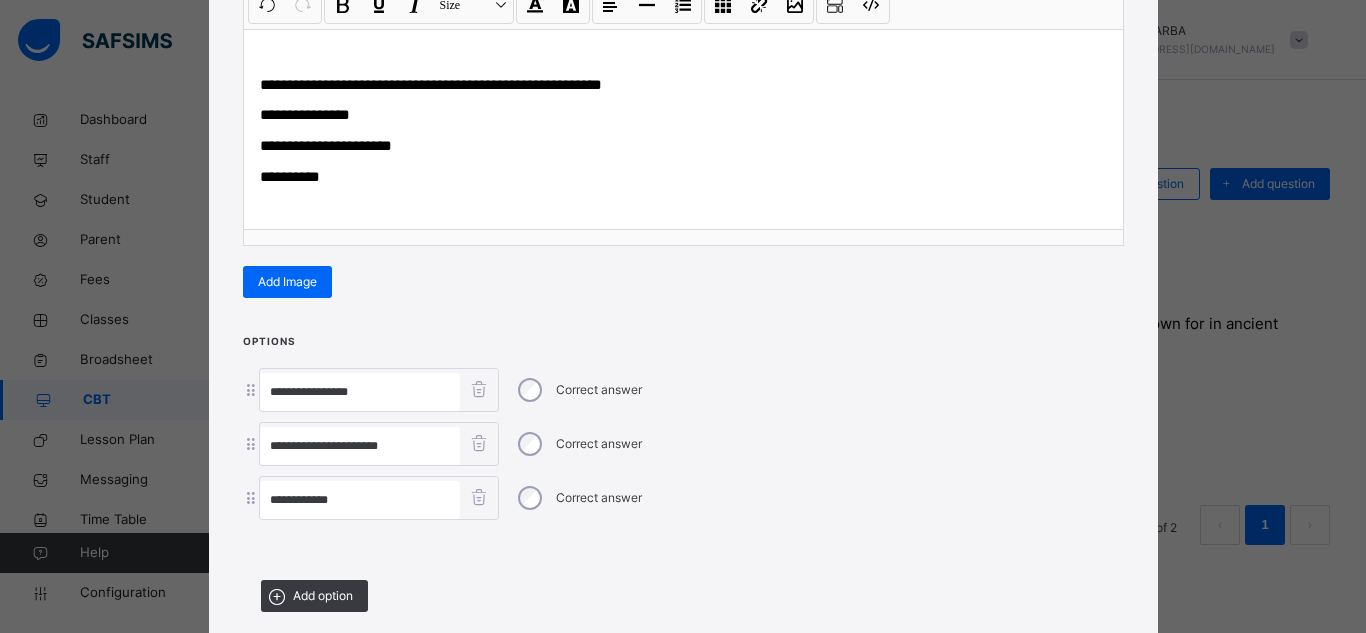 type on "**********" 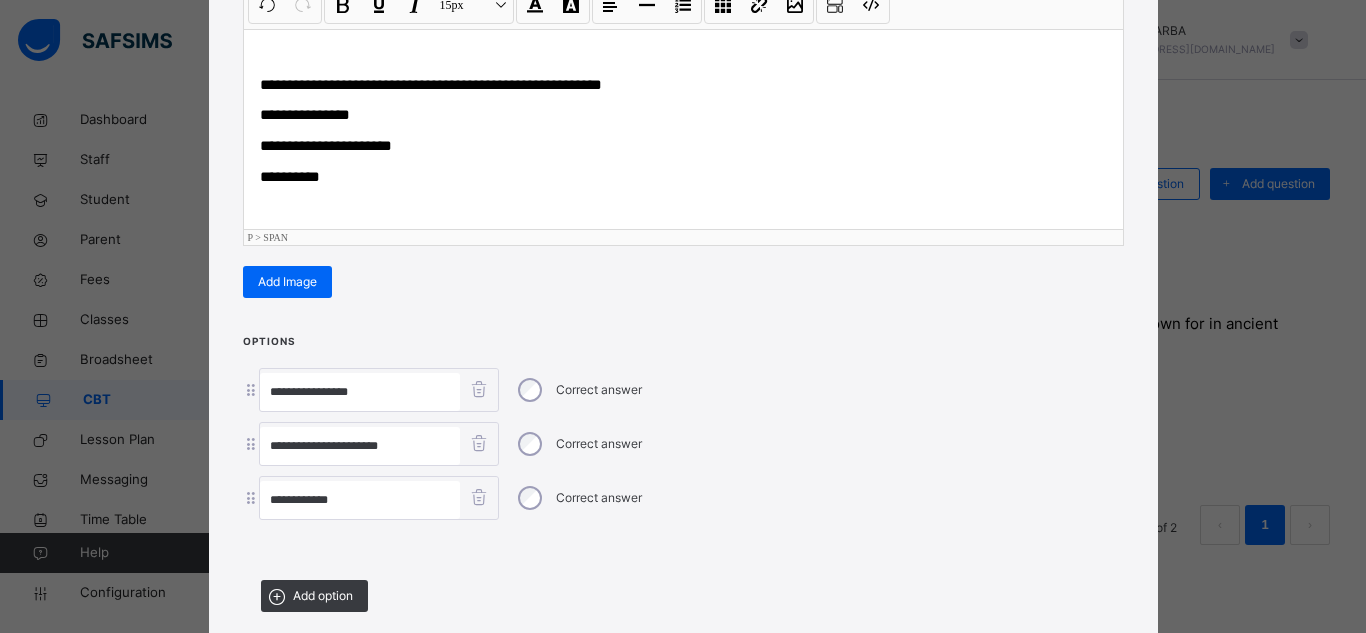 type 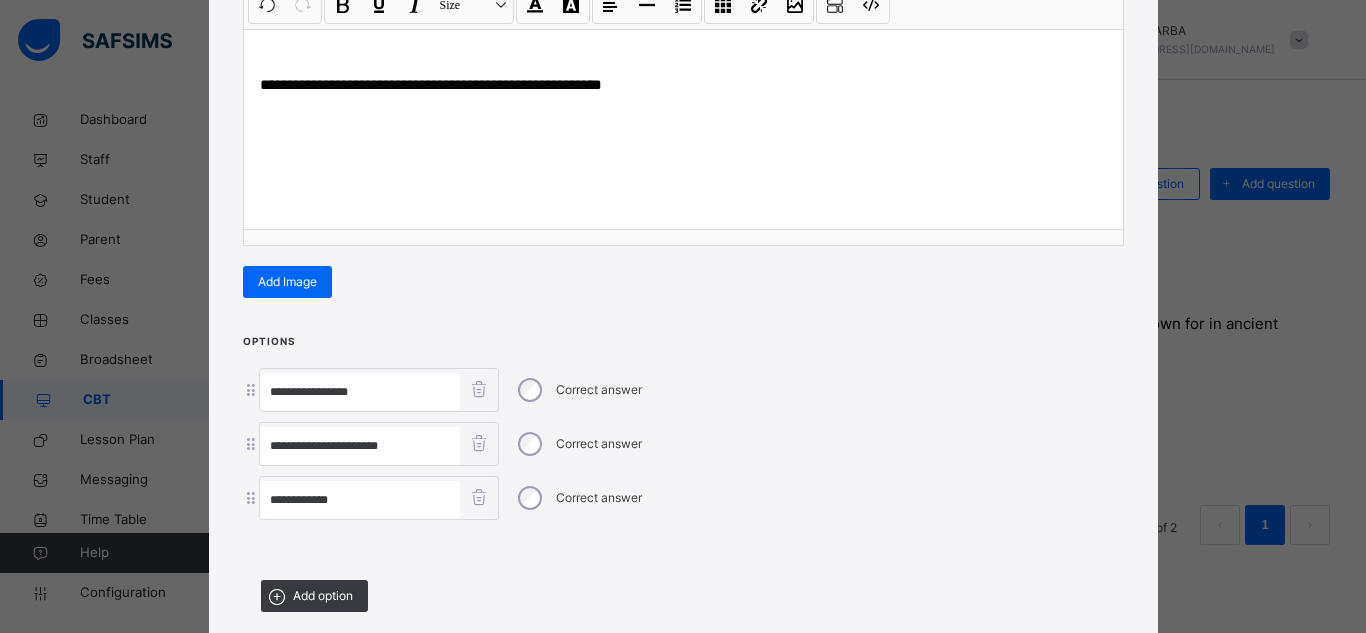 click on "**********" at bounding box center [683, 479] 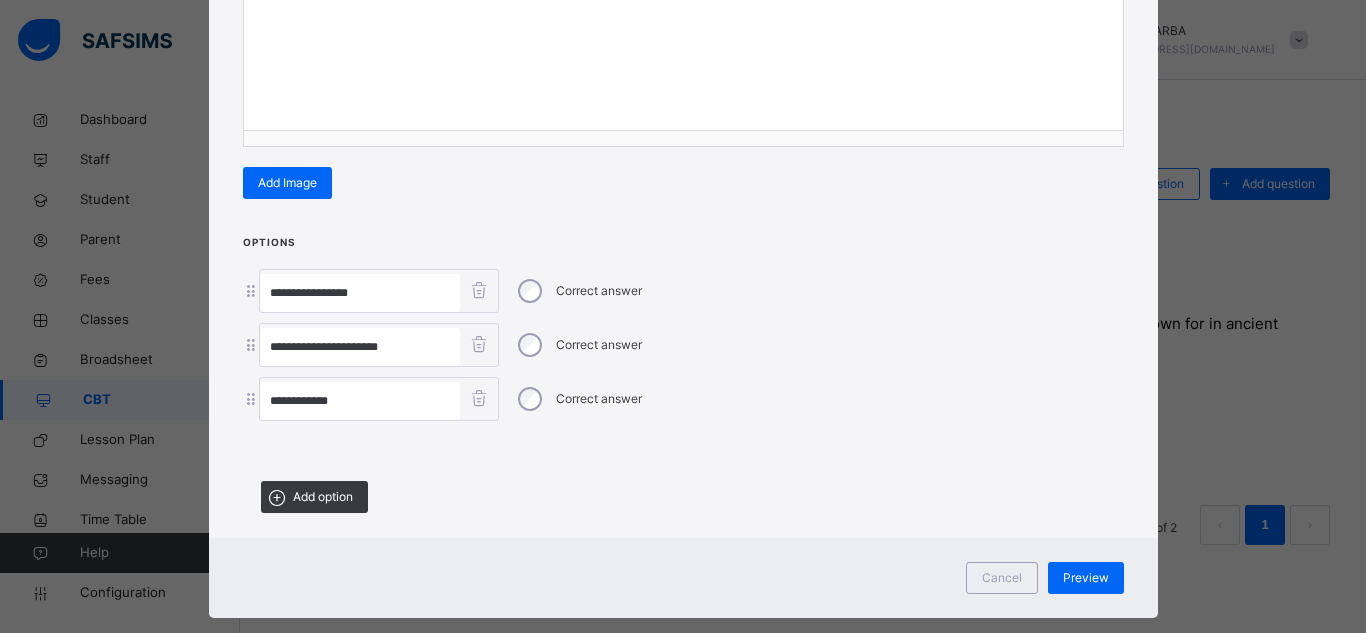 scroll, scrollTop: 431, scrollLeft: 0, axis: vertical 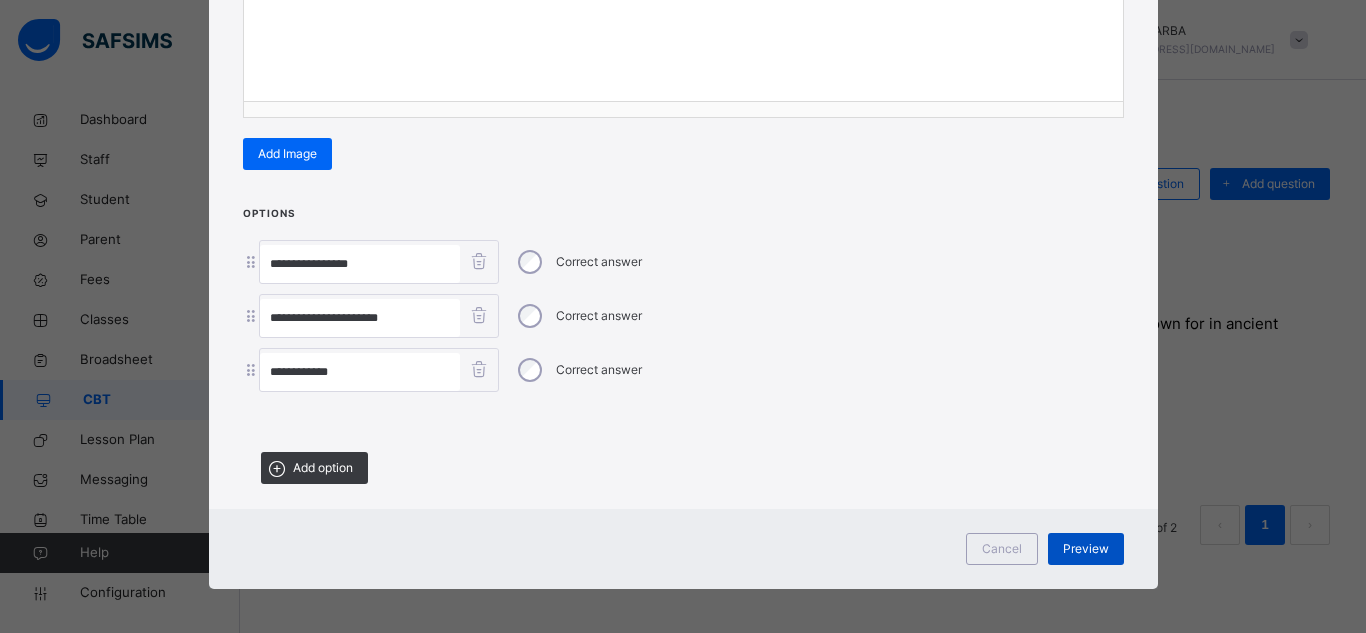 click on "Preview" at bounding box center (1086, 549) 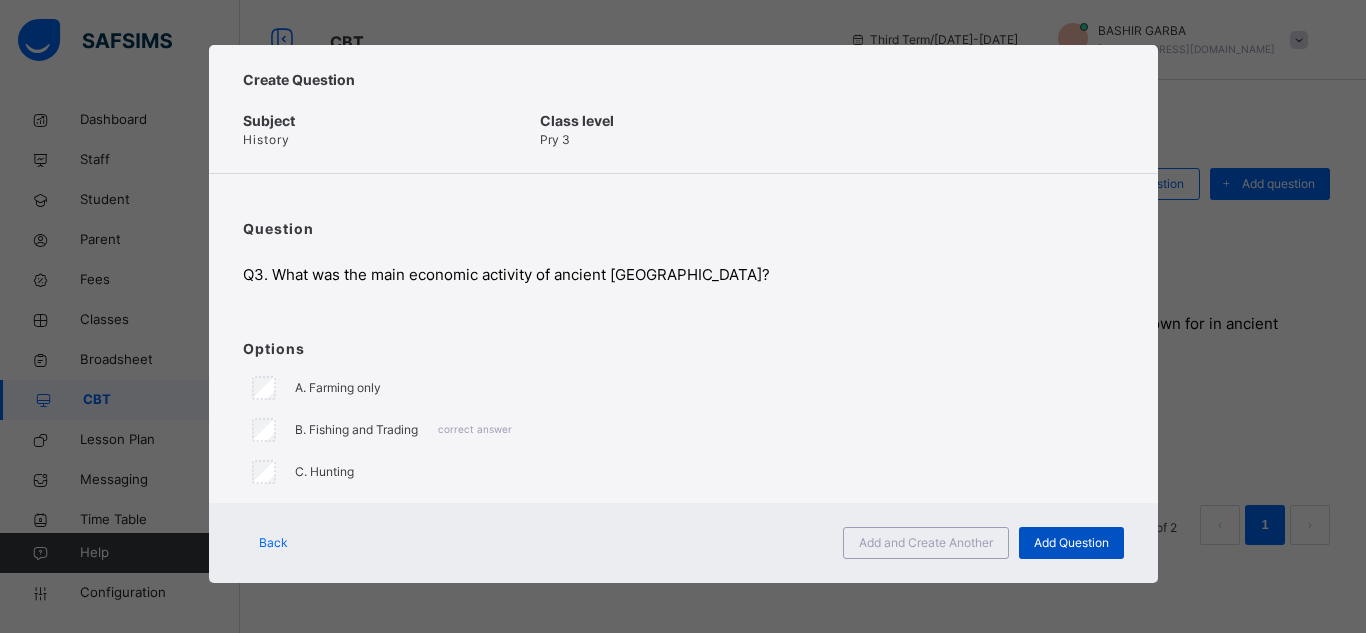 scroll, scrollTop: 5, scrollLeft: 0, axis: vertical 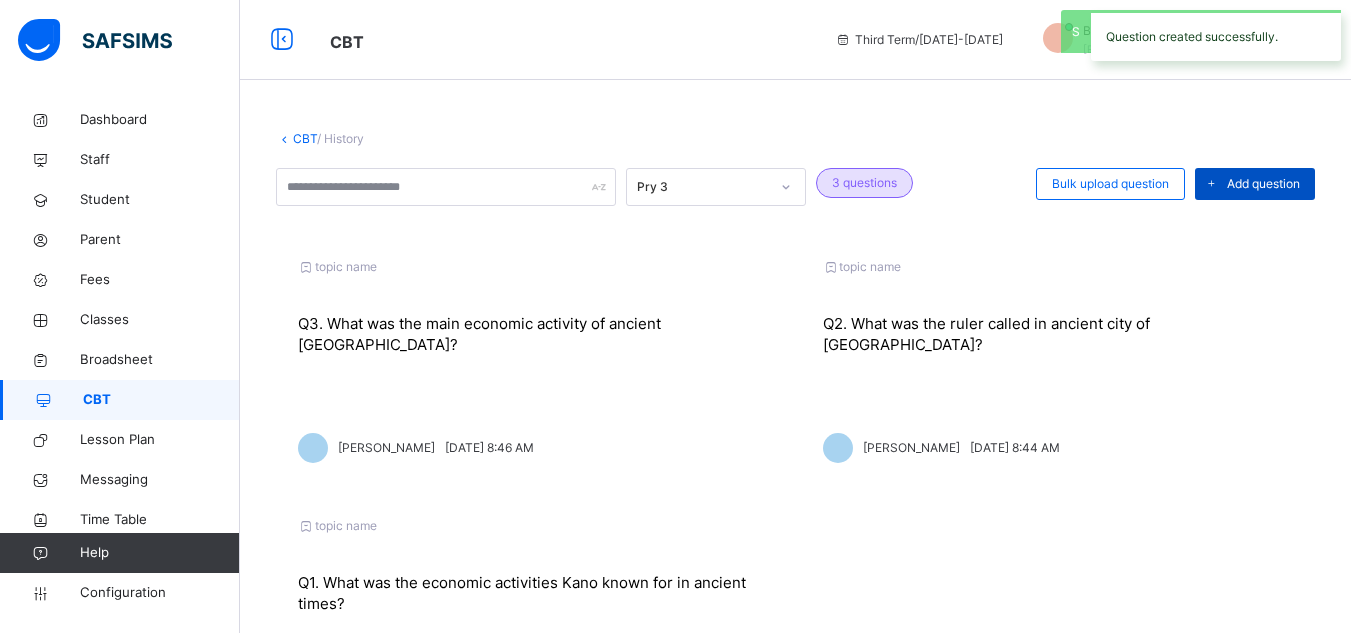 click on "Add question" at bounding box center [1263, 184] 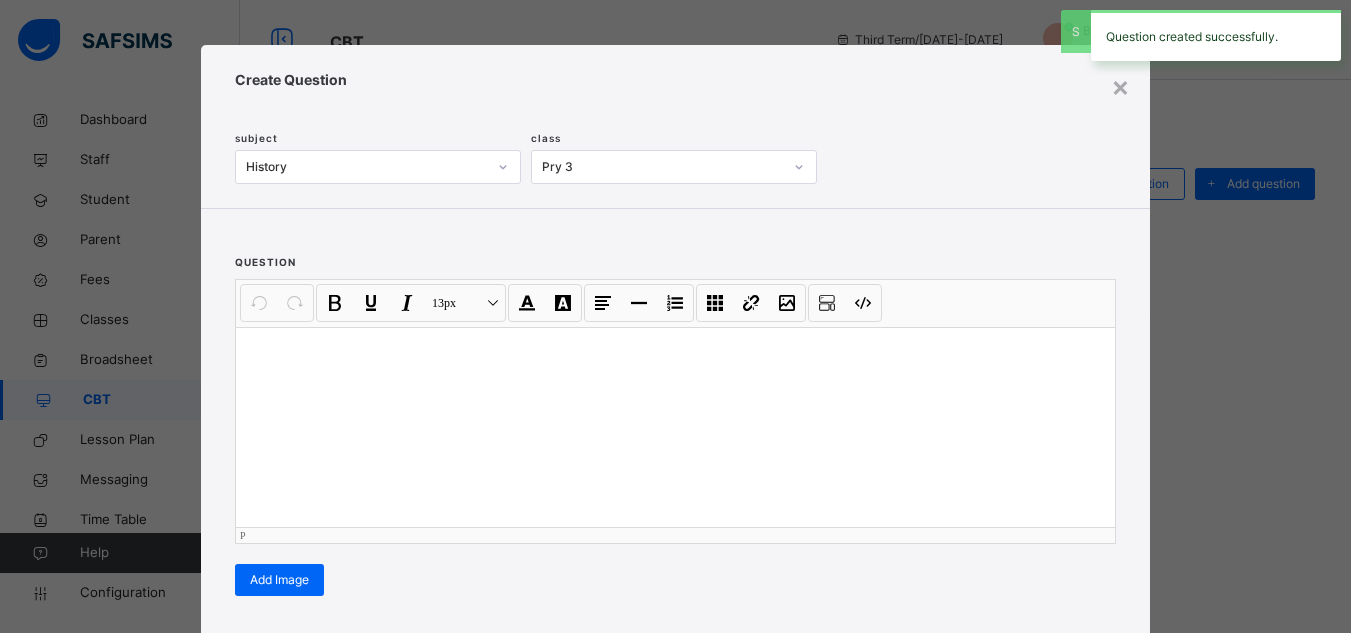 click at bounding box center [675, 427] 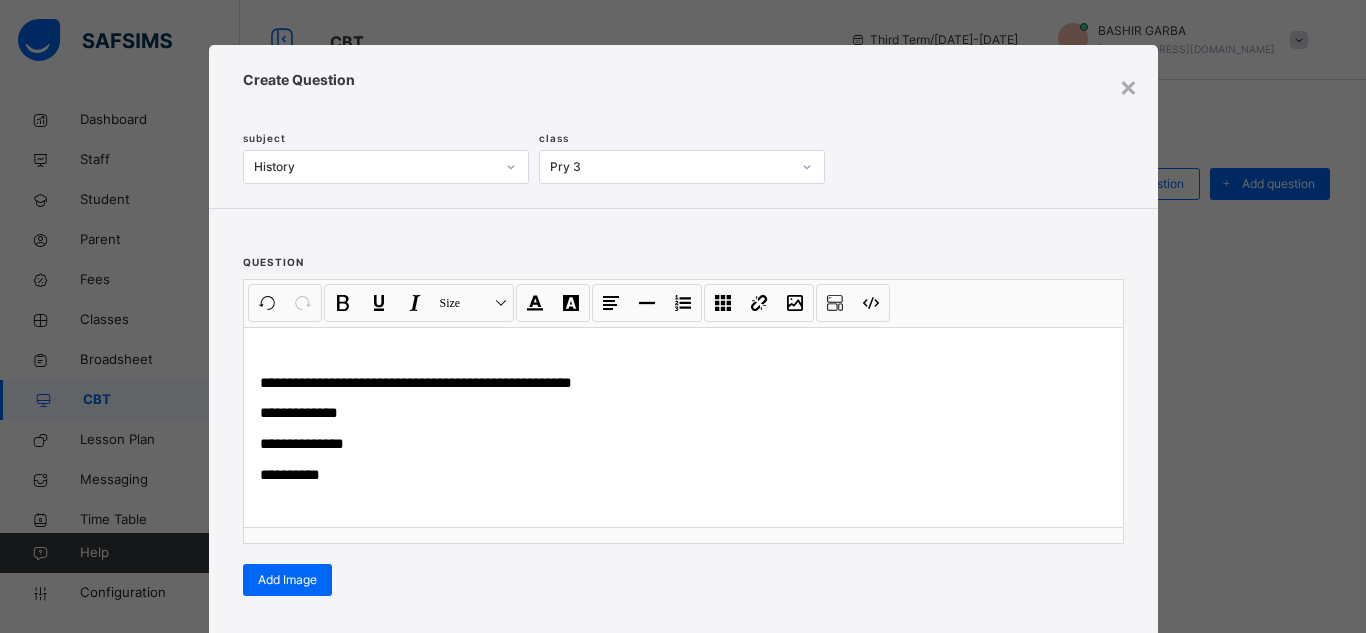 click on "**********" at bounding box center (683, 414) 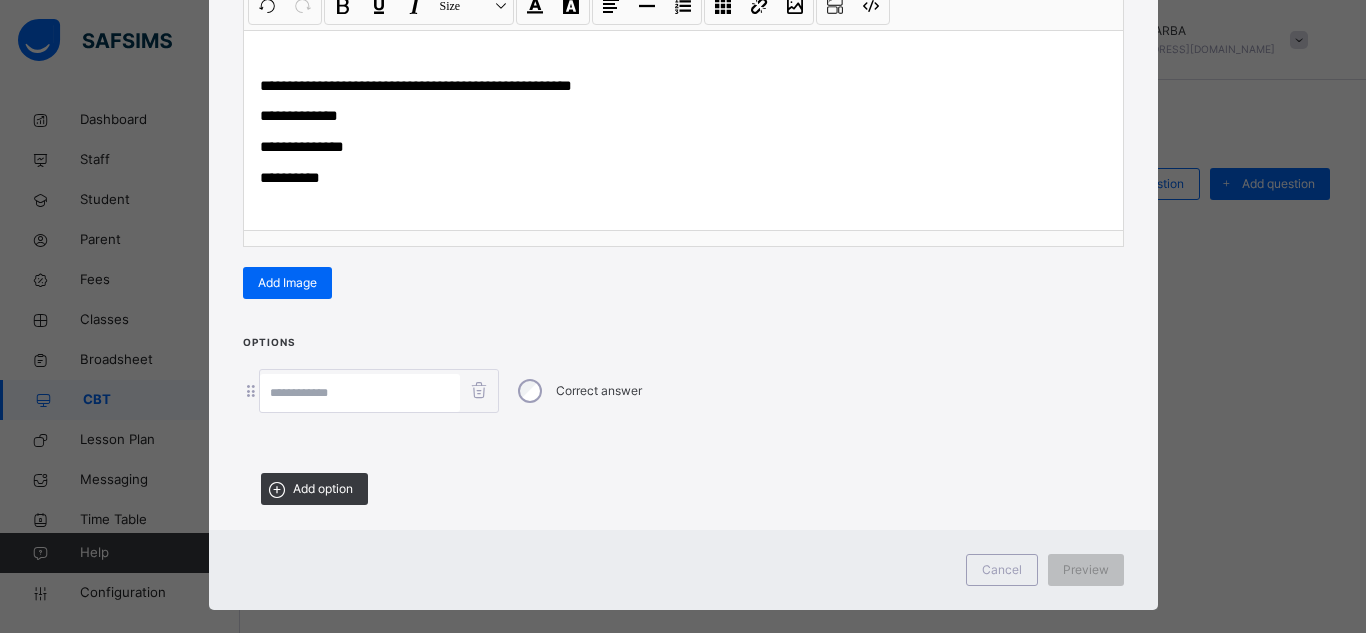scroll, scrollTop: 303, scrollLeft: 0, axis: vertical 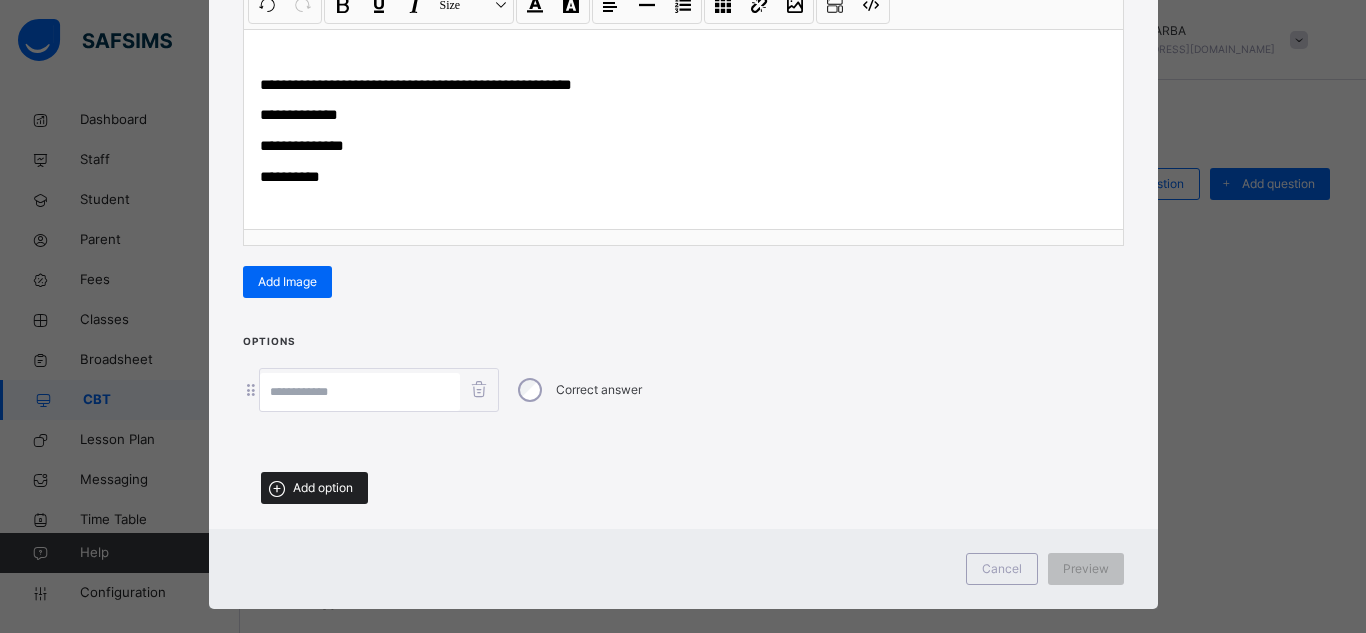 click on "Add option" at bounding box center [314, 488] 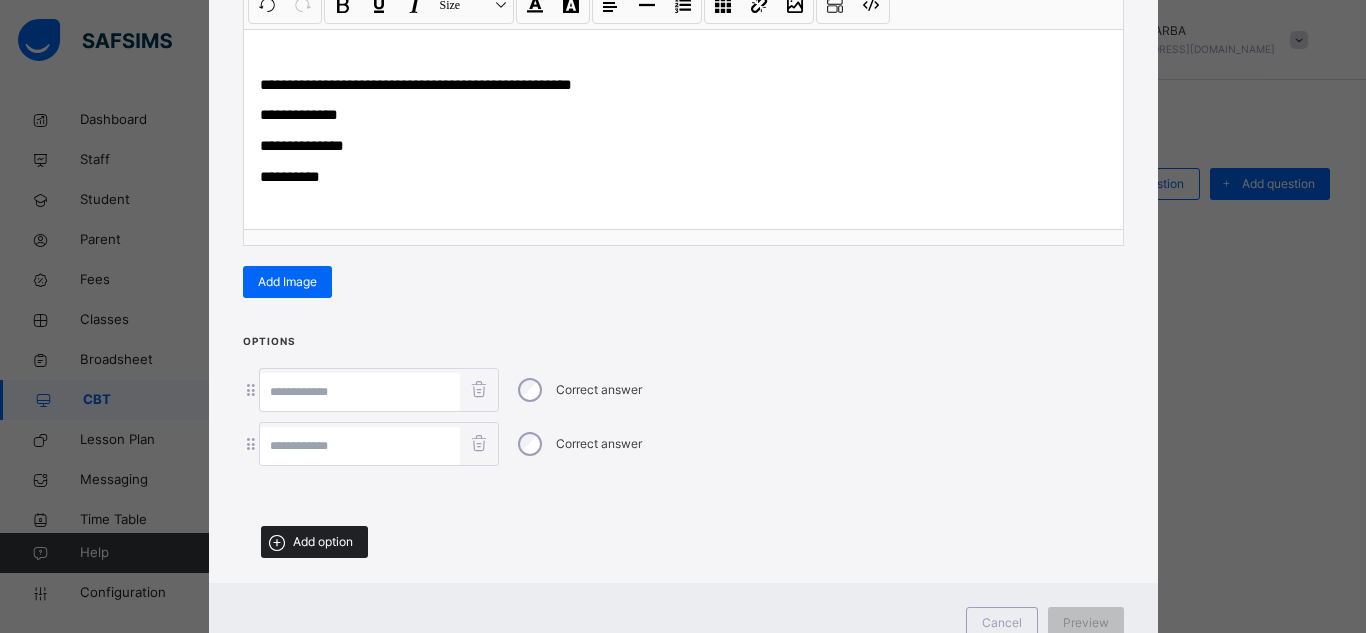 click on "Add option" at bounding box center (314, 542) 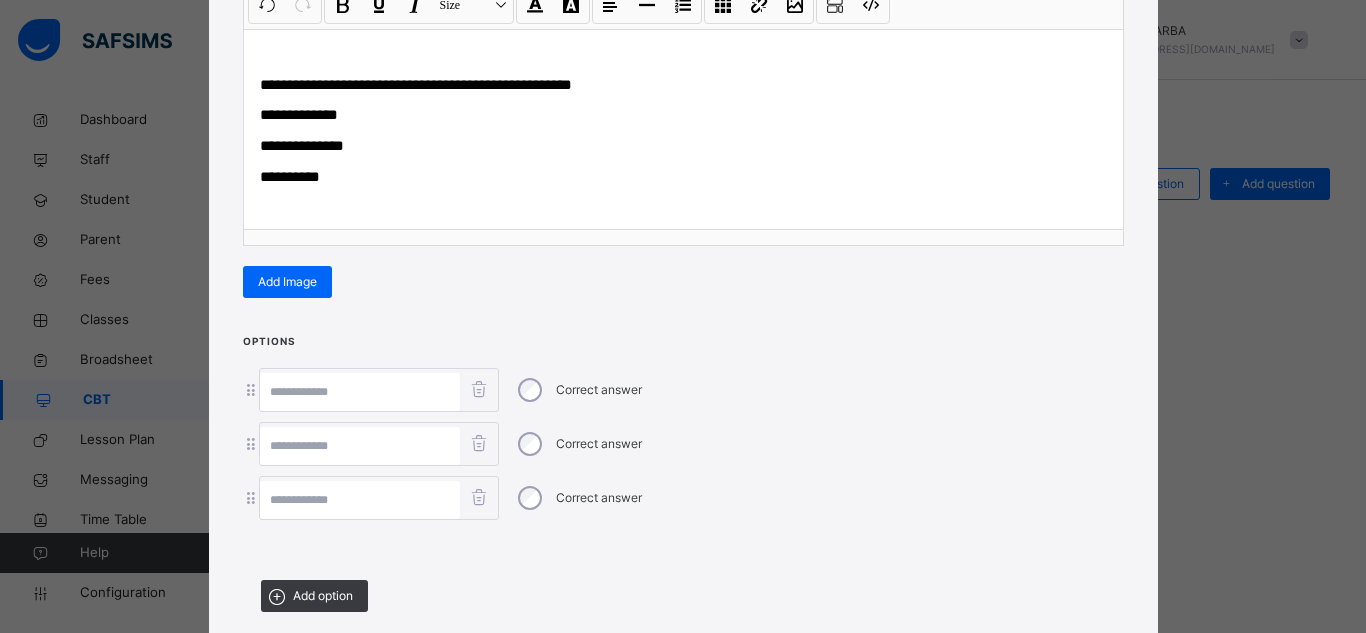click at bounding box center (360, 500) 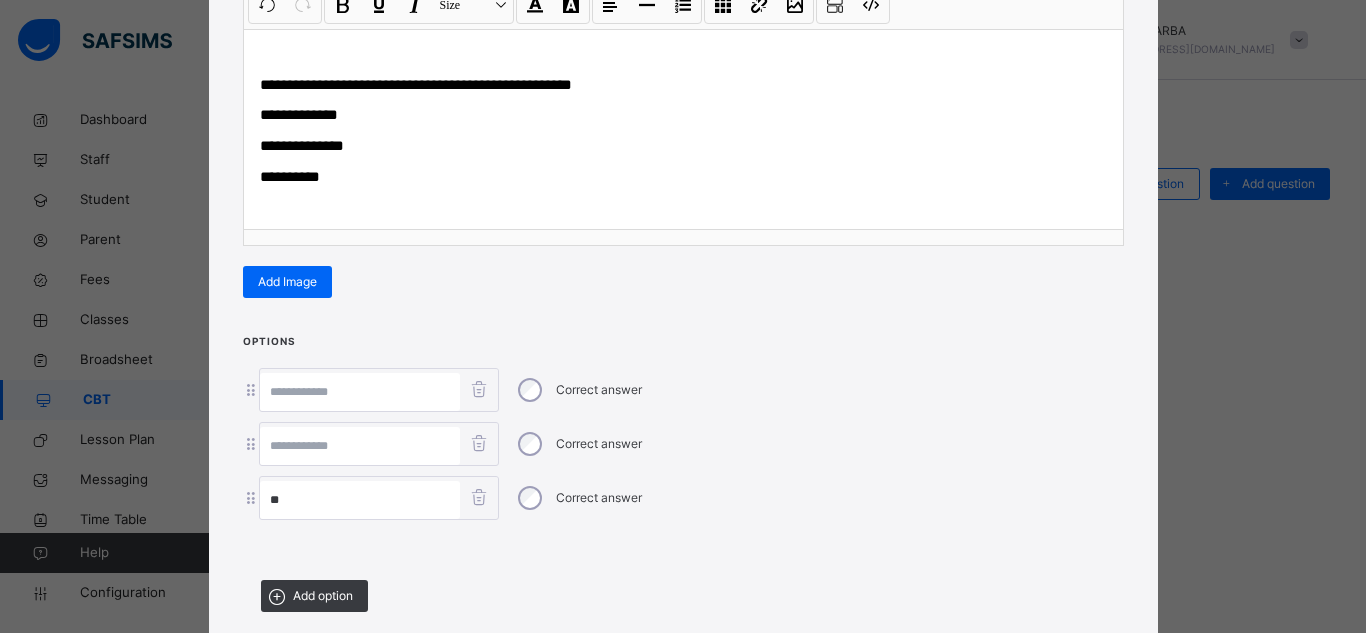 type on "**" 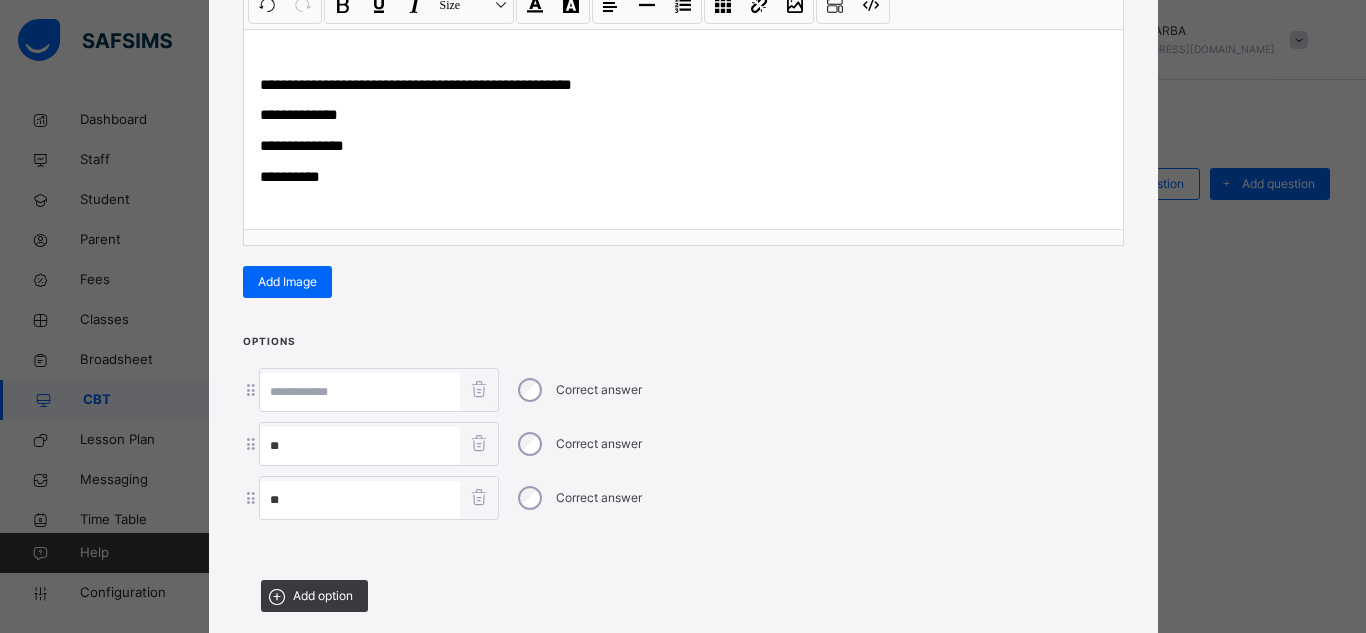 type on "**" 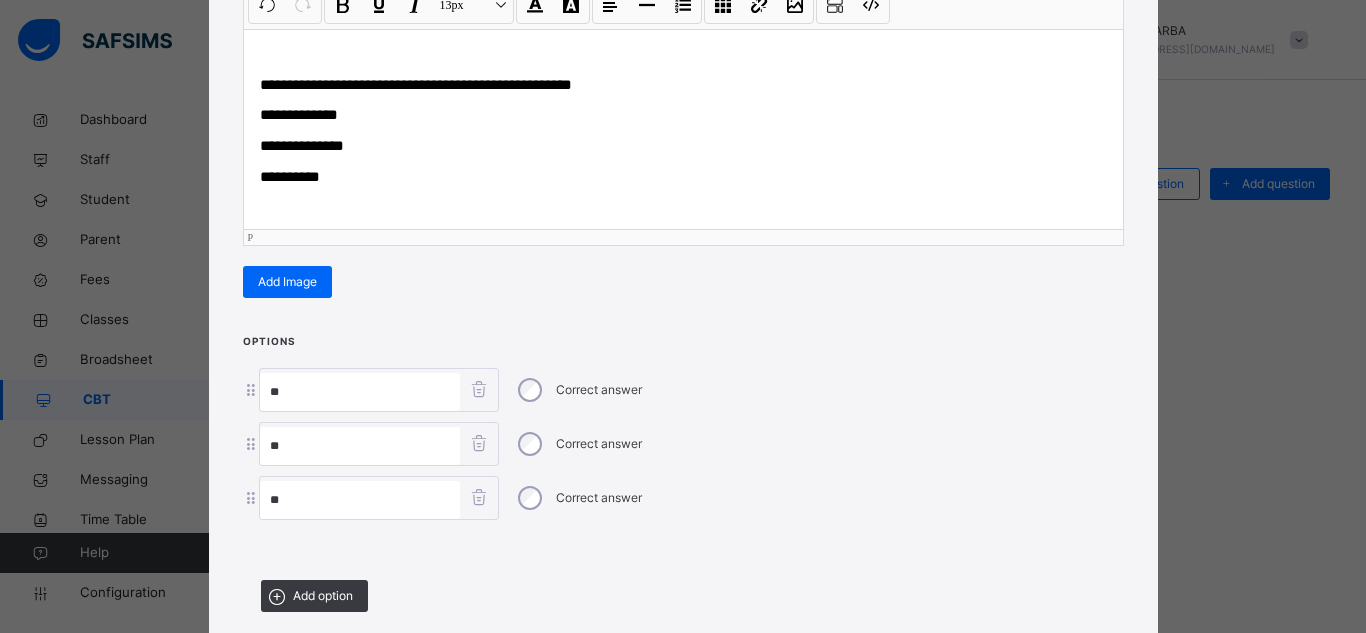 click on "**********" at bounding box center (299, 114) 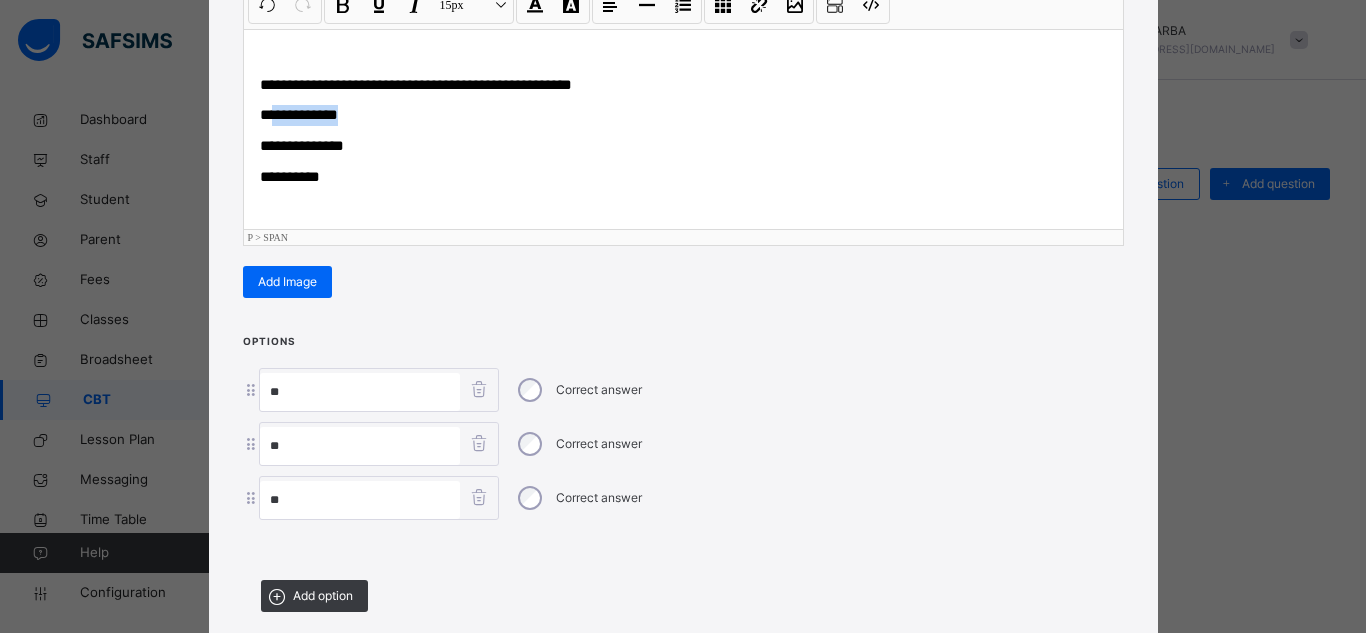 drag, startPoint x: 271, startPoint y: 114, endPoint x: 371, endPoint y: 107, distance: 100.2447 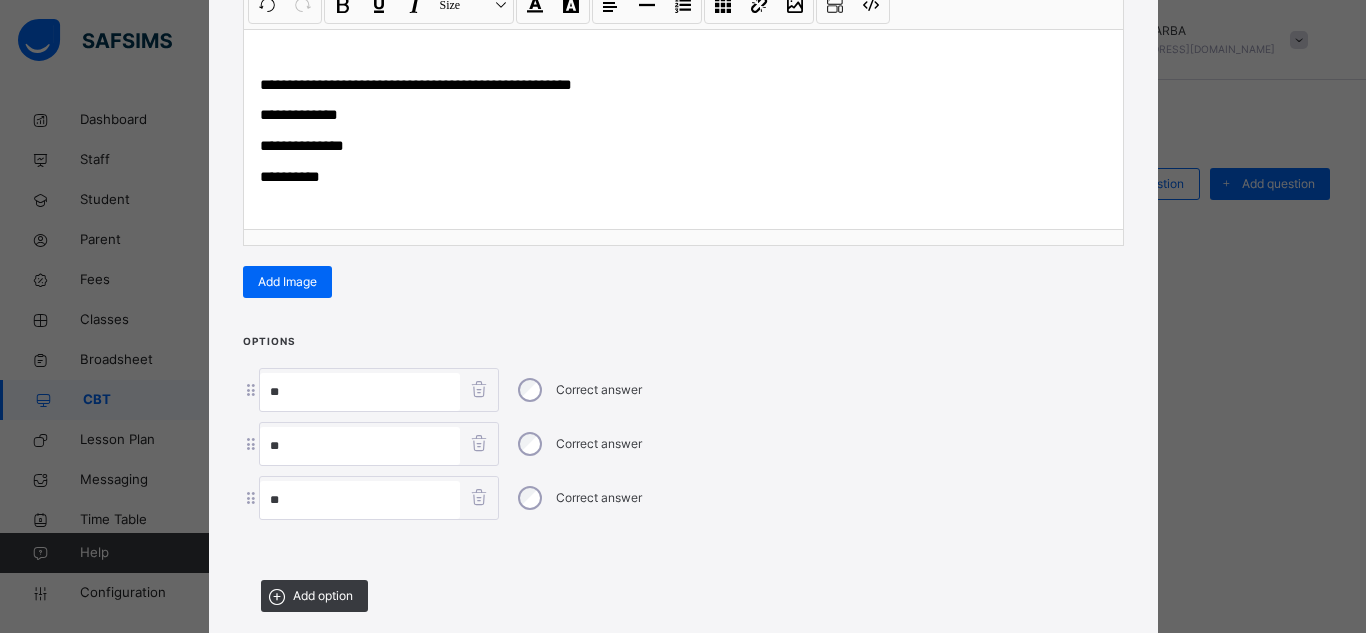 click on "**" at bounding box center [360, 392] 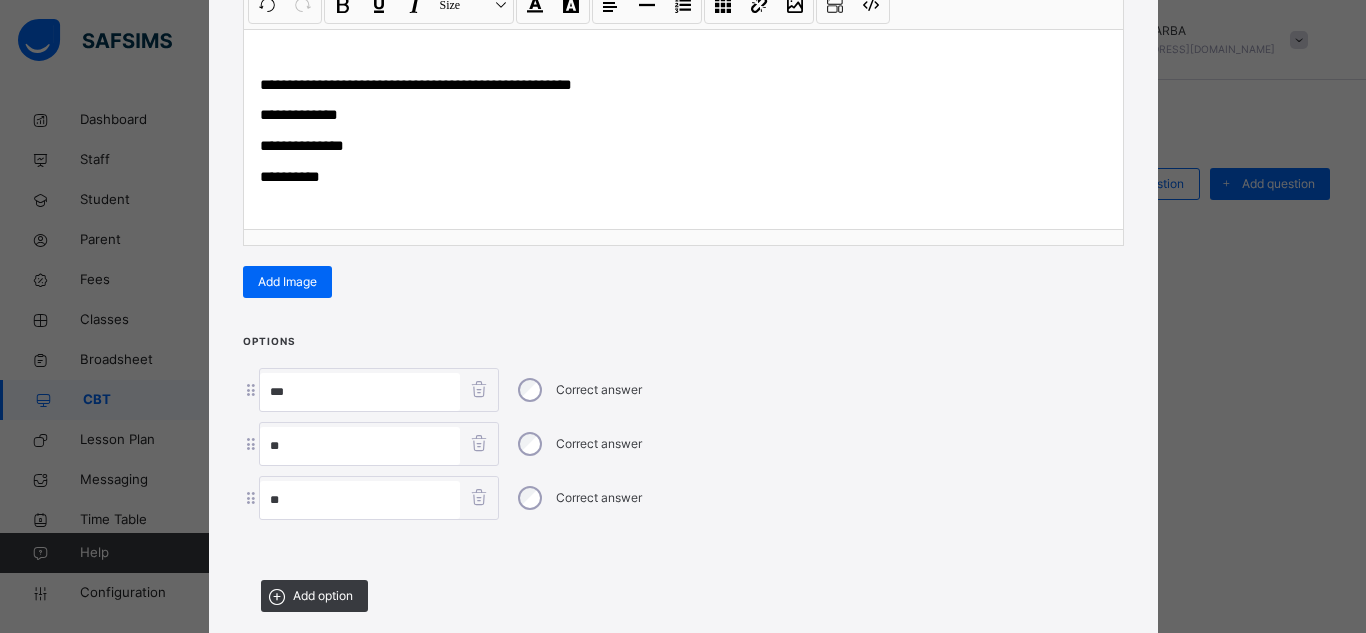 paste on "**********" 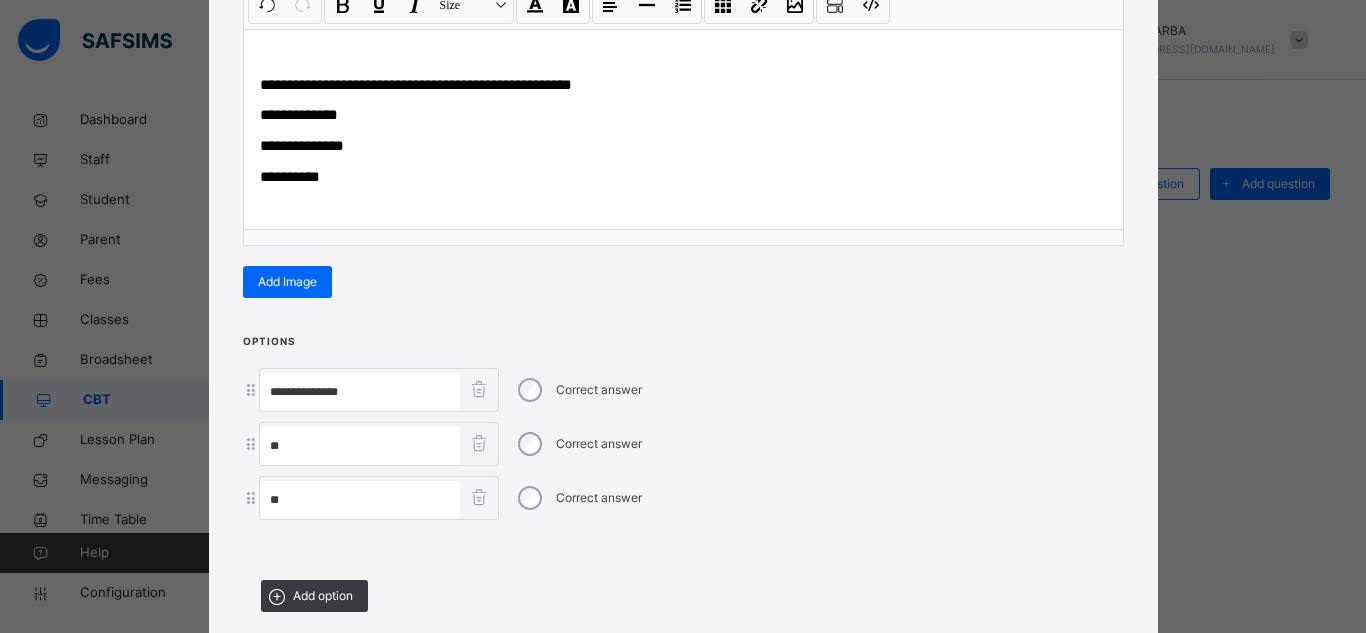 type on "**********" 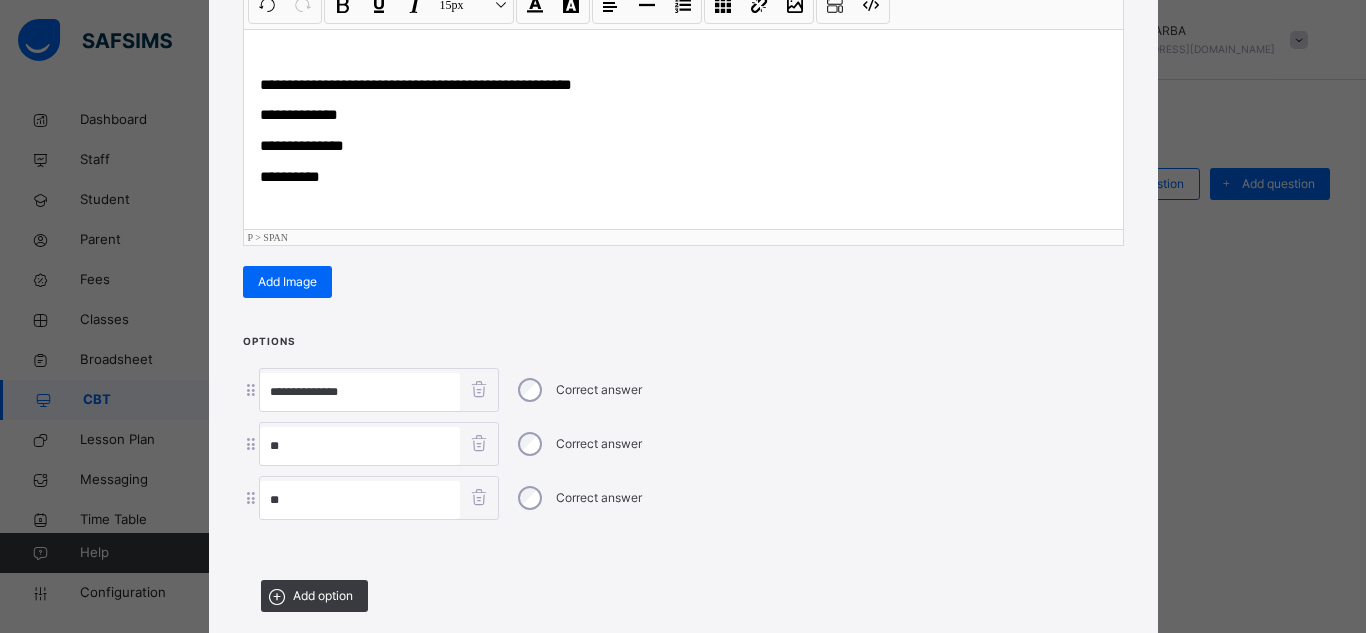 click on "**********" at bounding box center [302, 145] 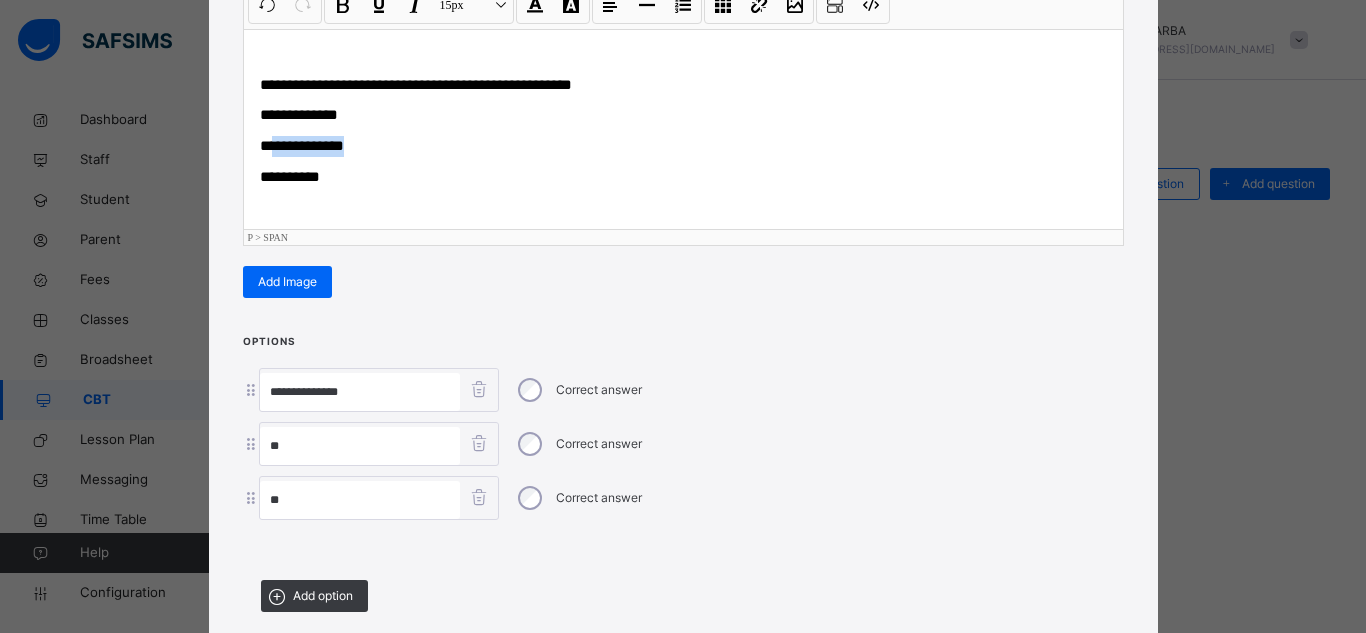 drag, startPoint x: 270, startPoint y: 145, endPoint x: 375, endPoint y: 151, distance: 105.17129 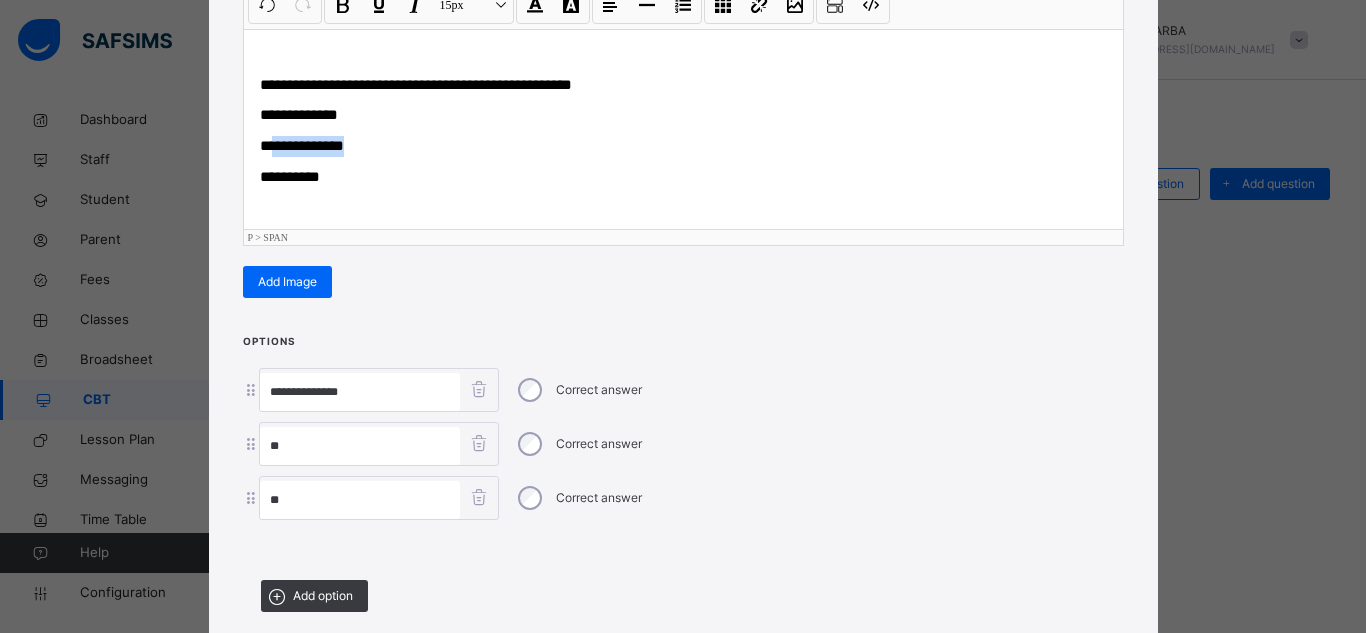 copy on "**********" 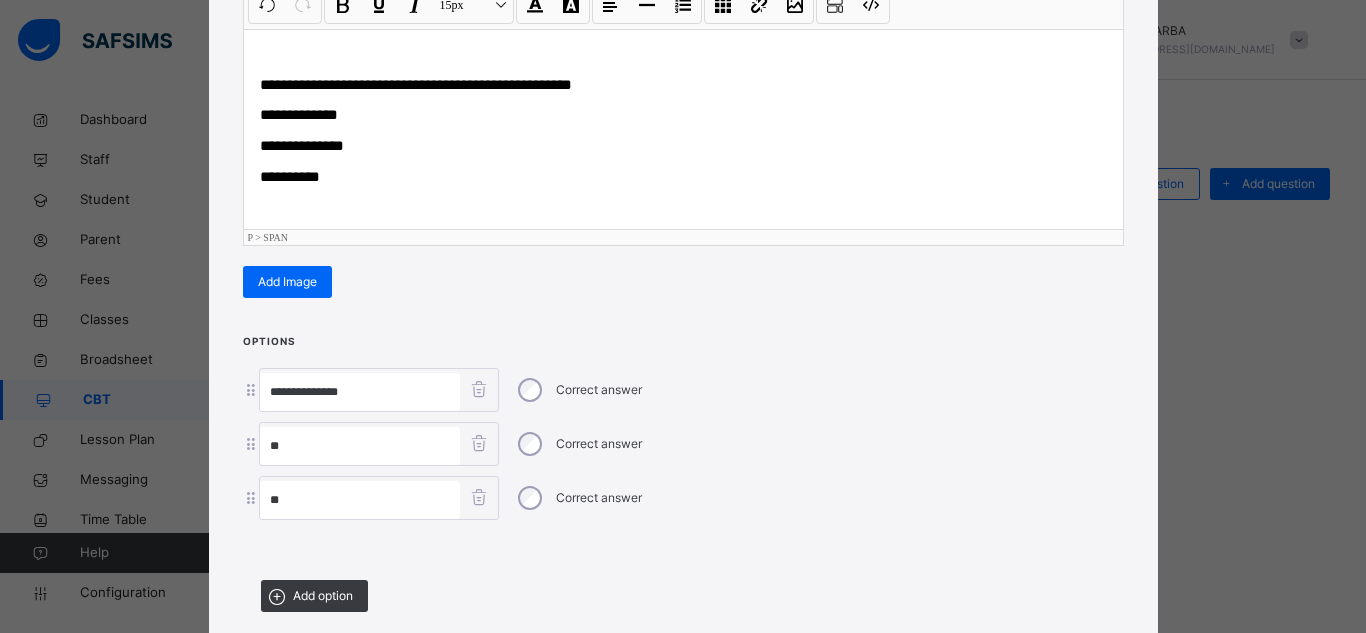 click on "**" at bounding box center (360, 446) 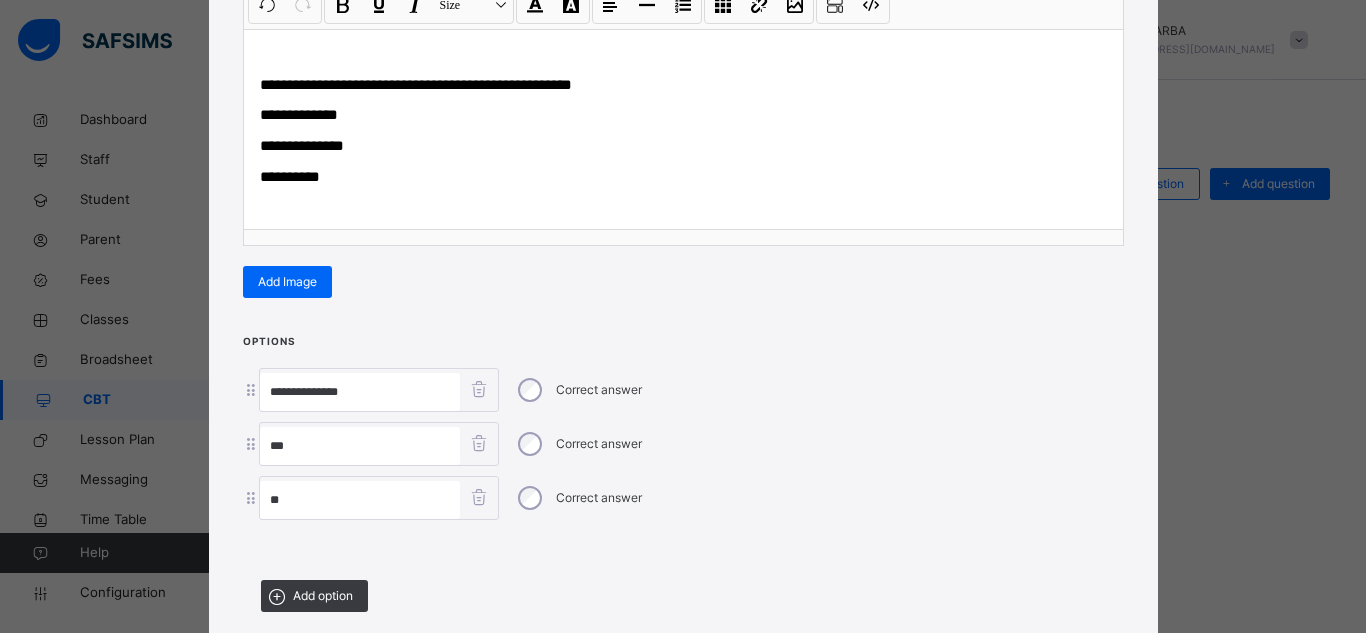 paste on "**********" 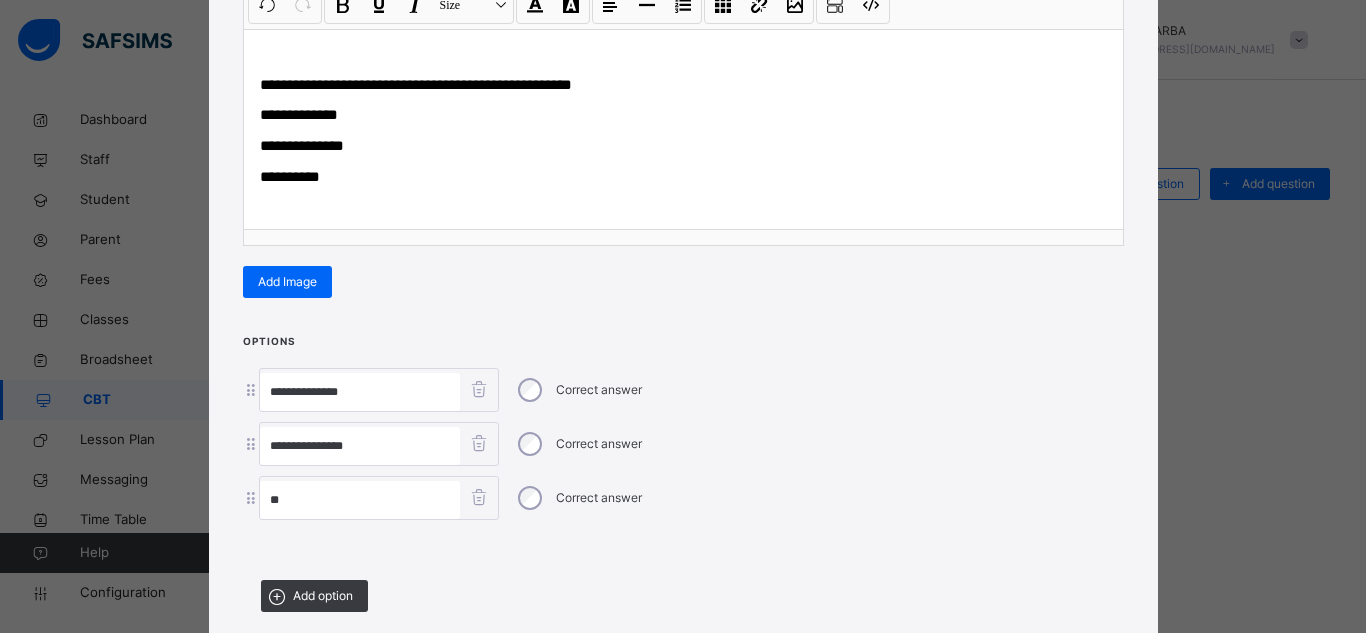 type on "**********" 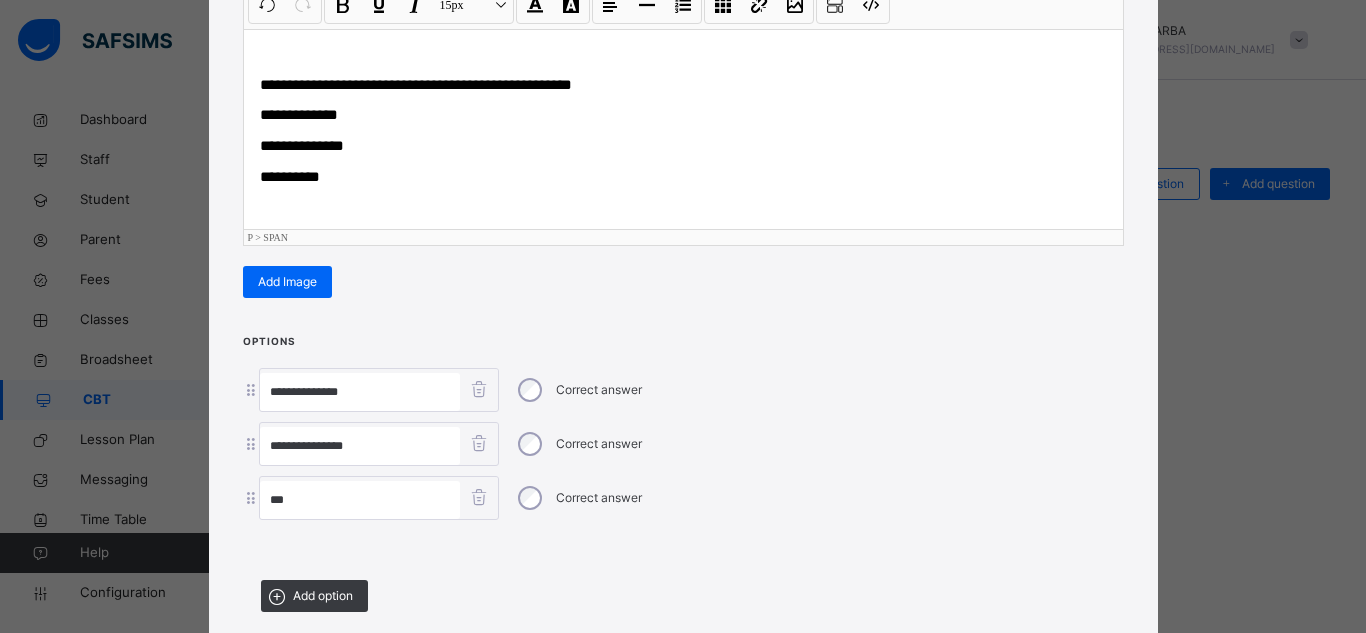 click on "**********" at bounding box center [290, 176] 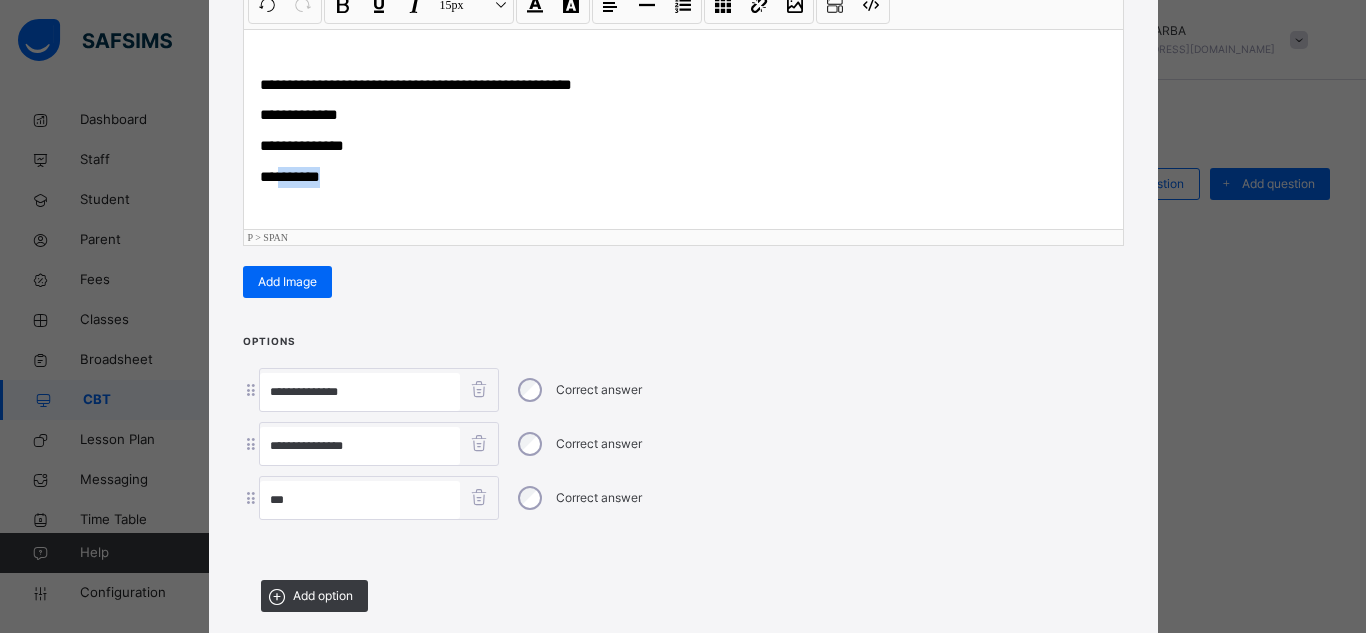drag, startPoint x: 274, startPoint y: 175, endPoint x: 356, endPoint y: 171, distance: 82.0975 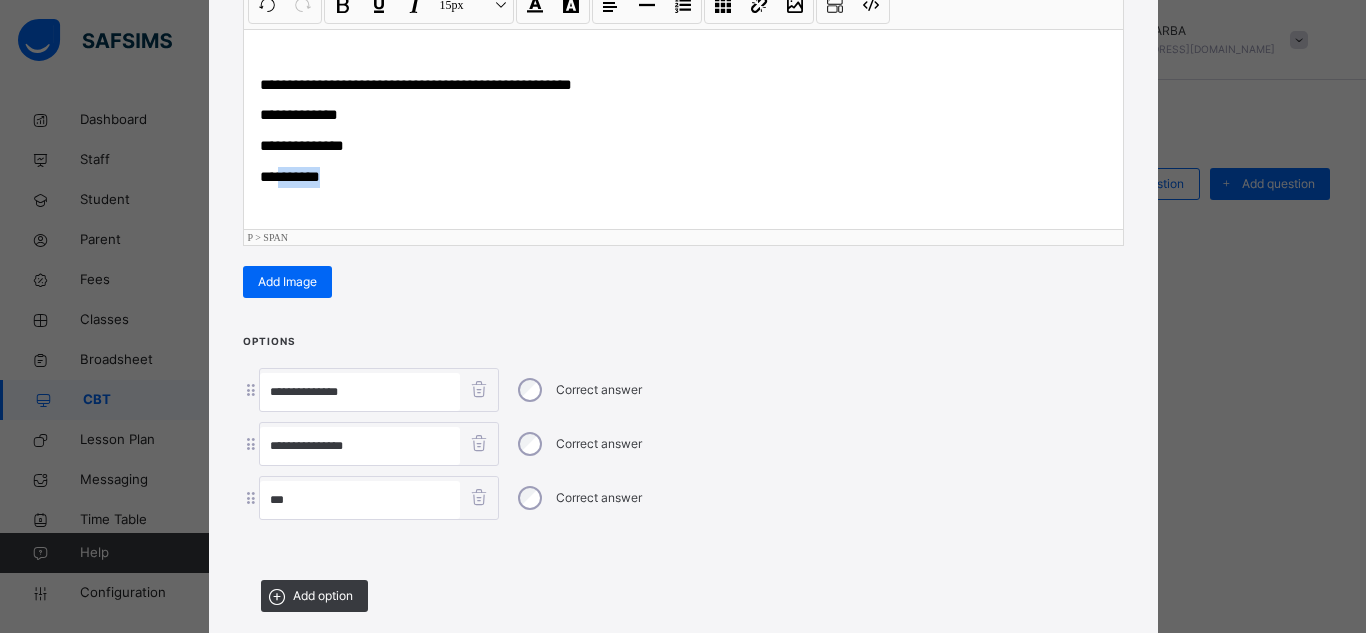 copy on "*******" 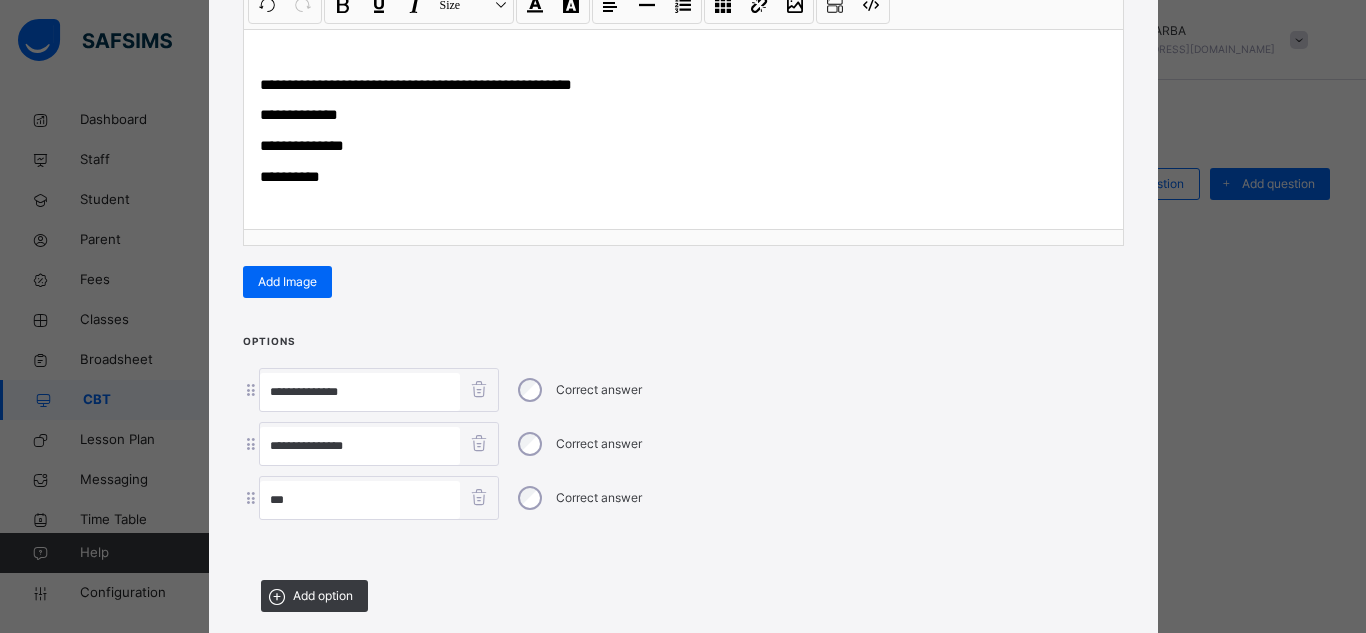 click on "**" at bounding box center [360, 500] 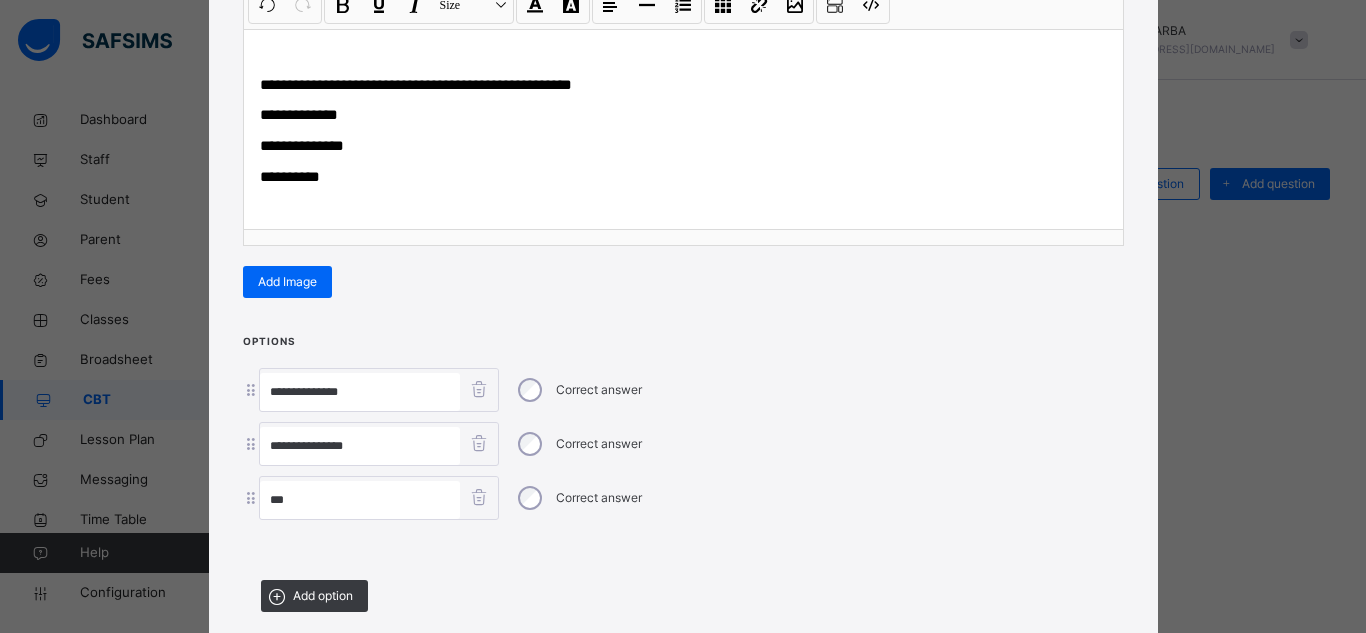 paste on "********" 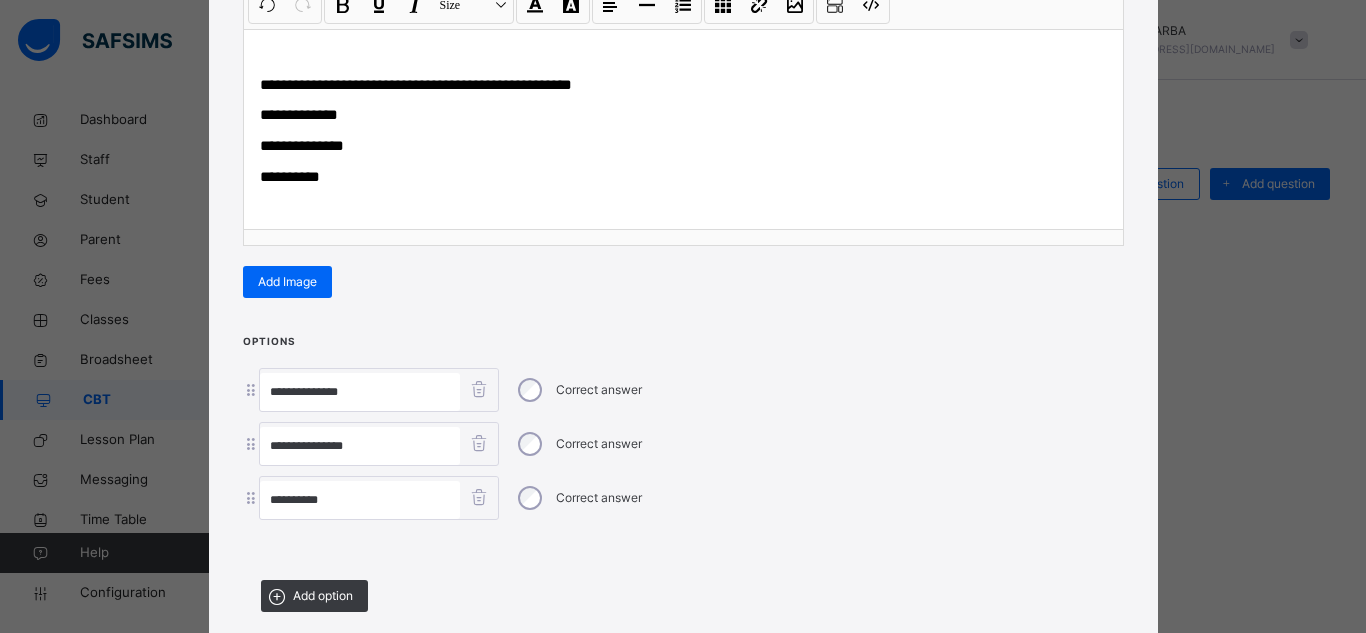 type on "**********" 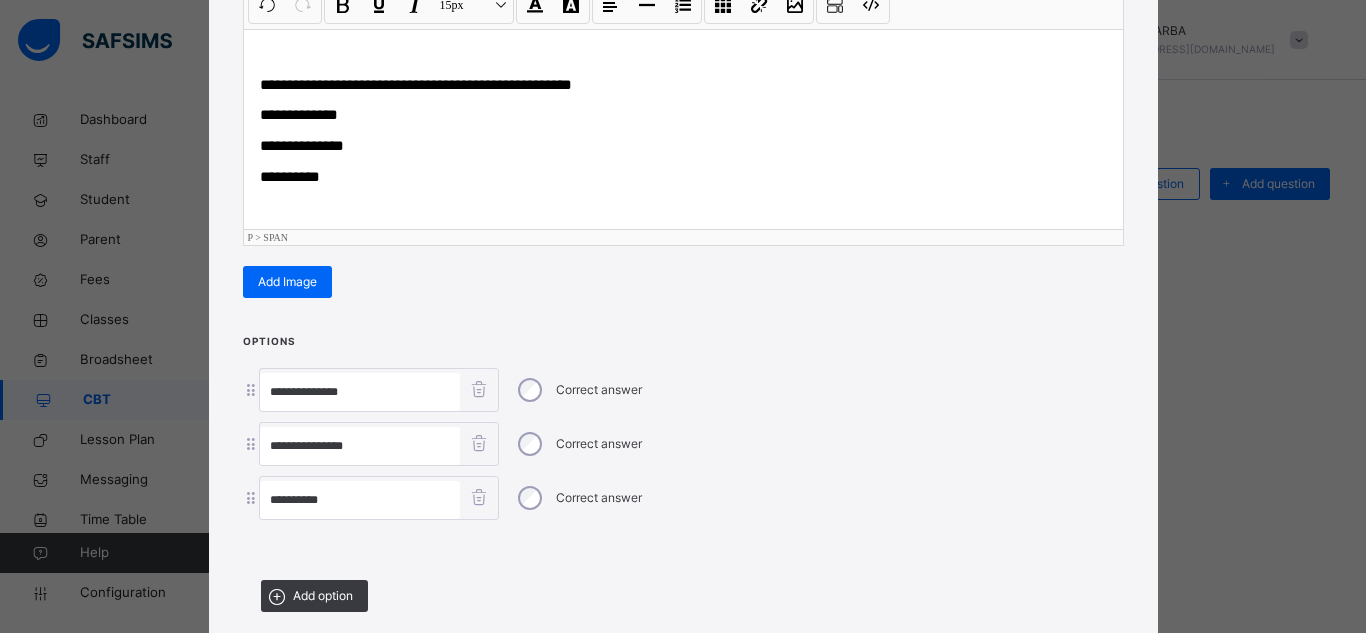 click on "**********" at bounding box center [683, 177] 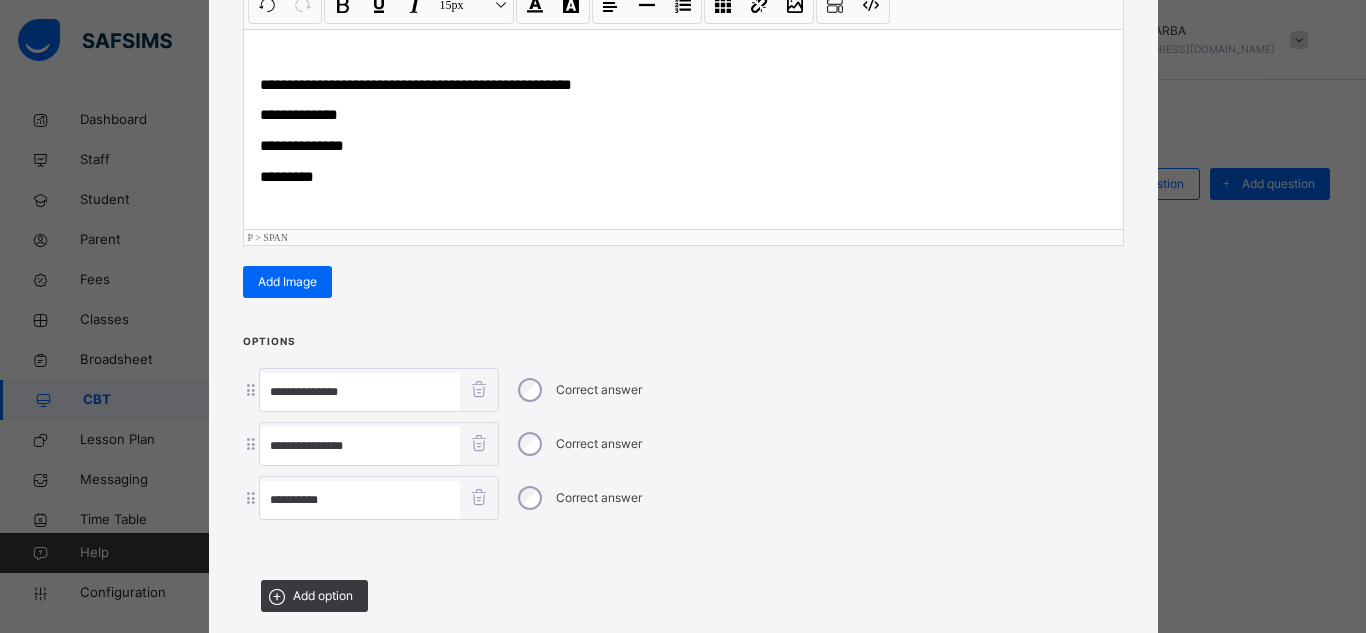 type 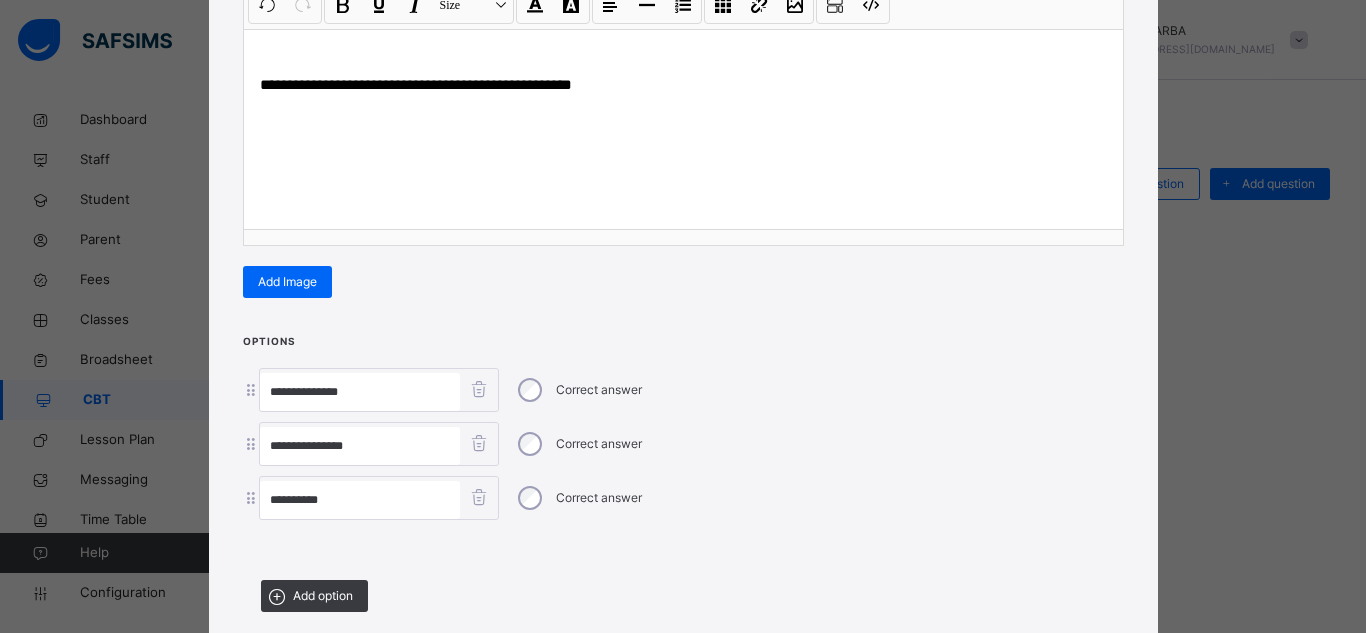click on "**********" at bounding box center (683, 479) 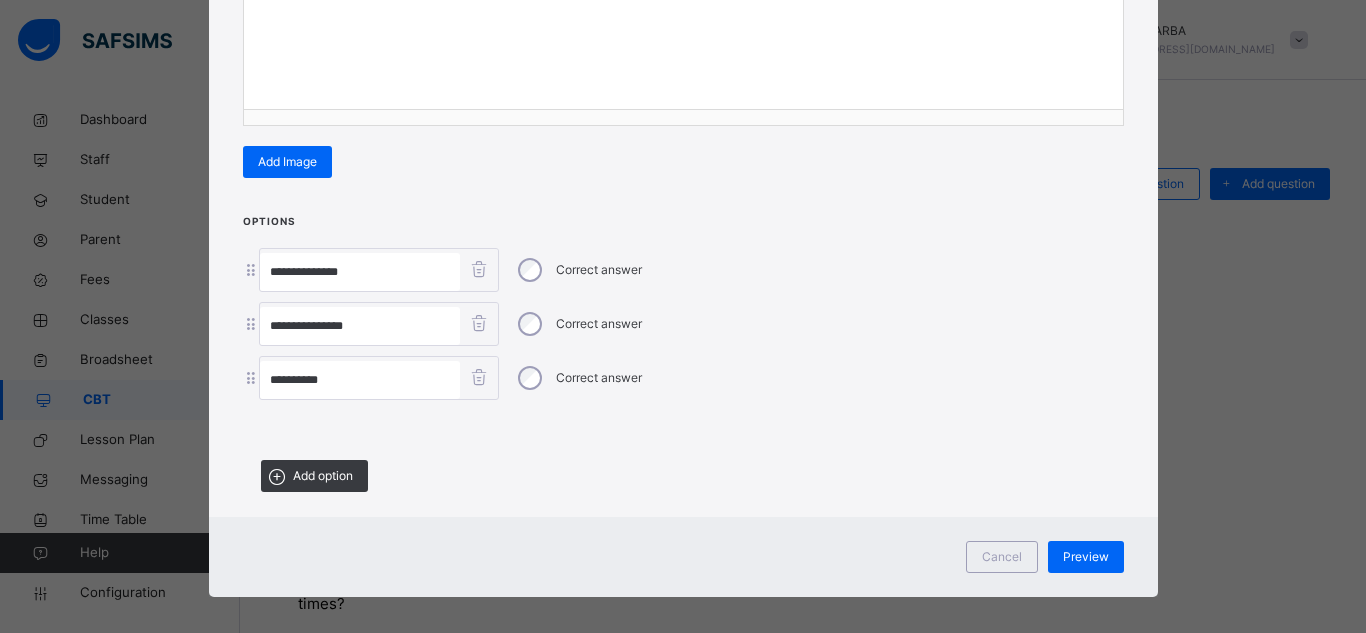 scroll, scrollTop: 431, scrollLeft: 0, axis: vertical 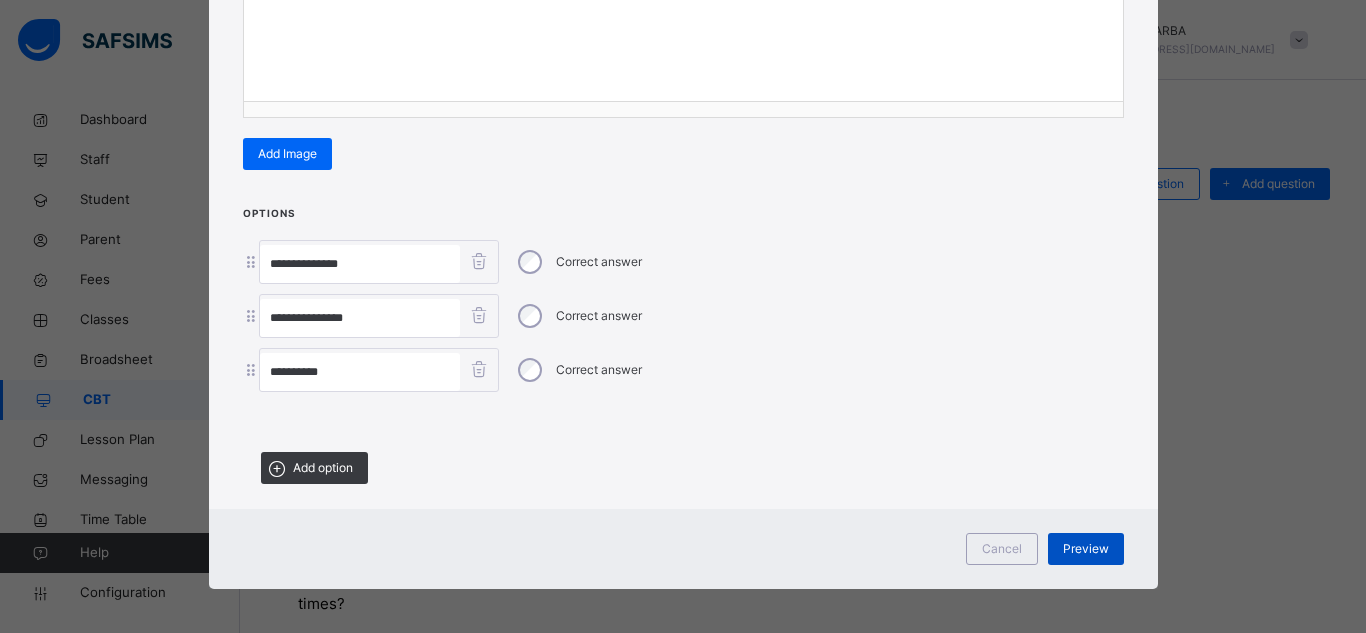 click on "Preview" at bounding box center [1086, 549] 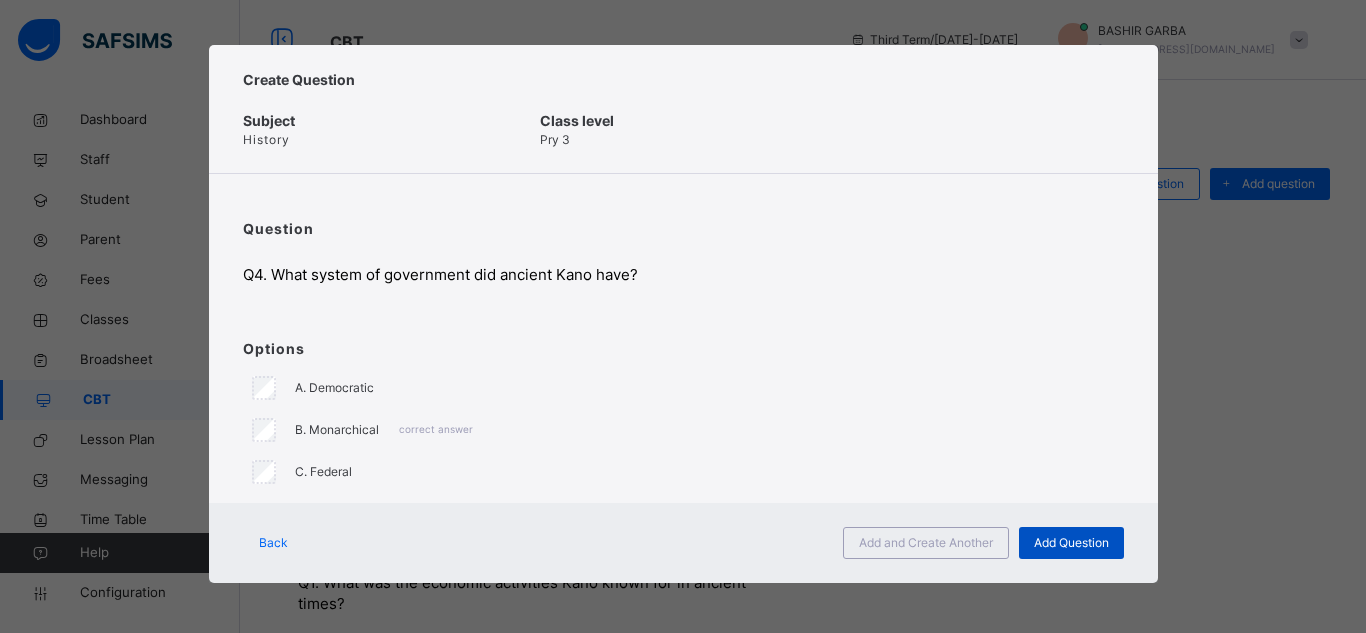 scroll, scrollTop: 5, scrollLeft: 0, axis: vertical 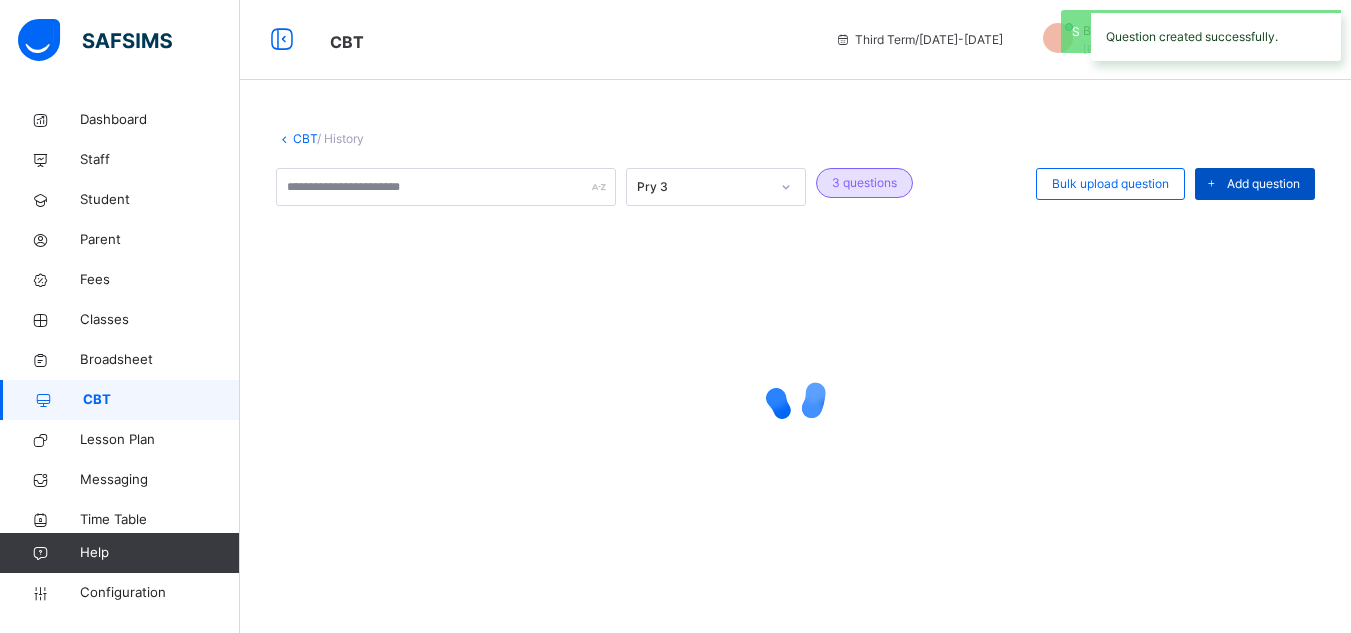 click on "Add question" at bounding box center (1263, 184) 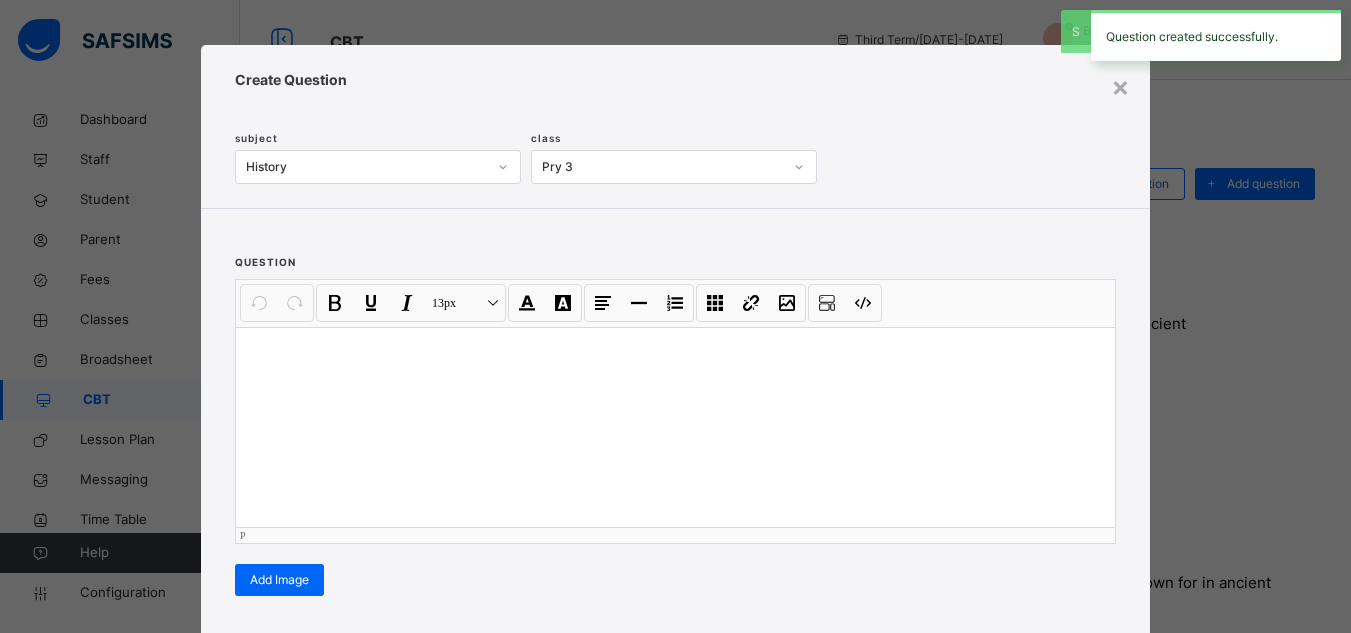 click at bounding box center (675, 427) 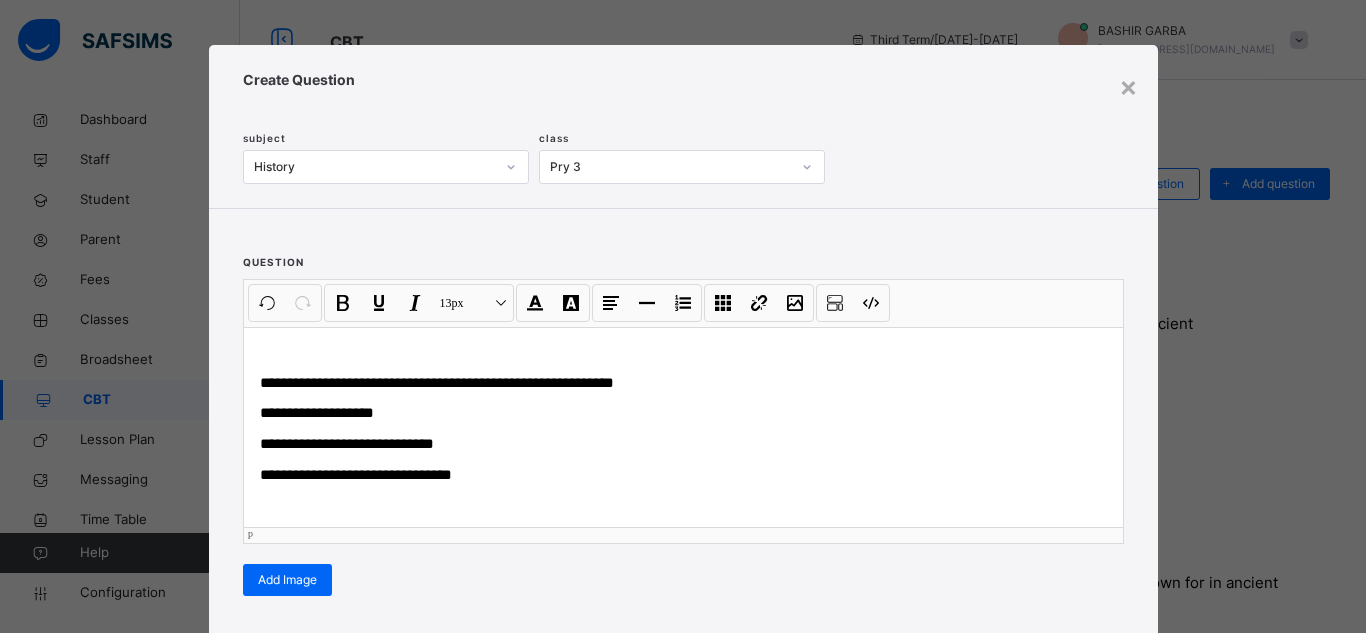 click on "Options Correct answer Add option" at bounding box center [683, 723] 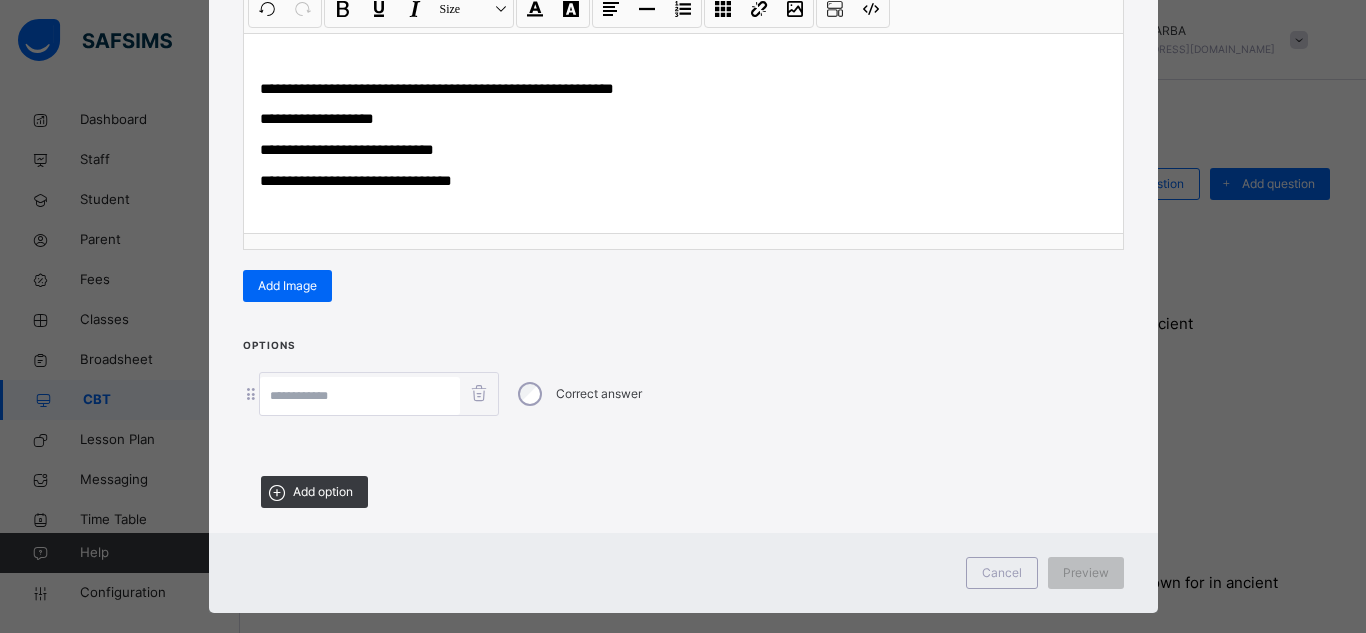 scroll, scrollTop: 303, scrollLeft: 0, axis: vertical 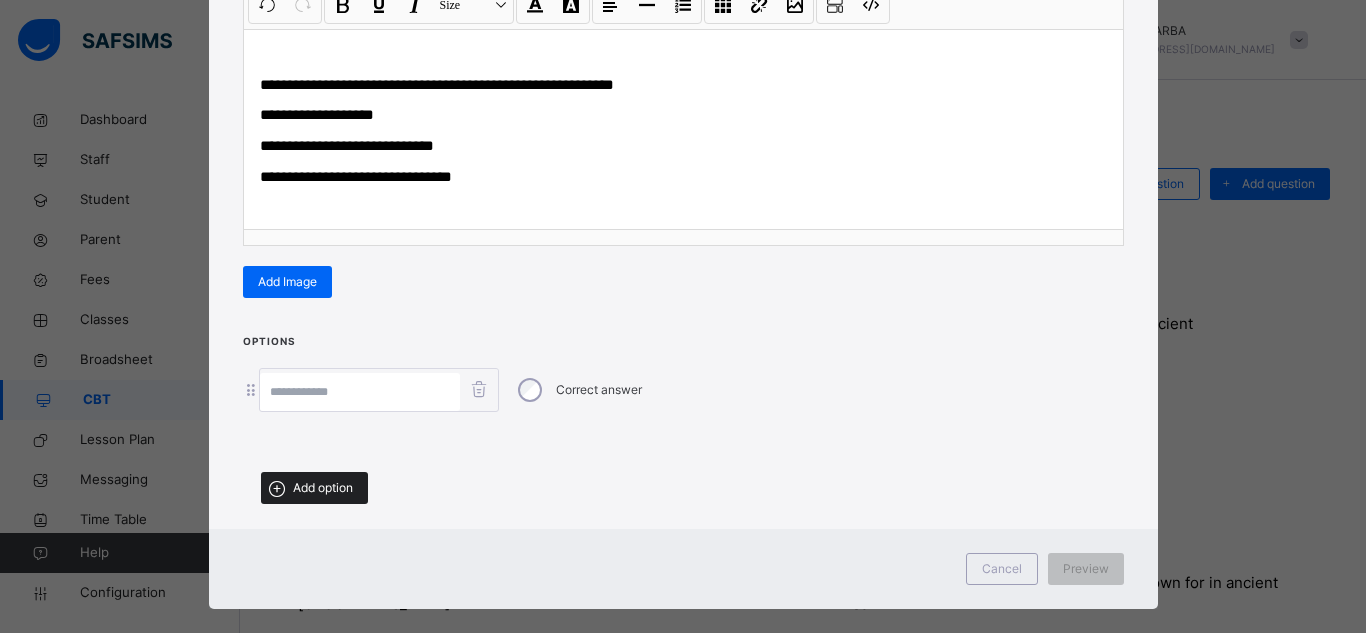 click on "Add option" at bounding box center [323, 488] 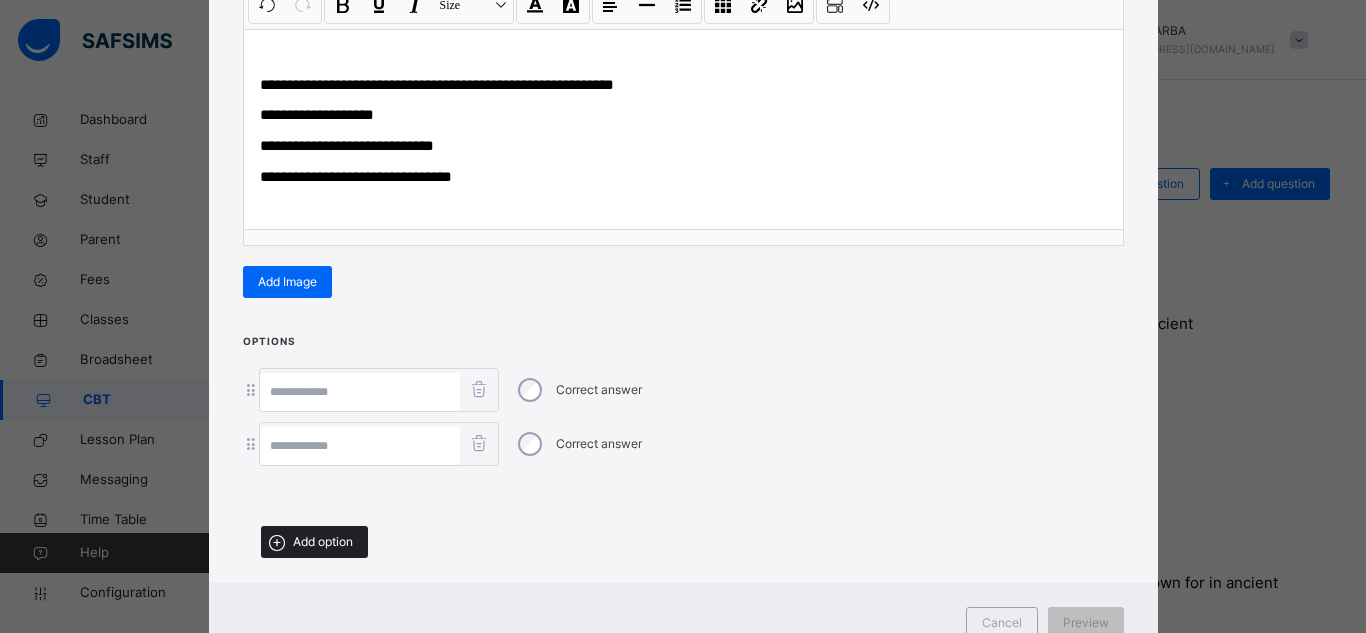 click on "Add option" at bounding box center [314, 542] 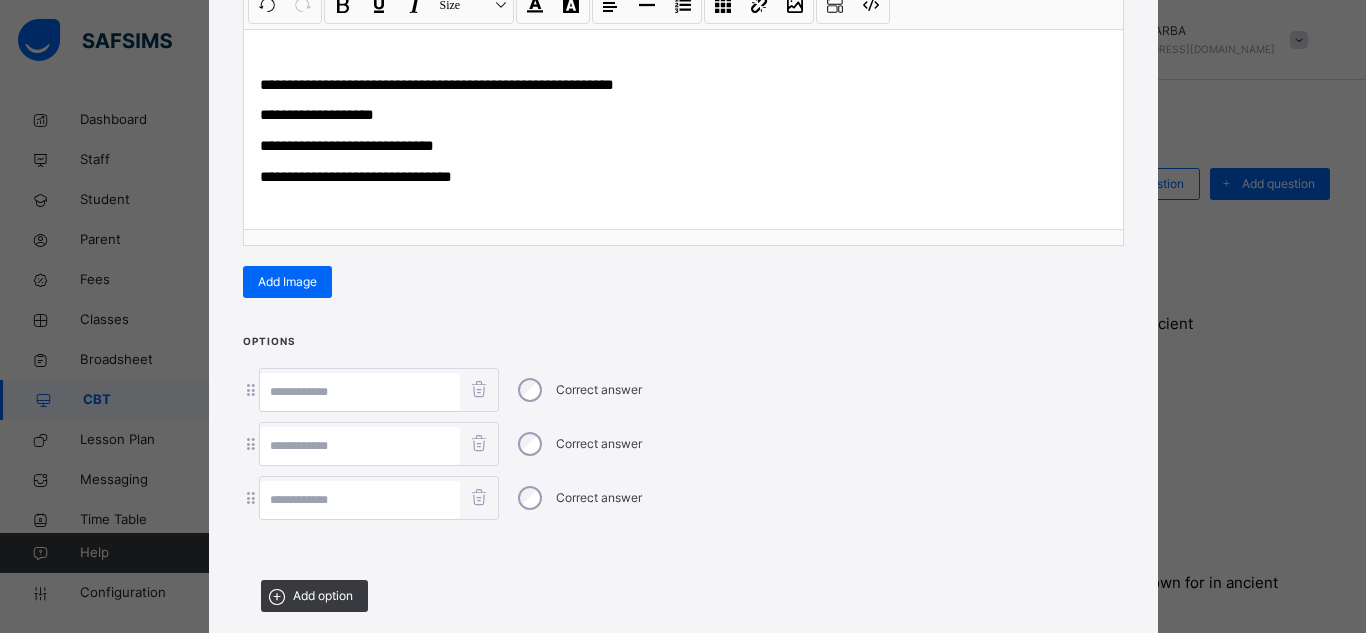 click at bounding box center [360, 500] 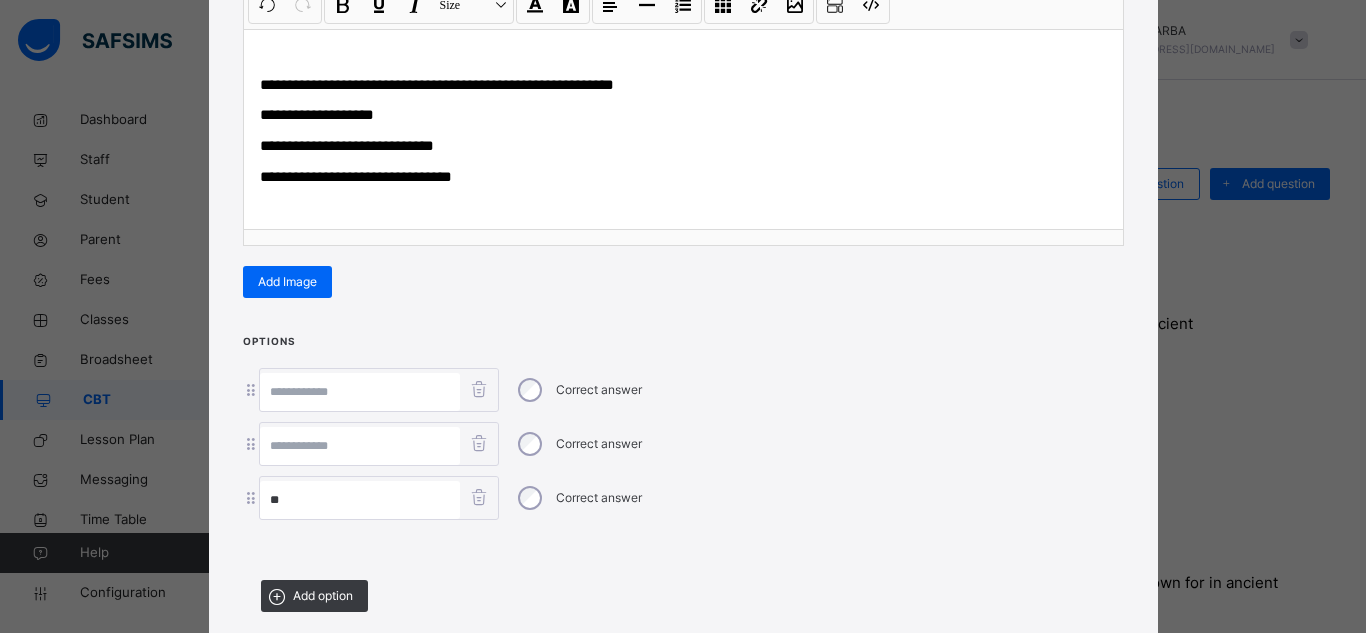 type on "**" 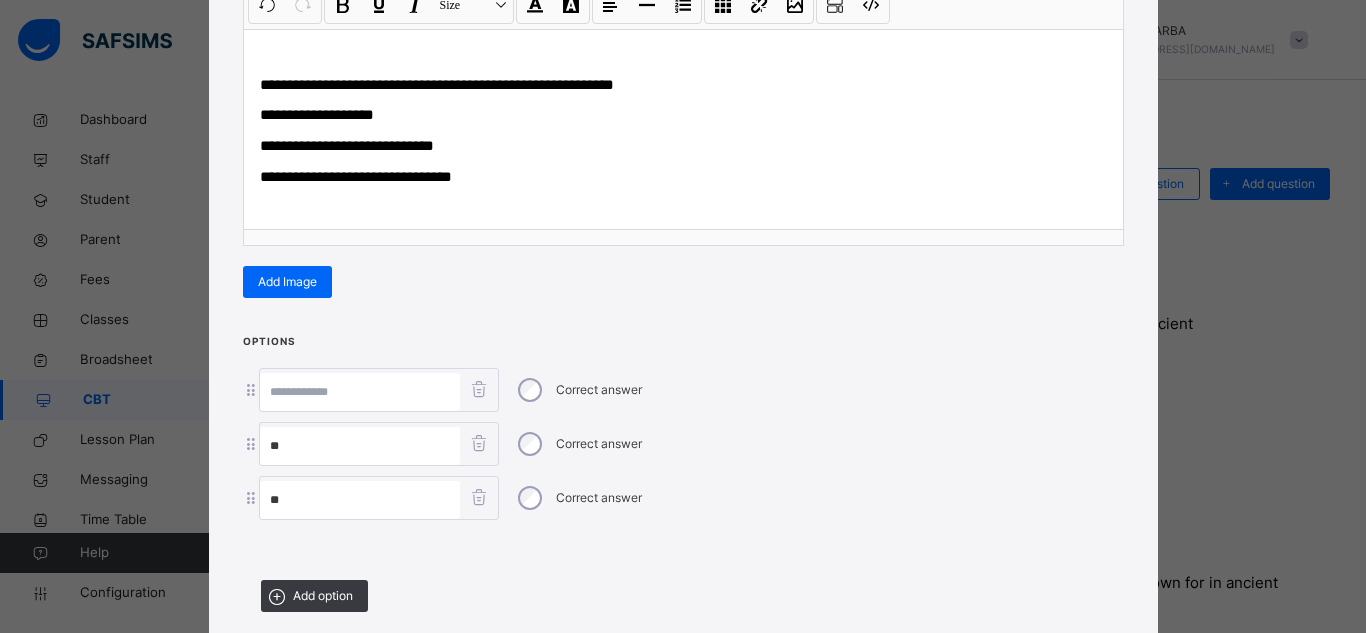type on "**" 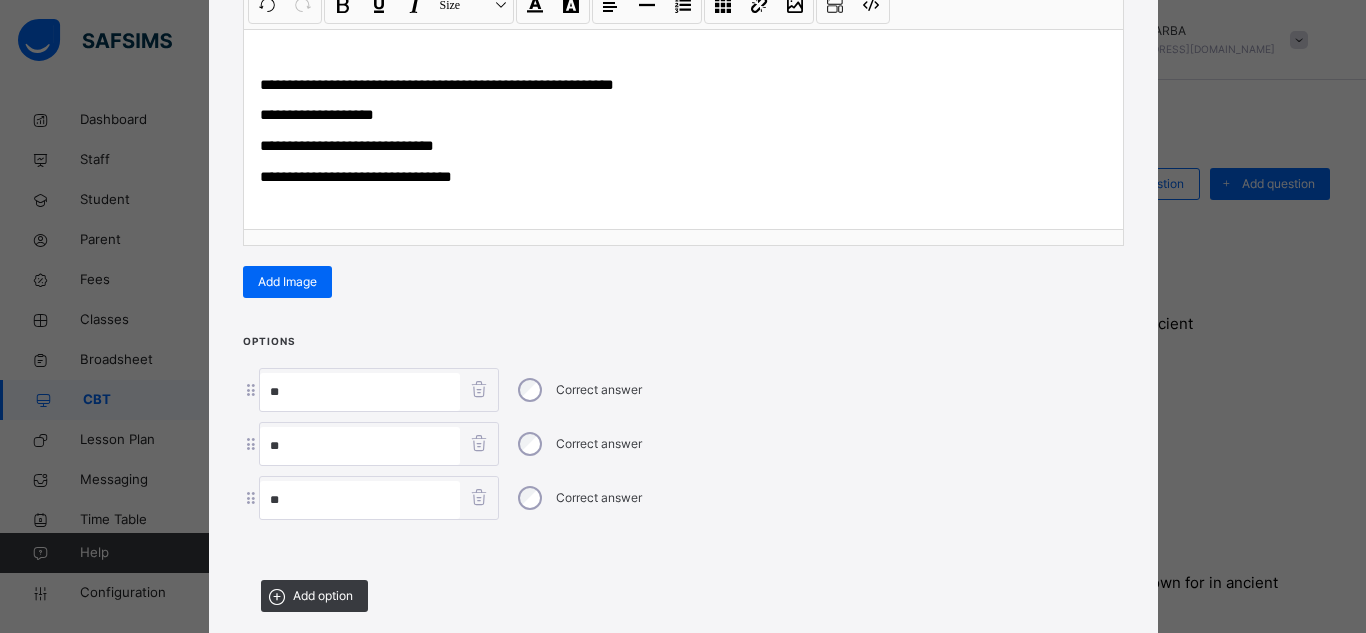 click on "**********" at bounding box center (317, 114) 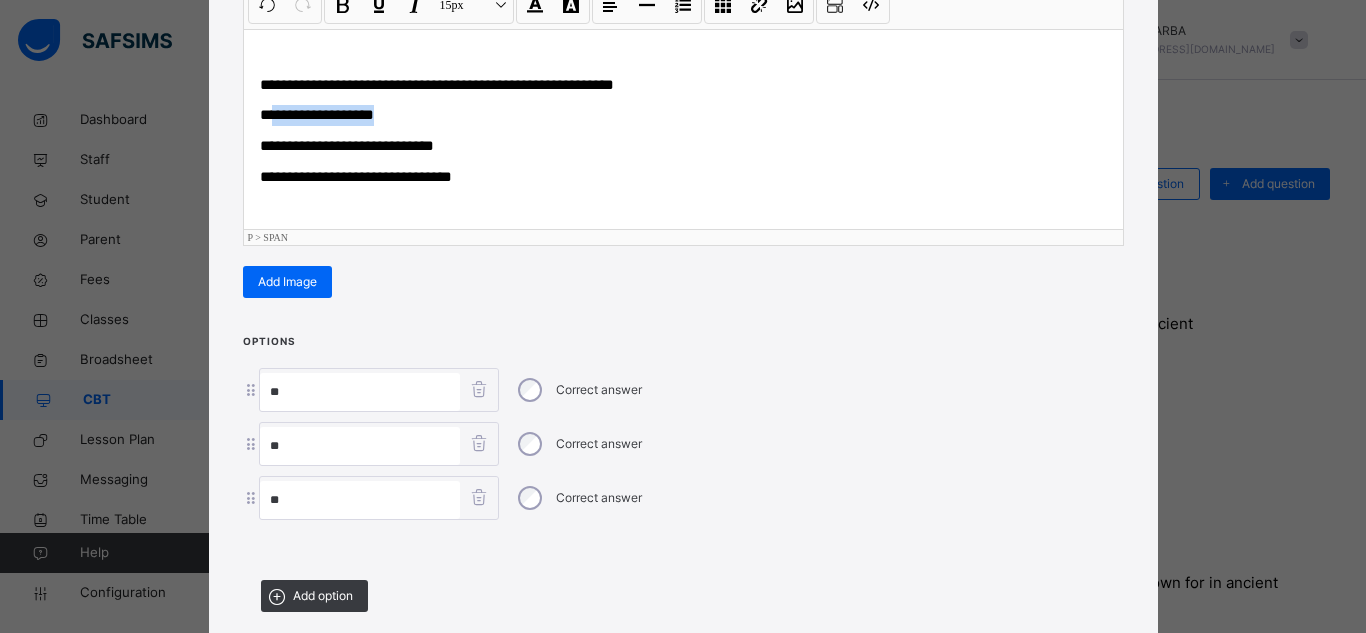 drag, startPoint x: 271, startPoint y: 112, endPoint x: 388, endPoint y: 119, distance: 117.20921 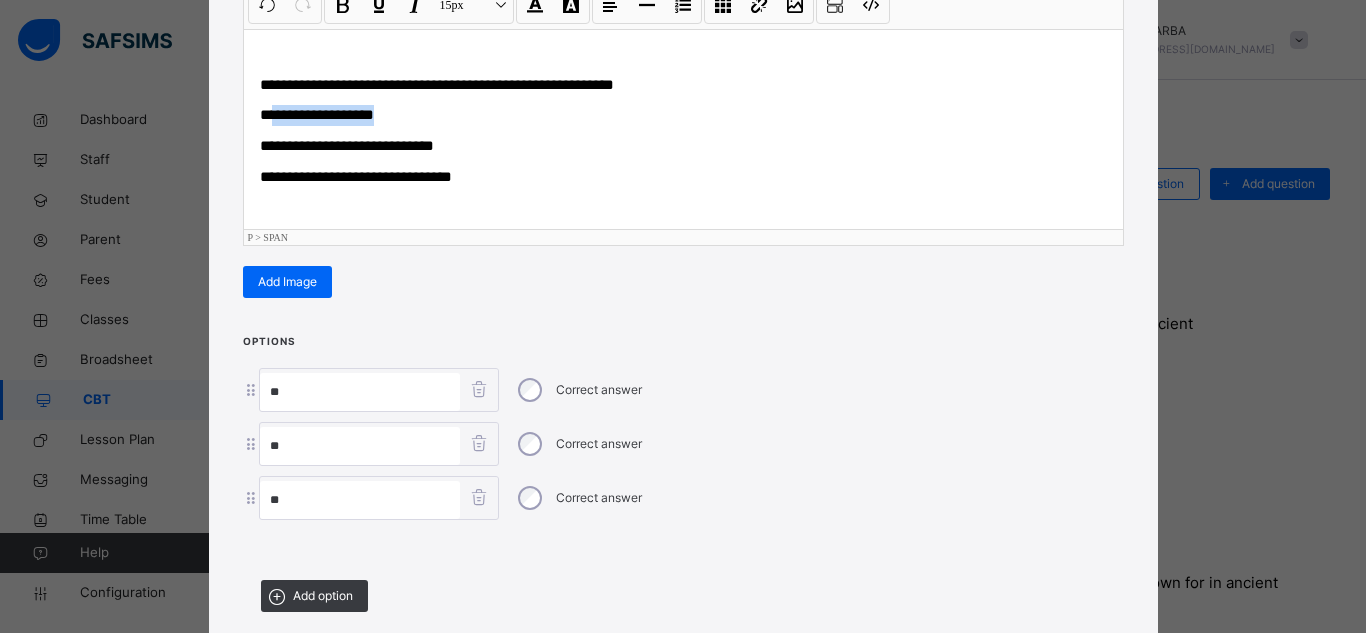 copy on "**********" 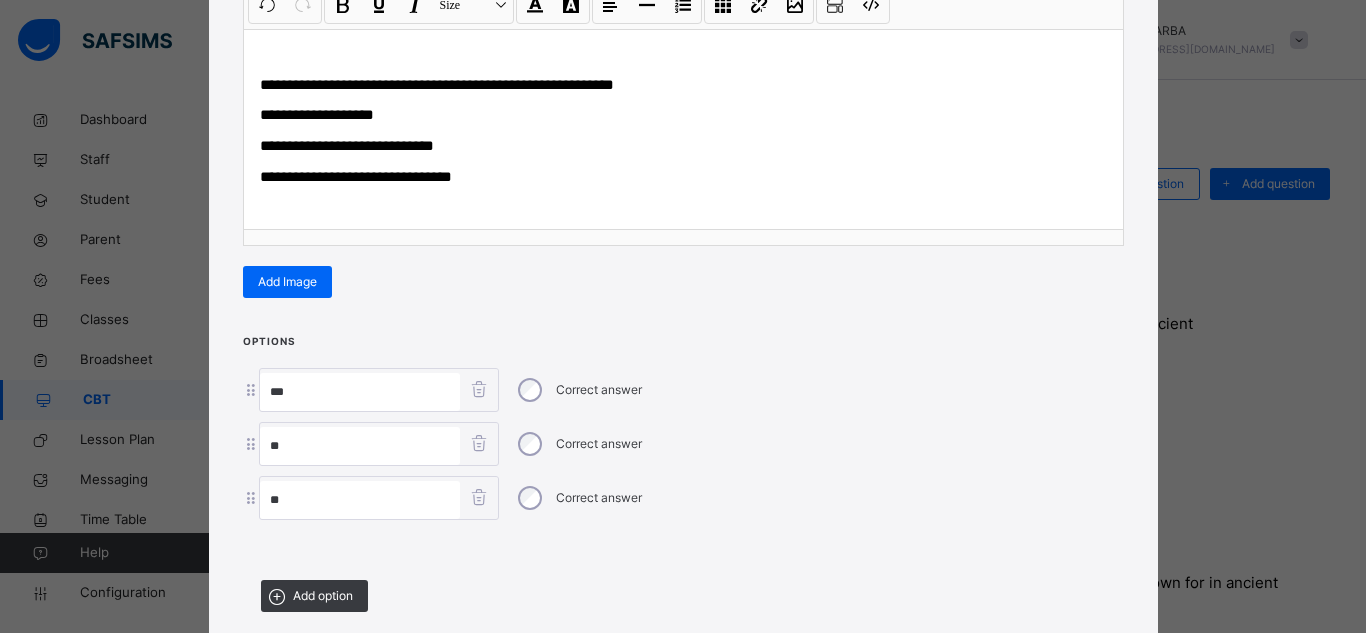 click on "**" at bounding box center (360, 392) 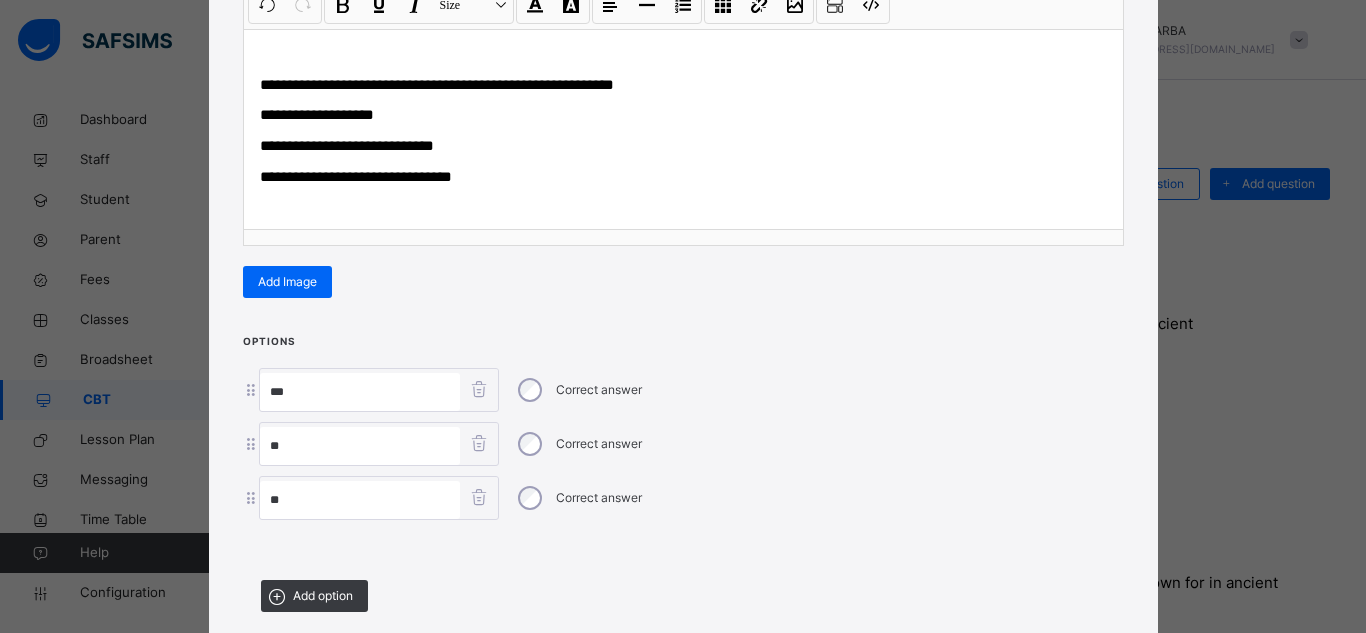 paste on "**********" 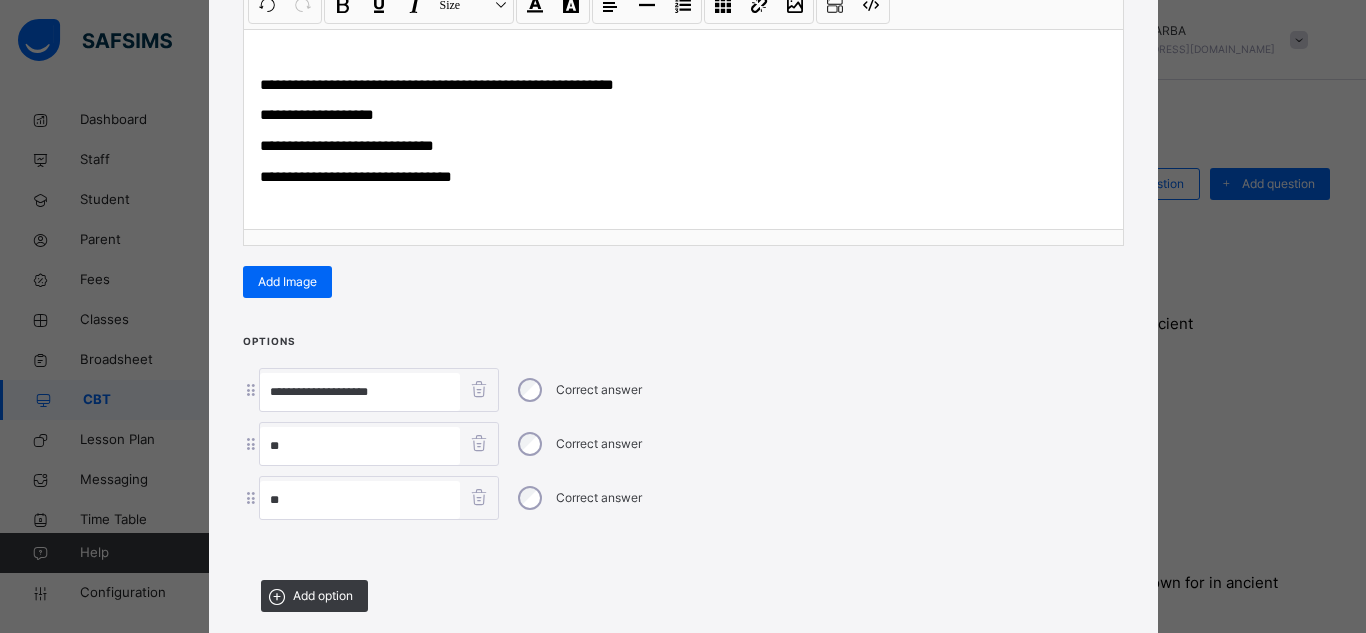type on "**********" 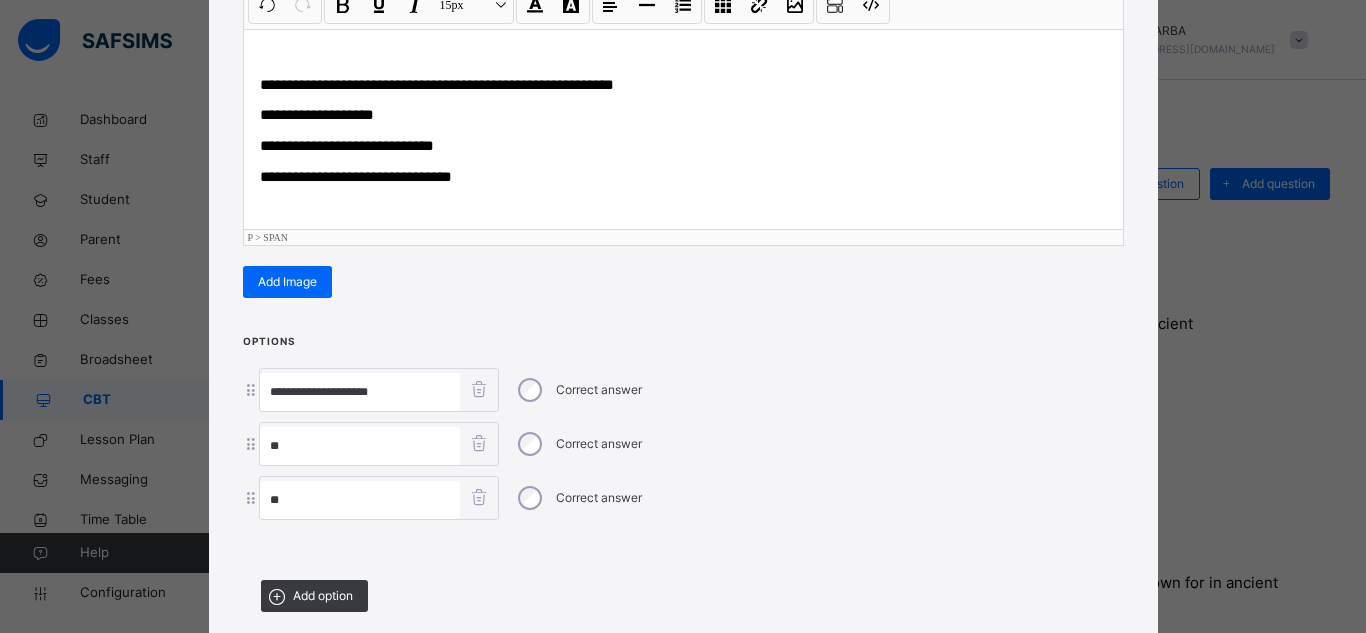 click on "**********" at bounding box center (347, 145) 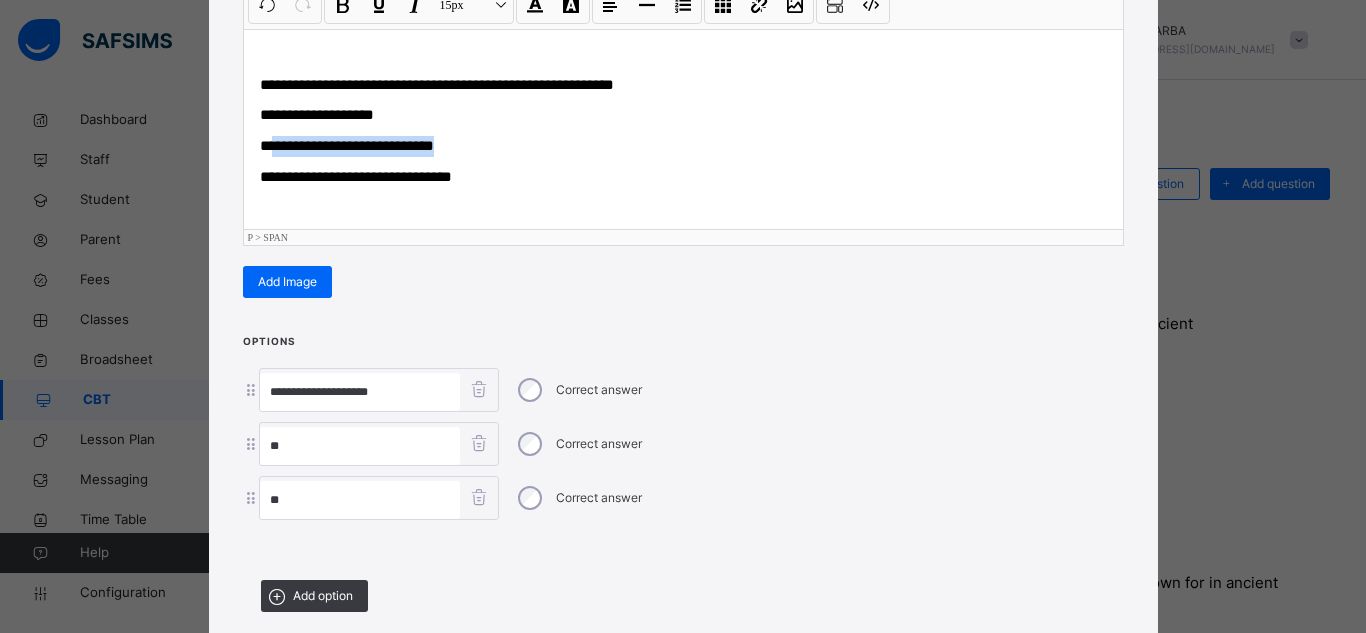 drag, startPoint x: 270, startPoint y: 143, endPoint x: 449, endPoint y: 143, distance: 179 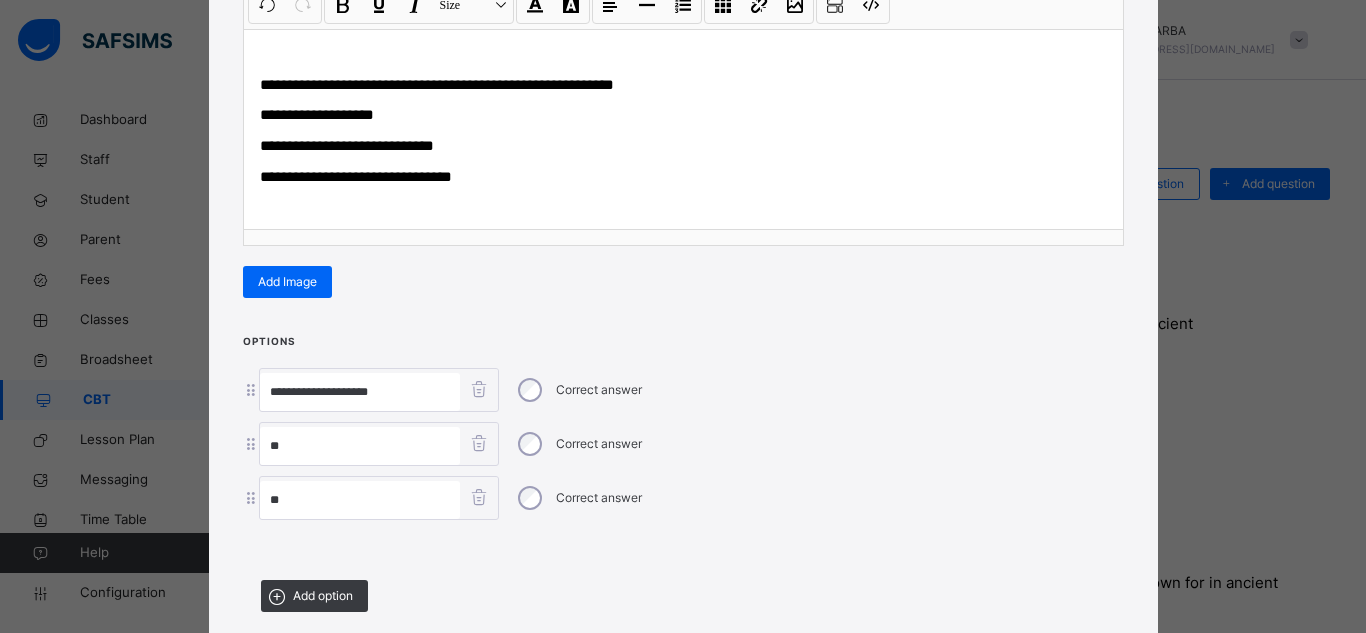 click on "**" at bounding box center [360, 446] 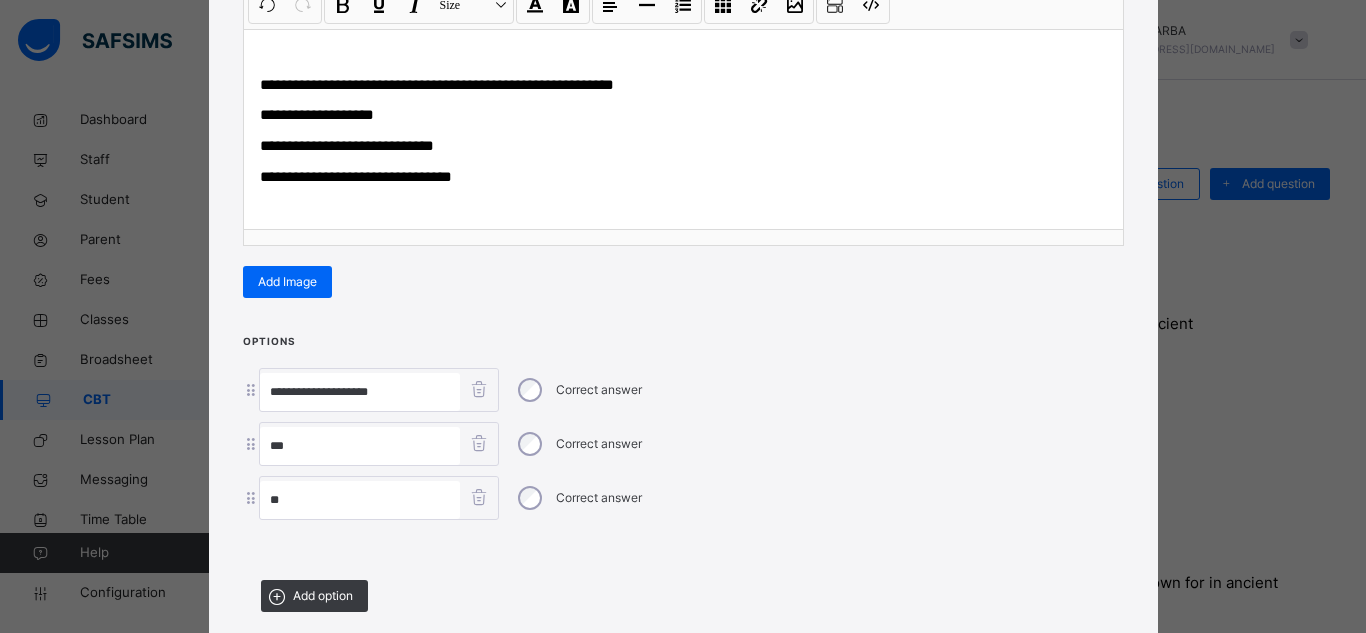 paste on "**********" 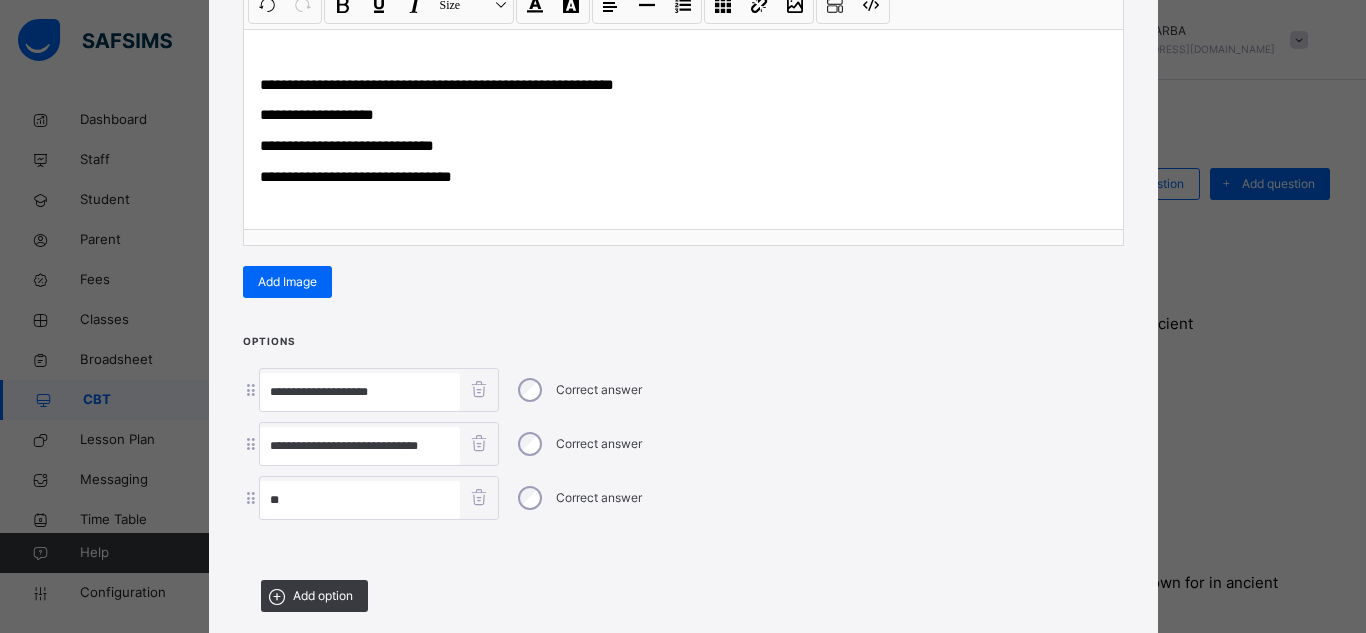 type on "**********" 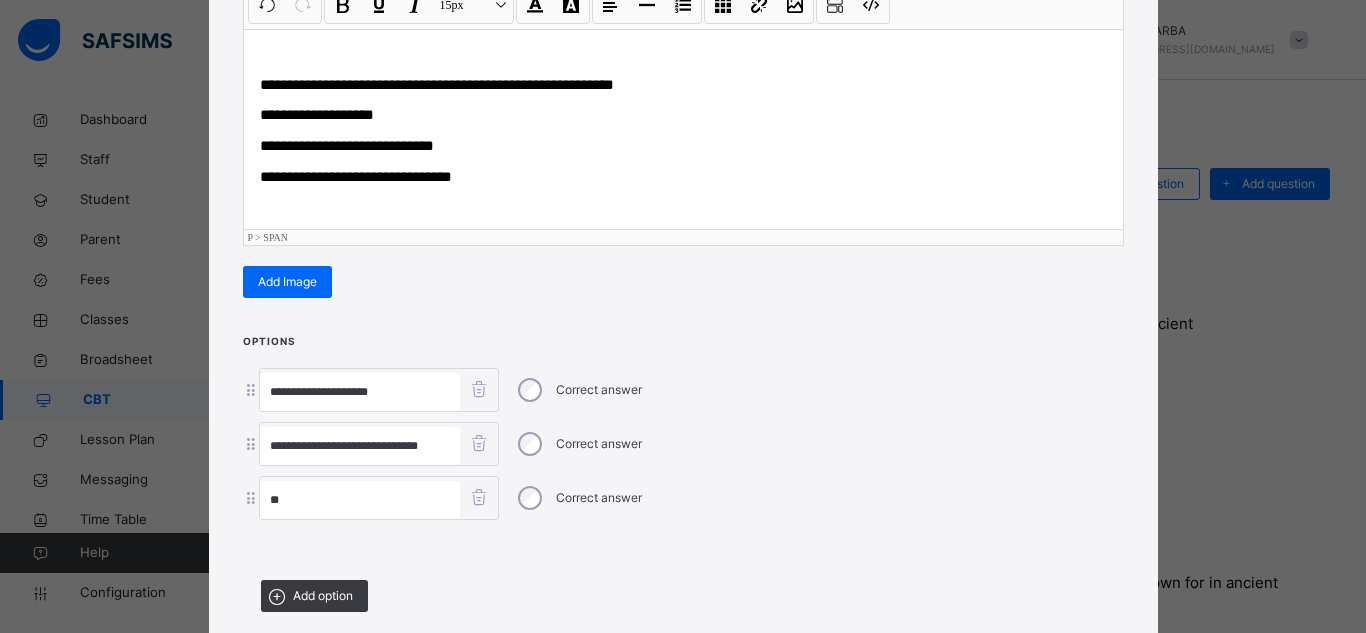 click on "**********" at bounding box center (356, 176) 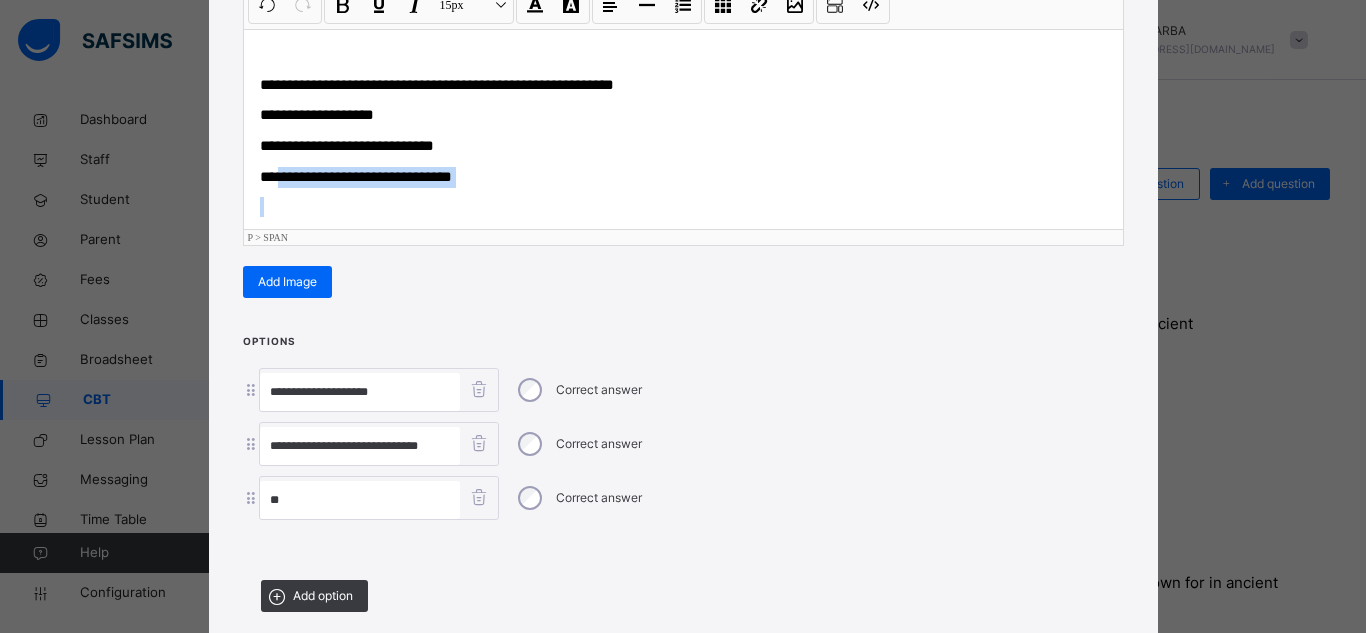 drag, startPoint x: 272, startPoint y: 172, endPoint x: 460, endPoint y: 196, distance: 189.52573 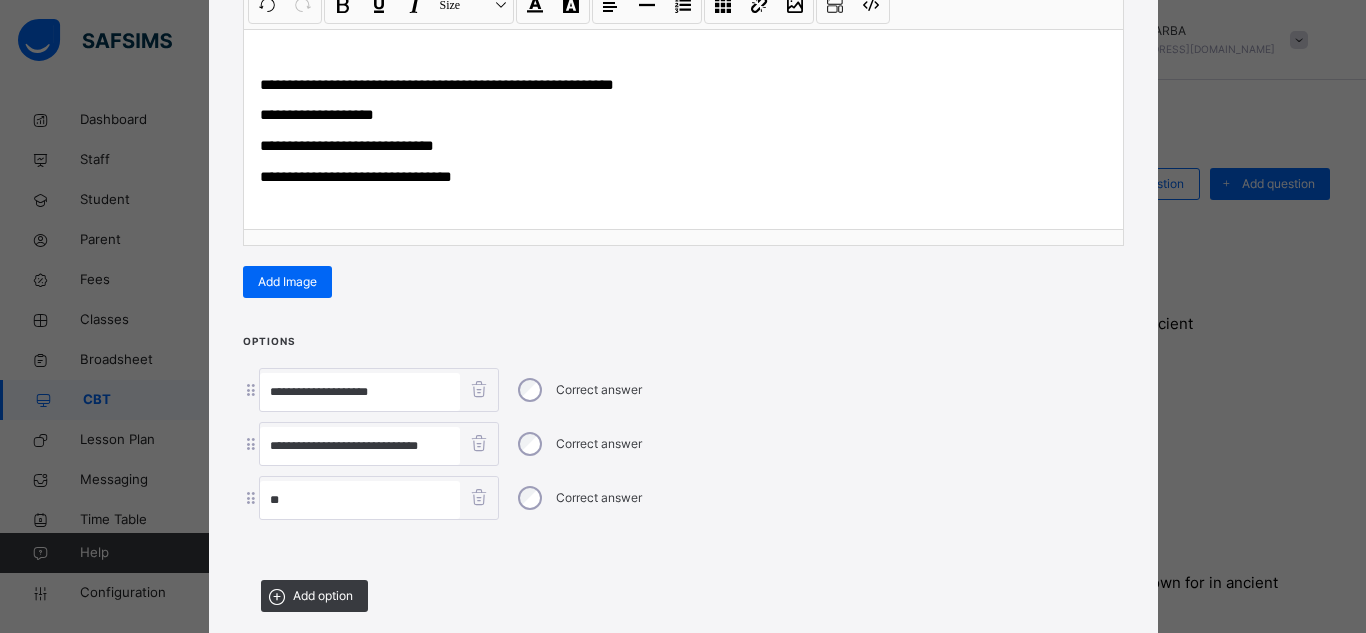 click on "**" at bounding box center (360, 500) 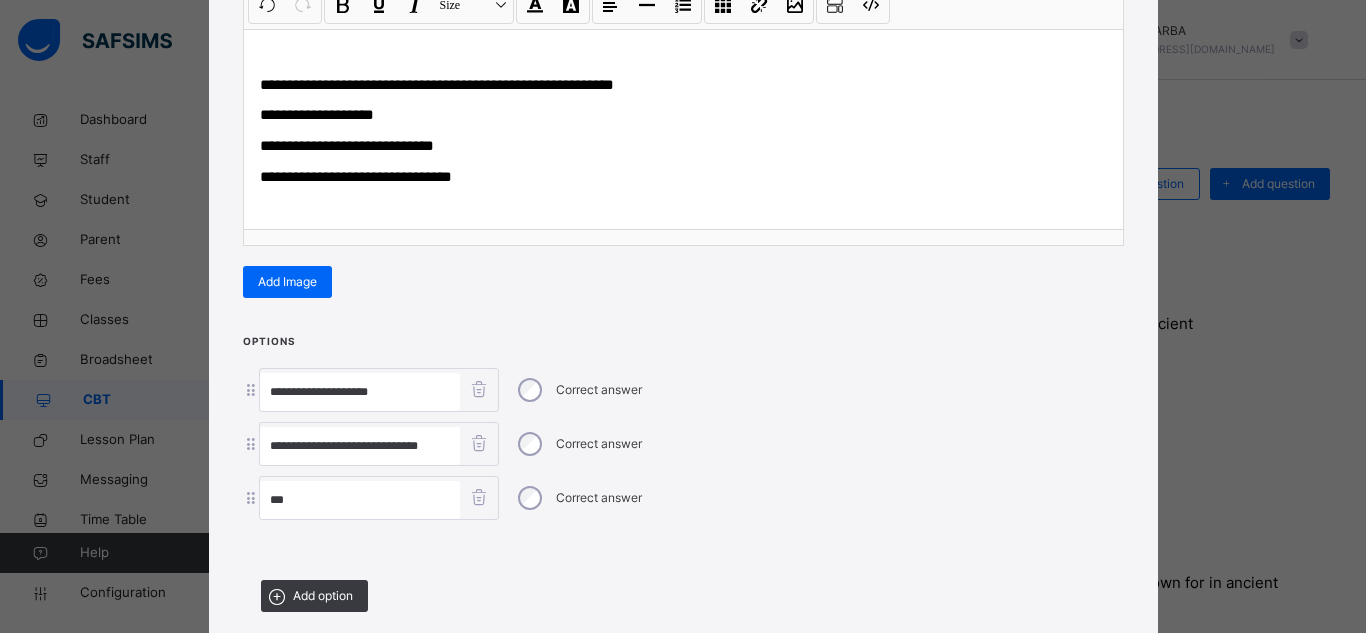 paste on "**********" 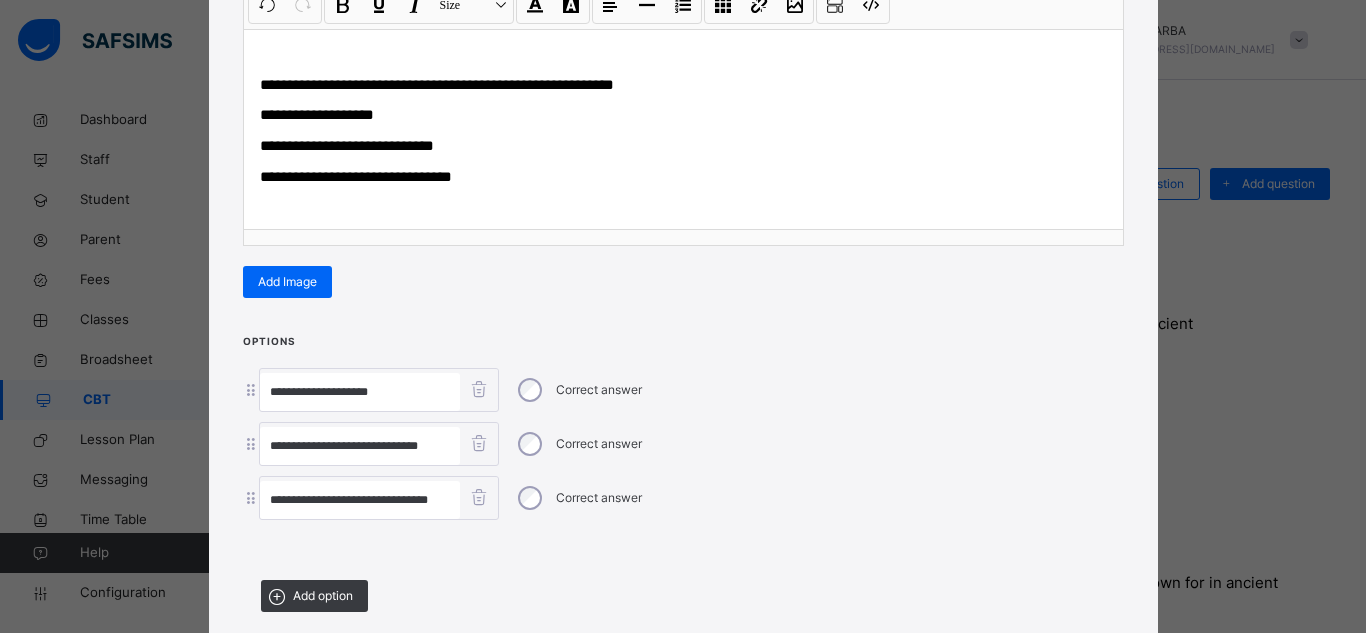 scroll, scrollTop: 0, scrollLeft: 8, axis: horizontal 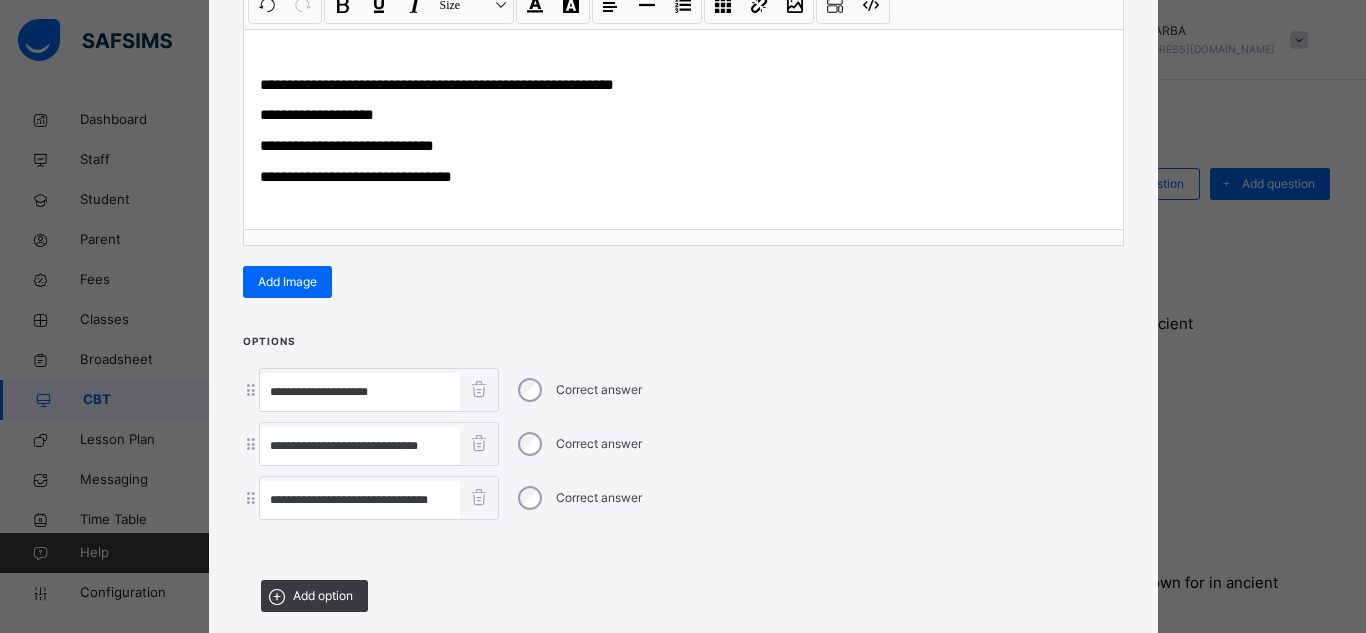 type on "**********" 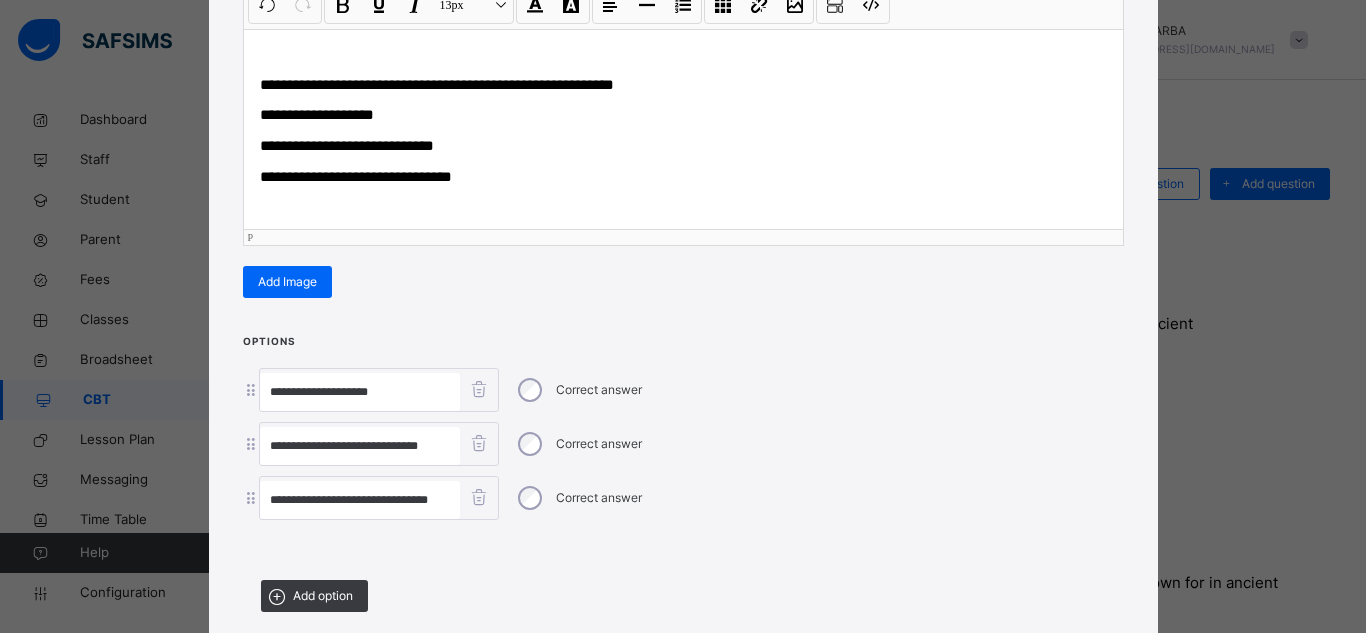 click on "**********" at bounding box center [683, 177] 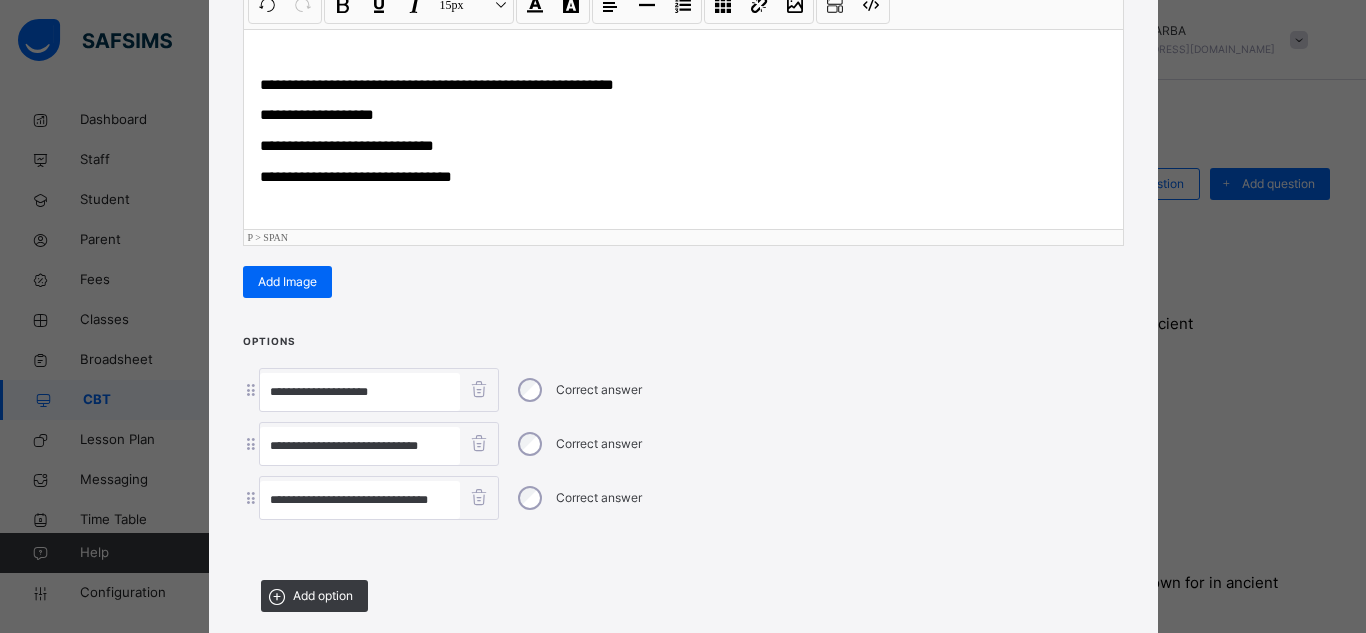 type 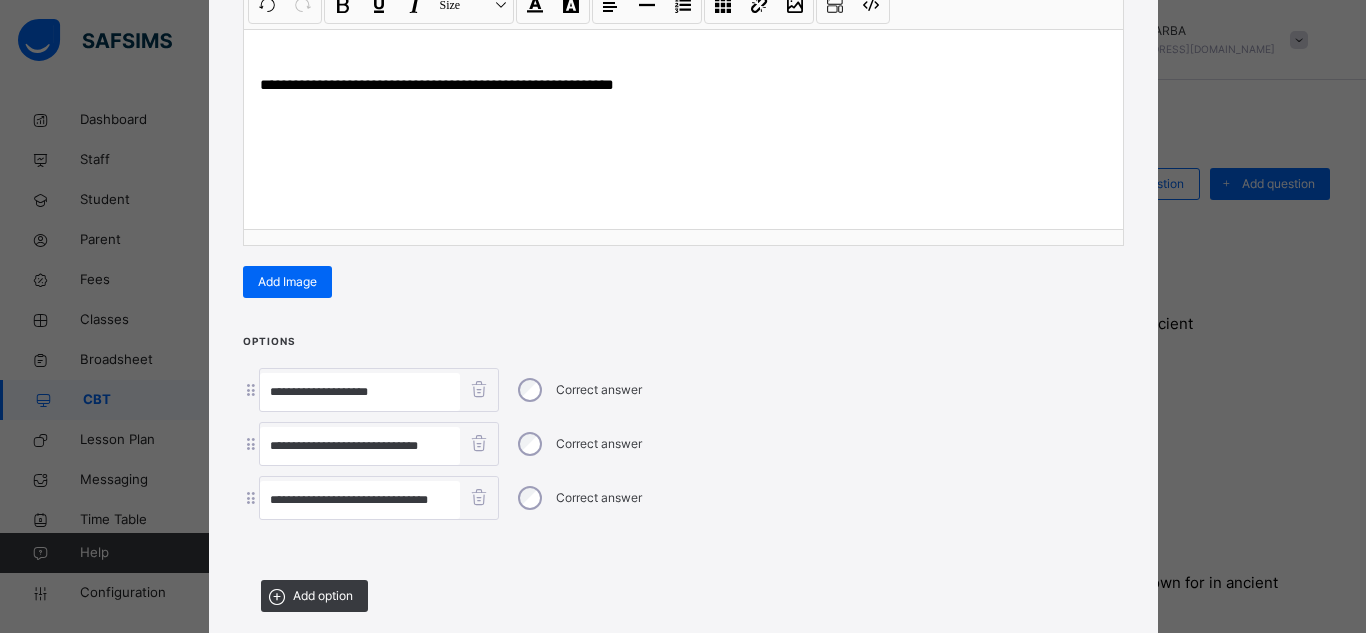 click on "**********" at bounding box center (683, 479) 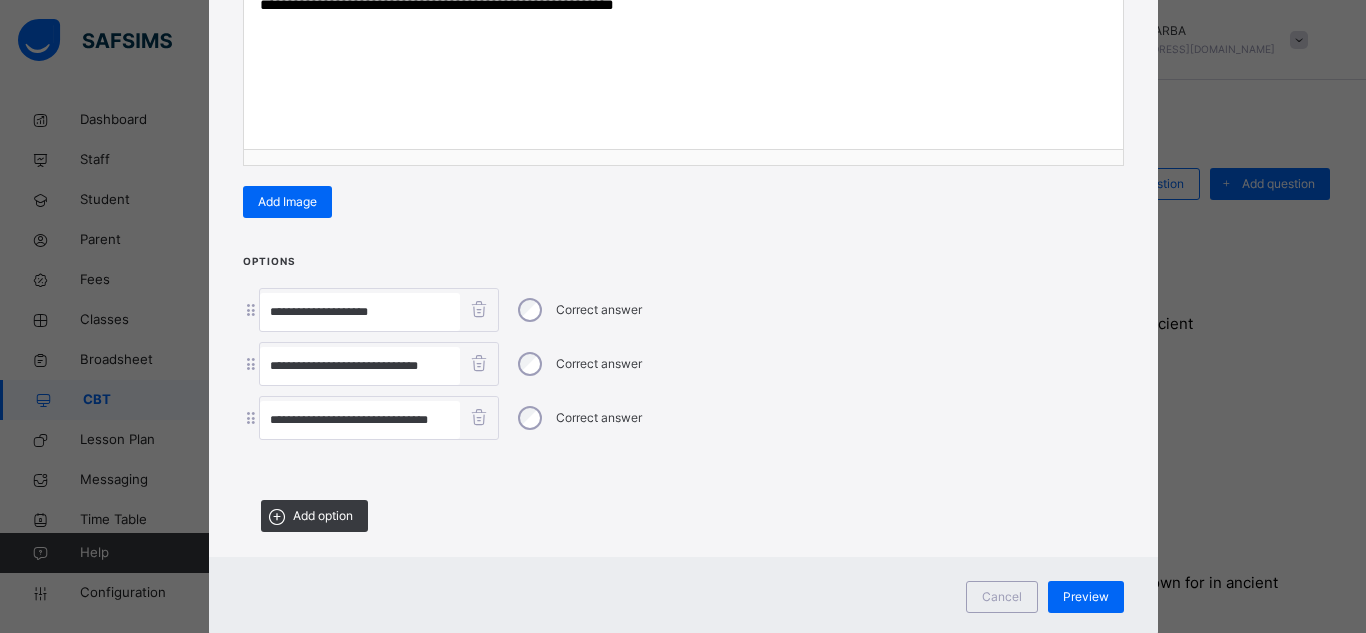scroll, scrollTop: 423, scrollLeft: 0, axis: vertical 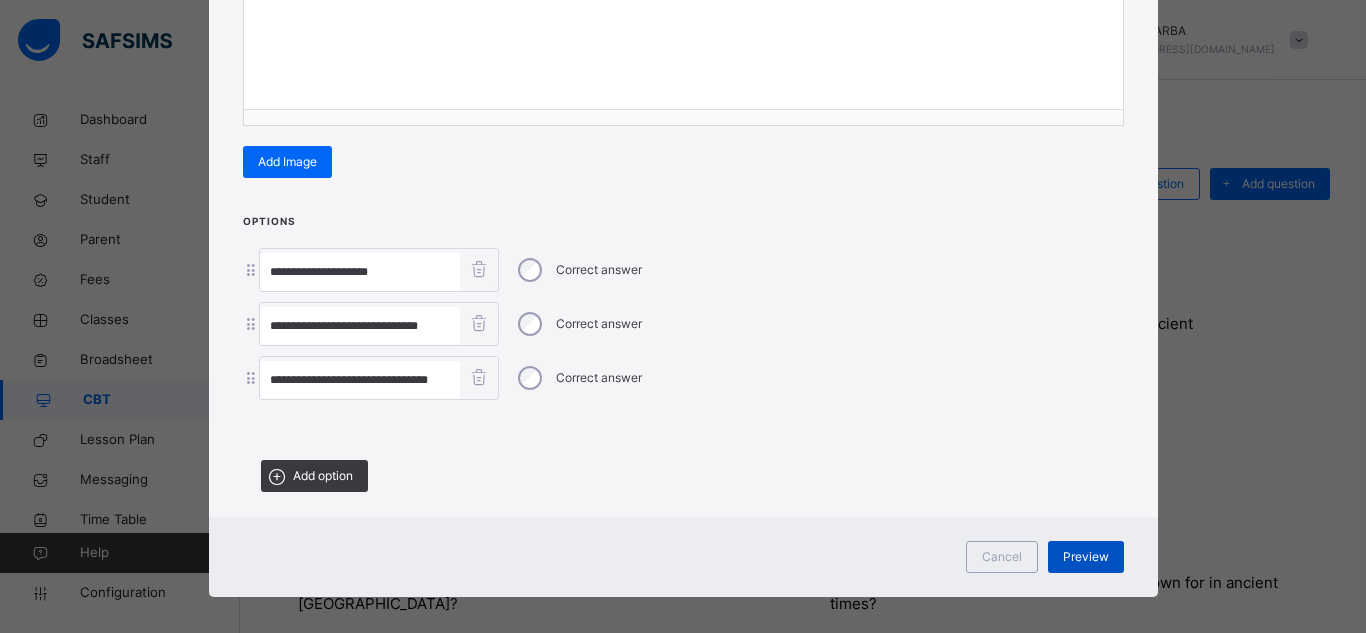 click on "Preview" at bounding box center (1086, 557) 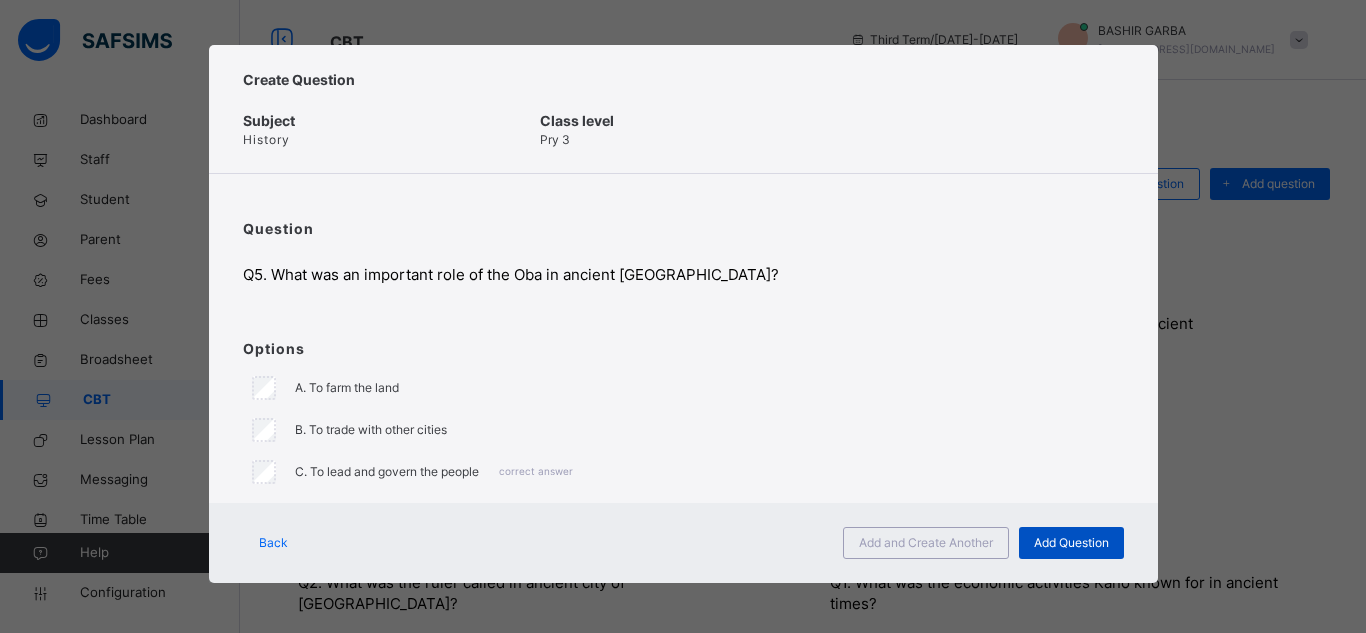 scroll, scrollTop: 5, scrollLeft: 0, axis: vertical 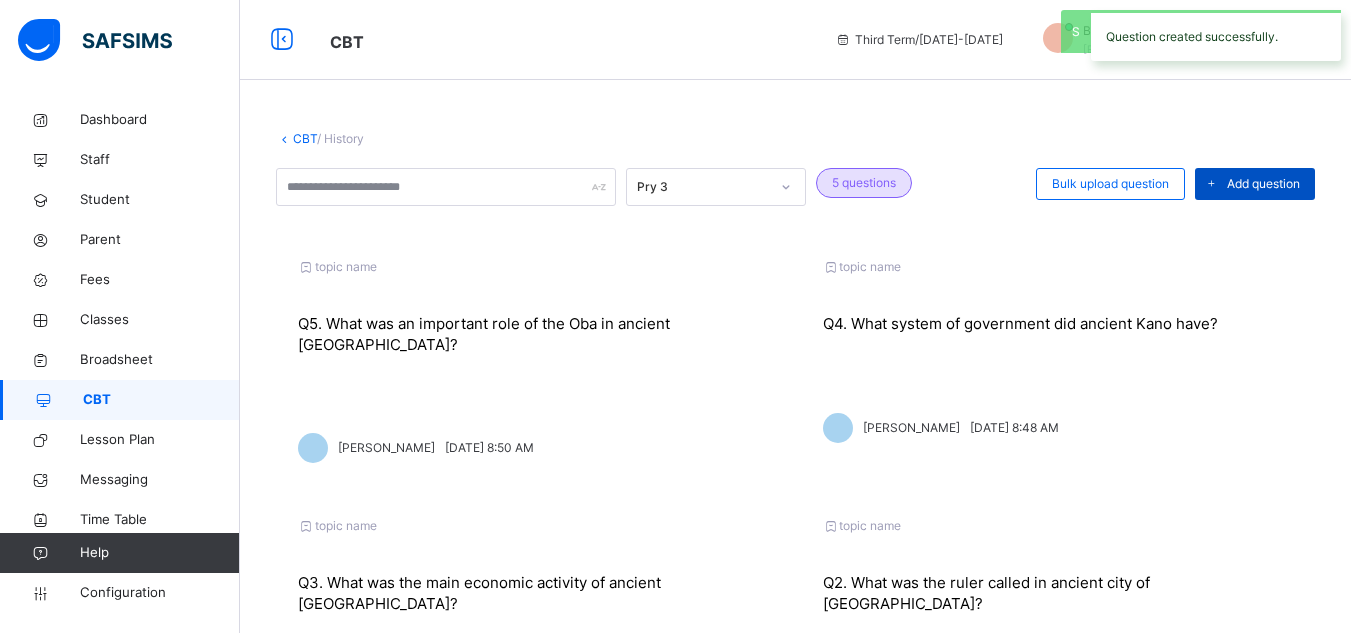 click on "Add question" at bounding box center (1255, 184) 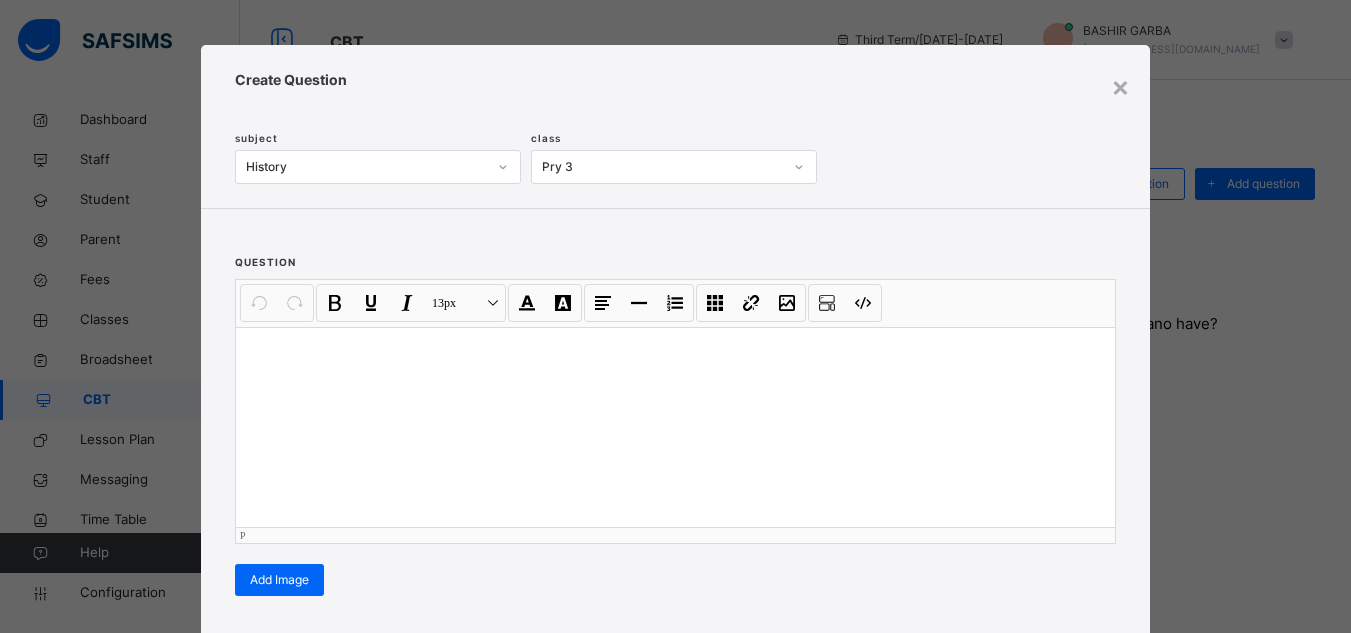 click at bounding box center (675, 427) 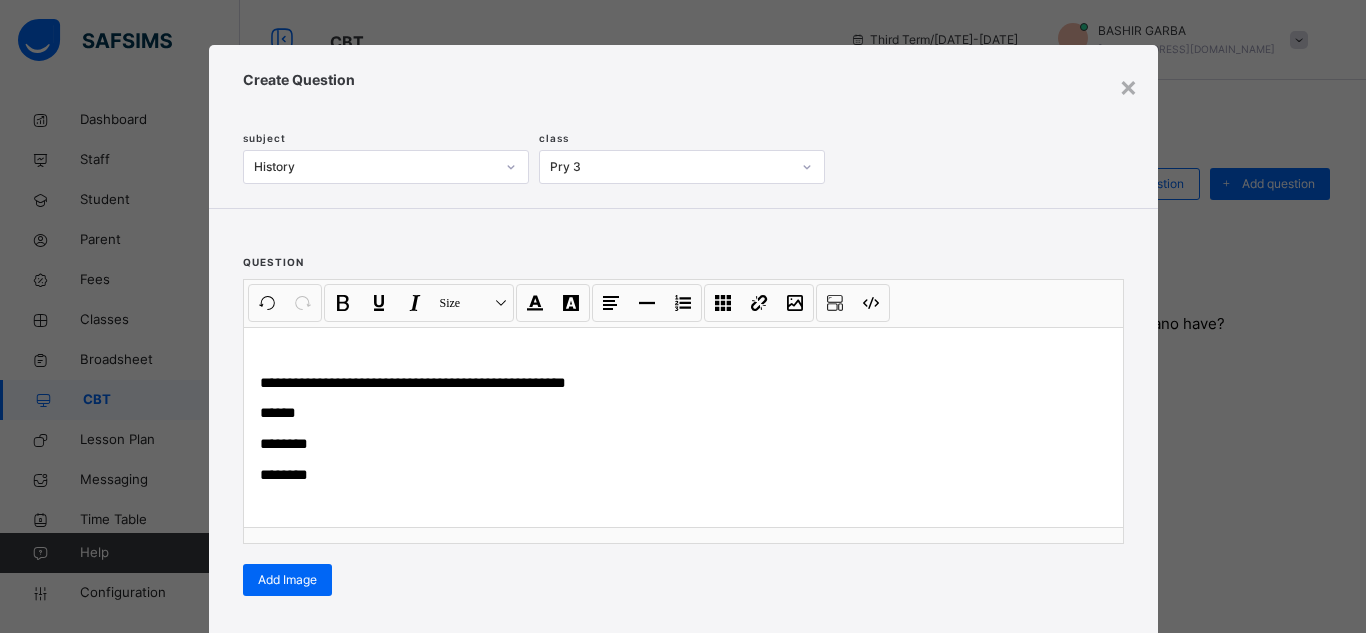 click on "Options Correct answer Add option" at bounding box center (683, 723) 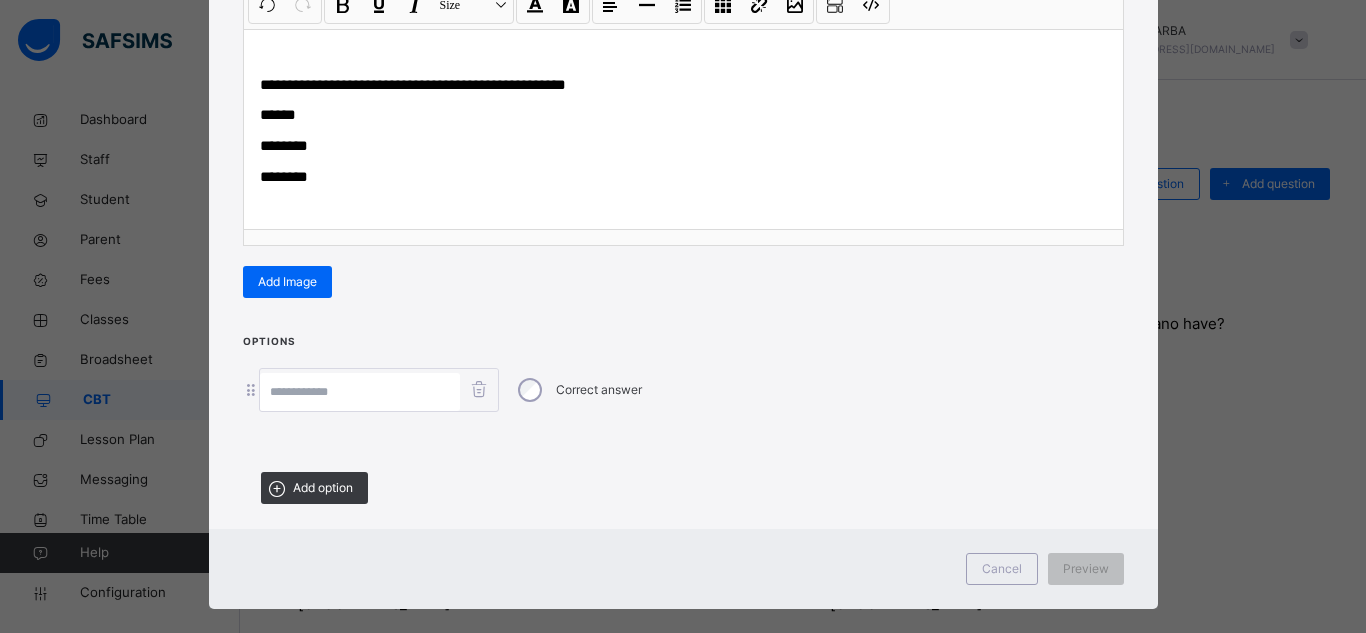 scroll, scrollTop: 327, scrollLeft: 0, axis: vertical 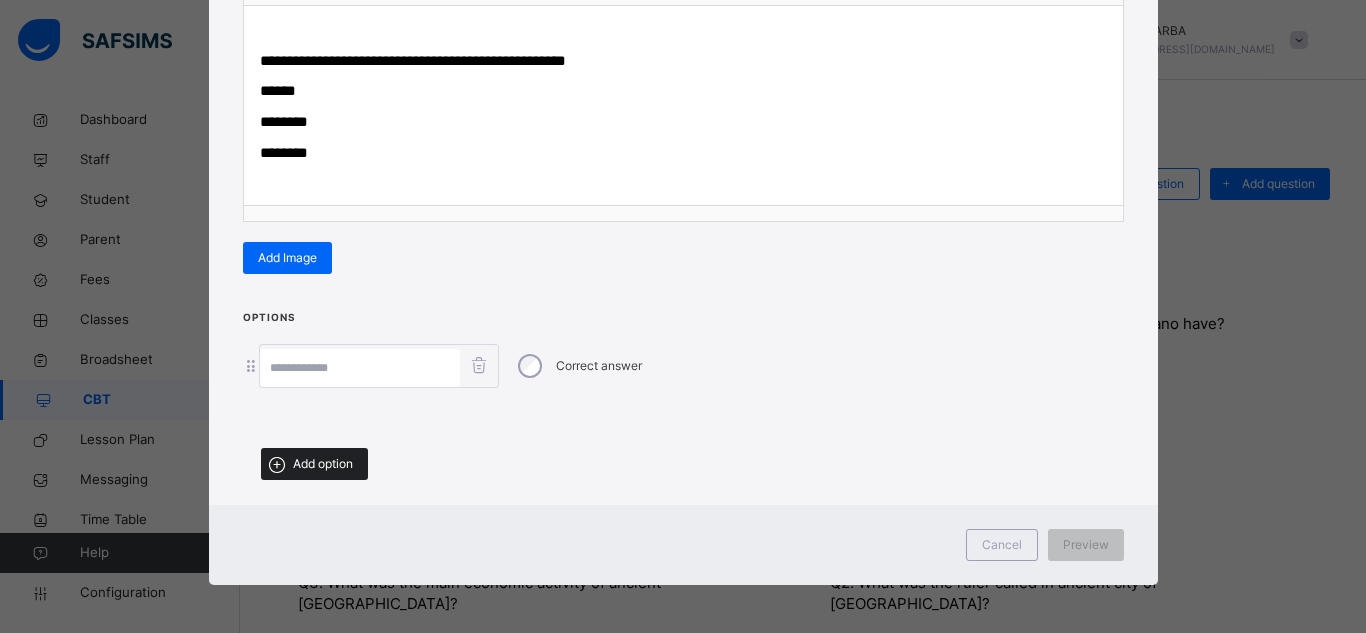 click on "Add option" at bounding box center [314, 464] 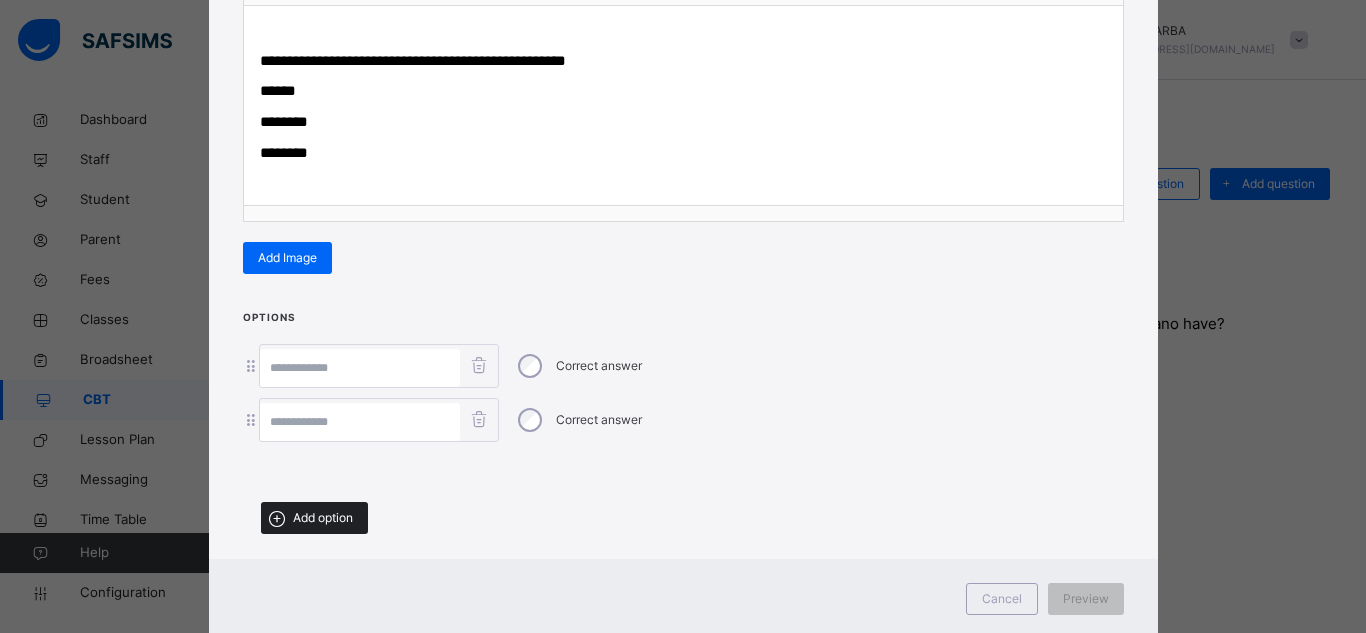 click on "Add option" at bounding box center (323, 518) 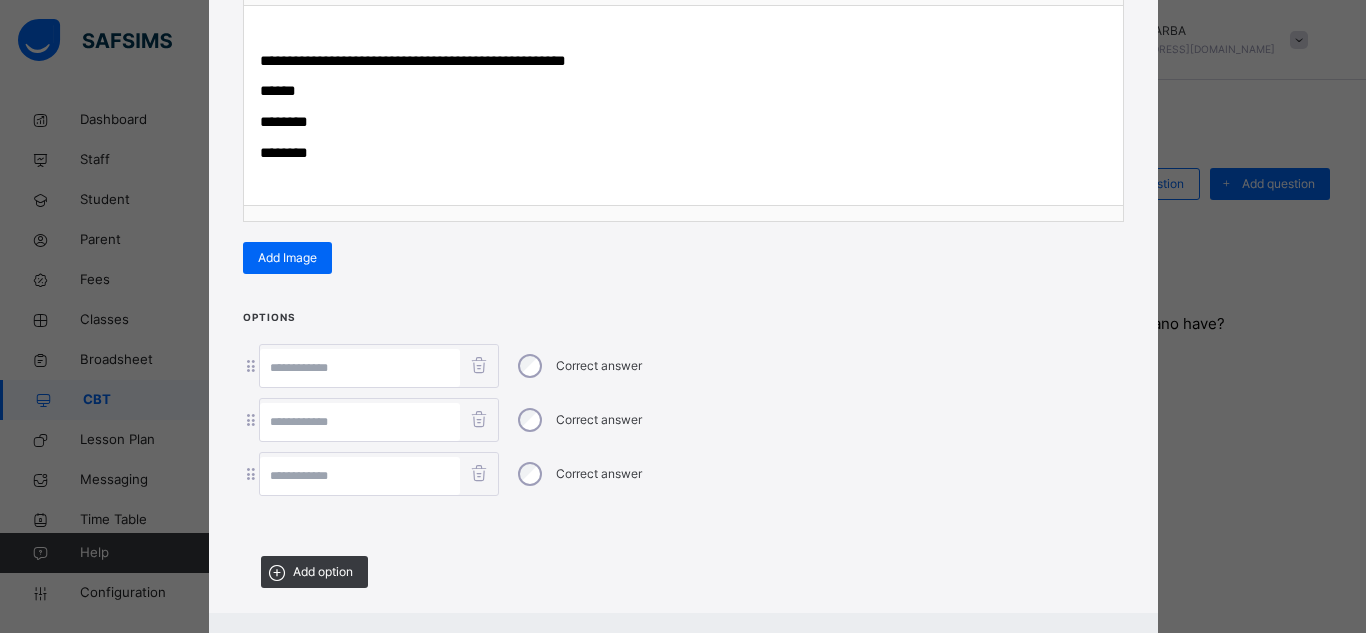 click at bounding box center [360, 476] 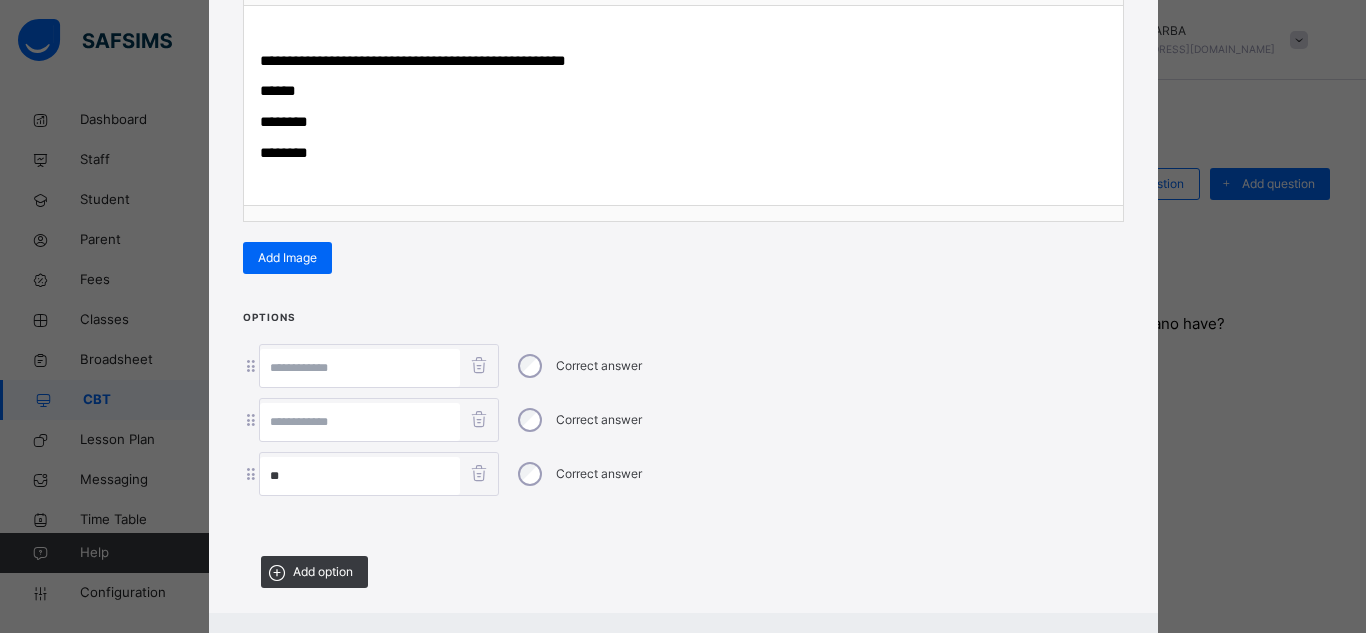 type on "**" 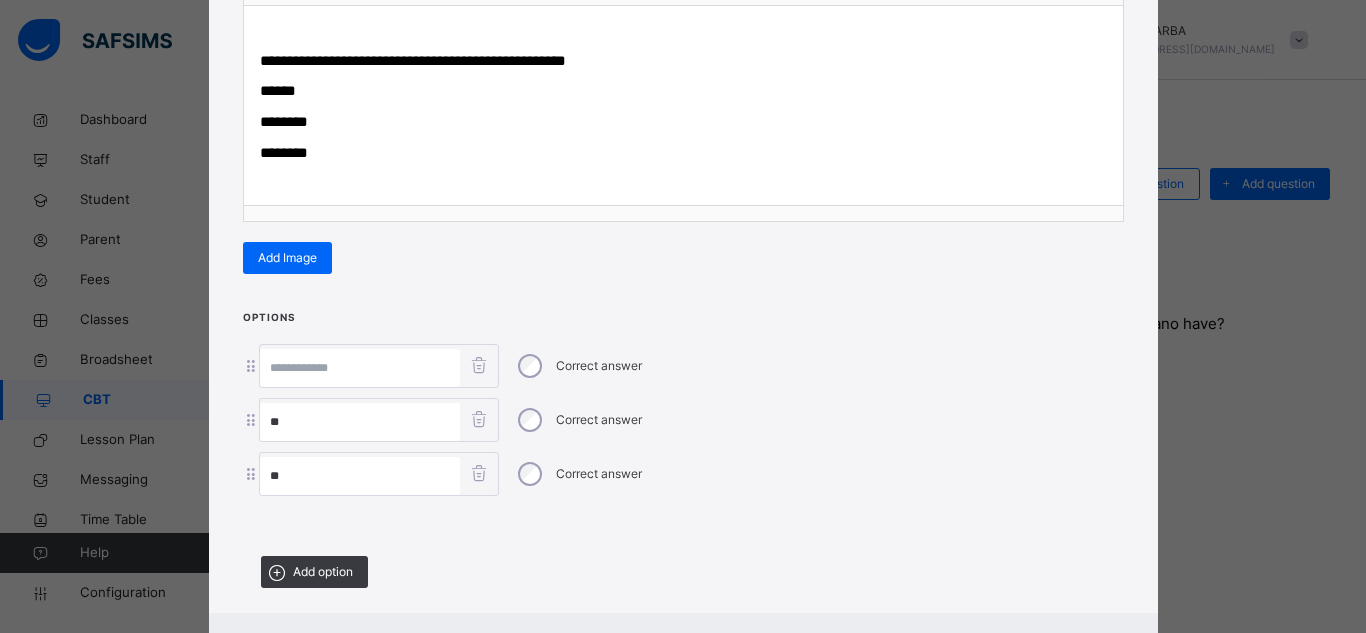 type on "**" 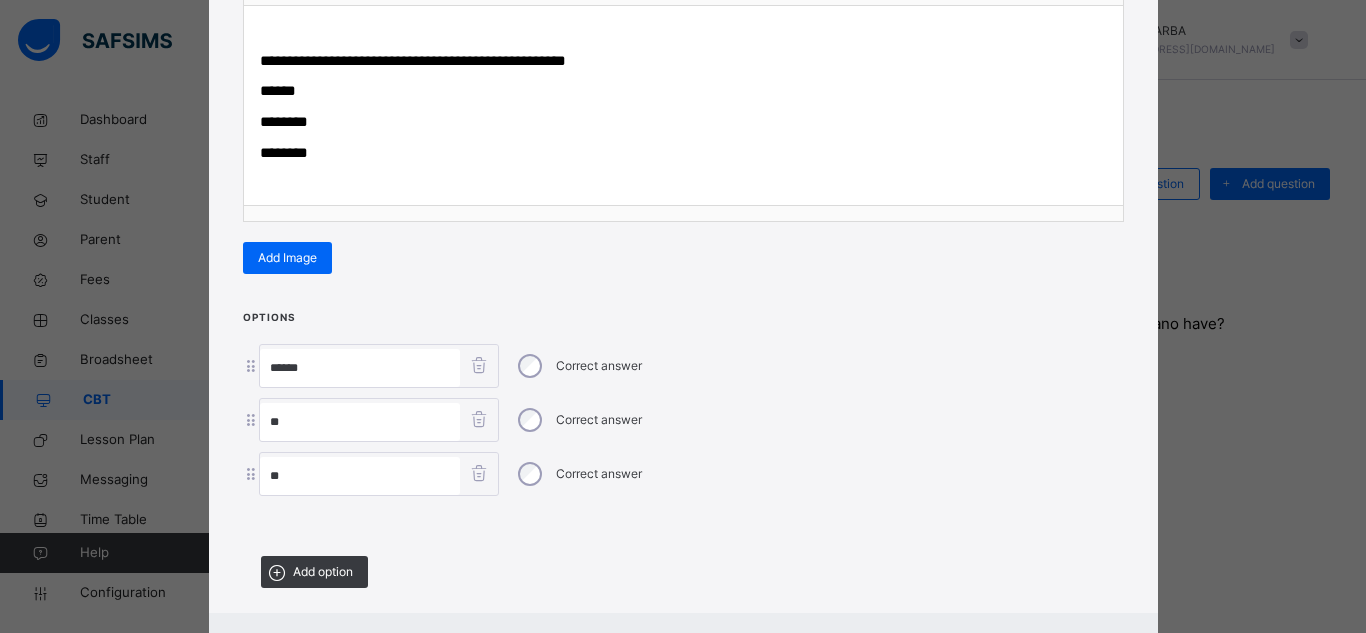 type on "******" 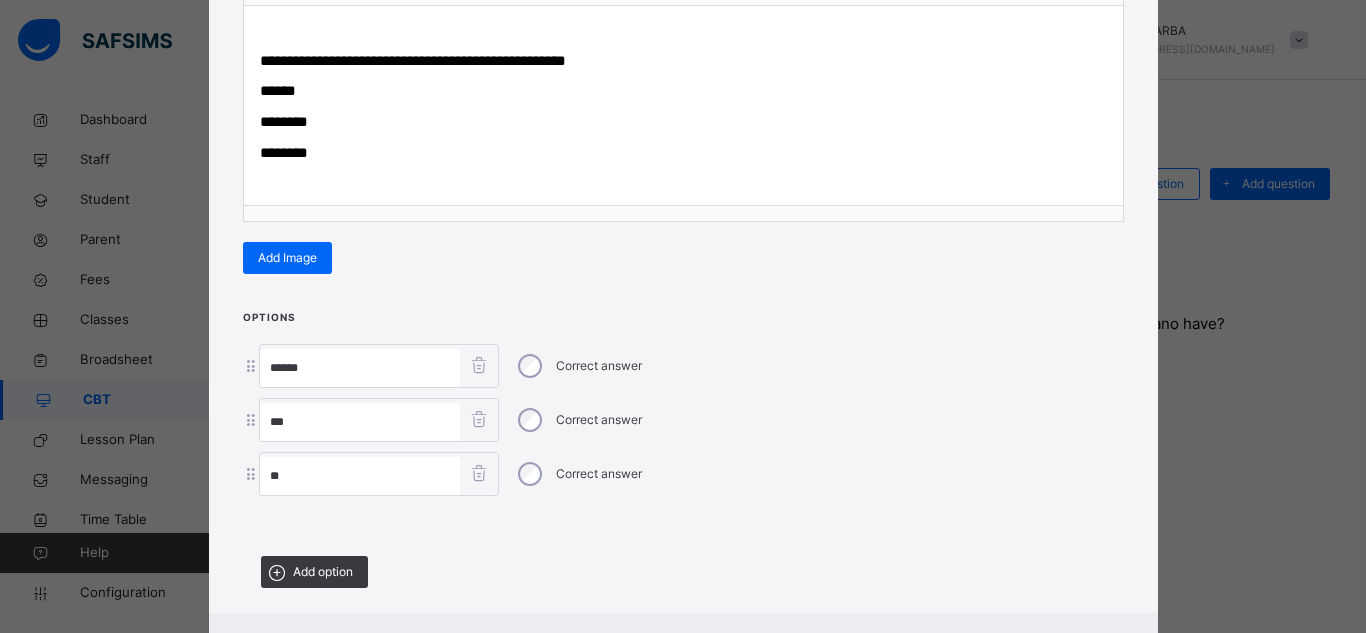 click on "**" at bounding box center [360, 422] 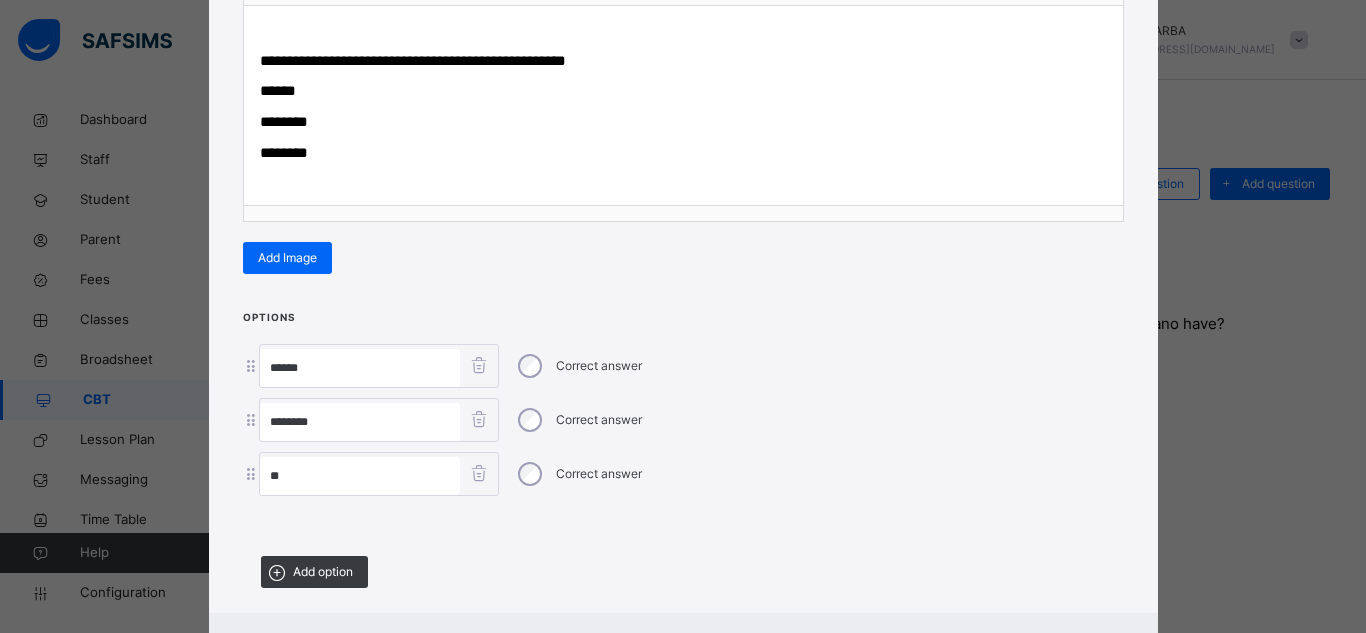 type on "********" 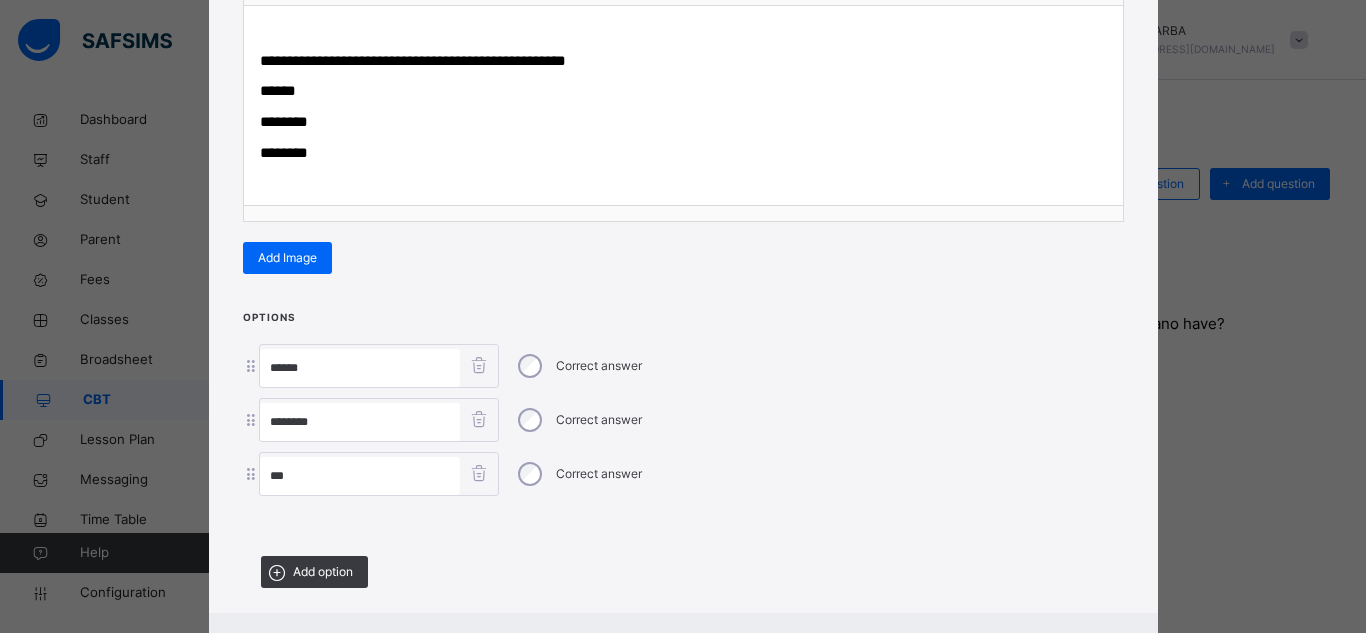 click on "**" at bounding box center [360, 476] 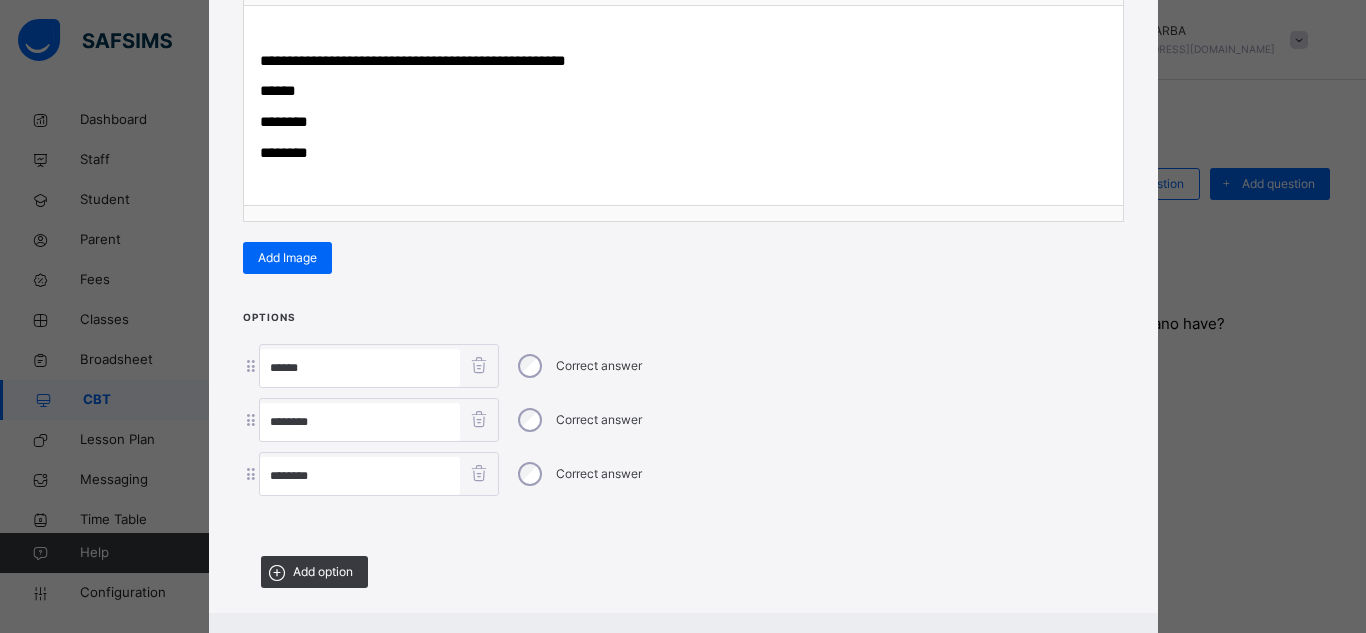 type on "********" 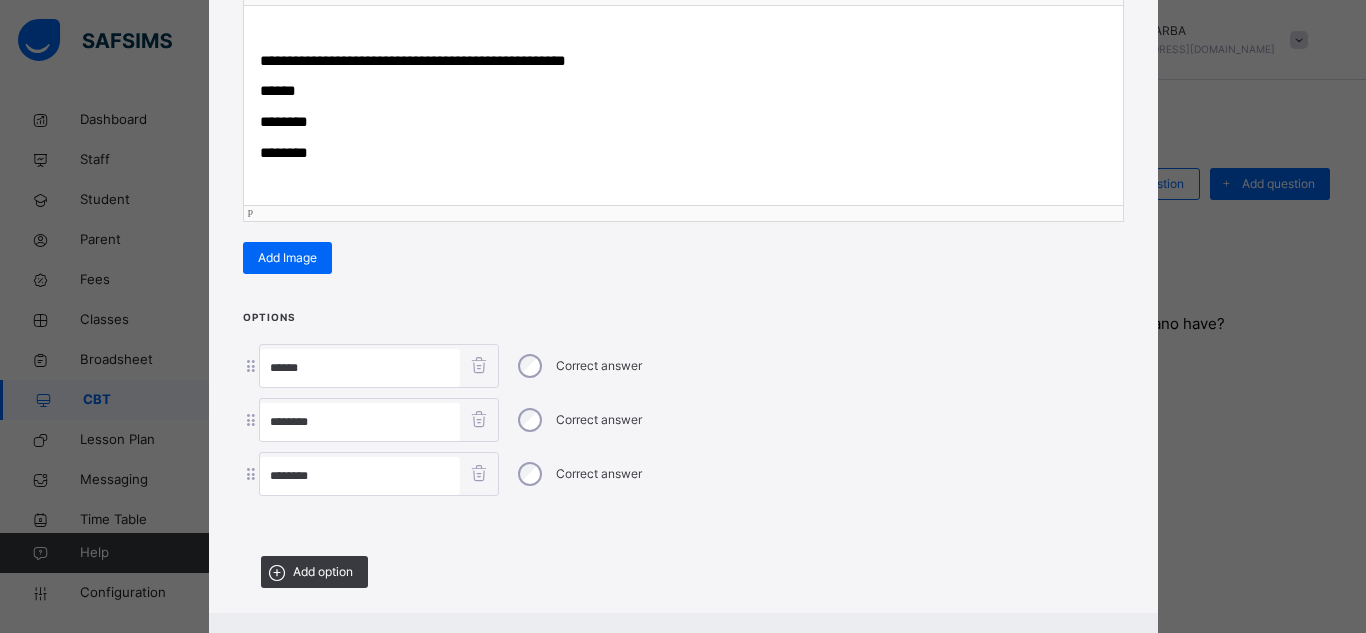 click on "********" at bounding box center [683, 122] 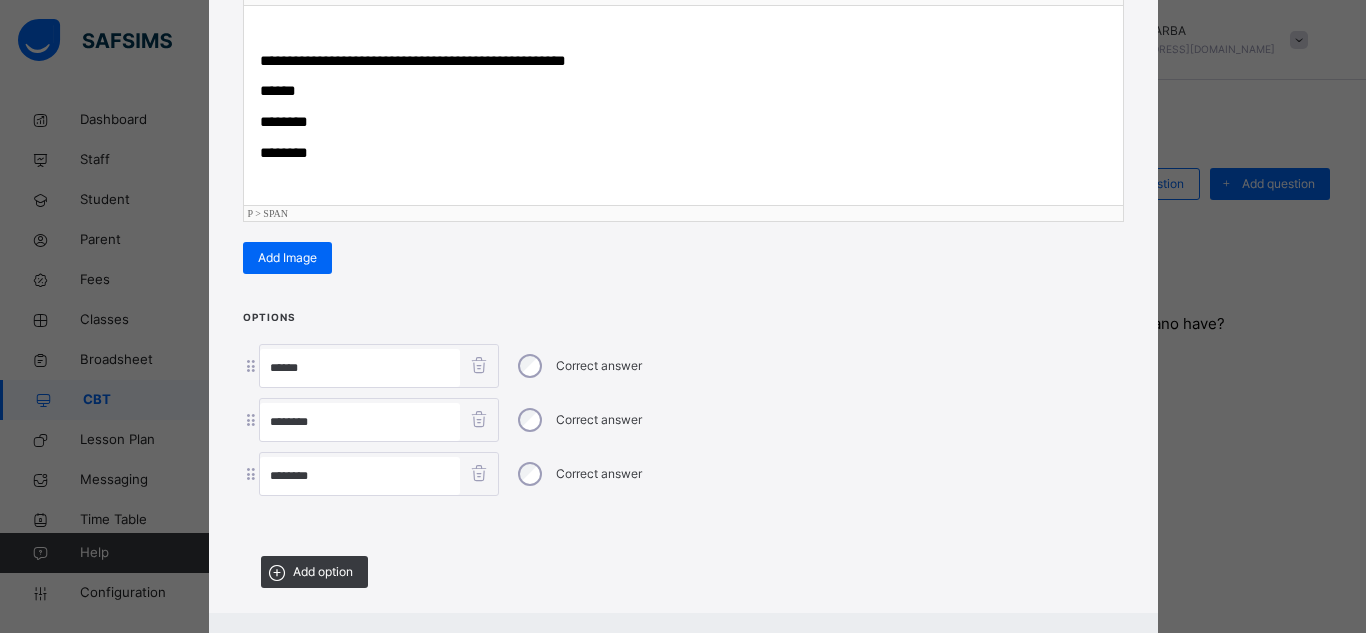 click on "********" at bounding box center [683, 153] 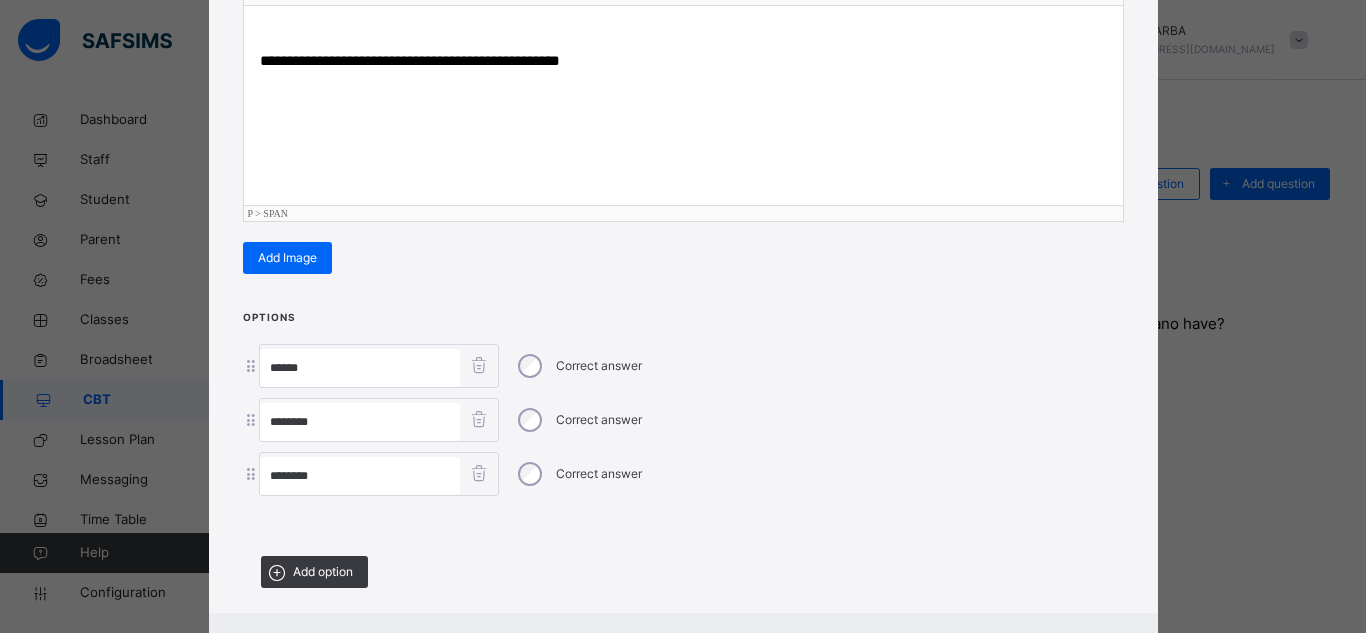 click on "******** Correct answer" at bounding box center [683, 420] 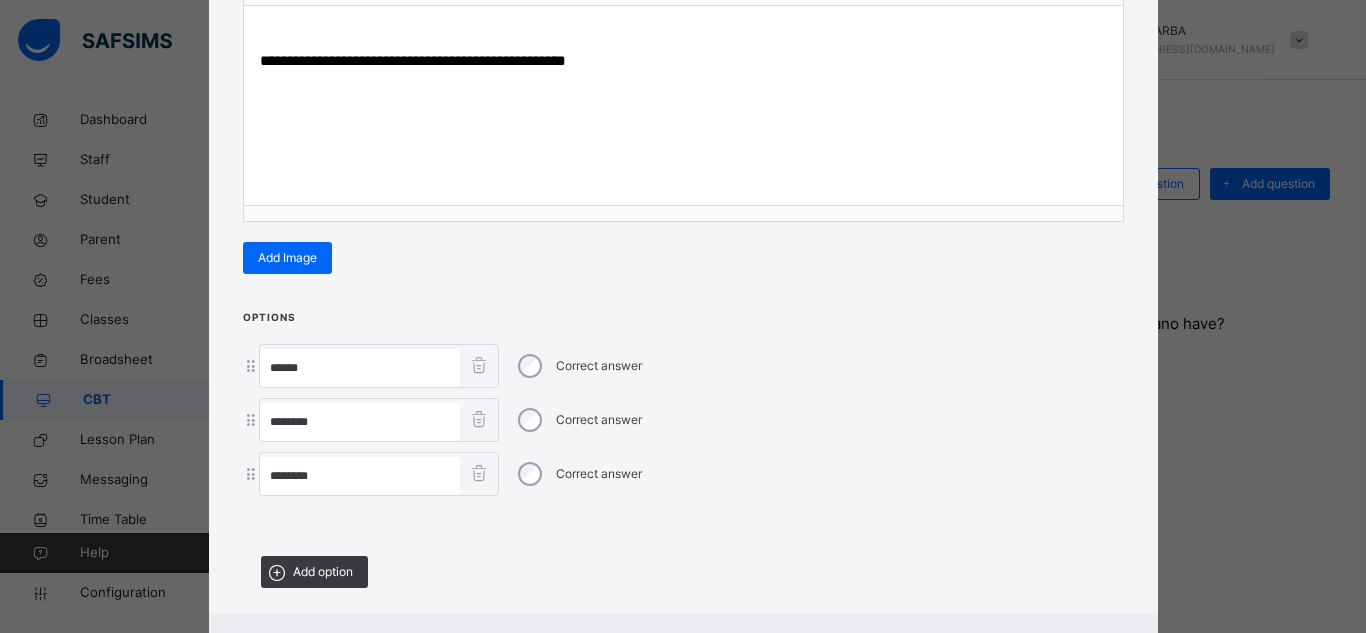 click on "Options ****** Correct answer ******** Correct answer ******** Correct answer Add option" at bounding box center [683, 455] 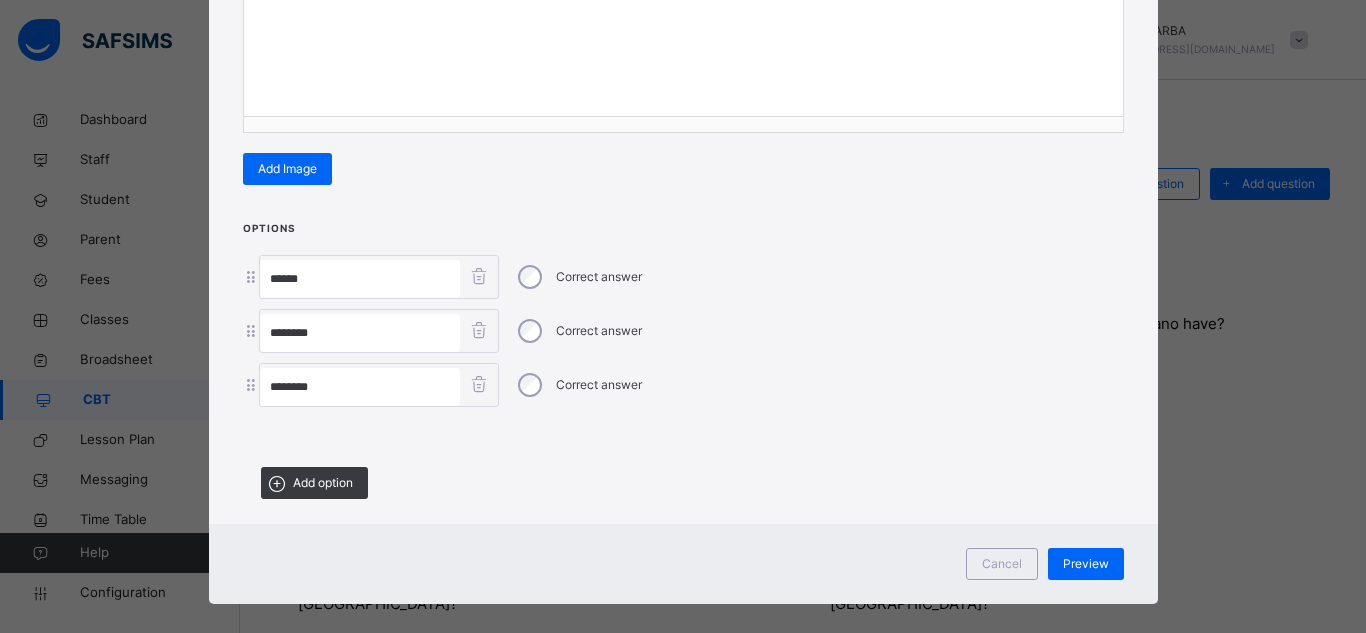 scroll, scrollTop: 431, scrollLeft: 0, axis: vertical 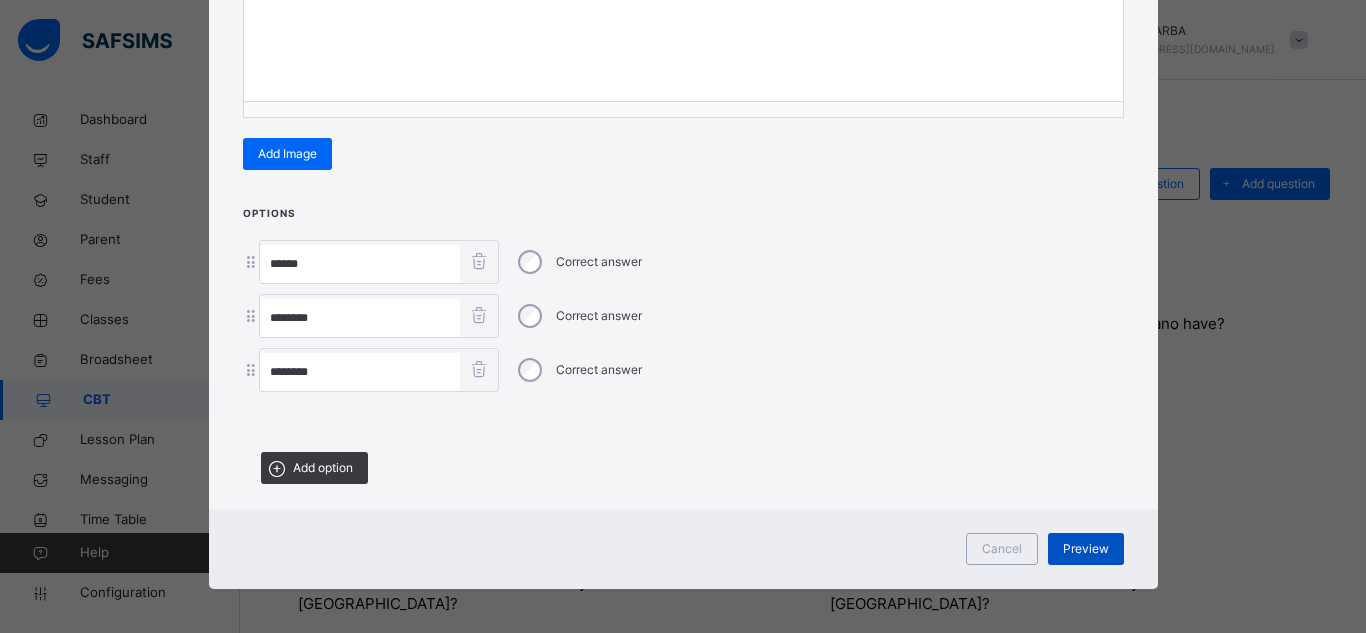 click on "Preview" at bounding box center [1086, 549] 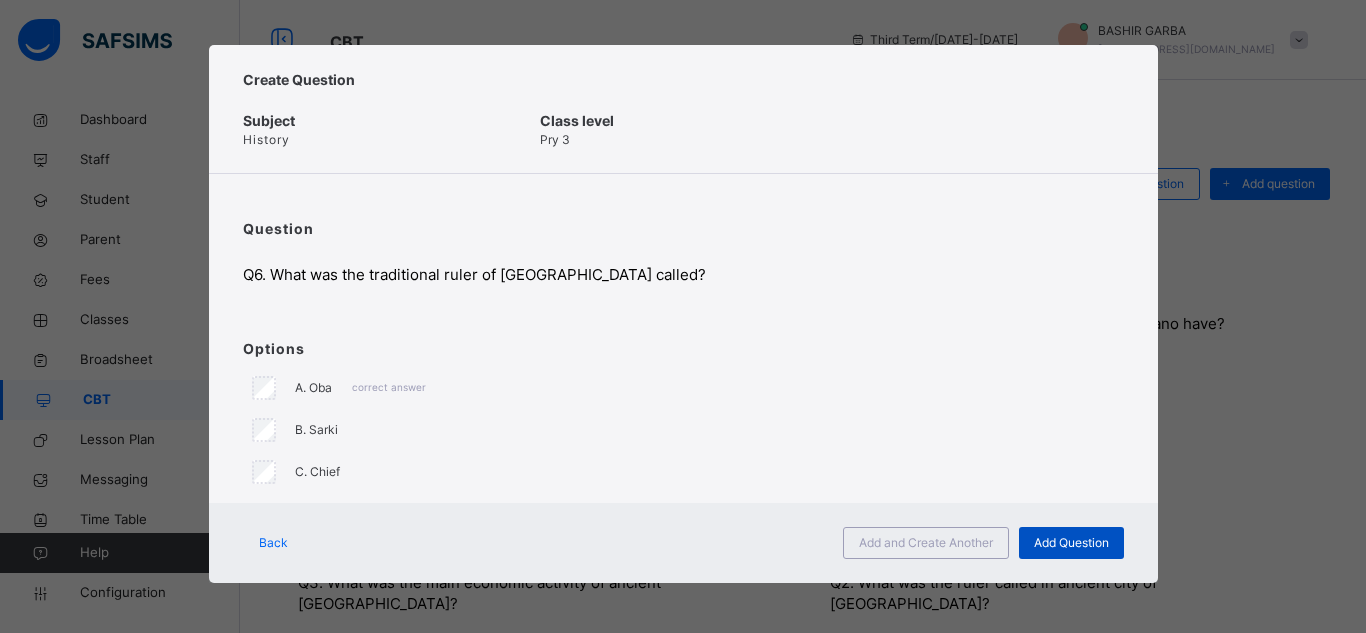 click on "Add Question" at bounding box center [1071, 543] 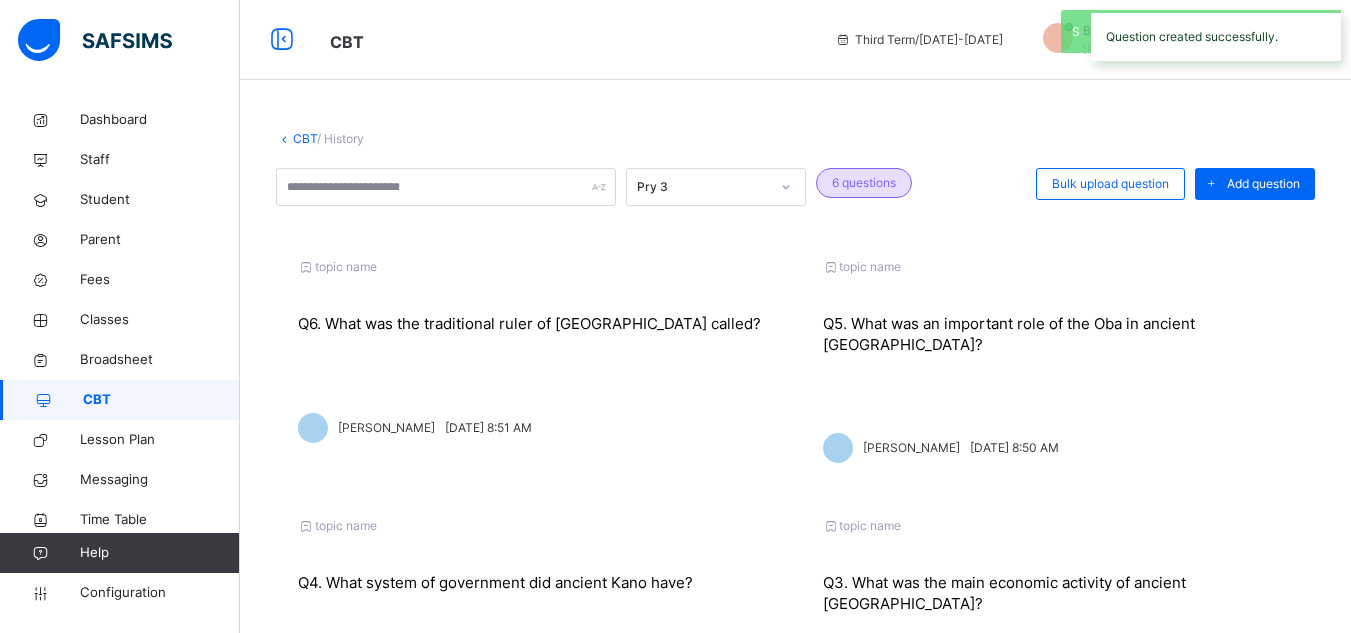 click on "CBT  / History Pry 3 6 questions Bulk upload question Add question  topic name Q6. What was the traditional ruler of [GEOGRAPHIC_DATA] called? [PERSON_NAME][DATE] 8:51 AM  topic name Q5. What was an important role of the Oba in ancient [GEOGRAPHIC_DATA]? [PERSON_NAME][DATE] 8:50 AM  topic name Q4. What system of government did ancient Kano have? [PERSON_NAME][DATE] 8:48 AM  topic name Q3. What was the main economic activity of ancient [GEOGRAPHIC_DATA]? [PERSON_NAME][DATE] 8:46 AM  topic name Q2. What was the ruler called in ancient city of [GEOGRAPHIC_DATA]? [PERSON_NAME][DATE] 8:44 AM  topic name Q1. What was the economic activities Kano known for in ancient times? BASHIR  GARBA [DATE] 8:42 AM 10 Rows Displaying 1 - 6 out of 6 1 × Create Question subject History class Pry 3 question Undo CTRL+ Z Redo CTRL+ Y  / CTRL+SHIFT+ Z Bold CTRL+ B Underline CTRL+ U Italic CTRL+ I Size Size Font Color Highlight Color Align Horizontal line List Table Link Image Show blocks Code view Align left 12" at bounding box center [795, 612] 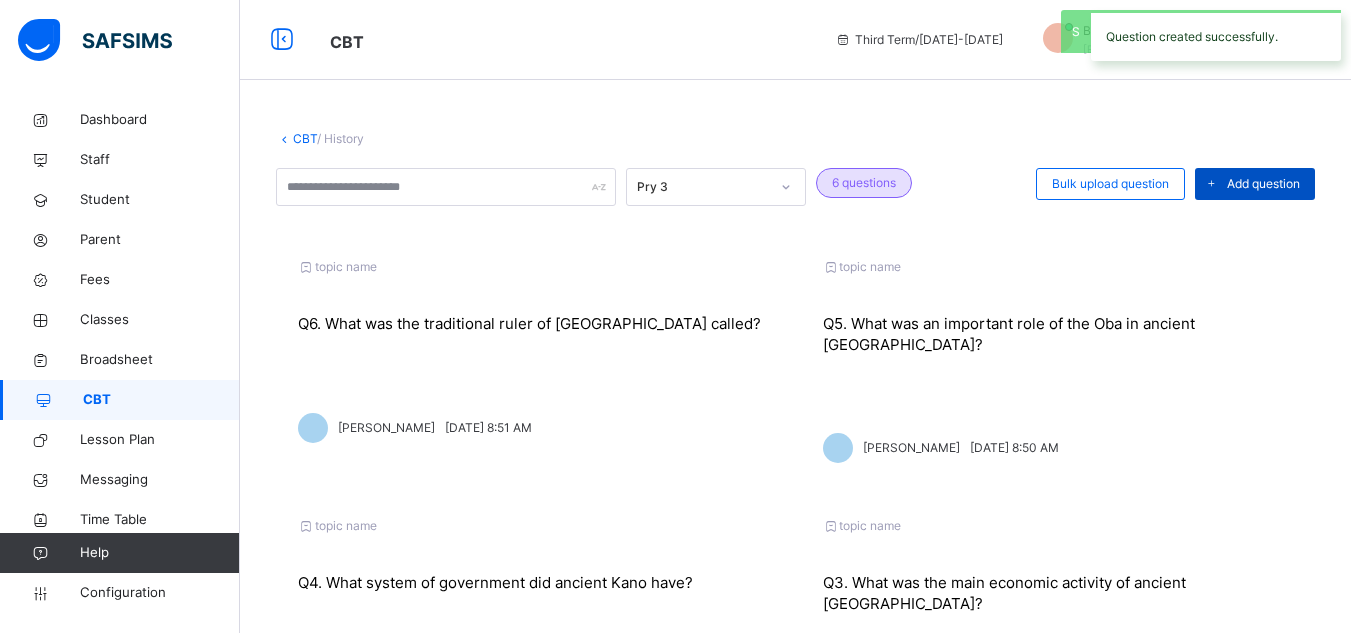 click on "Add question" at bounding box center [1255, 184] 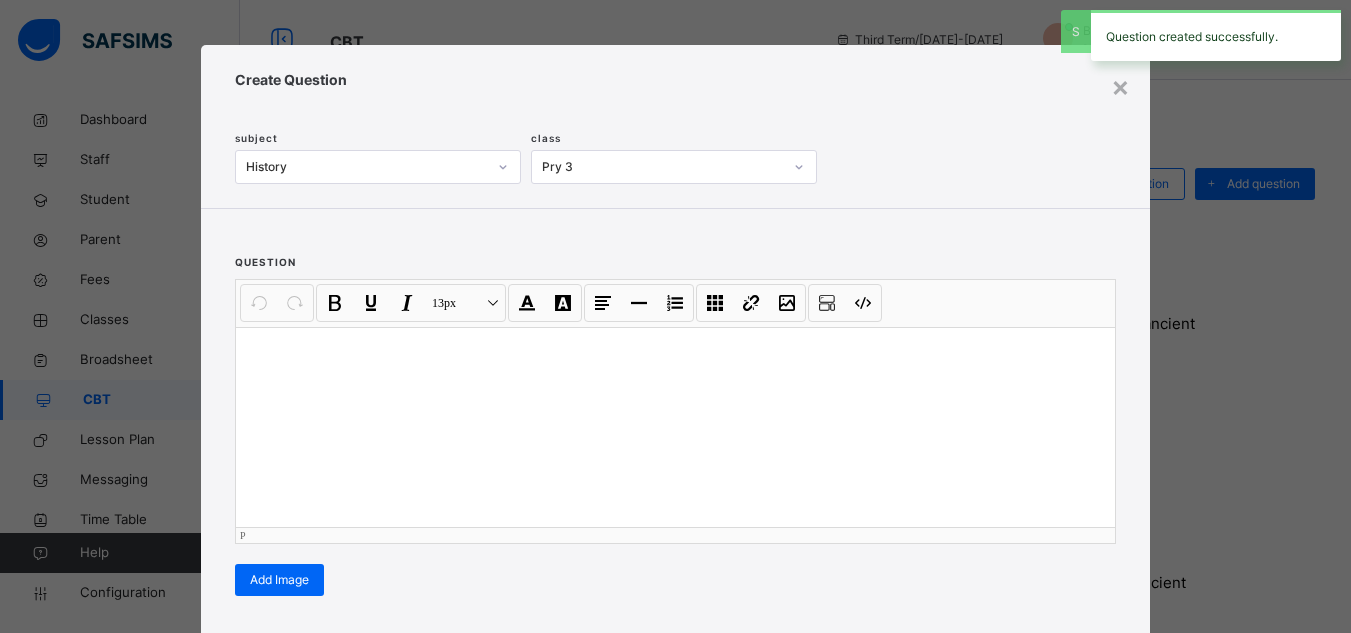 click at bounding box center (675, 427) 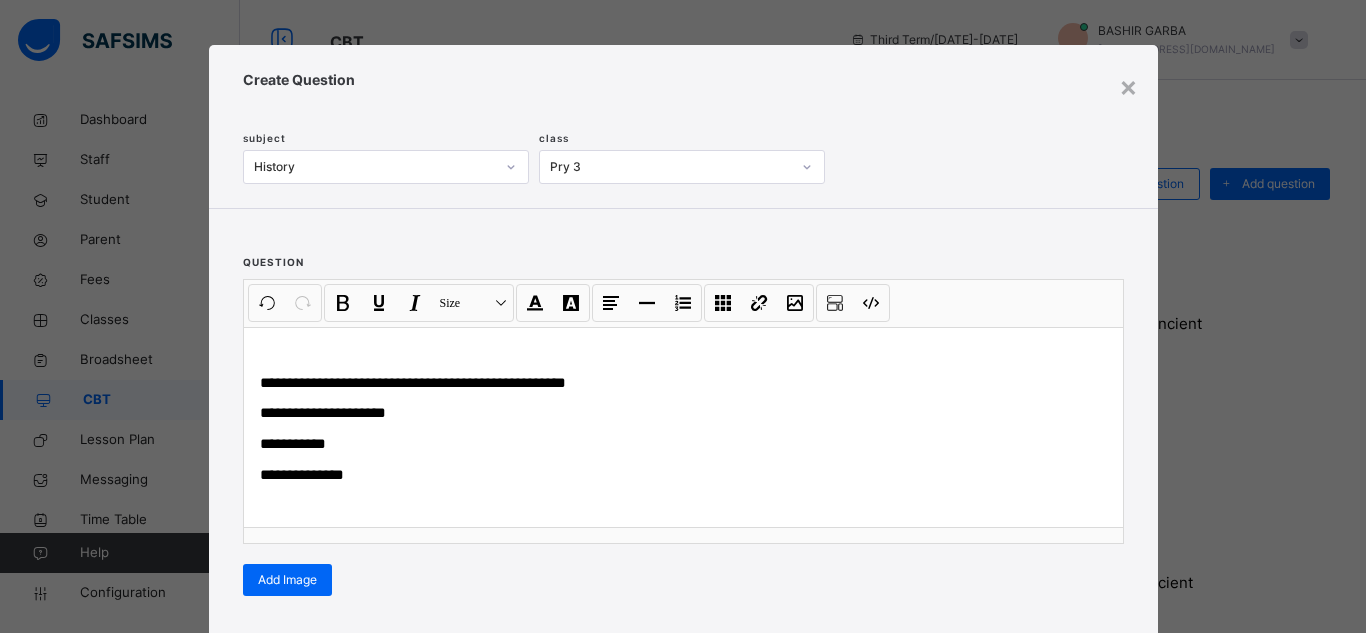 click on "Options Correct answer Add option" at bounding box center [683, 723] 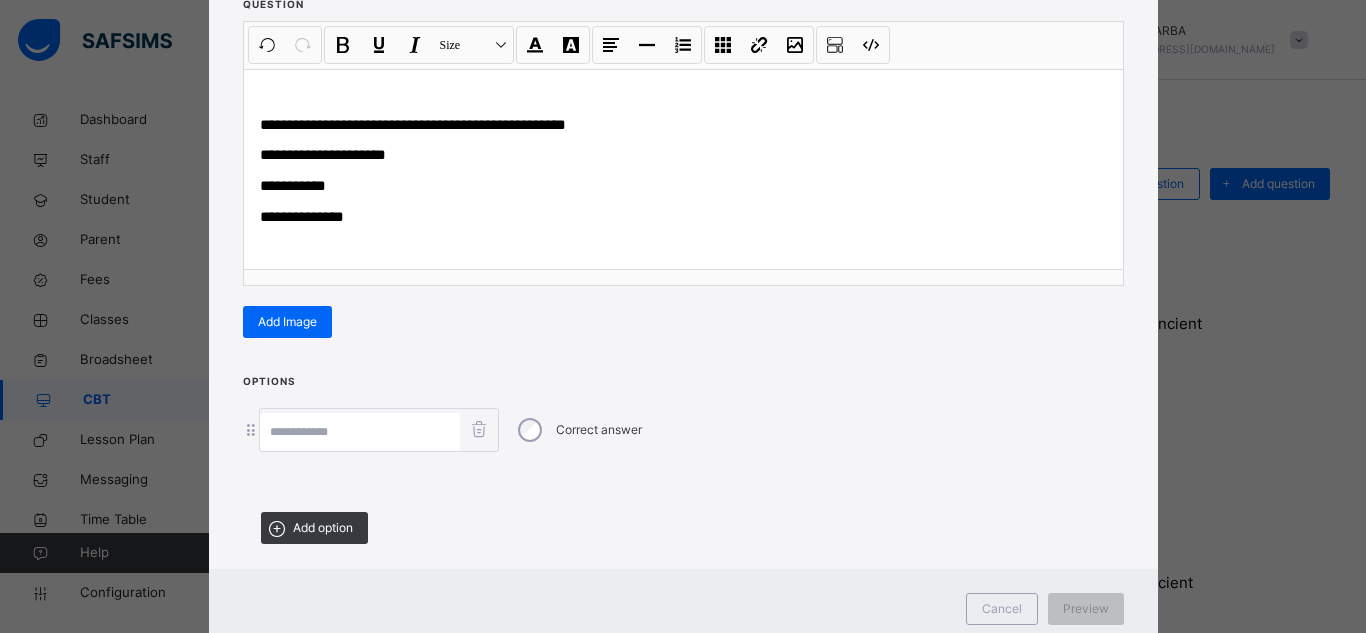 scroll, scrollTop: 303, scrollLeft: 0, axis: vertical 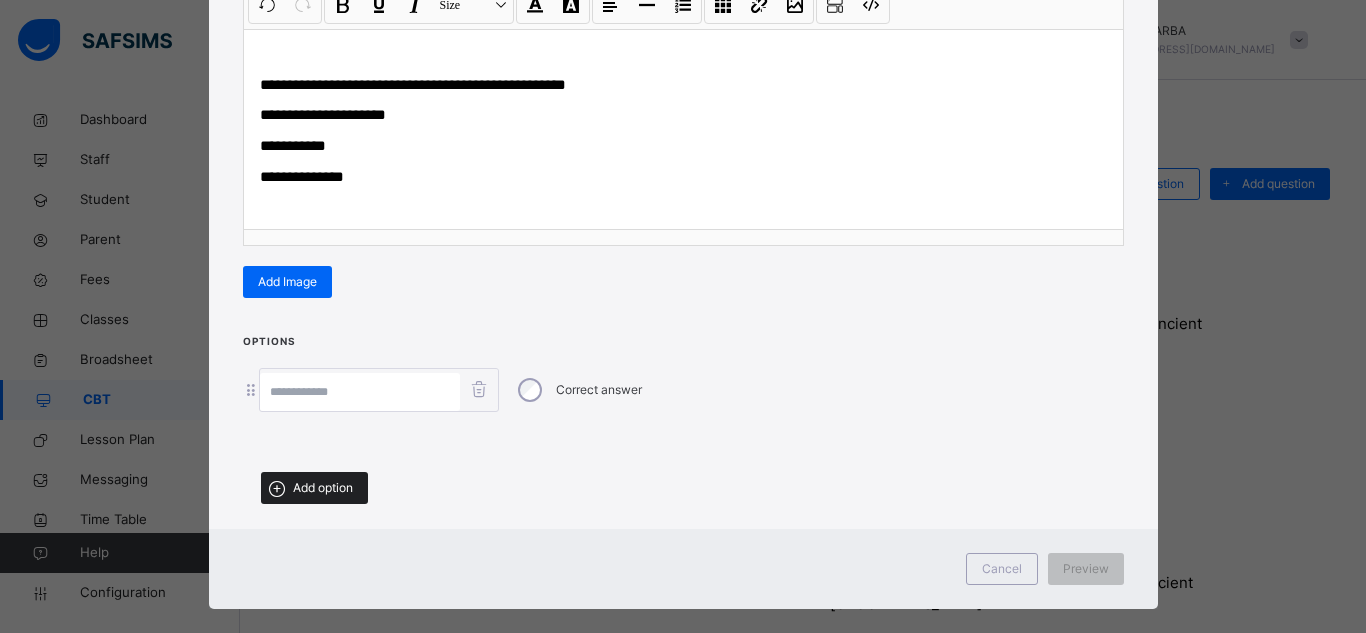 click on "Add option" at bounding box center (323, 488) 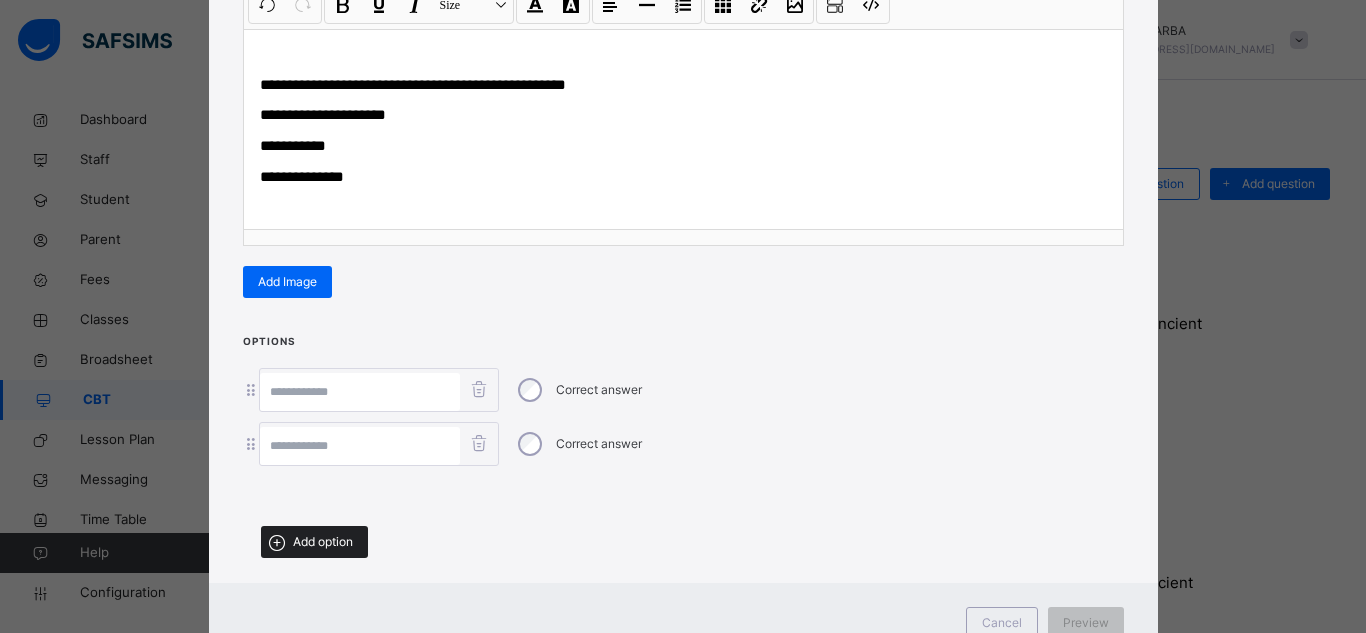 click on "Add option" at bounding box center [323, 542] 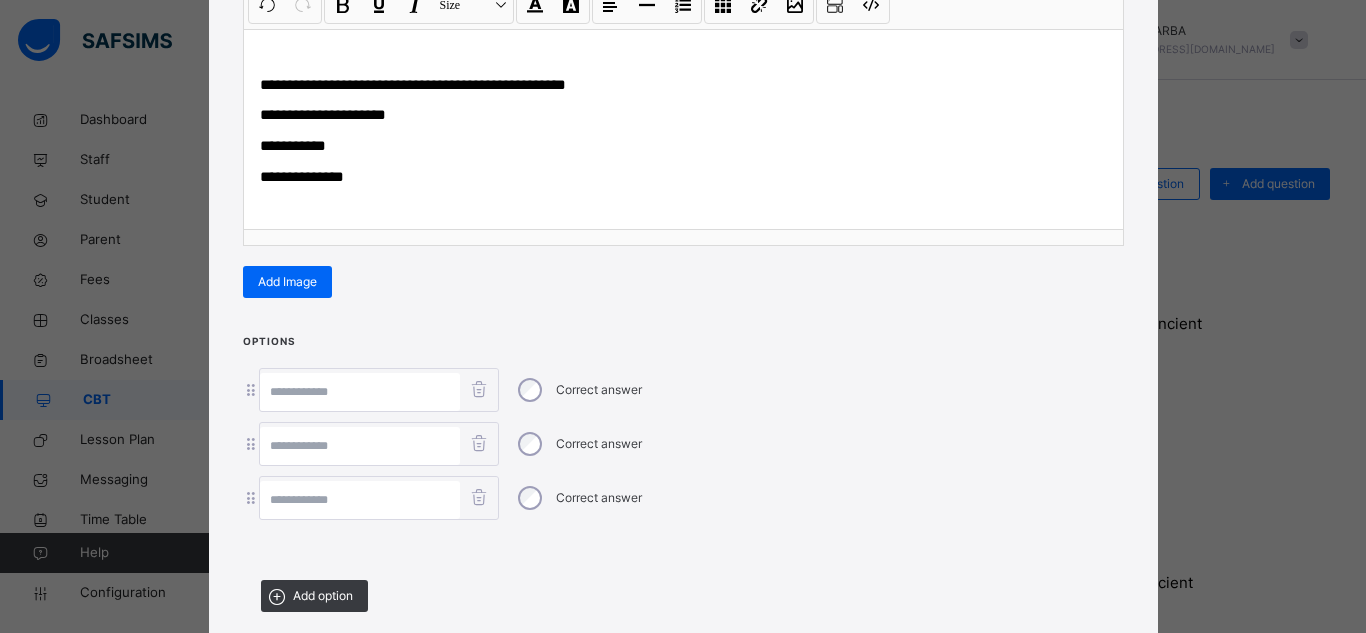 click at bounding box center [360, 500] 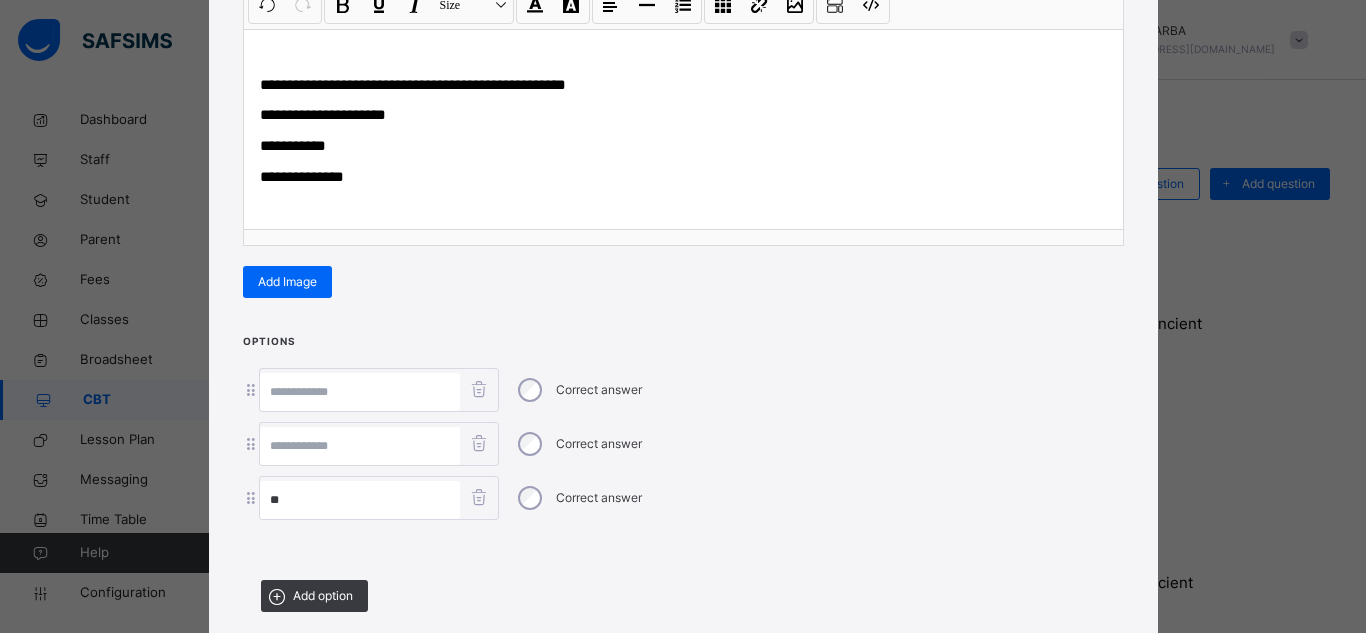 type on "**" 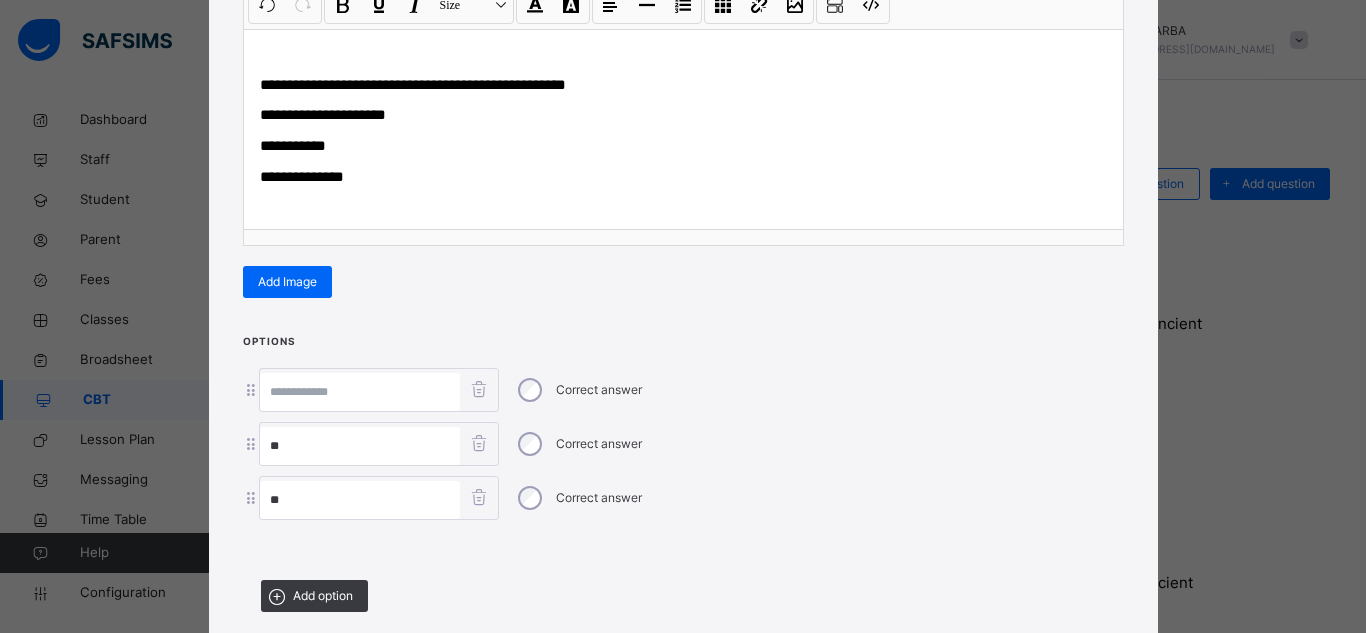 type on "**" 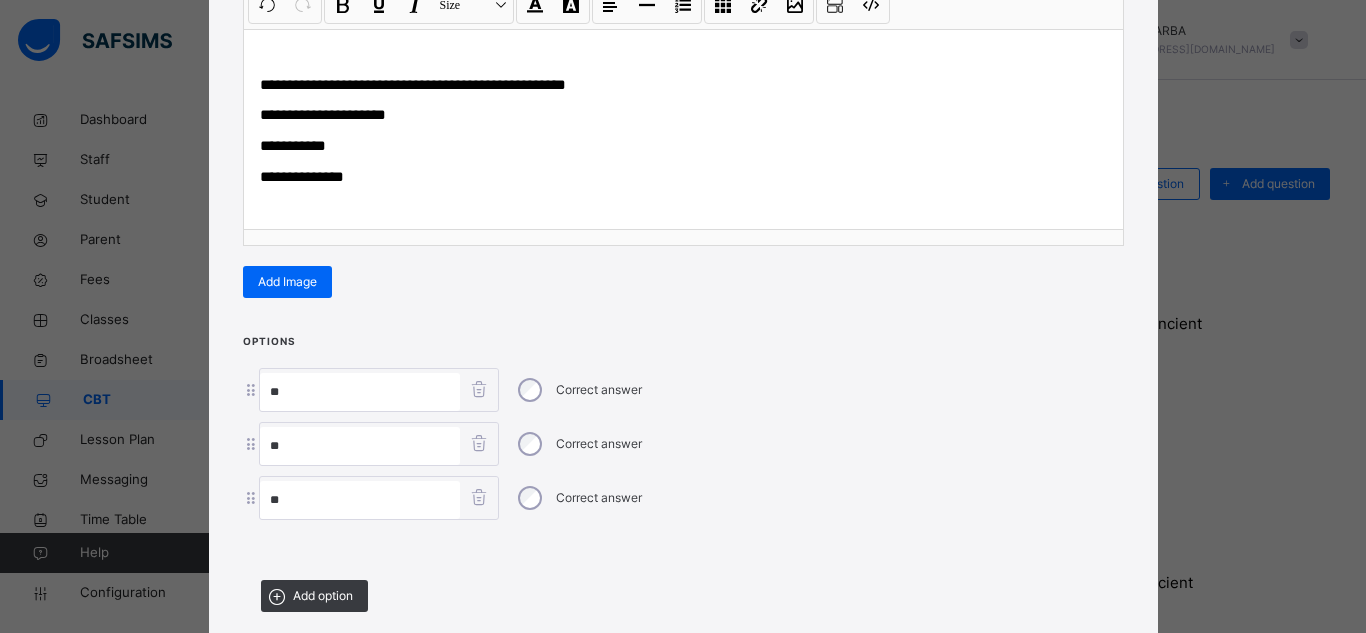 click on "**" at bounding box center [360, 392] 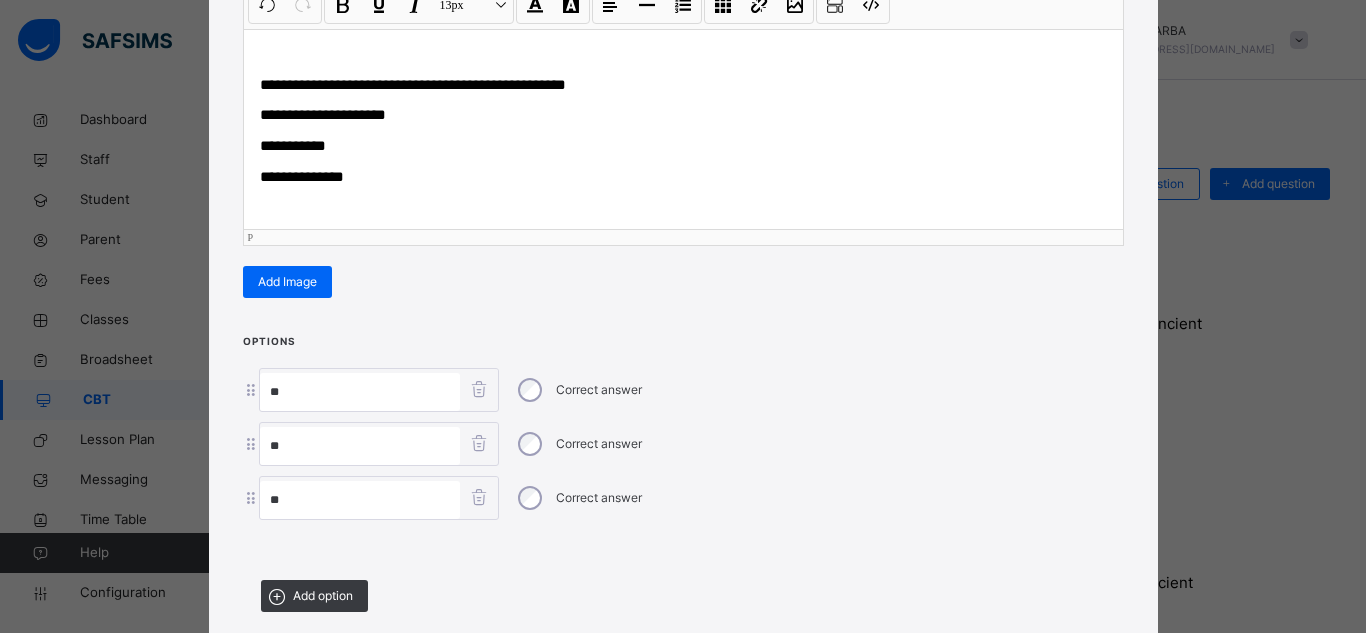 click on "**********" at bounding box center [323, 114] 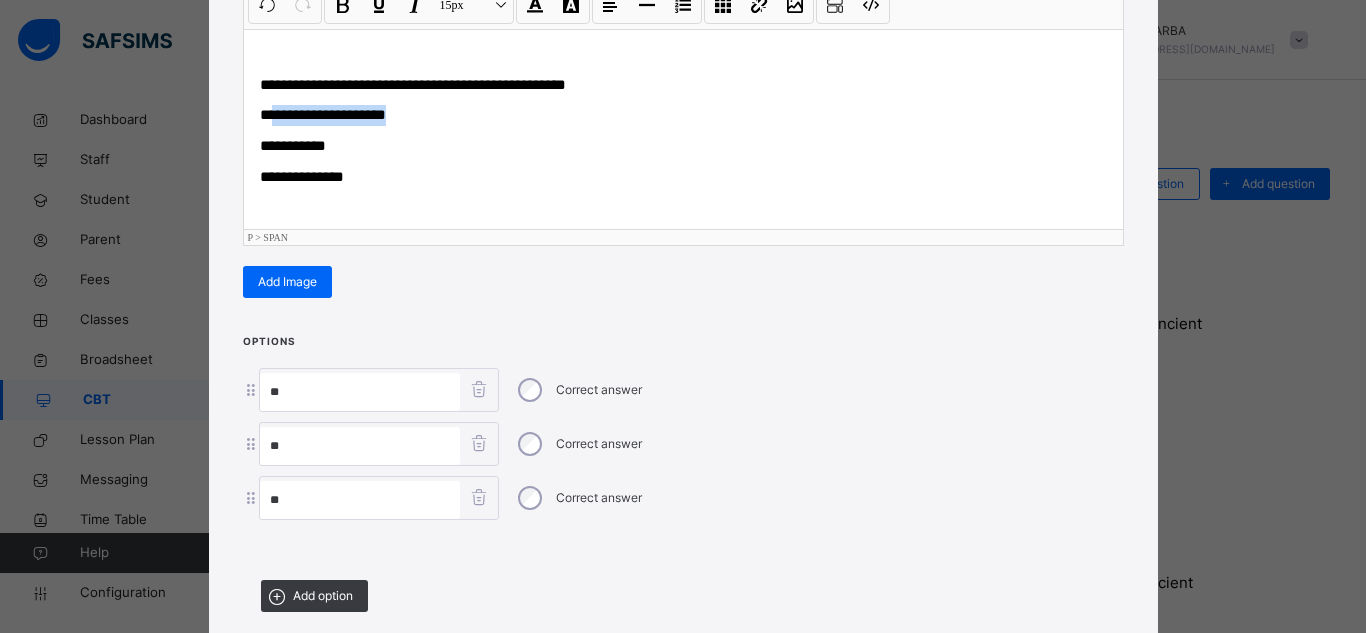 drag, startPoint x: 272, startPoint y: 110, endPoint x: 395, endPoint y: 115, distance: 123.101585 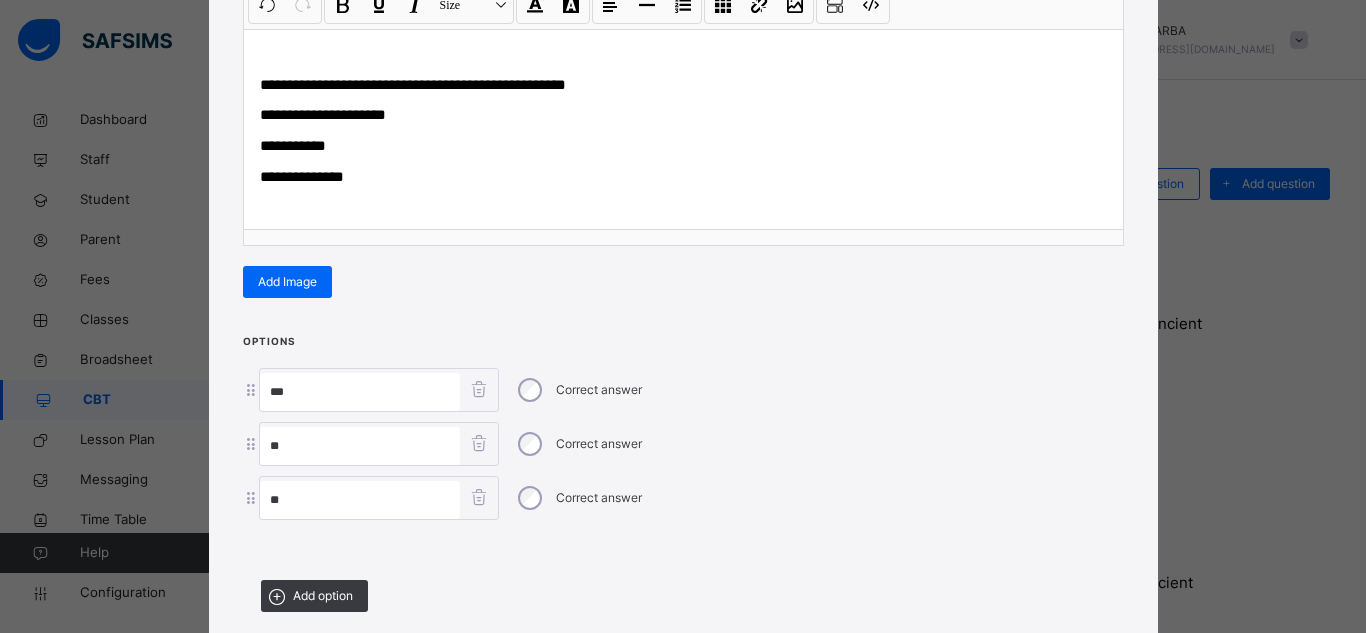 click on "**" at bounding box center [360, 392] 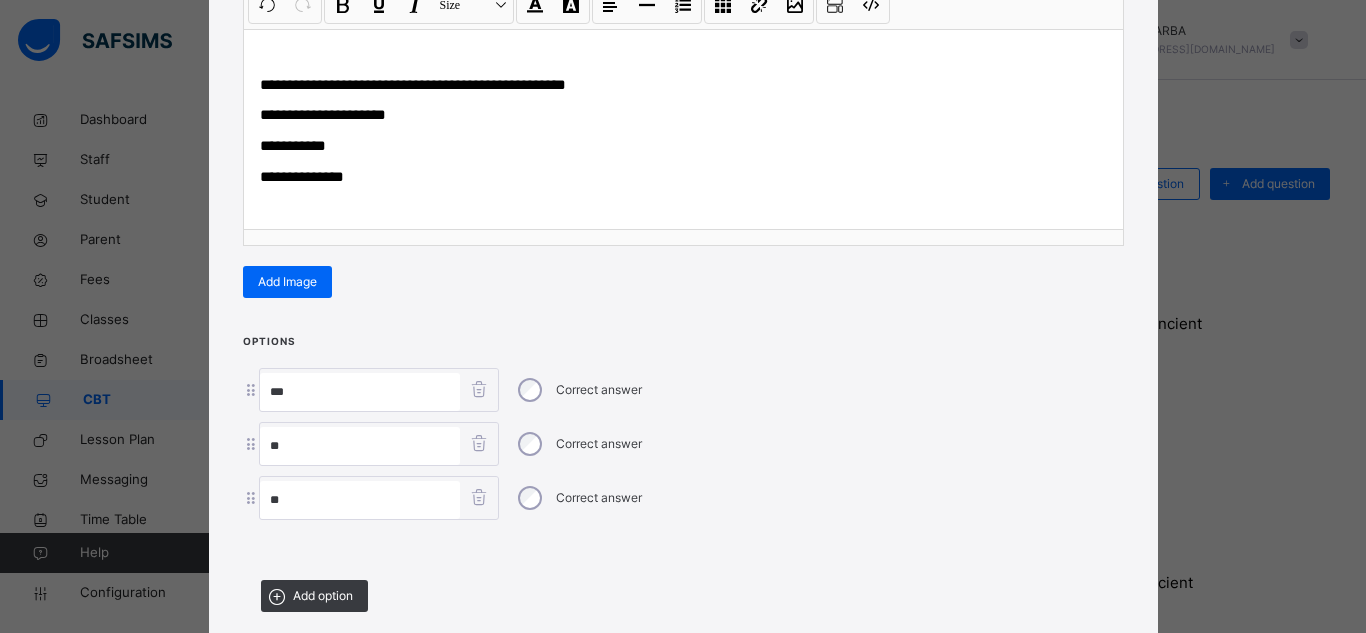 paste on "**********" 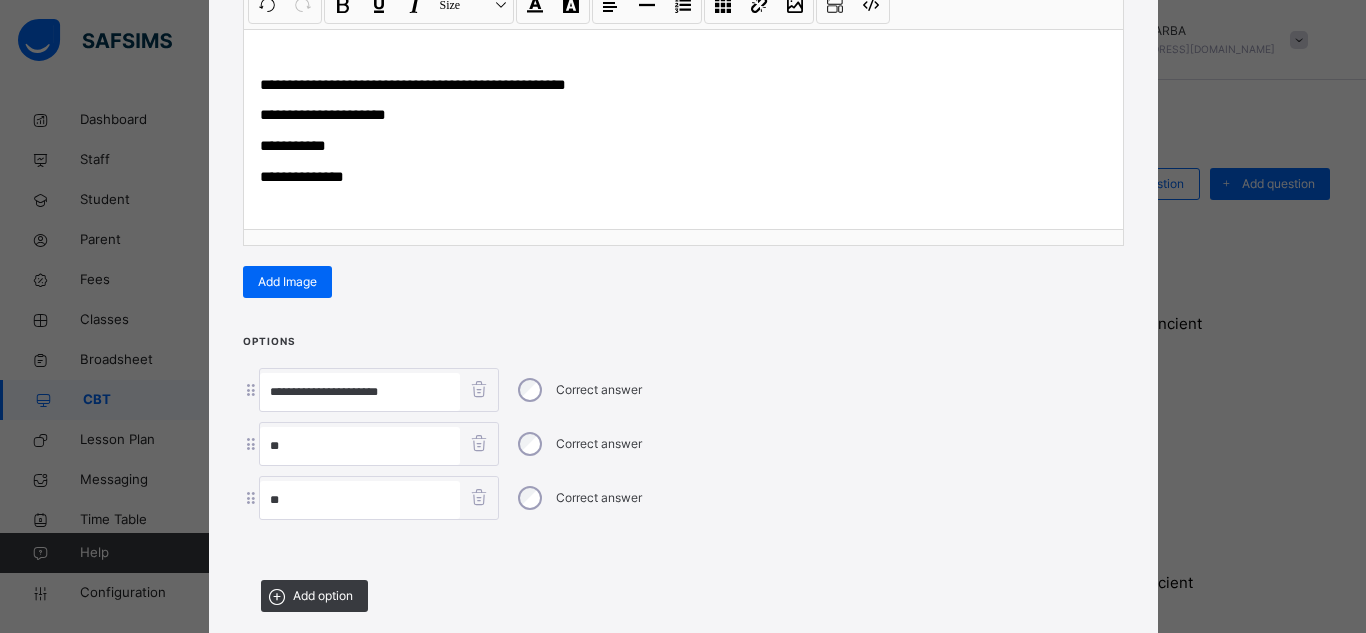 type on "**********" 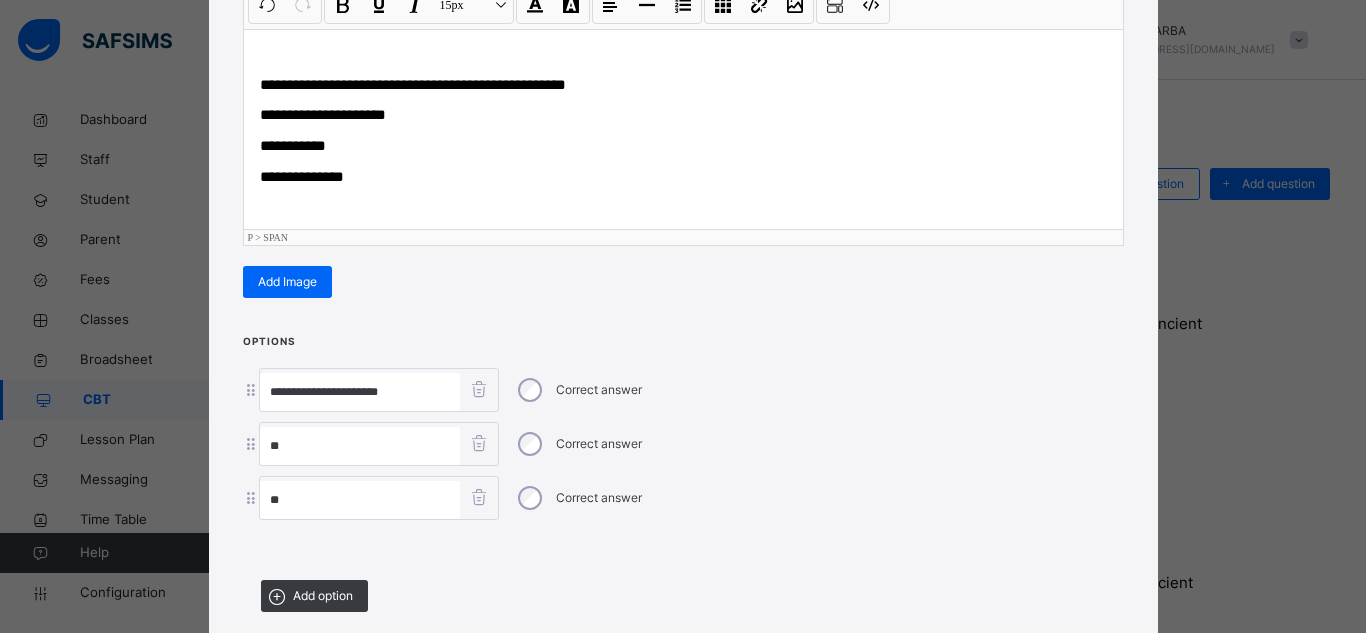 click on "**********" at bounding box center (293, 145) 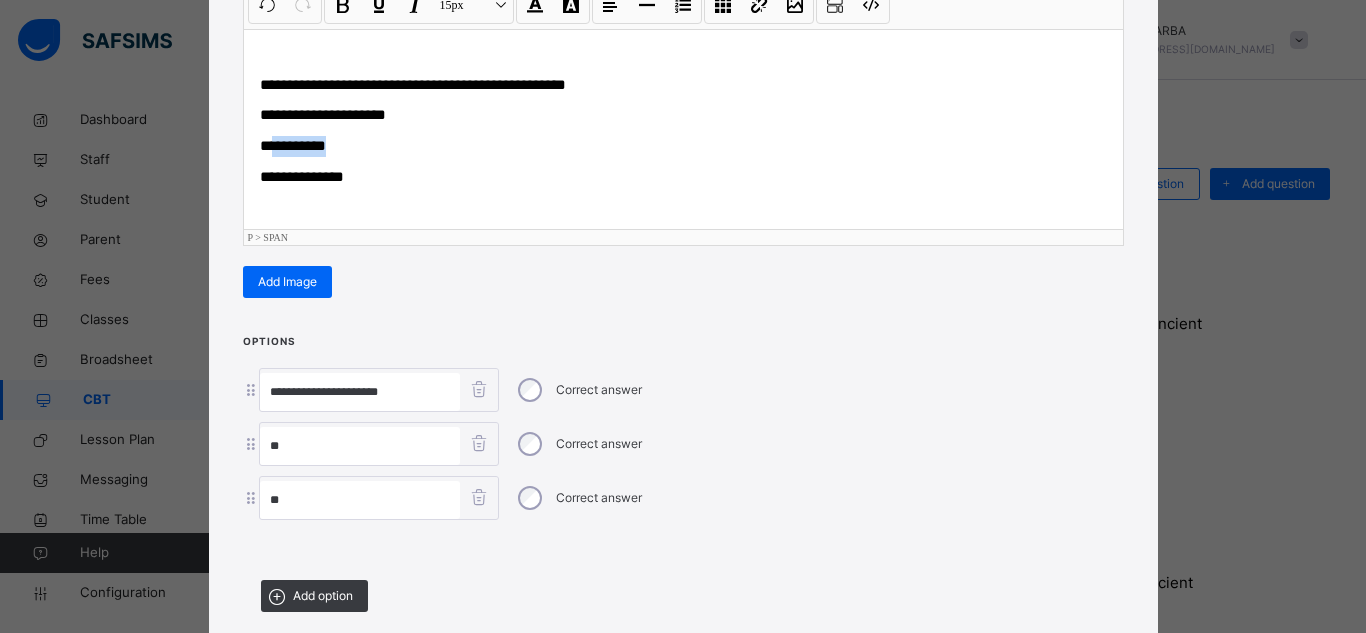 drag, startPoint x: 271, startPoint y: 140, endPoint x: 356, endPoint y: 137, distance: 85.052925 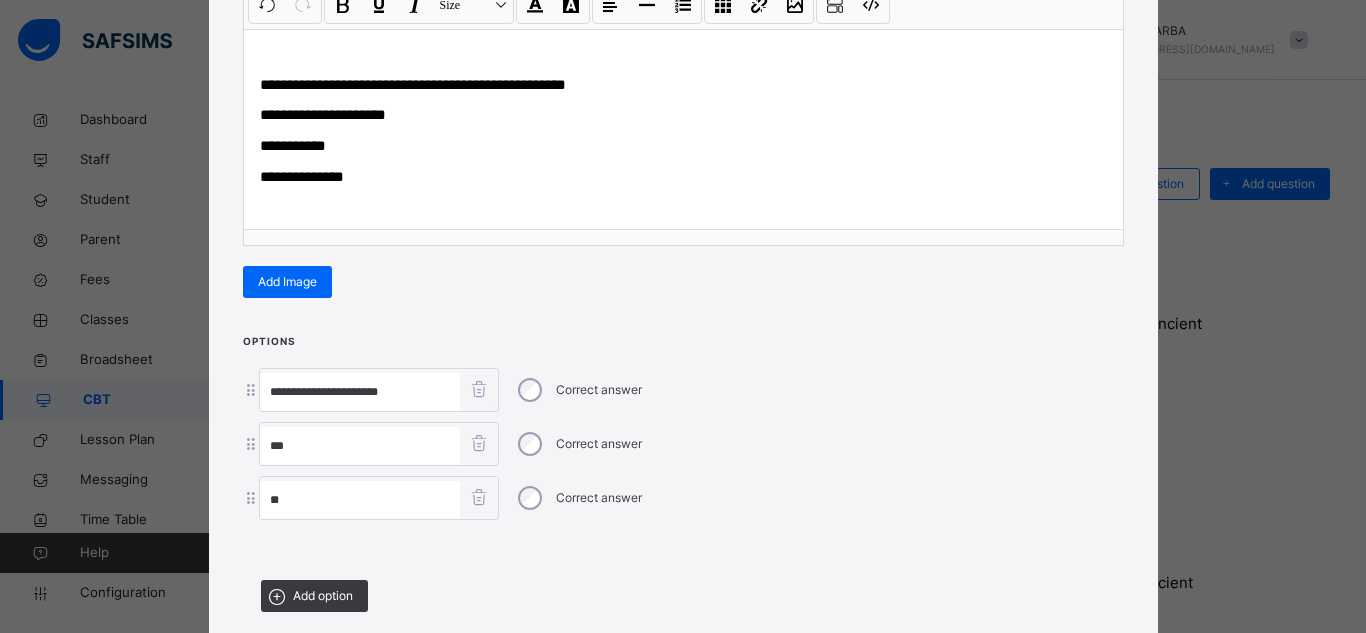 click on "**" at bounding box center (360, 446) 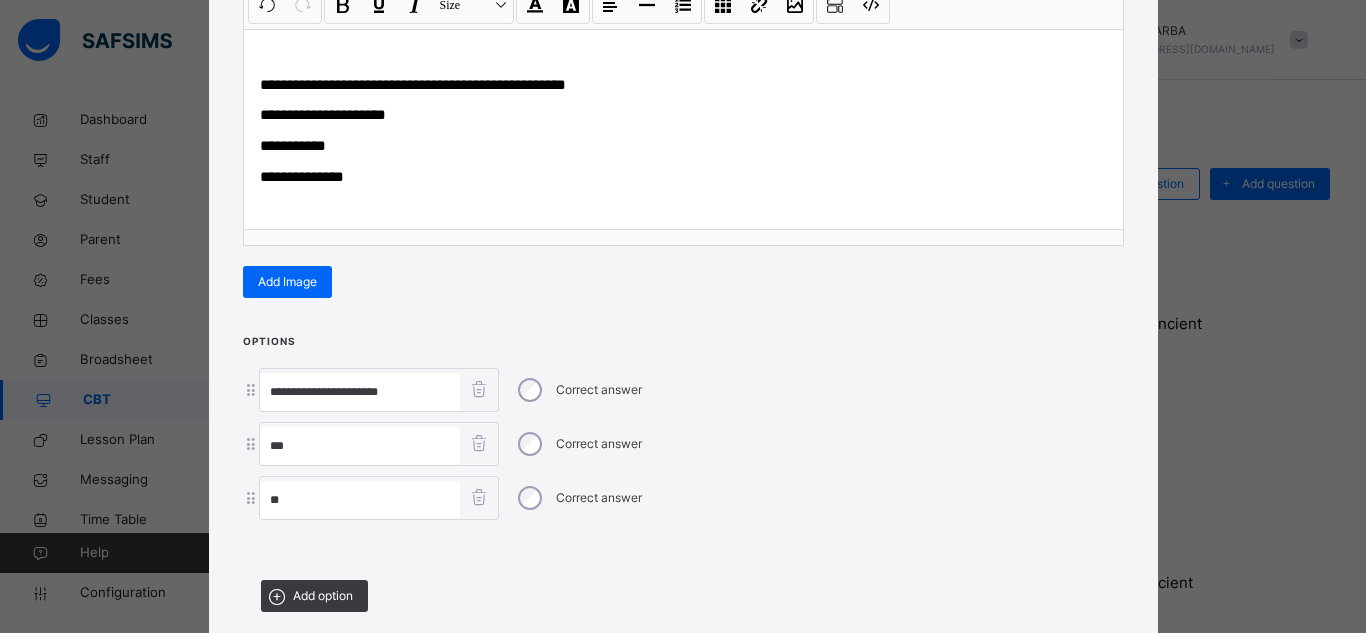 paste on "**********" 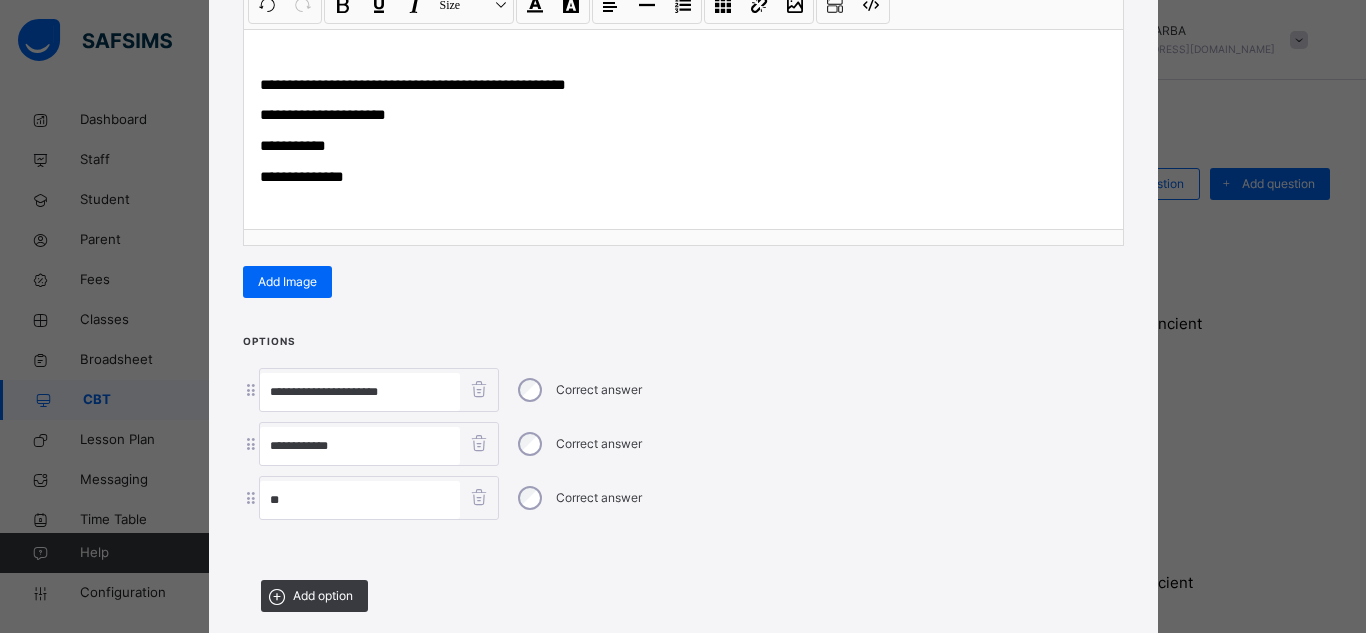 type on "**********" 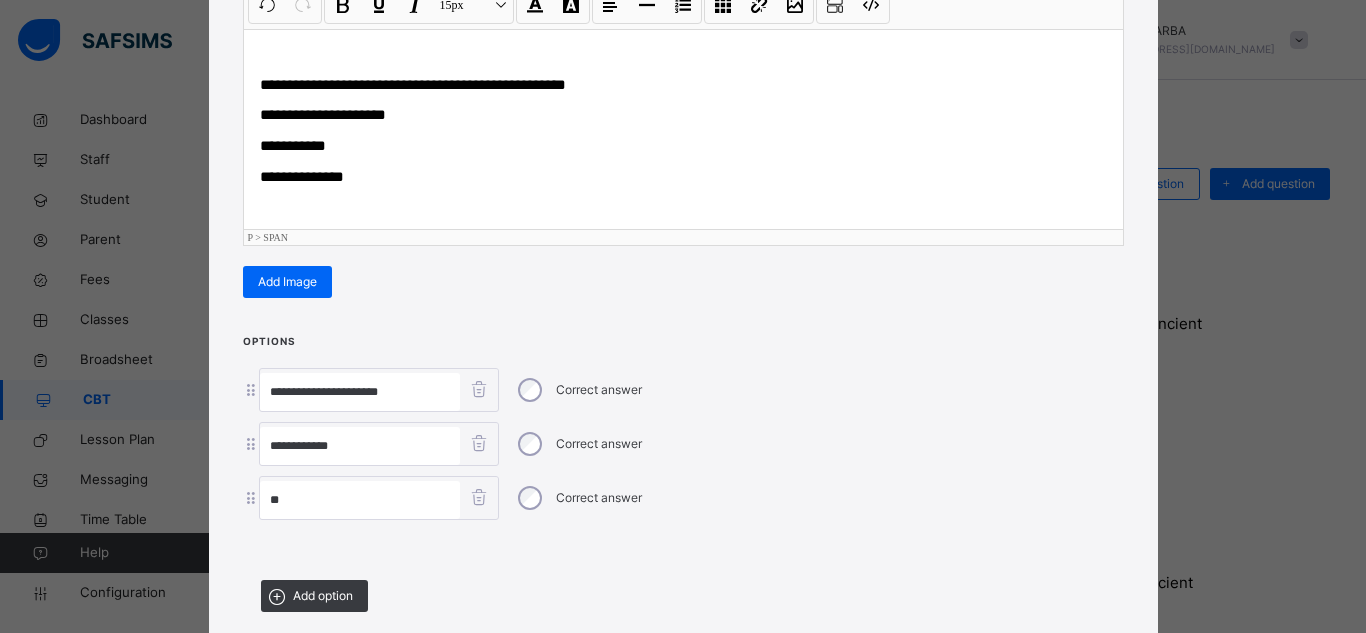click on "**********" at bounding box center (302, 176) 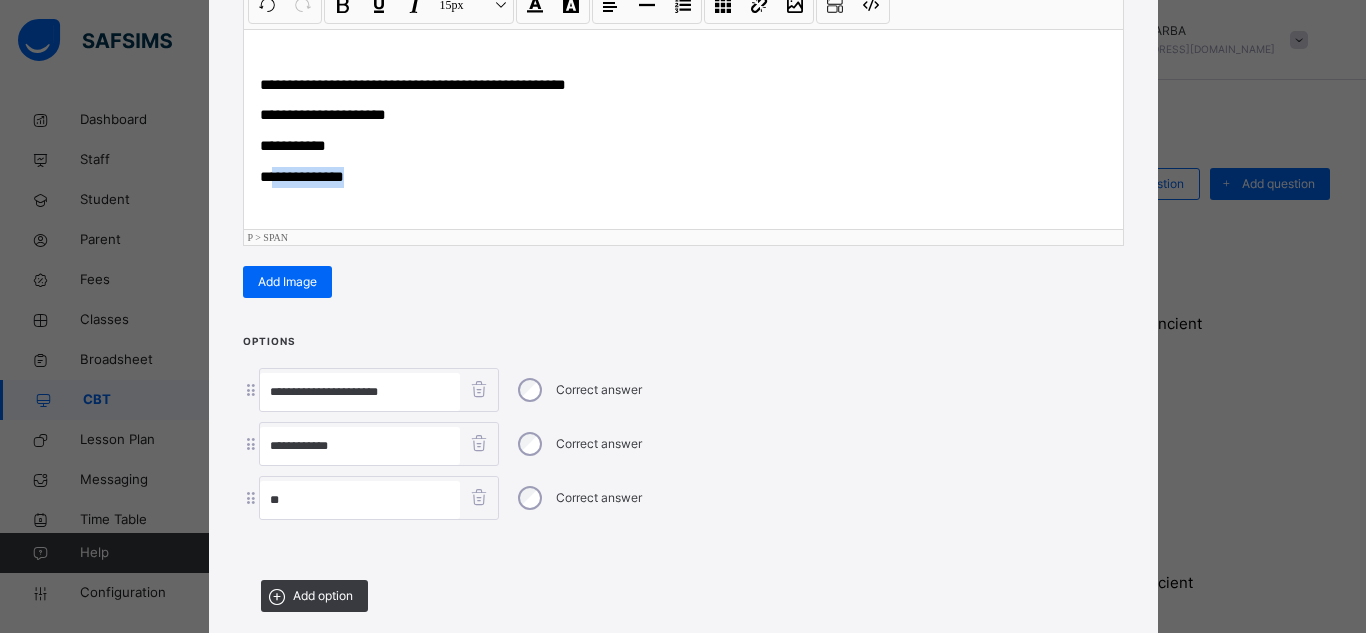 drag, startPoint x: 270, startPoint y: 171, endPoint x: 409, endPoint y: 168, distance: 139.03236 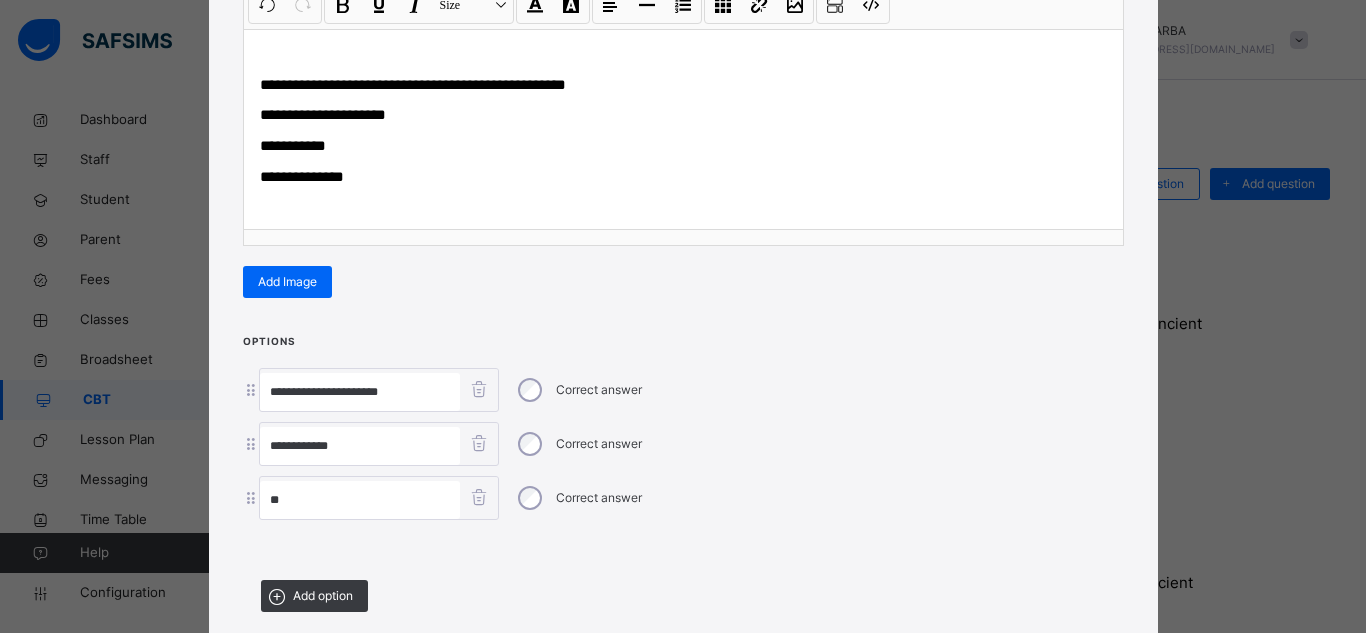 click on "**" at bounding box center [360, 500] 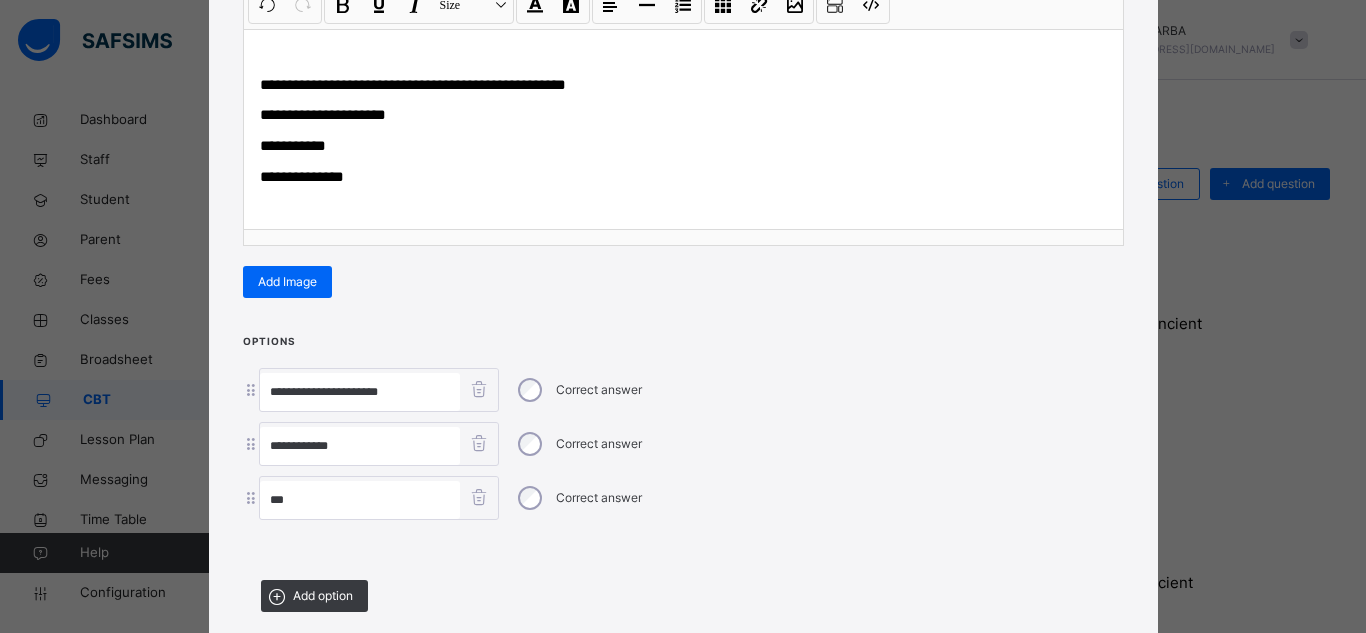 paste on "**********" 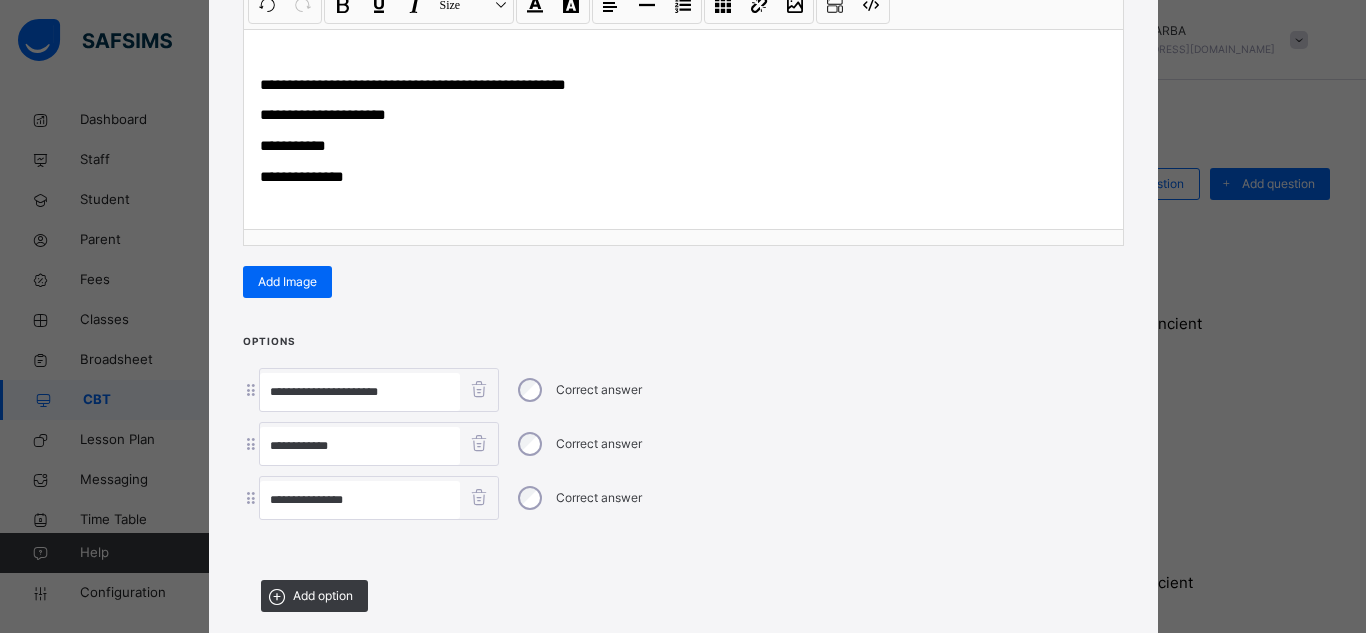 type on "**********" 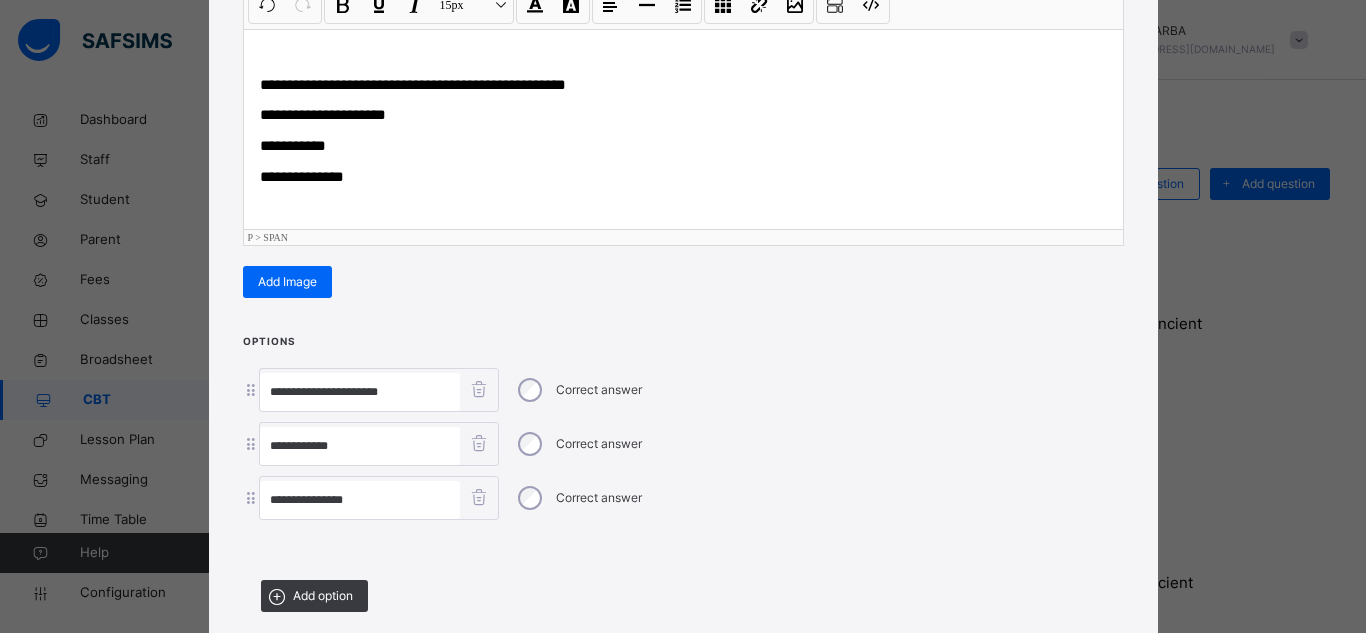 click on "**********" at bounding box center (683, 177) 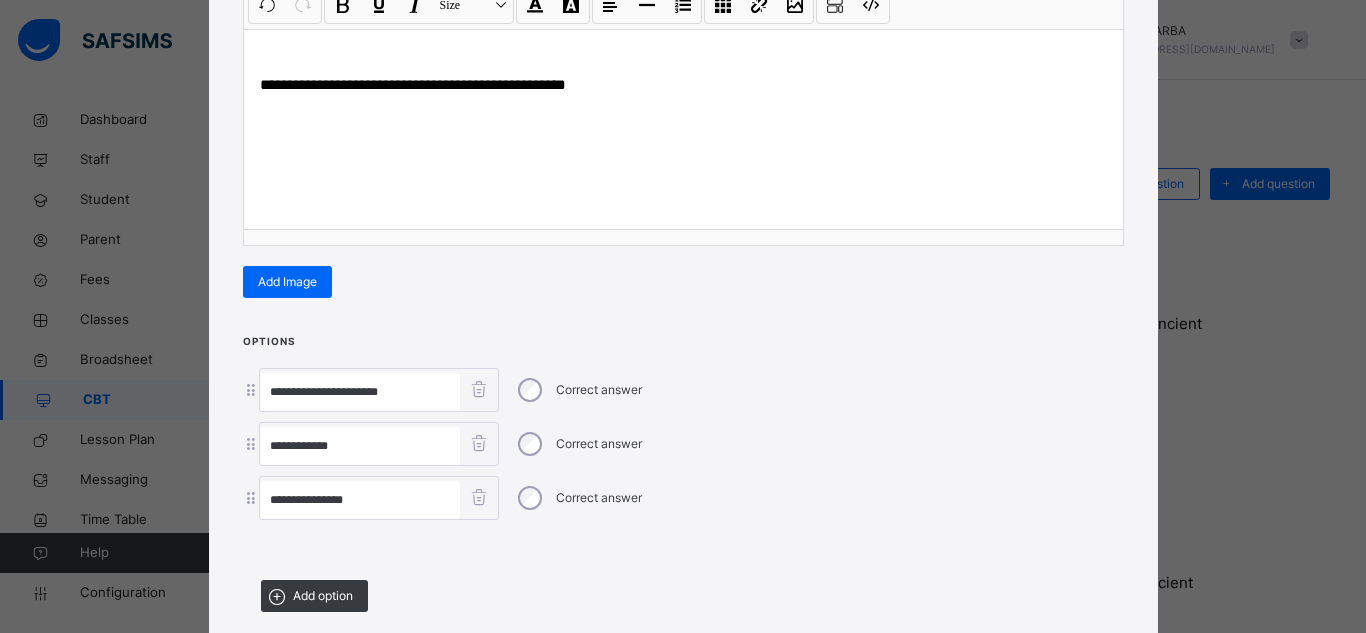 click on "**********" at bounding box center [683, 479] 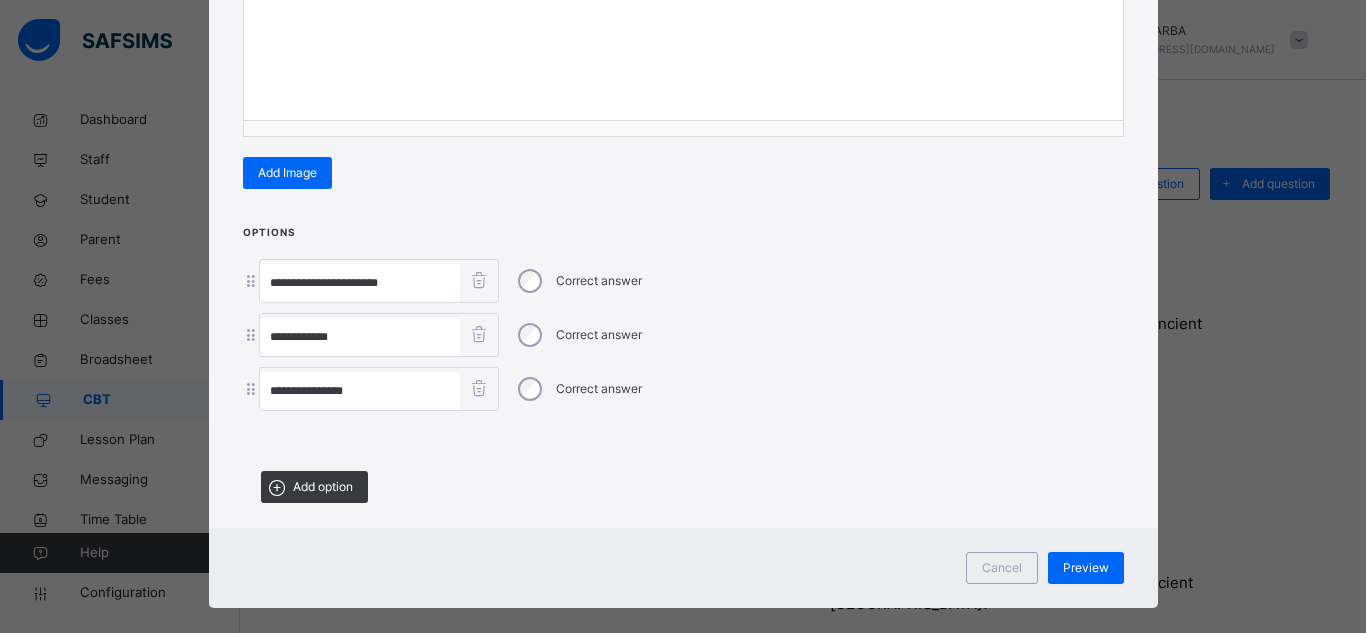 scroll, scrollTop: 423, scrollLeft: 0, axis: vertical 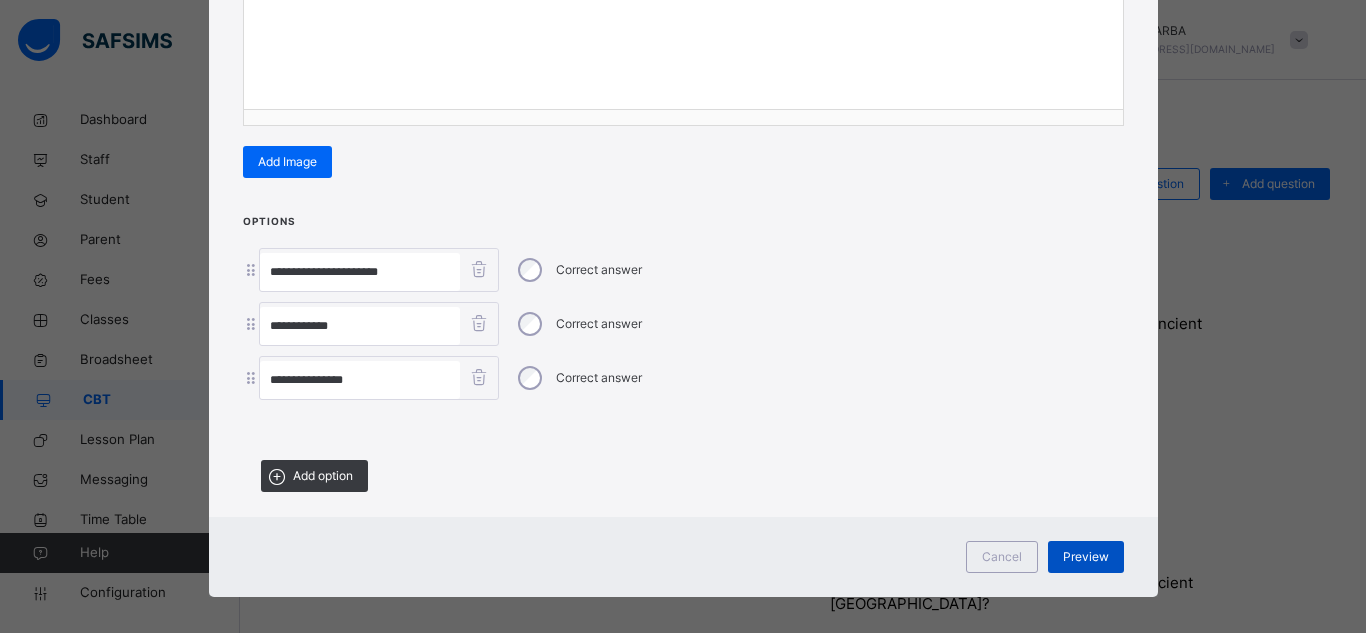 click on "Preview" at bounding box center (1086, 557) 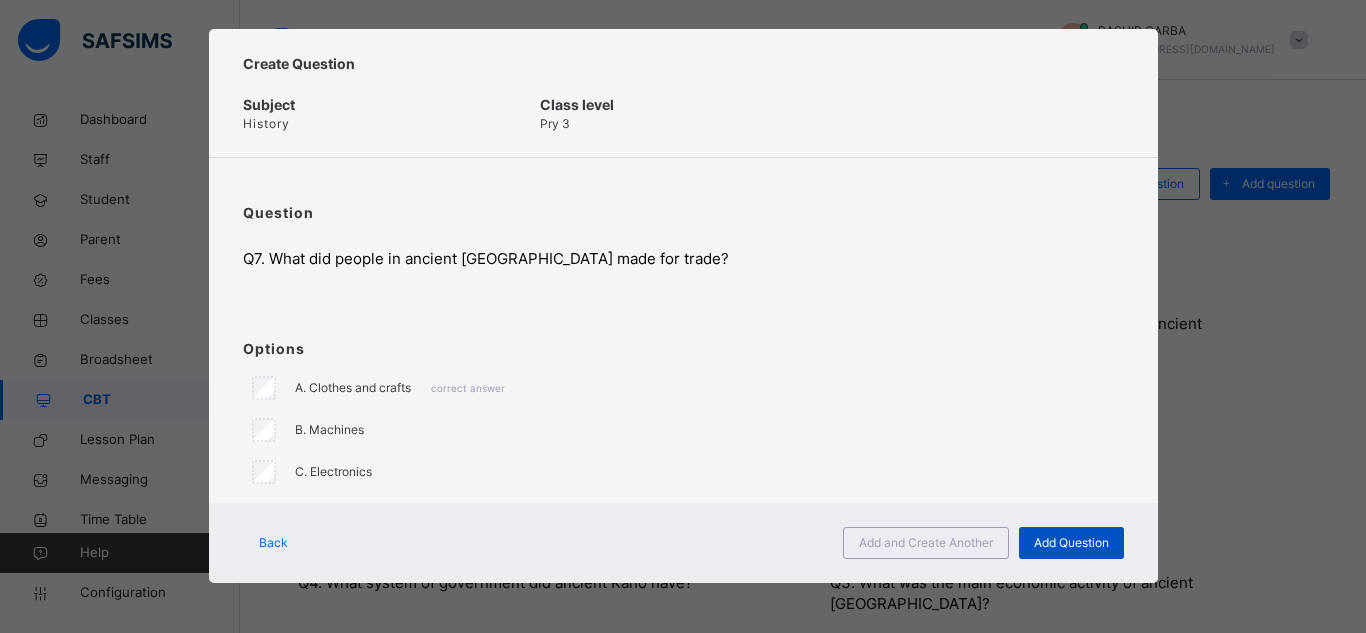 click on "Add Question" at bounding box center [1071, 543] 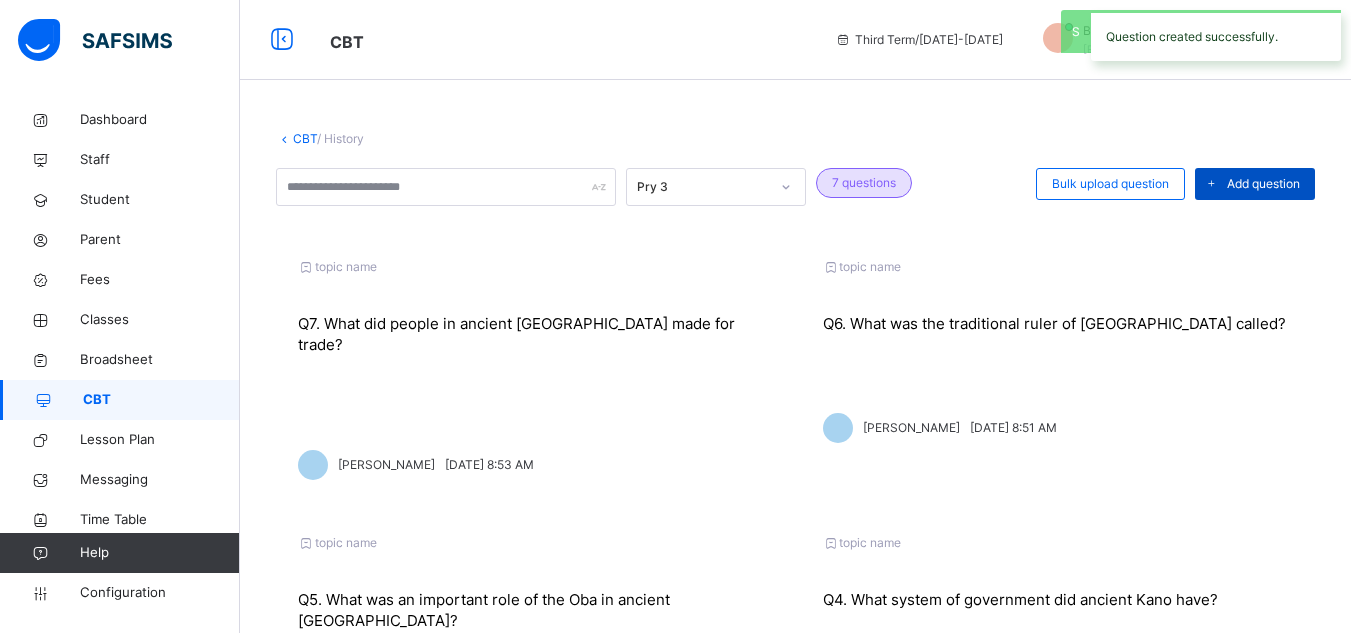 click on "Add question" at bounding box center (1263, 184) 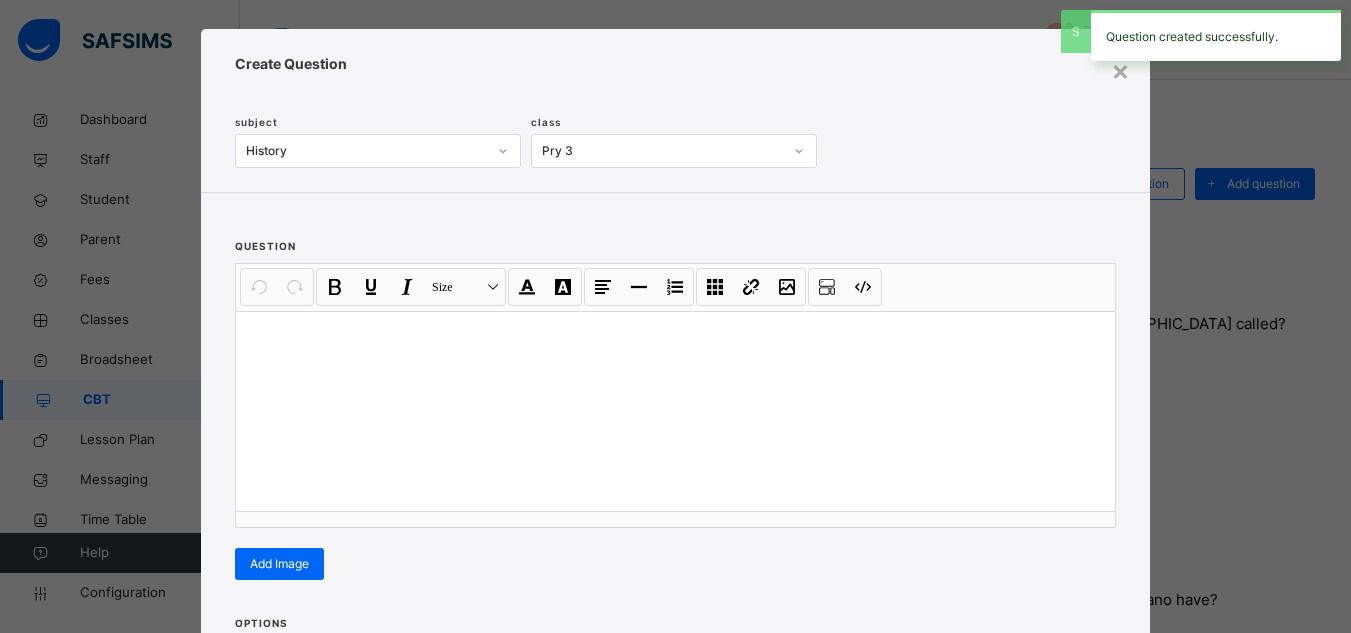click at bounding box center [675, 411] 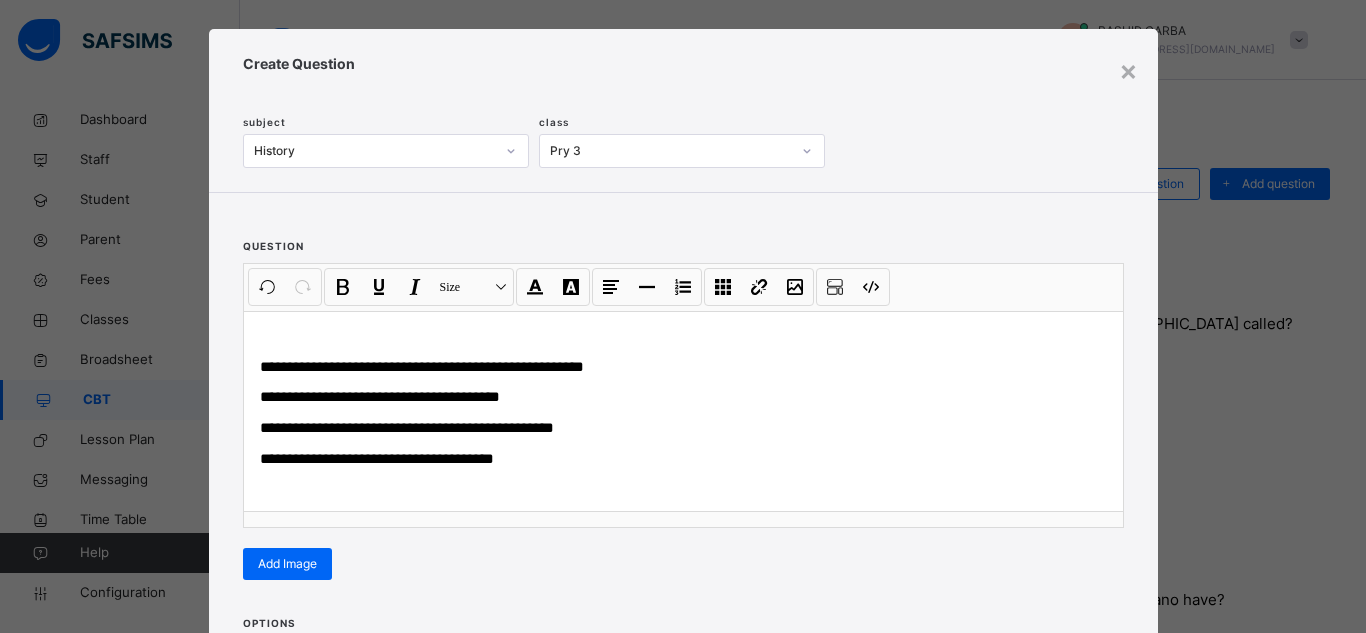 click on "Options Correct answer Add option" at bounding box center [683, 707] 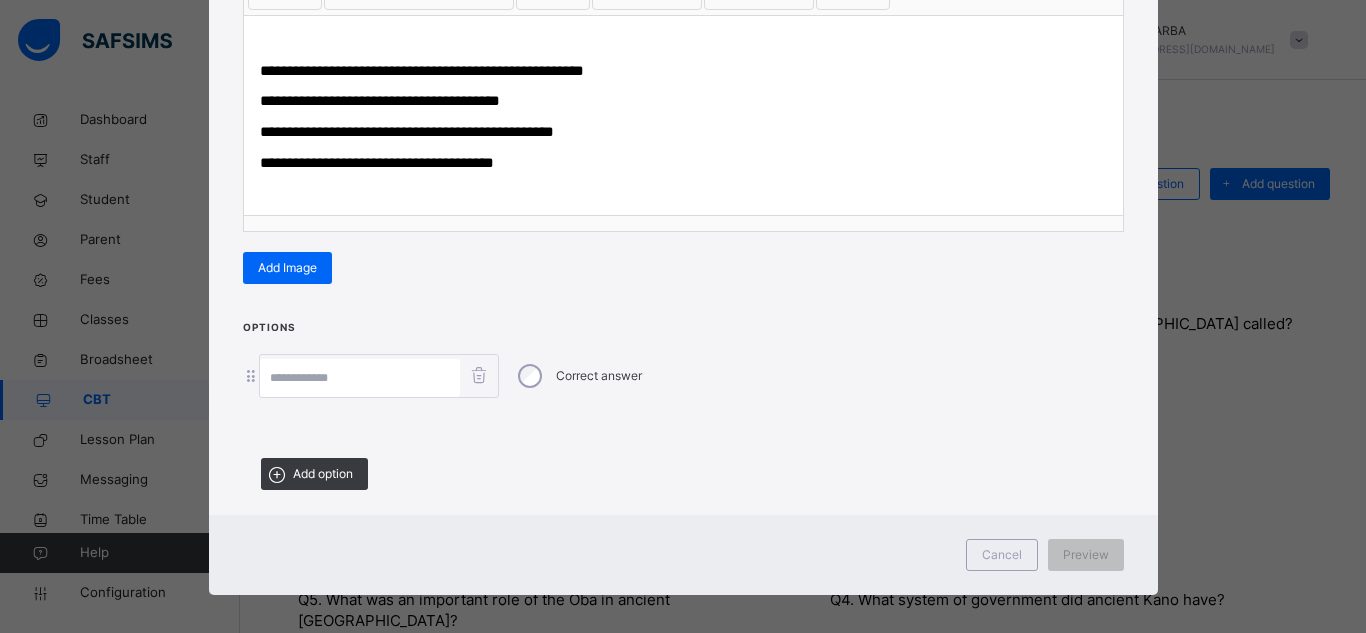 scroll, scrollTop: 327, scrollLeft: 0, axis: vertical 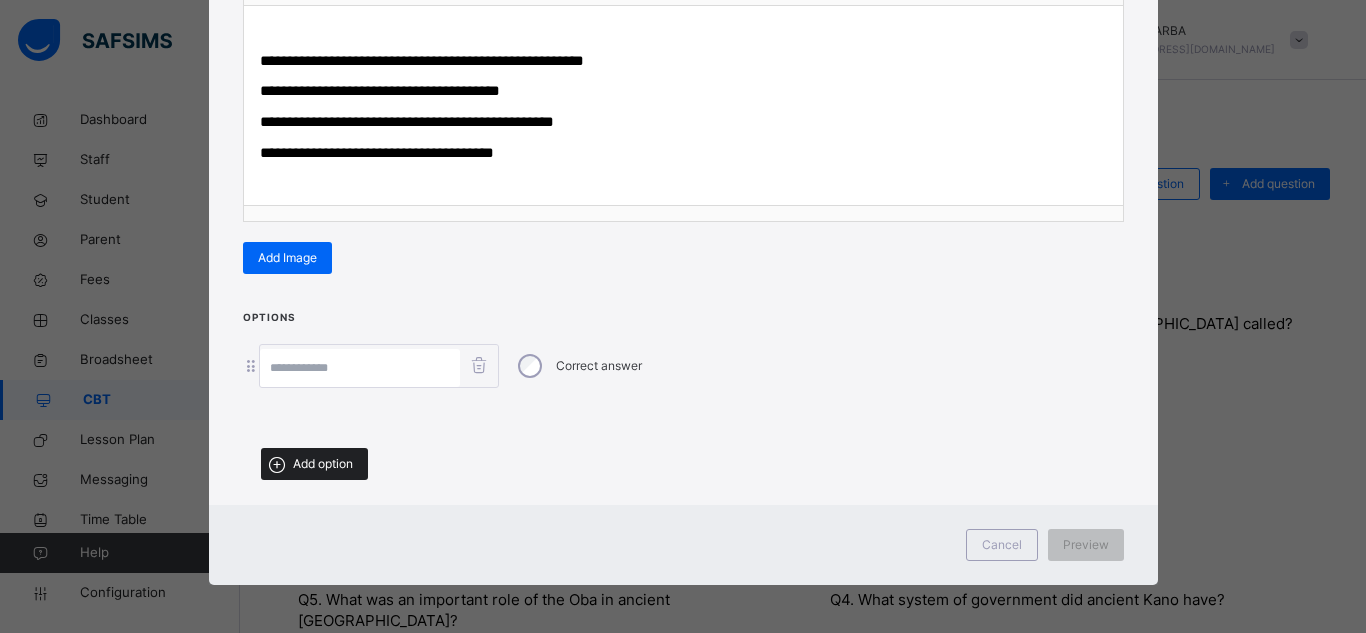 click on "Add option" at bounding box center [314, 464] 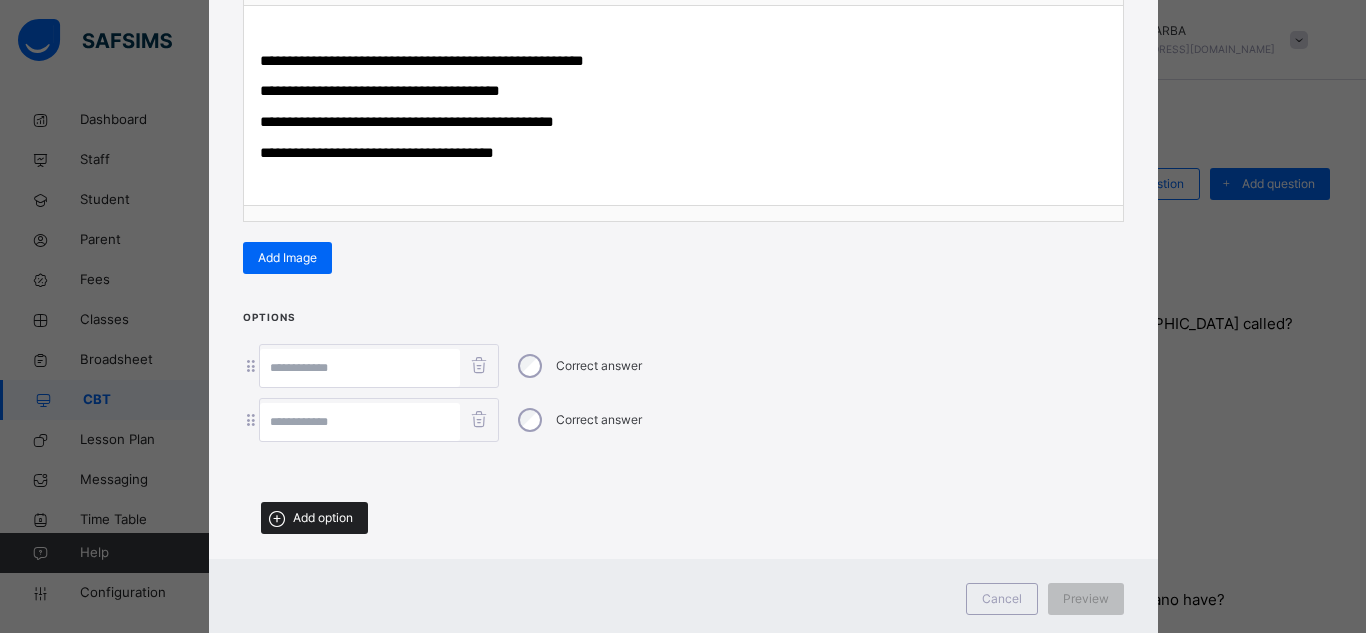 click on "Add option" at bounding box center [323, 518] 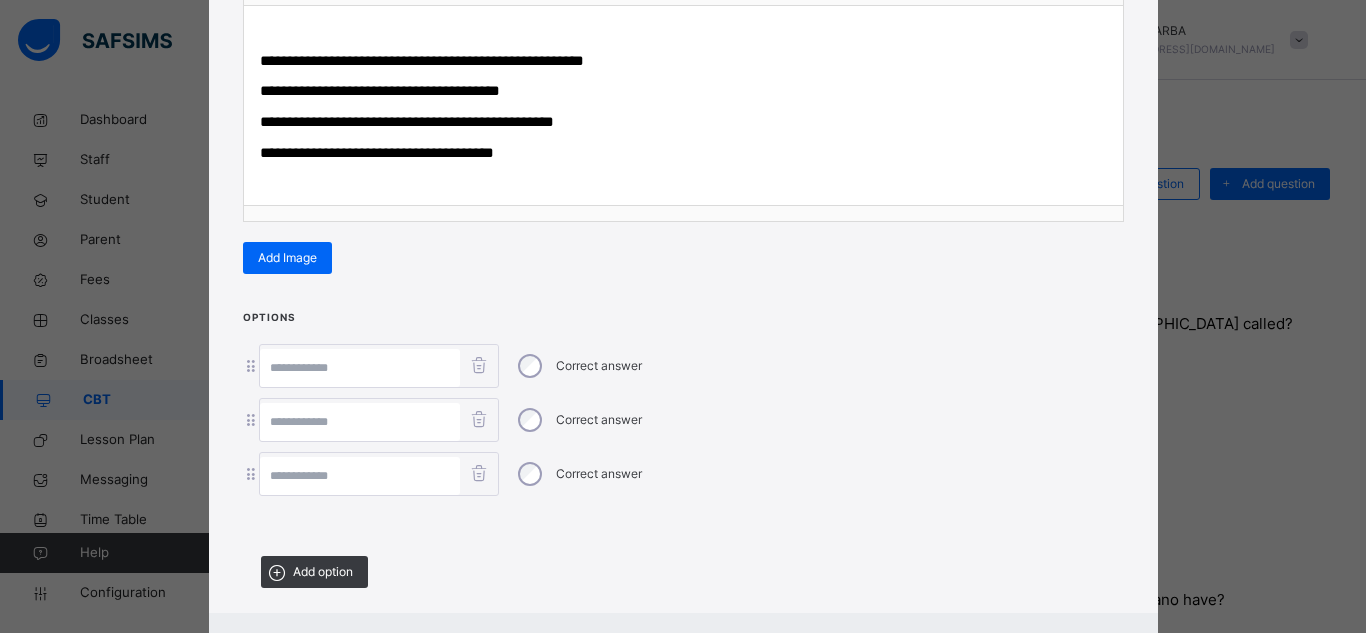 click at bounding box center (360, 476) 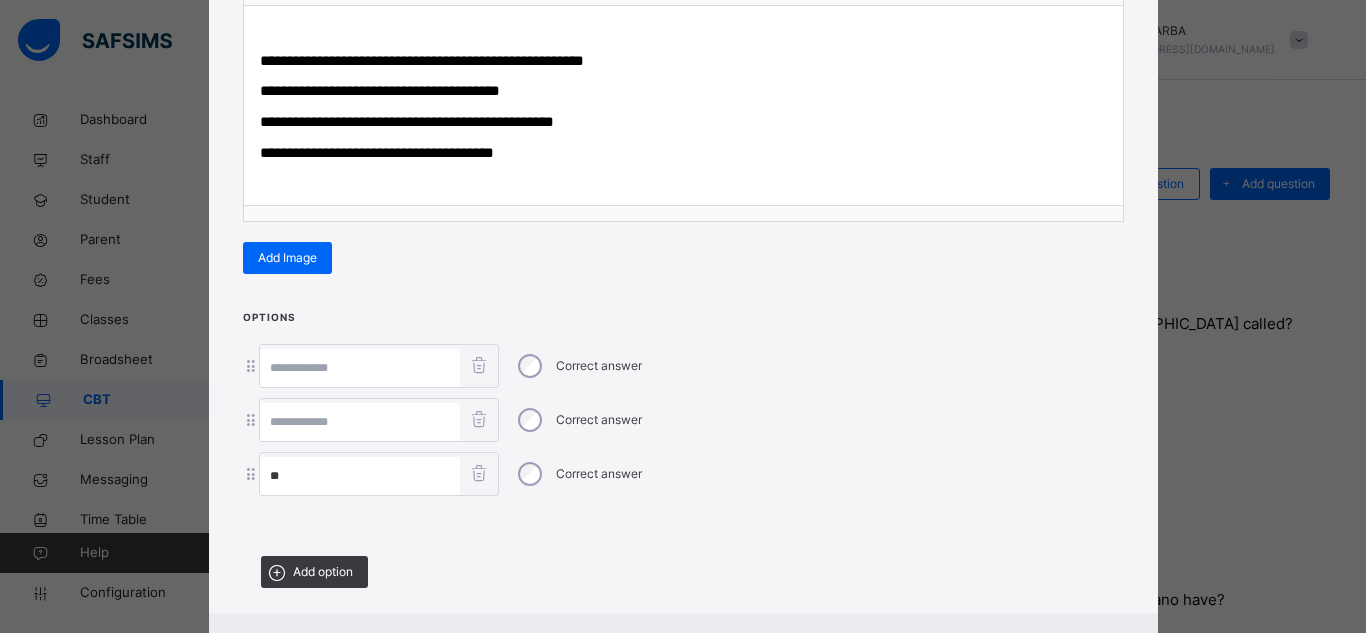 type on "**" 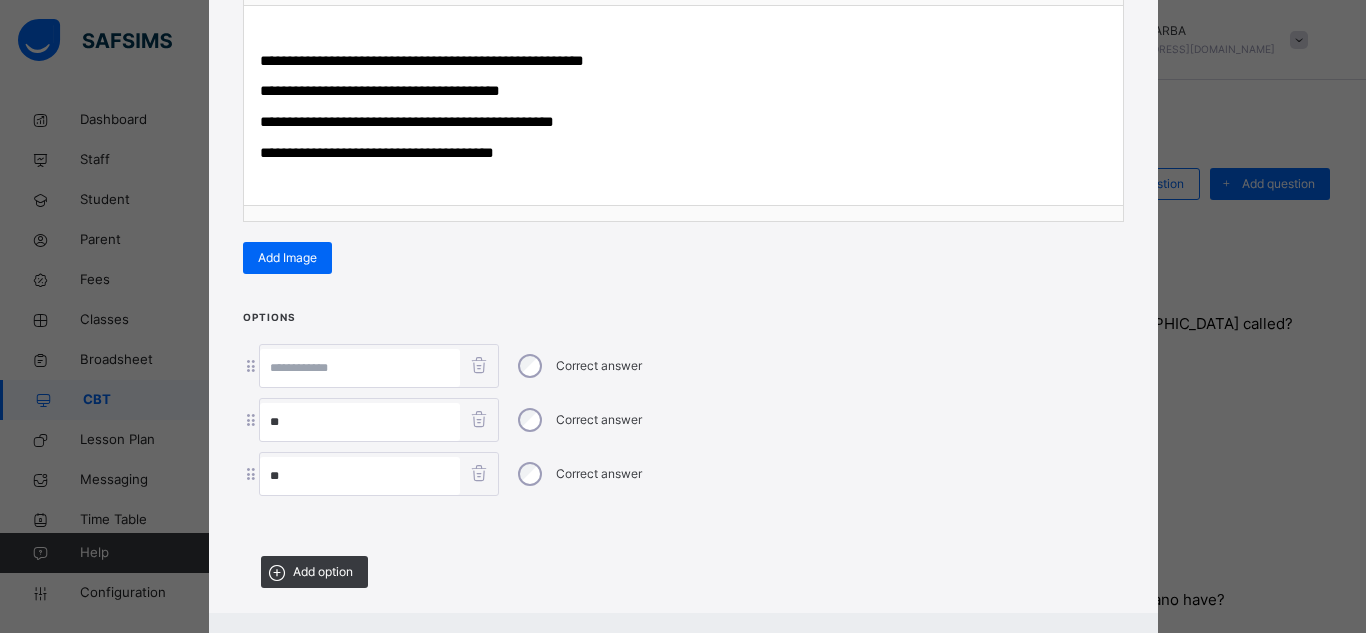 type on "**" 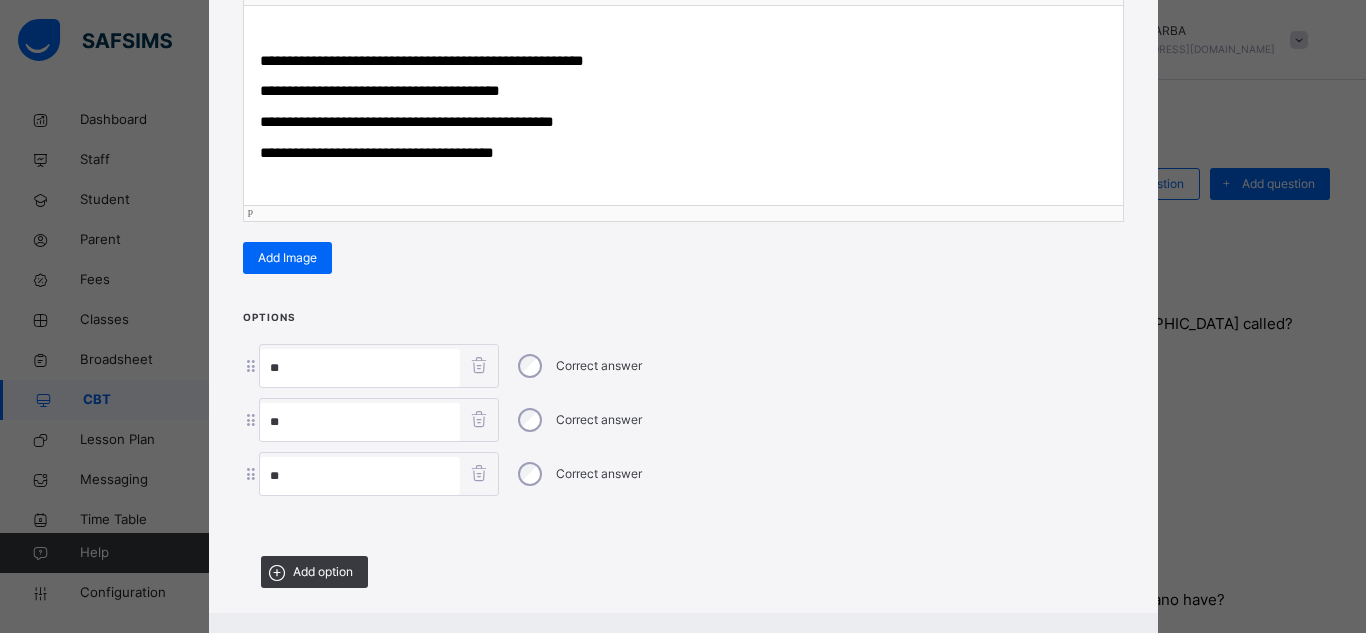 click on "**********" at bounding box center (380, 90) 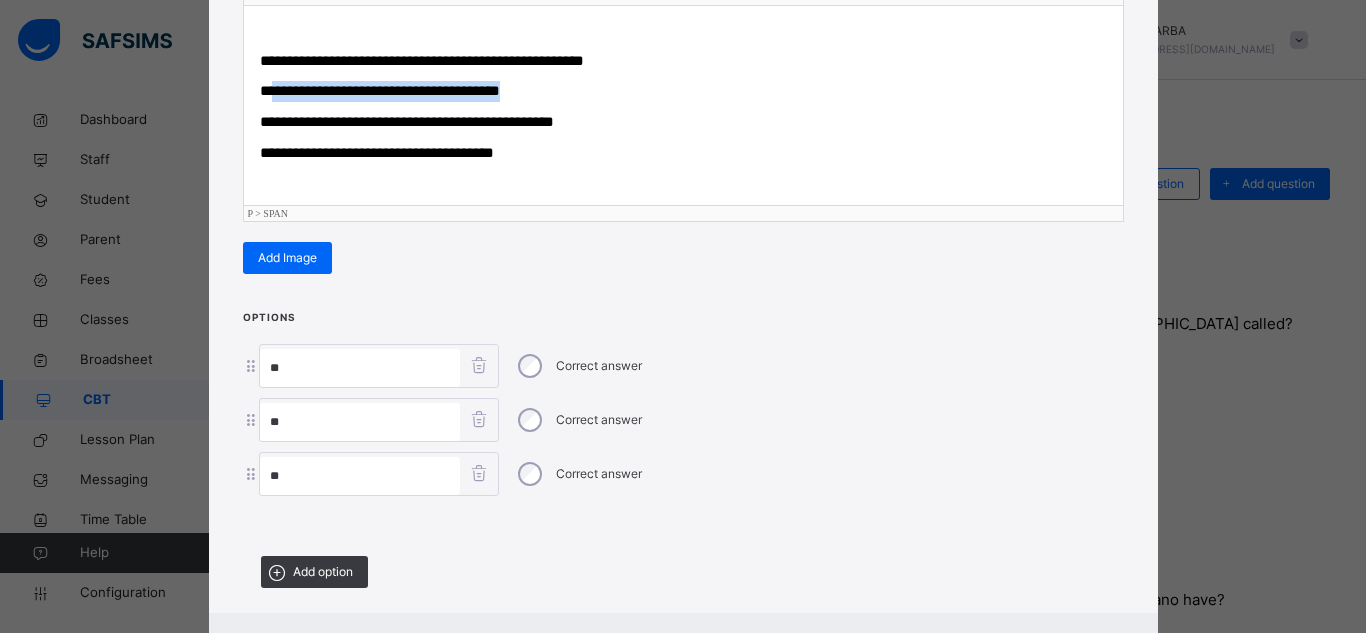 drag, startPoint x: 270, startPoint y: 89, endPoint x: 507, endPoint y: 96, distance: 237.10335 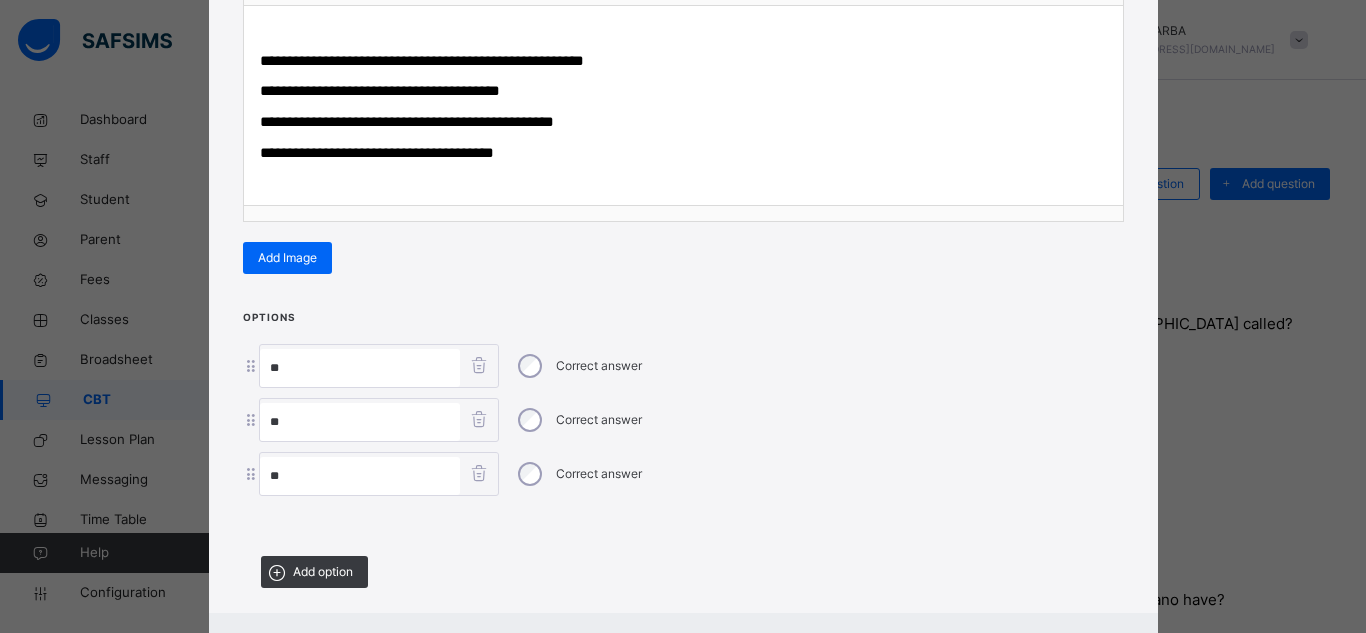 click on "**" at bounding box center (360, 368) 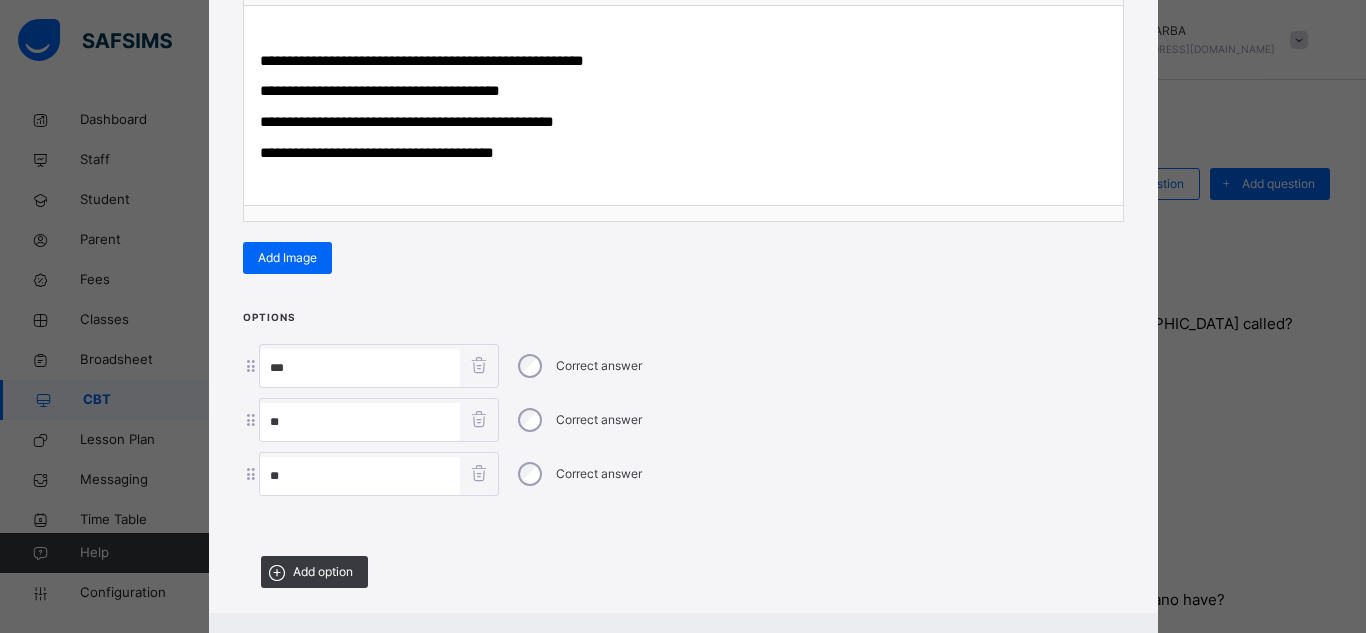 paste on "**********" 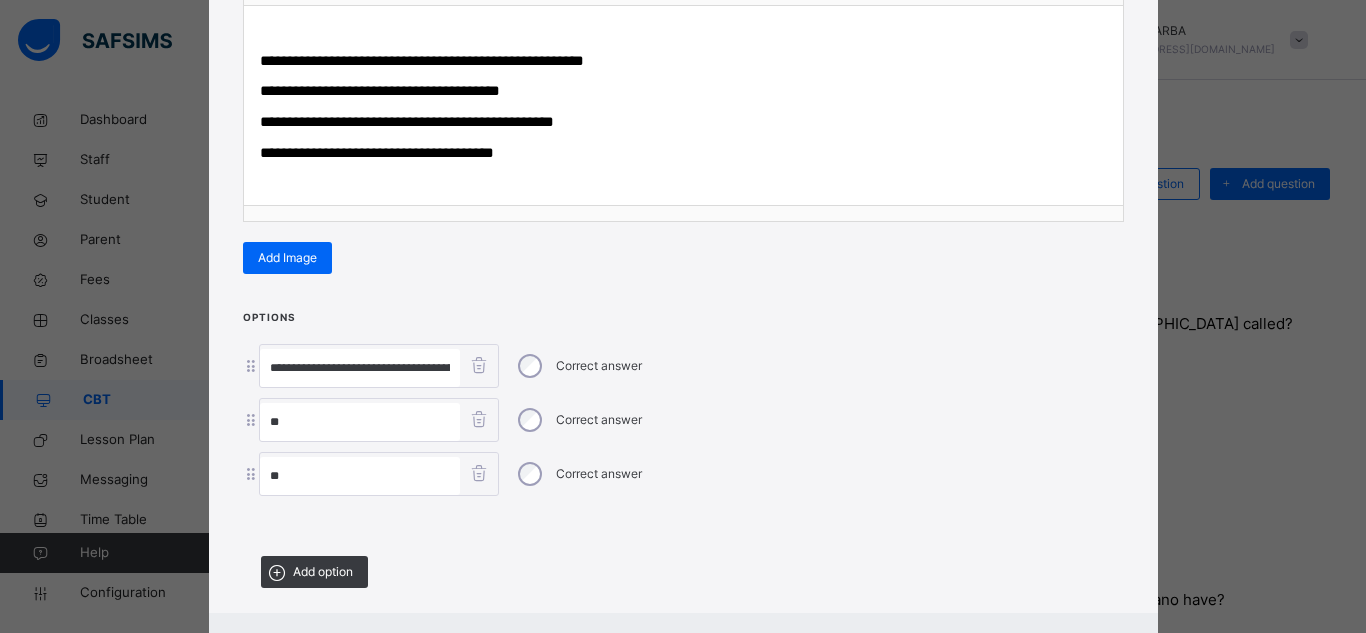 scroll, scrollTop: 0, scrollLeft: 58, axis: horizontal 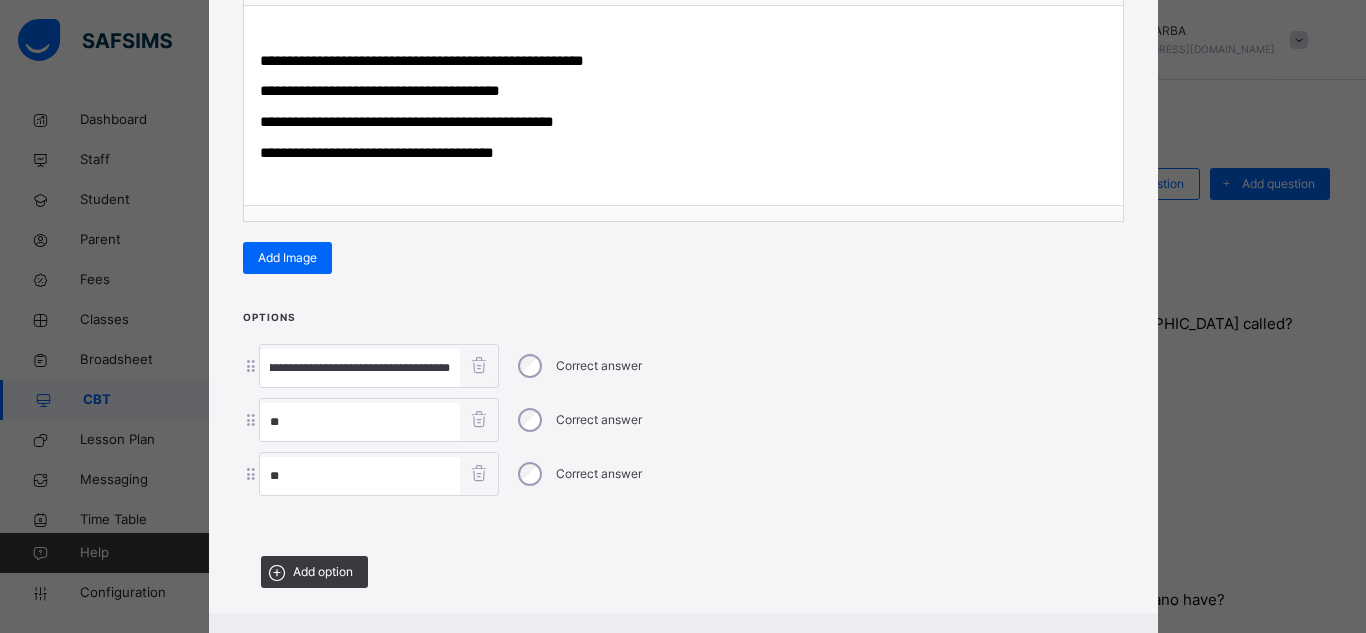 type on "**********" 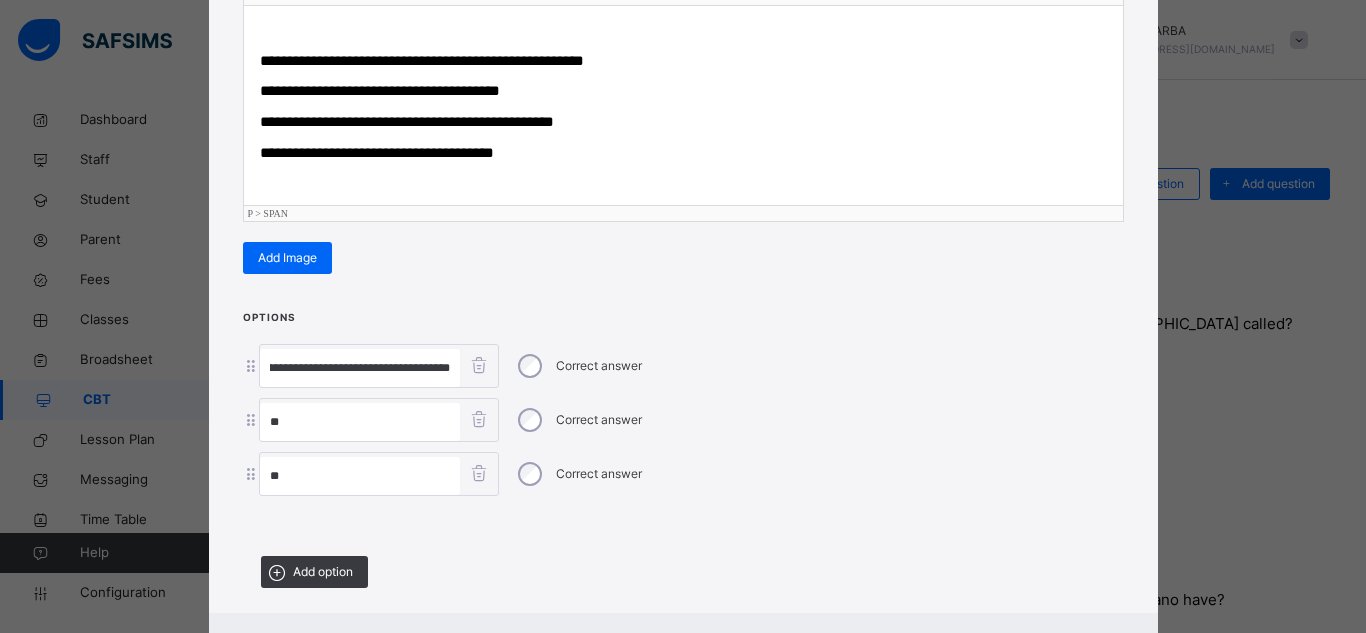 scroll, scrollTop: 0, scrollLeft: 0, axis: both 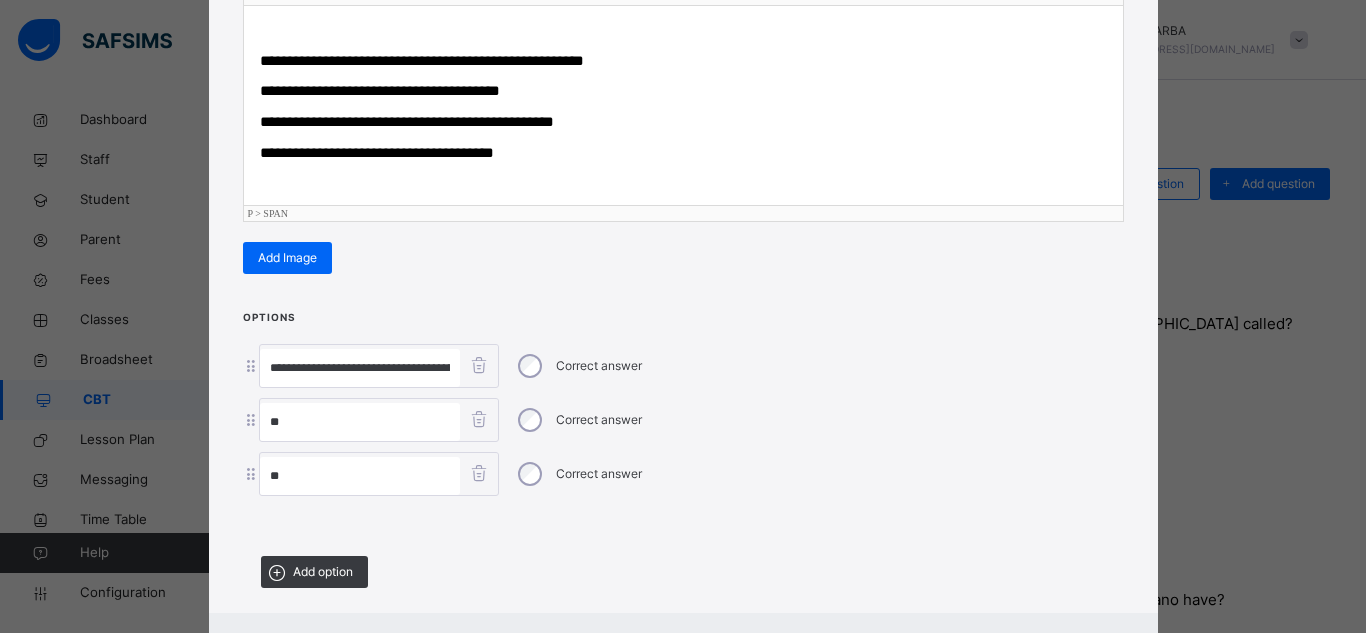 click on "**********" at bounding box center [407, 121] 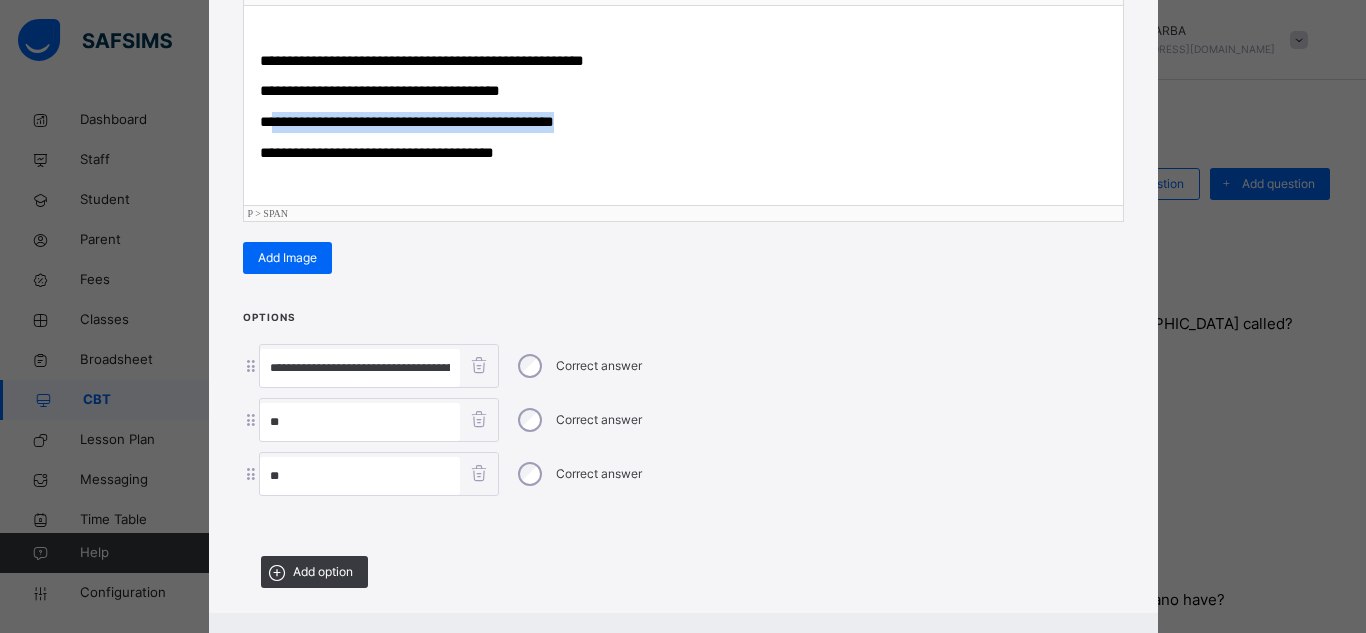 drag, startPoint x: 270, startPoint y: 126, endPoint x: 575, endPoint y: 124, distance: 305.00656 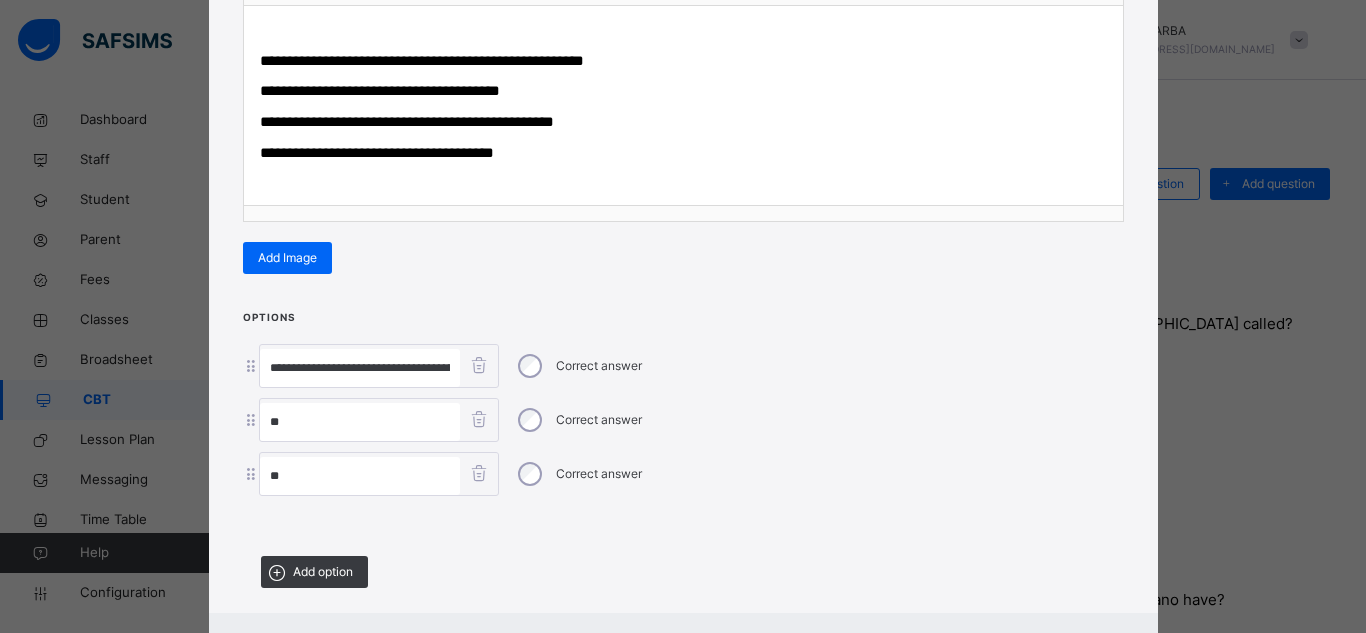 click on "**" at bounding box center (360, 422) 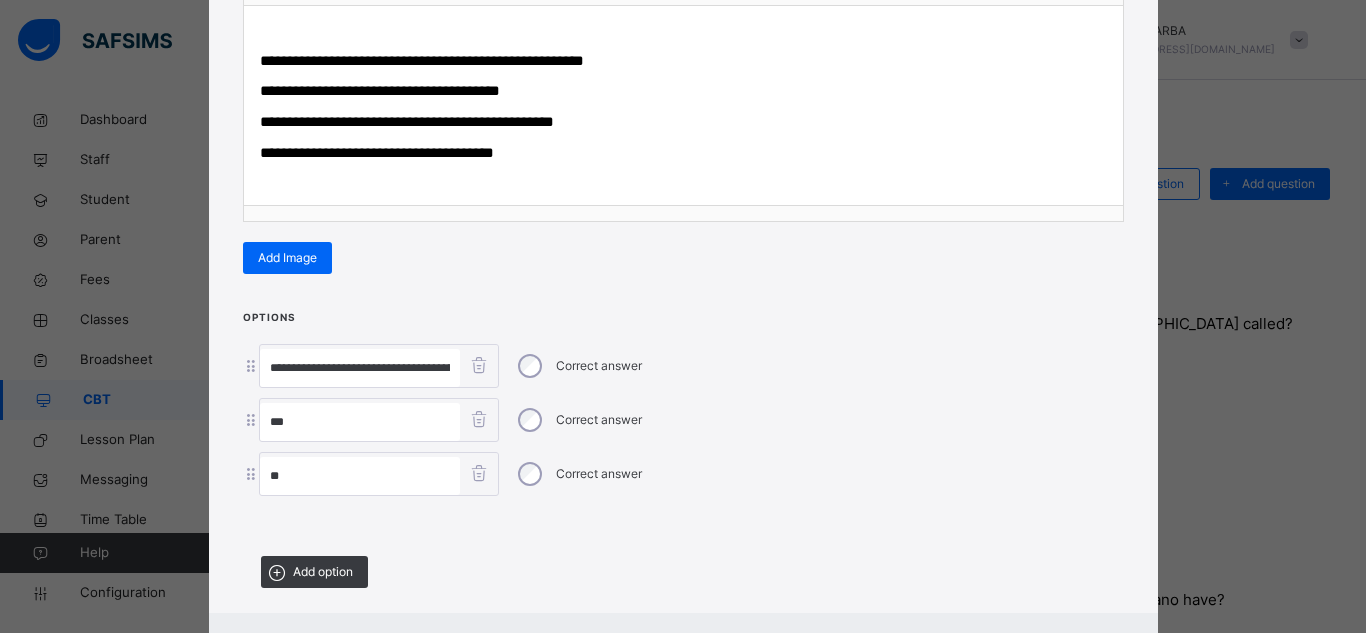 paste on "**********" 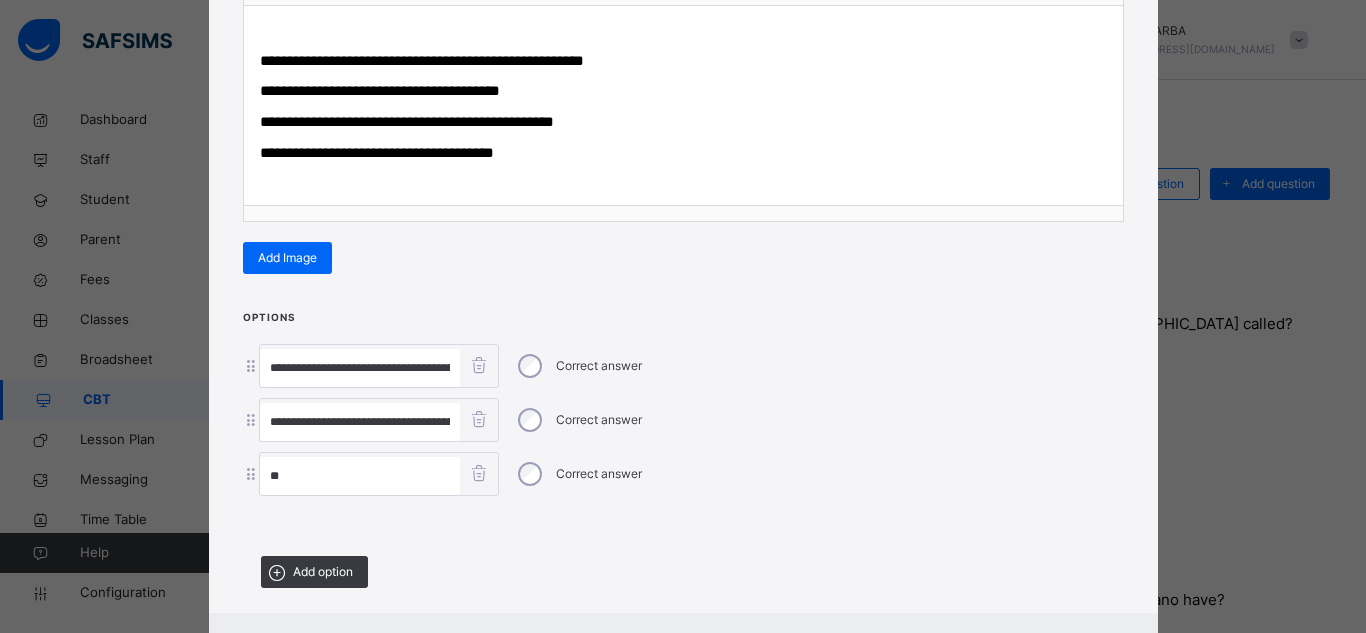 scroll, scrollTop: 0, scrollLeft: 116, axis: horizontal 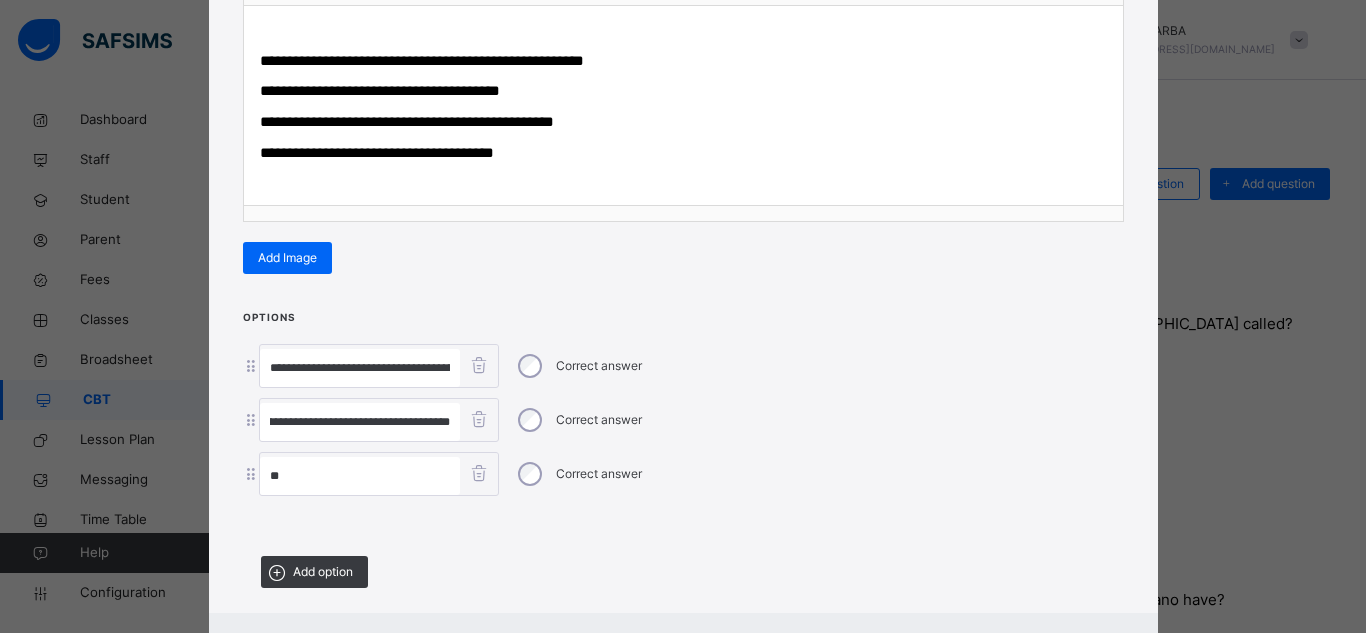 type on "**********" 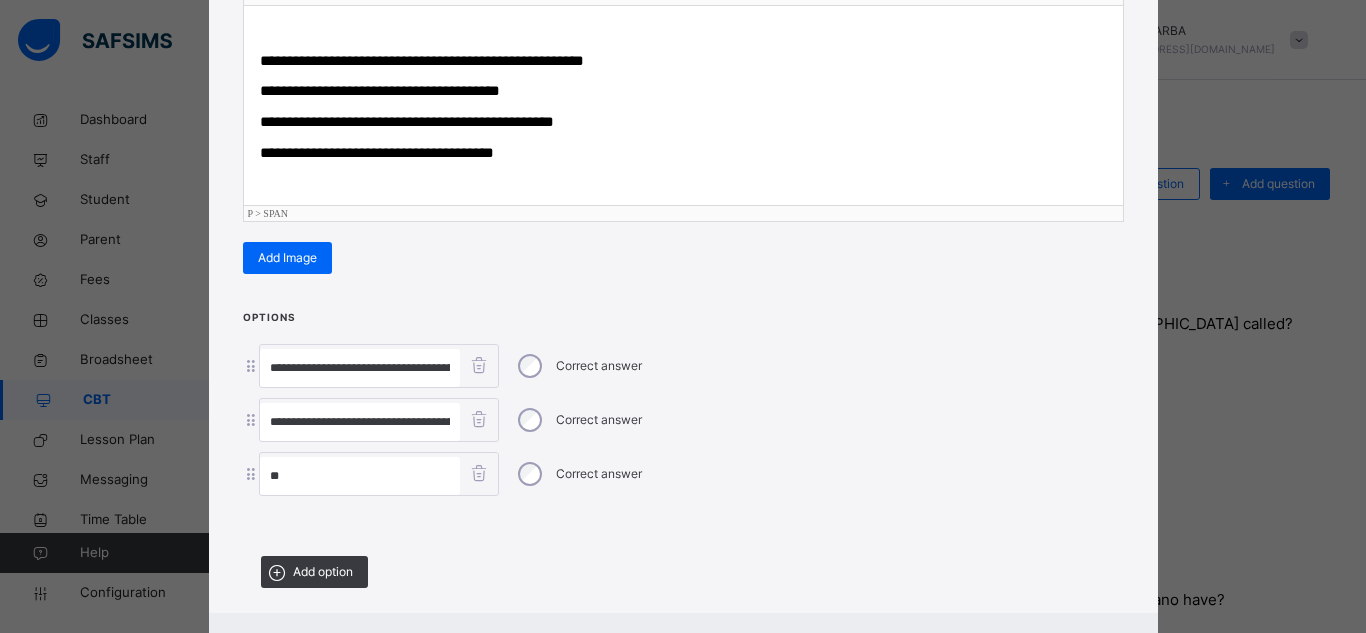 click on "**********" at bounding box center [377, 152] 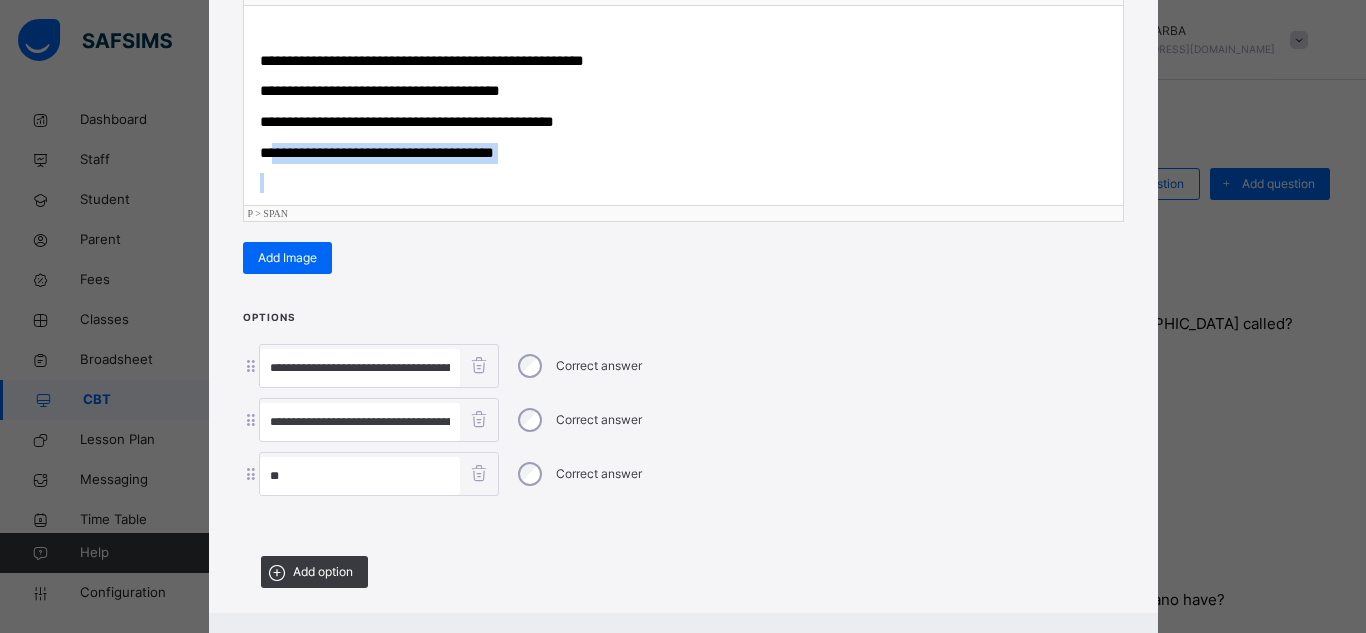drag, startPoint x: 269, startPoint y: 157, endPoint x: 509, endPoint y: 166, distance: 240.16869 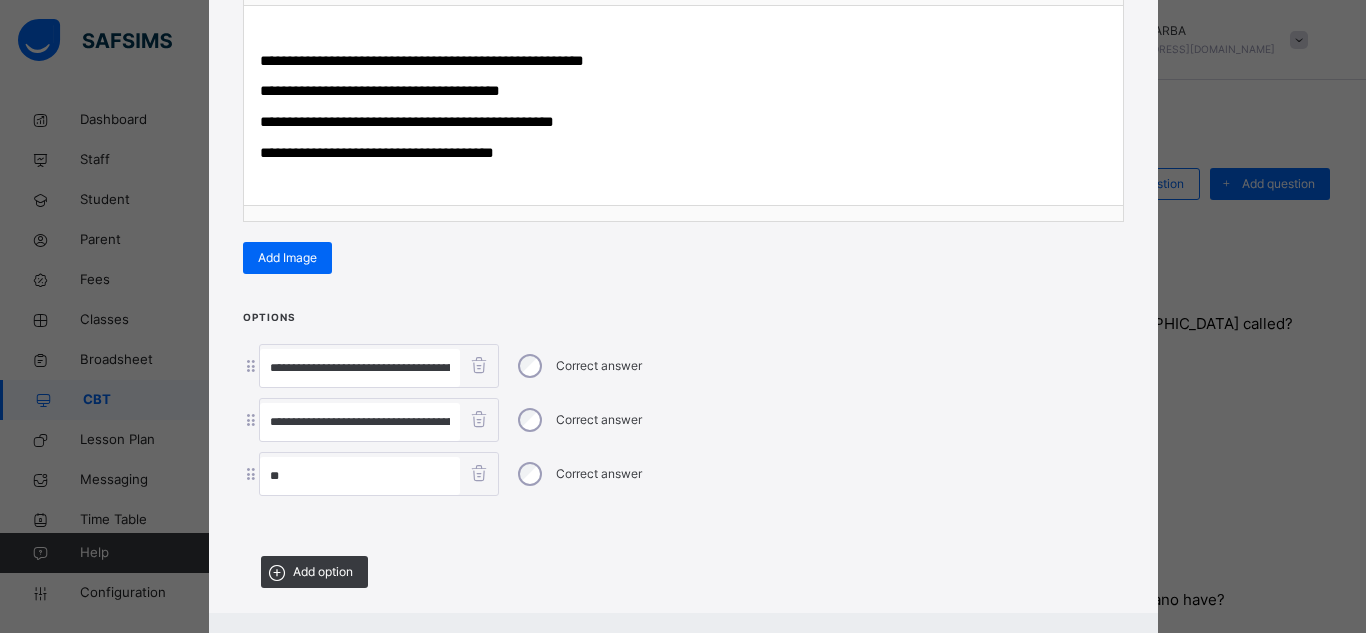 click on "**" at bounding box center (360, 476) 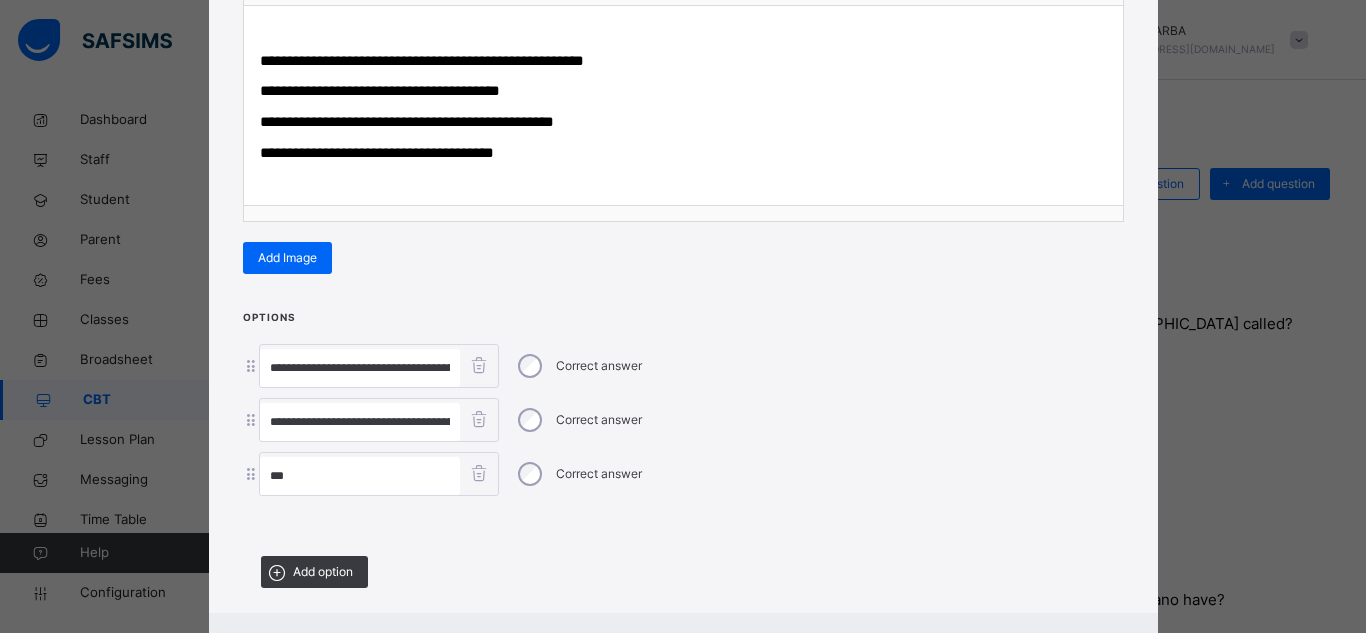 paste on "**********" 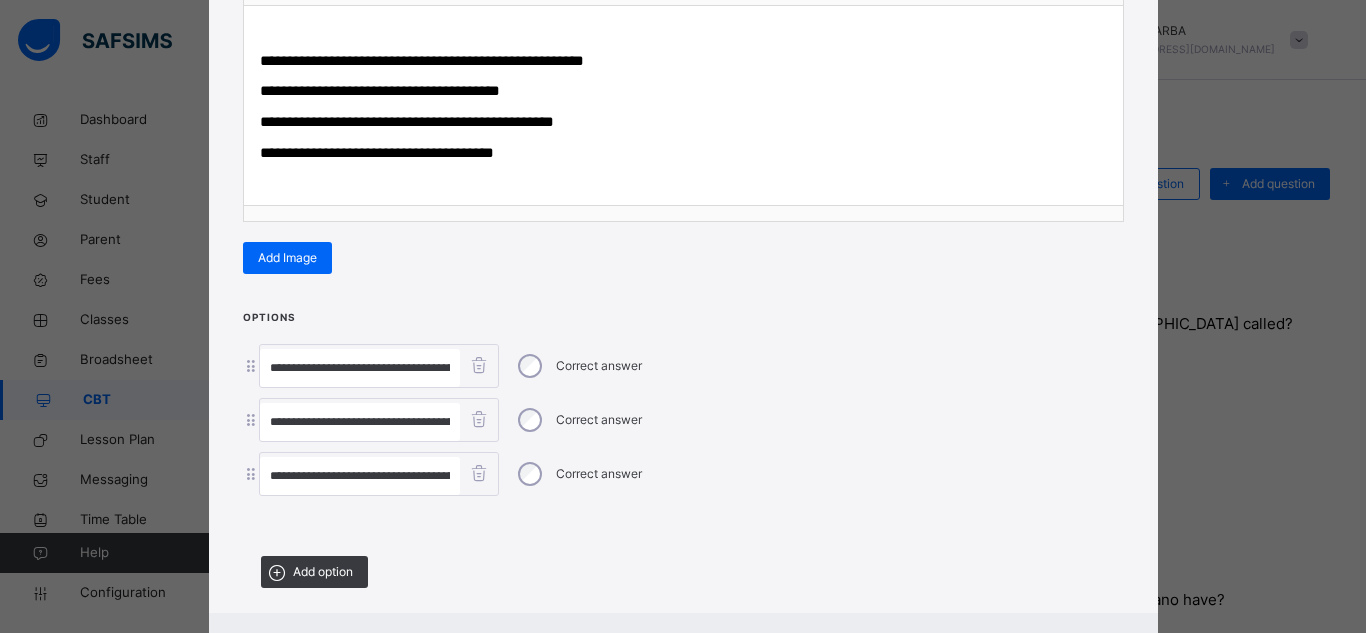 scroll, scrollTop: 0, scrollLeft: 46, axis: horizontal 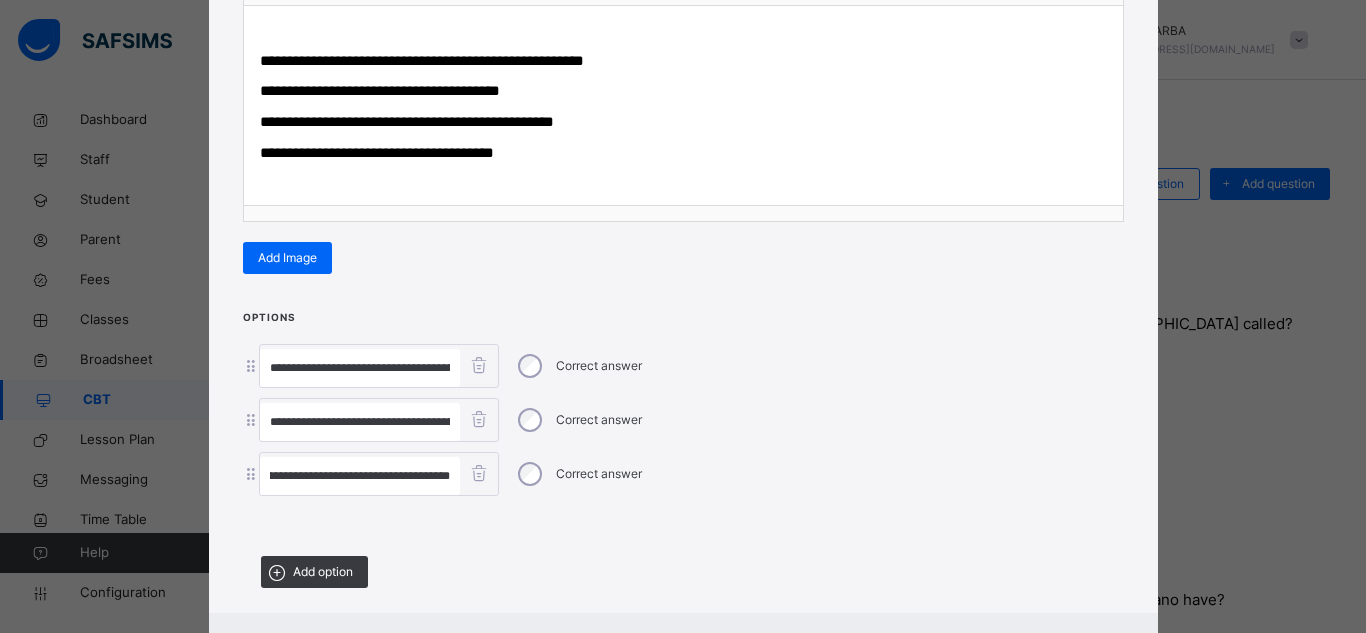 type on "**********" 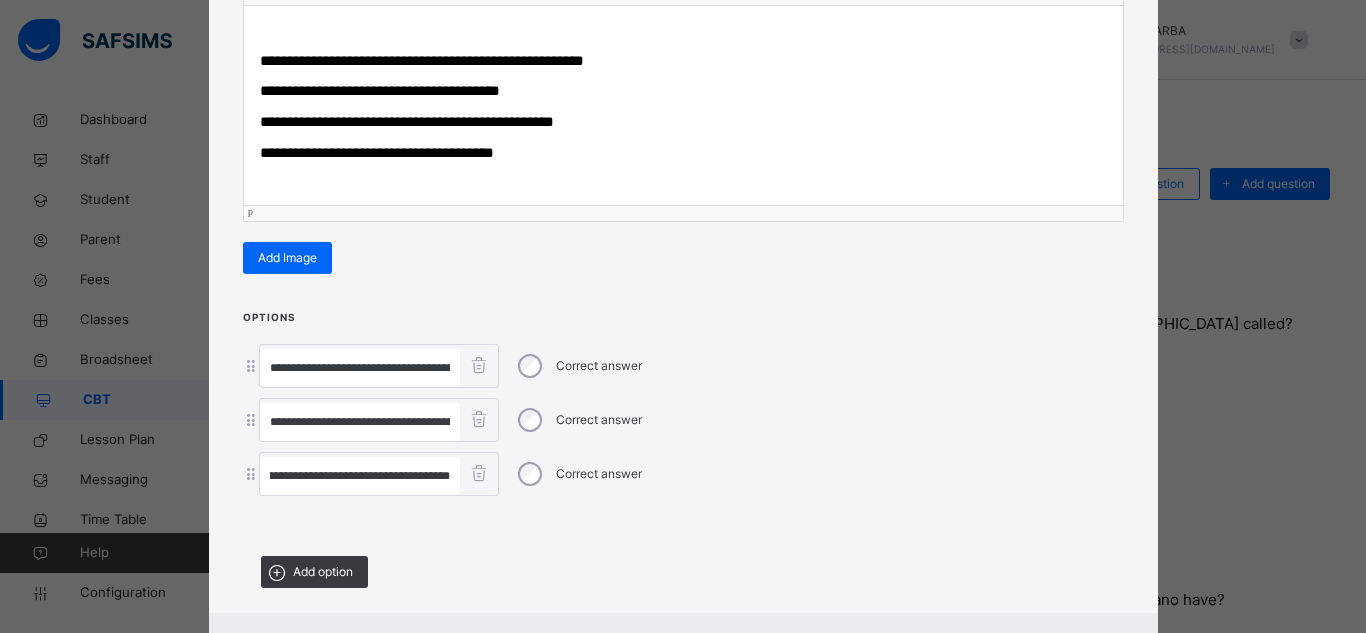 scroll, scrollTop: 0, scrollLeft: 0, axis: both 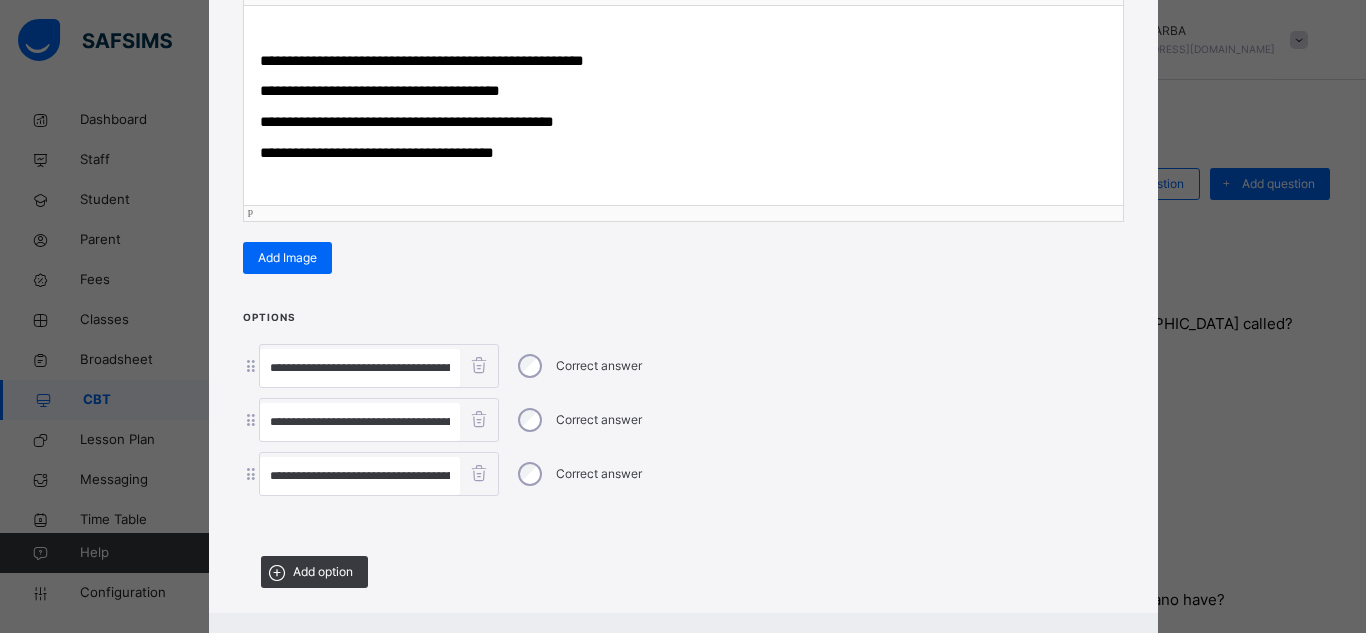 click on "**********" at bounding box center (683, 153) 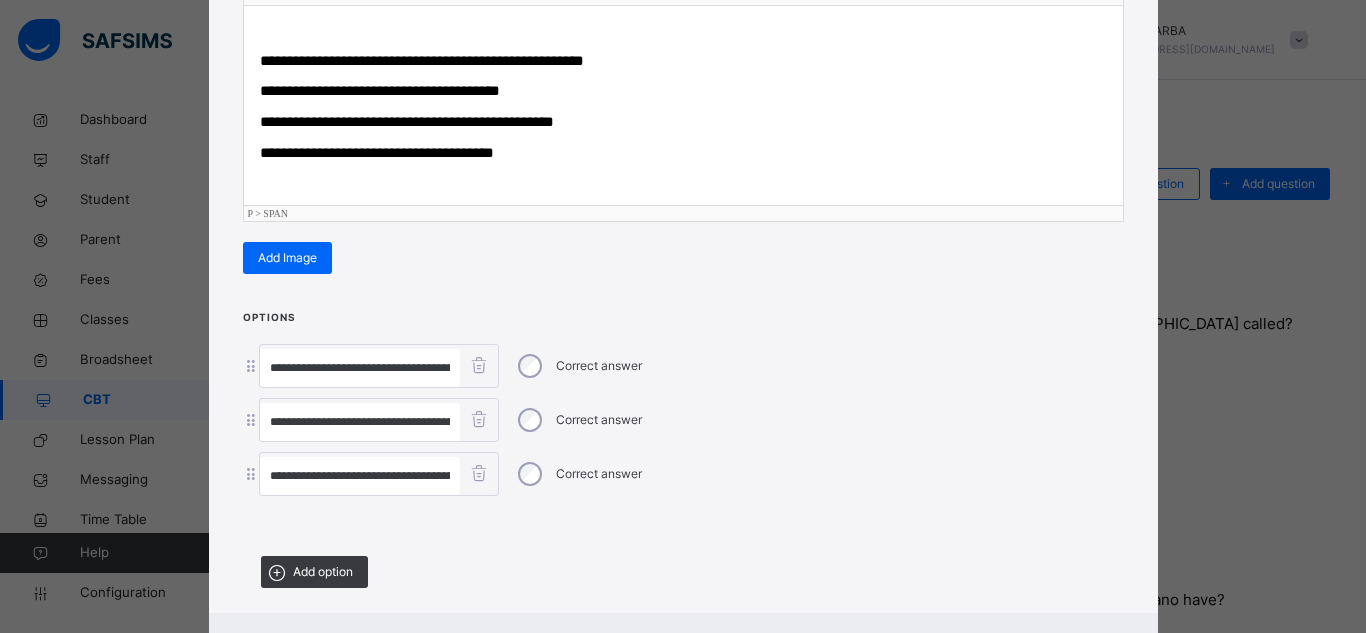 type 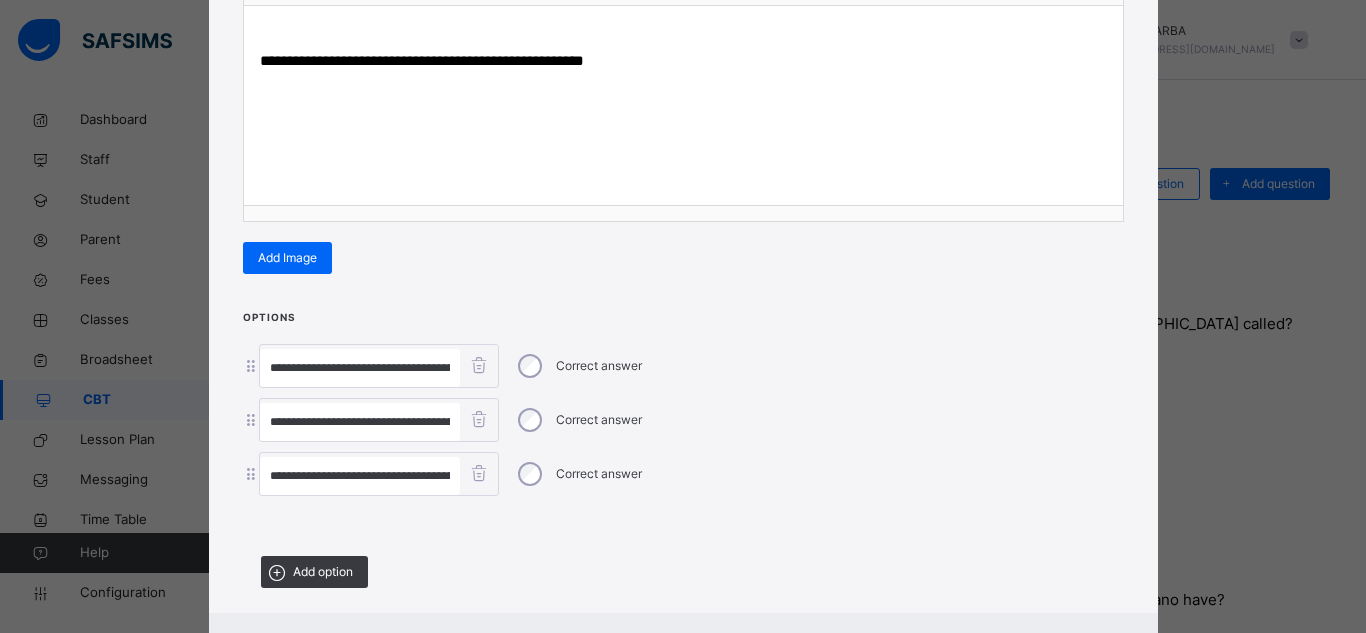 click on "**********" at bounding box center (683, 455) 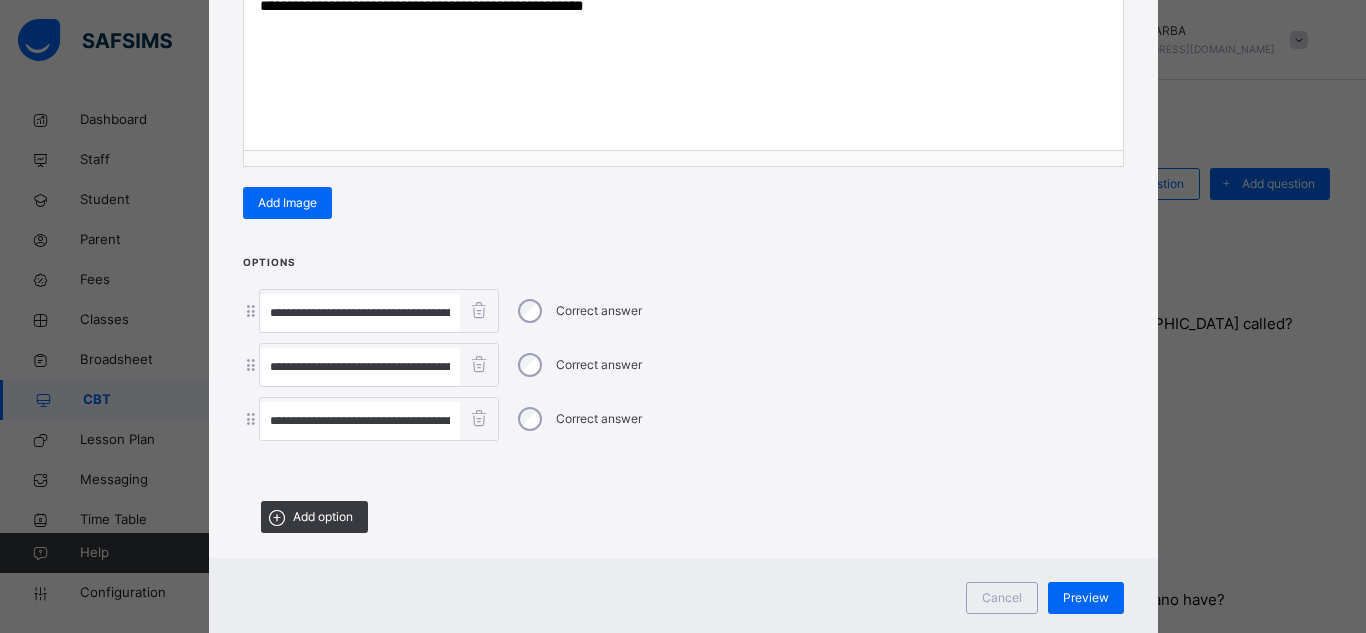 scroll, scrollTop: 407, scrollLeft: 0, axis: vertical 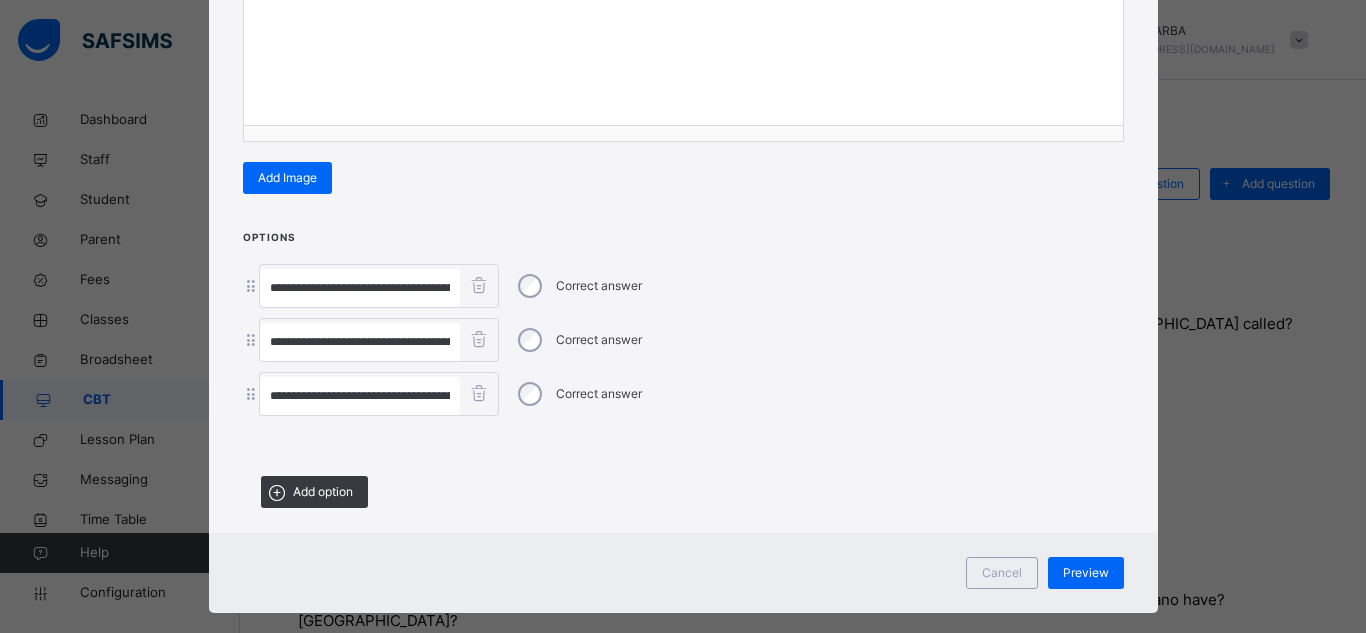 click on "Cancel Preview" at bounding box center [683, 573] 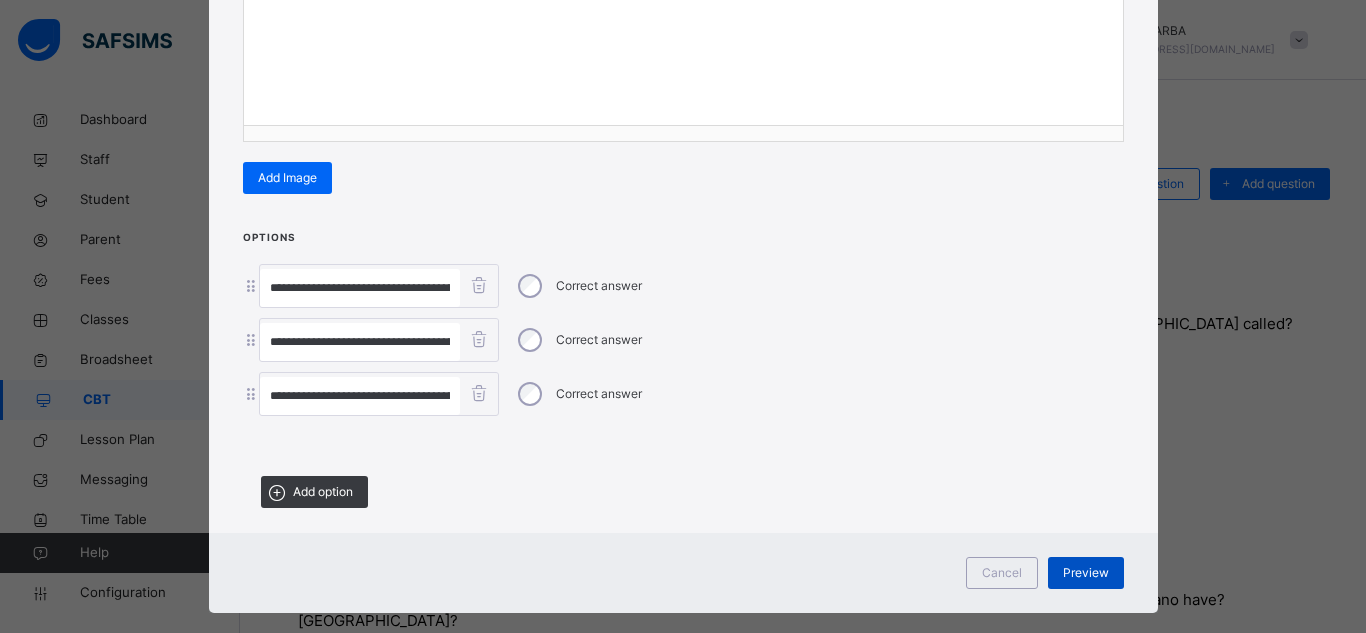 click on "Preview" at bounding box center [1086, 573] 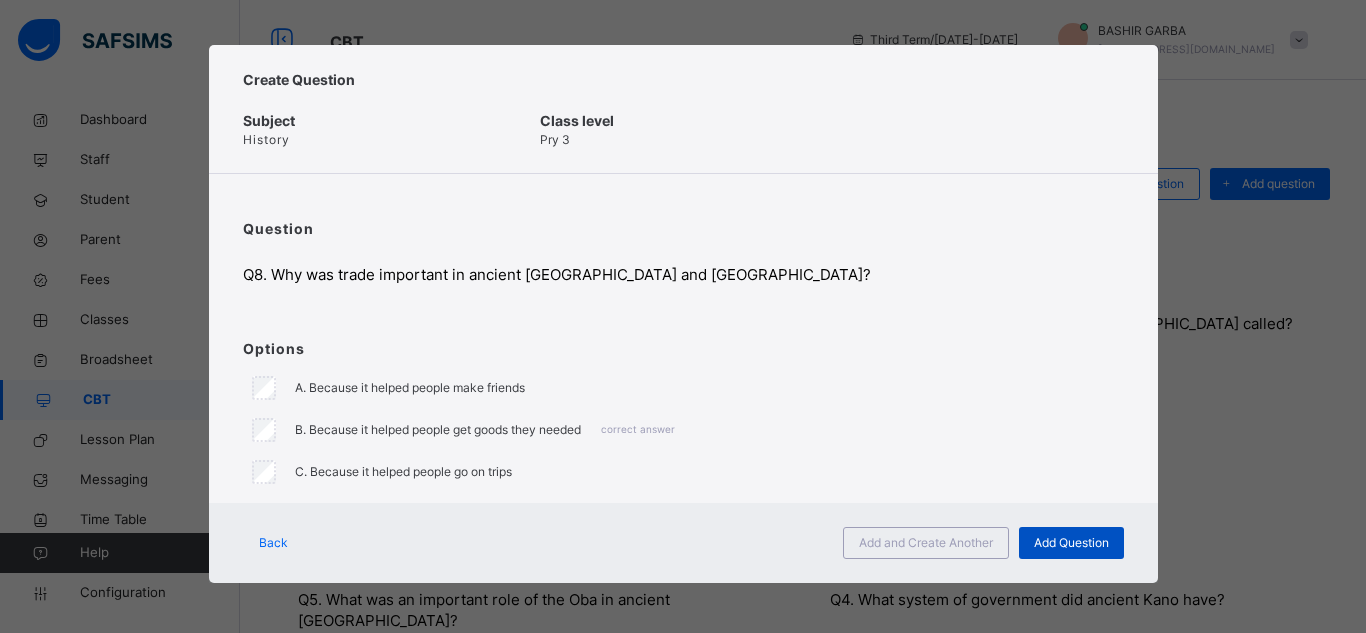 scroll, scrollTop: 5, scrollLeft: 0, axis: vertical 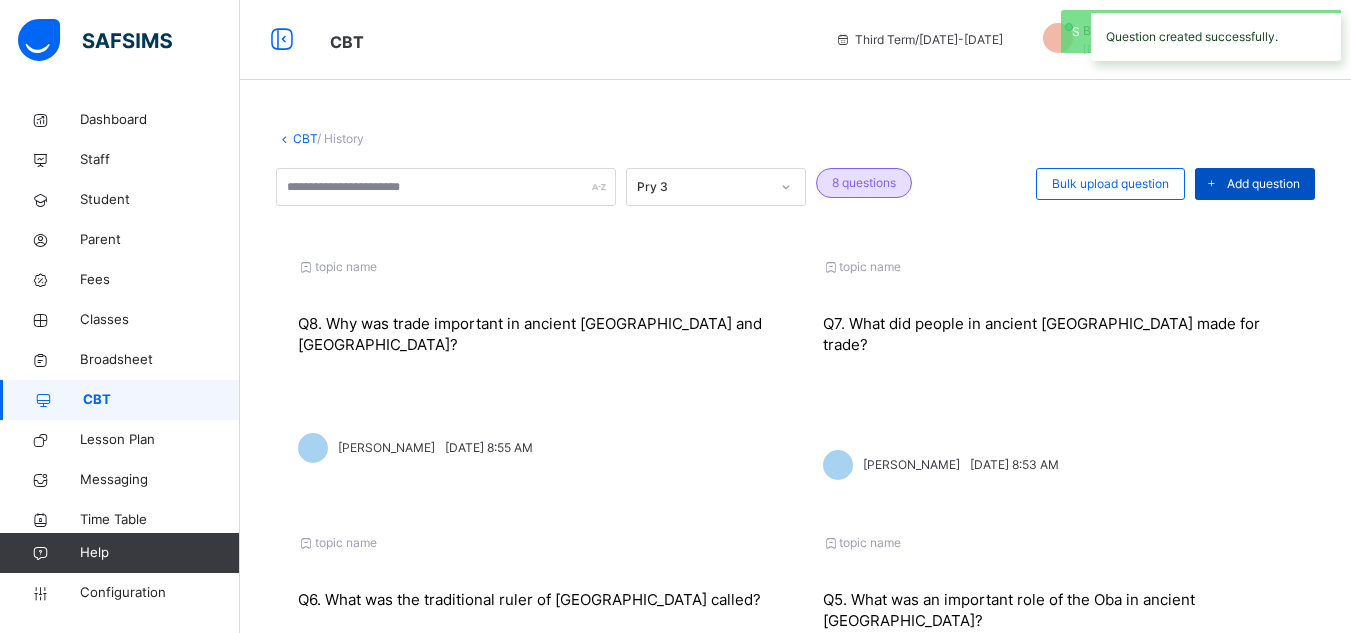 click on "Add question" at bounding box center (1263, 184) 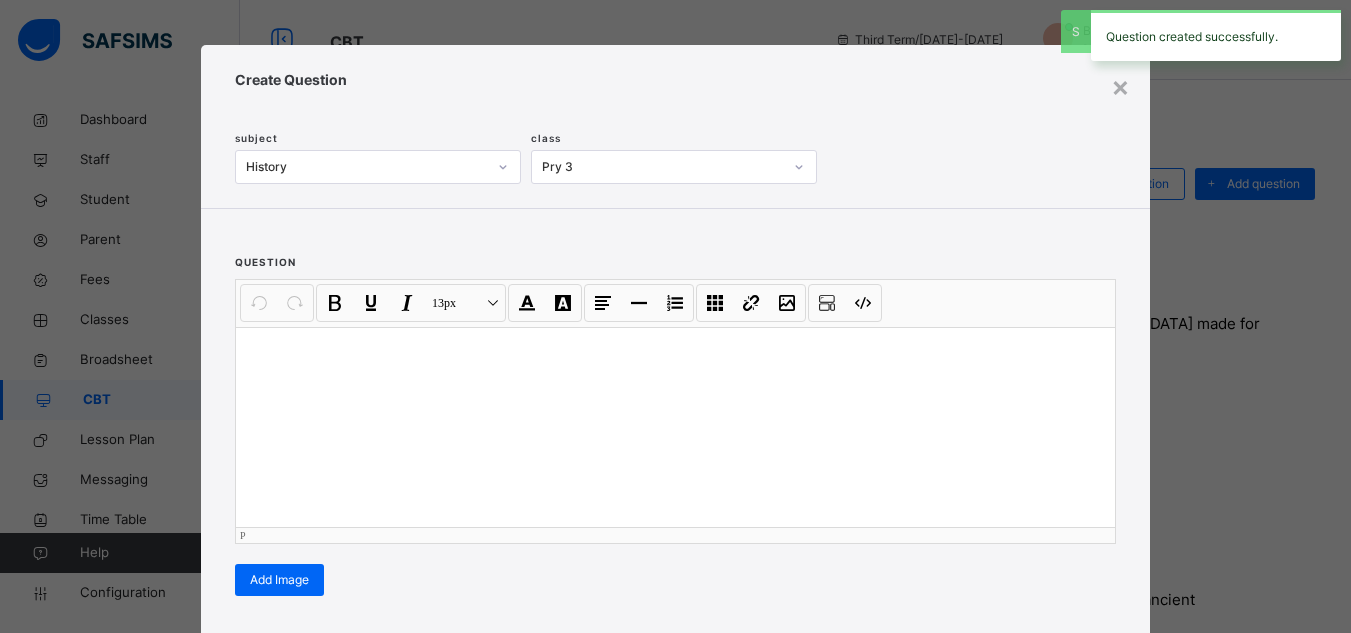 click at bounding box center [675, 427] 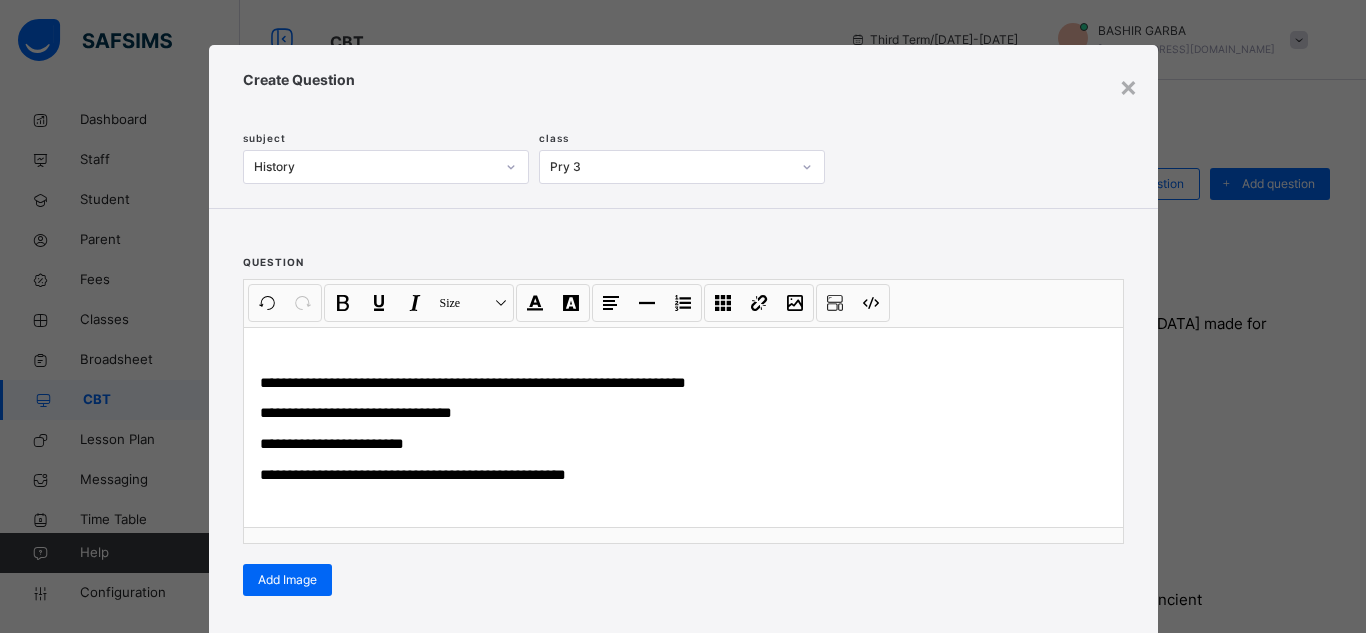 click on "Options Correct answer Add option" at bounding box center (683, 723) 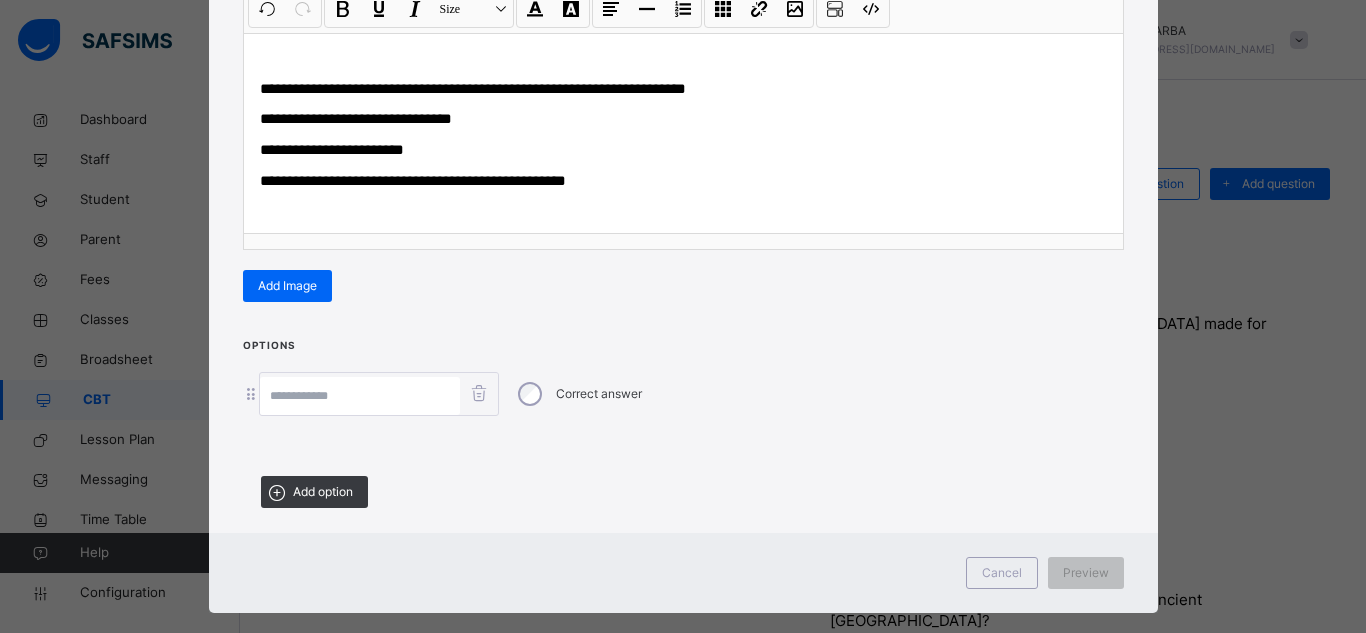 scroll, scrollTop: 327, scrollLeft: 0, axis: vertical 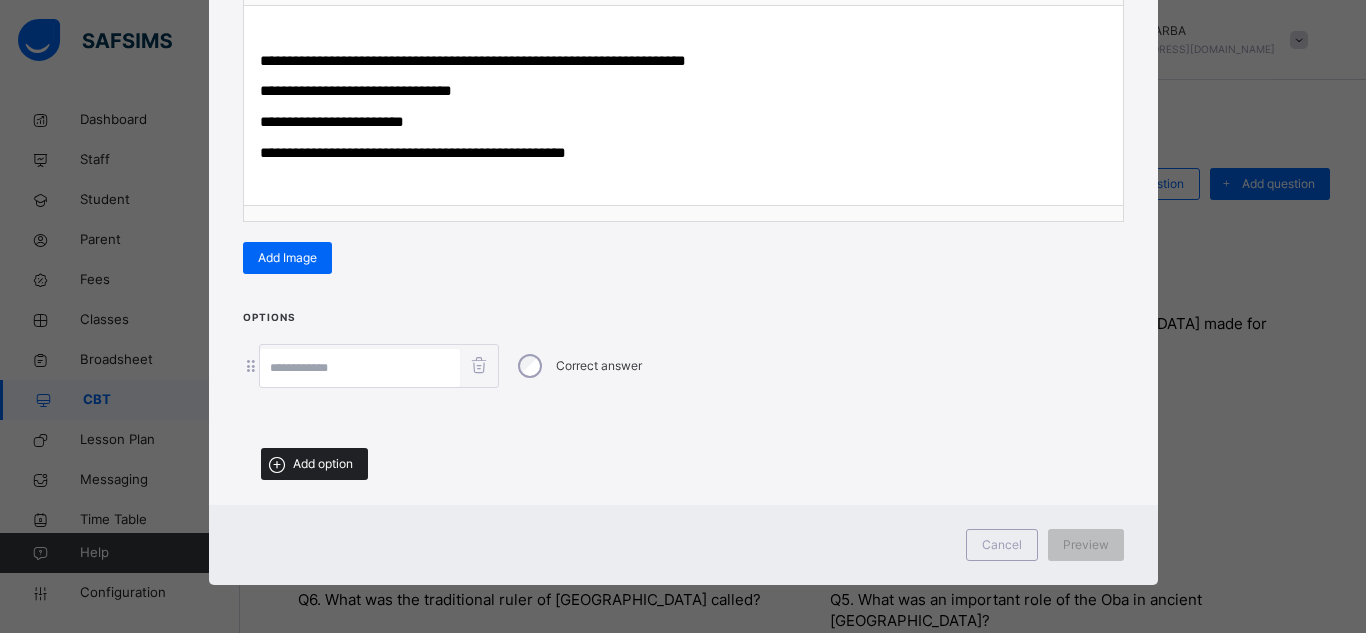 click on "Add option" at bounding box center (323, 464) 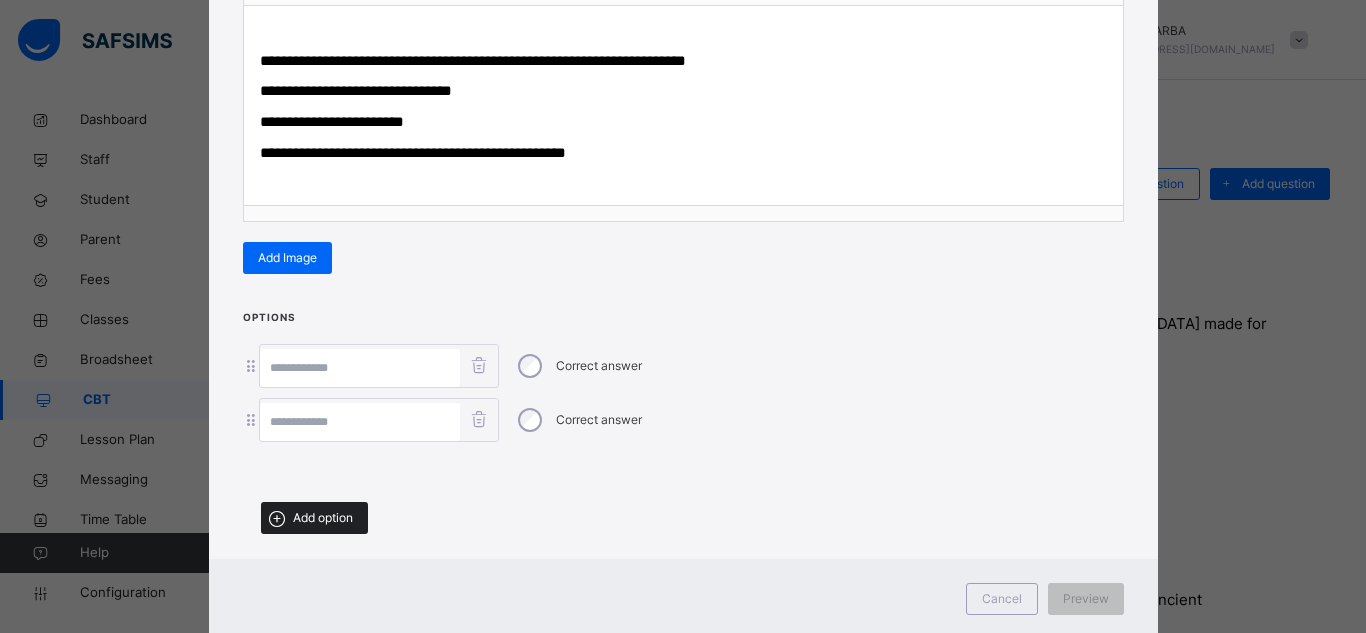 click on "Add option" at bounding box center [323, 518] 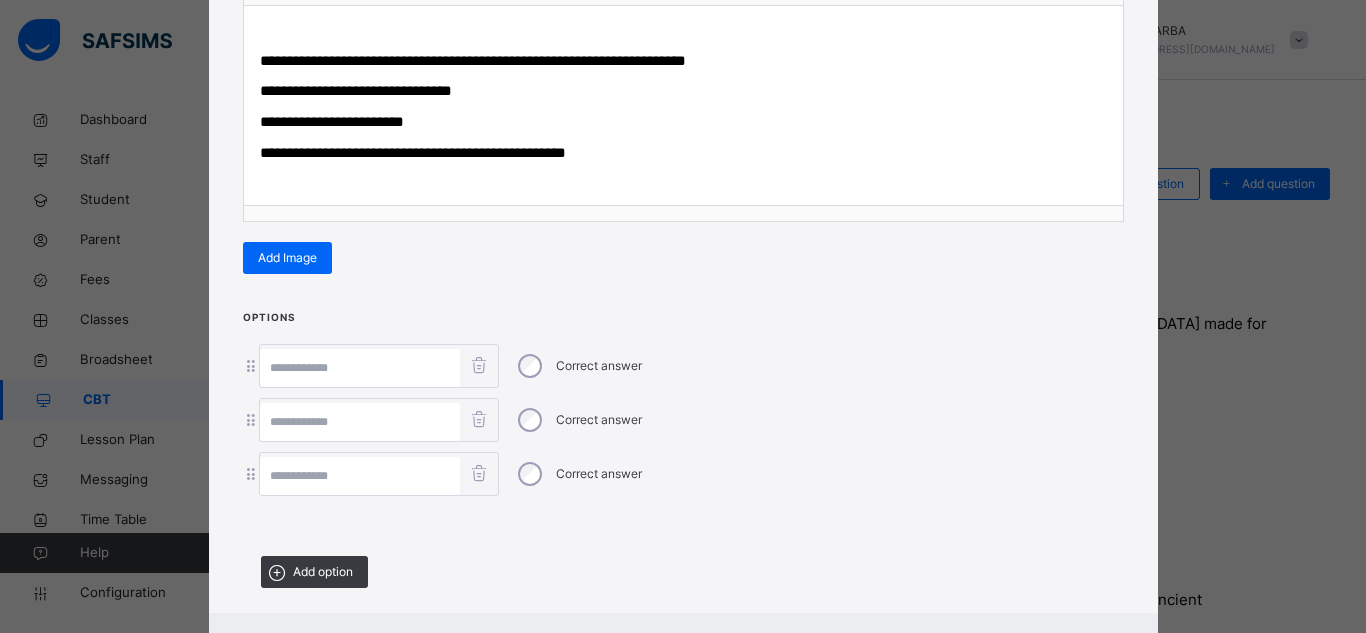 click at bounding box center (360, 476) 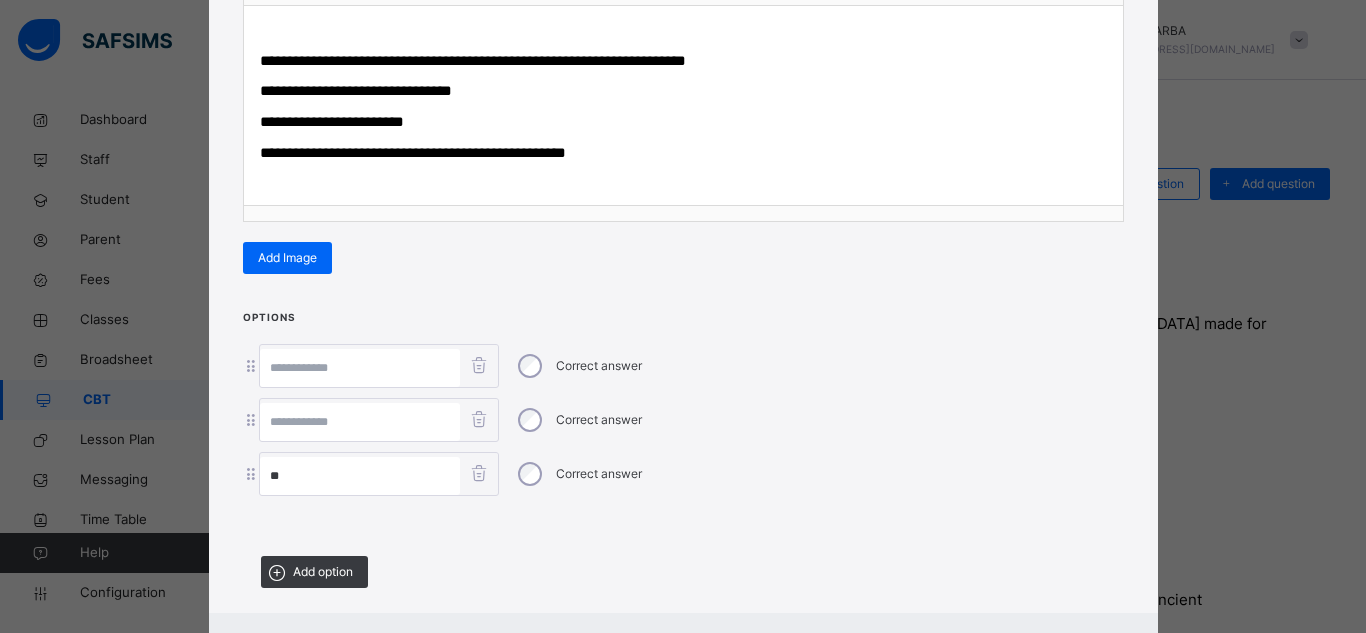 type on "**" 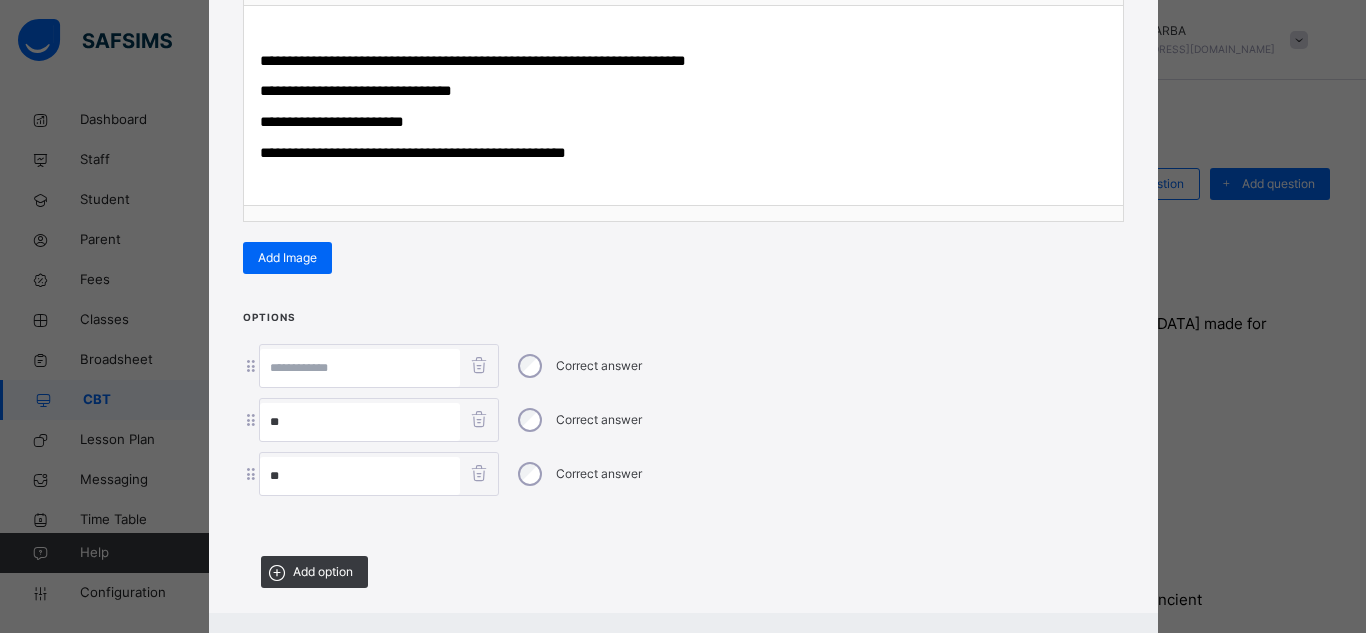 type on "**" 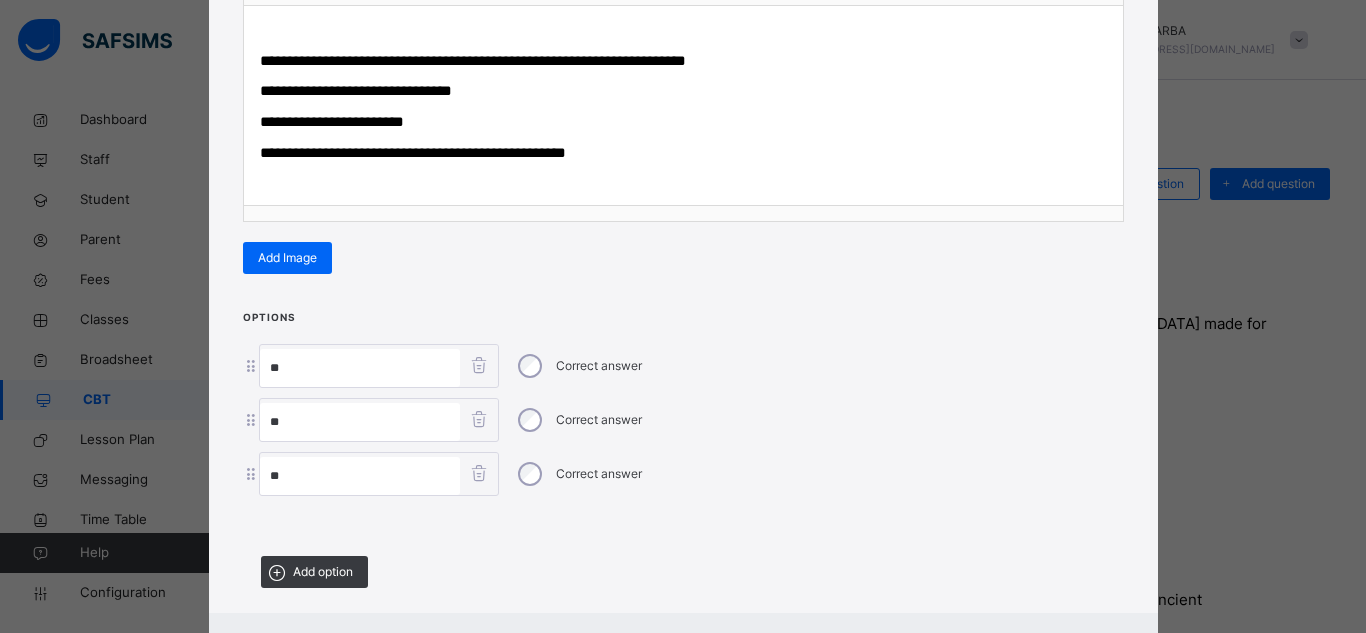 type on "**" 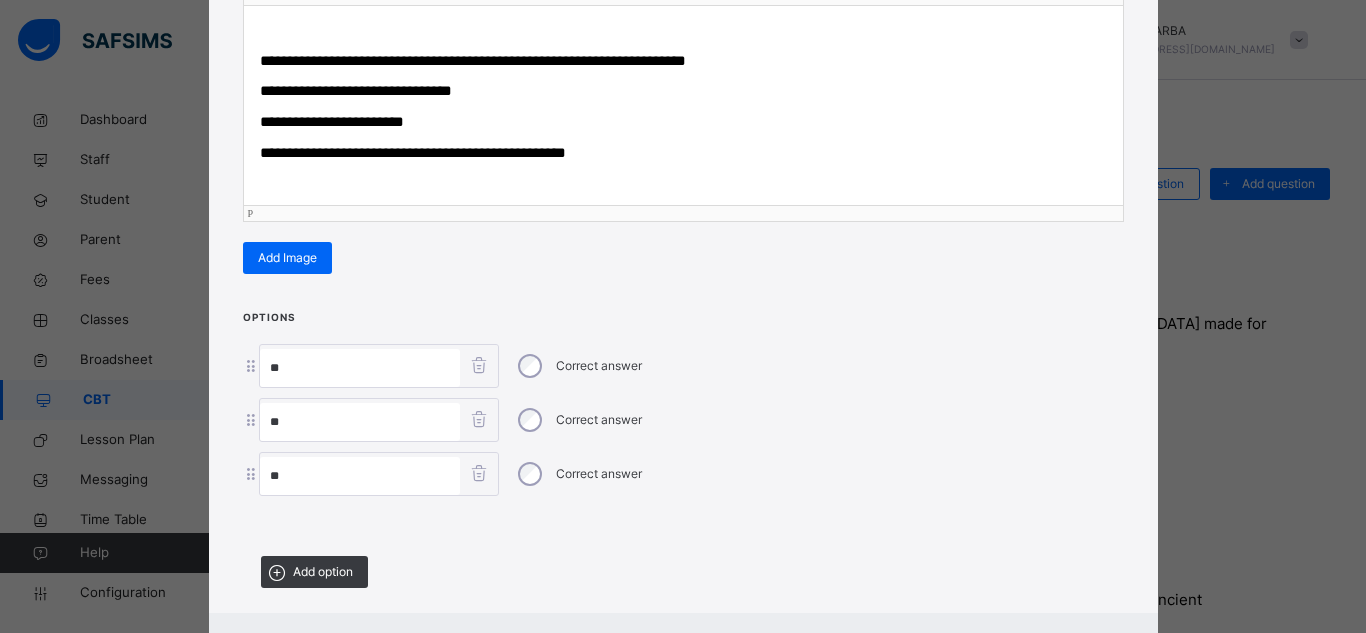 click on "**********" at bounding box center [413, 152] 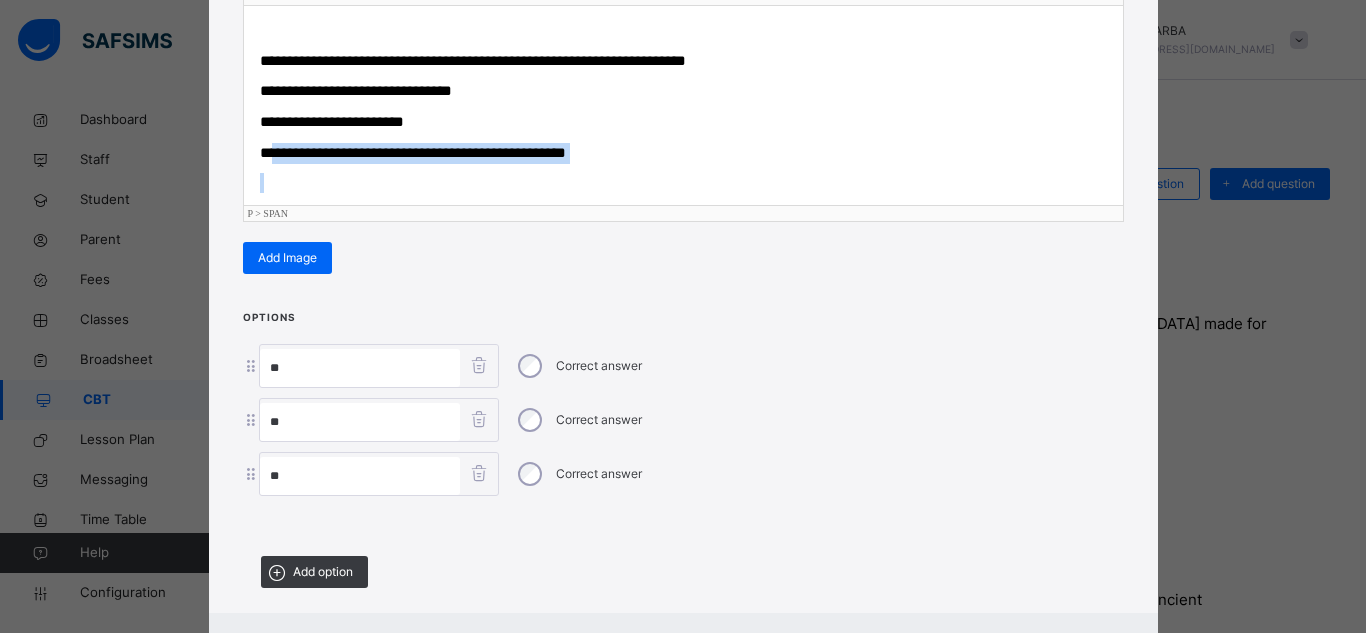 drag, startPoint x: 269, startPoint y: 154, endPoint x: 469, endPoint y: 173, distance: 200.90047 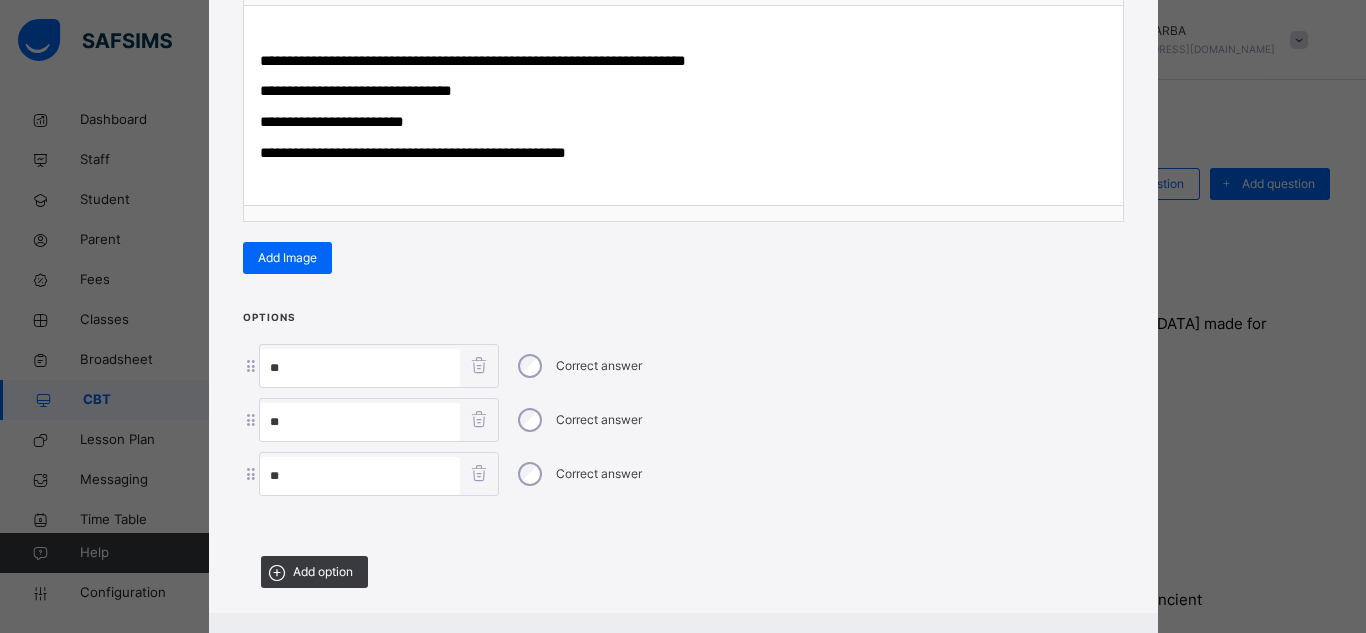 click on "**" at bounding box center (360, 476) 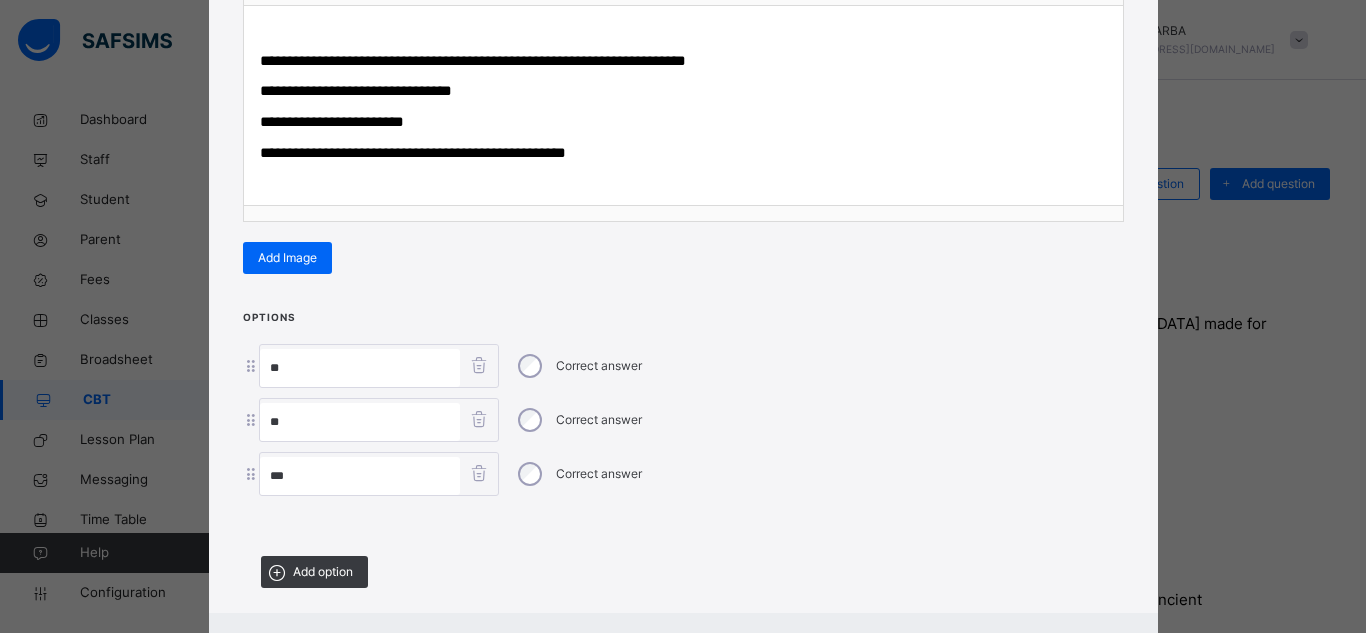 paste on "**********" 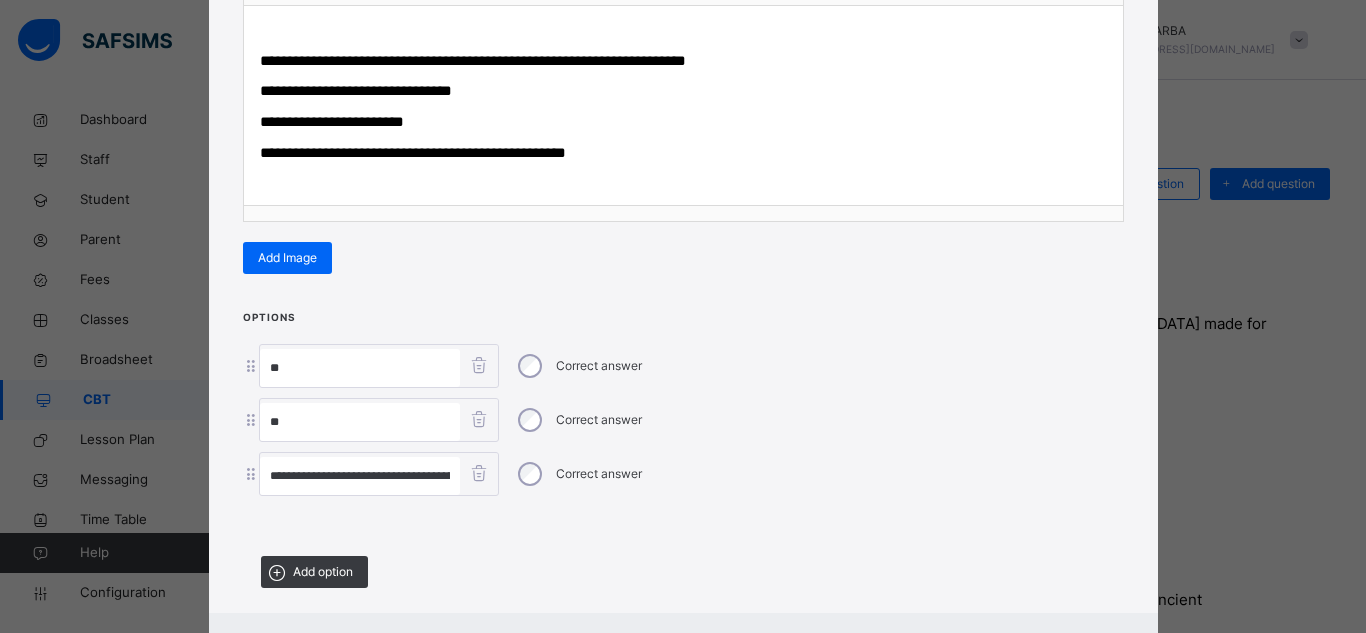 scroll, scrollTop: 0, scrollLeft: 134, axis: horizontal 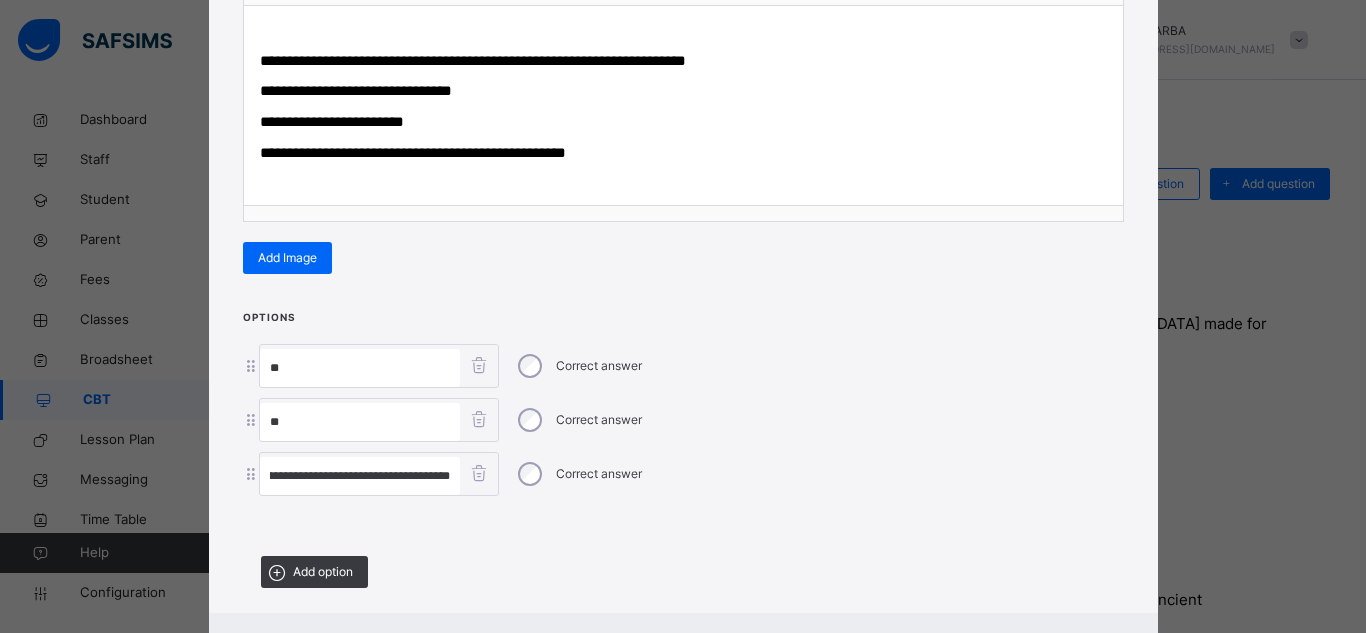 type on "**********" 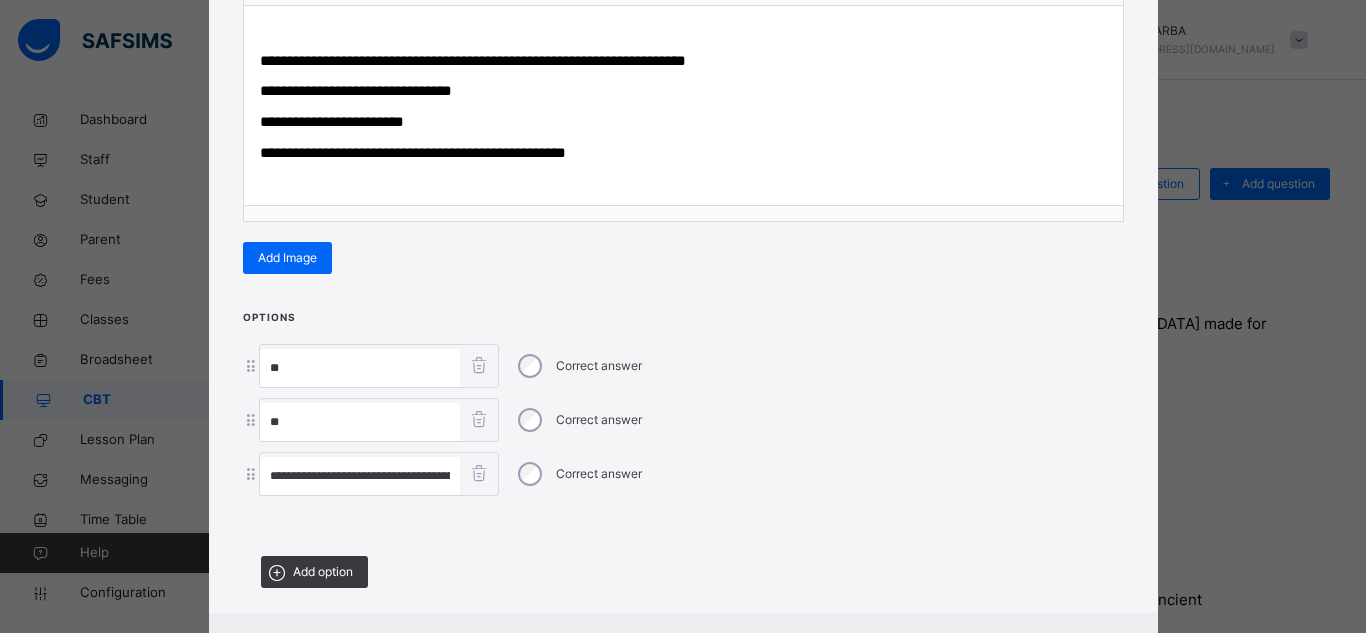 click on "**********" at bounding box center (332, 121) 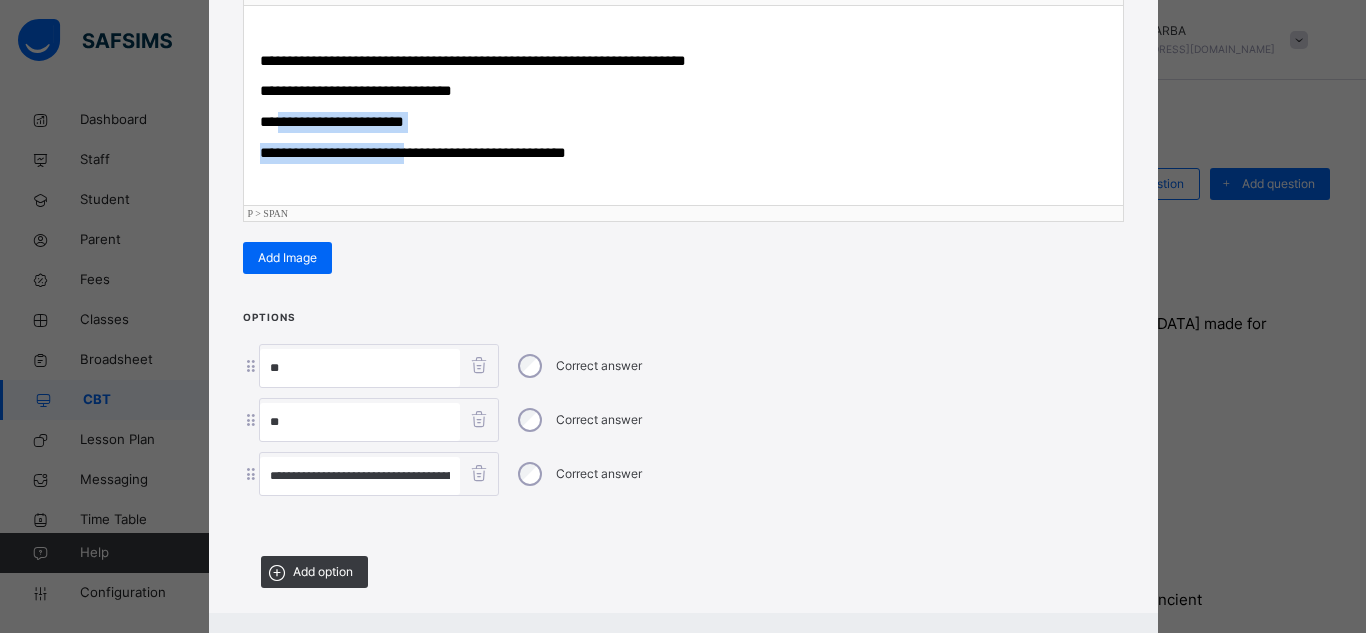 drag, startPoint x: 272, startPoint y: 119, endPoint x: 412, endPoint y: 134, distance: 140.80128 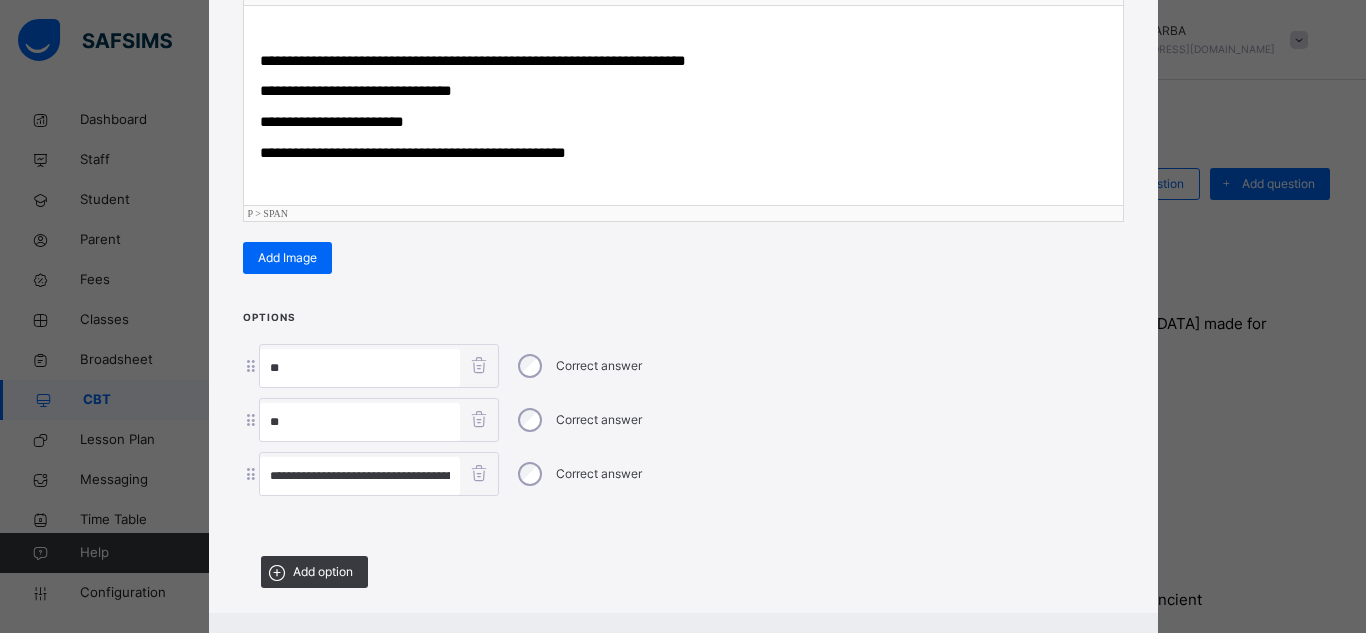 click on "**********" at bounding box center [332, 121] 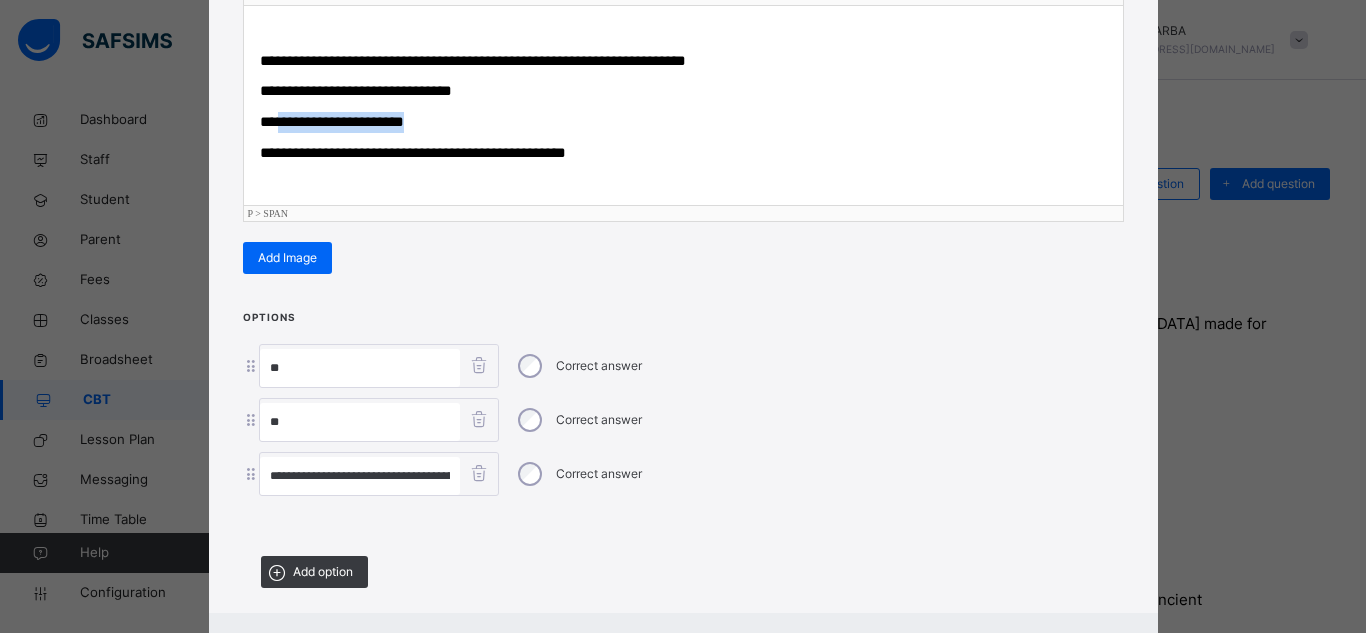 drag, startPoint x: 275, startPoint y: 124, endPoint x: 401, endPoint y: 129, distance: 126.09917 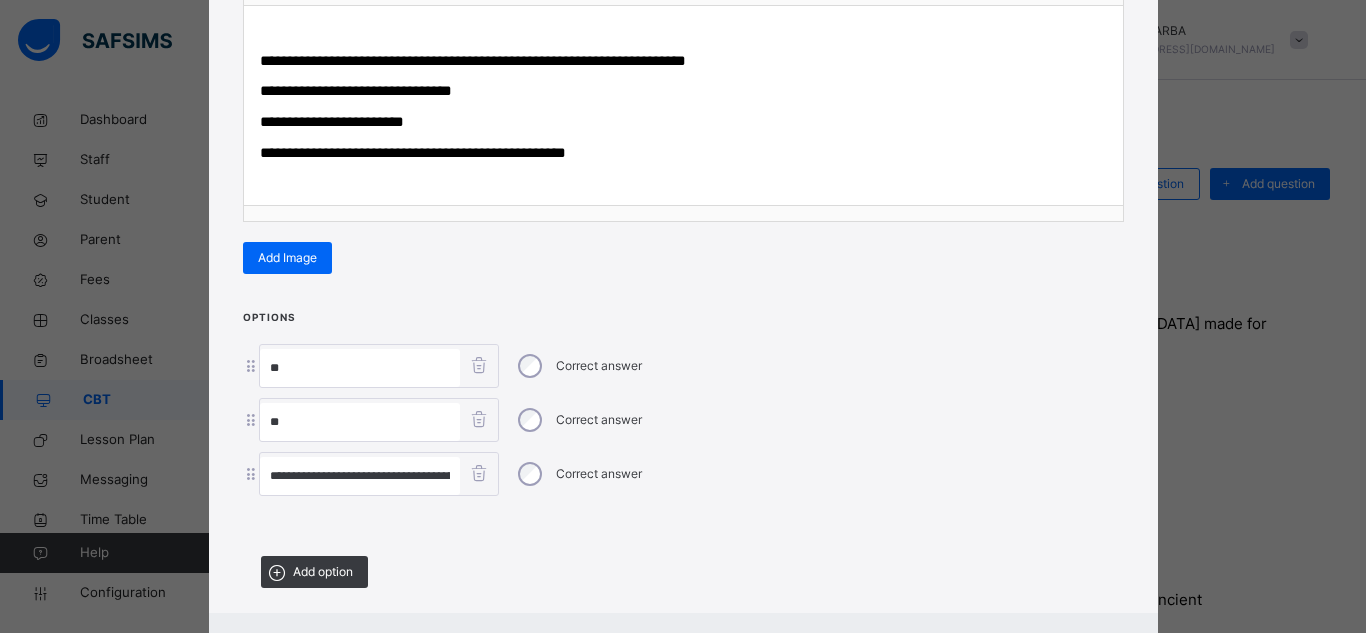 click on "**" at bounding box center (360, 422) 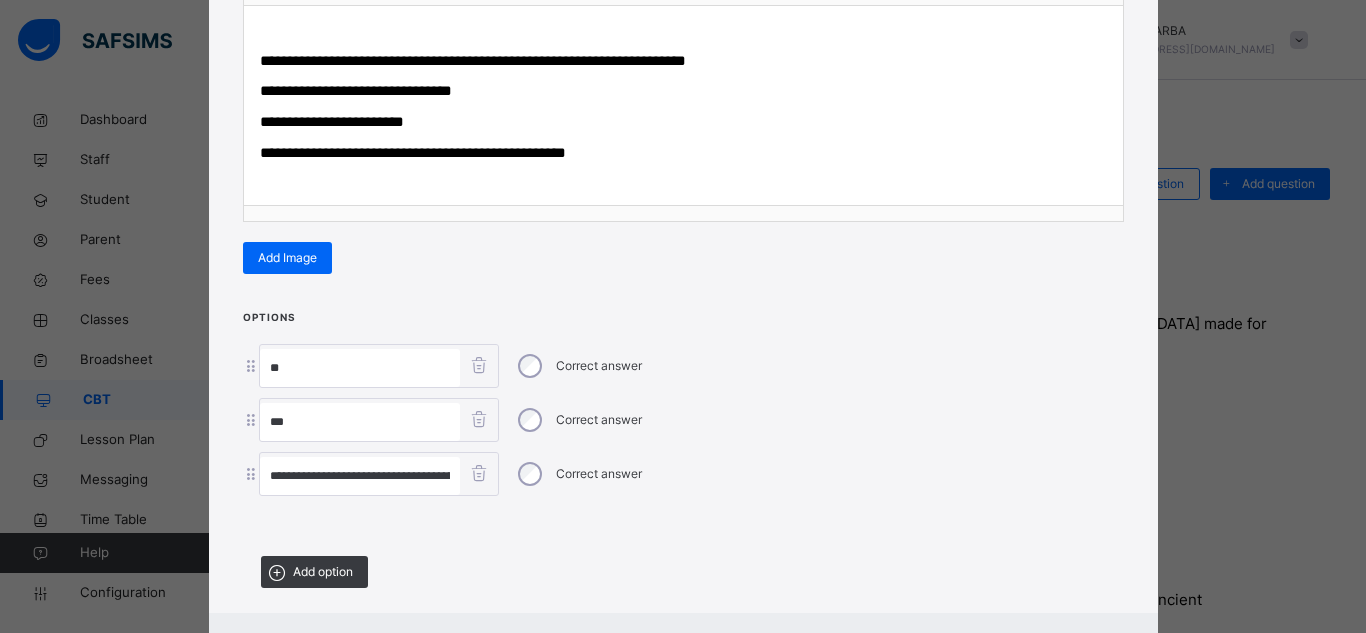 paste on "**********" 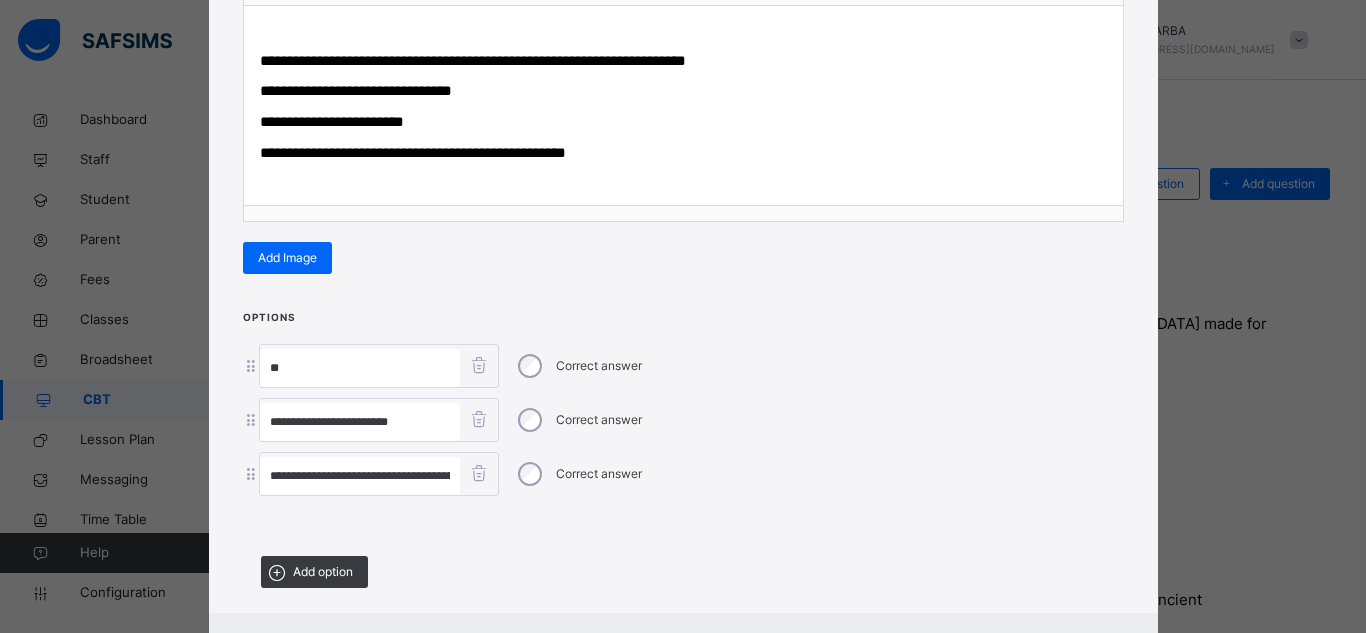 type on "**********" 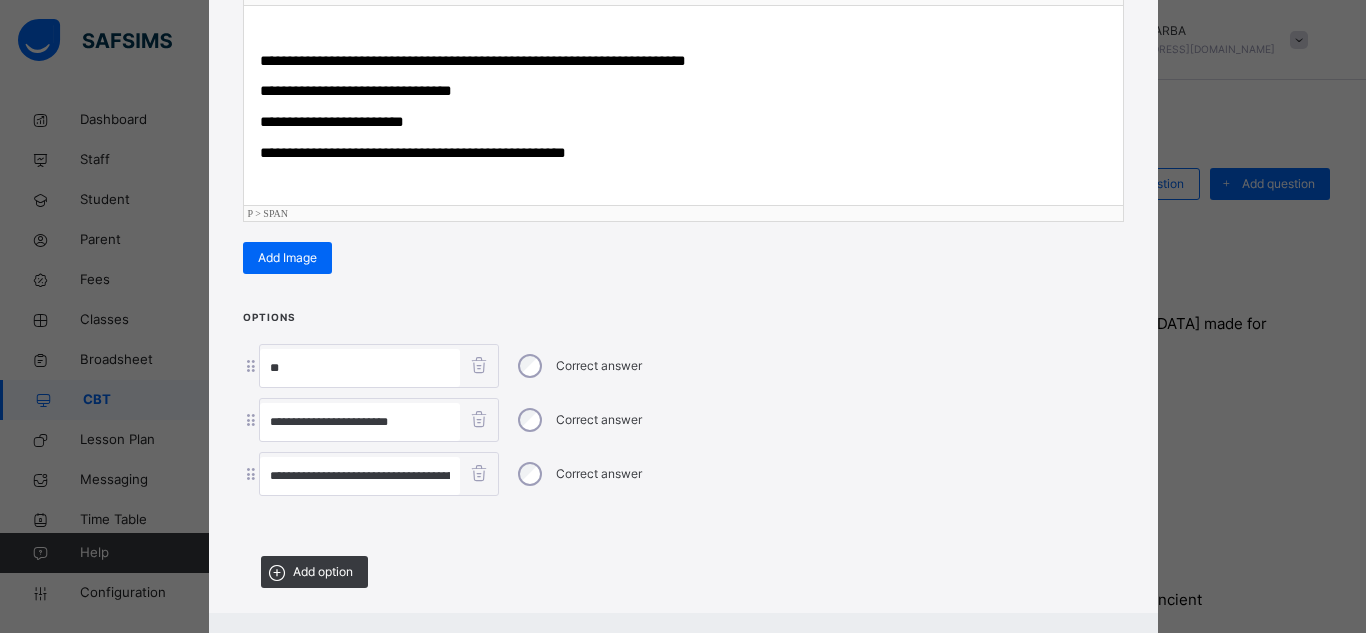 click on "**********" at bounding box center (356, 90) 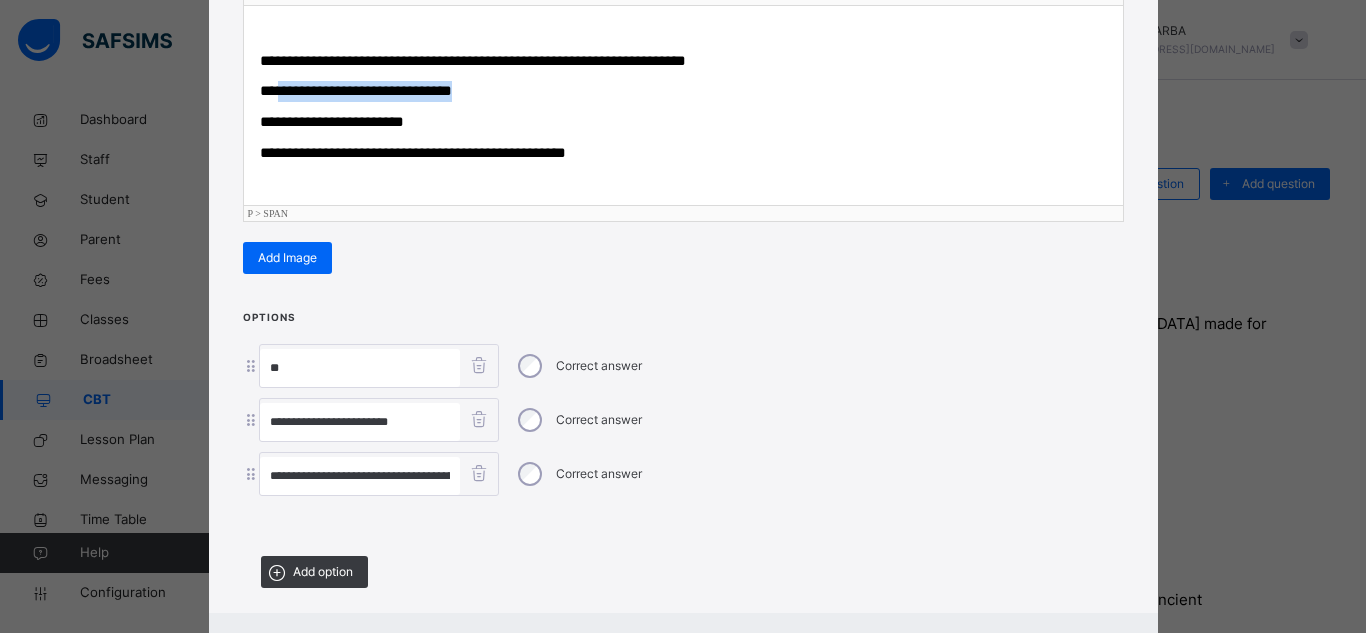 drag, startPoint x: 274, startPoint y: 89, endPoint x: 448, endPoint y: 97, distance: 174.1838 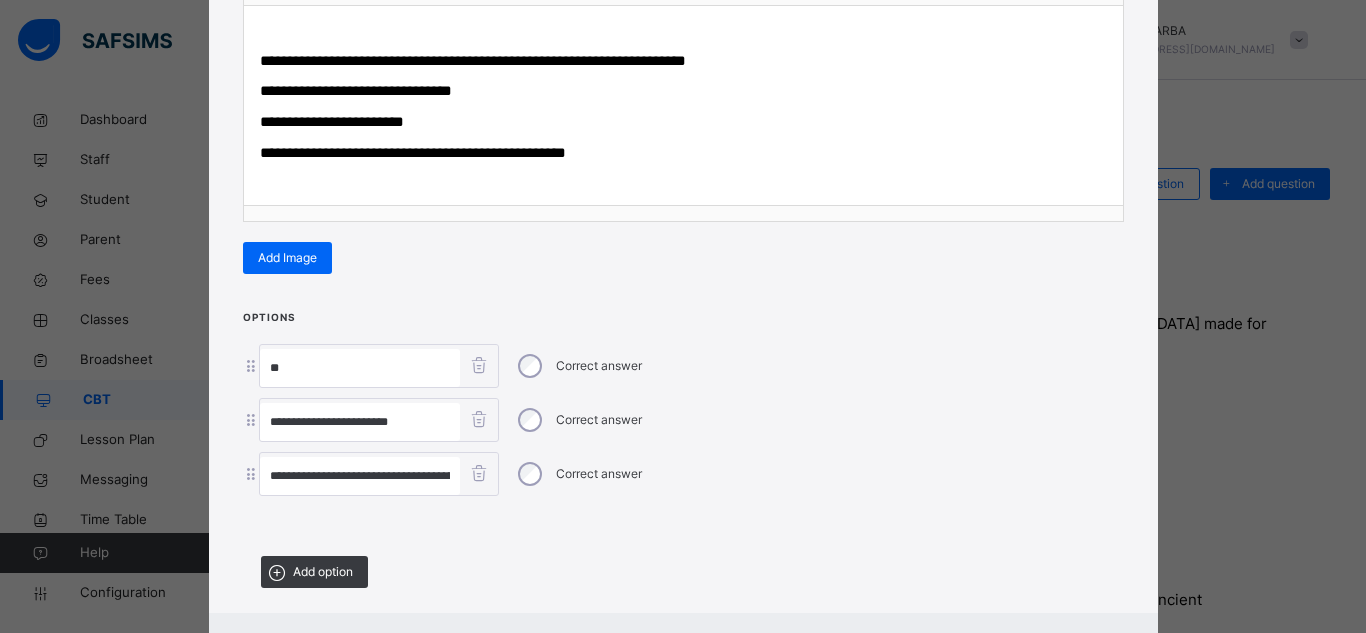 click on "**" at bounding box center [360, 368] 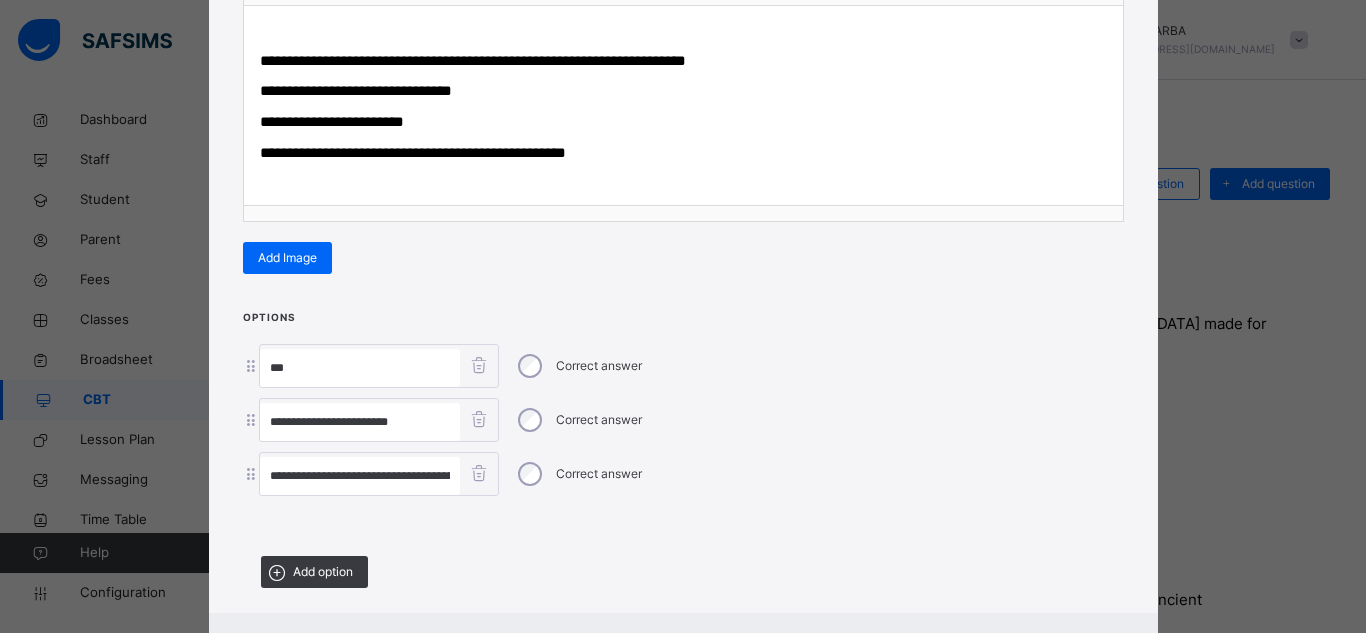 paste on "**********" 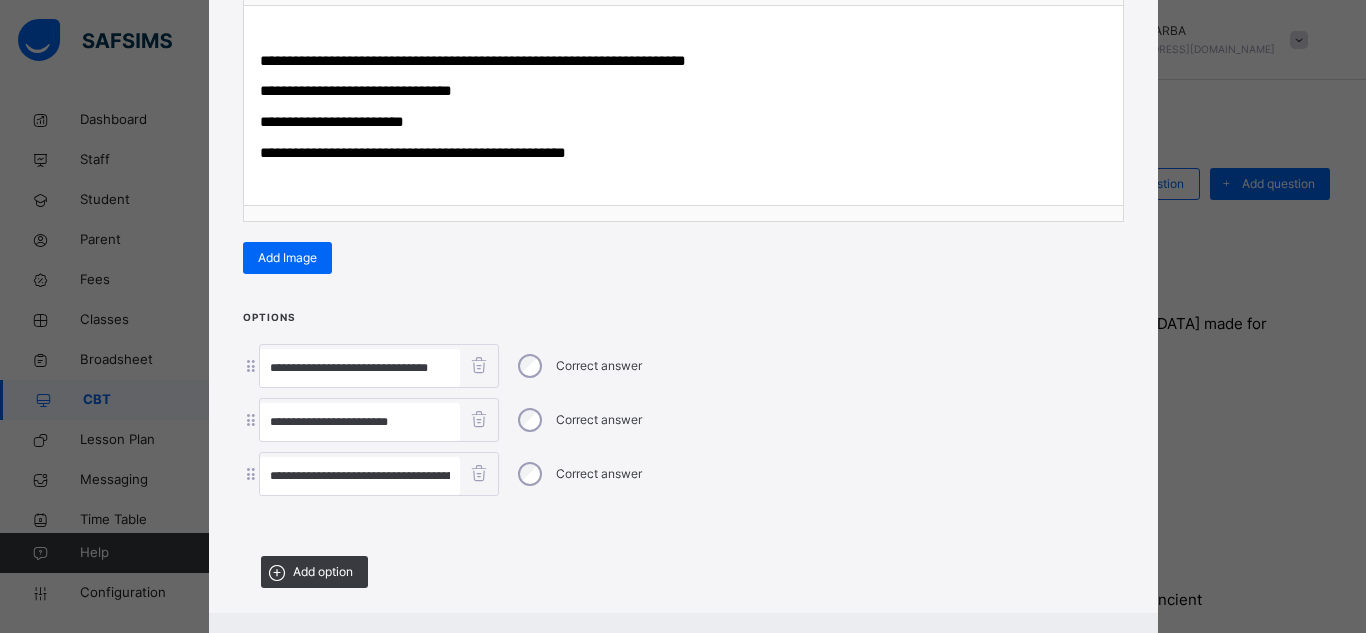 type on "**********" 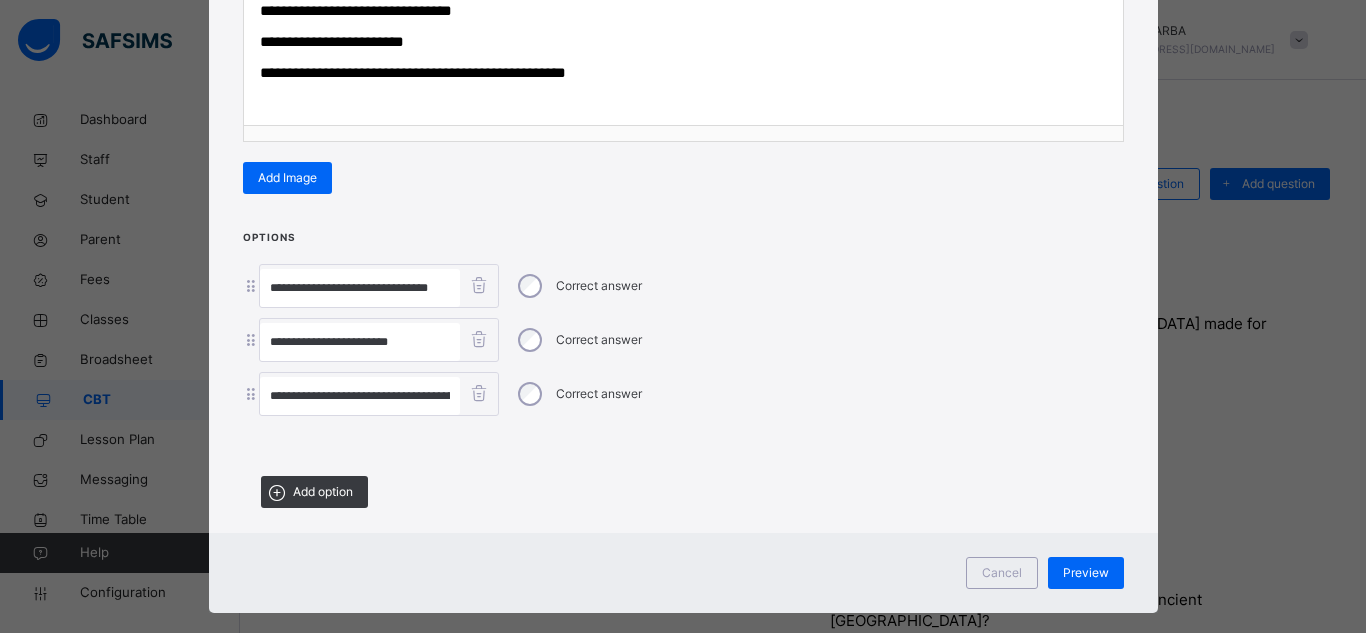 scroll, scrollTop: 431, scrollLeft: 0, axis: vertical 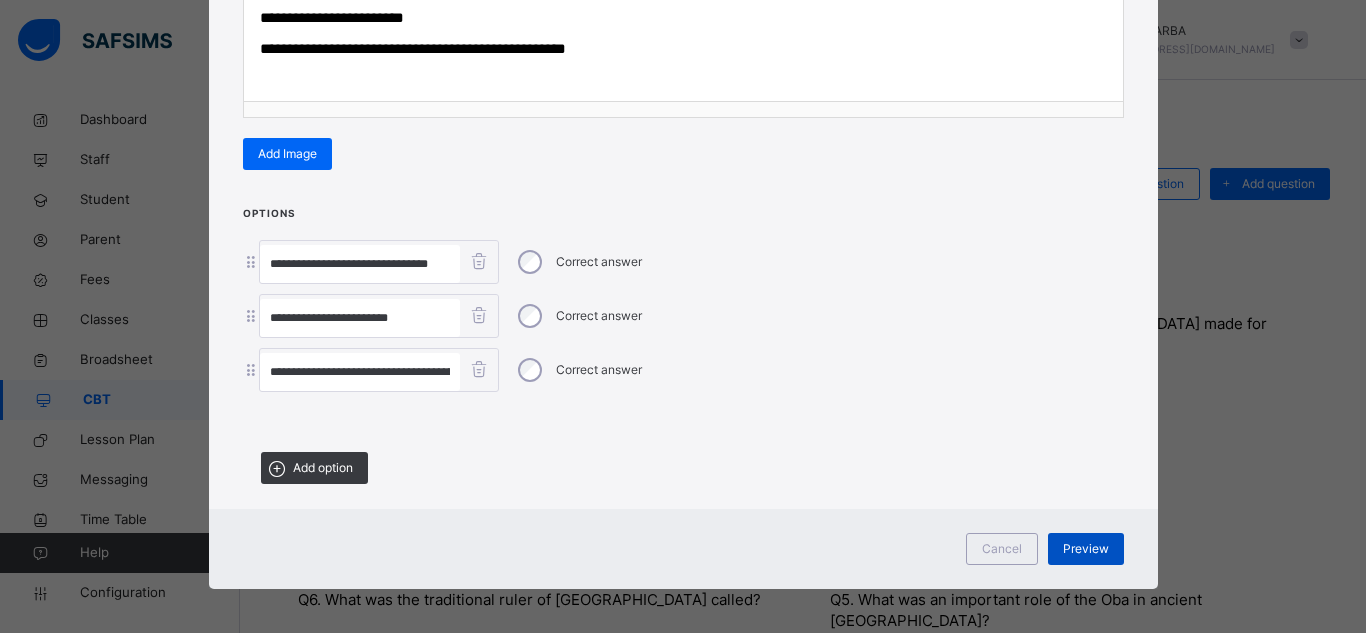 click on "Preview" at bounding box center (1086, 549) 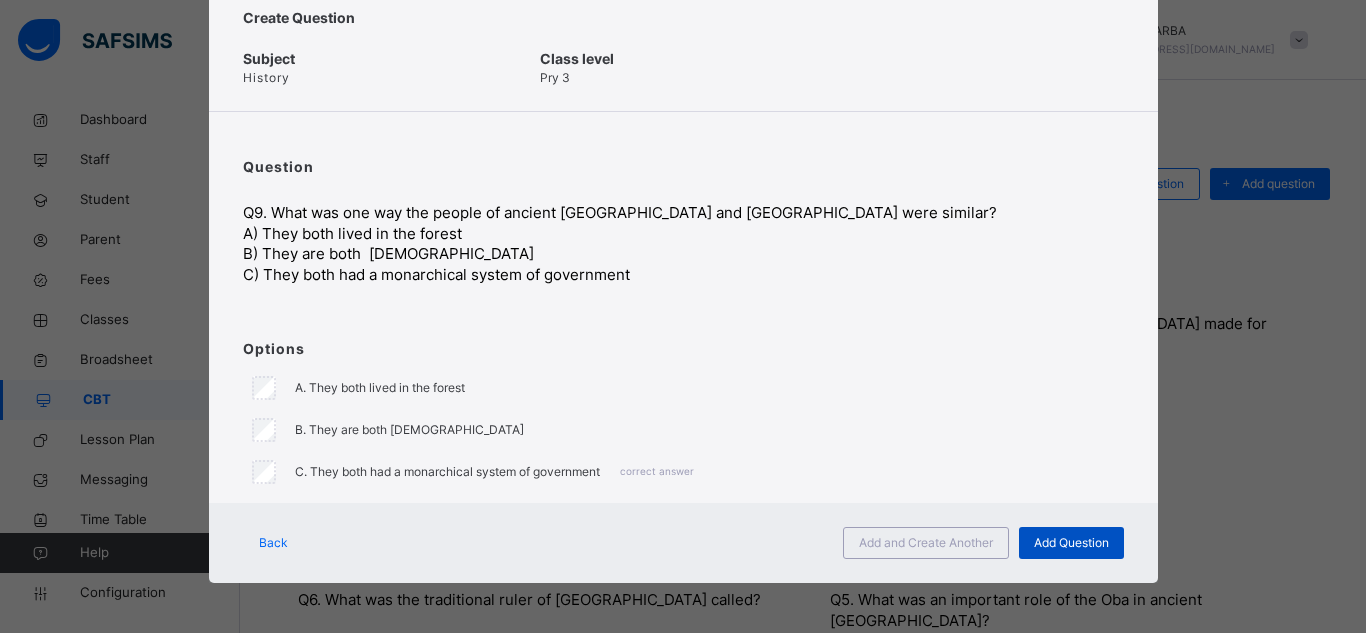 scroll, scrollTop: 67, scrollLeft: 0, axis: vertical 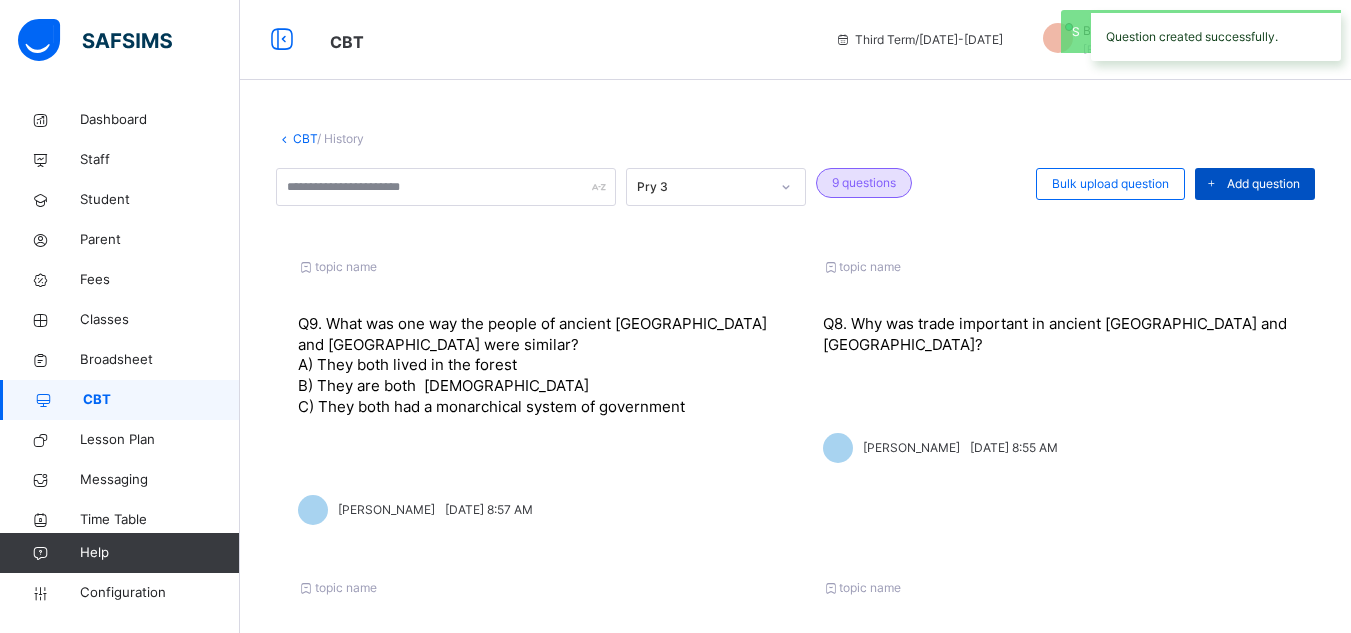 click on "Add question" at bounding box center [1263, 184] 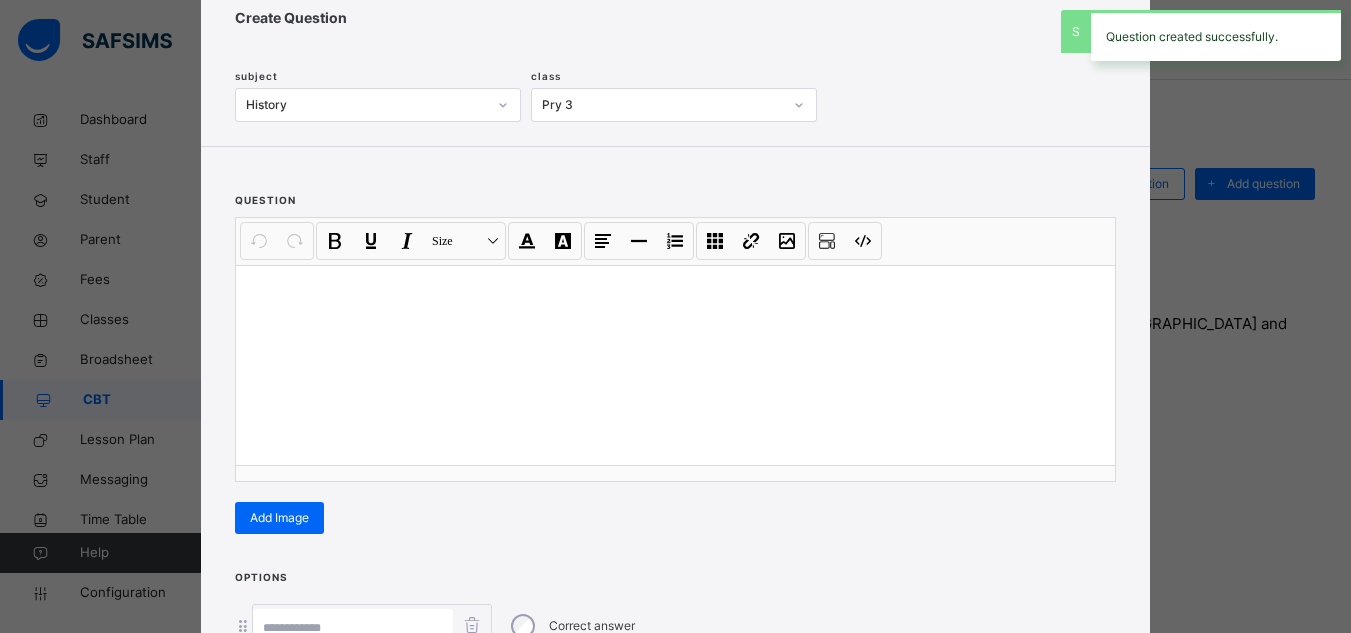 click at bounding box center [675, 365] 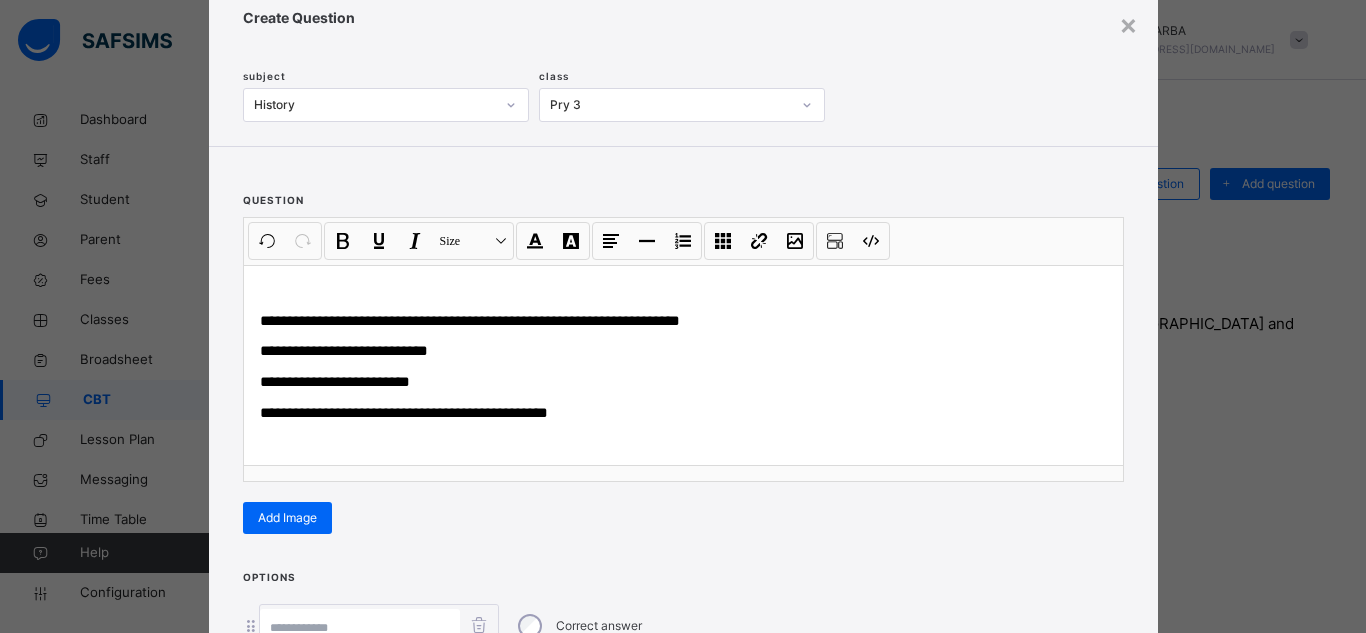 click on "Options Correct answer Add option" at bounding box center (683, 661) 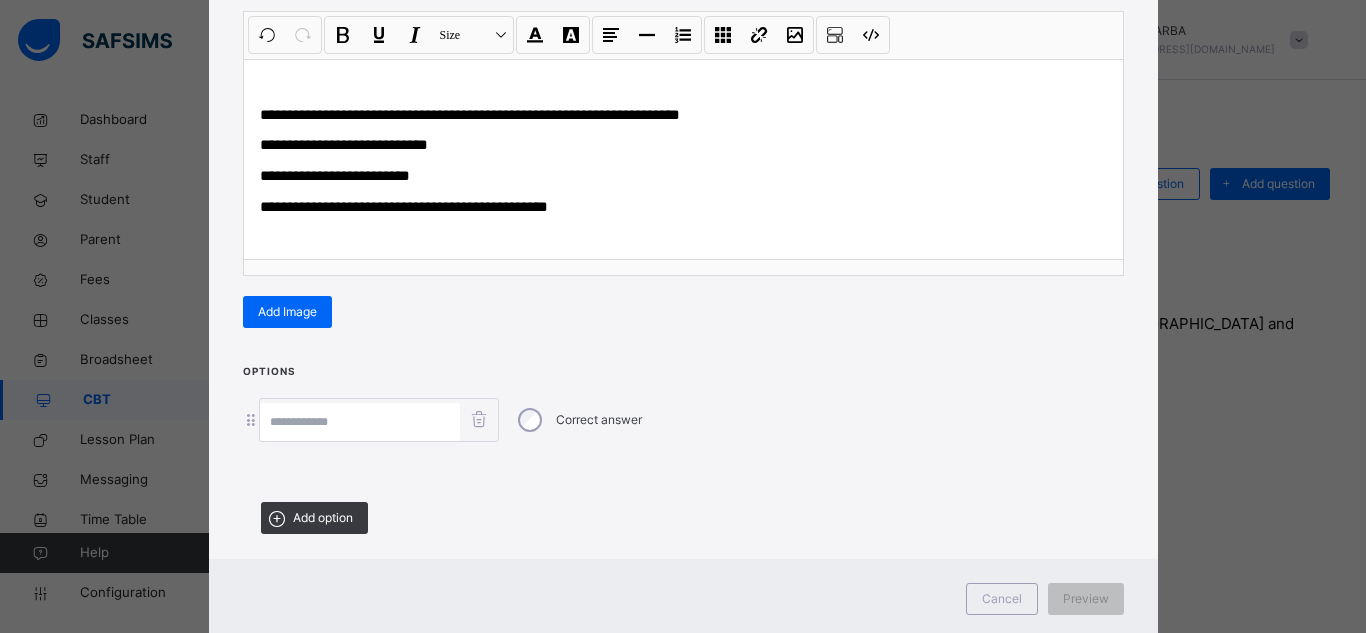 scroll, scrollTop: 303, scrollLeft: 0, axis: vertical 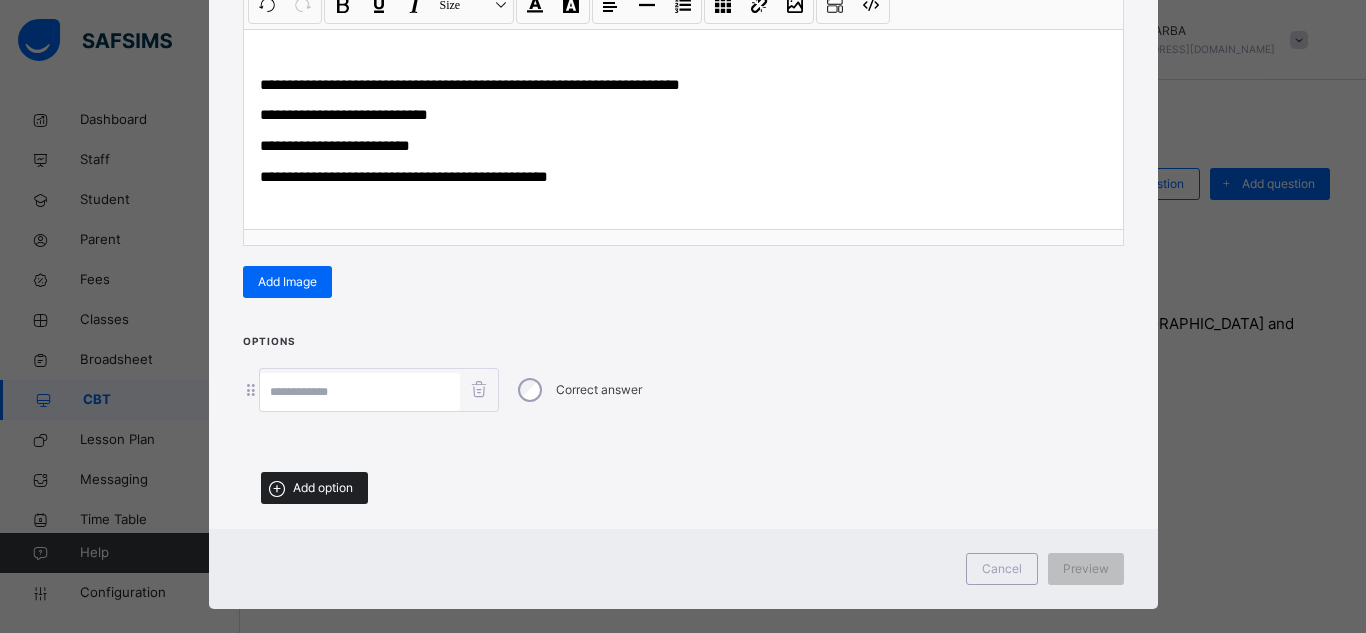 click on "Add option" at bounding box center [323, 488] 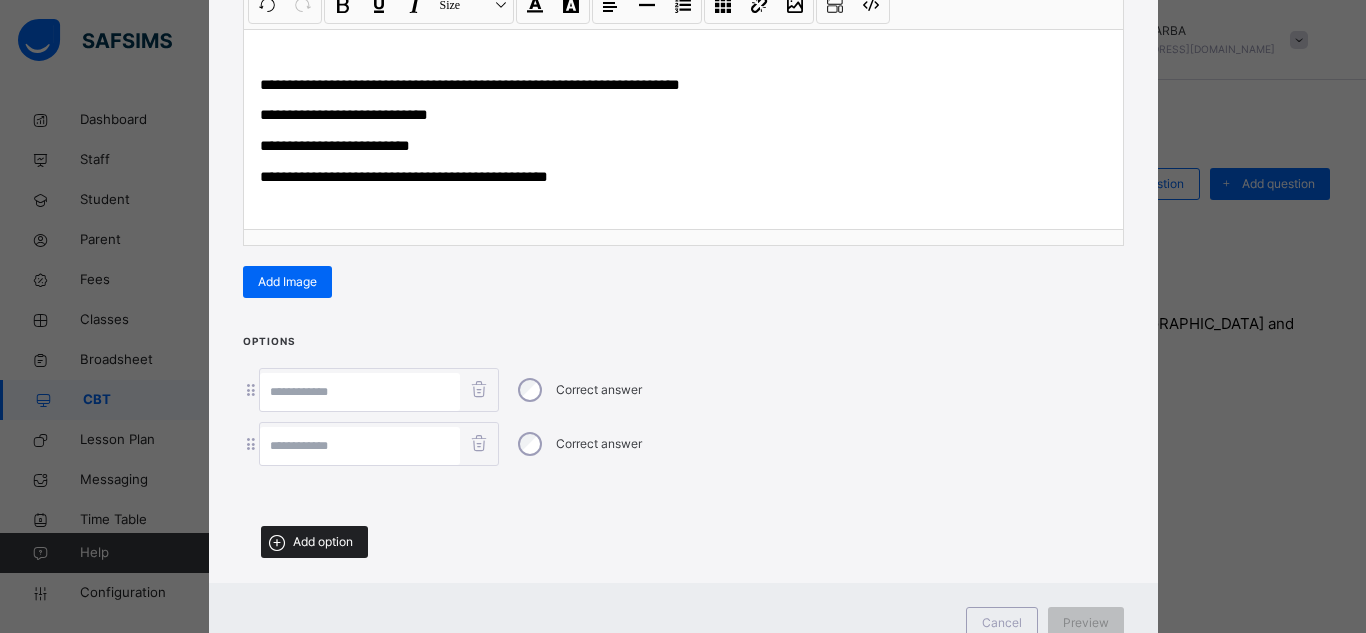 click on "Add option" at bounding box center [314, 542] 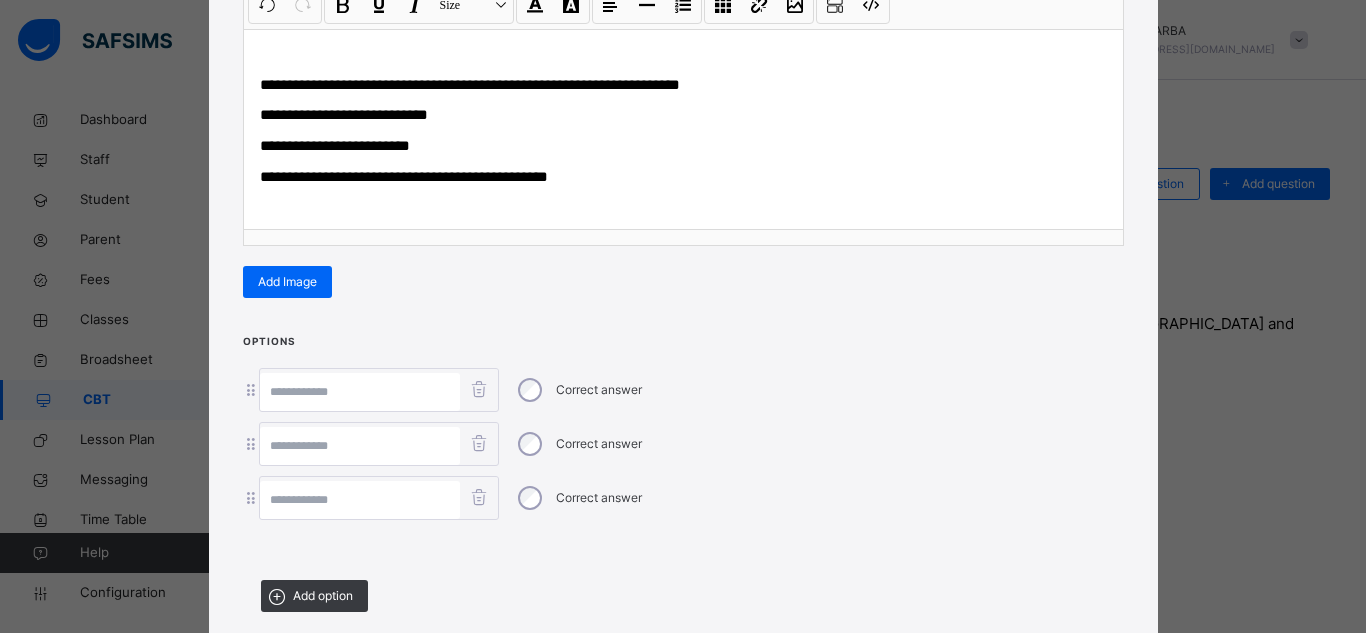 click at bounding box center [360, 500] 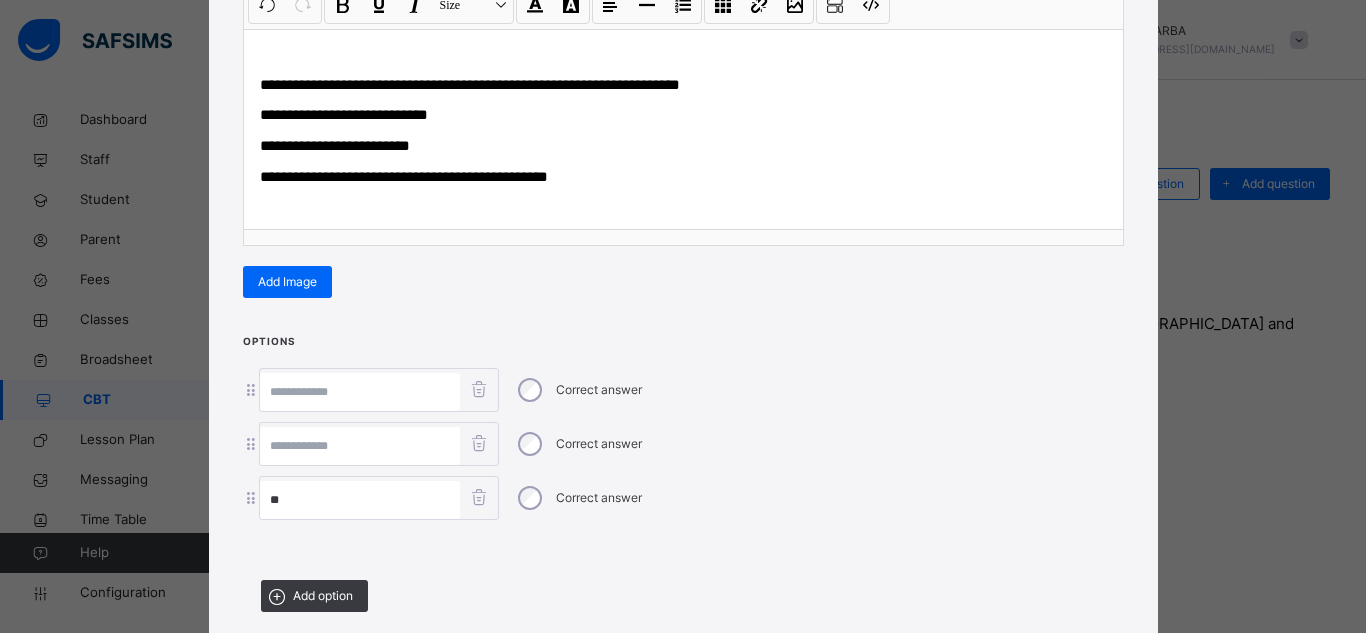 type on "**" 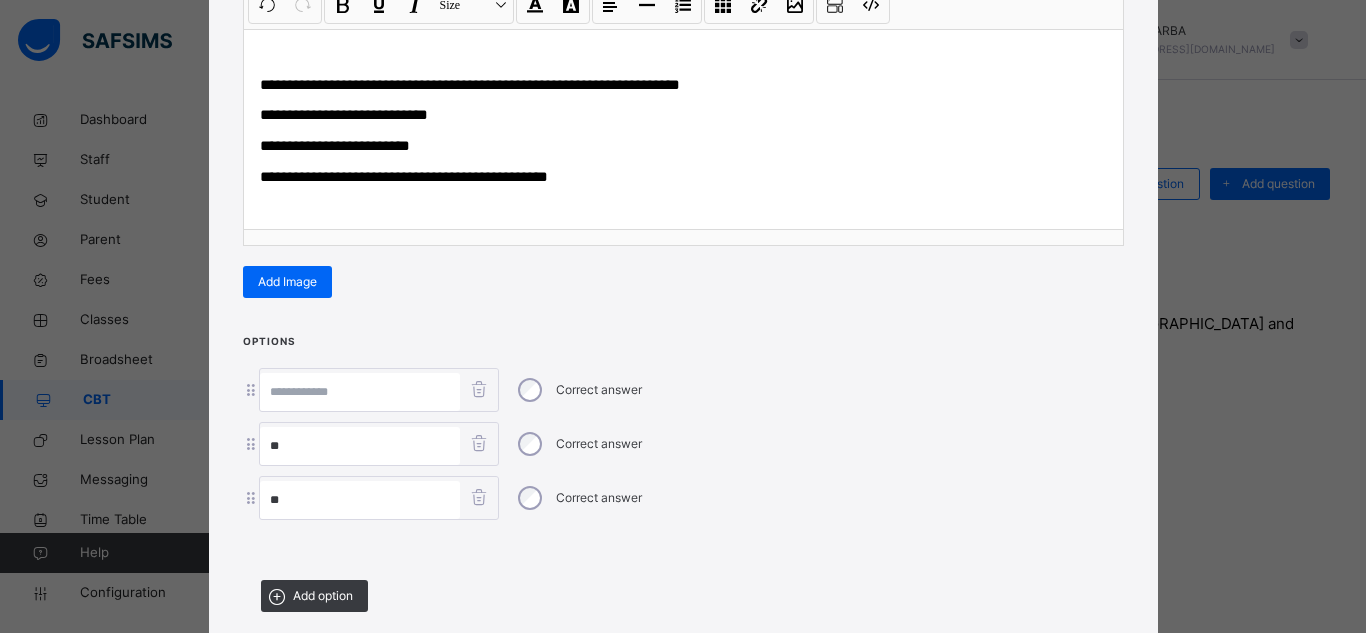 type on "**" 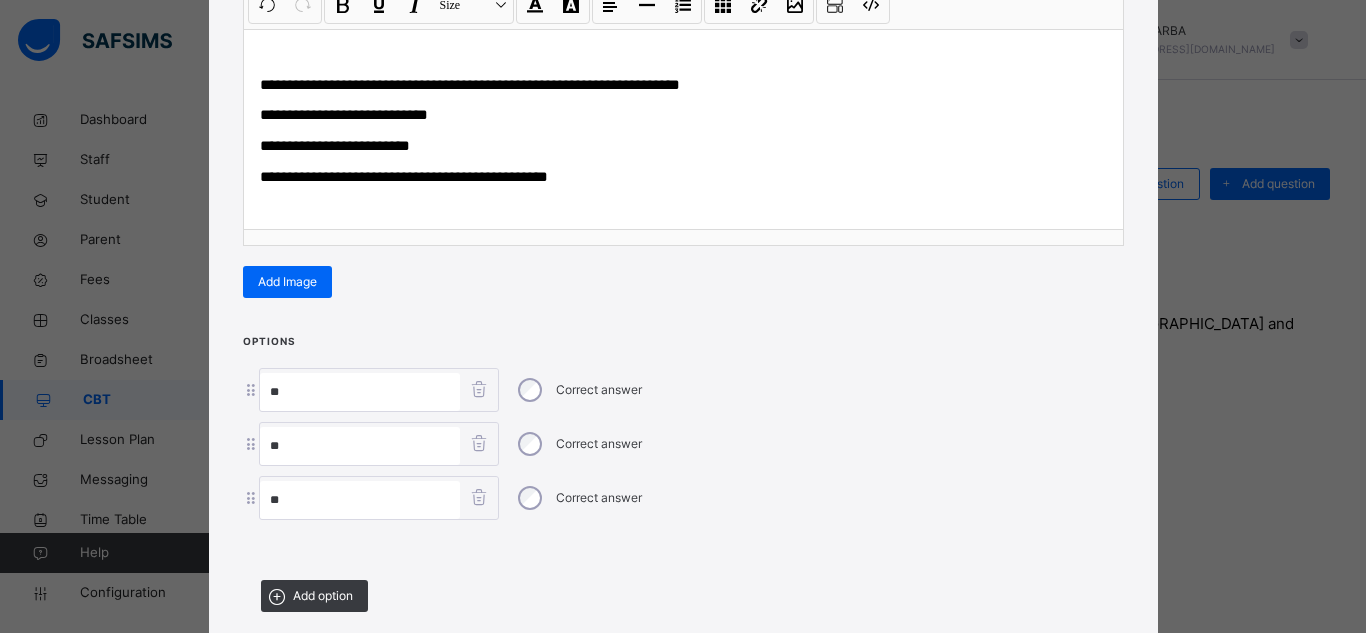 type on "**" 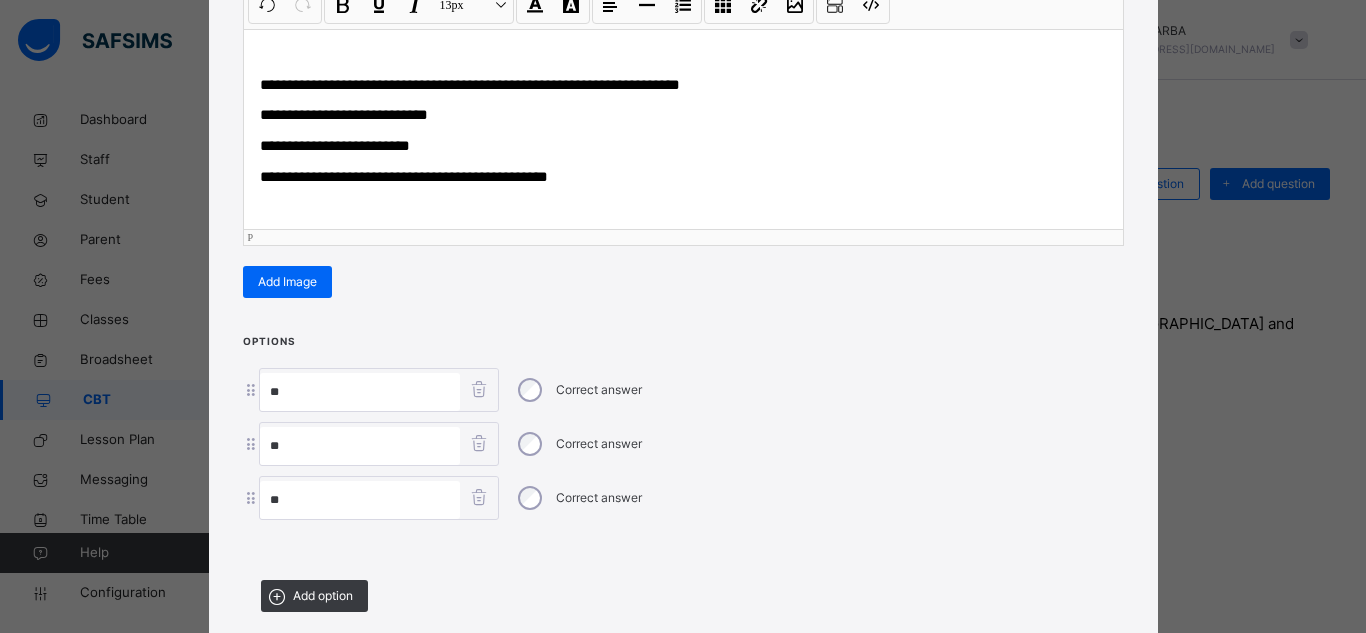 click on "**********" at bounding box center (404, 176) 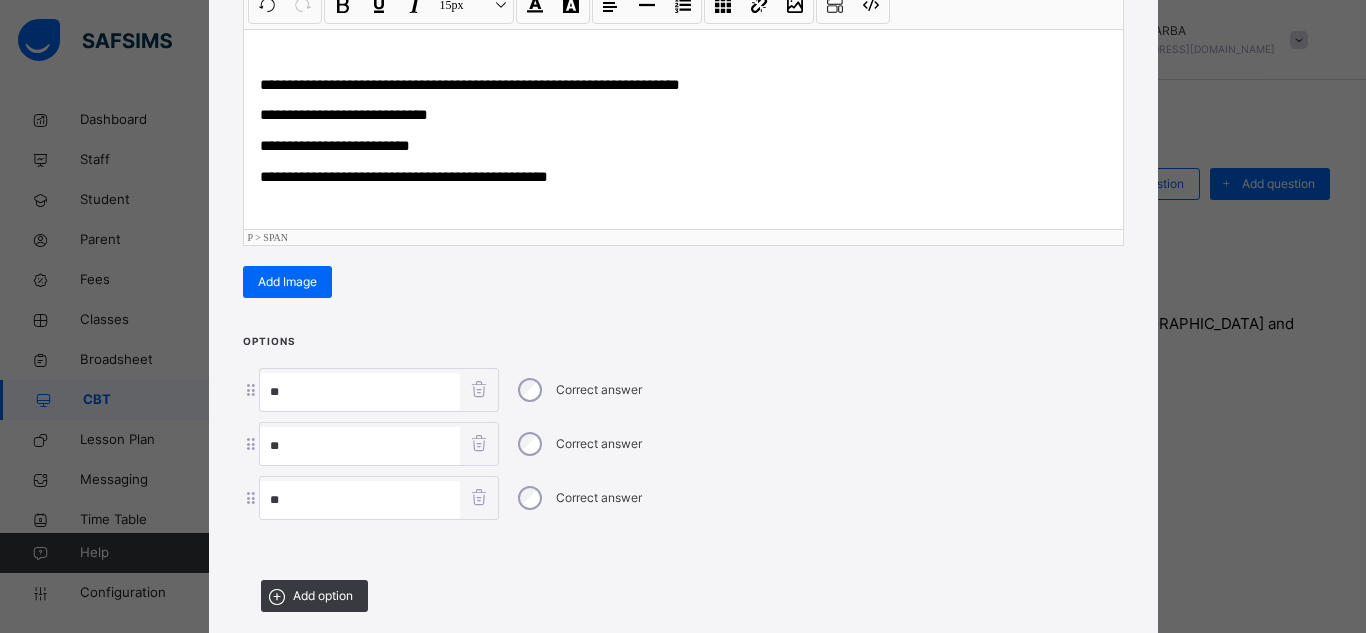 click on "**********" at bounding box center [404, 176] 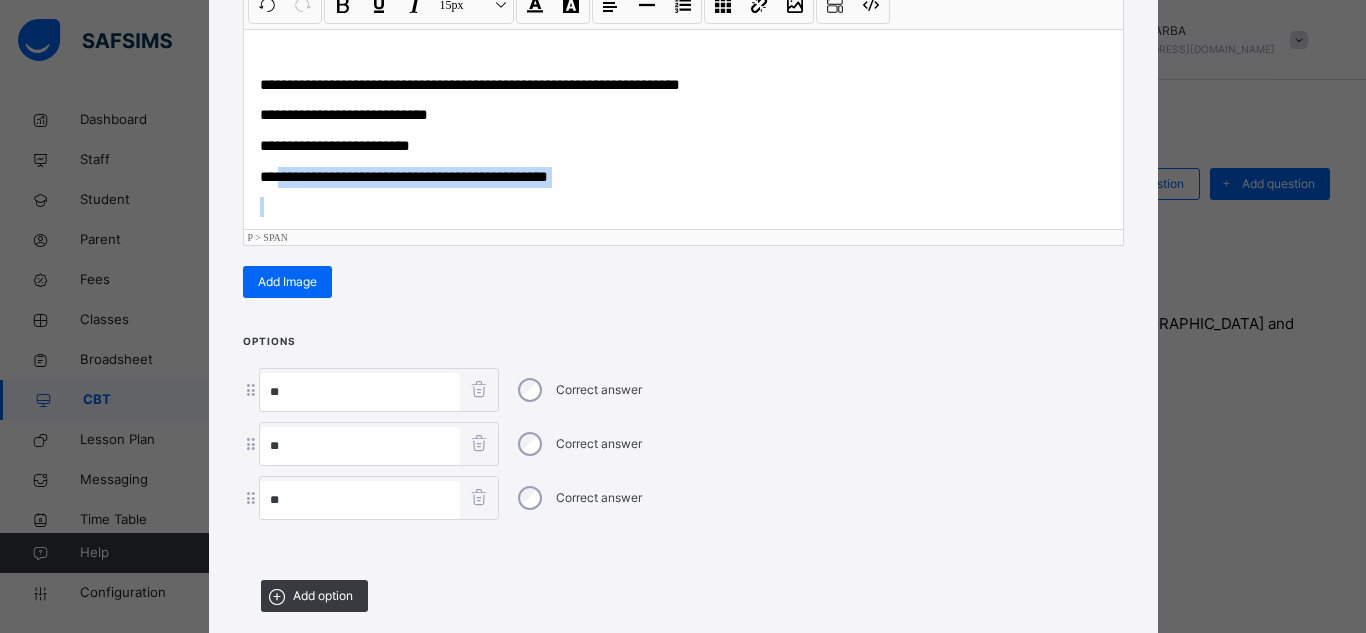 drag, startPoint x: 273, startPoint y: 175, endPoint x: 554, endPoint y: 194, distance: 281.6416 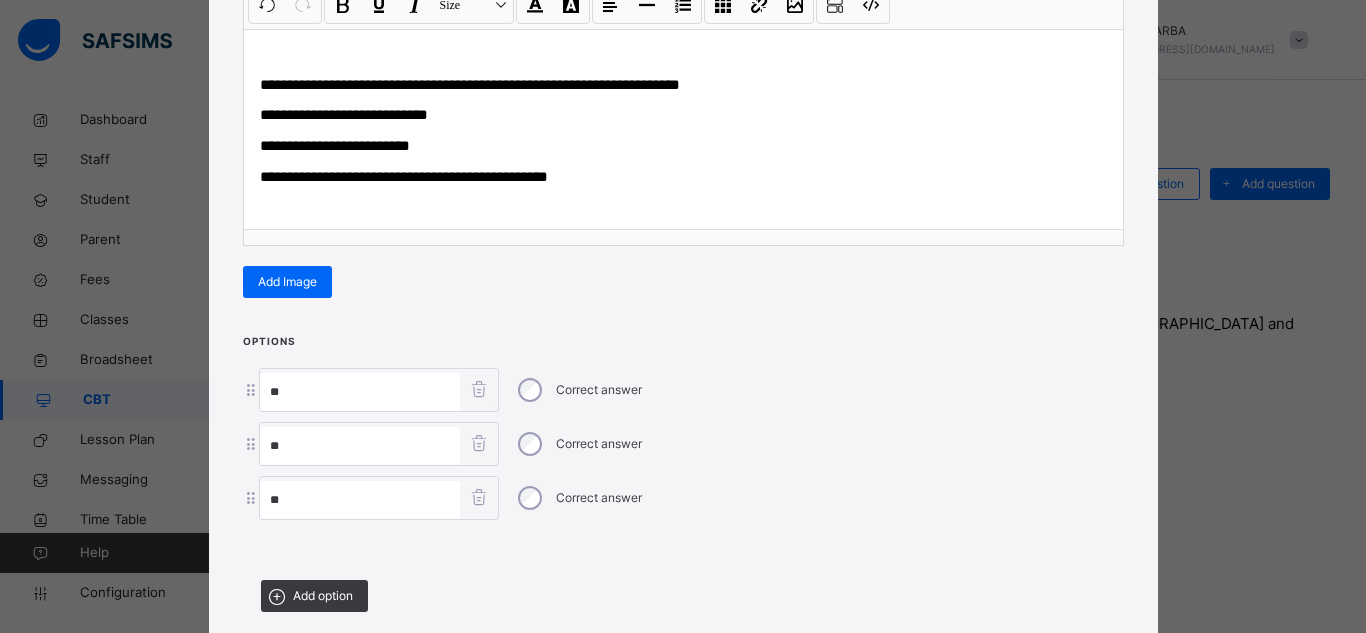 click on "**" at bounding box center [360, 500] 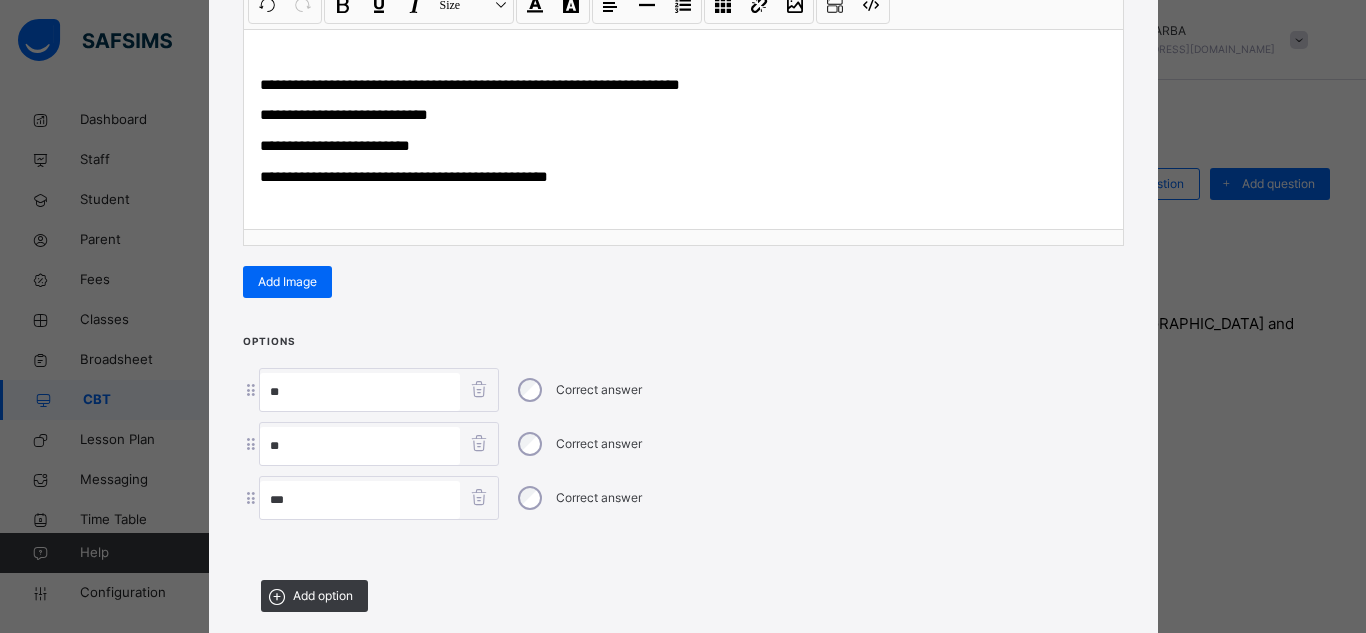 paste on "**********" 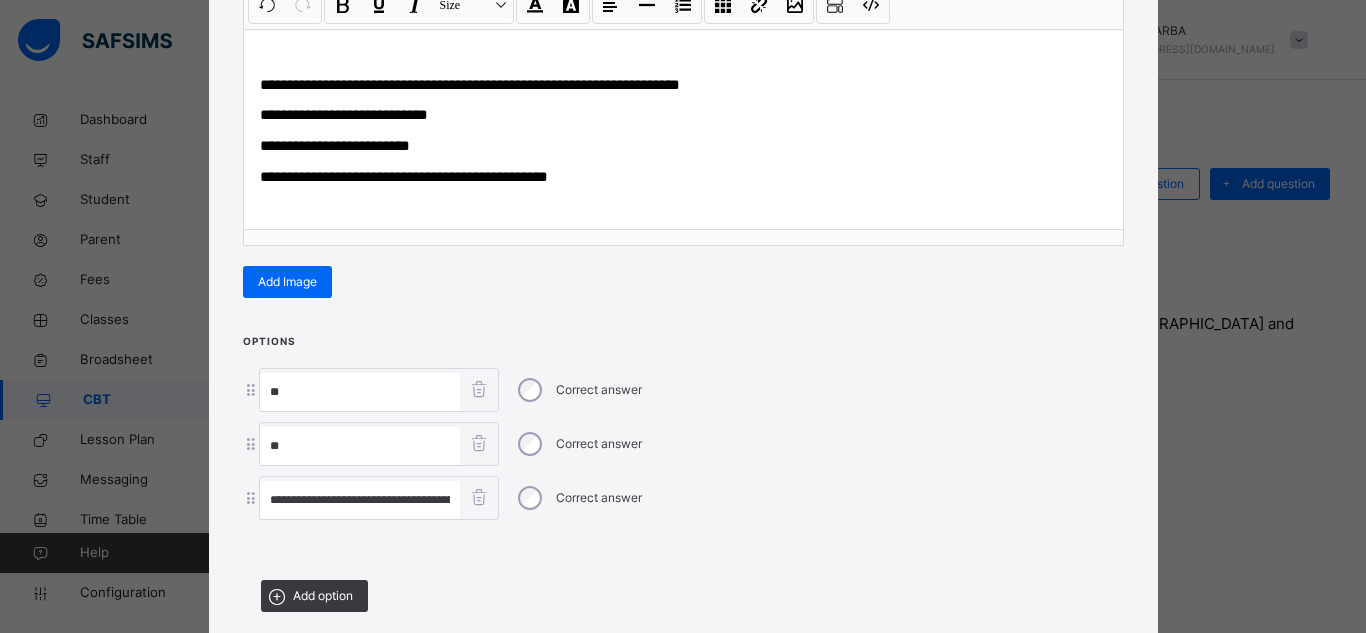 scroll, scrollTop: 0, scrollLeft: 88, axis: horizontal 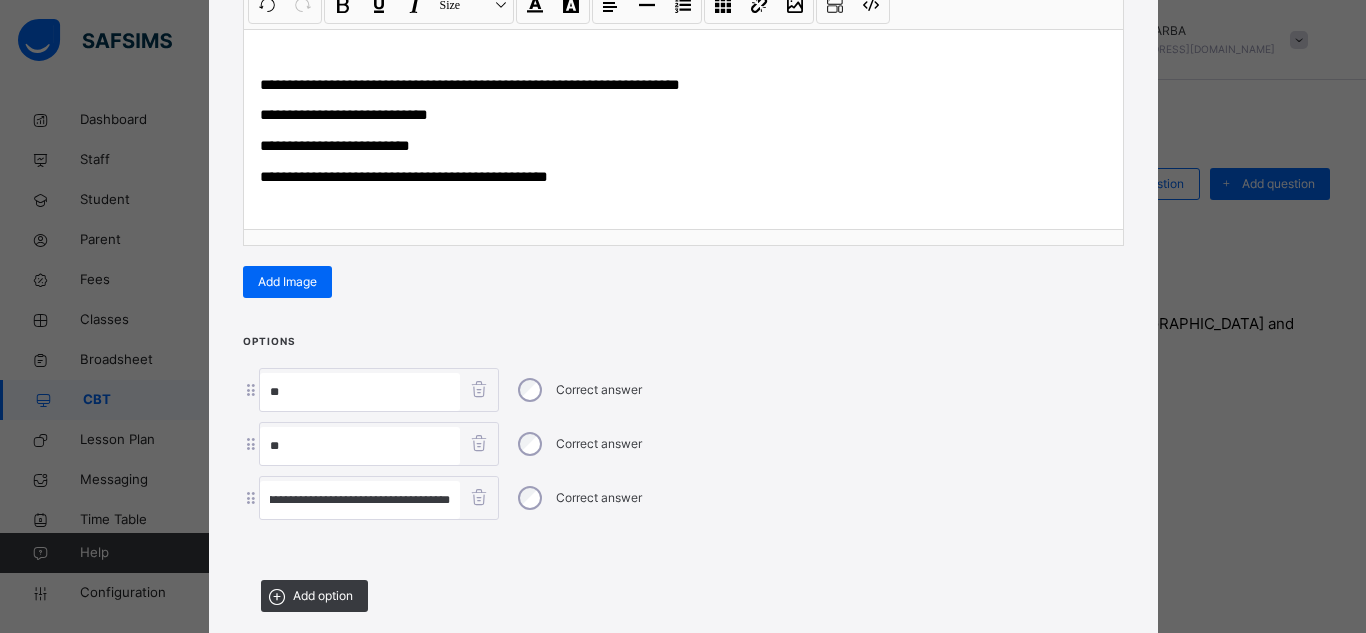 type on "**********" 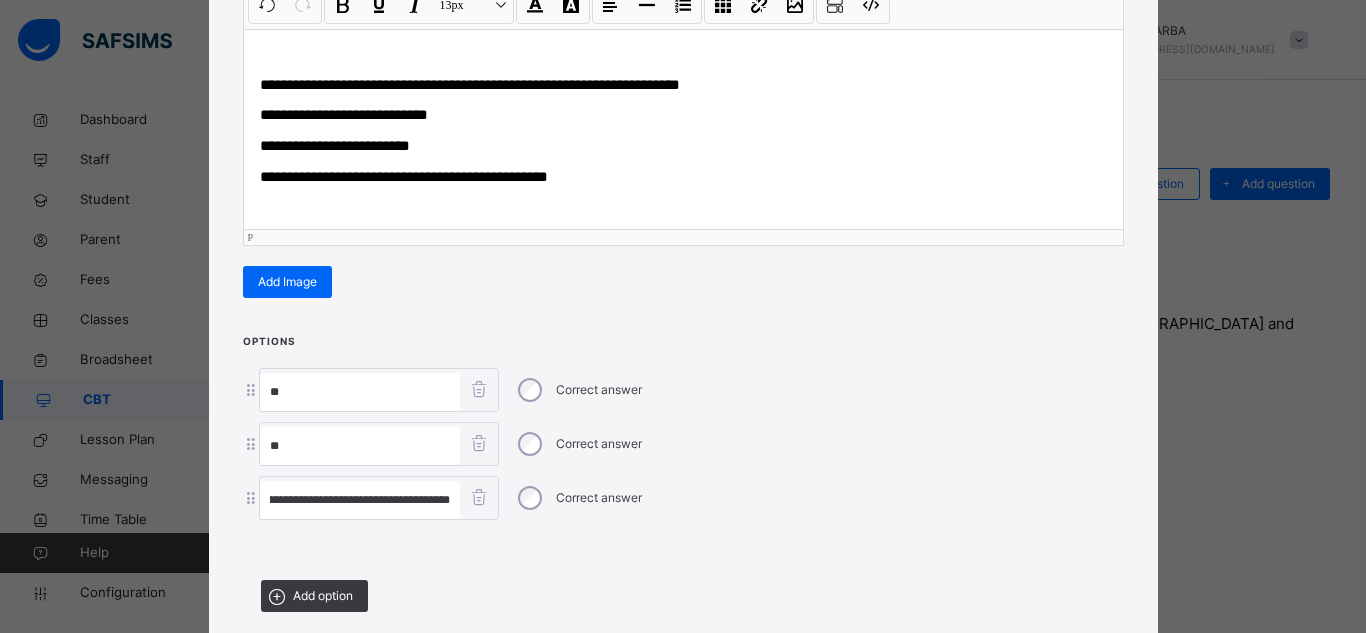 scroll, scrollTop: 0, scrollLeft: 0, axis: both 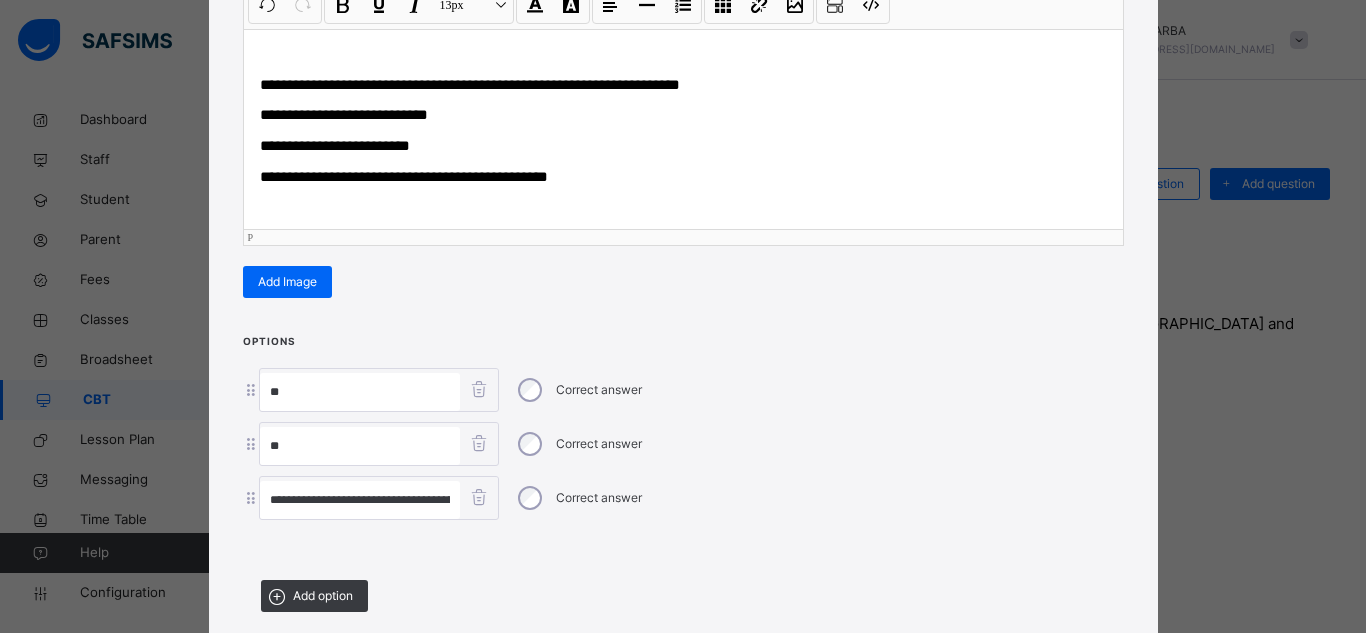 click on "**********" at bounding box center [335, 145] 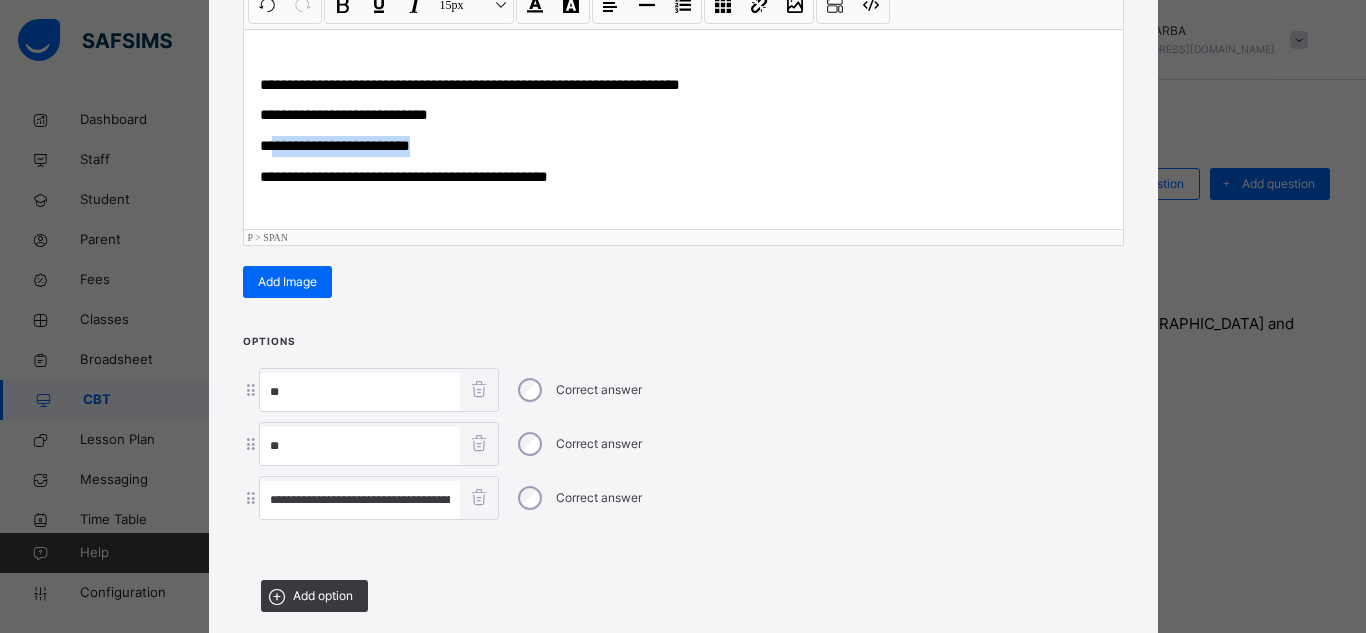 drag, startPoint x: 269, startPoint y: 143, endPoint x: 450, endPoint y: 153, distance: 181.27603 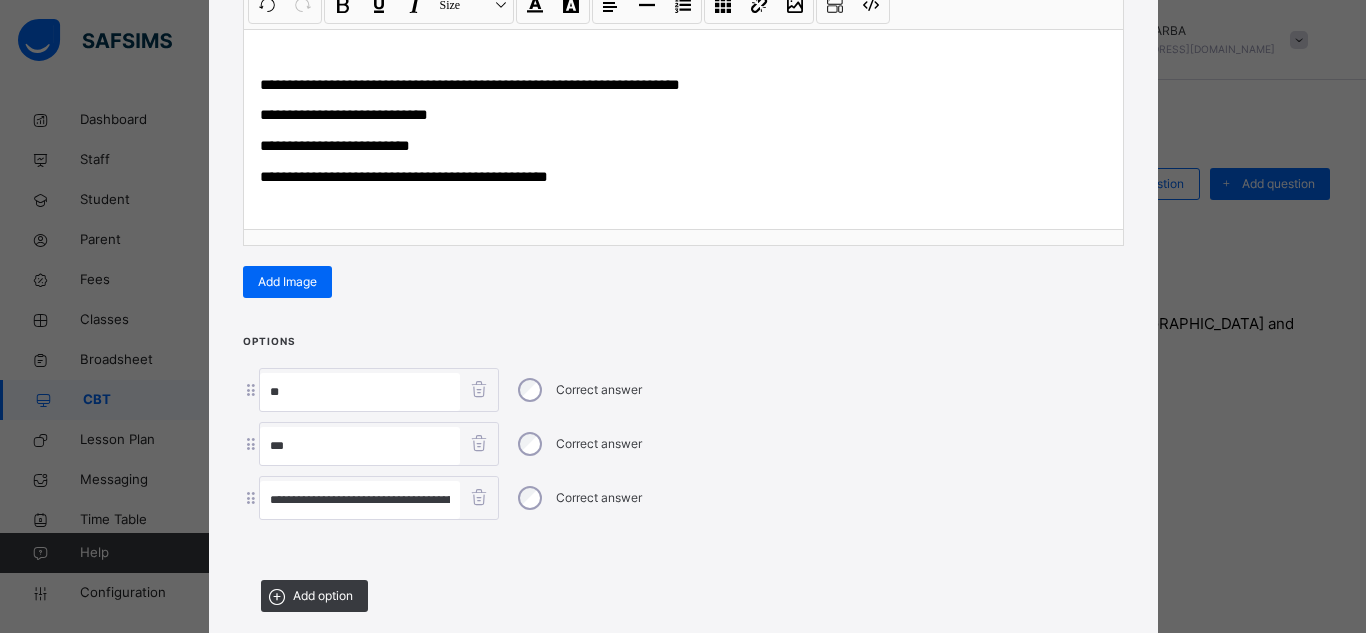 click on "**" at bounding box center [360, 446] 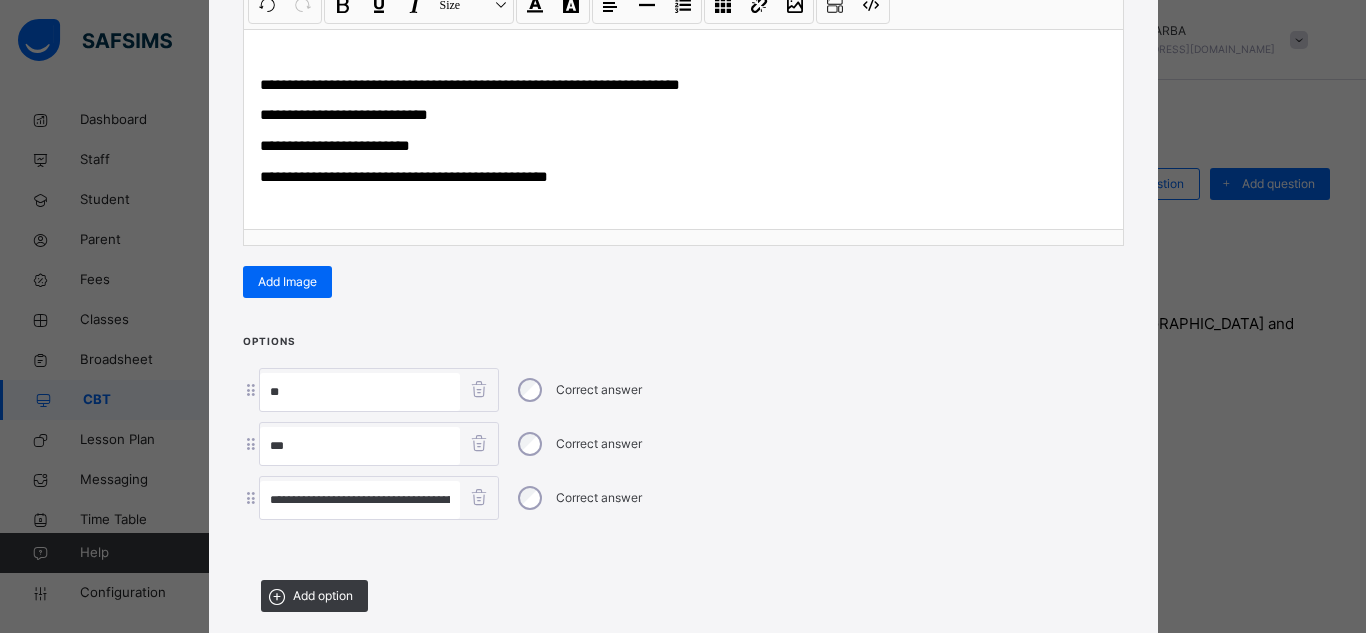 paste on "**********" 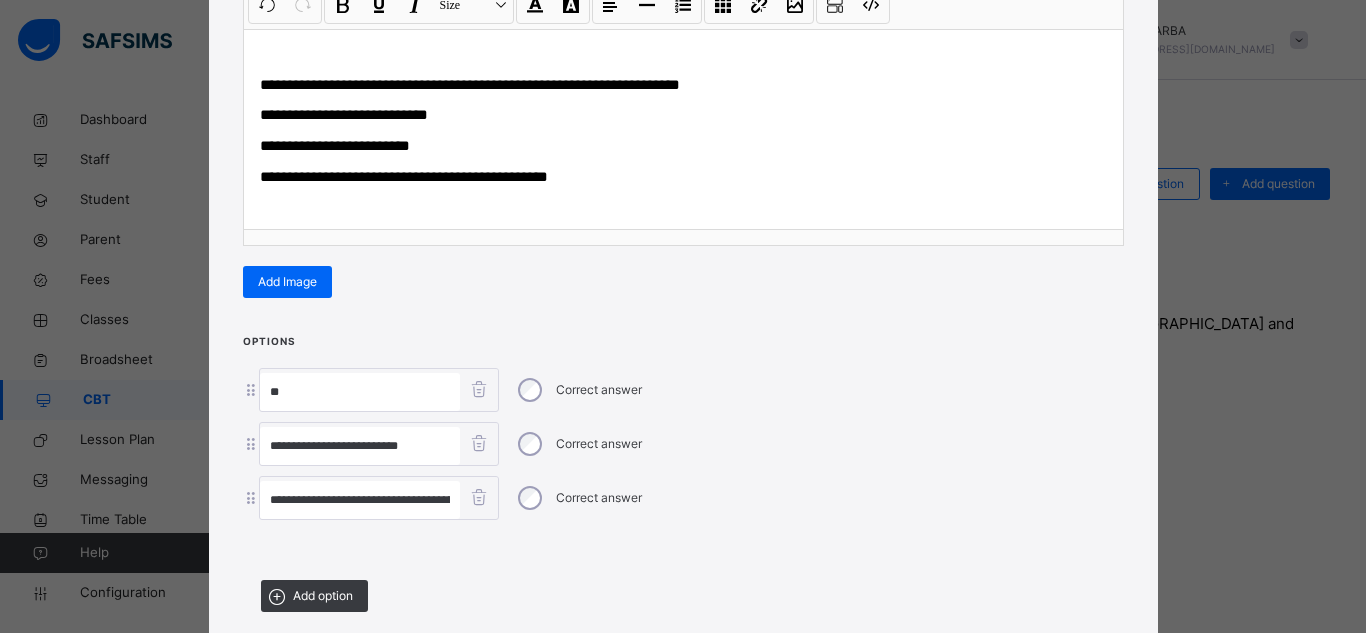 type on "**********" 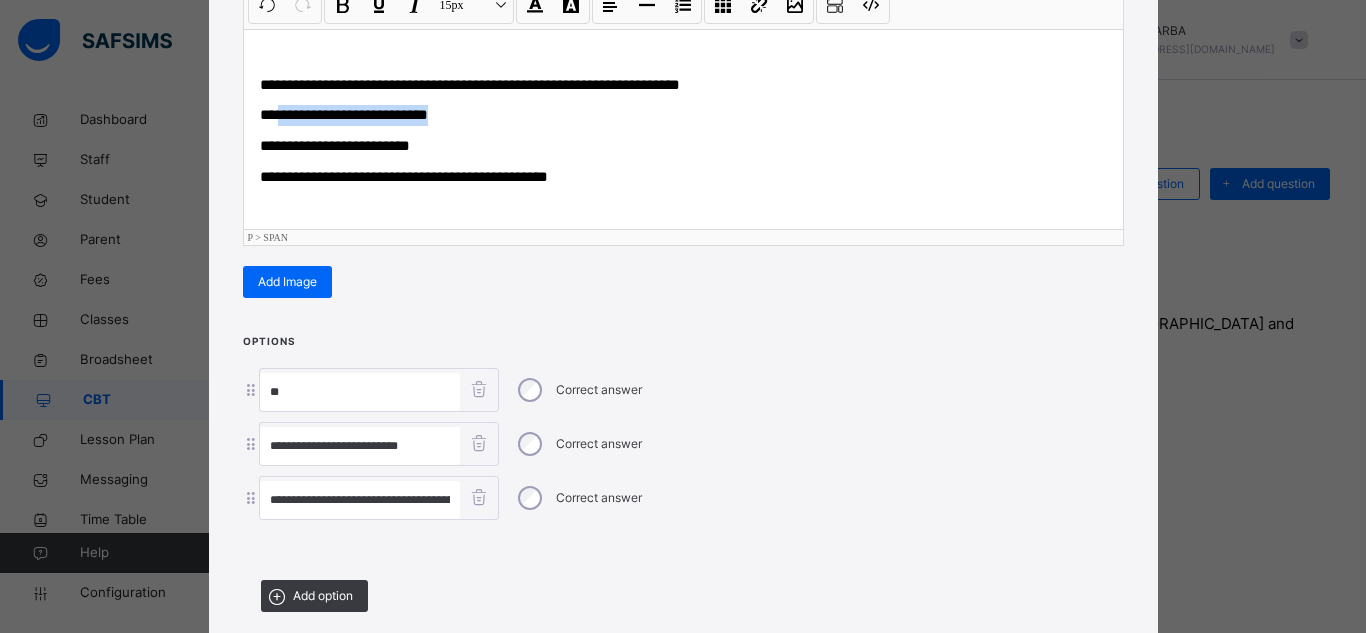 drag, startPoint x: 274, startPoint y: 116, endPoint x: 473, endPoint y: 121, distance: 199.0628 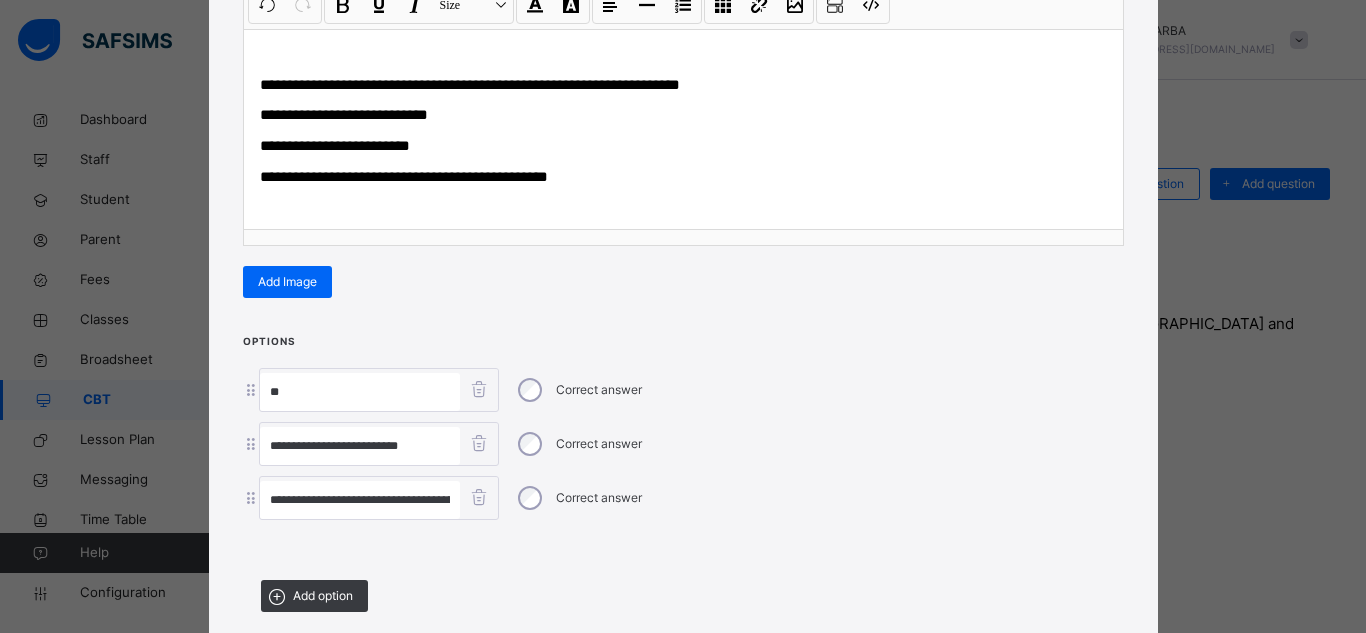 click on "**" at bounding box center (360, 392) 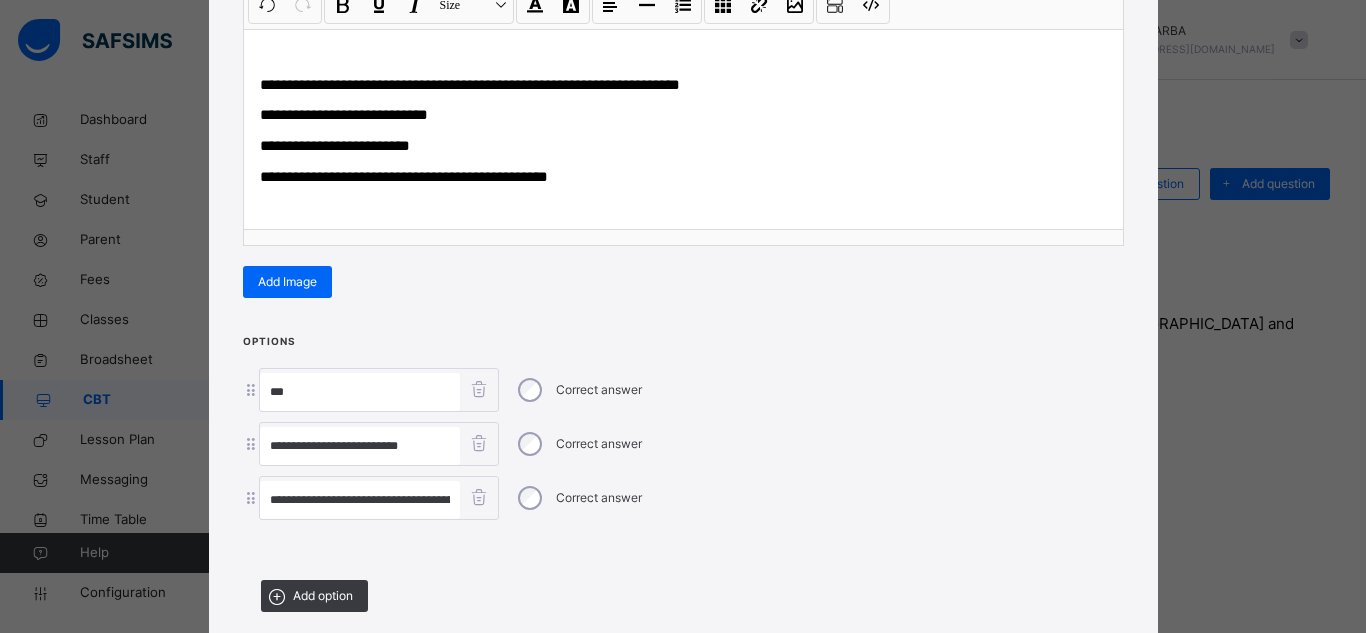 paste on "**********" 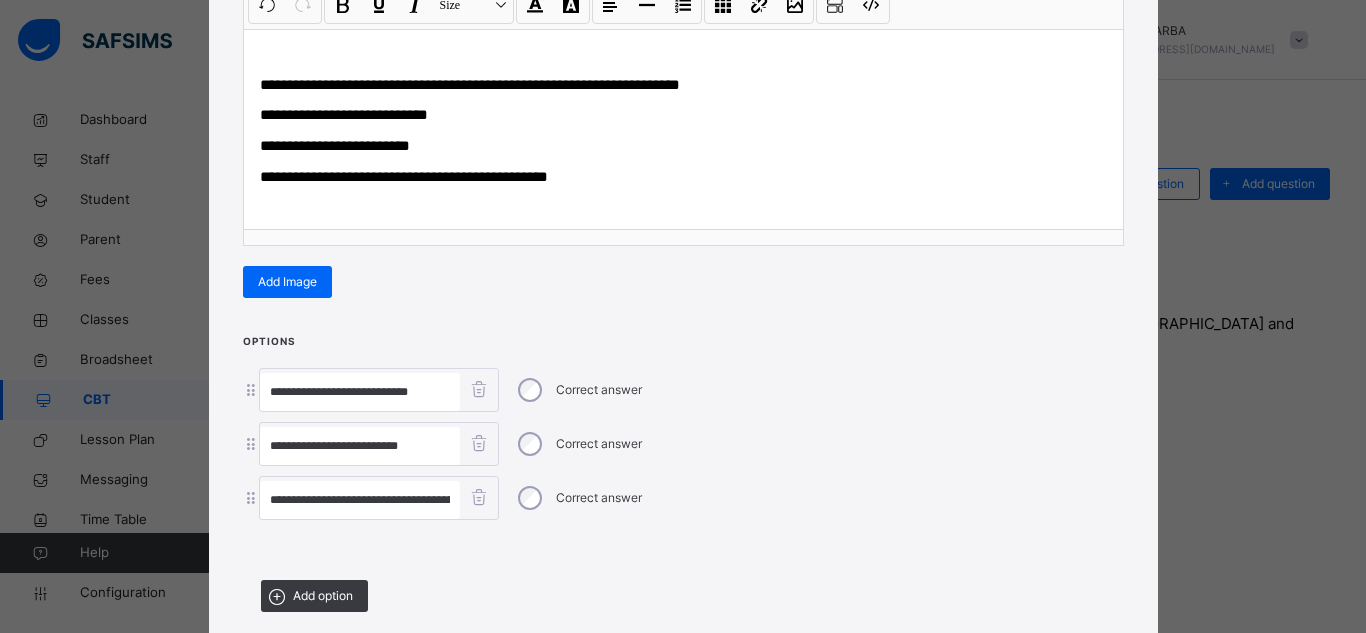 type on "**********" 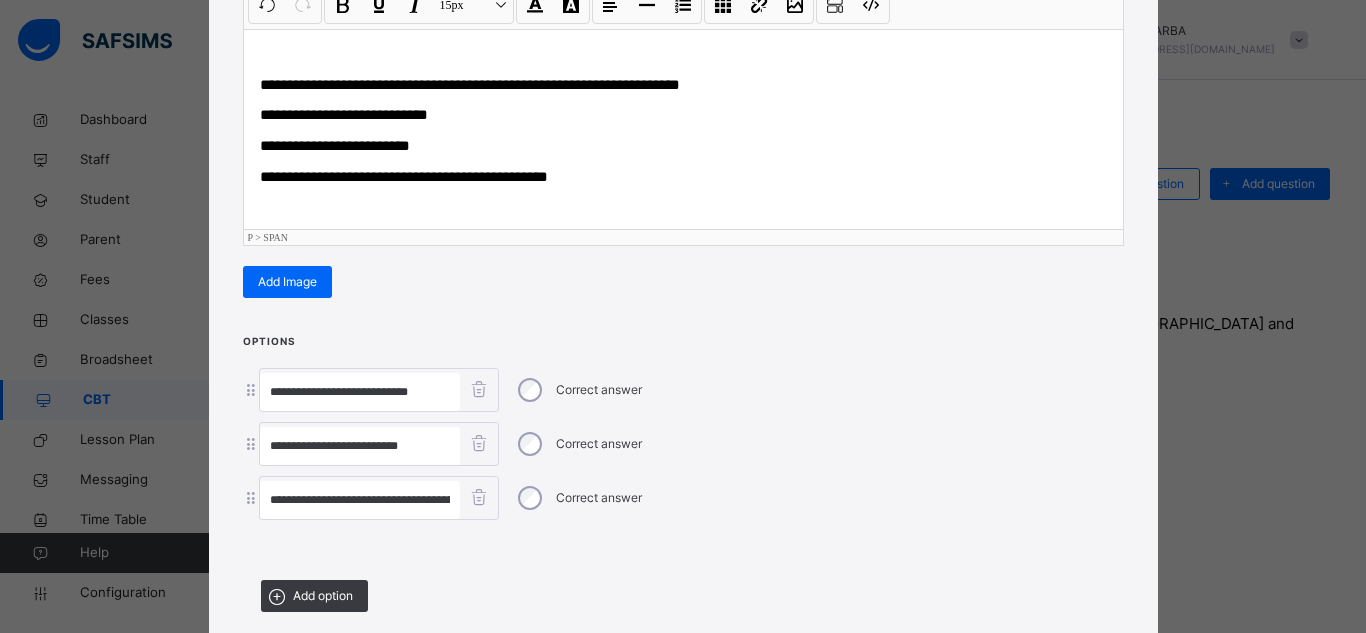 click on "**********" at bounding box center [683, 177] 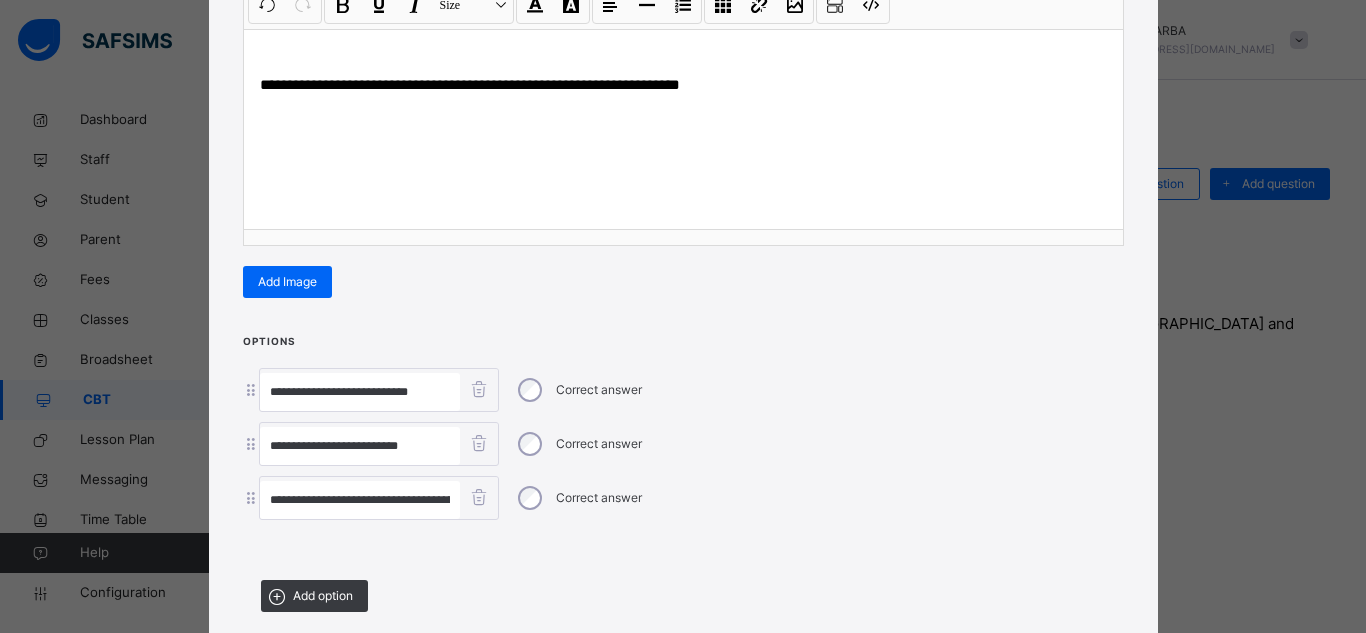 click on "**********" at bounding box center (683, 479) 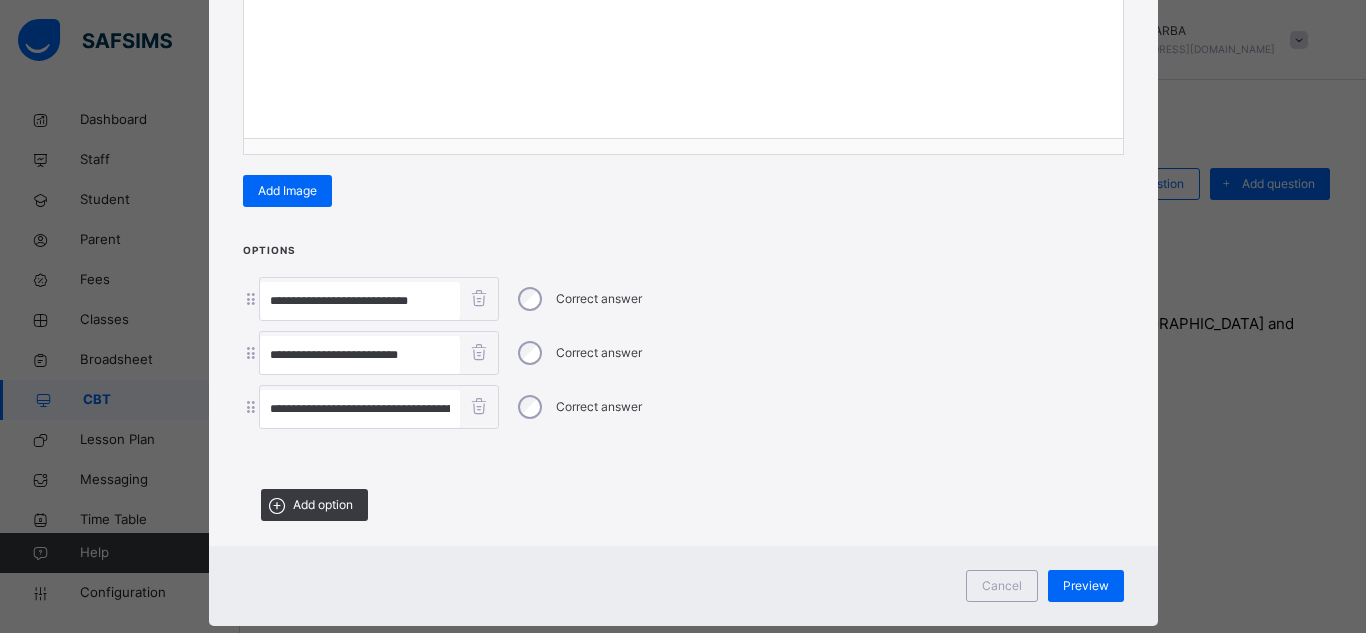 scroll, scrollTop: 423, scrollLeft: 0, axis: vertical 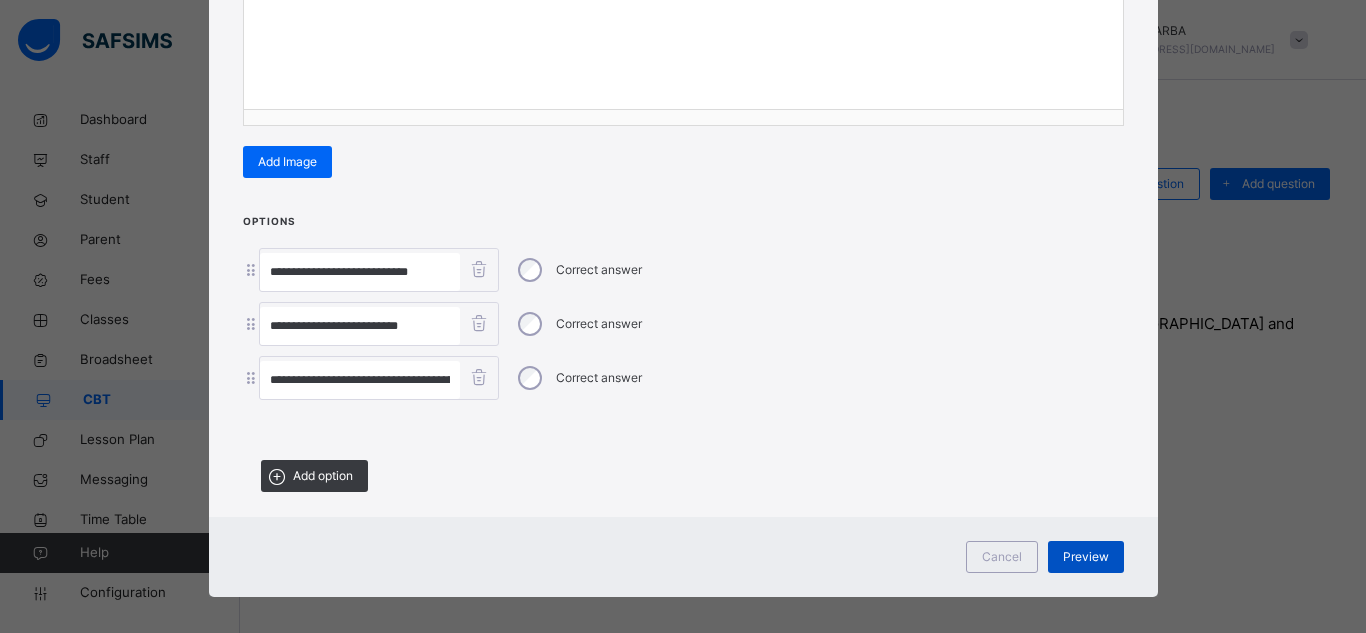 click on "Preview" at bounding box center (1086, 557) 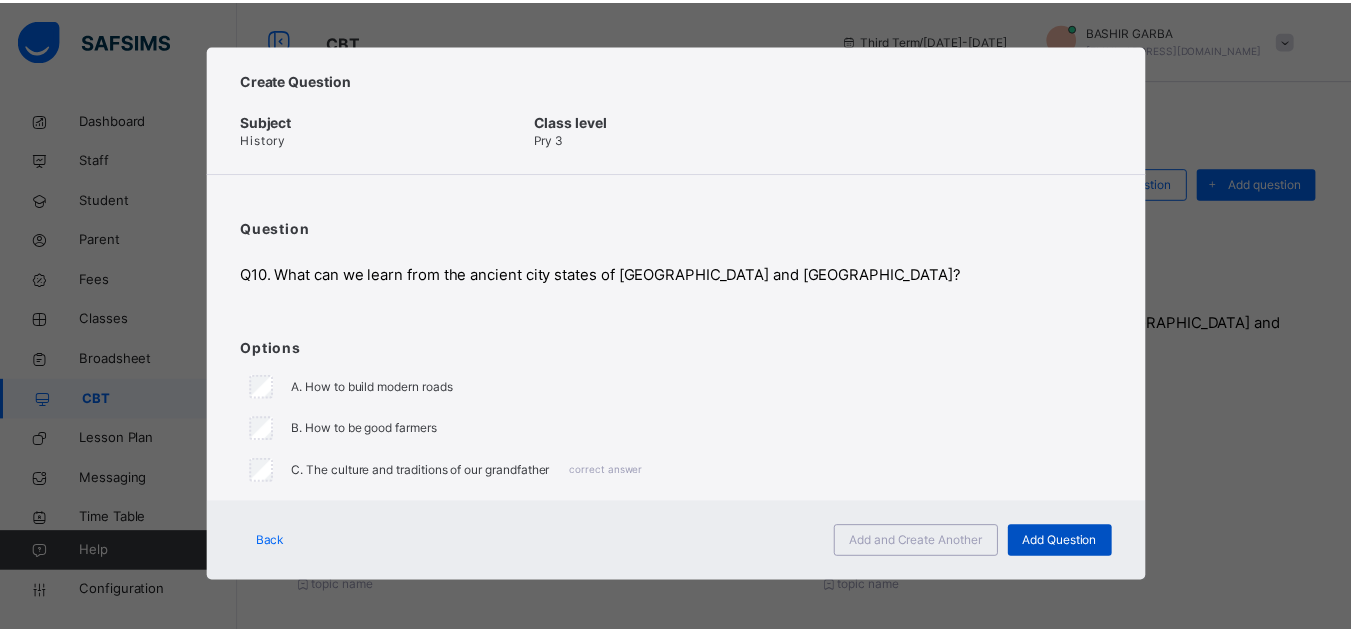 scroll, scrollTop: 5, scrollLeft: 0, axis: vertical 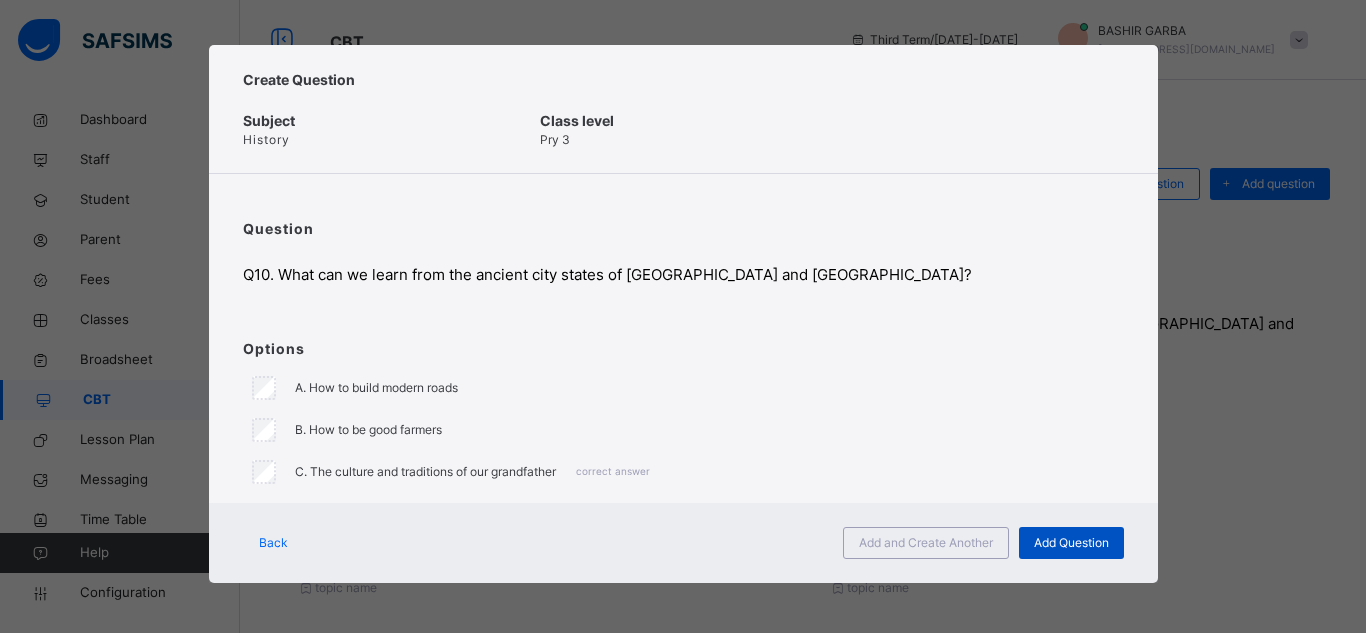 click on "Add Question" at bounding box center [1071, 543] 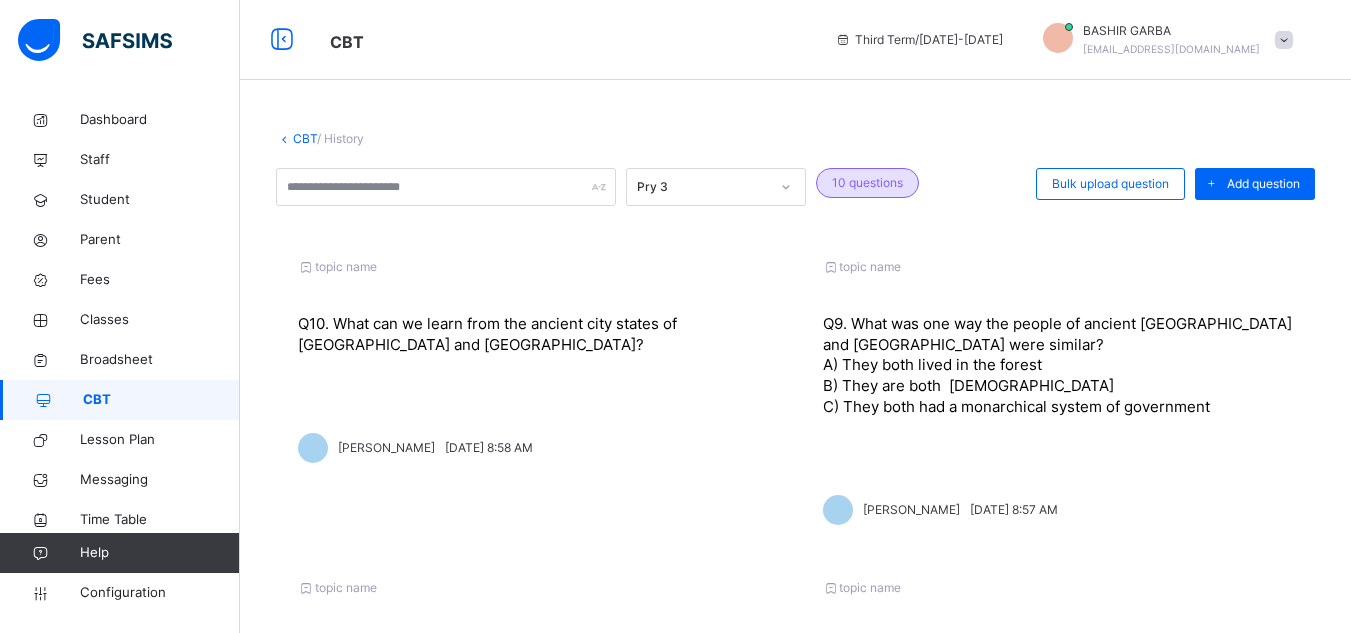 click on "topic name Q10. What can we learn from the ancient city states of [GEOGRAPHIC_DATA] and [GEOGRAPHIC_DATA]? [PERSON_NAME][DATE] 8:58 AM" at bounding box center [533, 391] 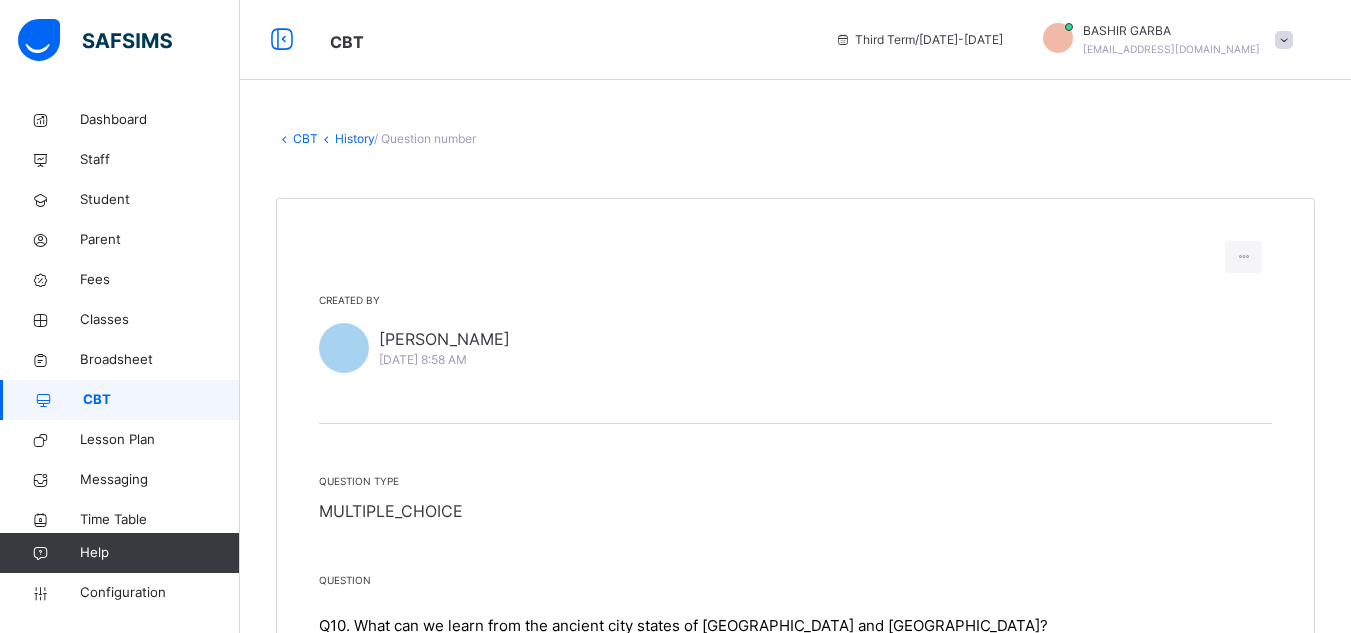click on "CBT" at bounding box center (161, 400) 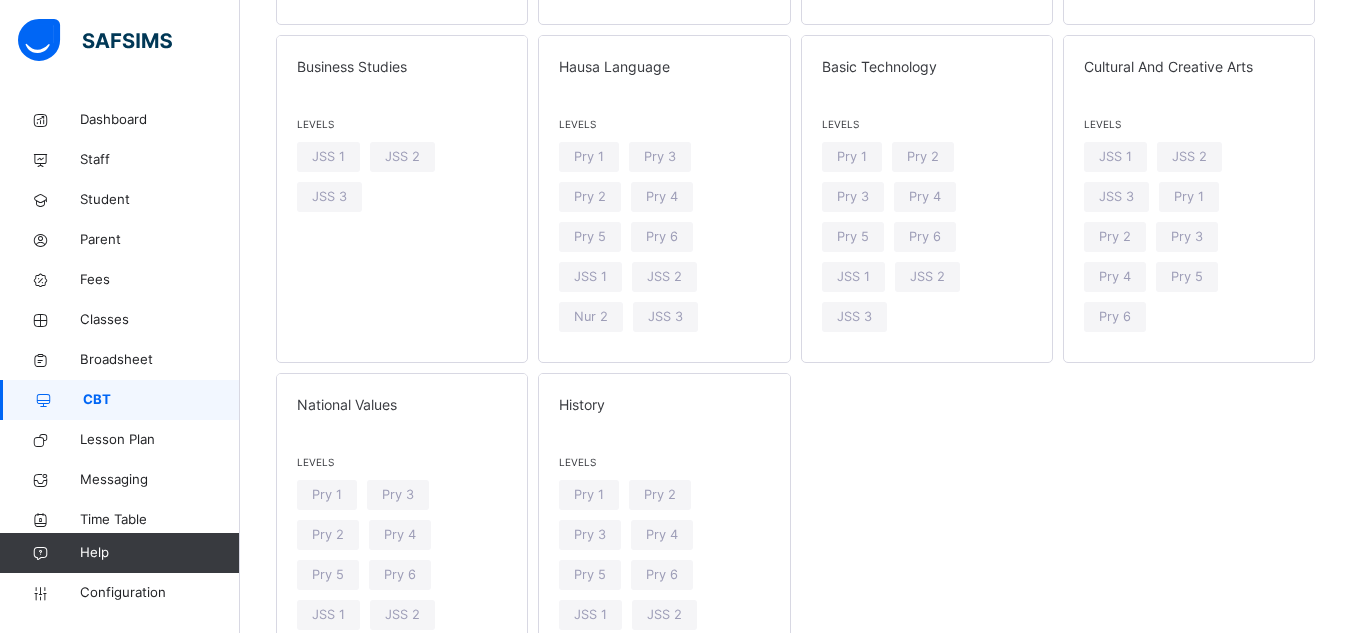 scroll, scrollTop: 1003, scrollLeft: 0, axis: vertical 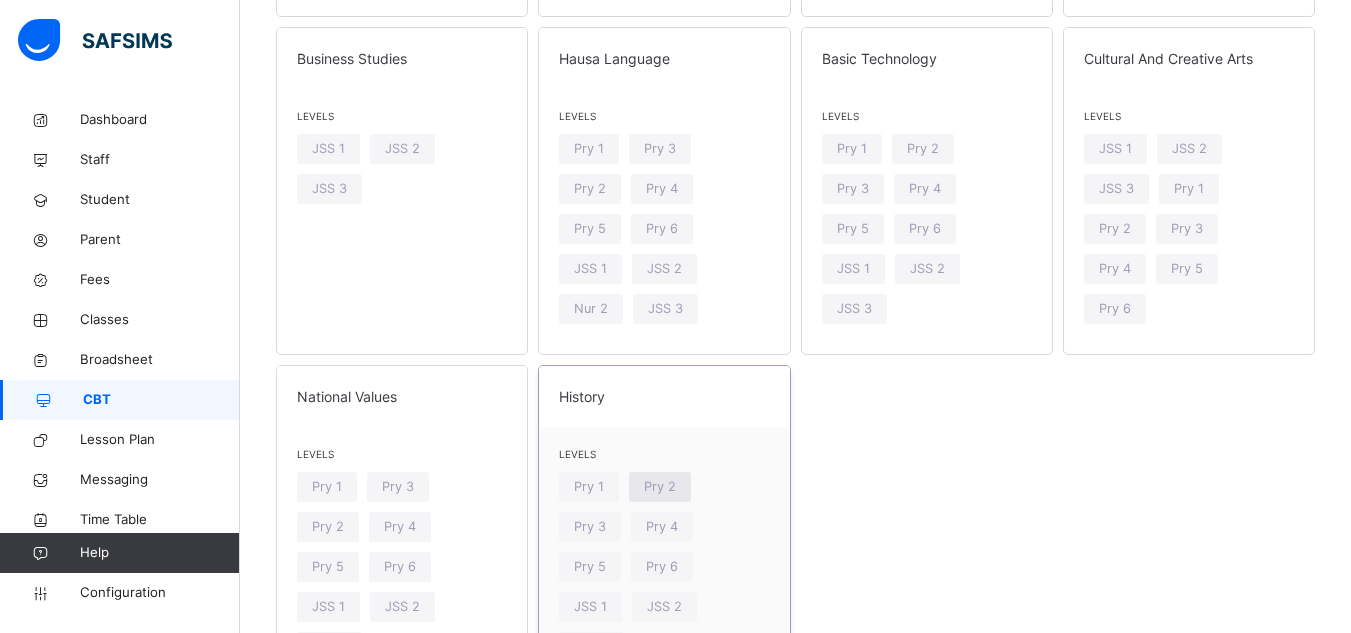 click on "Pry 2" at bounding box center (660, 487) 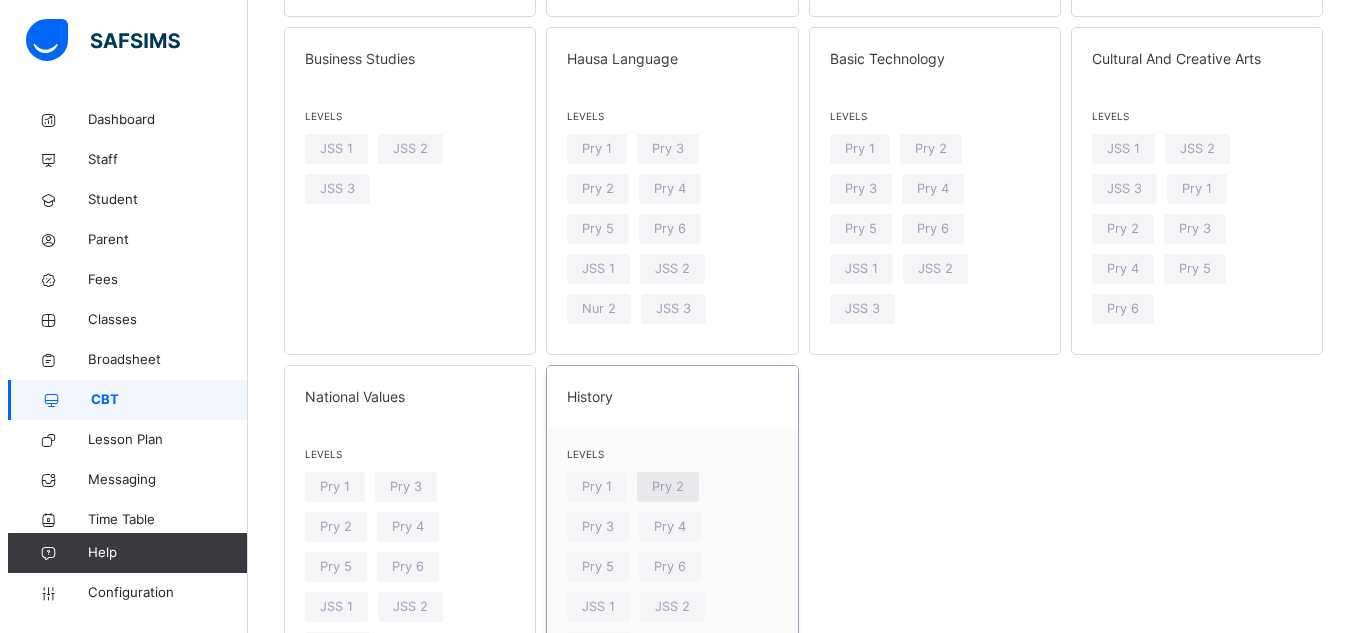 scroll, scrollTop: 0, scrollLeft: 0, axis: both 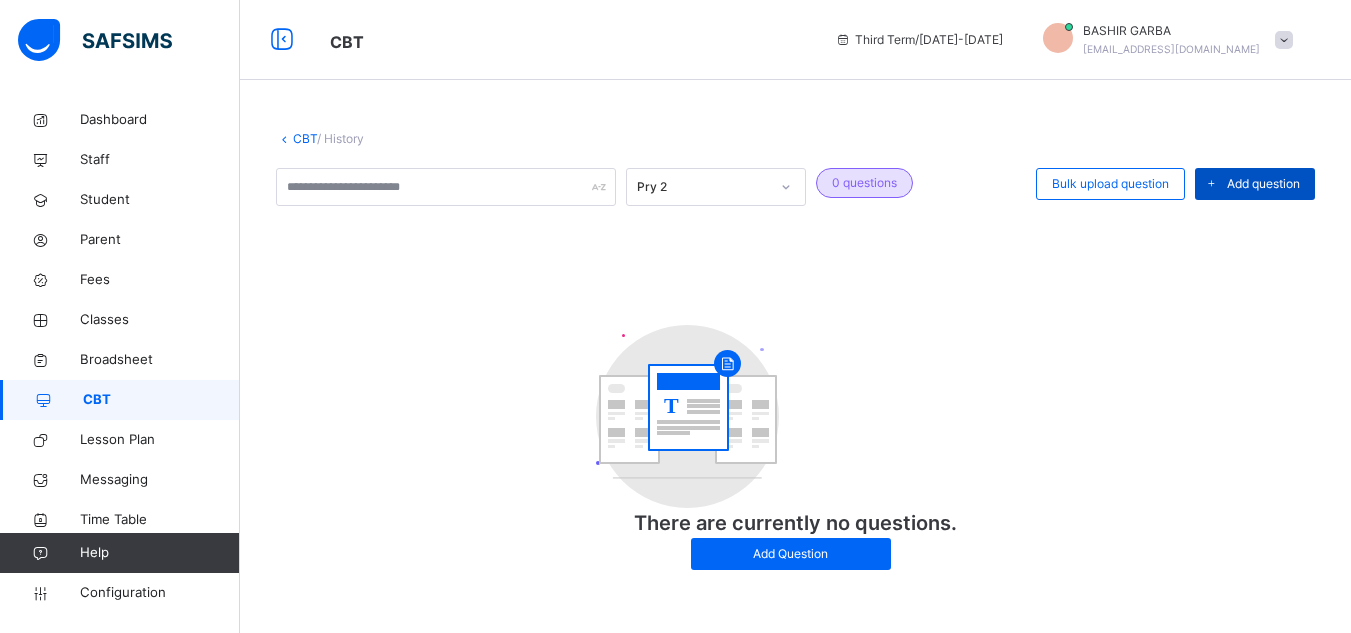 click on "Add question" at bounding box center [1263, 184] 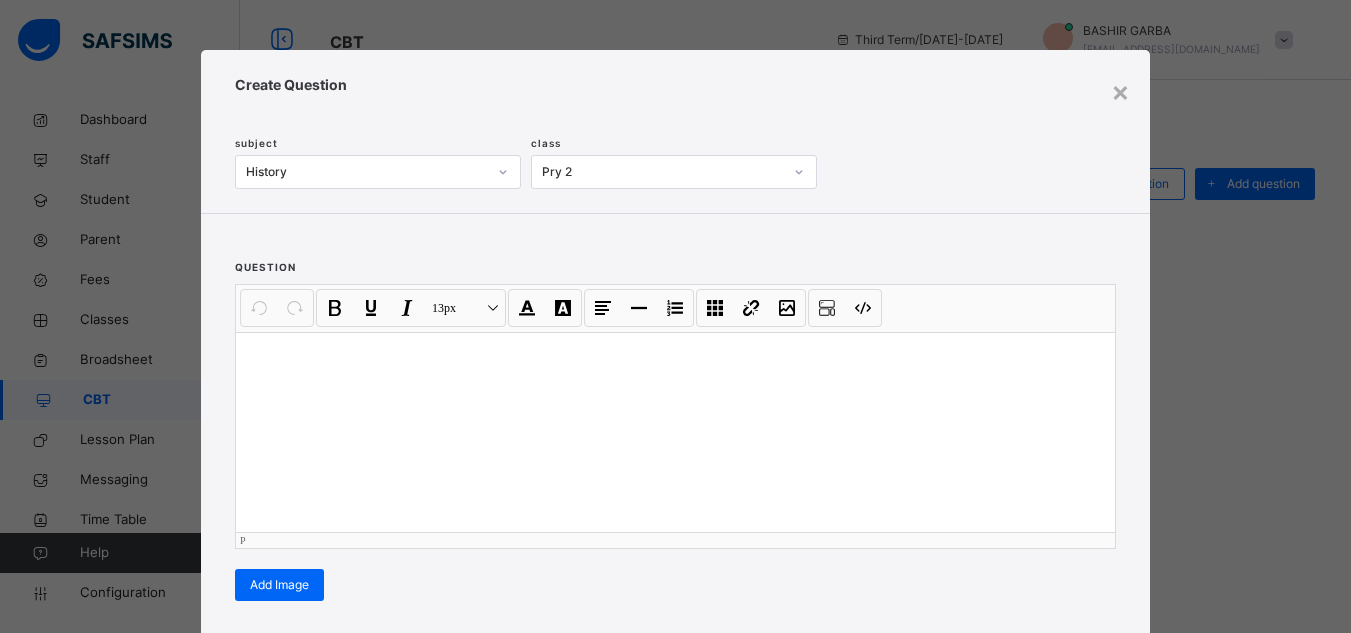 click at bounding box center (675, 432) 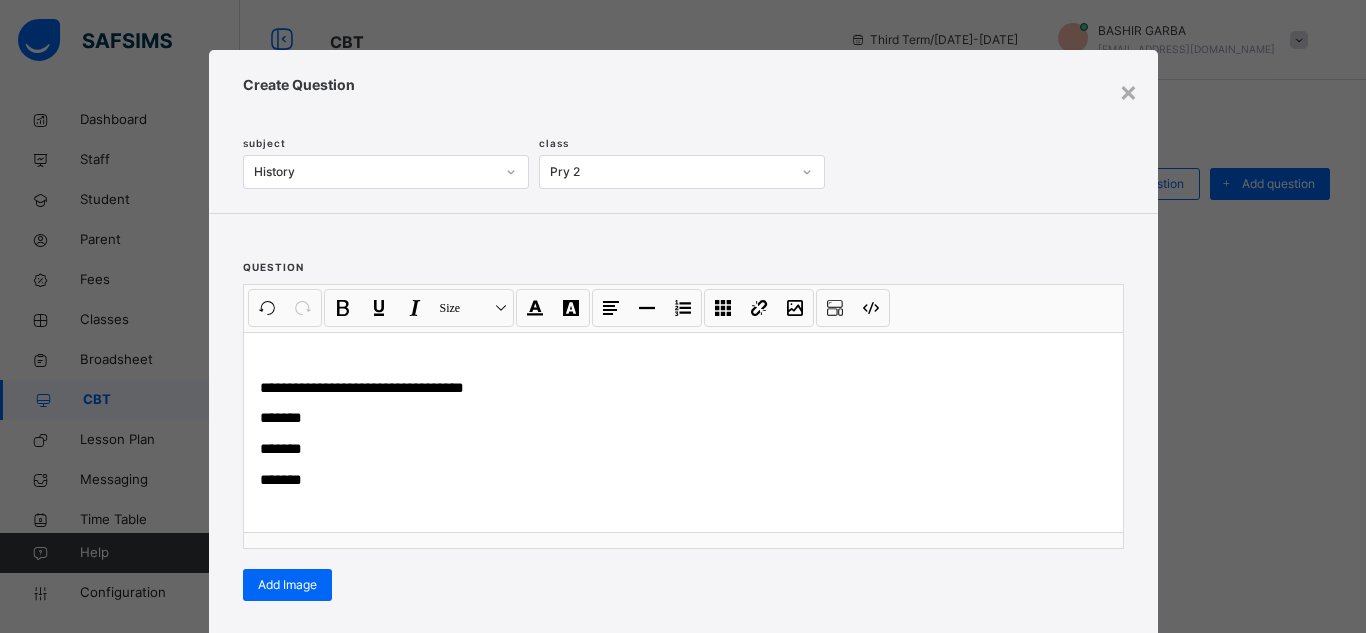 click on "**********" at bounding box center [683, 419] 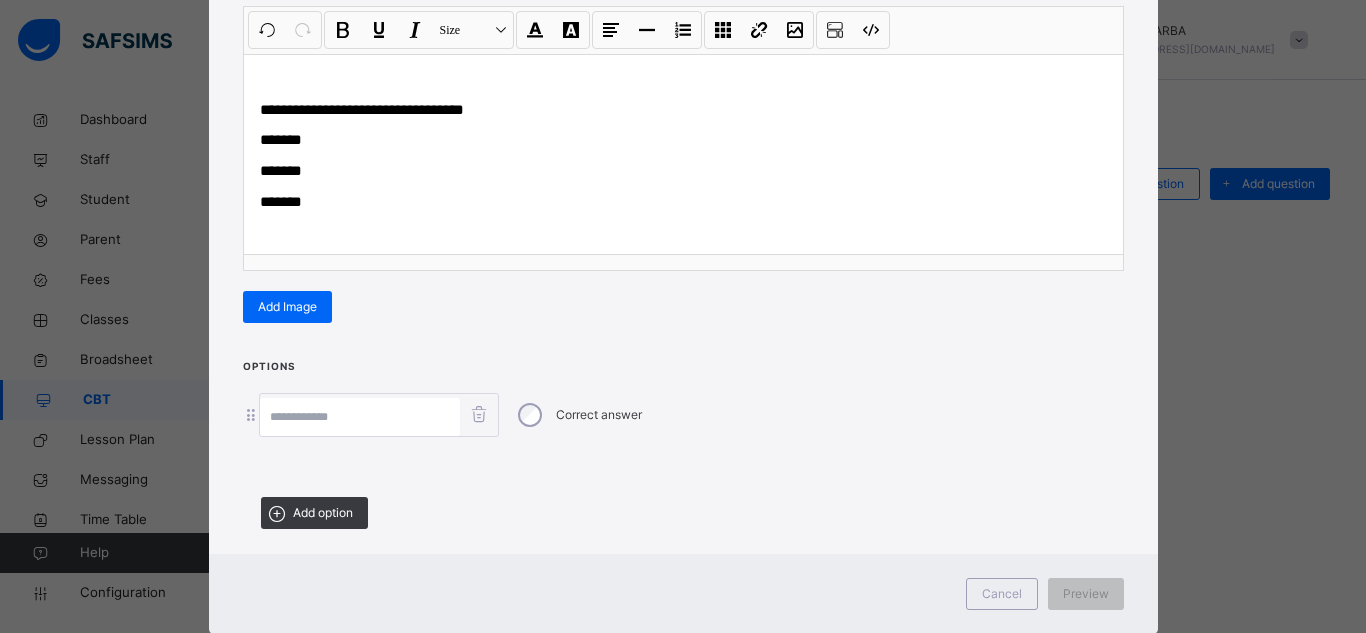 scroll, scrollTop: 280, scrollLeft: 0, axis: vertical 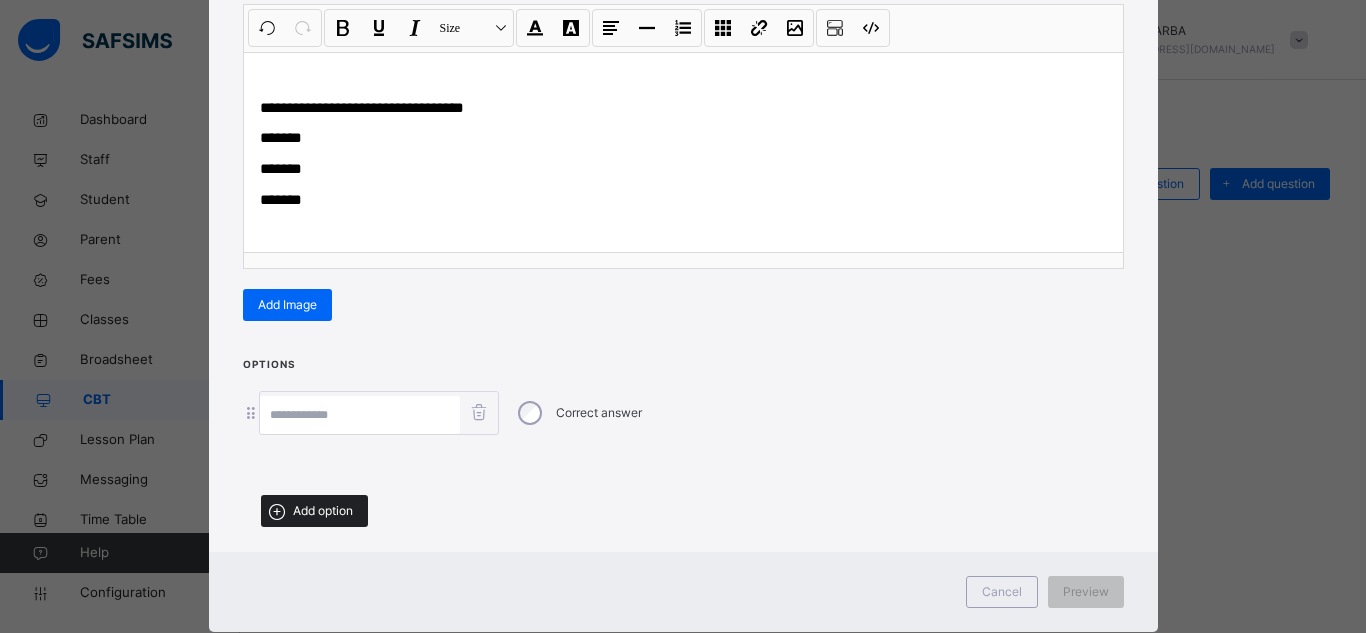 click on "Add option" at bounding box center (323, 511) 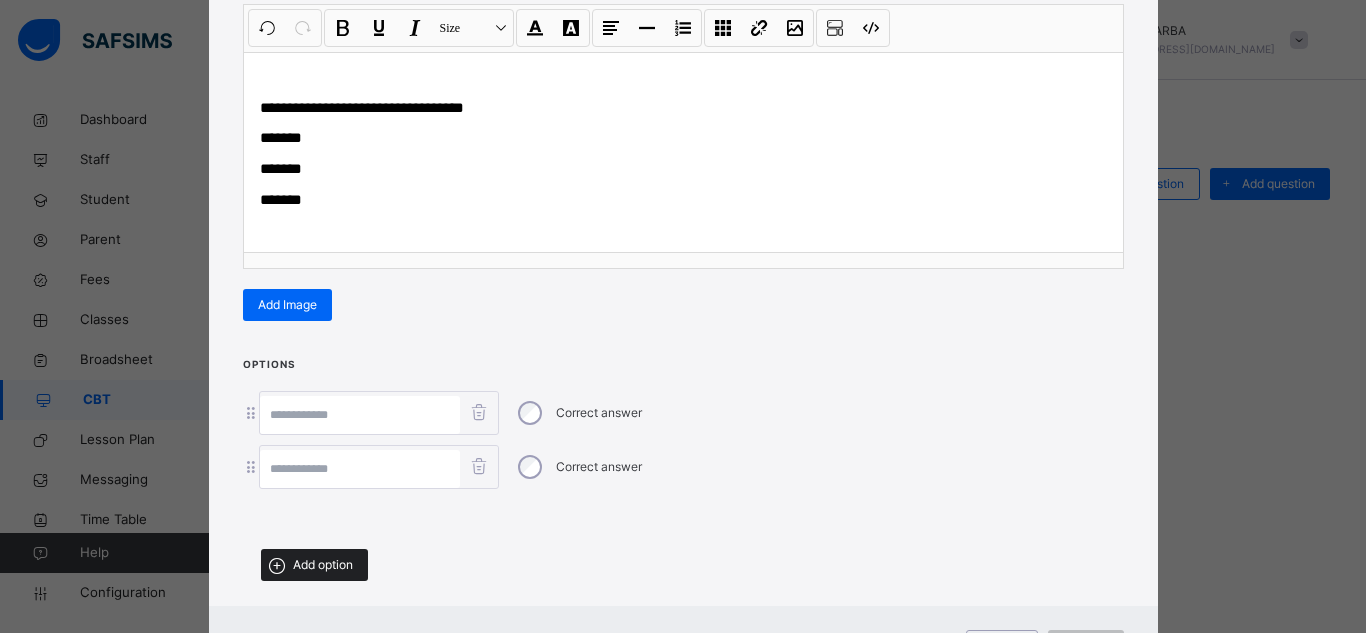 click on "Add option" at bounding box center [323, 565] 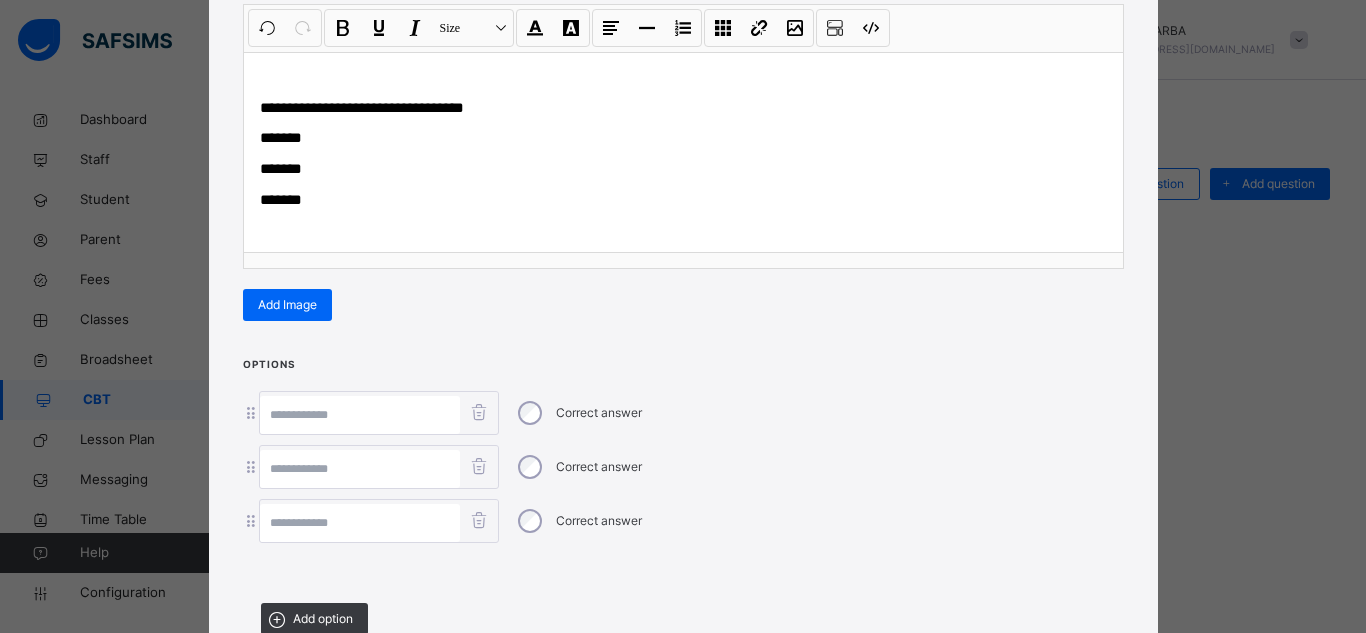click at bounding box center (360, 523) 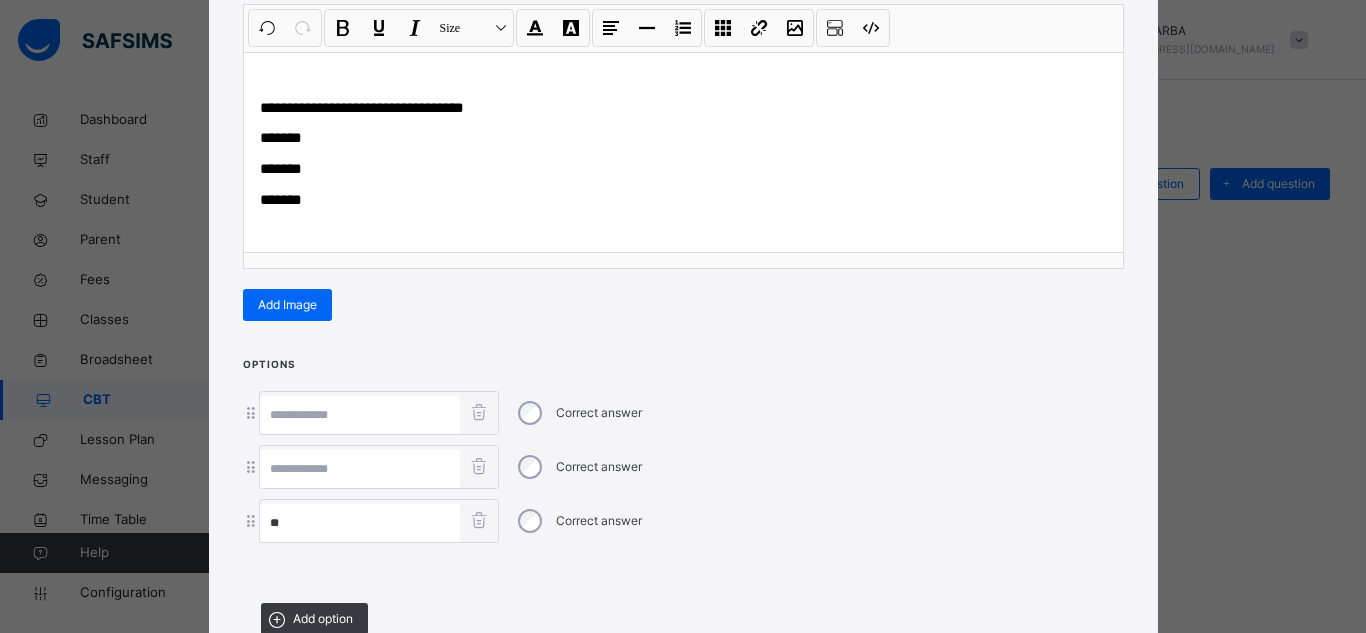 type on "**" 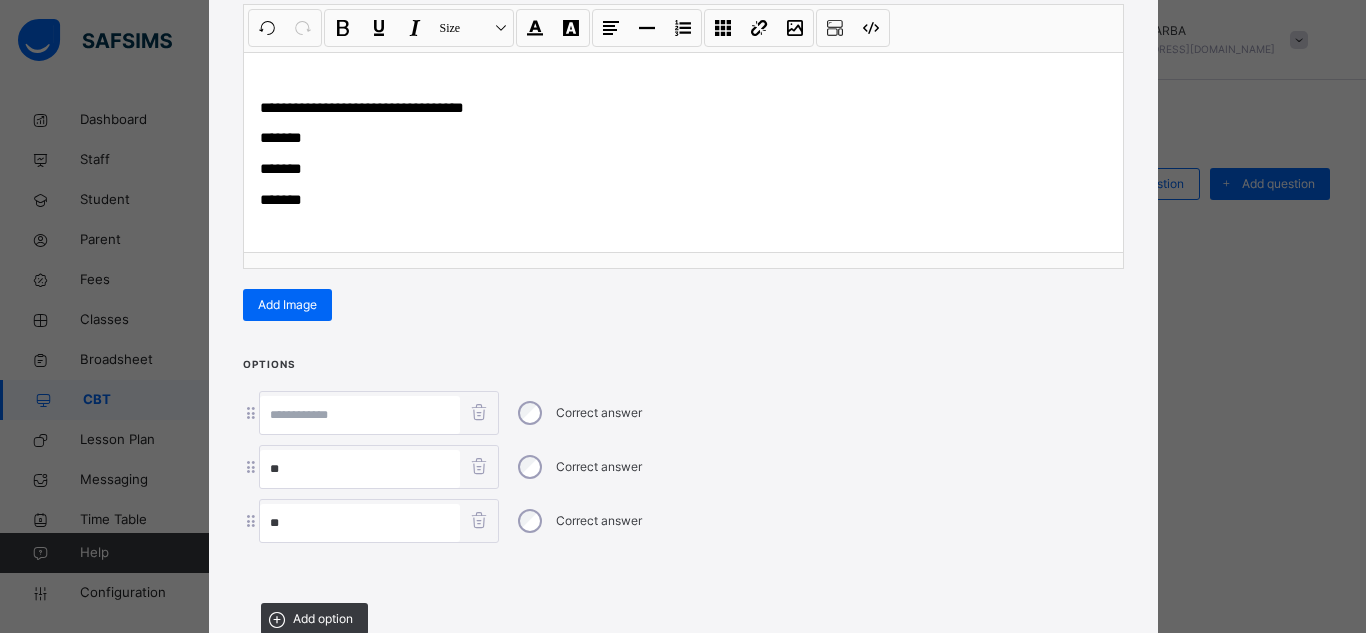 type on "**" 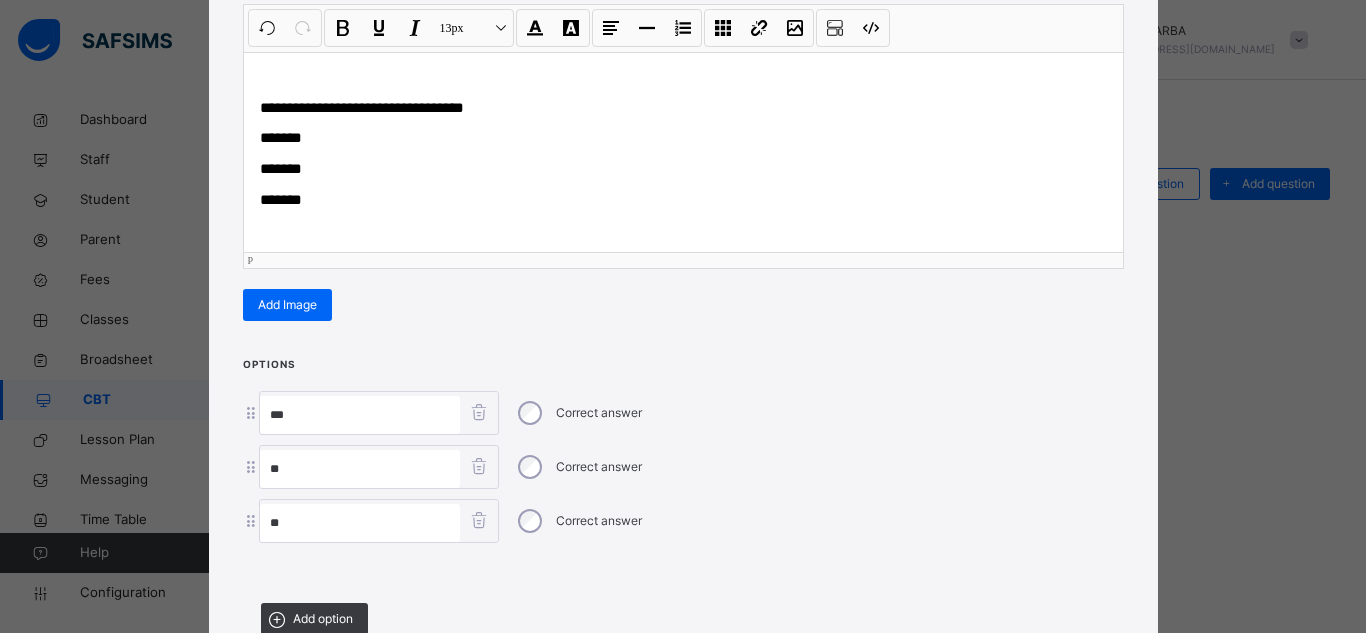 click on "*******" at bounding box center (281, 168) 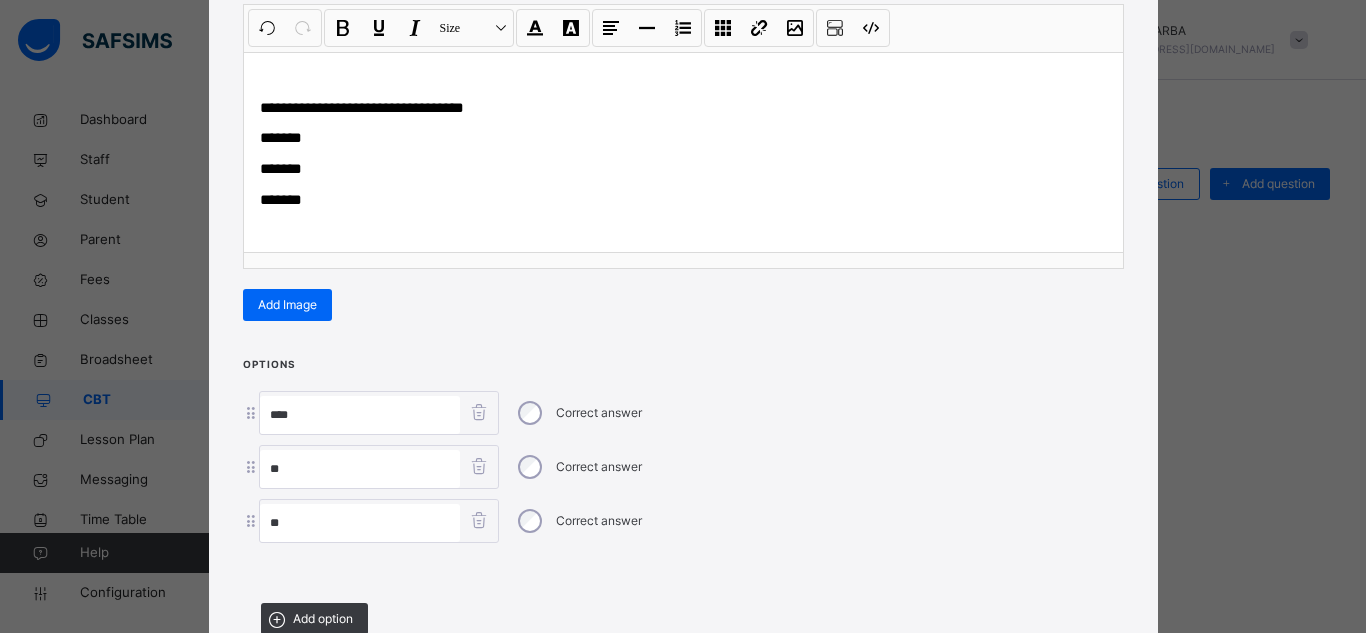 click on "**" at bounding box center [360, 415] 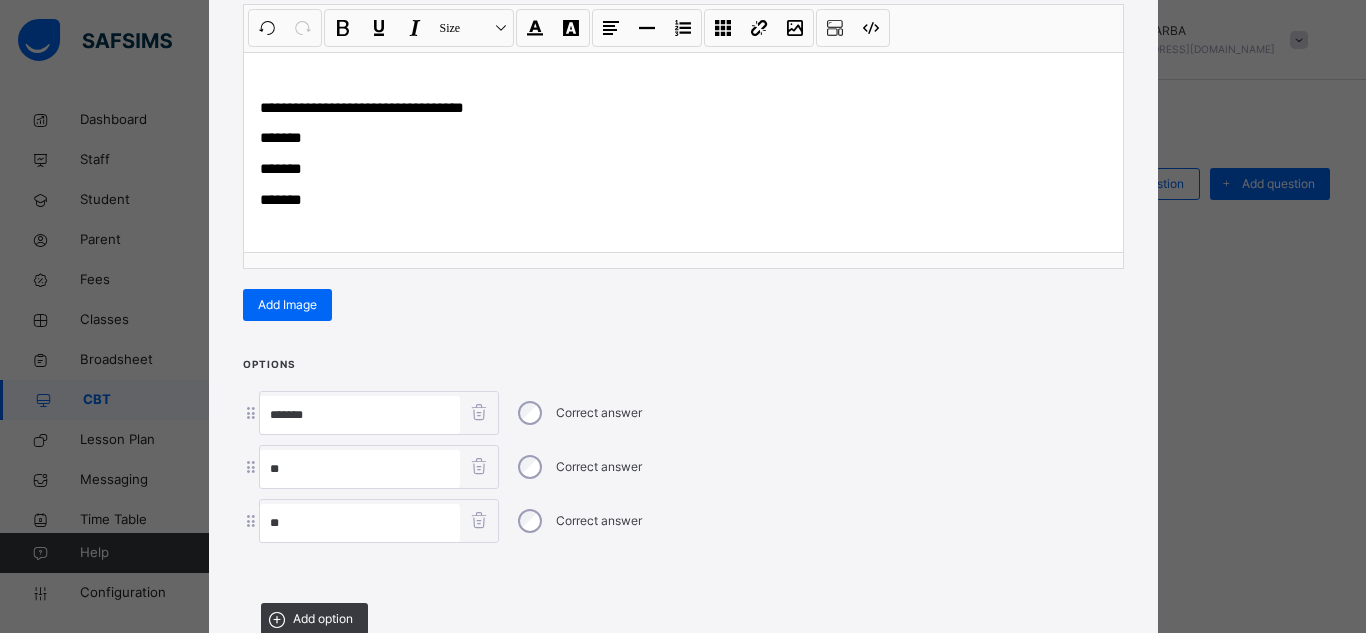 type on "*******" 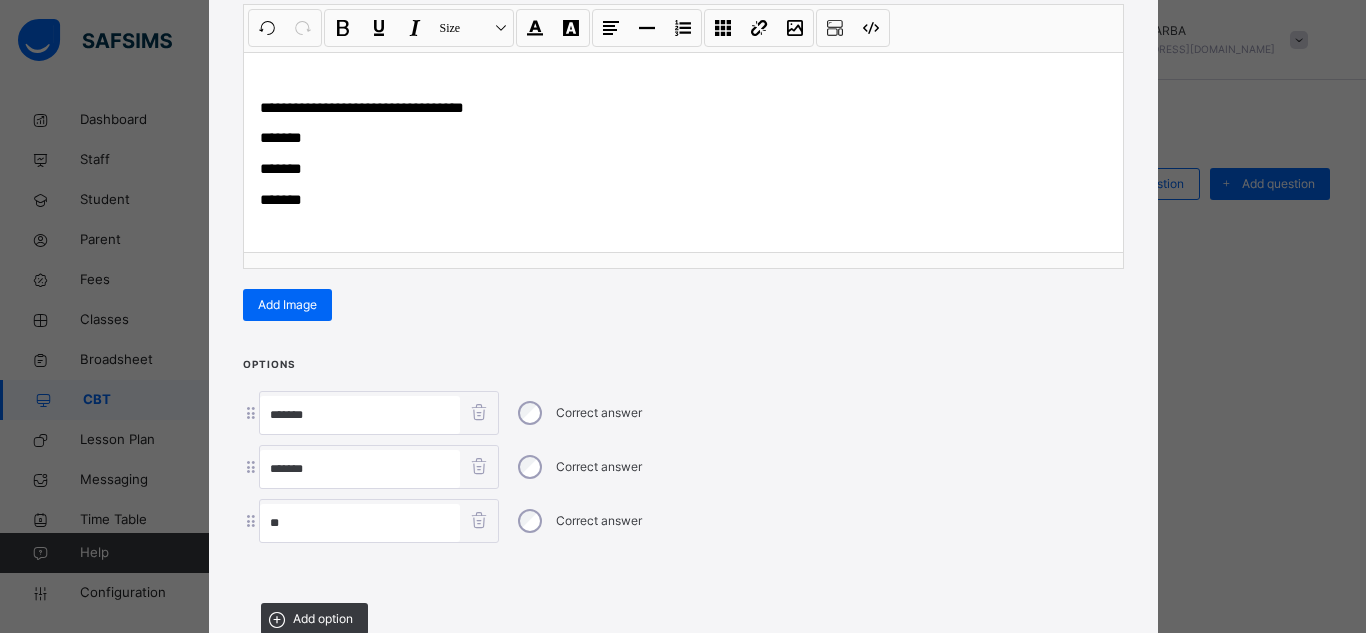 type on "*******" 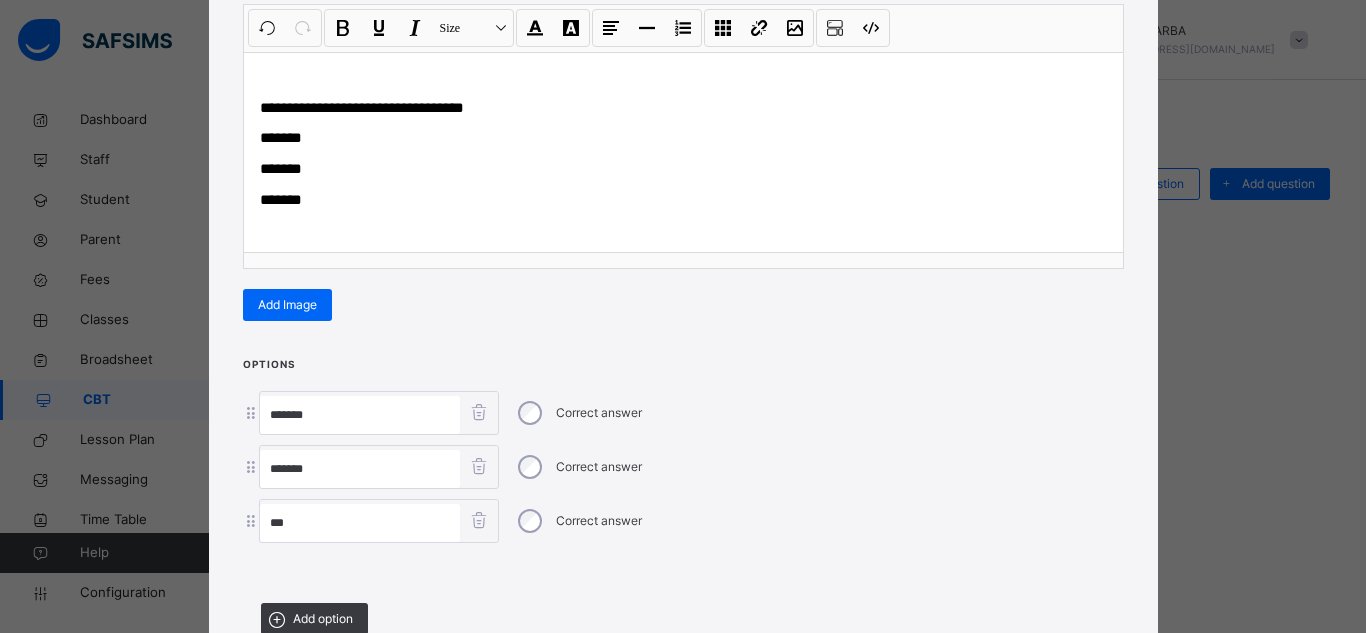 click on "**" at bounding box center (360, 523) 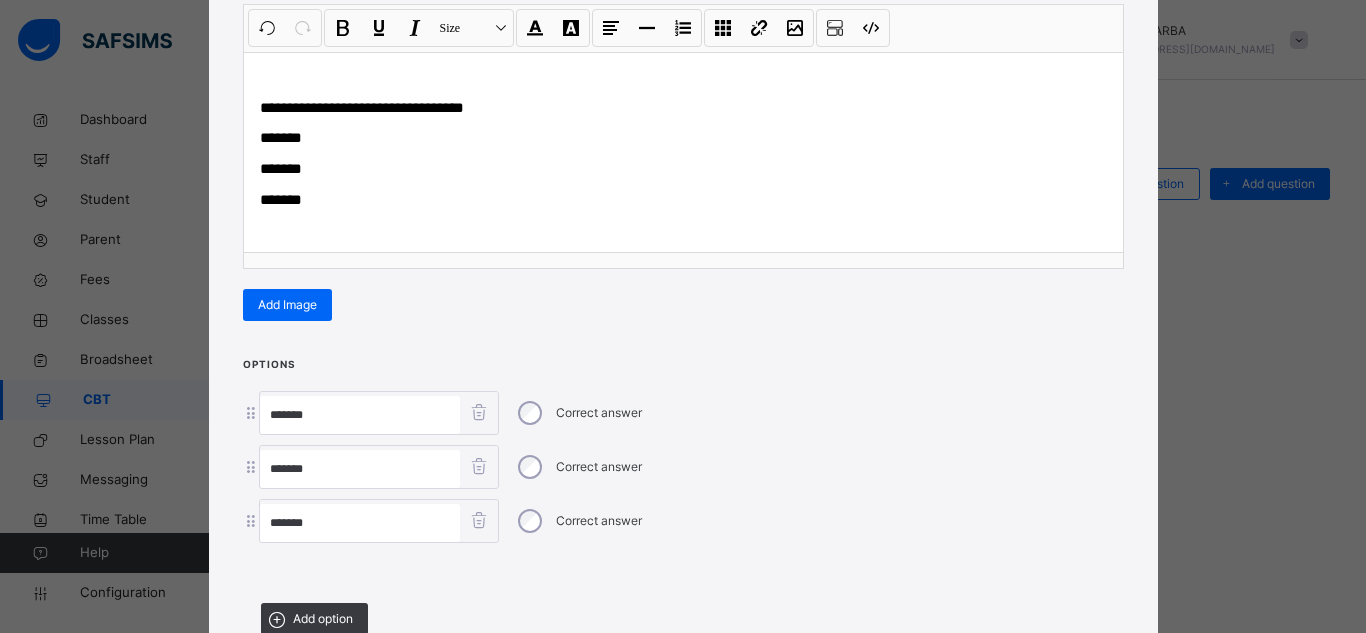 type on "*******" 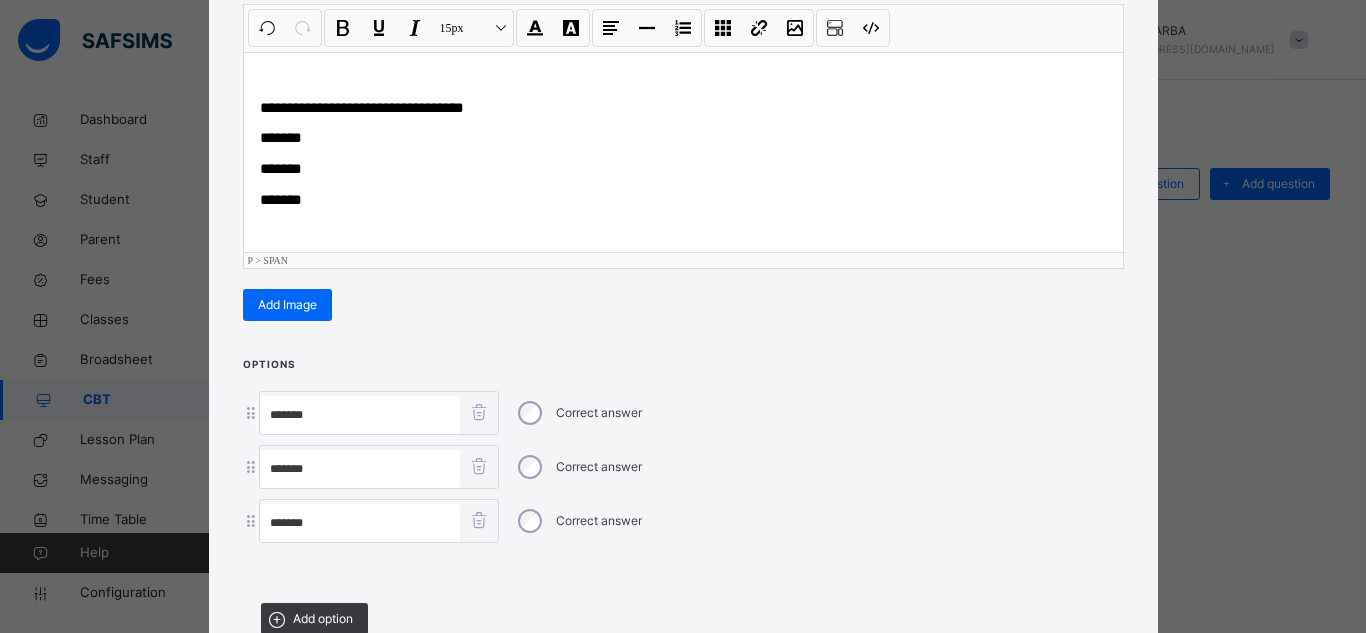click on "*******" at bounding box center (683, 200) 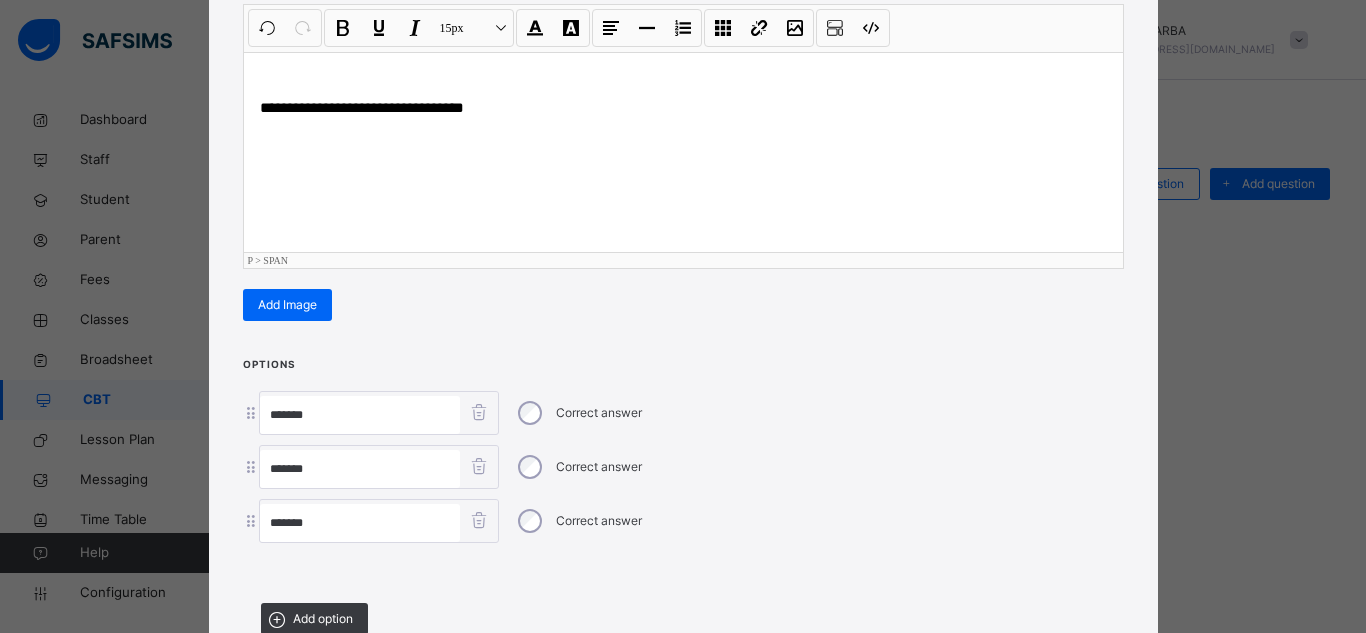 click on "Options ******* Correct answer ******* Correct answer ******* Correct answer Add option" at bounding box center [683, 502] 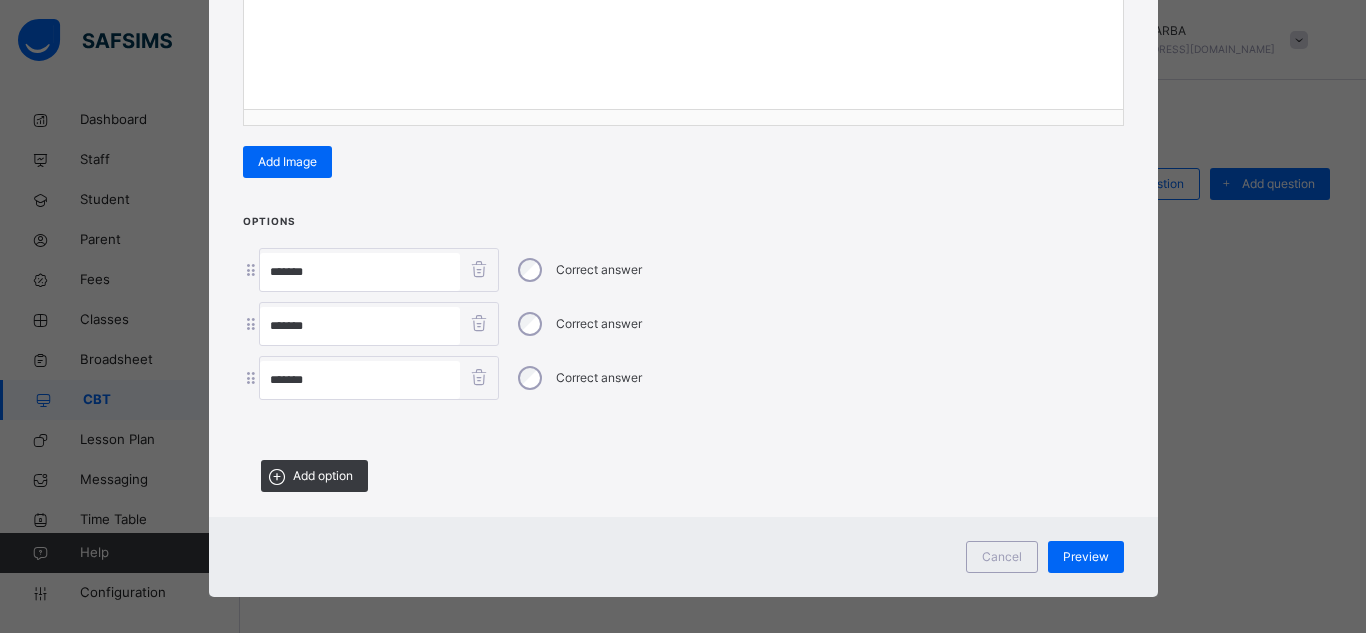 scroll, scrollTop: 431, scrollLeft: 0, axis: vertical 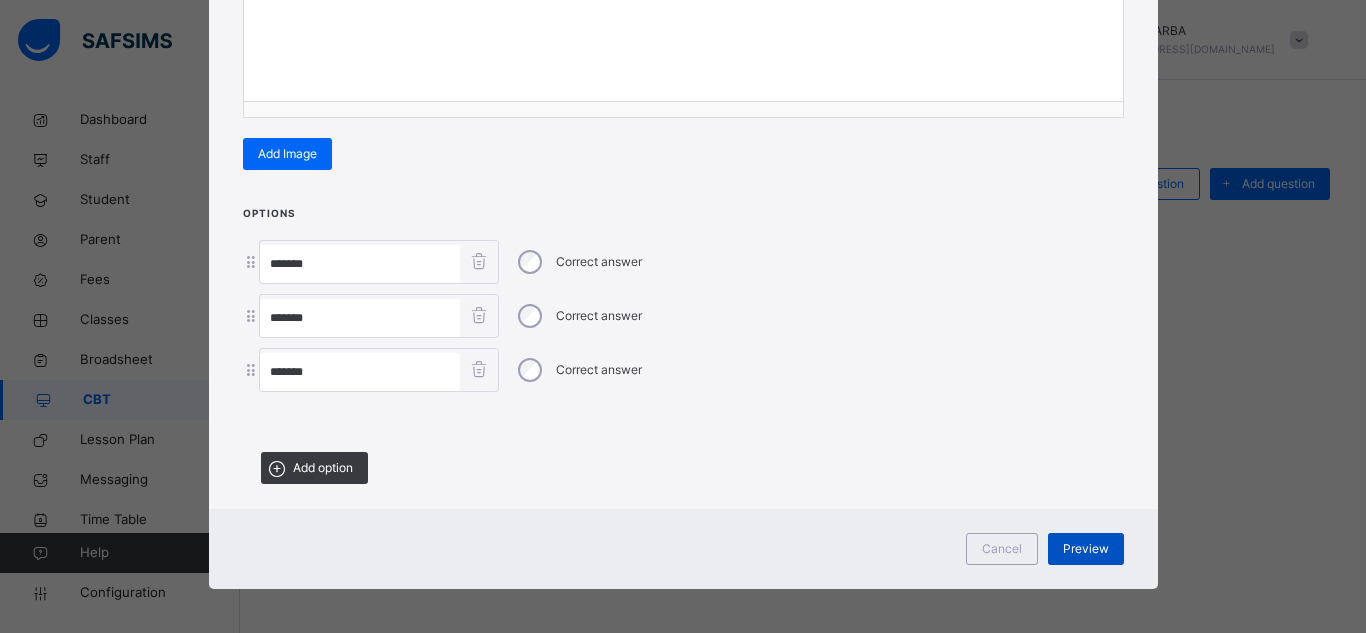 click on "Preview" at bounding box center [1086, 549] 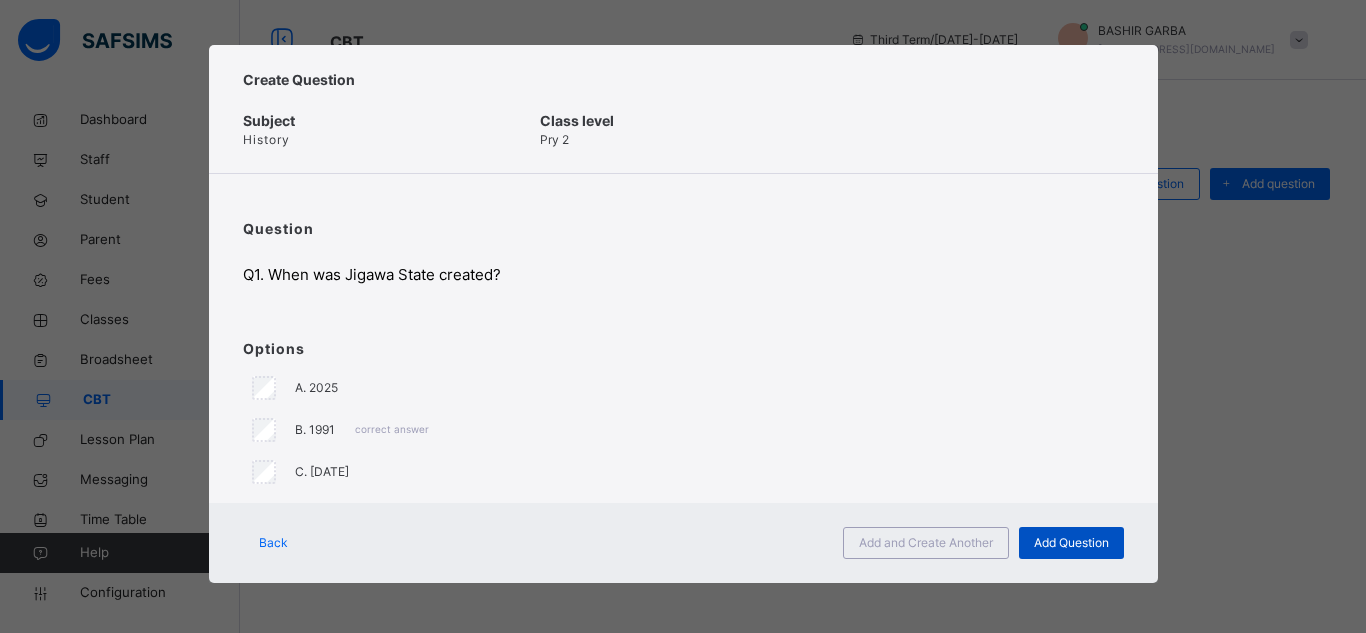 click on "Add Question" at bounding box center (1071, 543) 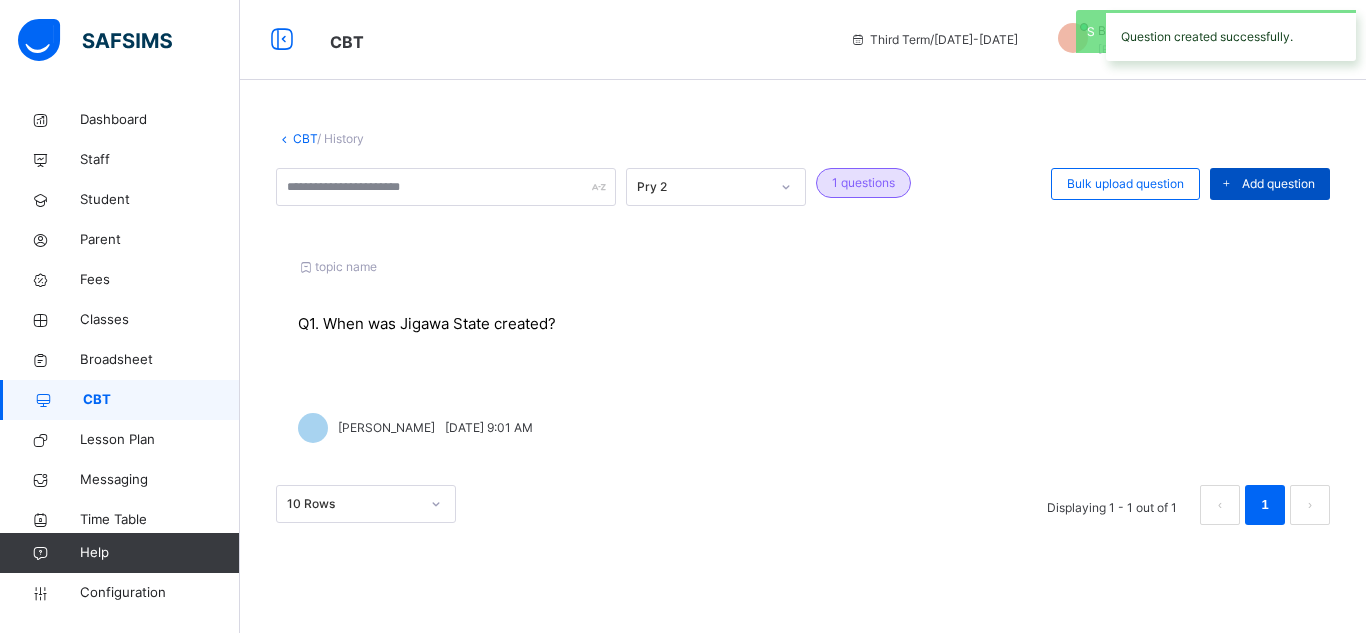 click on "Add question" at bounding box center [1278, 184] 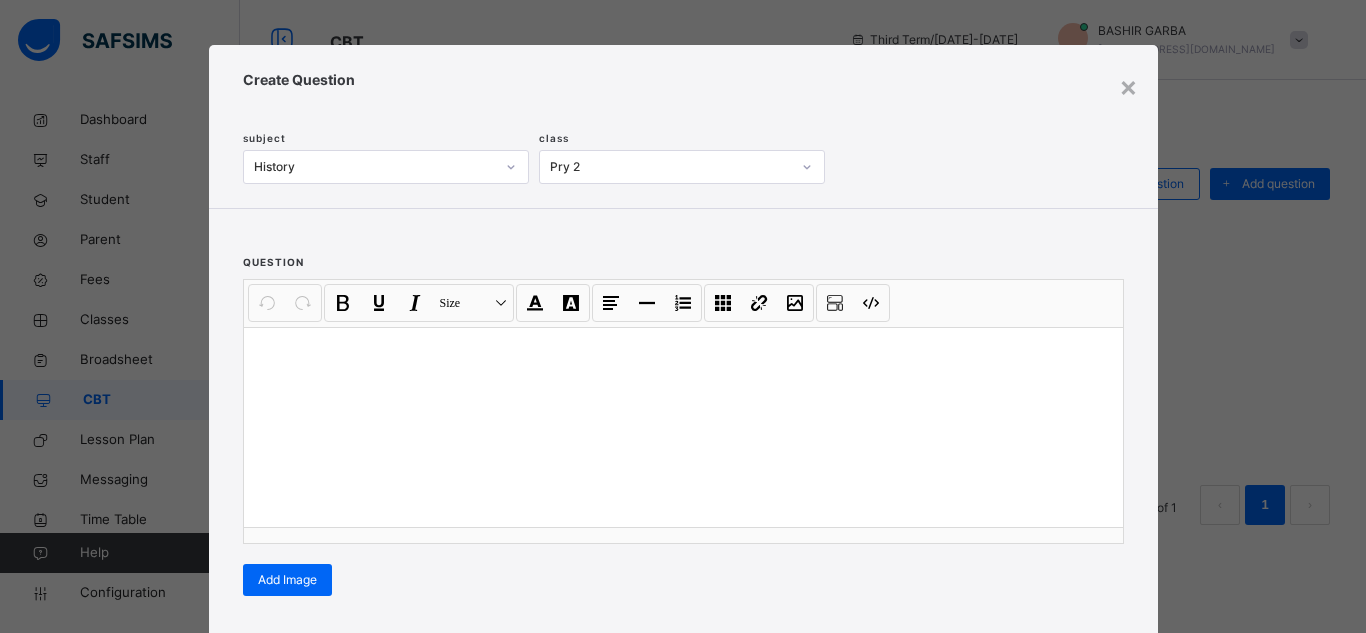 click at bounding box center [683, 427] 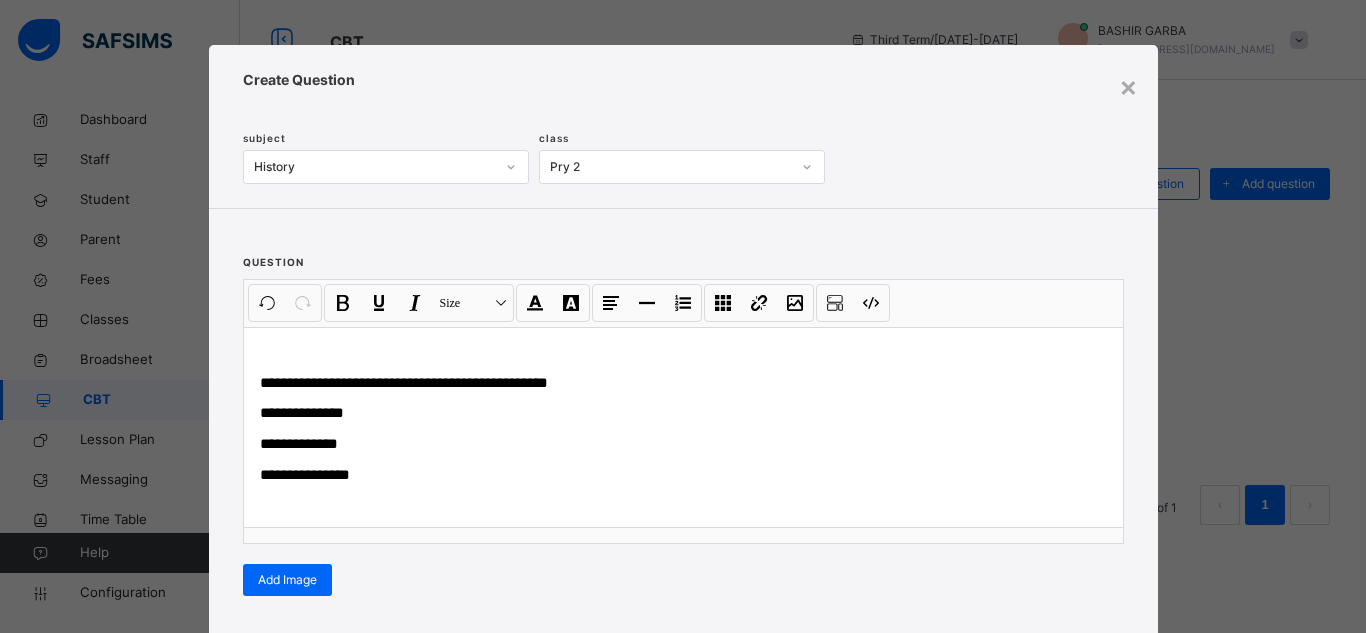 click on "Options Correct answer Add option" at bounding box center [683, 723] 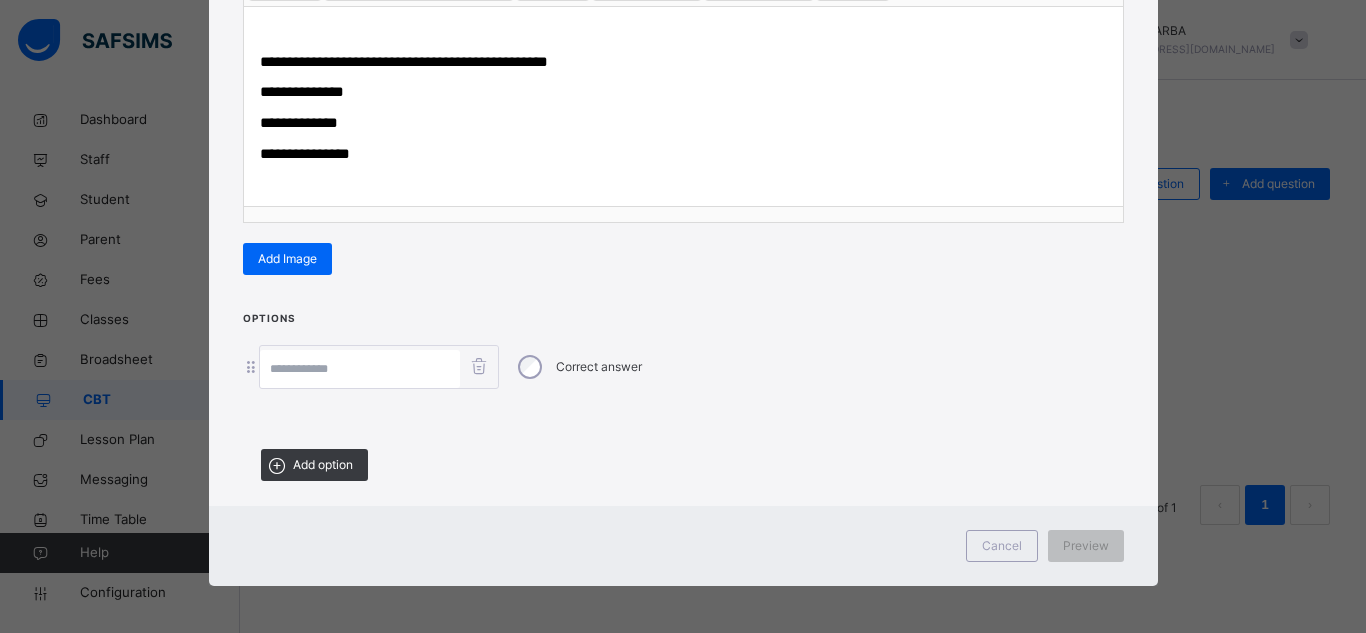 scroll, scrollTop: 327, scrollLeft: 0, axis: vertical 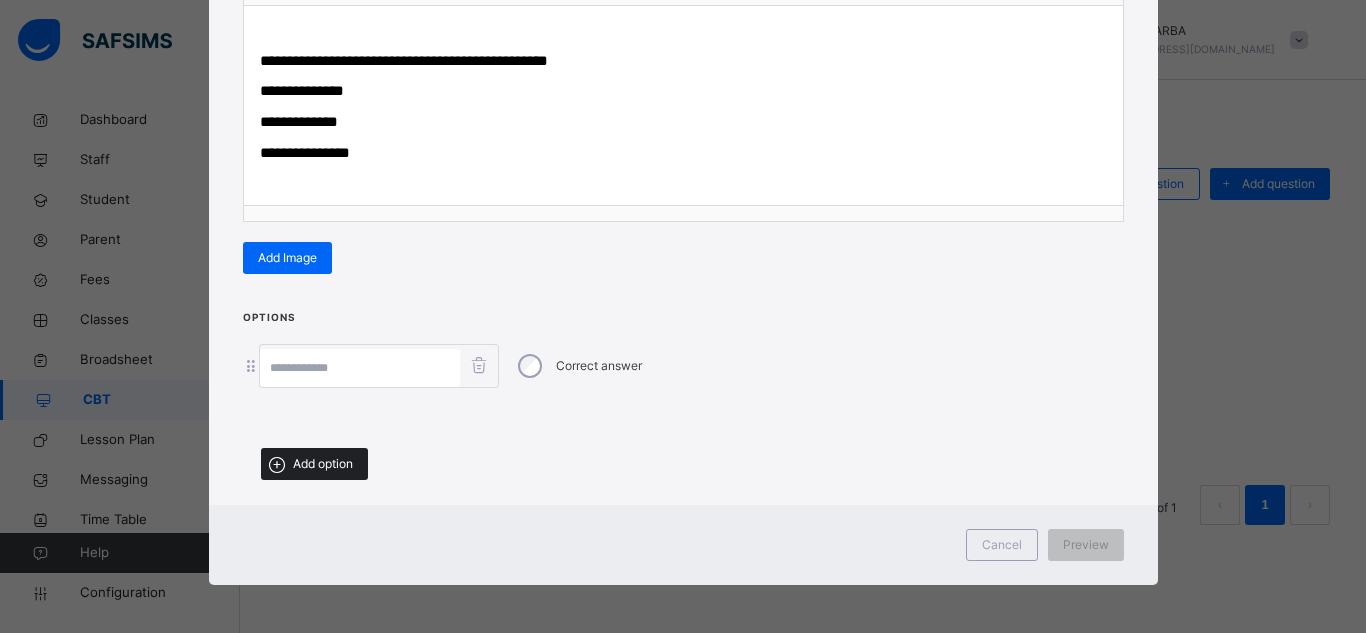 click on "Add option" at bounding box center [323, 464] 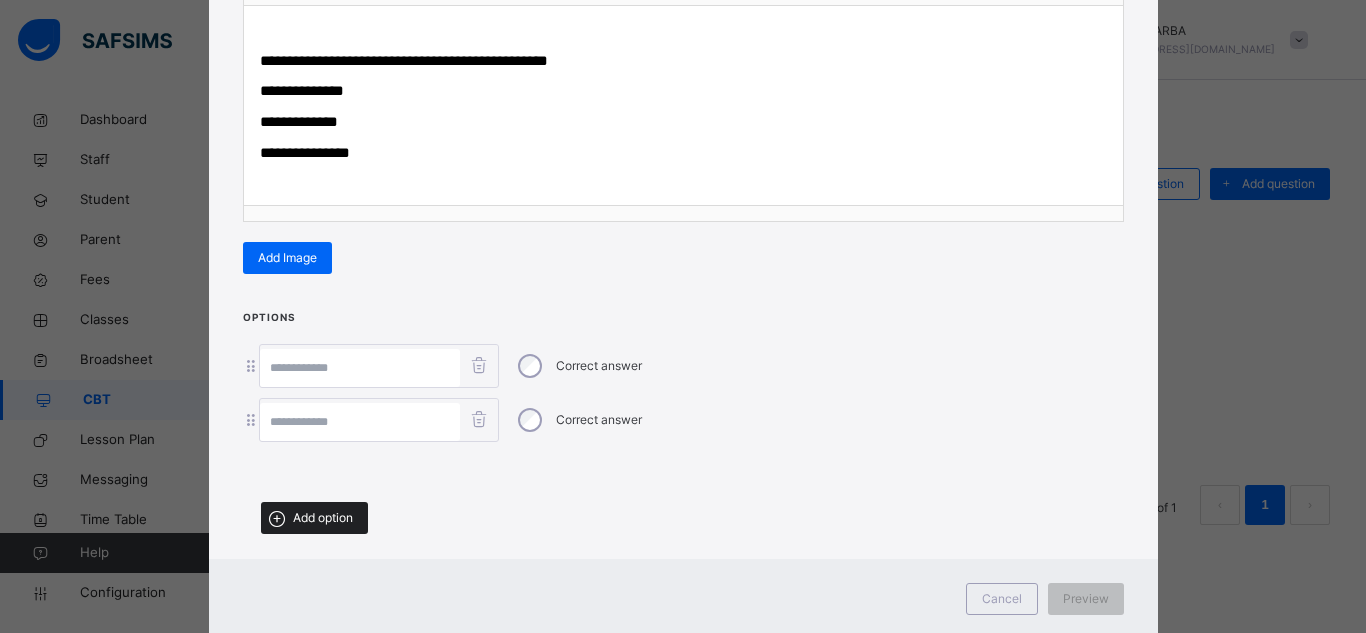 click on "Add option" at bounding box center (314, 518) 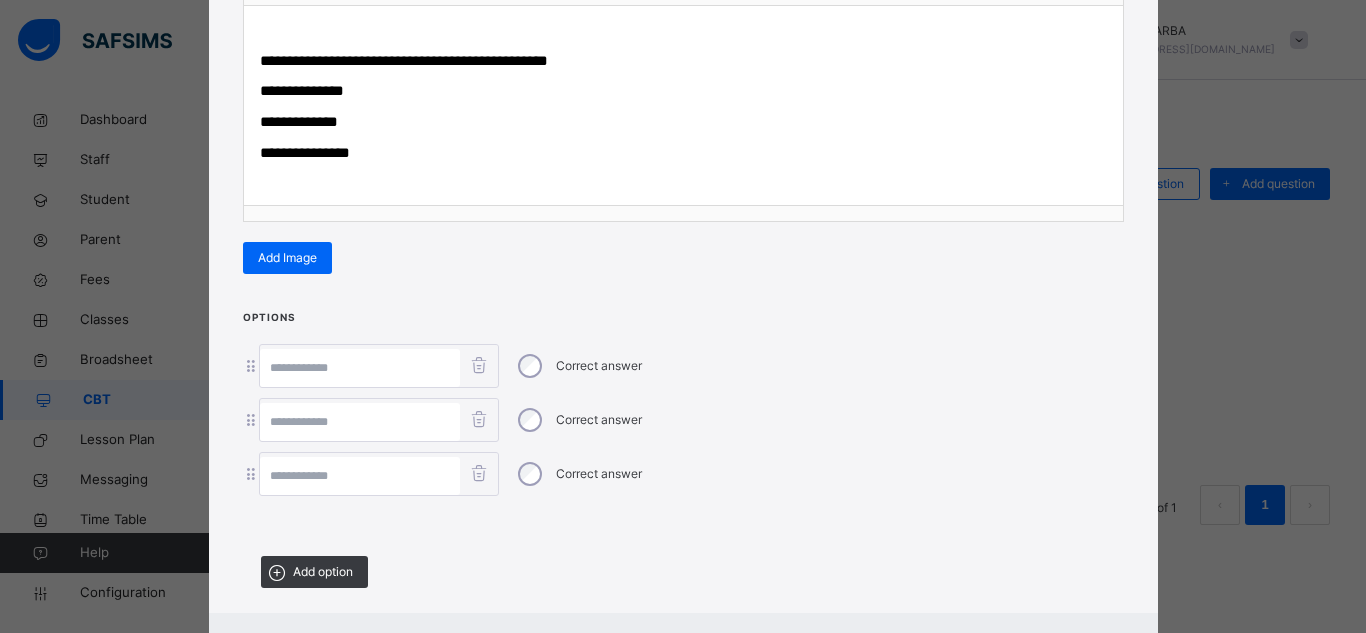 click at bounding box center [360, 476] 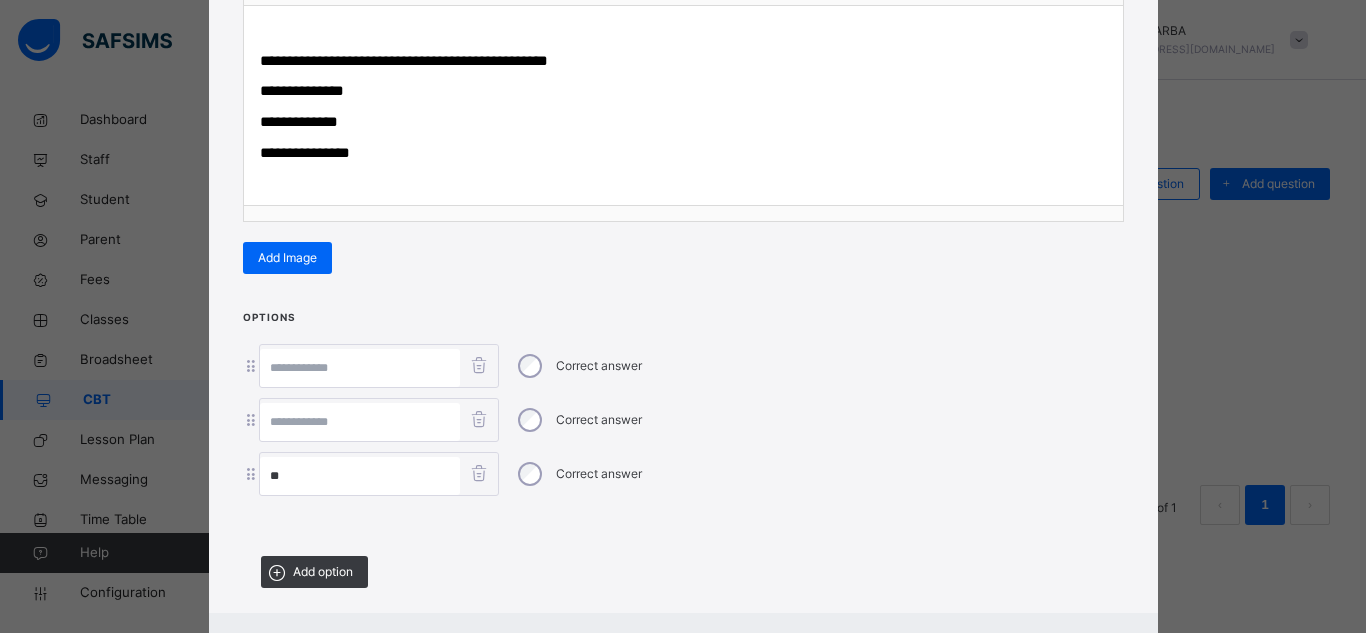 type on "**" 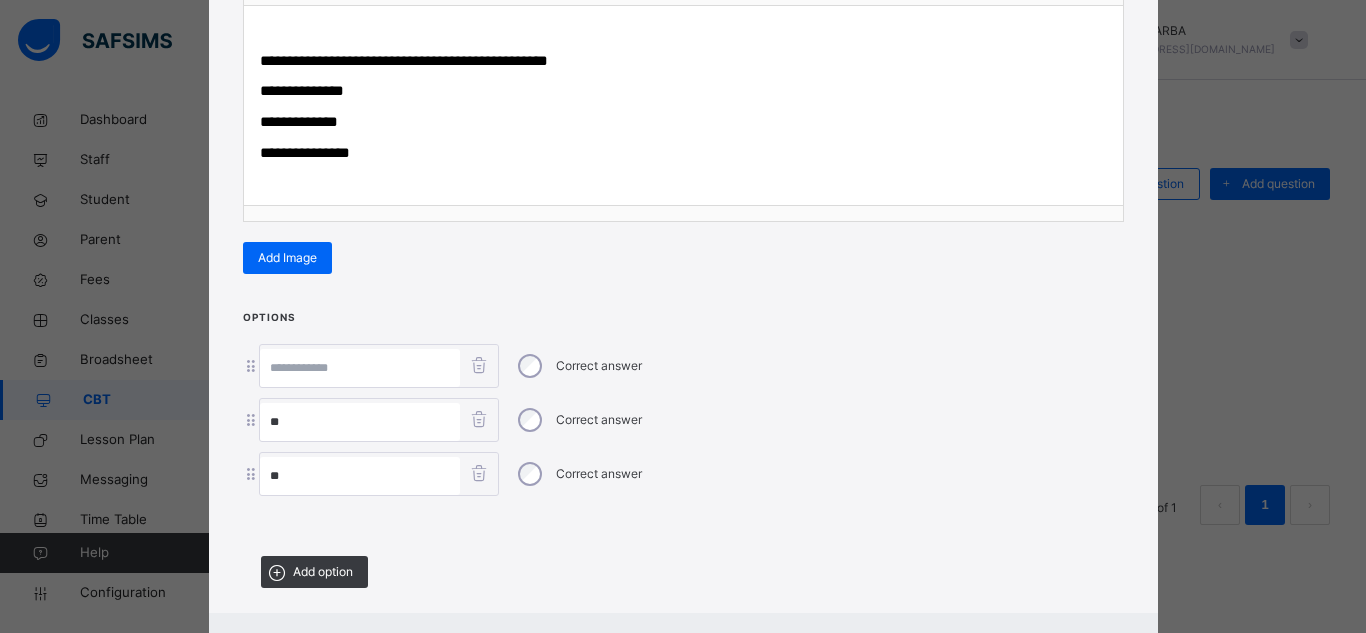 type on "**" 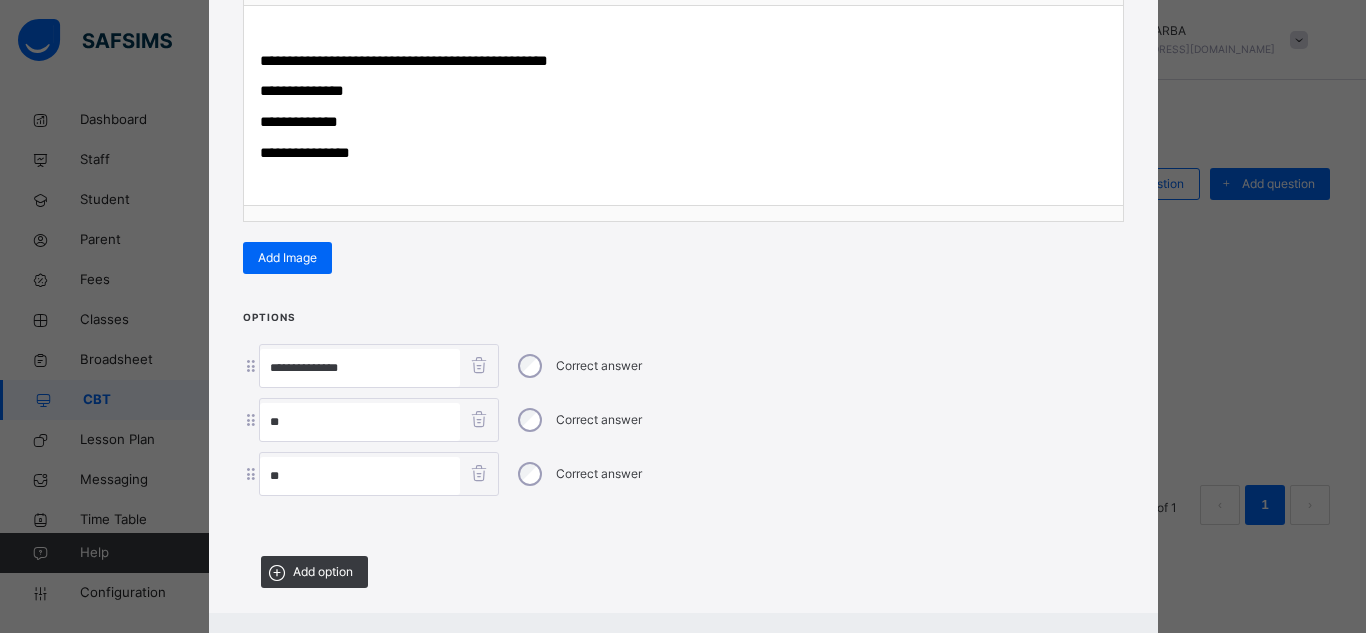 type on "**********" 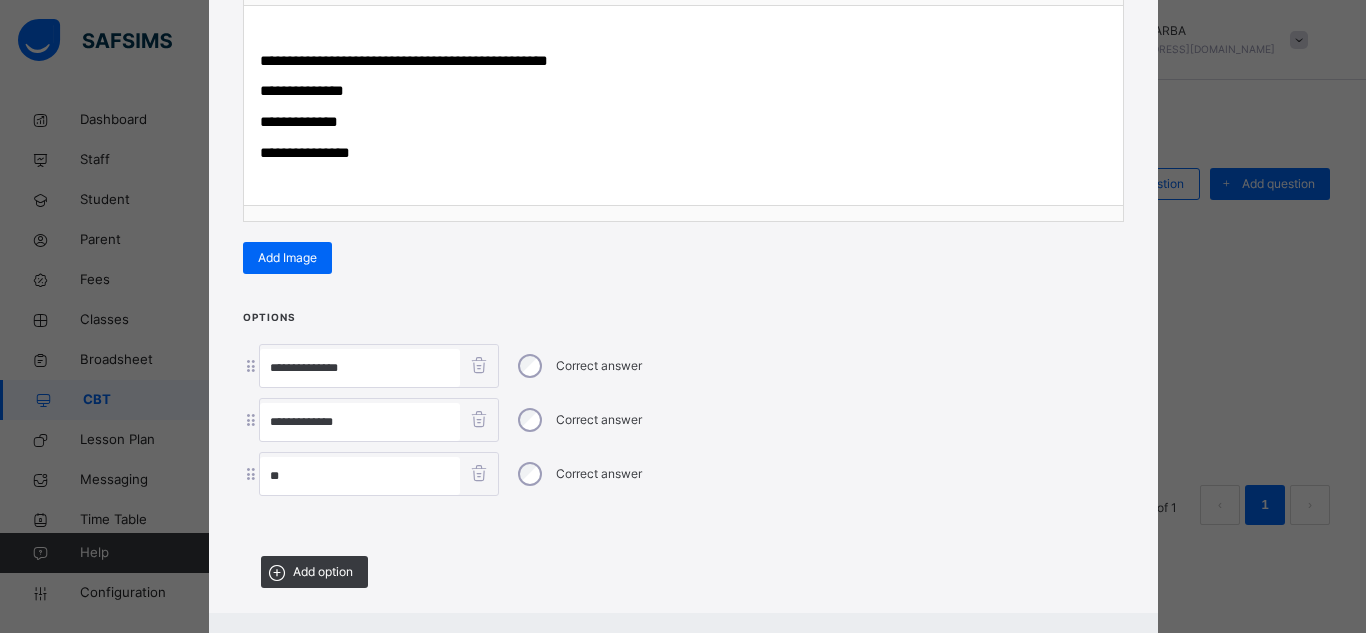 type on "**********" 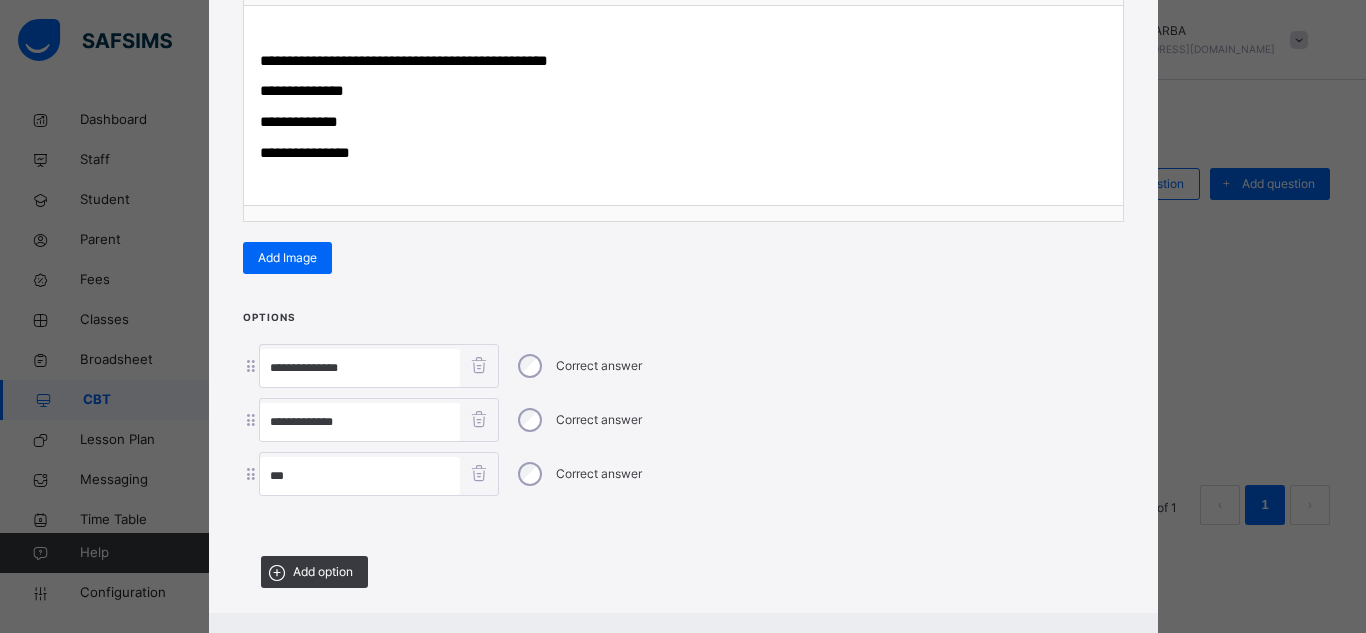click on "**" at bounding box center (360, 476) 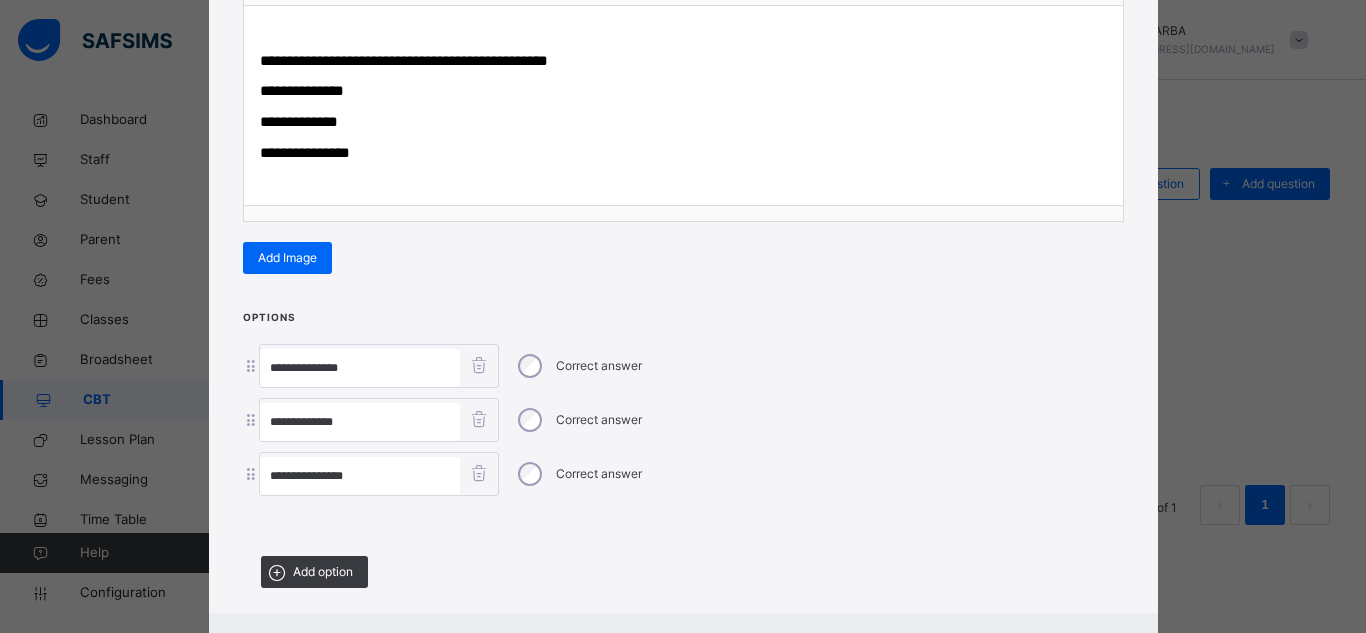 type on "**********" 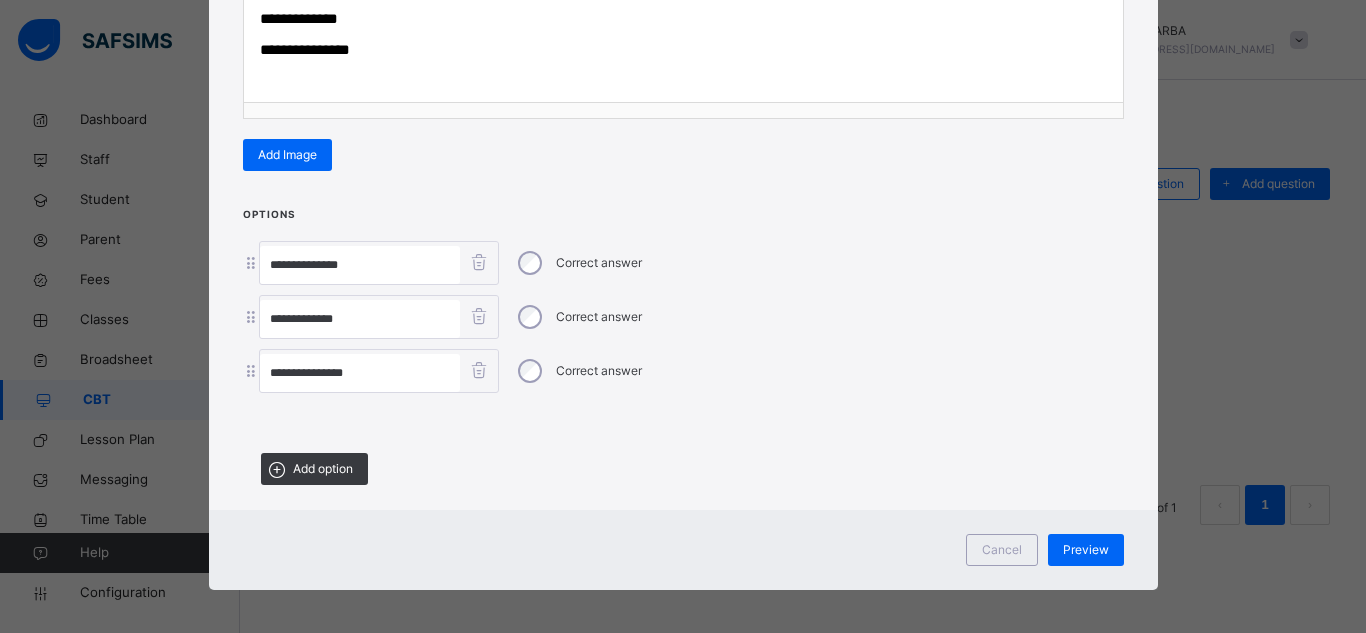 scroll, scrollTop: 431, scrollLeft: 0, axis: vertical 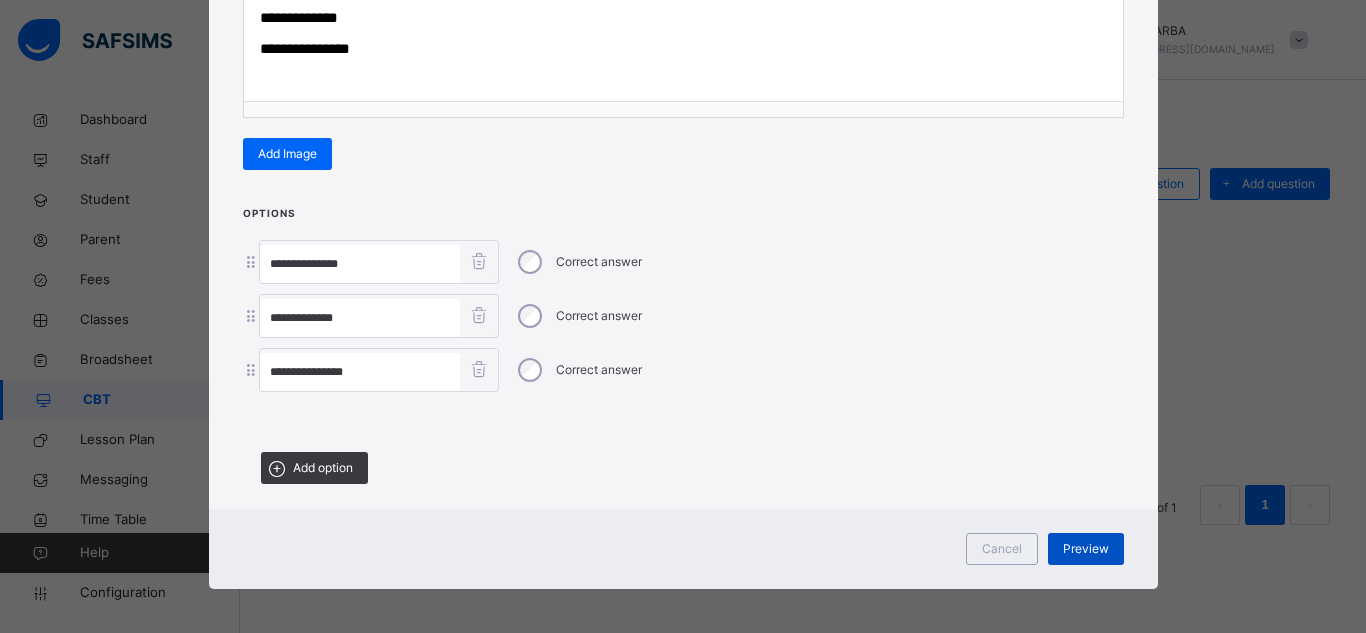 click on "Preview" at bounding box center [1086, 549] 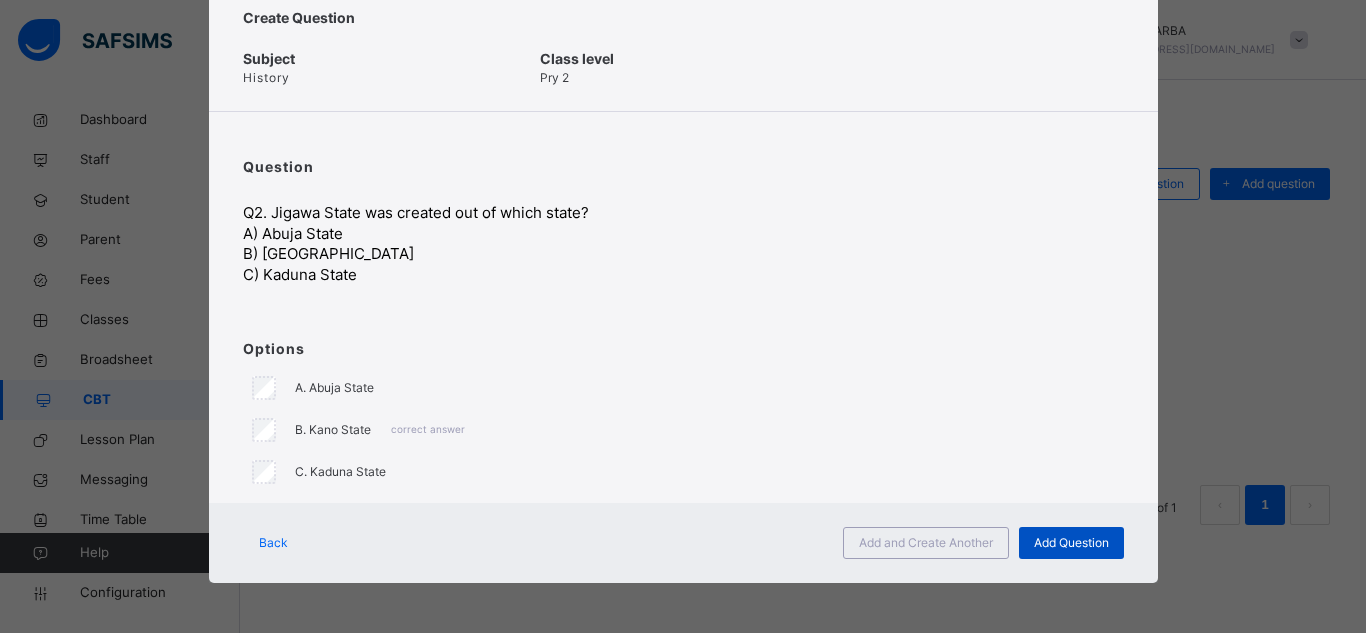 click on "Add Question" at bounding box center (1071, 543) 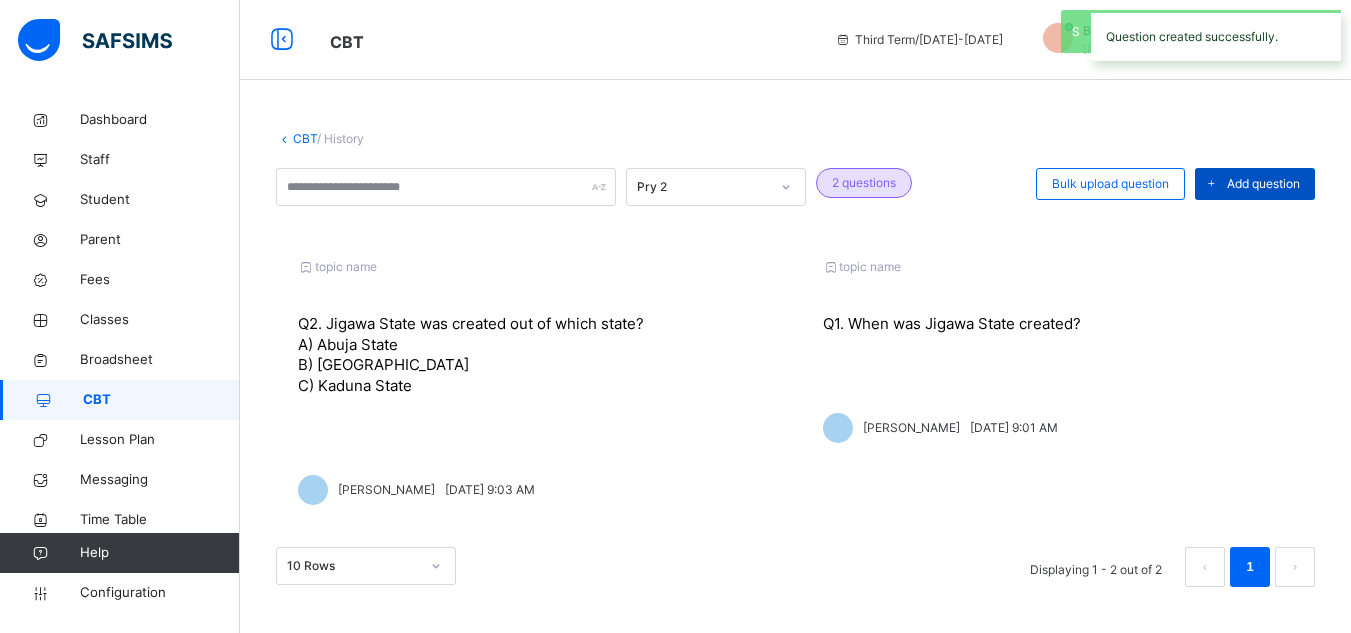 click on "Add question" at bounding box center (1263, 184) 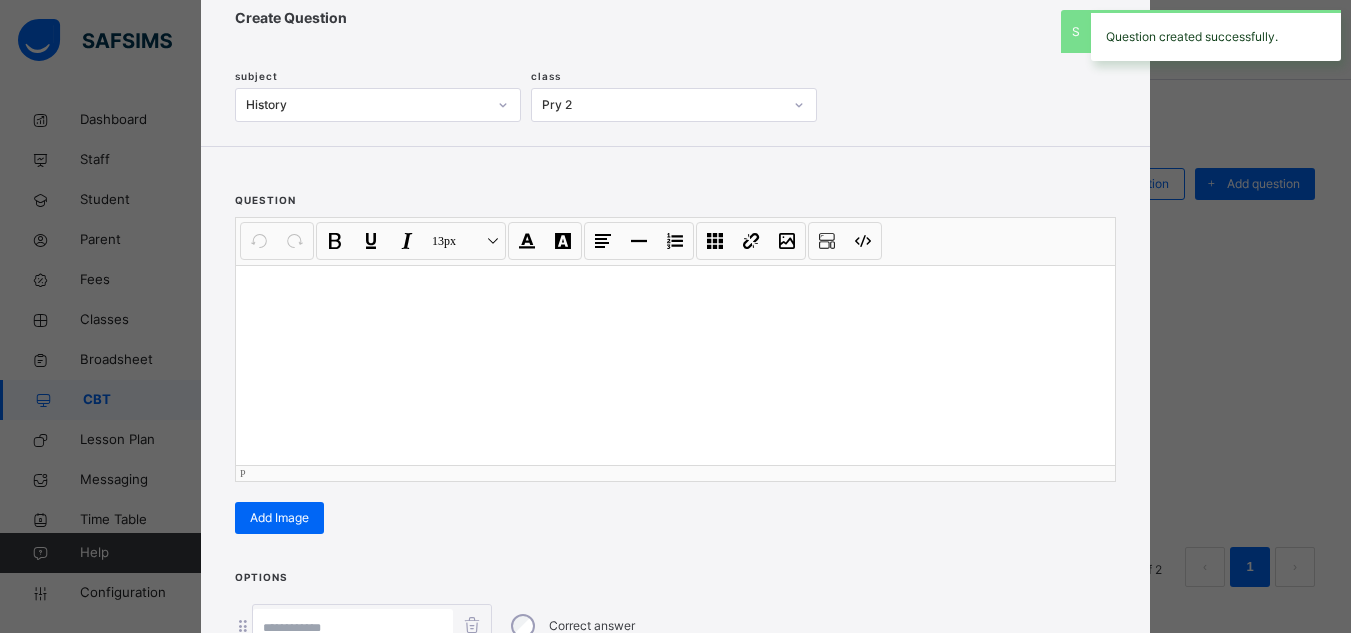 click at bounding box center (675, 365) 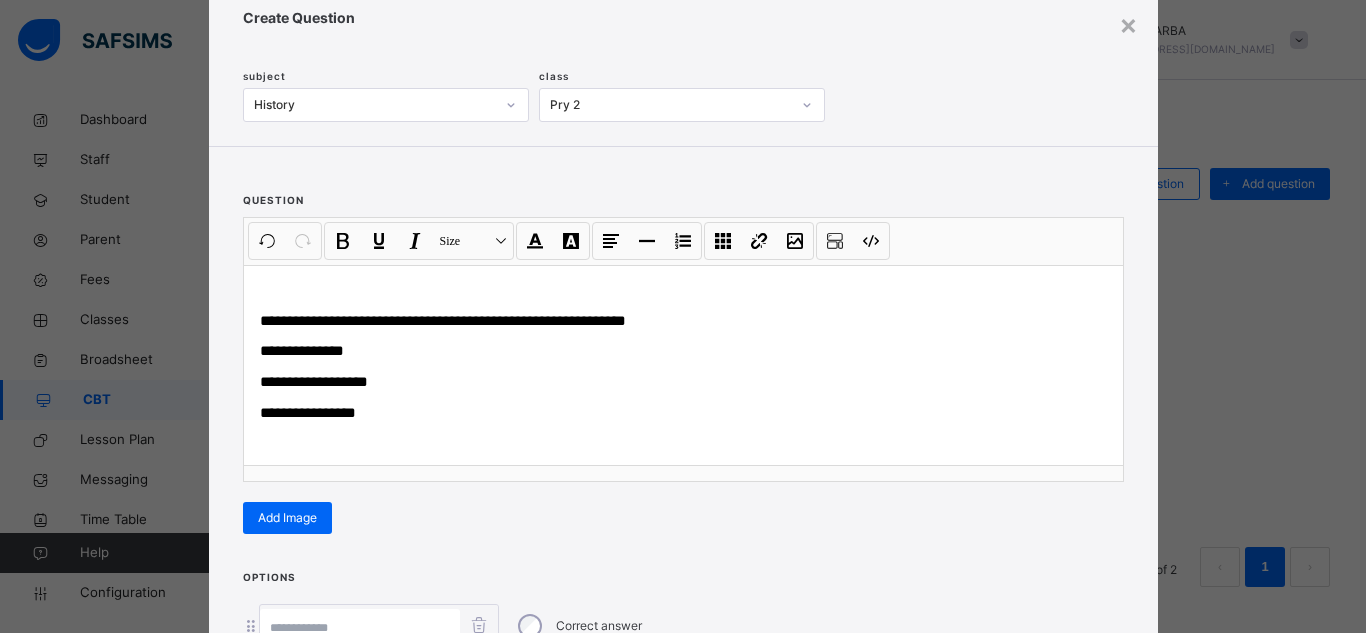 click on "Options Correct answer Add option" at bounding box center [683, 661] 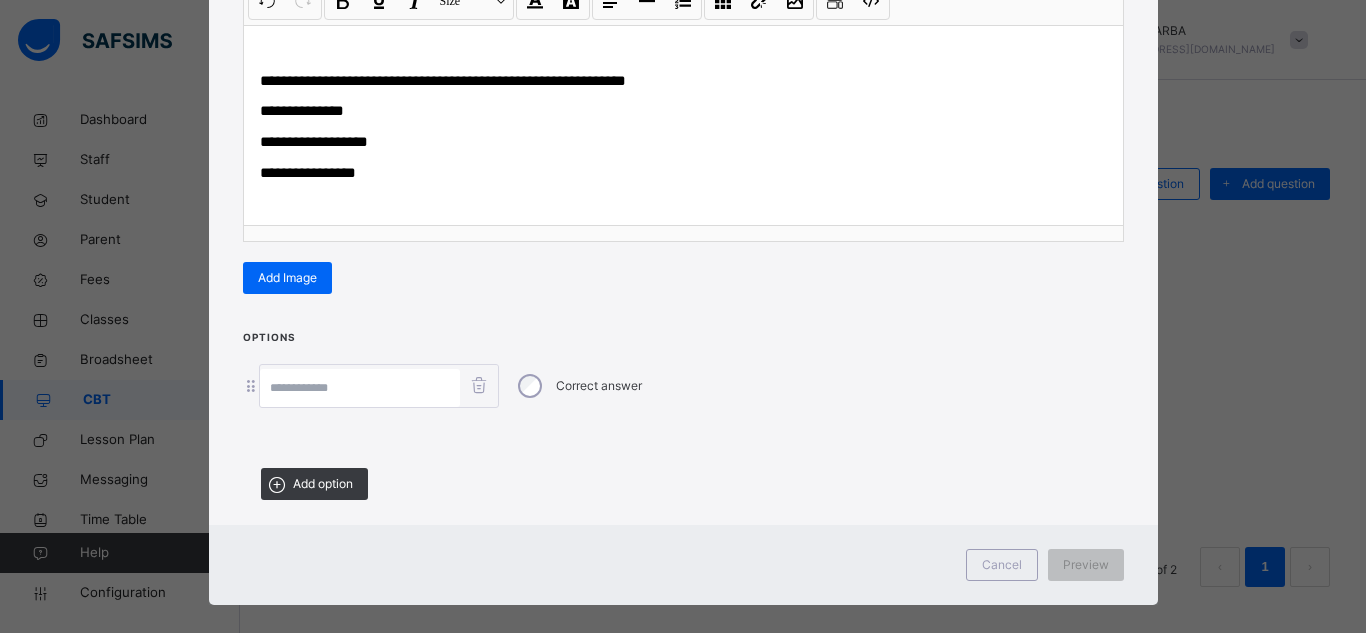 scroll, scrollTop: 327, scrollLeft: 0, axis: vertical 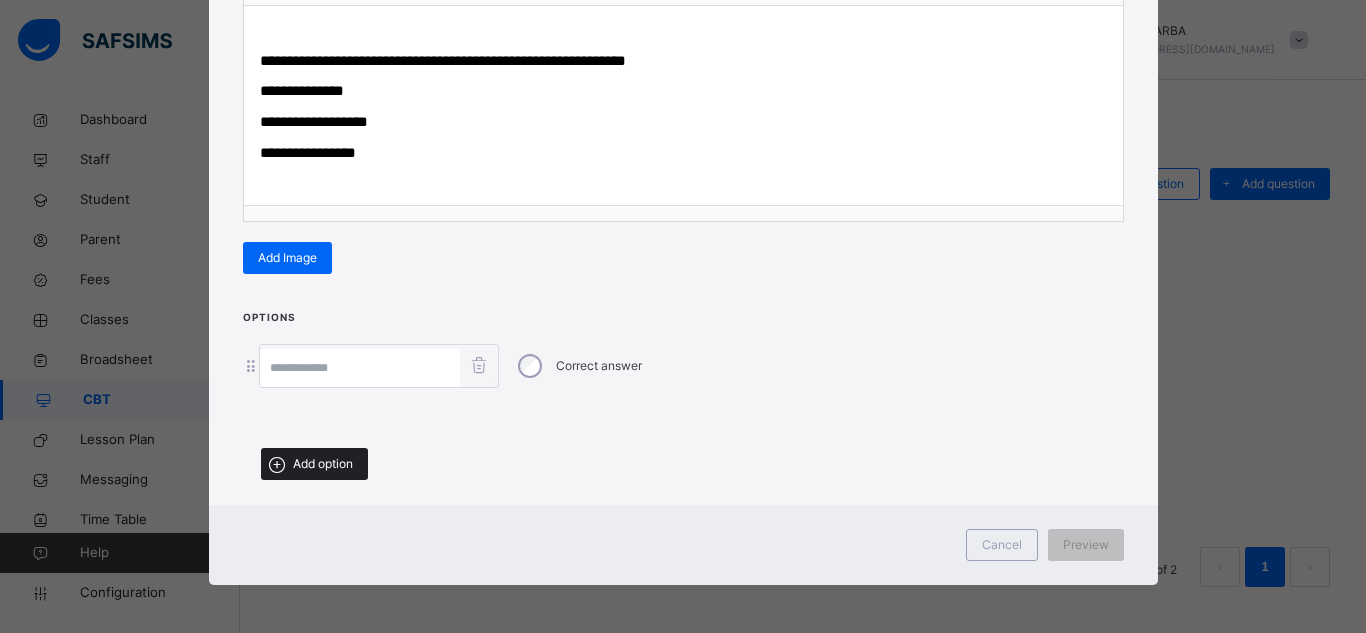 click on "Add option" at bounding box center [323, 464] 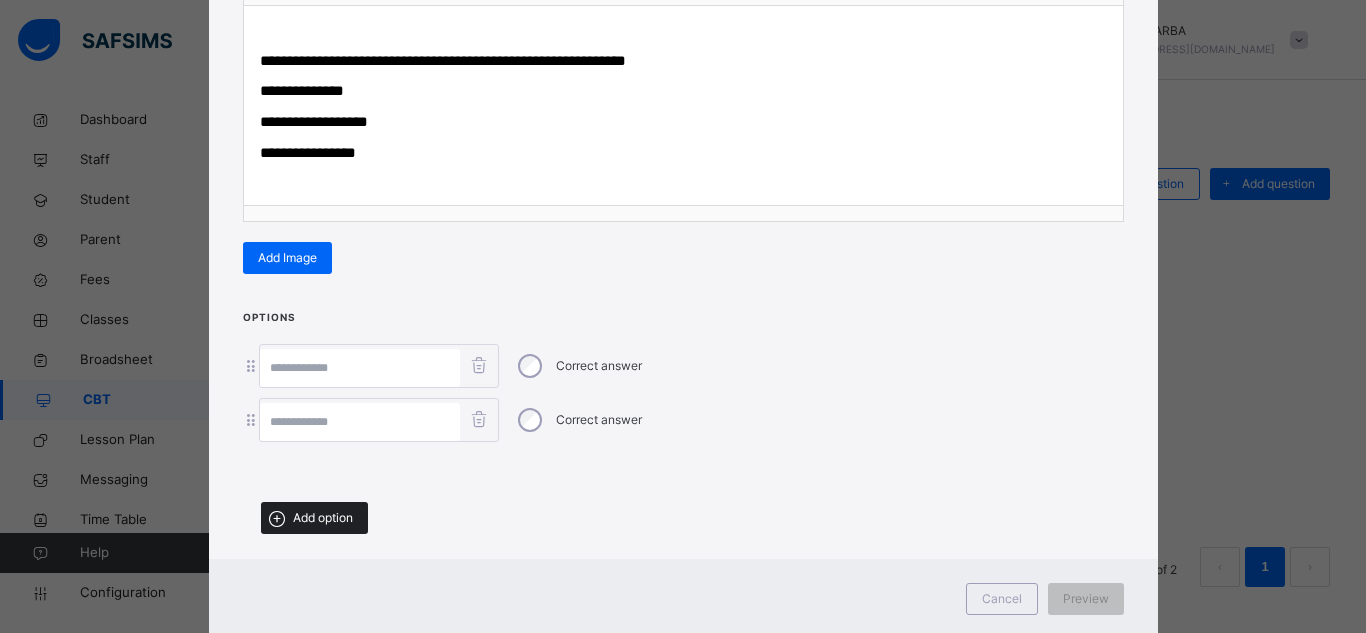 click on "Add option" at bounding box center [323, 518] 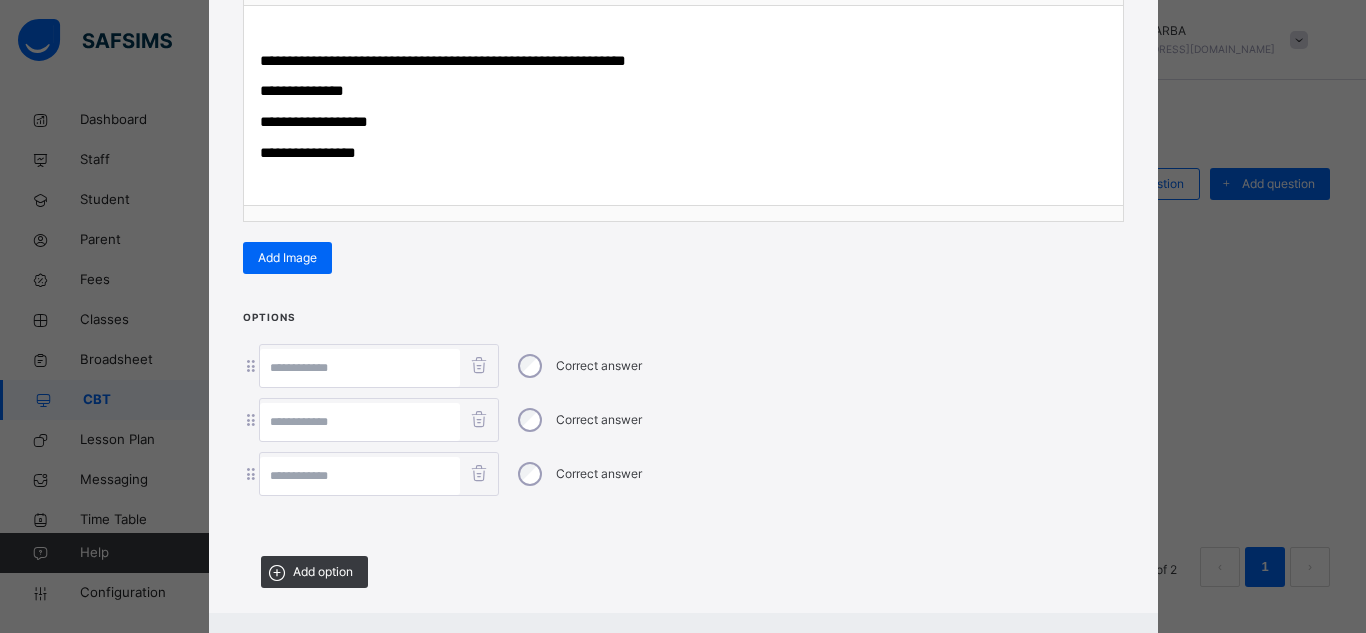 click at bounding box center (360, 476) 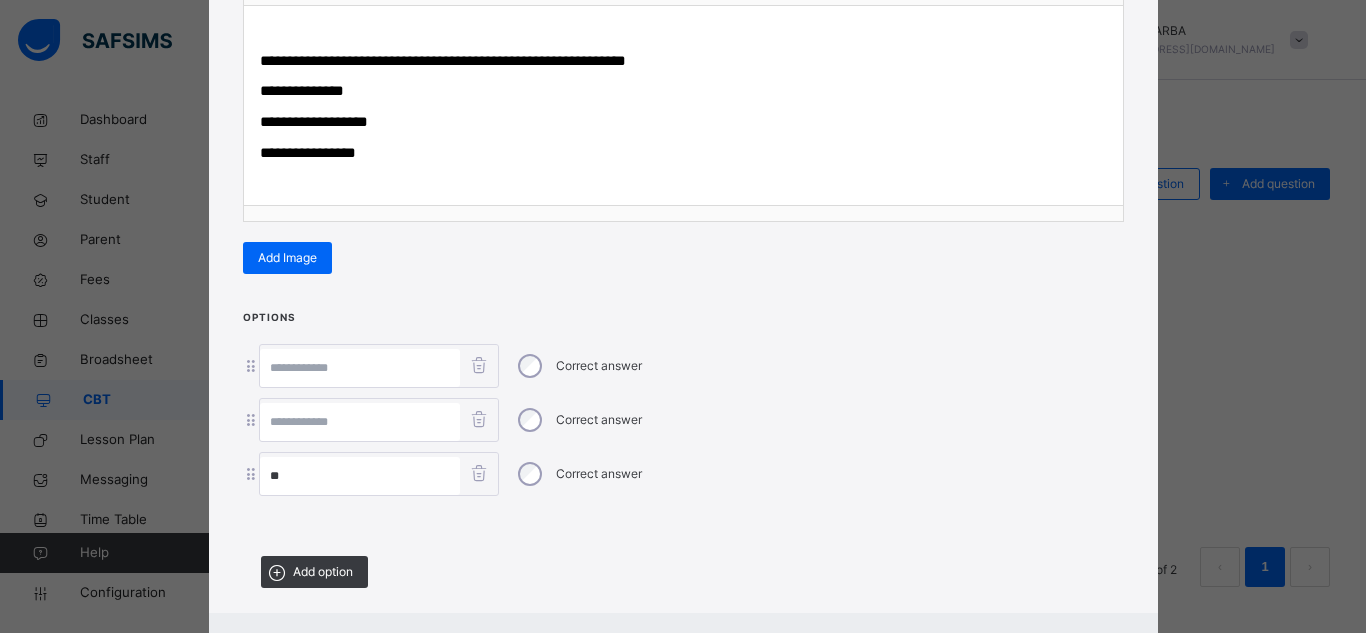 type on "**" 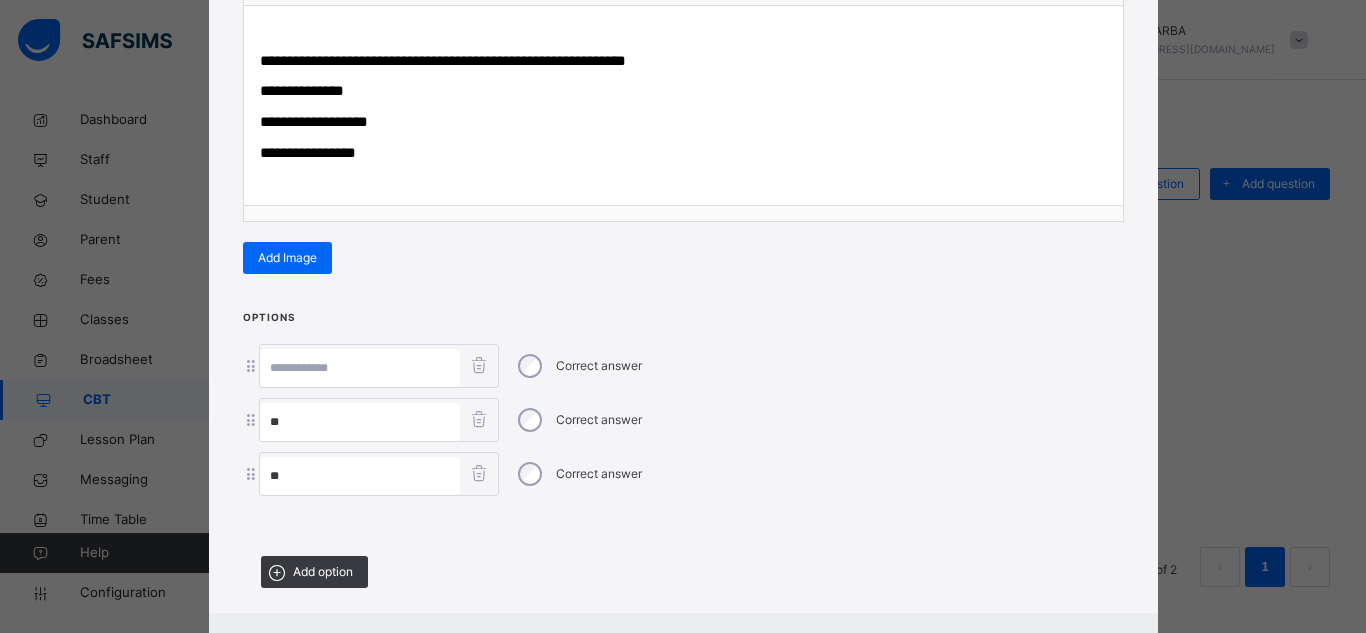 type on "**" 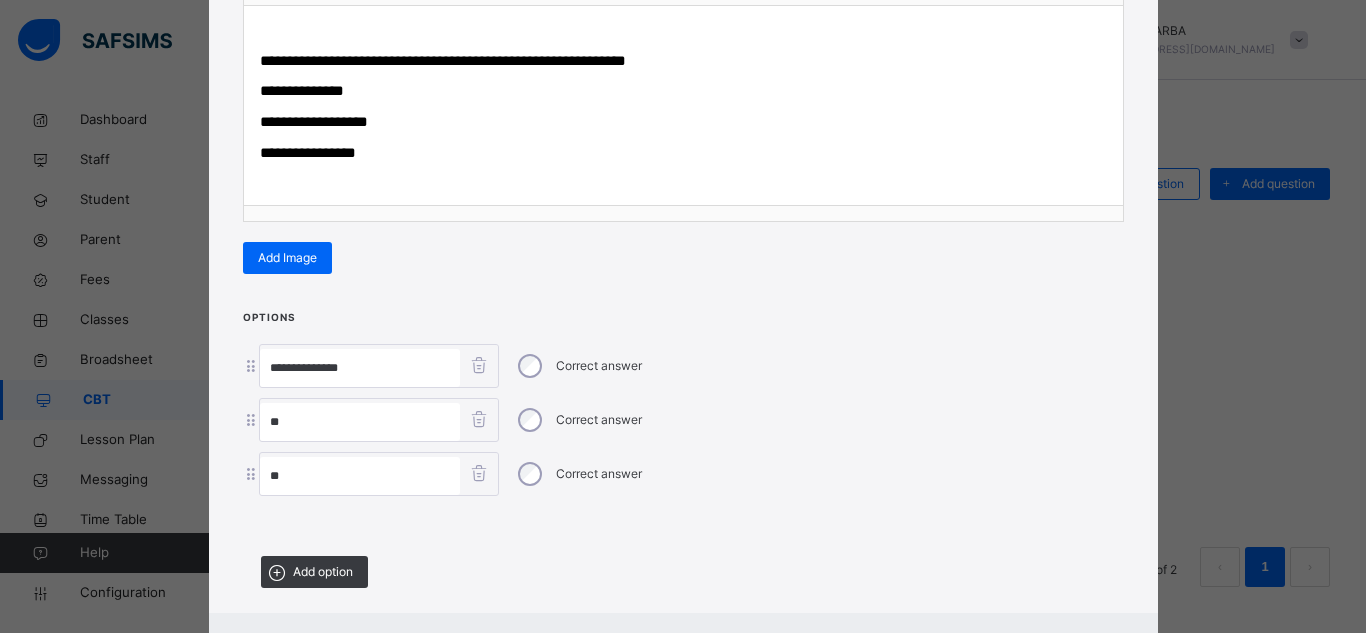 type on "**********" 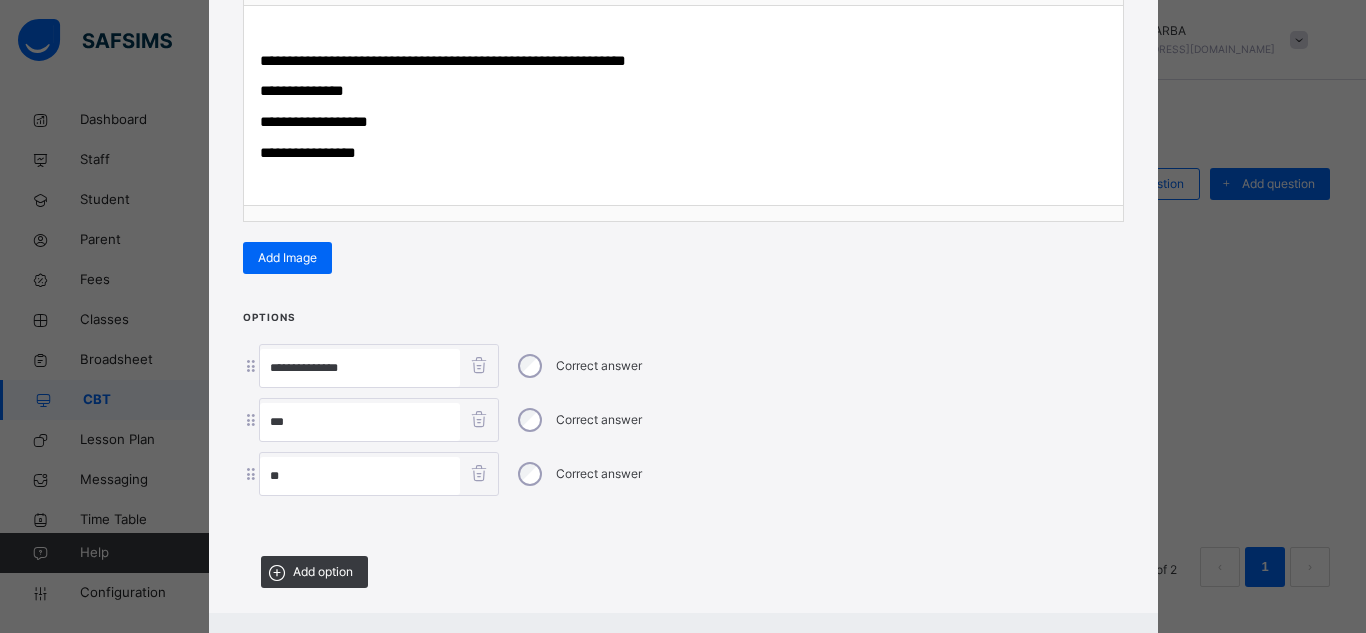 click on "**" at bounding box center [360, 422] 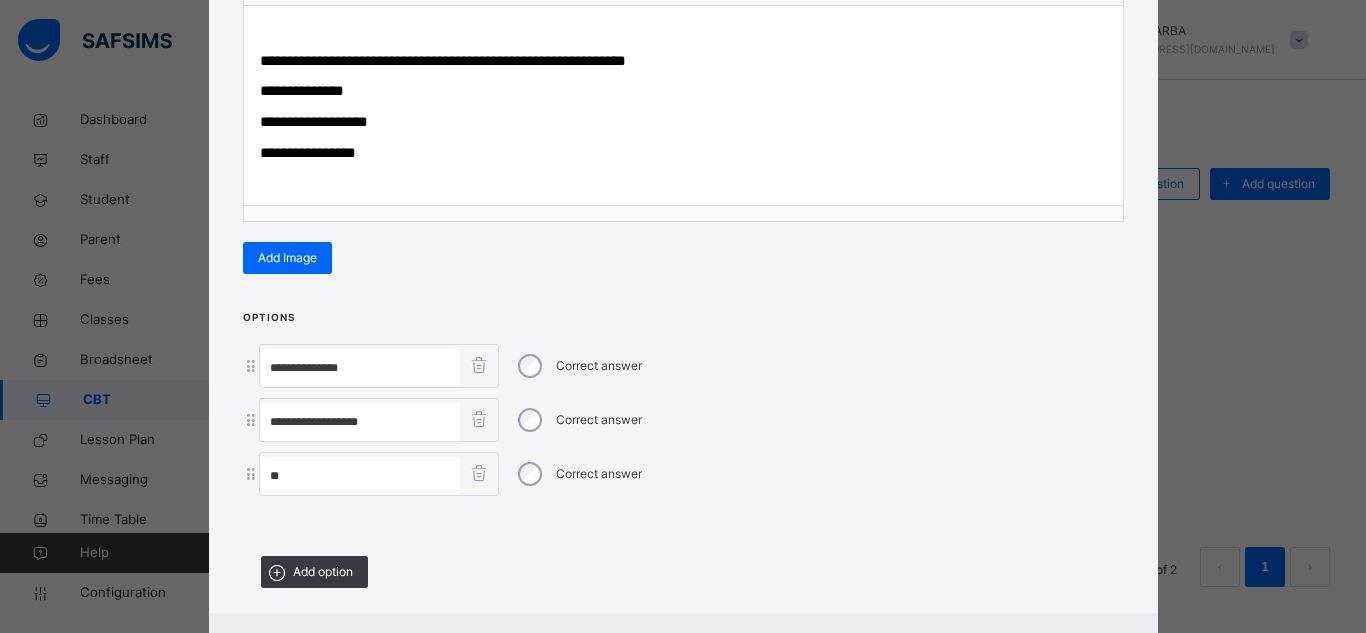 type on "**********" 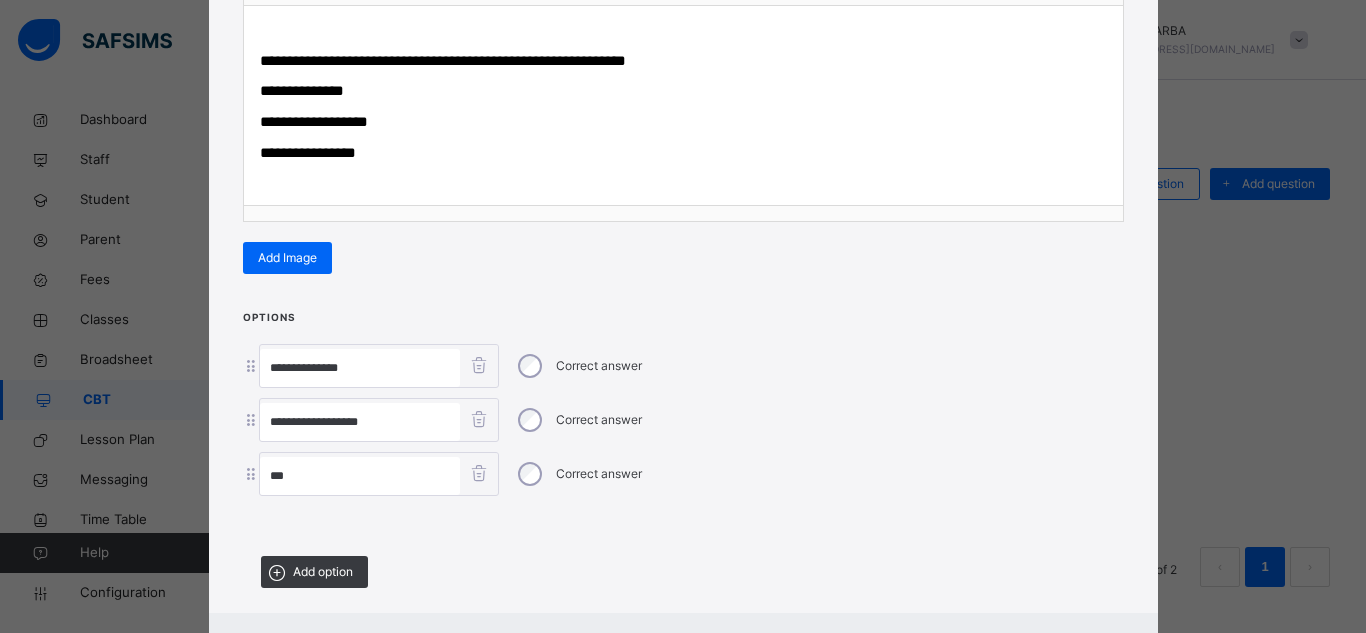 click on "**" at bounding box center (360, 476) 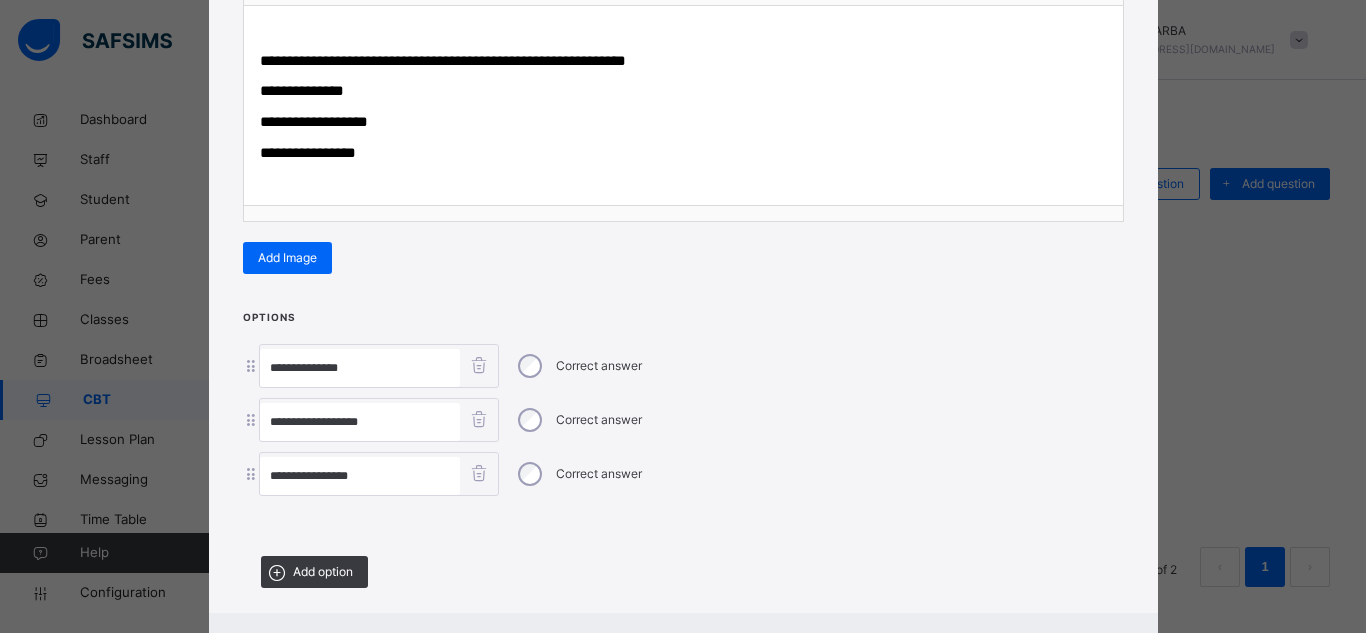 type on "**********" 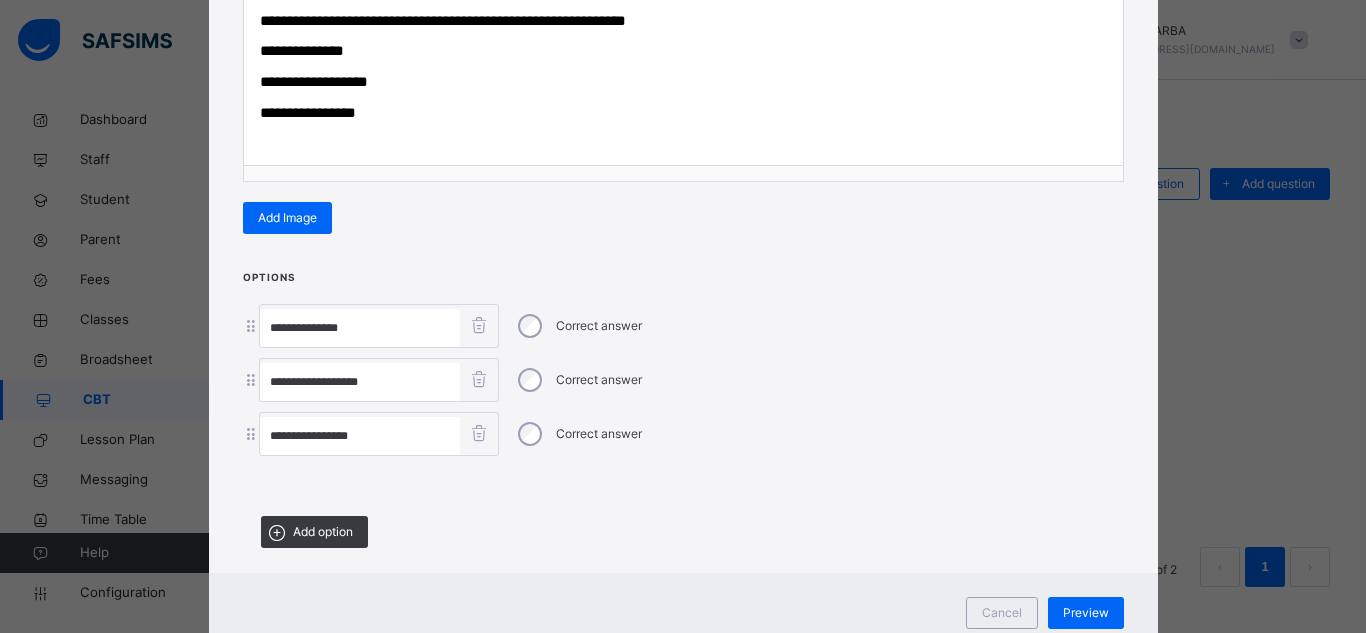 scroll, scrollTop: 327, scrollLeft: 0, axis: vertical 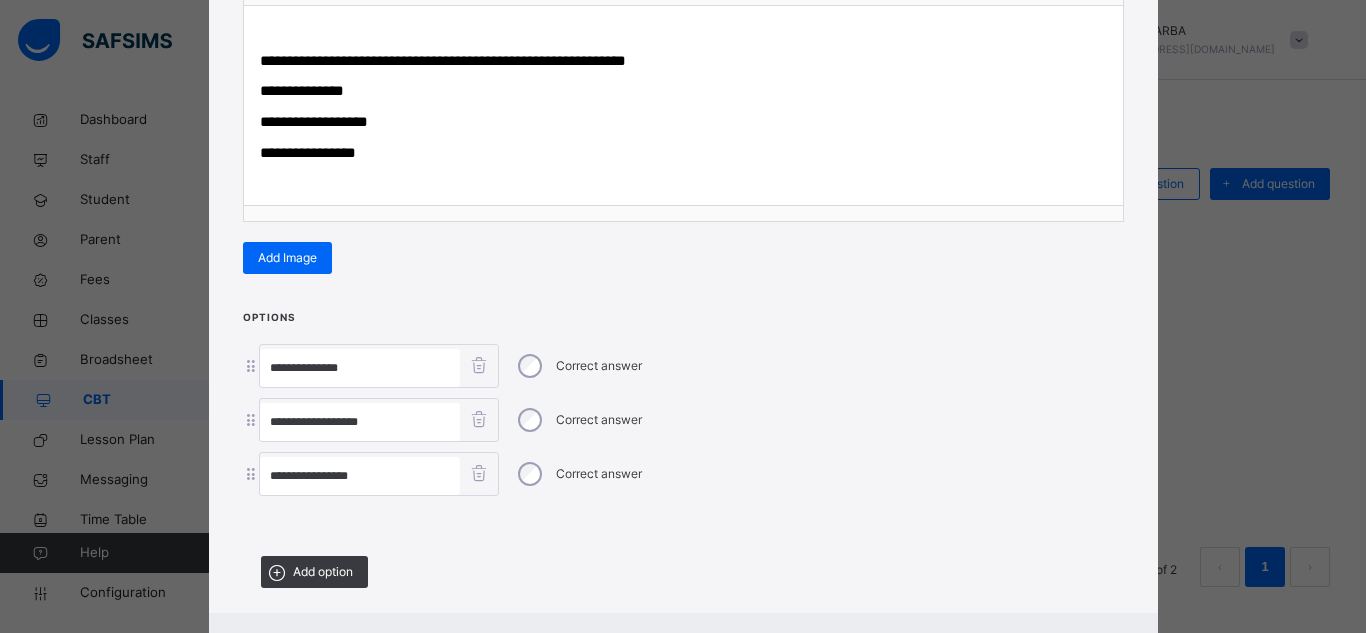 click on "**********" at bounding box center (683, 455) 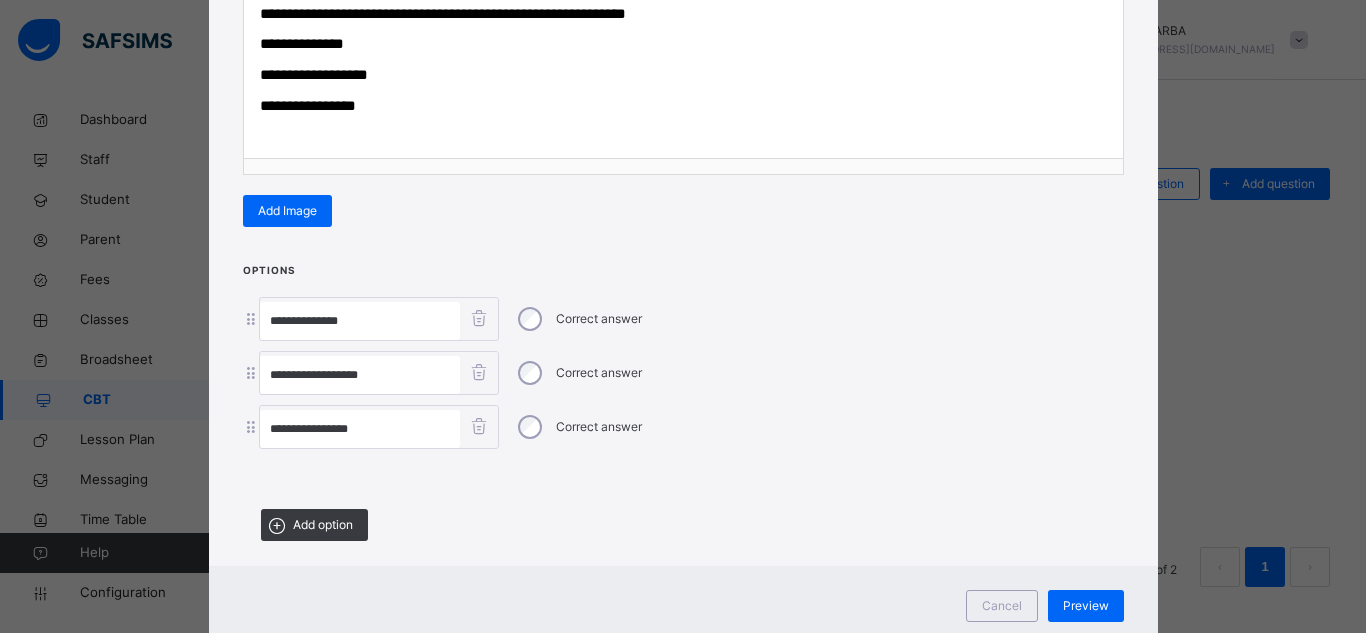 scroll, scrollTop: 407, scrollLeft: 0, axis: vertical 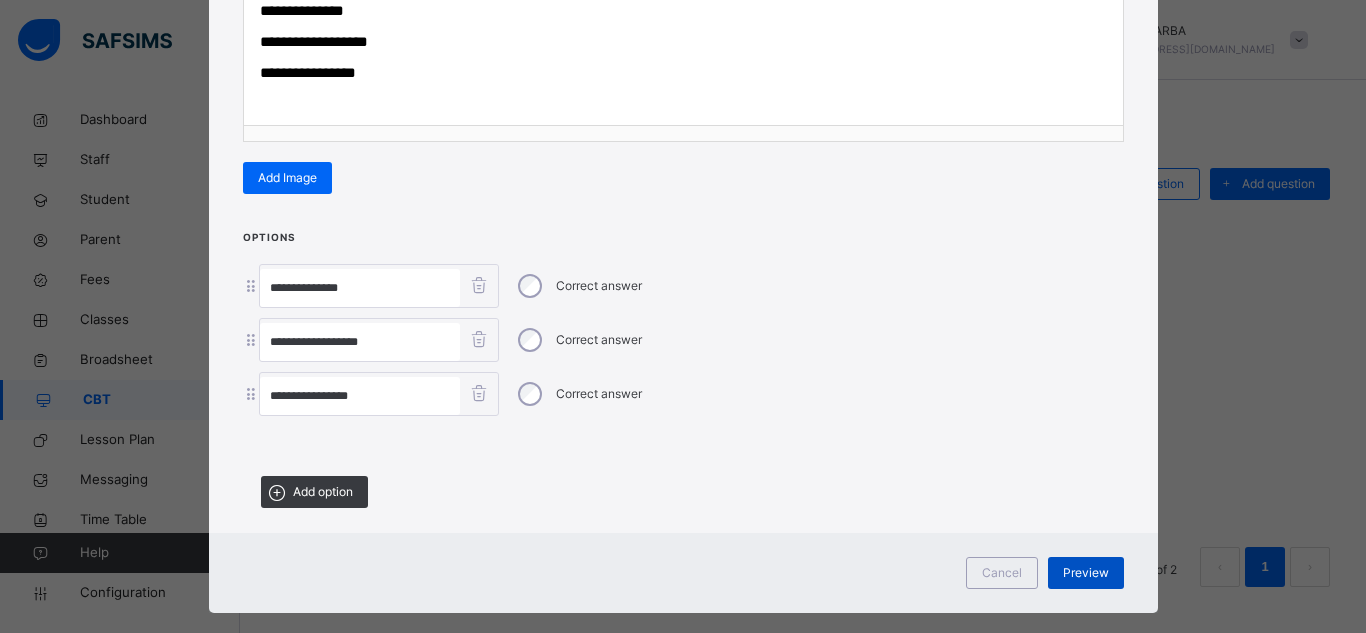 click on "Preview" at bounding box center (1086, 573) 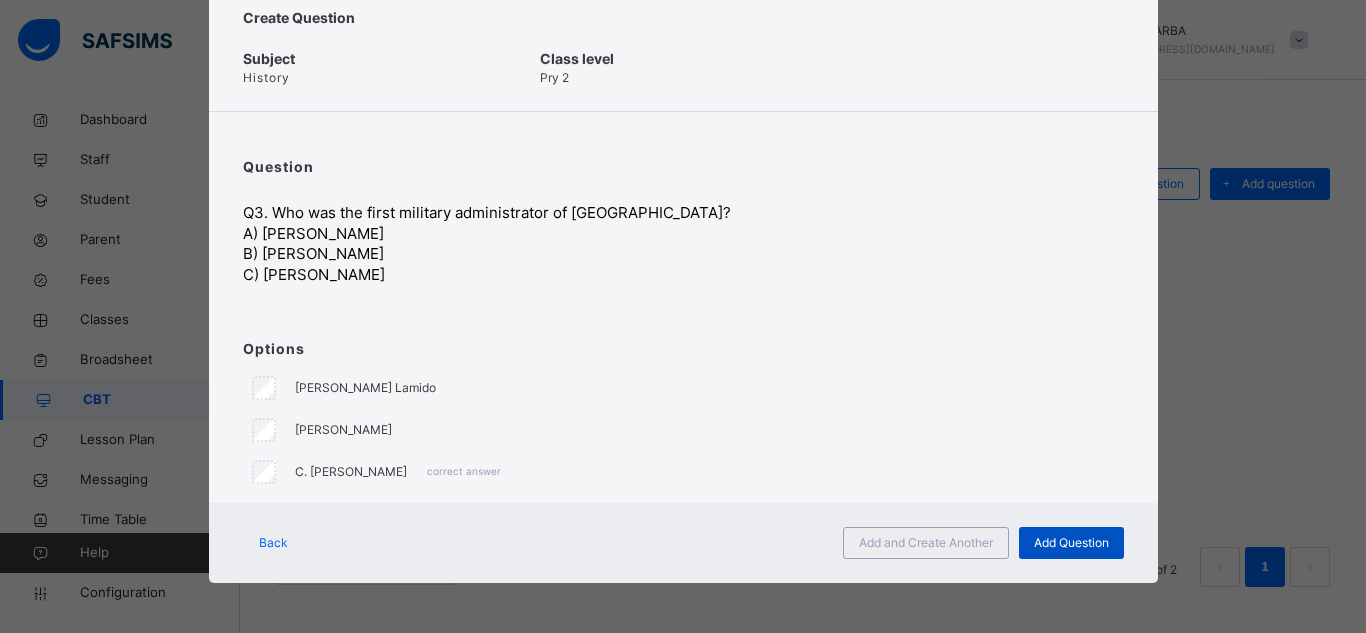 click on "Add Question" at bounding box center [1071, 543] 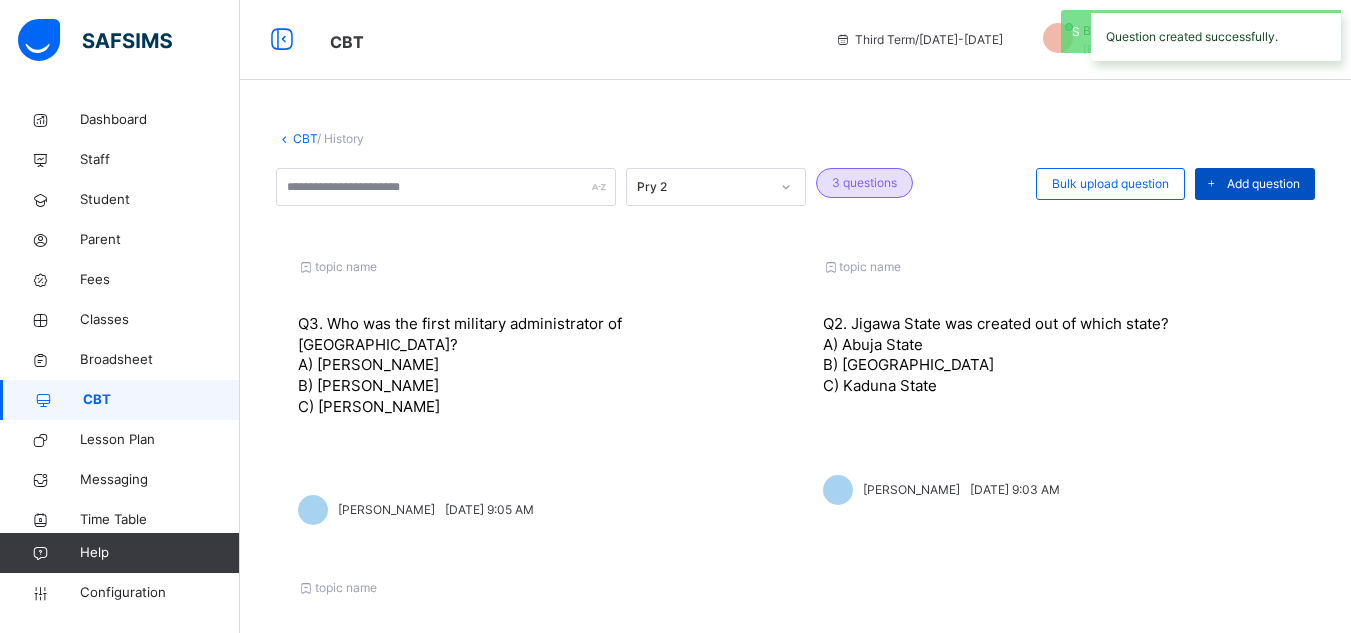 click at bounding box center [1211, 184] 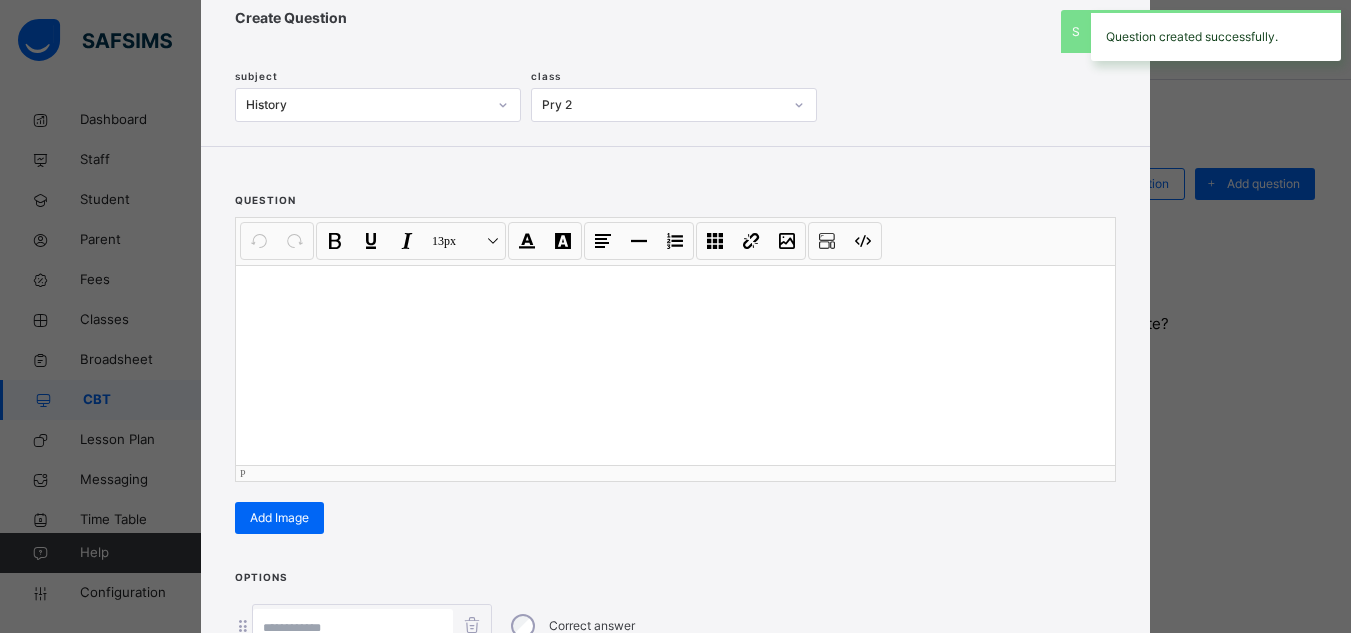 click at bounding box center [675, 365] 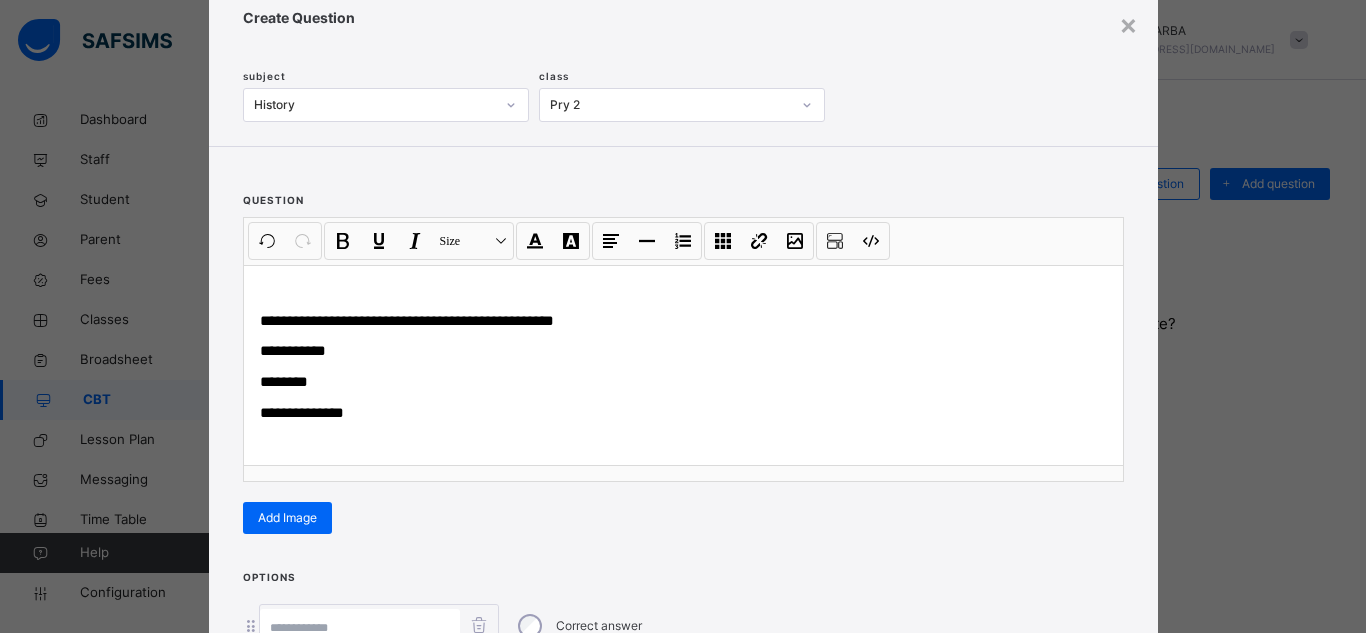 click on "**********" at bounding box center (683, 414) 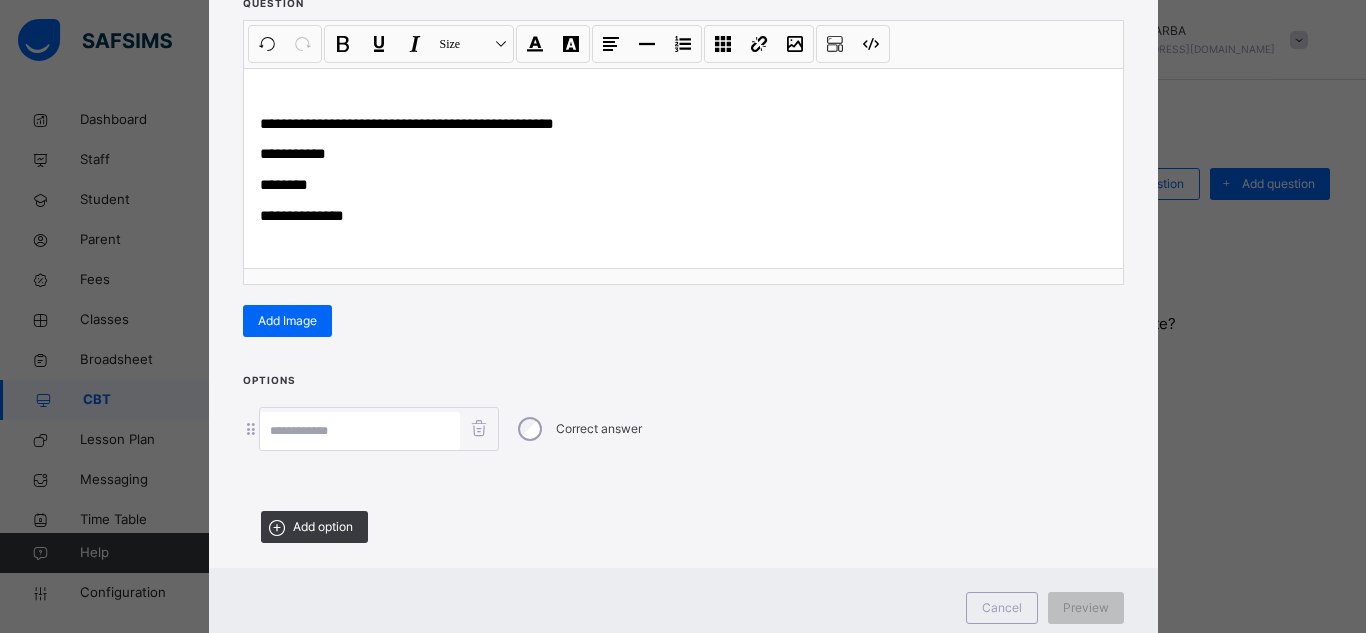 scroll, scrollTop: 303, scrollLeft: 0, axis: vertical 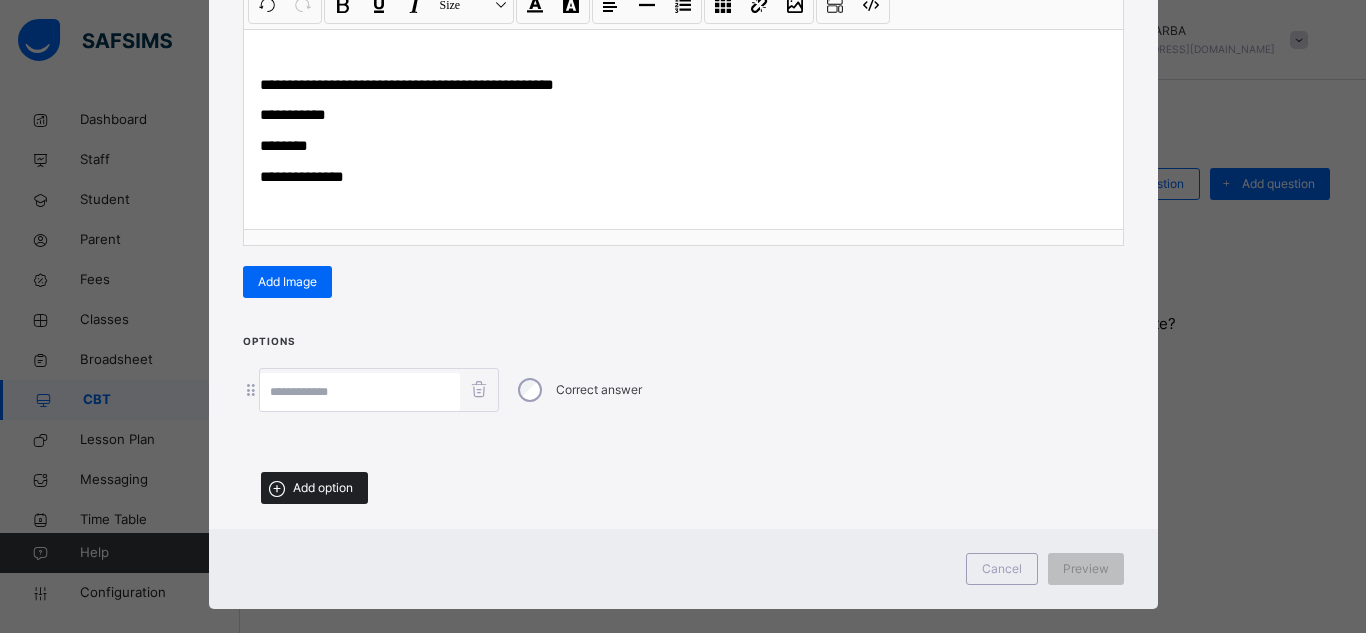 click on "Add option" at bounding box center [323, 488] 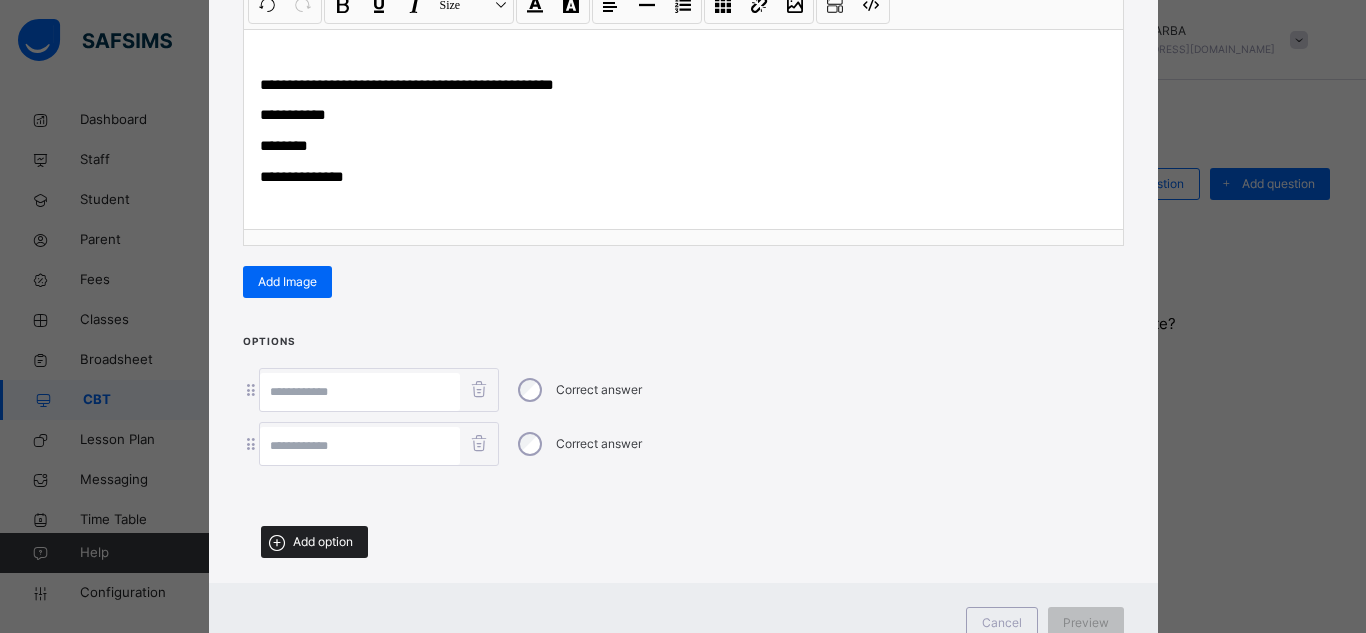 click on "Add option" at bounding box center [323, 542] 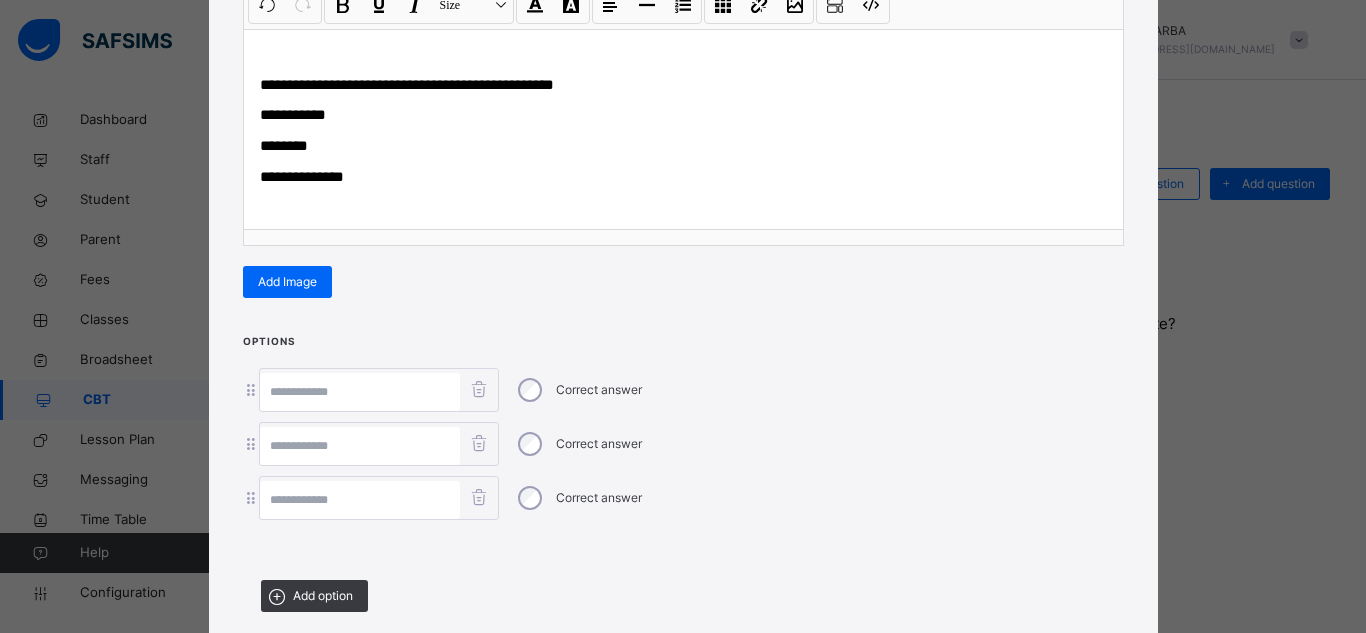 click at bounding box center [360, 500] 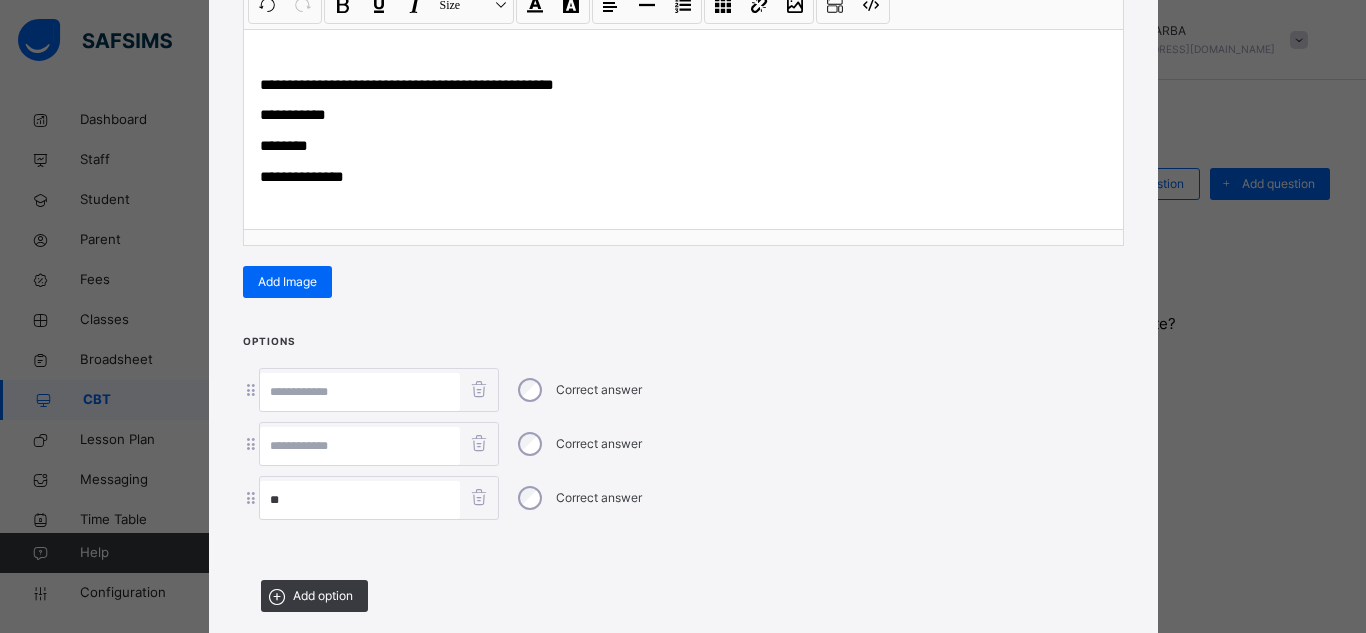 type on "**" 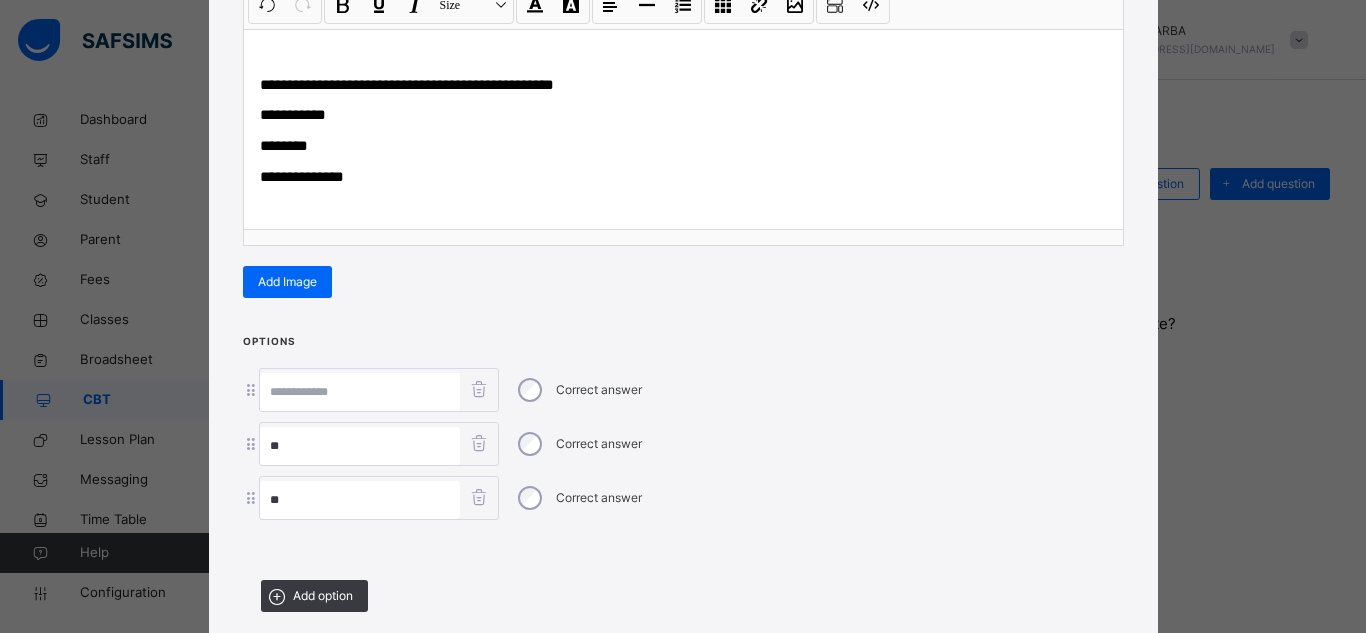 type on "**" 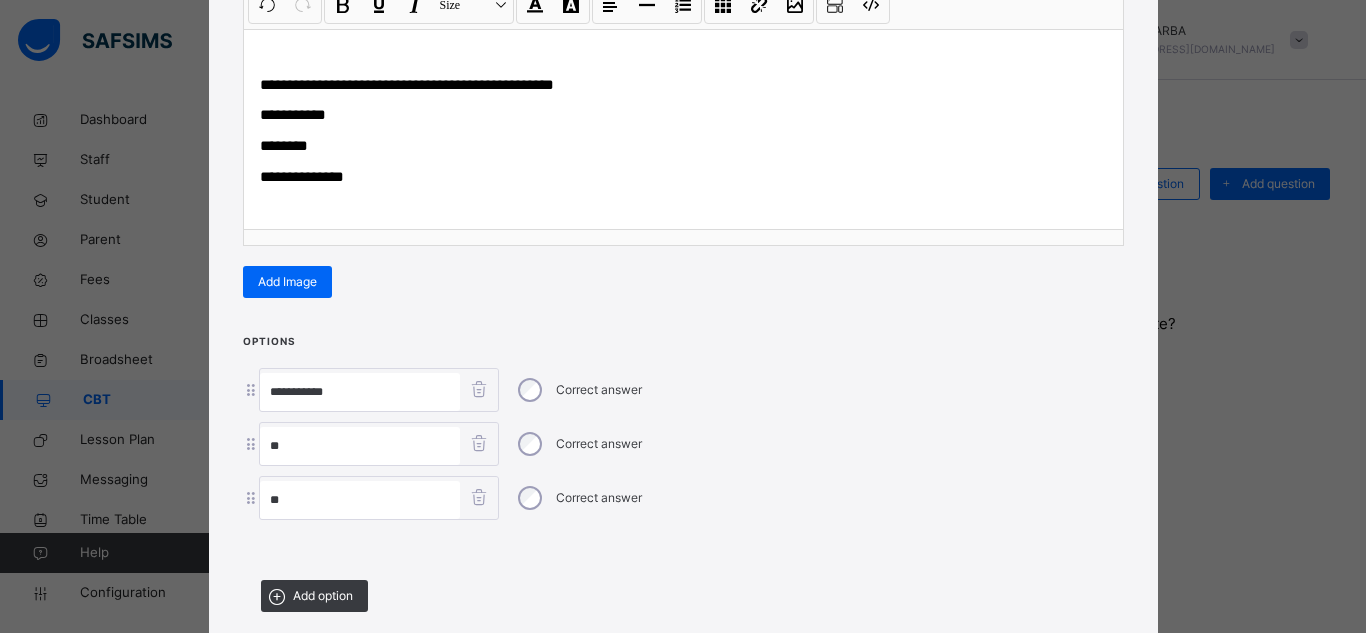 type on "**********" 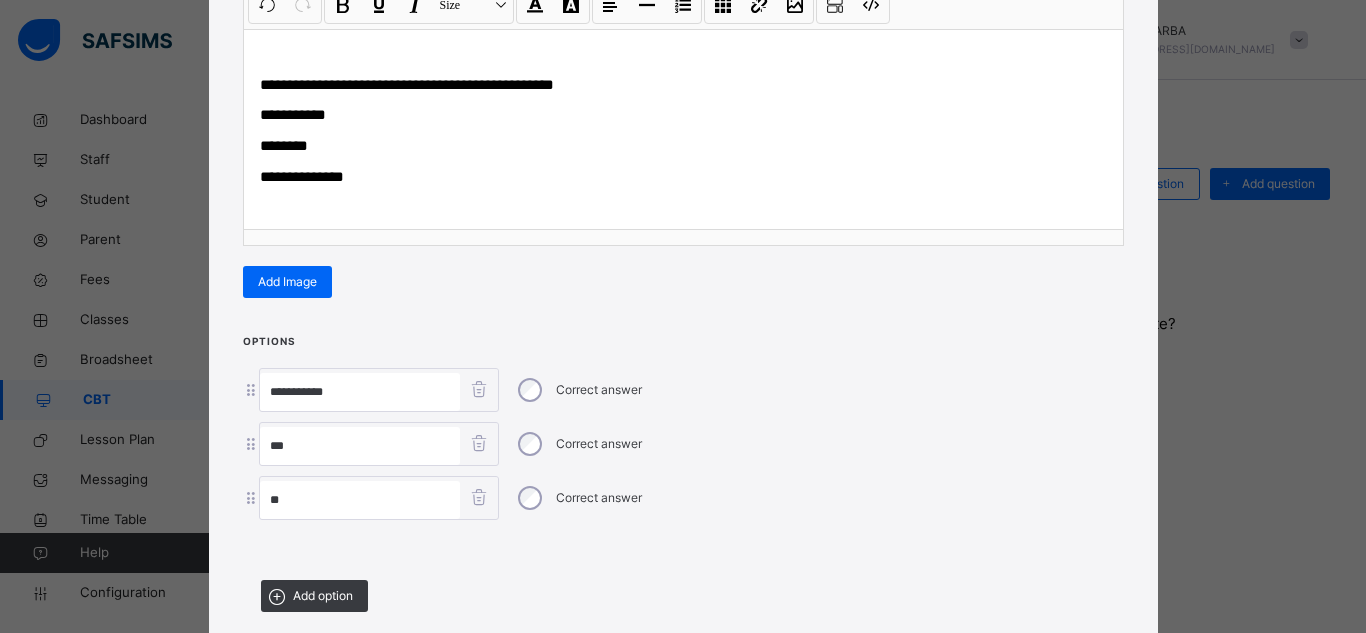 click on "**" at bounding box center (360, 446) 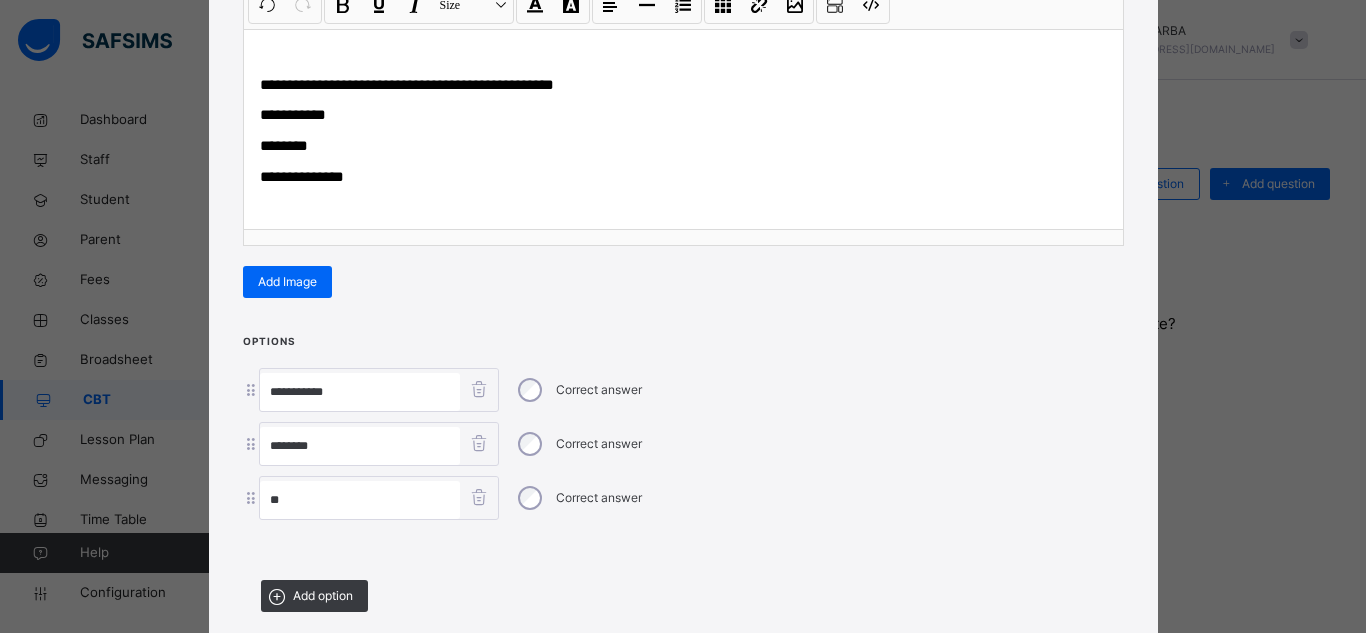 type on "********" 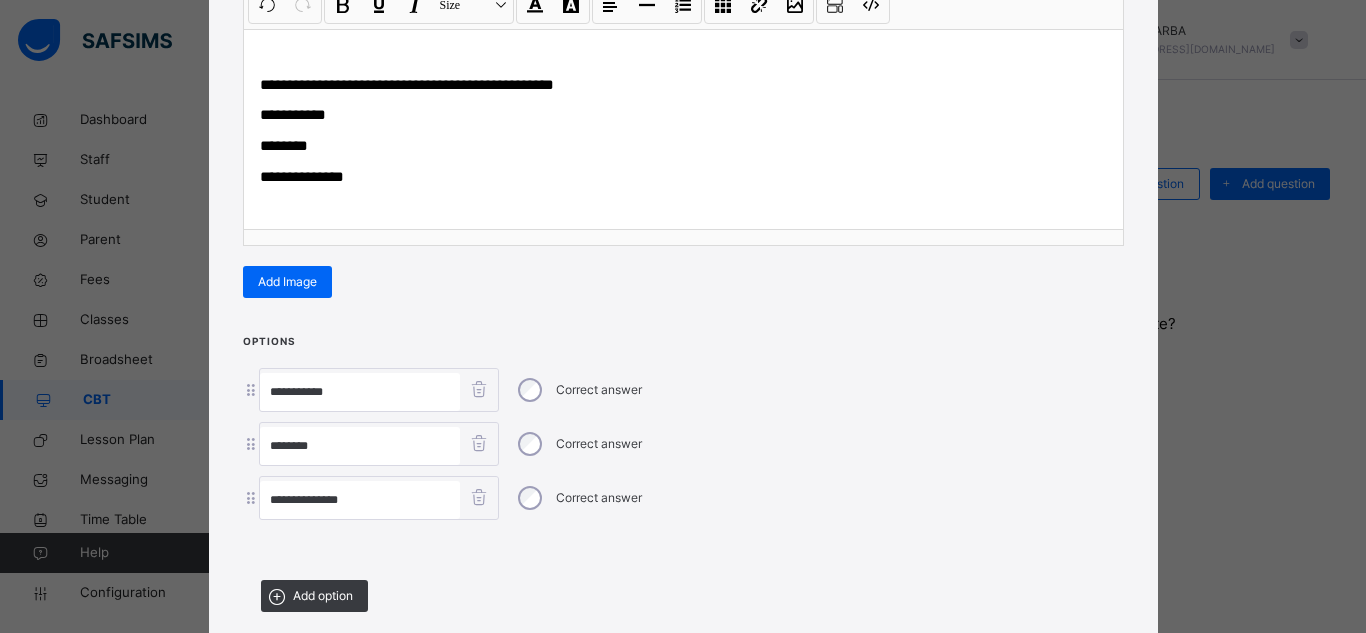 type on "**********" 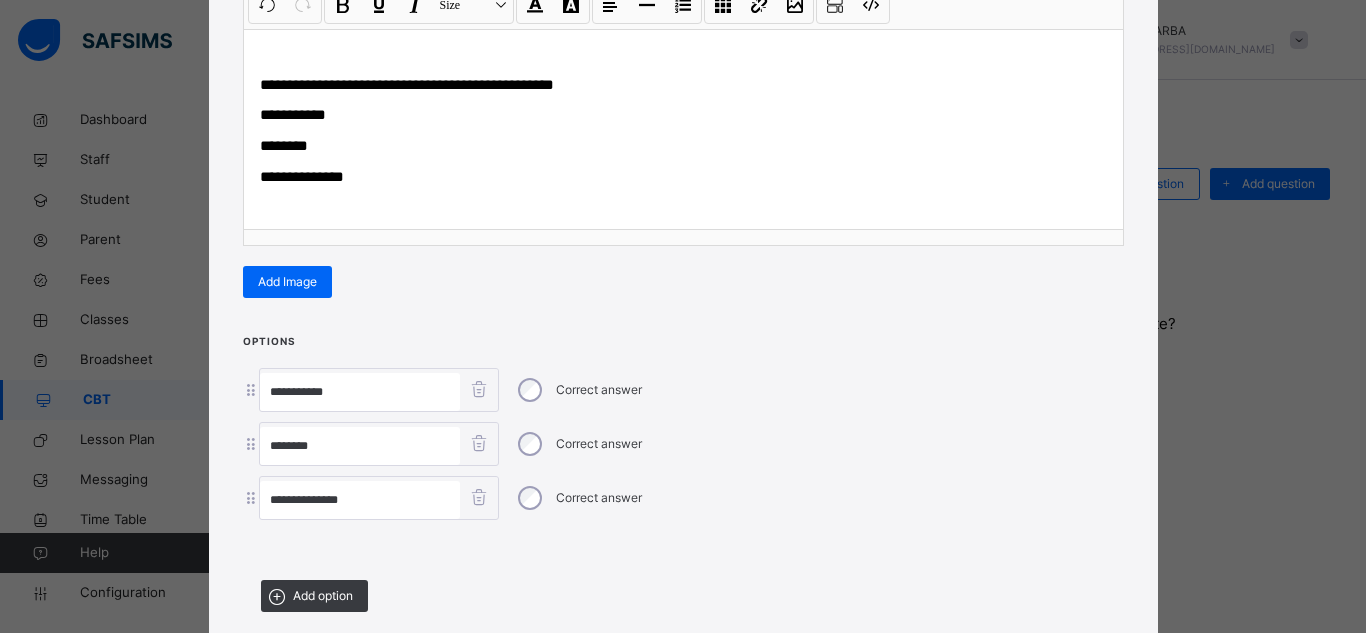 click on "**********" at bounding box center [683, 479] 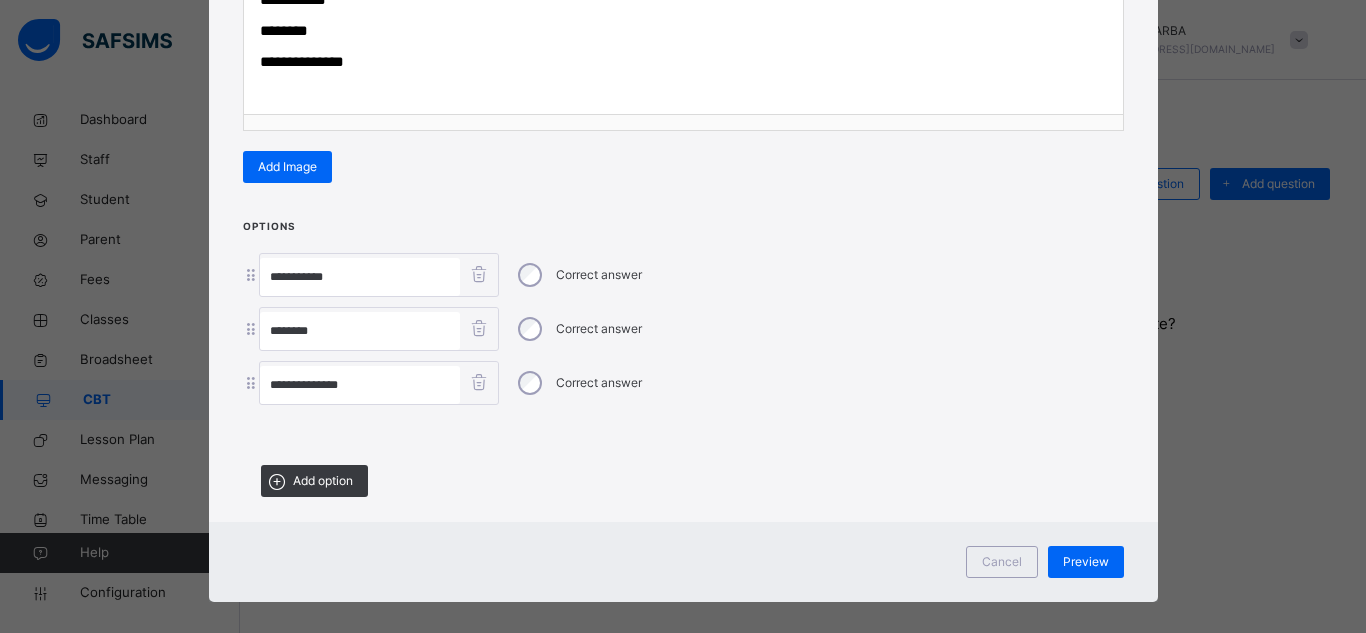 scroll, scrollTop: 423, scrollLeft: 0, axis: vertical 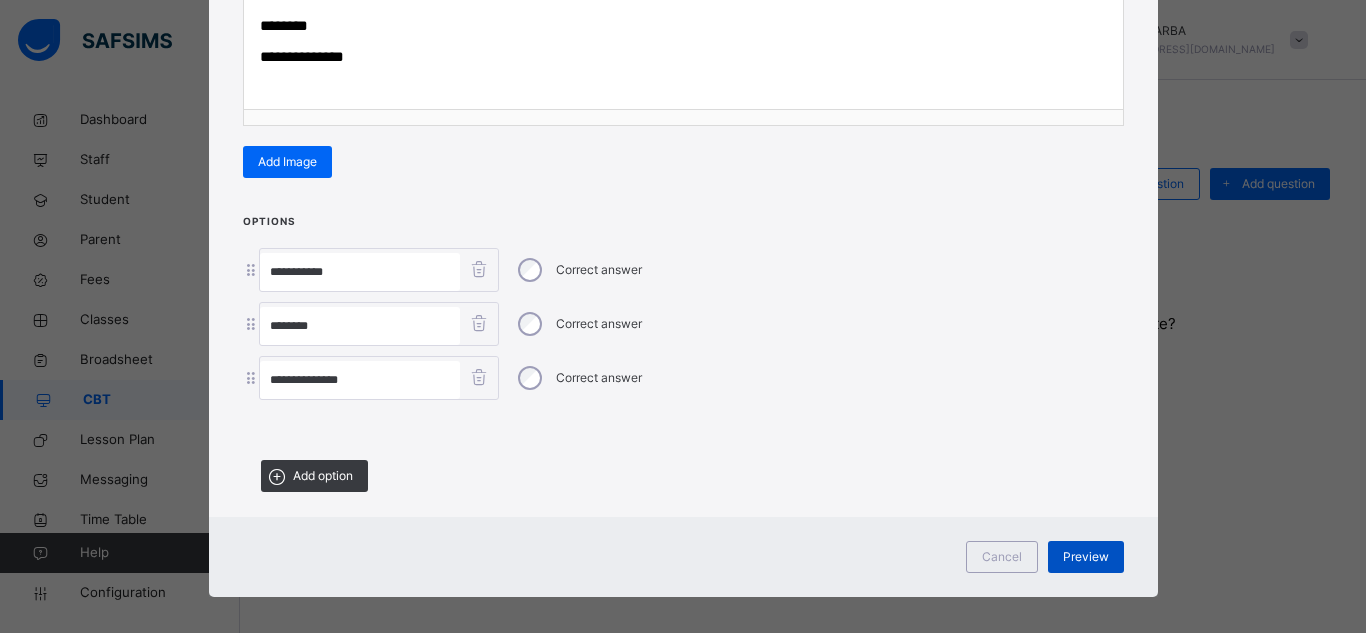 click on "Preview" at bounding box center (1086, 557) 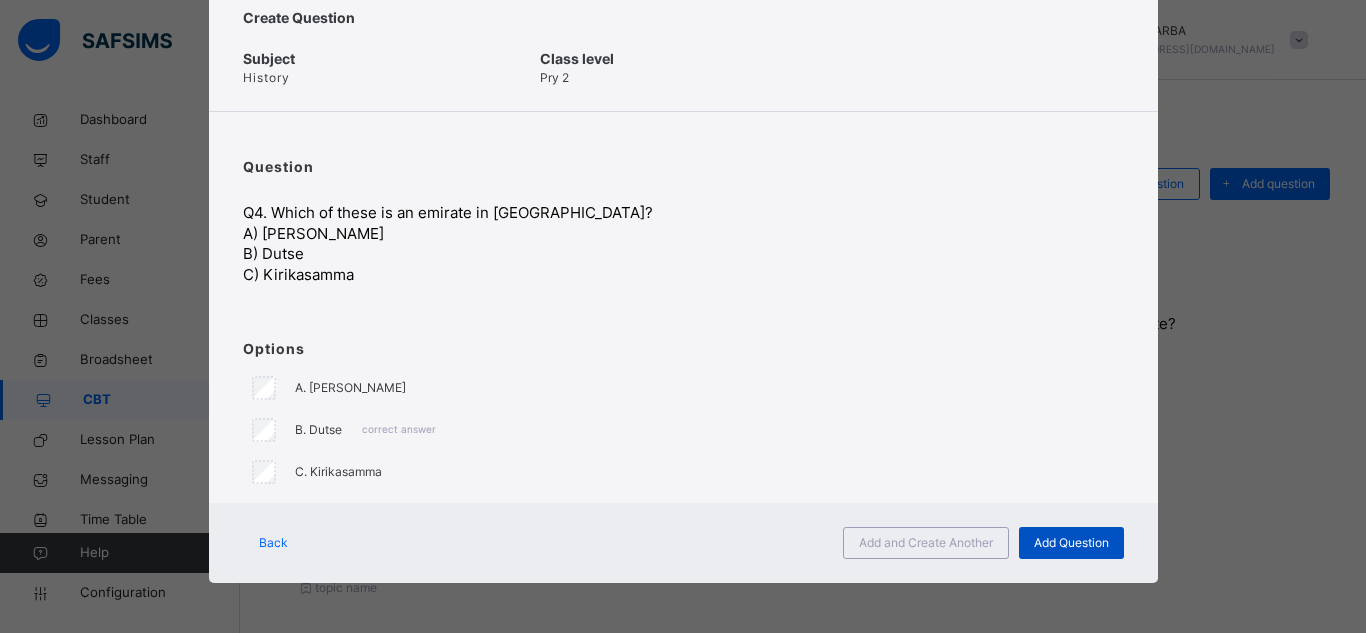 click on "Add Question" at bounding box center (1071, 543) 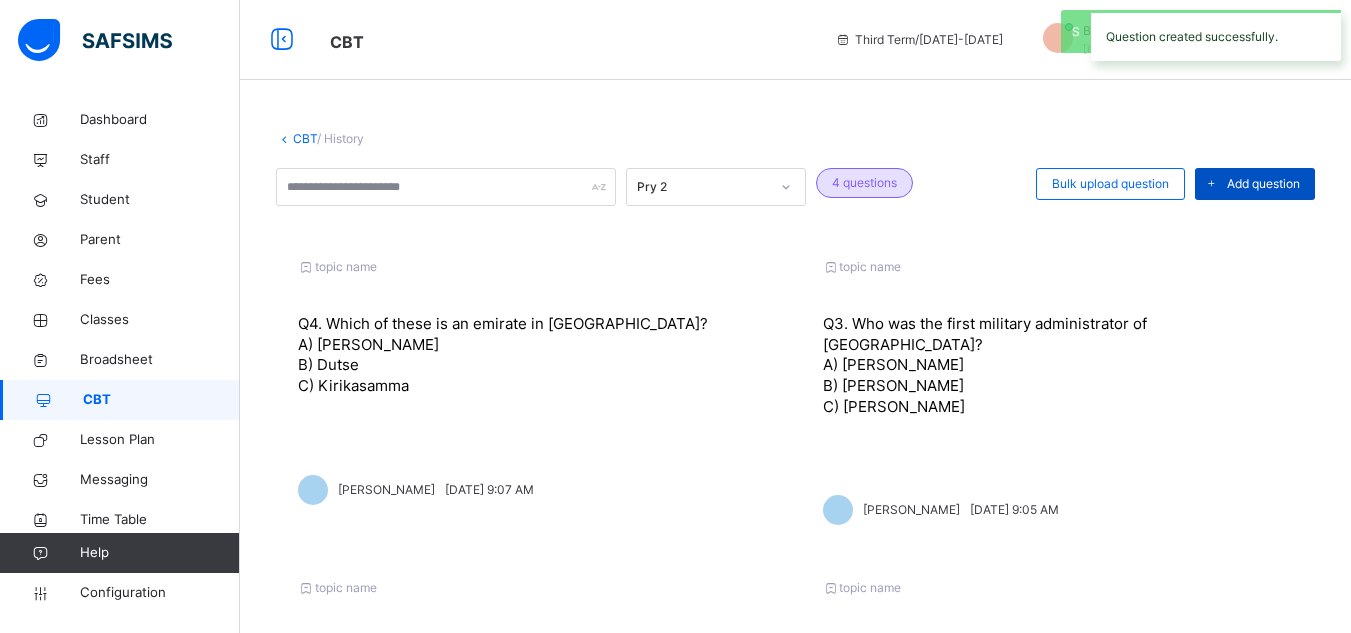 click on "Add question" at bounding box center [1263, 184] 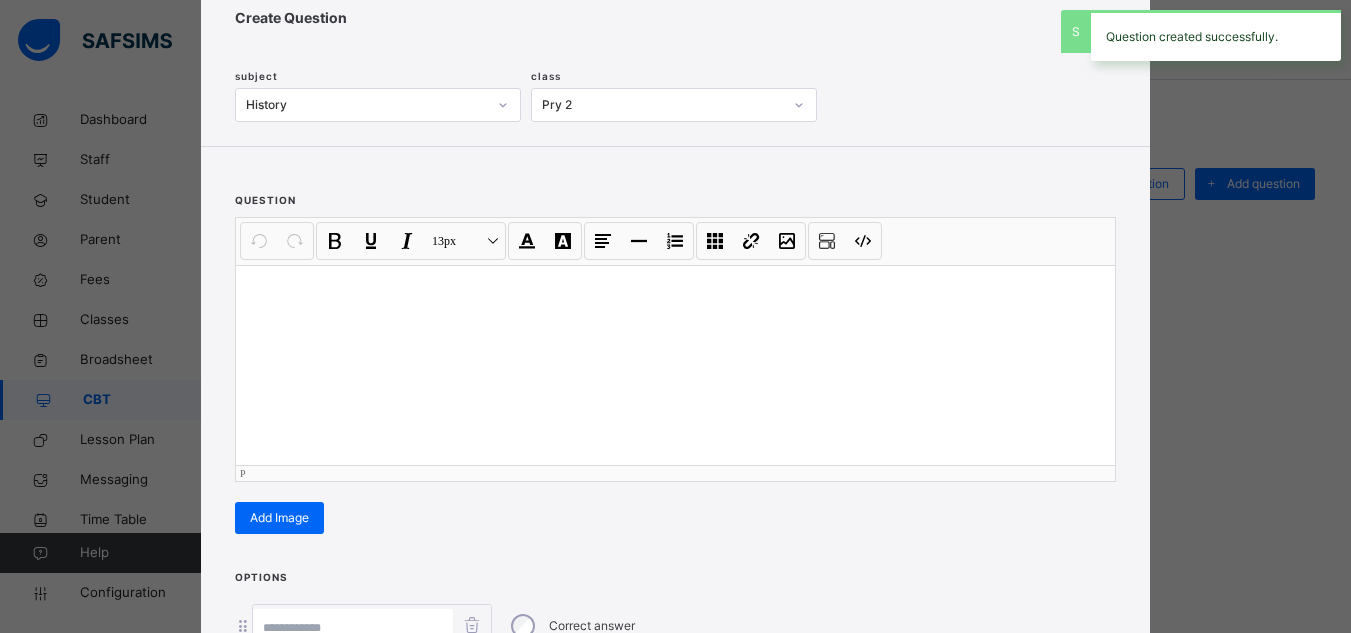 click at bounding box center [675, 365] 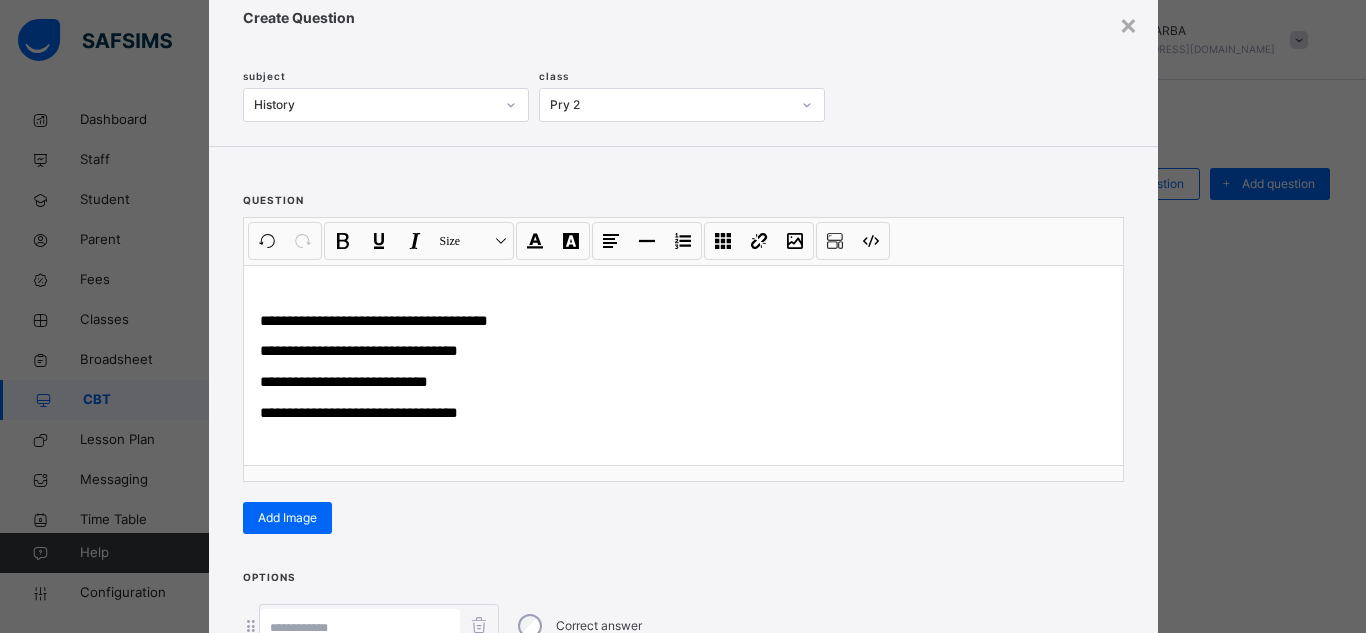 click on "**********" at bounding box center (683, 414) 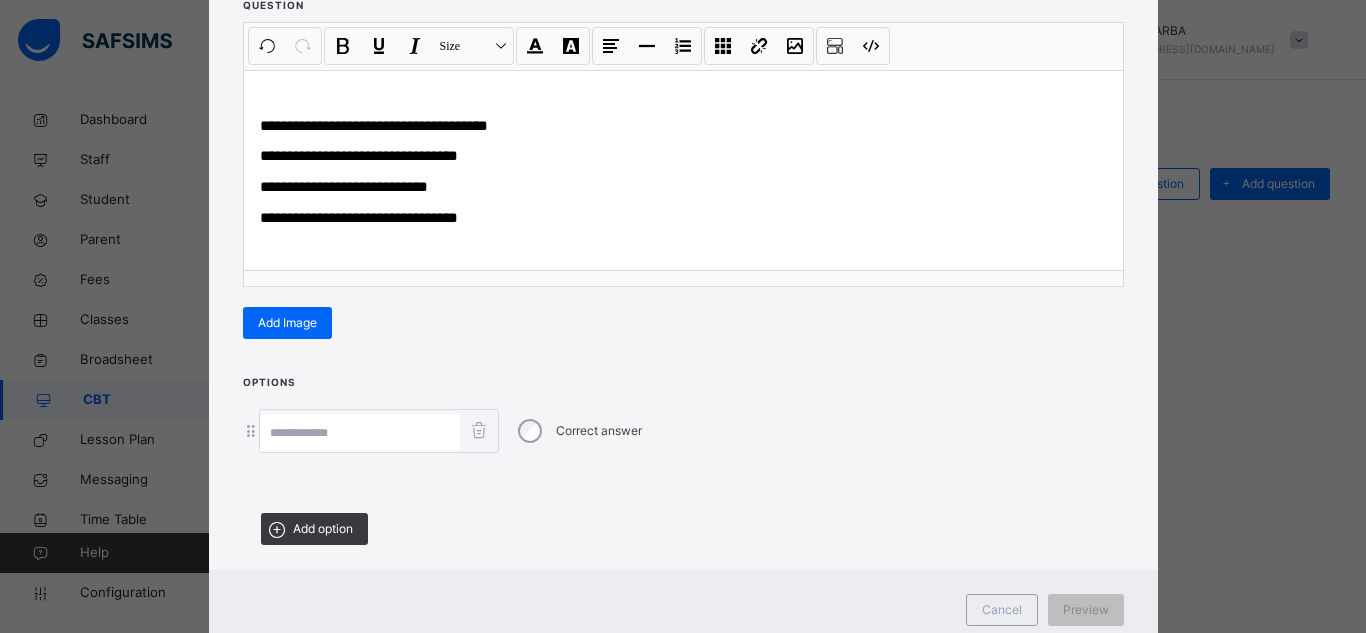scroll, scrollTop: 303, scrollLeft: 0, axis: vertical 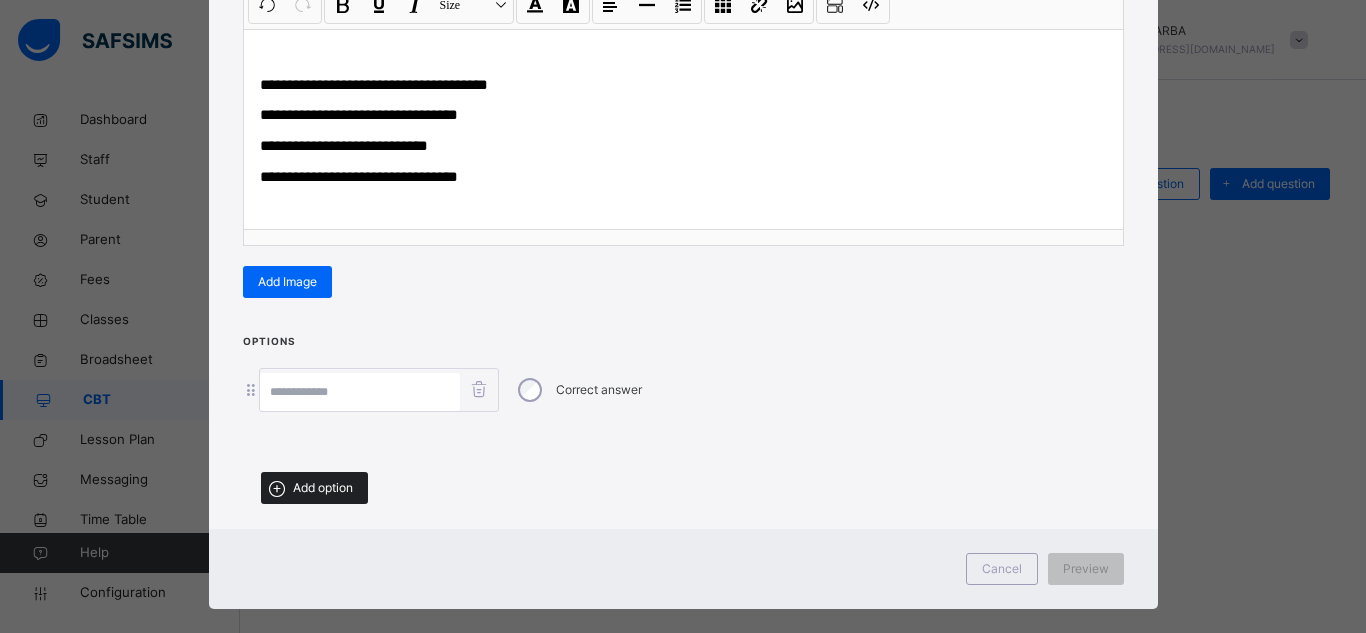 click on "Add option" at bounding box center (323, 488) 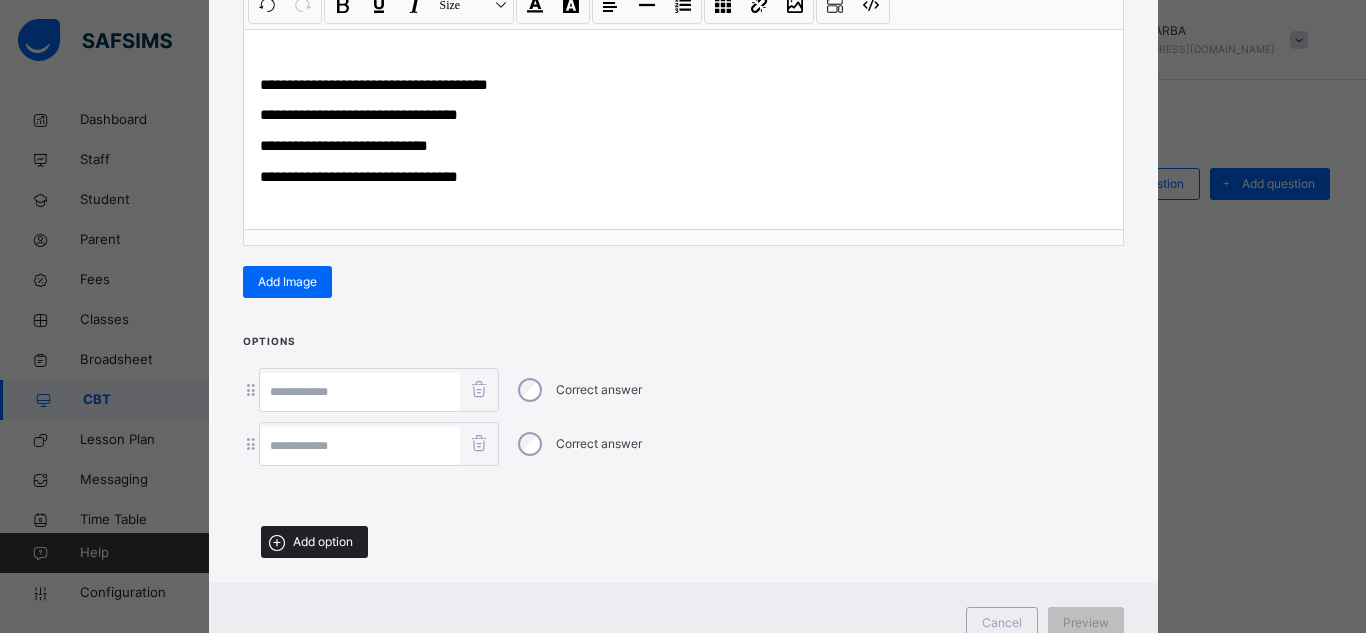 click on "Add option" at bounding box center [323, 542] 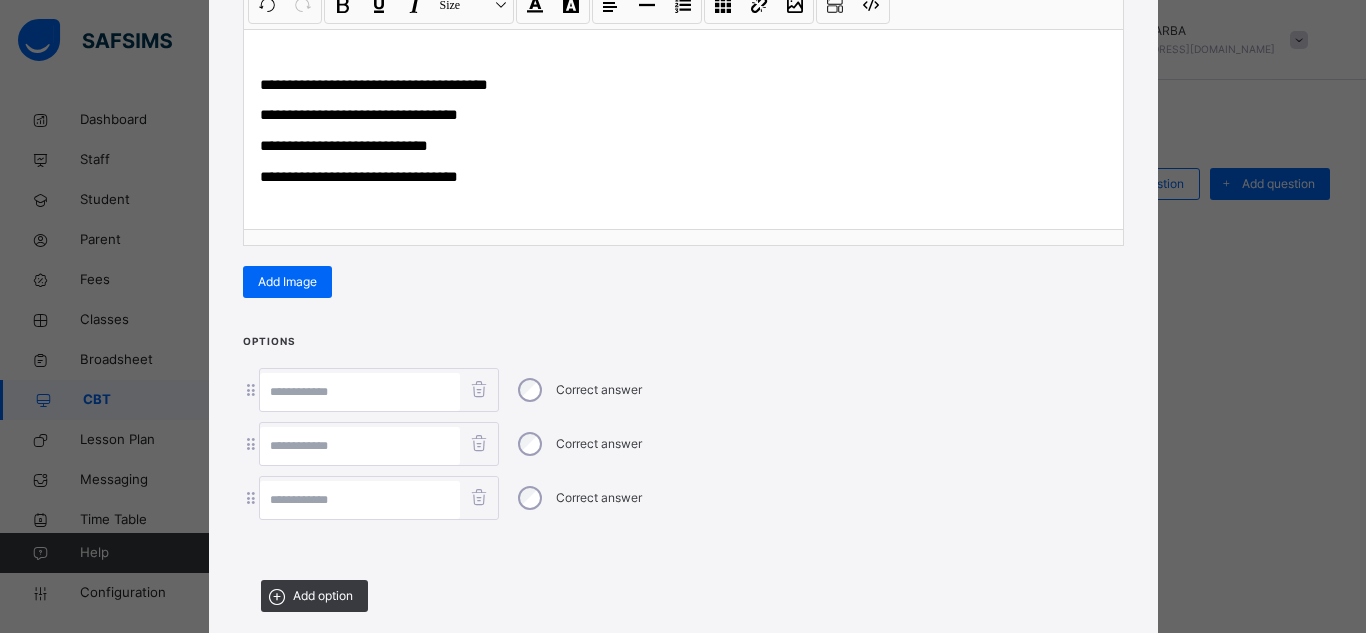 click at bounding box center [360, 500] 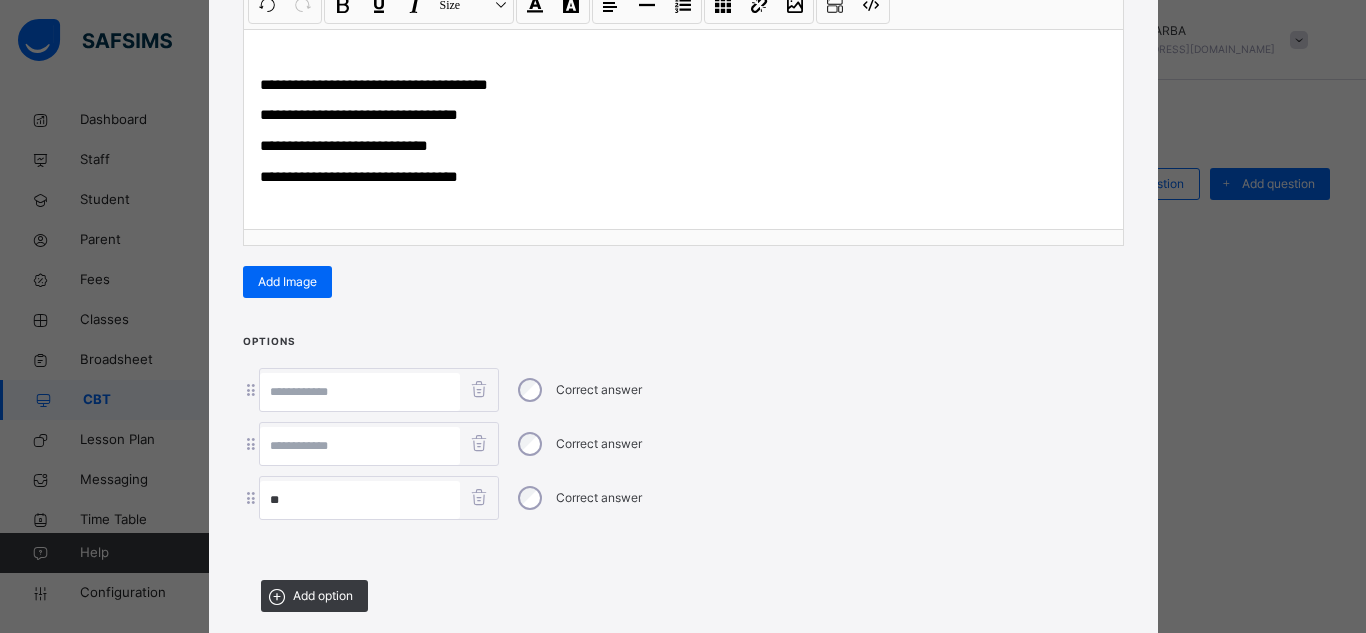 type on "**" 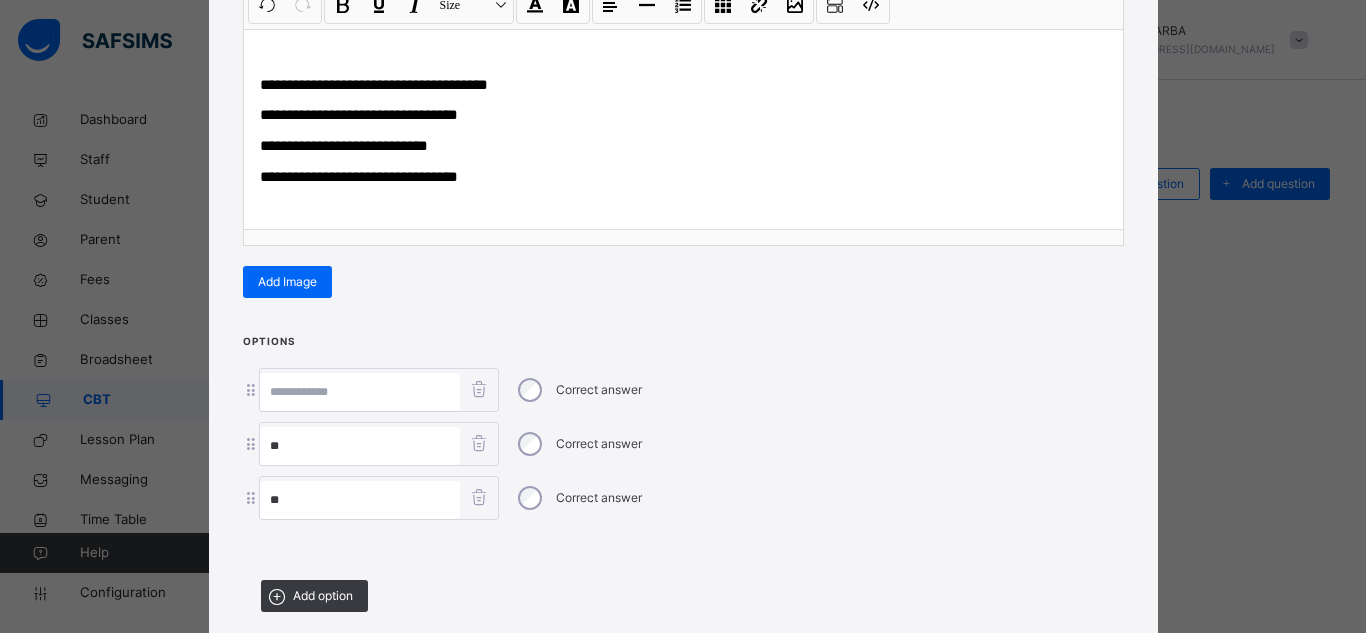 type on "**" 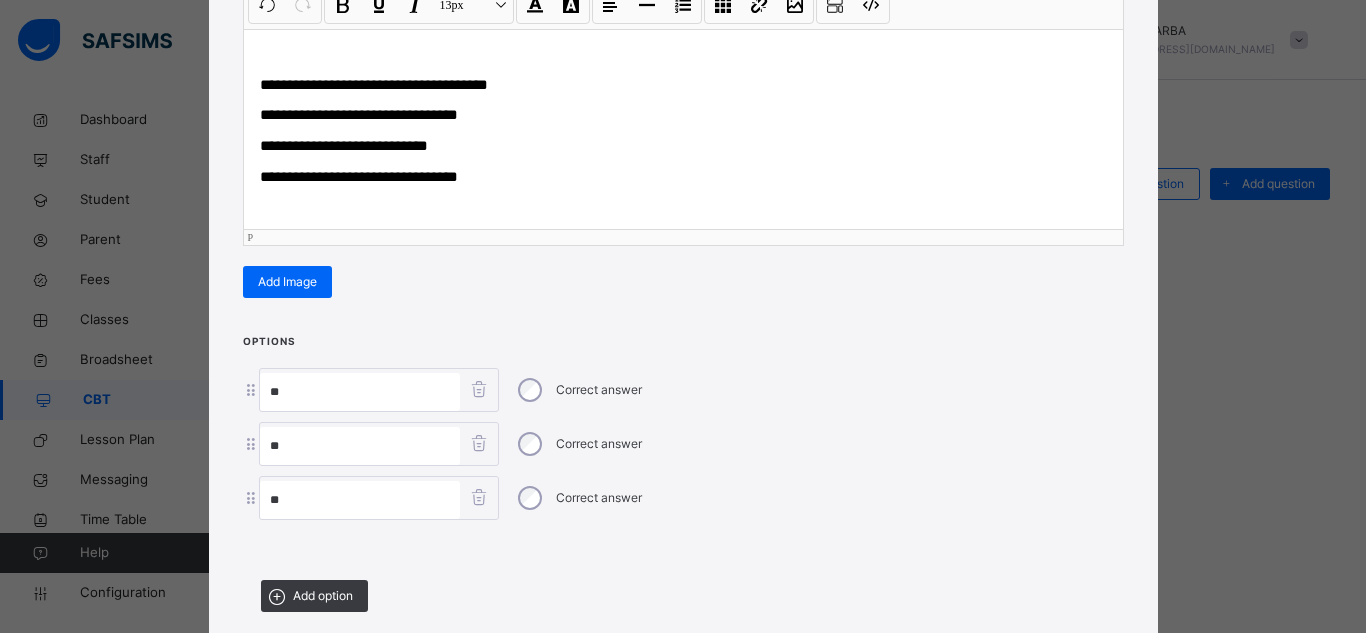 click on "**********" at bounding box center (359, 114) 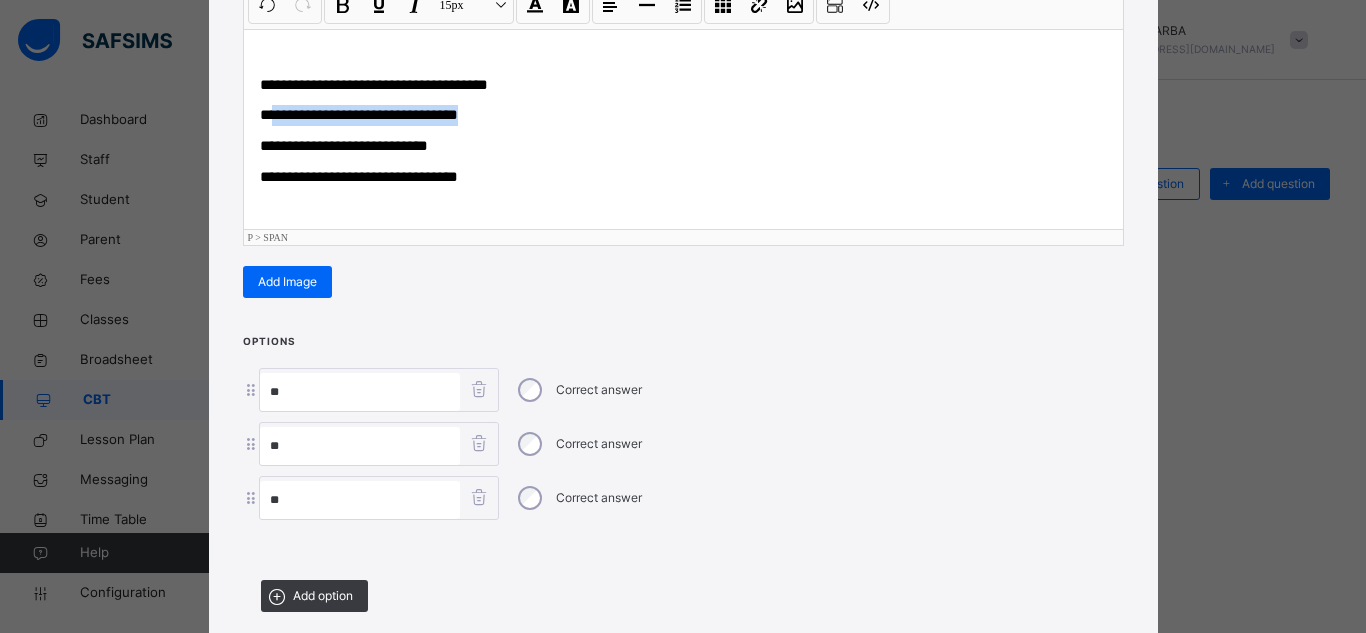 drag, startPoint x: 281, startPoint y: 114, endPoint x: 528, endPoint y: 109, distance: 247.0506 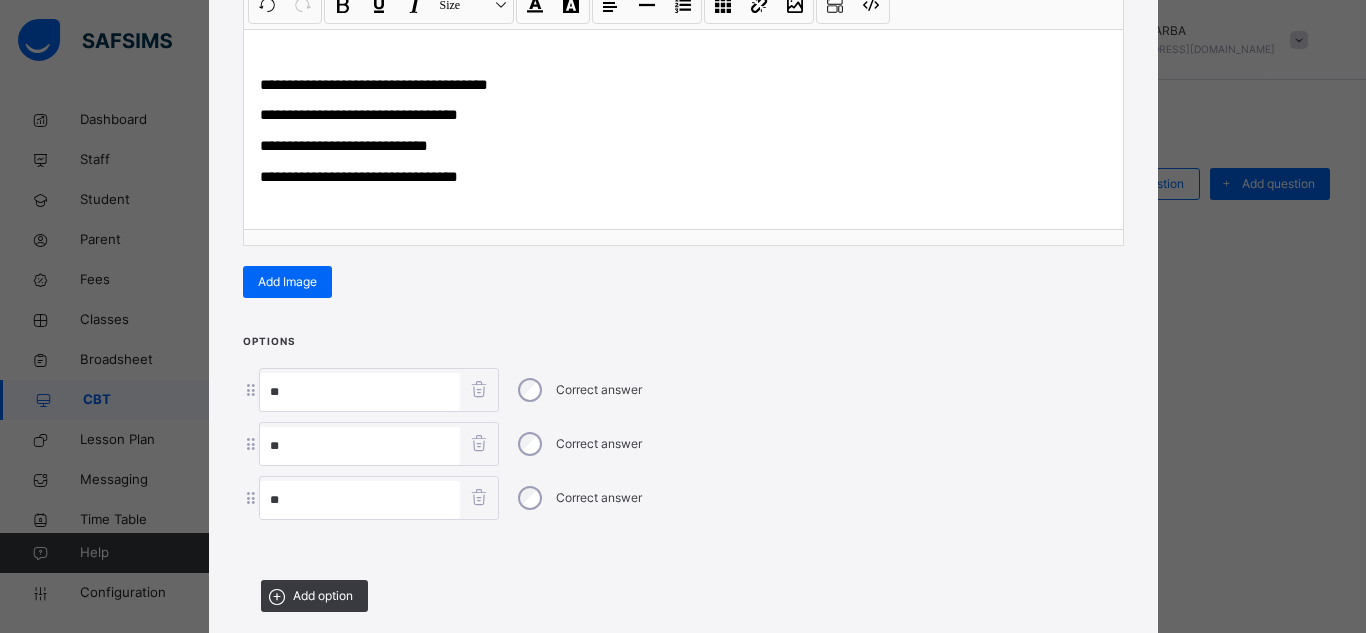 click on "**" at bounding box center (360, 392) 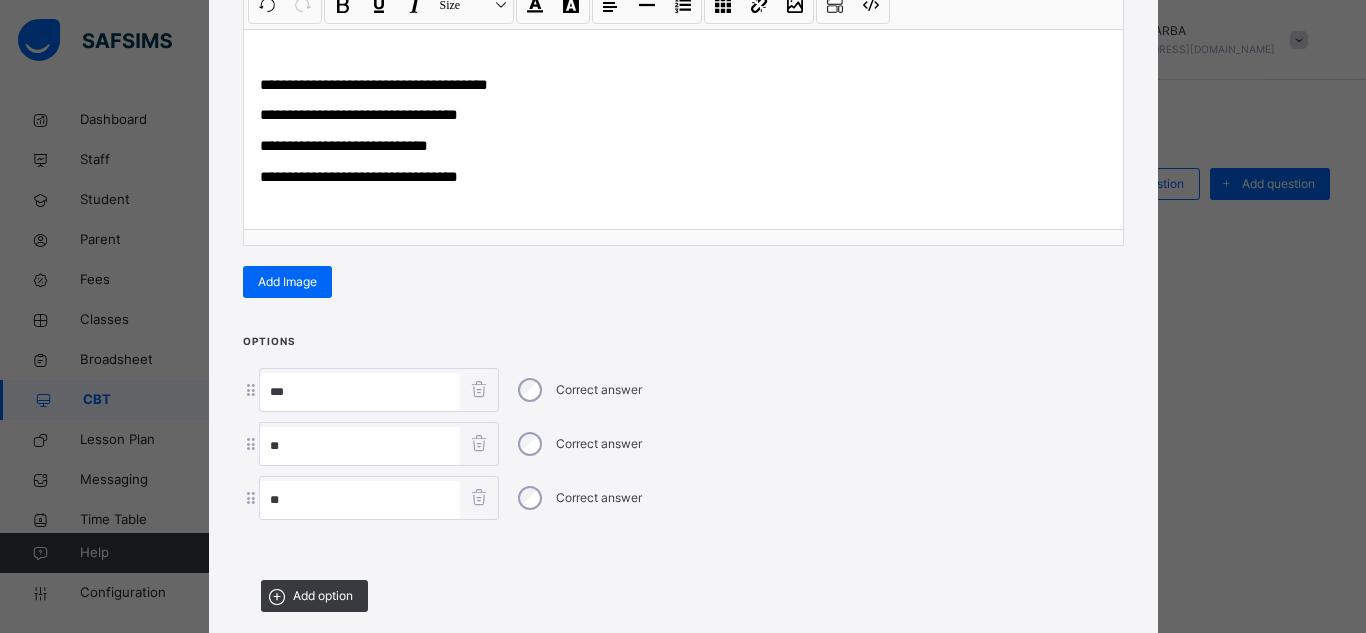 paste on "**********" 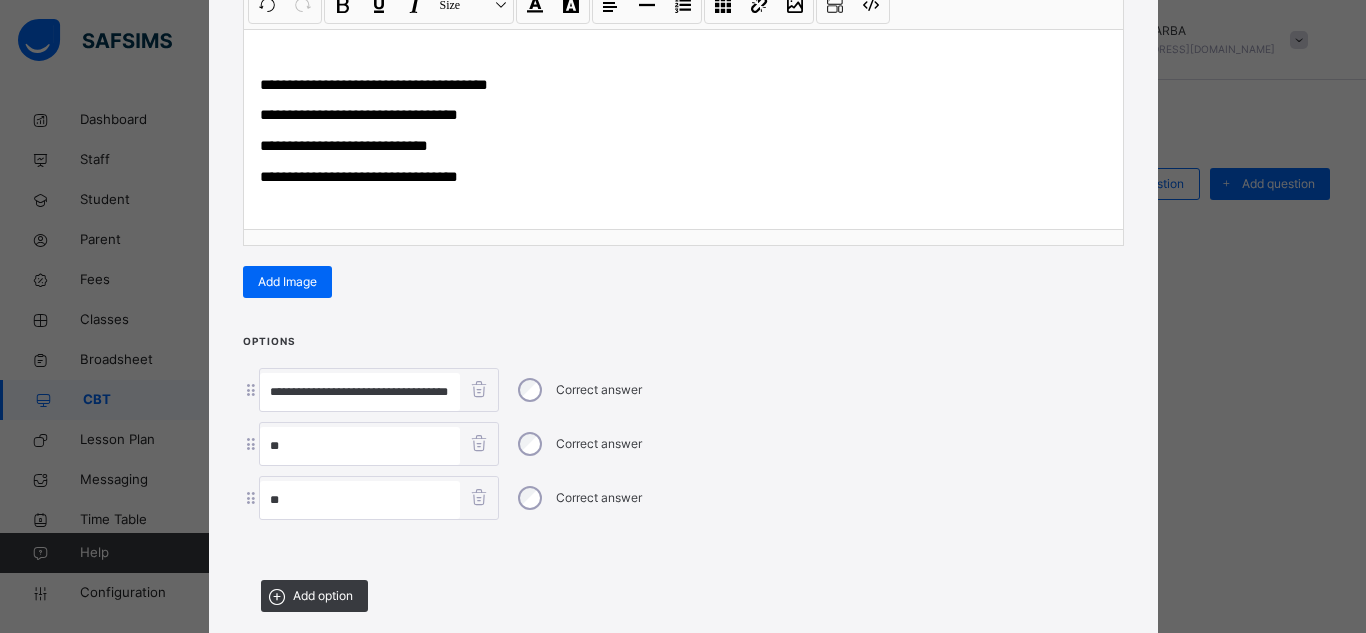 scroll, scrollTop: 0, scrollLeft: 47, axis: horizontal 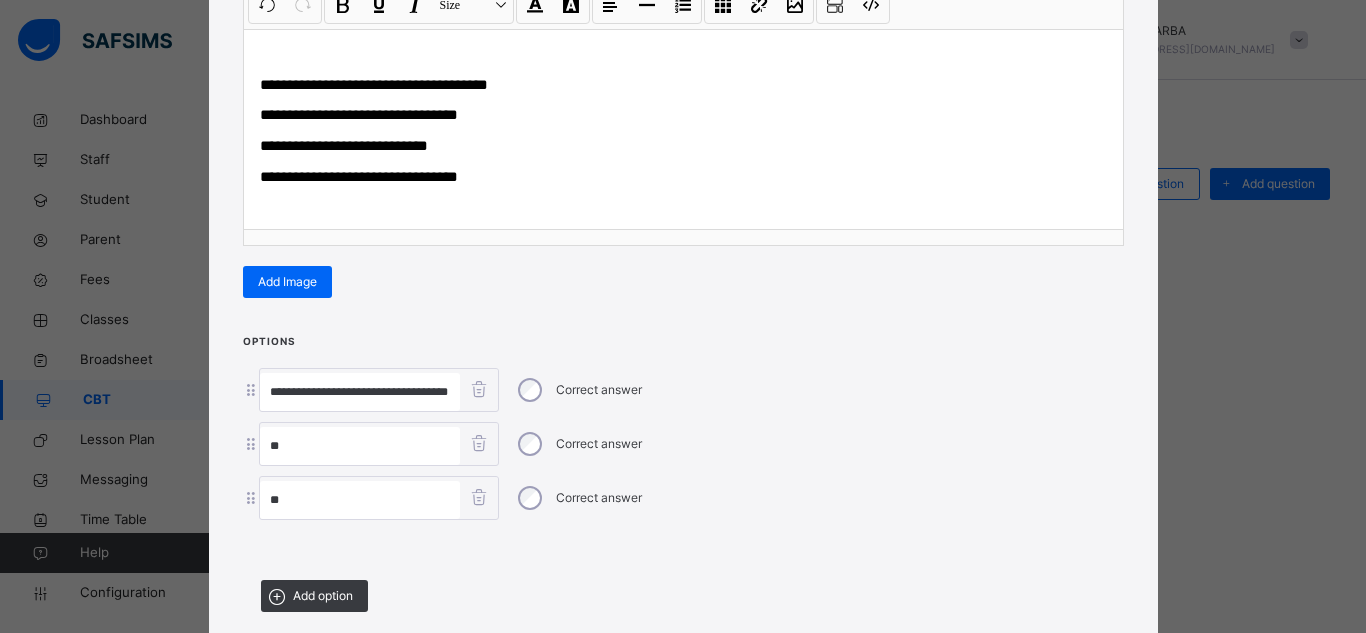 type on "**********" 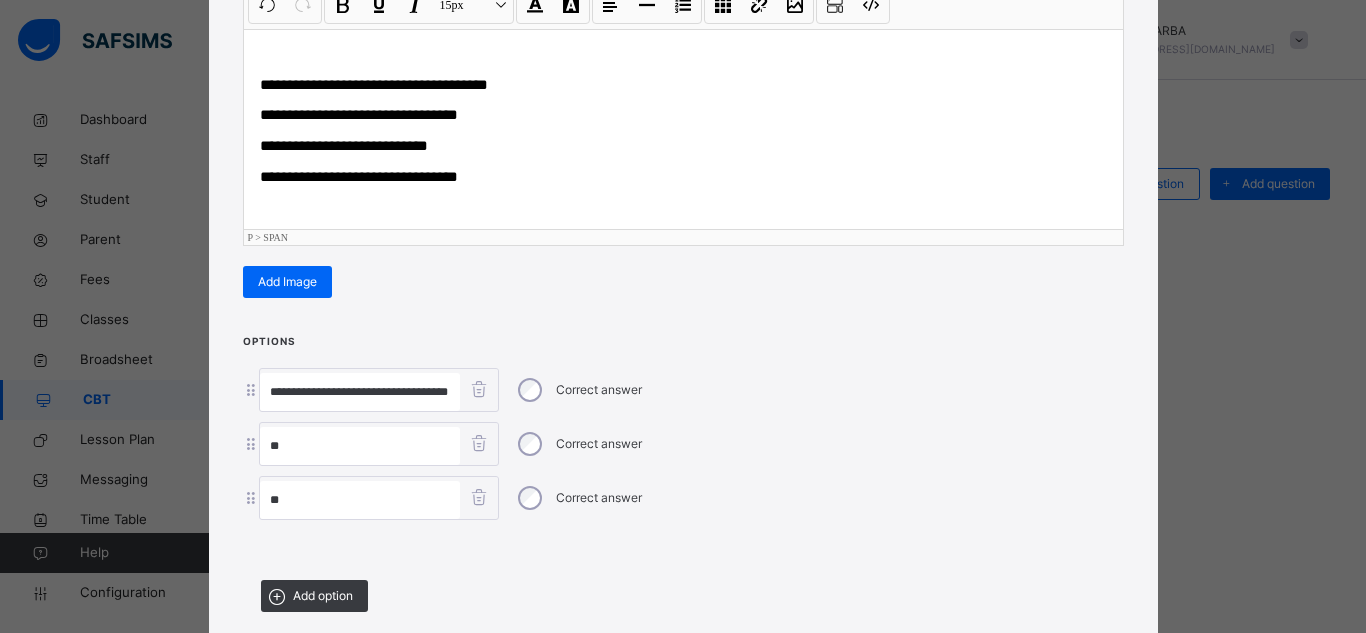 scroll, scrollTop: 0, scrollLeft: 0, axis: both 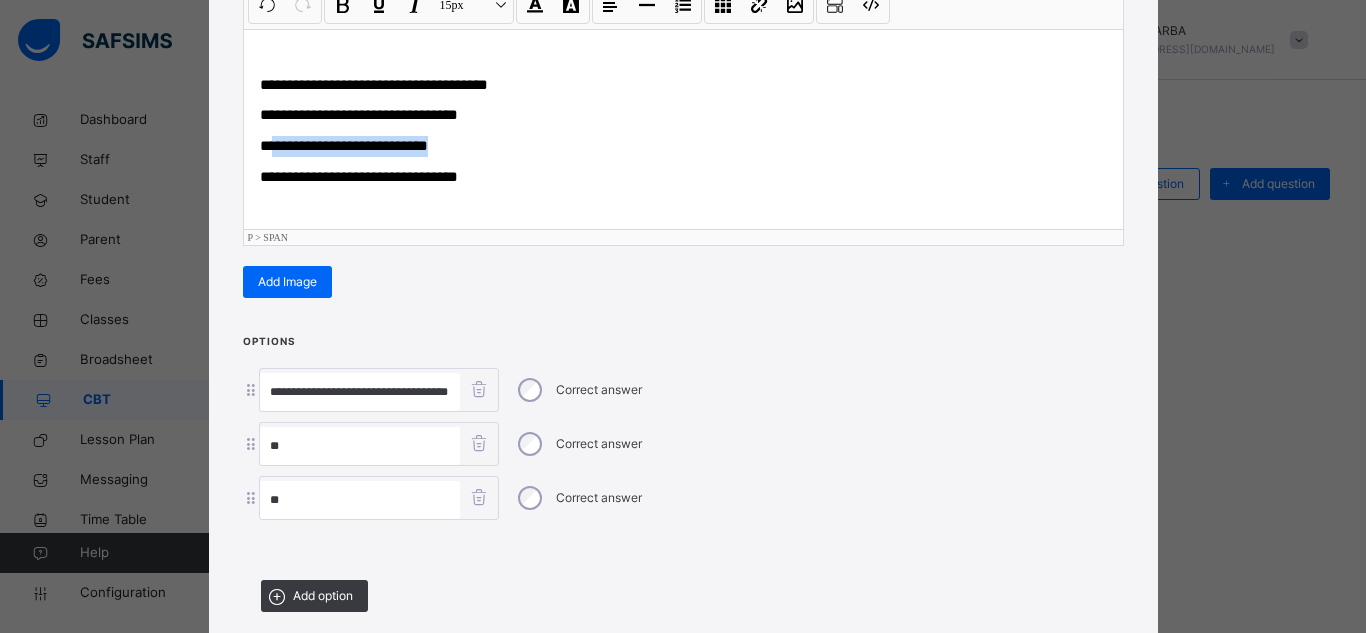drag, startPoint x: 281, startPoint y: 149, endPoint x: 471, endPoint y: 142, distance: 190.1289 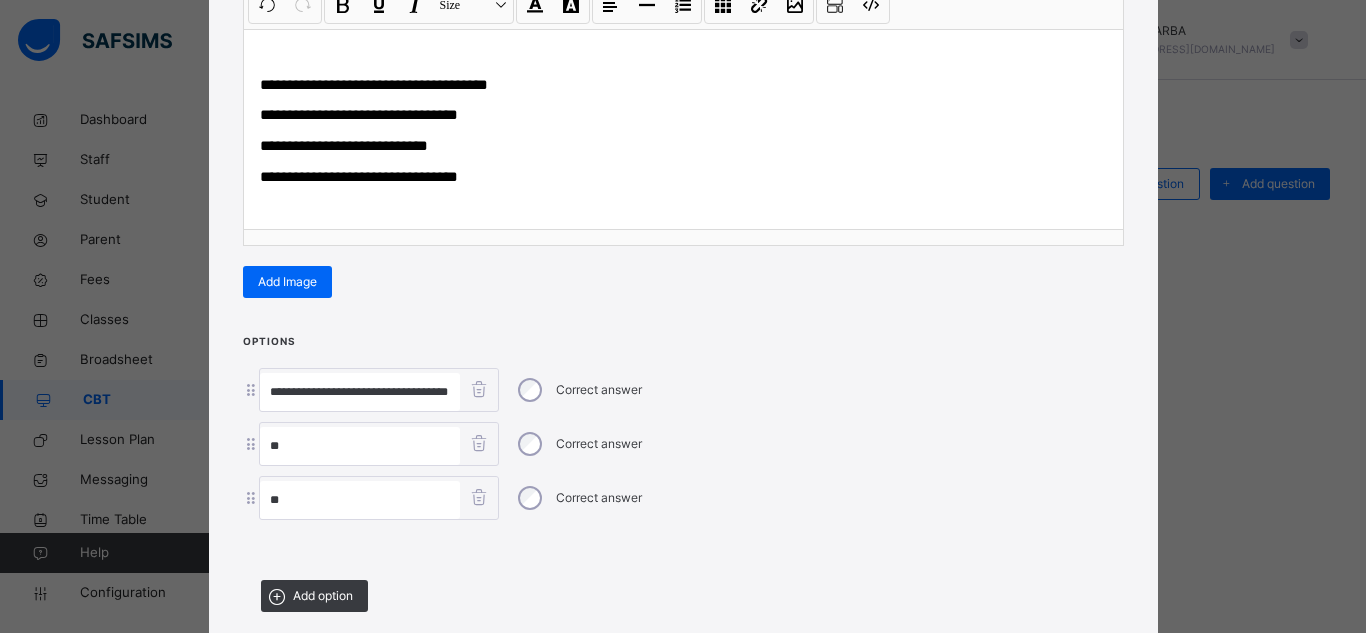 click on "**" at bounding box center [360, 446] 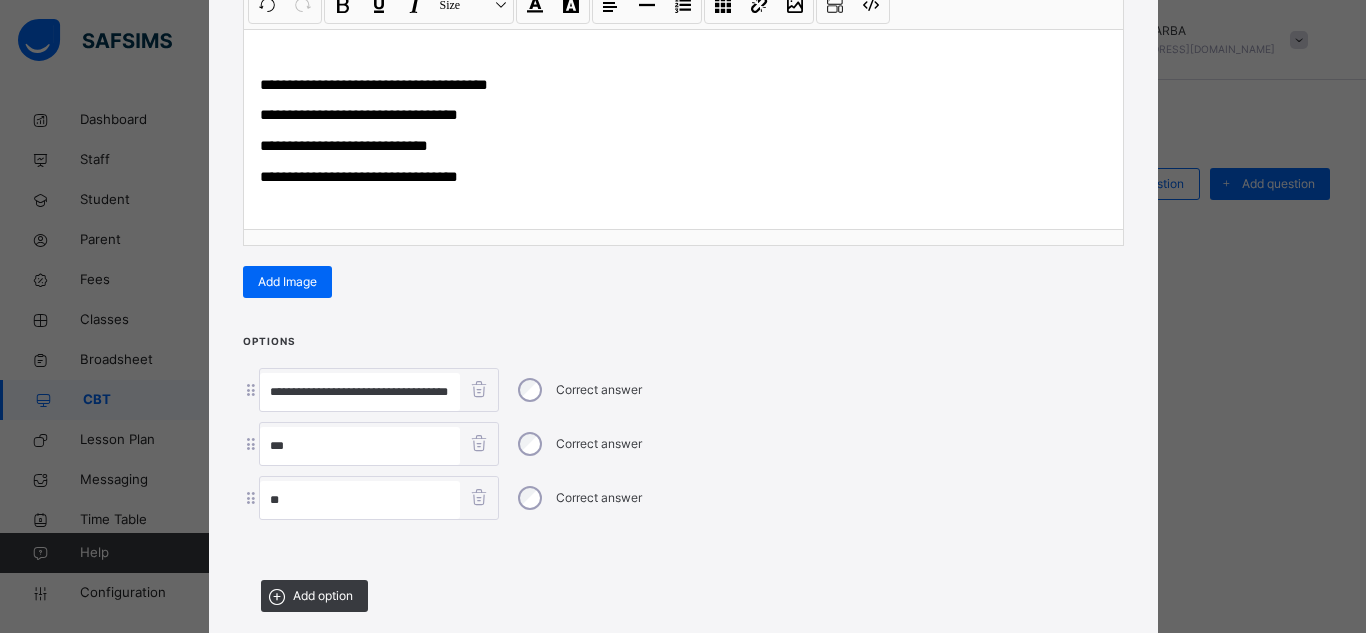 paste on "**********" 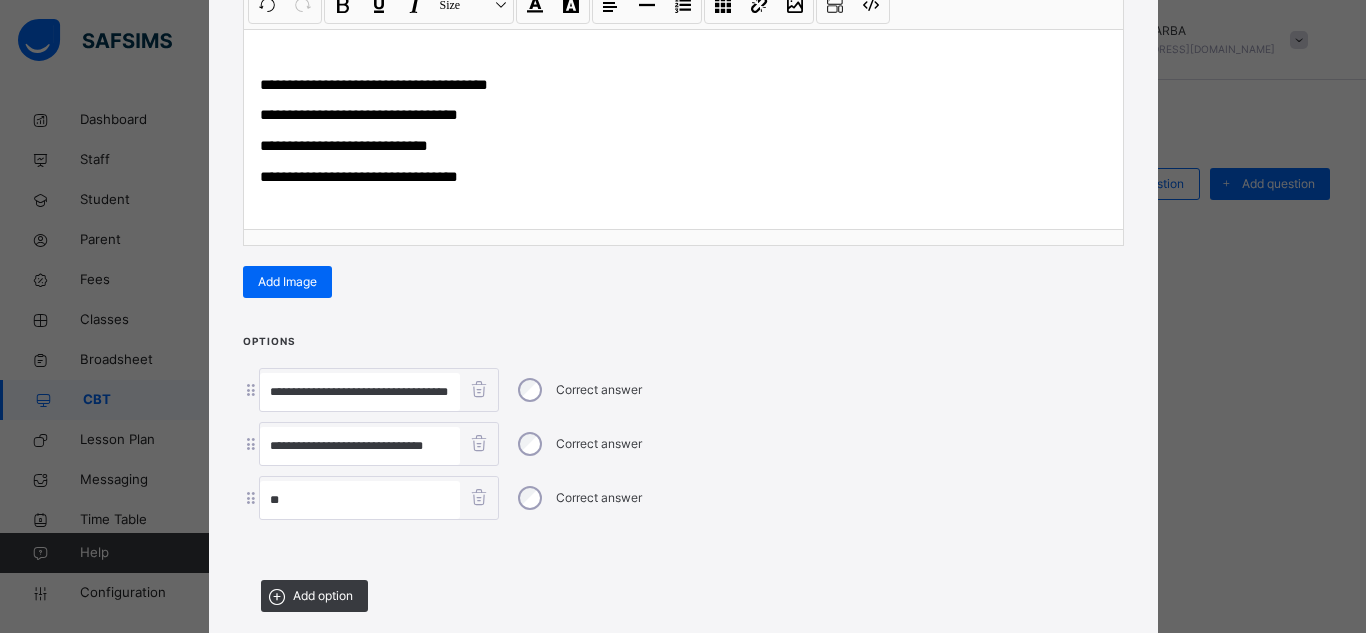 scroll, scrollTop: 0, scrollLeft: 3, axis: horizontal 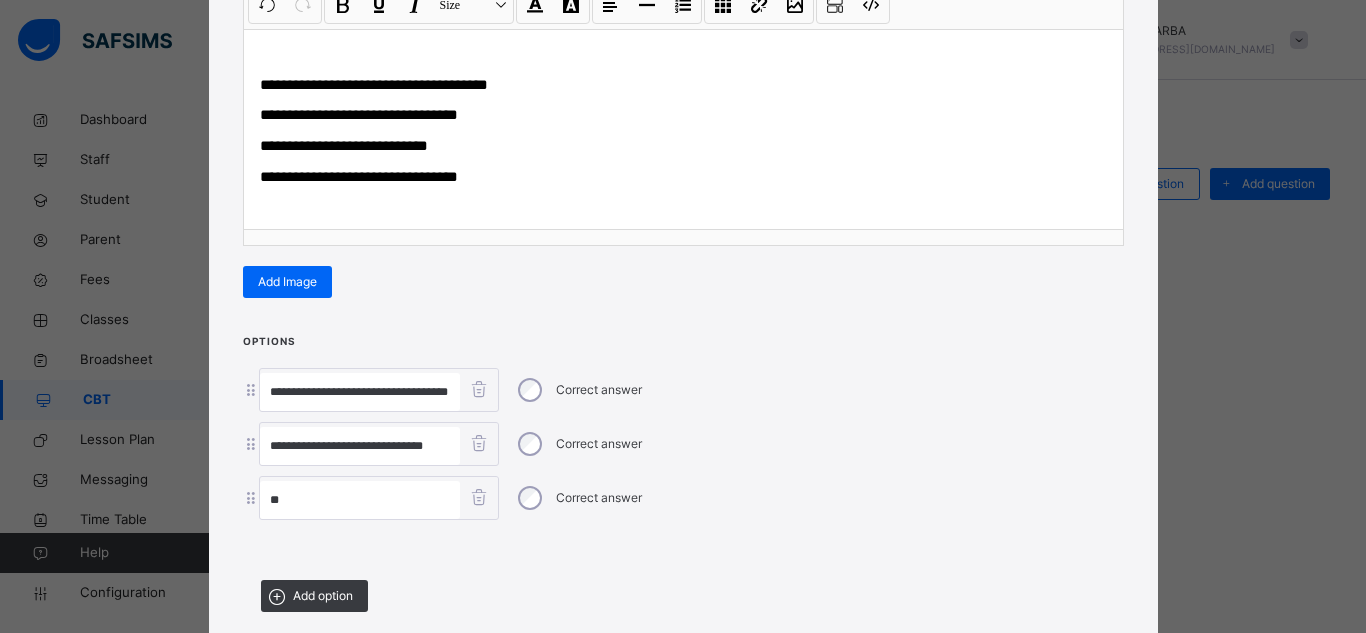 type on "**********" 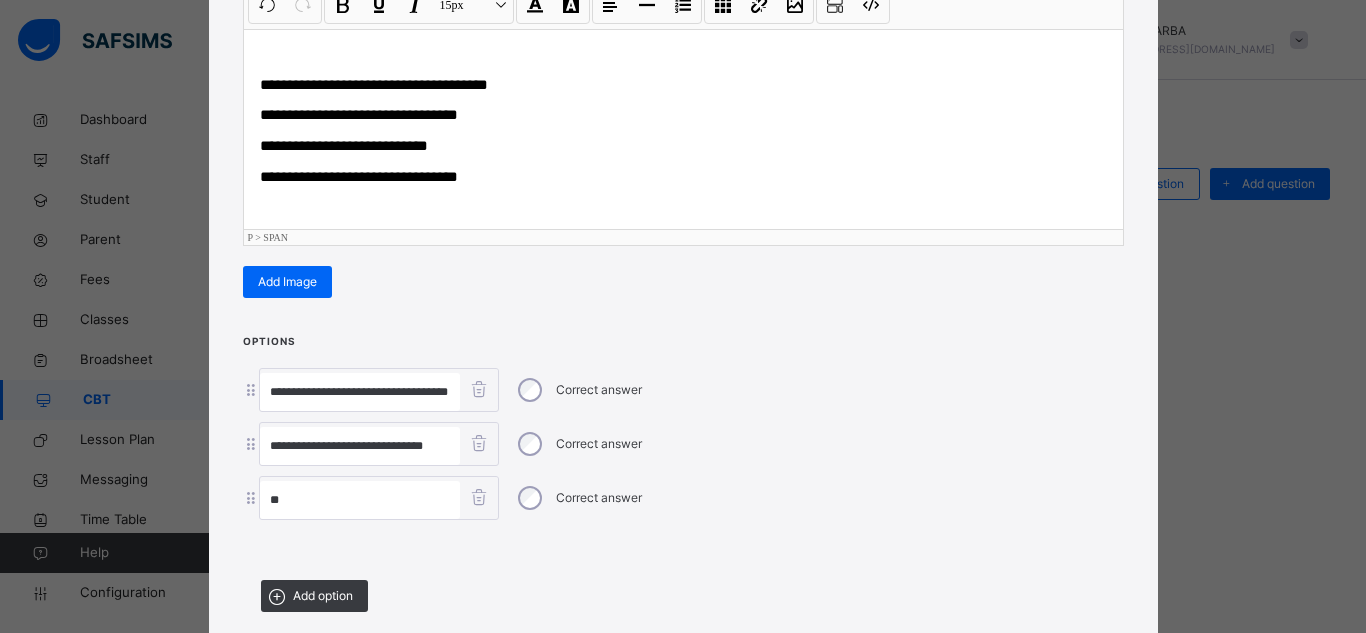 scroll, scrollTop: 0, scrollLeft: 0, axis: both 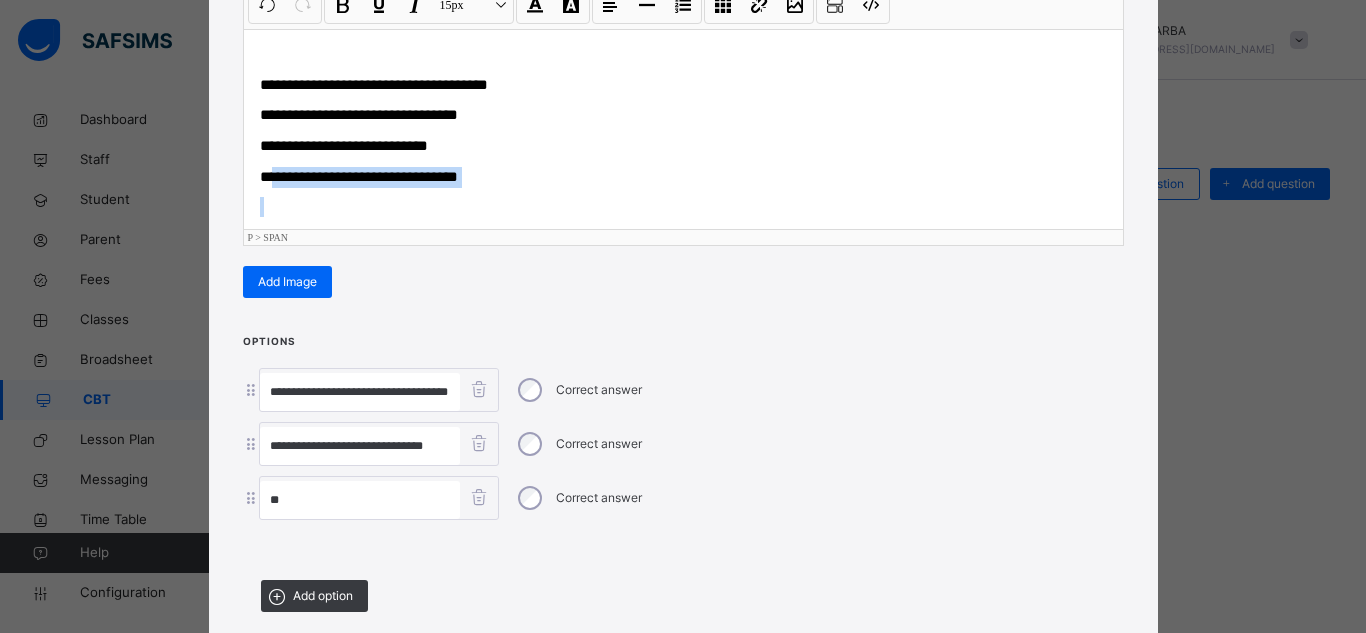 drag, startPoint x: 280, startPoint y: 180, endPoint x: 473, endPoint y: 191, distance: 193.31322 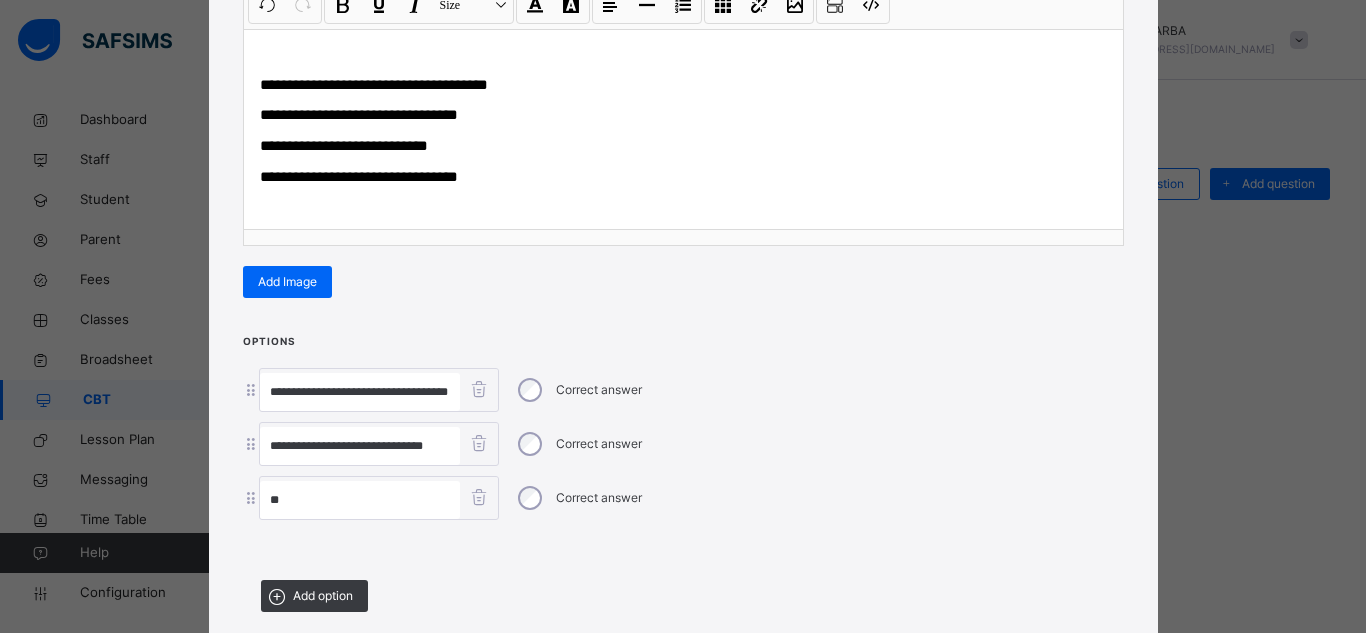 click on "**" at bounding box center [360, 500] 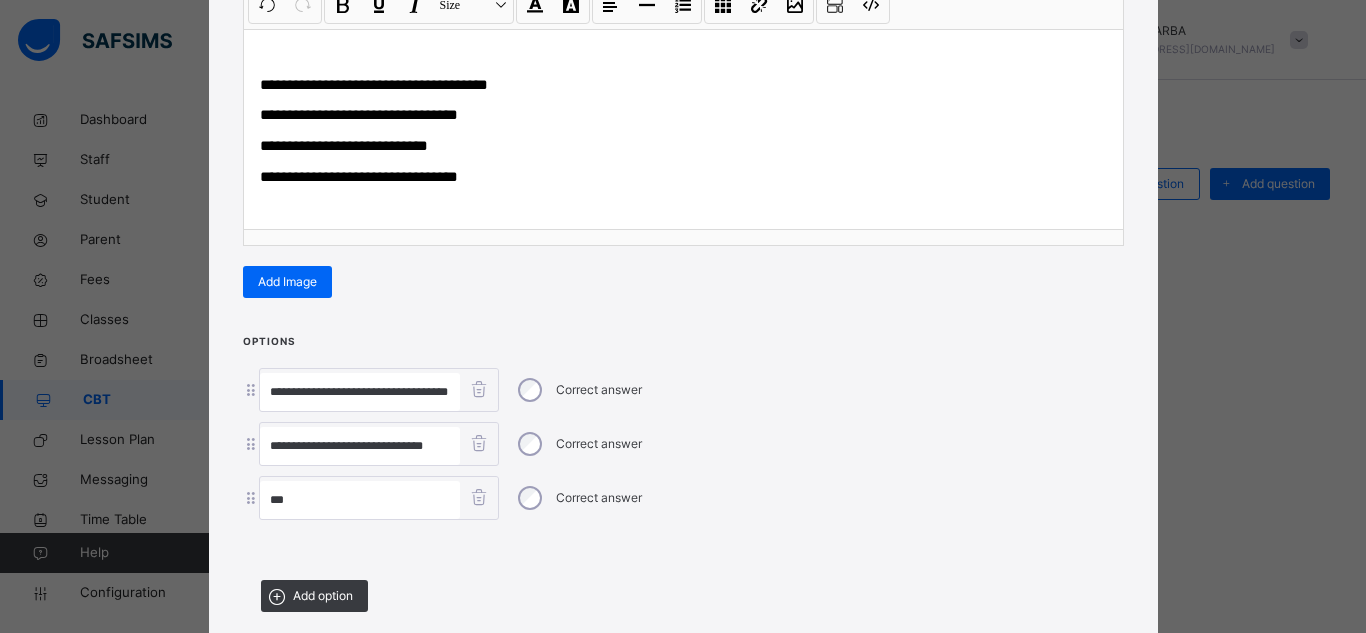 click on "**" at bounding box center [360, 500] 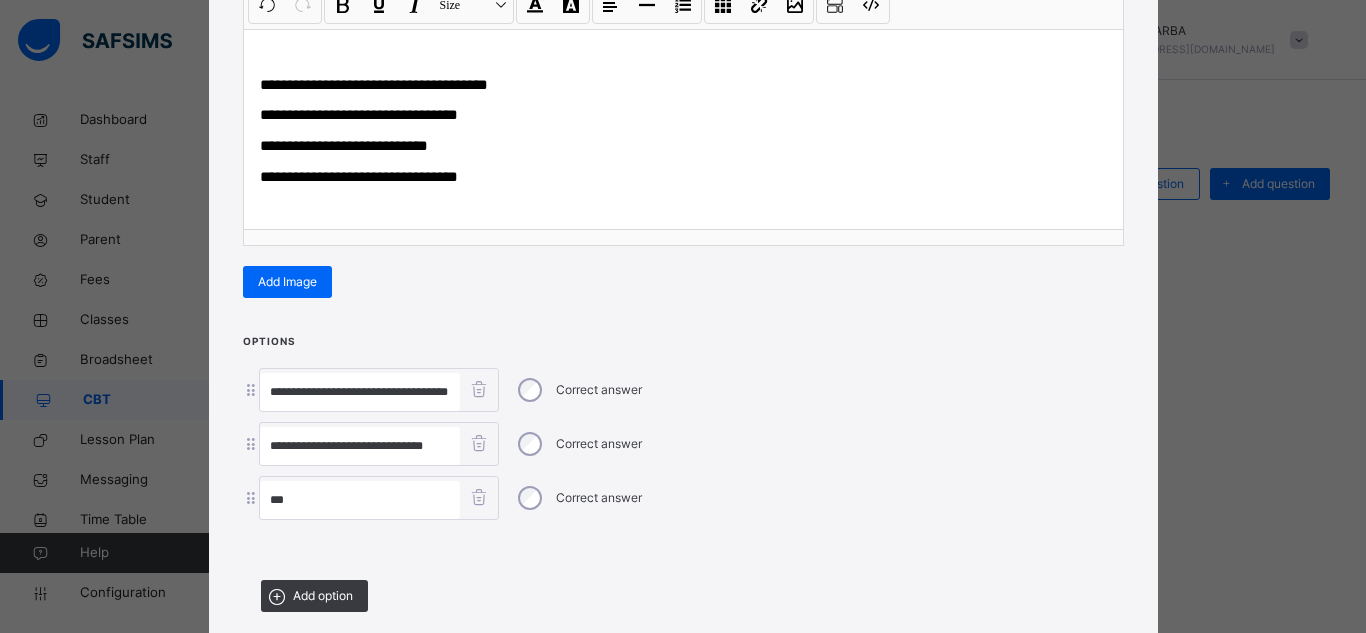 paste on "**********" 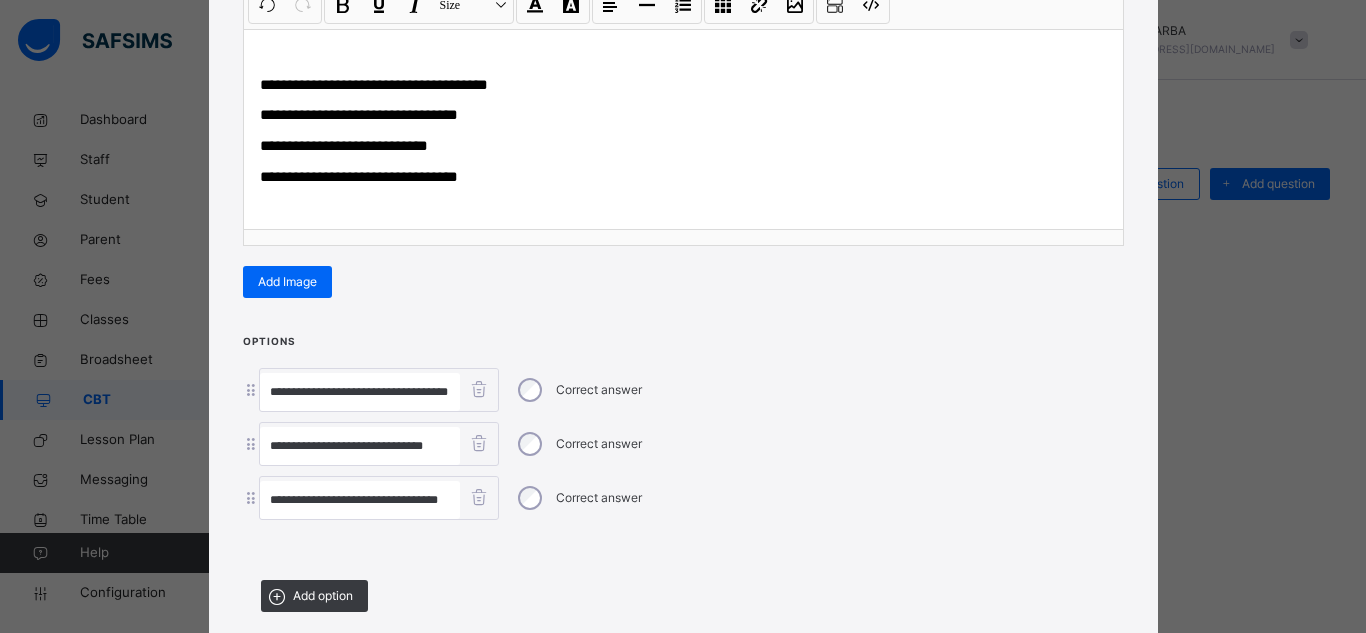 scroll, scrollTop: 0, scrollLeft: 31, axis: horizontal 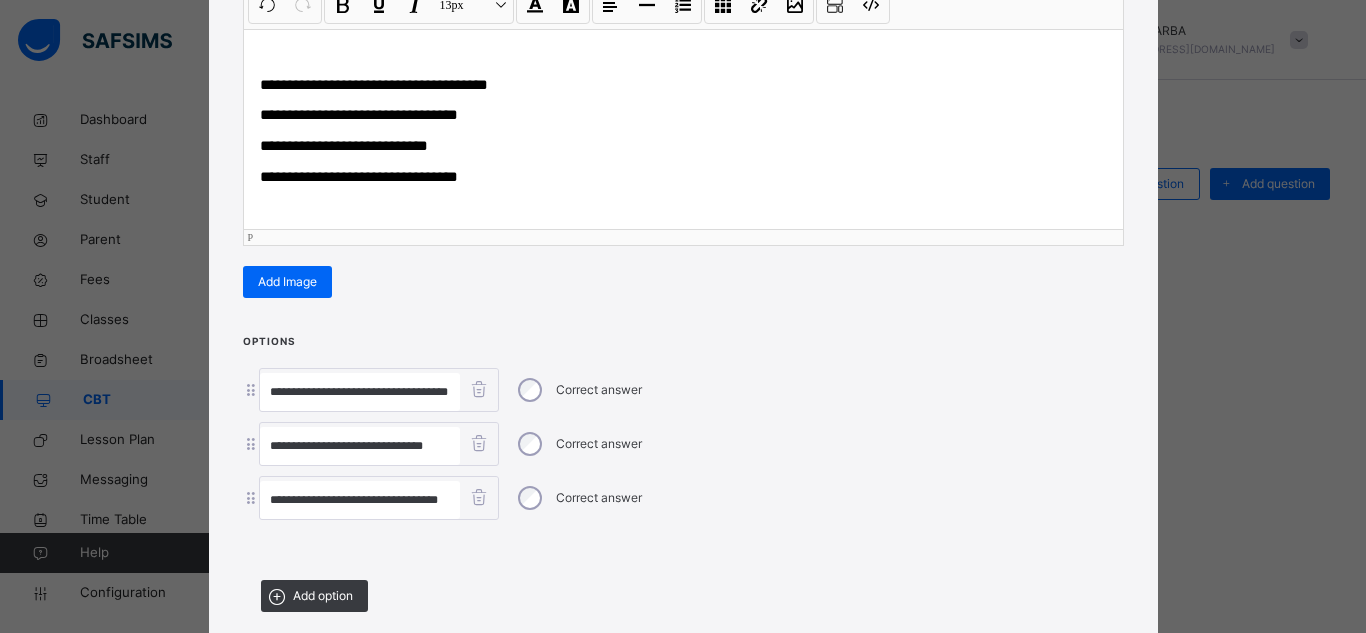 click on "**********" at bounding box center [683, 177] 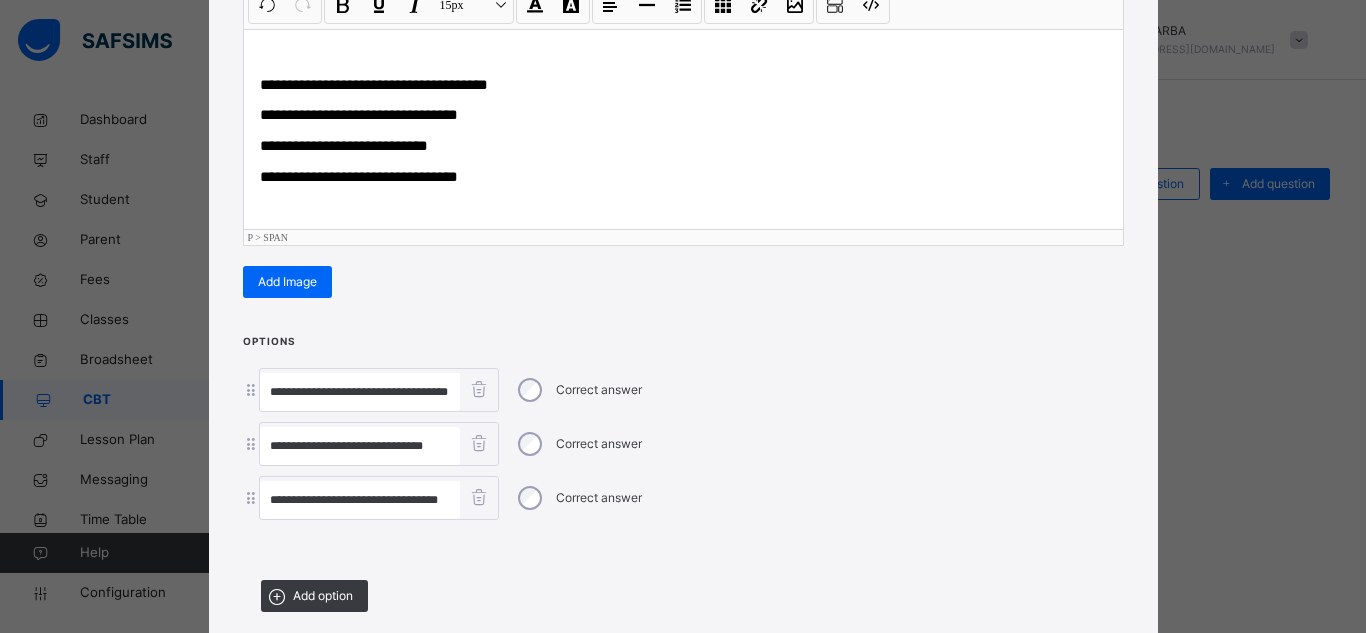 type 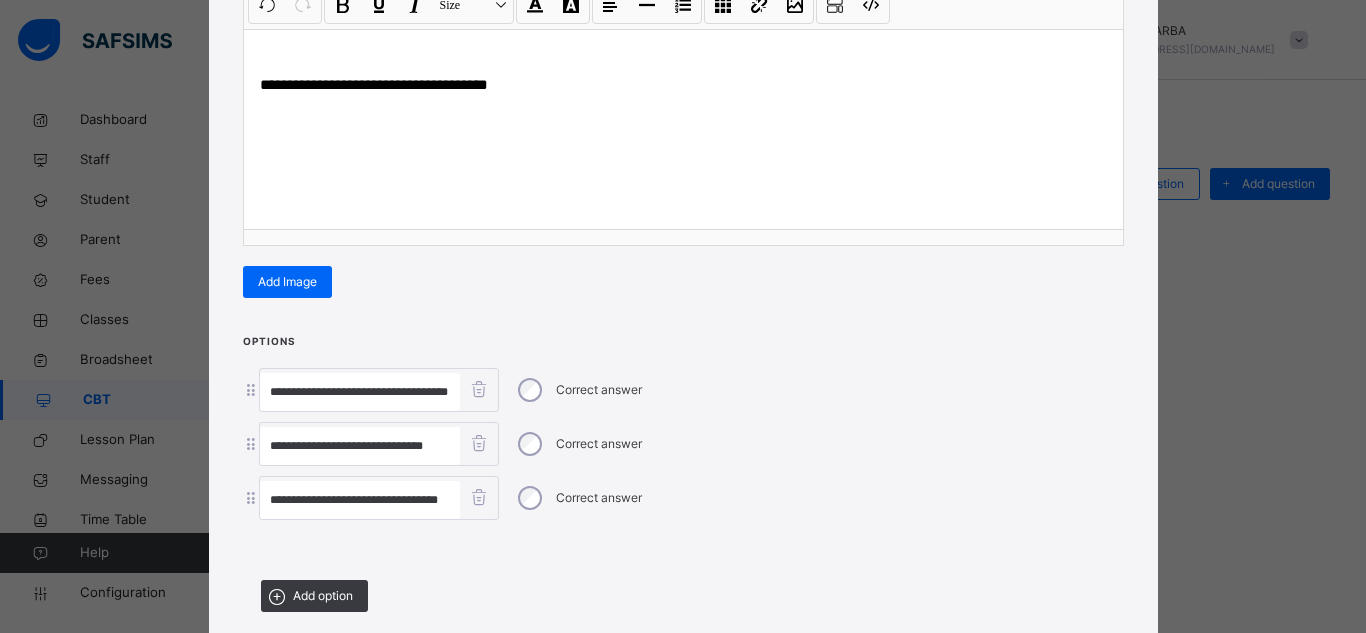 click at bounding box center (683, 547) 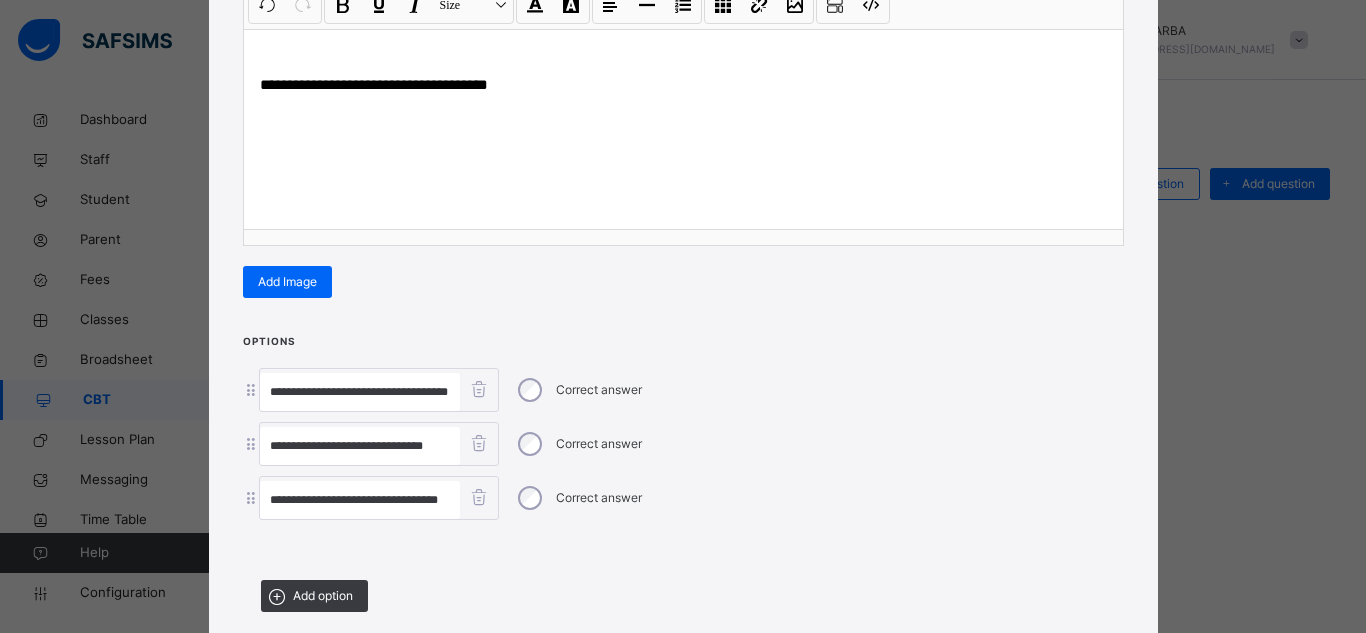 click on "**********" at bounding box center (683, 479) 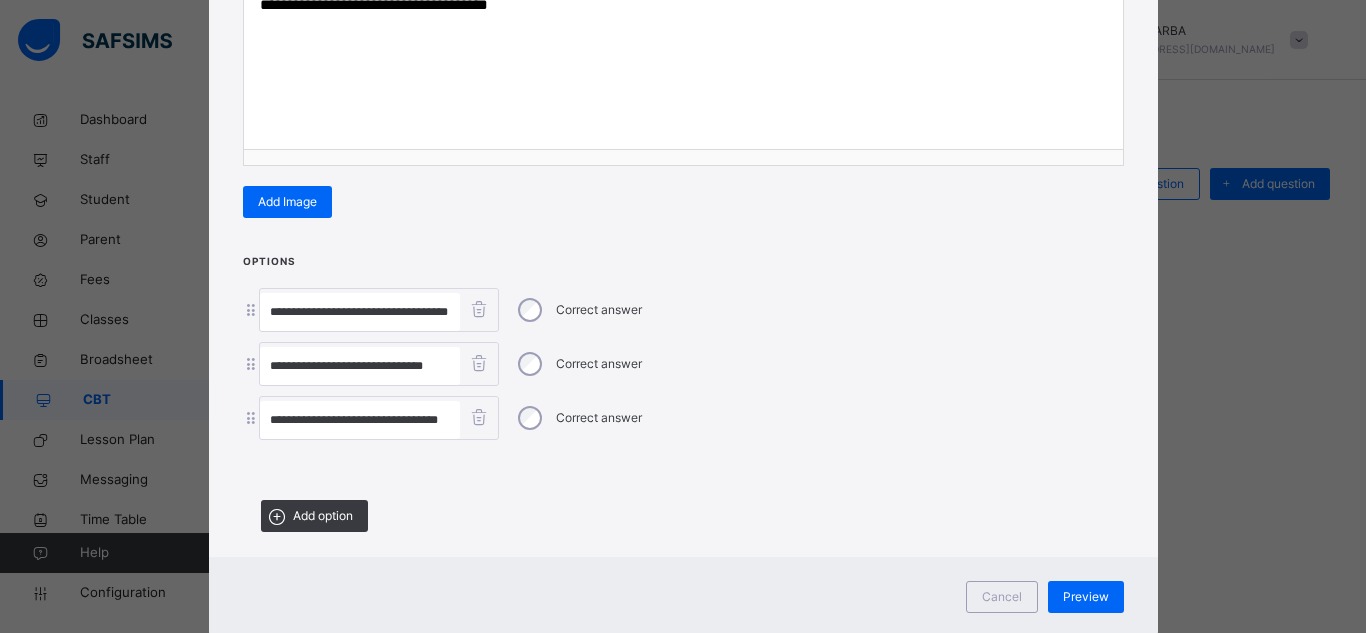 scroll, scrollTop: 423, scrollLeft: 0, axis: vertical 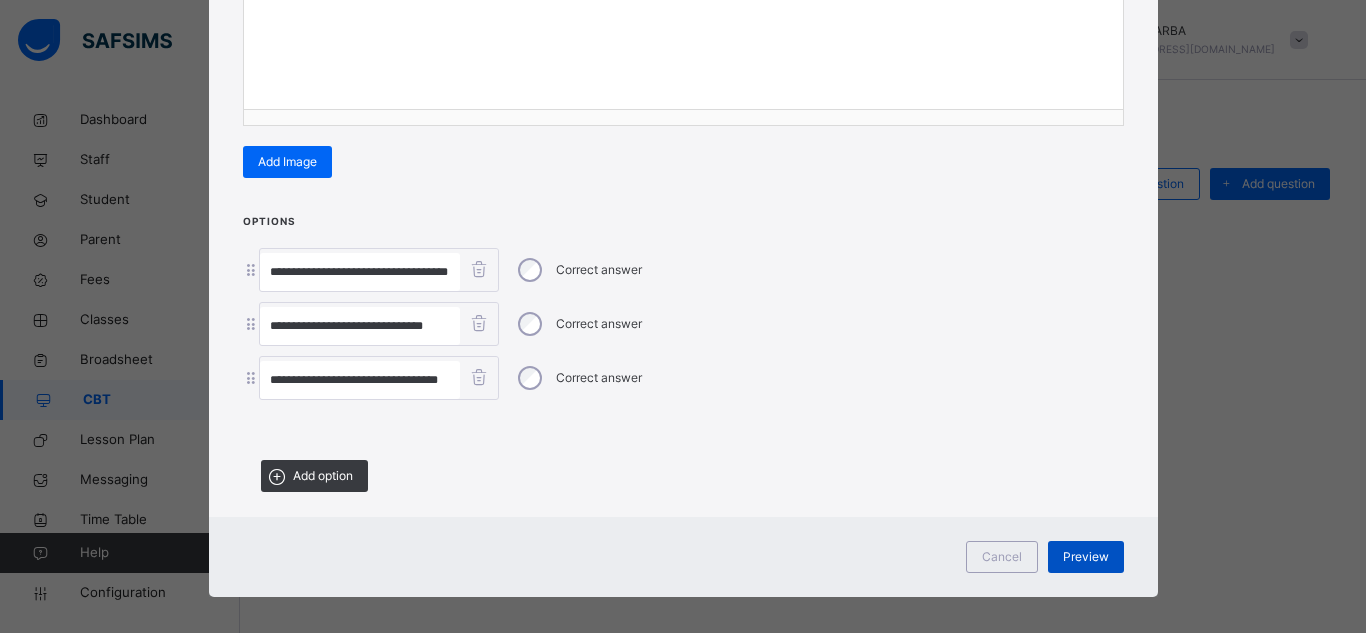 click on "Preview" at bounding box center [1086, 557] 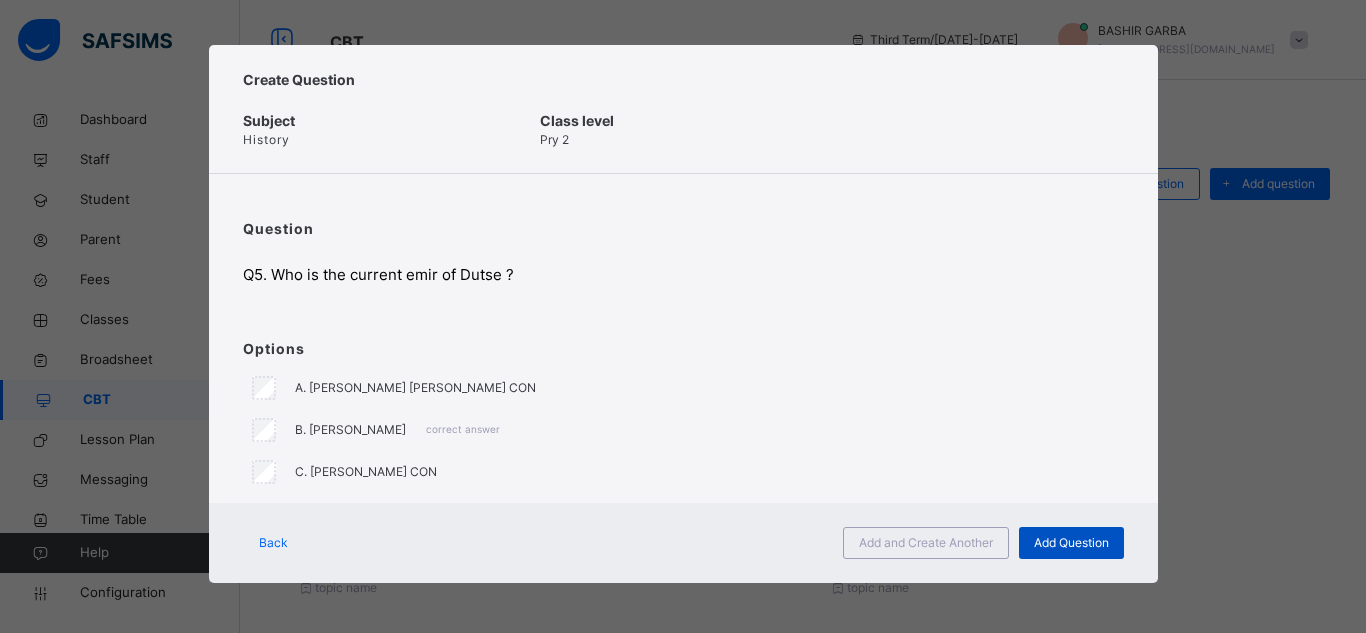 click on "Add Question" at bounding box center [1071, 543] 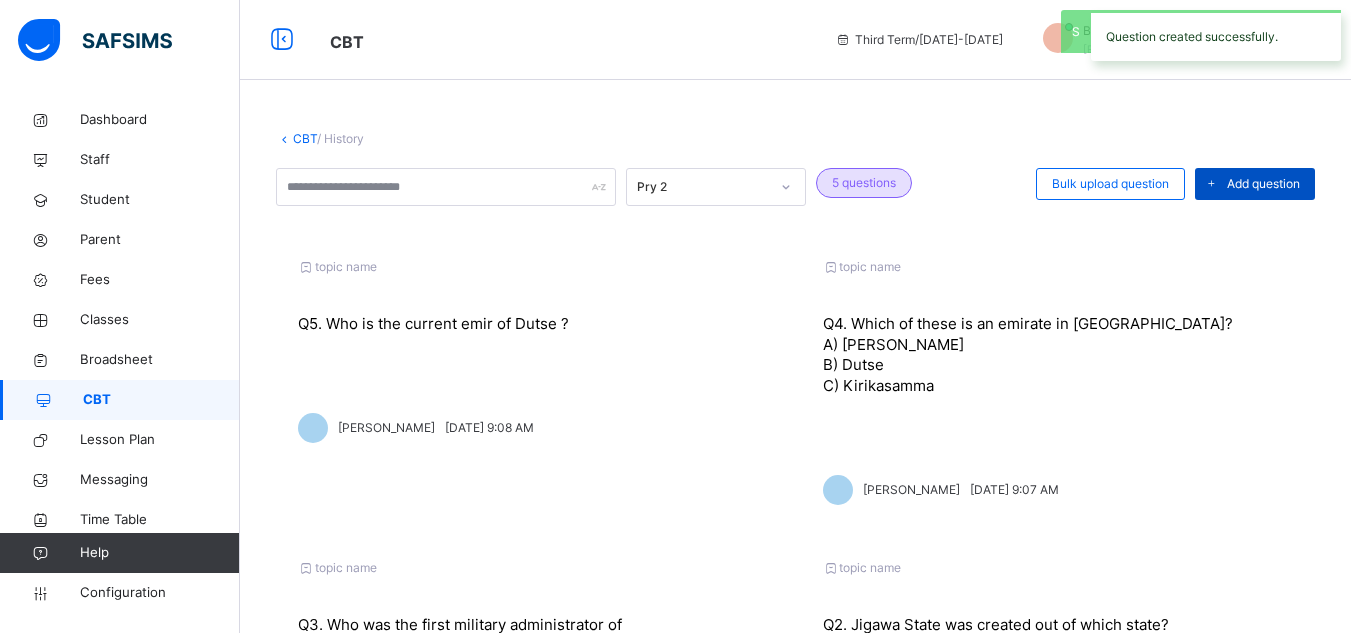 click at bounding box center [1211, 184] 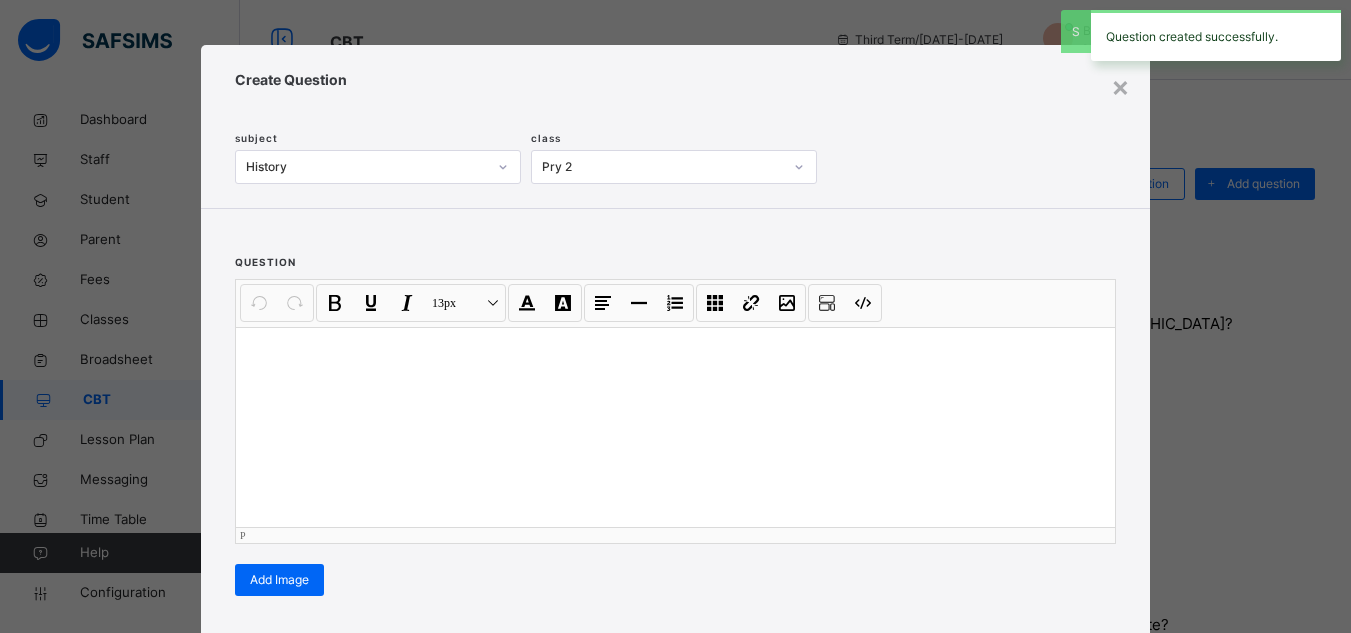 click at bounding box center [675, 427] 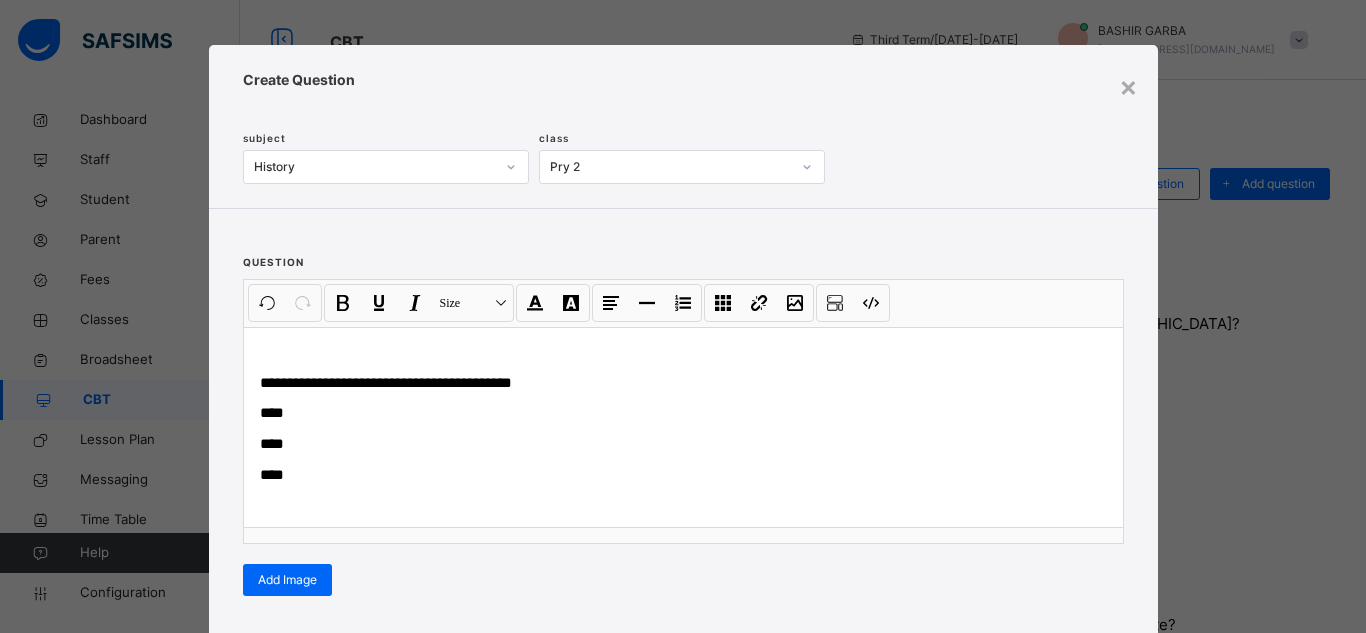 click on "Options Correct answer Add option" at bounding box center [683, 723] 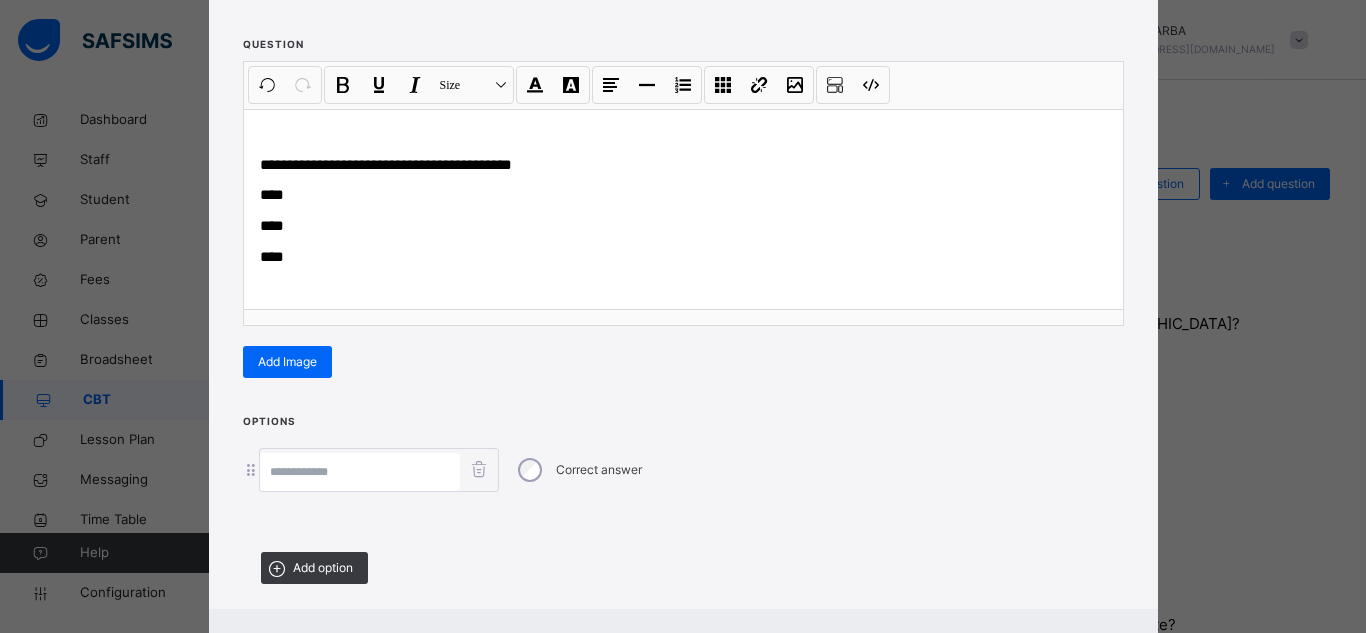 scroll, scrollTop: 263, scrollLeft: 0, axis: vertical 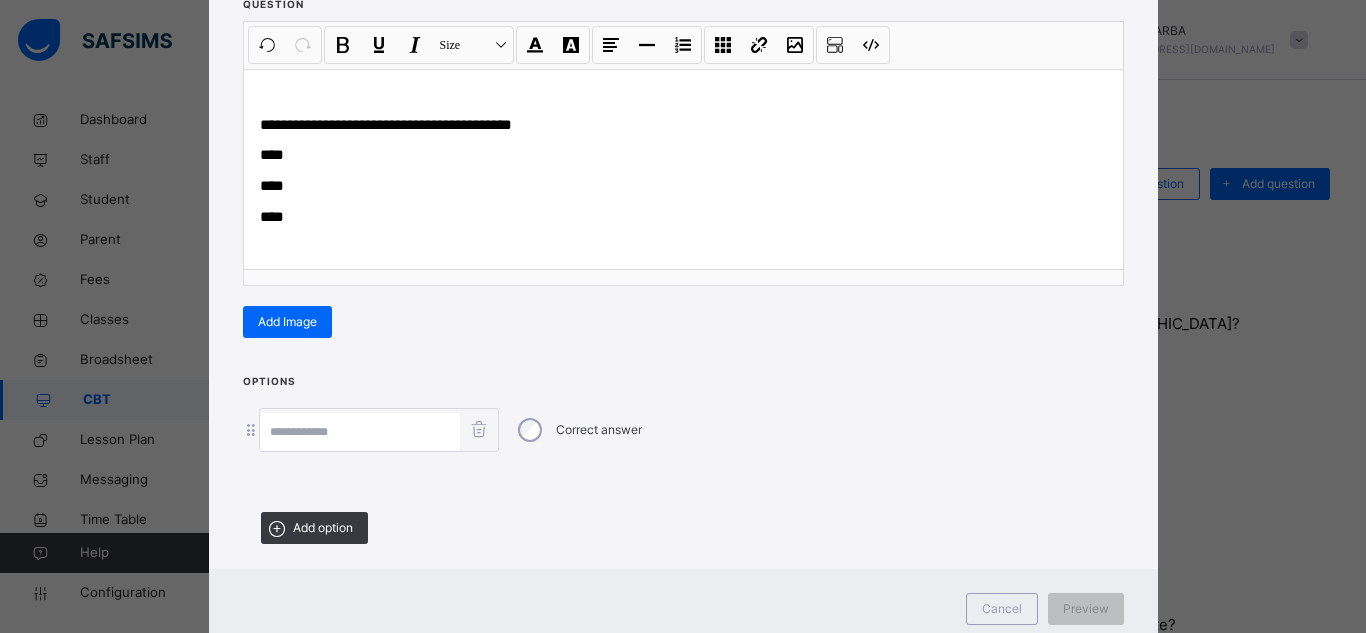 click on "Add option" at bounding box center [314, 528] 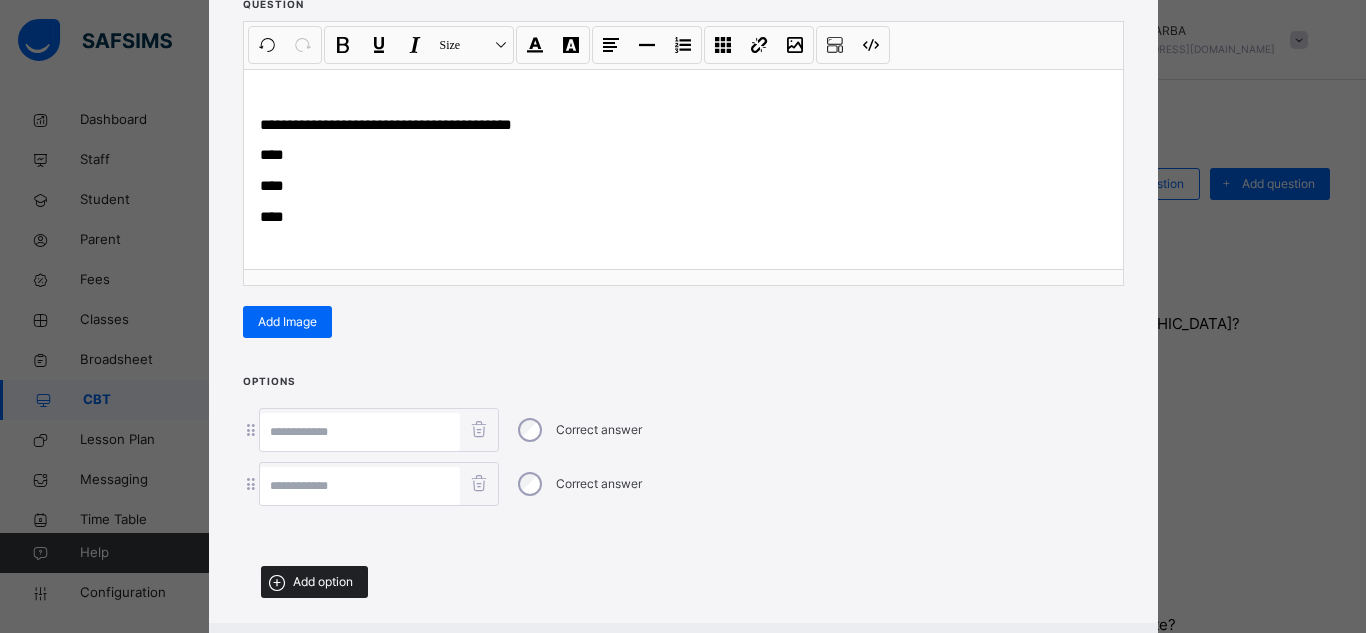 click on "Add option" at bounding box center (323, 582) 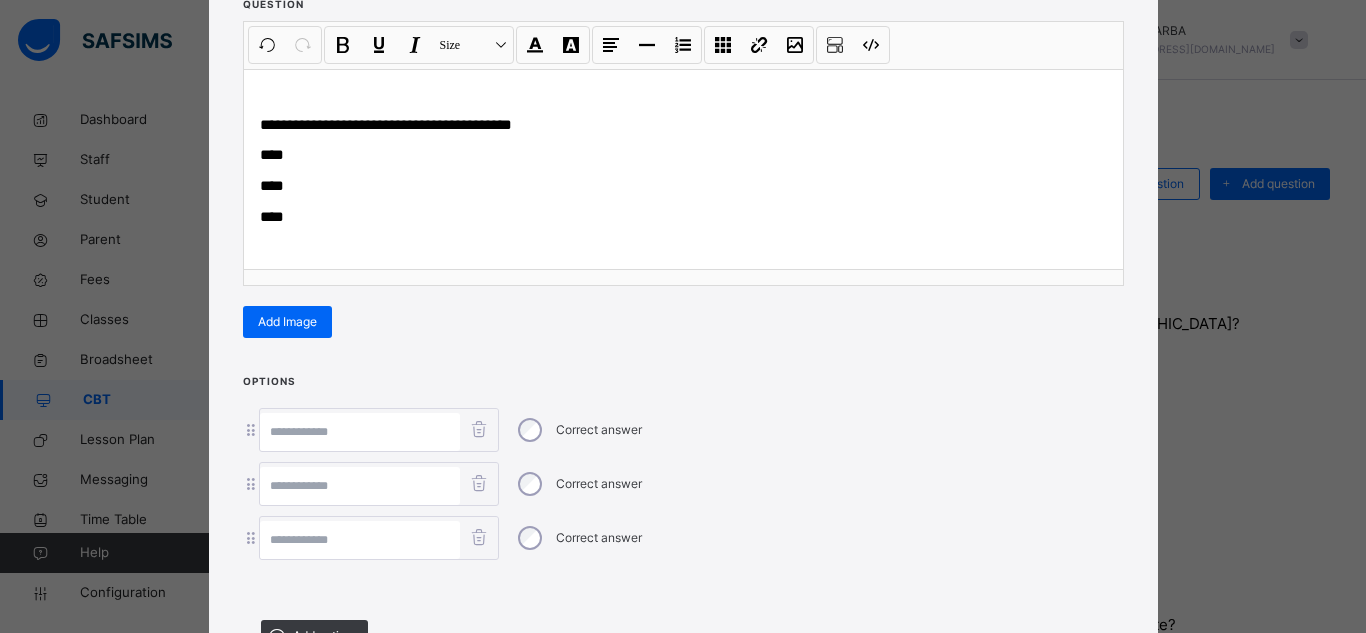 click at bounding box center [360, 540] 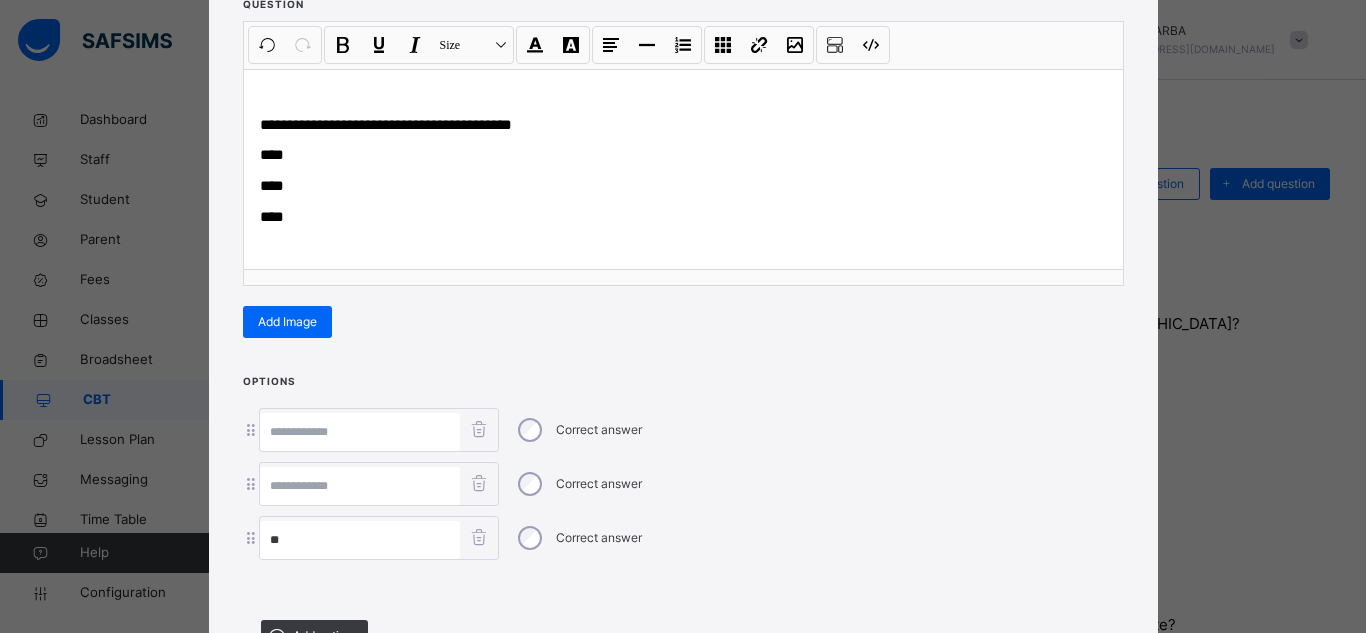 type on "**" 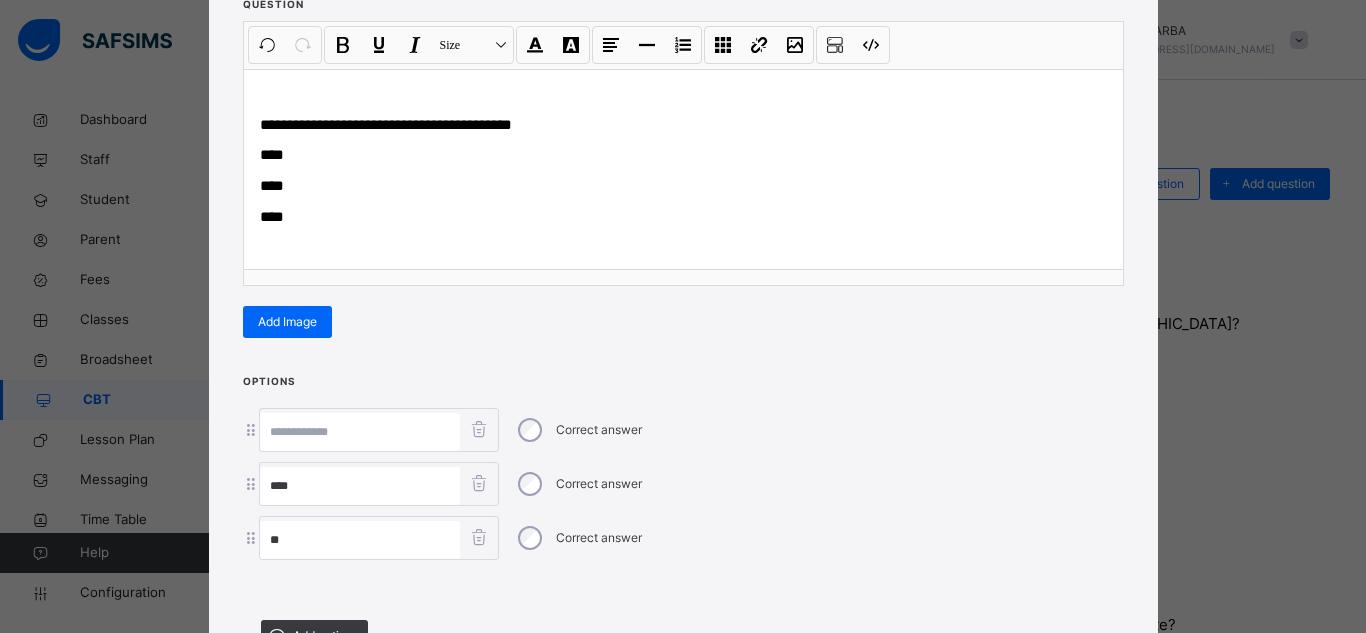 type on "****" 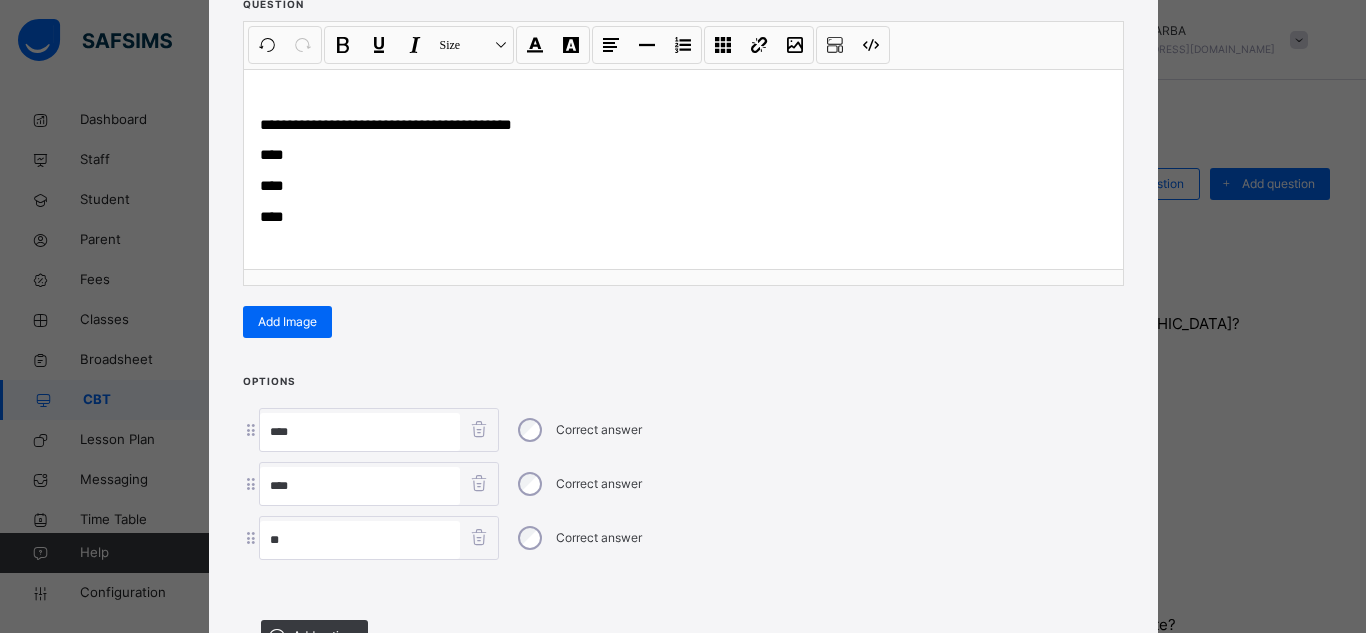 type on "****" 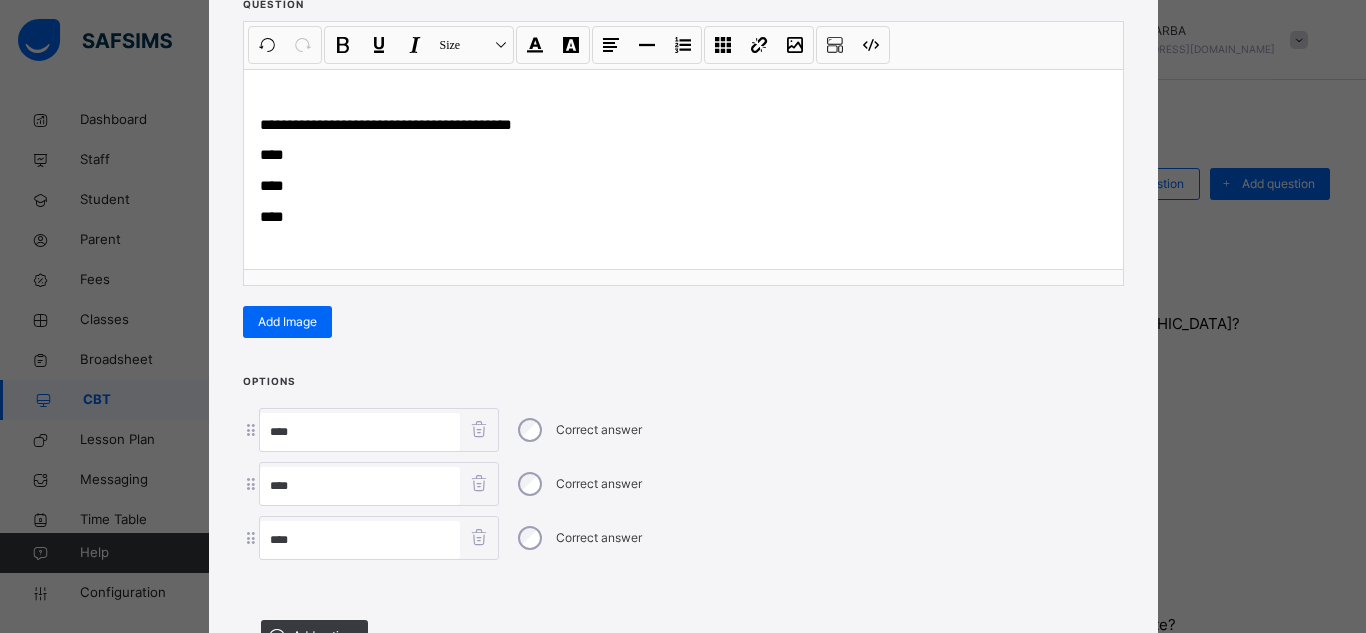 type on "****" 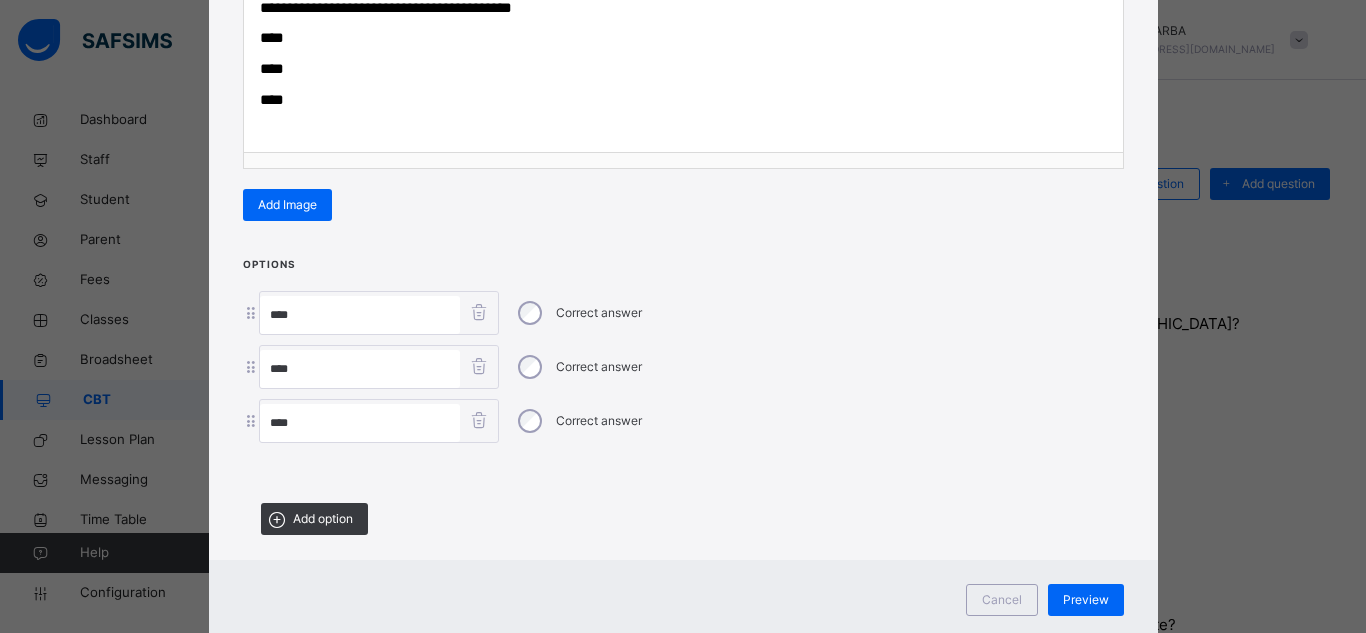 scroll, scrollTop: 383, scrollLeft: 0, axis: vertical 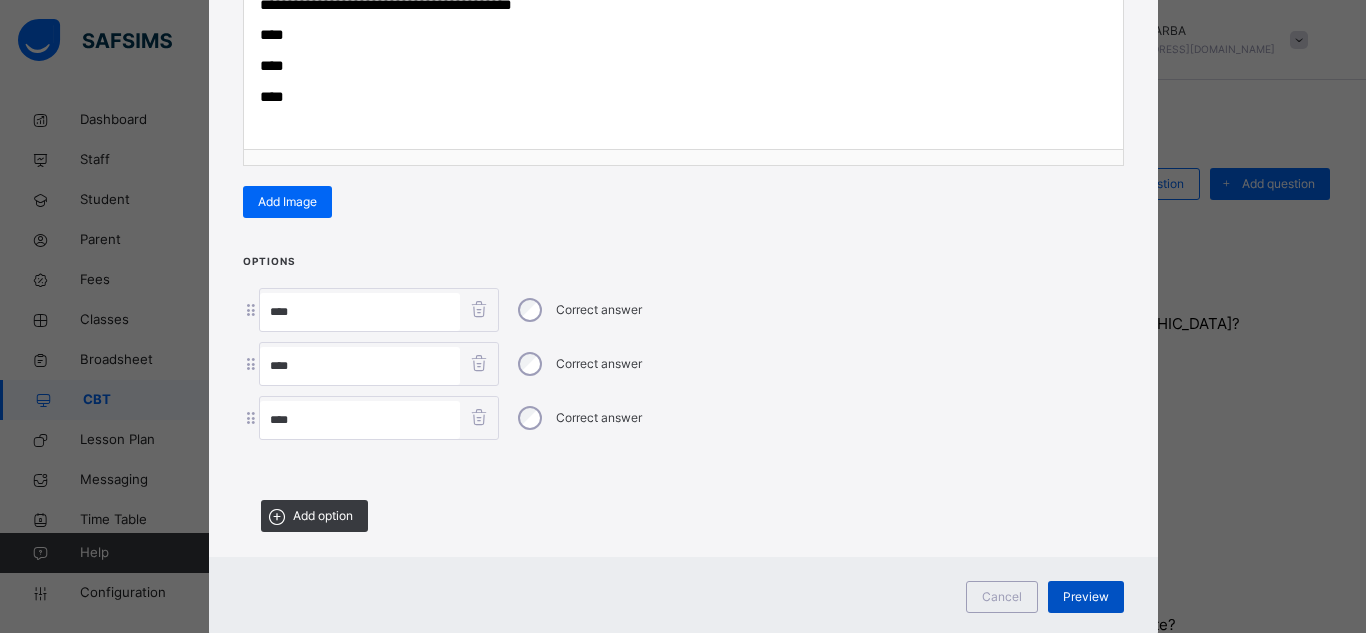 click on "Preview" at bounding box center (1086, 597) 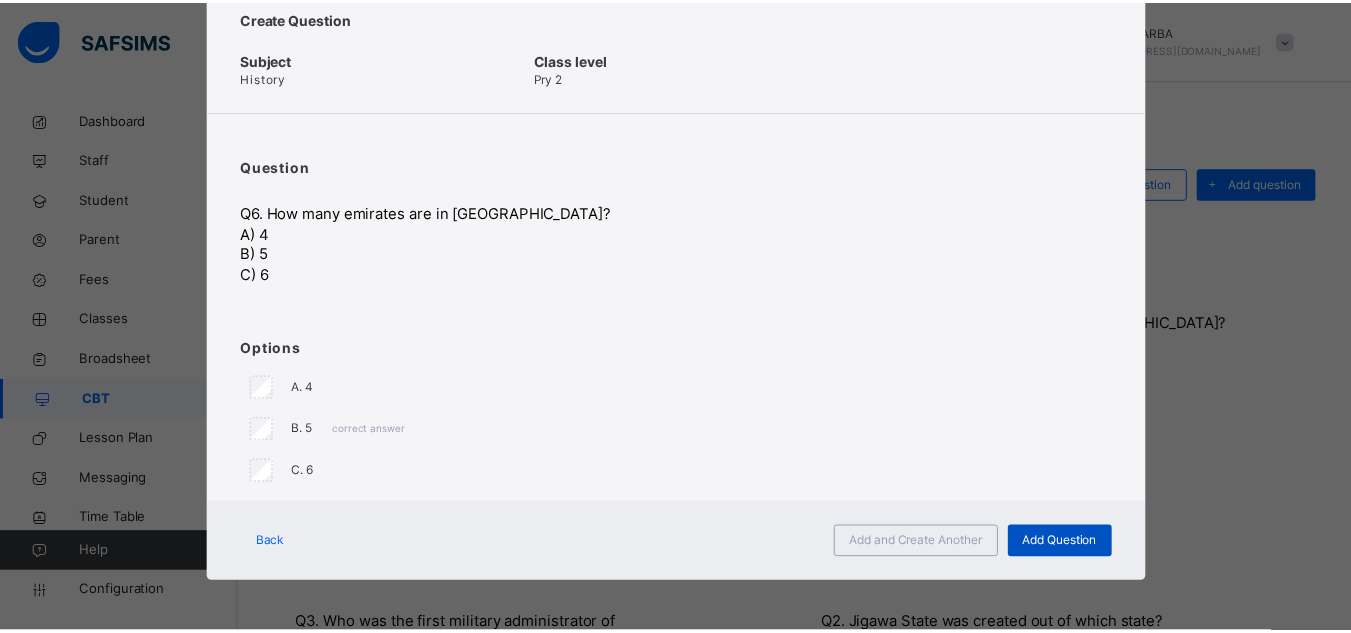 scroll, scrollTop: 67, scrollLeft: 0, axis: vertical 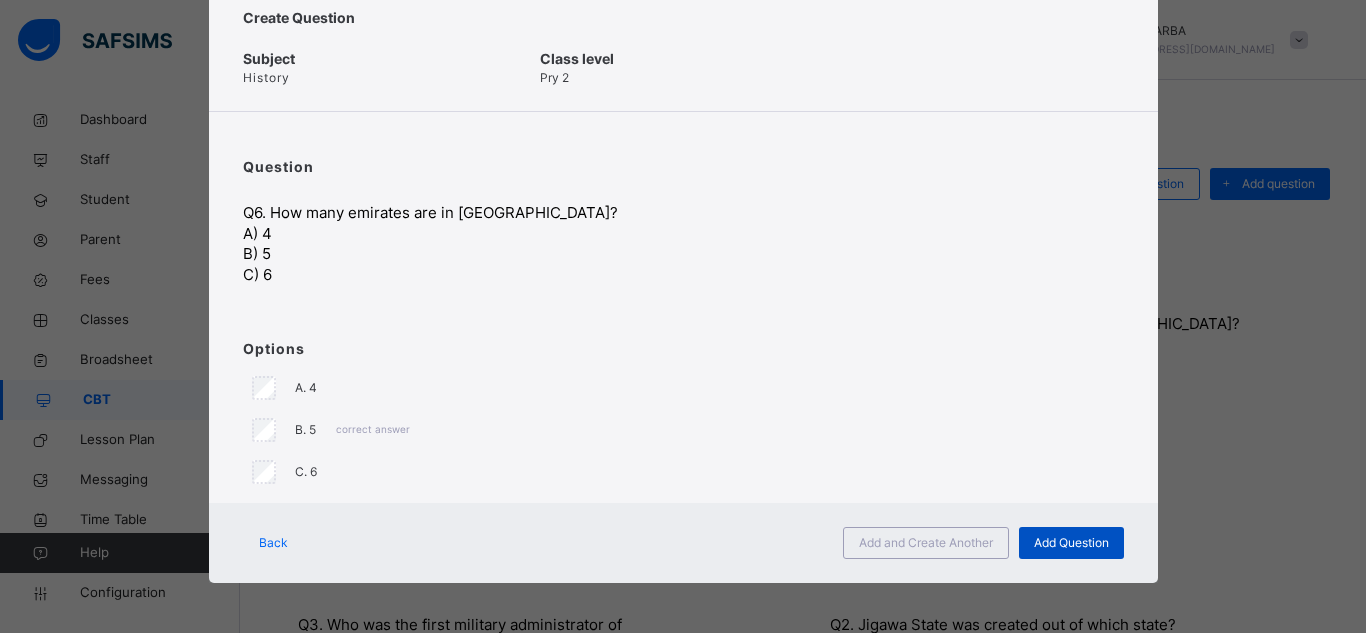 click on "Add Question" at bounding box center [1071, 543] 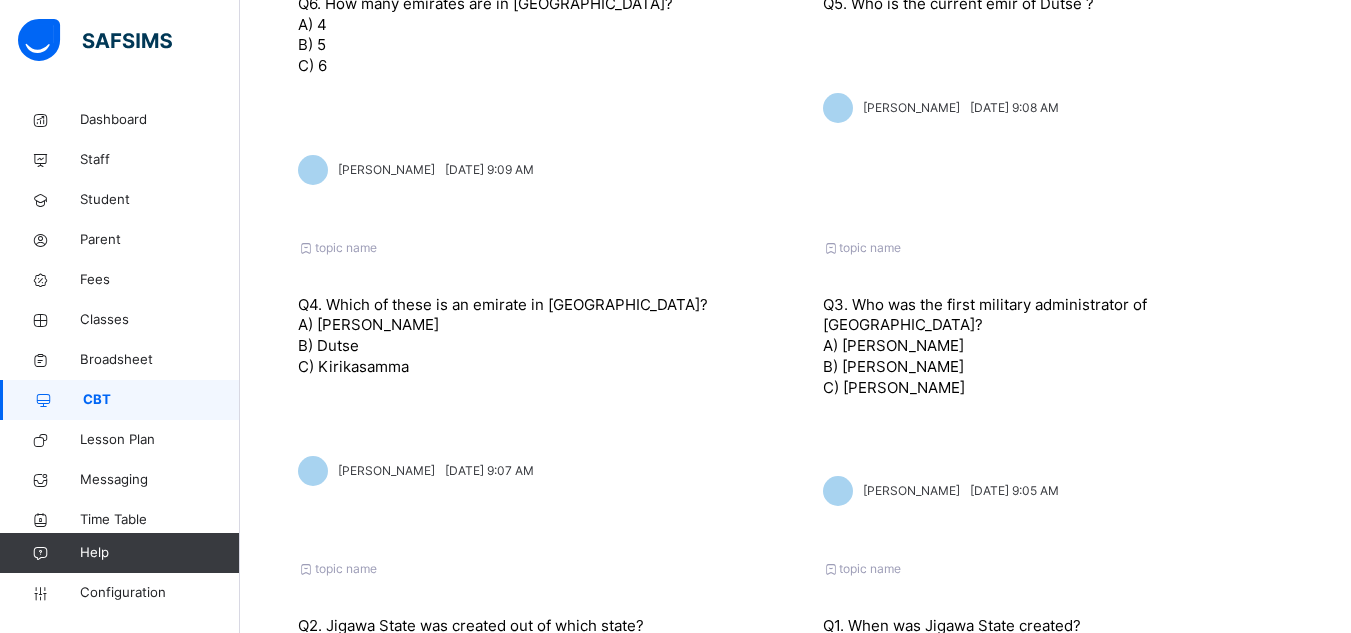 scroll, scrollTop: 360, scrollLeft: 0, axis: vertical 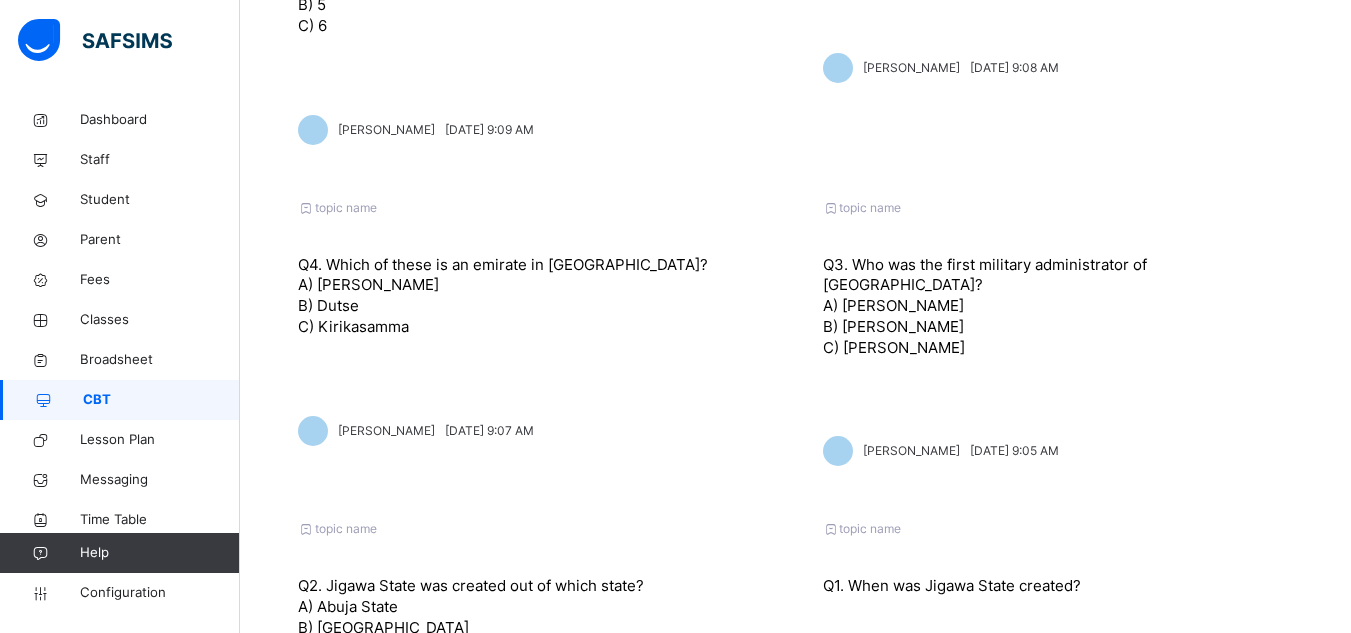 click on "B) [PERSON_NAME]" at bounding box center [1058, 327] 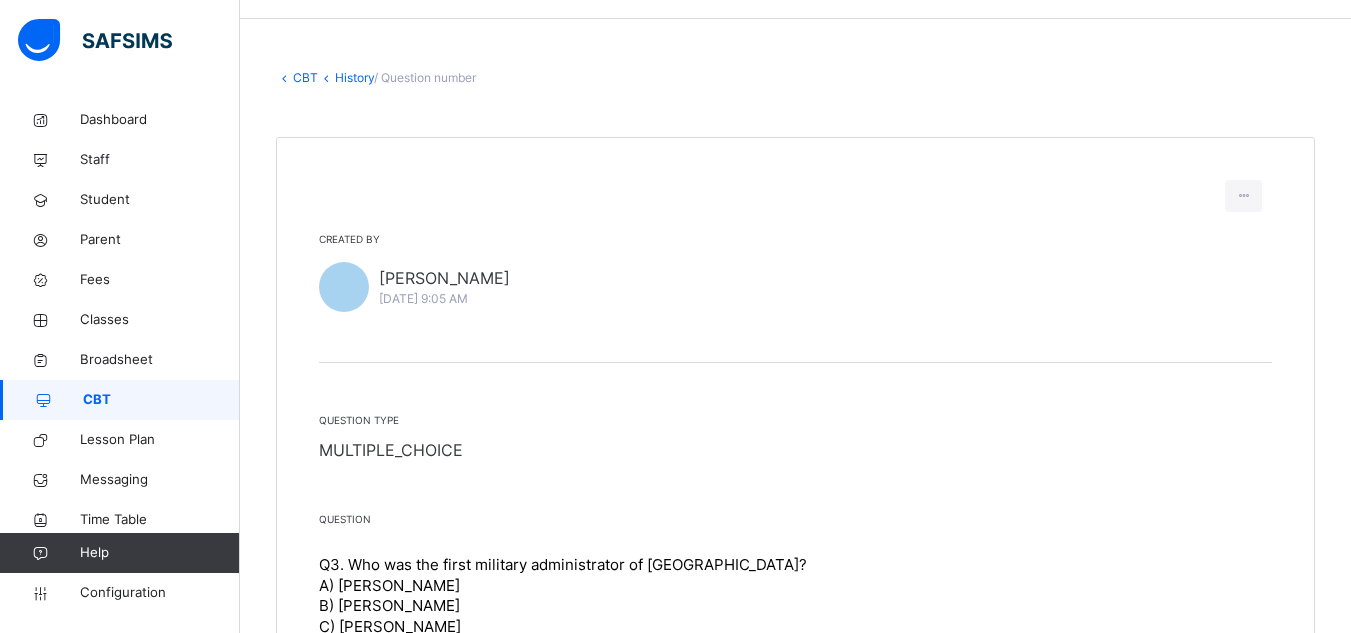 scroll, scrollTop: 360, scrollLeft: 0, axis: vertical 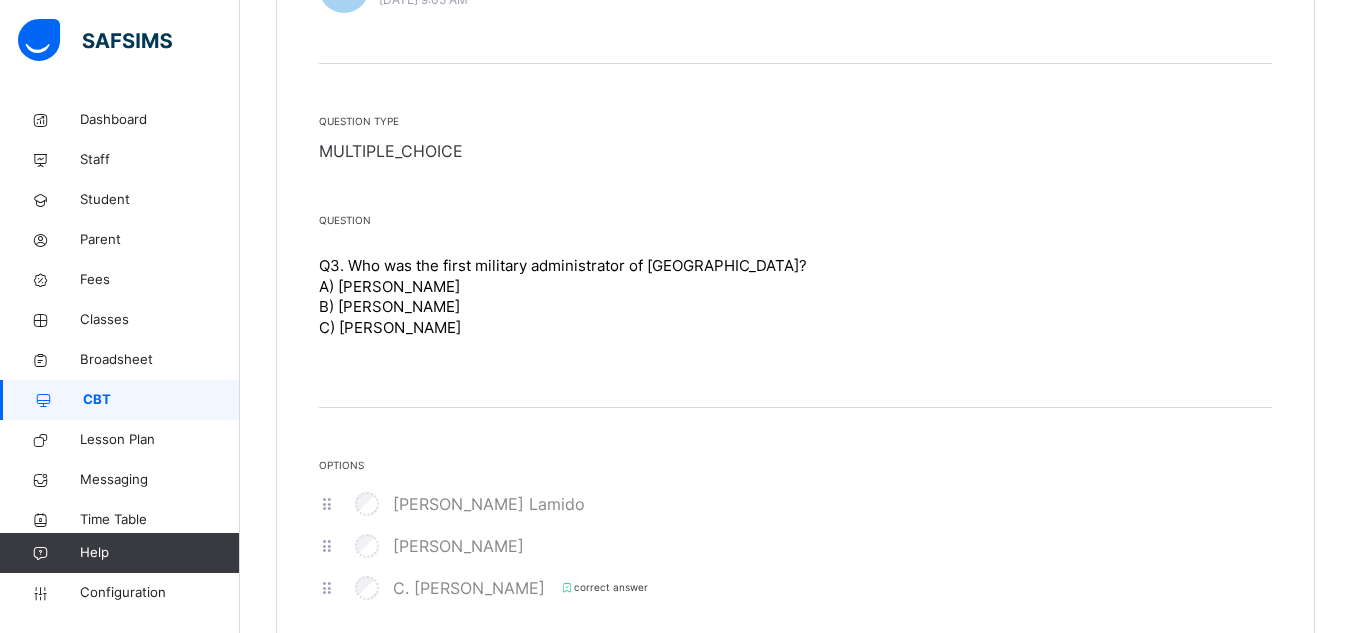 click on "A) [PERSON_NAME]" at bounding box center [795, 287] 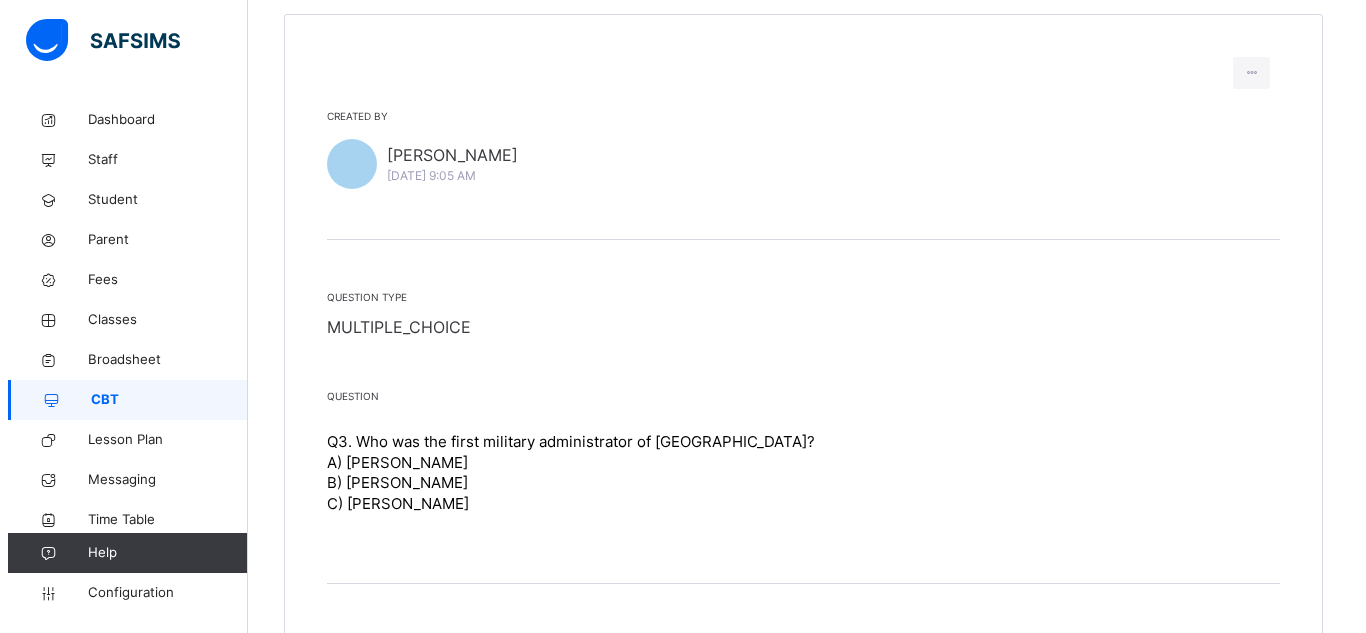 scroll, scrollTop: 160, scrollLeft: 0, axis: vertical 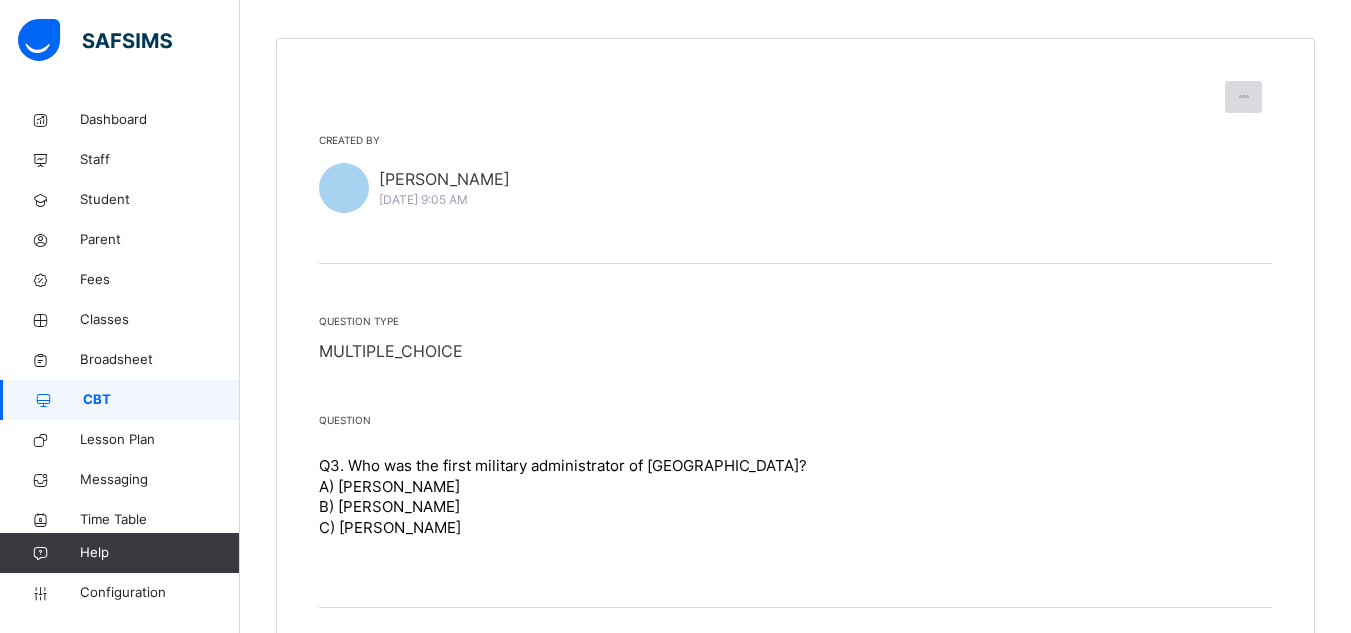 click at bounding box center [1243, 97] 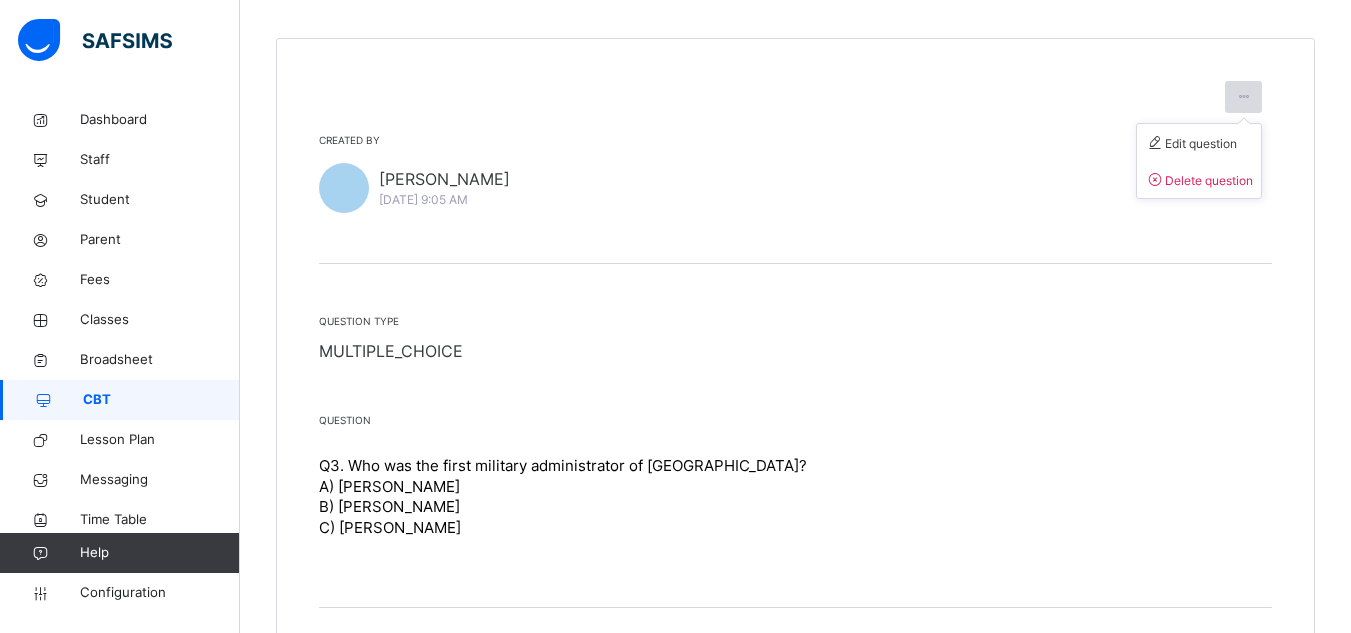 click at bounding box center [1243, 97] 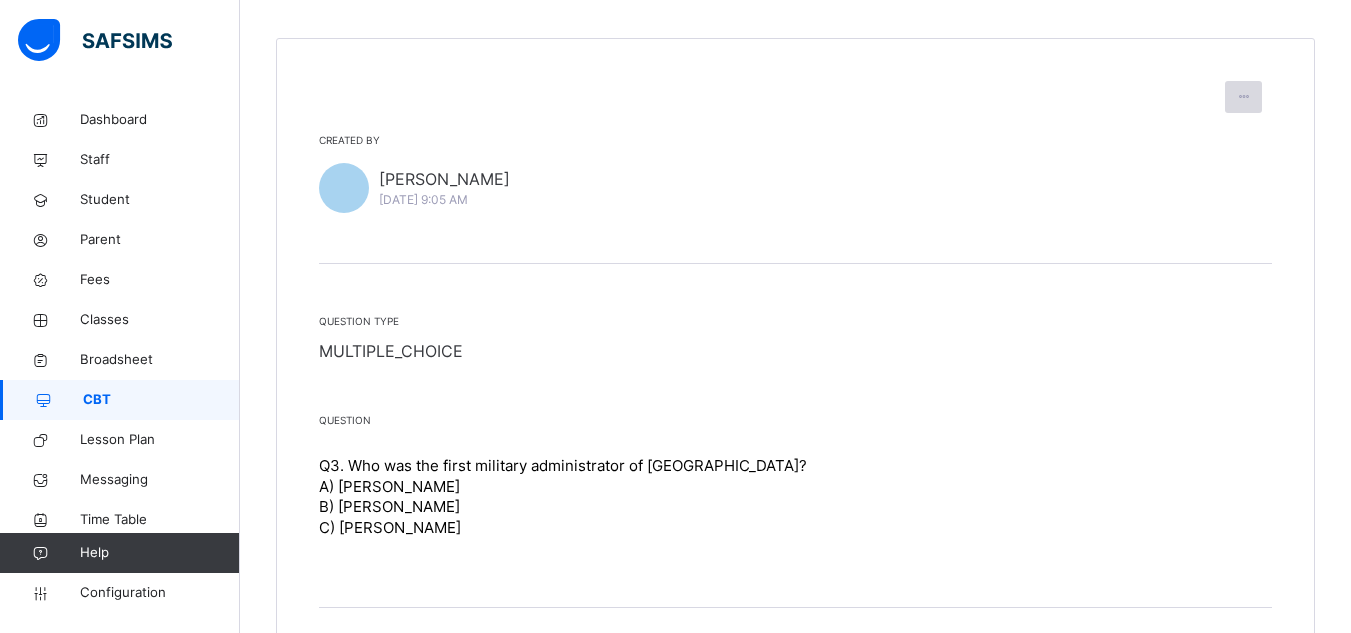 click at bounding box center (1243, 97) 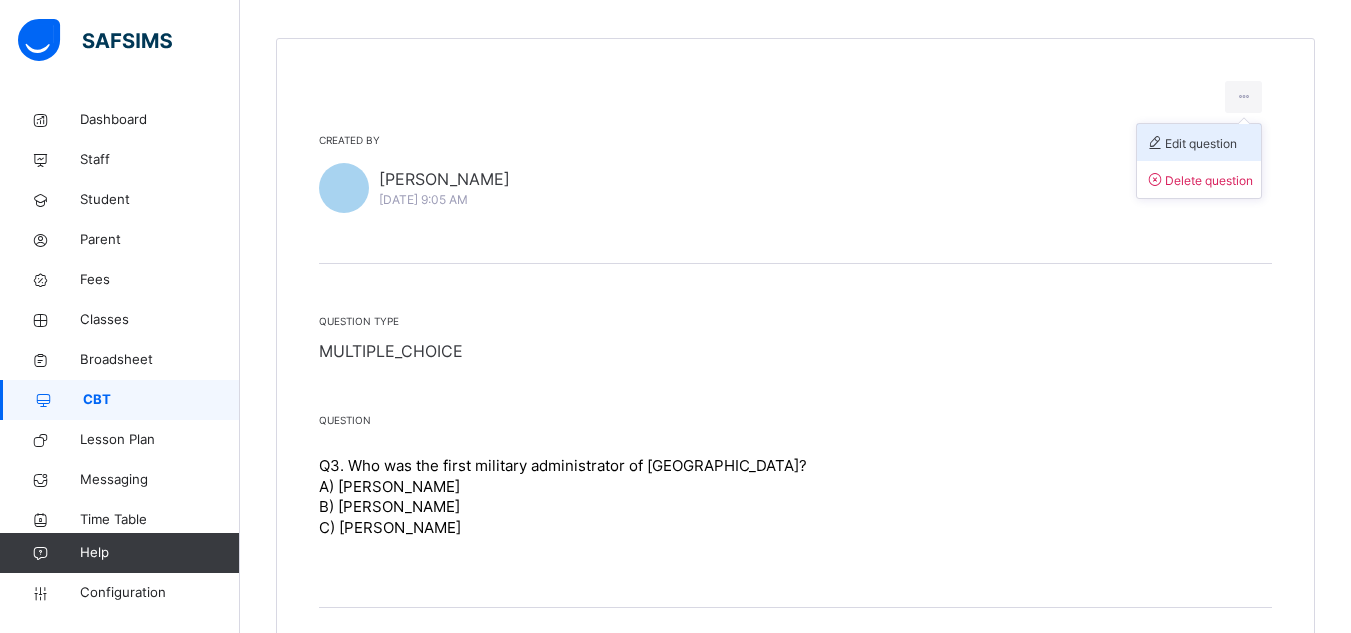click on "Edit question" at bounding box center [1199, 142] 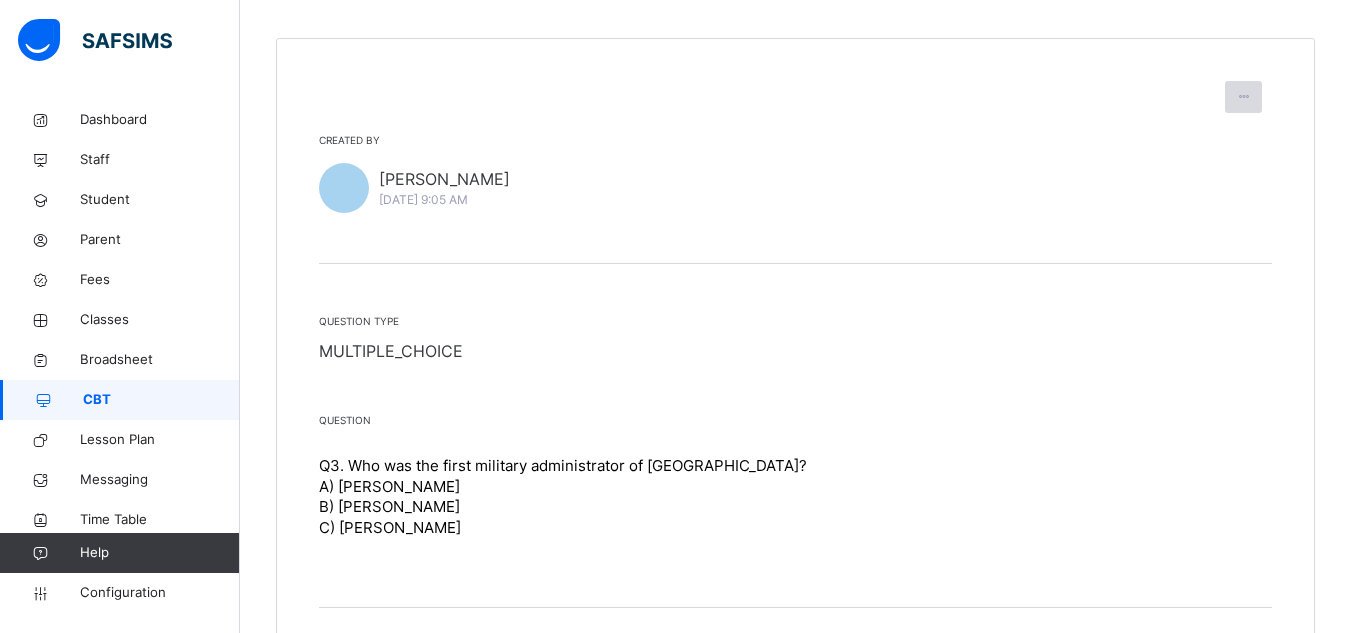 click at bounding box center [1243, 97] 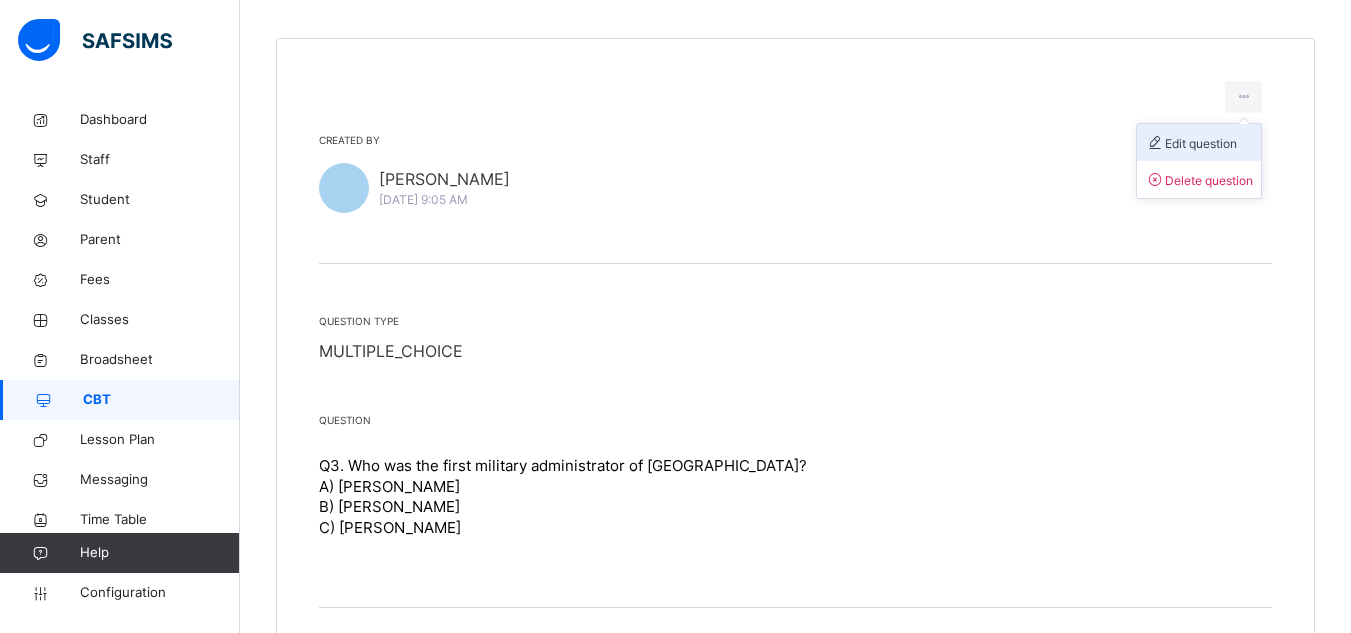 click on "Edit question" at bounding box center (1191, 143) 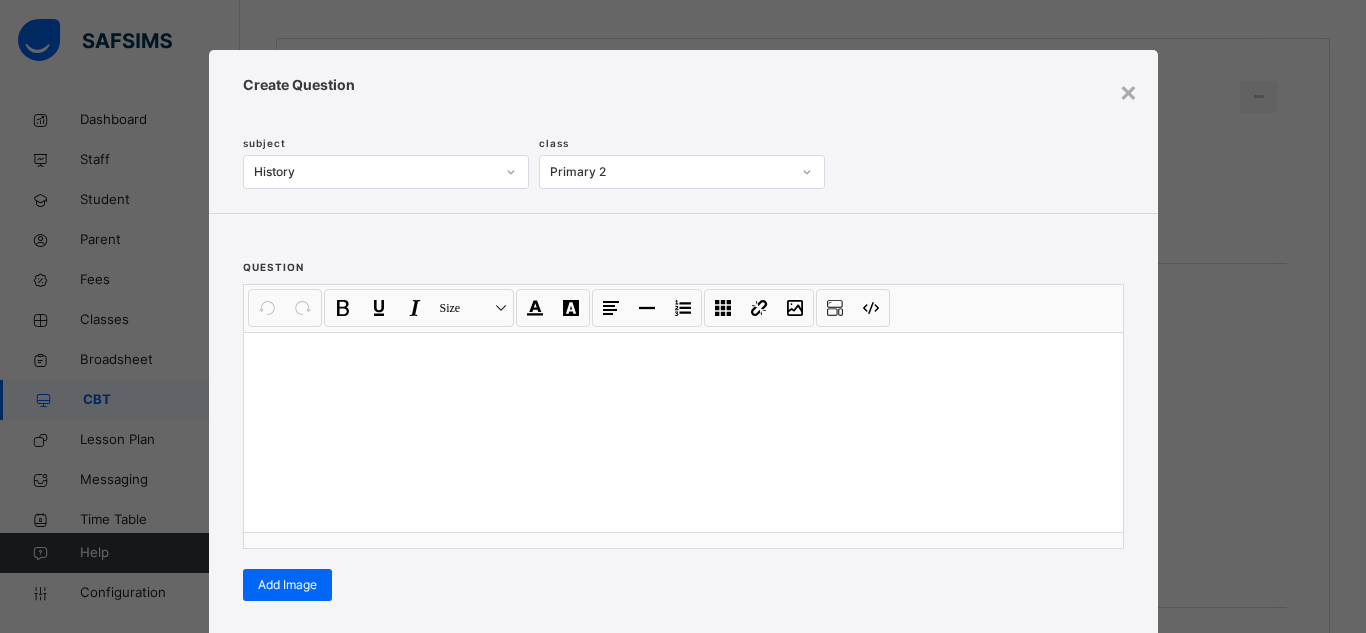 click at bounding box center (683, 432) 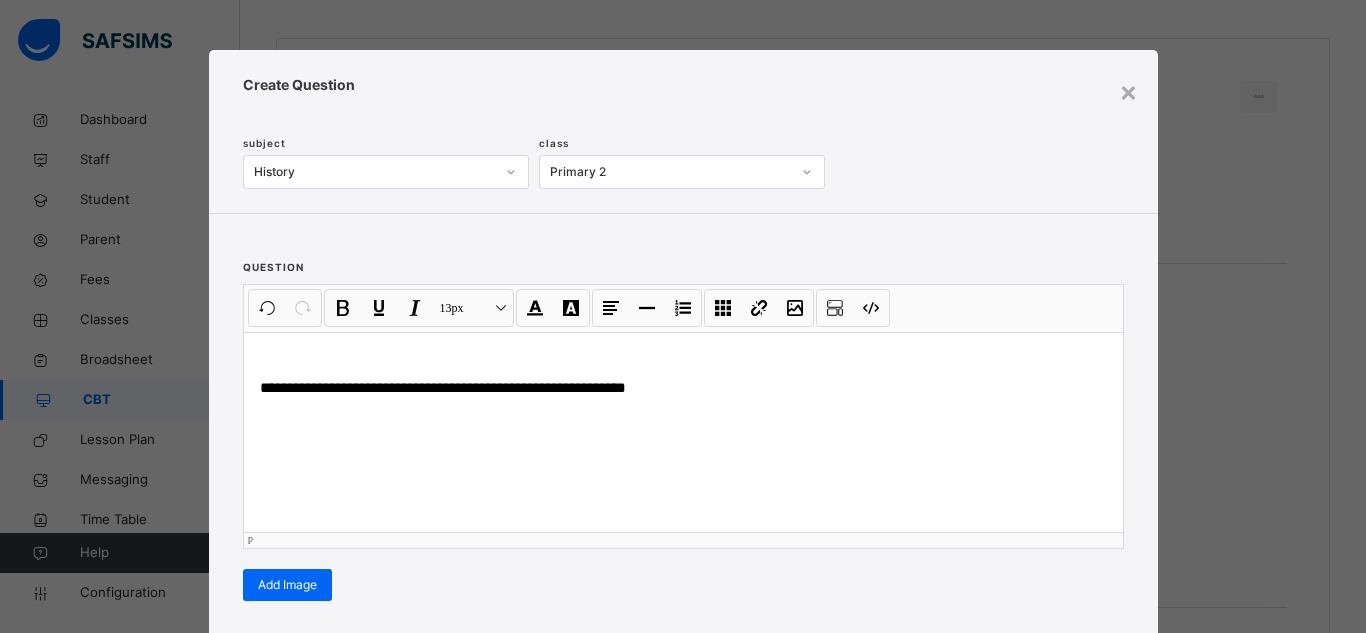 click on "**********" at bounding box center [683, 419] 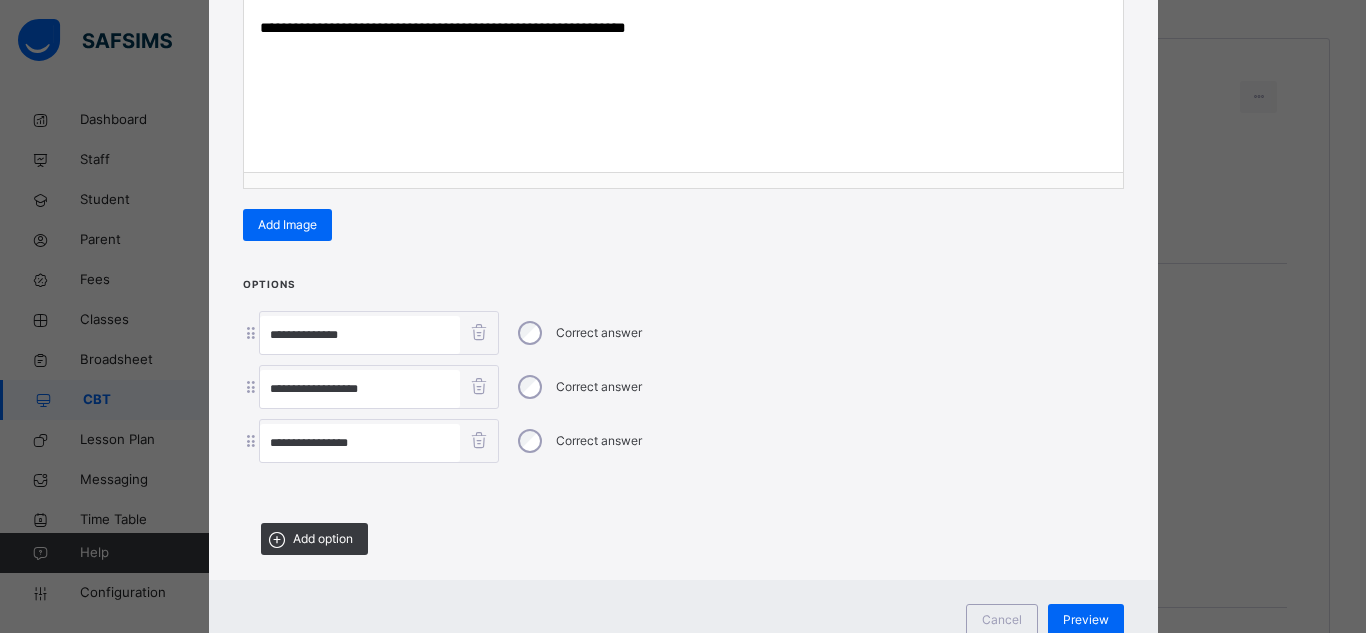 scroll, scrollTop: 400, scrollLeft: 0, axis: vertical 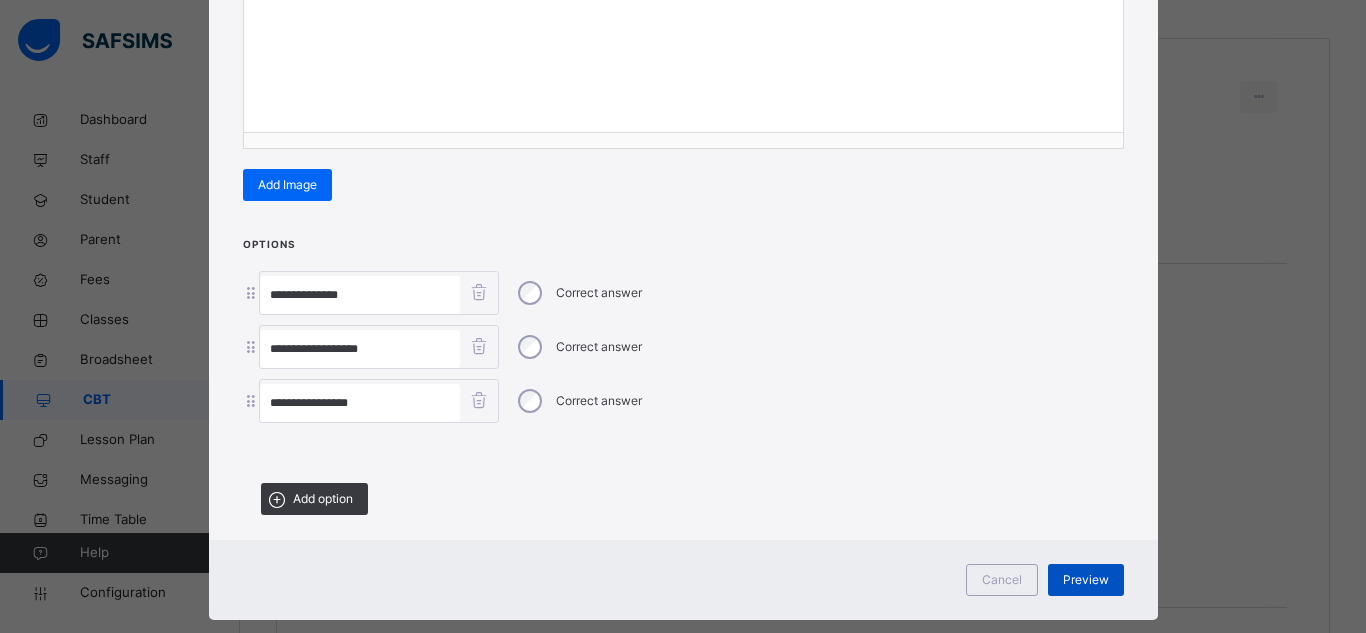 click on "Preview" at bounding box center (1086, 580) 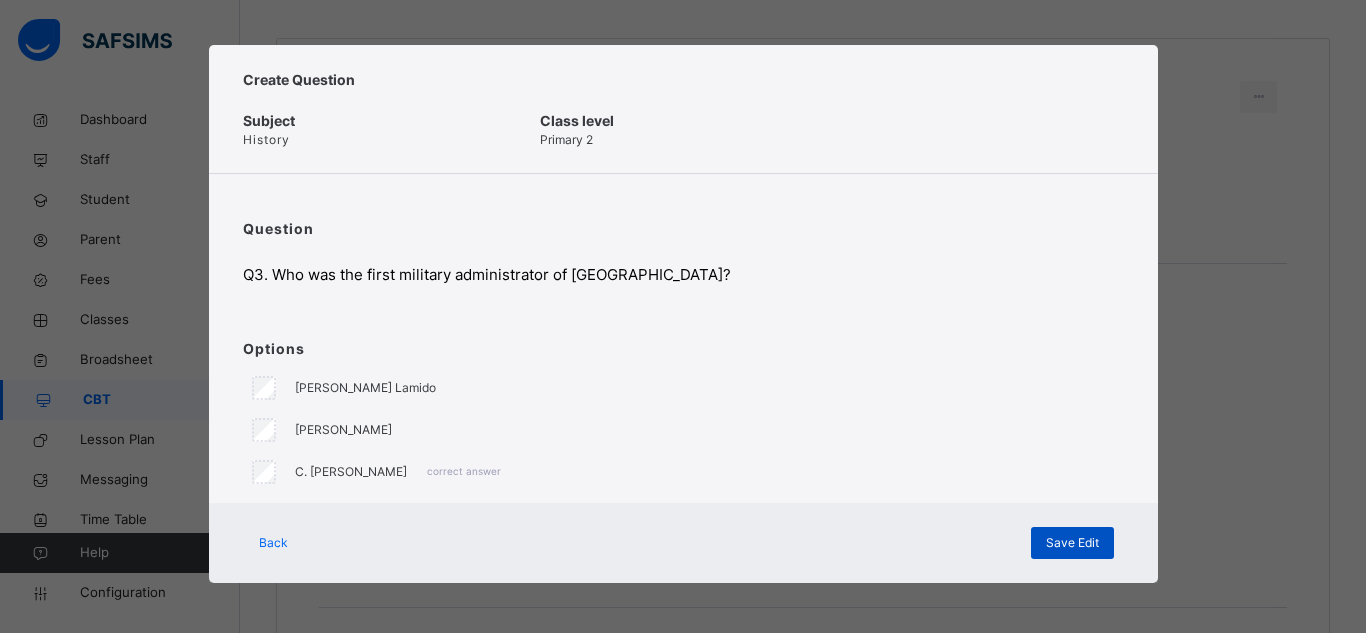 scroll, scrollTop: 5, scrollLeft: 0, axis: vertical 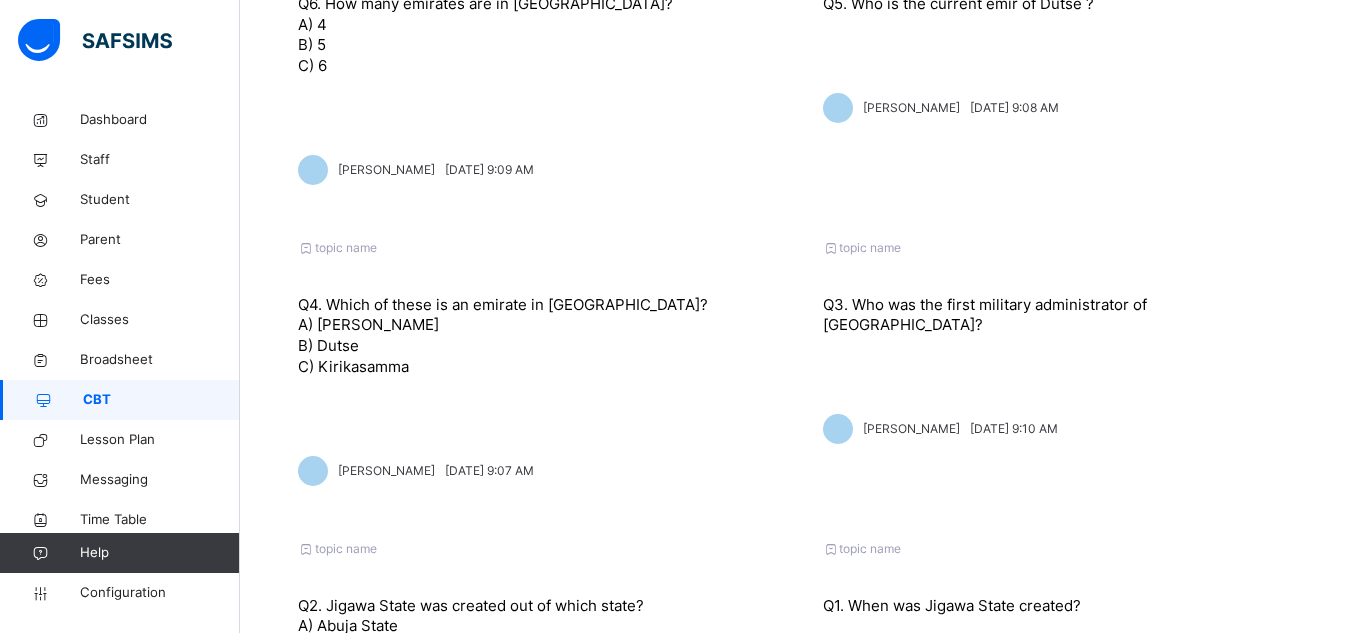 click on "C) Kirikasamma" at bounding box center [533, 367] 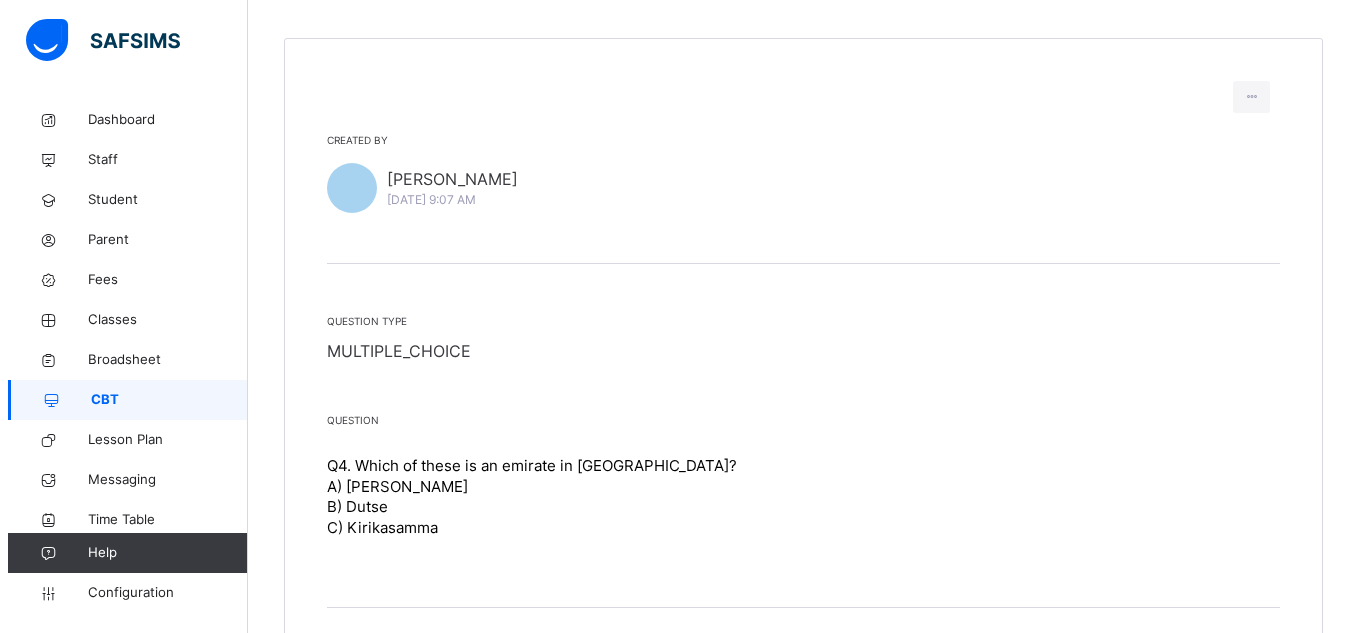scroll, scrollTop: 120, scrollLeft: 0, axis: vertical 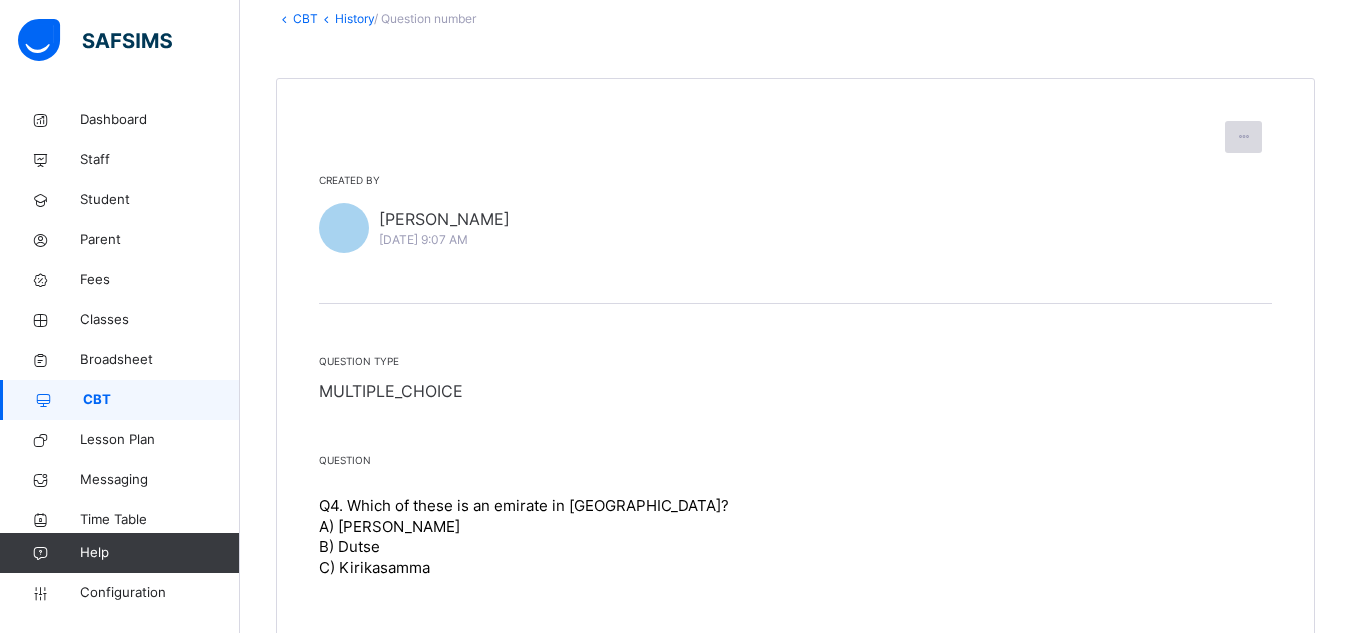 click at bounding box center (1243, 137) 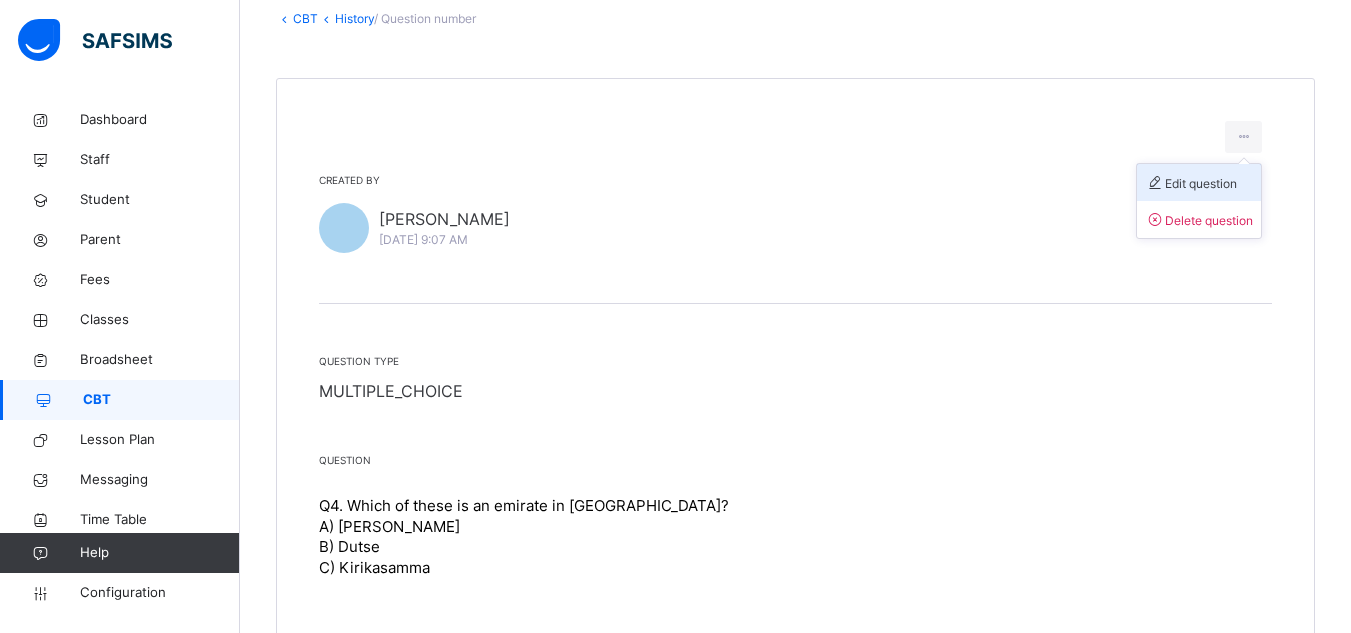 click on "Edit question" at bounding box center (1191, 183) 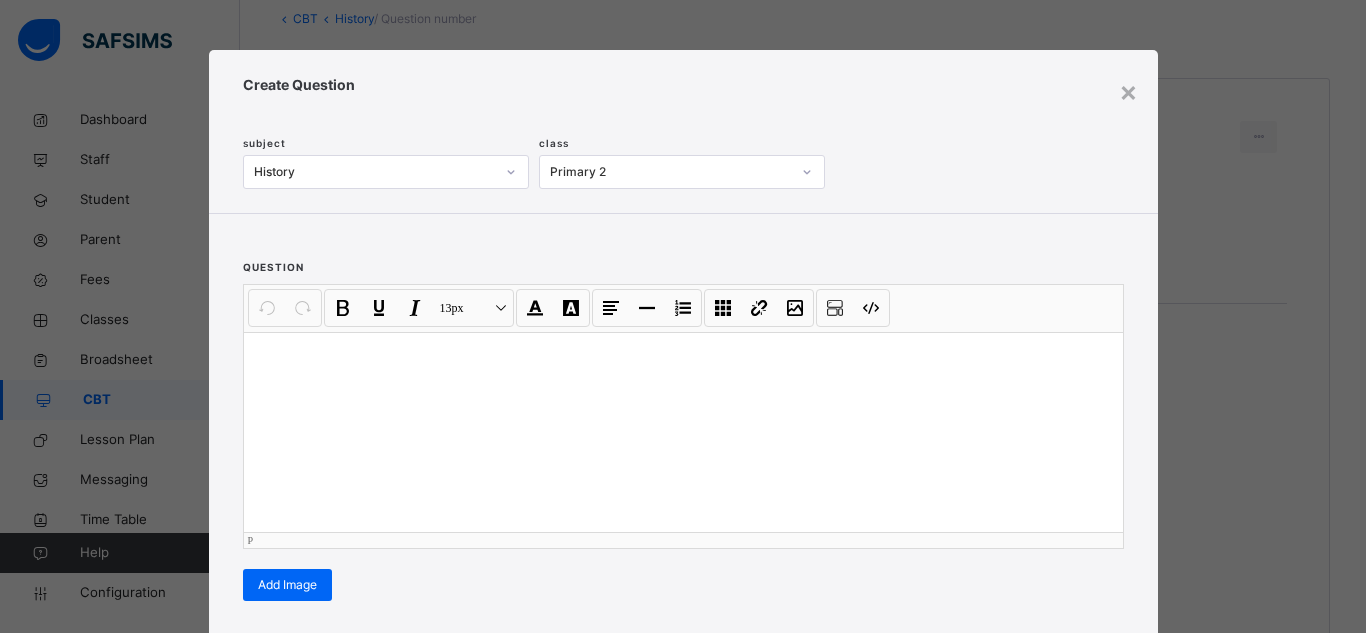 click at bounding box center [683, 432] 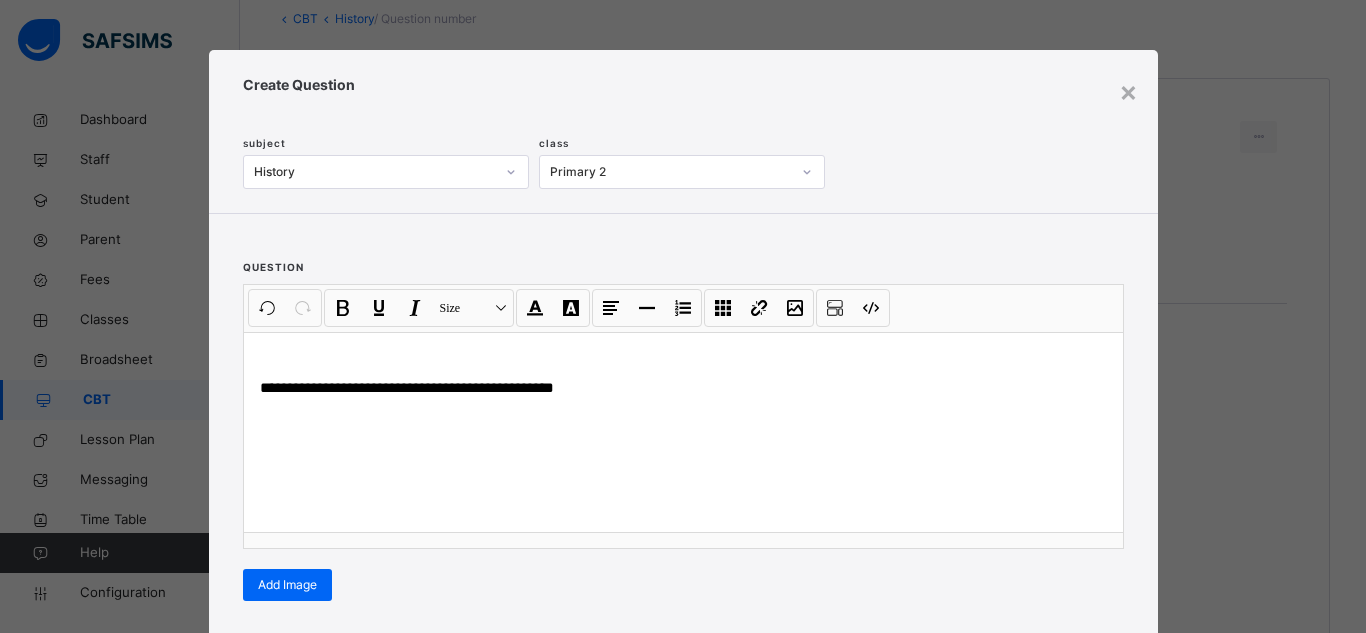 click on "**********" at bounding box center [683, 419] 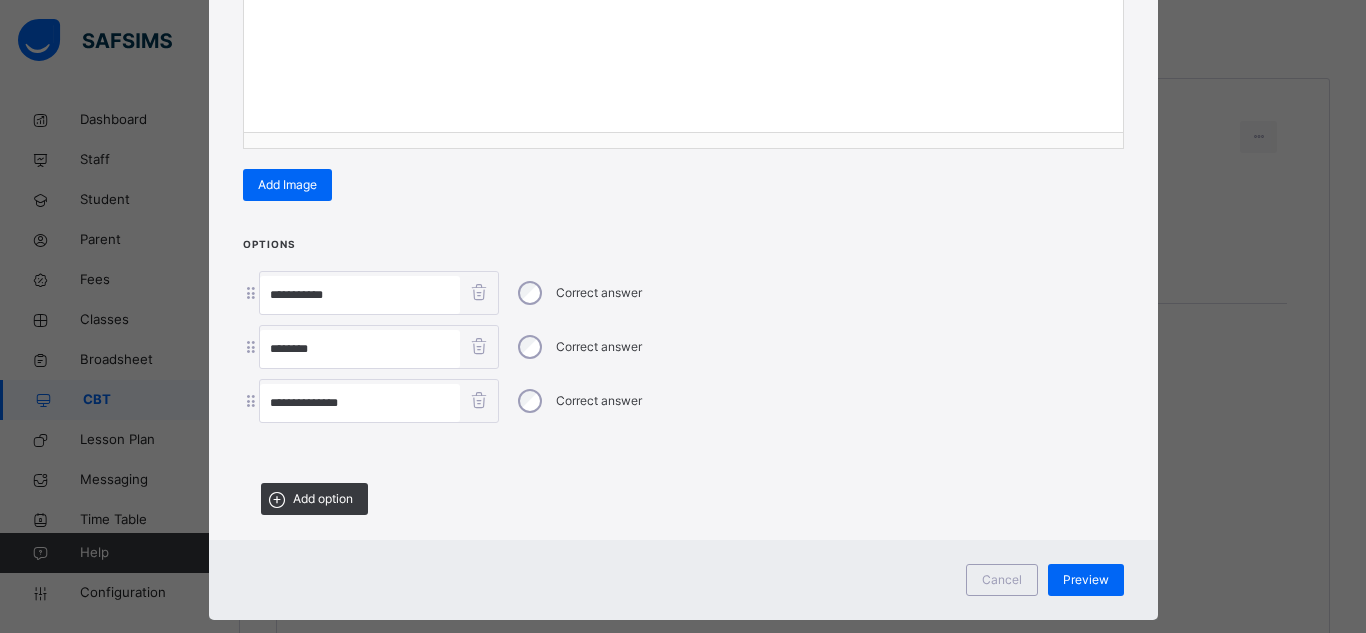 scroll, scrollTop: 431, scrollLeft: 0, axis: vertical 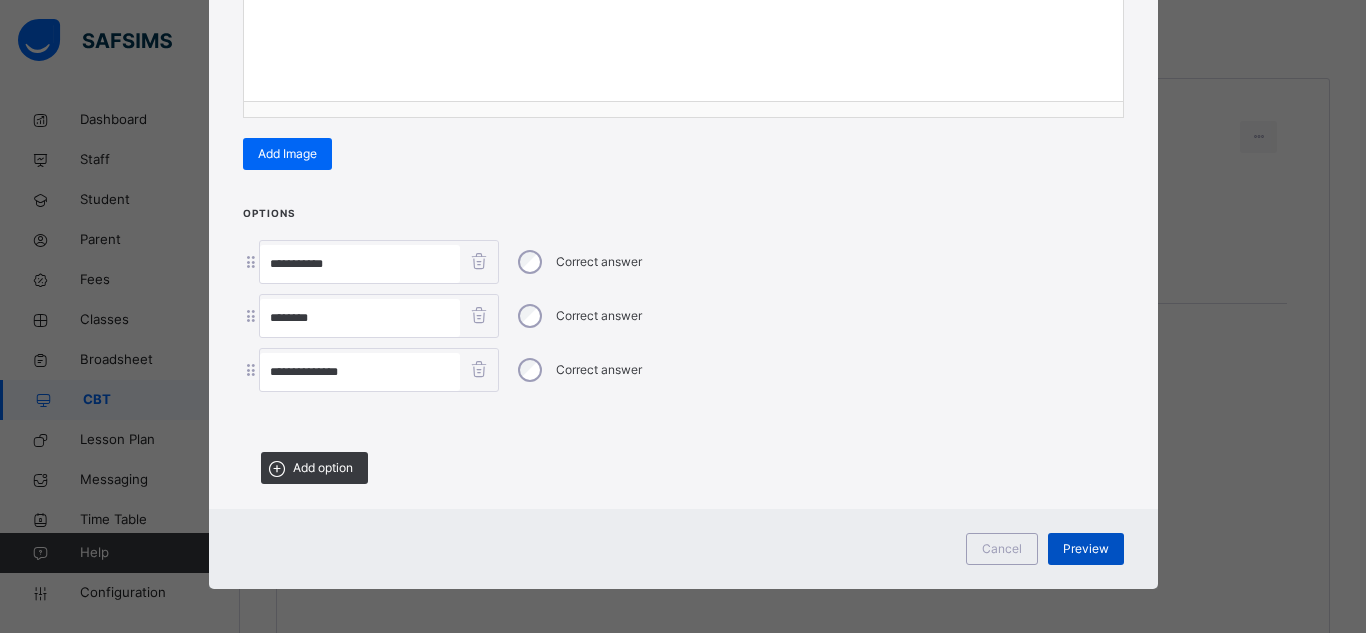 click on "Preview" at bounding box center [1086, 549] 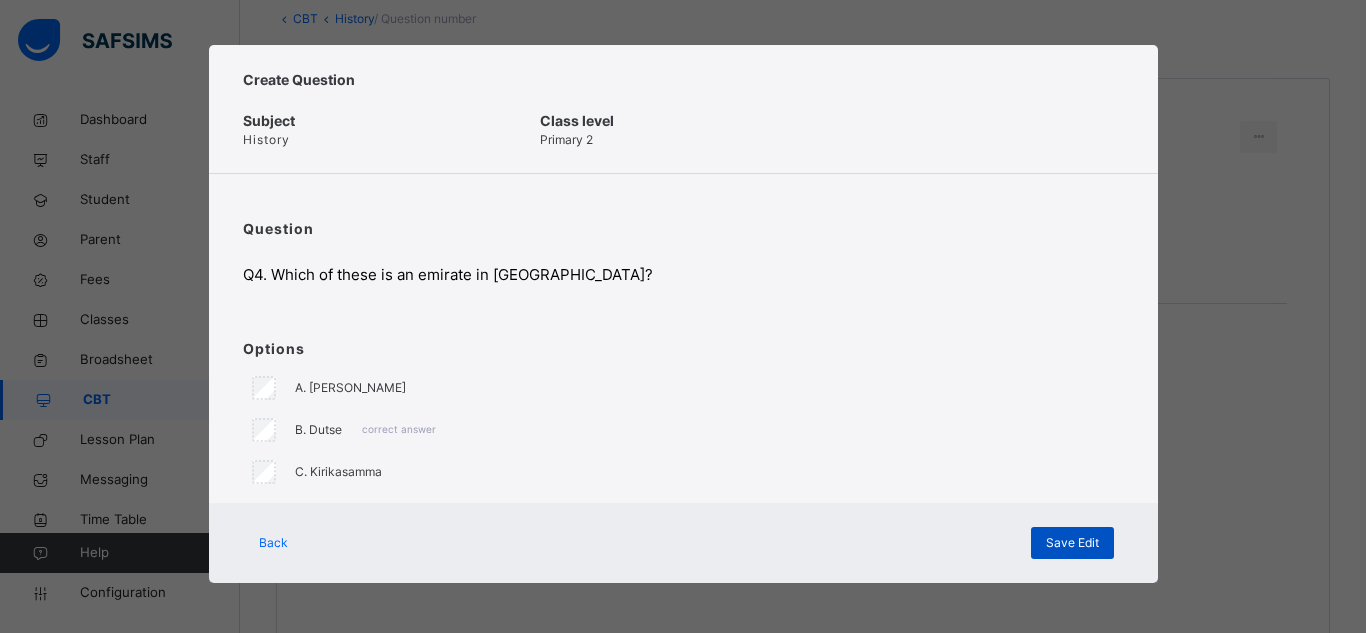 scroll, scrollTop: 5, scrollLeft: 0, axis: vertical 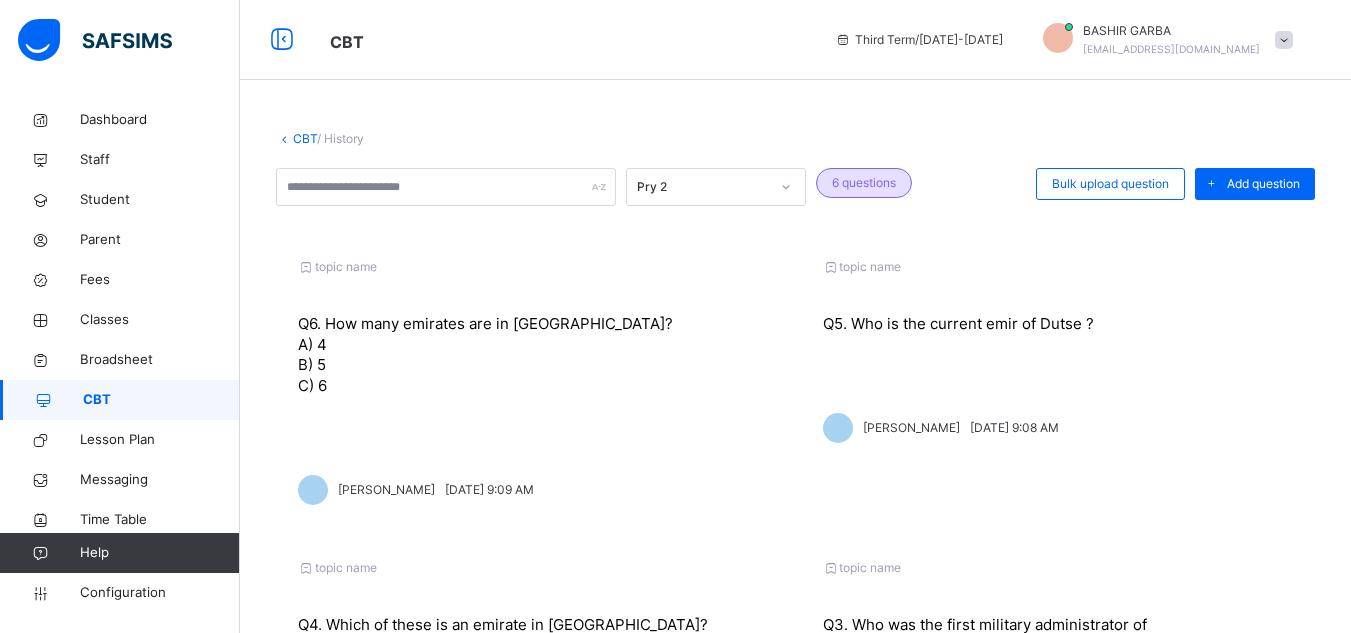 click on "A) 4" at bounding box center (533, 345) 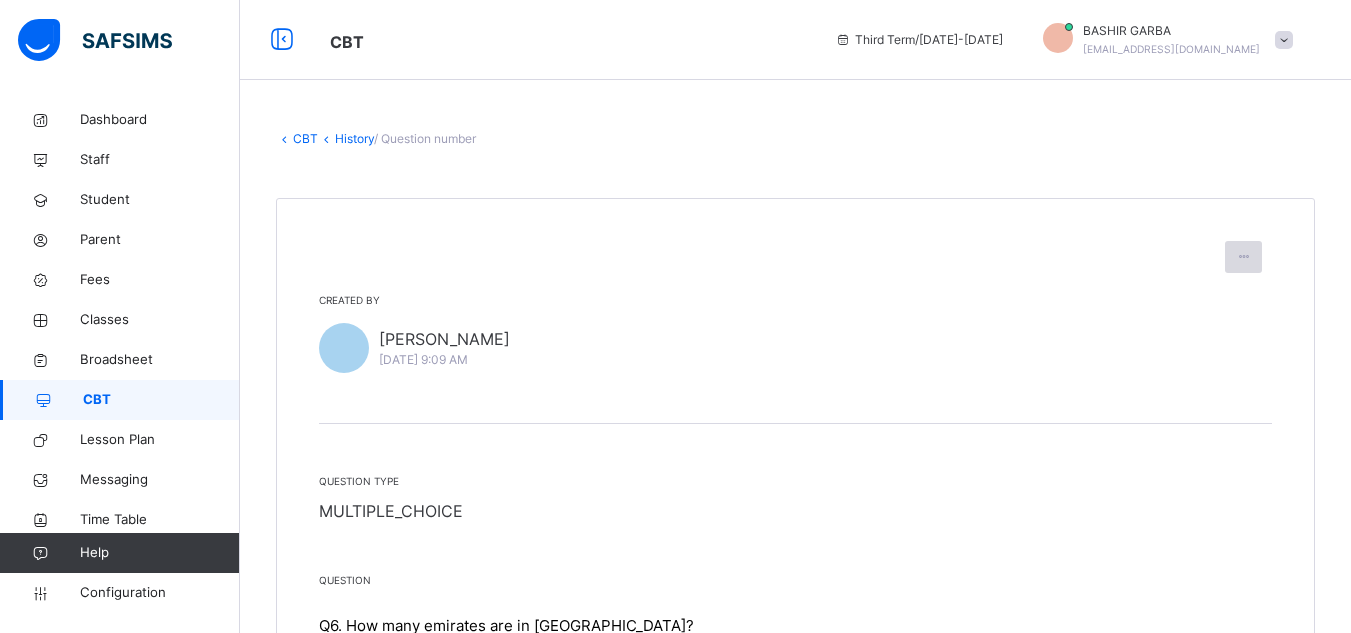 click at bounding box center [1243, 257] 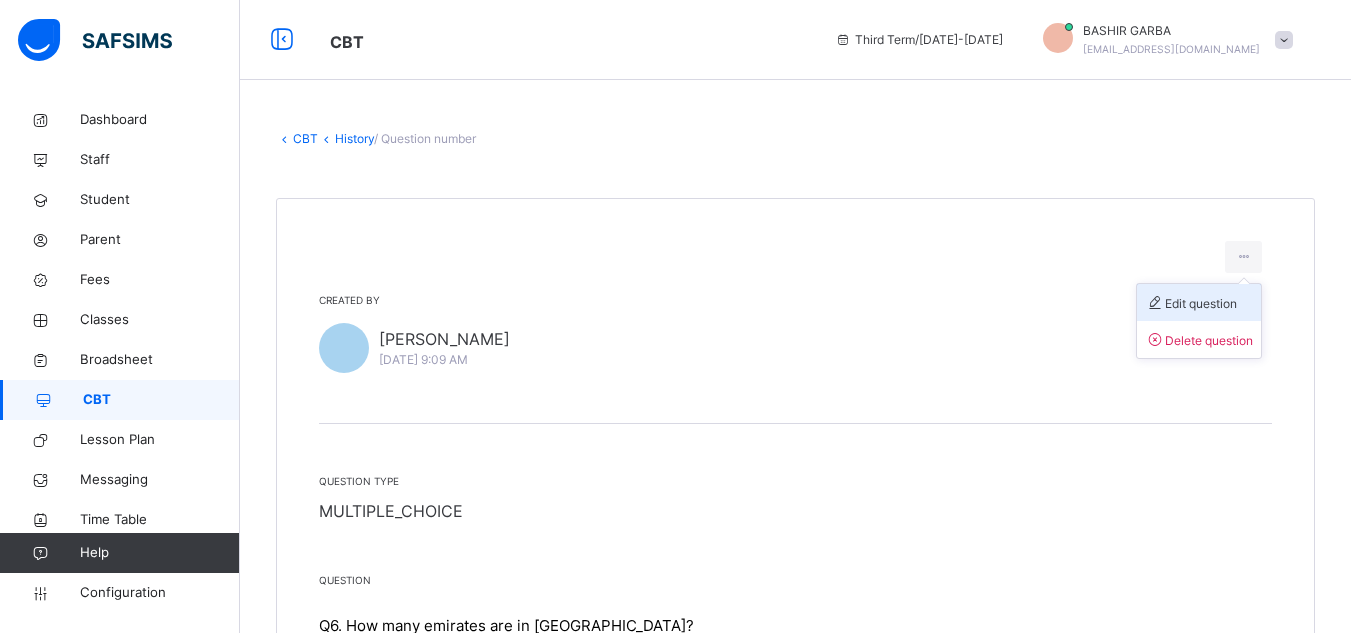 click on "Edit question" at bounding box center [1191, 303] 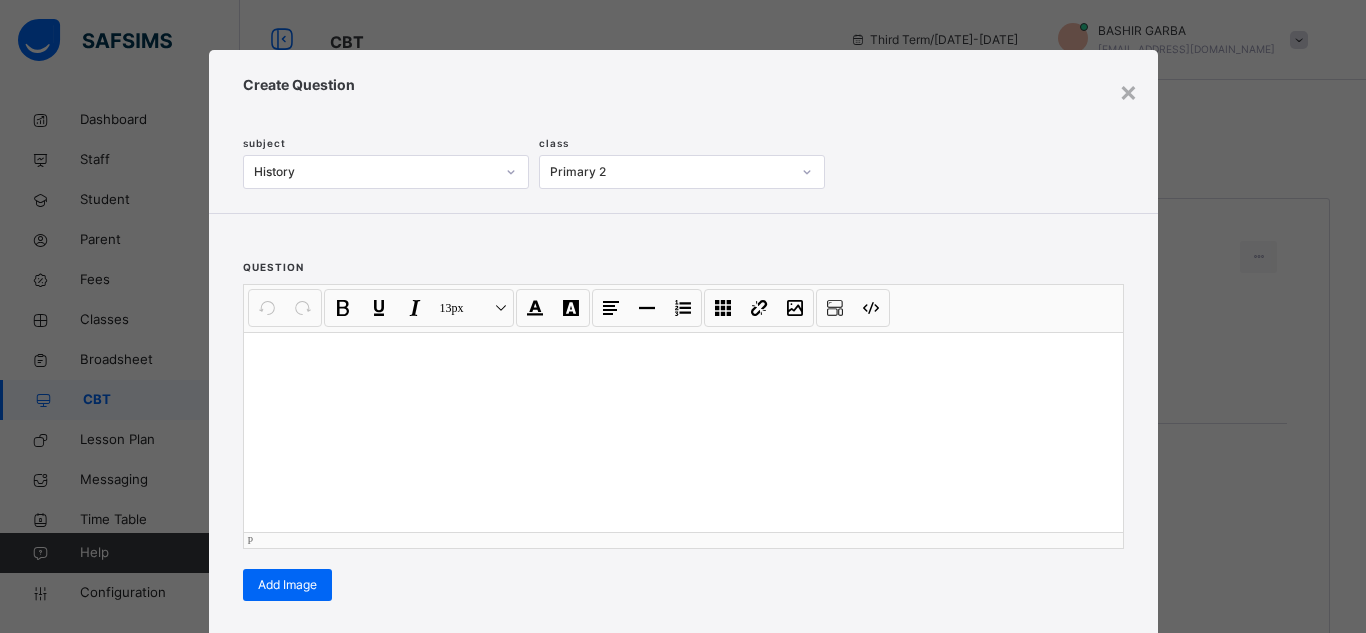 click at bounding box center [683, 432] 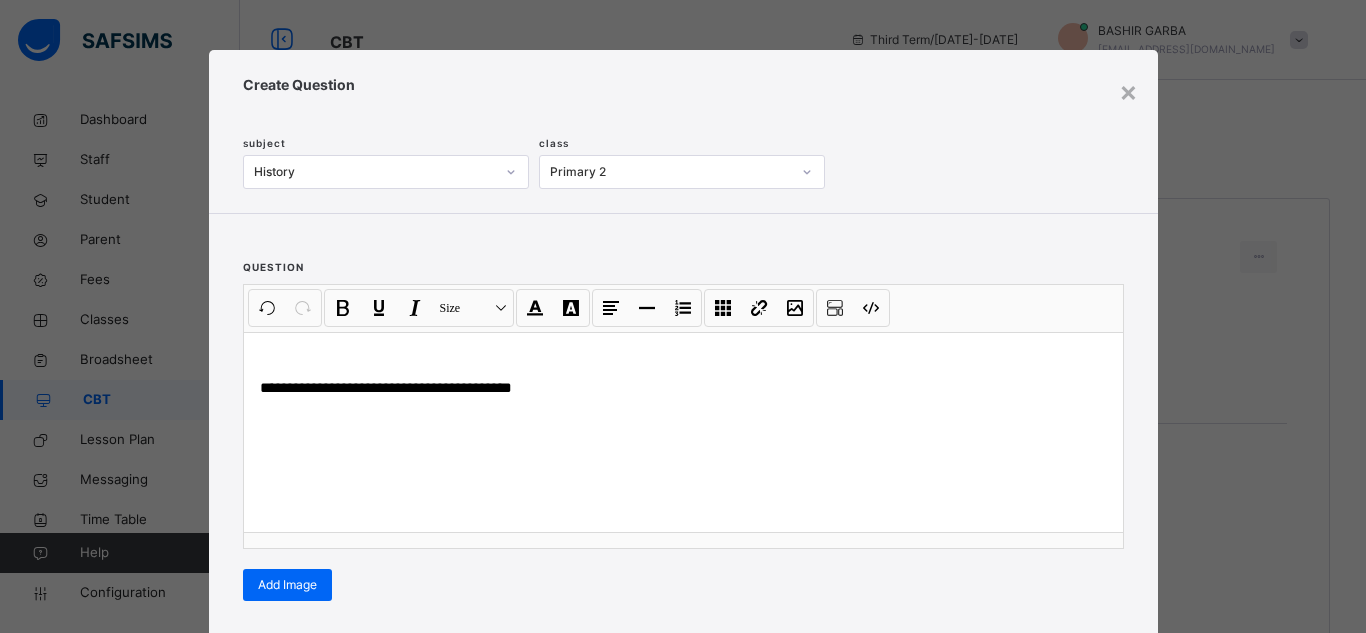 click on "**********" at bounding box center (683, 419) 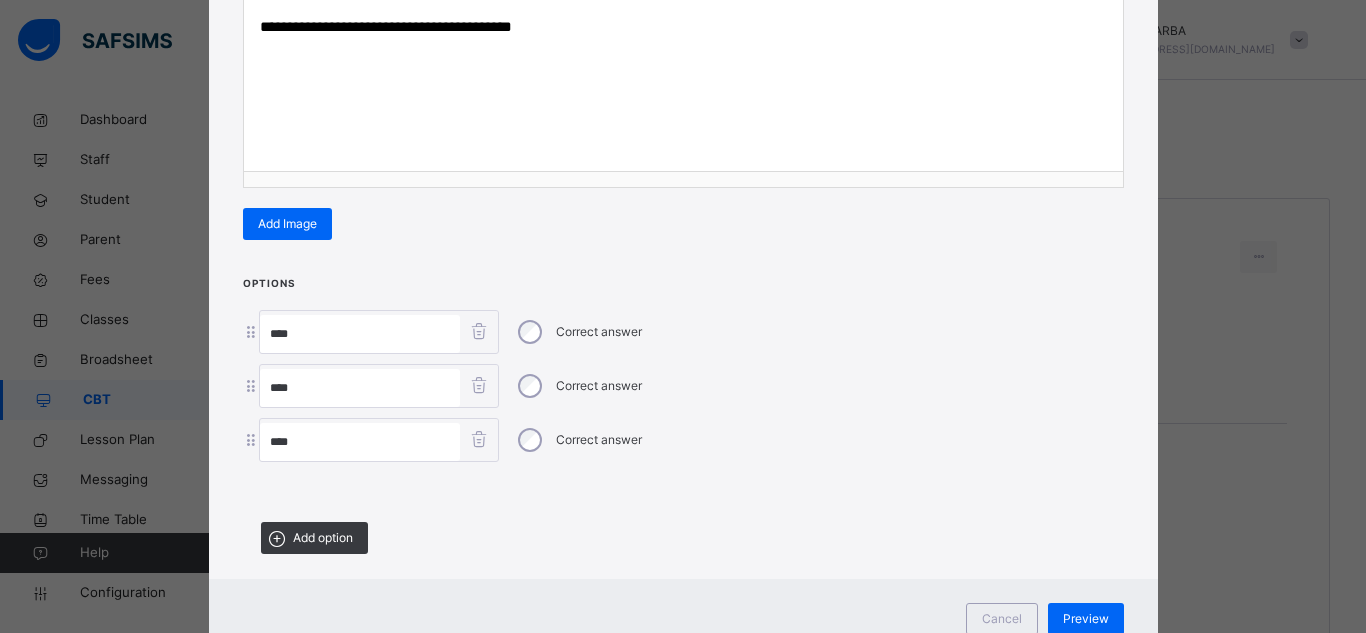 scroll, scrollTop: 400, scrollLeft: 0, axis: vertical 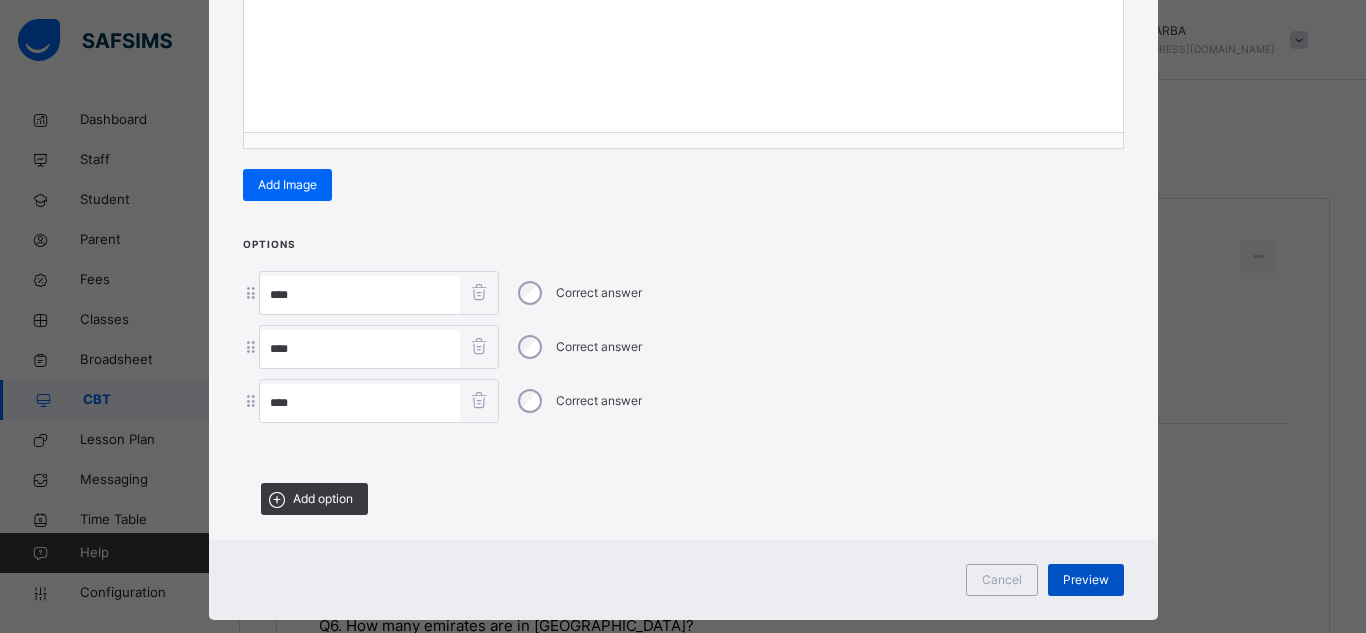 click on "Preview" at bounding box center (1086, 580) 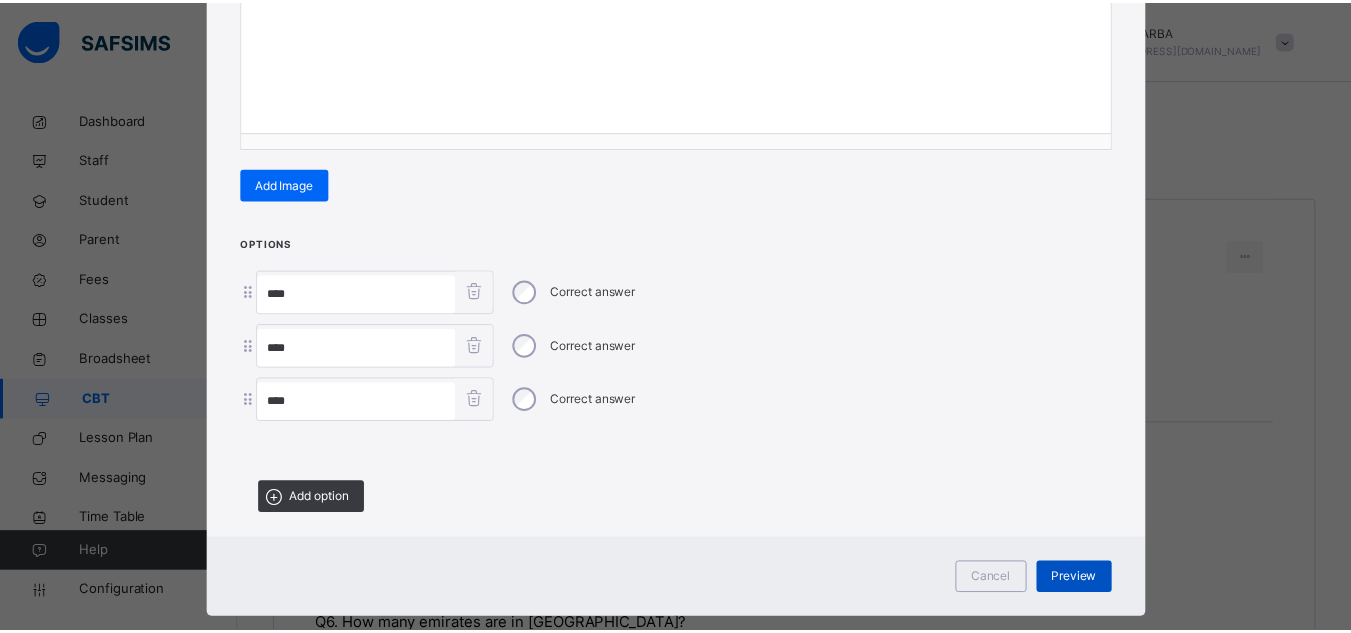 scroll, scrollTop: 5, scrollLeft: 0, axis: vertical 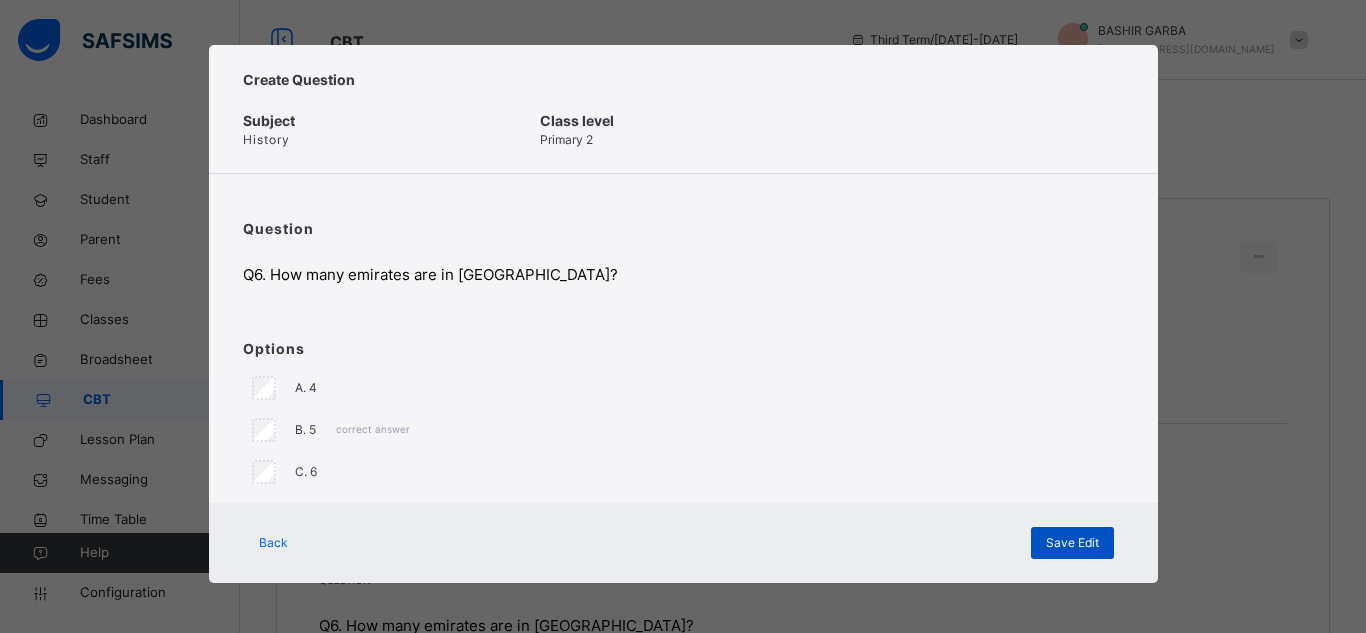 click on "Save Edit" at bounding box center (1072, 543) 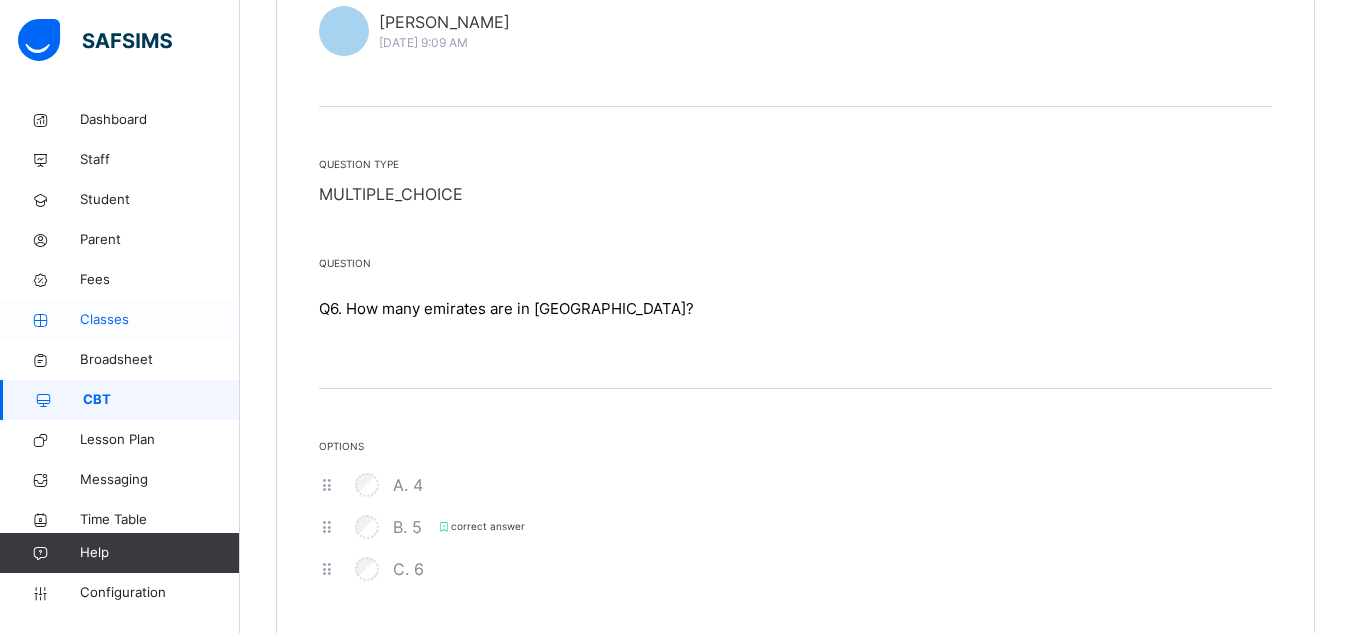 scroll, scrollTop: 320, scrollLeft: 0, axis: vertical 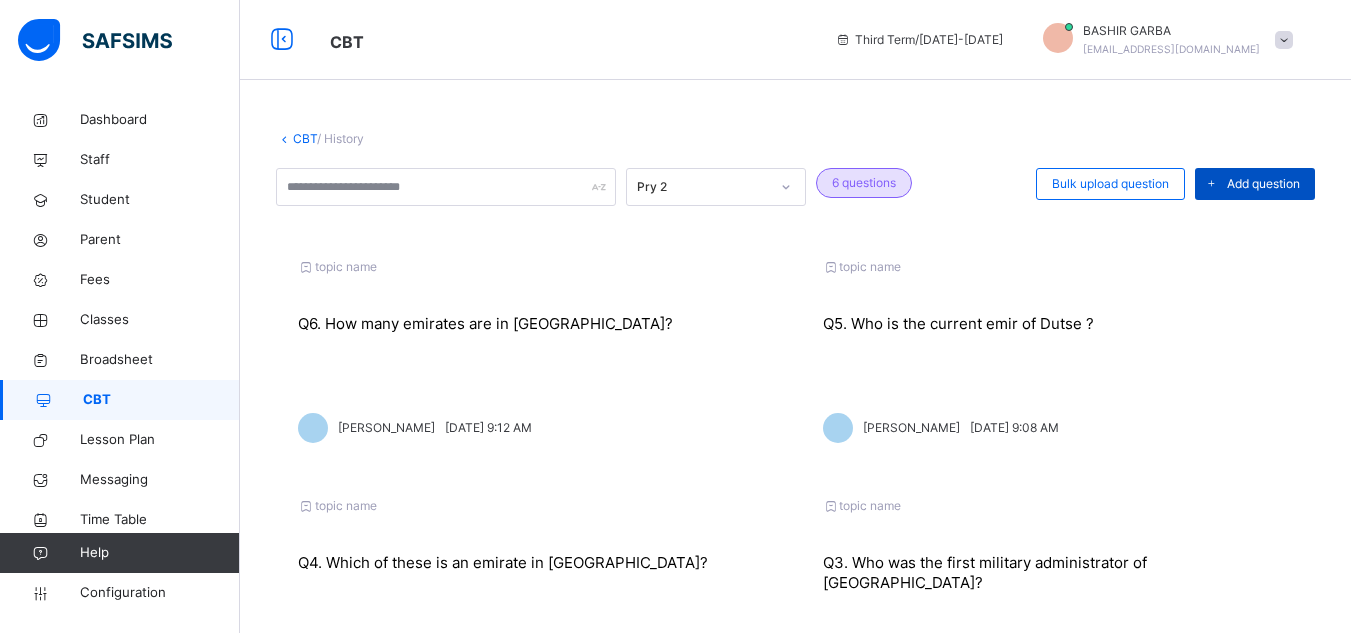 click on "Add question" at bounding box center [1263, 184] 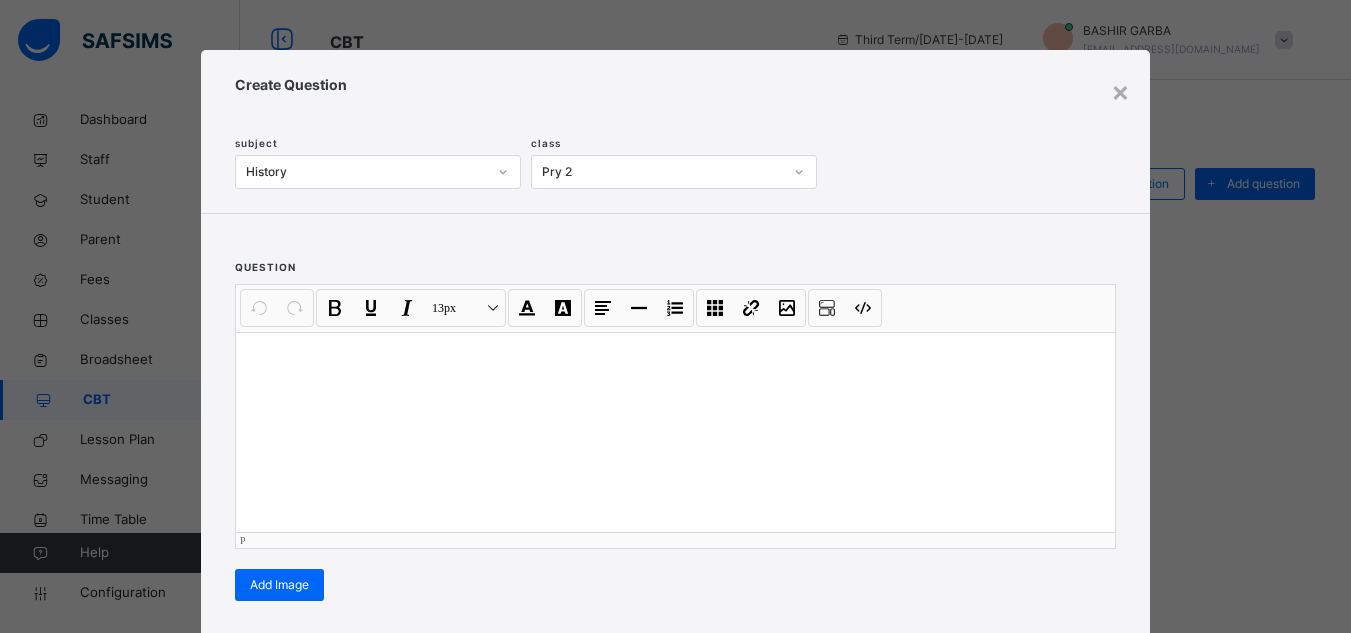 click at bounding box center [675, 432] 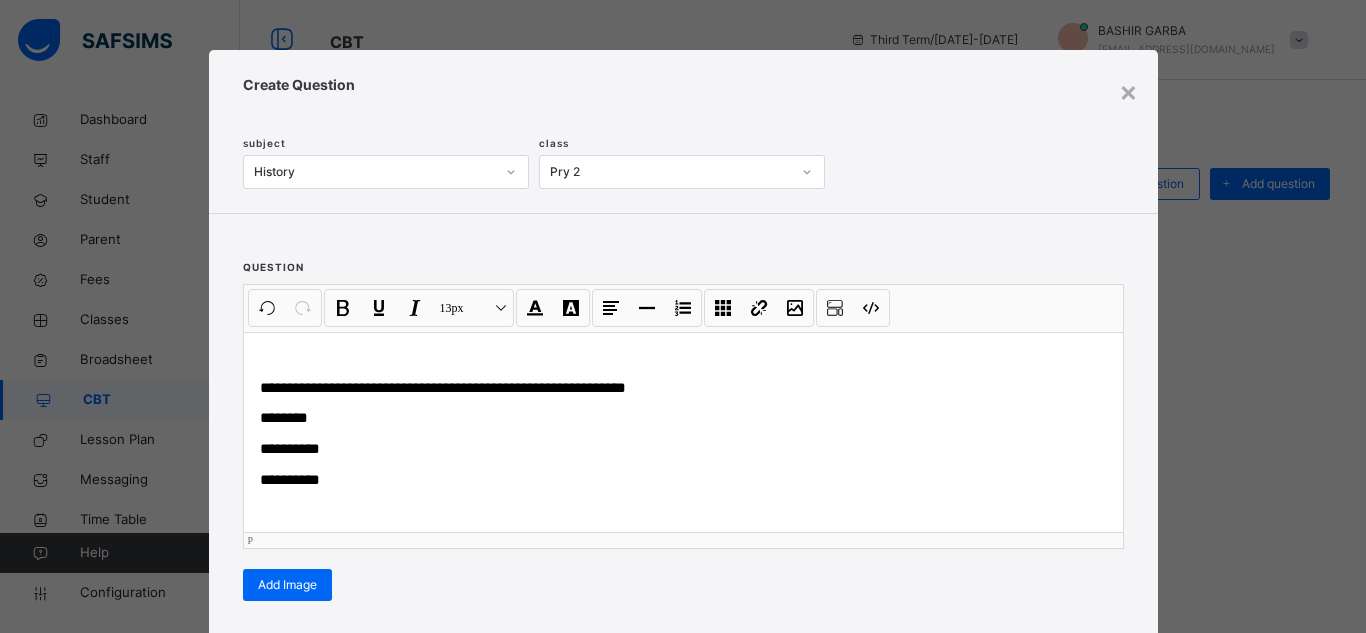 click on "**********" at bounding box center [683, 419] 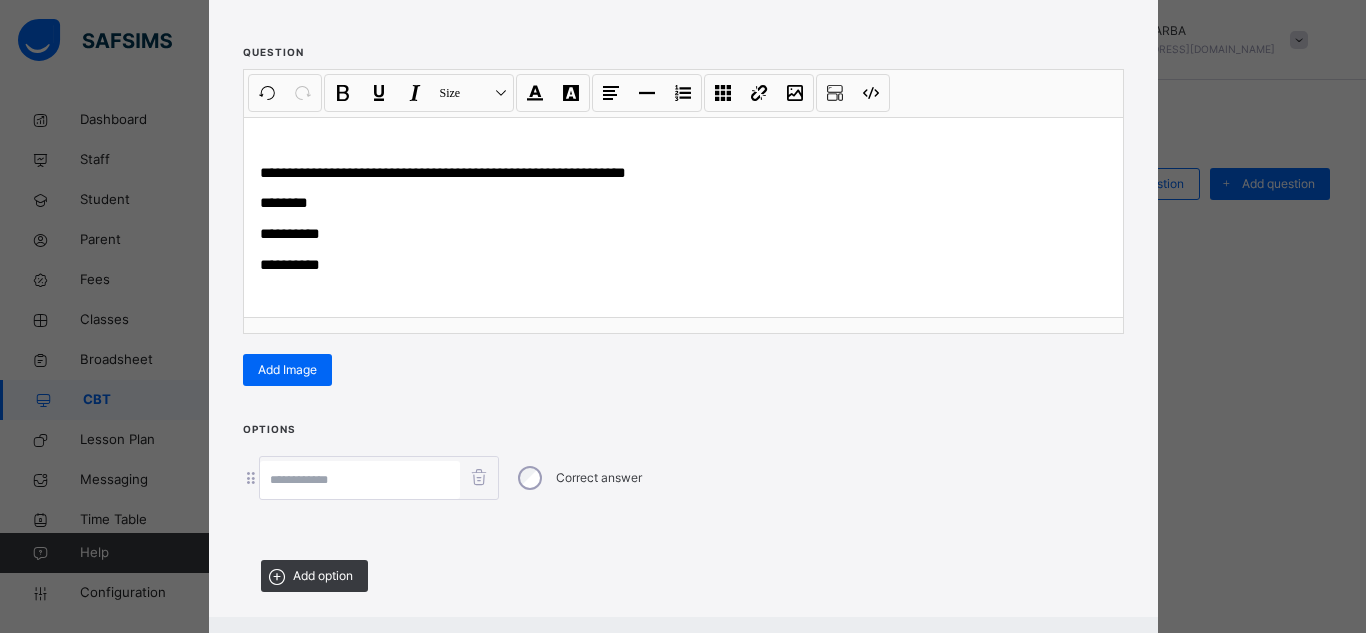 scroll, scrollTop: 240, scrollLeft: 0, axis: vertical 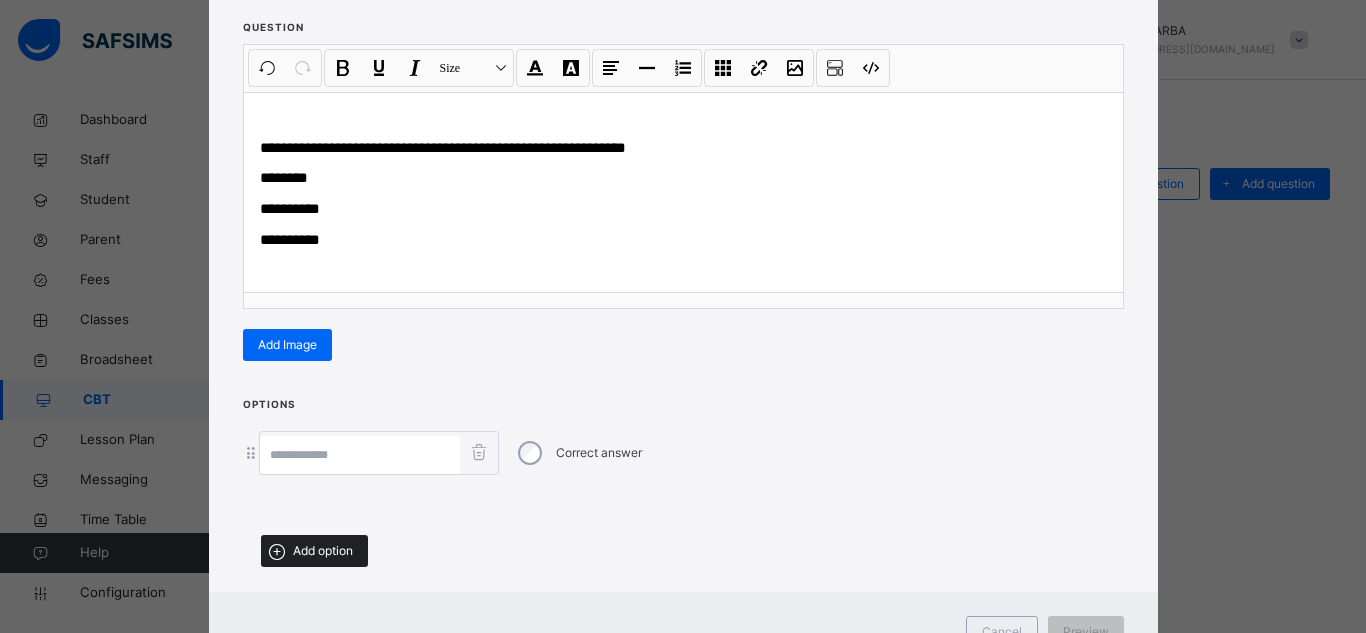 click on "Add option" at bounding box center (314, 551) 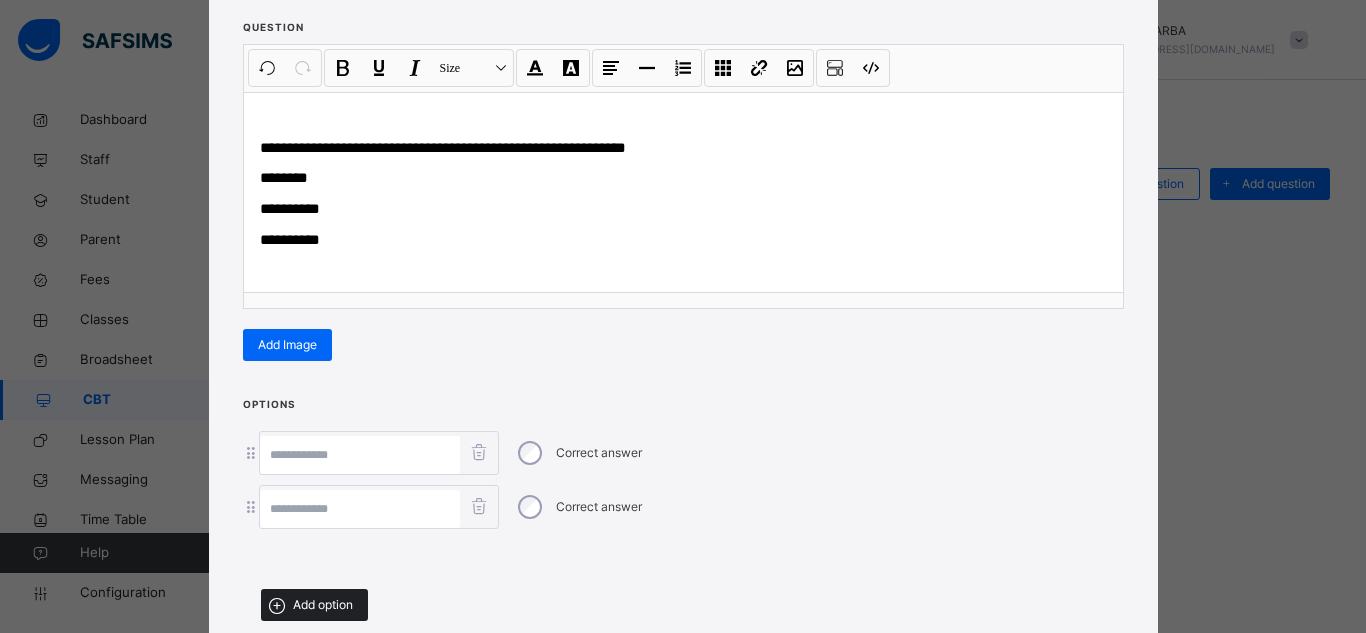 click on "Add option" at bounding box center [323, 605] 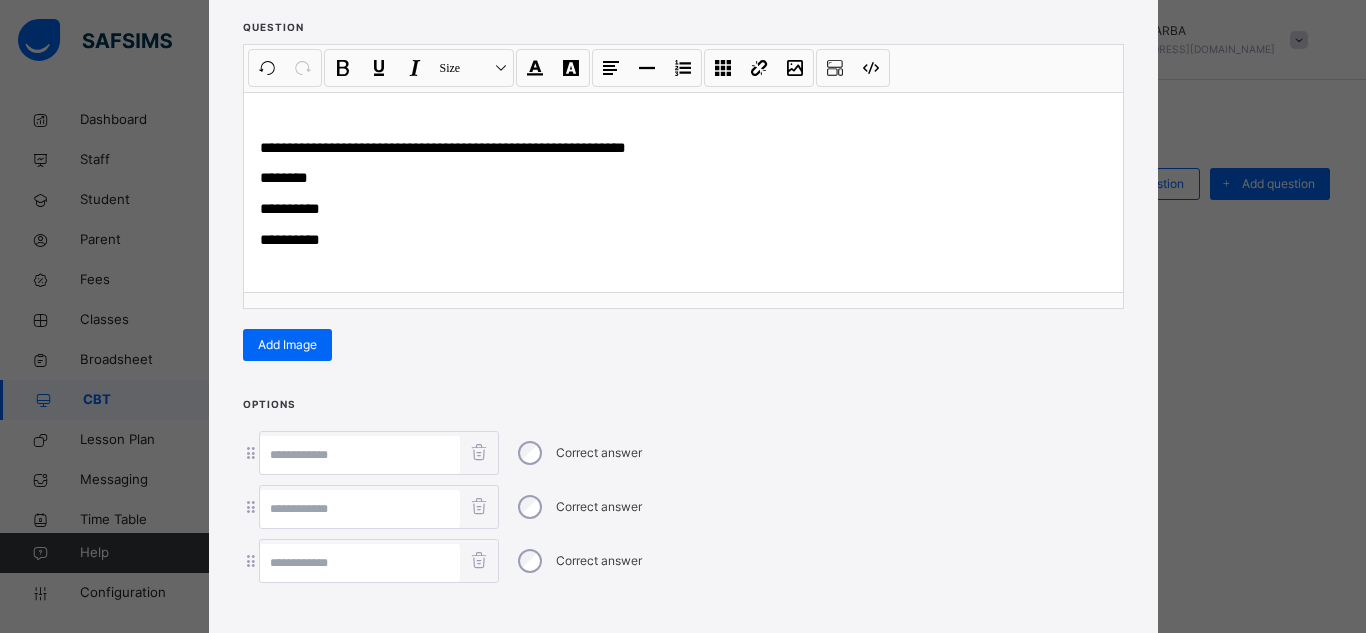 click at bounding box center (360, 563) 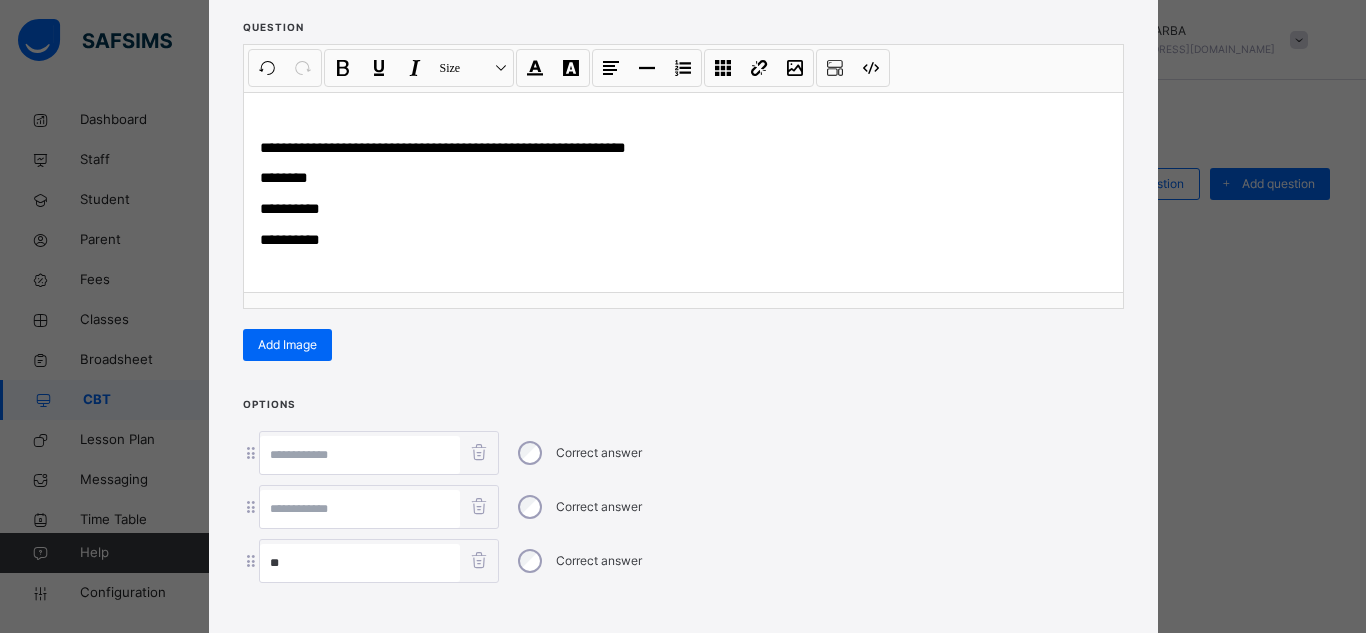 type on "**" 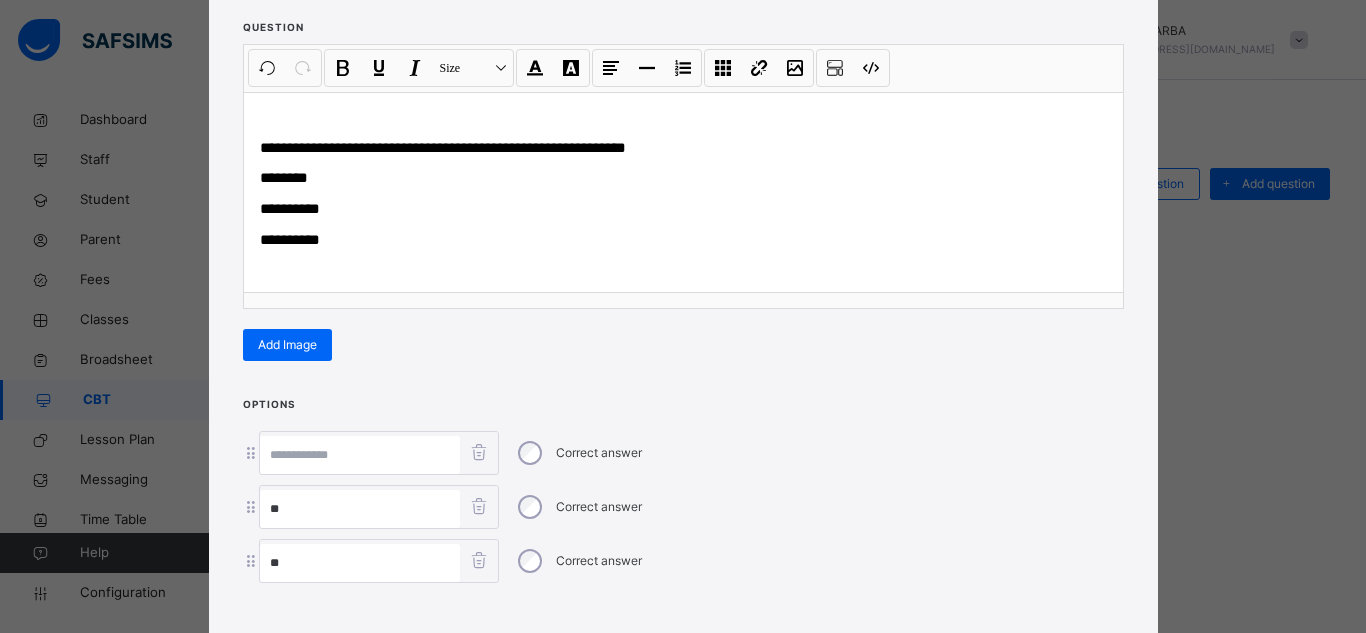 type on "**" 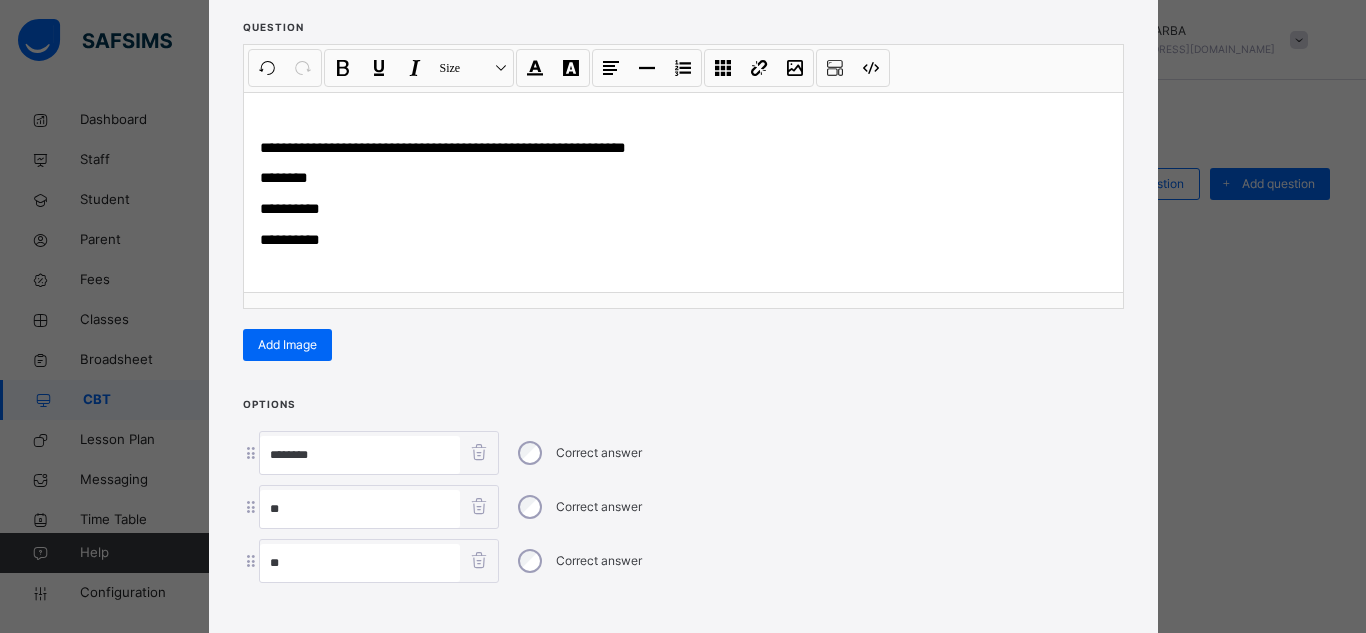 type on "********" 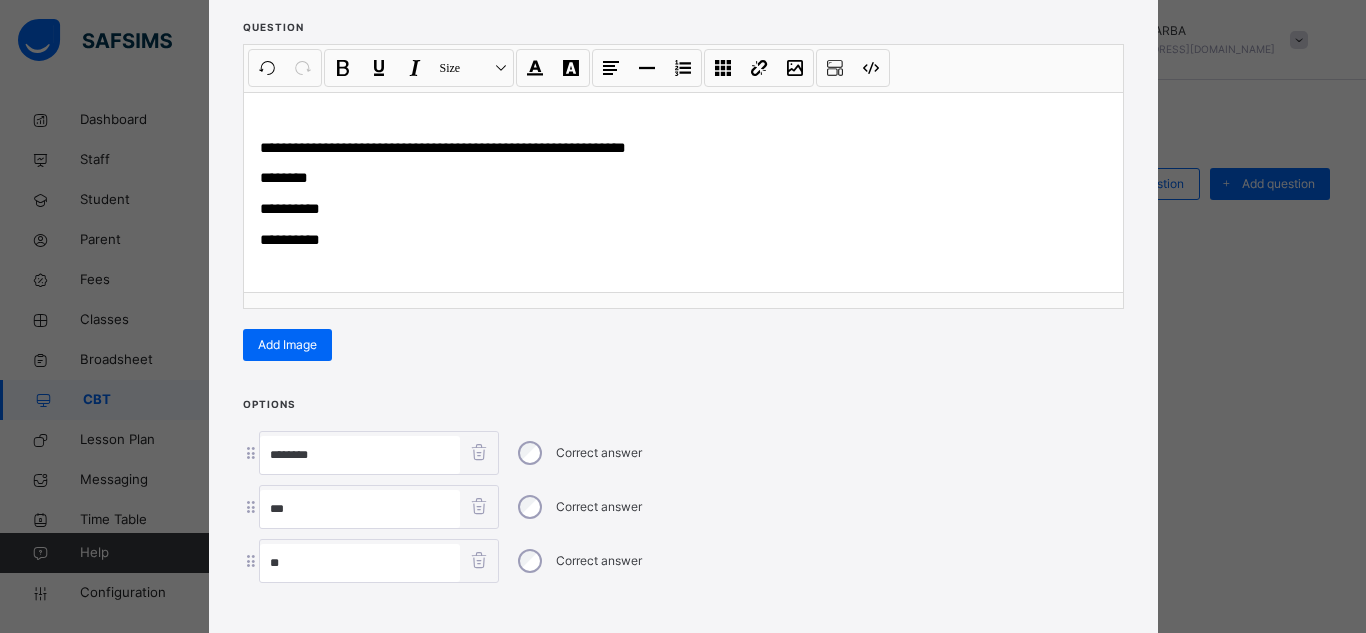 click on "**" at bounding box center [360, 509] 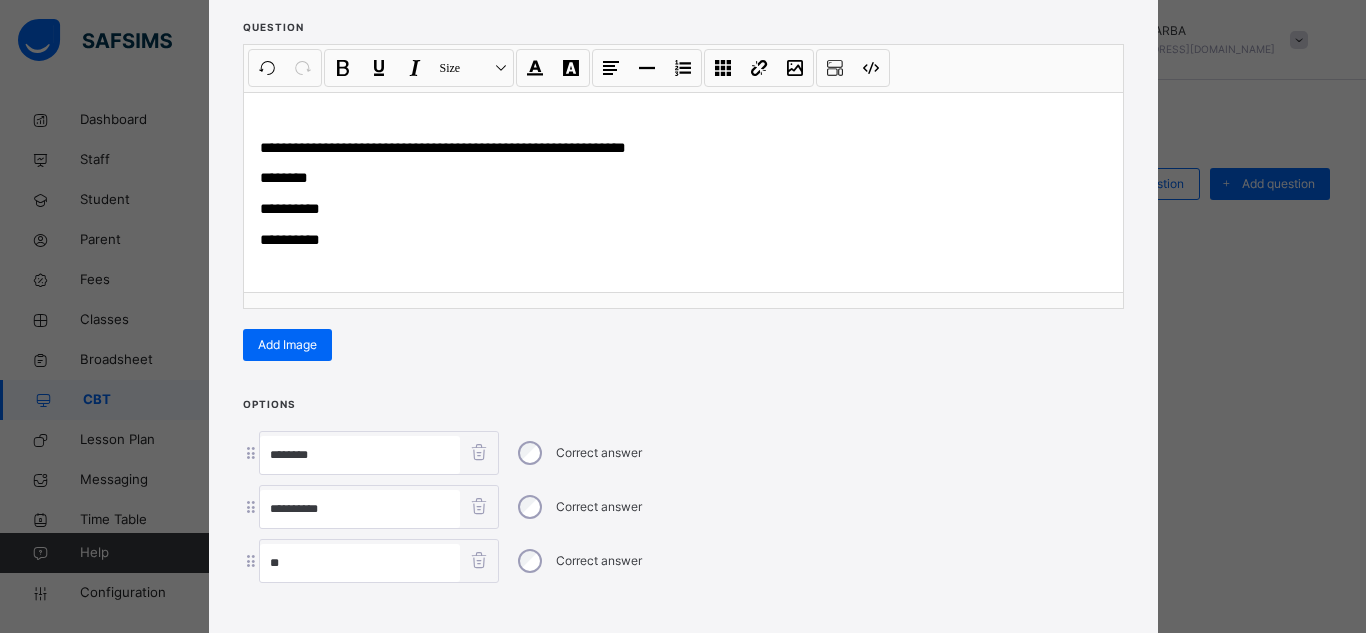 type on "**********" 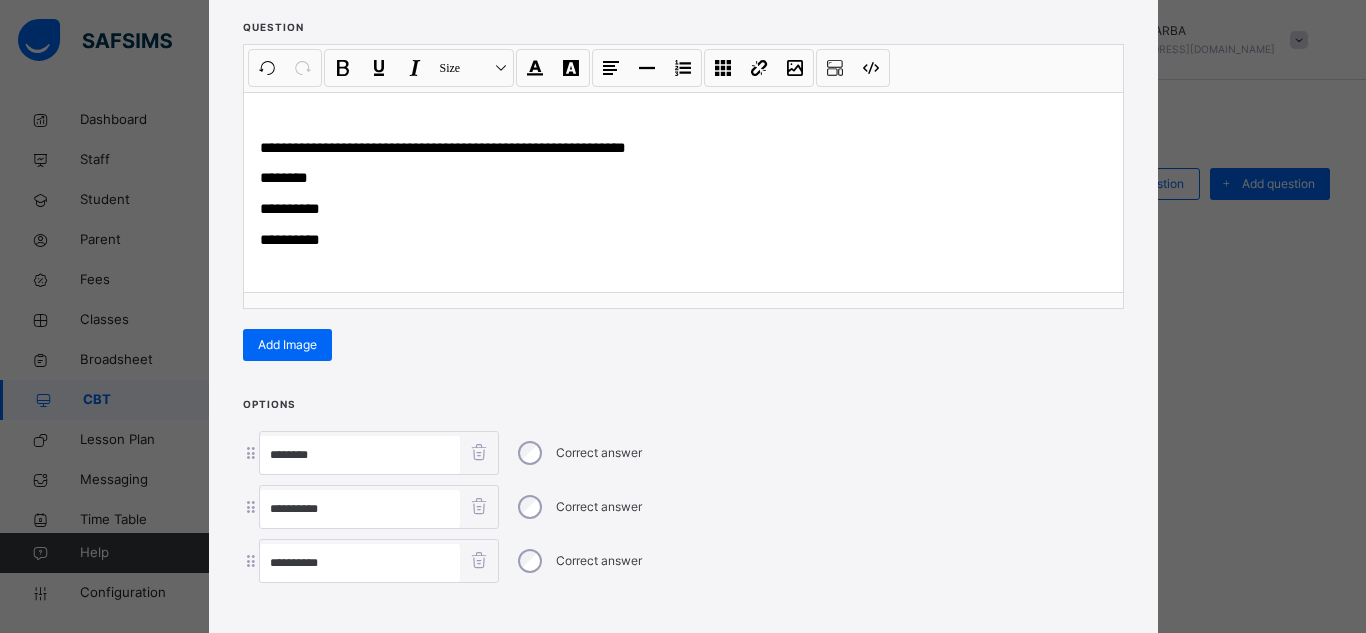 type on "**********" 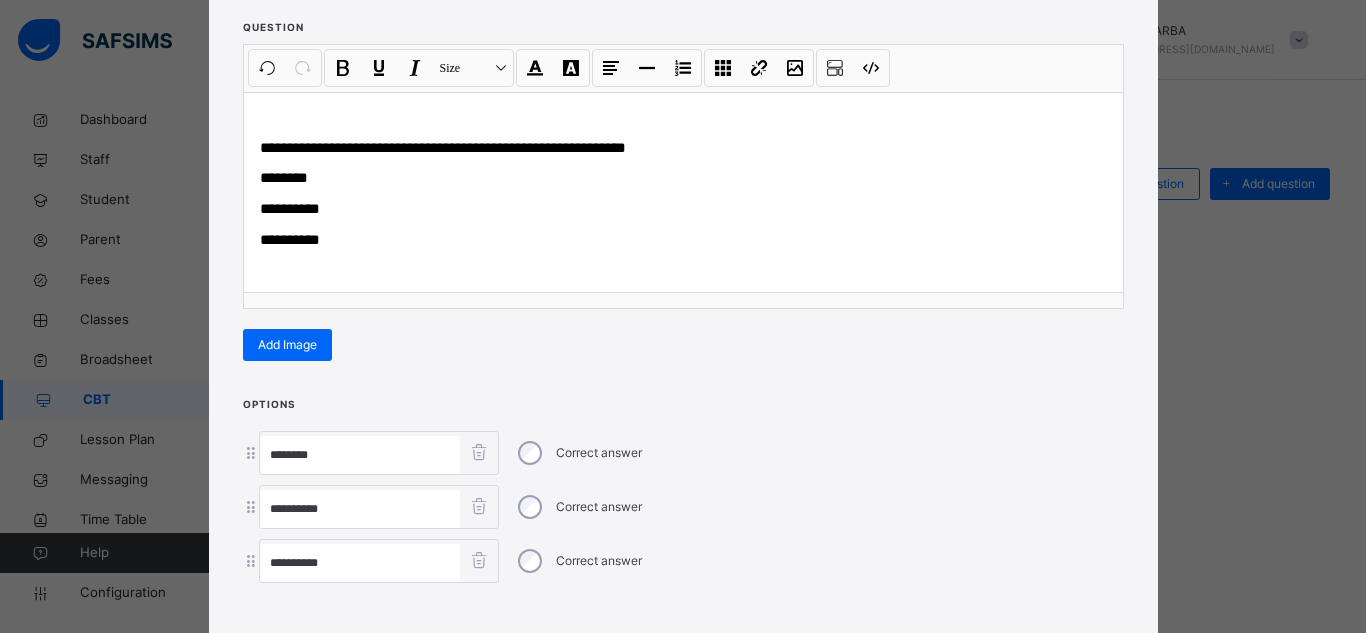 click at bounding box center (683, 610) 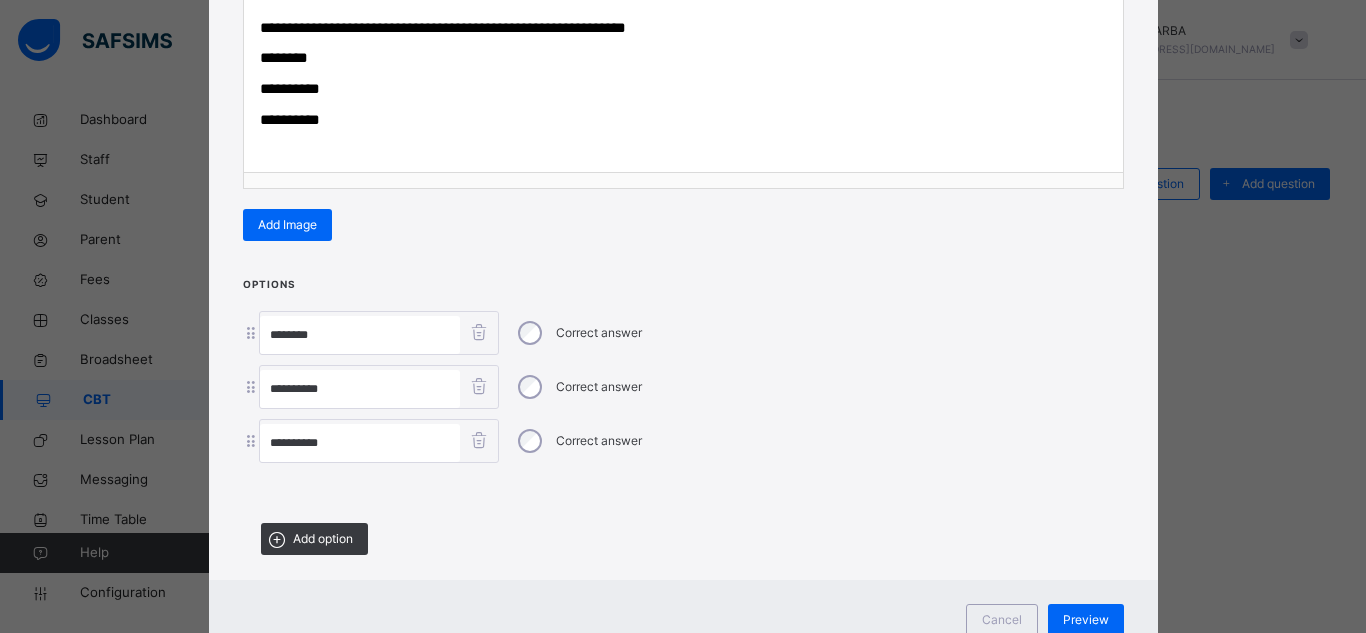 scroll, scrollTop: 240, scrollLeft: 0, axis: vertical 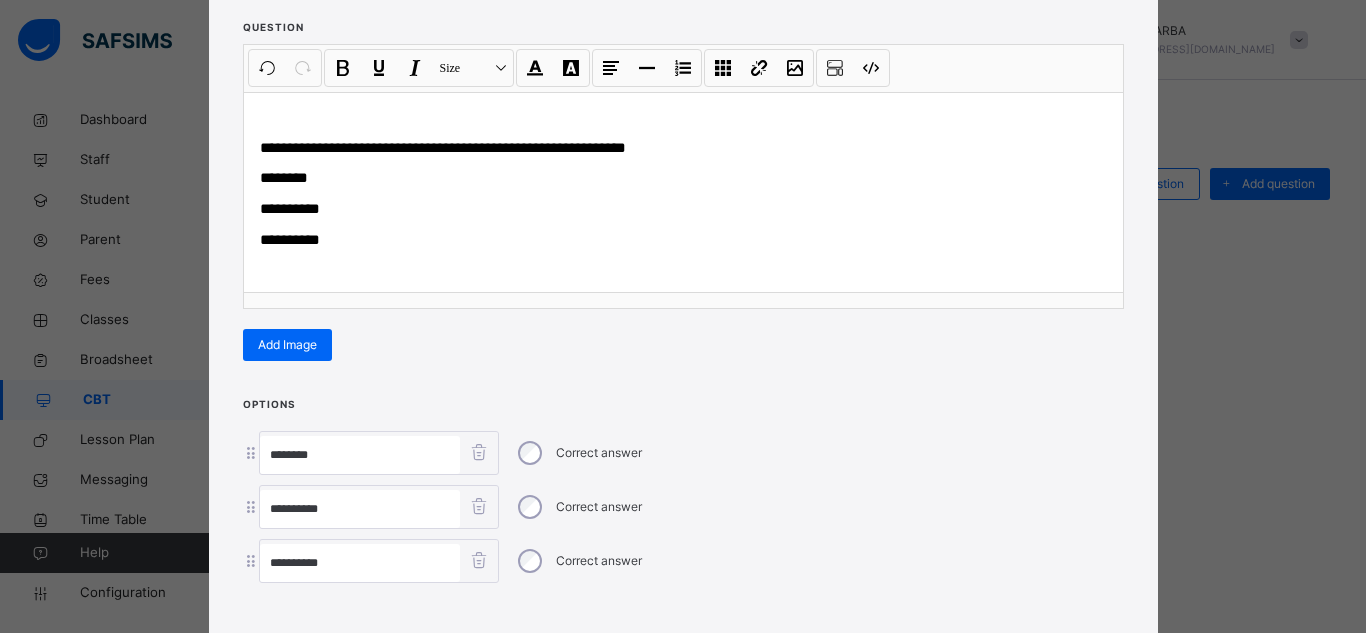 click on "**********" at bounding box center (683, 240) 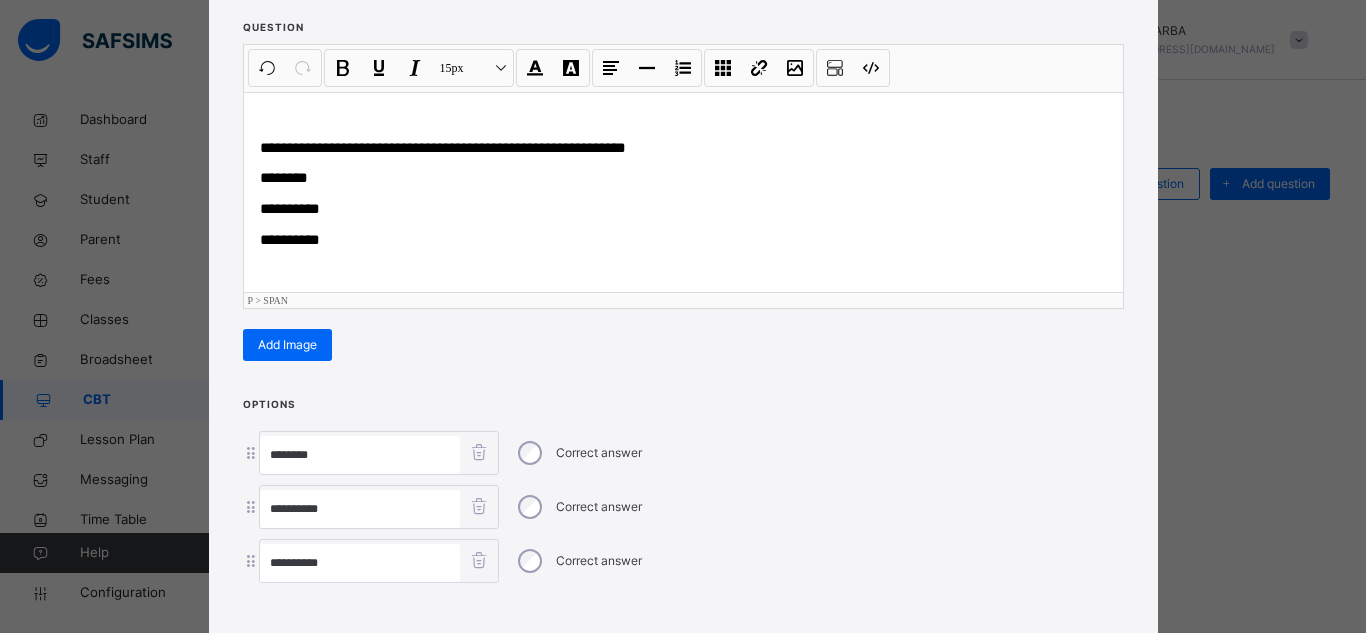 type 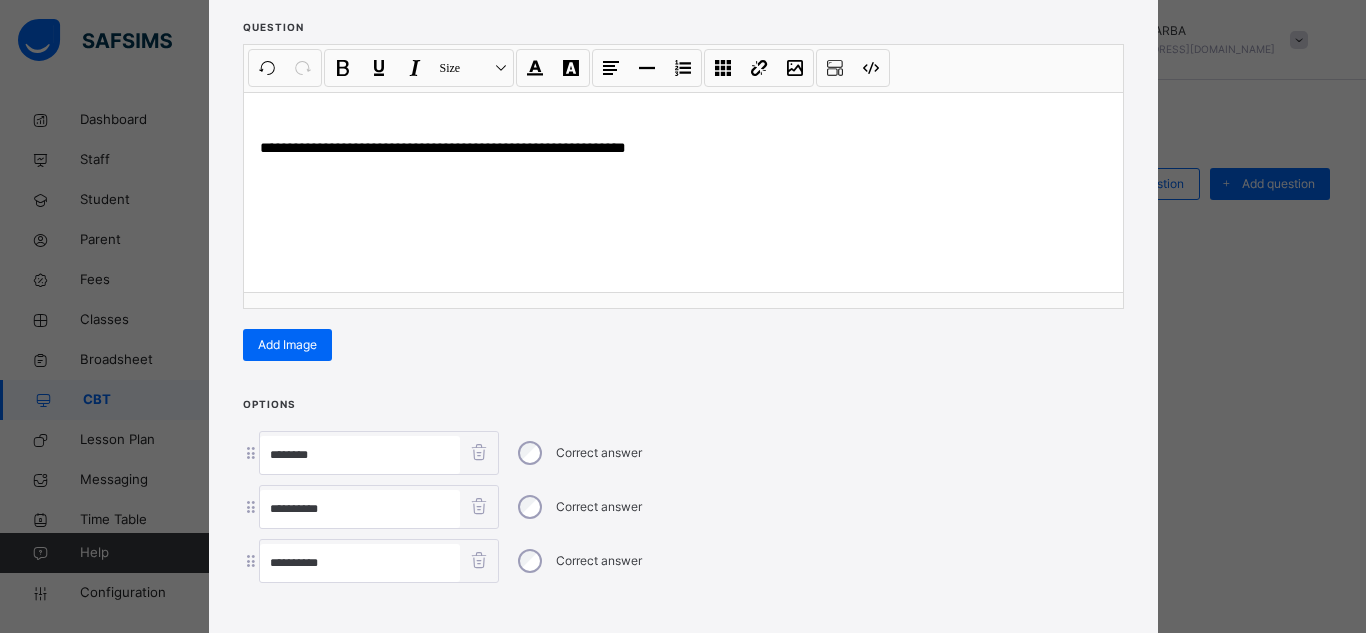 click at bounding box center [683, 610] 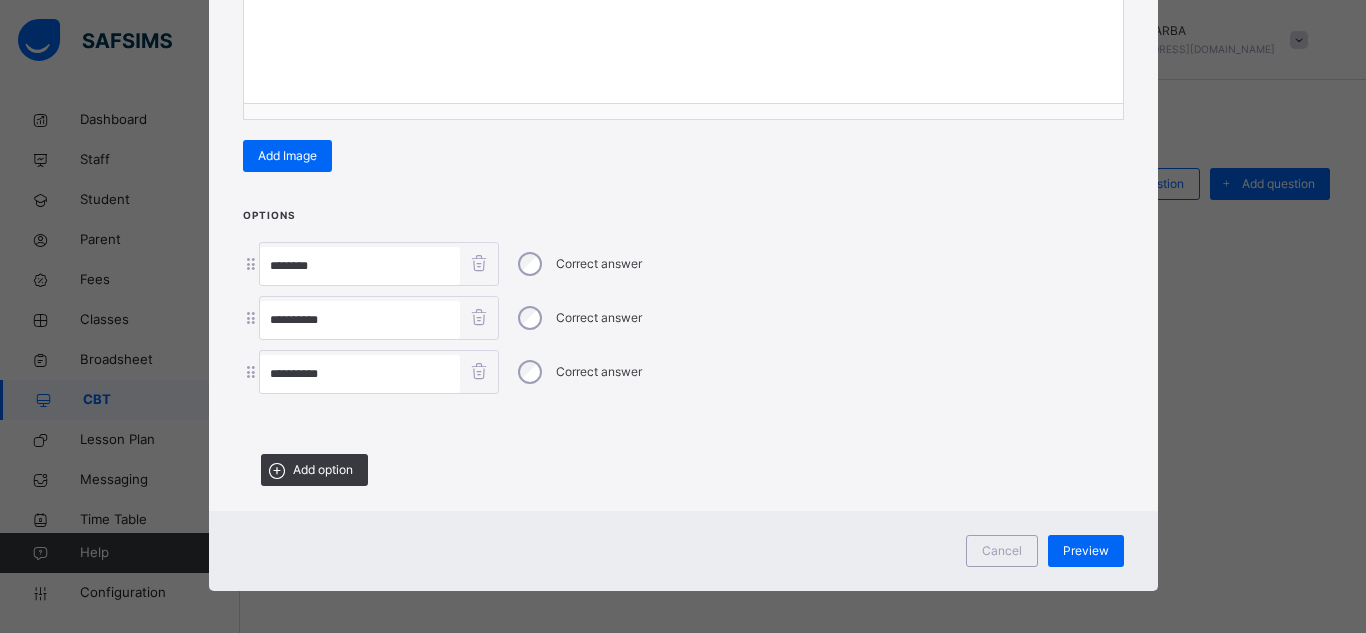 scroll, scrollTop: 431, scrollLeft: 0, axis: vertical 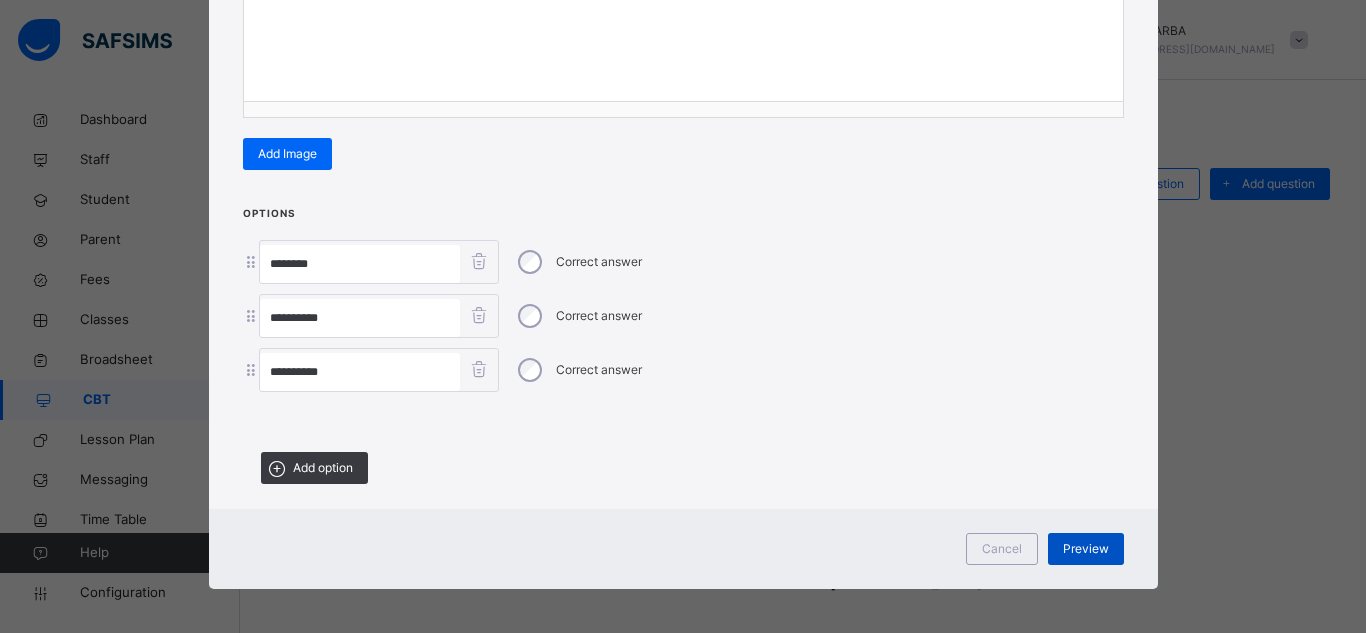 click on "Preview" at bounding box center [1086, 549] 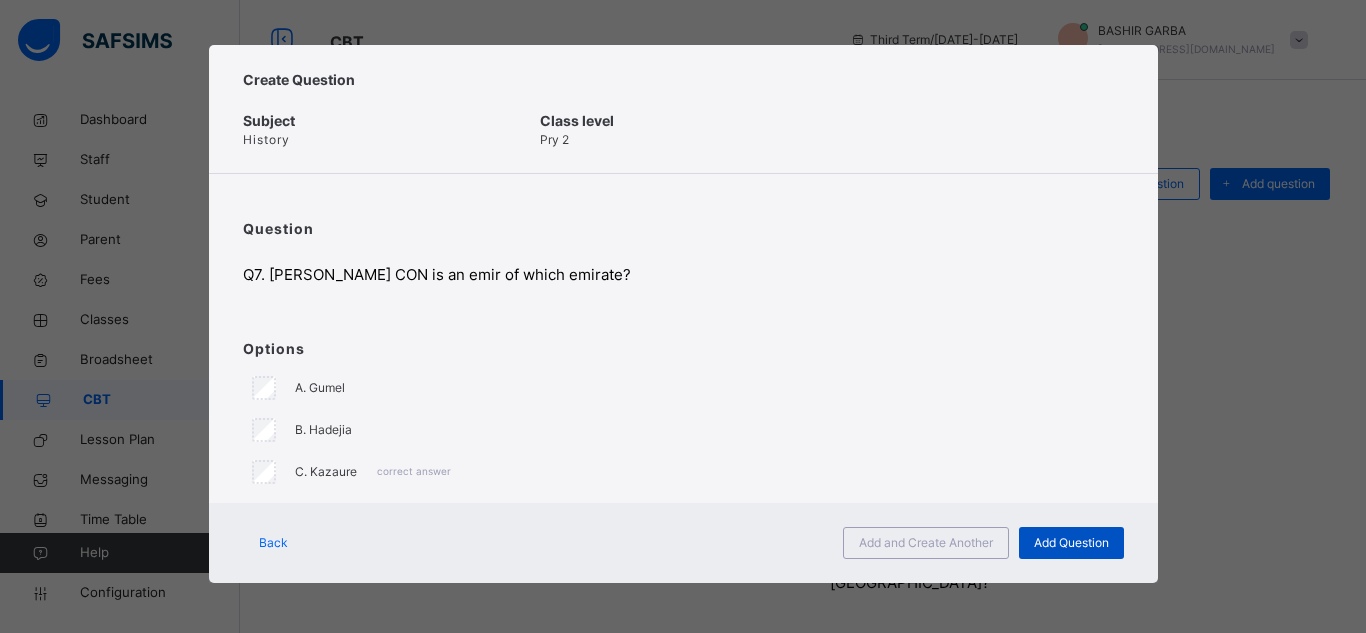 click on "Add Question" at bounding box center [1071, 543] 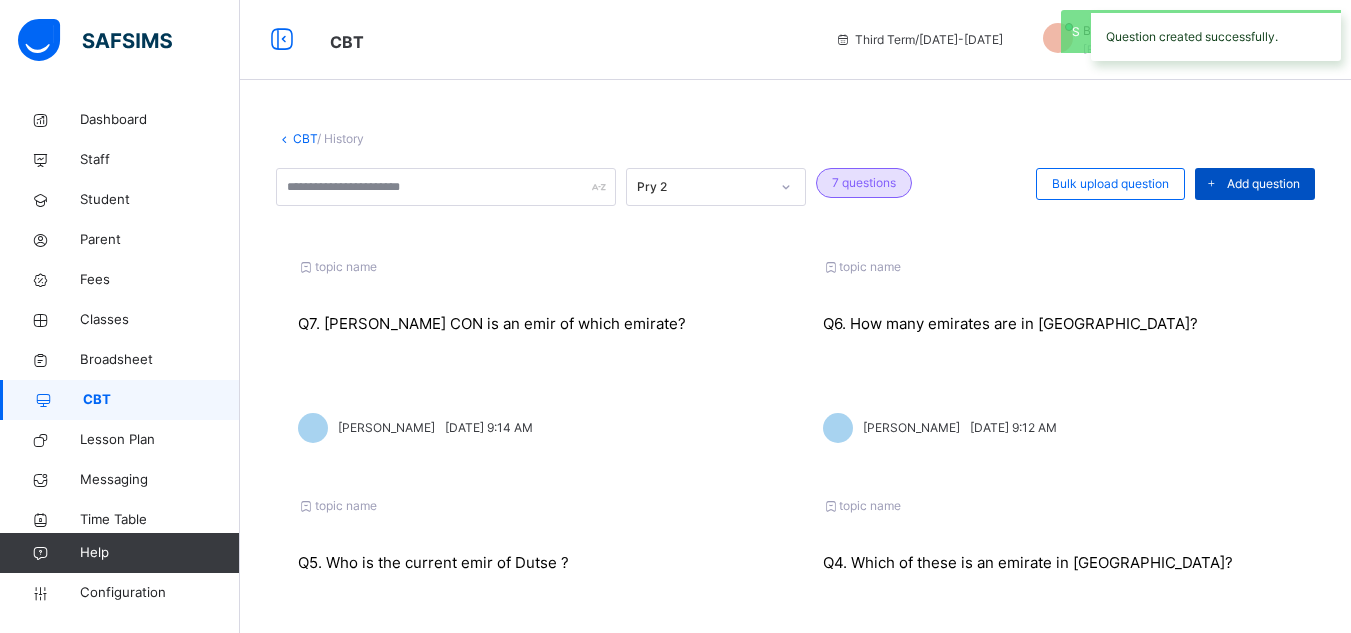 click on "Add question" at bounding box center (1263, 184) 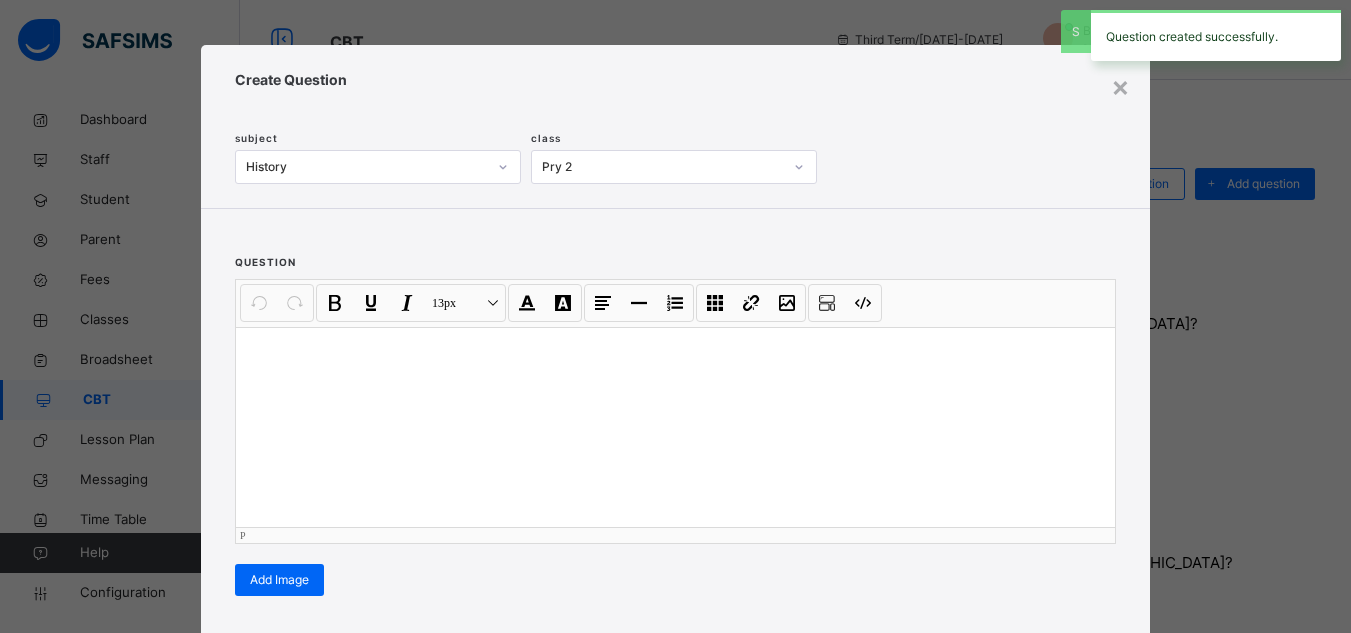 click at bounding box center (675, 427) 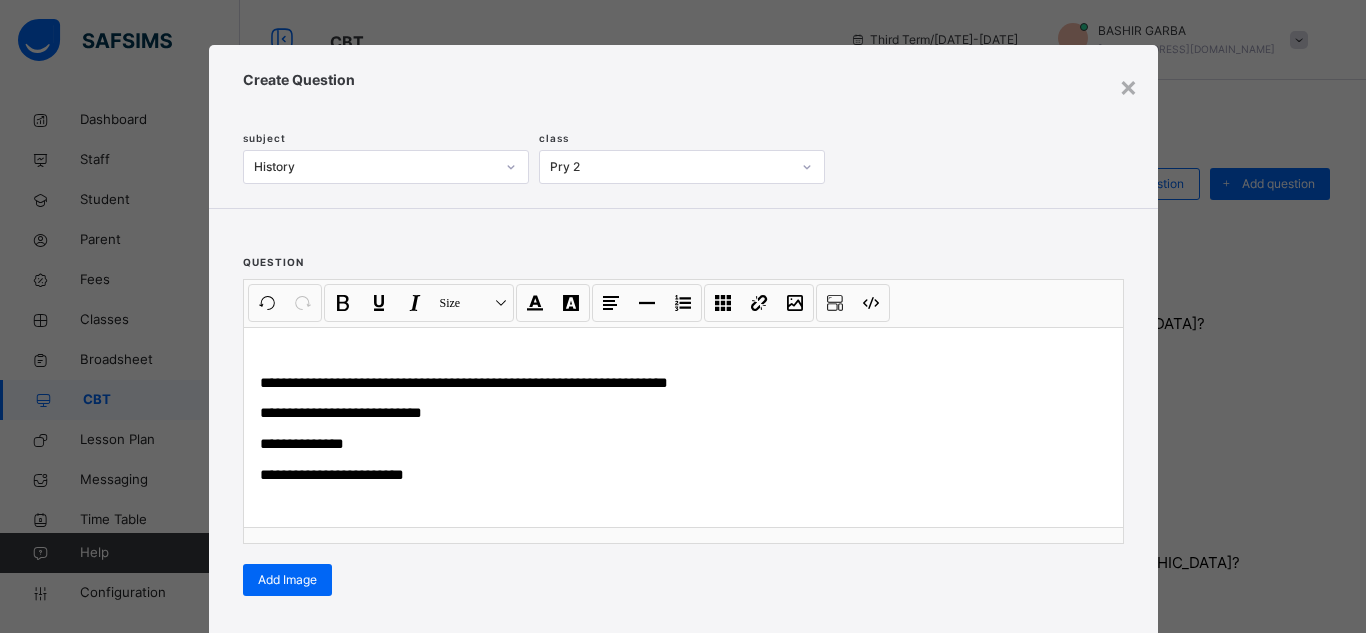 click on "Options Correct answer Add option" at bounding box center [683, 723] 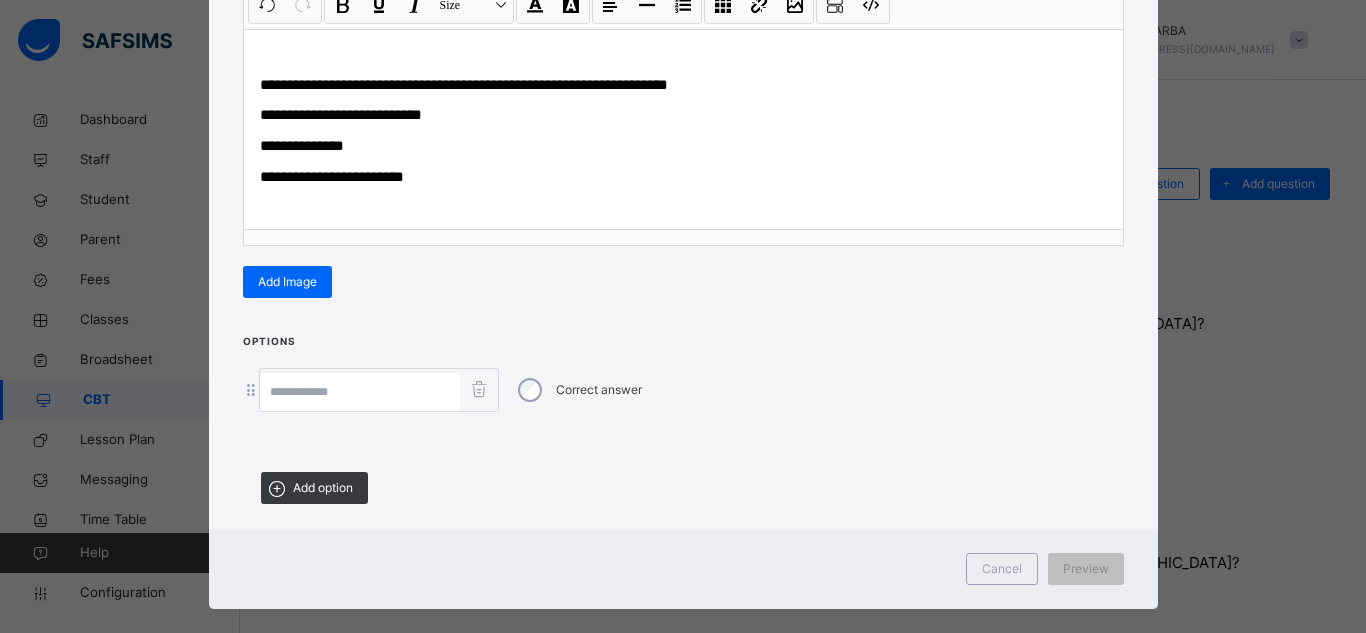 scroll, scrollTop: 327, scrollLeft: 0, axis: vertical 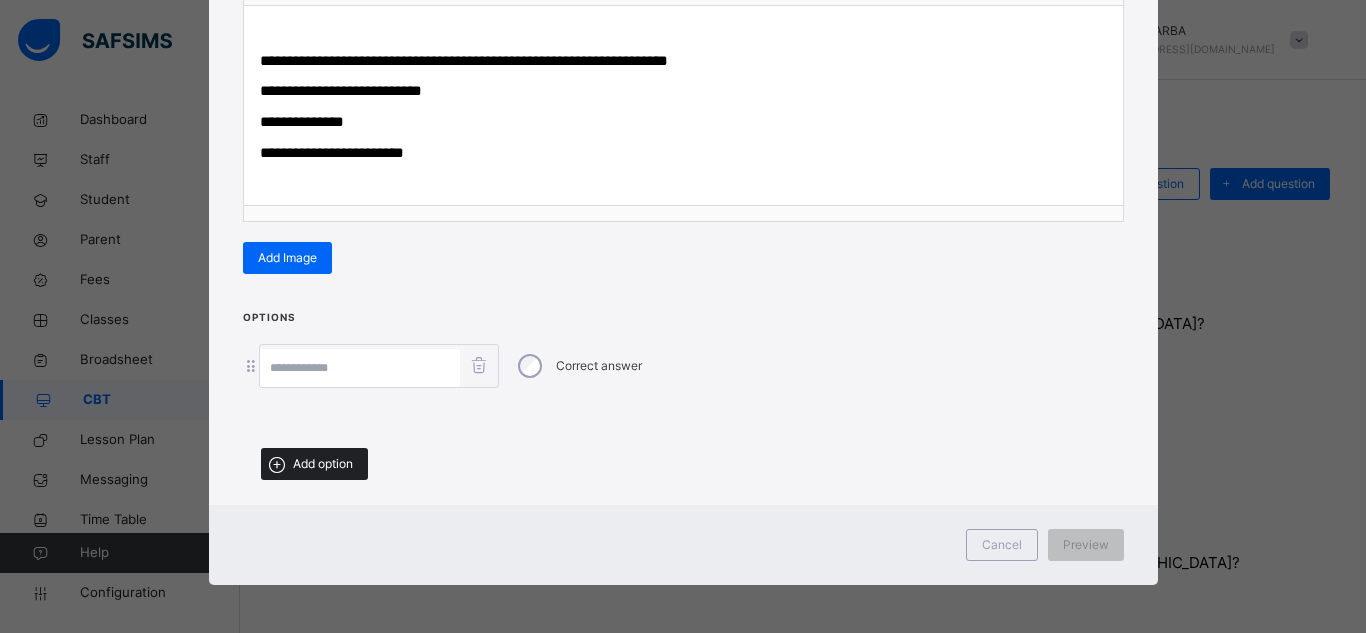 click on "Add option" at bounding box center [323, 464] 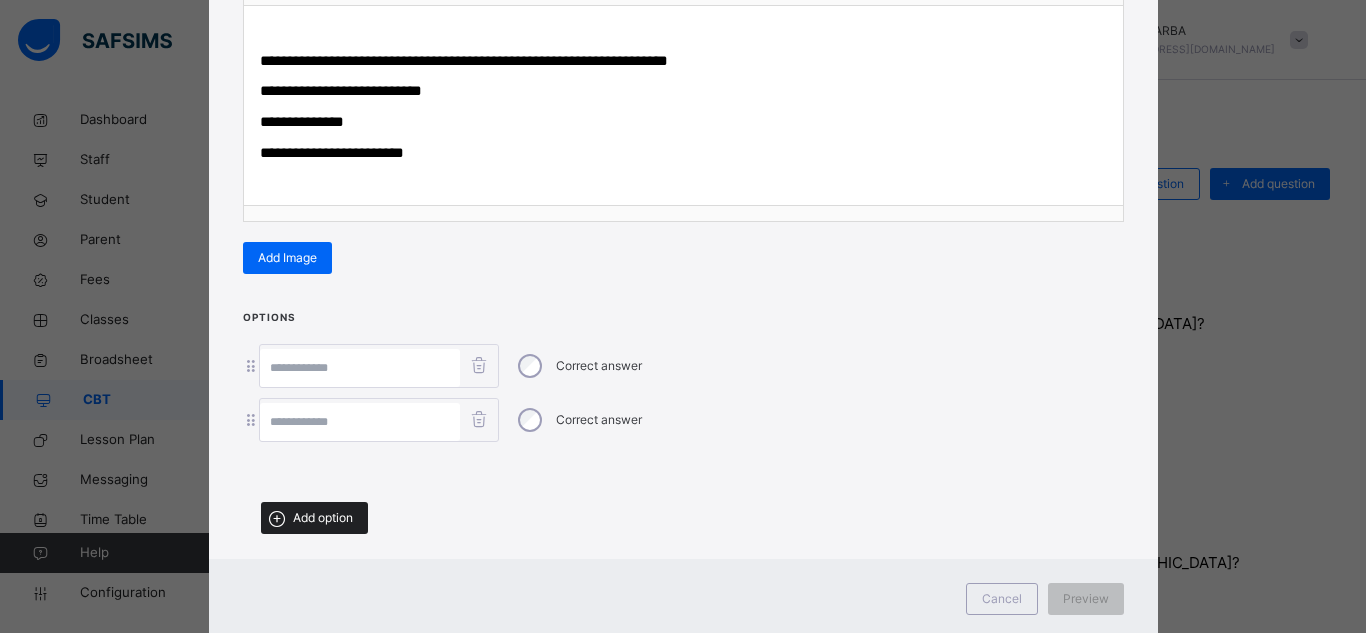 click on "Add option" at bounding box center (314, 518) 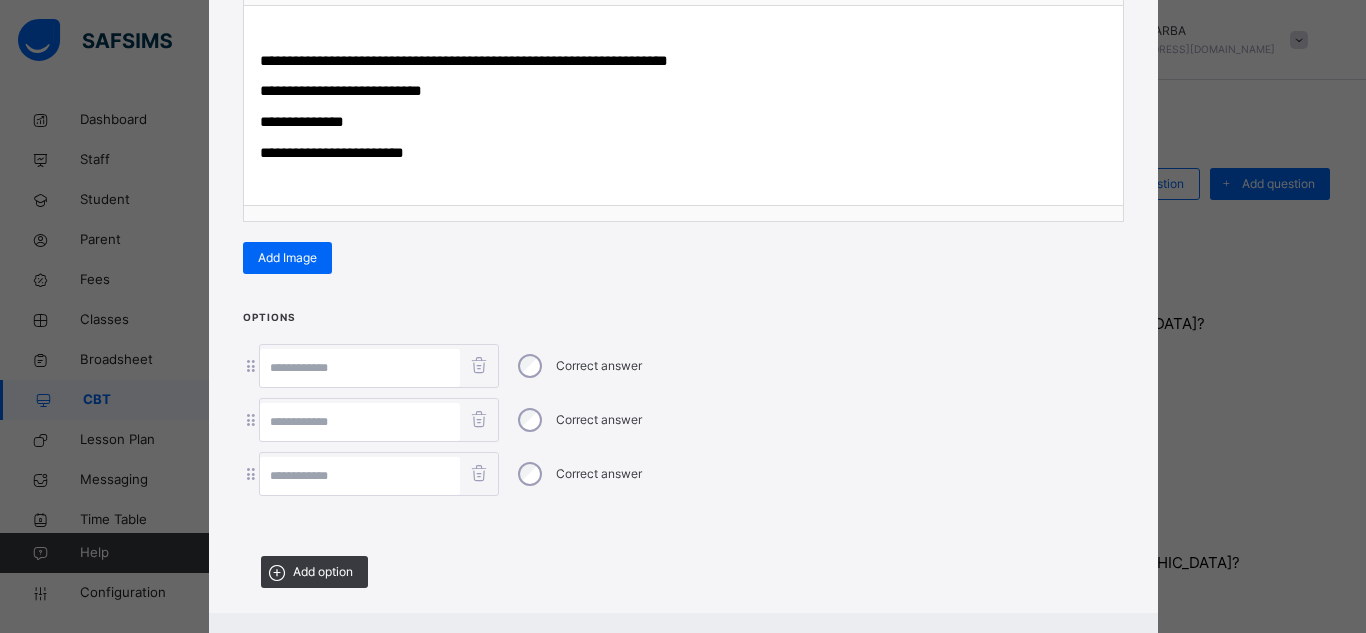 click at bounding box center (360, 476) 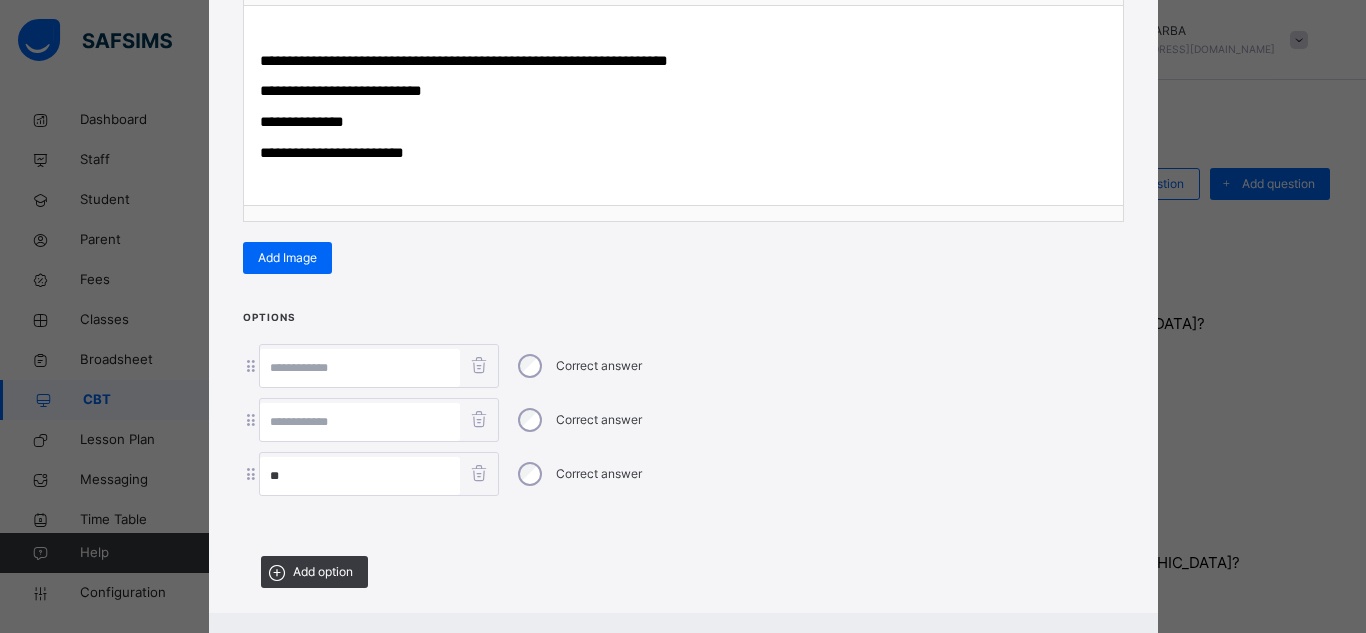 type on "**" 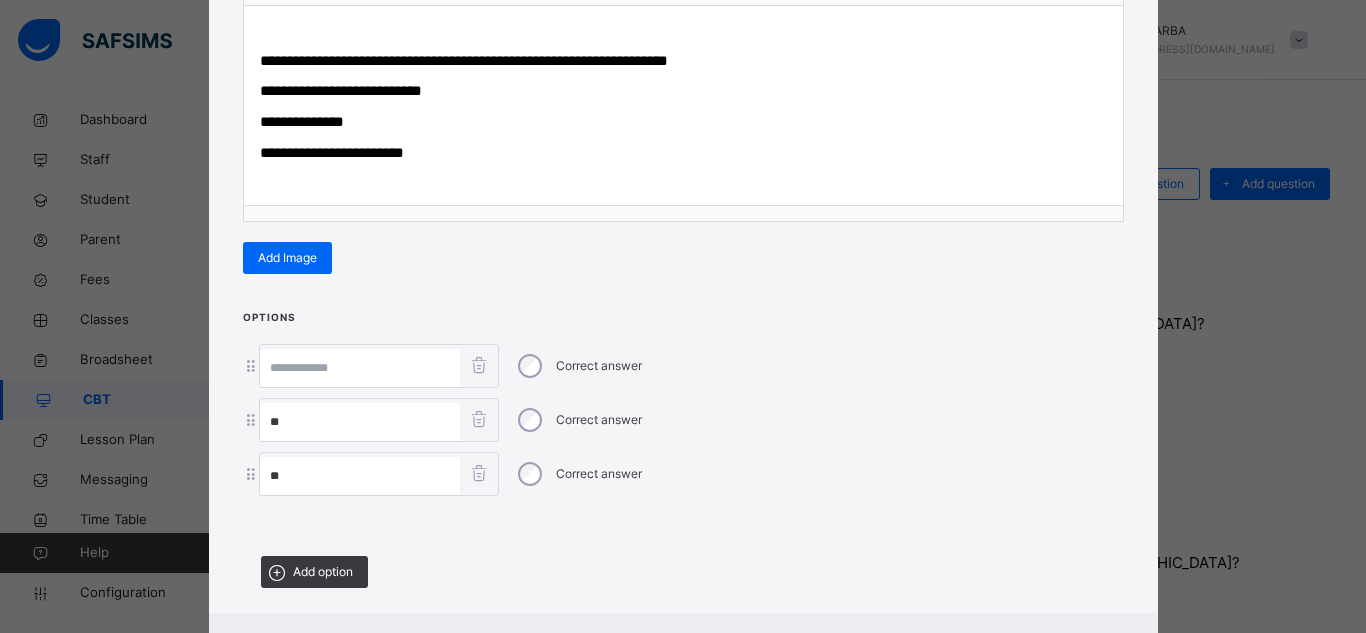 type on "**" 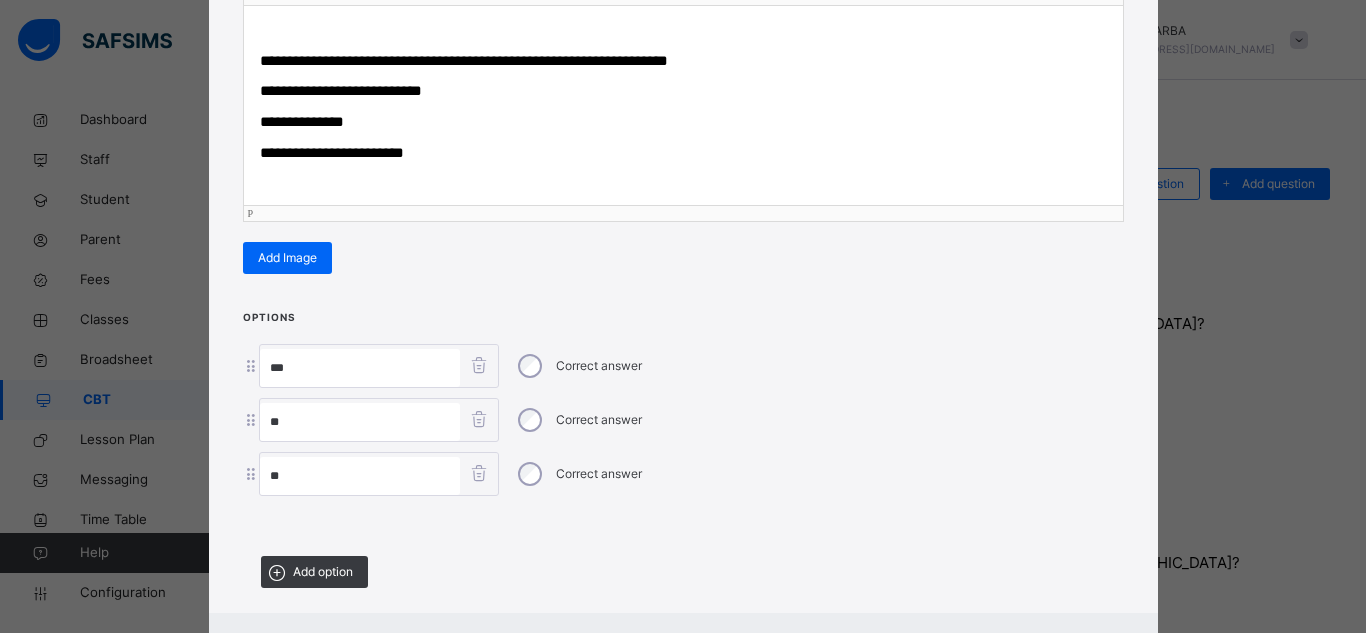 click on "**********" at bounding box center [341, 90] 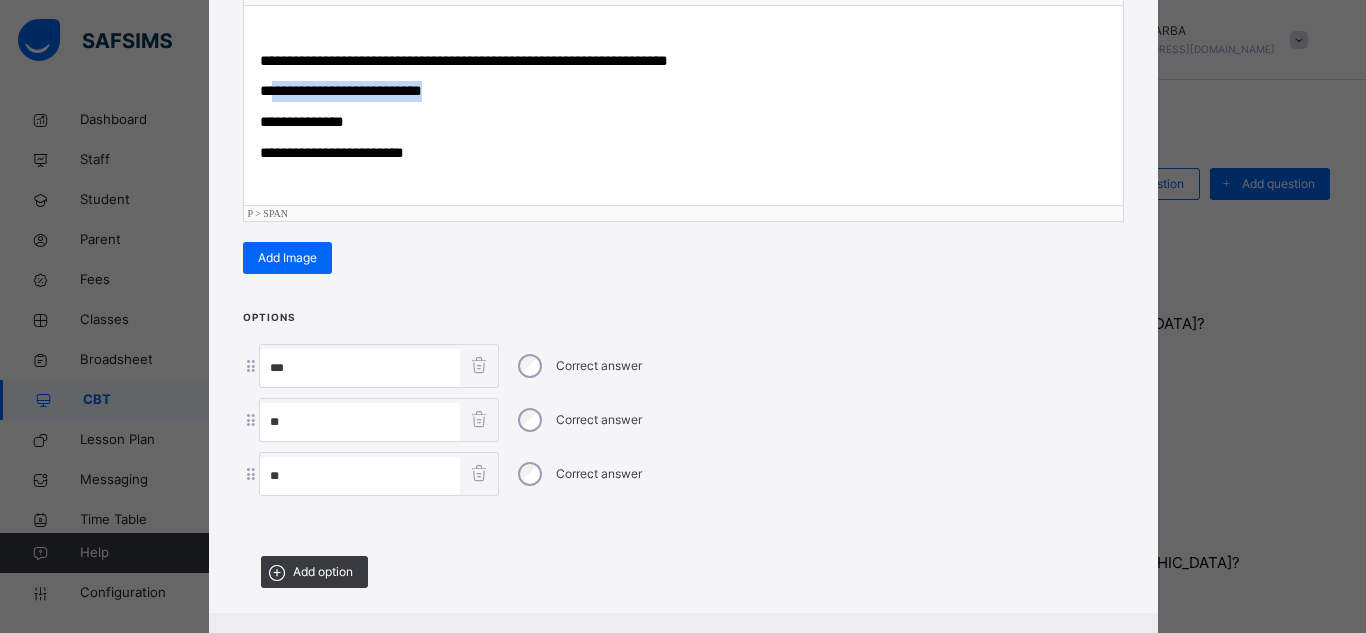 drag, startPoint x: 280, startPoint y: 91, endPoint x: 471, endPoint y: 85, distance: 191.09422 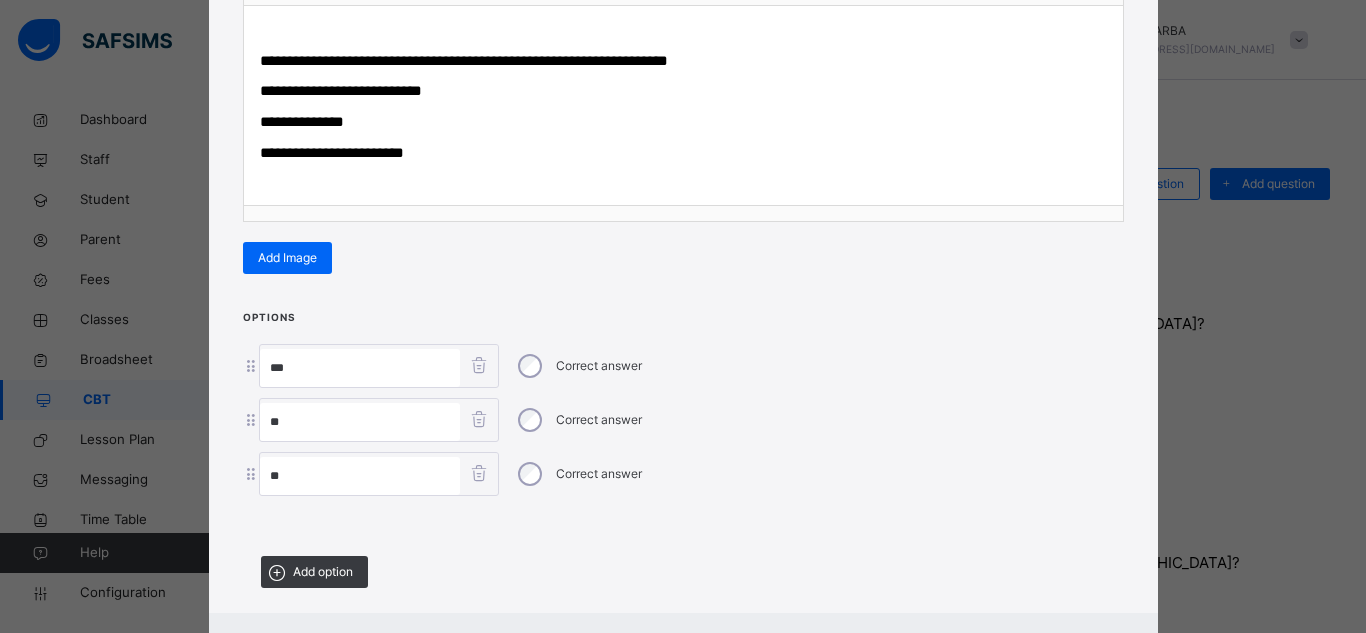 click on "**" at bounding box center (360, 368) 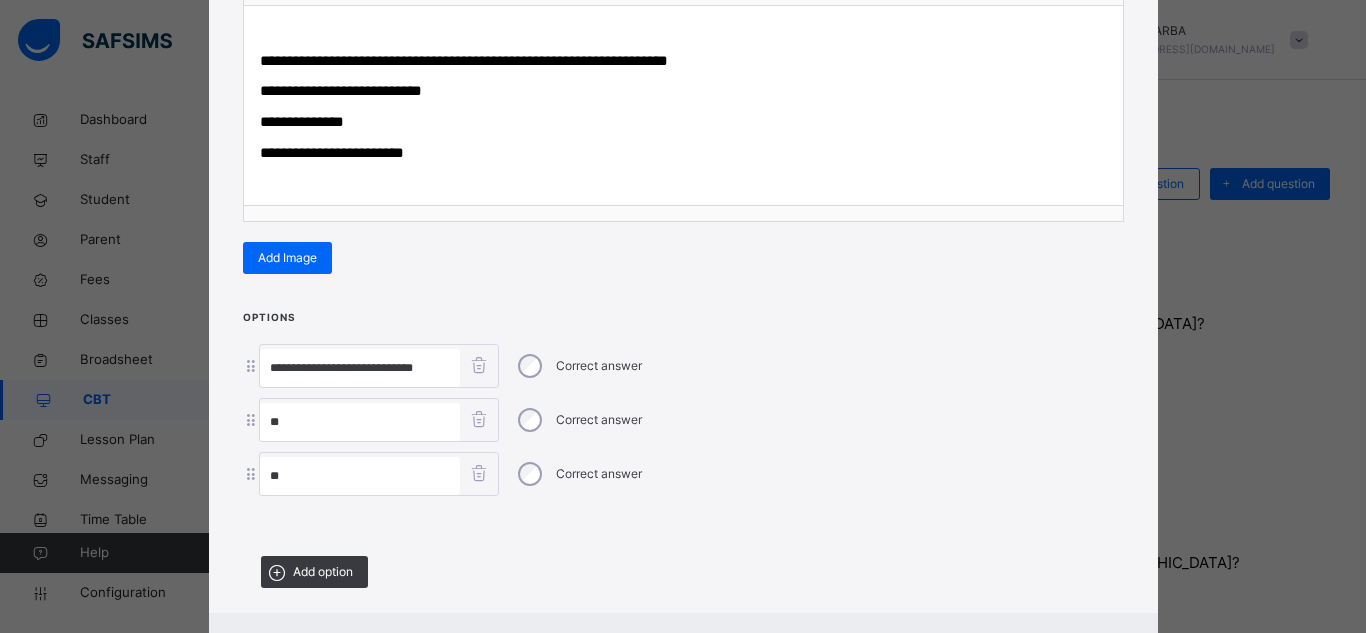 scroll, scrollTop: 0, scrollLeft: 10, axis: horizontal 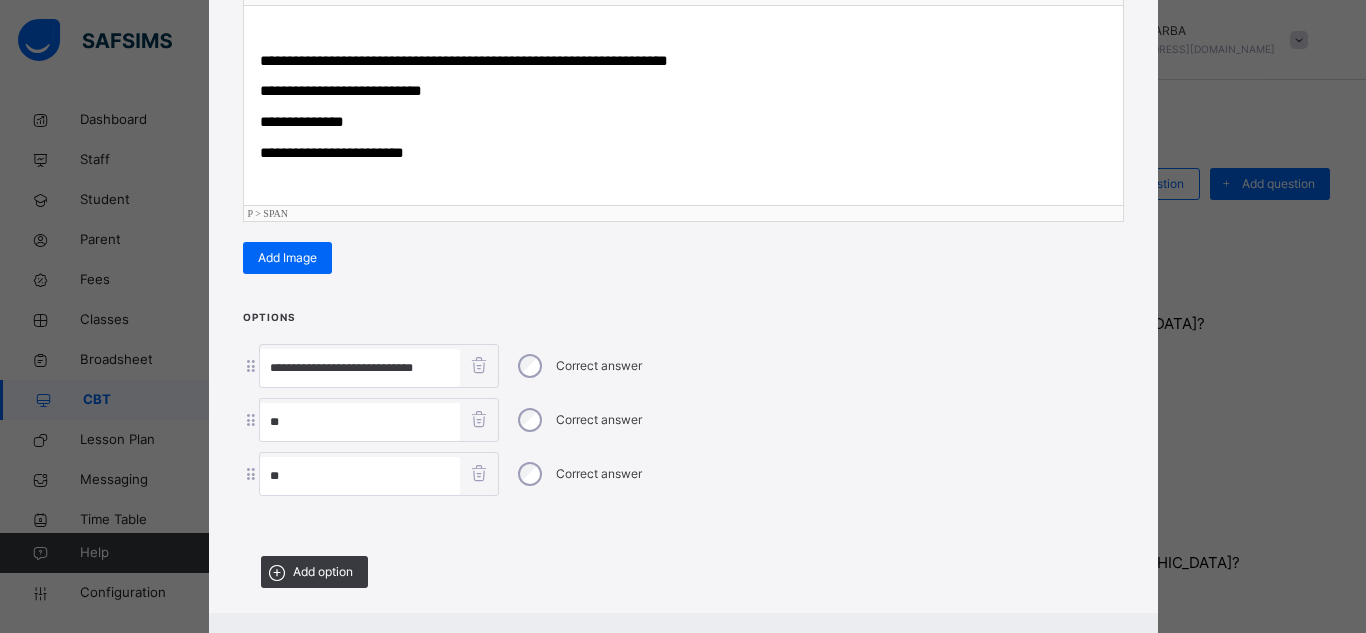 click on "**********" at bounding box center [302, 121] 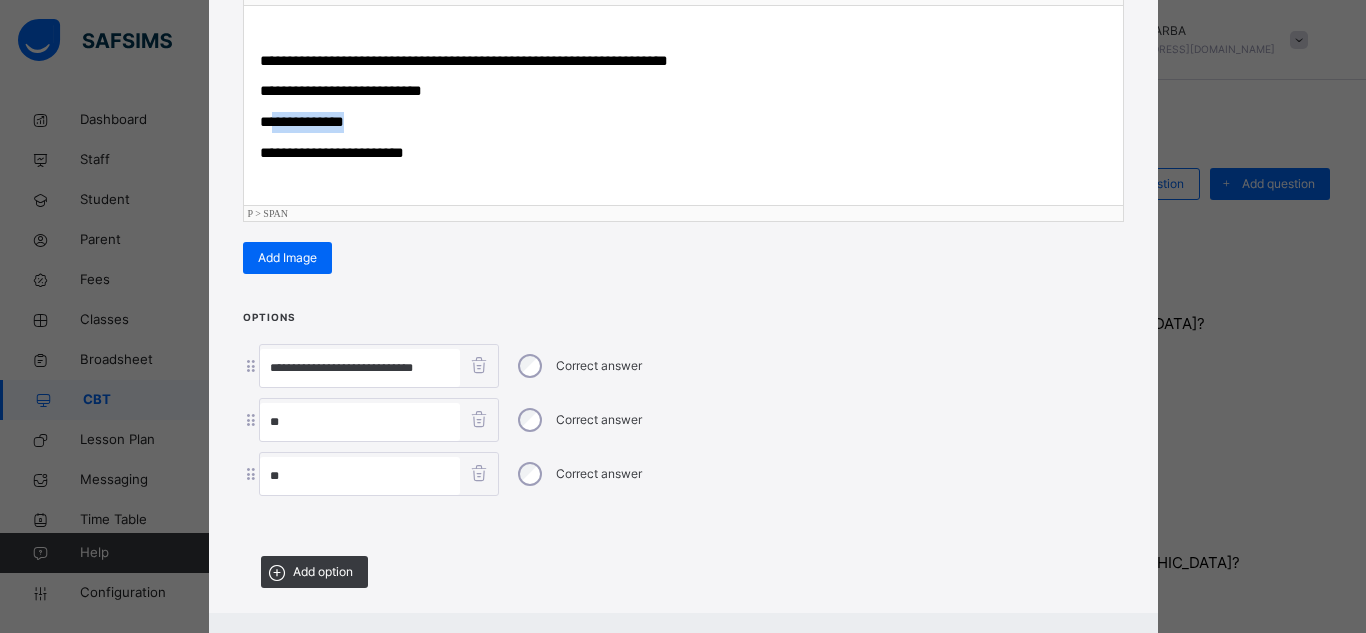 drag, startPoint x: 280, startPoint y: 115, endPoint x: 369, endPoint y: 121, distance: 89.20202 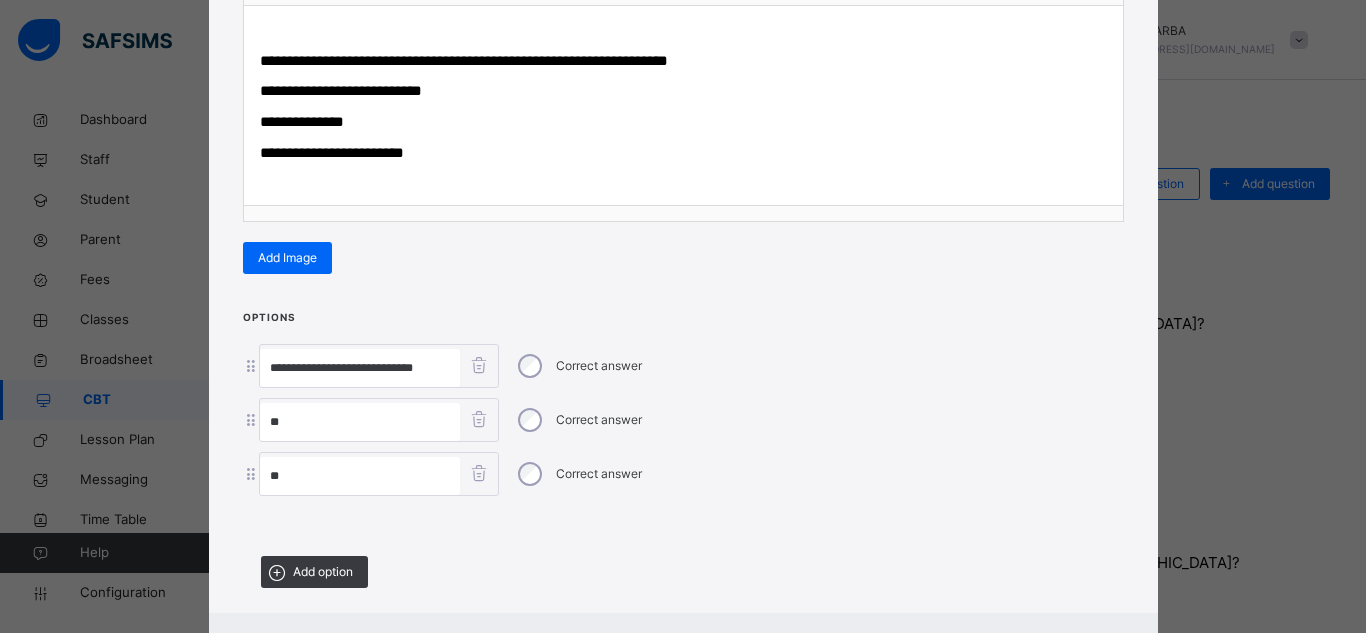 click on "**" at bounding box center [360, 422] 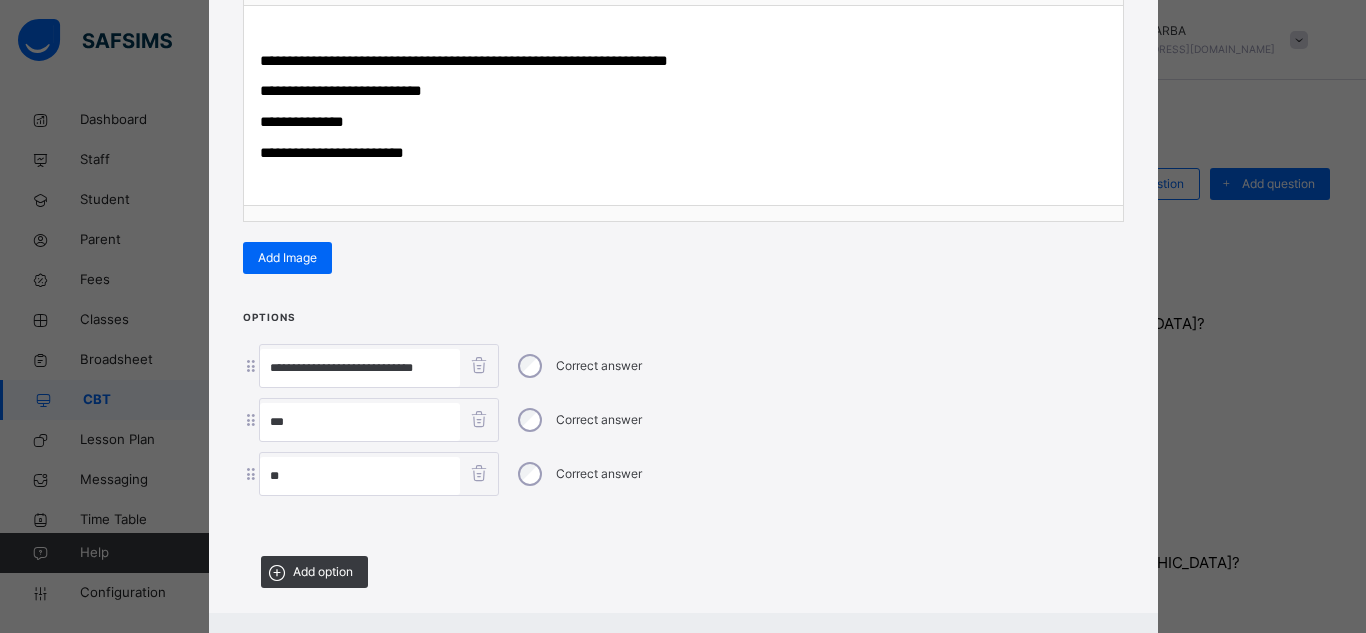 paste on "**********" 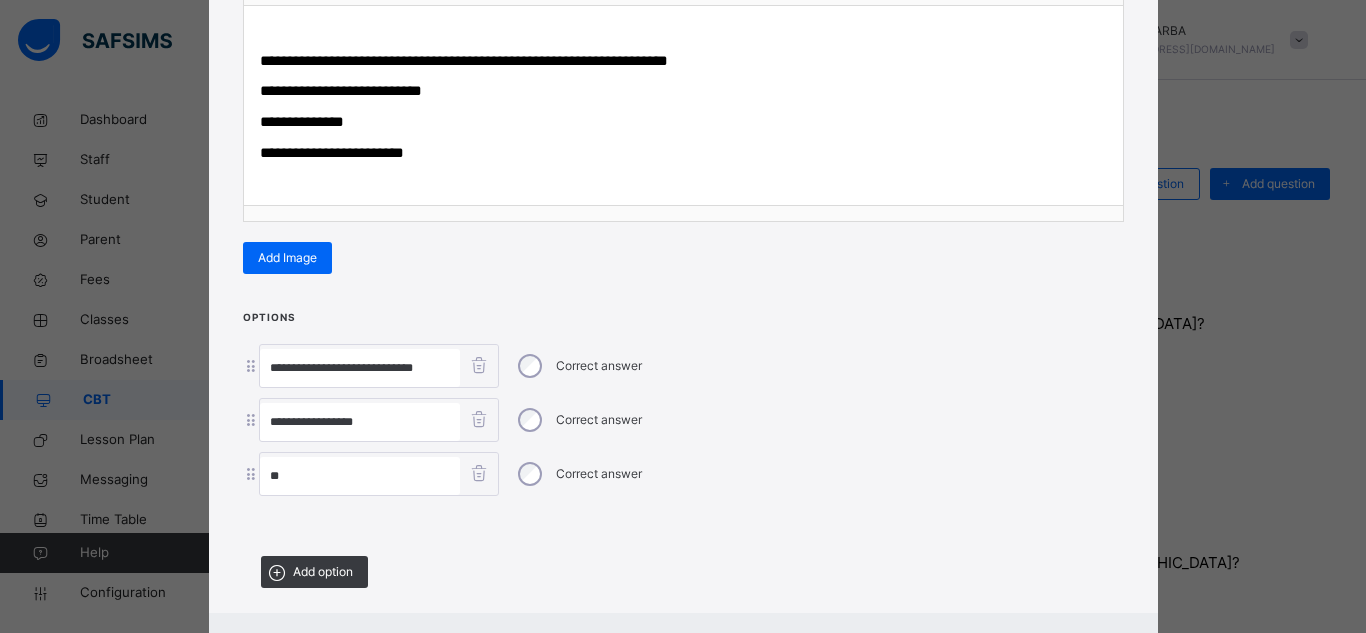type on "**********" 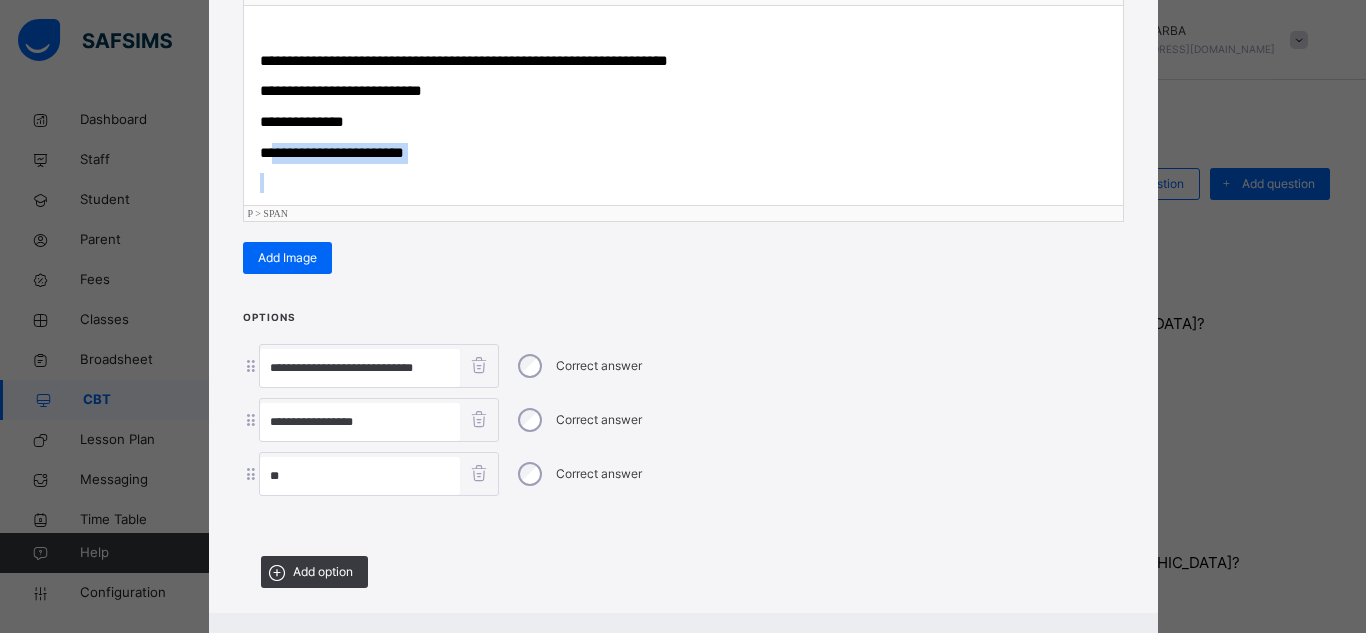 drag, startPoint x: 280, startPoint y: 152, endPoint x: 401, endPoint y: 177, distance: 123.55566 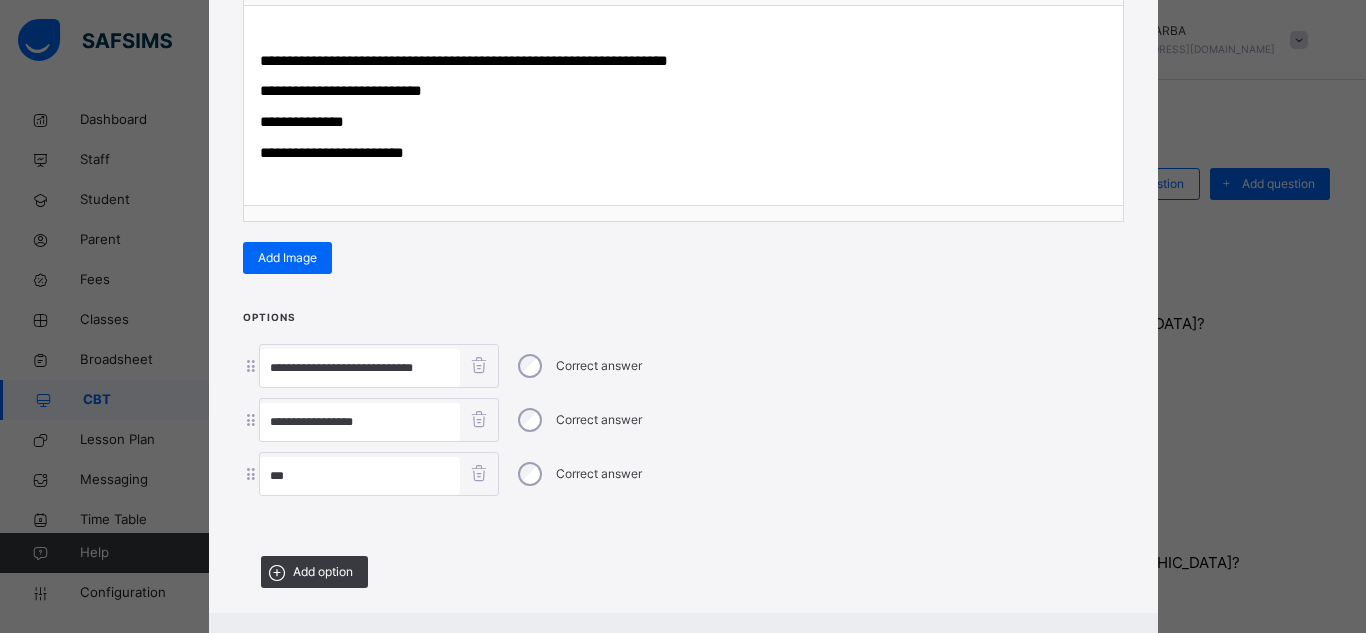 click on "**" at bounding box center (360, 476) 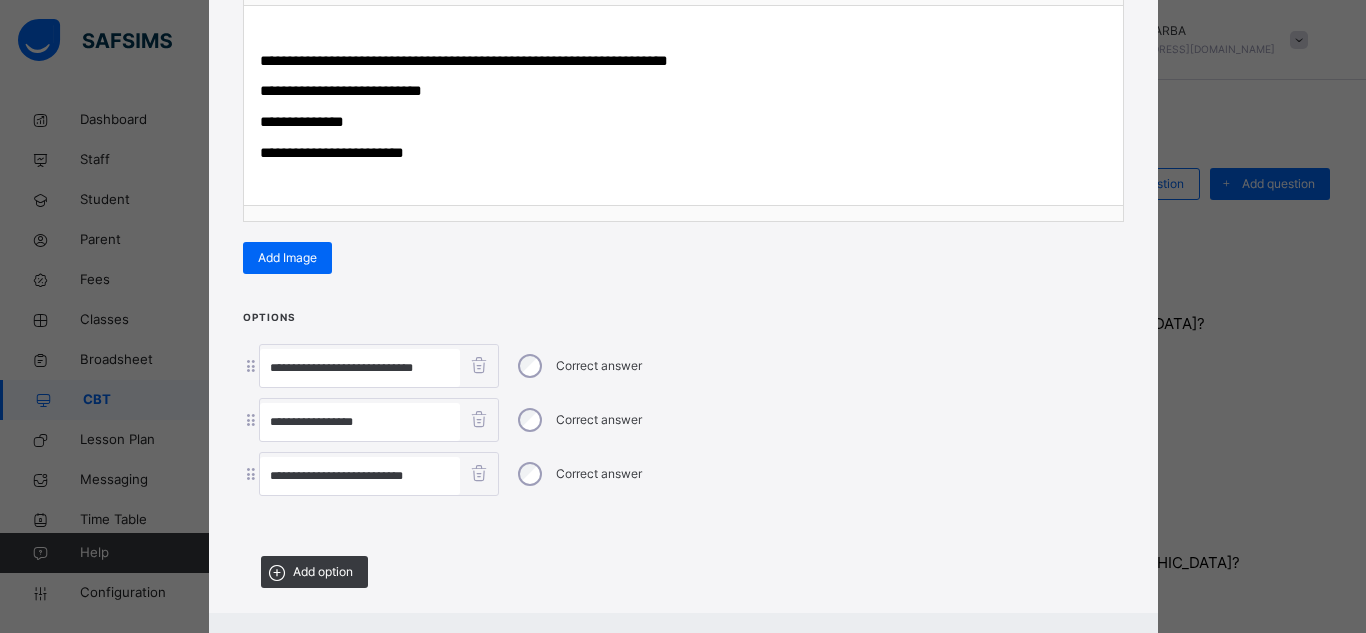 type on "**********" 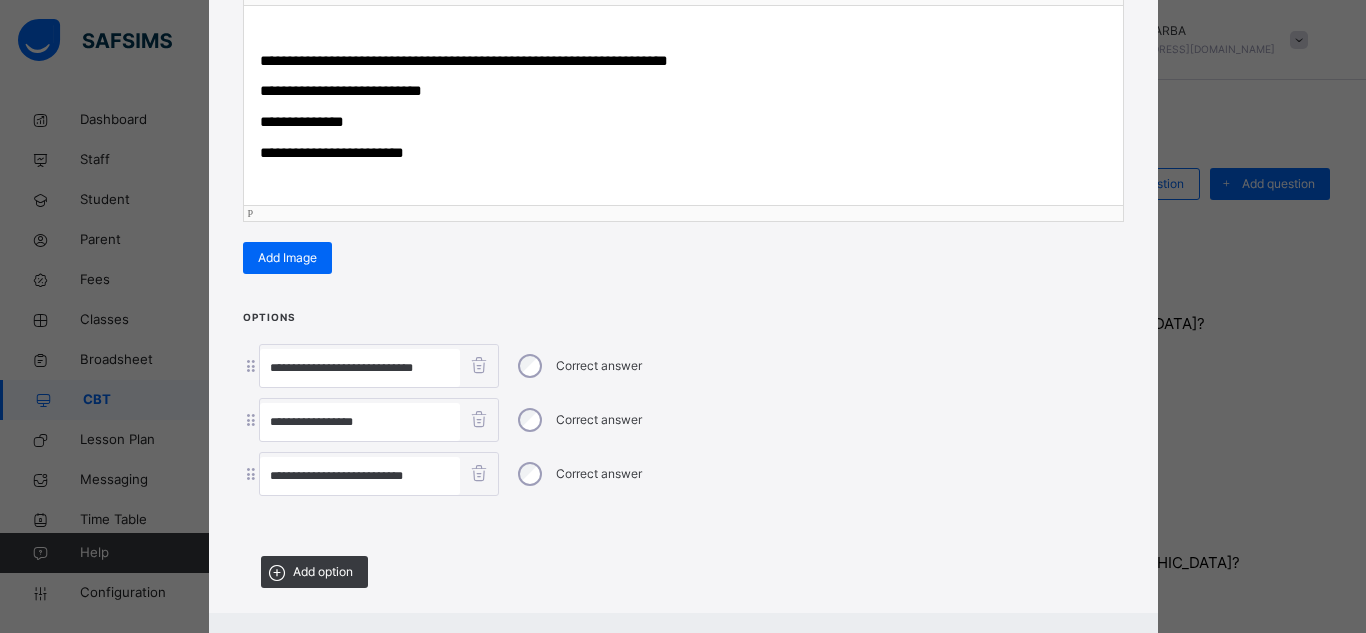 click on "**********" at bounding box center (683, 105) 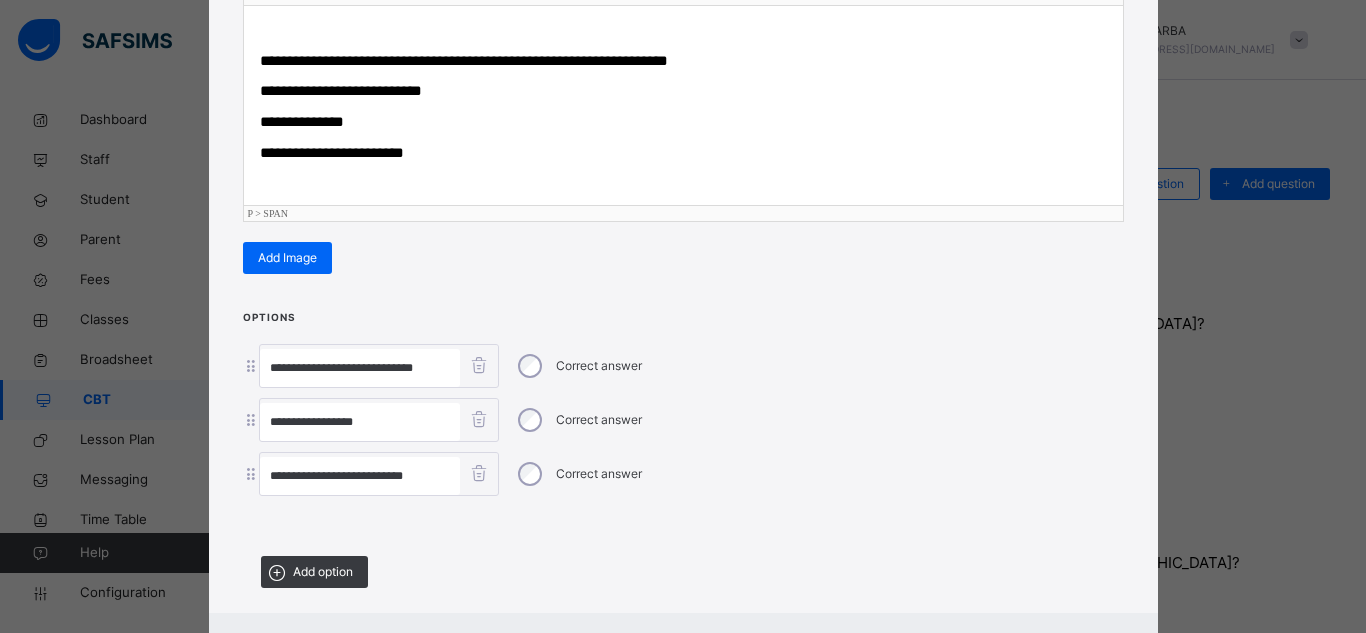 type 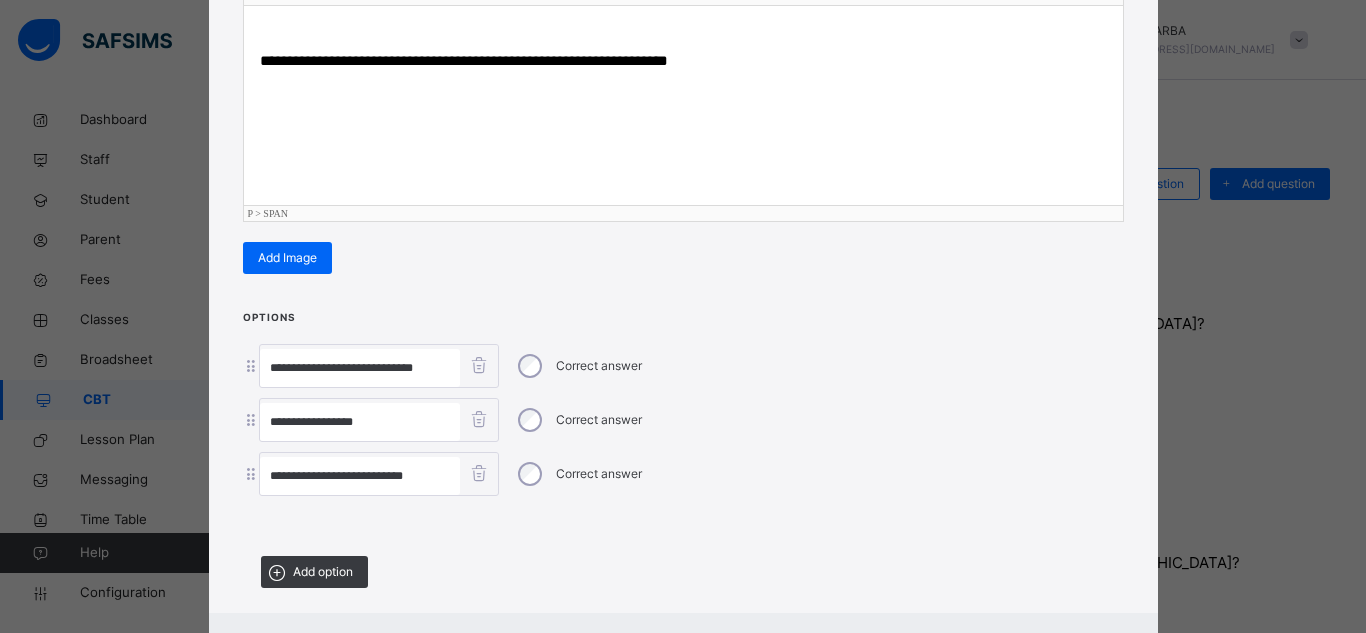 click on "**********" at bounding box center (683, 455) 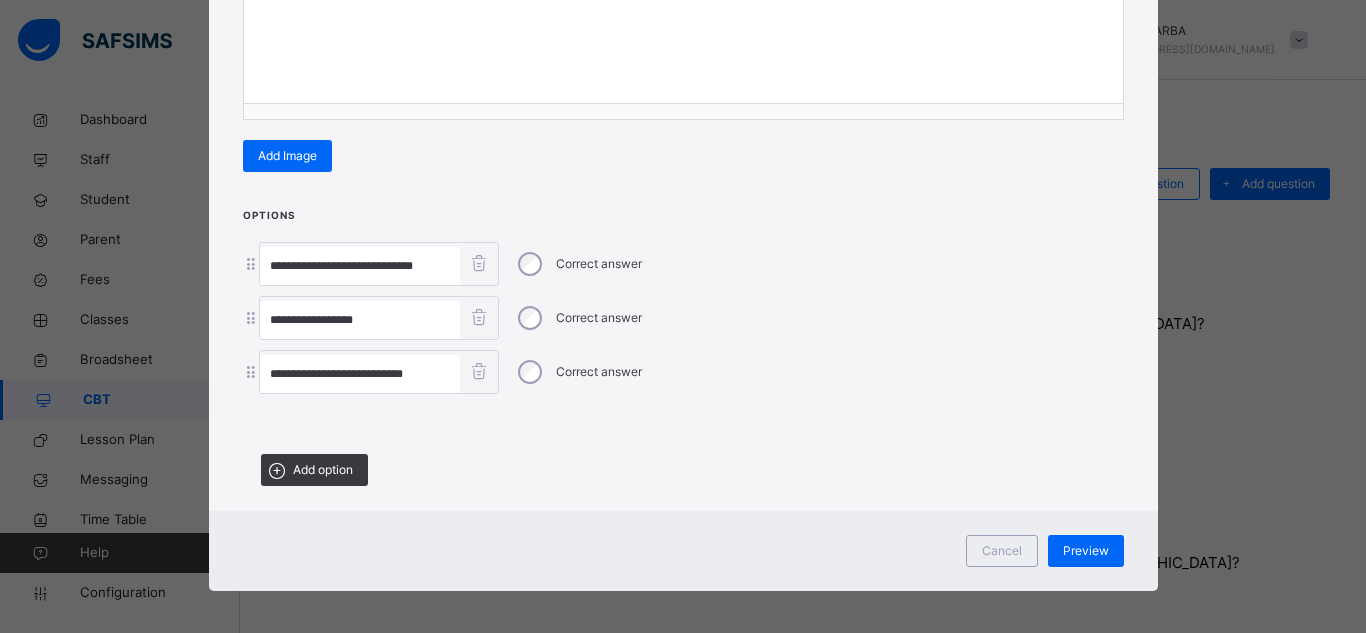 scroll, scrollTop: 431, scrollLeft: 0, axis: vertical 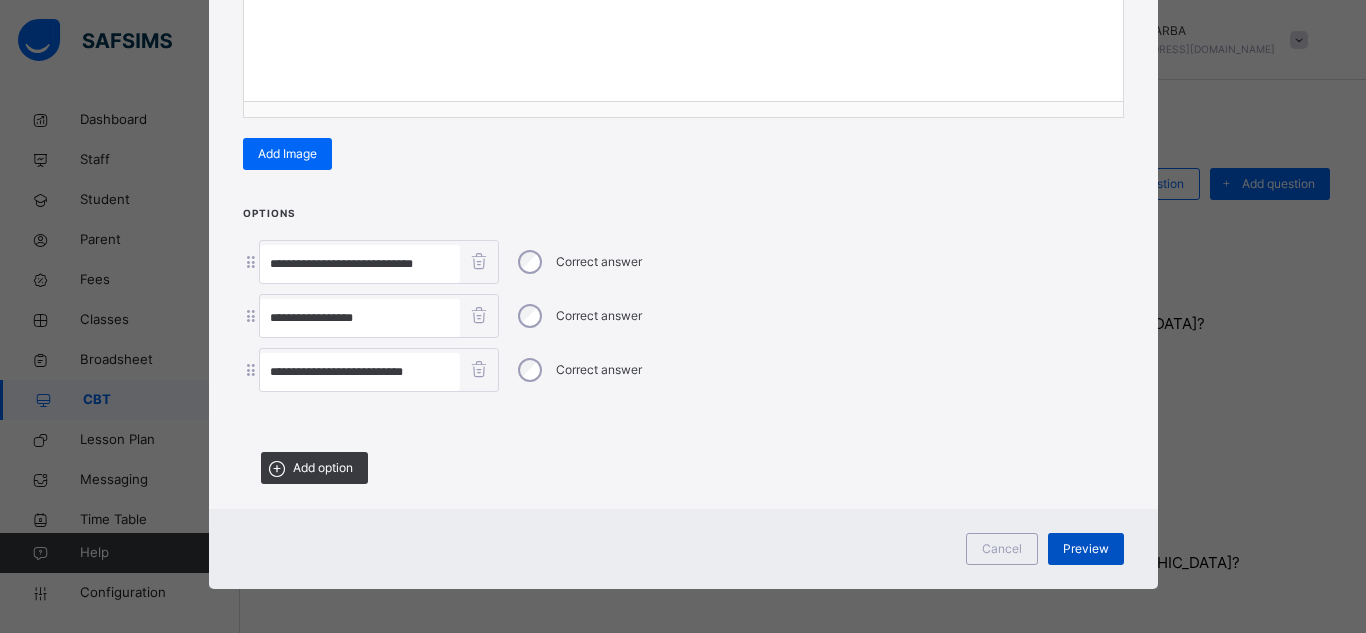 click on "Preview" at bounding box center [1086, 549] 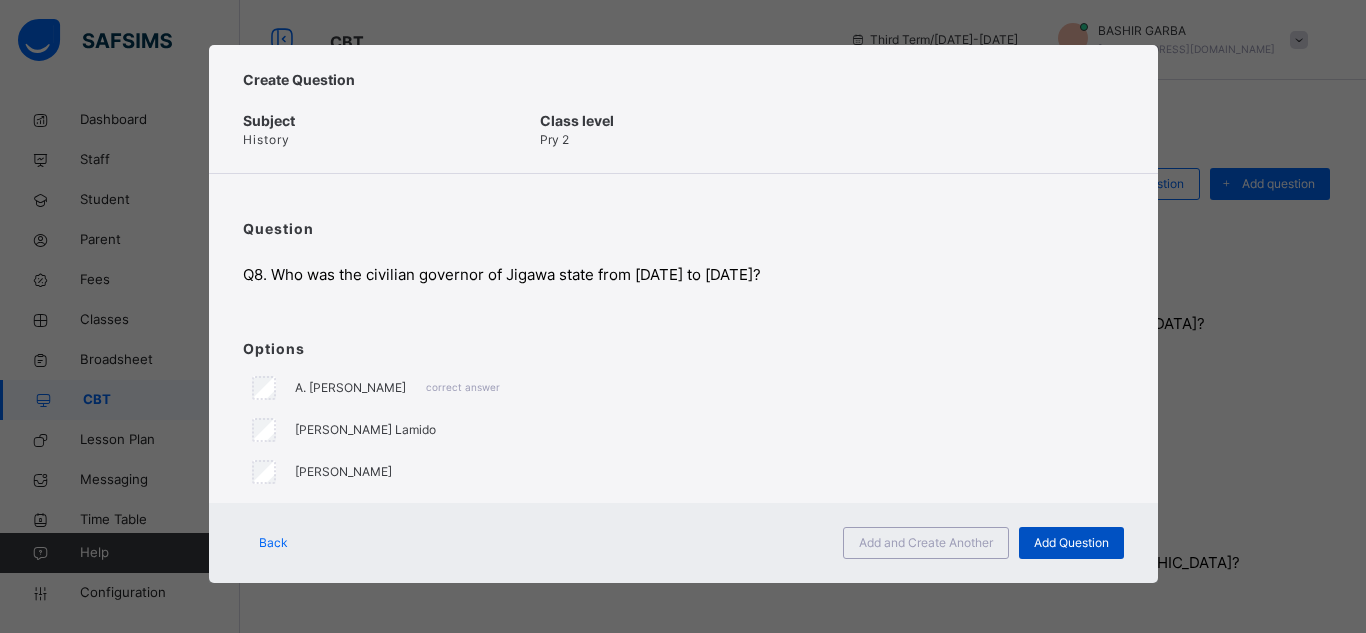 click on "Add Question" at bounding box center [1071, 543] 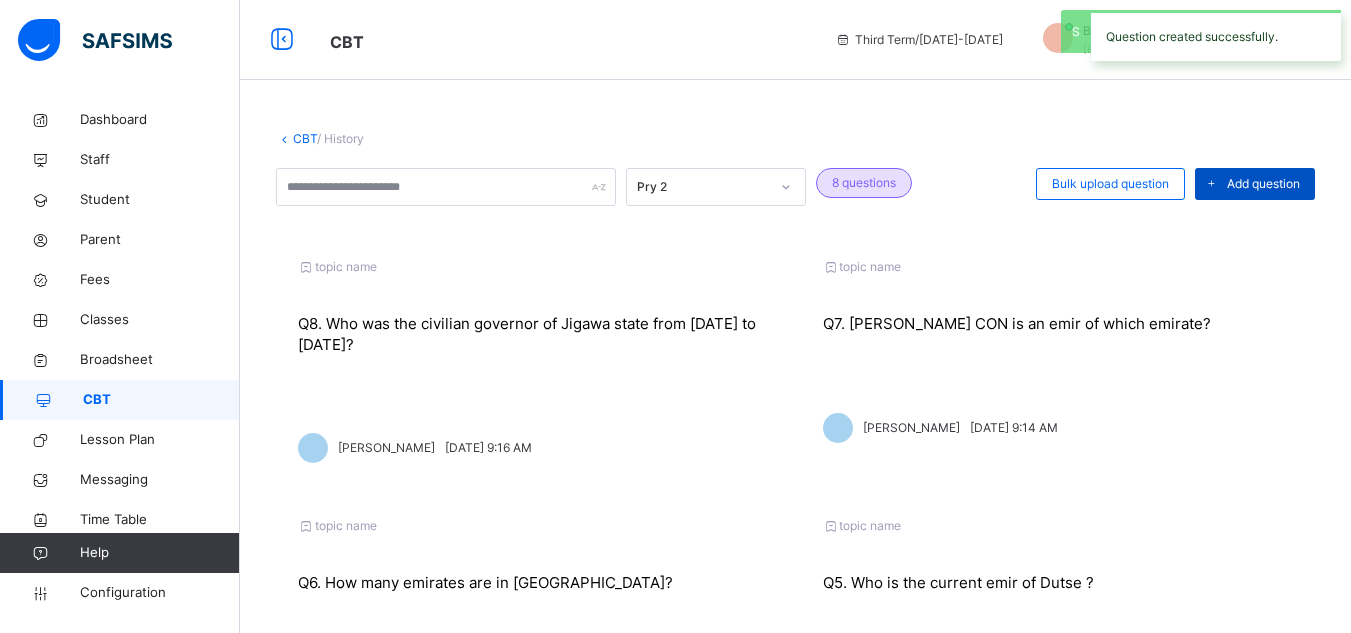 click on "Add question" at bounding box center [1263, 184] 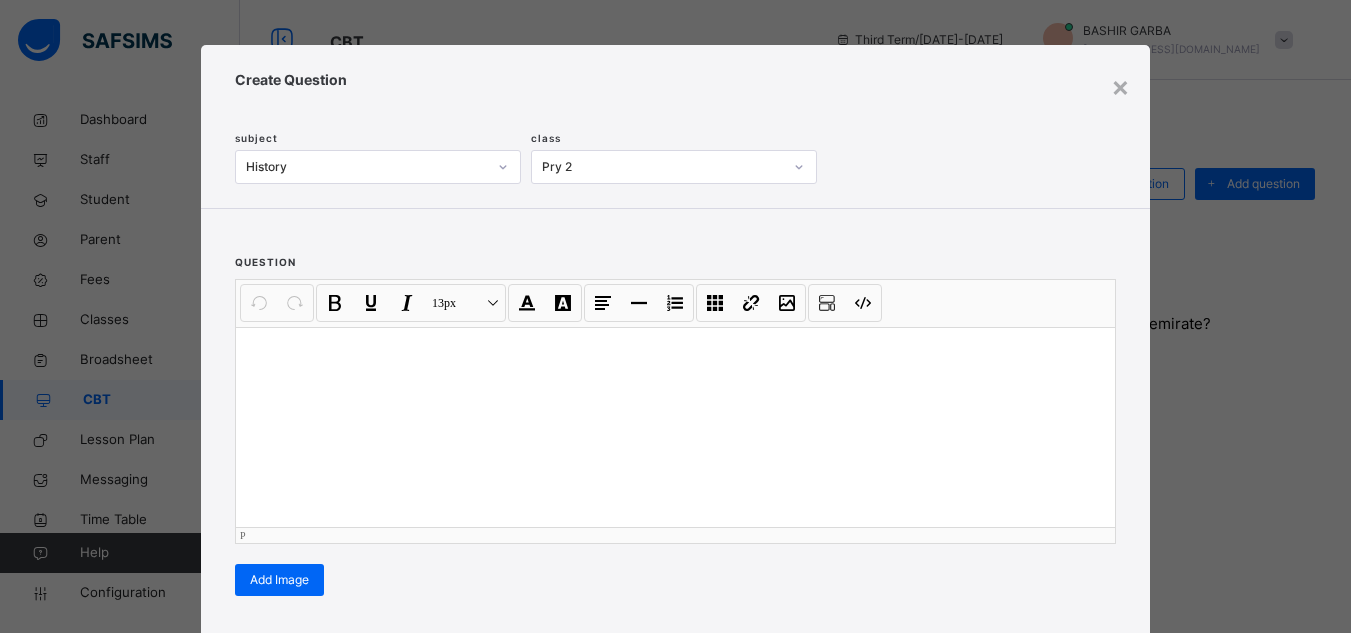 click at bounding box center [675, 427] 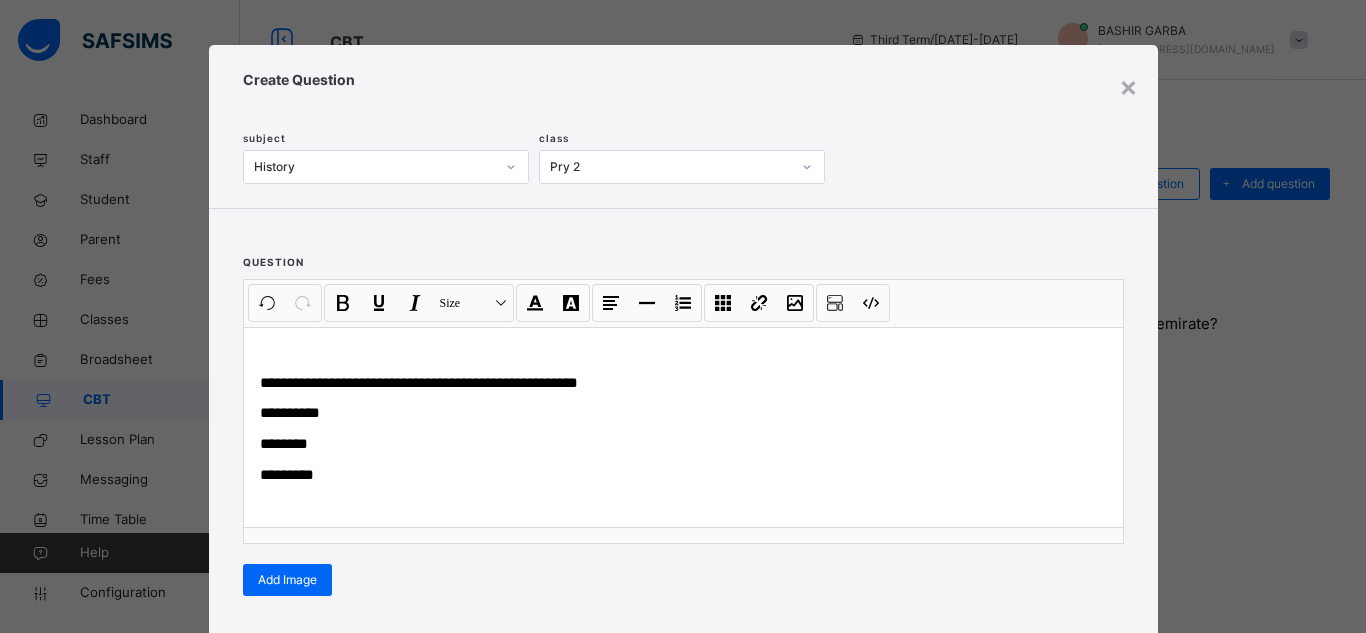 click on "**********" at bounding box center [683, 476] 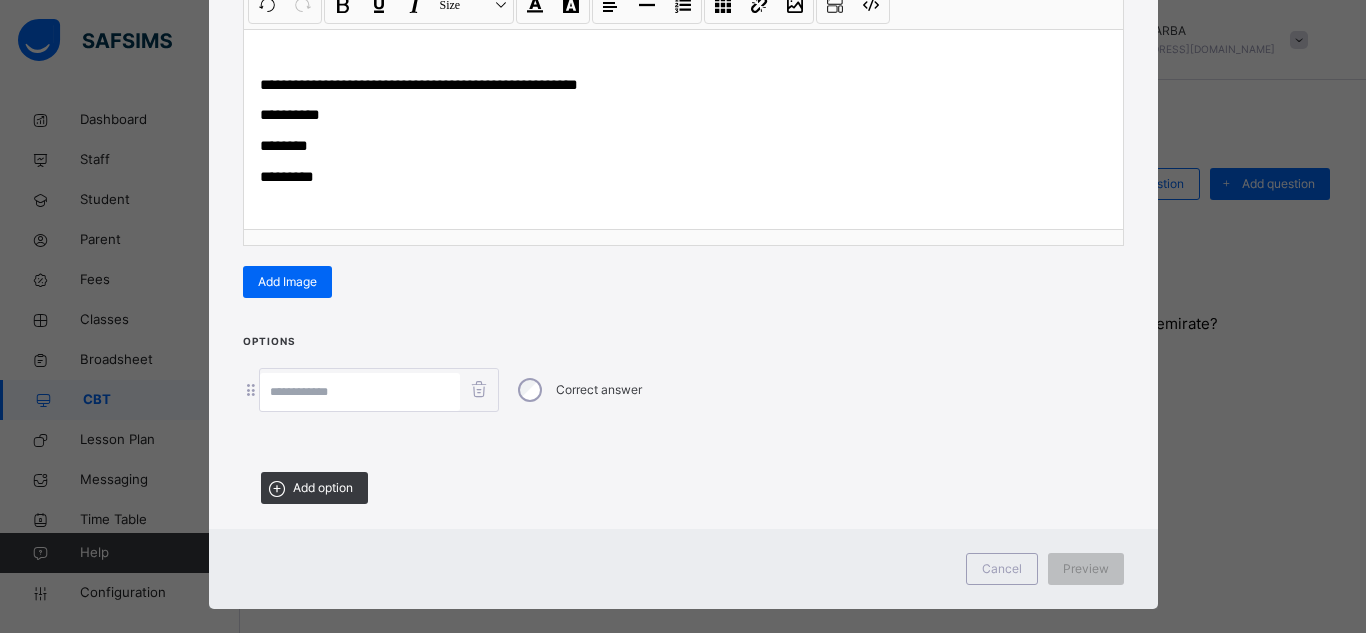 scroll, scrollTop: 327, scrollLeft: 0, axis: vertical 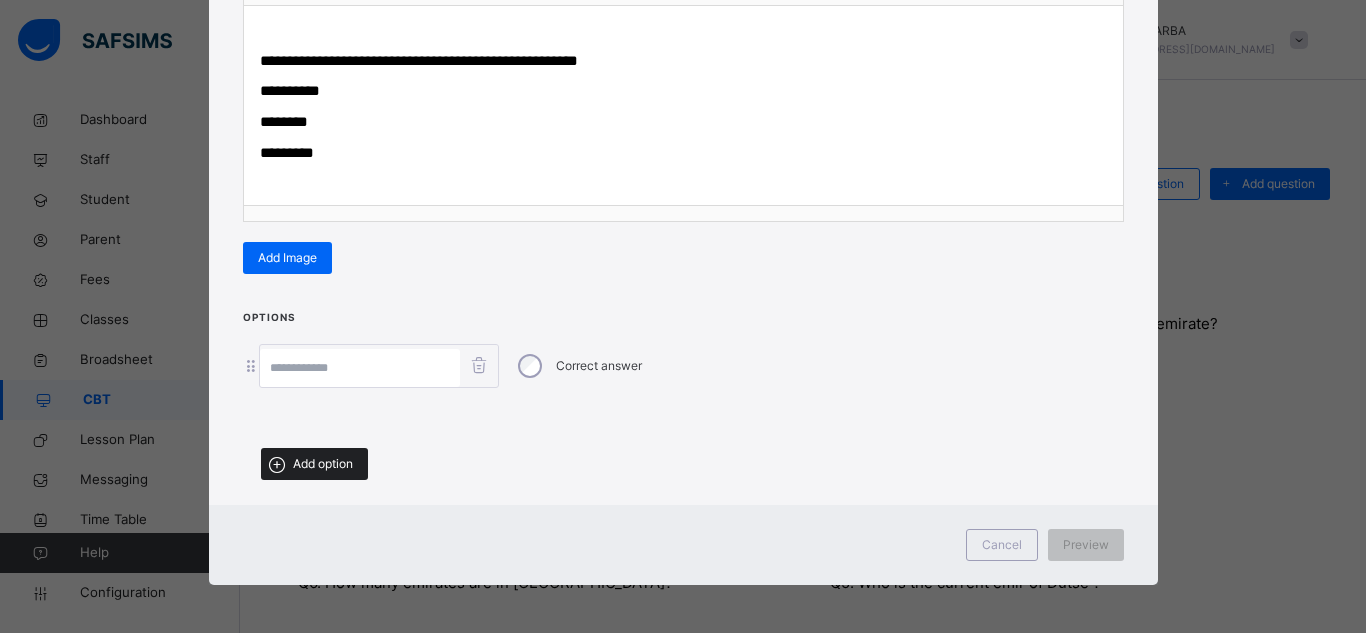 click on "Add option" at bounding box center [323, 464] 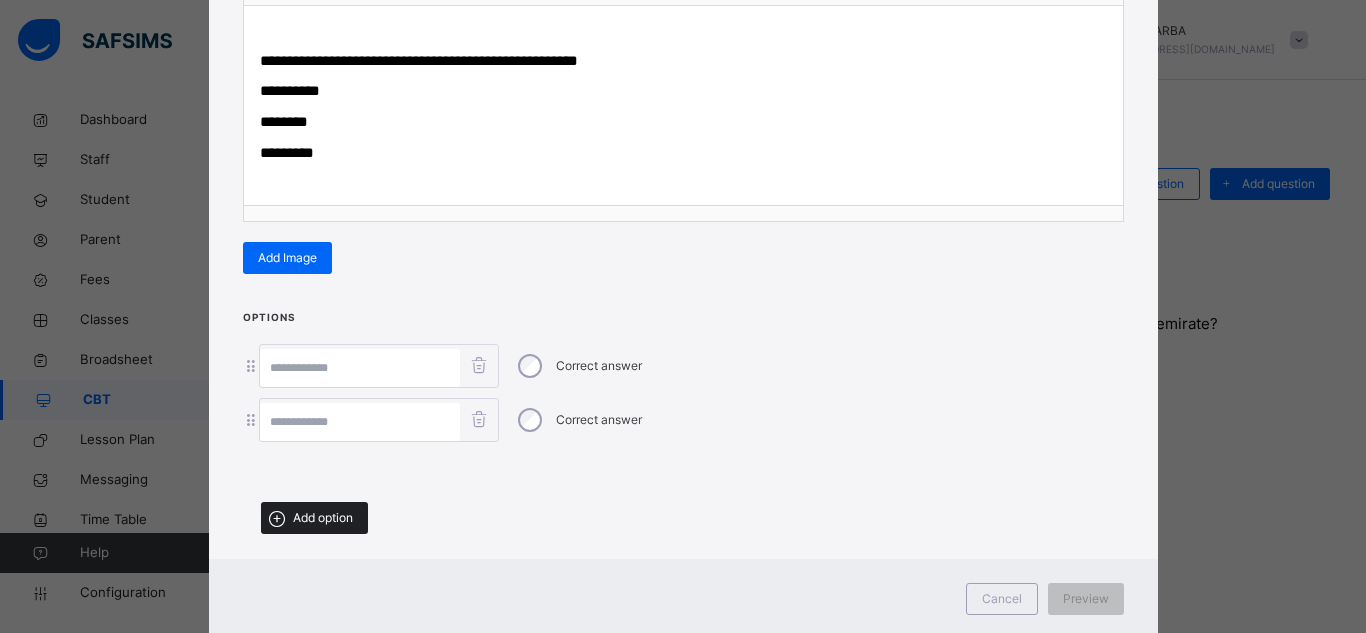click on "Add option" at bounding box center (323, 518) 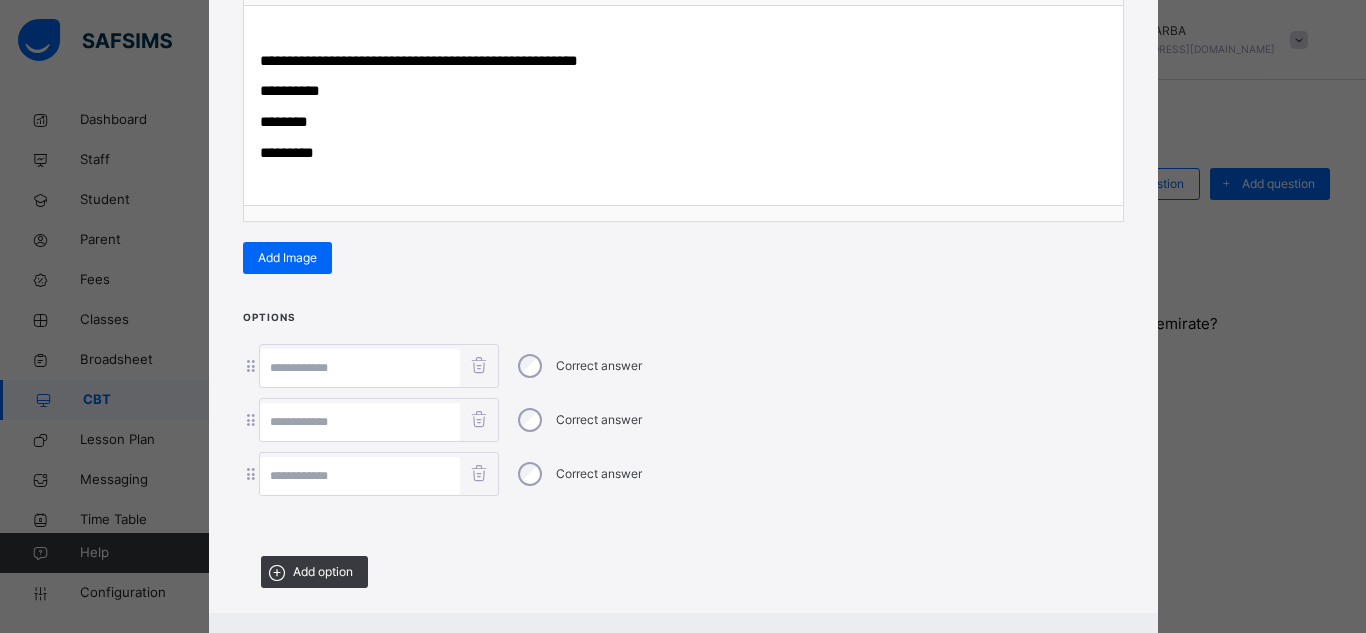 click at bounding box center [360, 476] 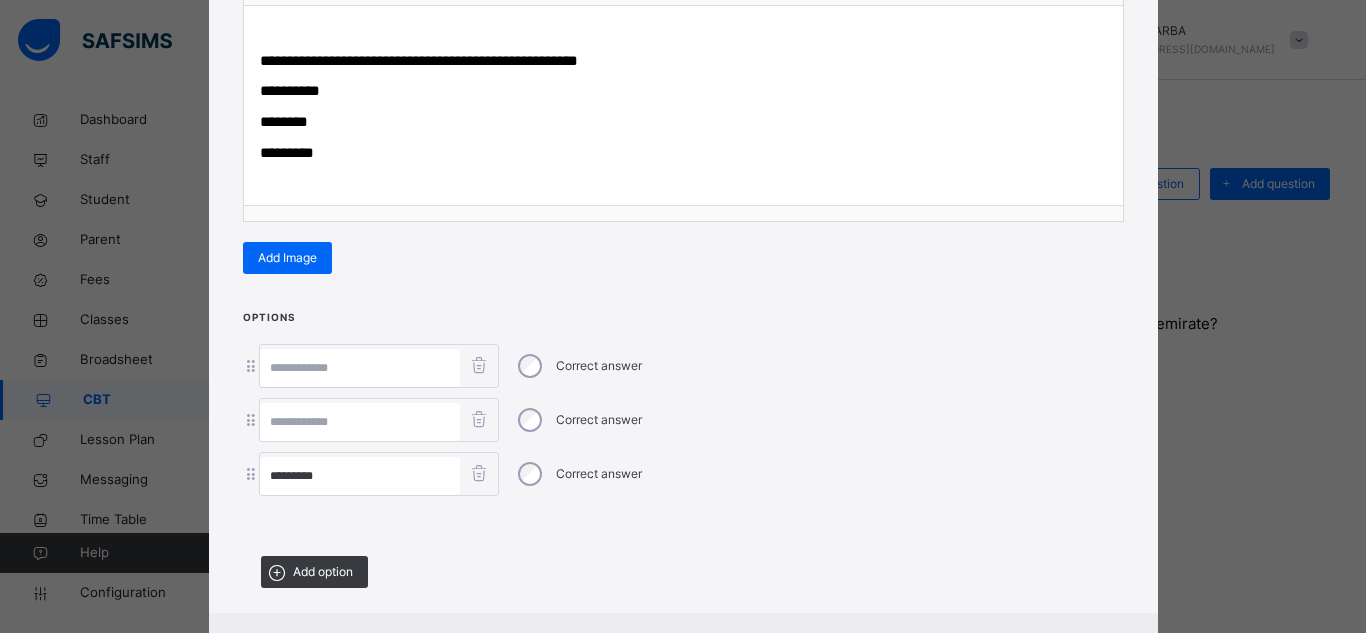 type on "*********" 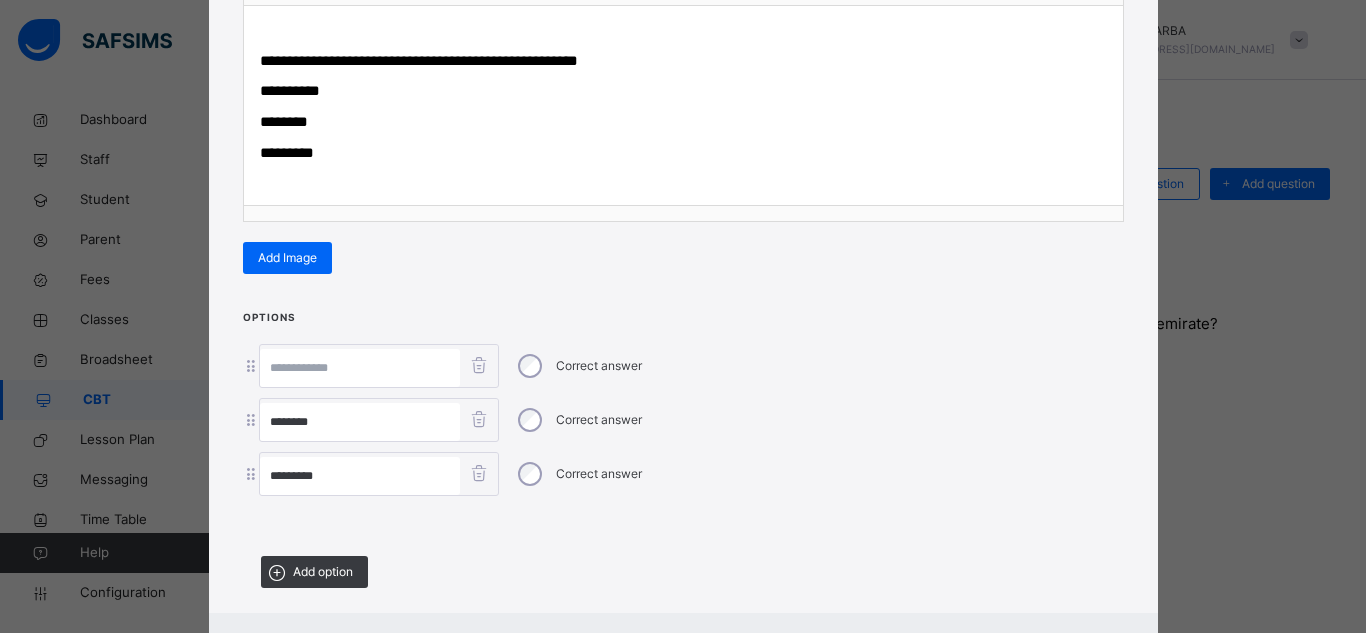 type on "********" 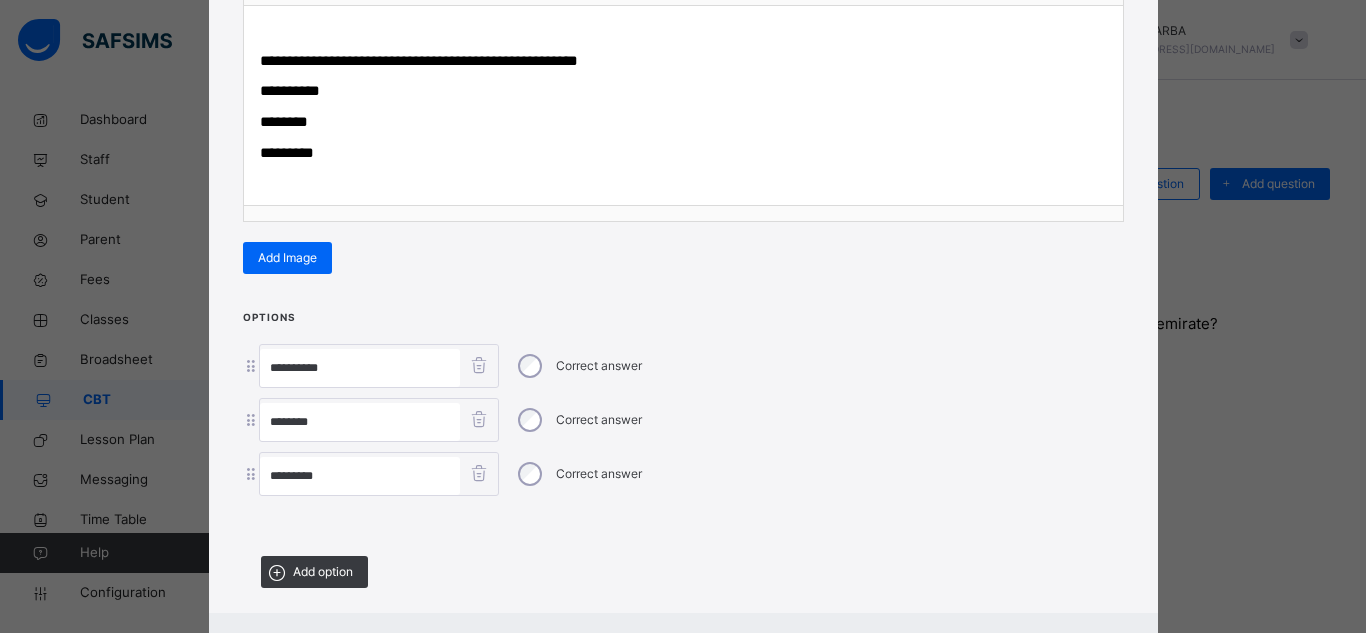 type on "**********" 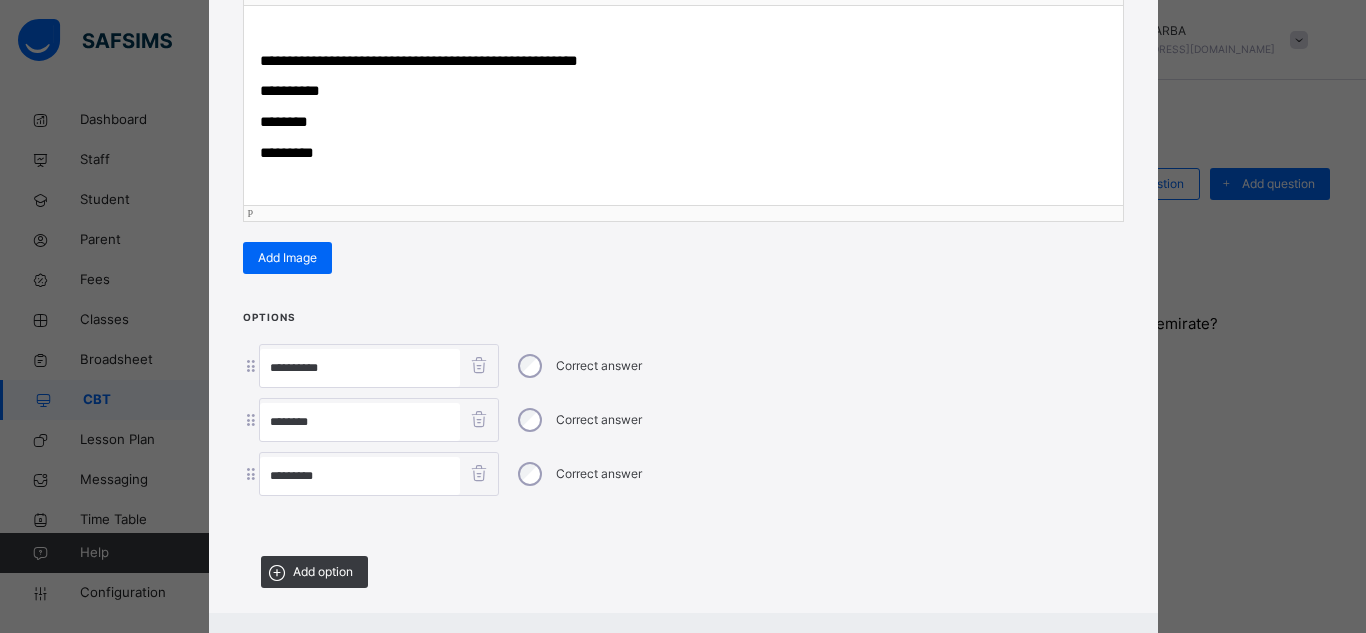 click on "*********" at bounding box center [683, 153] 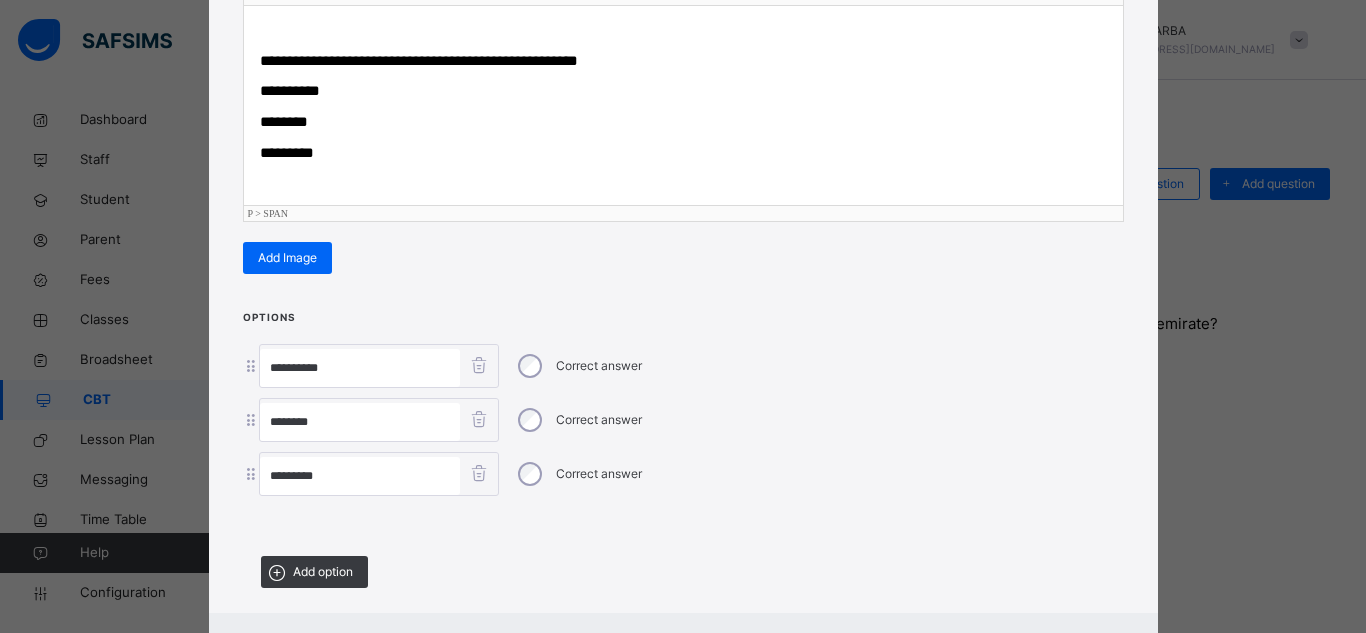 type 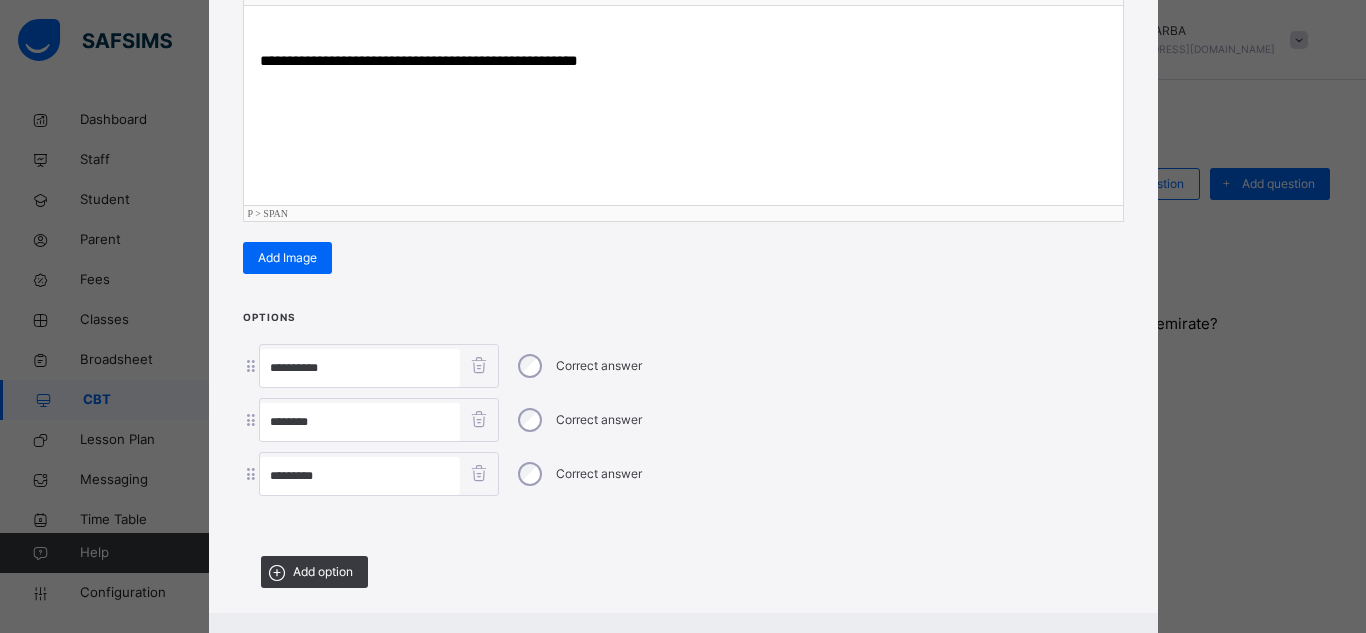 drag, startPoint x: 339, startPoint y: 152, endPoint x: 264, endPoint y: 401, distance: 260.05 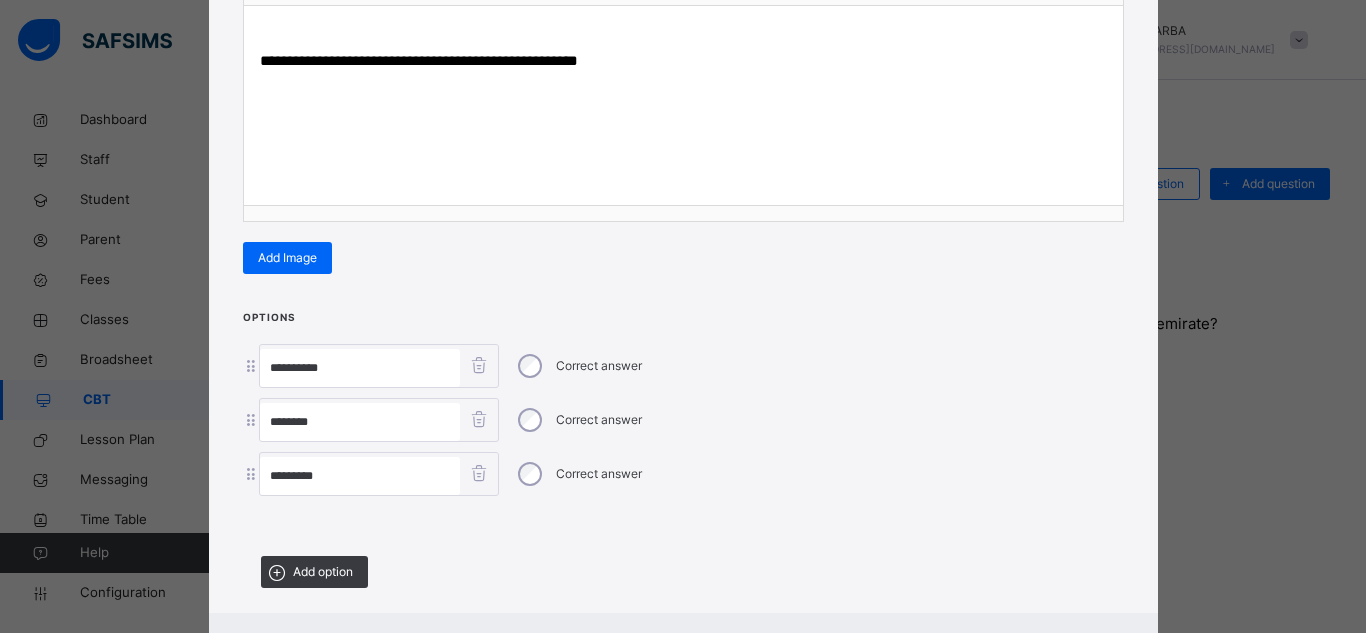 click on "**********" at bounding box center (683, 208) 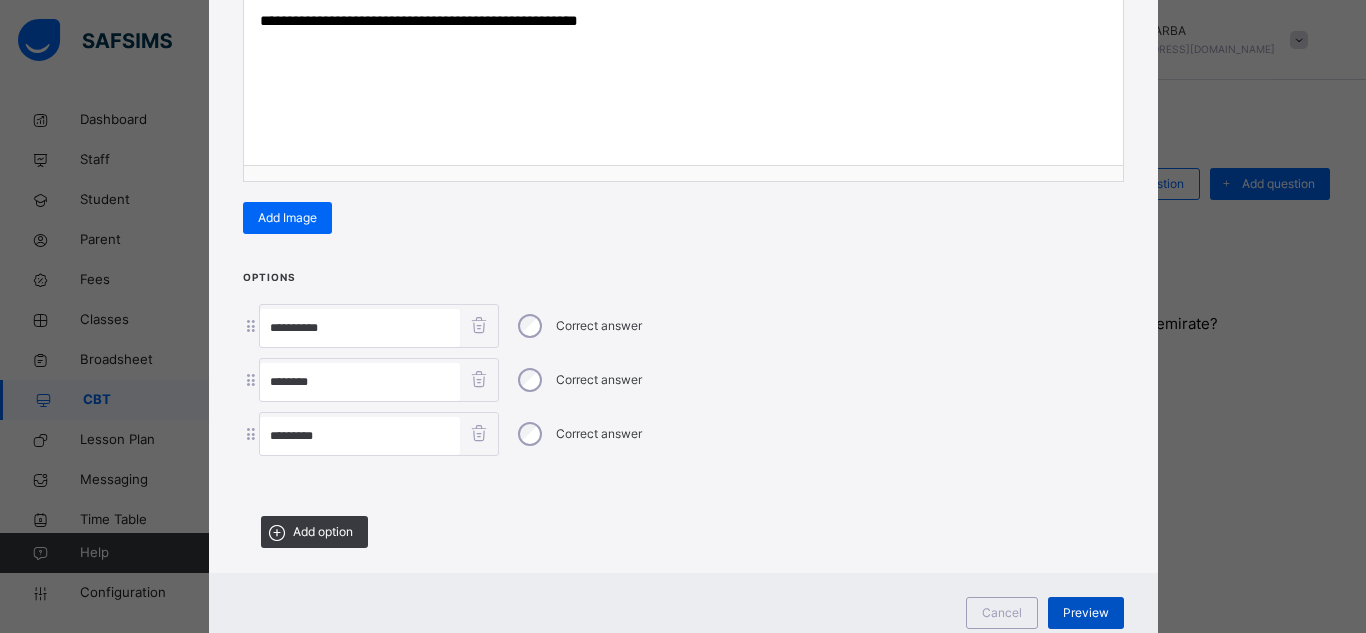 click on "Preview" at bounding box center [1086, 613] 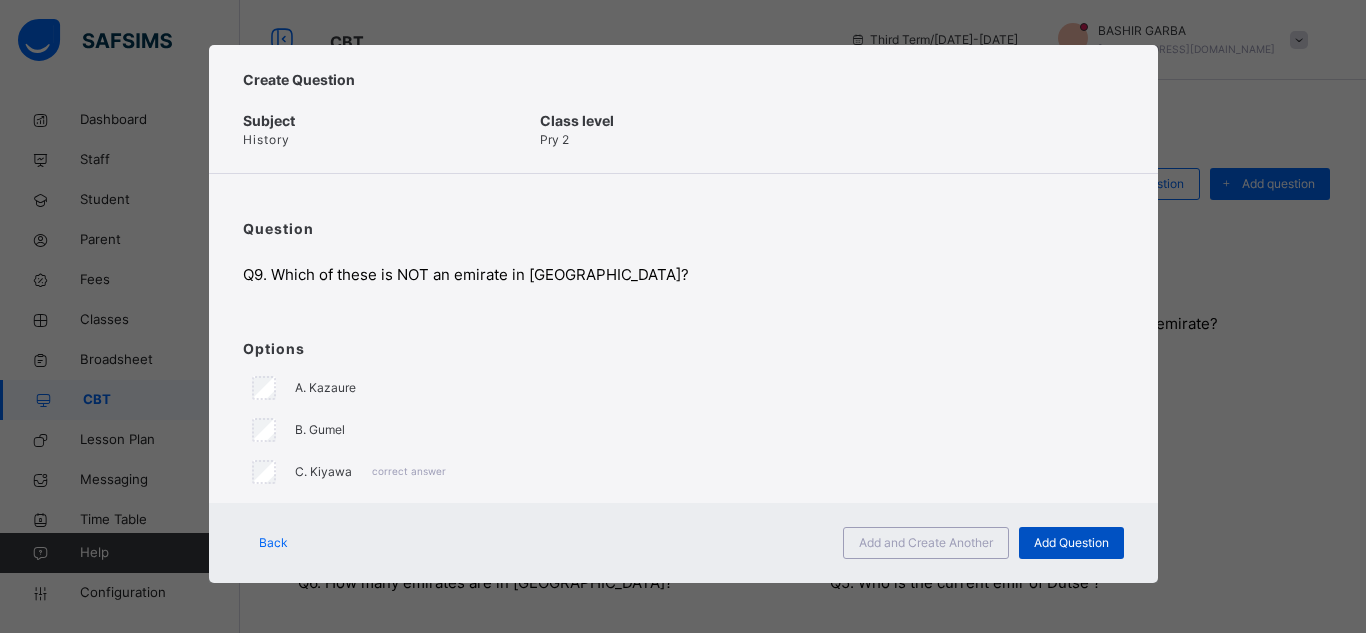 click on "Add Question" at bounding box center [1071, 543] 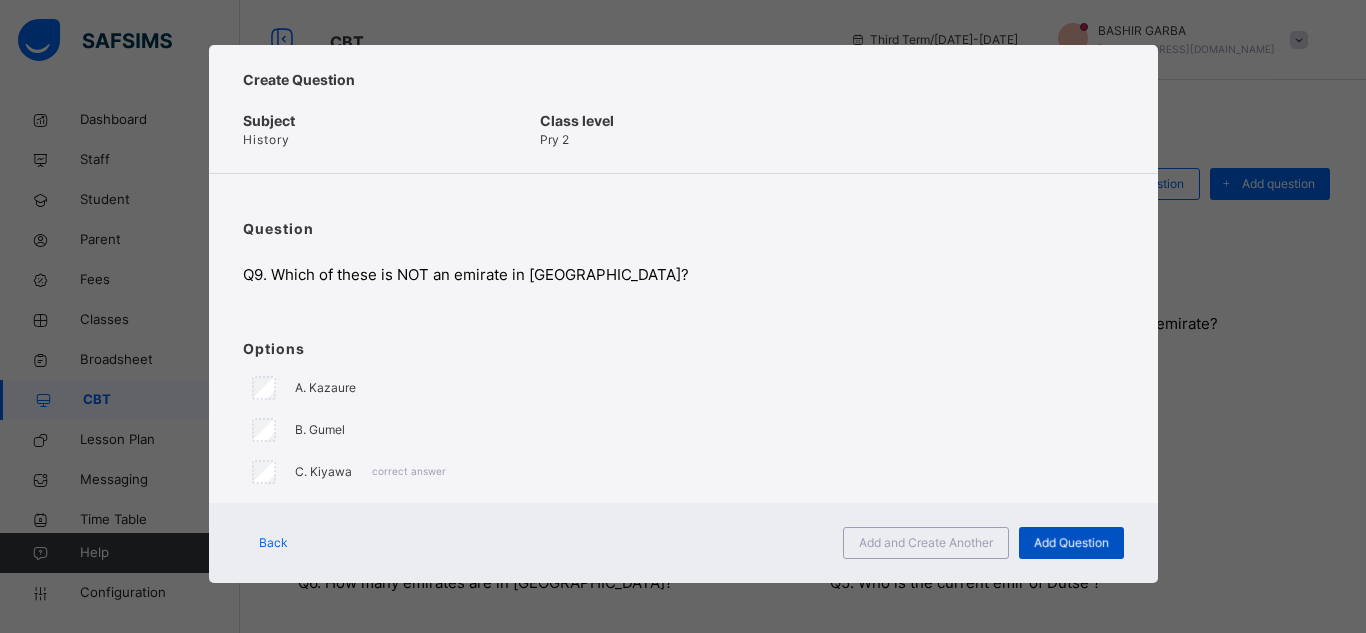 click on "Add Question" at bounding box center [1071, 543] 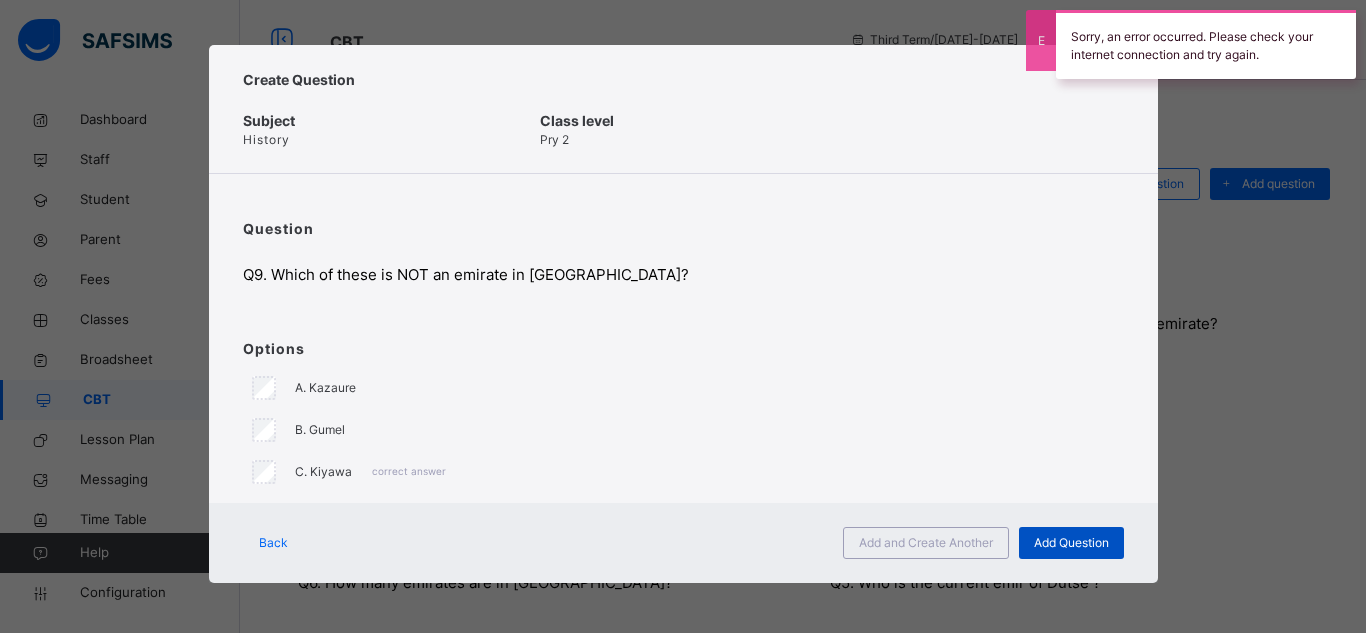 click on "Add Question" at bounding box center (1071, 543) 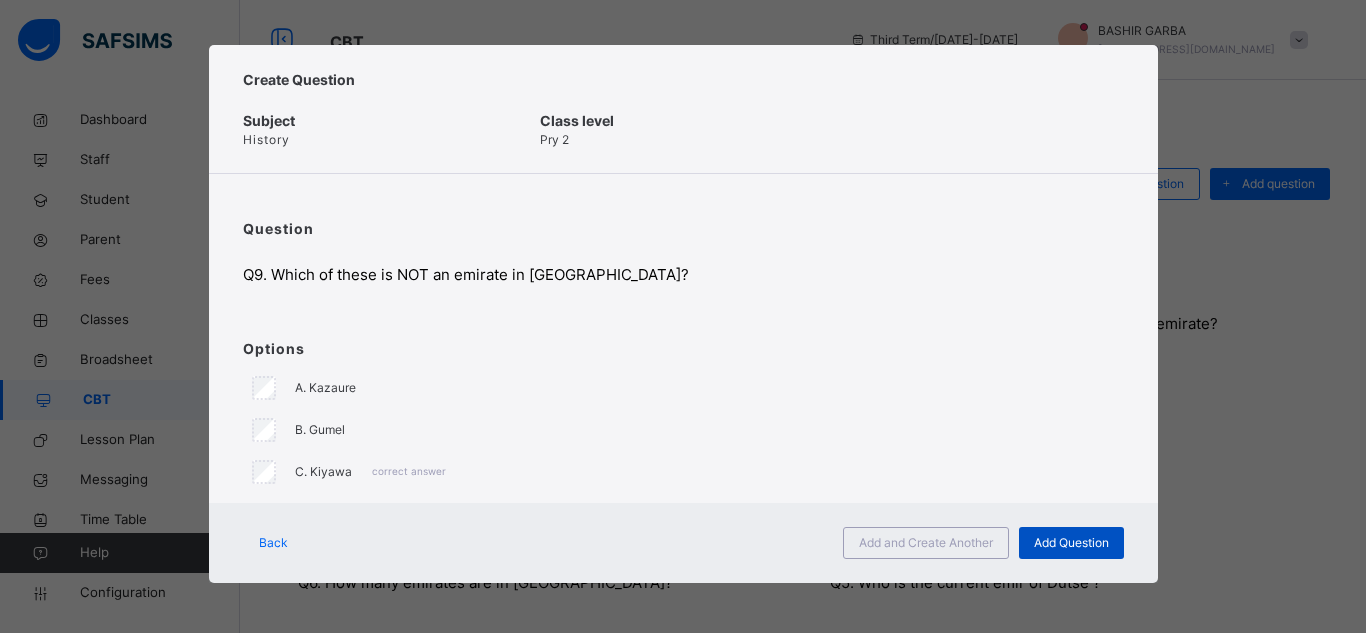 click on "Add Question" at bounding box center (1071, 543) 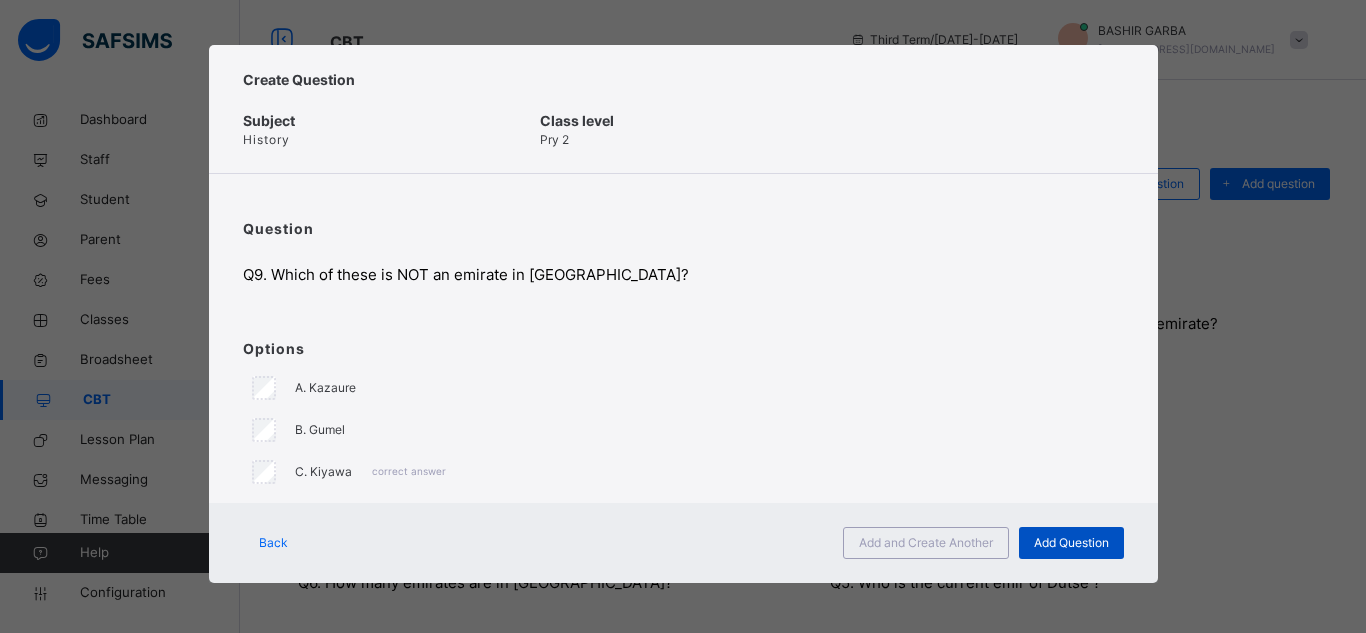 click on "Add Question" at bounding box center (1071, 543) 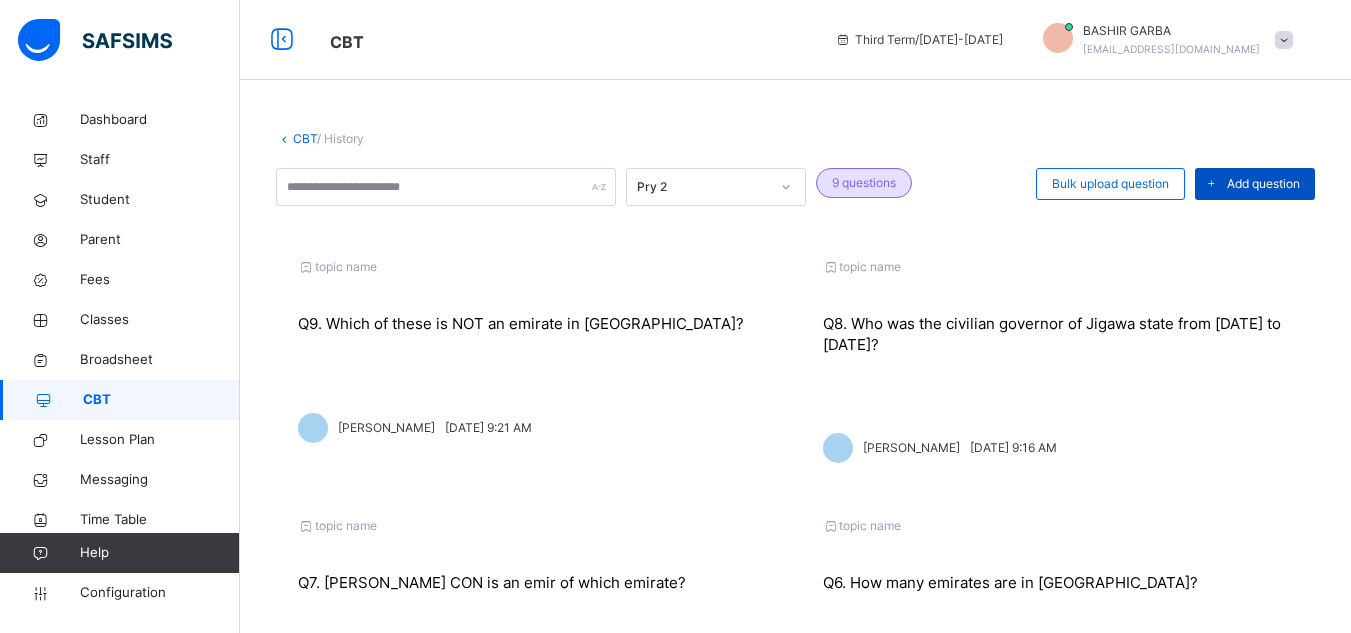 click on "Add question" at bounding box center [1263, 184] 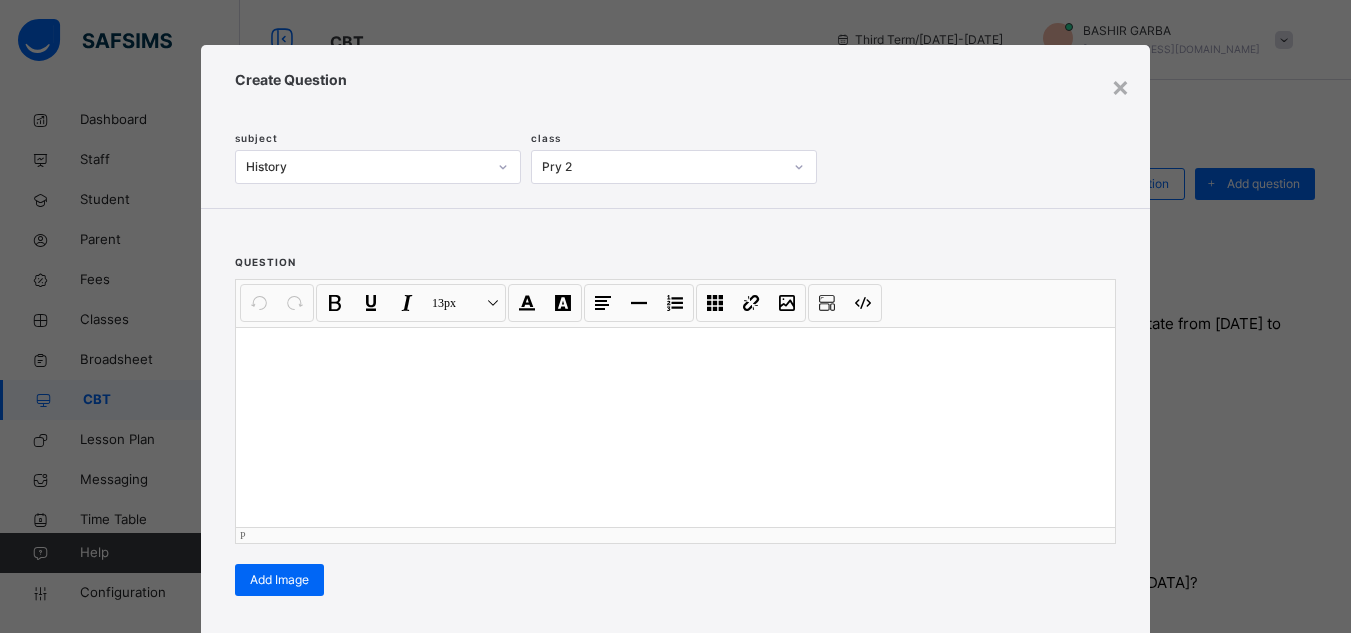 click at bounding box center [675, 427] 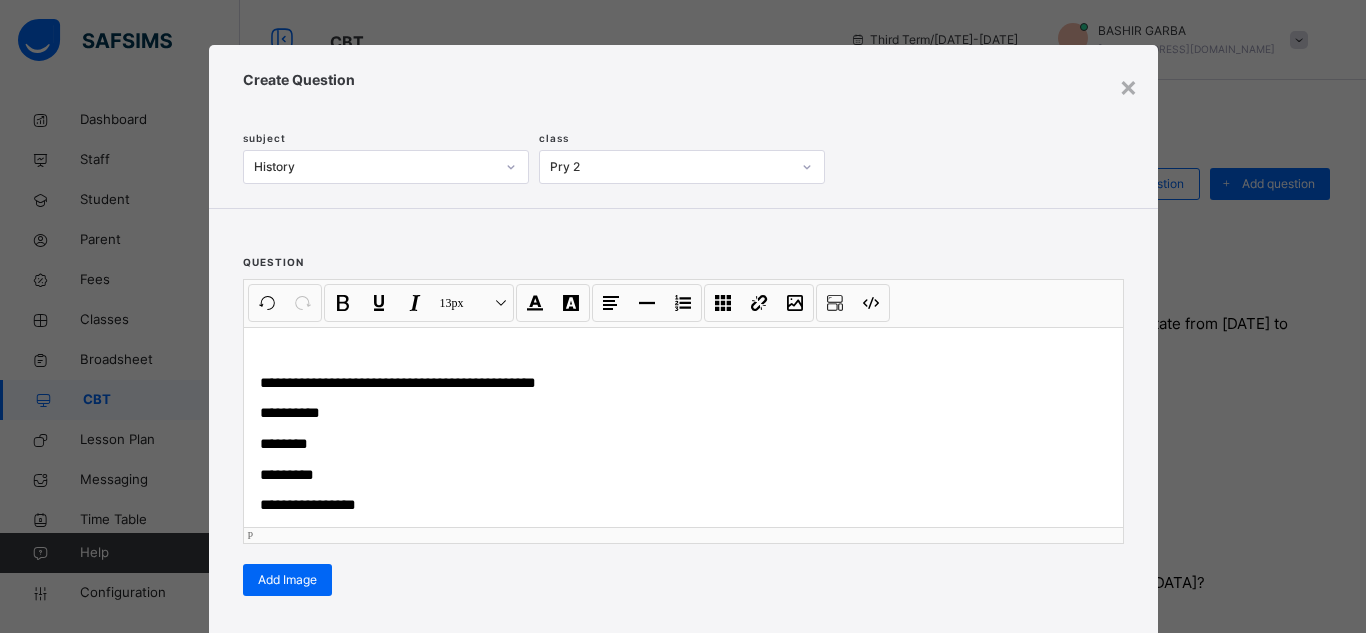 scroll, scrollTop: 16, scrollLeft: 0, axis: vertical 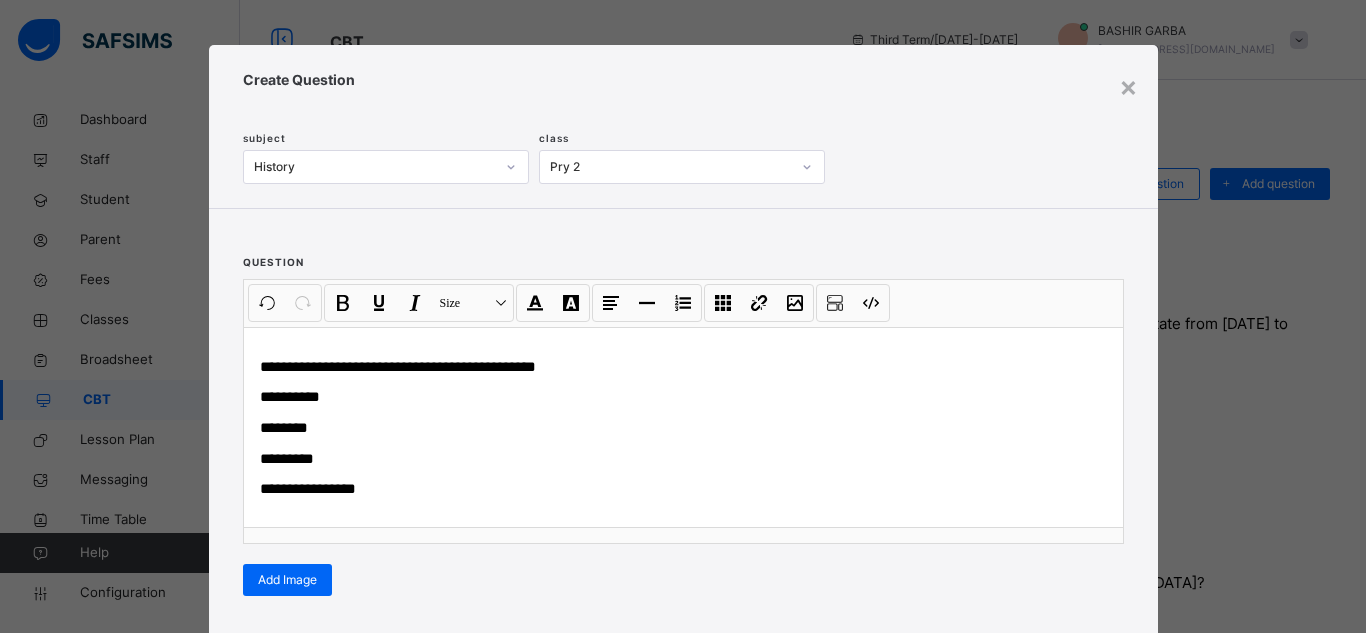 click on "**********" at bounding box center [683, 476] 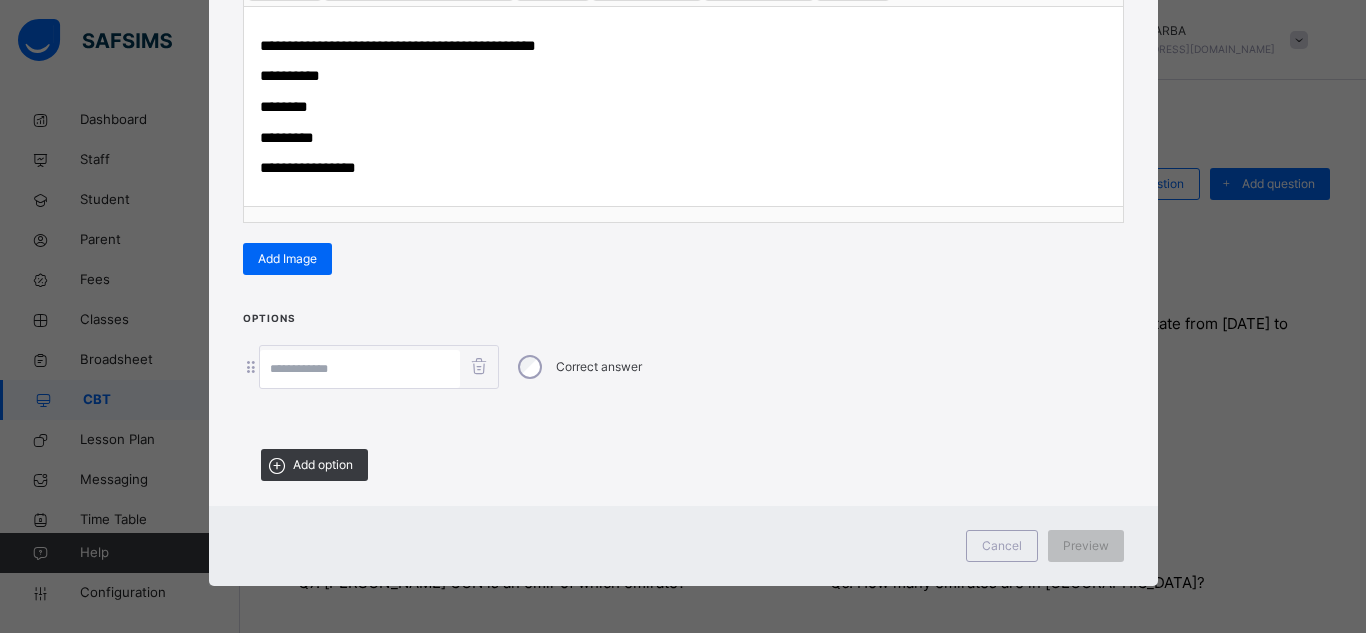 scroll, scrollTop: 327, scrollLeft: 0, axis: vertical 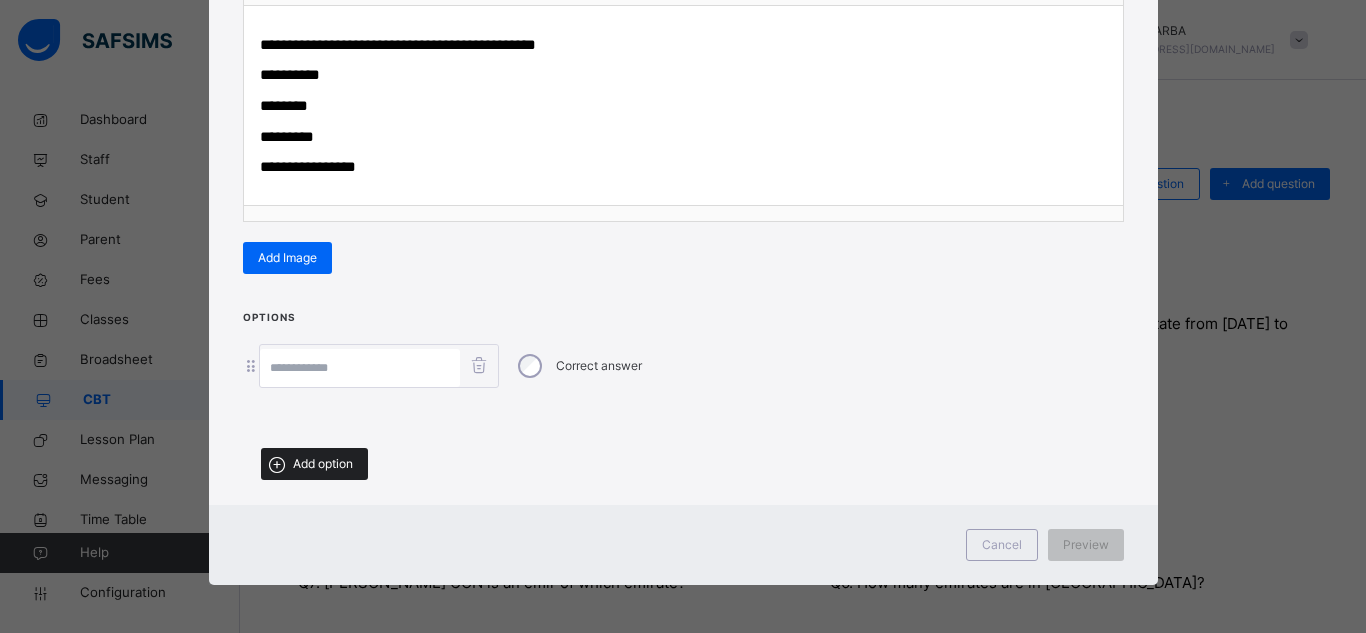 click on "Add option" at bounding box center (323, 464) 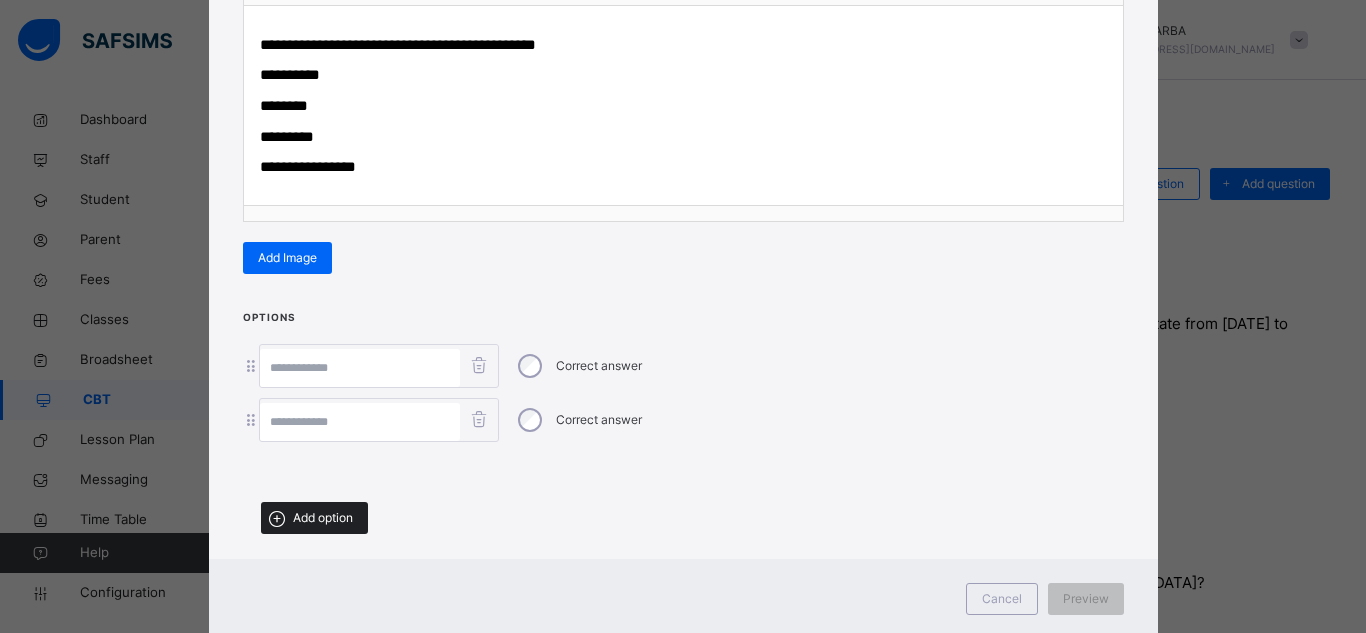 click on "Add option" at bounding box center [323, 518] 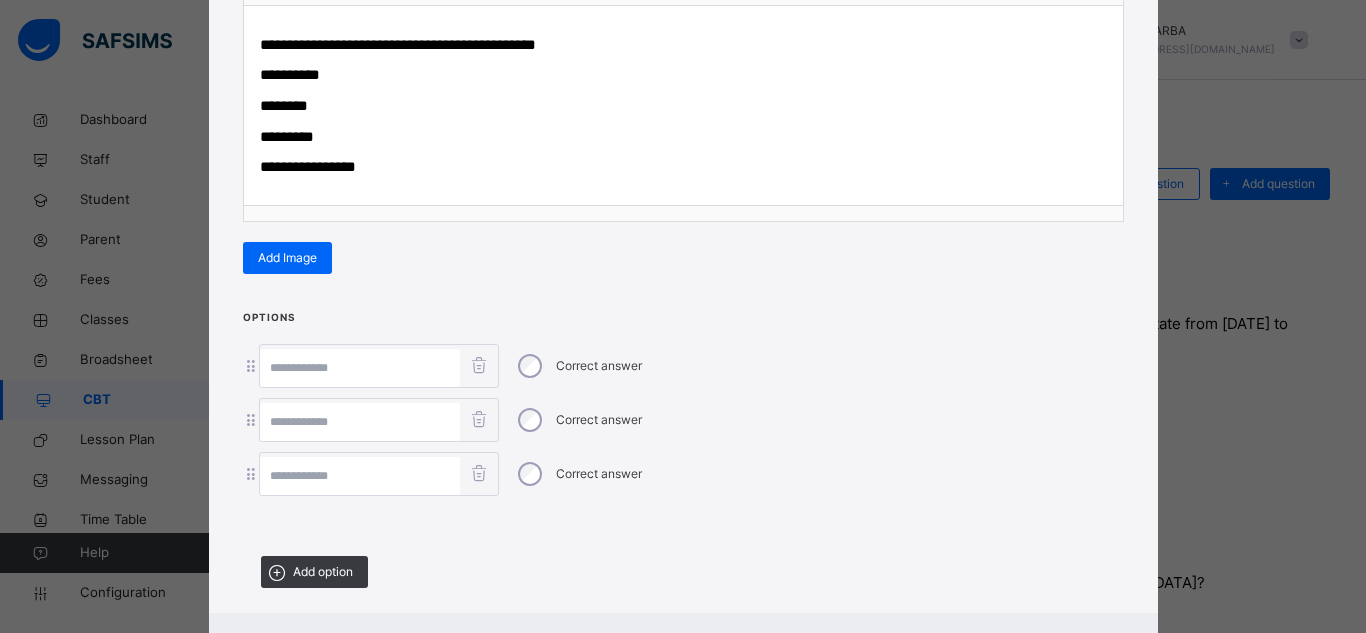 click at bounding box center [360, 476] 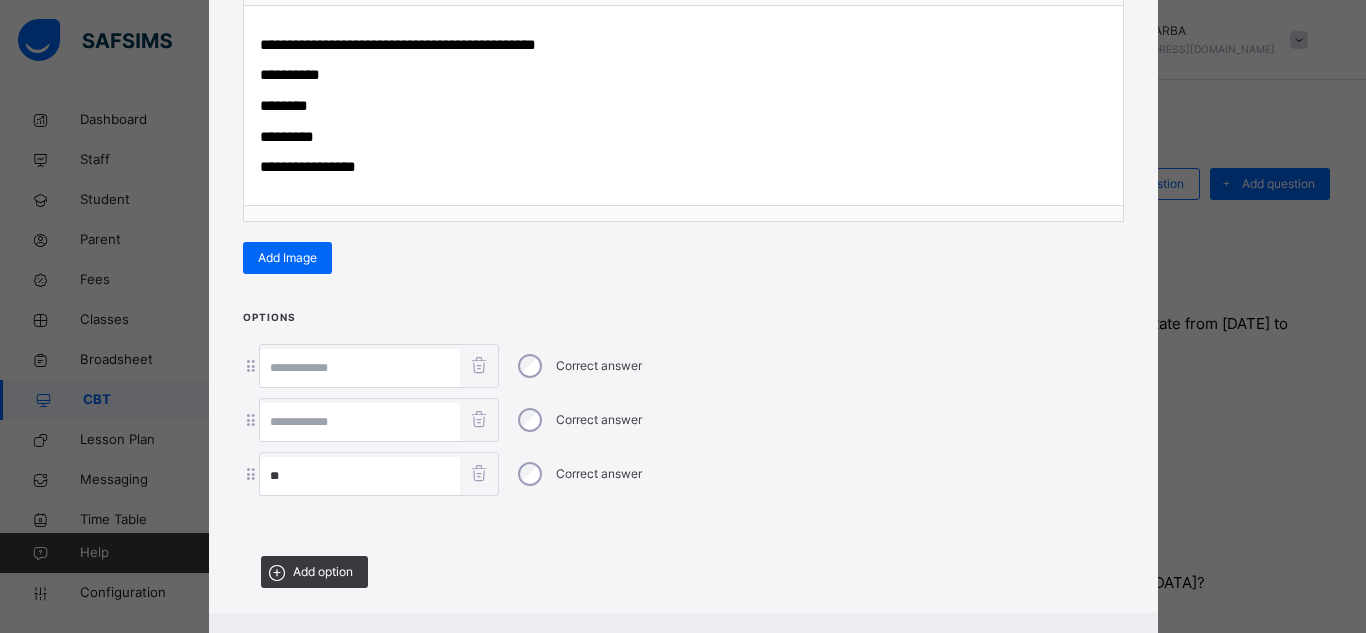 type on "**" 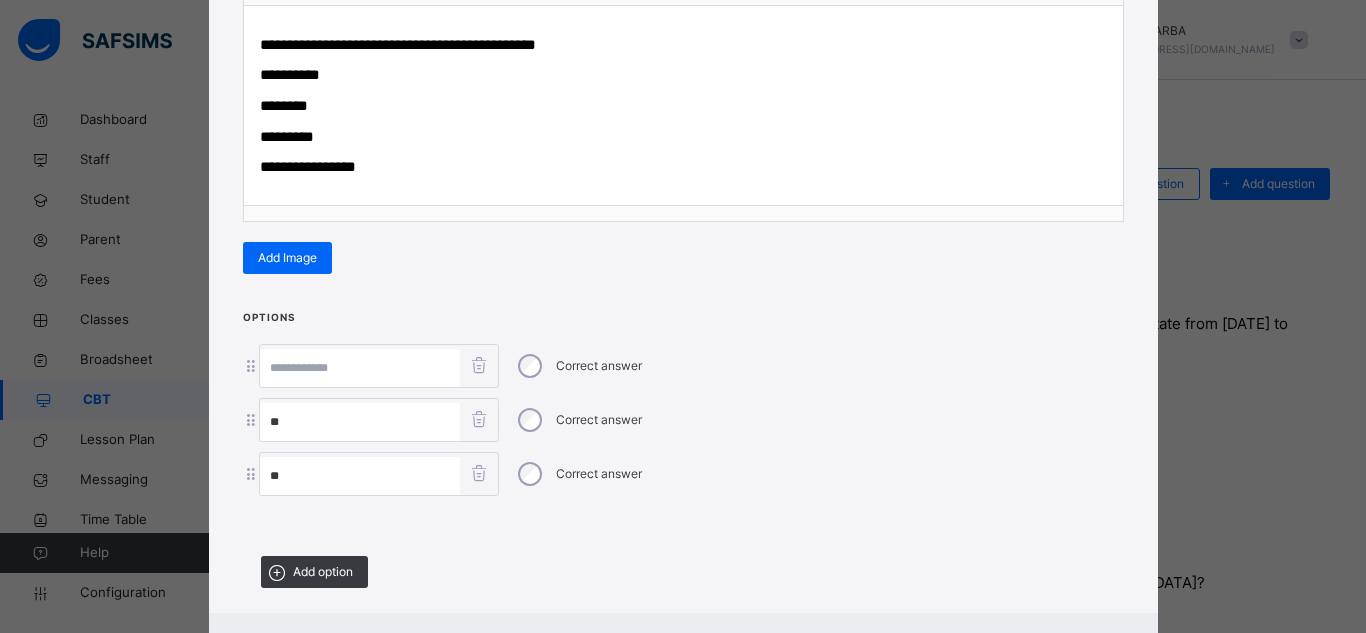 type on "**" 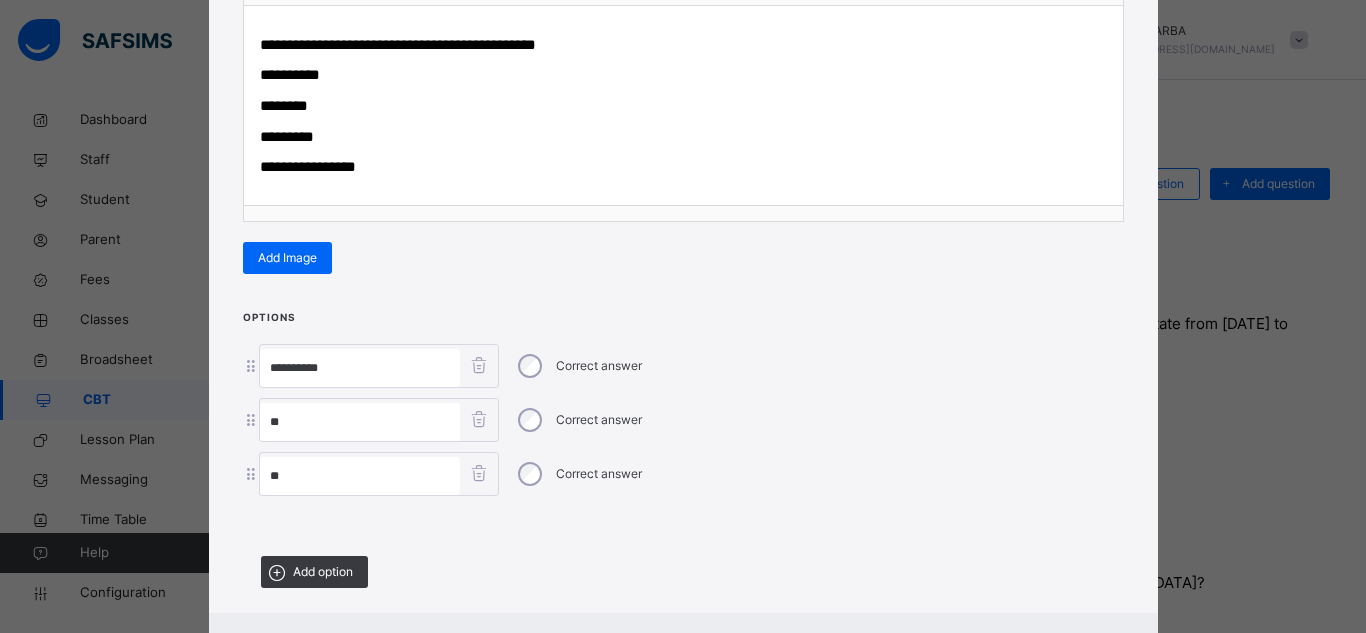 type on "**********" 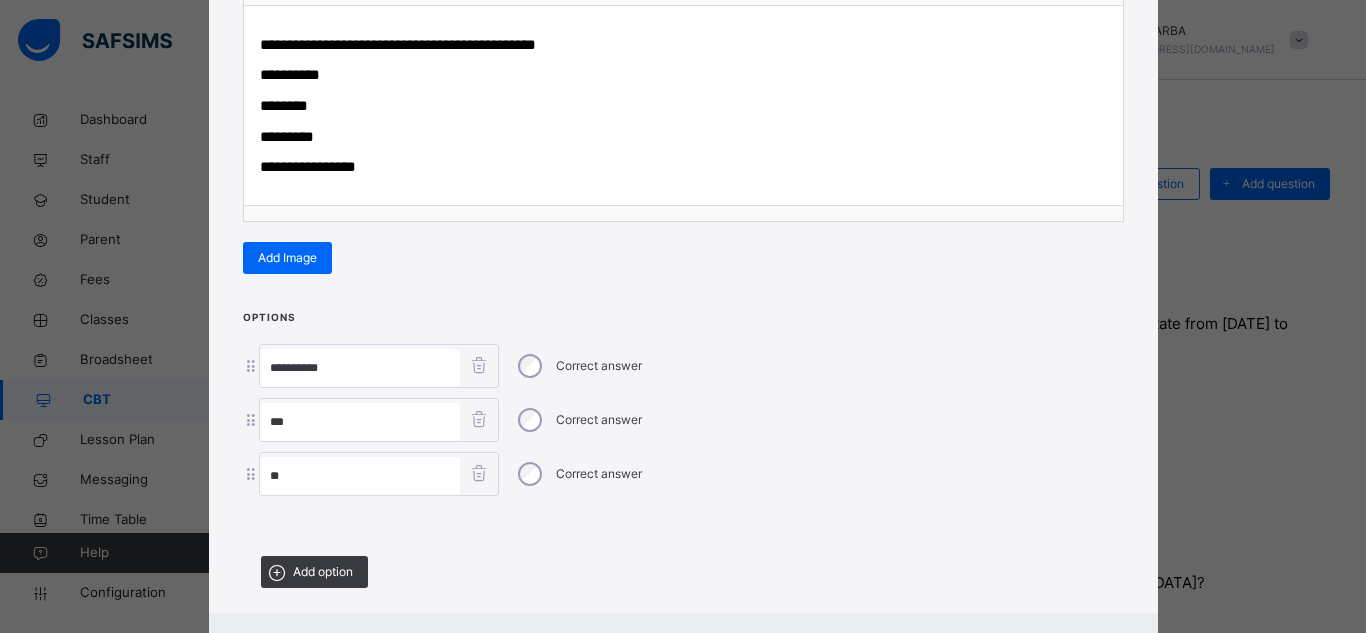 click on "**" at bounding box center (360, 422) 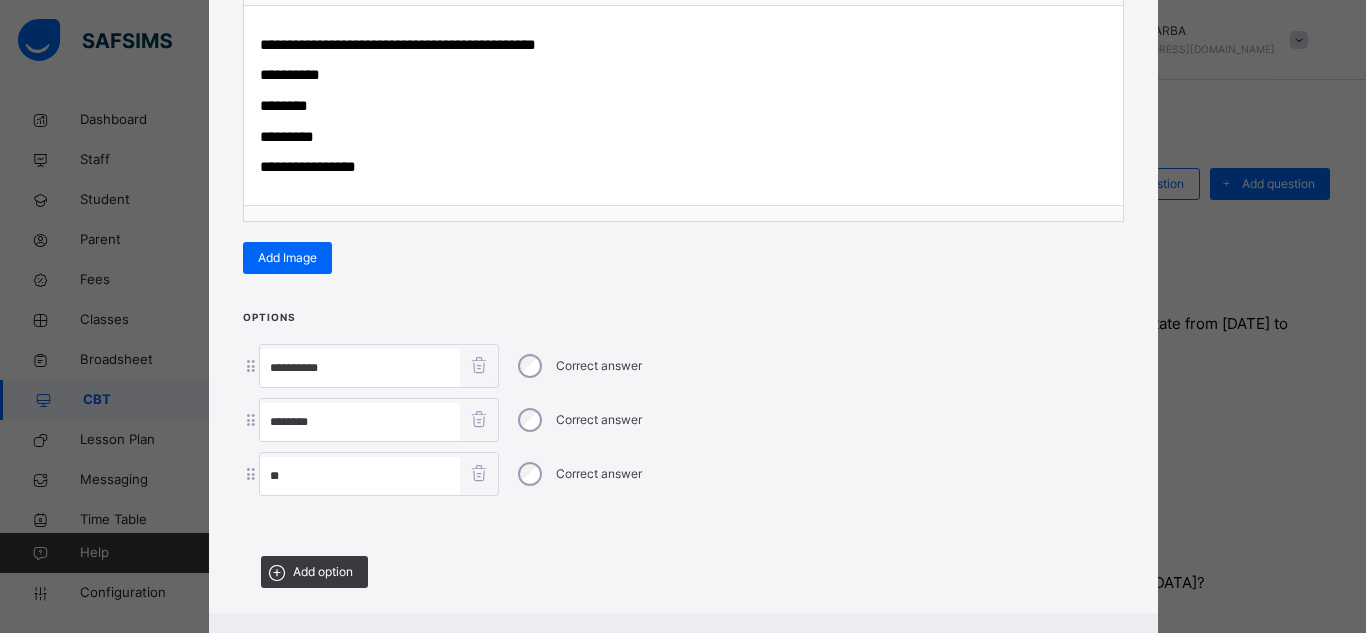 type on "********" 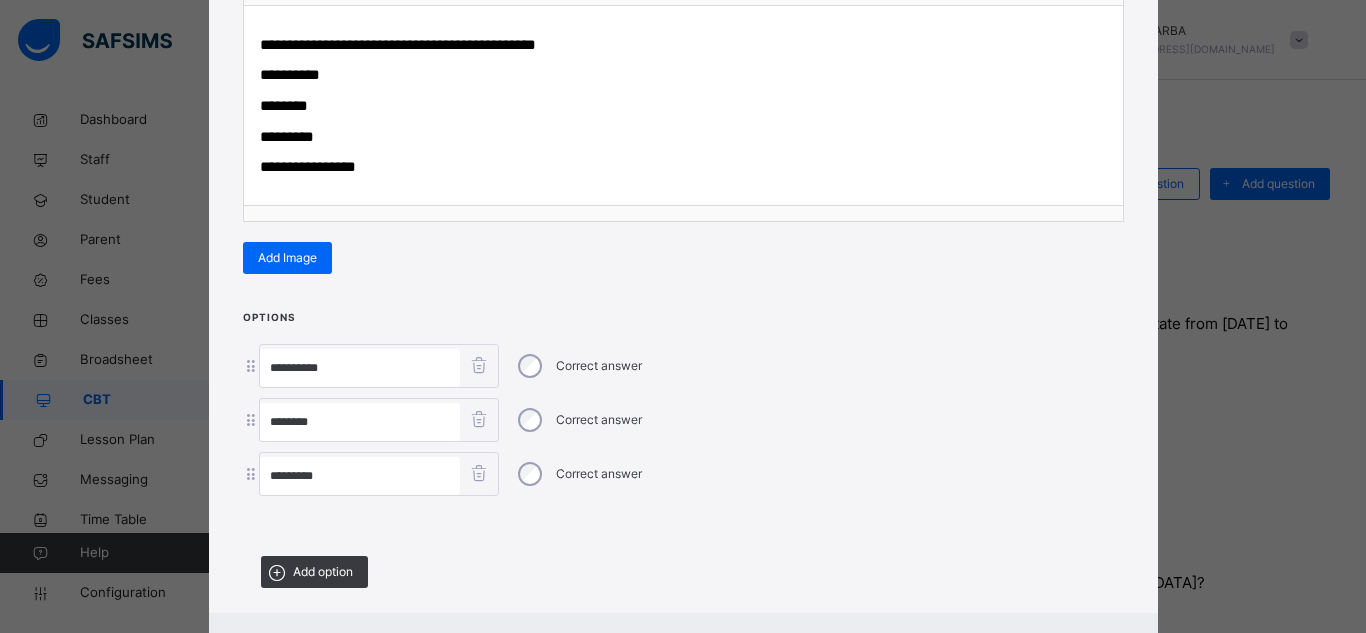 type on "*********" 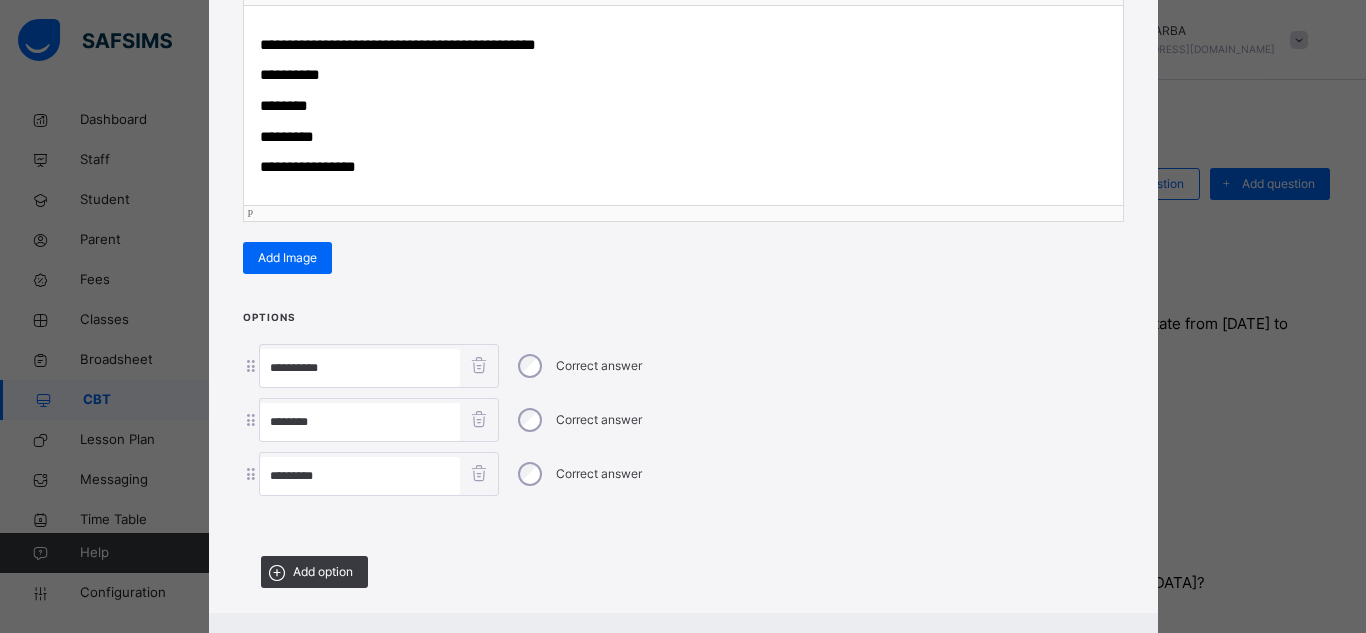 click on "**********" at bounding box center (683, 167) 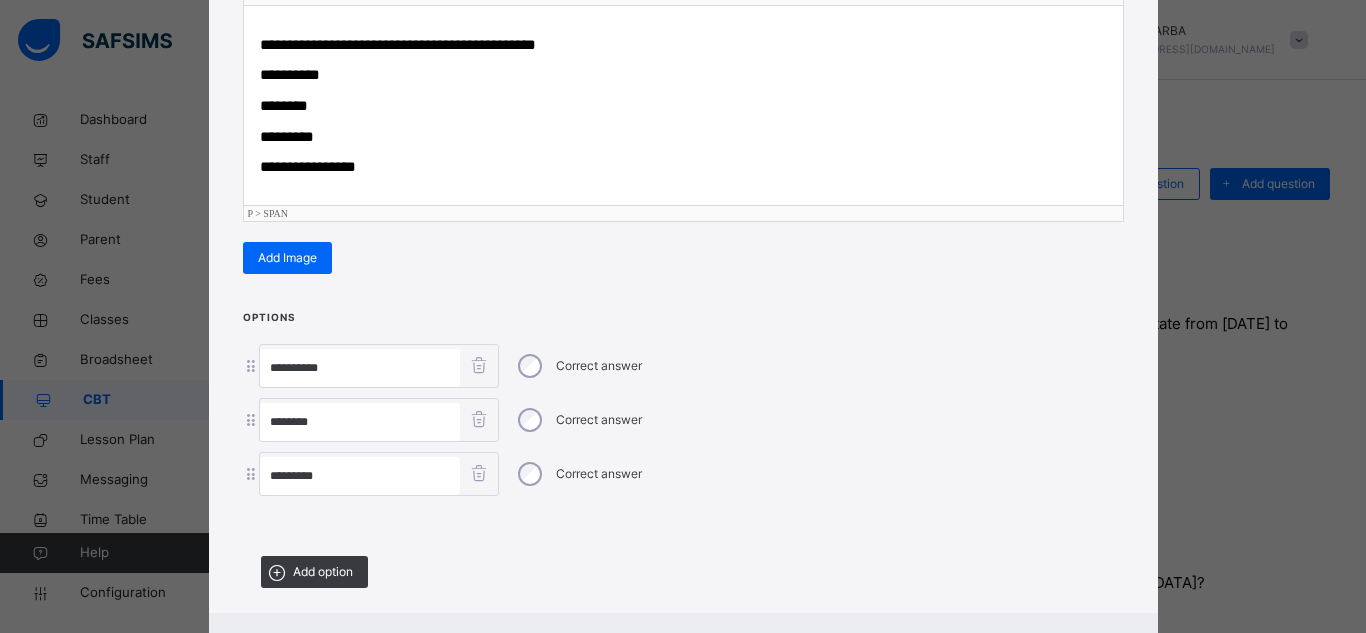 type 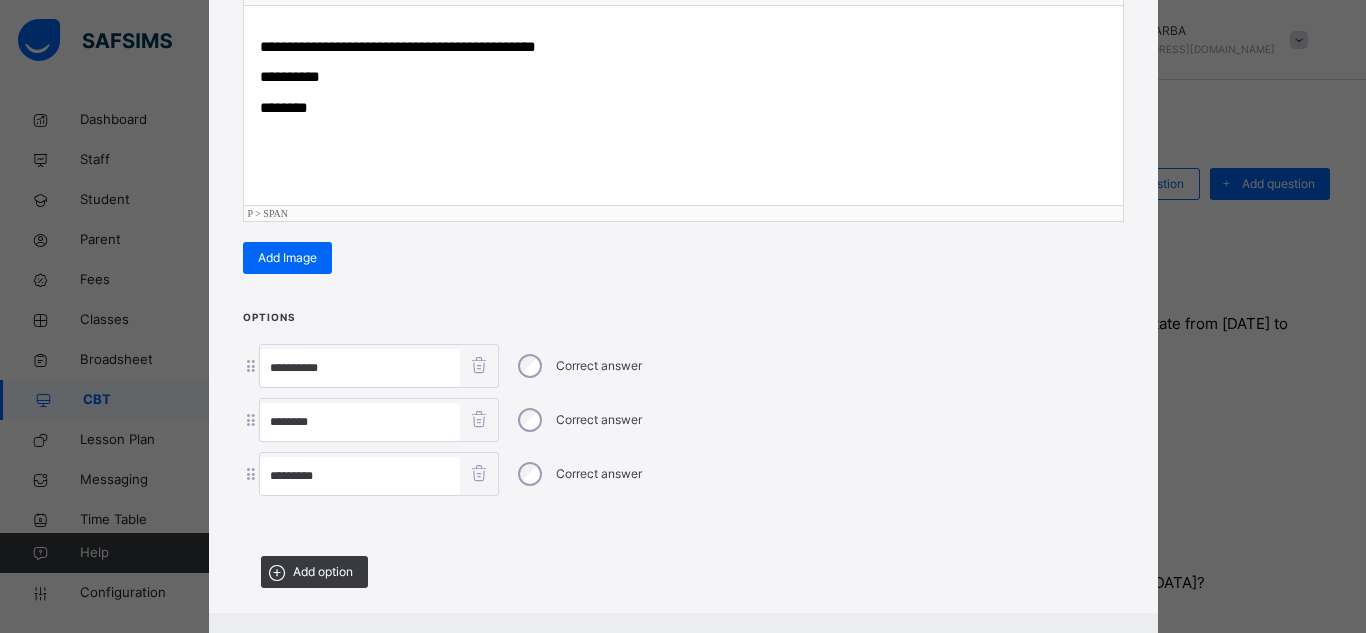 scroll, scrollTop: 0, scrollLeft: 0, axis: both 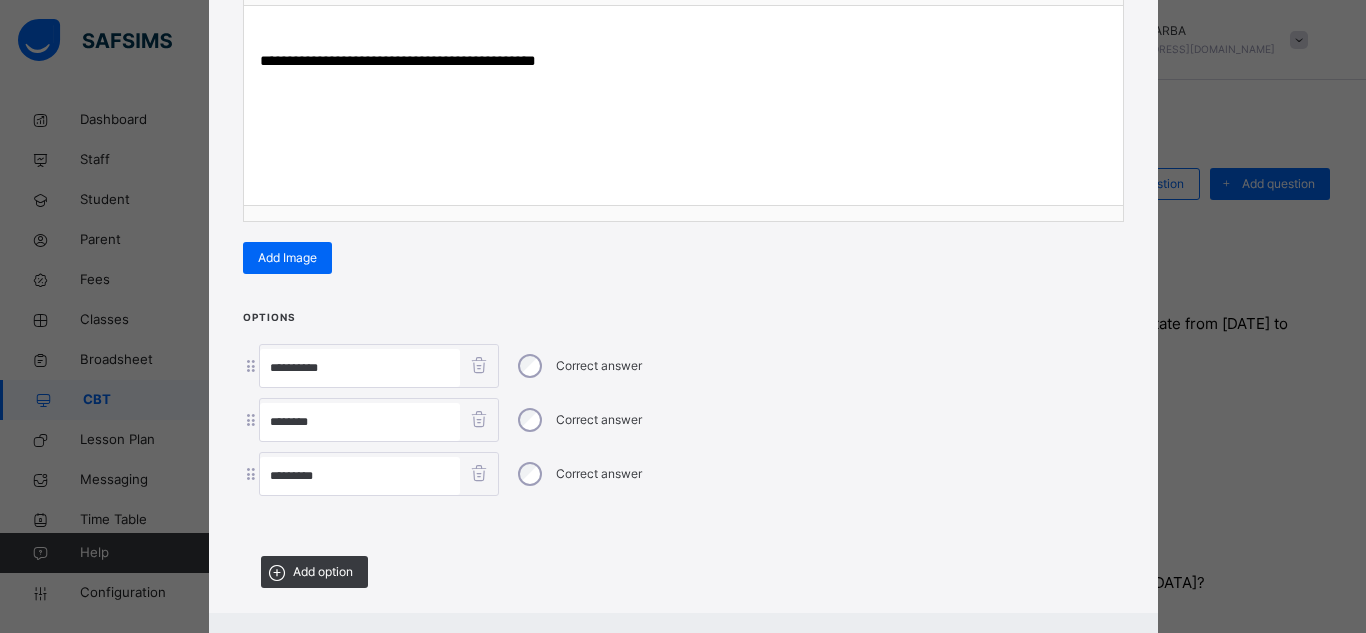 click on "**********" at bounding box center [683, 455] 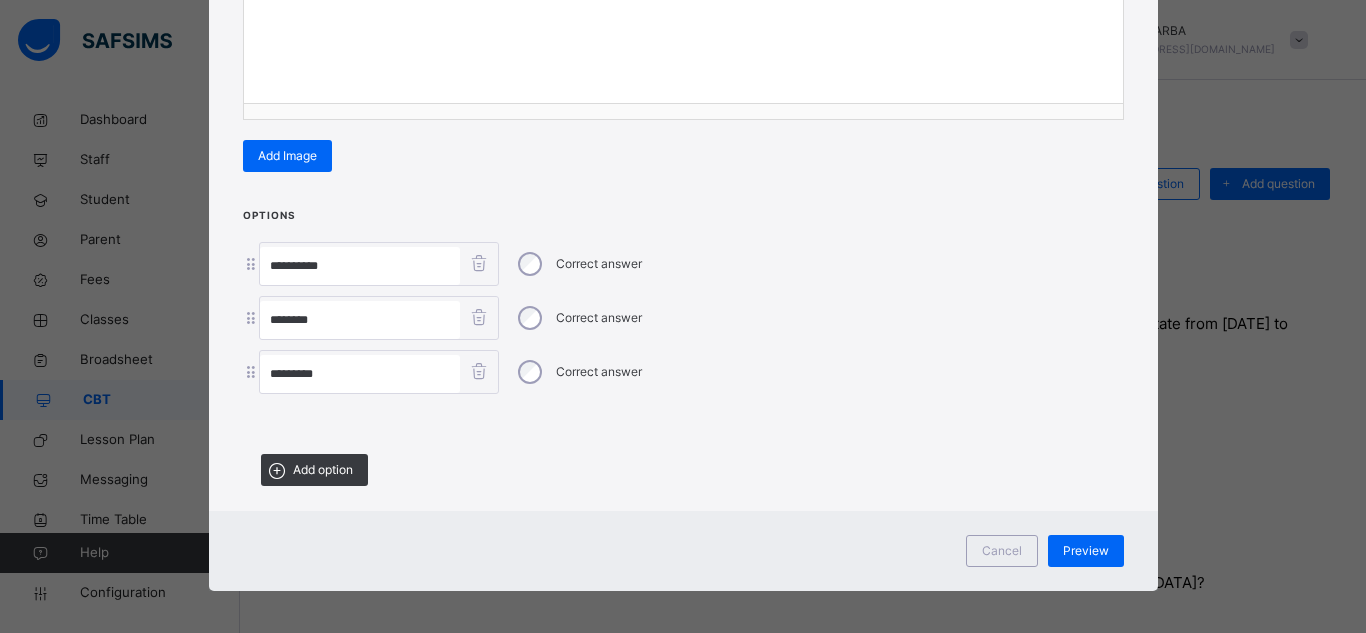 scroll, scrollTop: 431, scrollLeft: 0, axis: vertical 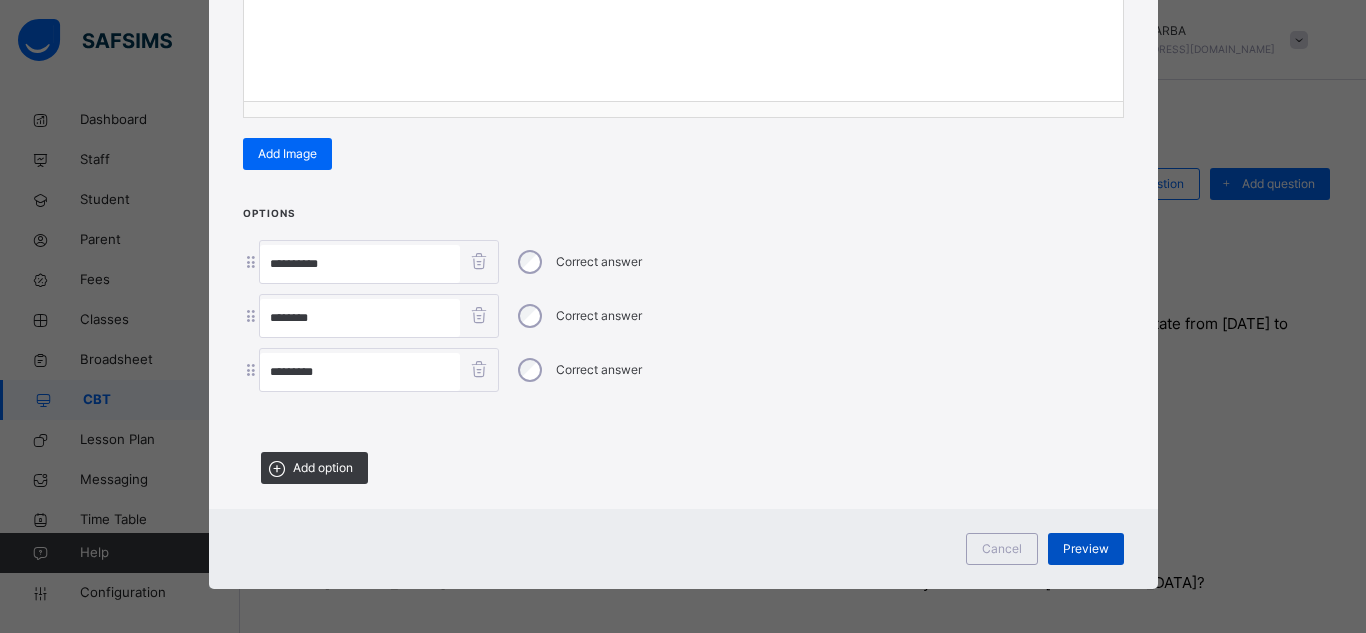 click on "Preview" at bounding box center (1086, 549) 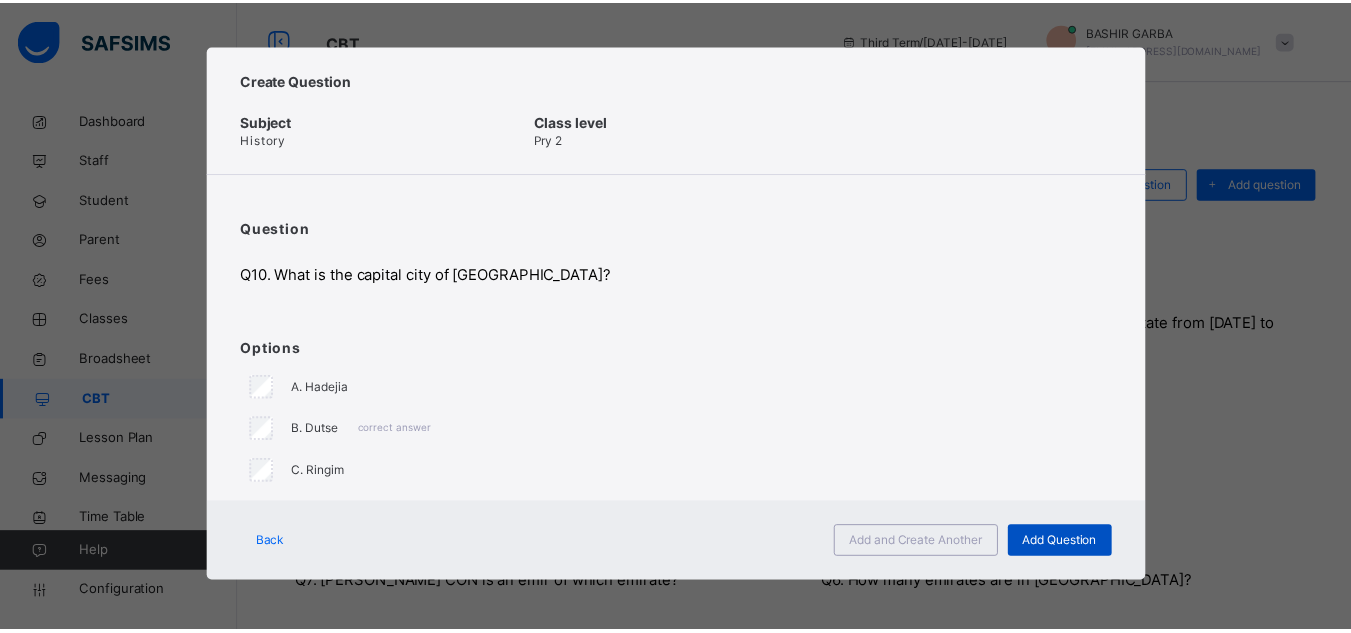 scroll, scrollTop: 5, scrollLeft: 0, axis: vertical 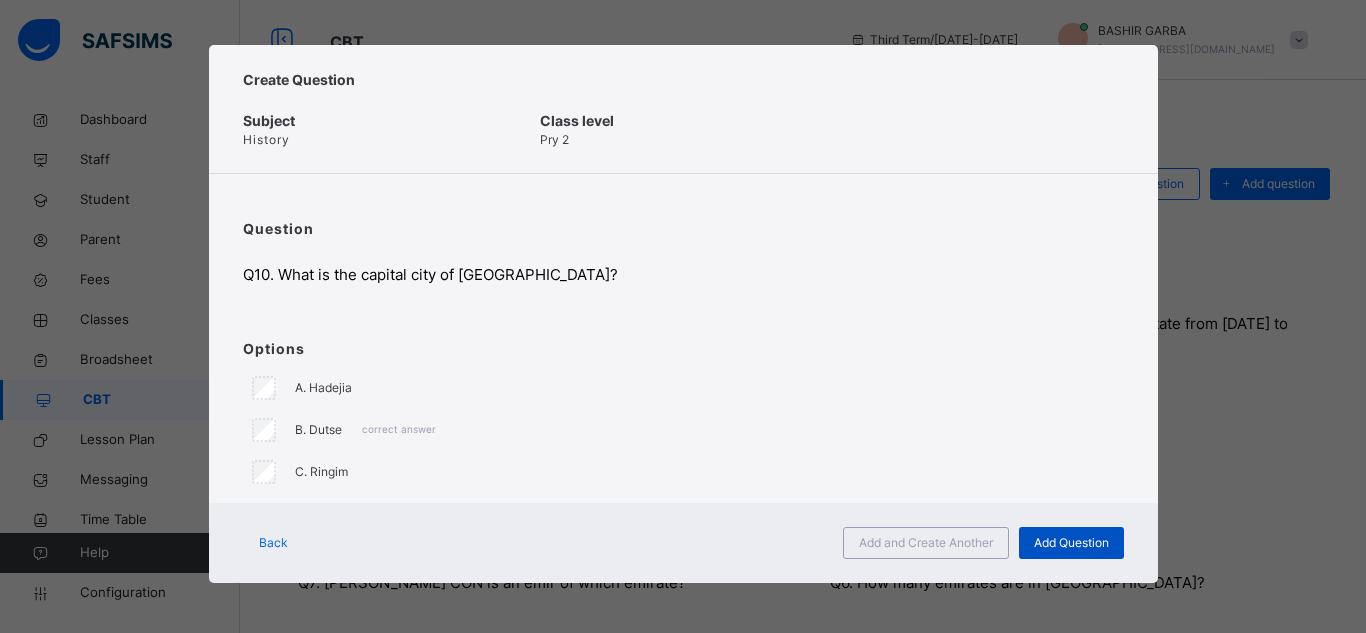 click on "Add Question" at bounding box center (1071, 543) 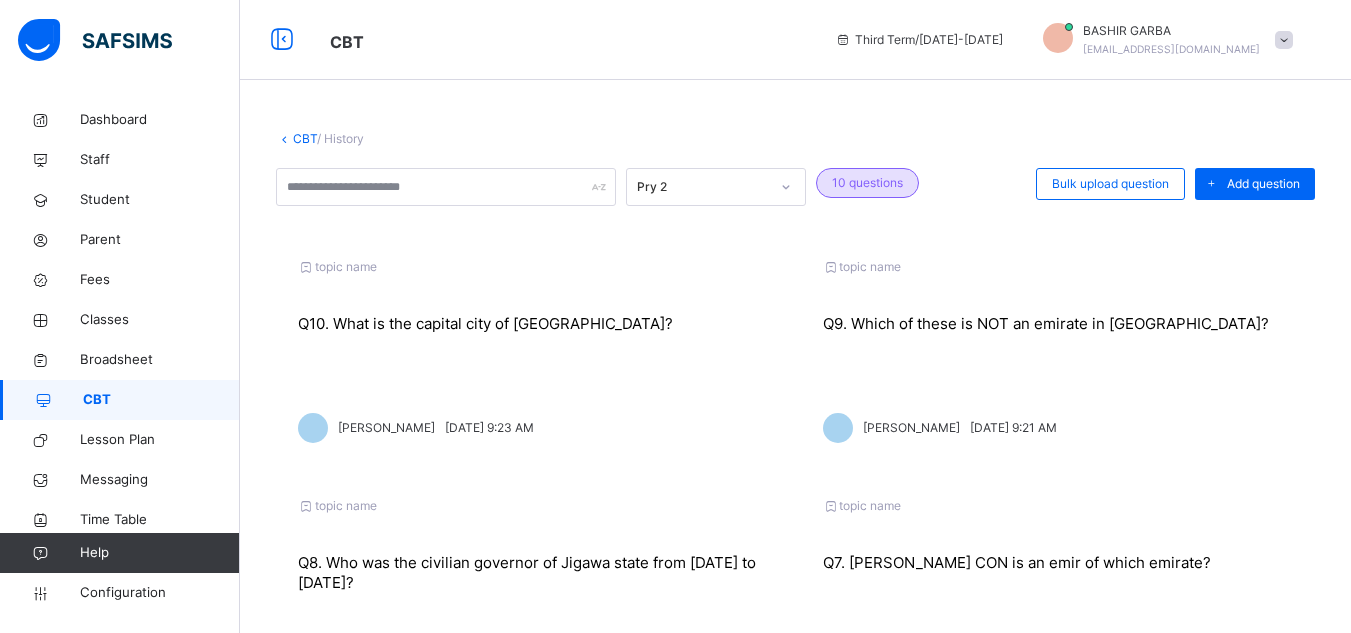 click on "CBT" at bounding box center (161, 400) 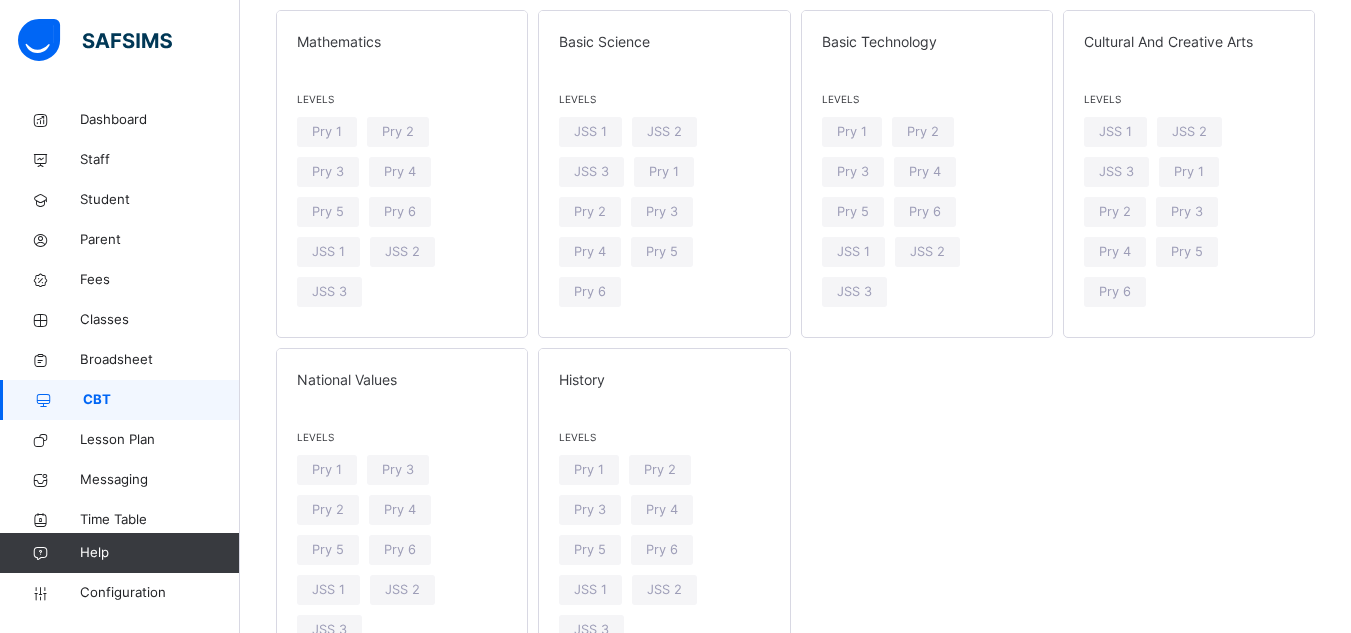 scroll, scrollTop: 1003, scrollLeft: 0, axis: vertical 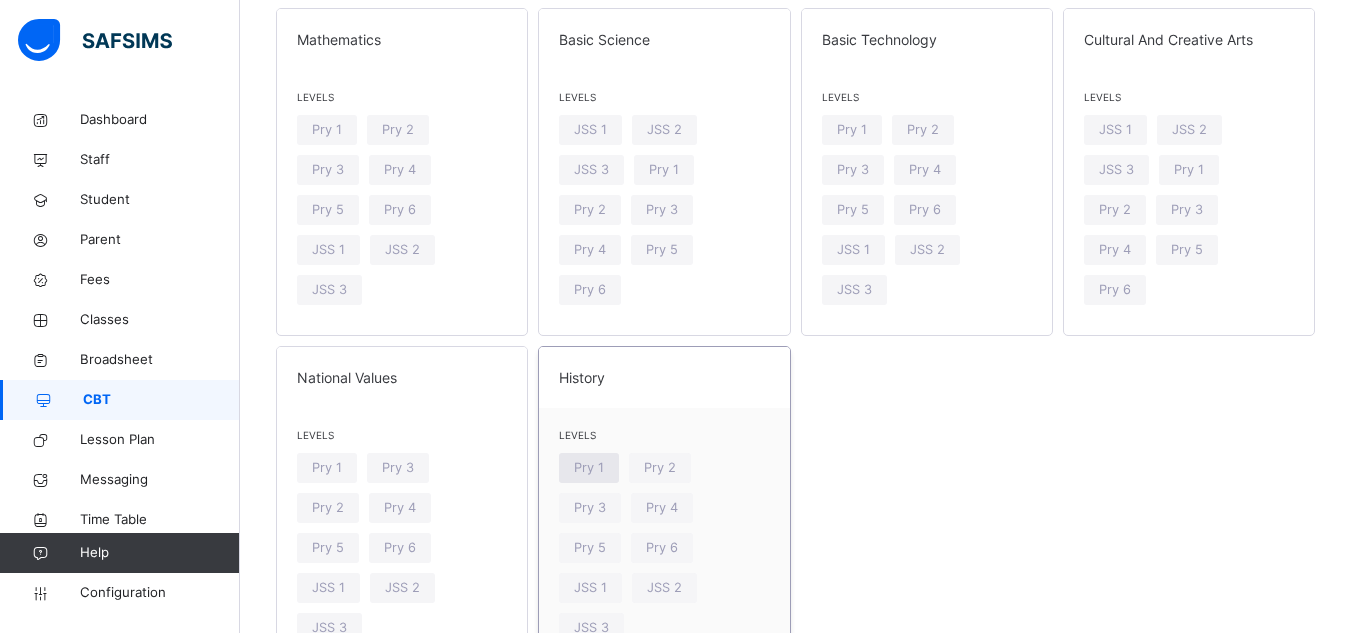 click on "Pry 1" at bounding box center (589, 467) 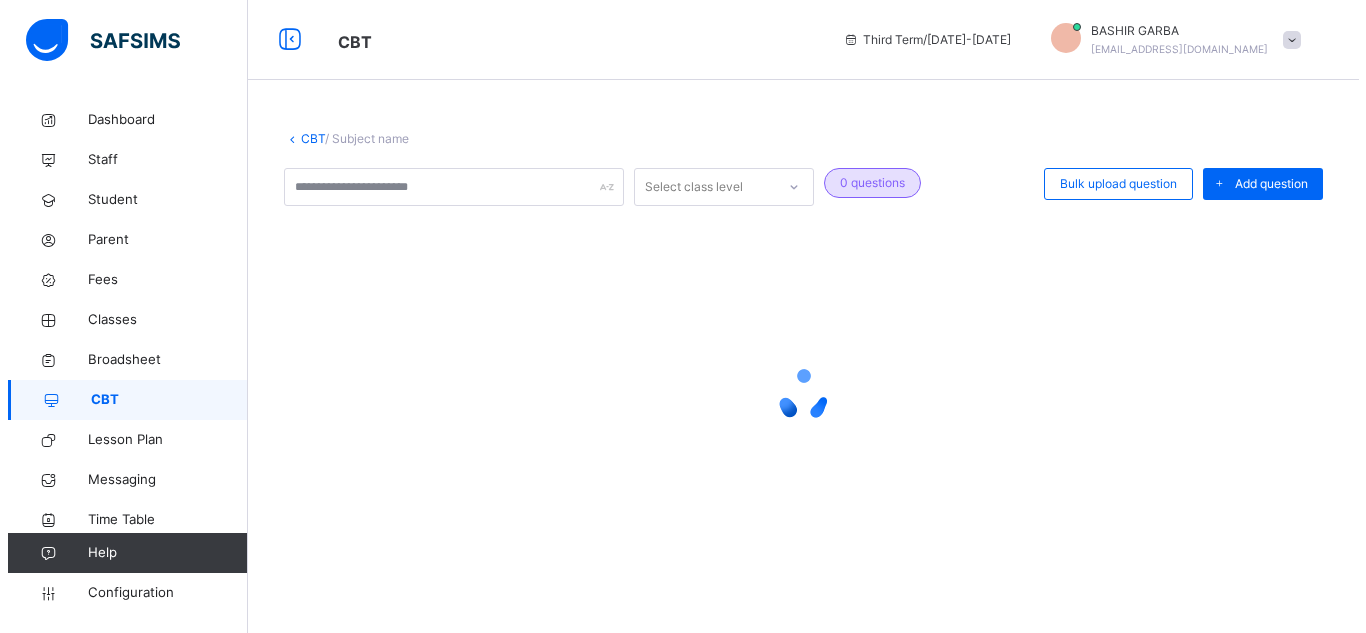 scroll, scrollTop: 0, scrollLeft: 0, axis: both 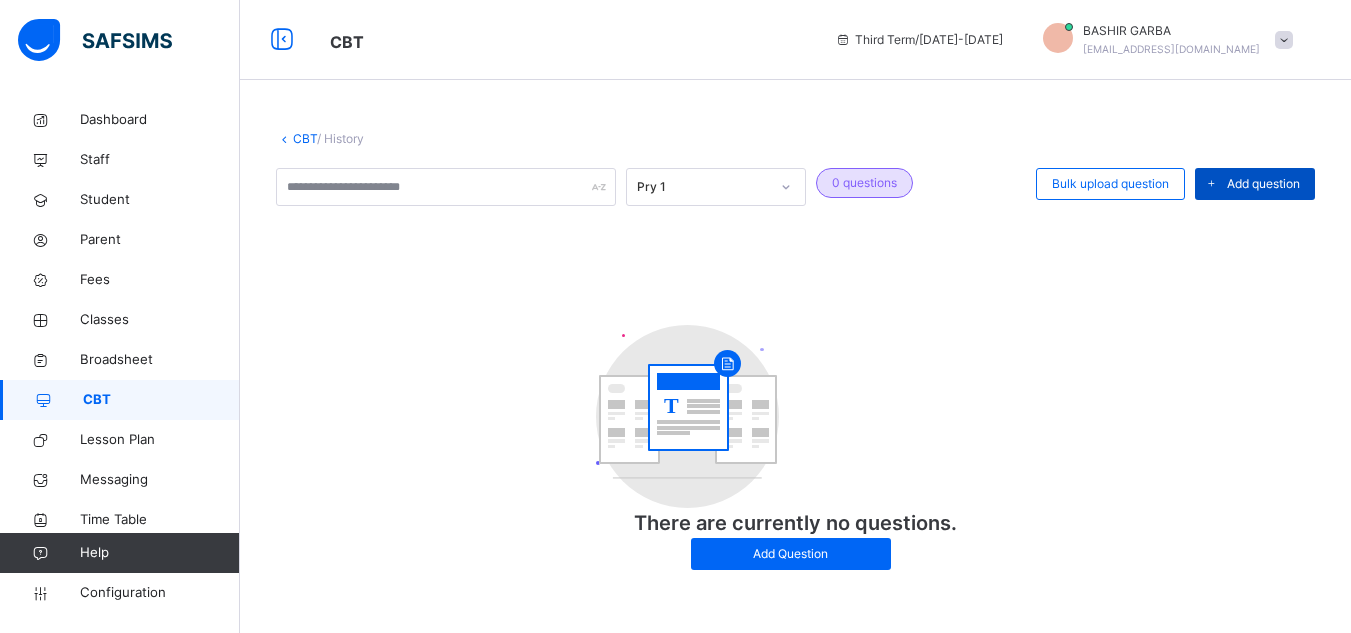 click on "Add question" at bounding box center [1263, 184] 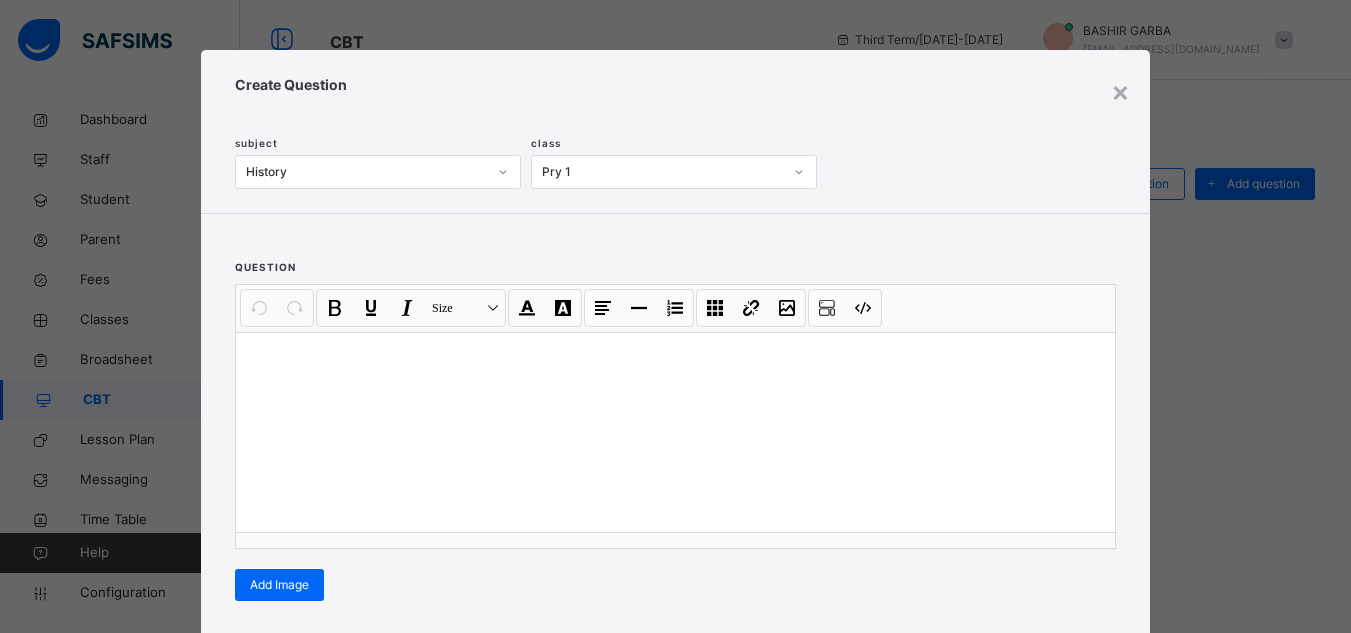 click at bounding box center [675, 432] 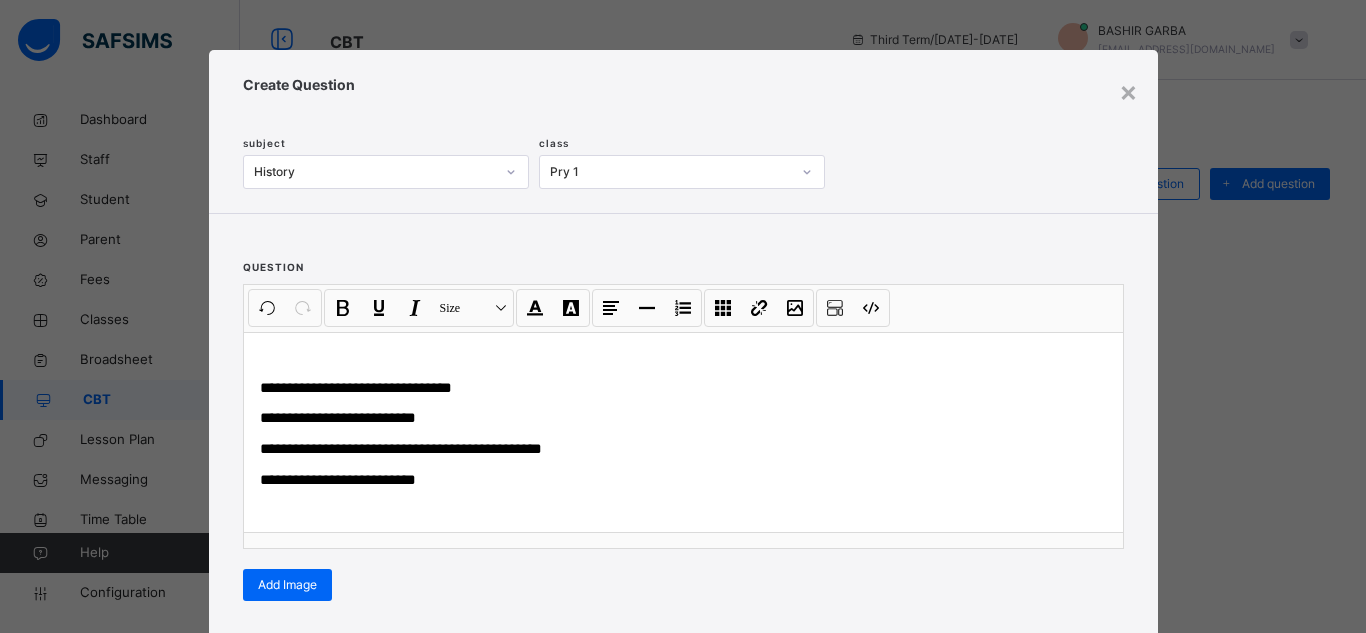 click on "**********" at bounding box center [683, 419] 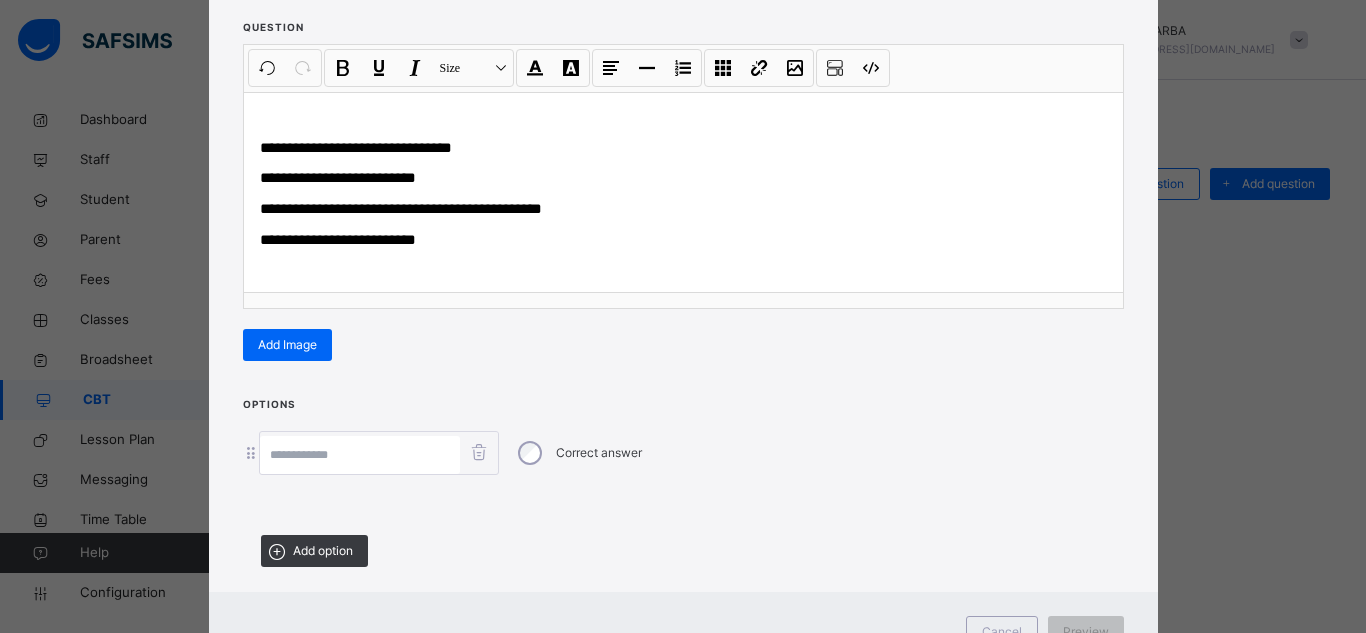 scroll, scrollTop: 280, scrollLeft: 0, axis: vertical 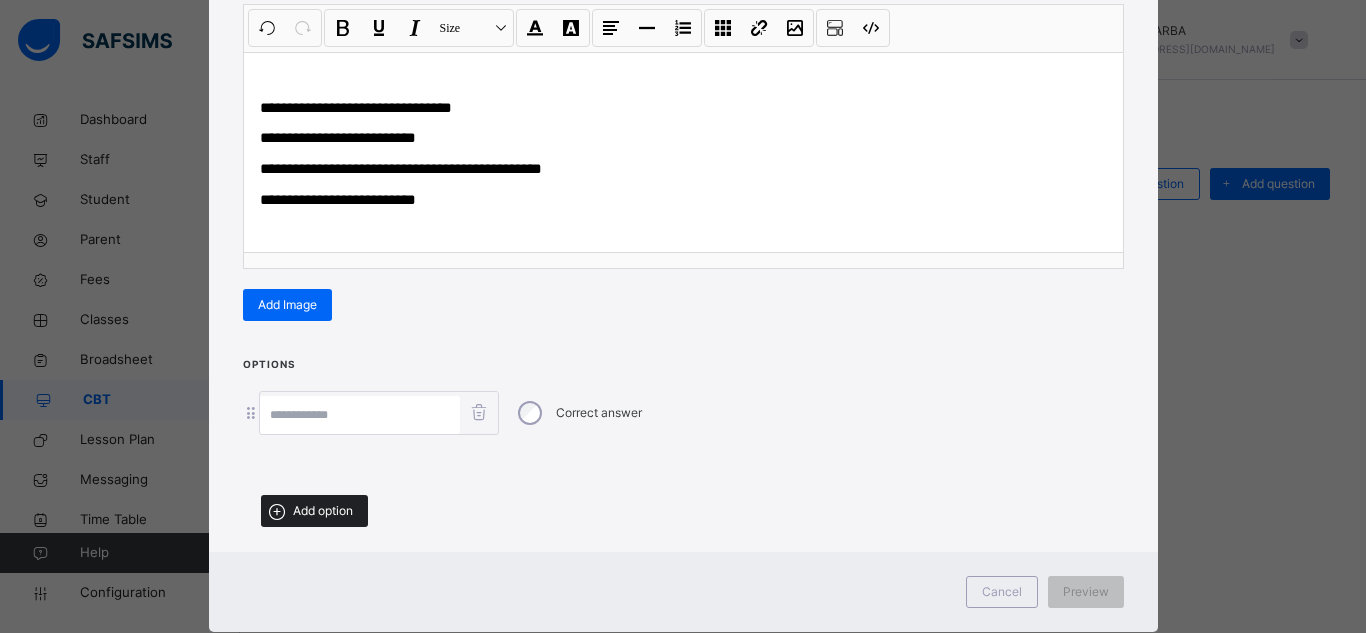 click on "Add option" at bounding box center [323, 511] 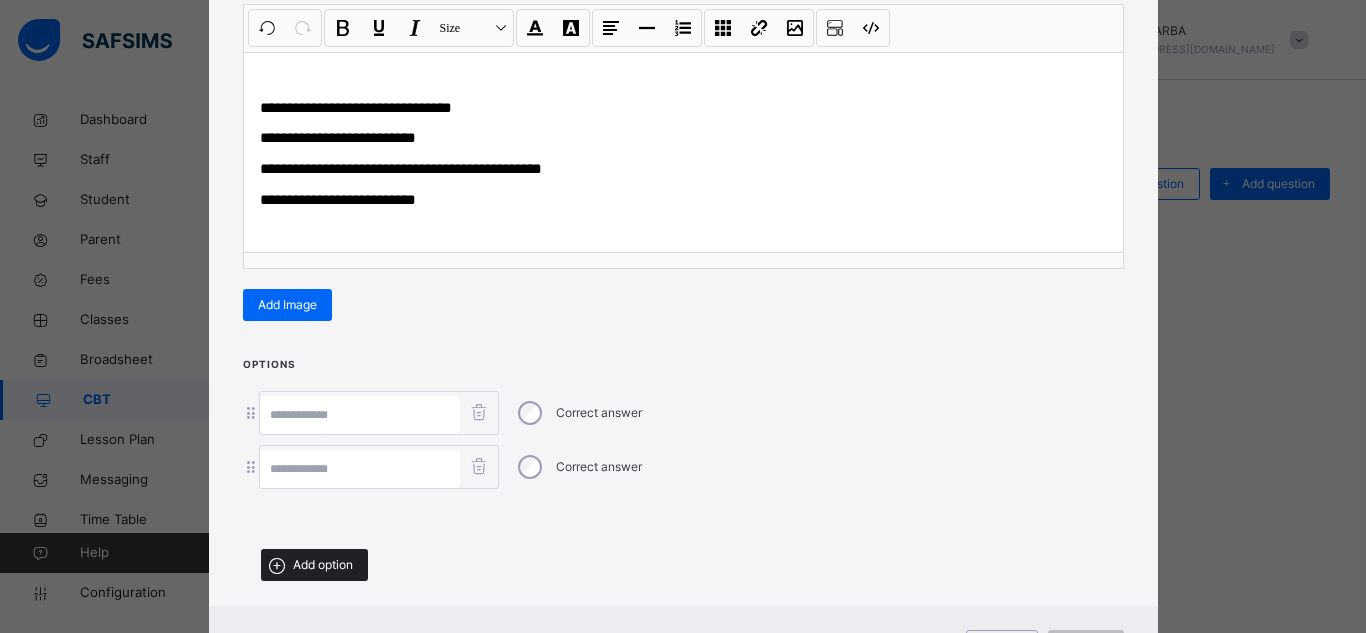 click on "Add option" at bounding box center (323, 565) 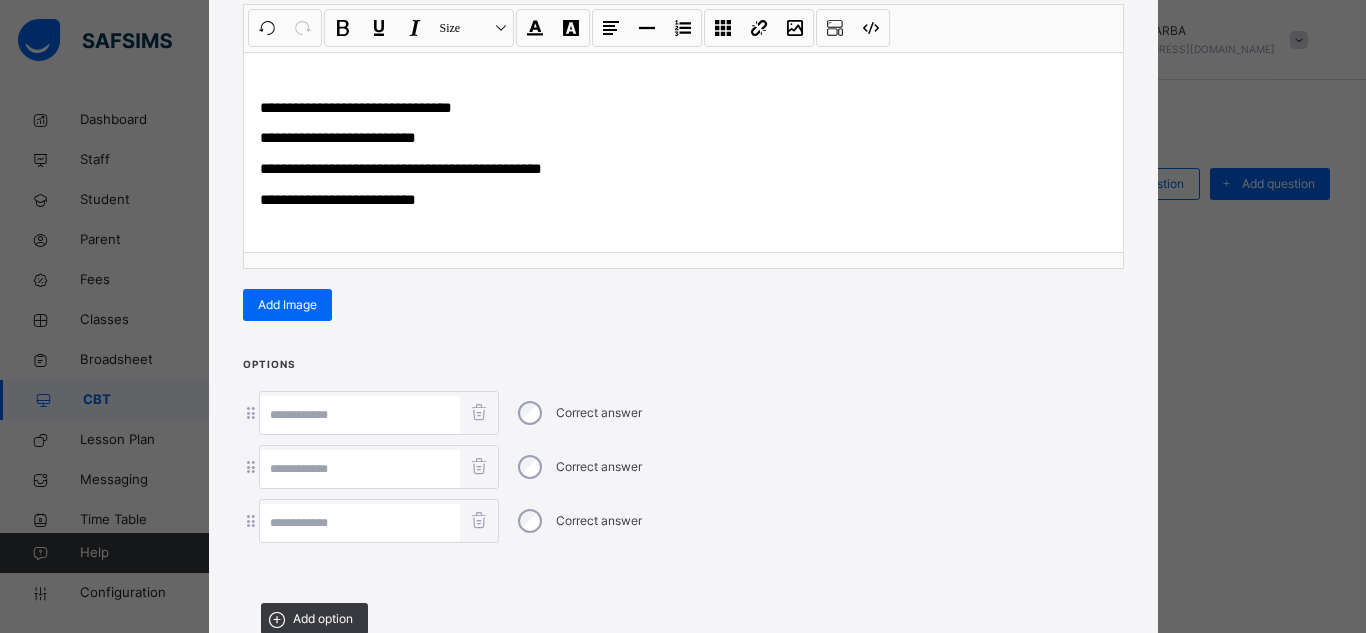 click at bounding box center [360, 523] 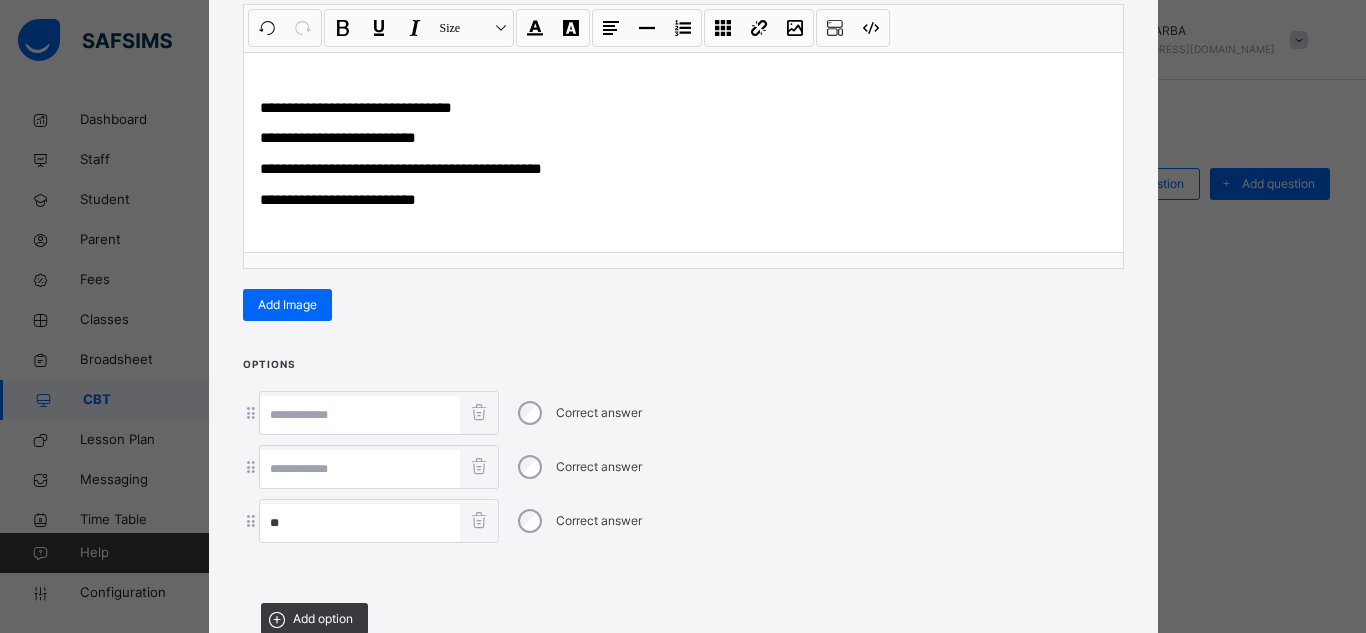 type on "**" 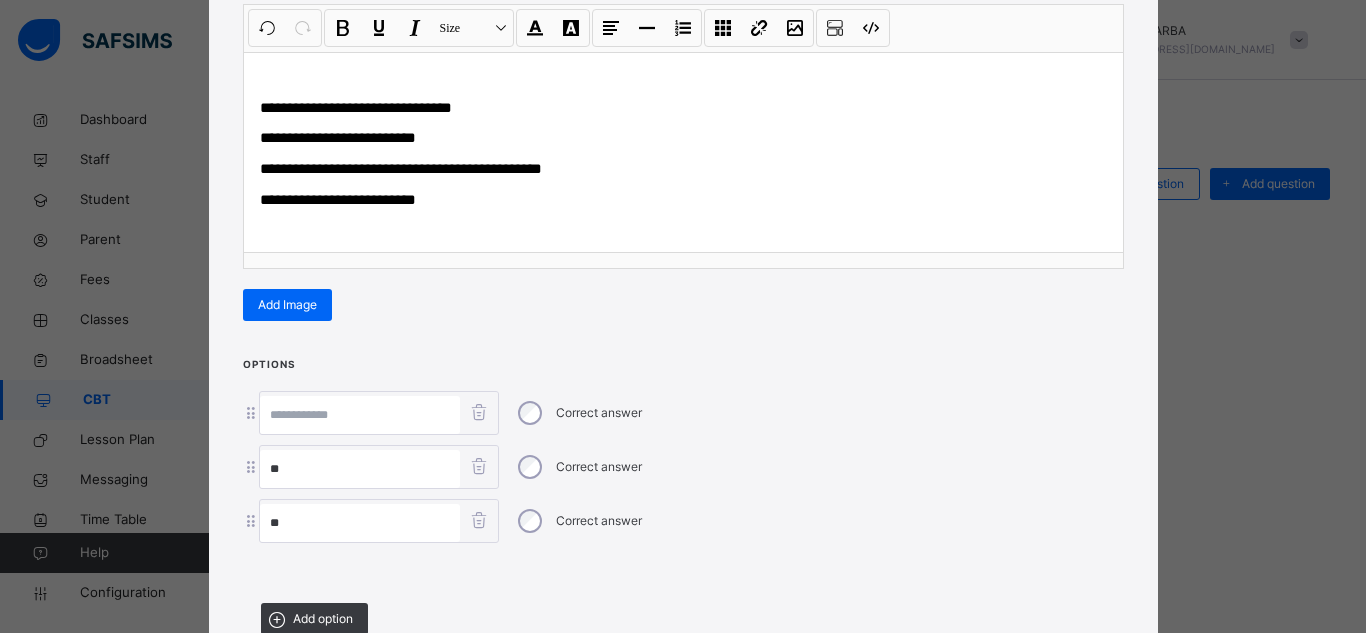 type on "**" 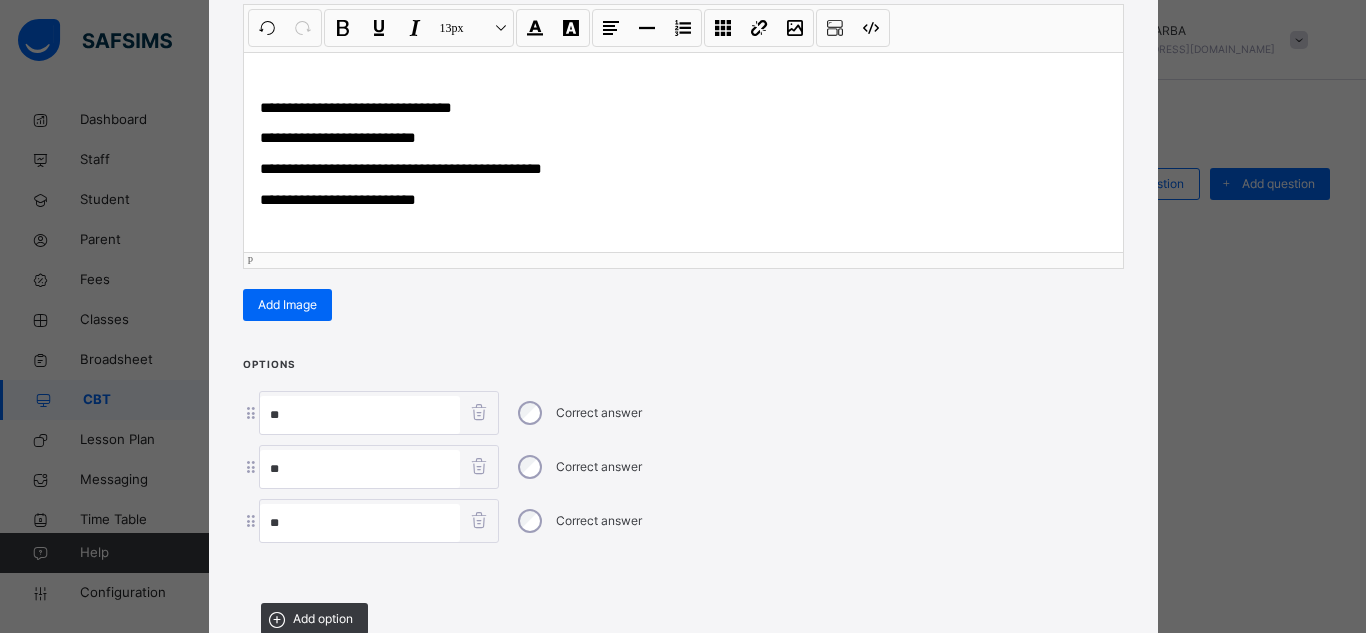 click on "**********" at bounding box center [338, 137] 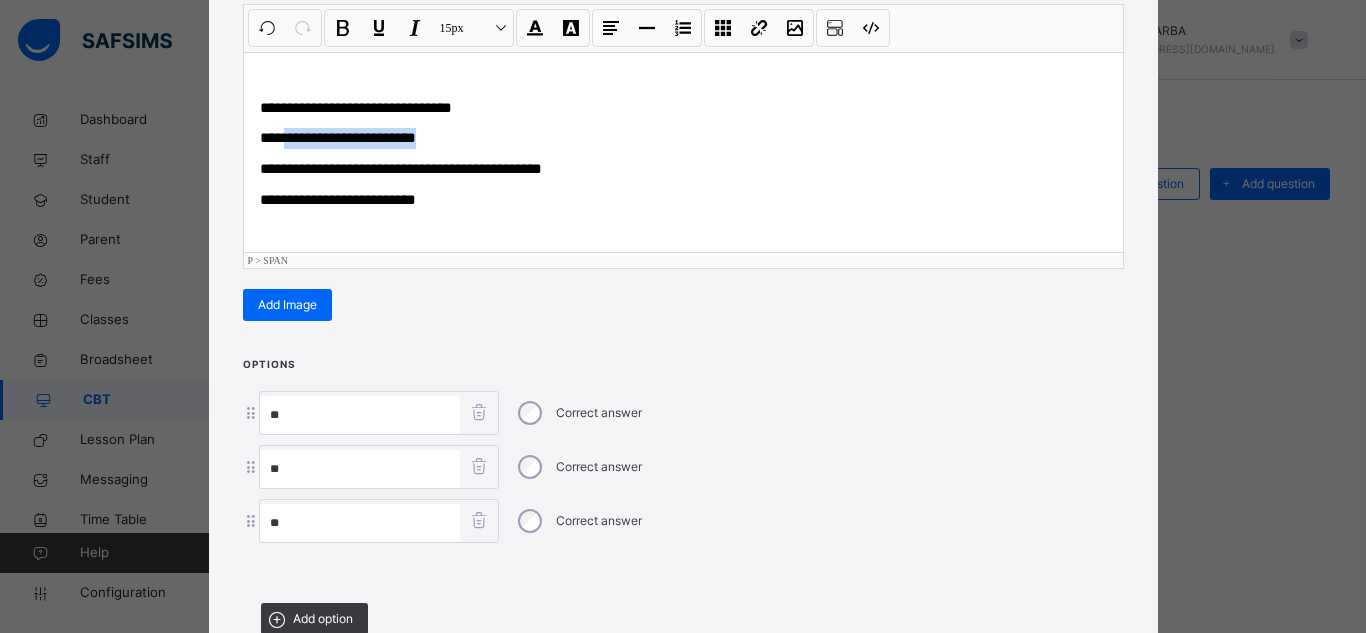 drag, startPoint x: 287, startPoint y: 141, endPoint x: 424, endPoint y: 146, distance: 137.09122 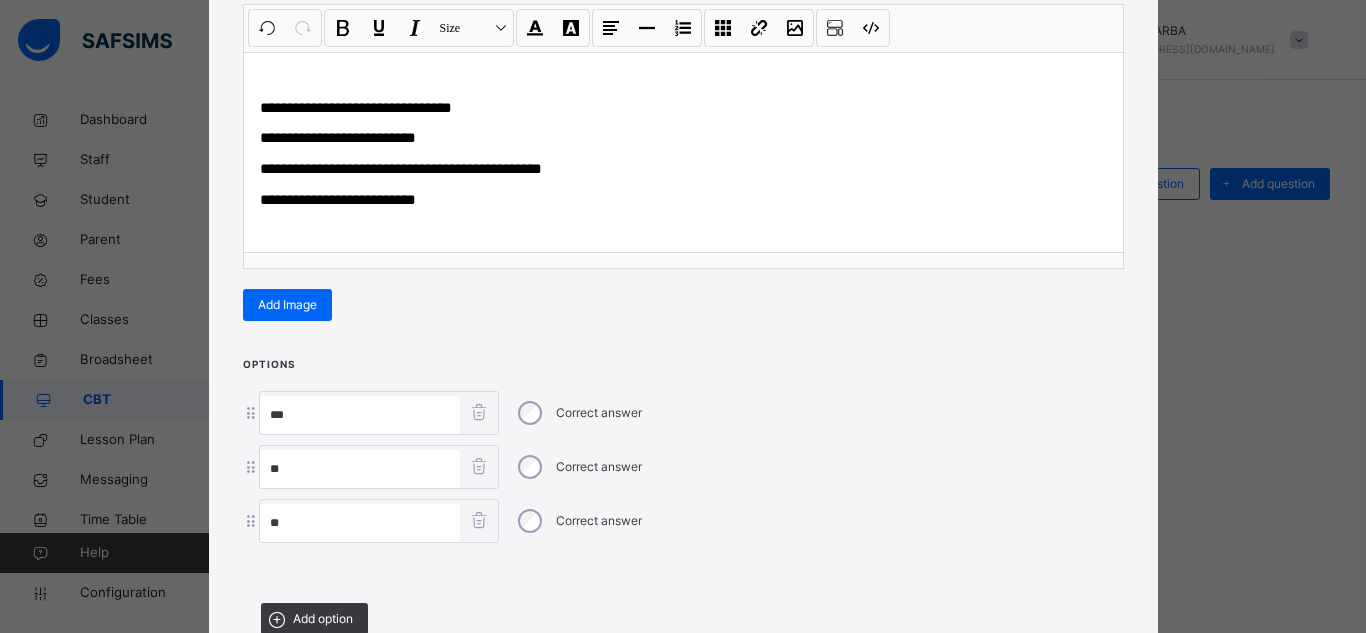 click on "**" at bounding box center [360, 415] 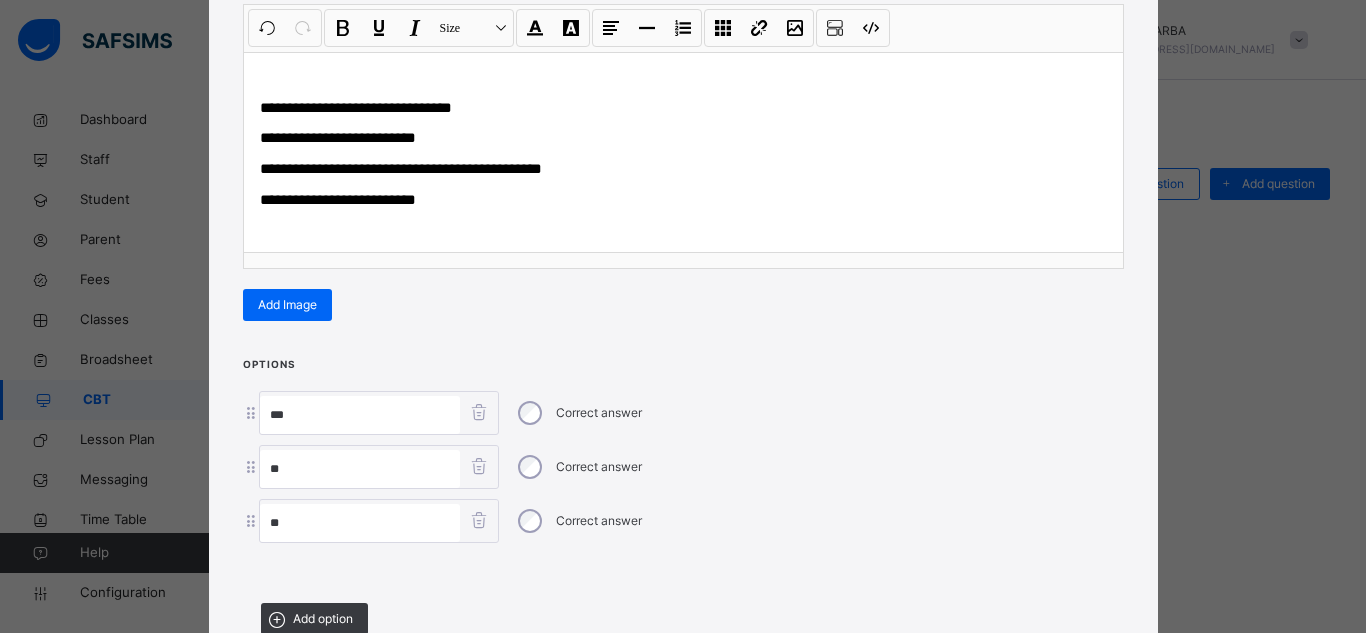 paste on "**********" 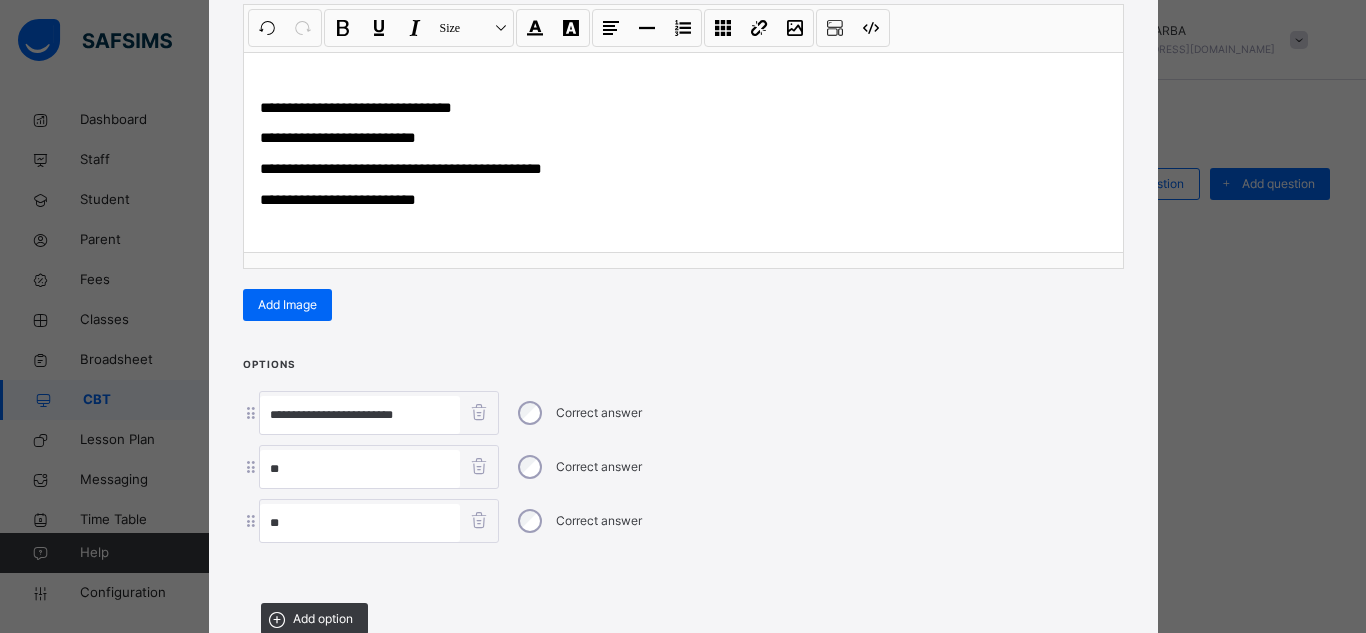 type on "**********" 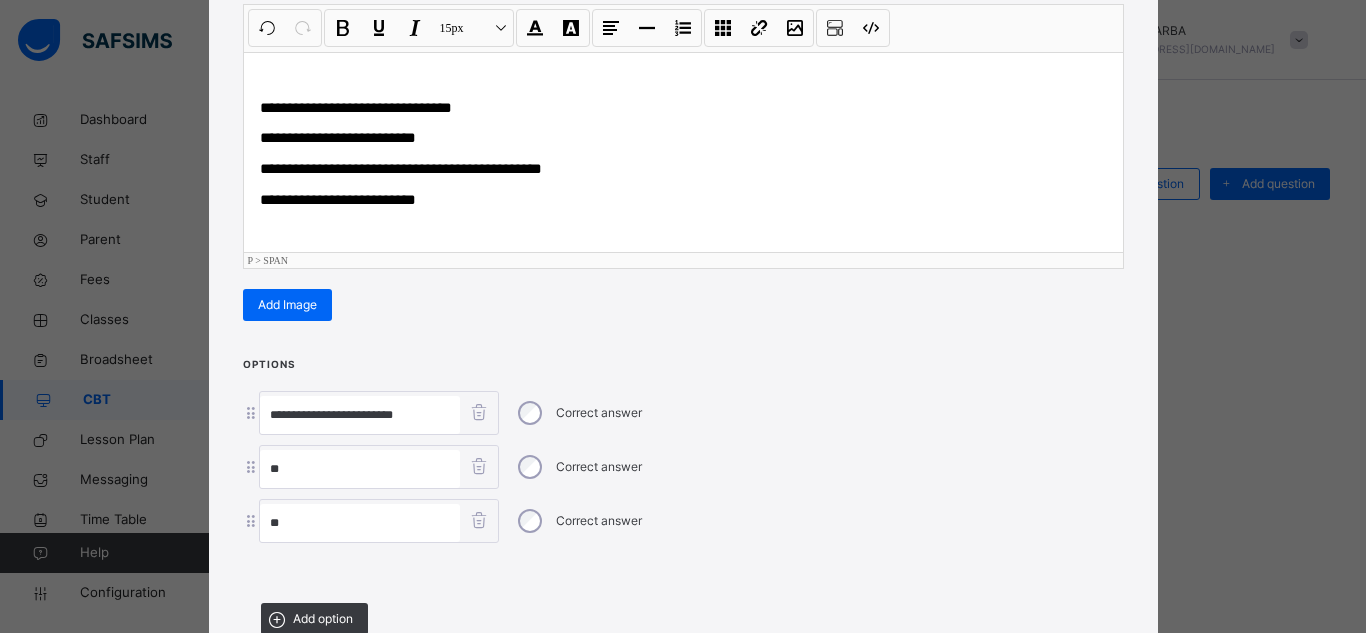 click on "**********" at bounding box center (401, 168) 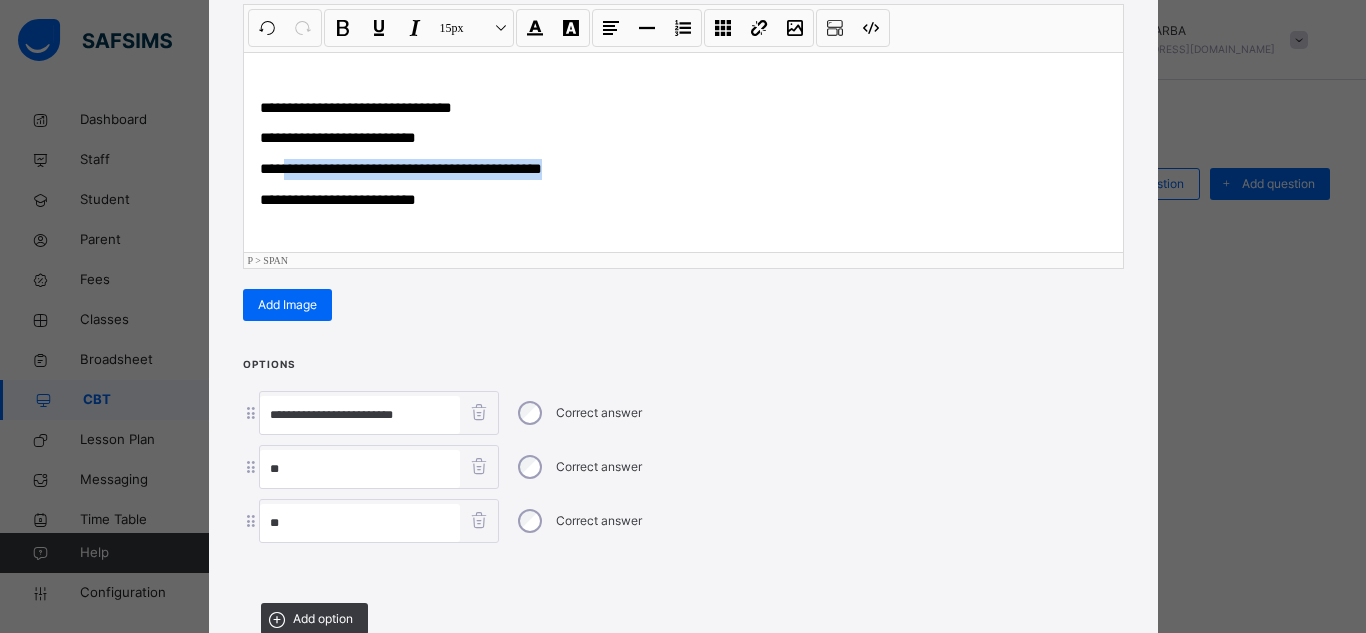 drag, startPoint x: 290, startPoint y: 172, endPoint x: 546, endPoint y: 175, distance: 256.01758 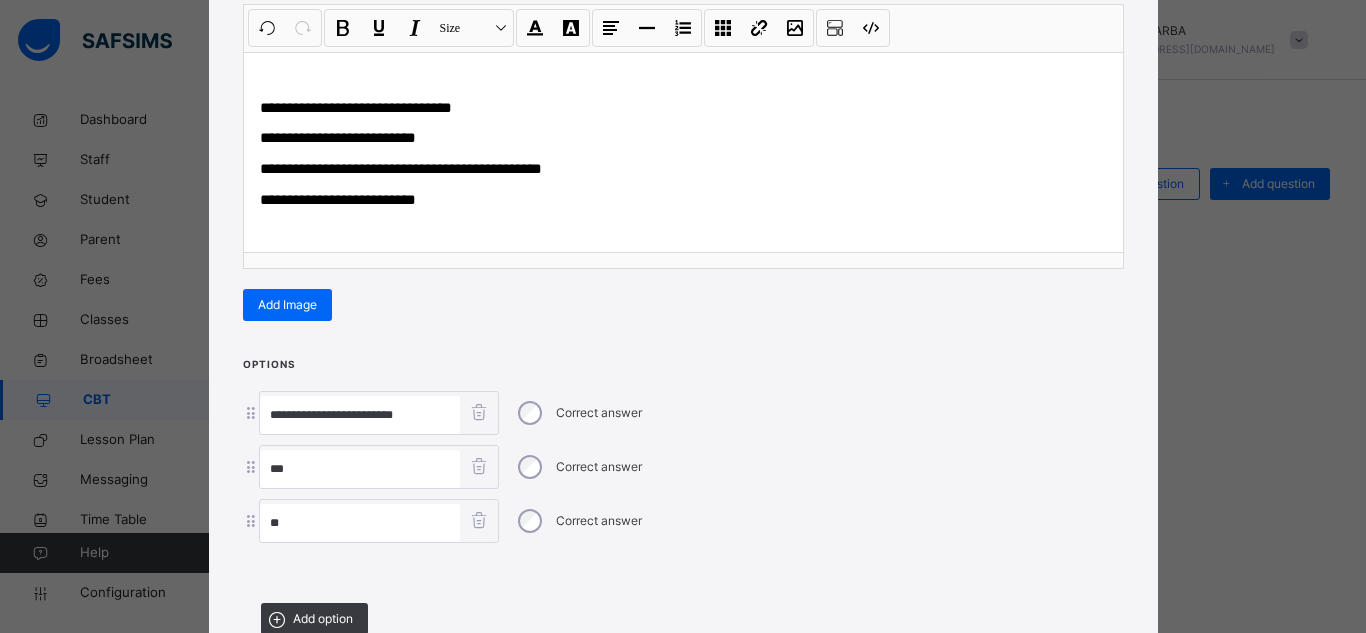 click on "**" at bounding box center (360, 469) 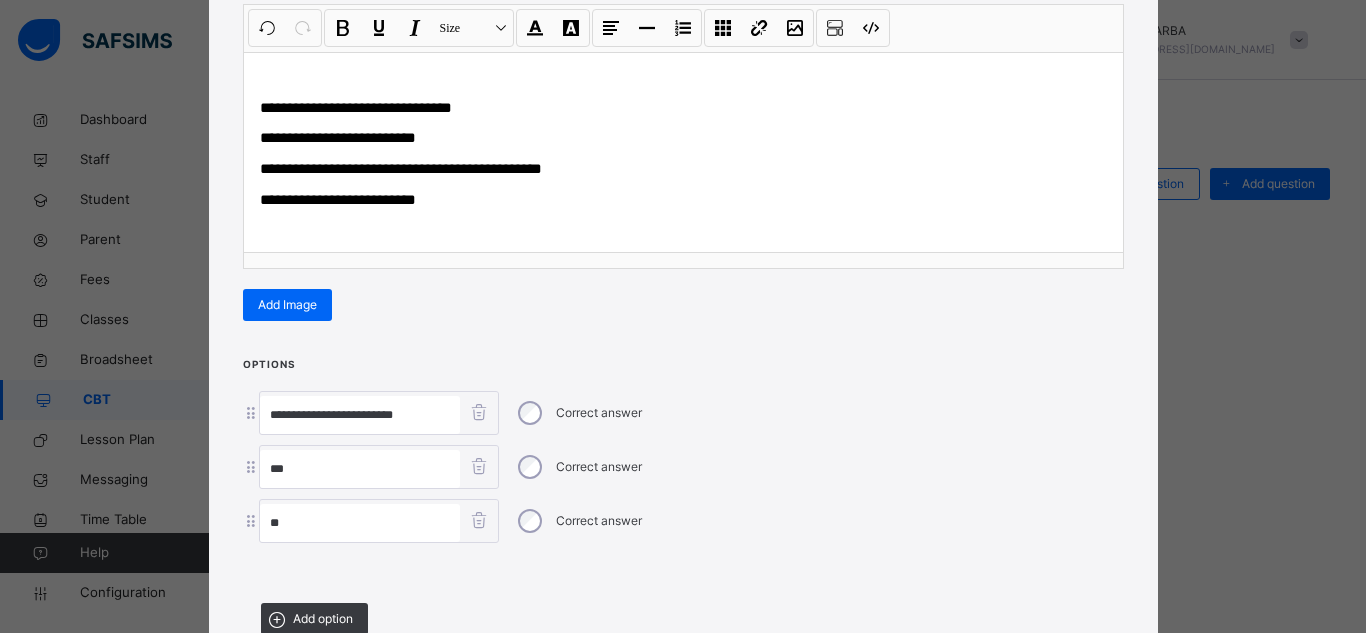 paste on "**********" 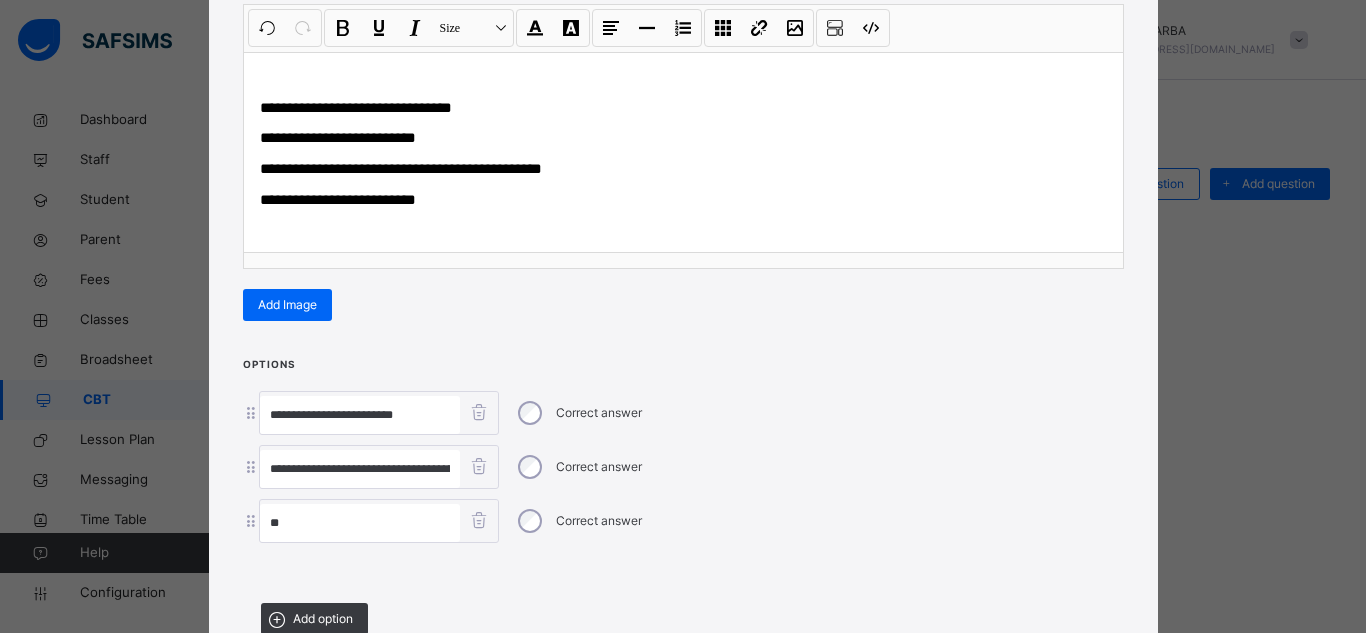 scroll, scrollTop: 0, scrollLeft: 73, axis: horizontal 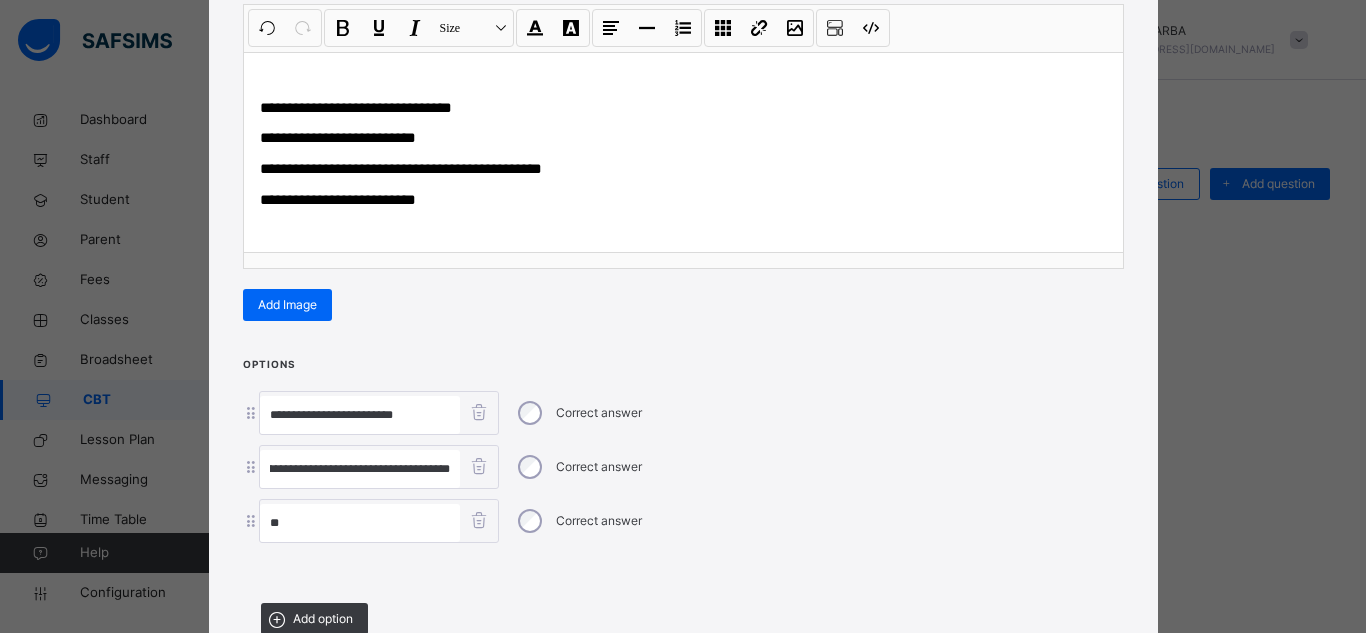 type on "**********" 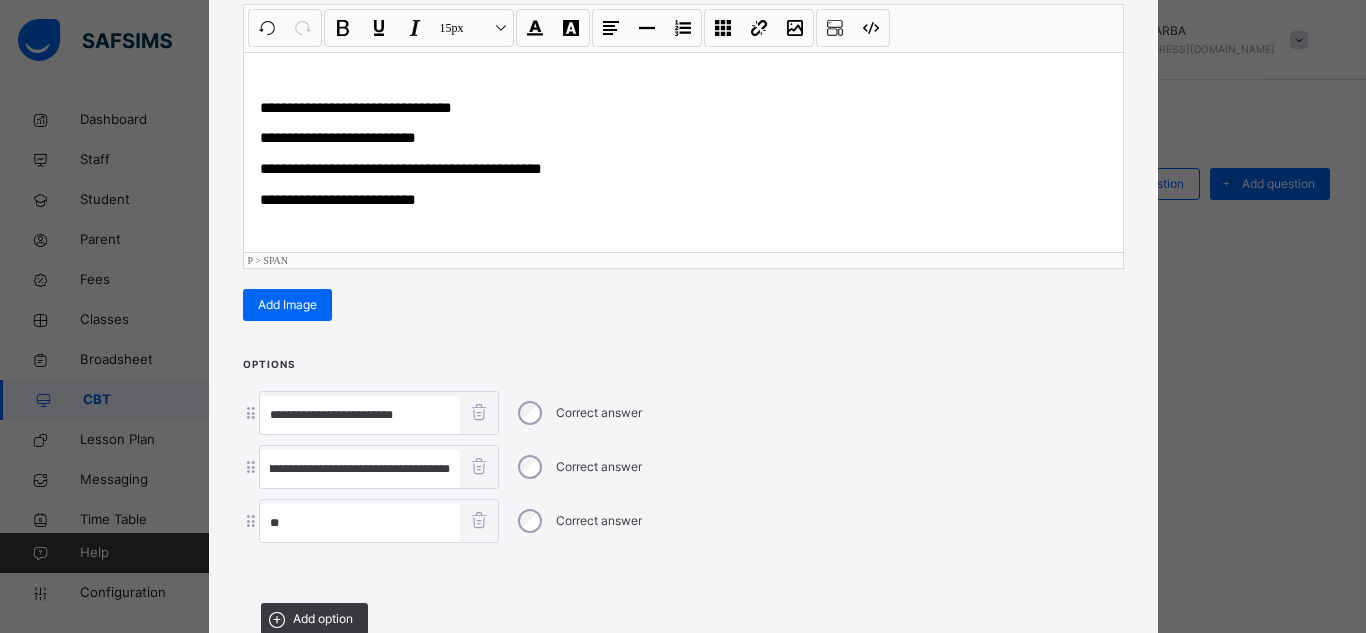 scroll, scrollTop: 0, scrollLeft: 0, axis: both 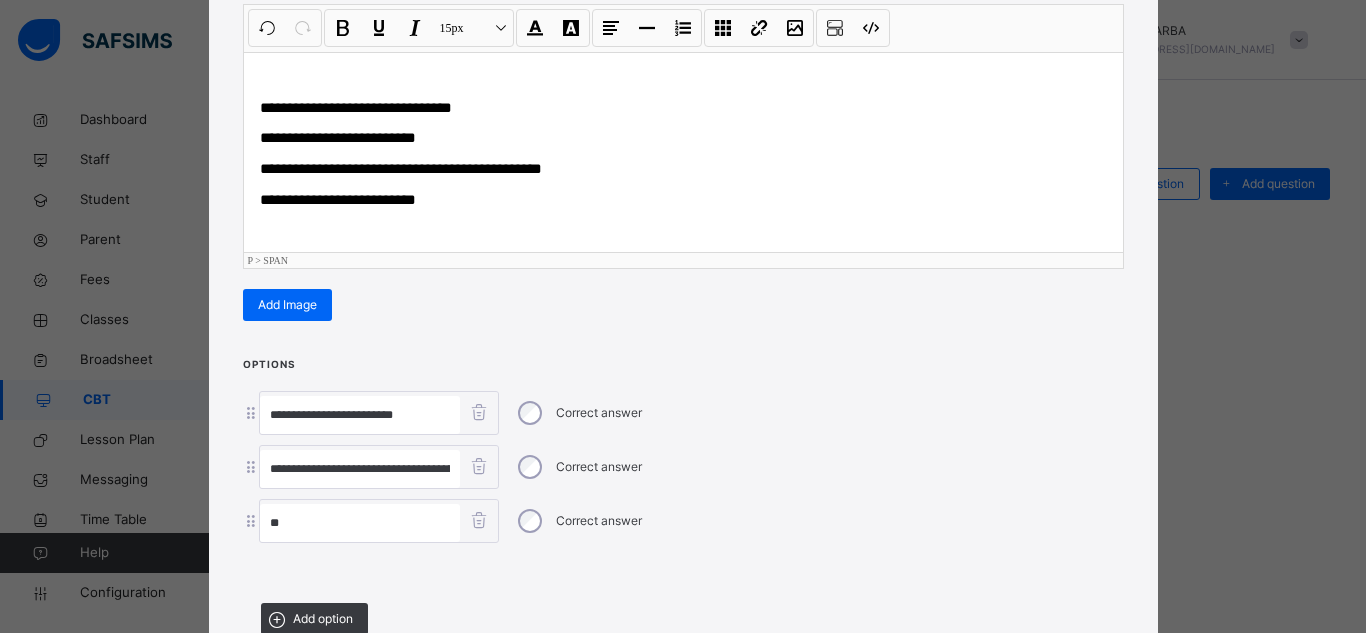 click on "**********" at bounding box center [338, 199] 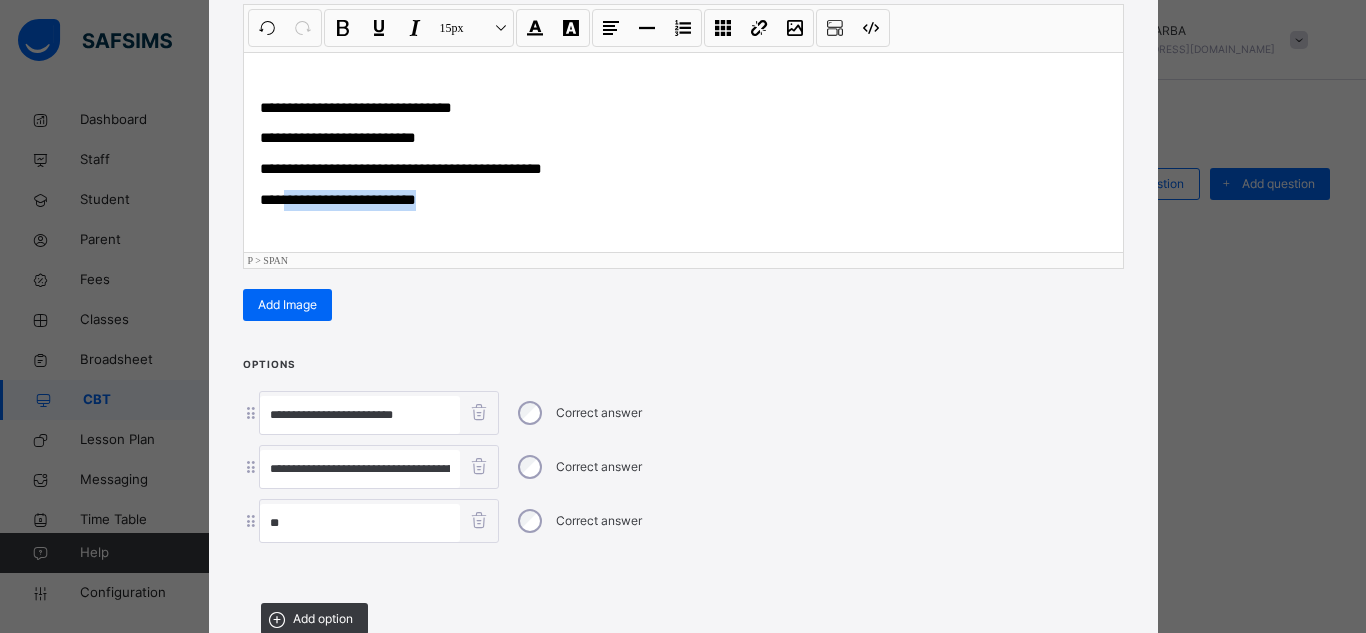 drag, startPoint x: 290, startPoint y: 198, endPoint x: 430, endPoint y: 208, distance: 140.35669 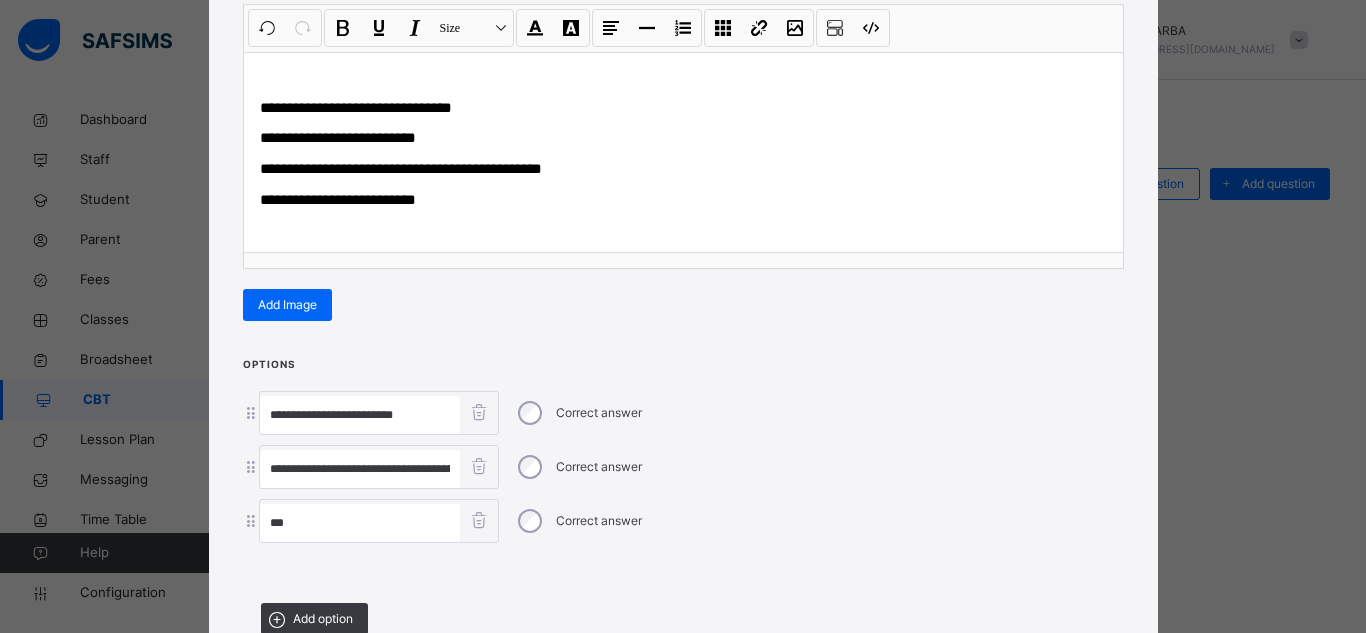click on "**" at bounding box center [360, 523] 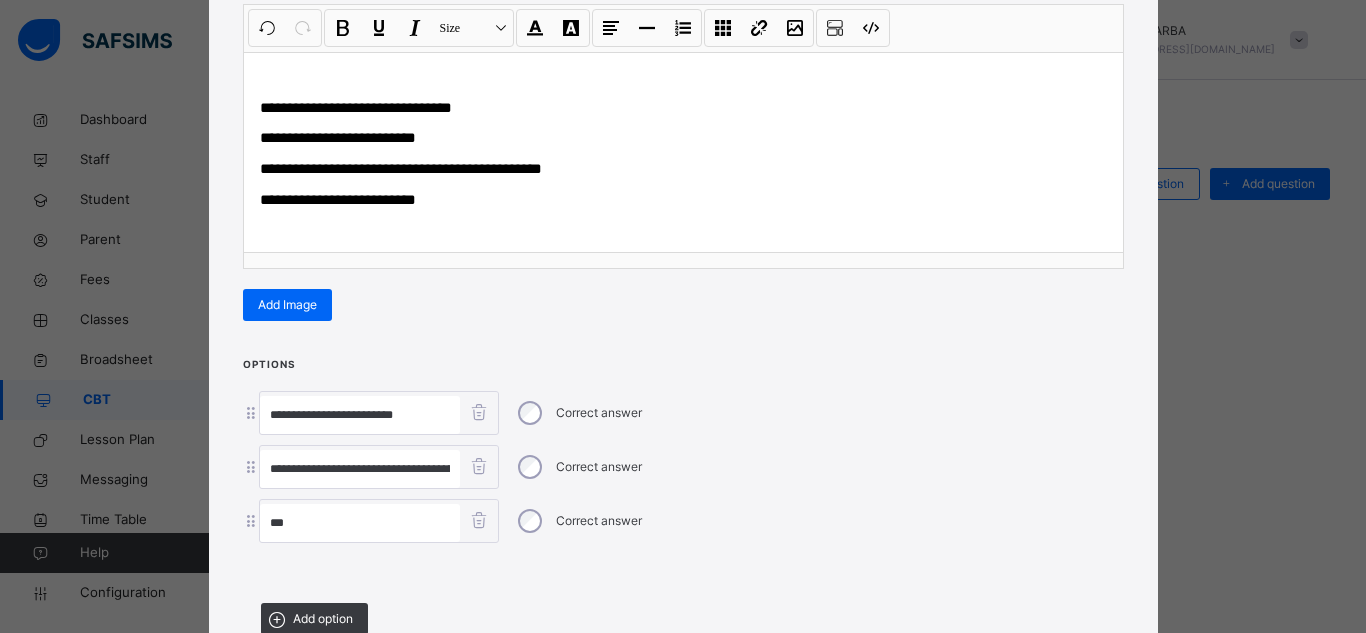 paste on "**********" 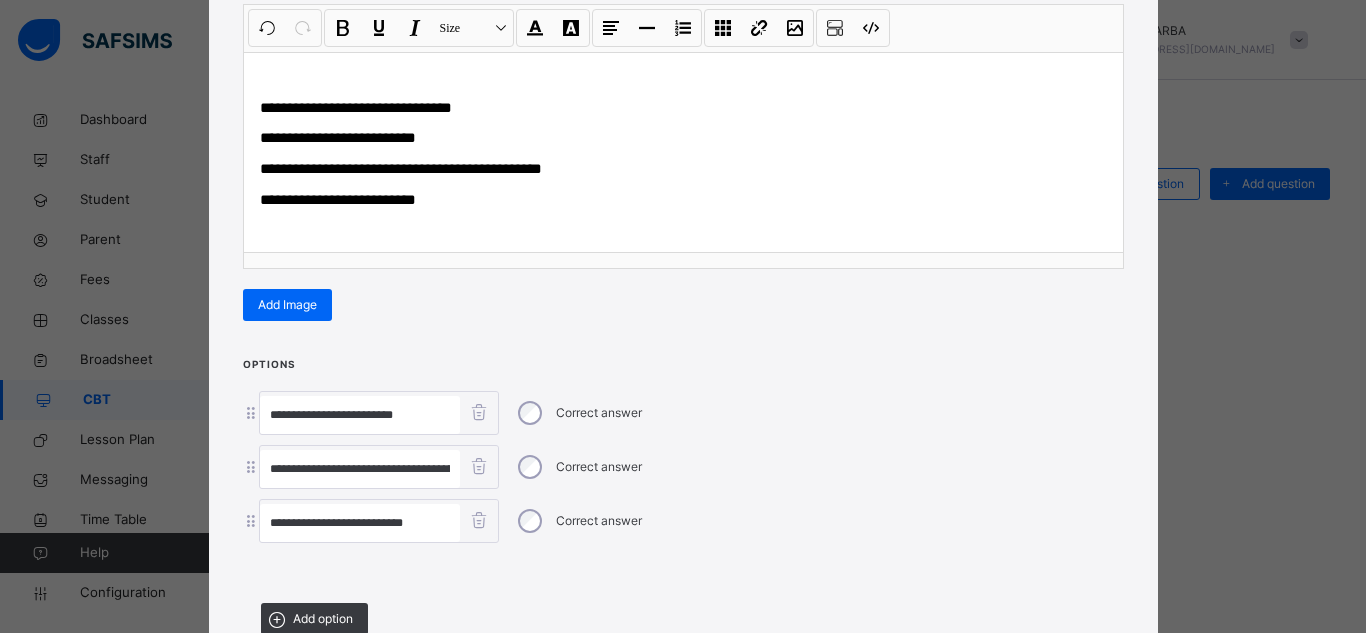 type on "**********" 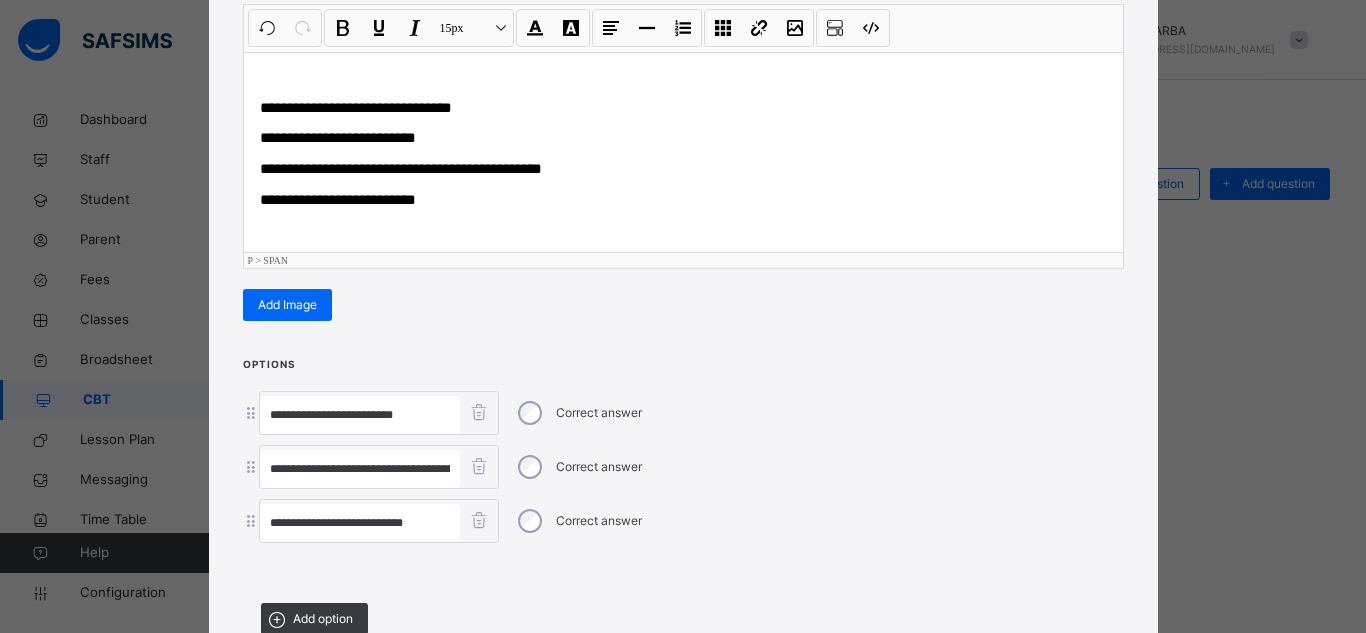 click on "**********" at bounding box center [683, 200] 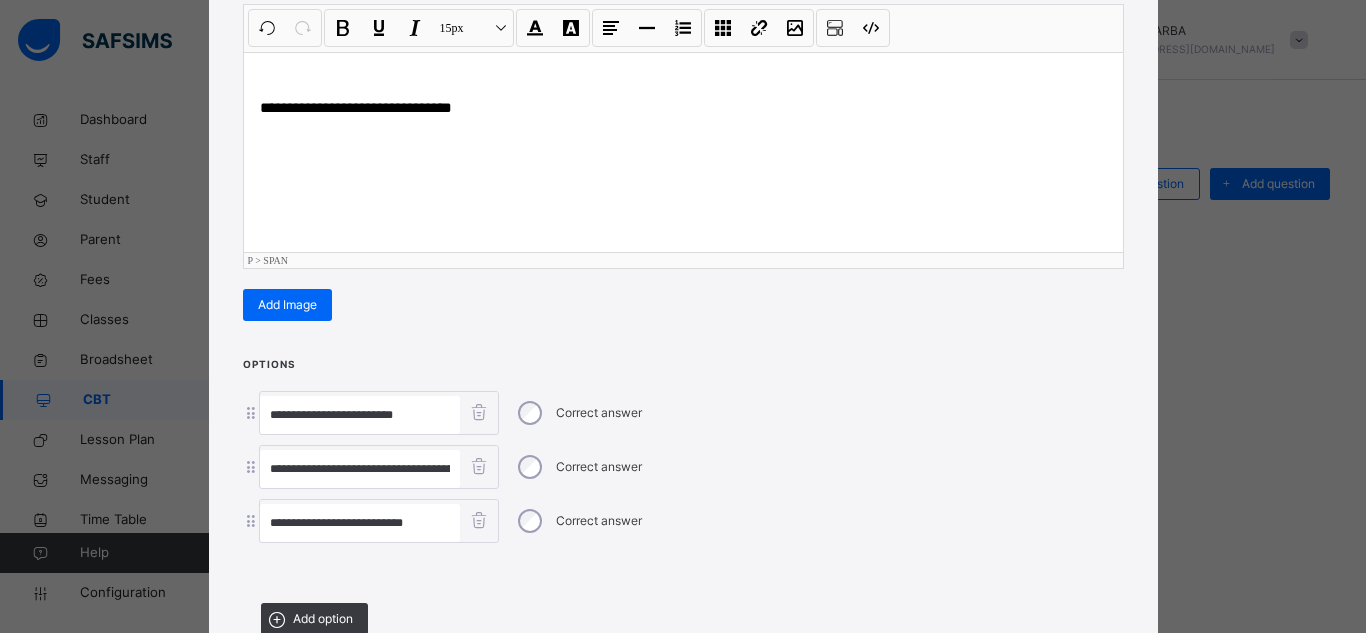 click at bounding box center [683, 570] 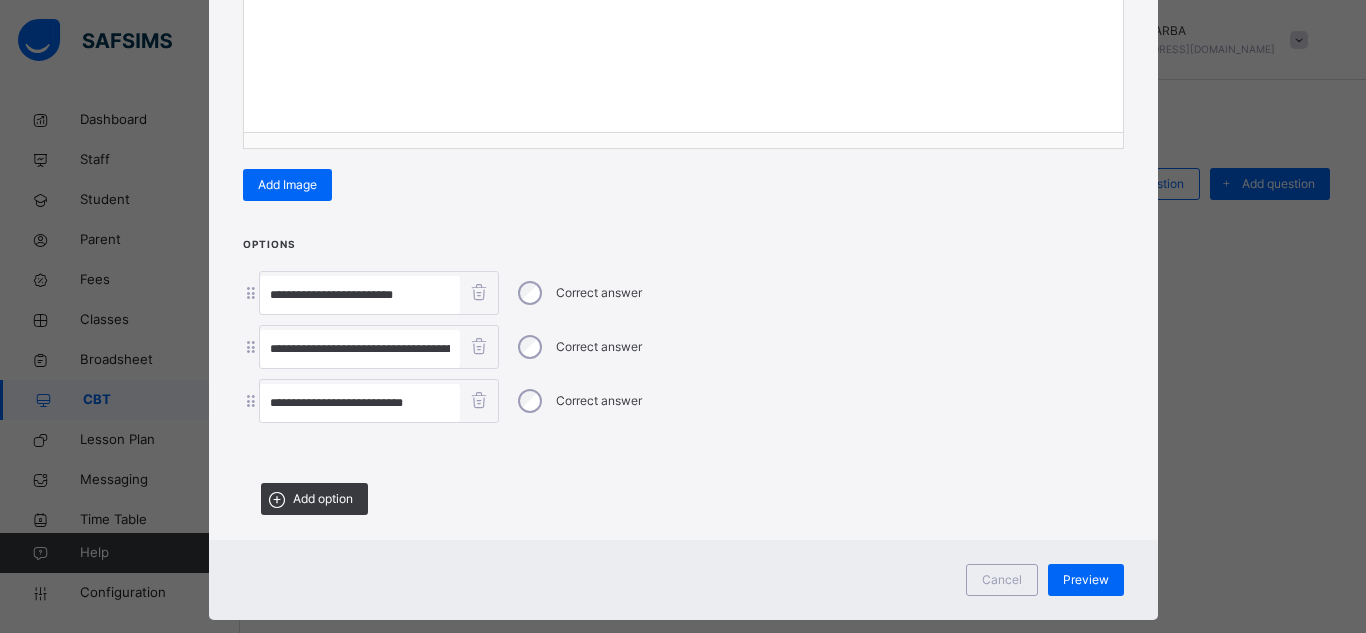 scroll, scrollTop: 431, scrollLeft: 0, axis: vertical 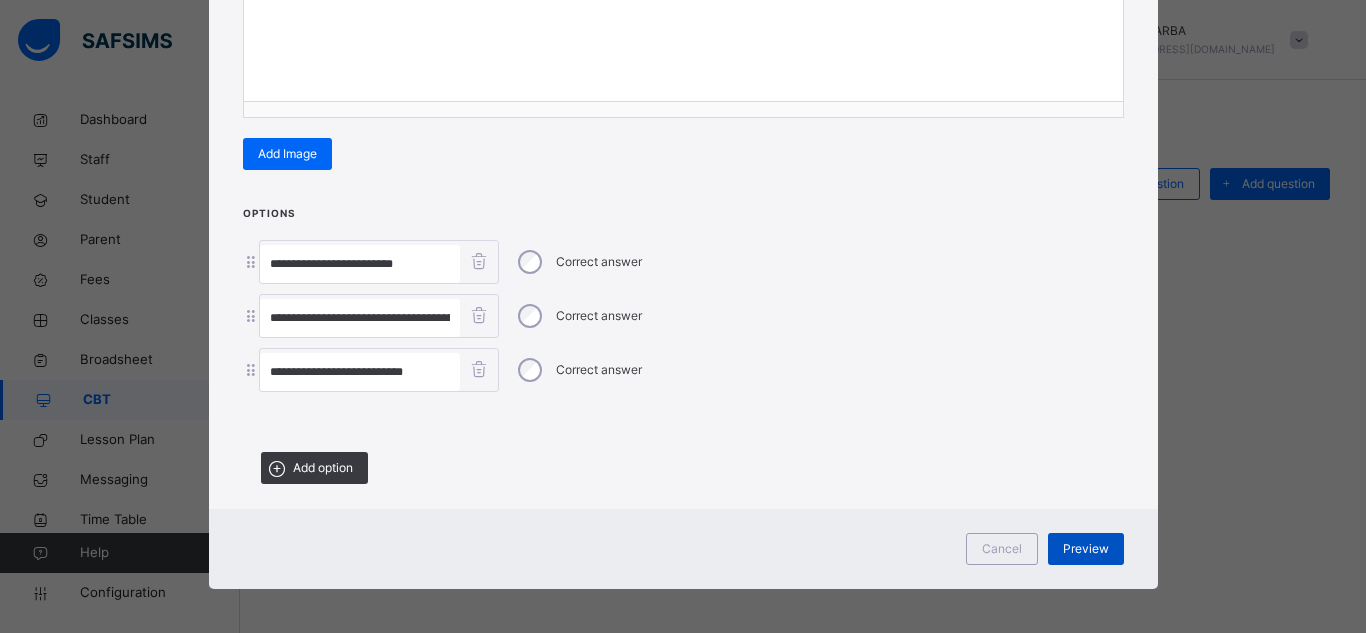 click on "Preview" at bounding box center (1086, 549) 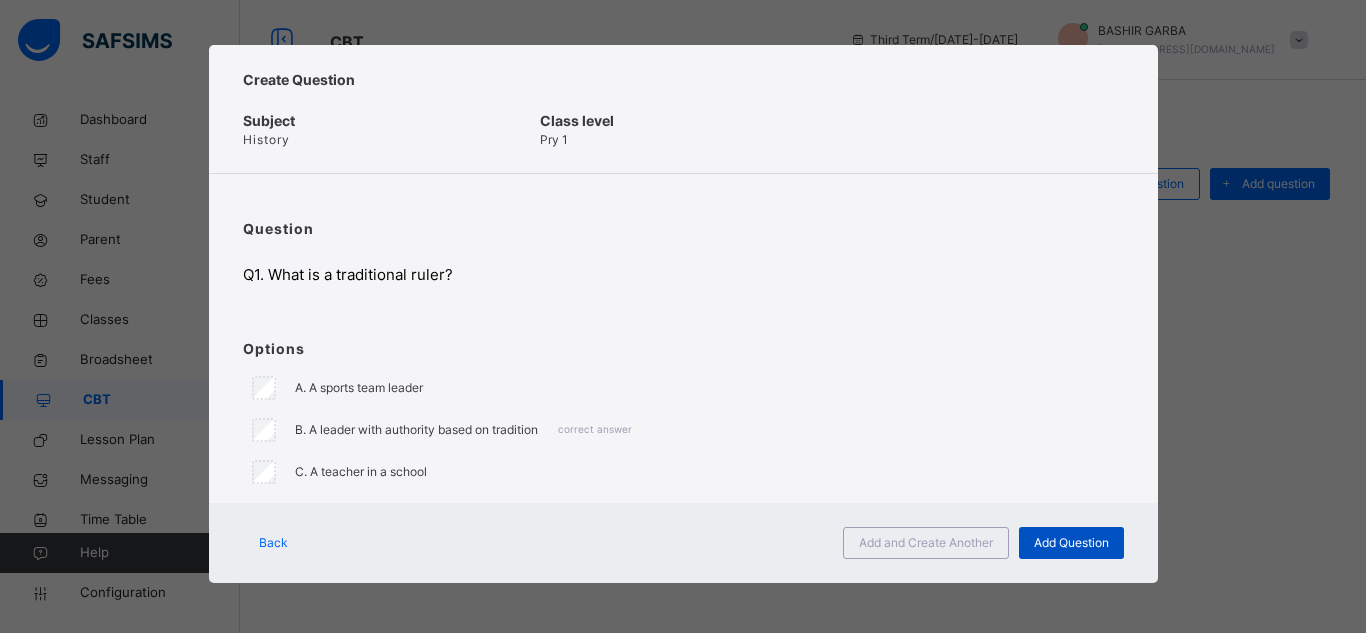 click on "Add Question" at bounding box center [1071, 543] 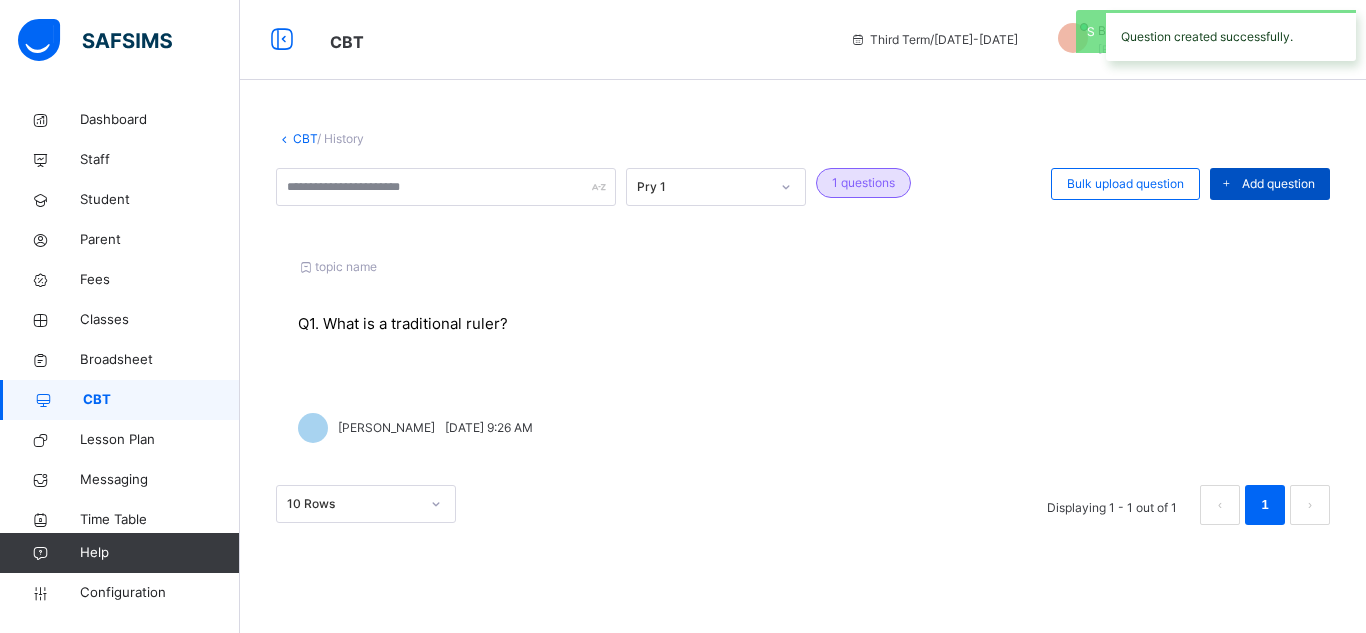 click on "Add question" at bounding box center (1278, 184) 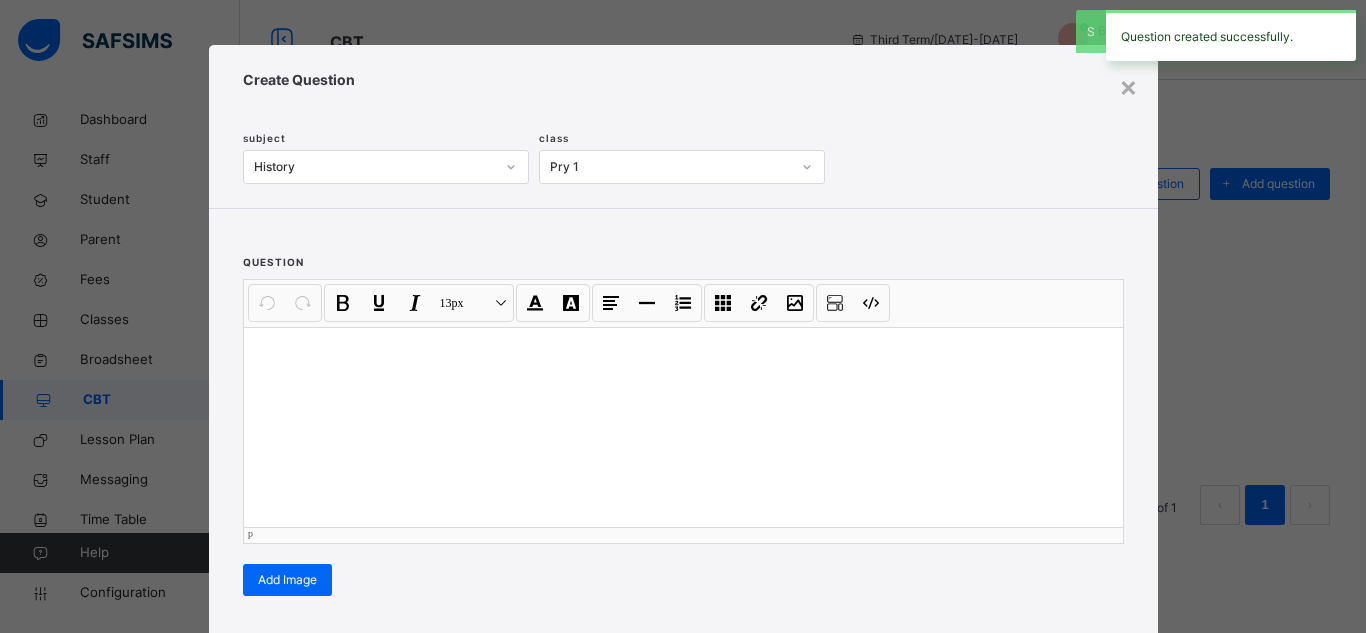 click at bounding box center (683, 427) 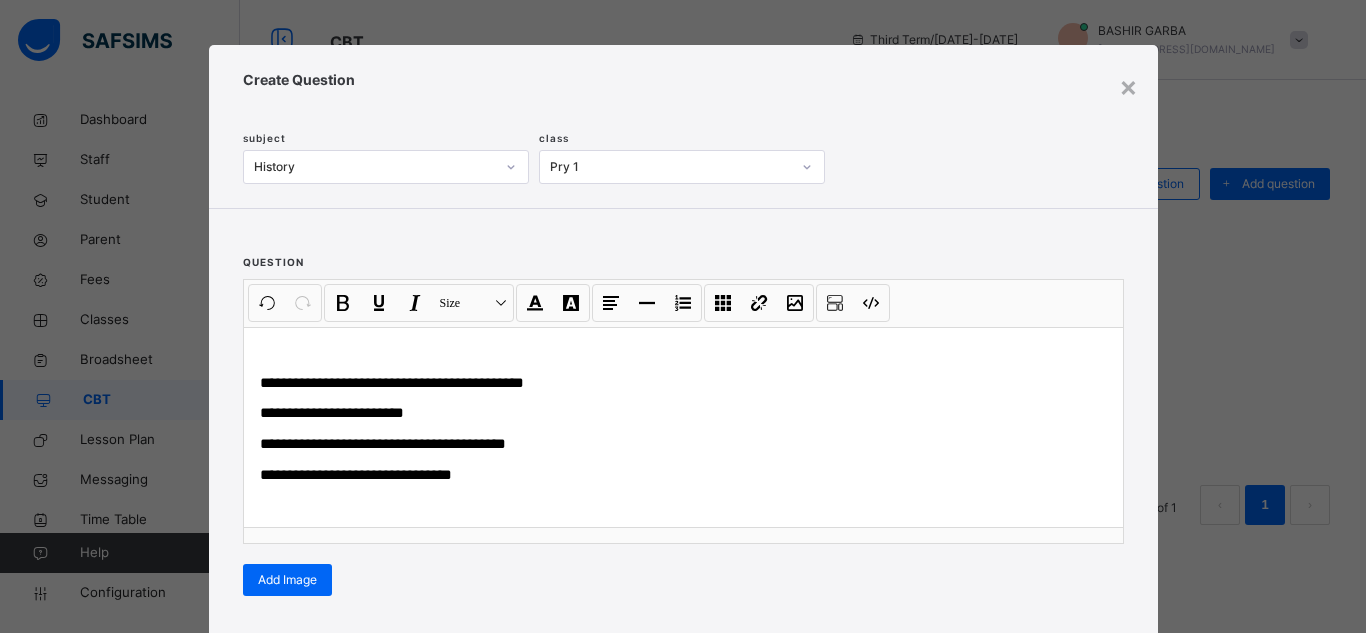 click on "**********" at bounding box center [683, 476] 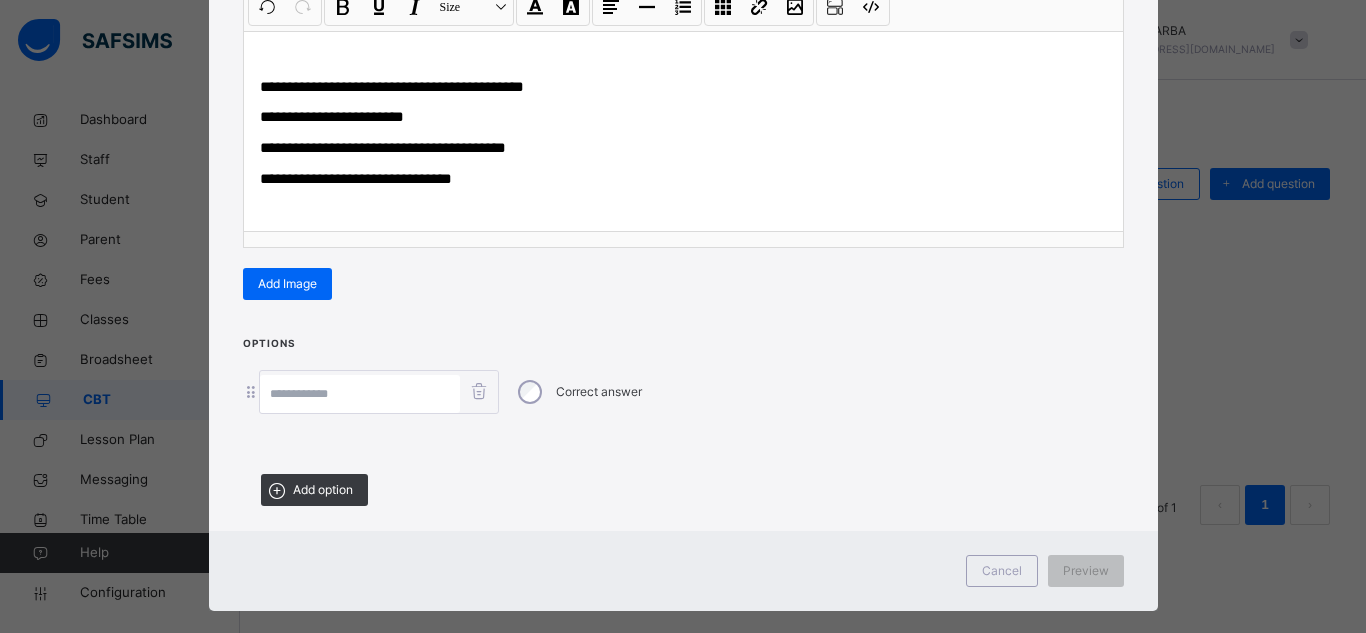 scroll, scrollTop: 303, scrollLeft: 0, axis: vertical 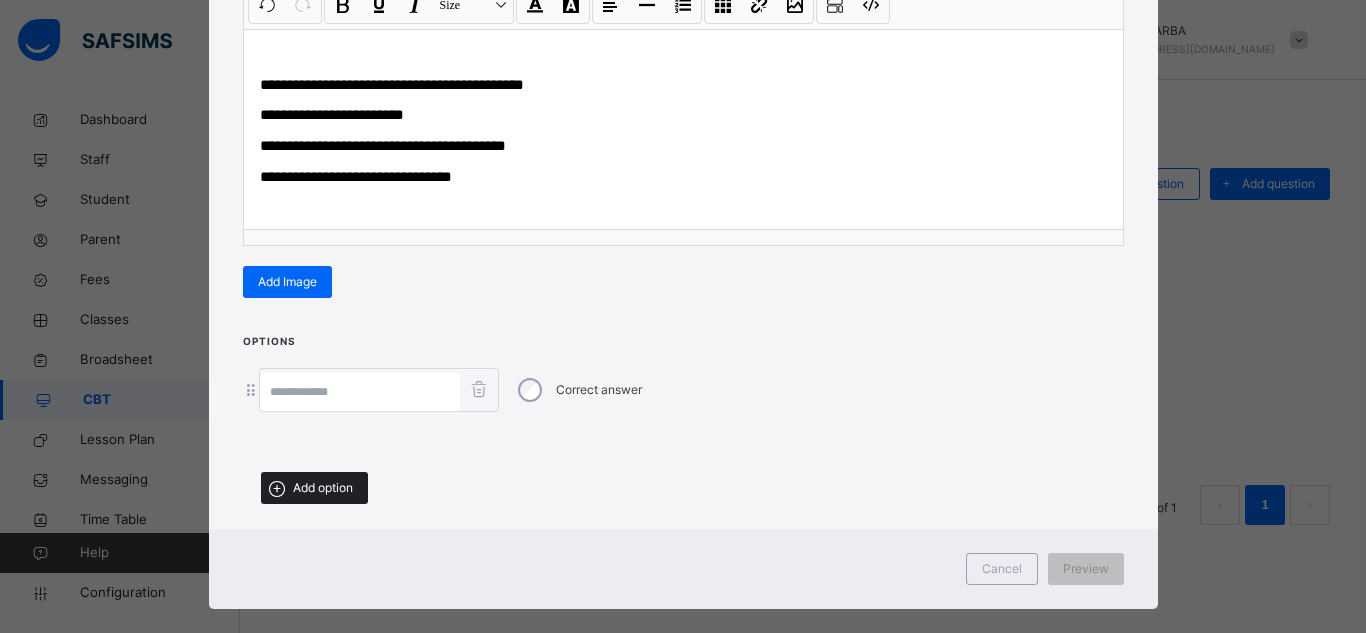 click on "Add option" at bounding box center [323, 488] 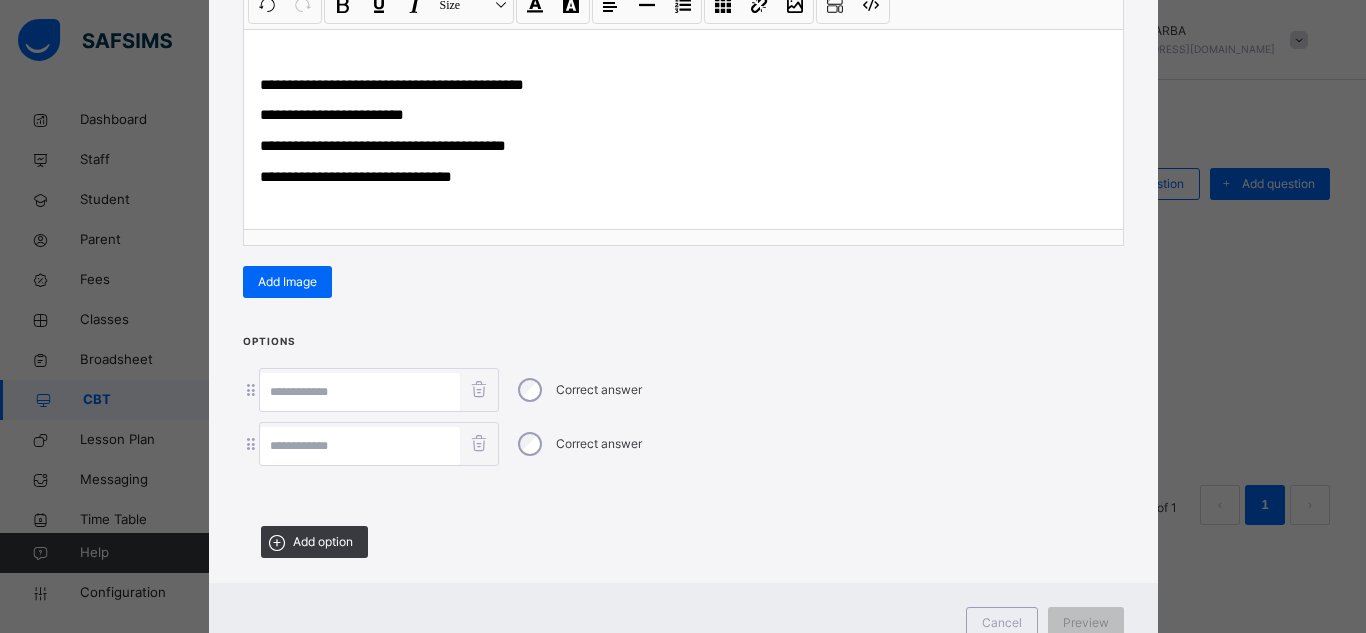 click at bounding box center (360, 446) 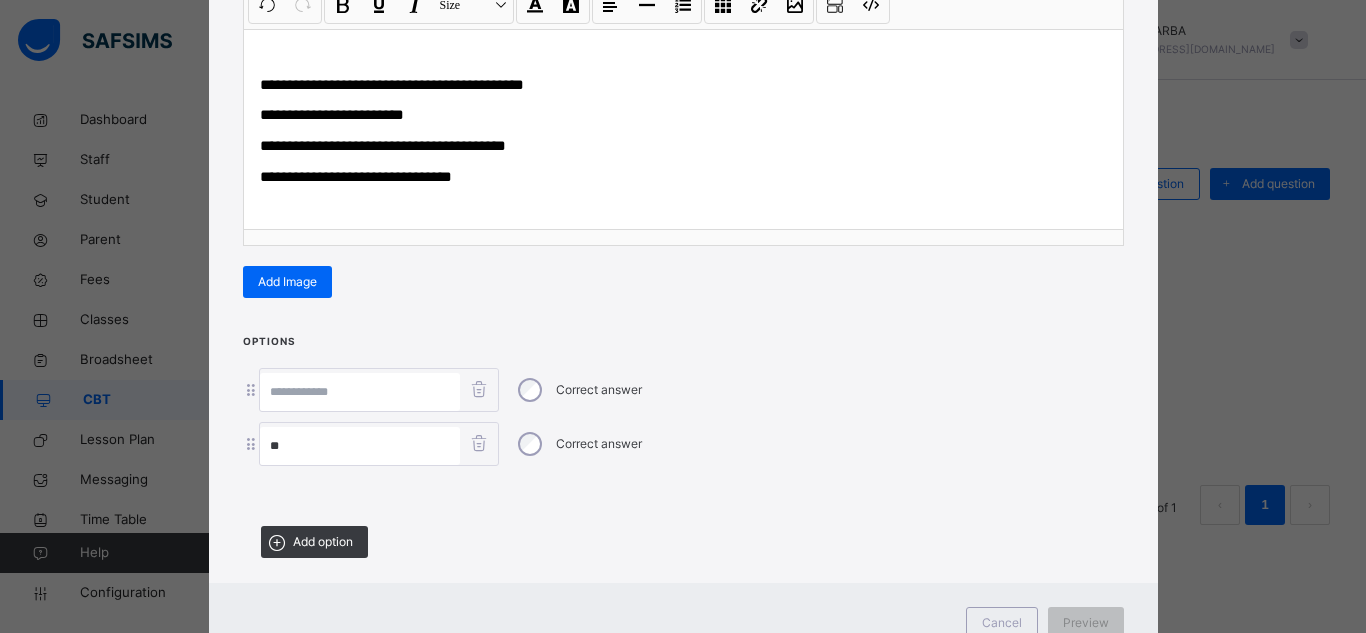 type on "**" 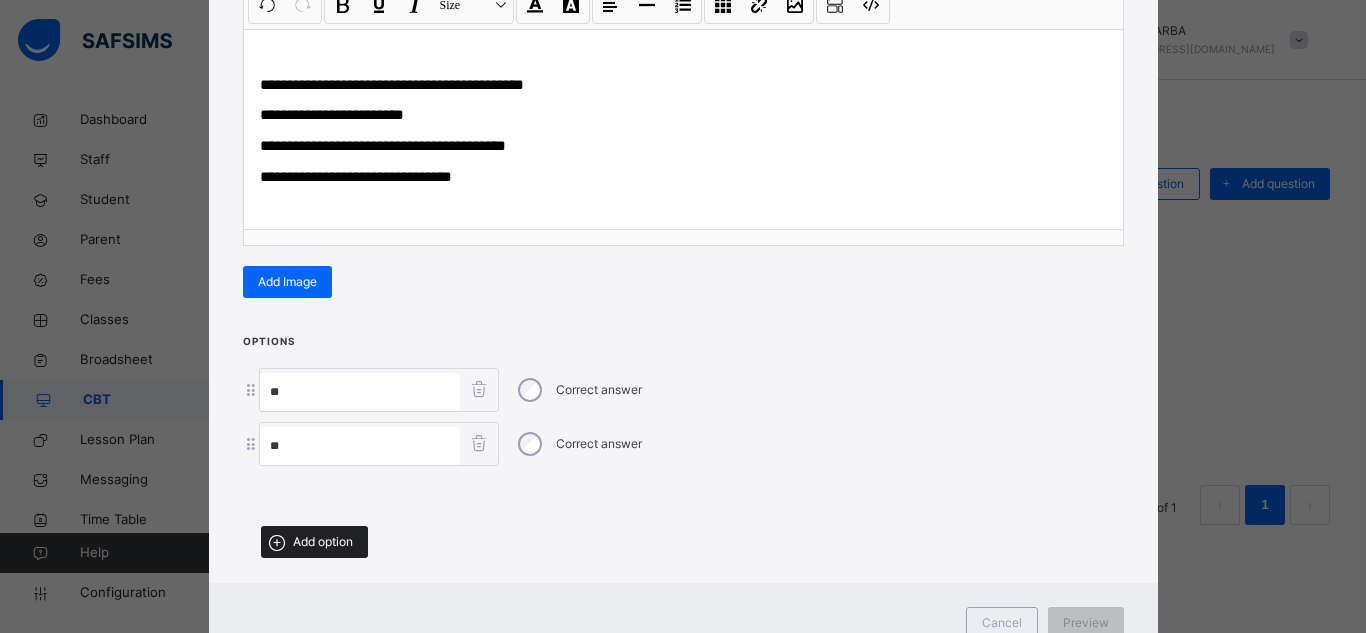 type on "**" 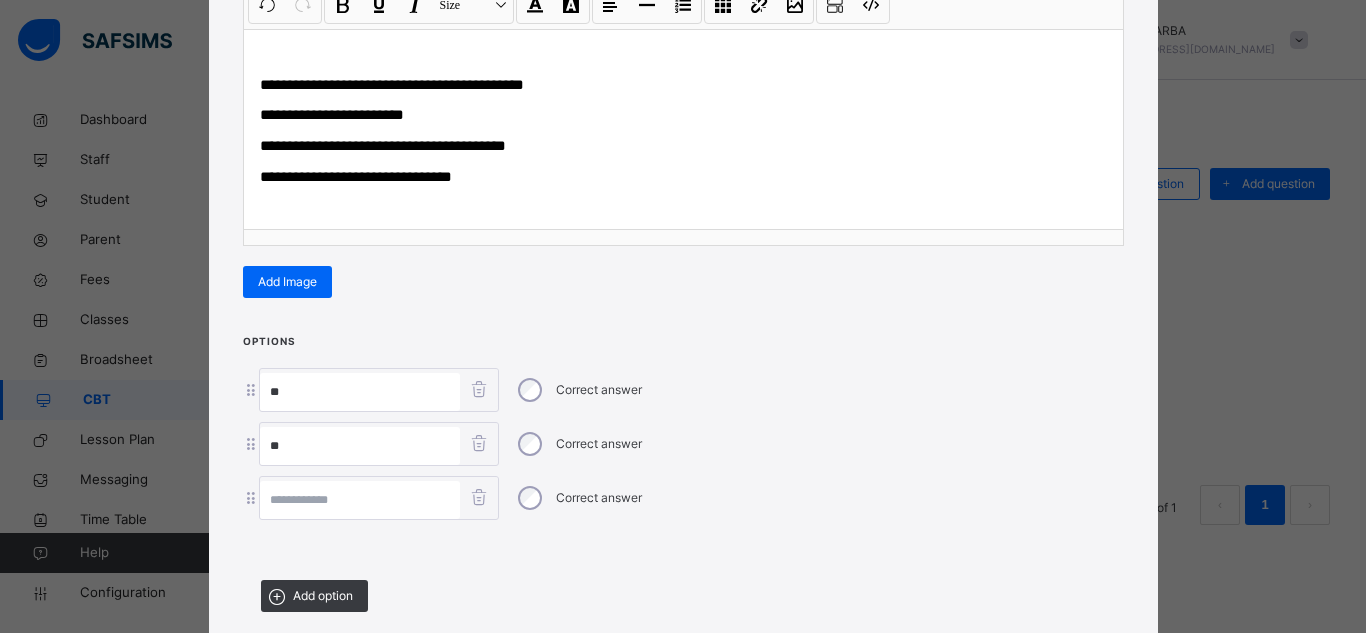 click at bounding box center [360, 500] 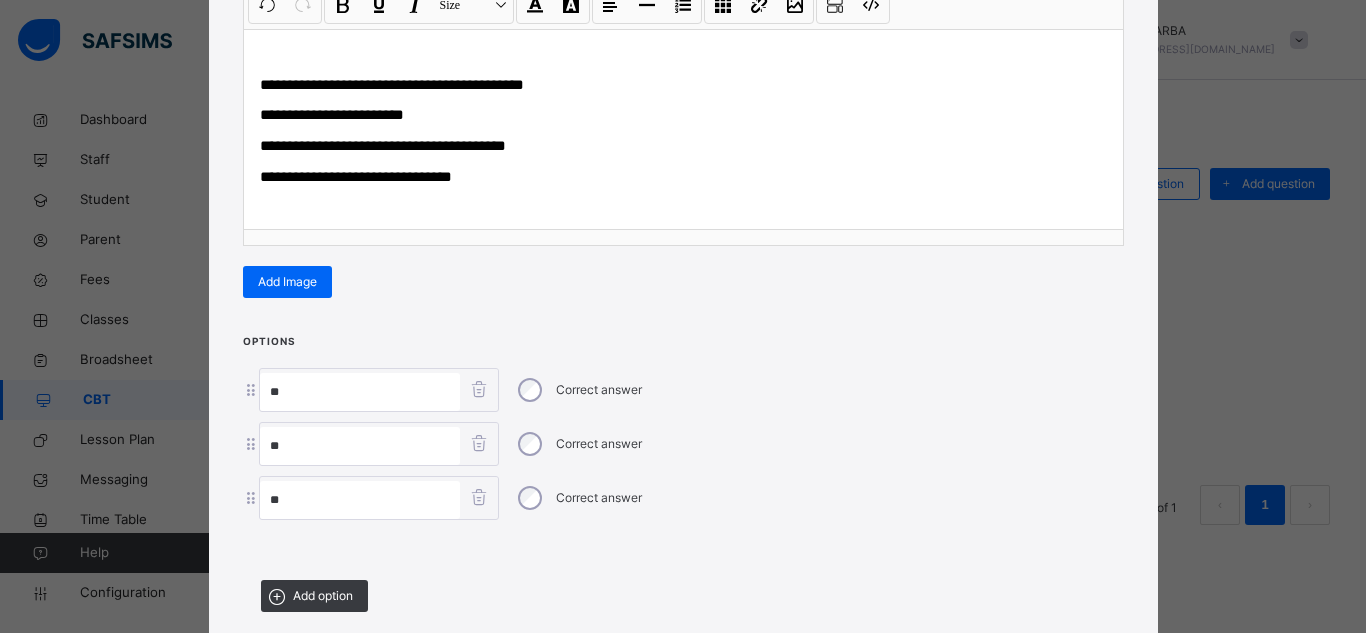 type on "**" 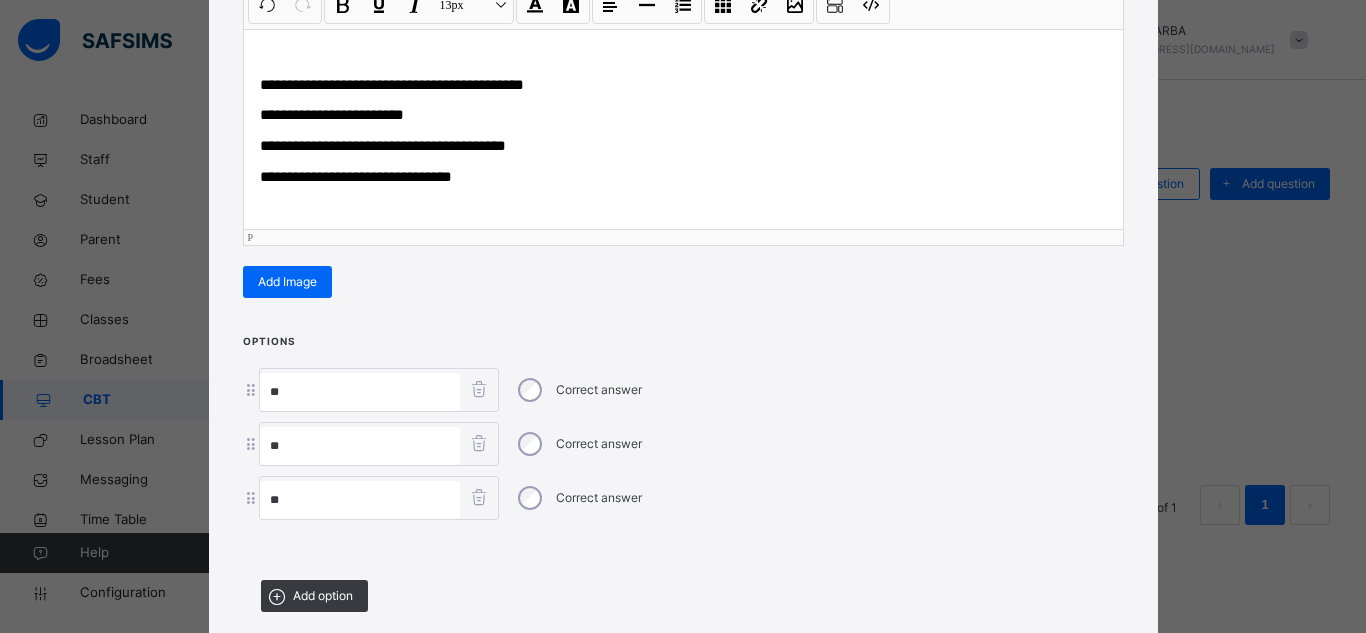 click on "**********" at bounding box center [332, 114] 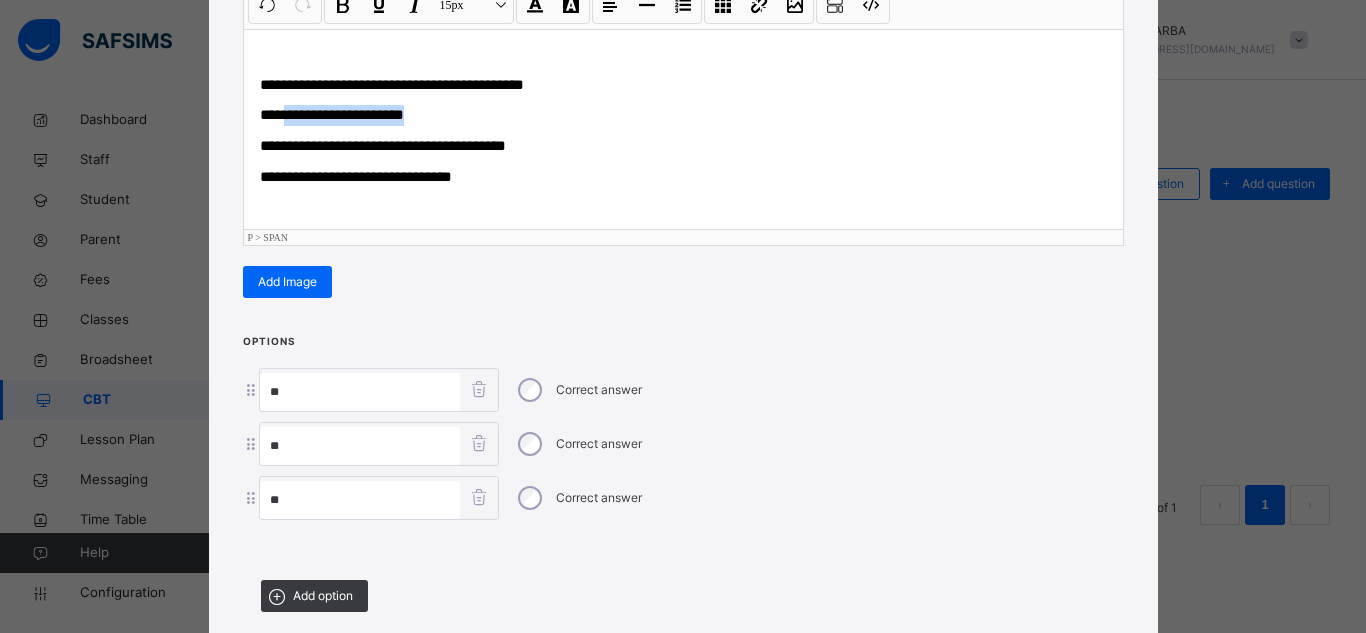 drag, startPoint x: 288, startPoint y: 115, endPoint x: 416, endPoint y: 113, distance: 128.01562 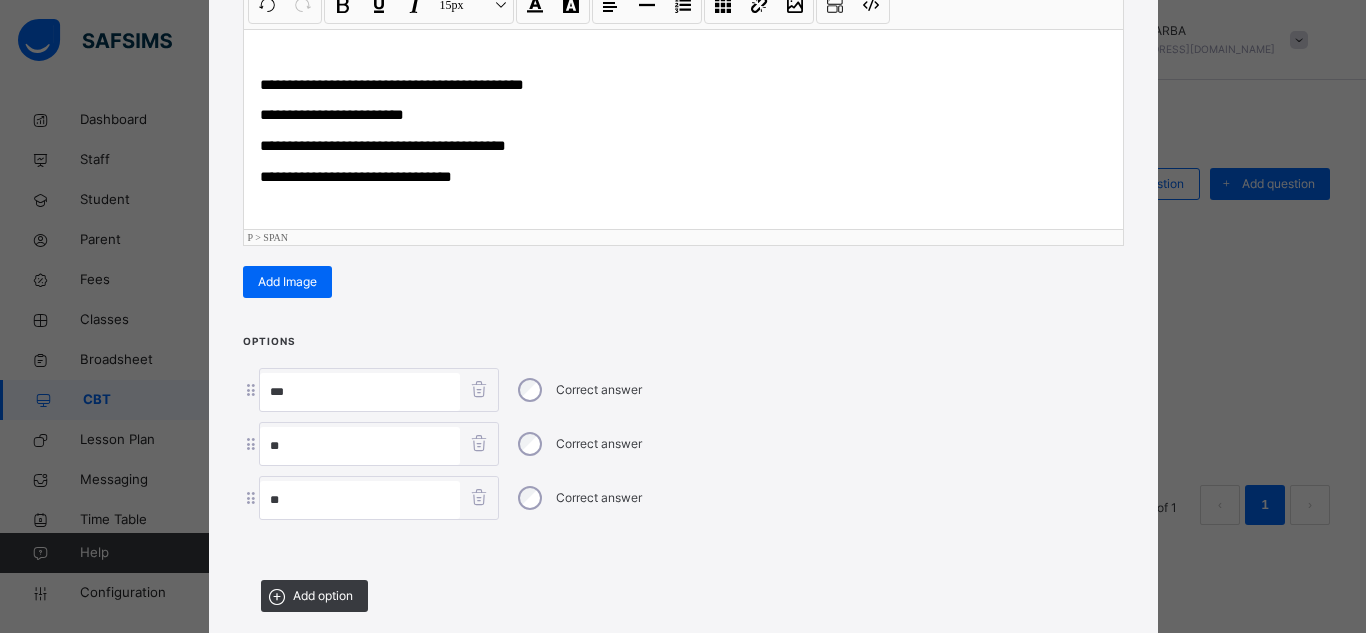 click on "**" at bounding box center [360, 392] 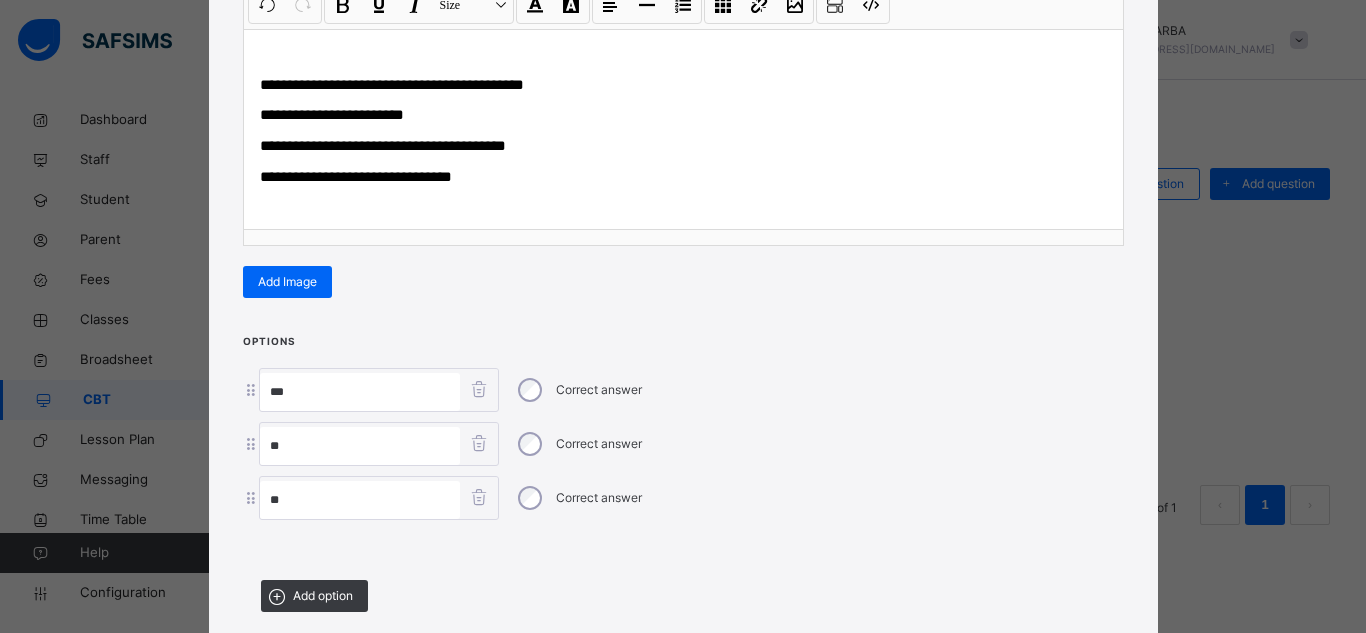 paste on "**********" 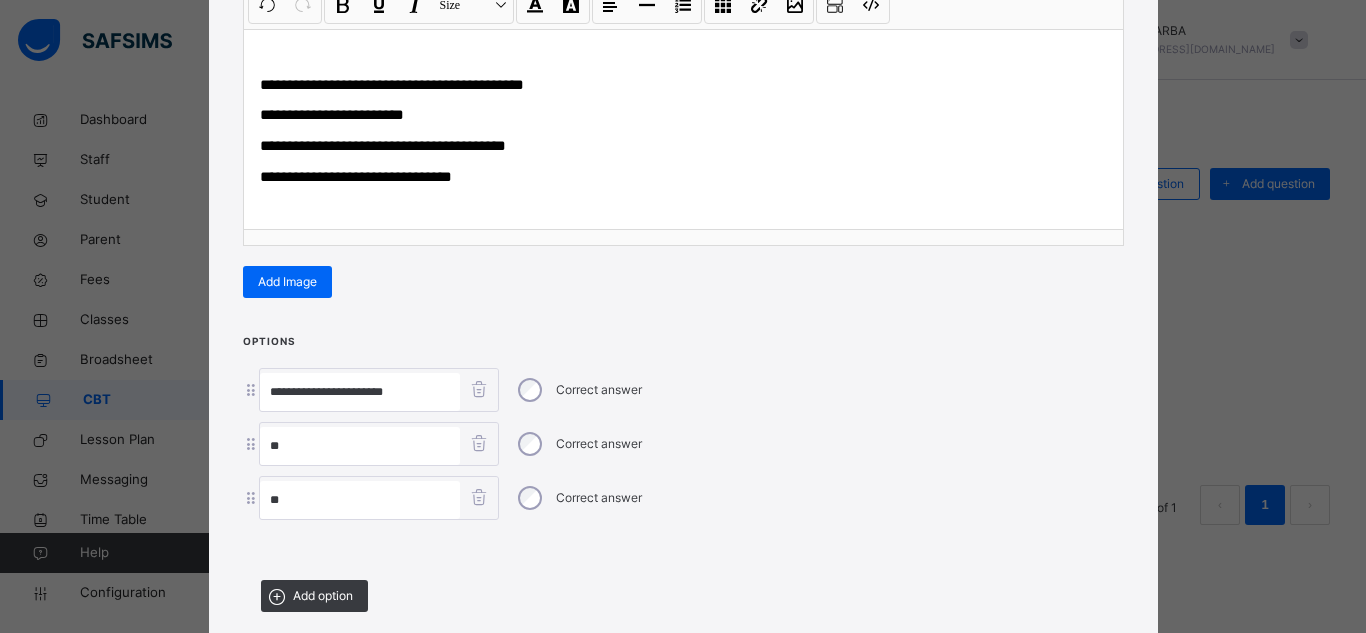 type on "**********" 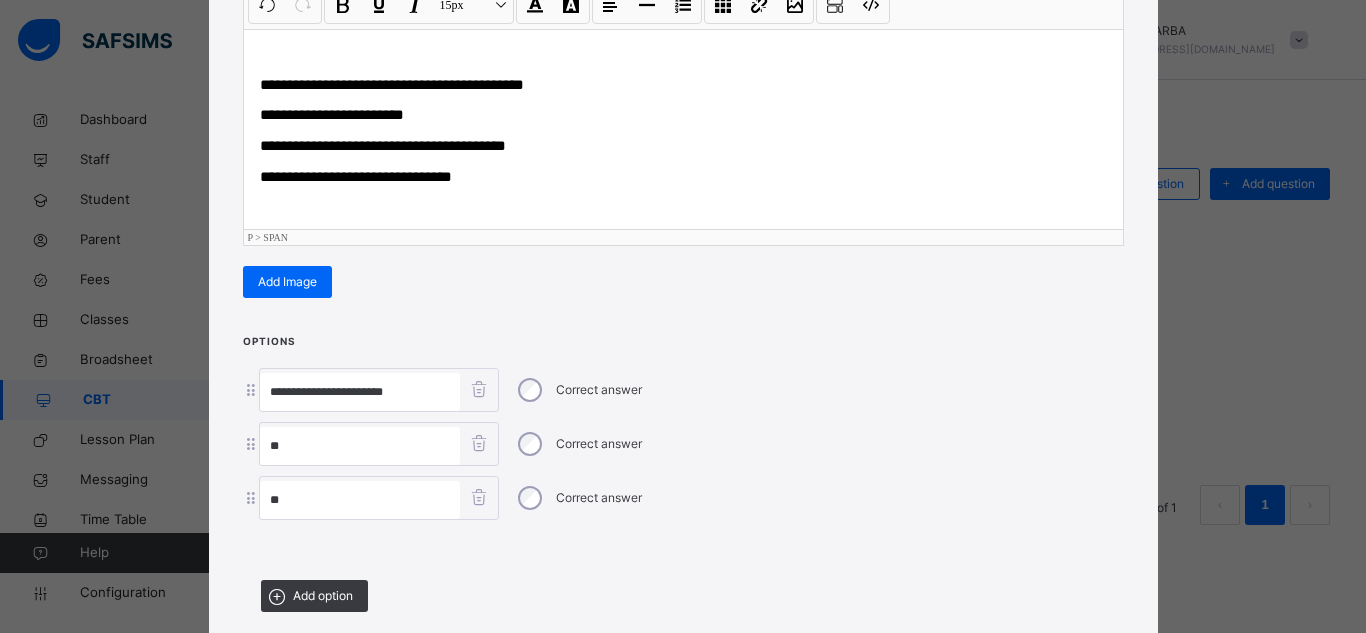 click on "**********" at bounding box center (383, 145) 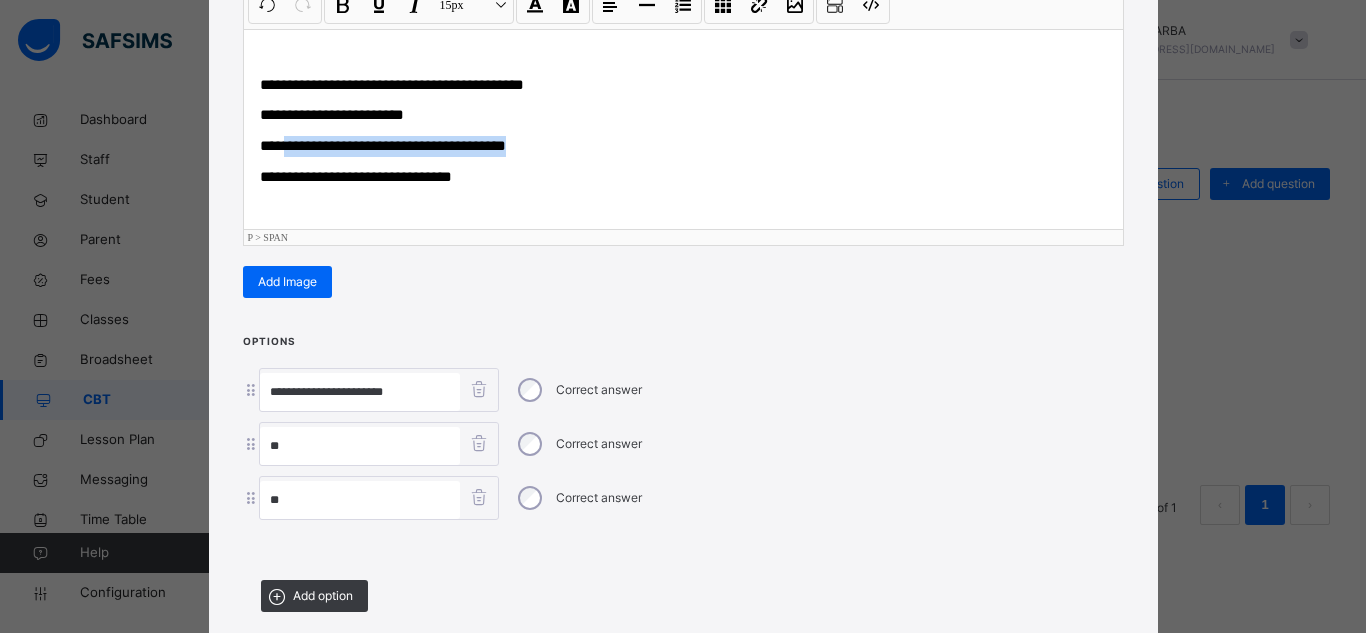 drag, startPoint x: 288, startPoint y: 141, endPoint x: 534, endPoint y: 146, distance: 246.05081 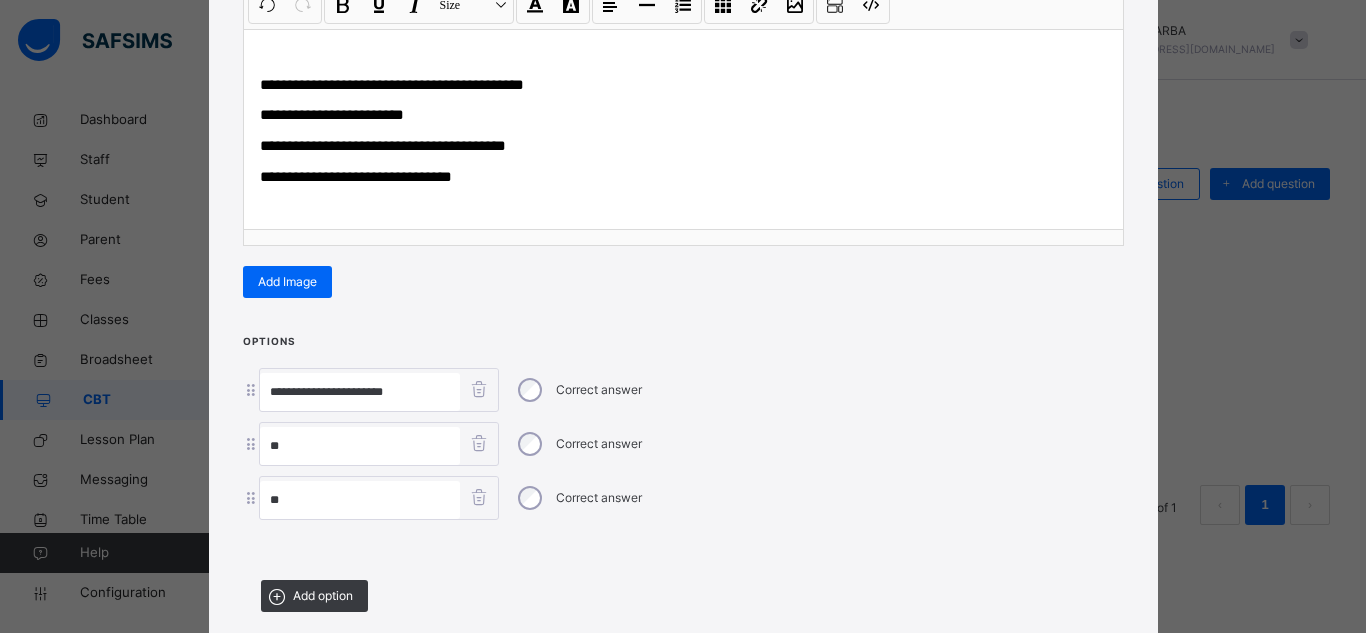 click on "**" at bounding box center (360, 446) 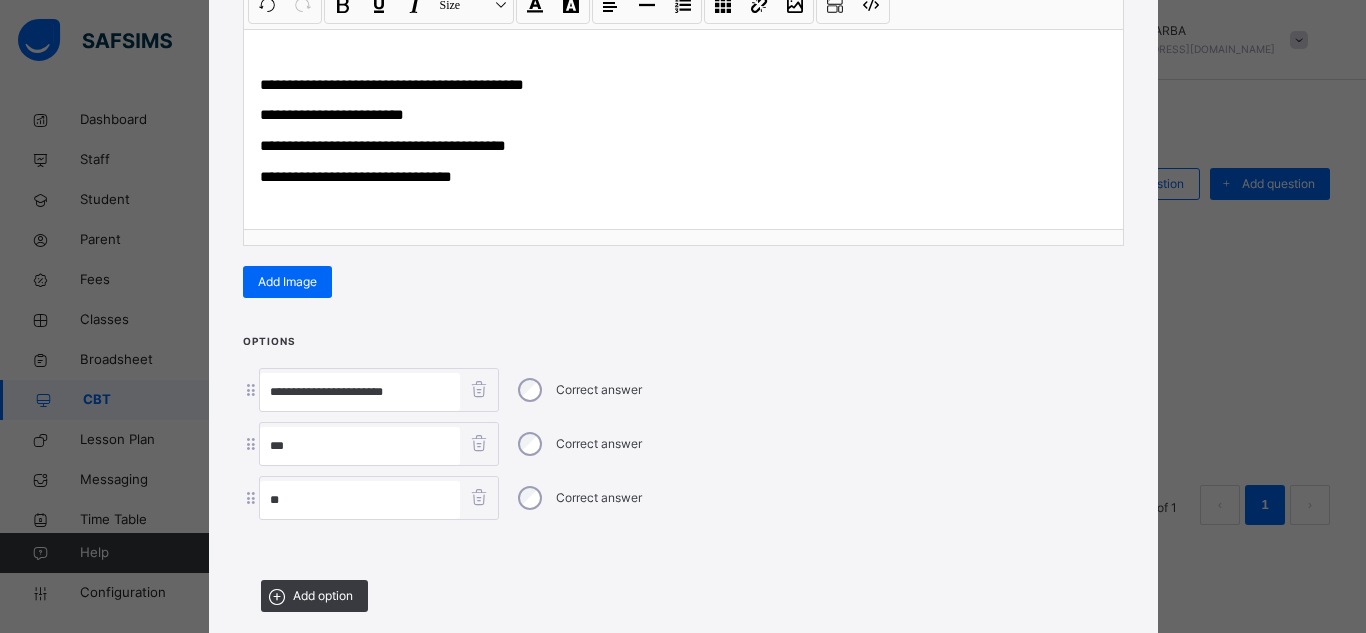 paste on "**********" 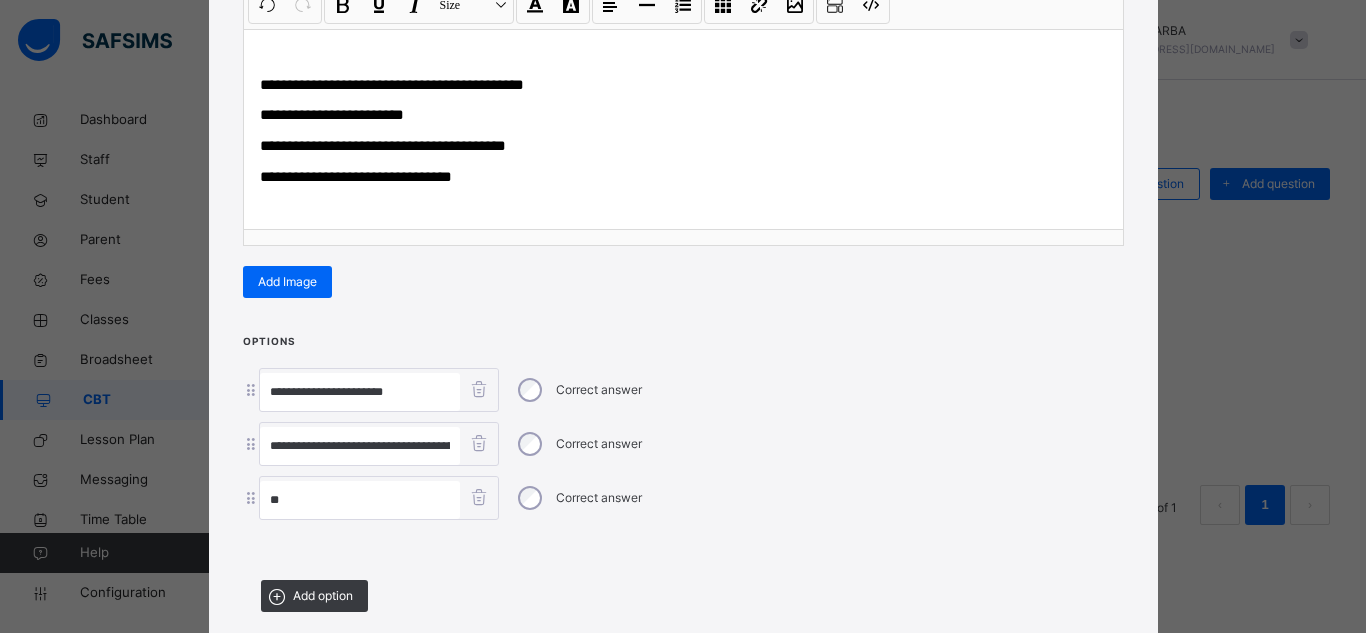 scroll, scrollTop: 0, scrollLeft: 52, axis: horizontal 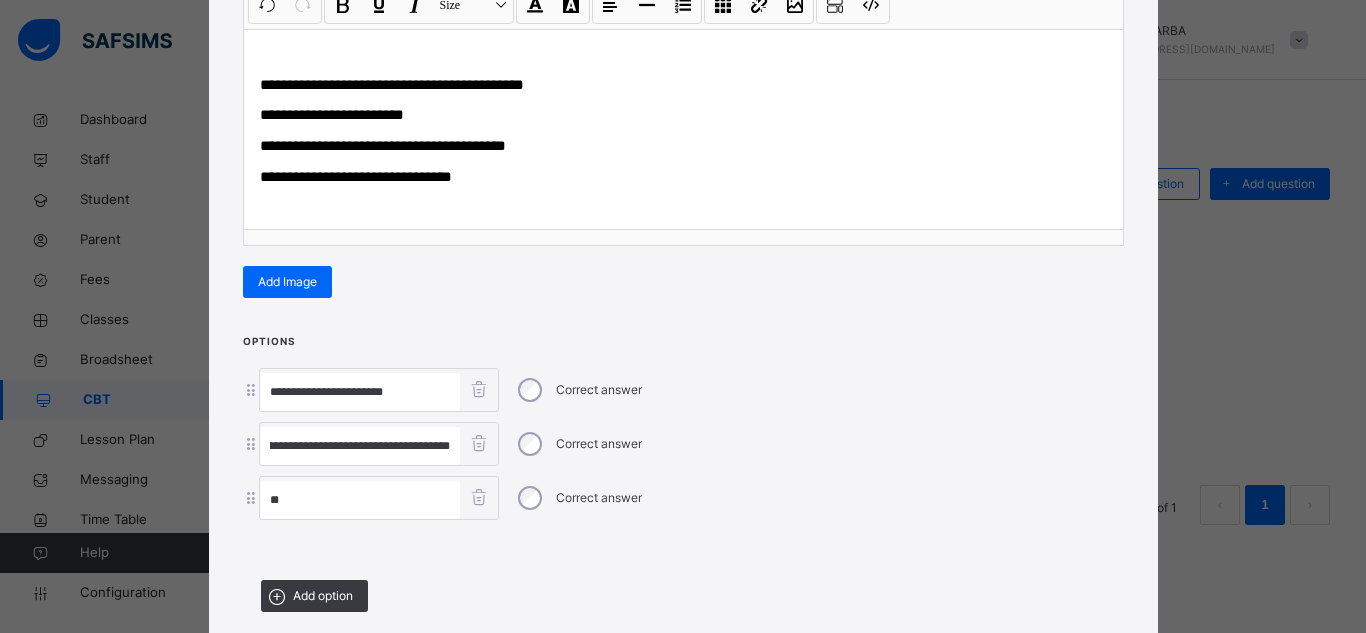type on "**********" 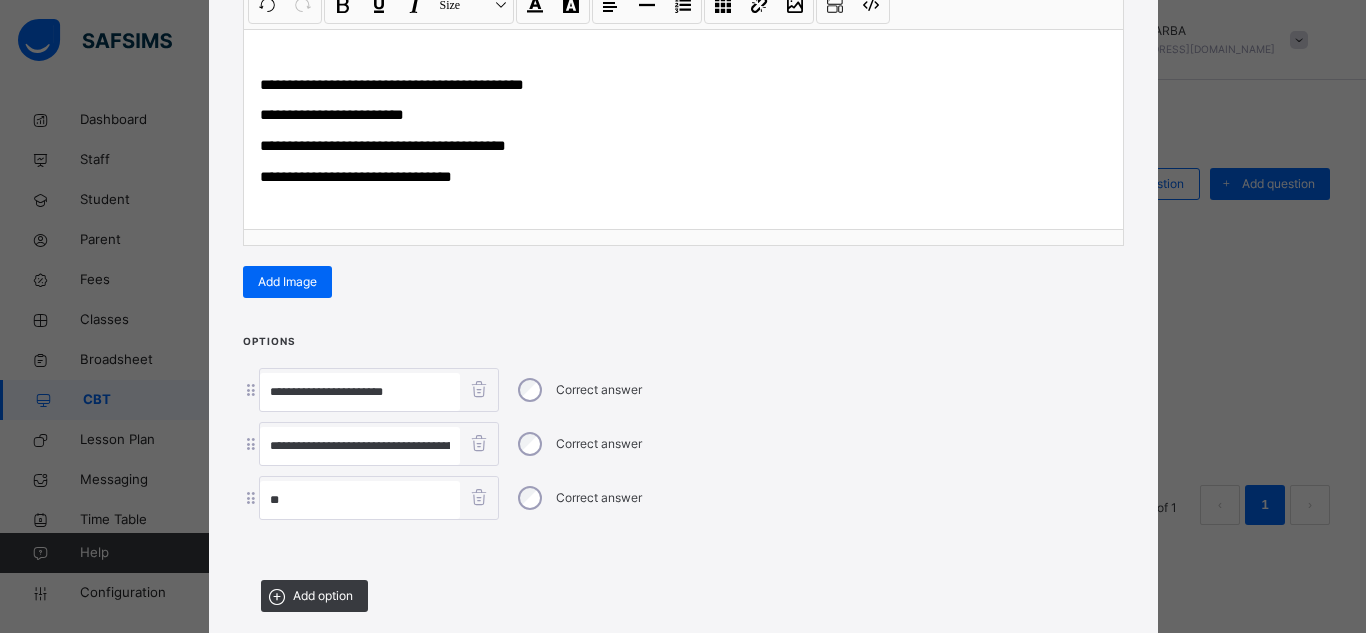 click on "**********" at bounding box center (683, 232) 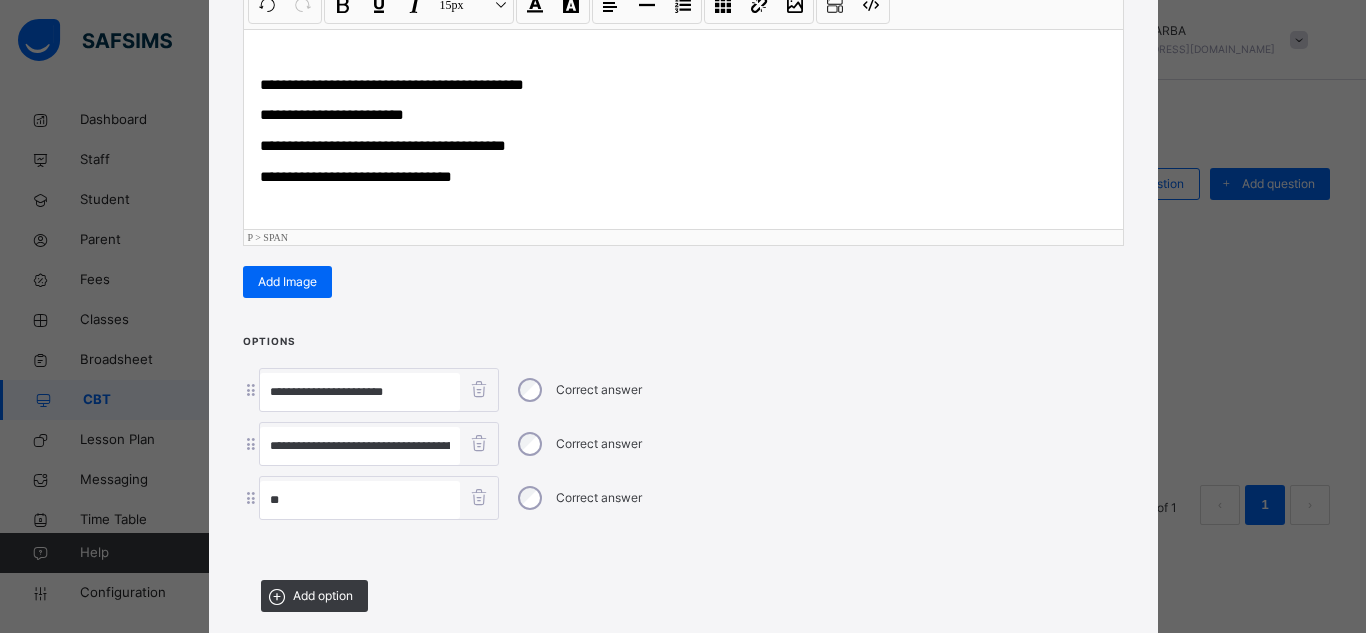 click on "**********" at bounding box center (356, 176) 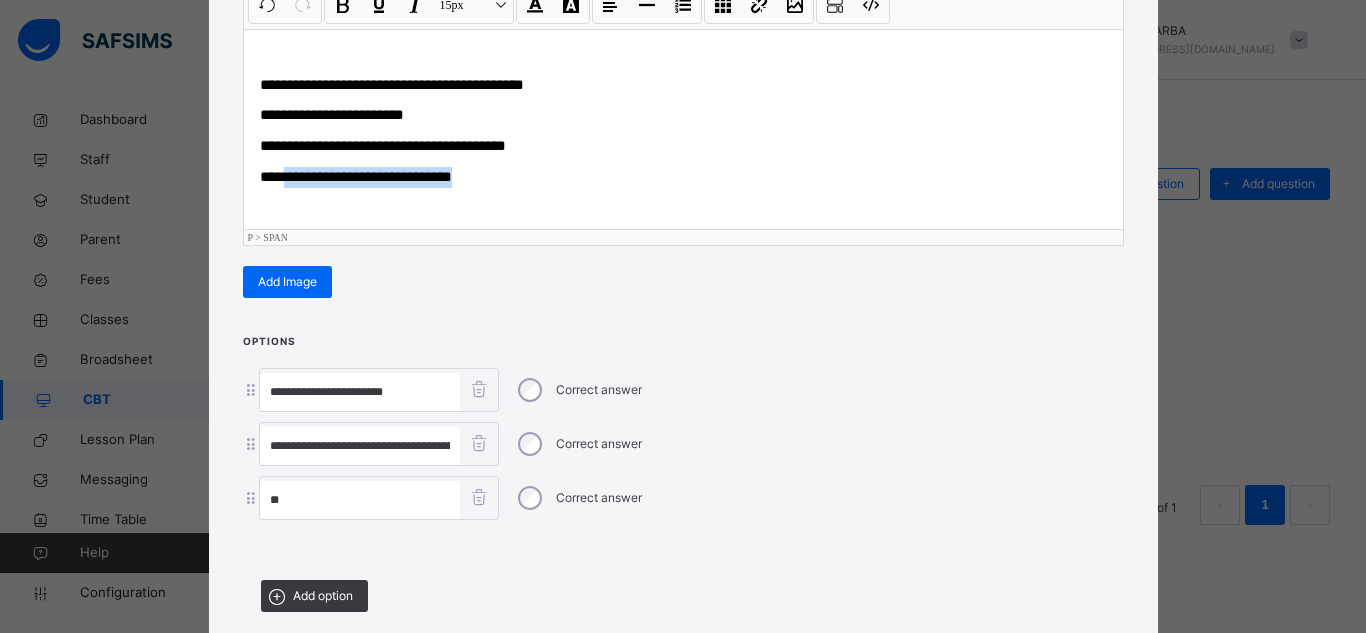 drag, startPoint x: 291, startPoint y: 172, endPoint x: 482, endPoint y: 186, distance: 191.5124 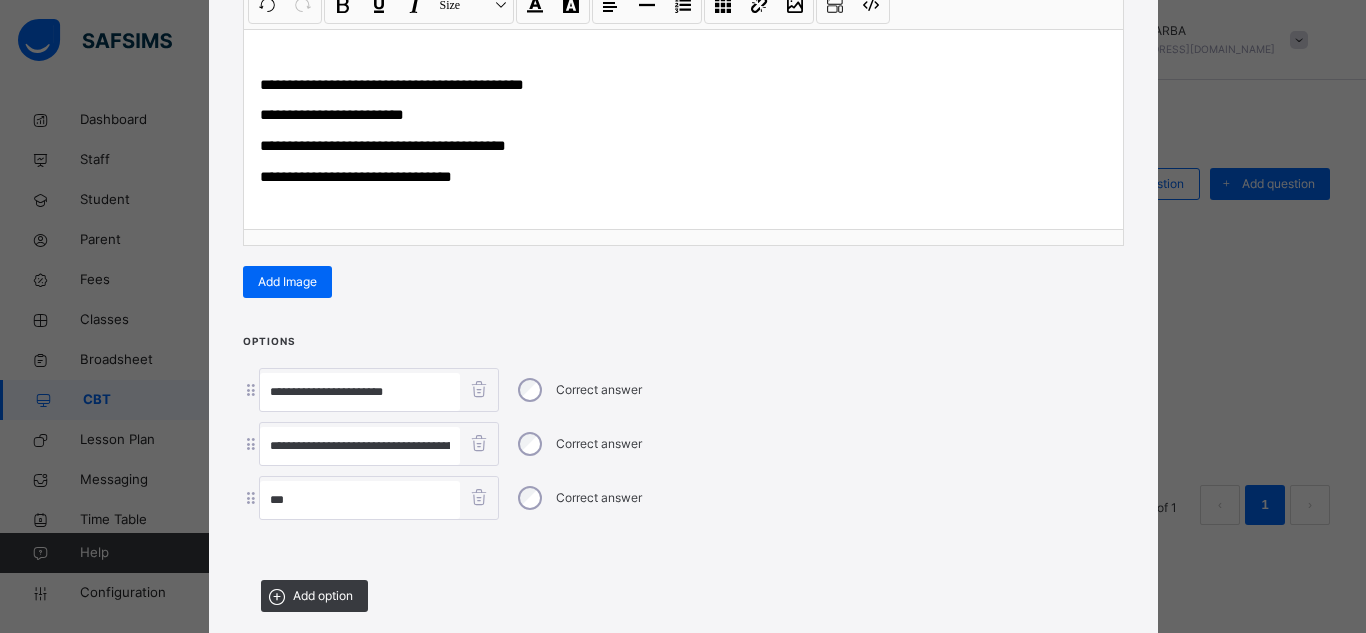 click on "**" at bounding box center (360, 500) 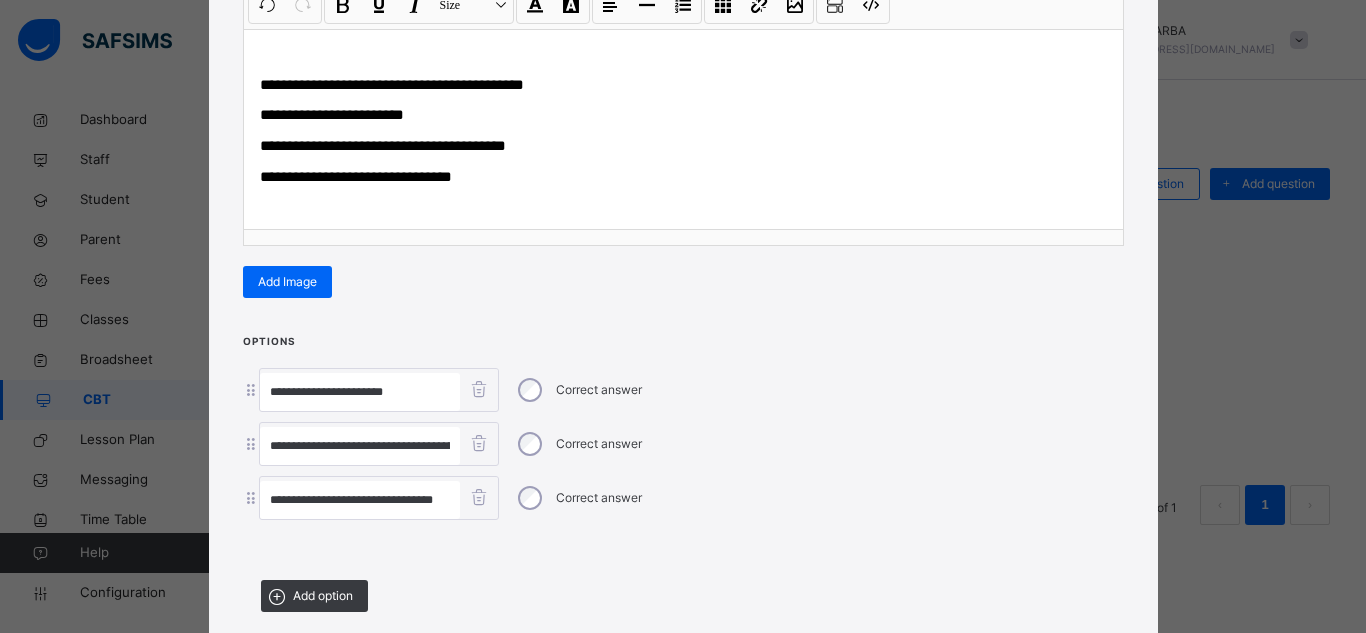 scroll, scrollTop: 0, scrollLeft: 3, axis: horizontal 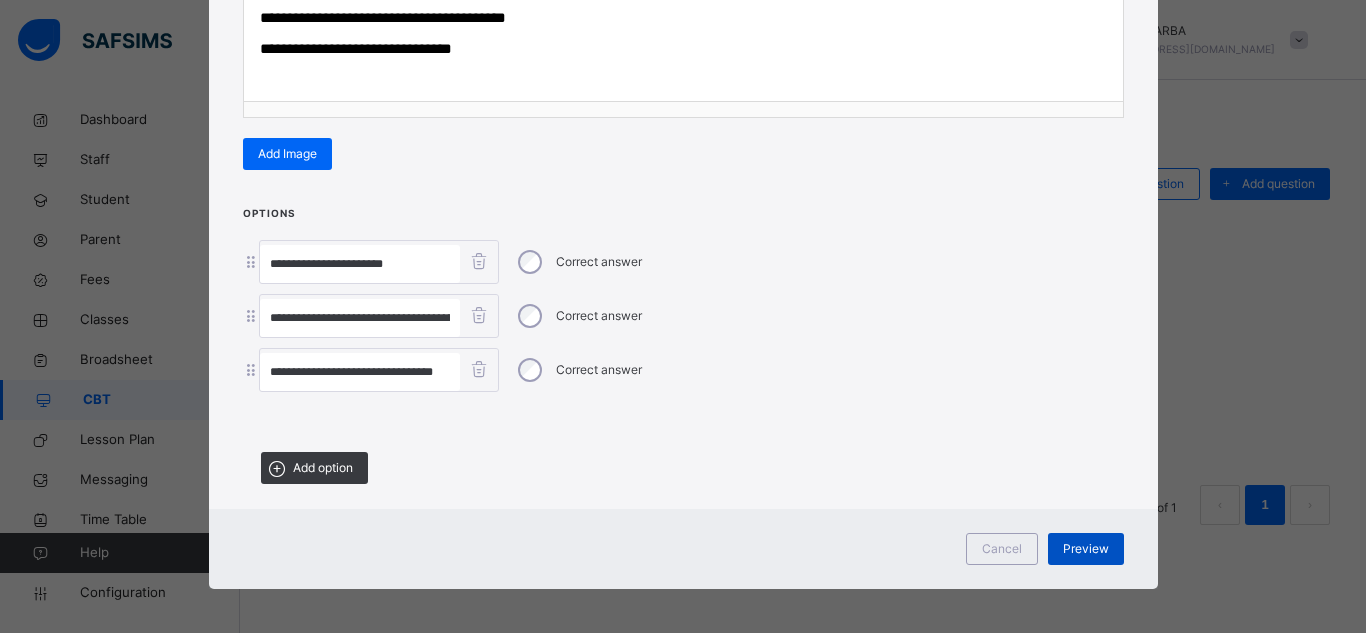 click on "Preview" at bounding box center (1086, 549) 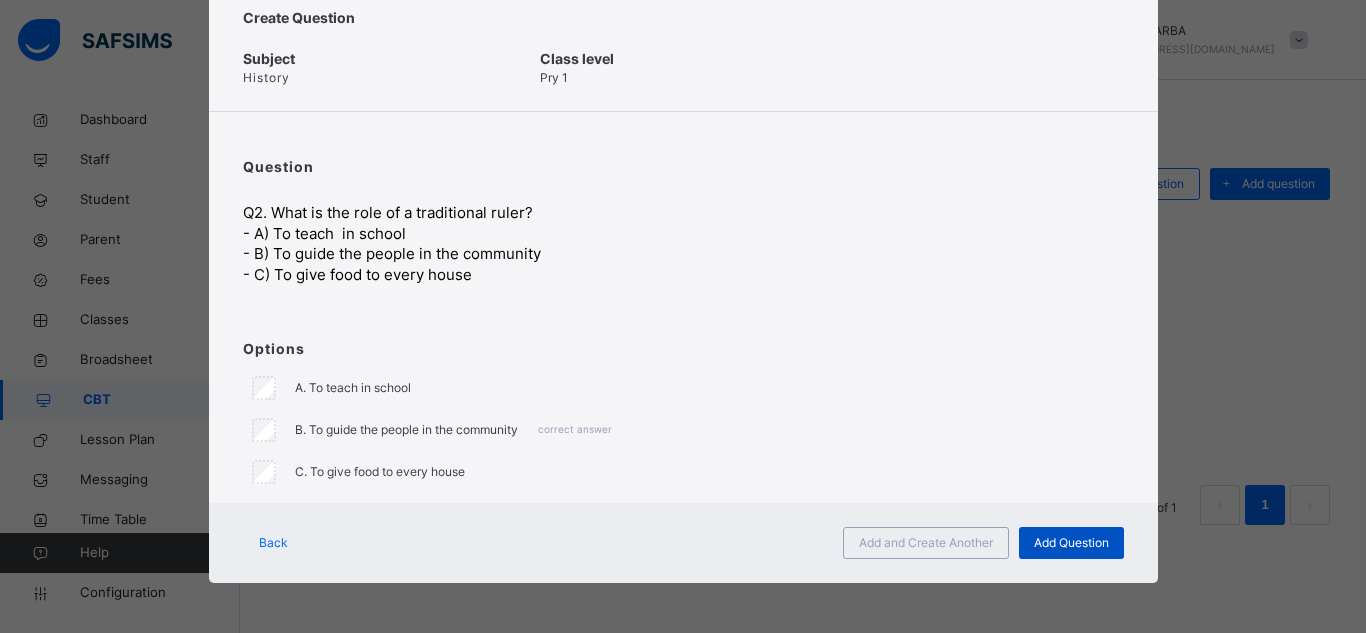 click on "Add Question" at bounding box center (1071, 543) 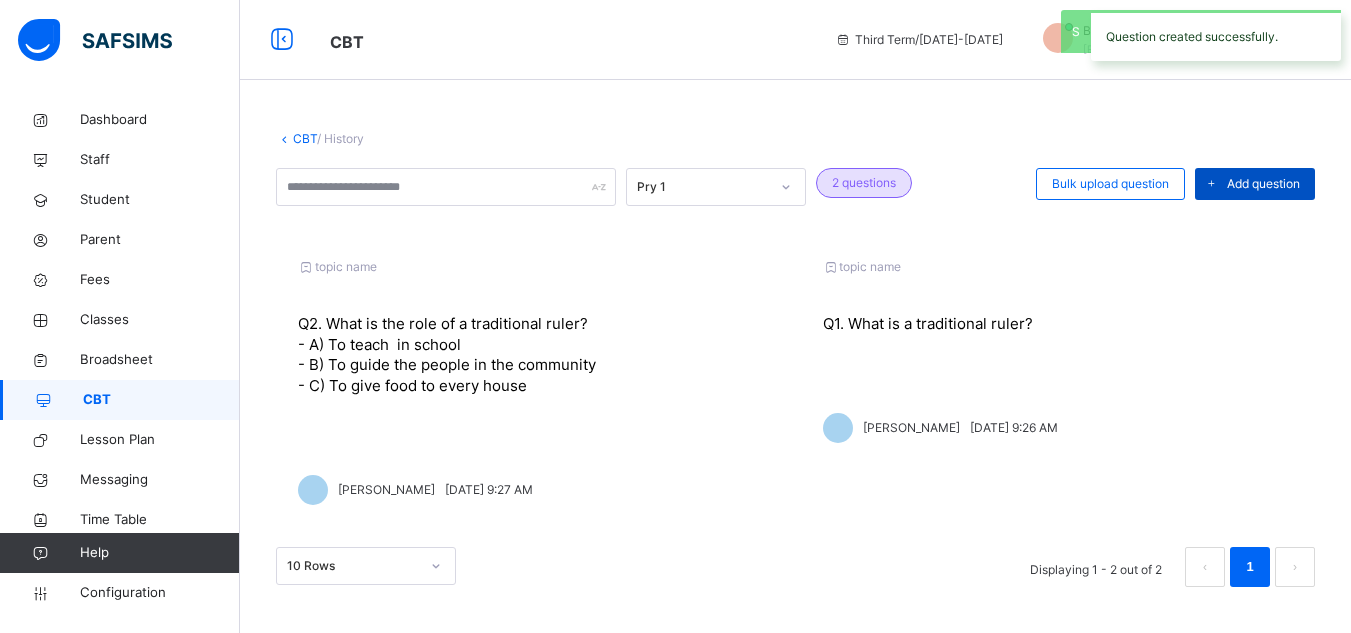 click at bounding box center [1211, 184] 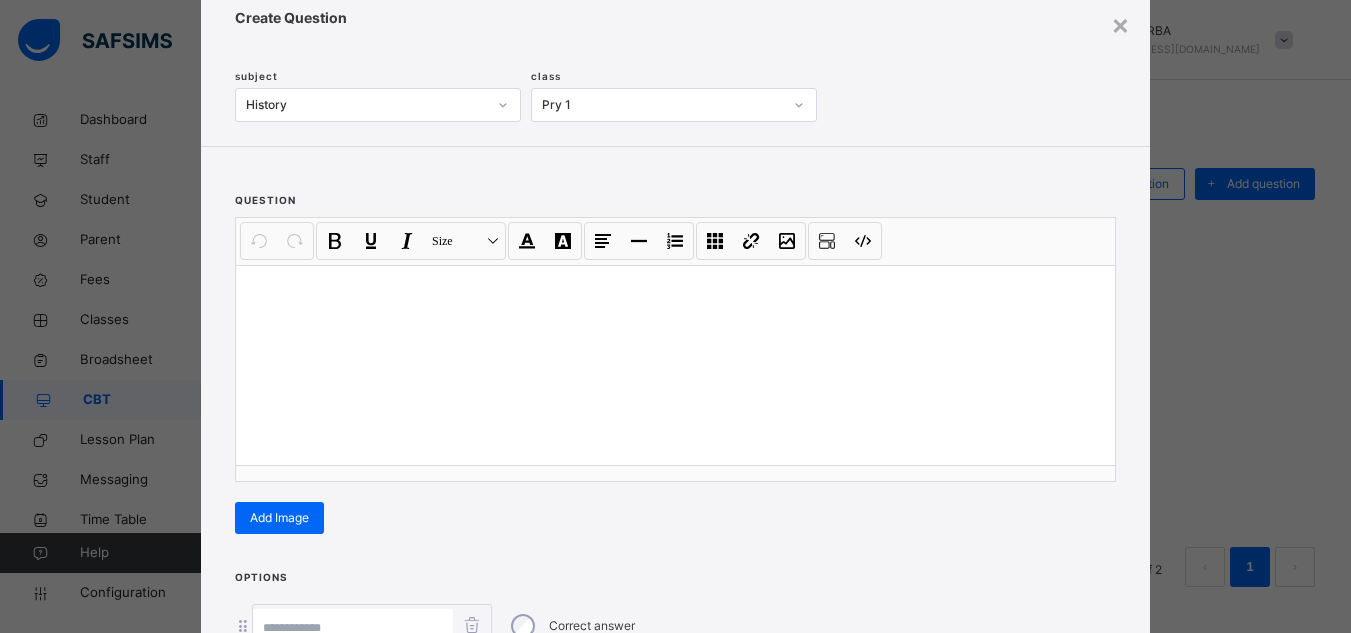 click at bounding box center [675, 365] 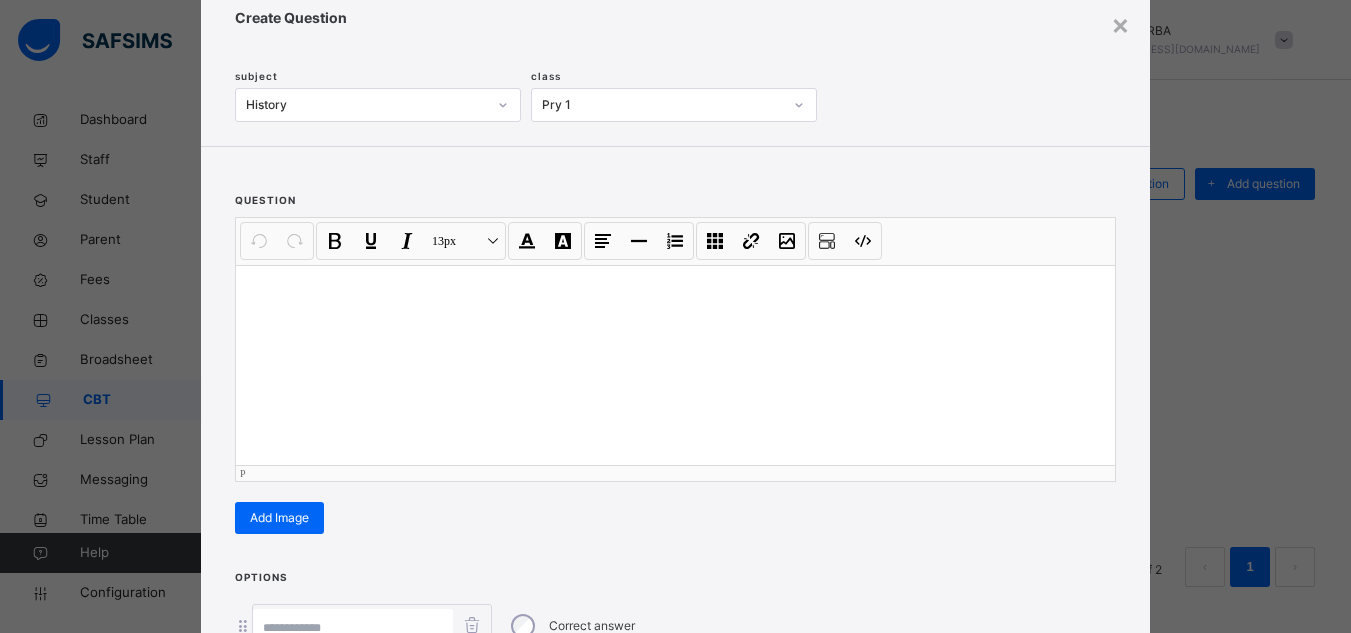 click on "Correct answer" at bounding box center [675, 626] 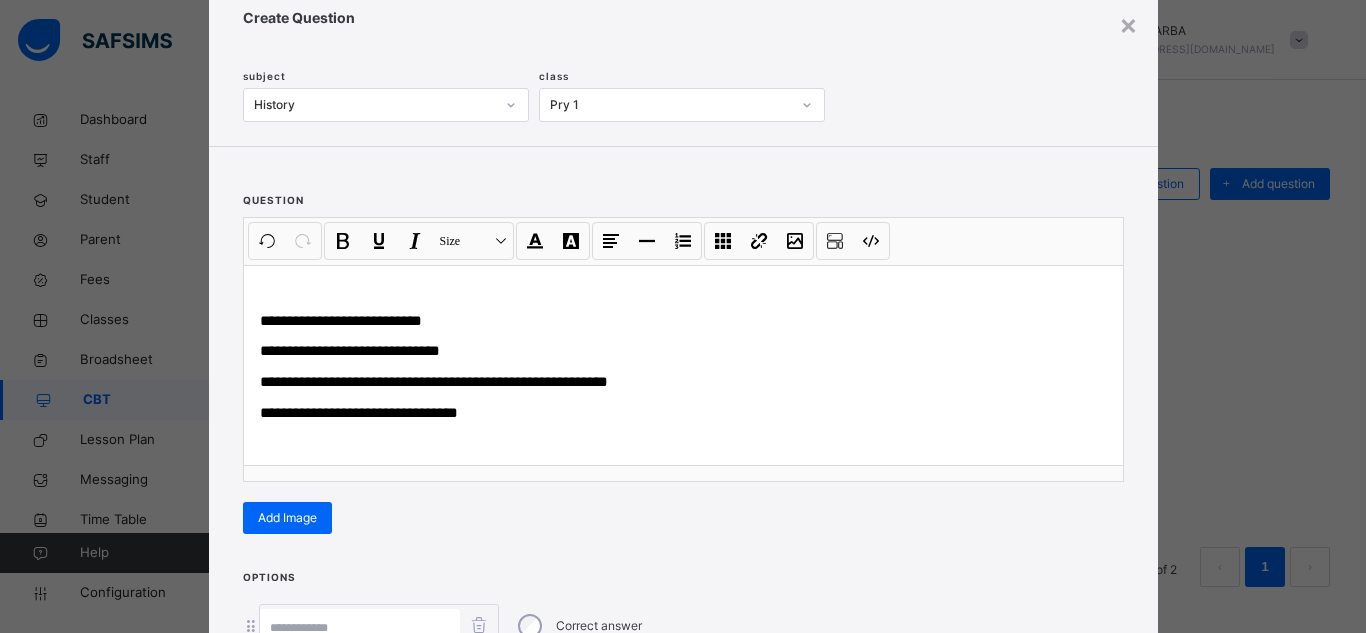 click on "**********" at bounding box center [683, 414] 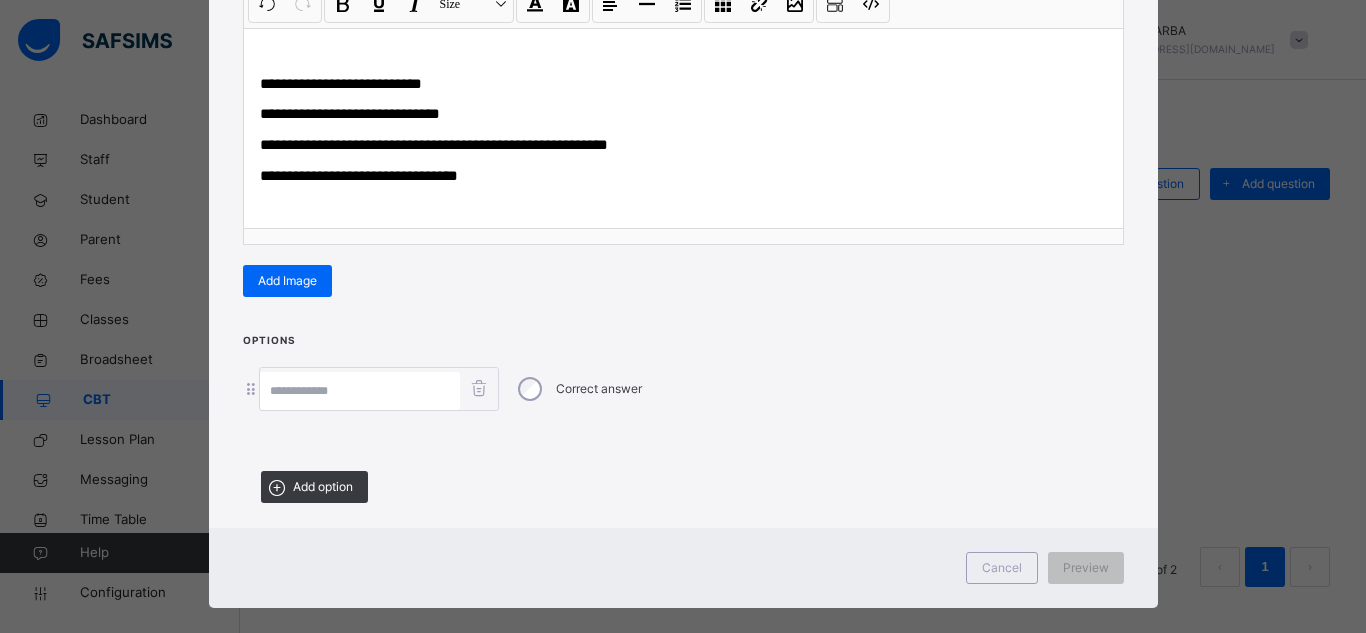 scroll, scrollTop: 327, scrollLeft: 0, axis: vertical 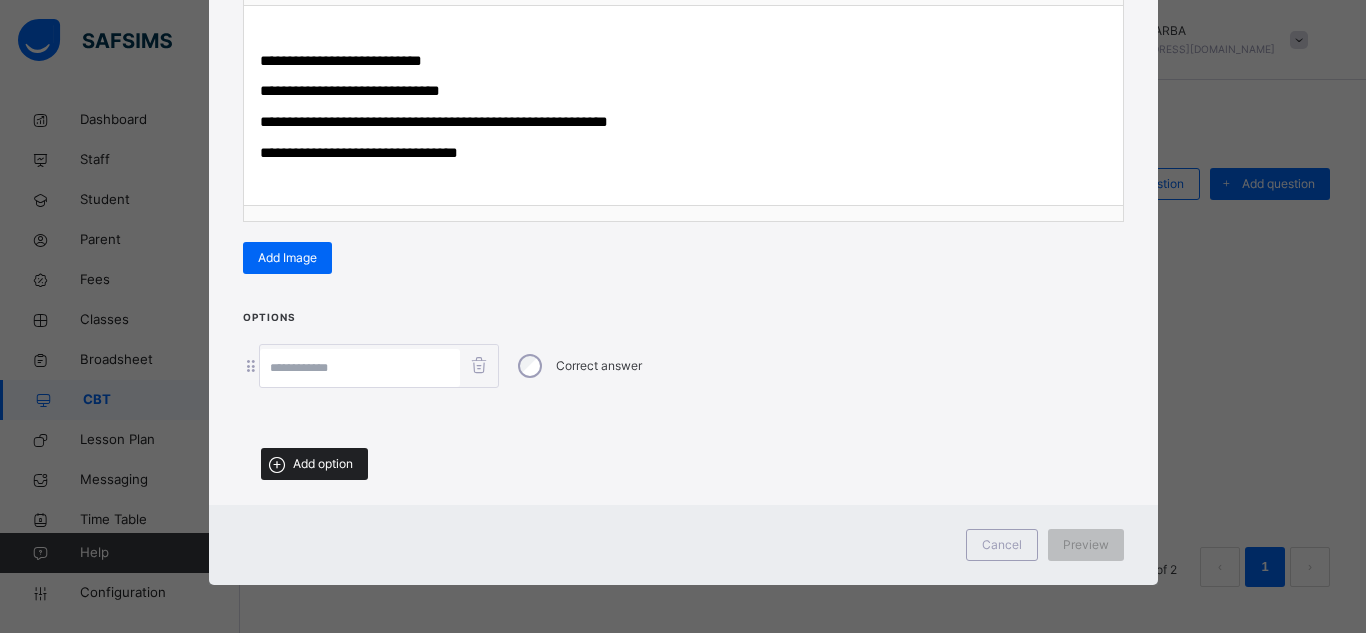 click on "Add option" at bounding box center (323, 464) 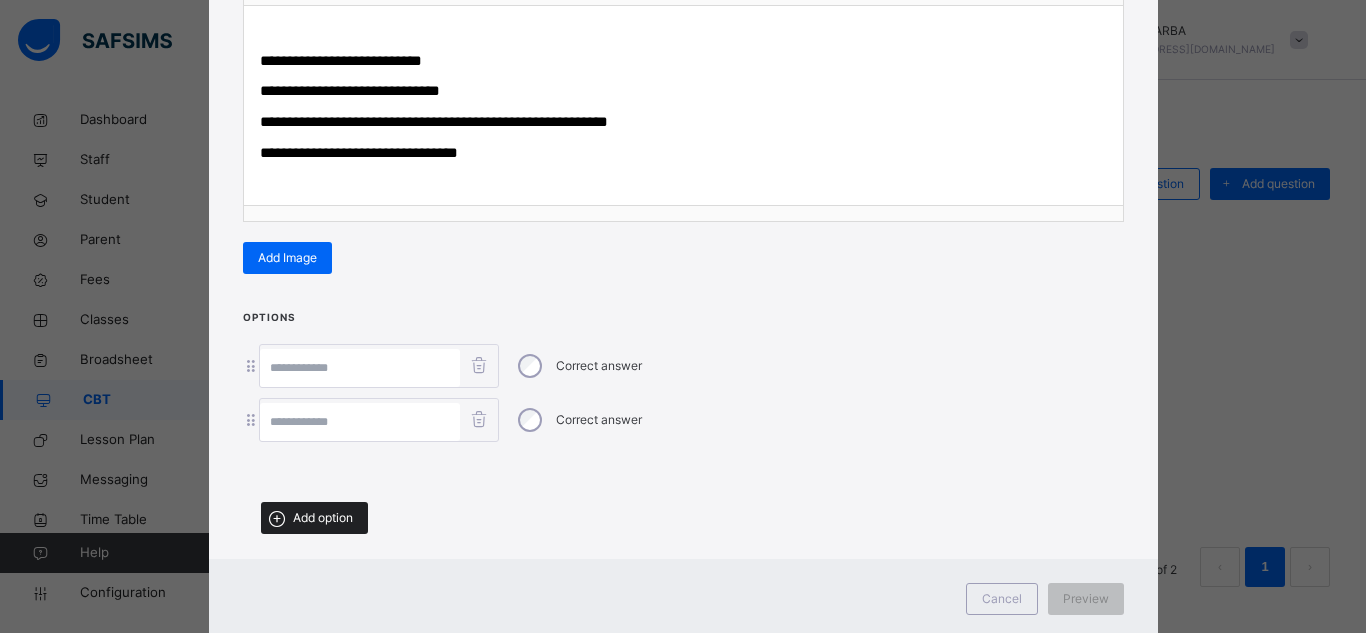click on "Add option" at bounding box center (323, 518) 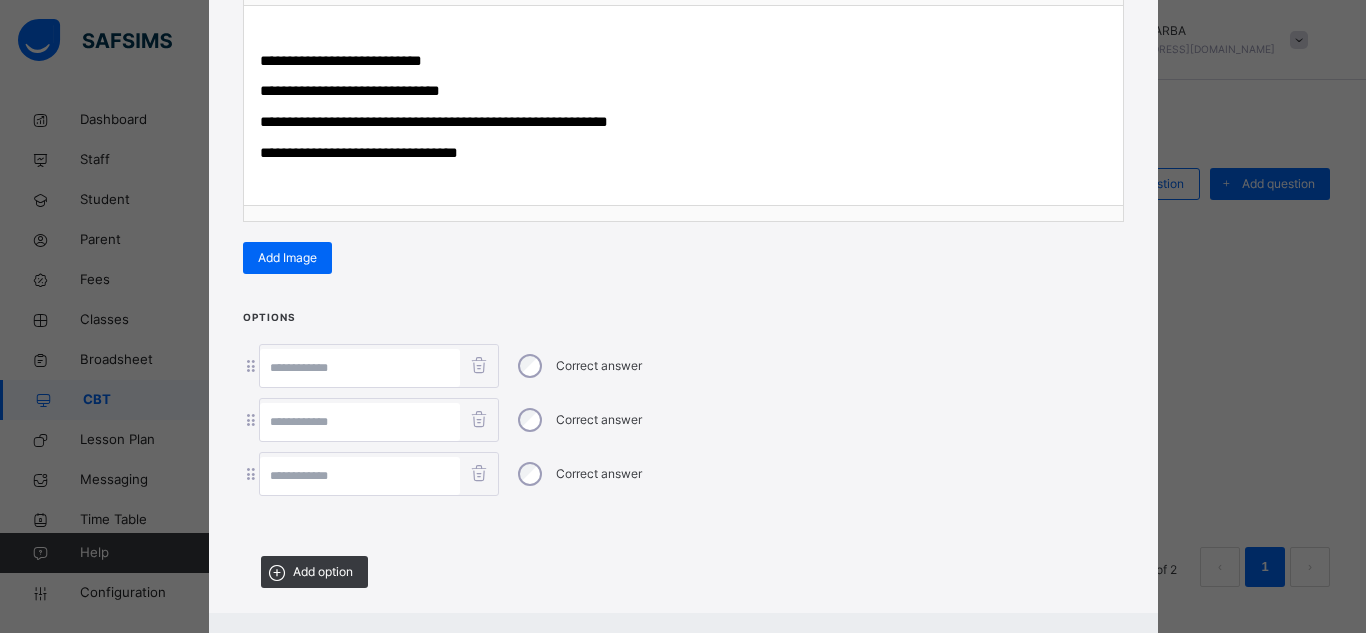 click at bounding box center (360, 476) 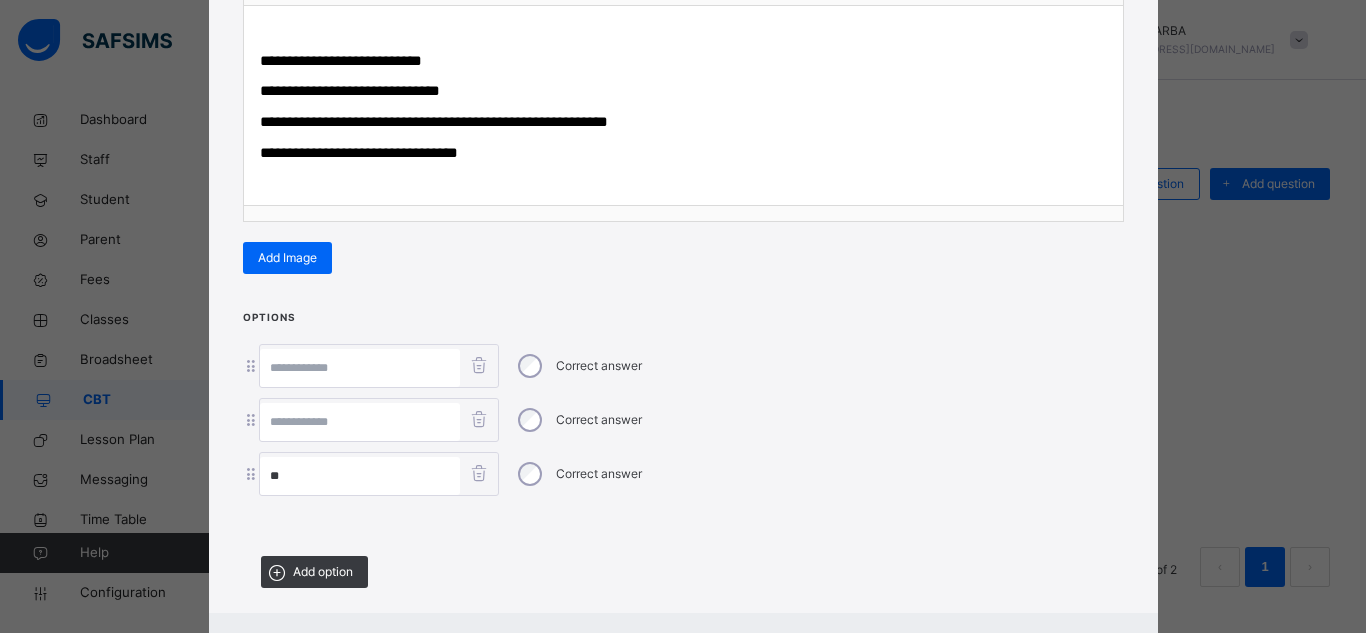 type on "**" 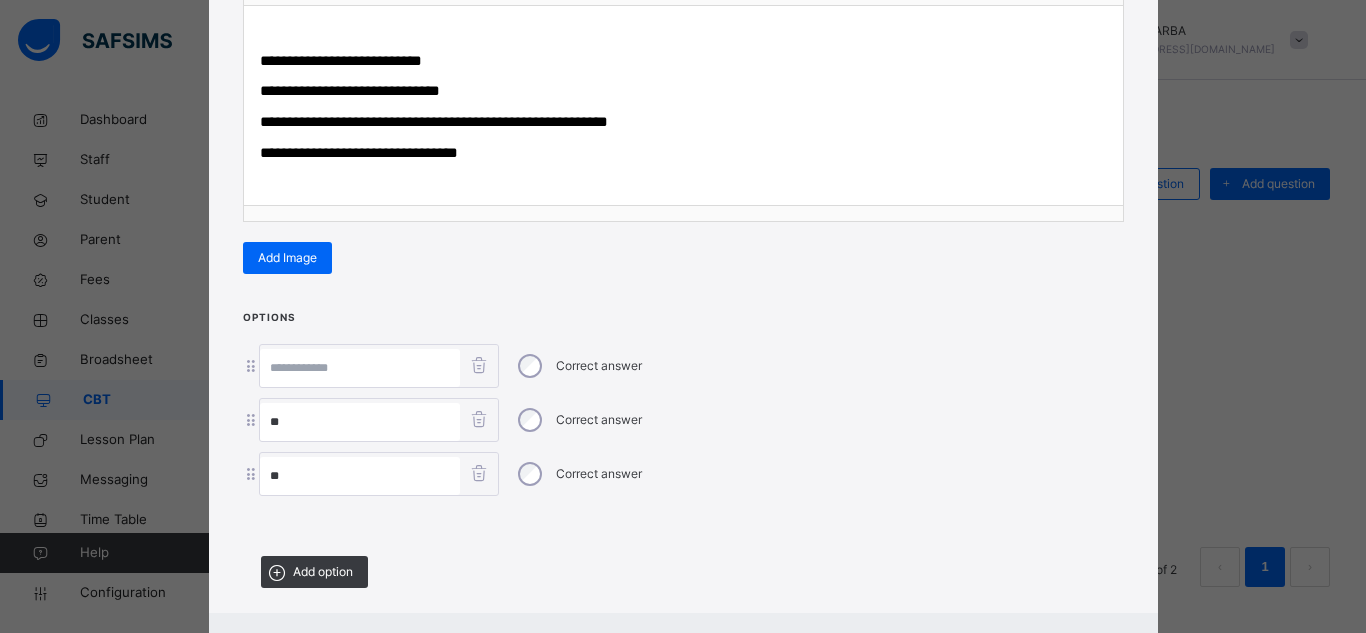 type on "**" 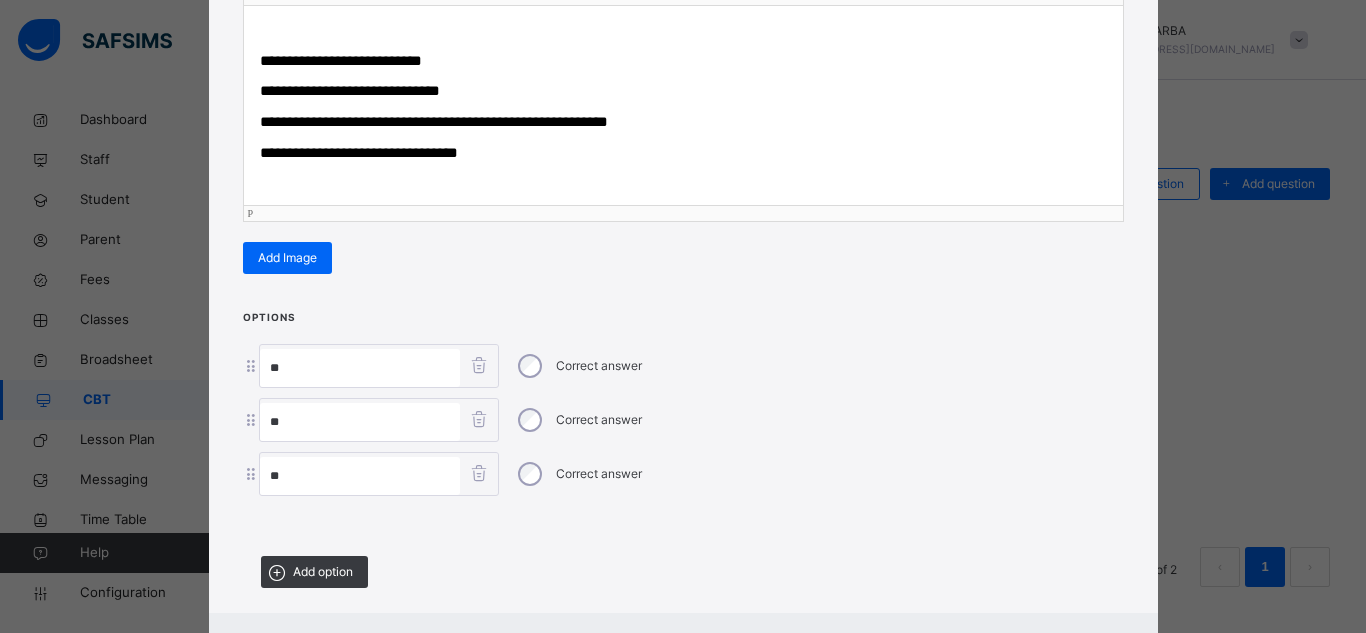click on "**********" at bounding box center [350, 90] 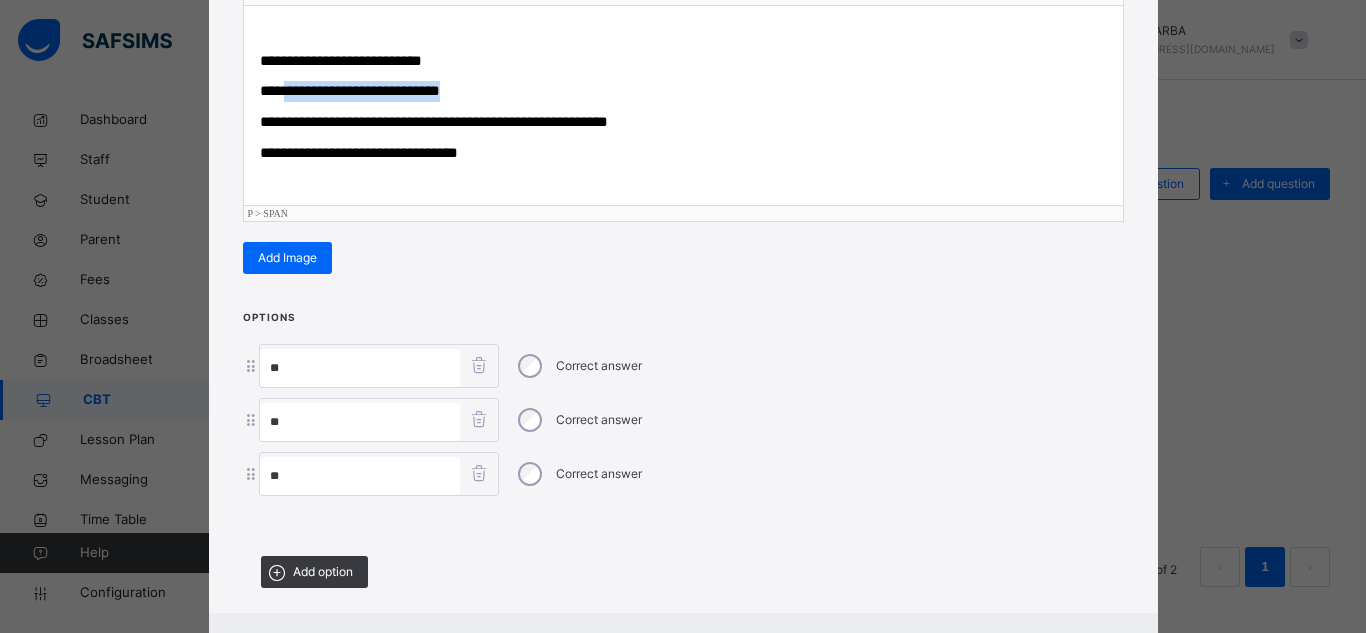 drag, startPoint x: 287, startPoint y: 88, endPoint x: 482, endPoint y: 93, distance: 195.06409 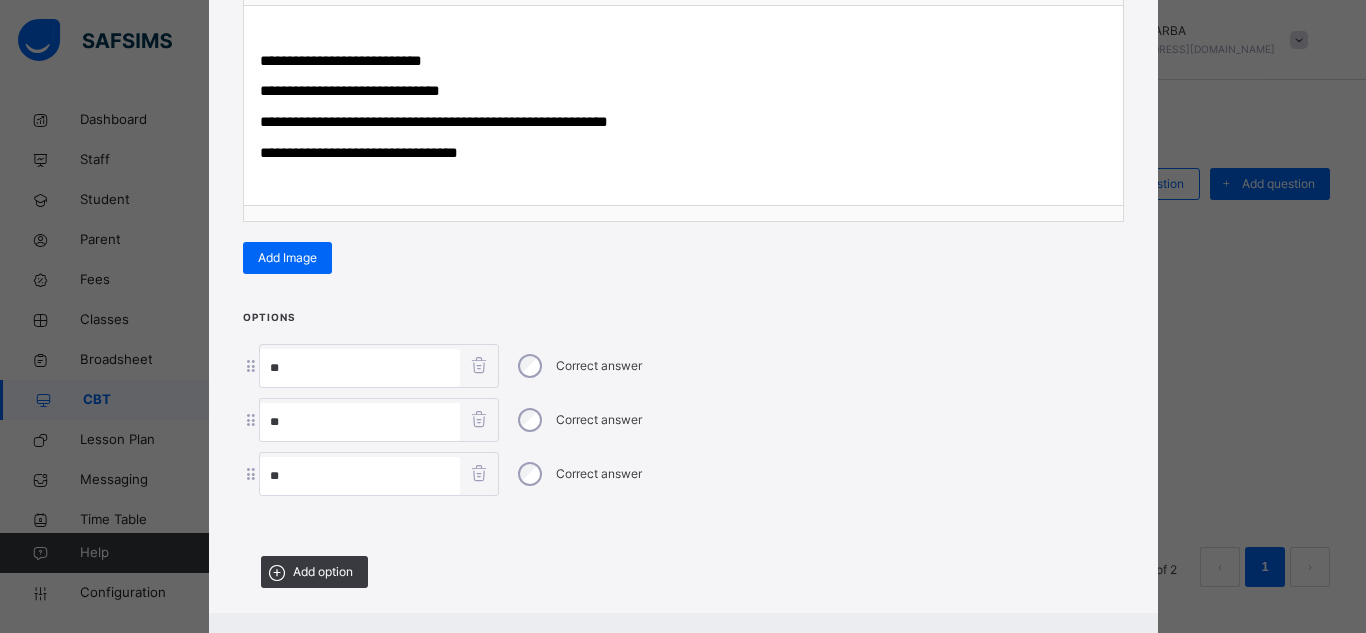 click on "**" at bounding box center [360, 368] 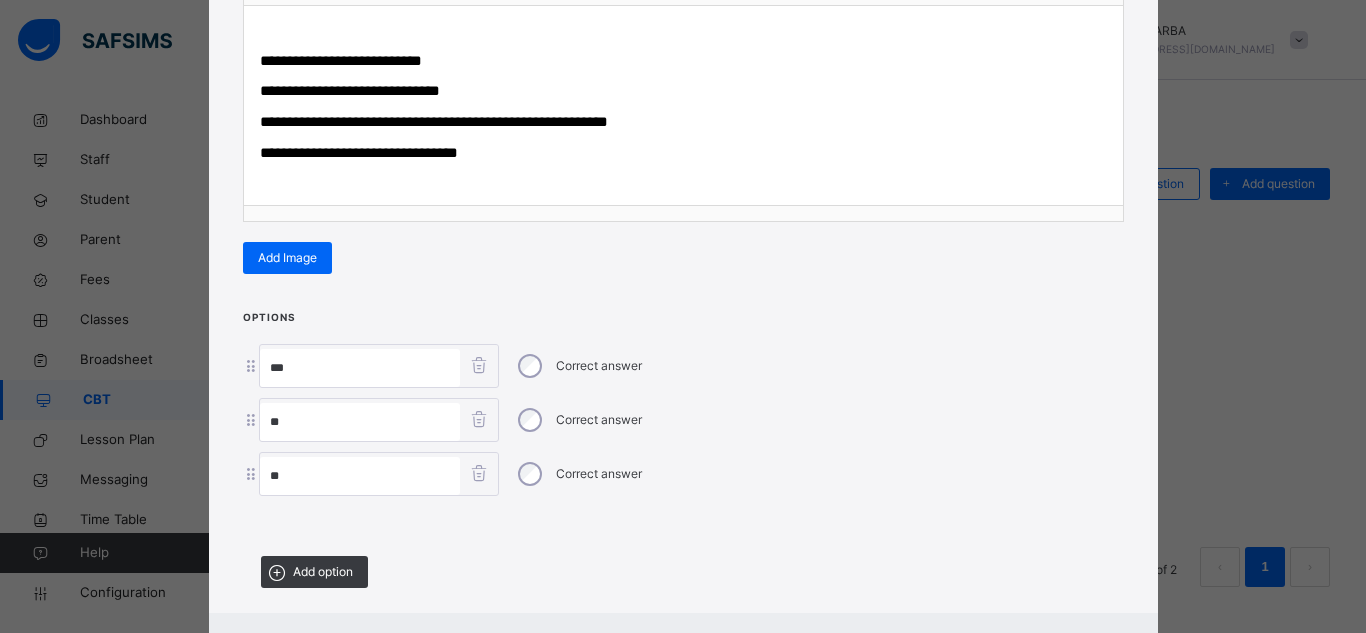 paste on "**********" 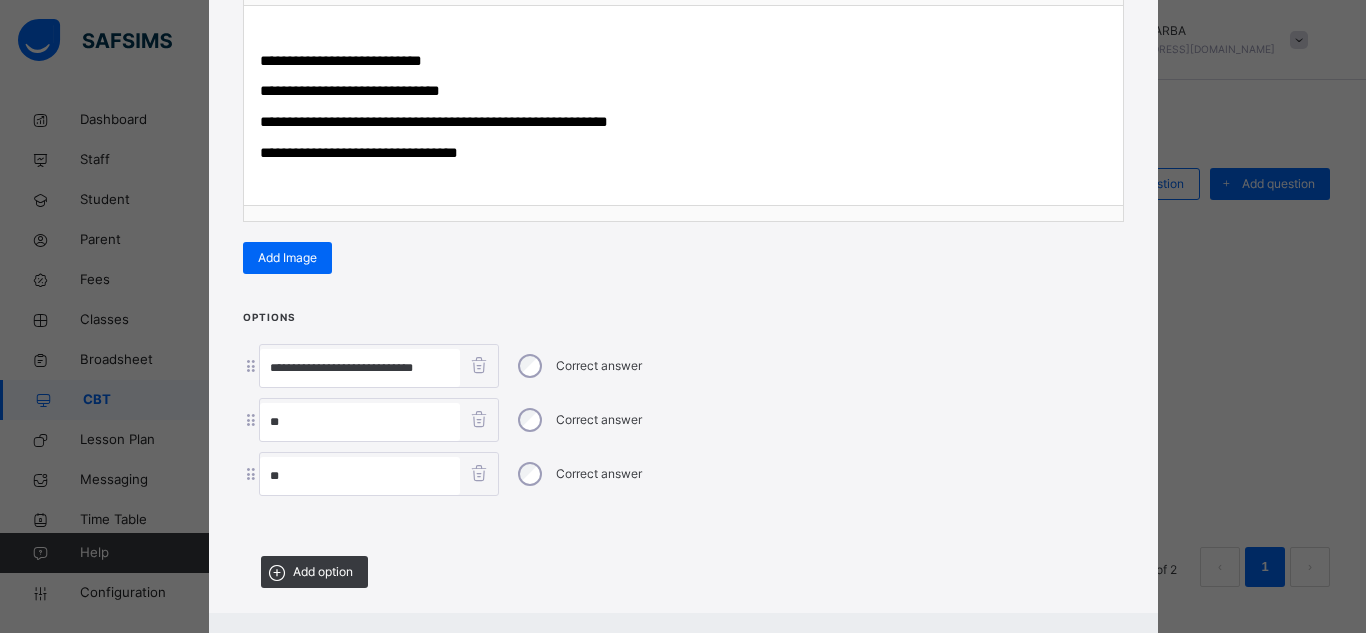 type on "**********" 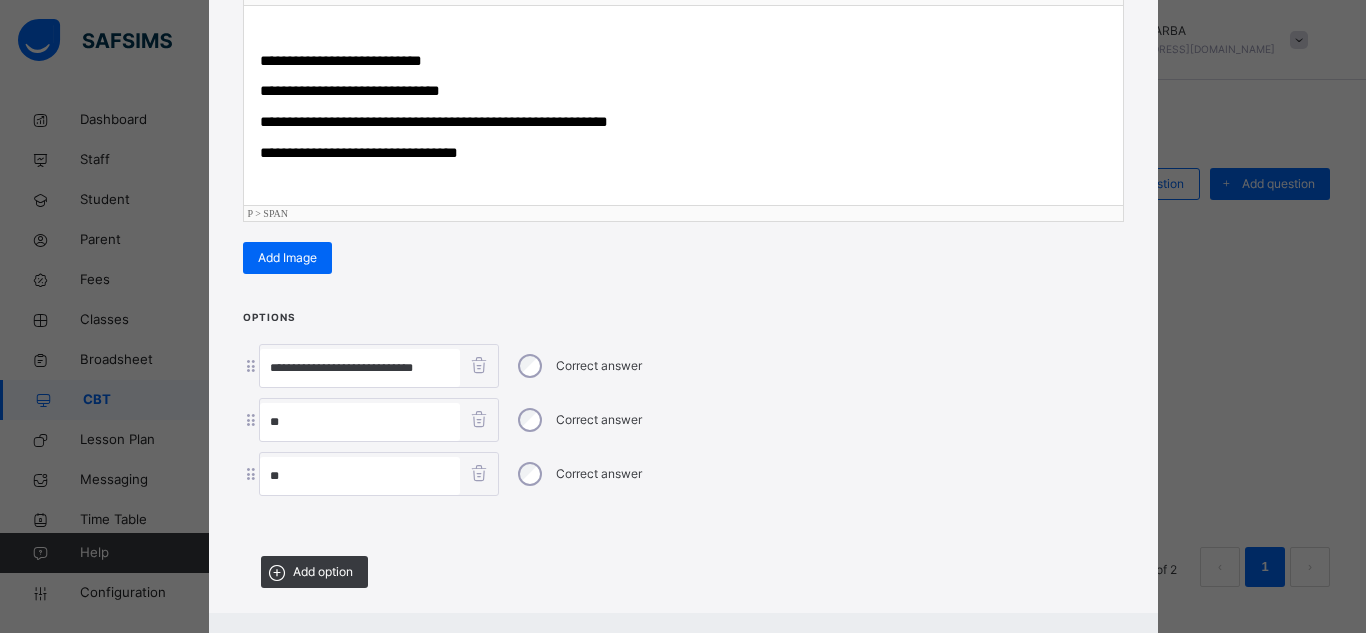 click on "**********" at bounding box center [434, 121] 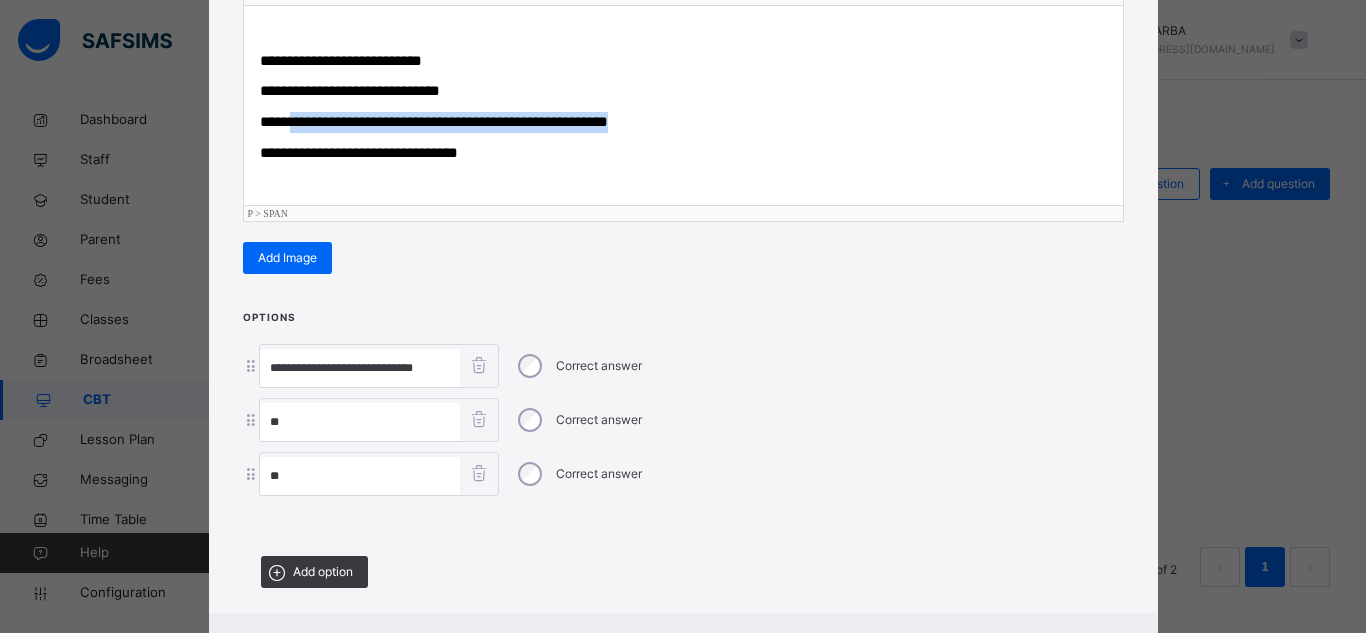 drag, startPoint x: 292, startPoint y: 125, endPoint x: 680, endPoint y: 130, distance: 388.03223 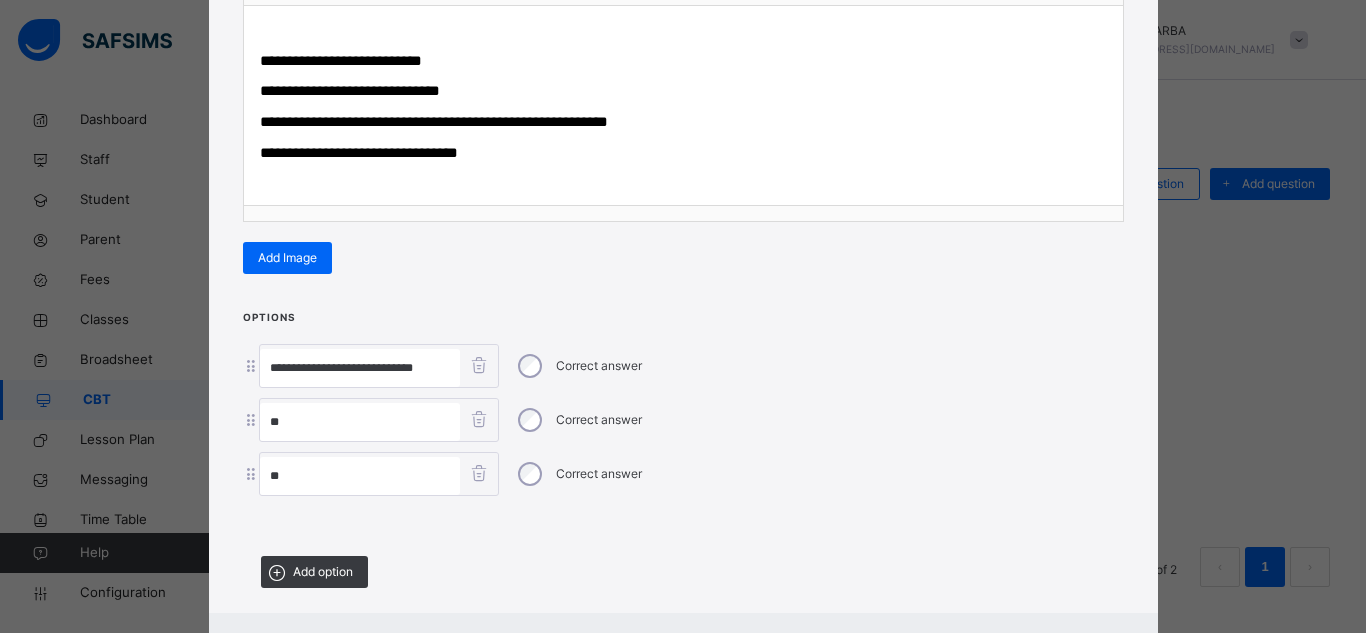 click on "**" at bounding box center (360, 422) 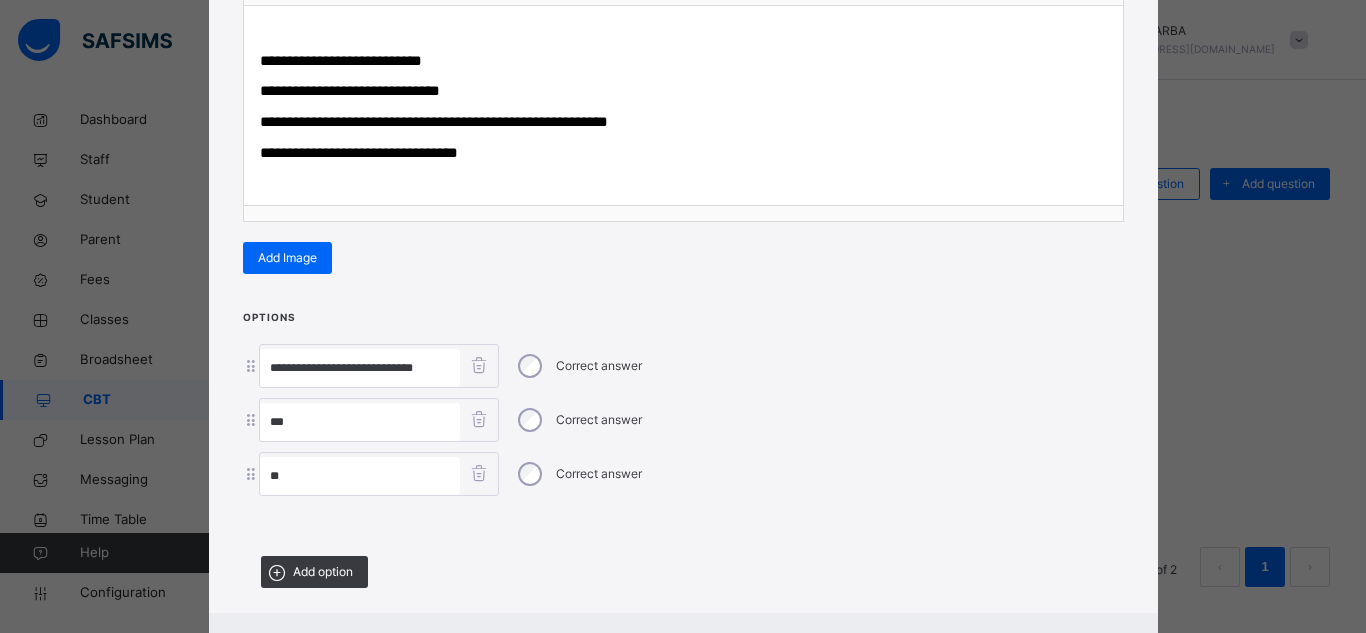 paste on "**********" 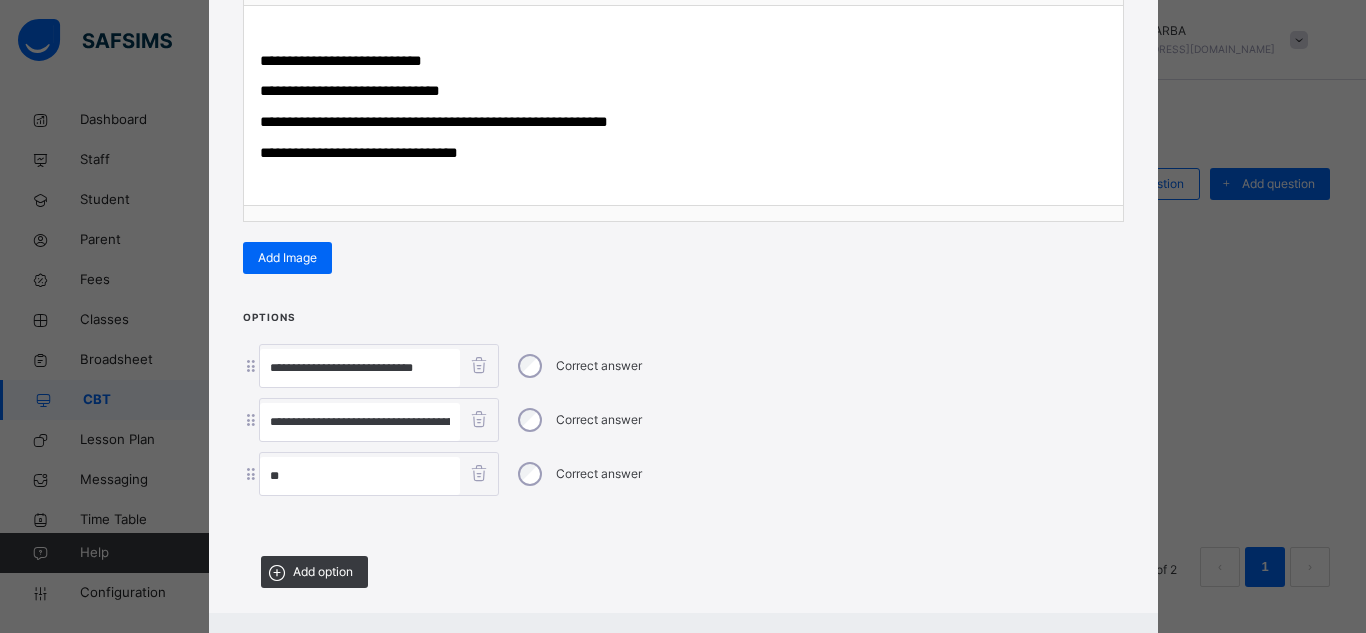 scroll, scrollTop: 0, scrollLeft: 166, axis: horizontal 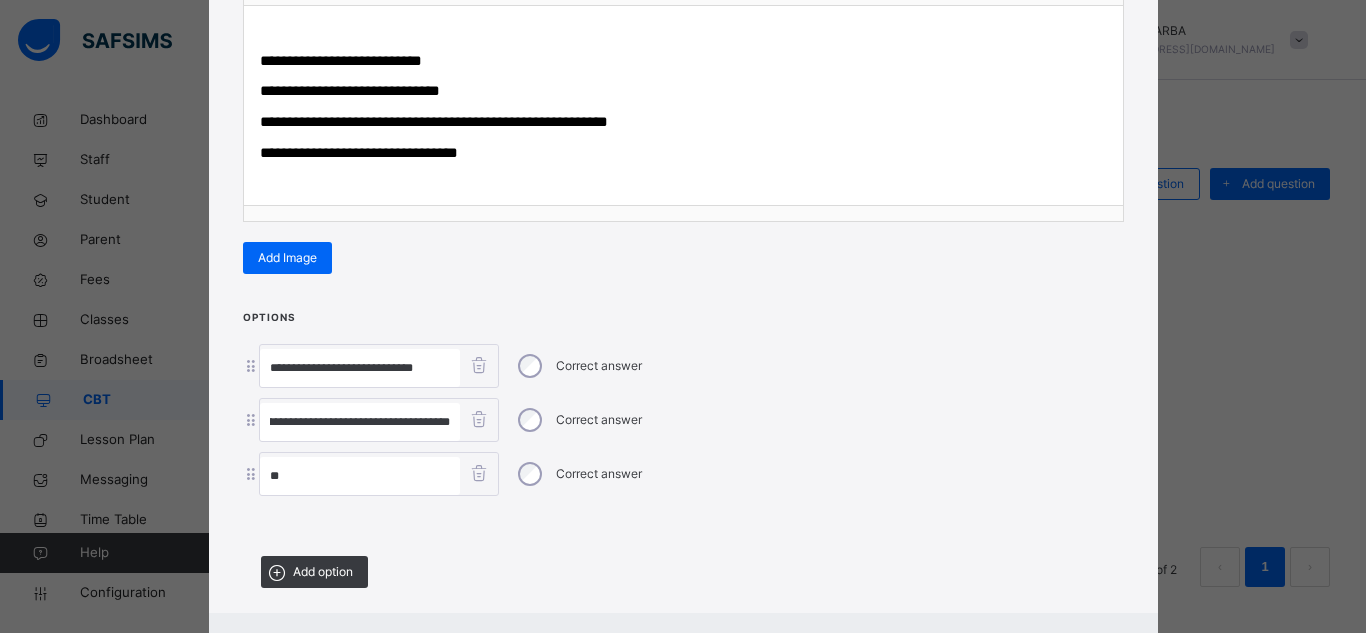 type on "**********" 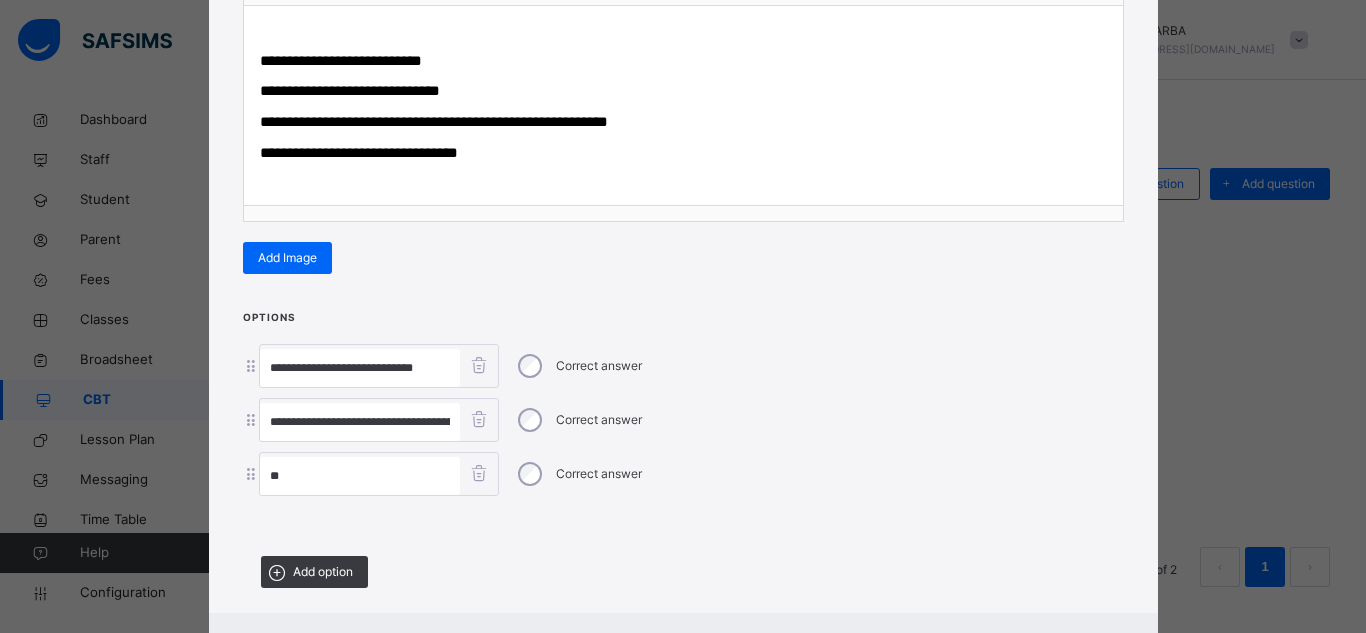 click on "**********" at bounding box center (359, 152) 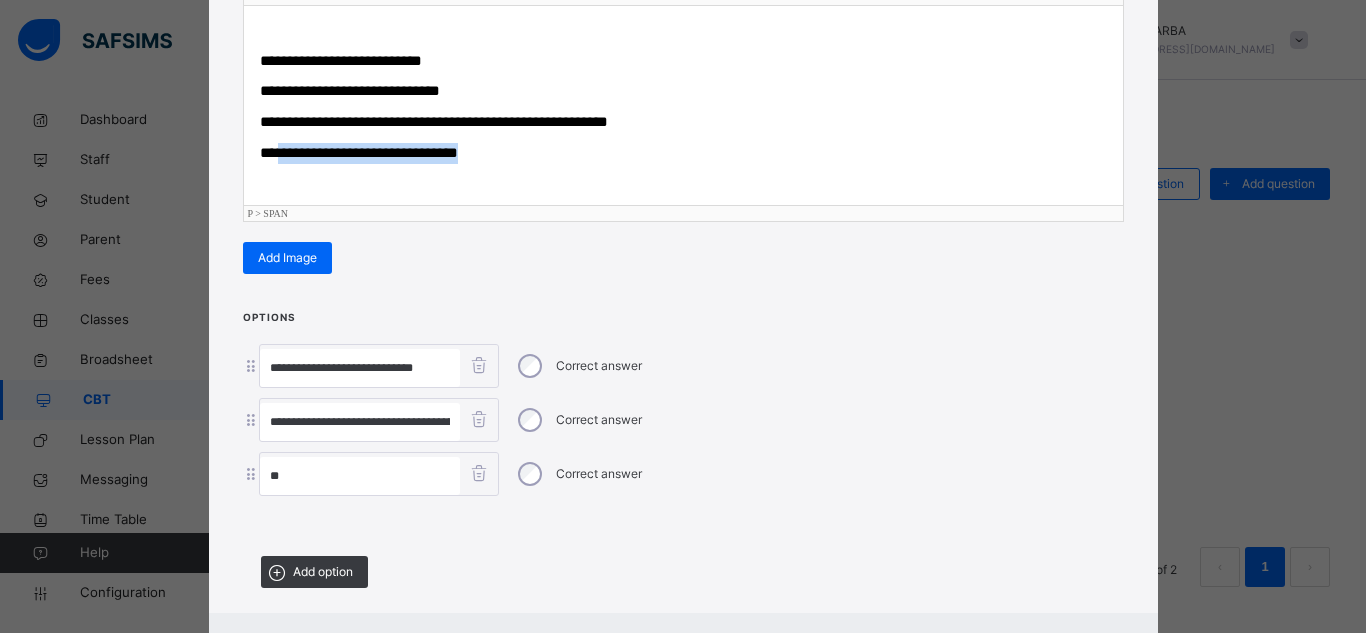 drag, startPoint x: 286, startPoint y: 157, endPoint x: 476, endPoint y: 157, distance: 190 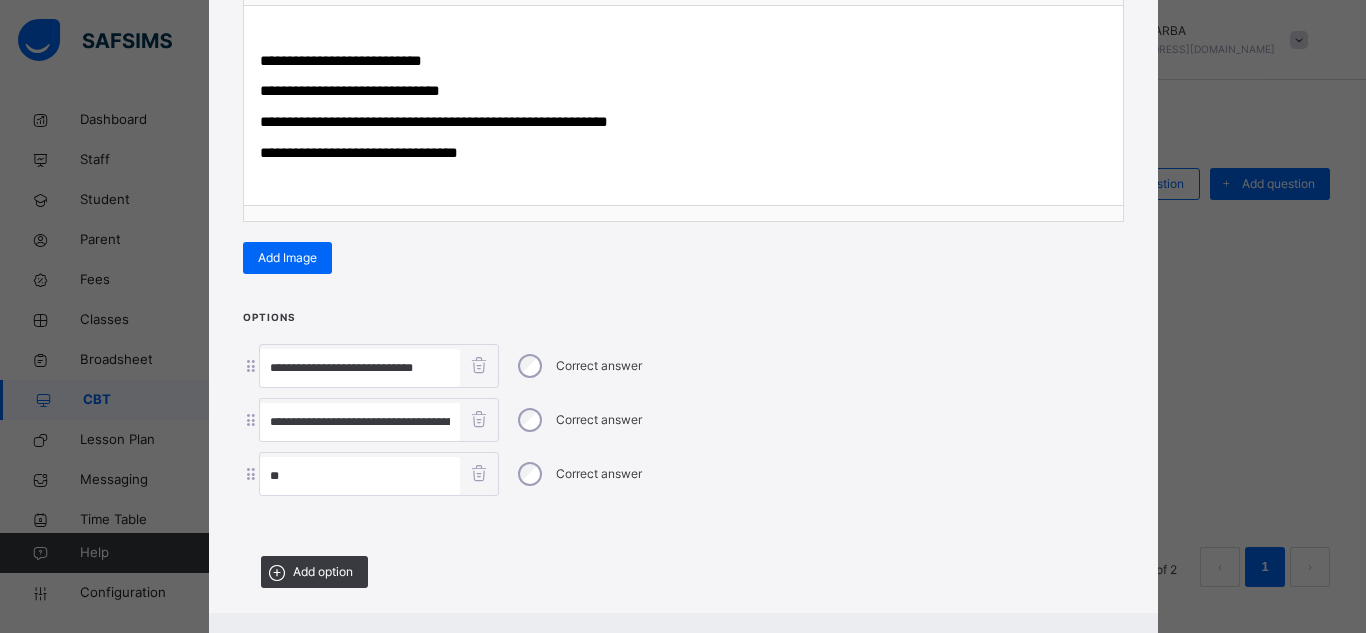 click on "**" at bounding box center [360, 476] 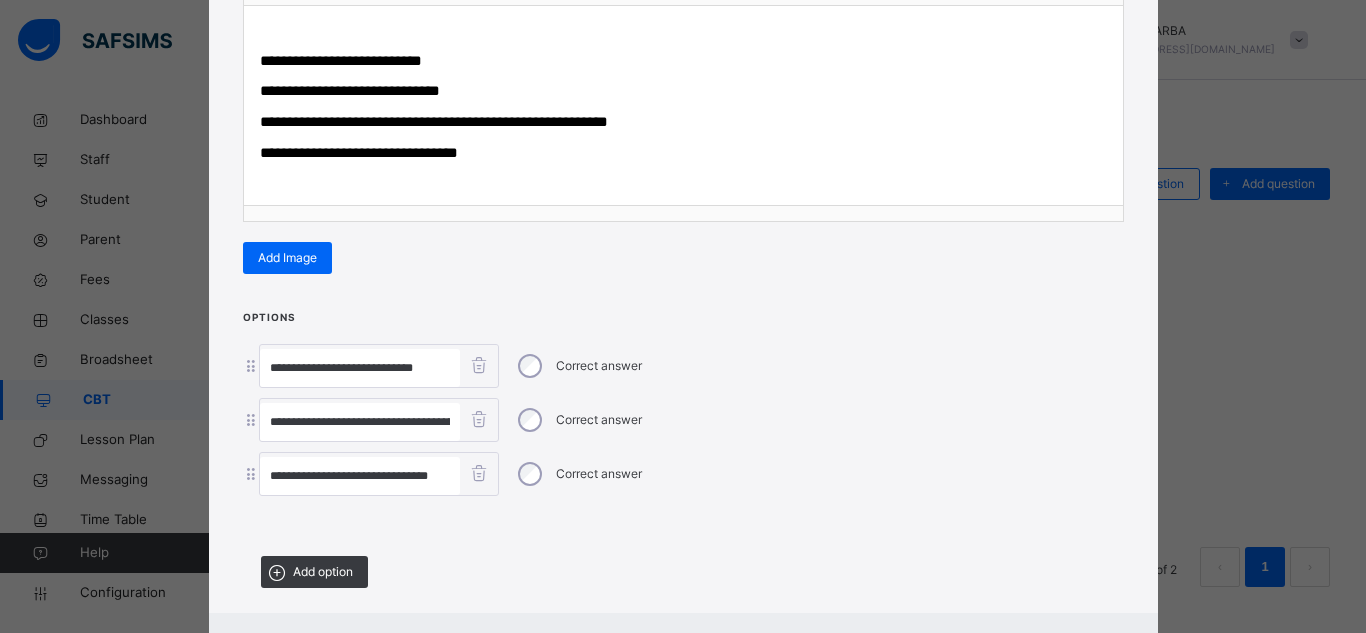 scroll, scrollTop: 0, scrollLeft: 12, axis: horizontal 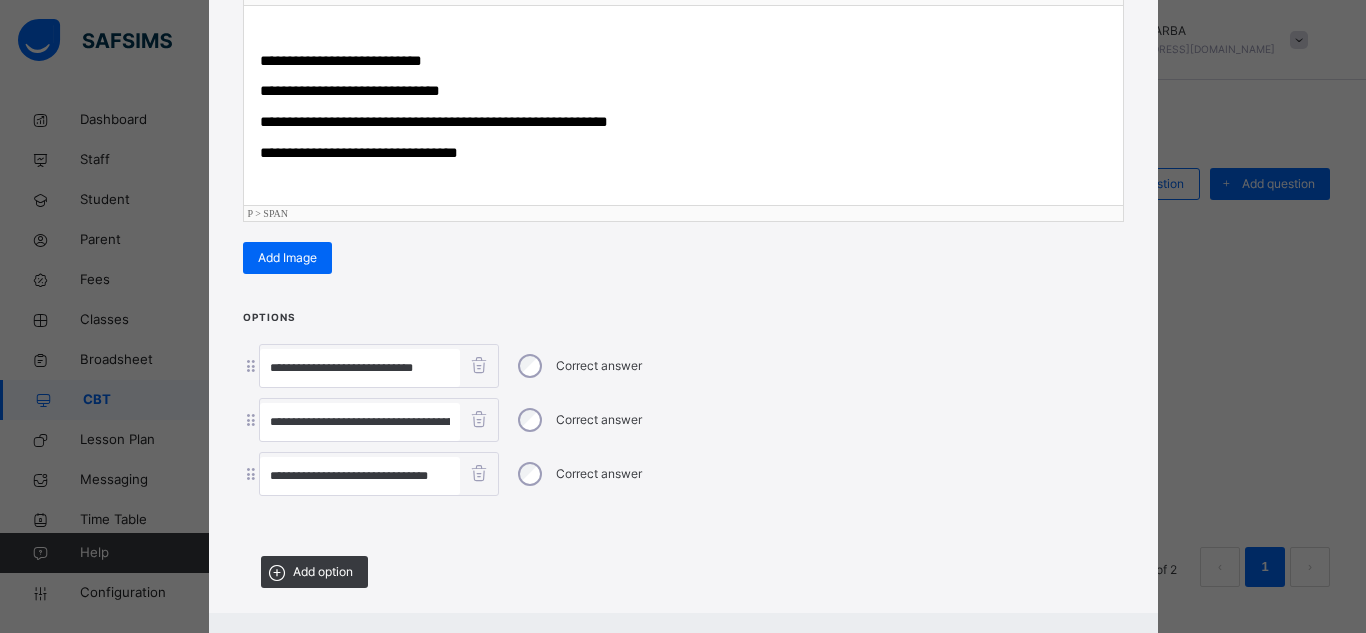 click on "**********" at bounding box center (683, 153) 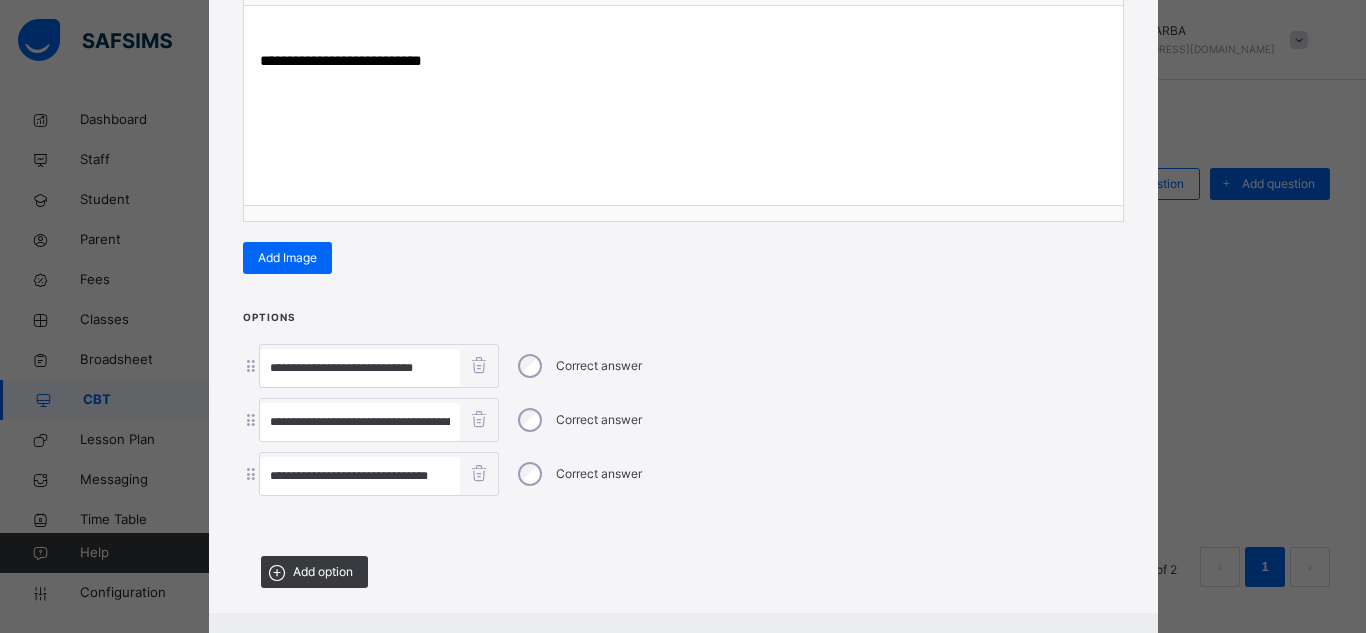 click on "**********" at bounding box center [683, 455] 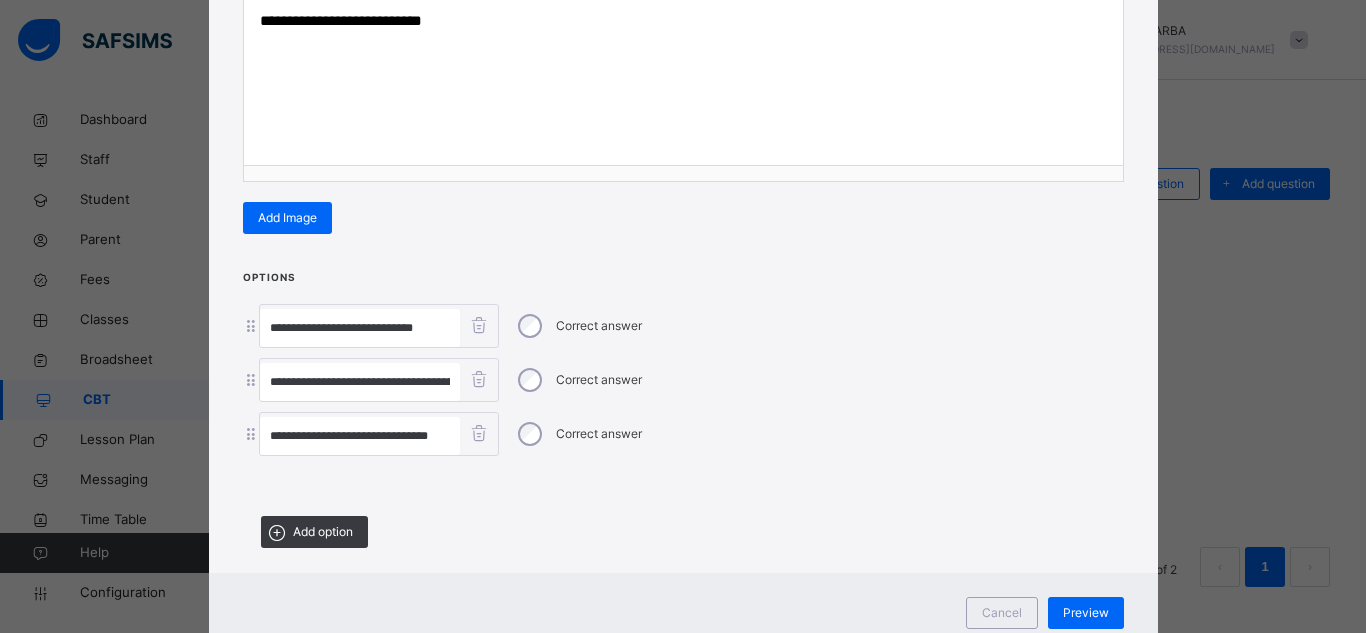 scroll, scrollTop: 431, scrollLeft: 0, axis: vertical 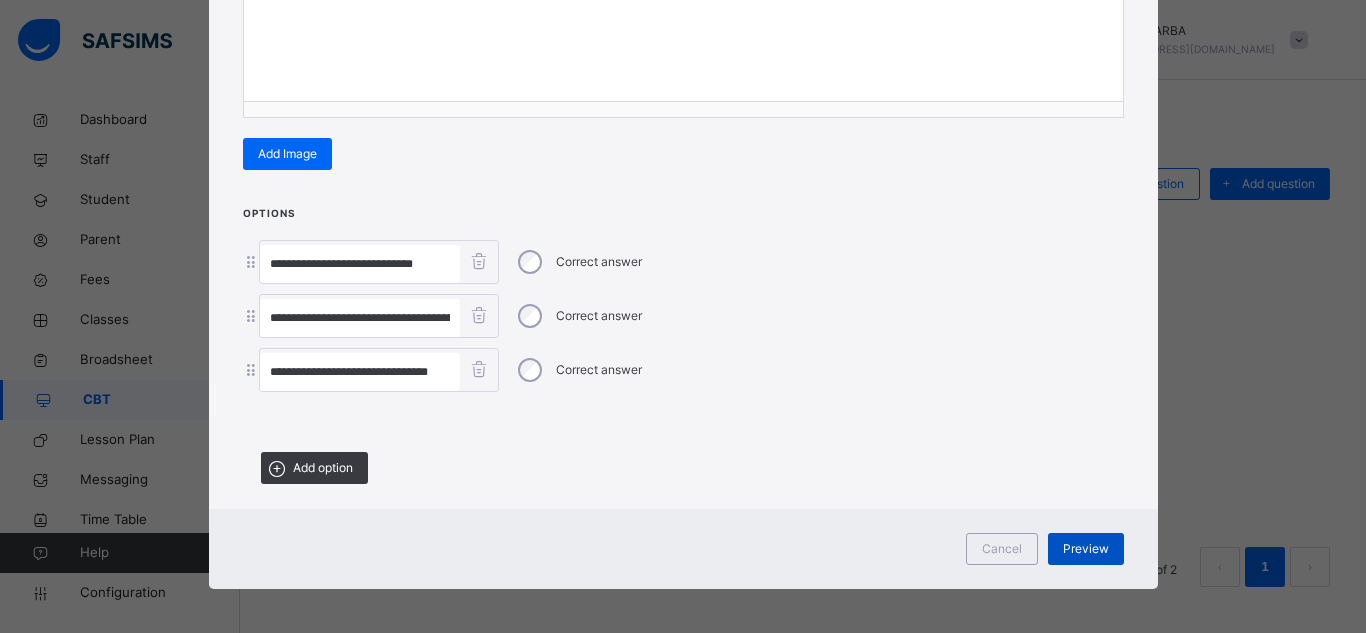 click on "Preview" at bounding box center [1086, 549] 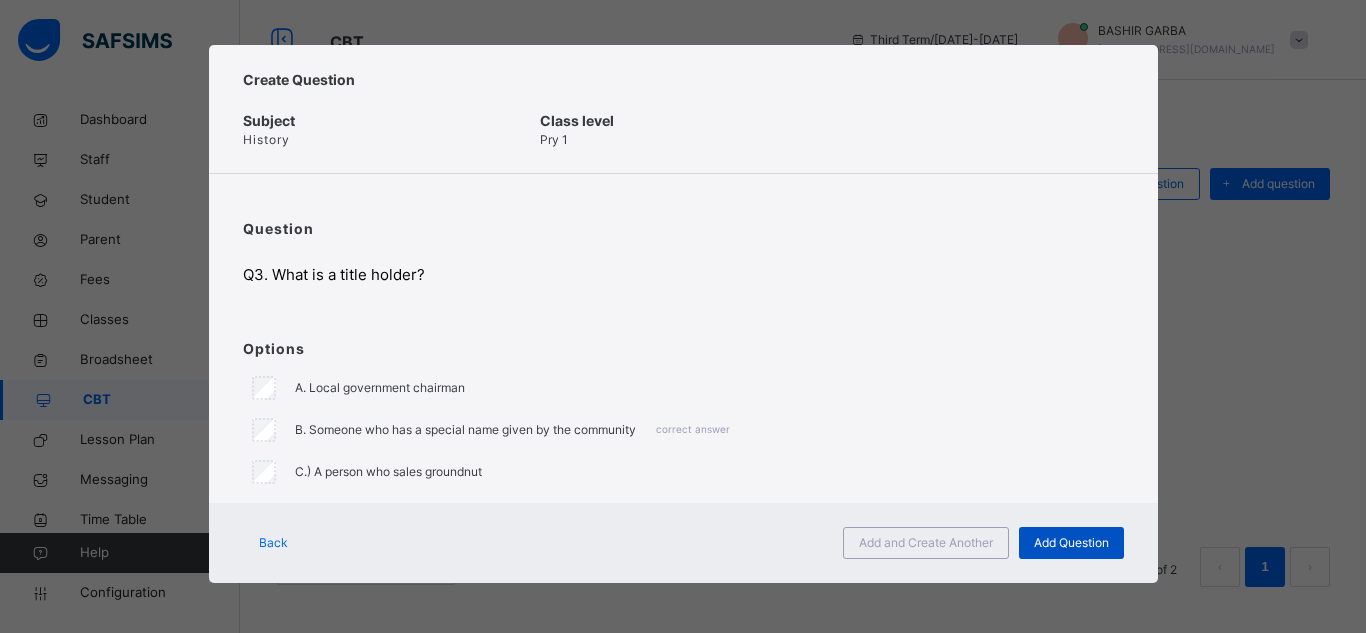scroll, scrollTop: 5, scrollLeft: 0, axis: vertical 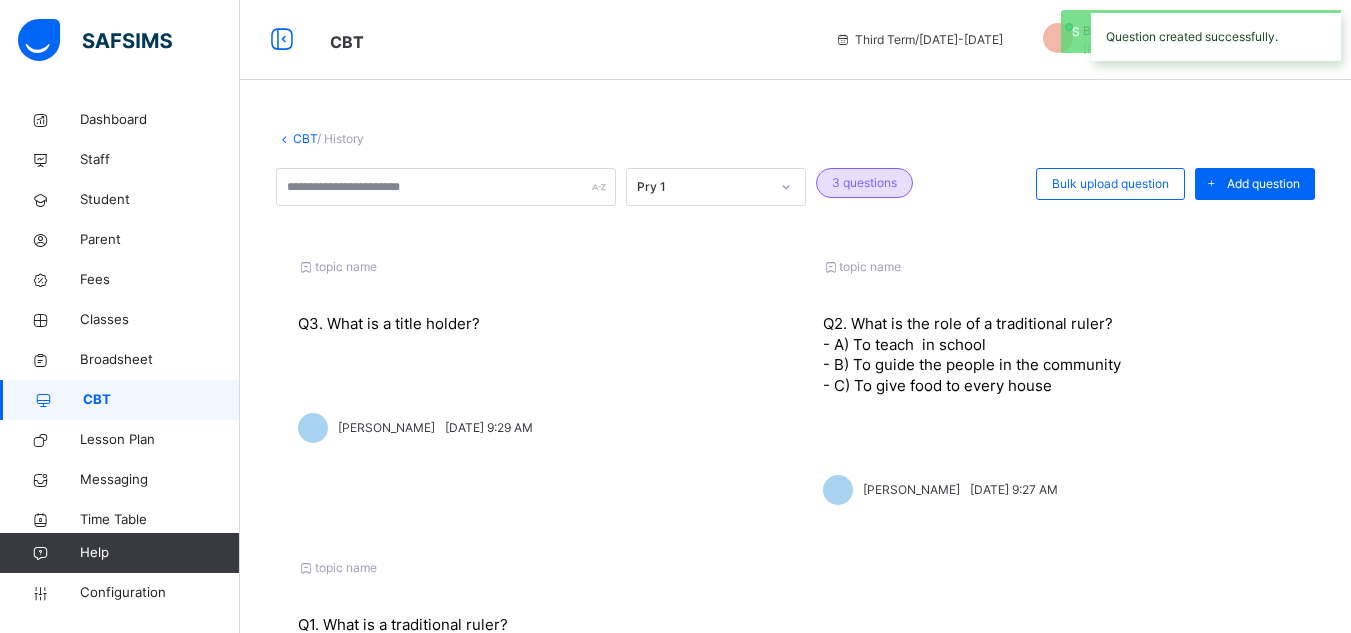 click on "- B) To guide the people in the community" at bounding box center (972, 364) 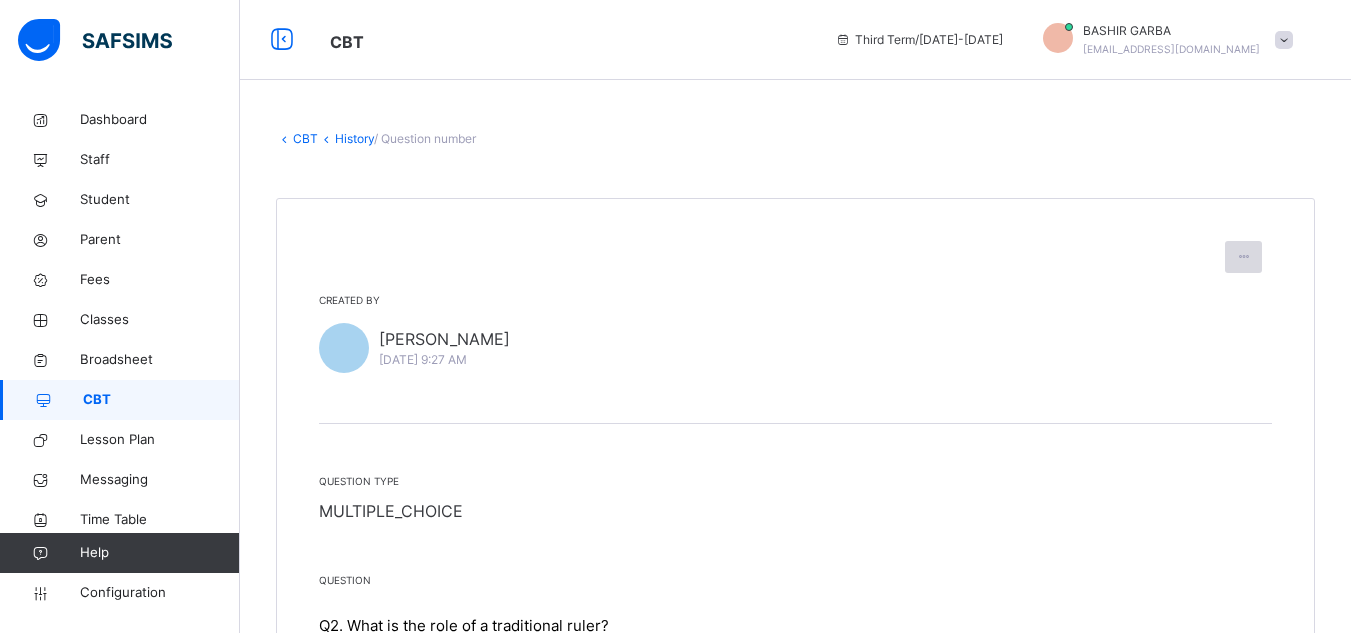 click at bounding box center [1243, 257] 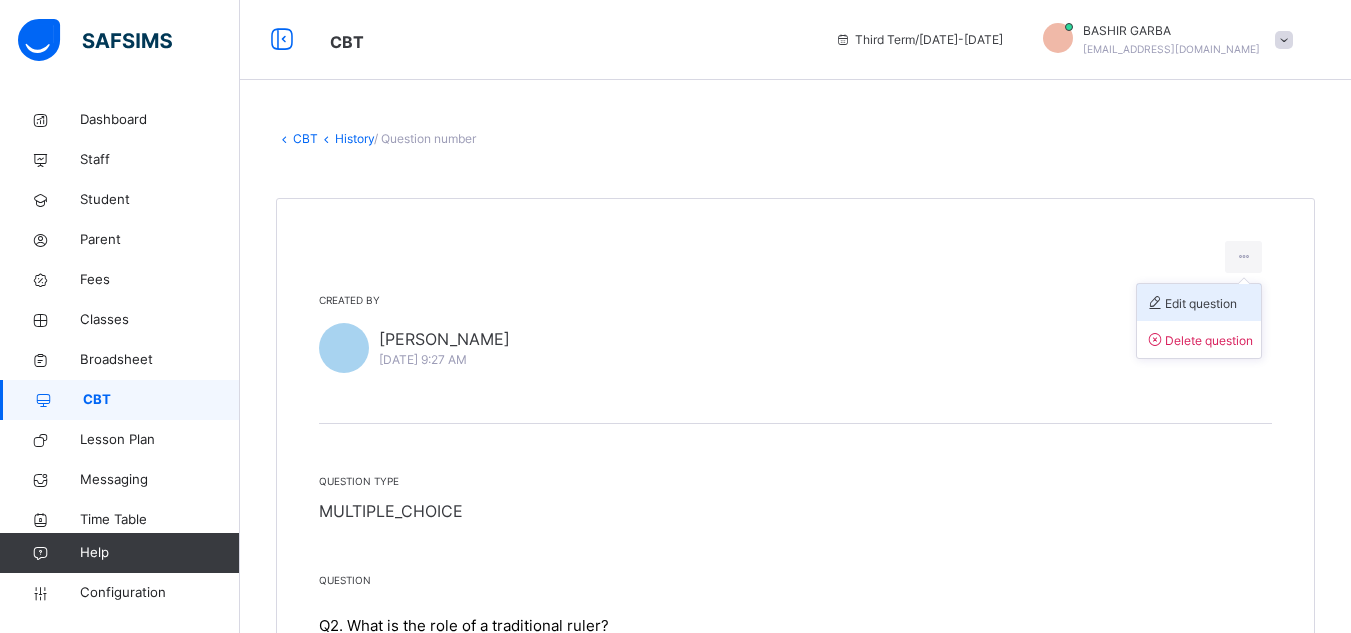 click on "Edit question" at bounding box center [1191, 303] 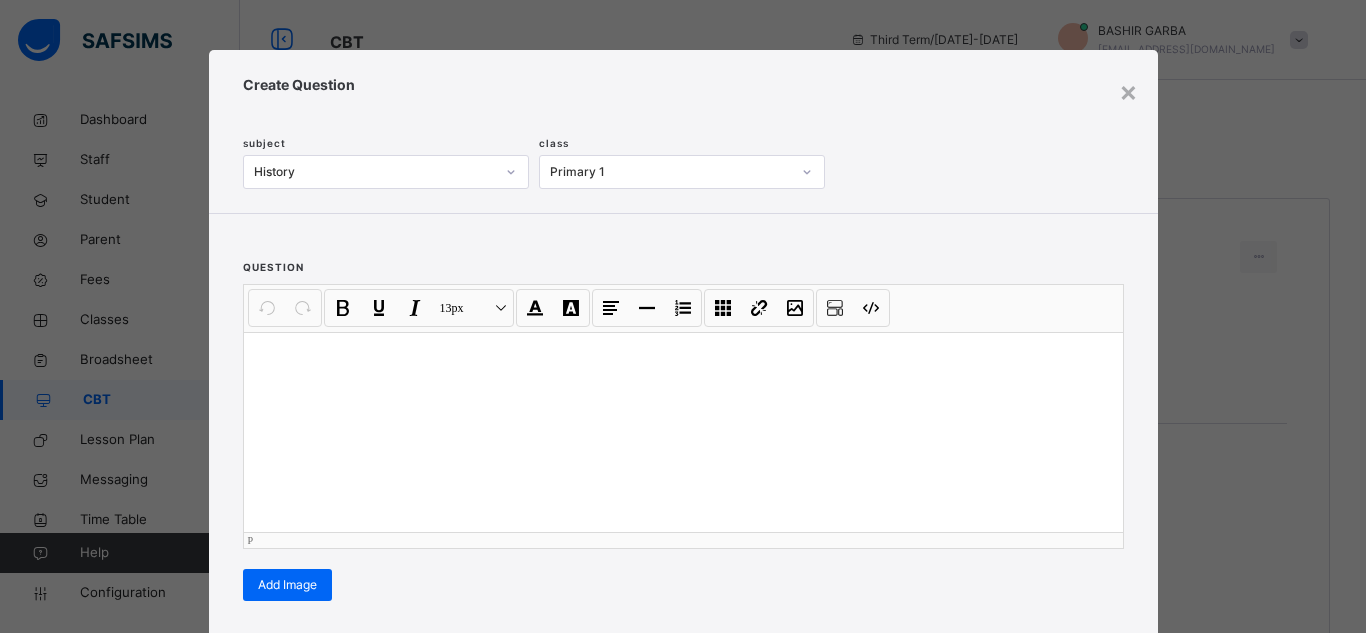 click at bounding box center [683, 432] 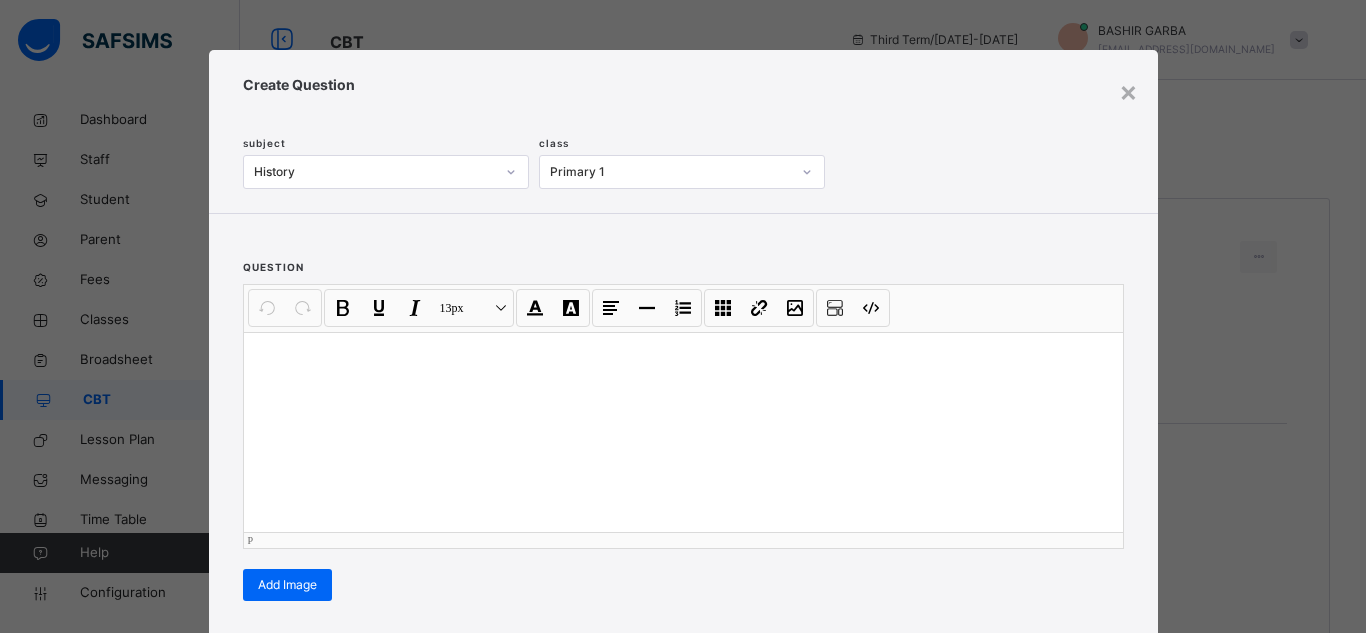 click at bounding box center (683, 432) 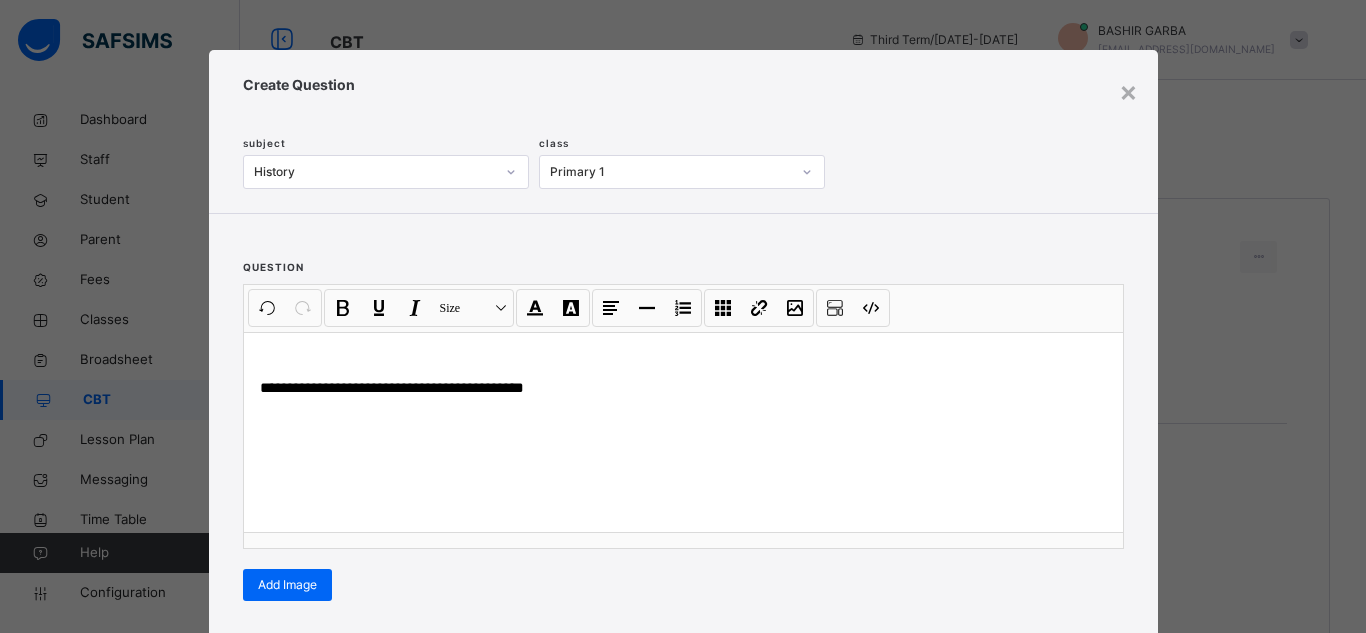 click on "**********" at bounding box center [683, 419] 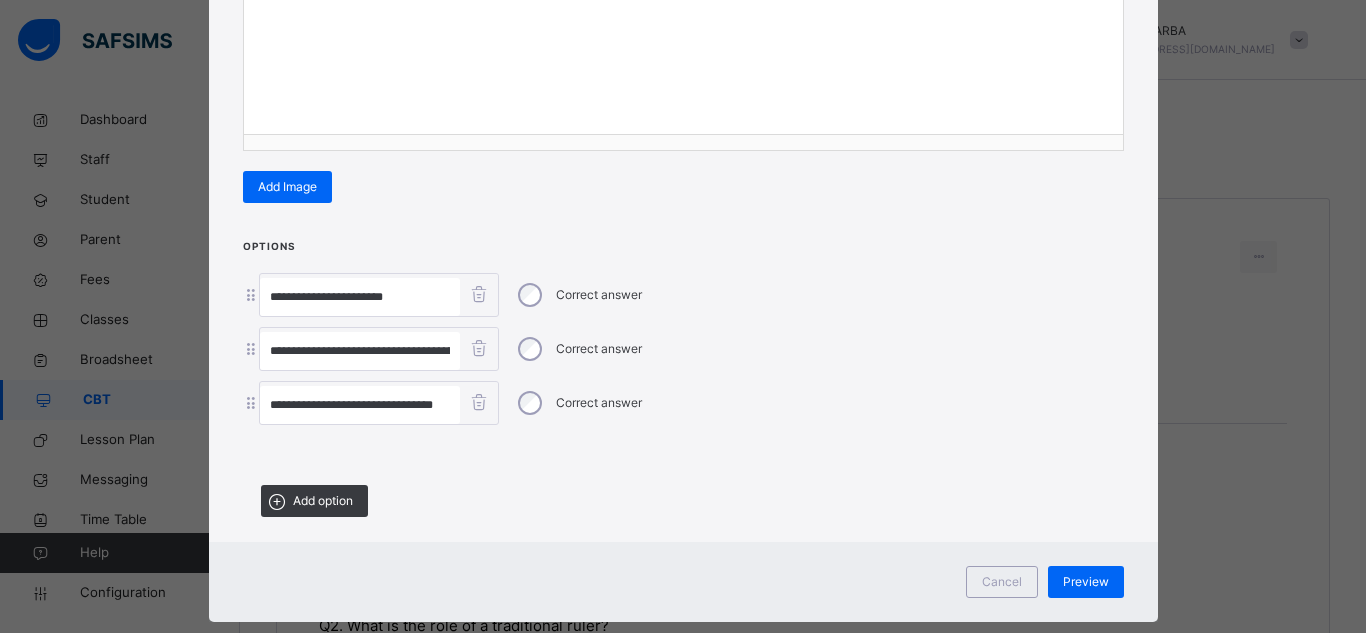 scroll, scrollTop: 400, scrollLeft: 0, axis: vertical 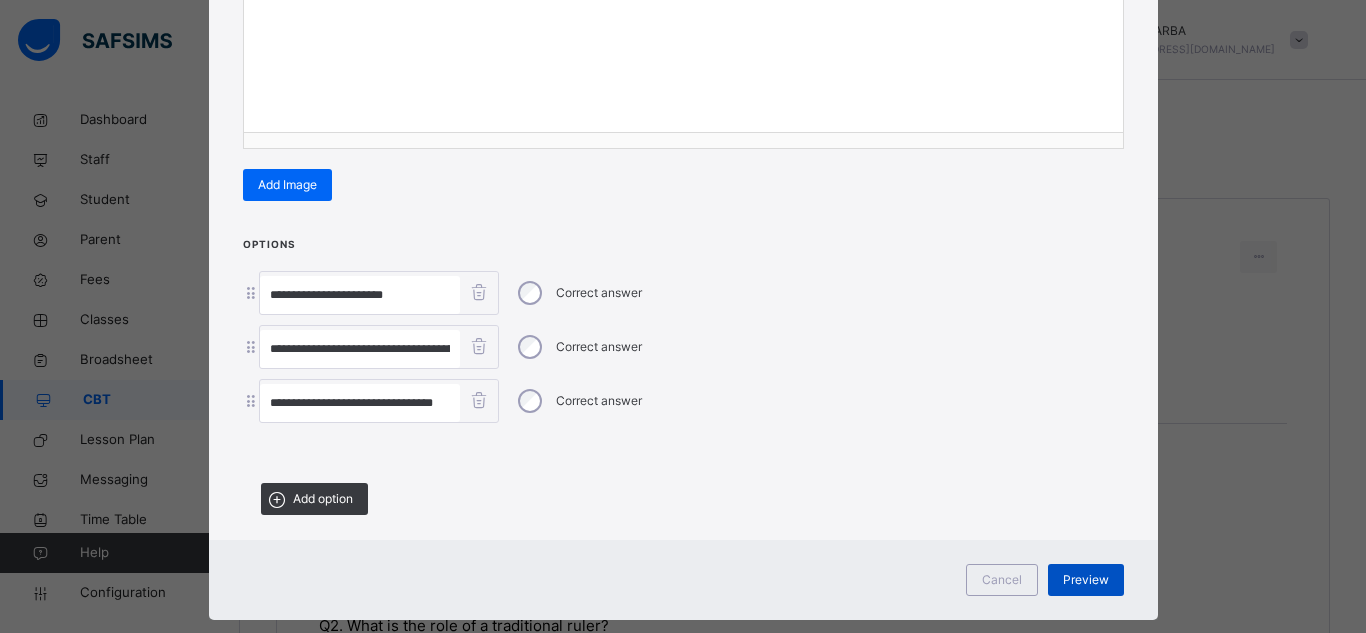 click on "Preview" at bounding box center (1086, 580) 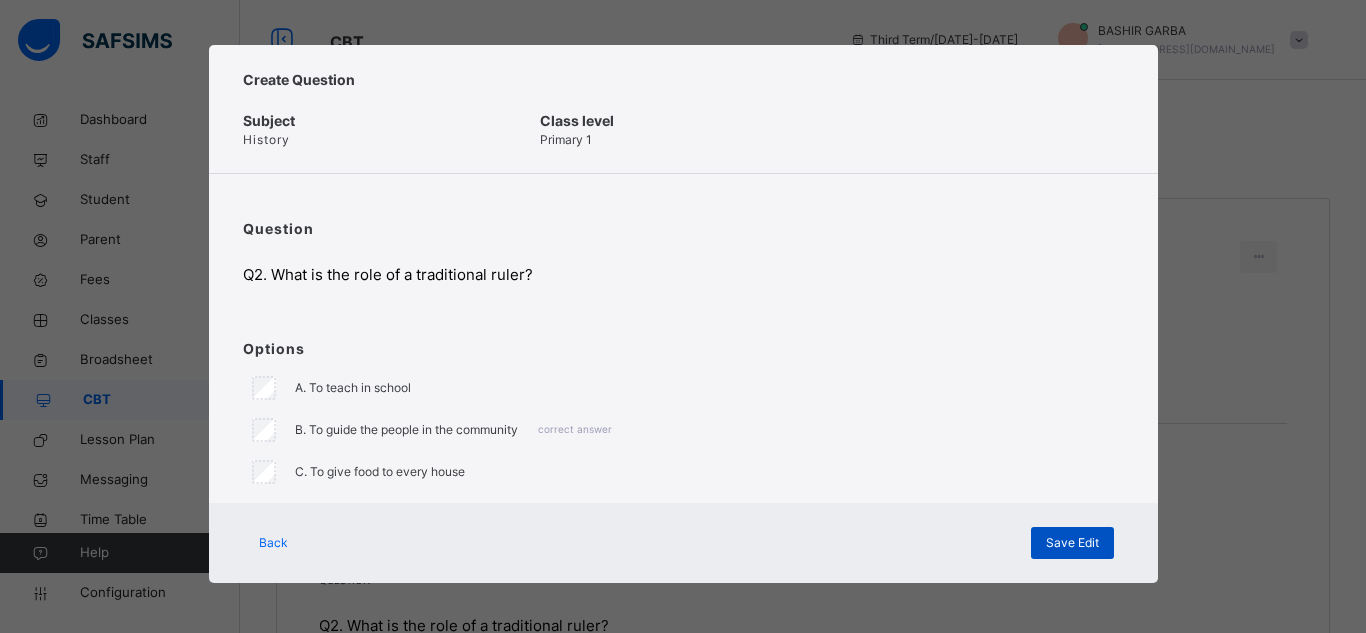 click on "Save Edit" at bounding box center (1072, 543) 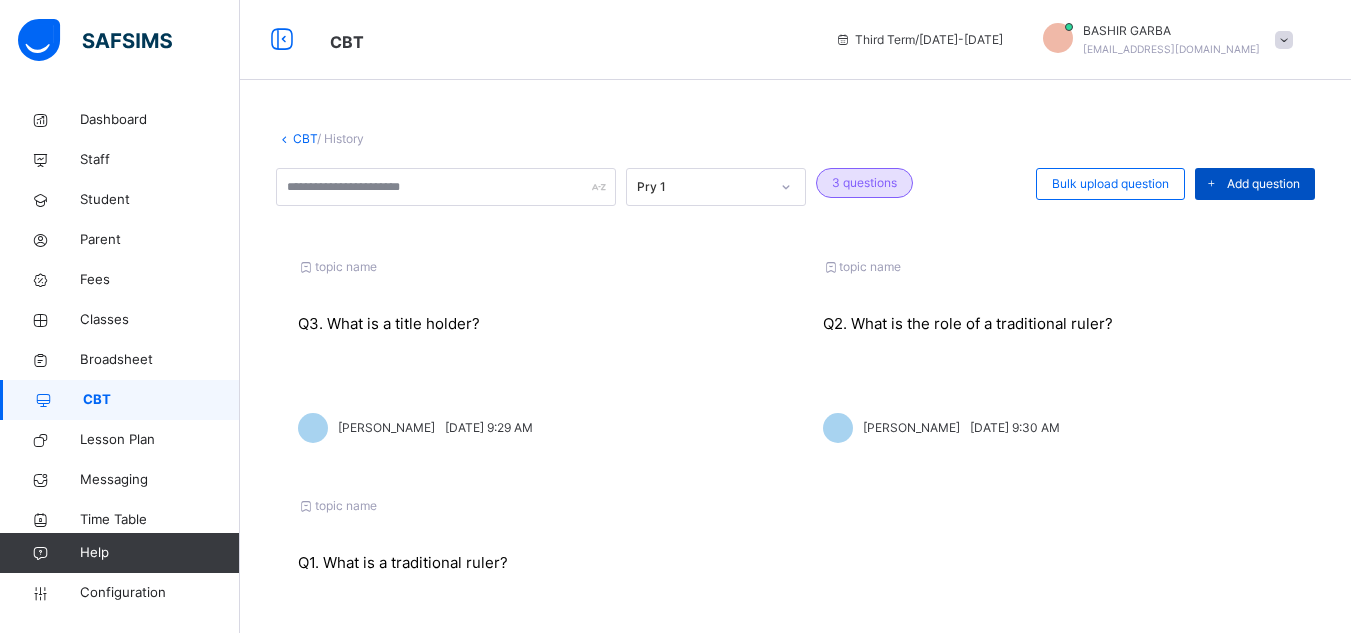 click on "Add question" at bounding box center [1263, 184] 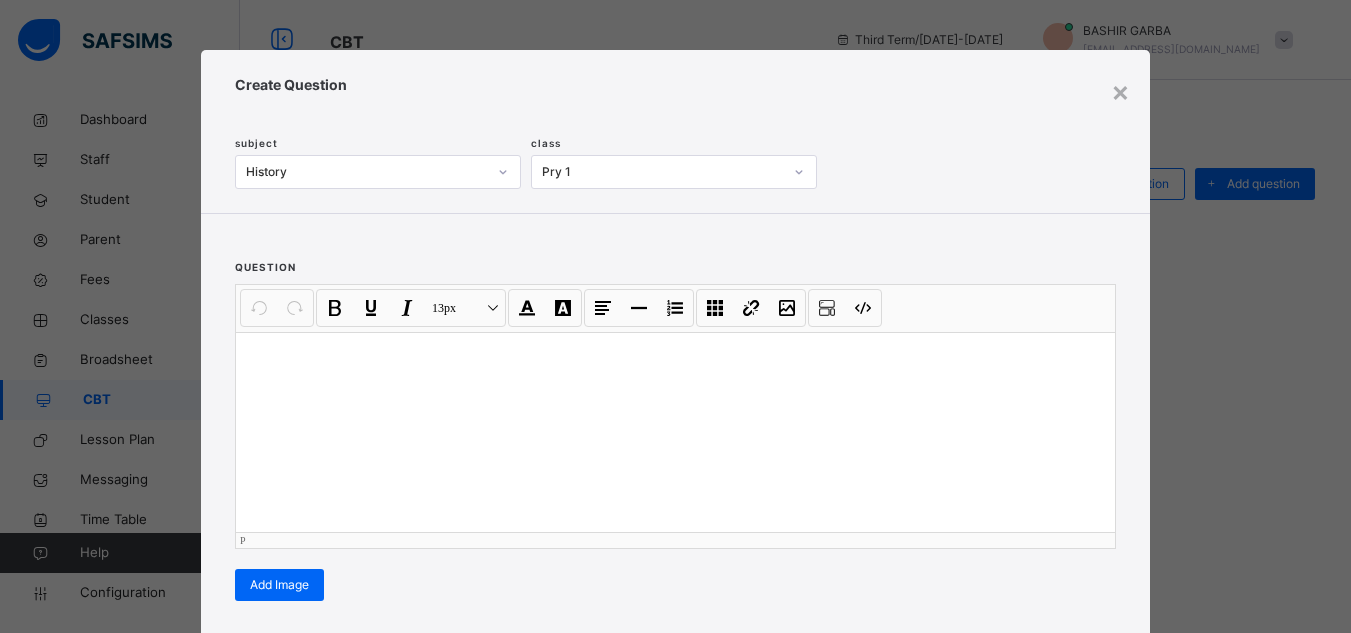 click at bounding box center (675, 432) 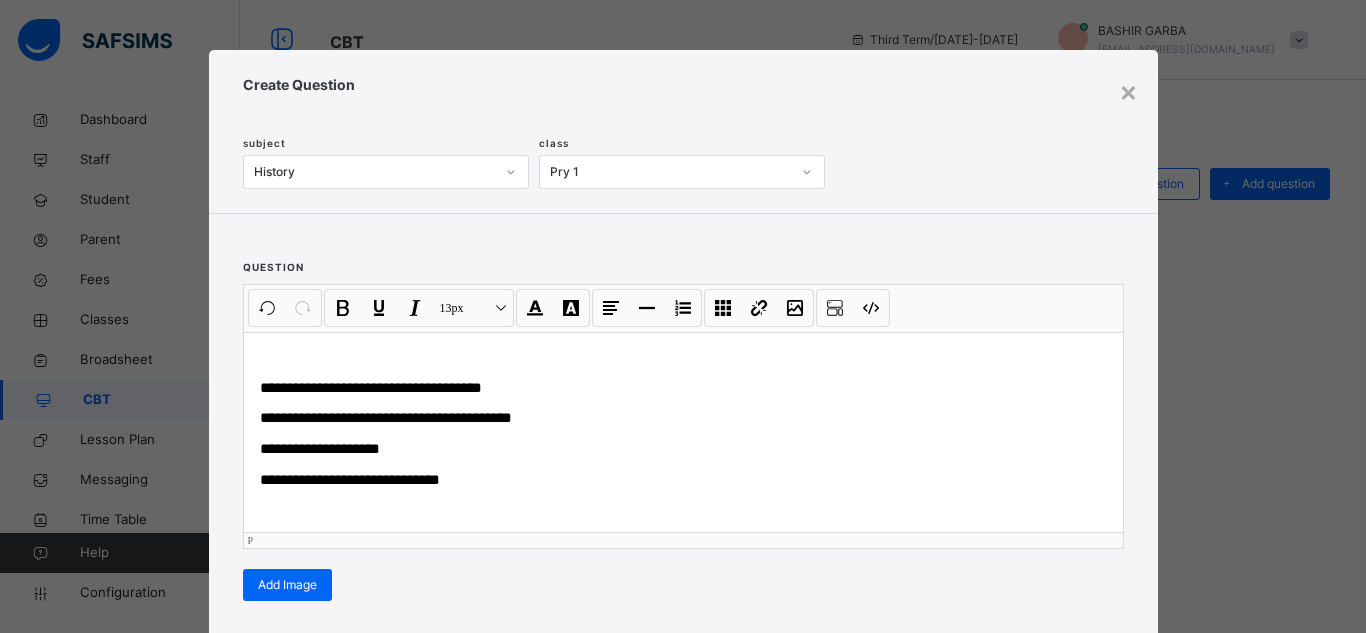 click on "**********" at bounding box center [683, 419] 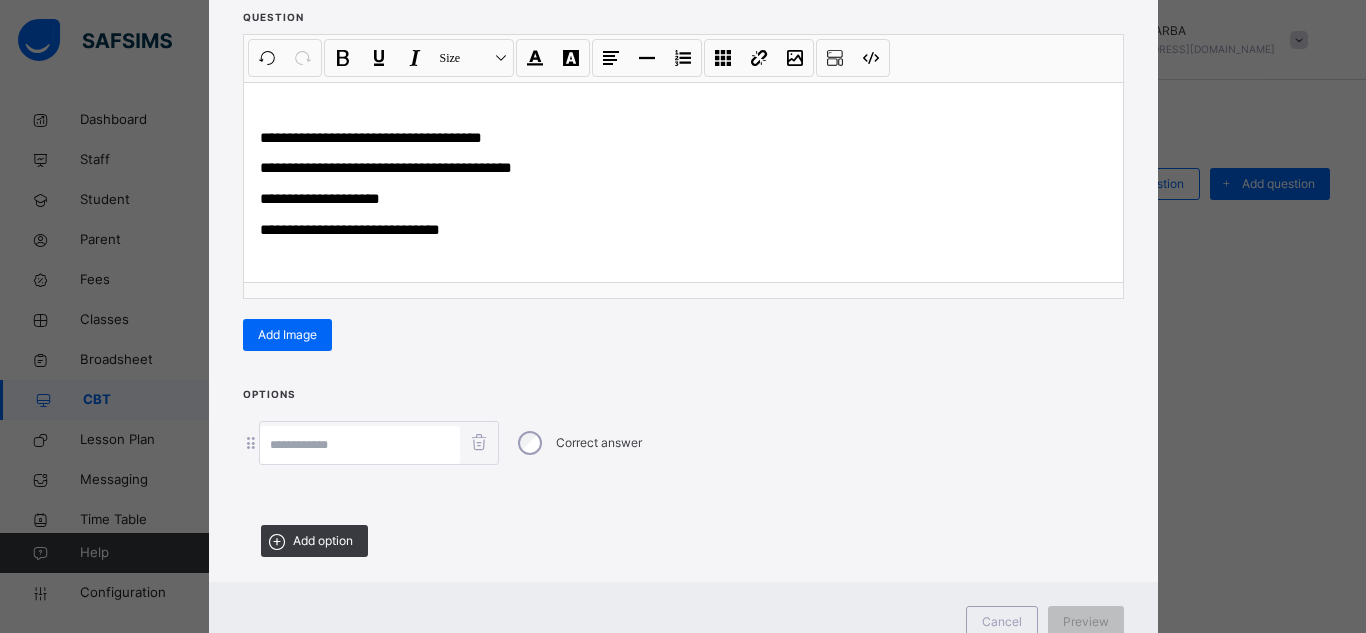 scroll, scrollTop: 280, scrollLeft: 0, axis: vertical 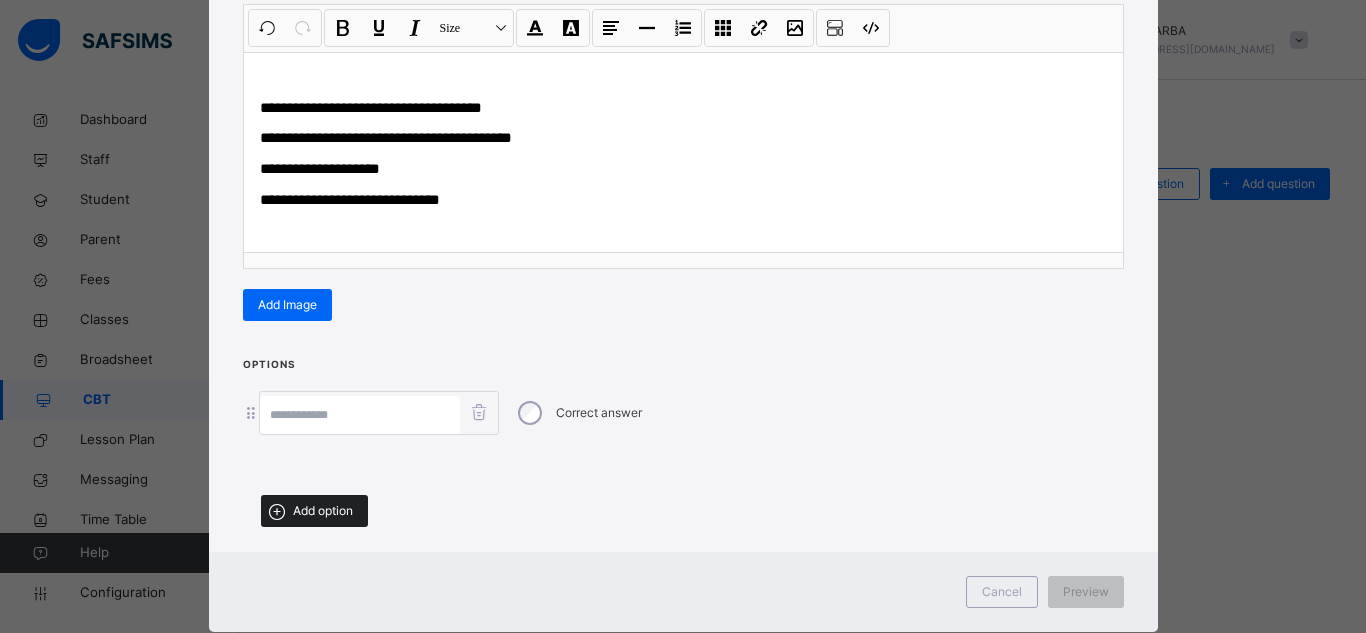 click on "Add option" at bounding box center [314, 511] 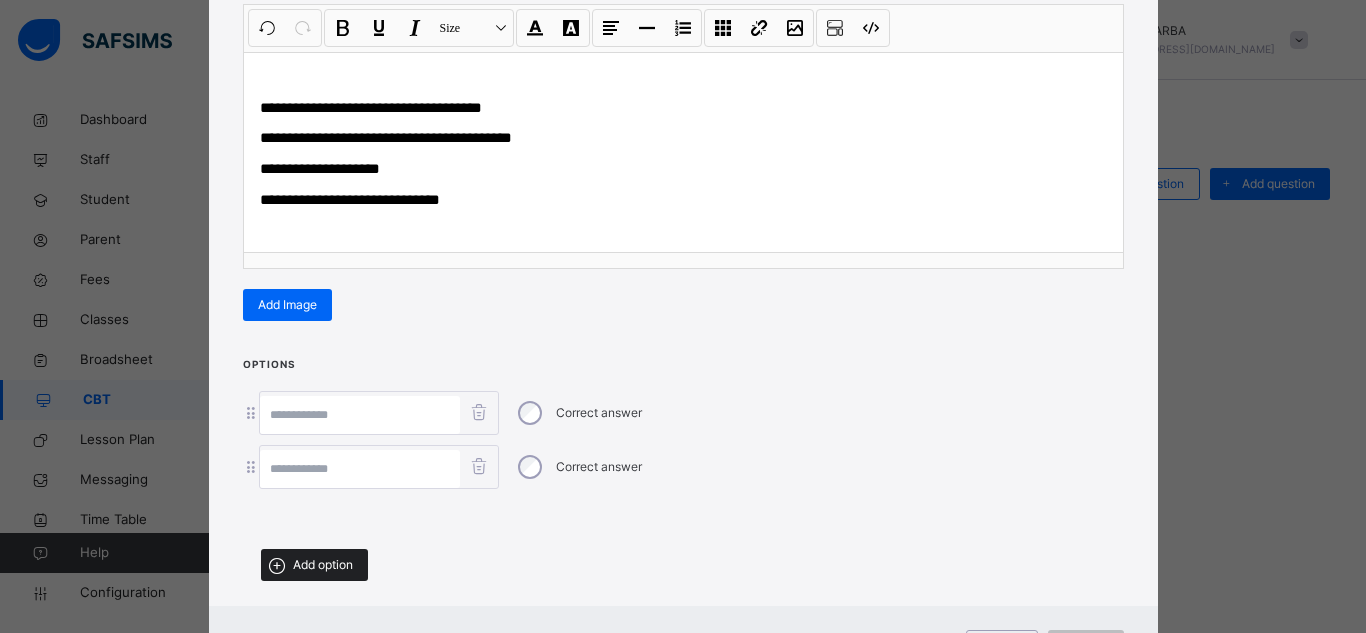 click on "Add option" at bounding box center (323, 565) 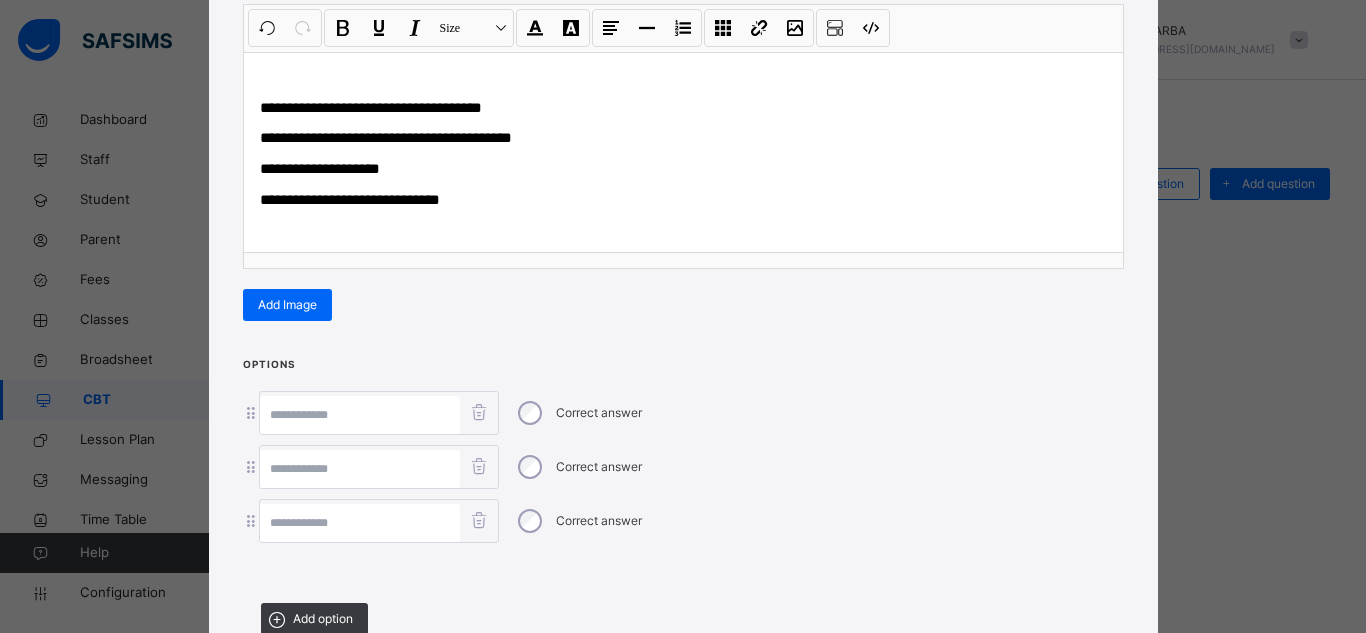 click at bounding box center [360, 523] 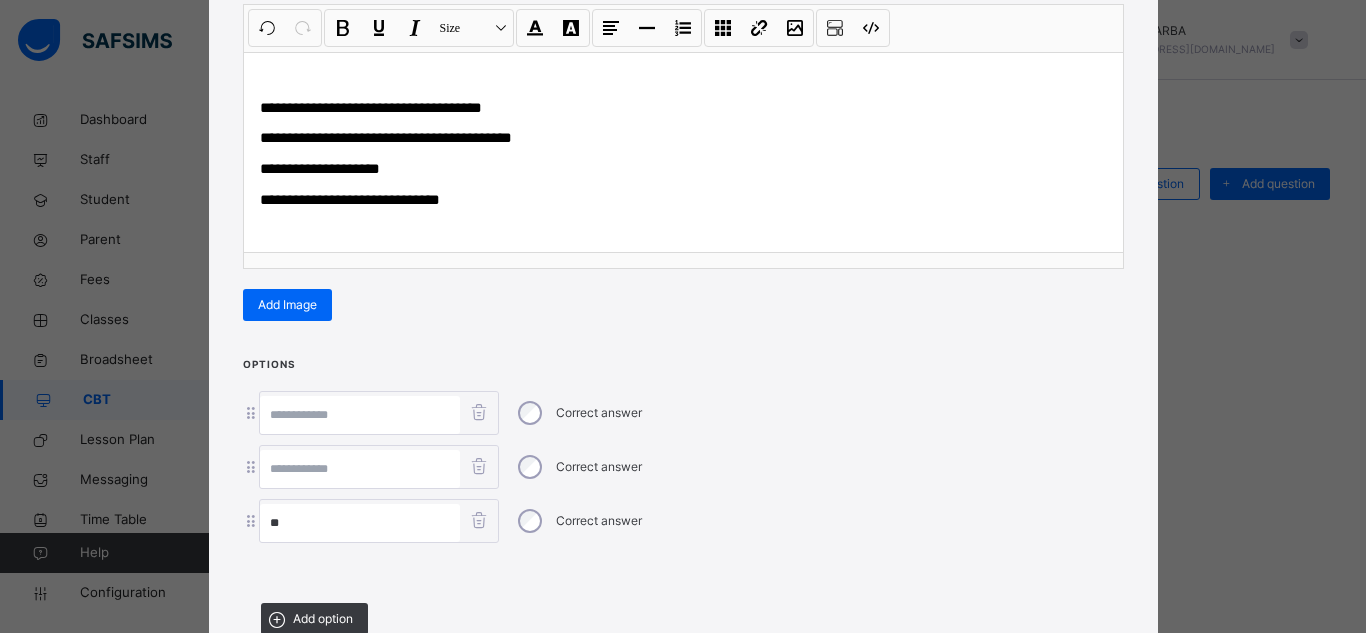 type on "**" 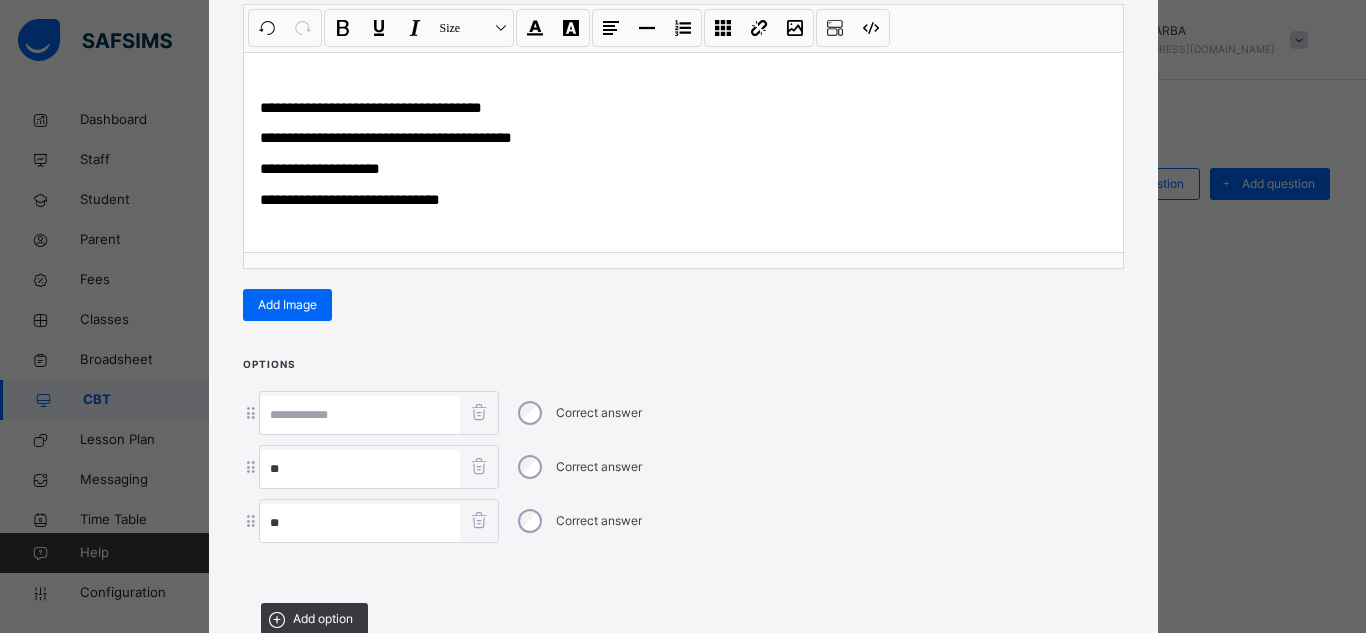 type on "**" 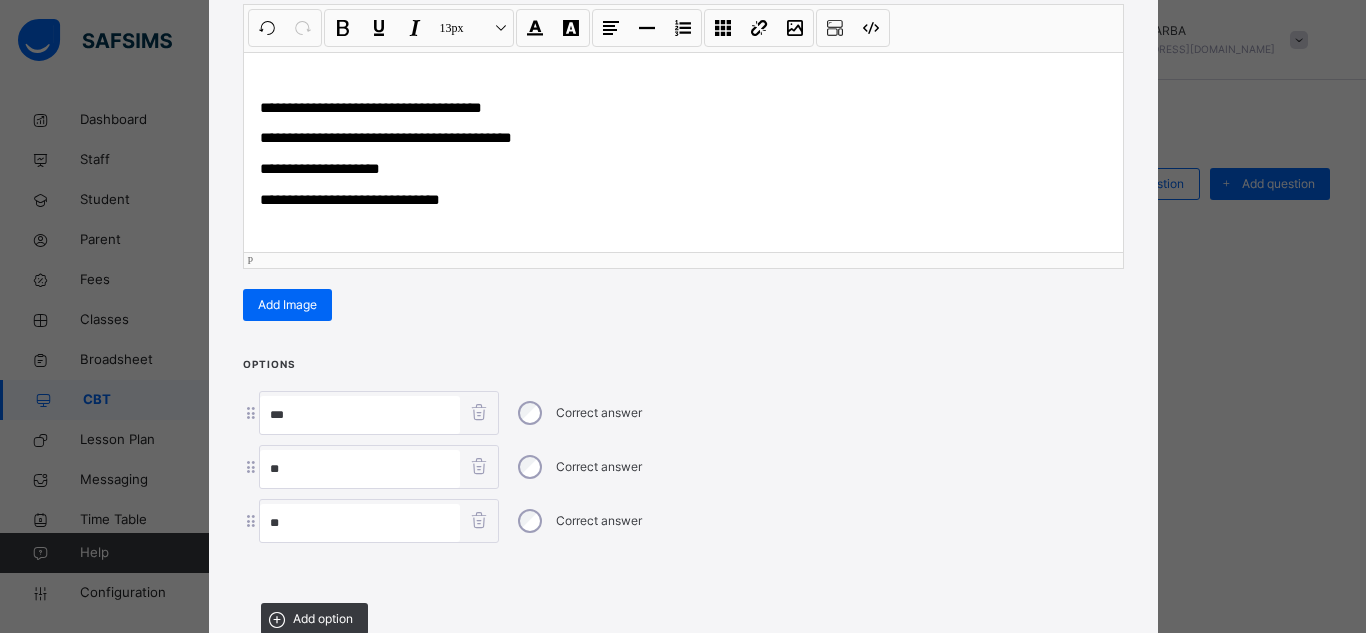 click on "**********" at bounding box center (386, 137) 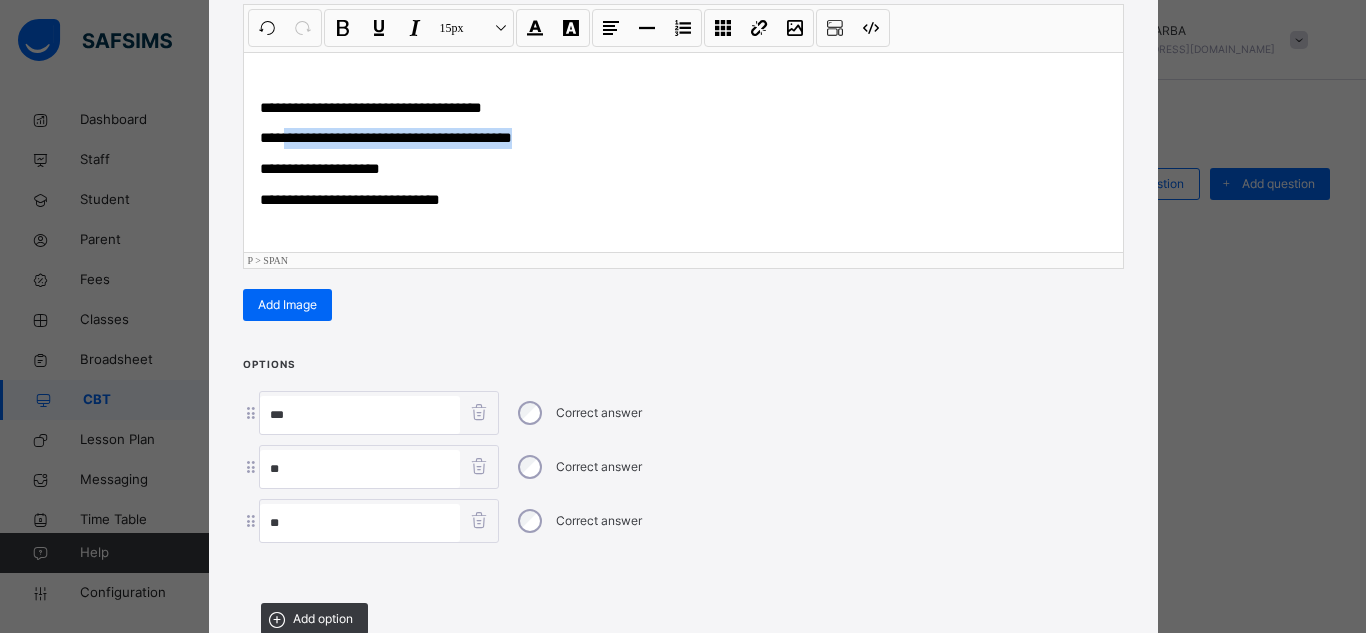 drag, startPoint x: 290, startPoint y: 136, endPoint x: 537, endPoint y: 141, distance: 247.0506 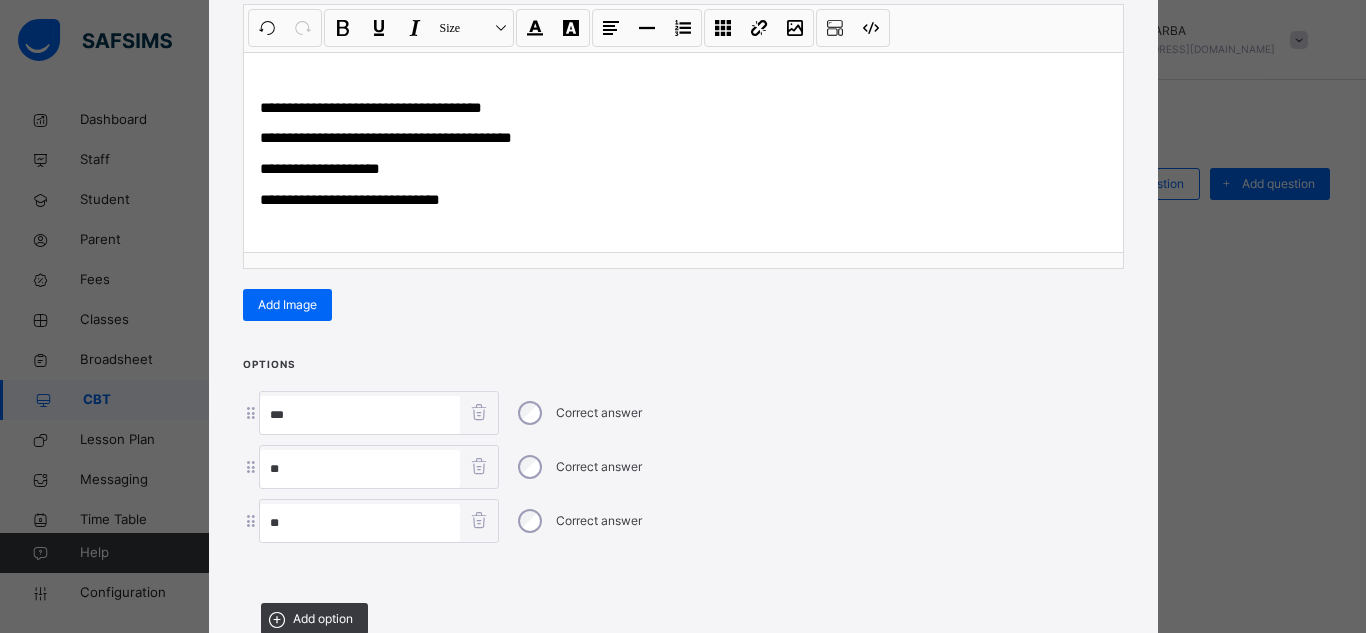click on "**" at bounding box center [360, 415] 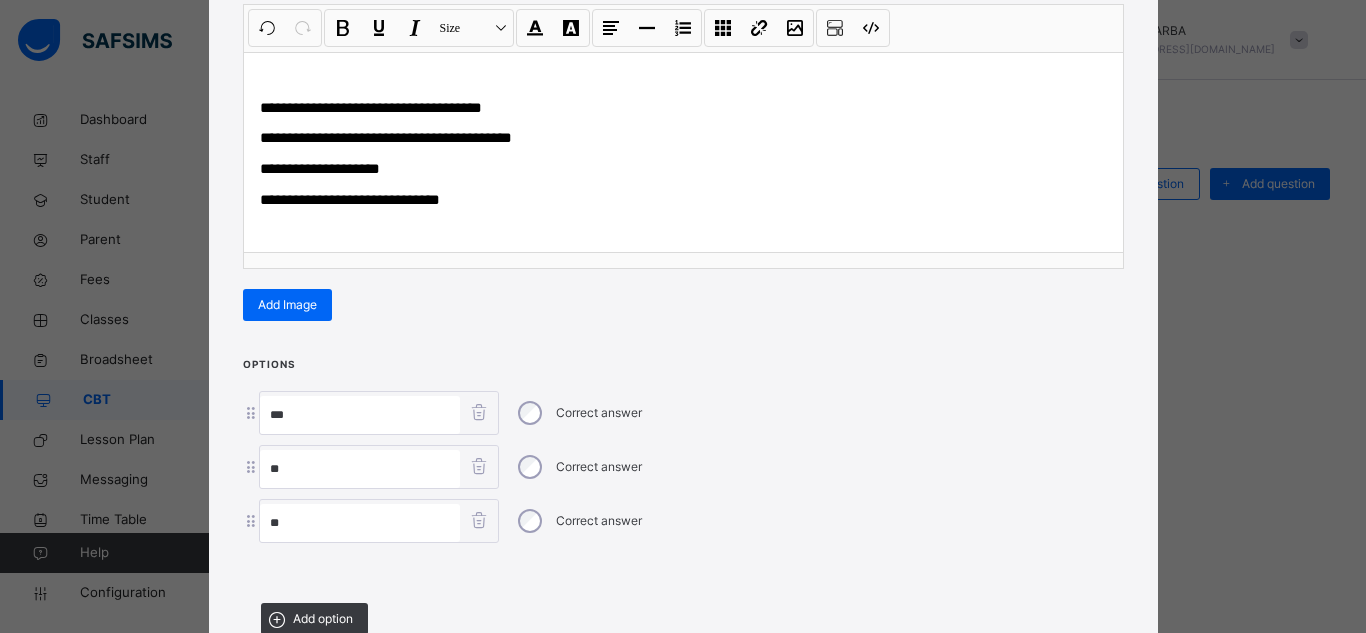 paste on "**********" 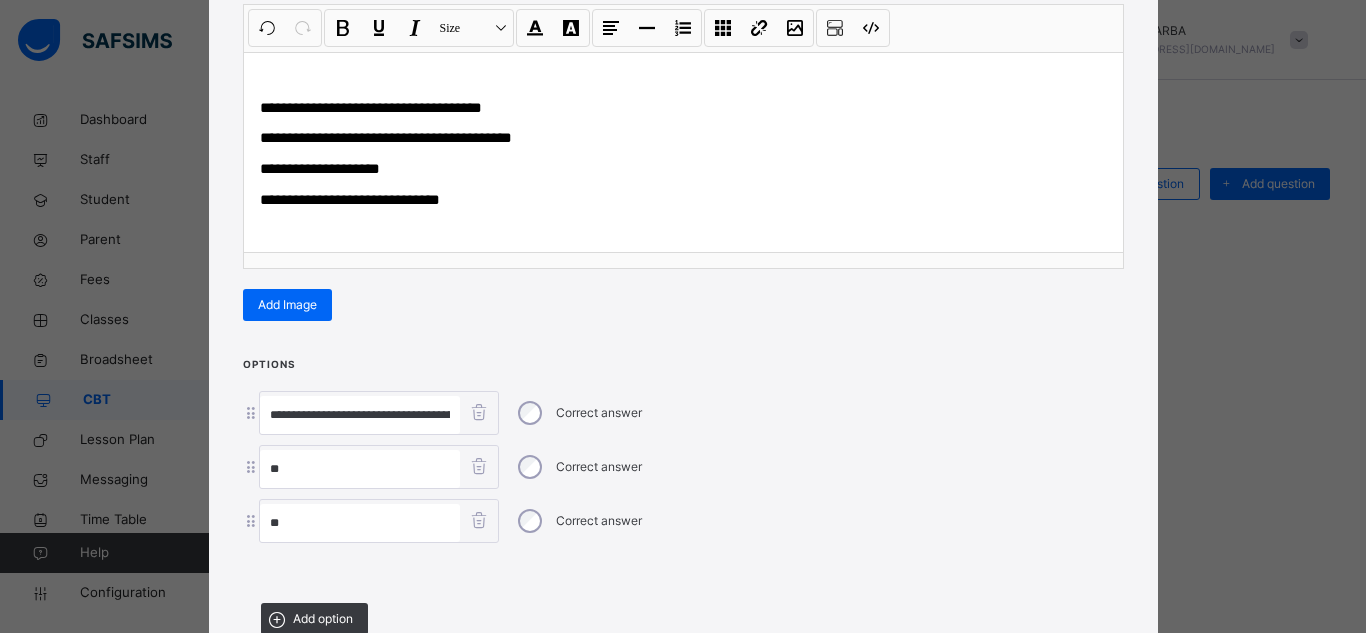 scroll, scrollTop: 0, scrollLeft: 54, axis: horizontal 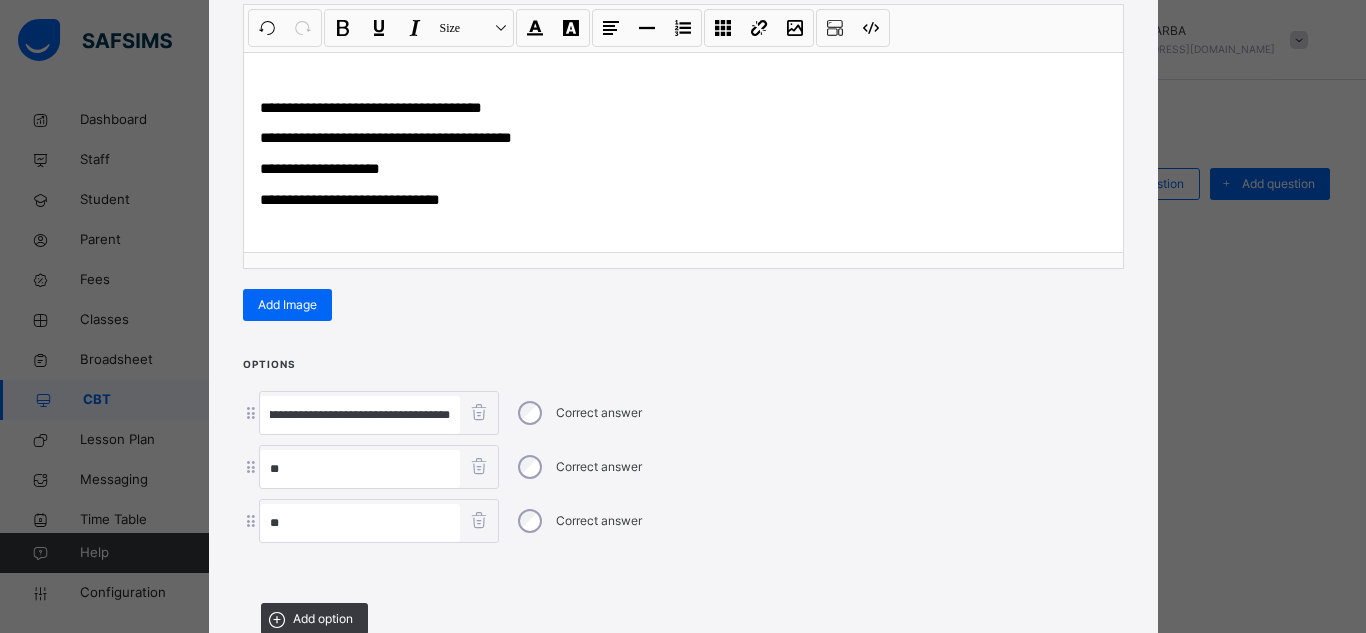 type on "**********" 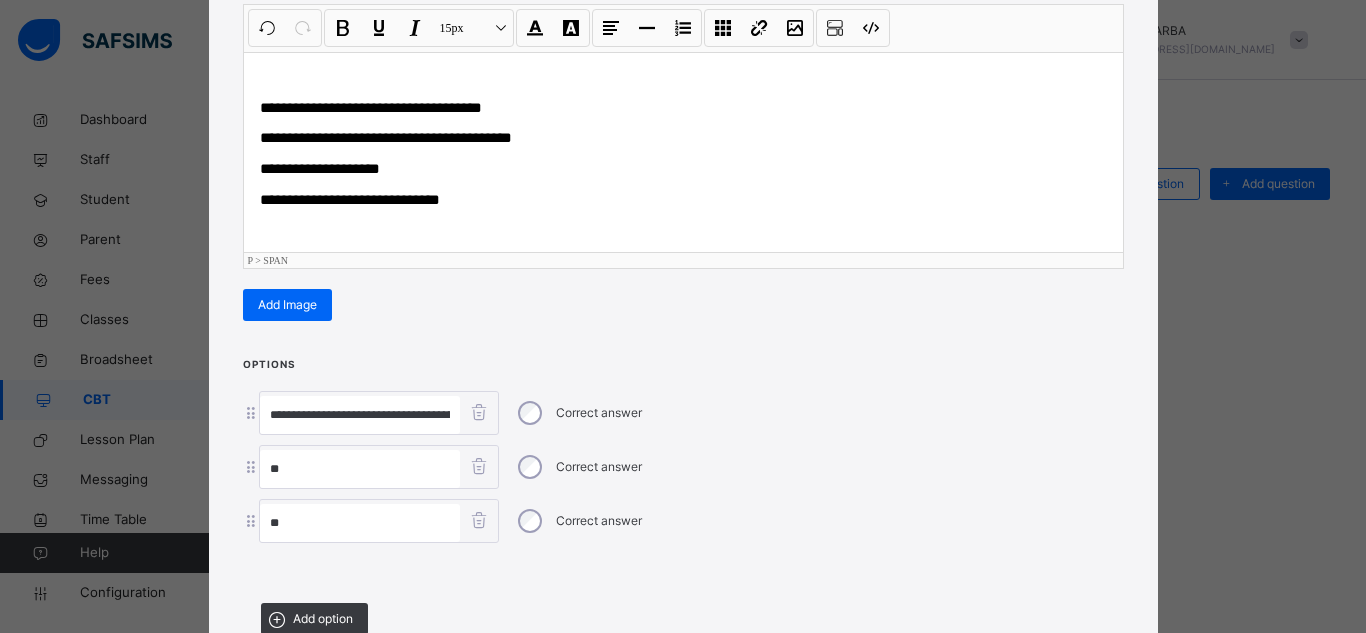 click on "**********" at bounding box center (320, 168) 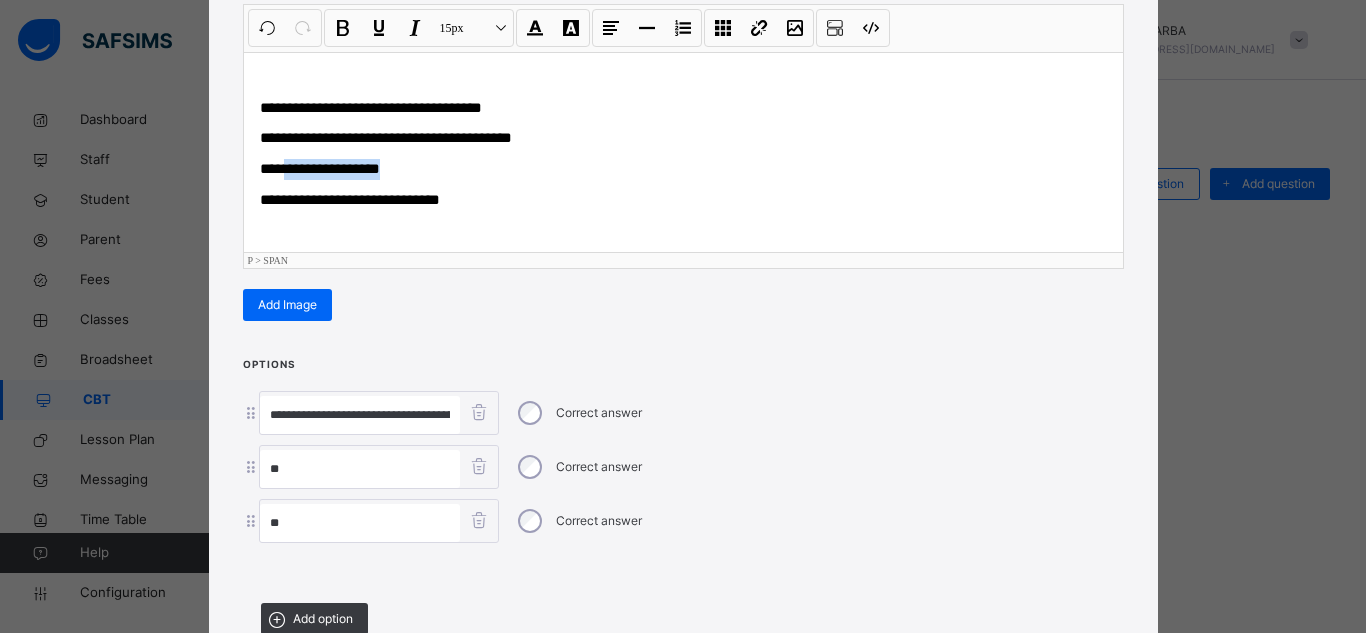 drag, startPoint x: 289, startPoint y: 169, endPoint x: 405, endPoint y: 172, distance: 116.03879 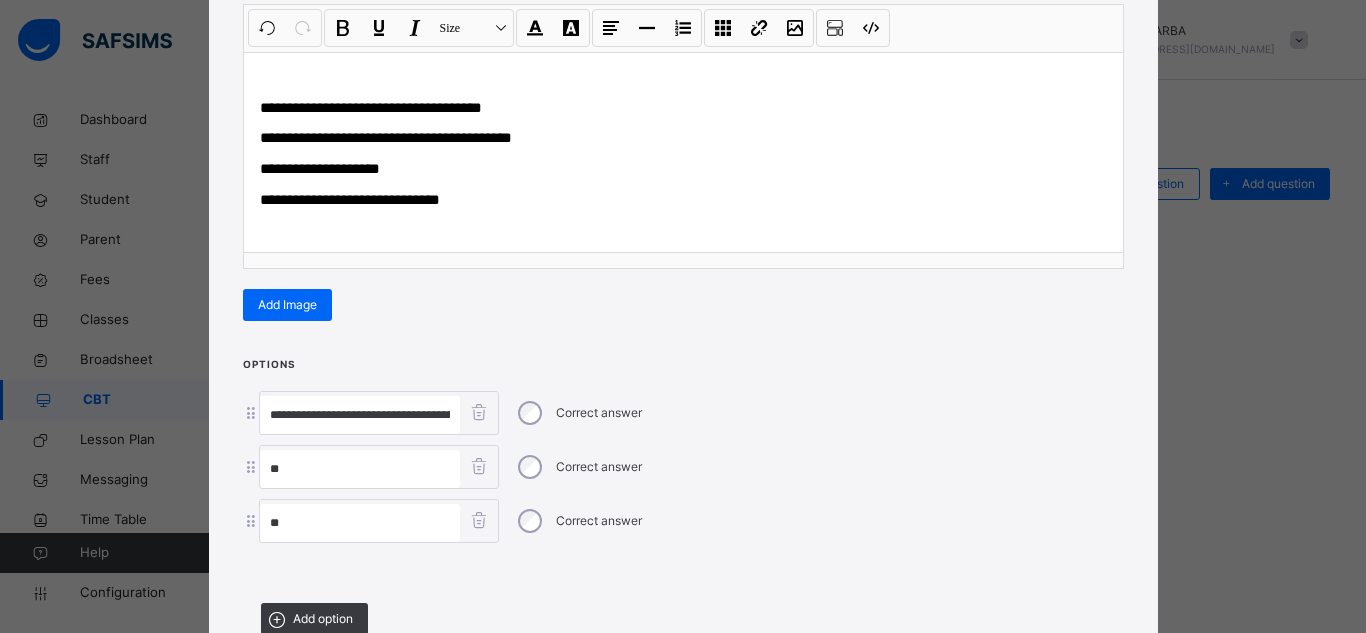 click on "**" at bounding box center [360, 469] 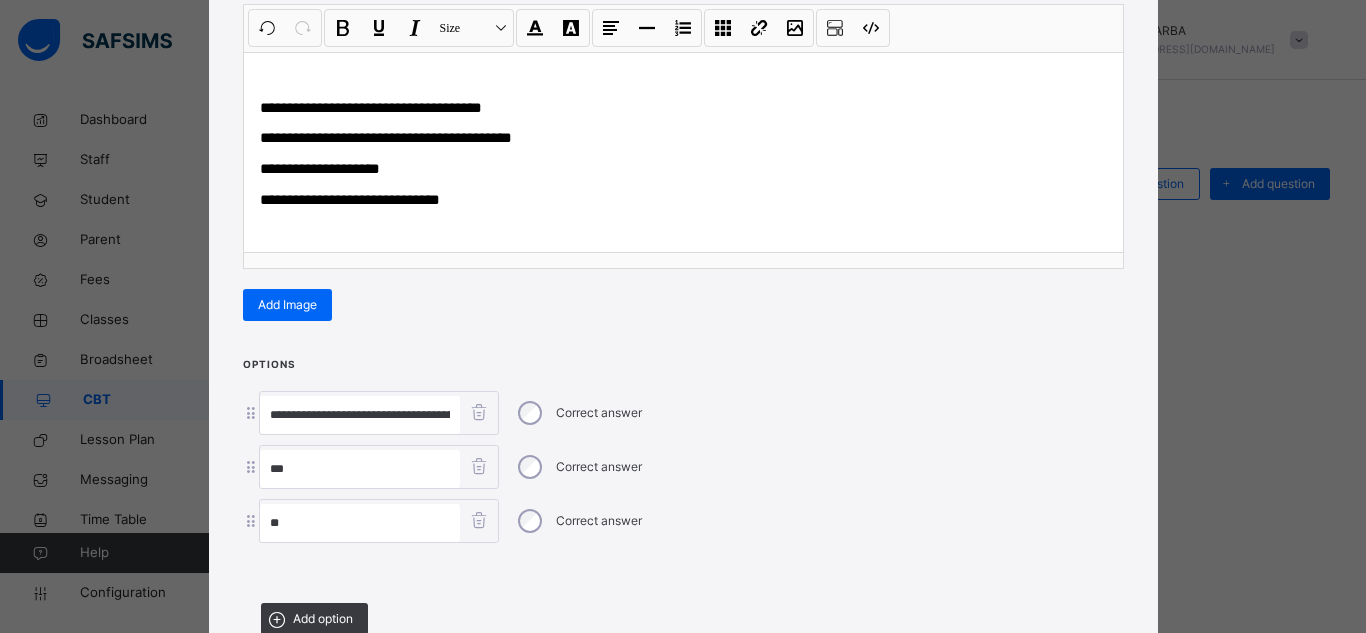 paste on "**********" 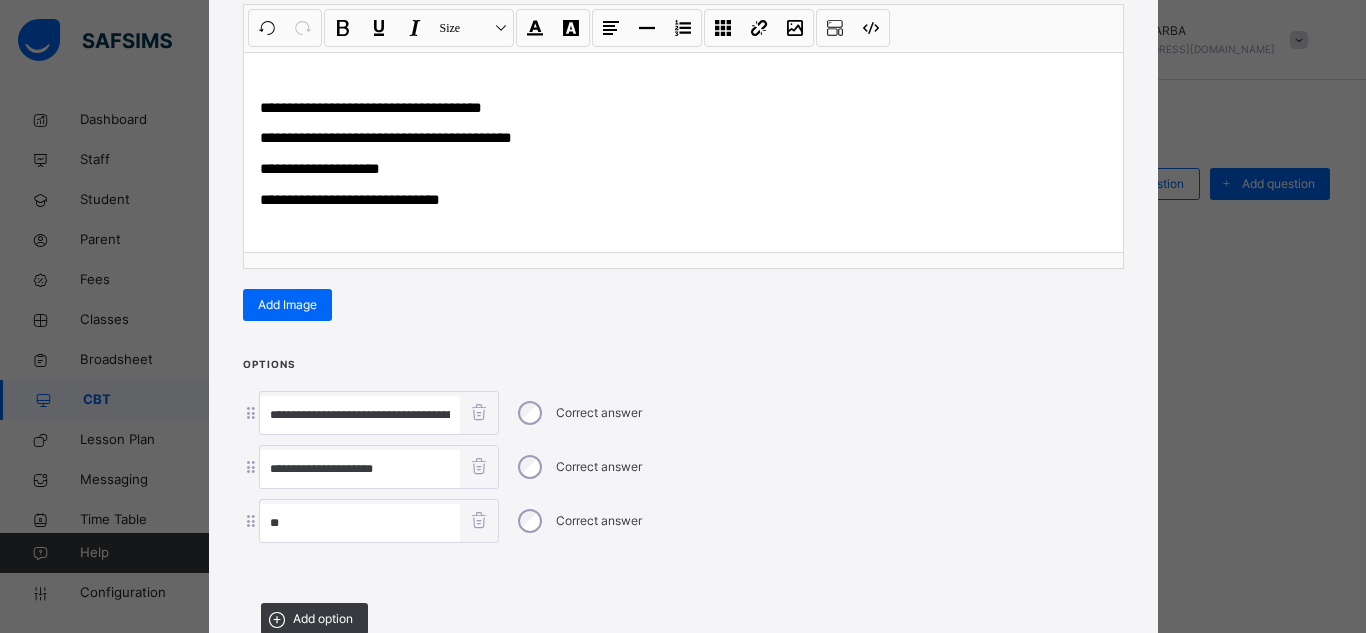 type on "**********" 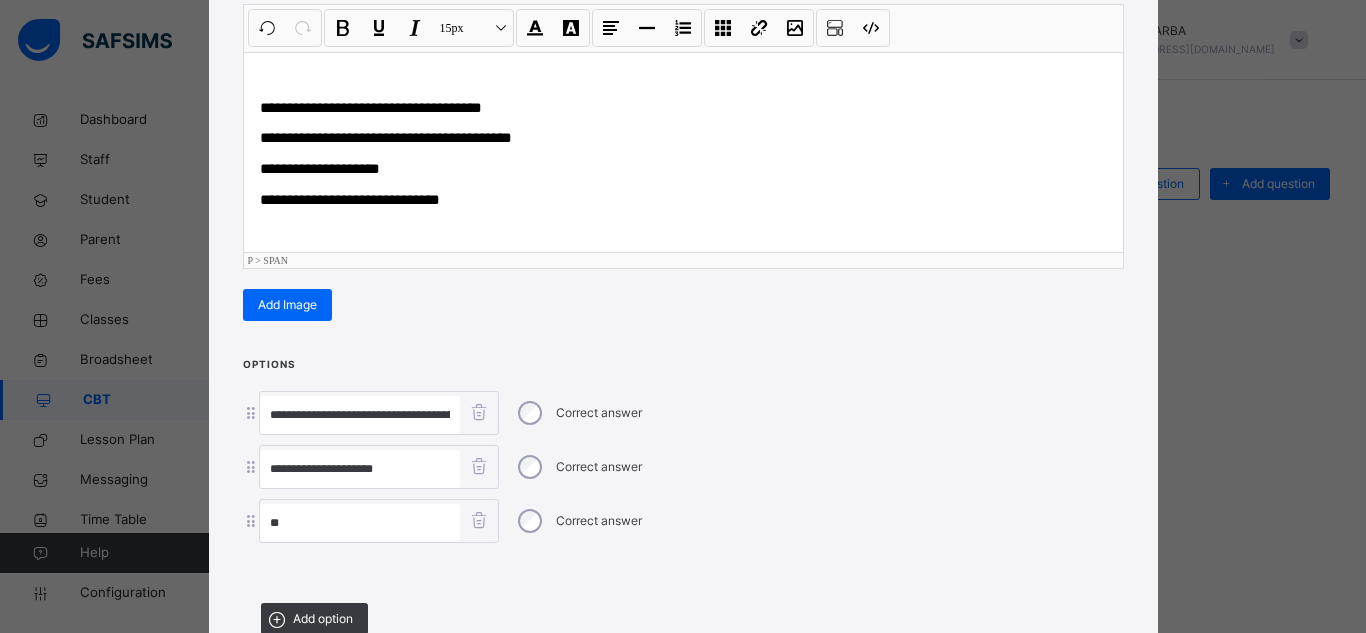 click on "**********" at bounding box center [350, 199] 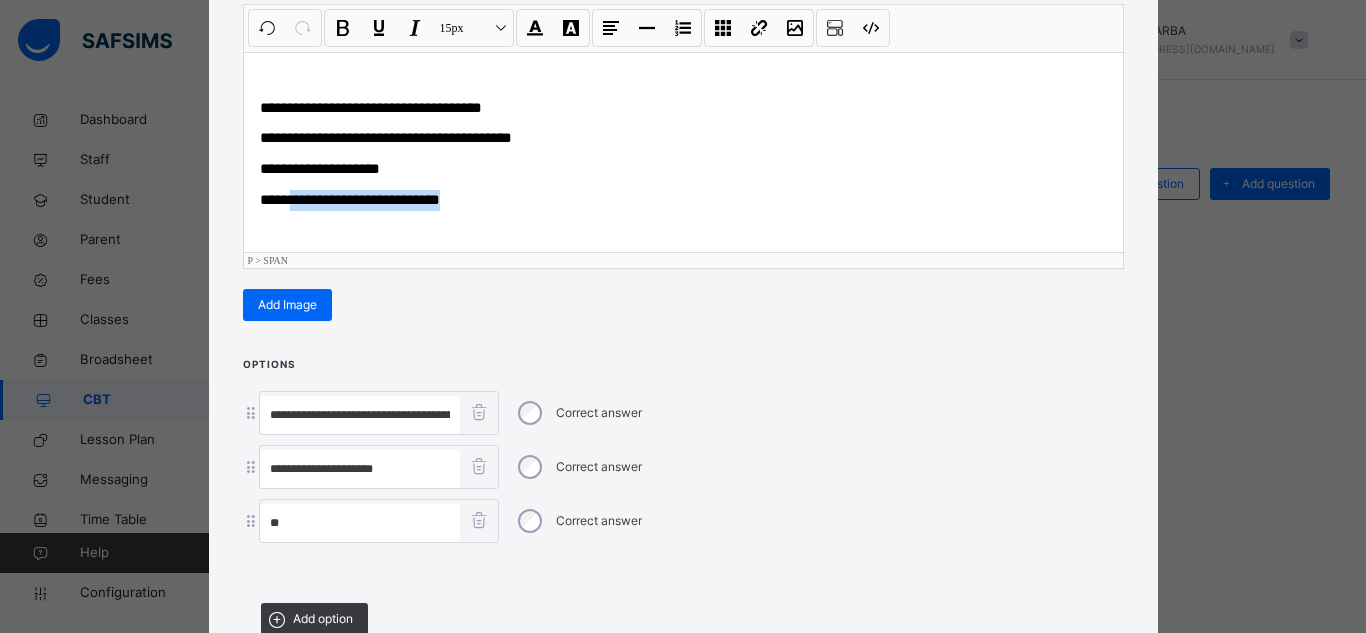 drag, startPoint x: 292, startPoint y: 200, endPoint x: 468, endPoint y: 196, distance: 176.04546 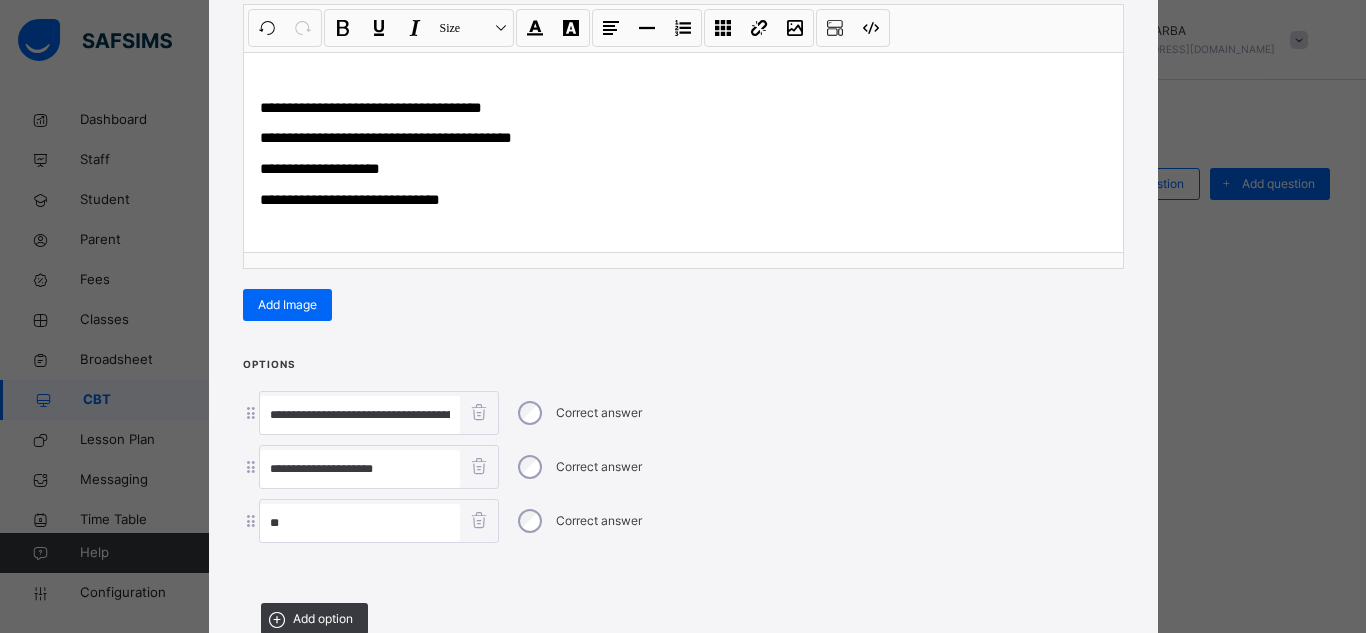 click on "**" at bounding box center [360, 523] 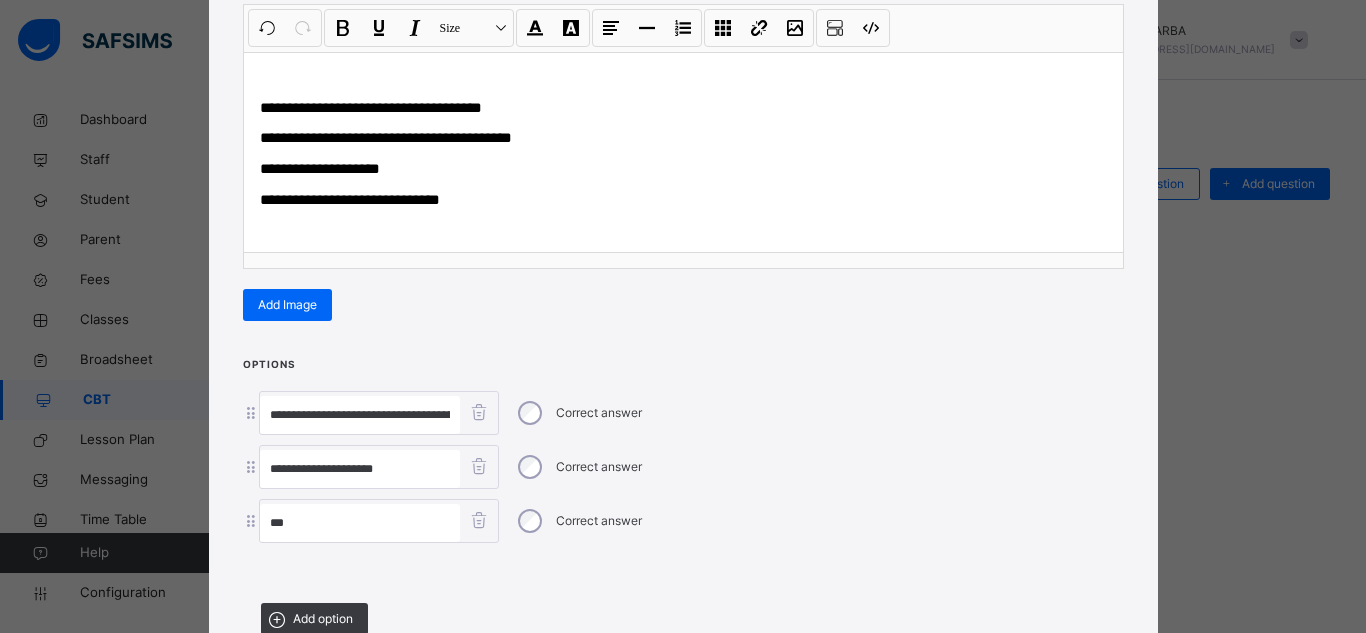paste on "**********" 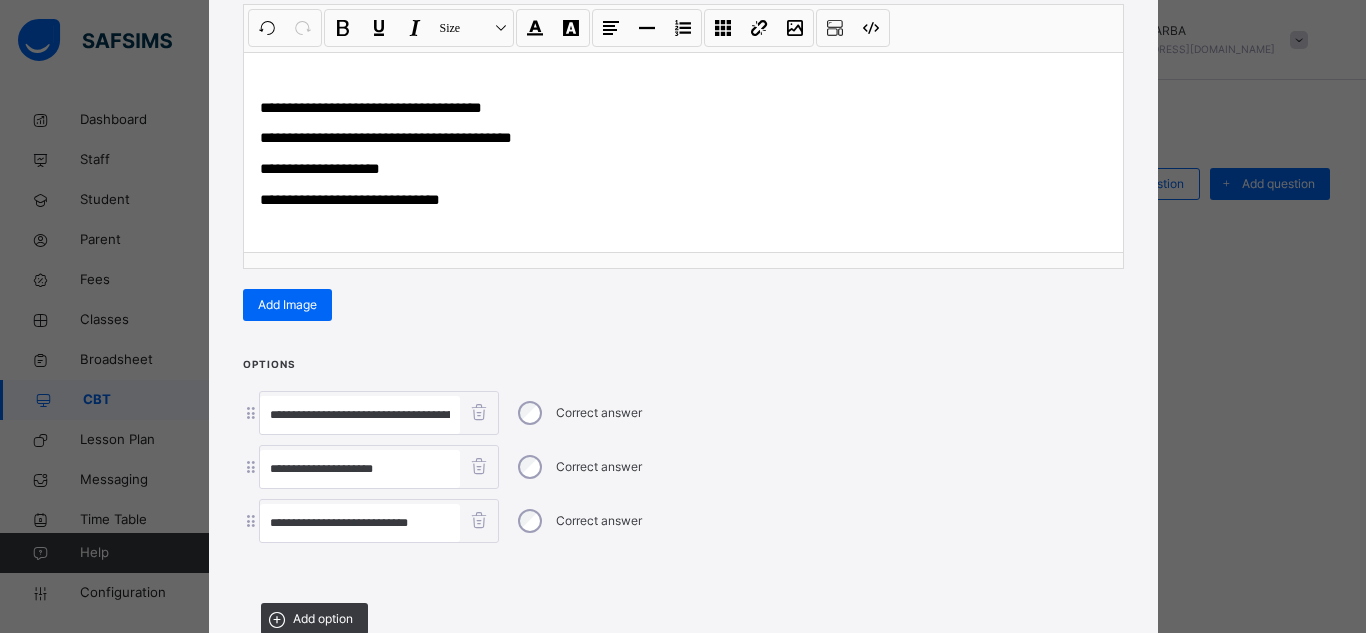 type on "**********" 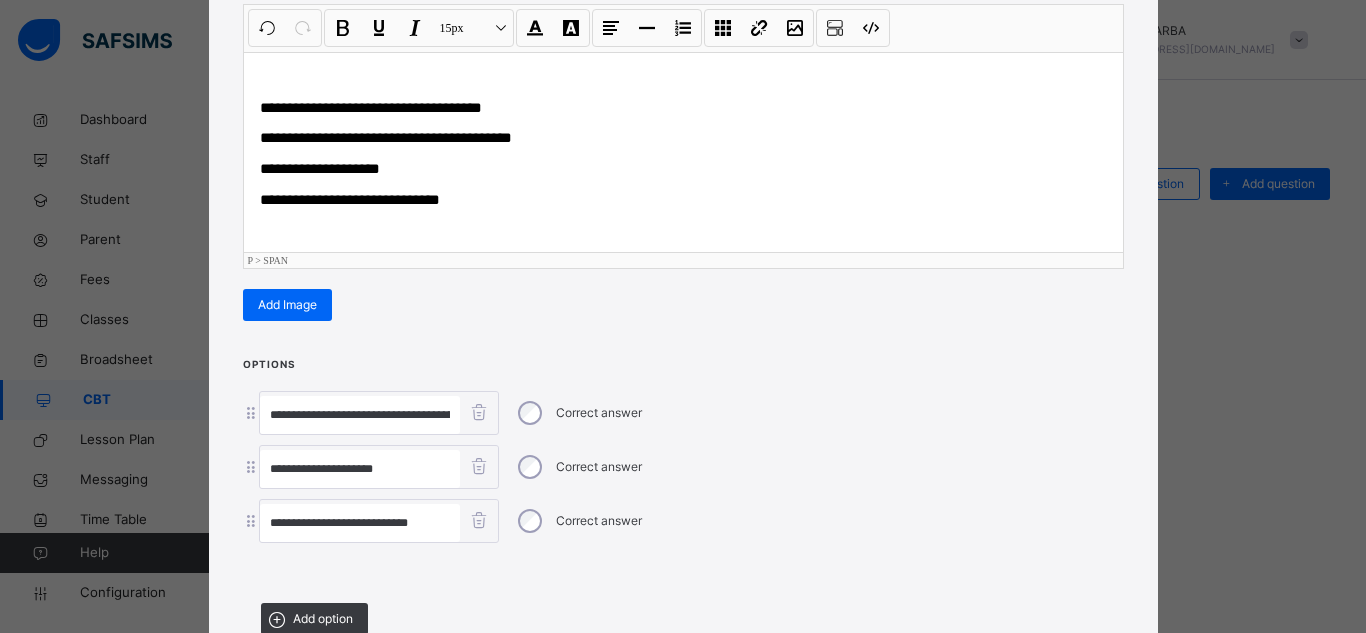 click on "**********" at bounding box center [683, 200] 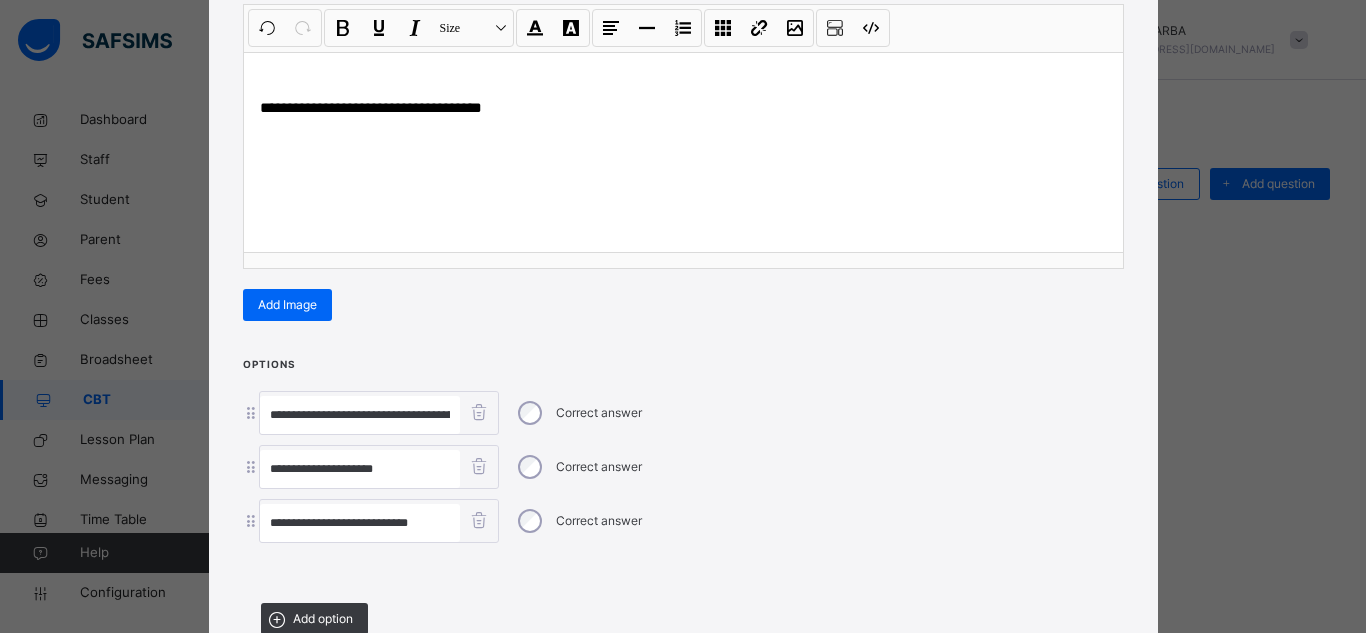 click on "**********" at bounding box center [683, 502] 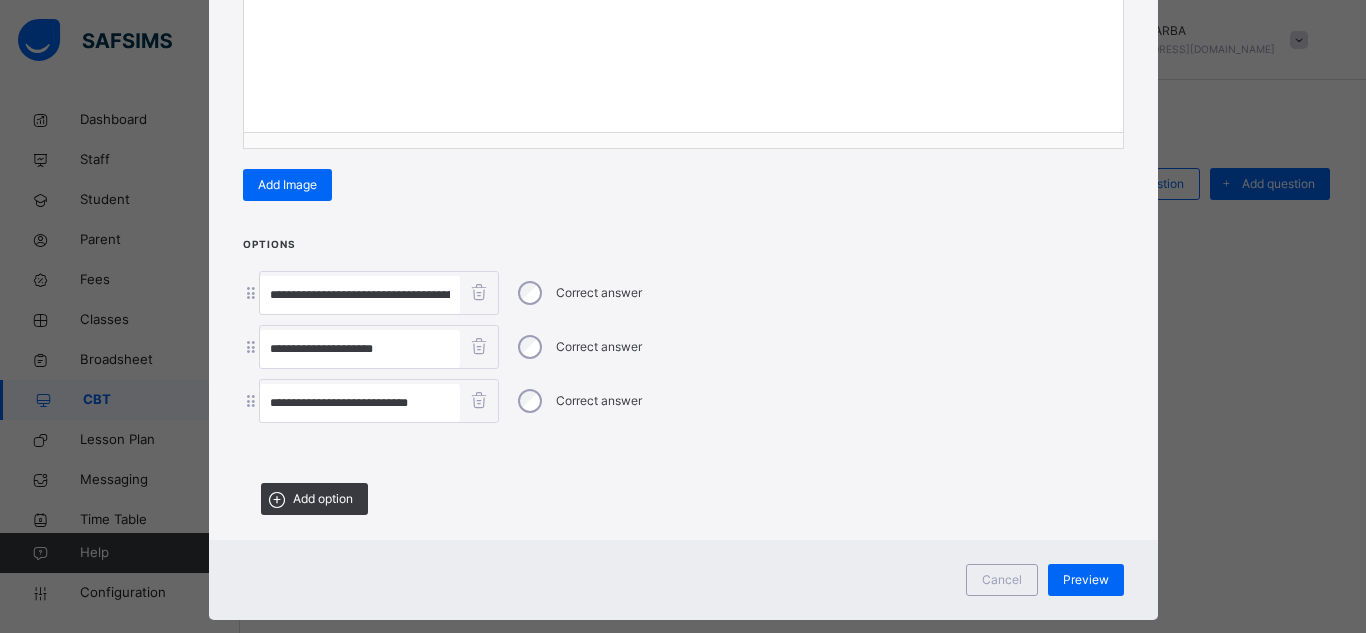 scroll, scrollTop: 431, scrollLeft: 0, axis: vertical 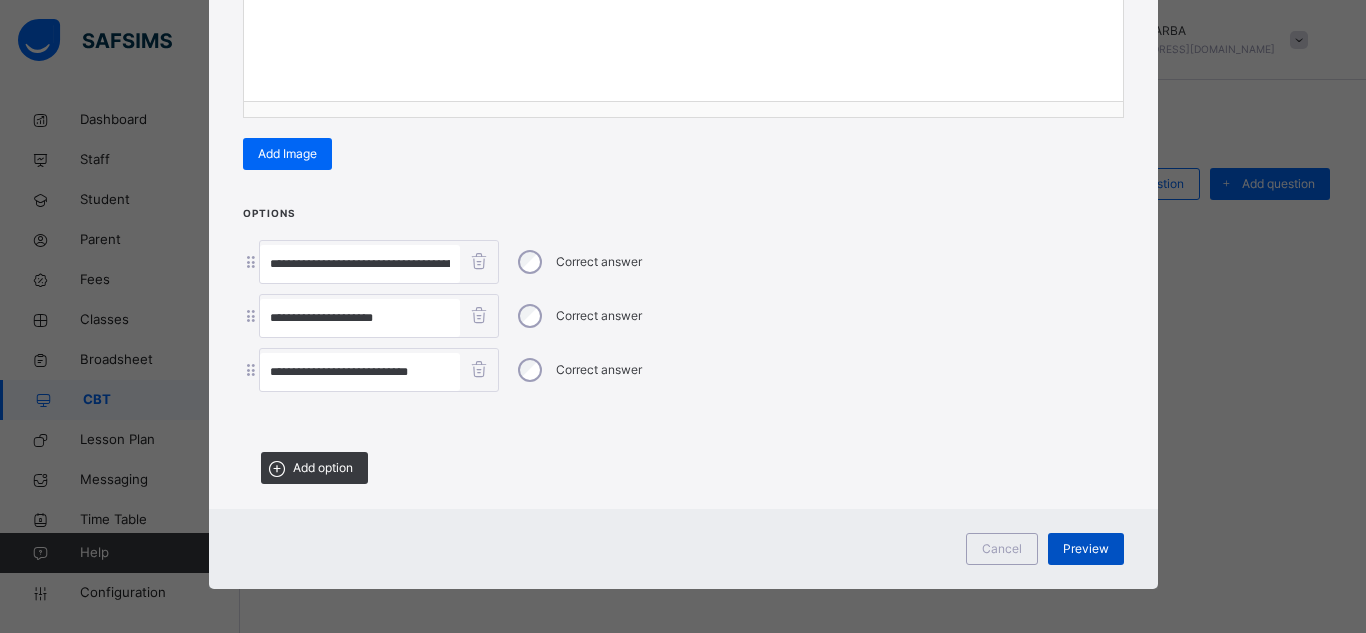 click on "Preview" at bounding box center [1086, 549] 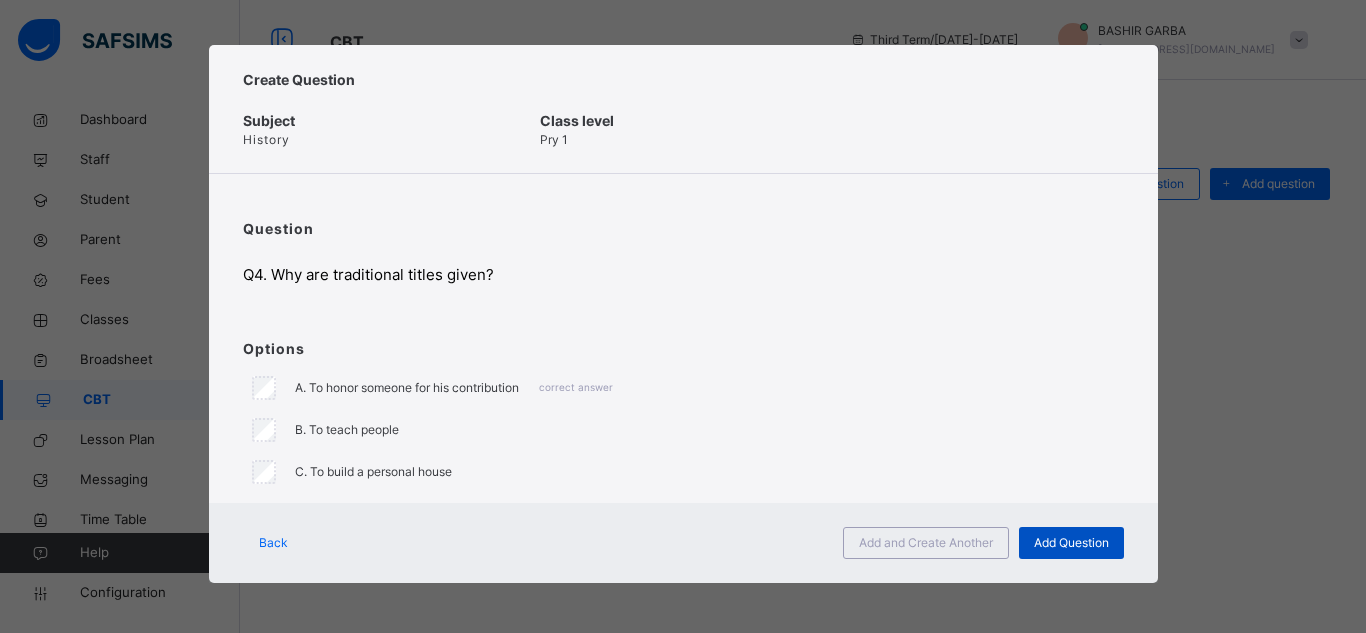 scroll, scrollTop: 5, scrollLeft: 0, axis: vertical 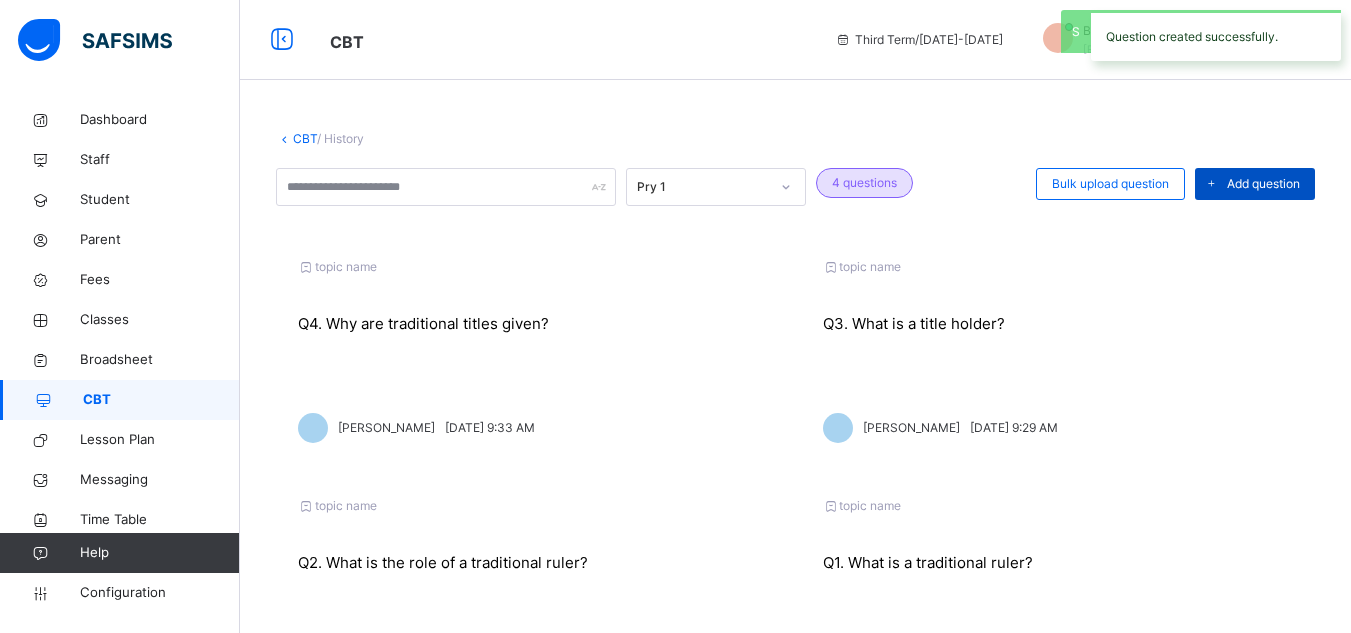 click on "Add question" at bounding box center [1263, 184] 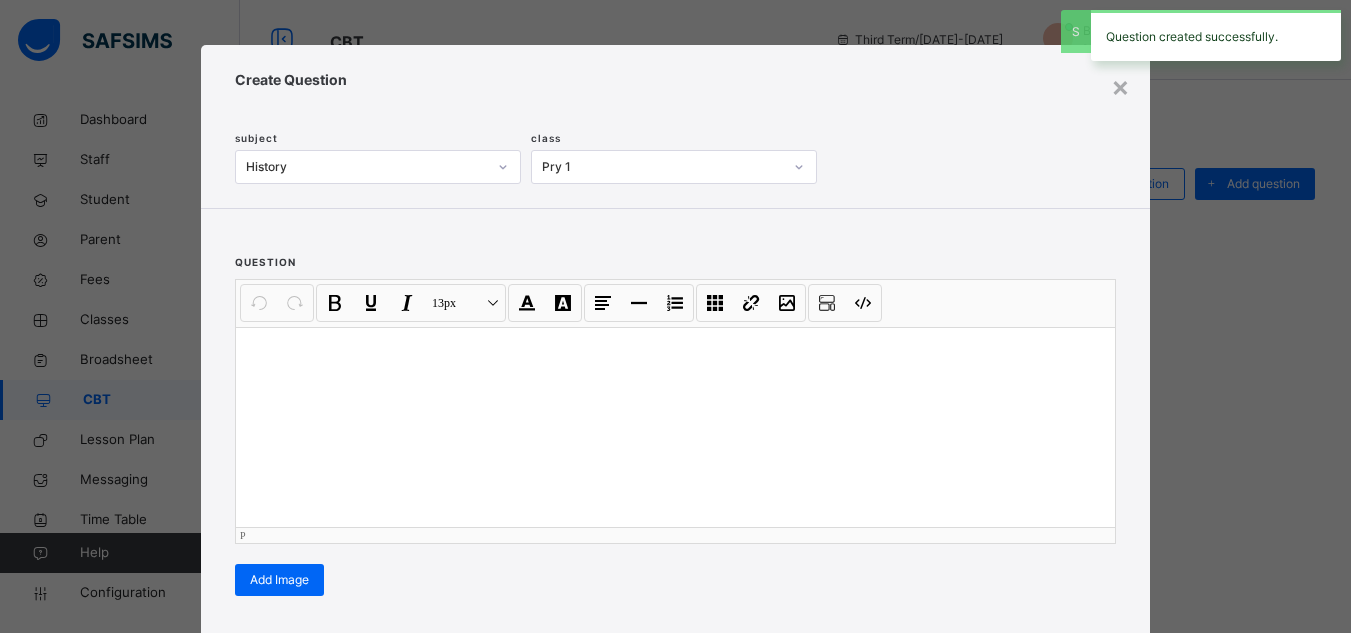 click at bounding box center (675, 427) 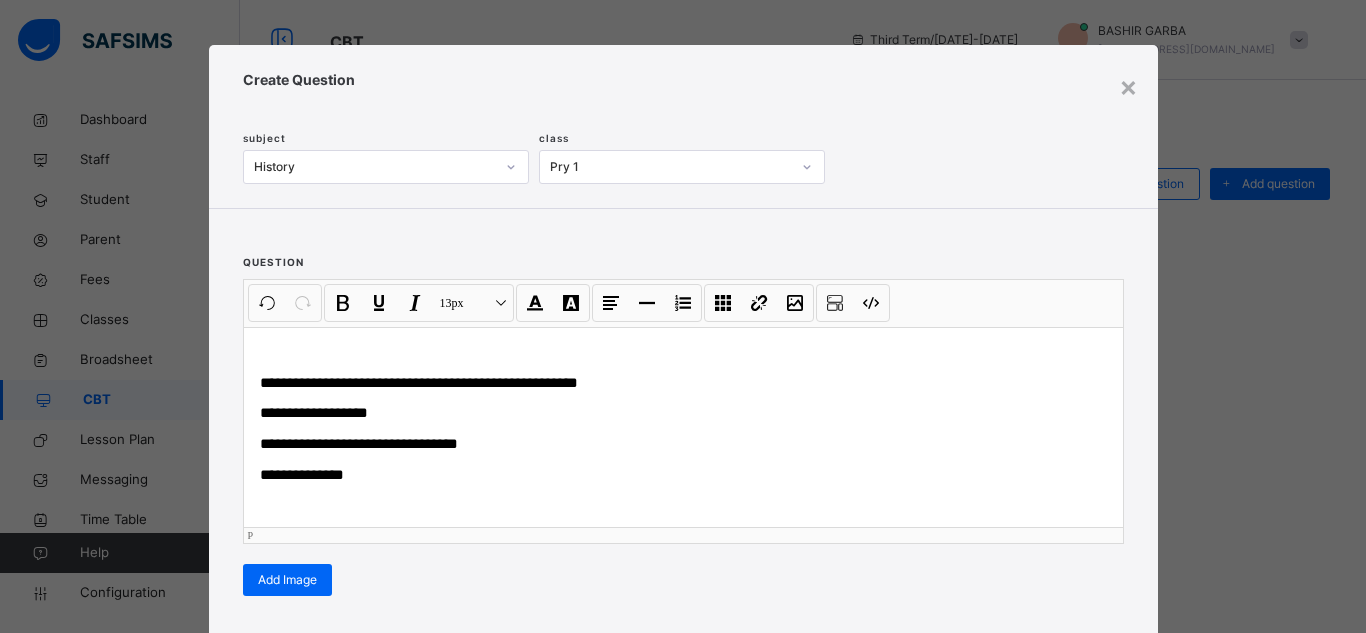 click on "**********" at bounding box center [683, 427] 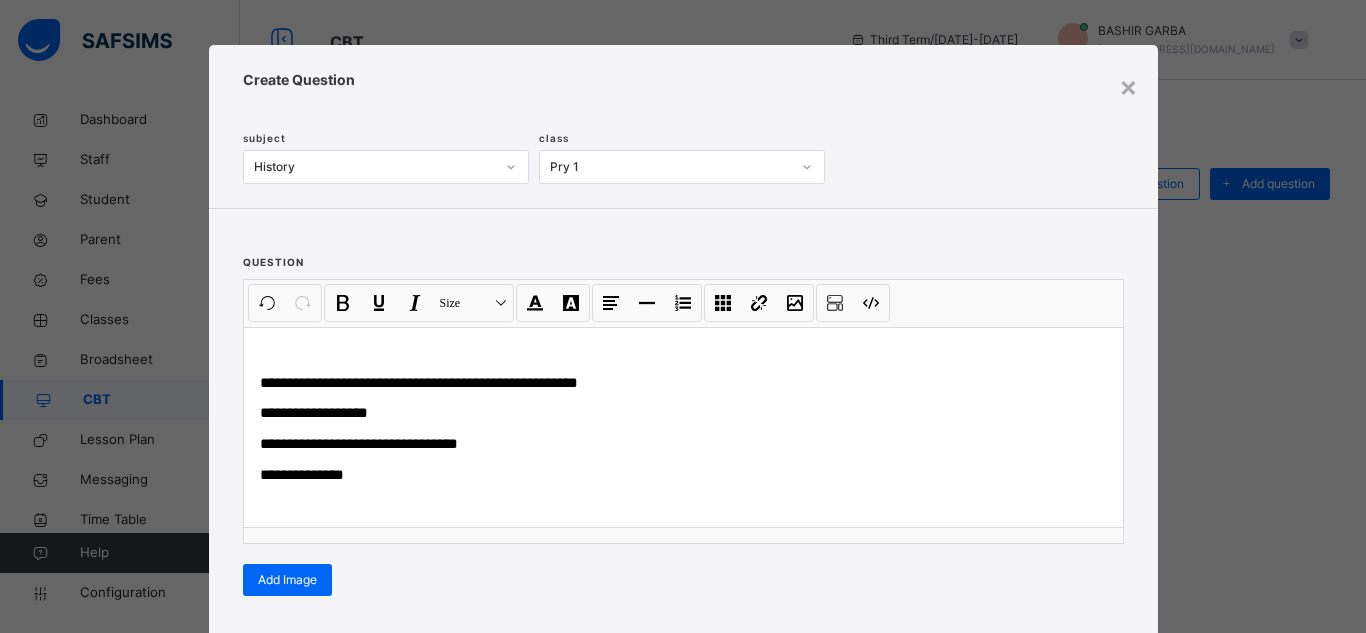 click on "**********" at bounding box center [683, 476] 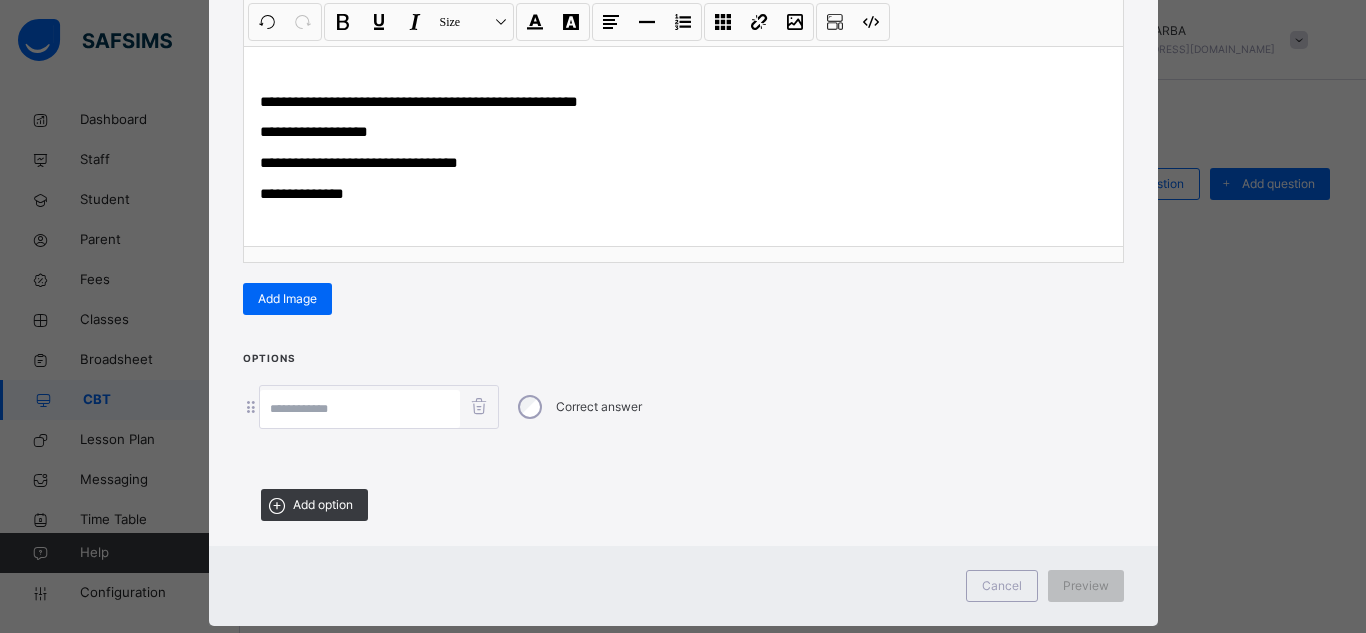 scroll, scrollTop: 303, scrollLeft: 0, axis: vertical 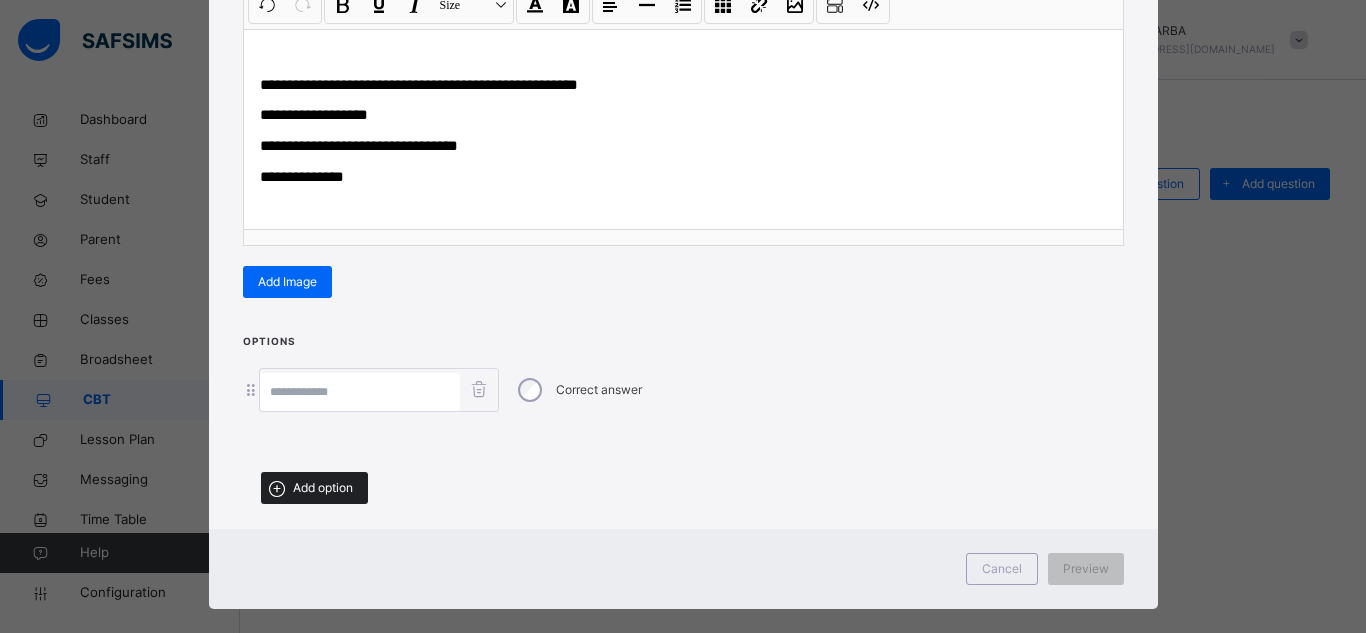 click on "Add option" at bounding box center (314, 488) 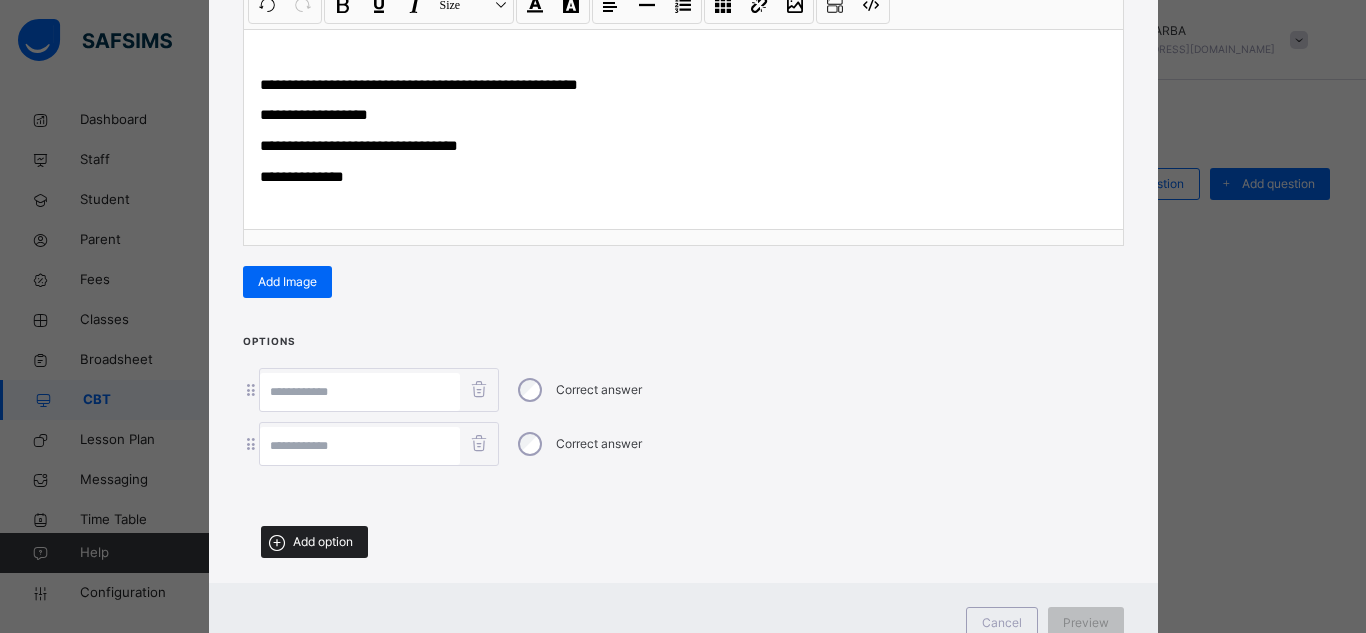 click on "Add option" at bounding box center [314, 542] 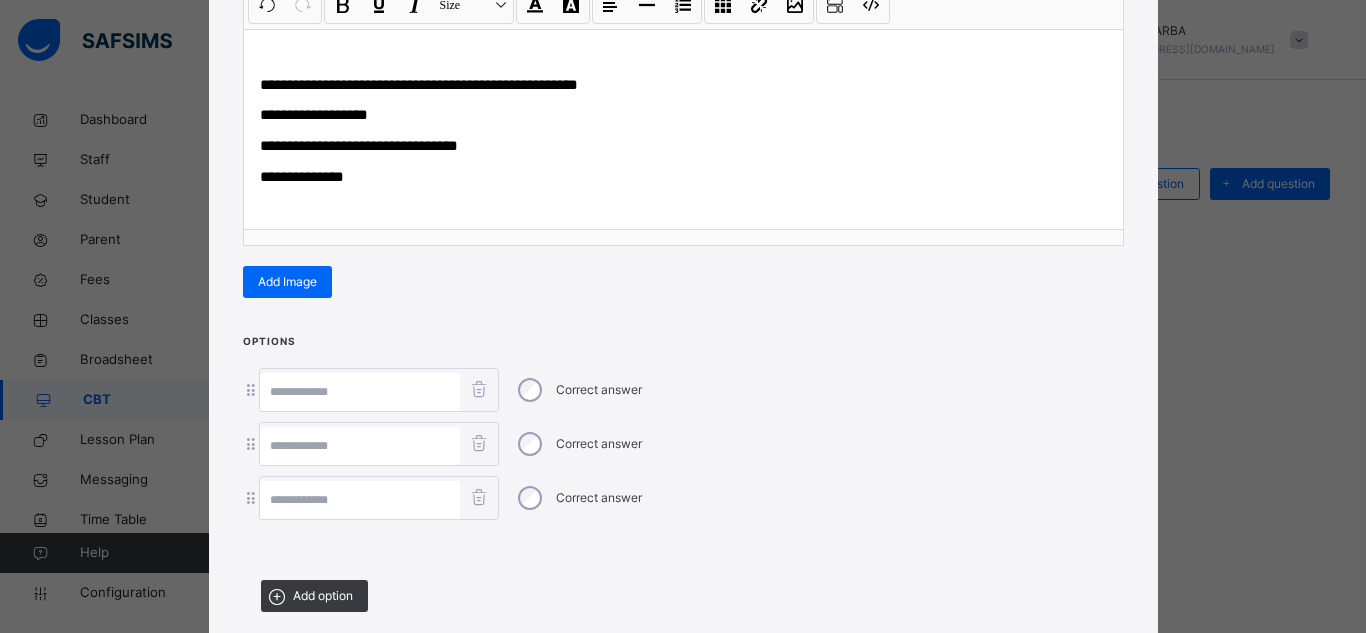 click at bounding box center (360, 500) 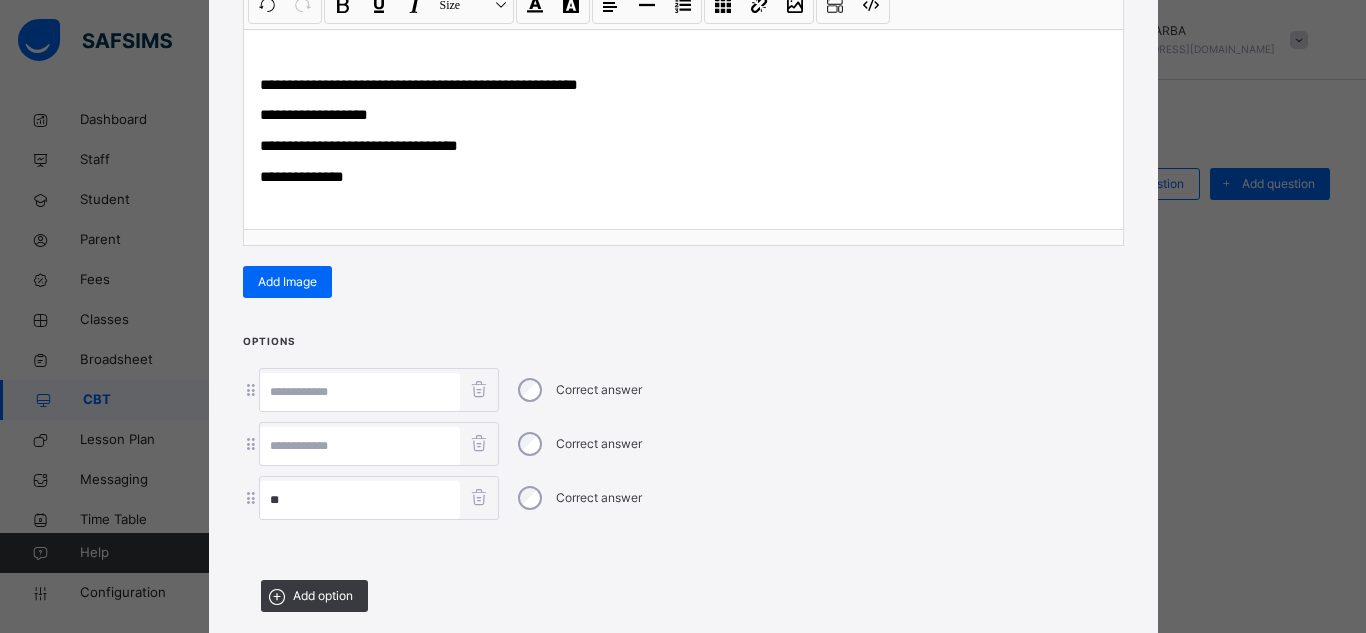 type on "**" 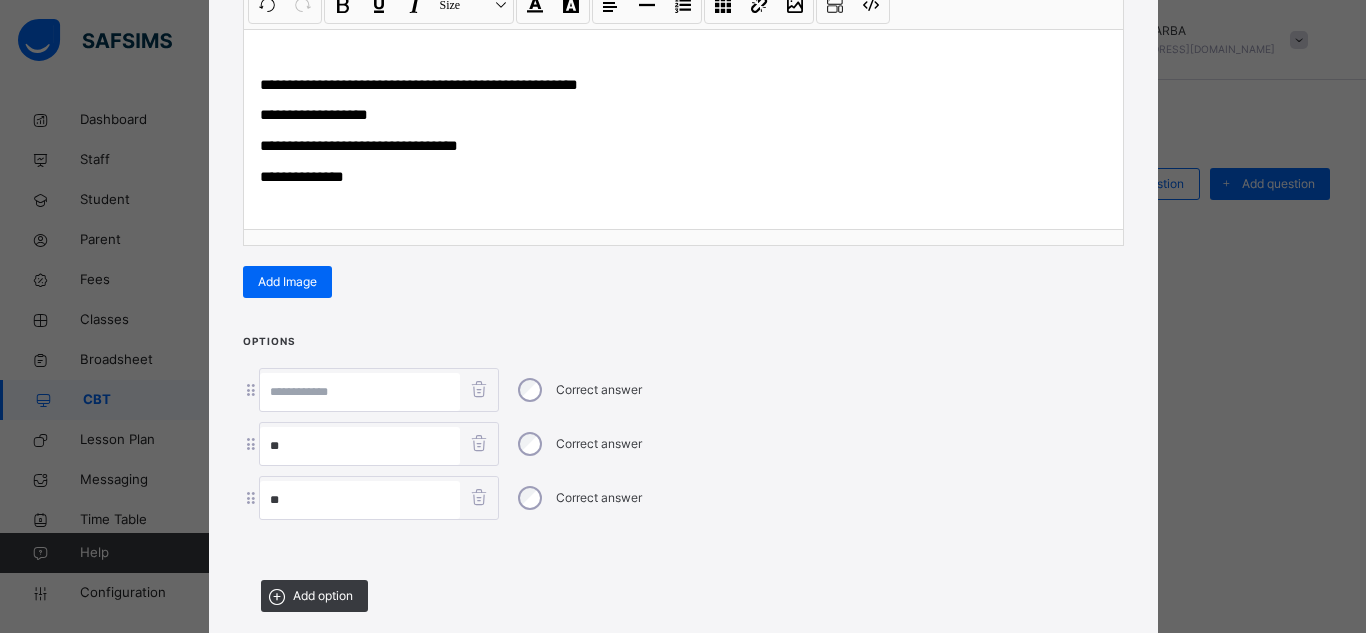 type on "**" 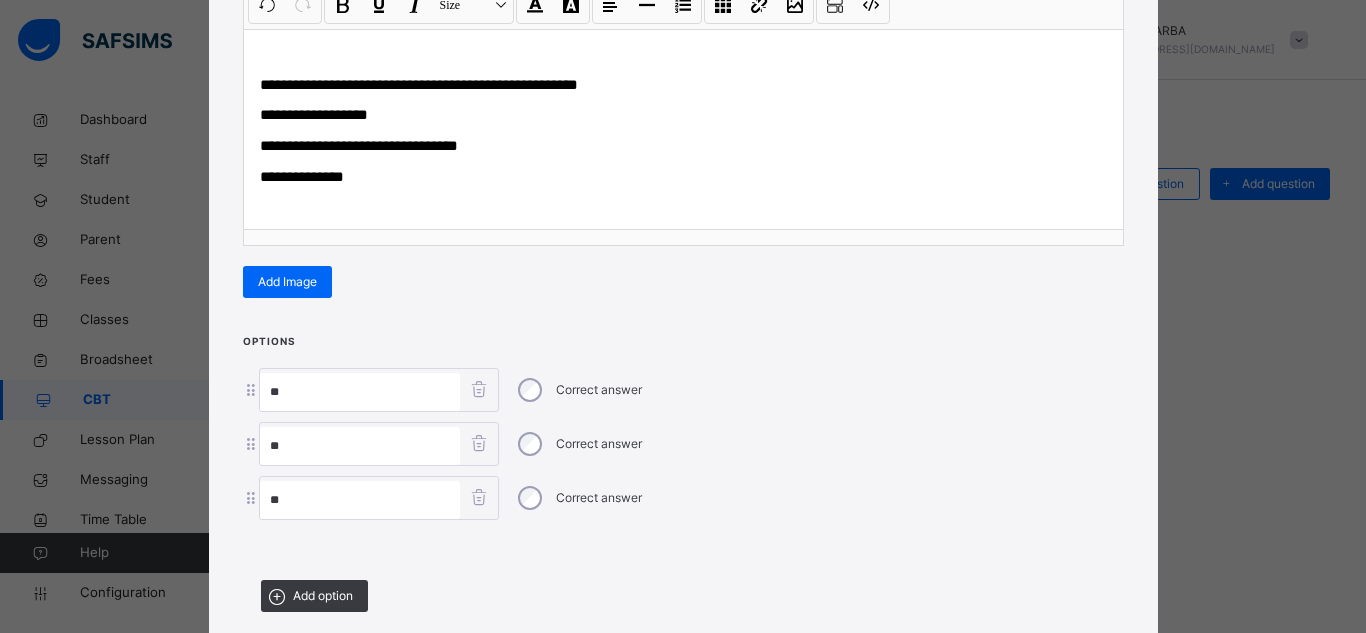 click on "**********" at bounding box center (683, 116) 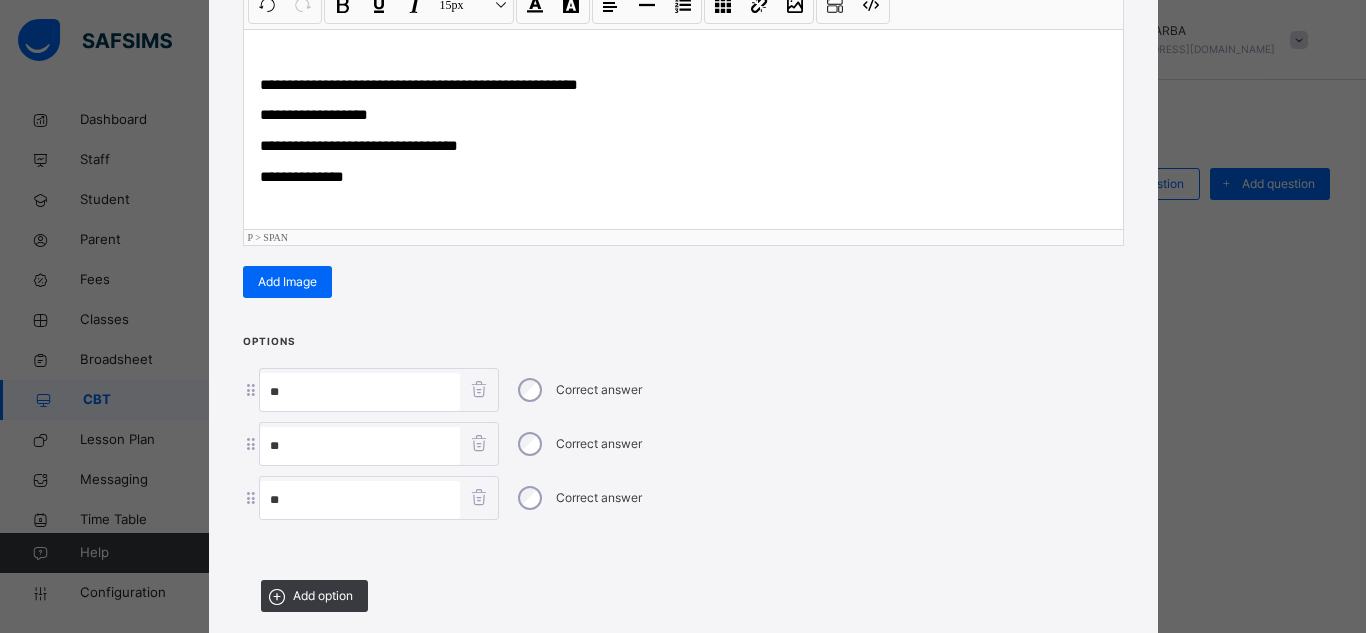 click on "**********" at bounding box center [314, 114] 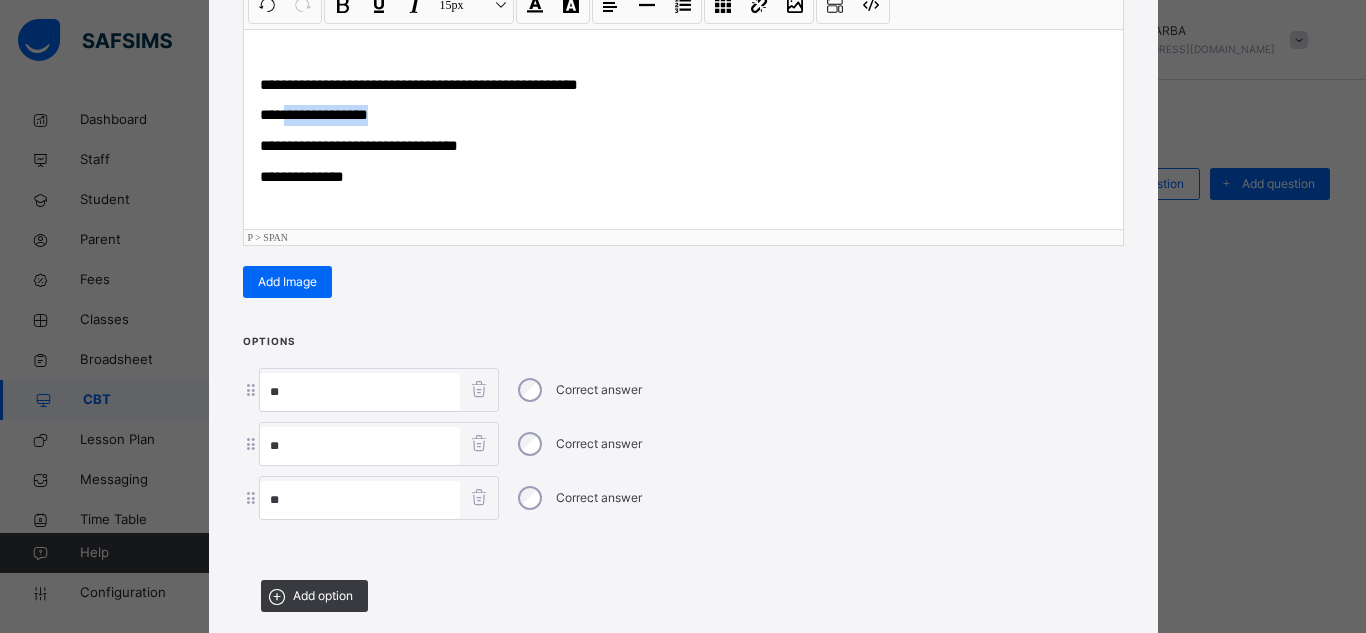 drag, startPoint x: 289, startPoint y: 112, endPoint x: 392, endPoint y: 117, distance: 103.121284 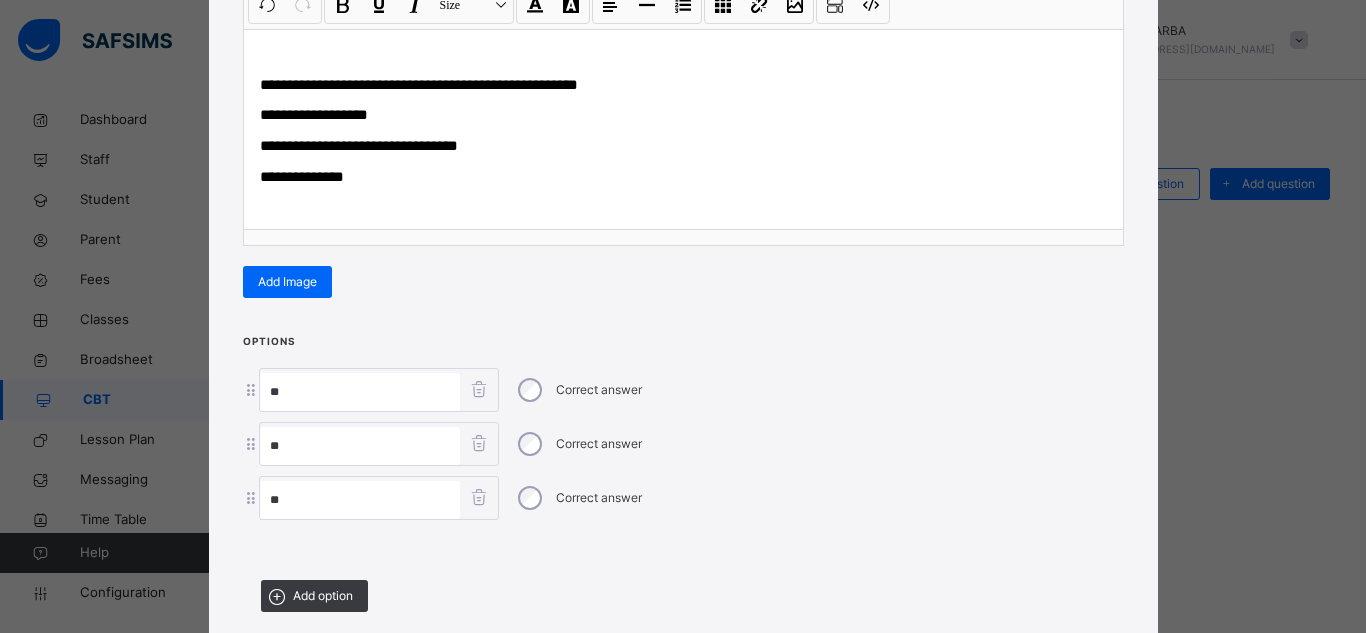 click on "**" at bounding box center (360, 392) 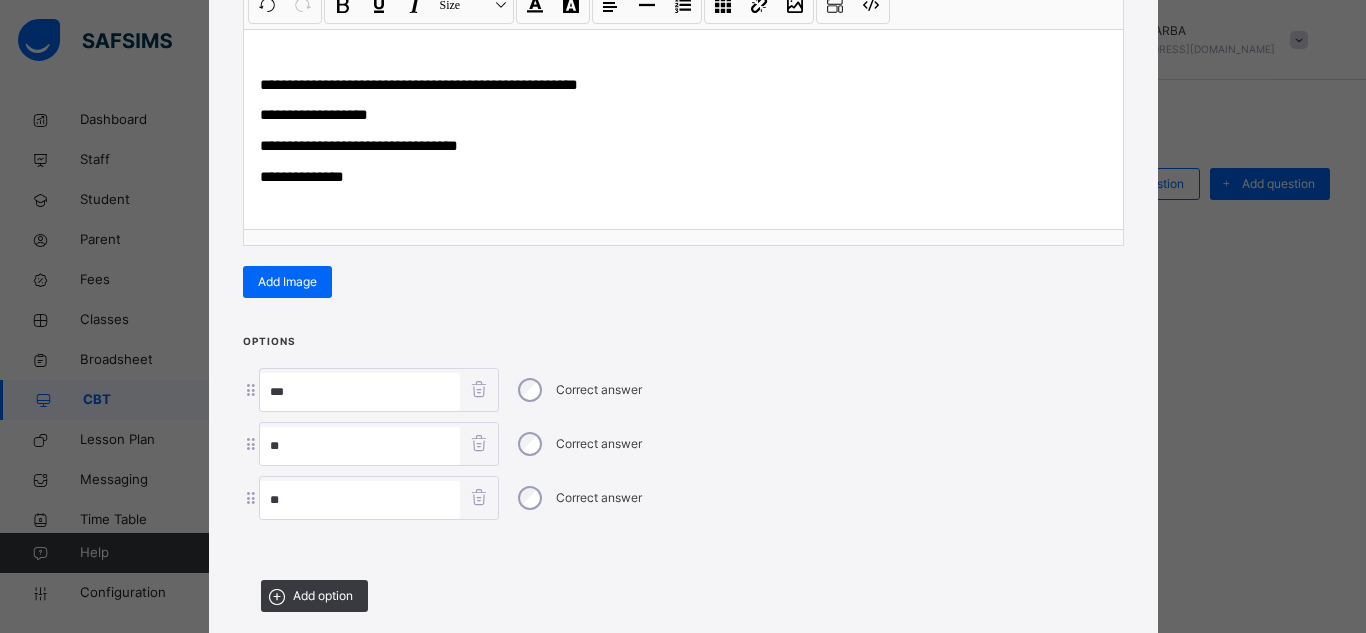 paste on "**********" 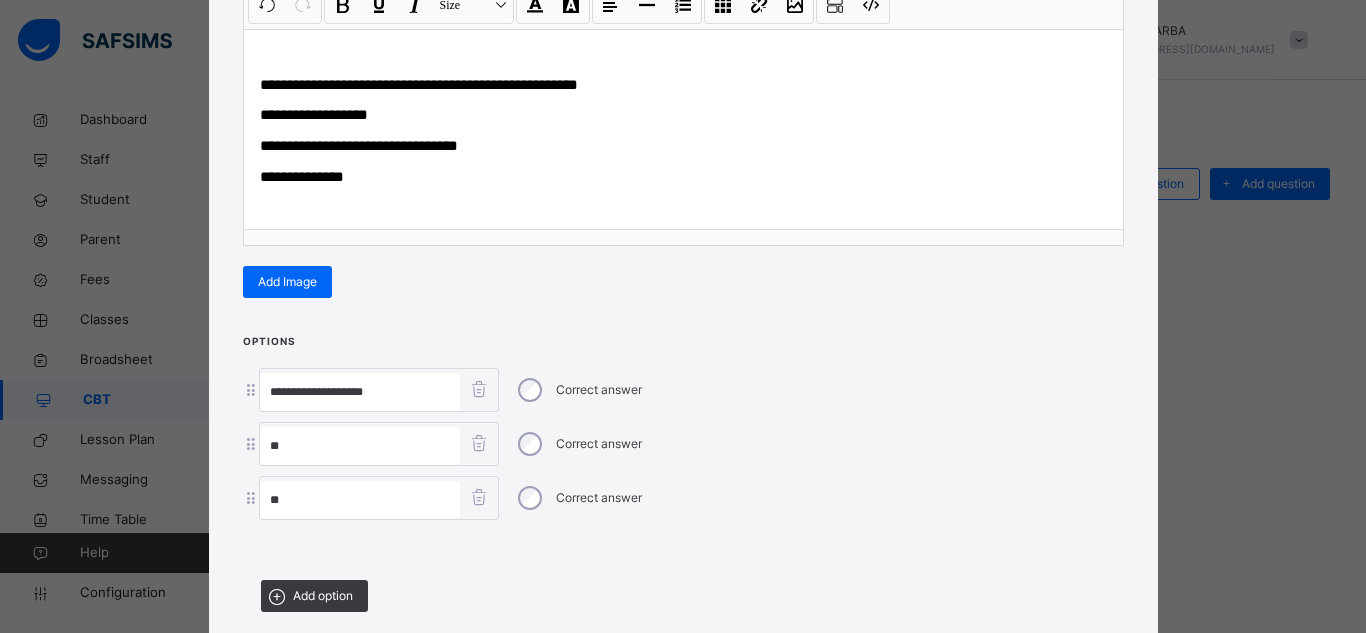 type on "**********" 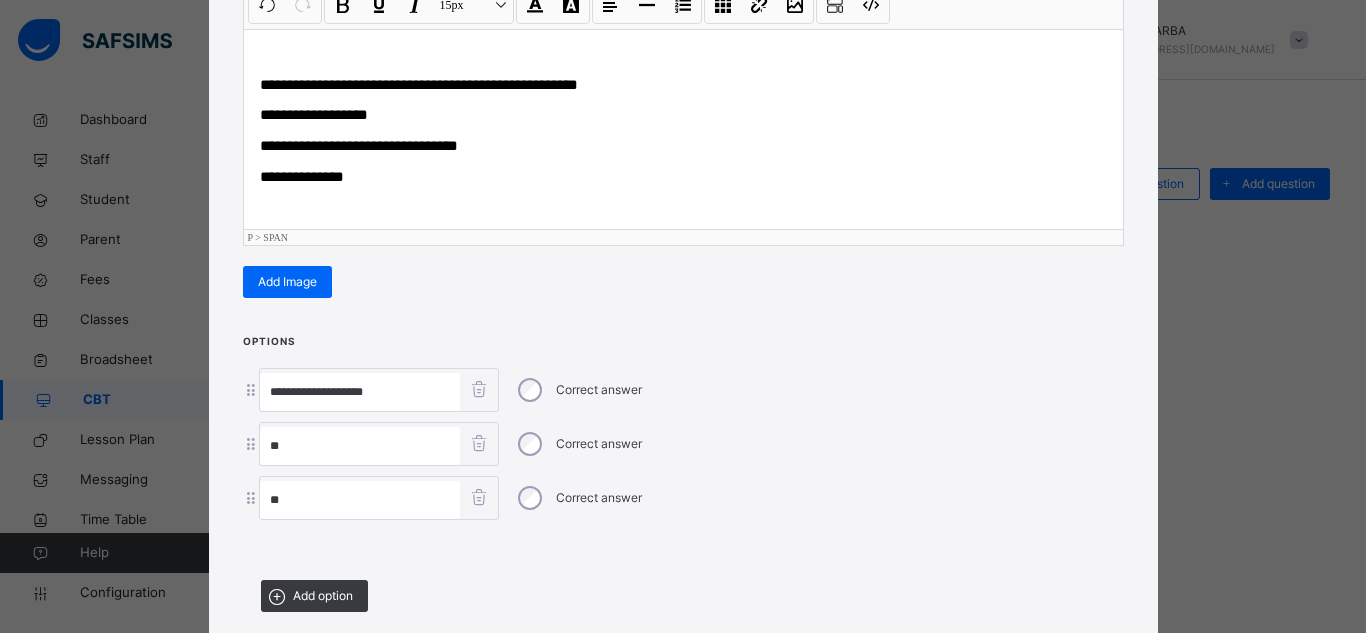 click on "**********" at bounding box center [359, 145] 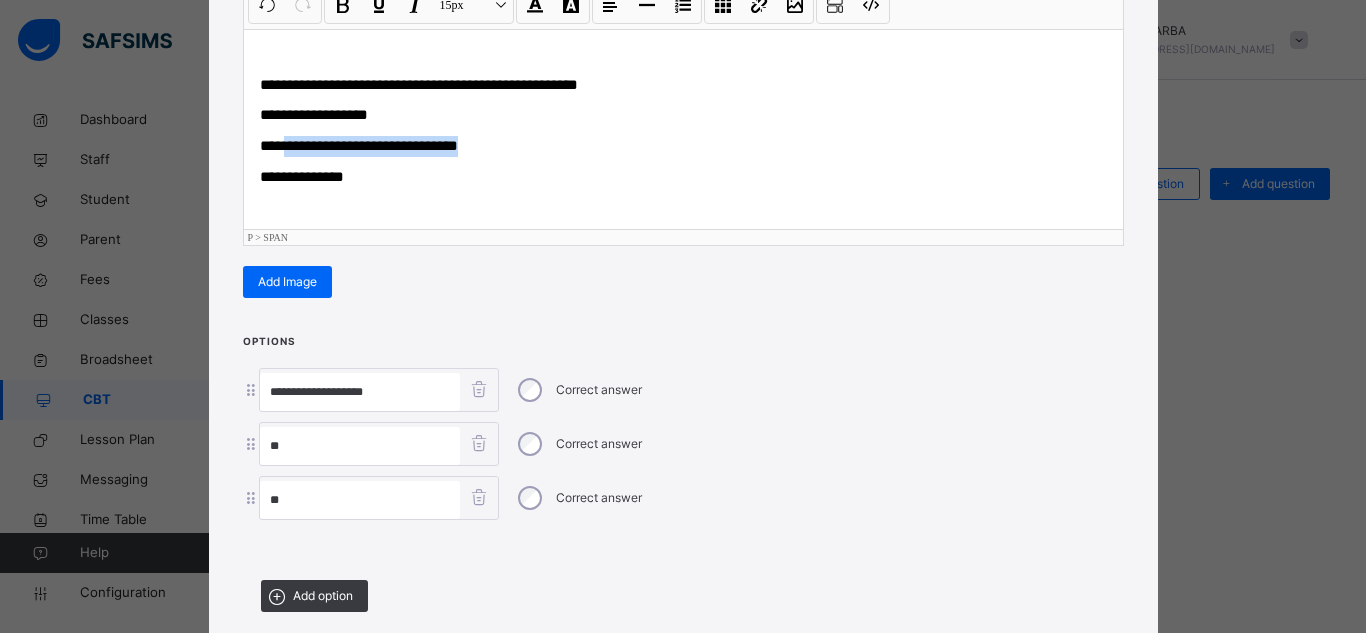 drag, startPoint x: 289, startPoint y: 146, endPoint x: 491, endPoint y: 132, distance: 202.48457 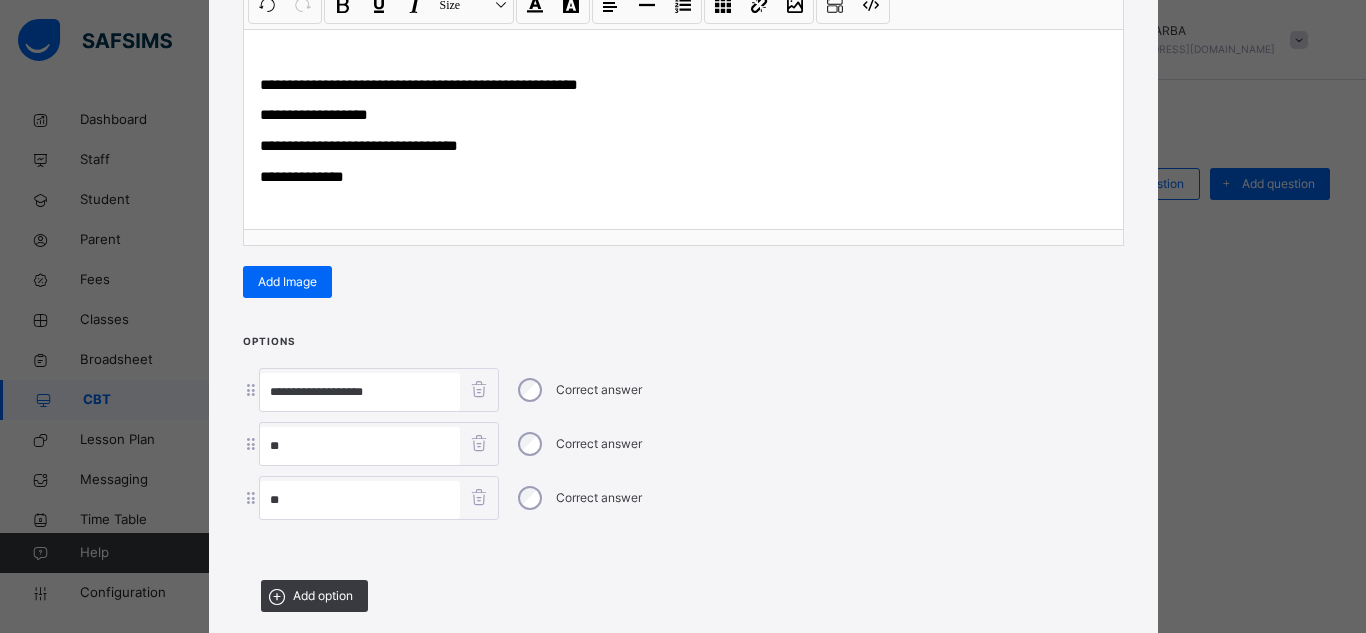 click on "**" at bounding box center (360, 446) 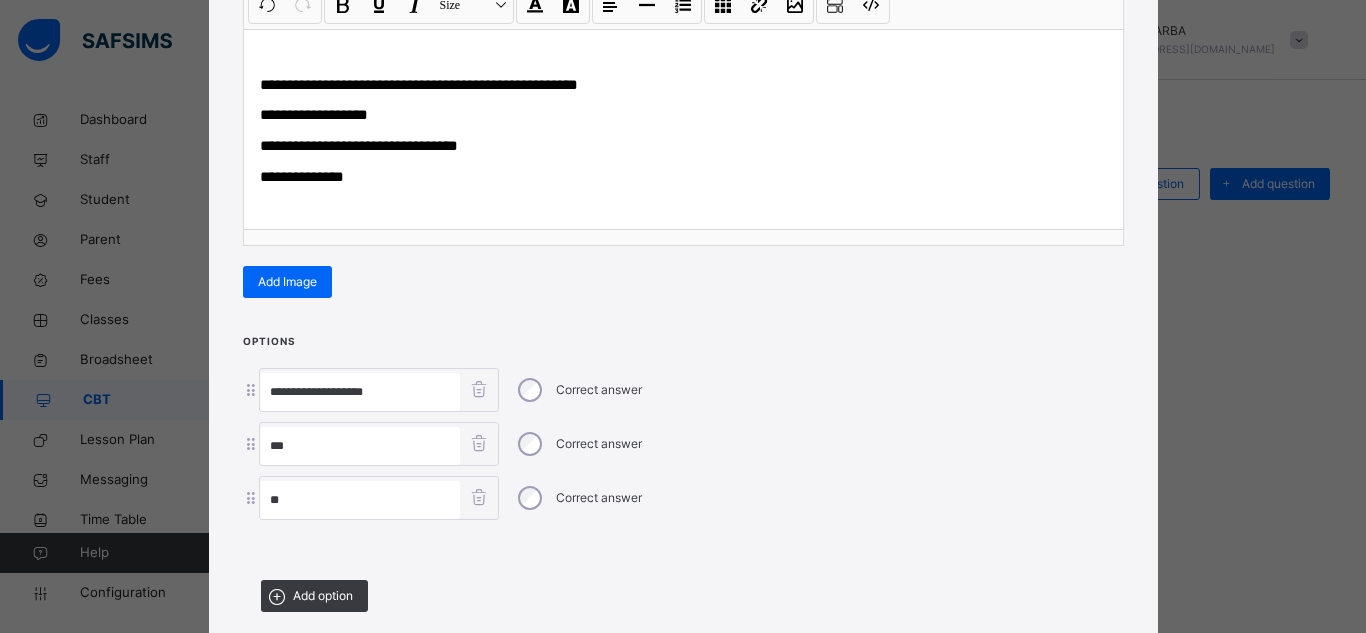 paste on "**********" 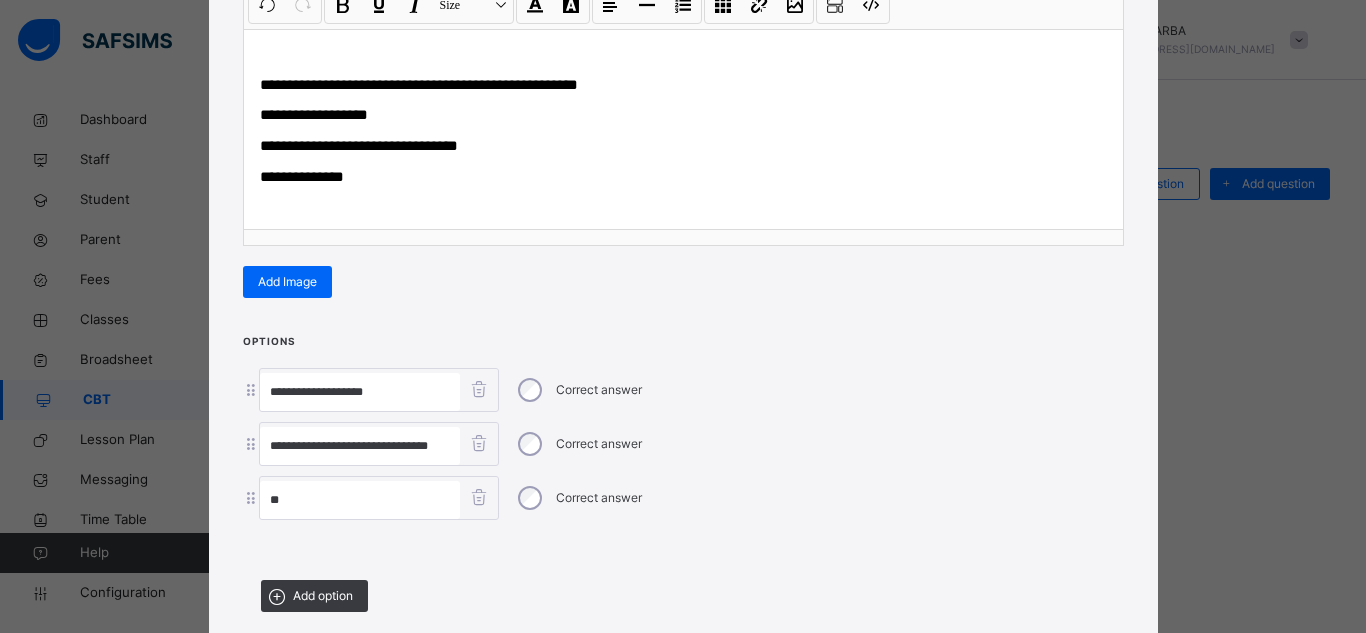 scroll, scrollTop: 0, scrollLeft: 4, axis: horizontal 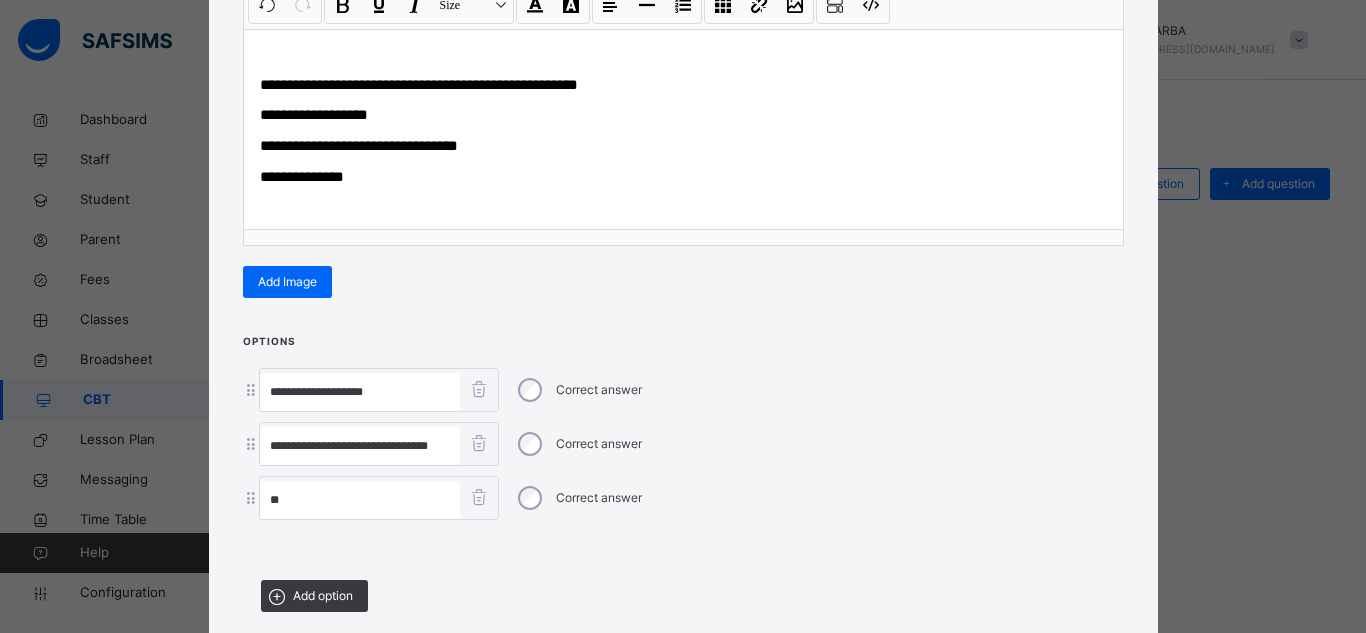 type on "**********" 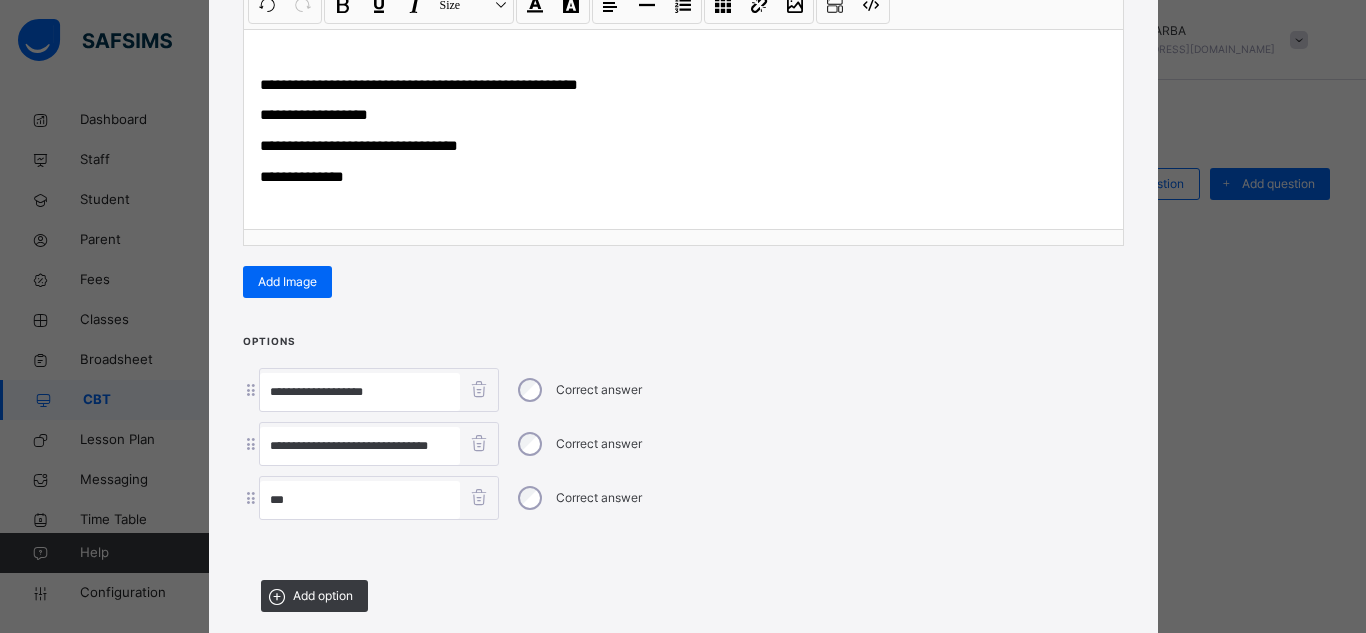 click on "**" at bounding box center [360, 500] 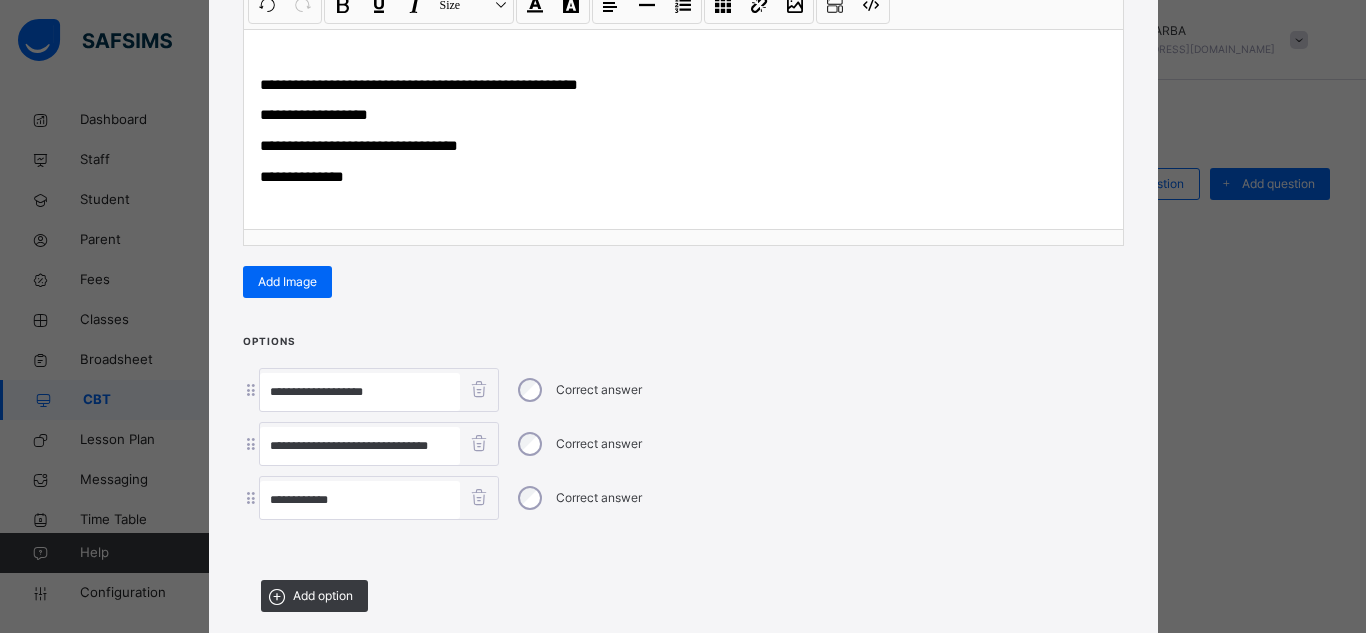 type on "**********" 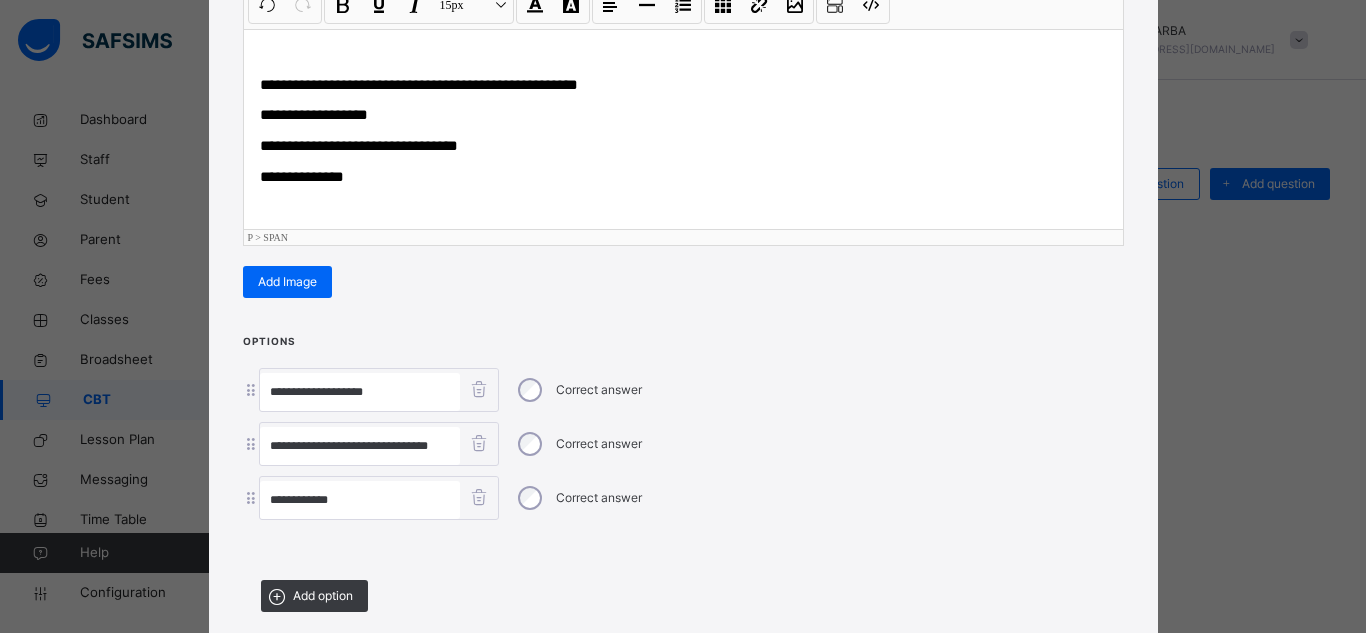 click on "**********" at bounding box center (683, 129) 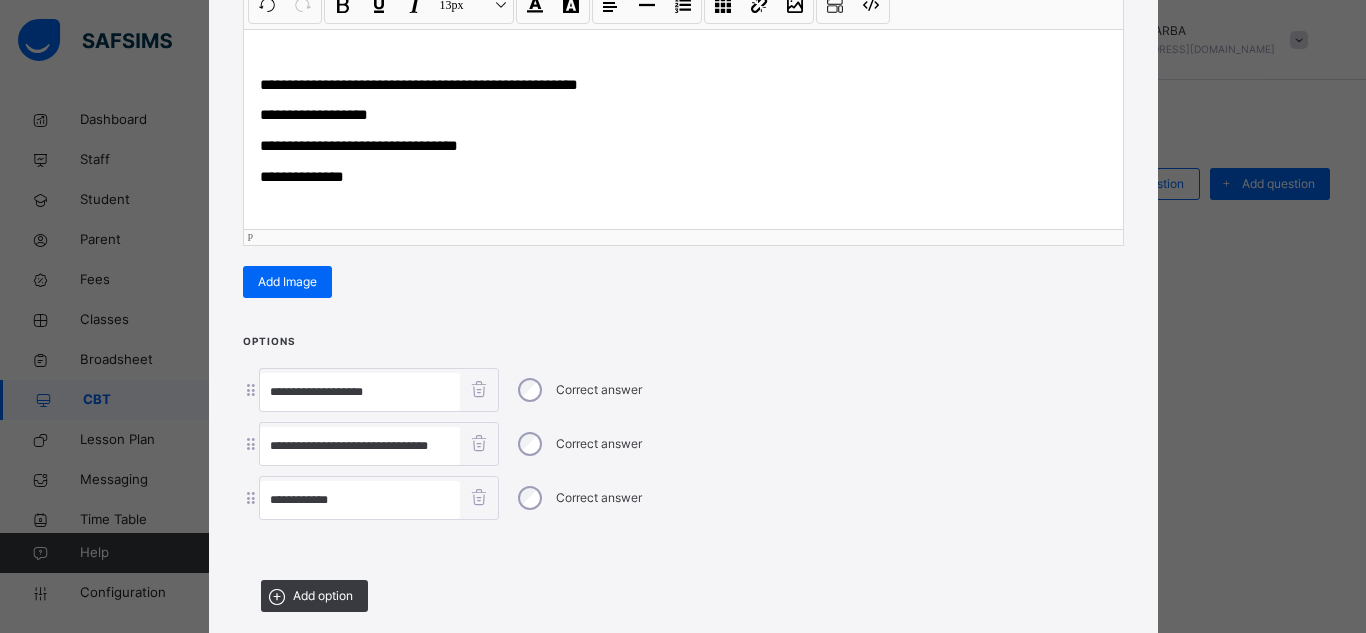 click on "**********" at bounding box center (683, 177) 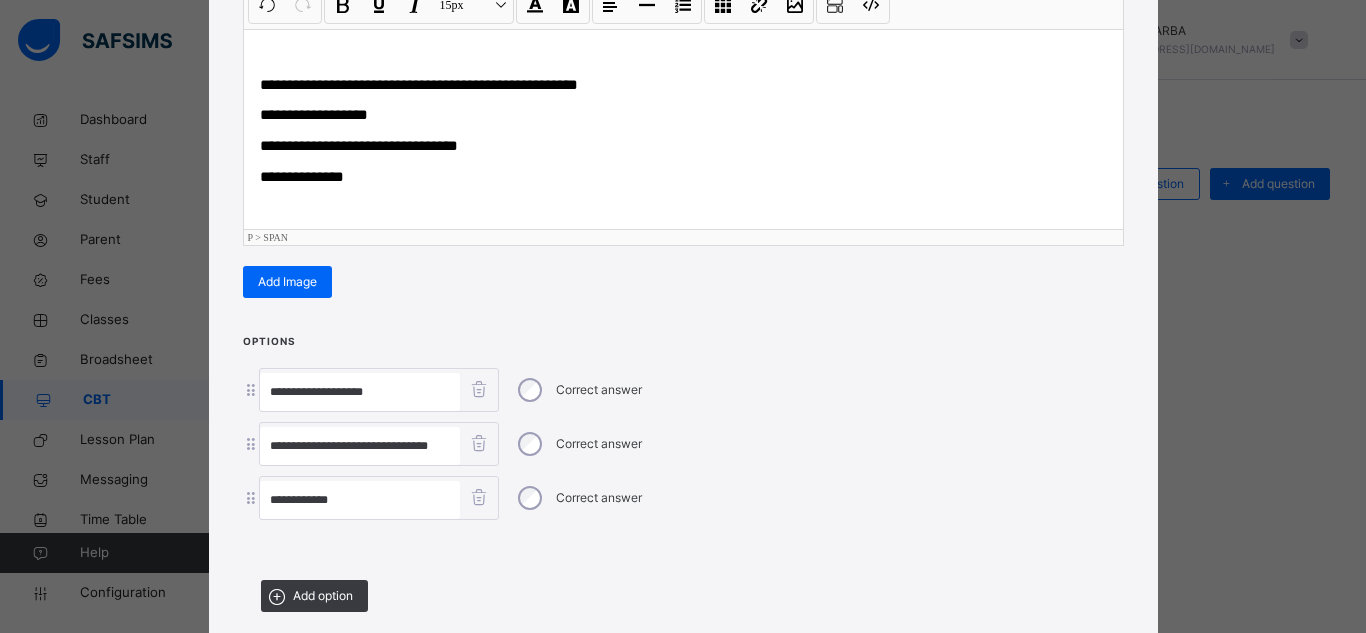 type 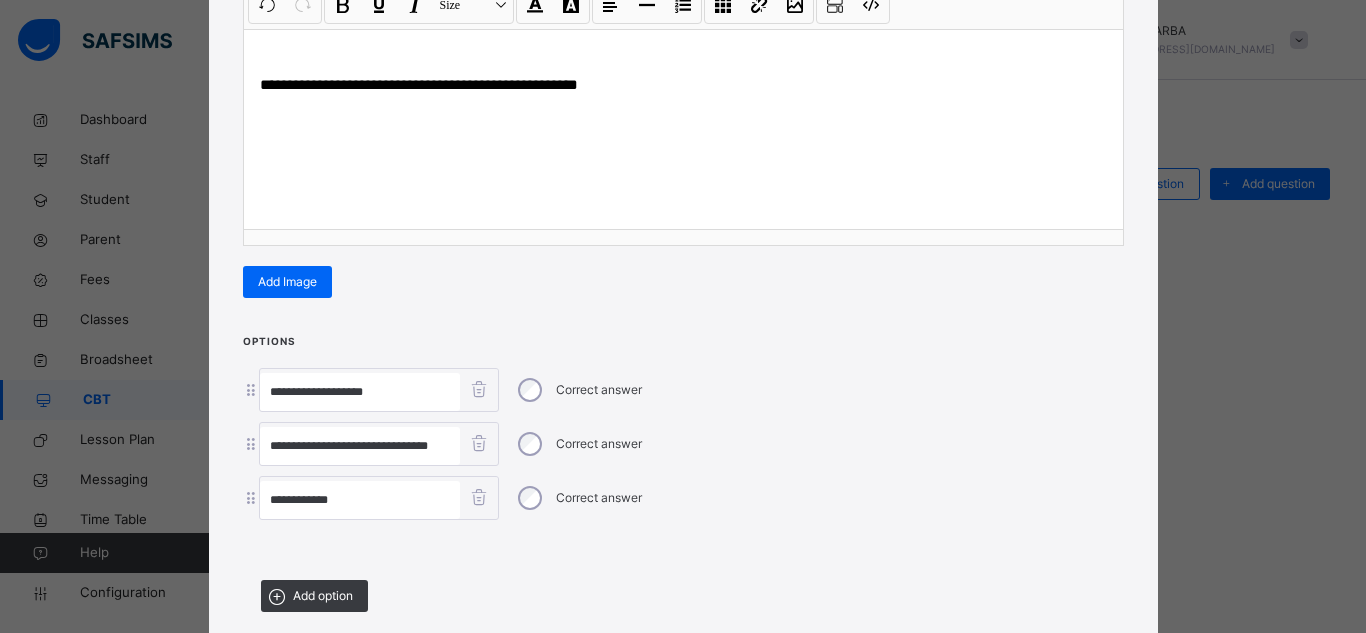 click on "**********" at bounding box center [683, 479] 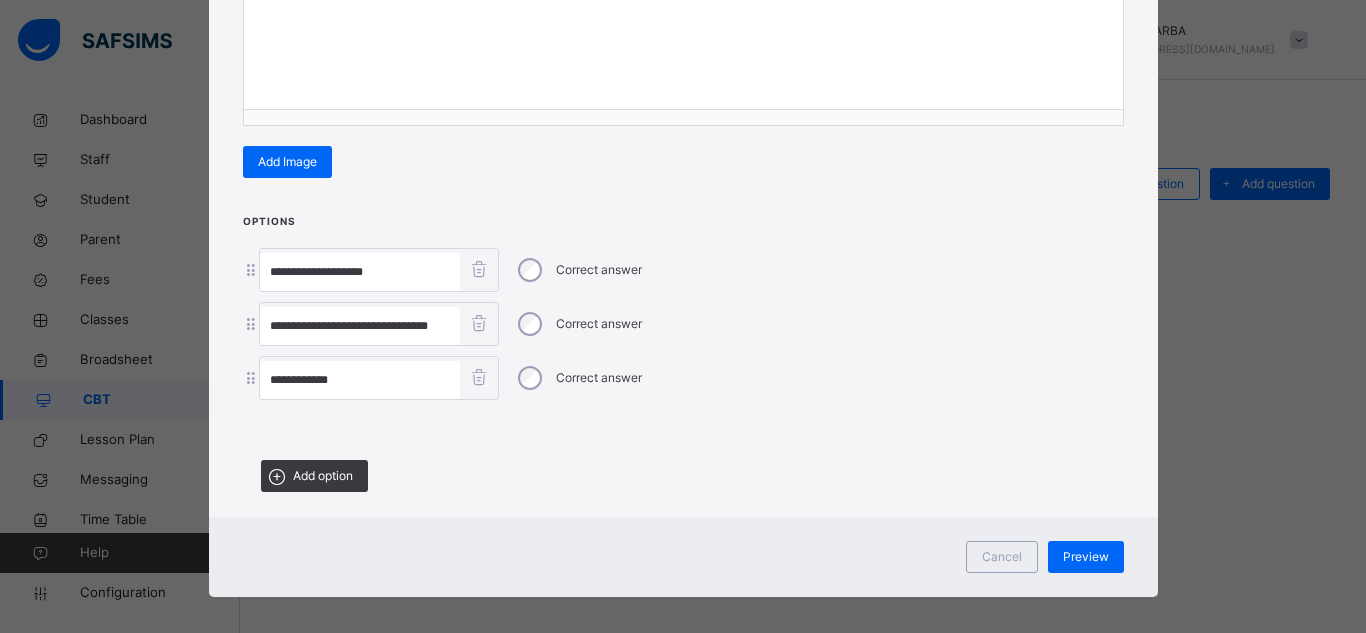 scroll, scrollTop: 431, scrollLeft: 0, axis: vertical 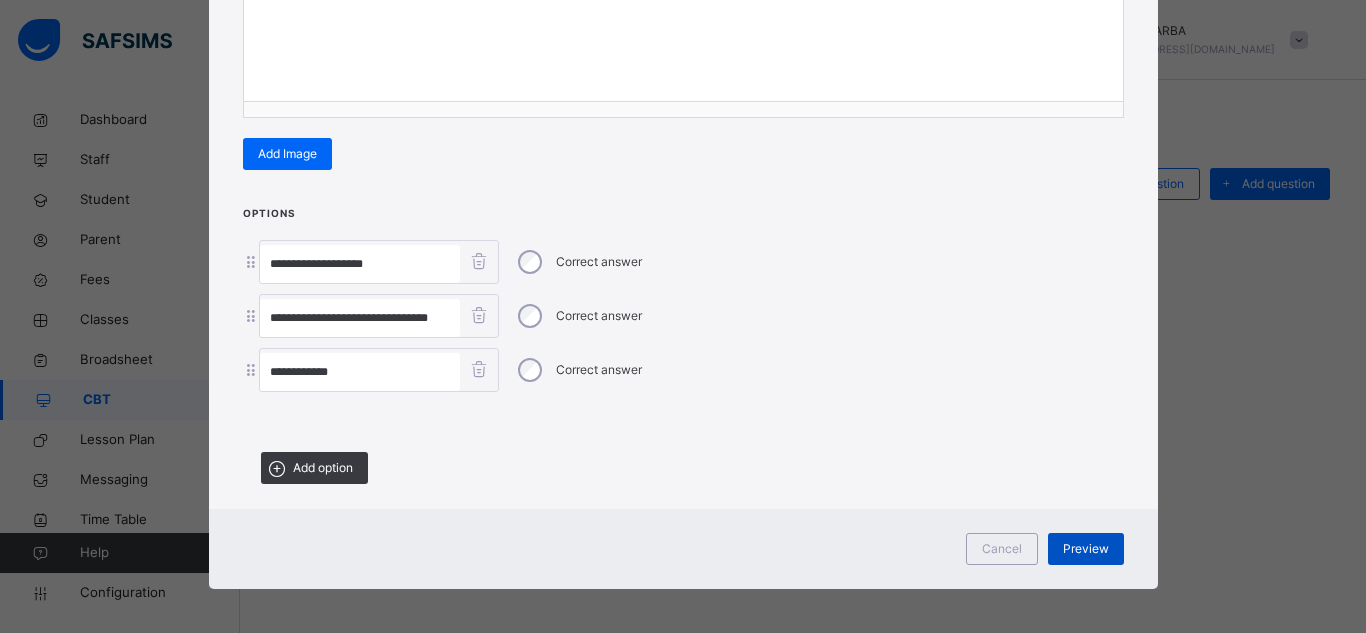 click on "Preview" at bounding box center [1086, 549] 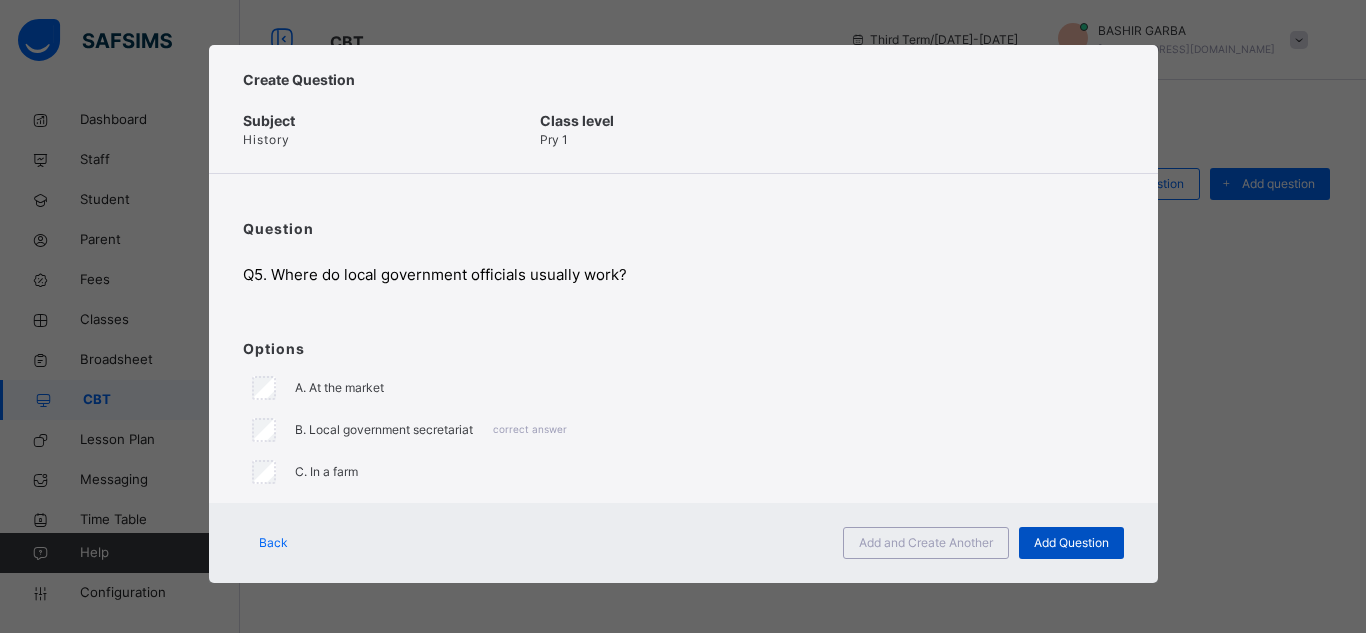 scroll, scrollTop: 5, scrollLeft: 0, axis: vertical 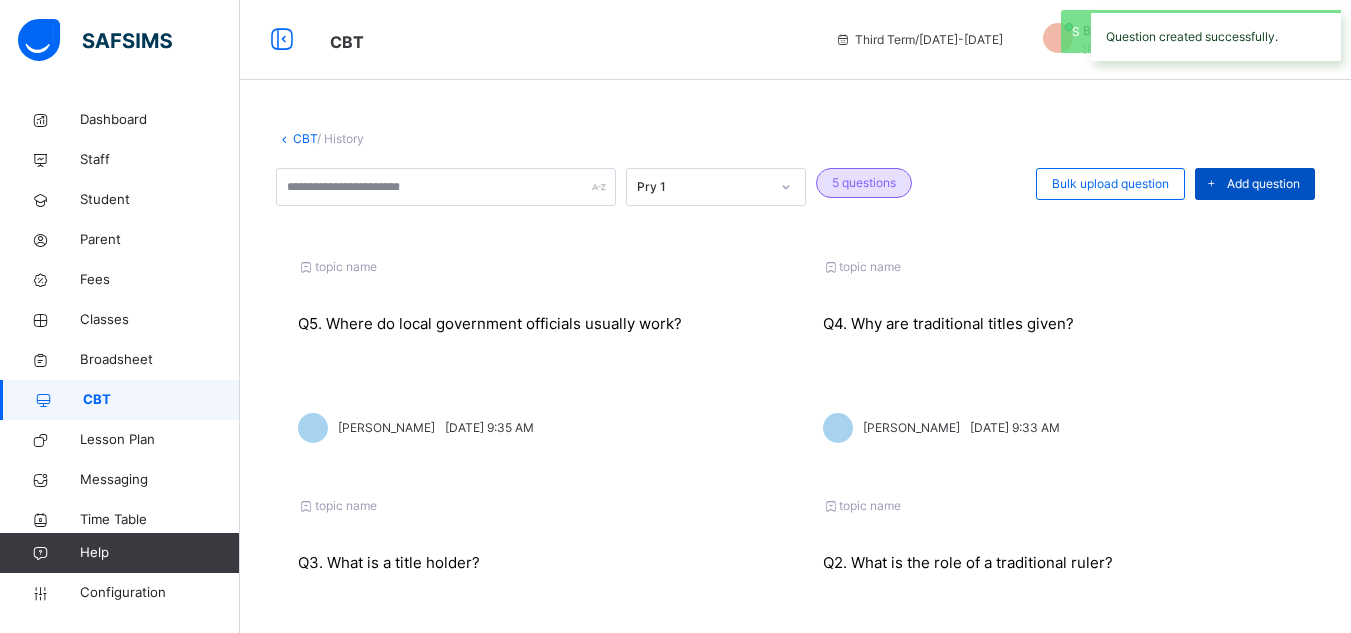 click on "Add question" at bounding box center (1263, 184) 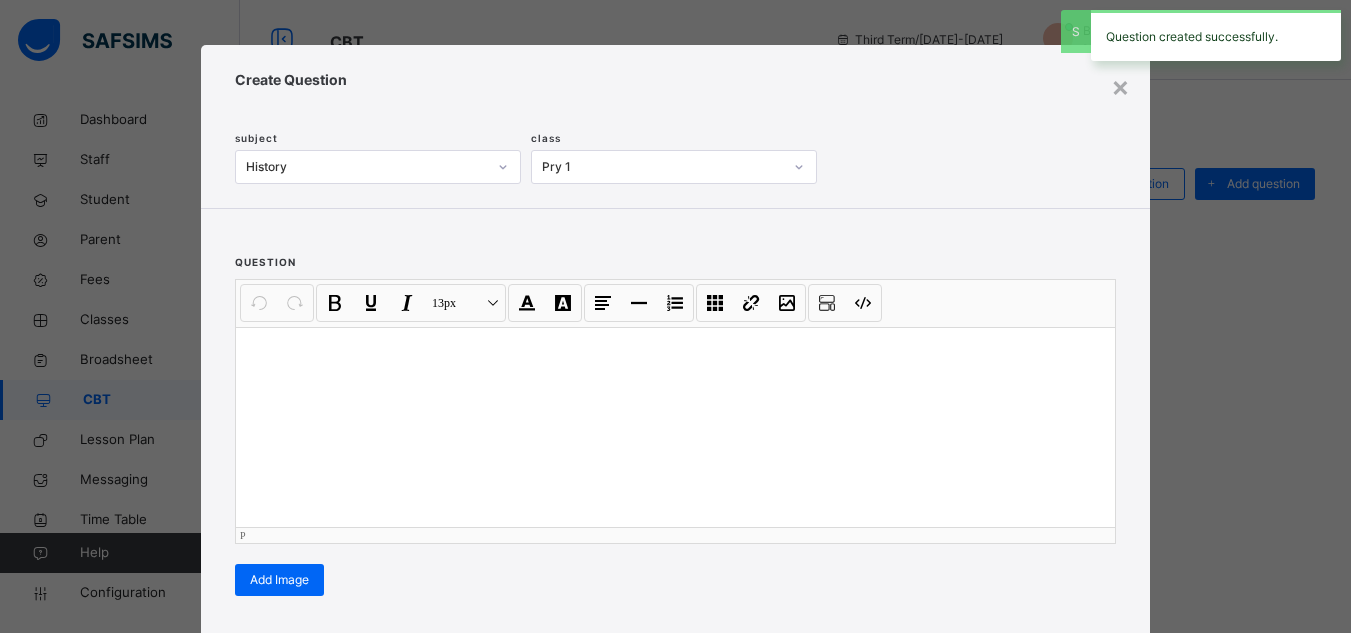 click at bounding box center (675, 427) 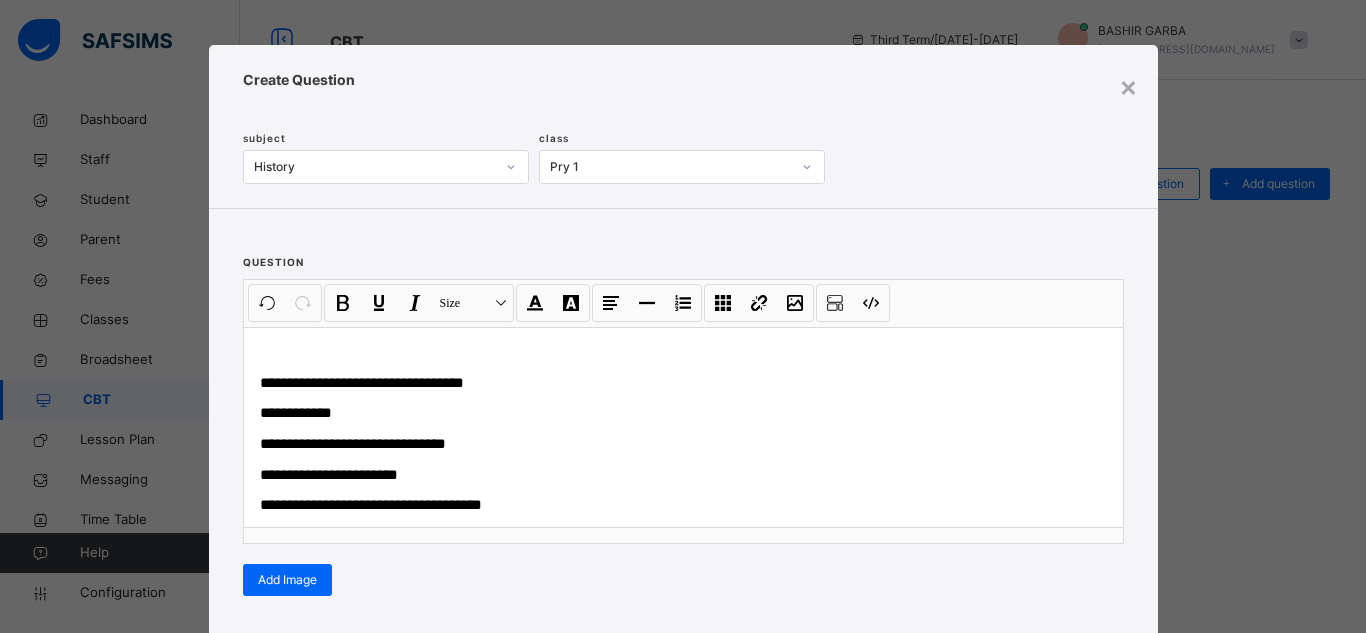 click on "Options Correct answer Add option" at bounding box center [683, 723] 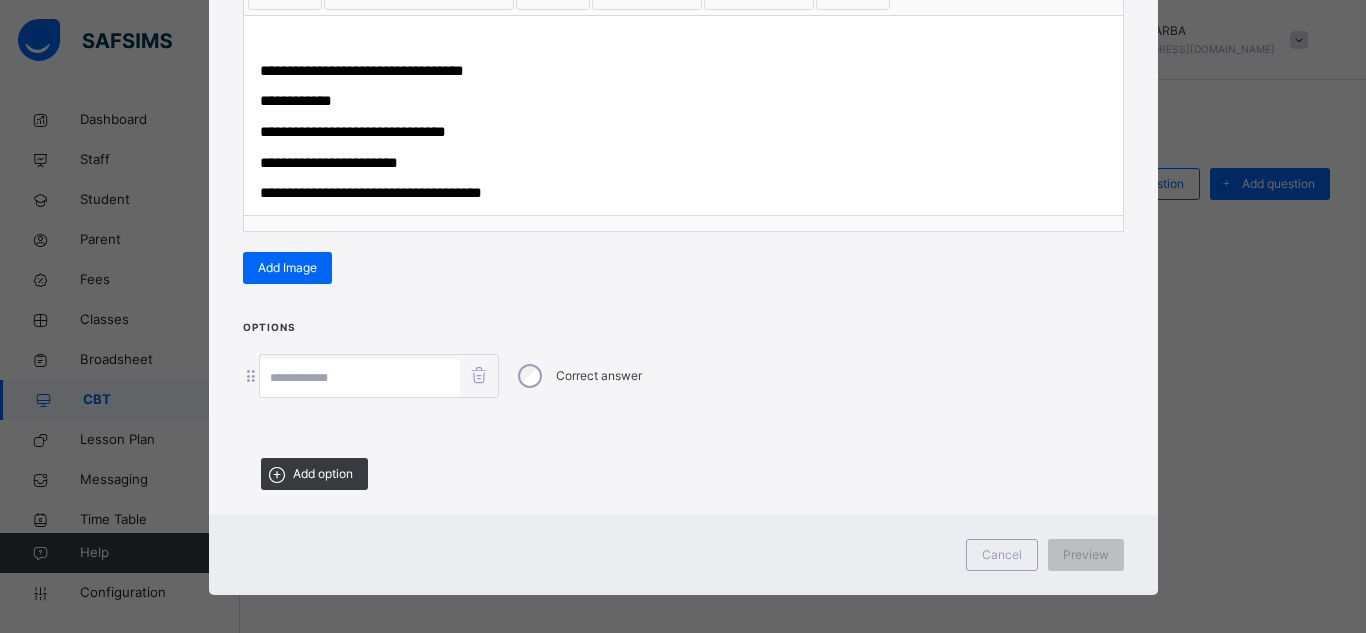 scroll, scrollTop: 327, scrollLeft: 0, axis: vertical 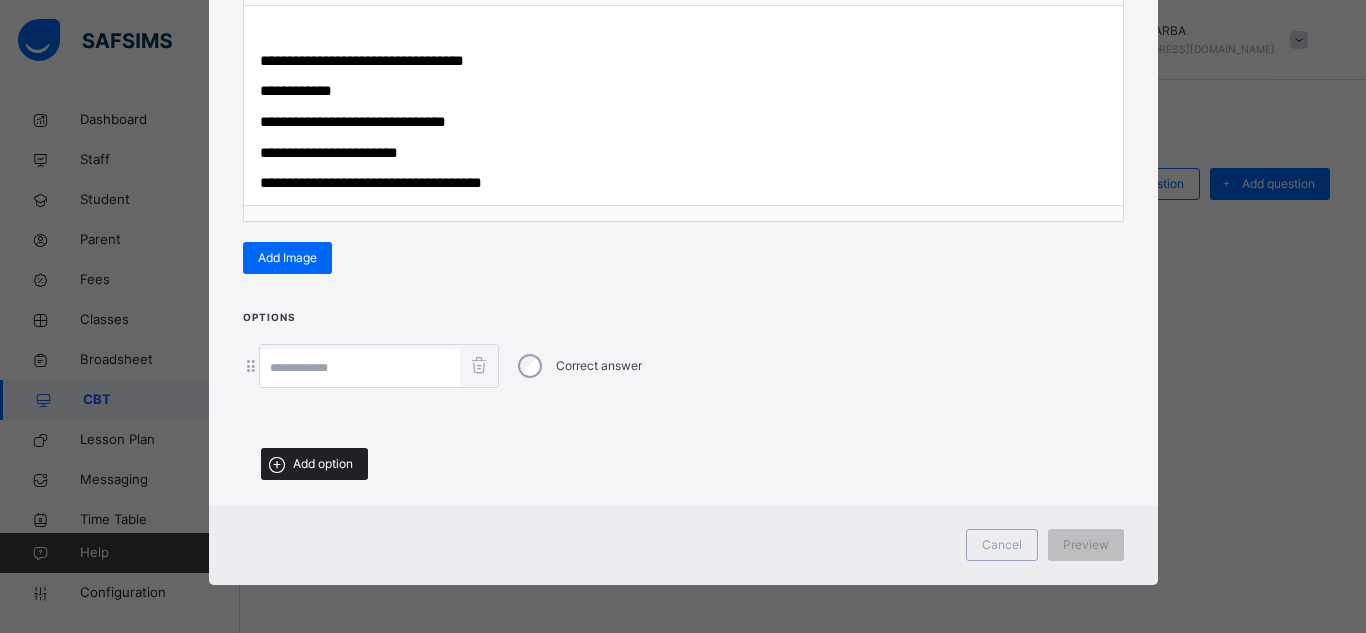 click on "Add option" at bounding box center (314, 464) 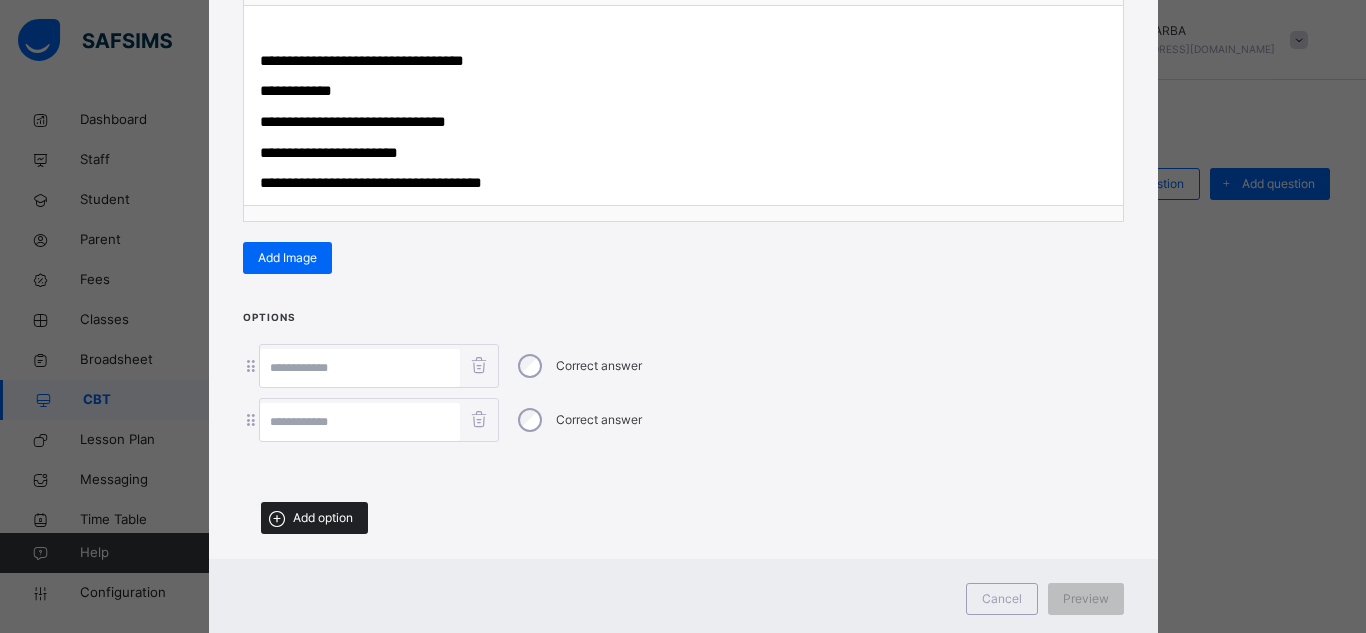 click on "Add option" at bounding box center [314, 518] 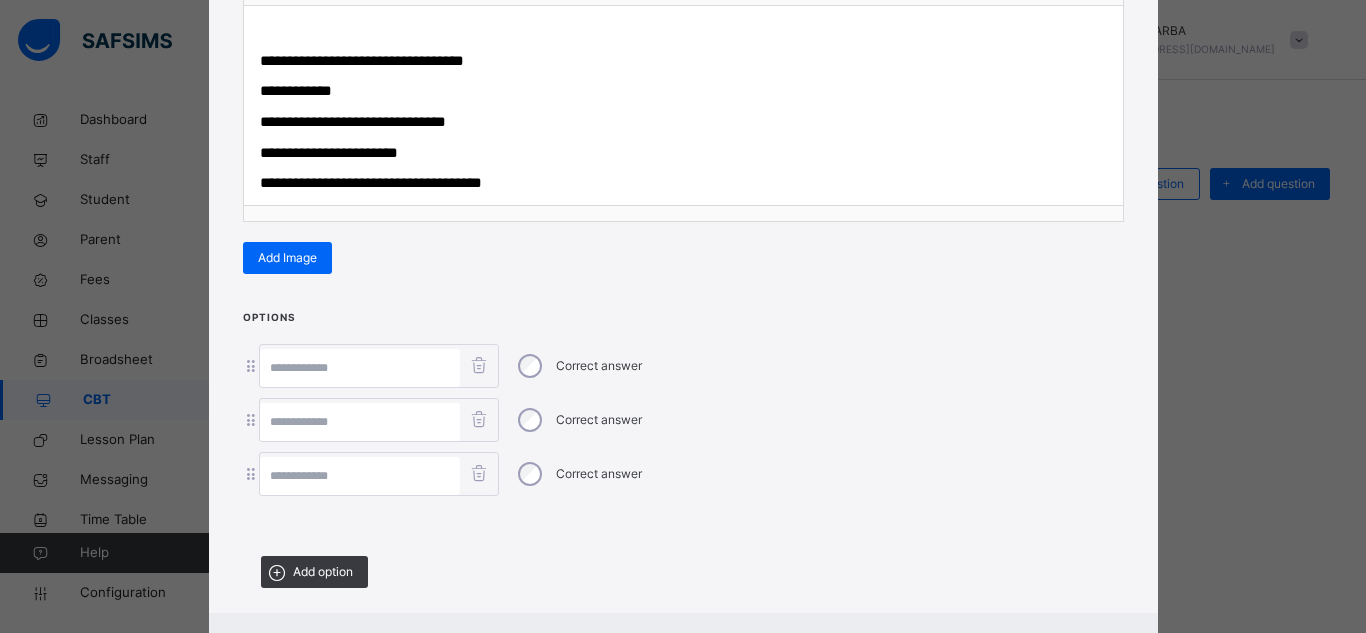 click at bounding box center [360, 476] 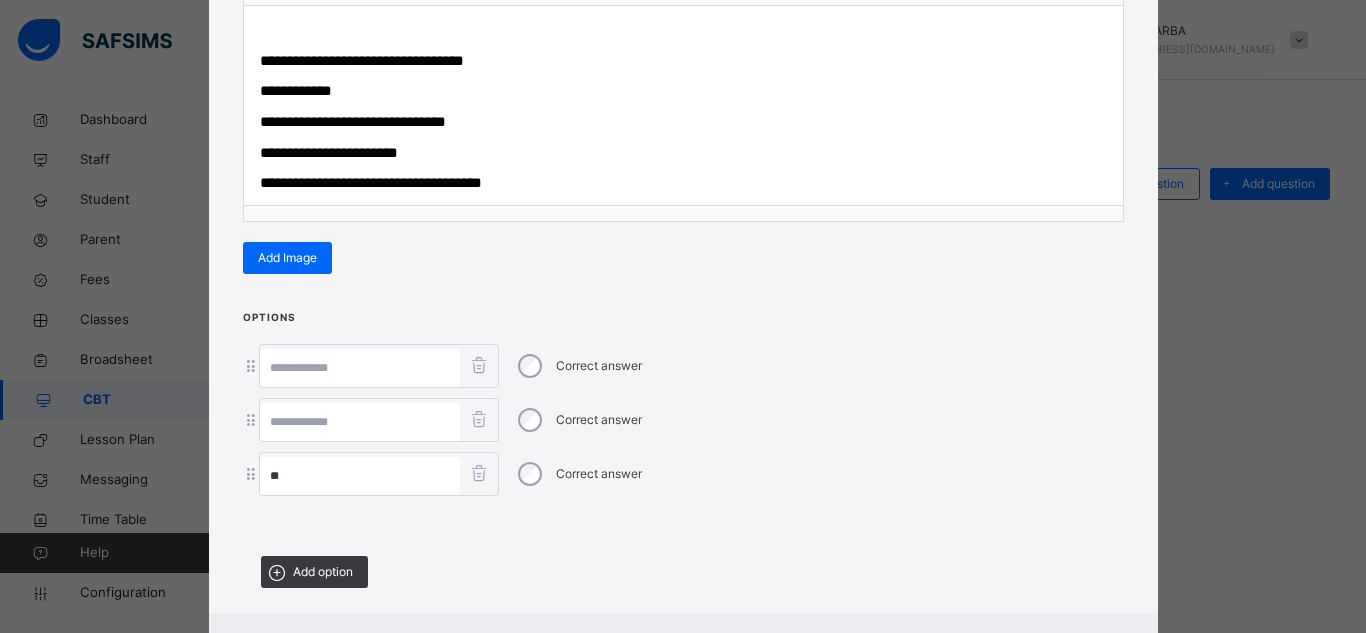 type on "**" 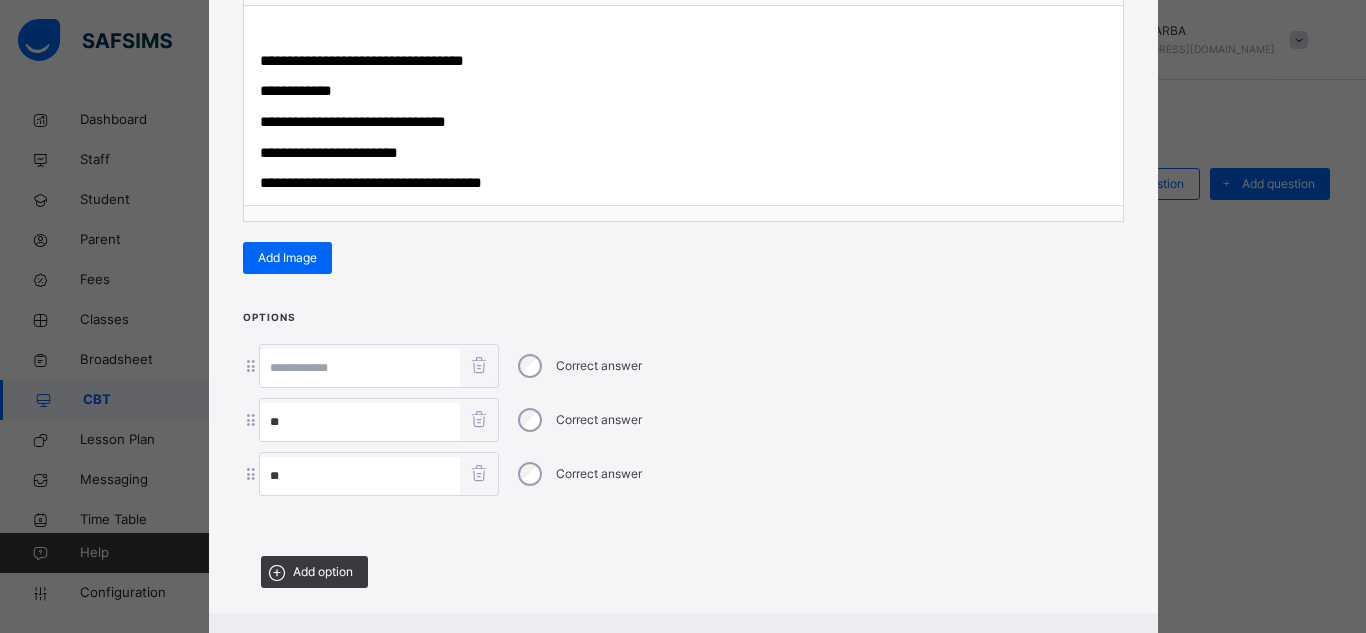 type on "**" 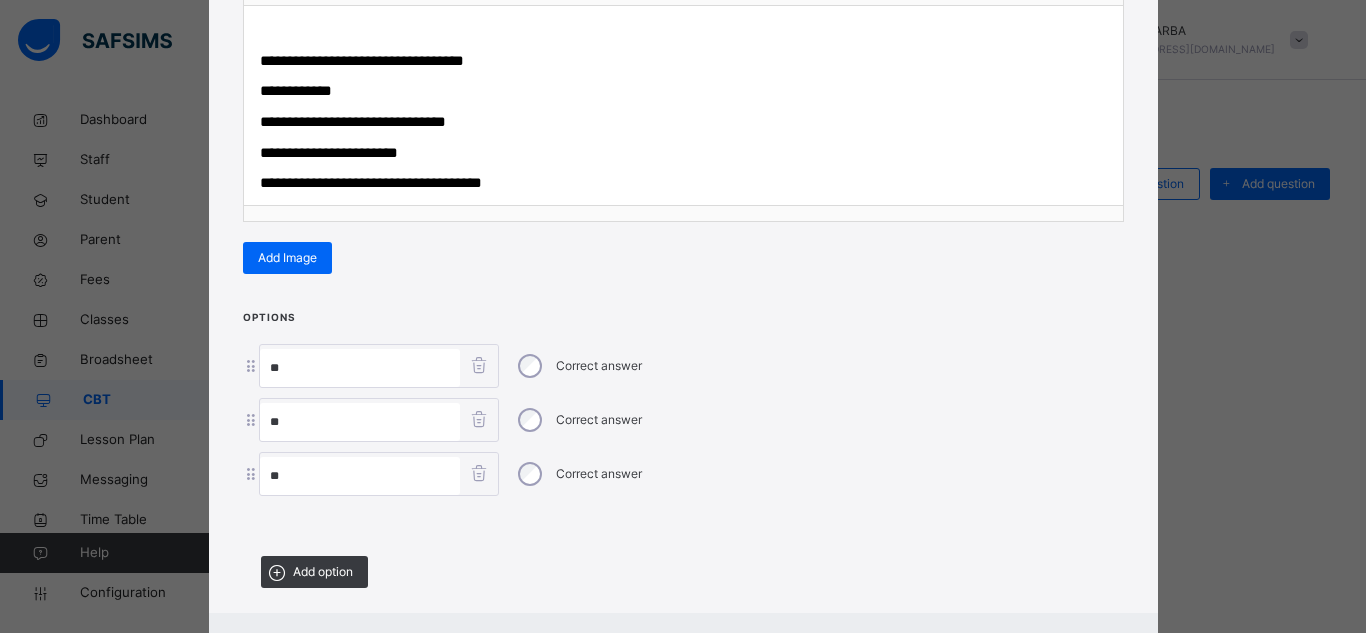 type on "**" 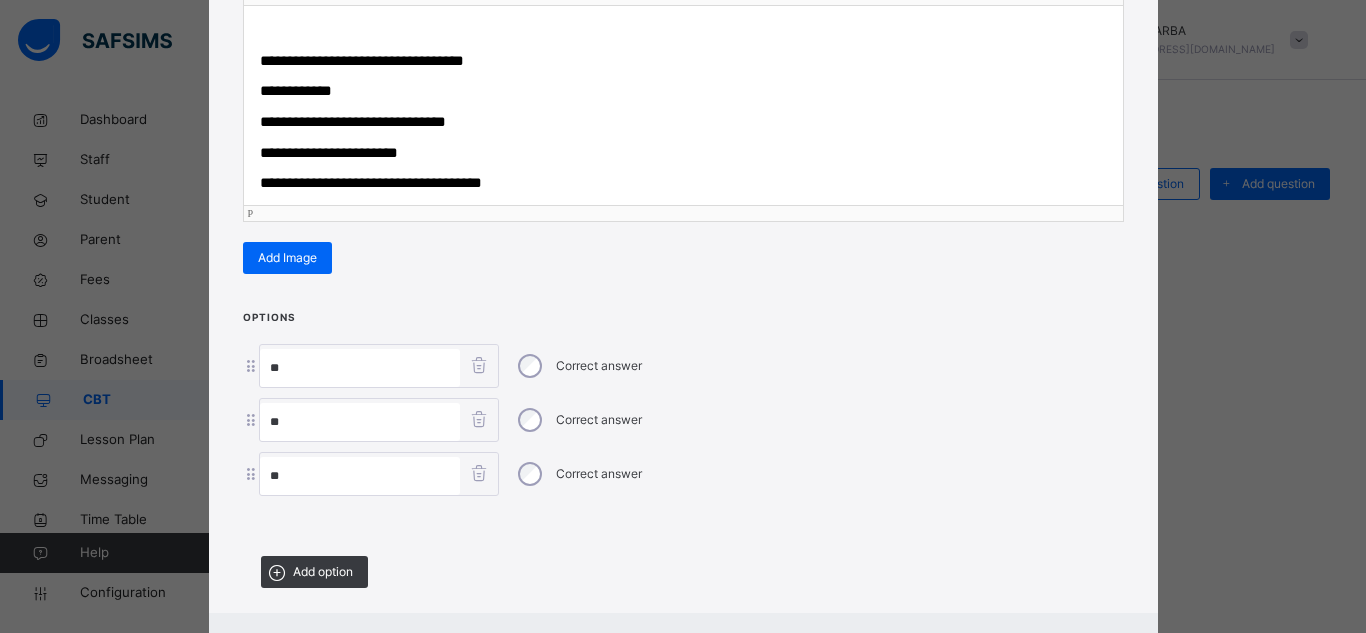 click on "**********" at bounding box center [329, 152] 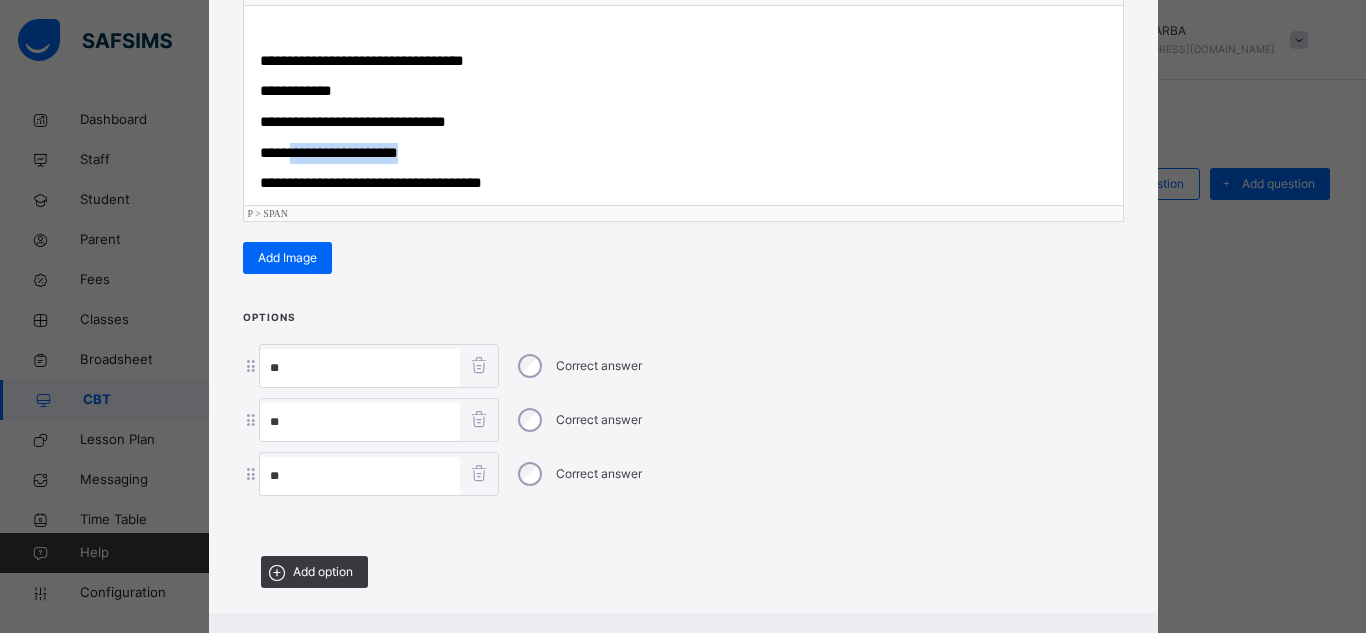 drag, startPoint x: 293, startPoint y: 151, endPoint x: 416, endPoint y: 151, distance: 123 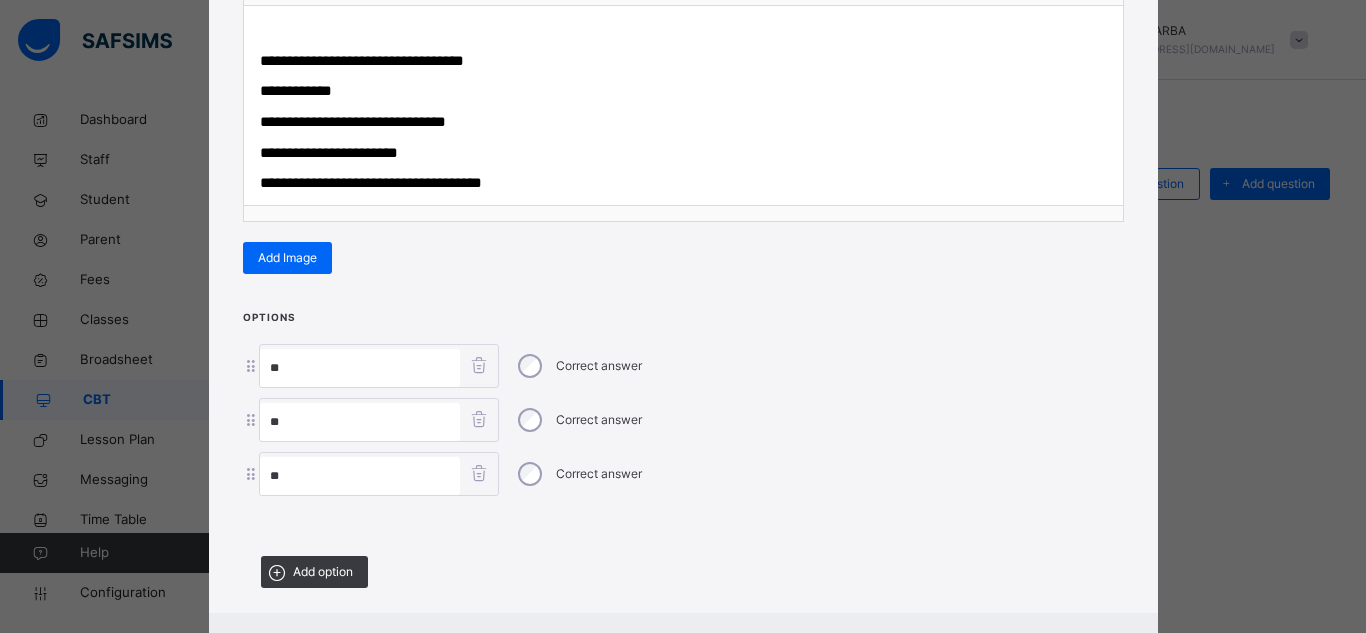 click on "**" at bounding box center (360, 476) 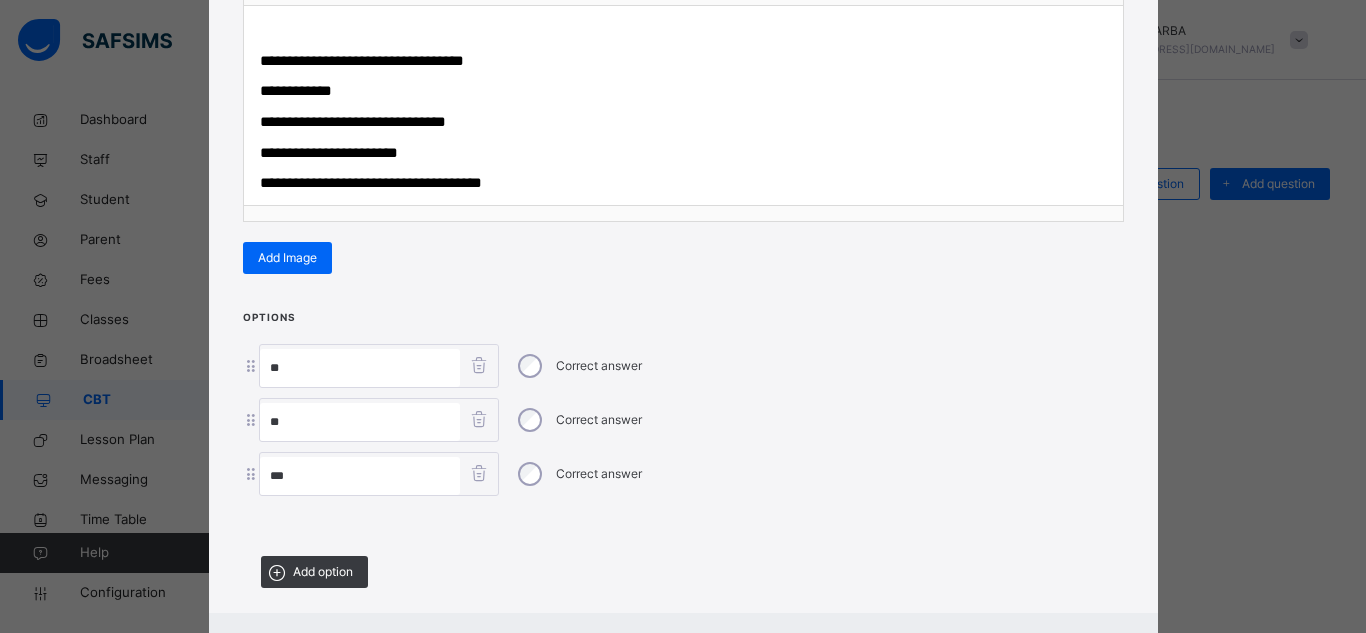paste on "**********" 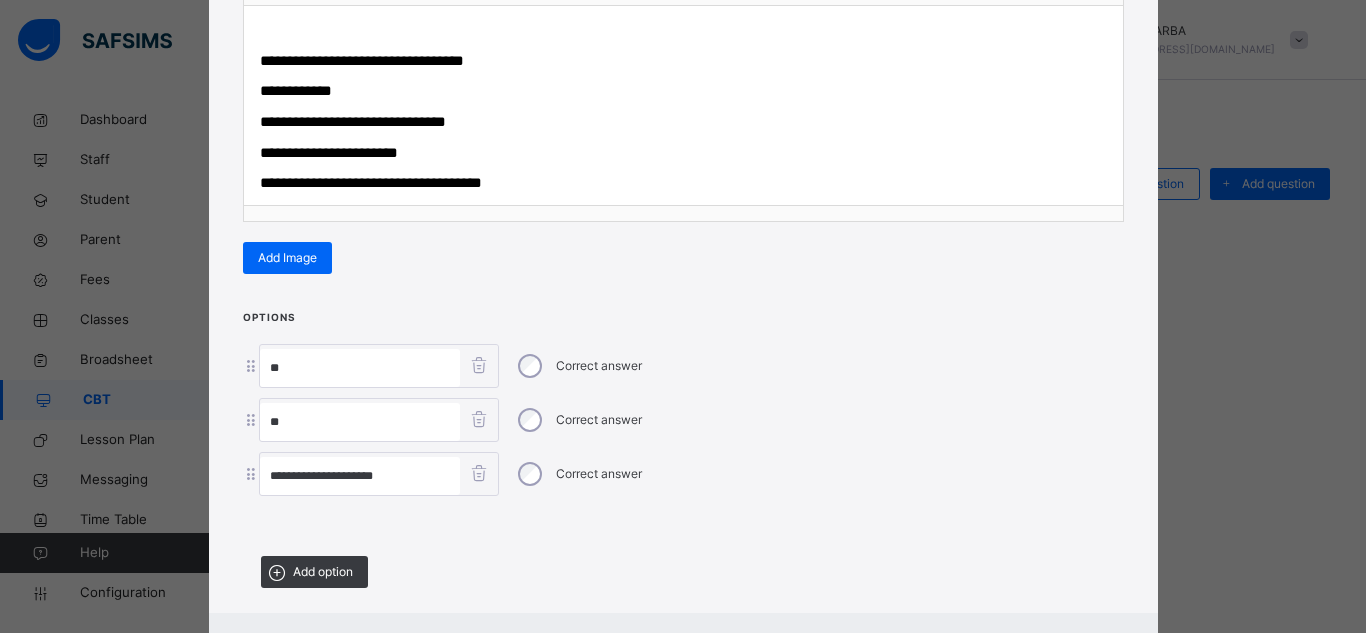 type on "**********" 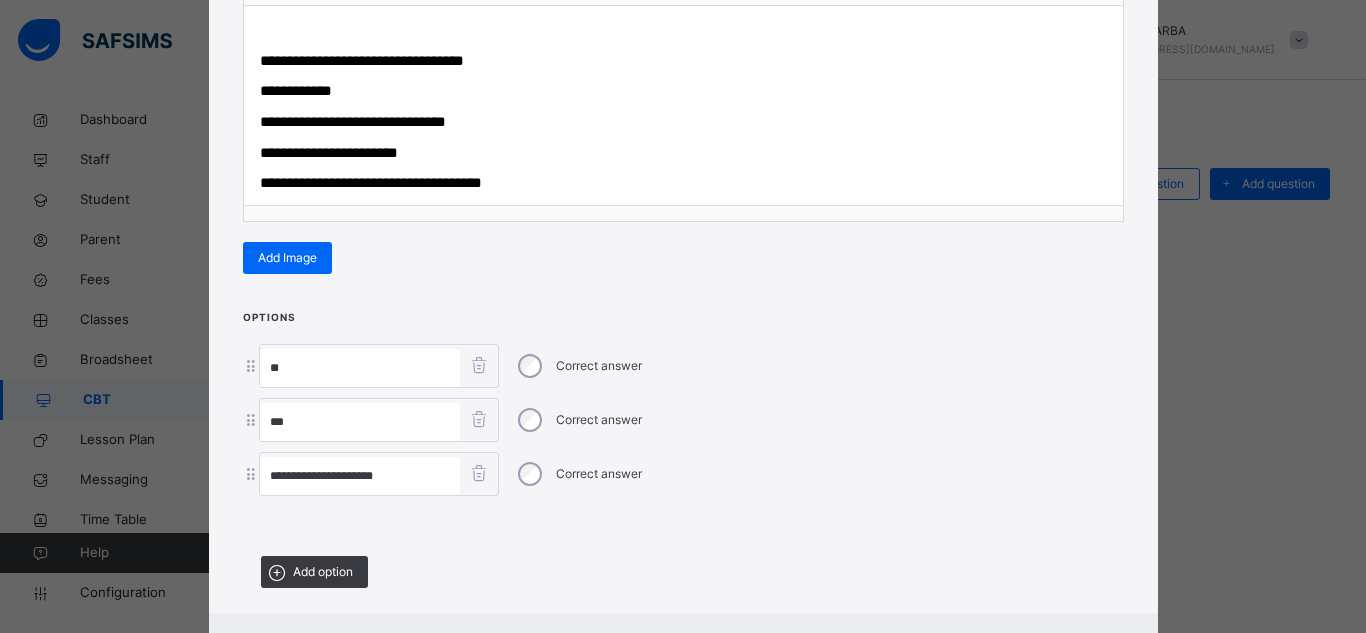 click on "**" at bounding box center (360, 422) 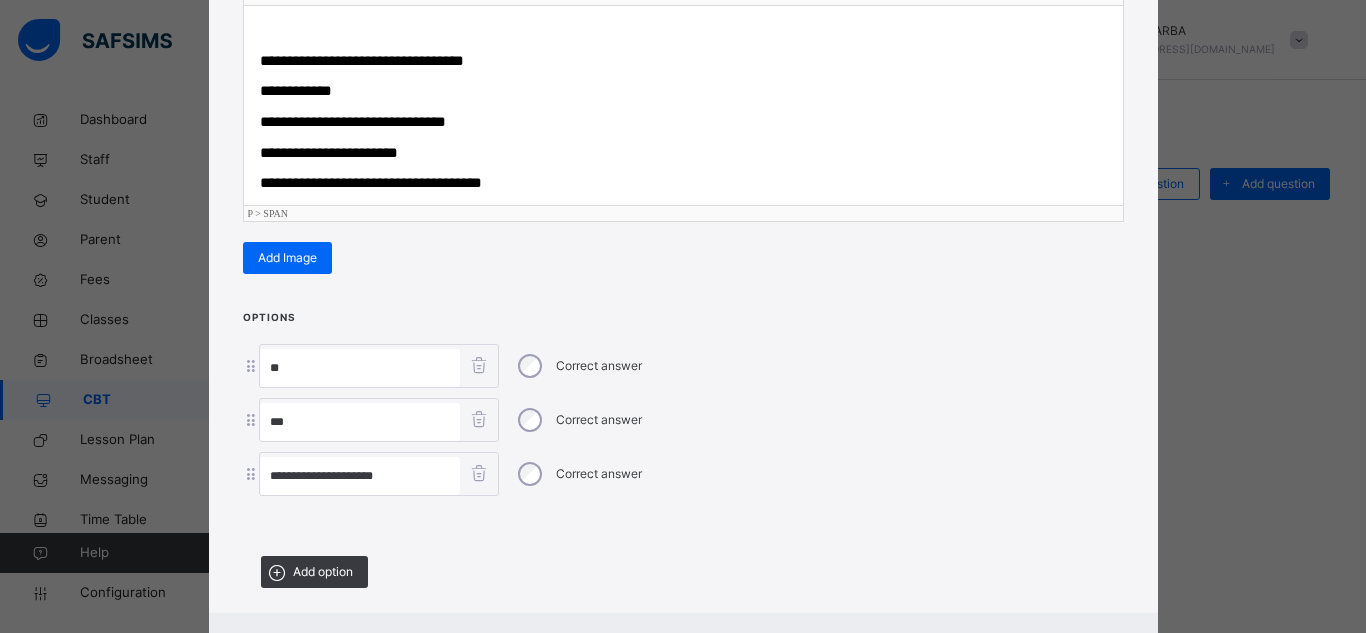 click on "**********" at bounding box center (329, 152) 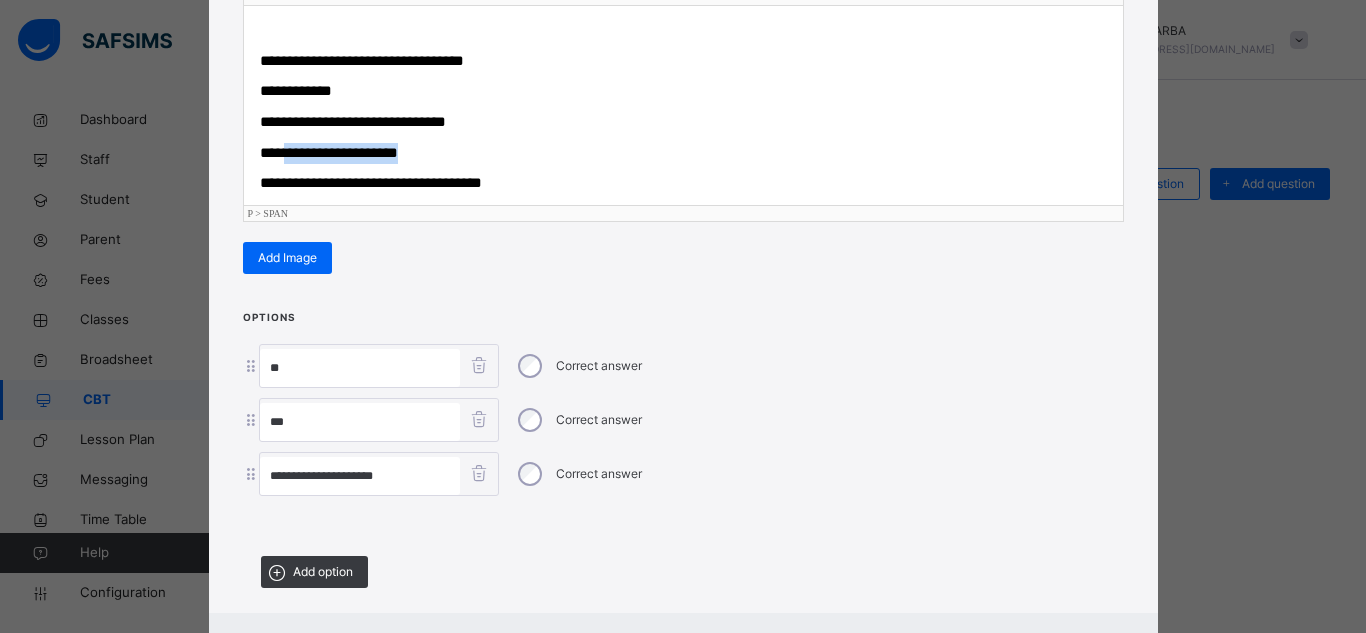 drag, startPoint x: 289, startPoint y: 151, endPoint x: 407, endPoint y: 160, distance: 118.34272 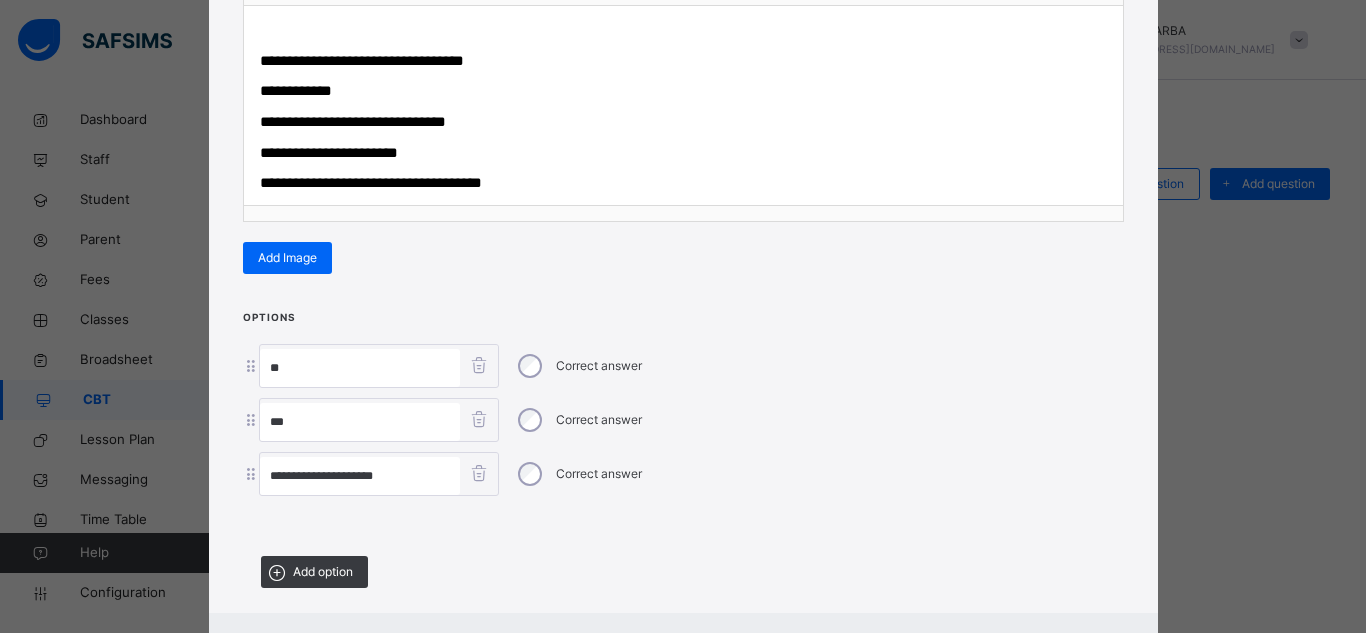 click on "**" at bounding box center (360, 422) 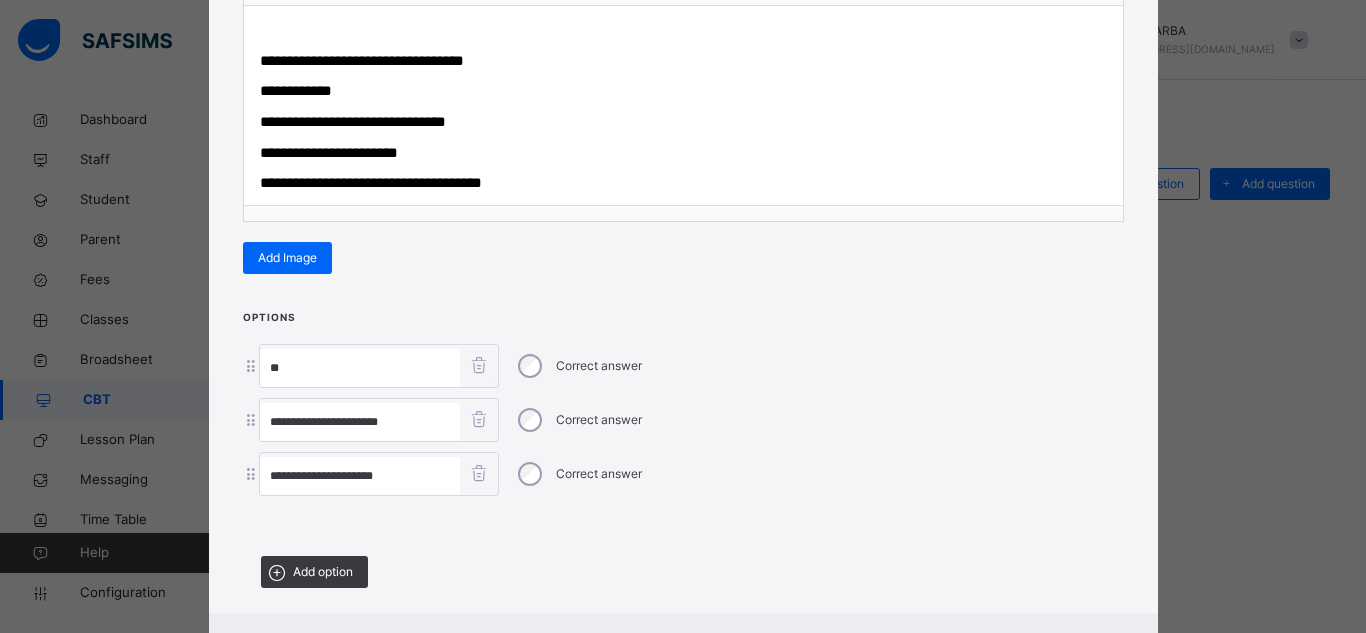 type on "**********" 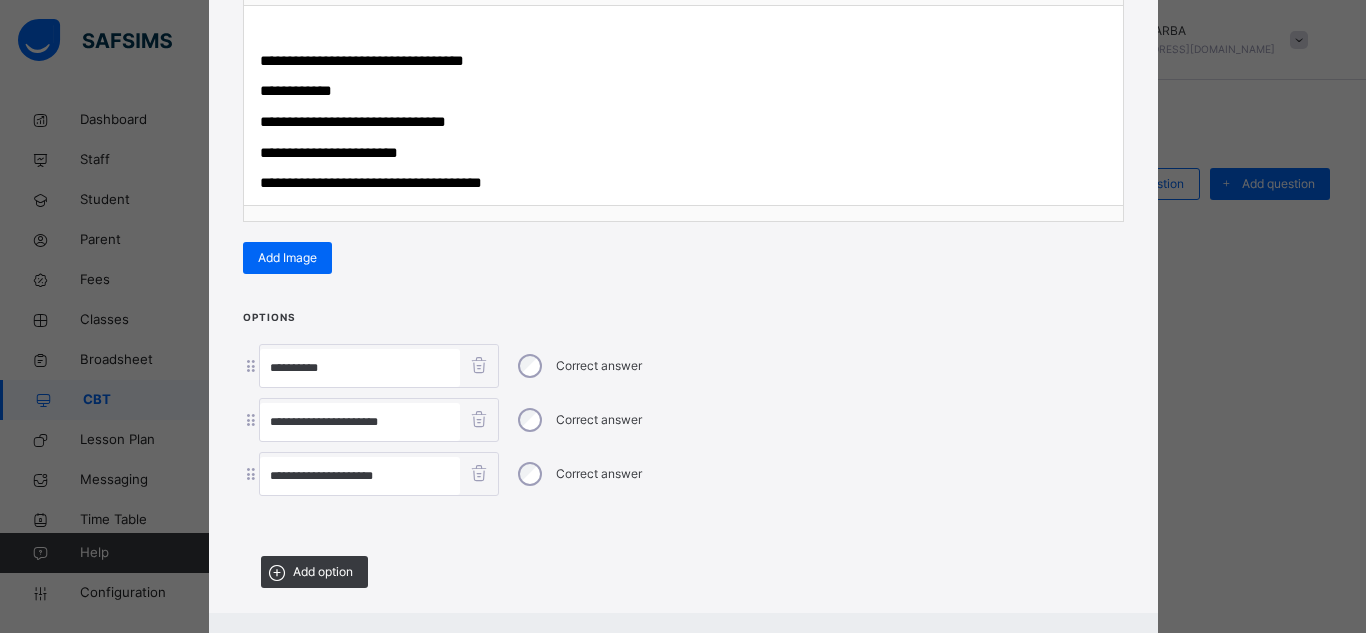 type on "**********" 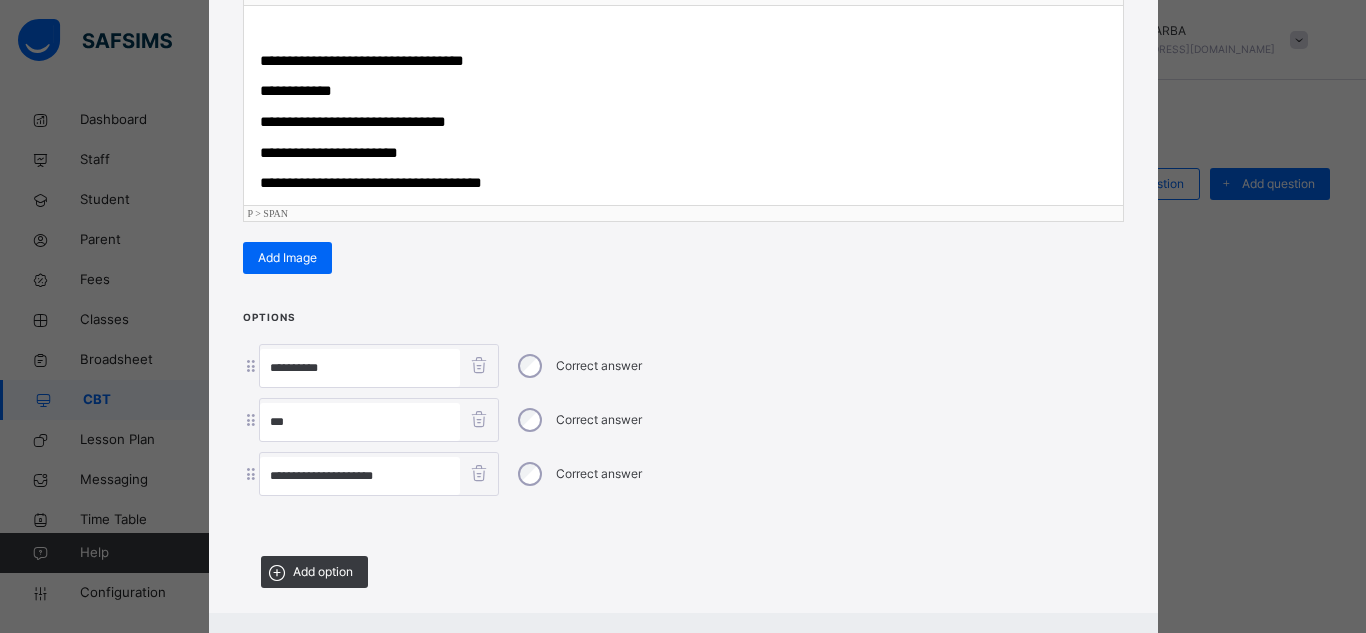 click on "**********" at bounding box center (353, 121) 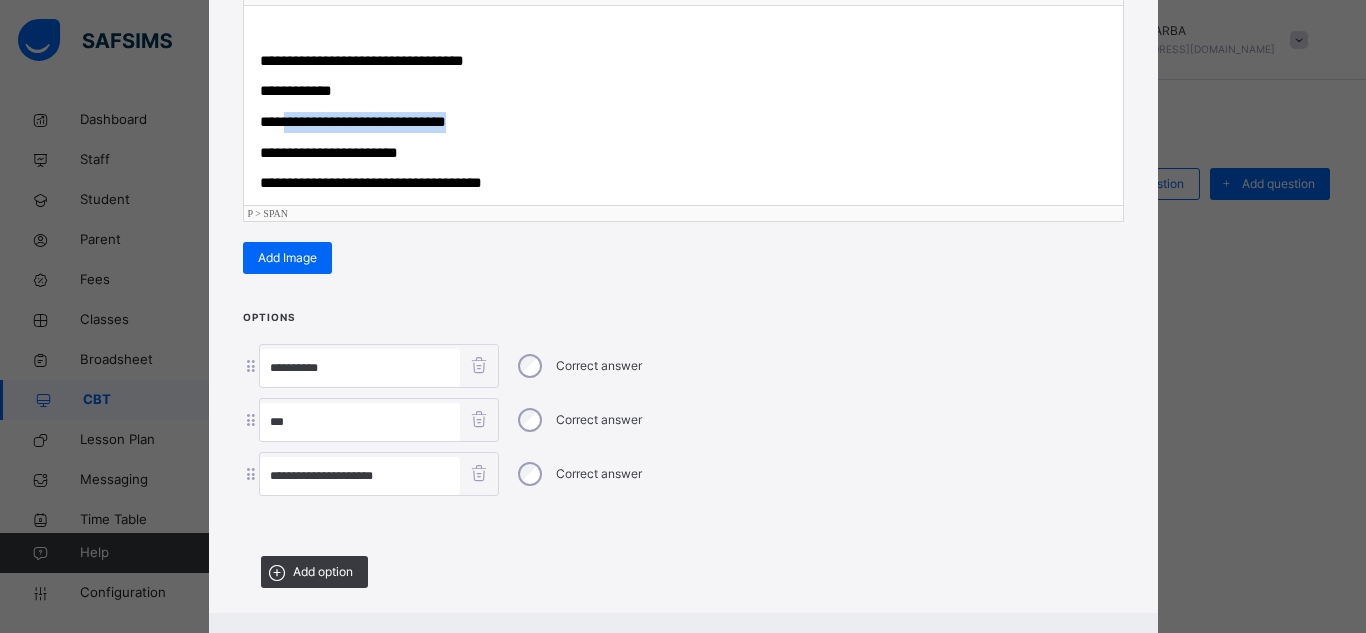 drag, startPoint x: 288, startPoint y: 121, endPoint x: 462, endPoint y: 120, distance: 174.00287 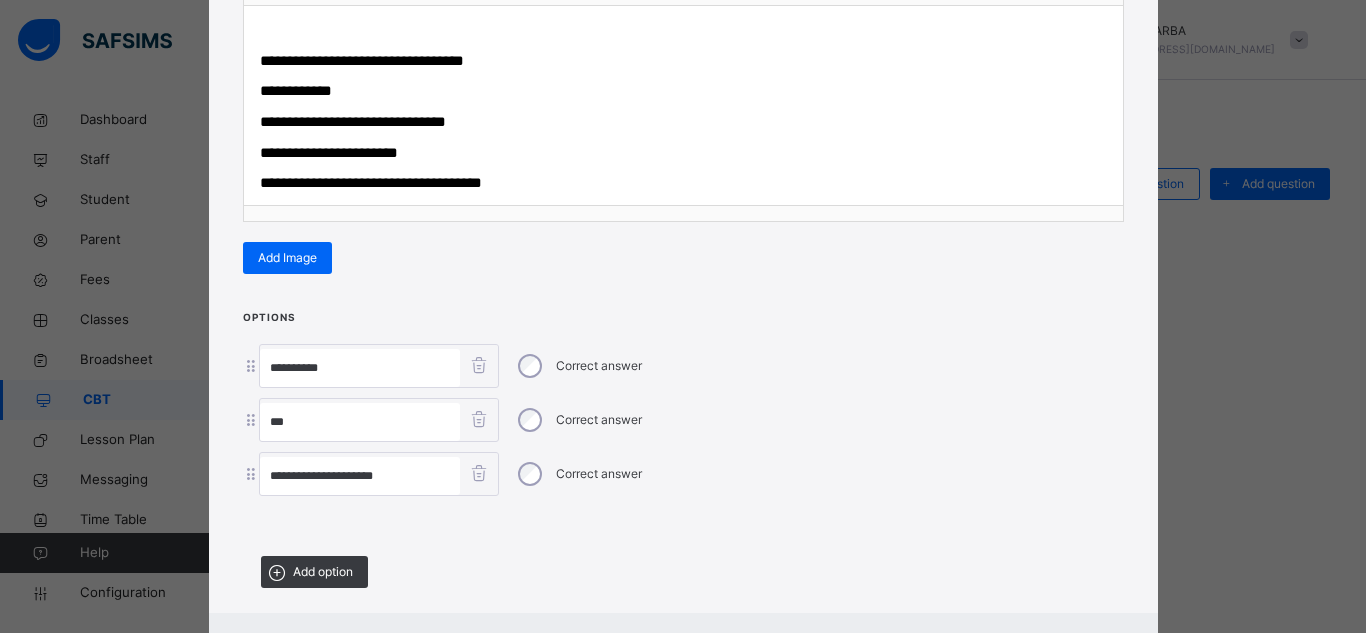click on "**" at bounding box center [360, 422] 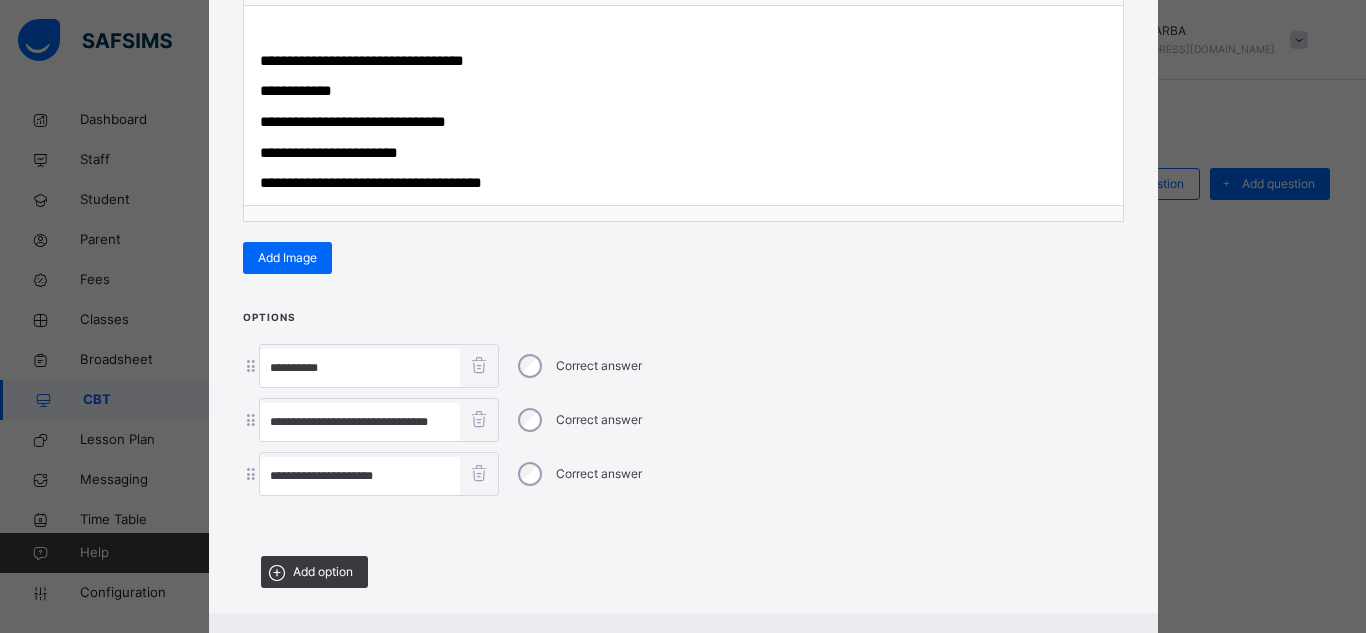 type on "**********" 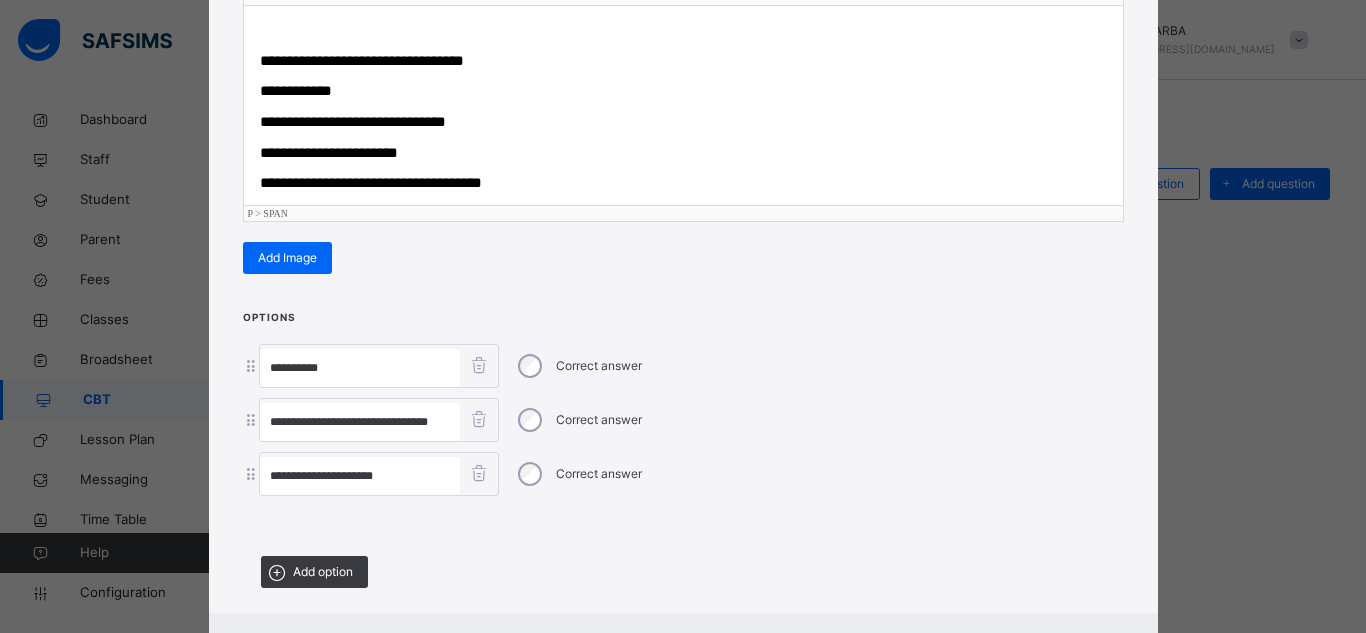 click on "**********" at bounding box center (683, 183) 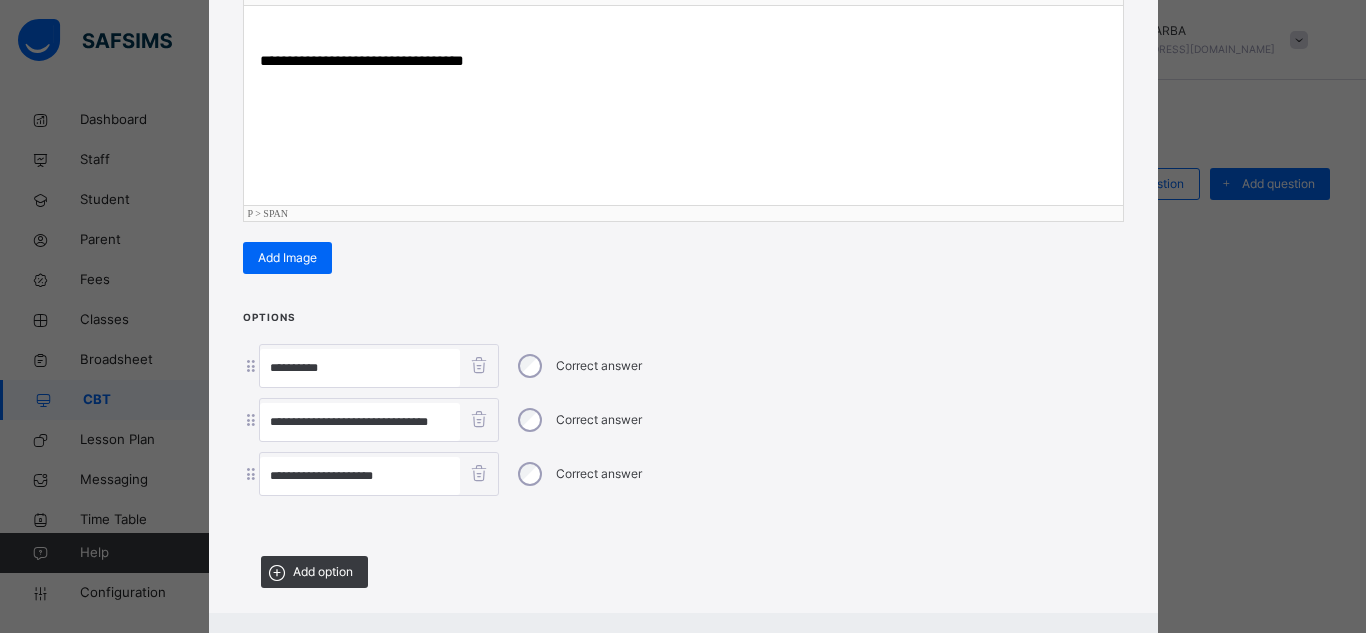 click on "**********" at bounding box center [683, 455] 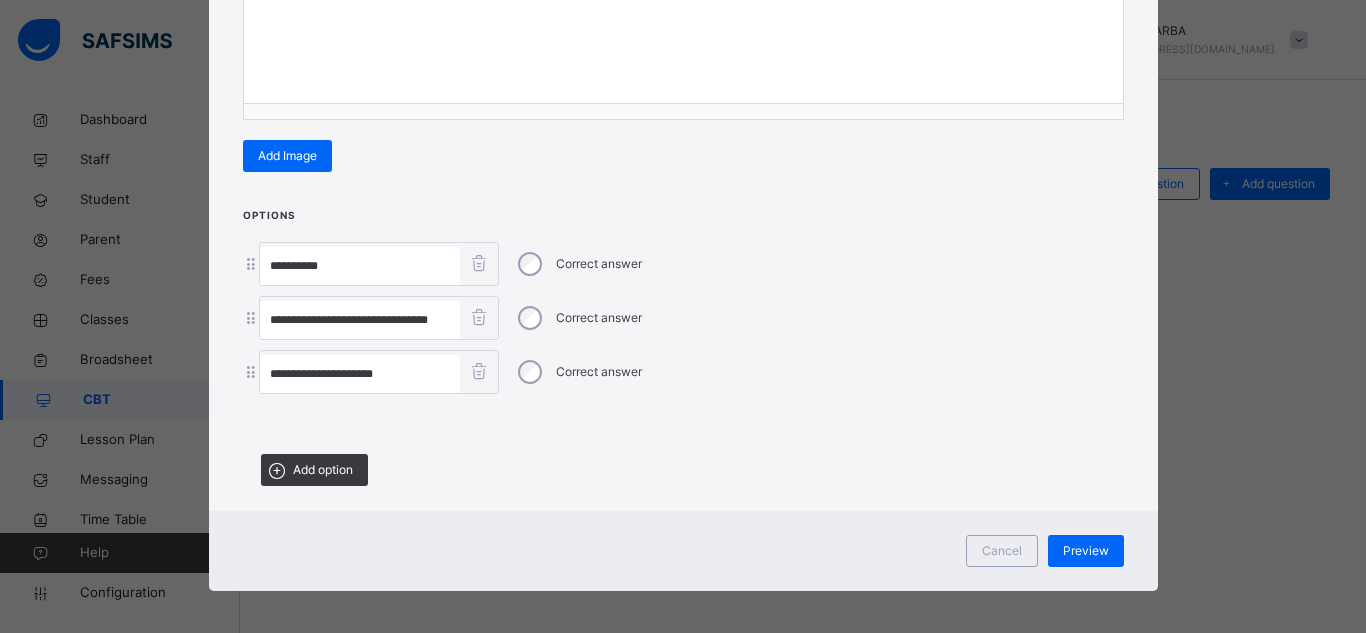 scroll, scrollTop: 431, scrollLeft: 0, axis: vertical 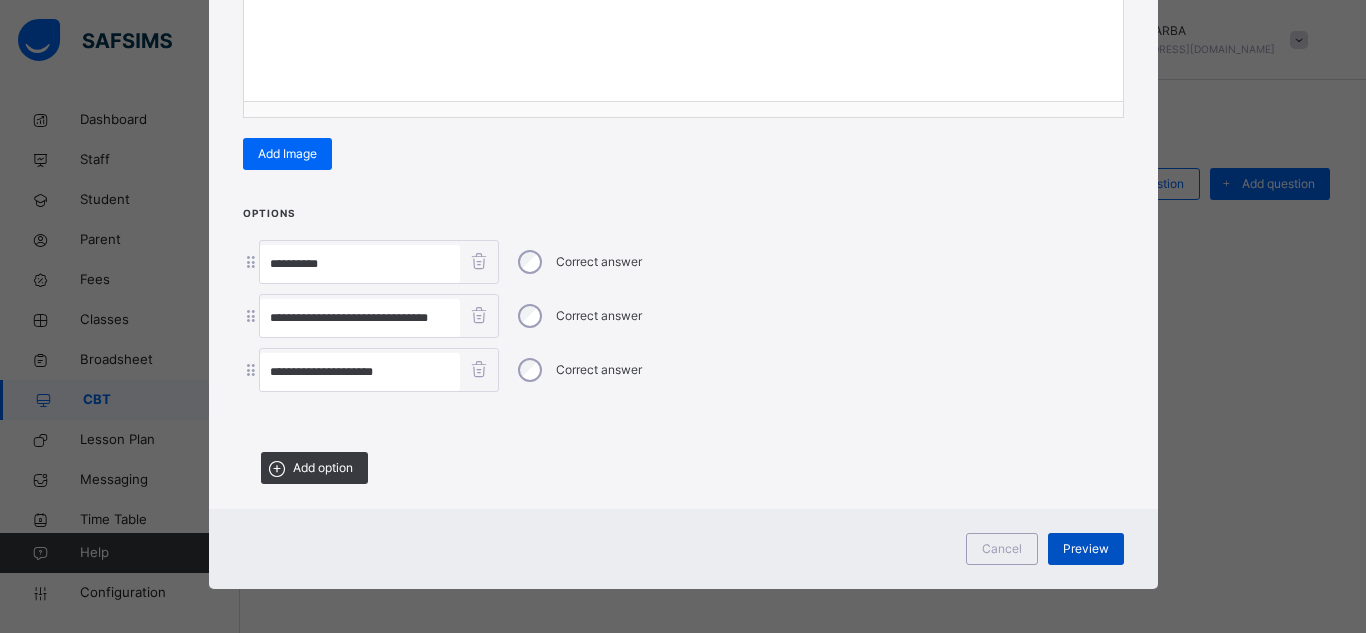 click on "Preview" at bounding box center [1086, 549] 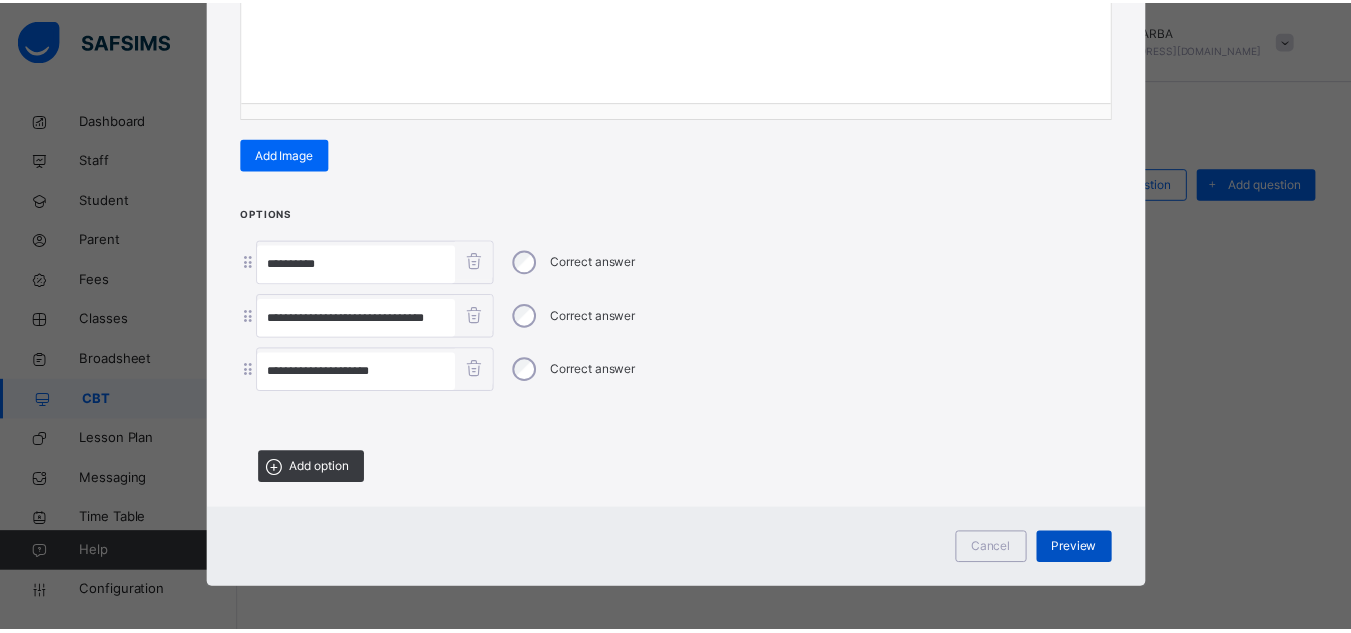scroll, scrollTop: 5, scrollLeft: 0, axis: vertical 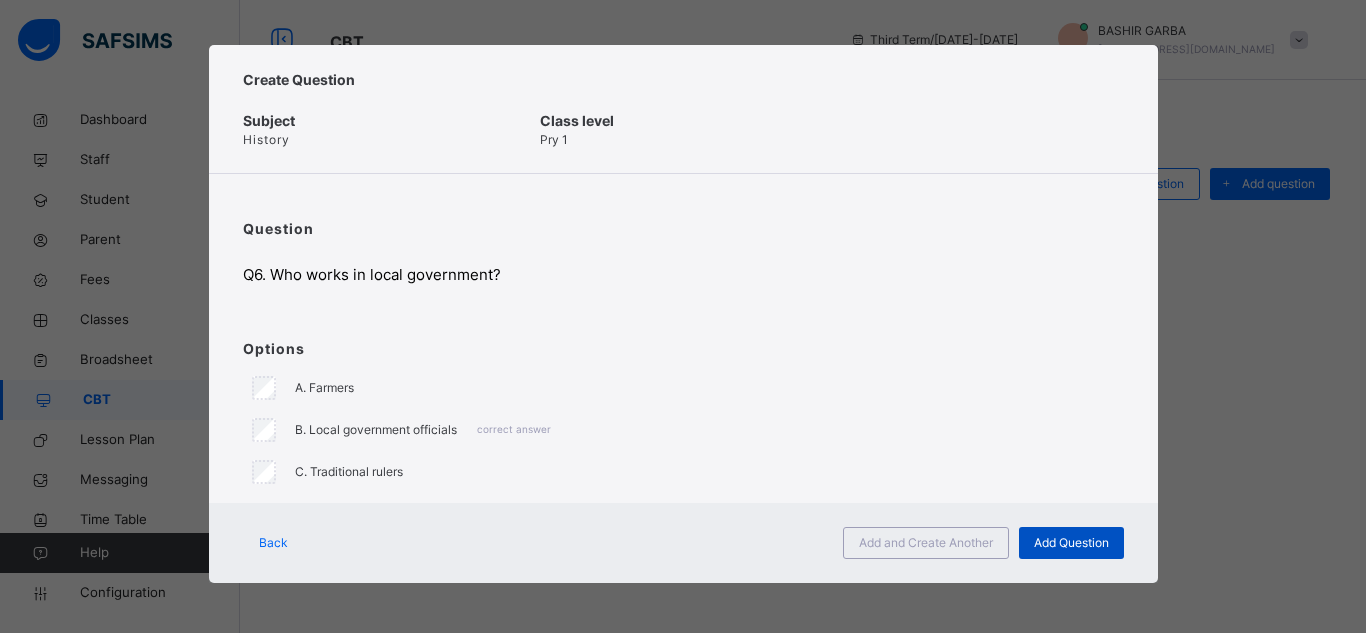click on "Add Question" at bounding box center [1071, 543] 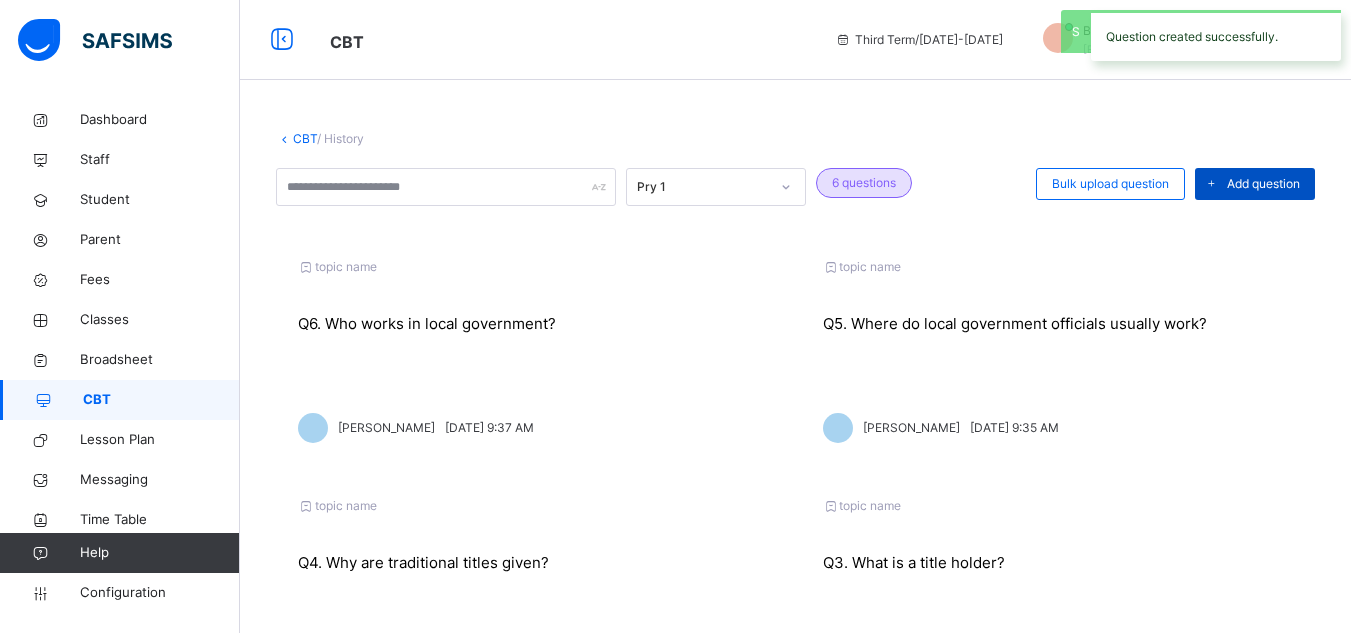 click on "Add question" at bounding box center [1263, 184] 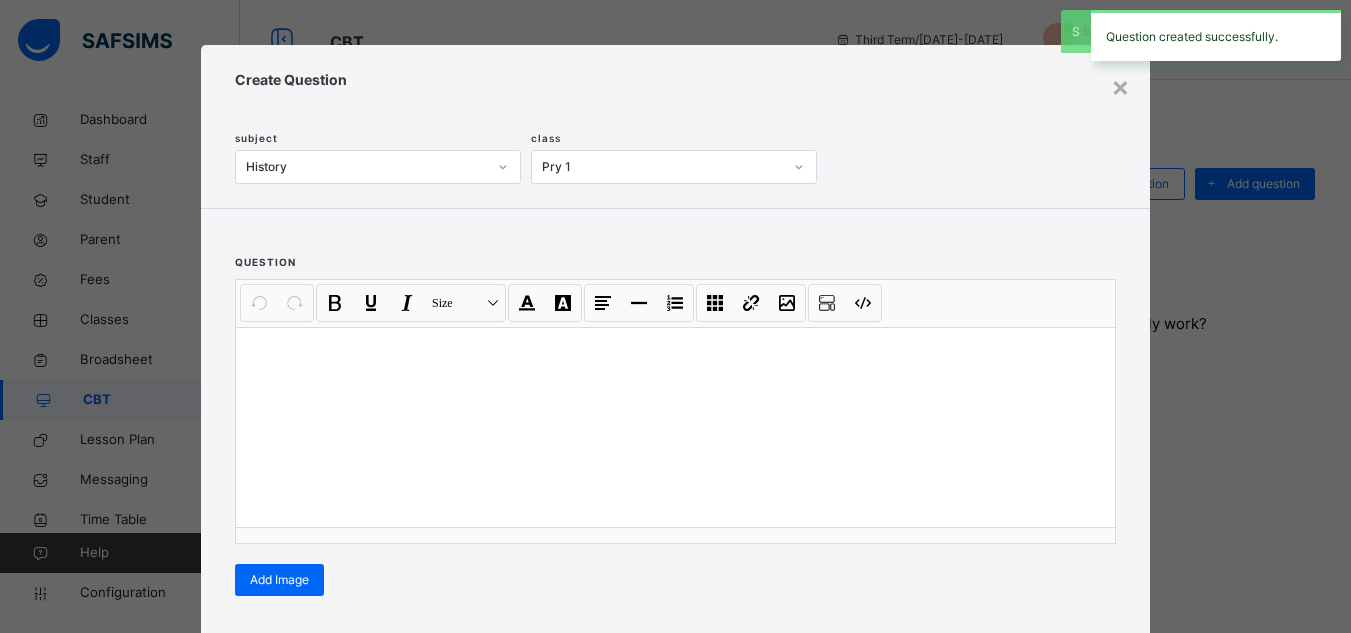 click at bounding box center [675, 427] 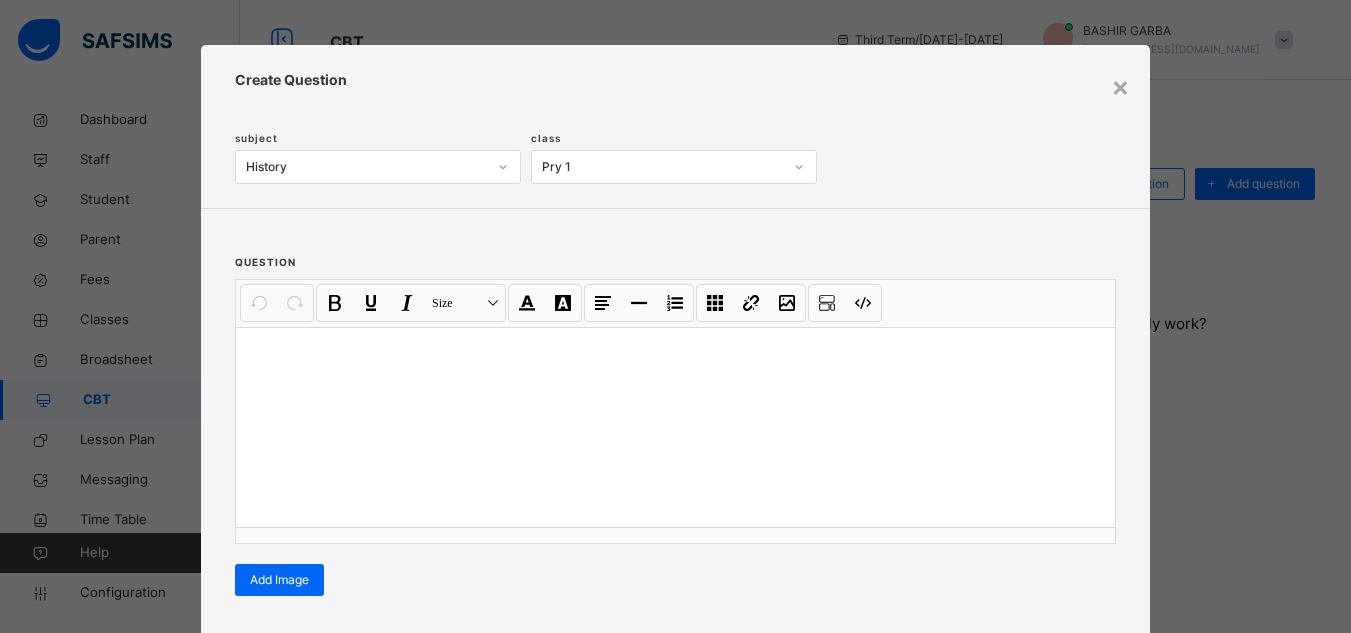click on "× Create Question subject History class Pry 1 question Undo CTRL+ Z Redo CTRL+ Y  / CTRL+SHIFT+ Z Bold CTRL+ B Underline CTRL+ U Italic CTRL+ I Size Size Font Color Highlight Color Align Horizontal line List Table Link Image Show blocks Code view Align left Align center Align right Align justify (Default) 12 14 16 18 20 Insert Link URL to link Text to display  Open in new window  Download link Submit Insert image Image Link Select from files Image URL Alternative text Width   Height **** x ****  Constrain proportions  Insert description URL to link Text to display  Open in new window  Download link Basic Left Center Right Submit Insert Video Media embed URL, YouTube/Vimeo Width   Height (Ratio) x * **** *** ****  Constrain proportions Basic Left Center Right Submit Insert Audio Audio URL Submit   Edit Unlink Remove 100% Resize 100% 75% Resize 75% 50% Resize 50% Auto size Rotate left Rotate right Mirror, Horizontal Mirror, Vertical Align Basic Left Center Right Insert description Revert Edit Remove" at bounding box center (675, 476) 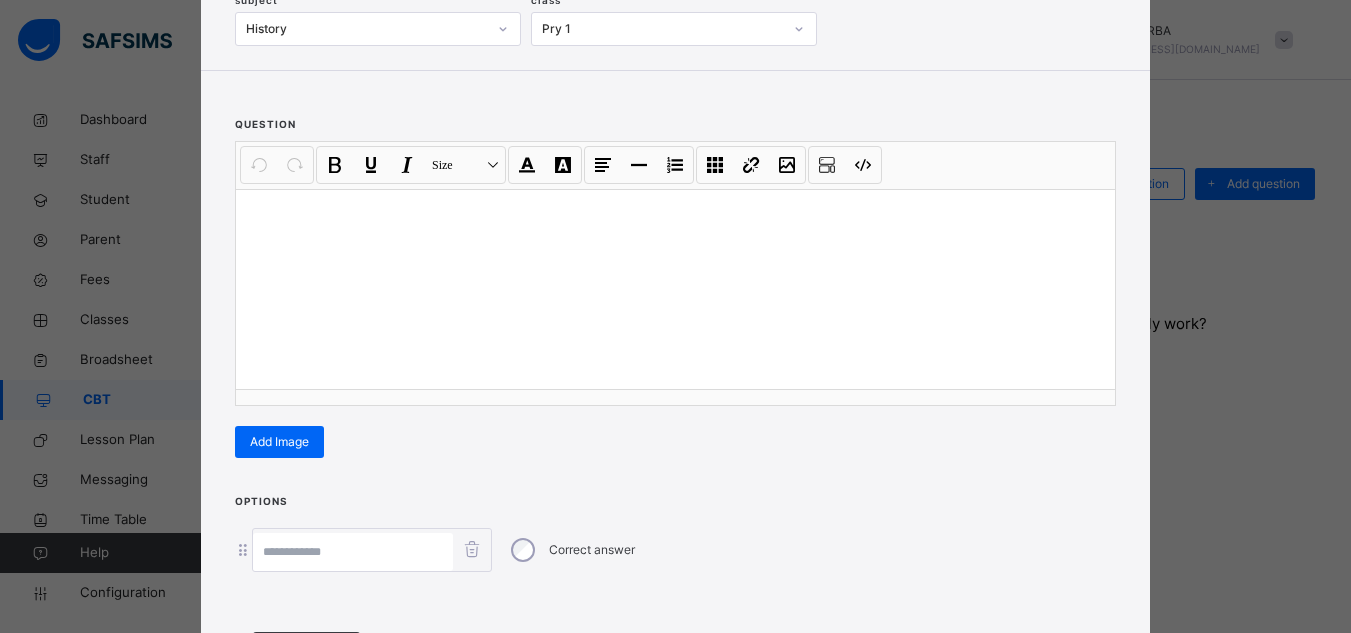 scroll, scrollTop: 303, scrollLeft: 0, axis: vertical 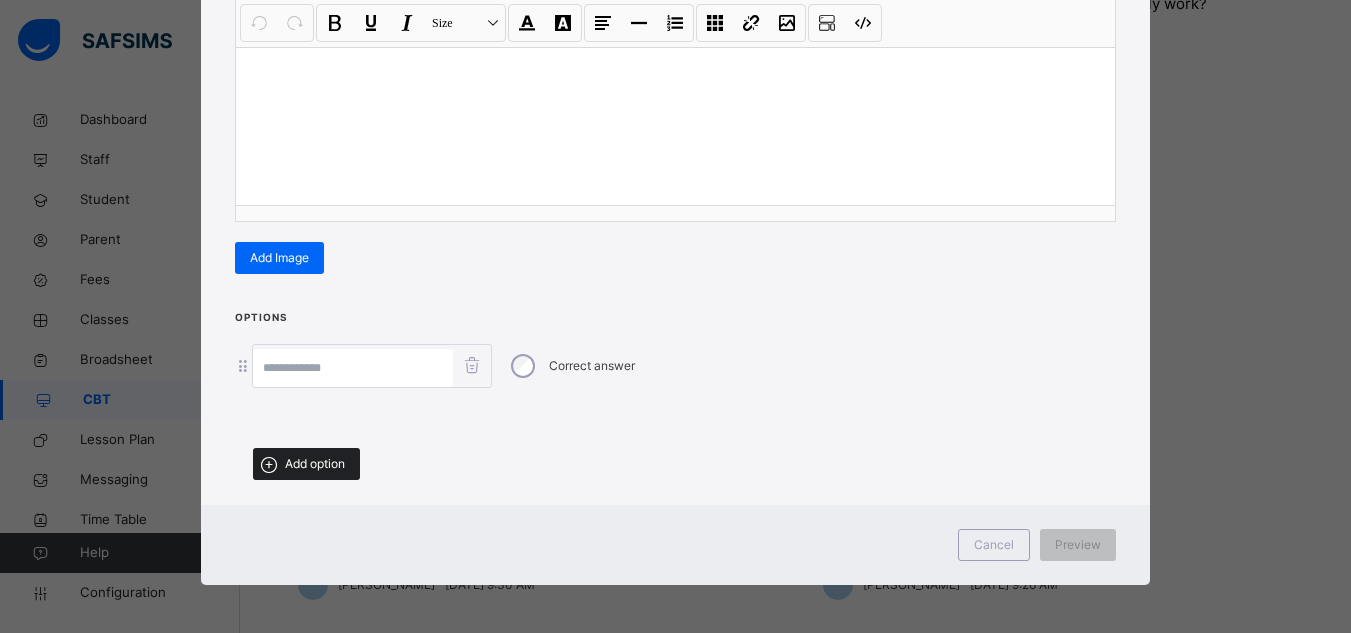 click on "Add option" at bounding box center [315, 464] 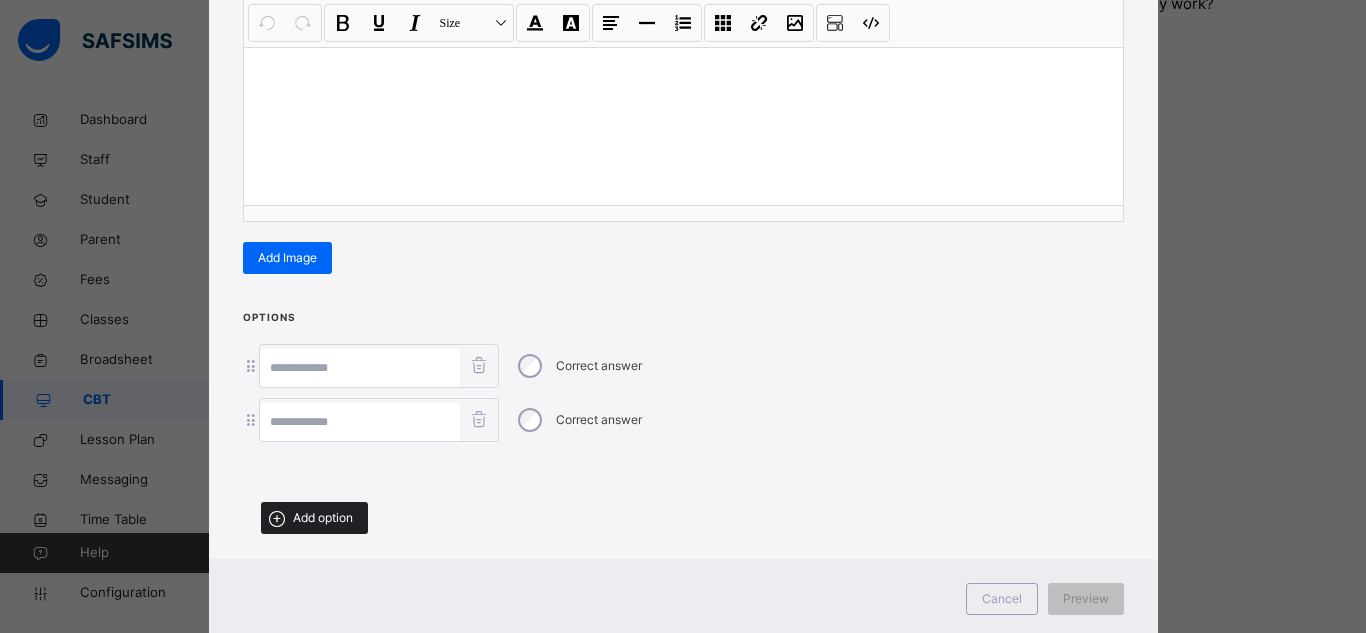 click on "Add option" at bounding box center (314, 518) 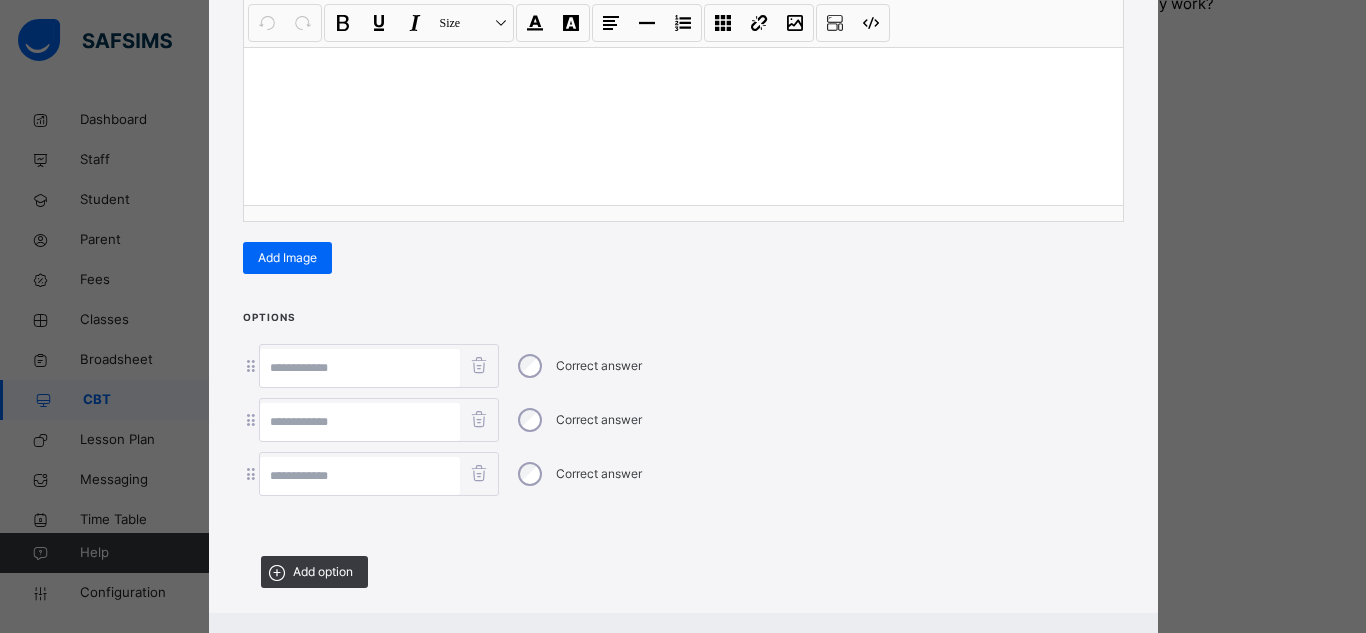 click at bounding box center [360, 476] 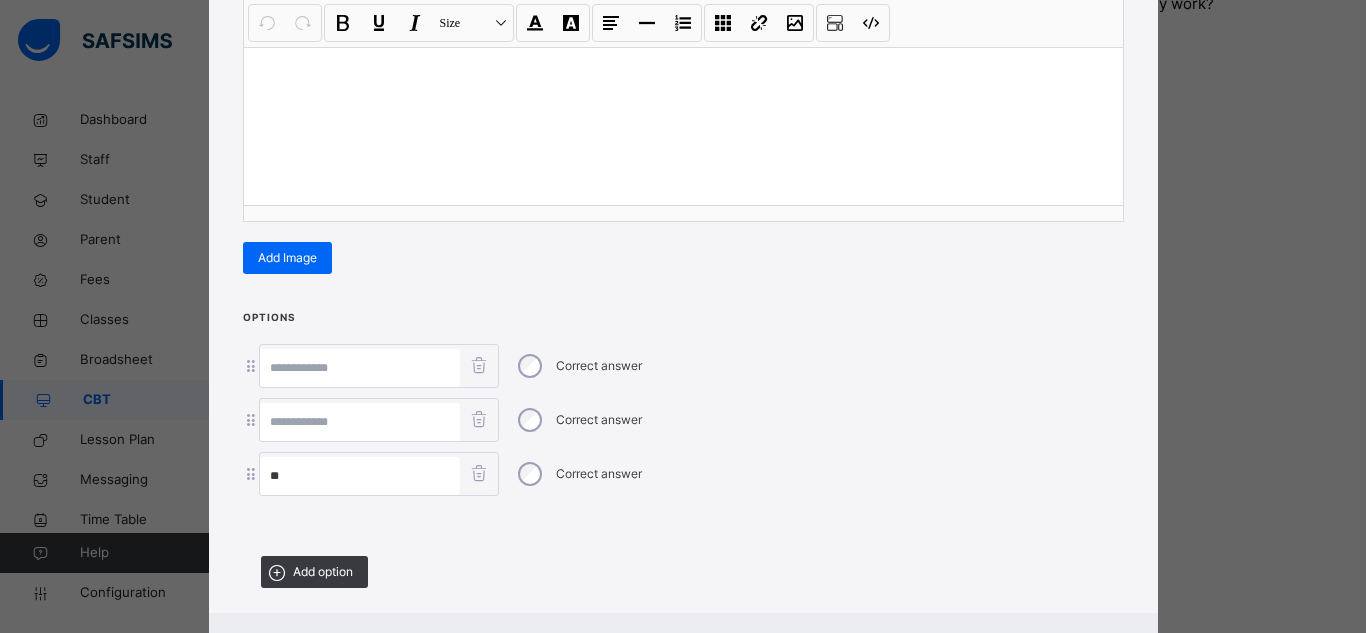 type on "**" 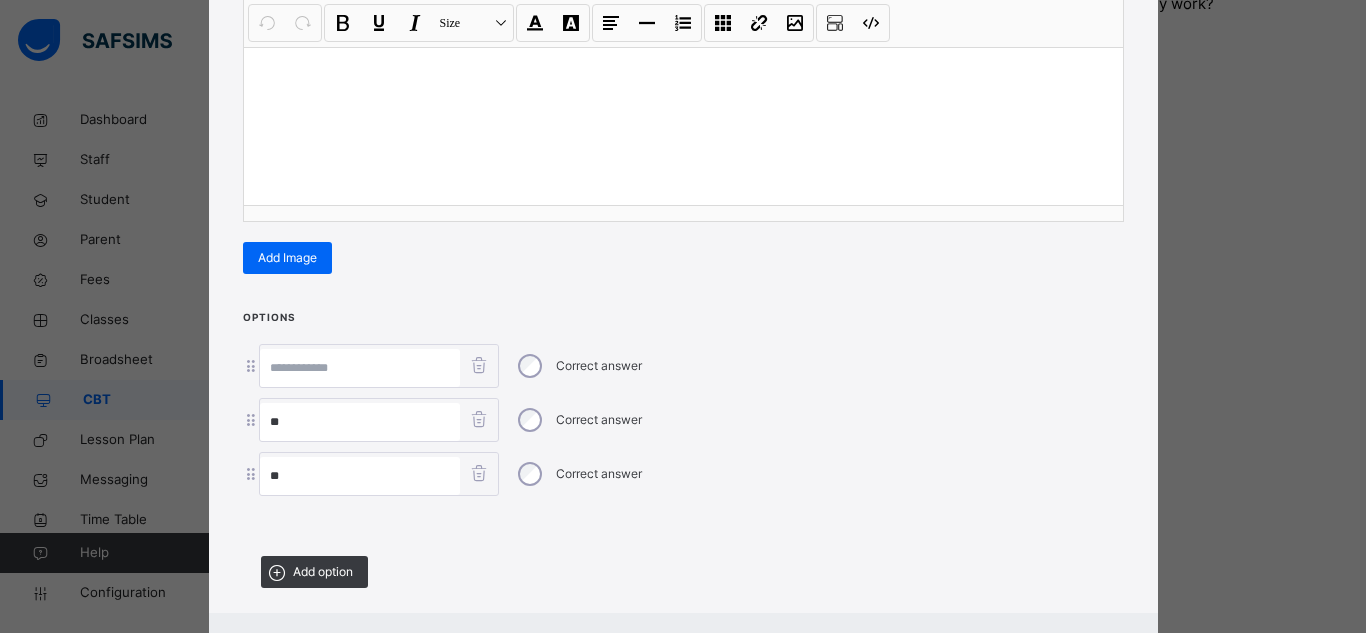 type on "**" 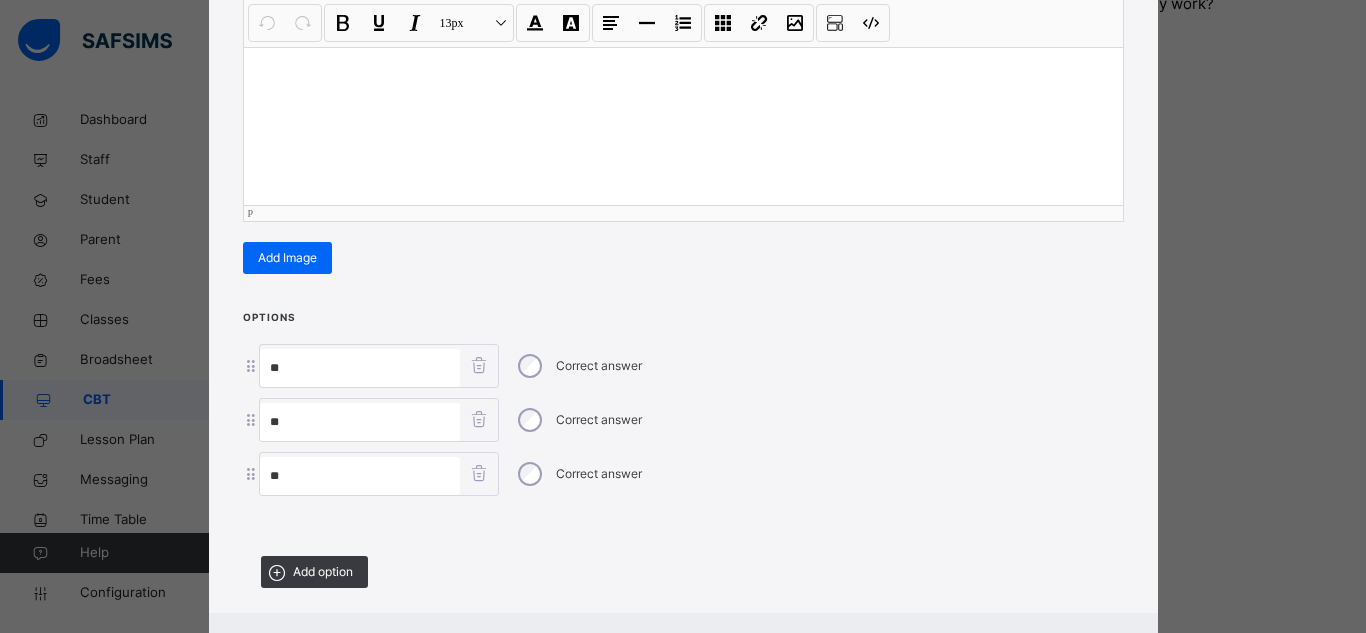 click at bounding box center [683, 105] 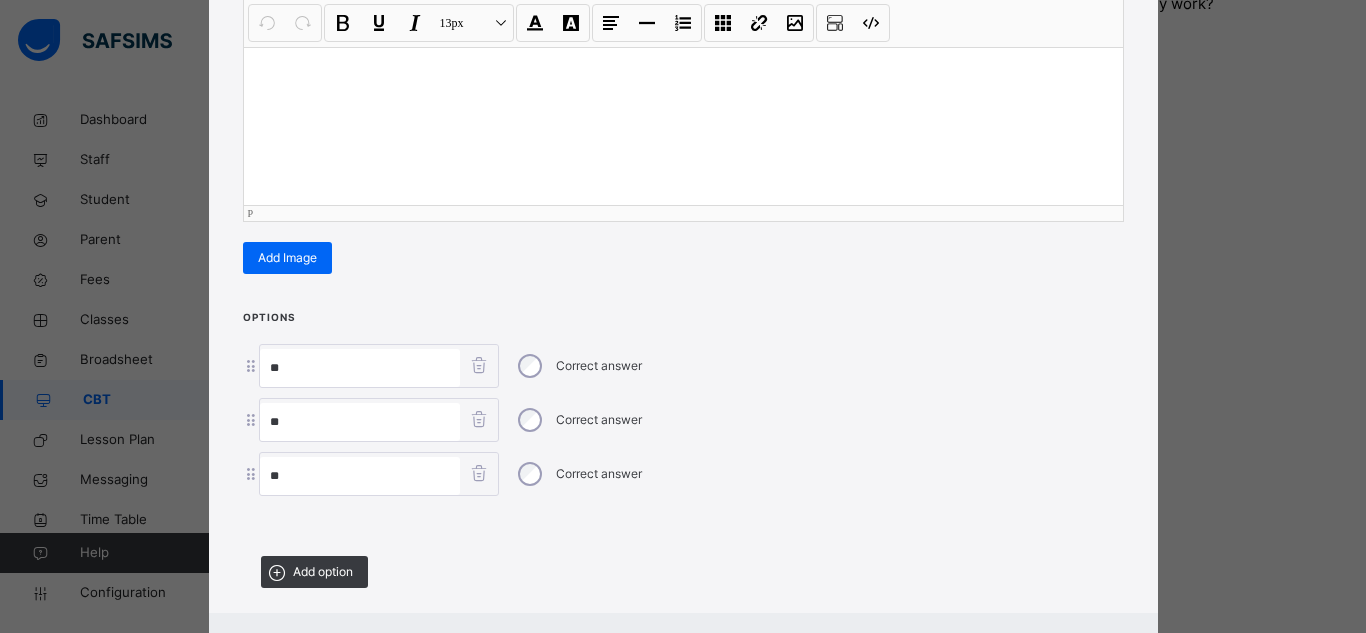 click at bounding box center (683, 105) 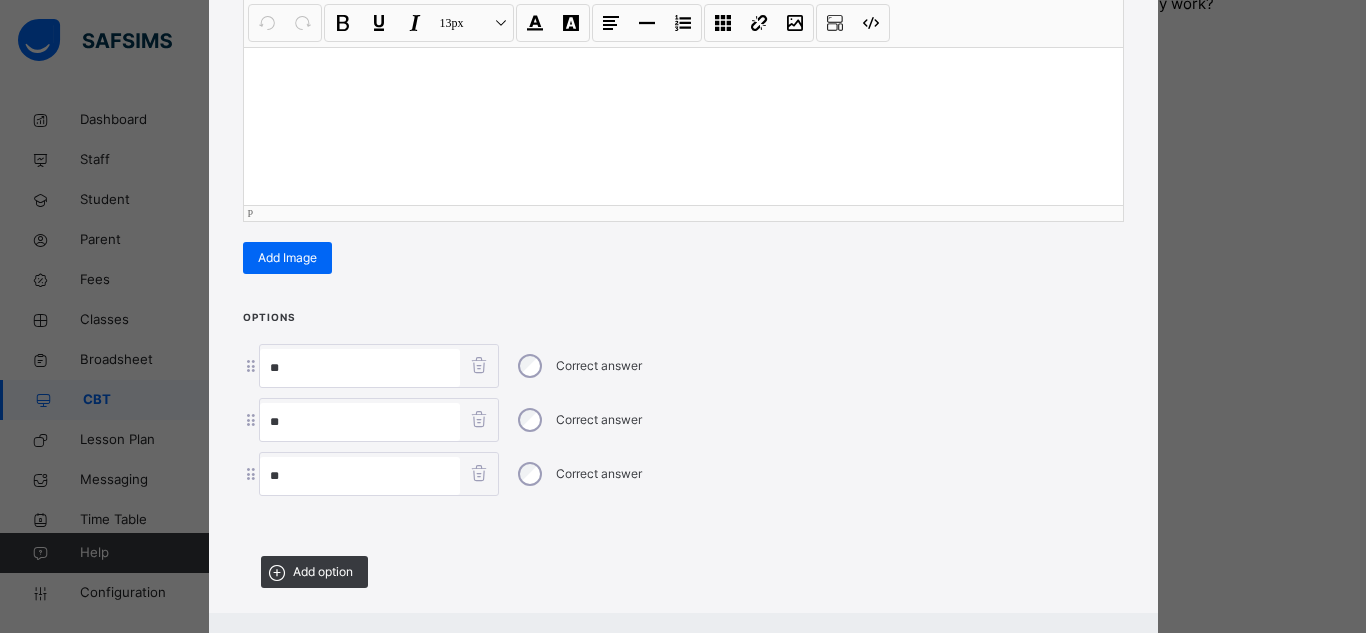 click at bounding box center (683, 105) 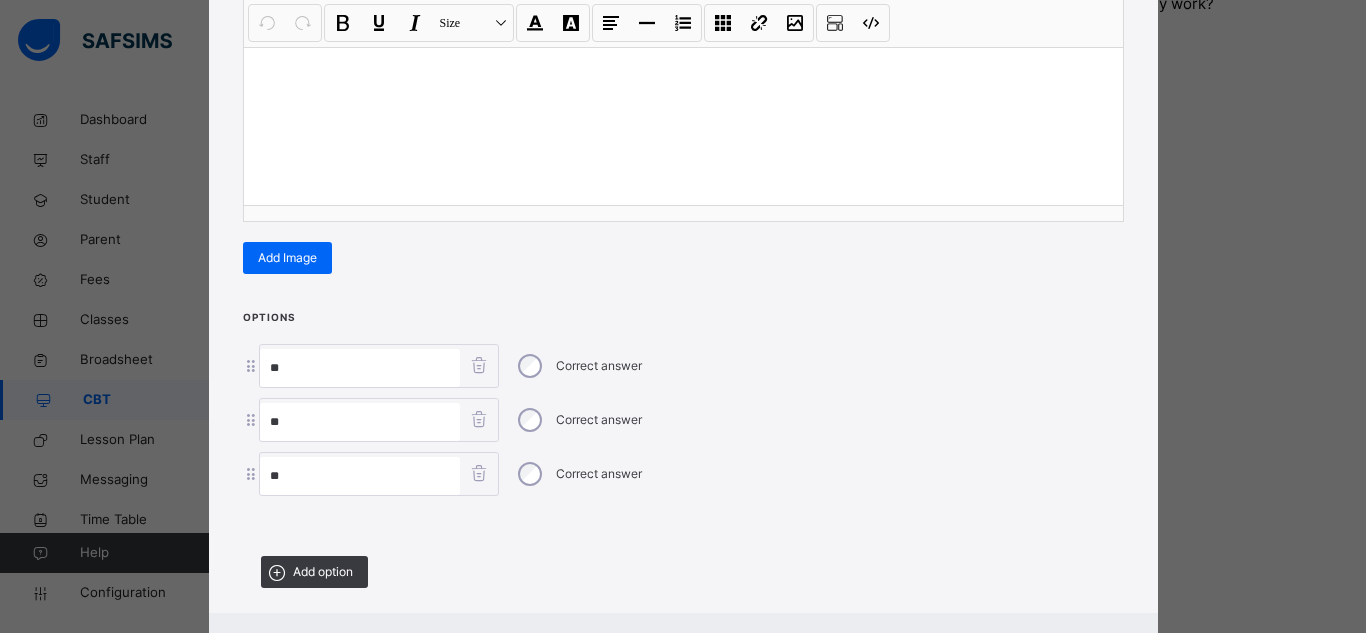click on "question Undo CTRL+ Z Redo CTRL+ Y  / CTRL+SHIFT+ Z Bold CTRL+ B Underline CTRL+ U Italic CTRL+ I Size Size Font Color Highlight Color Align Horizontal line List Table Link Image Show blocks Code view Align left Align center Align right Align justify (Default) 12 14 16 18 20 Insert Link URL to link Text to display  Open in new window  Download link Submit Insert image Image Link Select from files Image URL Alternative text Width   Height **** x ****  Constrain proportions  Insert description URL to link Text to display  Open in new window  Download link Basic Left Center Right Submit Insert Video Media embed URL, YouTube/Vimeo Width   Height (Ratio) x * **** *** ****  Constrain proportions Basic Left Center Right Submit Insert Audio Audio URL Submit   Edit Unlink Remove 100% Resize 100% 75% Resize 75% 50% Resize 50% Auto size Rotate left Rotate right Mirror, Horizontal Mirror, Vertical Align Basic Left Center Right Insert description Revert Edit Remove Edit Remove Add Image" at bounding box center (683, 92) 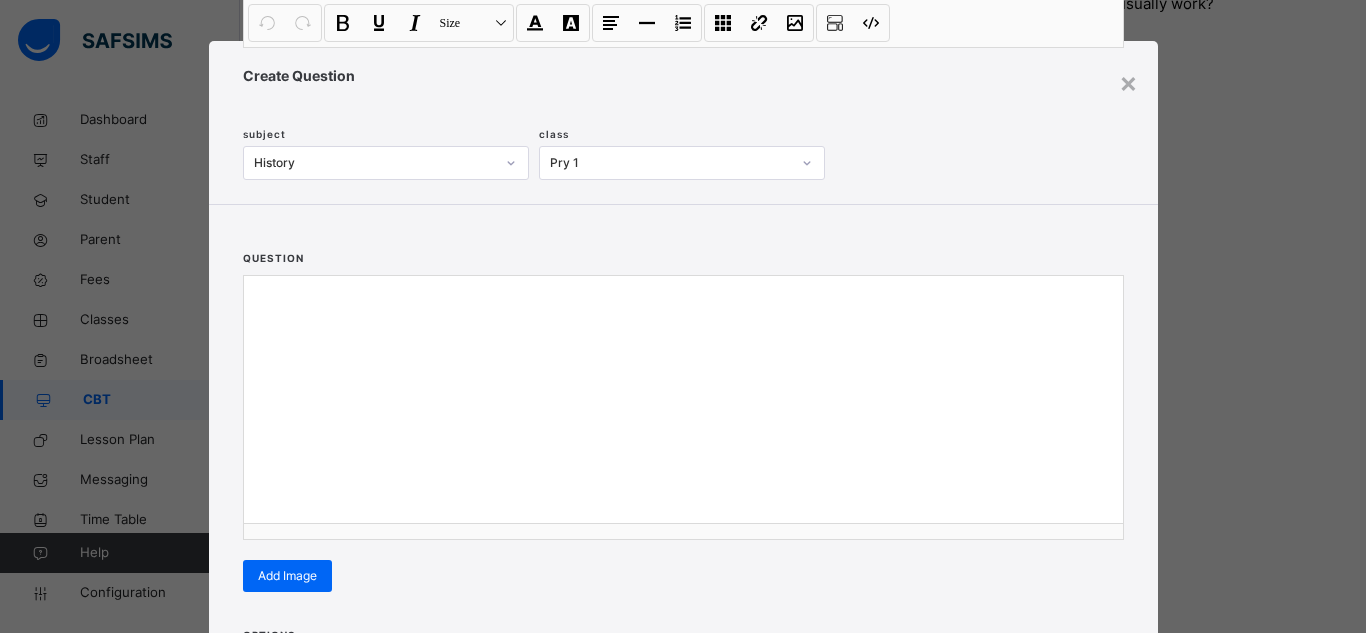 scroll, scrollTop: 7, scrollLeft: 0, axis: vertical 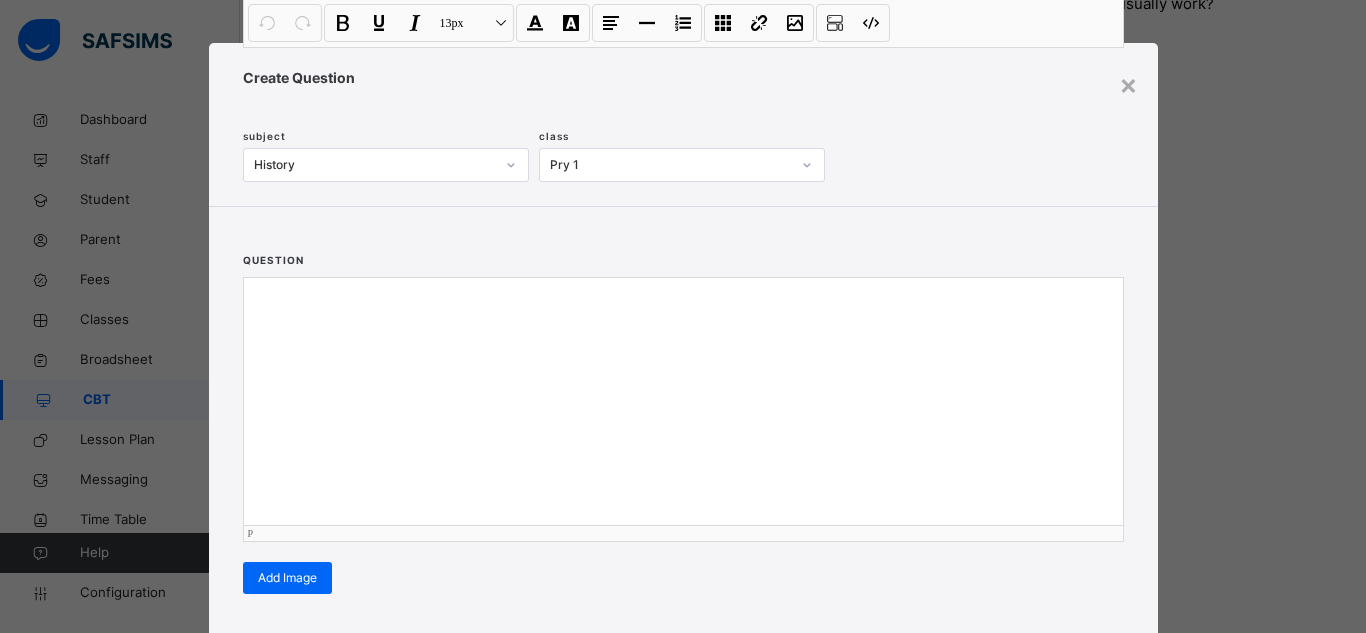 click at bounding box center [683, 351] 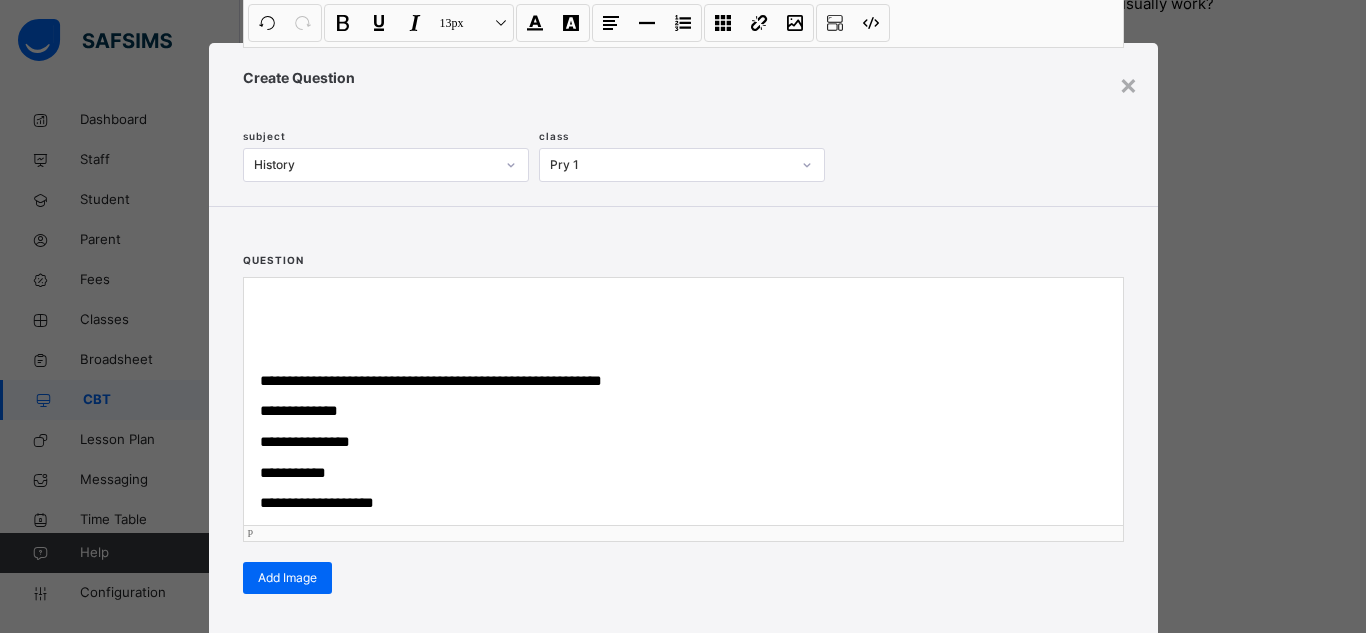 scroll, scrollTop: 16, scrollLeft: 0, axis: vertical 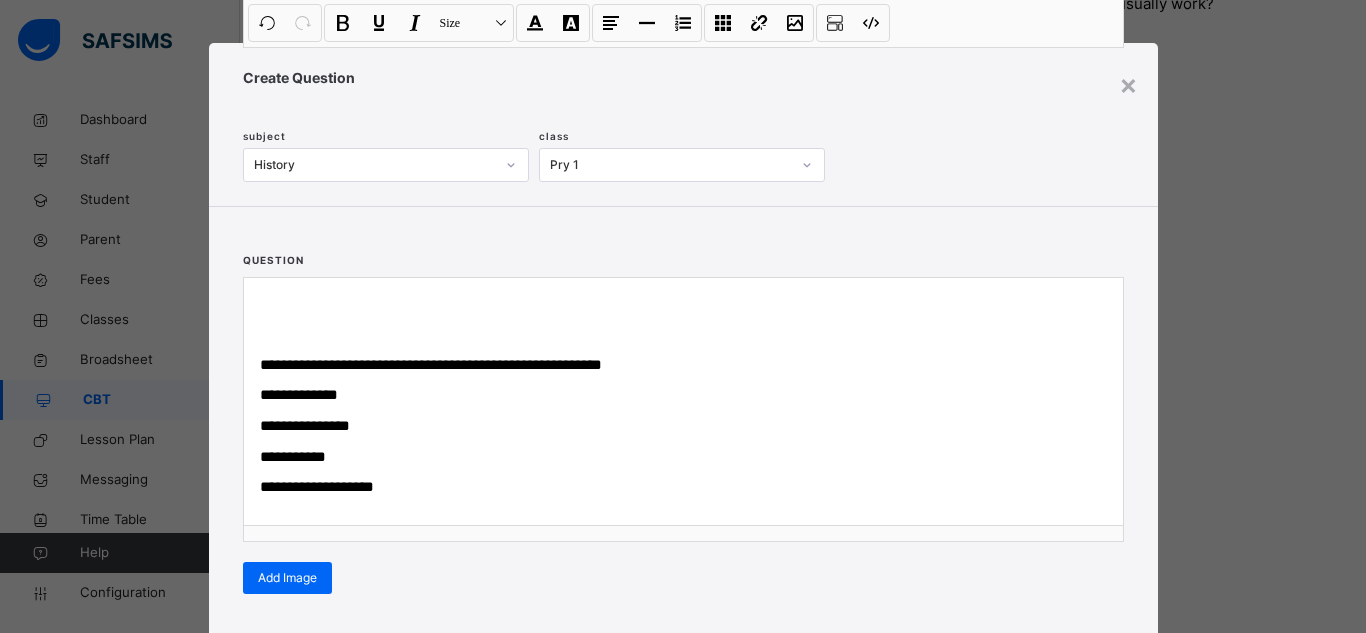 click on "**********" at bounding box center (683, 412) 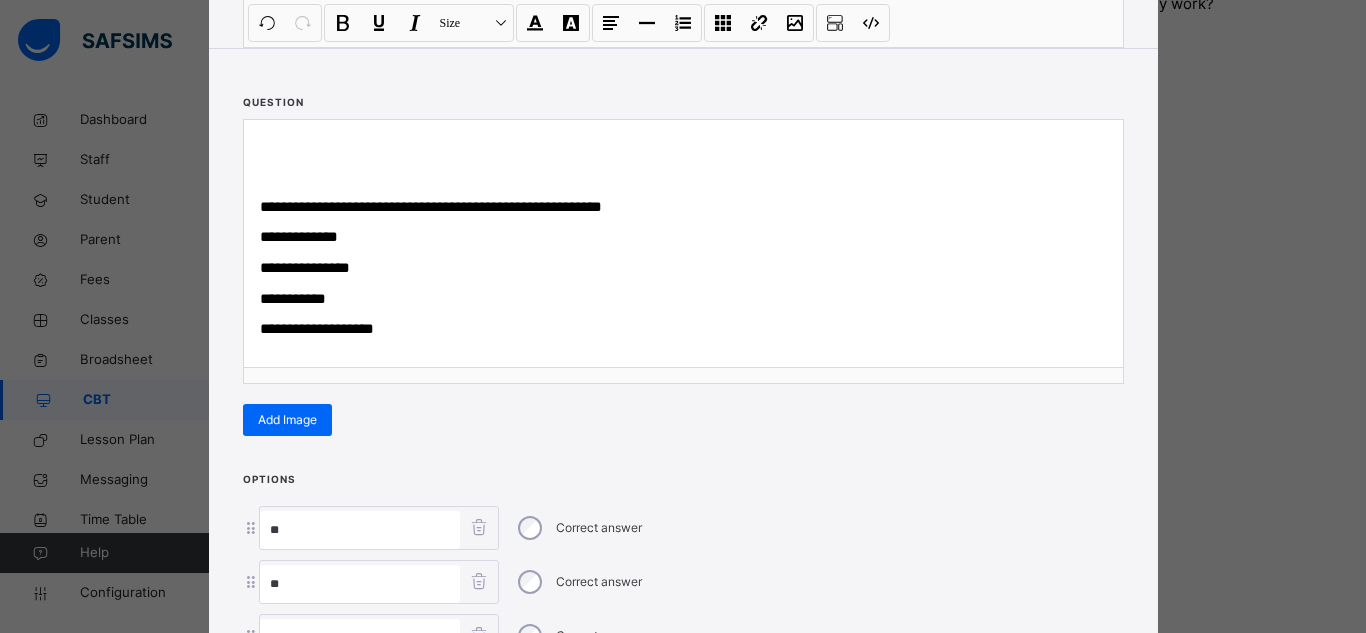 scroll, scrollTop: 167, scrollLeft: 0, axis: vertical 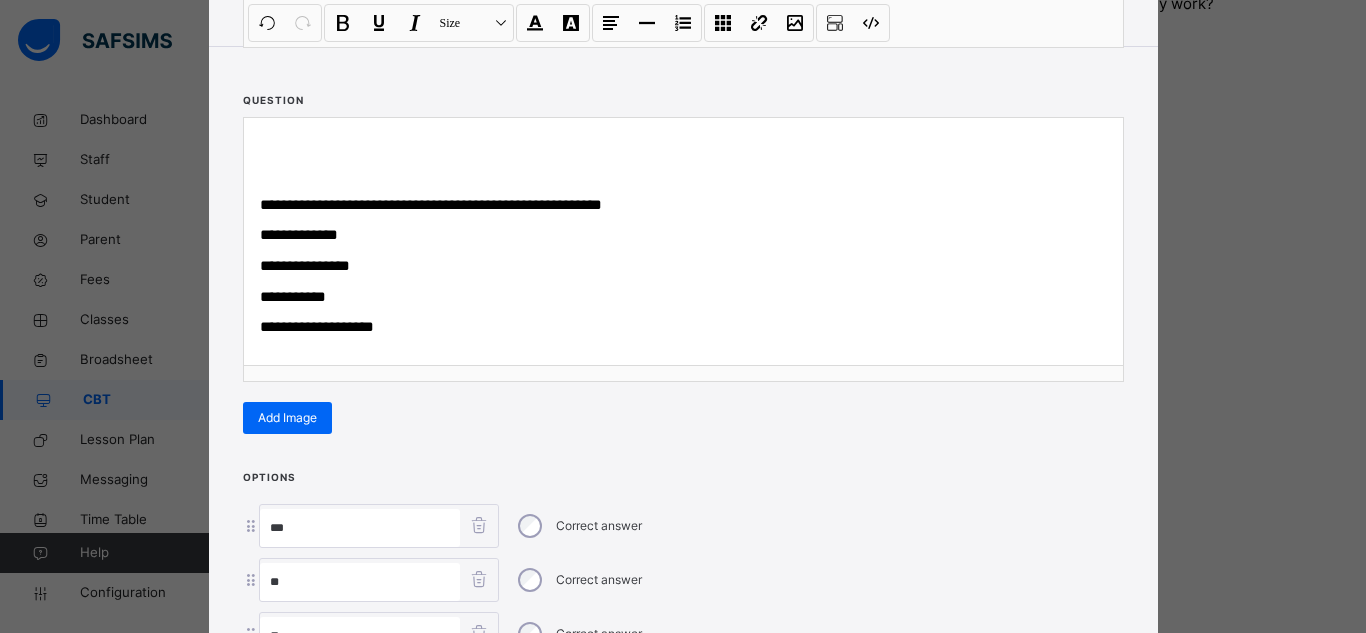 click on "**" at bounding box center (360, 528) 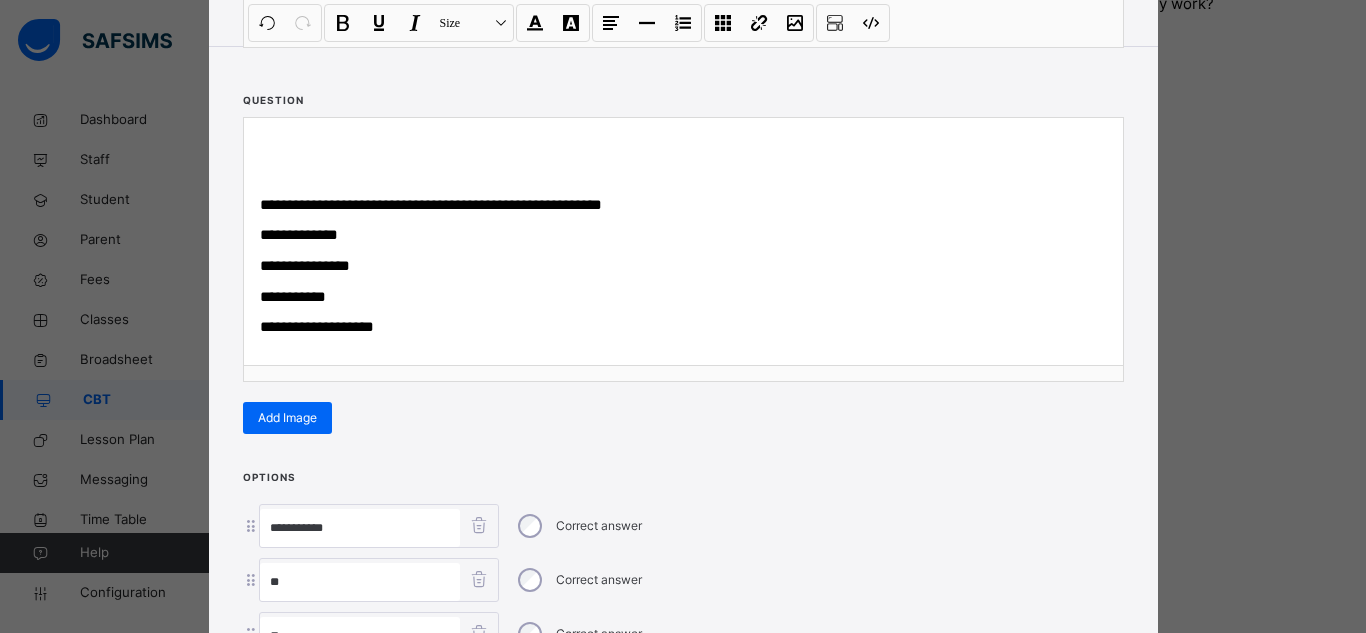 type on "**********" 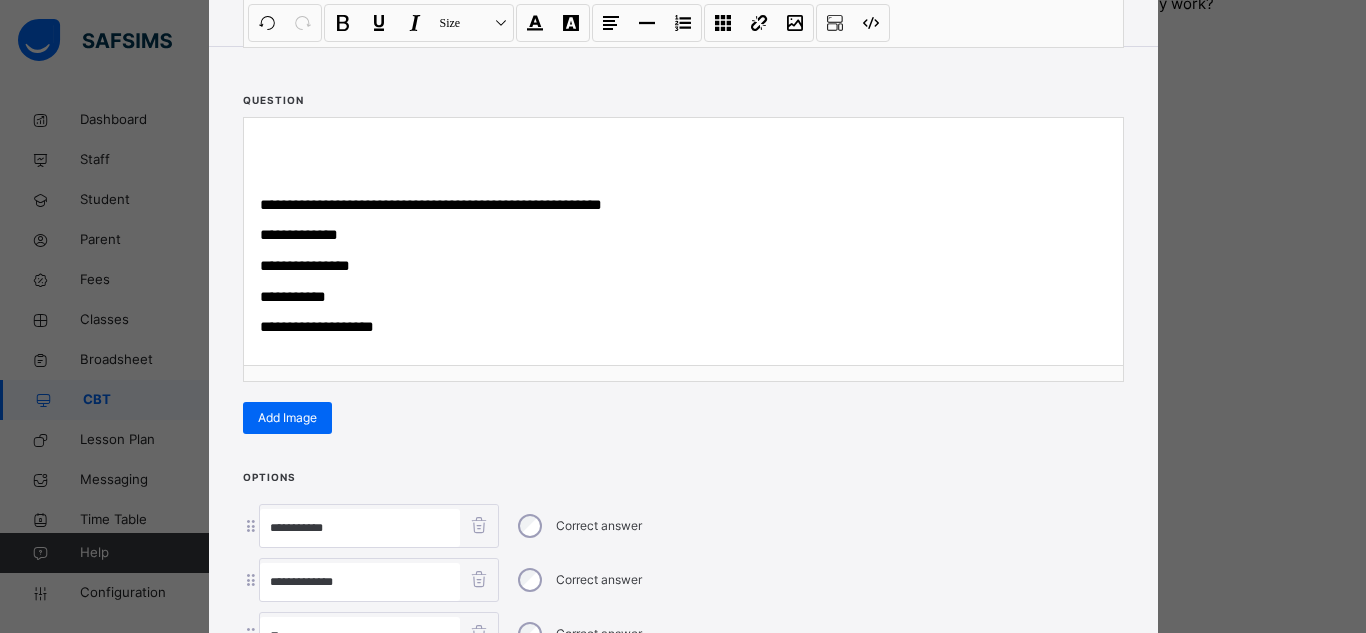 type on "**********" 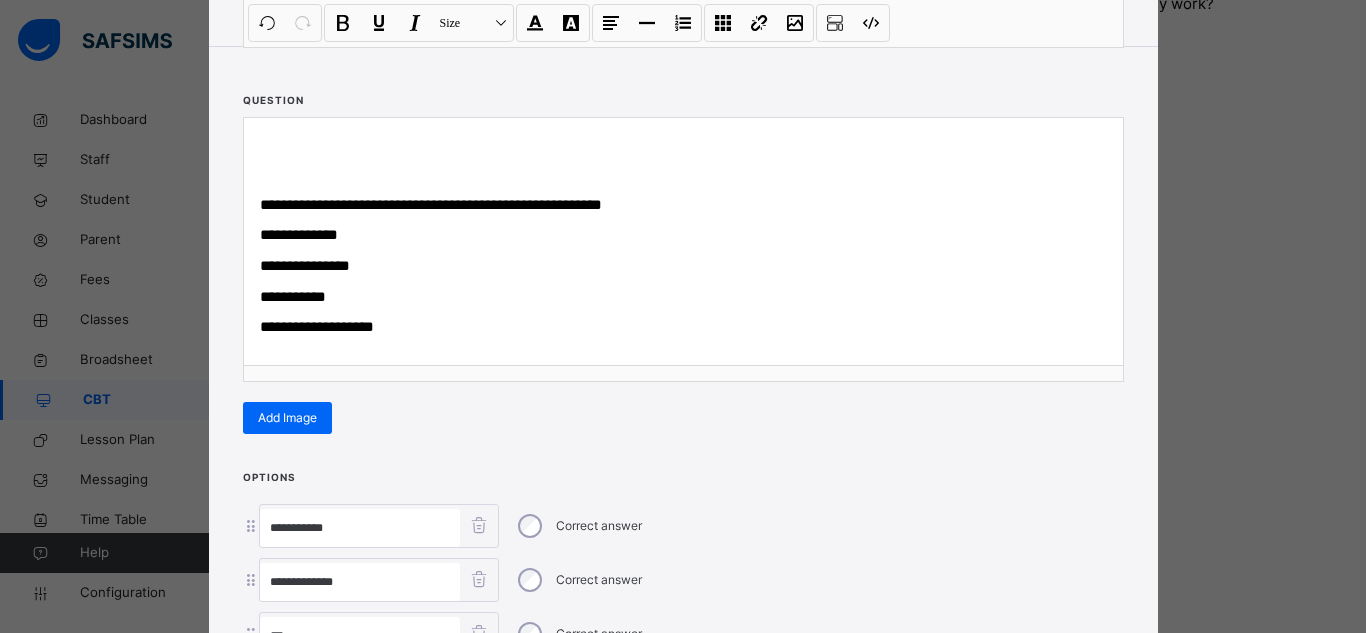 scroll, scrollTop: 172, scrollLeft: 0, axis: vertical 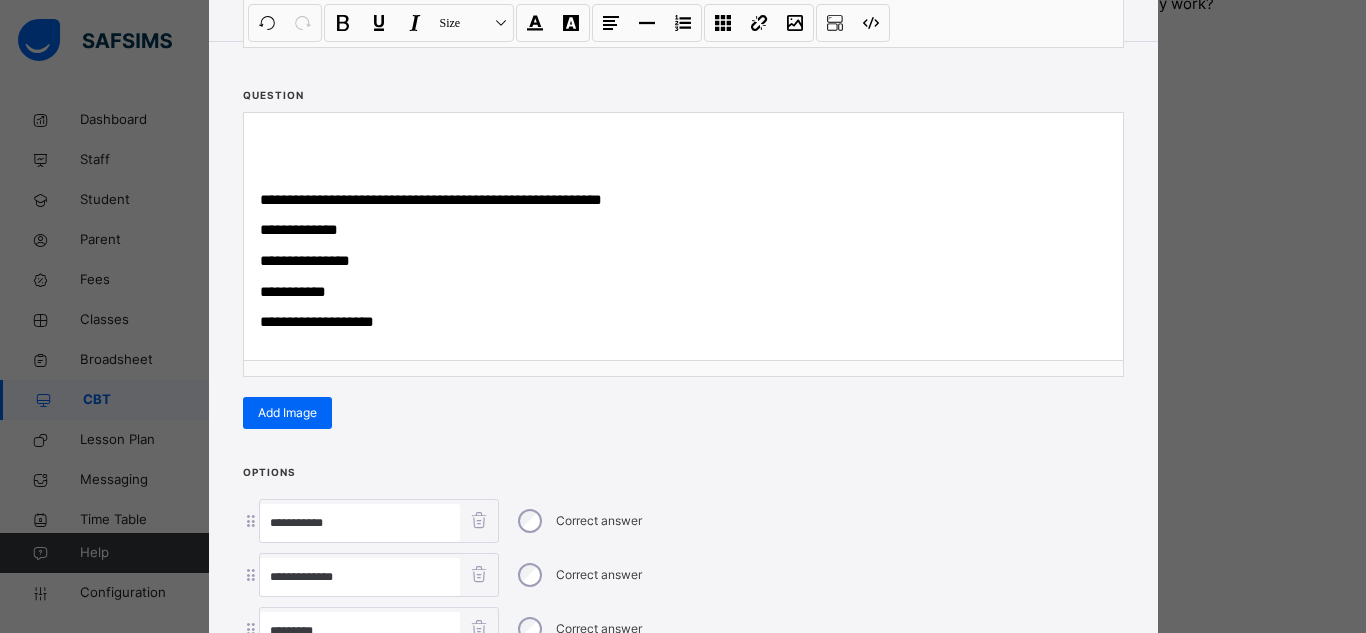type on "*********" 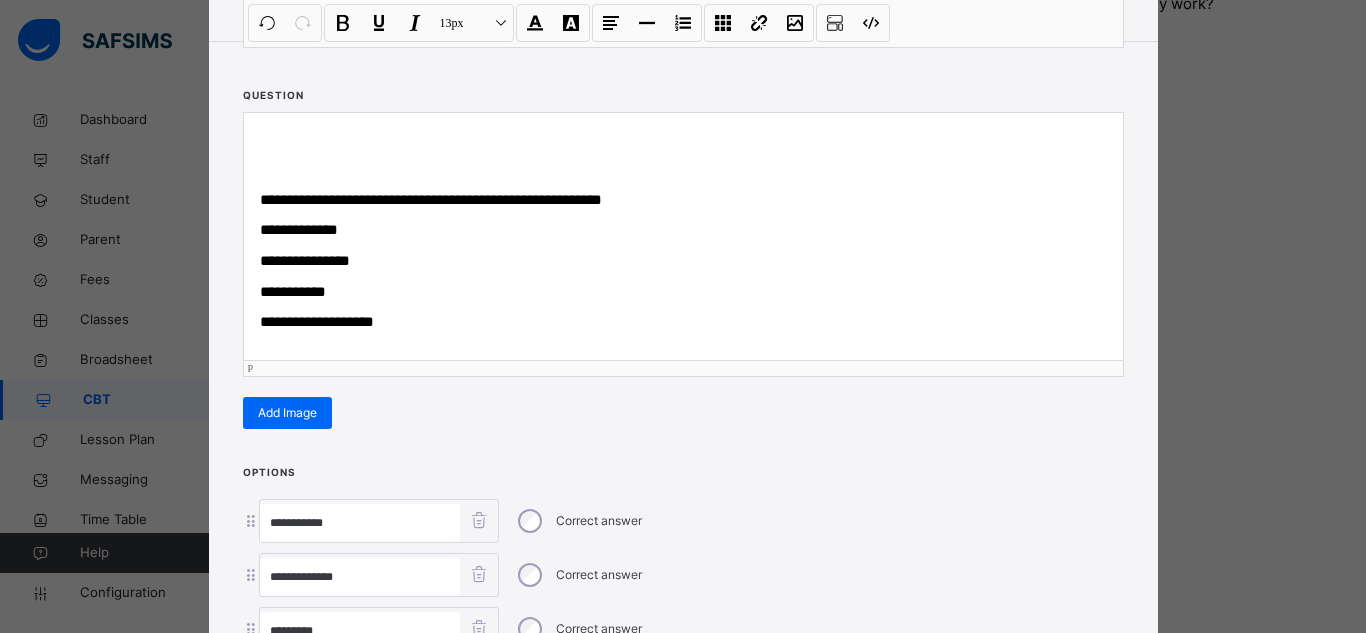 click on "**********" at bounding box center [683, 322] 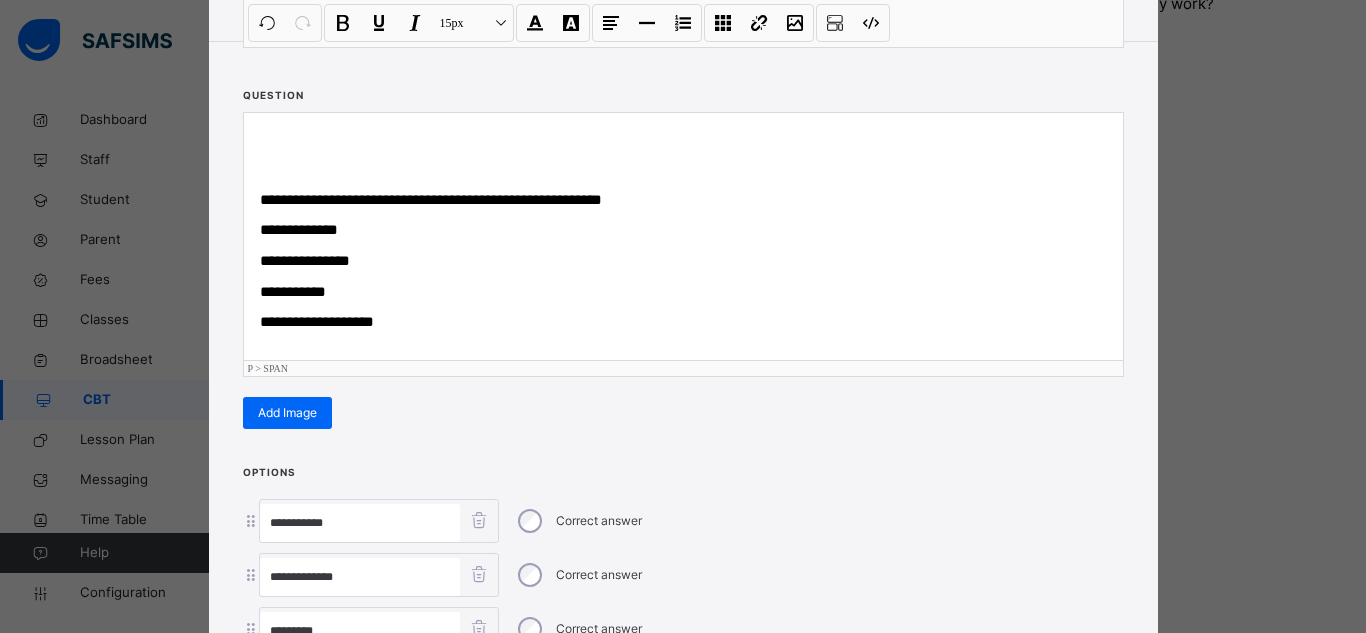 type 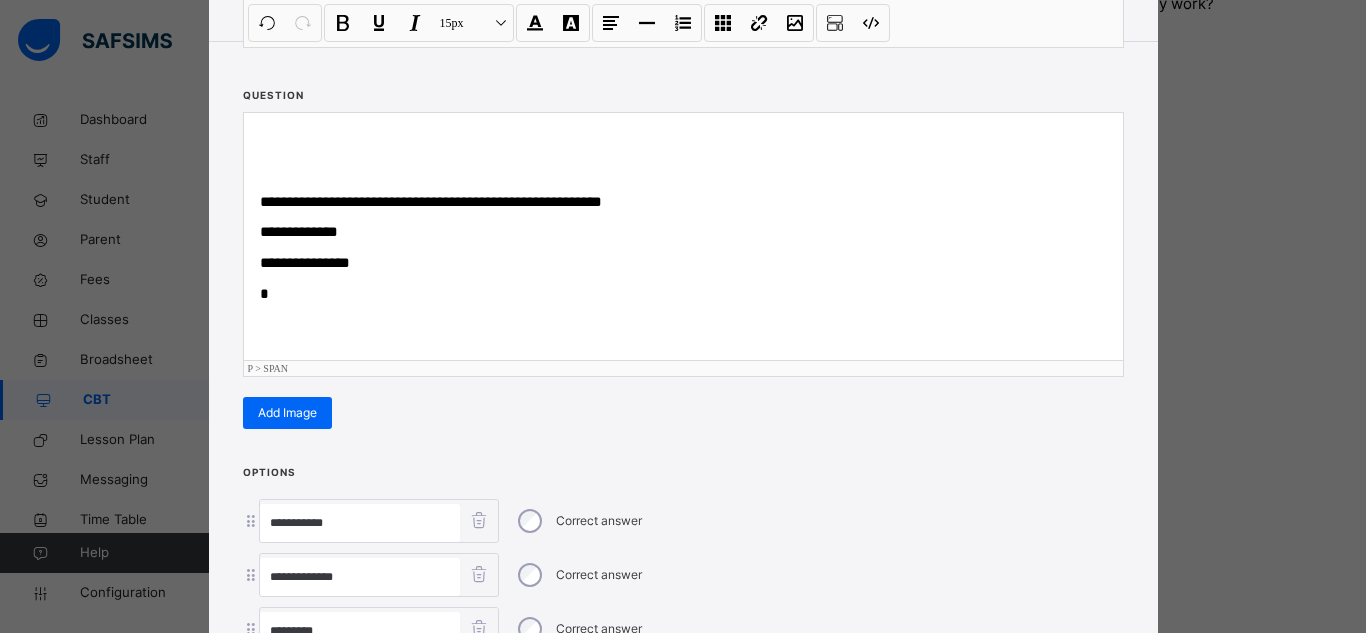 scroll, scrollTop: 0, scrollLeft: 0, axis: both 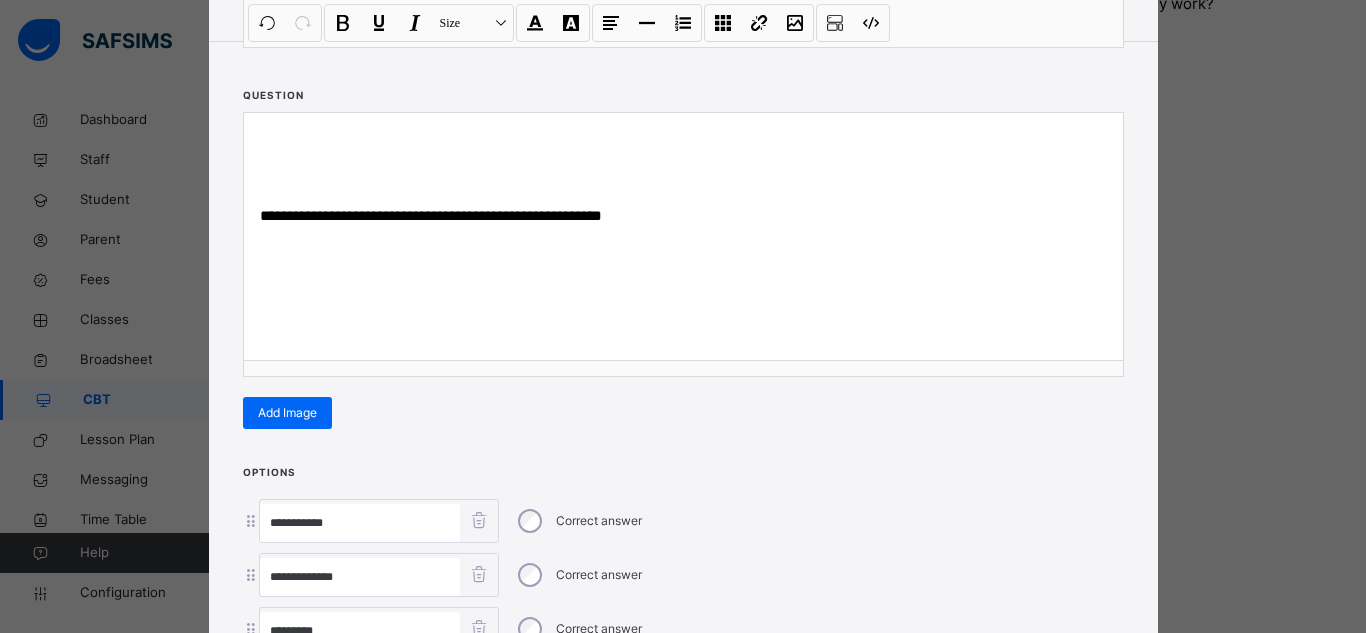 click on "**********" at bounding box center (683, 247) 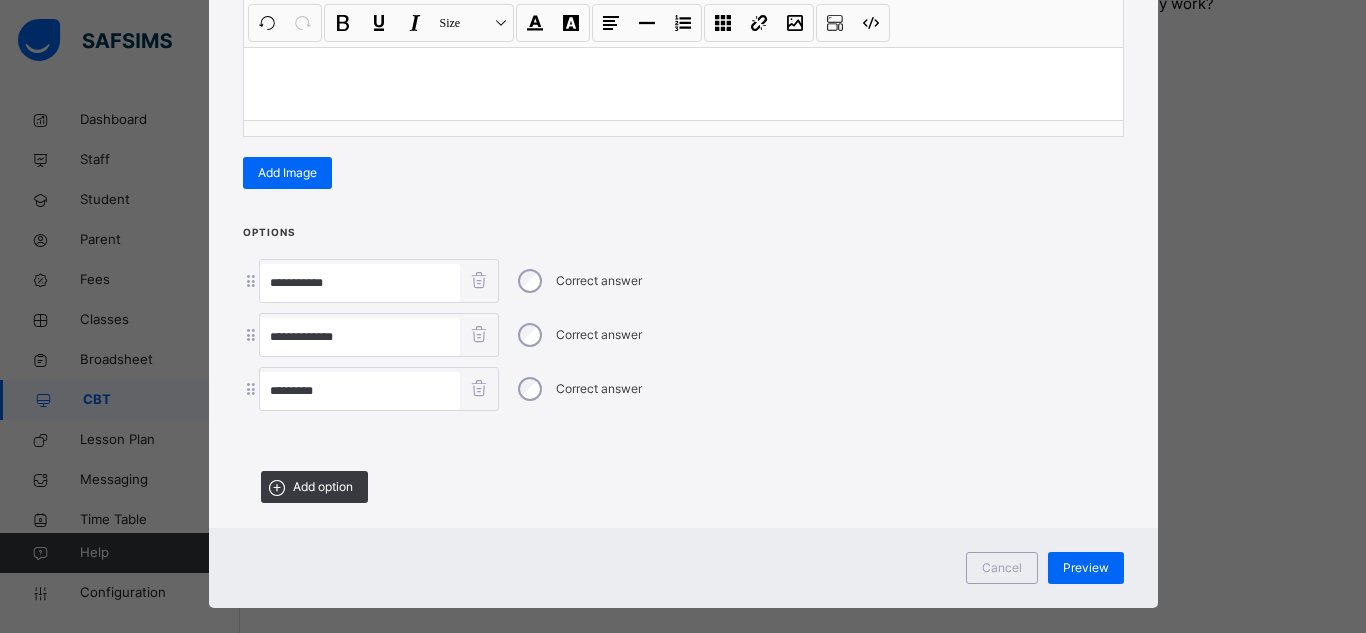 scroll, scrollTop: 431, scrollLeft: 0, axis: vertical 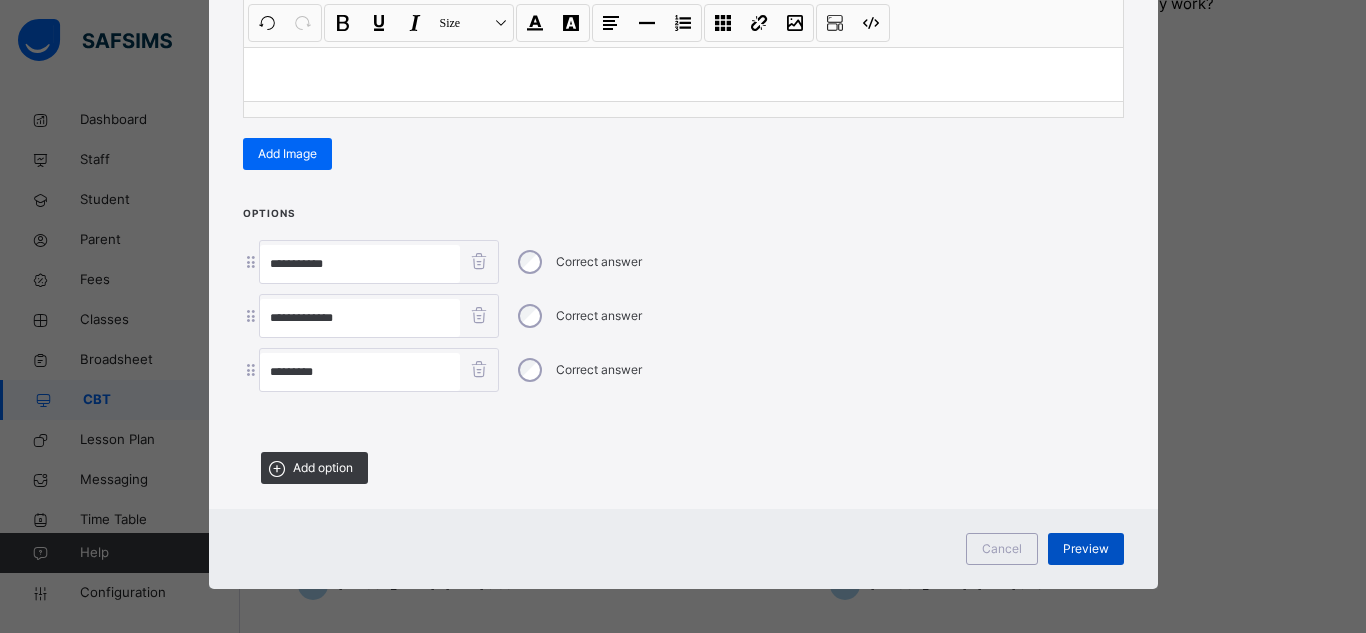 click on "Preview" at bounding box center (1086, 549) 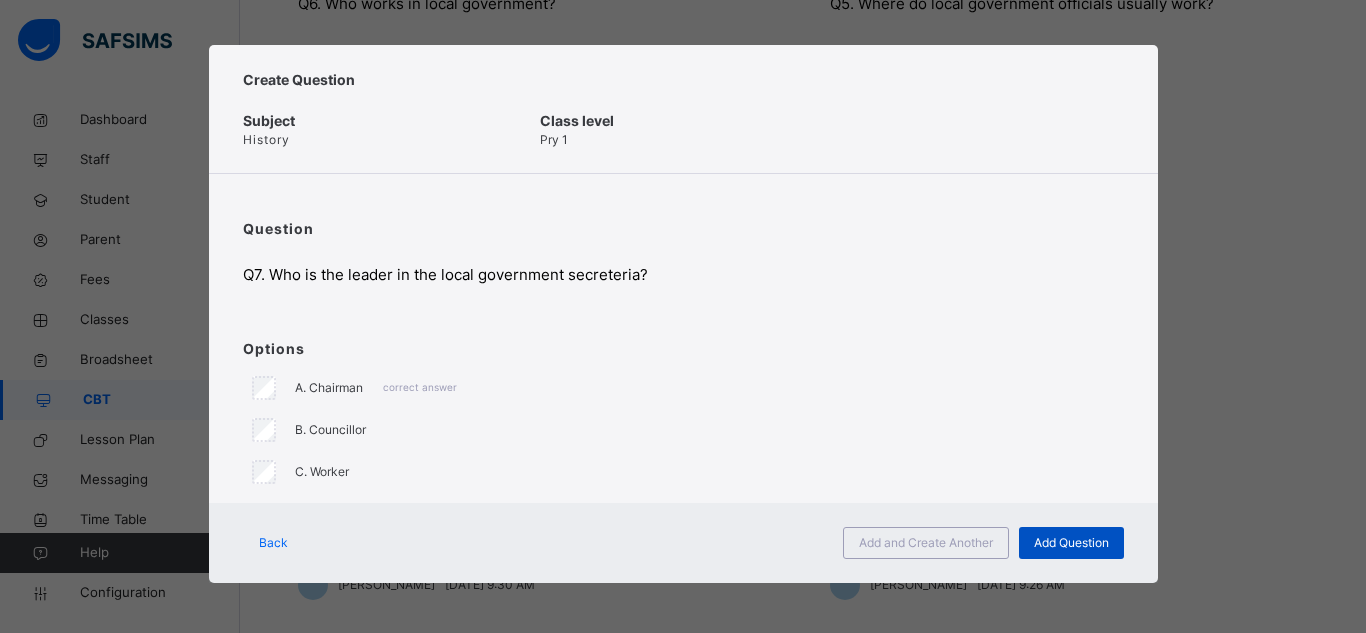 scroll, scrollTop: 5, scrollLeft: 0, axis: vertical 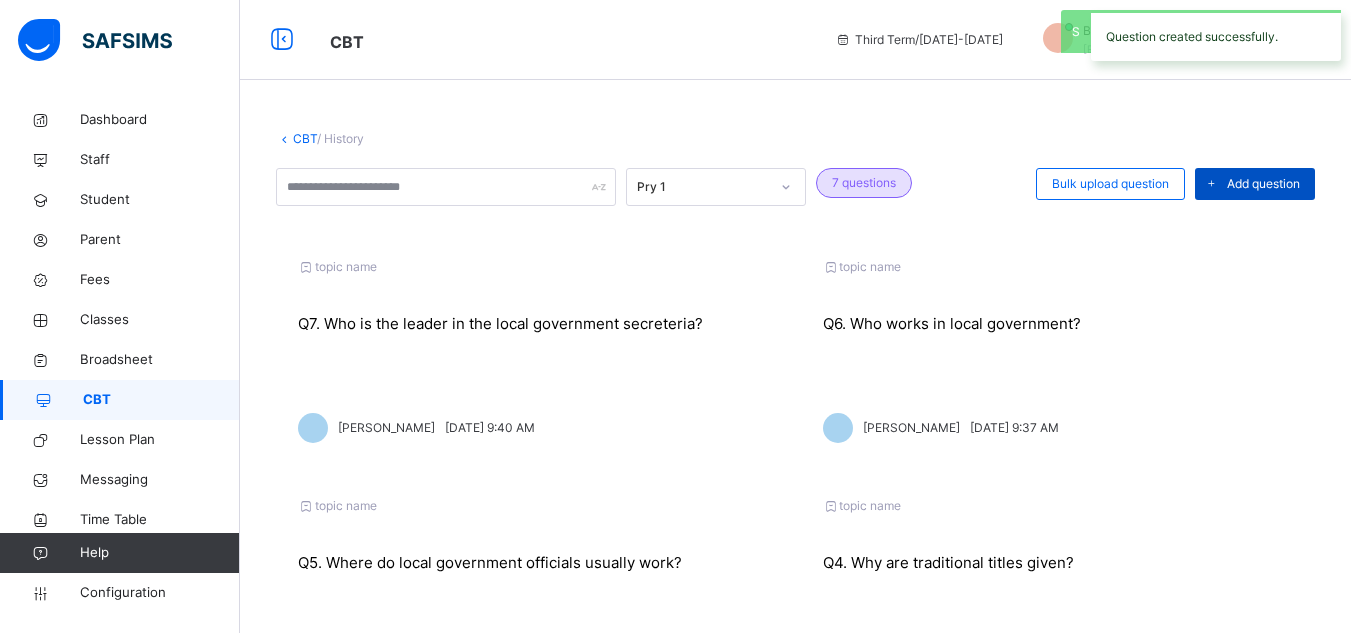 click on "Add question" at bounding box center [1263, 184] 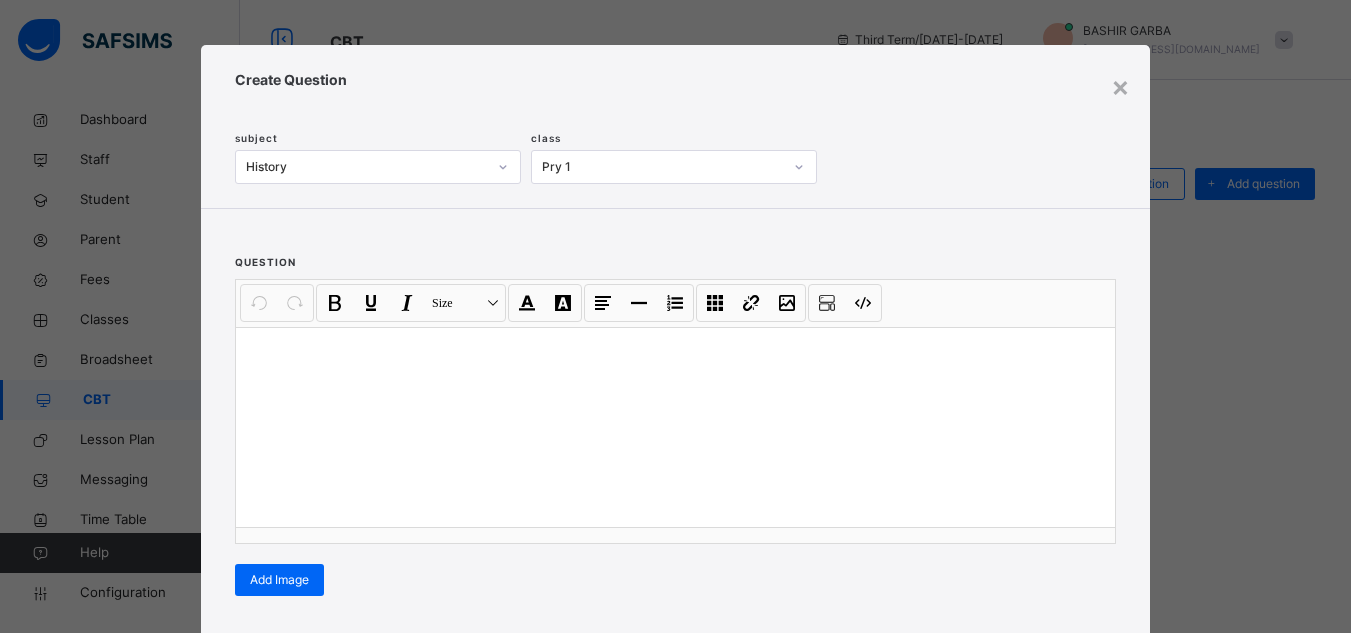 click on "Options Correct answer Add option" at bounding box center [675, 723] 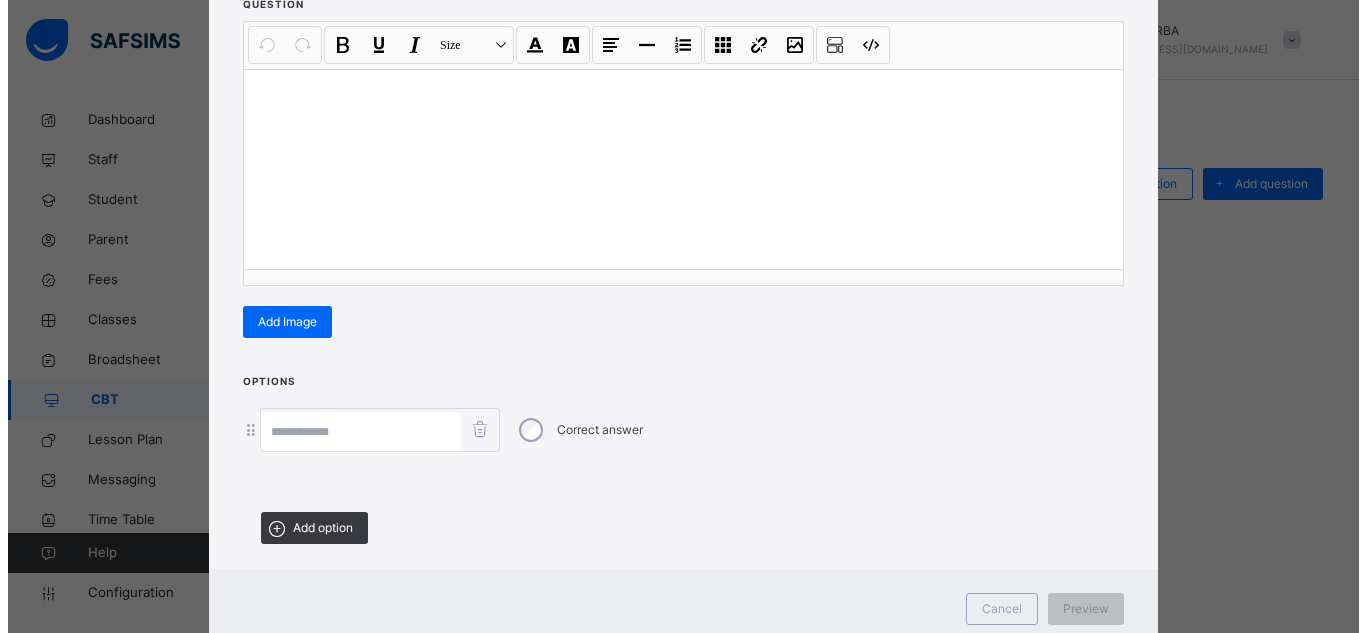 scroll, scrollTop: 303, scrollLeft: 0, axis: vertical 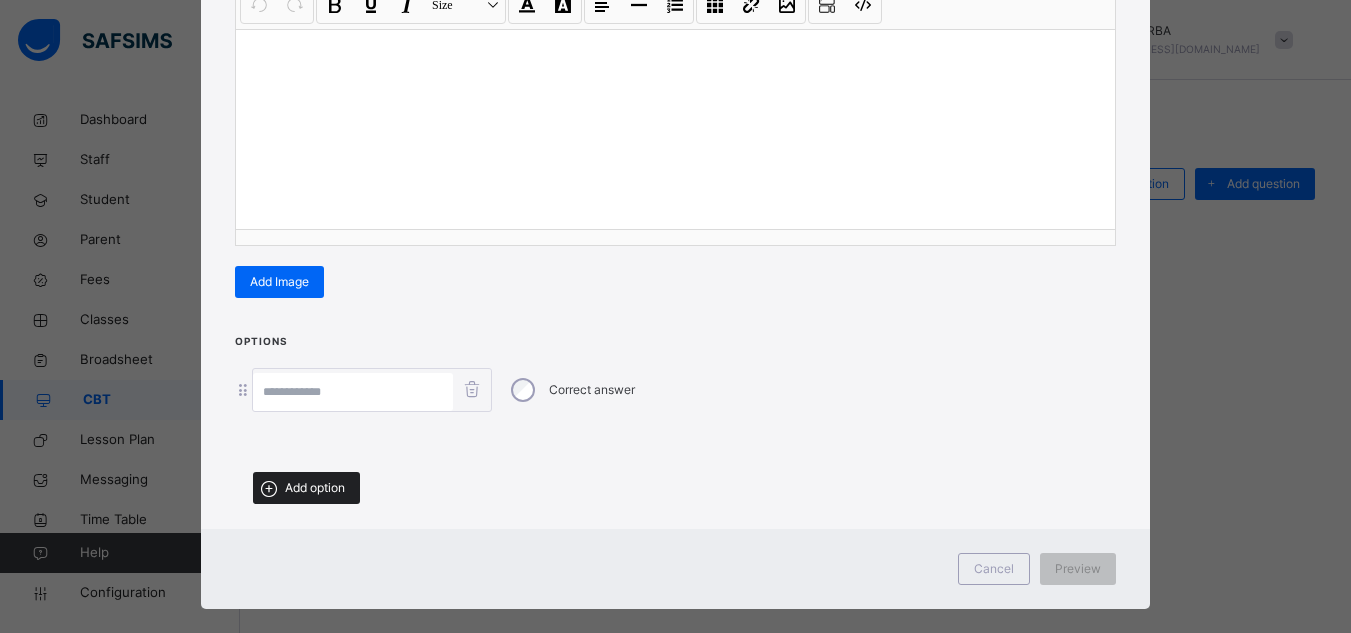 click on "Add option" at bounding box center [306, 488] 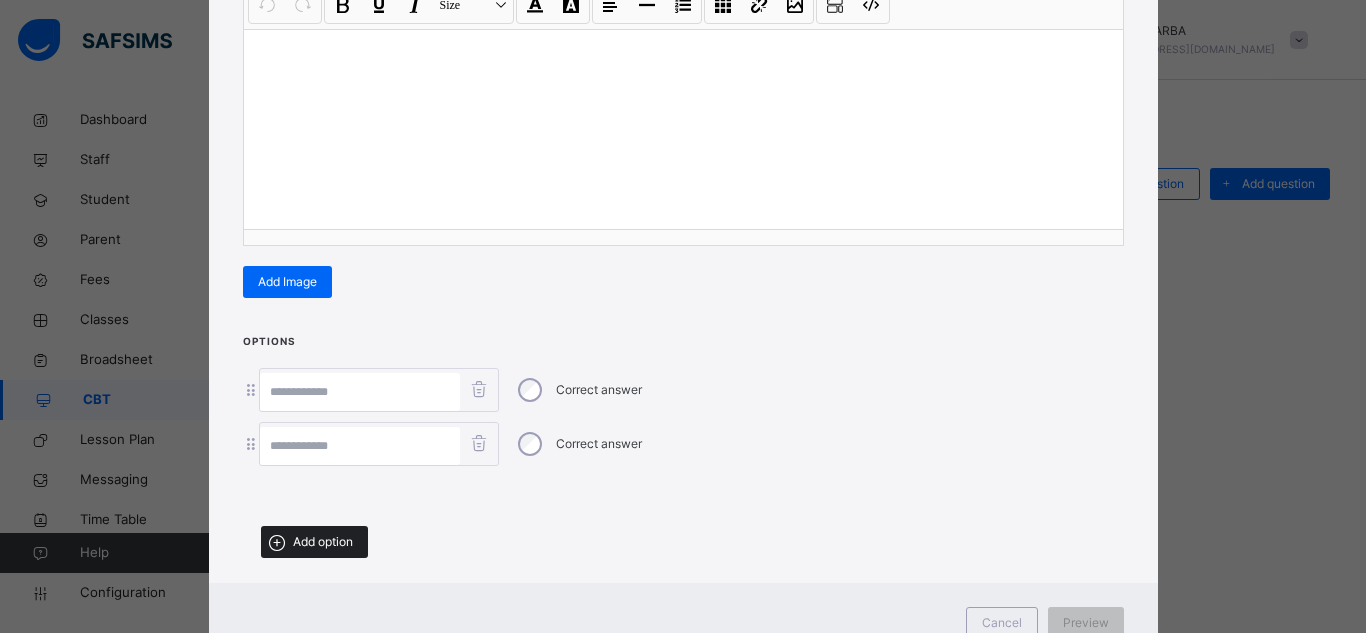 click on "Add option" at bounding box center (323, 542) 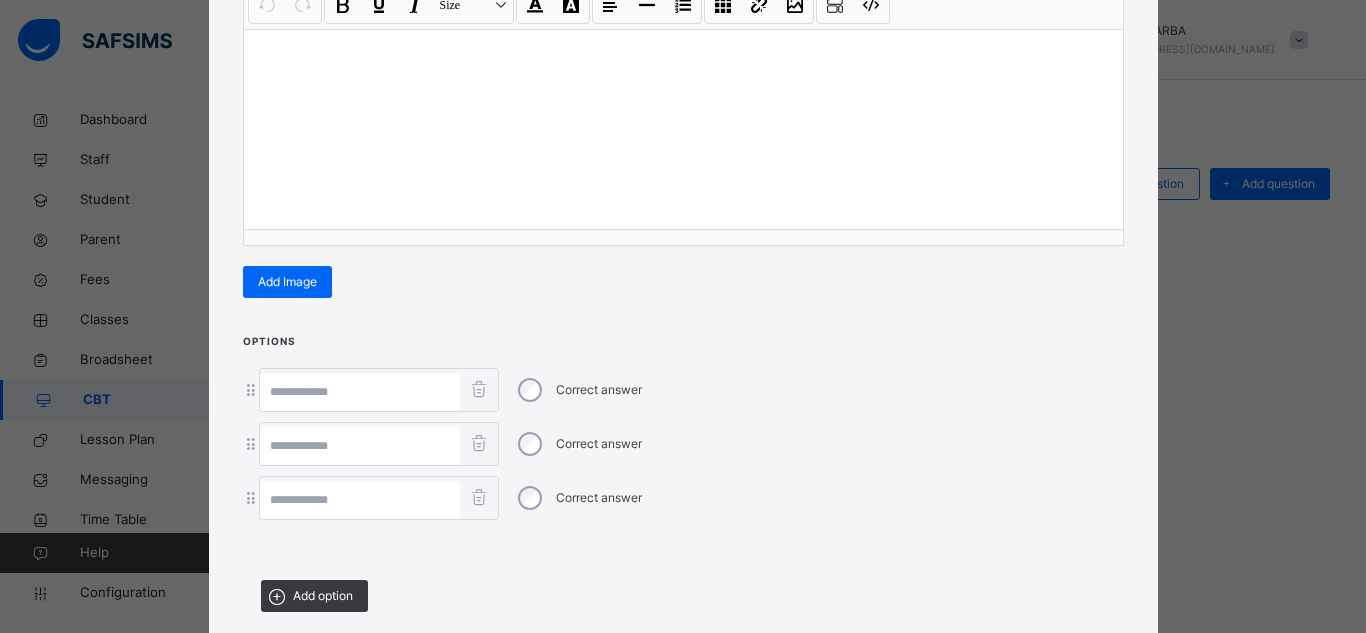 click at bounding box center (360, 500) 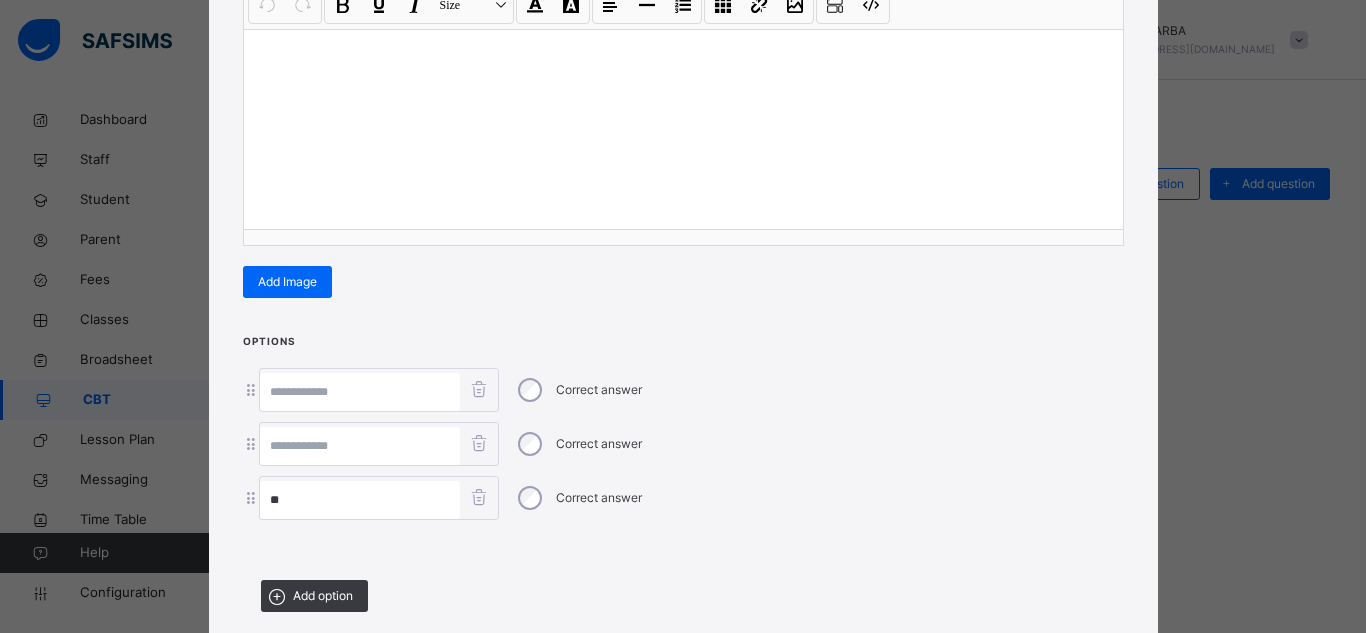 type on "**" 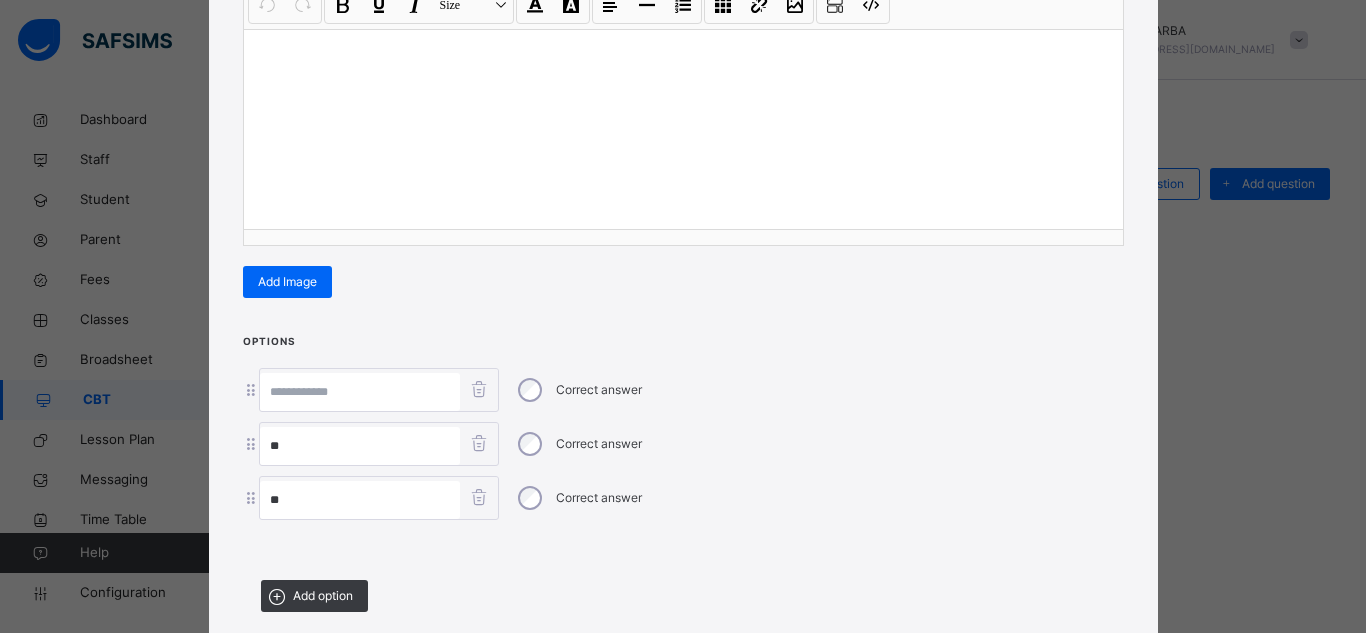 type on "**" 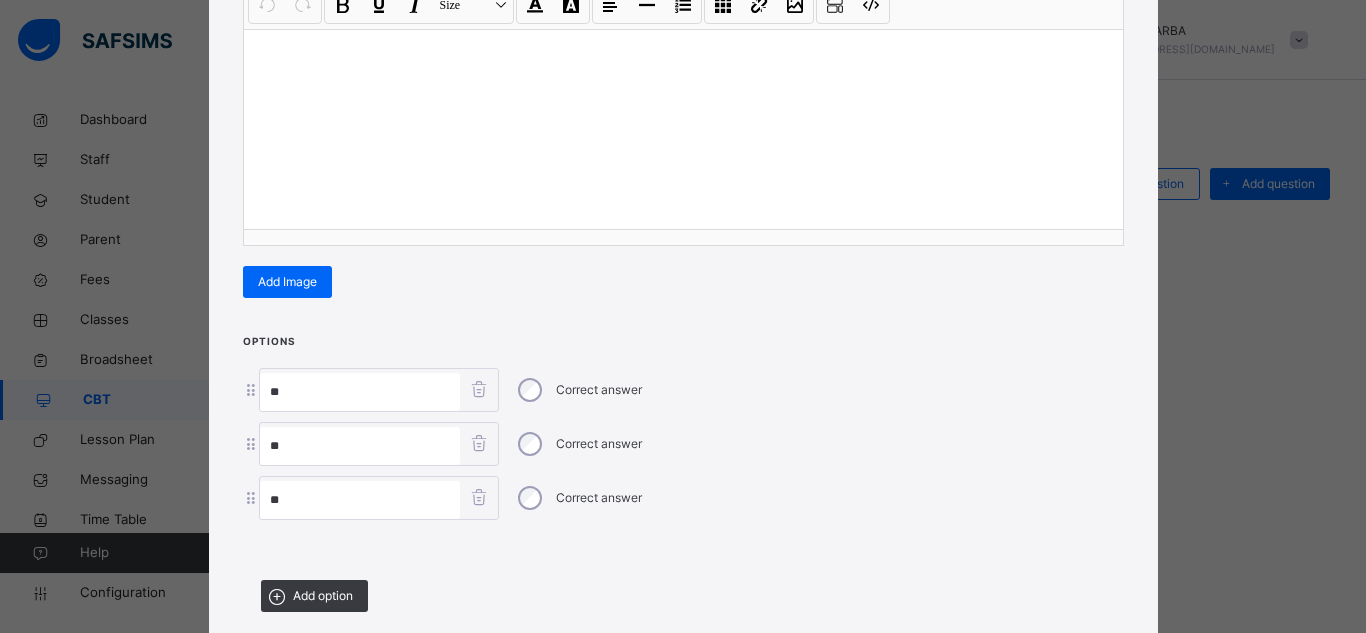 click on "question Undo CTRL+ Z Redo CTRL+ Y  / CTRL+SHIFT+ Z Bold CTRL+ B Underline CTRL+ U Italic CTRL+ I Size Size Font Color Highlight Color Align Horizontal line List Table Link Image Show blocks Code view Align left Align center Align right Align justify (Default) 12 14 16 18 20 Insert Link URL to link Text to display  Open in new window  Download link Submit Insert image Image Link Select from files Image URL Alternative text Width   Height **** x ****  Constrain proportions  Insert description URL to link Text to display  Open in new window  Download link Basic Left Center Right Submit Insert Video Media embed URL, YouTube/Vimeo Width   Height (Ratio) x * **** *** ****  Constrain proportions Basic Left Center Right Submit Insert Audio Audio URL Submit   Edit Unlink Remove 100% Resize 100% 75% Resize 75% 50% Resize 50% Auto size Rotate left Rotate right Mirror, Horizontal Mirror, Vertical Align Basic Left Center Right Insert description Revert Edit Remove Edit Remove Add Image" at bounding box center [683, 116] 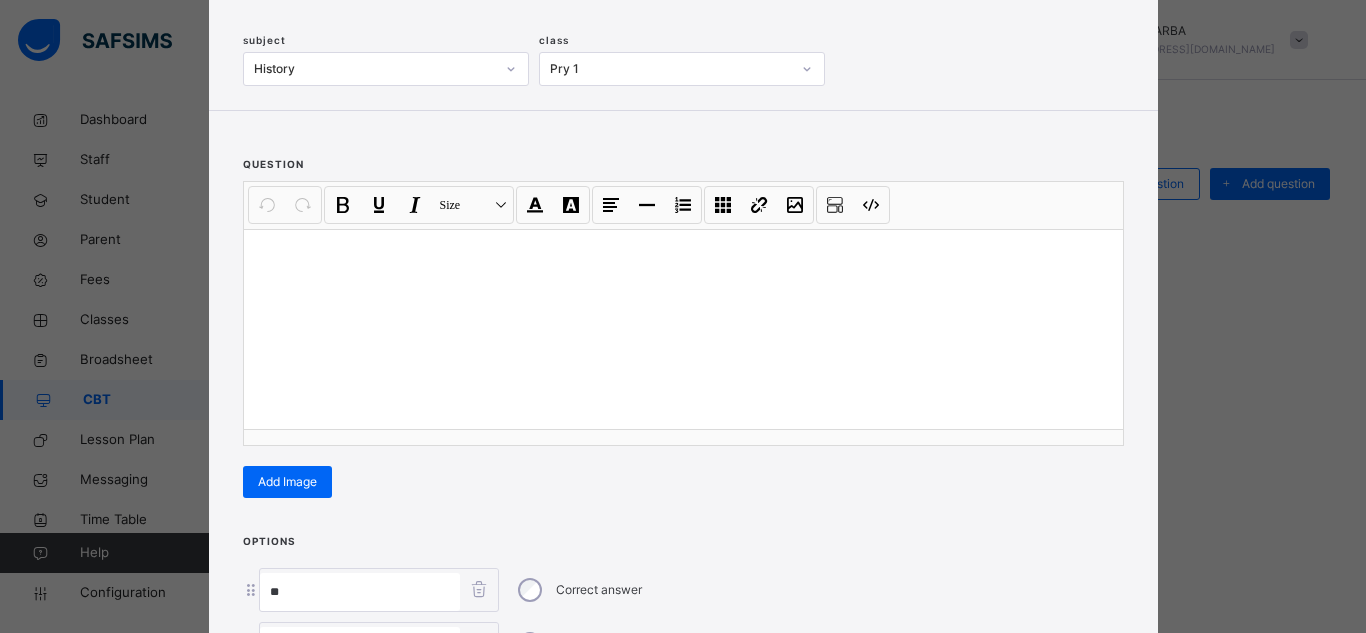 scroll, scrollTop: 63, scrollLeft: 0, axis: vertical 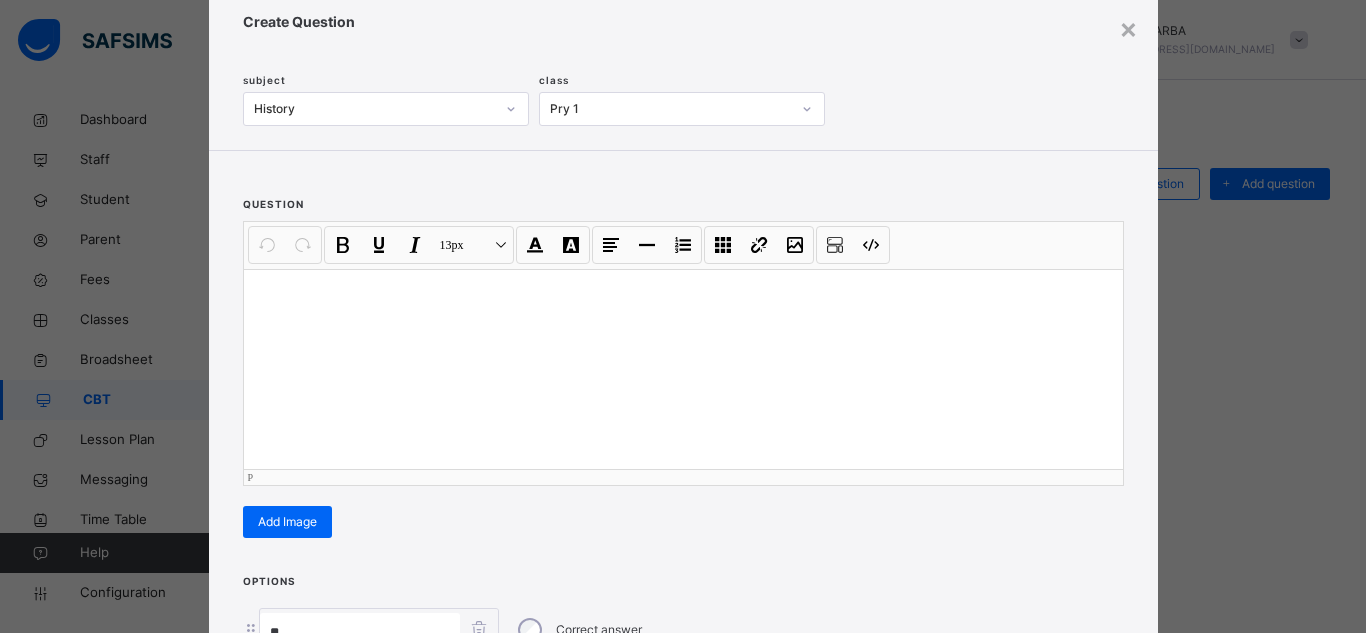 click at bounding box center (683, 295) 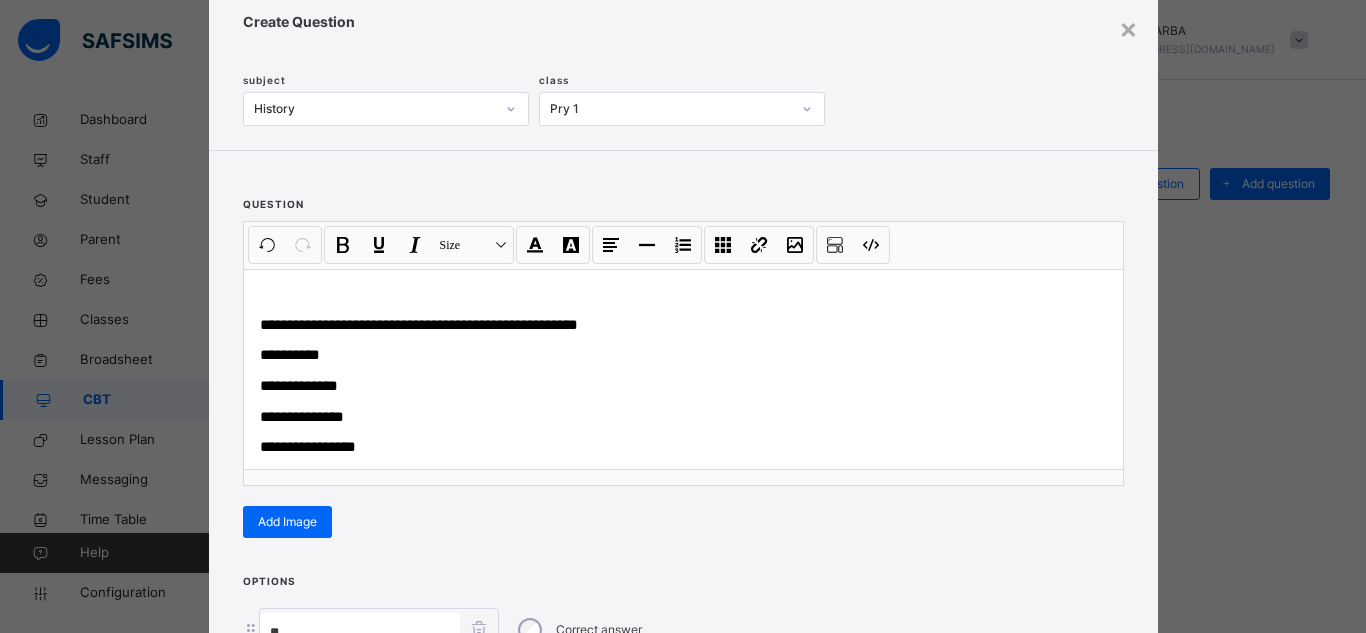 click on "Options ** Correct answer ** Correct answer ** Correct answer Add option" at bounding box center (683, 719) 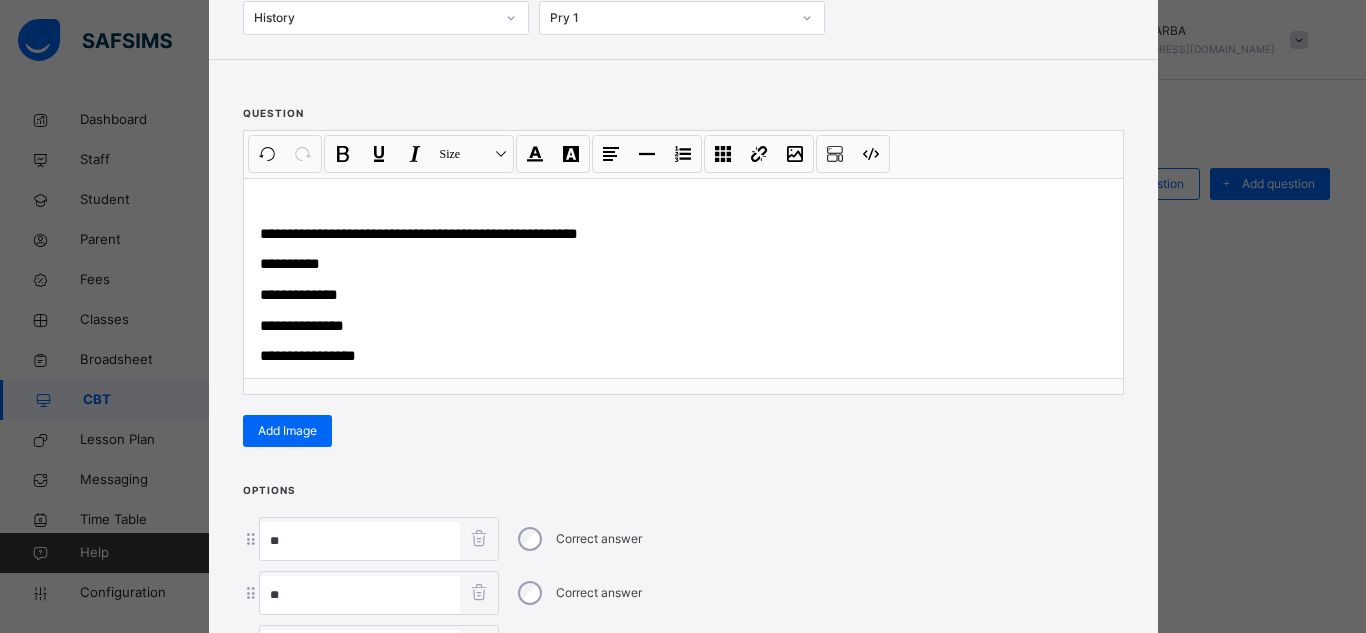 scroll, scrollTop: 183, scrollLeft: 0, axis: vertical 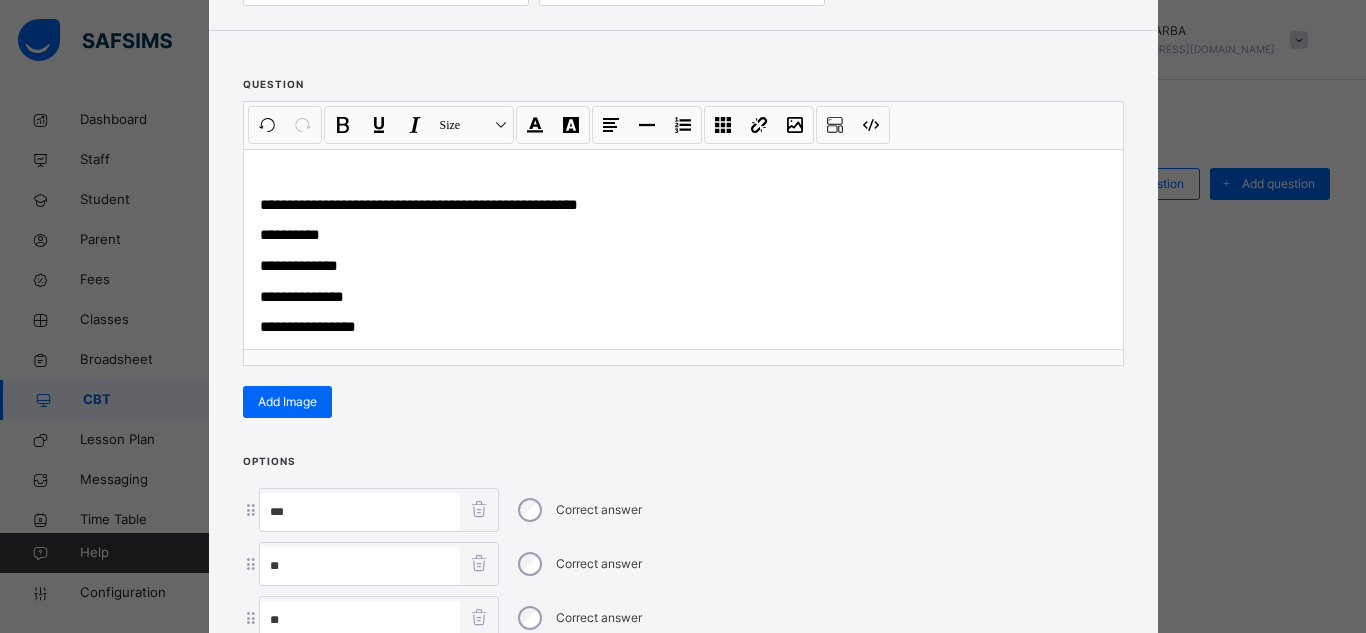 click on "**" at bounding box center [360, 512] 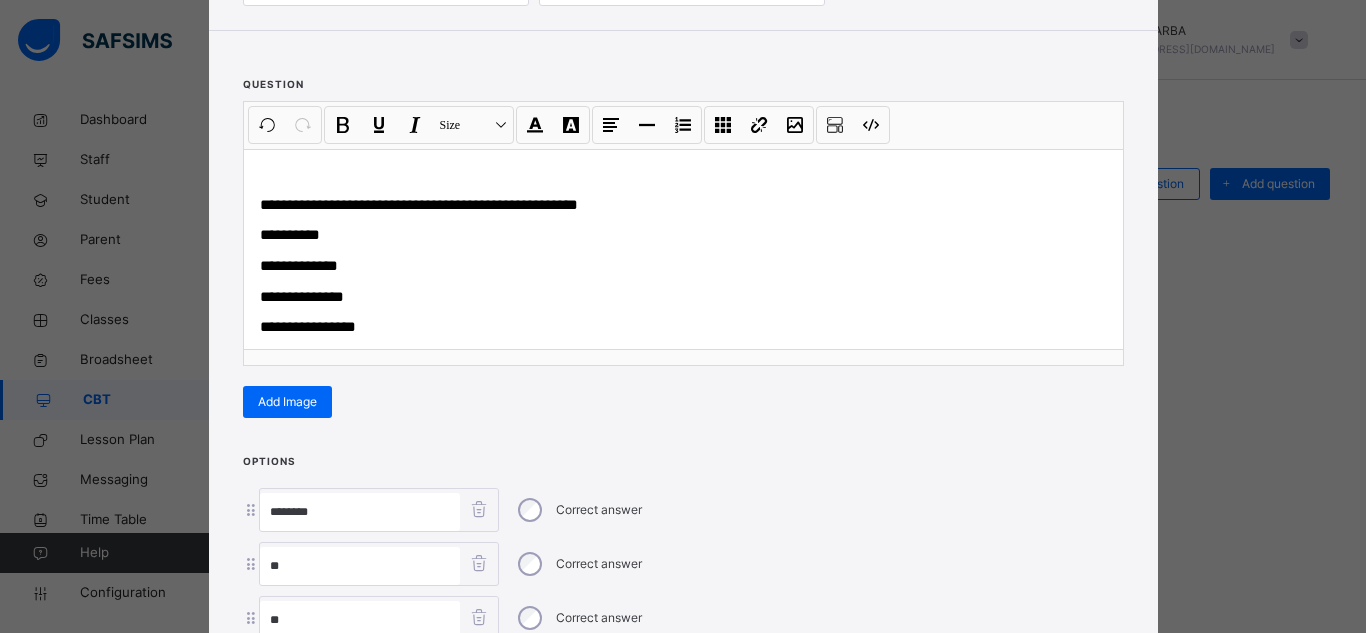 type on "********" 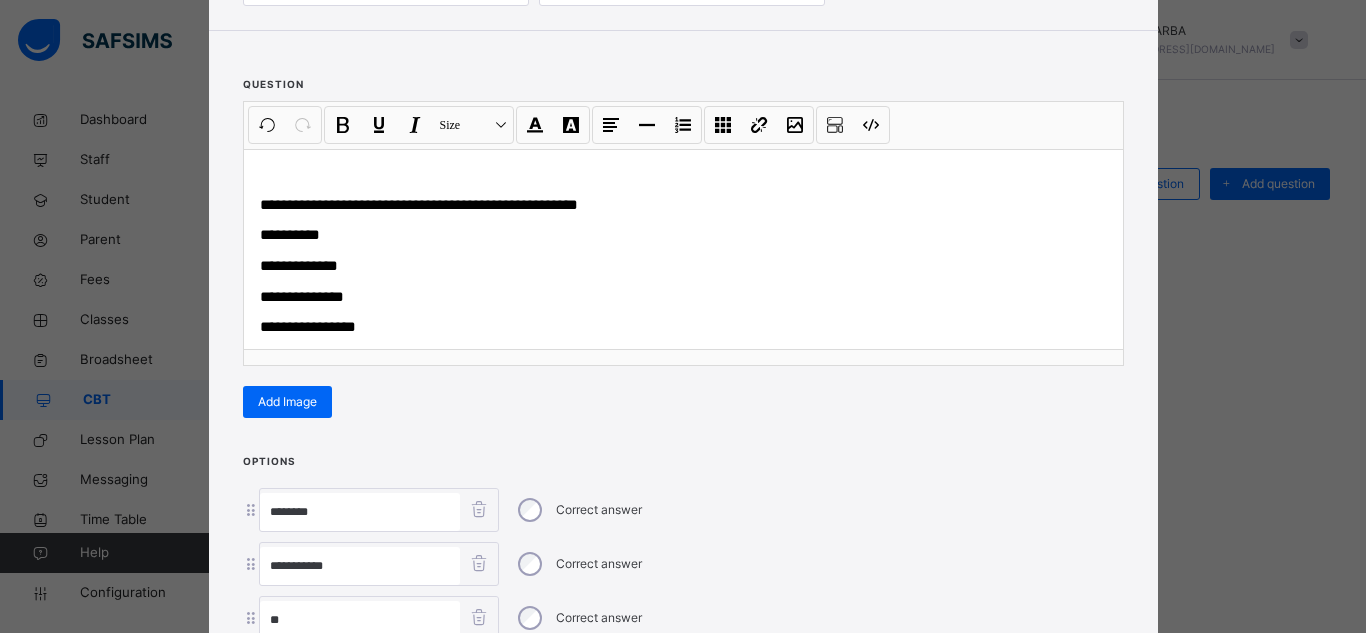 type on "**********" 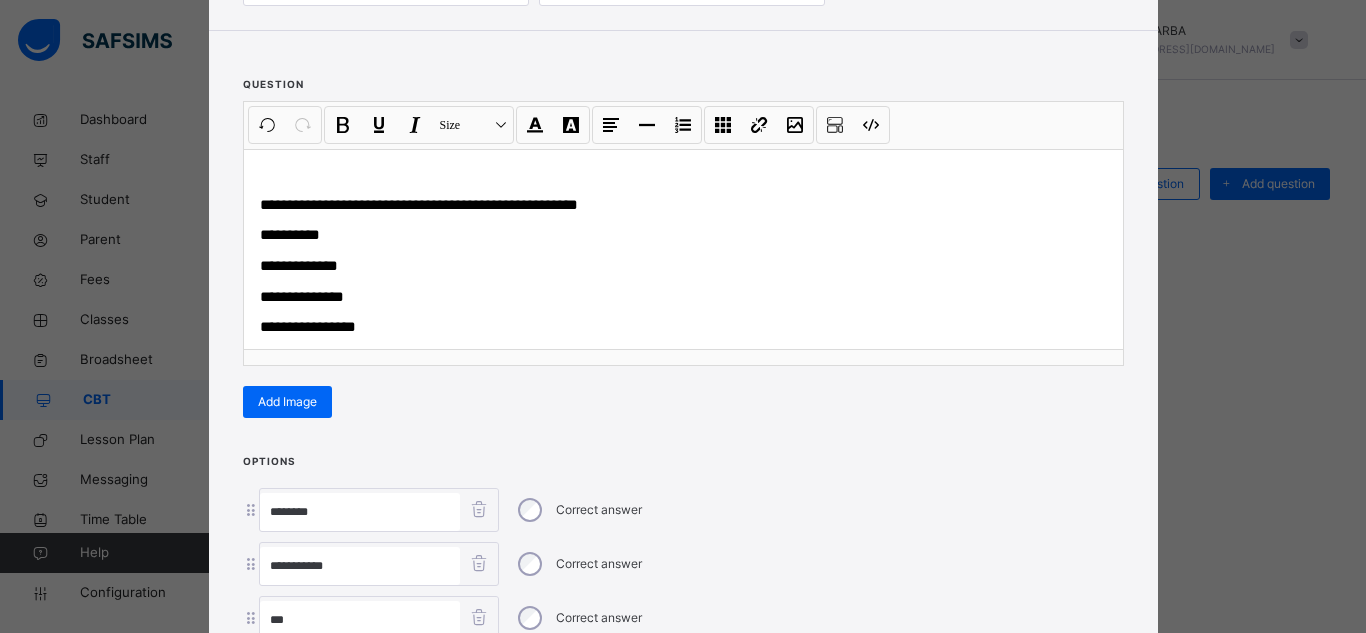 click on "**" at bounding box center [360, 620] 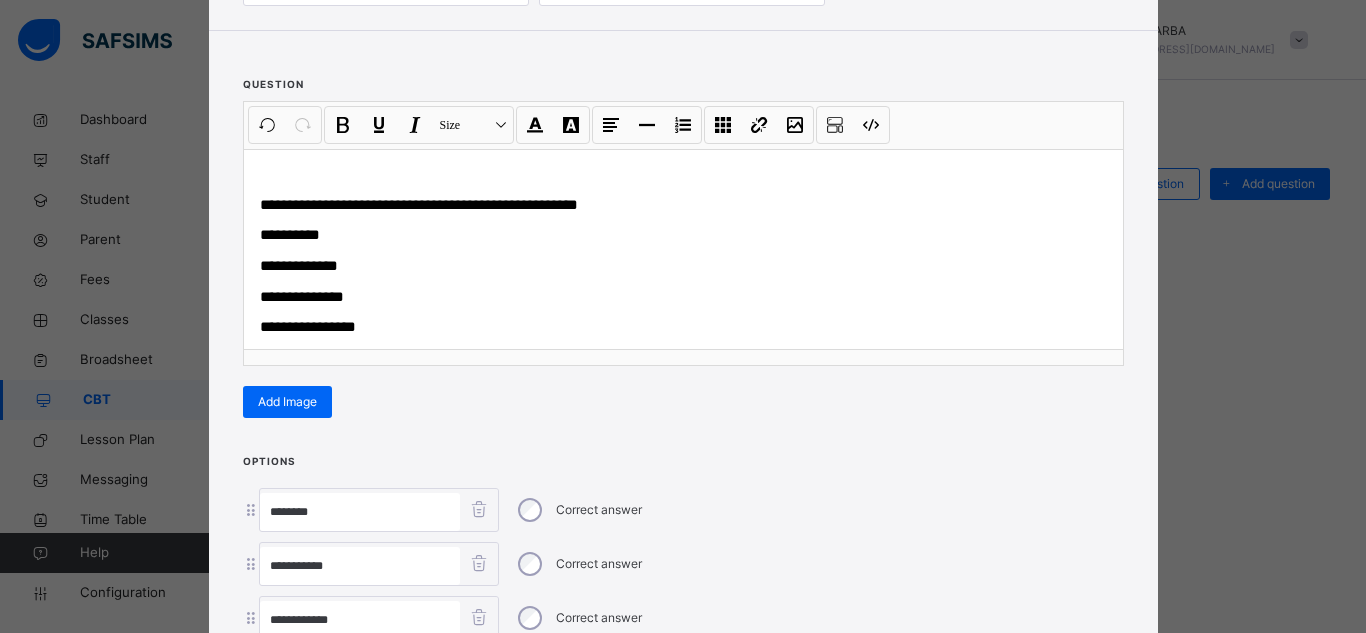 type on "**********" 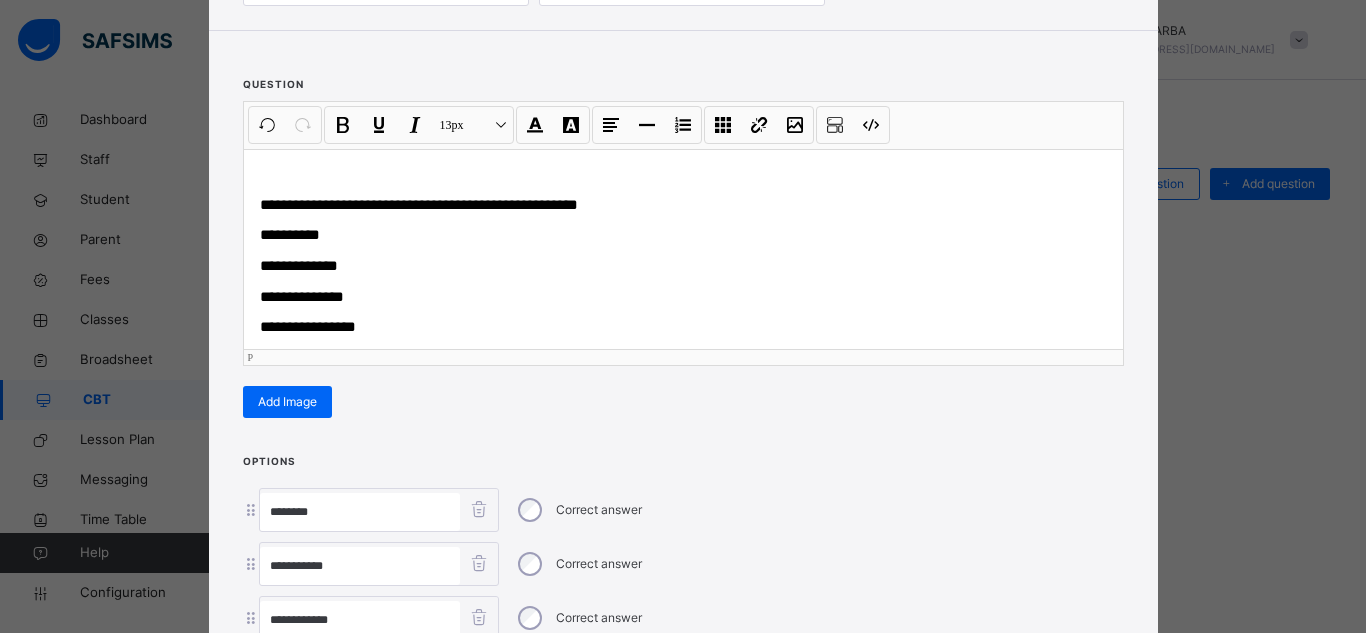 click on "**********" at bounding box center [683, 327] 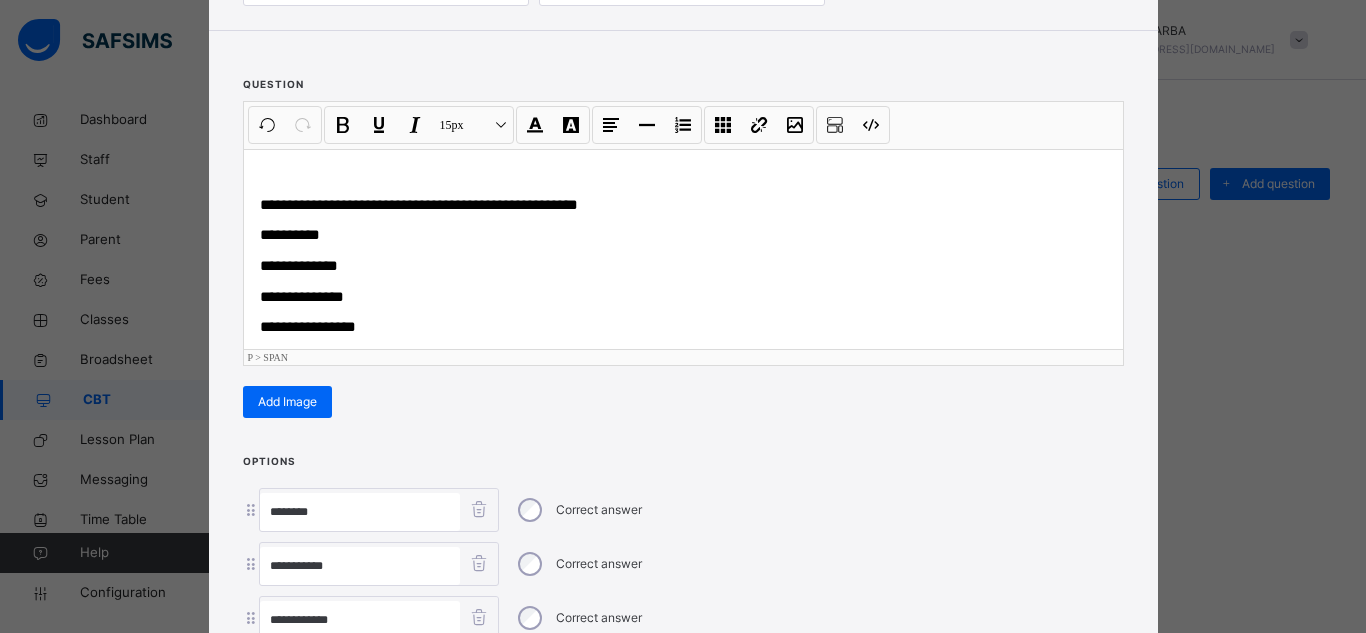 type 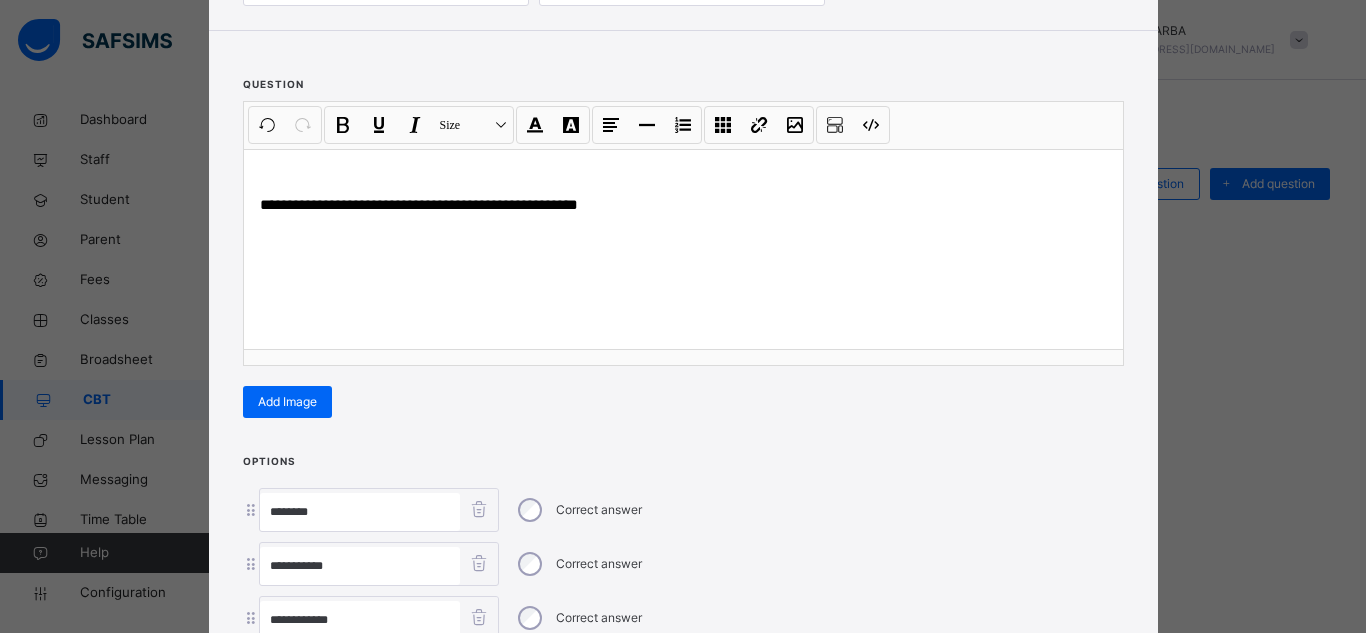 click on "**********" at bounding box center (683, 599) 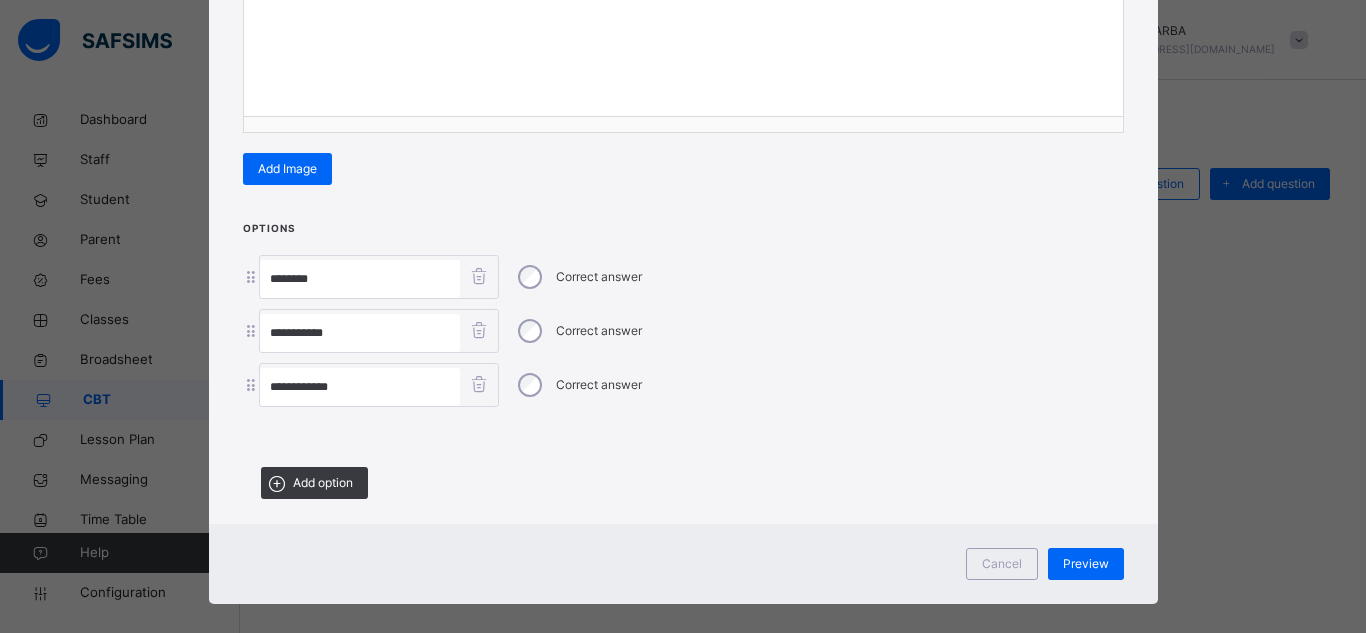 scroll, scrollTop: 431, scrollLeft: 0, axis: vertical 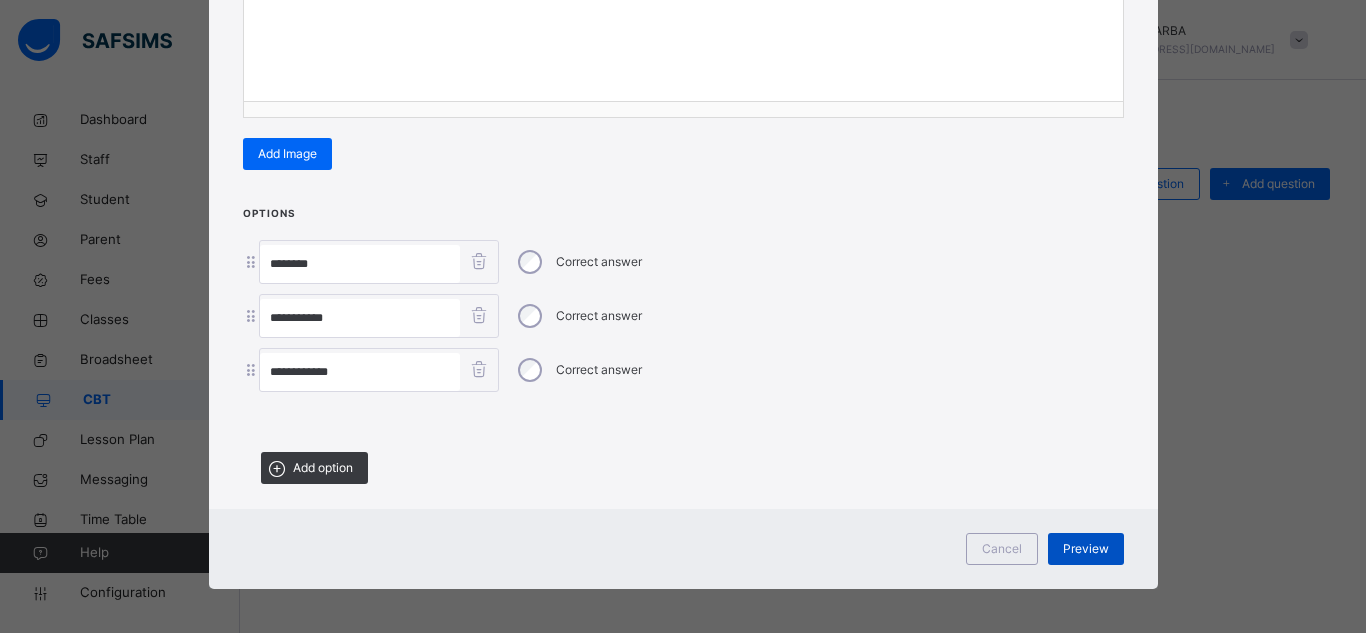 click on "Preview" at bounding box center (1086, 549) 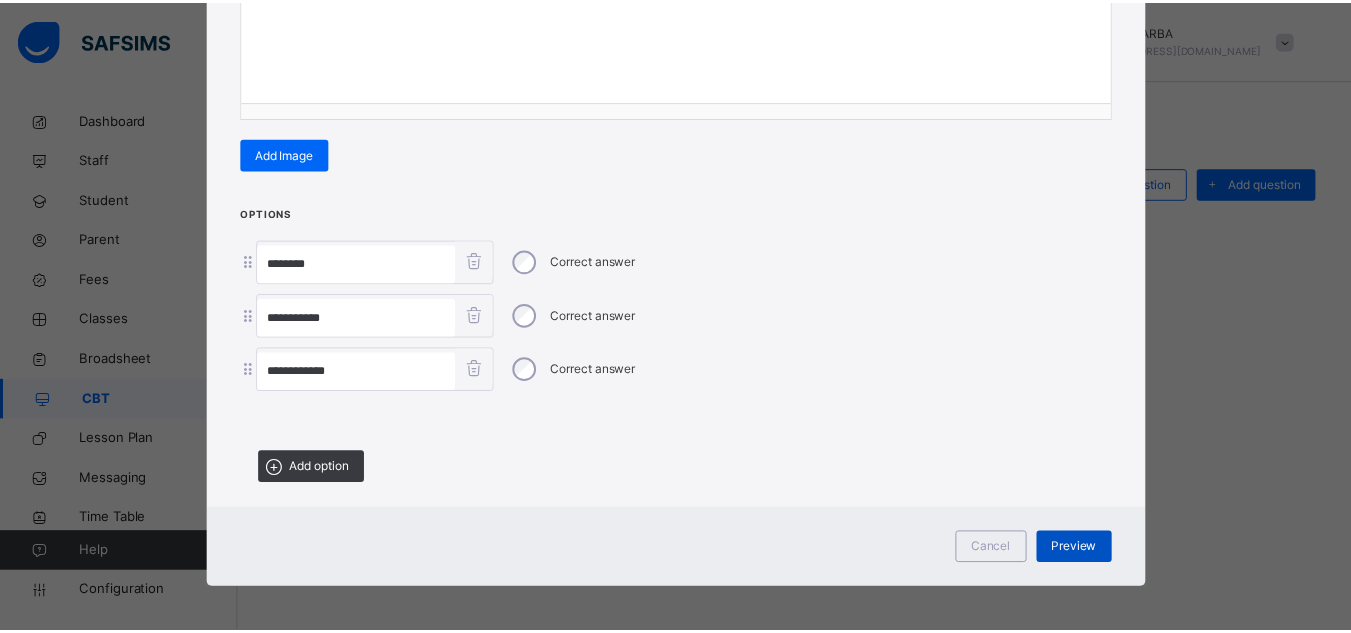 scroll, scrollTop: 5, scrollLeft: 0, axis: vertical 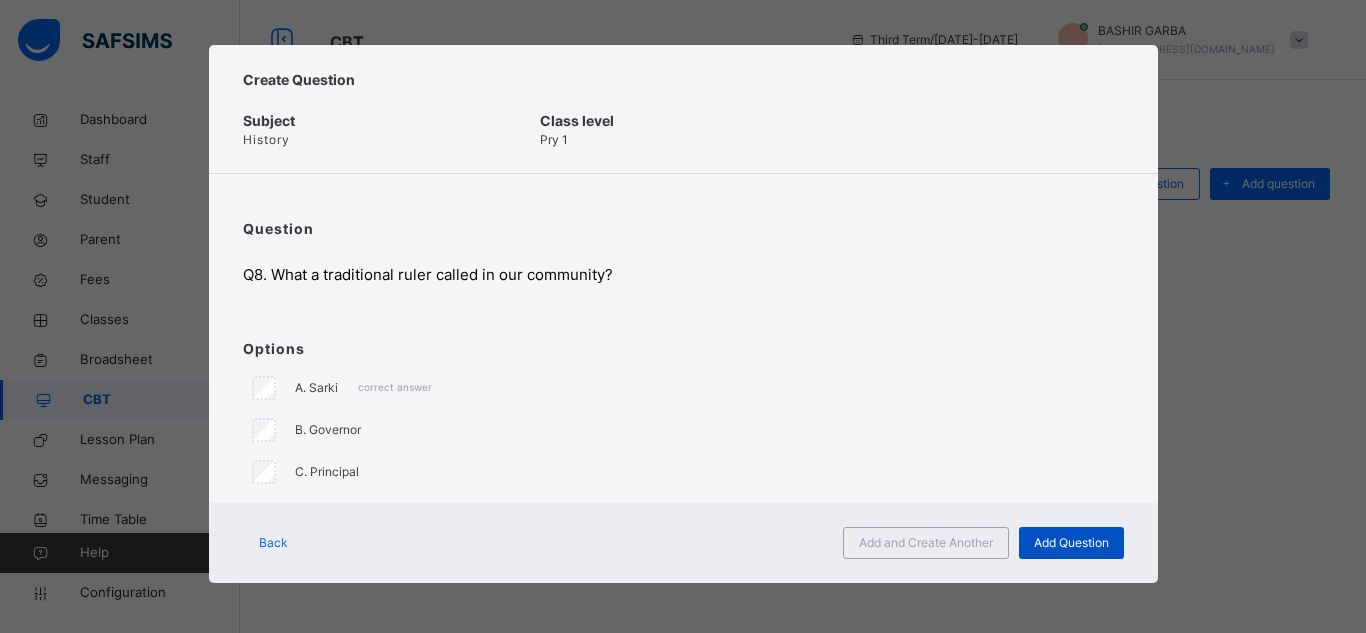 click on "Add Question" at bounding box center (1071, 543) 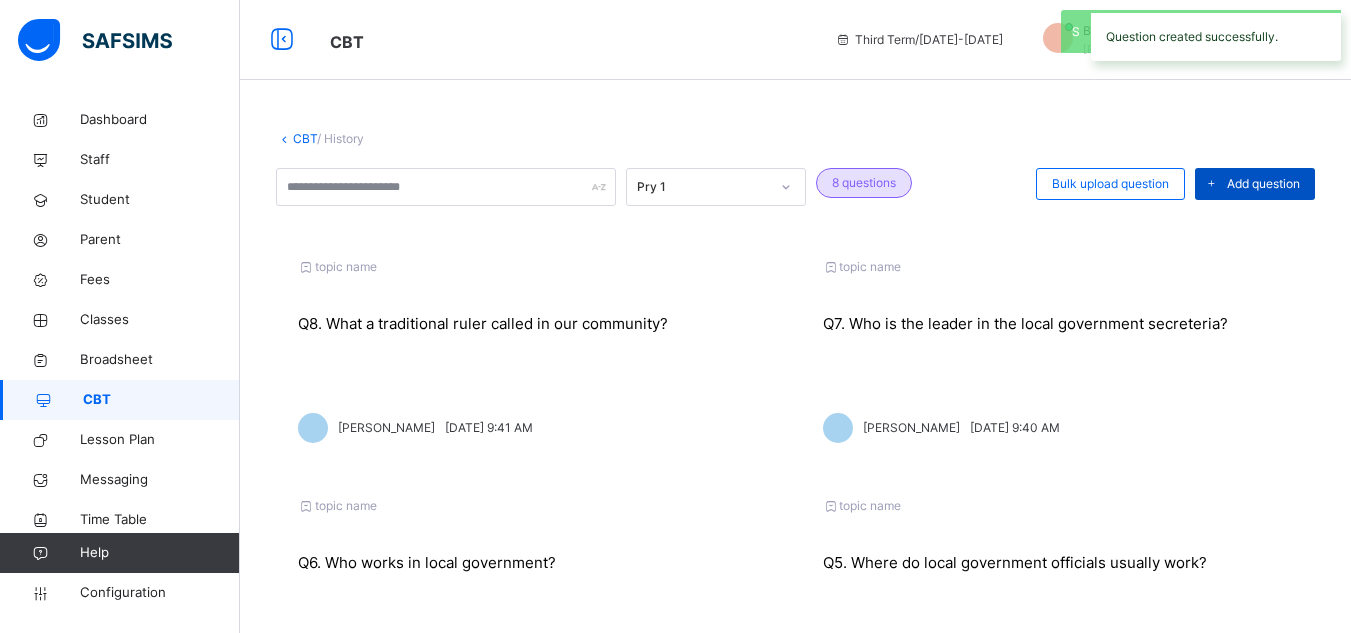 click on "Add question" at bounding box center (1263, 184) 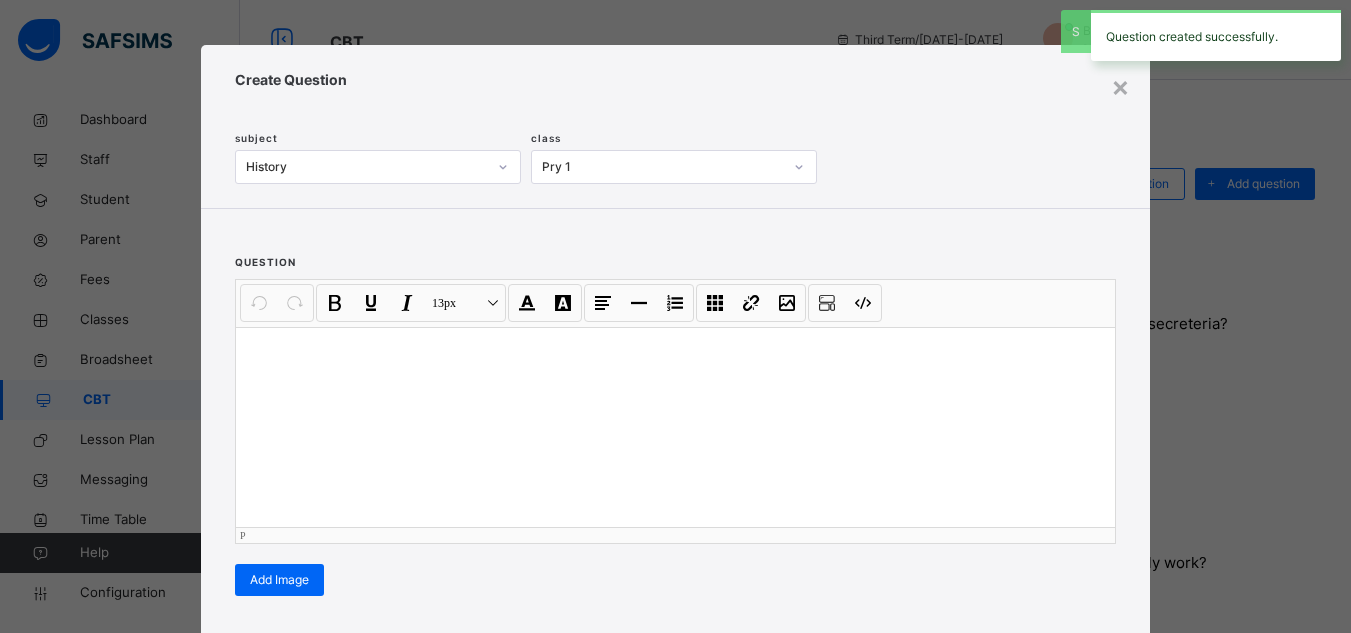 click at bounding box center [675, 427] 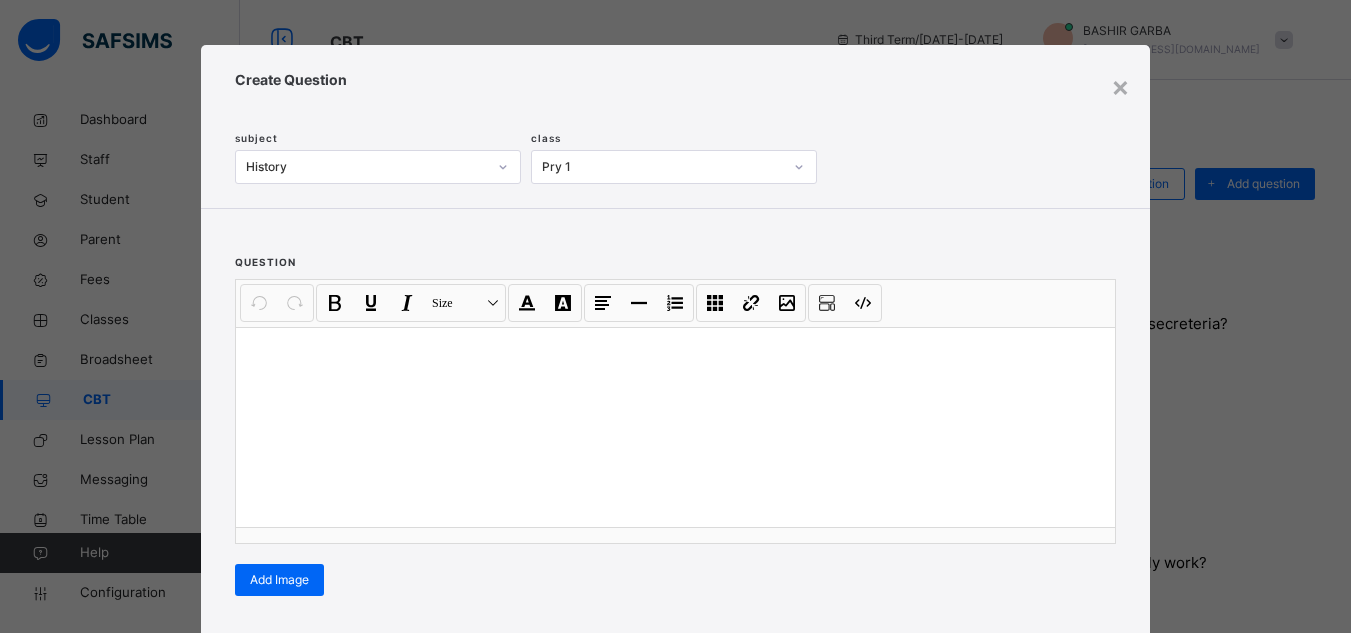 click on "Options Correct answer Add option" at bounding box center [675, 723] 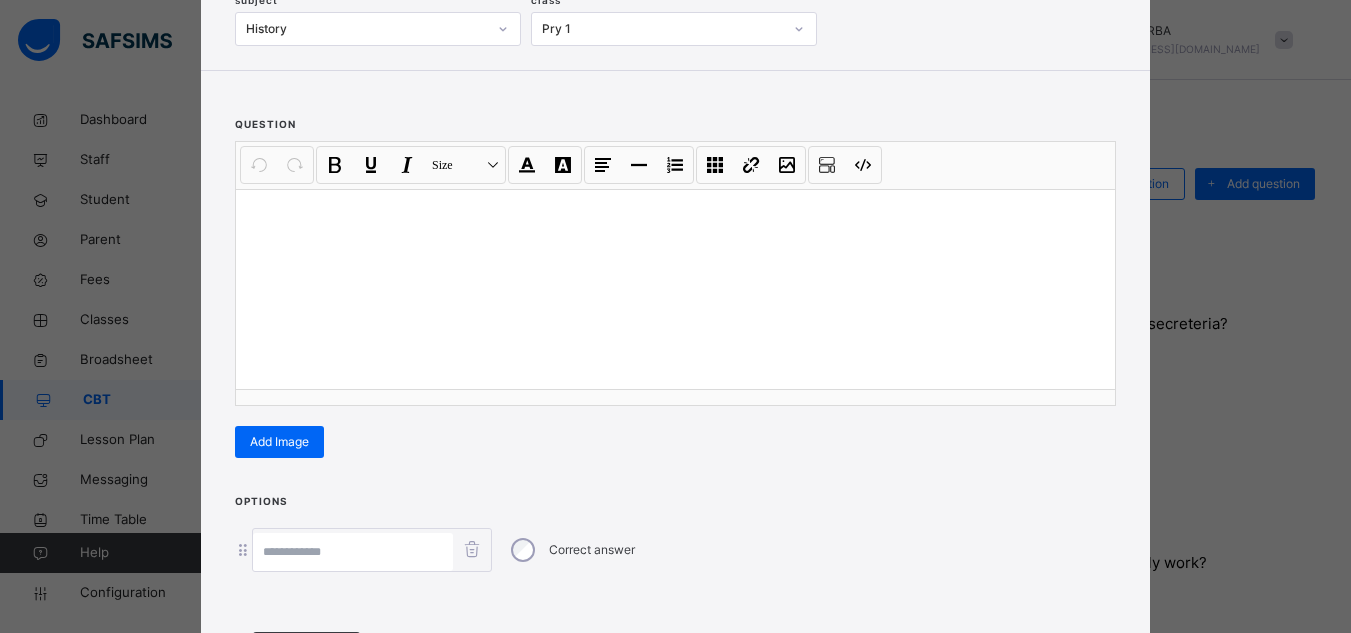 scroll, scrollTop: 321, scrollLeft: 0, axis: vertical 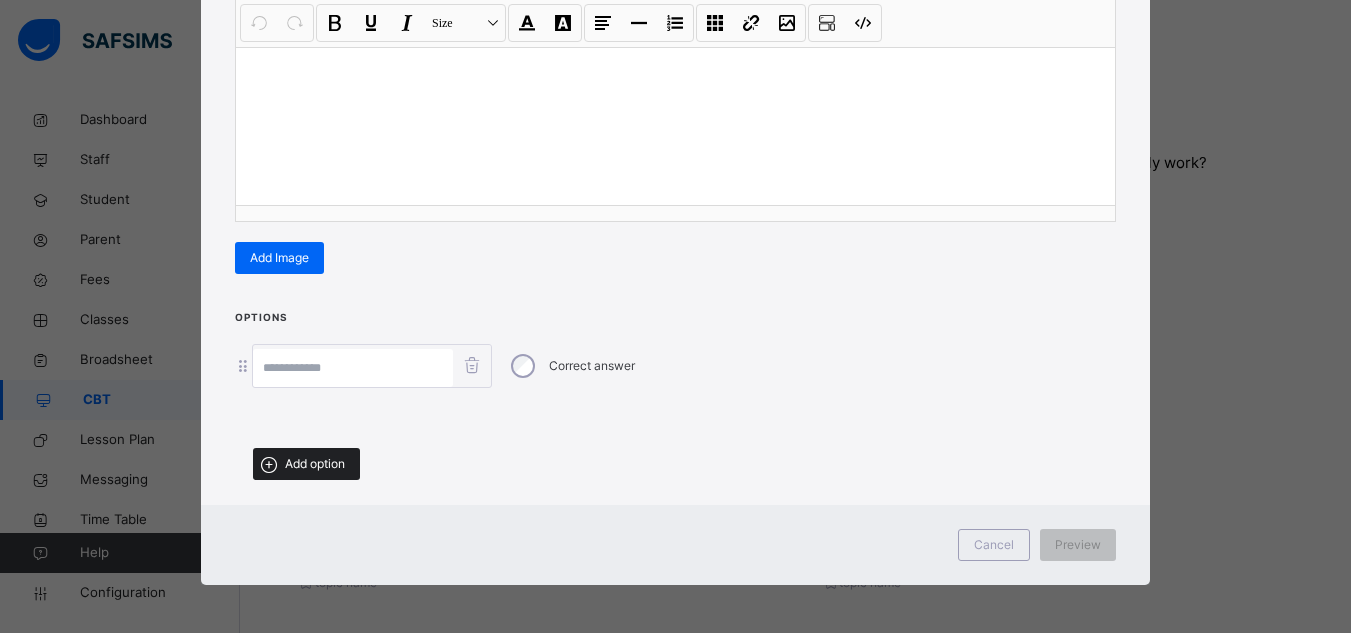 click on "Add option" at bounding box center [315, 464] 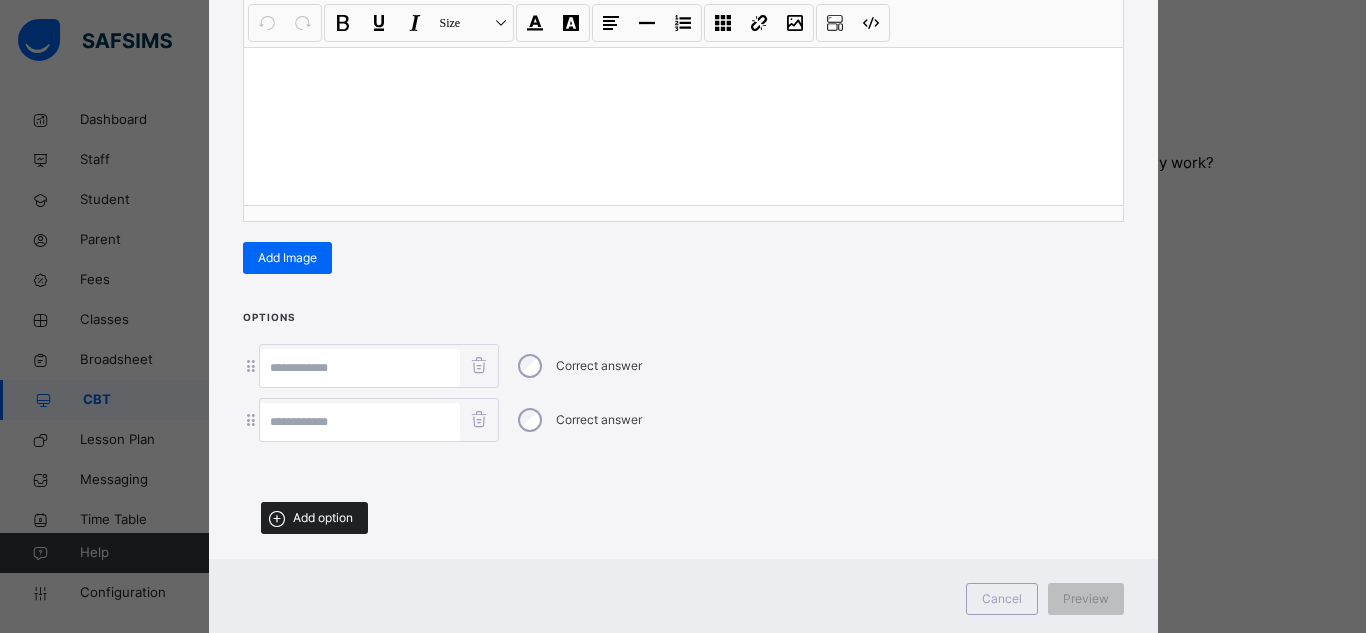 click on "Add option" at bounding box center [314, 518] 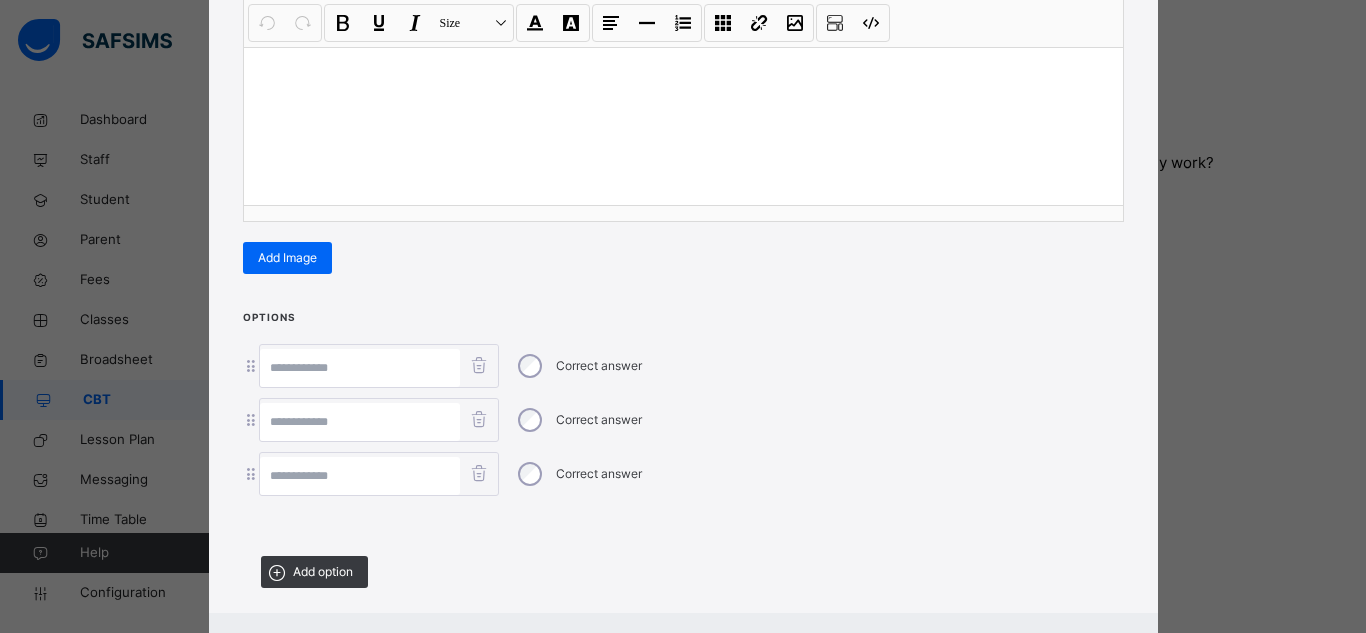 click at bounding box center [360, 476] 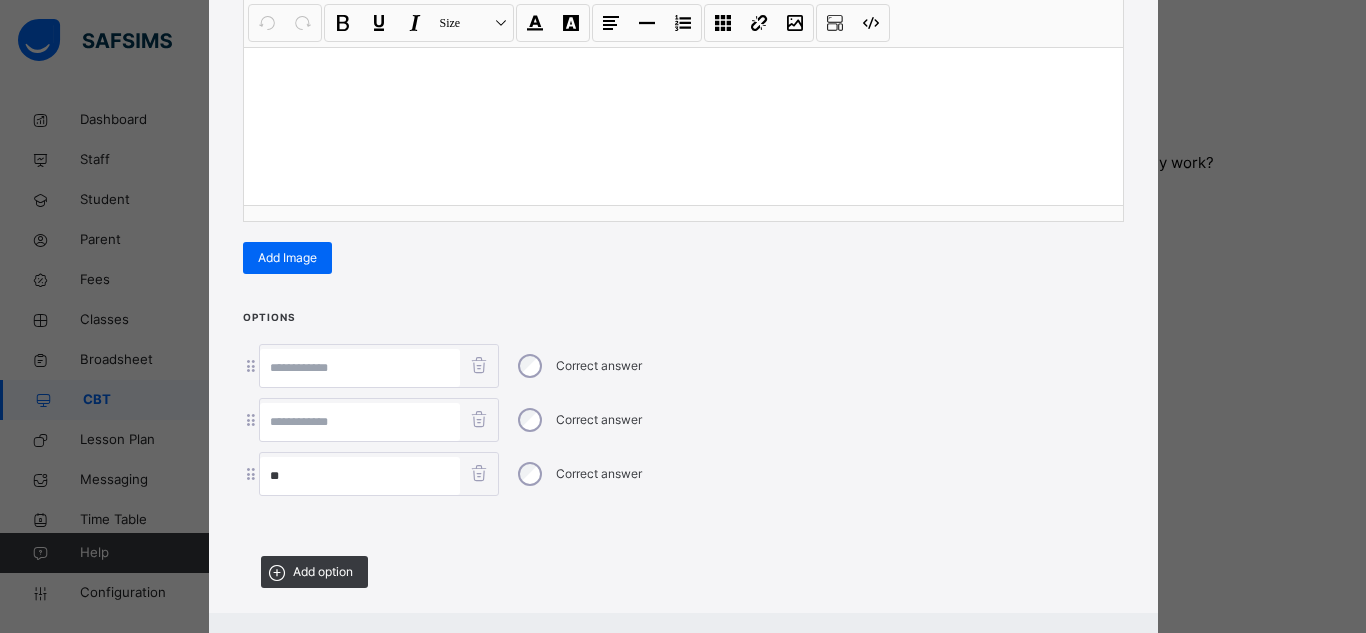 type on "**" 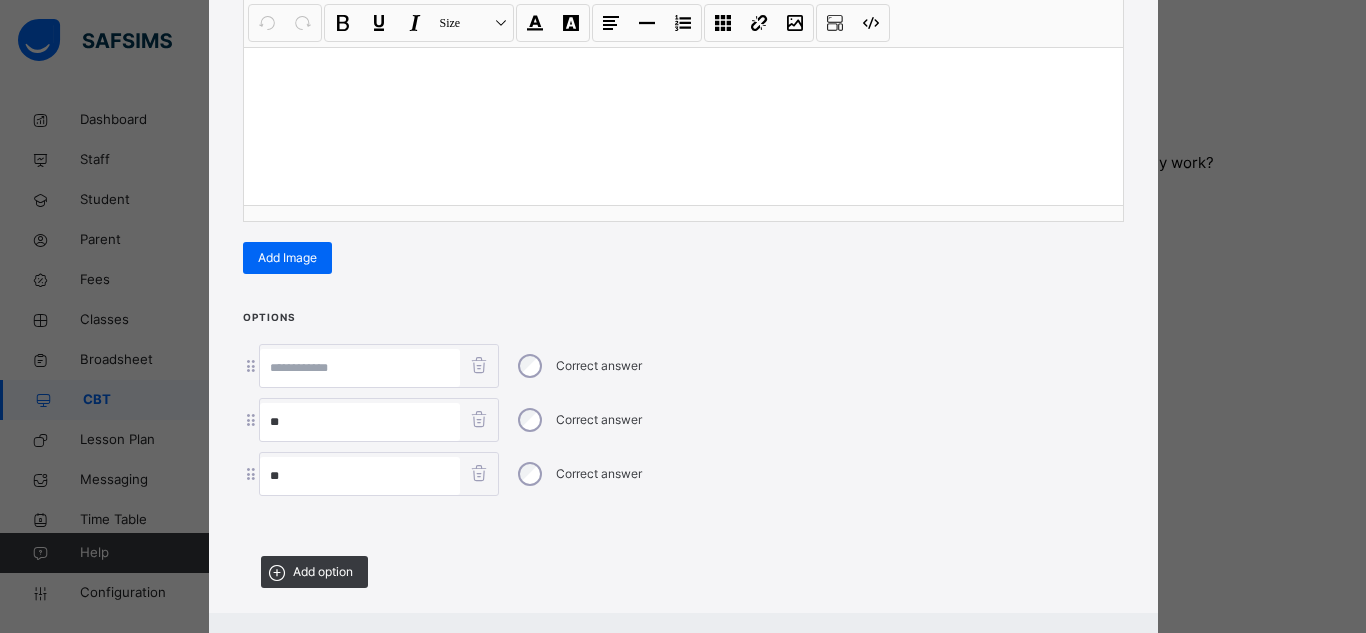 type on "**" 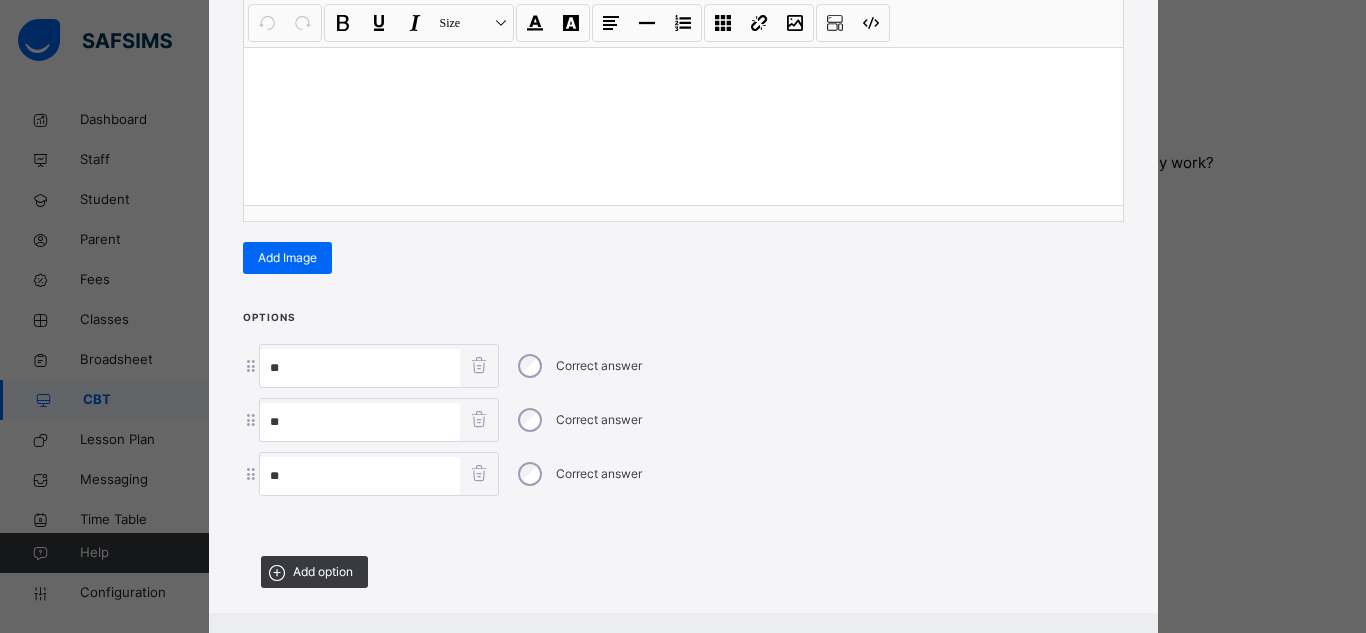 type on "**" 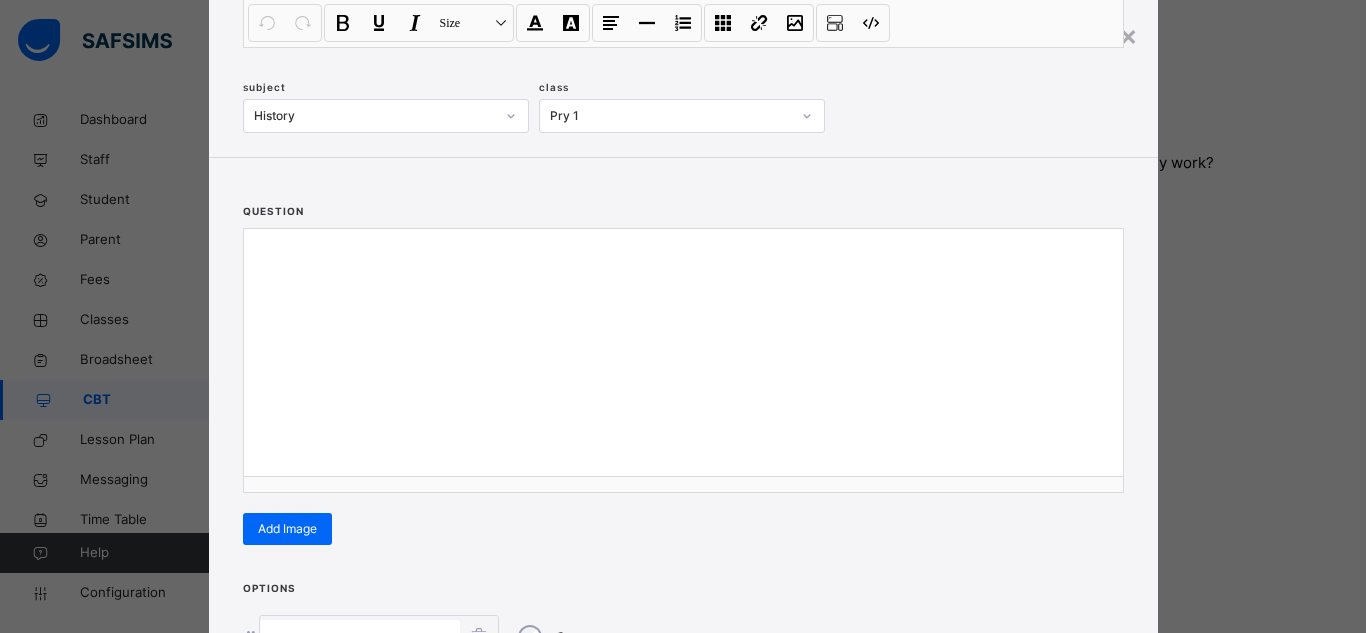 scroll, scrollTop: 0, scrollLeft: 0, axis: both 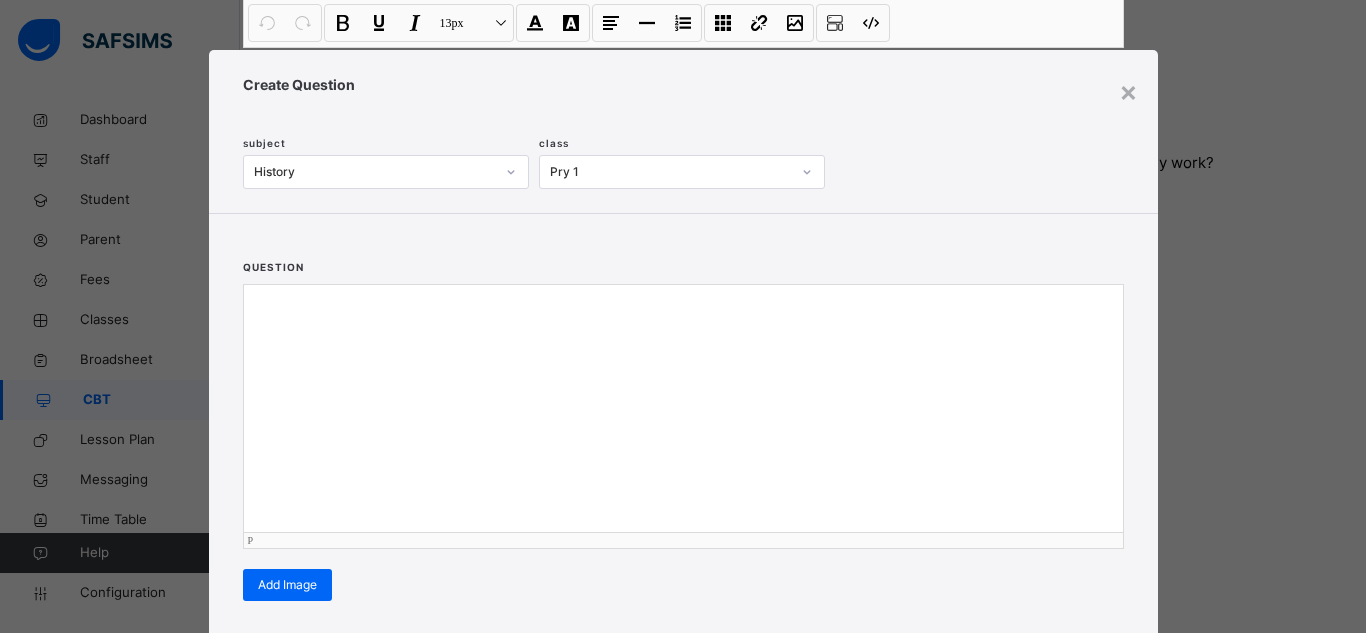 click at bounding box center [683, 432] 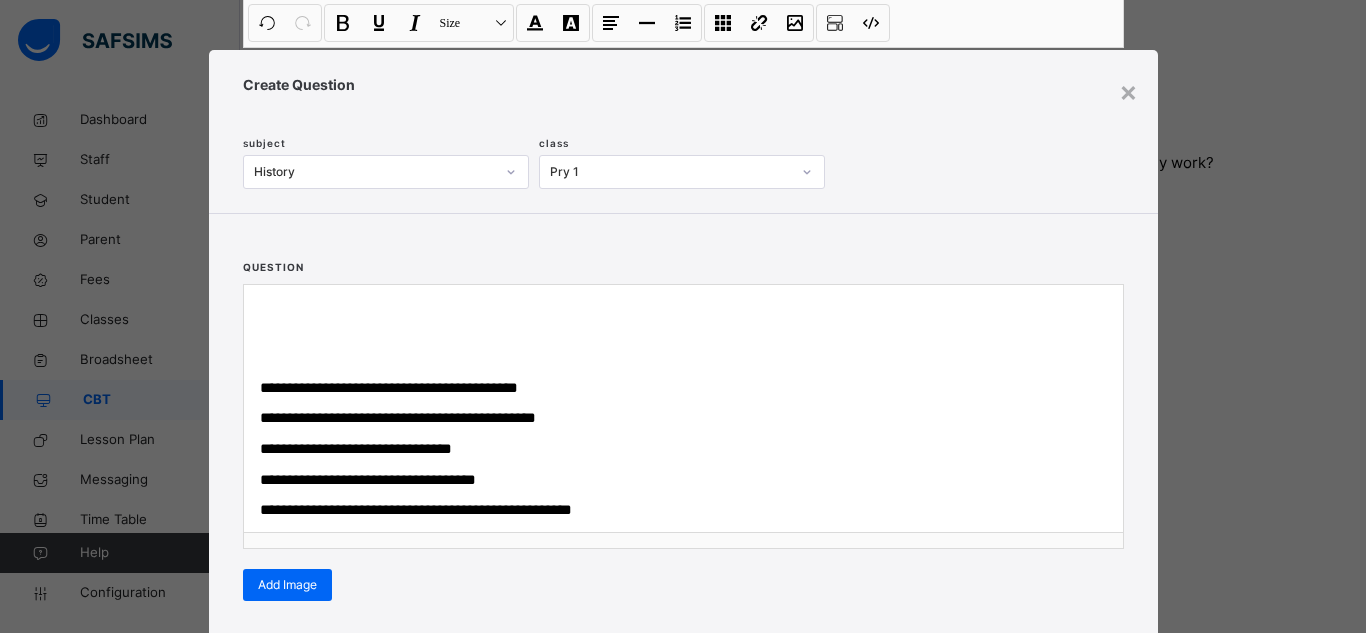 click on "**********" at bounding box center [683, 419] 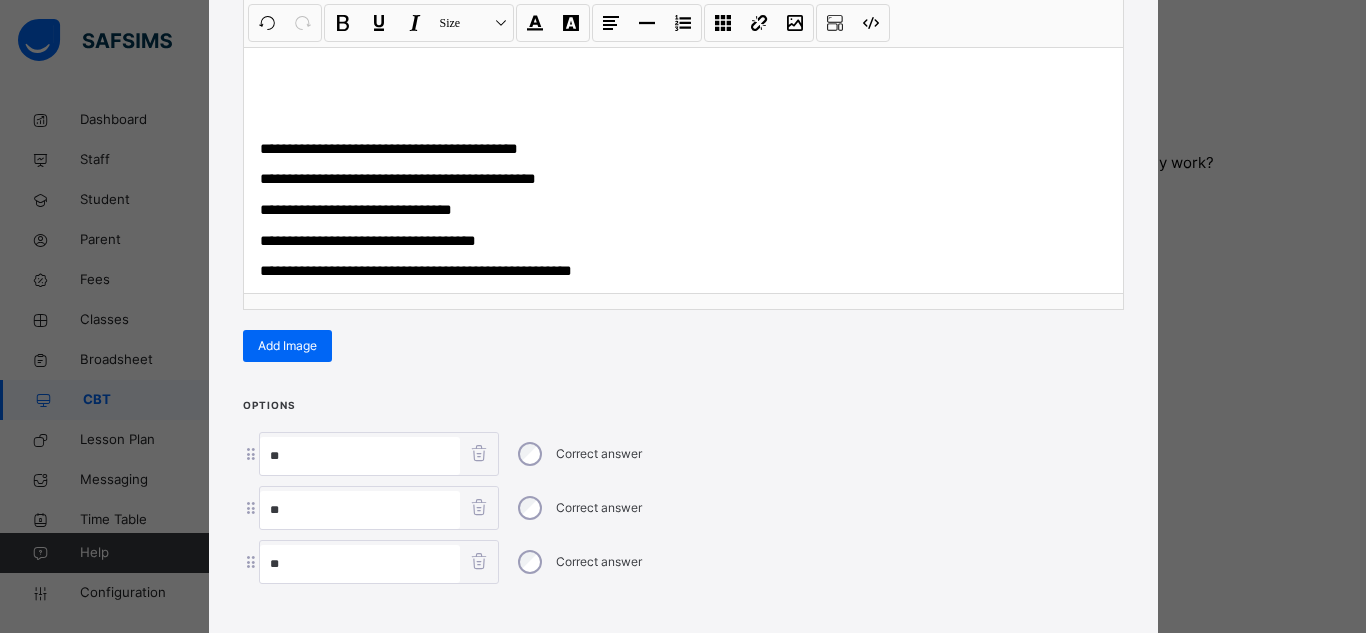 scroll, scrollTop: 240, scrollLeft: 0, axis: vertical 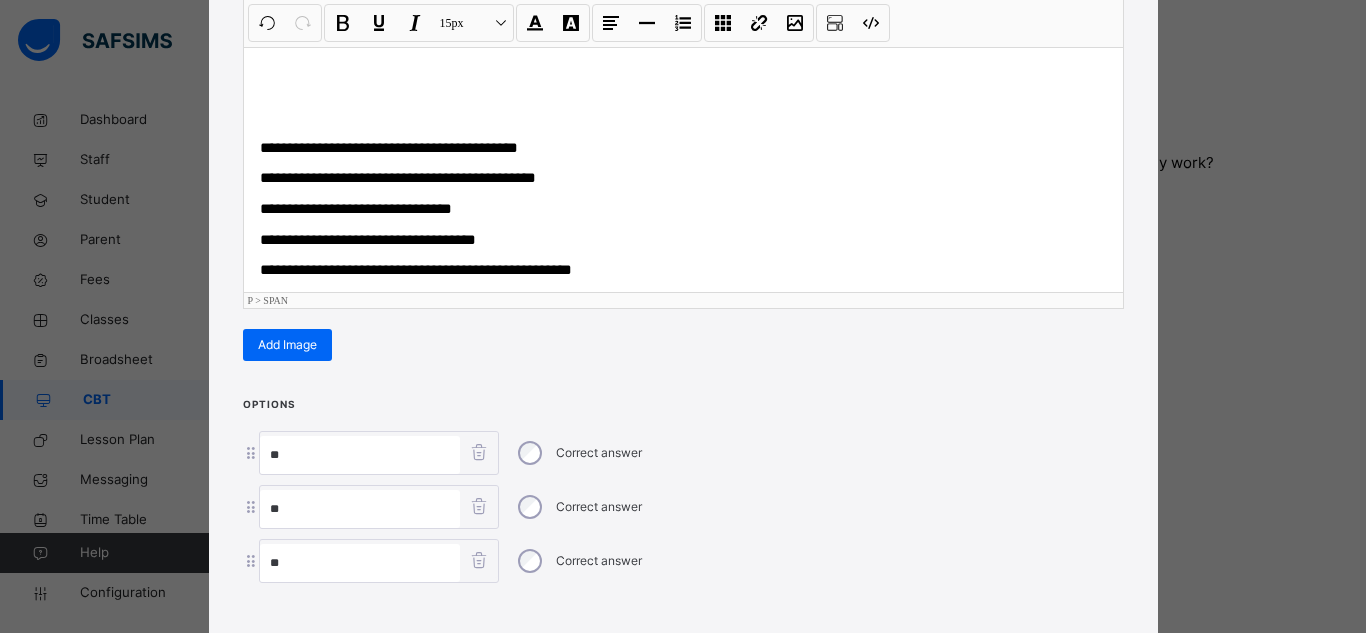 click on "**********" at bounding box center [368, 239] 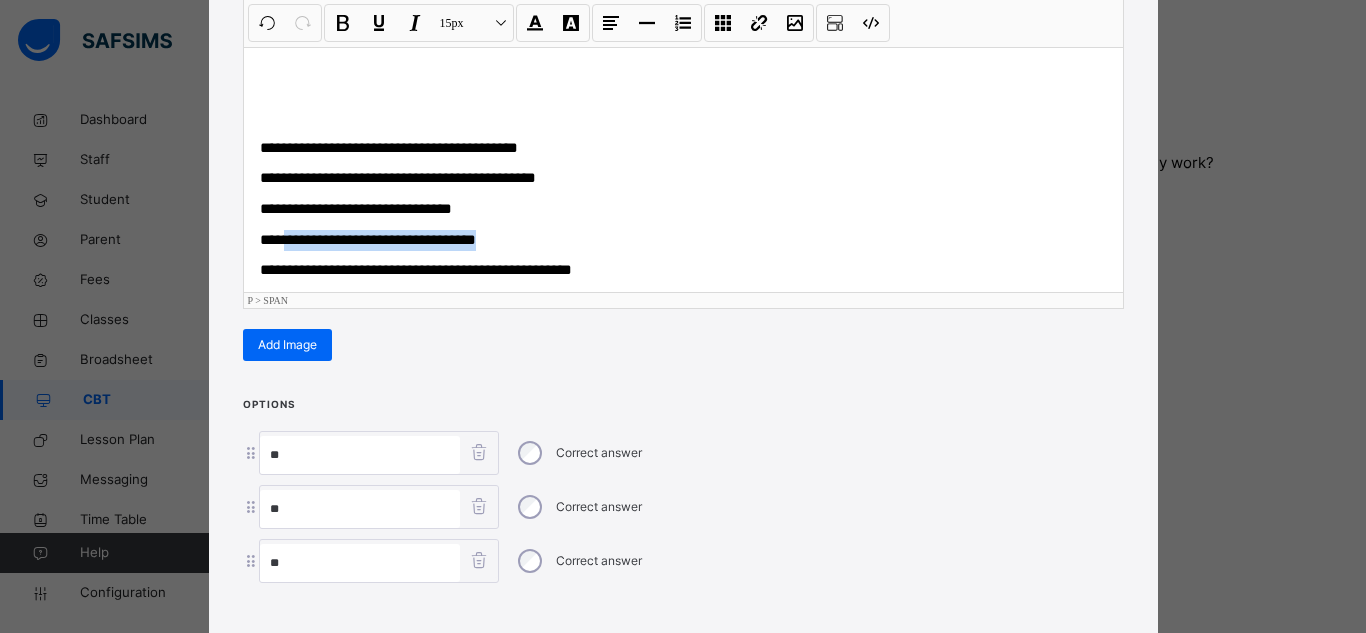 drag, startPoint x: 291, startPoint y: 236, endPoint x: 534, endPoint y: 248, distance: 243.29611 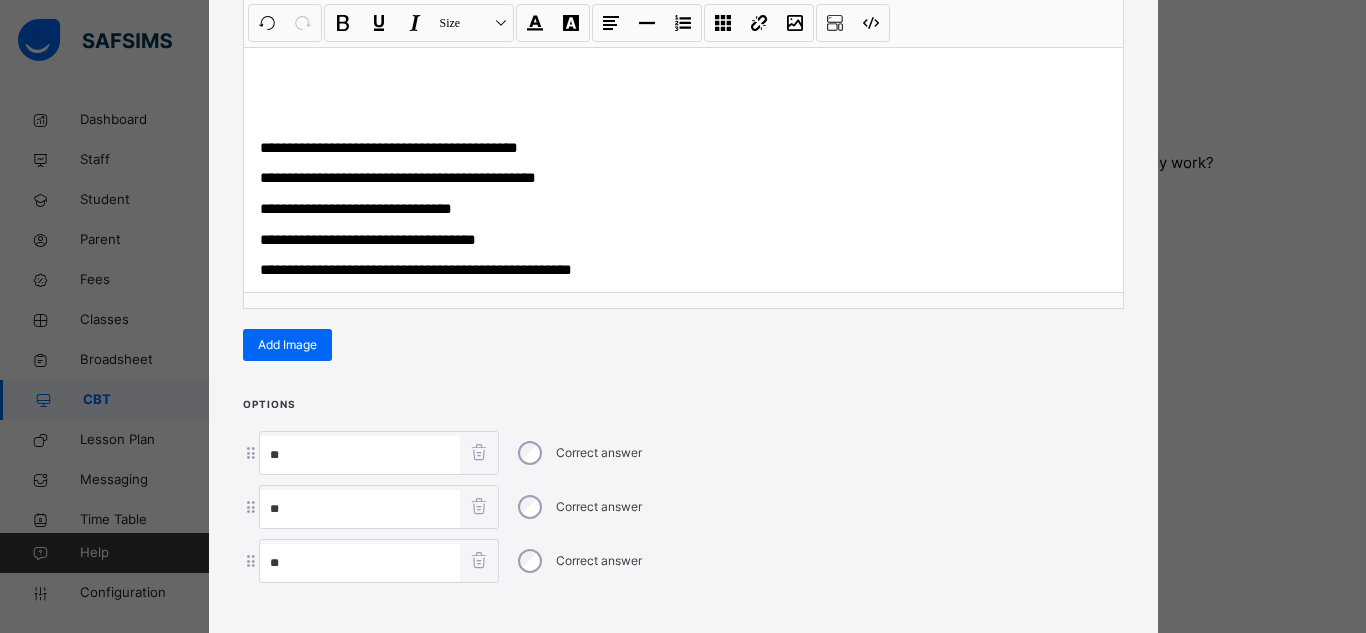 click on "**" at bounding box center (360, 563) 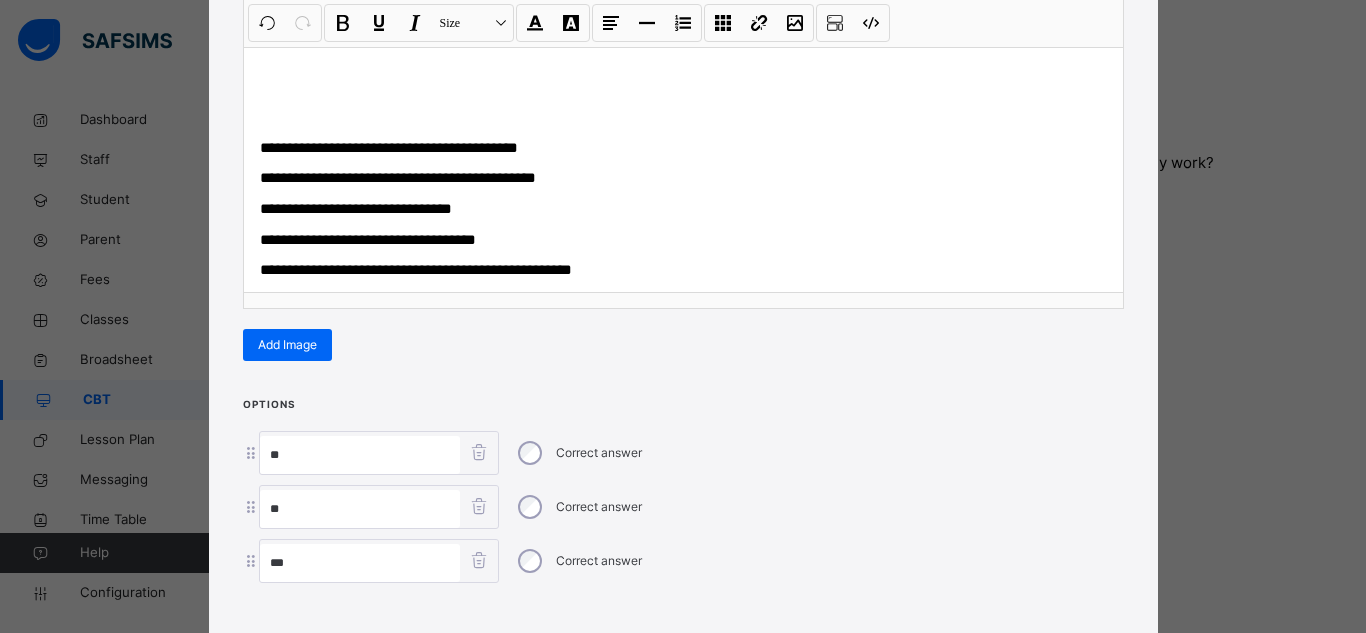 paste on "**********" 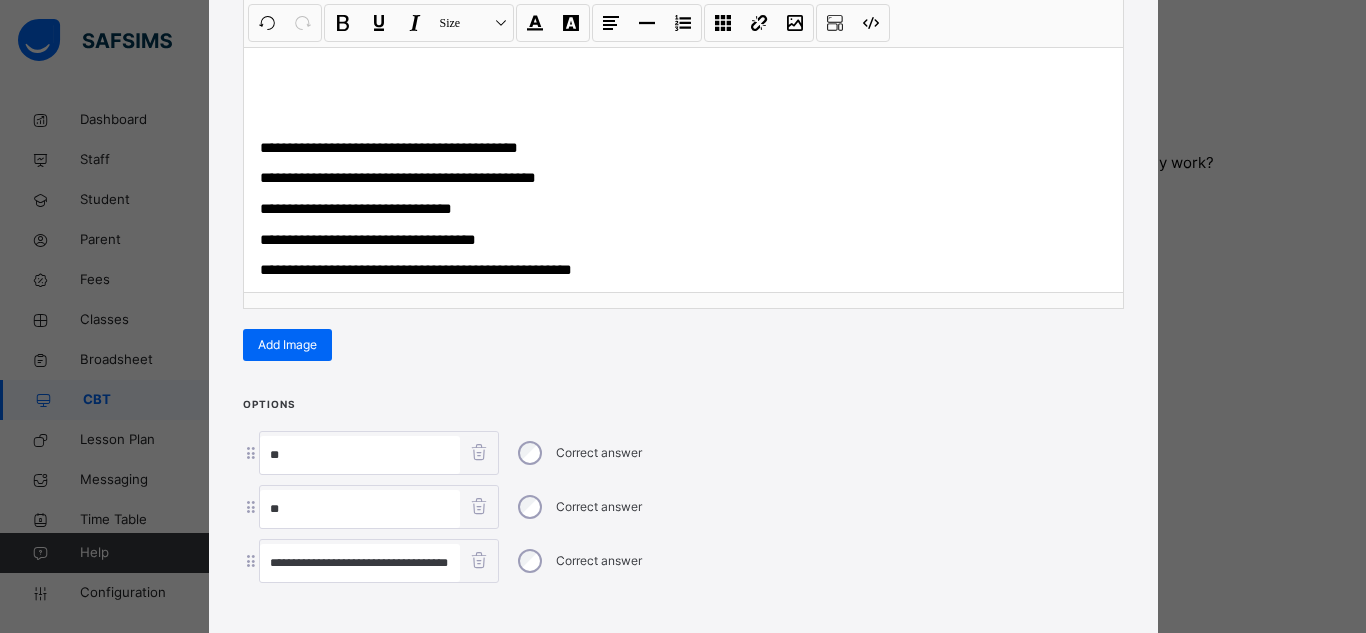 scroll, scrollTop: 0, scrollLeft: 41, axis: horizontal 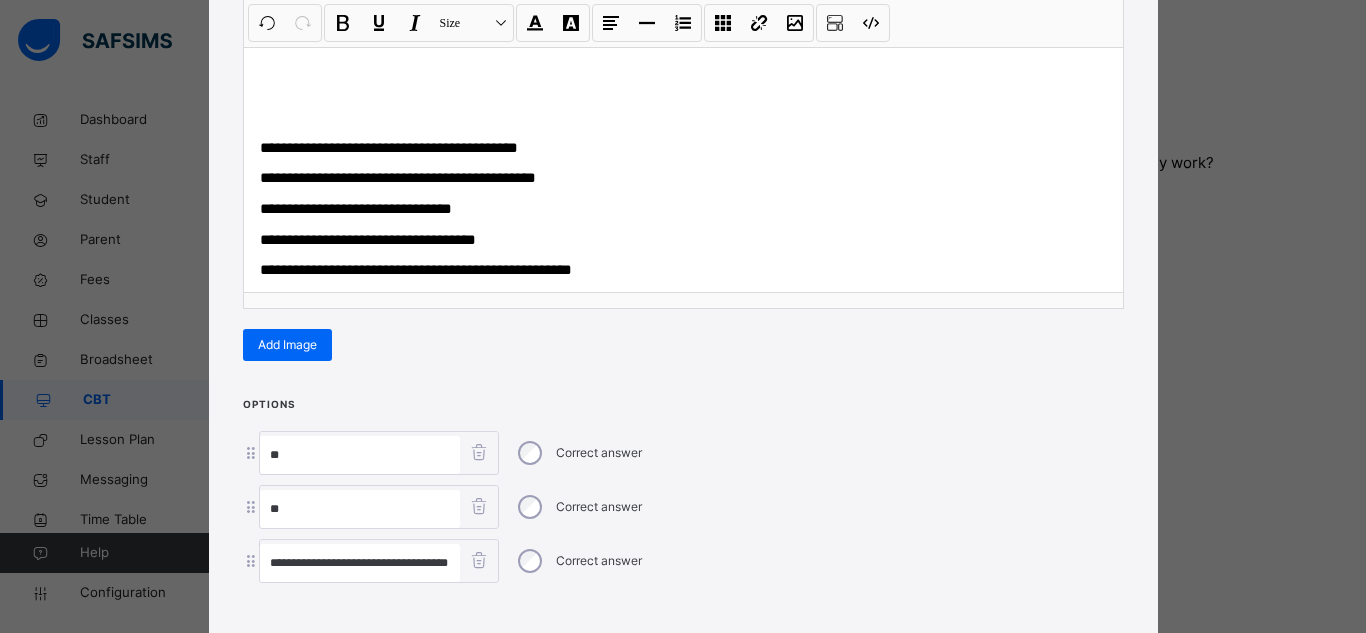 type on "**********" 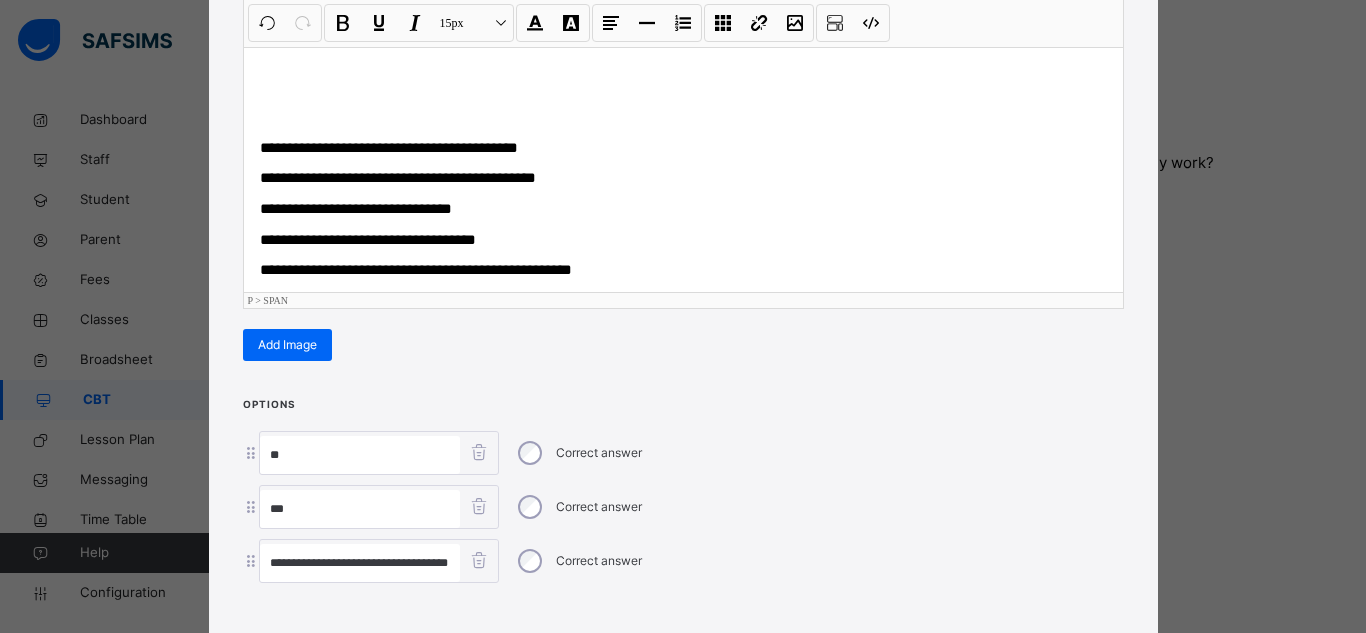click on "**********" at bounding box center [356, 208] 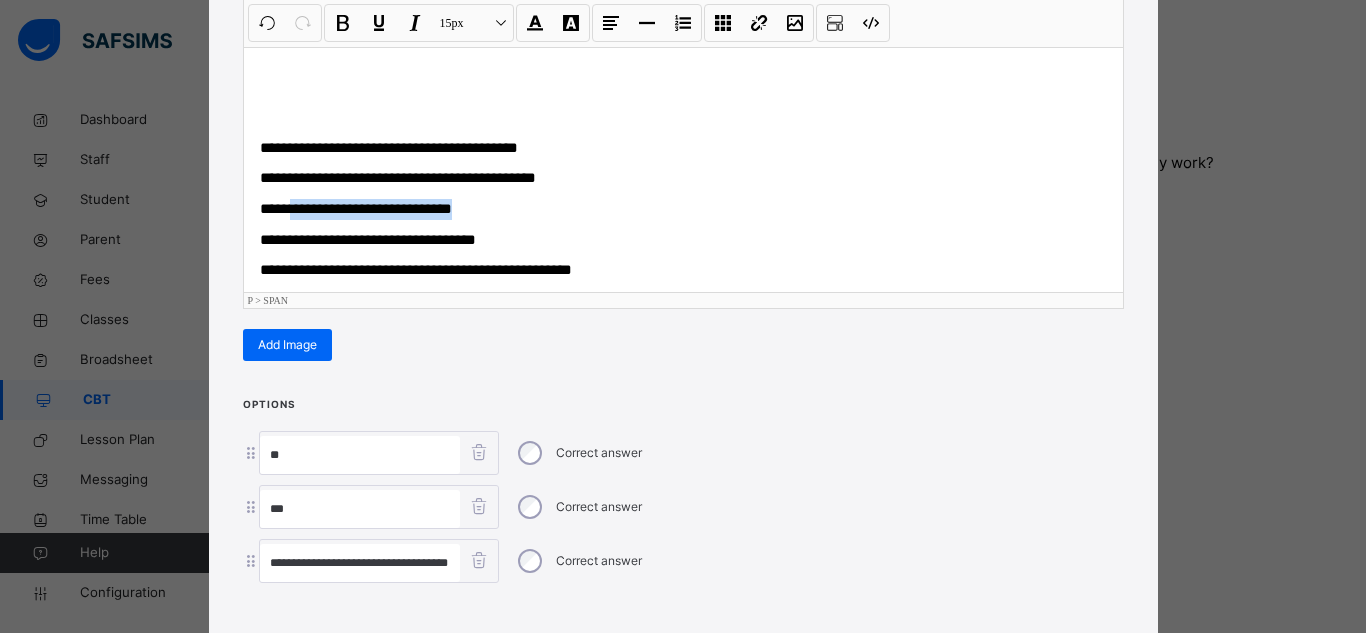 drag, startPoint x: 292, startPoint y: 210, endPoint x: 461, endPoint y: 215, distance: 169.07394 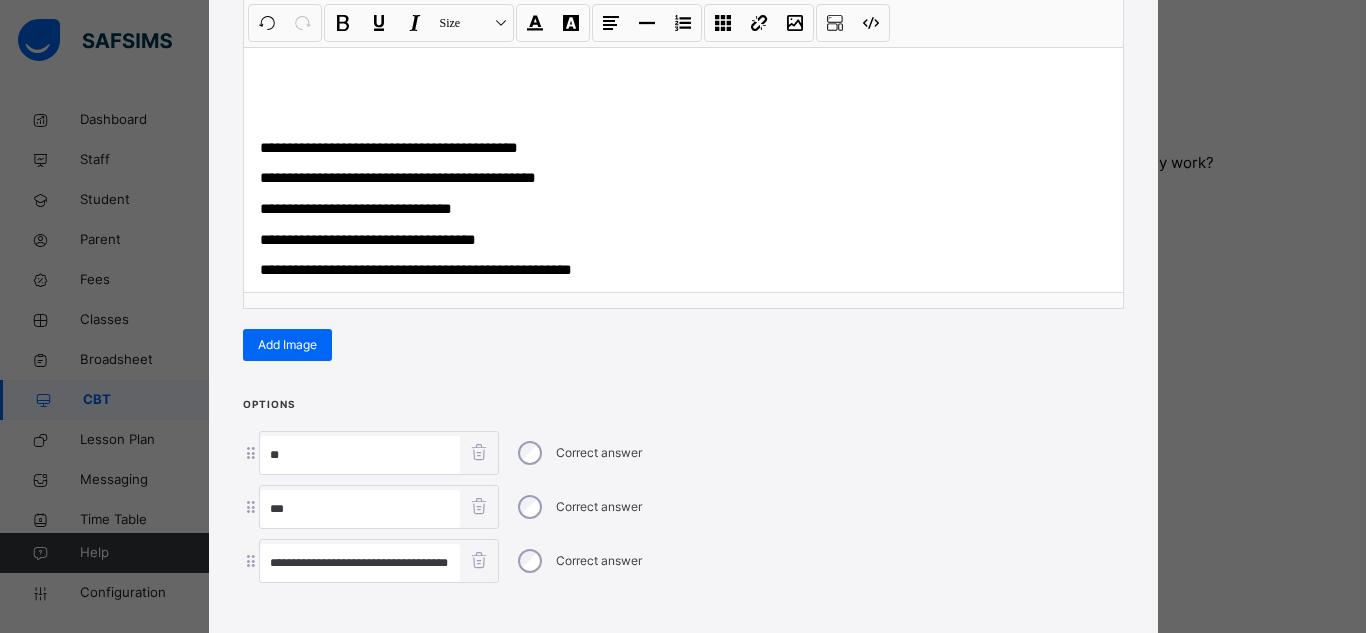 click on "**" at bounding box center [360, 509] 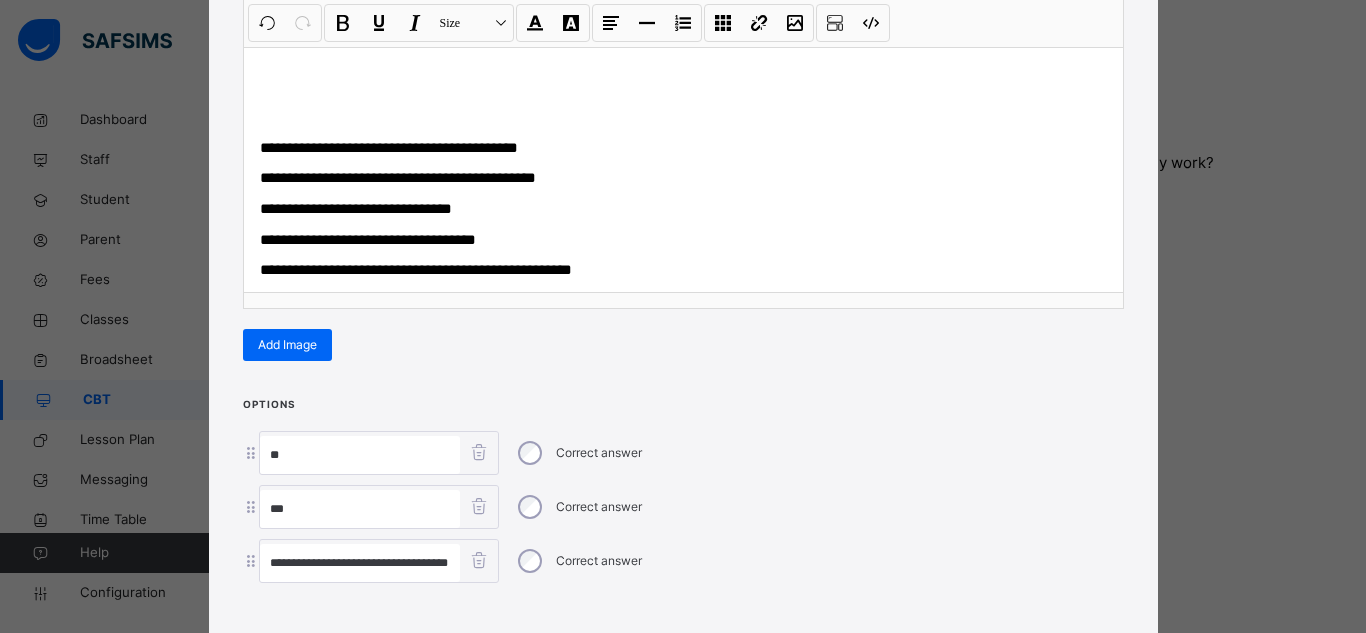 paste on "**********" 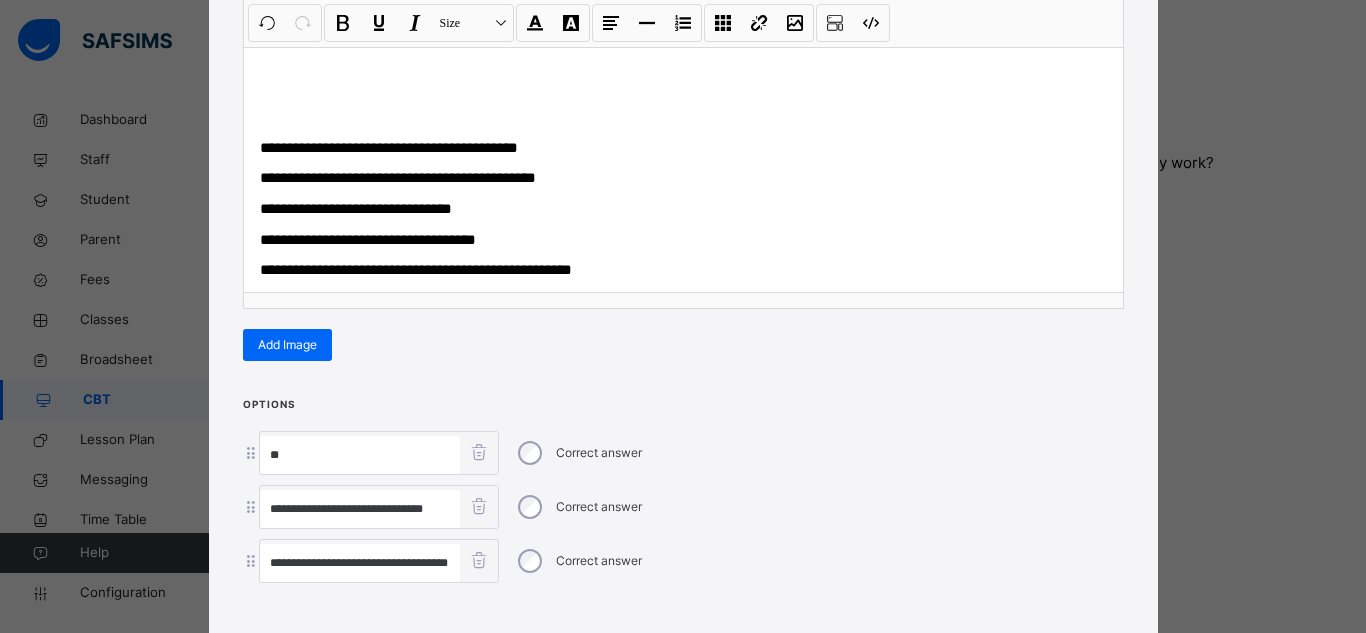 type on "**********" 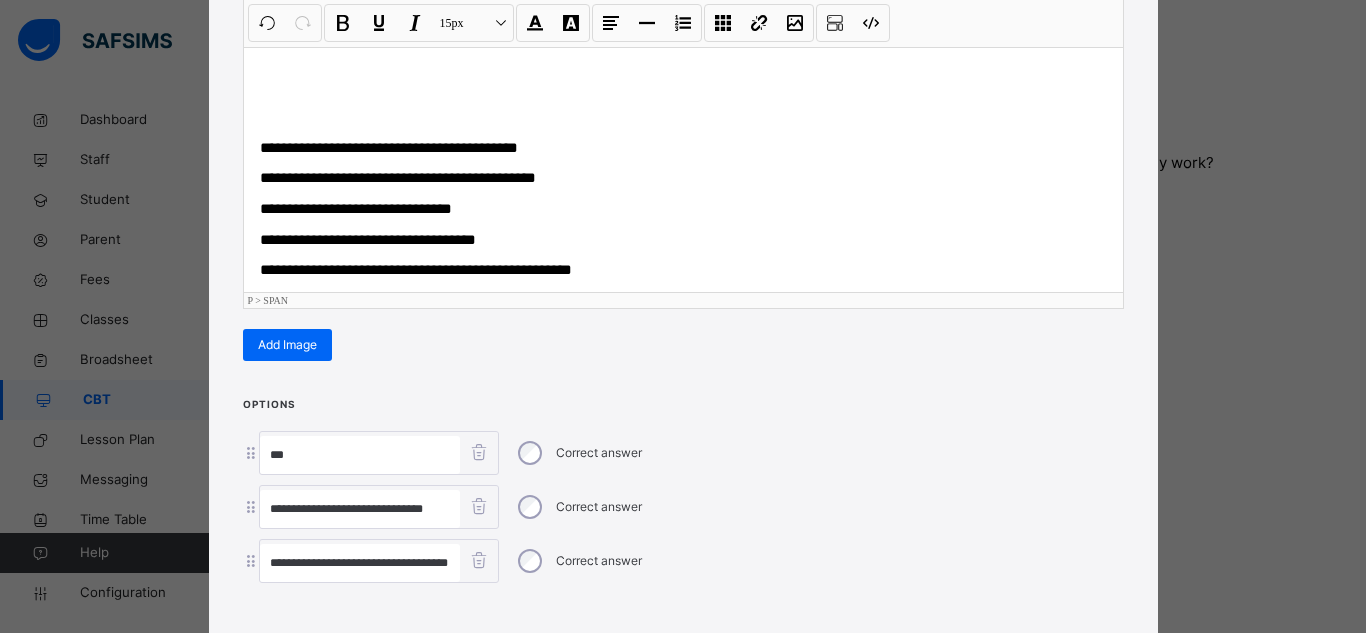 click on "**********" at bounding box center (398, 177) 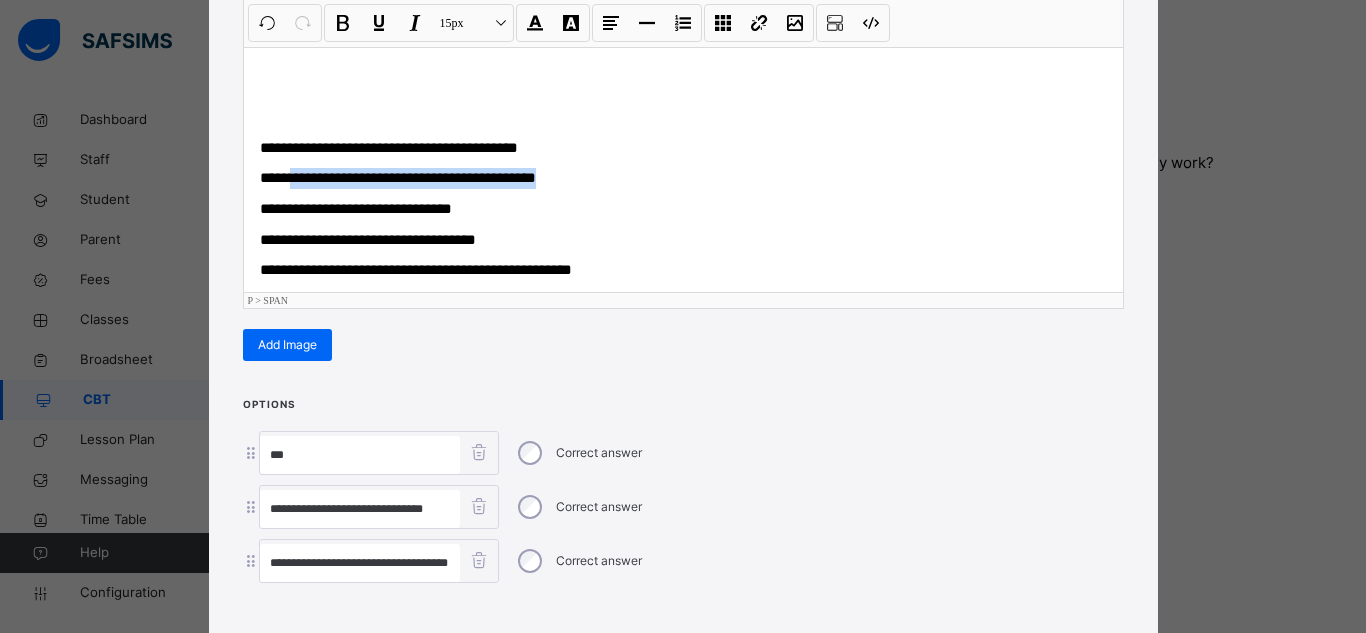 drag, startPoint x: 292, startPoint y: 173, endPoint x: 568, endPoint y: 170, distance: 276.0163 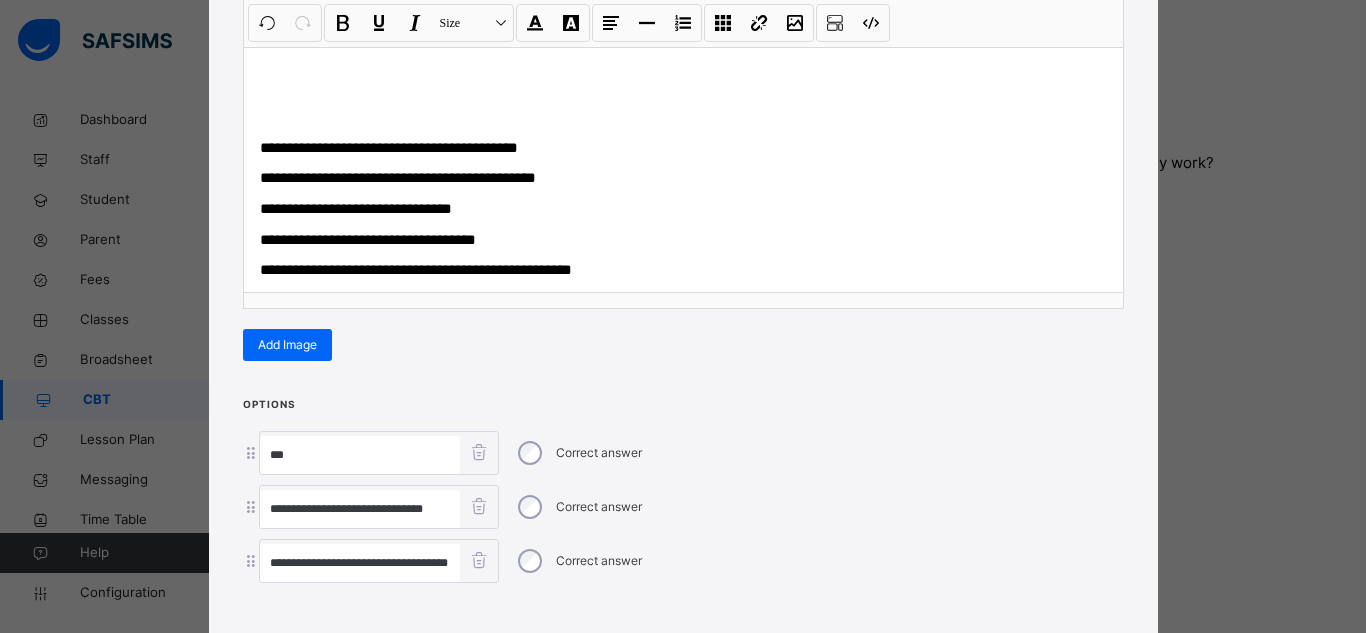 click on "**" at bounding box center [360, 455] 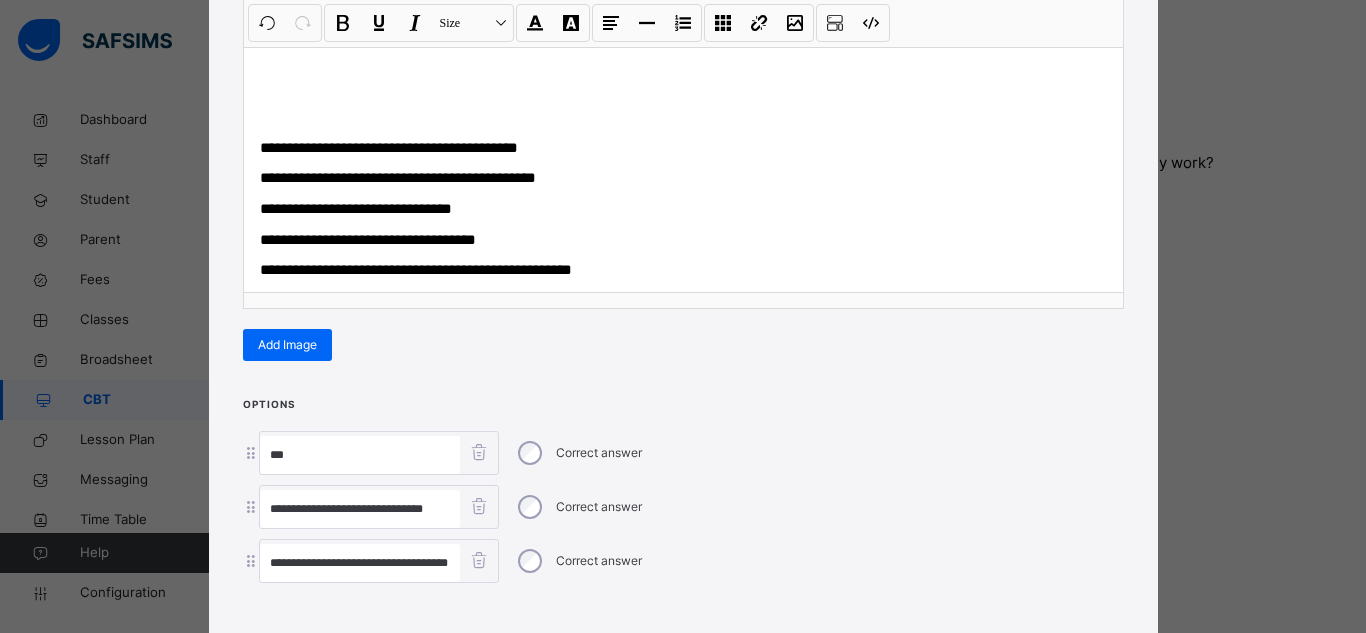 paste on "**********" 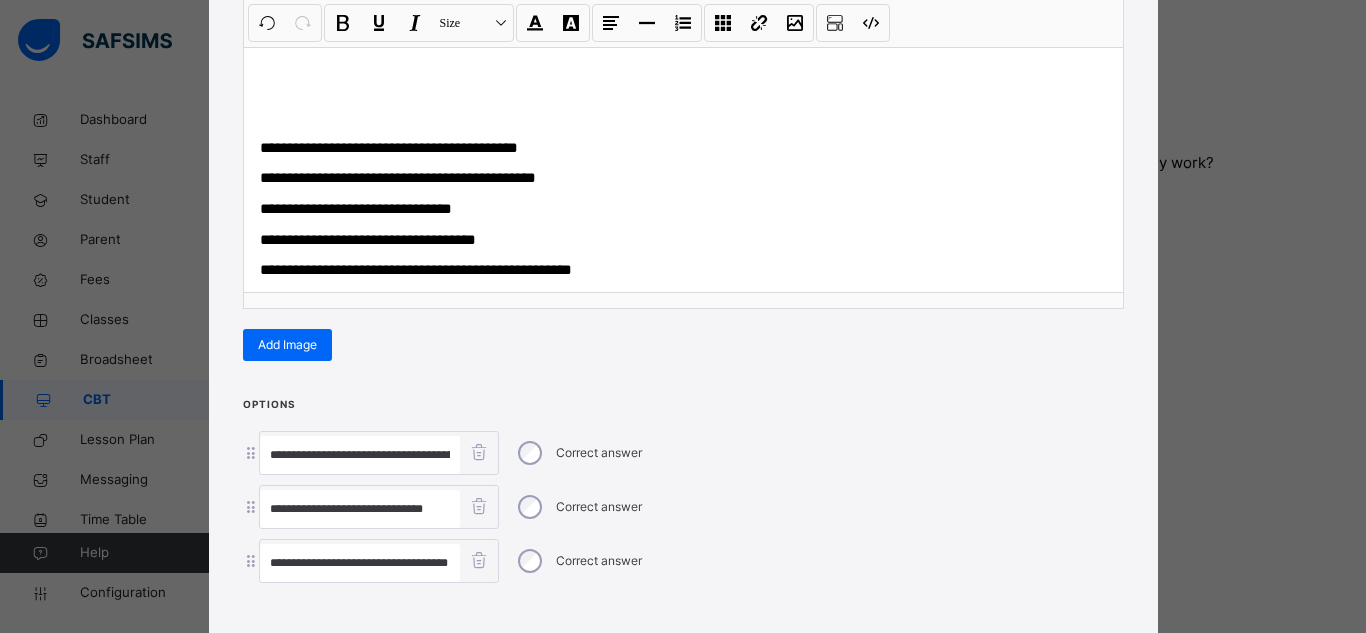 scroll, scrollTop: 0, scrollLeft: 71, axis: horizontal 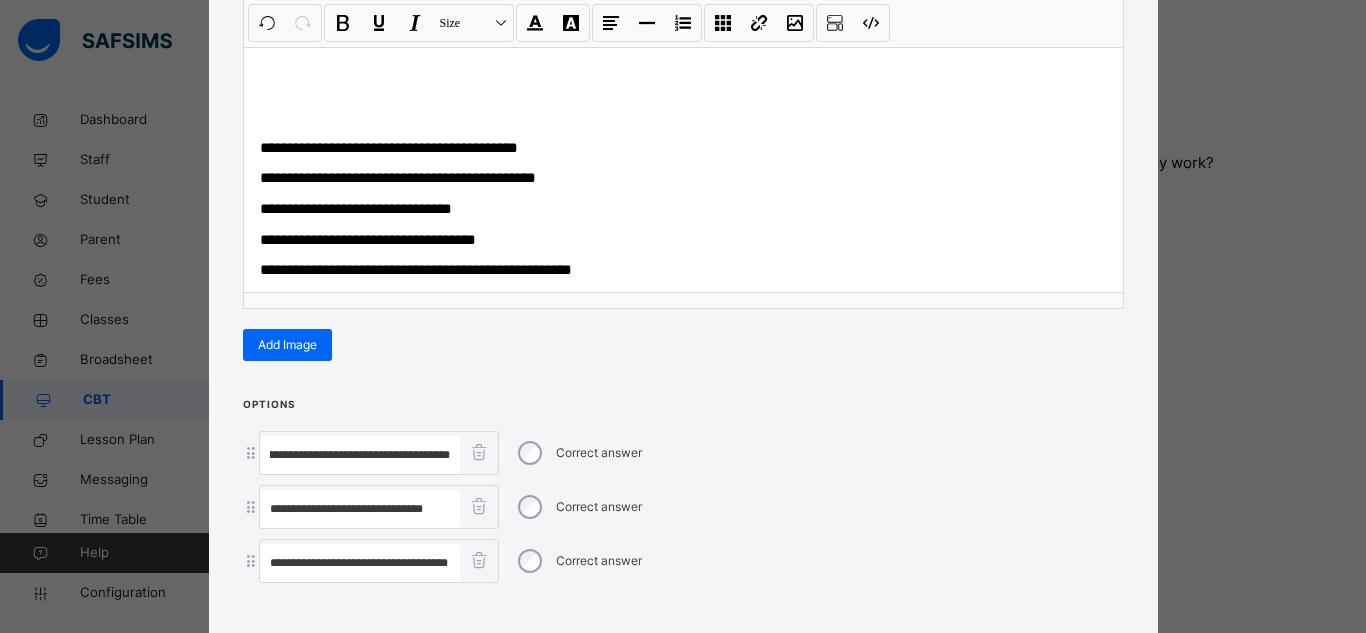 type on "**********" 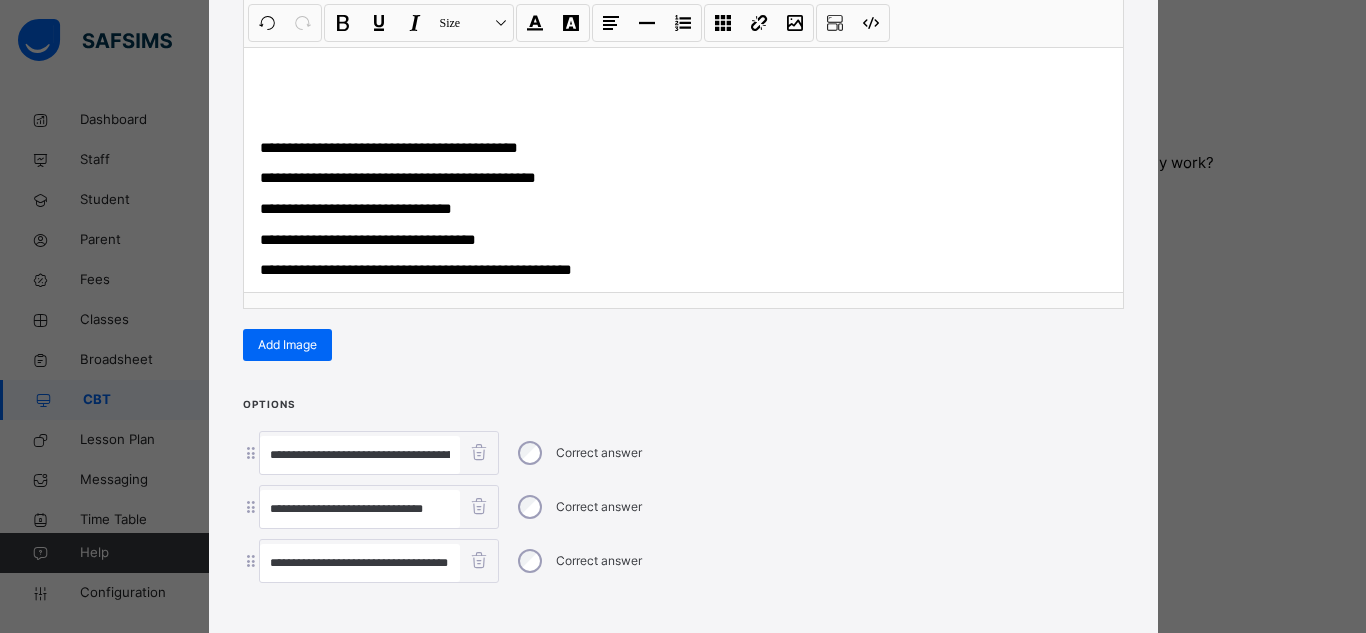 click at bounding box center [683, 610] 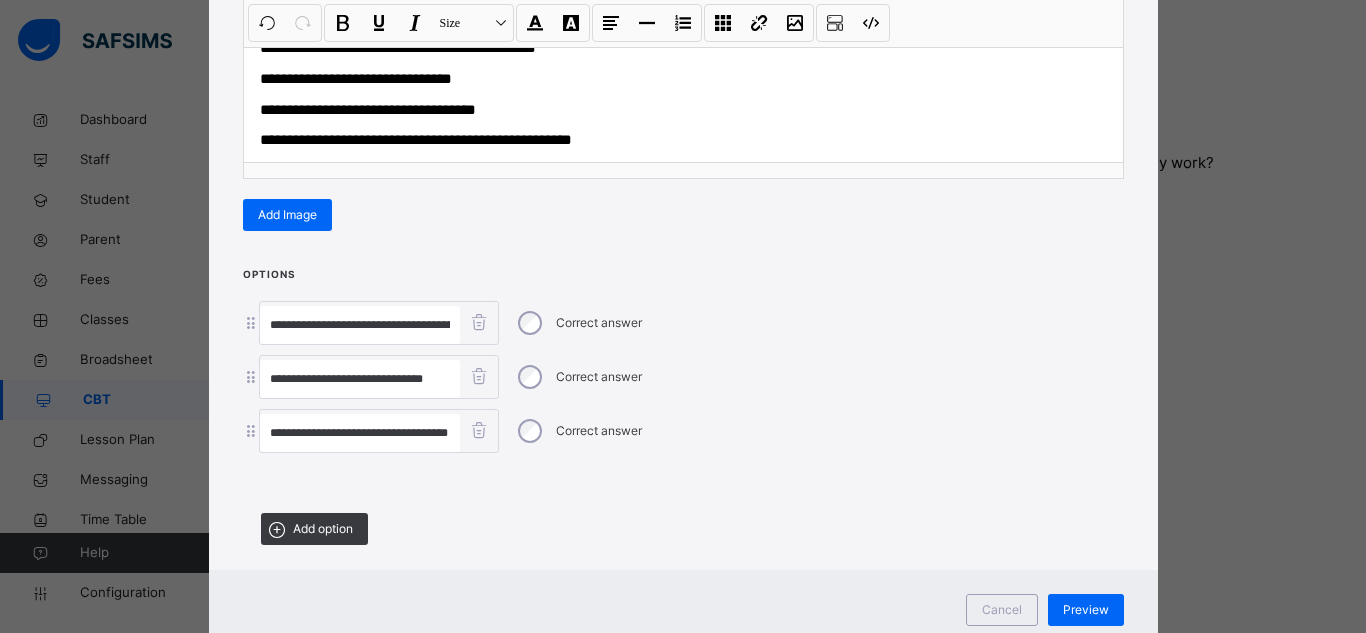 scroll, scrollTop: 400, scrollLeft: 0, axis: vertical 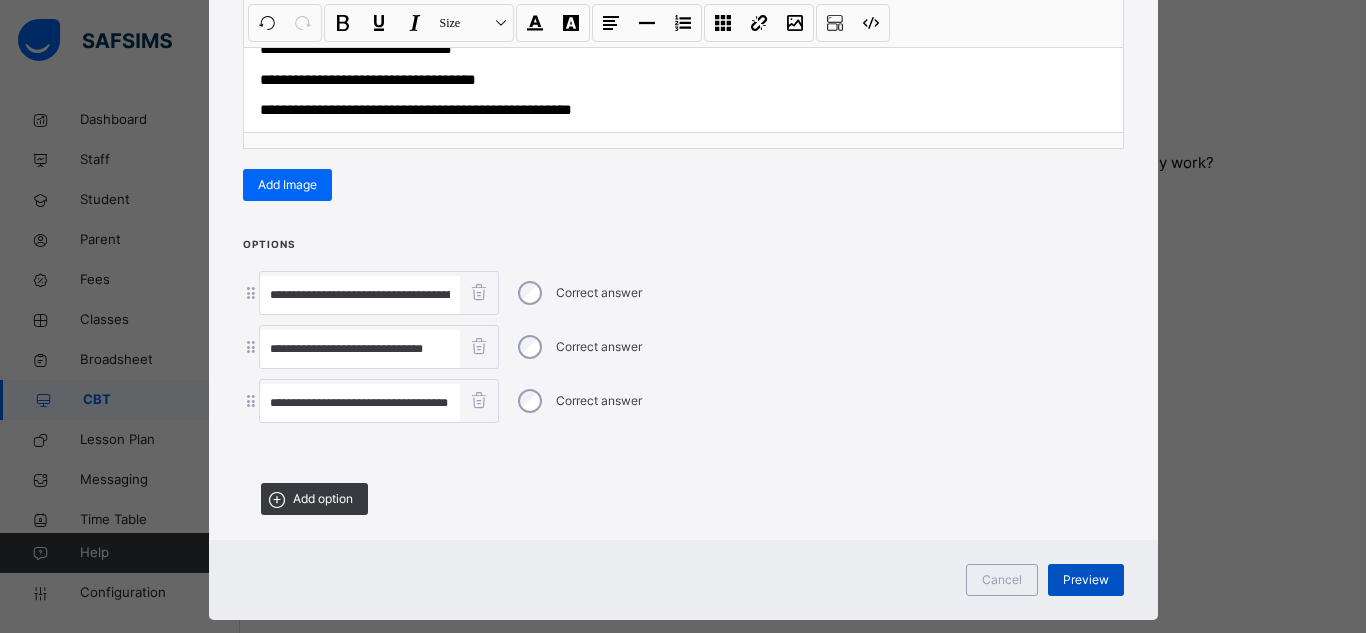 click on "Preview" at bounding box center [1086, 580] 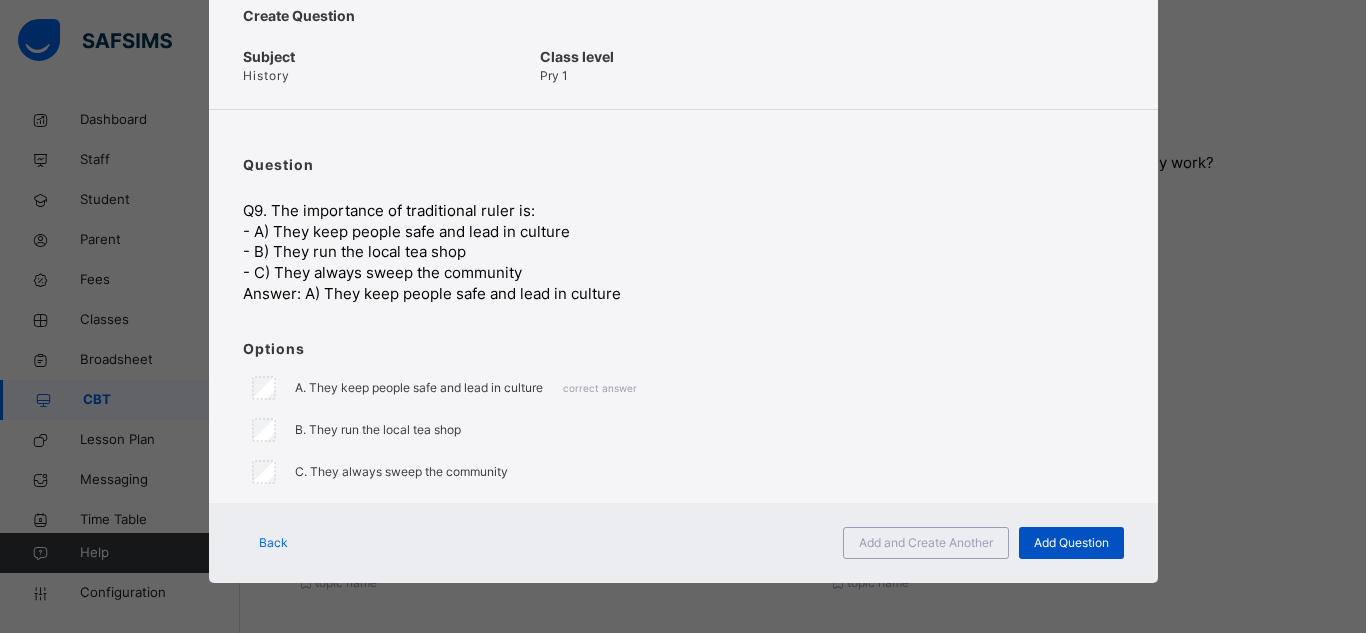scroll, scrollTop: 69, scrollLeft: 0, axis: vertical 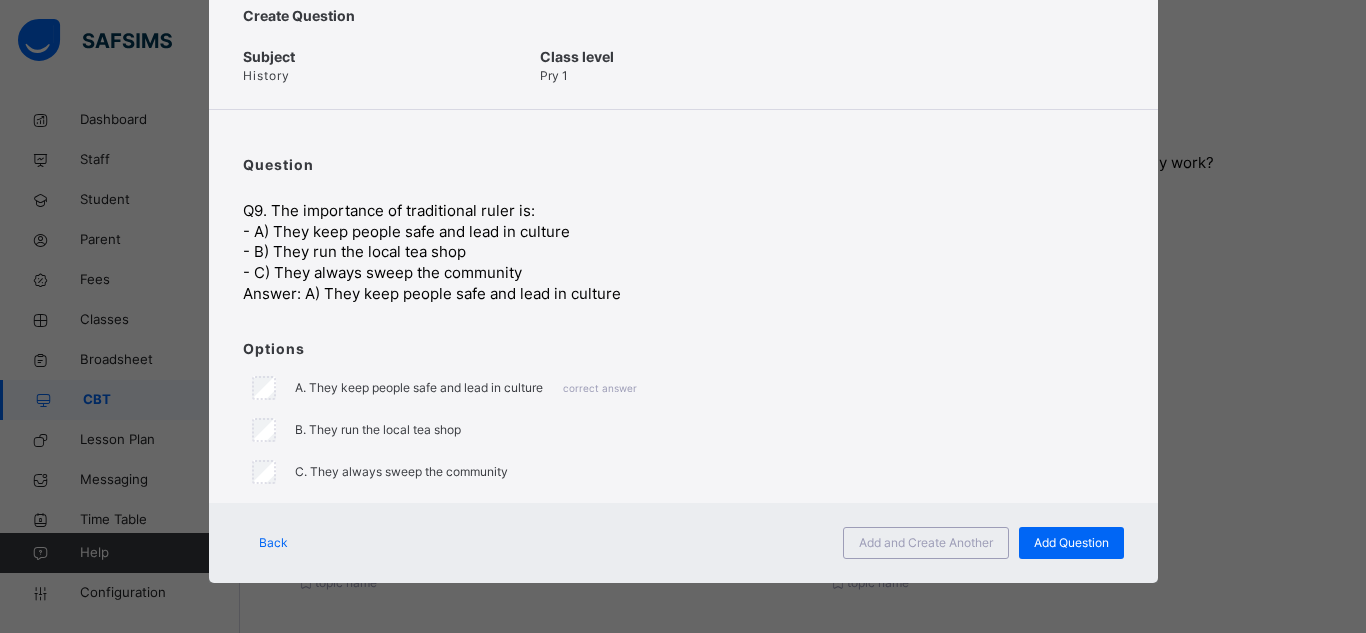 click on "Back" at bounding box center (273, 543) 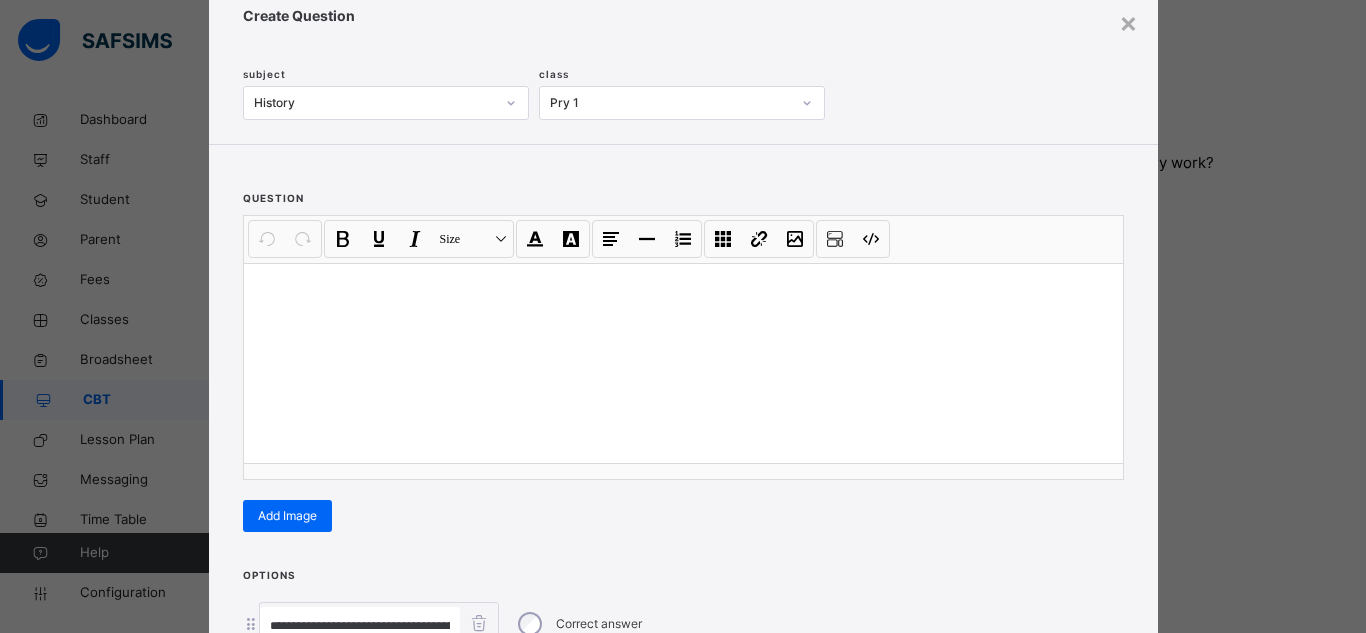 scroll, scrollTop: 176, scrollLeft: 0, axis: vertical 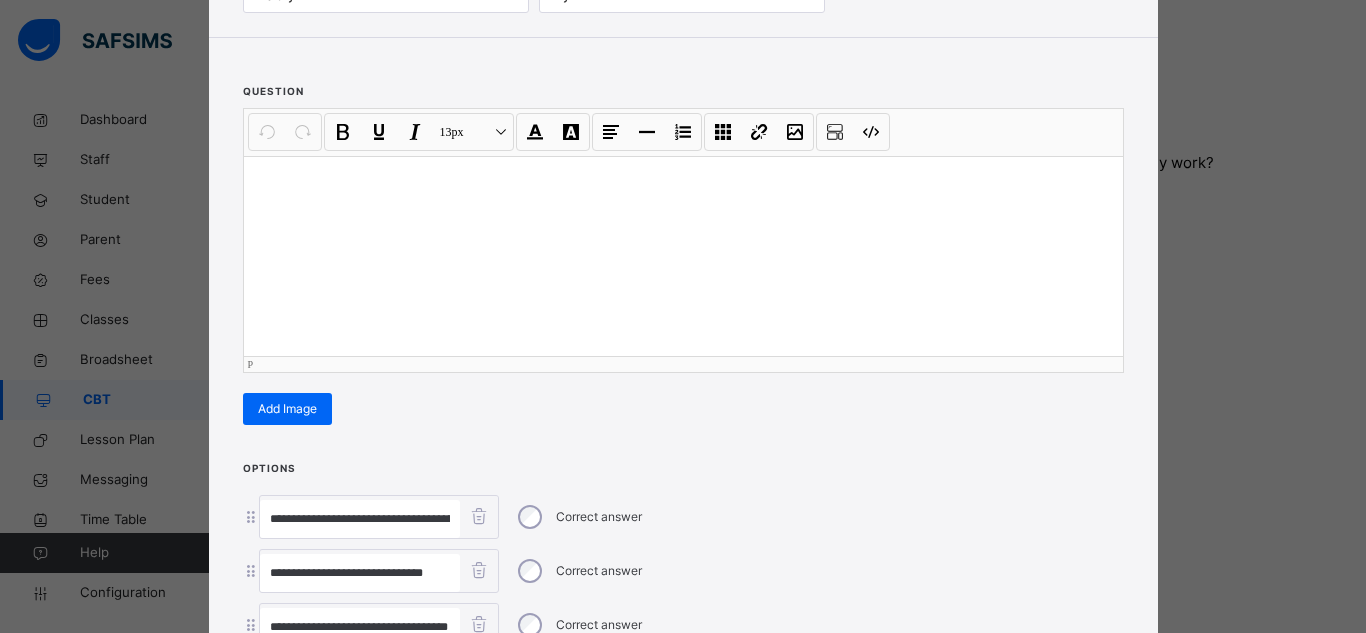 click at bounding box center [683, 256] 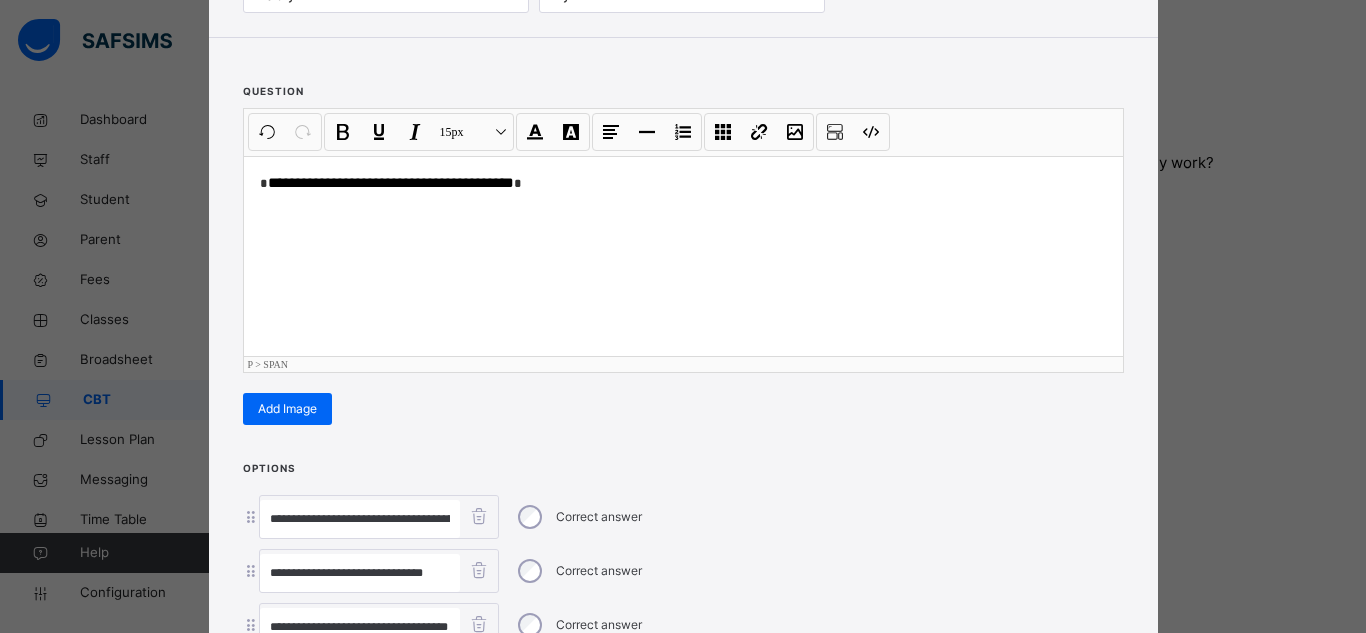 type 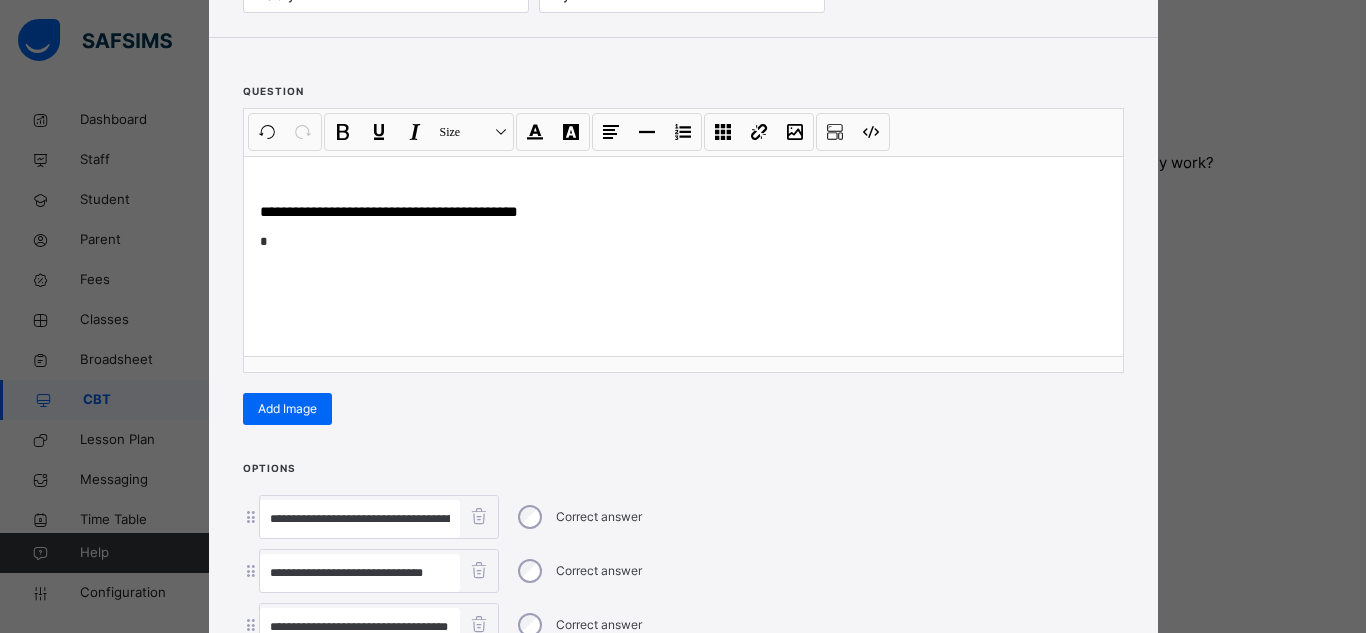 click on "**********" at bounding box center [683, 243] 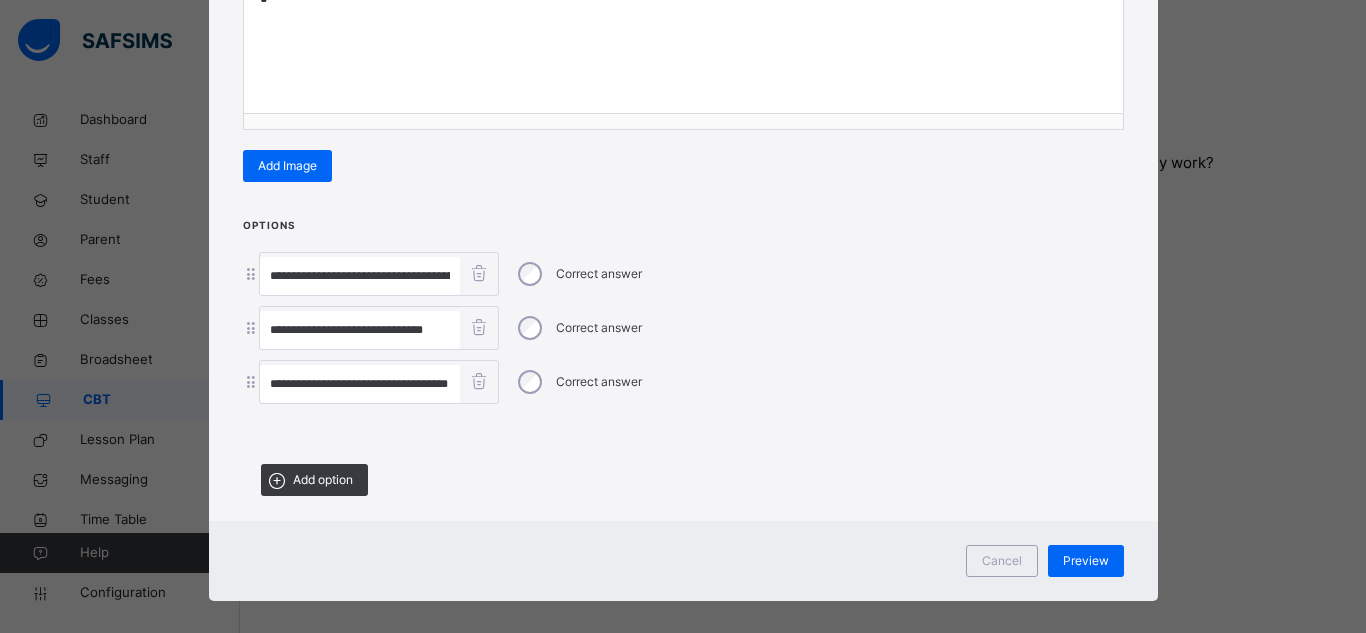 scroll, scrollTop: 431, scrollLeft: 0, axis: vertical 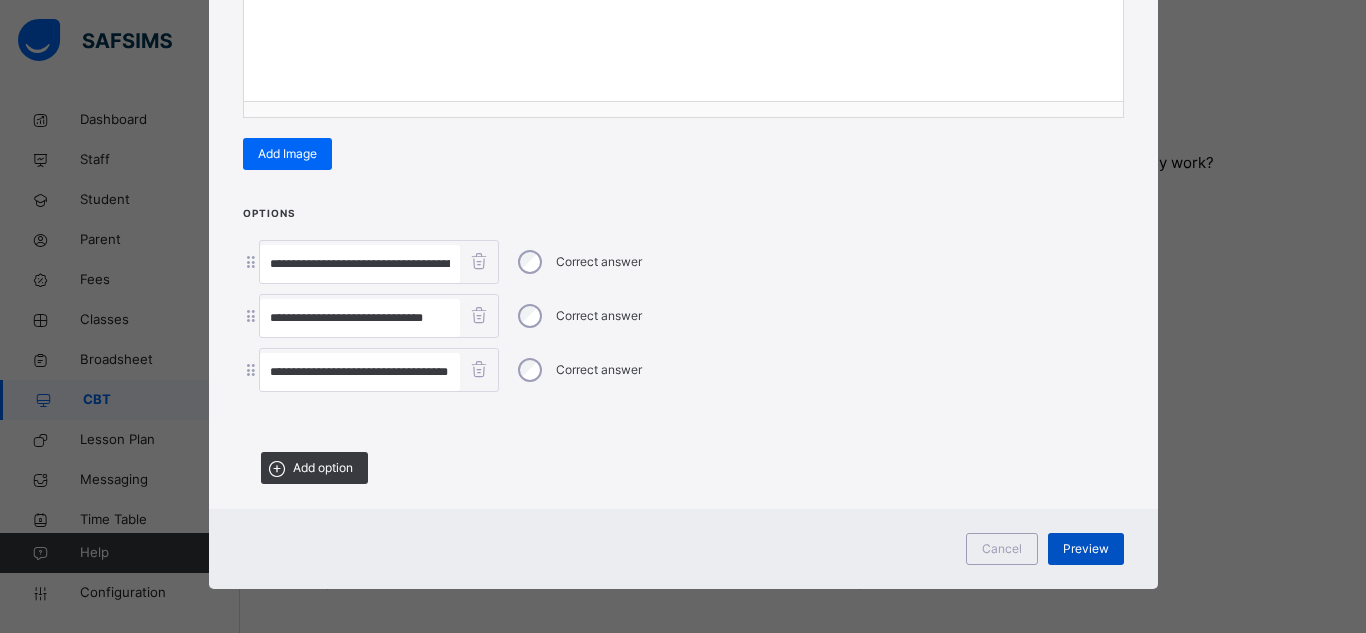 click on "Preview" at bounding box center (1086, 549) 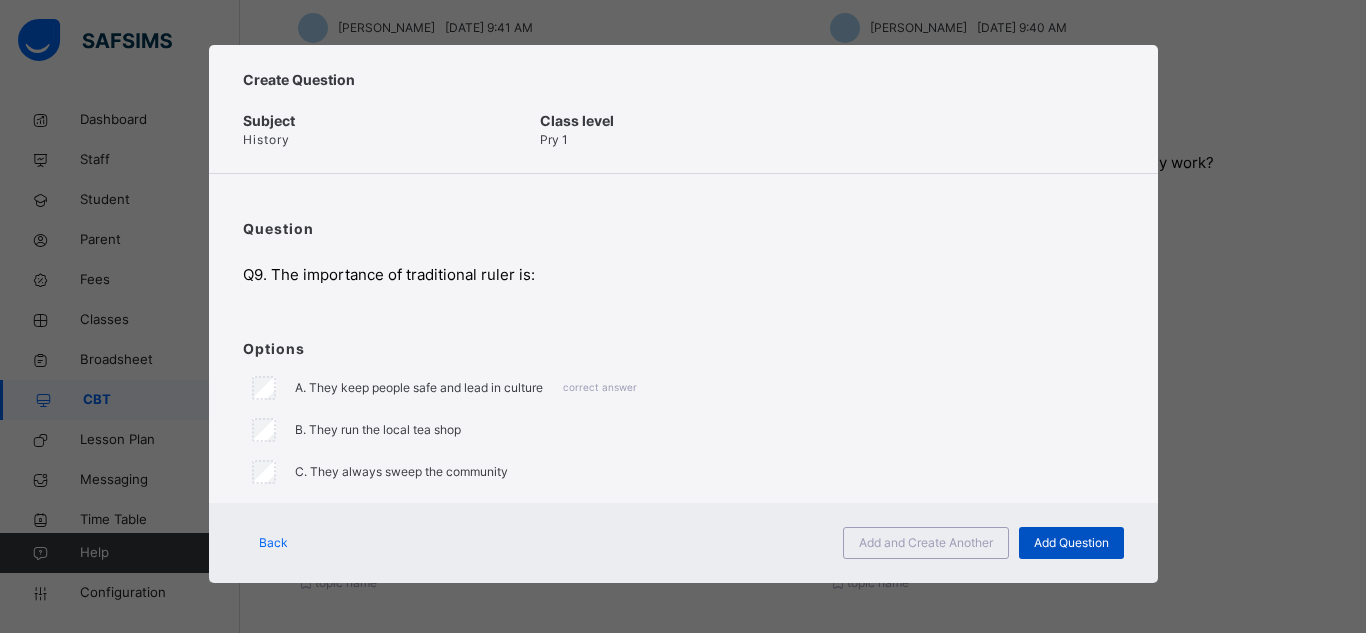 scroll, scrollTop: 5, scrollLeft: 0, axis: vertical 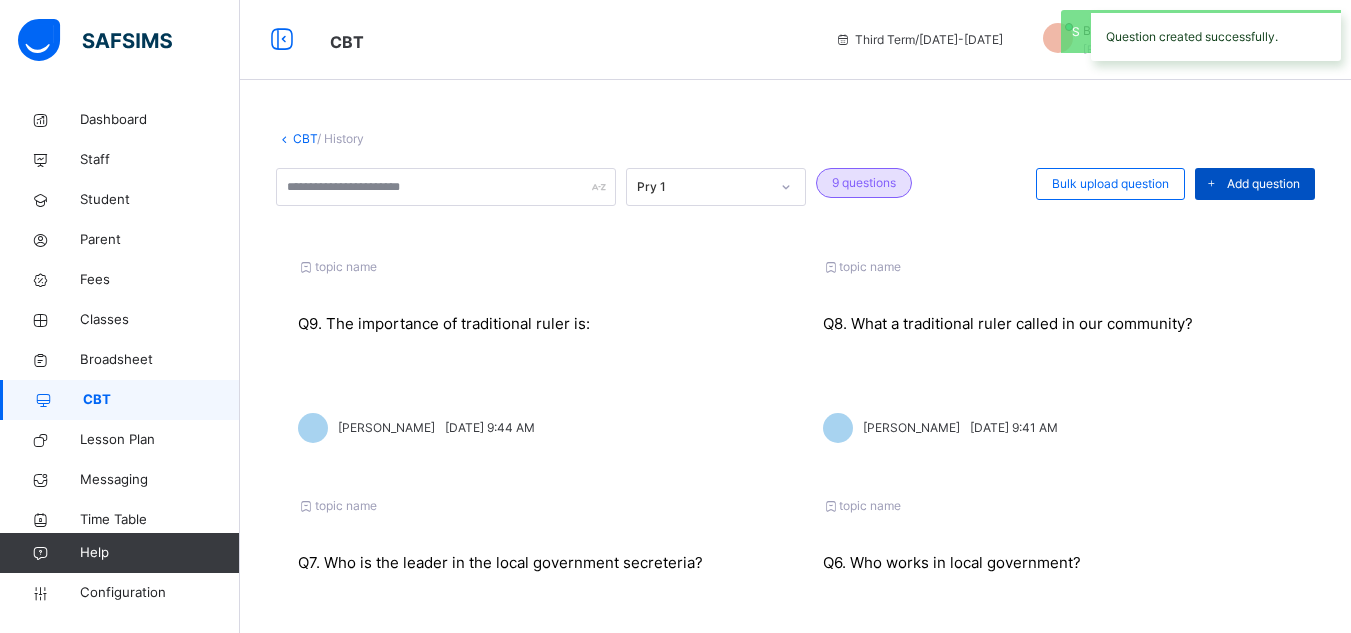 click on "Add question" at bounding box center (1263, 184) 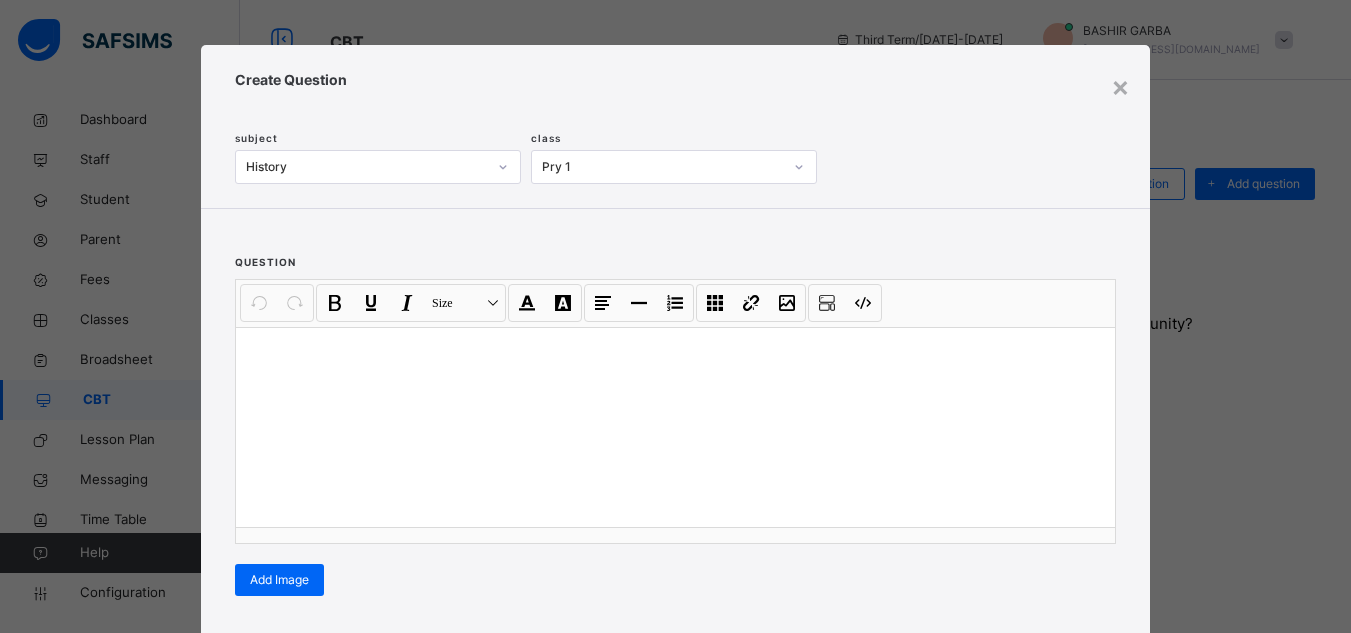 click at bounding box center [675, 427] 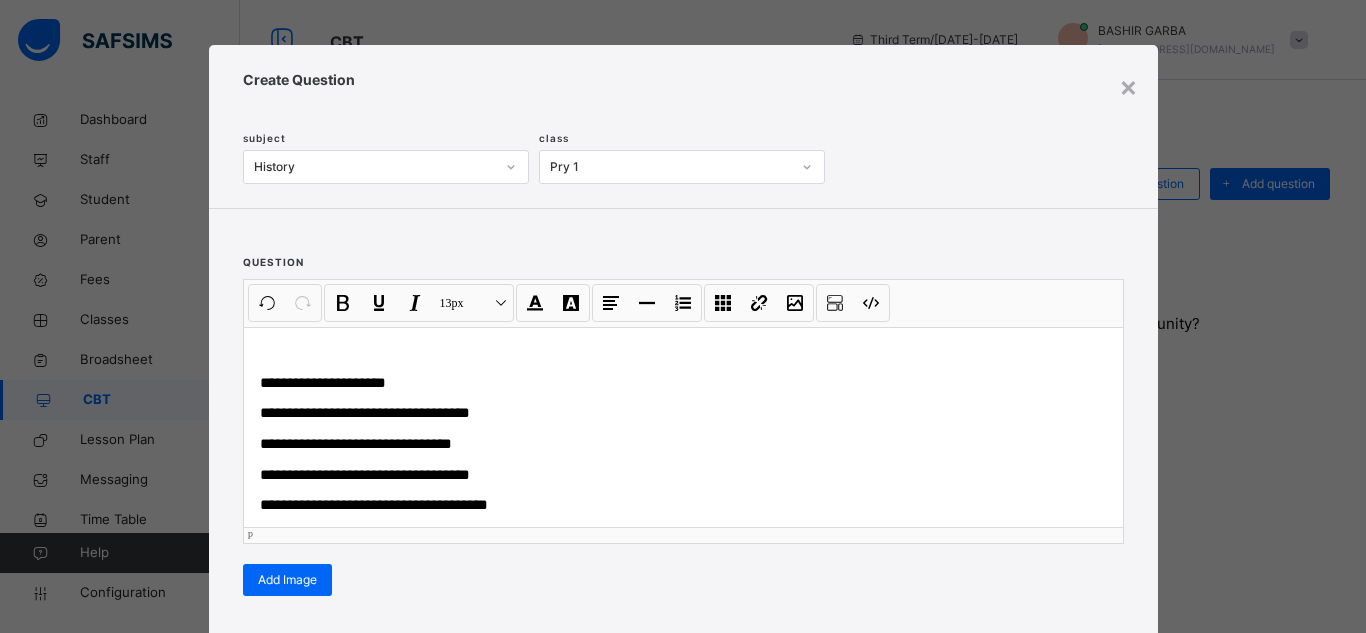 click on "**********" at bounding box center (683, 476) 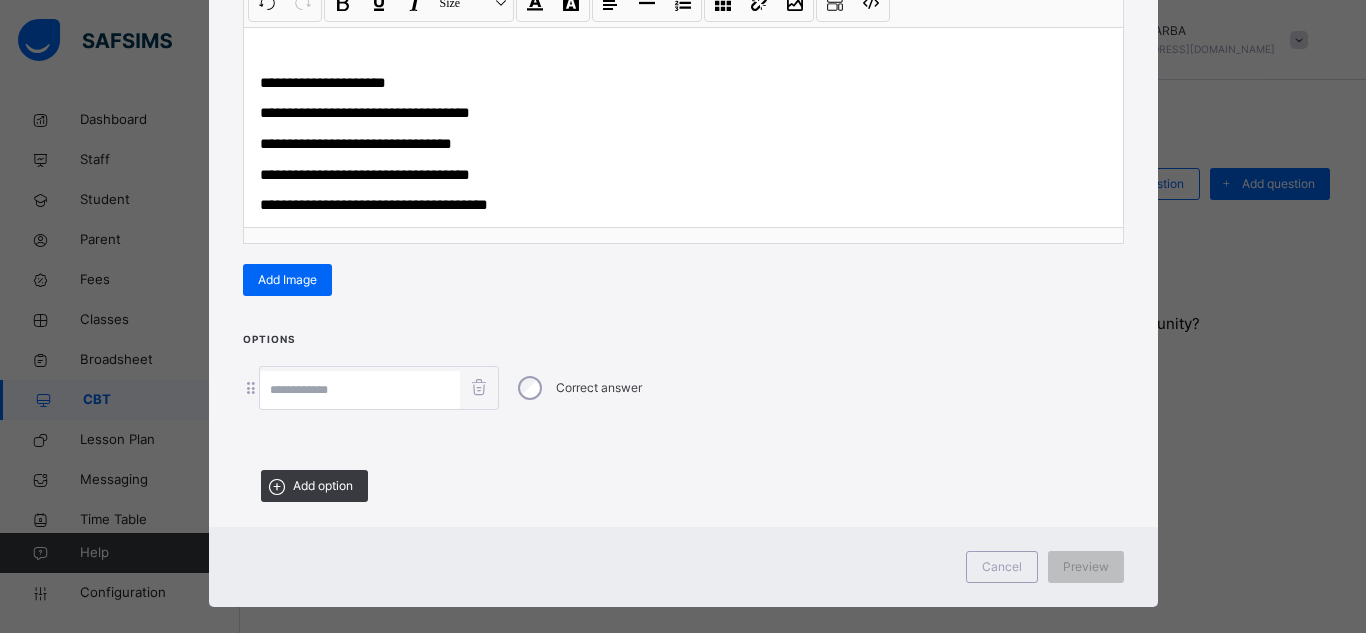 scroll, scrollTop: 327, scrollLeft: 0, axis: vertical 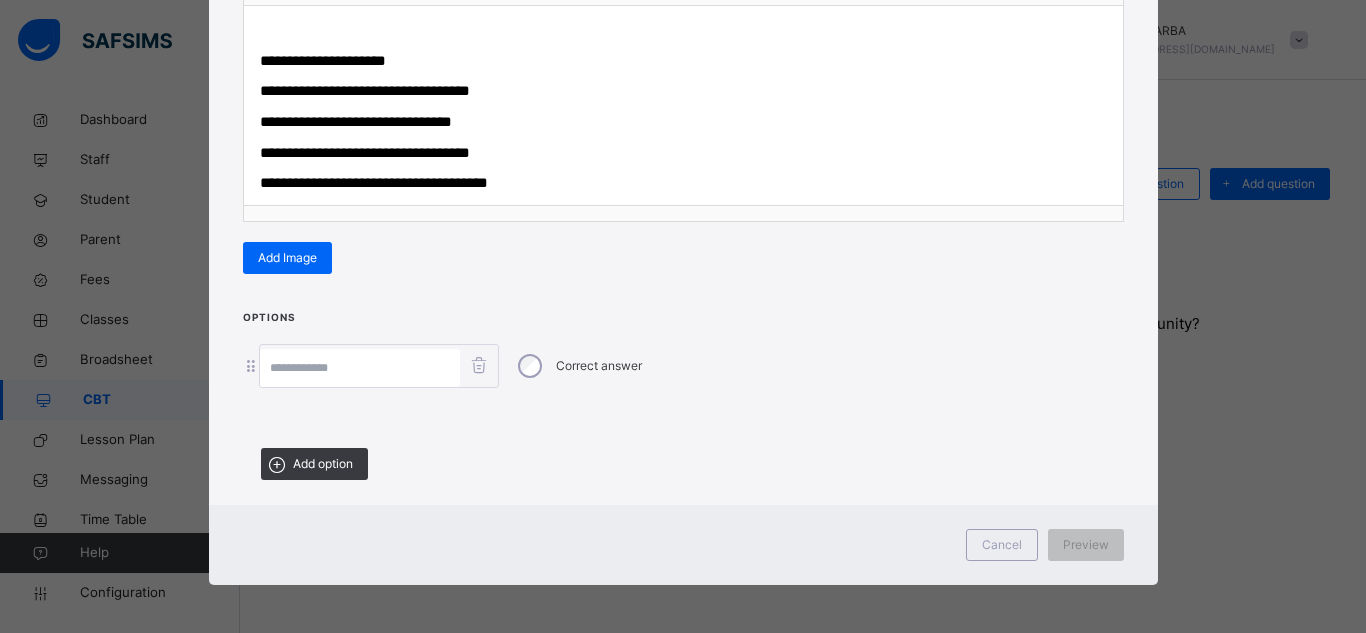 click on "Options Correct answer Add option" at bounding box center [683, 401] 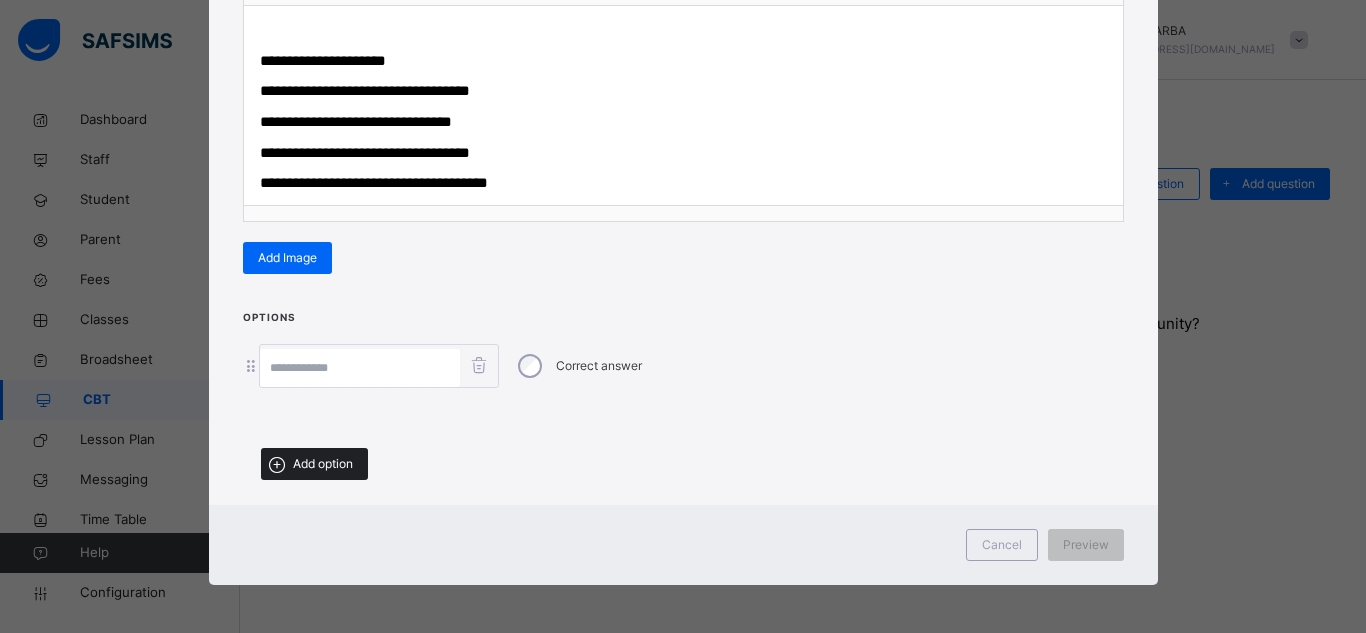 click on "Add option" at bounding box center [323, 464] 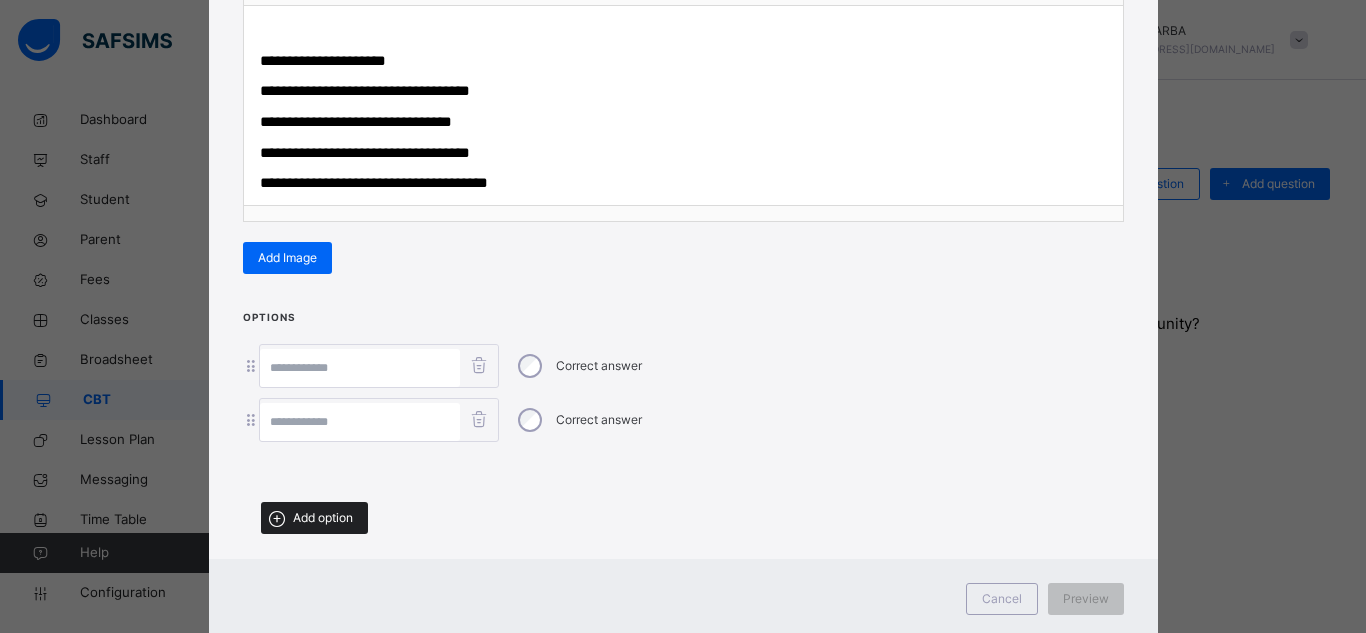 click on "Add option" at bounding box center [323, 518] 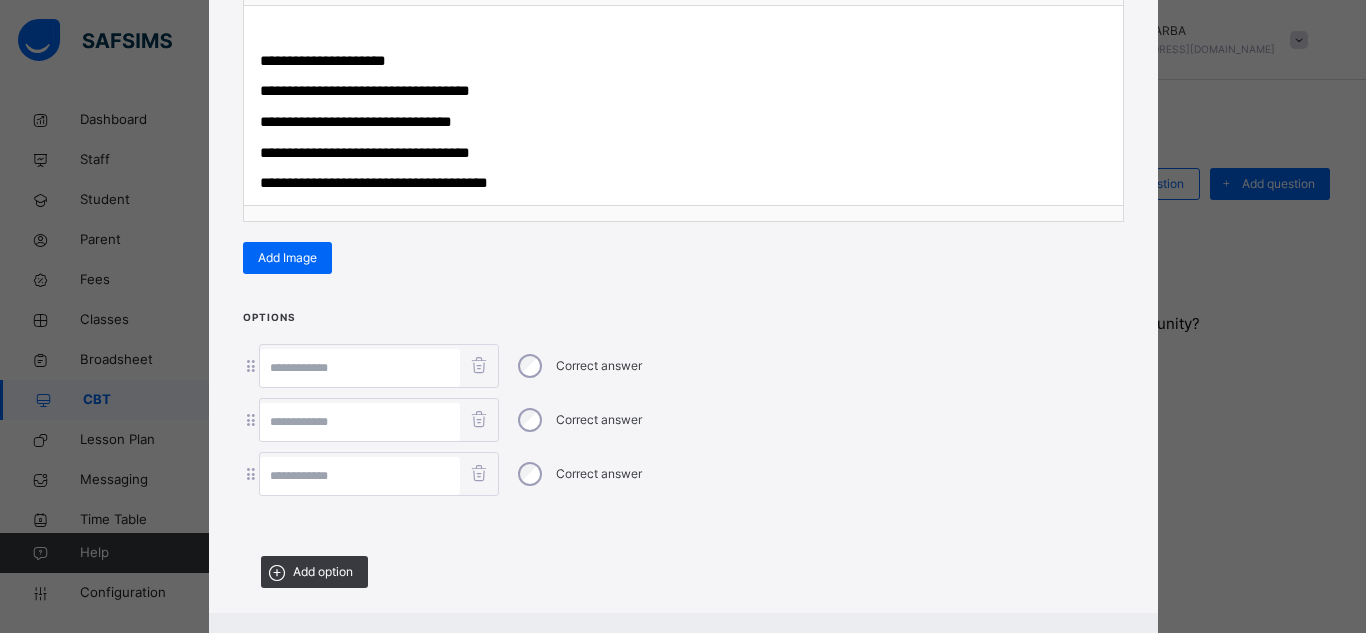 click at bounding box center (360, 476) 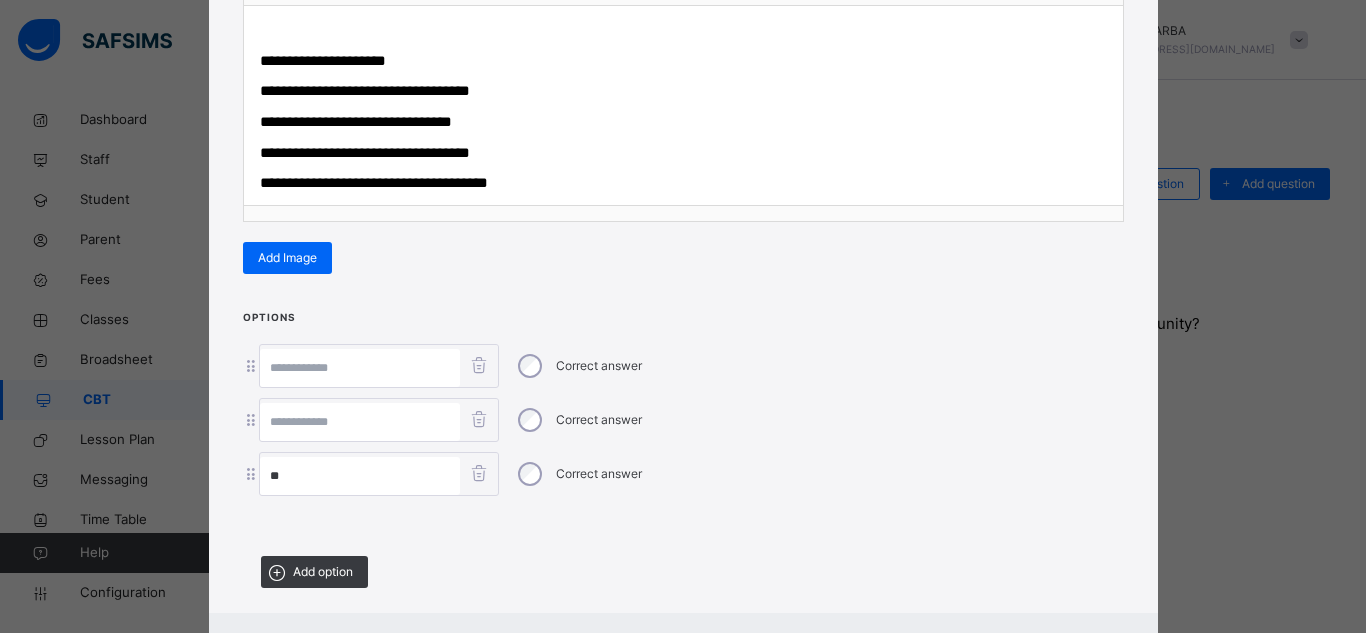 type on "**" 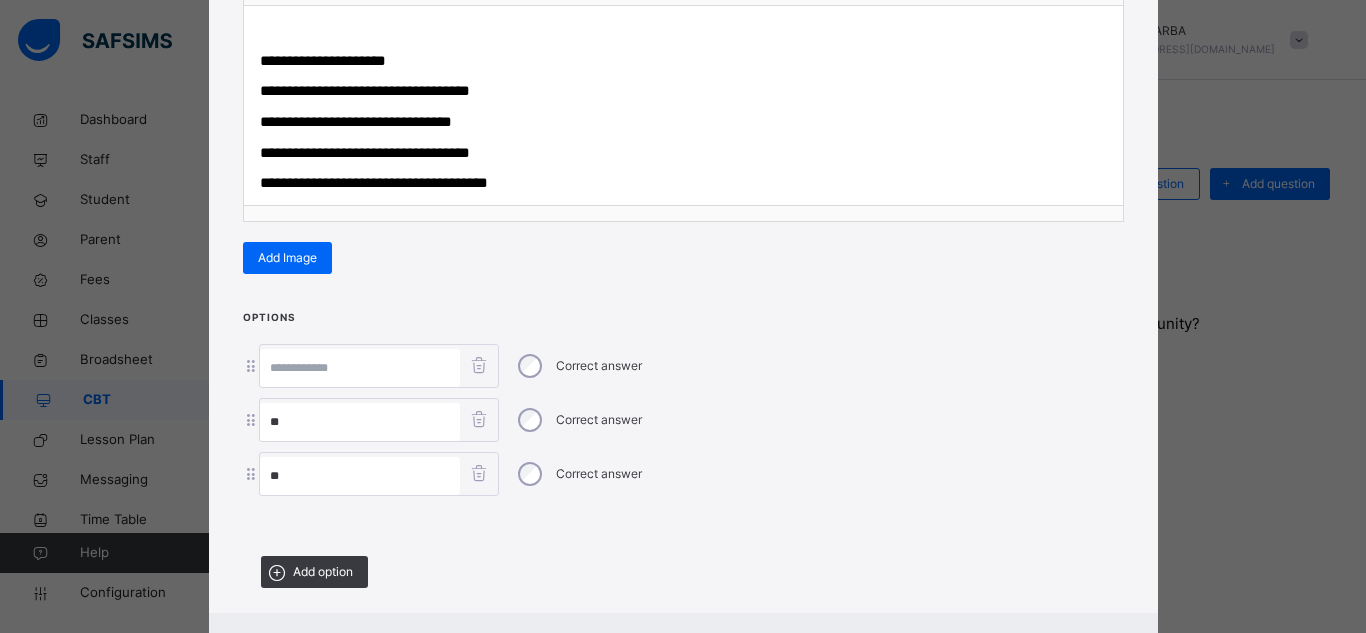 type on "**" 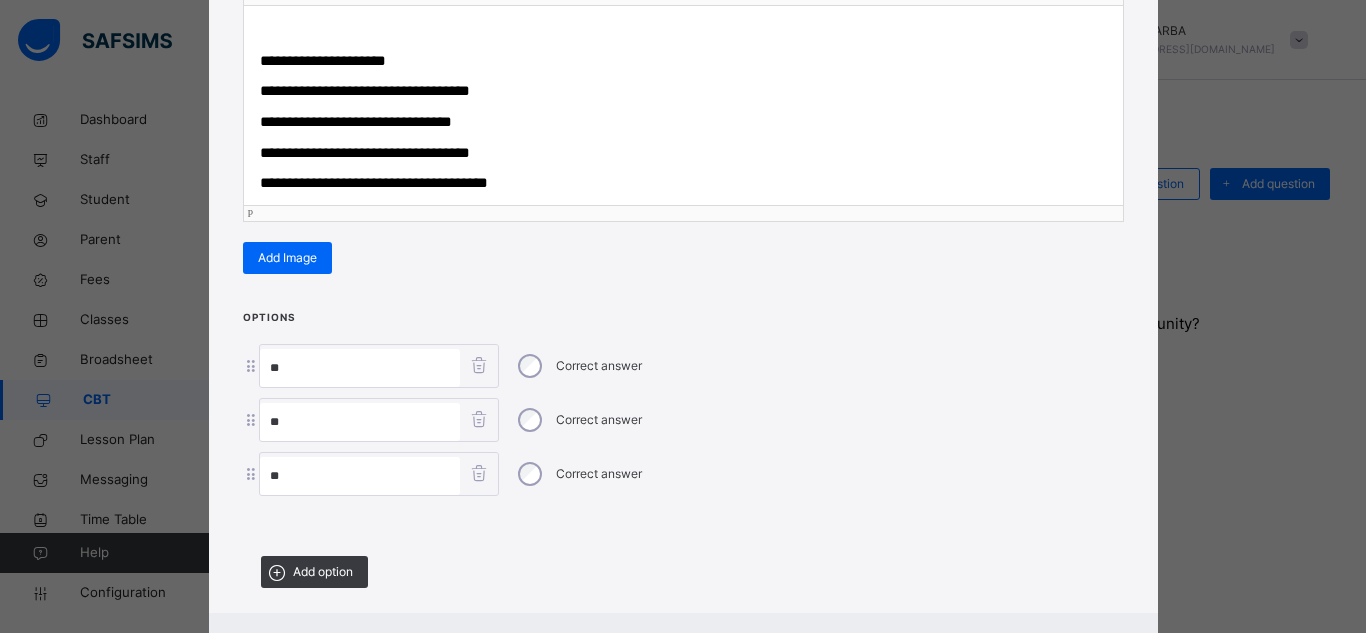 click on "**********" at bounding box center (365, 90) 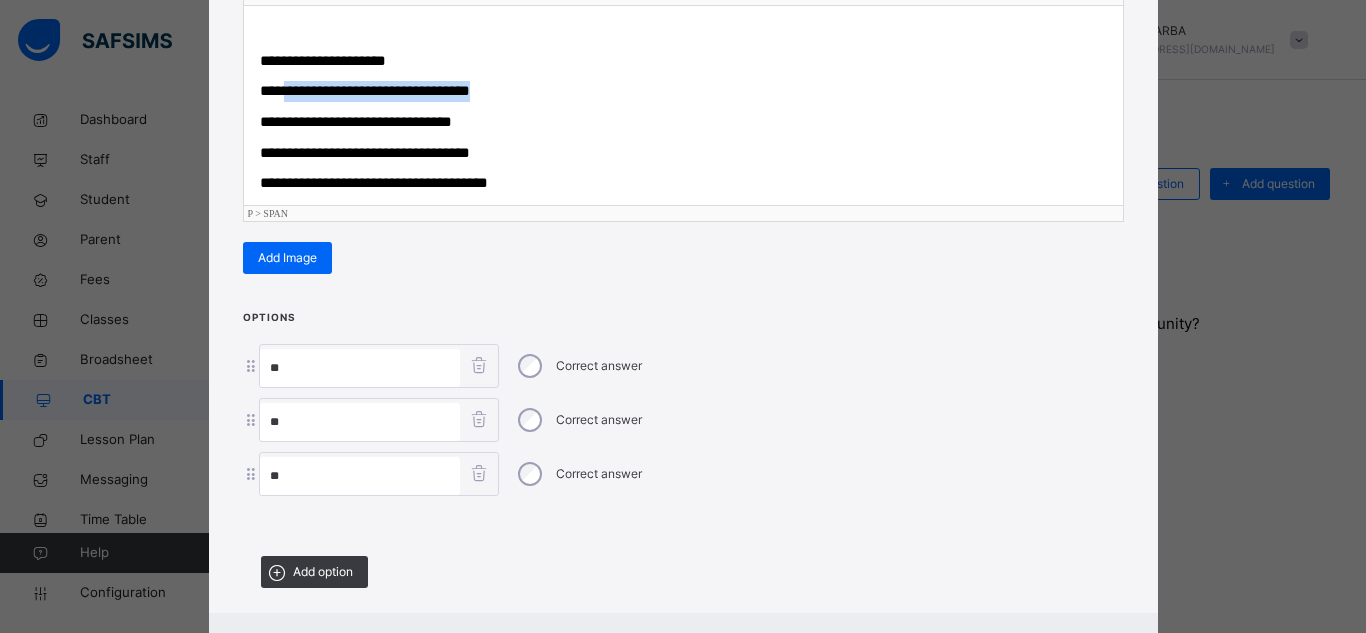 drag, startPoint x: 286, startPoint y: 91, endPoint x: 493, endPoint y: 100, distance: 207.19556 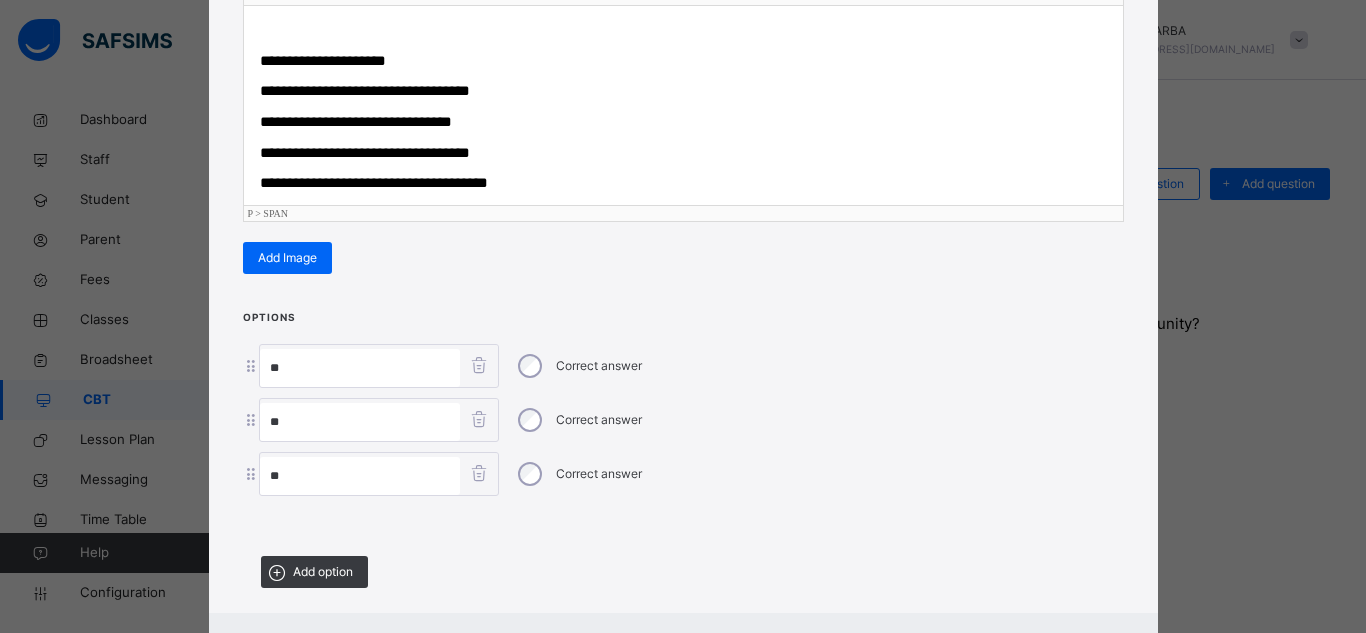 click on "**" at bounding box center [360, 368] 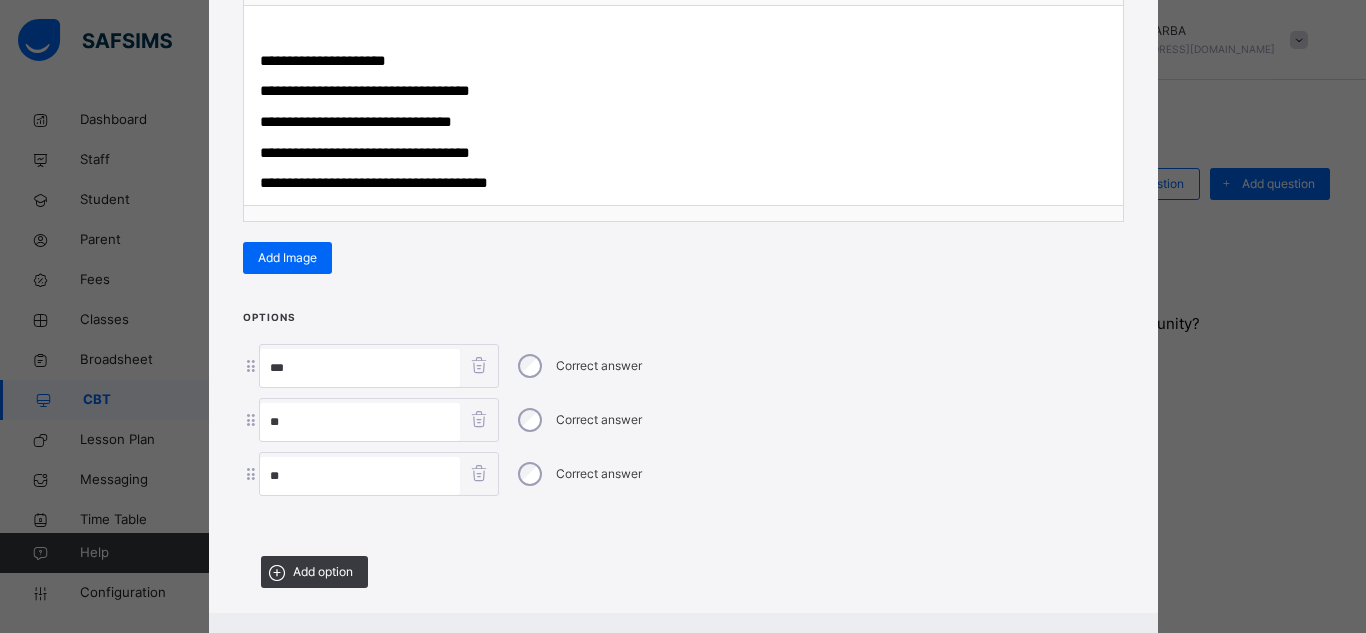 paste on "**********" 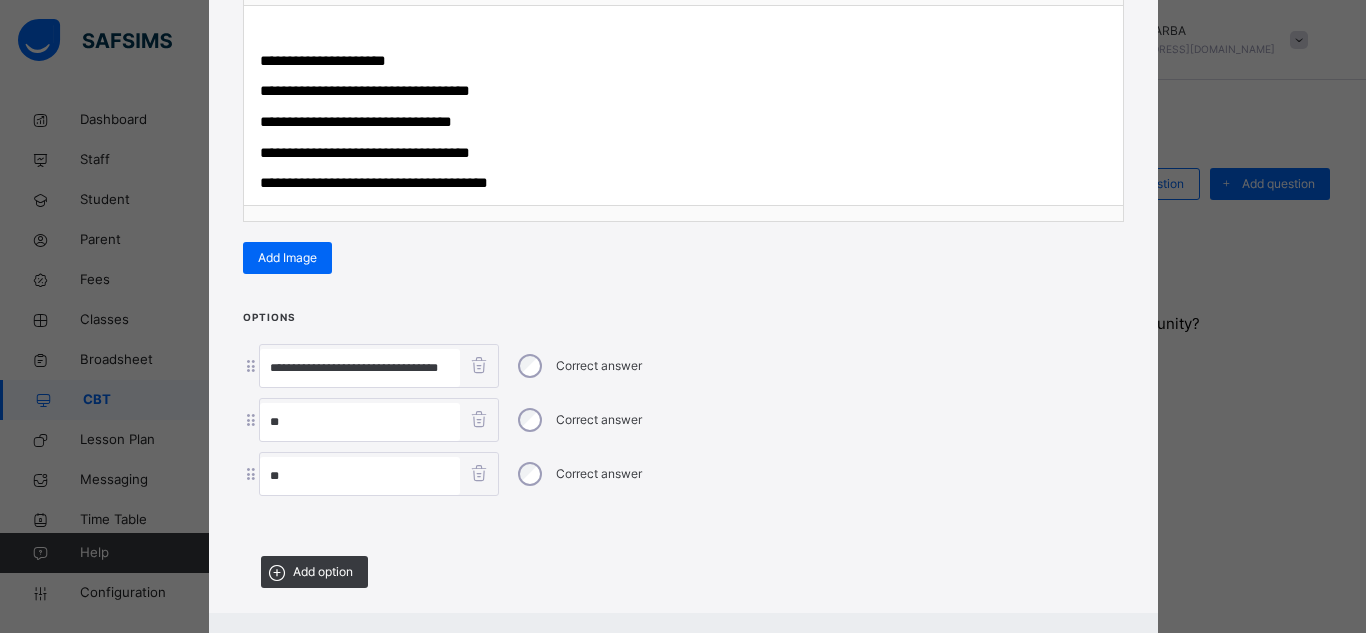 scroll, scrollTop: 0, scrollLeft: 4, axis: horizontal 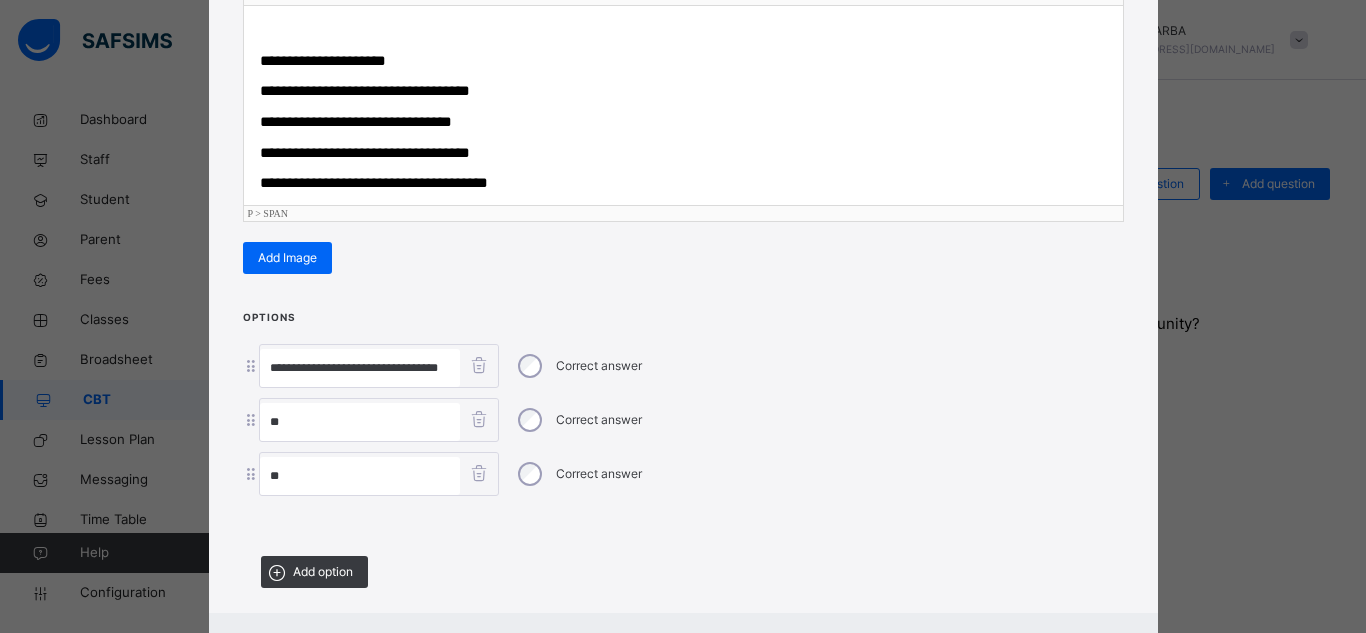 click on "**********" at bounding box center (356, 121) 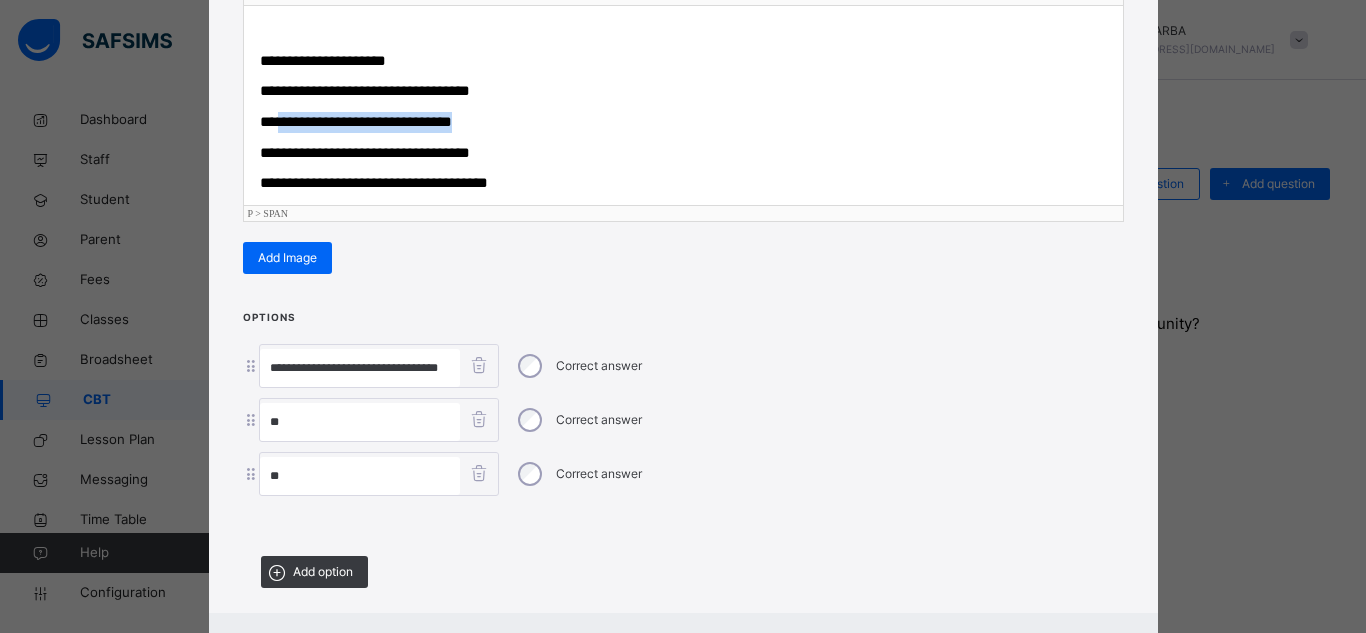 drag, startPoint x: 289, startPoint y: 125, endPoint x: 456, endPoint y: 119, distance: 167.10774 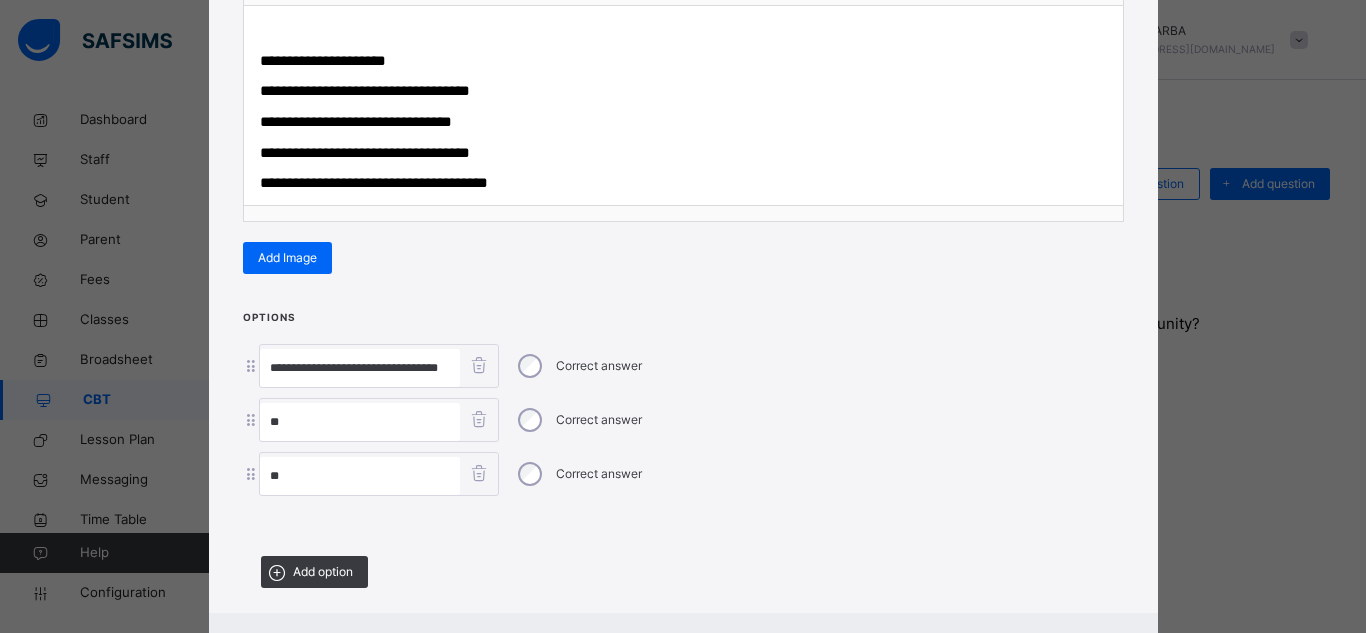 click on "**" at bounding box center [360, 422] 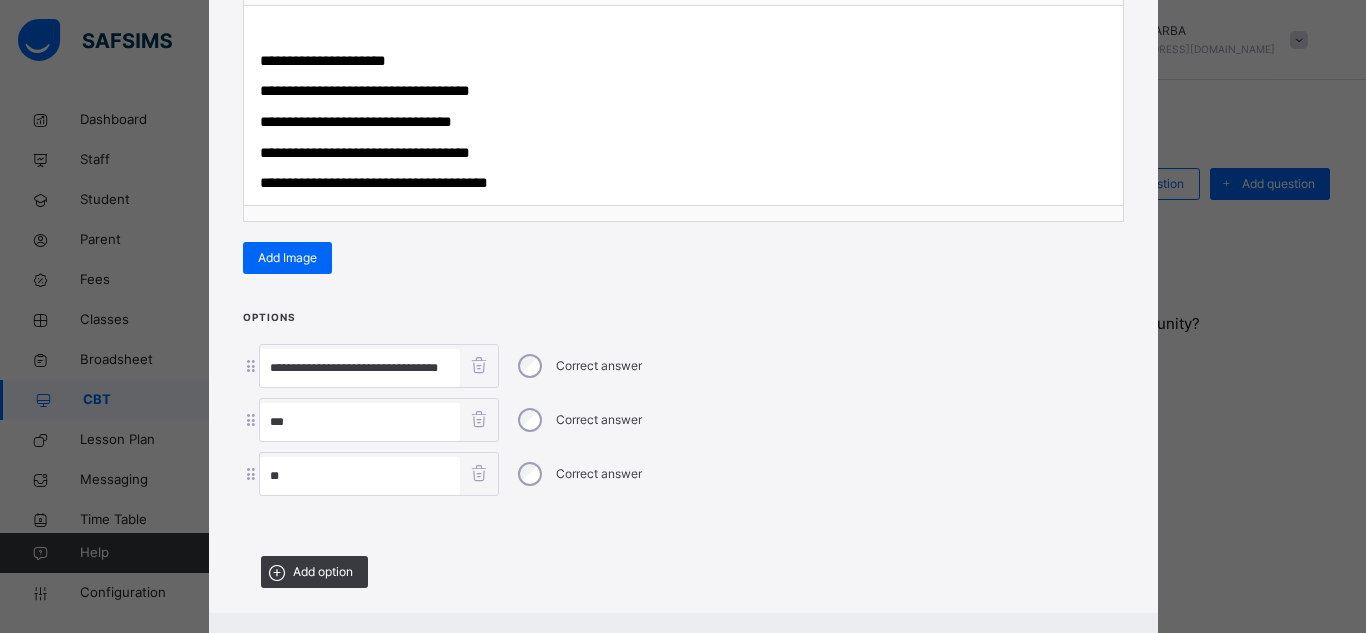 paste on "**********" 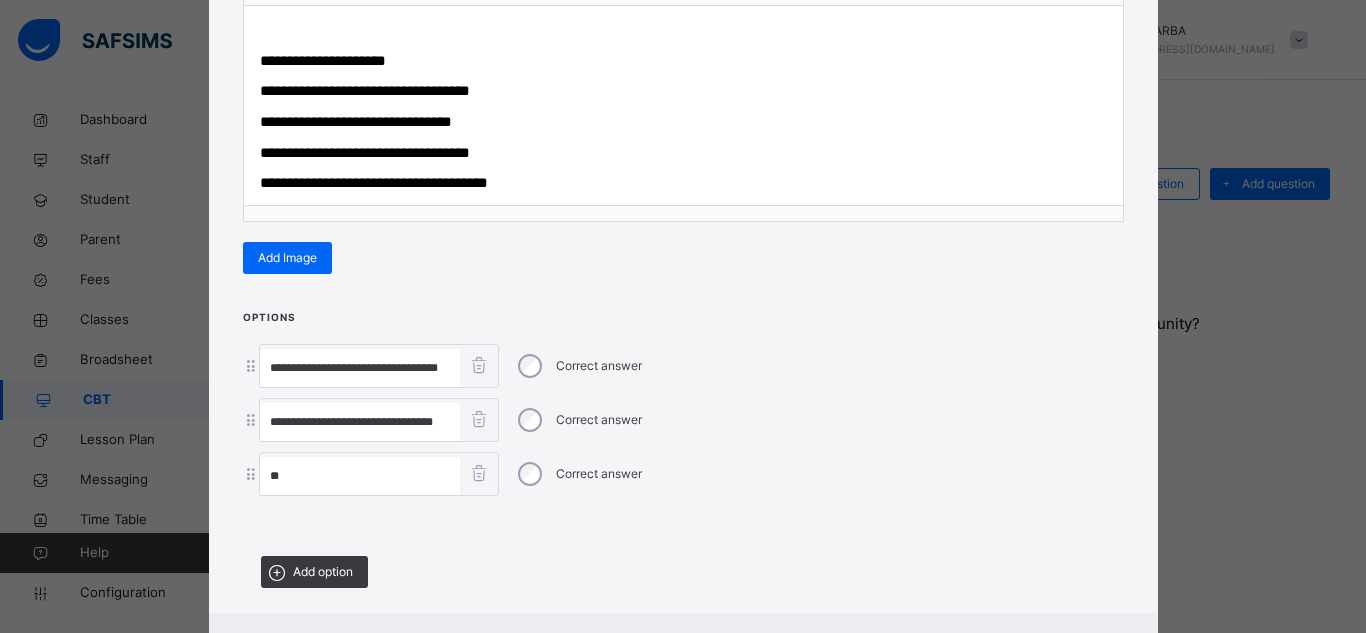 type on "**********" 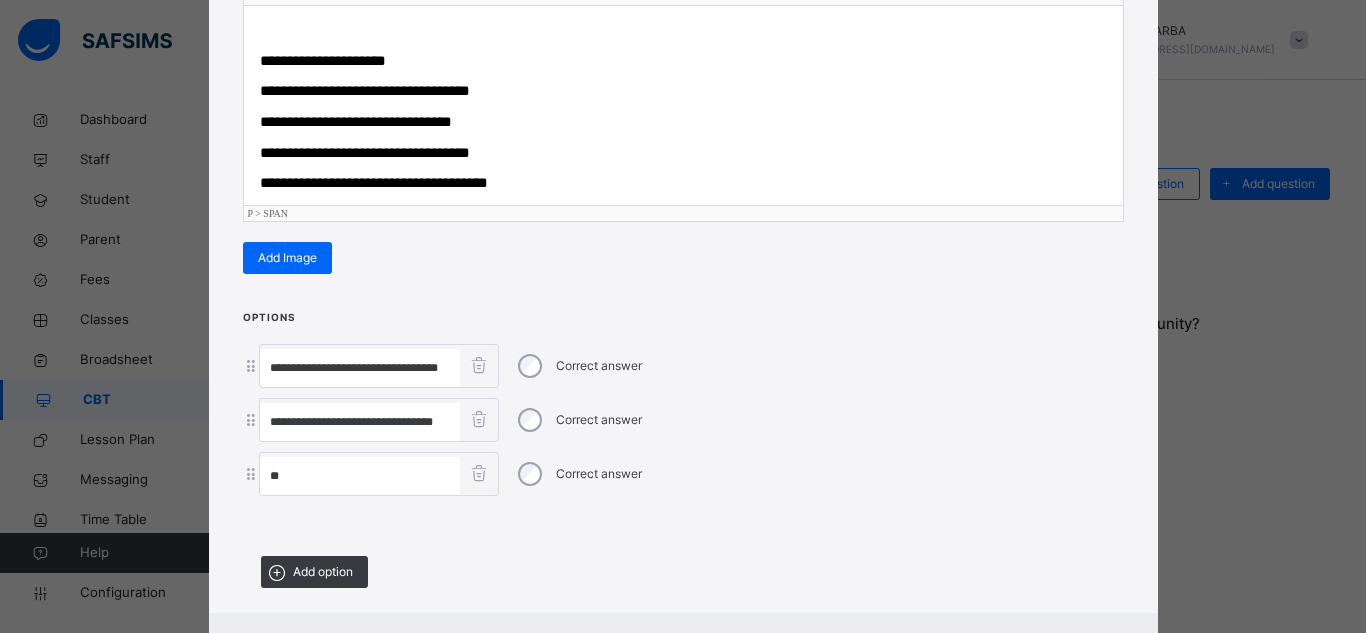 click on "**********" at bounding box center [365, 152] 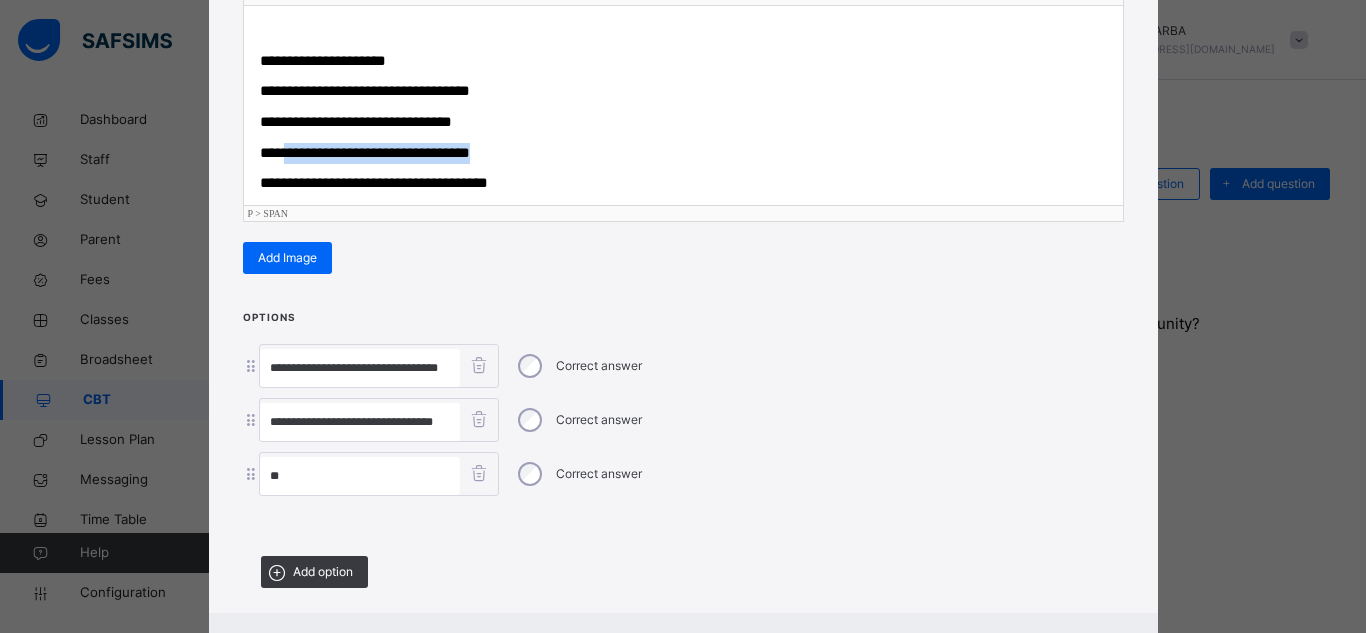 drag, startPoint x: 291, startPoint y: 149, endPoint x: 483, endPoint y: 152, distance: 192.02344 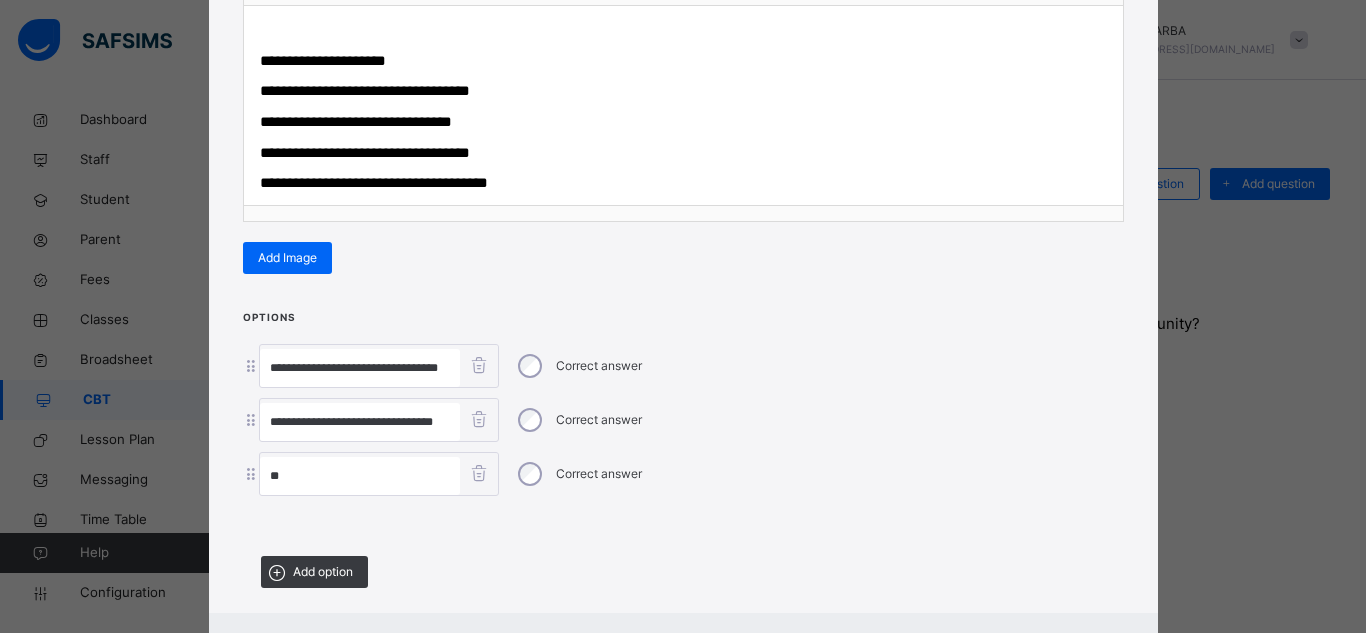 click on "**" at bounding box center [360, 476] 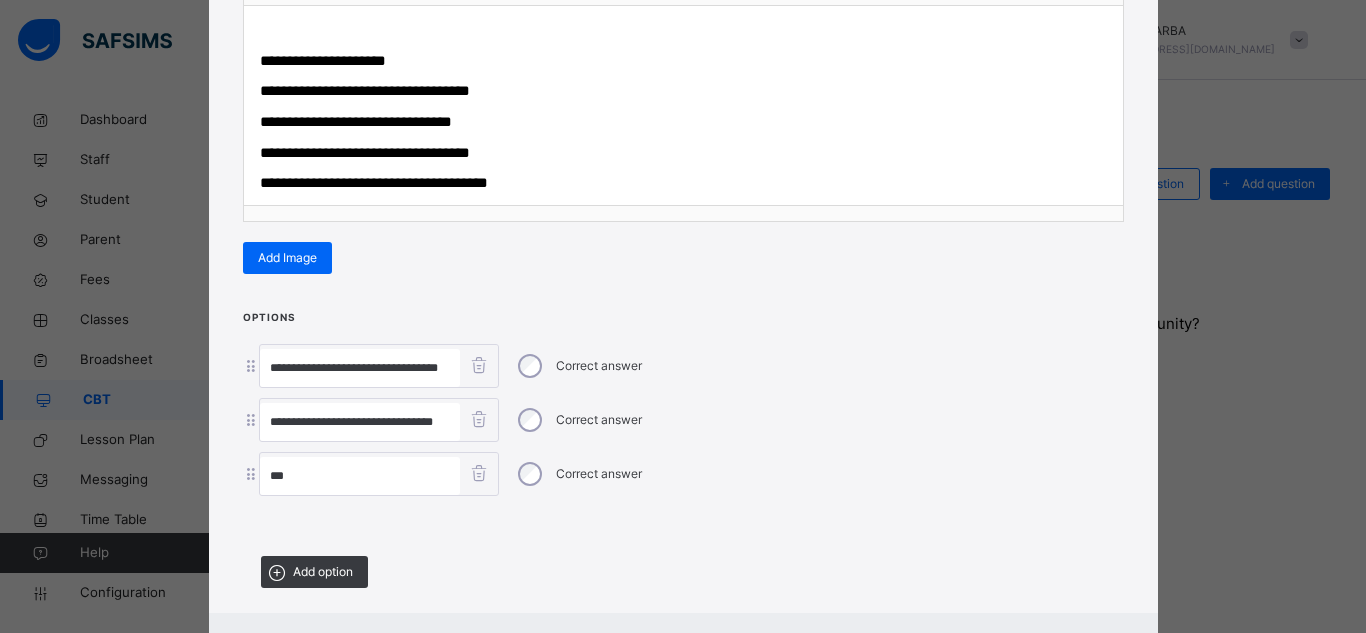 paste on "**********" 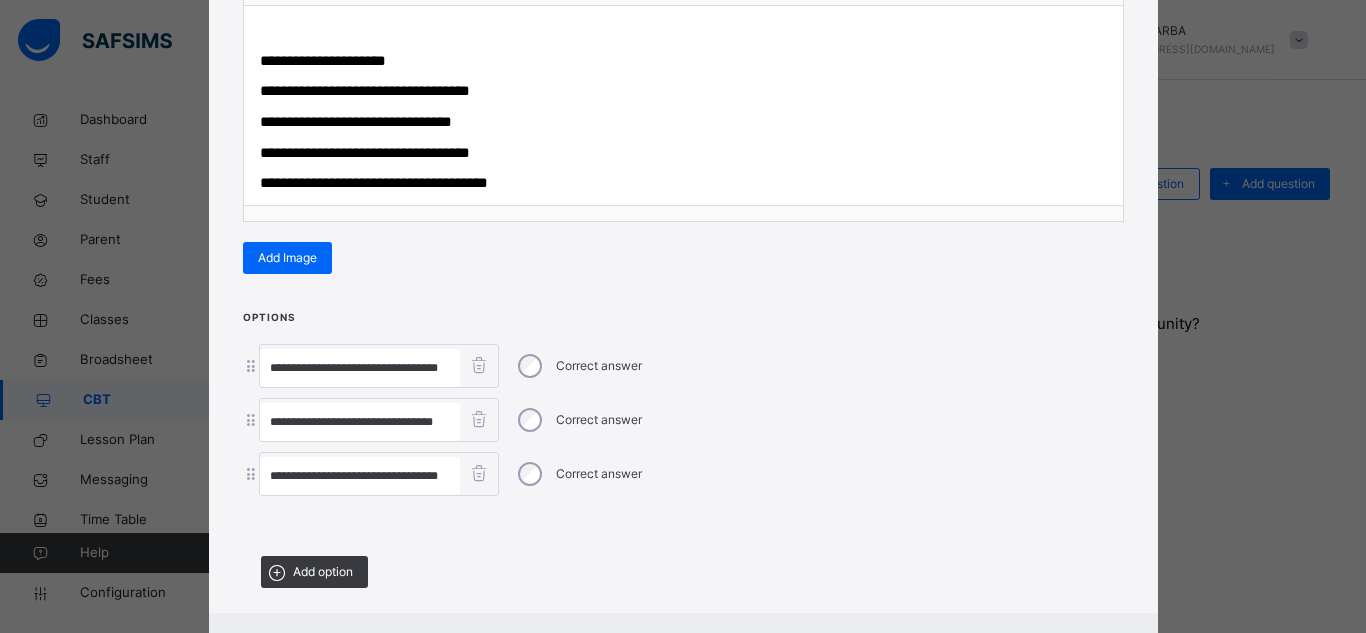 type on "**********" 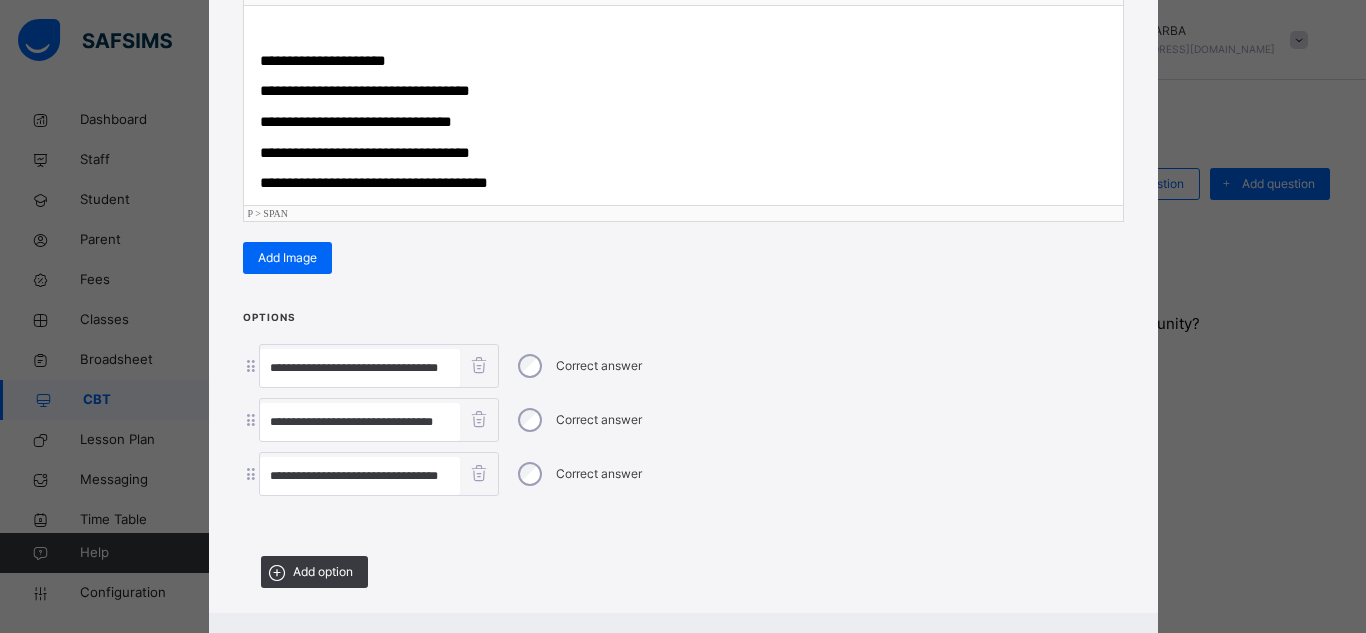 click on "**********" at bounding box center [683, 183] 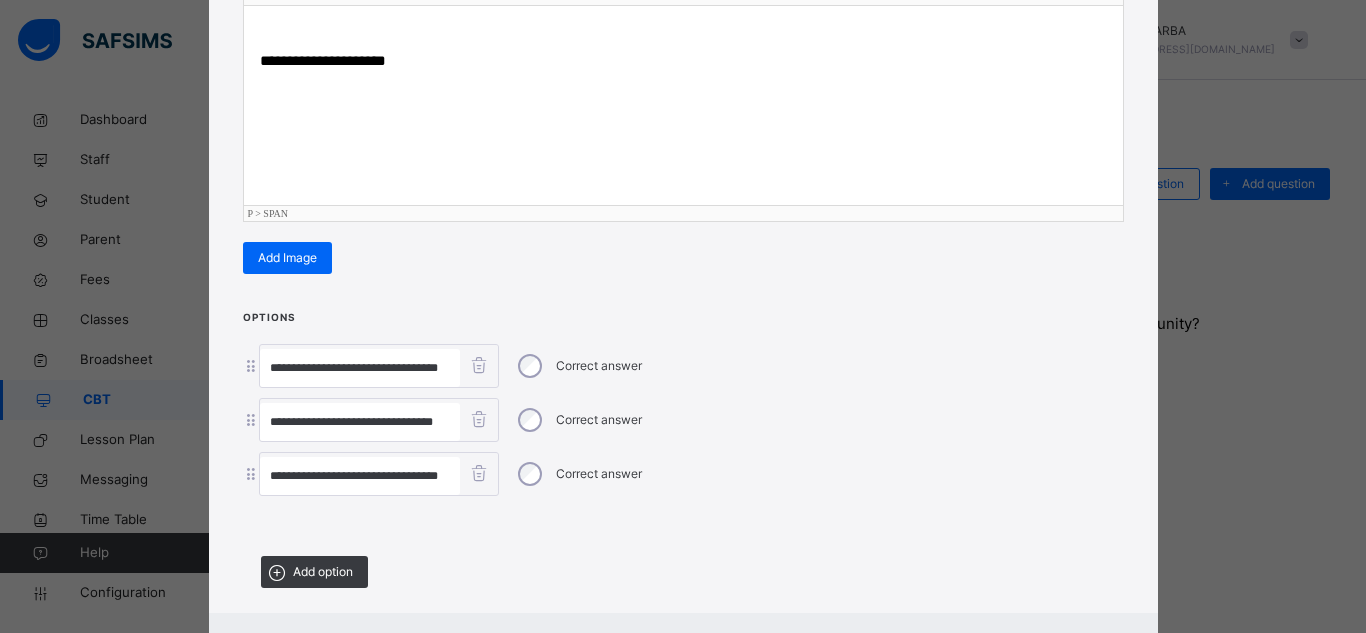click on "**********" at bounding box center [683, 208] 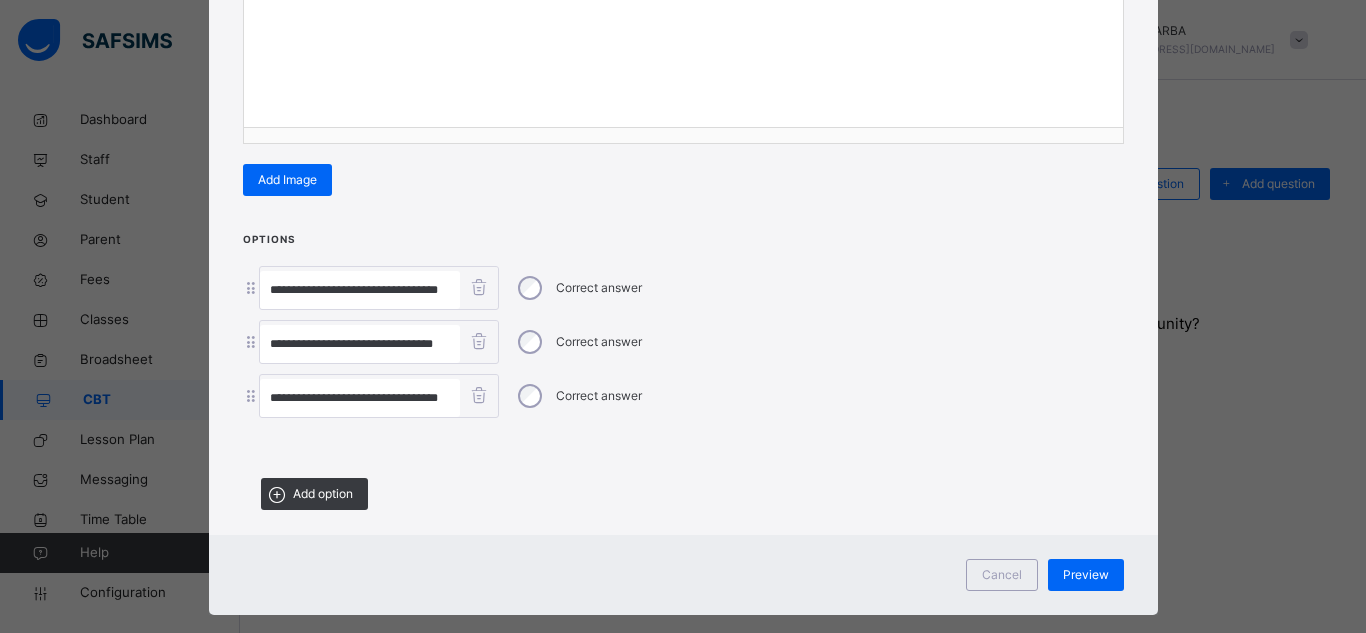 scroll, scrollTop: 407, scrollLeft: 0, axis: vertical 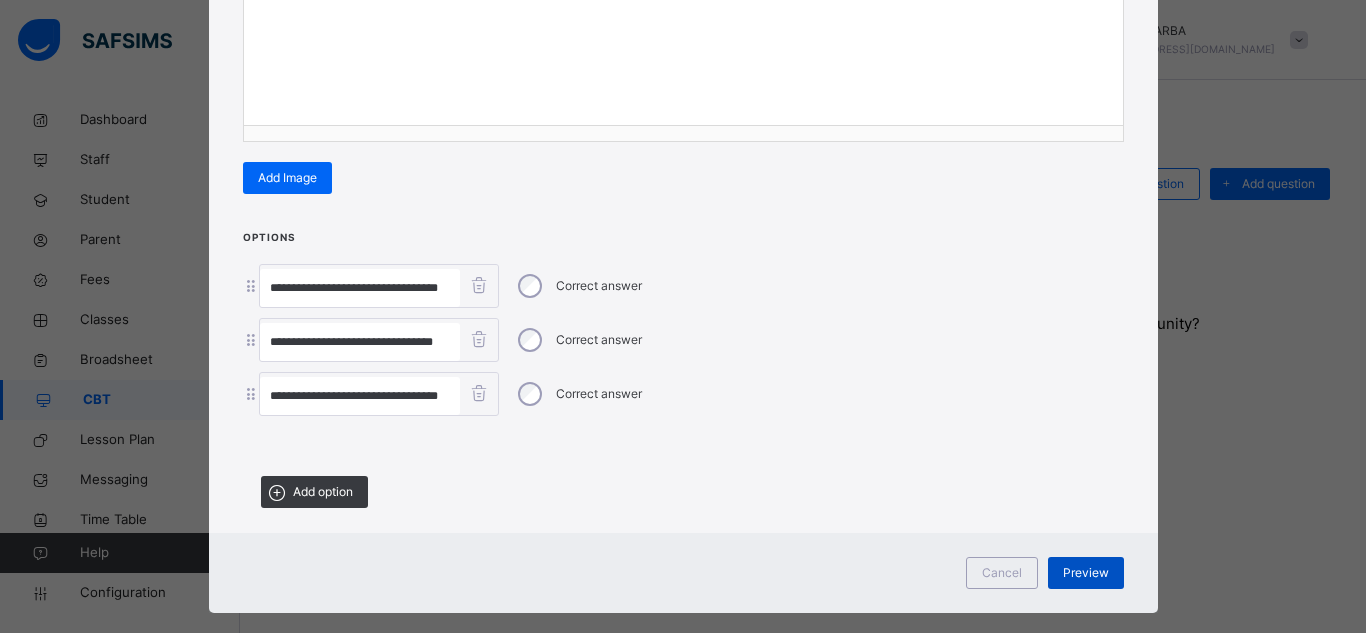 click on "Preview" at bounding box center (1086, 573) 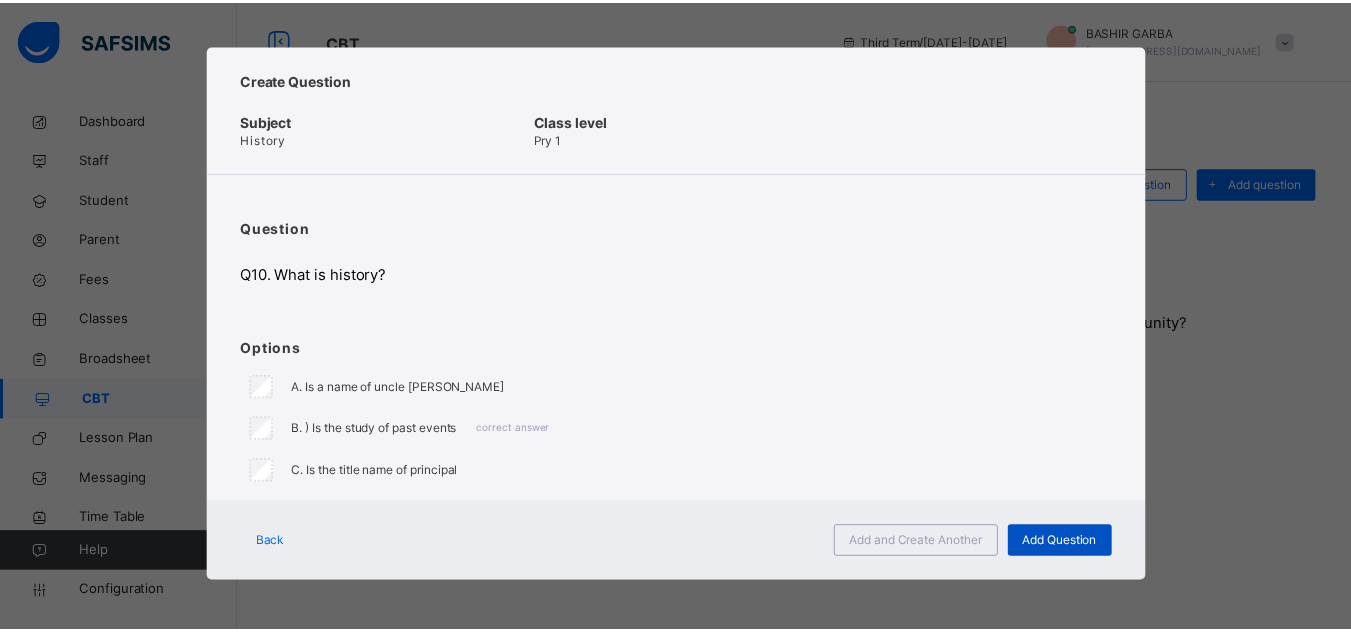 scroll, scrollTop: 5, scrollLeft: 0, axis: vertical 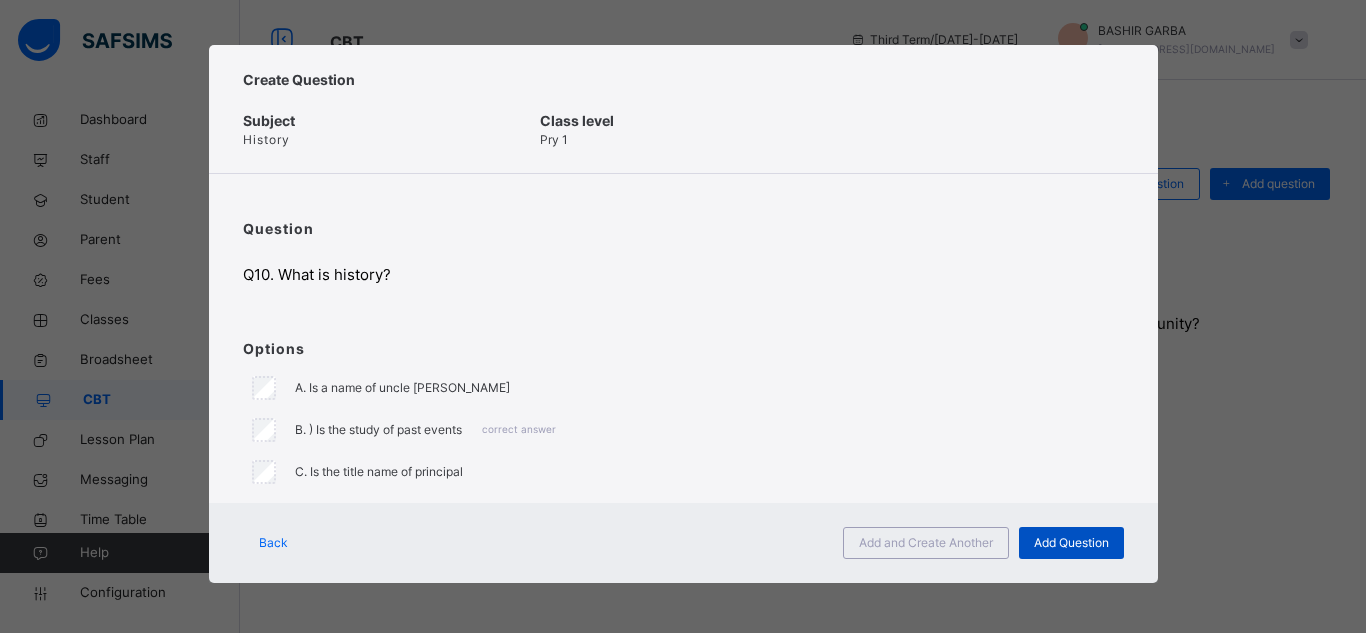 click on "Add Question" at bounding box center [1071, 543] 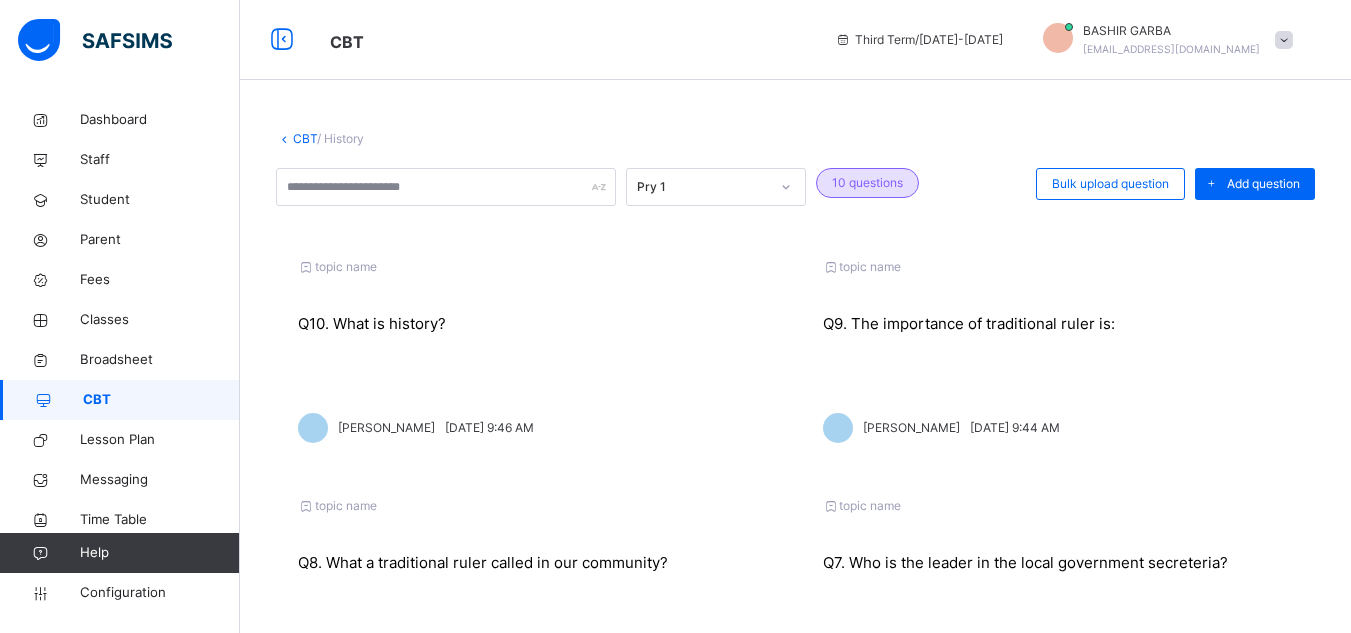 click on "CBT" at bounding box center (161, 400) 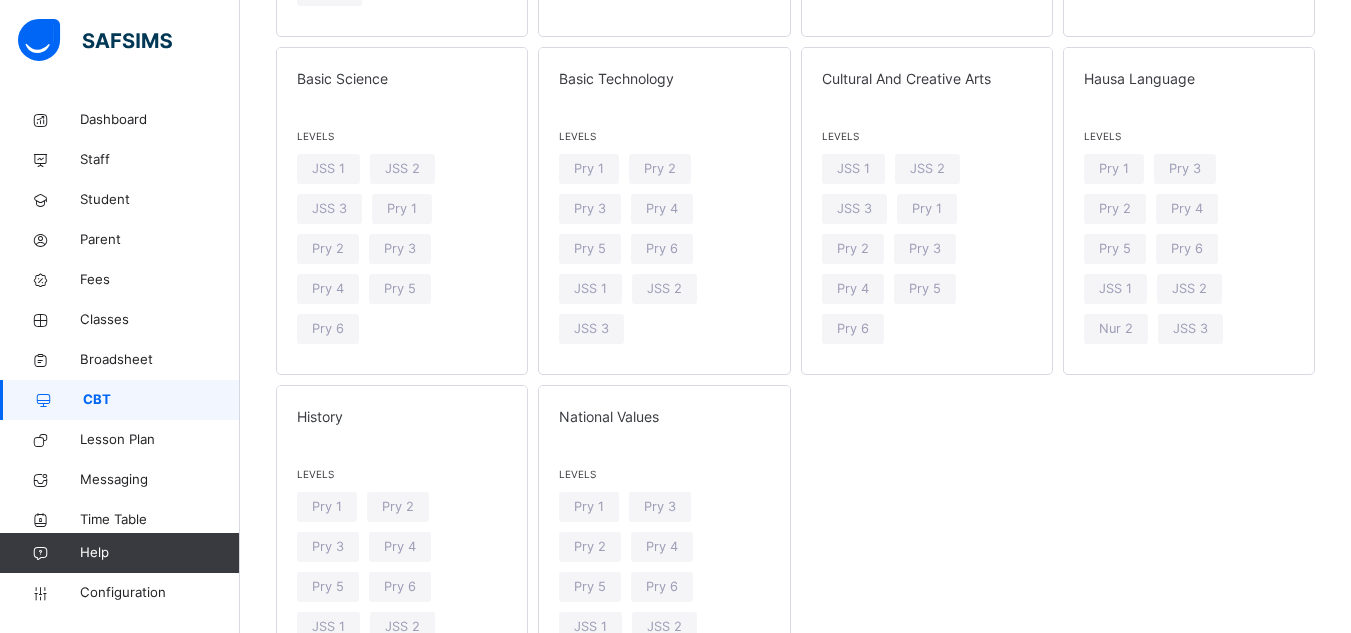 scroll, scrollTop: 1000, scrollLeft: 0, axis: vertical 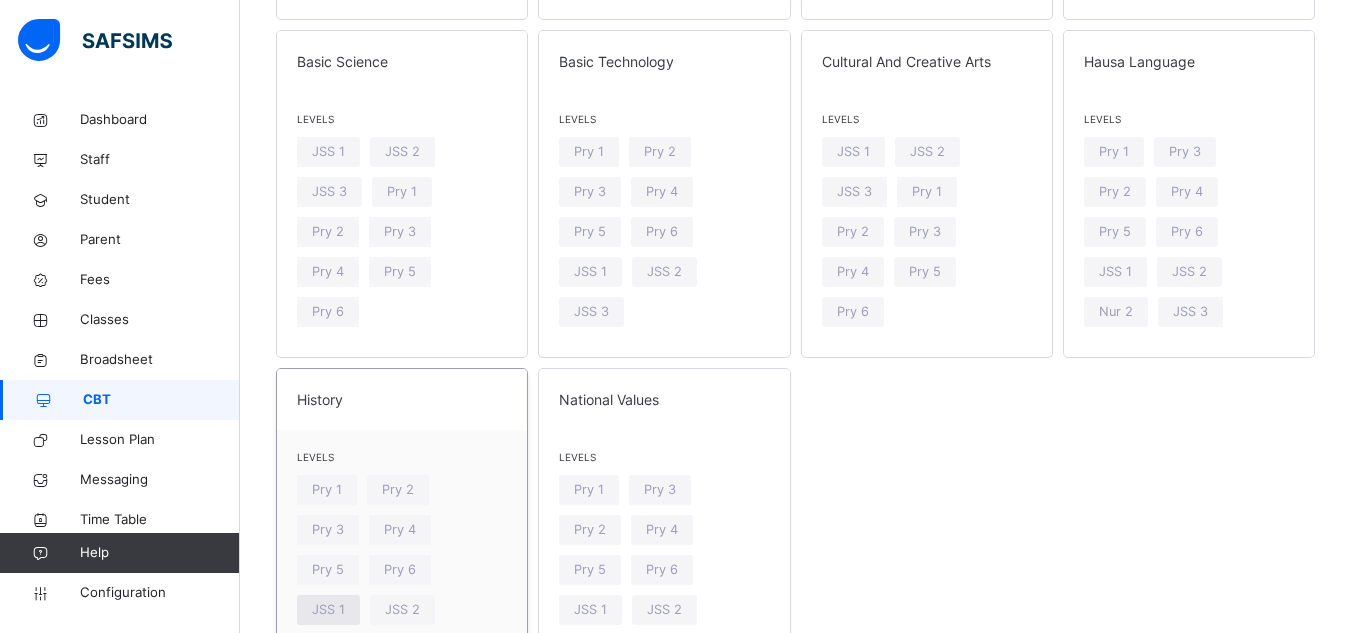 click on "JSS 1" at bounding box center (328, 609) 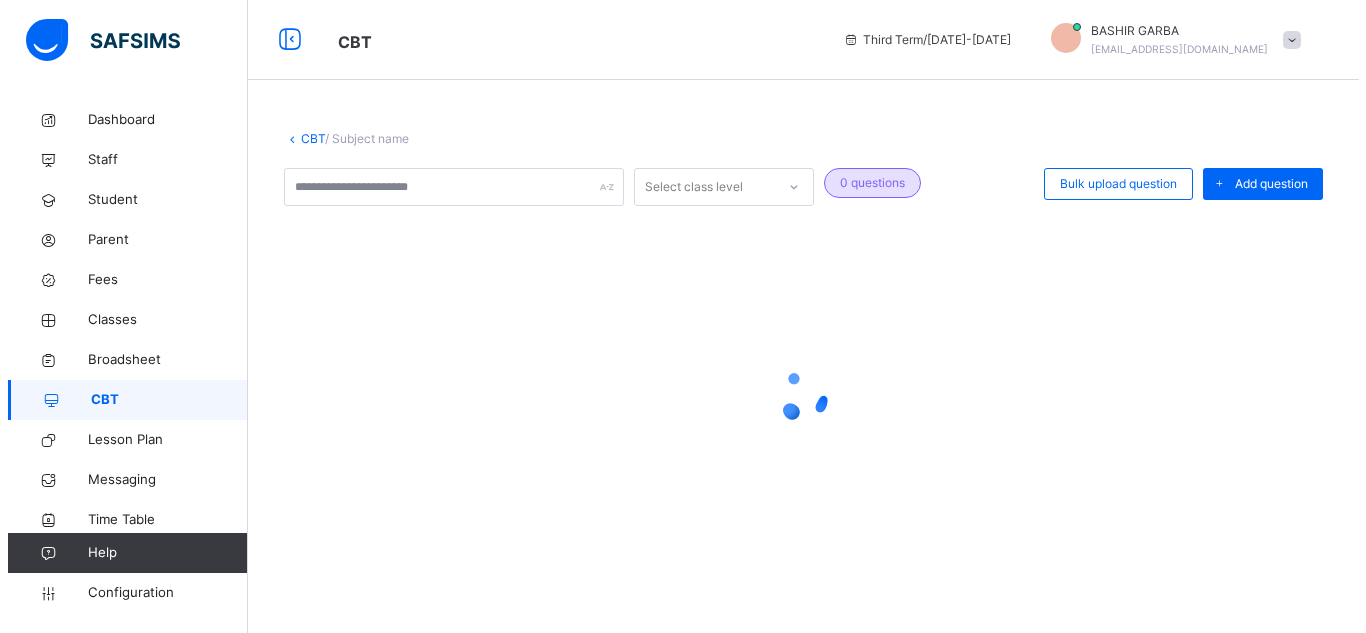 scroll, scrollTop: 0, scrollLeft: 0, axis: both 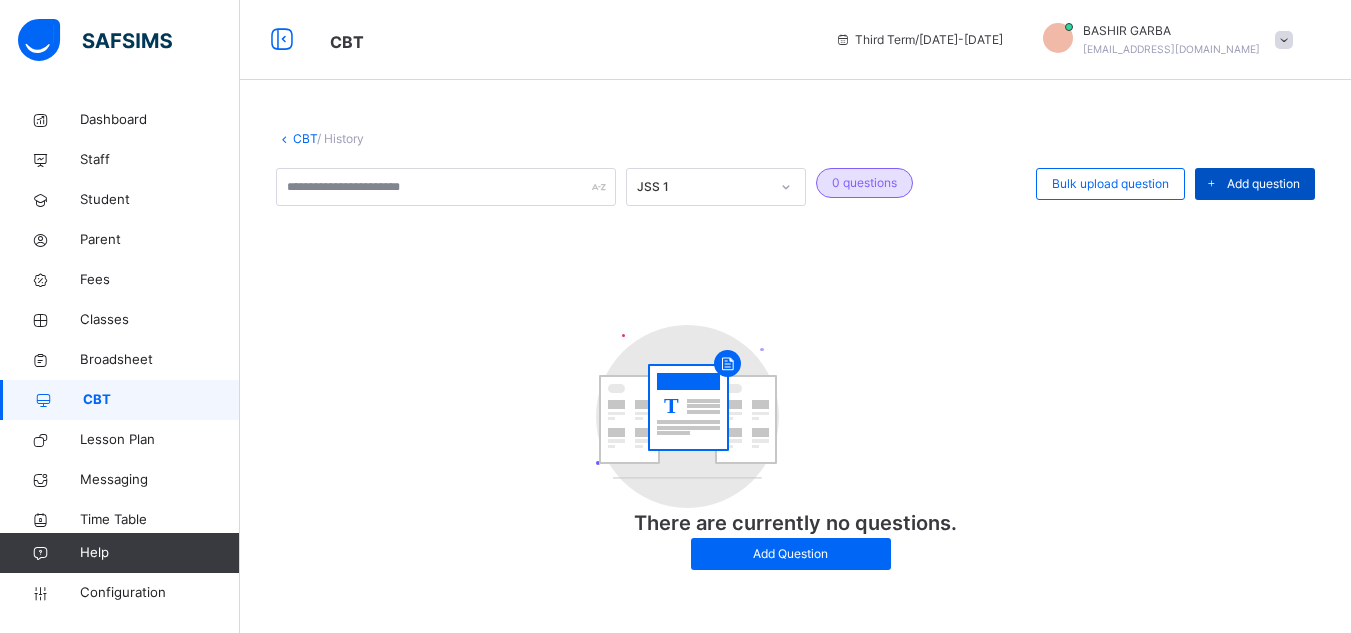 click on "Add question" at bounding box center (1263, 184) 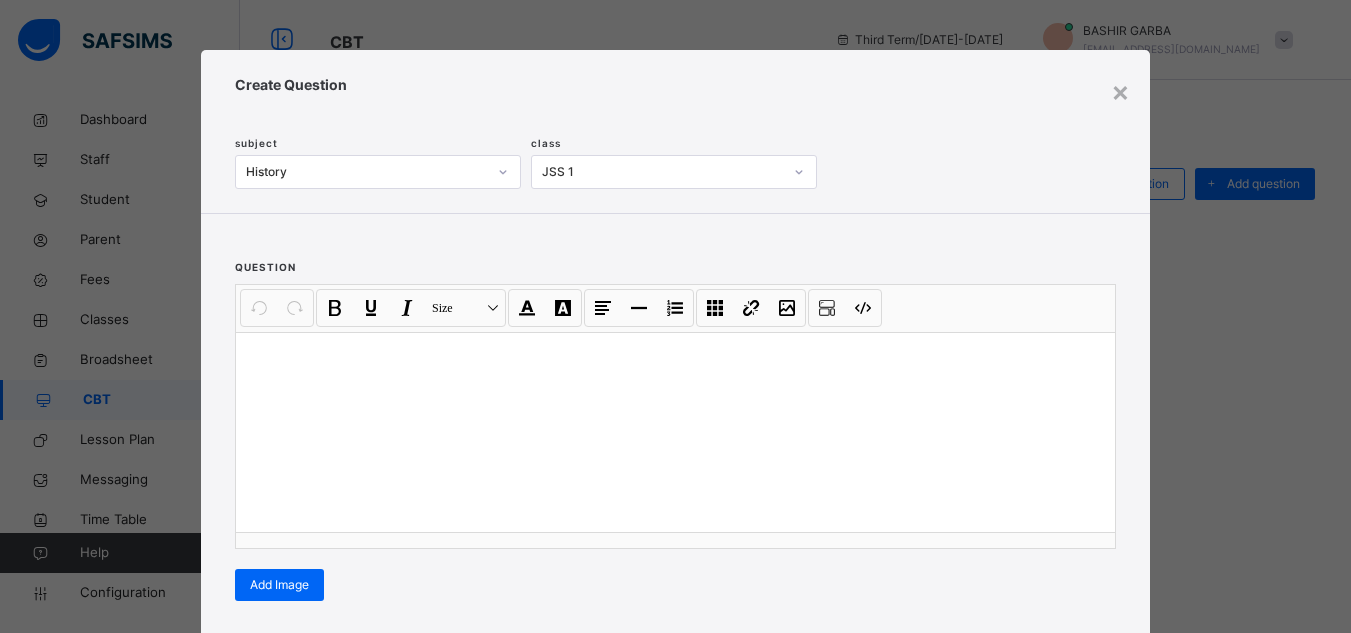click at bounding box center (675, 432) 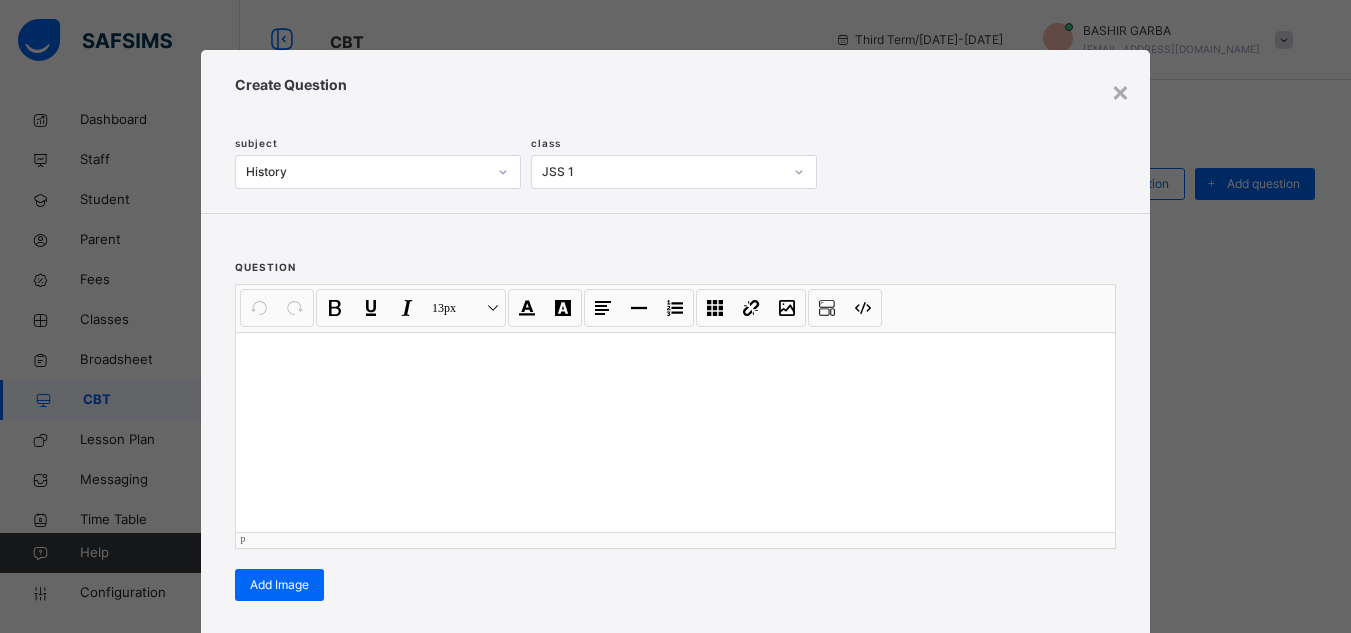click at bounding box center (675, 432) 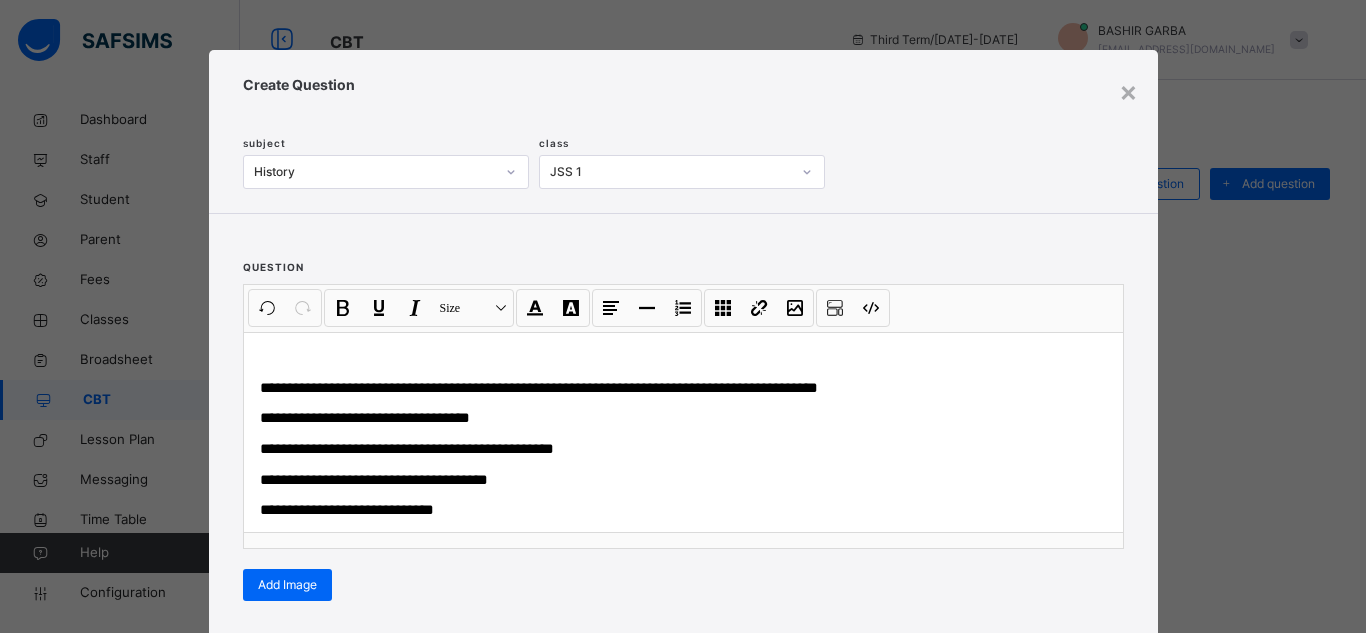 click on "**********" at bounding box center [683, 419] 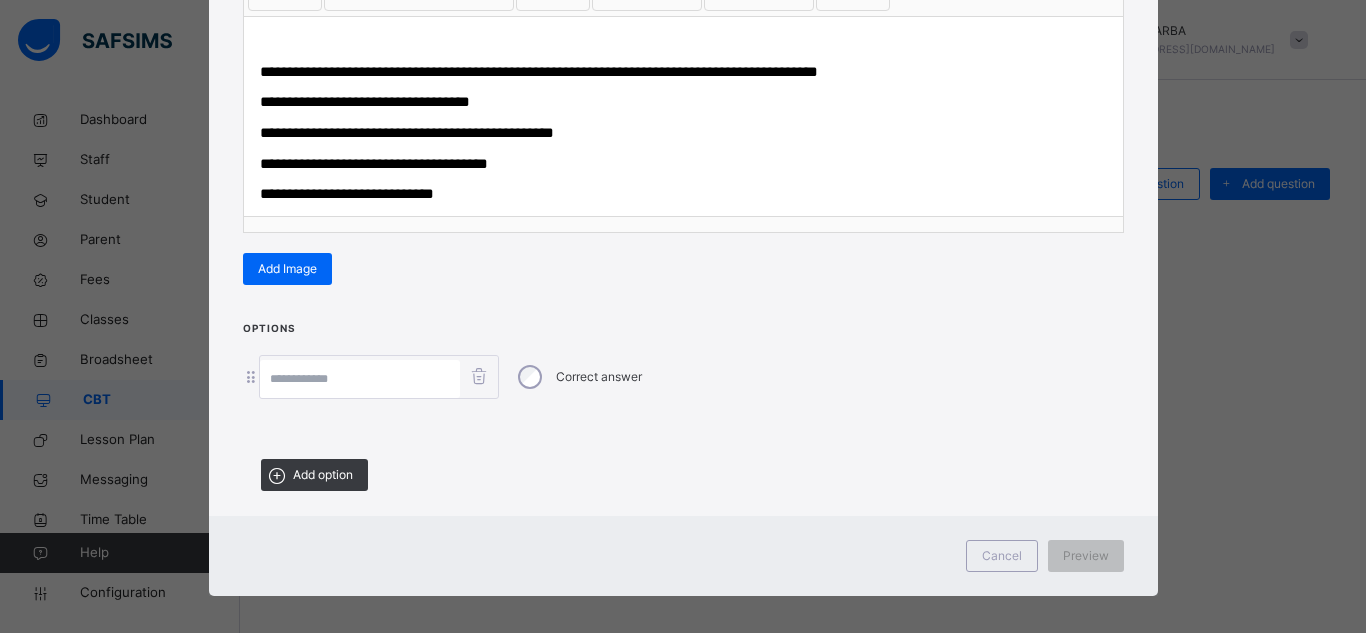 scroll, scrollTop: 320, scrollLeft: 0, axis: vertical 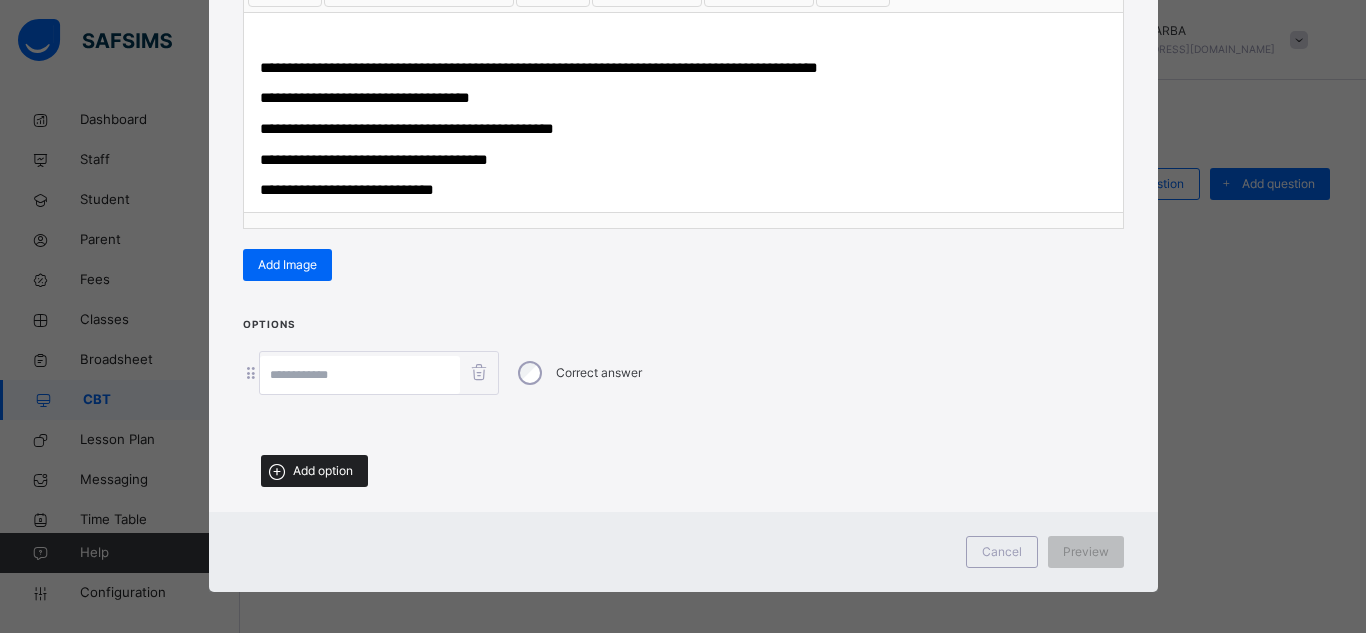 click on "Add option" at bounding box center [314, 471] 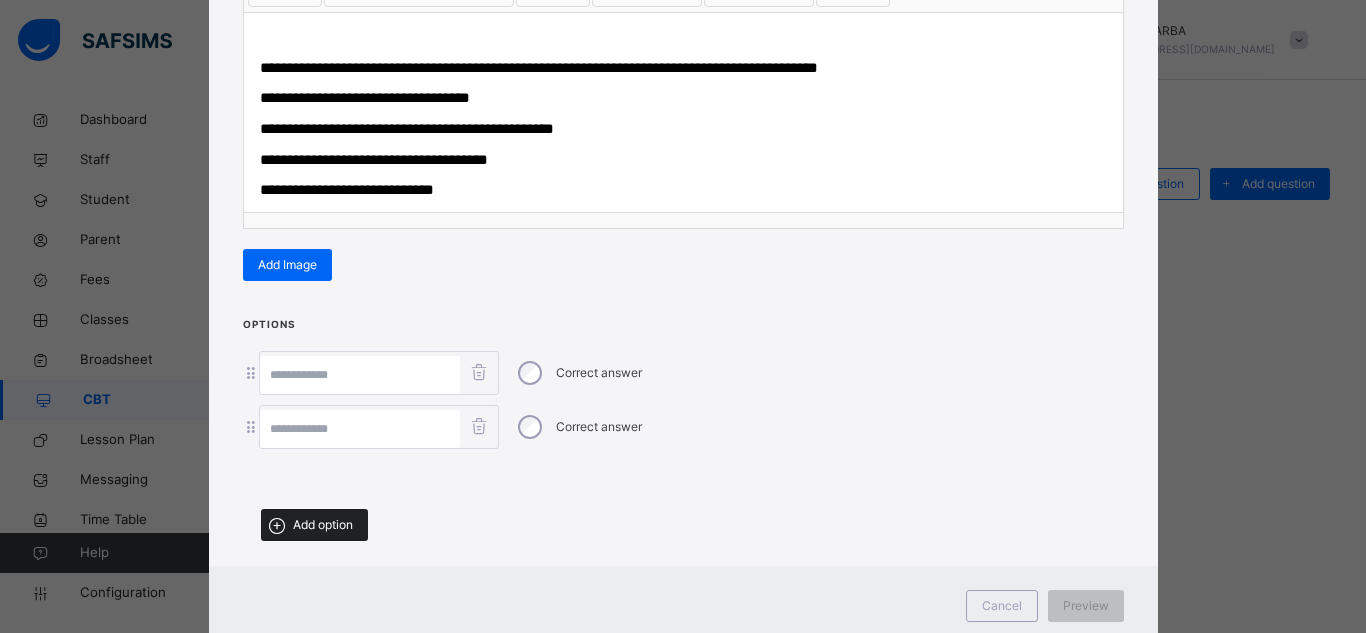 click on "Add option" at bounding box center (323, 525) 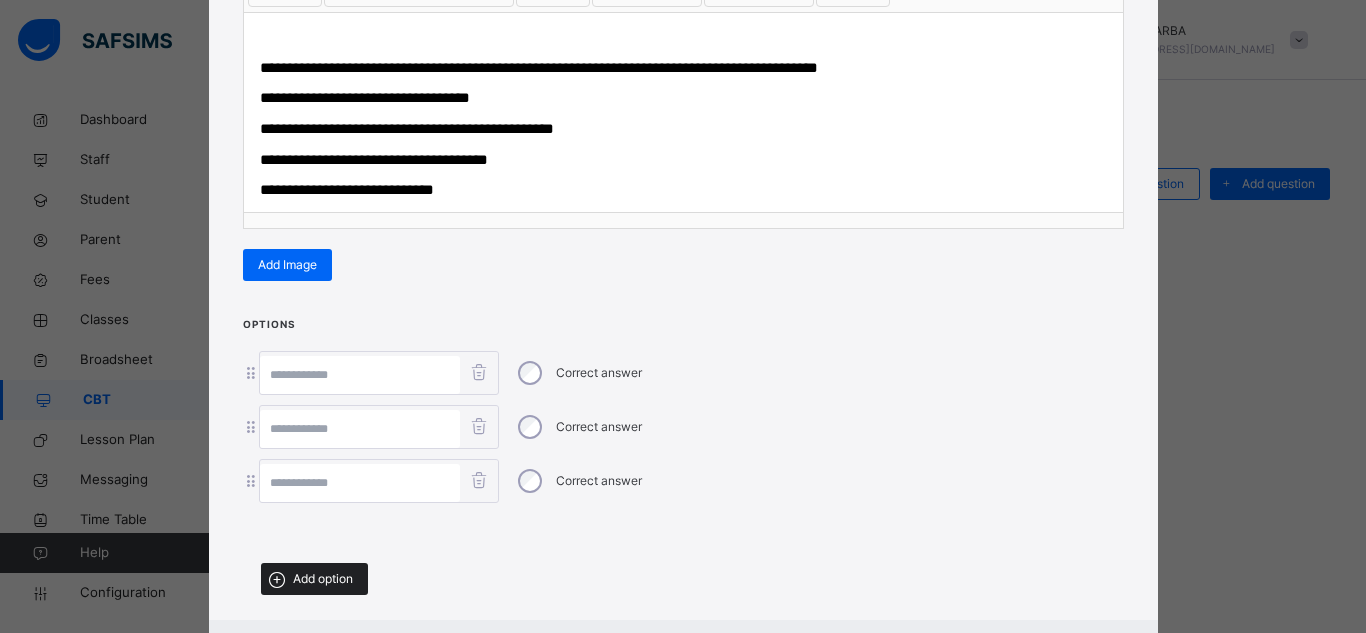 click on "Add option" at bounding box center [314, 579] 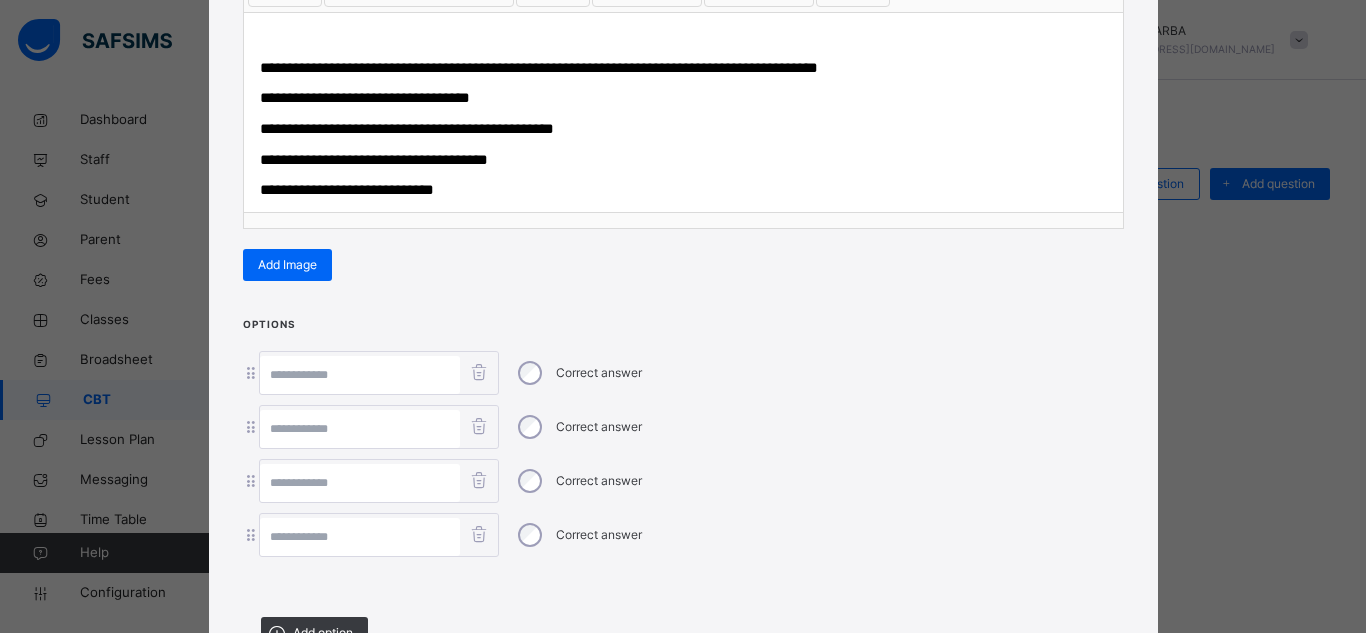 click at bounding box center [360, 537] 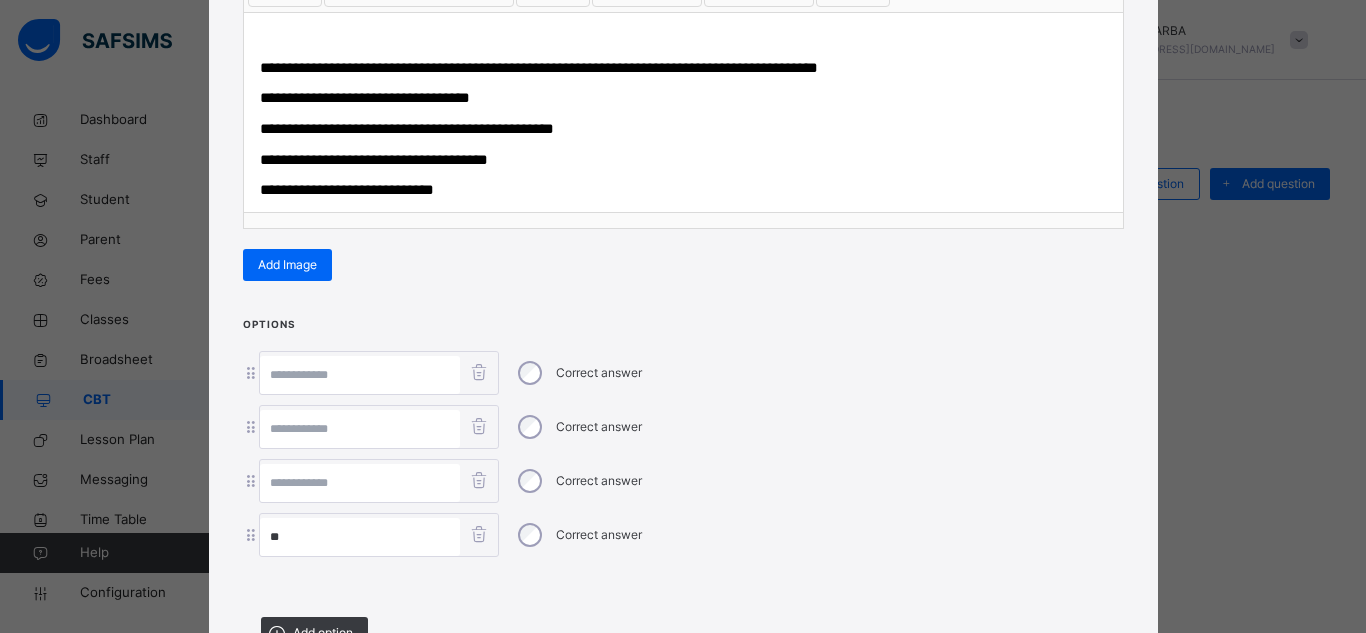 type on "**" 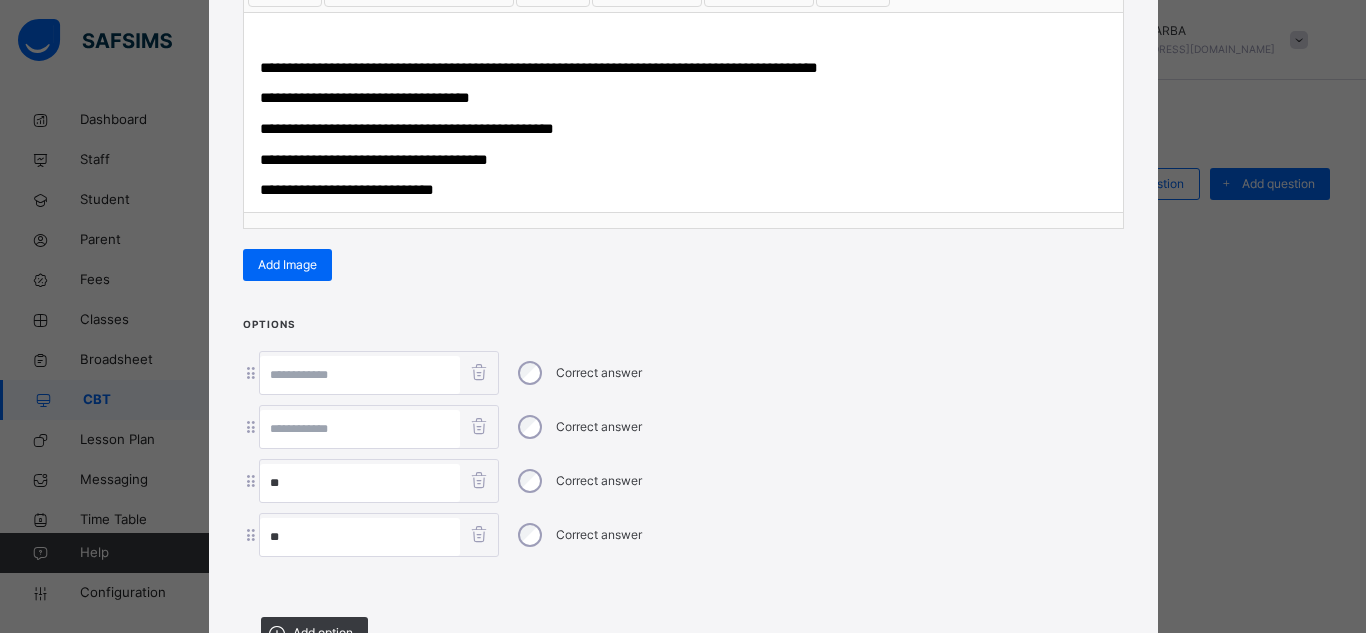 type on "**" 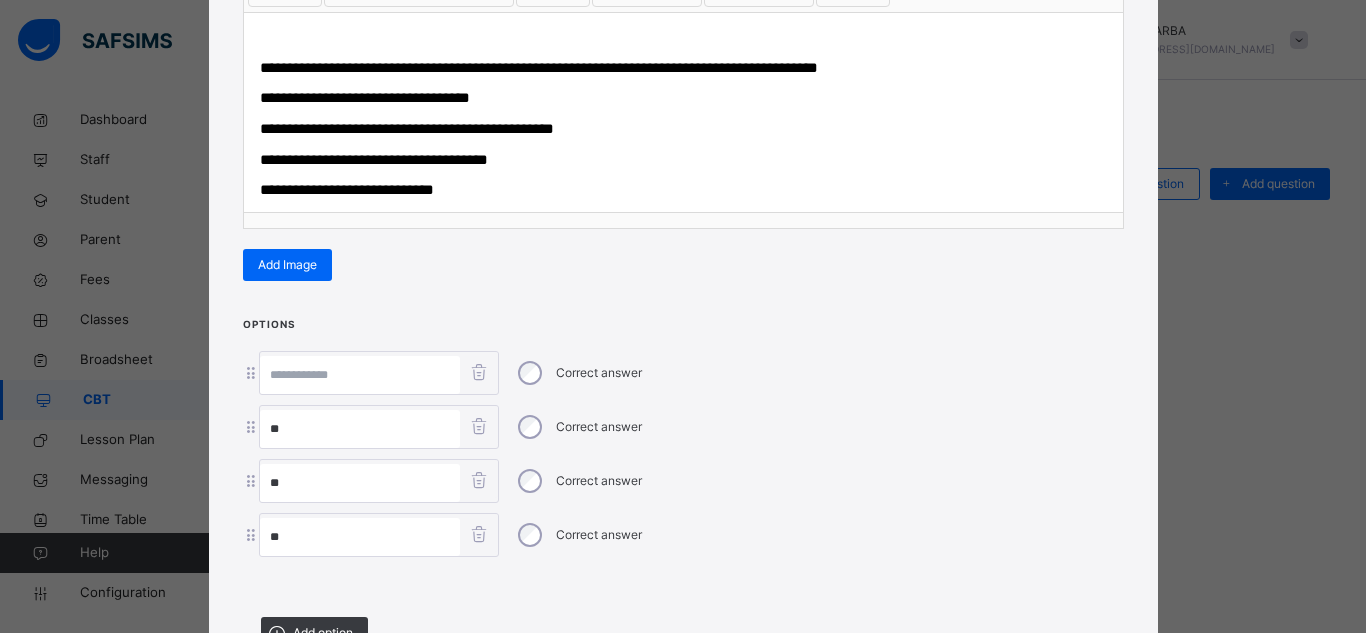 type on "**" 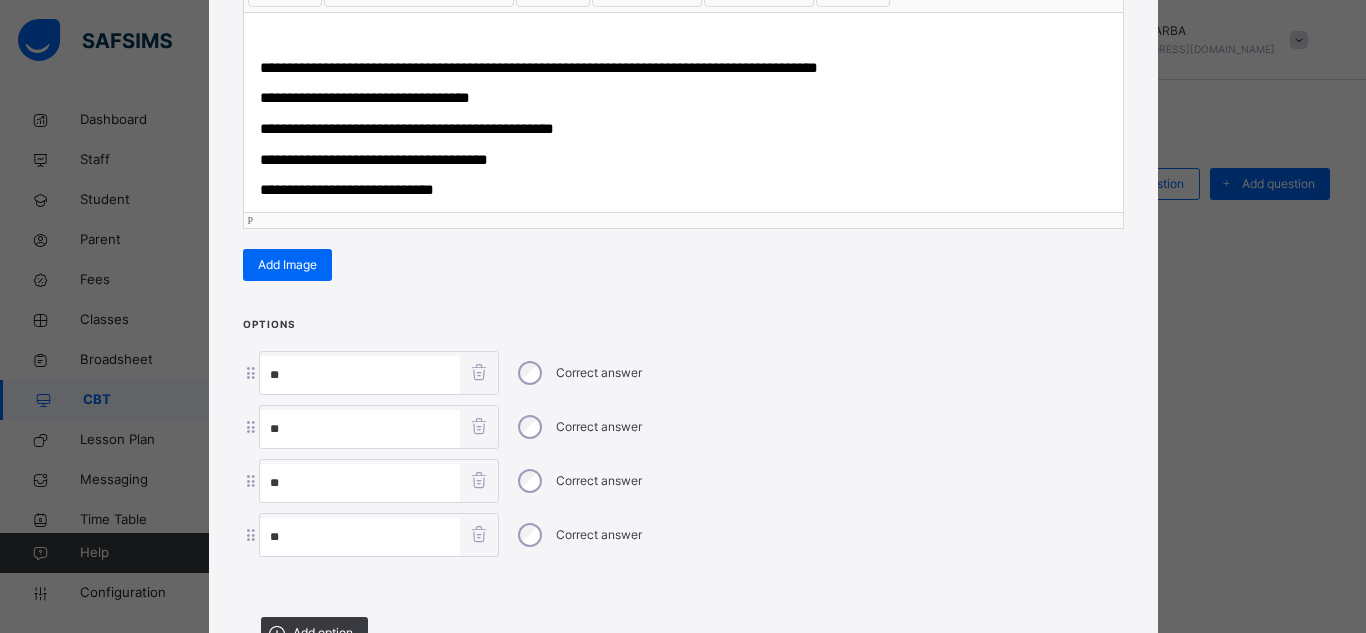 click on "**********" at bounding box center [365, 97] 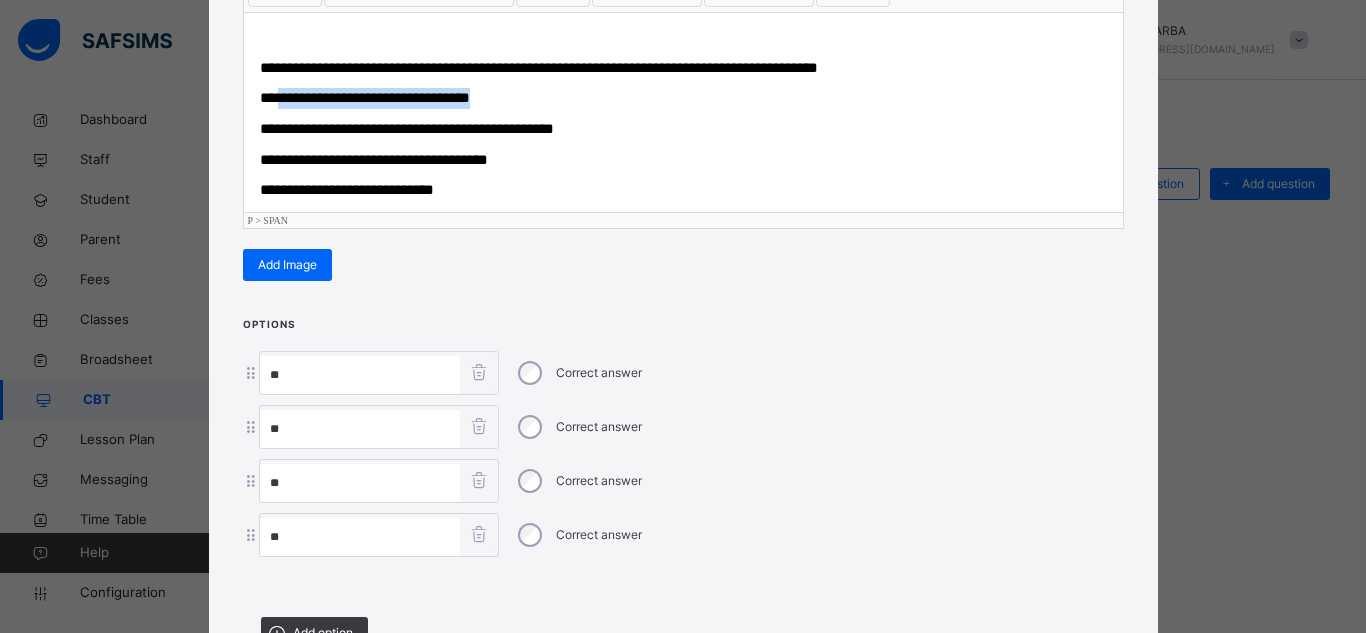 drag, startPoint x: 281, startPoint y: 93, endPoint x: 500, endPoint y: 106, distance: 219.3855 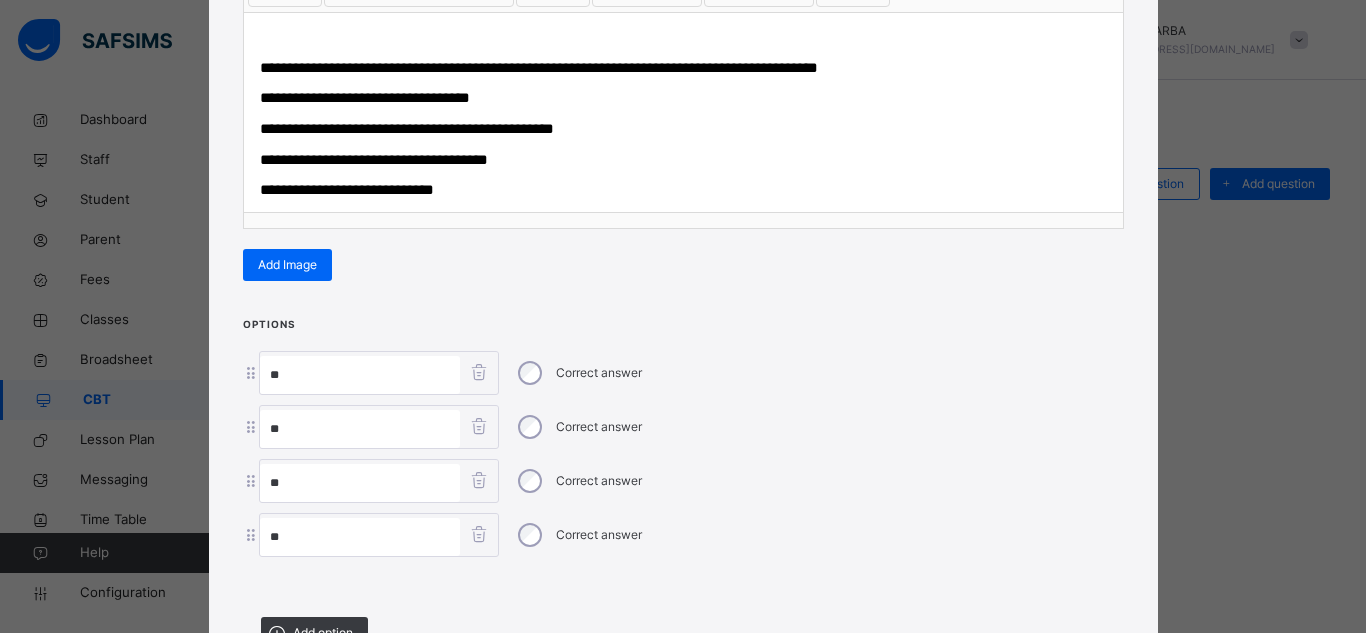 click on "**" at bounding box center (360, 375) 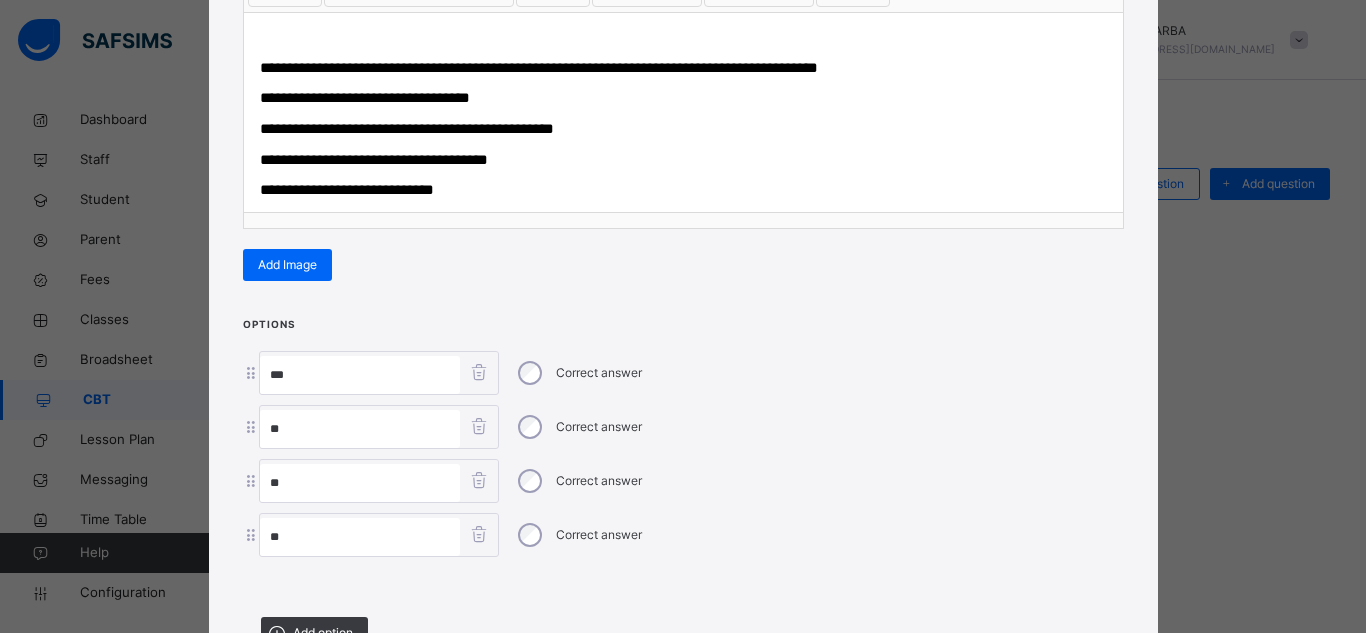 paste on "**********" 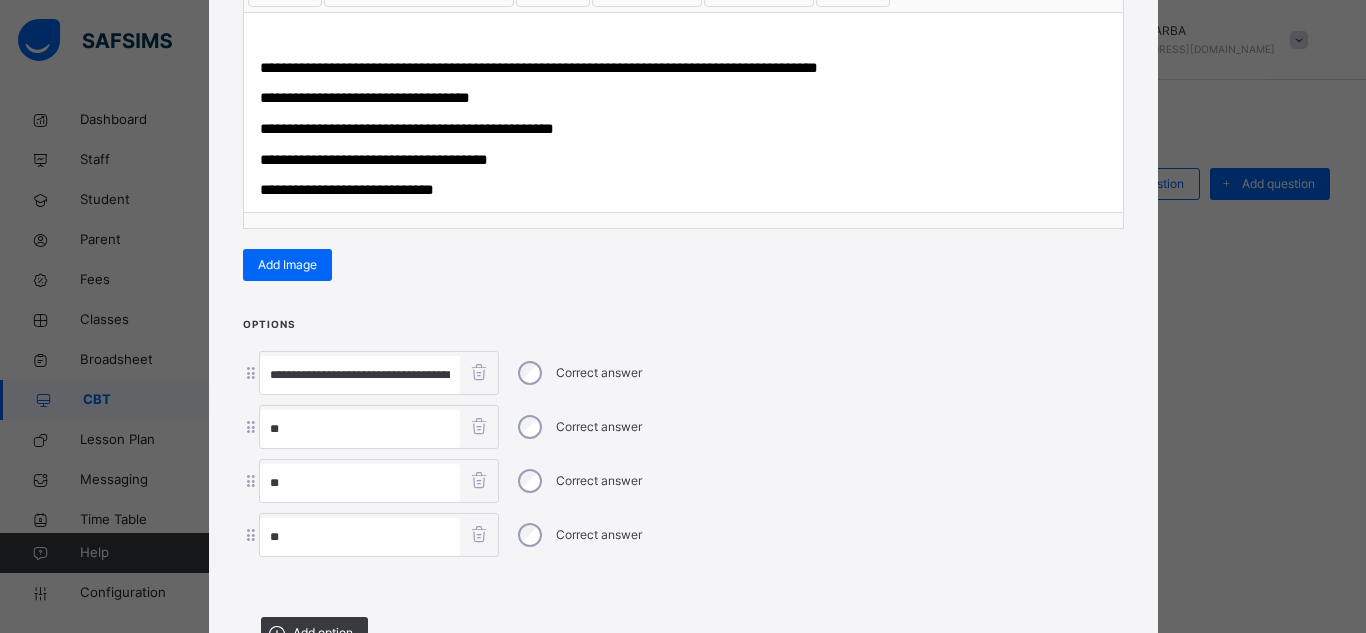 scroll, scrollTop: 0, scrollLeft: 34, axis: horizontal 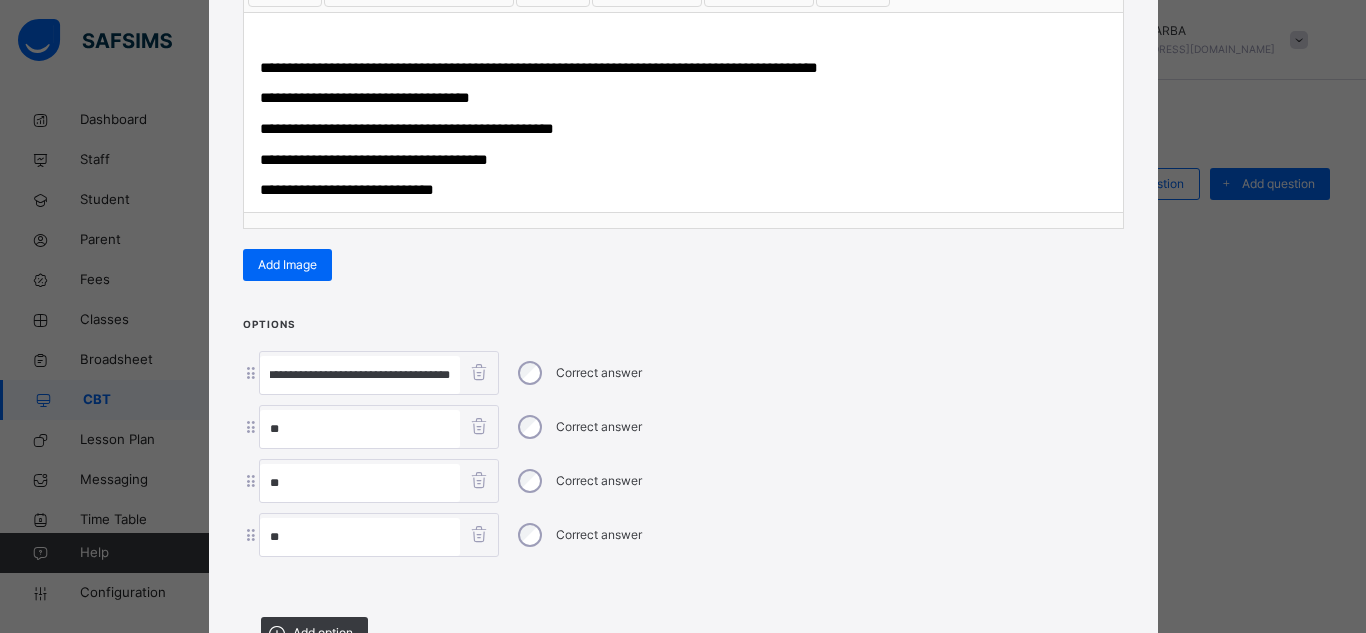 type on "**********" 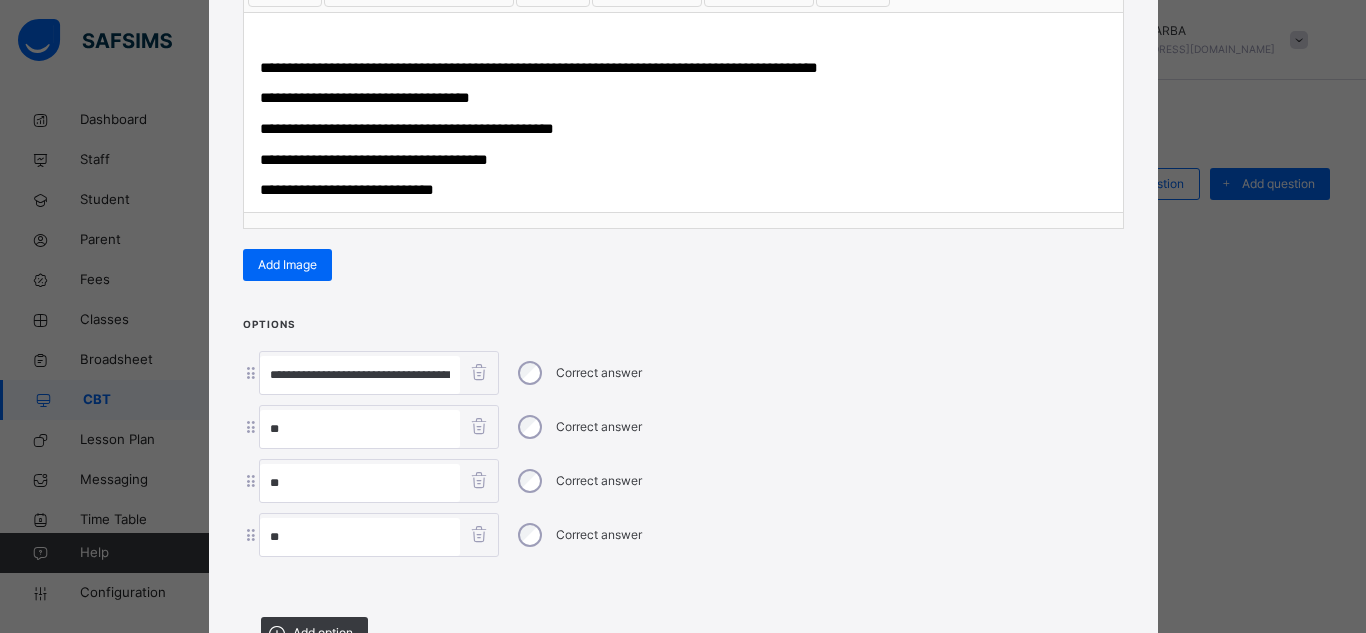 click on "**********" at bounding box center [407, 128] 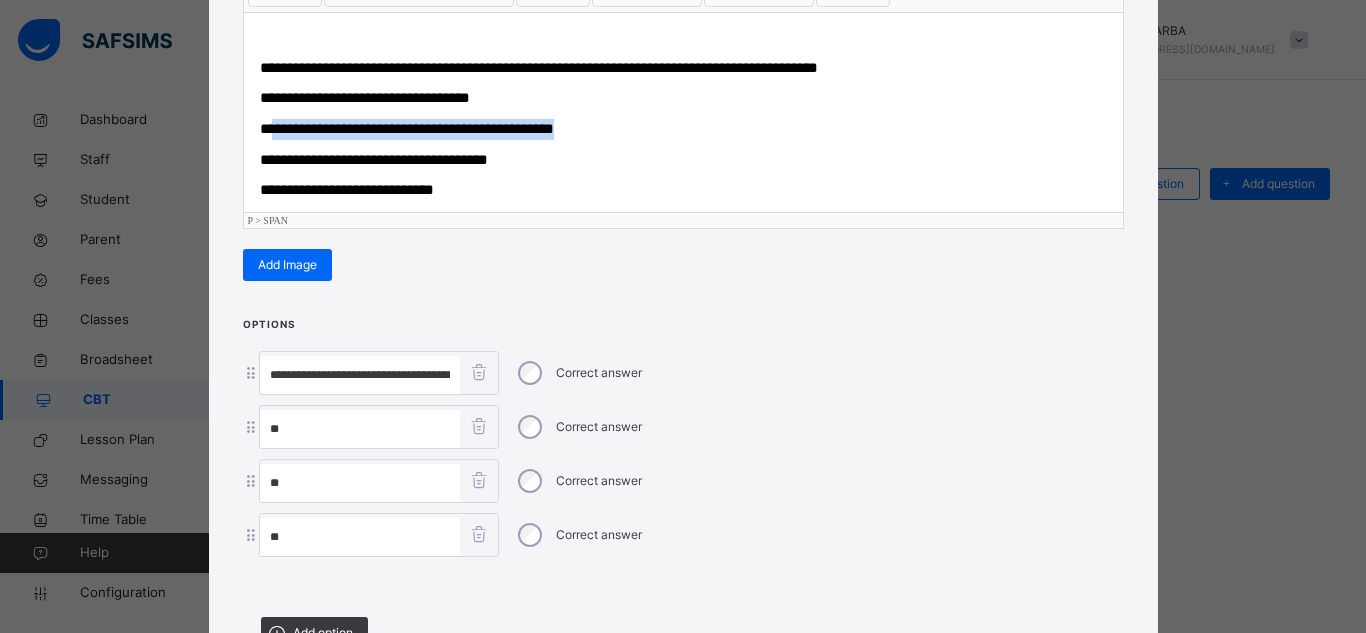 drag, startPoint x: 278, startPoint y: 129, endPoint x: 580, endPoint y: 123, distance: 302.0596 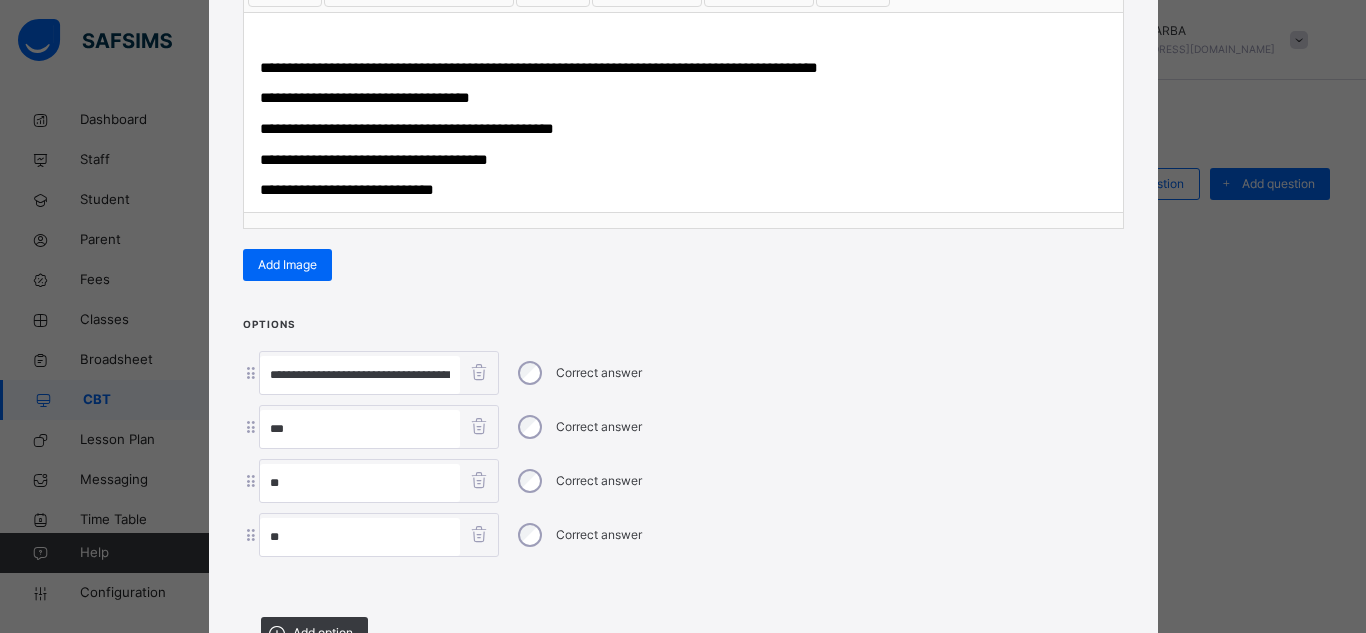 click on "**" at bounding box center (360, 429) 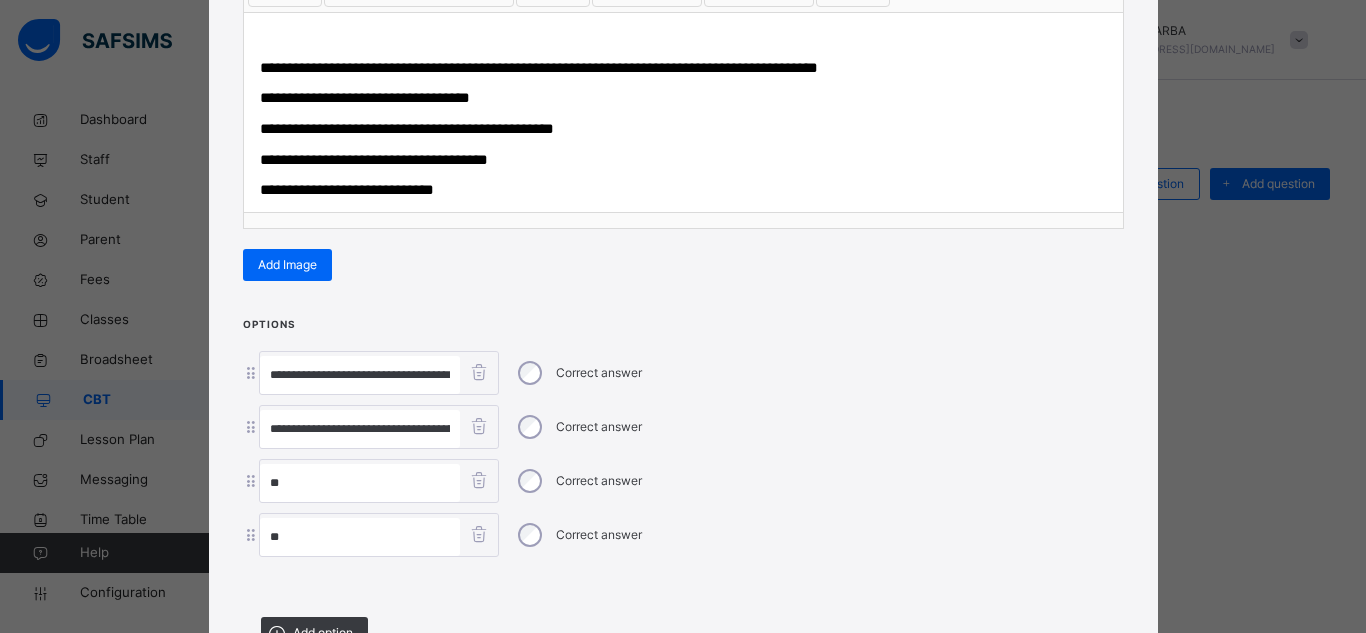 scroll, scrollTop: 0, scrollLeft: 108, axis: horizontal 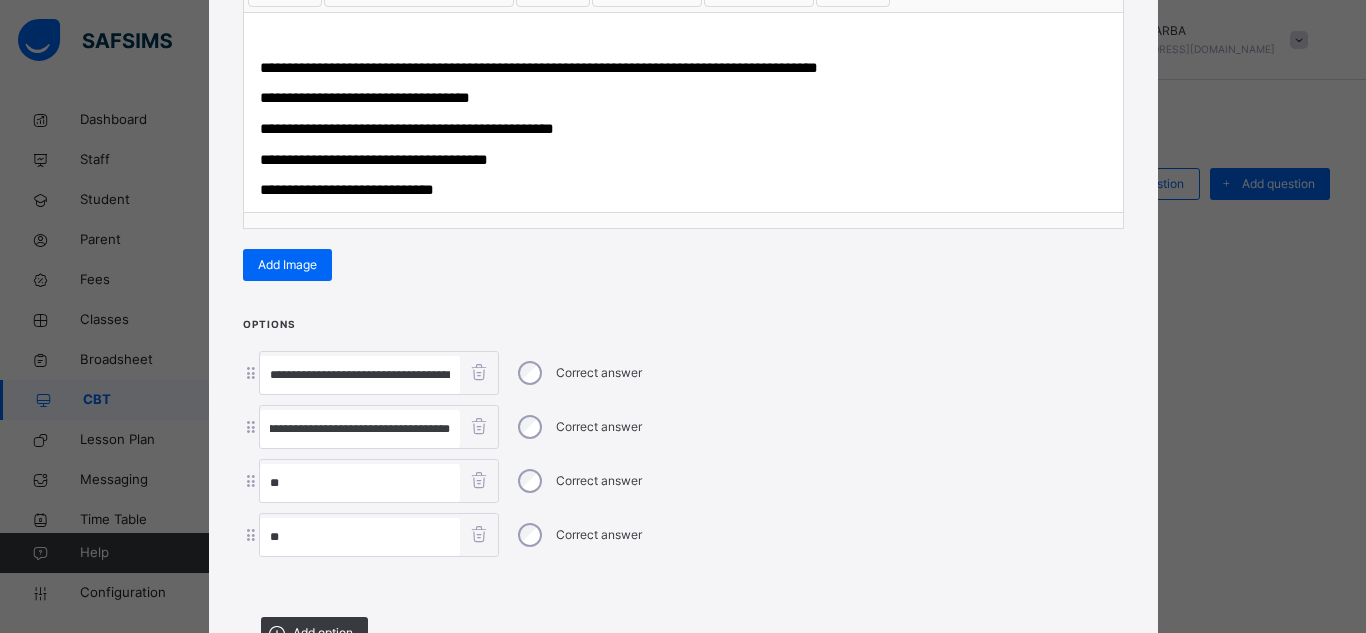 type on "**********" 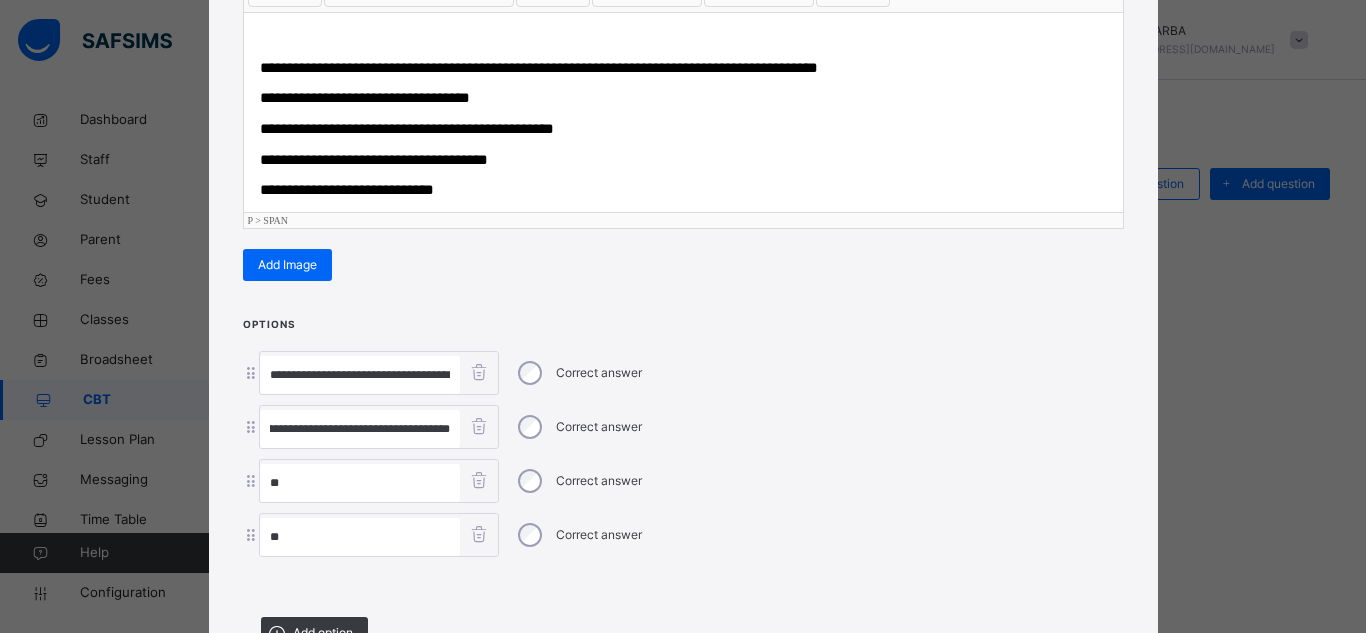 scroll, scrollTop: 0, scrollLeft: 0, axis: both 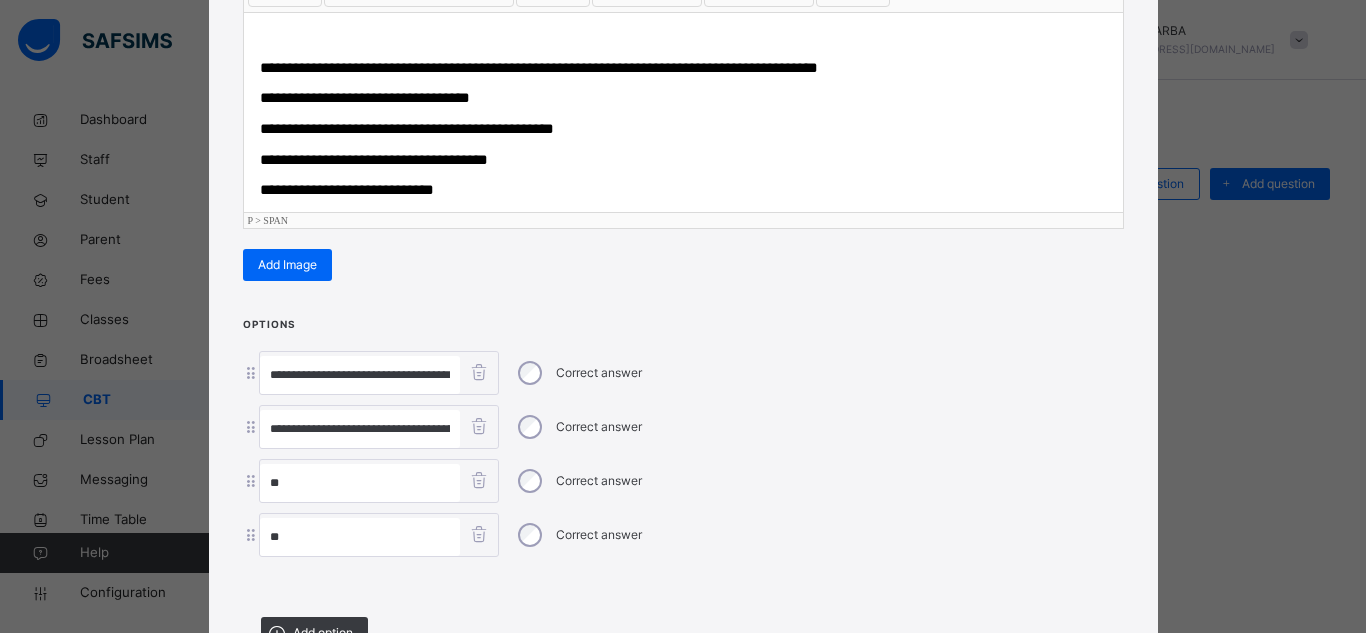 click on "**********" at bounding box center (374, 159) 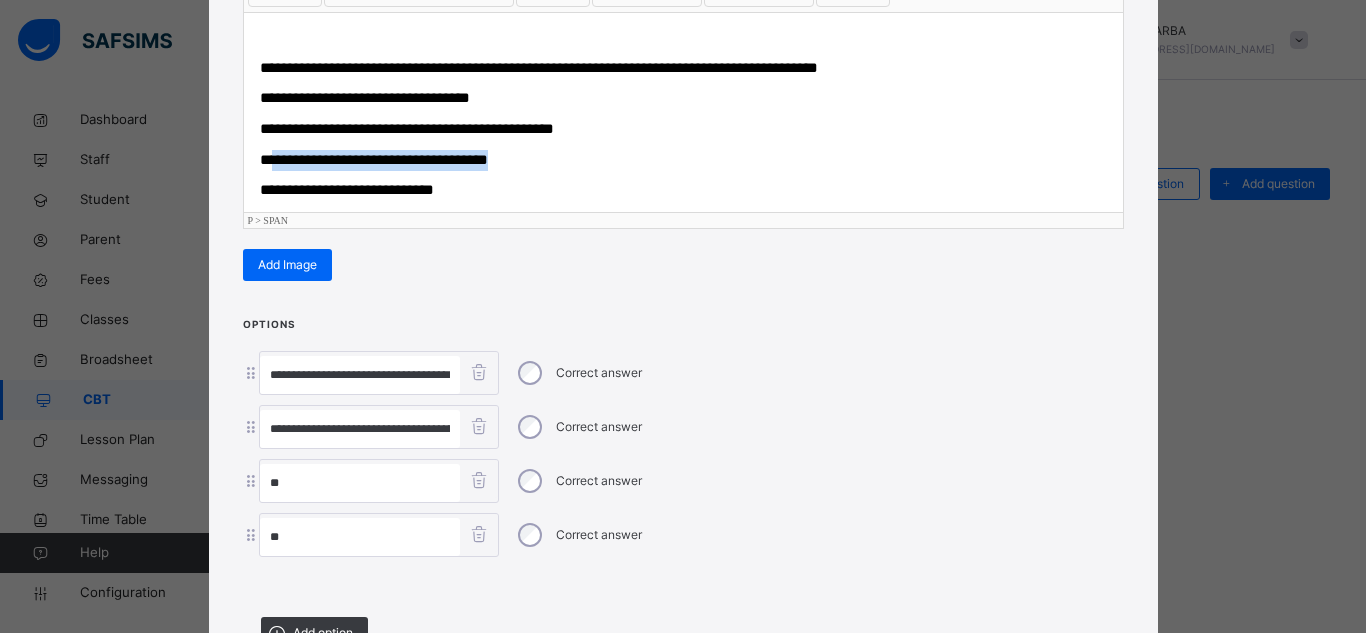 drag, startPoint x: 278, startPoint y: 155, endPoint x: 505, endPoint y: 160, distance: 227.05505 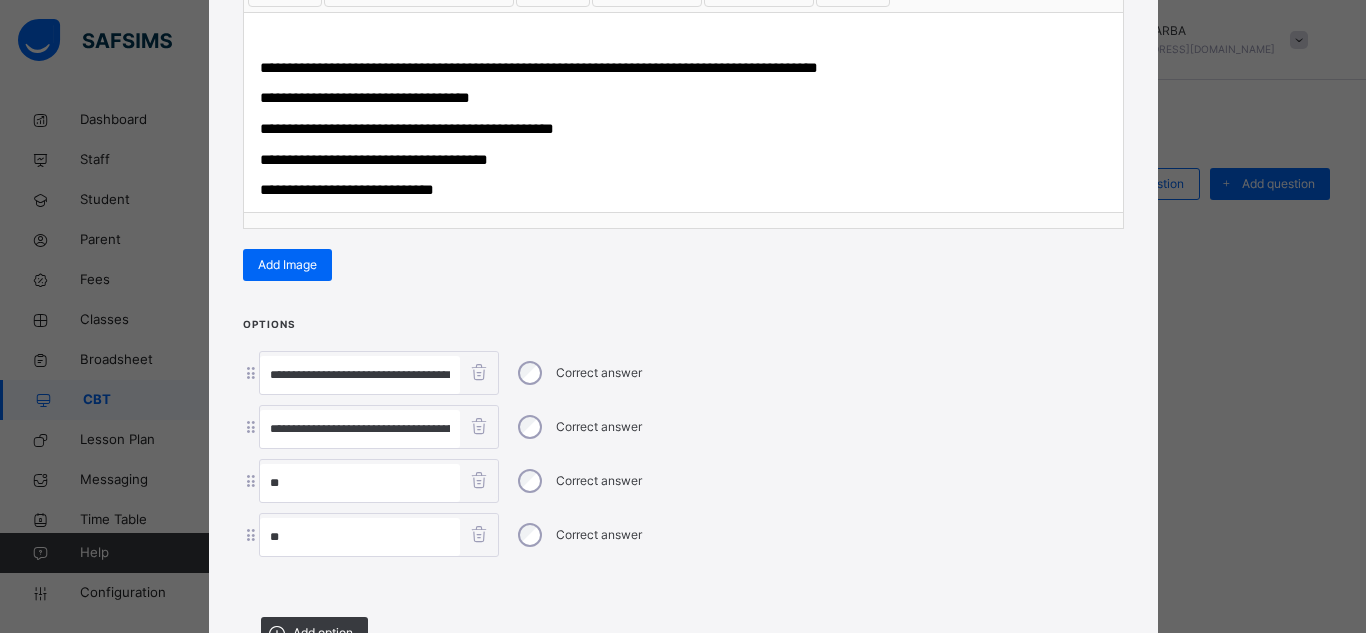 click on "**" at bounding box center [360, 483] 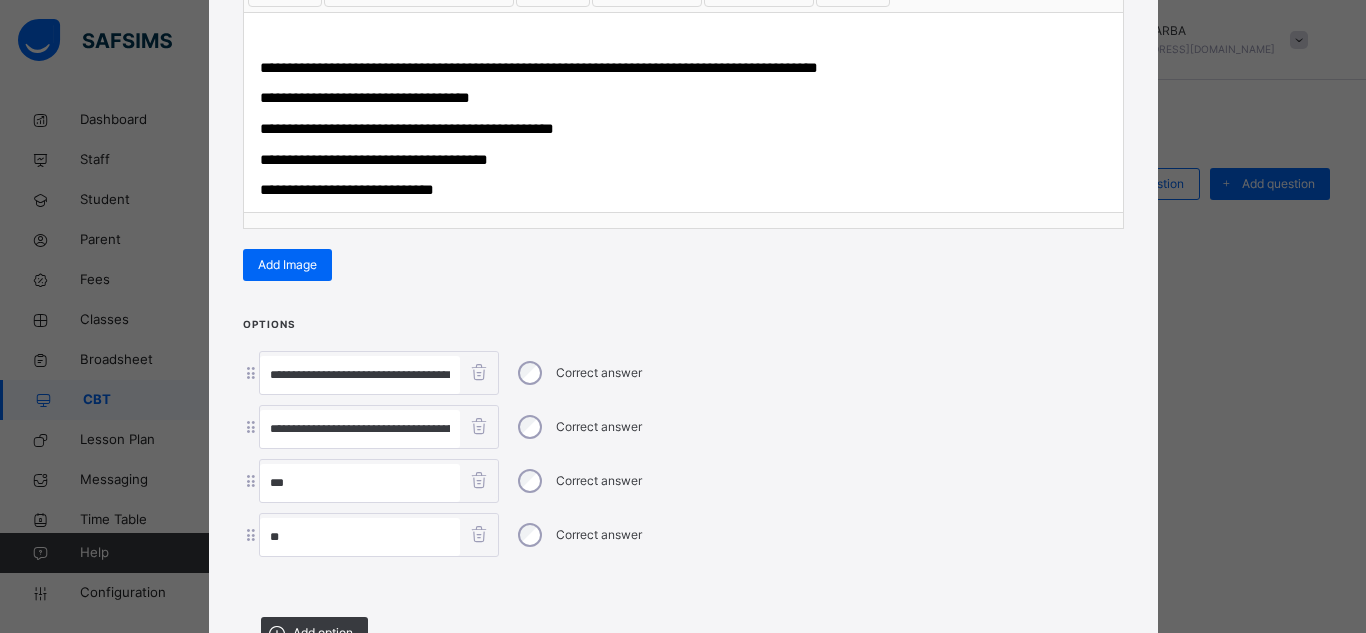 paste on "**********" 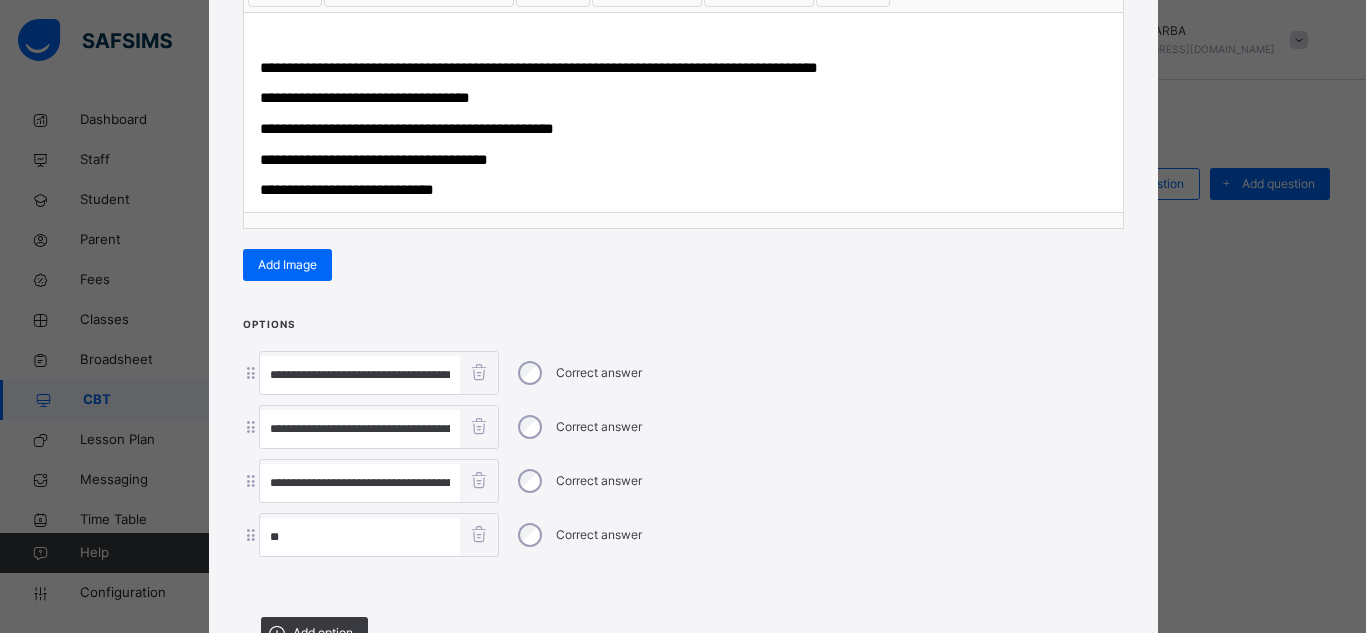 scroll, scrollTop: 0, scrollLeft: 42, axis: horizontal 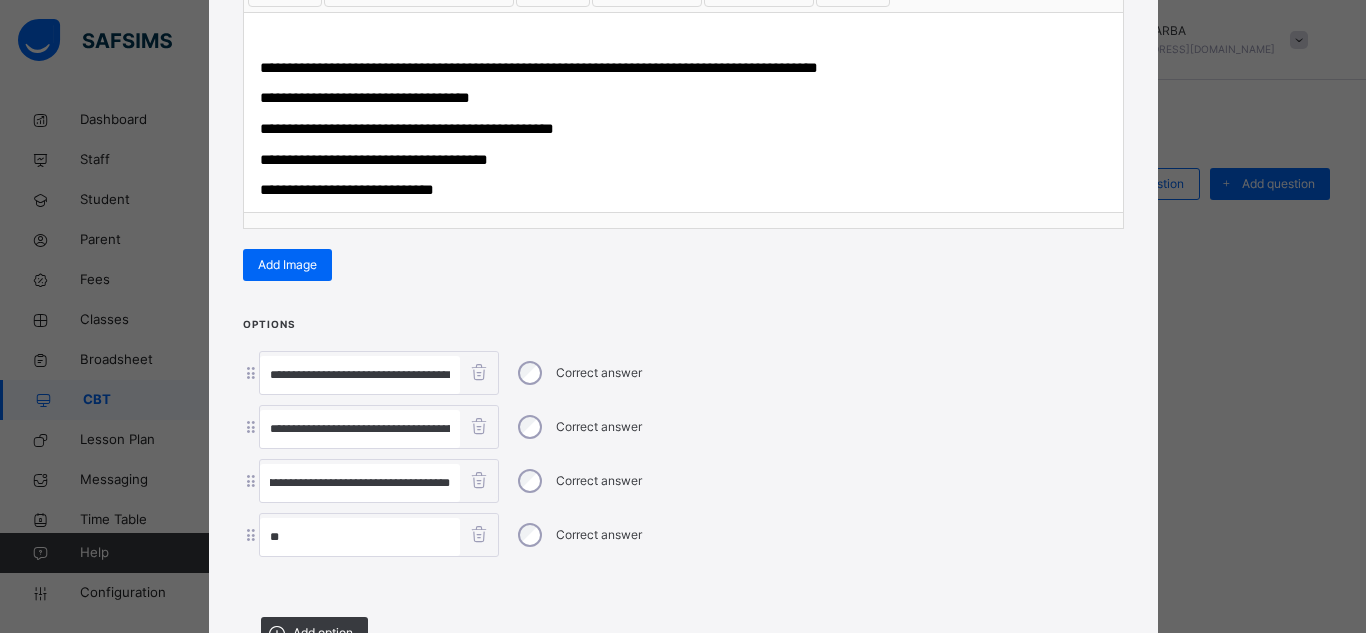 type on "**********" 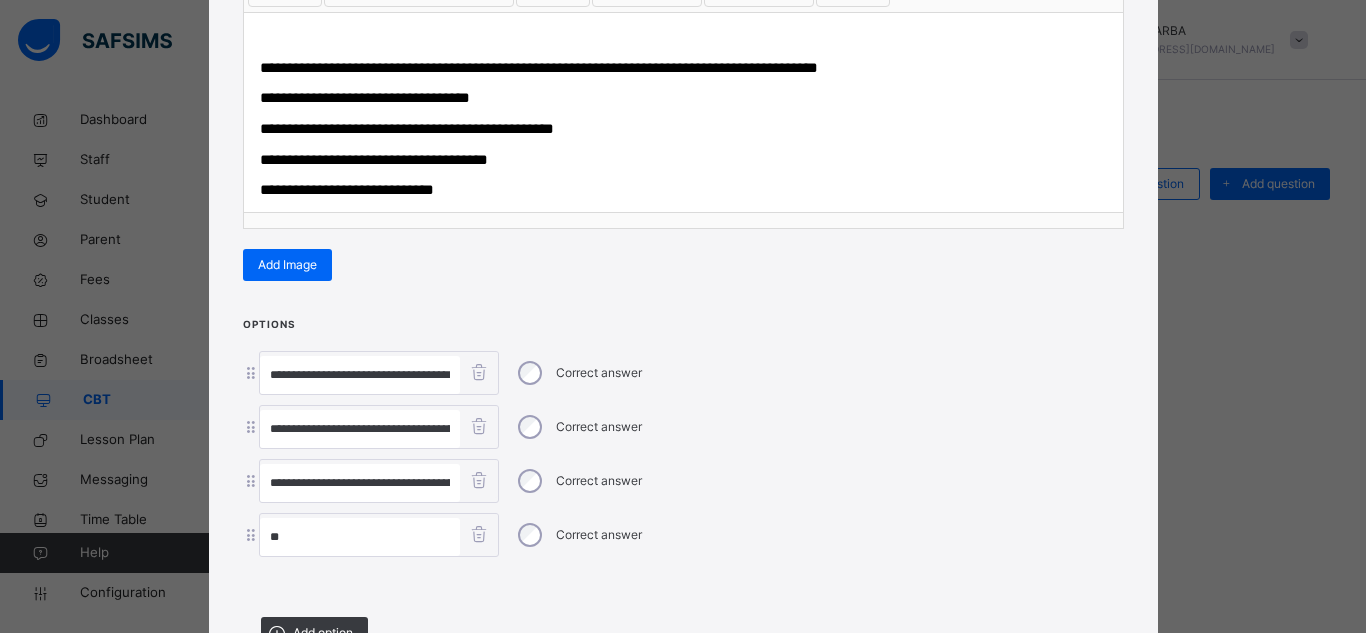 click on "**********" at bounding box center [347, 189] 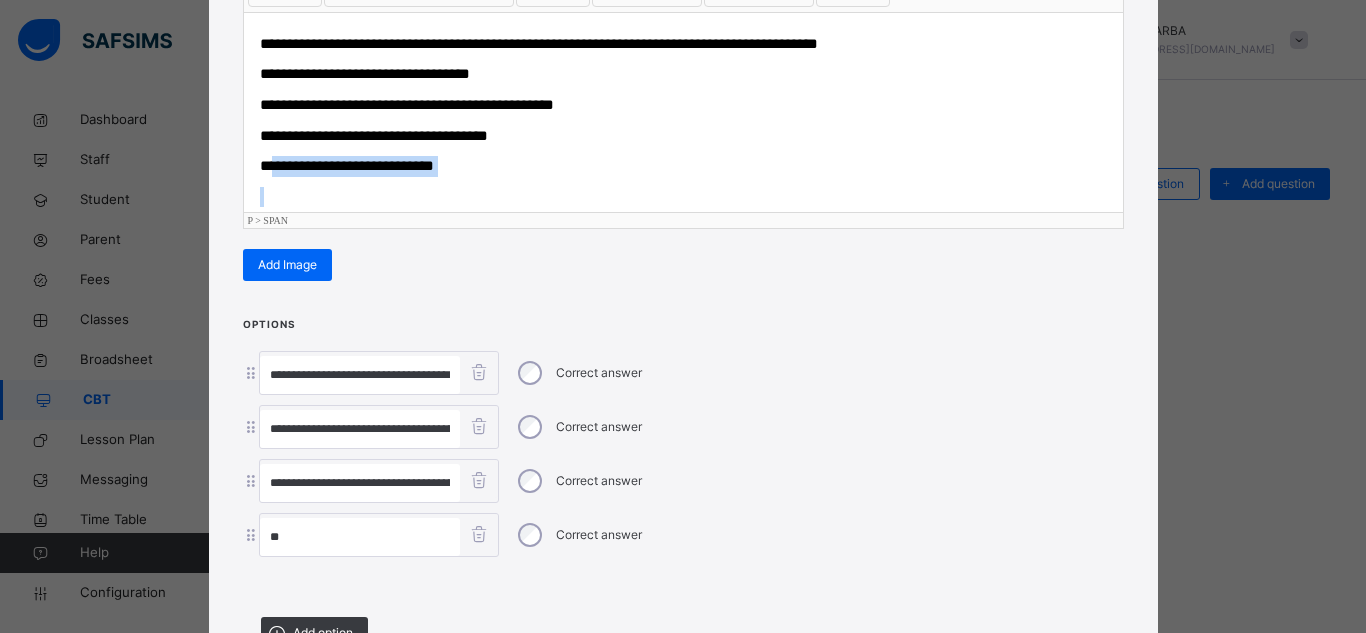 scroll, scrollTop: 44, scrollLeft: 0, axis: vertical 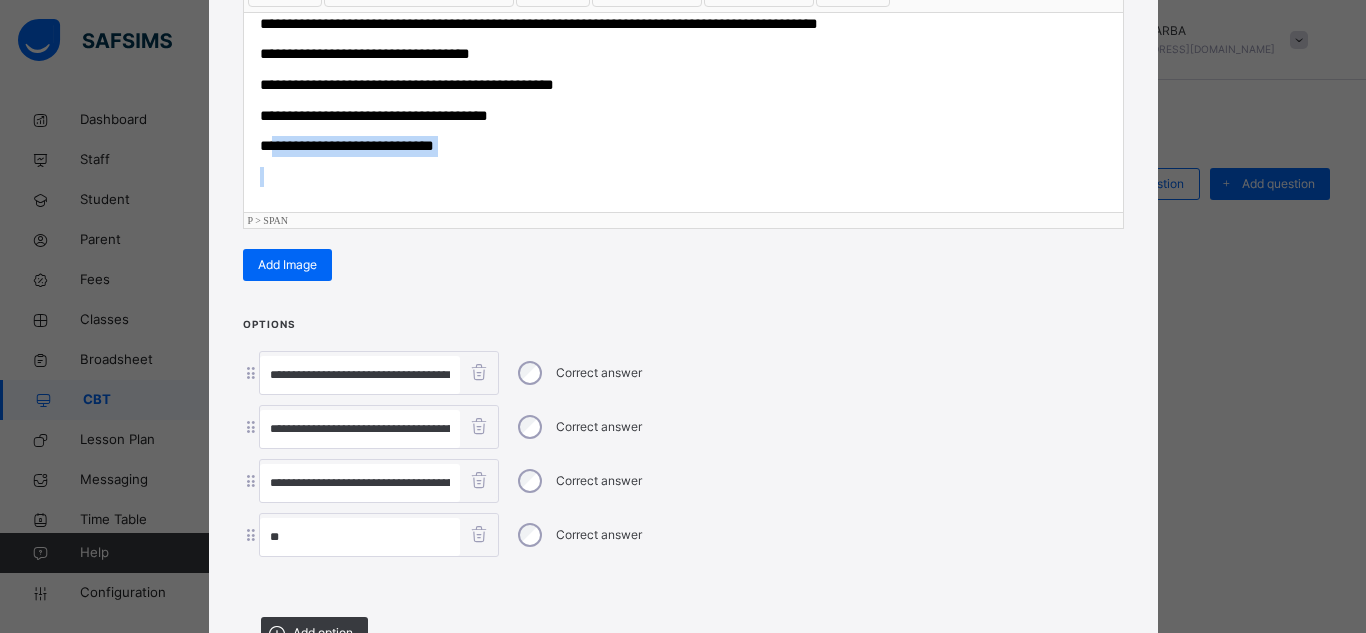 drag, startPoint x: 279, startPoint y: 189, endPoint x: 459, endPoint y: 199, distance: 180.27756 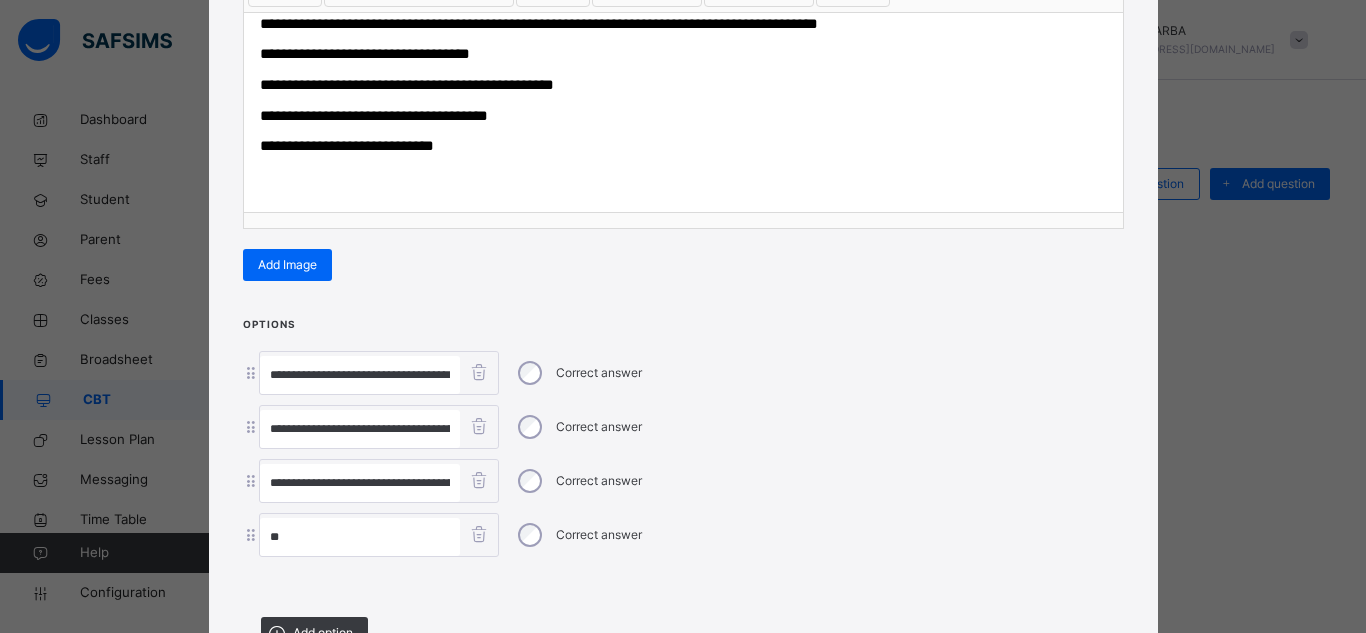 click on "**" at bounding box center [360, 537] 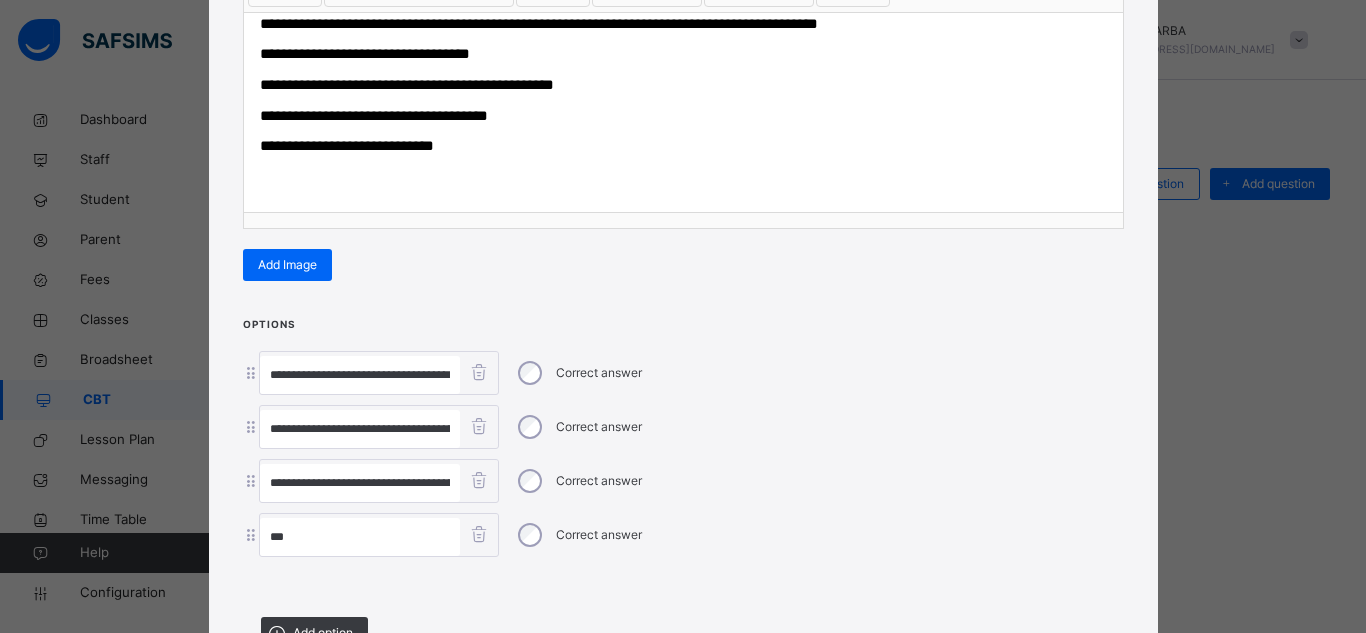 paste on "**********" 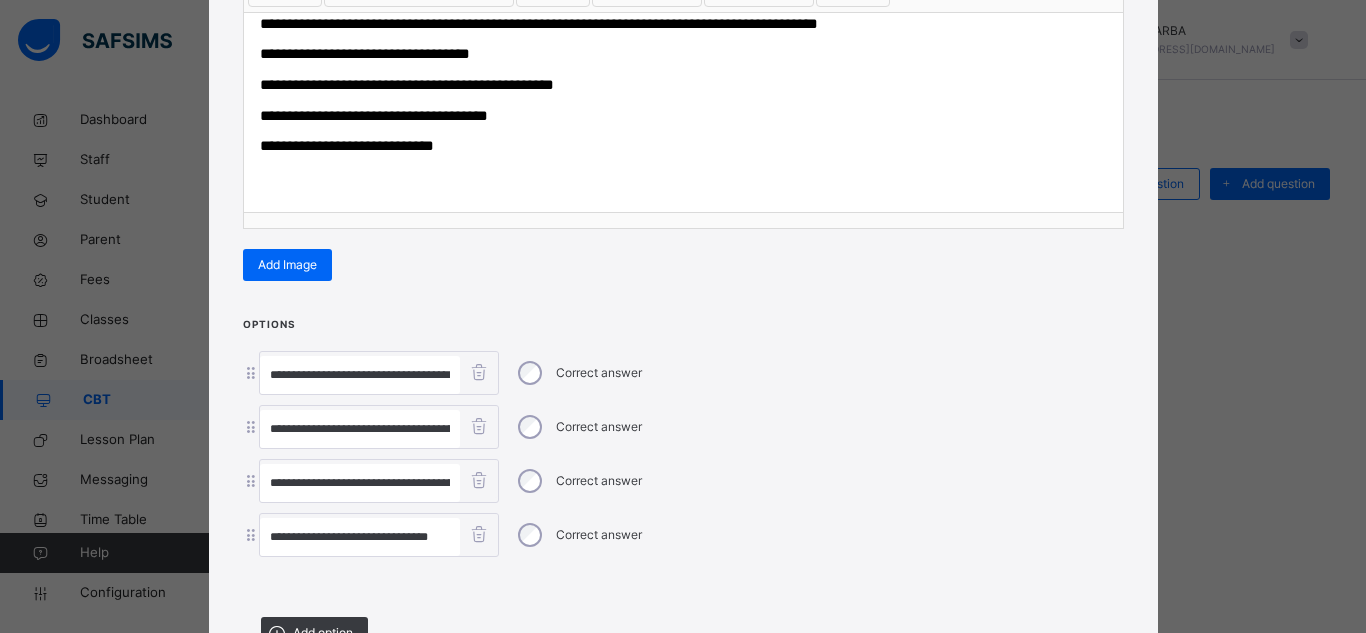 scroll, scrollTop: 0, scrollLeft: 5, axis: horizontal 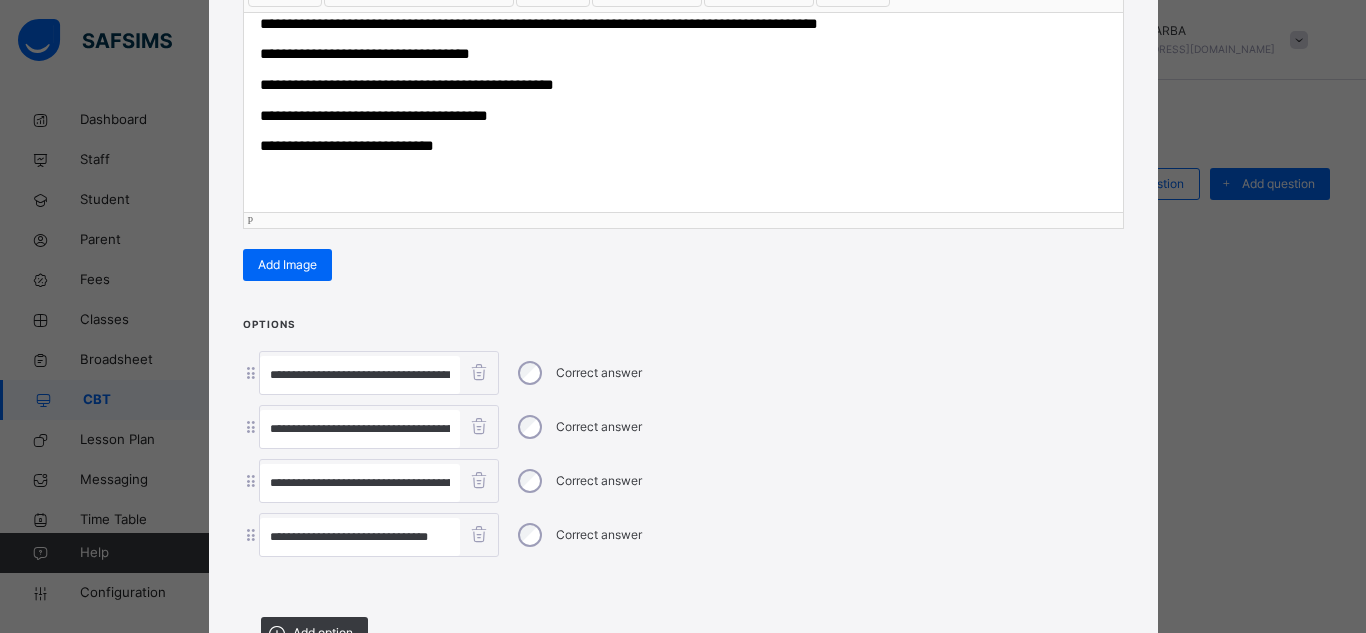 click on "**********" at bounding box center (683, 146) 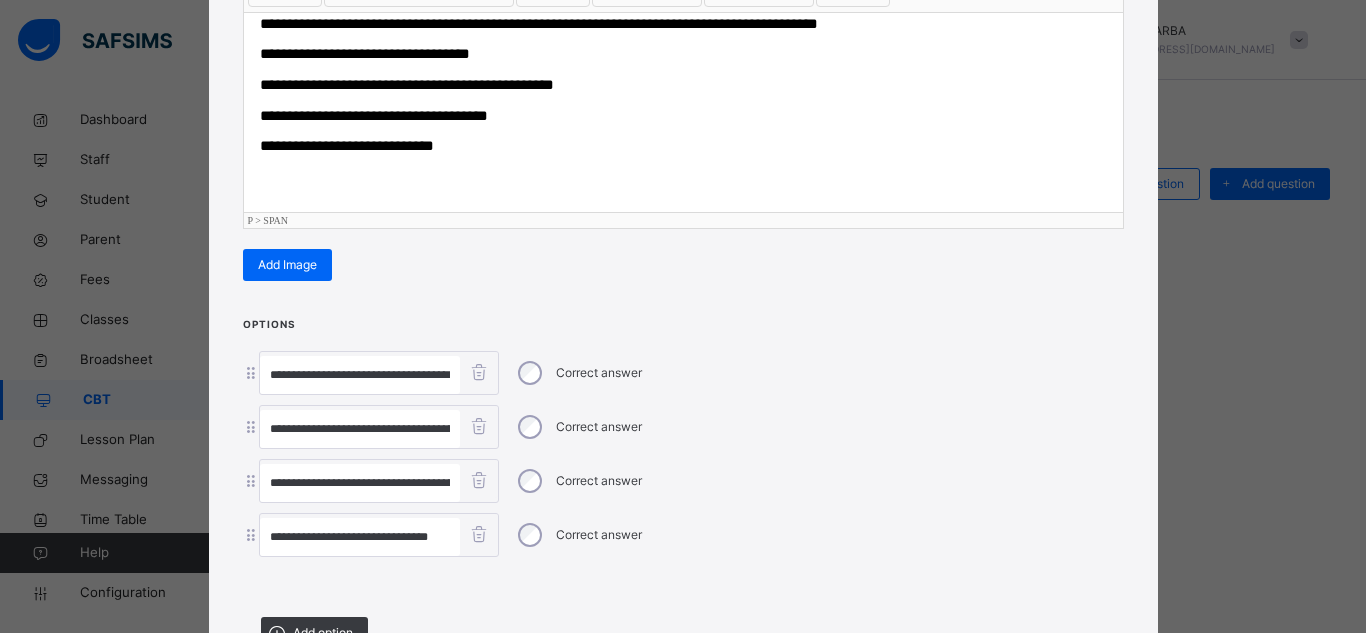 type 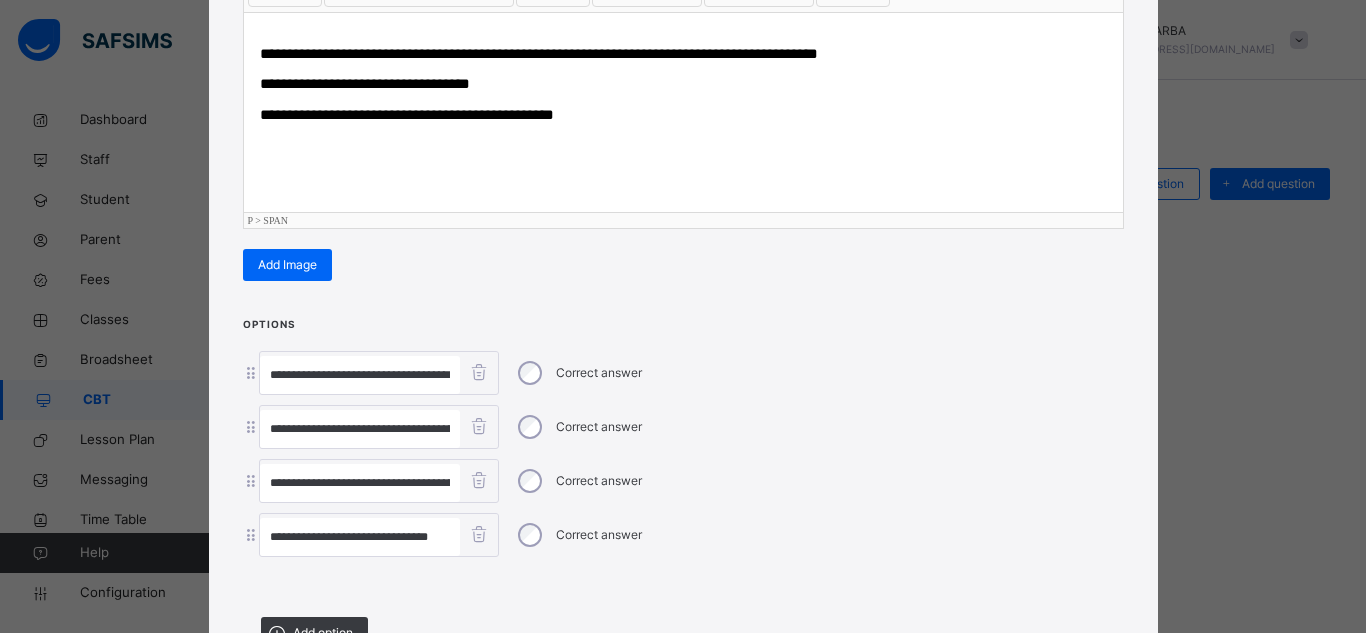 scroll, scrollTop: 0, scrollLeft: 0, axis: both 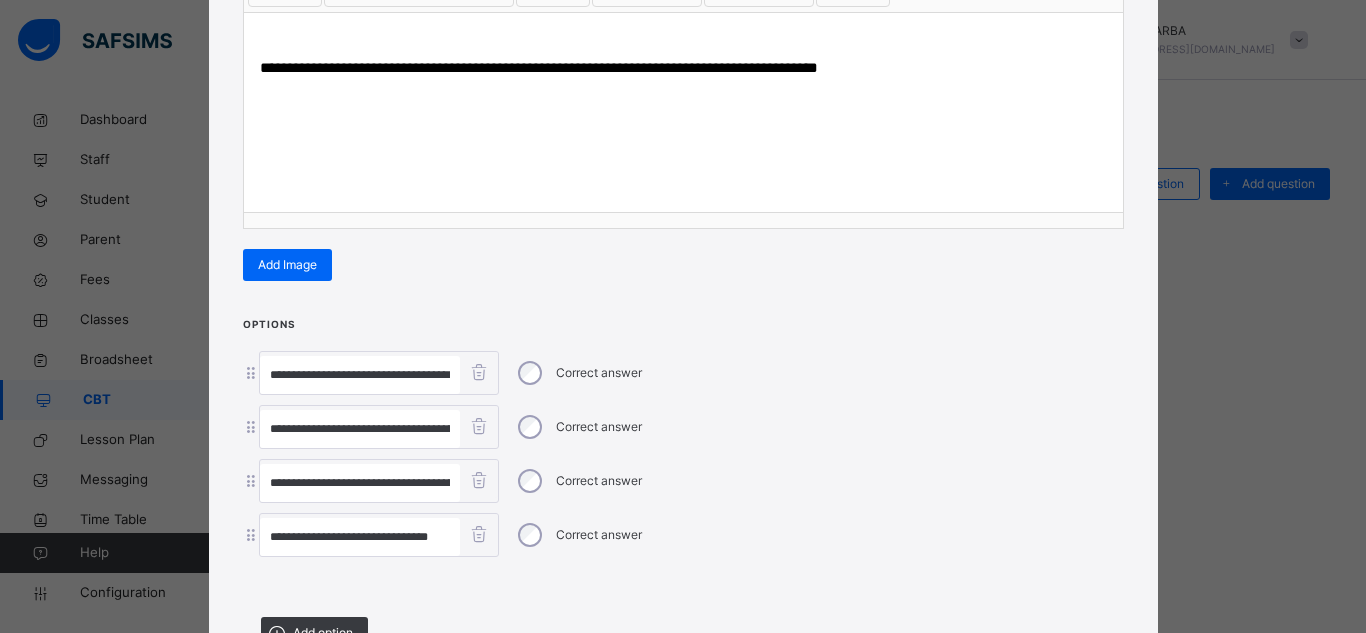 click at bounding box center (683, 584) 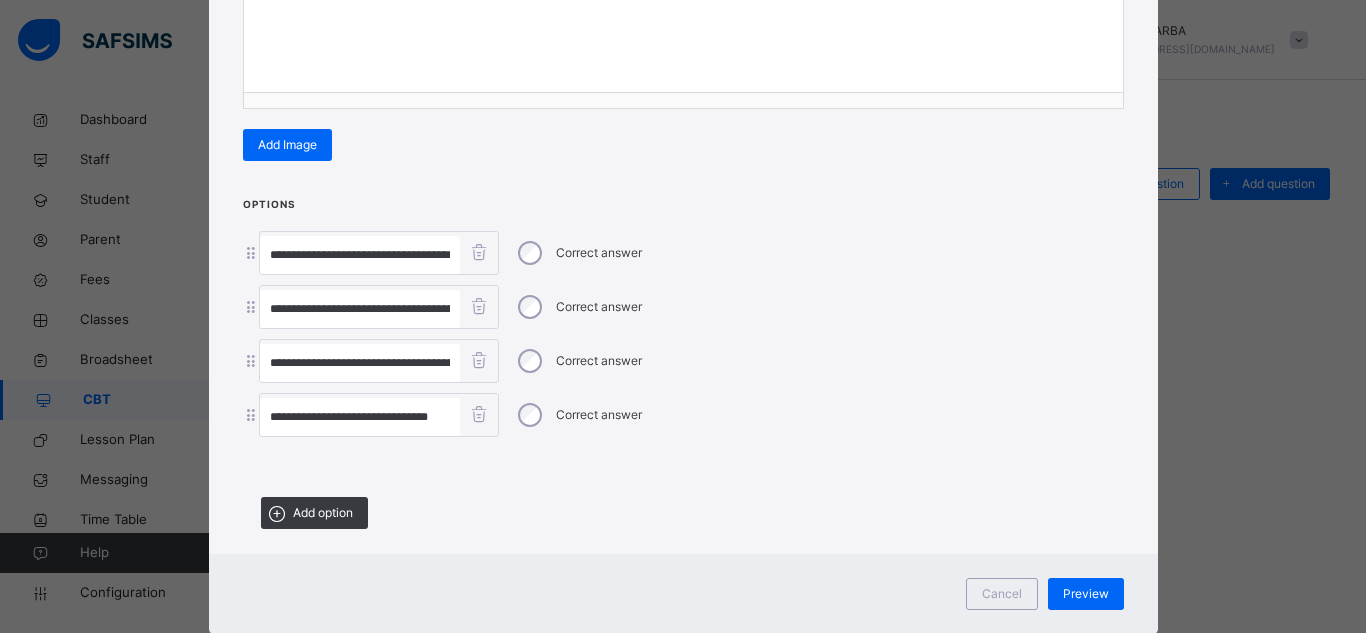scroll, scrollTop: 480, scrollLeft: 0, axis: vertical 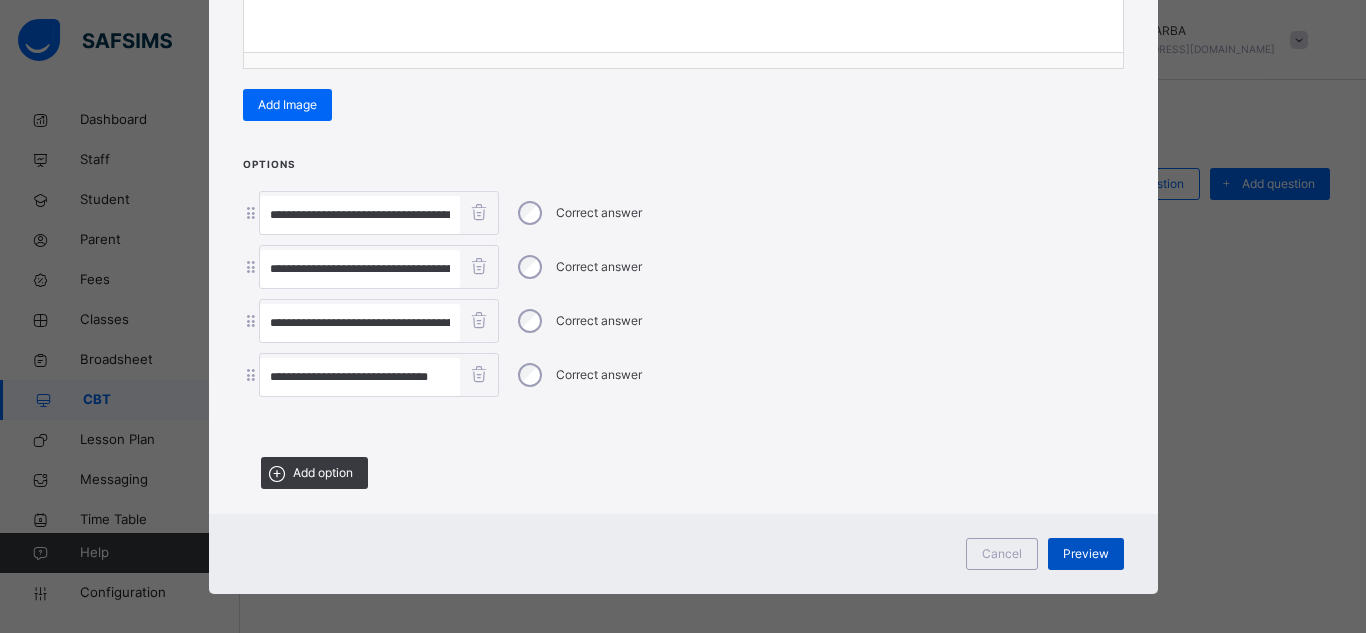 click on "Preview" at bounding box center [1086, 554] 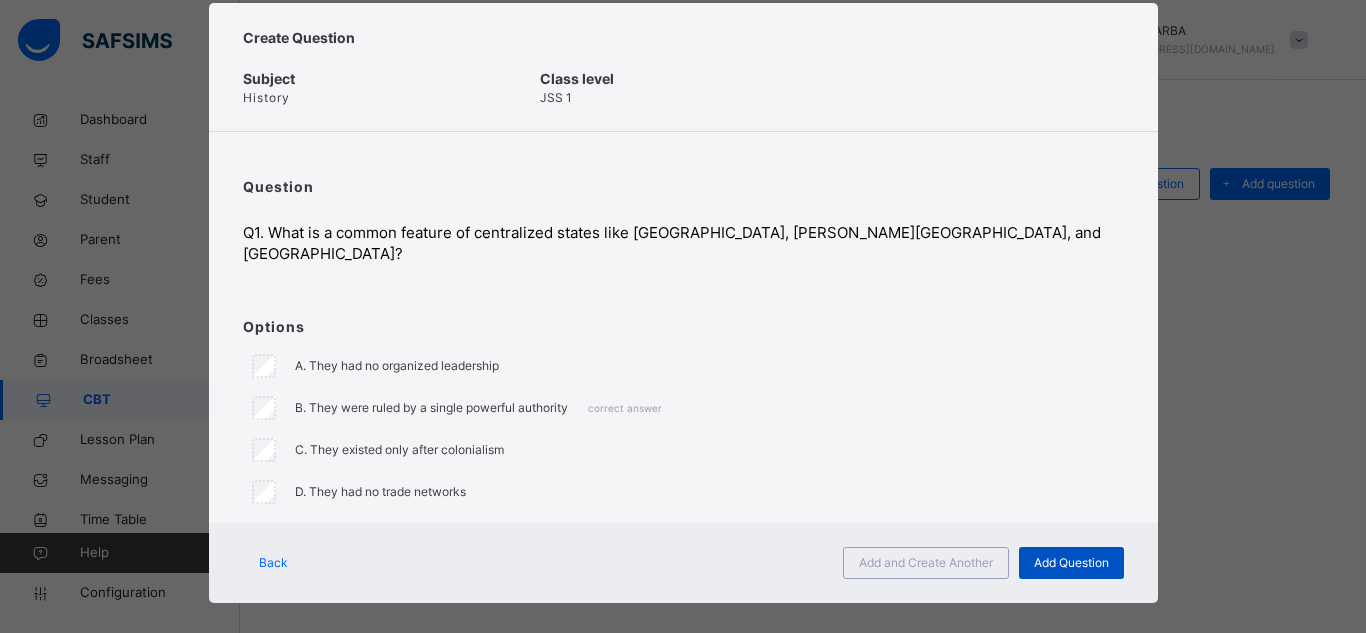 click on "Add Question" at bounding box center [1071, 563] 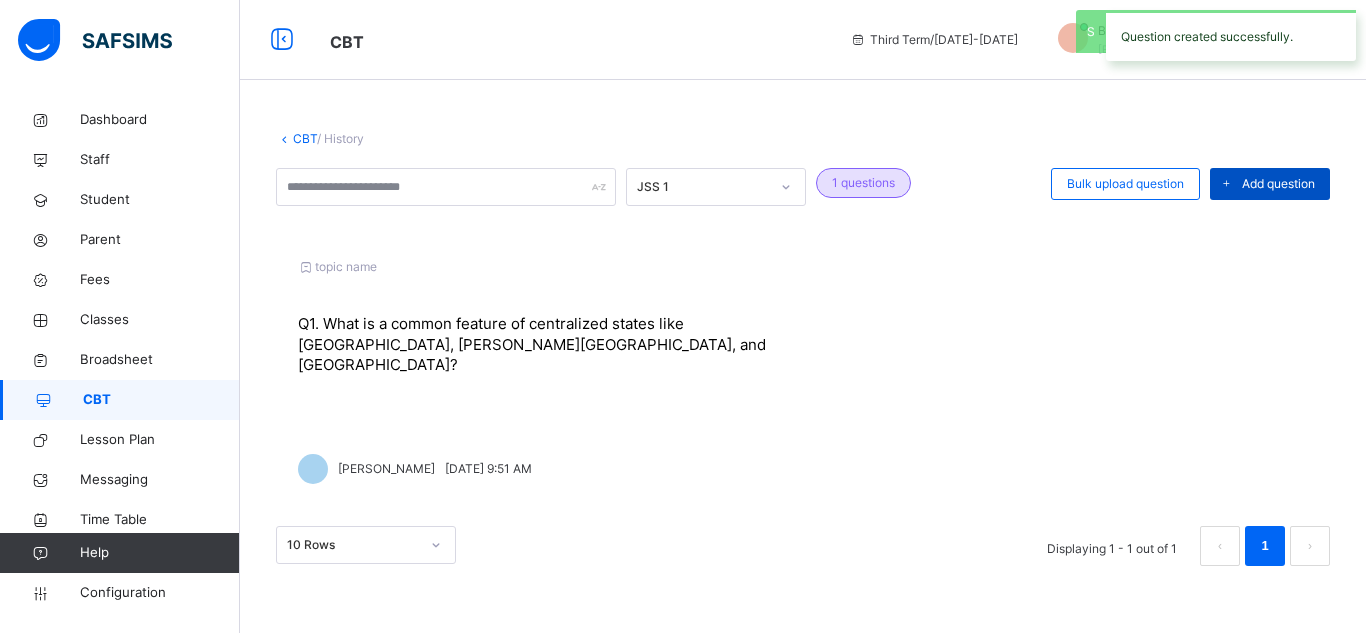 click on "Add question" at bounding box center [1278, 184] 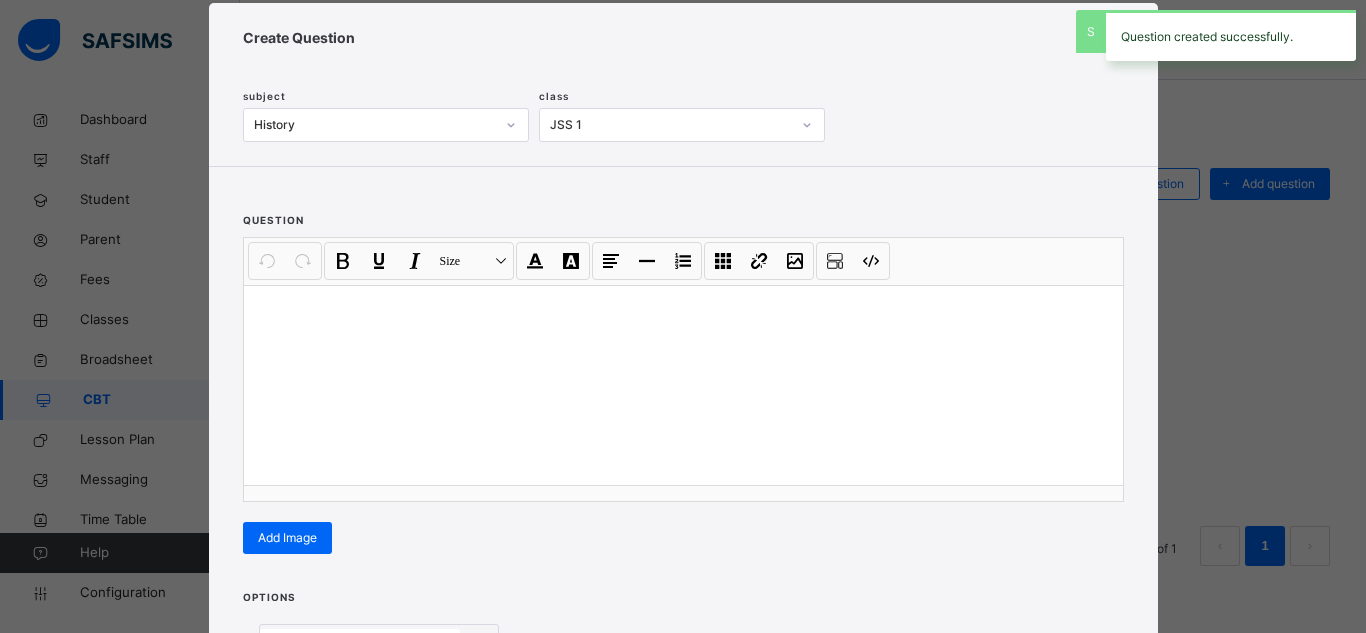 click at bounding box center [683, 385] 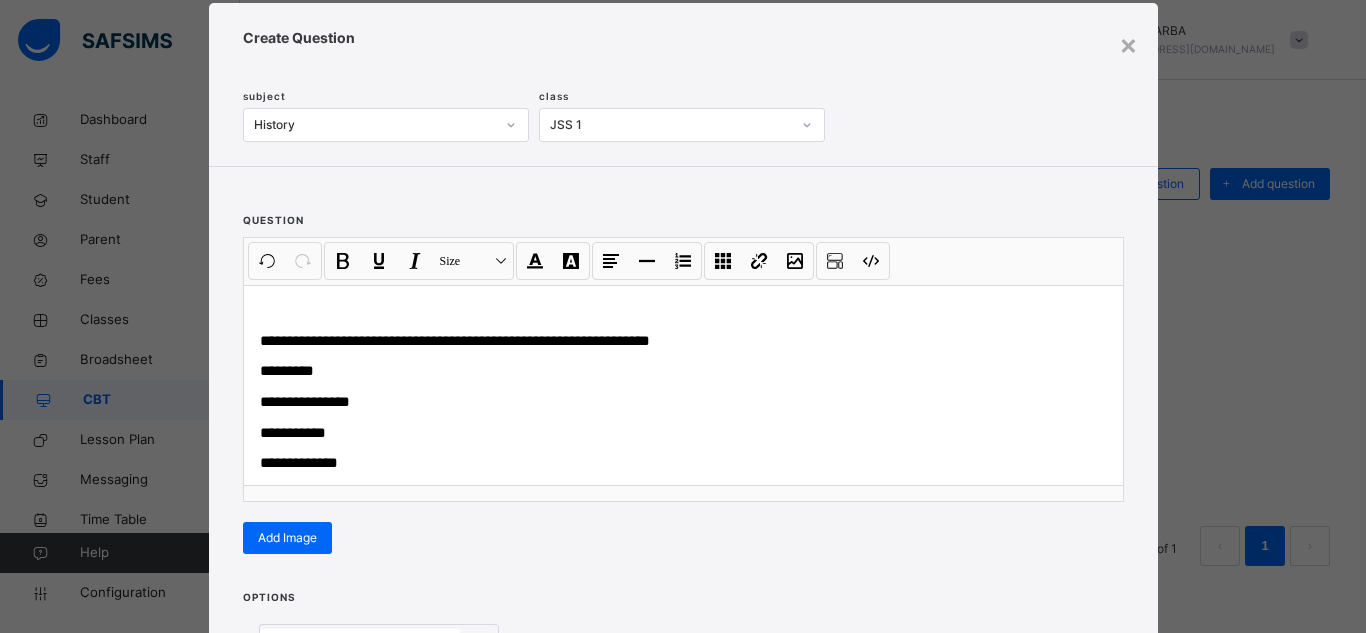 click on "**********" at bounding box center (683, 372) 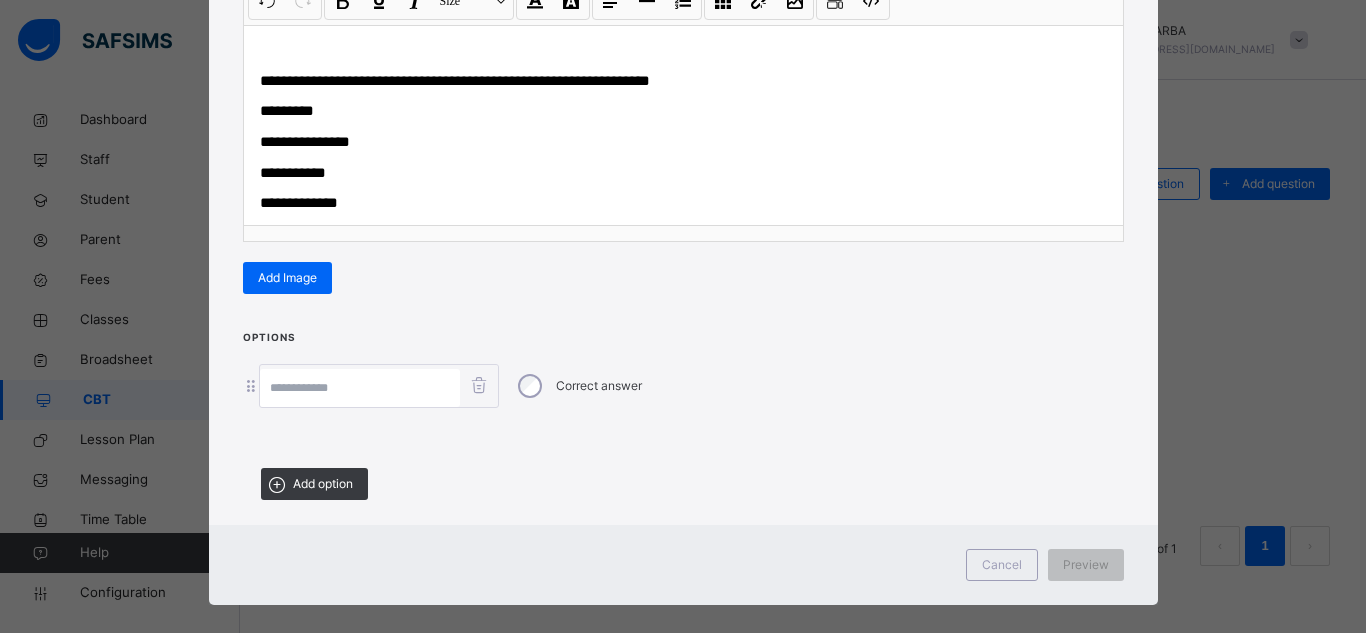 scroll, scrollTop: 327, scrollLeft: 0, axis: vertical 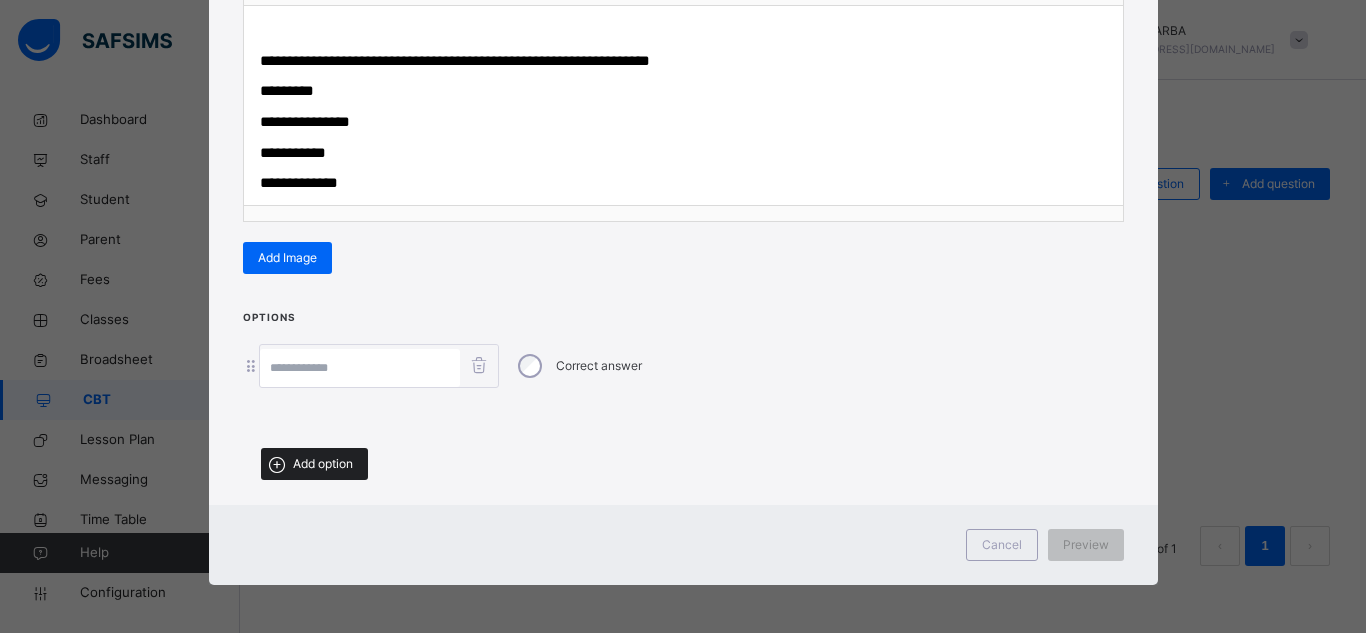 click on "Add option" at bounding box center [323, 464] 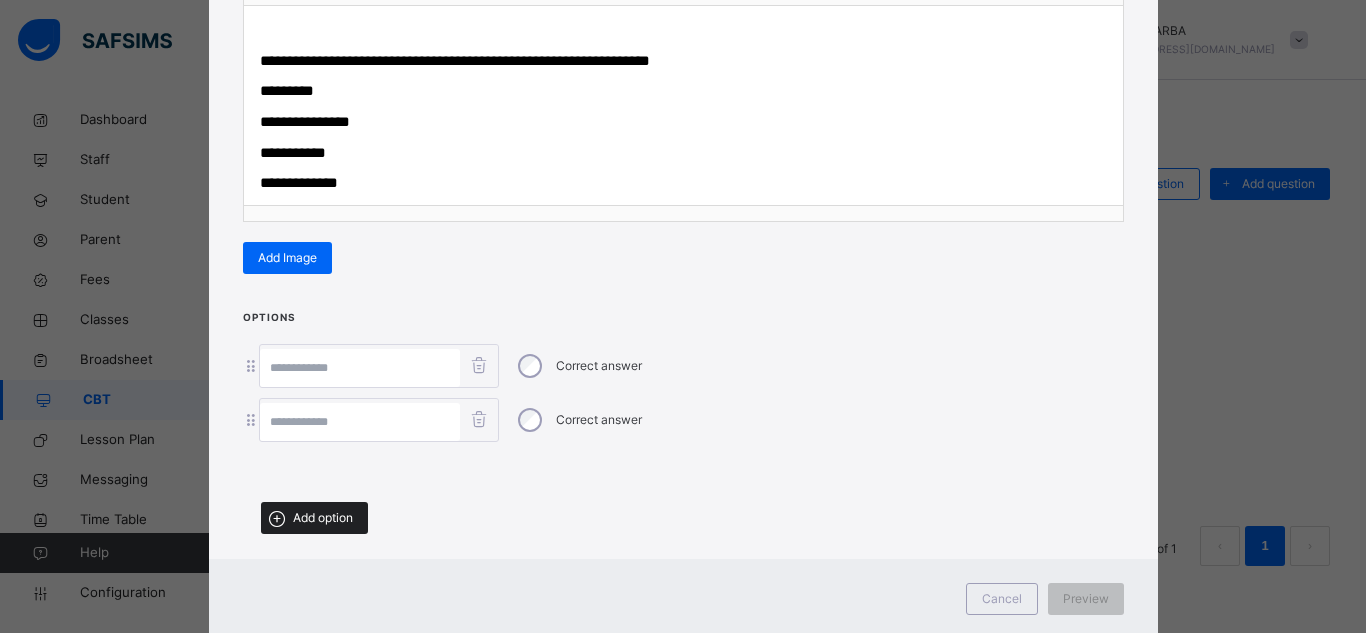 click on "Add option" at bounding box center (314, 518) 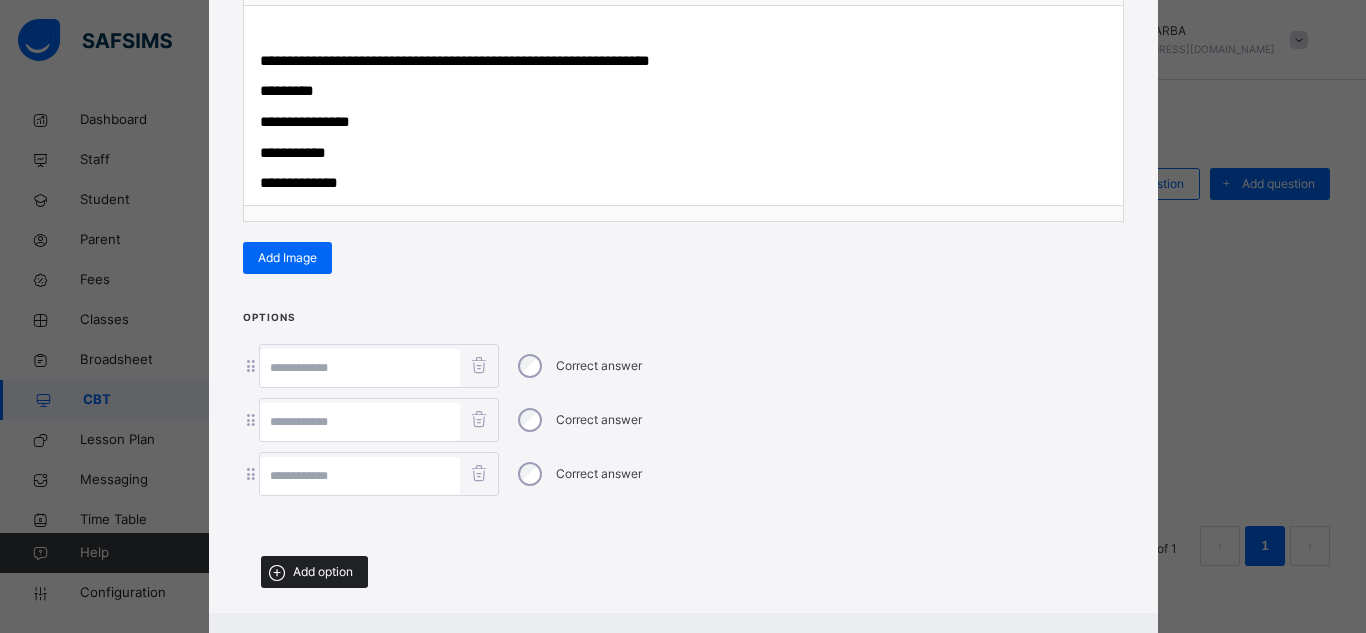 click on "Add option" at bounding box center (314, 572) 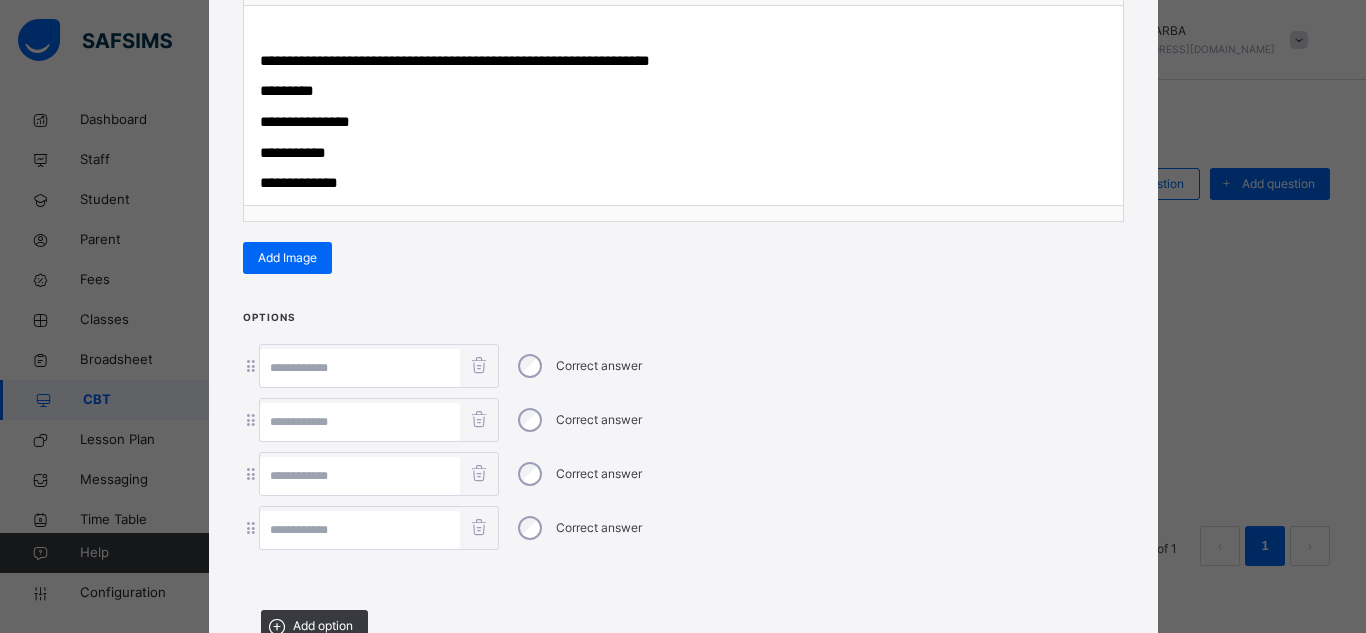 click at bounding box center [360, 530] 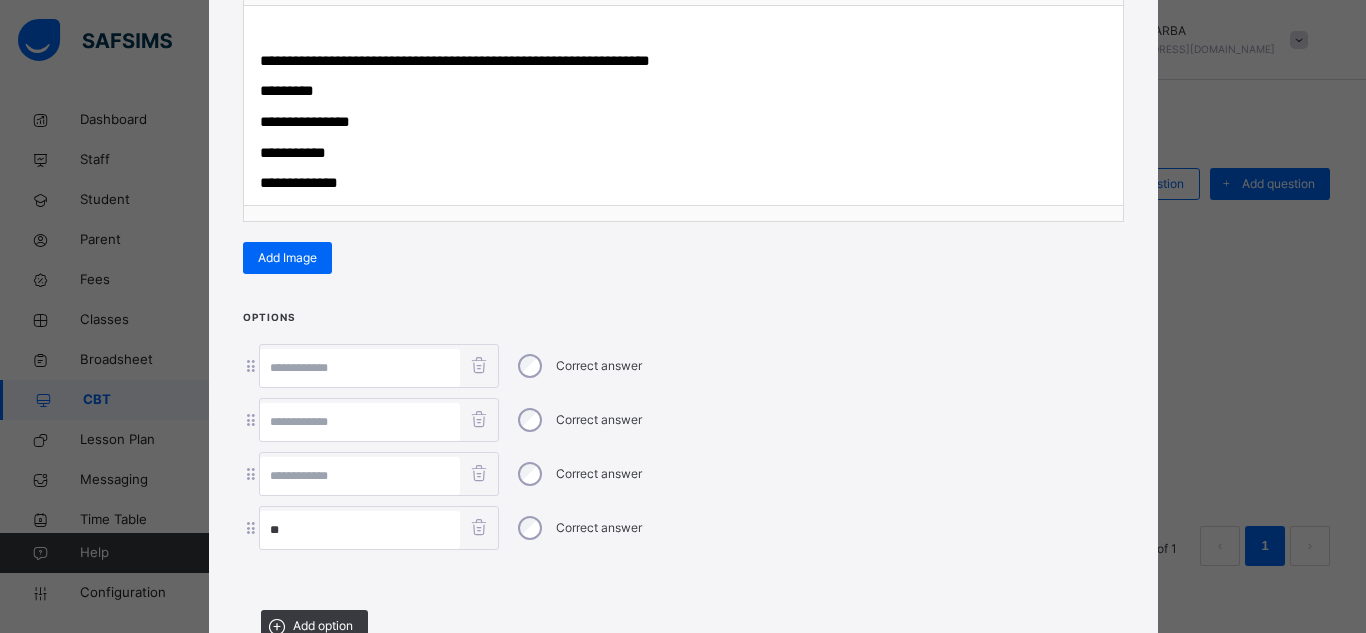 type on "**" 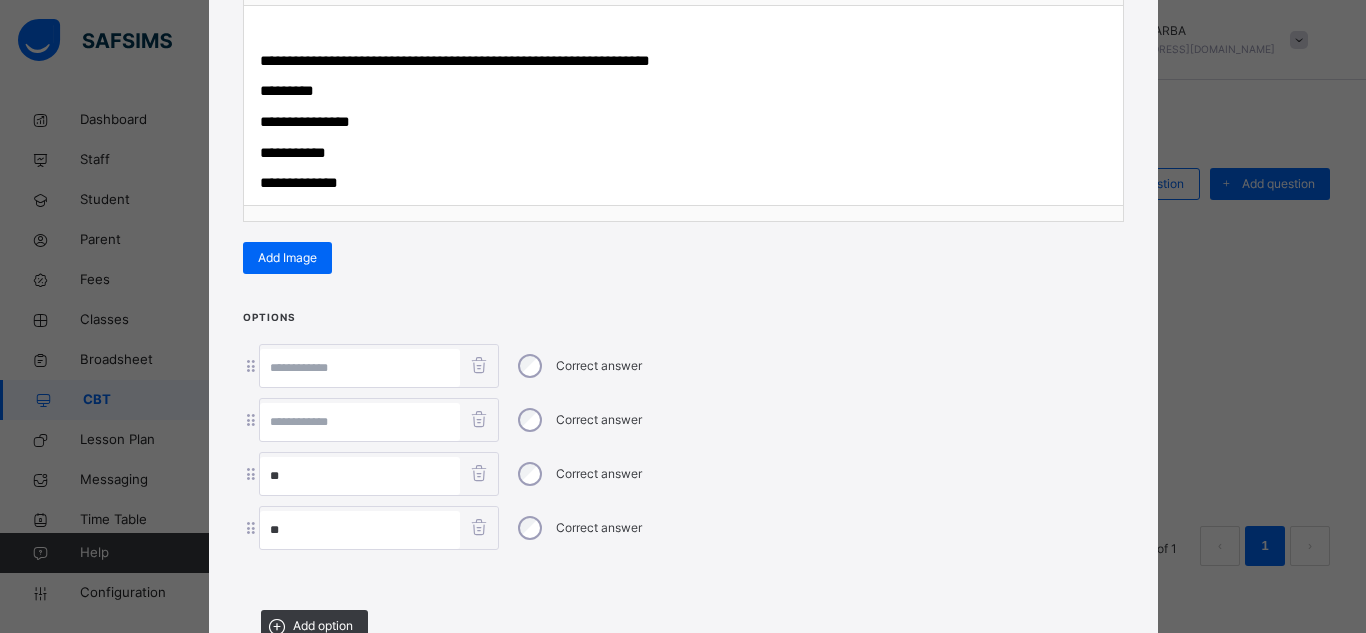 type on "**" 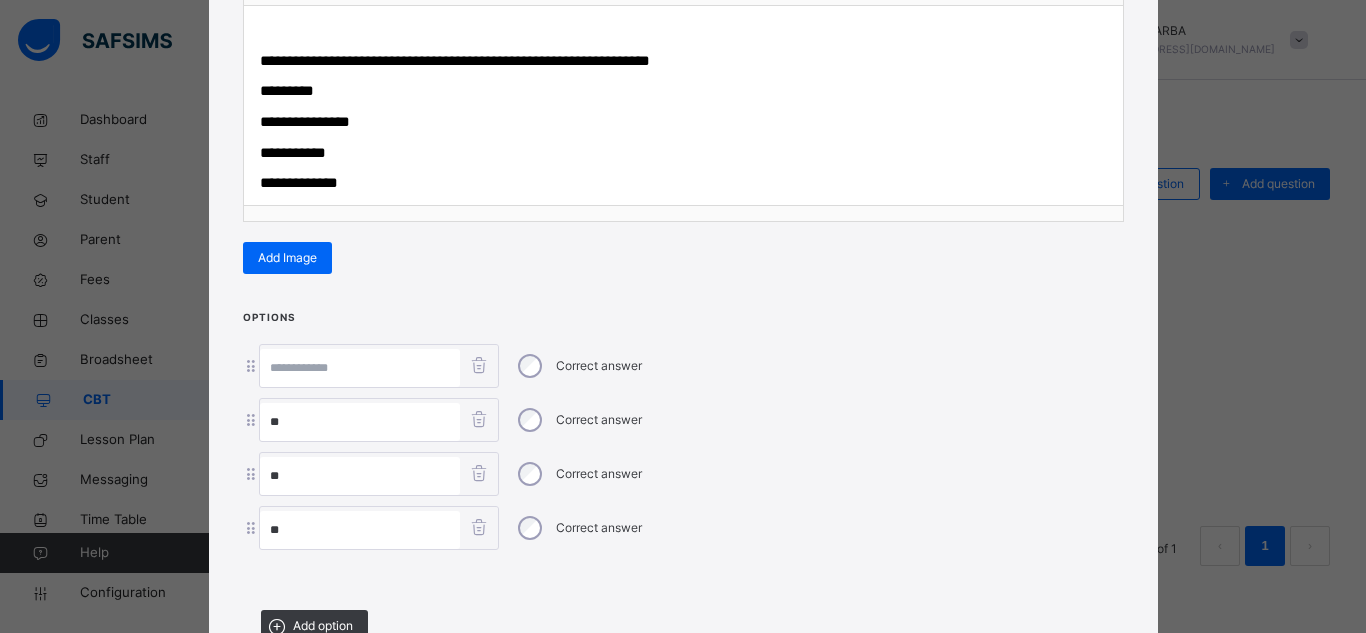 type on "**" 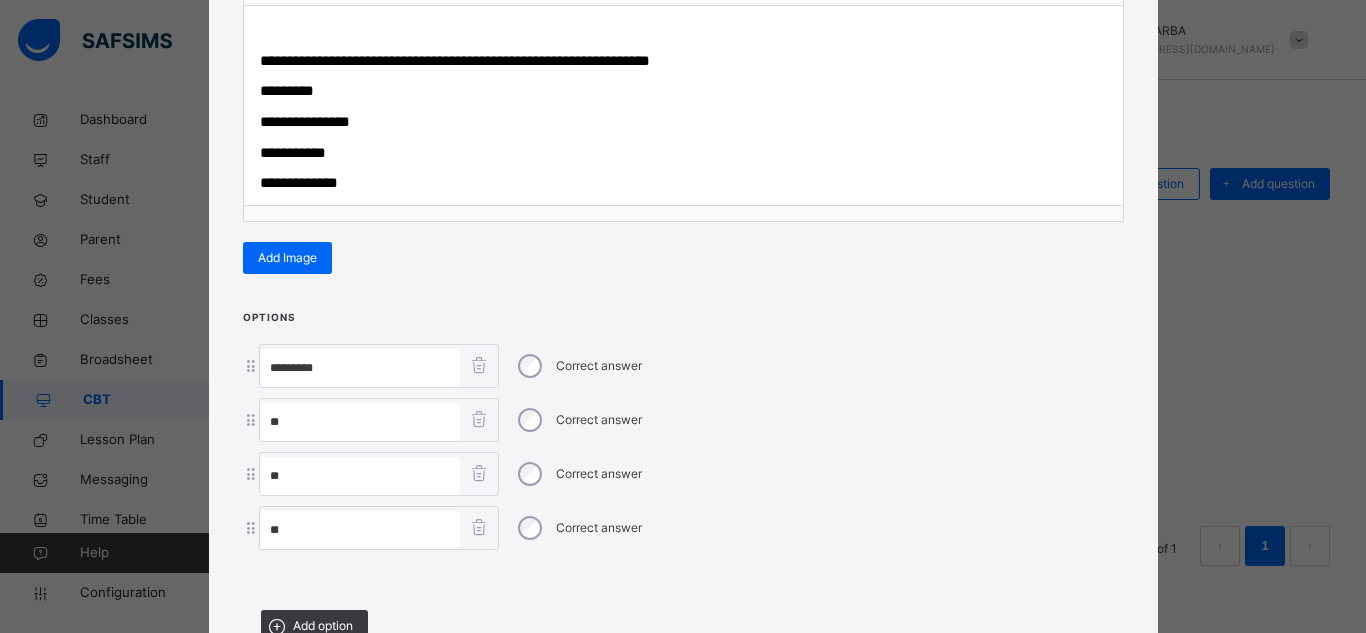 type on "*********" 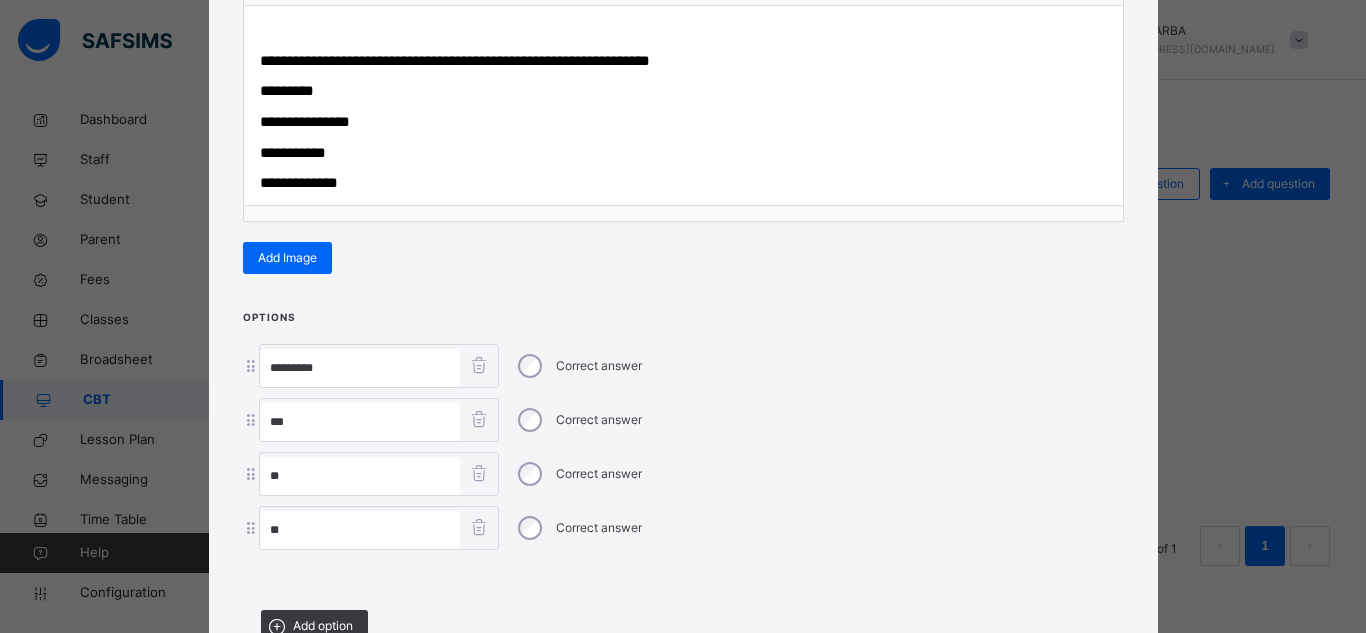click on "**" at bounding box center [360, 422] 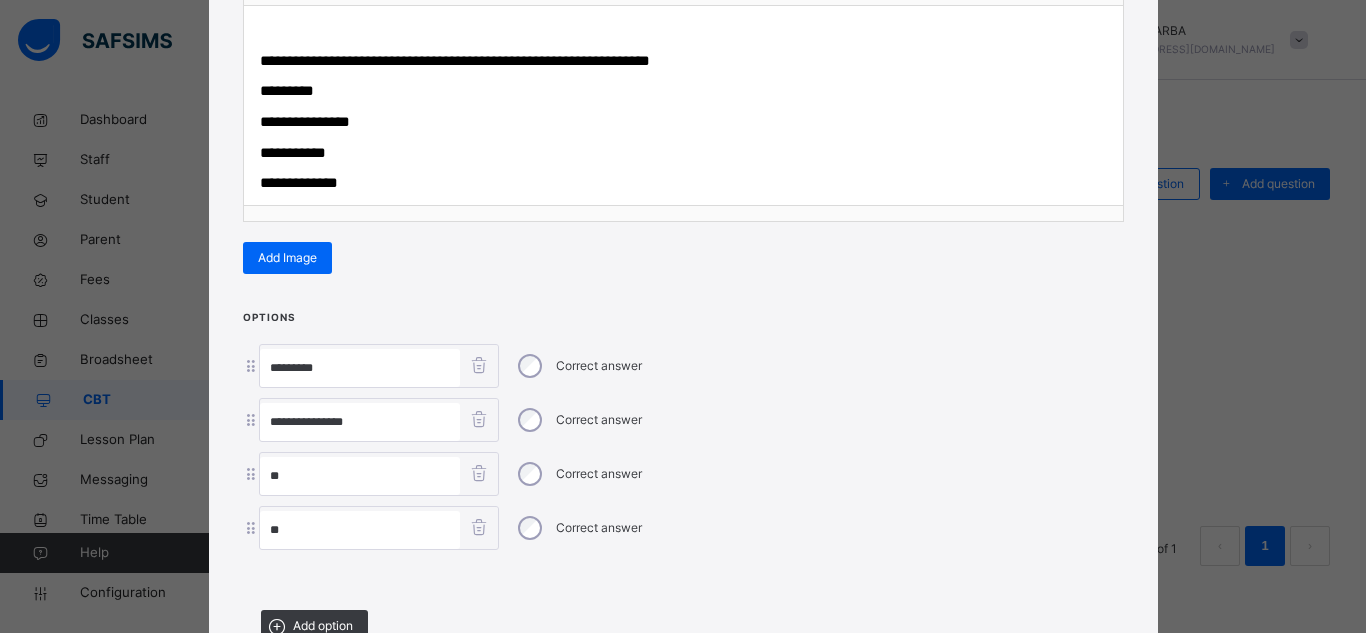 type on "**********" 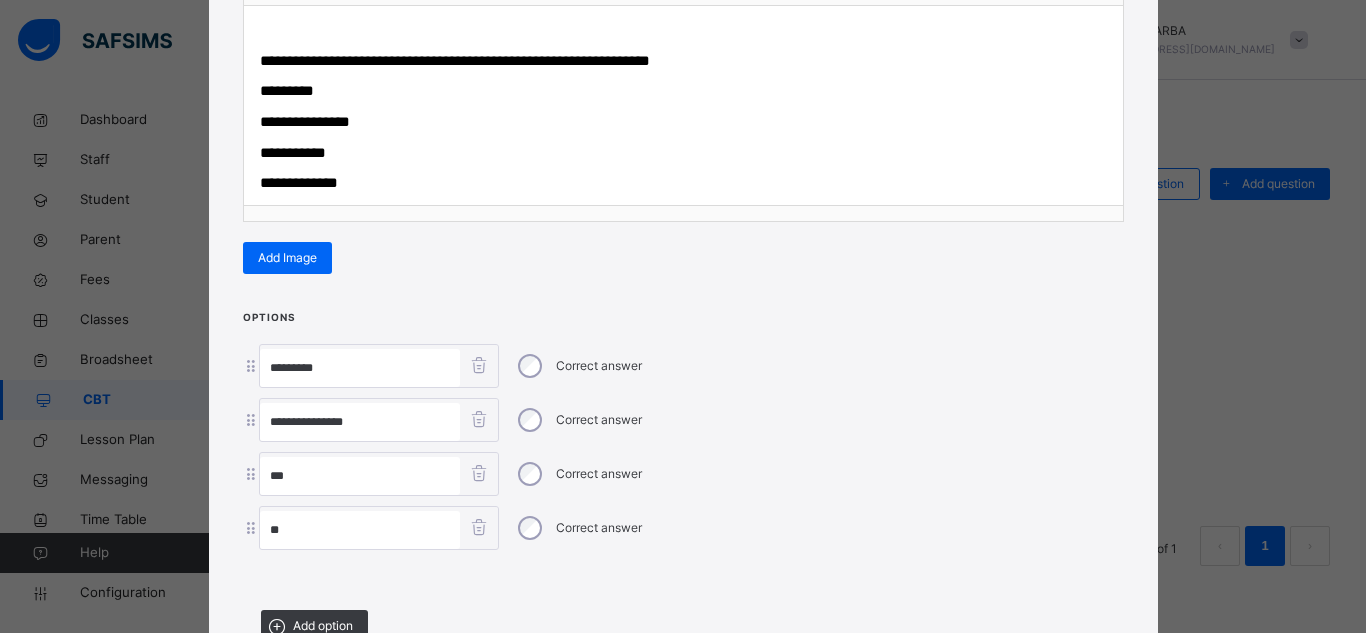 click on "**" at bounding box center (360, 476) 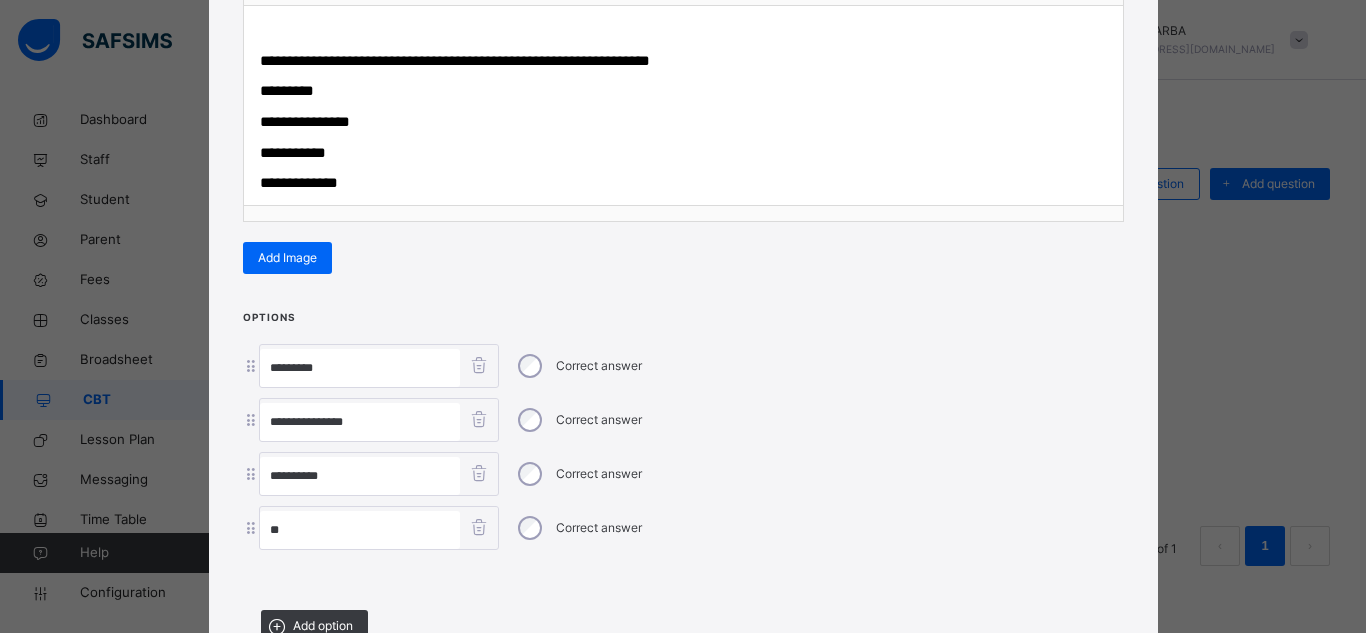 type on "**********" 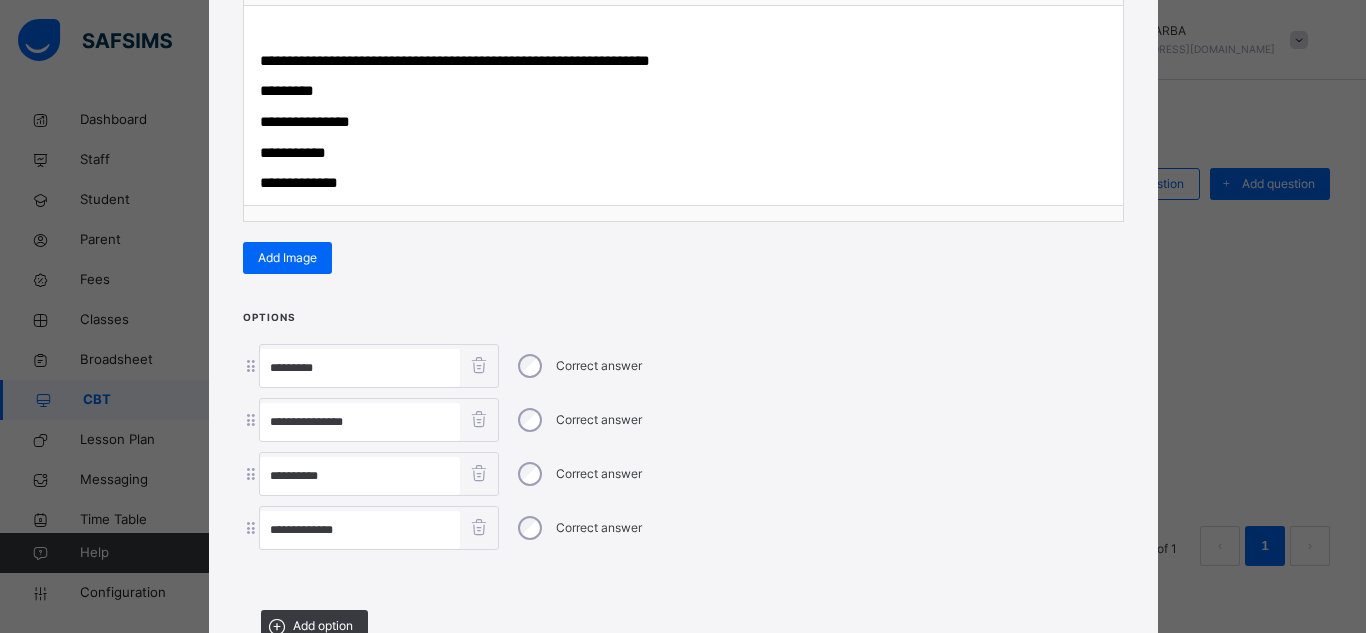 type on "**********" 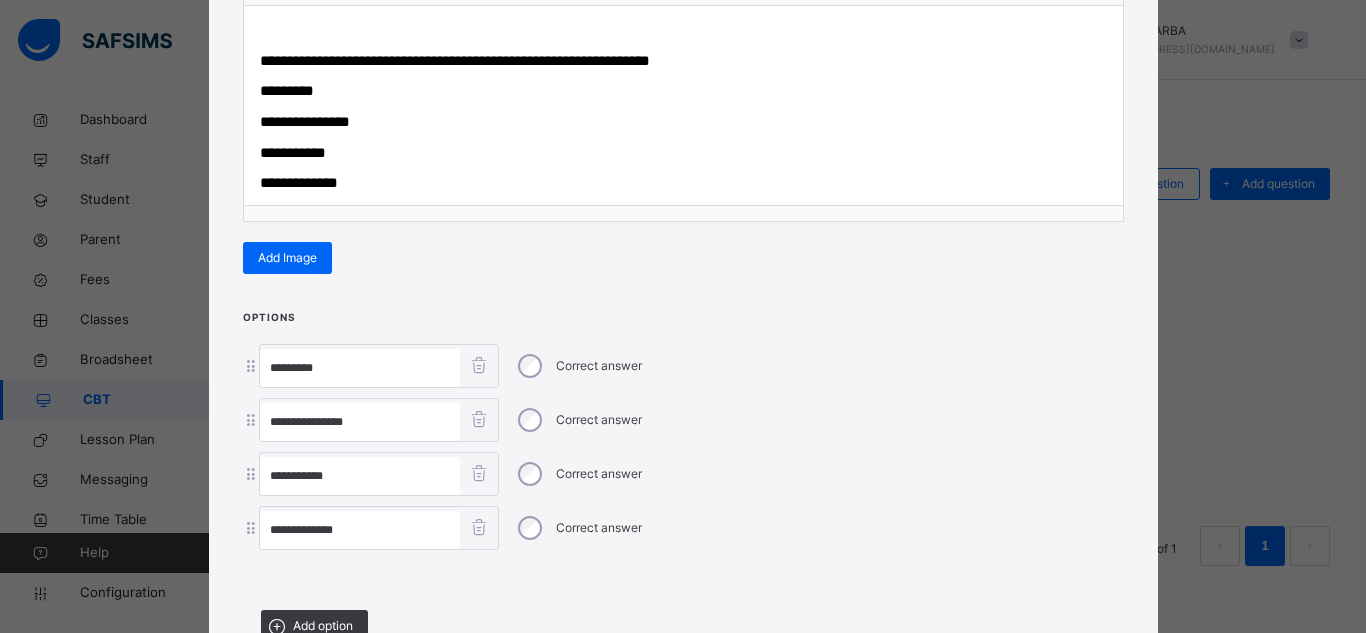 type on "**********" 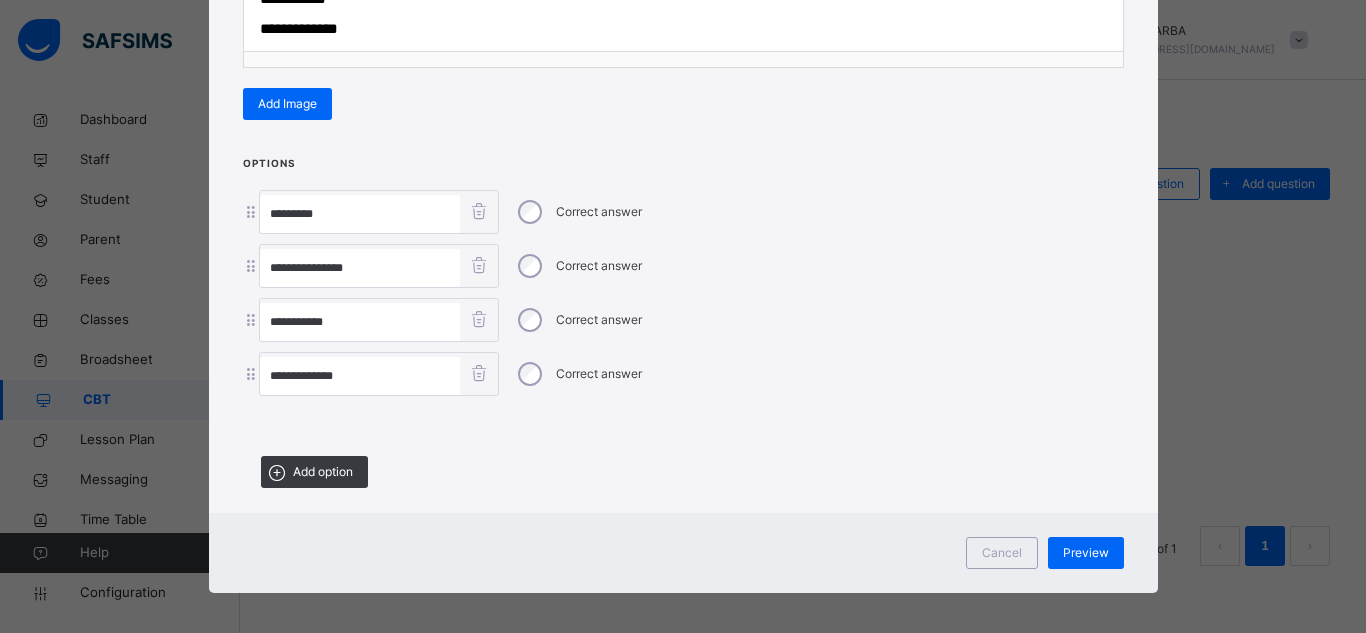 scroll, scrollTop: 483, scrollLeft: 0, axis: vertical 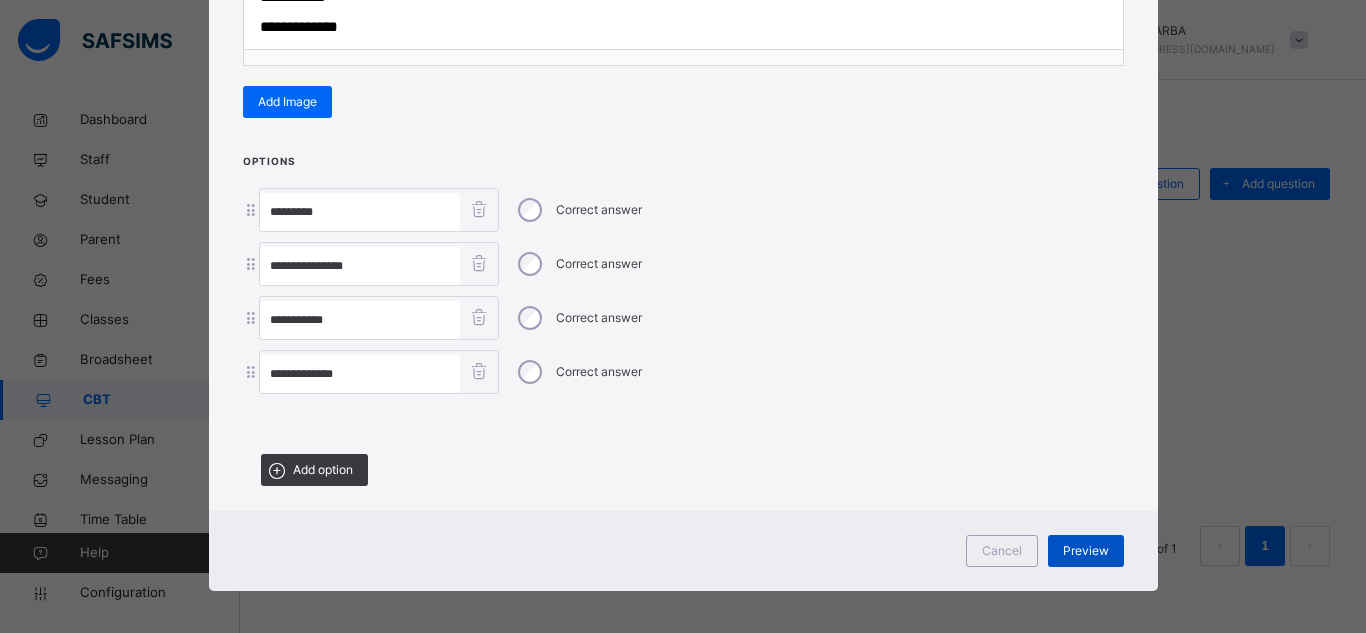 click on "Preview" at bounding box center [1086, 551] 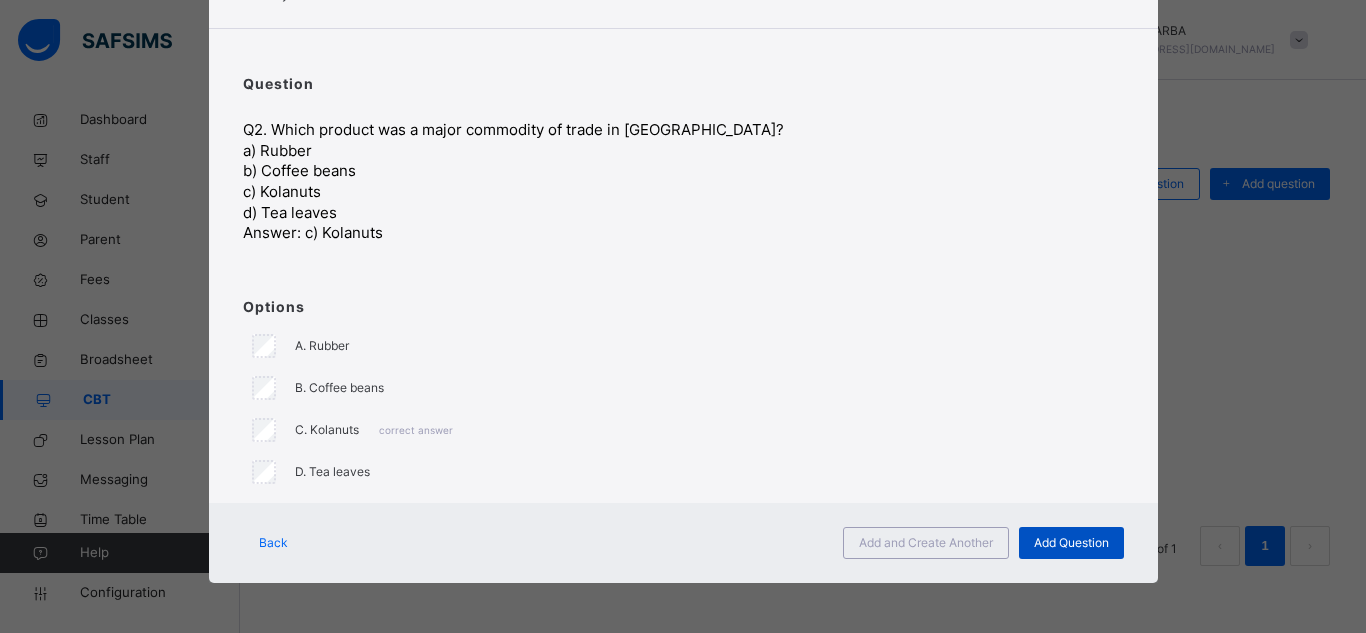 click on "Add Question" at bounding box center [1071, 543] 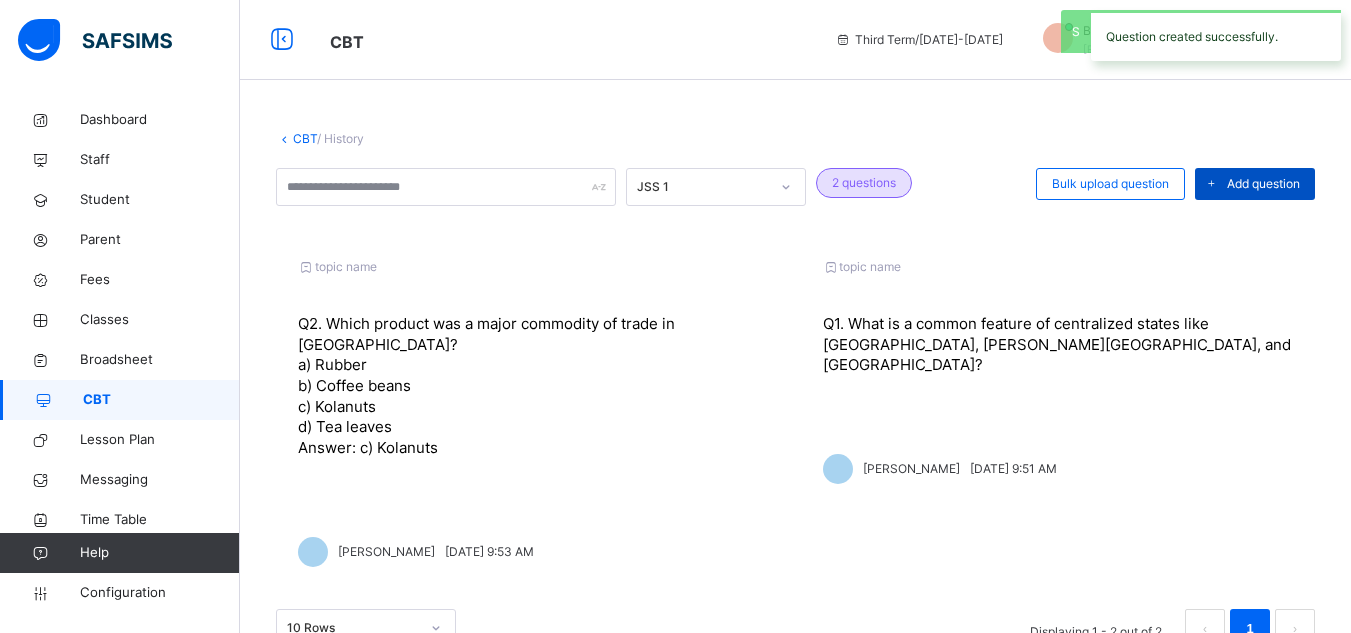 click on "Add question" at bounding box center (1263, 184) 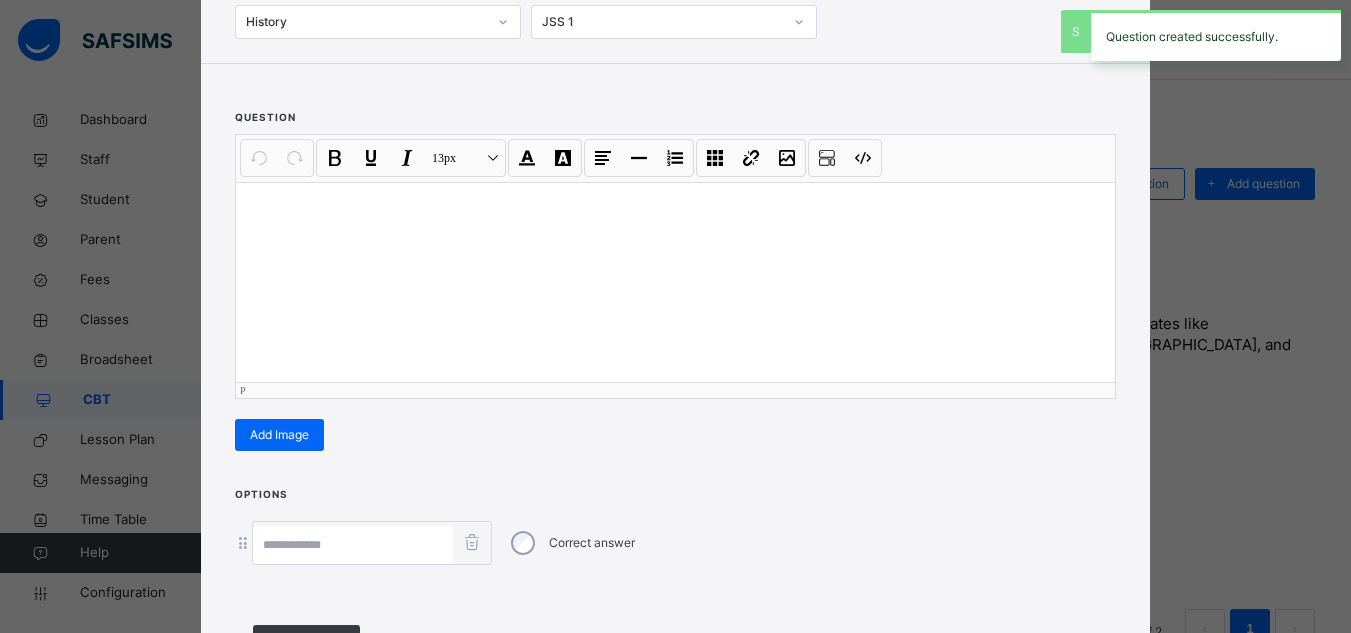 click at bounding box center [675, 282] 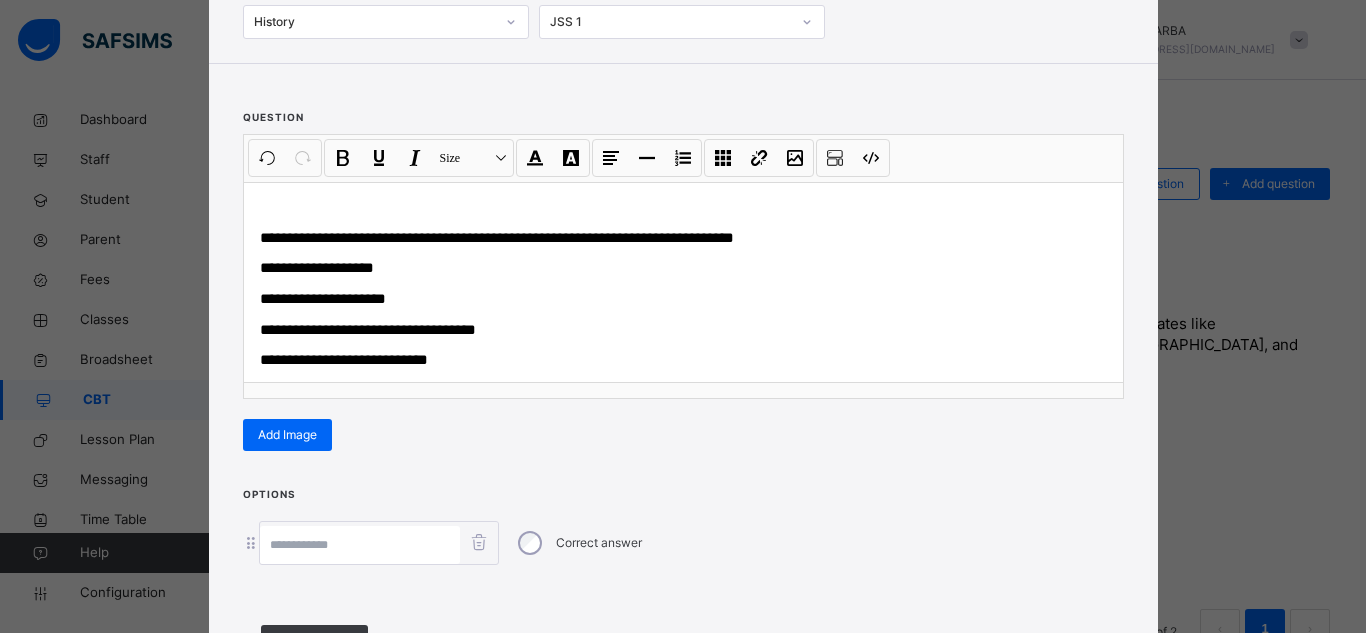 click on "**********" at bounding box center [683, 269] 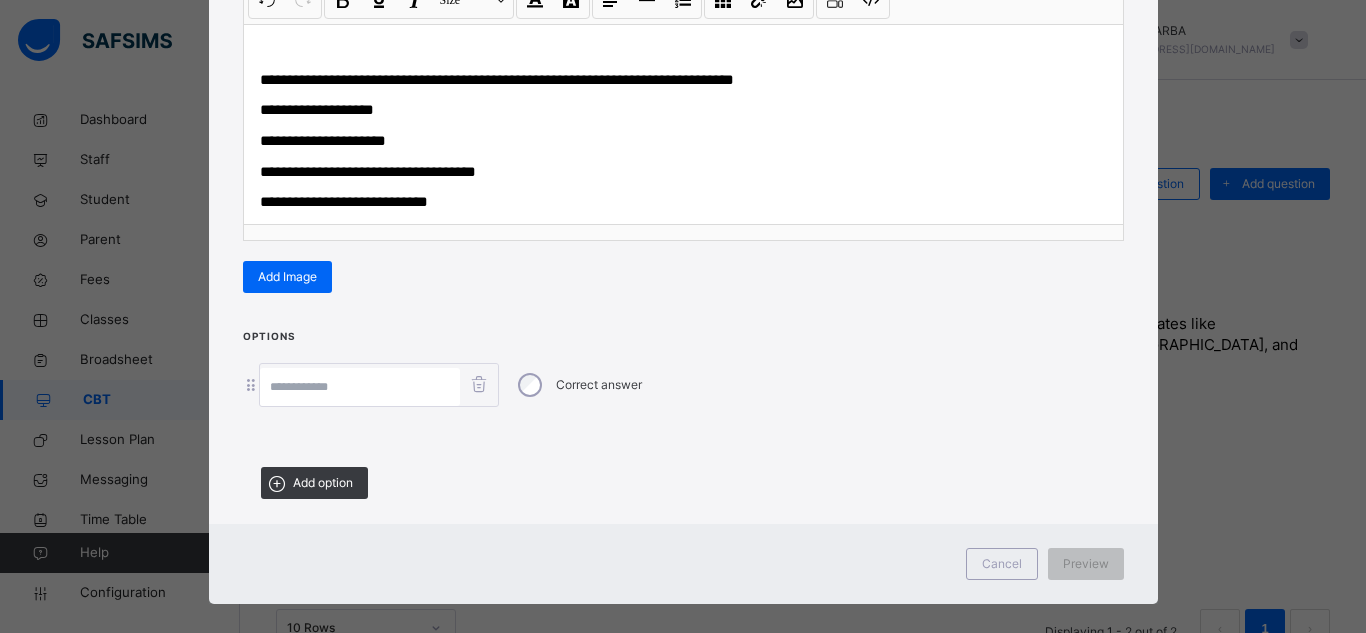 scroll, scrollTop: 327, scrollLeft: 0, axis: vertical 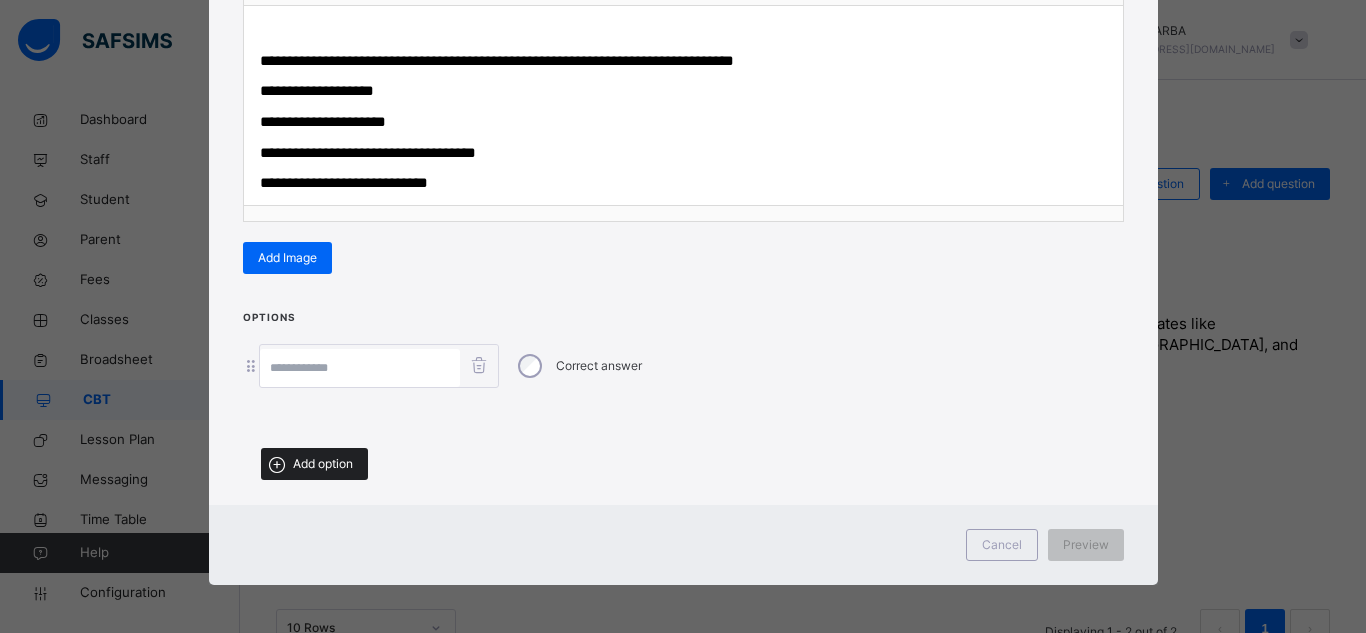 click on "Add option" at bounding box center [323, 464] 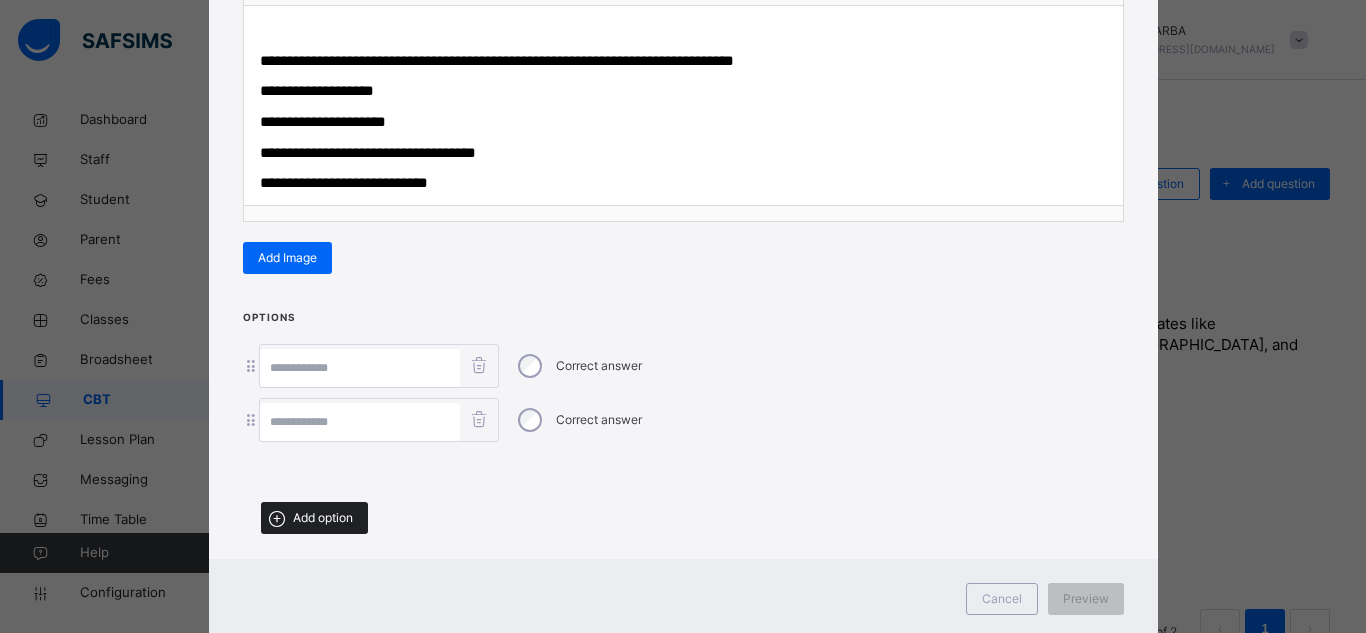 click on "Add option" at bounding box center [323, 518] 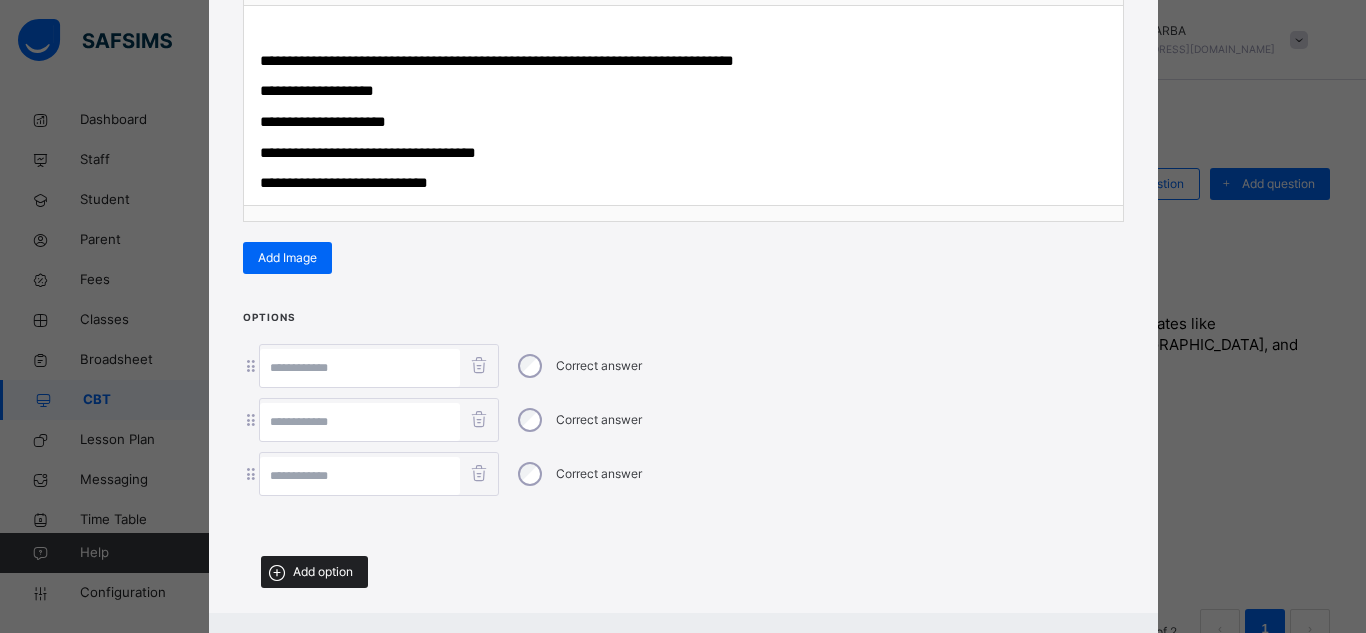 click on "Add option" at bounding box center (314, 572) 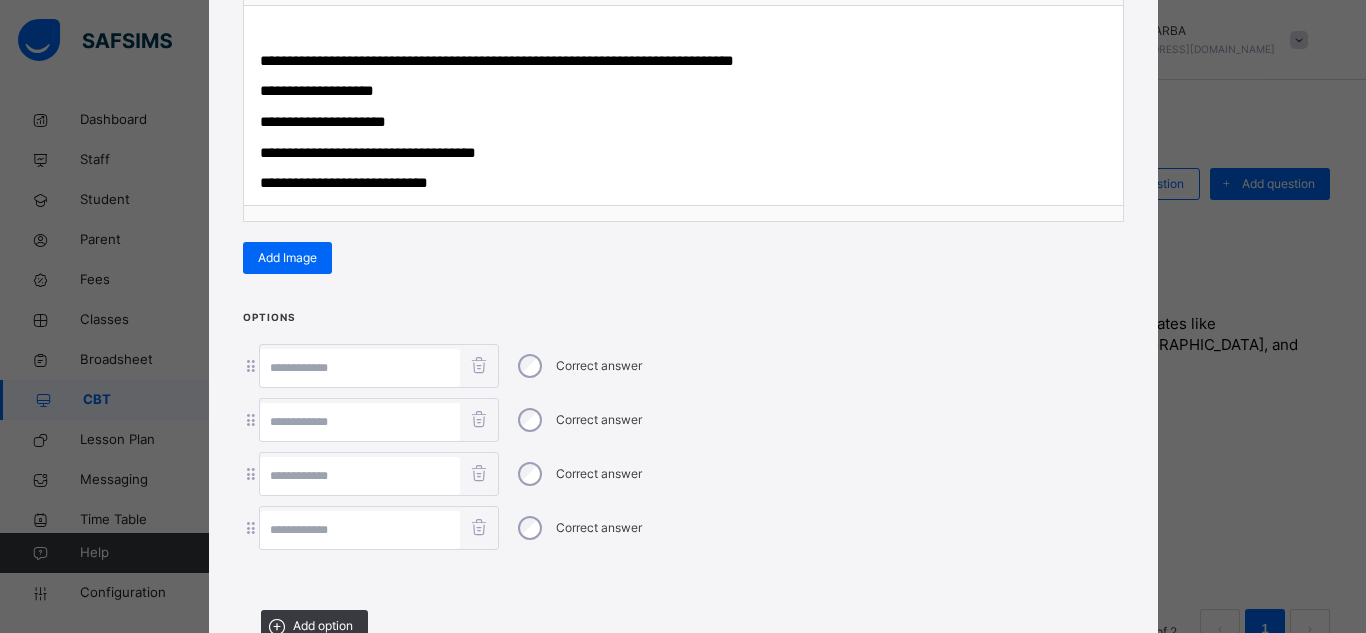click at bounding box center [360, 530] 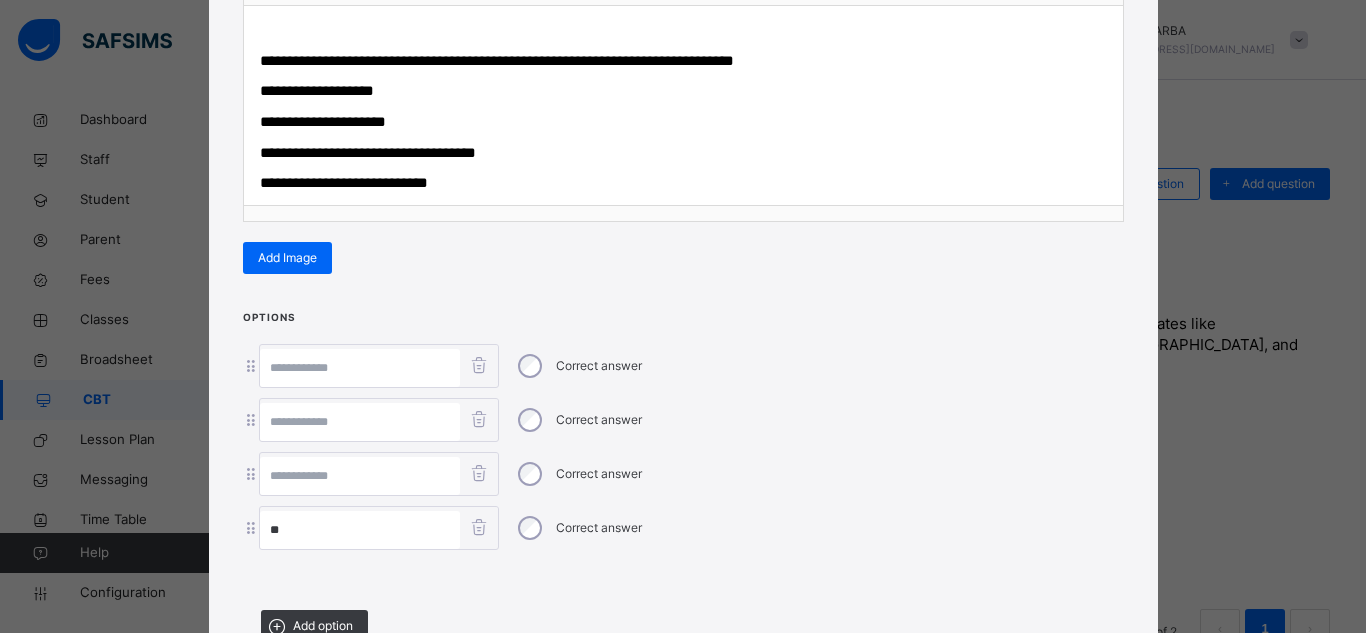 type on "**" 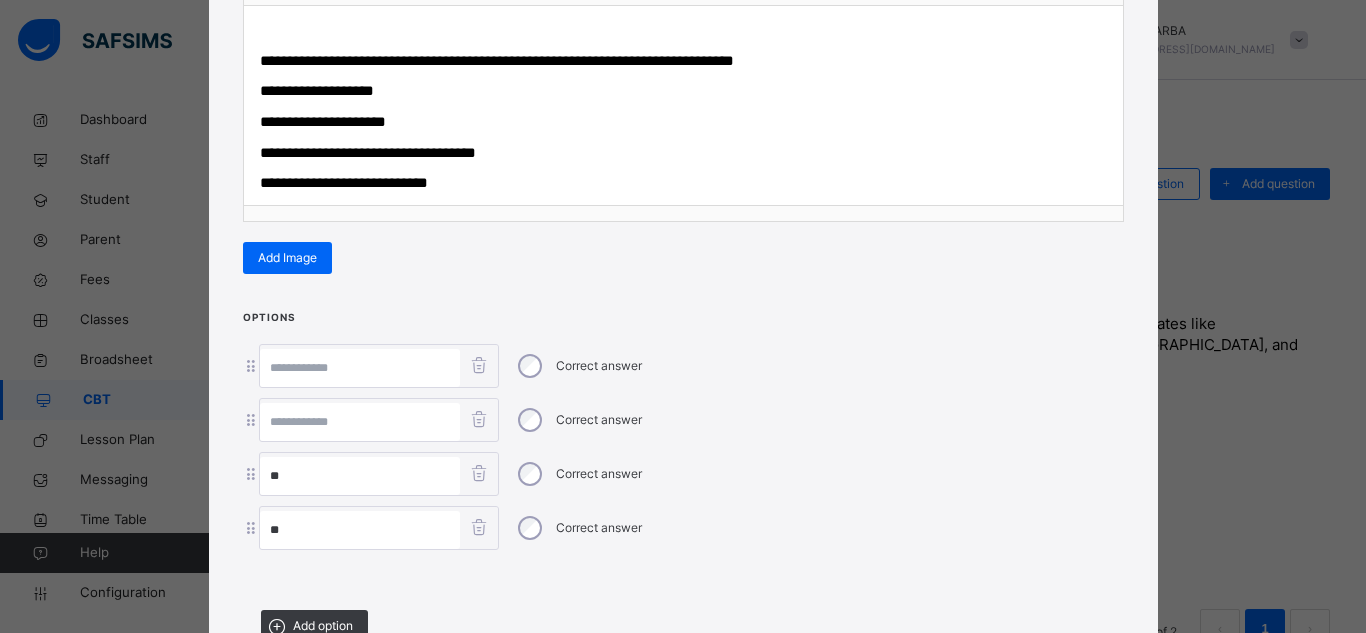 type on "**" 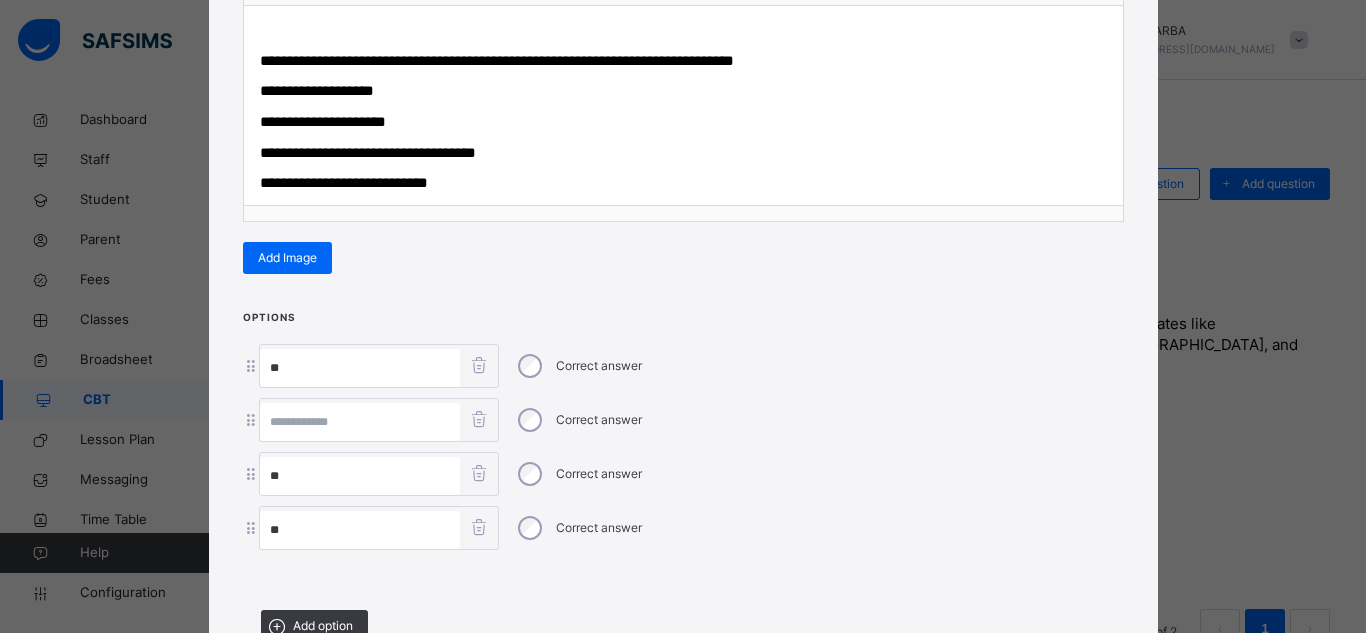 type on "**" 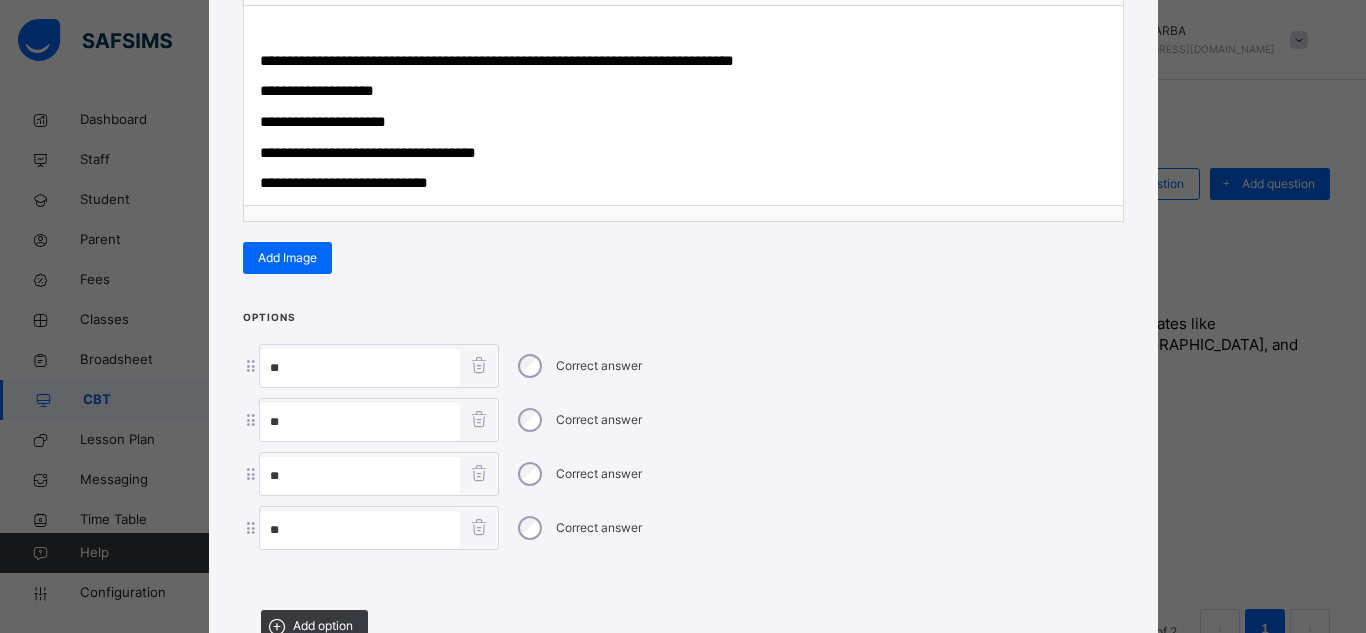 type on "**" 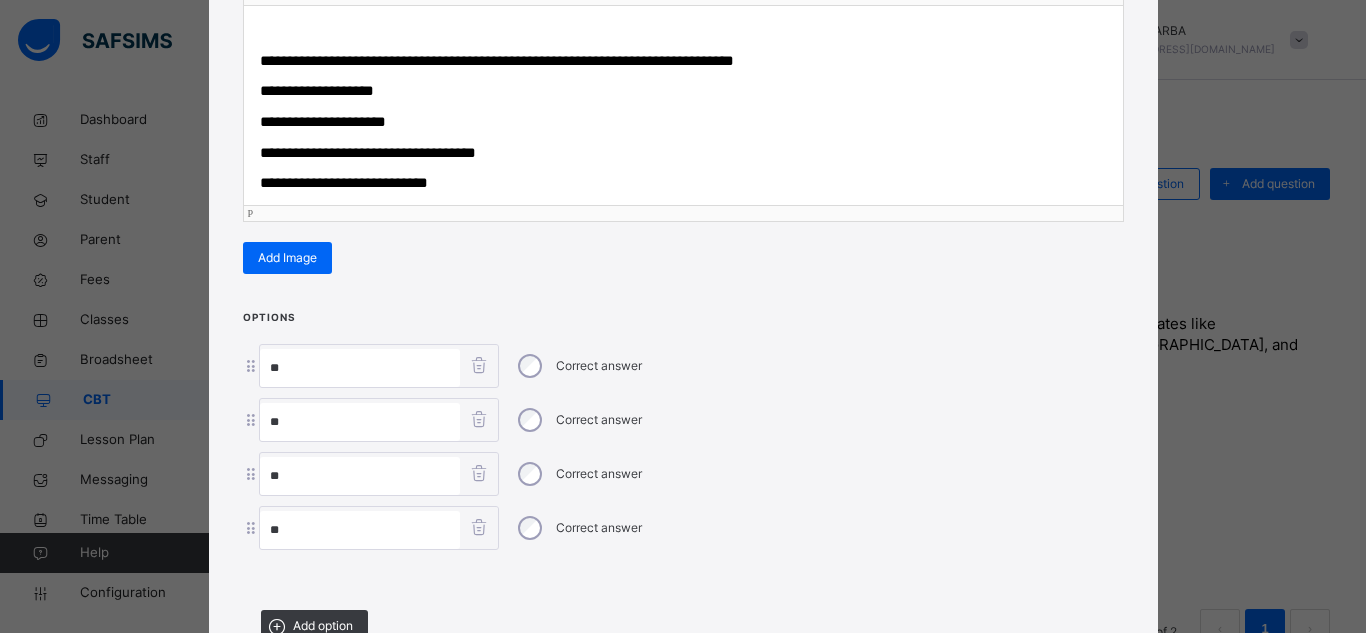 click on "**********" at bounding box center [317, 90] 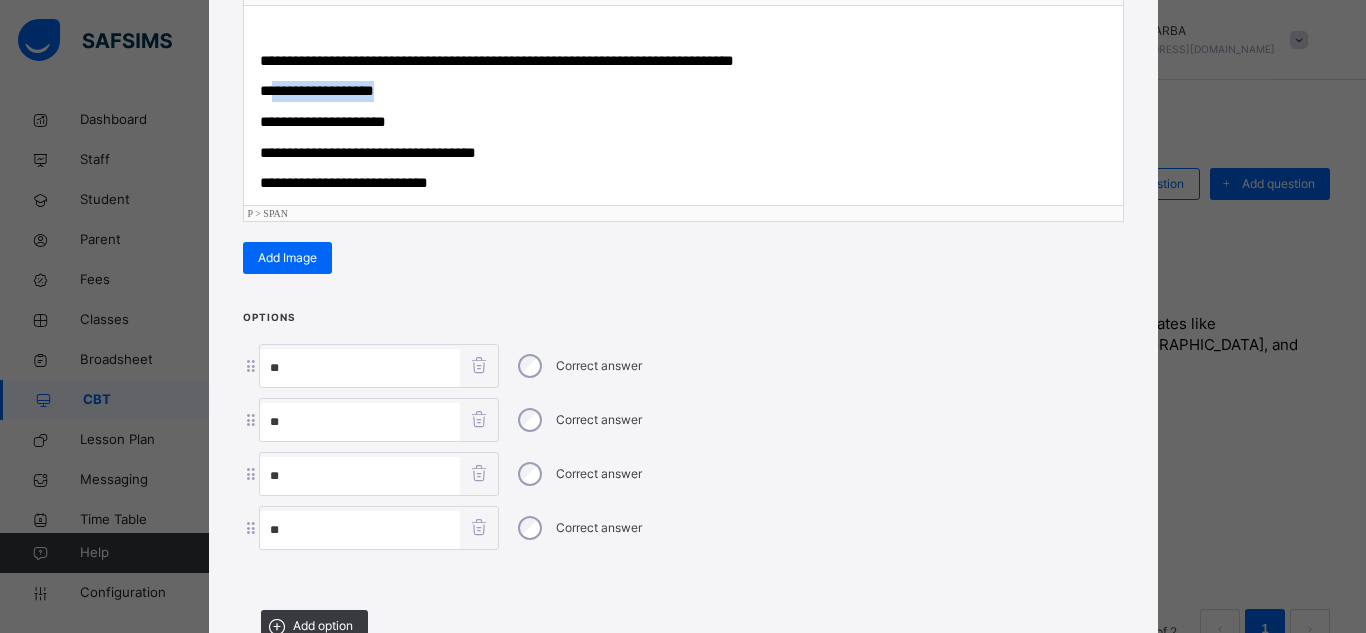 drag, startPoint x: 277, startPoint y: 90, endPoint x: 382, endPoint y: 87, distance: 105.04285 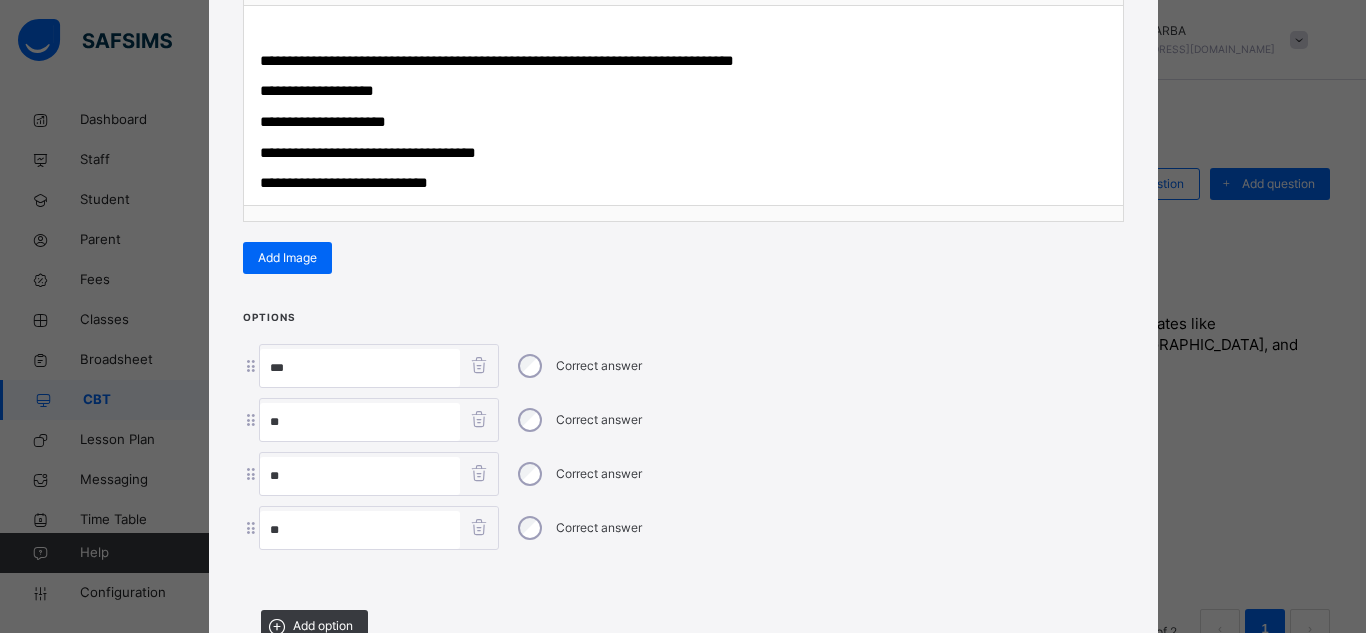 click on "**" at bounding box center [360, 368] 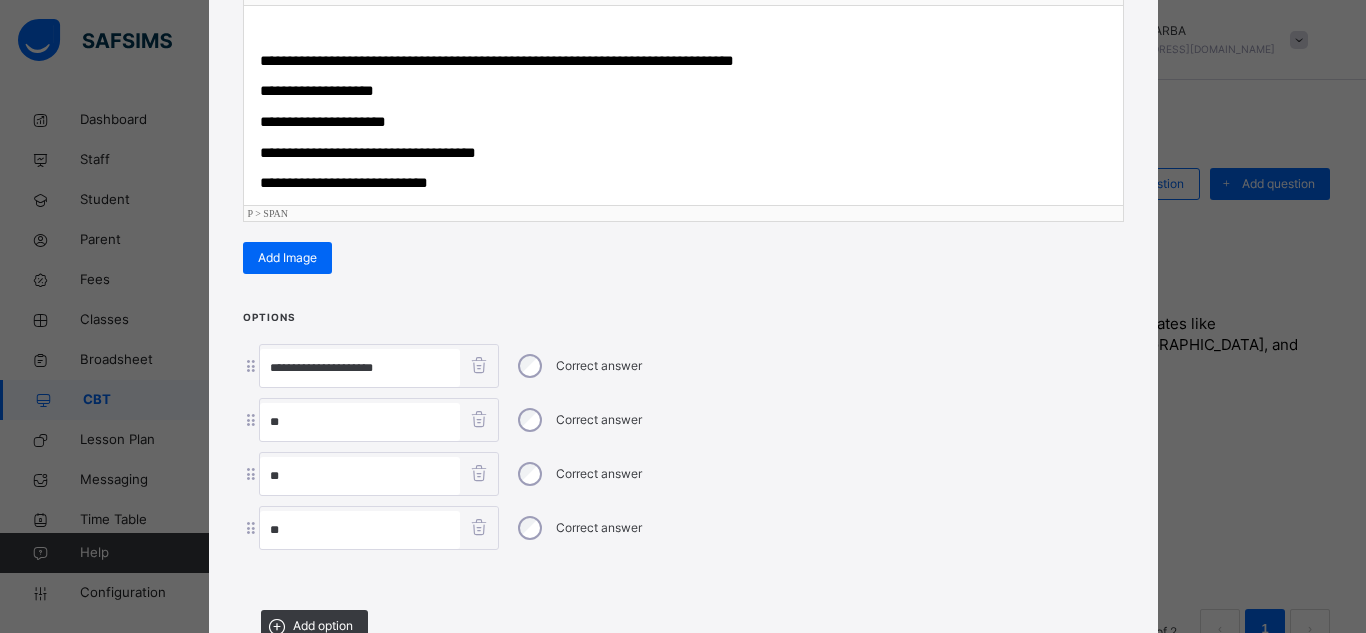 click on "**********" at bounding box center [323, 121] 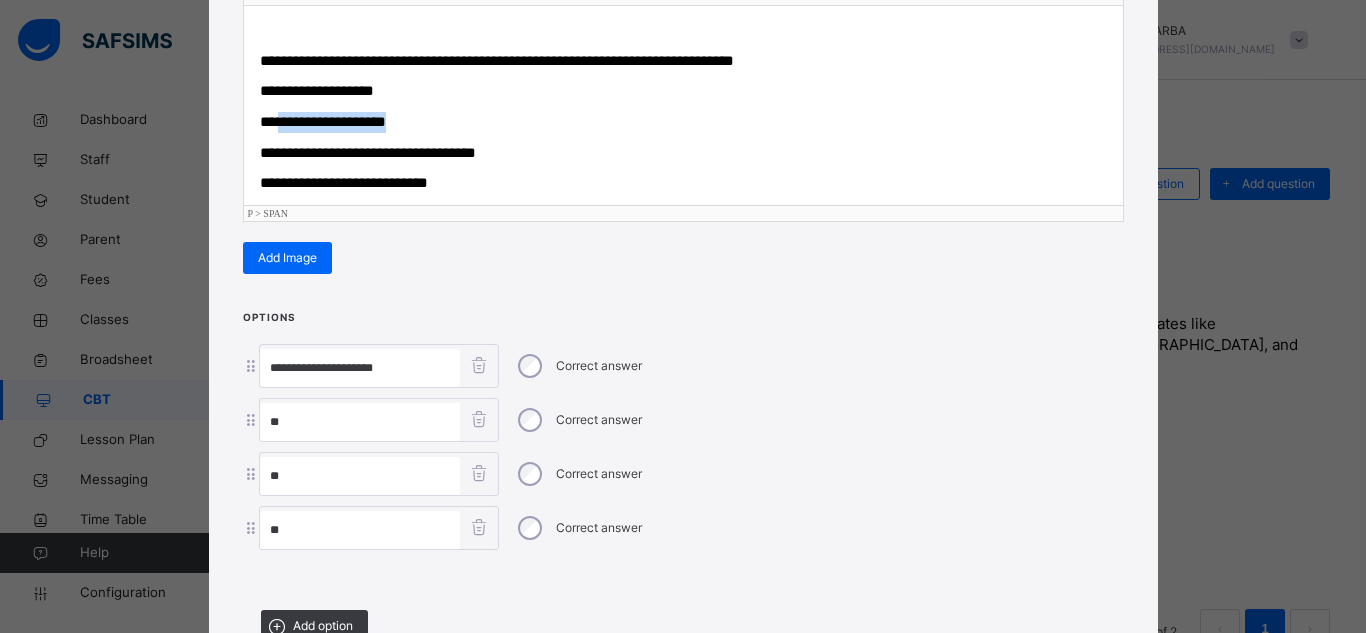 drag, startPoint x: 285, startPoint y: 118, endPoint x: 416, endPoint y: 128, distance: 131.38112 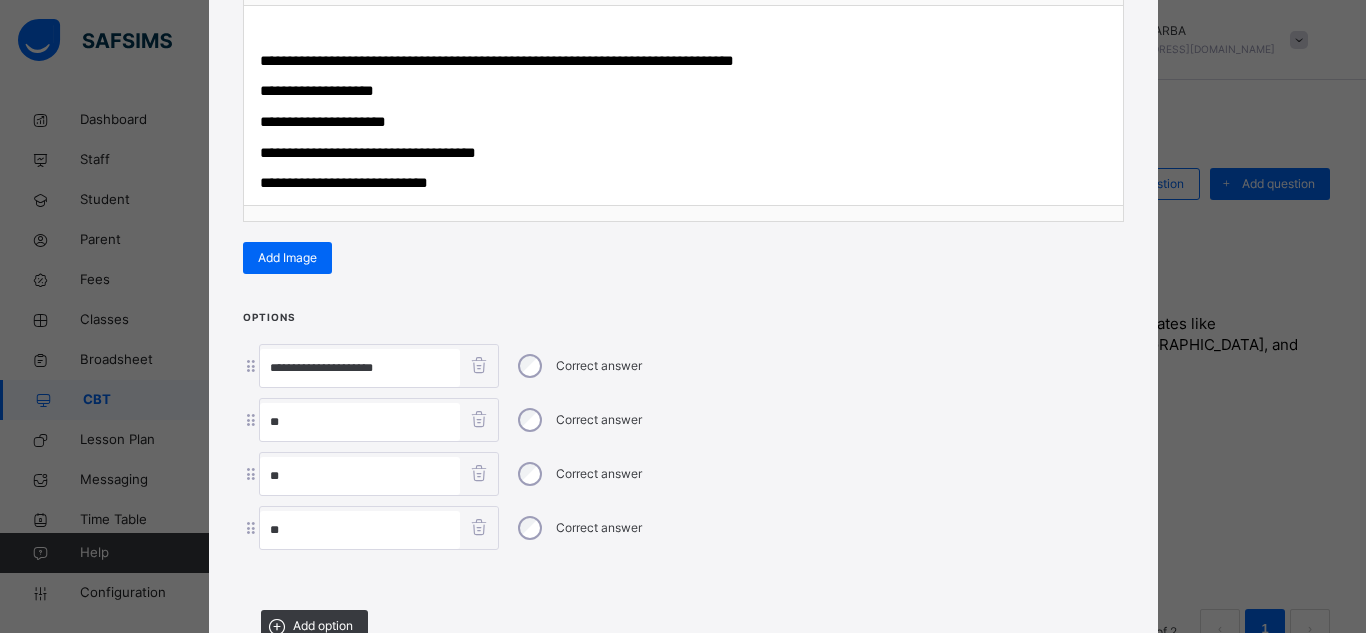 click on "**" at bounding box center [360, 422] 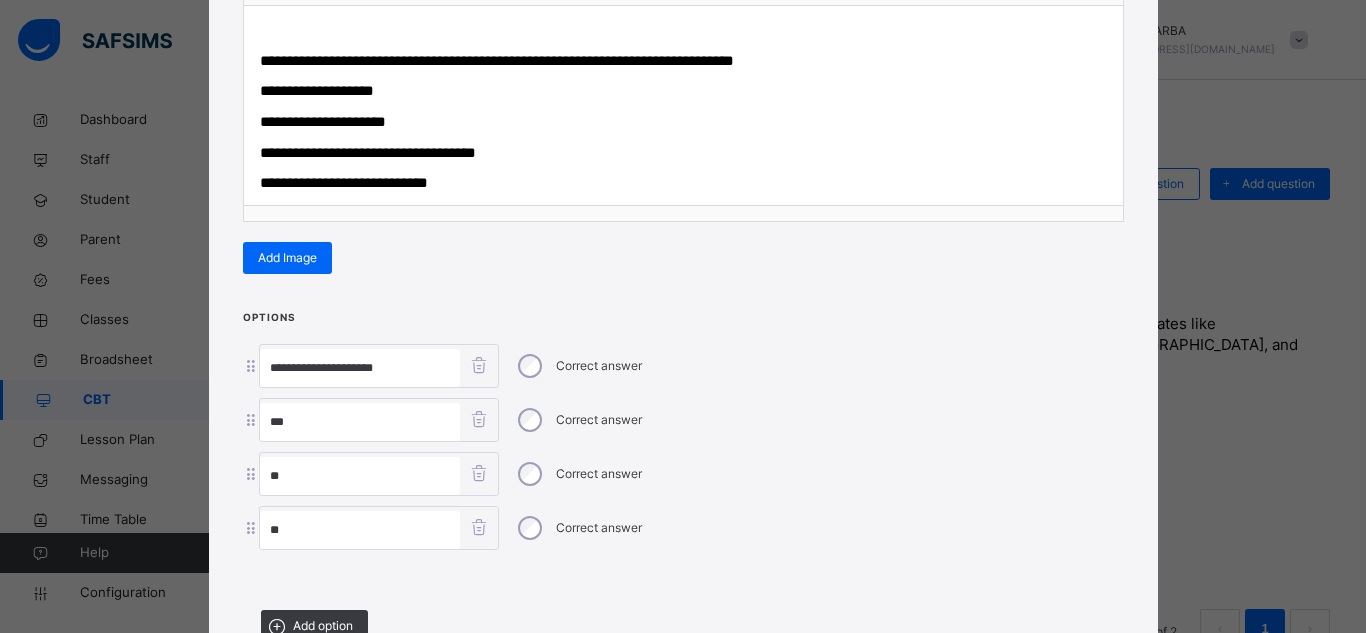 paste on "**********" 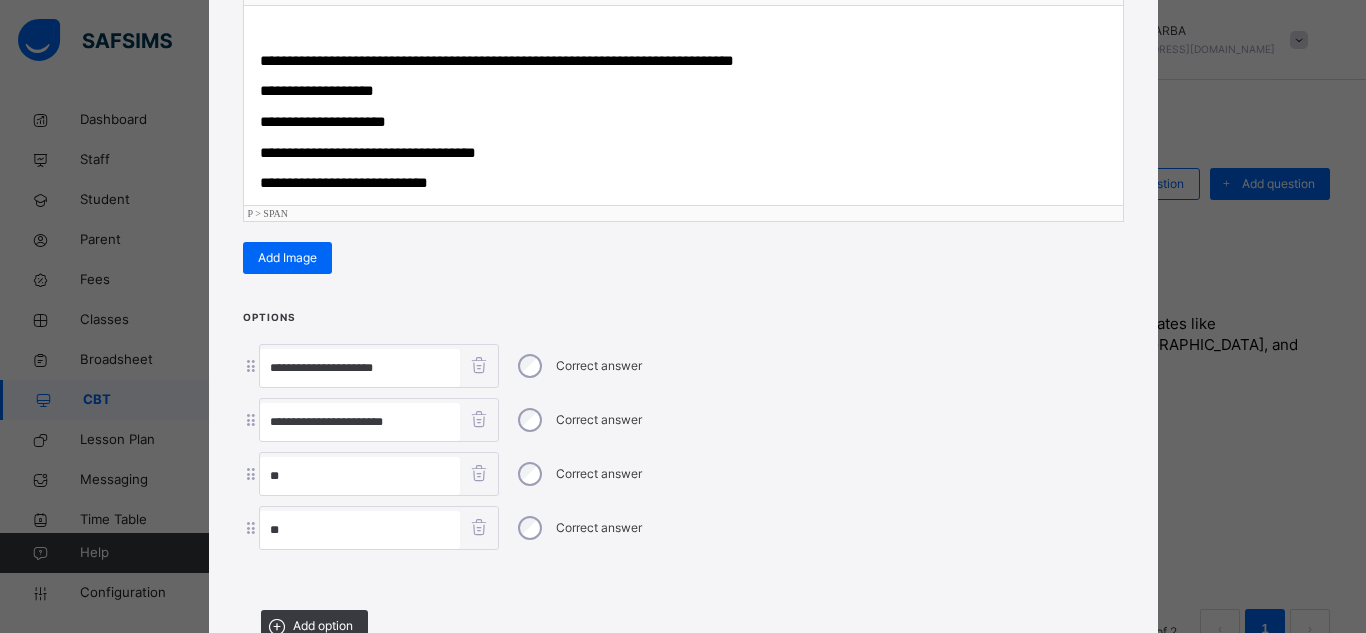 click on "**********" at bounding box center (368, 152) 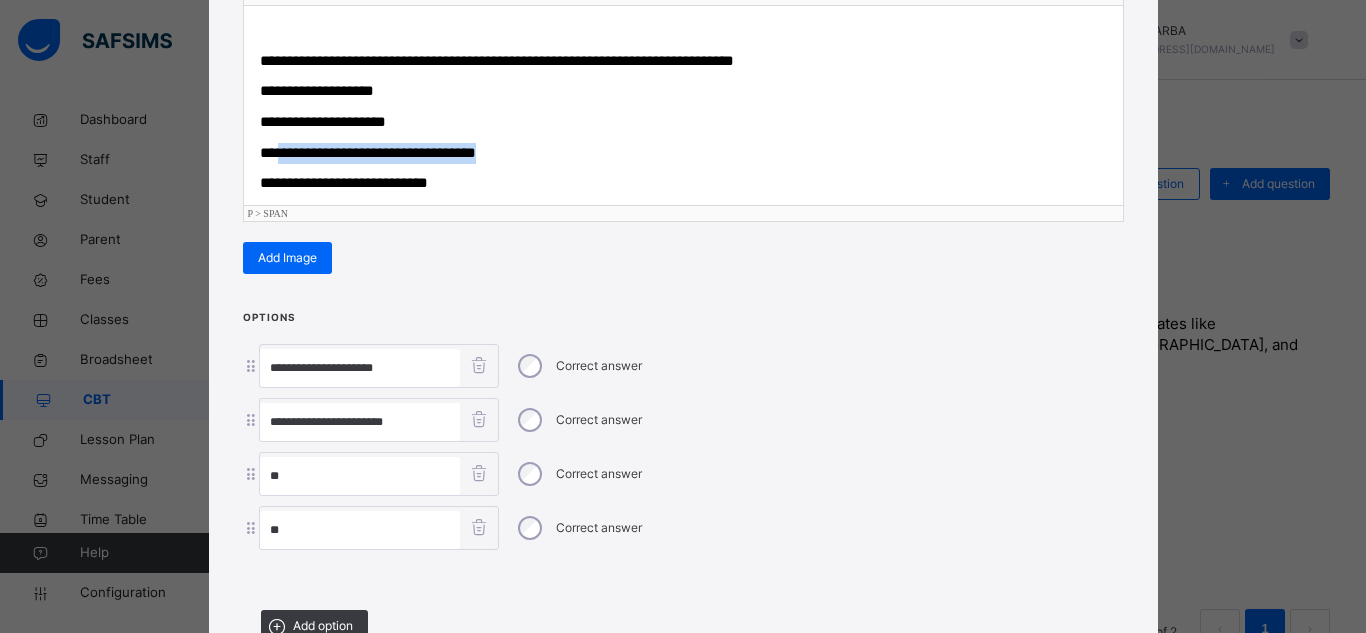 drag, startPoint x: 281, startPoint y: 154, endPoint x: 505, endPoint y: 157, distance: 224.0201 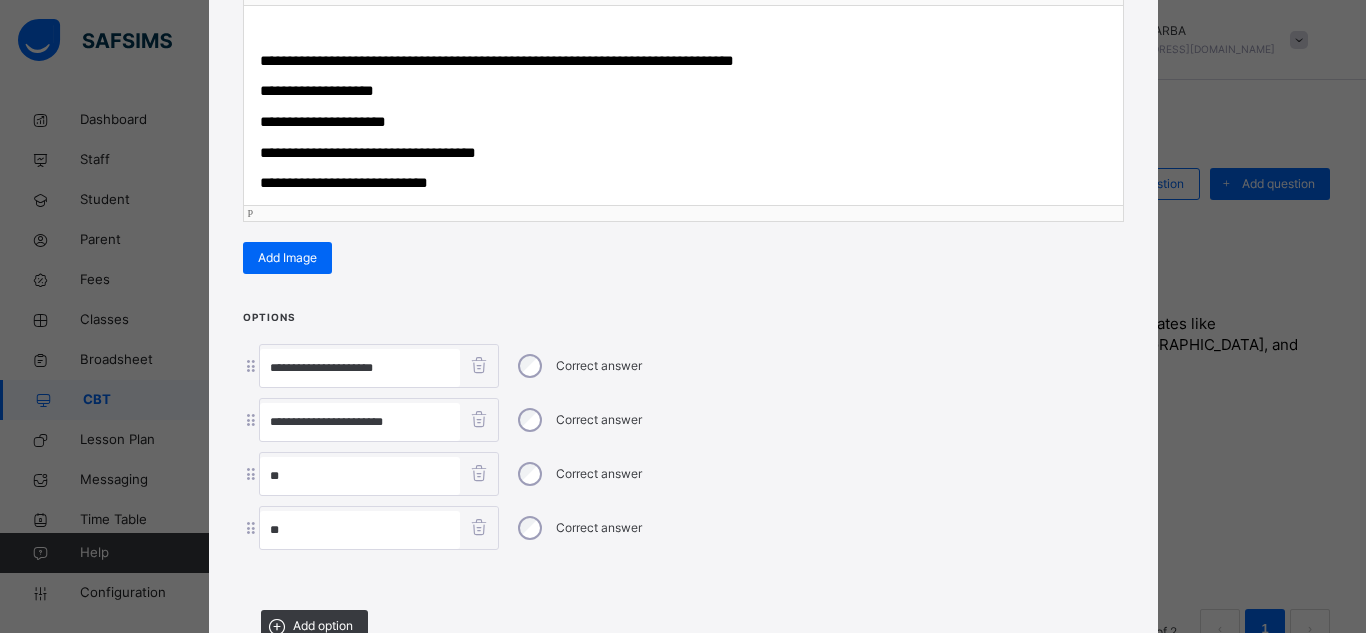 click on "**********" at bounding box center [368, 152] 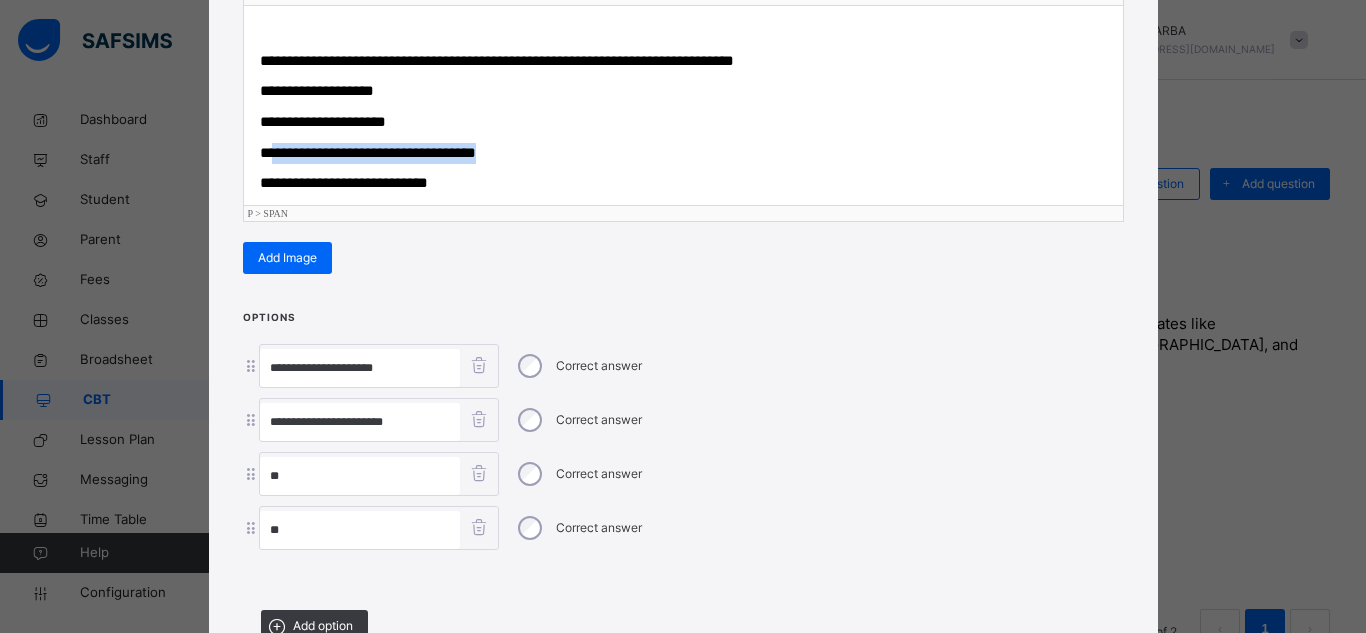 drag, startPoint x: 278, startPoint y: 146, endPoint x: 471, endPoint y: 161, distance: 193.58203 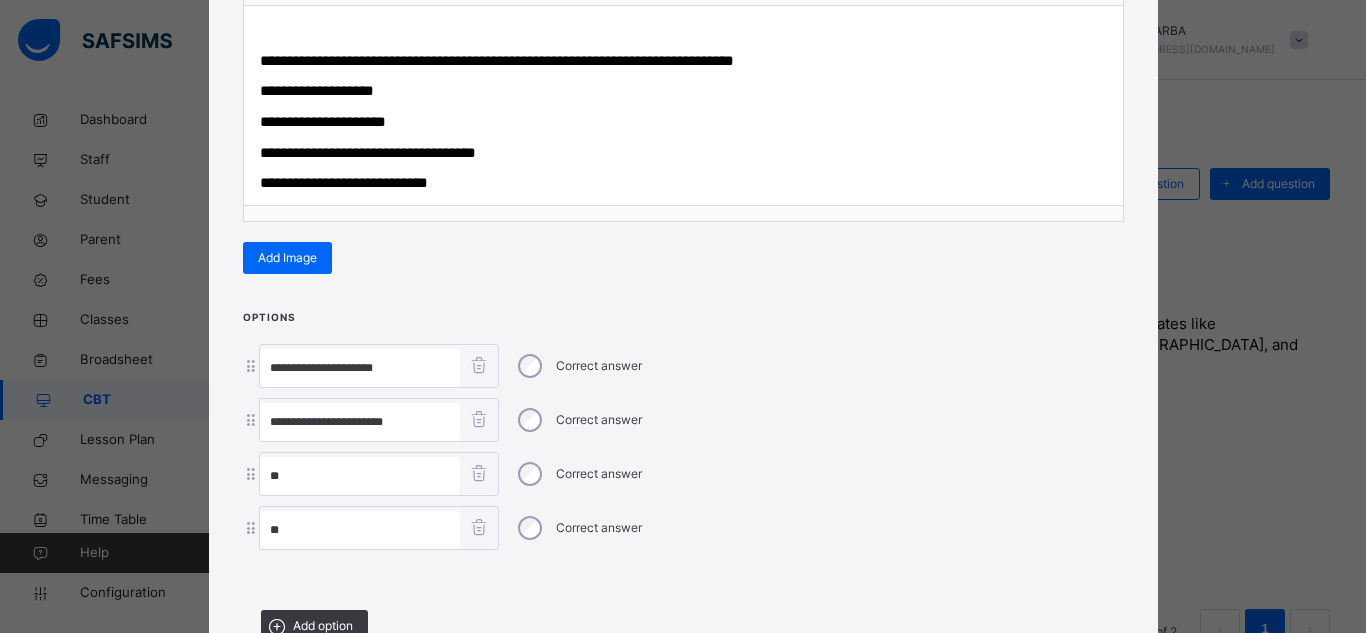 click on "**" at bounding box center [360, 476] 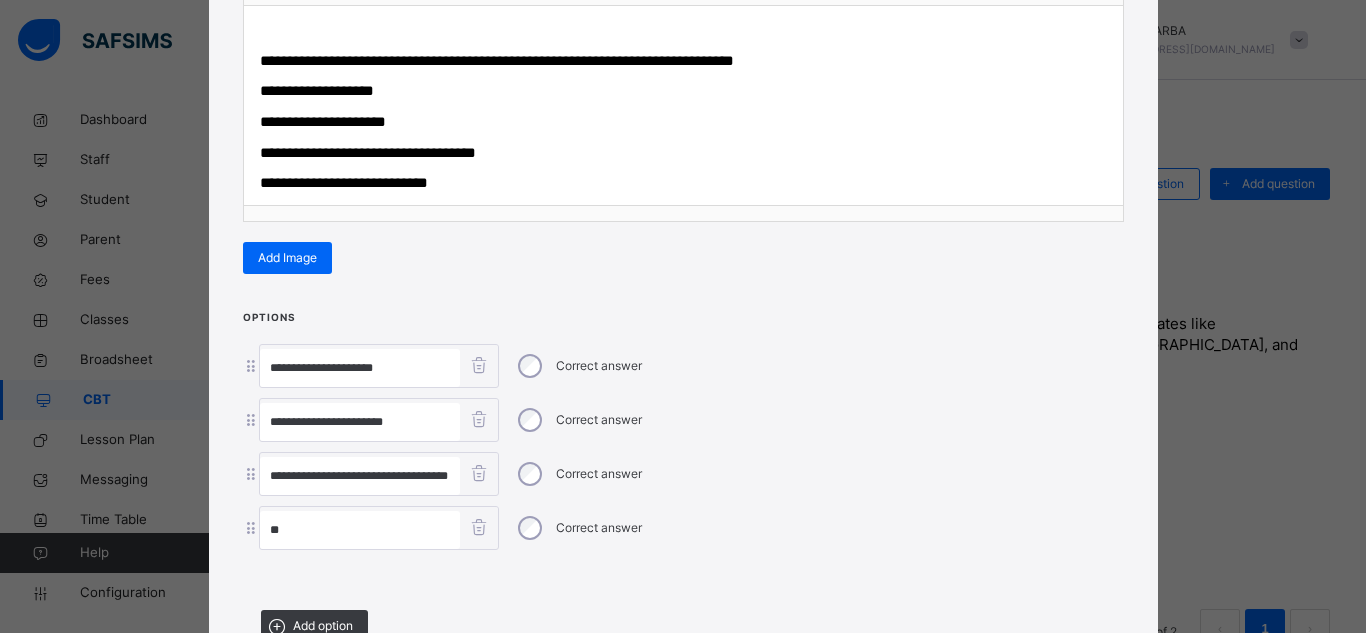 scroll, scrollTop: 0, scrollLeft: 14, axis: horizontal 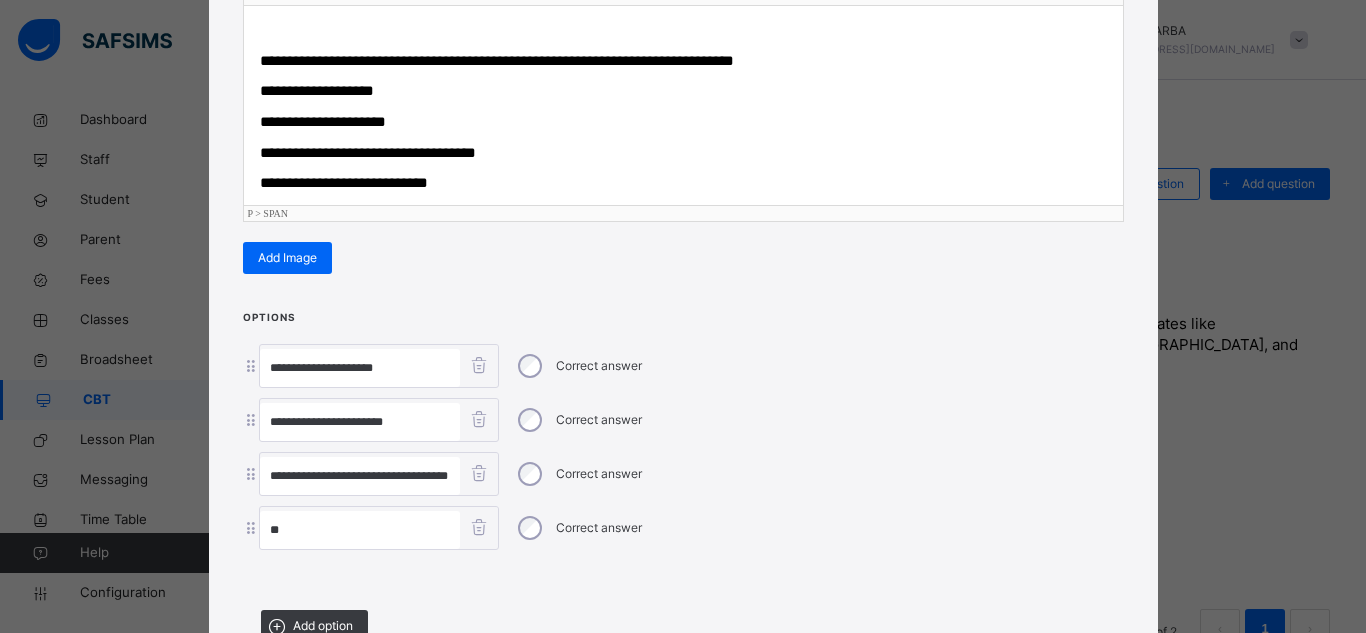 click on "**********" at bounding box center (344, 182) 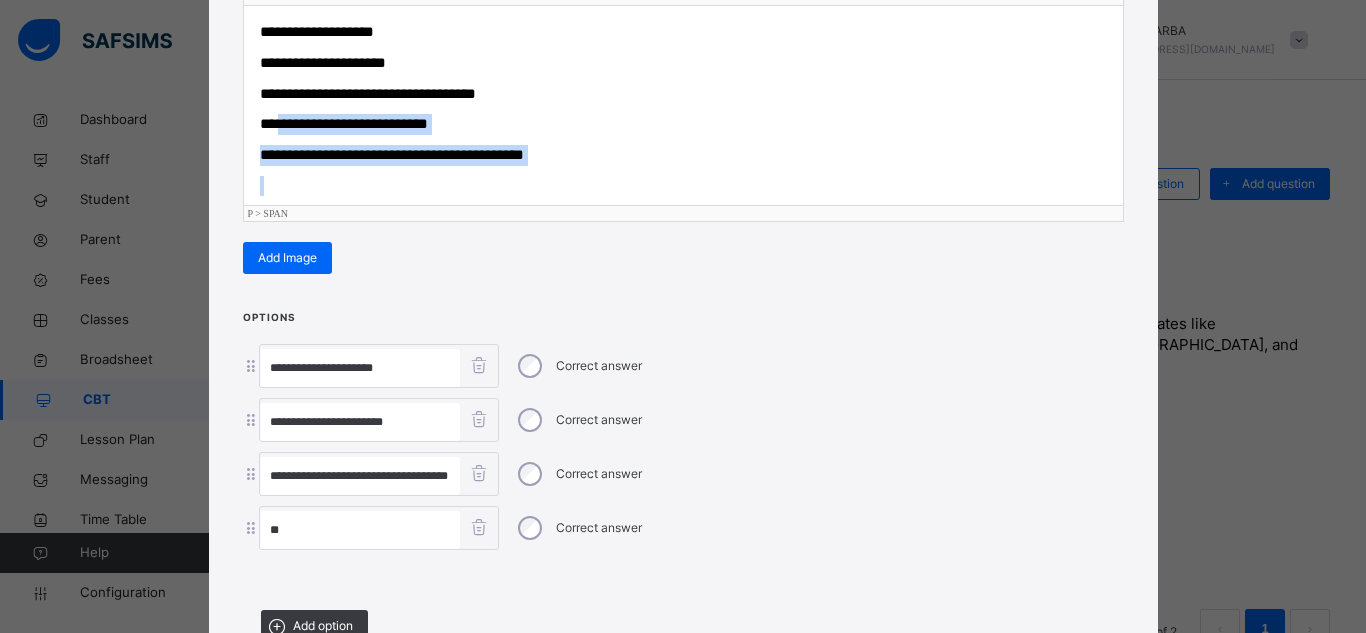 scroll, scrollTop: 75, scrollLeft: 0, axis: vertical 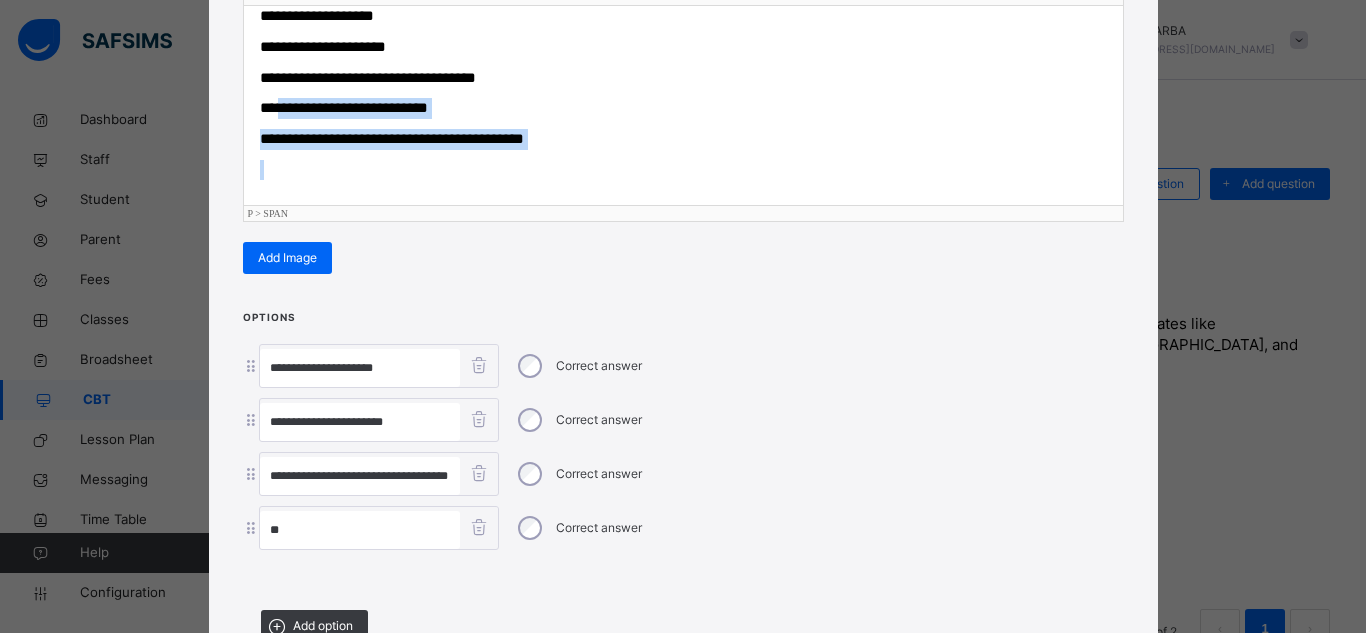 drag, startPoint x: 281, startPoint y: 185, endPoint x: 445, endPoint y: 190, distance: 164.0762 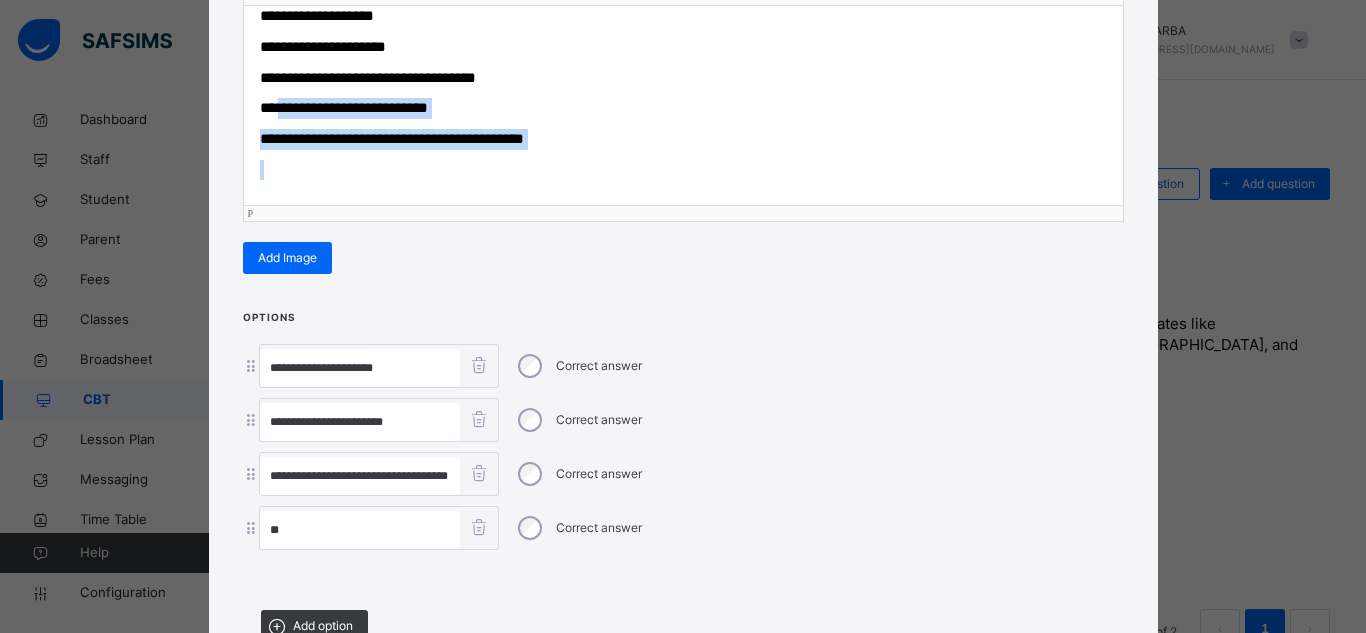 click at bounding box center (683, 170) 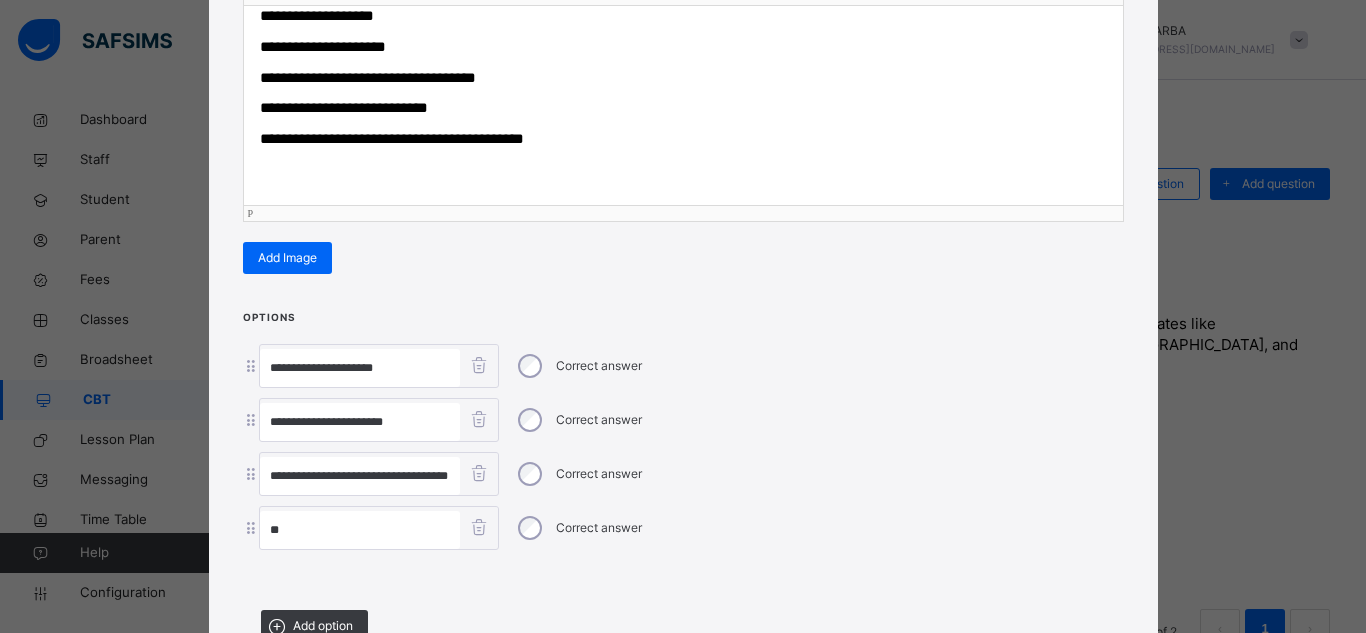 click on "**********" at bounding box center [344, 107] 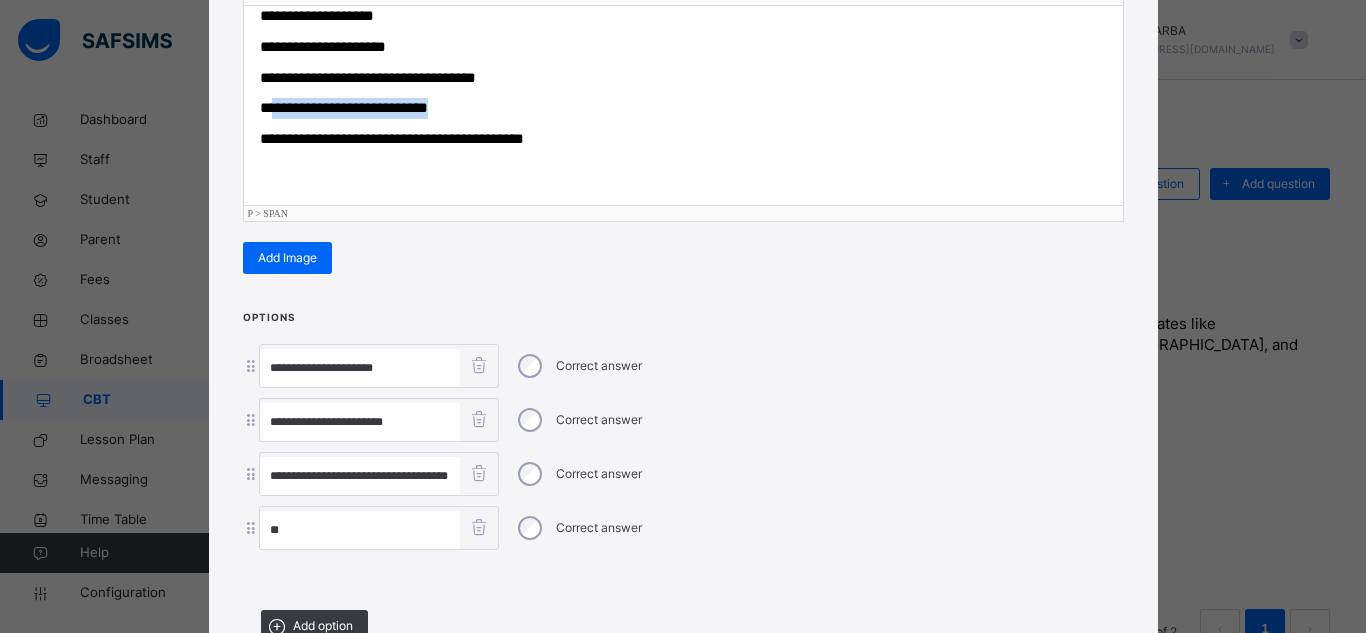 drag, startPoint x: 280, startPoint y: 107, endPoint x: 441, endPoint y: 112, distance: 161.07762 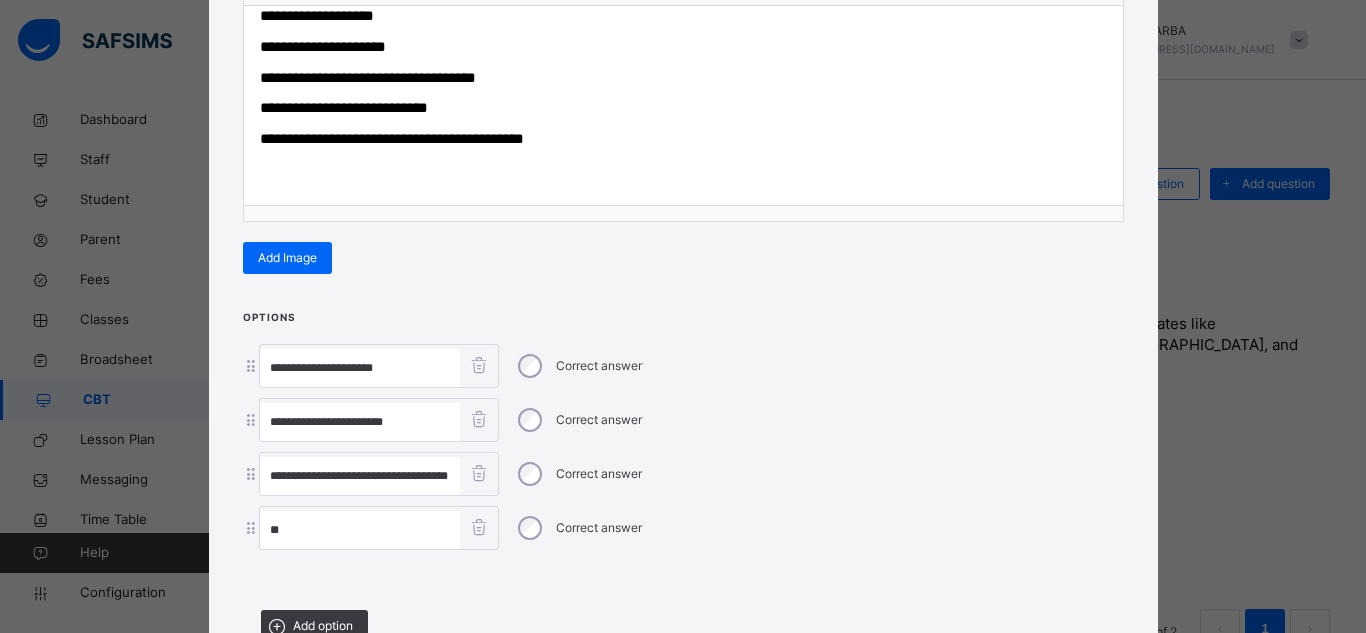 click on "**" at bounding box center [360, 530] 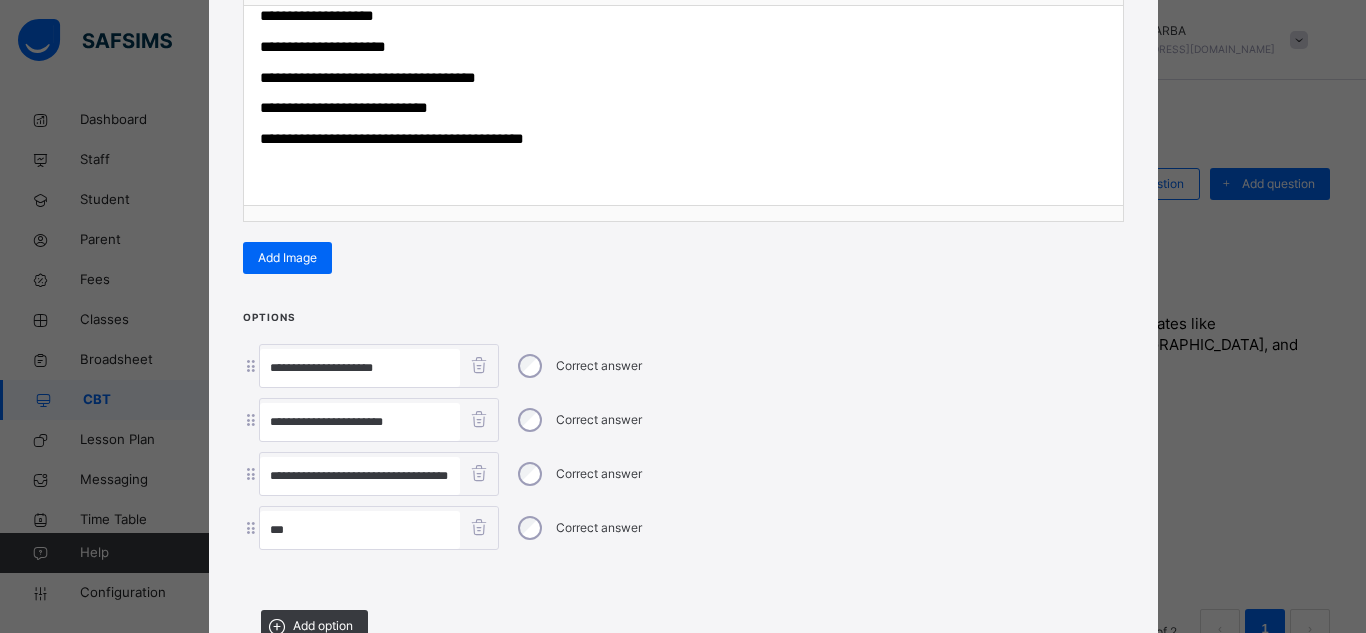 paste on "**********" 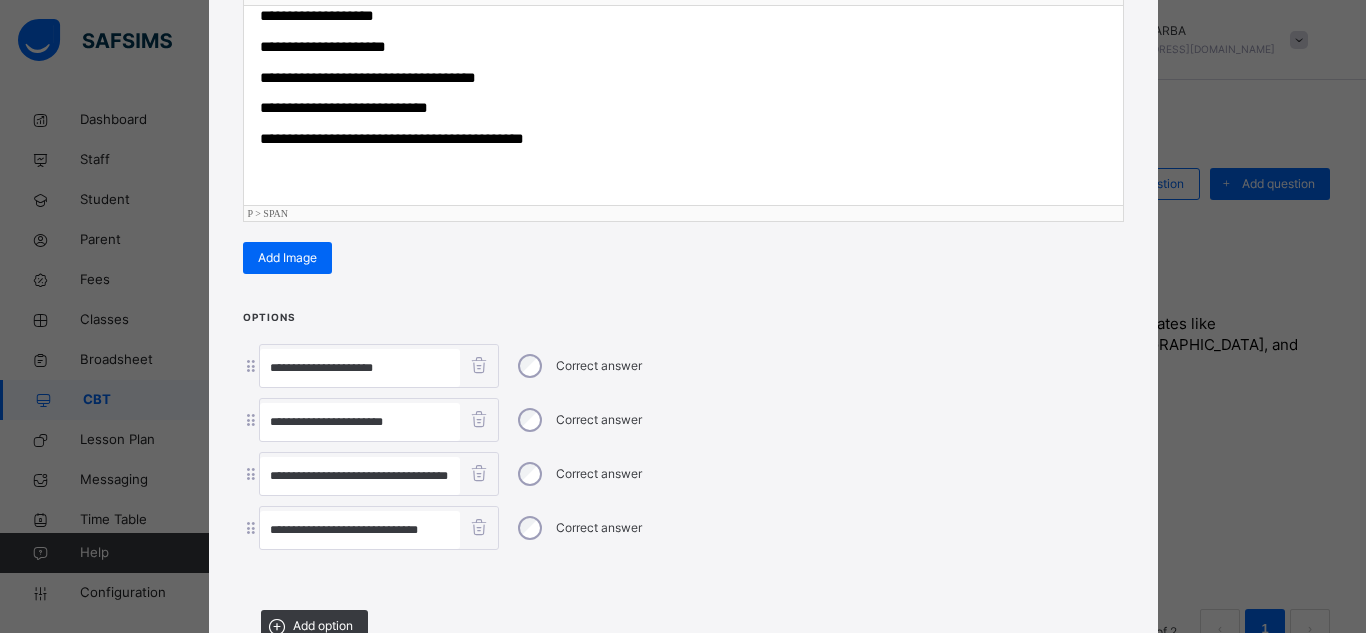 click on "**********" at bounding box center (683, 139) 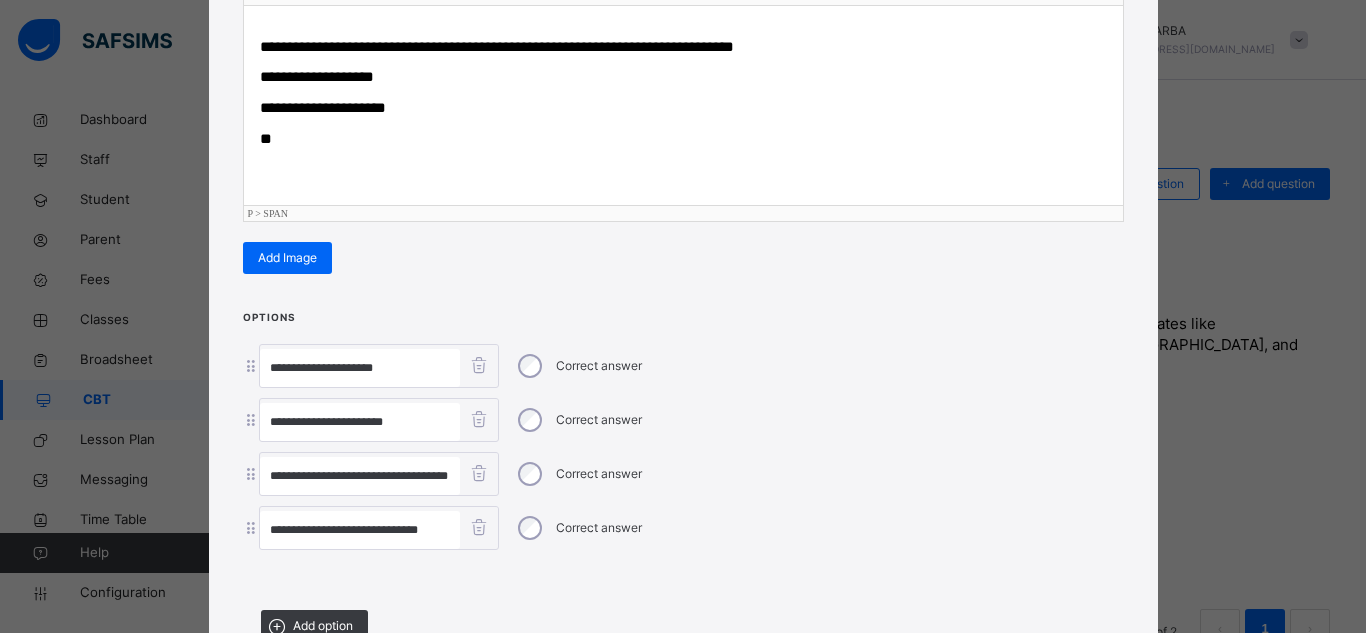 scroll, scrollTop: 0, scrollLeft: 0, axis: both 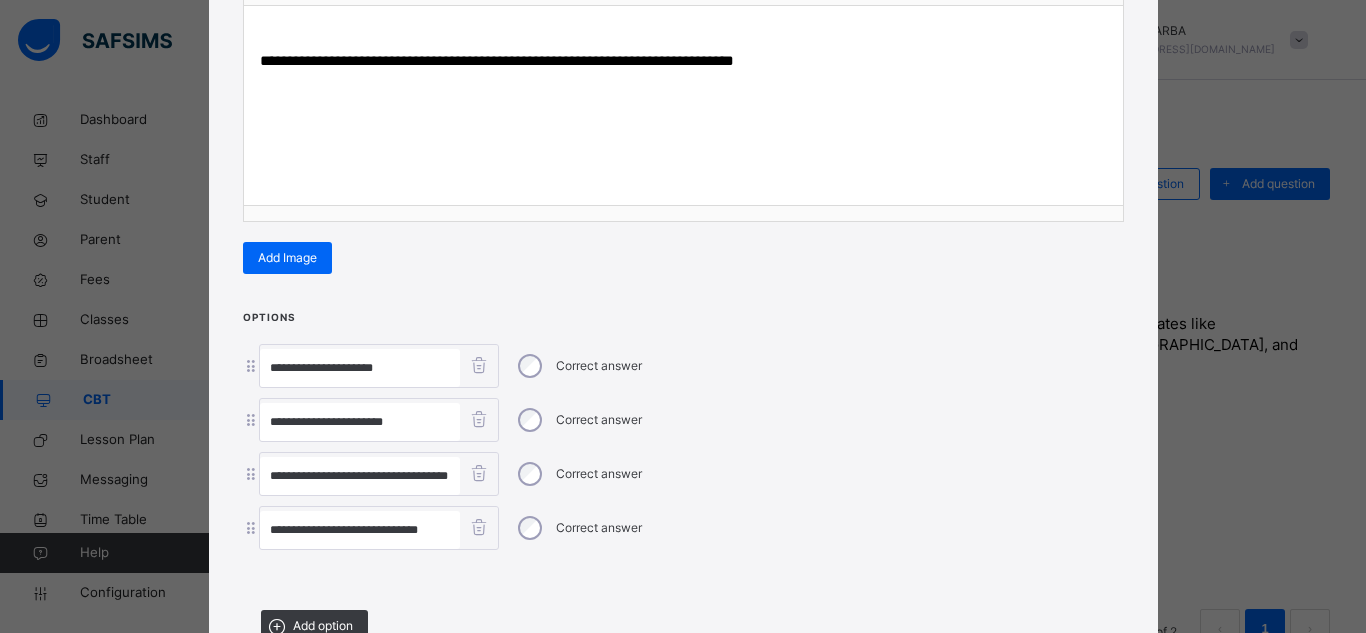 click at bounding box center [683, 577] 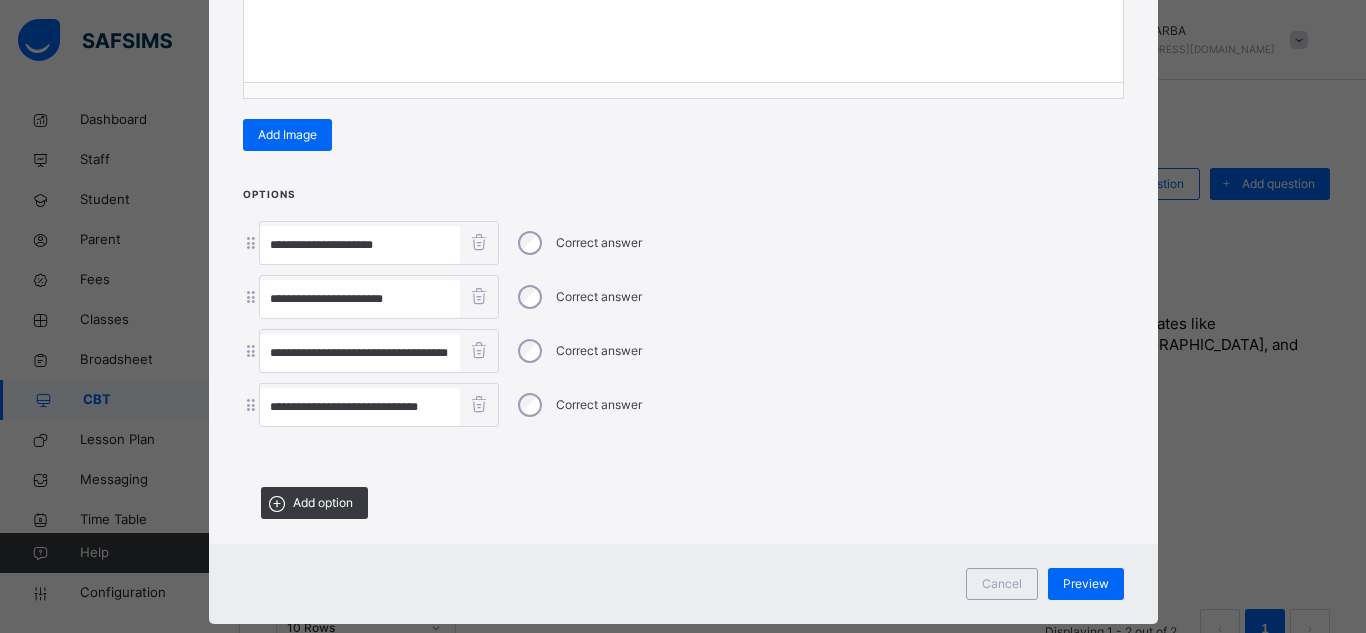 scroll, scrollTop: 483, scrollLeft: 0, axis: vertical 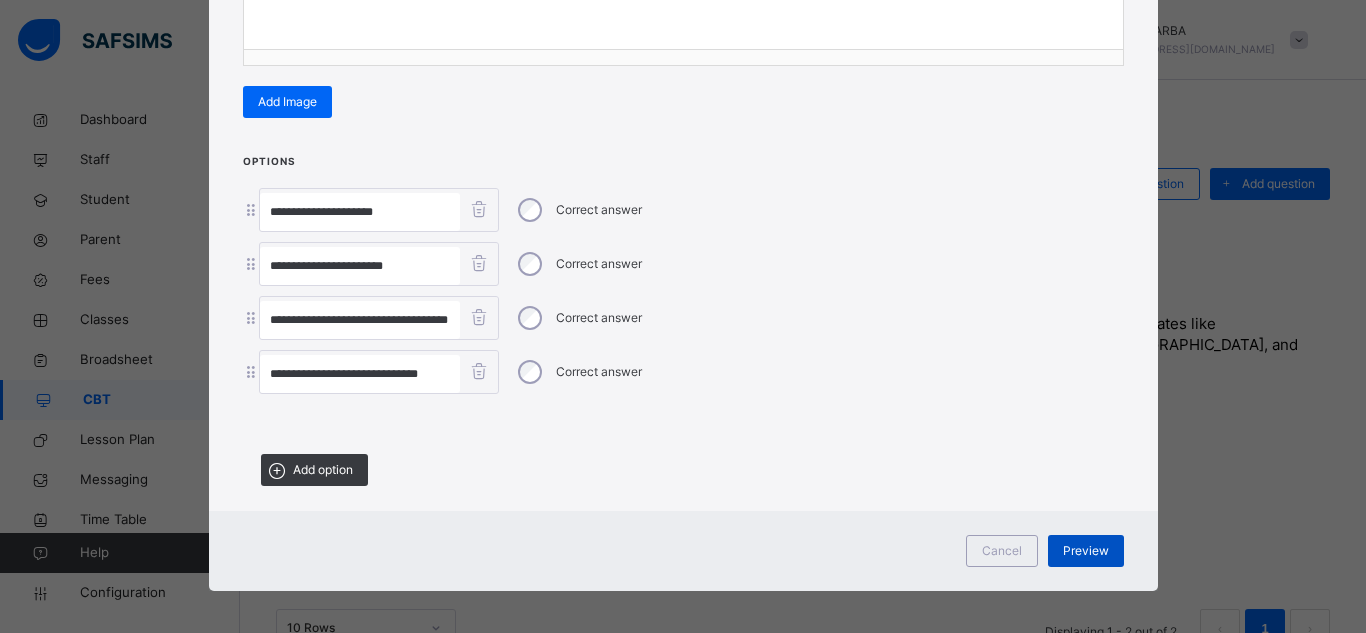 click on "Preview" at bounding box center (1086, 551) 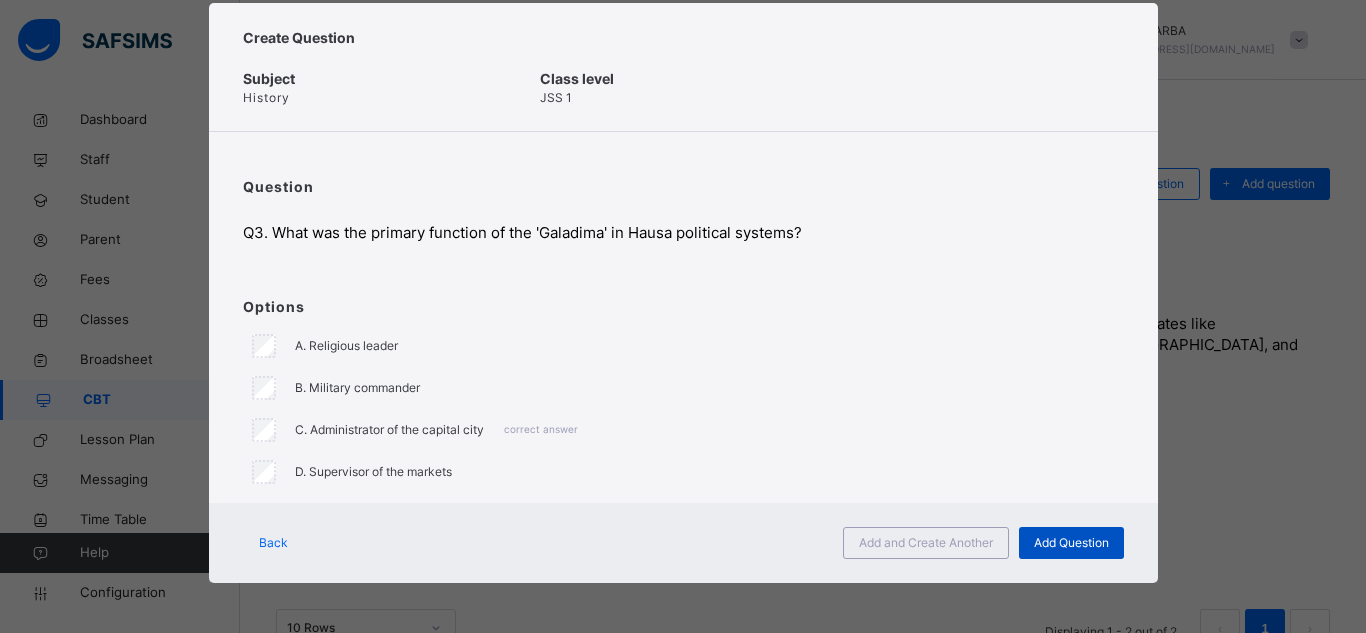 scroll, scrollTop: 47, scrollLeft: 0, axis: vertical 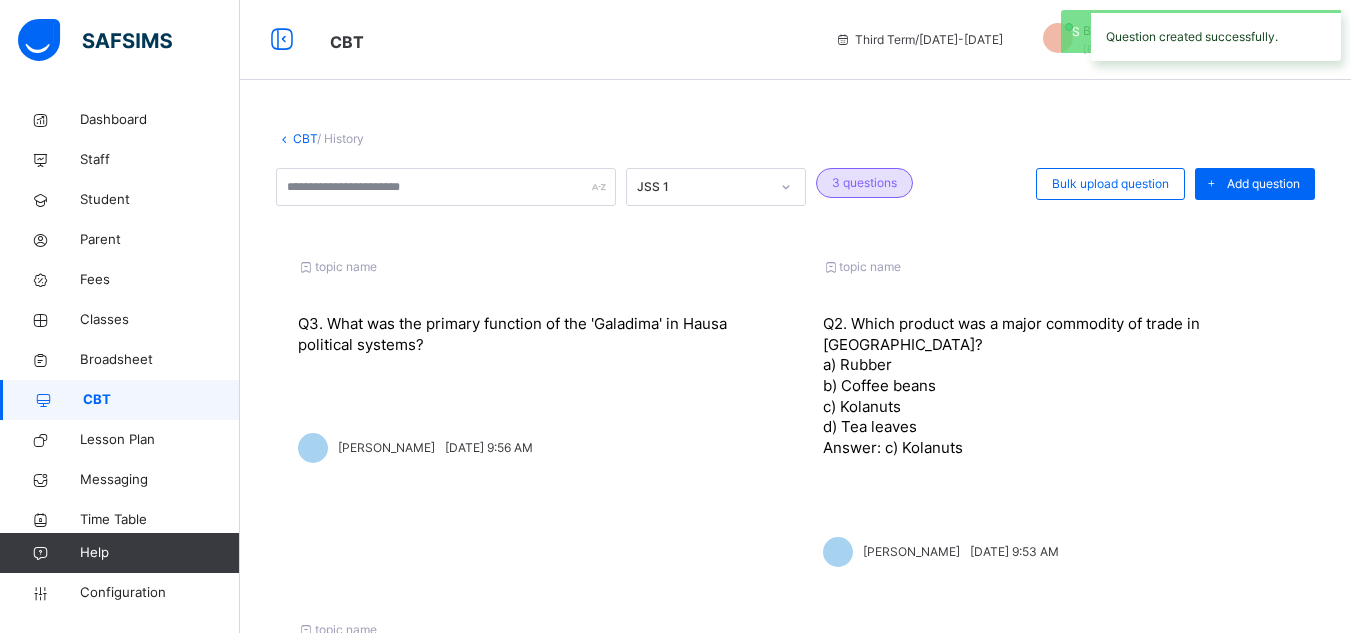 click on "a) Rubber" at bounding box center [1058, 365] 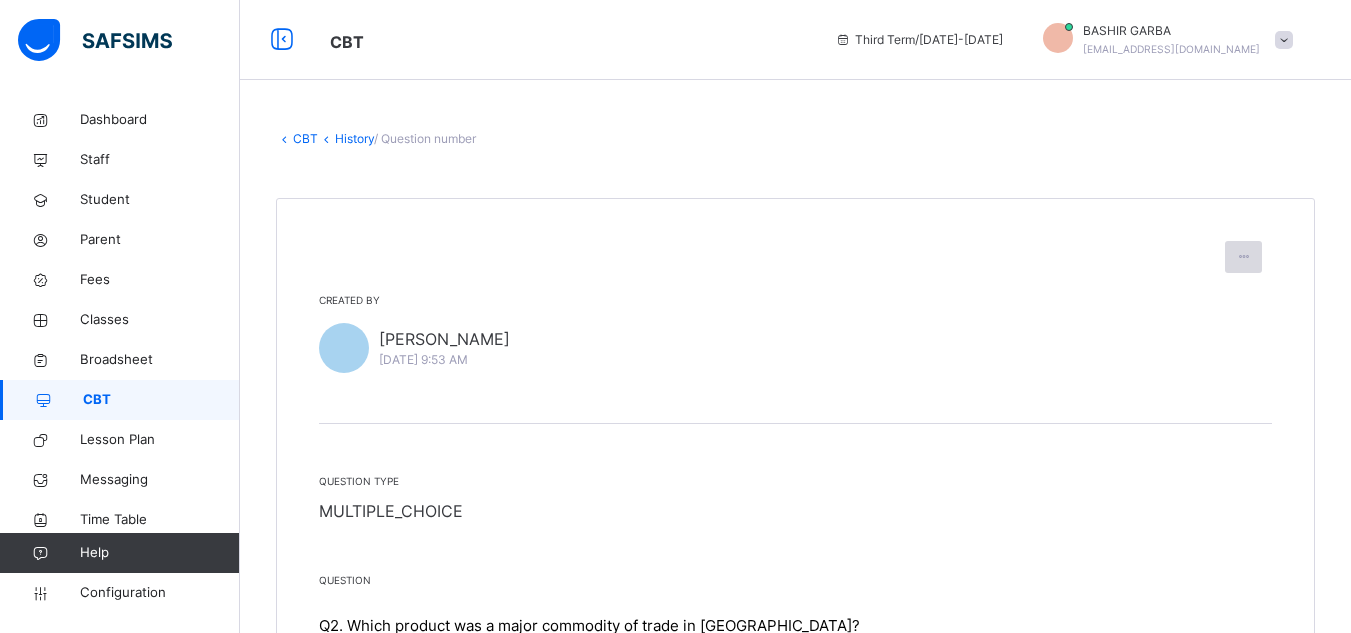 click at bounding box center [1243, 257] 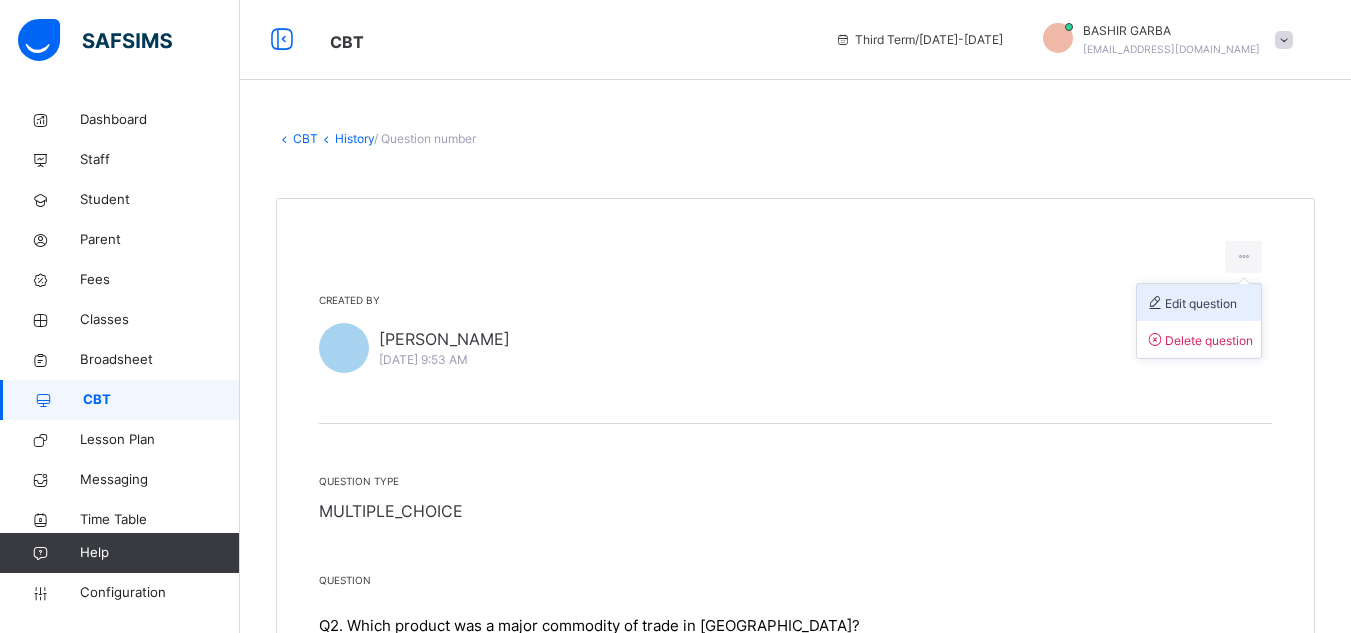 click on "Edit question" at bounding box center [1191, 303] 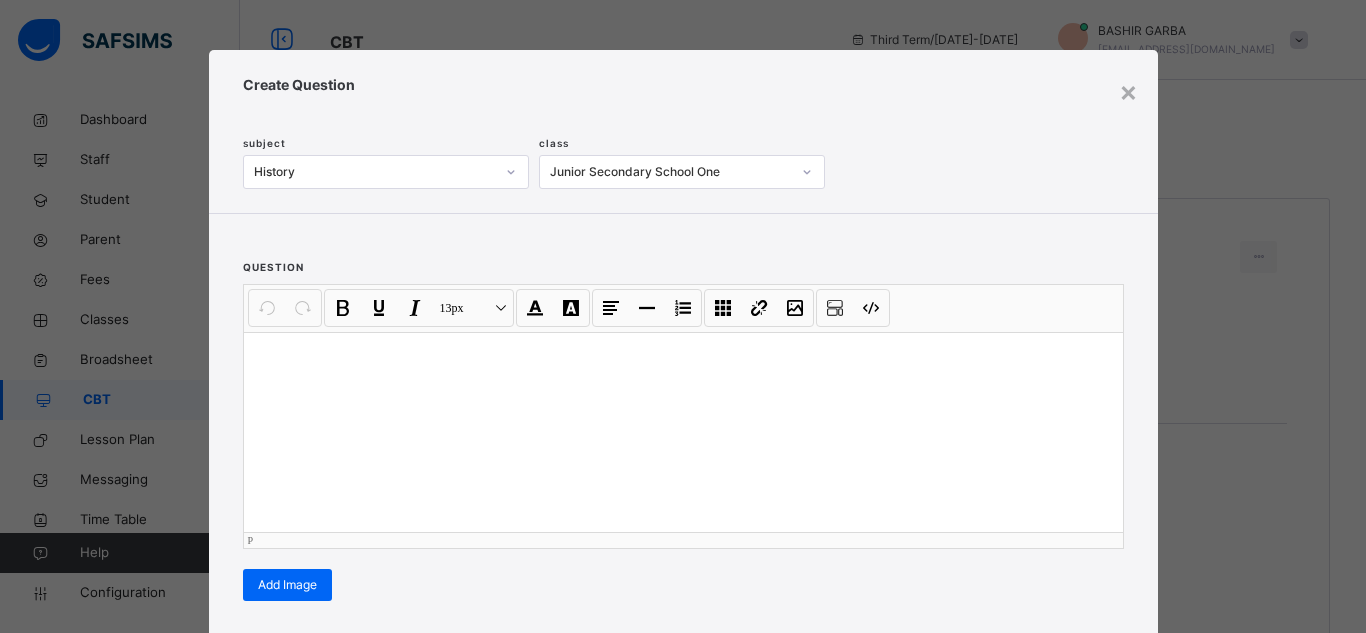 click at bounding box center [683, 432] 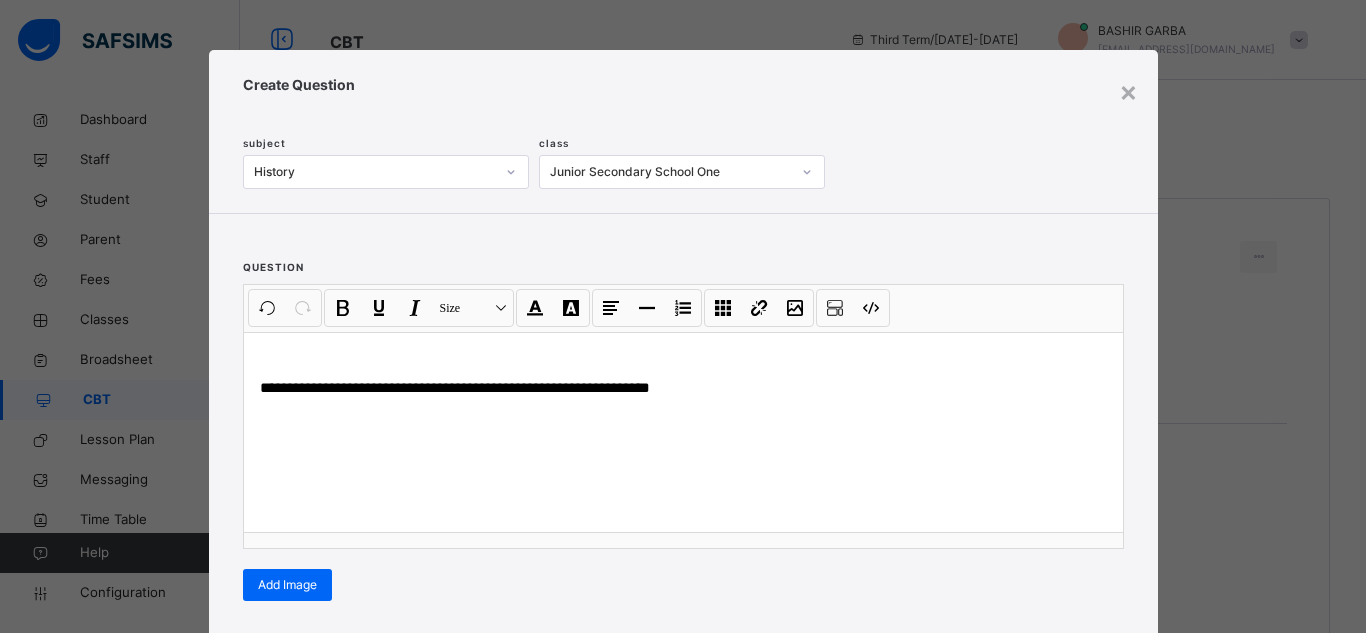 click on "**********" at bounding box center (683, 419) 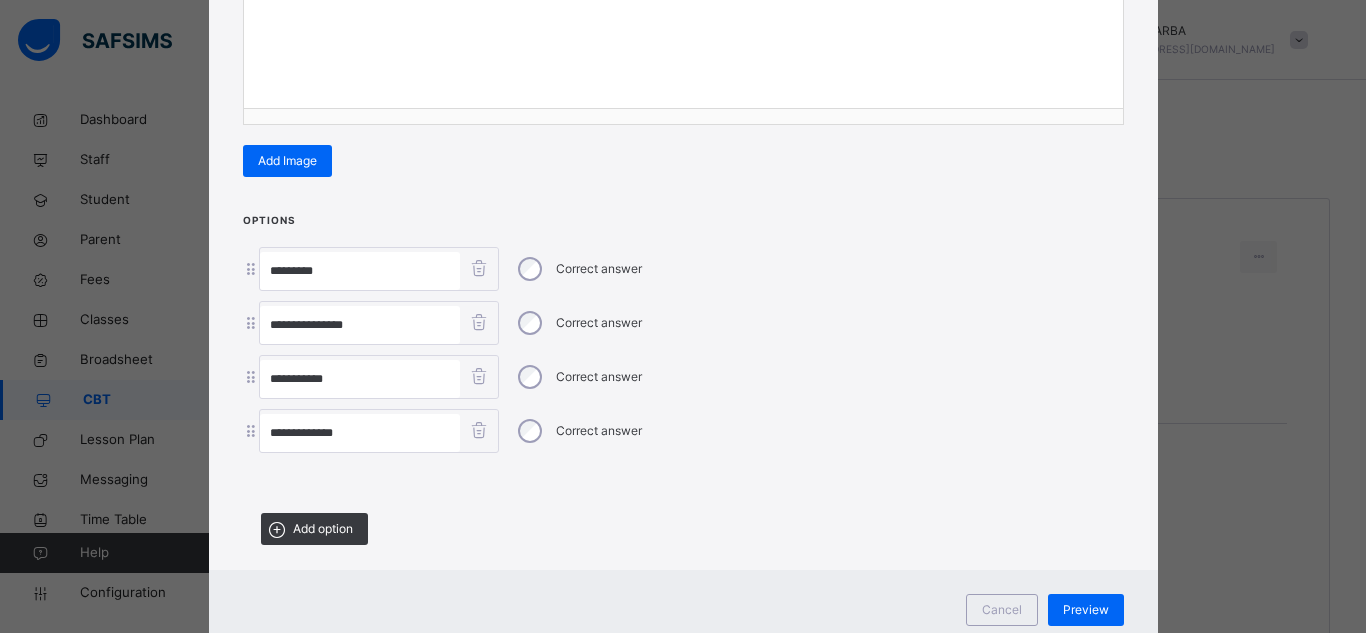 scroll, scrollTop: 483, scrollLeft: 0, axis: vertical 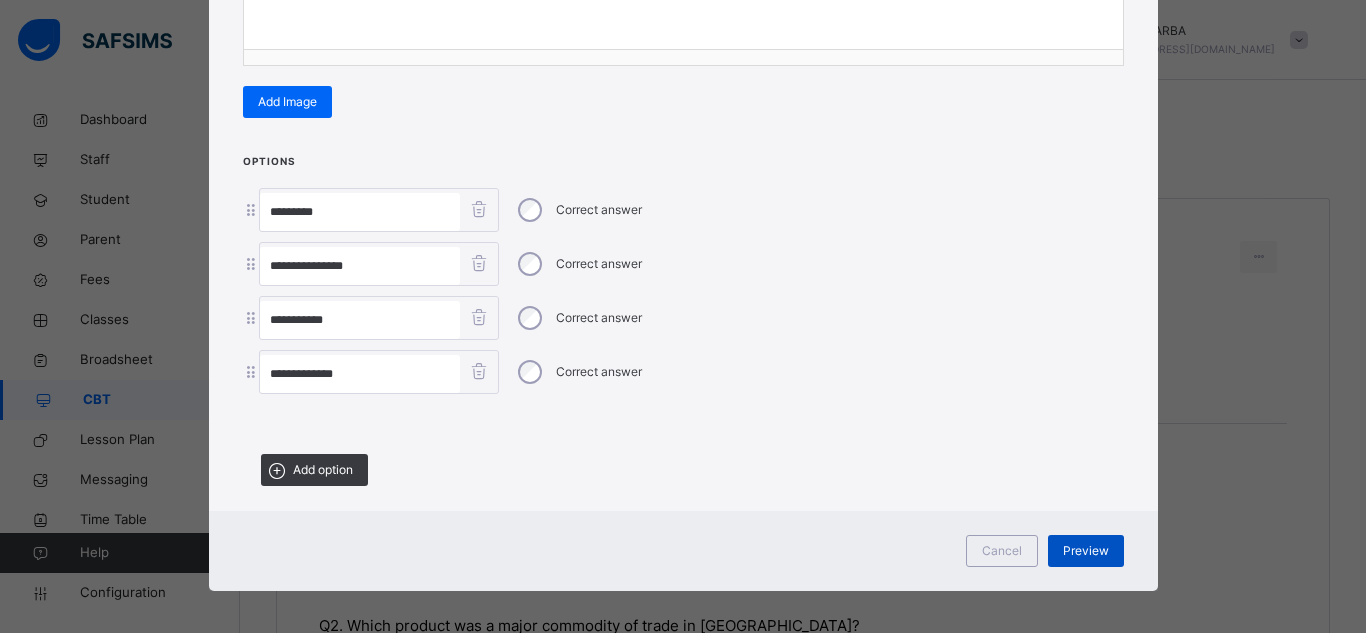 click on "Preview" at bounding box center (1086, 551) 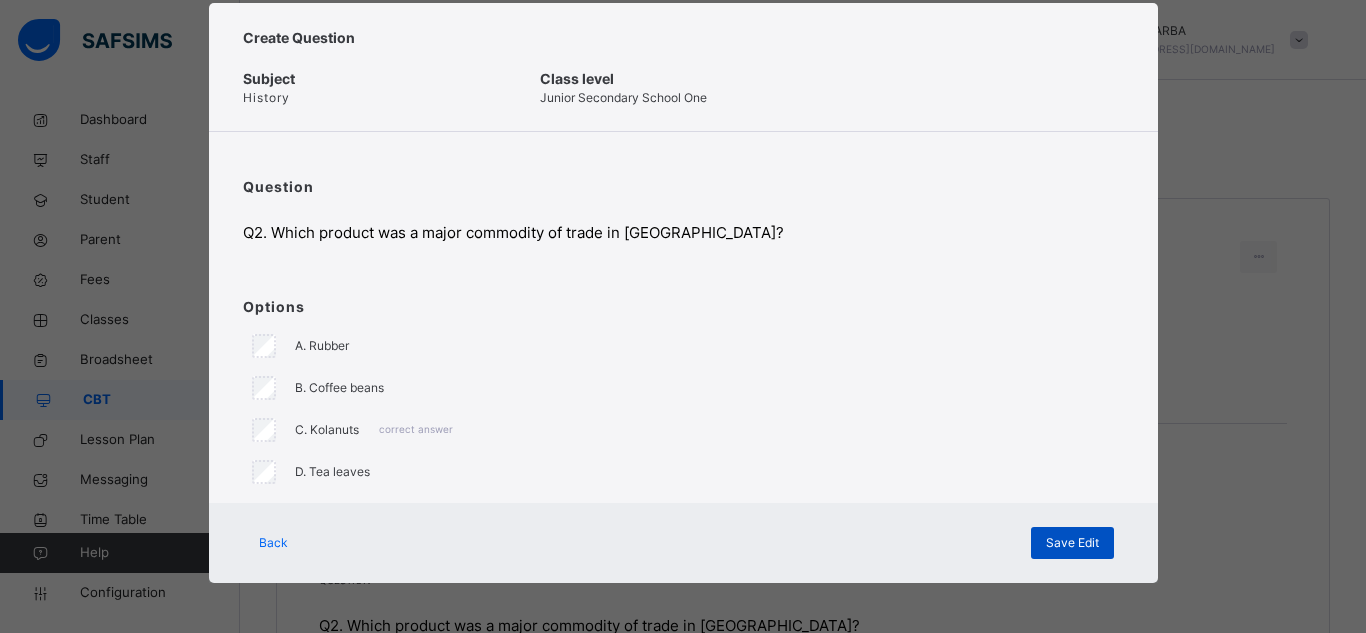 scroll, scrollTop: 47, scrollLeft: 0, axis: vertical 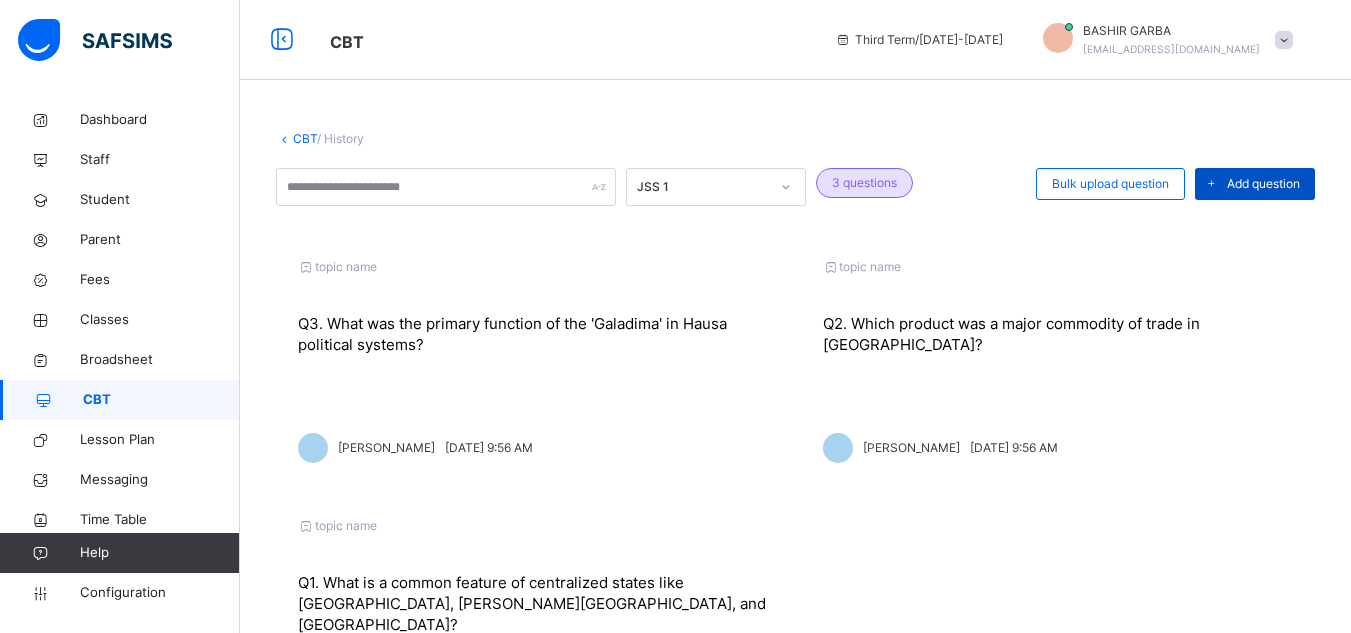 click on "Add question" at bounding box center (1263, 184) 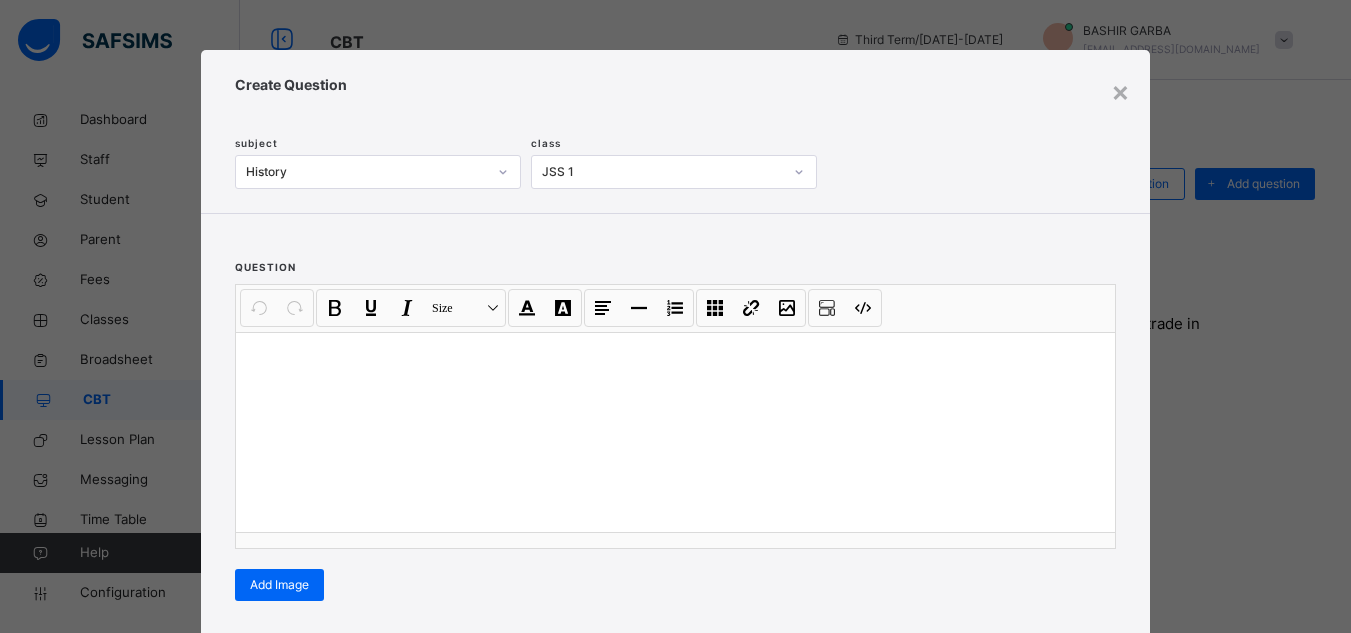 click at bounding box center [675, 432] 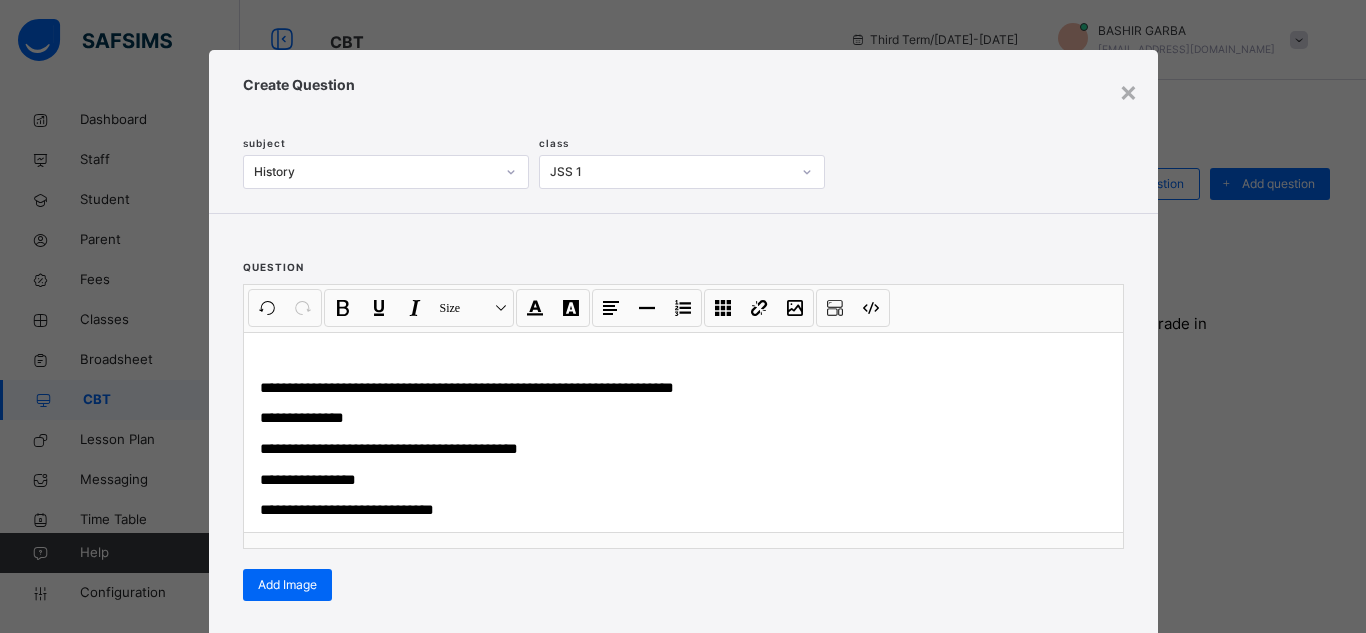 click on "**********" at bounding box center [683, 419] 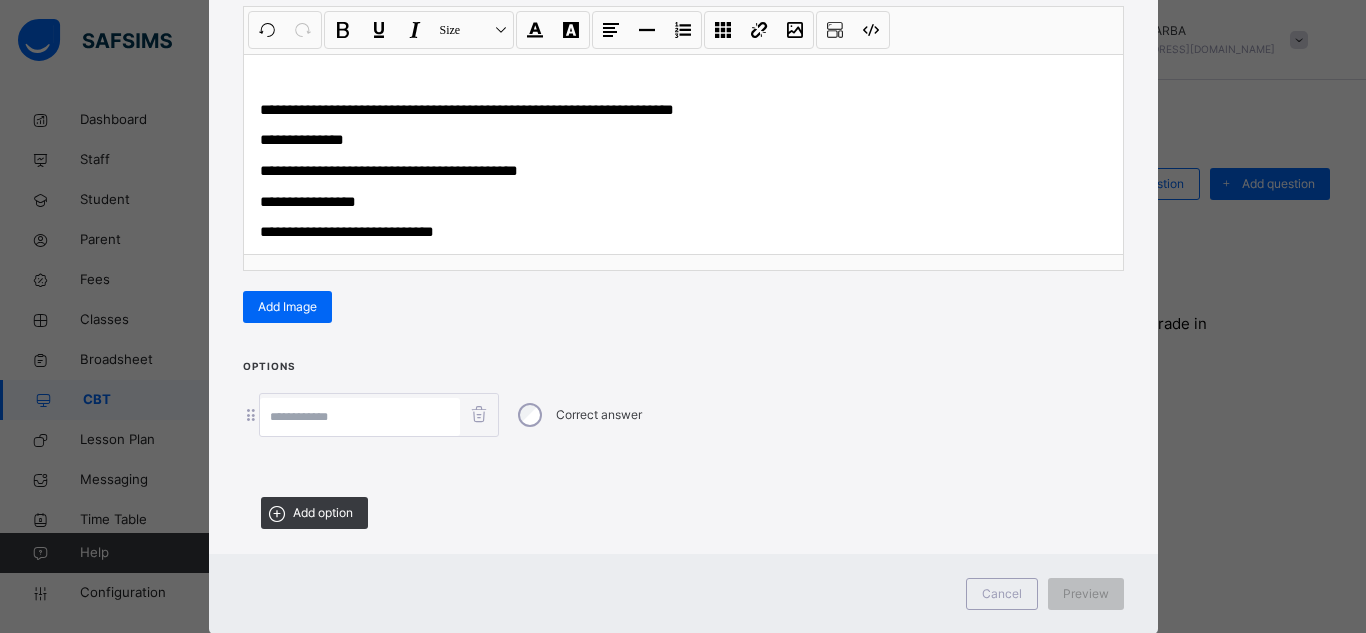 scroll, scrollTop: 280, scrollLeft: 0, axis: vertical 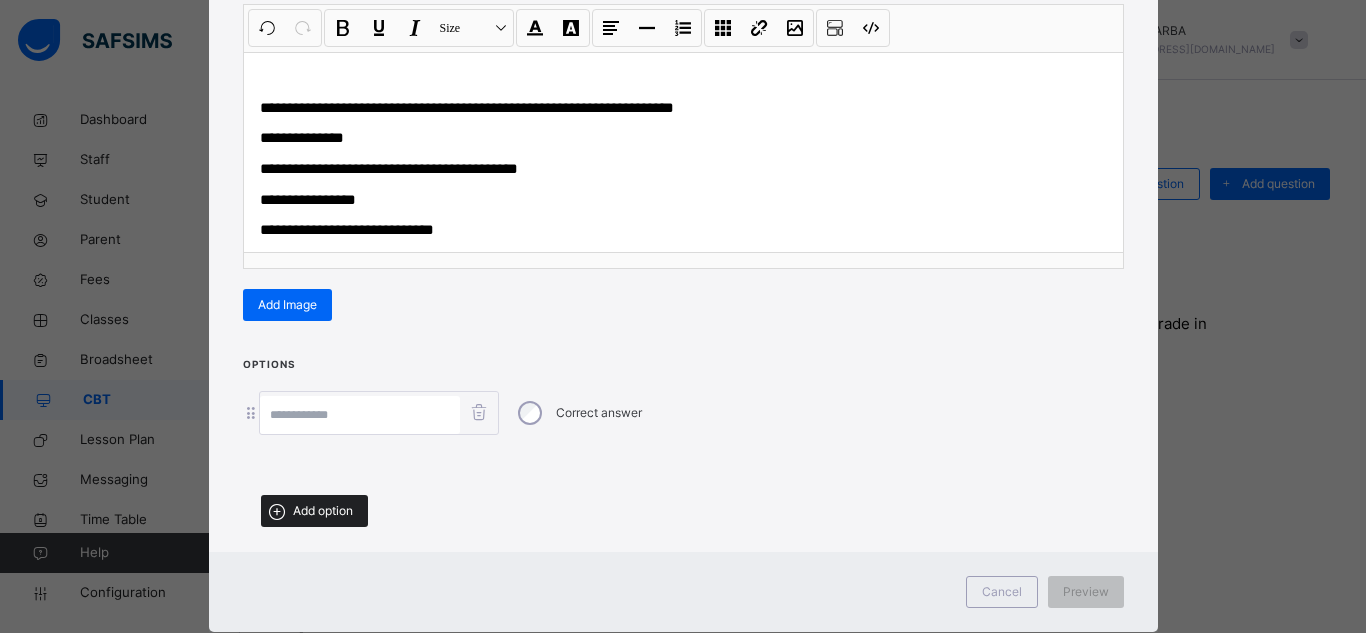 click on "Add option" at bounding box center (323, 511) 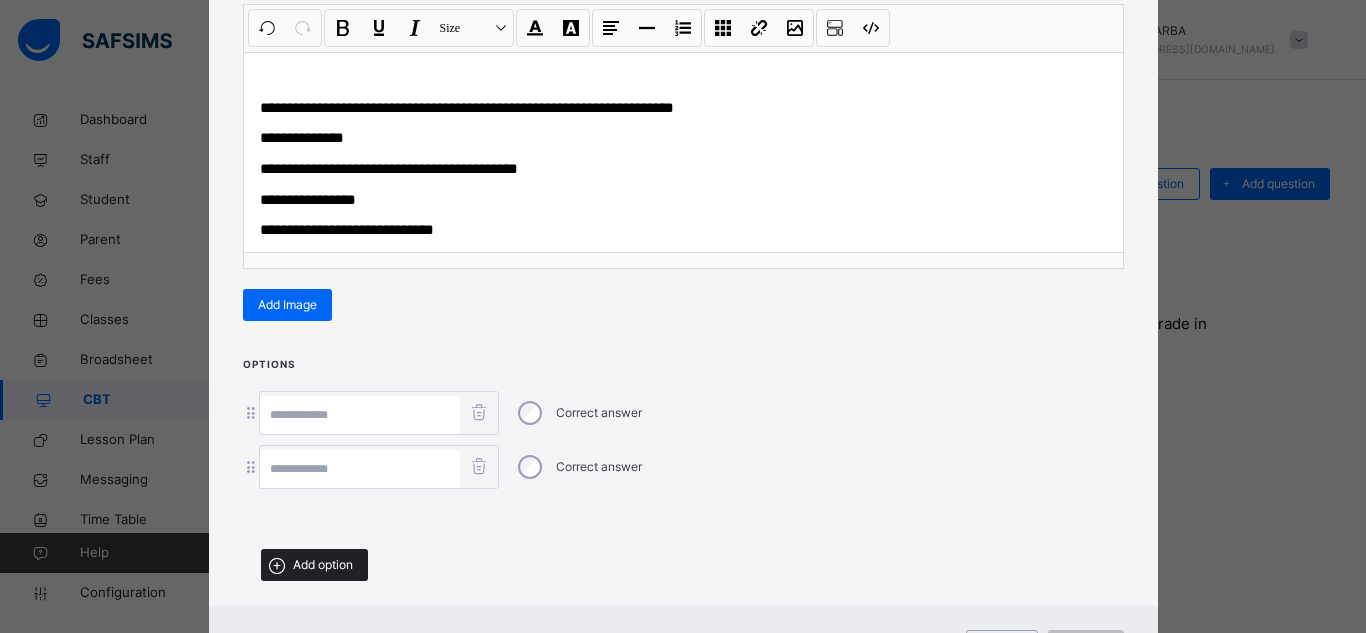 click on "Add option" at bounding box center (323, 565) 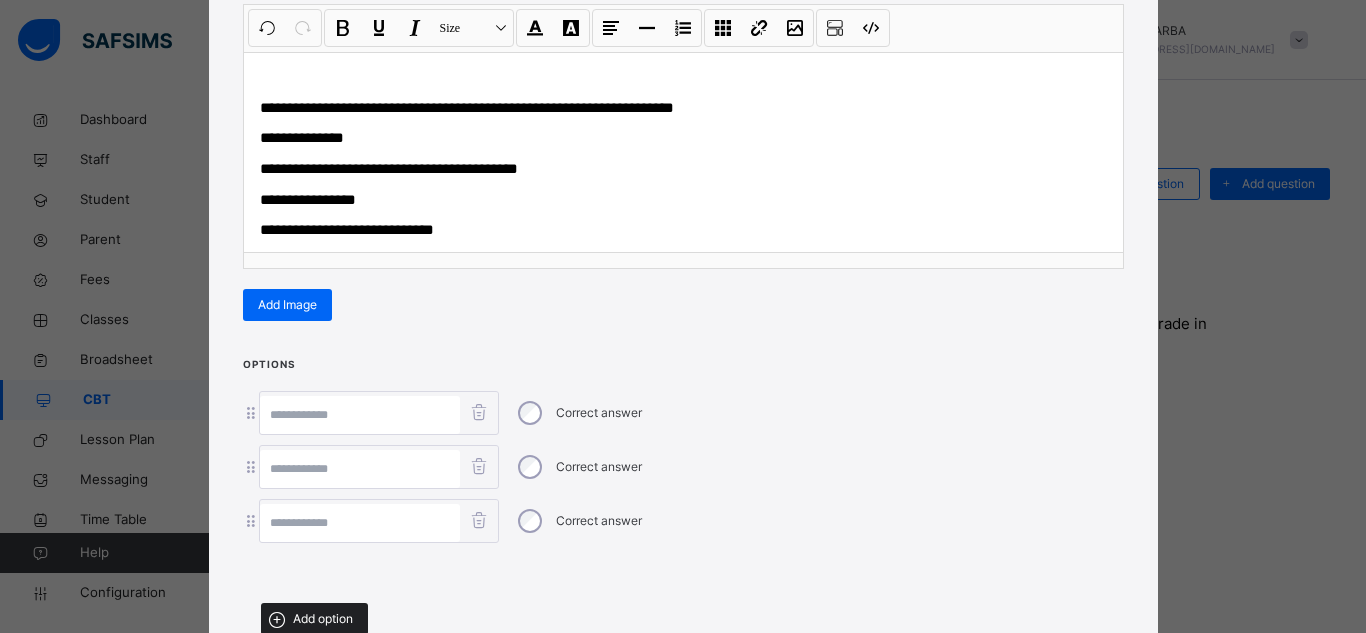 click on "Add option" at bounding box center [314, 619] 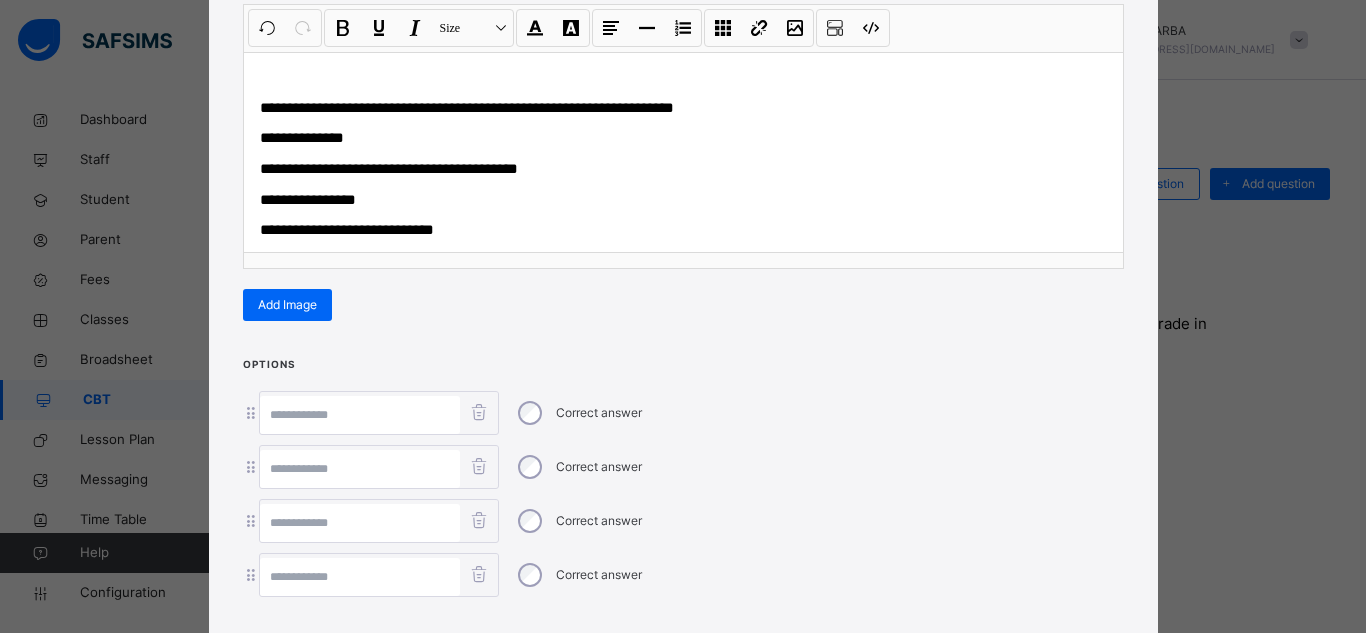 click at bounding box center [360, 577] 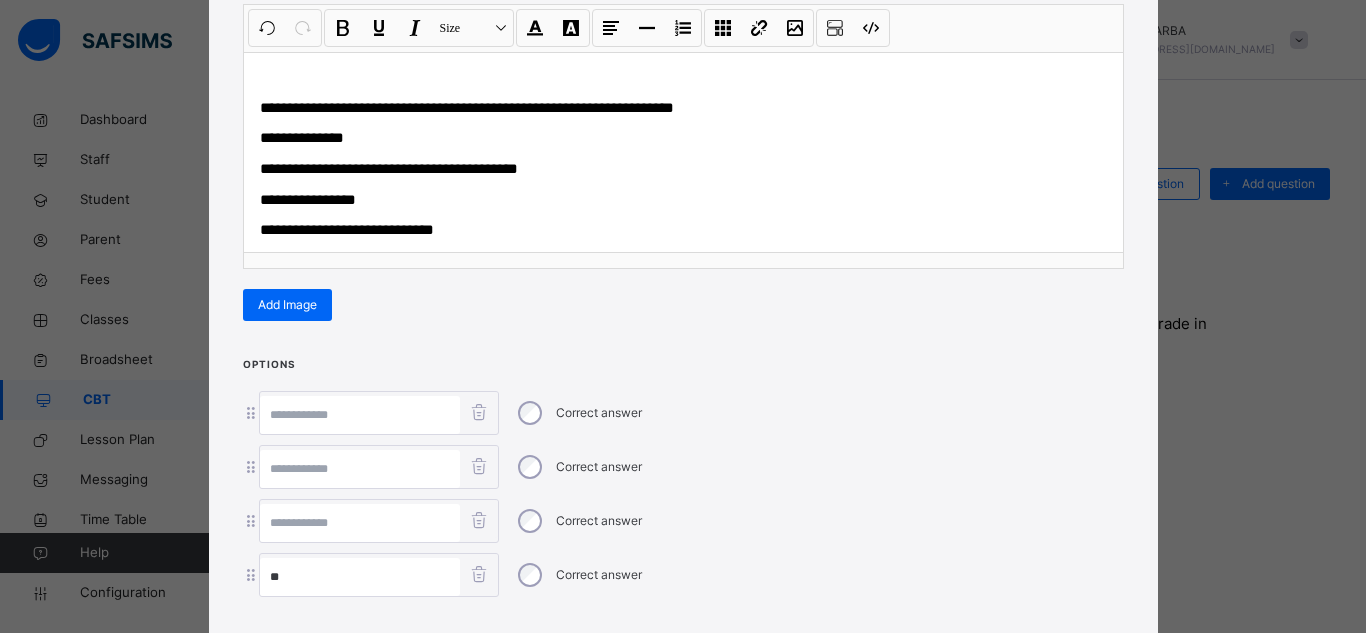 click at bounding box center [360, 523] 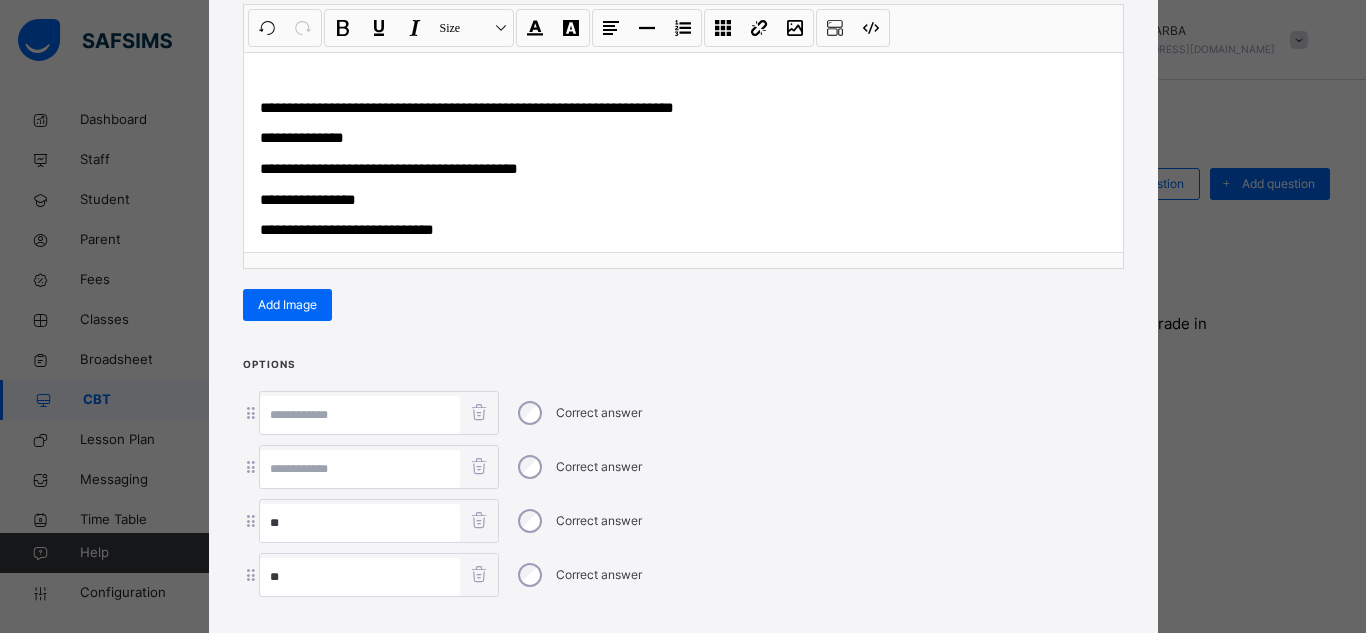 click at bounding box center (360, 469) 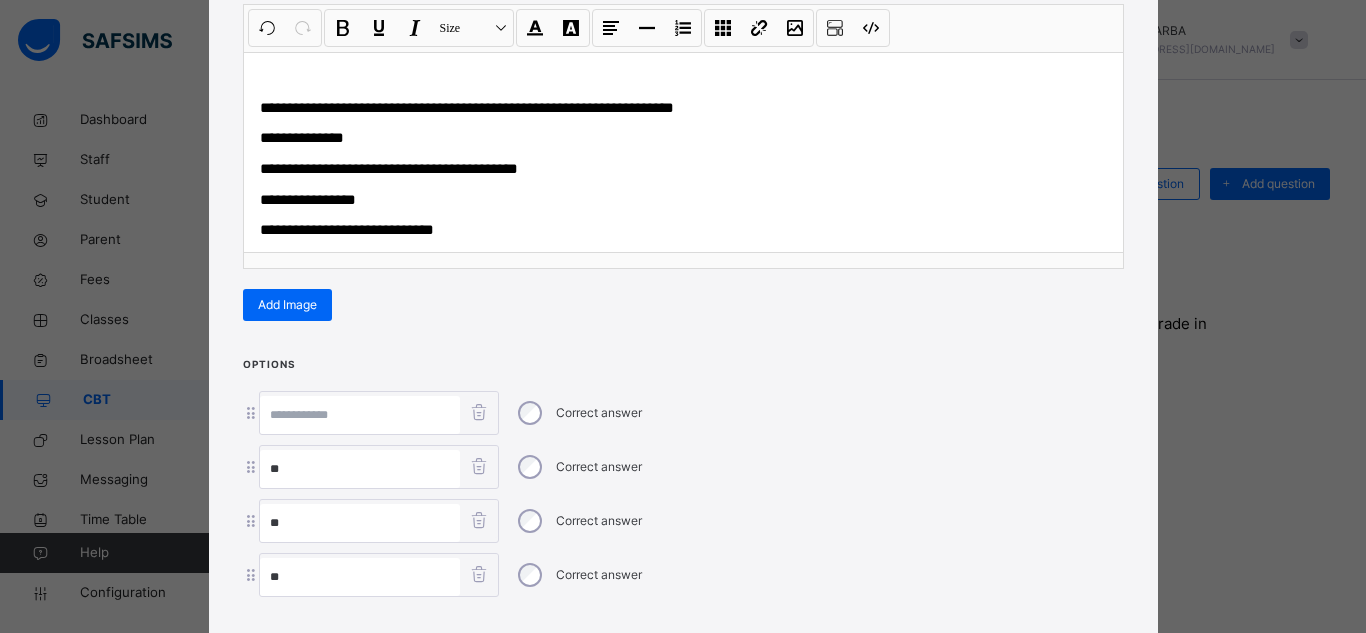click at bounding box center [360, 415] 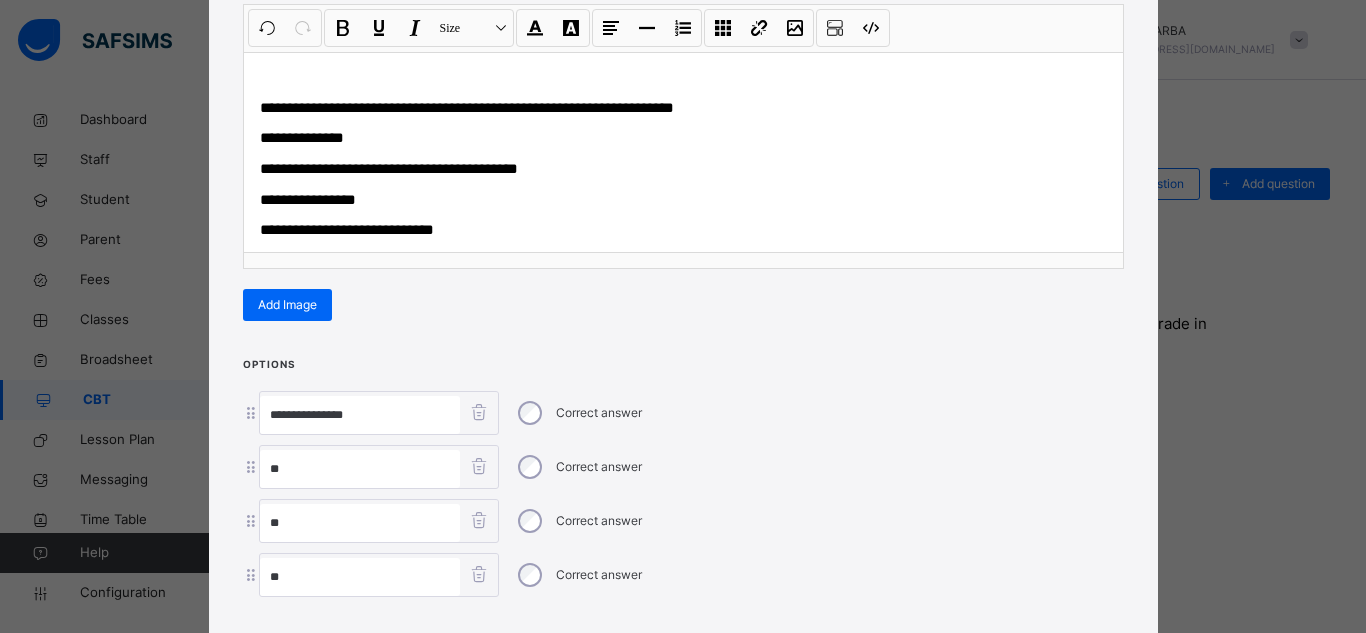 click on "**" at bounding box center [360, 469] 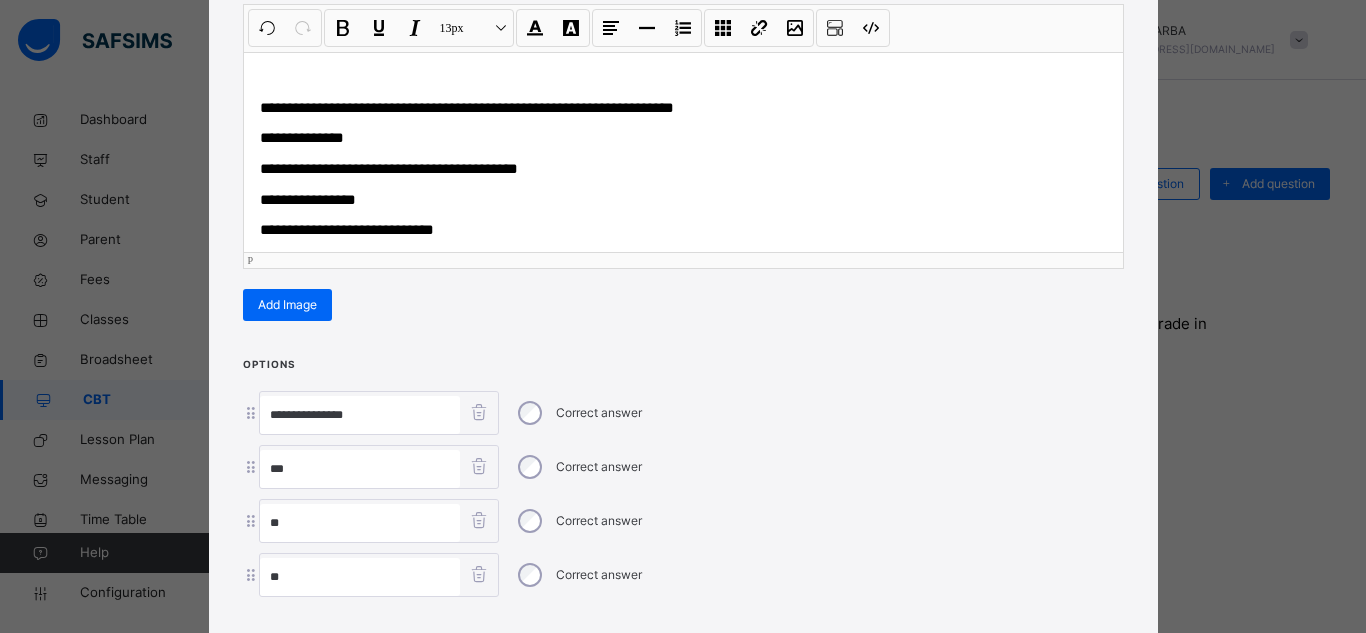 click on "**********" at bounding box center [389, 168] 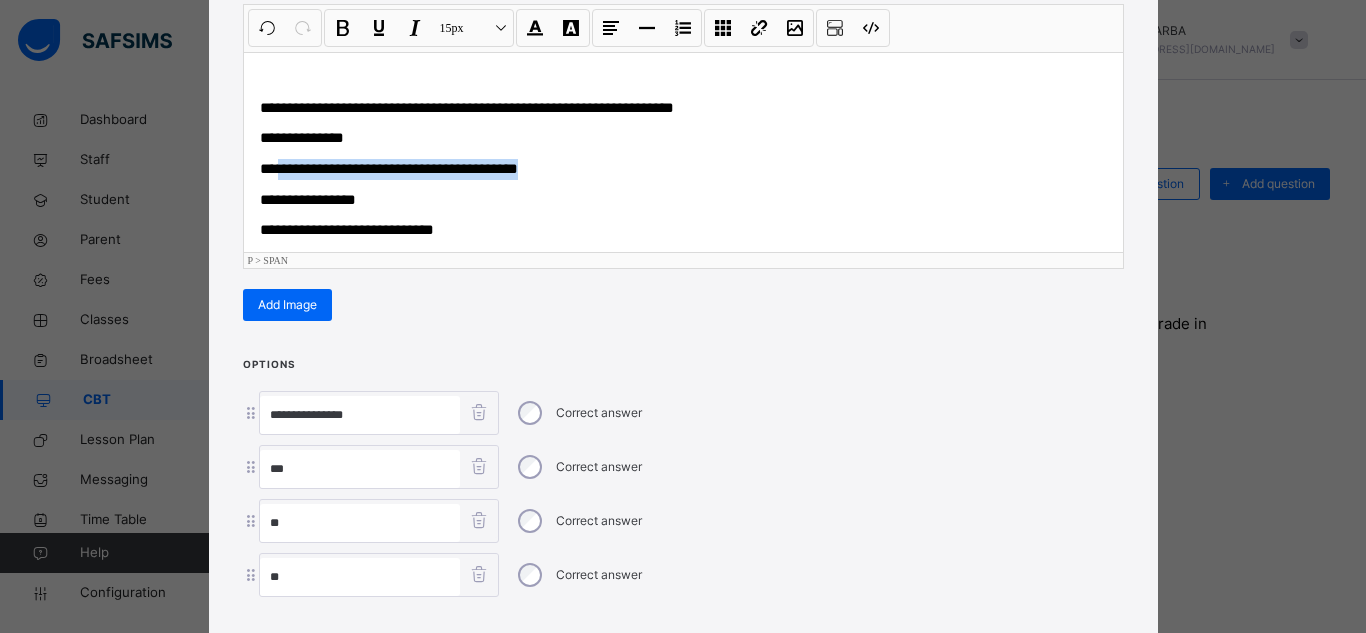 drag, startPoint x: 281, startPoint y: 167, endPoint x: 525, endPoint y: 171, distance: 244.03279 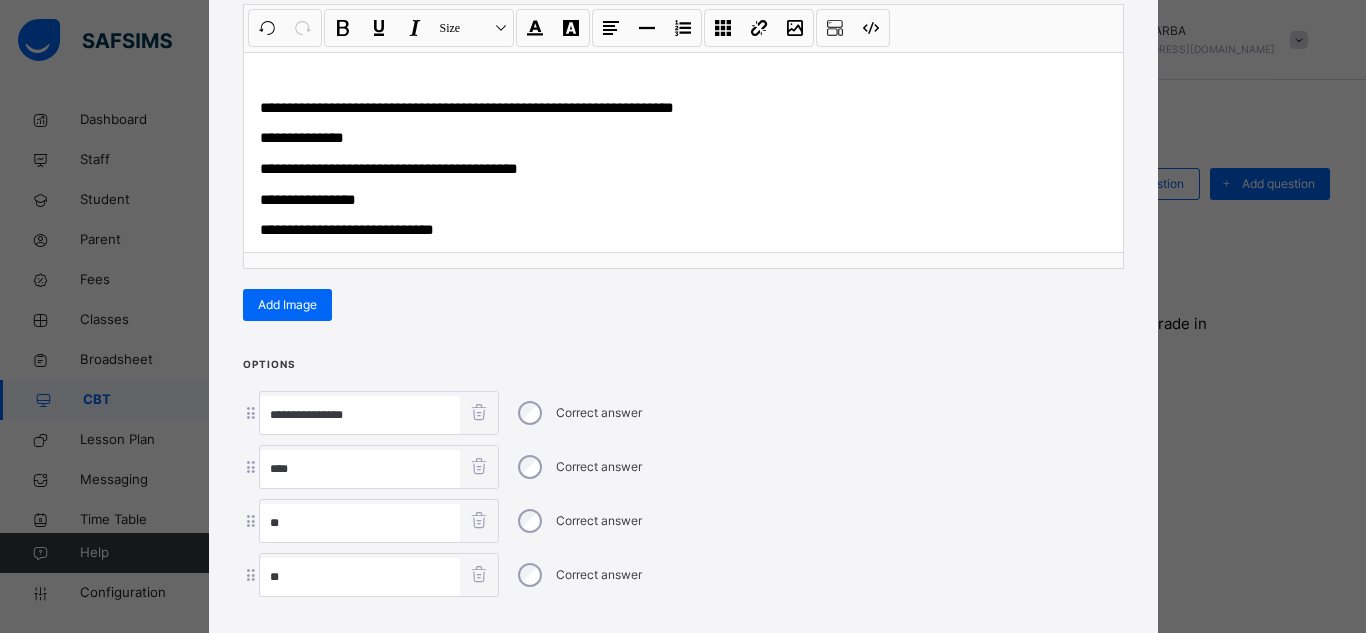 click on "**" at bounding box center (360, 469) 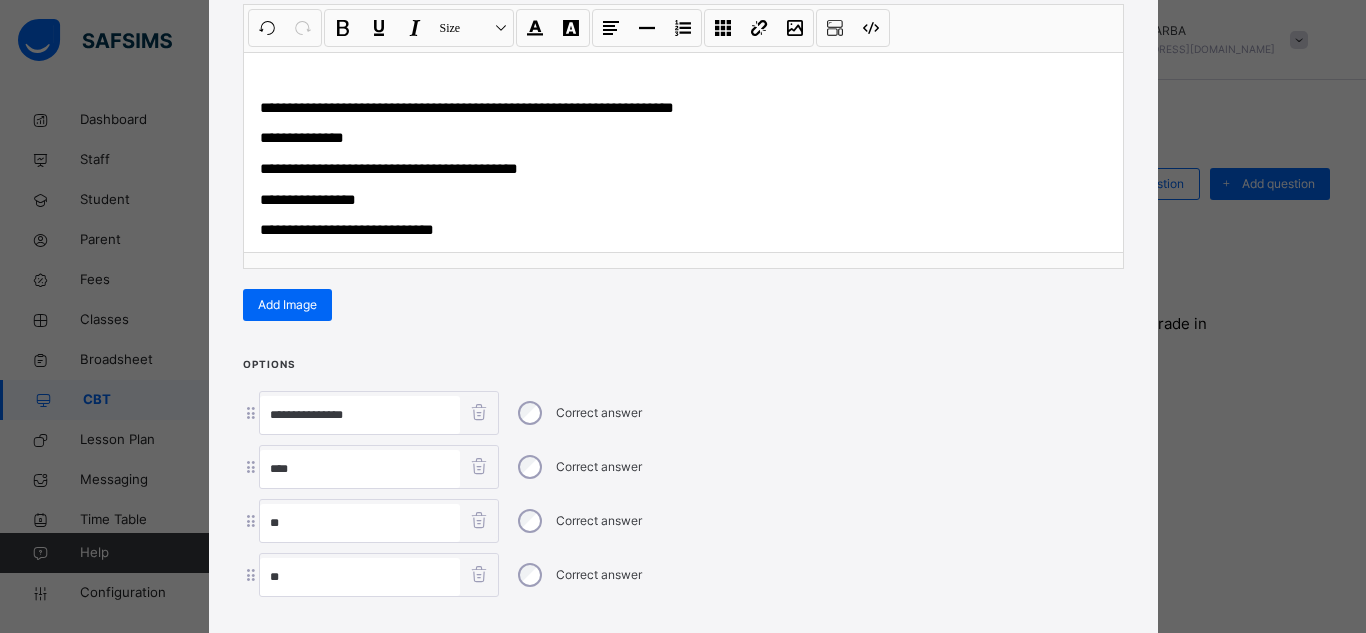 paste on "**********" 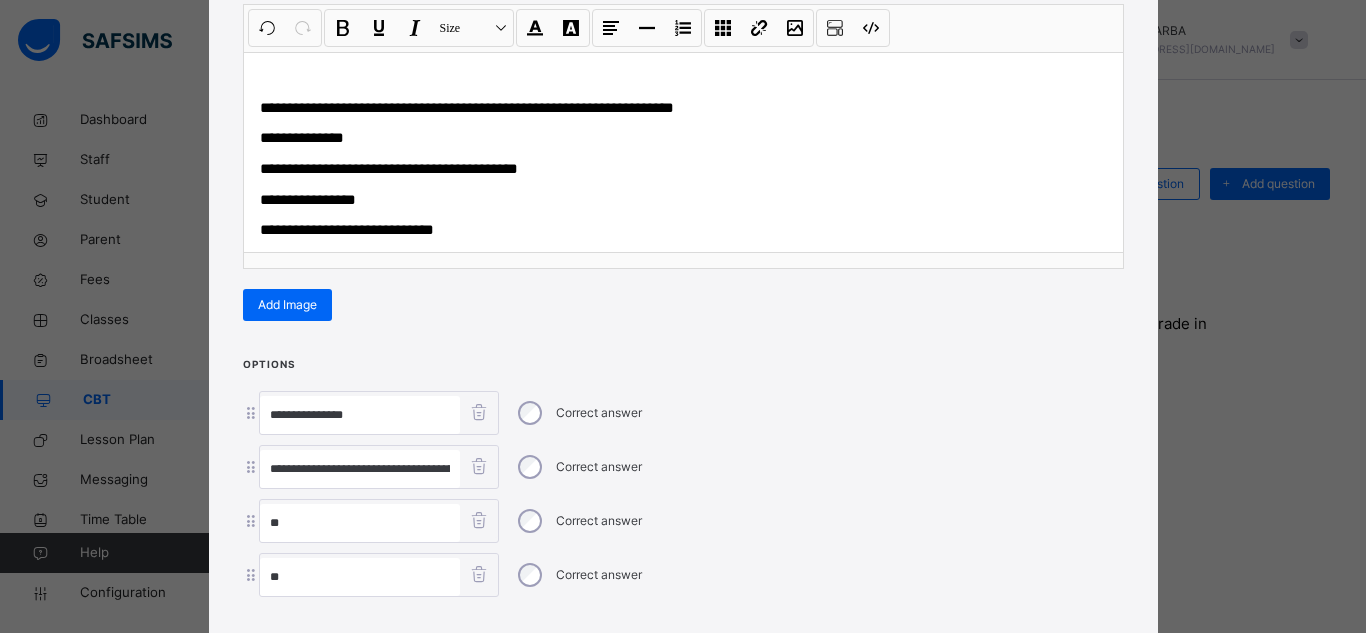 scroll, scrollTop: 0, scrollLeft: 70, axis: horizontal 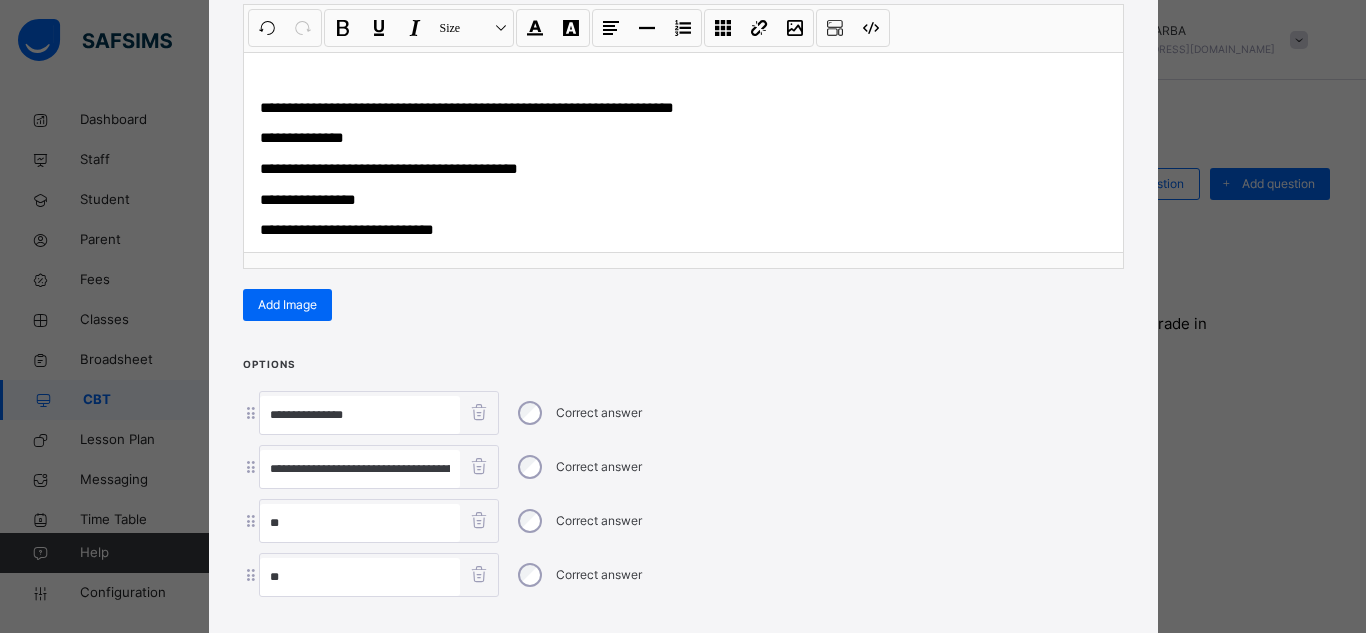 click on "**********" at bounding box center [360, 415] 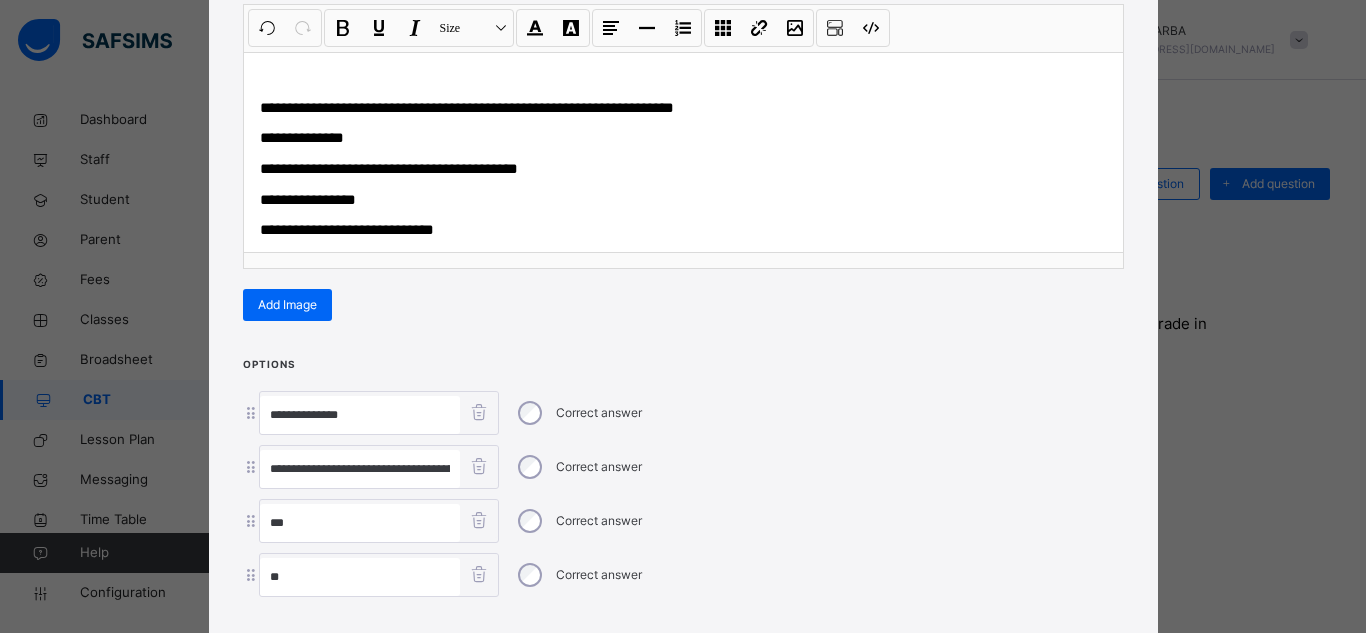 click on "**" at bounding box center (360, 523) 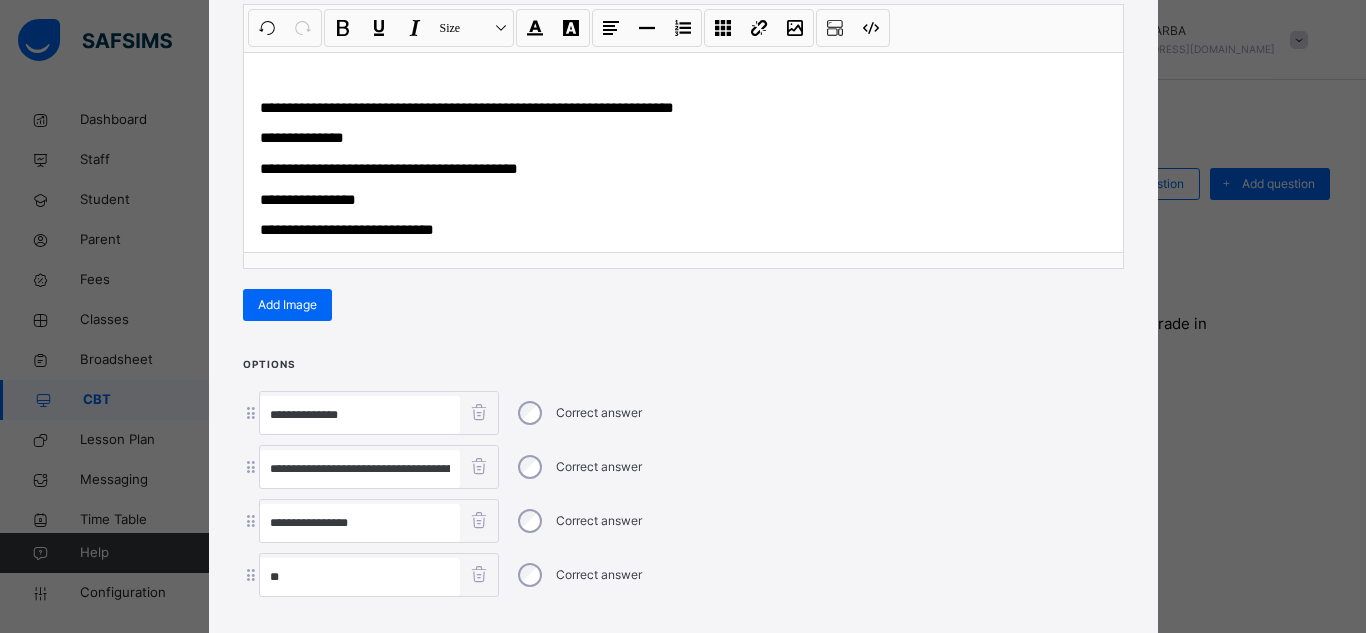 click on "**" at bounding box center (360, 577) 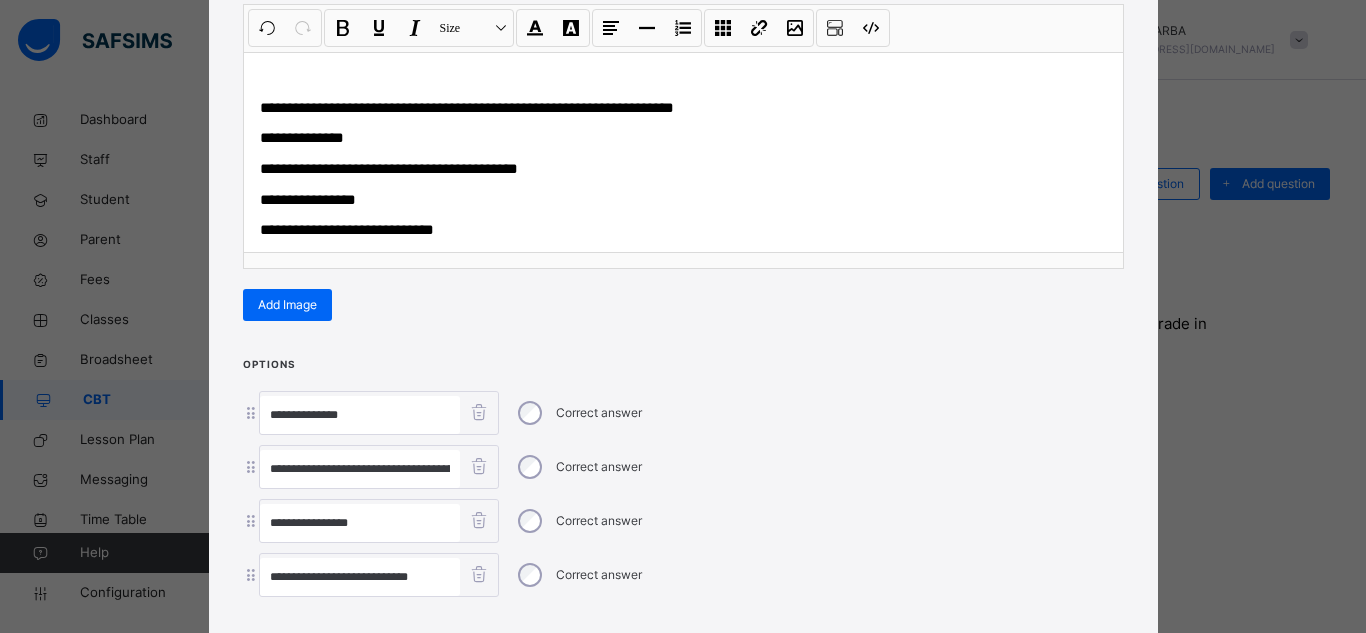 click on "**********" at bounding box center (360, 469) 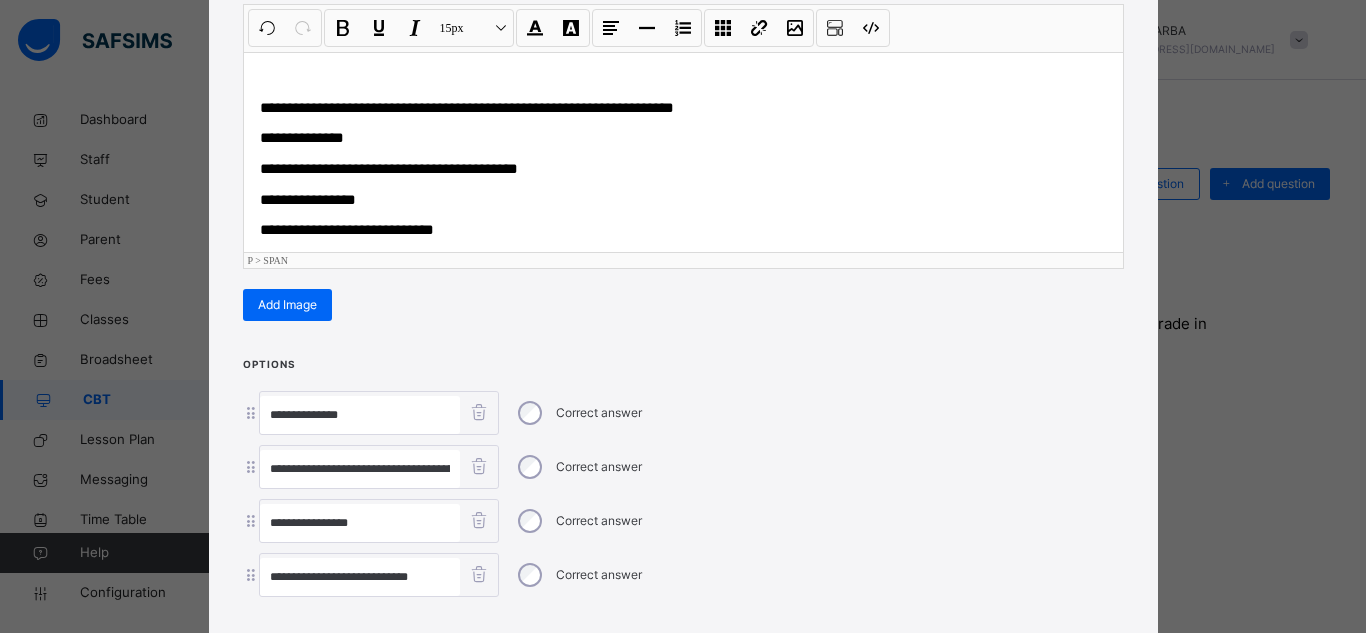 click on "**********" at bounding box center [683, 230] 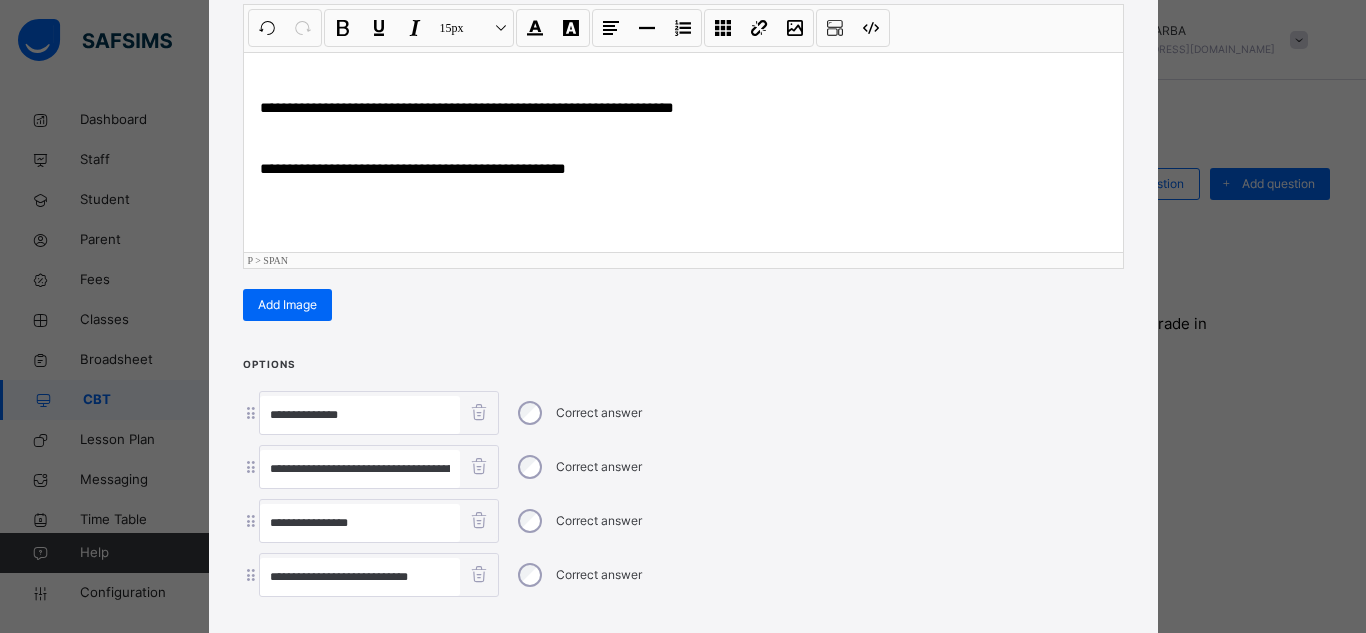 click on "**********" at bounding box center [683, 169] 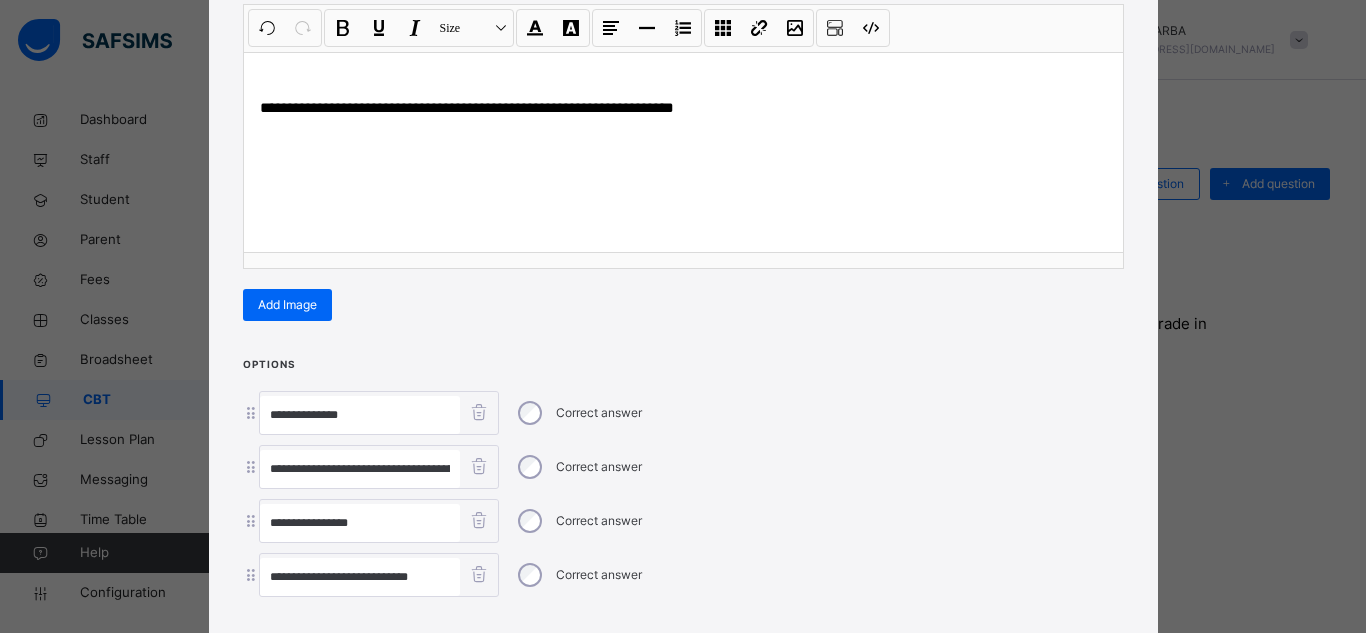 click at bounding box center [683, 624] 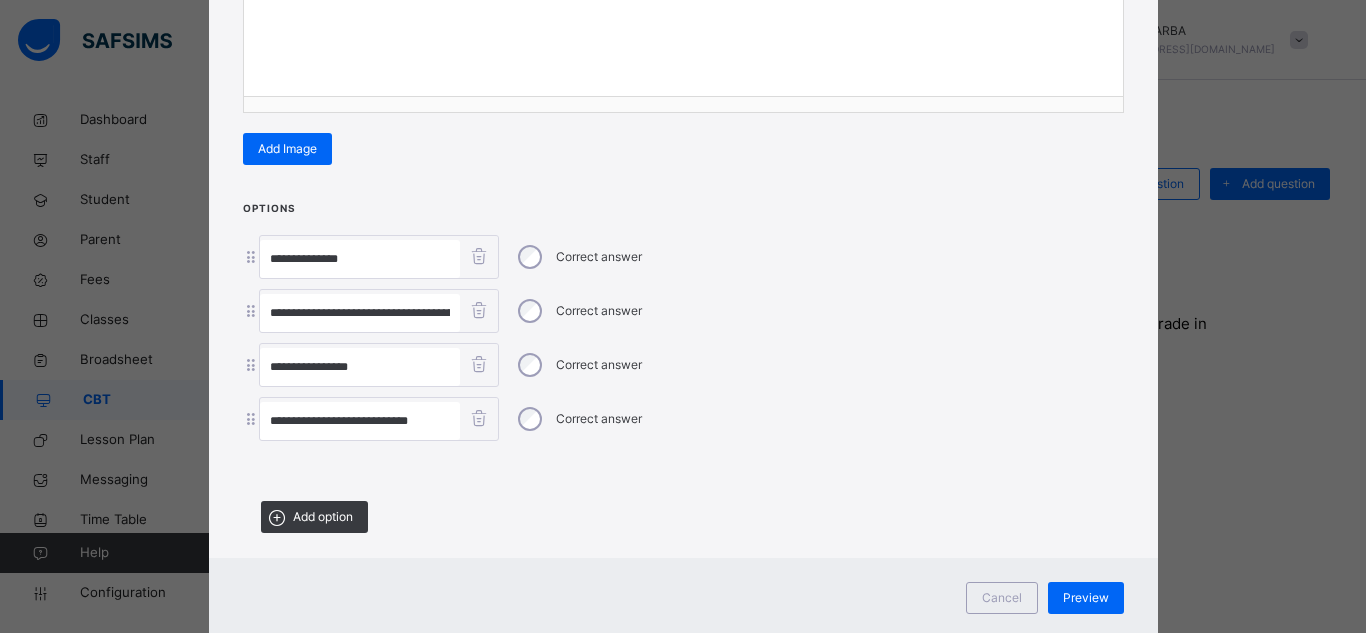 scroll, scrollTop: 440, scrollLeft: 0, axis: vertical 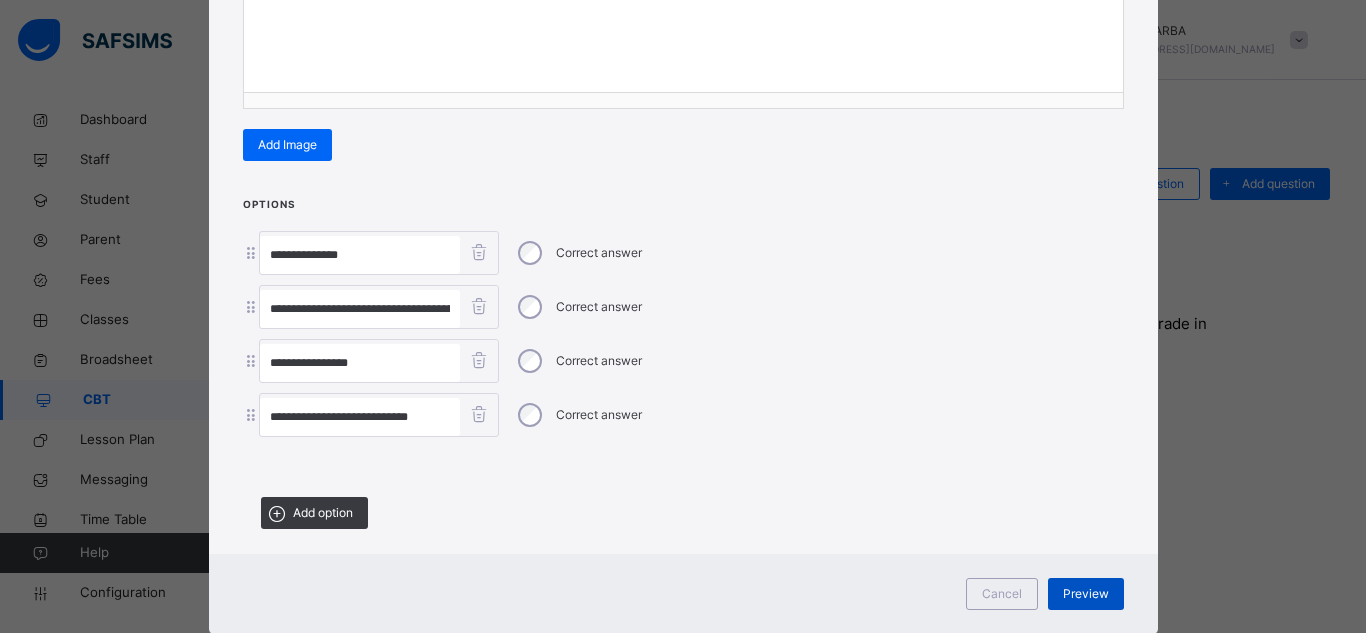 click on "Preview" at bounding box center (1086, 594) 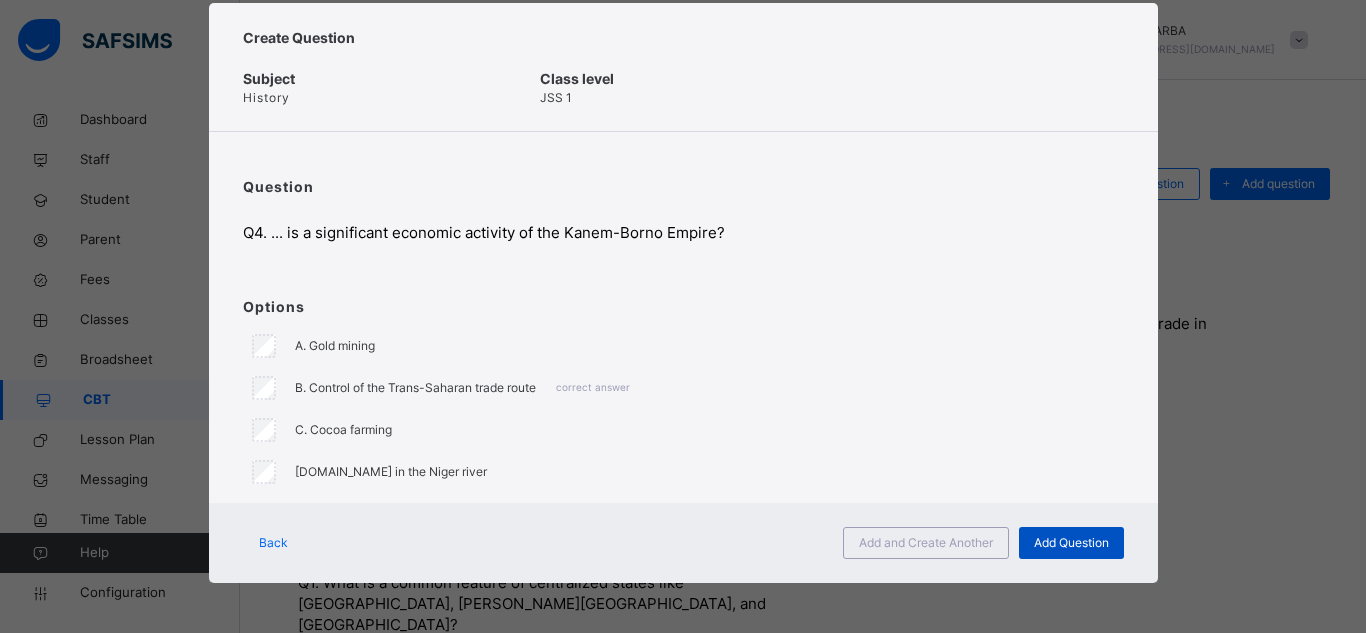 scroll, scrollTop: 47, scrollLeft: 0, axis: vertical 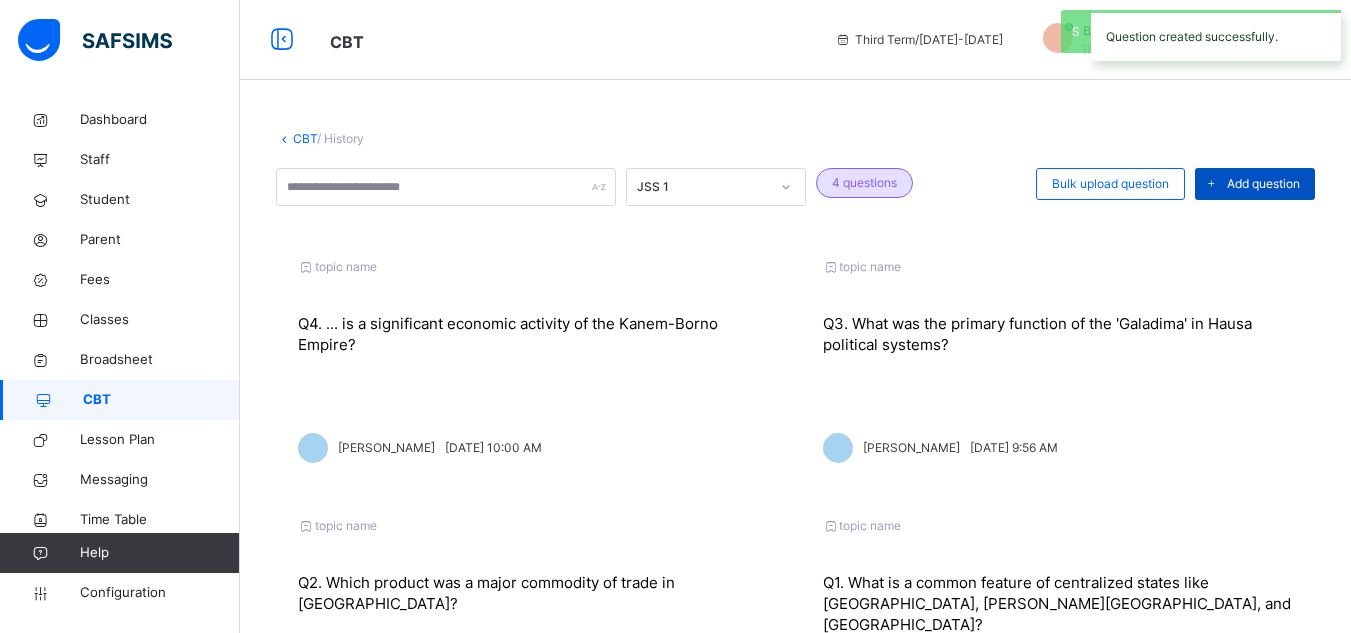 click on "Add question" at bounding box center [1263, 184] 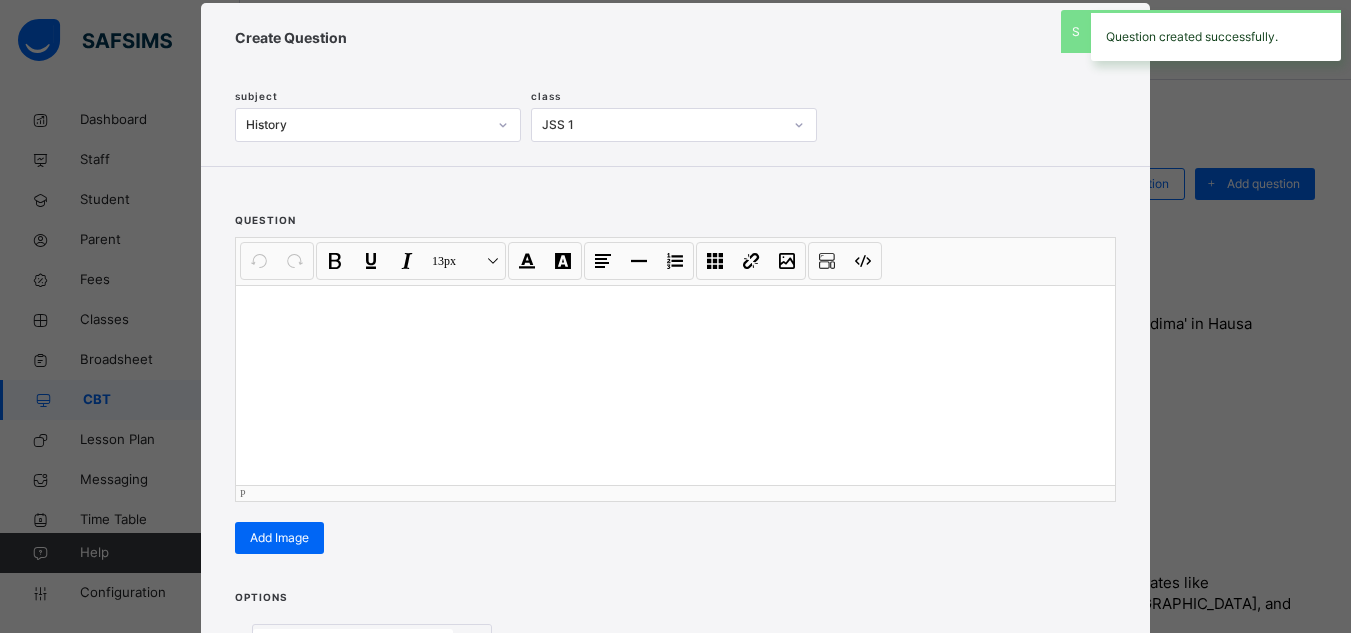 click at bounding box center (675, 385) 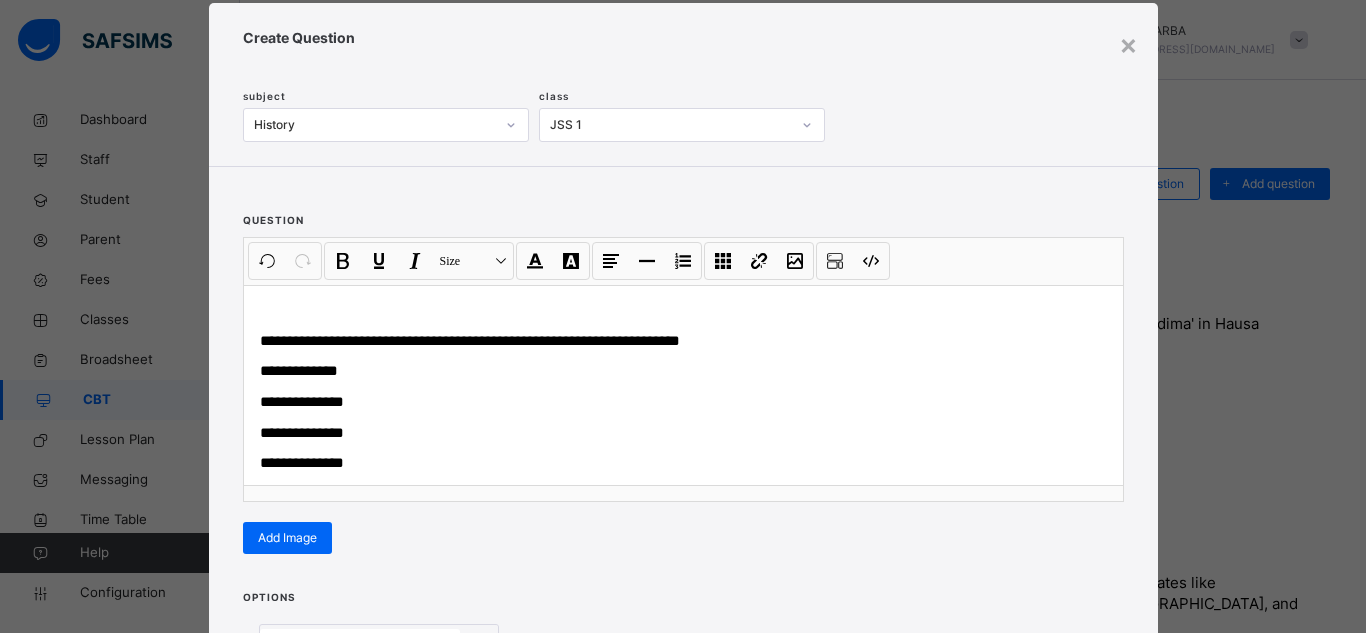 click on "**********" at bounding box center [683, 372] 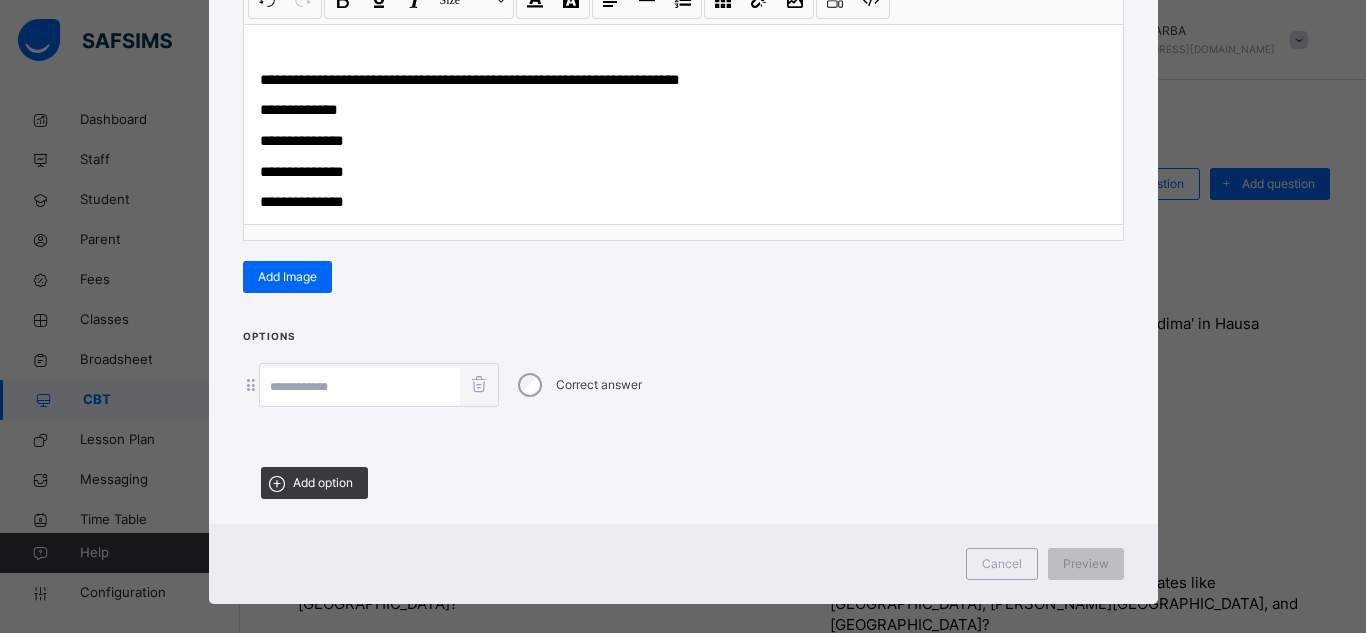 scroll, scrollTop: 327, scrollLeft: 0, axis: vertical 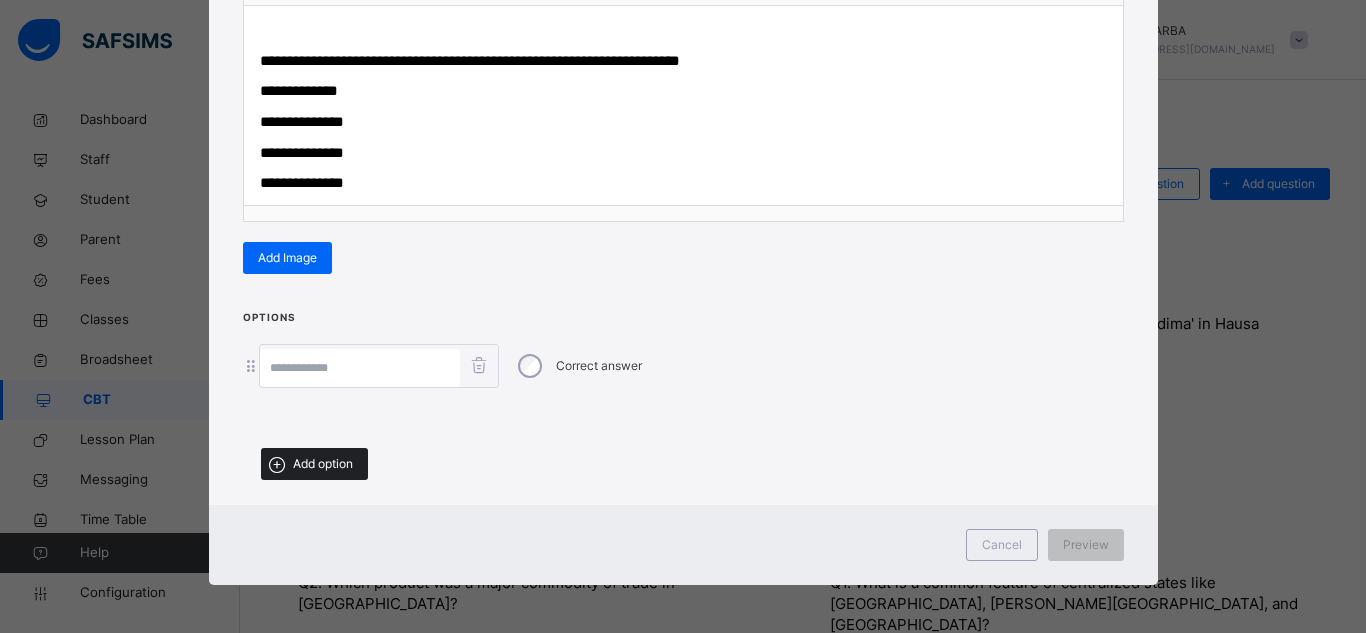 click on "Add option" at bounding box center (314, 464) 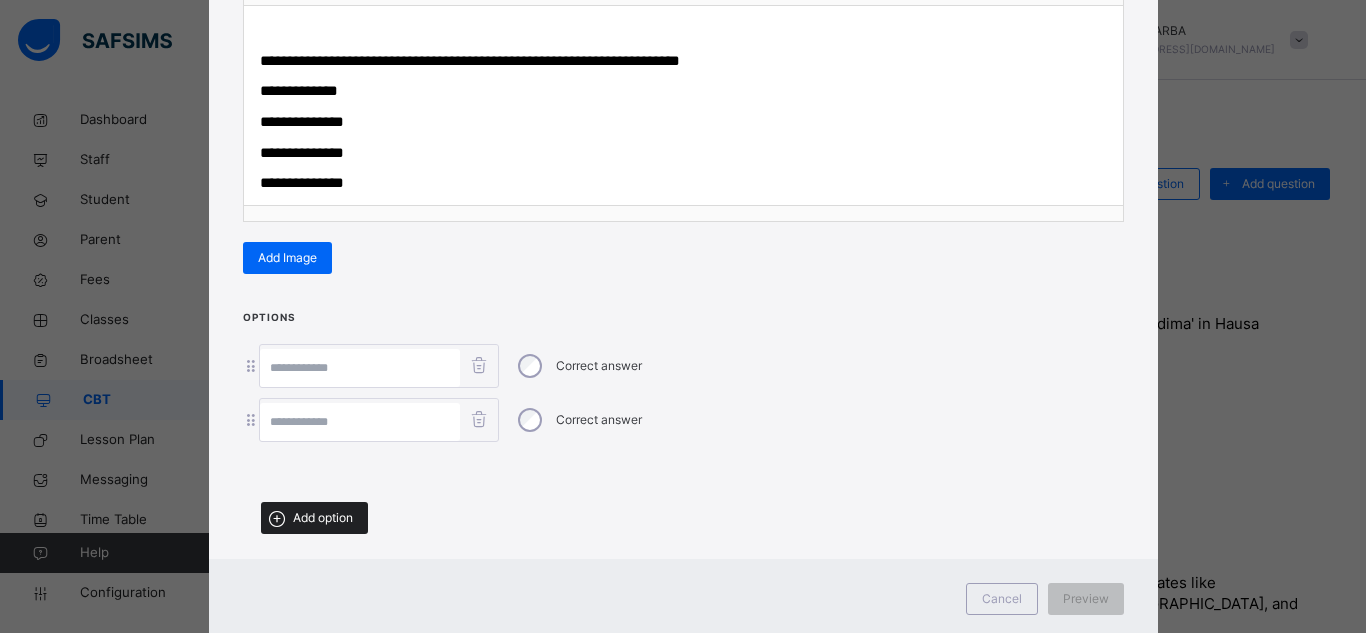 click on "Add option" at bounding box center [323, 518] 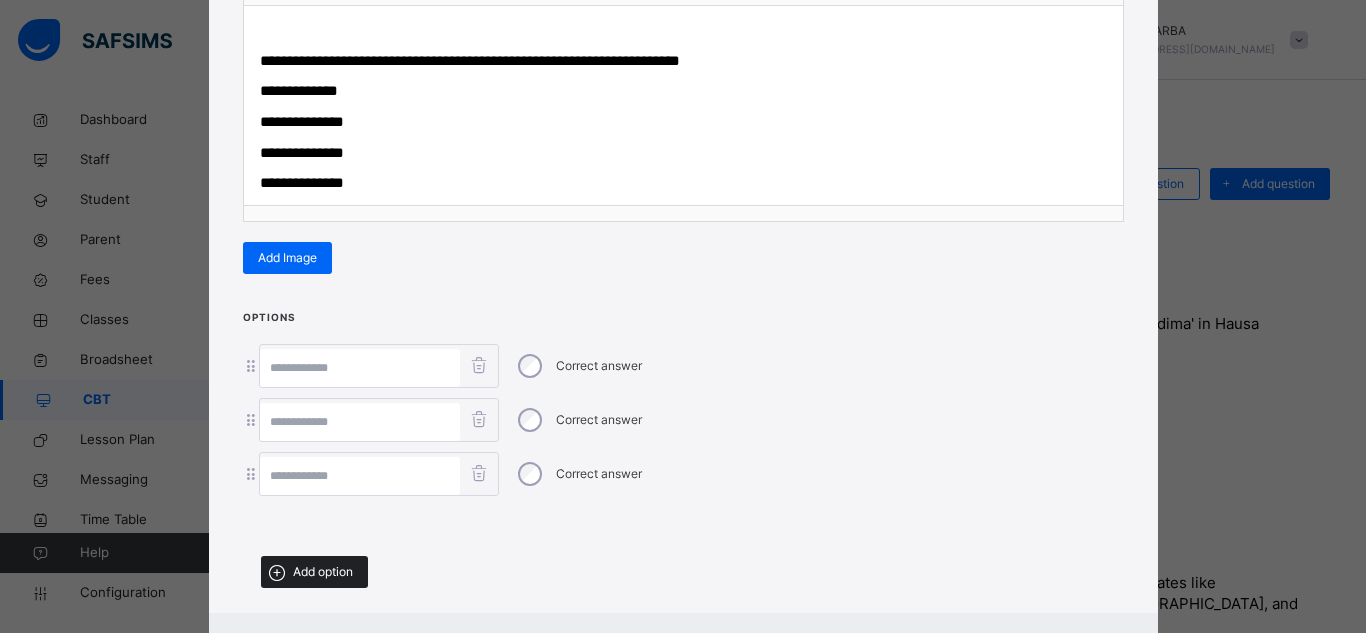 click on "Add option" at bounding box center [314, 572] 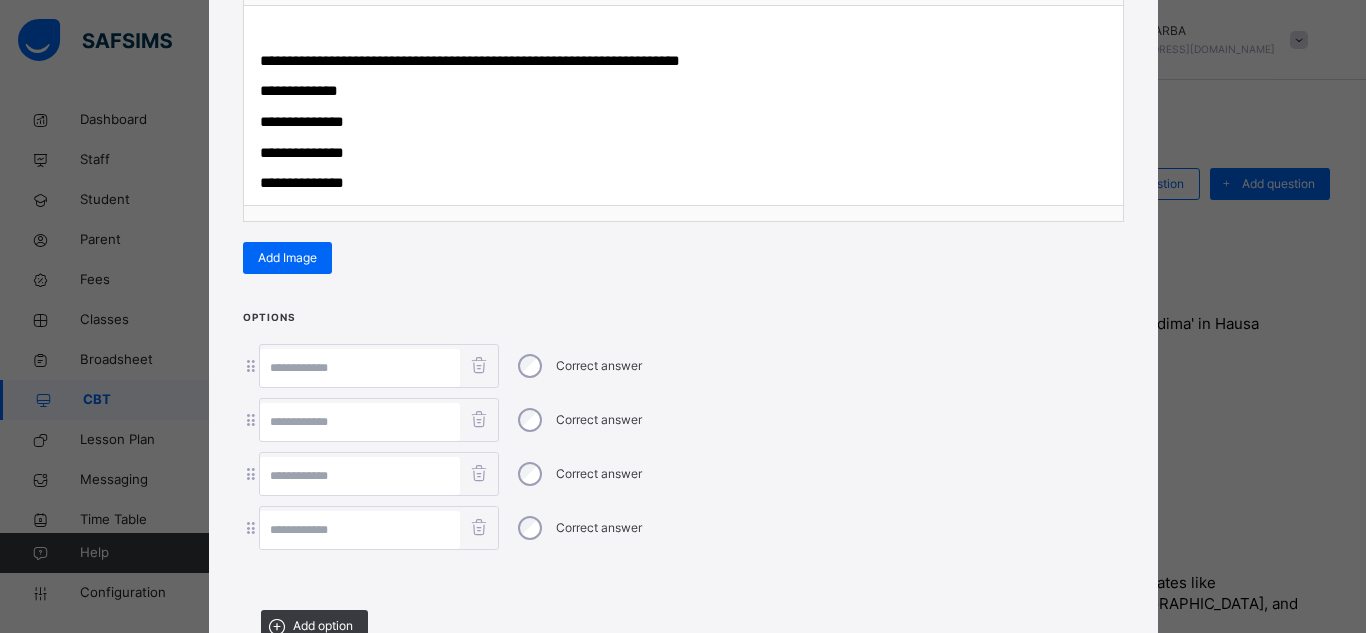 click at bounding box center (360, 530) 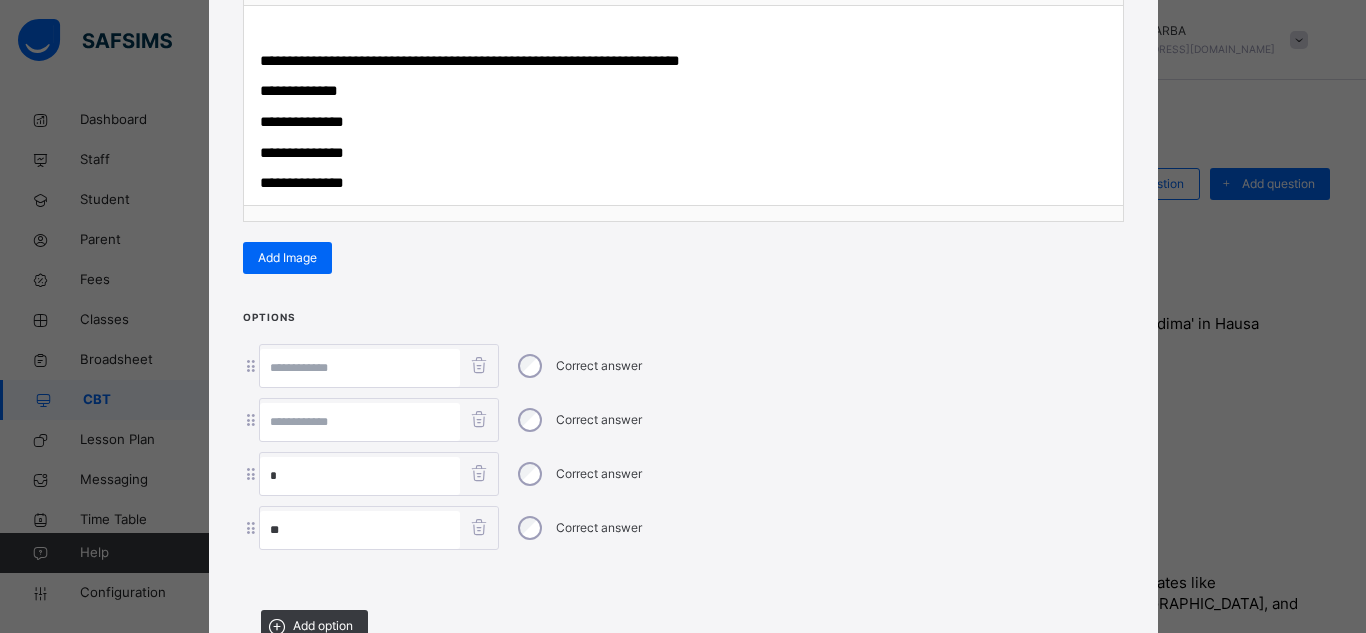 click at bounding box center (360, 476) 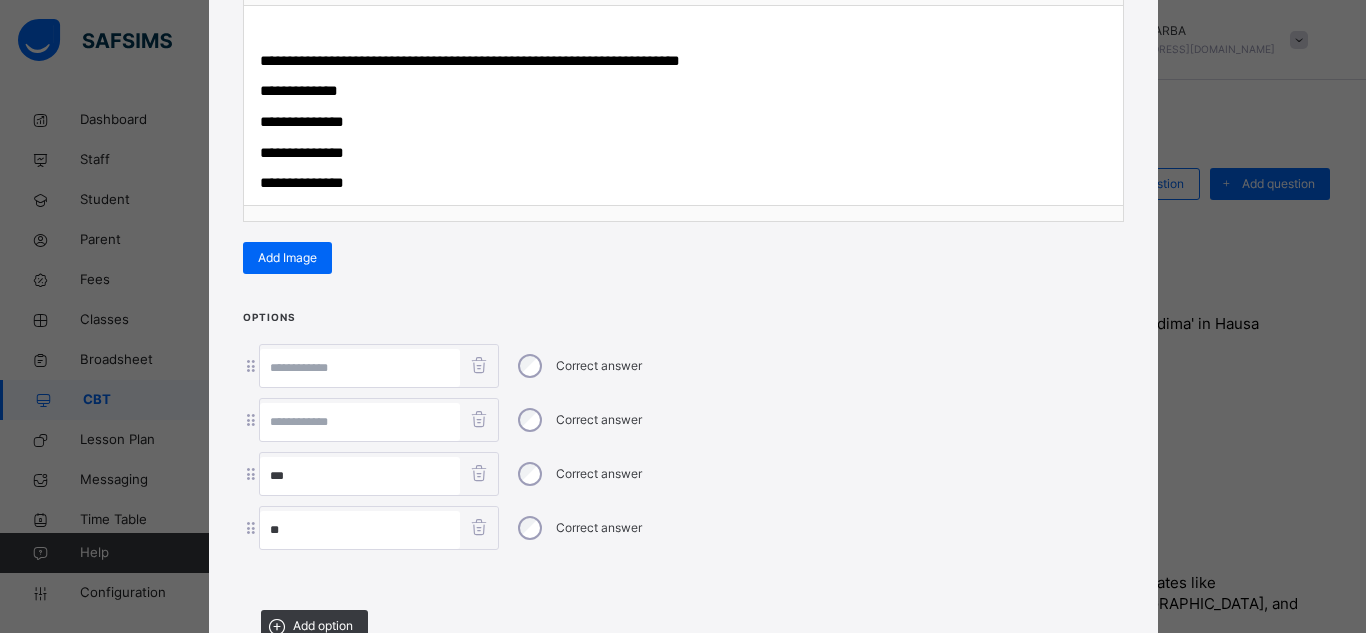 click at bounding box center (360, 422) 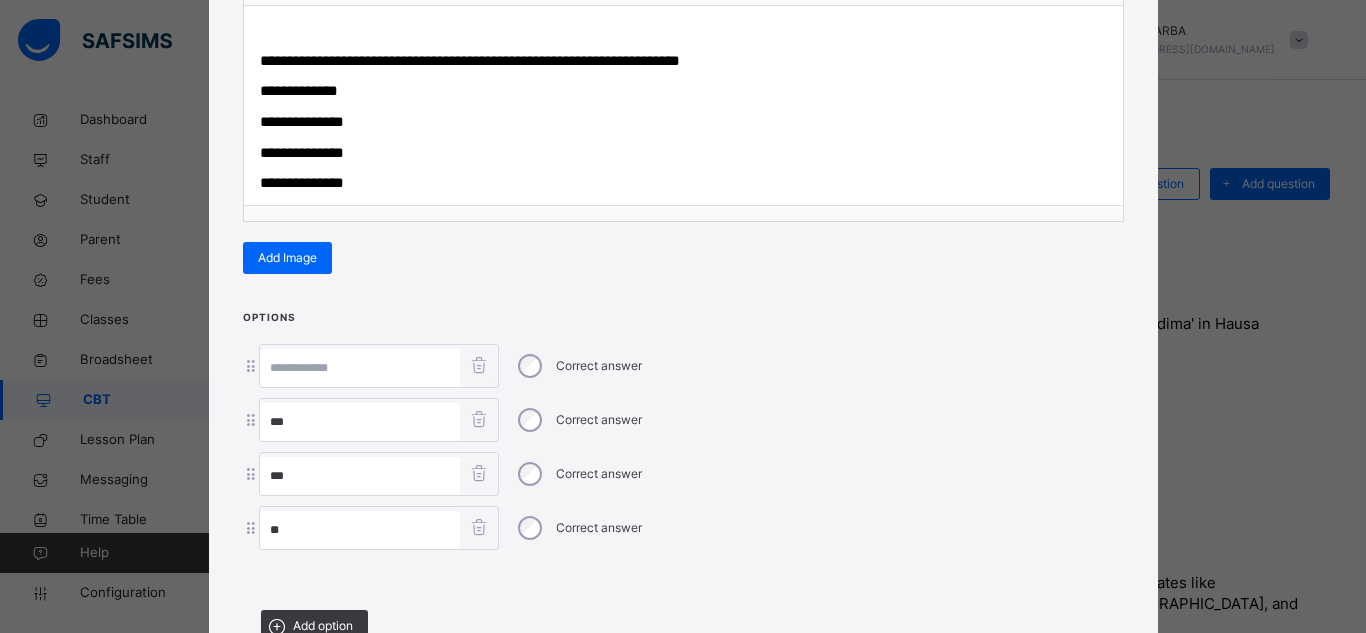 click at bounding box center (360, 368) 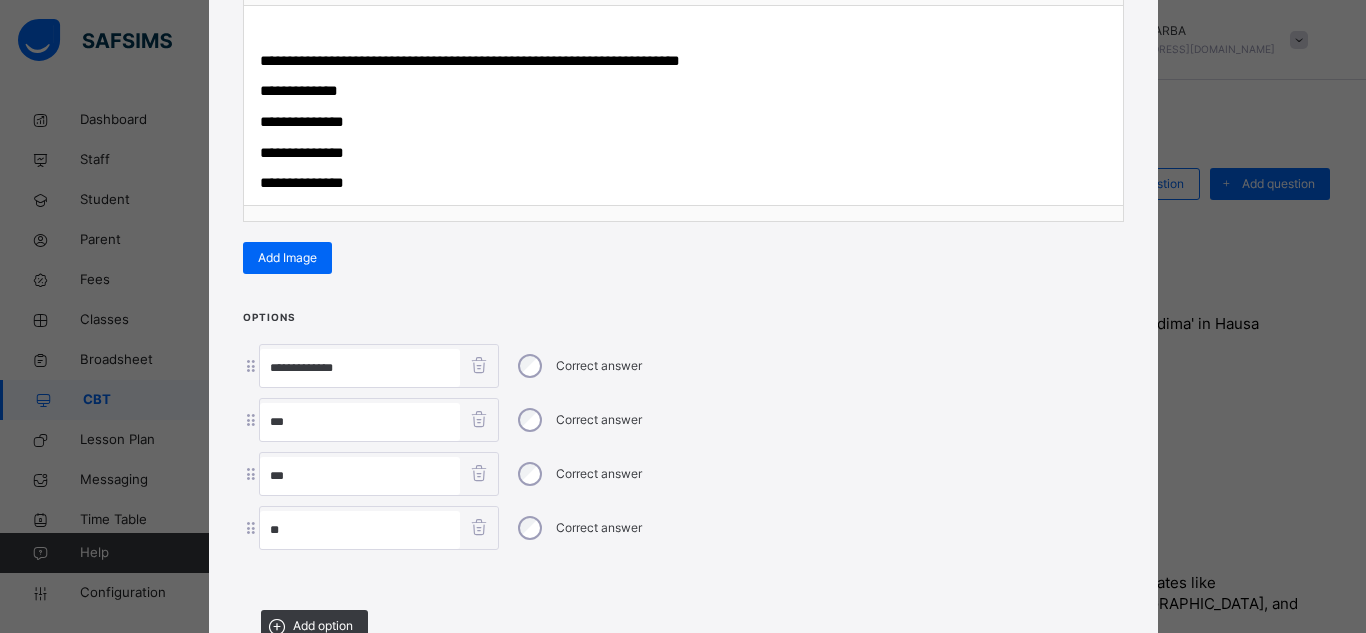 click on "**" at bounding box center (360, 422) 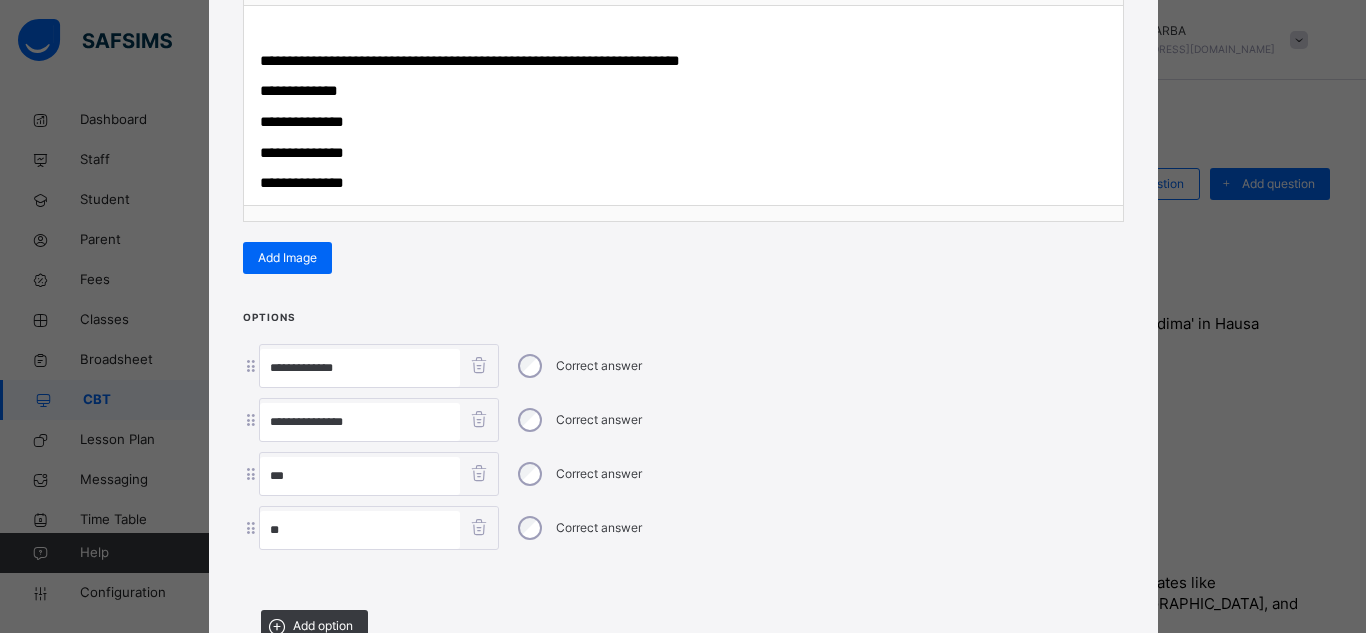 click on "**" at bounding box center (360, 476) 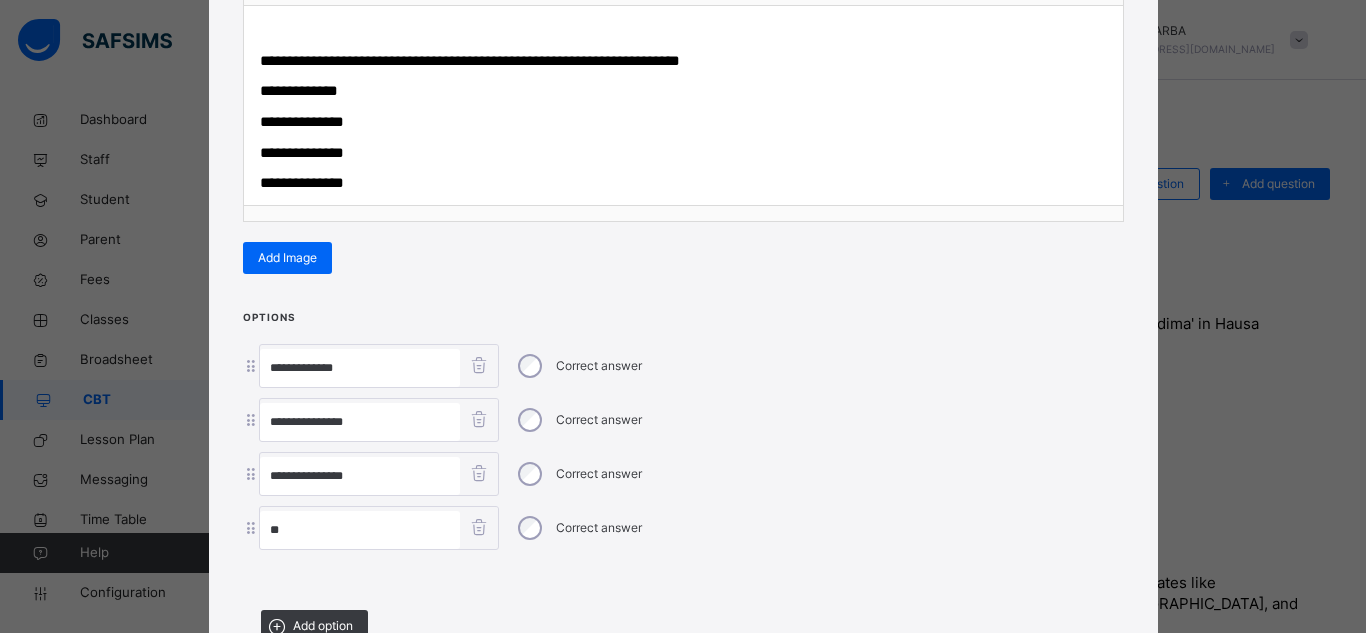 click on "**" at bounding box center [360, 530] 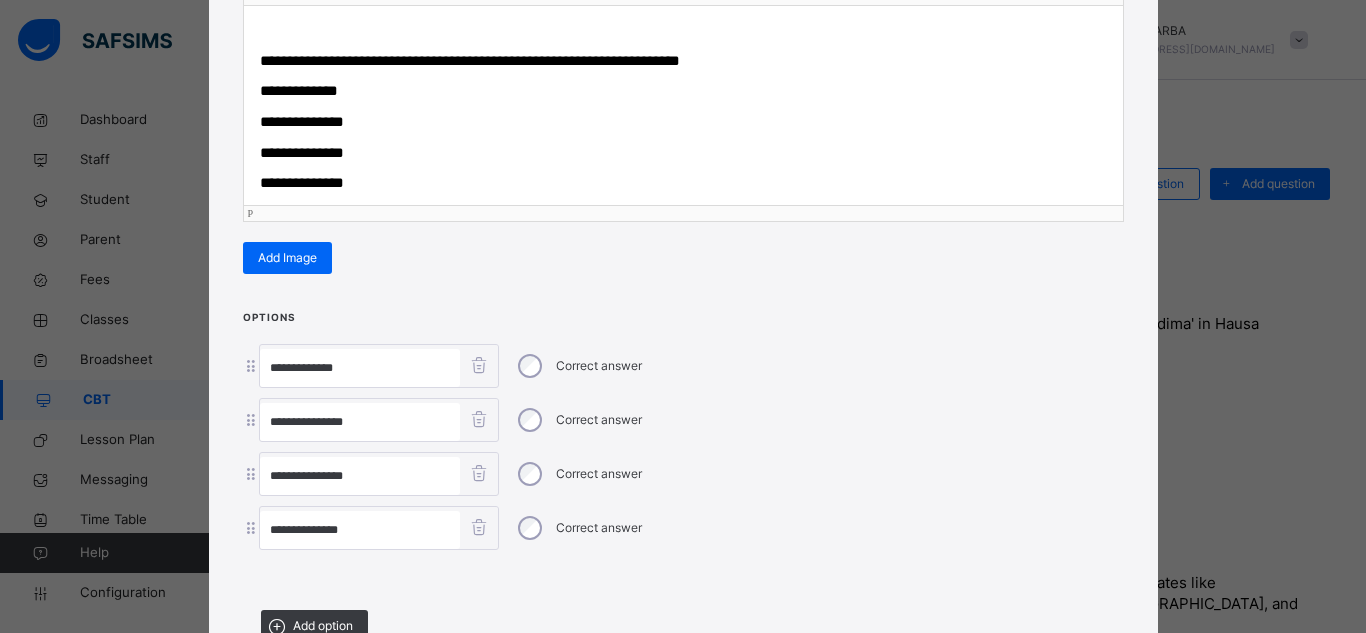 click on "**********" at bounding box center (683, 183) 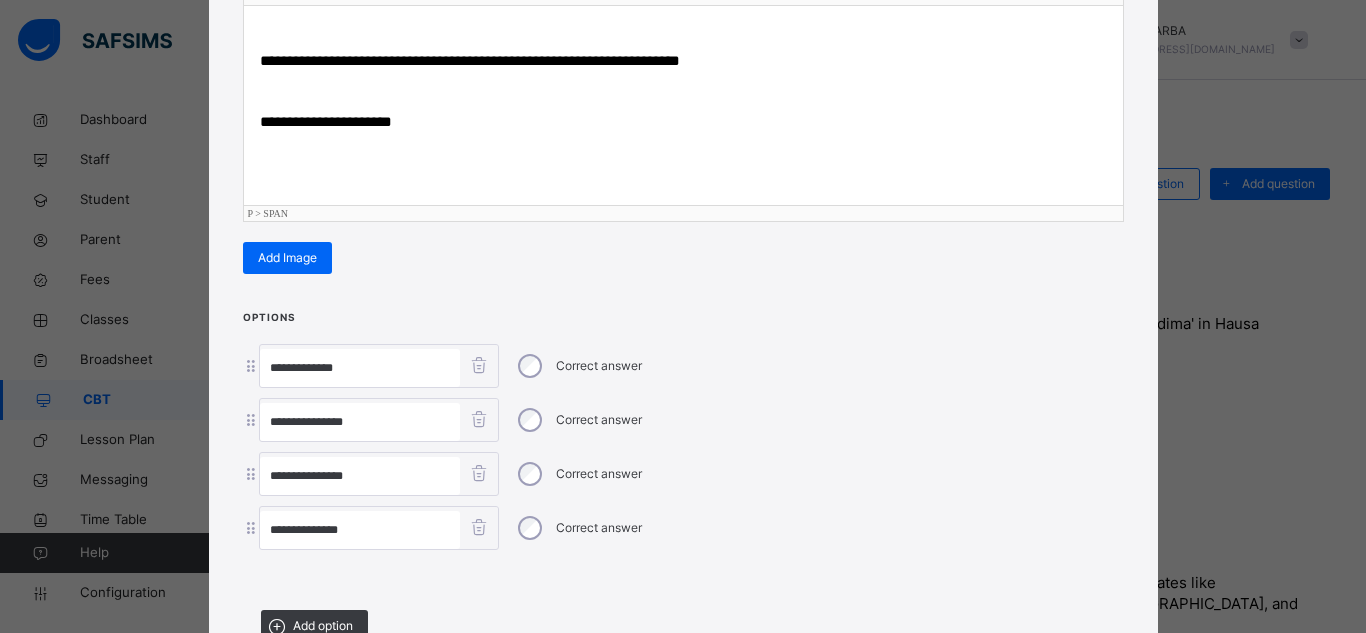 click on "**********" at bounding box center [683, 122] 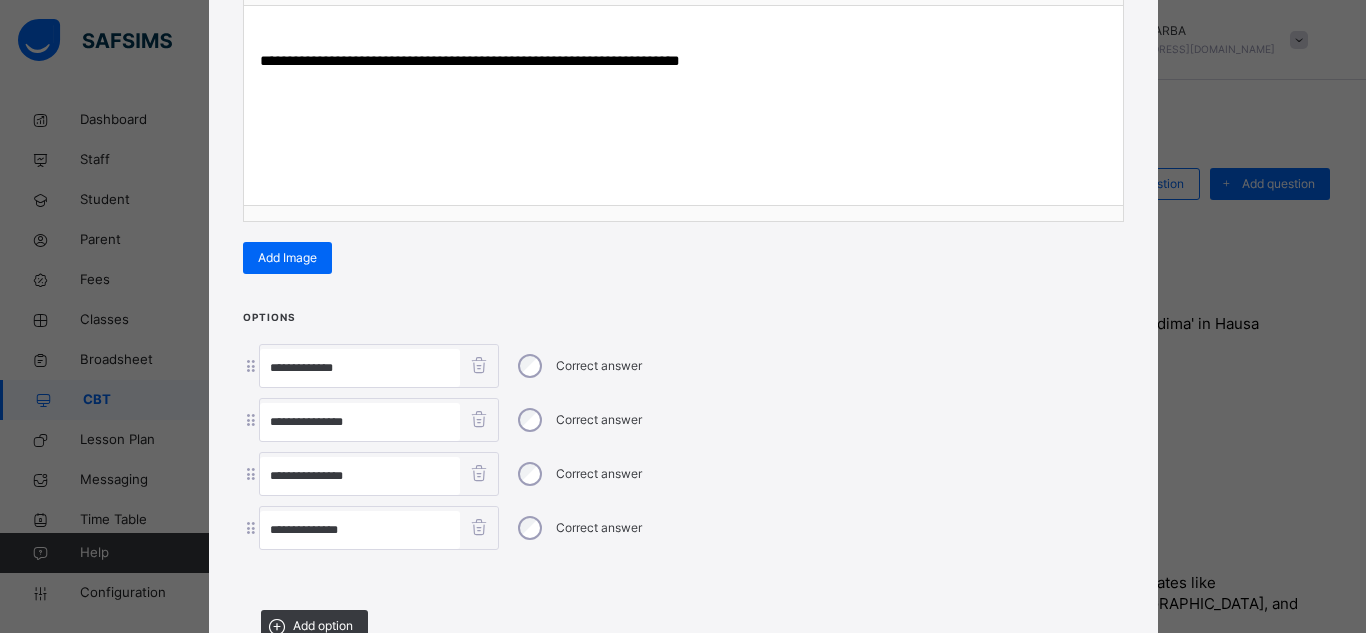 click at bounding box center (683, 577) 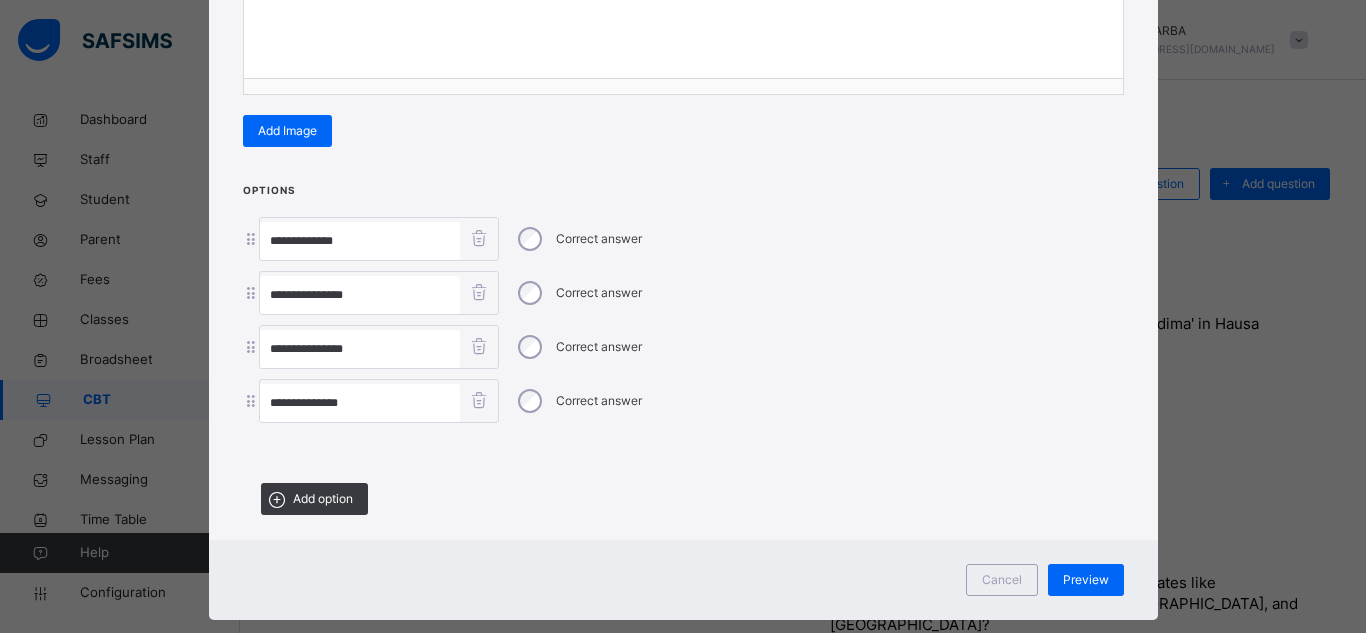 scroll, scrollTop: 483, scrollLeft: 0, axis: vertical 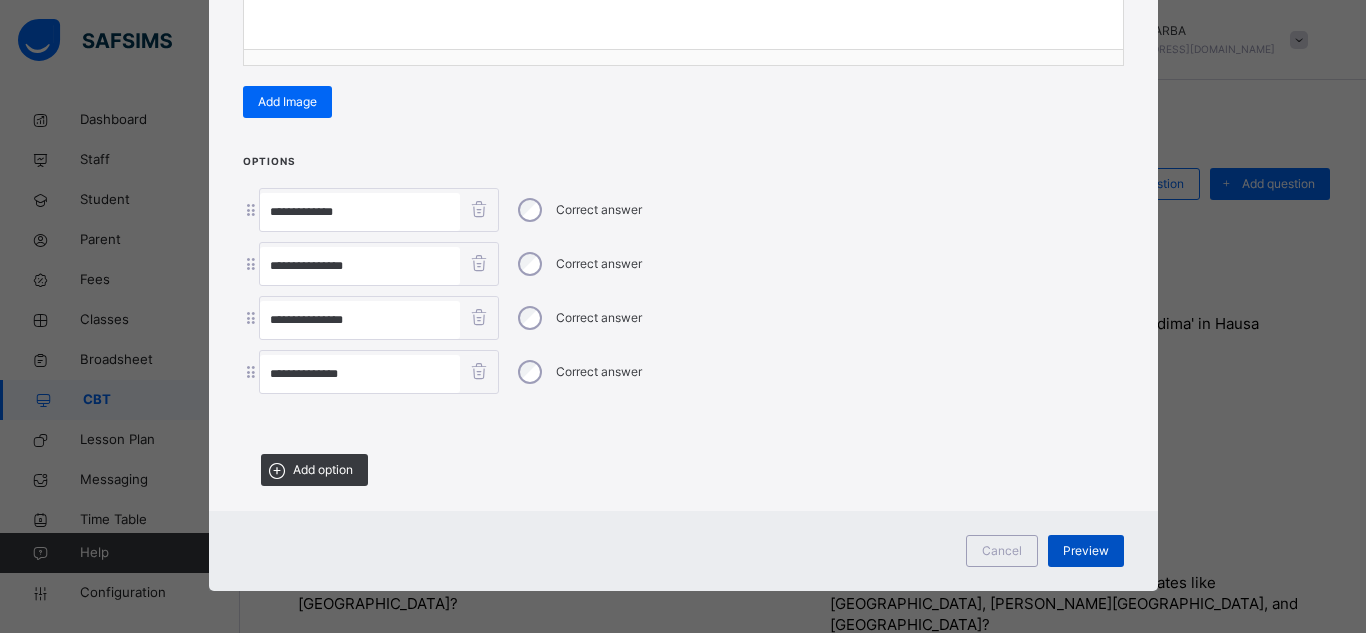 click on "Preview" at bounding box center [1086, 551] 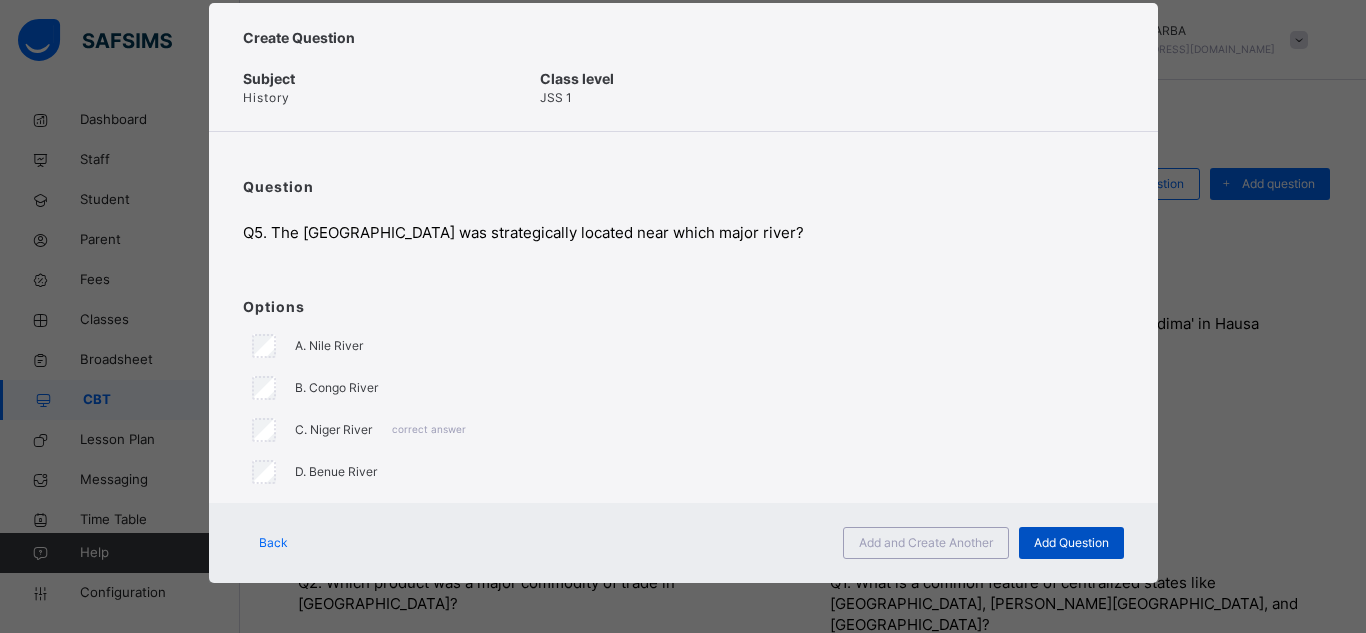 click on "Add Question" at bounding box center (1071, 543) 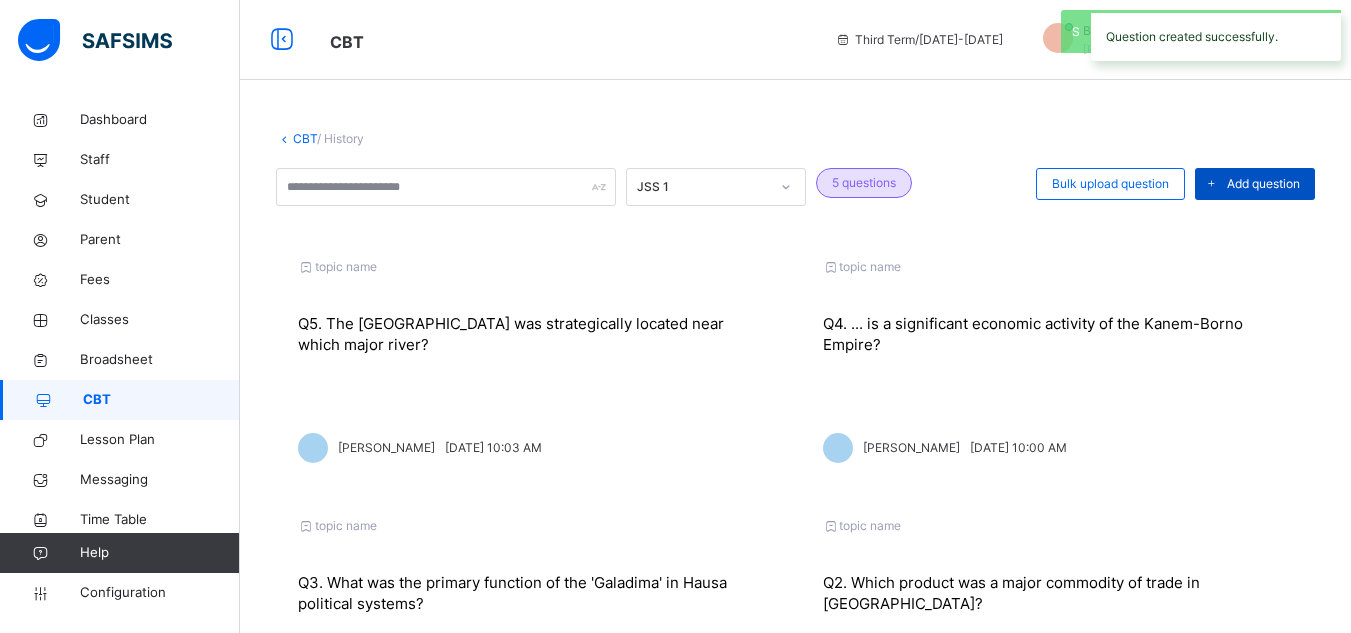 click at bounding box center [1211, 184] 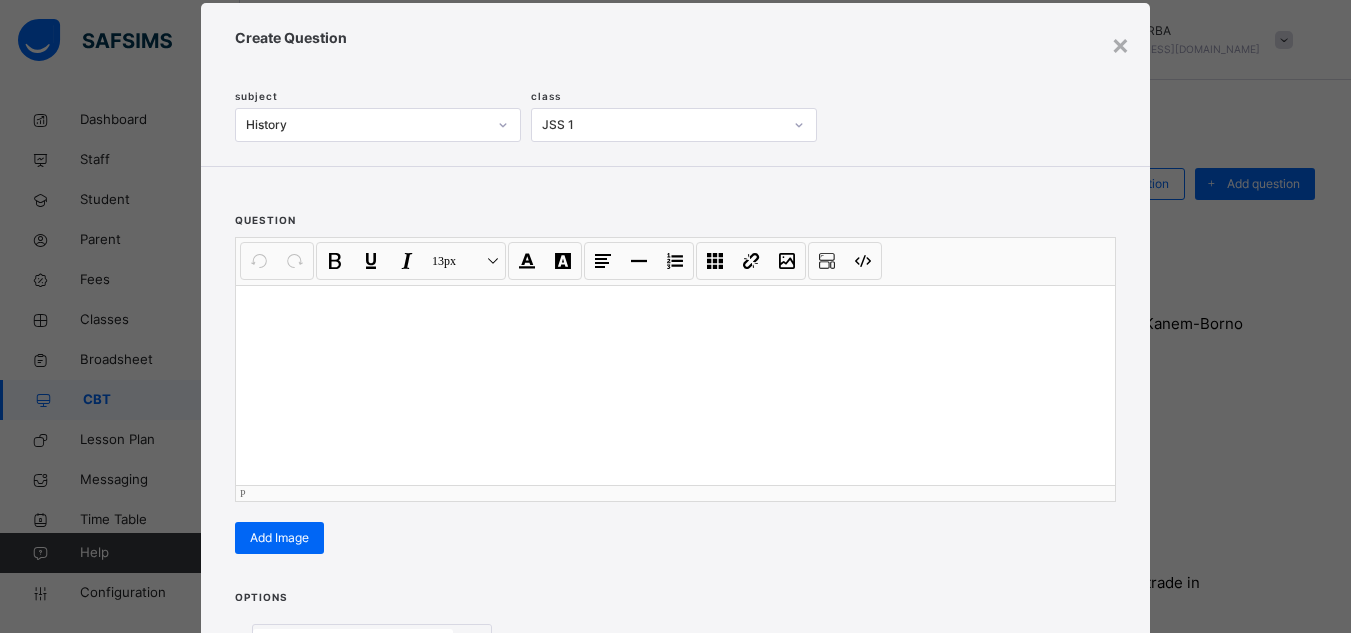 click at bounding box center [675, 385] 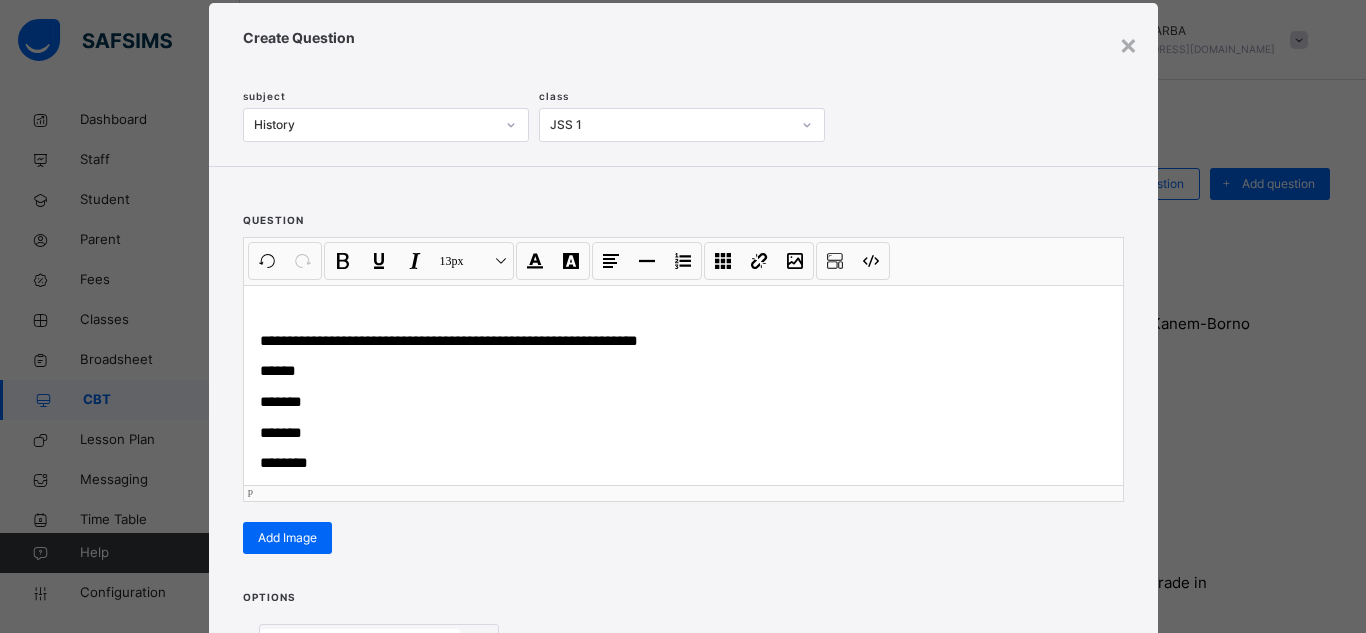 click on "**********" at bounding box center [683, 372] 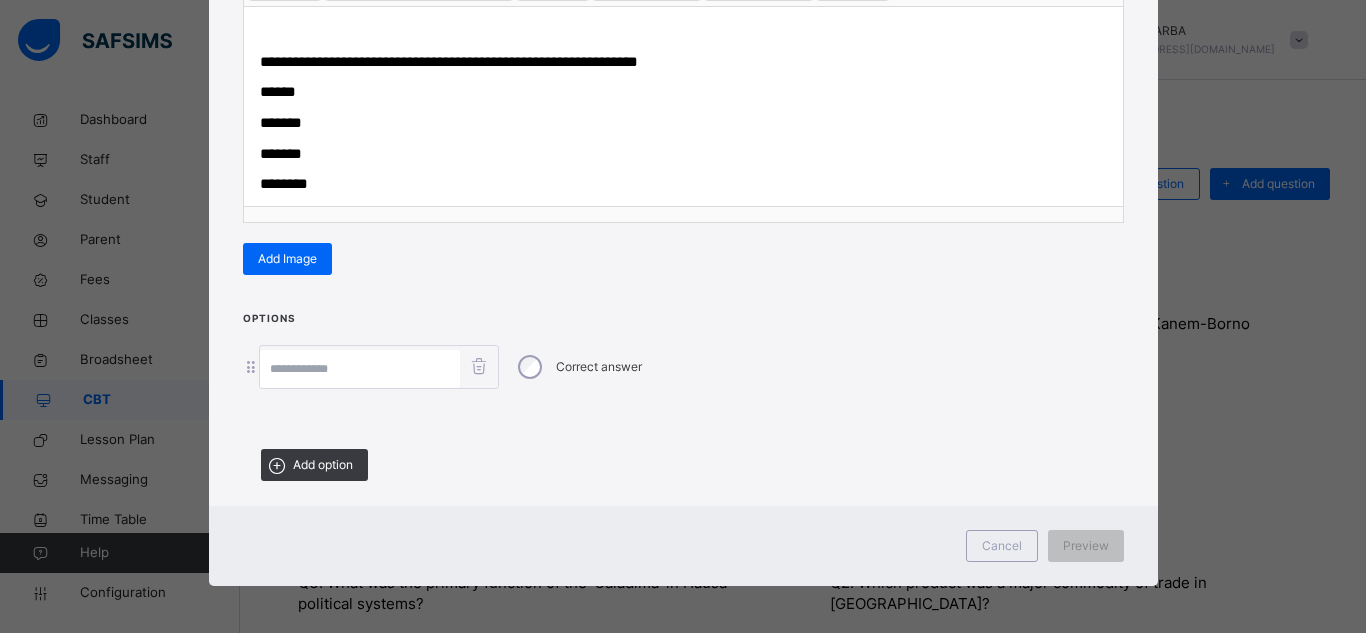 scroll, scrollTop: 327, scrollLeft: 0, axis: vertical 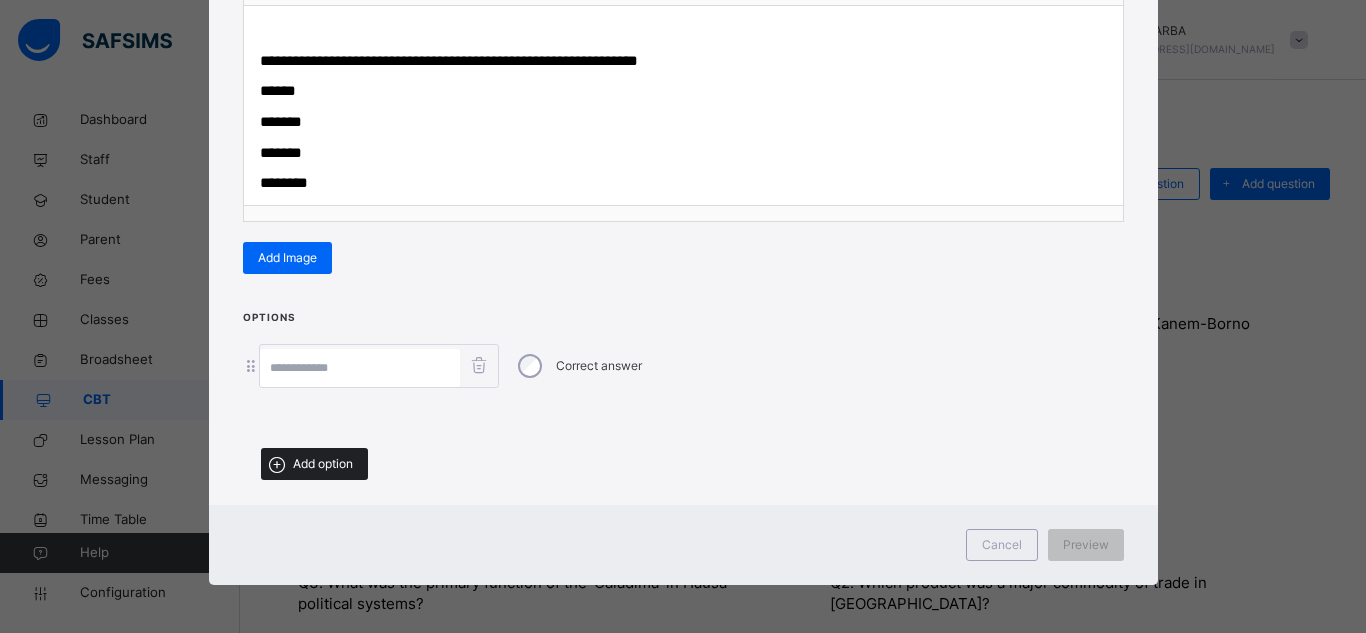 click on "Add option" at bounding box center [323, 464] 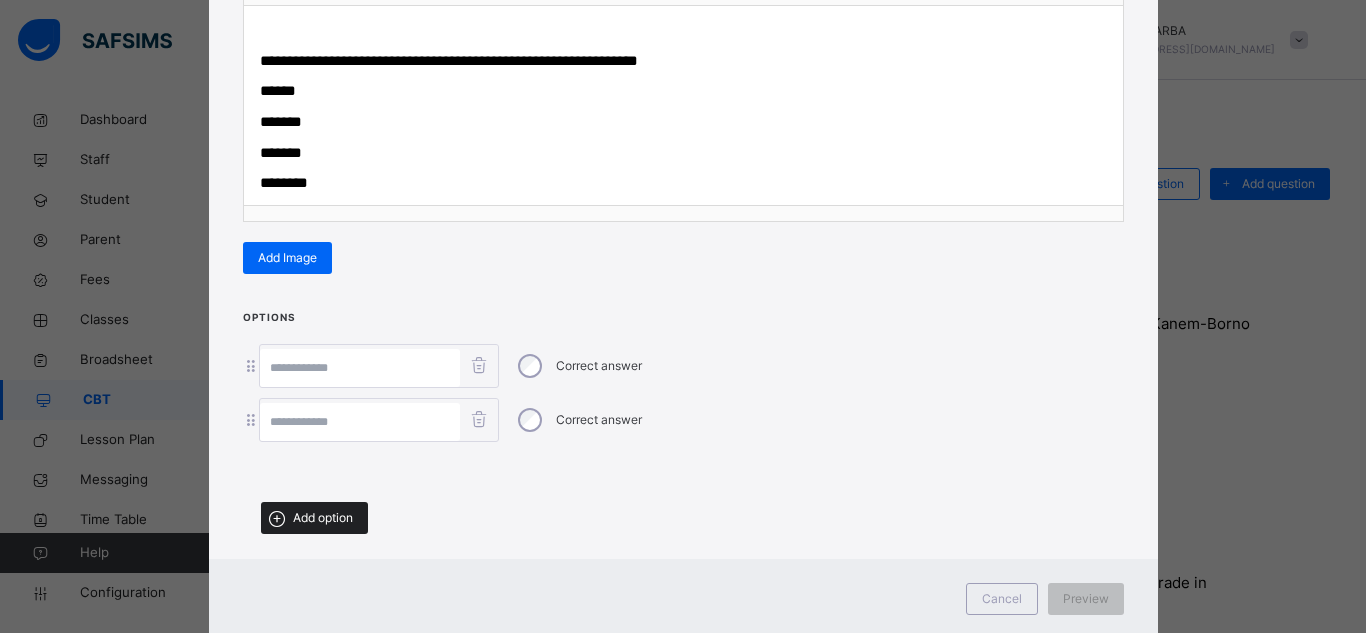 click on "Add option" at bounding box center (323, 518) 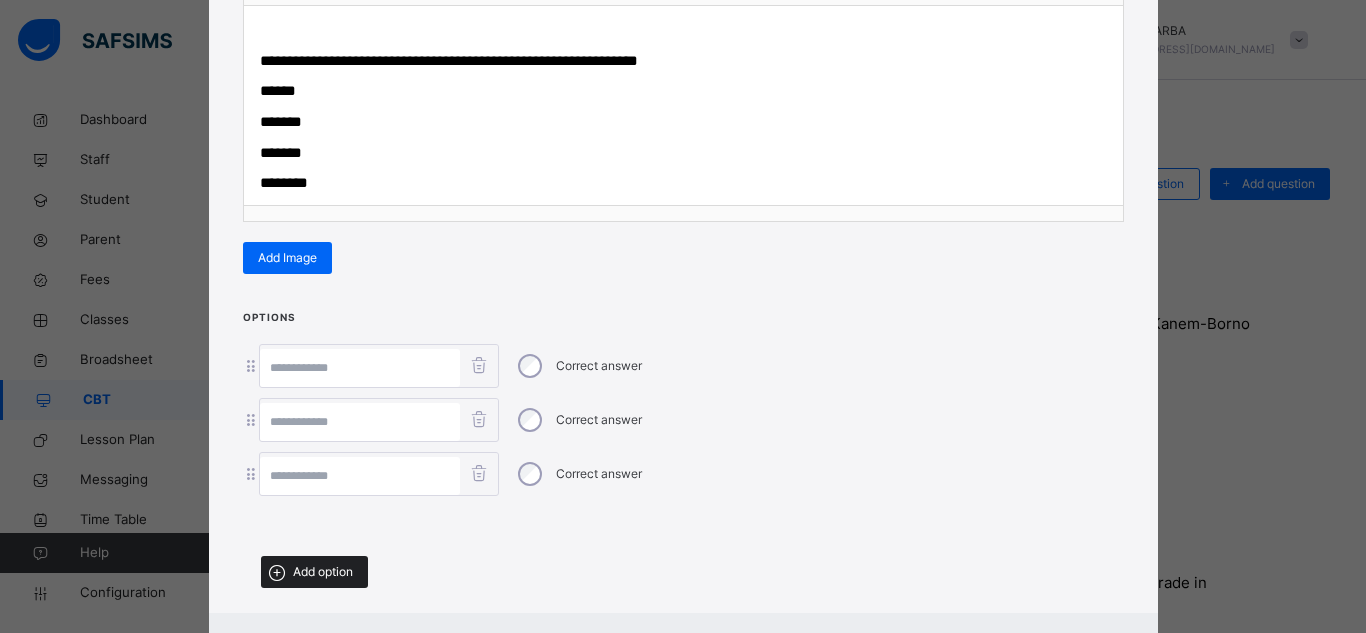 click on "Add option" at bounding box center [323, 572] 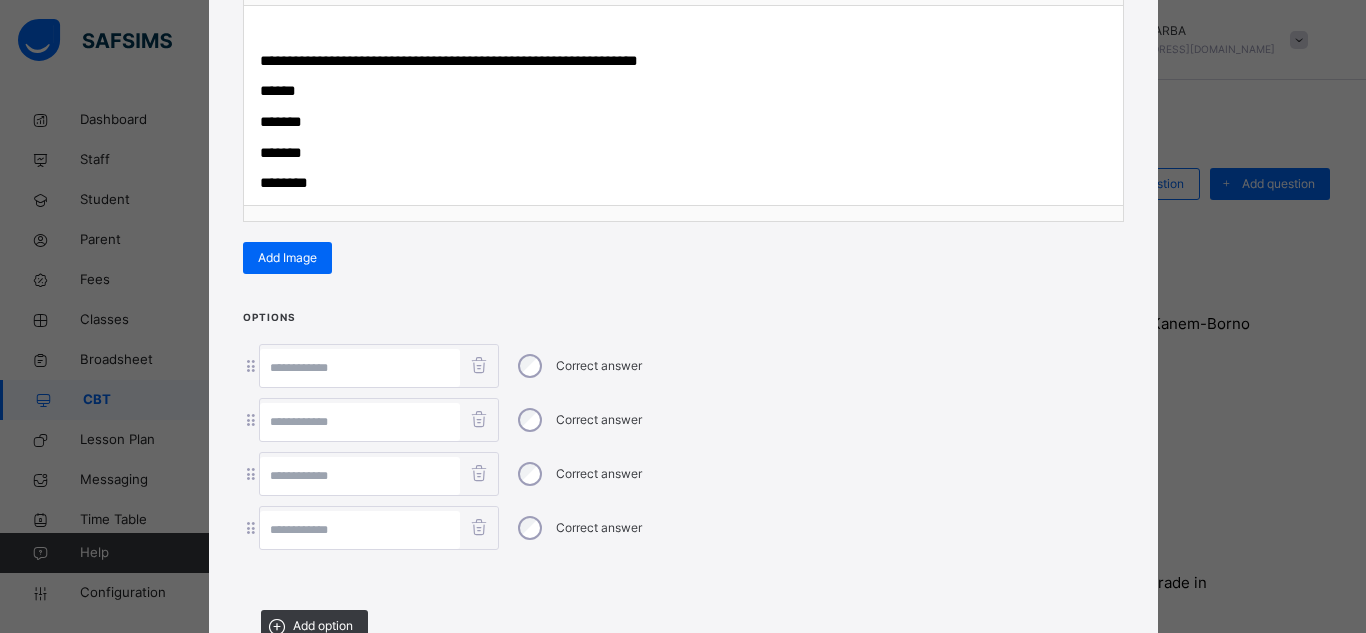 click at bounding box center [360, 530] 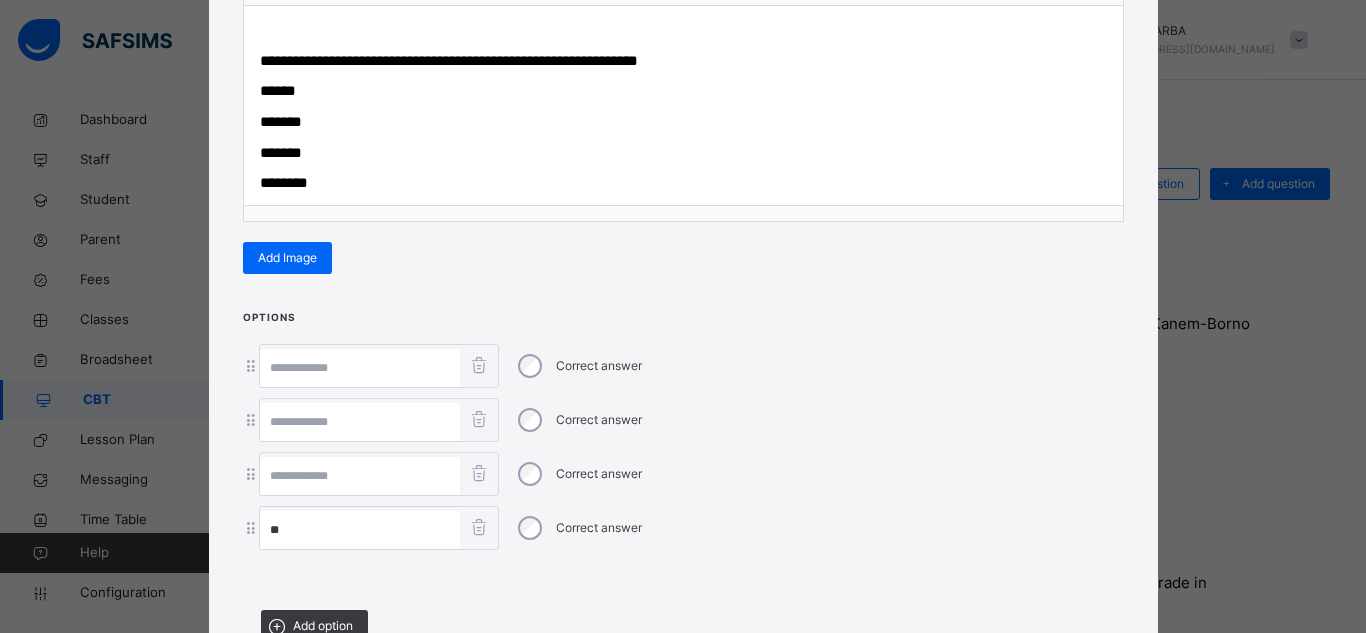 click at bounding box center [360, 476] 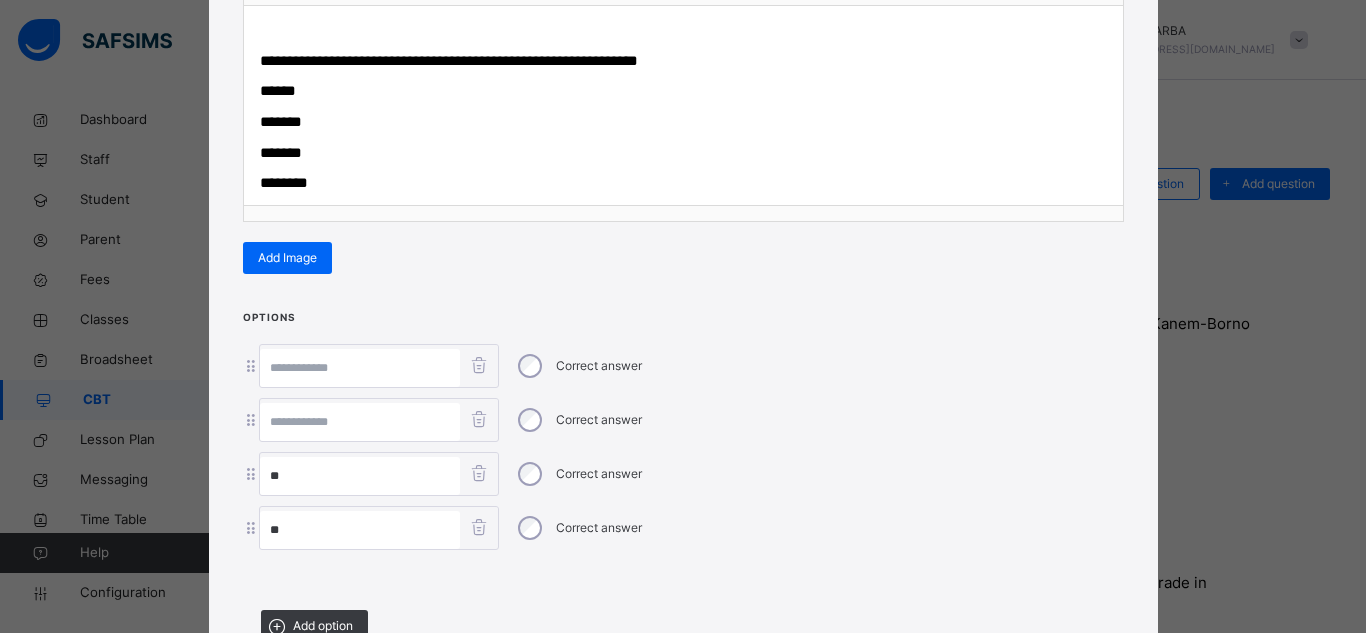 click at bounding box center (360, 422) 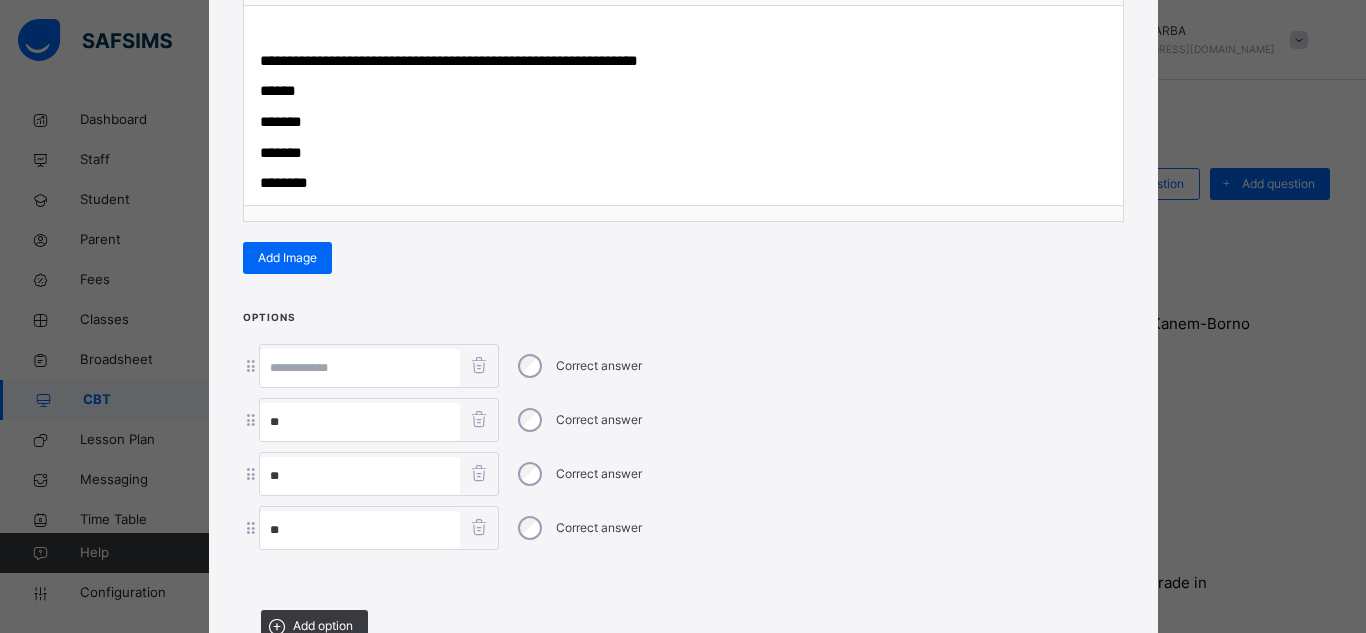 click at bounding box center [360, 368] 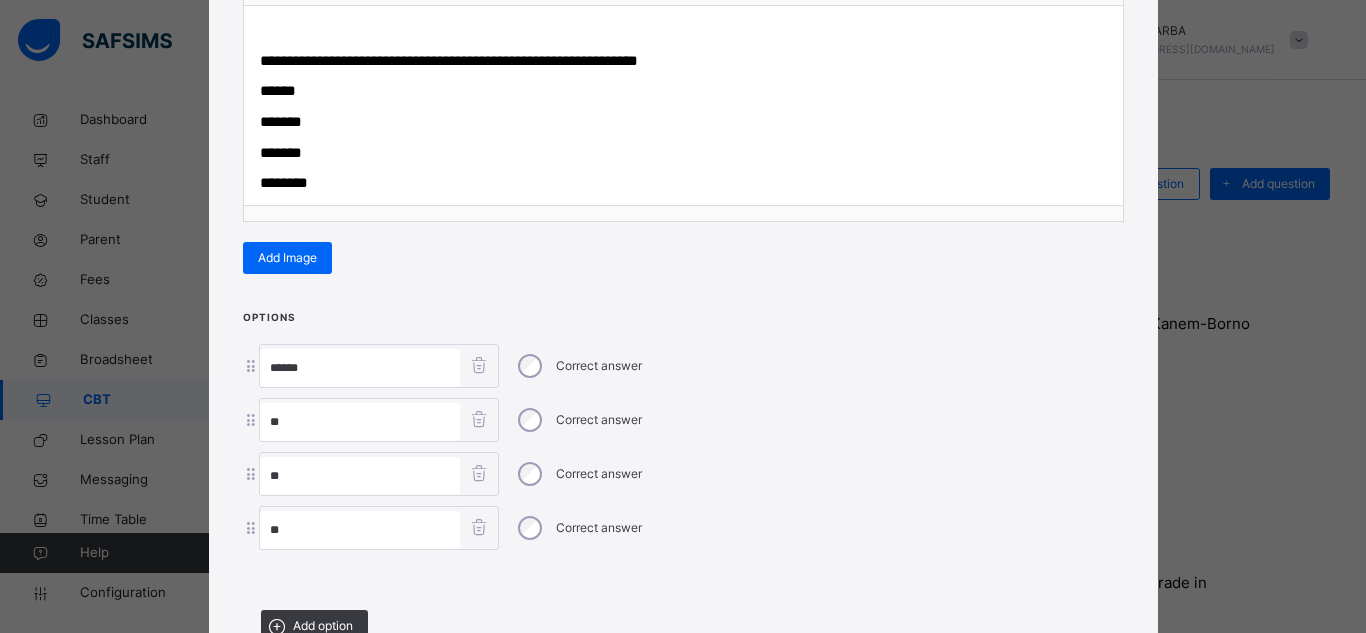 click on "**" at bounding box center (360, 422) 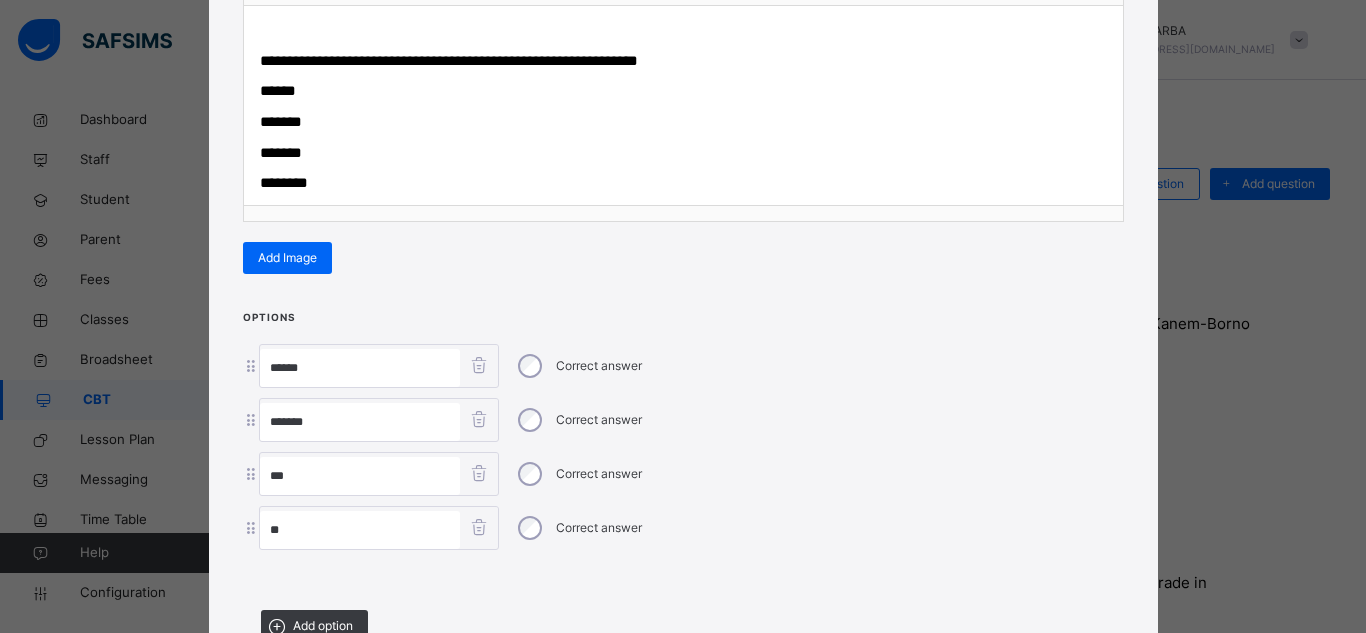 click on "**" at bounding box center [360, 476] 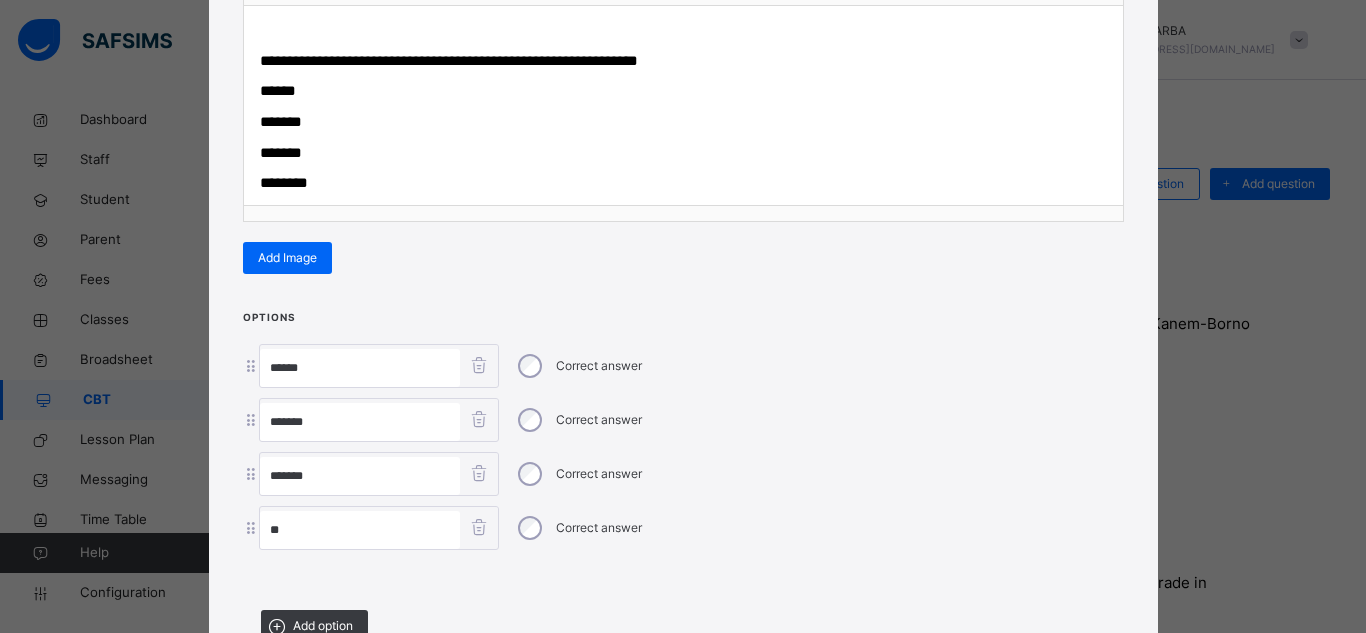 click on "**" at bounding box center (360, 530) 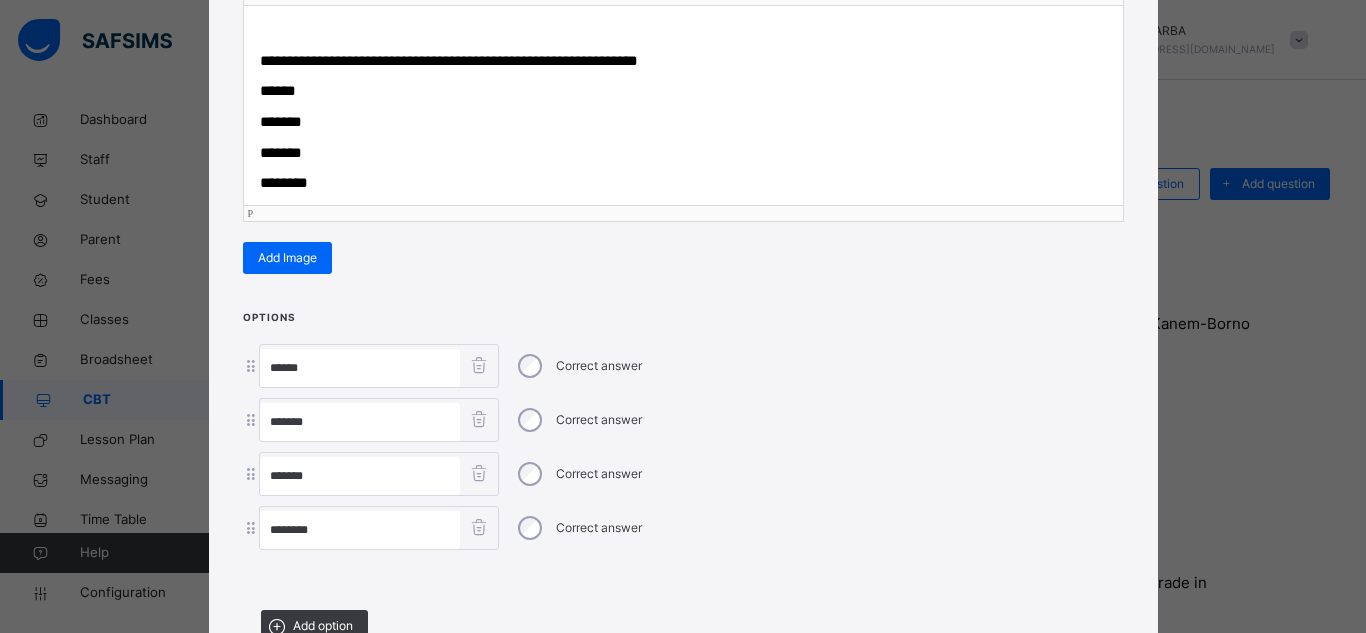 click on "********" at bounding box center [284, 182] 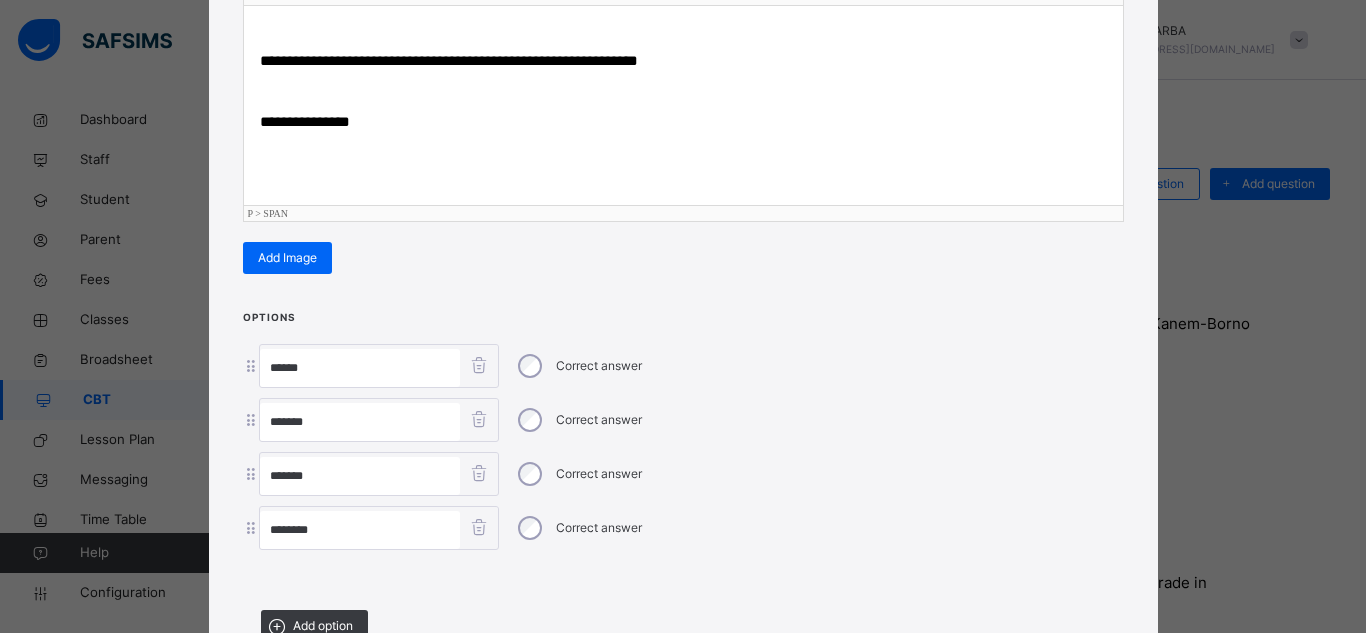 drag, startPoint x: 323, startPoint y: 181, endPoint x: 334, endPoint y: 219, distance: 39.56008 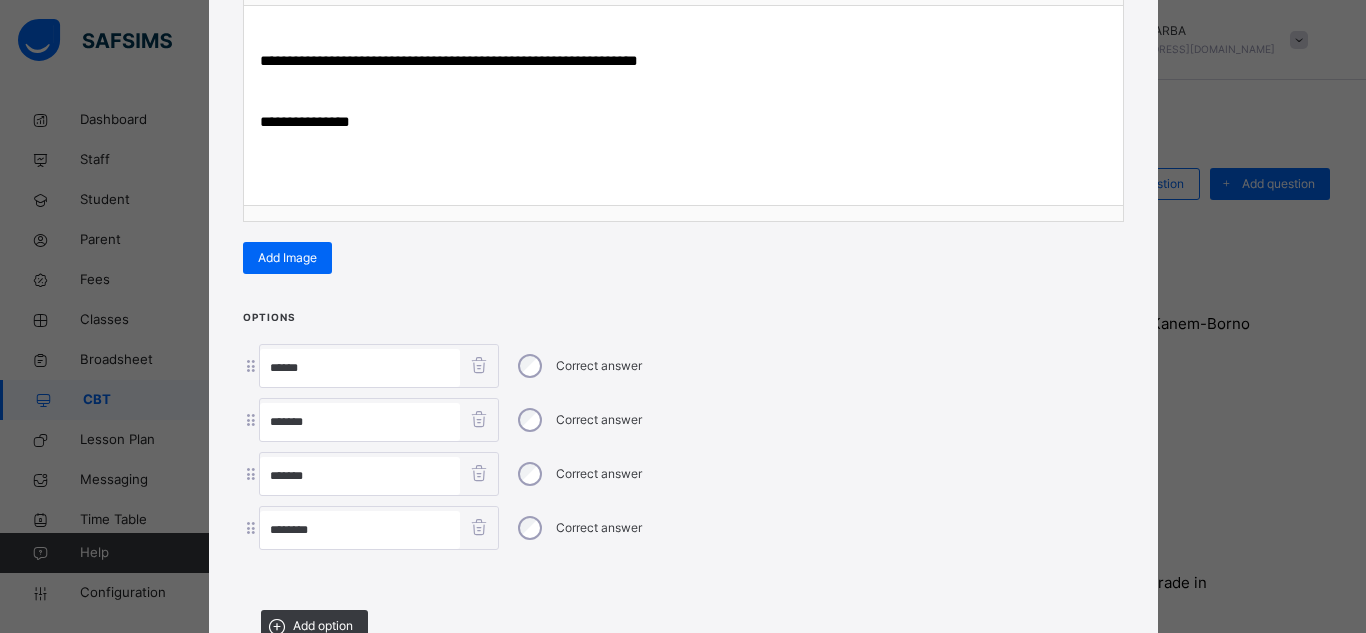 click on "**********" at bounding box center [683, 122] 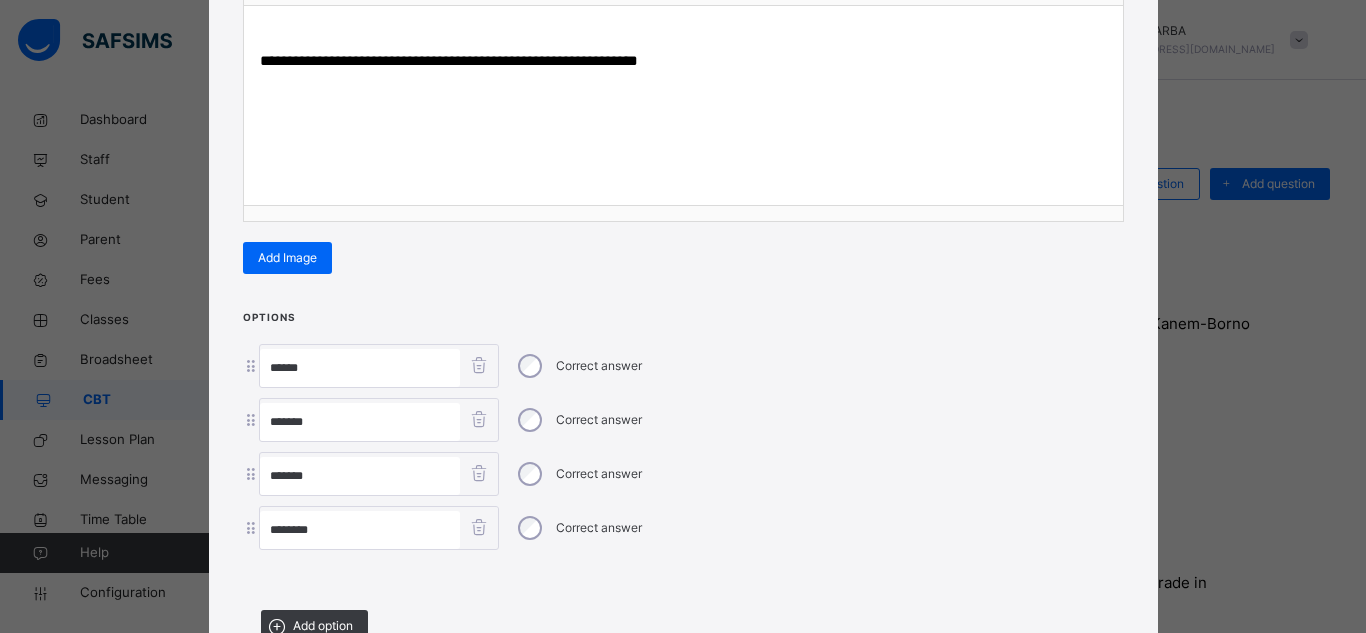 click on "**********" at bounding box center (683, 316) 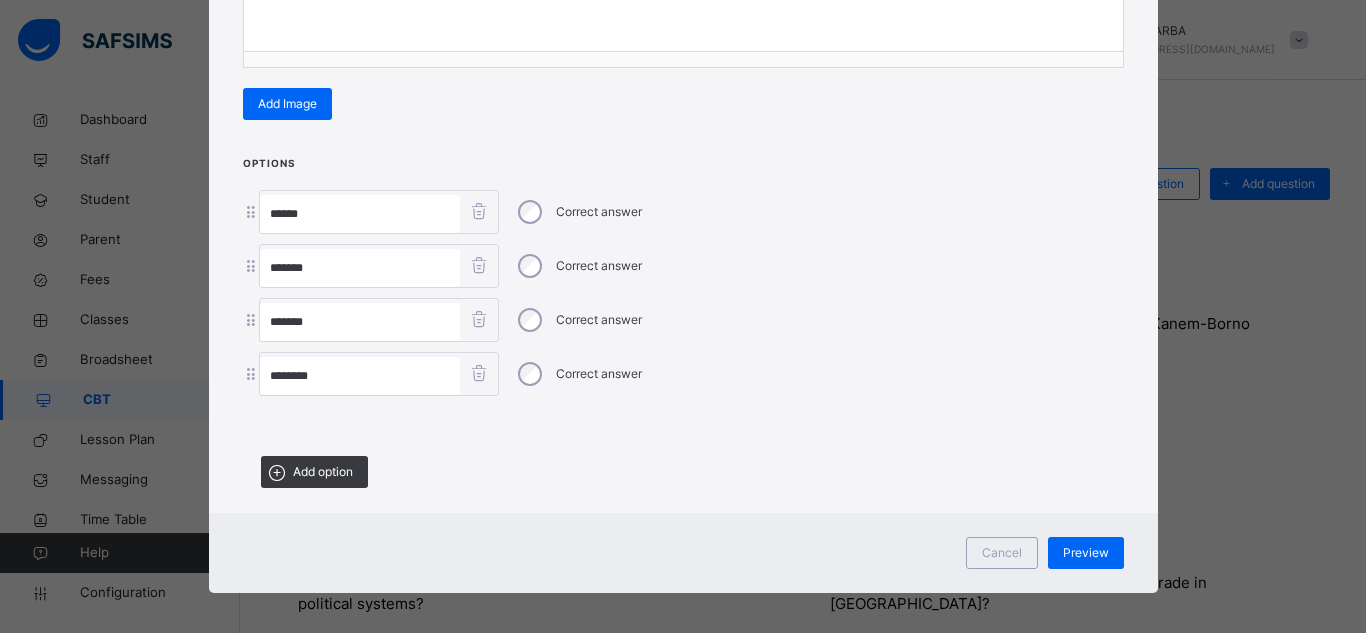 scroll, scrollTop: 483, scrollLeft: 0, axis: vertical 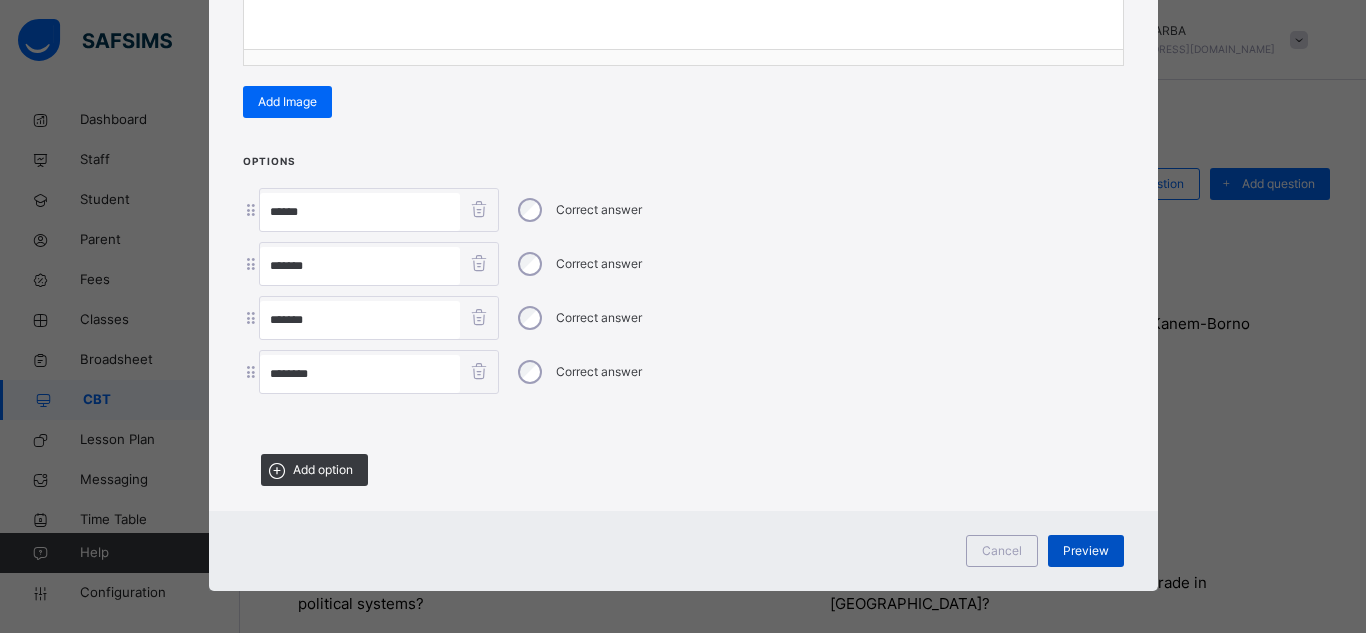 click on "Preview" at bounding box center [1086, 551] 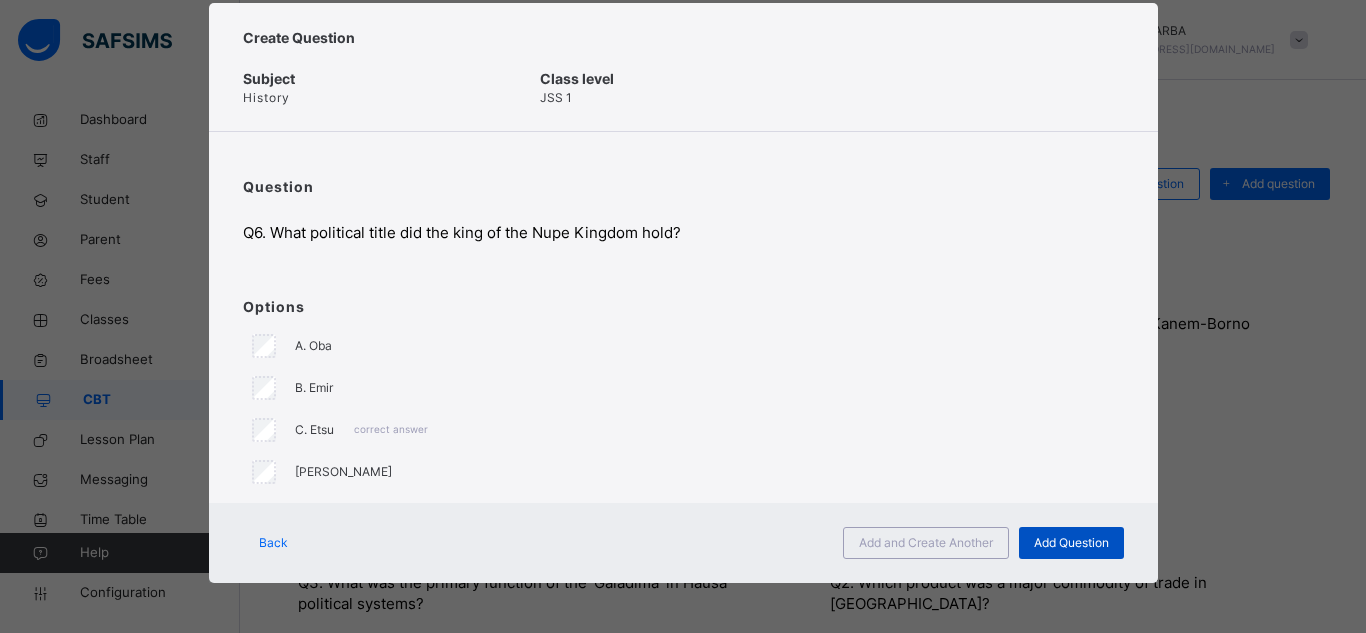 scroll, scrollTop: 47, scrollLeft: 0, axis: vertical 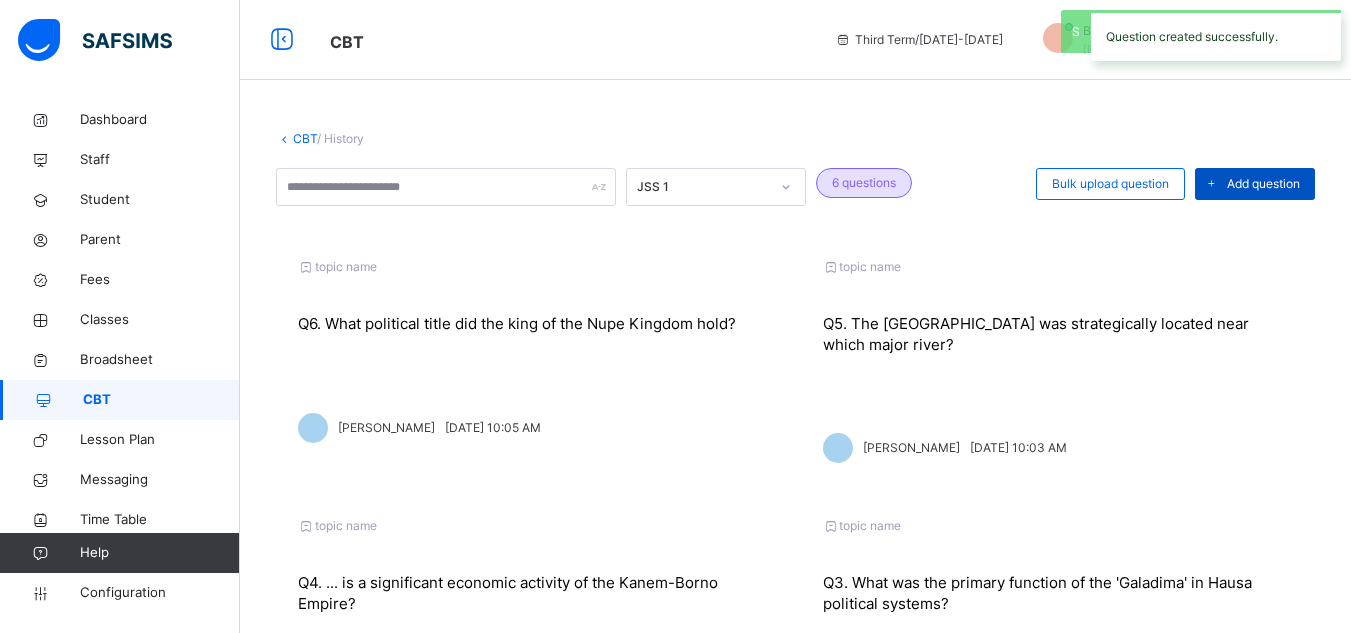 click at bounding box center (1211, 184) 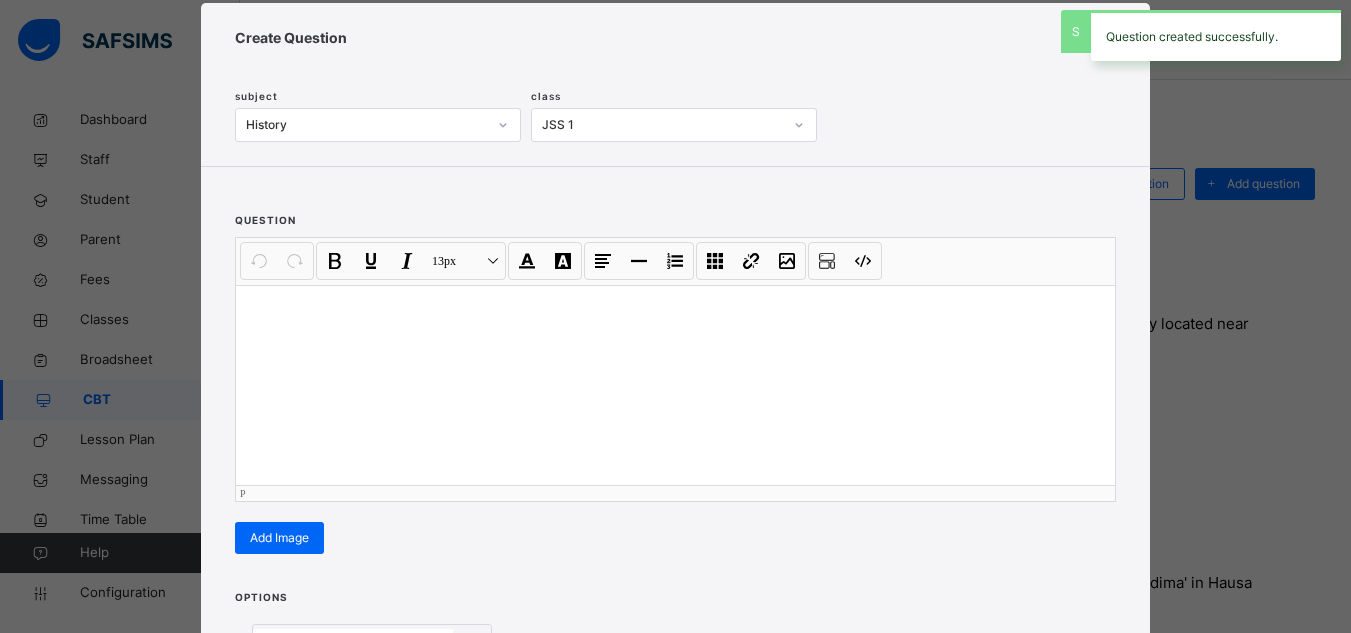 click at bounding box center [675, 311] 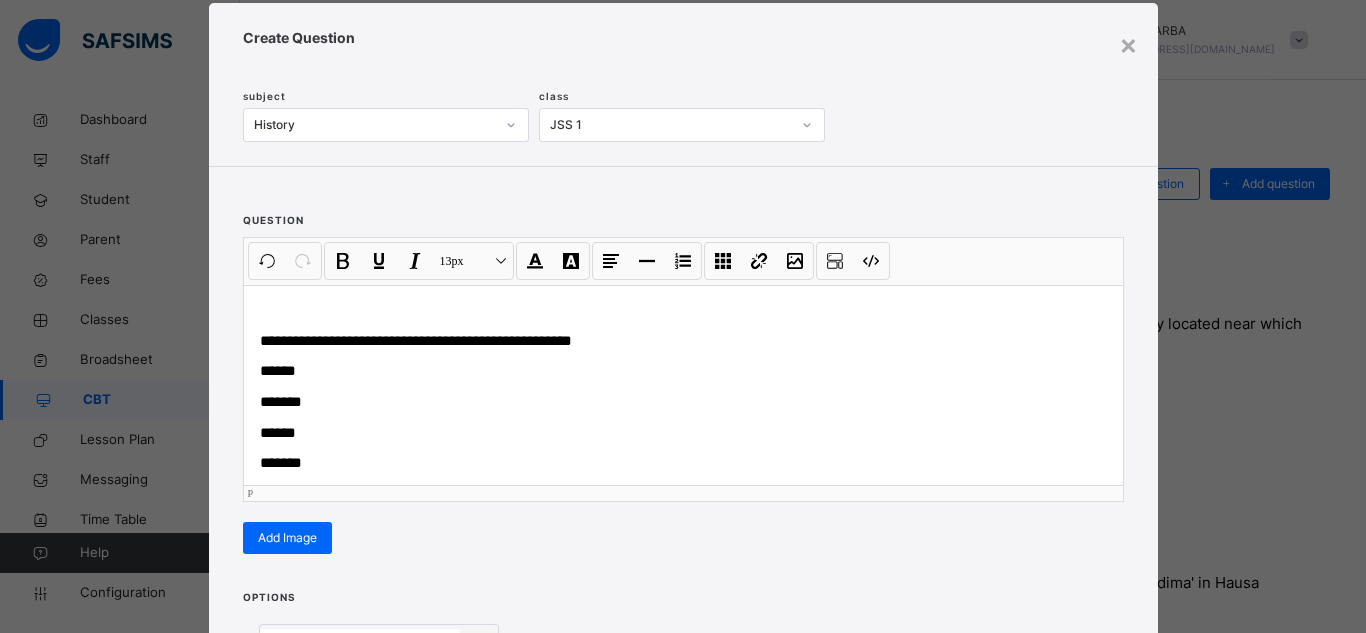 click on "**********" at bounding box center [683, 385] 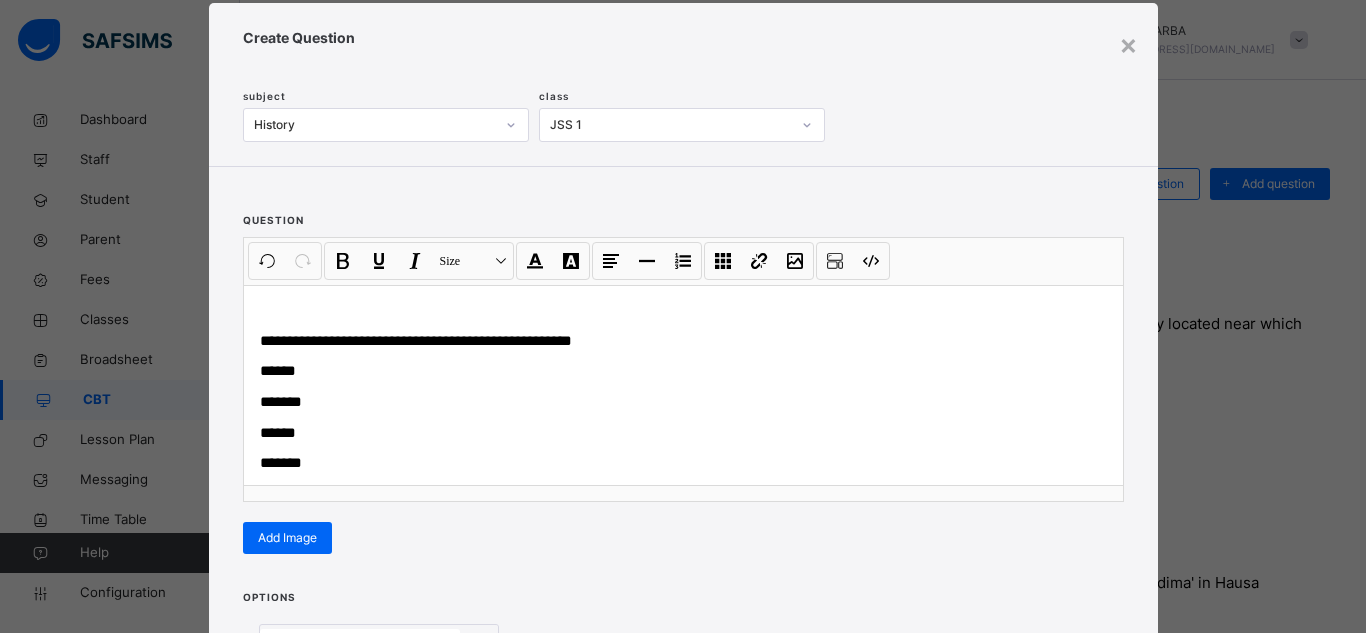 click on "Options Correct answer Add option" at bounding box center (683, 681) 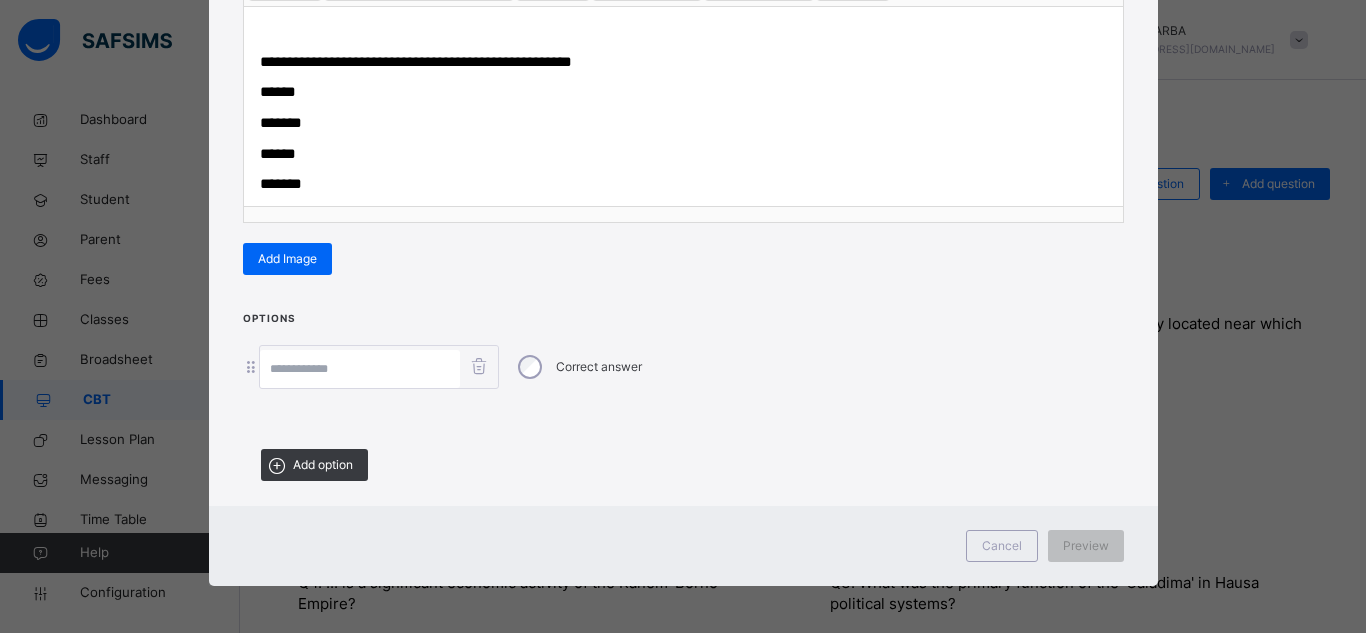 scroll, scrollTop: 327, scrollLeft: 0, axis: vertical 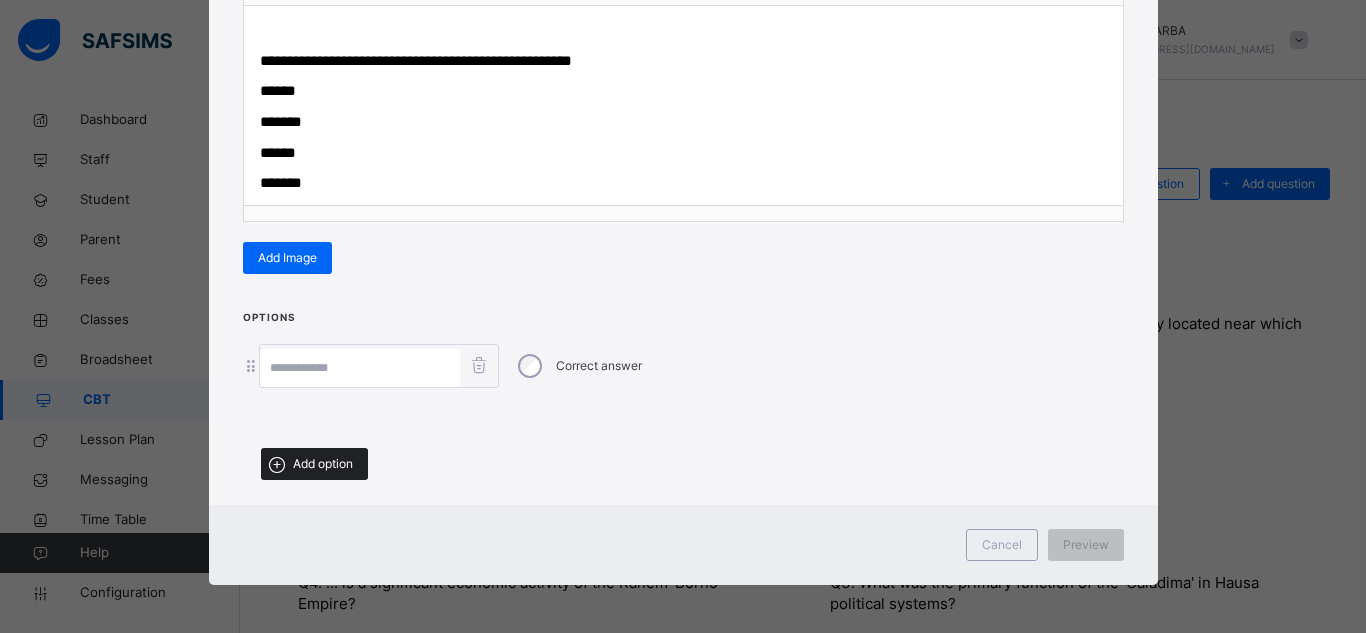 click on "Add option" at bounding box center (323, 464) 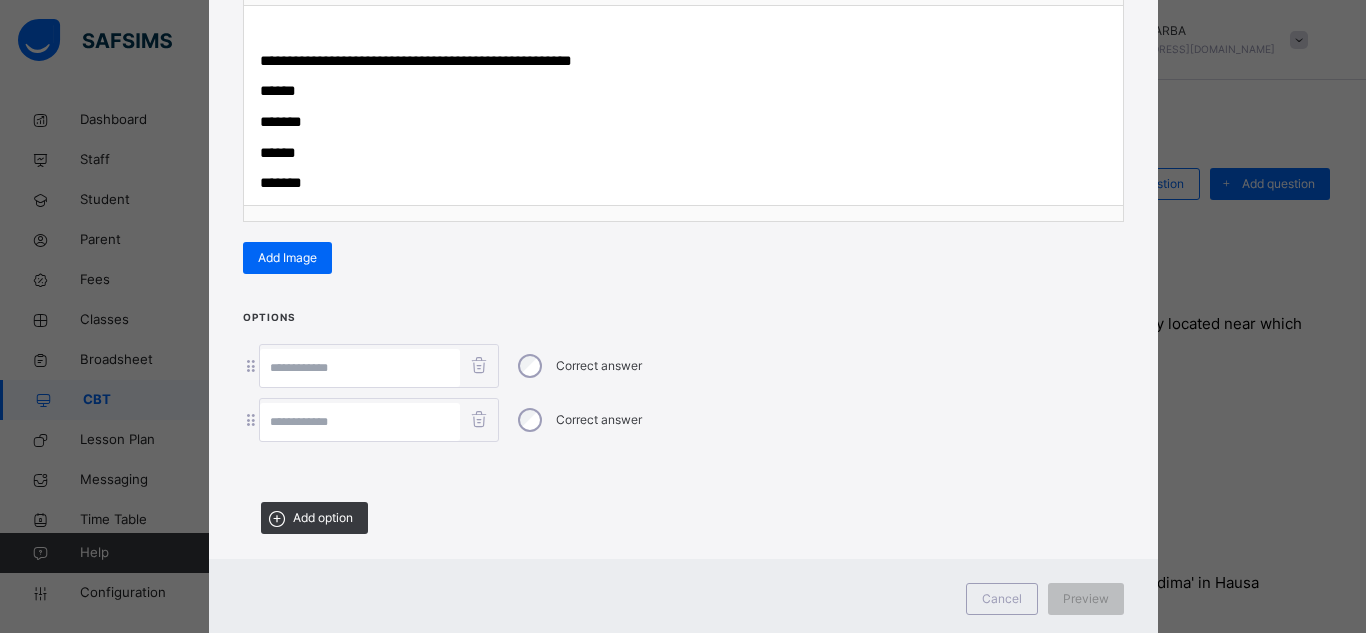 click at bounding box center [683, 469] 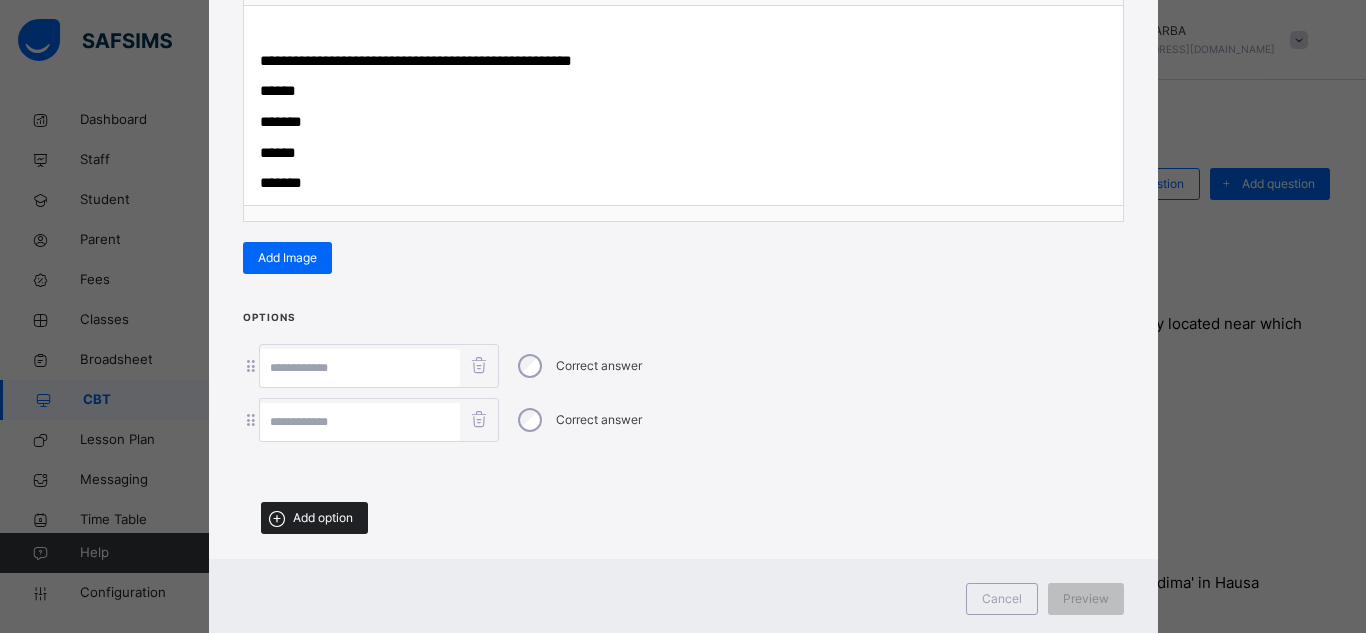 click on "Add option" at bounding box center [323, 518] 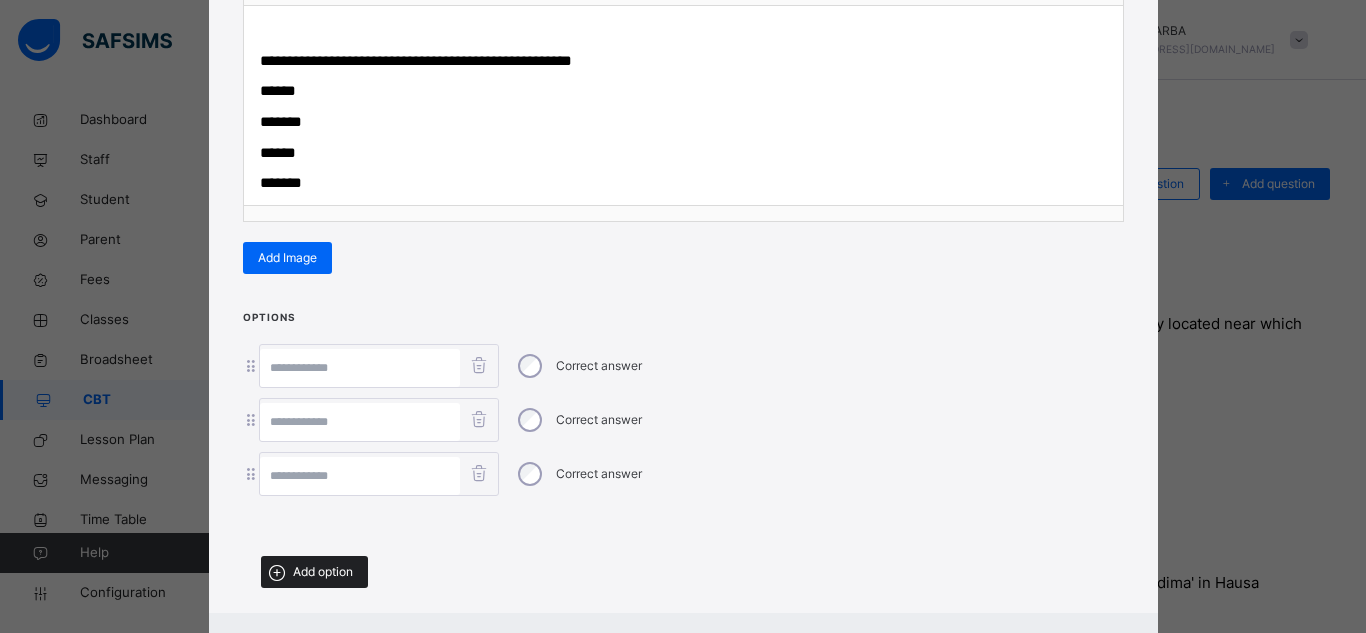 click on "Add option" at bounding box center [314, 572] 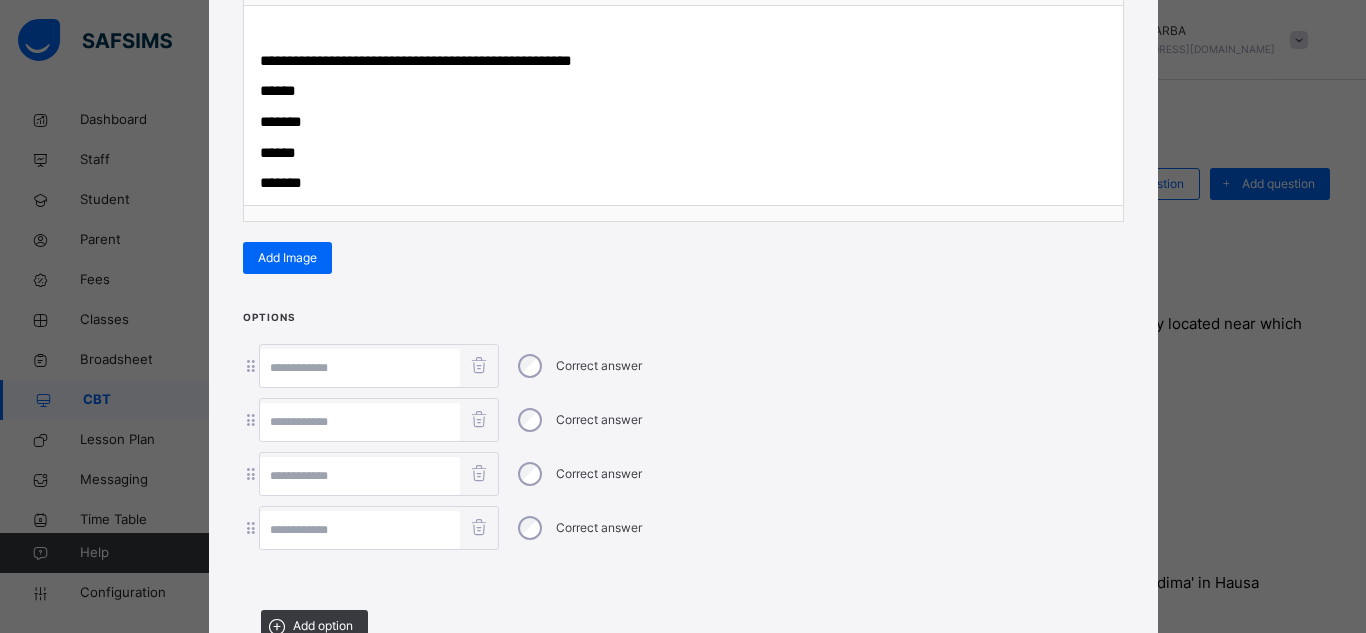 click at bounding box center (360, 530) 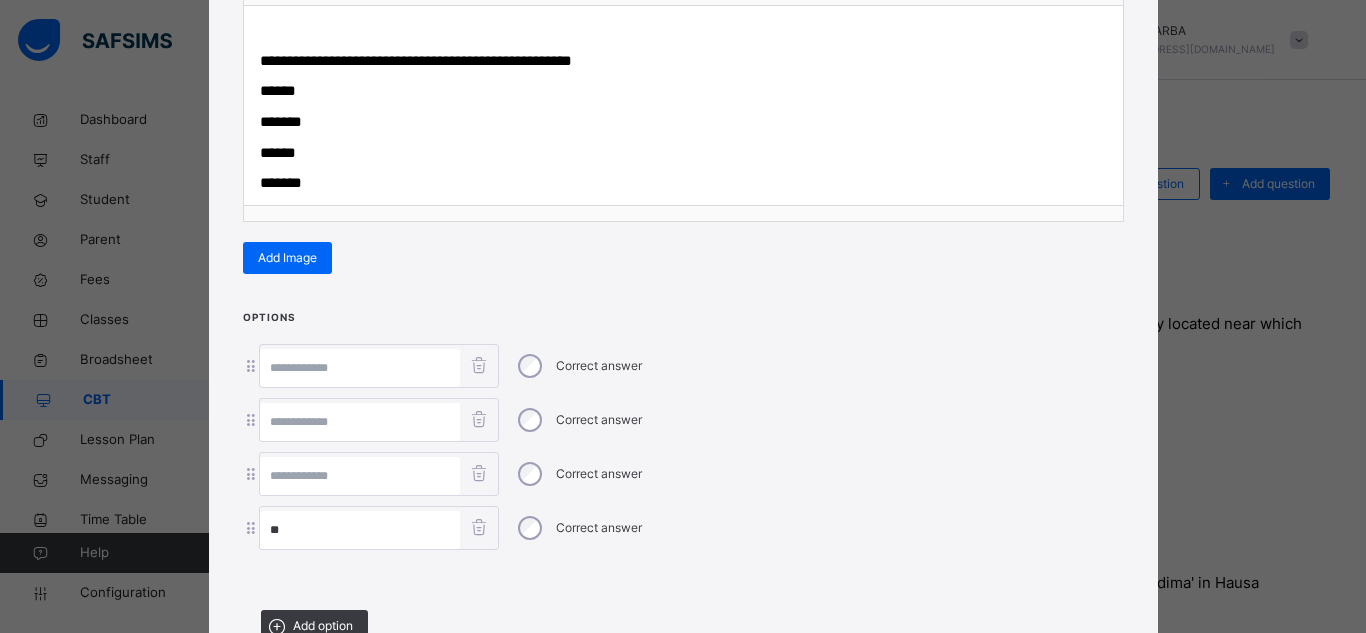 click at bounding box center (360, 476) 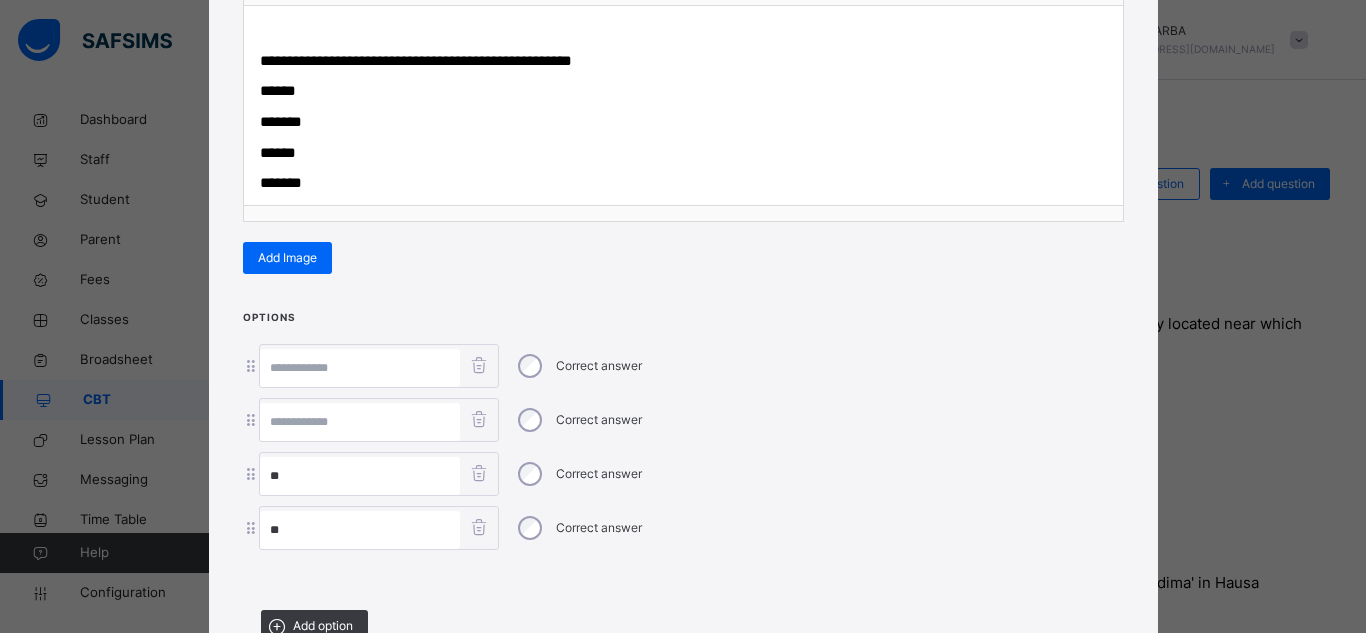 click at bounding box center (360, 422) 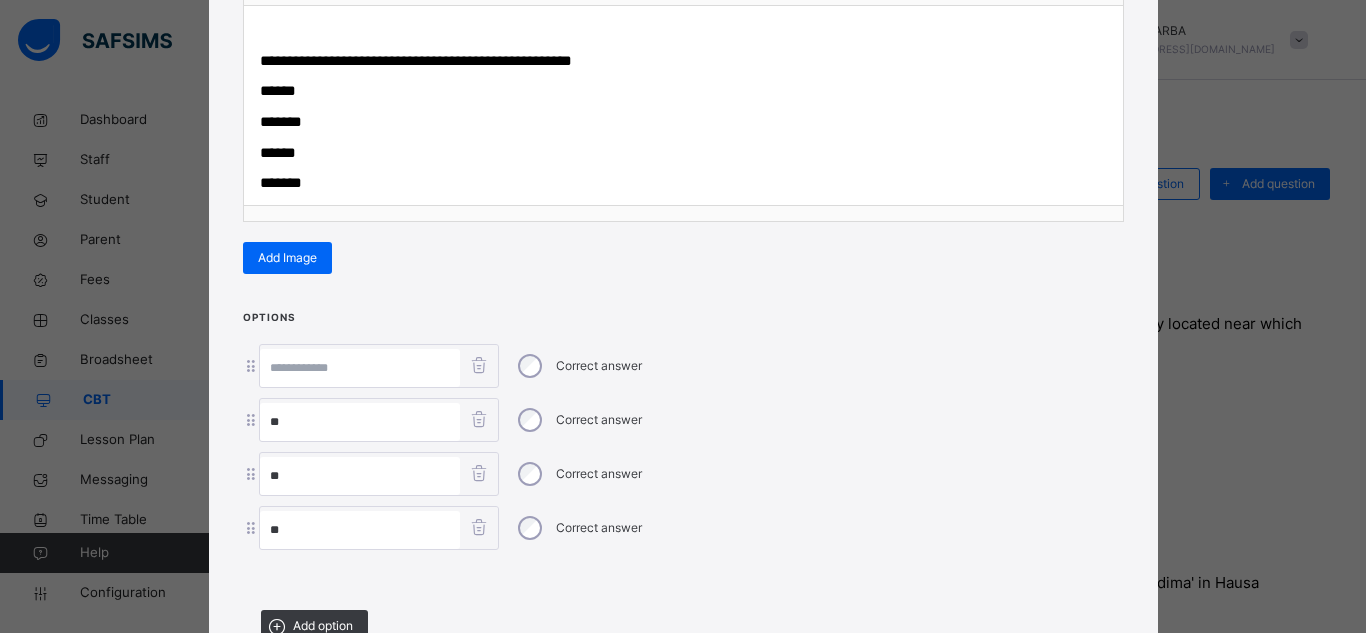 click at bounding box center [360, 368] 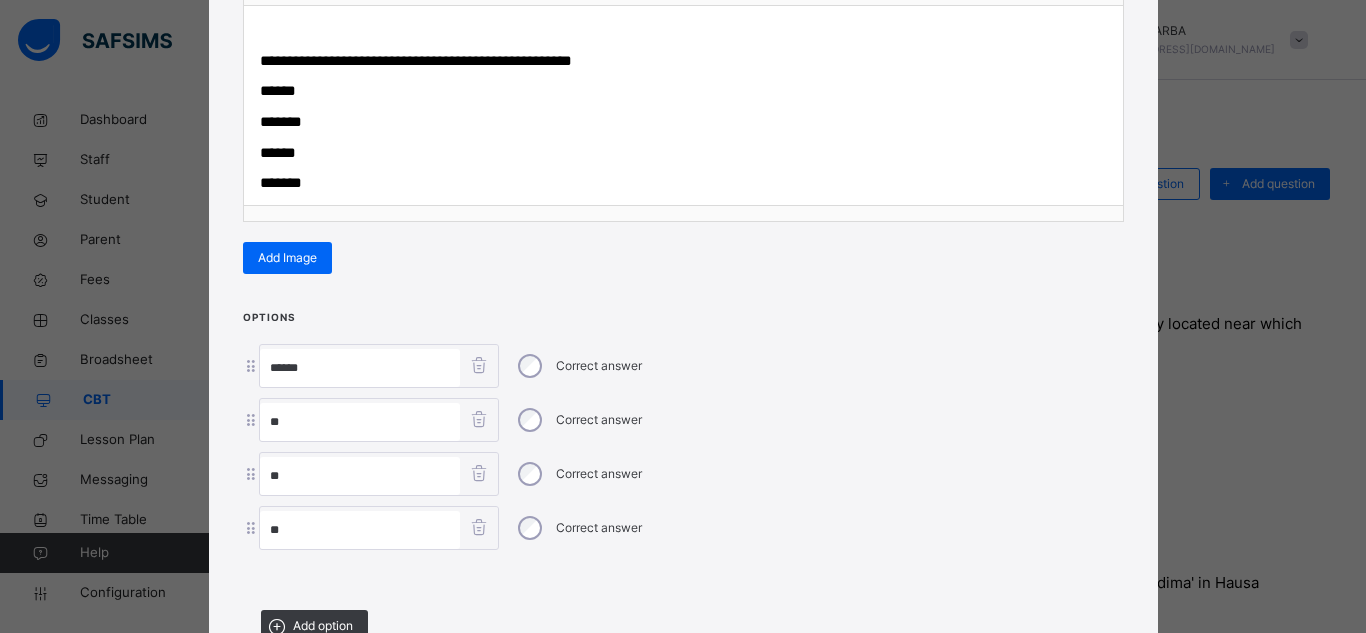 click on "**" at bounding box center (360, 422) 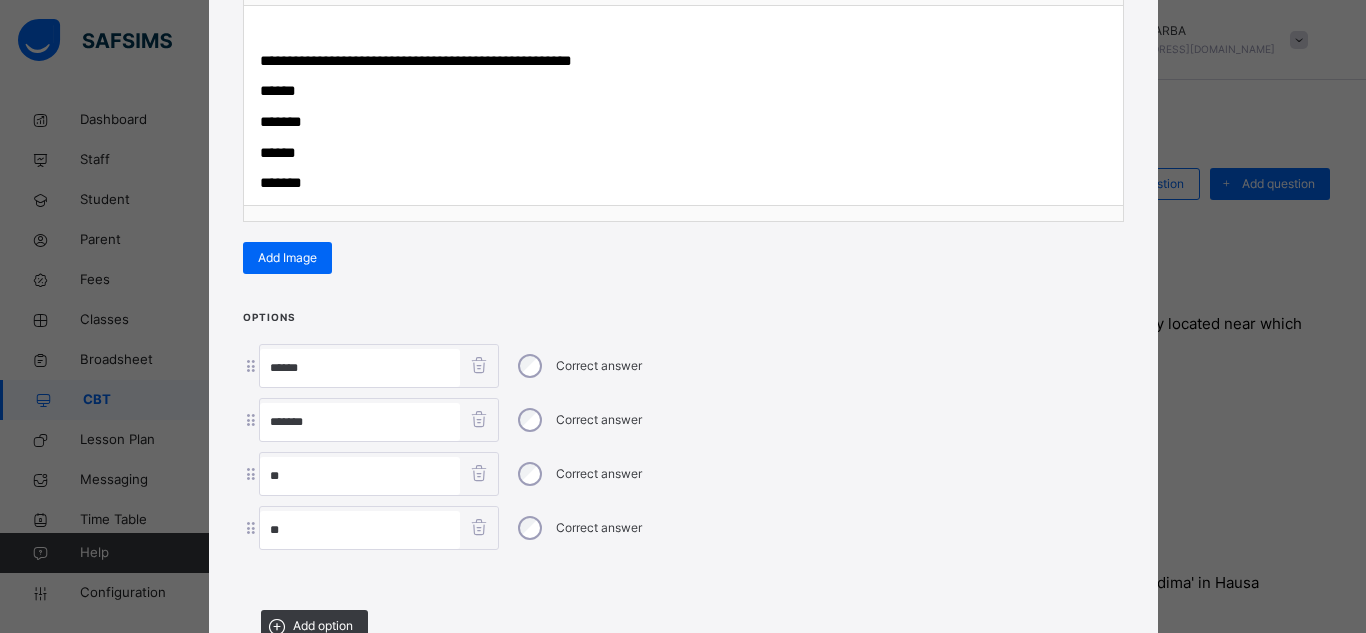 click on "**" at bounding box center (360, 476) 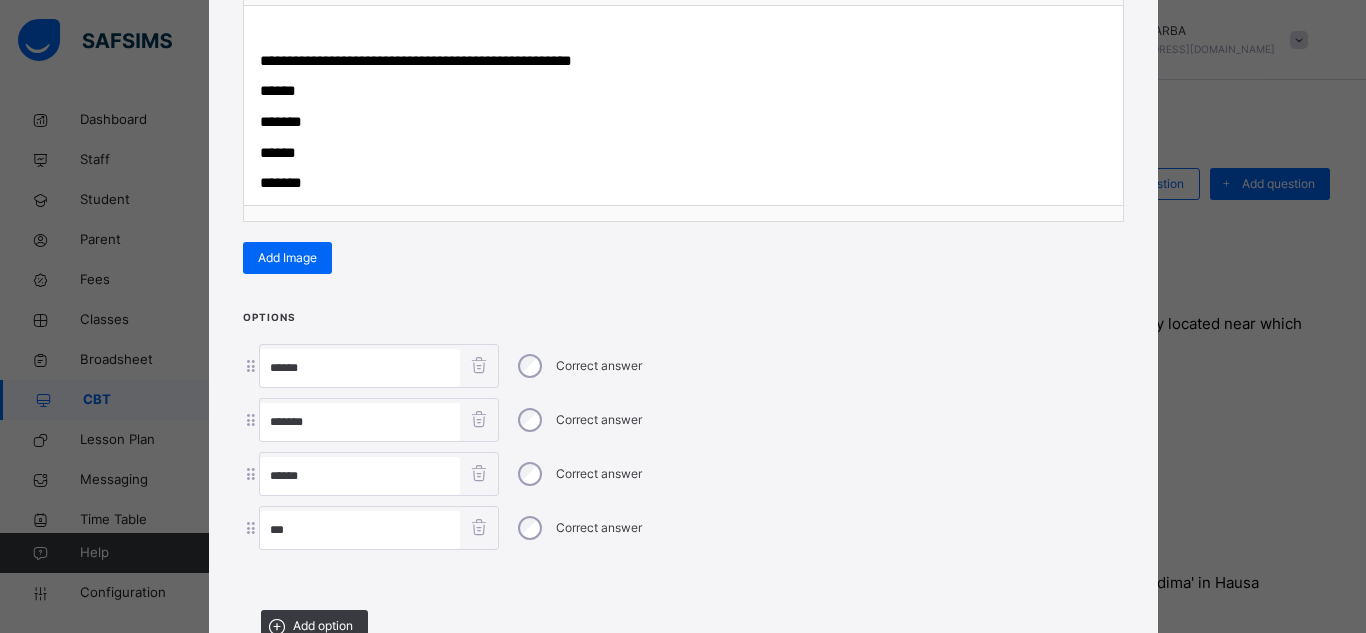 click on "**" at bounding box center [360, 530] 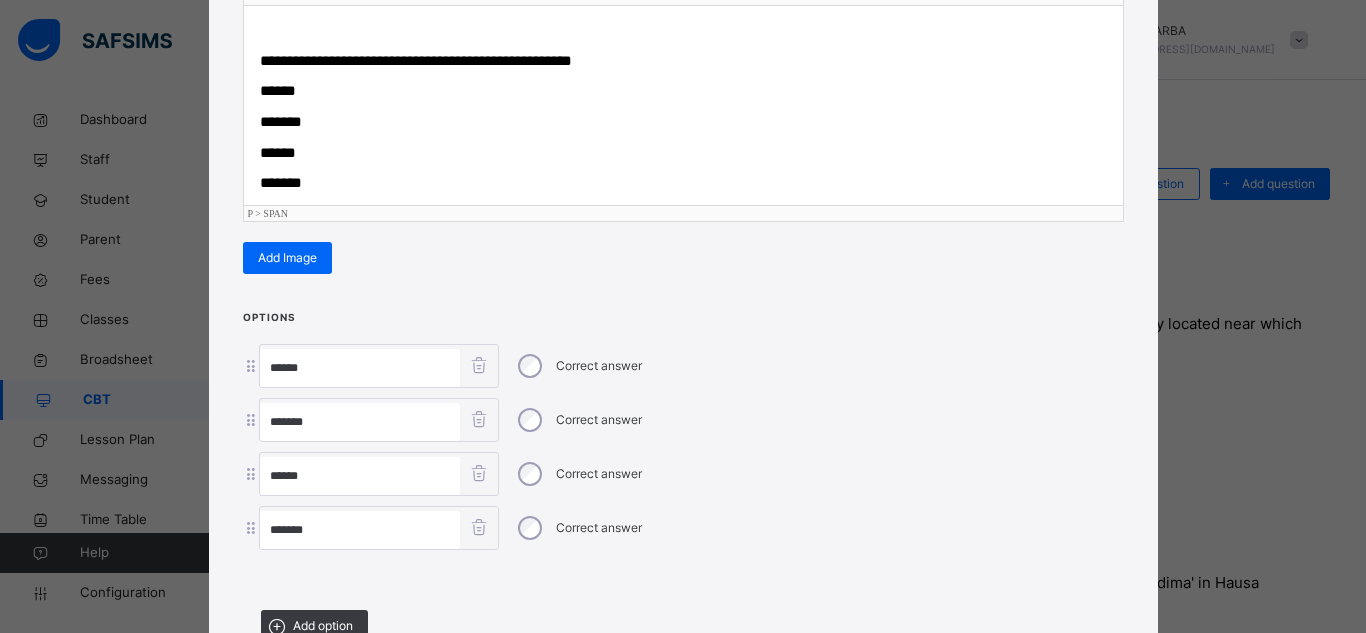 click on "*******" at bounding box center (281, 182) 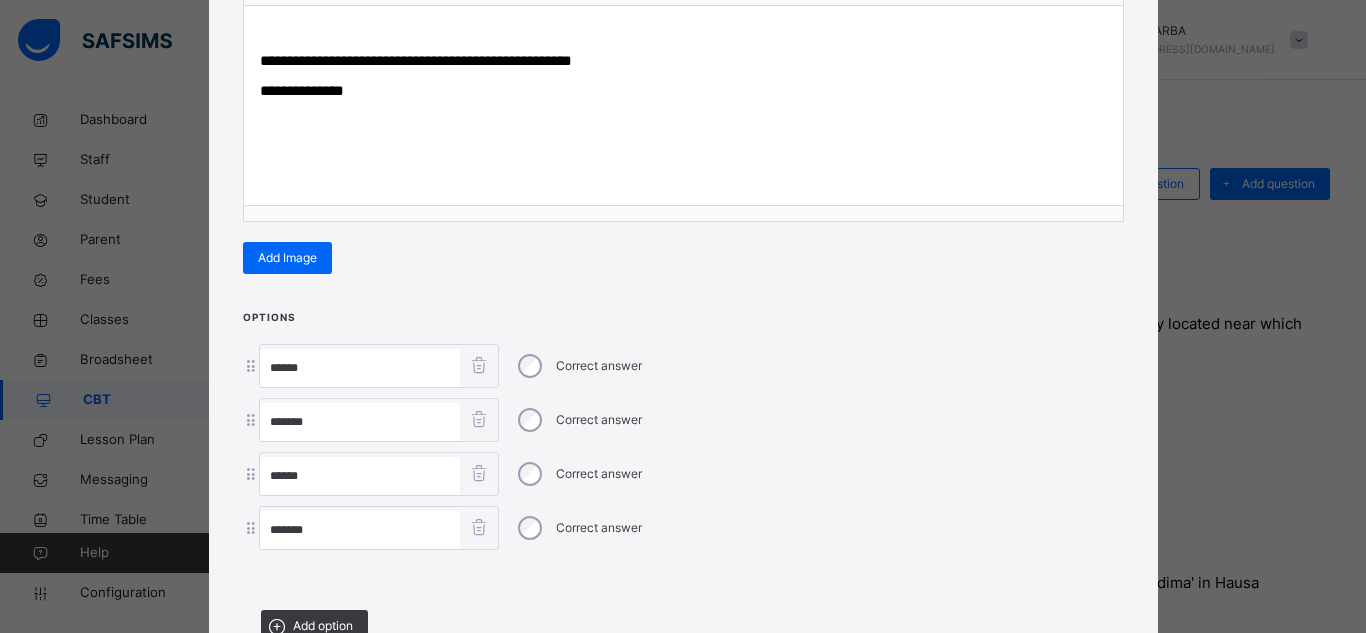 click at bounding box center [683, 577] 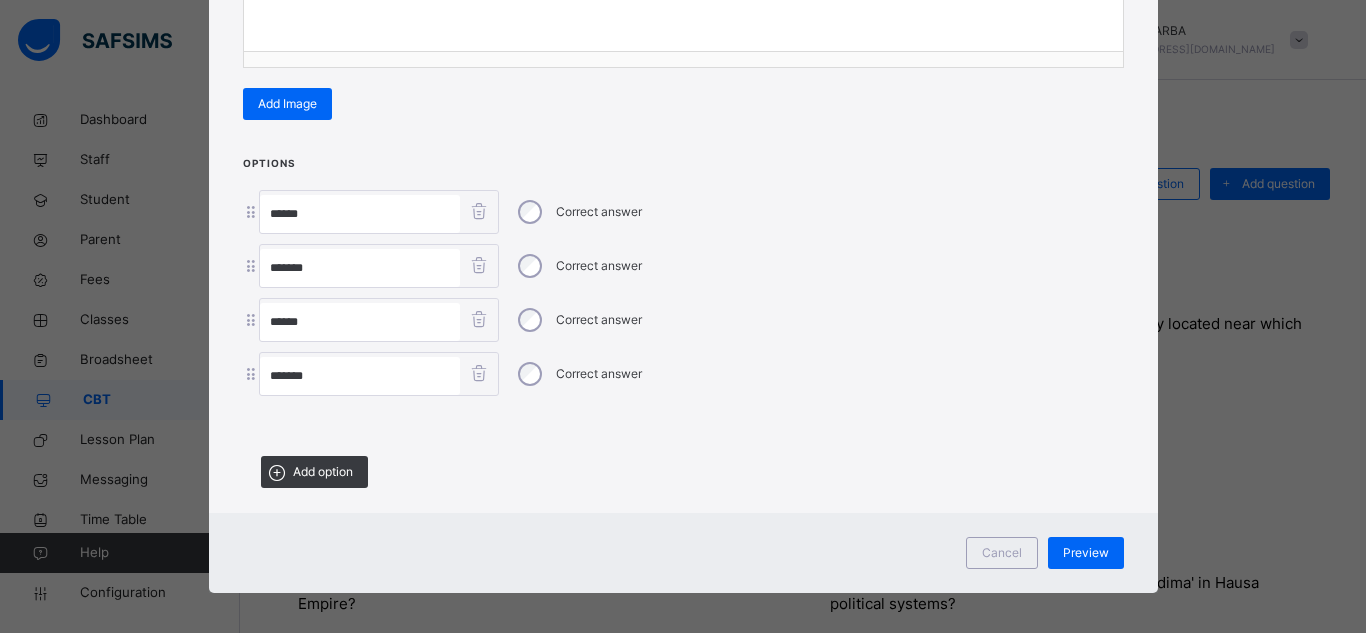 scroll, scrollTop: 483, scrollLeft: 0, axis: vertical 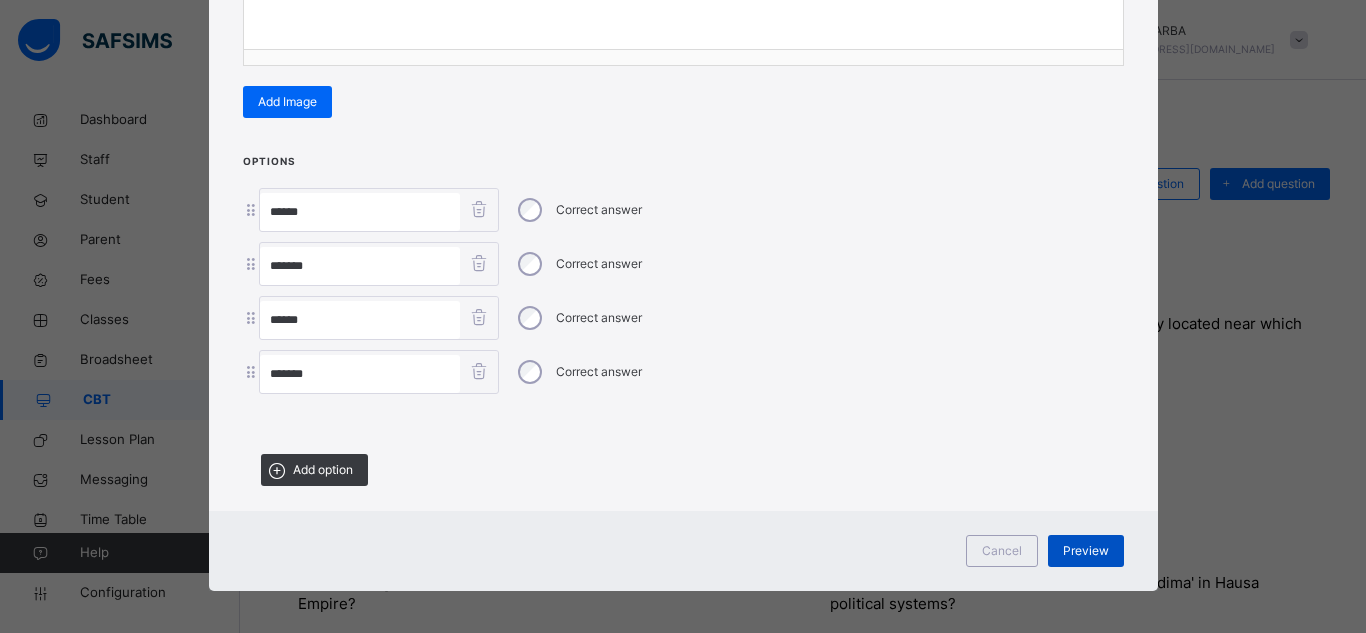 click on "Preview" at bounding box center (1086, 551) 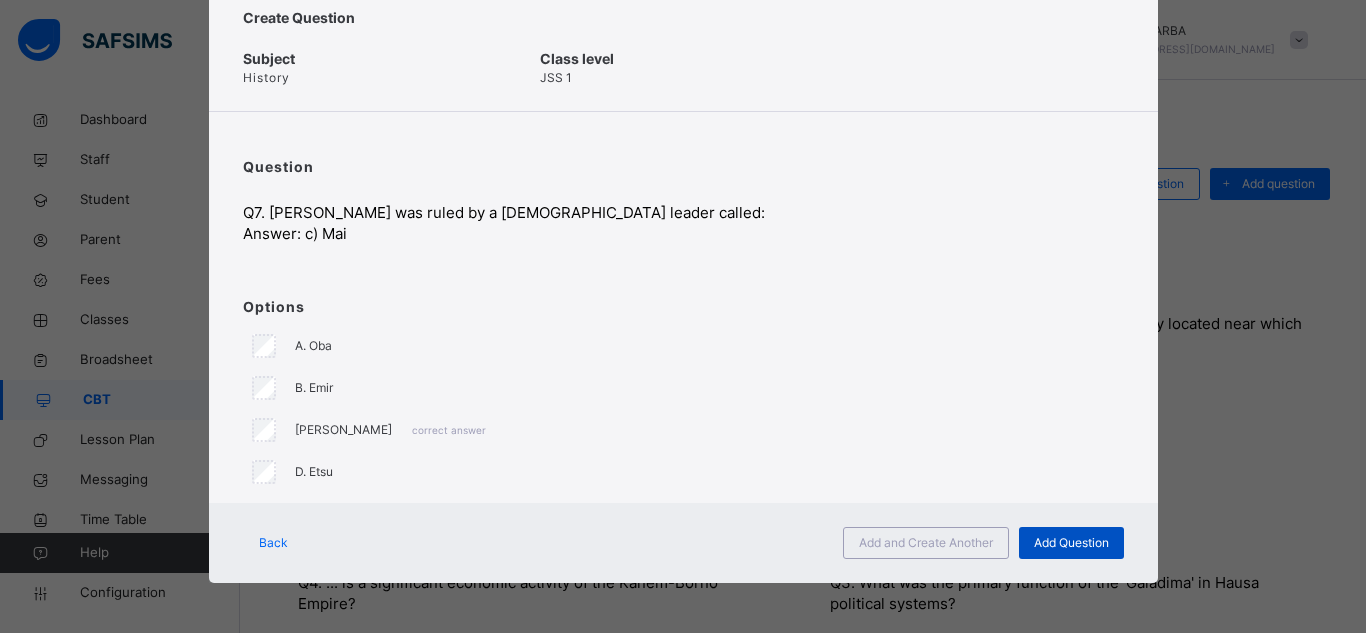 click on "Add Question" at bounding box center (1071, 543) 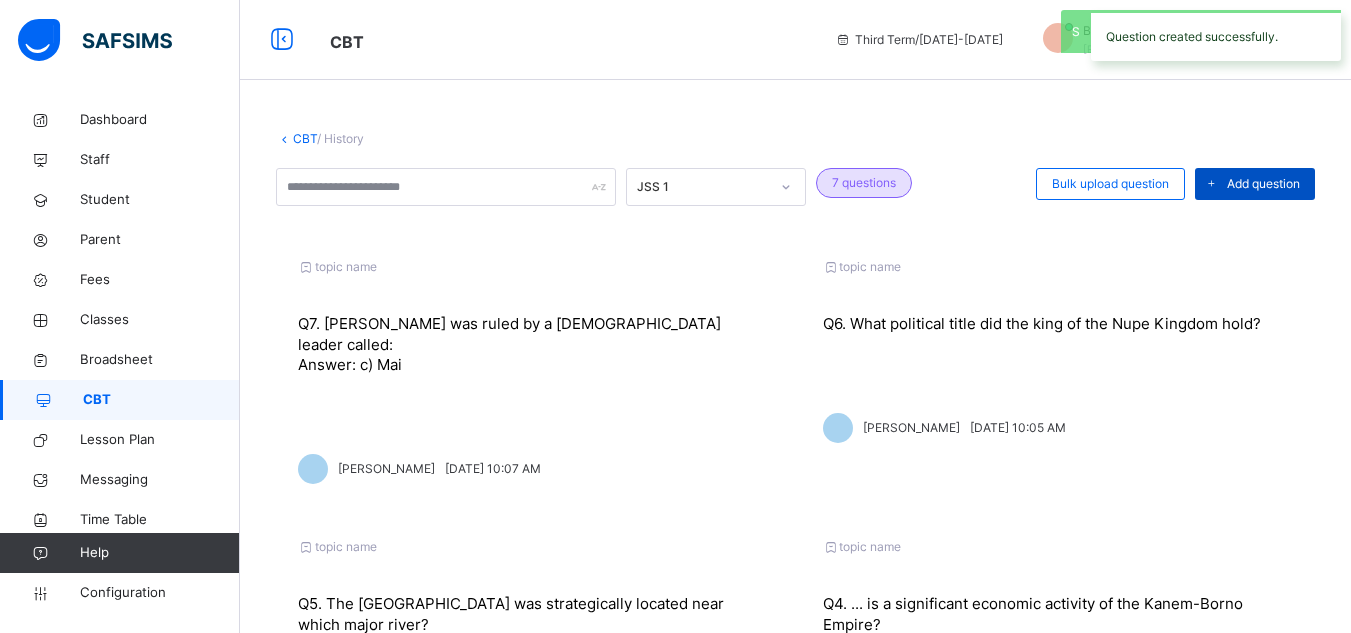 click on "Add question" at bounding box center (1263, 184) 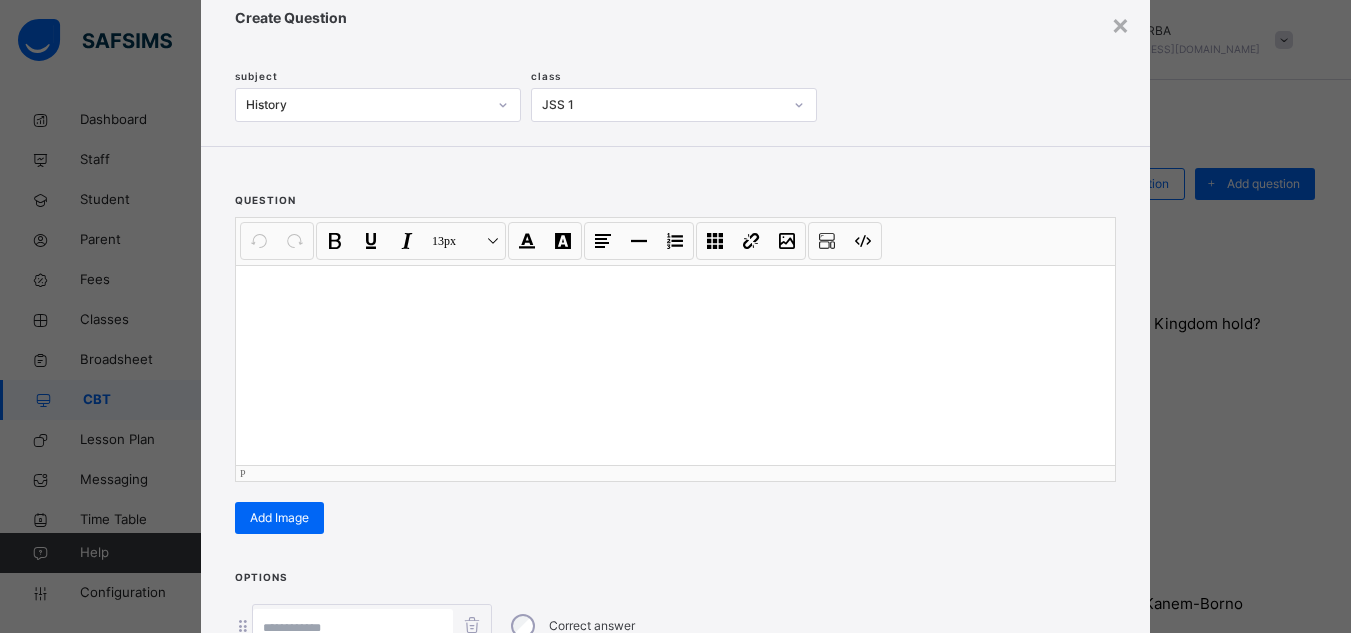 click at bounding box center (675, 365) 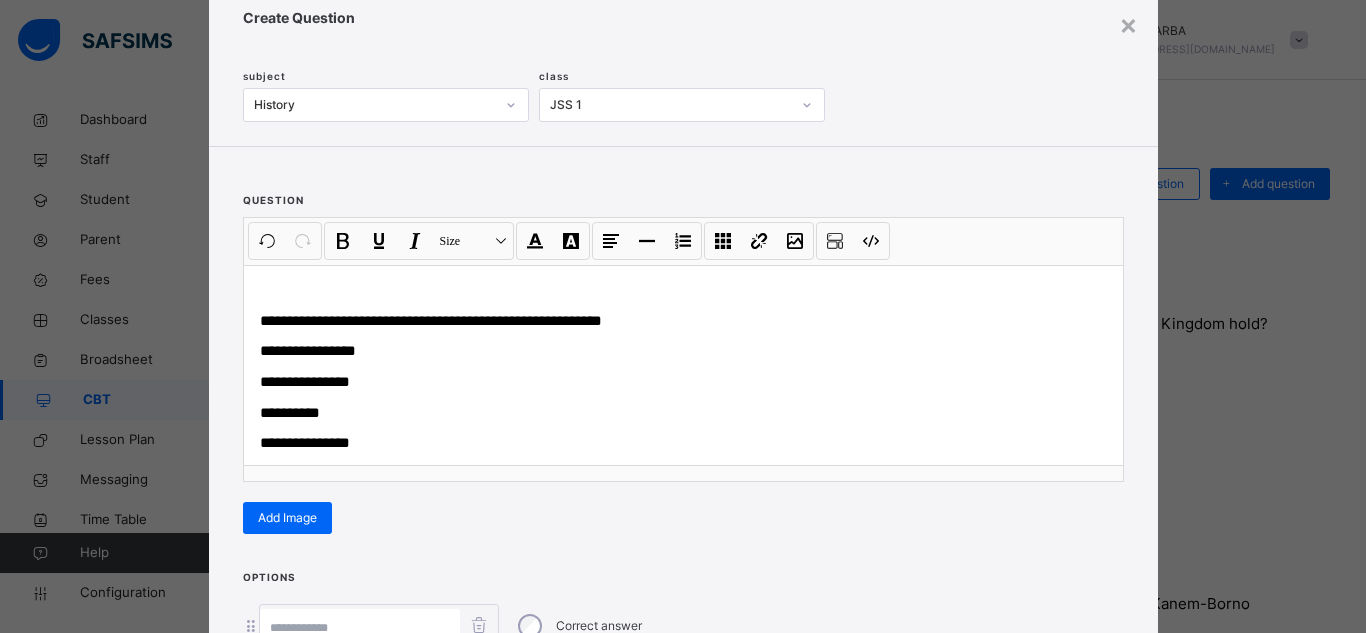 click on "**********" at bounding box center [683, 352] 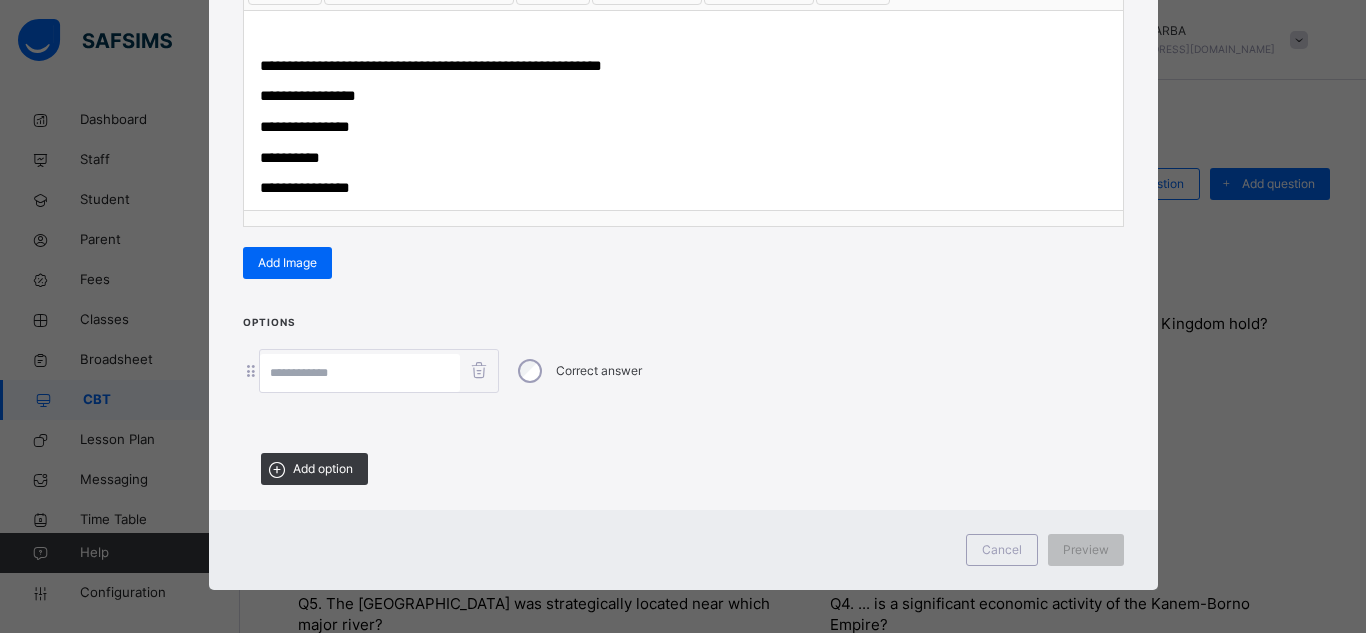 scroll, scrollTop: 327, scrollLeft: 0, axis: vertical 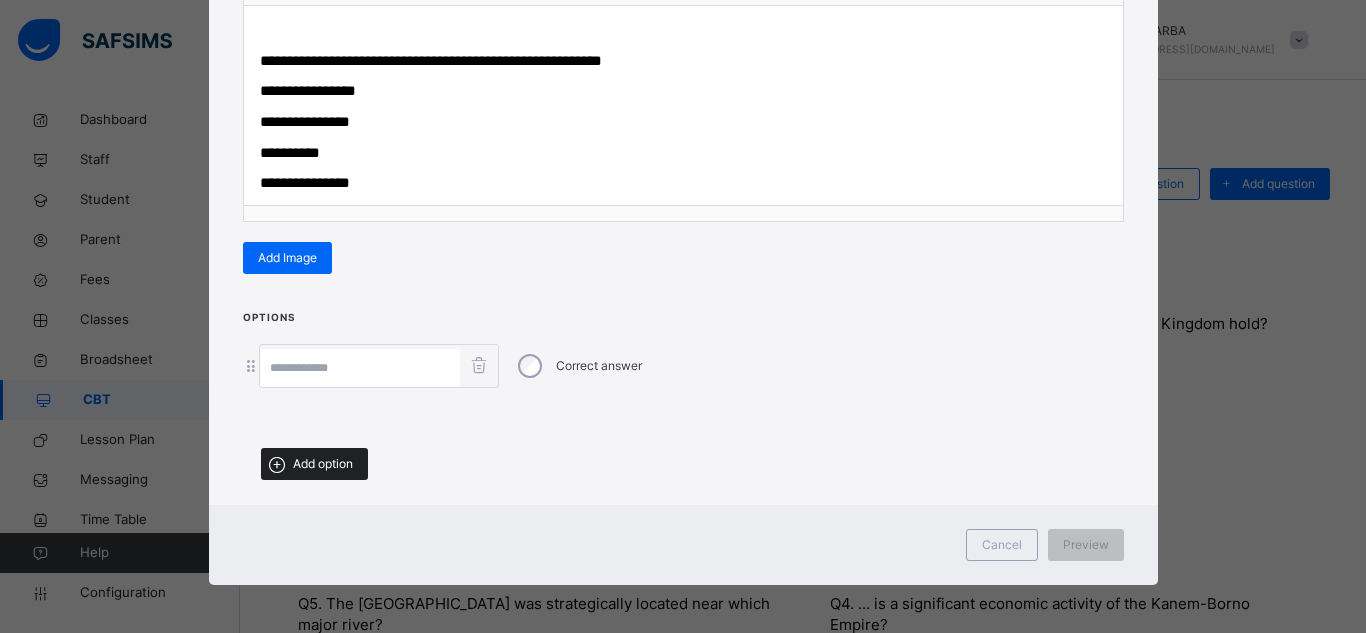 click on "Add option" at bounding box center [323, 464] 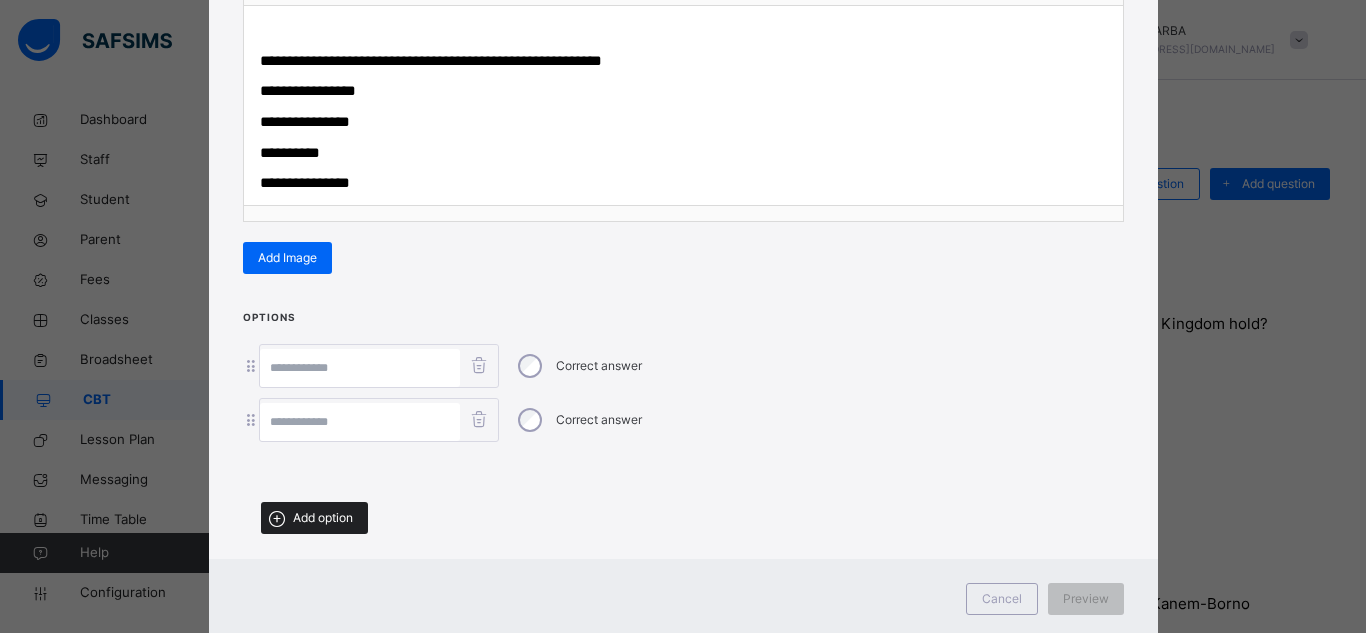 click on "Add option" at bounding box center (323, 518) 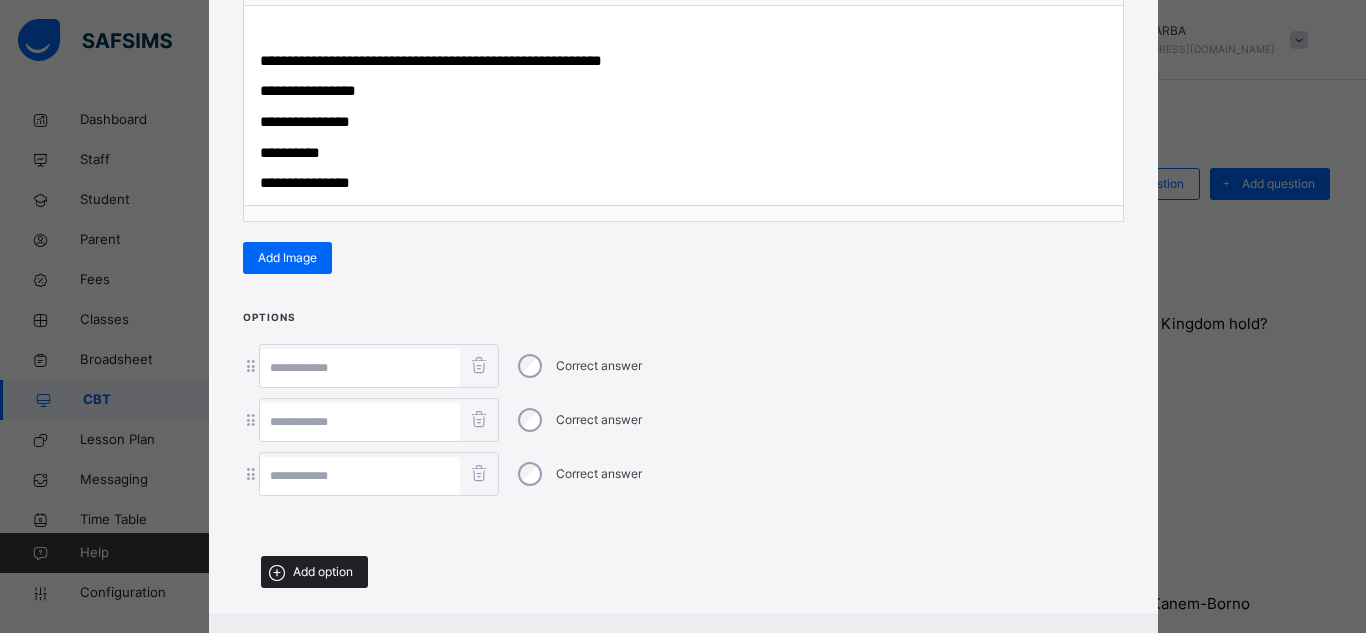 click on "Add option" at bounding box center [323, 572] 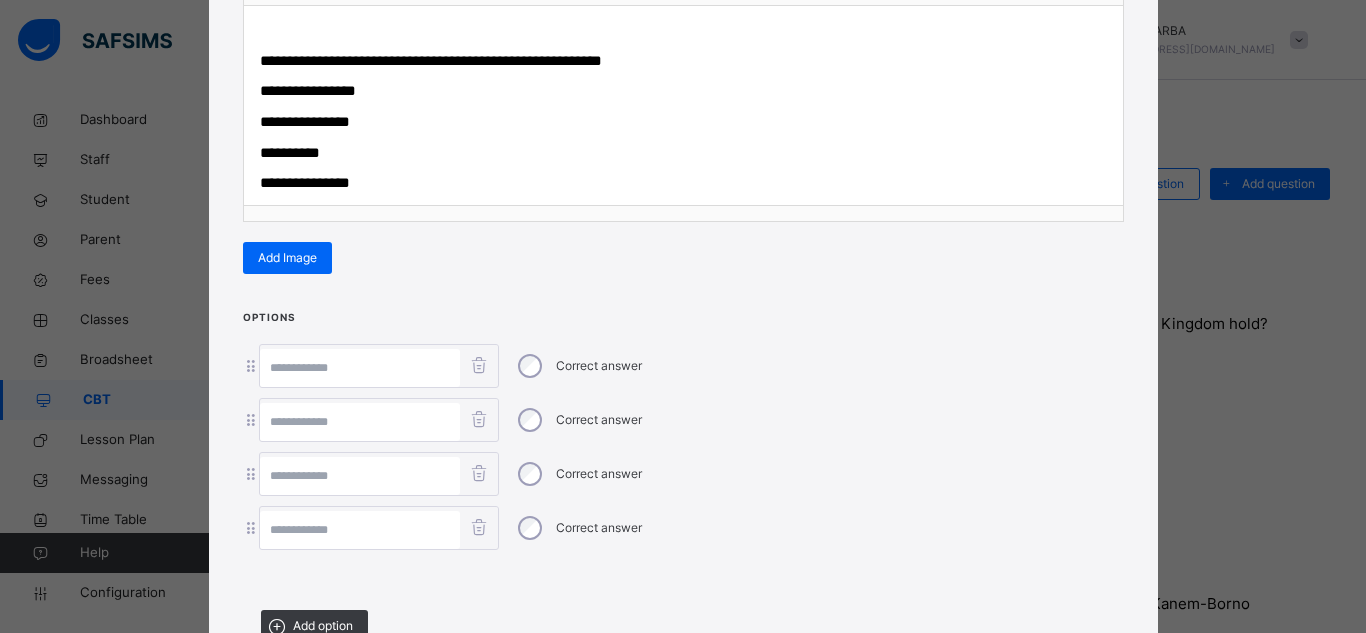 click at bounding box center [360, 530] 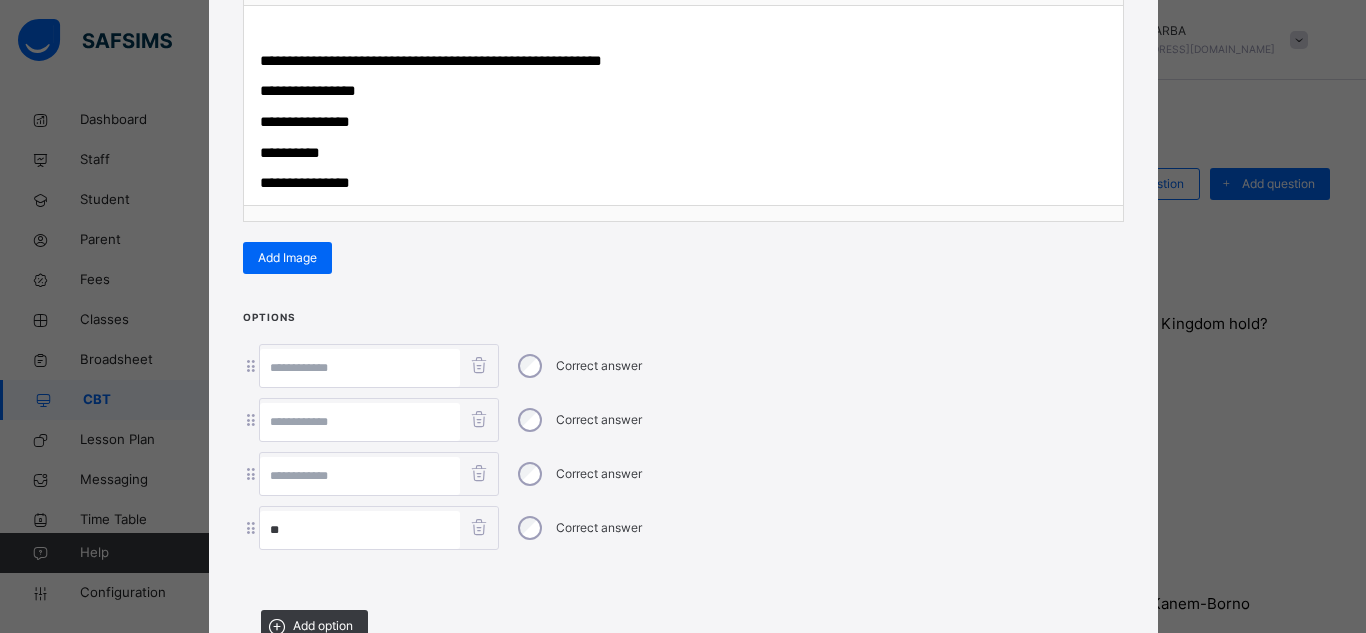 click at bounding box center [360, 476] 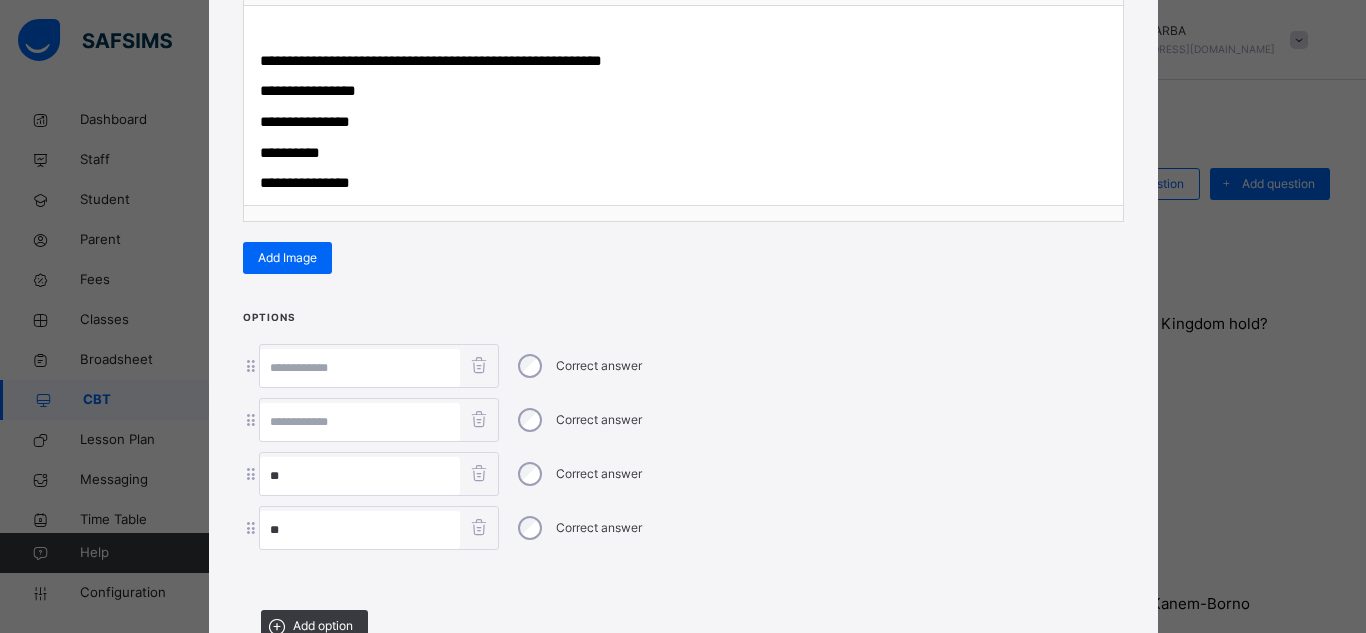 click at bounding box center [360, 422] 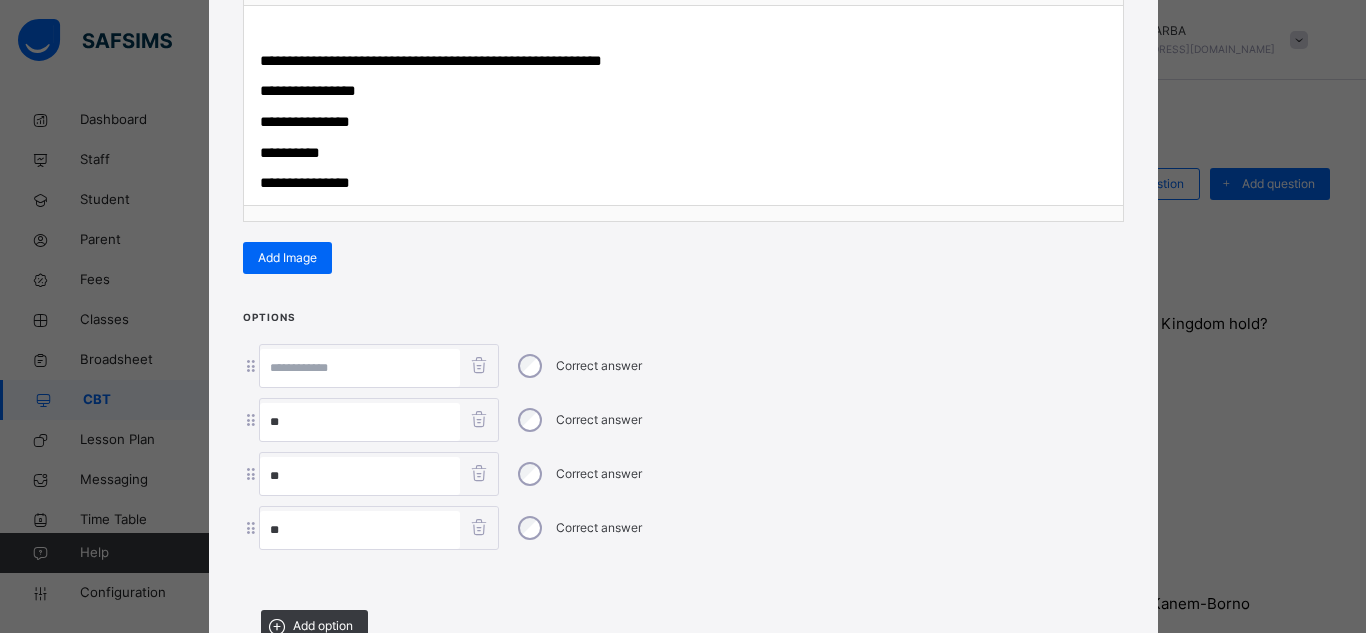 click at bounding box center [360, 368] 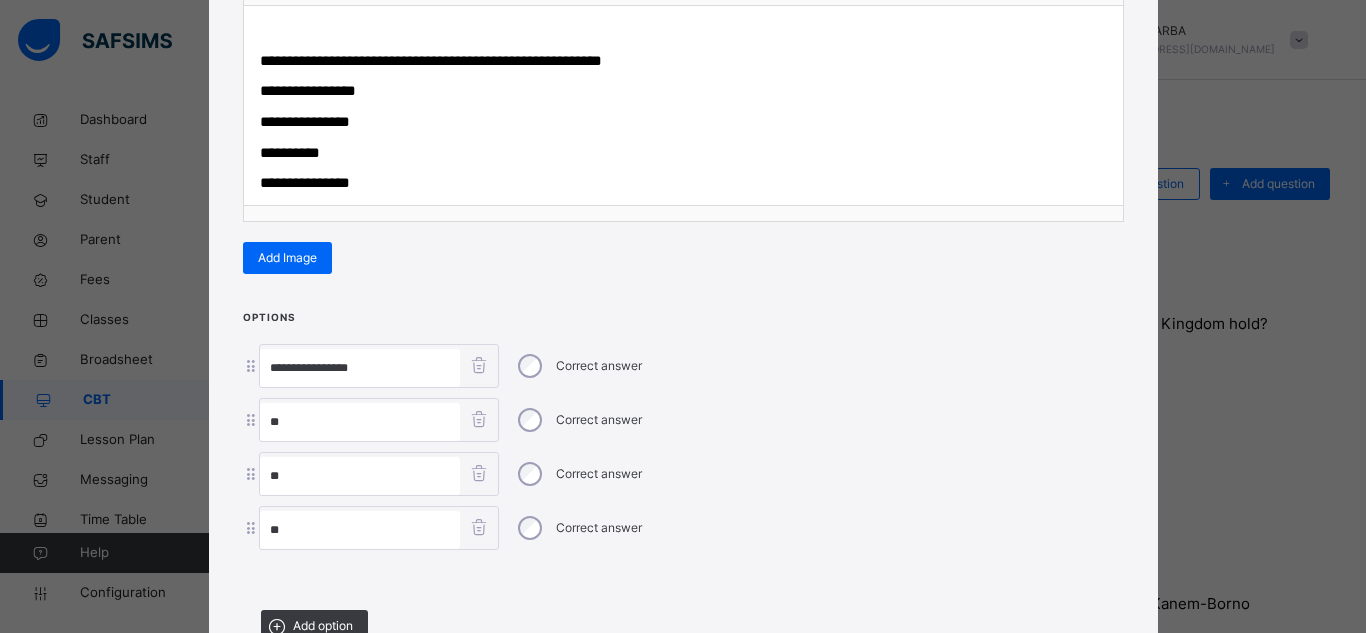 click on "**" at bounding box center (360, 422) 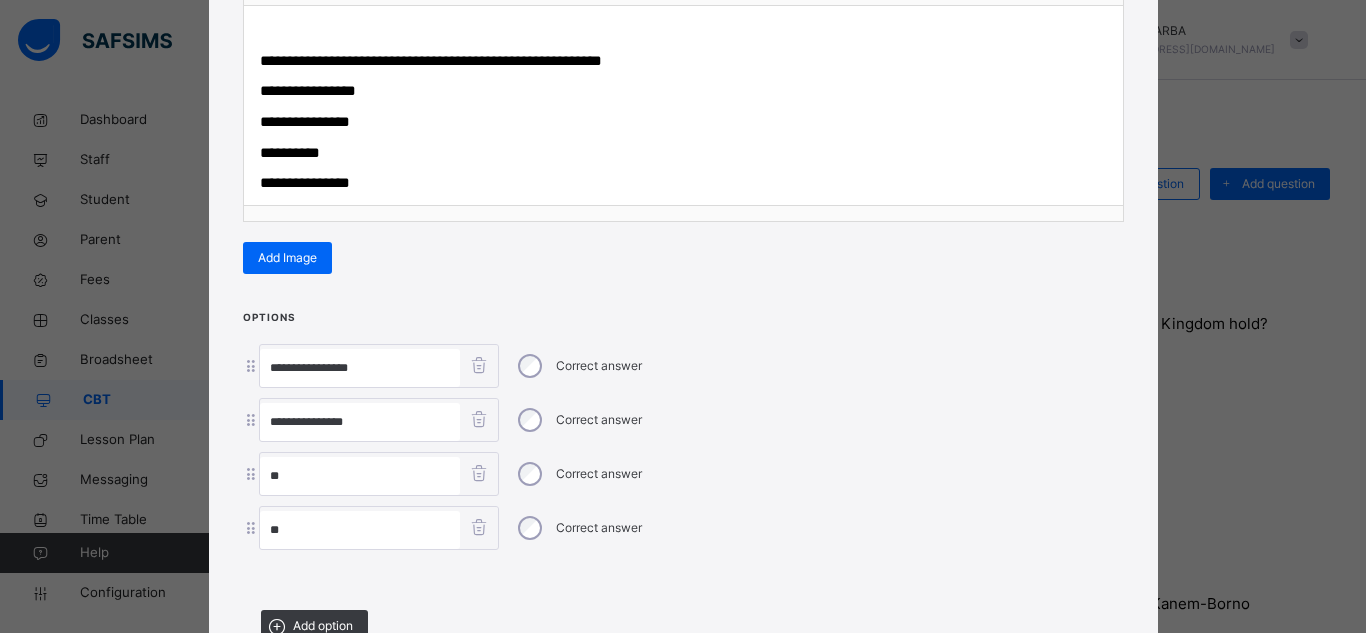 click on "**" at bounding box center (360, 476) 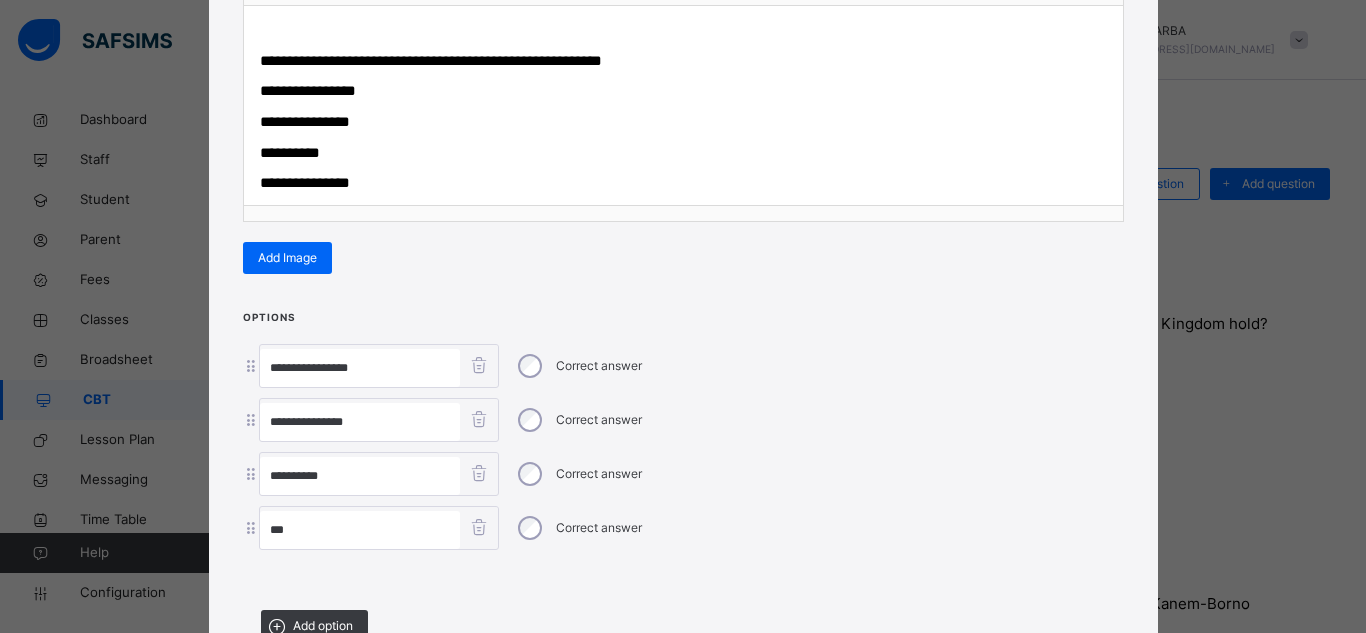 click on "**" at bounding box center (360, 530) 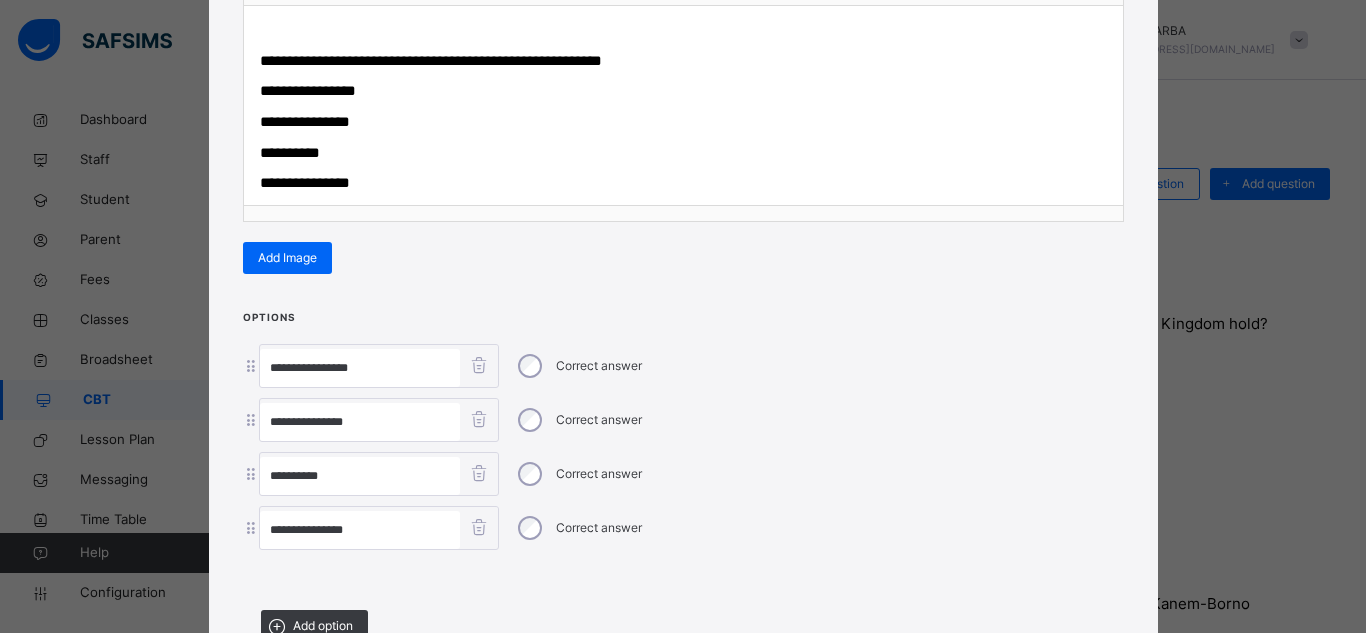 click on "**********" at bounding box center [360, 422] 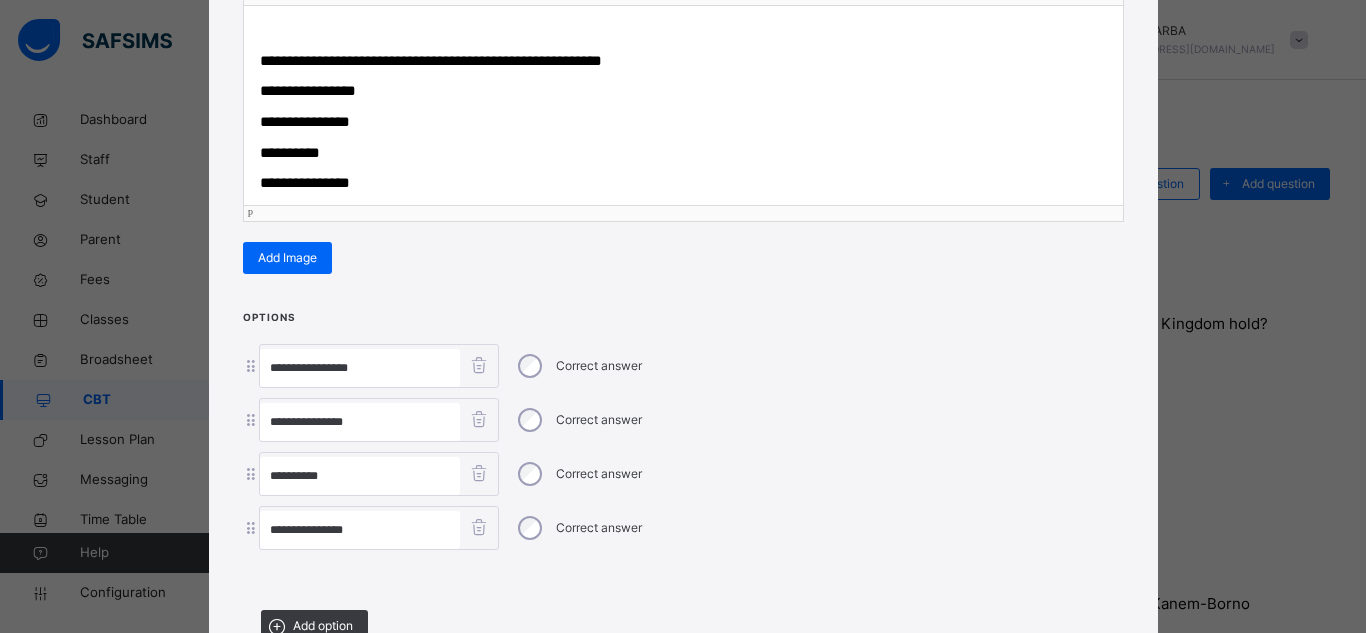 click on "**********" at bounding box center [305, 182] 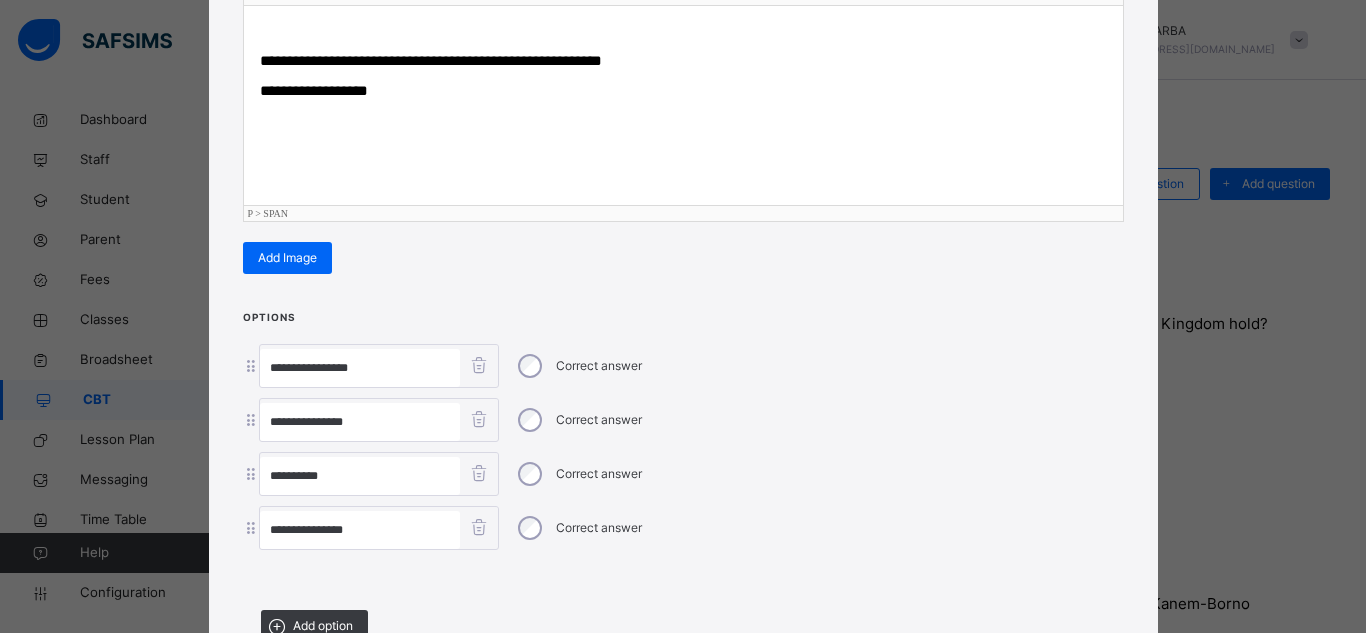 click on "**********" at bounding box center [683, 91] 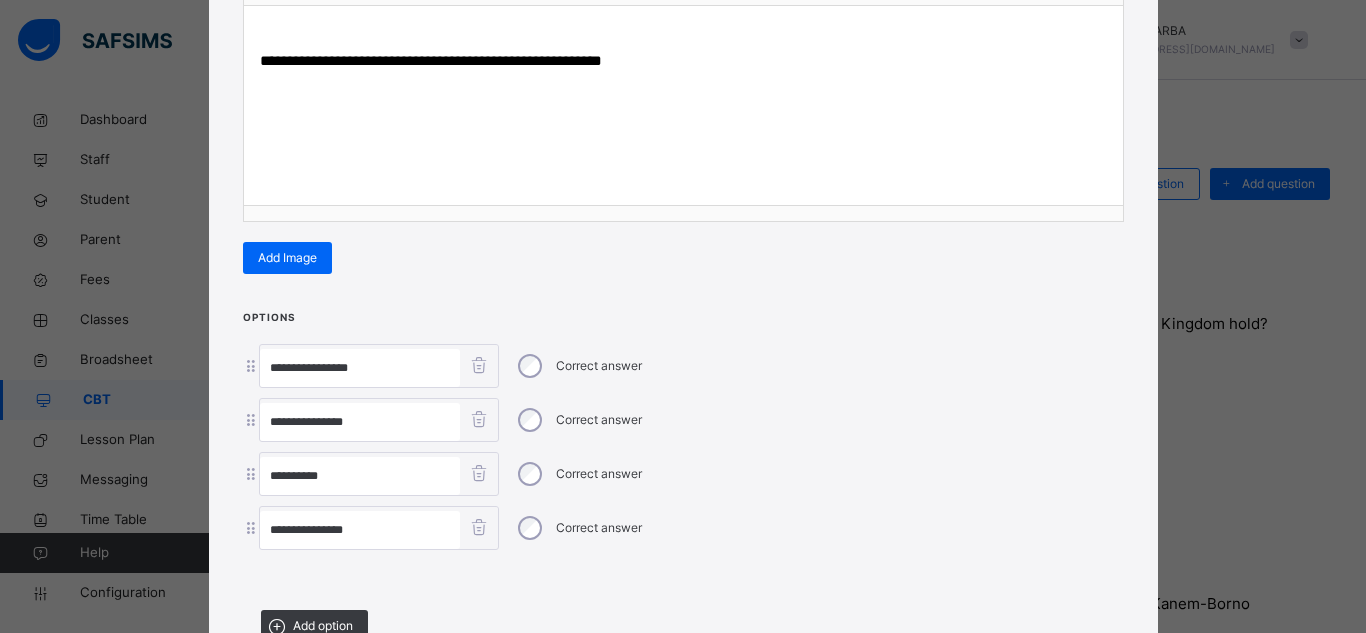 click on "**********" at bounding box center [683, 482] 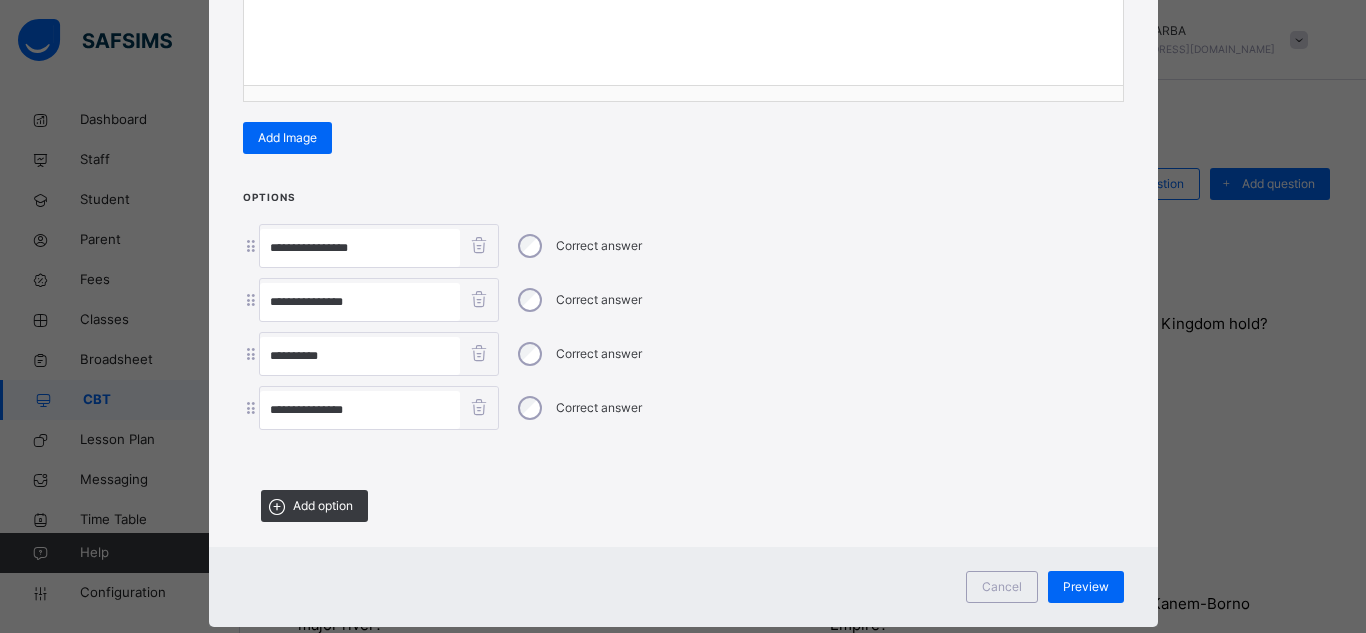 scroll, scrollTop: 483, scrollLeft: 0, axis: vertical 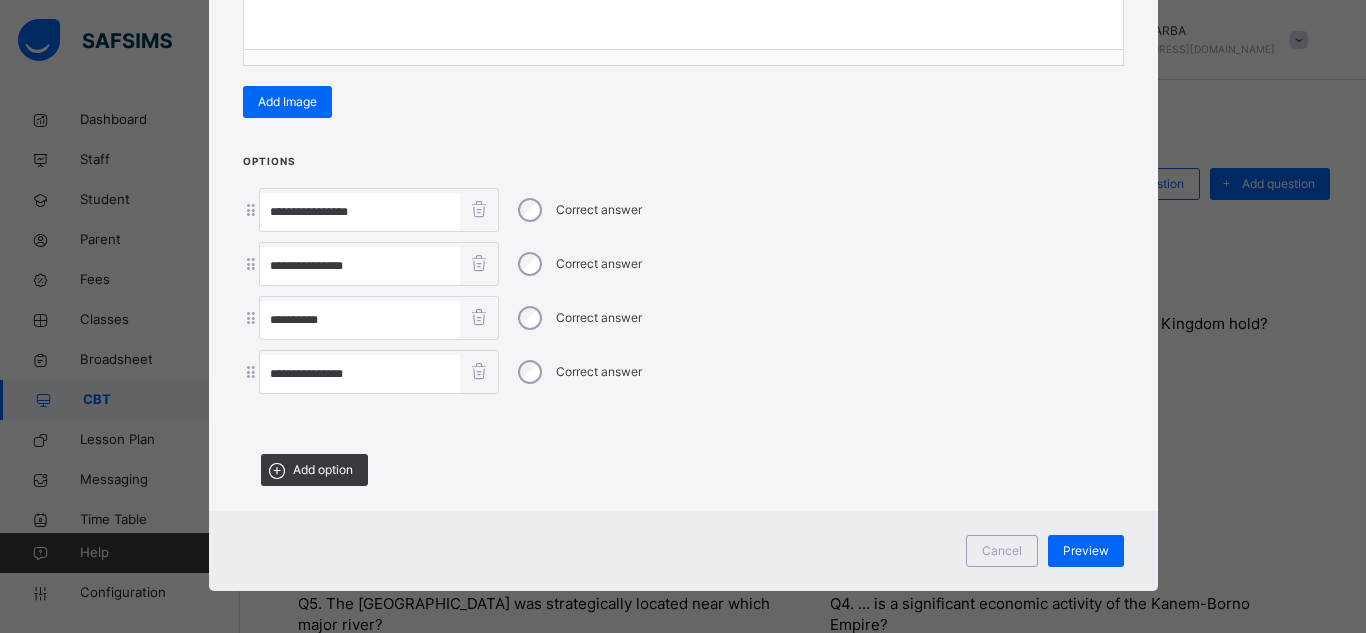 click at bounding box center (604, 551) 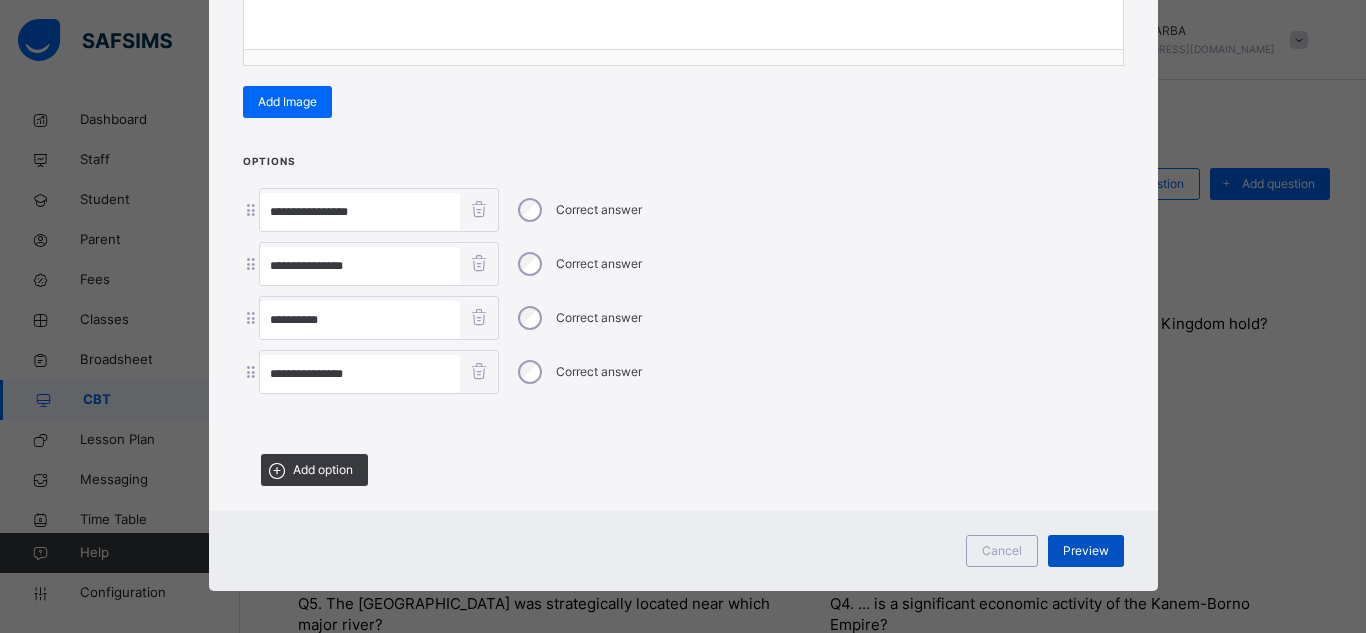 click on "Preview" at bounding box center (1086, 551) 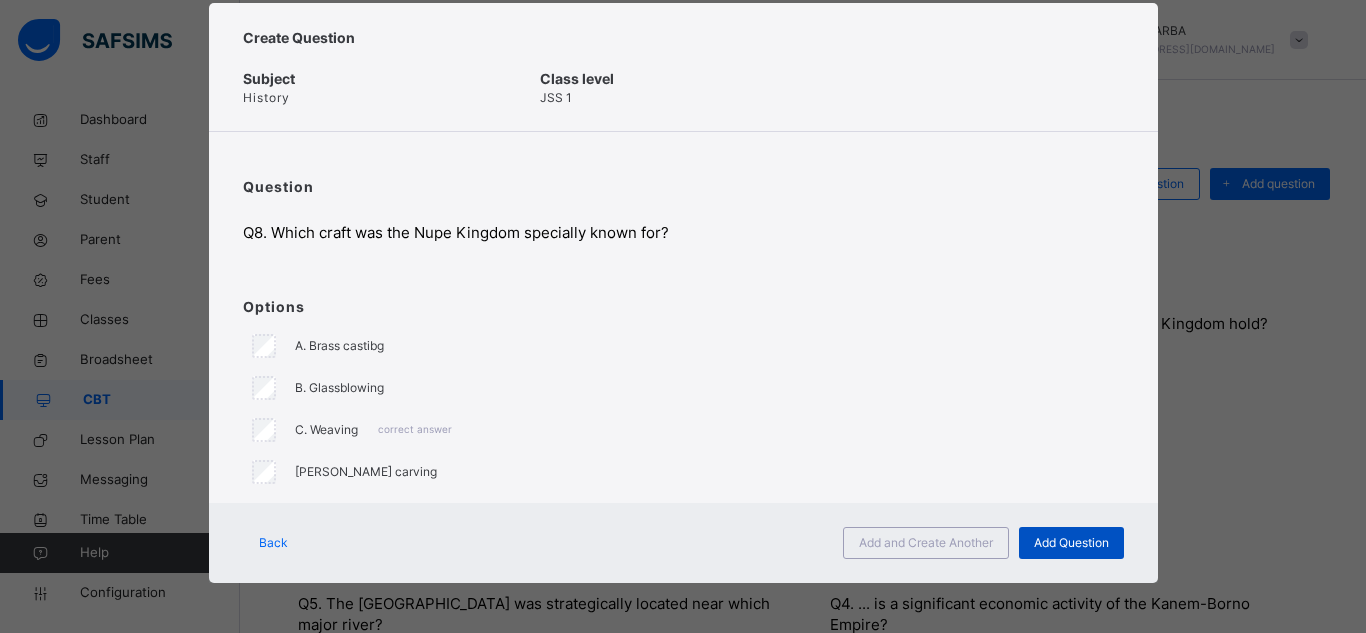 click on "Add Question" at bounding box center [1071, 543] 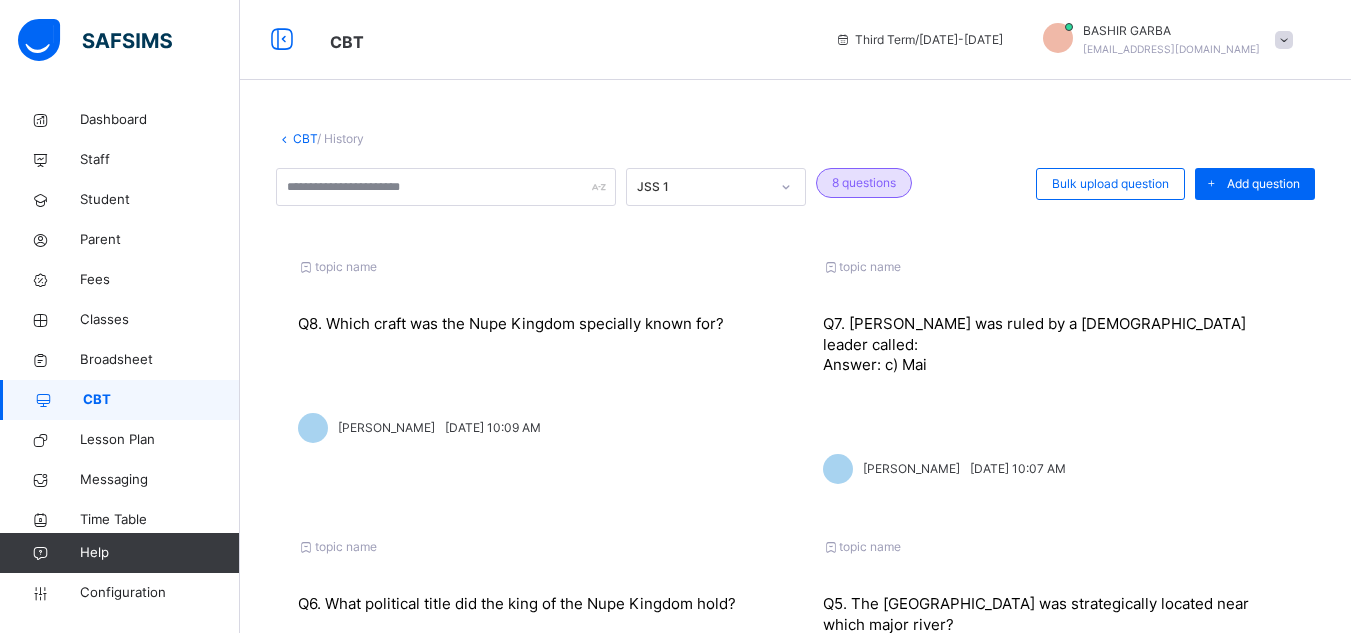 click on "Answer: c) Mai" at bounding box center (1058, 365) 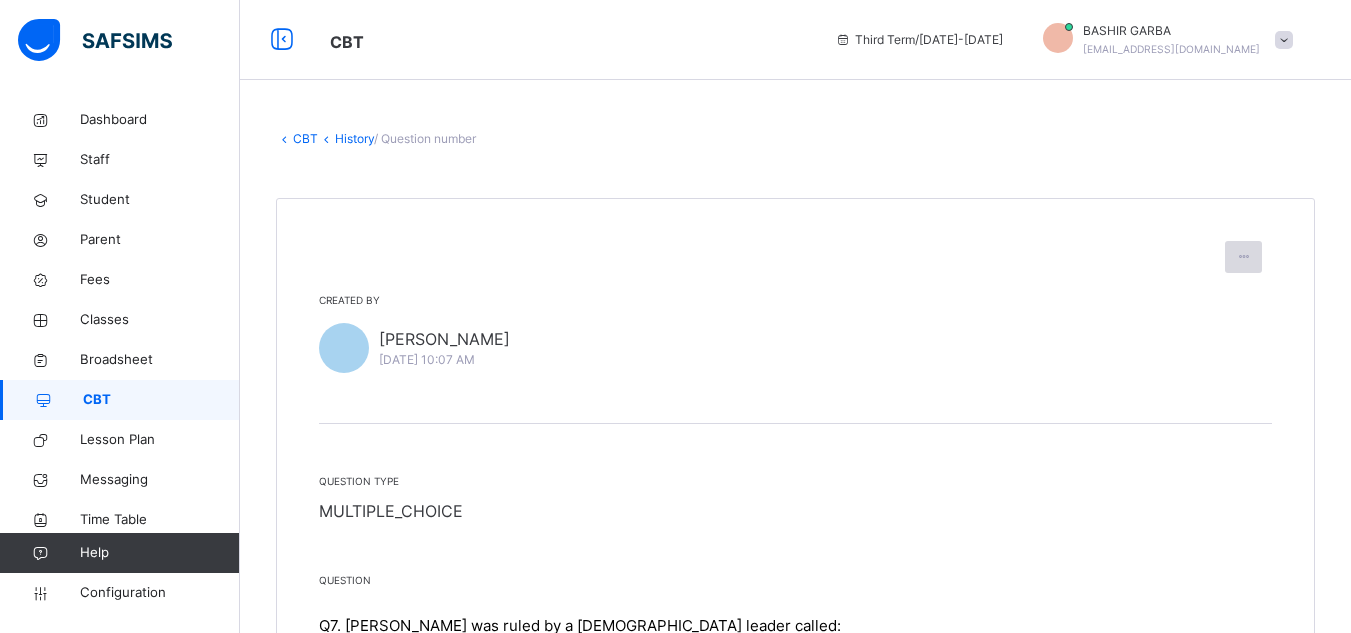click at bounding box center [1243, 257] 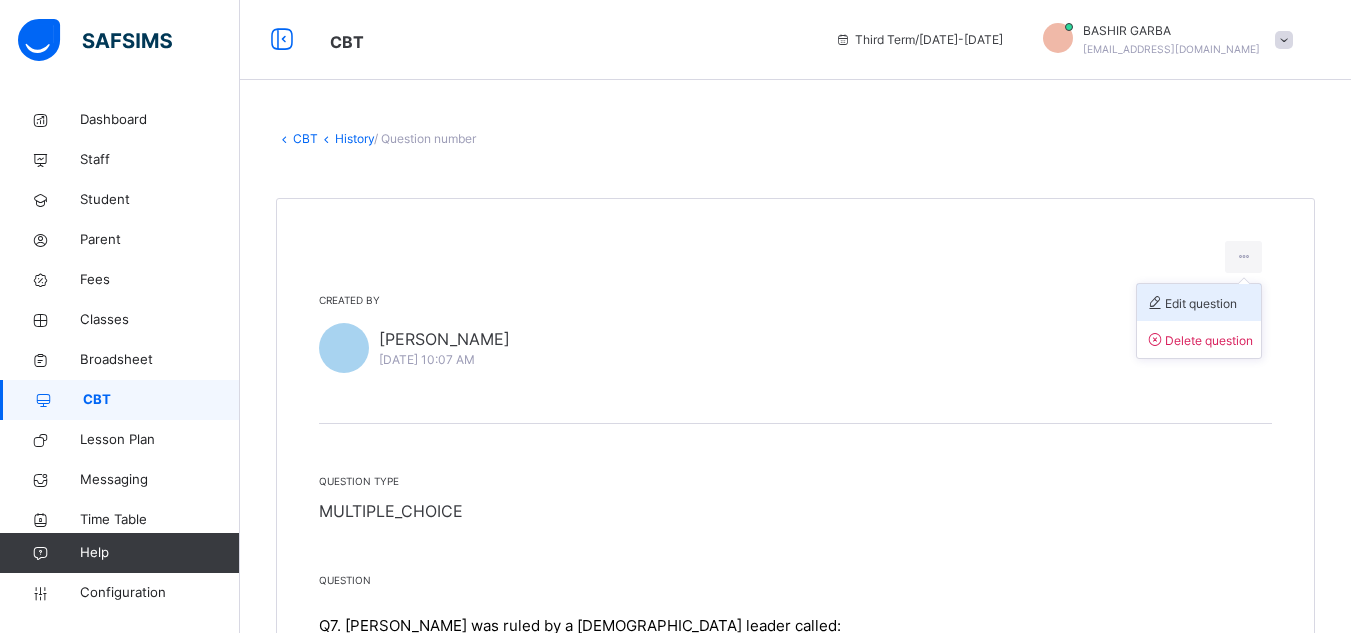 click on "Edit question" at bounding box center [1191, 303] 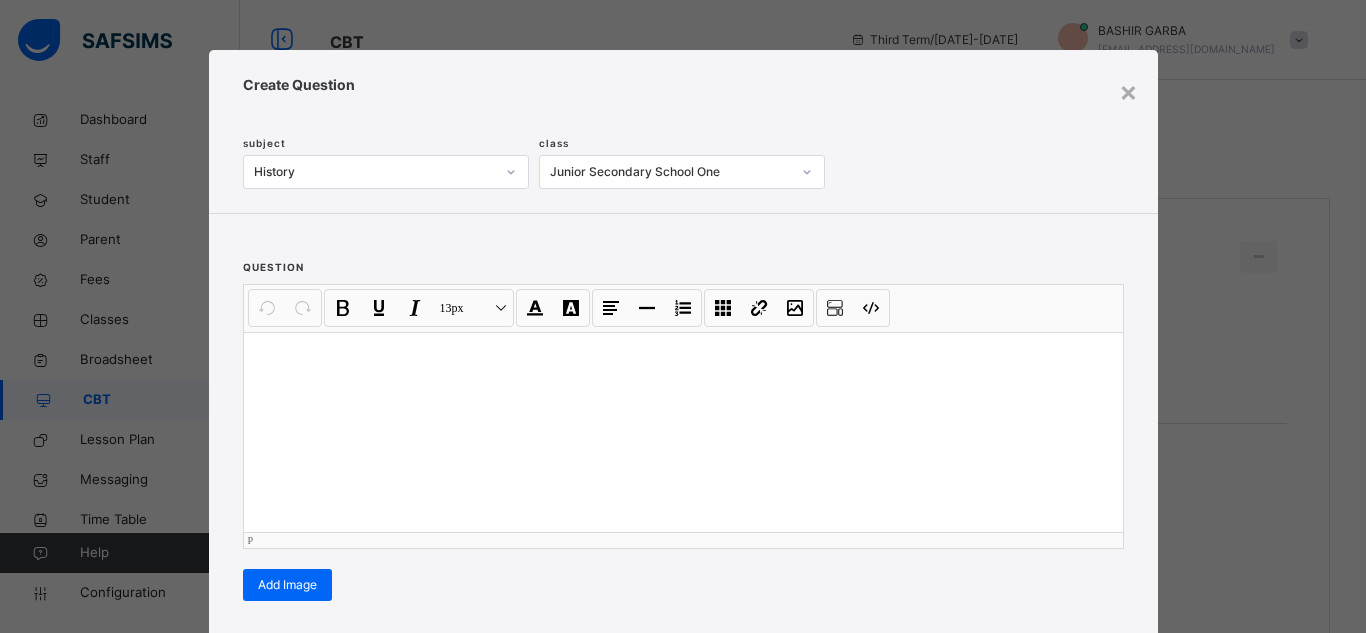 click at bounding box center (683, 432) 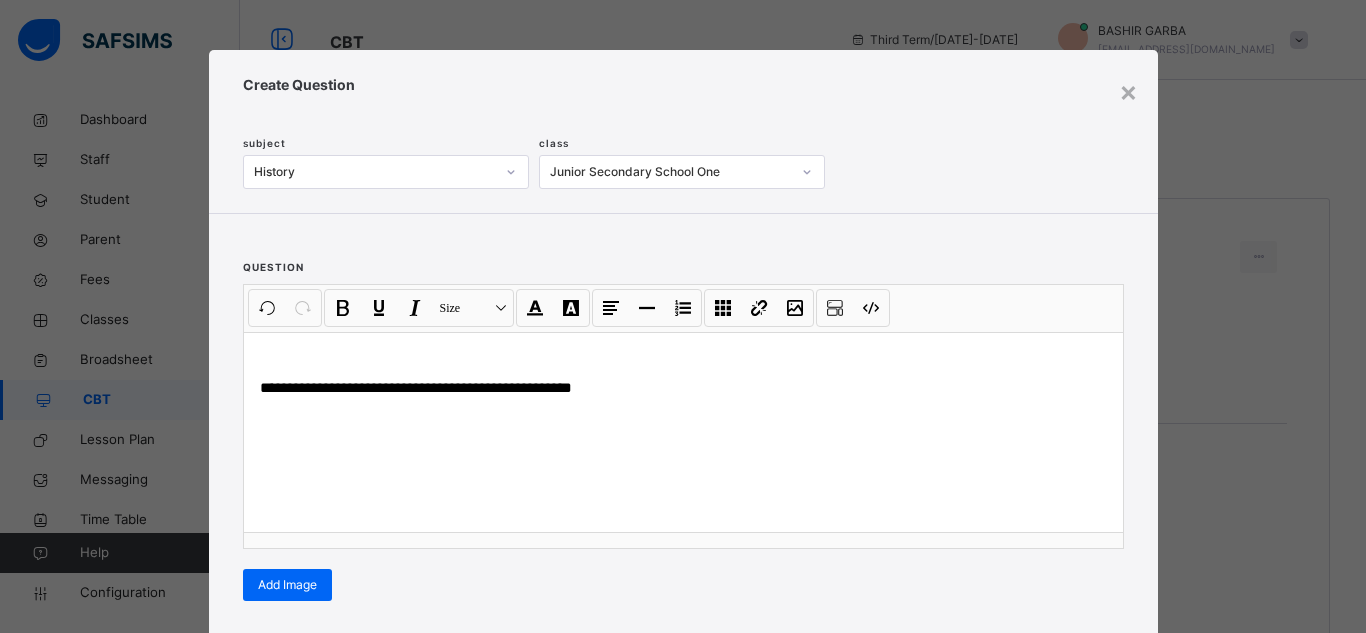 click on "**********" at bounding box center [683, 419] 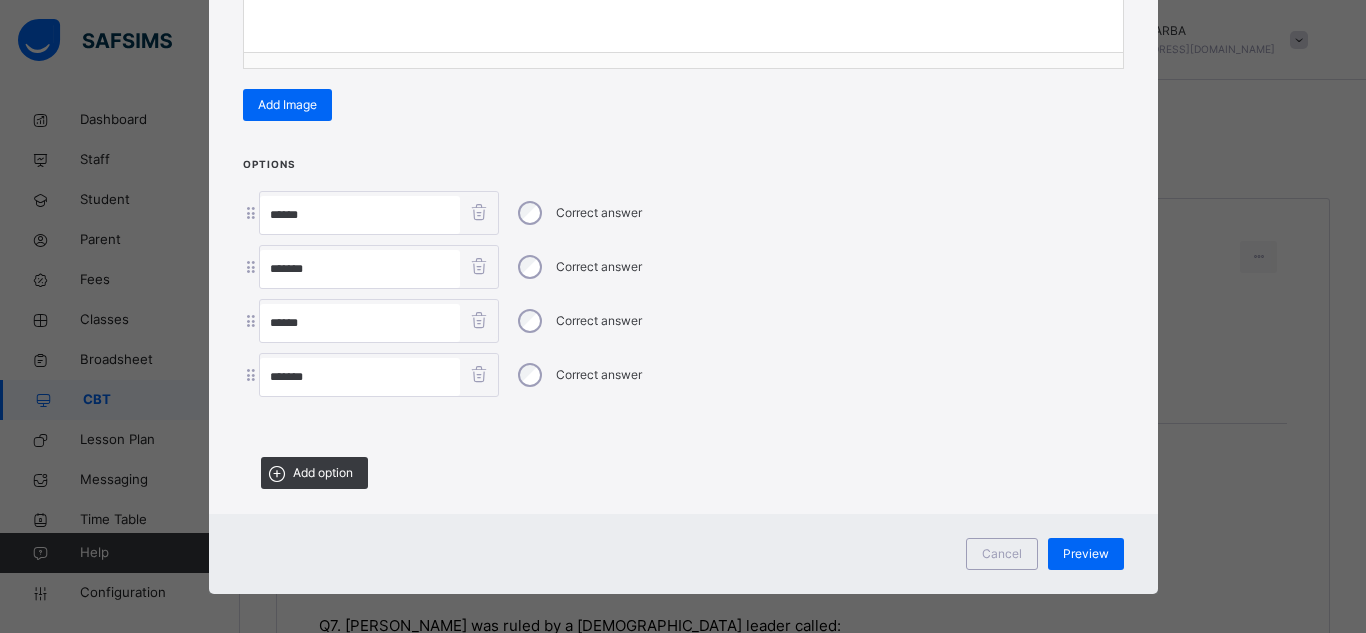 scroll, scrollTop: 483, scrollLeft: 0, axis: vertical 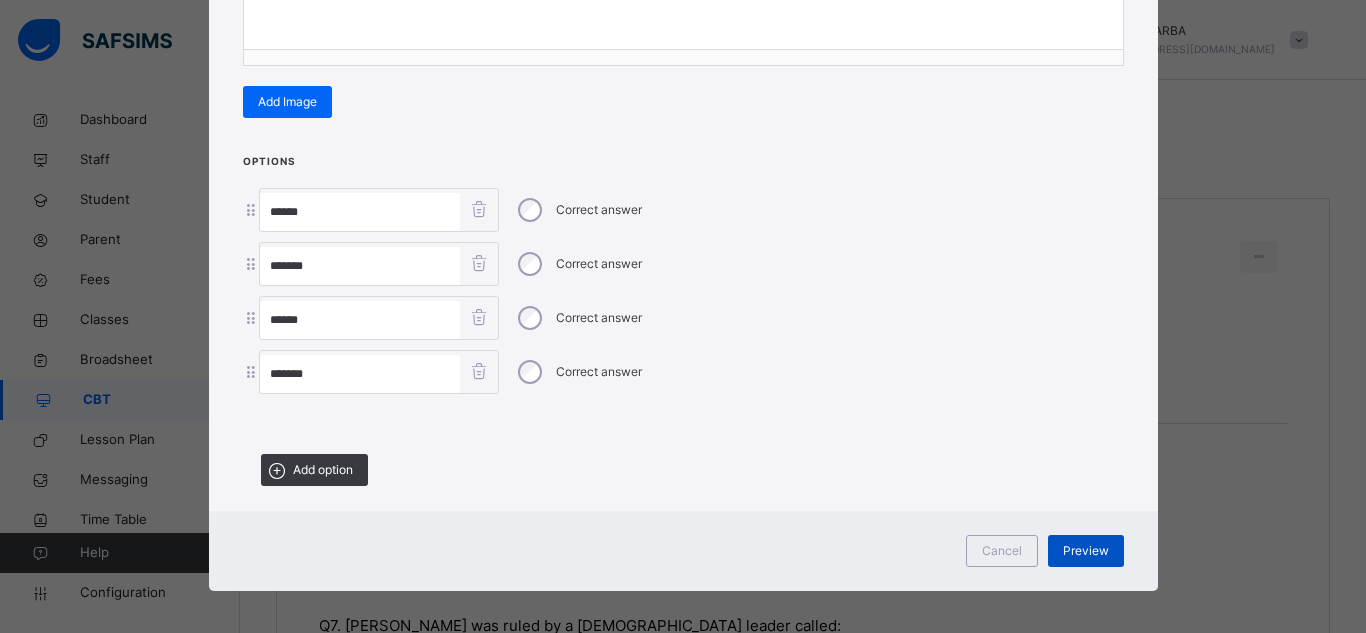 click on "Preview" at bounding box center (1086, 551) 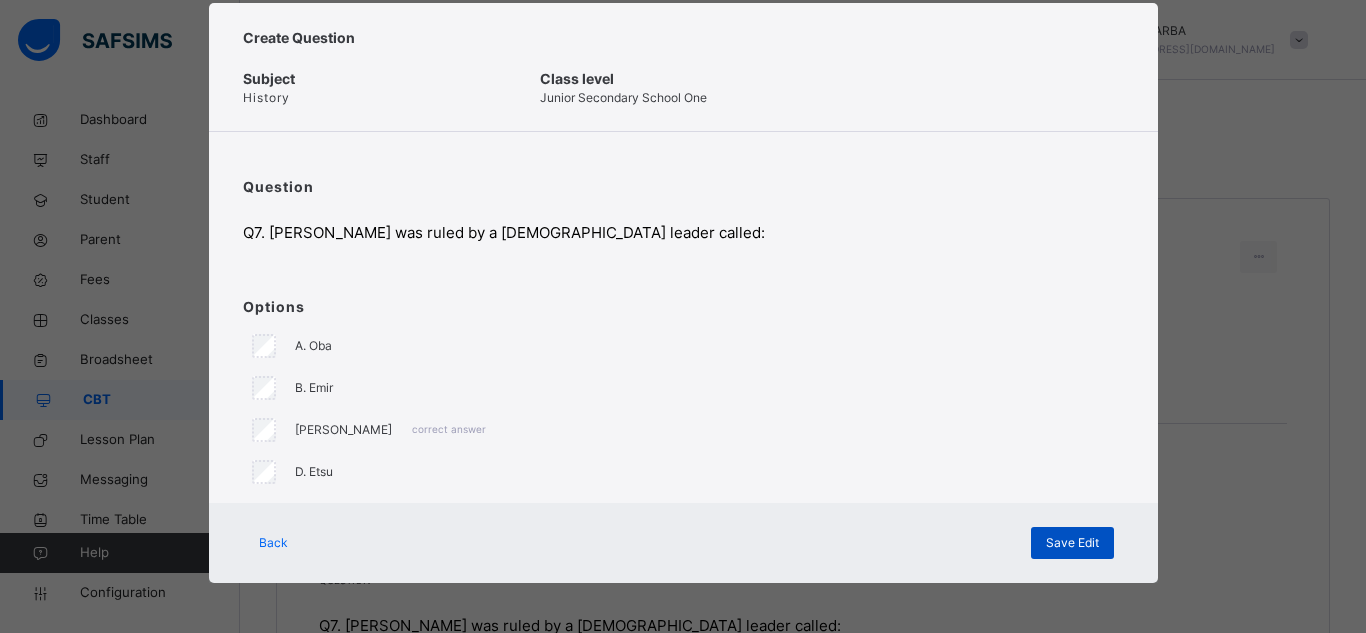 scroll, scrollTop: 47, scrollLeft: 0, axis: vertical 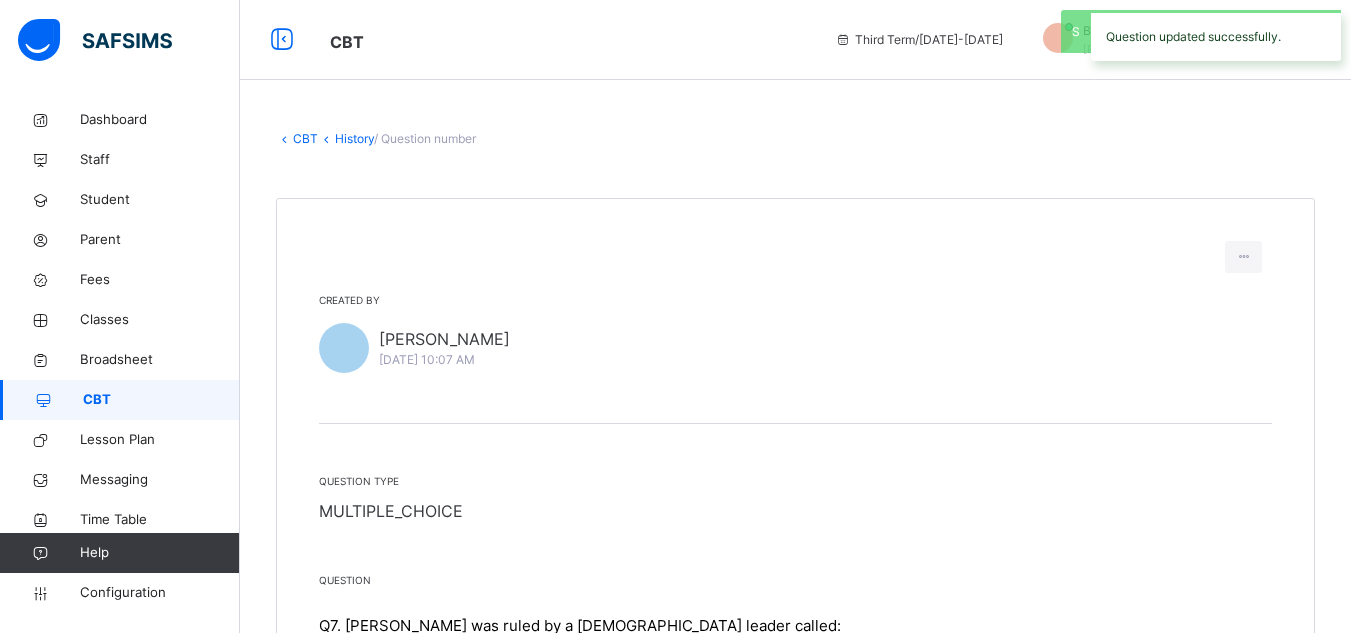 click at bounding box center (95, 40) 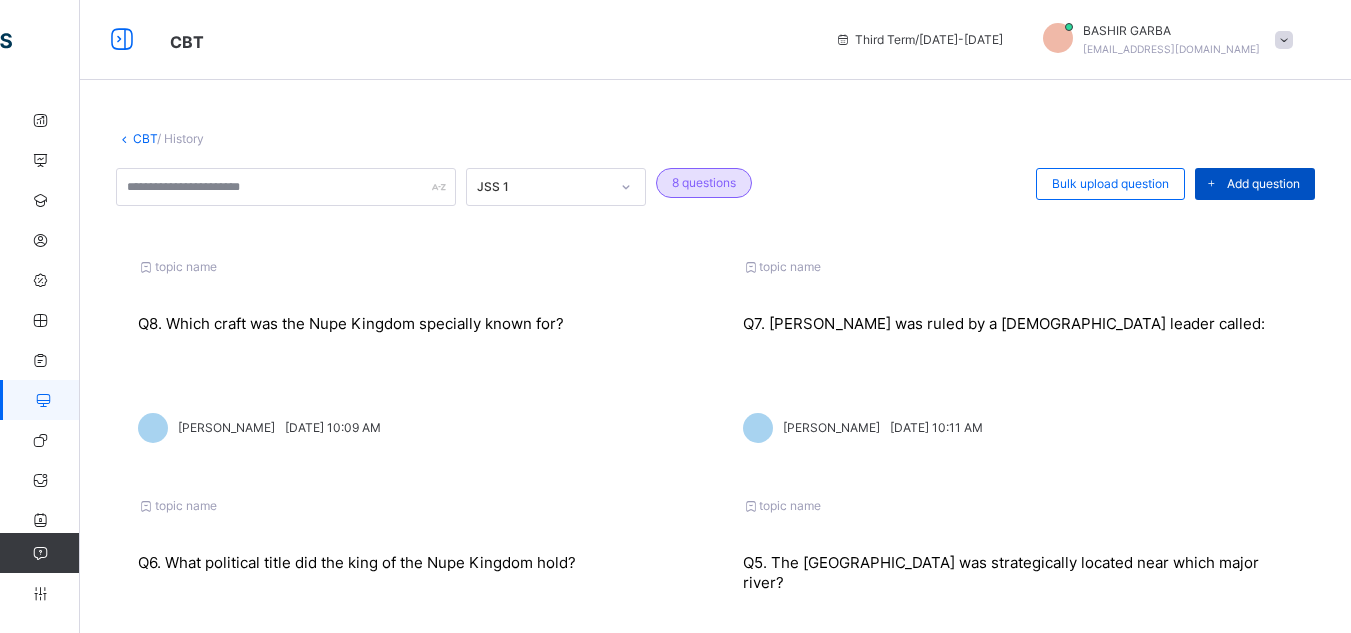 click on "Add question" at bounding box center (1263, 184) 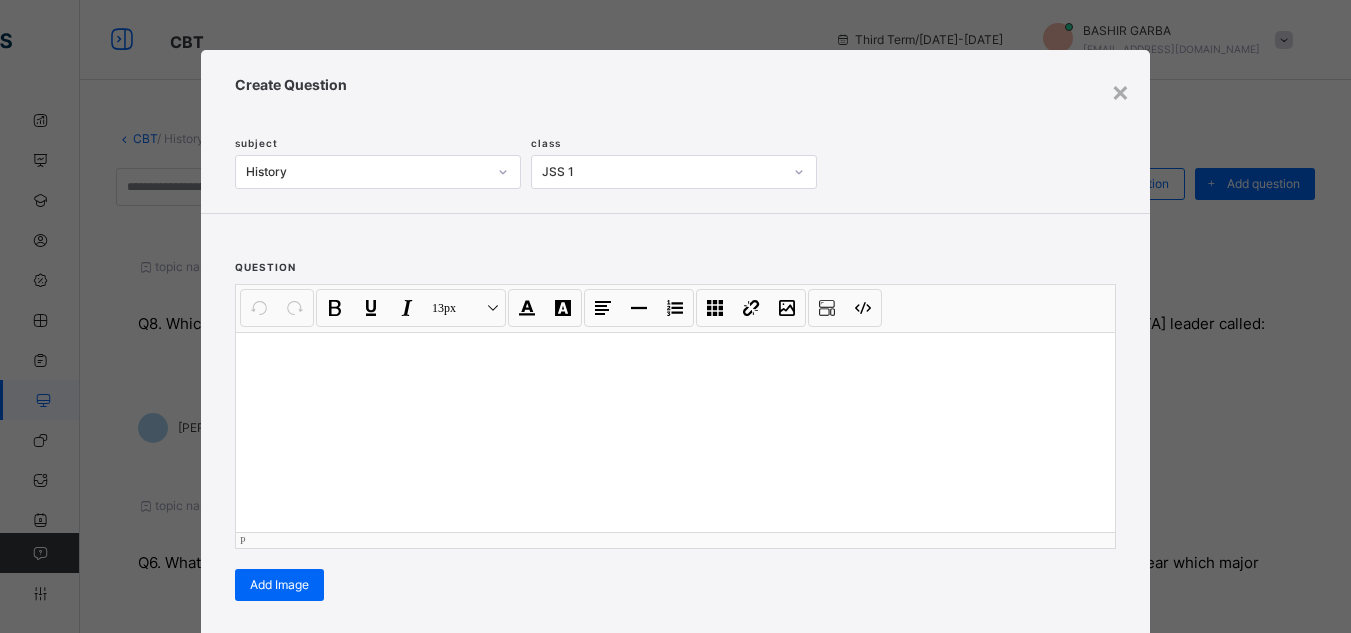 click at bounding box center (675, 432) 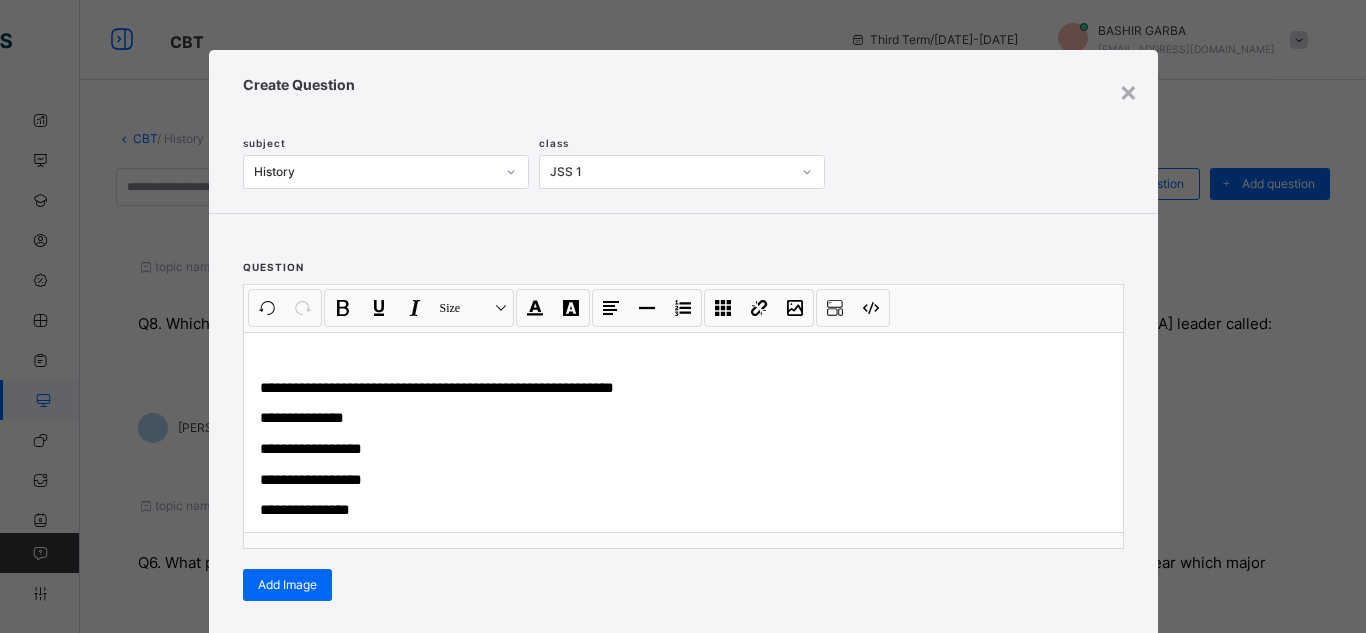 click on "**********" at bounding box center (683, 419) 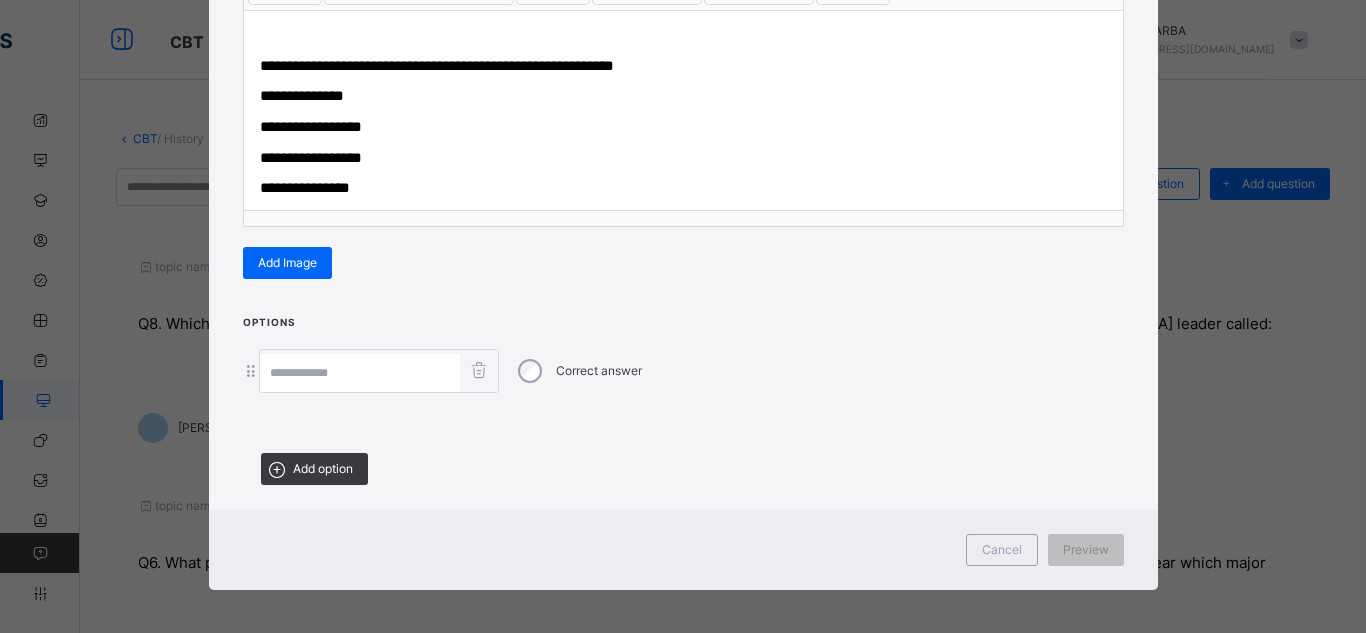 scroll, scrollTop: 327, scrollLeft: 0, axis: vertical 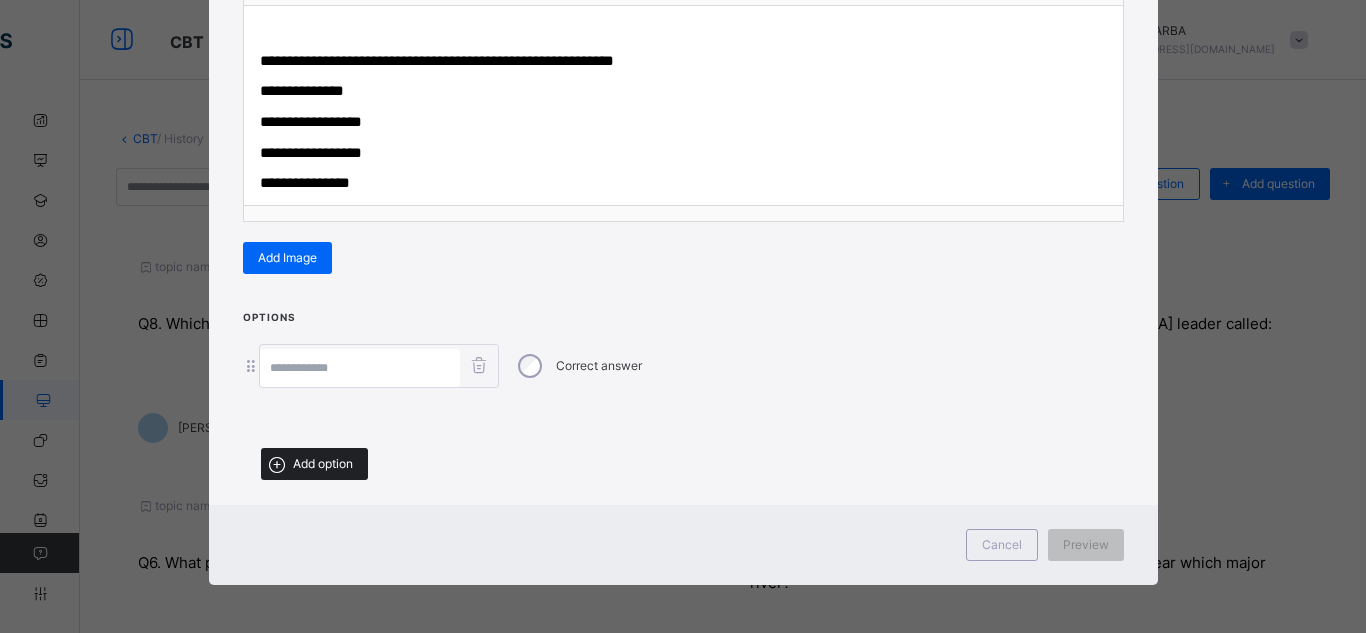 click on "Add option" at bounding box center [314, 464] 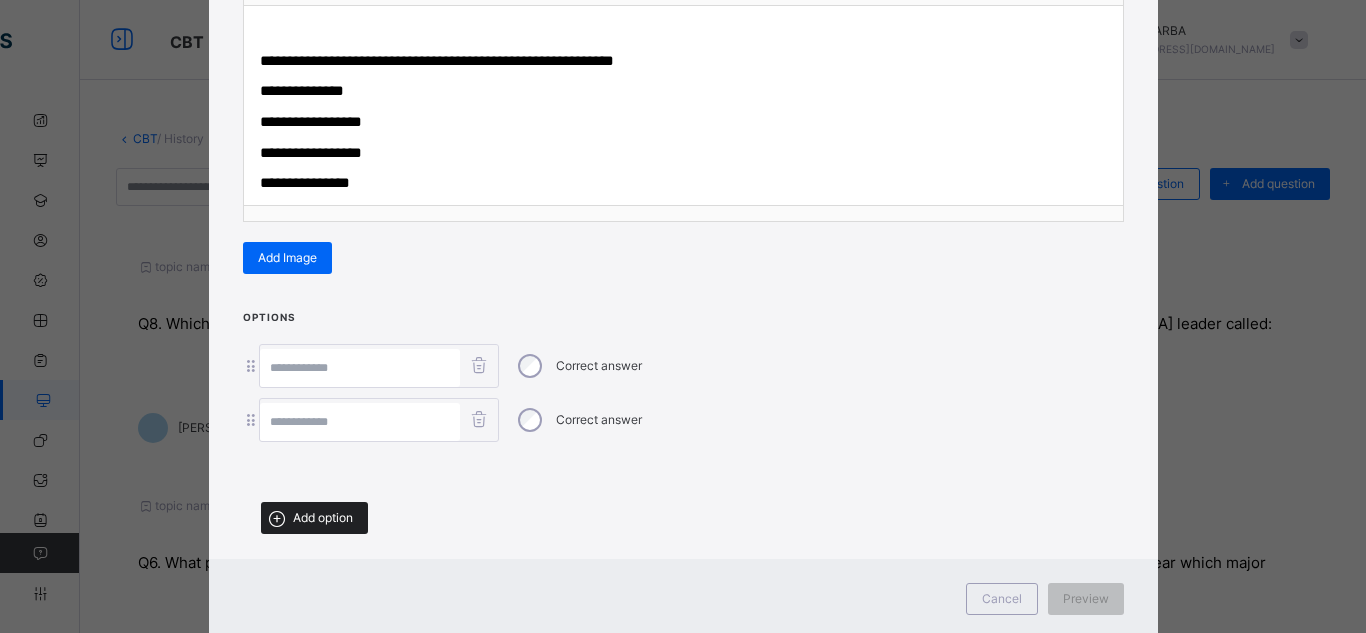click on "Add option" at bounding box center (323, 518) 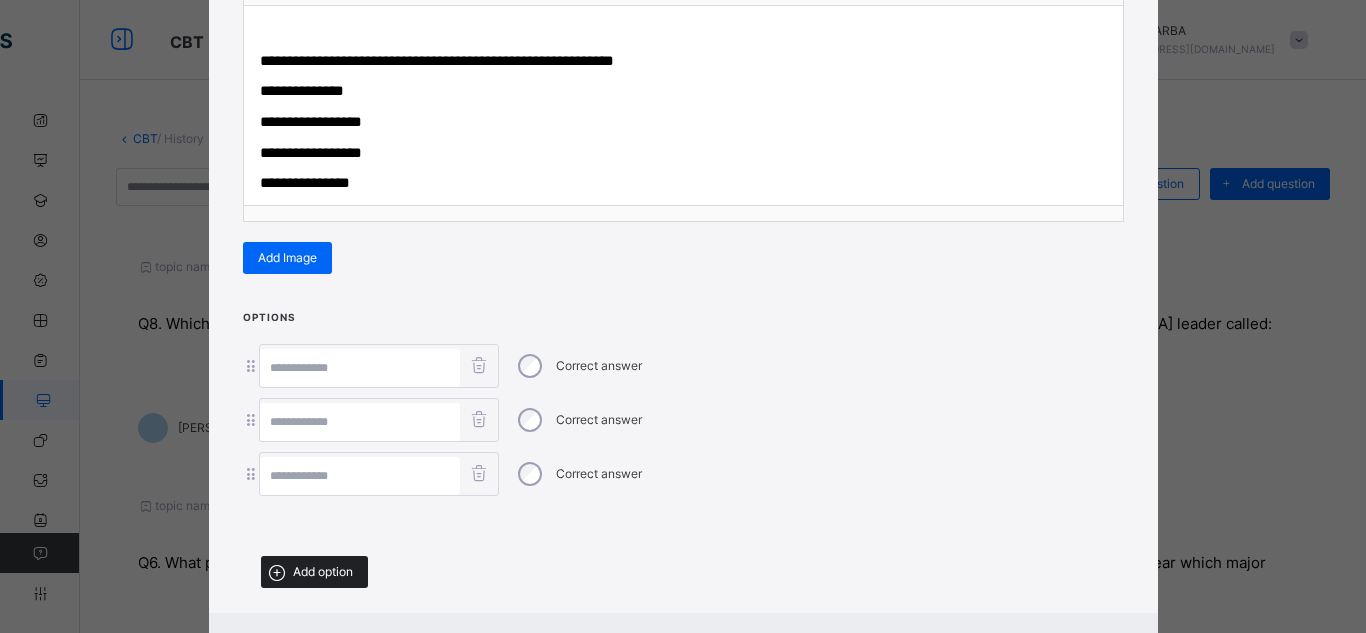 click on "Add option" at bounding box center [323, 572] 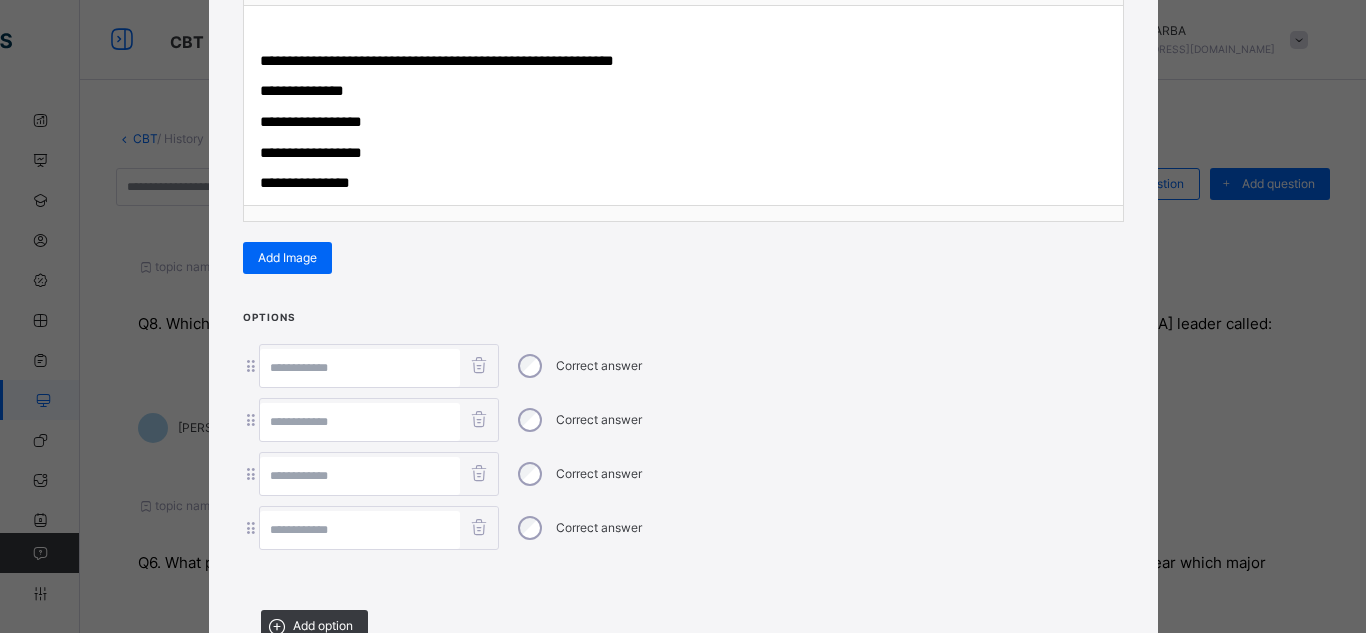 click at bounding box center (360, 530) 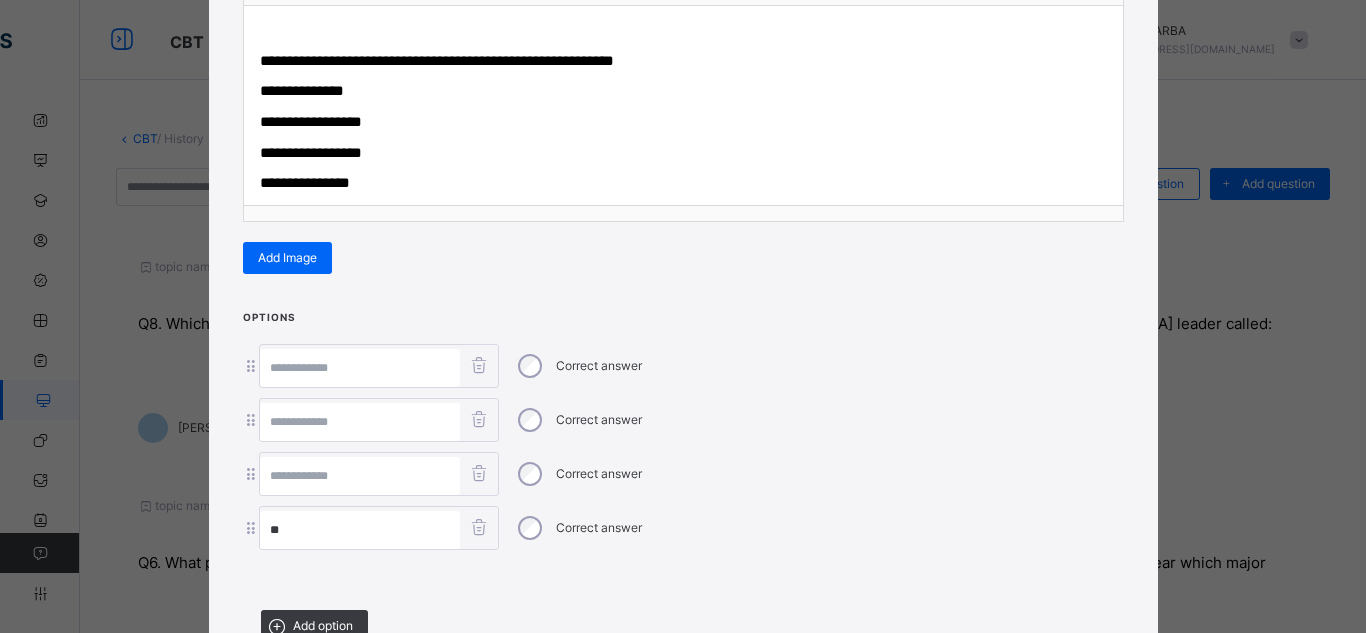 click at bounding box center (360, 476) 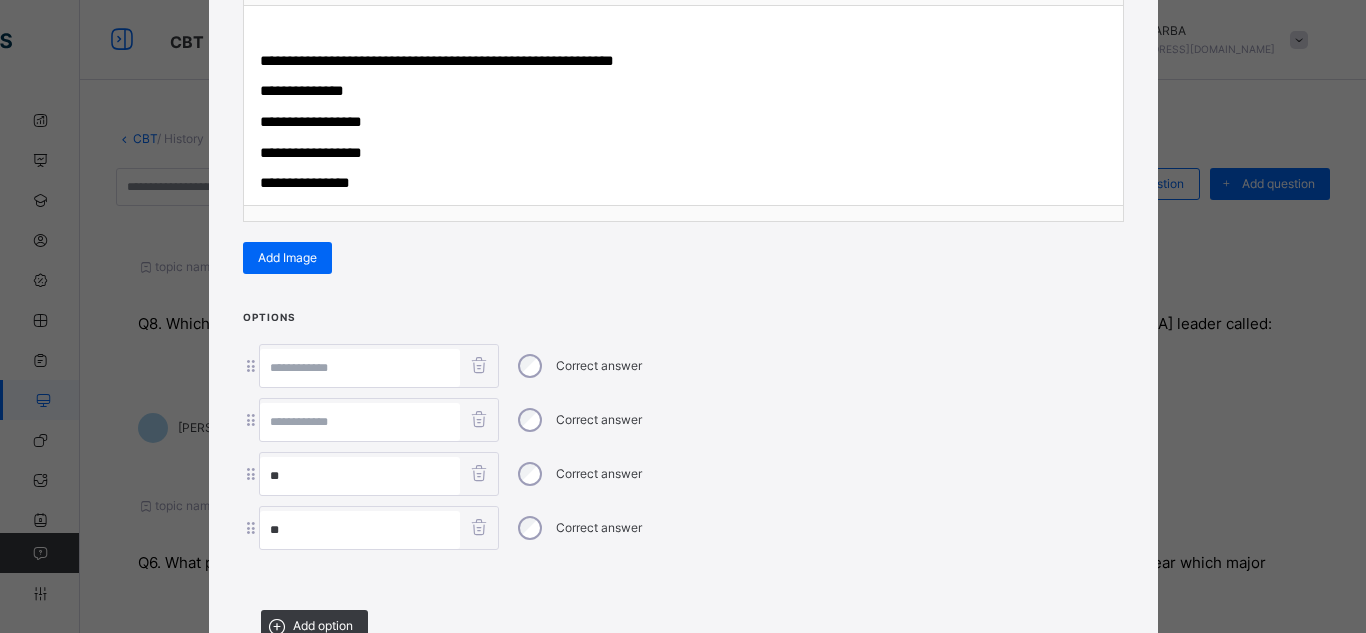 click at bounding box center [360, 422] 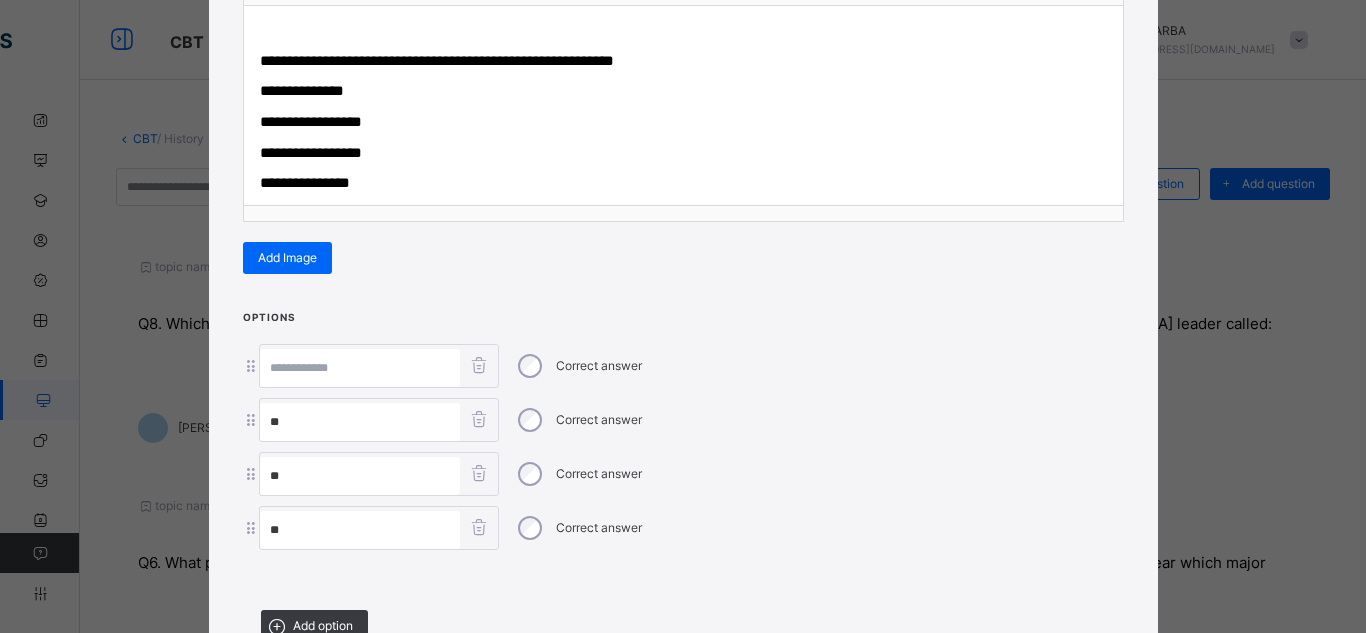 click at bounding box center [360, 368] 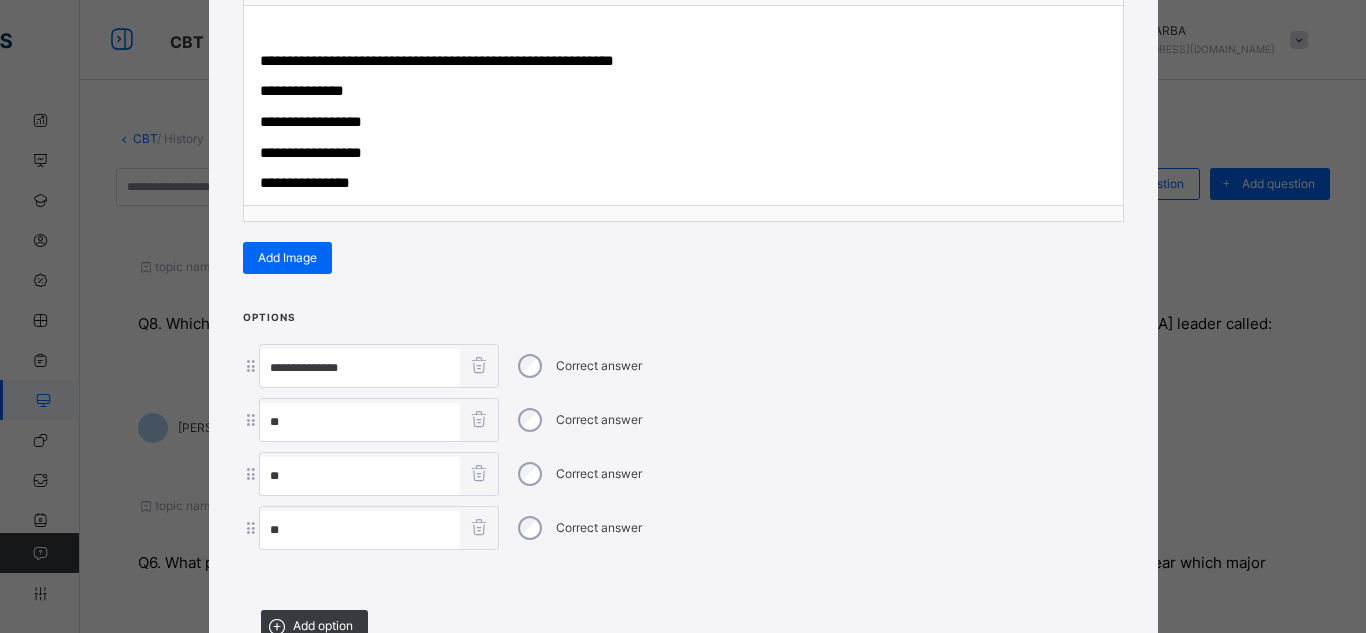 click on "**" at bounding box center [360, 422] 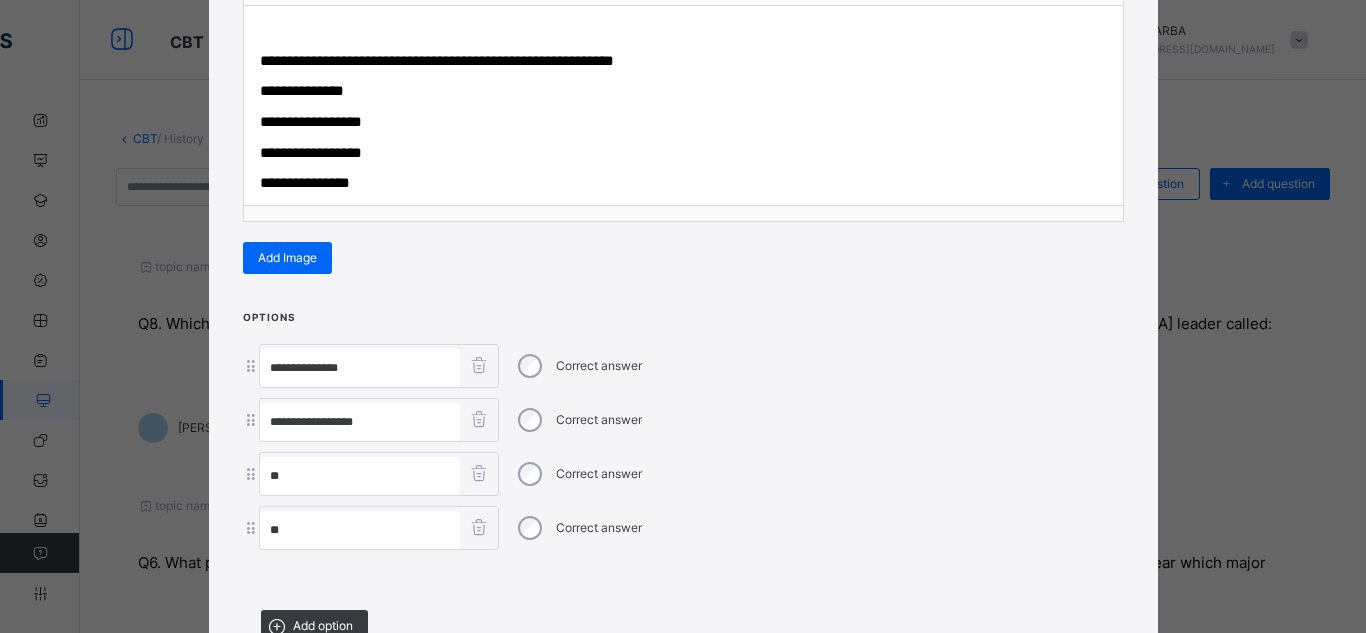 click on "**" at bounding box center (360, 476) 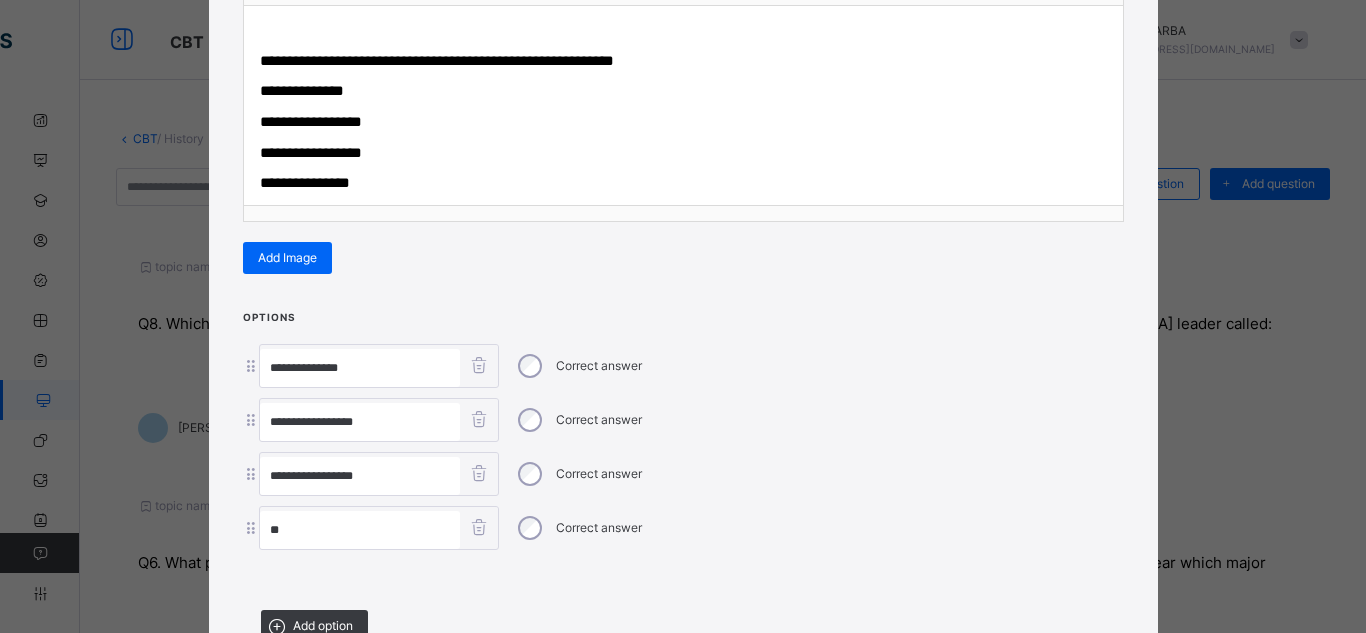 click on "**" at bounding box center [360, 530] 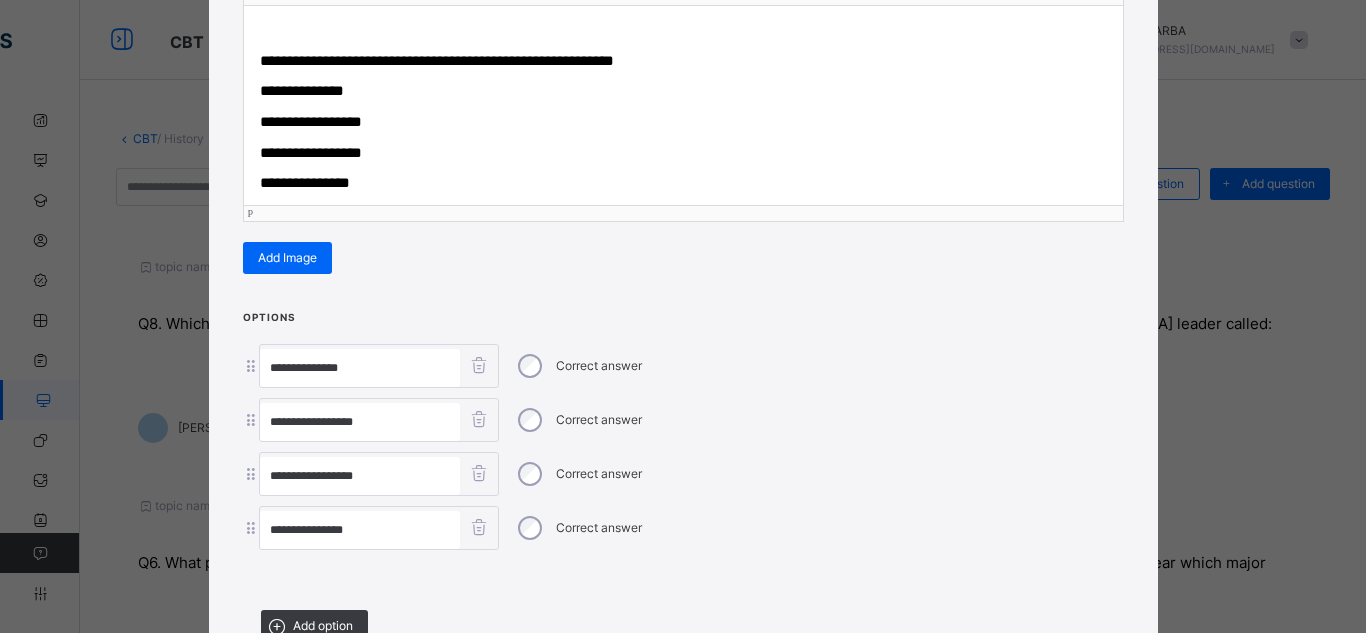 click on "**********" at bounding box center (305, 182) 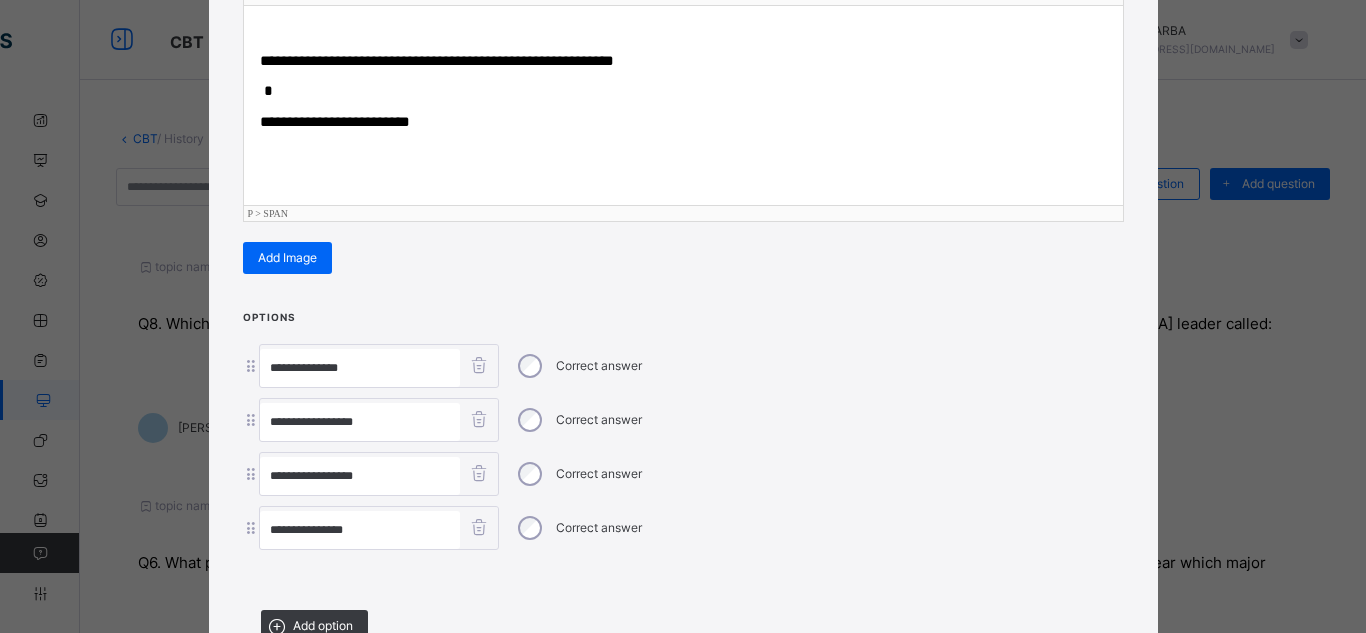 click on "**********" at bounding box center [683, 122] 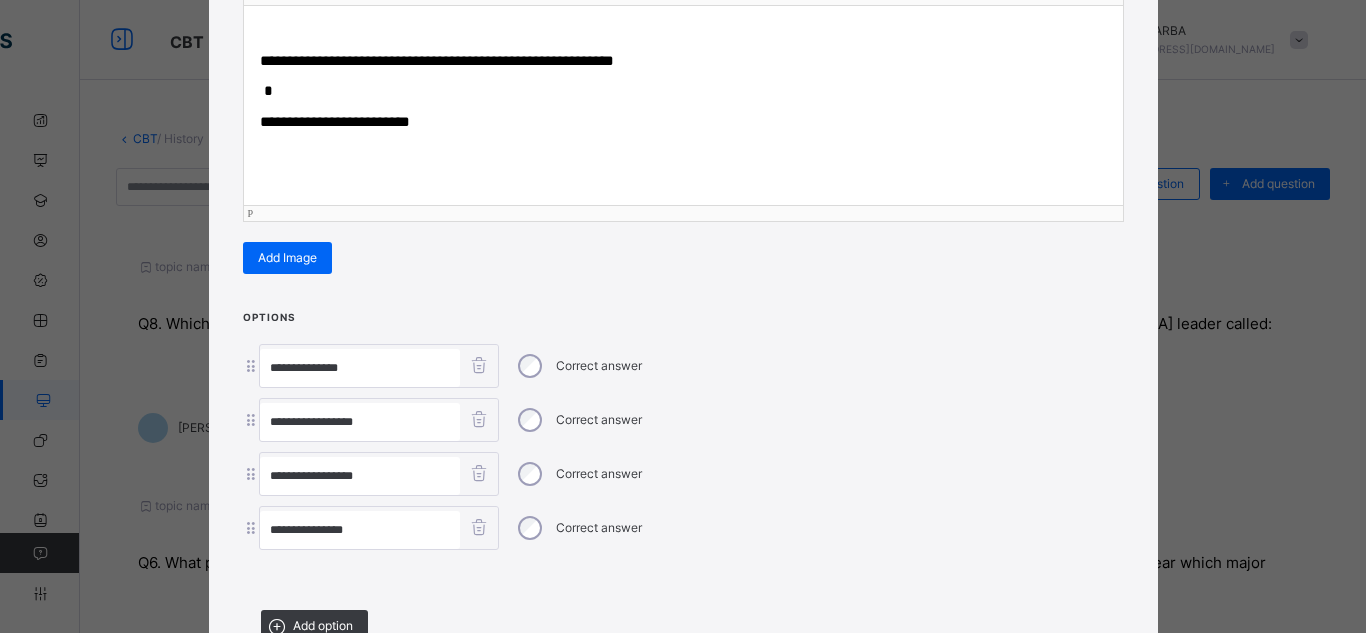 click on "**********" at bounding box center (683, 105) 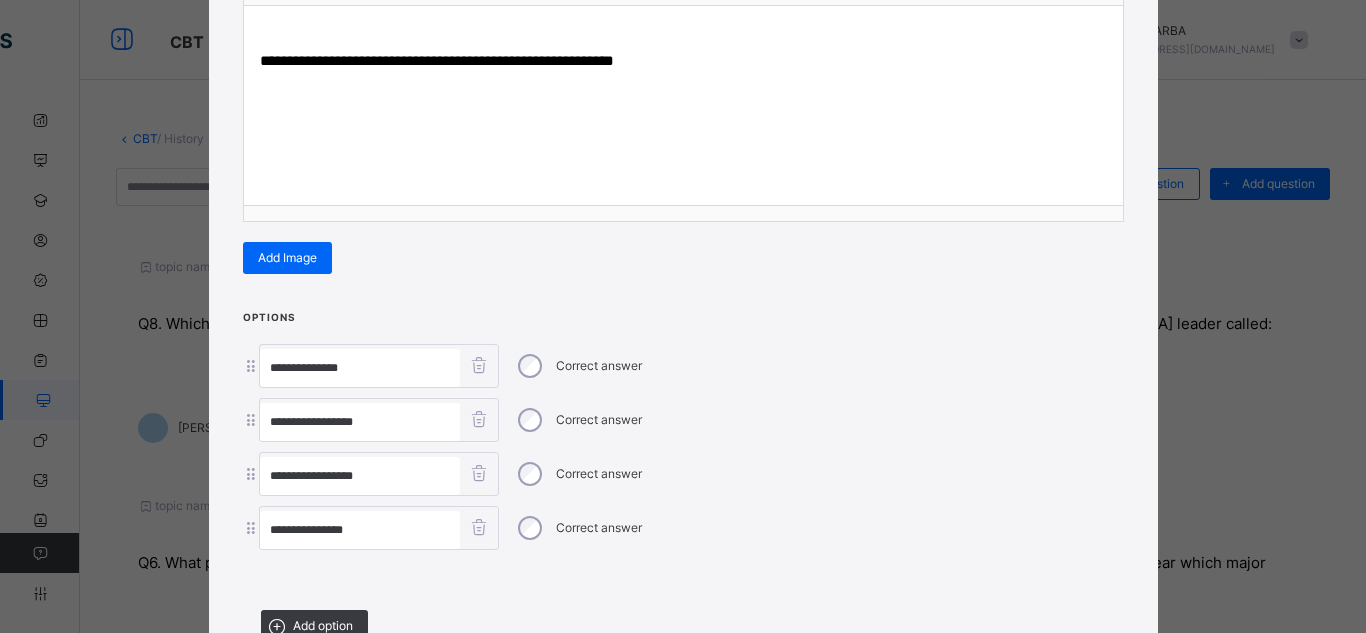 click at bounding box center (683, 577) 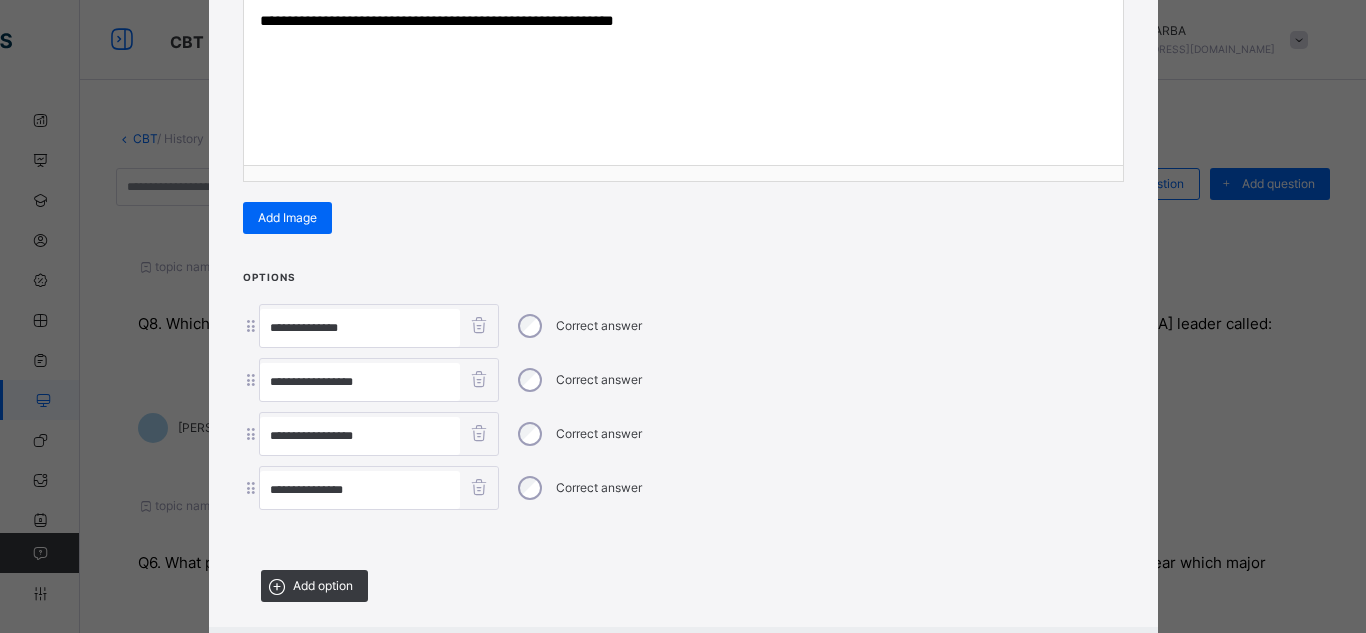 scroll, scrollTop: 483, scrollLeft: 0, axis: vertical 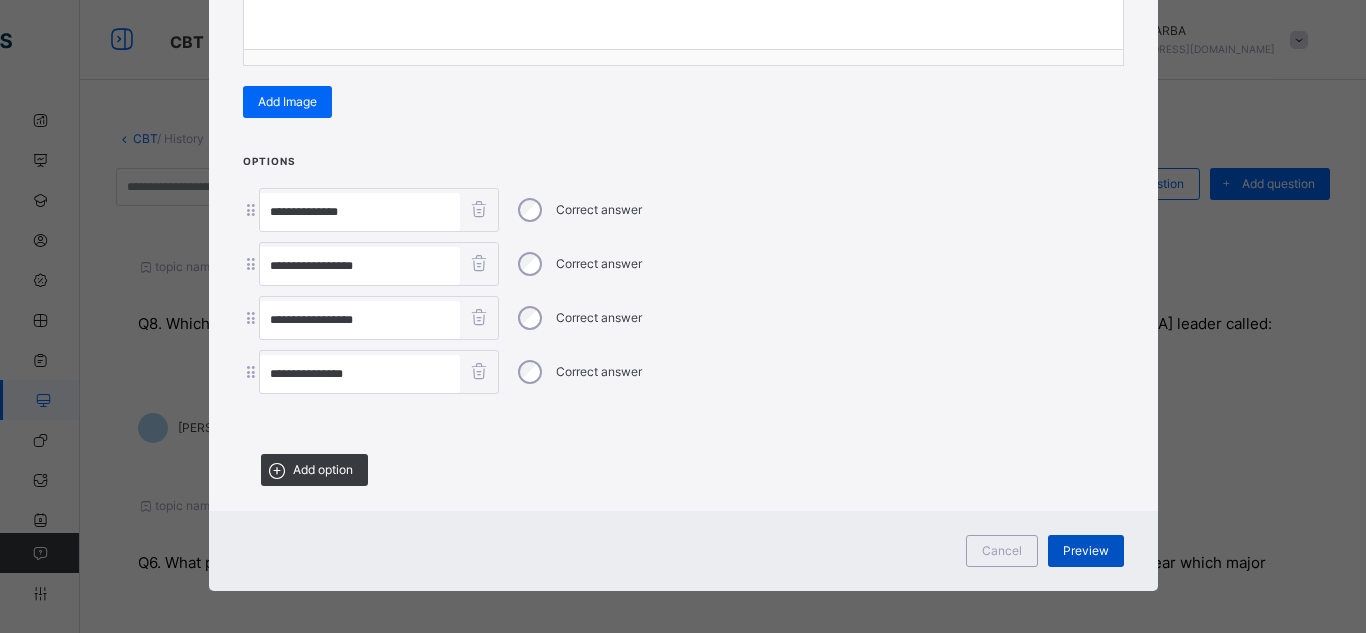 click on "Preview" at bounding box center (1086, 551) 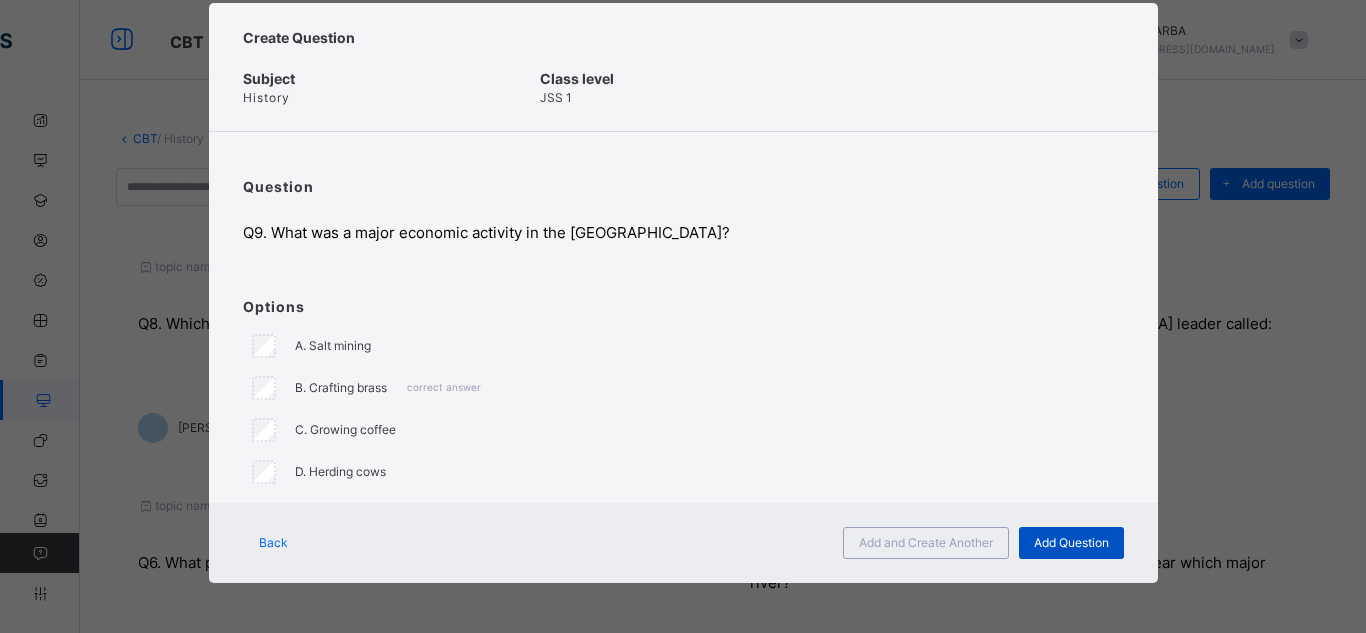 scroll, scrollTop: 47, scrollLeft: 0, axis: vertical 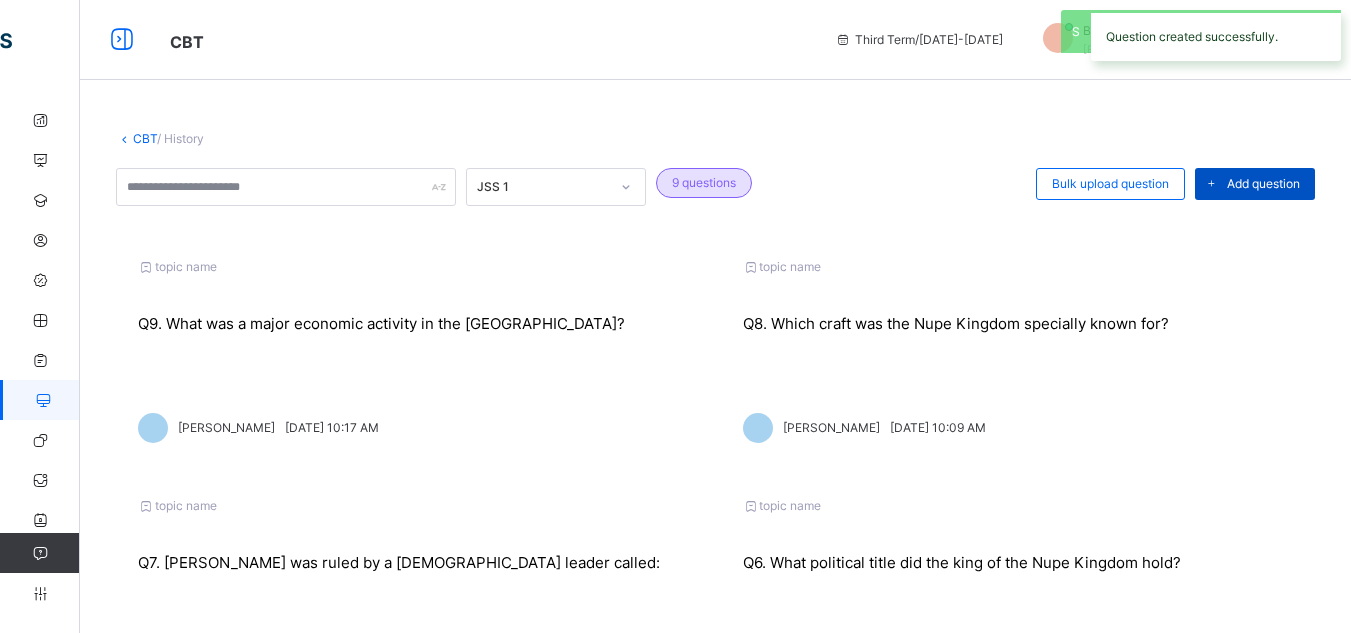 click on "Add question" at bounding box center (1263, 184) 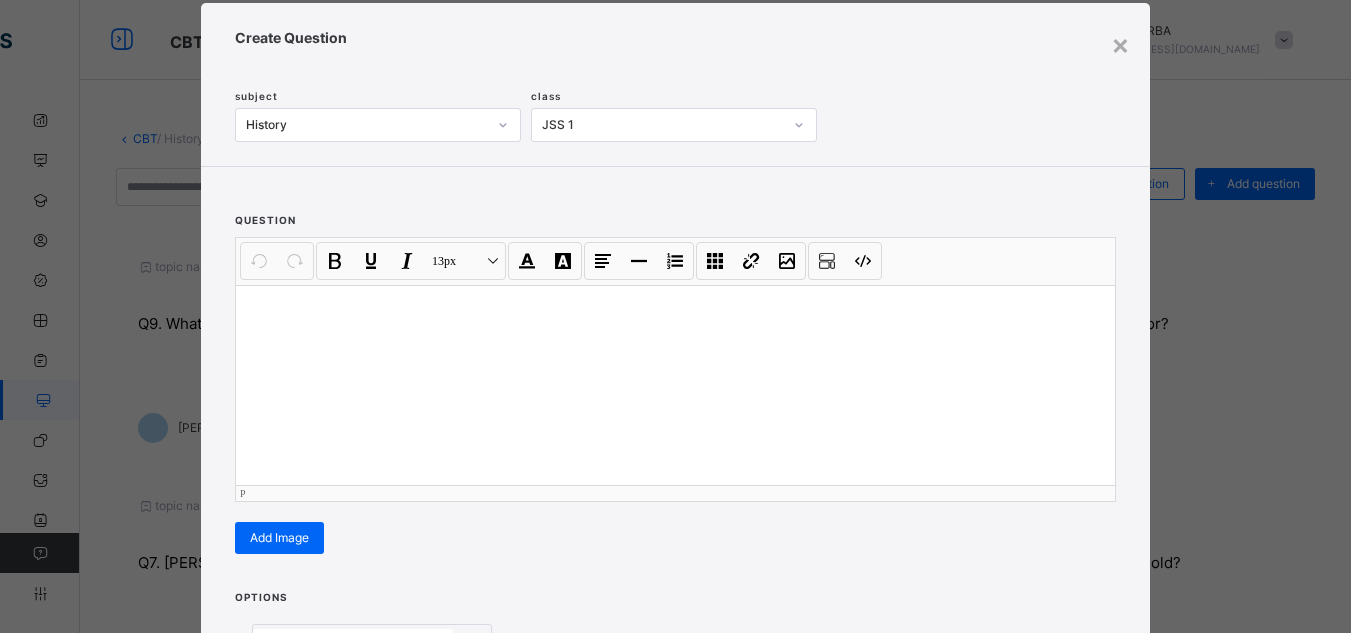 click at bounding box center (675, 385) 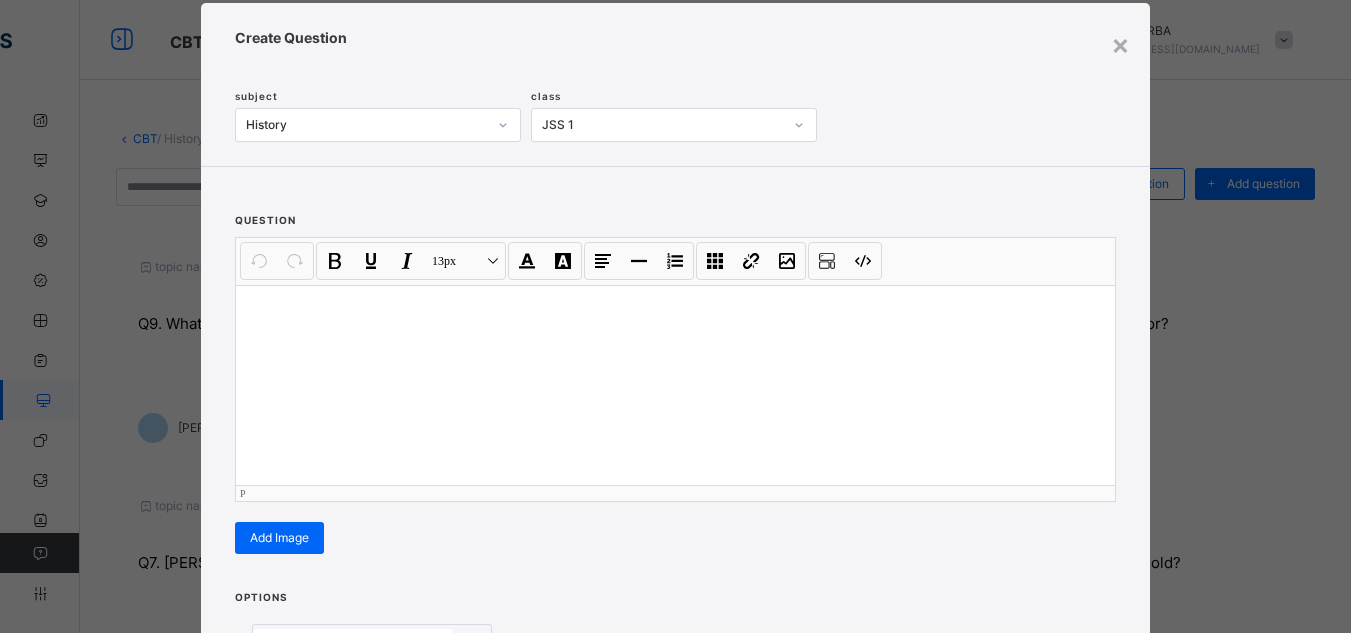 click at bounding box center [675, 385] 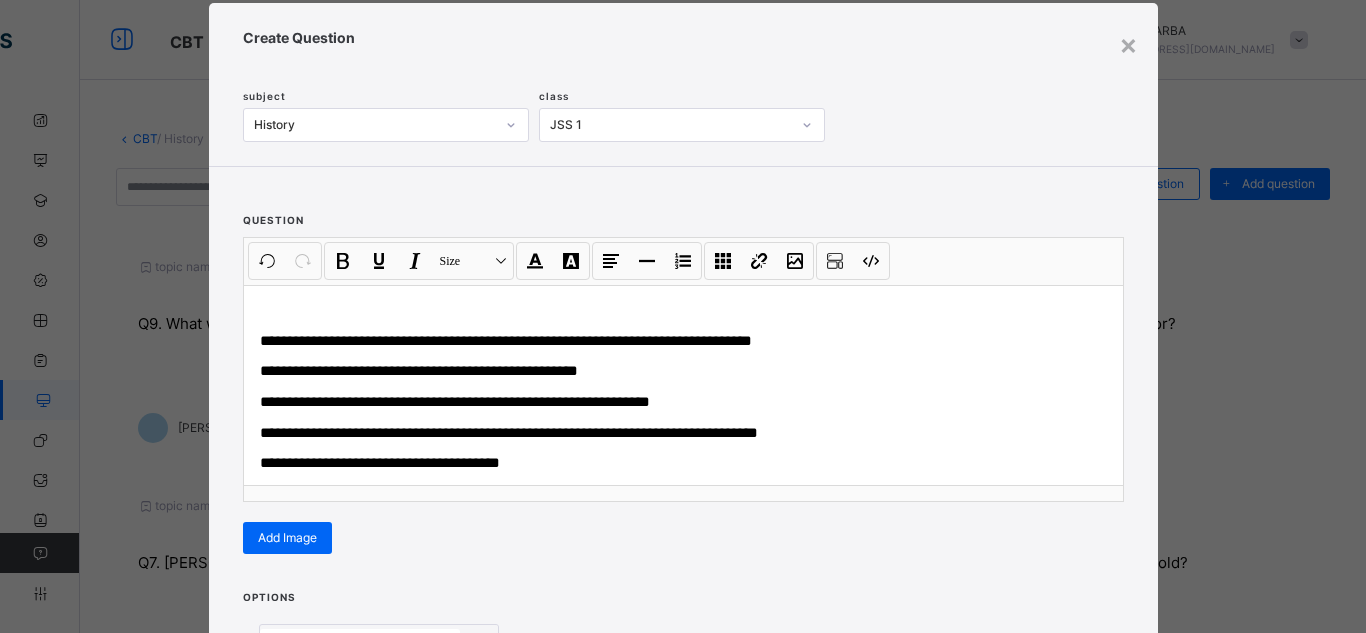 click on "Options Correct answer Add option" at bounding box center (683, 681) 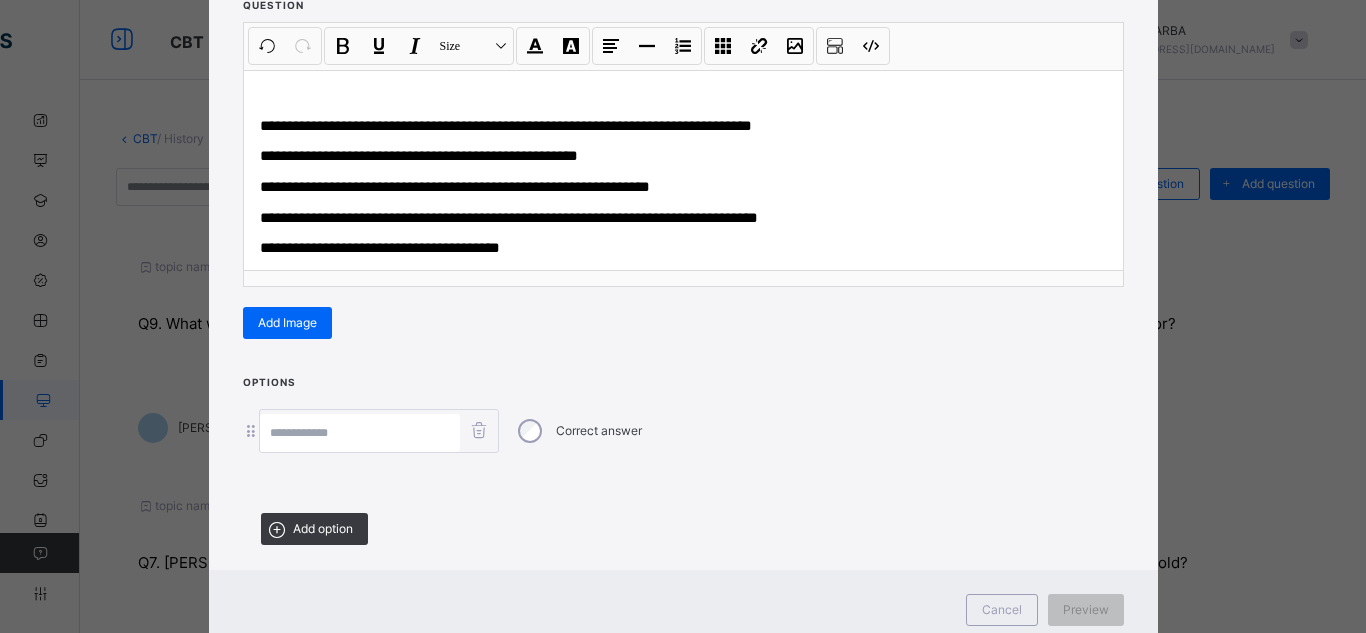scroll, scrollTop: 263, scrollLeft: 0, axis: vertical 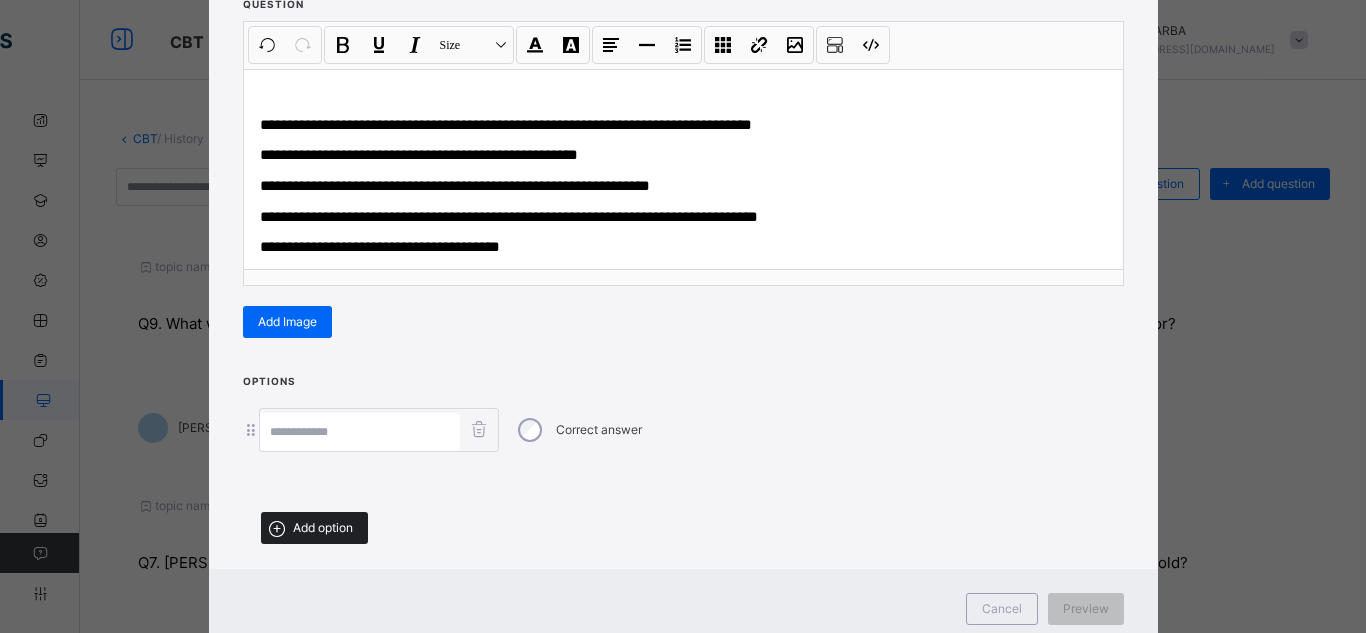 click on "Add option" at bounding box center [314, 528] 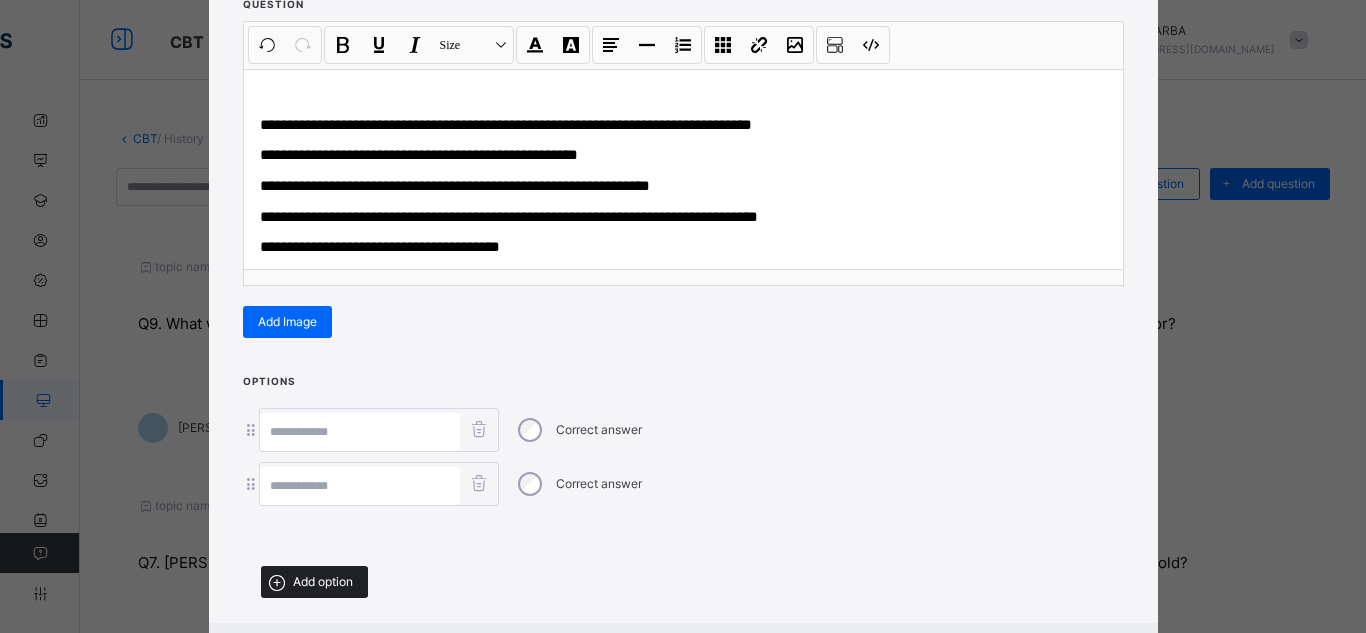 click on "Add option" at bounding box center (323, 582) 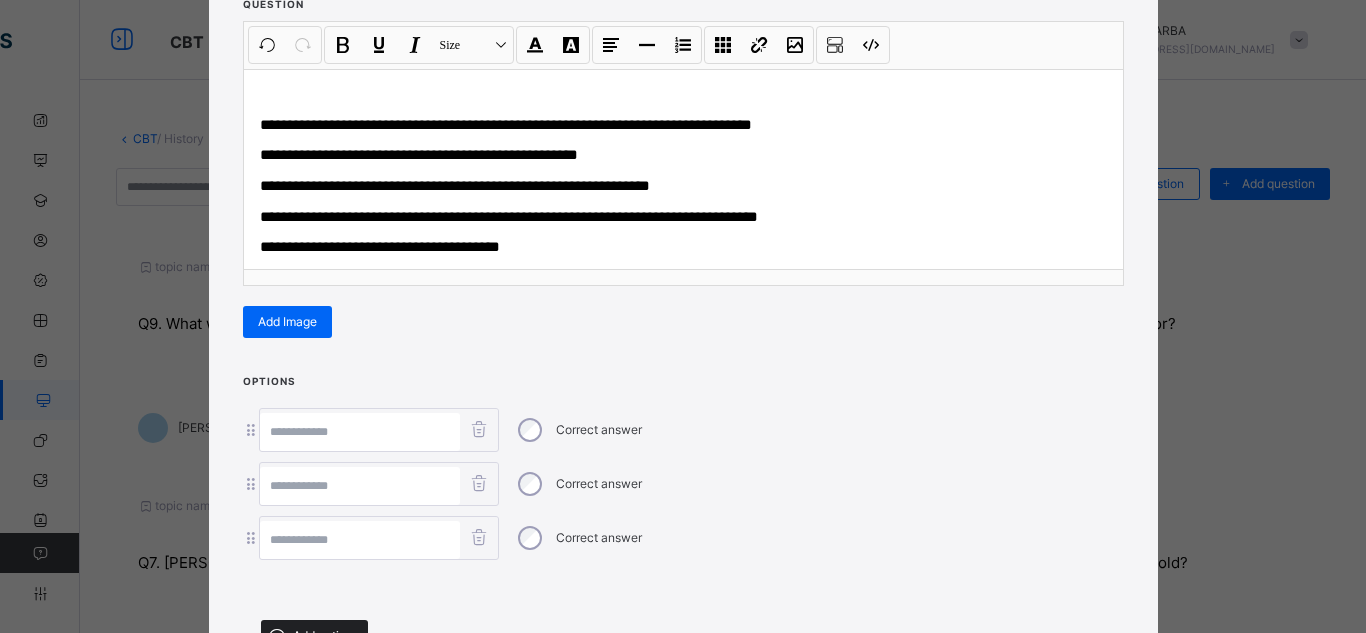 click on "Add option" at bounding box center [323, 636] 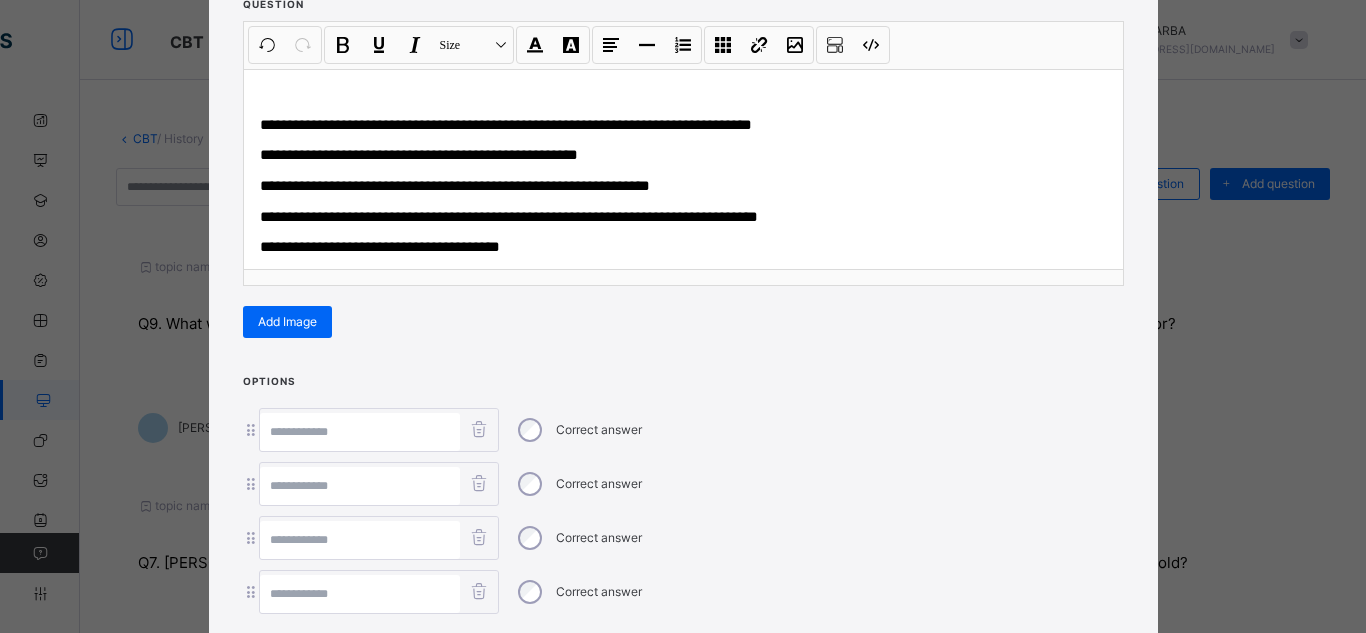 click at bounding box center (360, 594) 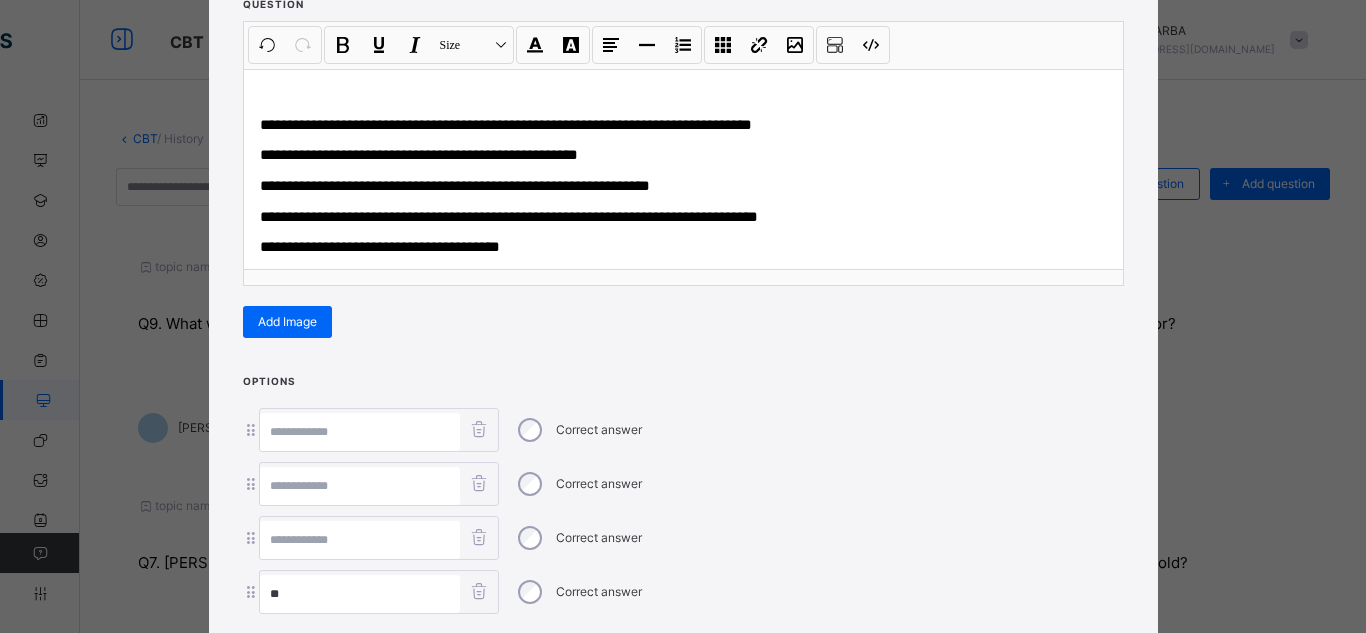 click at bounding box center (360, 540) 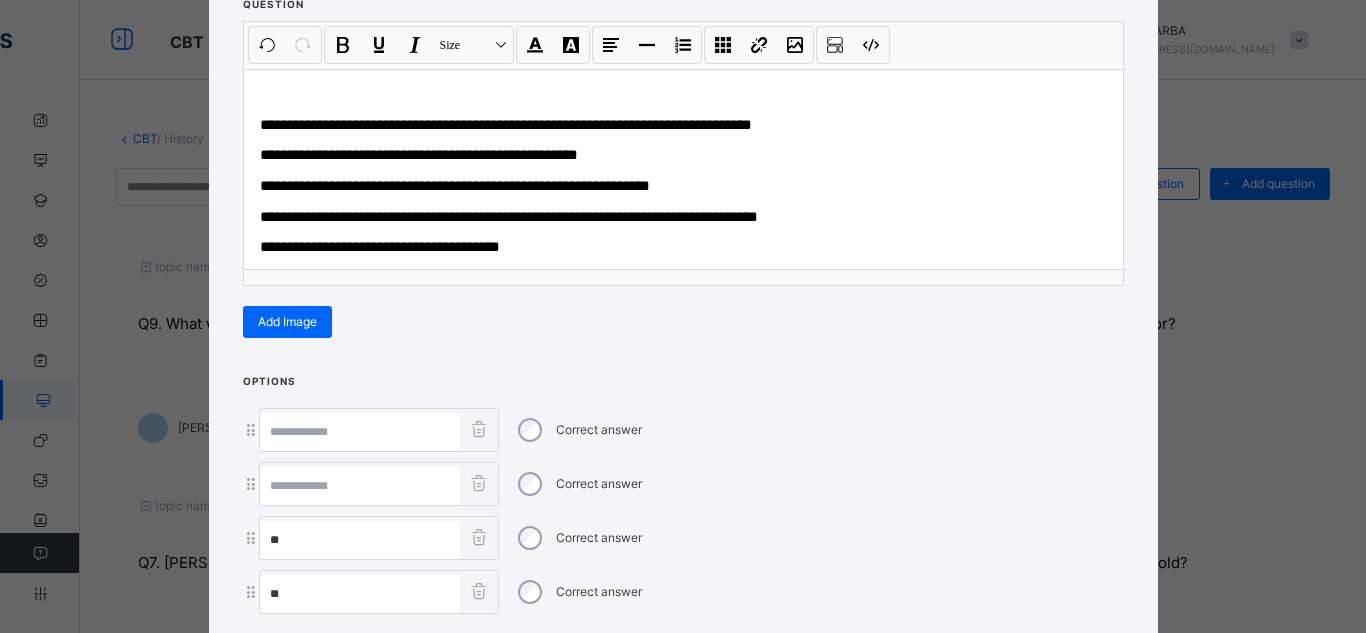 click at bounding box center (360, 486) 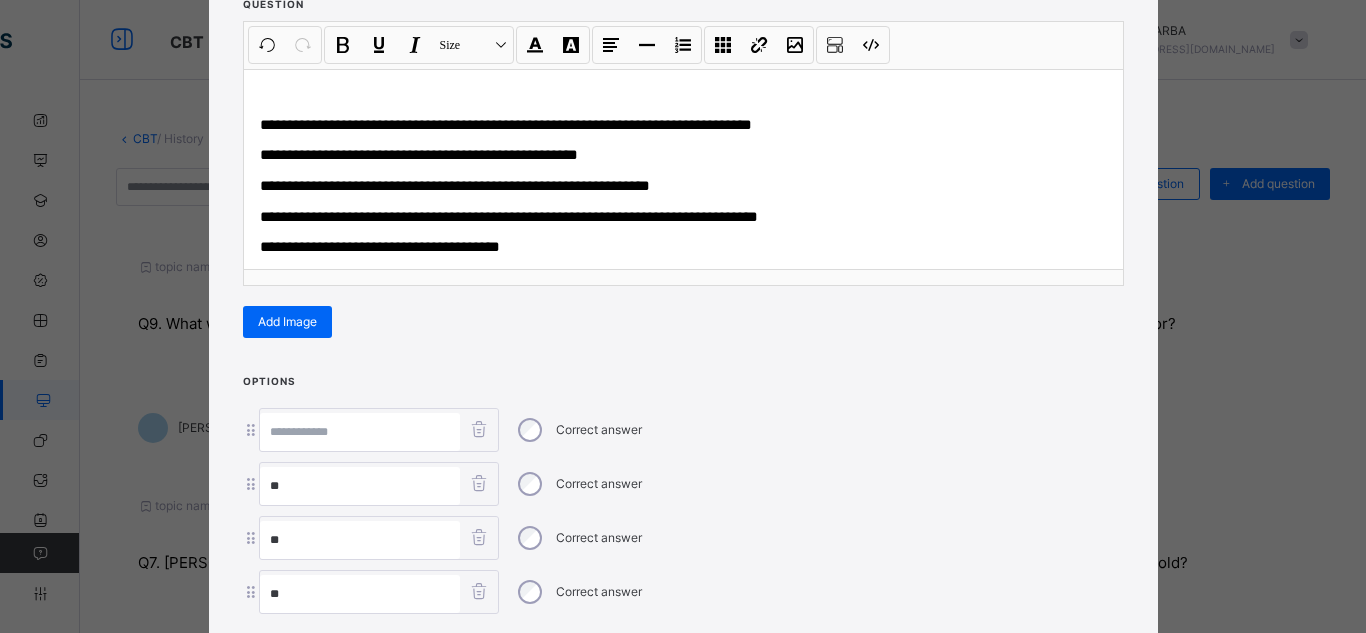 click at bounding box center (360, 432) 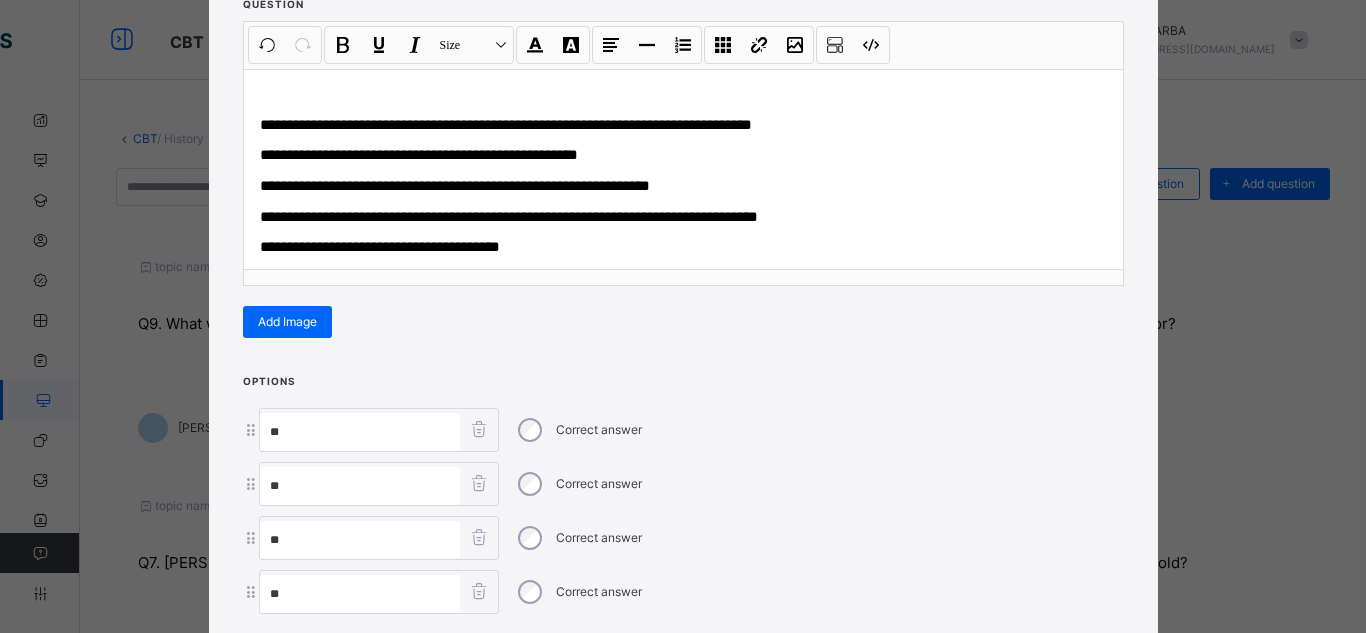 click on "**********" at bounding box center (419, 154) 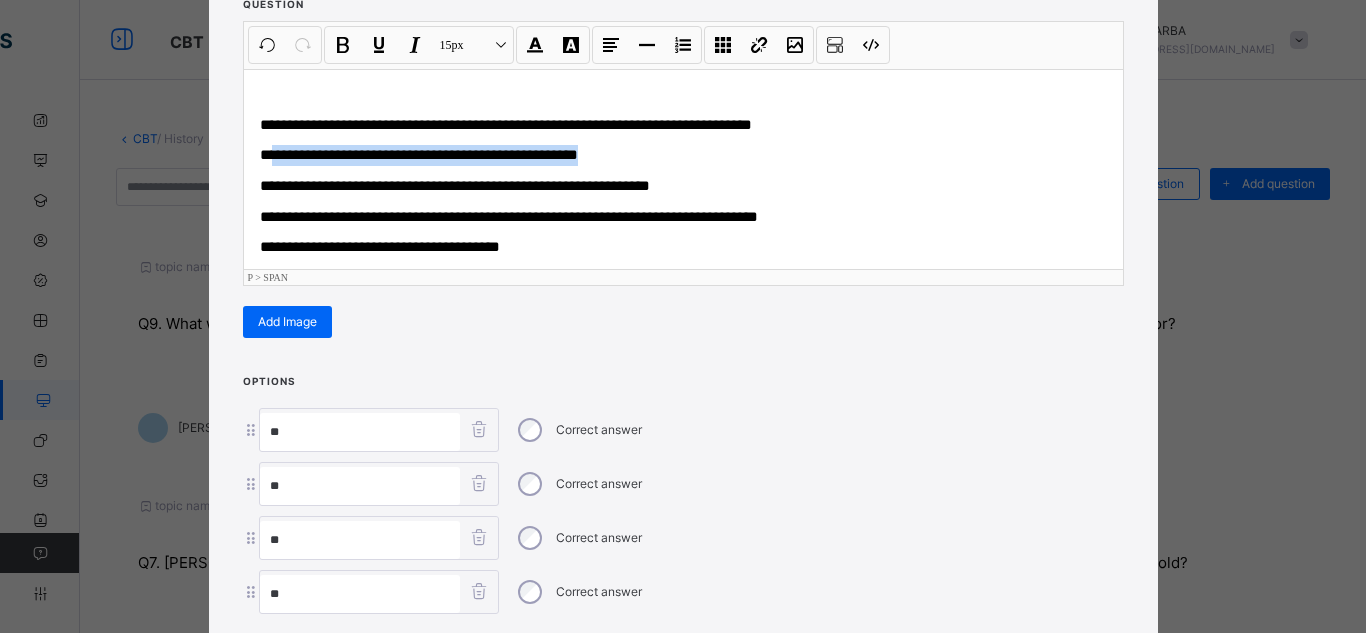 drag, startPoint x: 281, startPoint y: 157, endPoint x: 604, endPoint y: 161, distance: 323.02478 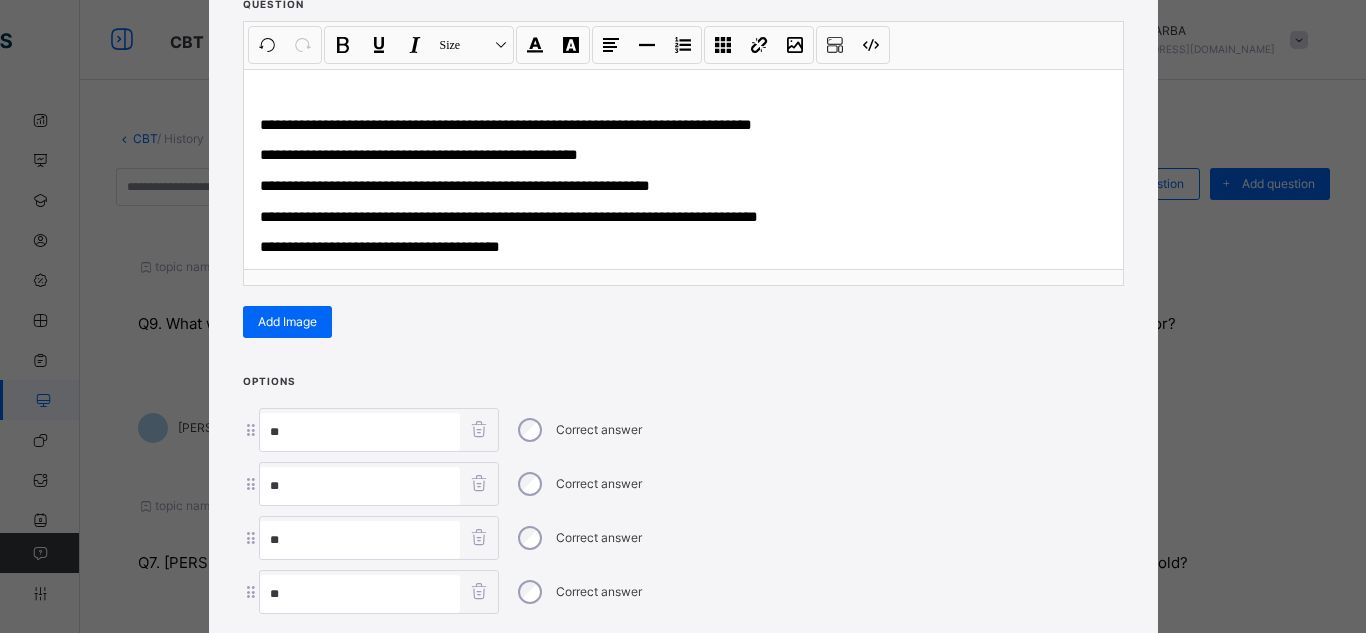 click on "**" at bounding box center [360, 432] 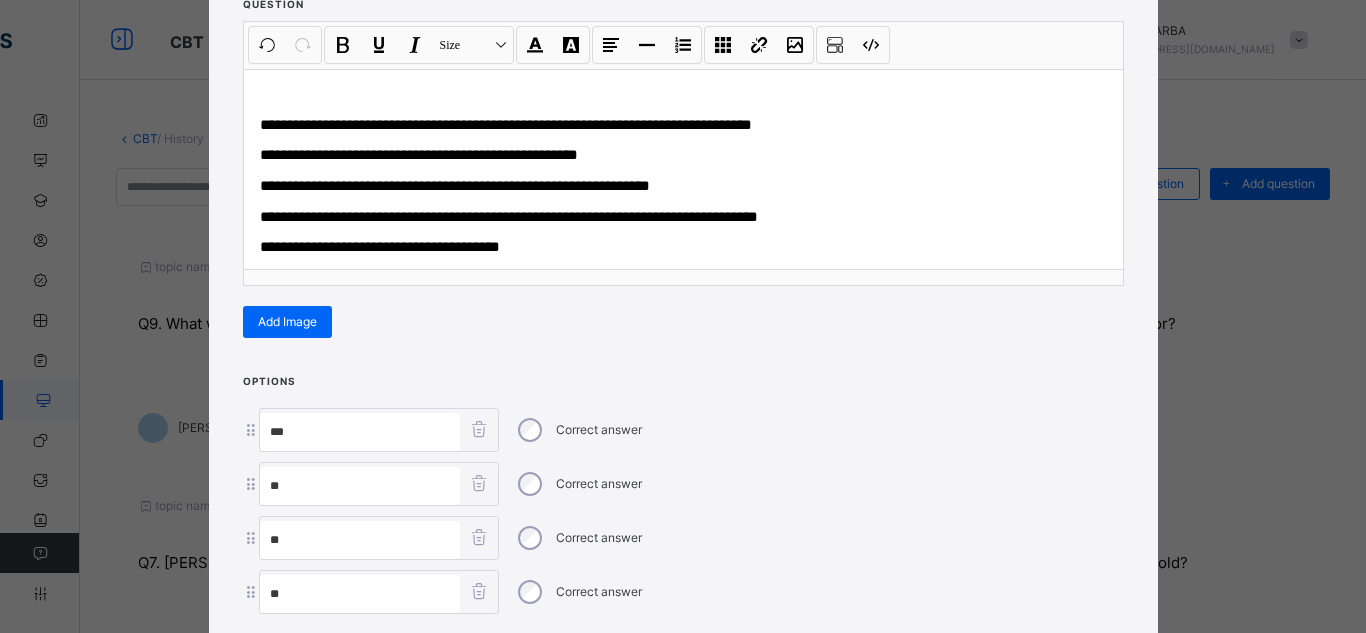 paste on "**********" 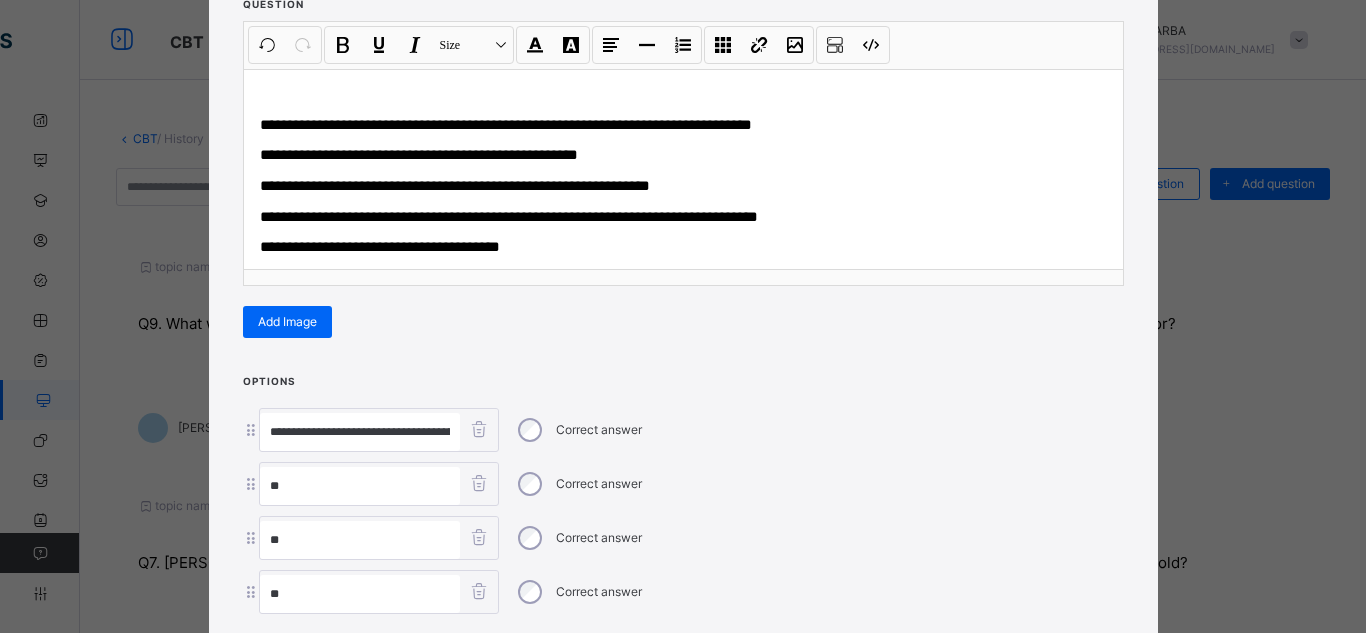 scroll, scrollTop: 0, scrollLeft: 138, axis: horizontal 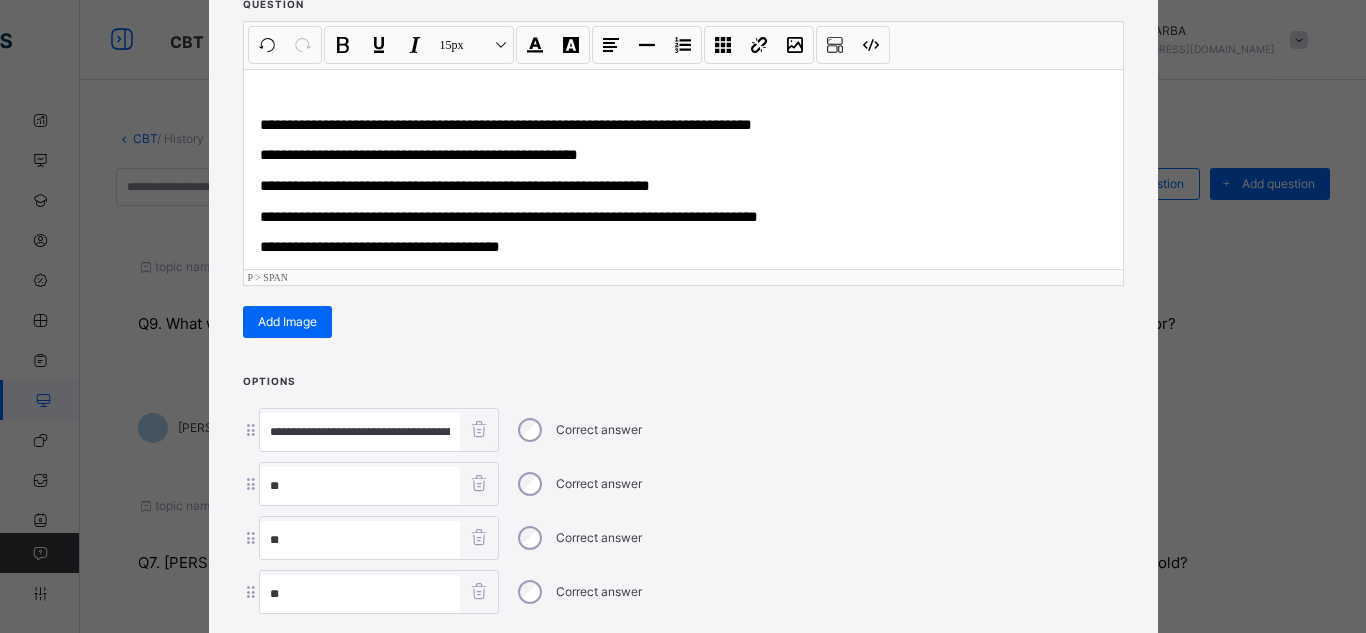 click on "**********" at bounding box center (455, 185) 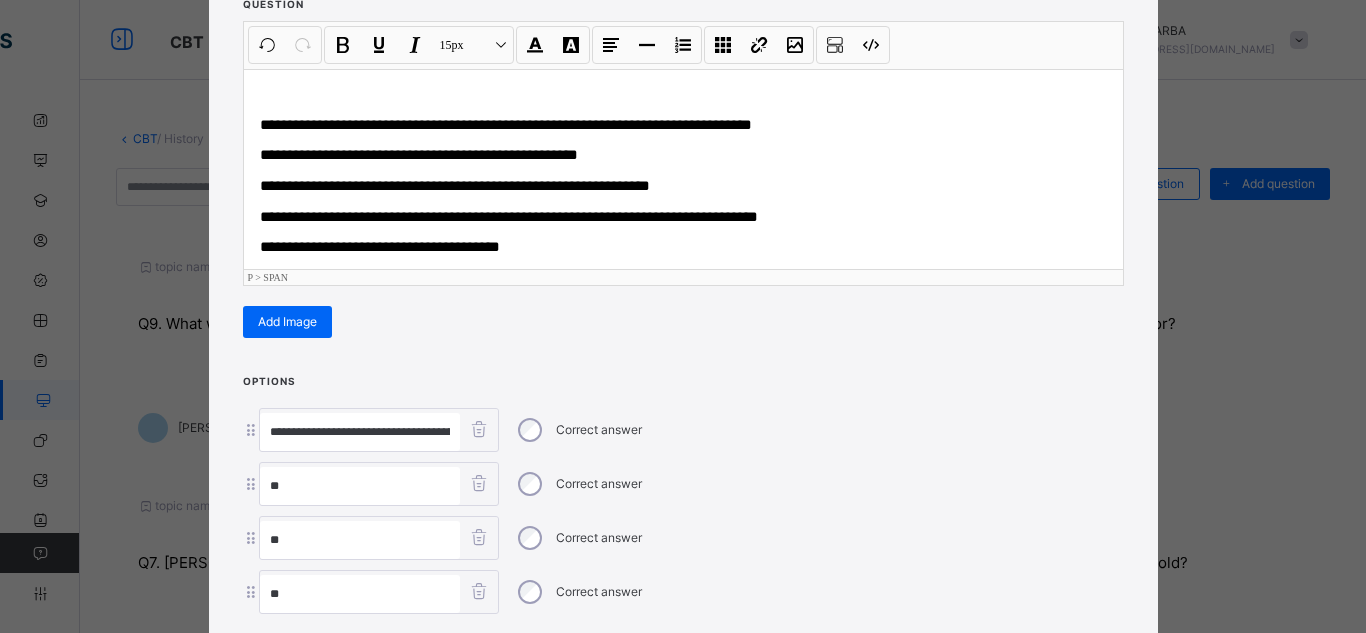 click on "**********" at bounding box center [455, 185] 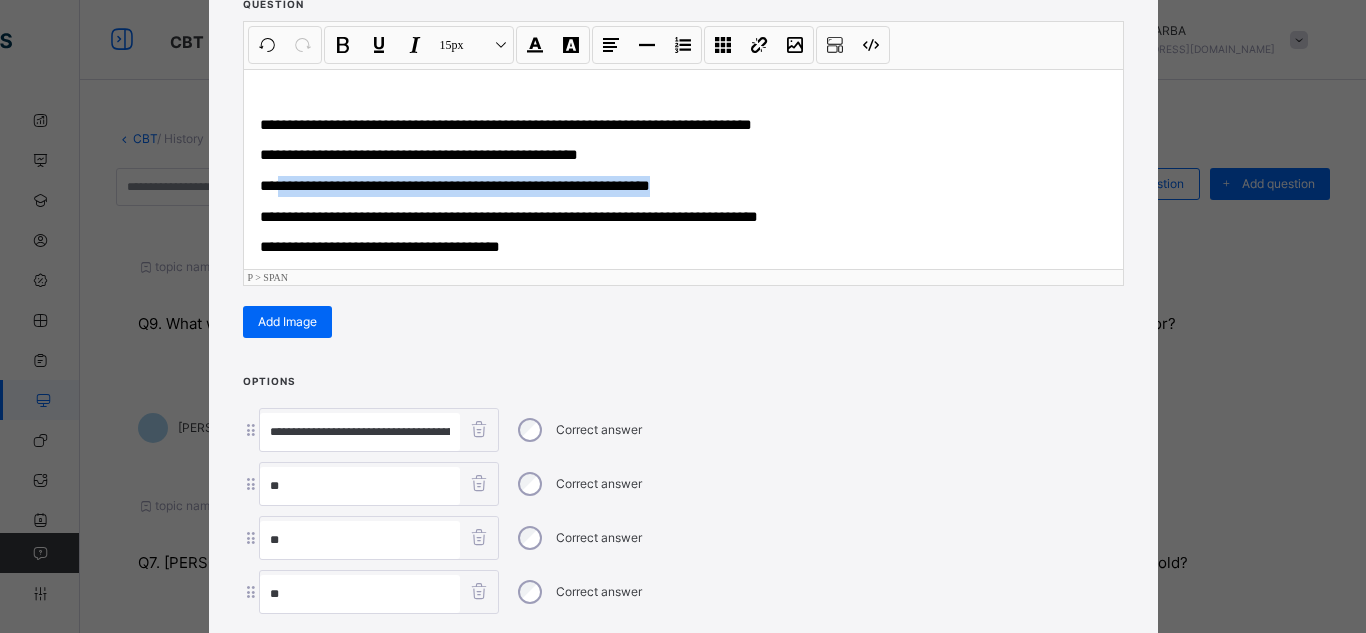 drag, startPoint x: 286, startPoint y: 189, endPoint x: 672, endPoint y: 175, distance: 386.2538 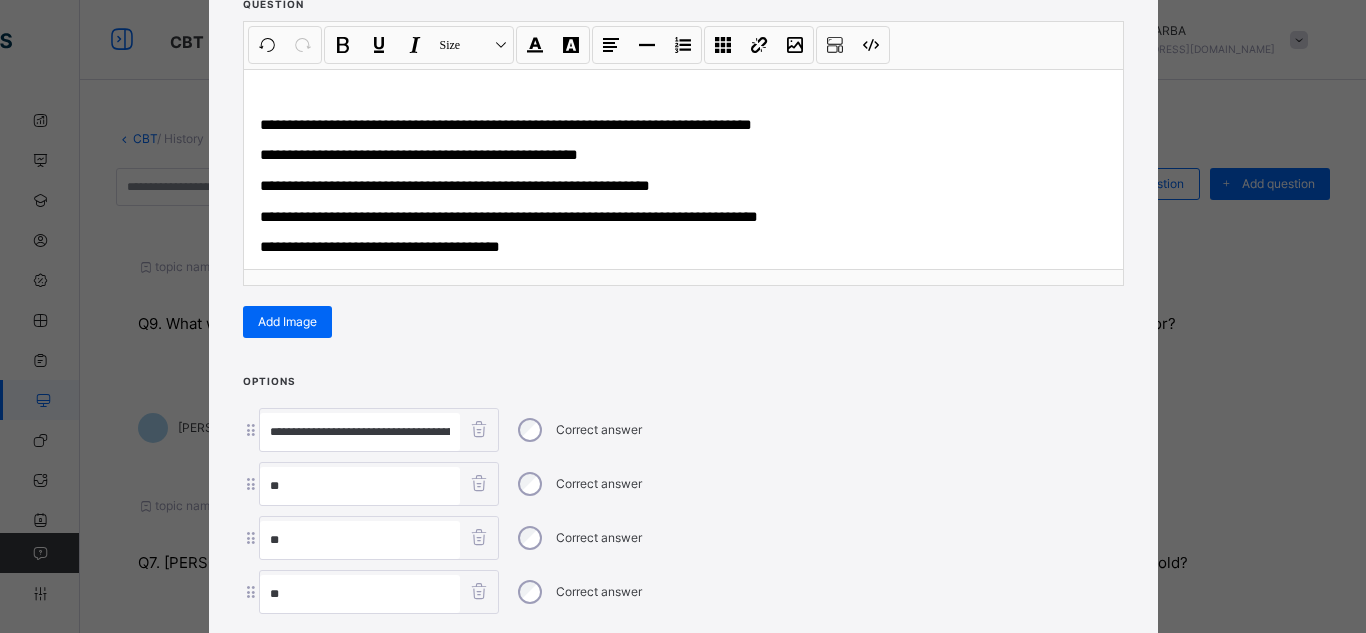 click on "**" at bounding box center [360, 486] 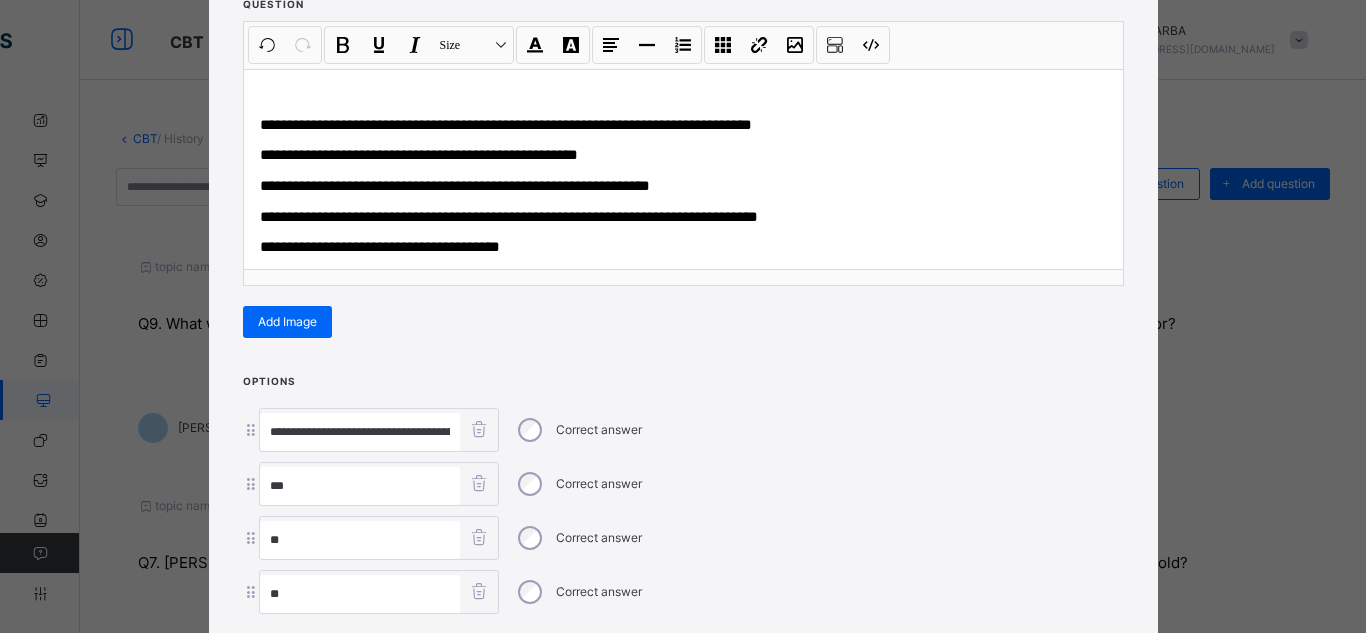 paste on "**********" 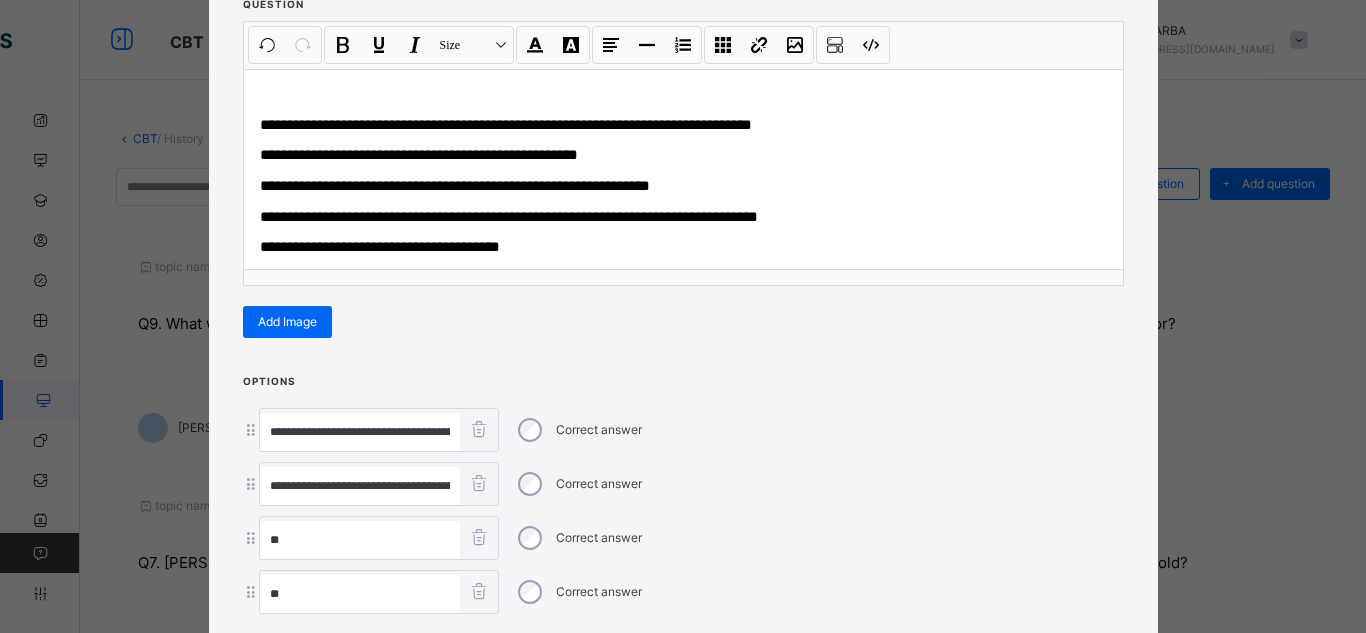 scroll, scrollTop: 0, scrollLeft: 194, axis: horizontal 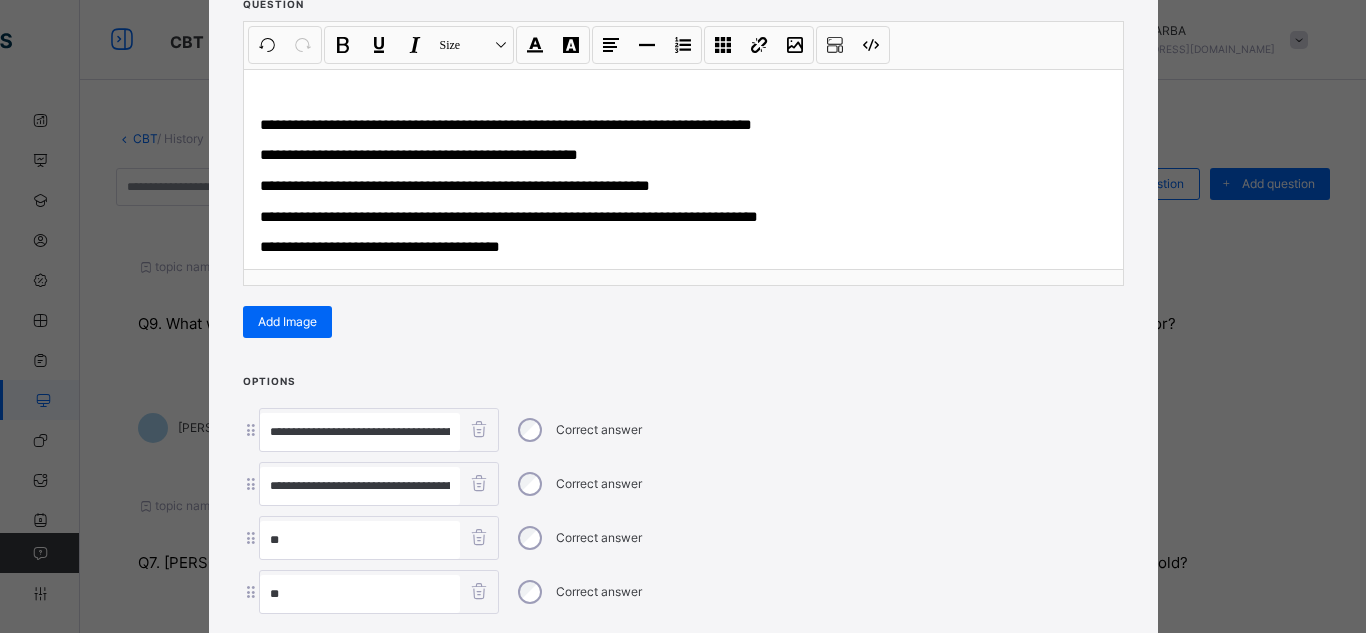 click on "**********" at bounding box center (509, 216) 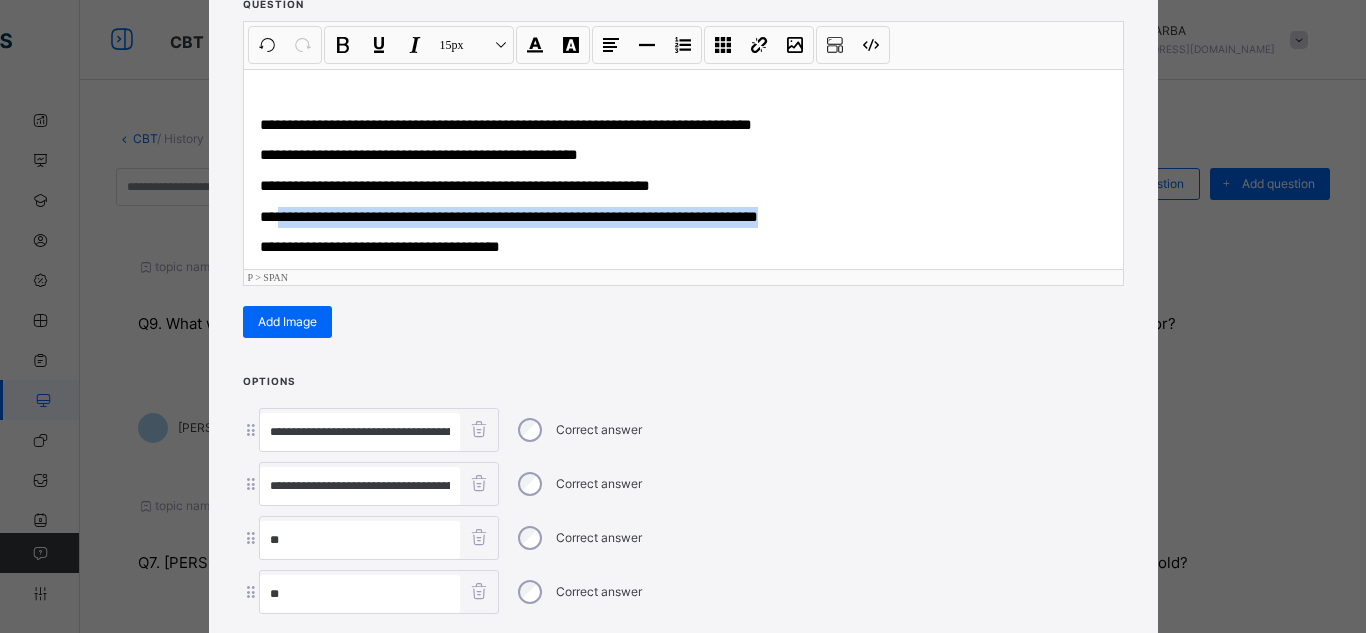 drag, startPoint x: 284, startPoint y: 217, endPoint x: 780, endPoint y: 215, distance: 496.00403 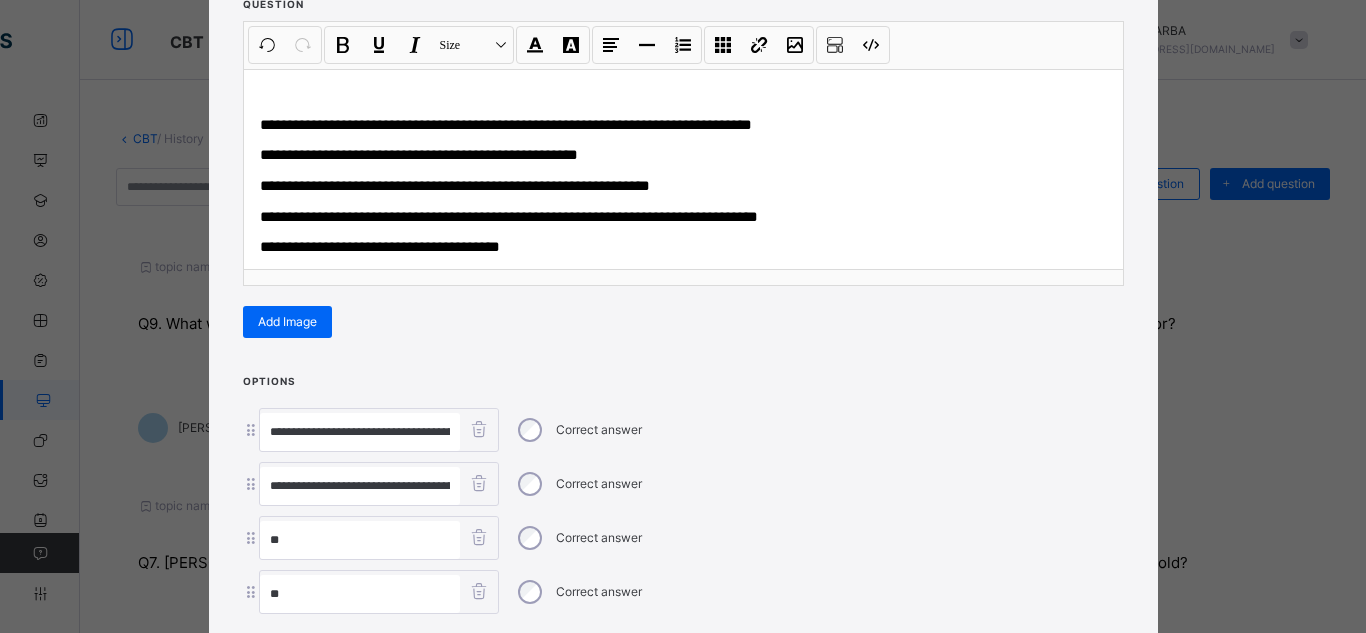 click on "**" at bounding box center [360, 540] 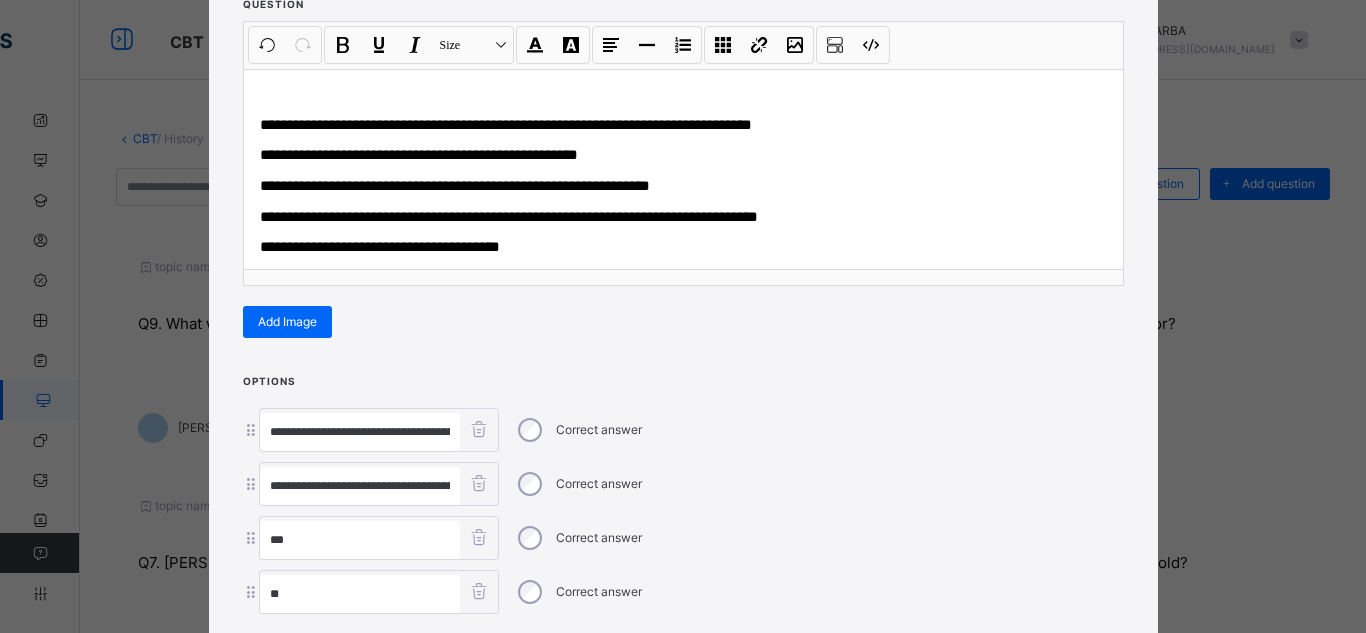 paste on "**********" 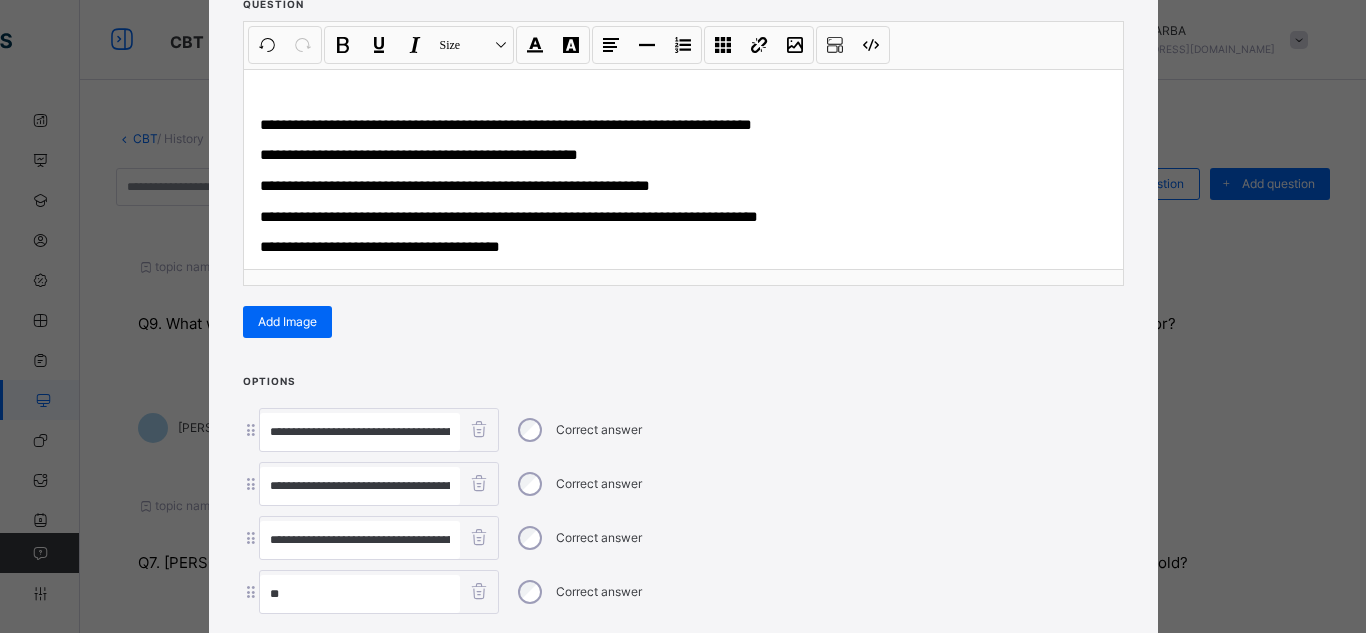 scroll, scrollTop: 0, scrollLeft: 279, axis: horizontal 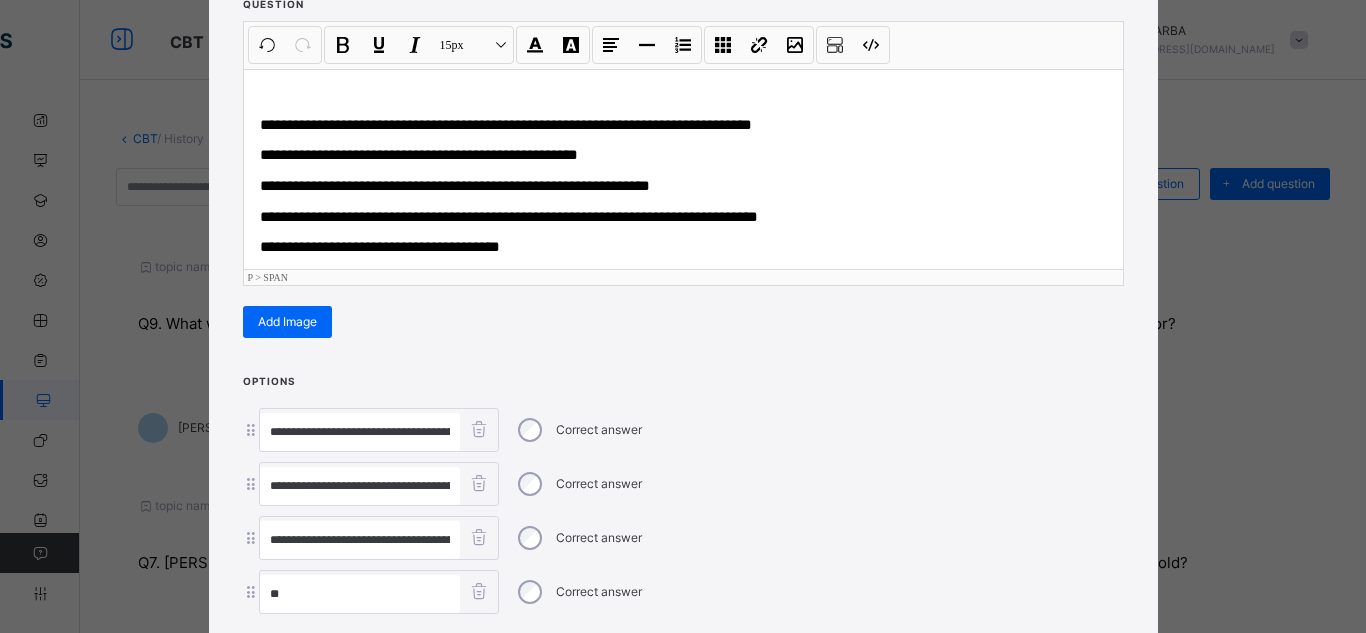click on "**********" at bounding box center (380, 246) 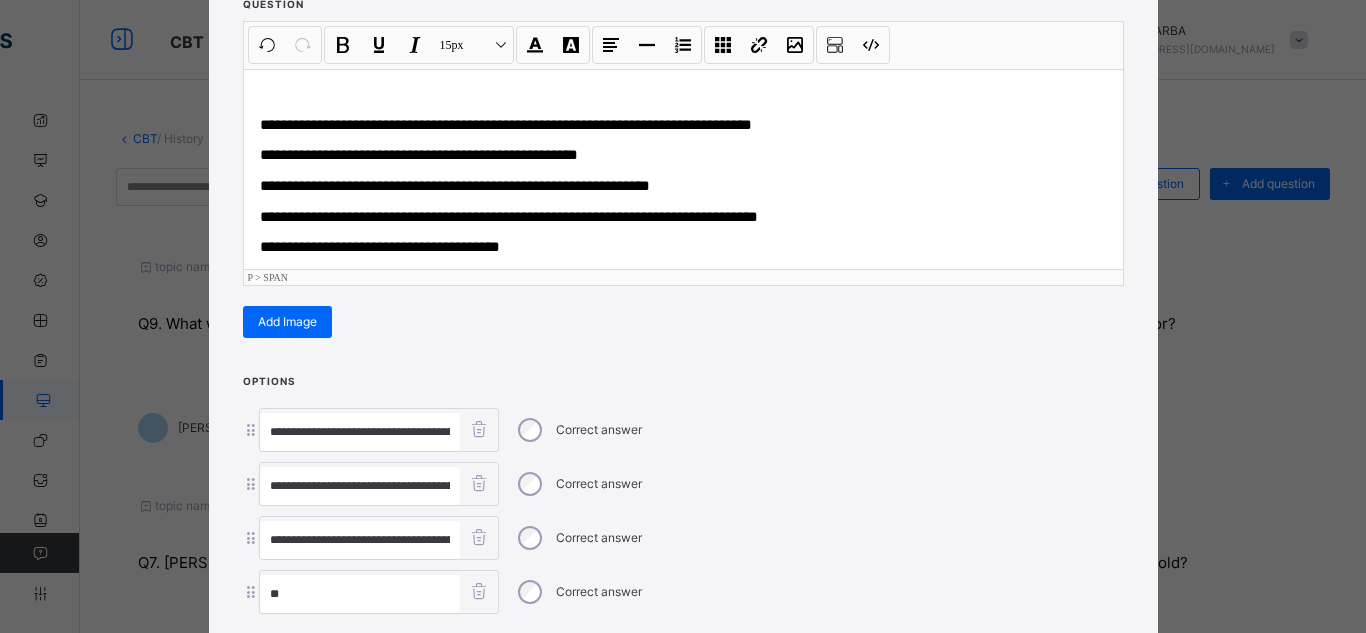 click on "**********" at bounding box center (380, 246) 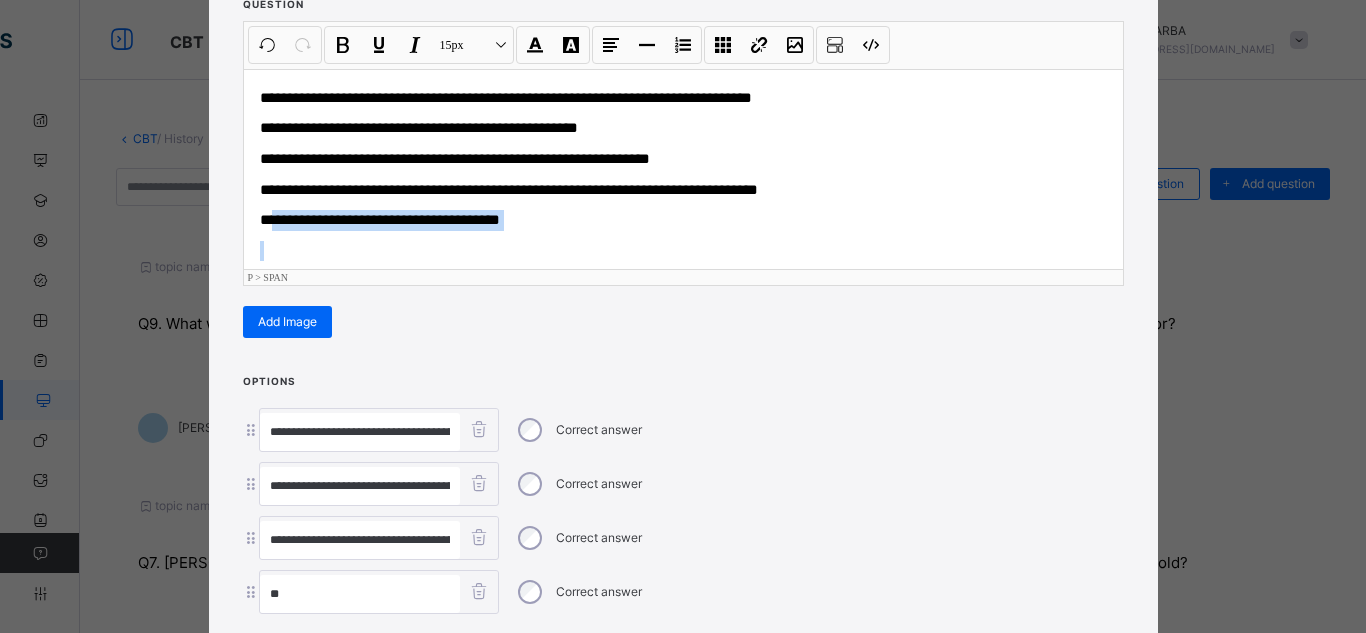 scroll, scrollTop: 44, scrollLeft: 0, axis: vertical 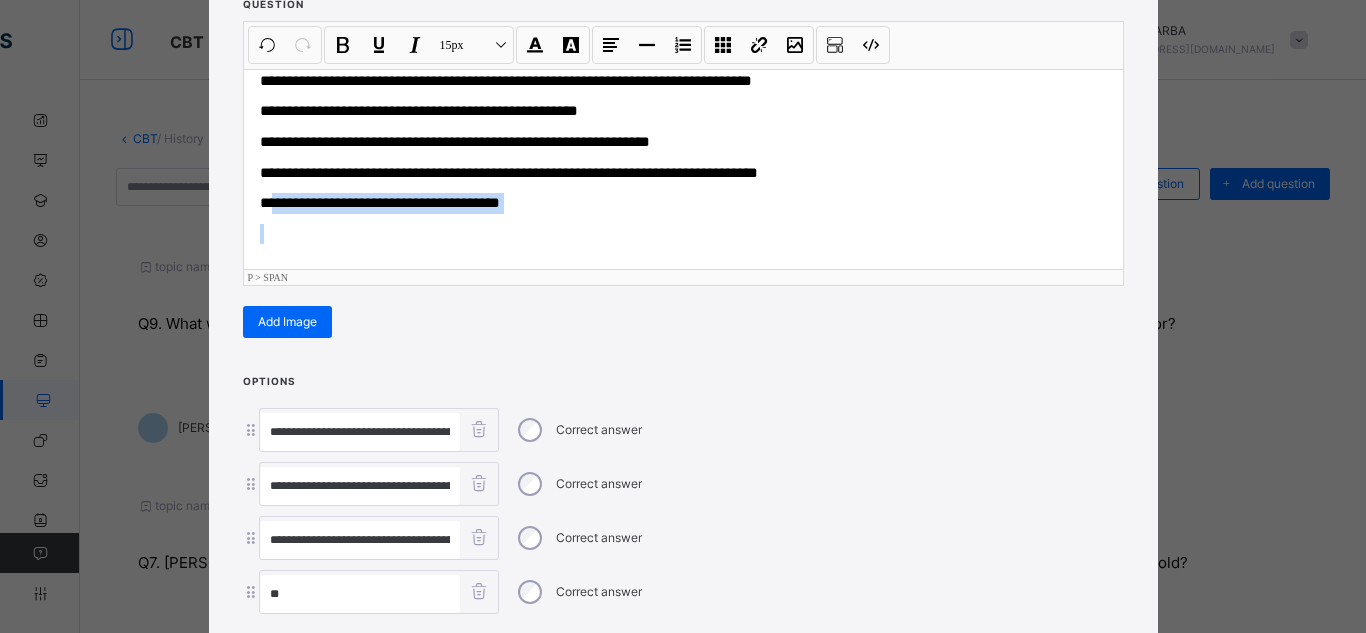 drag, startPoint x: 282, startPoint y: 245, endPoint x: 465, endPoint y: 256, distance: 183.3303 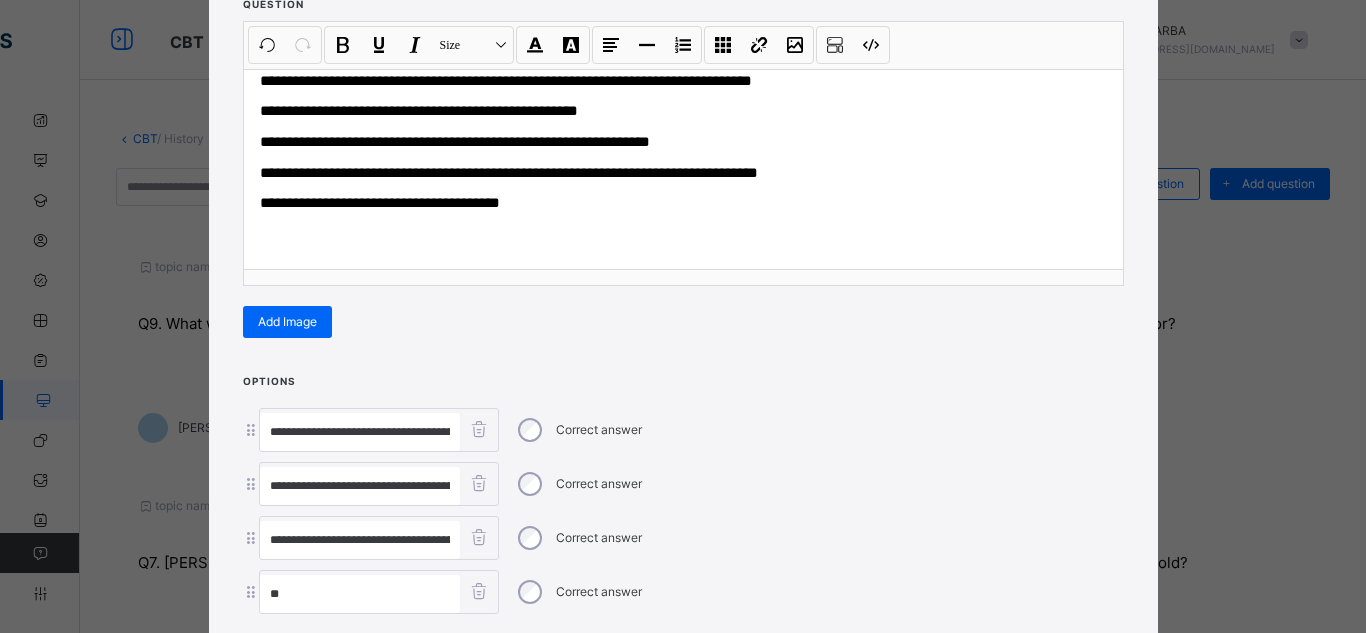 click on "**" at bounding box center [360, 594] 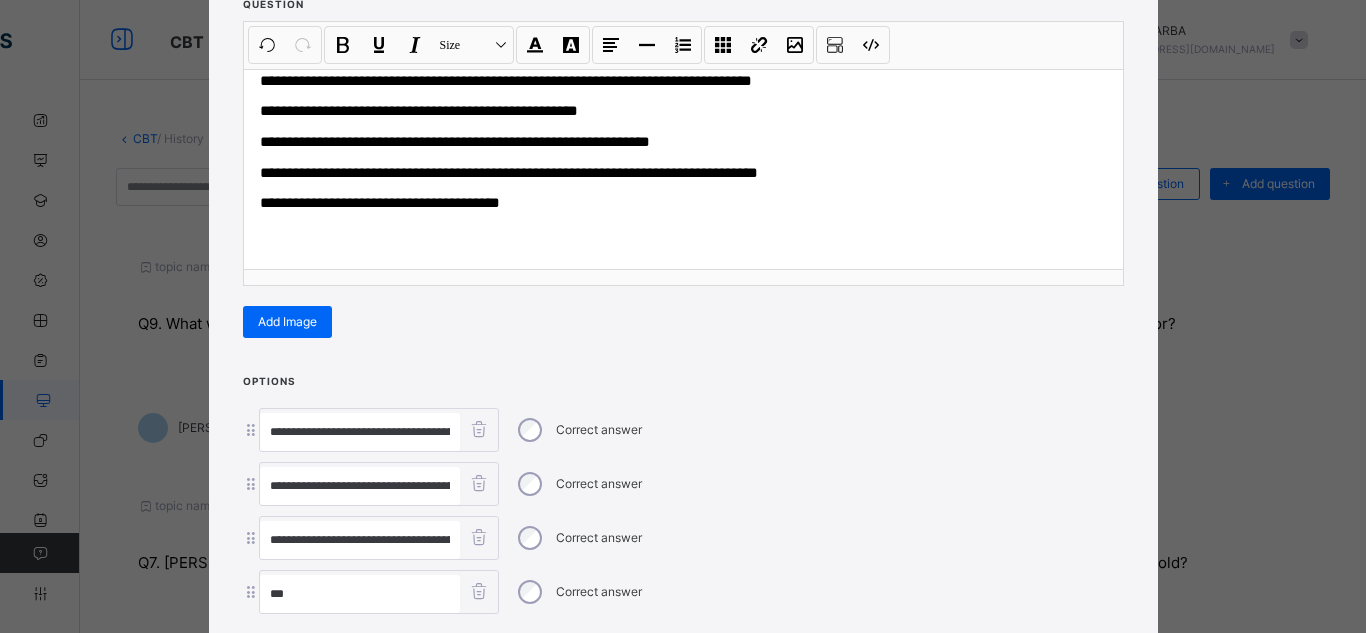paste on "**********" 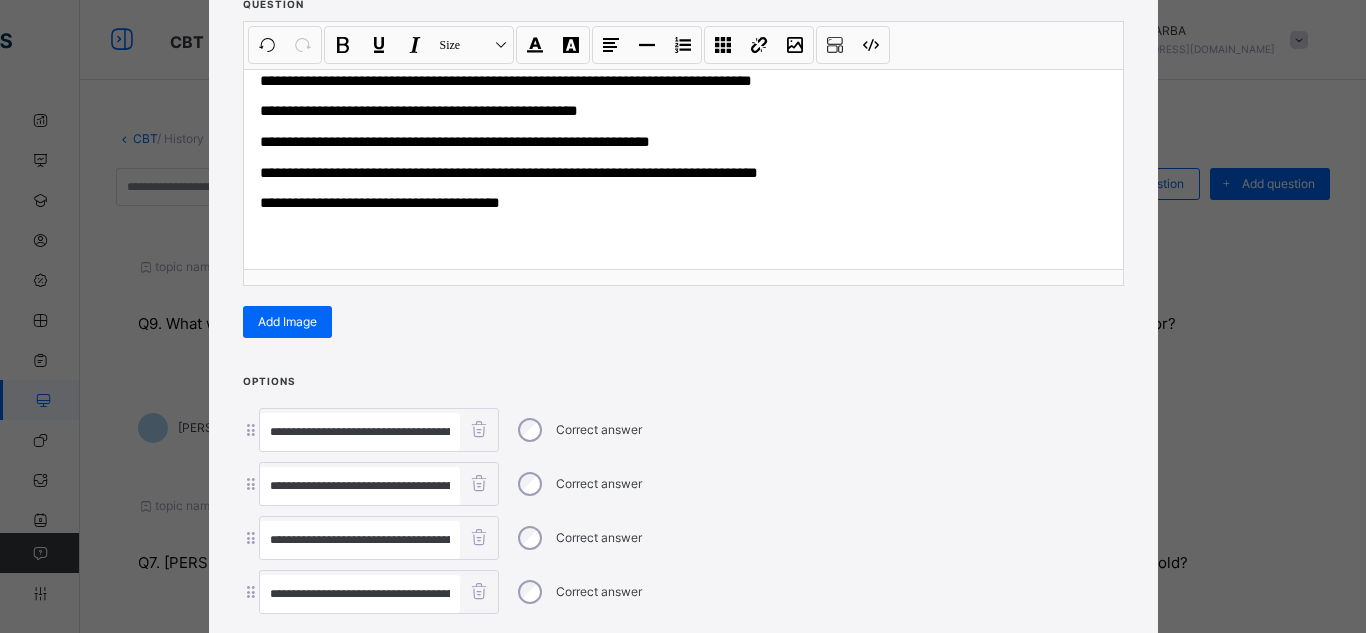 scroll, scrollTop: 0, scrollLeft: 56, axis: horizontal 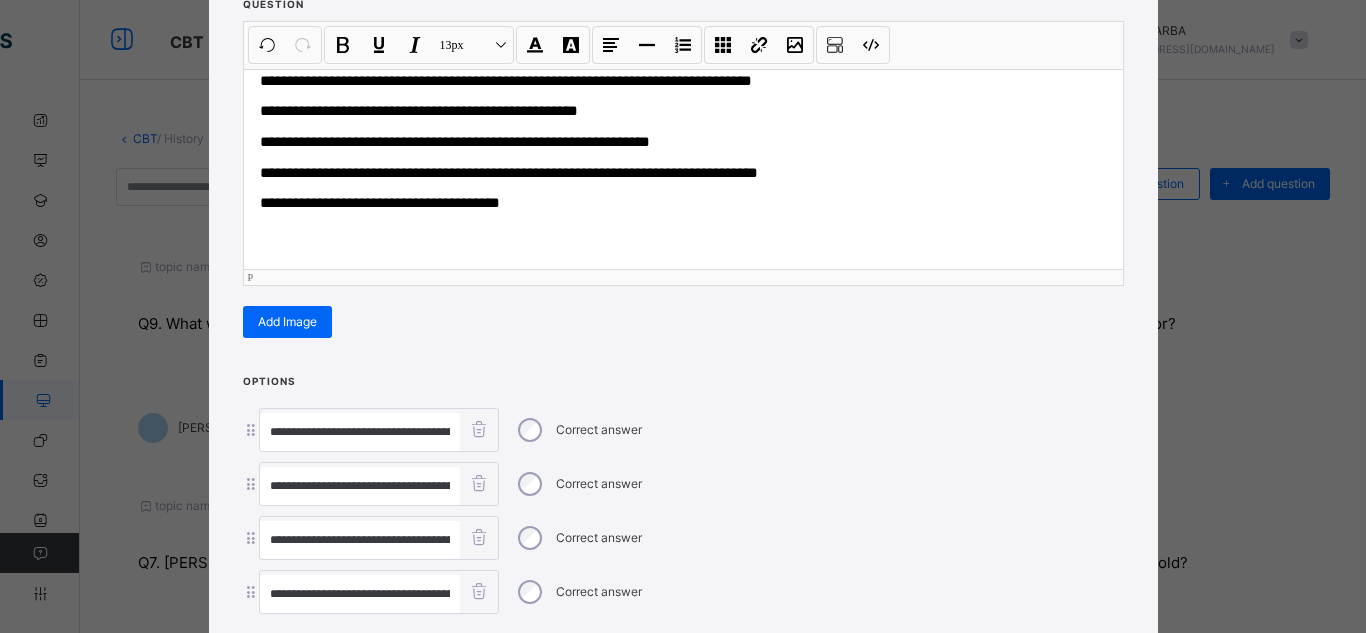 click on "**********" at bounding box center [683, 203] 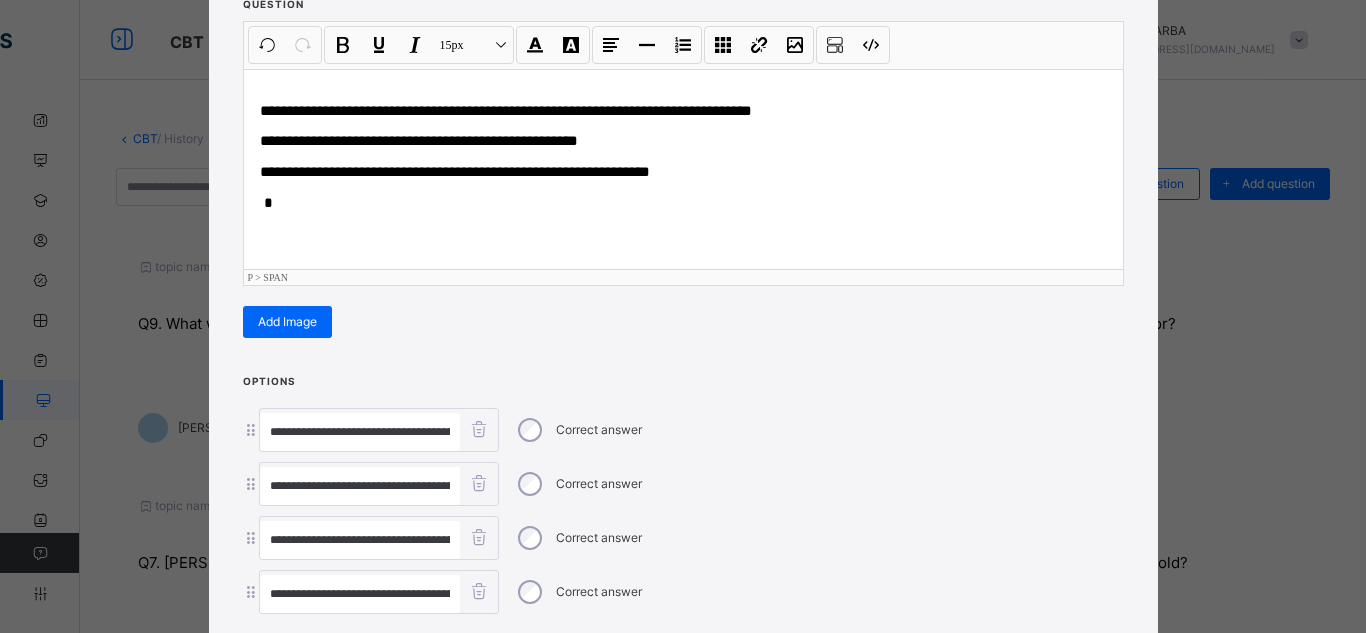 scroll, scrollTop: 0, scrollLeft: 0, axis: both 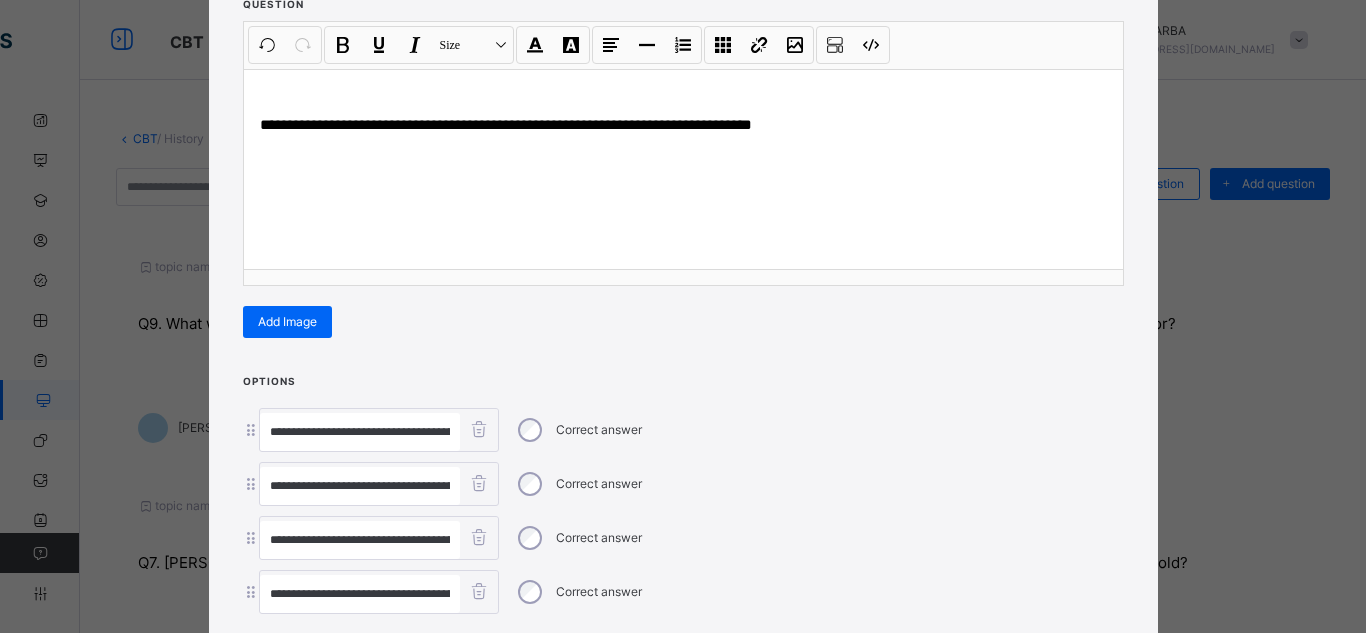 click on "**********" at bounding box center (683, 156) 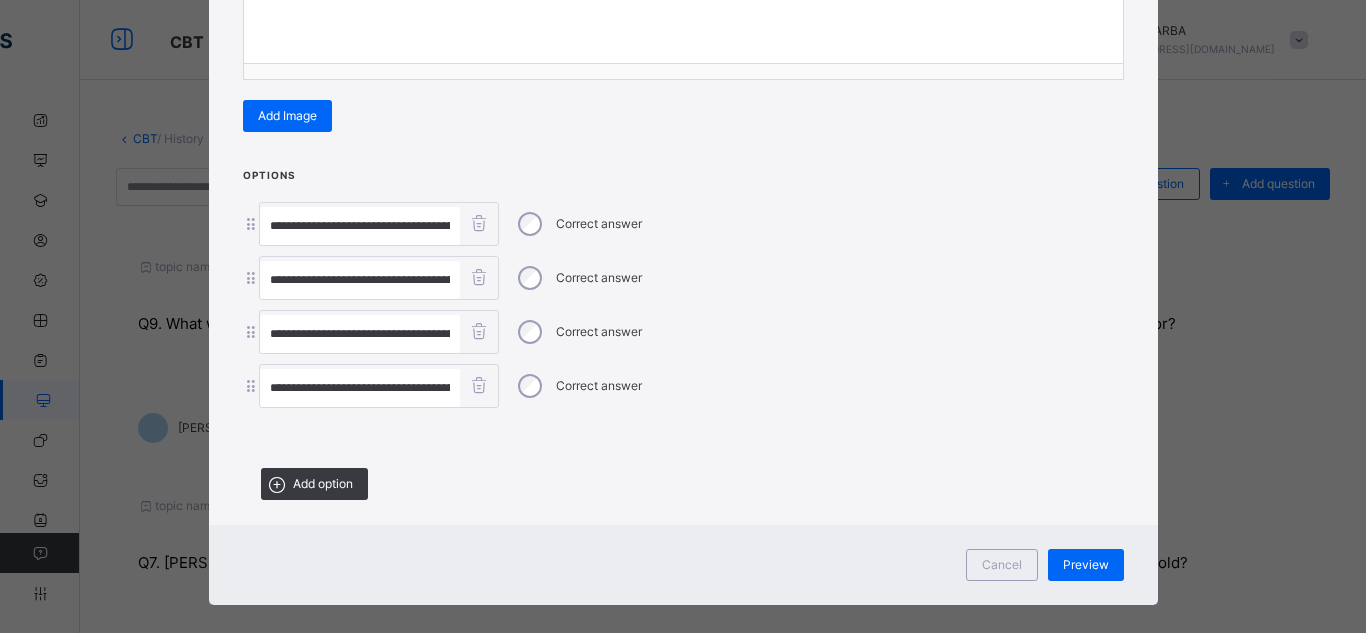 scroll, scrollTop: 483, scrollLeft: 0, axis: vertical 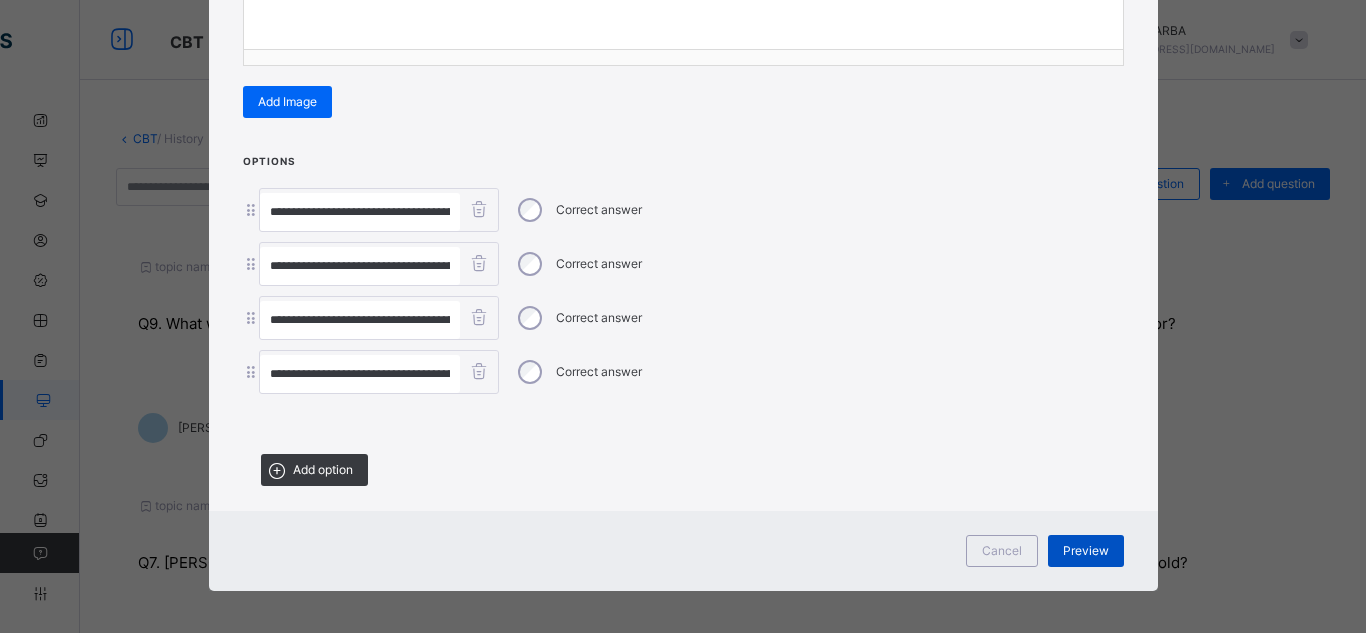 click on "Preview" at bounding box center (1086, 551) 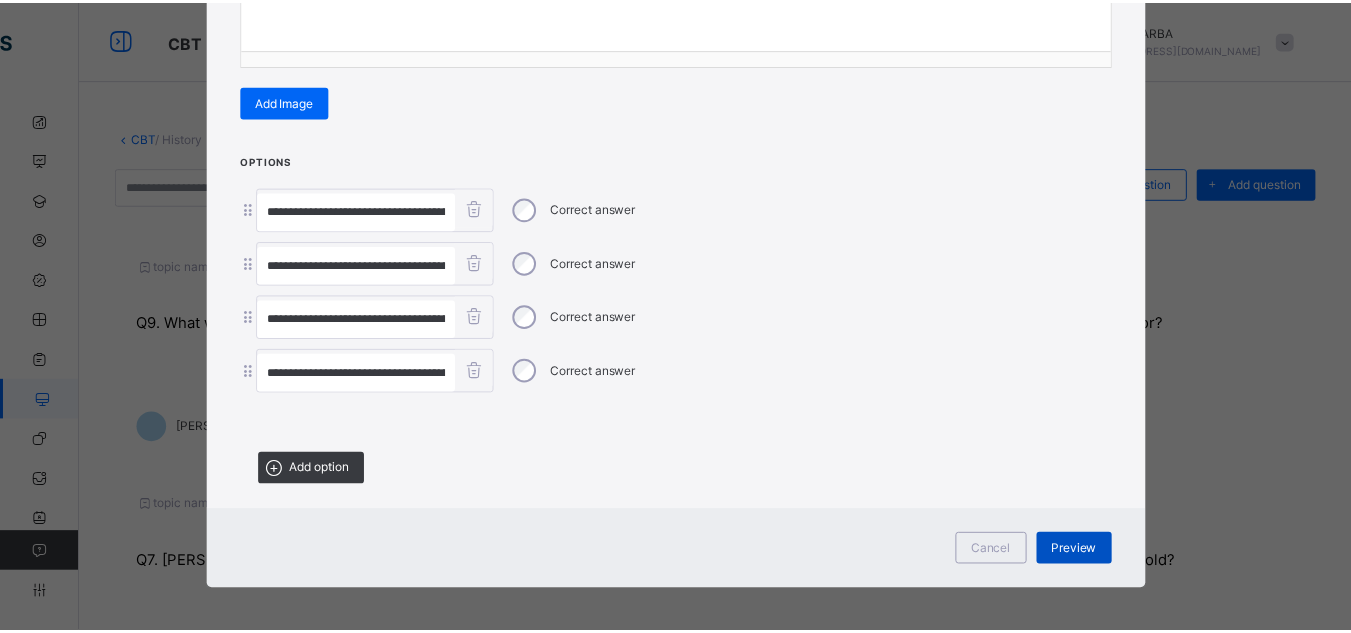 scroll, scrollTop: 47, scrollLeft: 0, axis: vertical 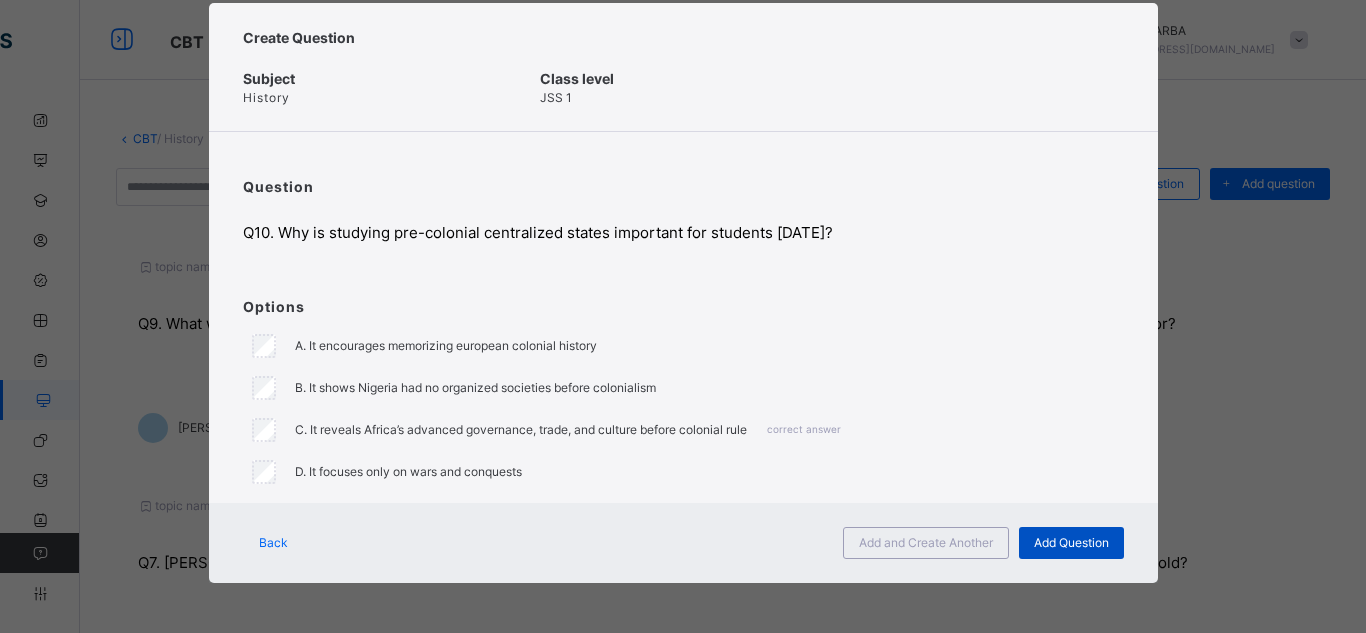 click on "Add Question" at bounding box center [1071, 543] 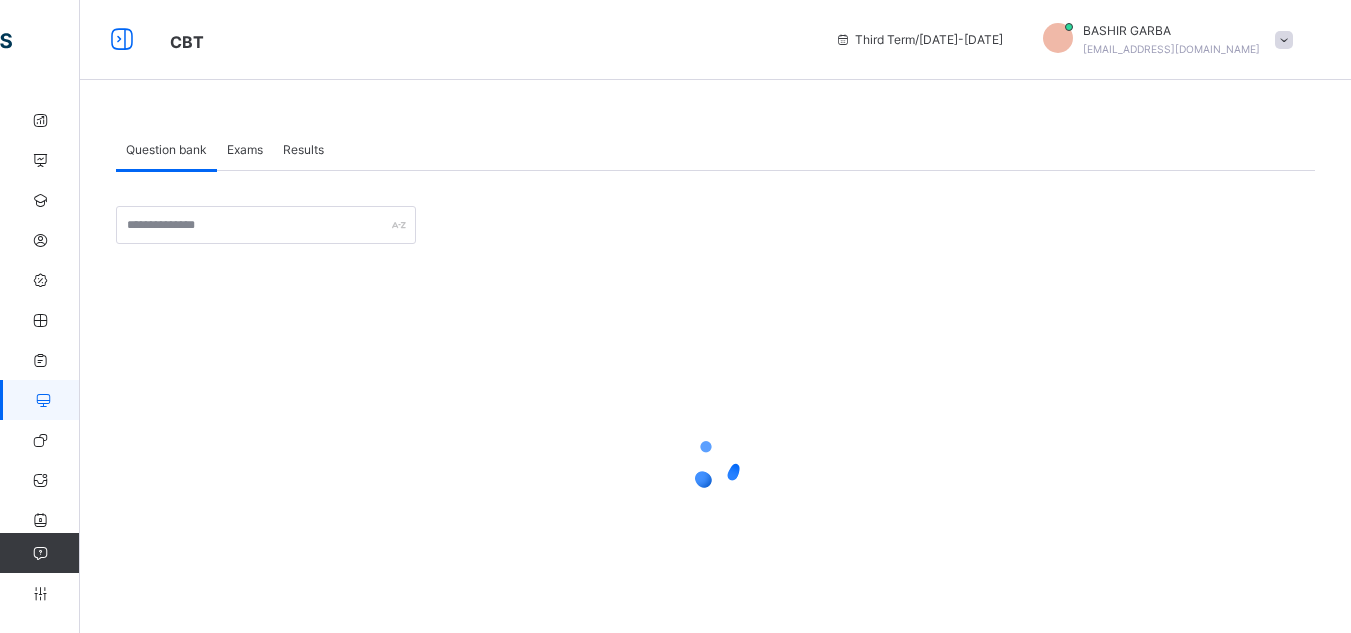 scroll, scrollTop: 81, scrollLeft: 0, axis: vertical 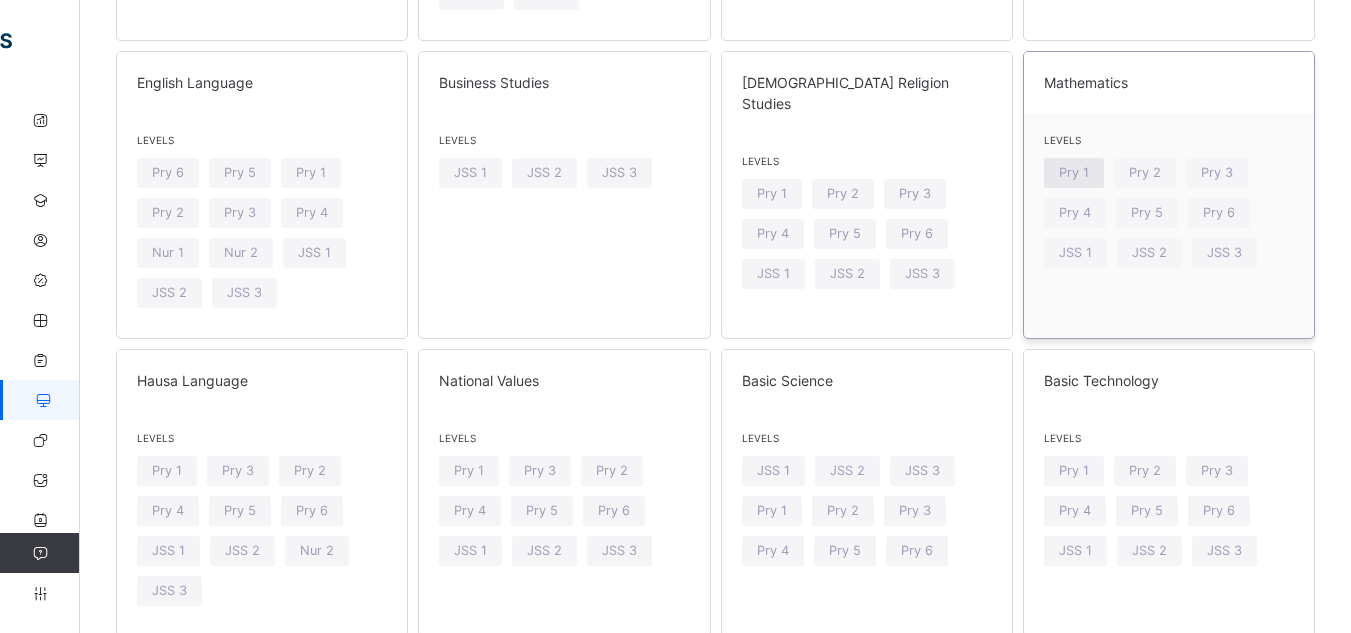 click on "Pry 1" at bounding box center [1074, 172] 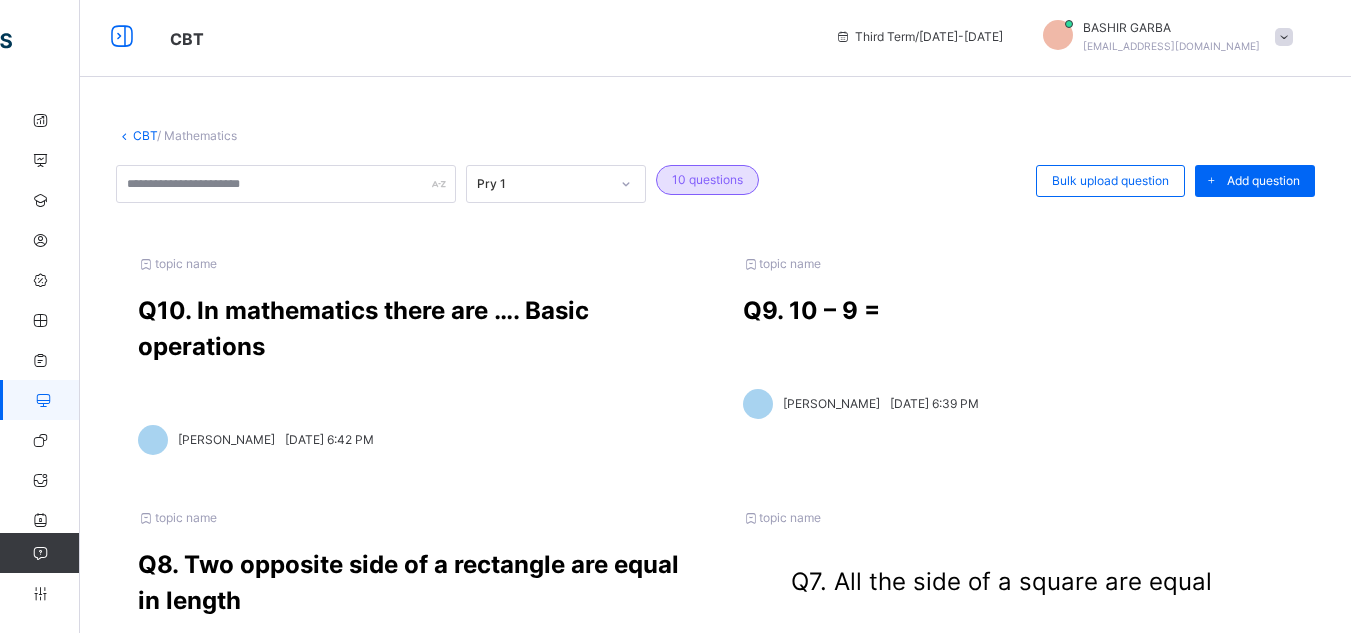 scroll, scrollTop: 0, scrollLeft: 0, axis: both 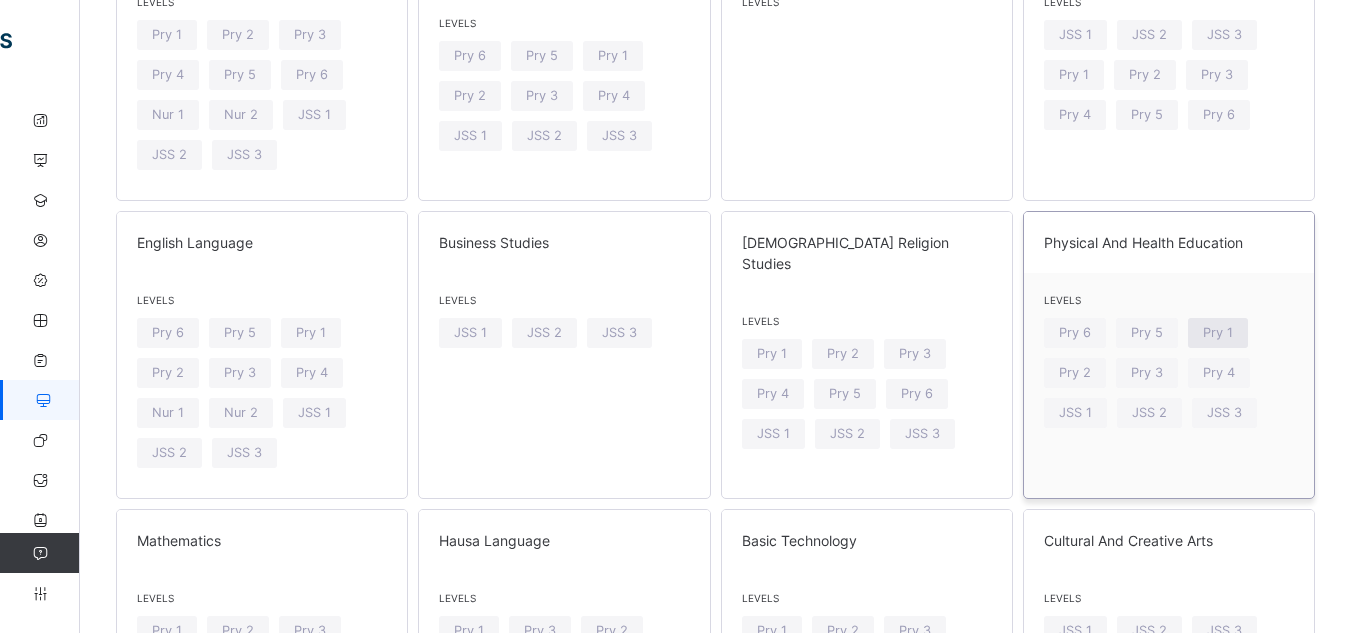click on "Pry 1" at bounding box center [1218, 332] 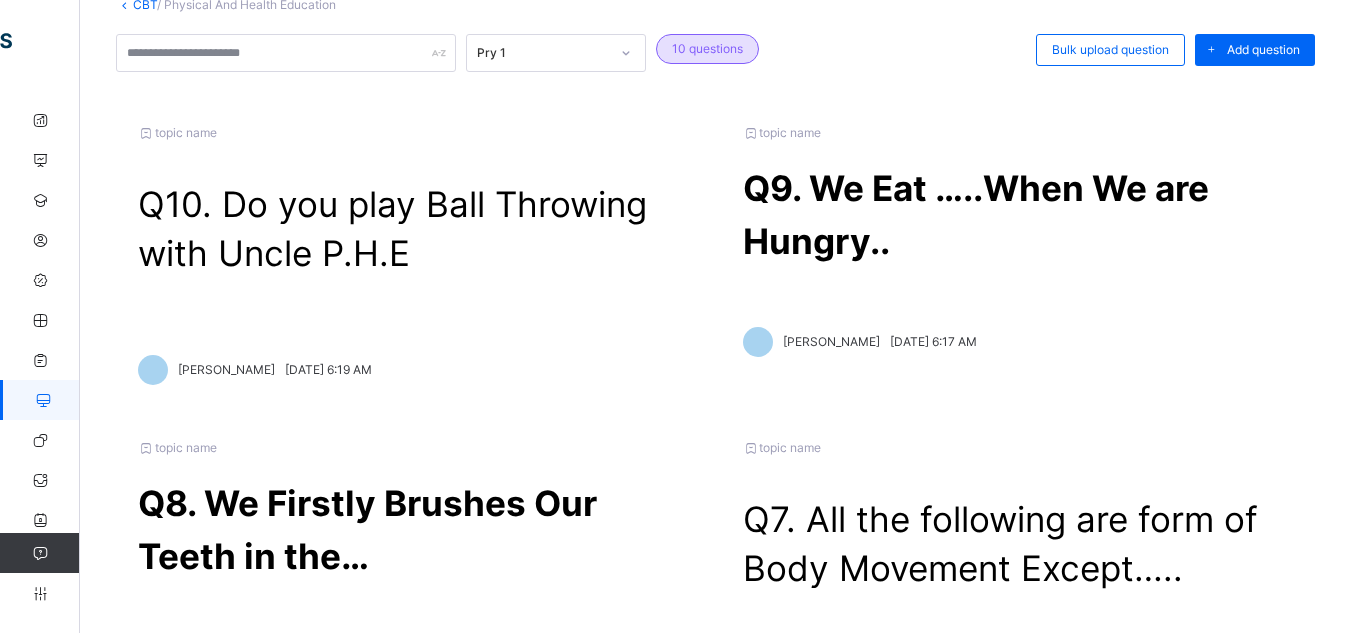 scroll, scrollTop: 0, scrollLeft: 0, axis: both 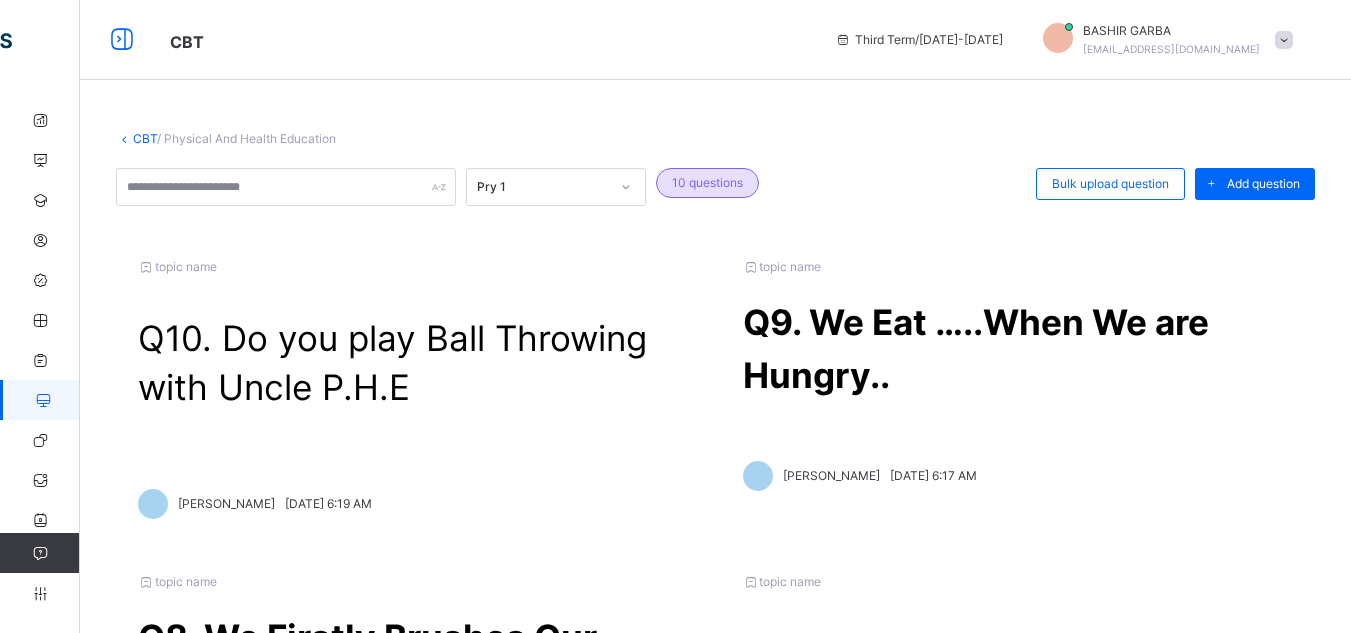 click on "topic name Q10. Do you play Ball Throwing with Uncle P.H.E BASHIR  GARBA [DATE] 6:19 AM" at bounding box center (413, 388) 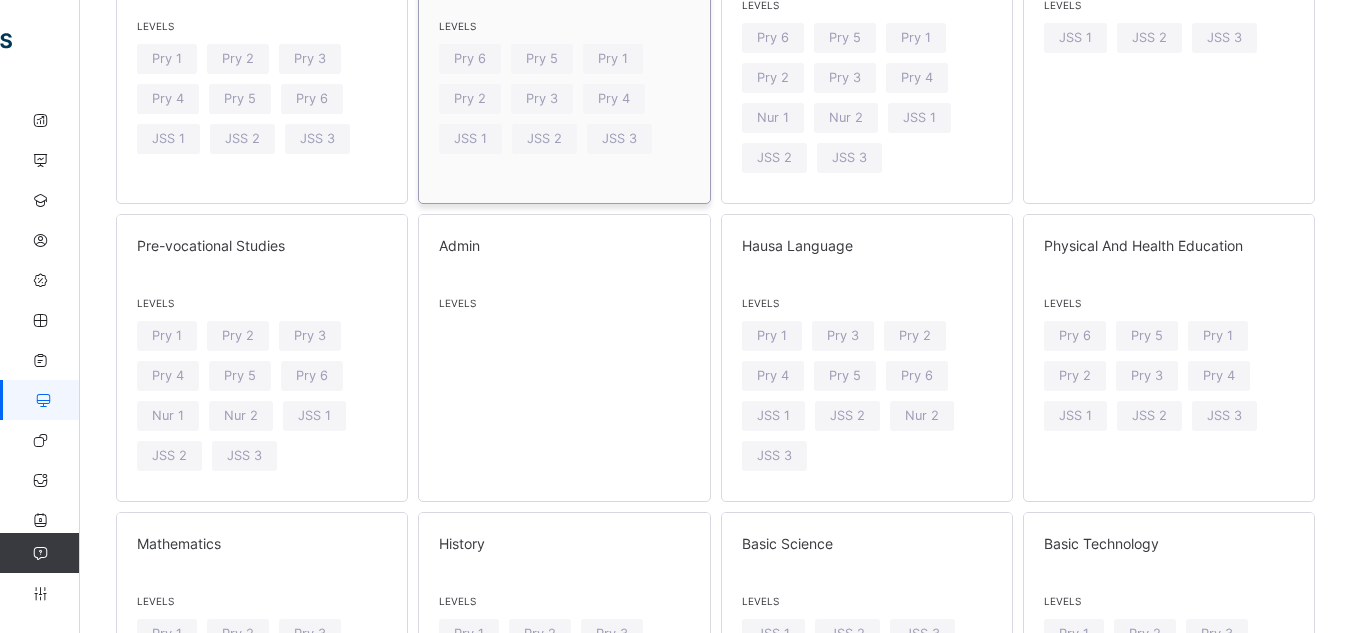 scroll, scrollTop: 361, scrollLeft: 0, axis: vertical 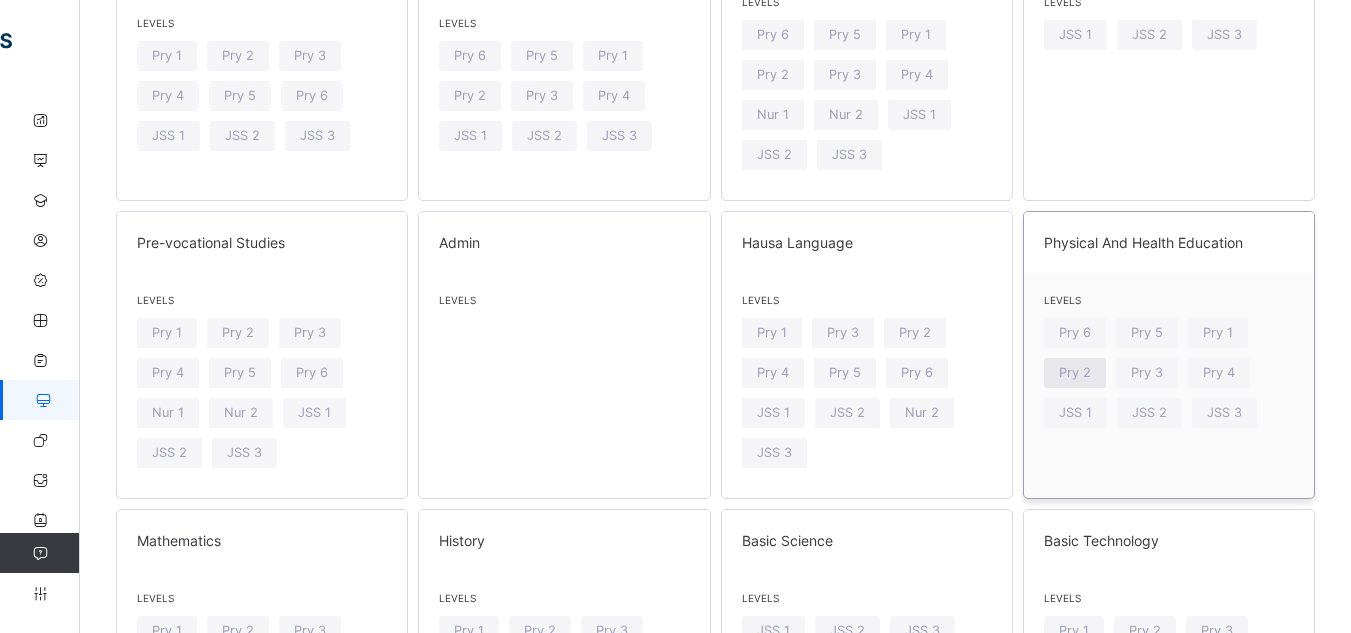 click on "Pry 2" at bounding box center [1075, 372] 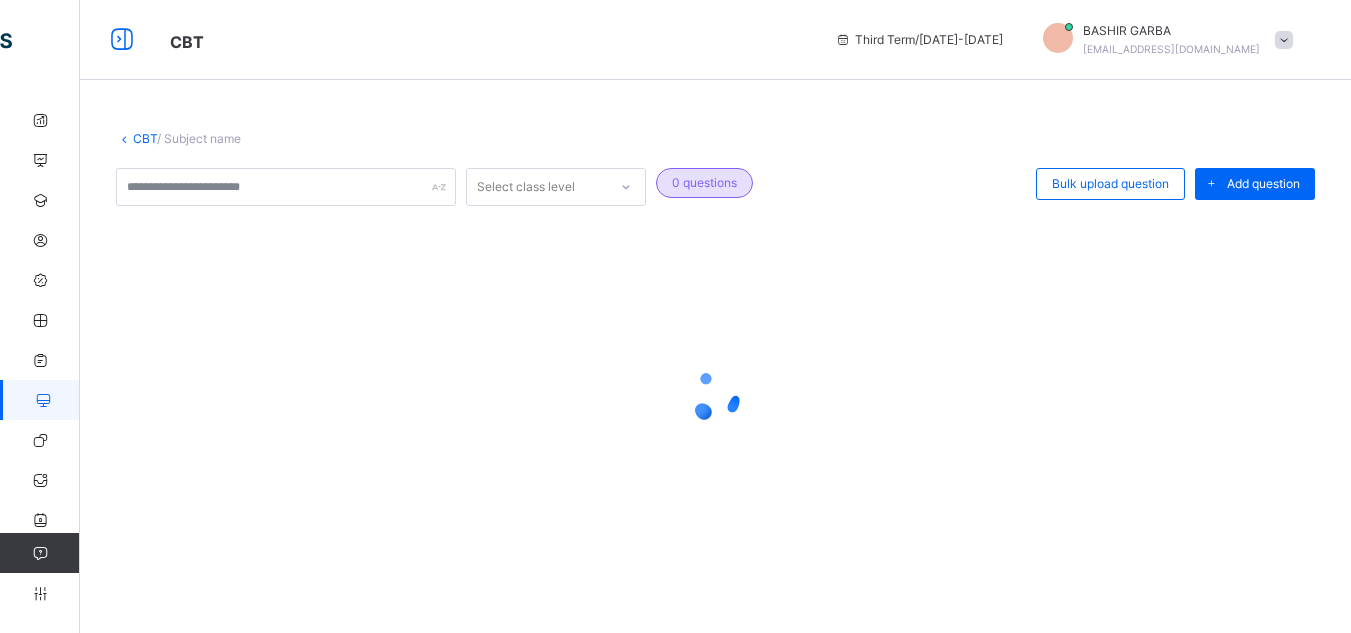 scroll, scrollTop: 0, scrollLeft: 0, axis: both 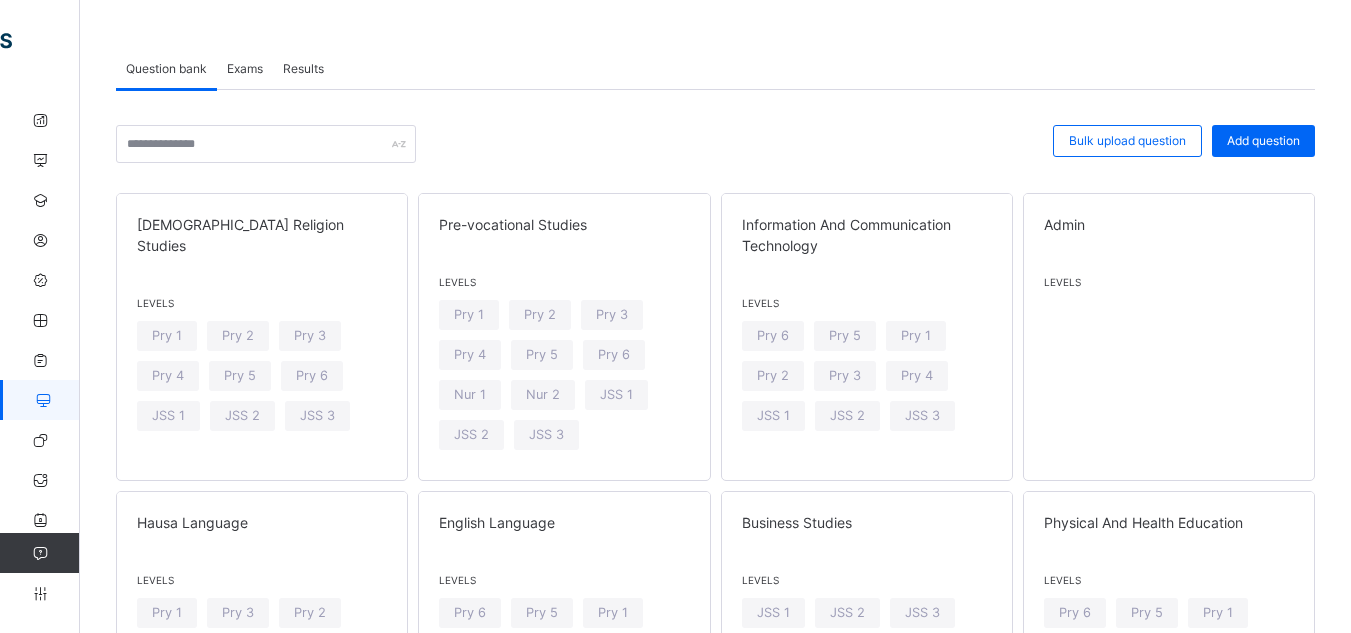 click at bounding box center (-41, 40) 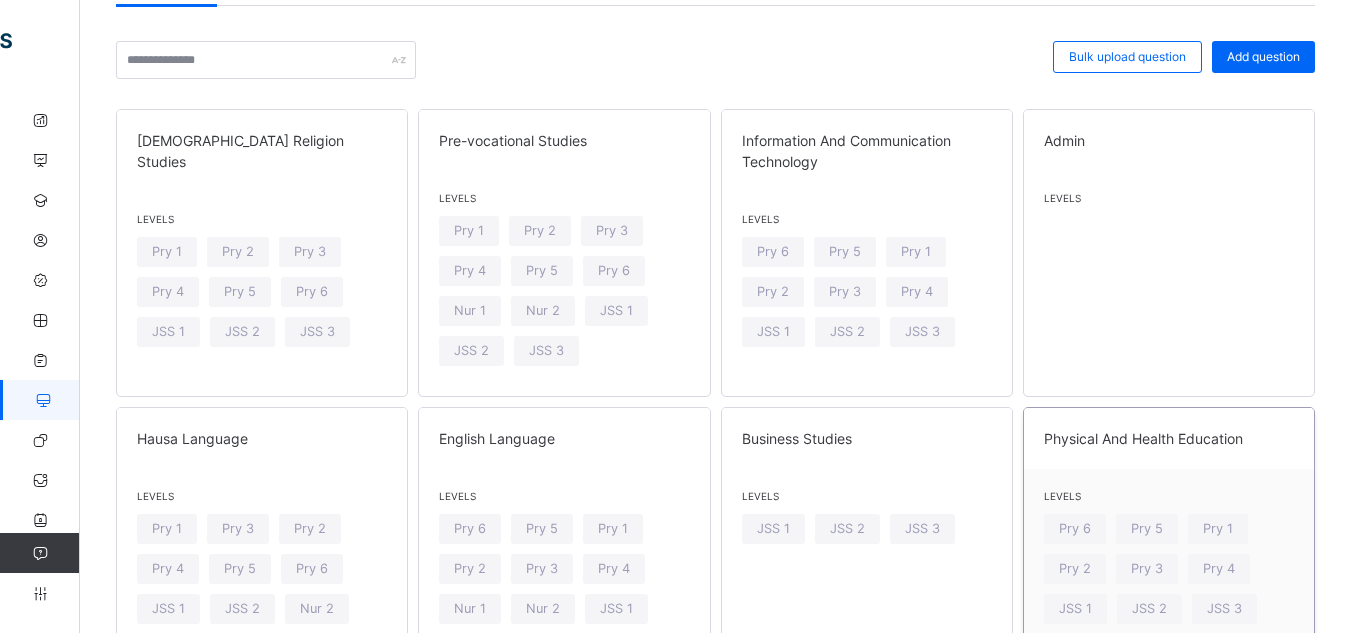 scroll, scrollTop: 201, scrollLeft: 0, axis: vertical 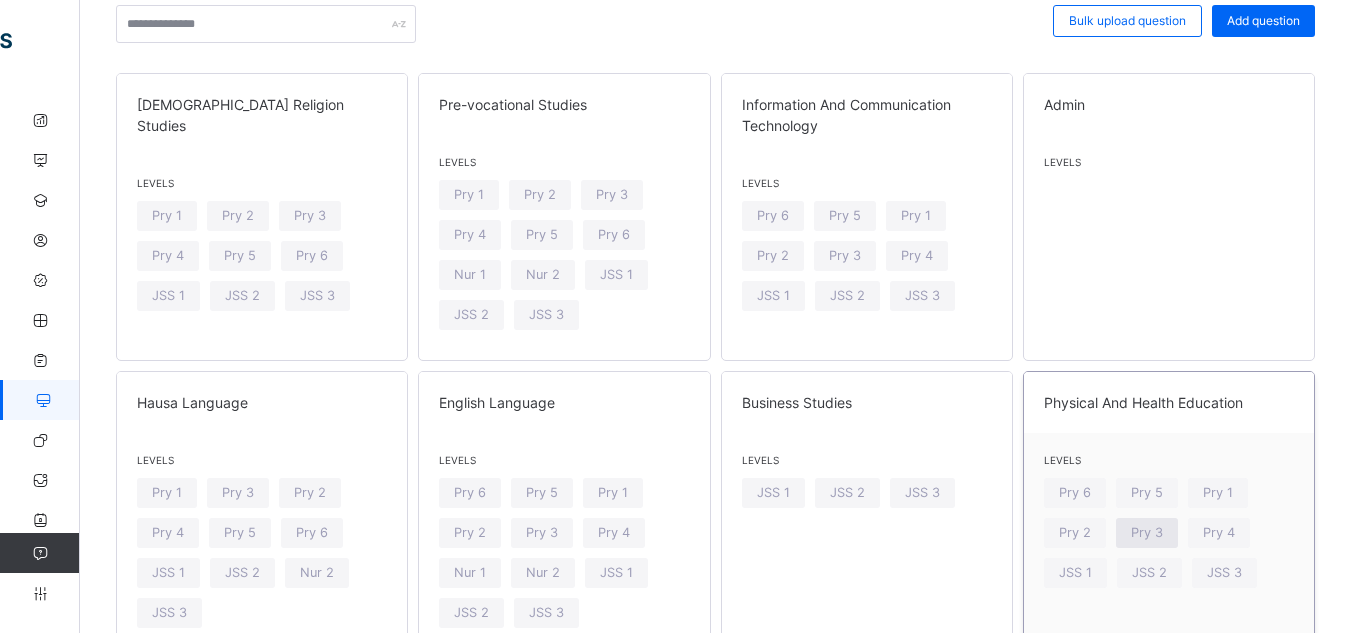 click on "Pry 3" at bounding box center [1147, 532] 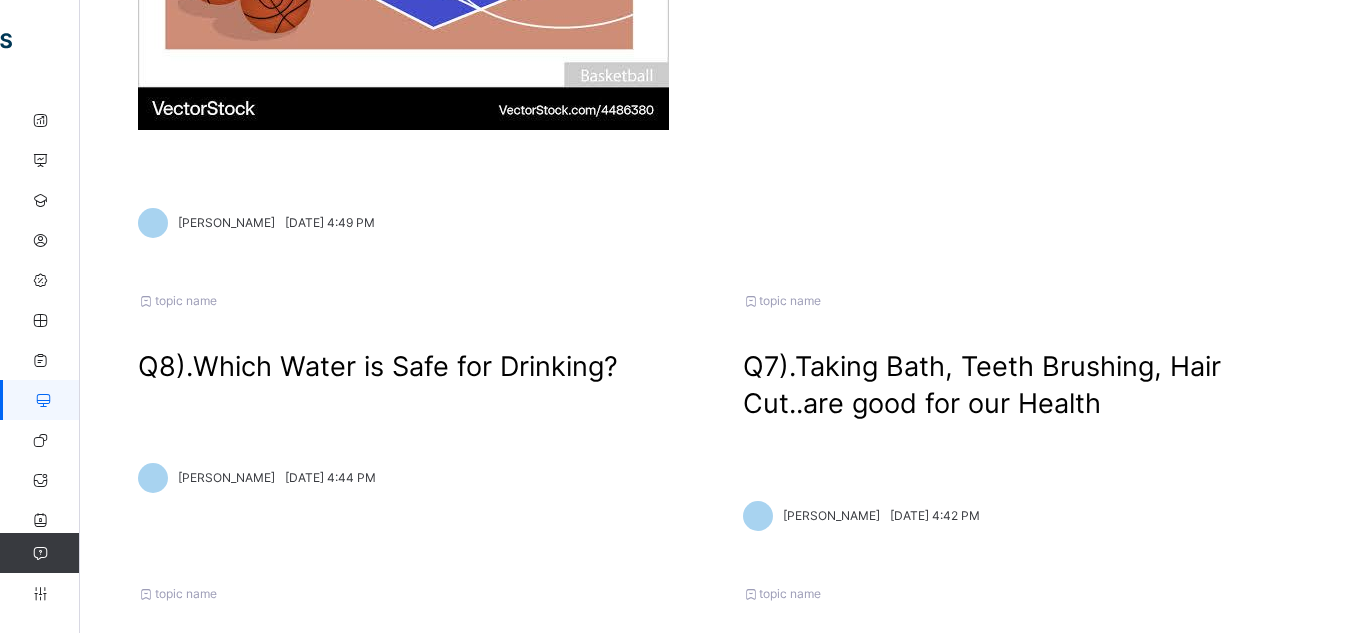 scroll, scrollTop: 798, scrollLeft: 0, axis: vertical 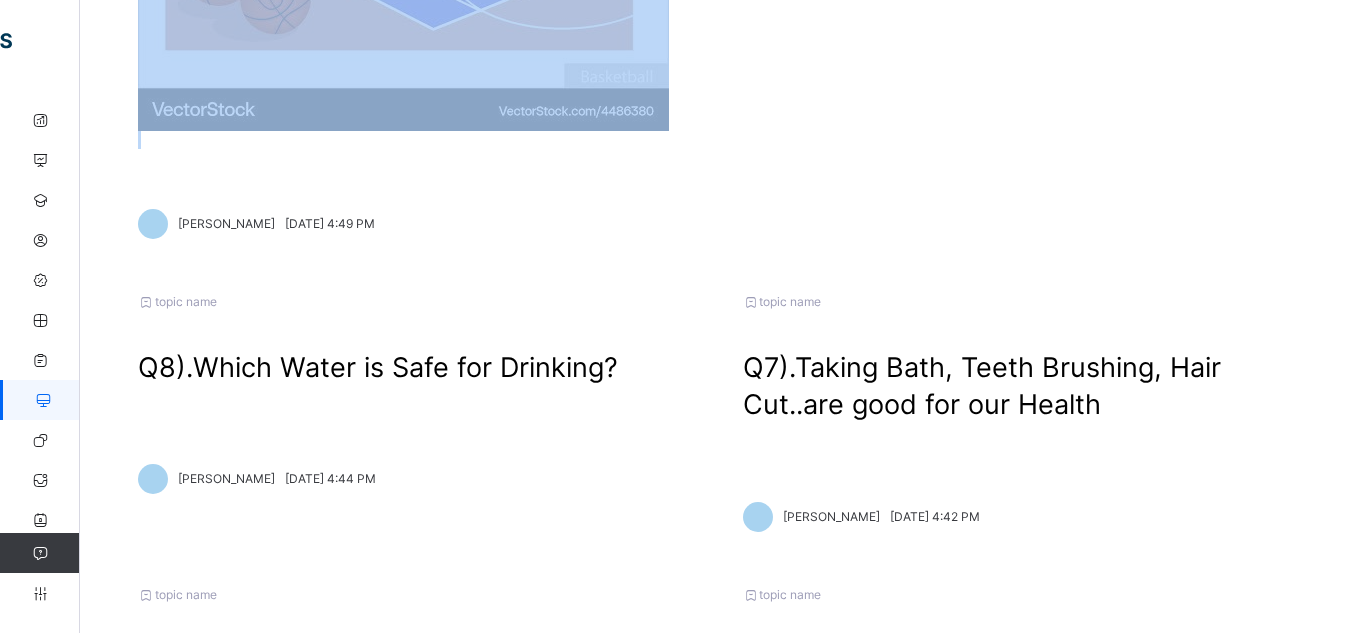 drag, startPoint x: 224, startPoint y: 138, endPoint x: 178, endPoint y: 113, distance: 52.35456 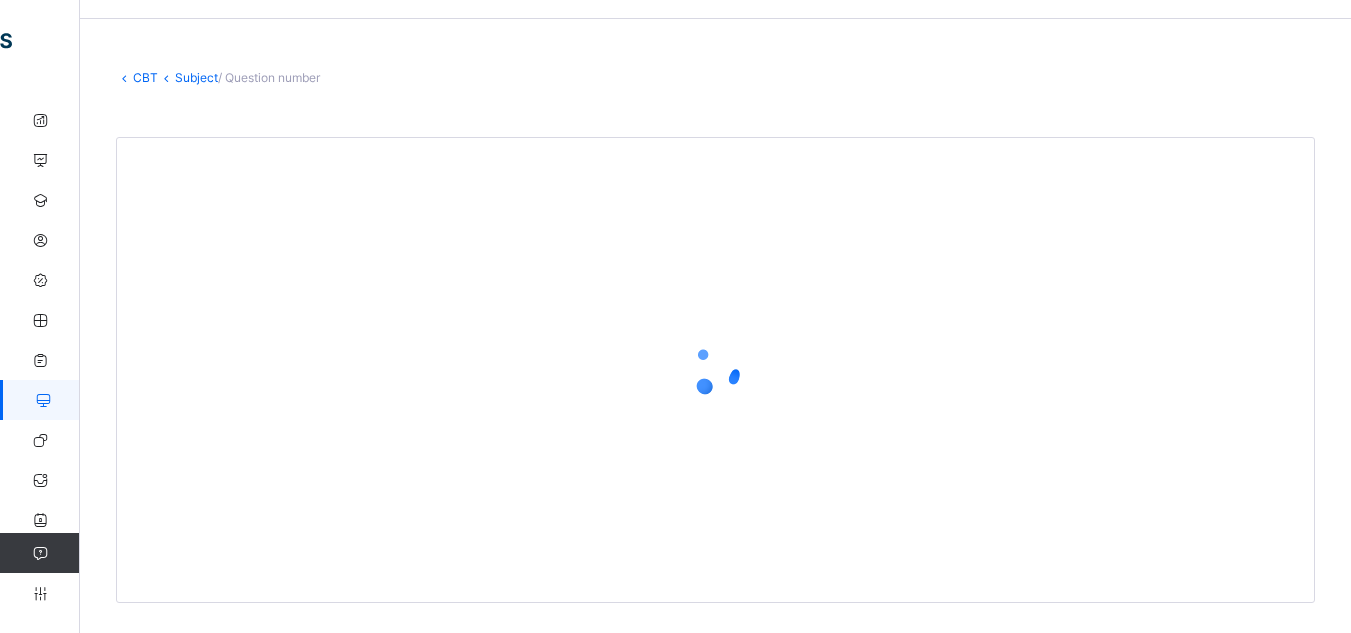 scroll, scrollTop: 798, scrollLeft: 0, axis: vertical 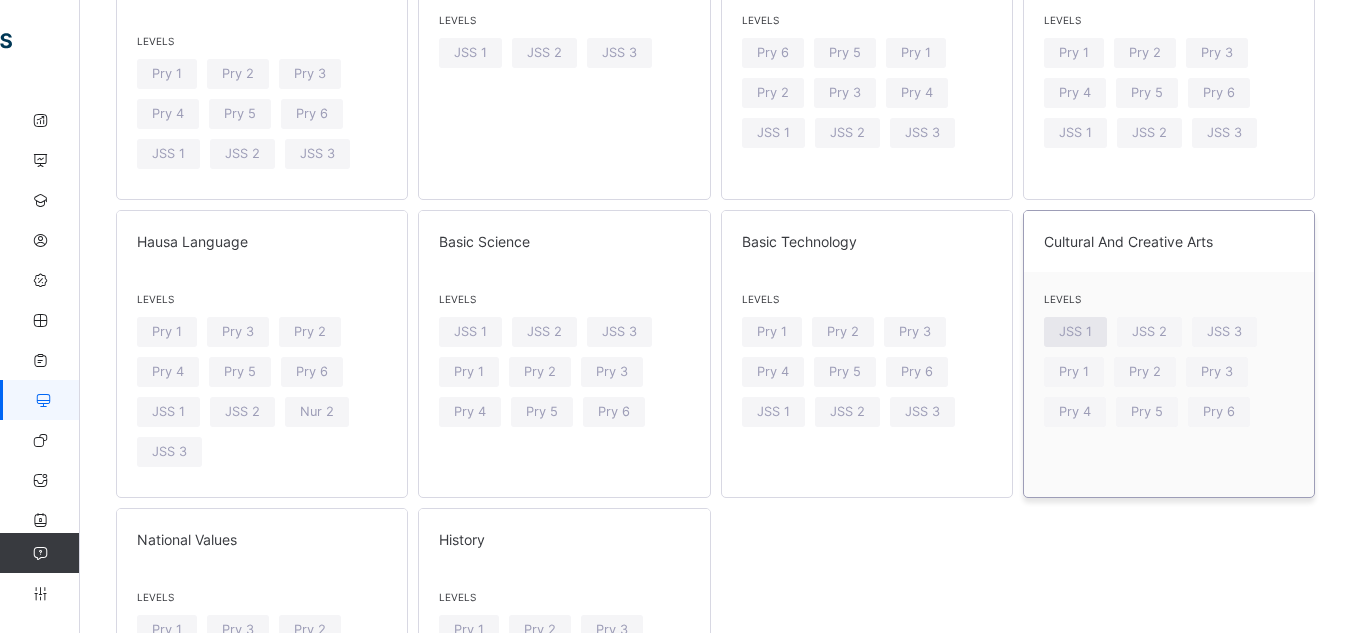 click on "JSS 1" at bounding box center [1075, 331] 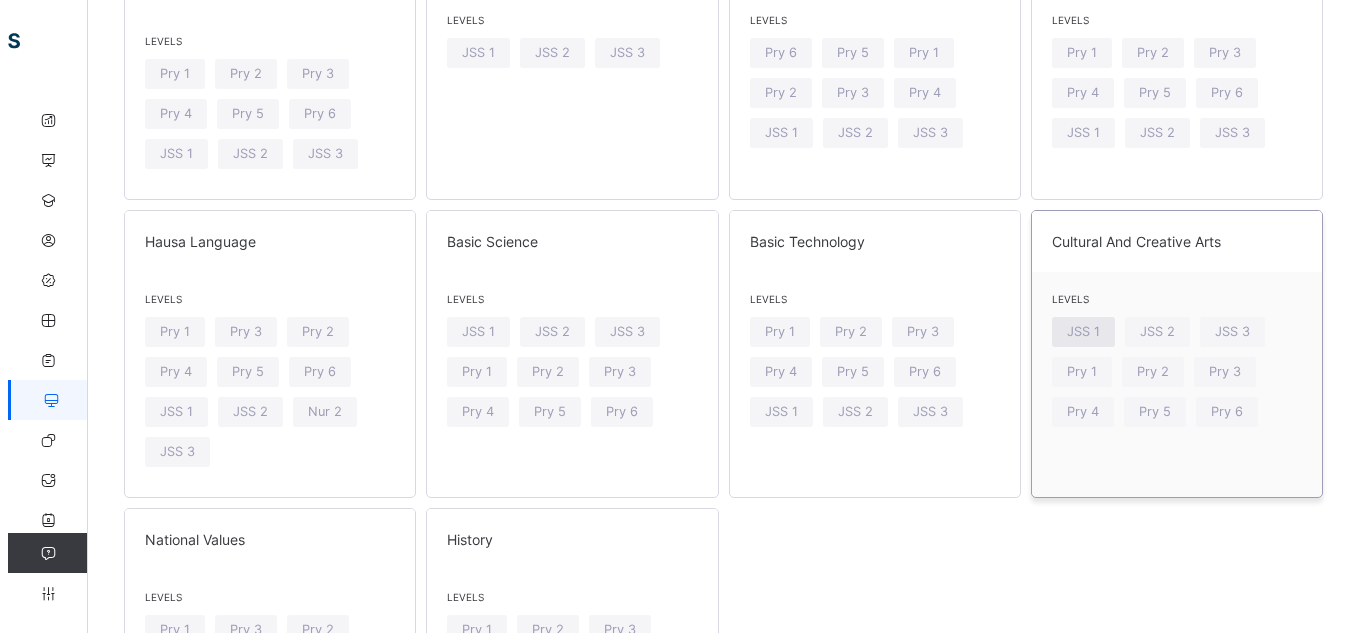 scroll, scrollTop: 0, scrollLeft: 0, axis: both 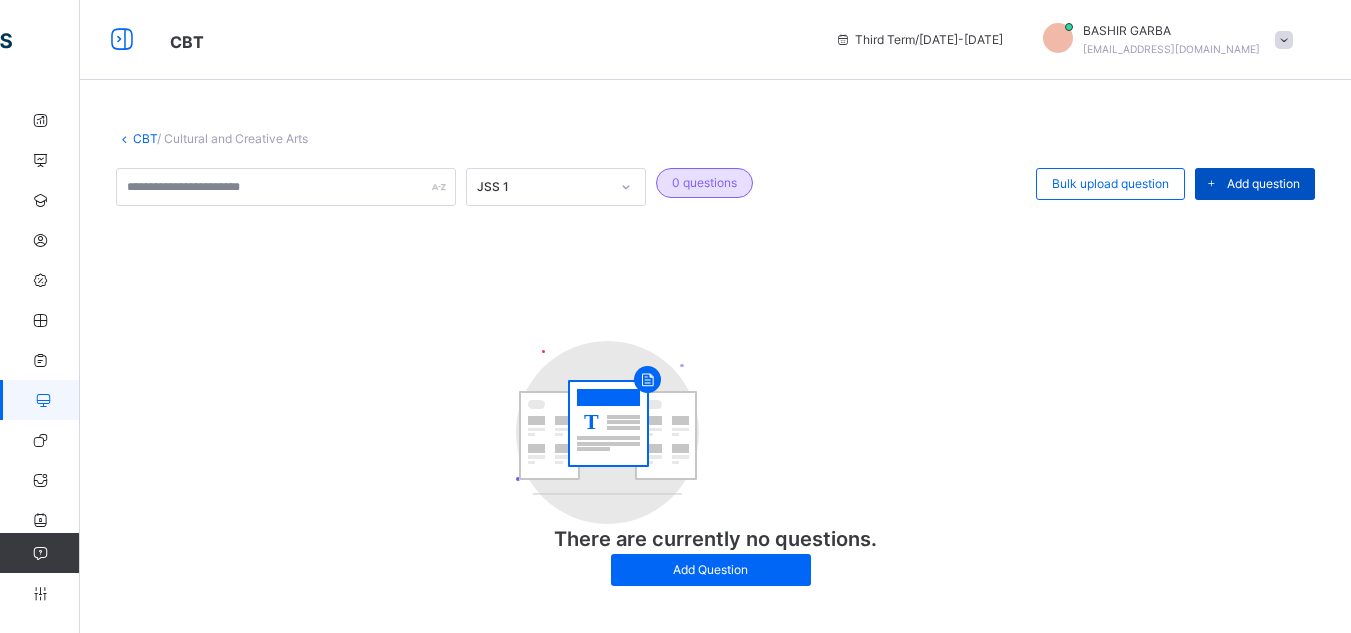 click on "Add question" at bounding box center [1263, 184] 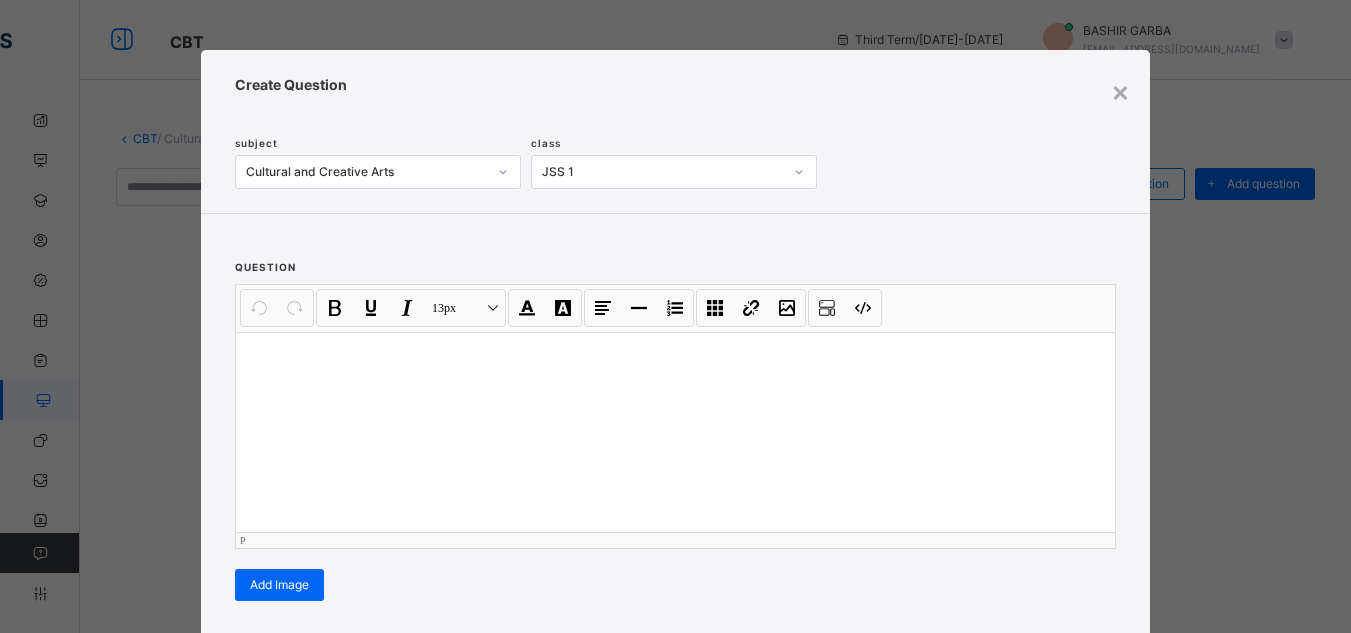 click at bounding box center (675, 432) 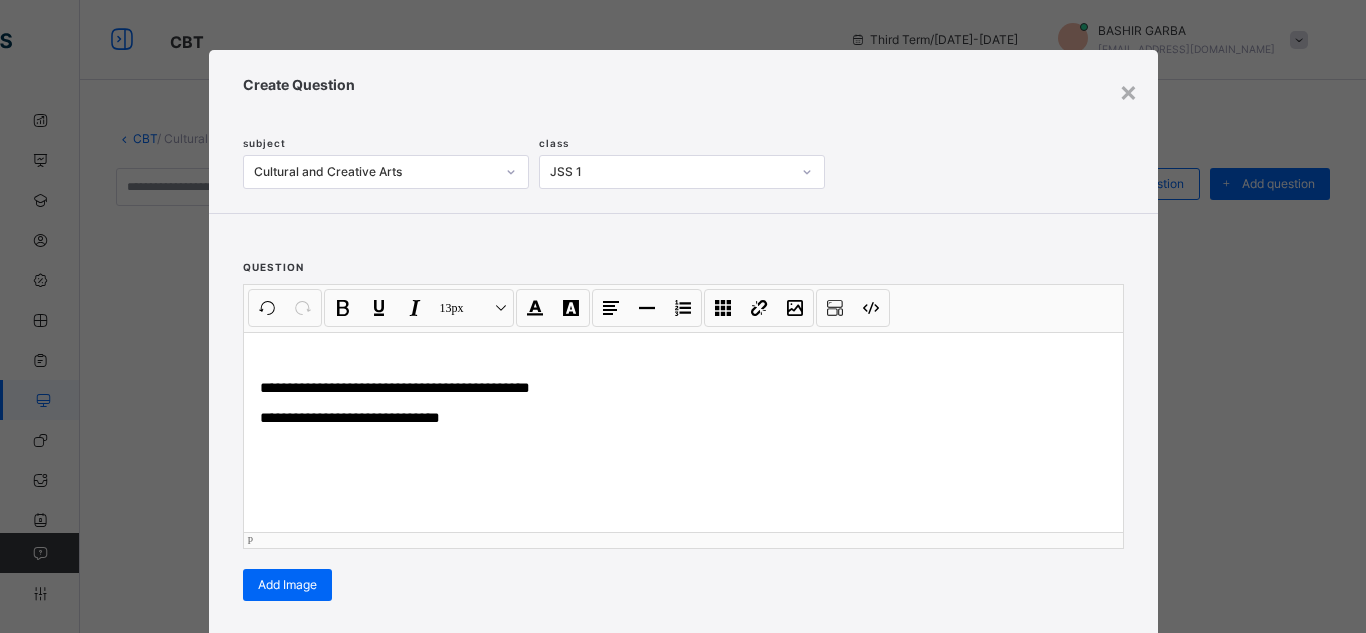 click on "**********" at bounding box center [683, 419] 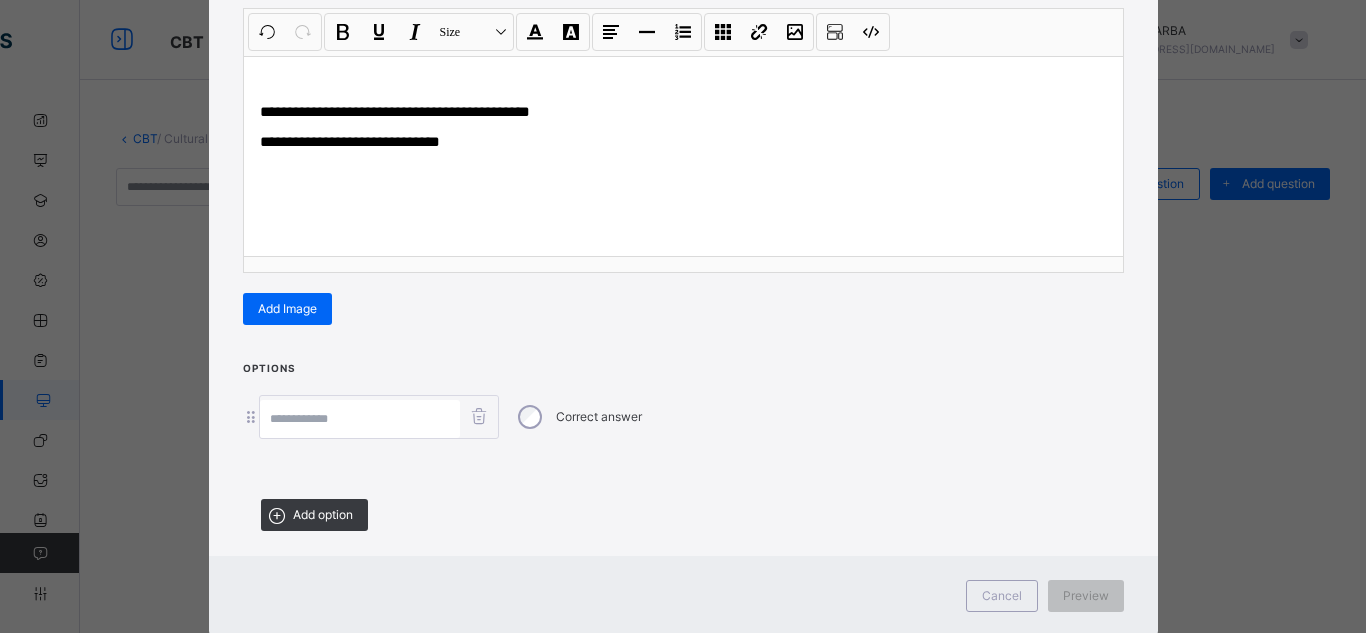 scroll, scrollTop: 280, scrollLeft: 0, axis: vertical 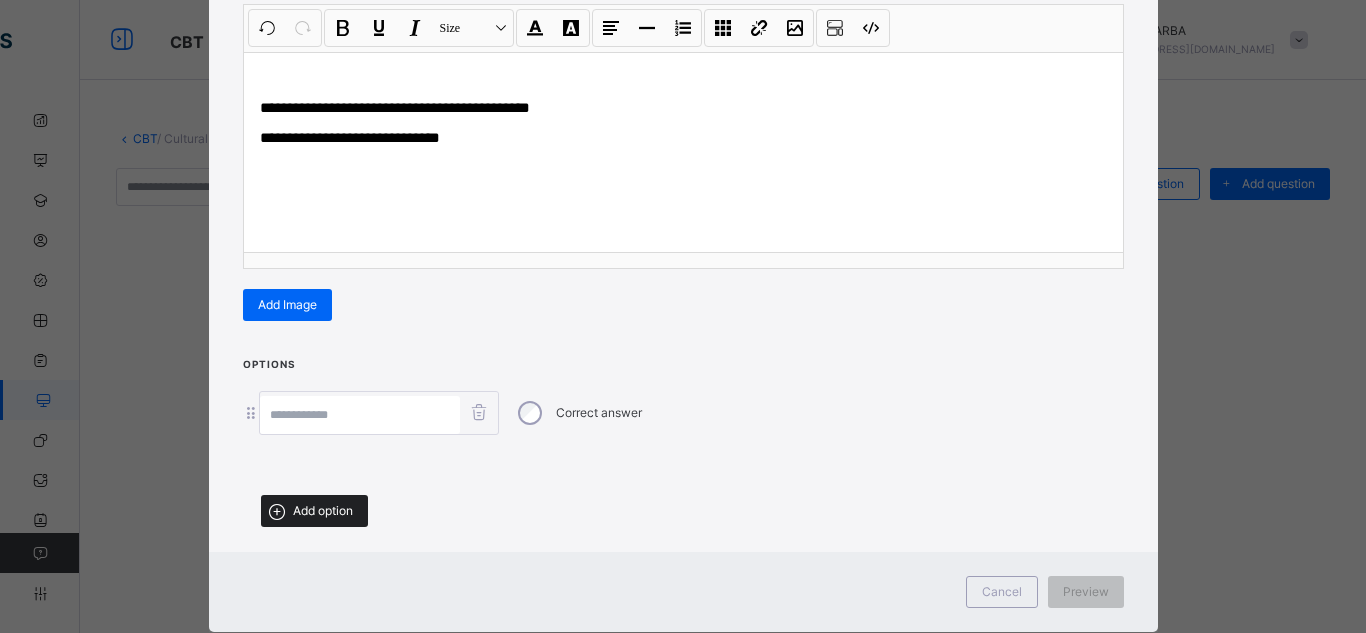 click on "Add option" at bounding box center (323, 511) 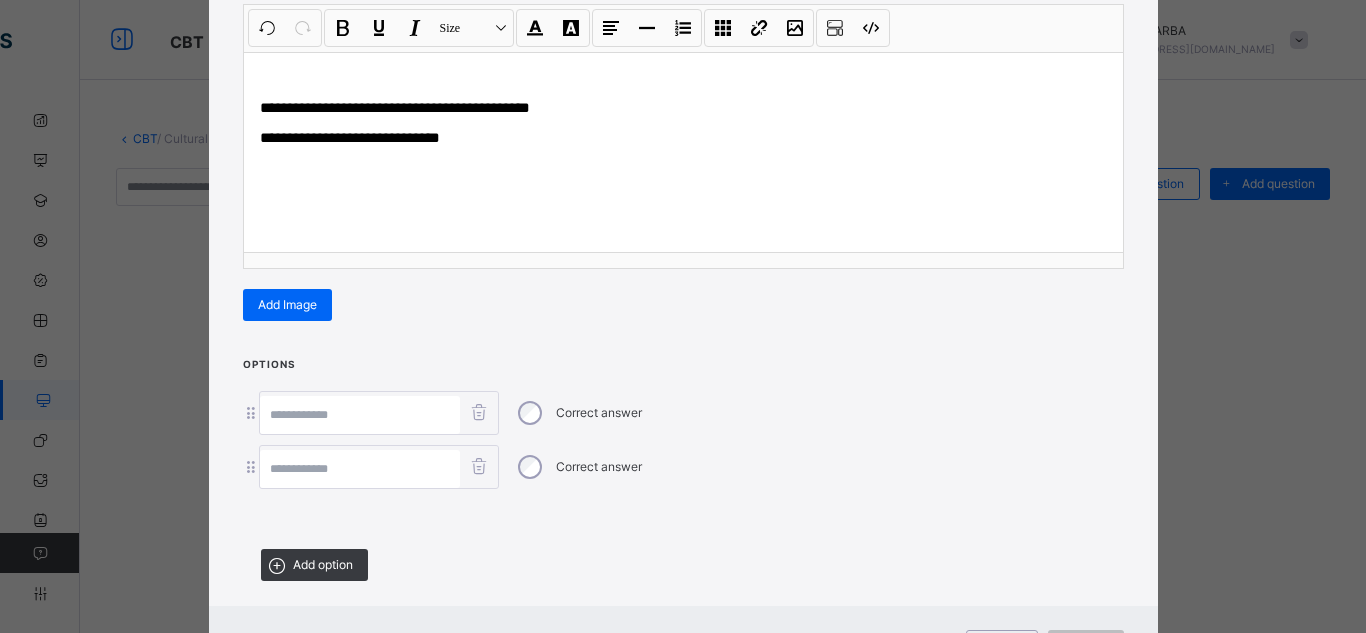 click at bounding box center [360, 415] 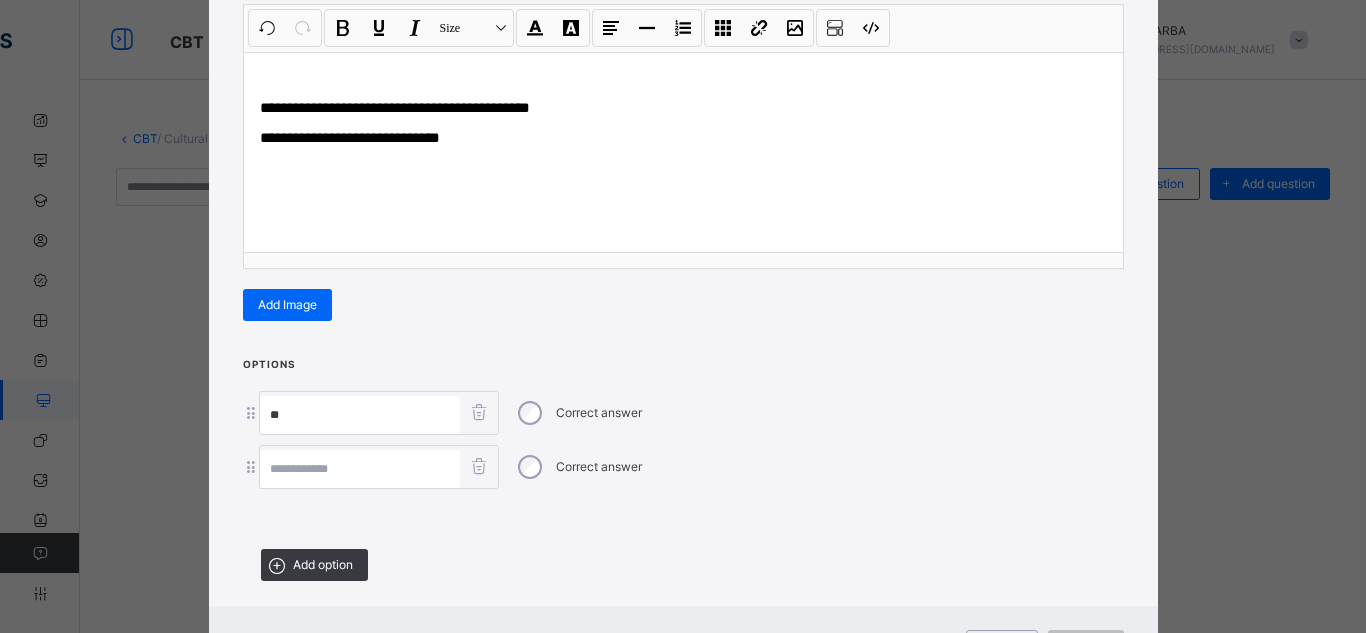click at bounding box center [360, 469] 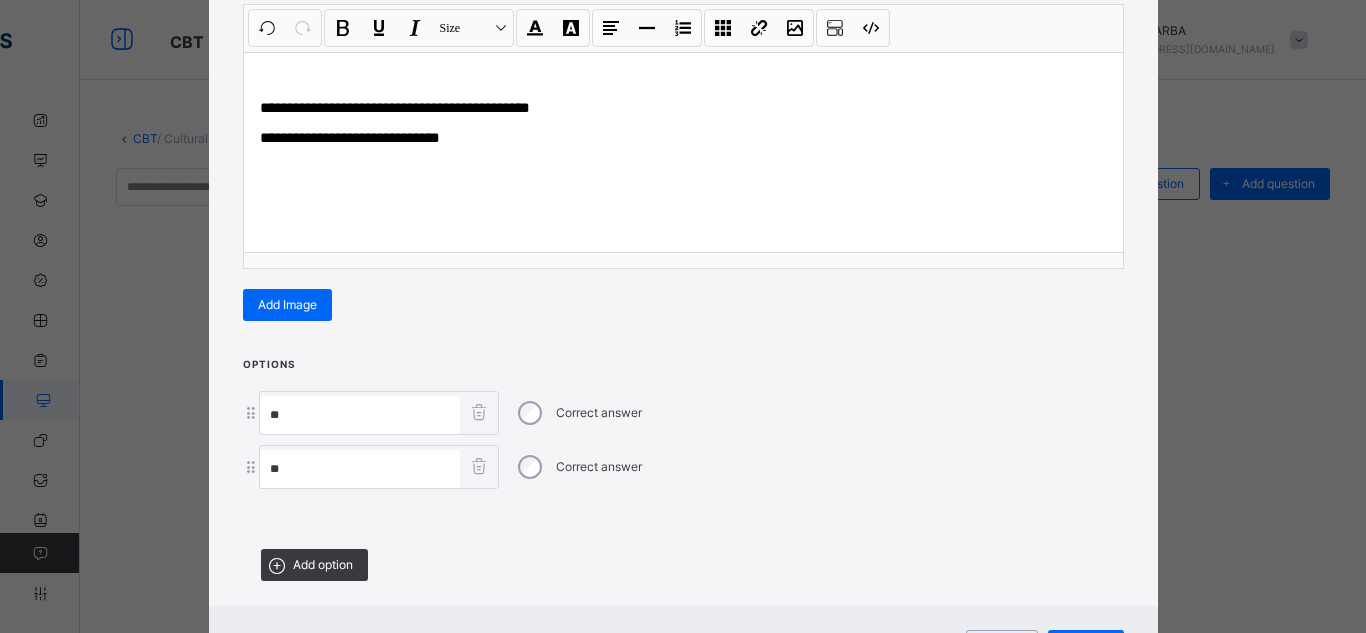 click on "**" at bounding box center (360, 415) 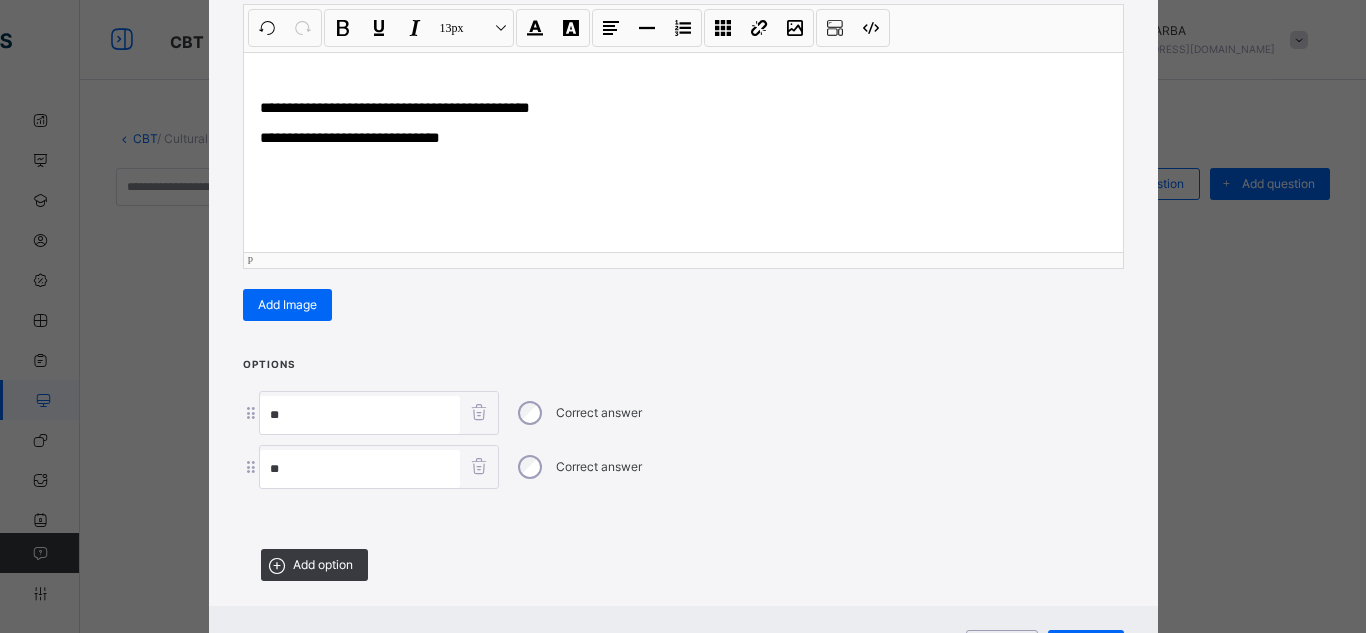 click on "**********" at bounding box center (350, 137) 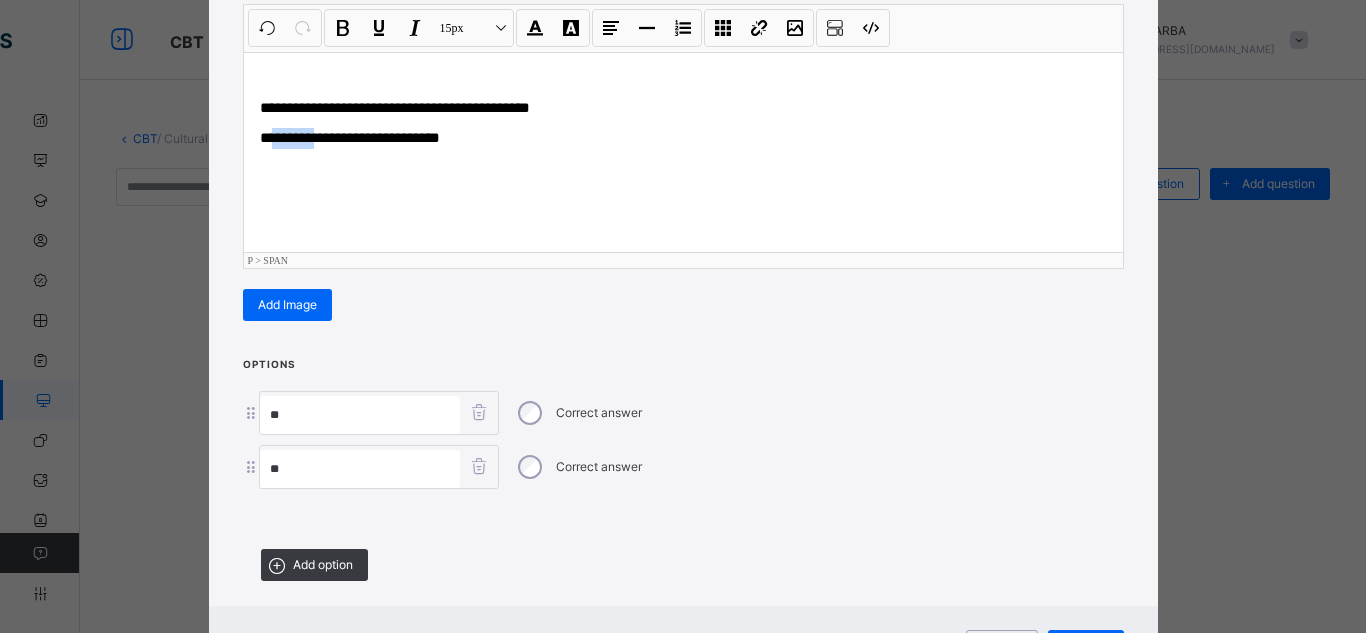 drag, startPoint x: 268, startPoint y: 136, endPoint x: 337, endPoint y: 147, distance: 69.87131 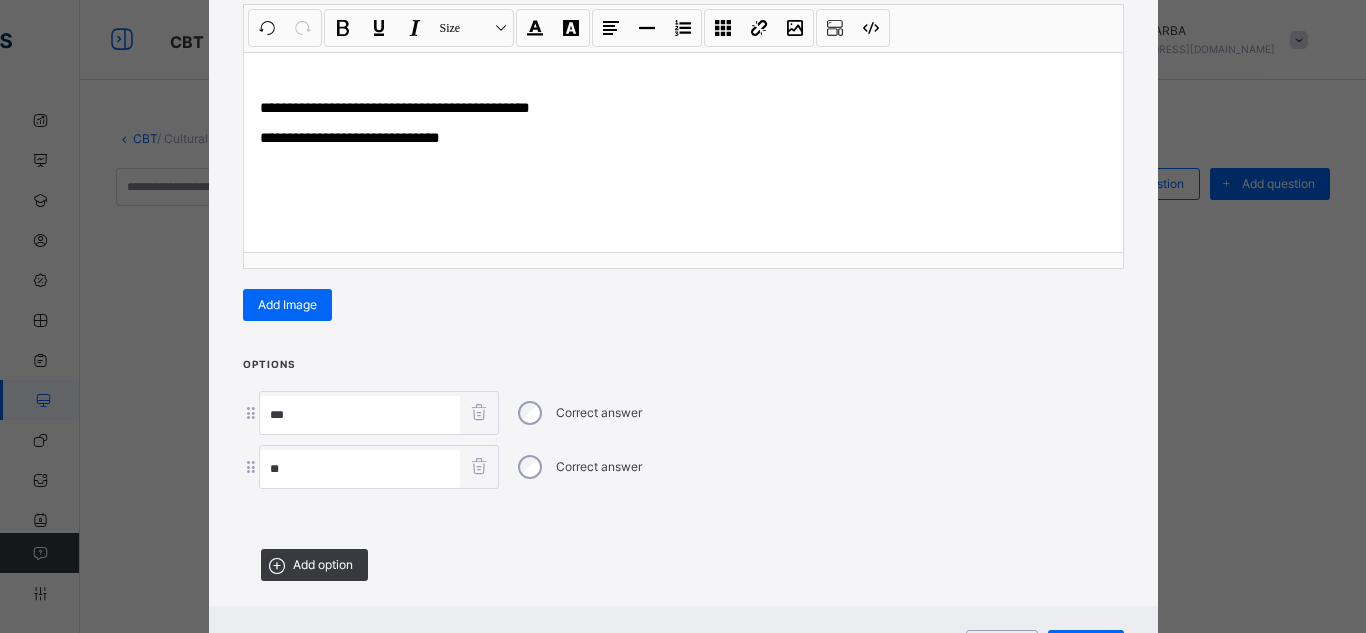 click on "**" at bounding box center (360, 415) 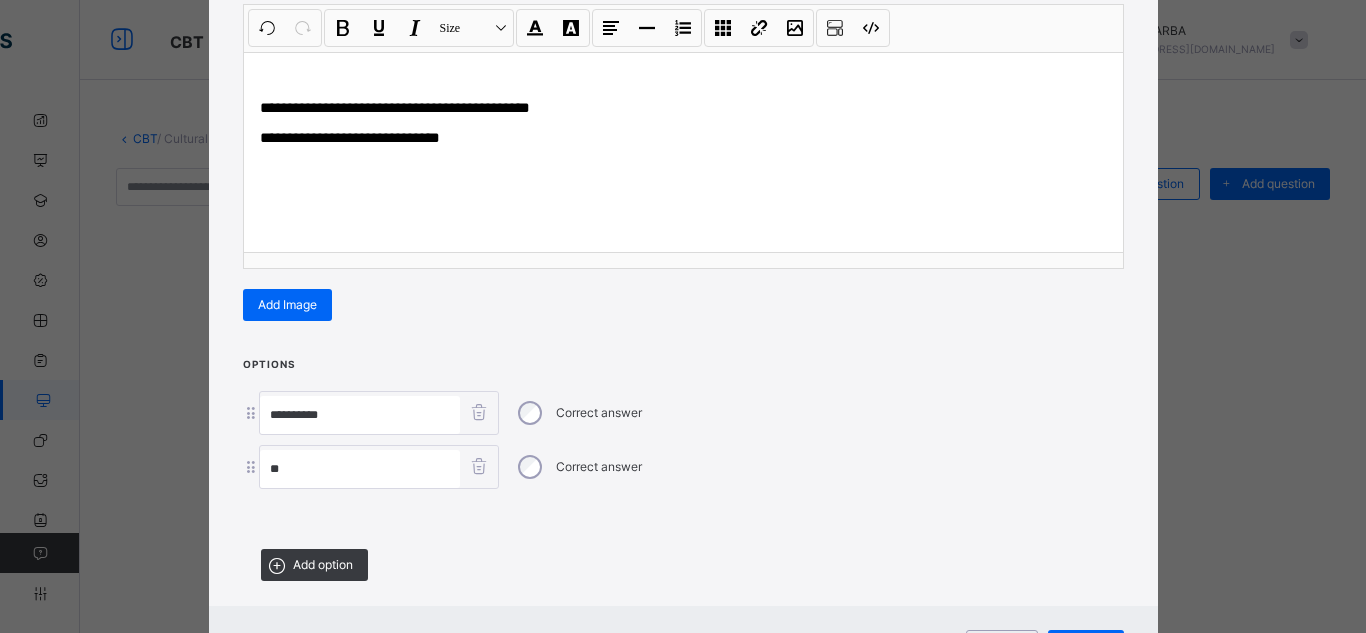click on "**" at bounding box center [360, 469] 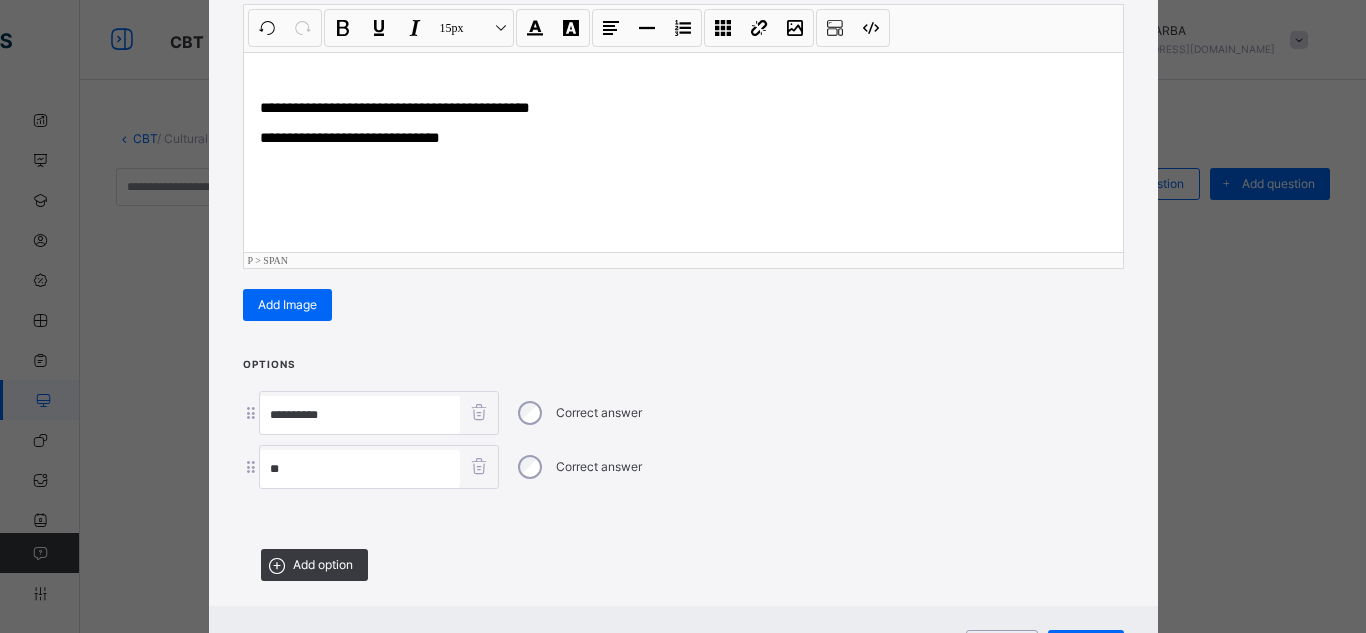 click on "**********" at bounding box center [350, 137] 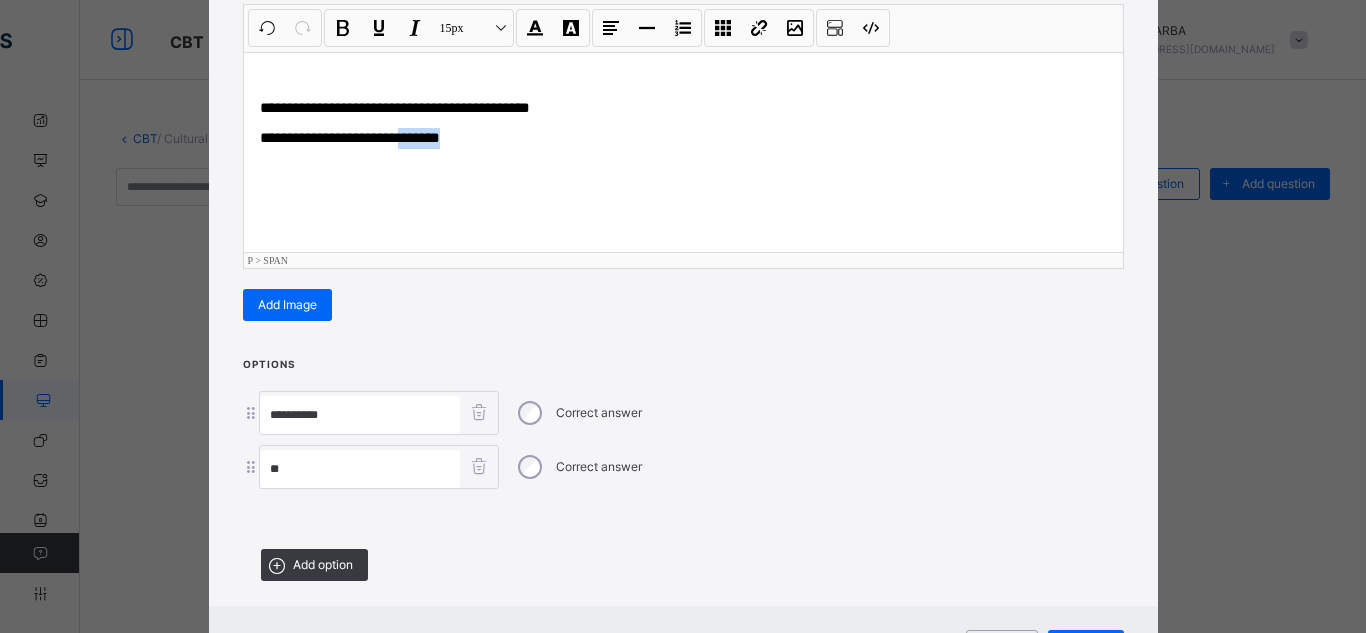 drag, startPoint x: 393, startPoint y: 135, endPoint x: 475, endPoint y: 147, distance: 82.8734 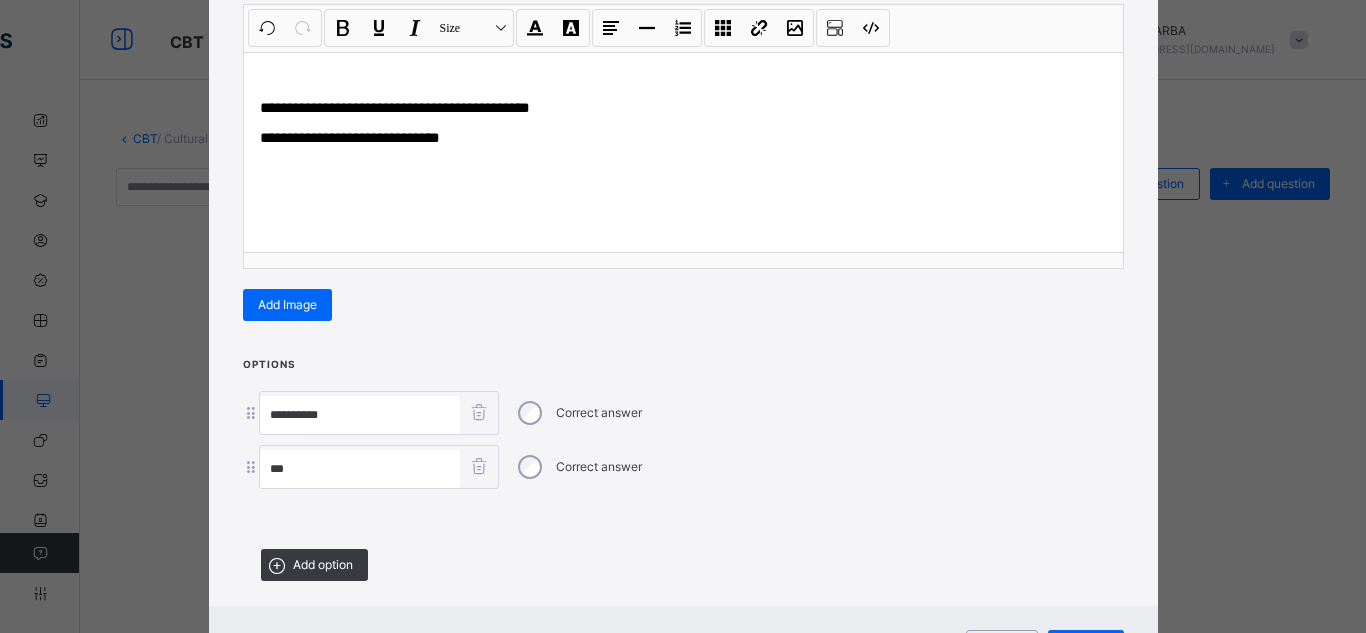 click on "**" at bounding box center [360, 469] 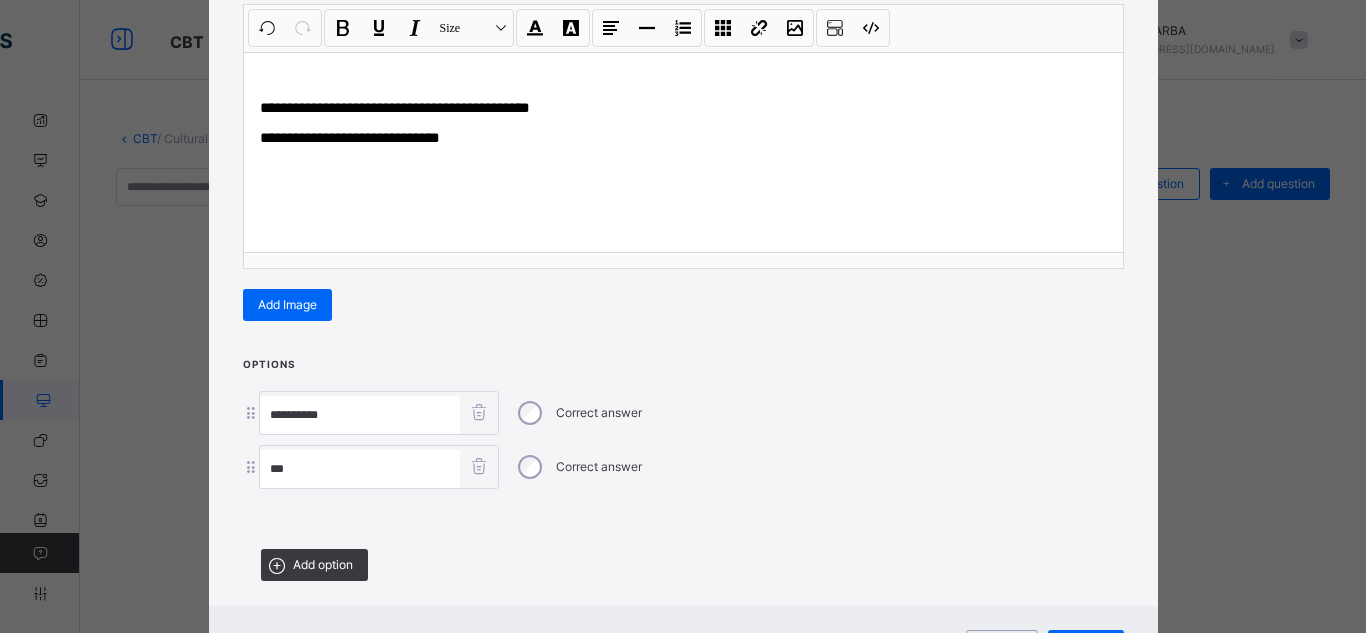 paste on "********" 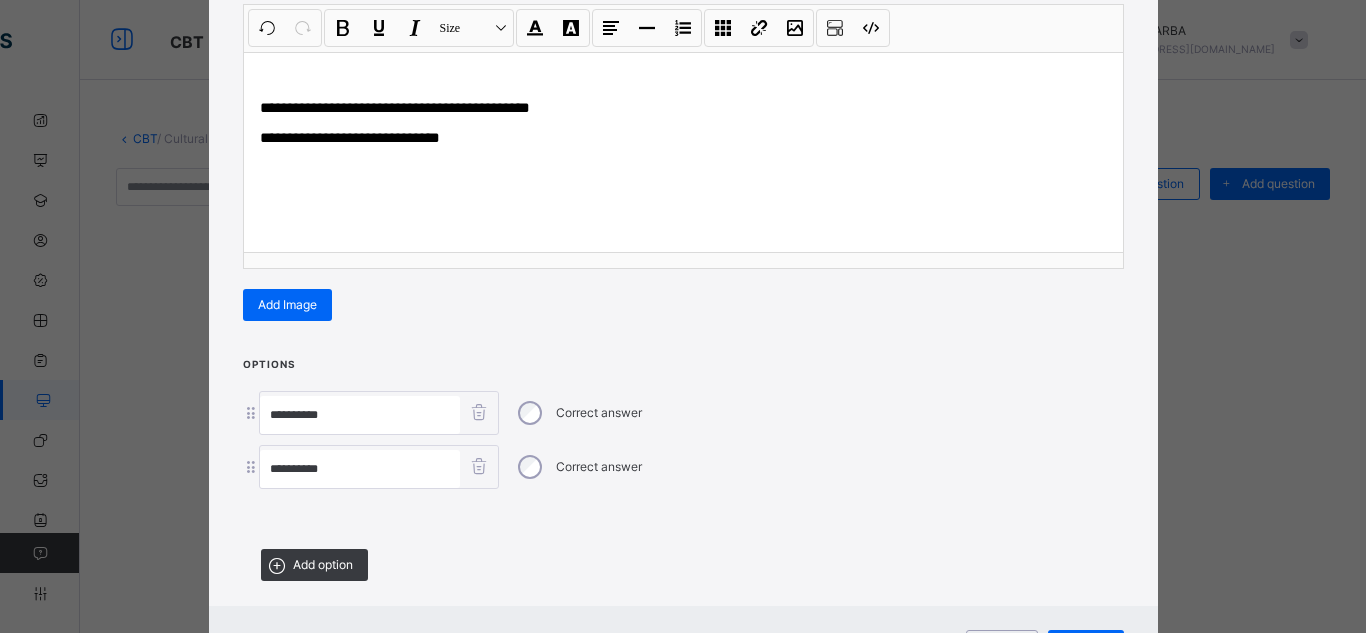 click on "**********" at bounding box center [683, 475] 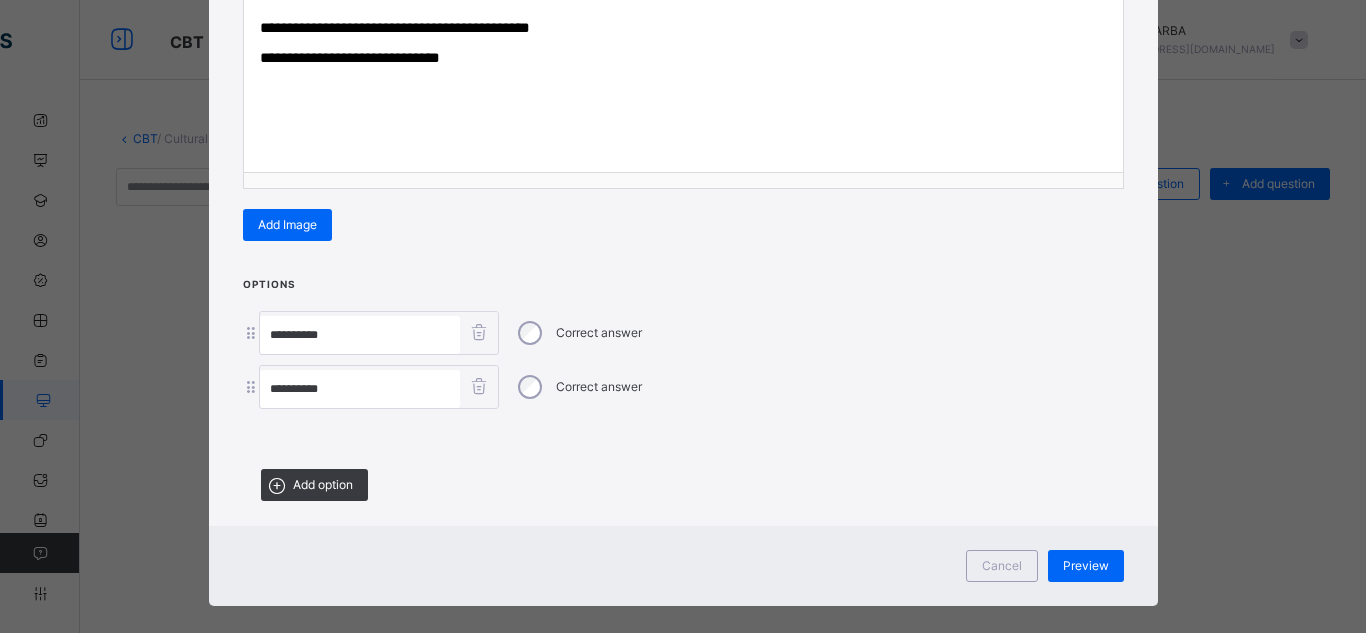 scroll, scrollTop: 379, scrollLeft: 0, axis: vertical 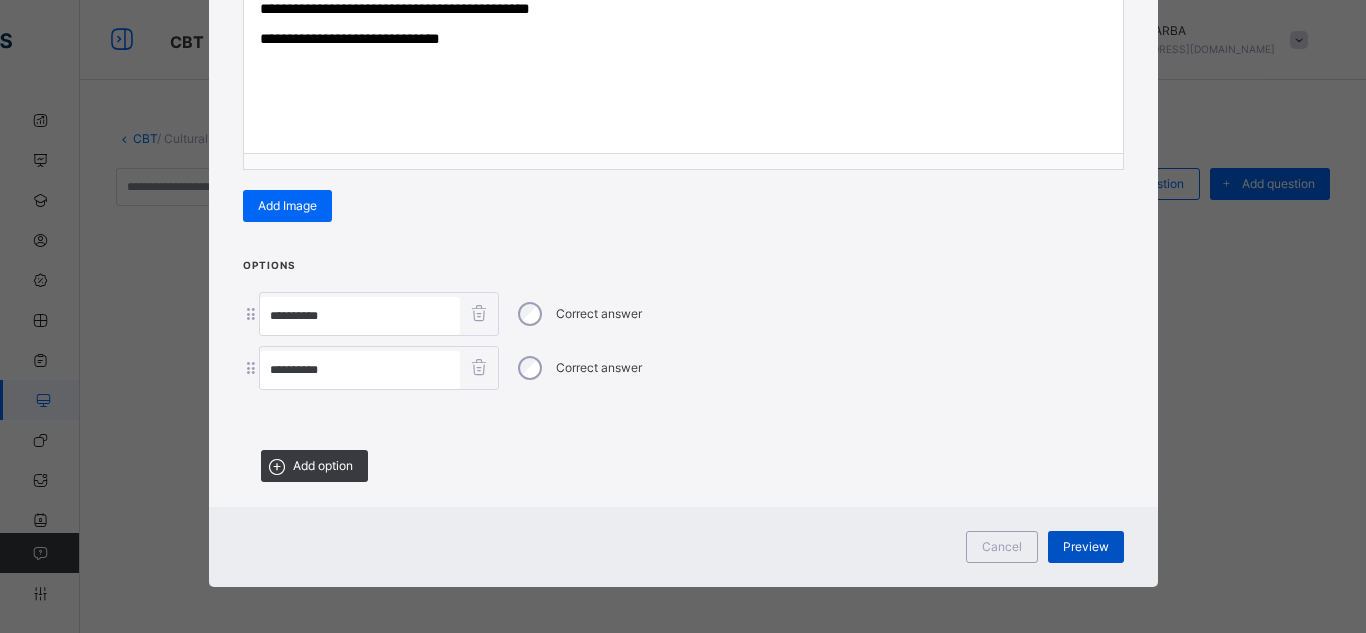 click on "Preview" at bounding box center [1086, 547] 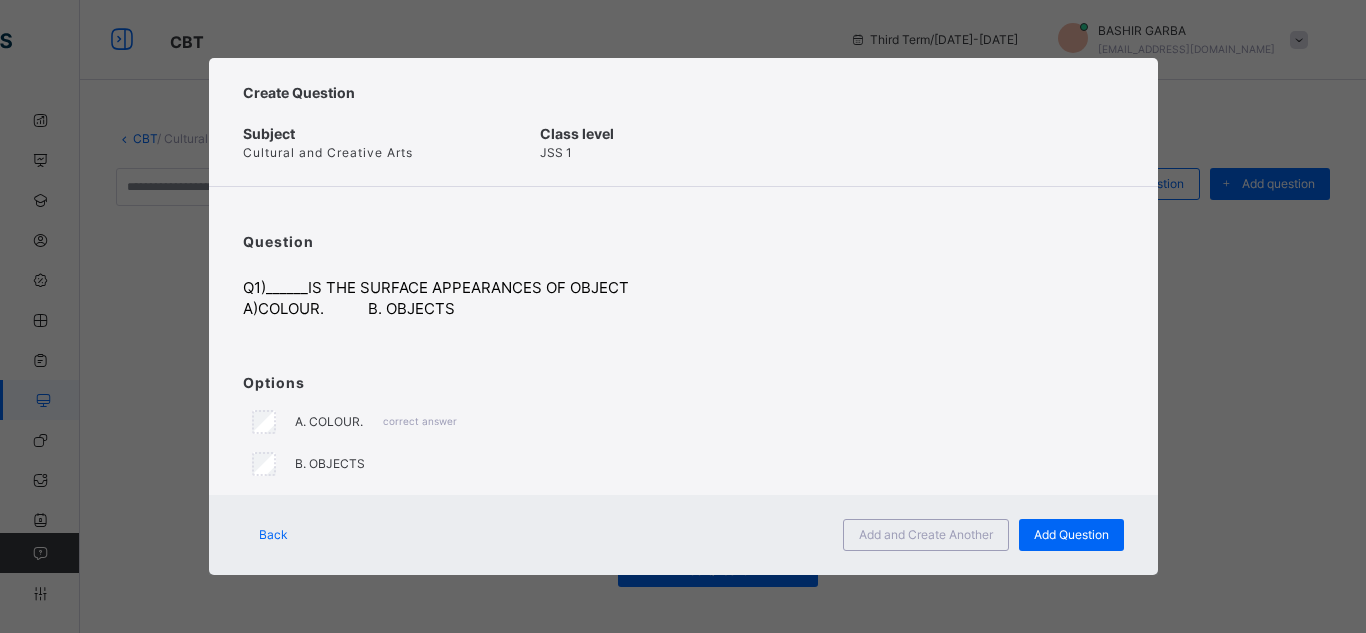 click on "Back" at bounding box center (273, 535) 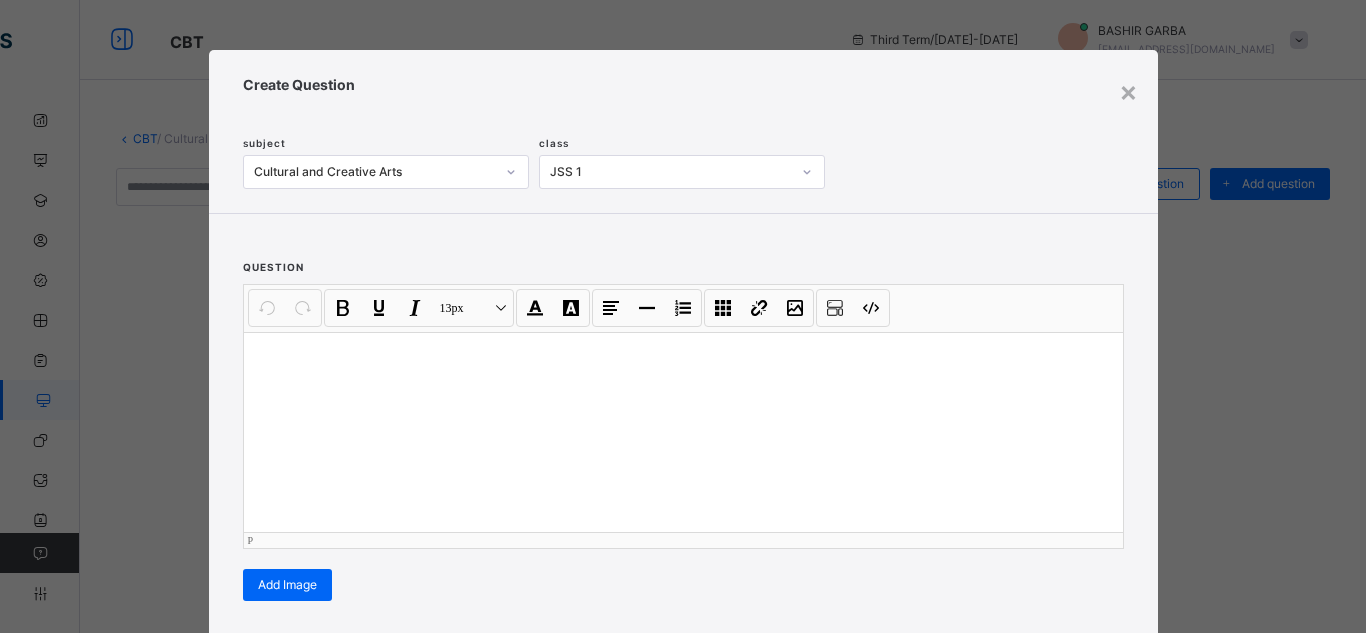 click at bounding box center (683, 432) 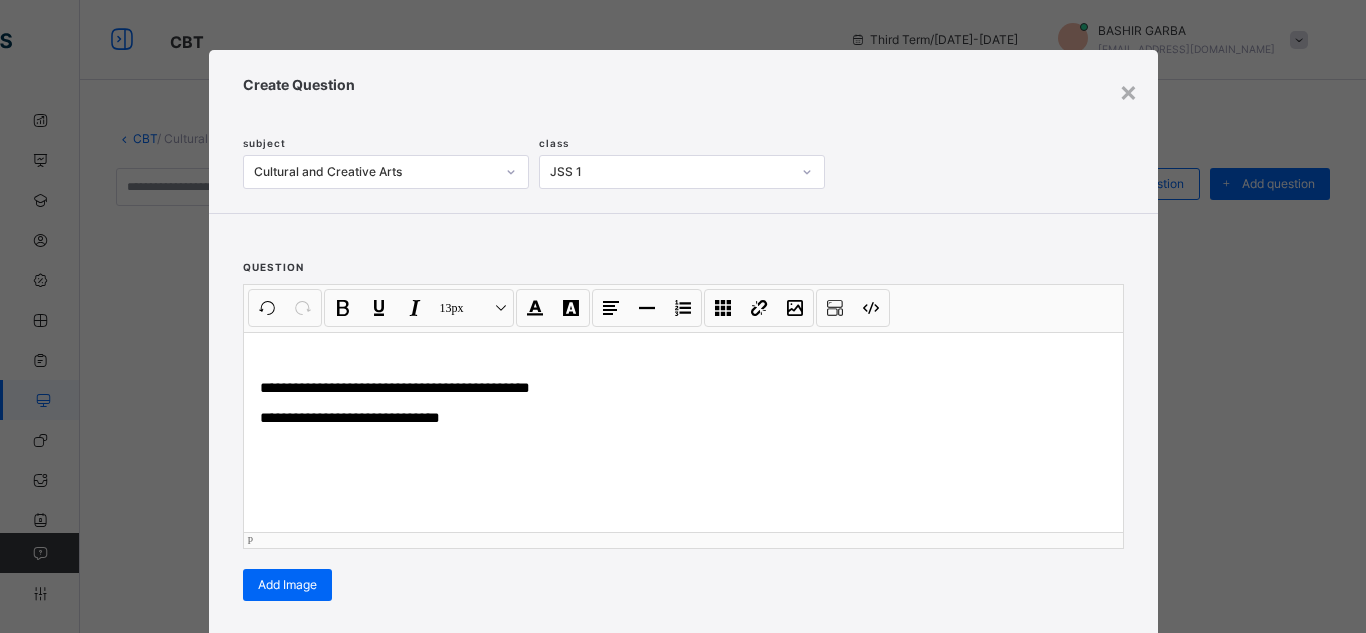 click on "**********" at bounding box center [683, 418] 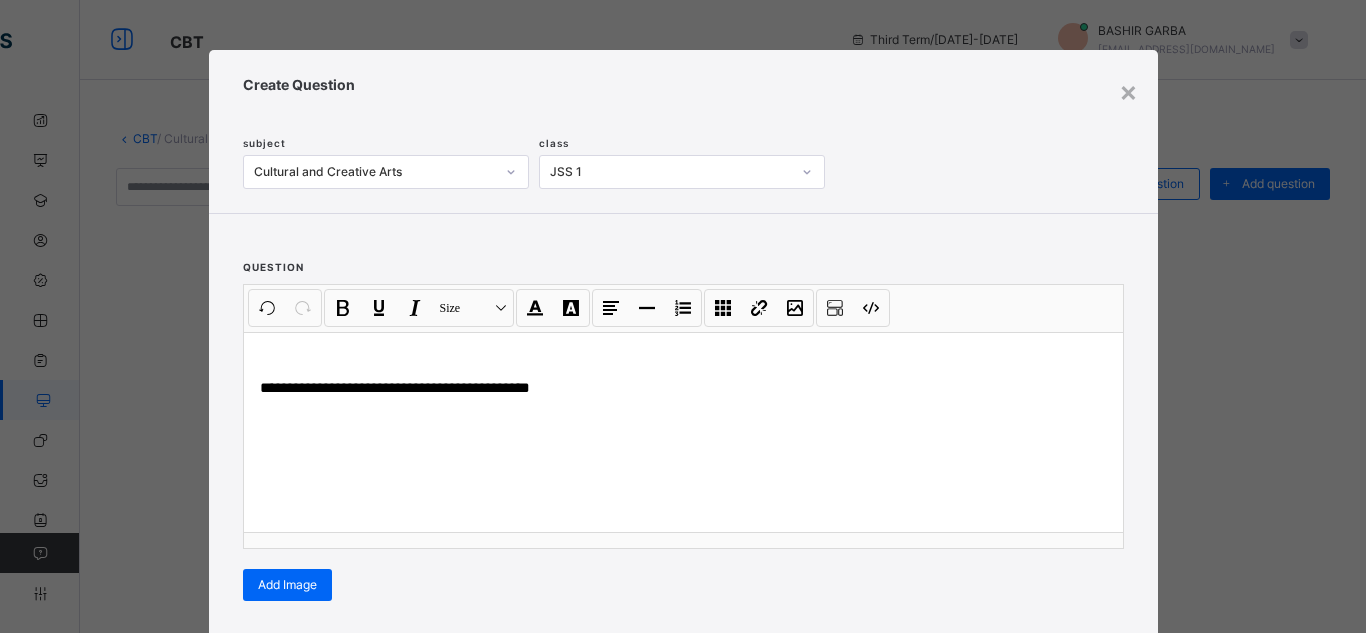 click on "**********" at bounding box center [683, 419] 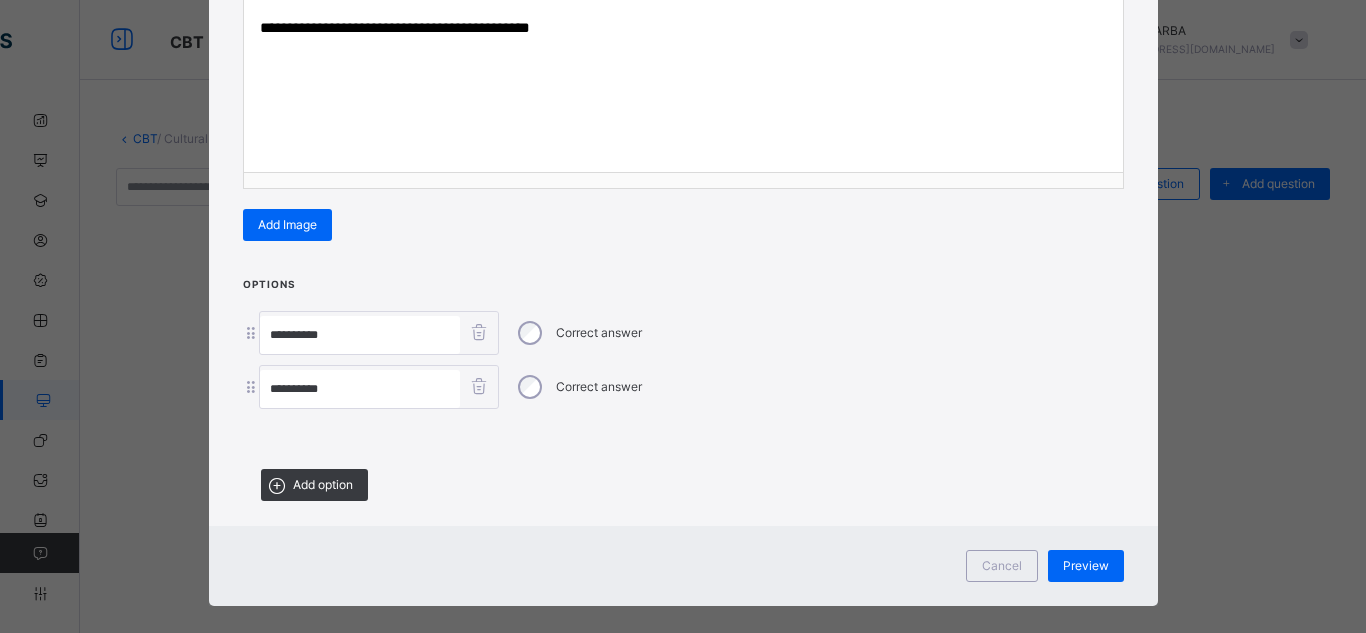 scroll, scrollTop: 379, scrollLeft: 0, axis: vertical 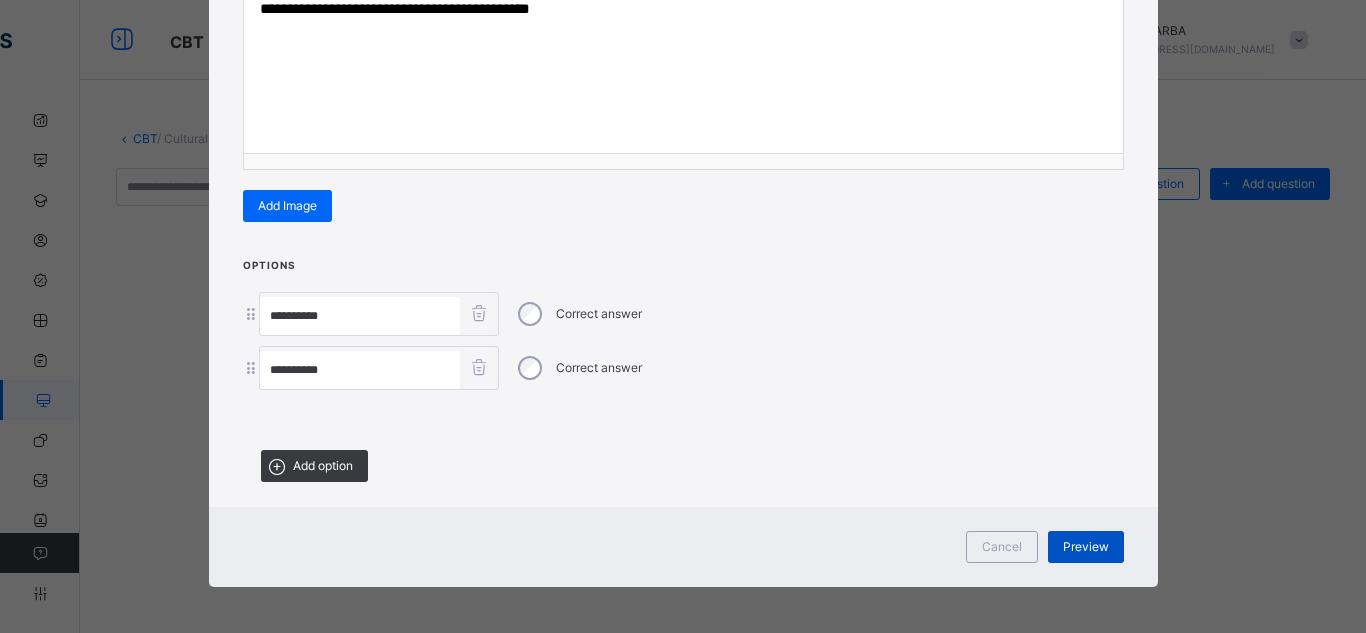 click on "Preview" at bounding box center [1086, 547] 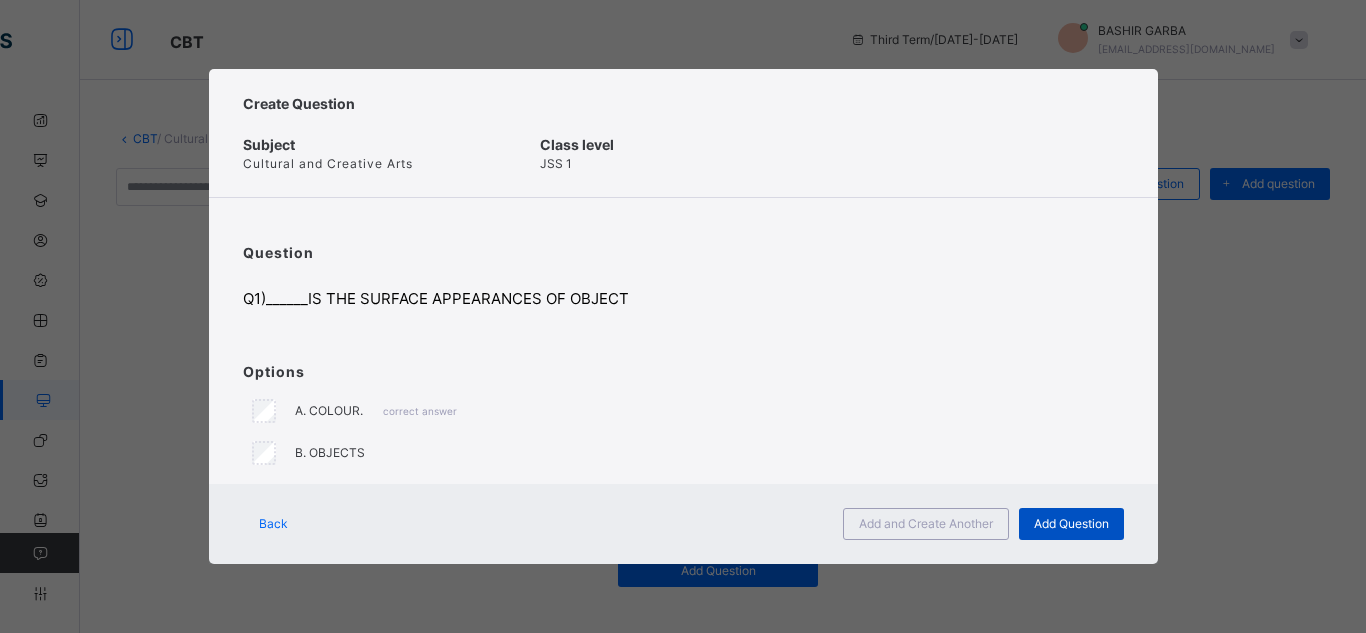 scroll, scrollTop: 0, scrollLeft: 0, axis: both 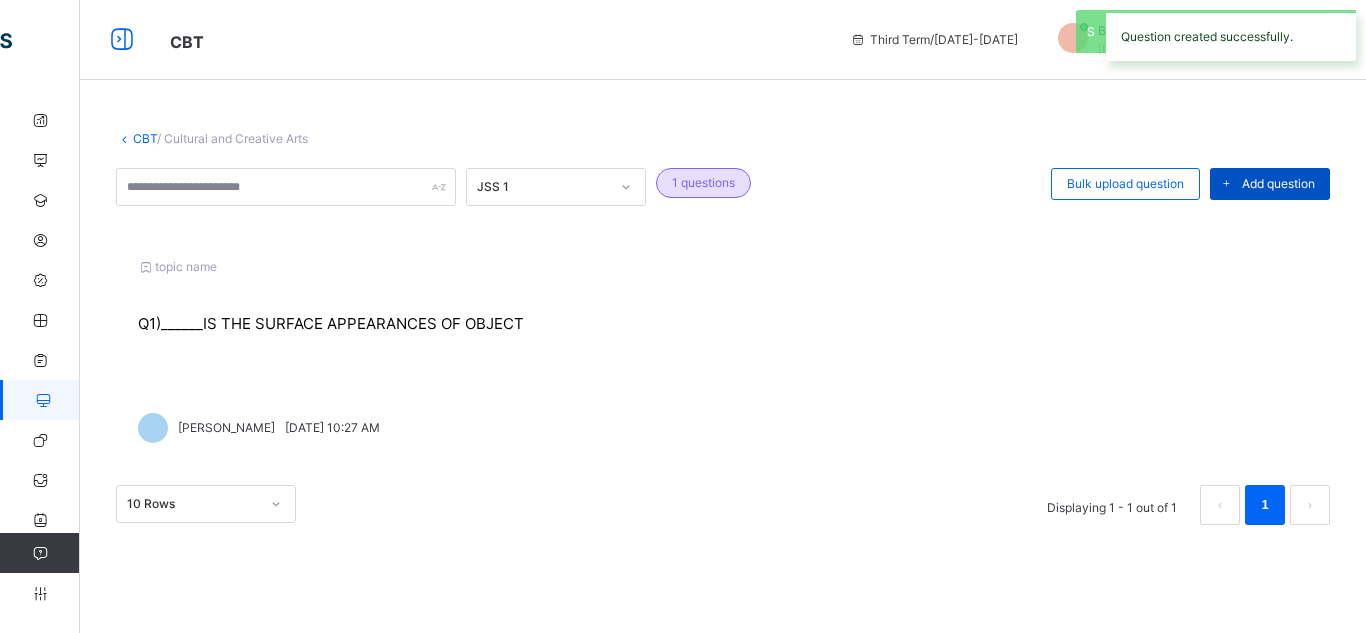 click on "Add question" at bounding box center [1278, 184] 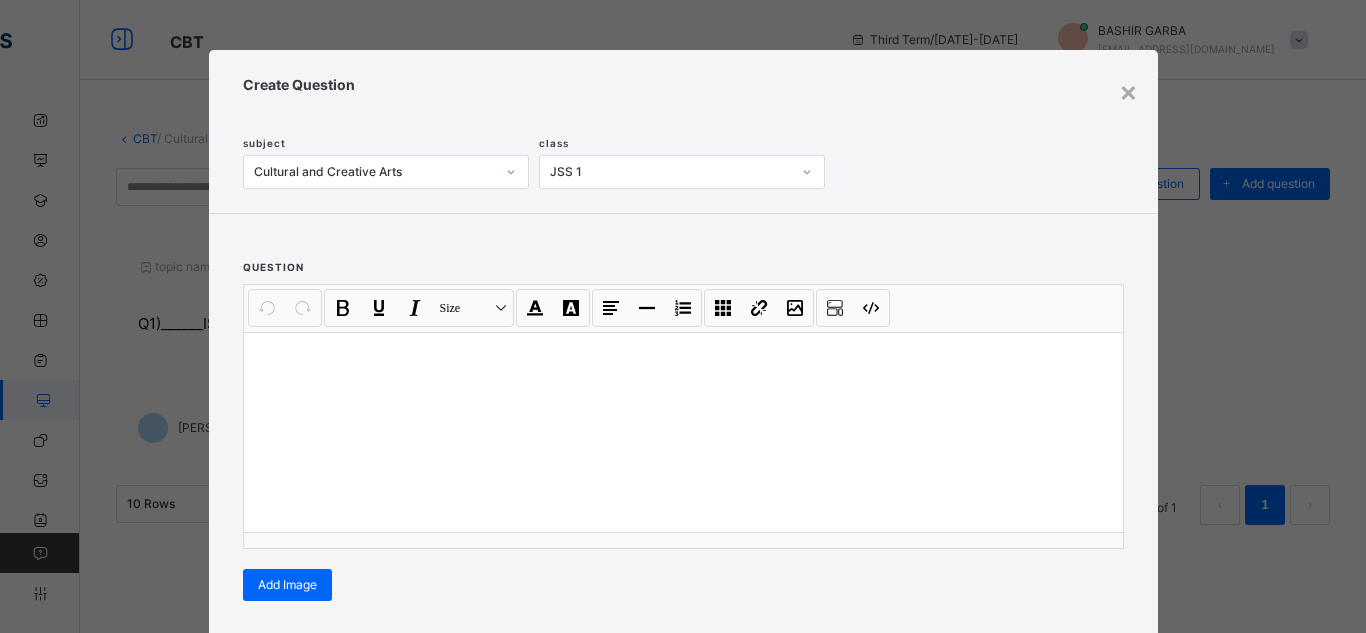click at bounding box center [683, 432] 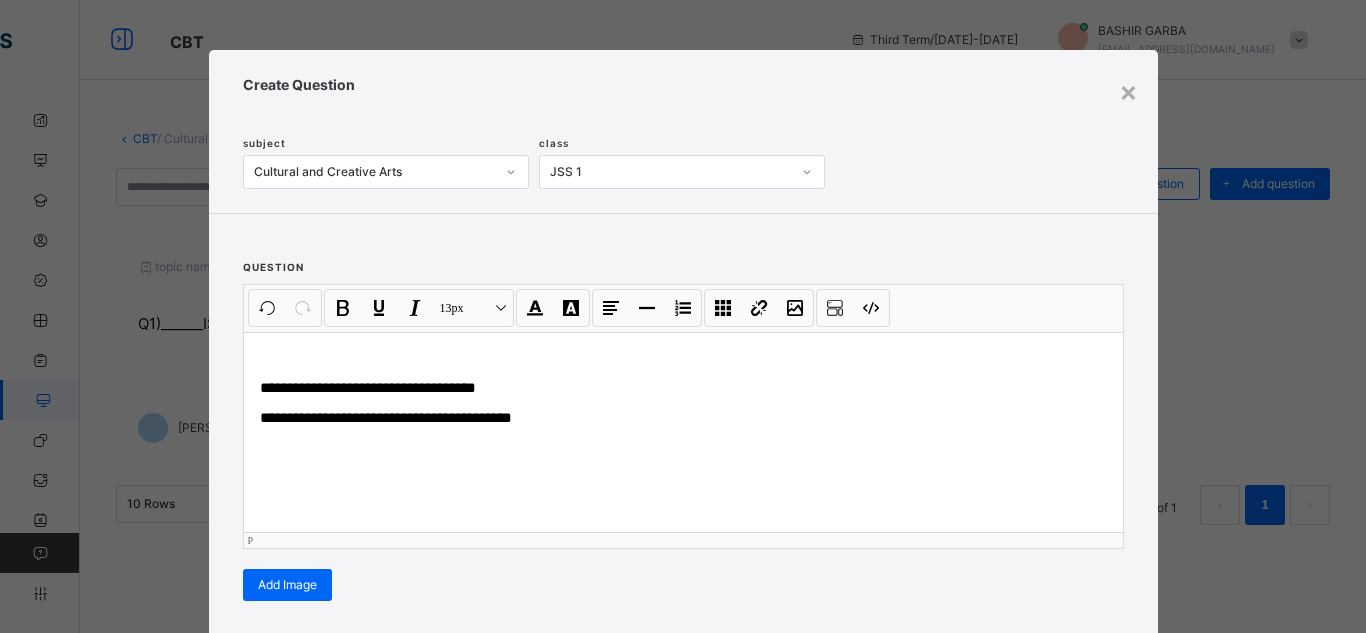click on "**********" at bounding box center (683, 418) 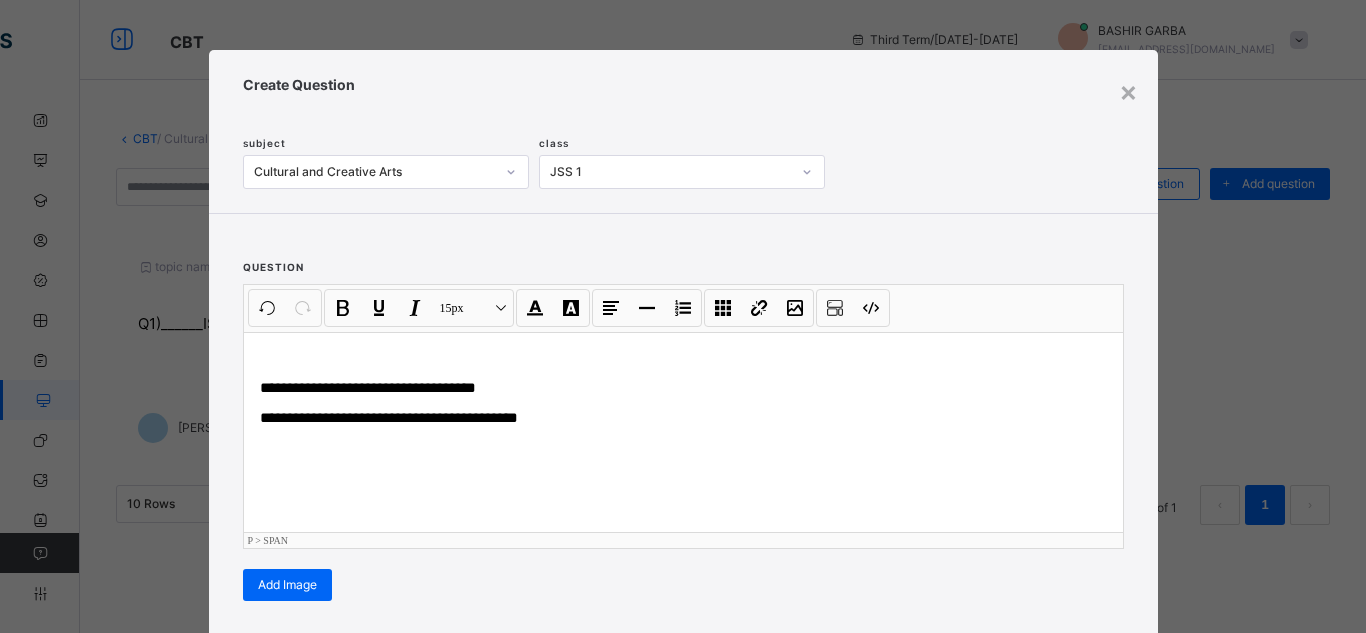 click on "**********" at bounding box center (683, 432) 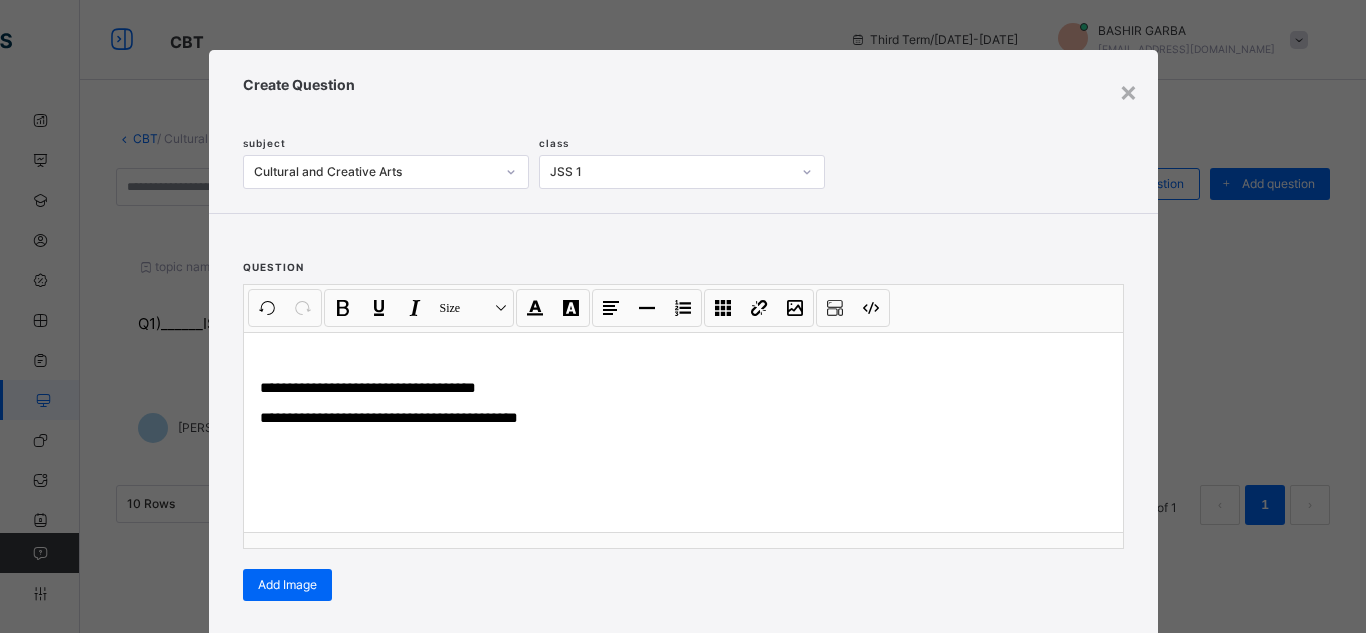click on "**********" at bounding box center (683, 419) 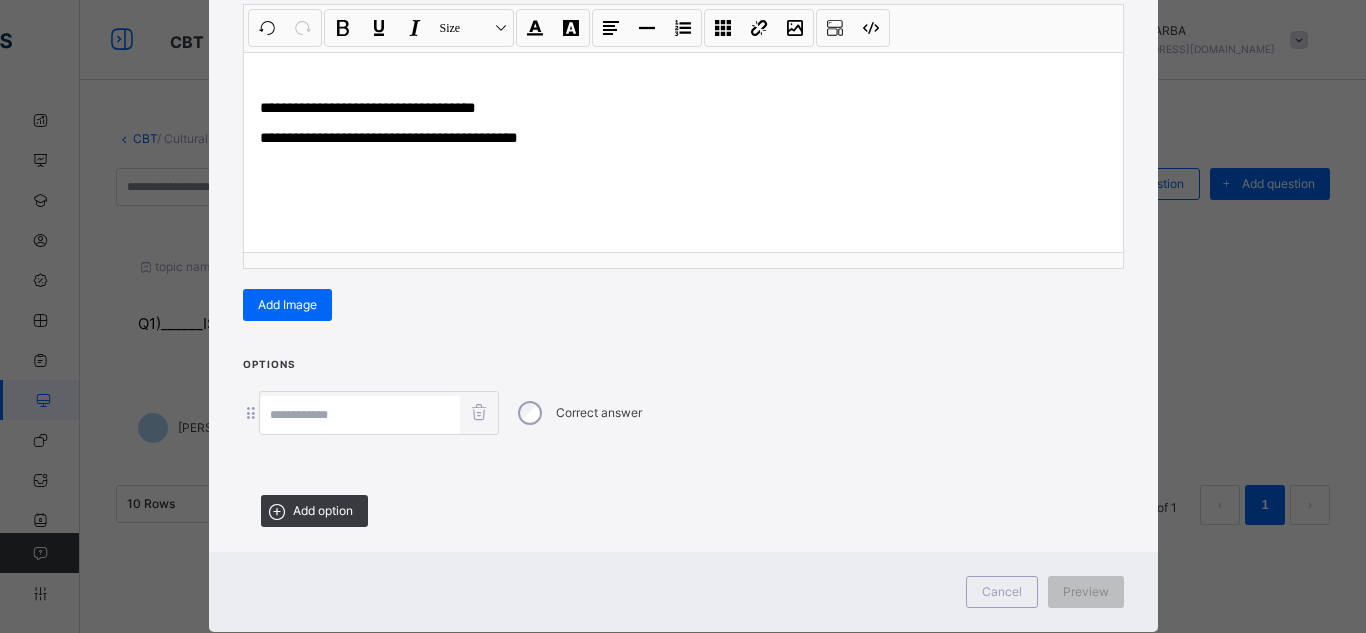 scroll, scrollTop: 320, scrollLeft: 0, axis: vertical 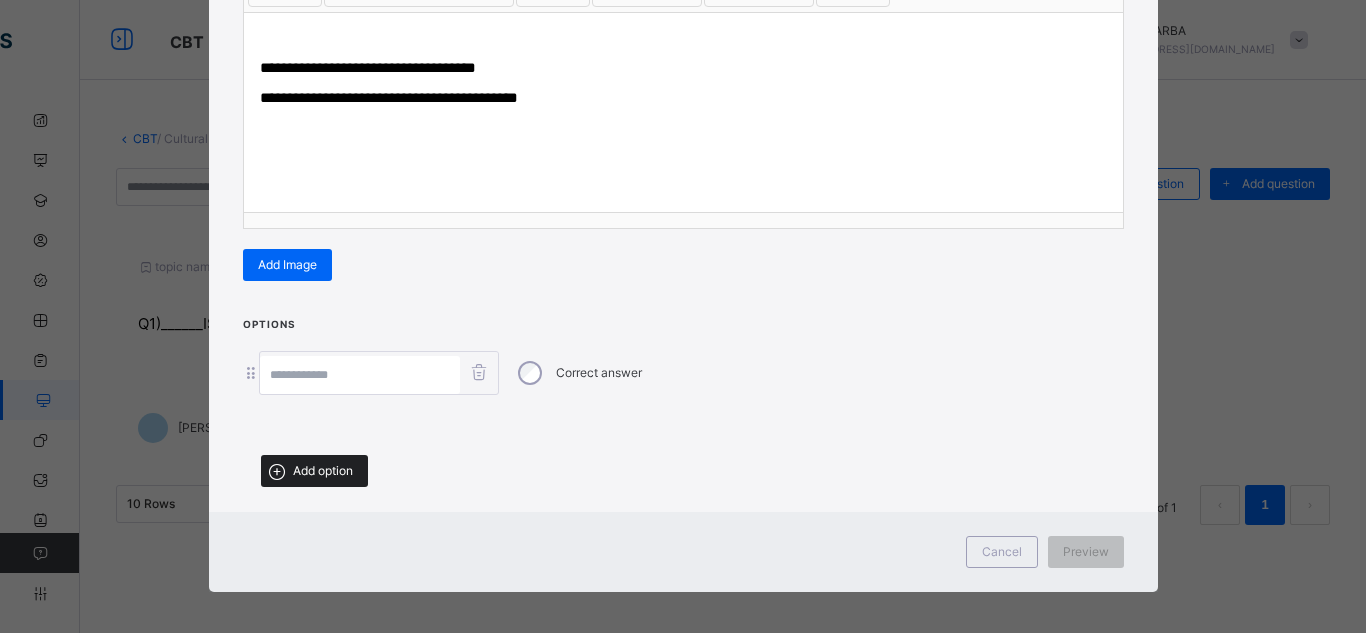 click on "Add option" at bounding box center [323, 471] 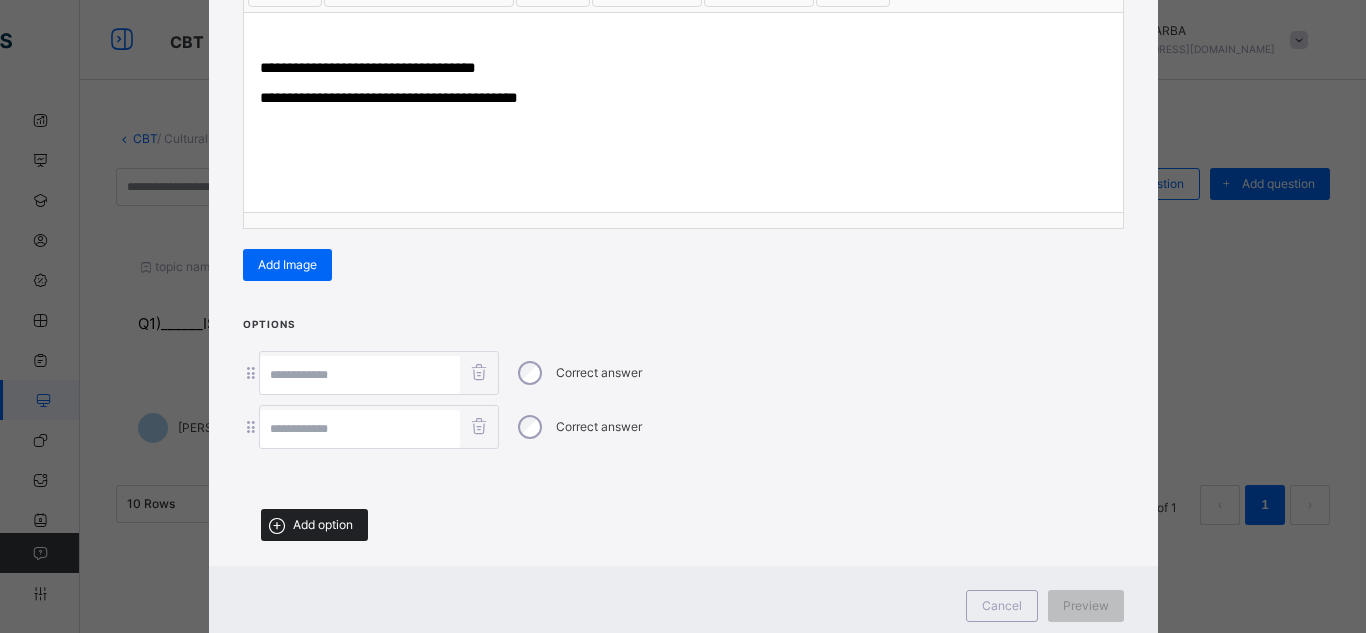 click on "Add option" at bounding box center [323, 525] 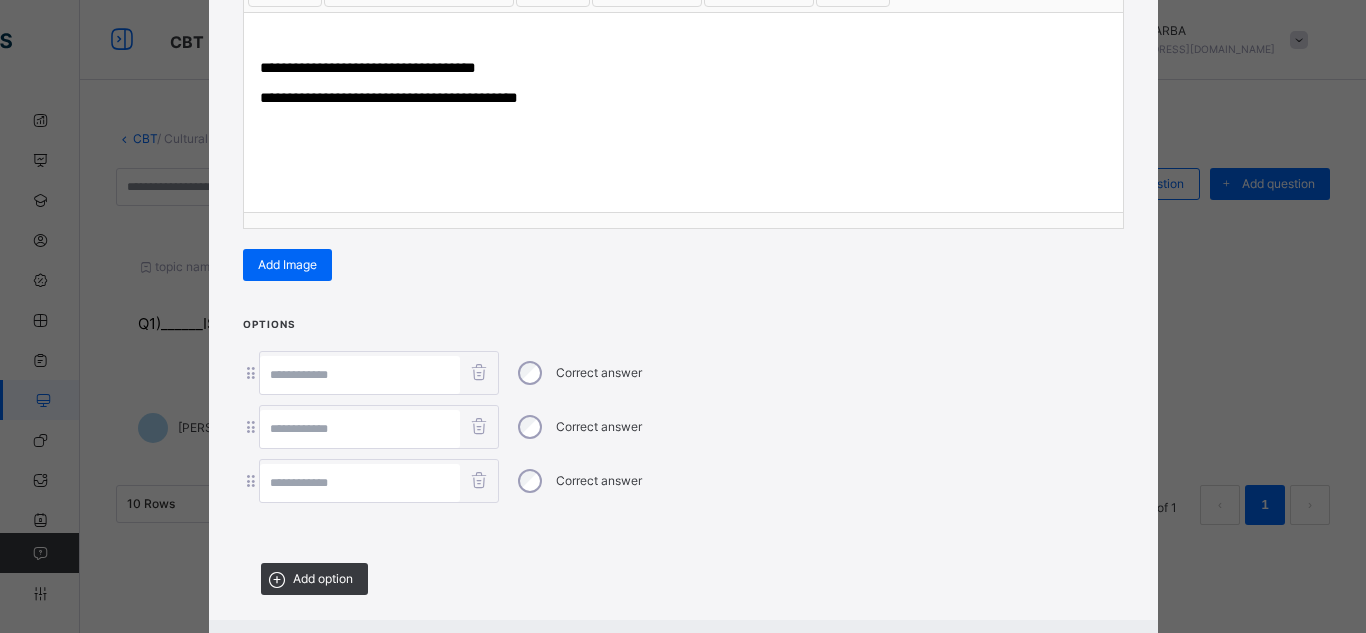 click at bounding box center [360, 375] 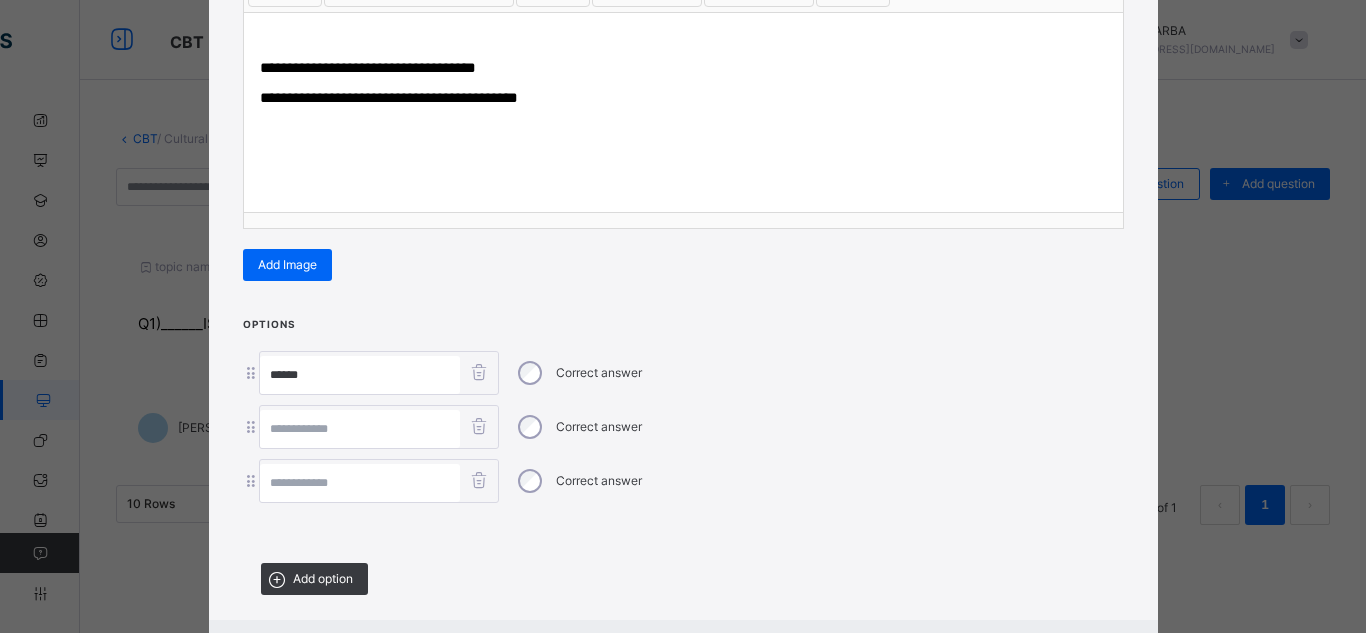 click at bounding box center (360, 429) 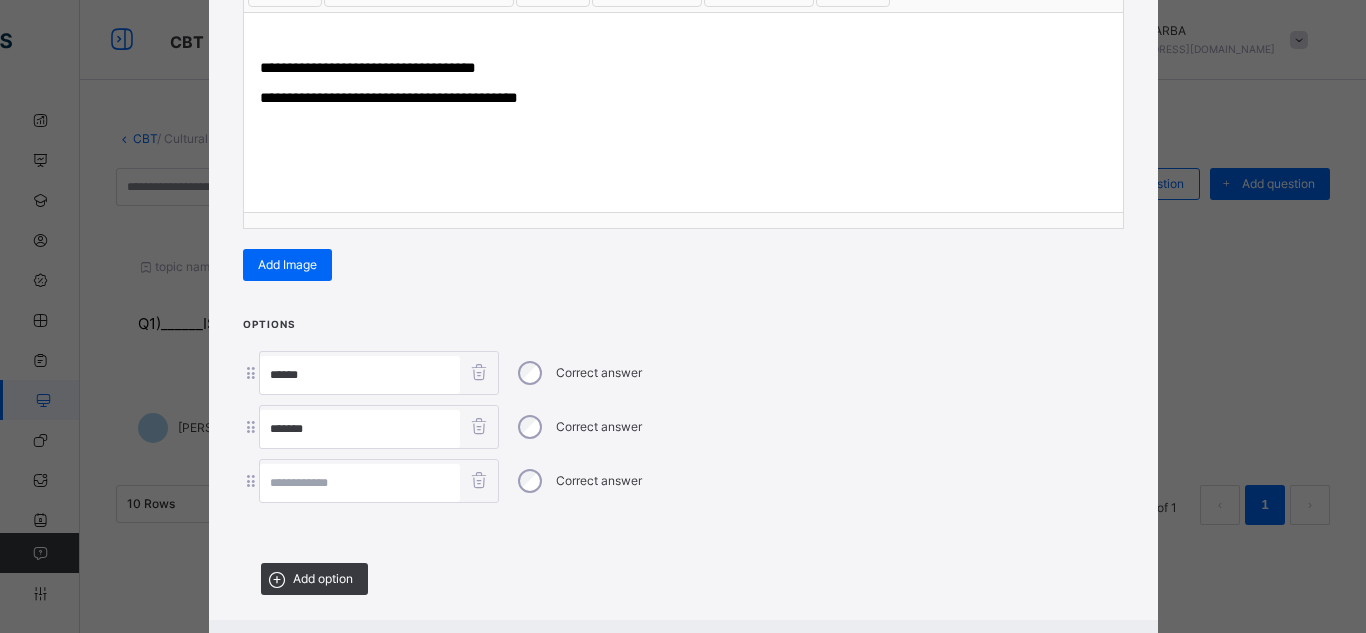 click at bounding box center [360, 483] 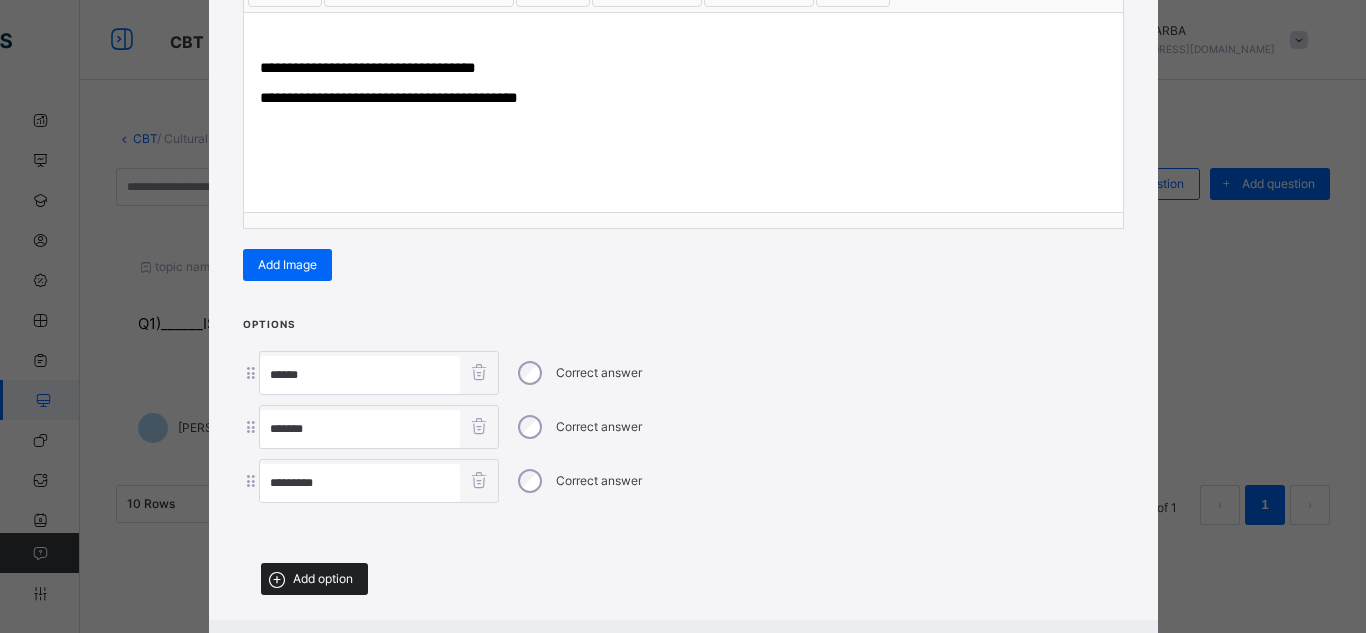 click on "Add option" at bounding box center [323, 579] 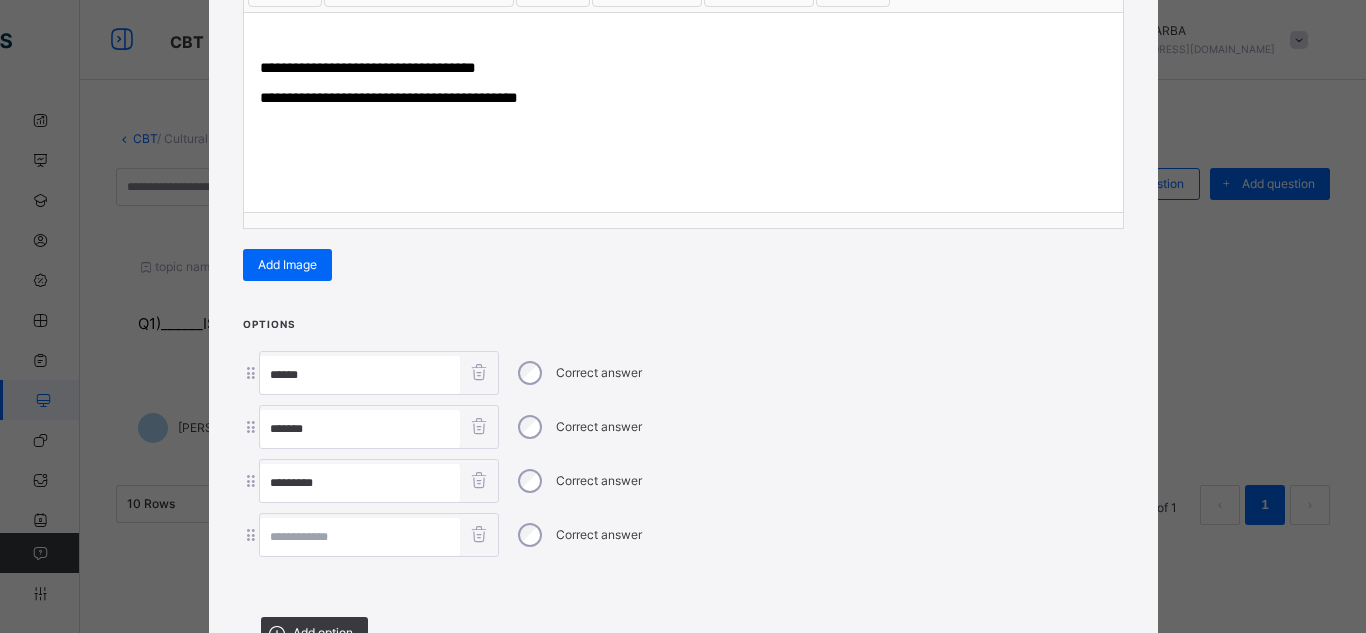 click at bounding box center [360, 537] 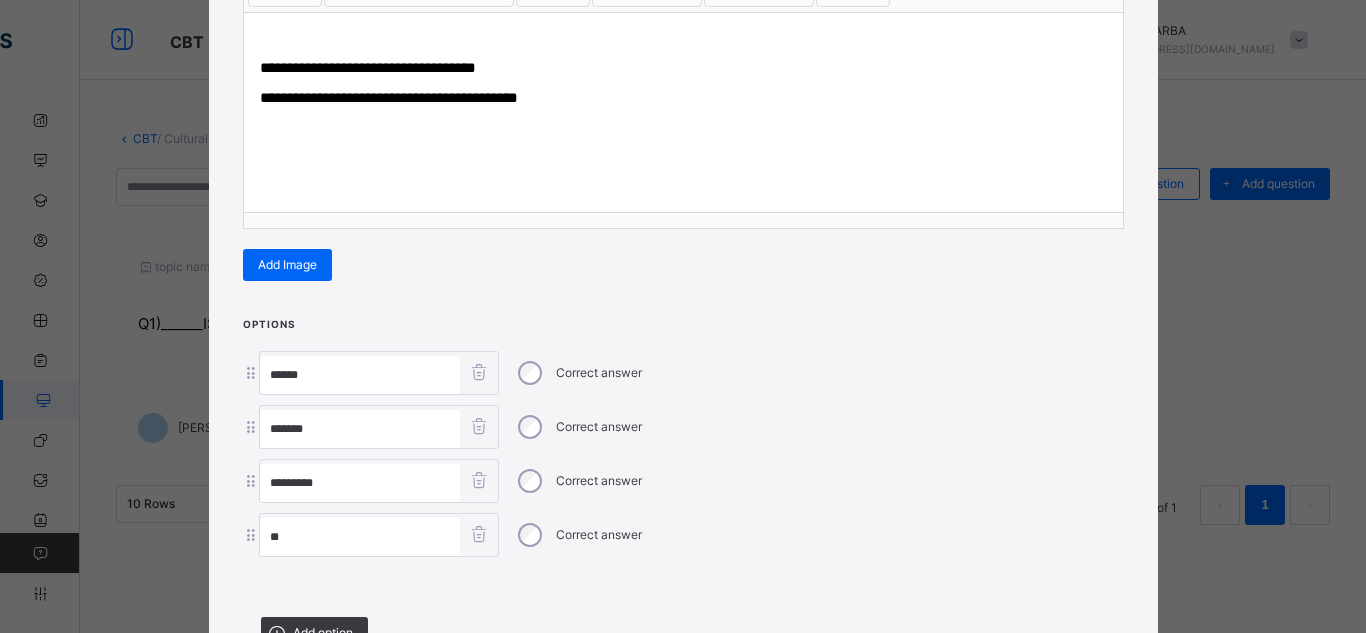 click on "******" at bounding box center [360, 375] 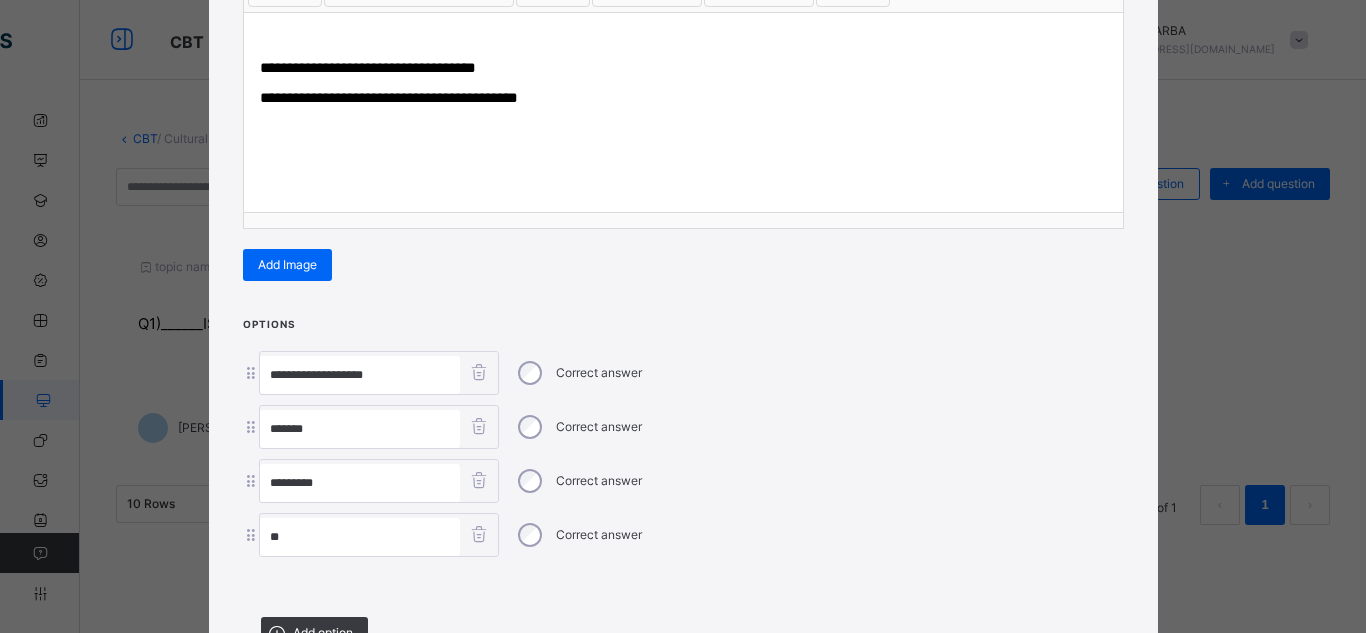 click on "*******" at bounding box center (360, 429) 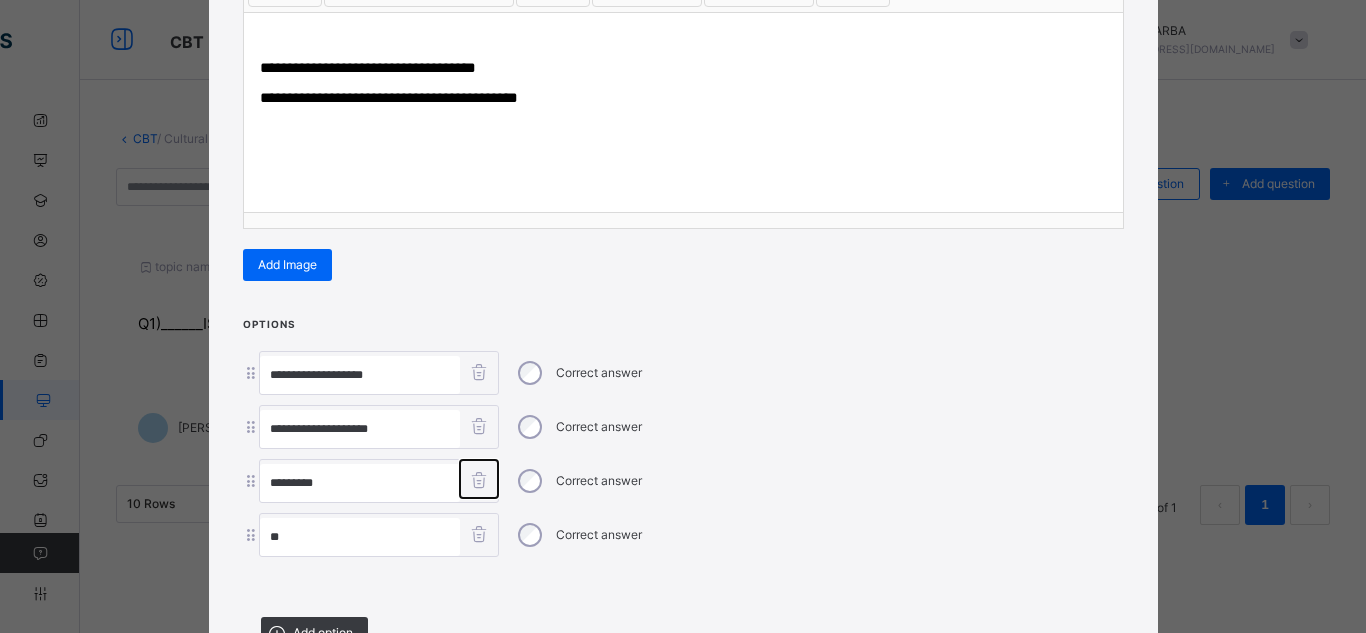 click at bounding box center [479, 479] 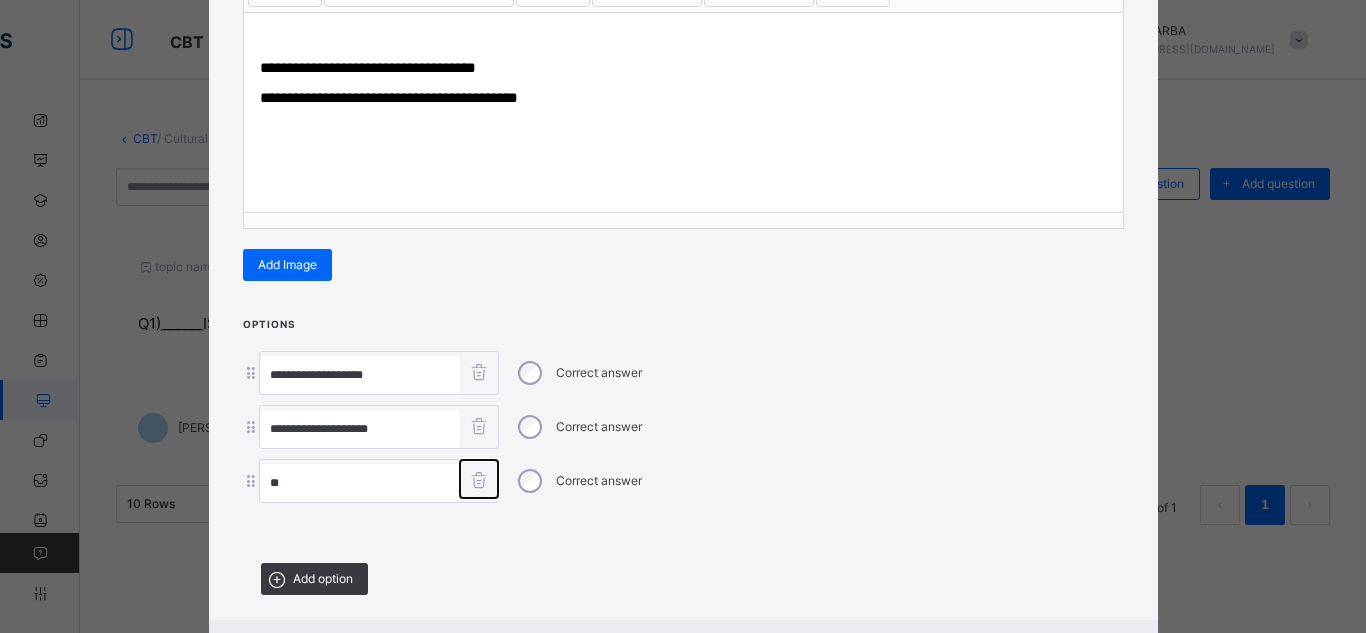click at bounding box center (479, 479) 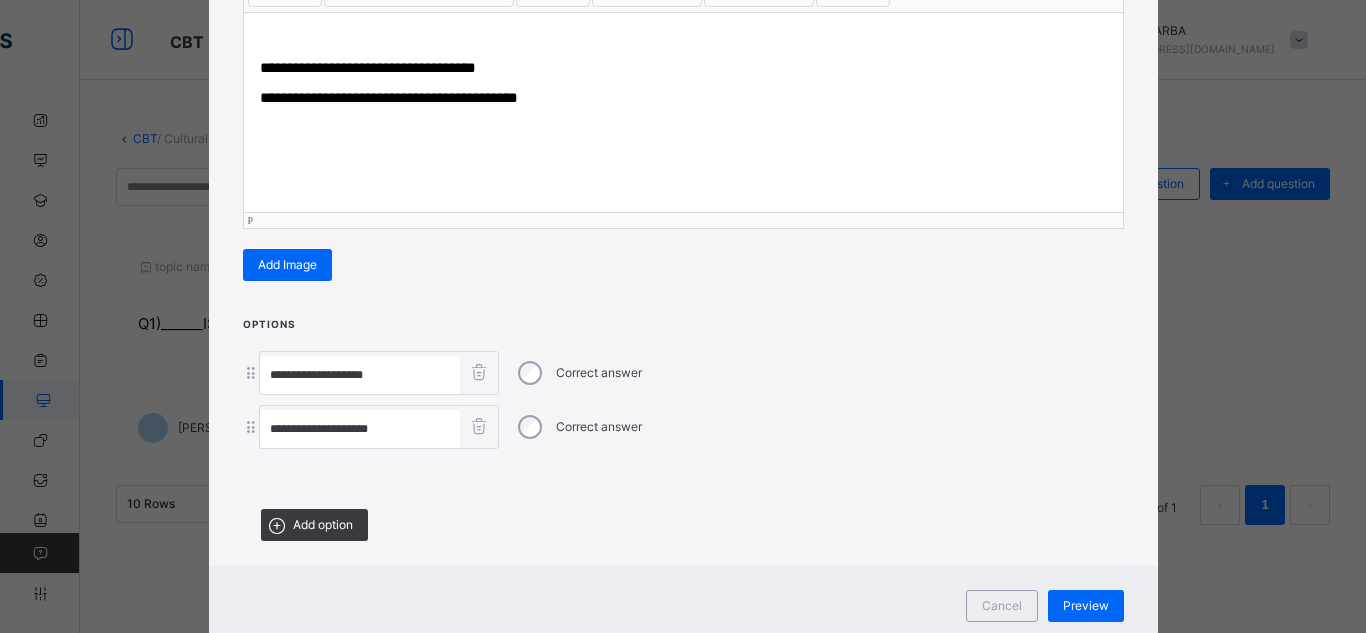click on "**********" at bounding box center (683, 98) 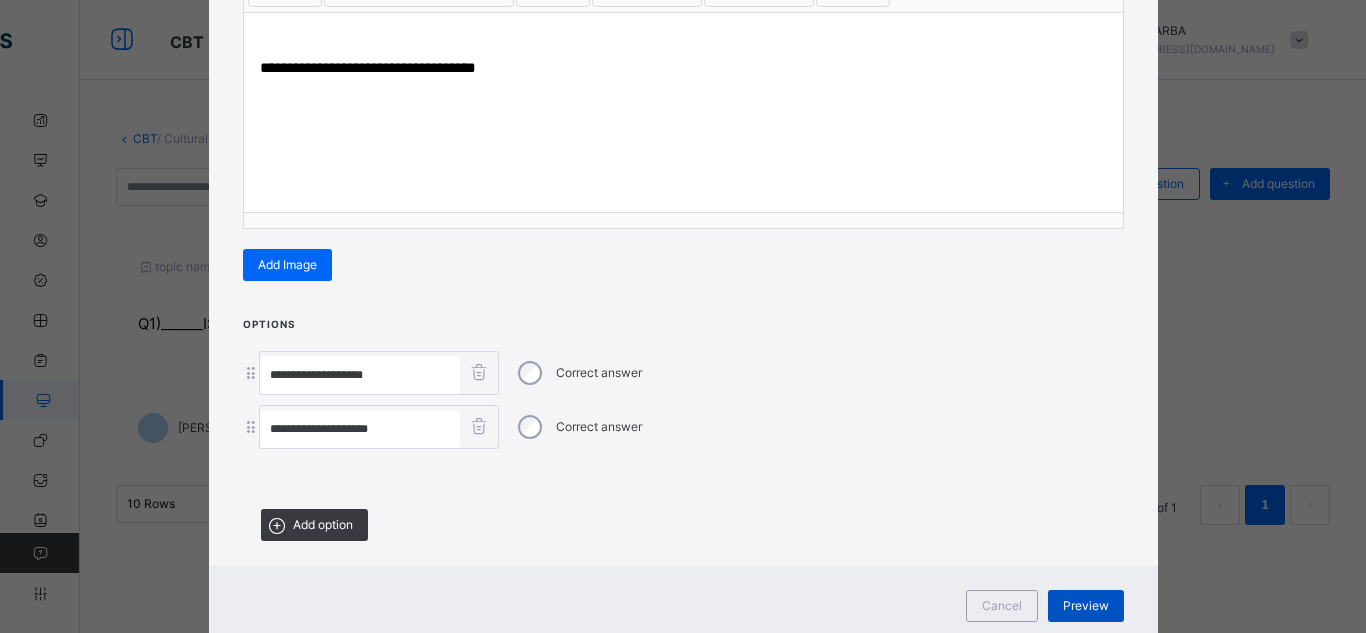 click on "Preview" at bounding box center [1086, 606] 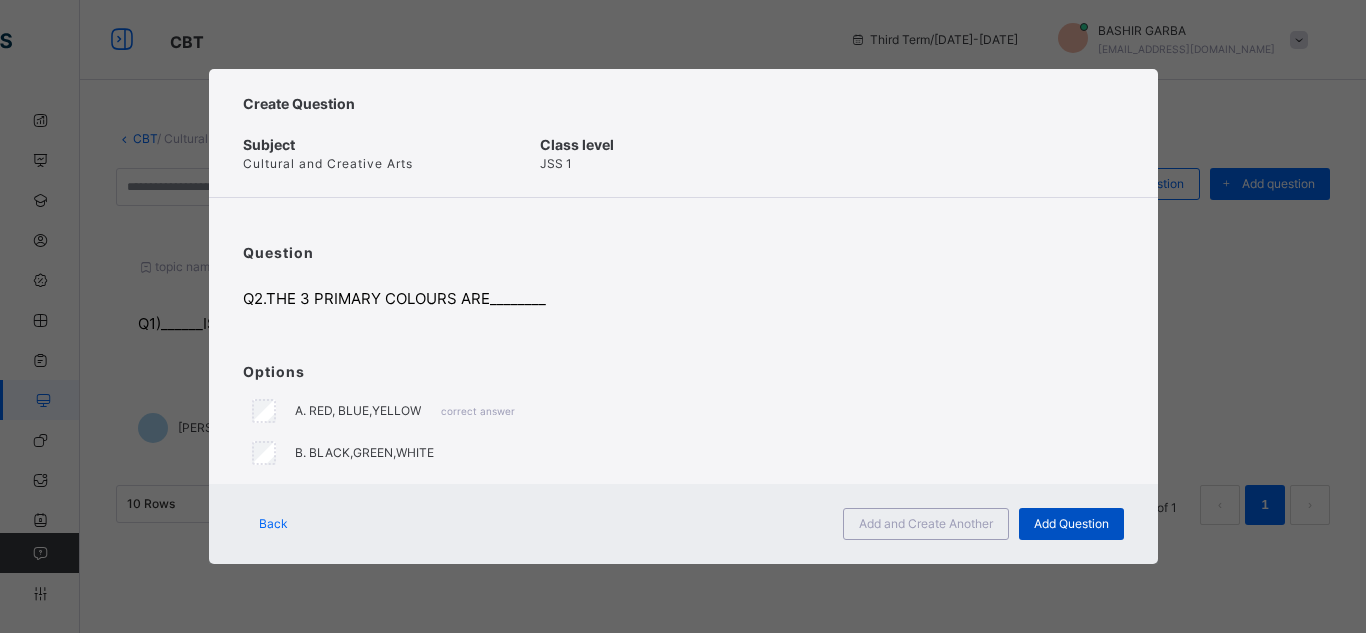 click on "Add Question" at bounding box center [1071, 524] 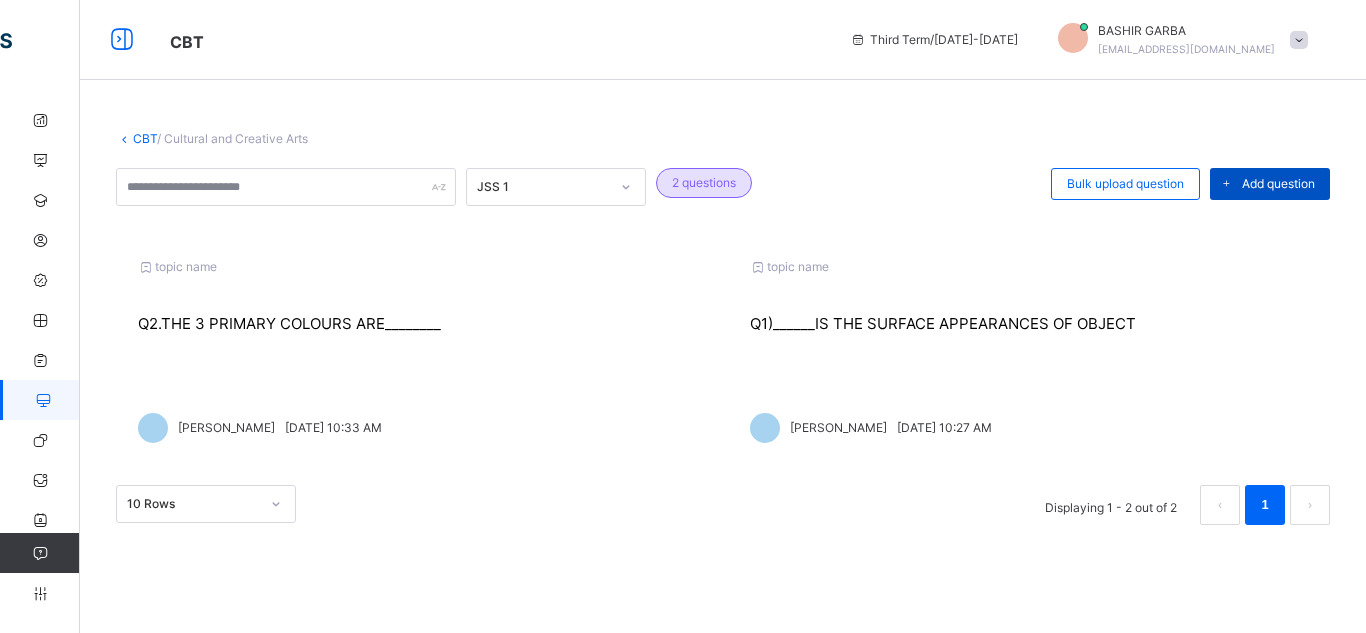 click on "Add question" at bounding box center [1278, 184] 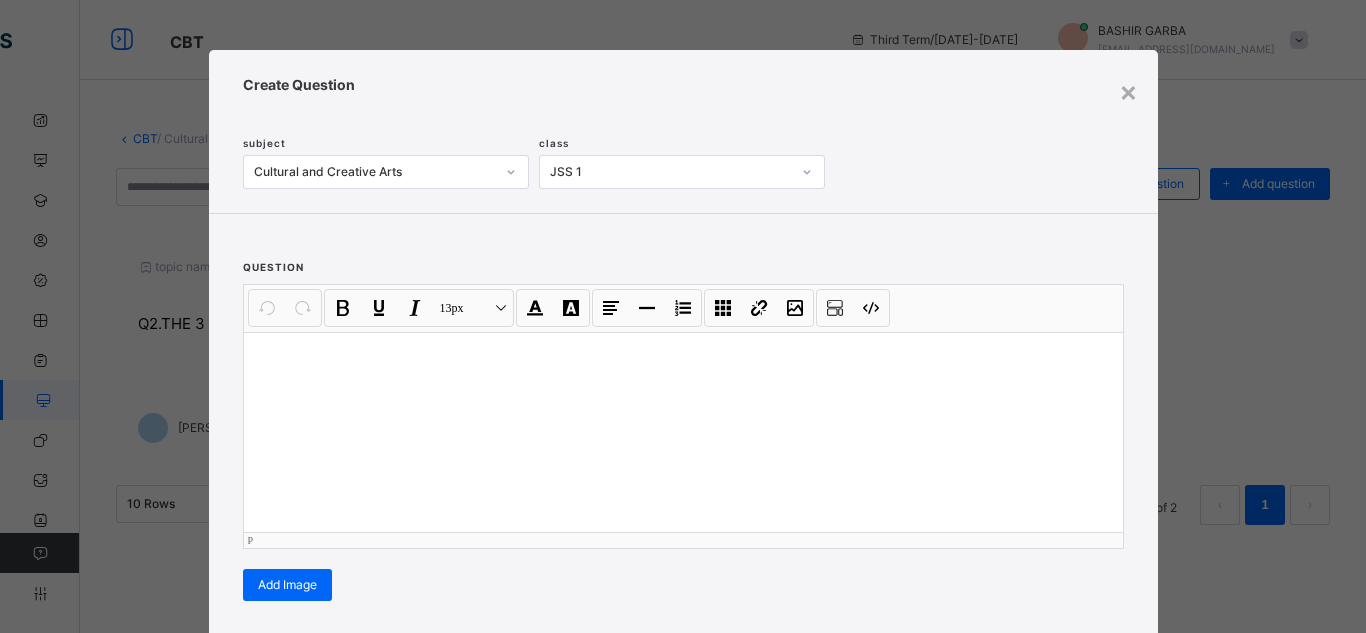 click at bounding box center [683, 432] 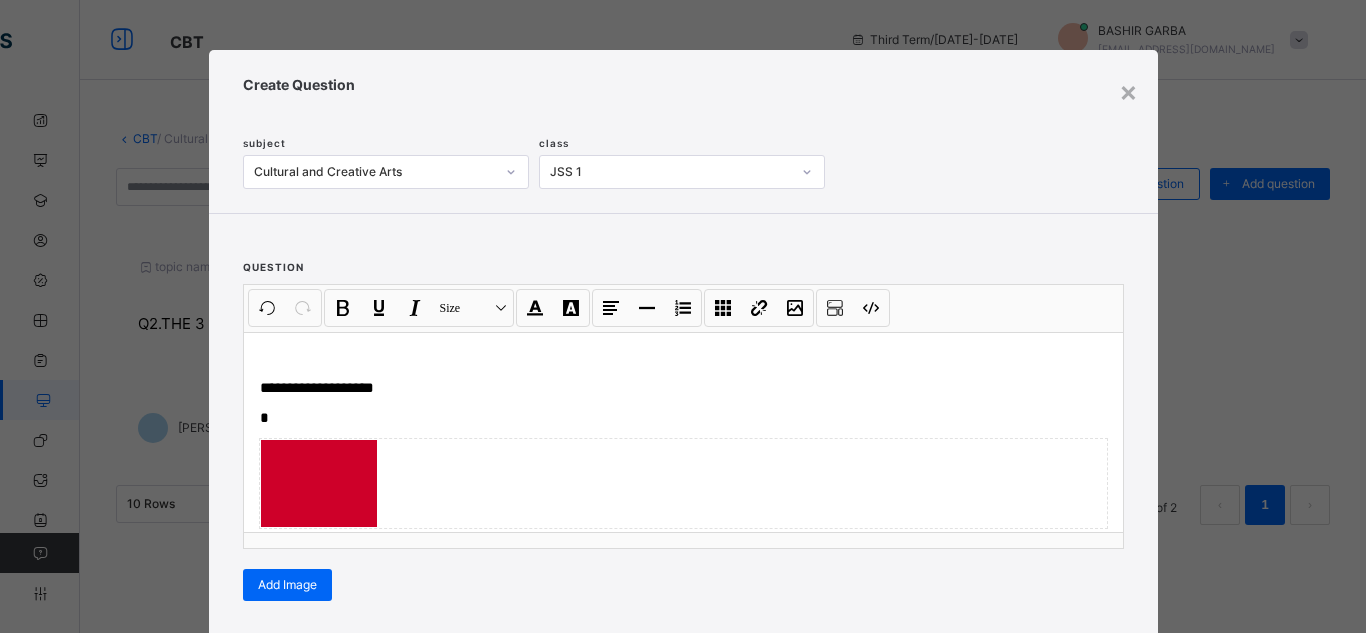 click on "**********" at bounding box center [683, 419] 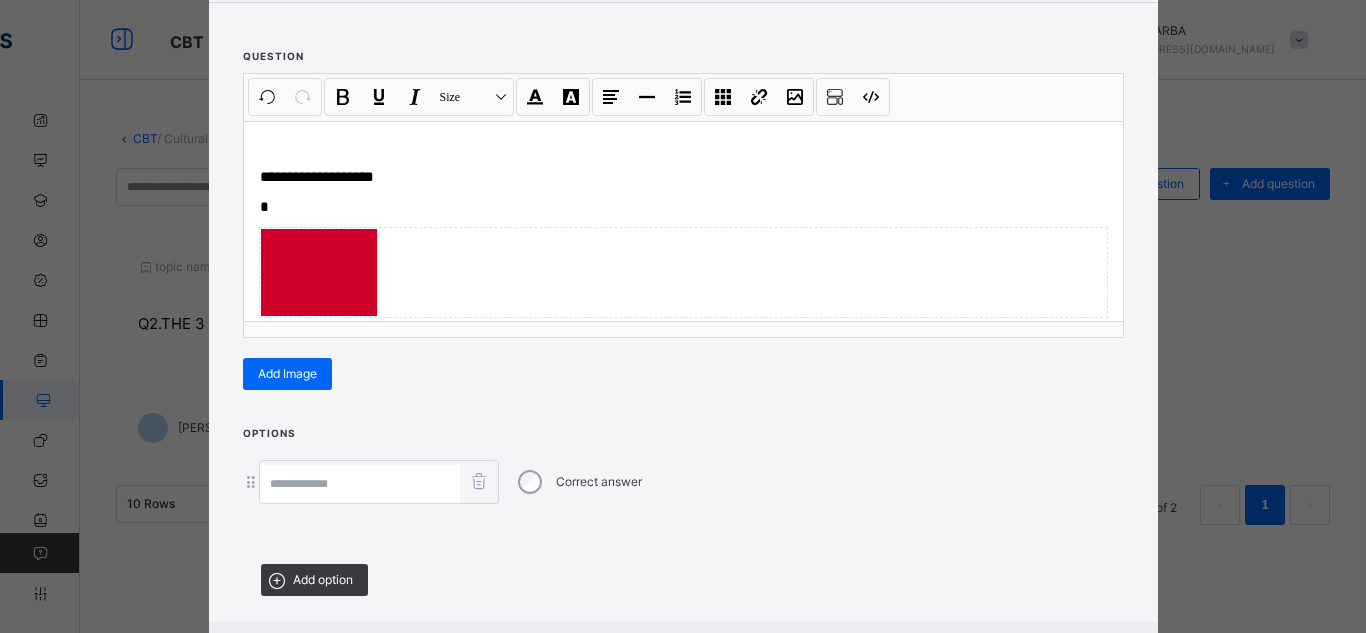 scroll, scrollTop: 240, scrollLeft: 0, axis: vertical 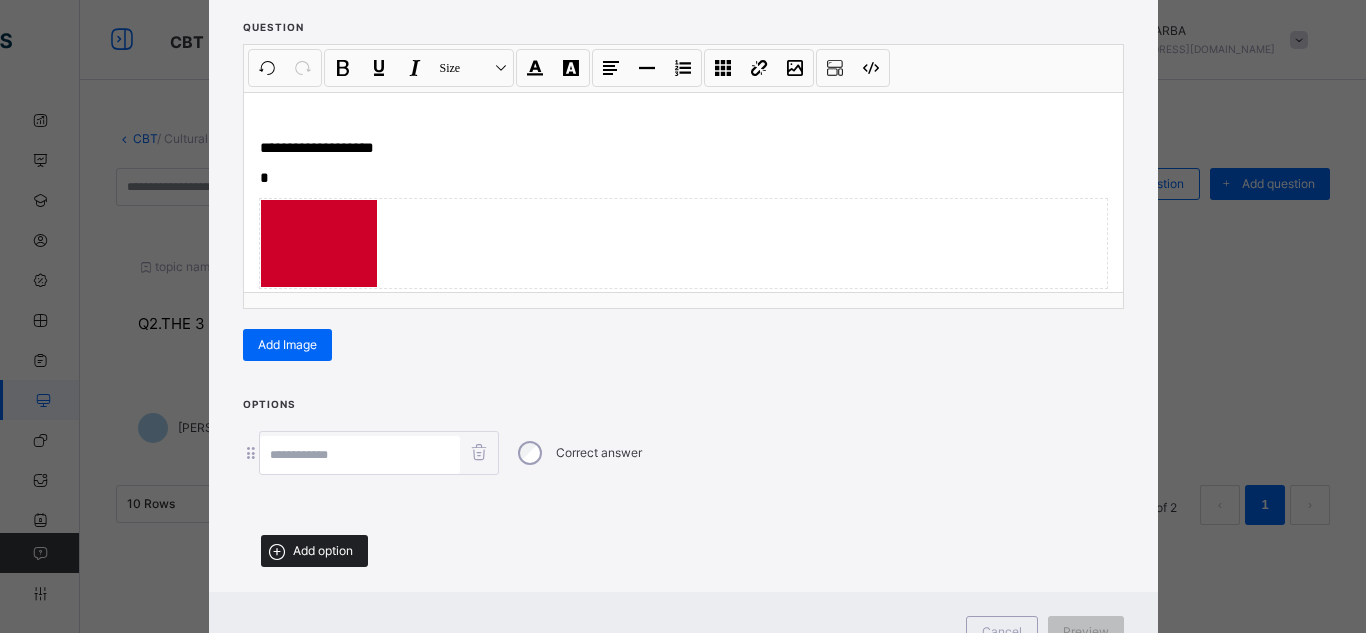 click at bounding box center [276, 551] 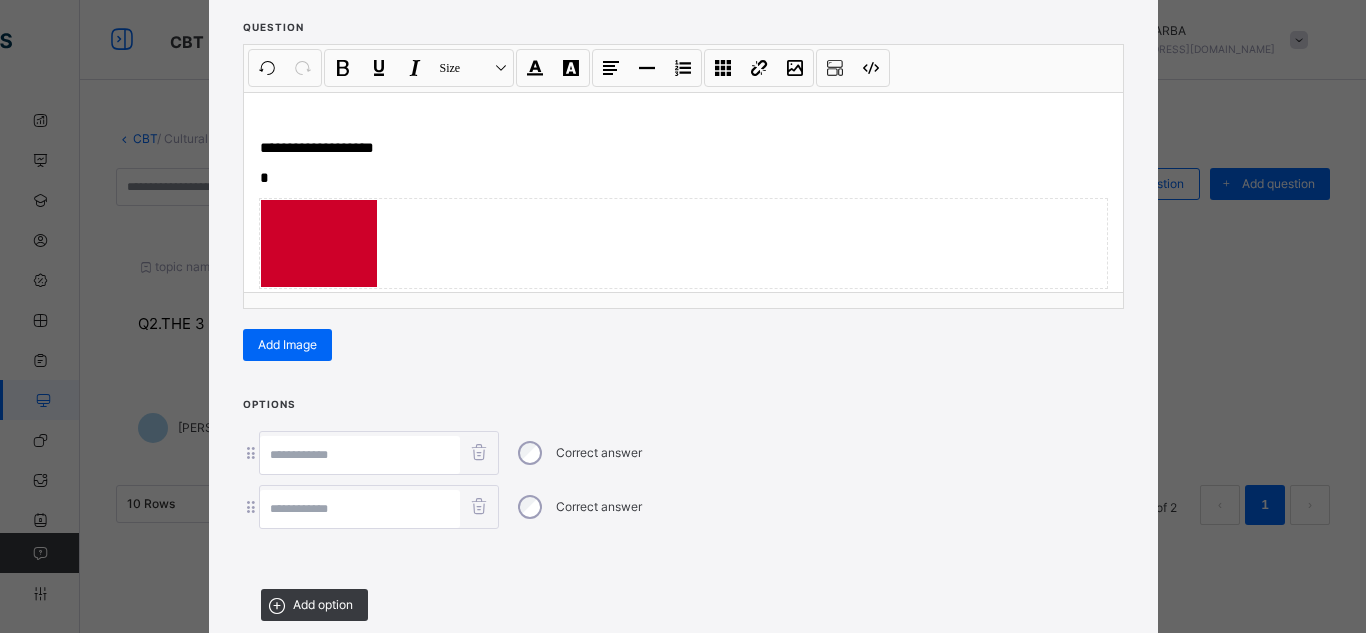 click at bounding box center (360, 455) 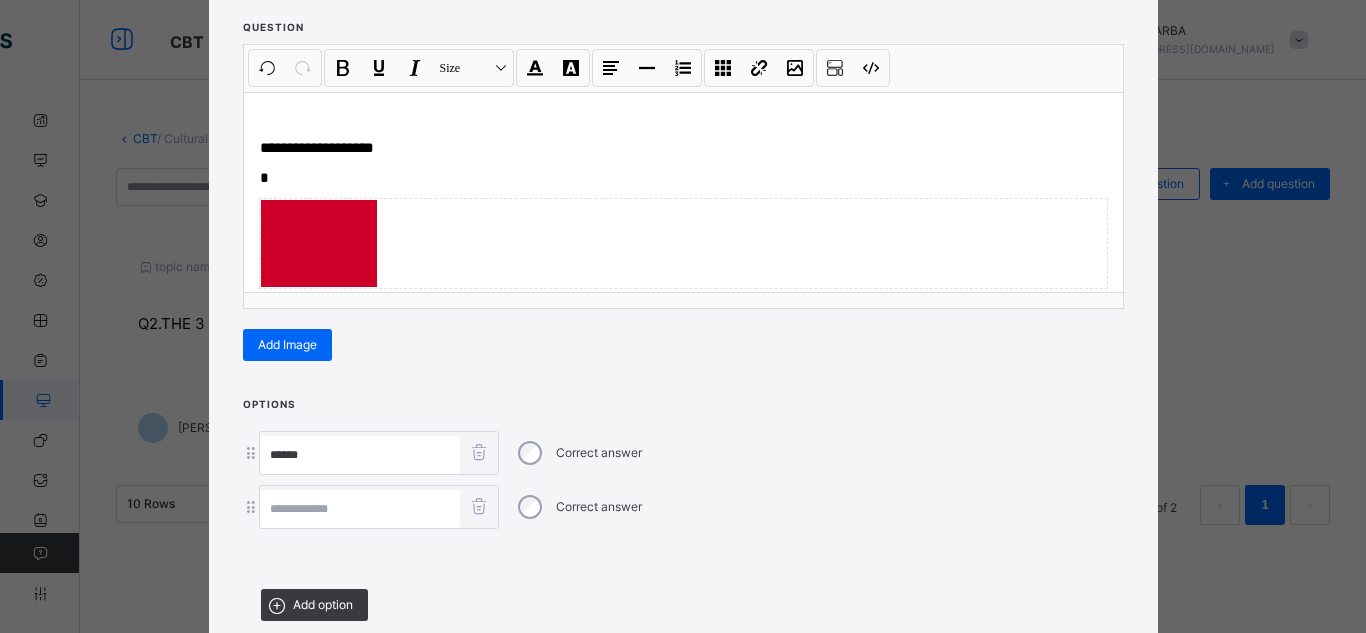 click at bounding box center (360, 509) 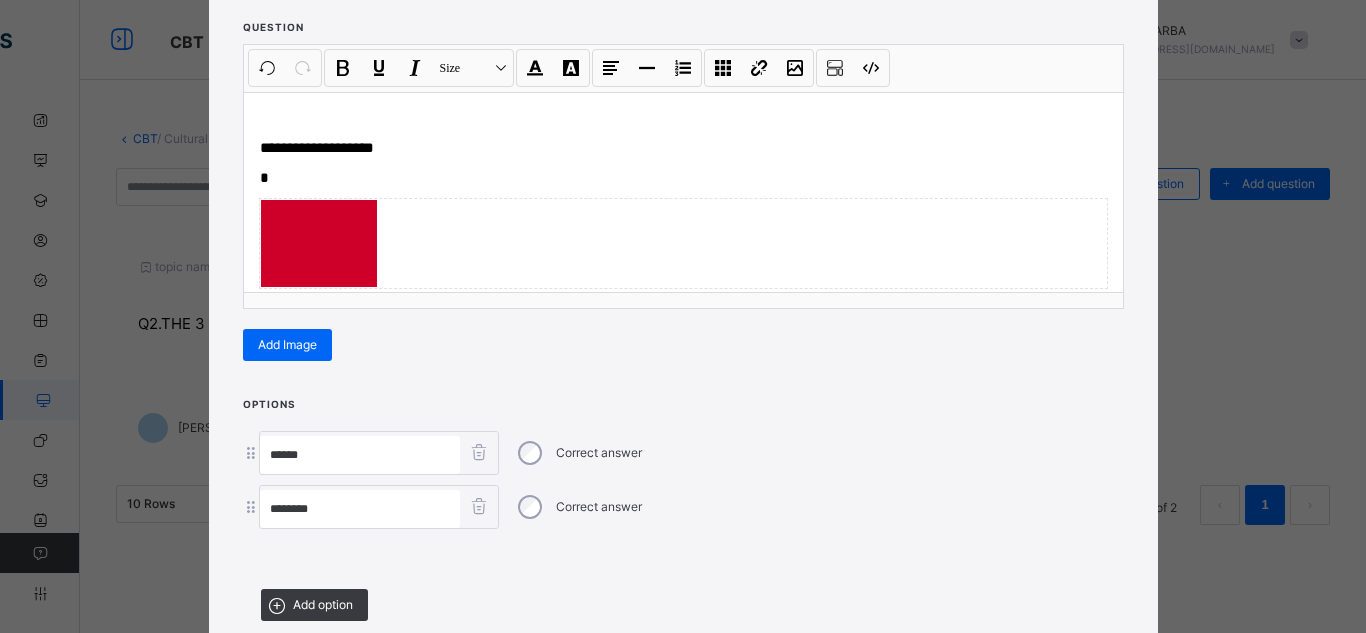 click on "Options ****** Correct answer ******** Correct answer Add option" at bounding box center (683, 515) 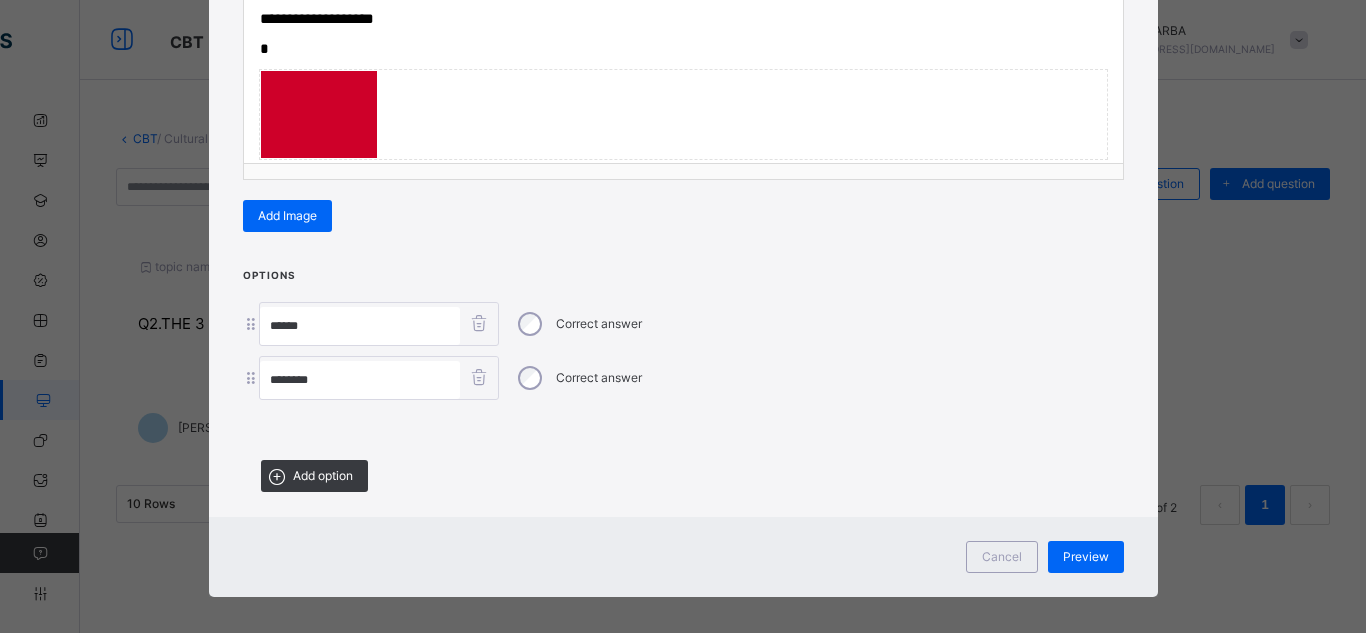 scroll, scrollTop: 379, scrollLeft: 0, axis: vertical 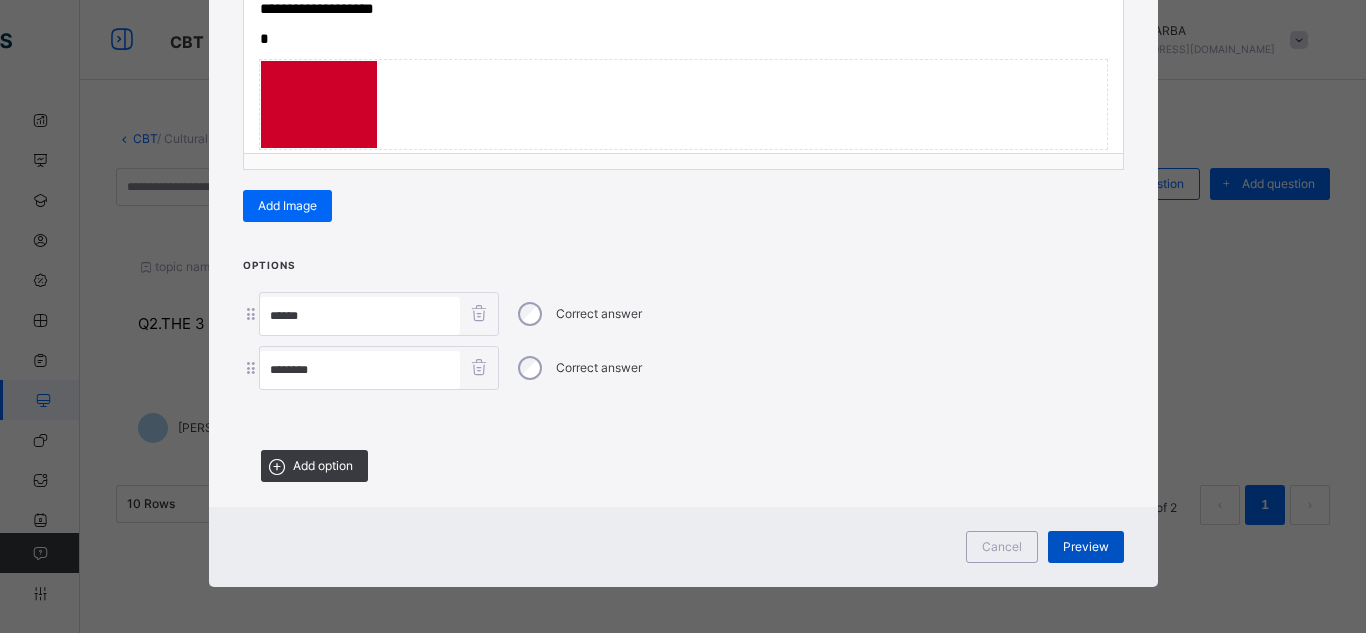 click on "Preview" at bounding box center [1086, 547] 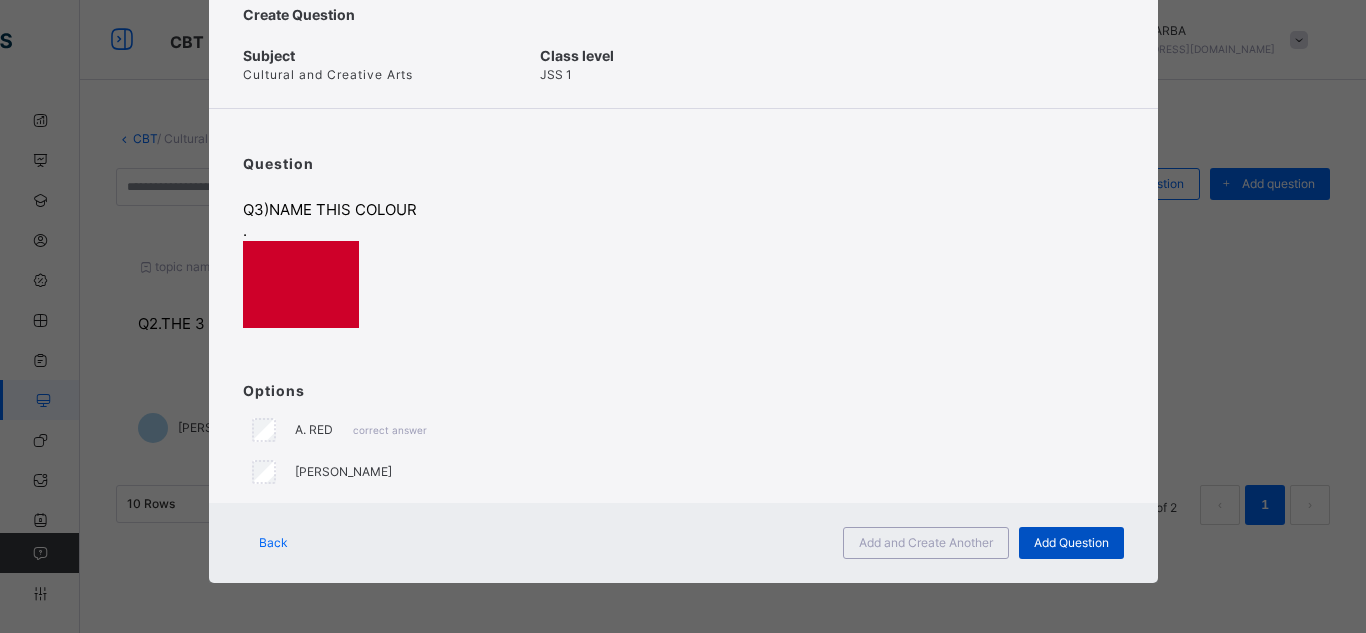 scroll, scrollTop: 70, scrollLeft: 0, axis: vertical 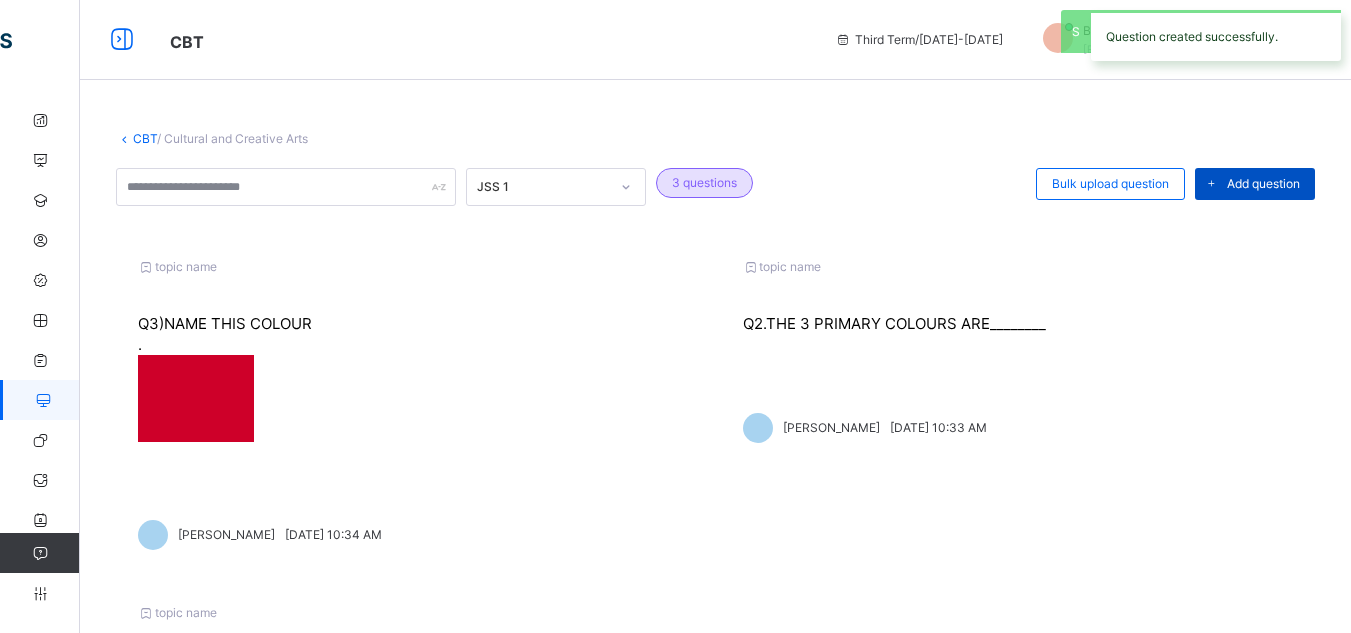 click on "Add question" at bounding box center [1263, 184] 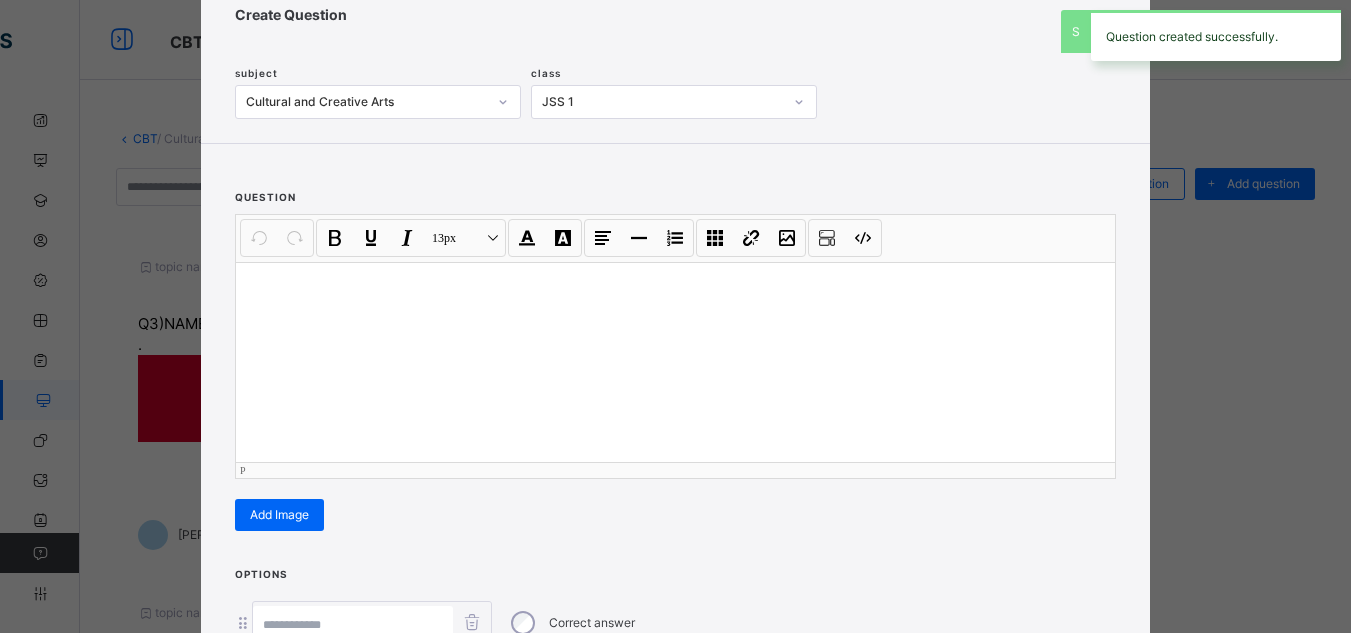 click at bounding box center [675, 362] 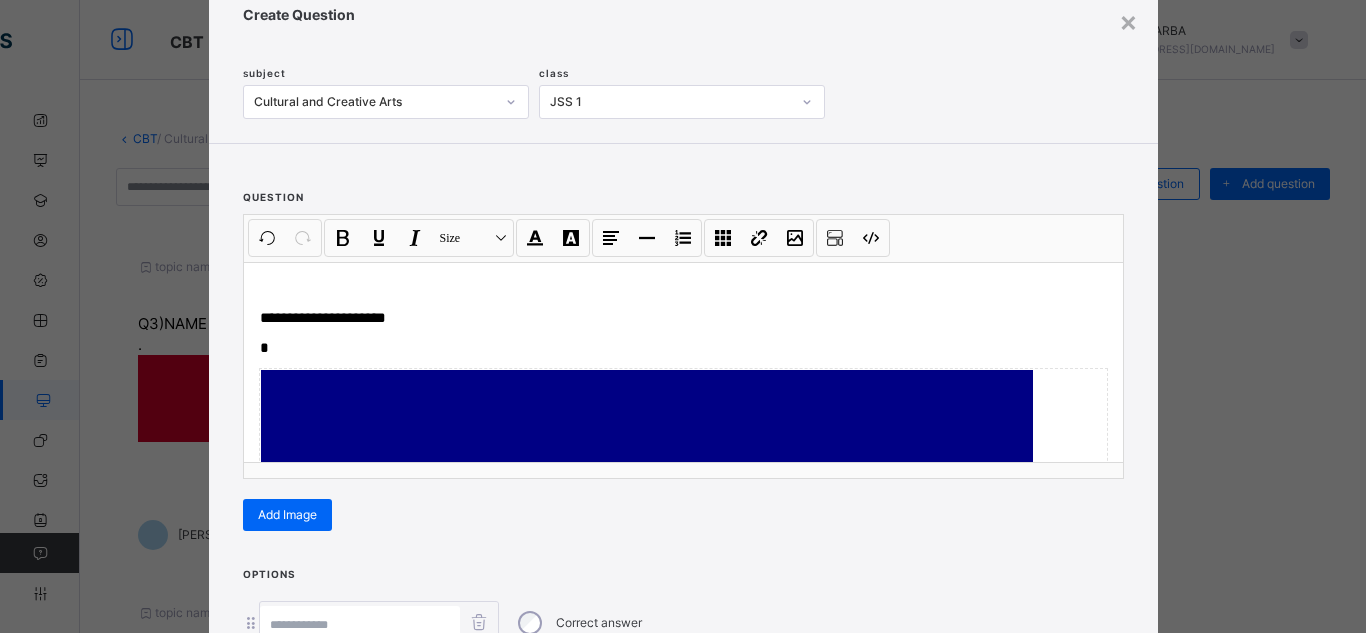 click on "**********" at bounding box center [683, 349] 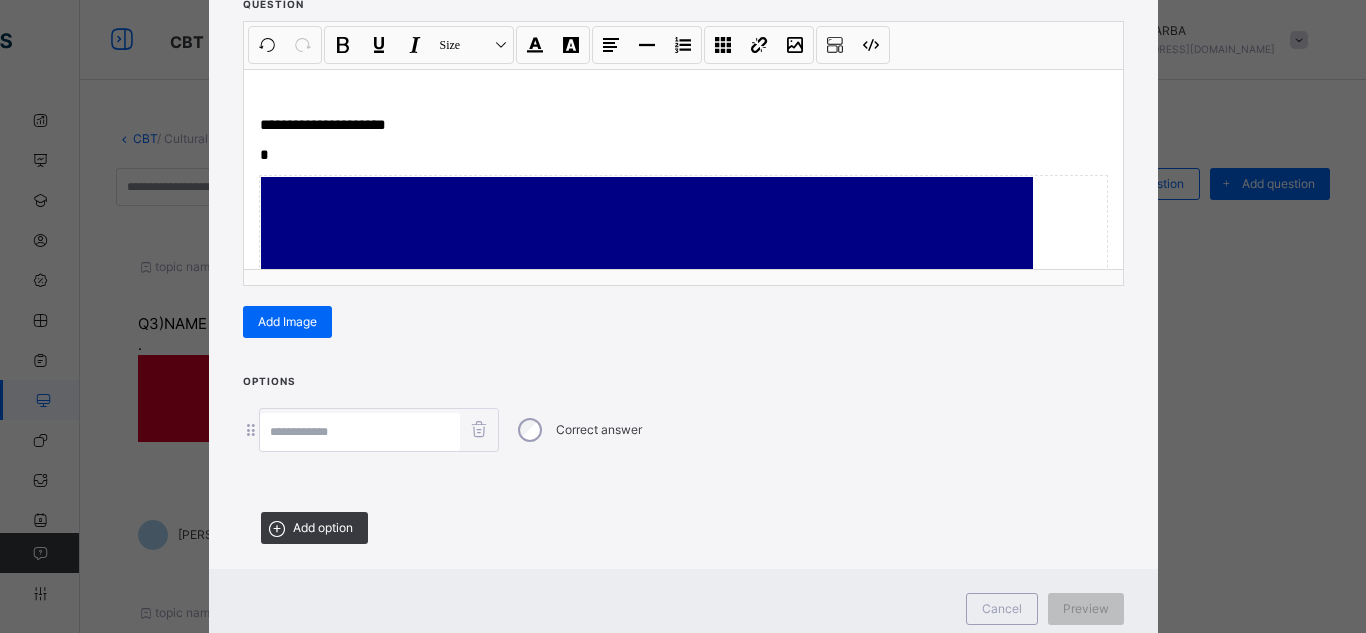scroll, scrollTop: 303, scrollLeft: 0, axis: vertical 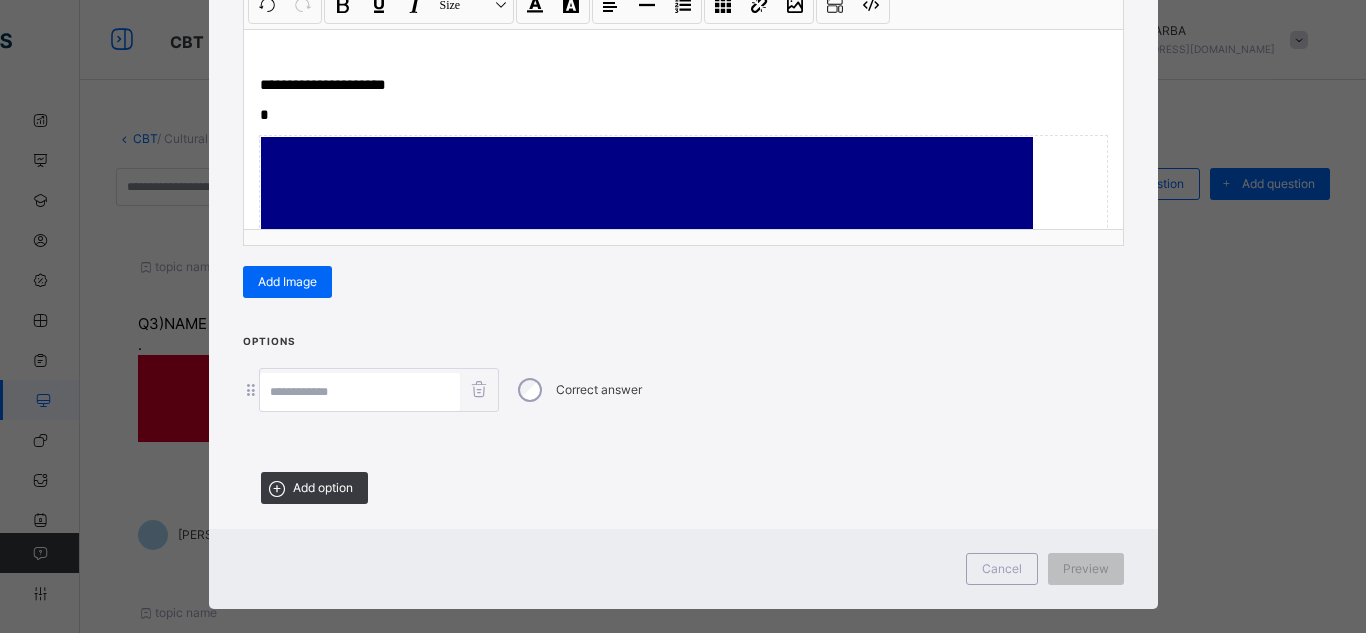 click at bounding box center (360, 392) 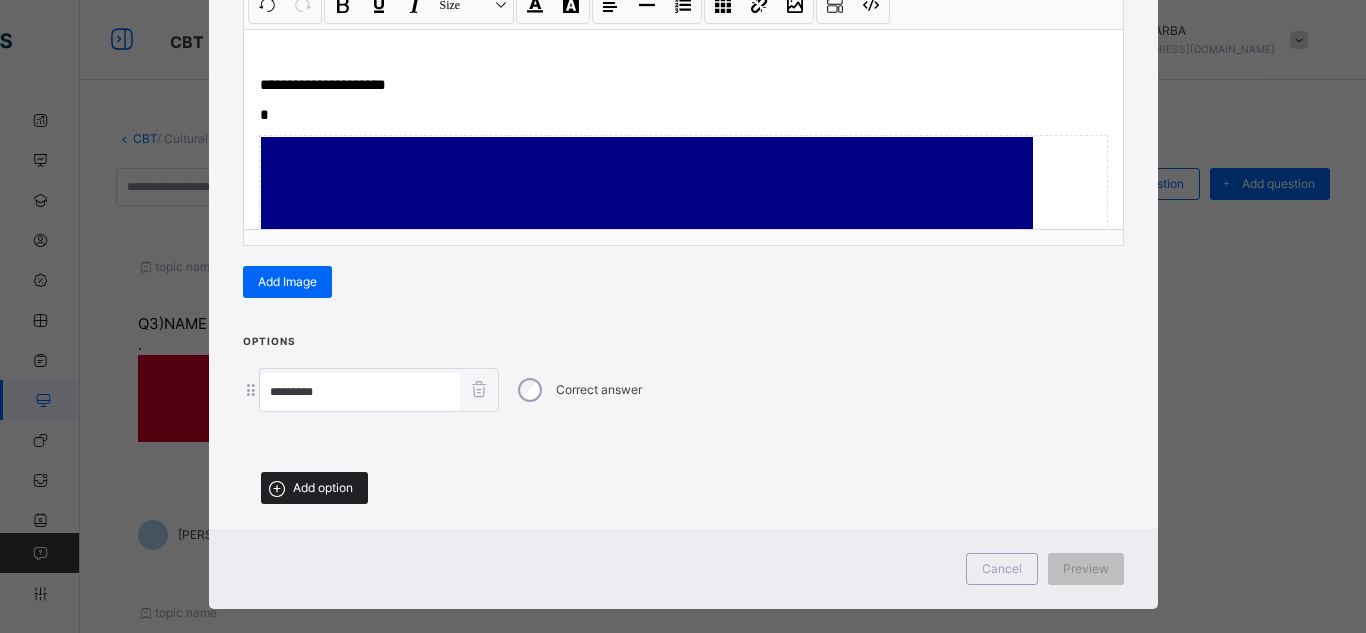 click on "Add option" at bounding box center [314, 488] 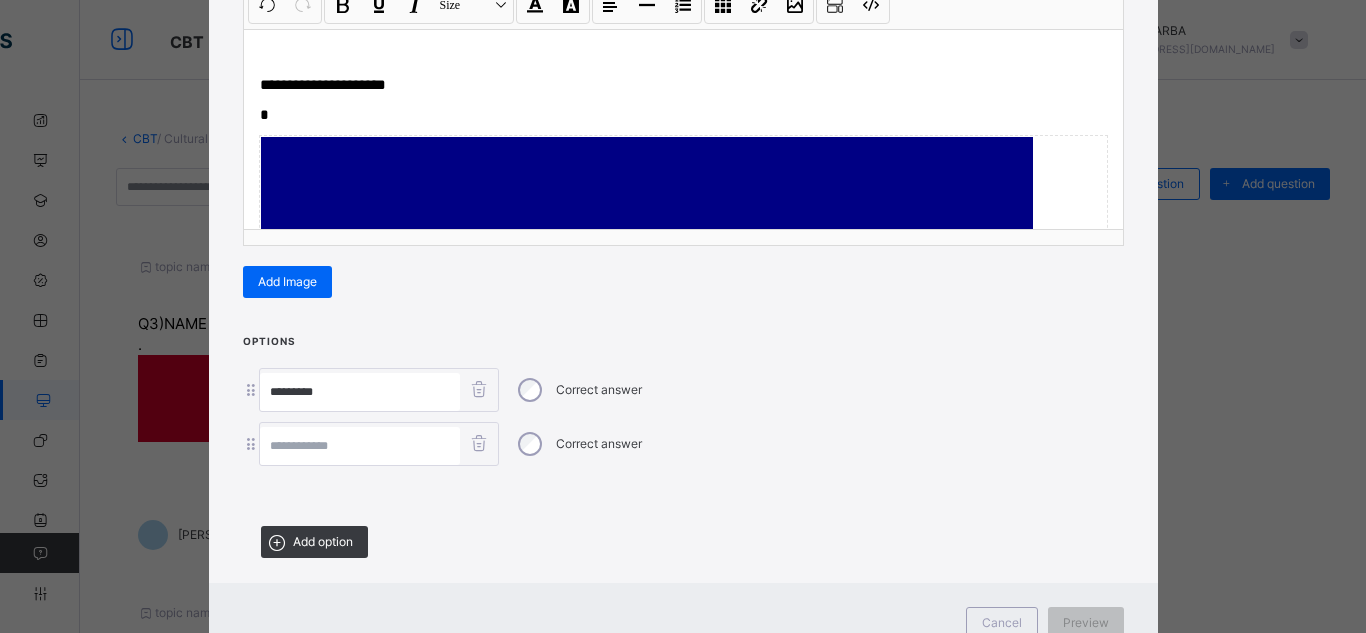 click at bounding box center (360, 446) 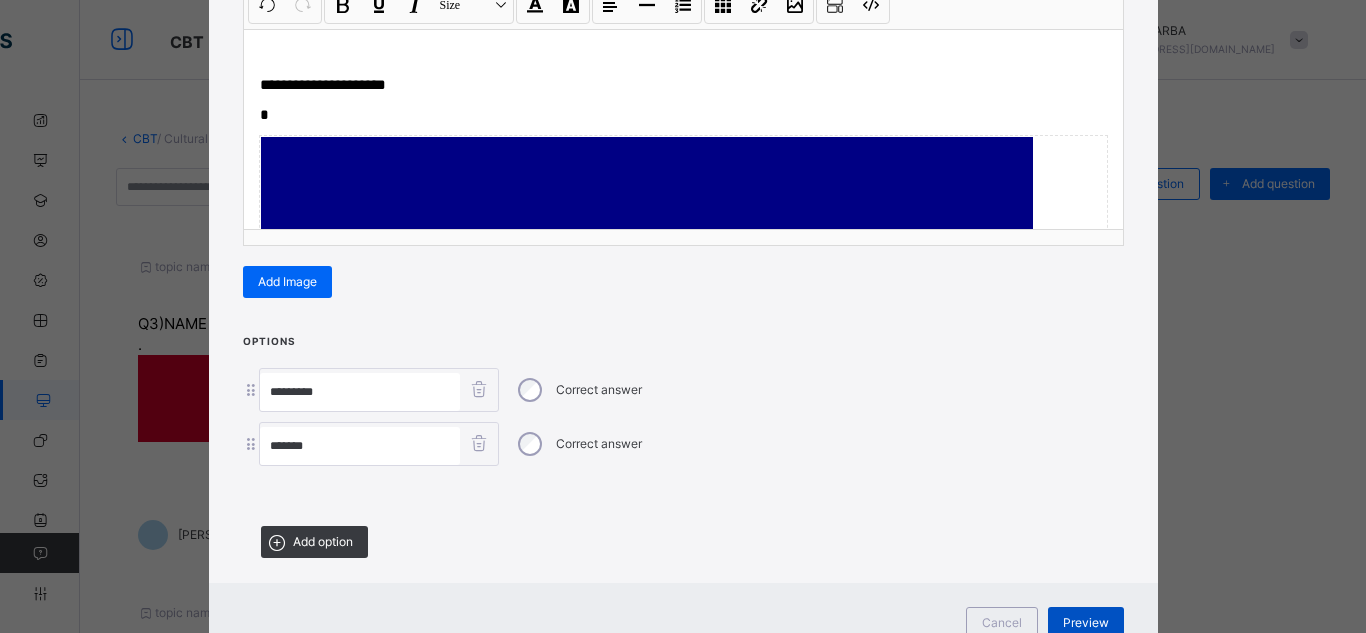 click on "Preview" at bounding box center (1086, 623) 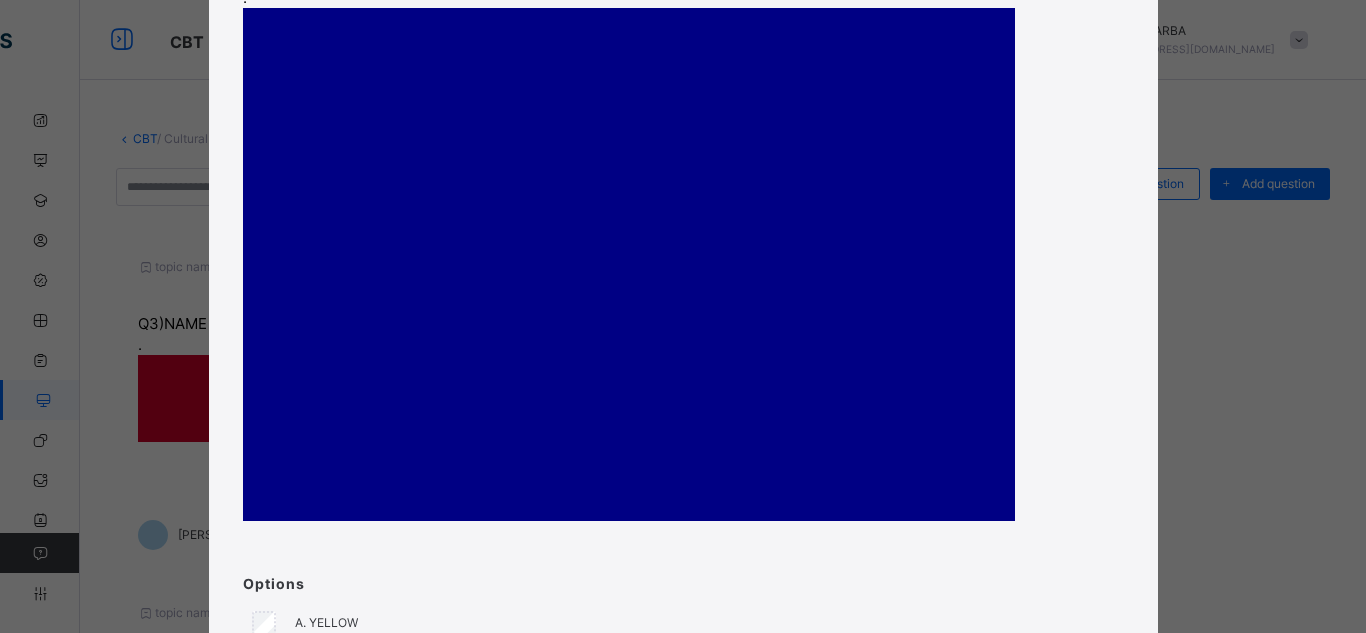 scroll, scrollTop: 496, scrollLeft: 0, axis: vertical 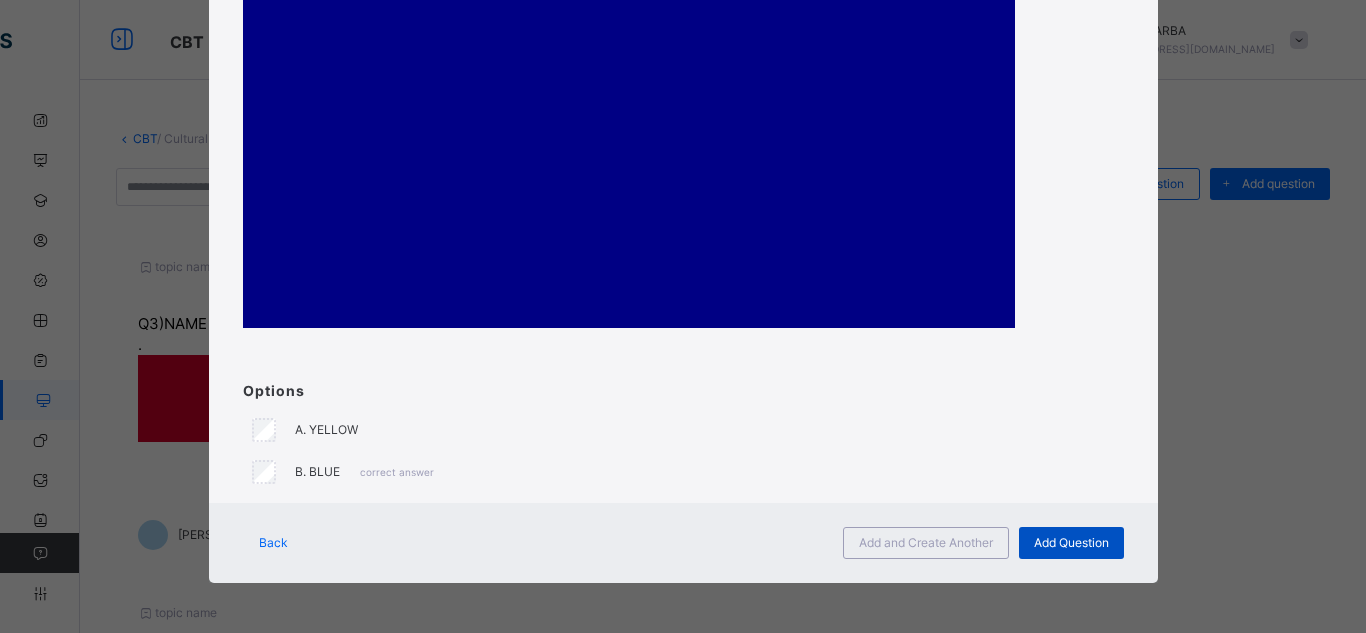 click on "Add Question" at bounding box center [1071, 543] 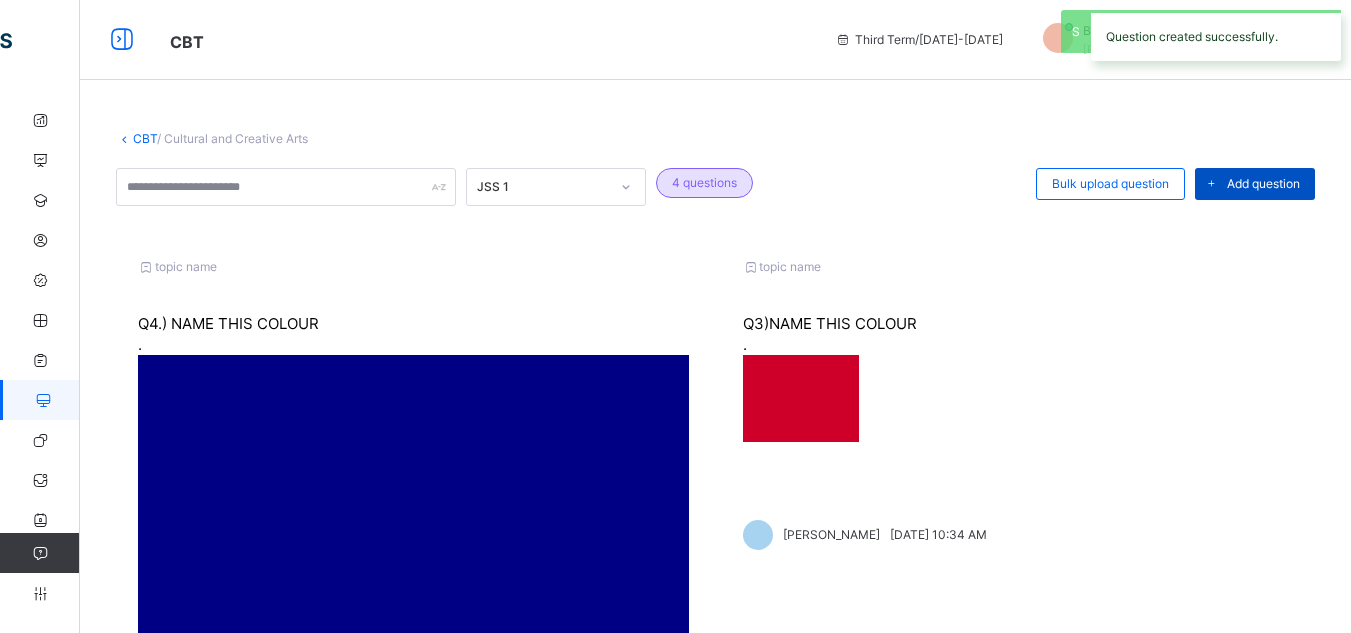 click at bounding box center (1211, 184) 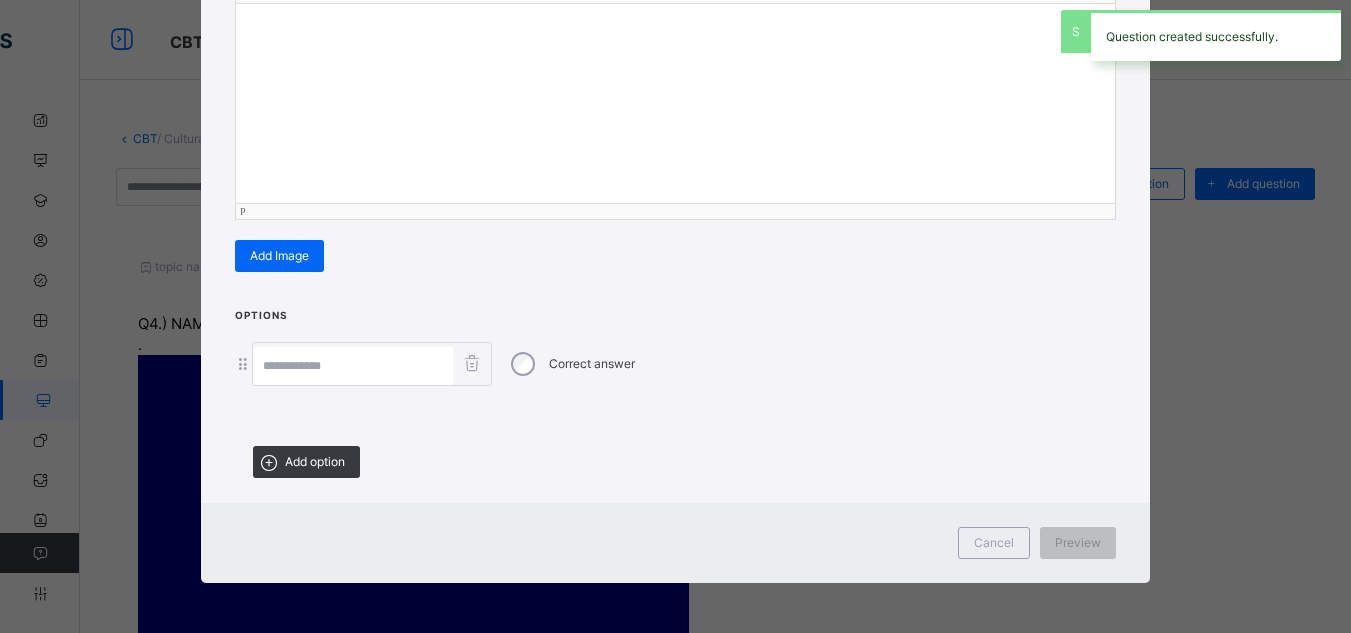 click at bounding box center [675, 103] 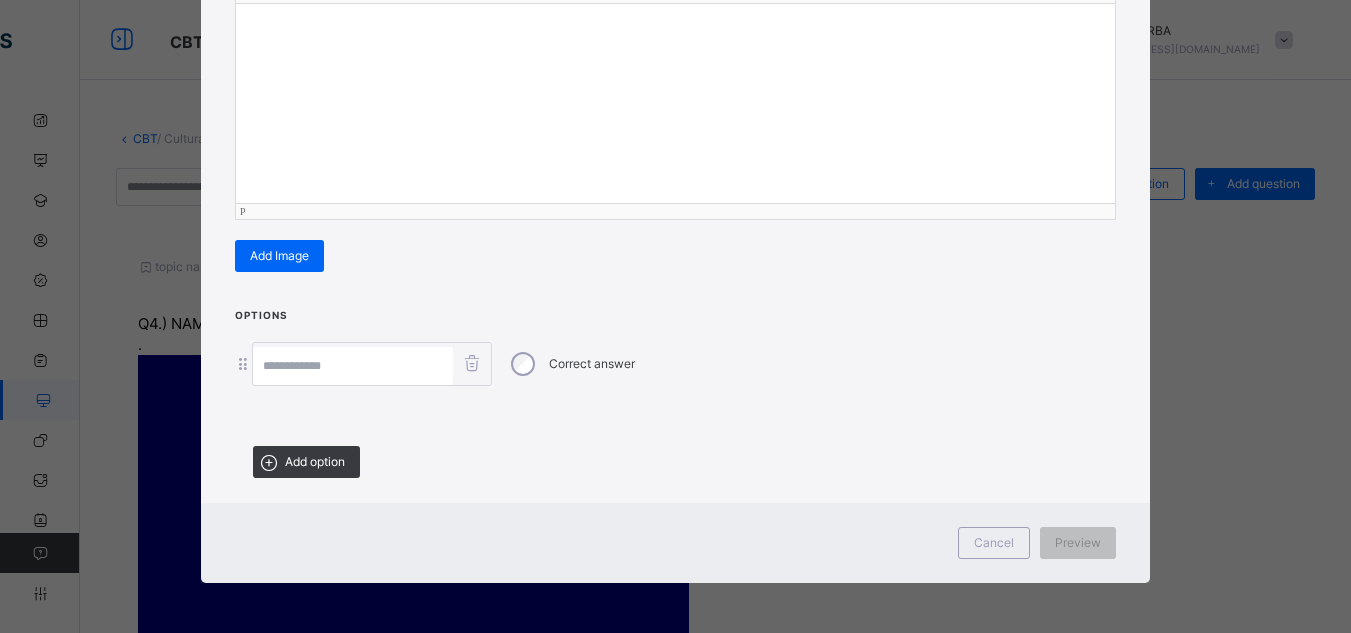 click on "question Undo CTRL+ Z Redo CTRL+ Y  / CTRL+SHIFT+ Z Bold CTRL+ B Underline CTRL+ U Italic CTRL+ I 13px Size Font Color Highlight Color Align Horizontal line List Table Link Image Show blocks Code view Align left Align center Align right Align justify (Default) 12 14 16 18 20 P Insert Link URL to link Text to display  Open in new window  Download link Submit Insert image Image Link Select from files Image URL Alternative text Width   Height **** x ****  Constrain proportions  Insert description URL to link Text to display  Open in new window  Download link Basic Left Center Right Submit Insert Video Media embed URL, YouTube/Vimeo Width   Height (Ratio) x * **** *** ****  Constrain proportions Basic Left Center Right Submit Insert Audio Audio URL Submit   Edit Unlink Remove 100% Resize 100% 75% Resize 75% 50% Resize 50% Auto size Rotate left Rotate right Mirror, Horizontal Mirror, Vertical Align Basic Left Center Right Insert description Revert Edit Remove Edit Remove Add Image" at bounding box center (675, 90) 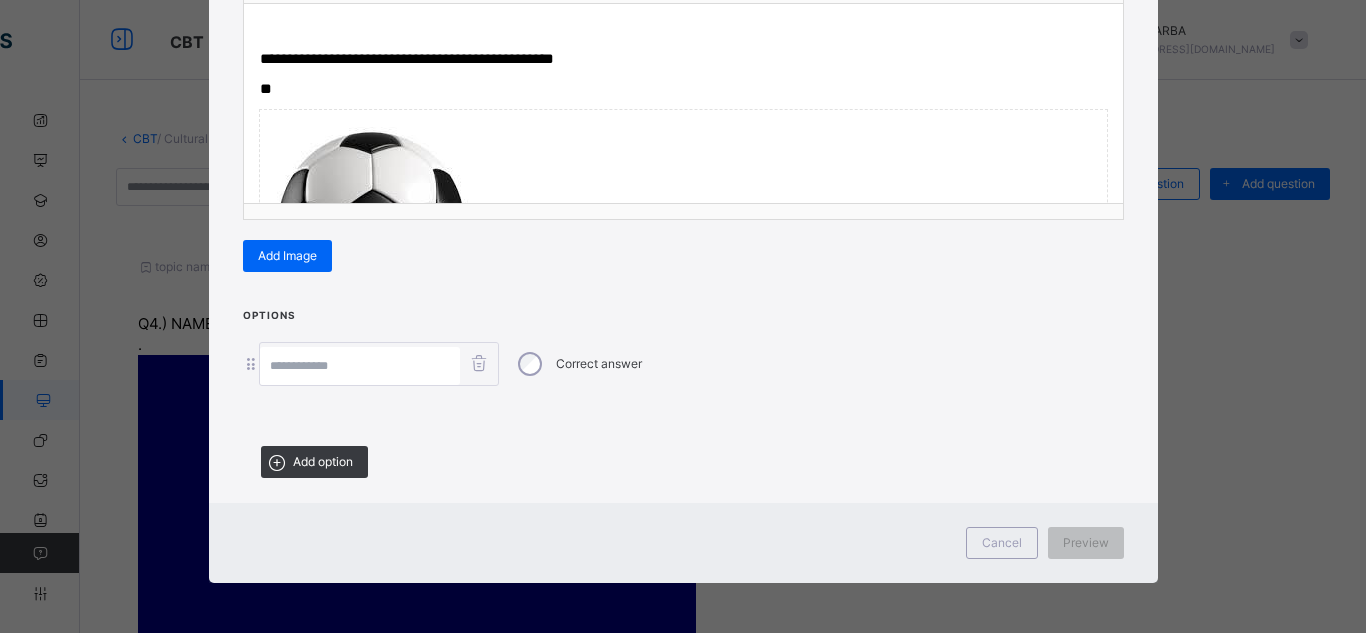 click on "**********" at bounding box center (683, 90) 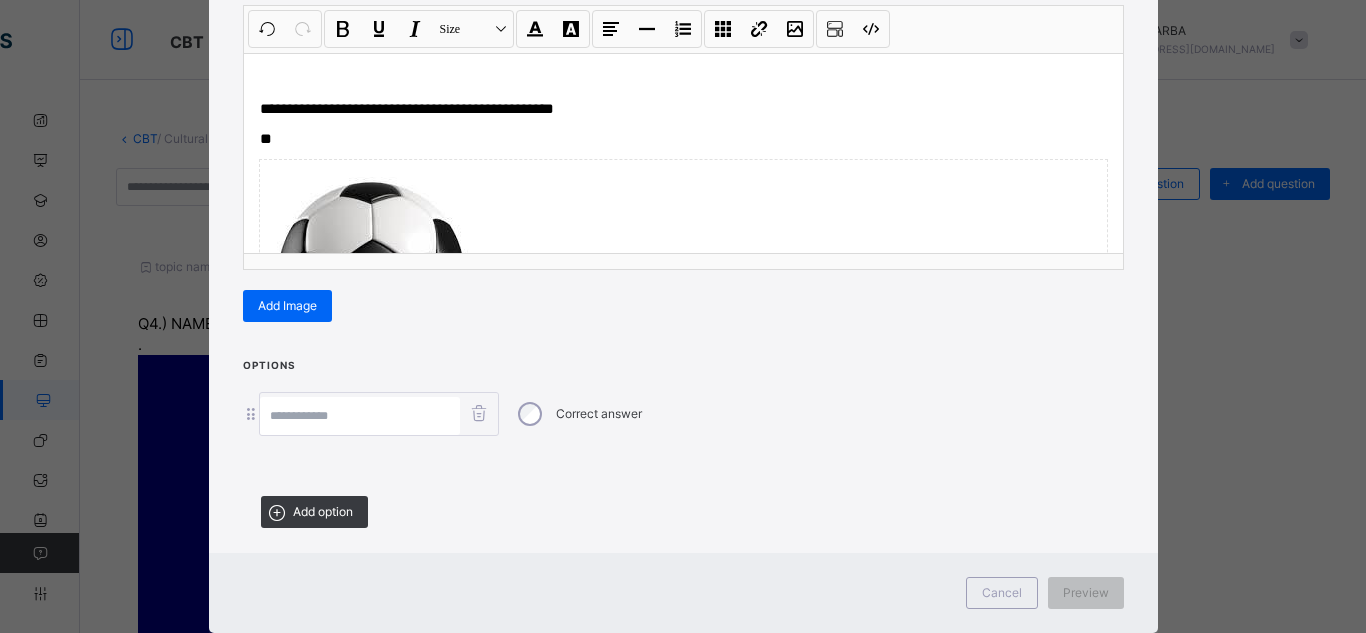 scroll, scrollTop: 319, scrollLeft: 0, axis: vertical 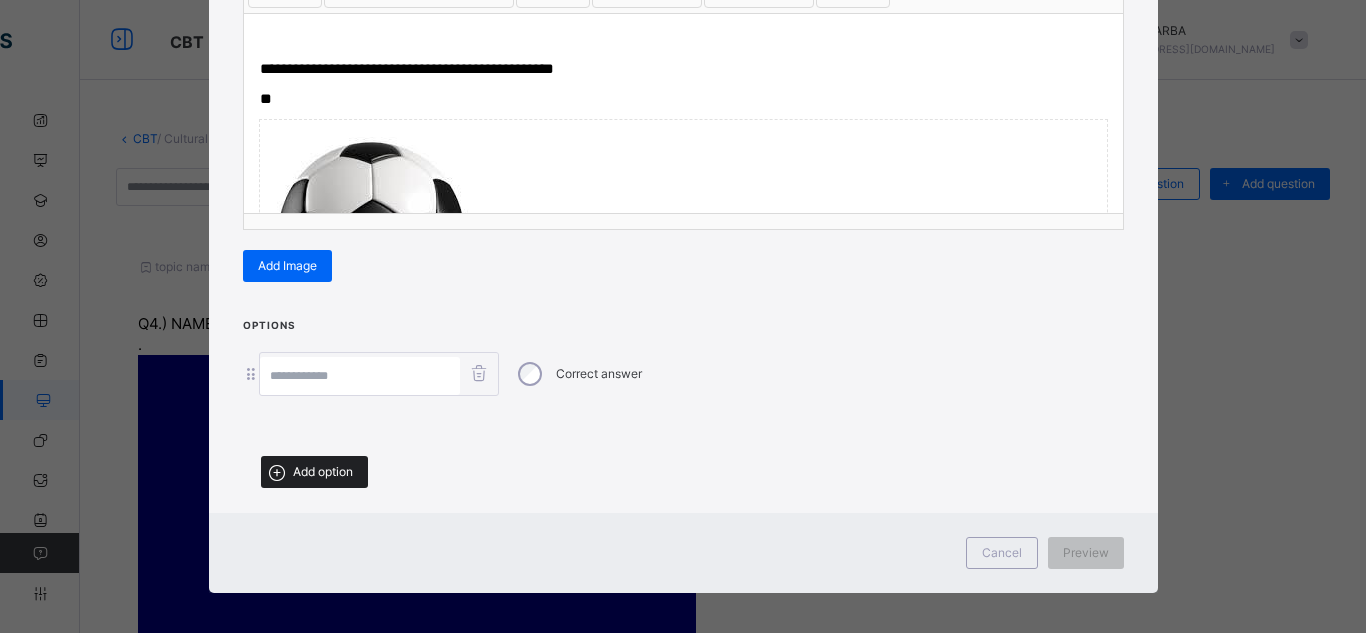 click on "Add option" at bounding box center [323, 472] 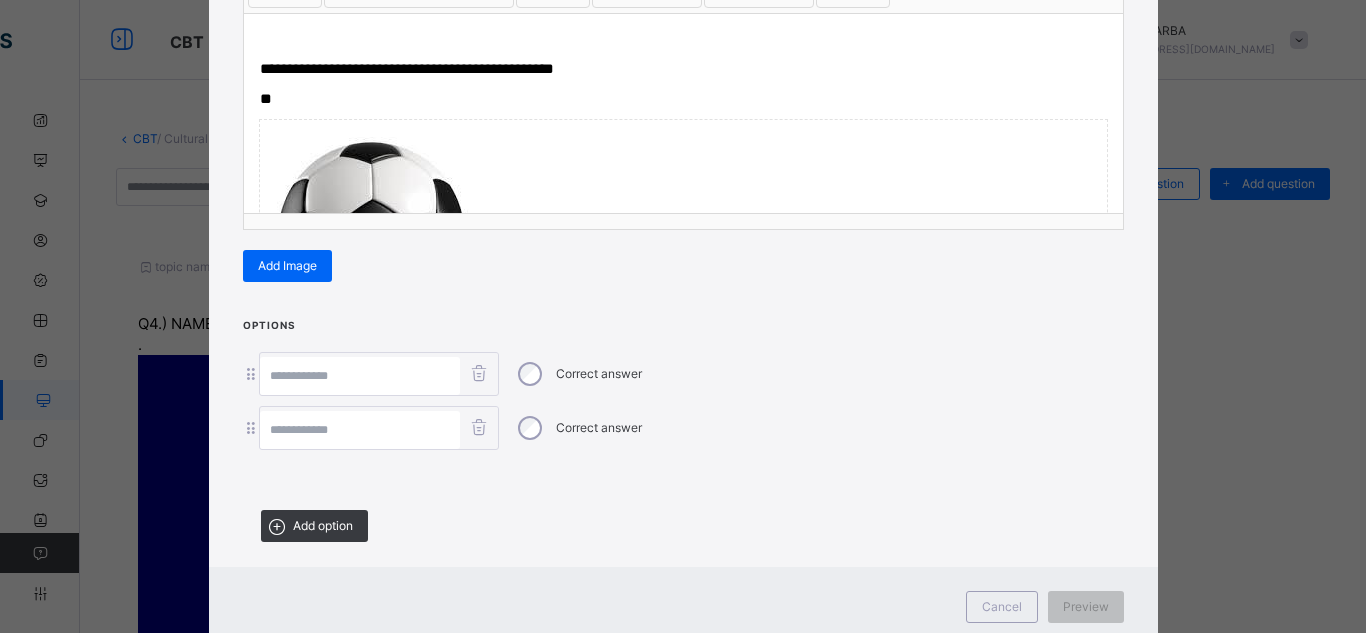 click at bounding box center (360, 376) 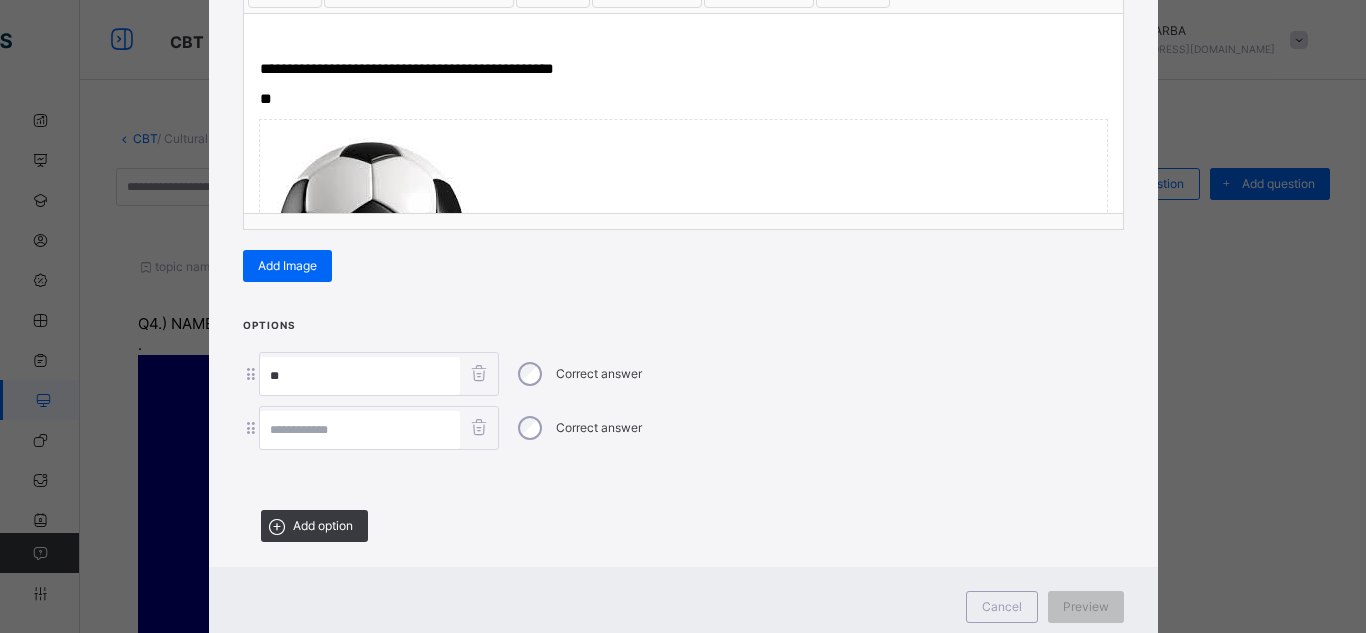 click at bounding box center [360, 430] 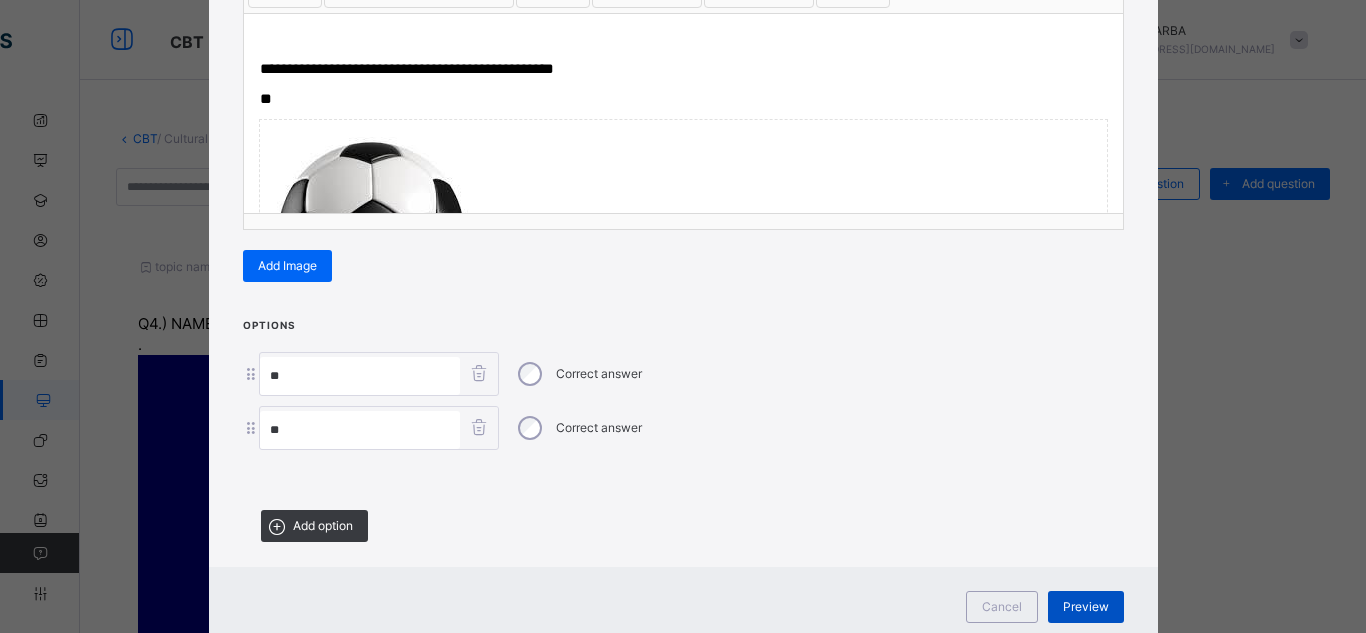 click on "Preview" at bounding box center [1086, 607] 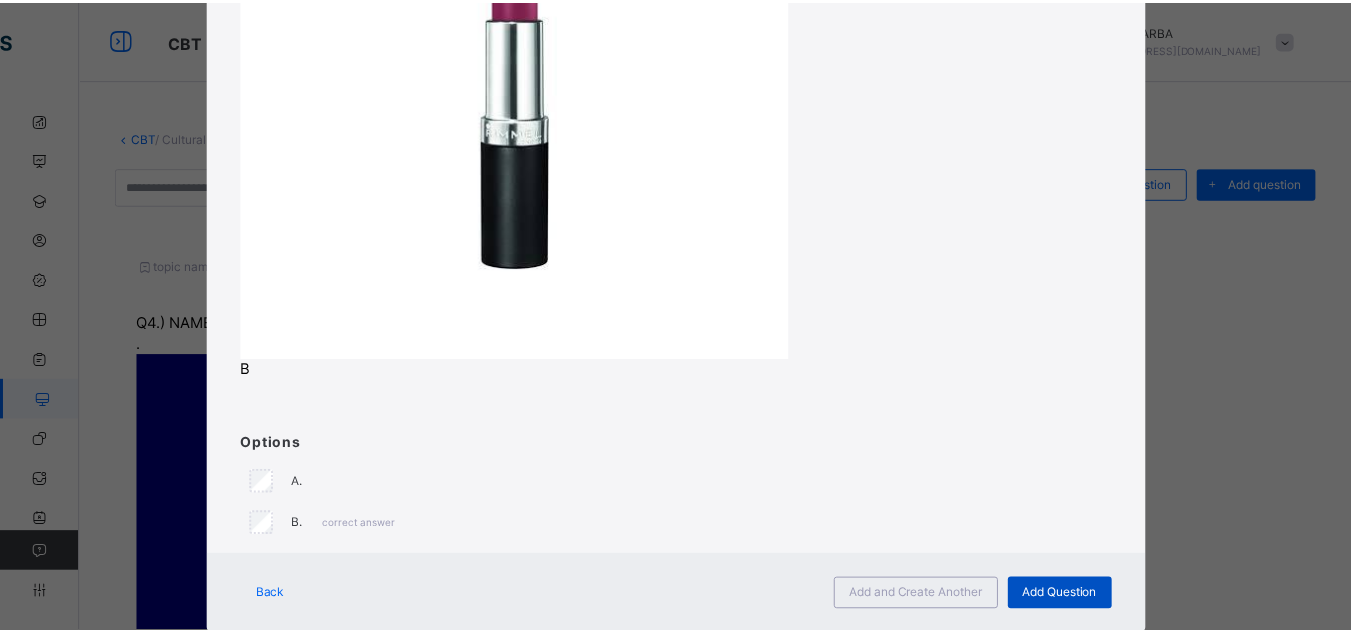scroll, scrollTop: 783, scrollLeft: 0, axis: vertical 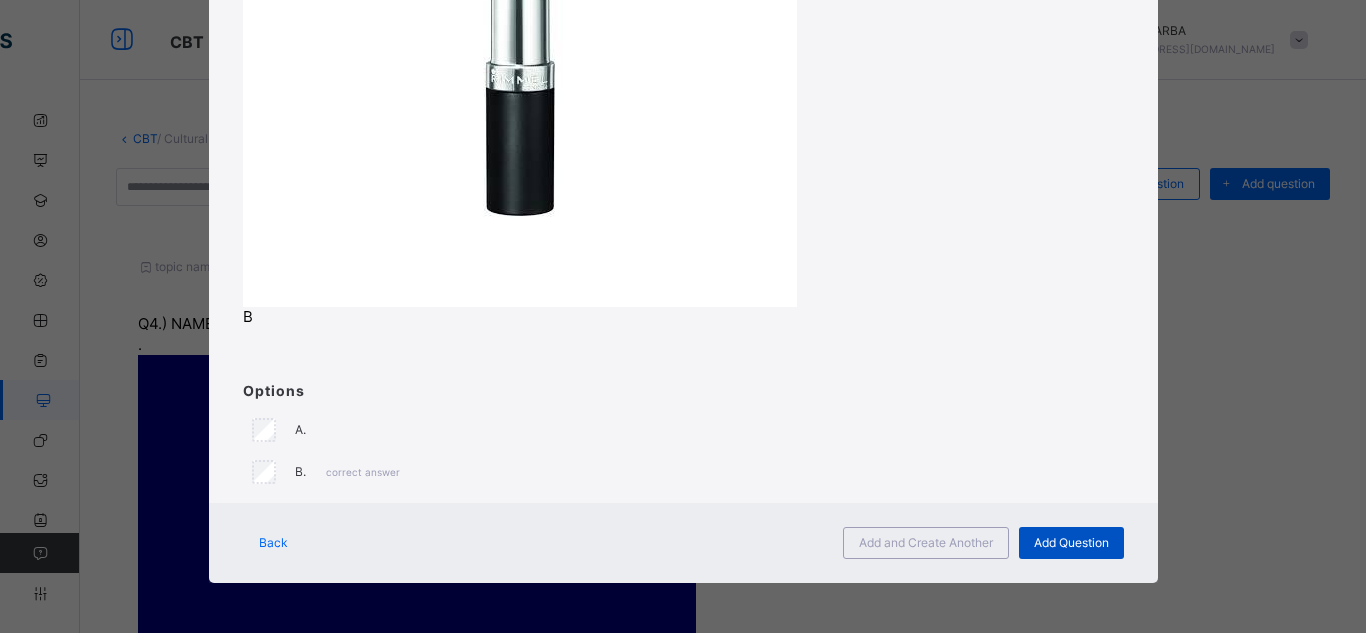 click on "Add Question" at bounding box center (1071, 543) 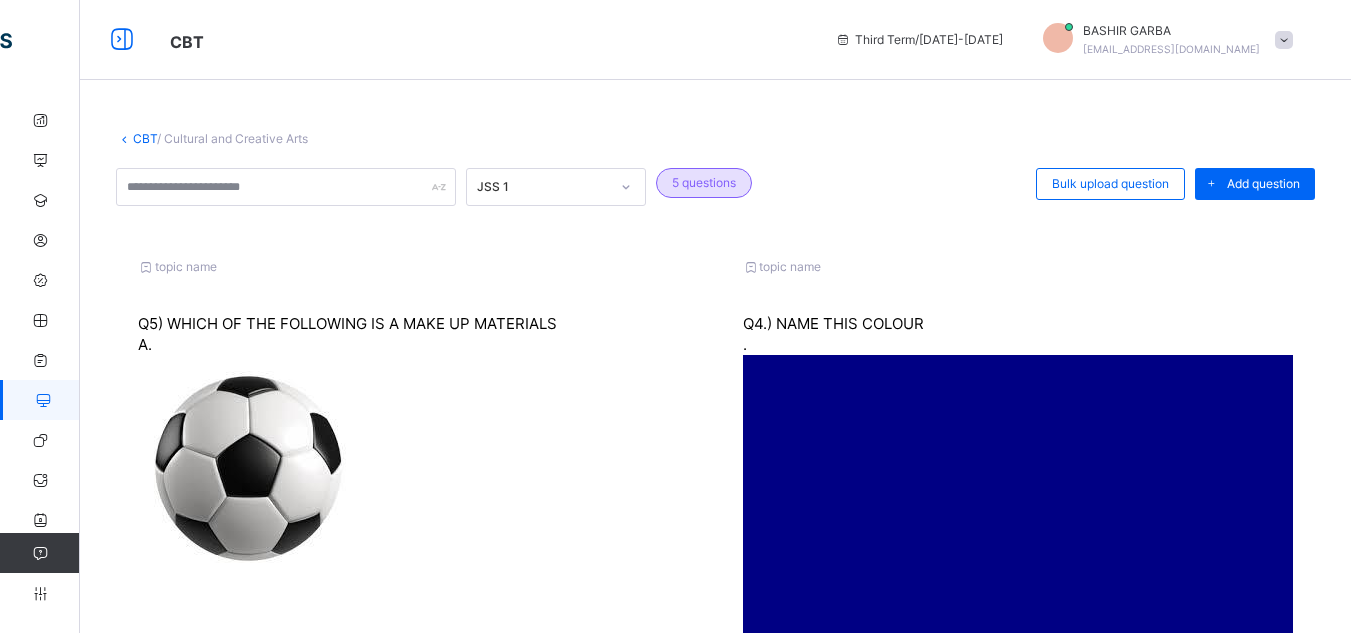click at bounding box center [1018, 538] 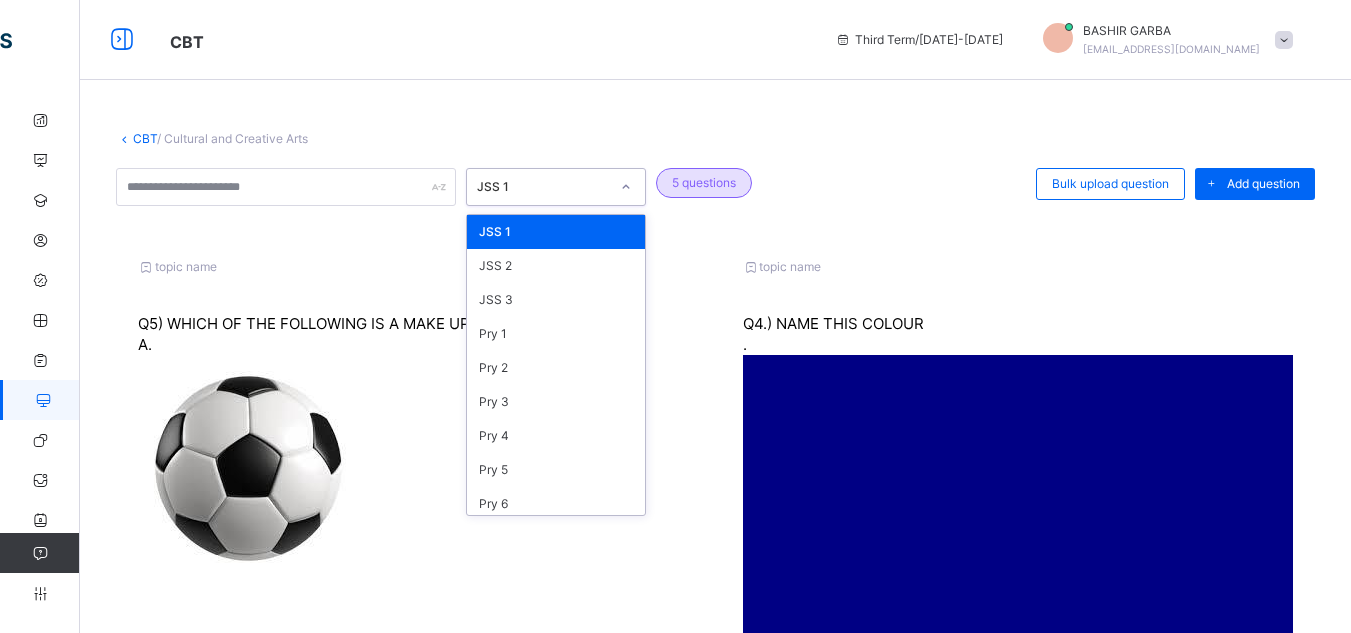 click 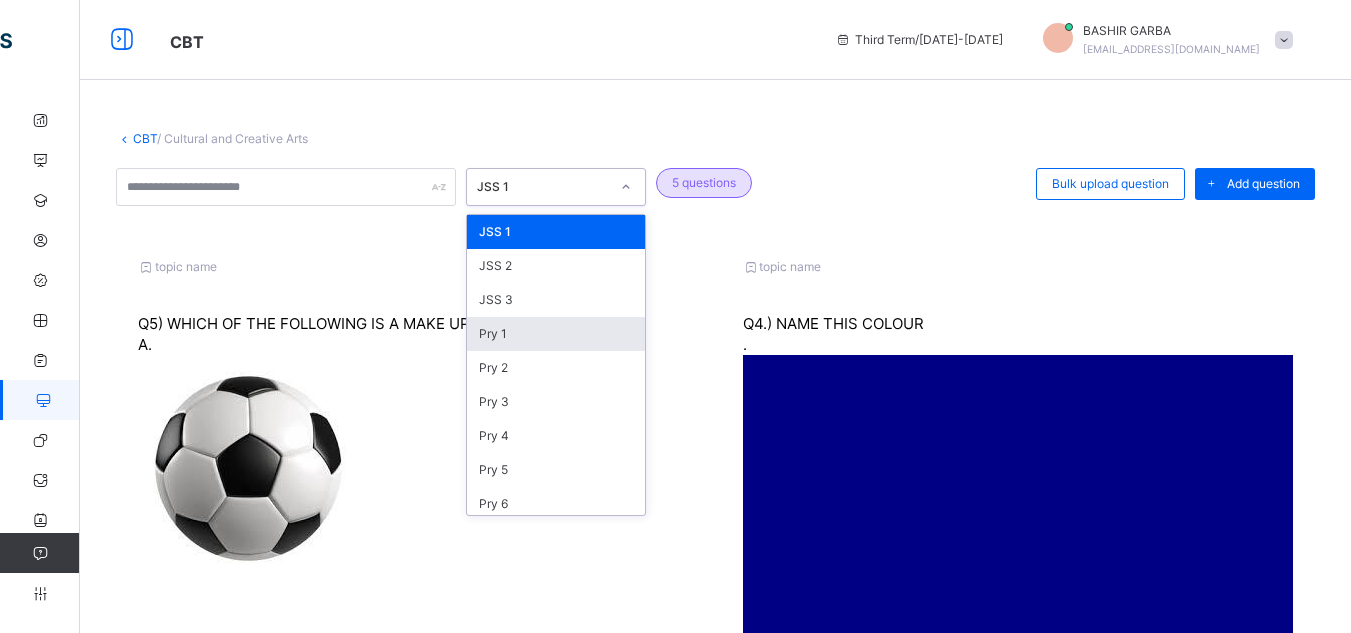 click on "Pry 1" at bounding box center (556, 334) 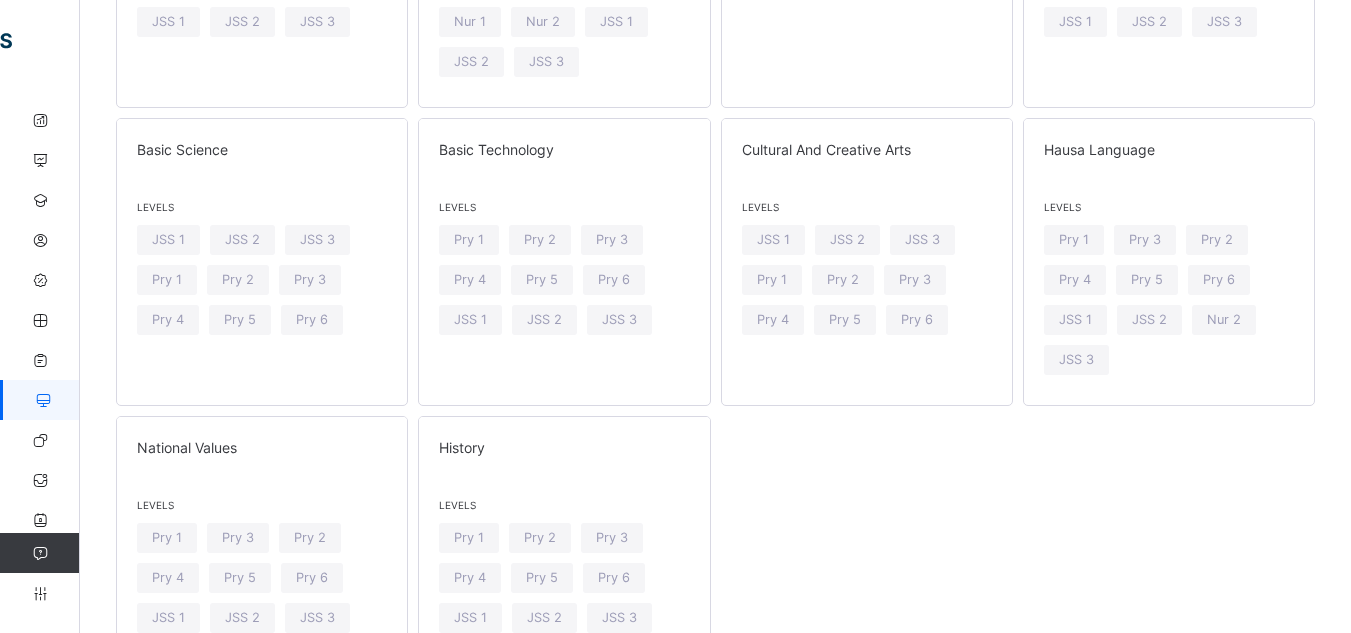 scroll, scrollTop: 761, scrollLeft: 0, axis: vertical 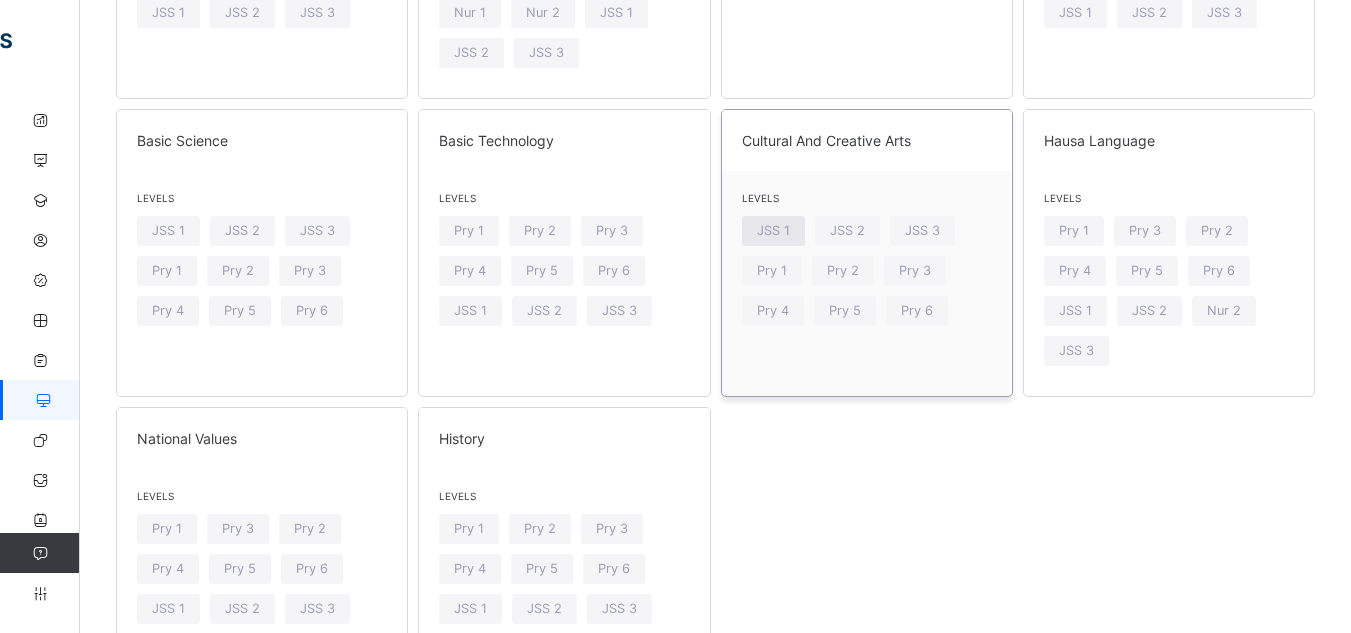 click on "JSS 1" at bounding box center (773, 230) 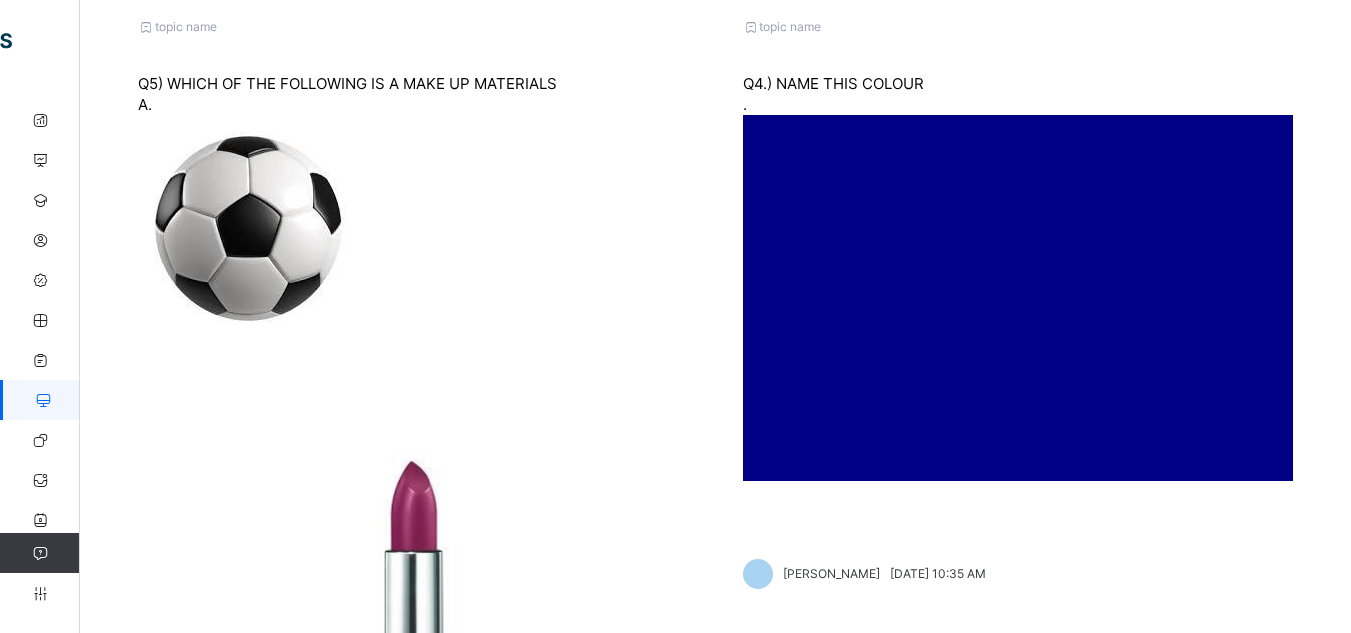 scroll, scrollTop: 280, scrollLeft: 0, axis: vertical 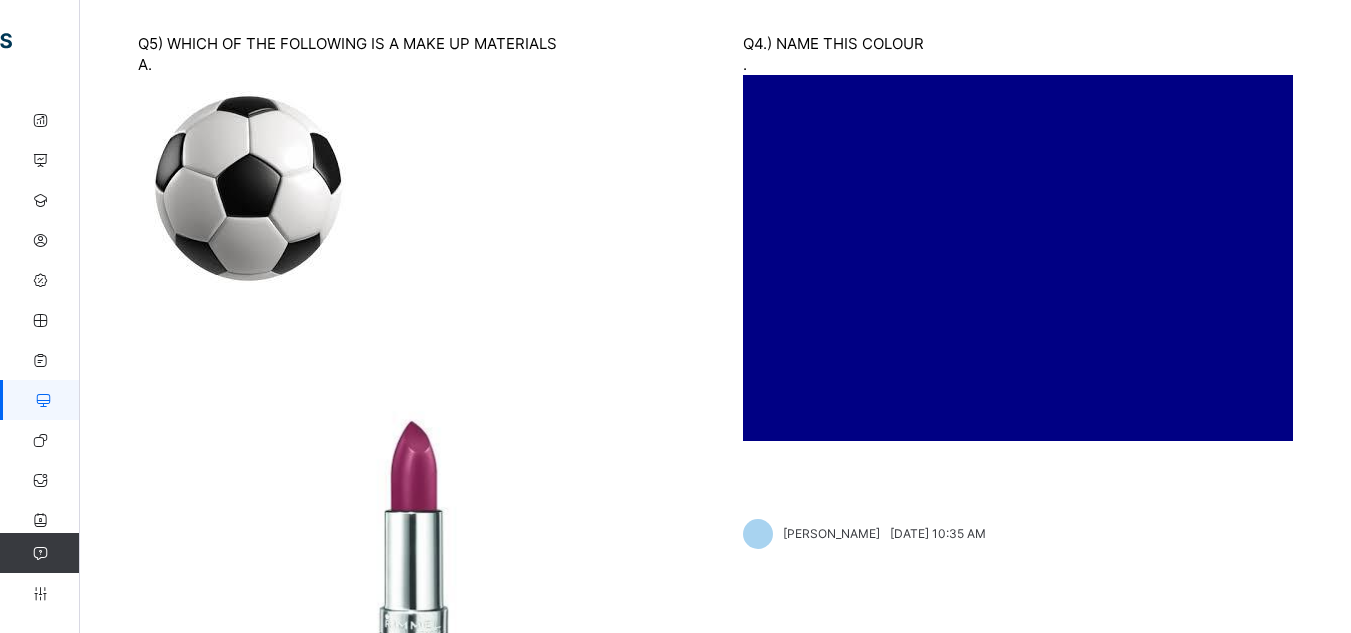 click at bounding box center (1018, 258) 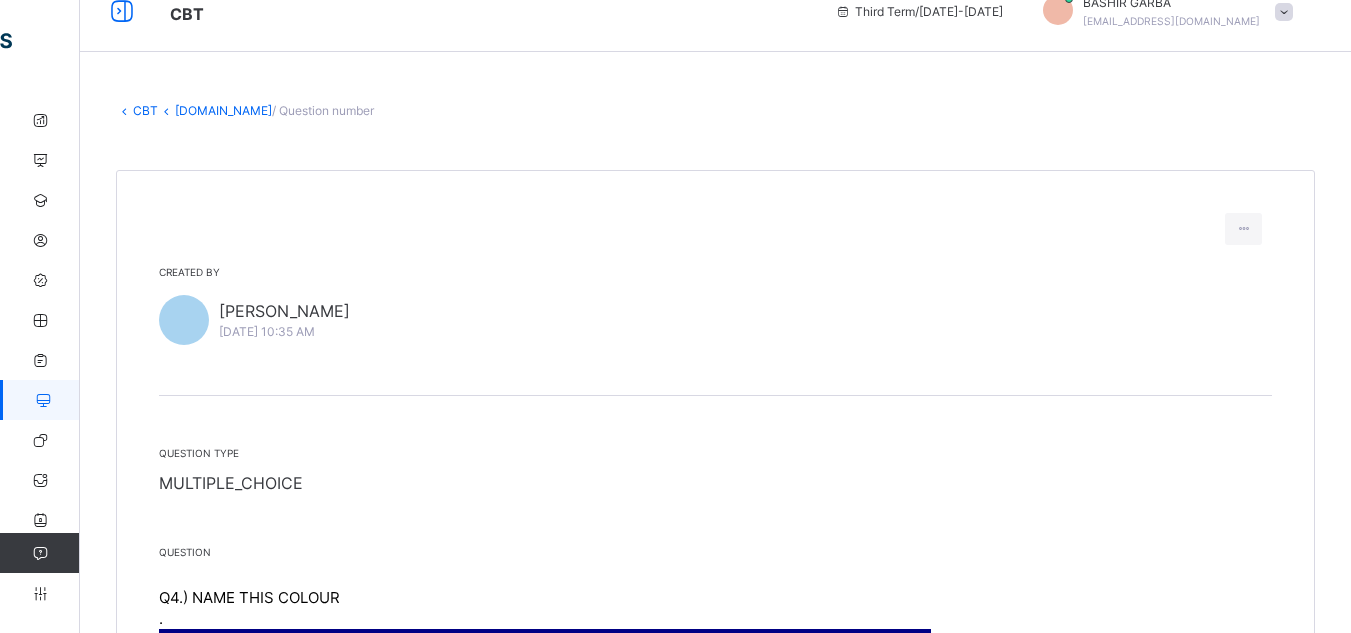 scroll, scrollTop: 0, scrollLeft: 0, axis: both 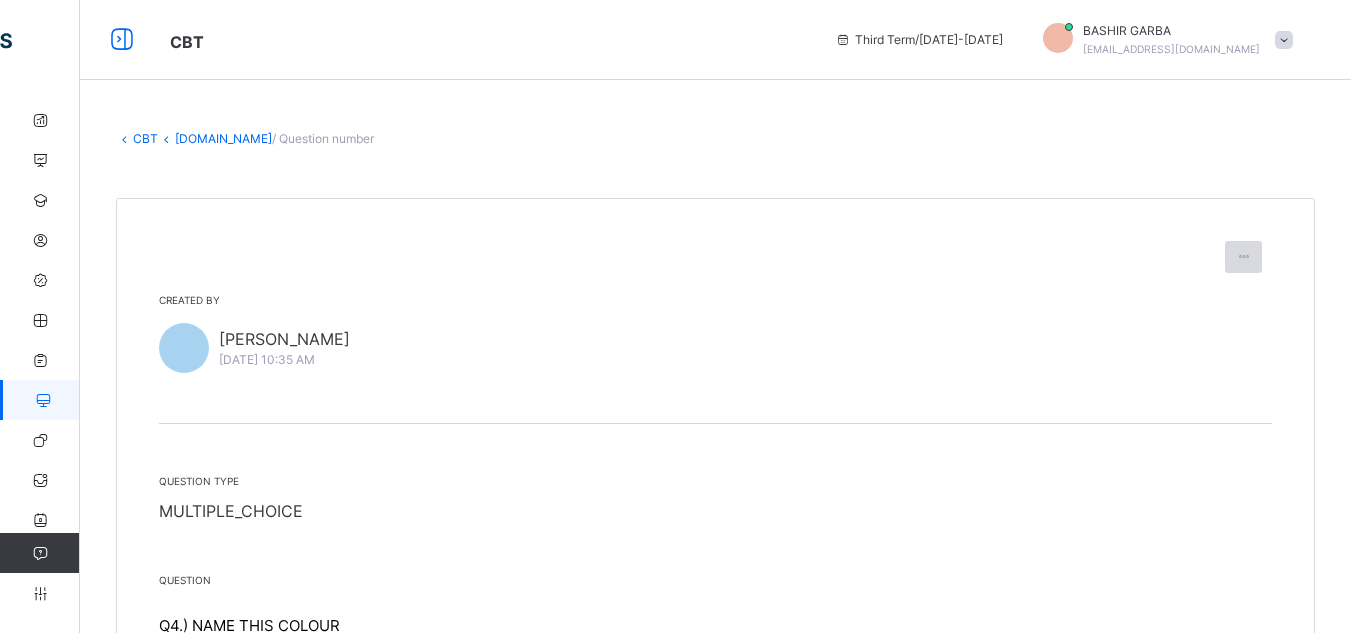 click at bounding box center [1243, 257] 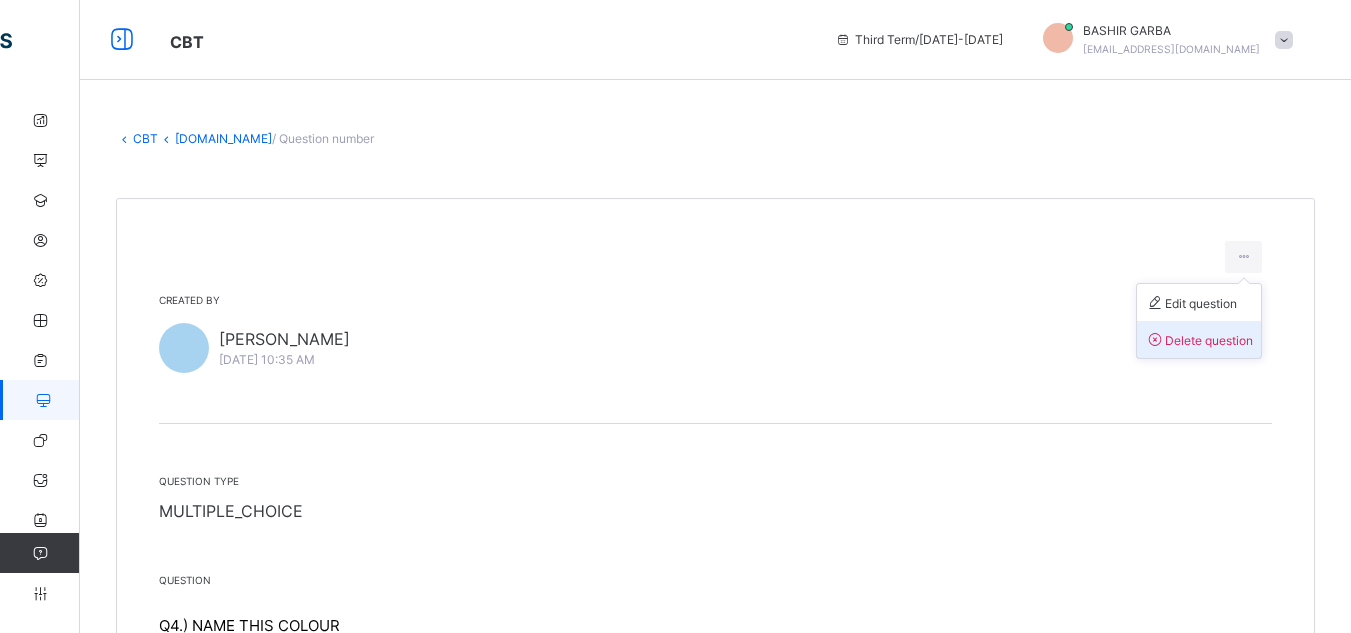 click on "Delete question" at bounding box center (1199, 340) 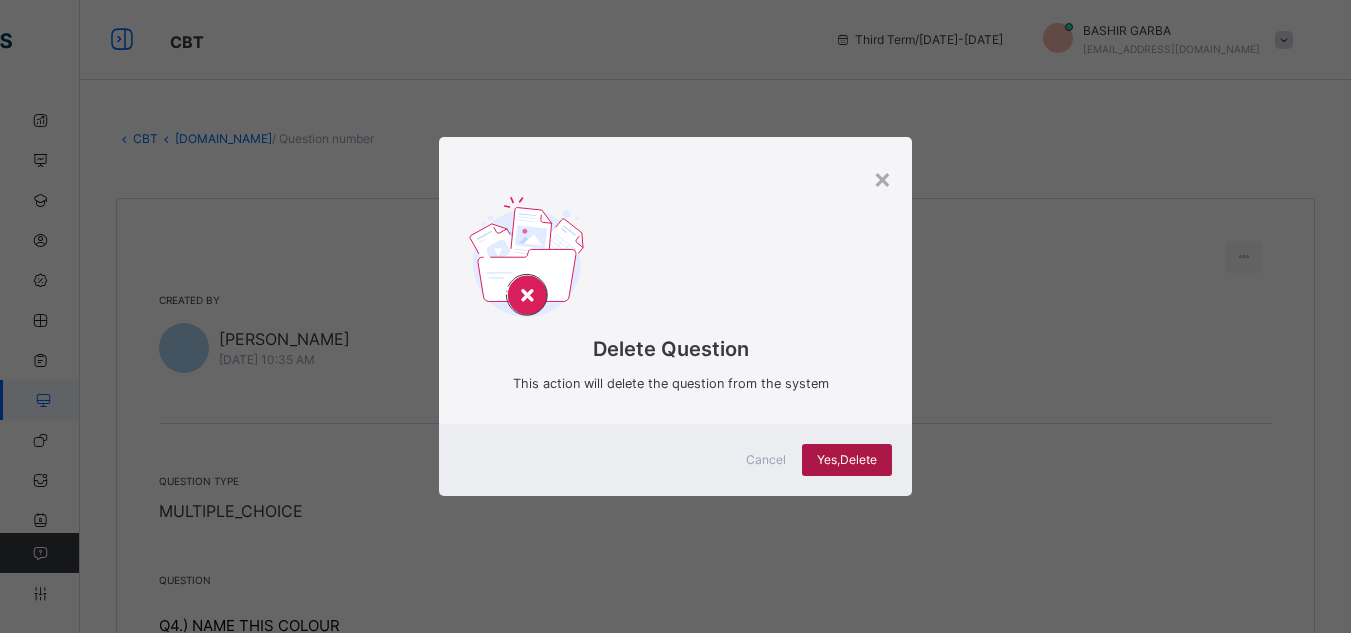 click on "Yes,  Delete" at bounding box center (847, 460) 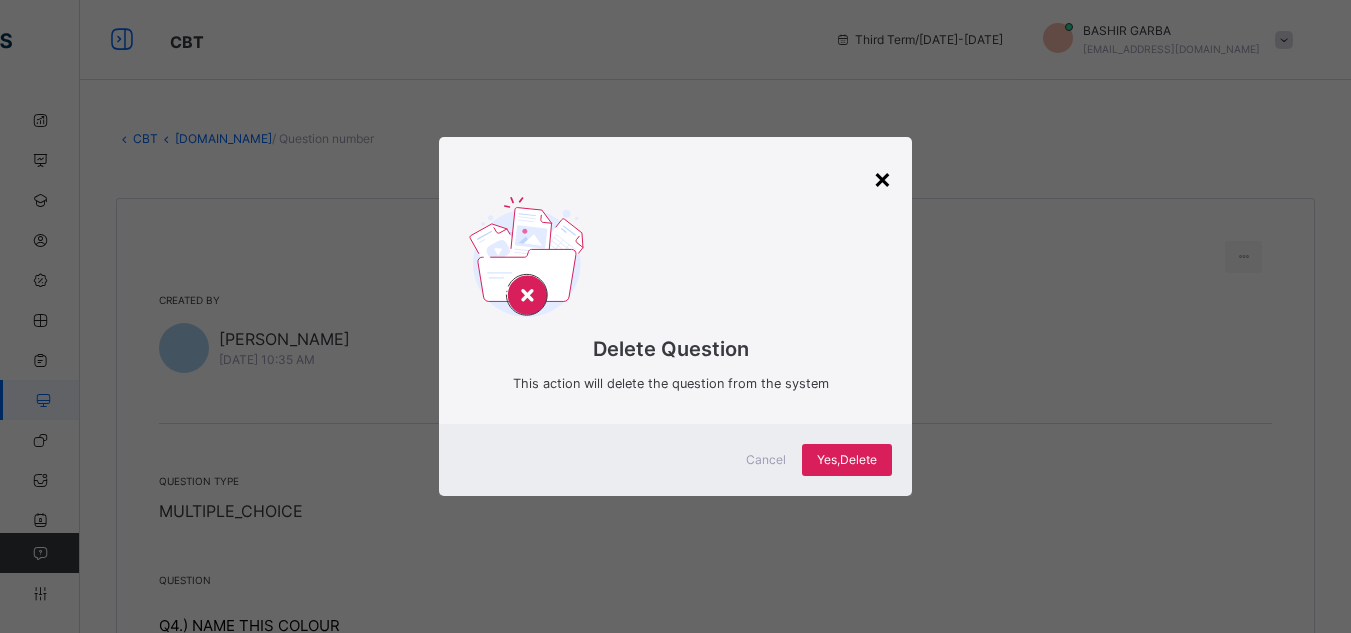 click on "×" at bounding box center [882, 178] 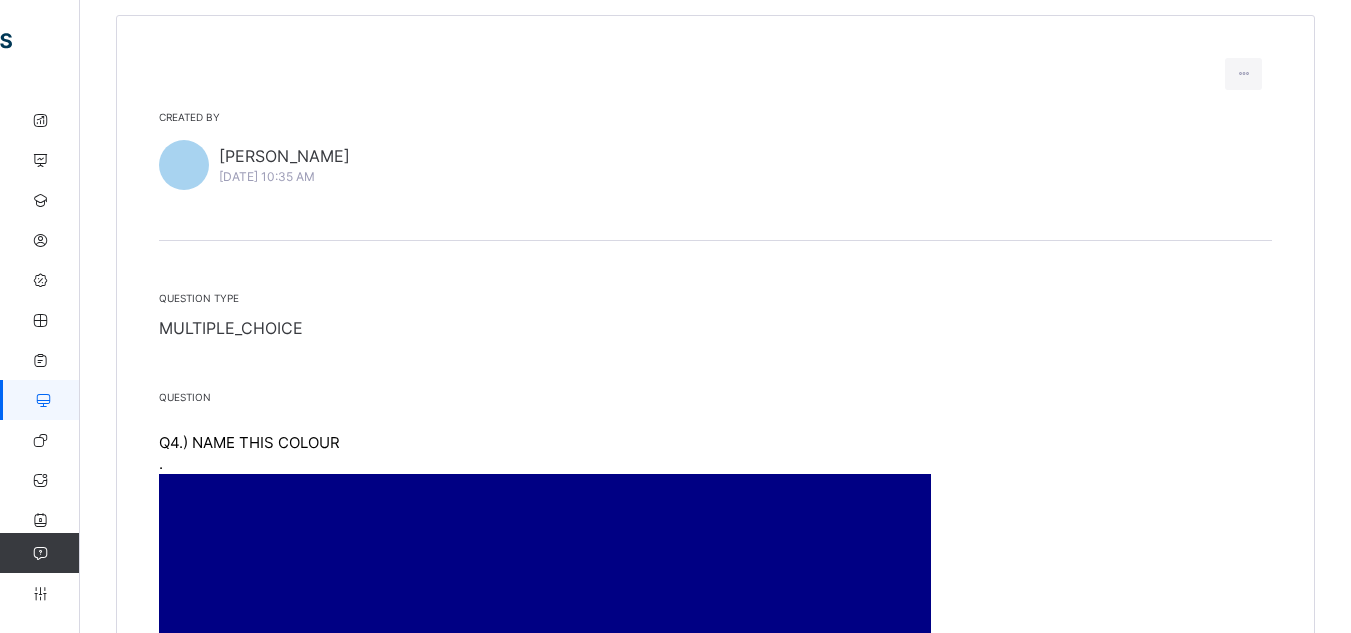 scroll, scrollTop: 0, scrollLeft: 0, axis: both 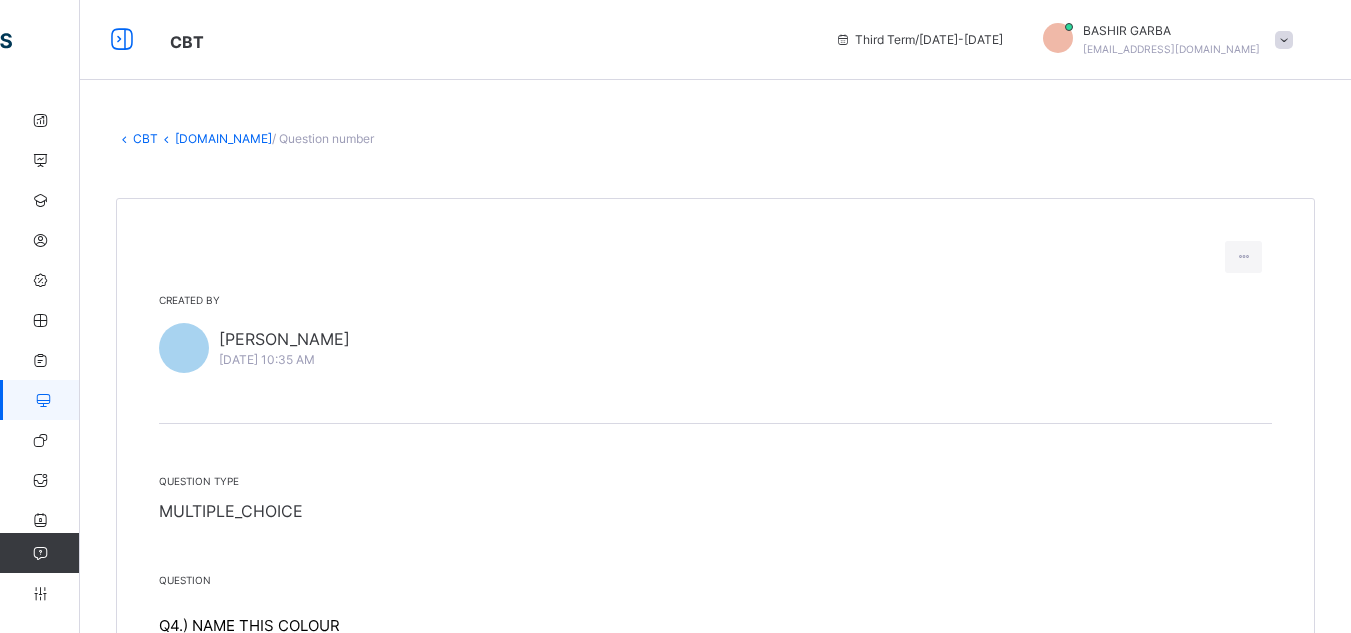 drag, startPoint x: 356, startPoint y: 269, endPoint x: 272, endPoint y: 226, distance: 94.36631 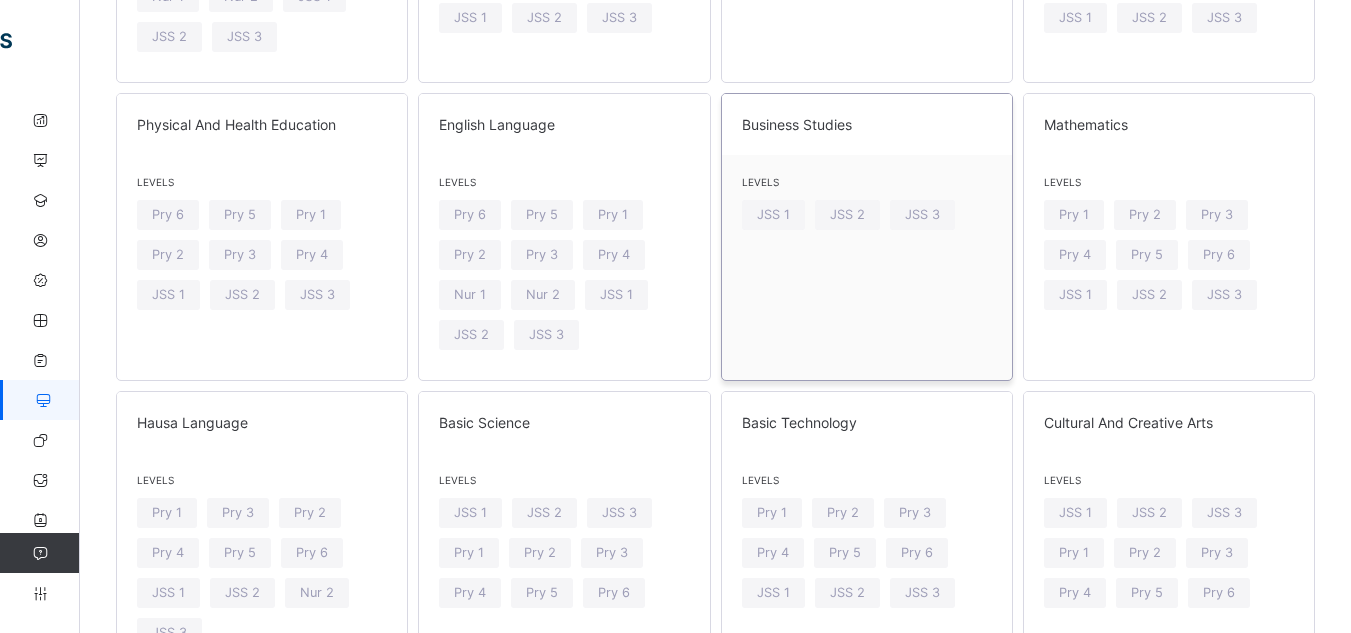 scroll, scrollTop: 481, scrollLeft: 0, axis: vertical 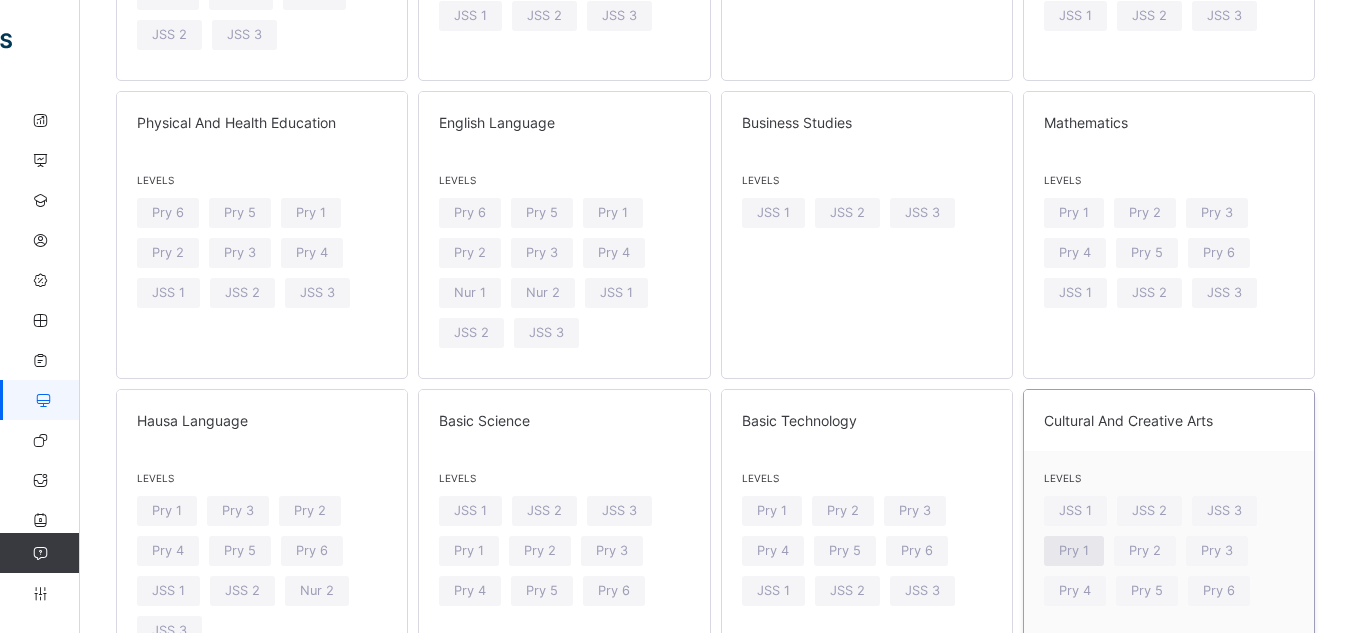 click on "Pry 1" at bounding box center [1074, 550] 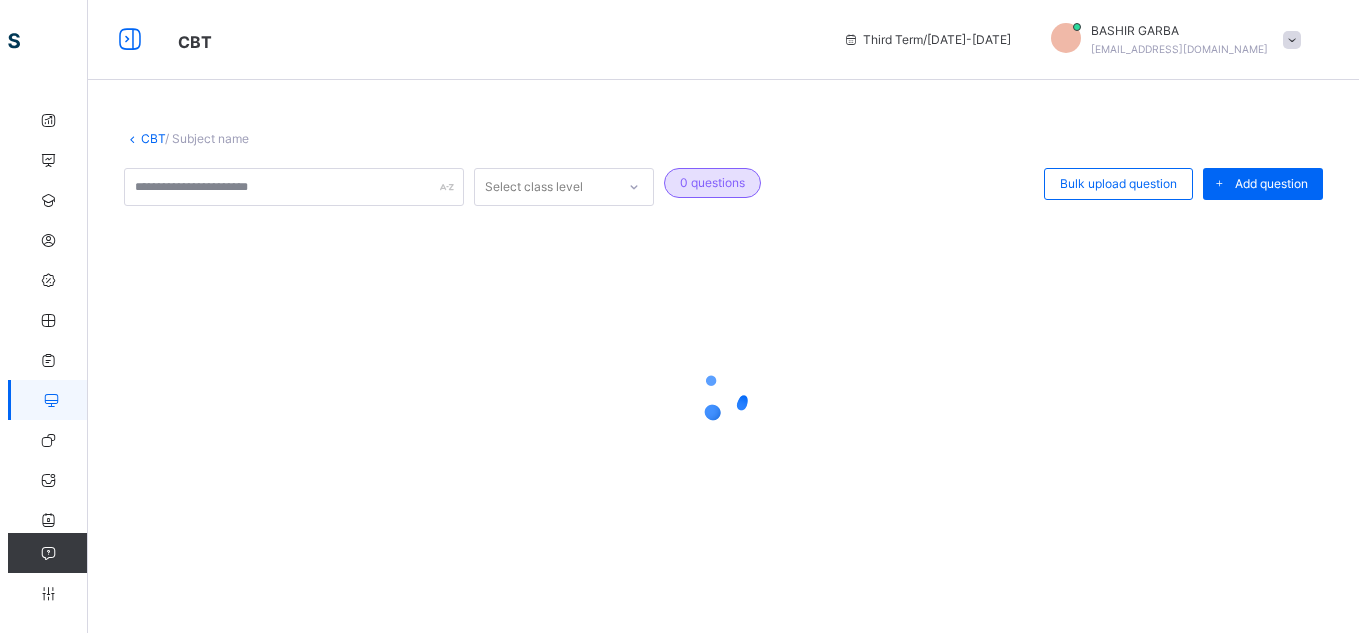 scroll, scrollTop: 0, scrollLeft: 0, axis: both 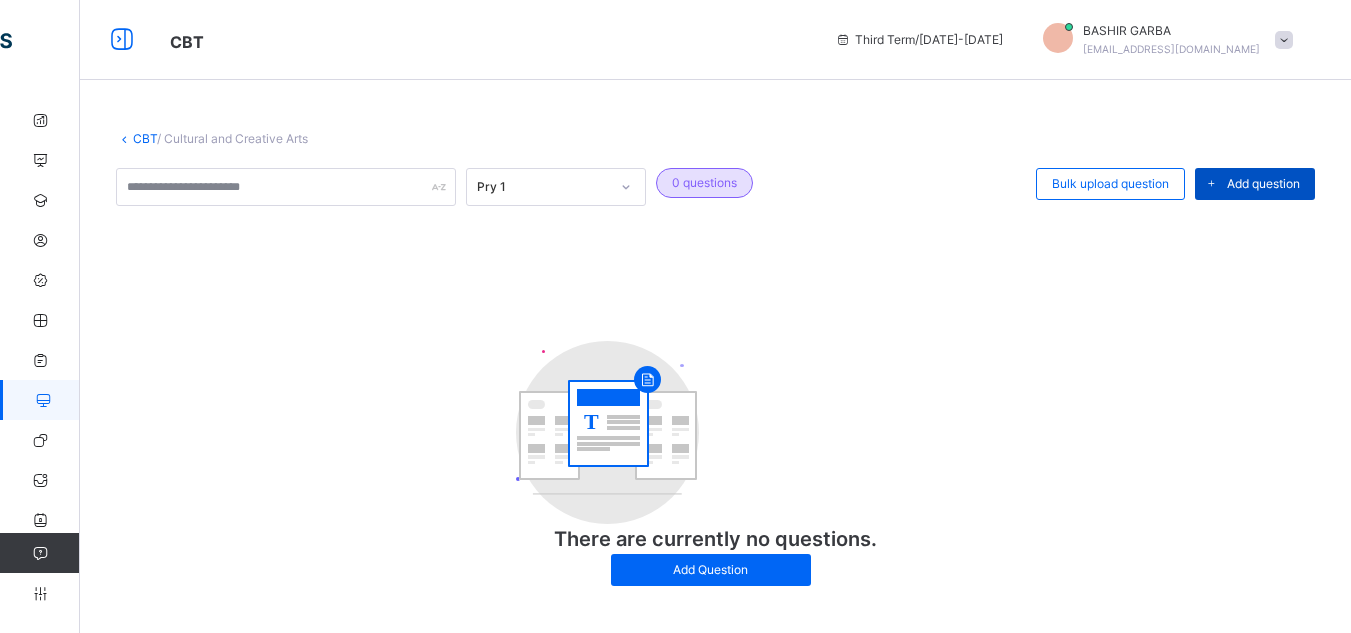 click on "Add question" at bounding box center [1263, 184] 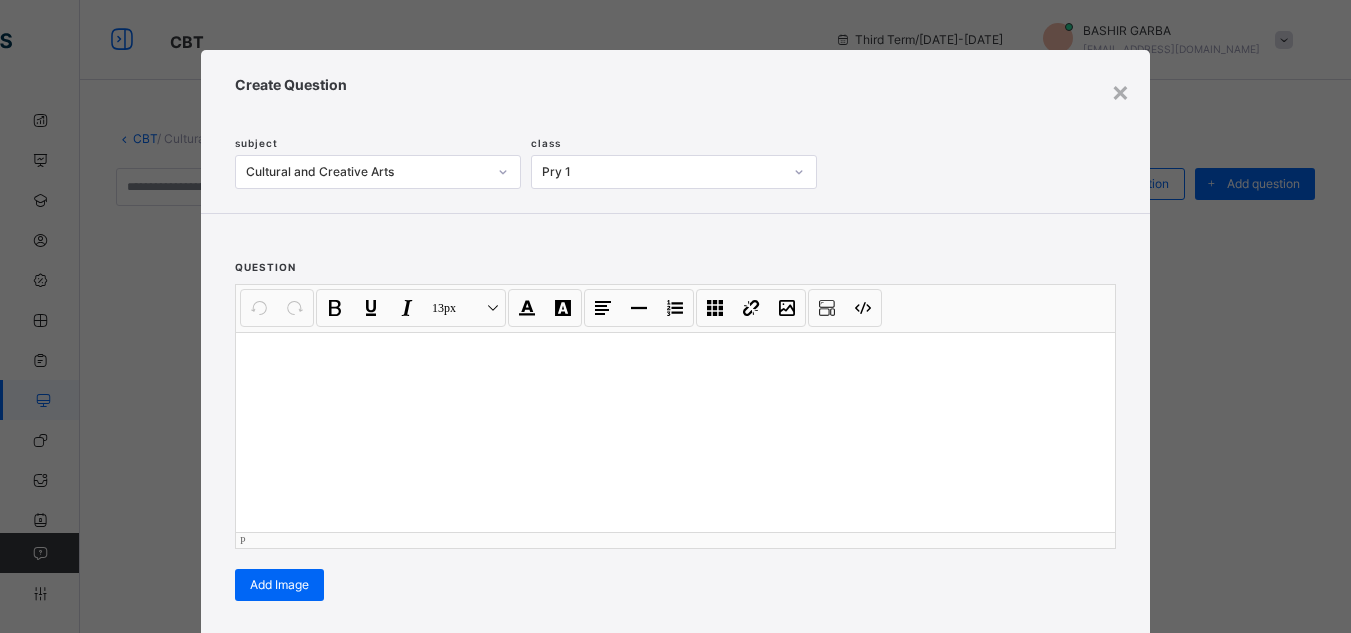 click at bounding box center (675, 432) 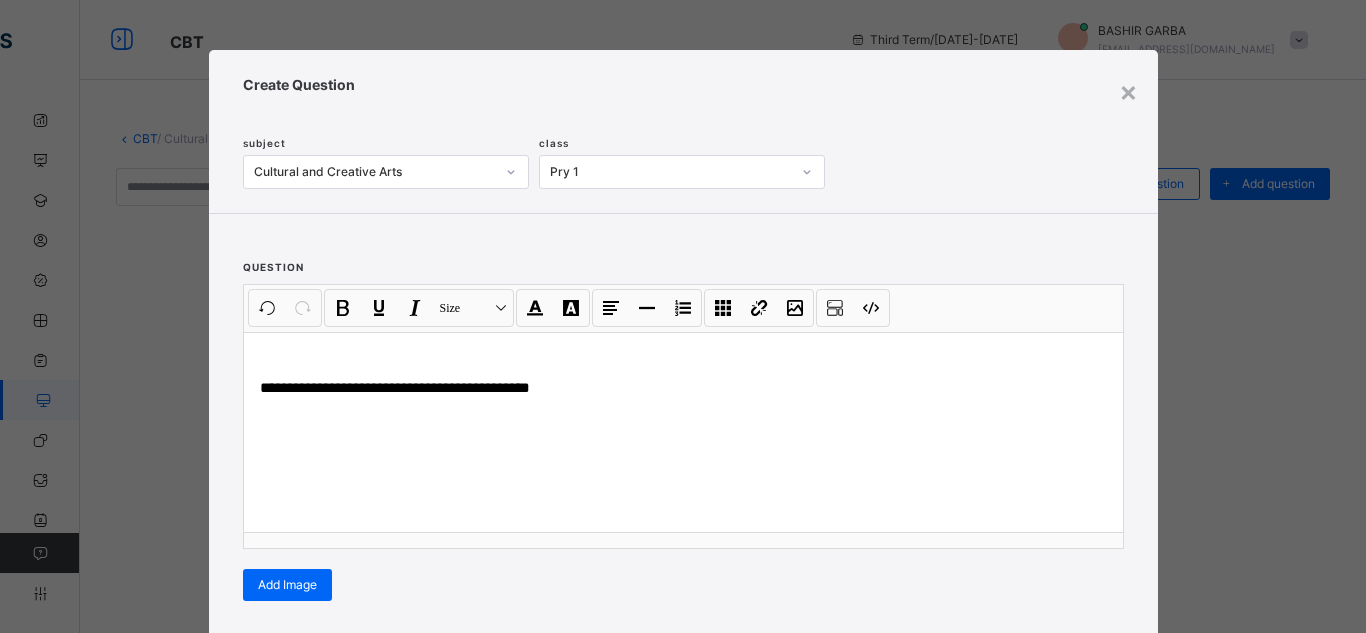 click on "**********" at bounding box center (683, 419) 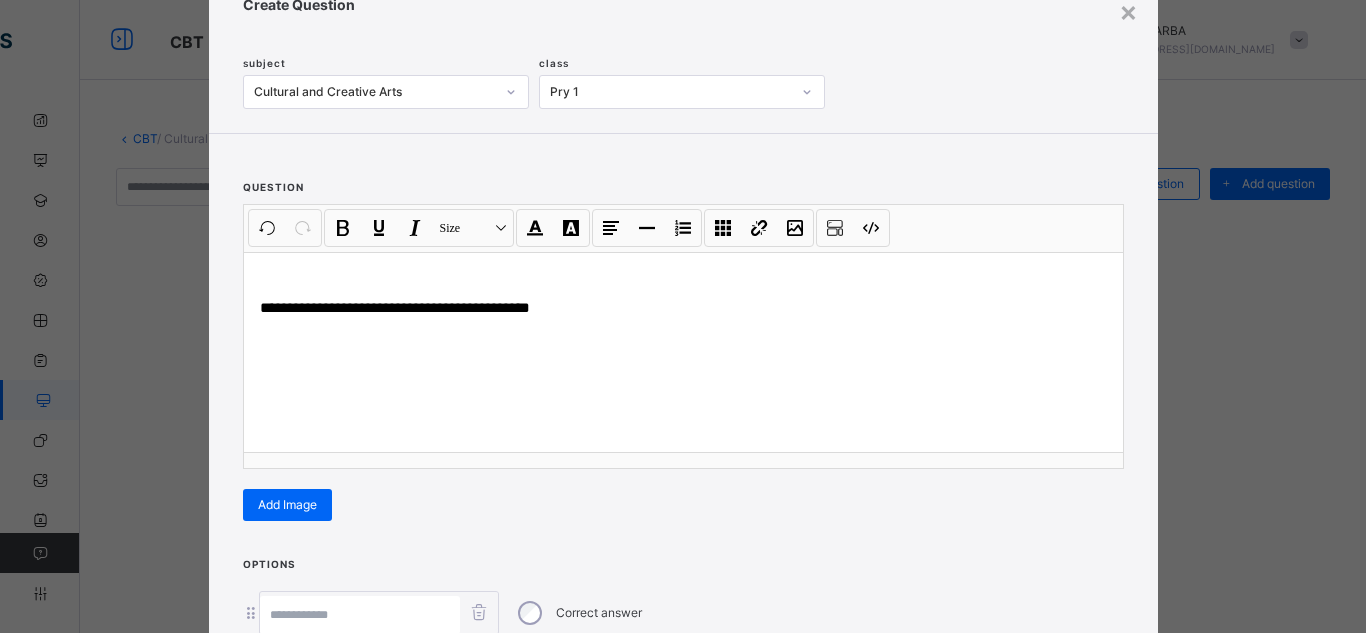 scroll, scrollTop: 120, scrollLeft: 0, axis: vertical 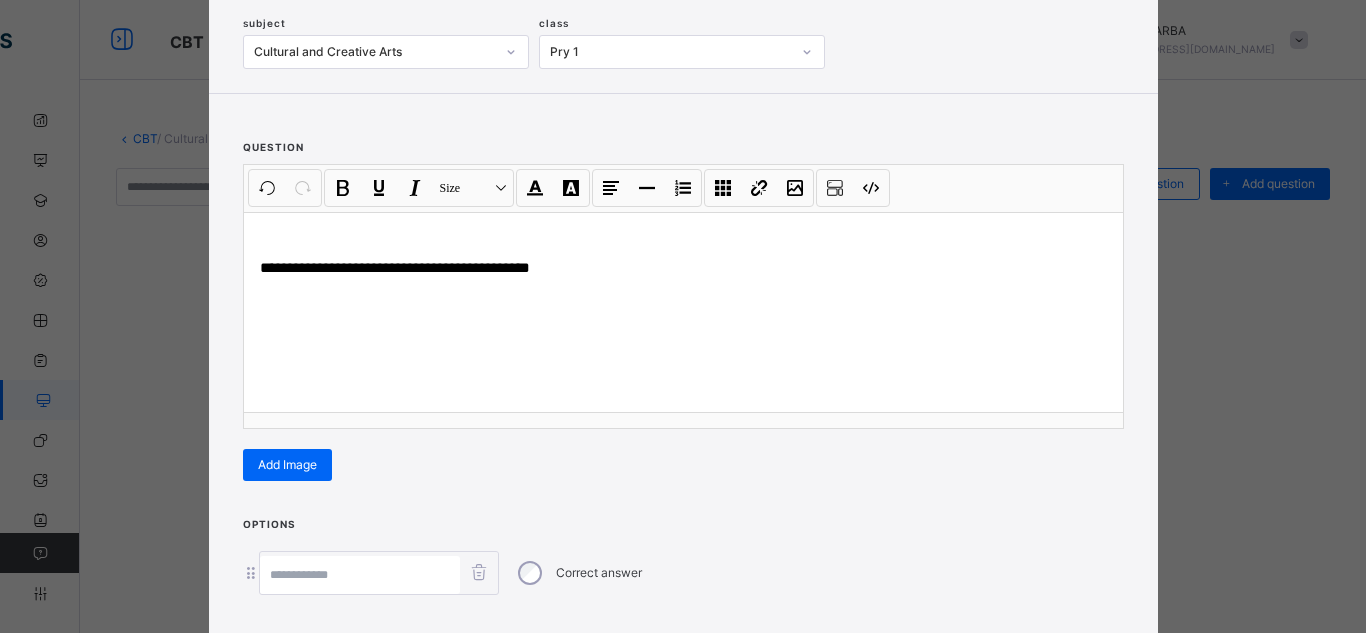 click at bounding box center (360, 575) 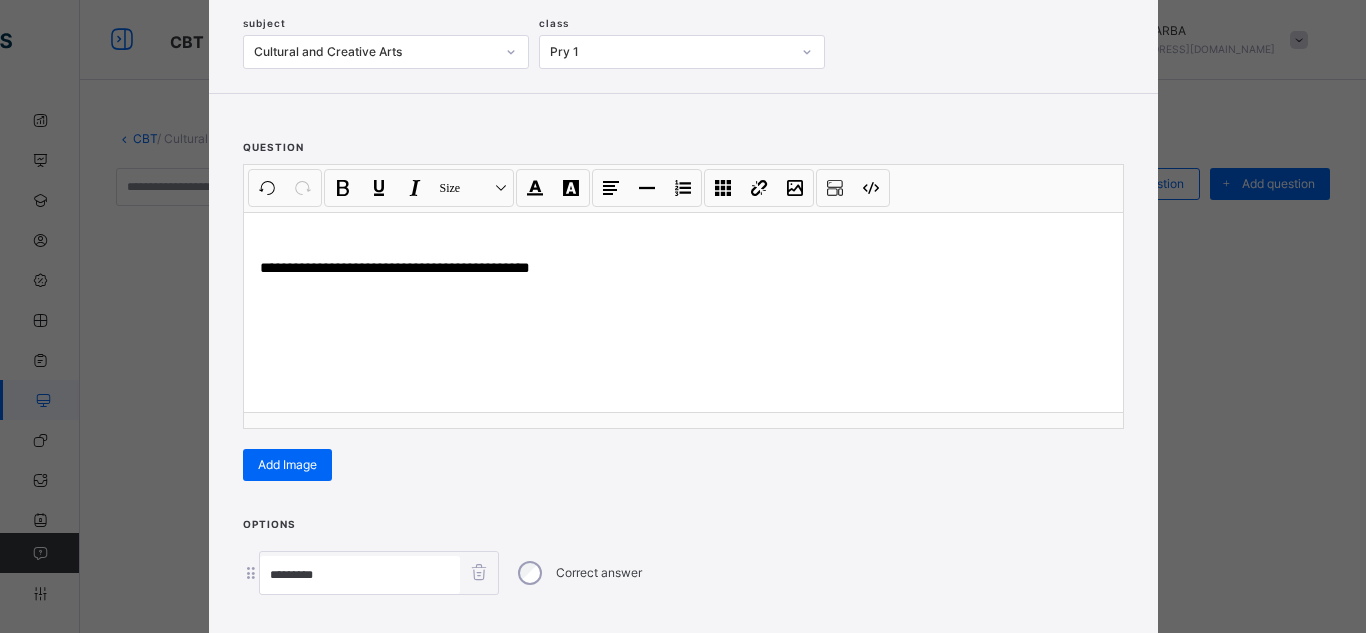 click at bounding box center [683, 622] 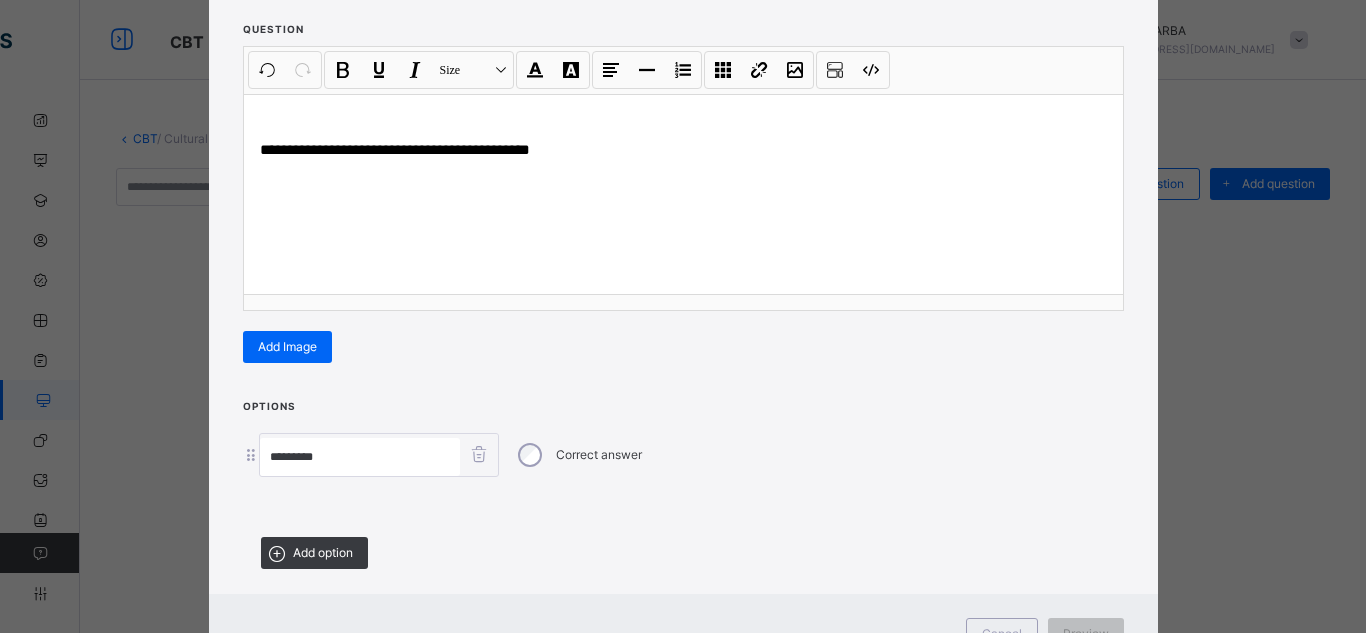 scroll, scrollTop: 240, scrollLeft: 0, axis: vertical 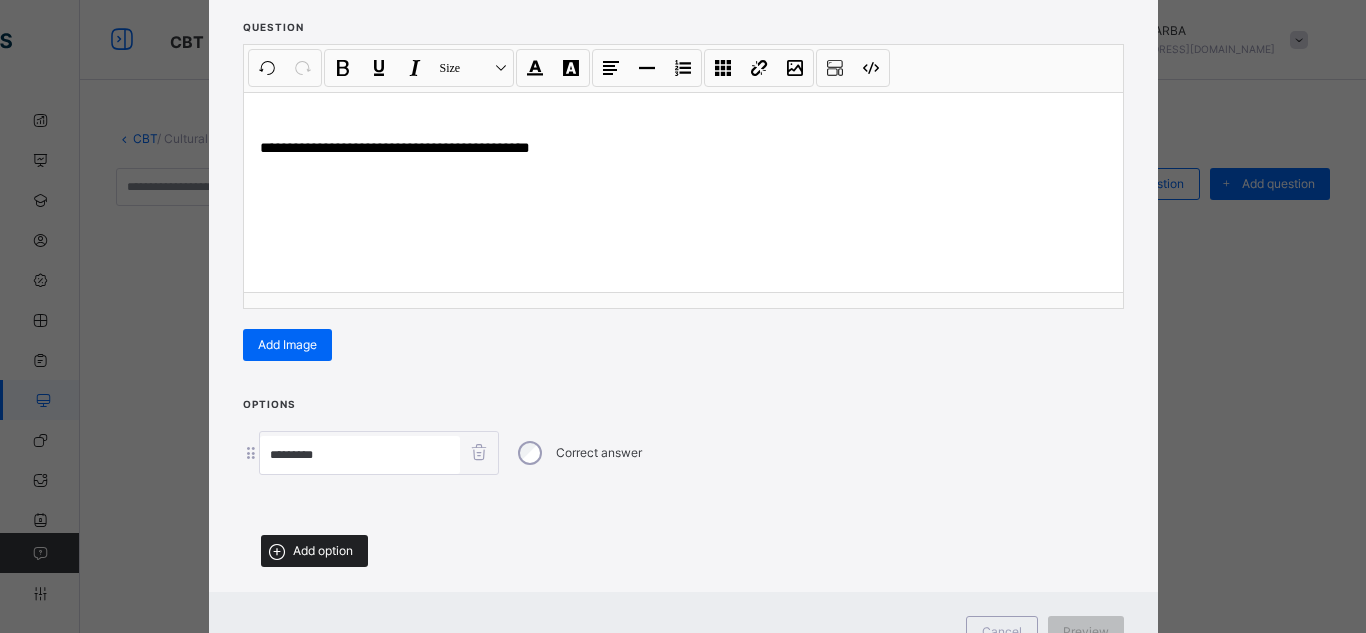 click on "Add option" at bounding box center [323, 551] 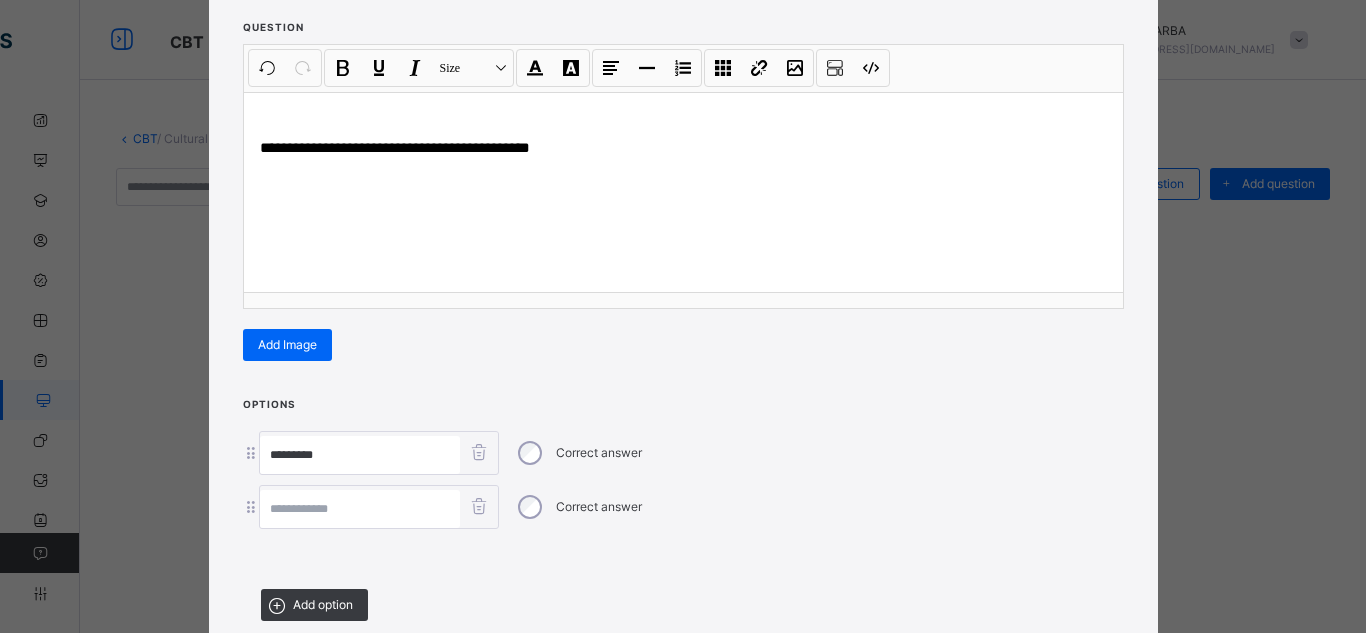 click at bounding box center [360, 509] 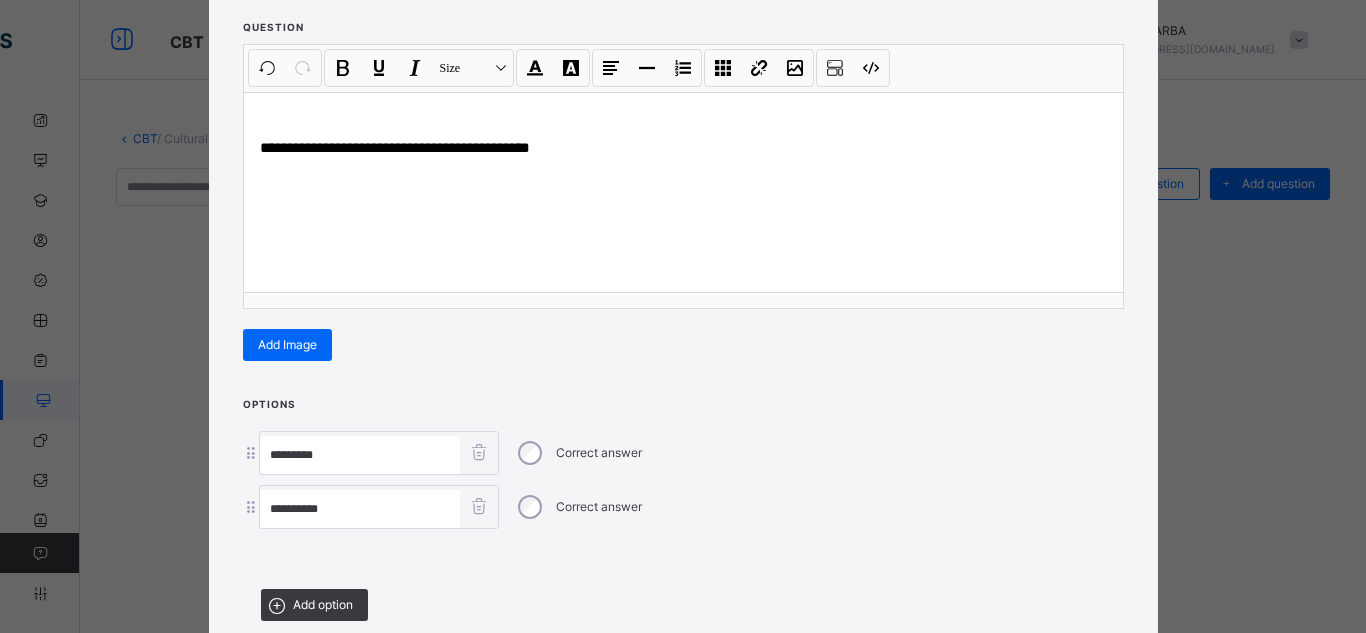 click on "**********" at bounding box center [683, 515] 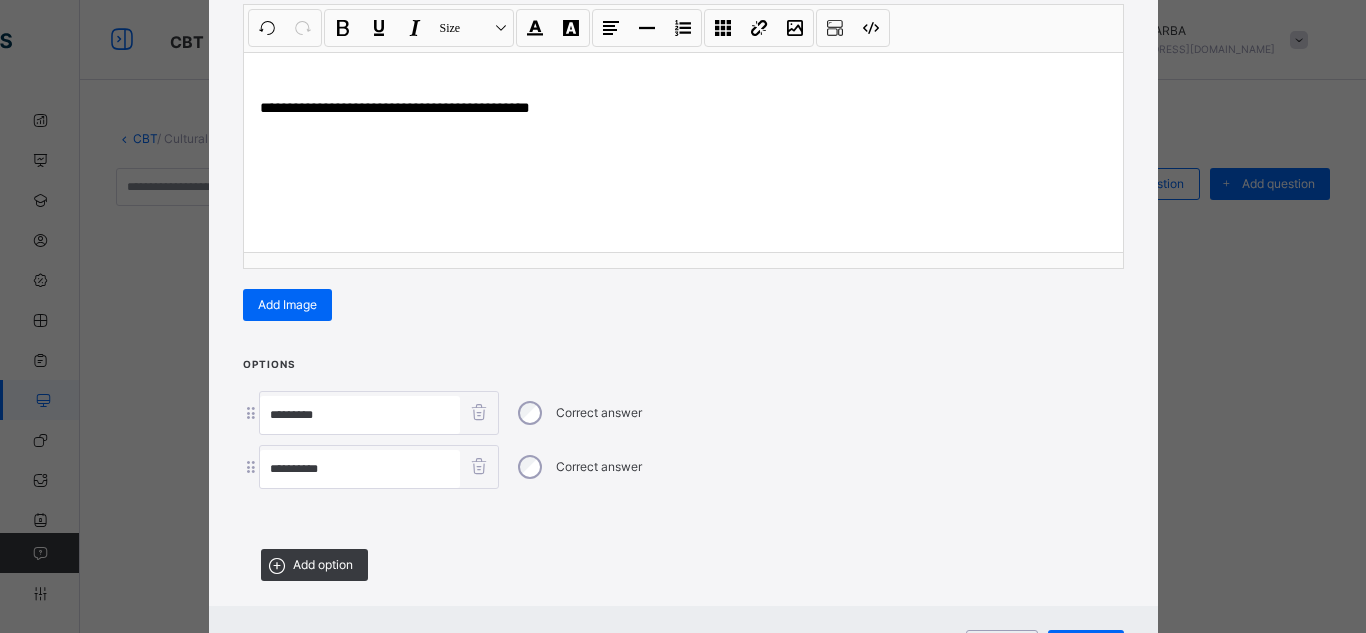 scroll, scrollTop: 320, scrollLeft: 0, axis: vertical 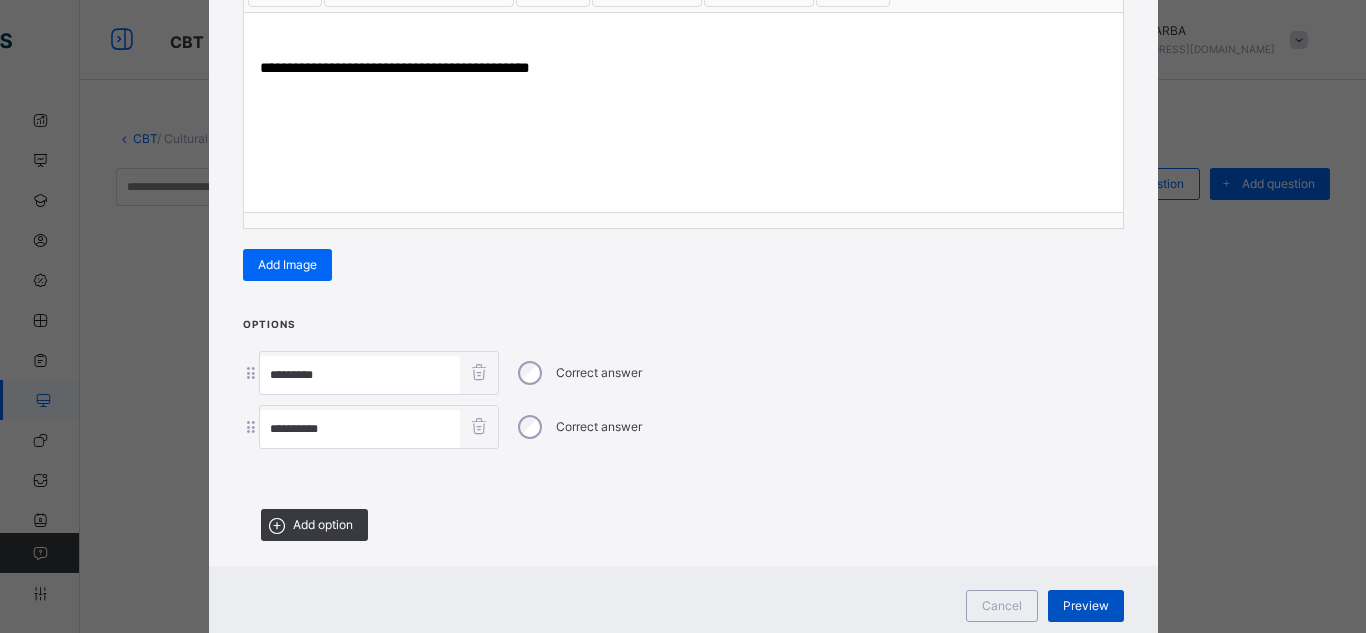 click on "Preview" at bounding box center [1086, 606] 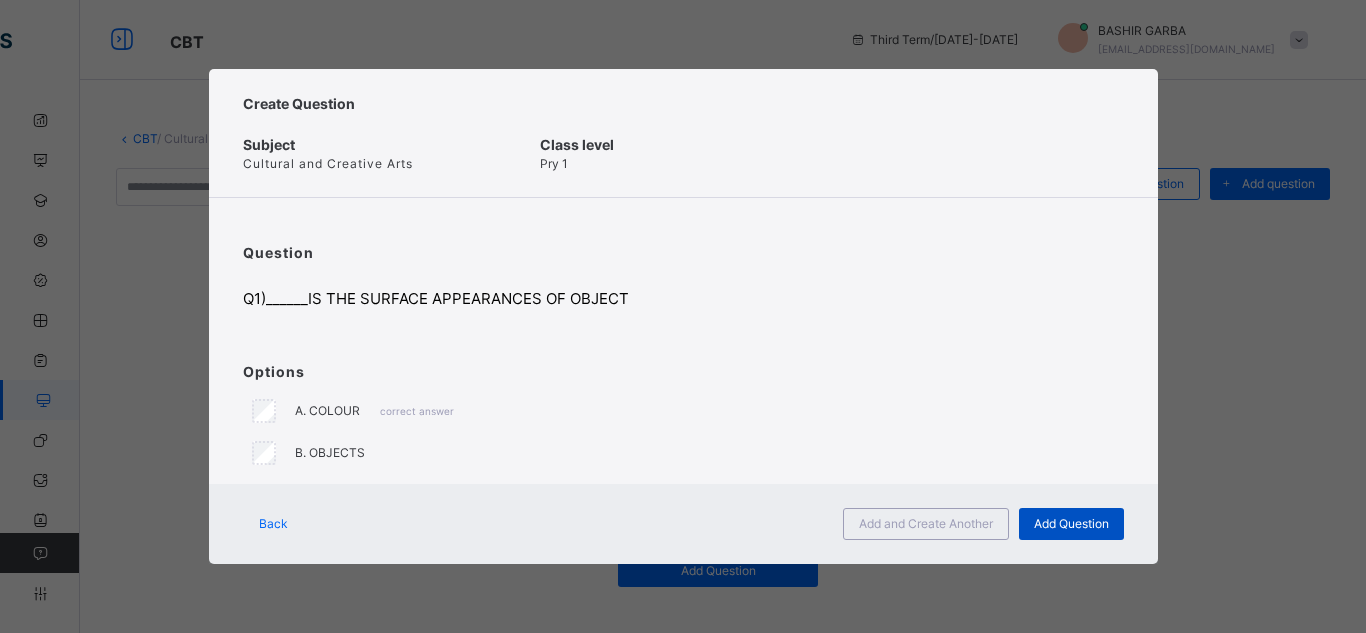 scroll, scrollTop: 0, scrollLeft: 0, axis: both 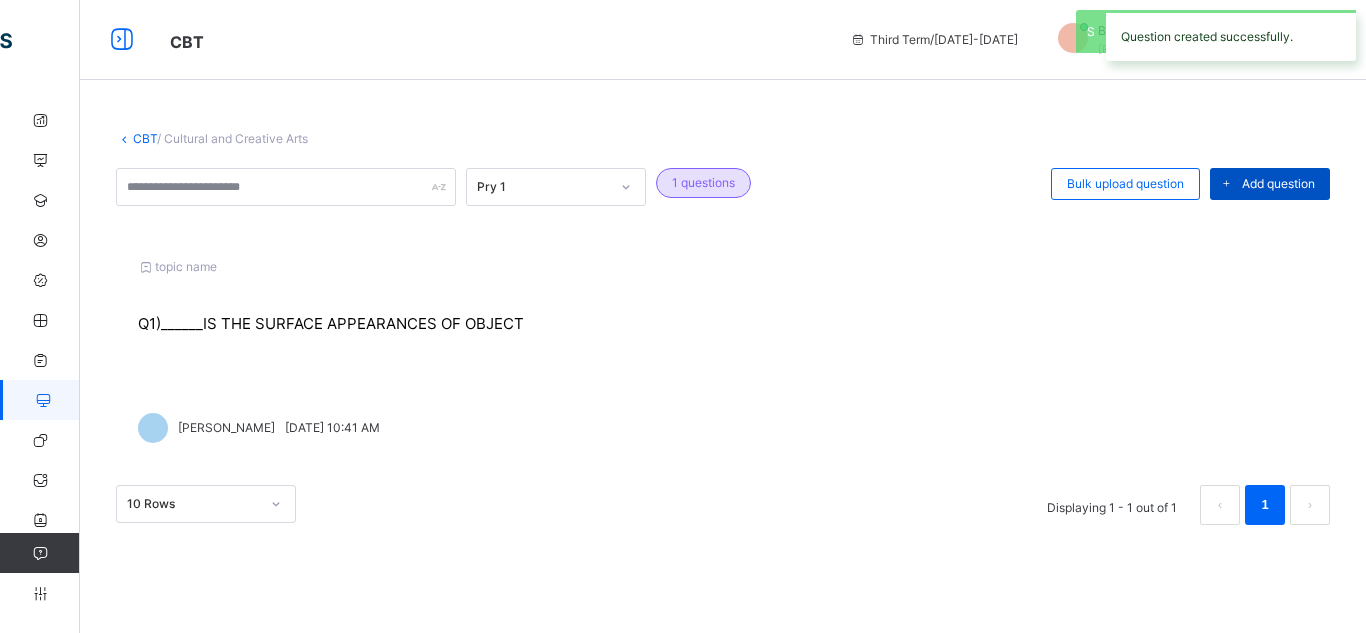 click on "Add question" at bounding box center (1278, 184) 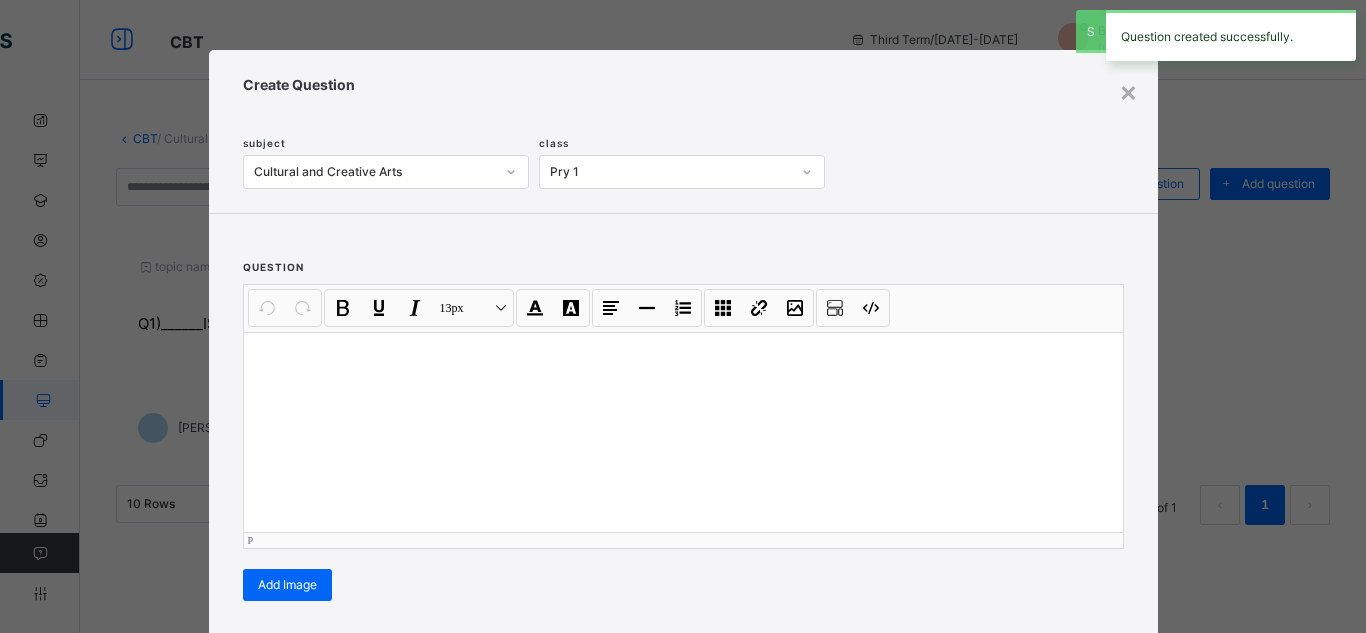 click at bounding box center [683, 432] 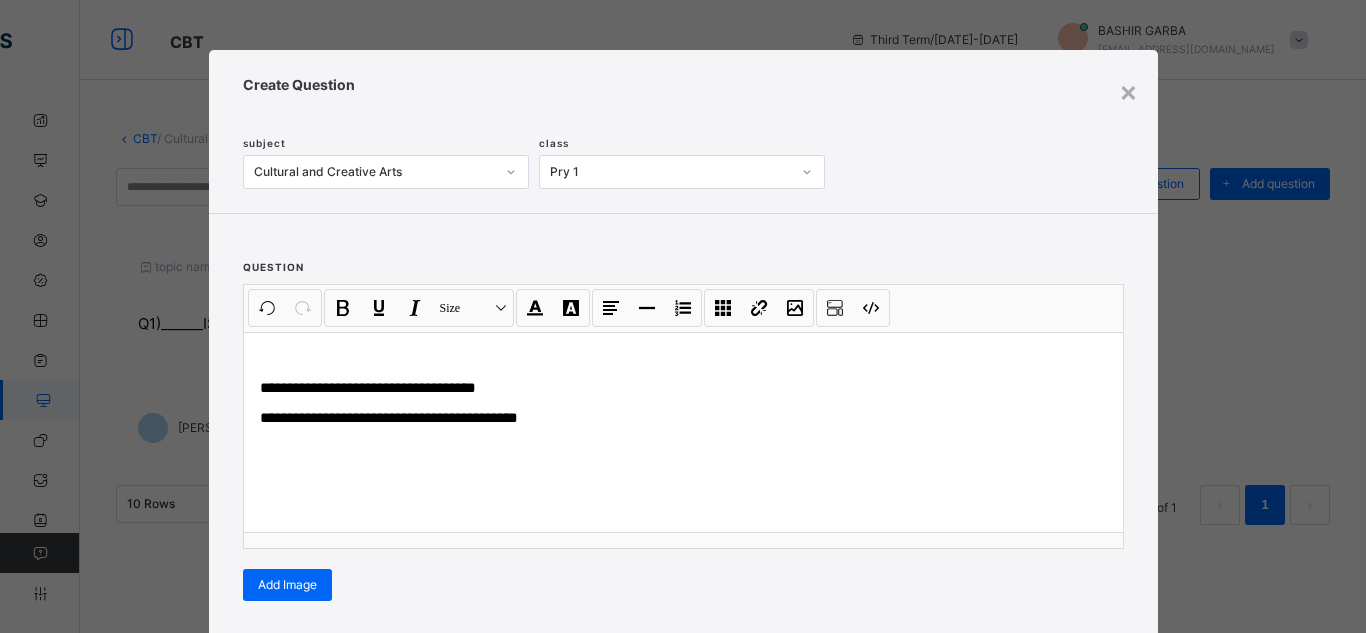 click on "**********" at bounding box center [683, 419] 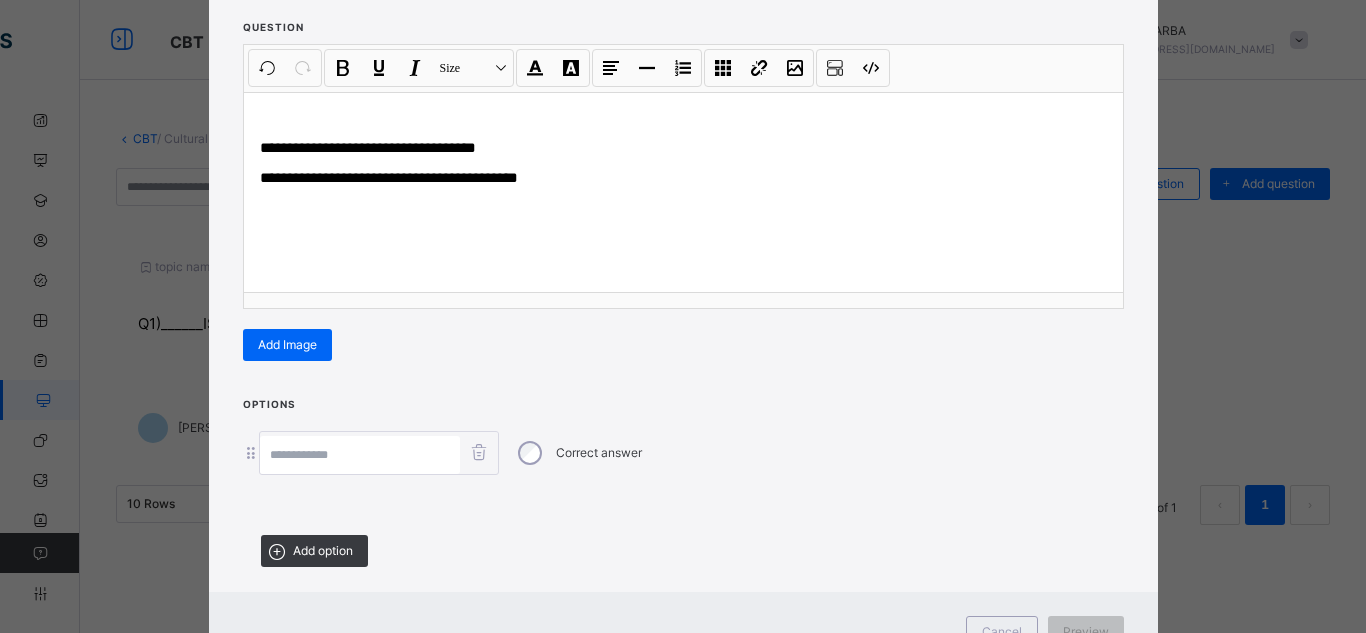 scroll, scrollTop: 280, scrollLeft: 0, axis: vertical 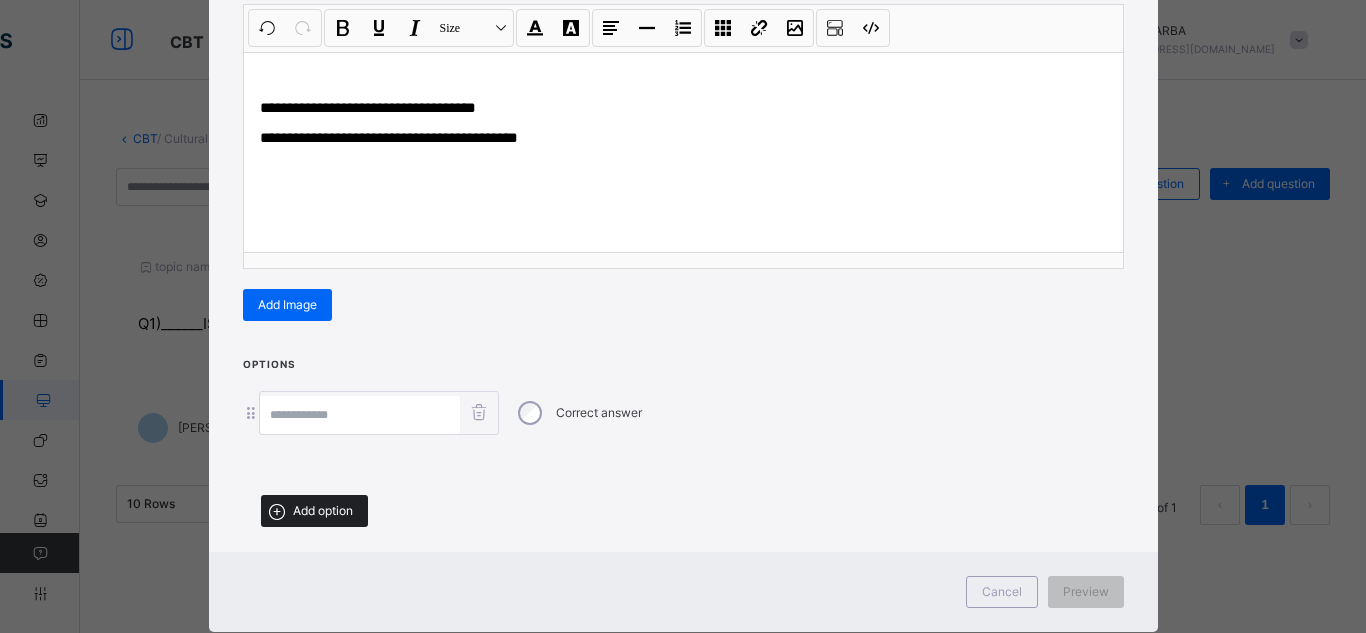 click on "Add option" at bounding box center [323, 511] 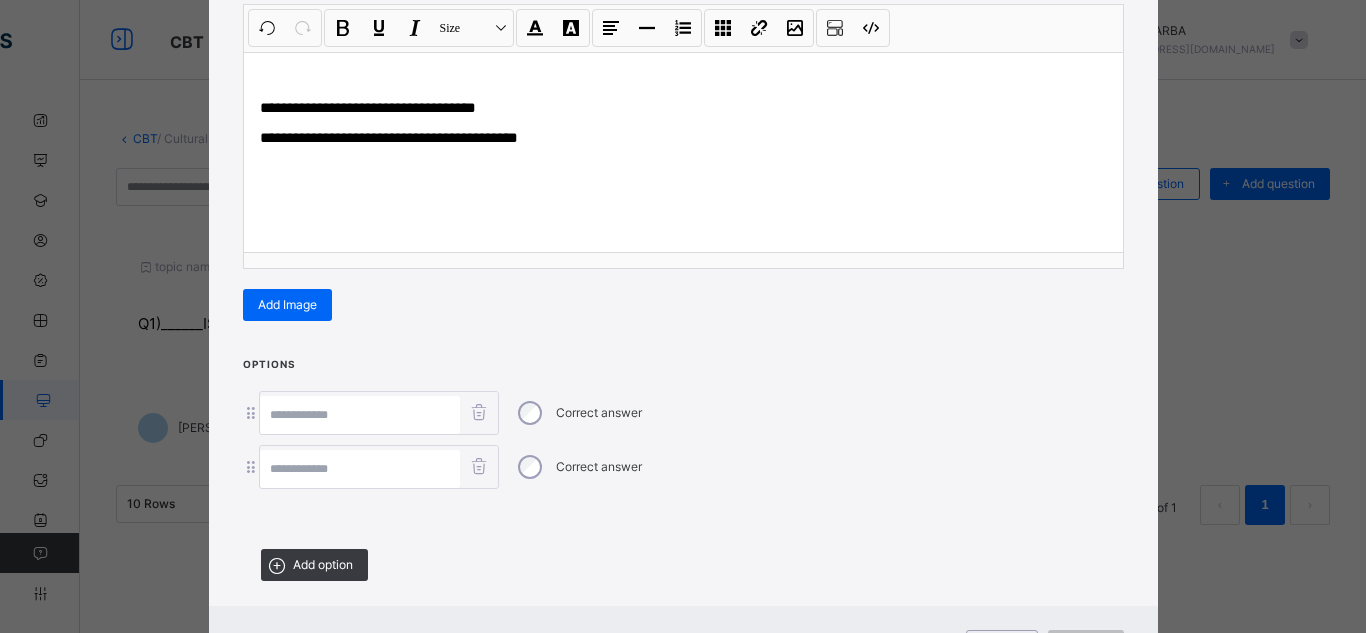 click at bounding box center [360, 469] 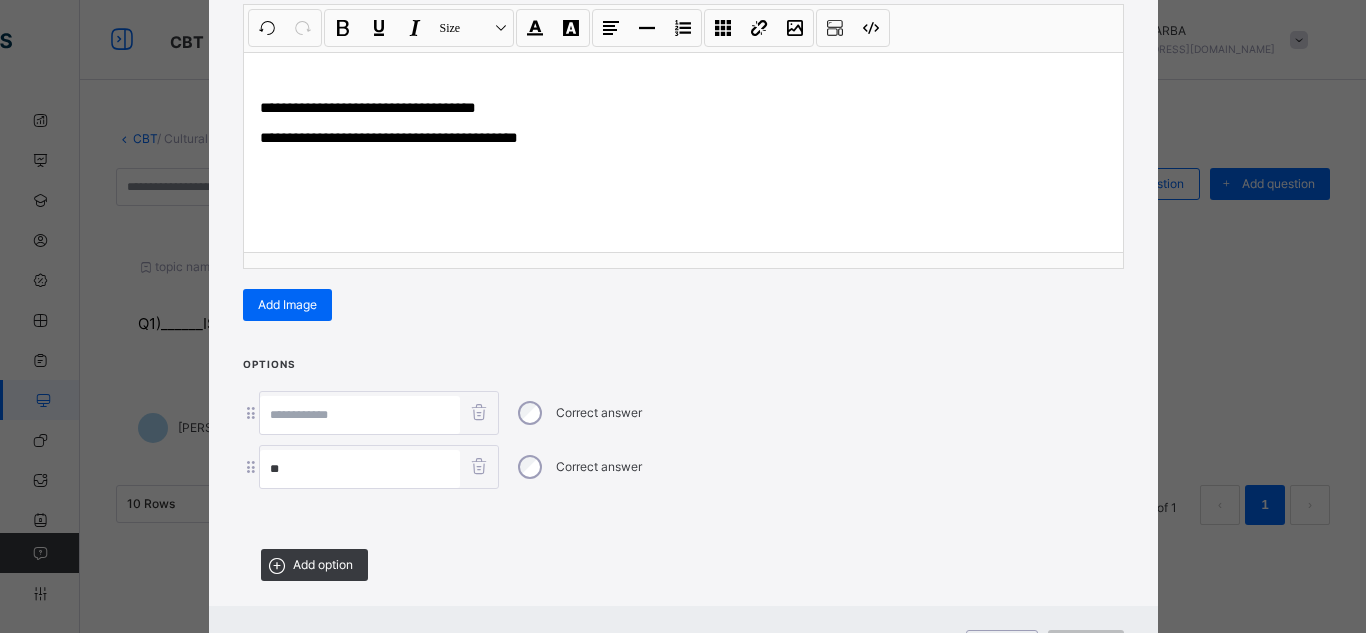 click at bounding box center [360, 415] 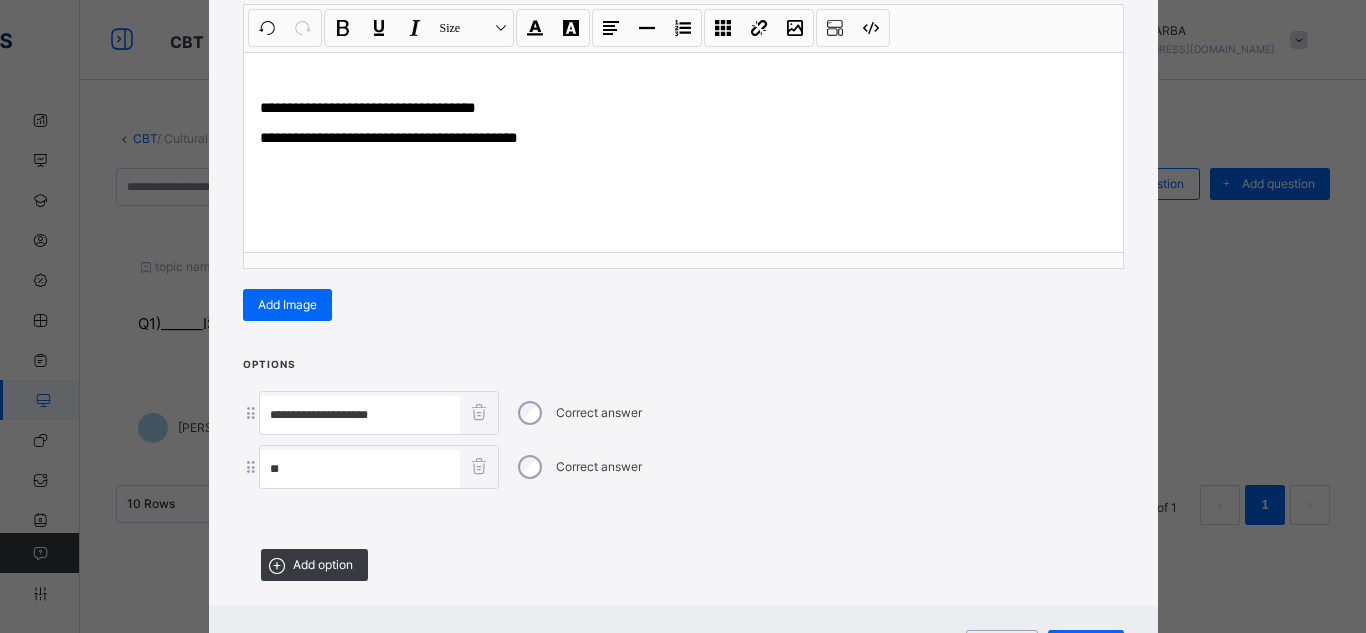 click on "**" at bounding box center (360, 469) 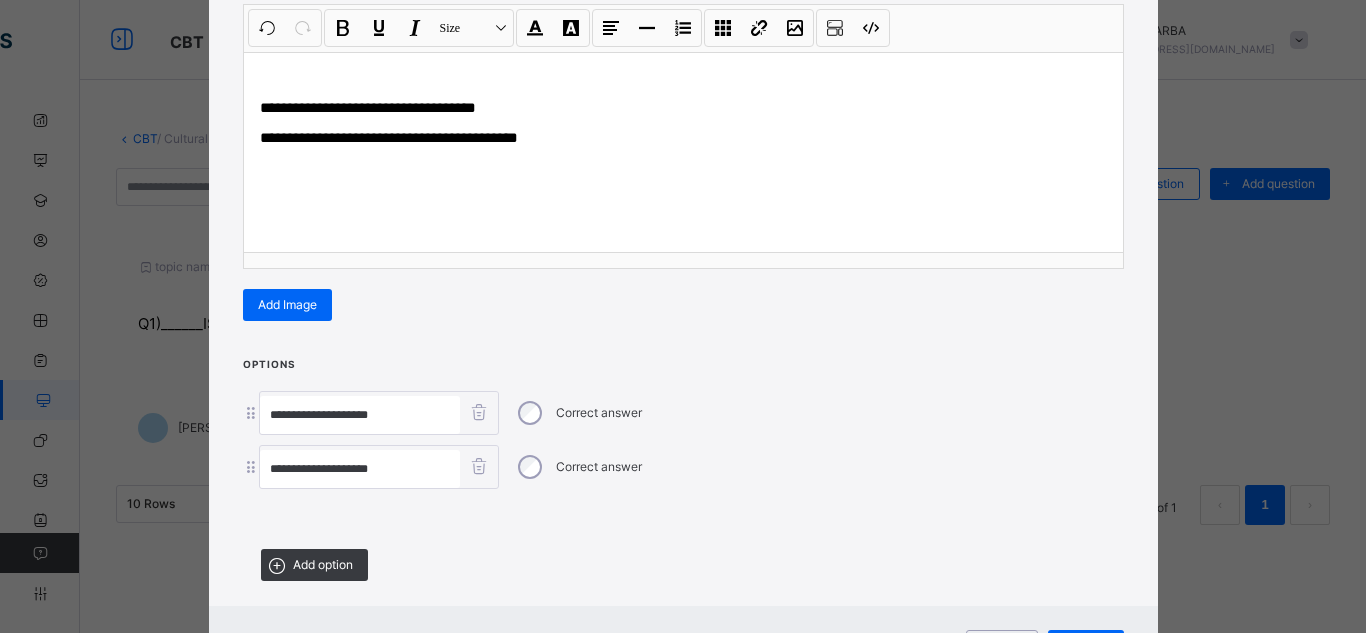 click on "**********" at bounding box center (683, 475) 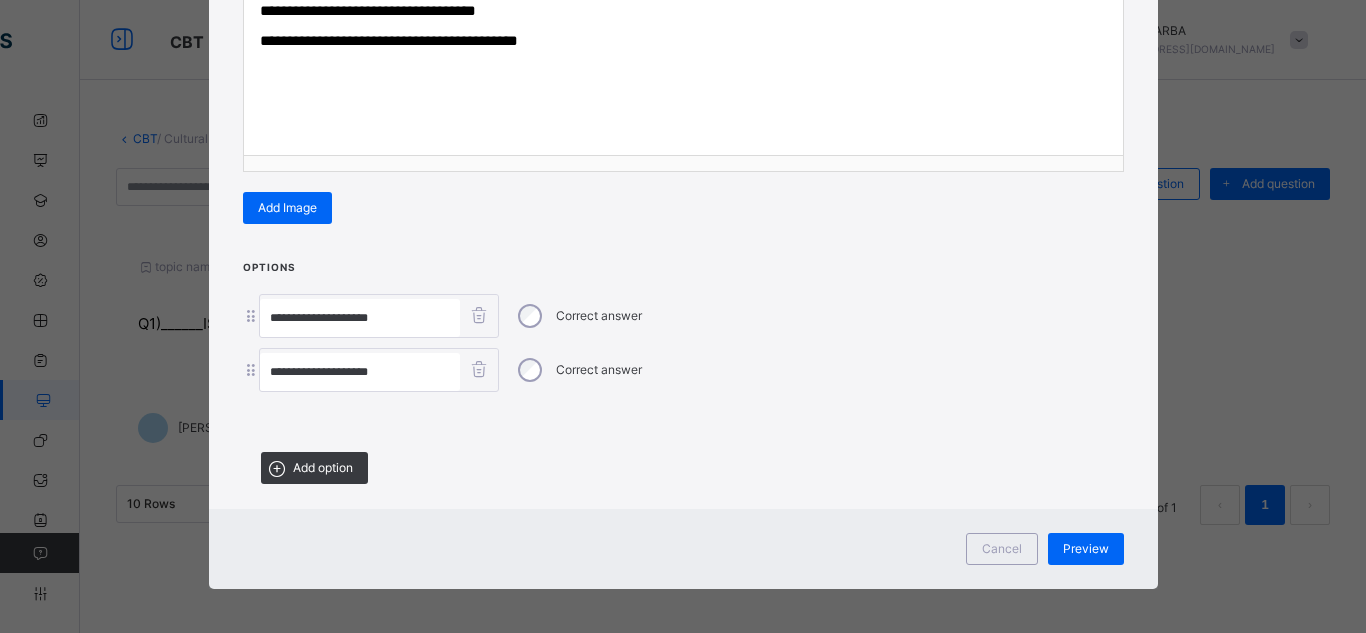 scroll, scrollTop: 379, scrollLeft: 0, axis: vertical 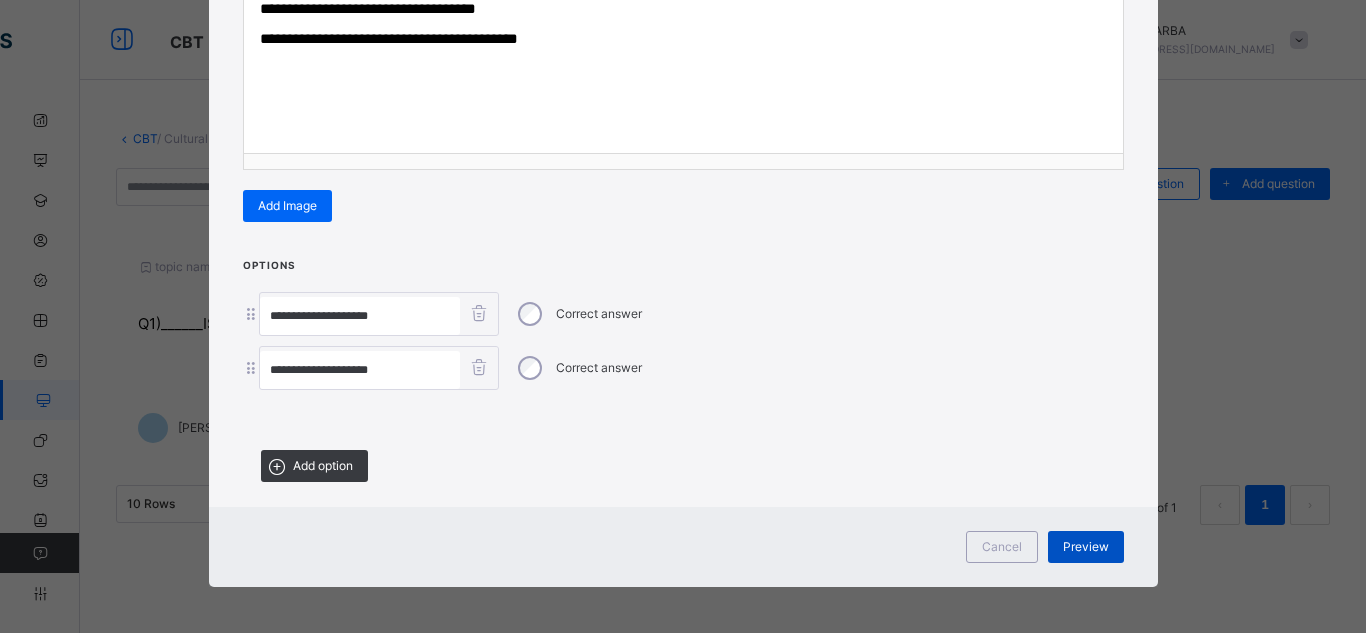 click on "Preview" at bounding box center (1086, 547) 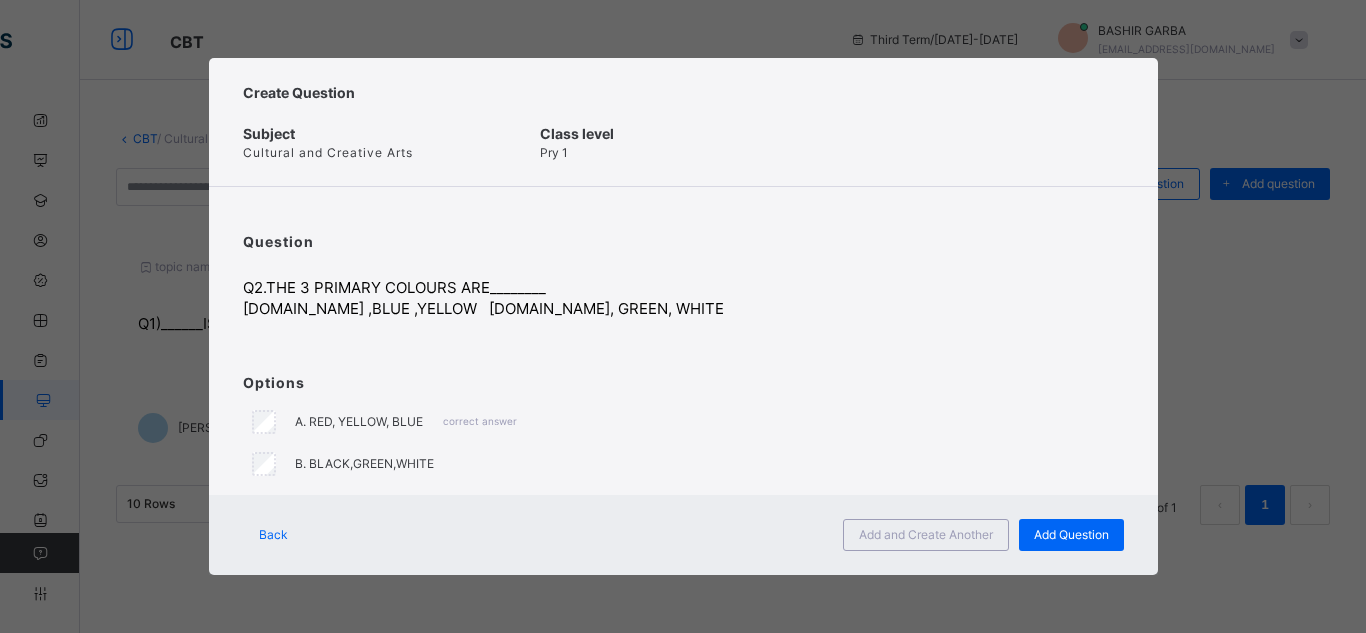 click on "Back" at bounding box center [273, 535] 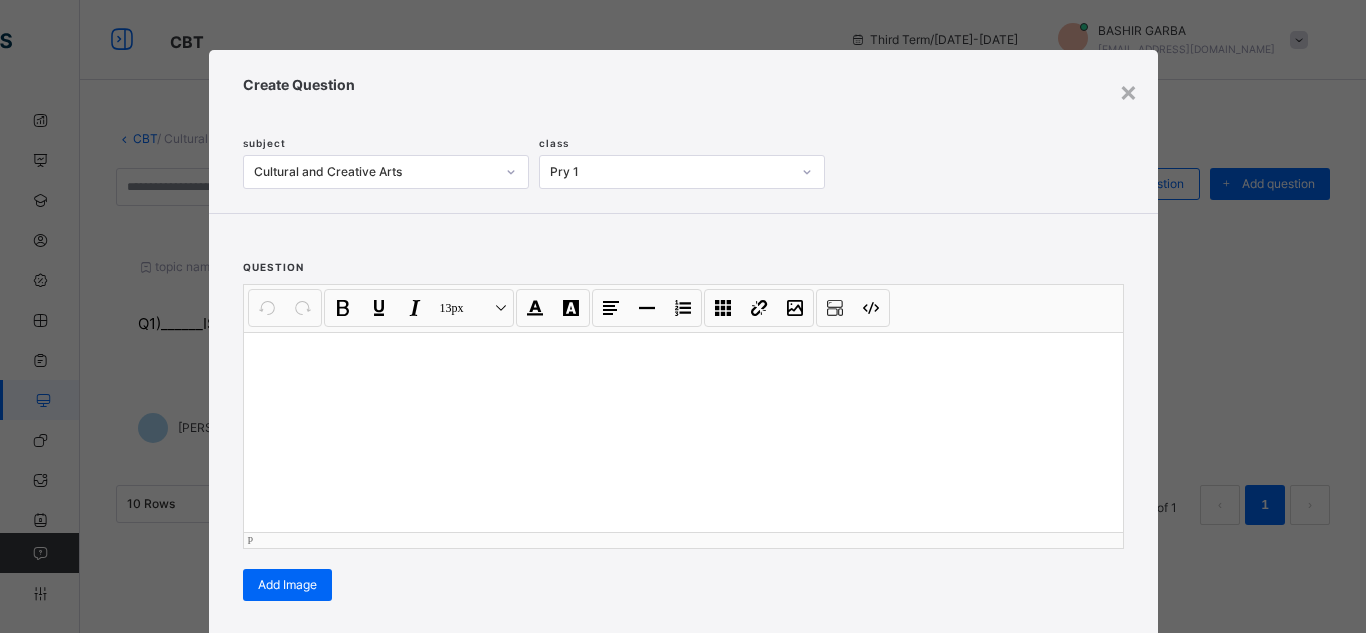 click at bounding box center [683, 432] 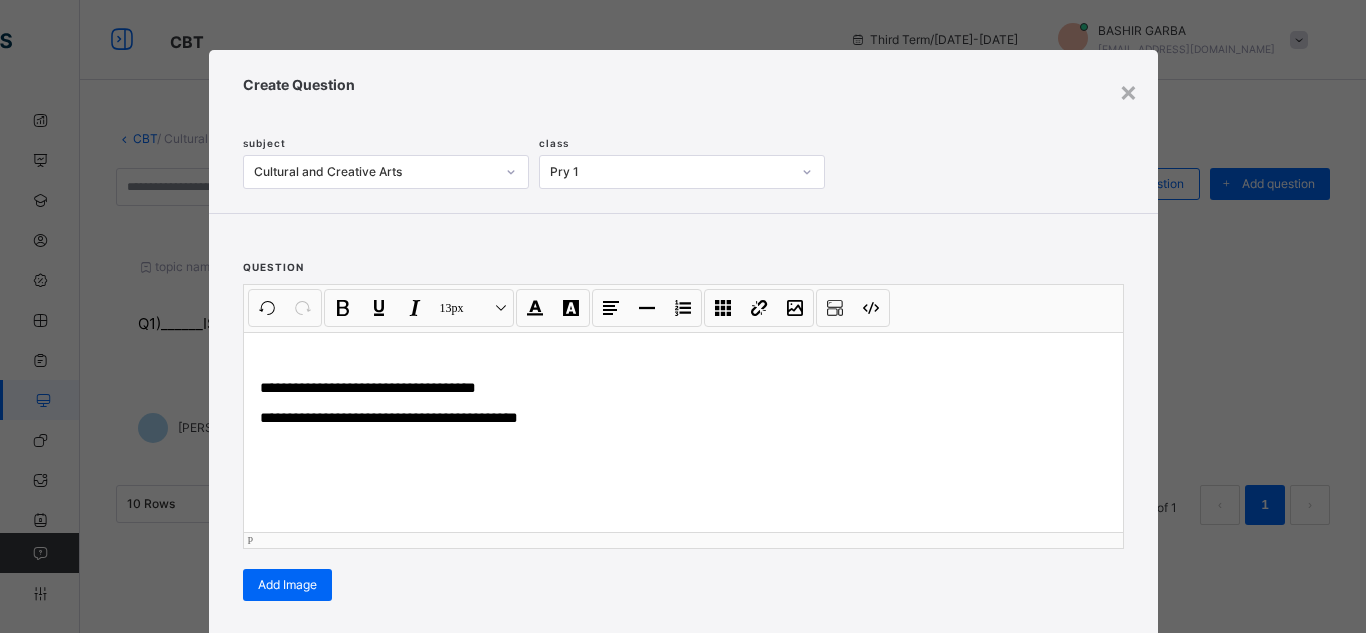 click on "**********" at bounding box center (389, 417) 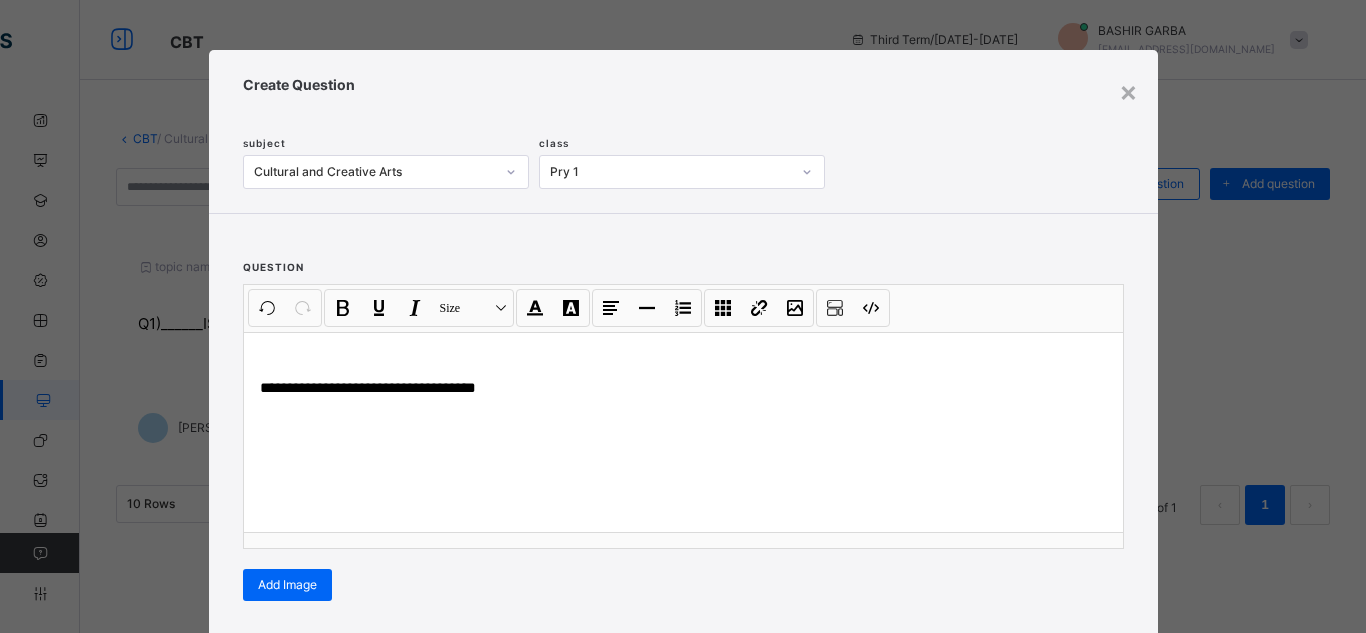 click on "**********" at bounding box center [683, 419] 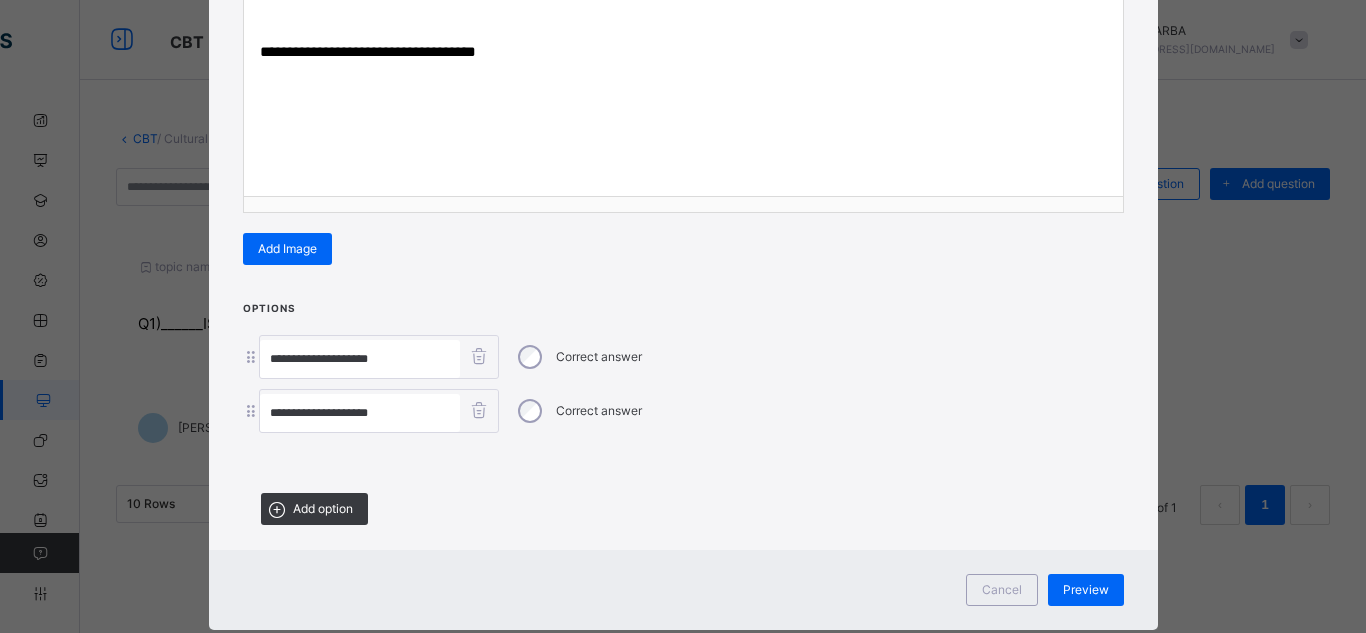 scroll, scrollTop: 379, scrollLeft: 0, axis: vertical 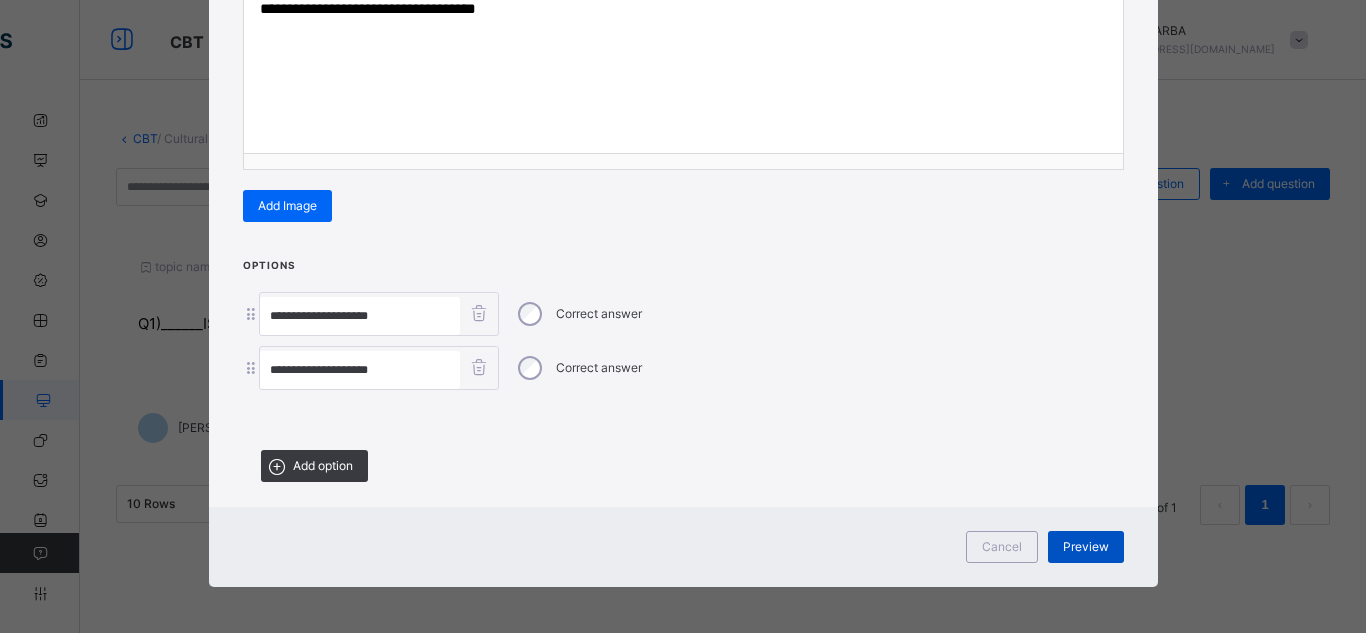 click on "Preview" at bounding box center [1086, 547] 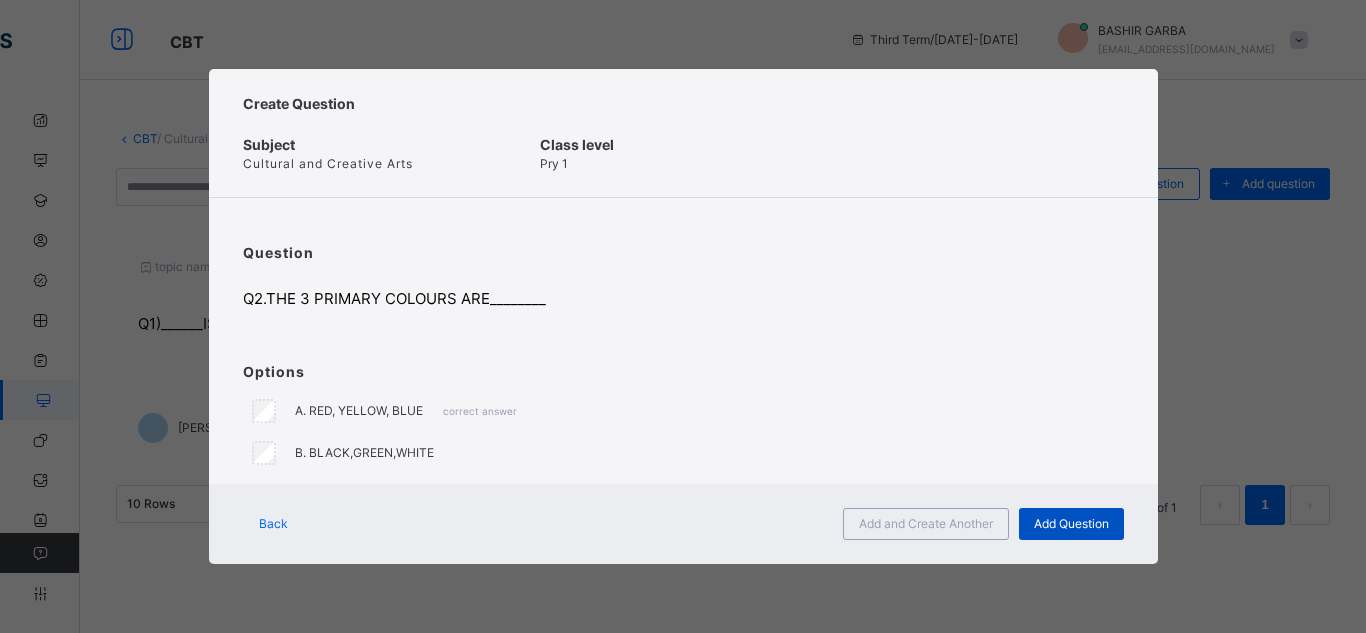 scroll, scrollTop: 0, scrollLeft: 0, axis: both 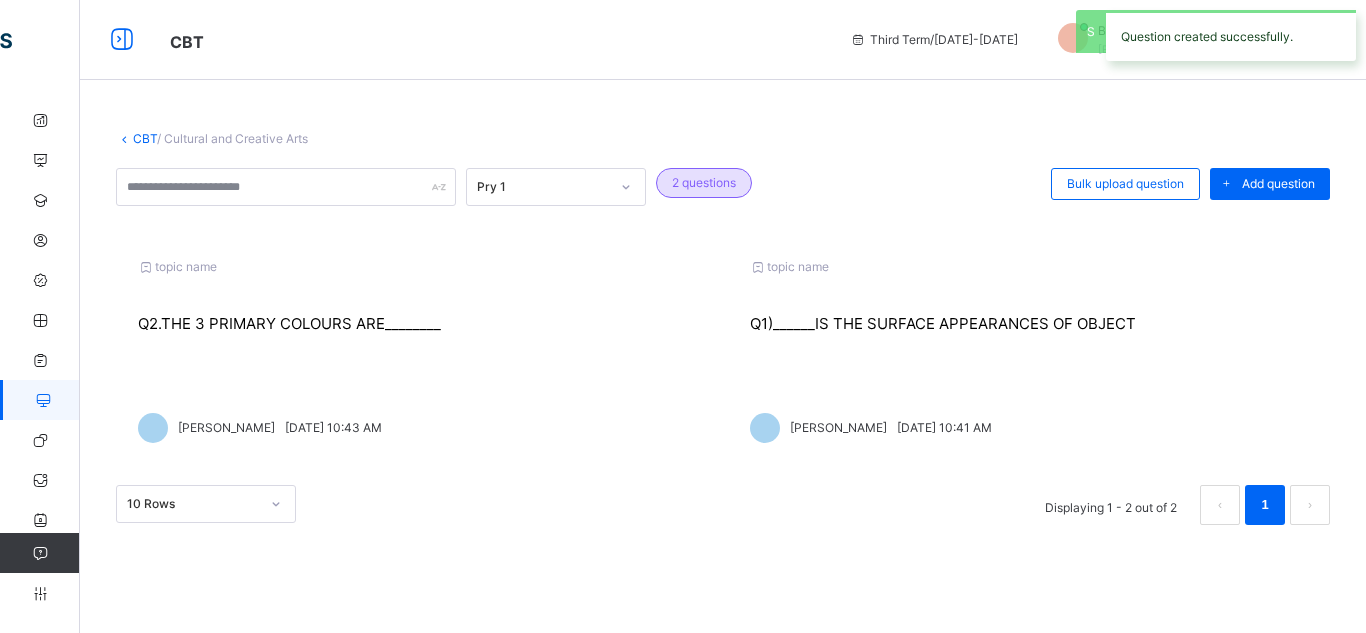 click on "CBT  / Cultural and Creative Arts Pry 1 2 questions Bulk upload question Add question  topic name Q2.THE 3 PRIMARY COLOURS ARE________ BASHIR  GARBA [DATE] 10:43 AM  topic name Q1)______IS THE SURFACE APPEARANCES OF OBJECT BASHIR  GARBA [DATE] 10:41 AM 10 Rows Displaying 1 - 2 out of 2 1 × Create Question subject Cultural and Creative Arts class Pry 1 question Undo CTRL+ Z Redo CTRL+ Y  / CTRL+SHIFT+ Z Bold CTRL+ B Underline CTRL+ U Italic CTRL+ I Size Size Font Color Highlight Color Align Horizontal line List Table Link Image Show blocks Code view Align left Align center Align right Align justify (Default) 12 14 16 18 20 Insert Link URL to link Text to display  Open in new window  Download link Submit Insert image Image Link Select from files Image URL Alternative text Width   Height **** x ****  Constrain proportions  Insert description URL to link Text to display  Open in new window  Download link Basic Left Center Right Submit Insert Video Media embed URL, YouTube/Vimeo Width" at bounding box center [723, 342] 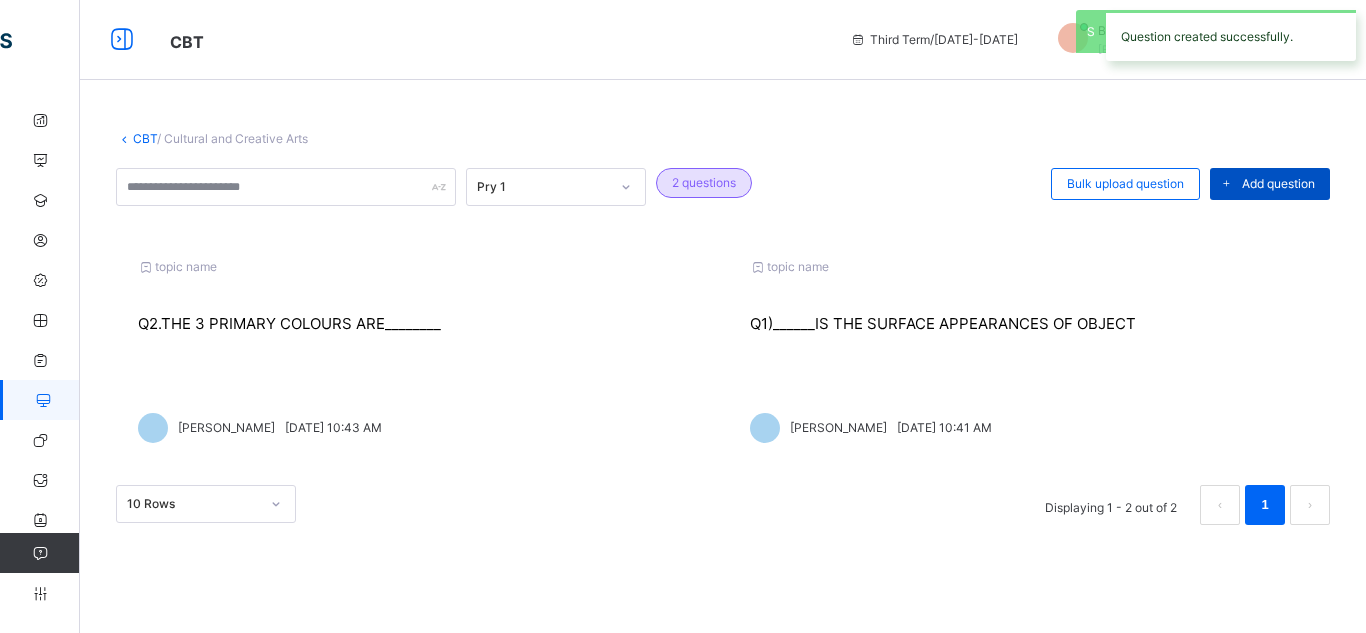 click on "Add question" at bounding box center [1278, 184] 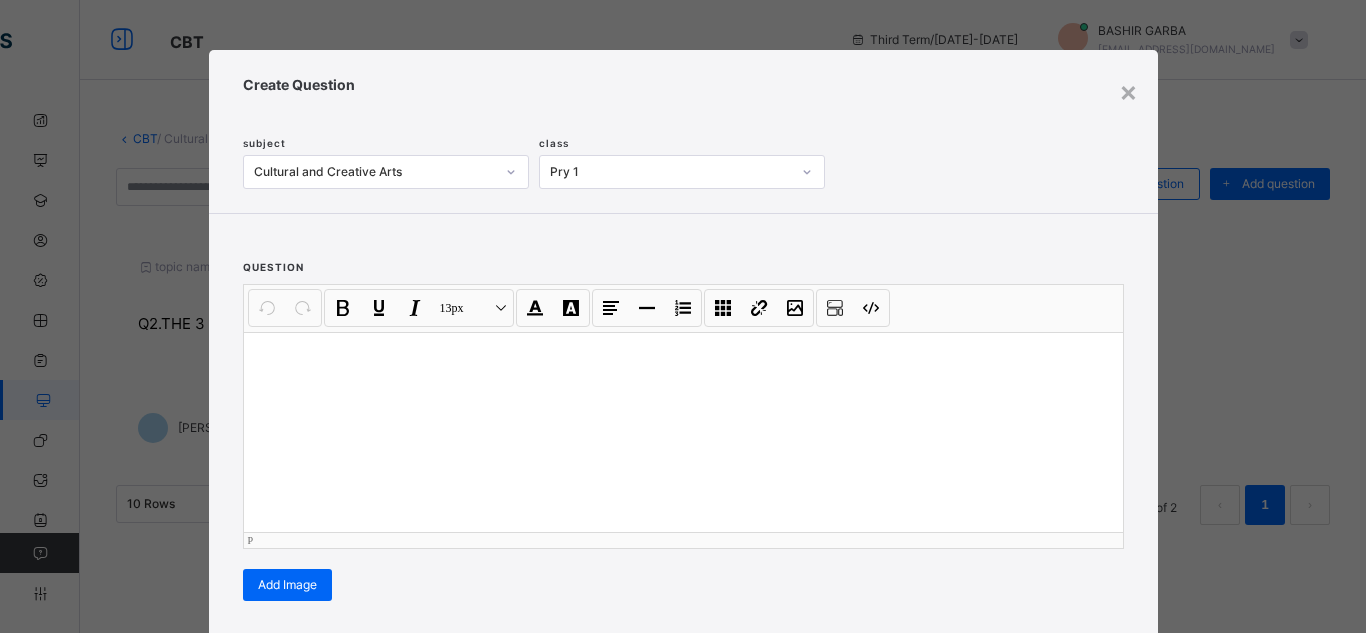 click at bounding box center [683, 432] 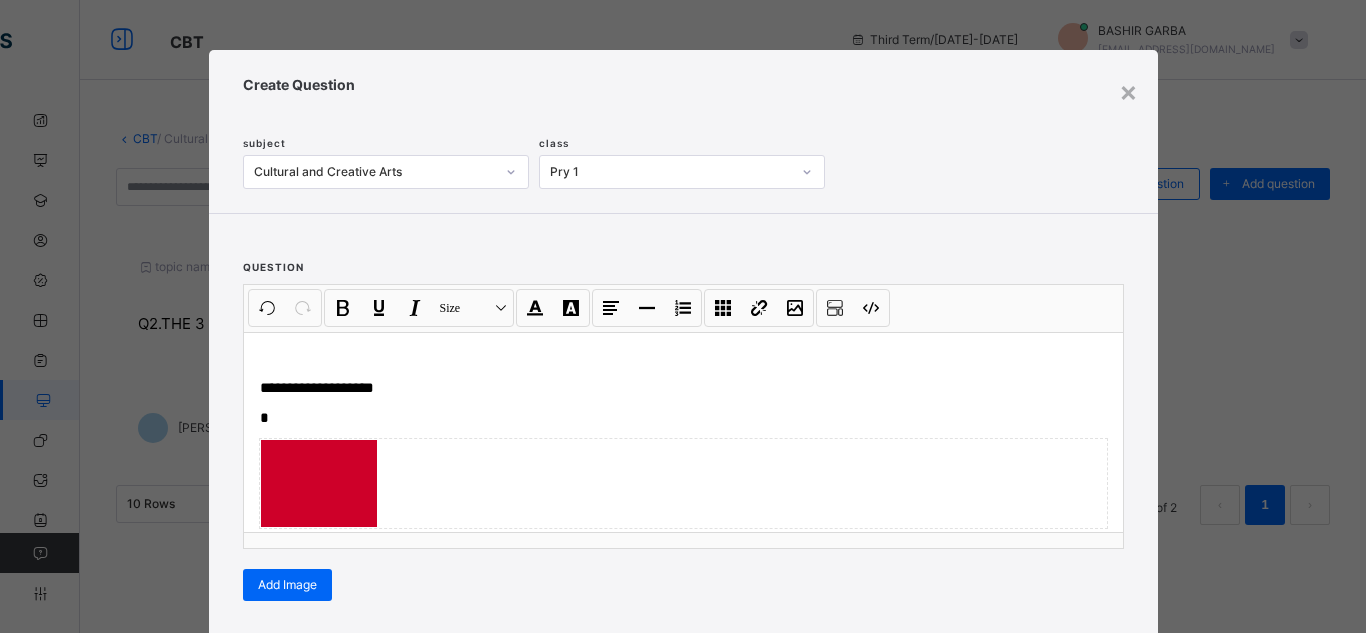 click on "**********" at bounding box center (683, 419) 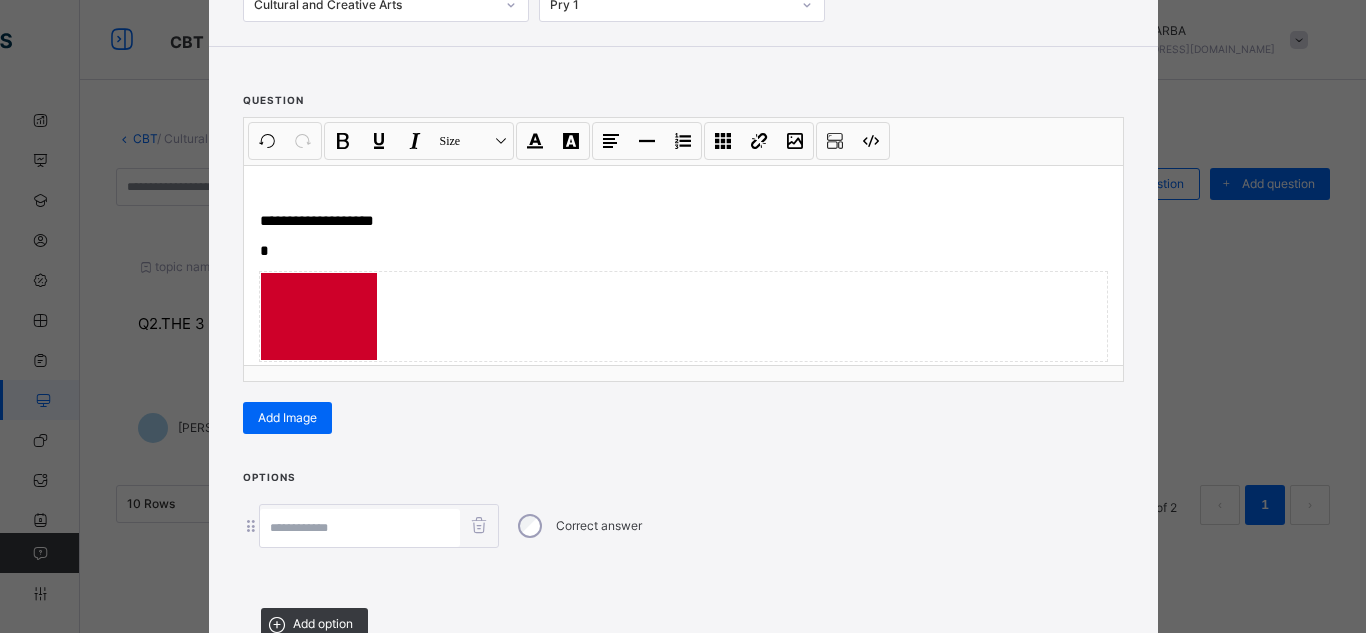 scroll, scrollTop: 200, scrollLeft: 0, axis: vertical 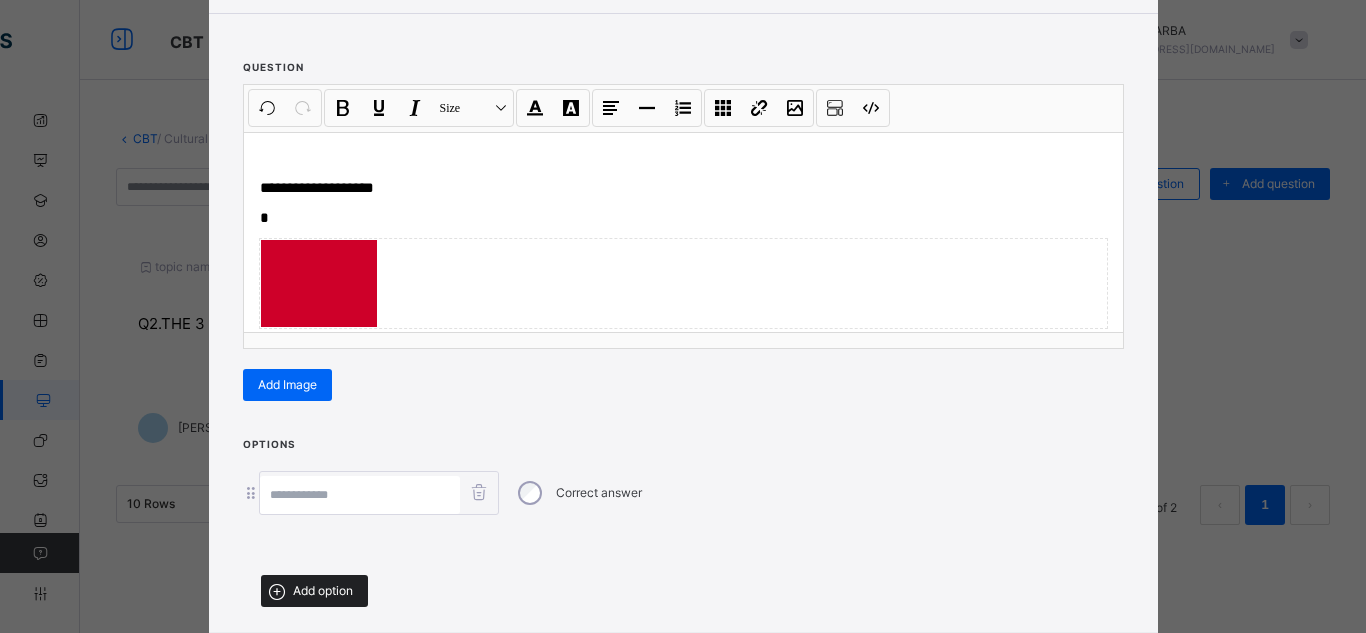 click on "Add option" at bounding box center (323, 591) 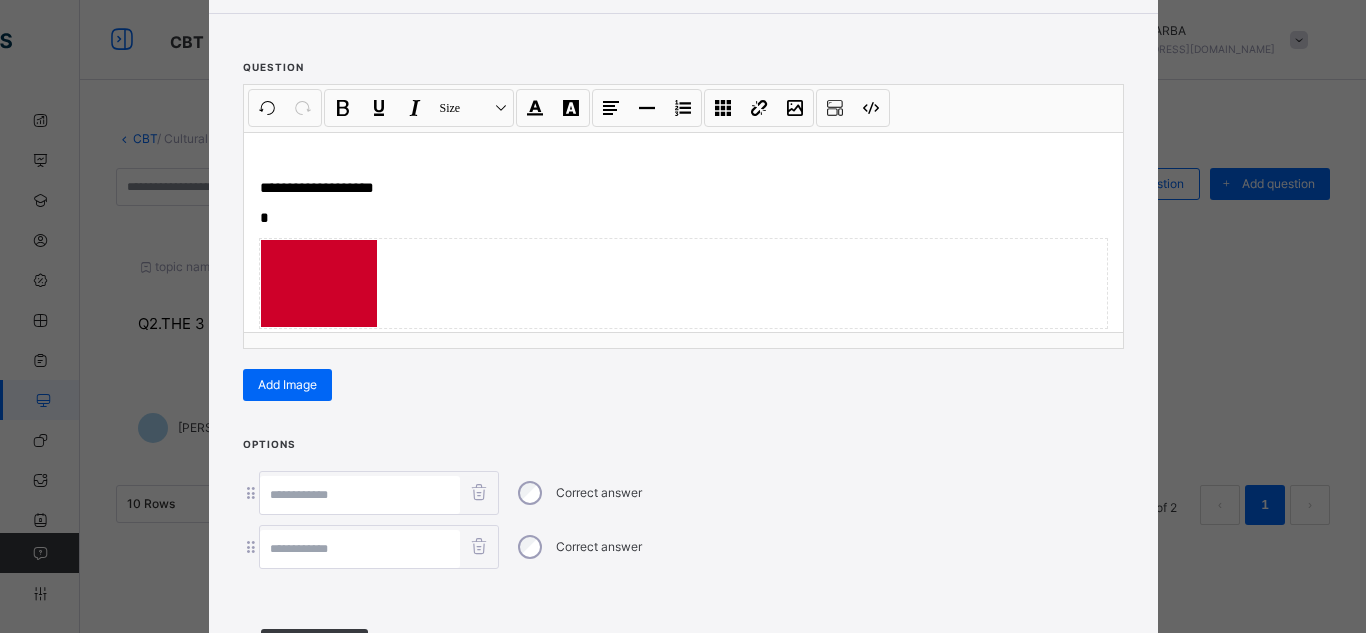 click at bounding box center (360, 549) 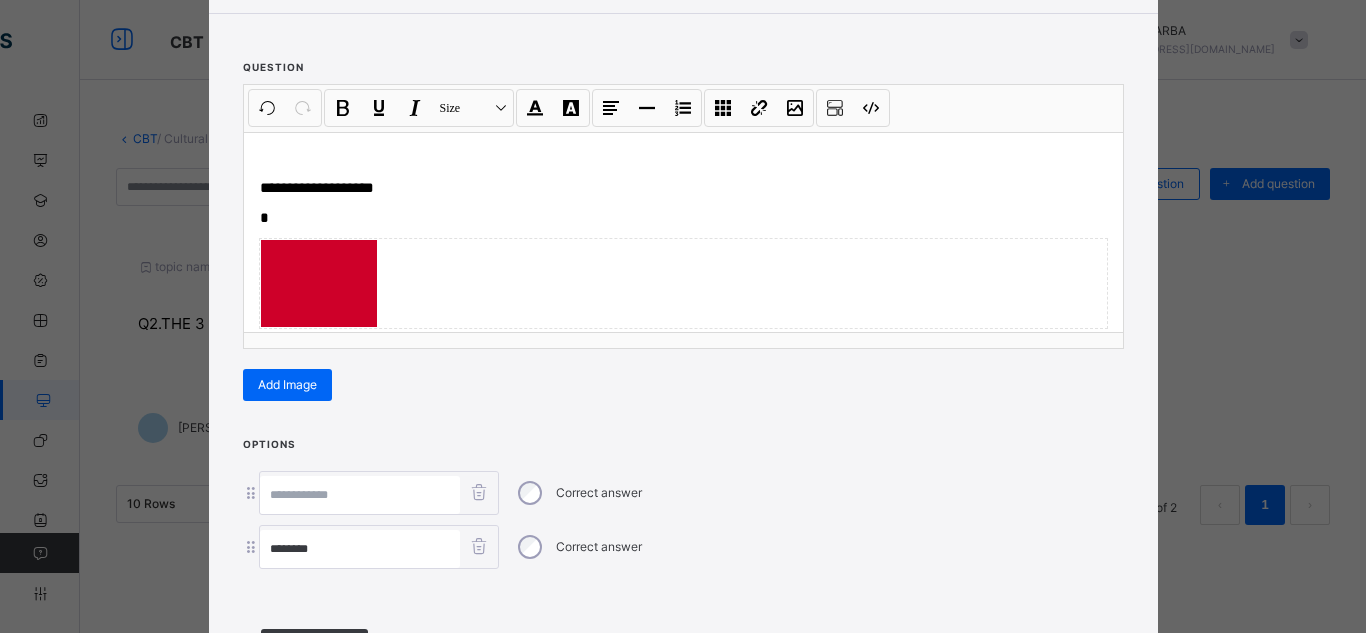 click at bounding box center [360, 495] 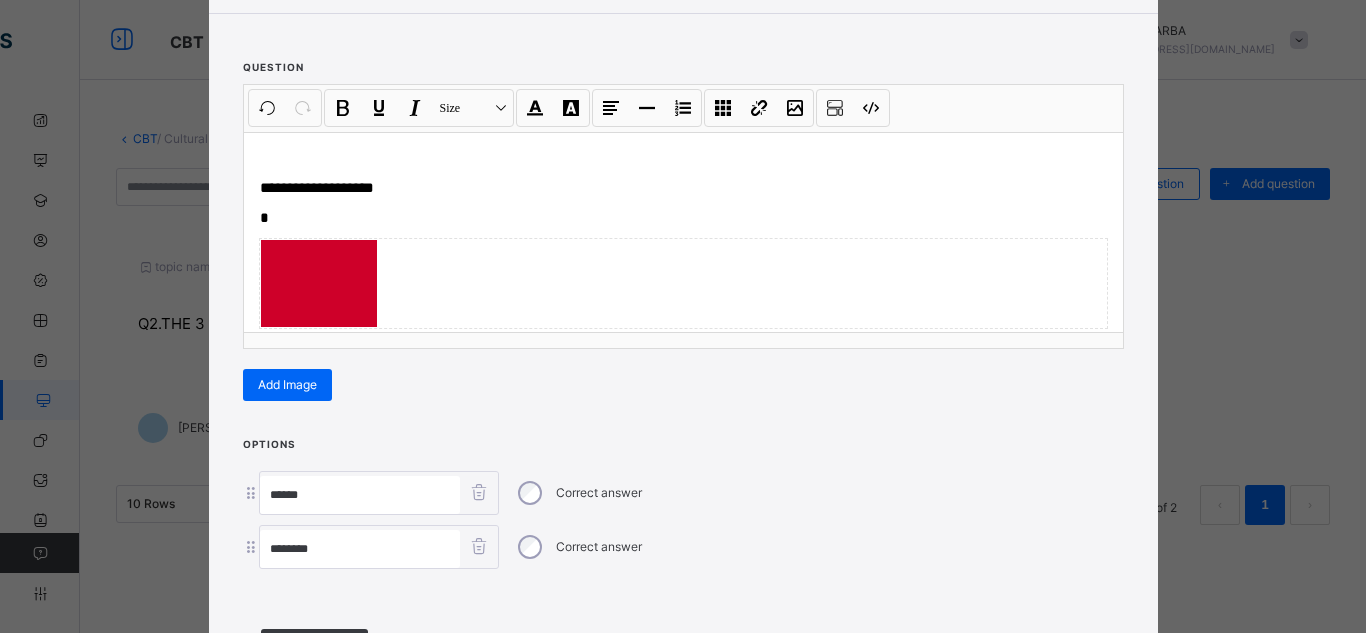 click at bounding box center (683, 596) 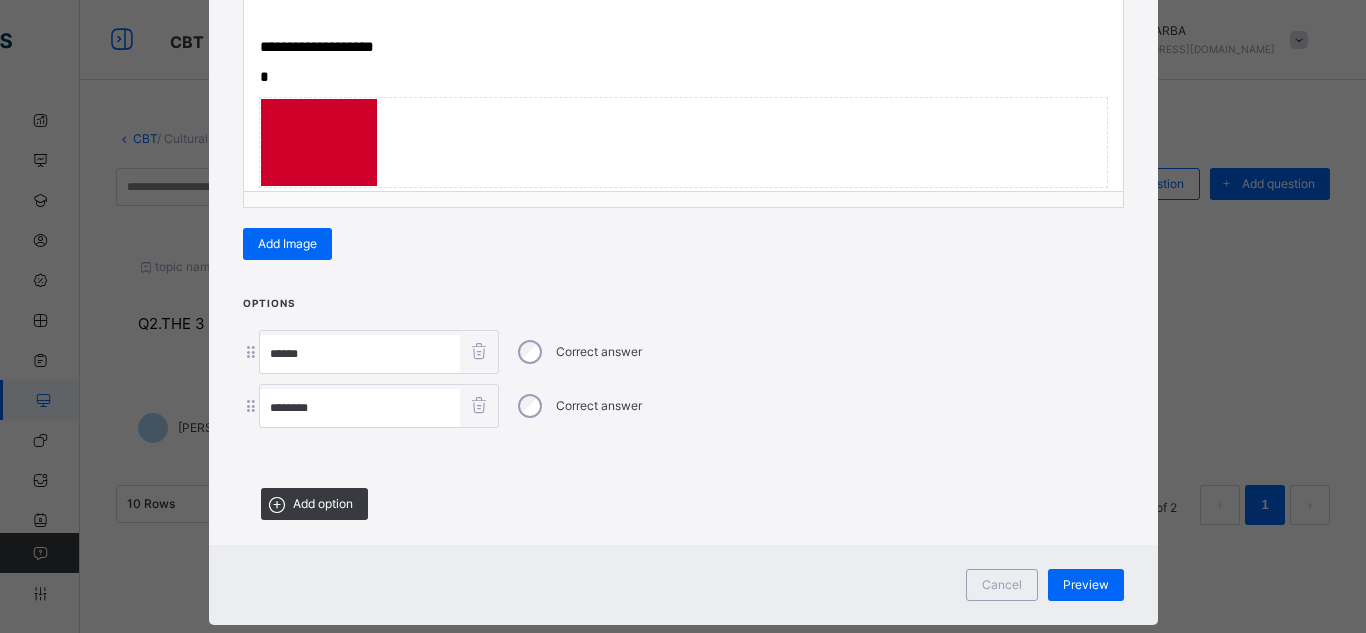 scroll, scrollTop: 360, scrollLeft: 0, axis: vertical 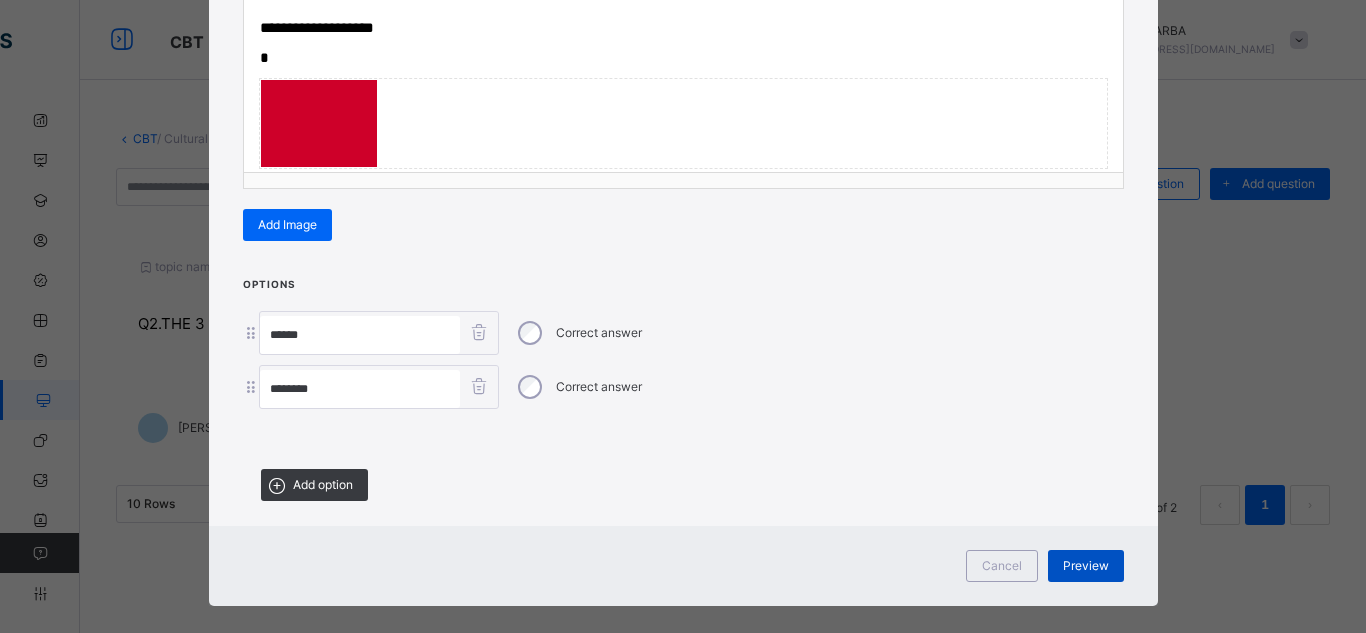 click on "Preview" at bounding box center (1086, 566) 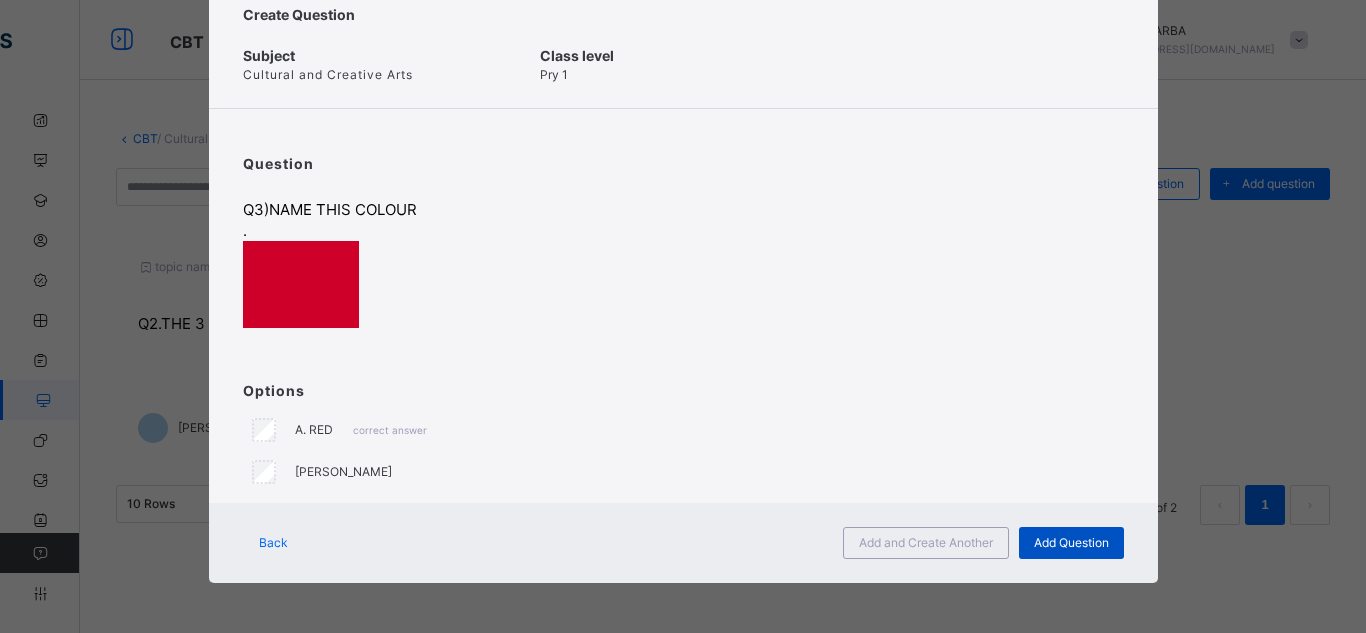 click on "Add Question" at bounding box center (1071, 543) 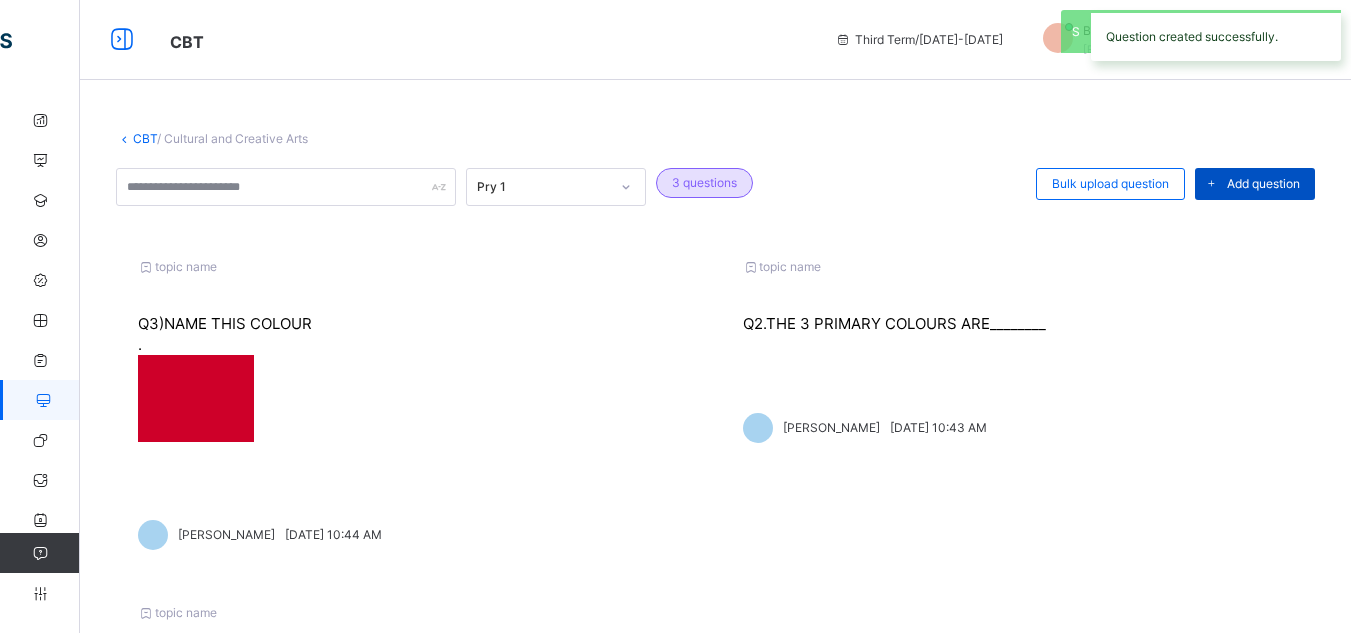 click on "Add question" at bounding box center (1255, 184) 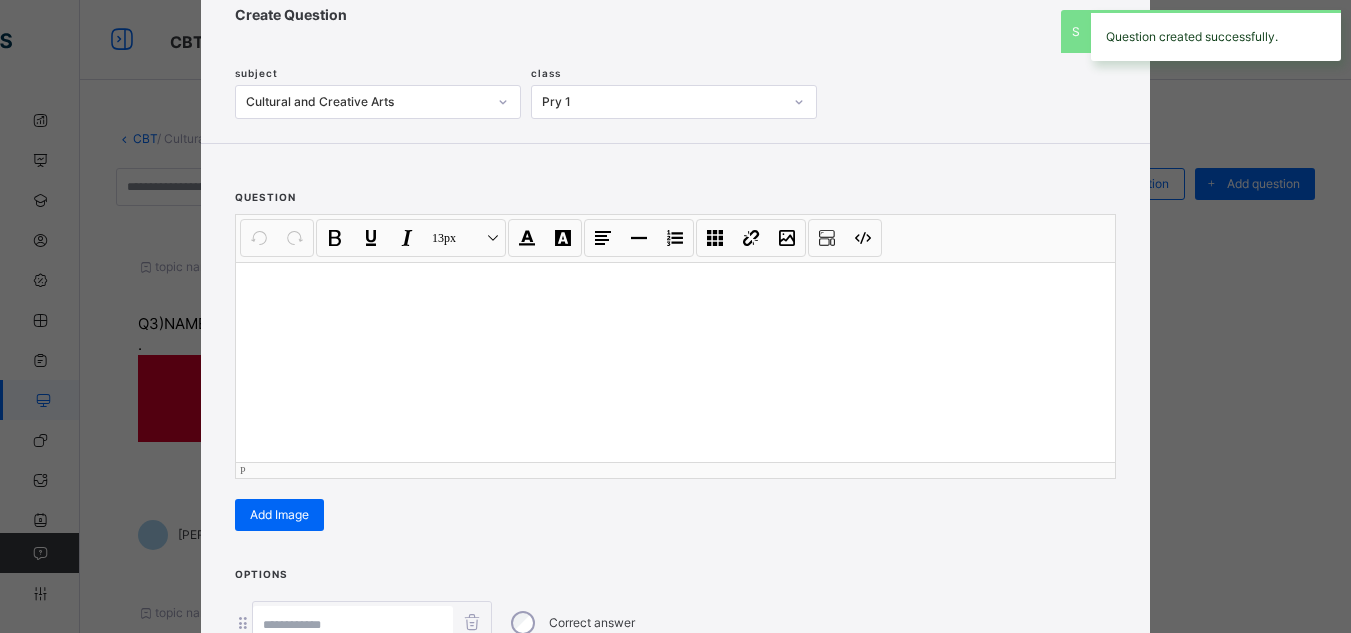 click at bounding box center [675, 362] 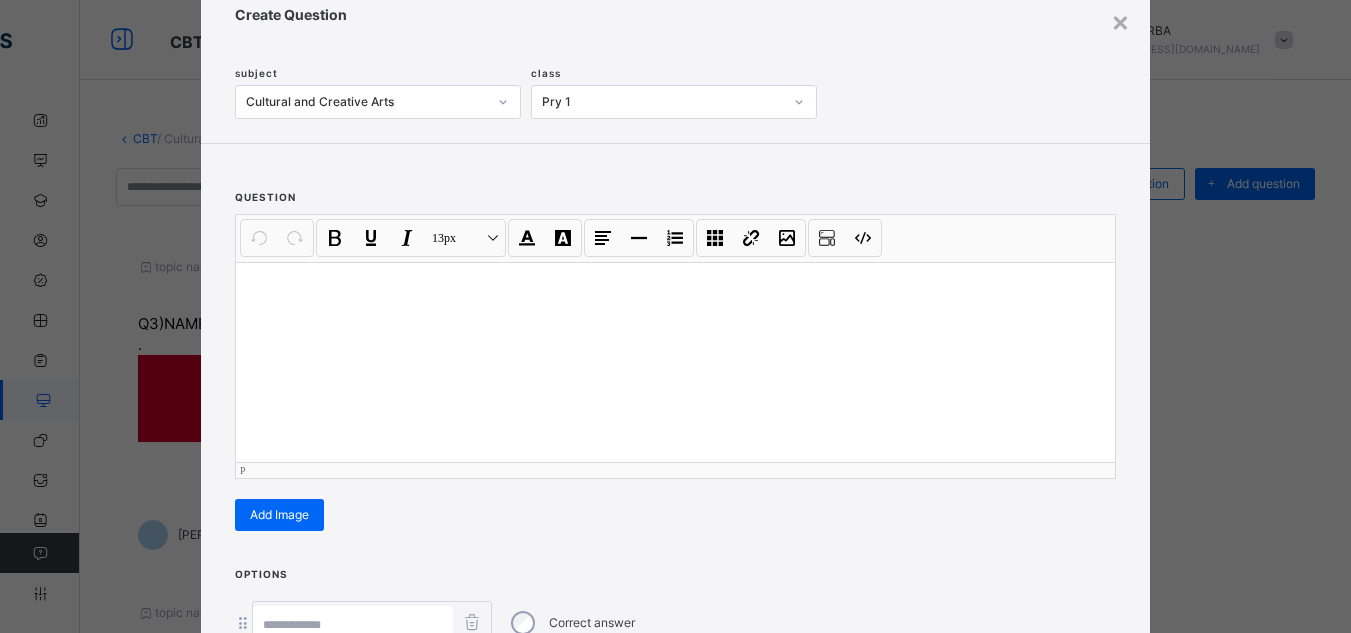 click at bounding box center (675, 362) 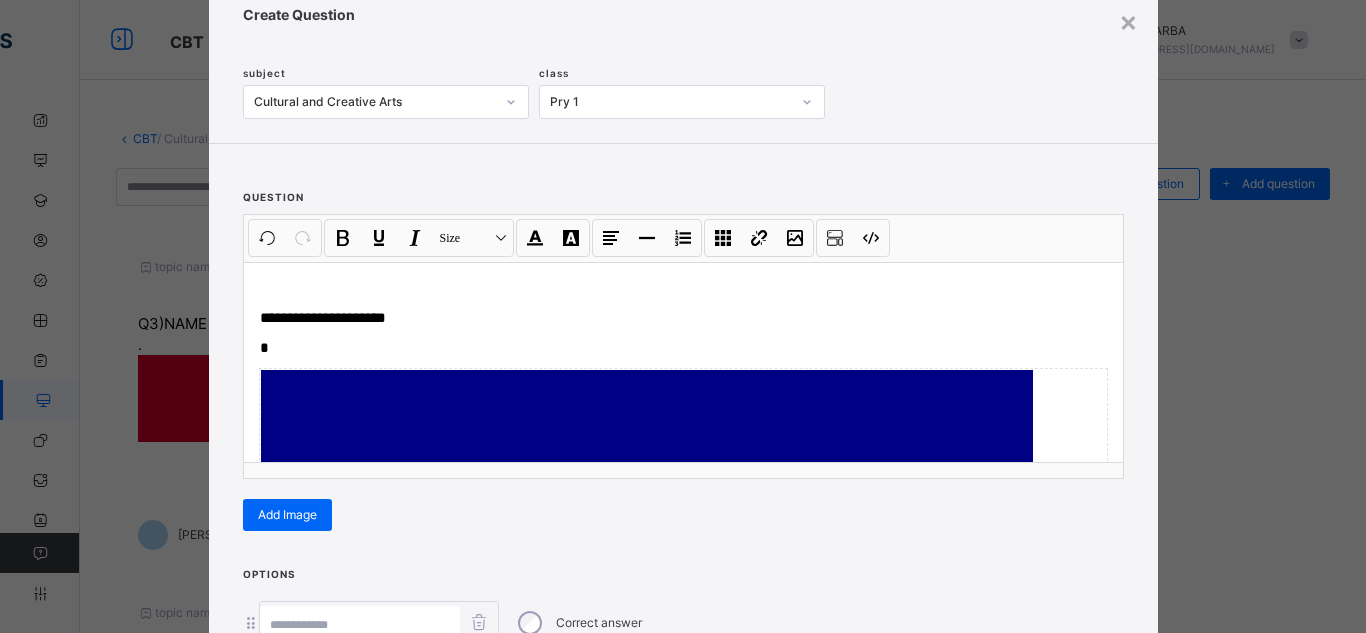 click on "**********" at bounding box center (683, 349) 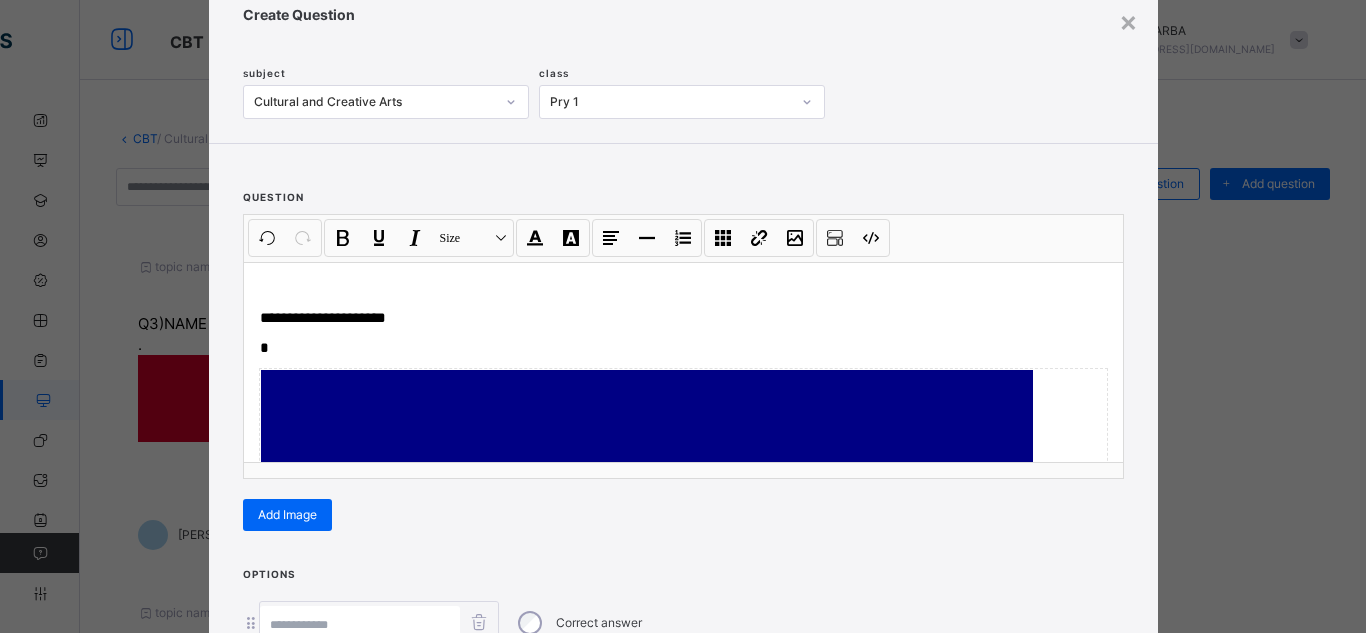 click at bounding box center [647, 626] 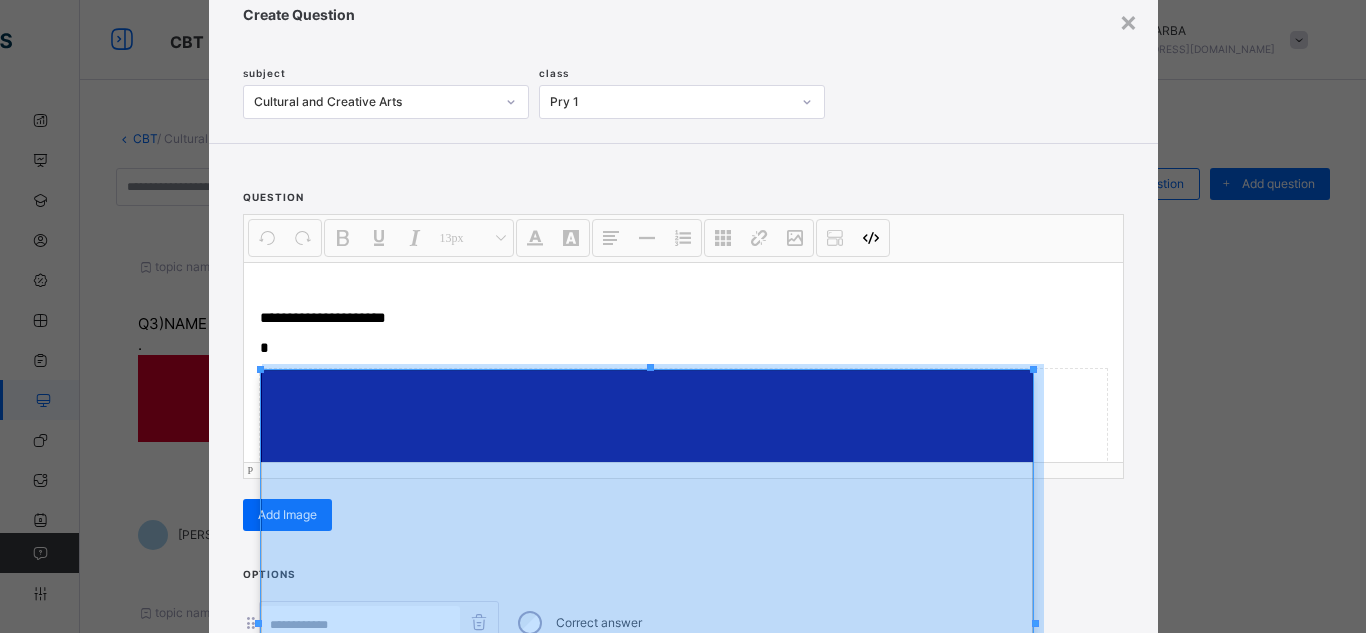drag, startPoint x: 1030, startPoint y: 333, endPoint x: 1040, endPoint y: 334, distance: 10.049875 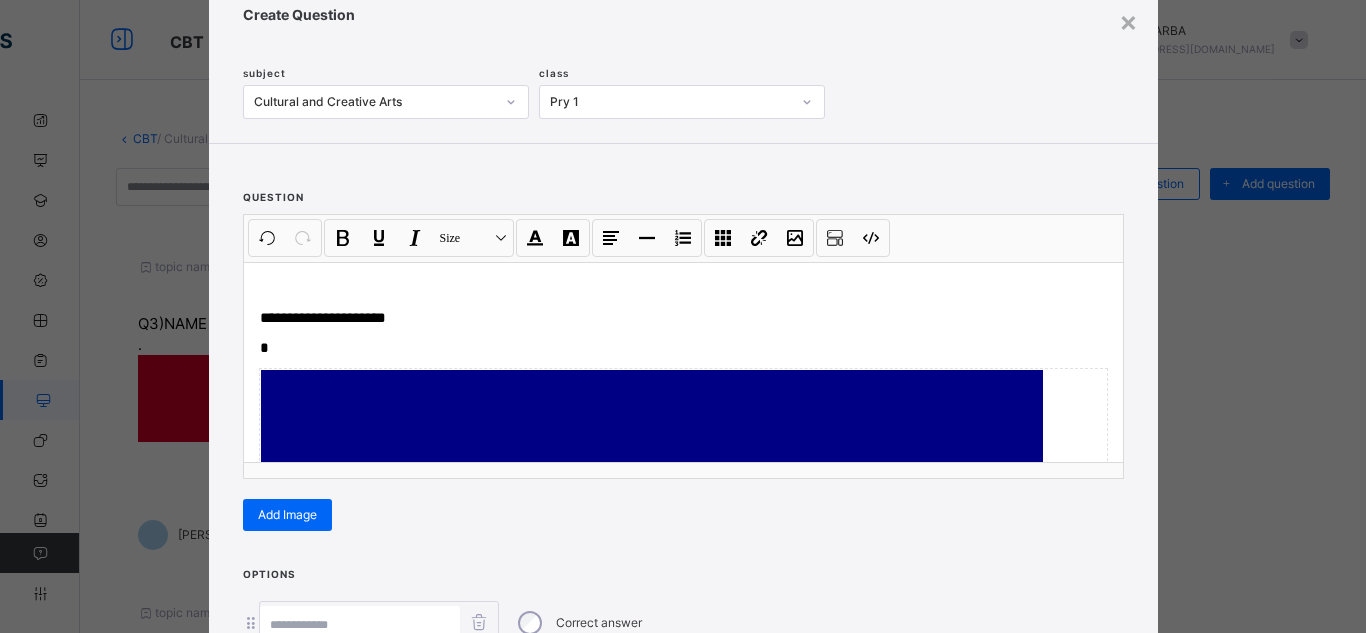 click on "**********" at bounding box center [683, 349] 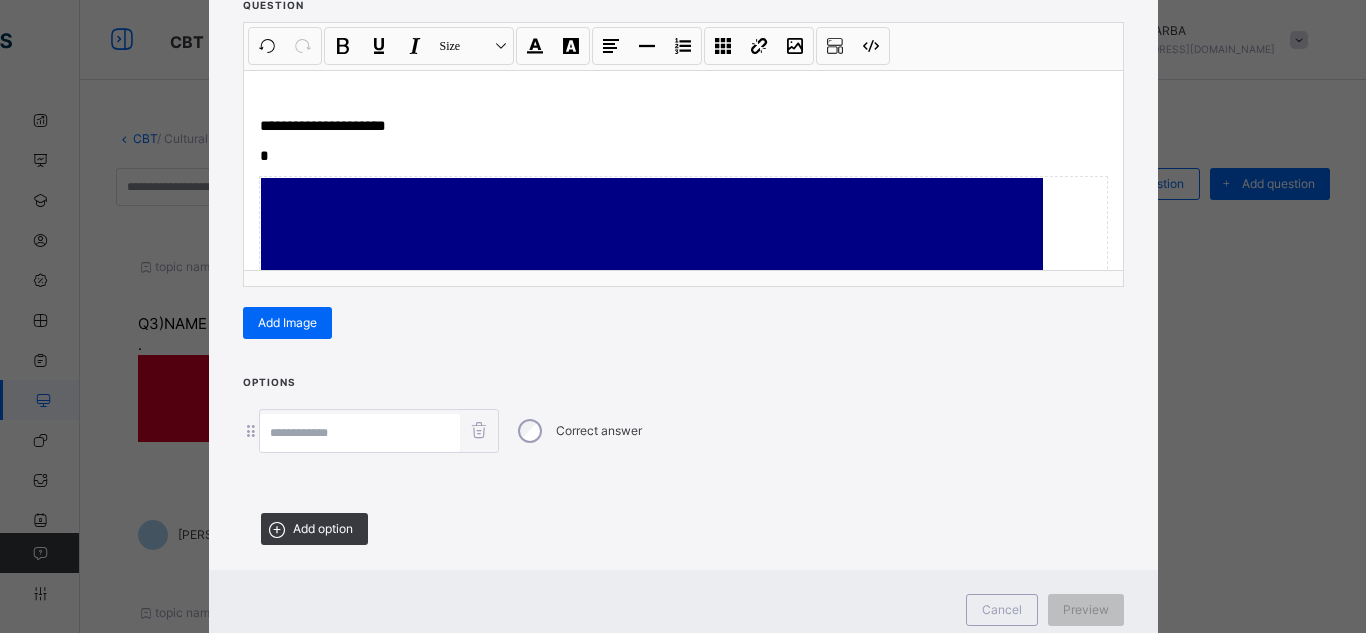 scroll, scrollTop: 263, scrollLeft: 0, axis: vertical 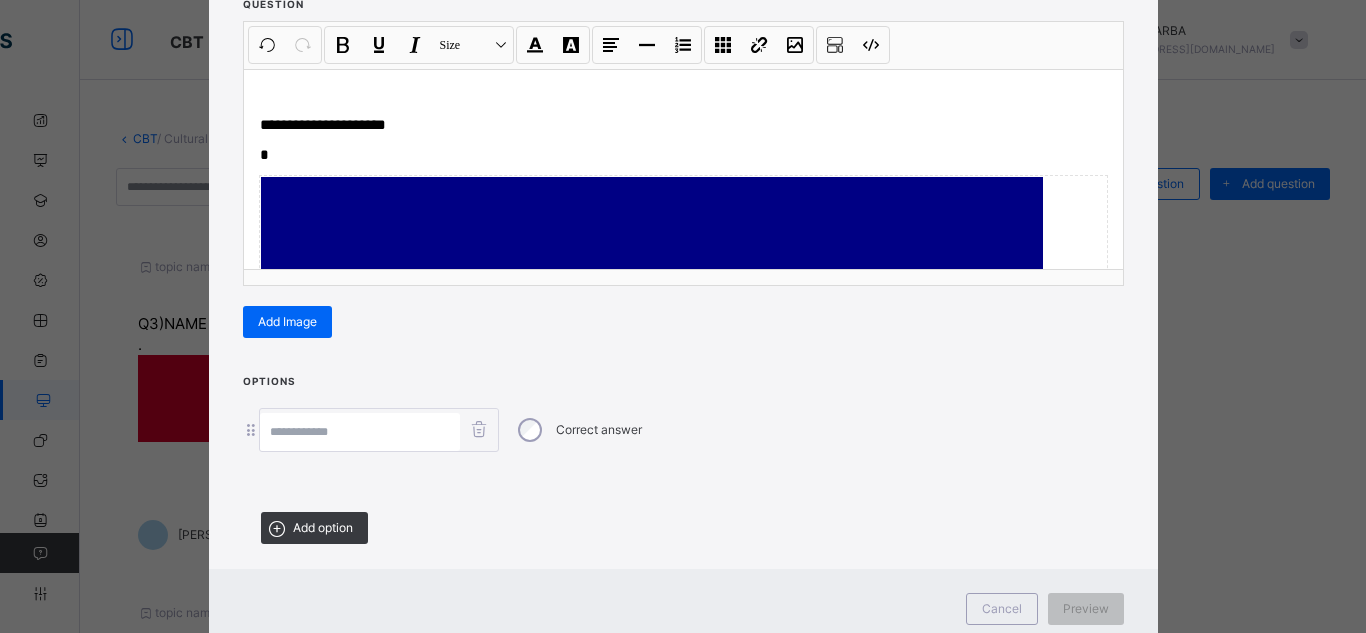 click at bounding box center [652, 437] 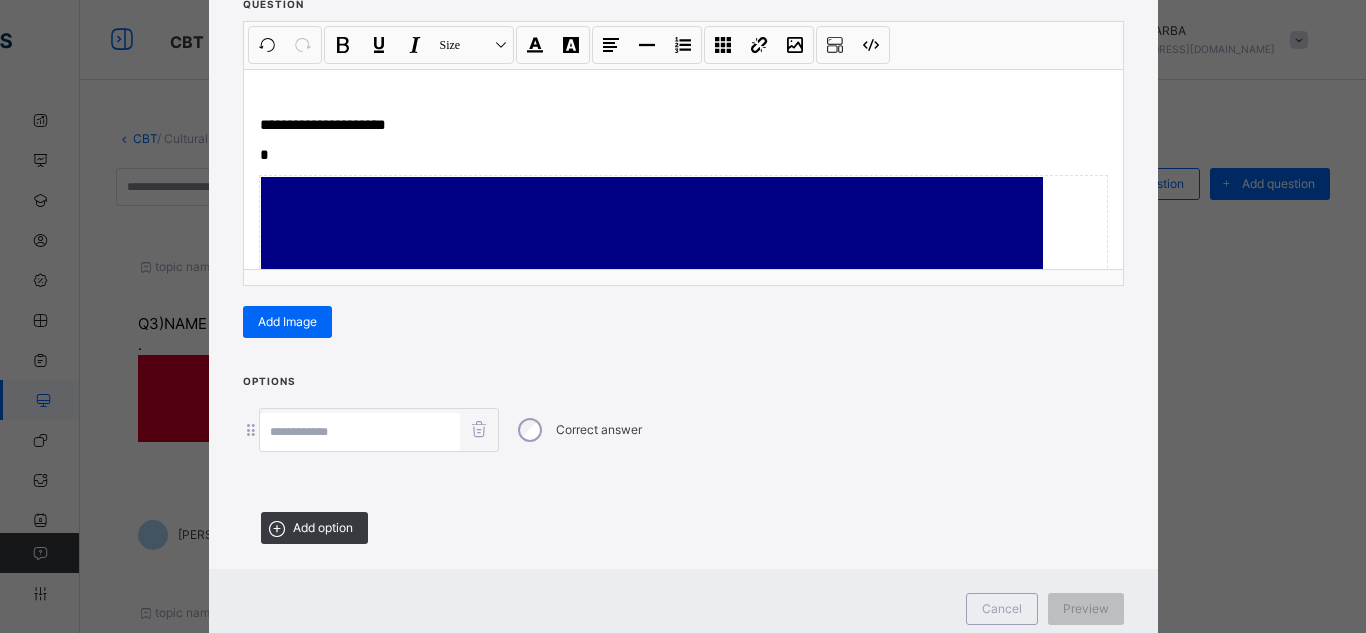 click on "Options Correct answer Add option" at bounding box center (683, 465) 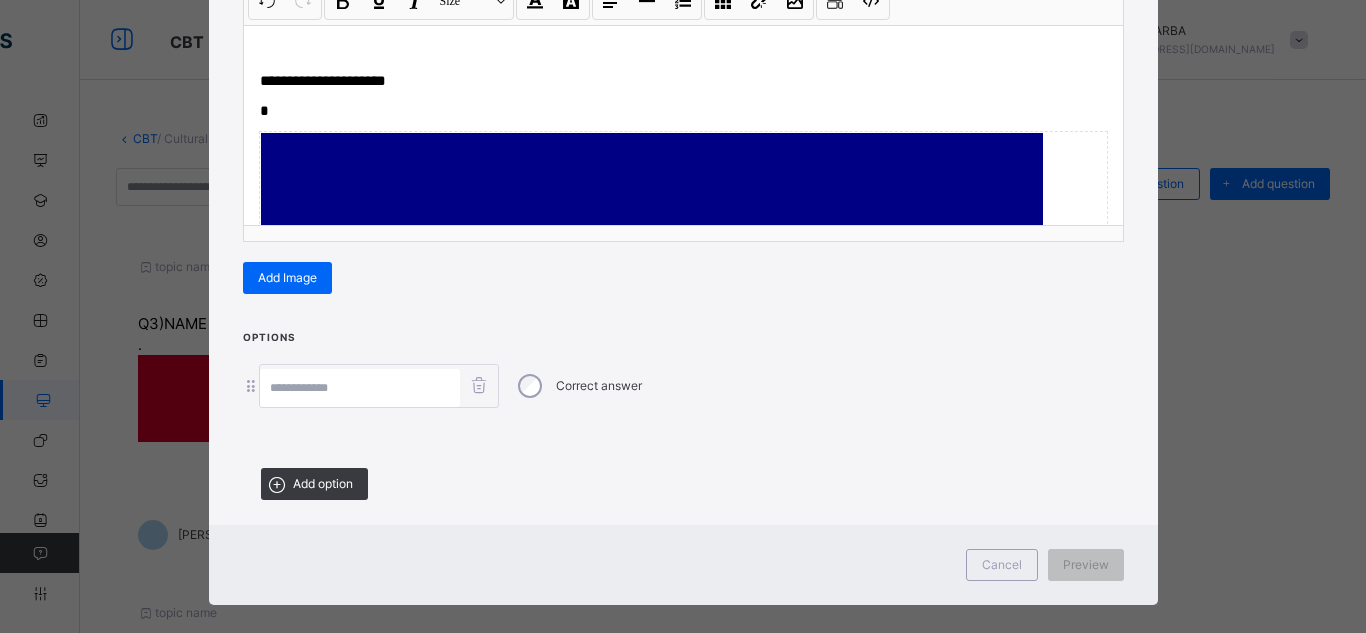 scroll, scrollTop: 327, scrollLeft: 0, axis: vertical 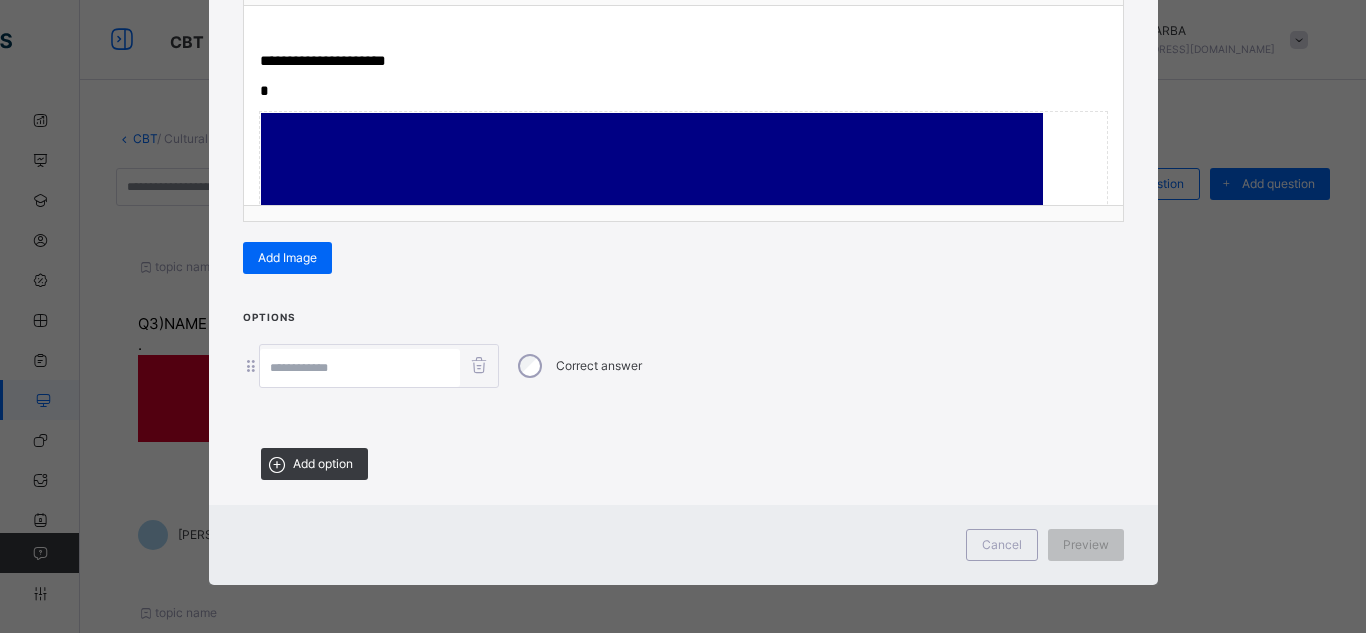click at bounding box center (652, 373) 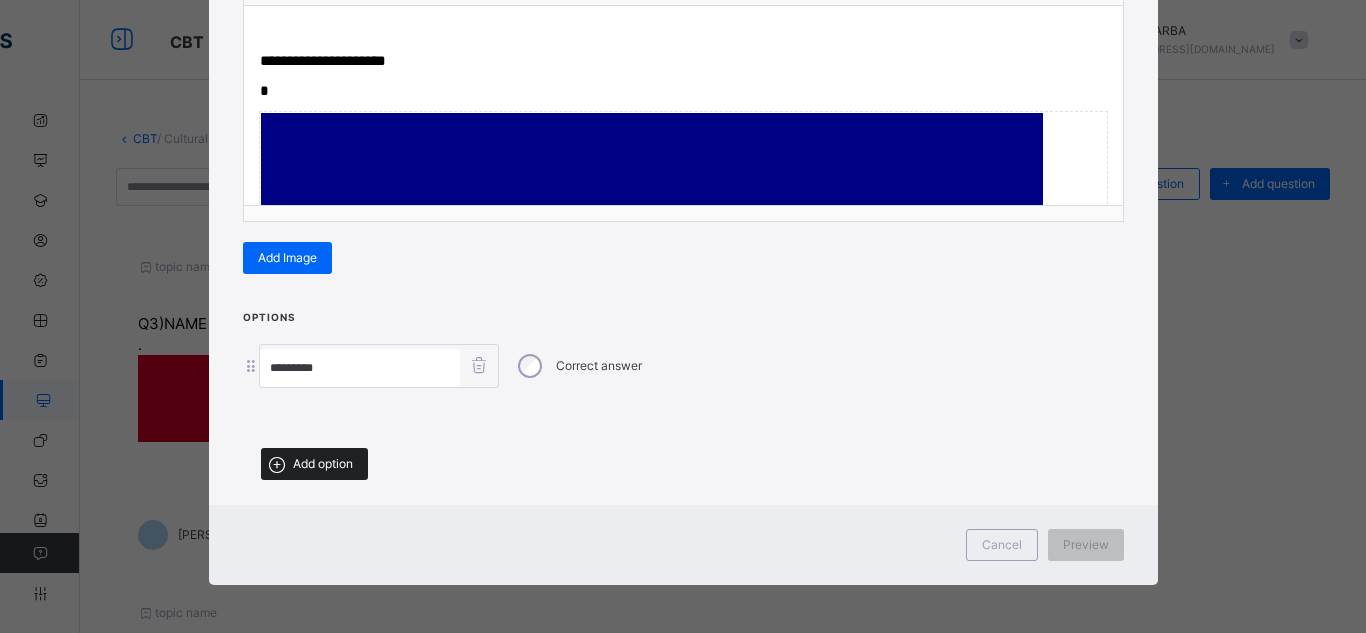 click on "Add option" at bounding box center (314, 464) 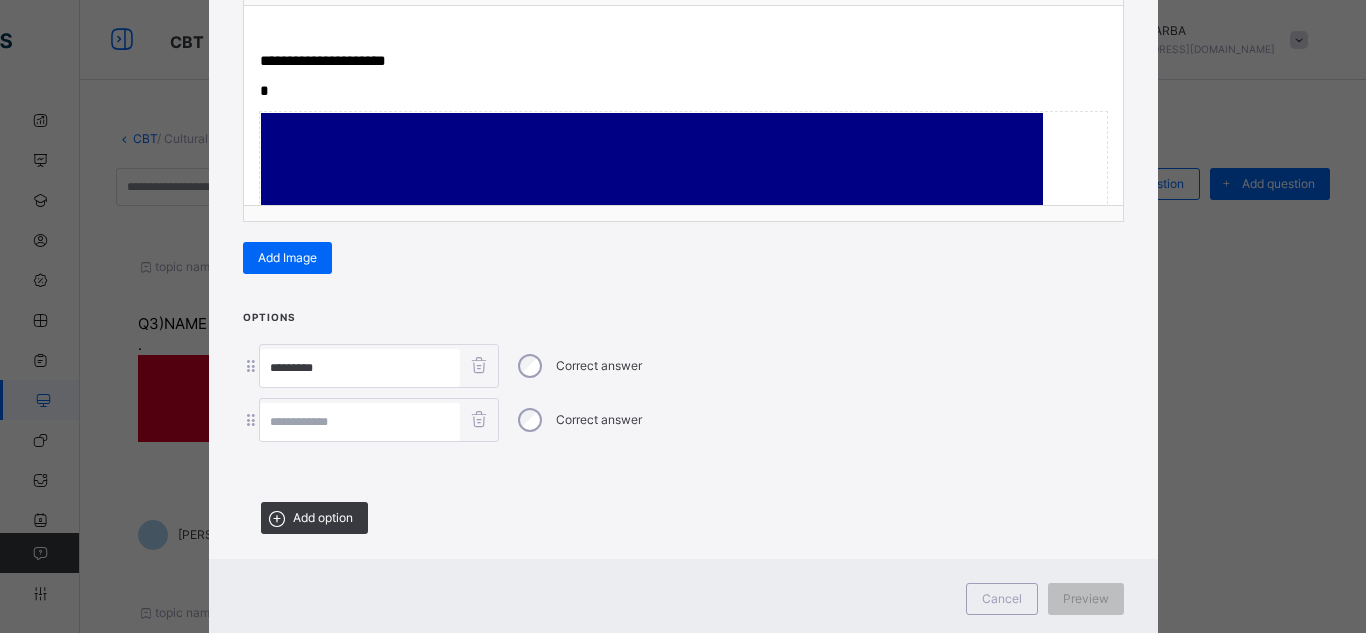 click at bounding box center [360, 422] 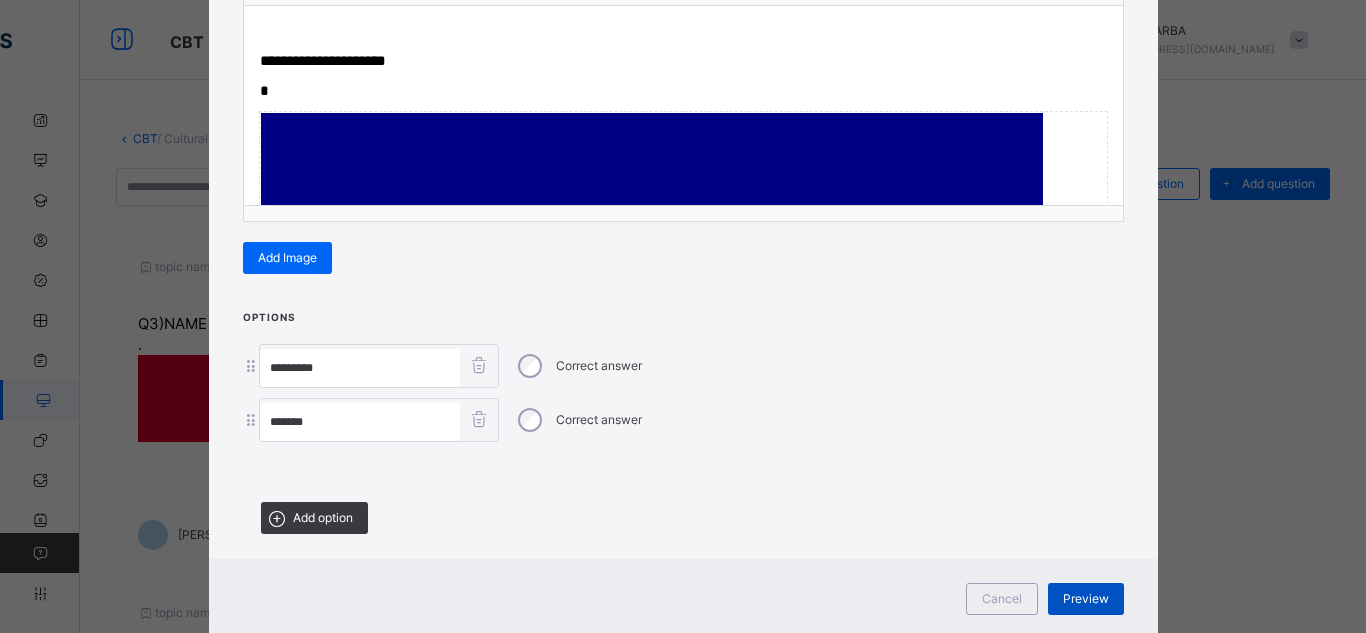 click on "Preview" at bounding box center [1086, 599] 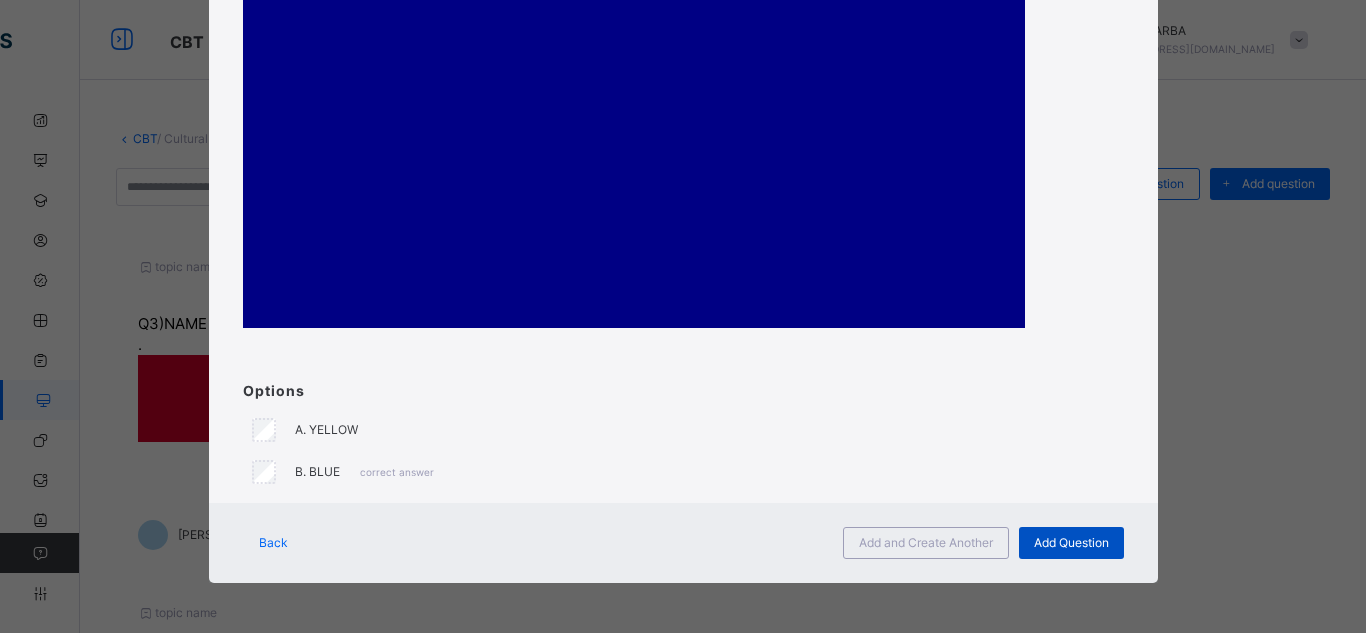 click on "Add Question" at bounding box center [1071, 543] 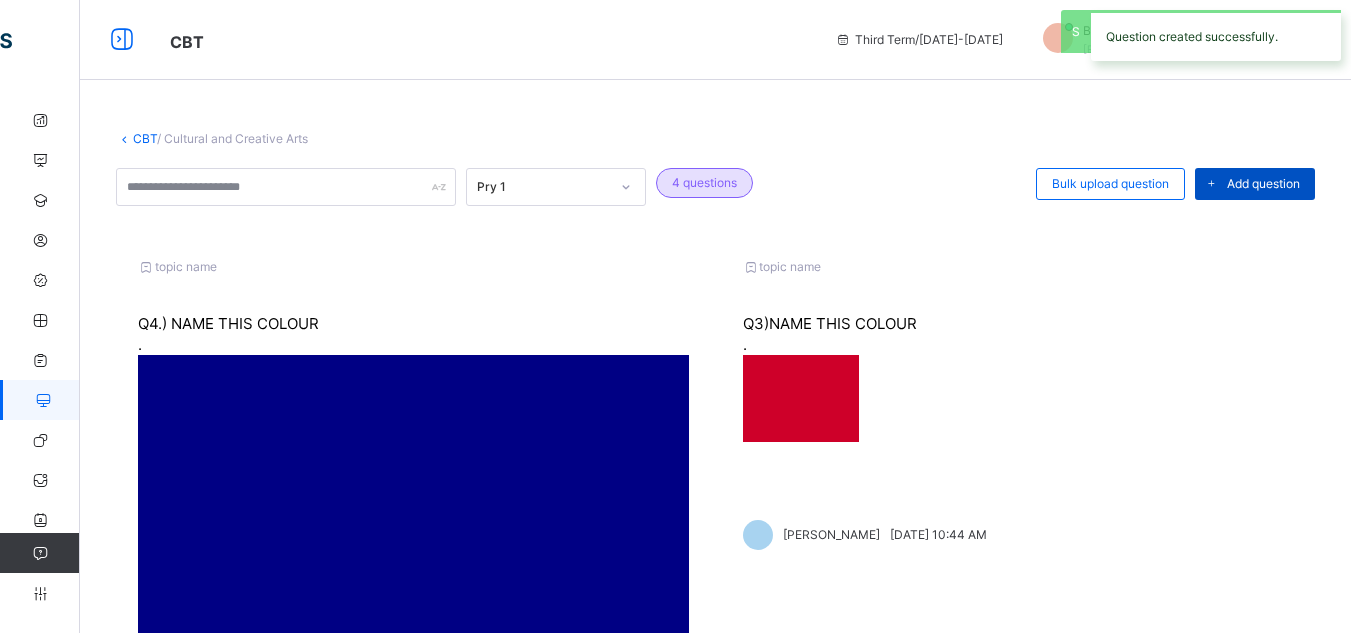 click on "Add question" at bounding box center (1263, 184) 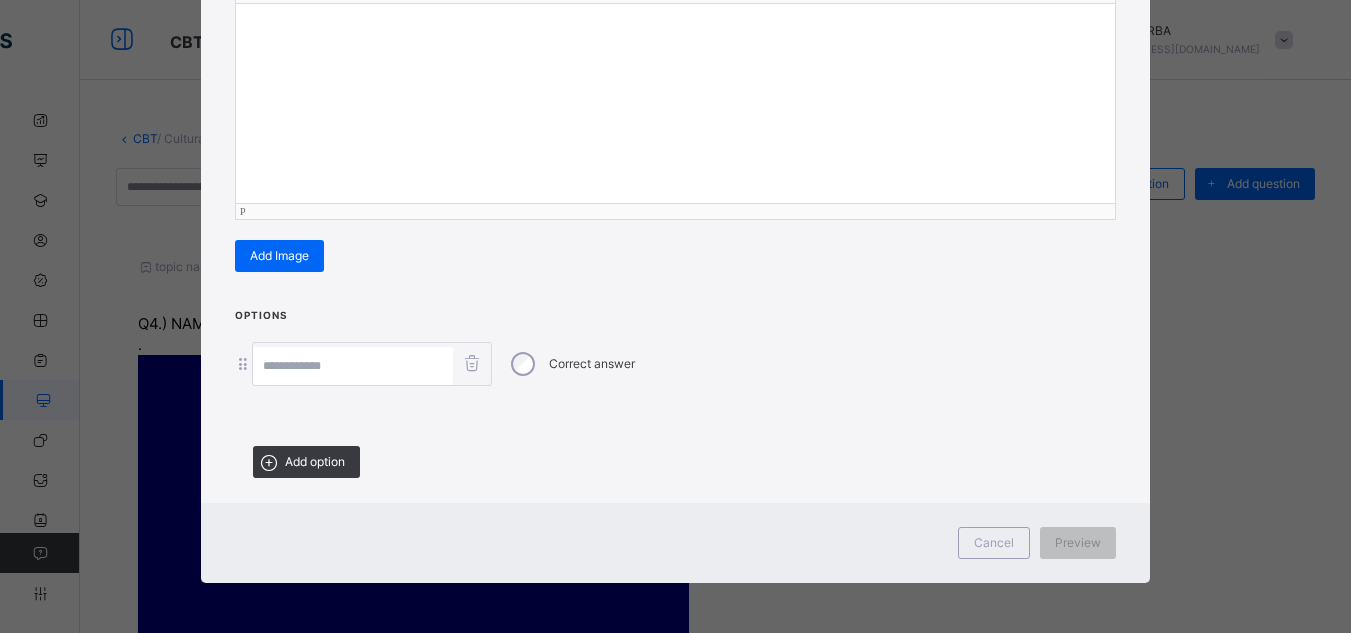 click at bounding box center (675, 103) 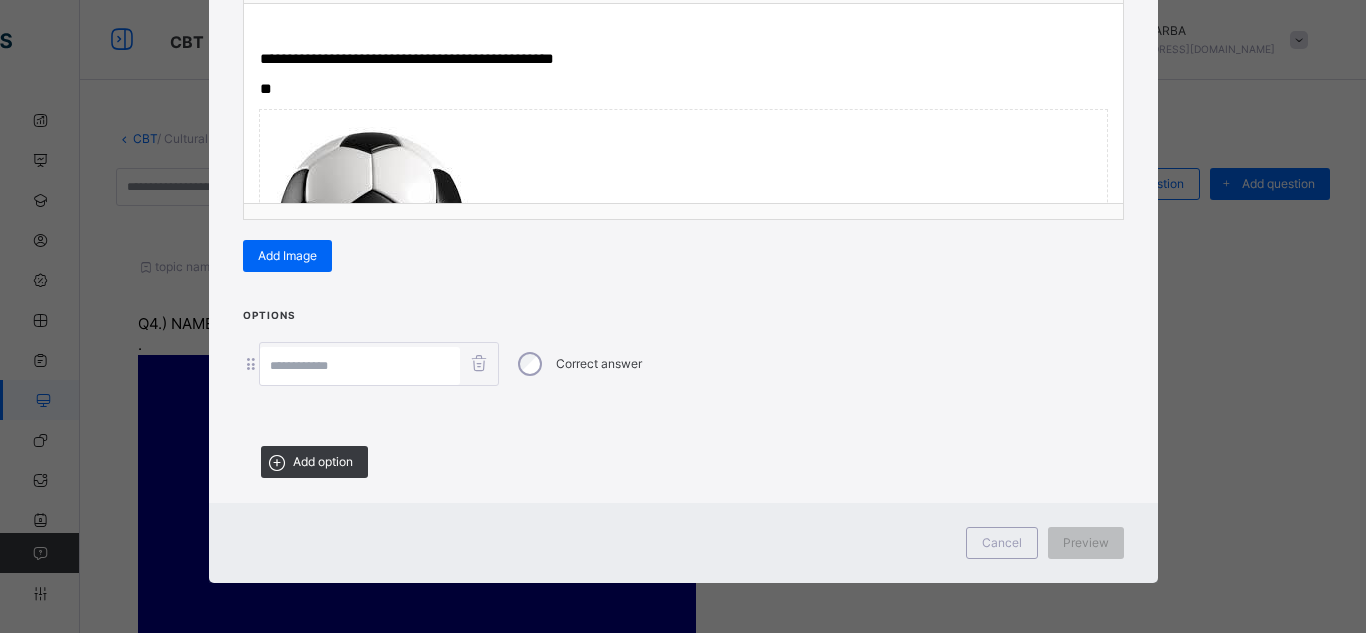 click on "**********" at bounding box center (683, 90) 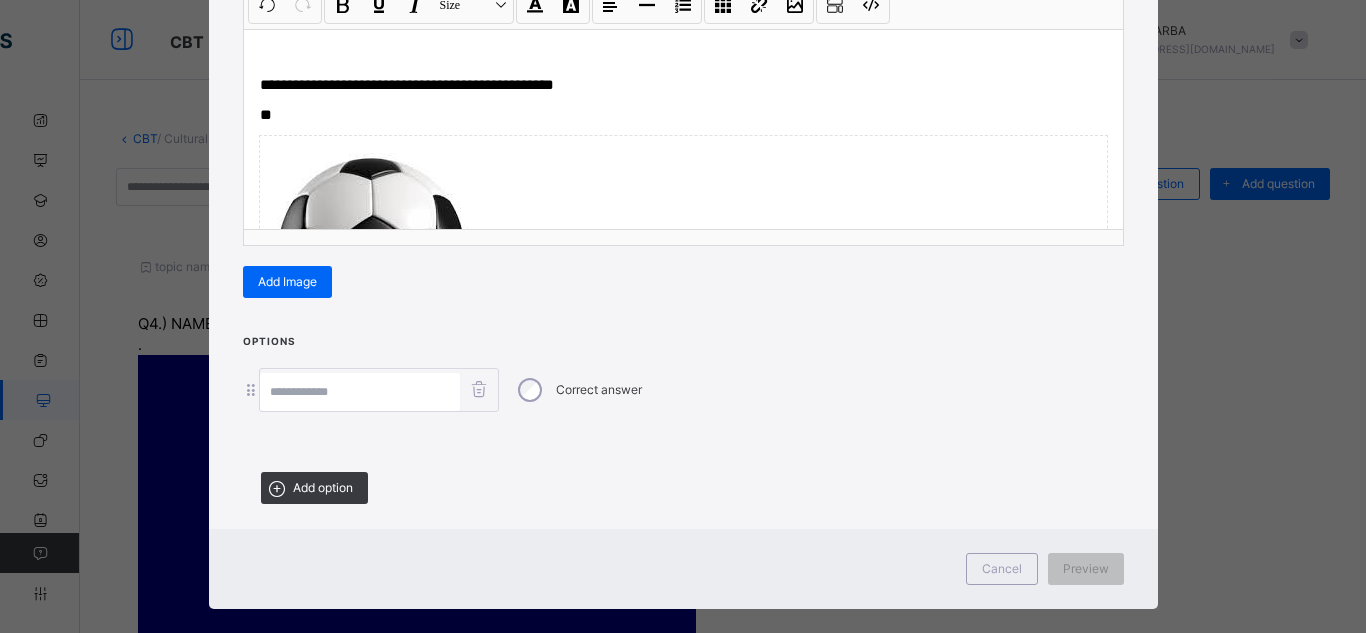 scroll, scrollTop: 327, scrollLeft: 0, axis: vertical 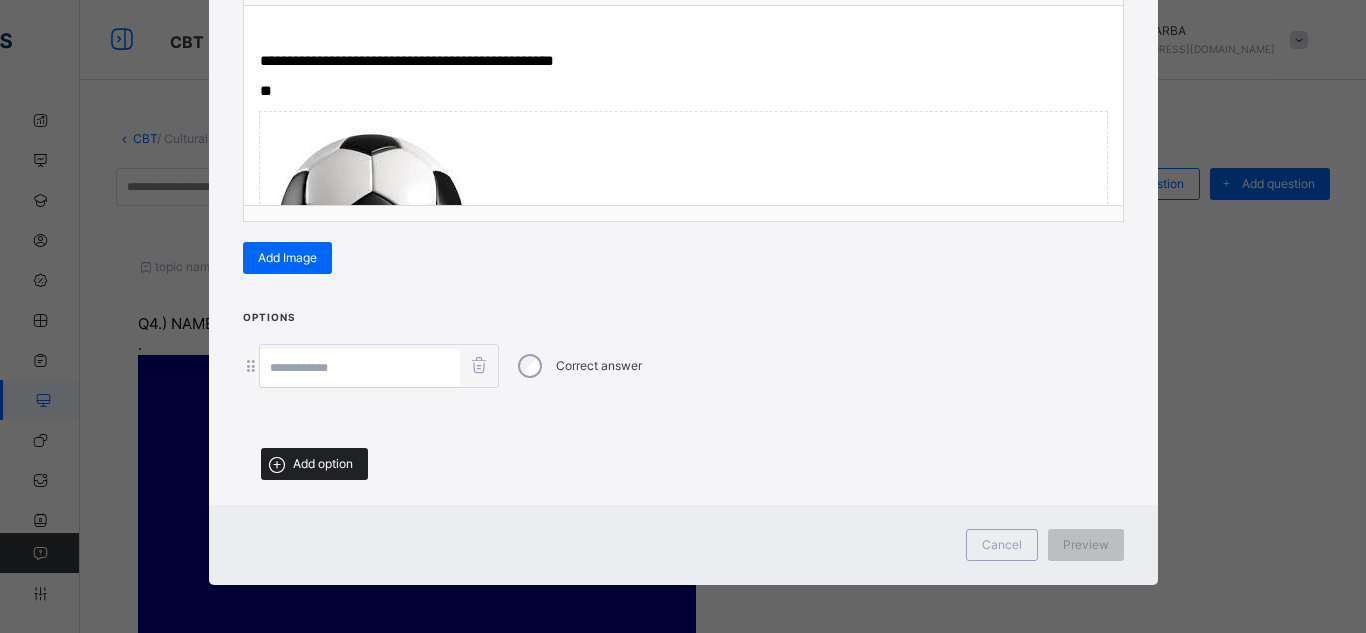 click on "Add option" at bounding box center (314, 464) 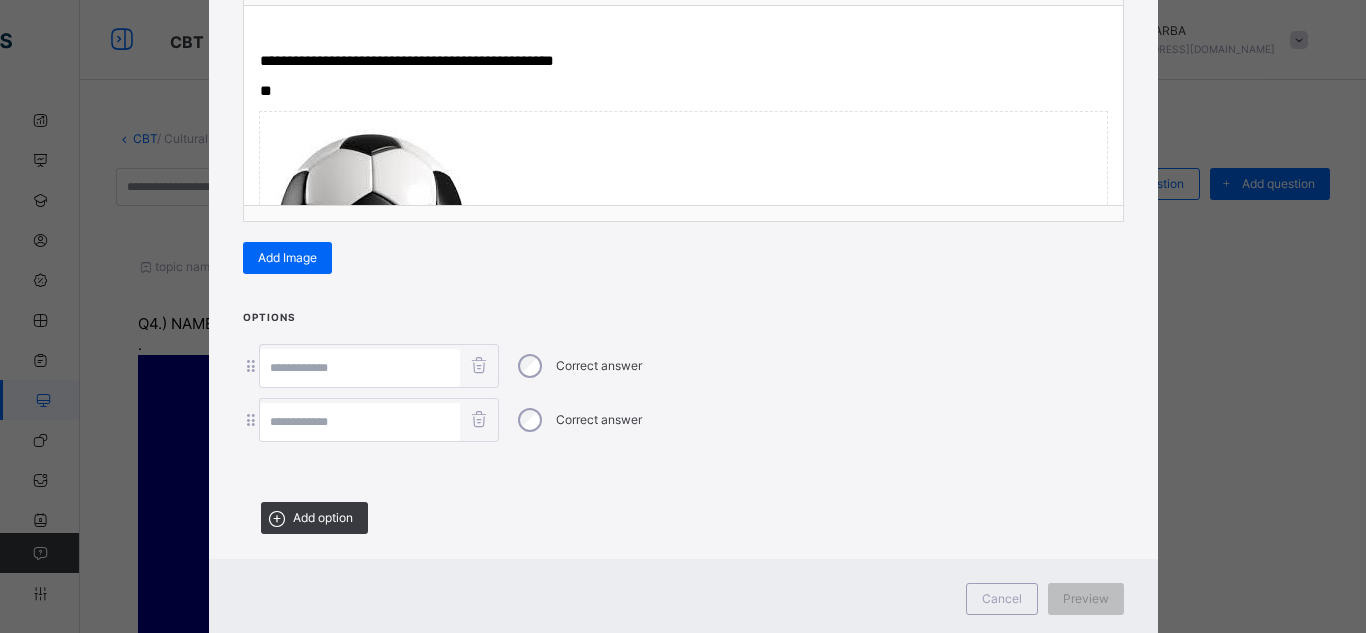 click at bounding box center (360, 422) 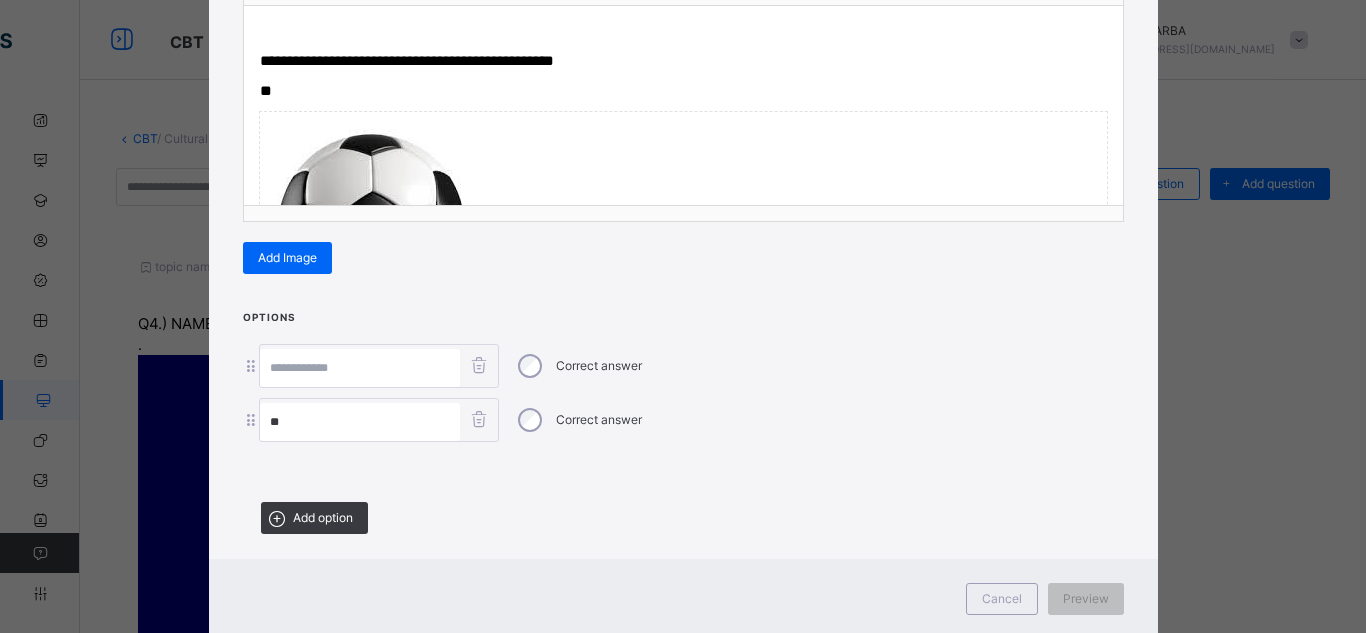 click at bounding box center [360, 368] 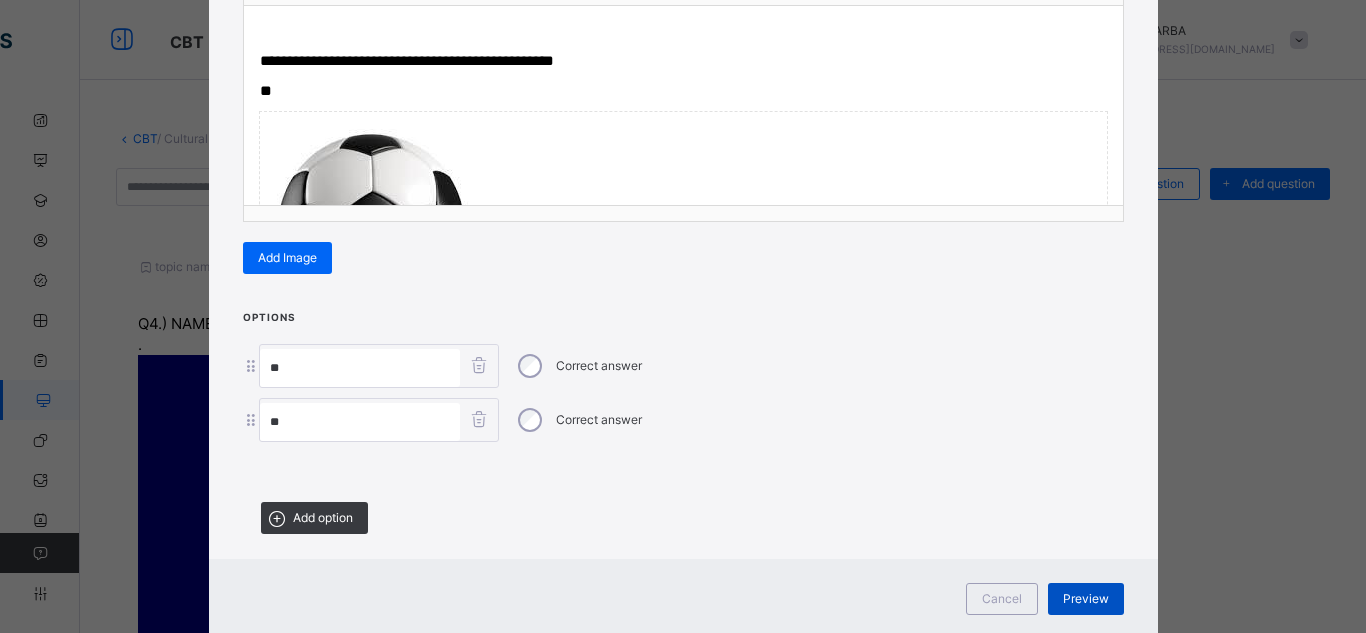 click on "Preview" at bounding box center (1086, 599) 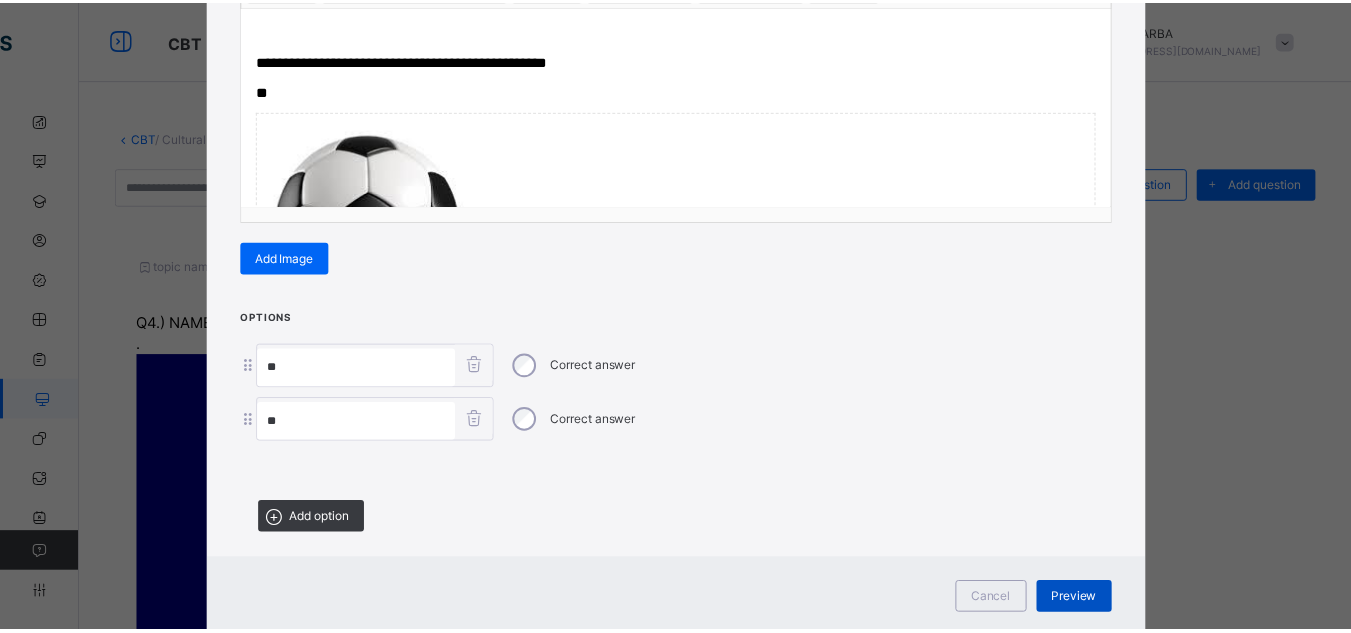 scroll, scrollTop: 783, scrollLeft: 0, axis: vertical 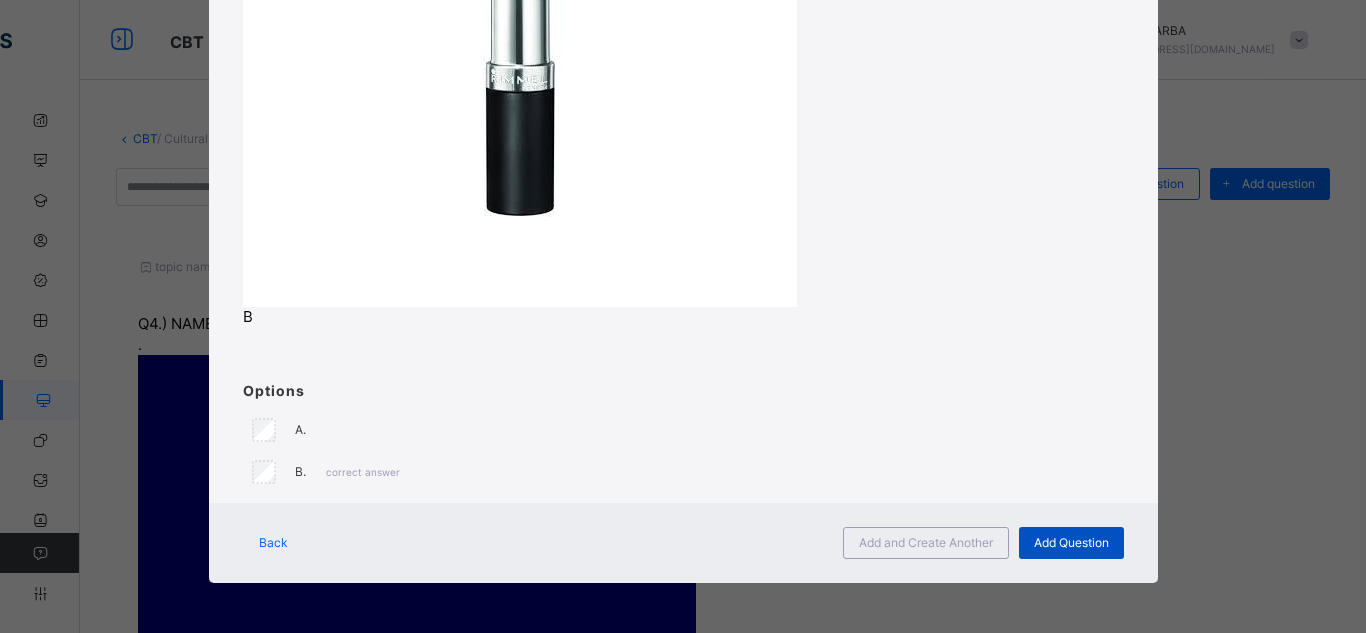 click on "Add Question" at bounding box center (1071, 543) 